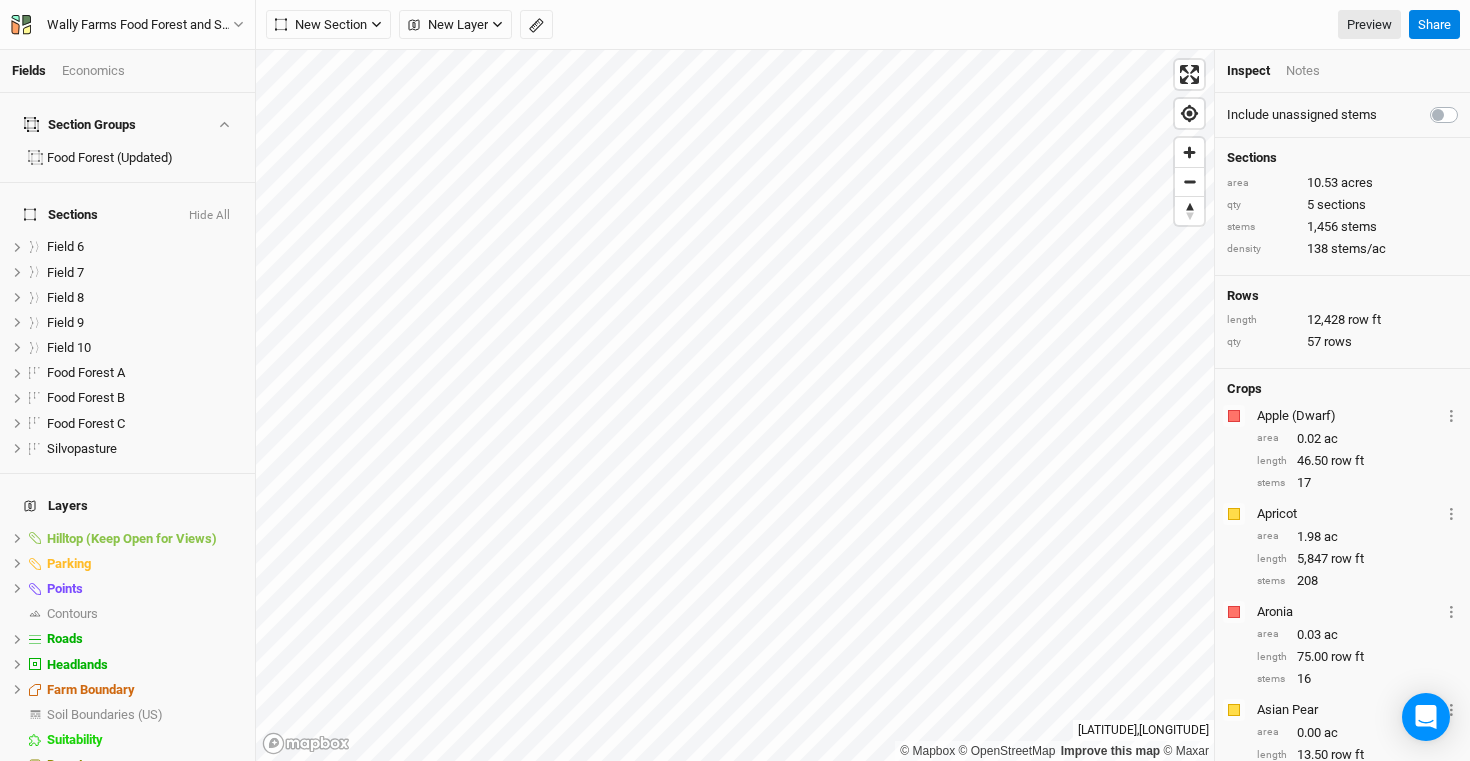 scroll, scrollTop: 0, scrollLeft: 0, axis: both 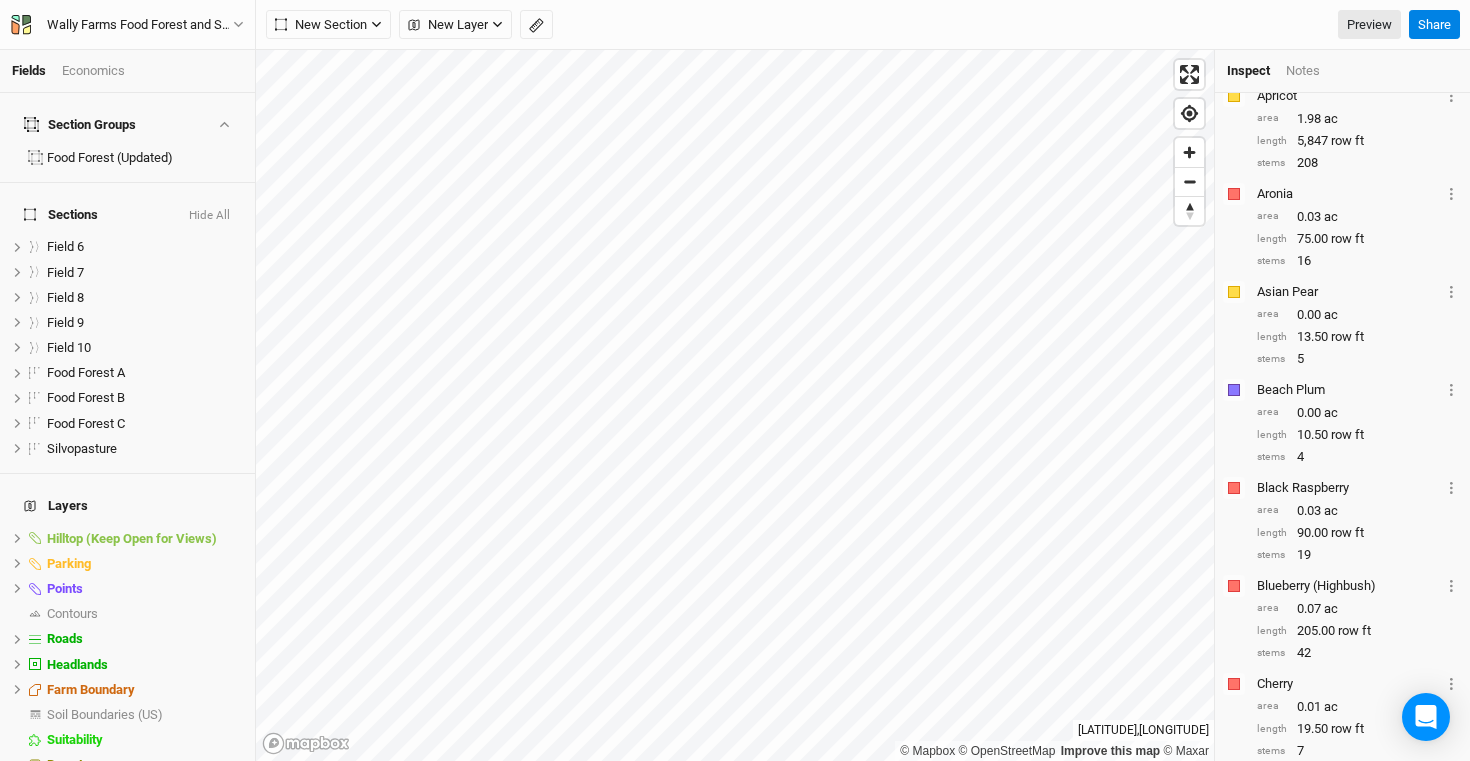 click on "Fields Economics Section Groups Food Forest (Updated) Sections Hide All Field 6 hide Field 7 hide Field 8 hide Field 9 hide Field 10 hide Food Forest A hide Food Forest B hide Food Forest C hide Silvopasture hide Layers Hilltop (Keep Open for Views) hide Parking hide Points hide Contours show Roads hide Headlands hide Farm Boundary hide Soil Boundaries (US) show Suitability hide Base Layer Wally Farms Food Forest and Silvopasture Back Project Settings User settings Imperial Metric Keyboard Shortcuts Log out New Section Grid Line Keyline Beta Upload New Layer Custom Utilities Ridges Valleys Piping Fences Ponds Buildings Field Boundaries CLU Boundaries (US) Preview Share © Mapbox   © OpenStreetMap   Improve this map   © Maxar [LATITUDE] , [LONGITUDE] Inspect Notes Include unassigned stems Sections area 10.53   acres qty 5   sections stems 1,456   stems density 138   stems/ac Rows length 12,428   row ft qty 57   rows Crops Colors Brown Orange Yellow Green Blue Purple" at bounding box center (735, 380) 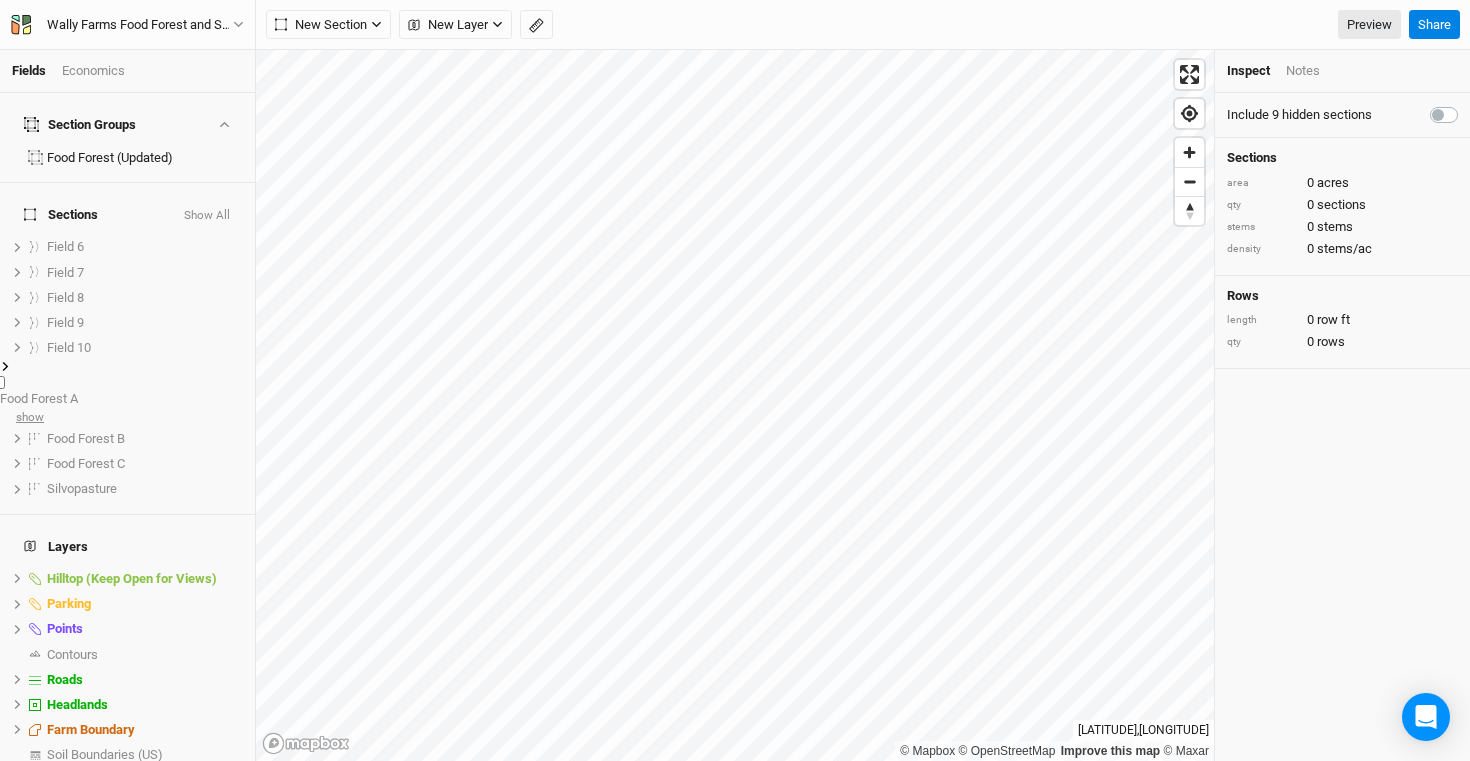 click on "show" at bounding box center [30, 416] 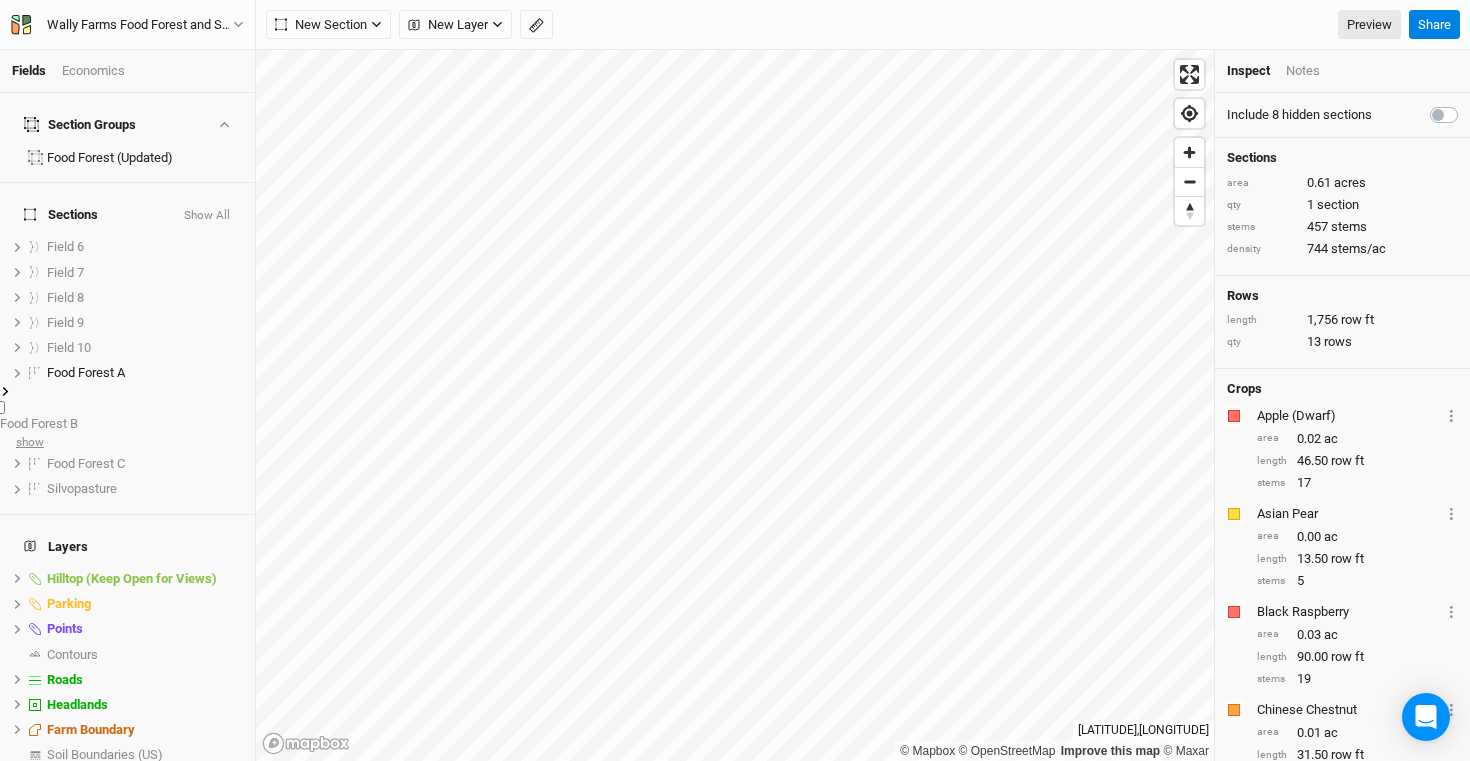 click on "show" at bounding box center (30, 441) 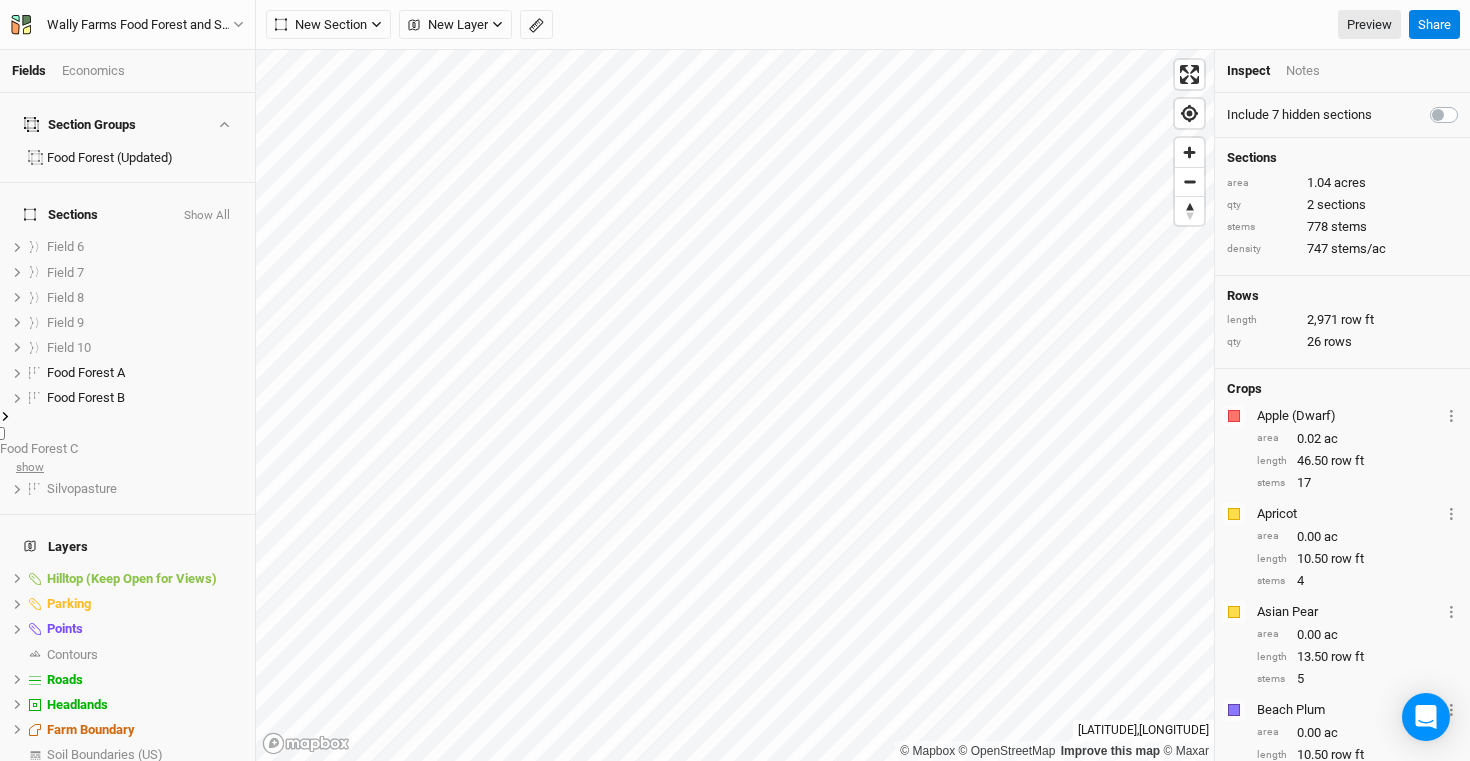 click on "show" at bounding box center (30, 466) 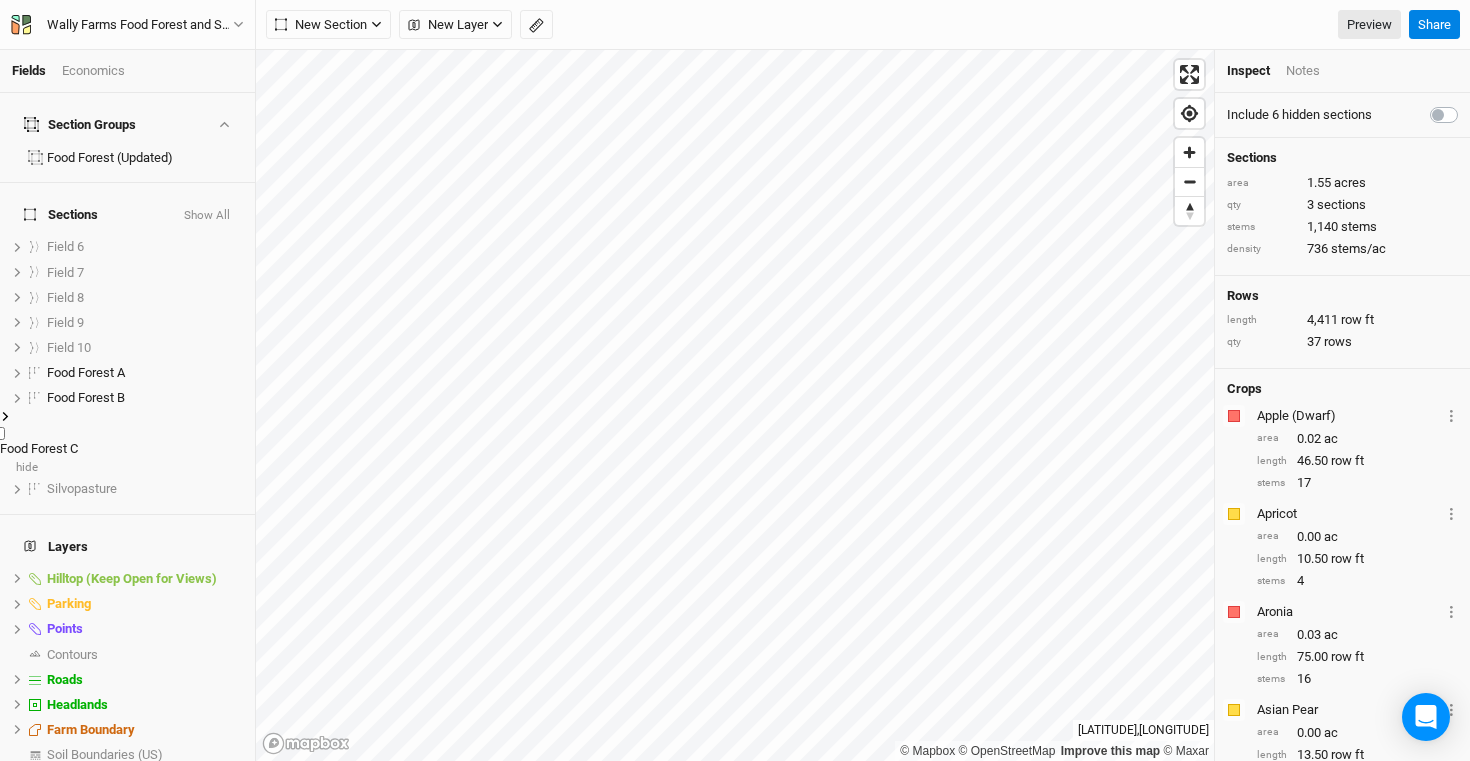 click on "Food Forest C" at bounding box center (39, 448) 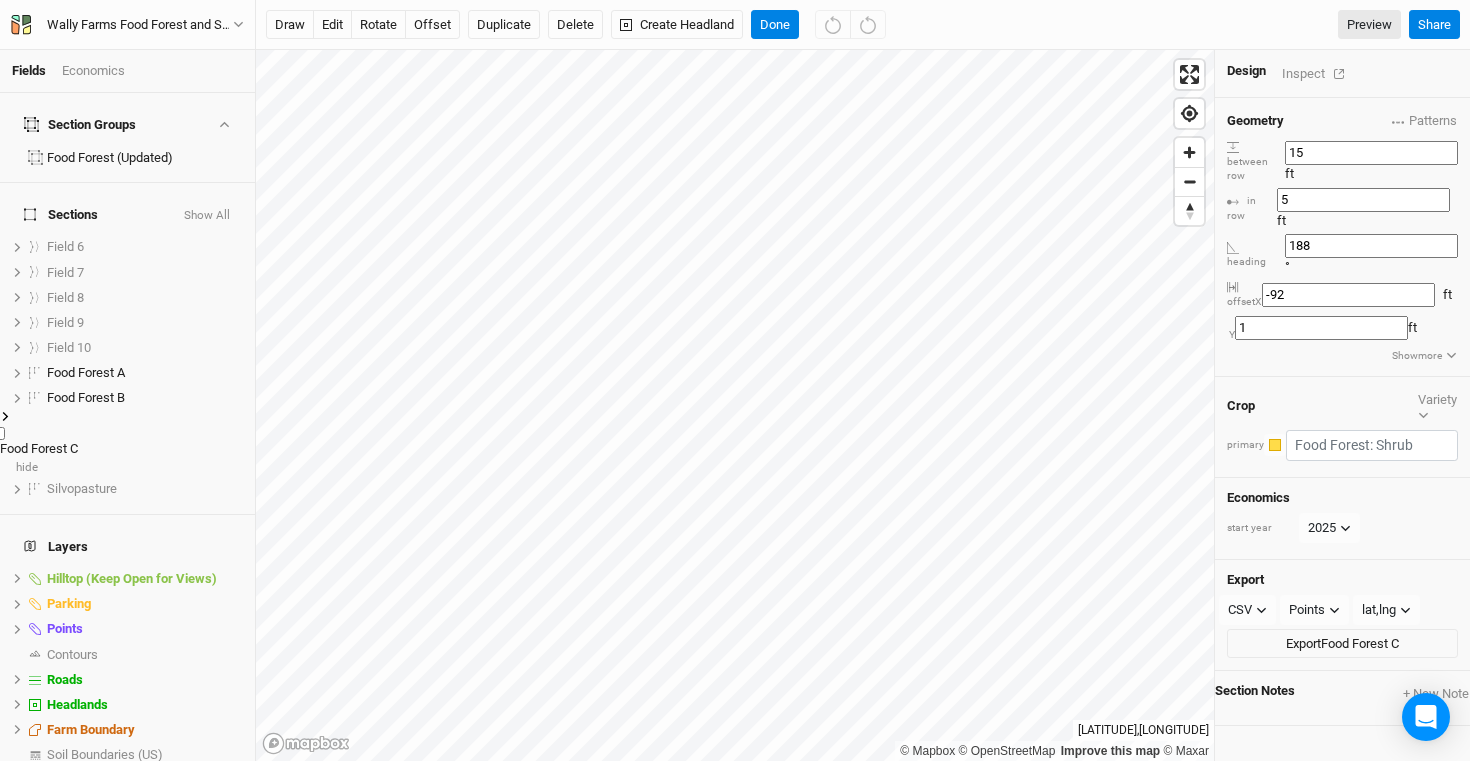 click 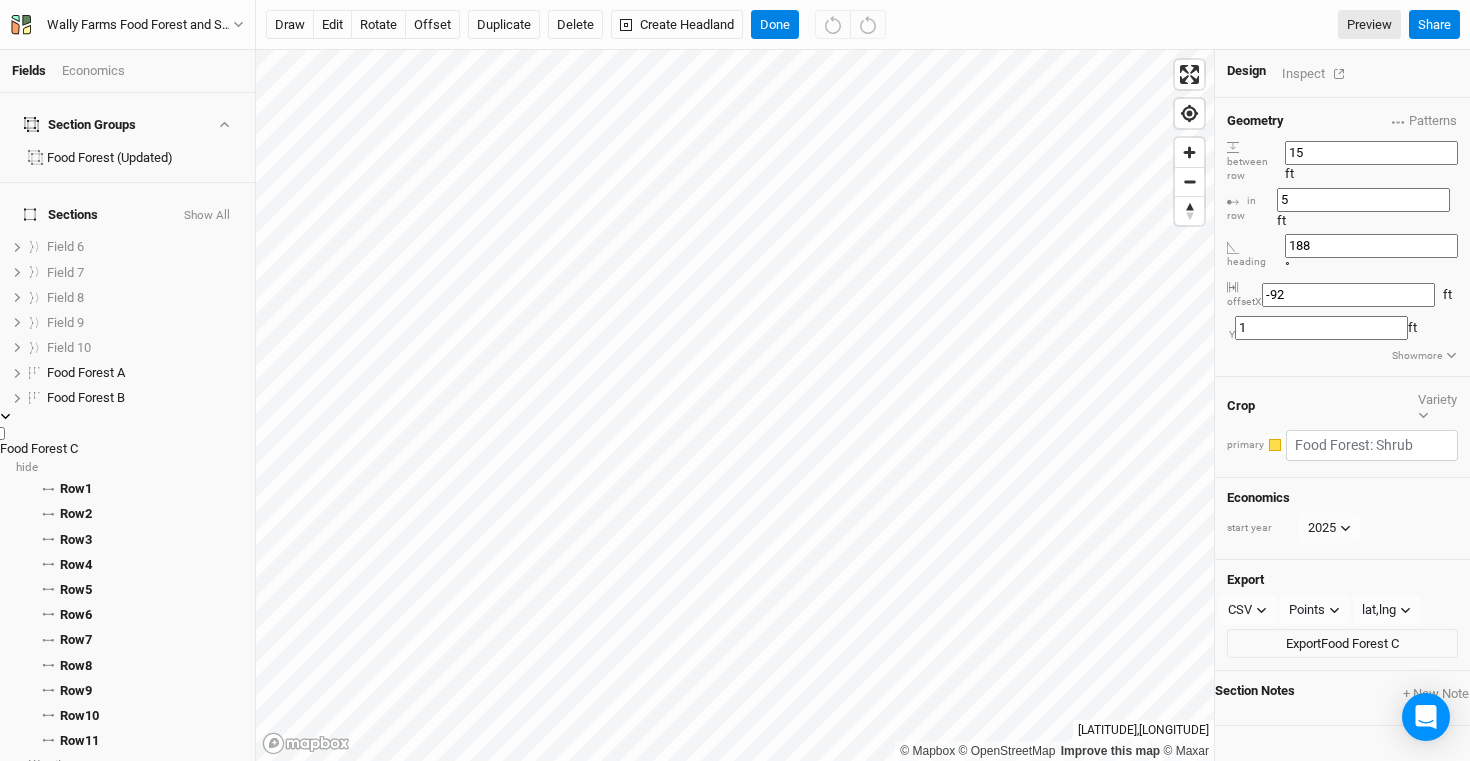 click 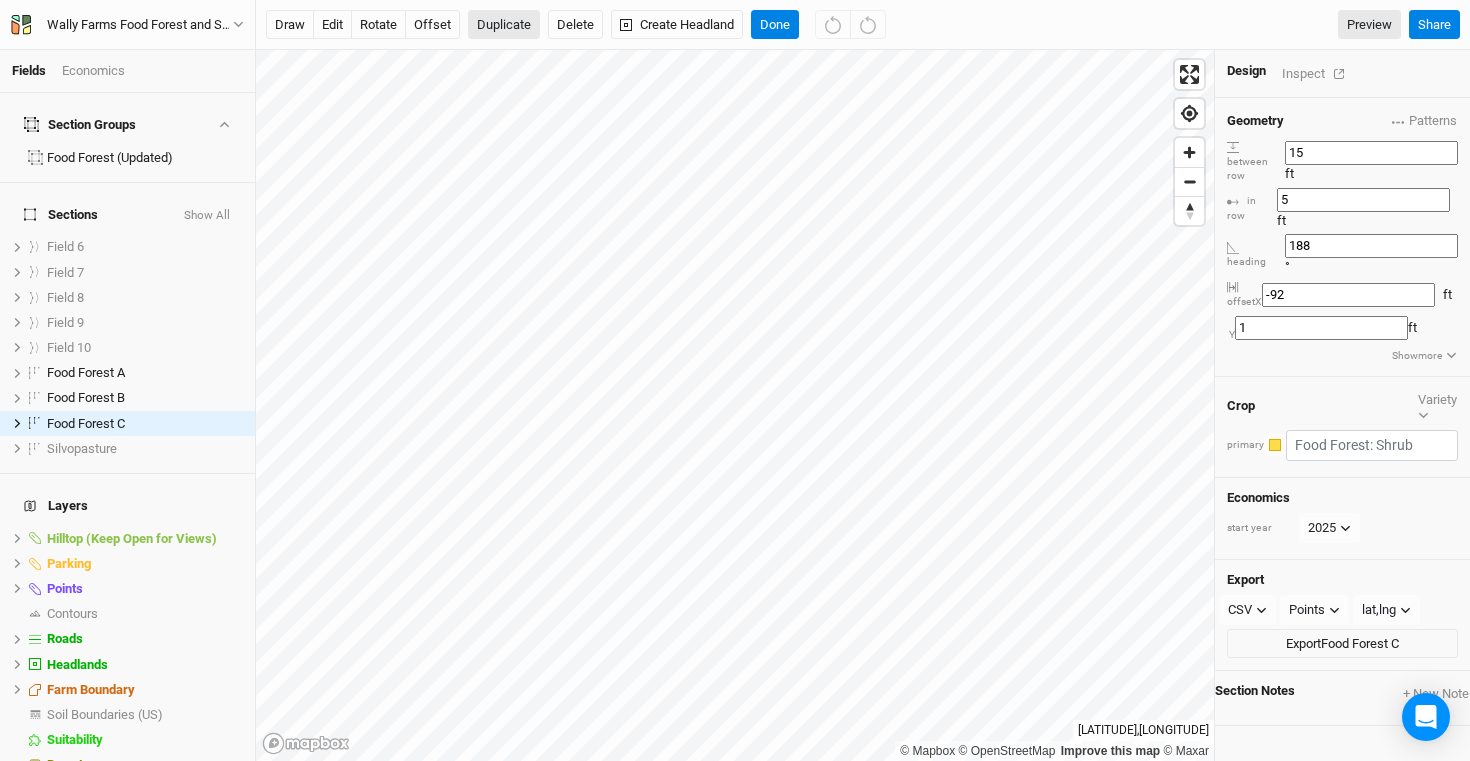 click on "Duplicate" at bounding box center (504, 25) 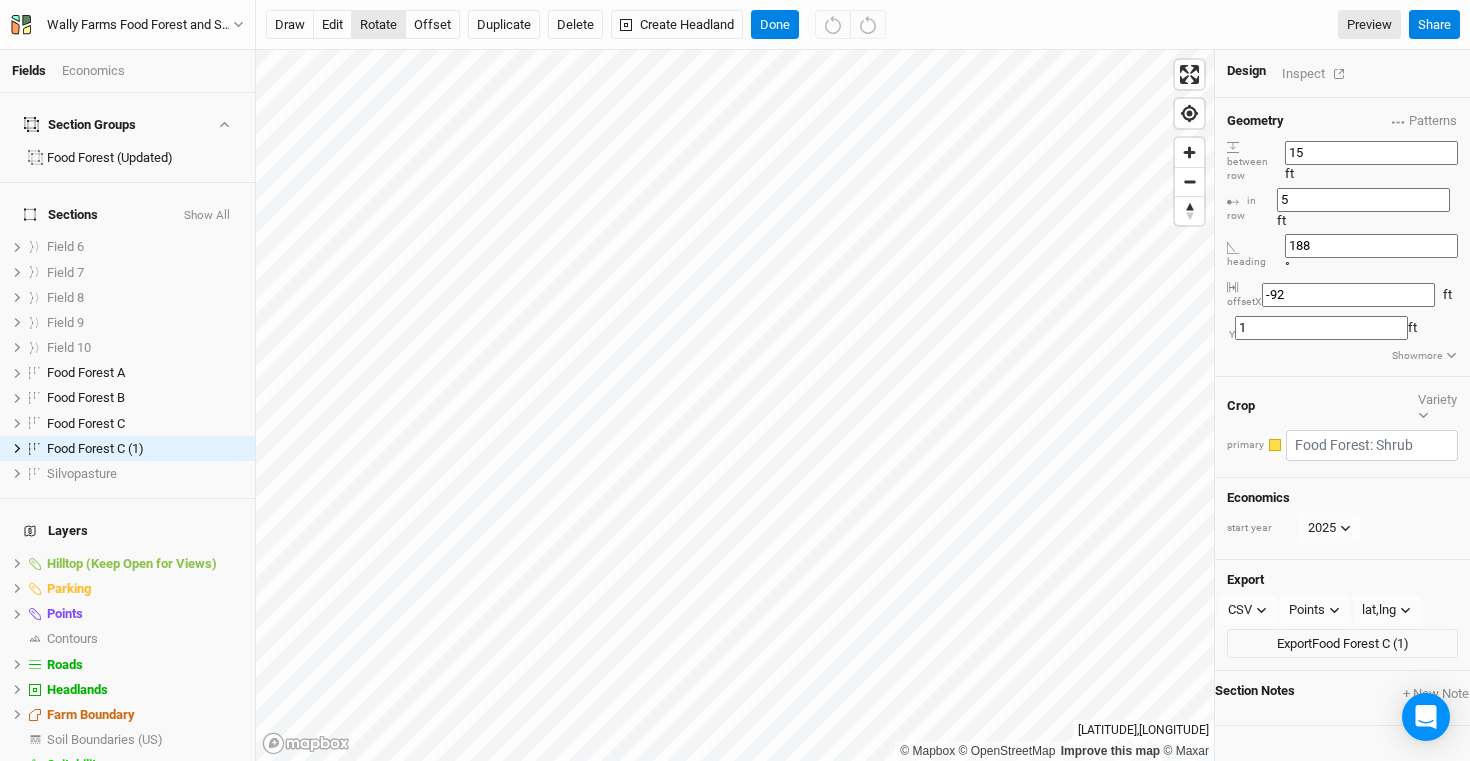 click on "rotate" at bounding box center (378, 25) 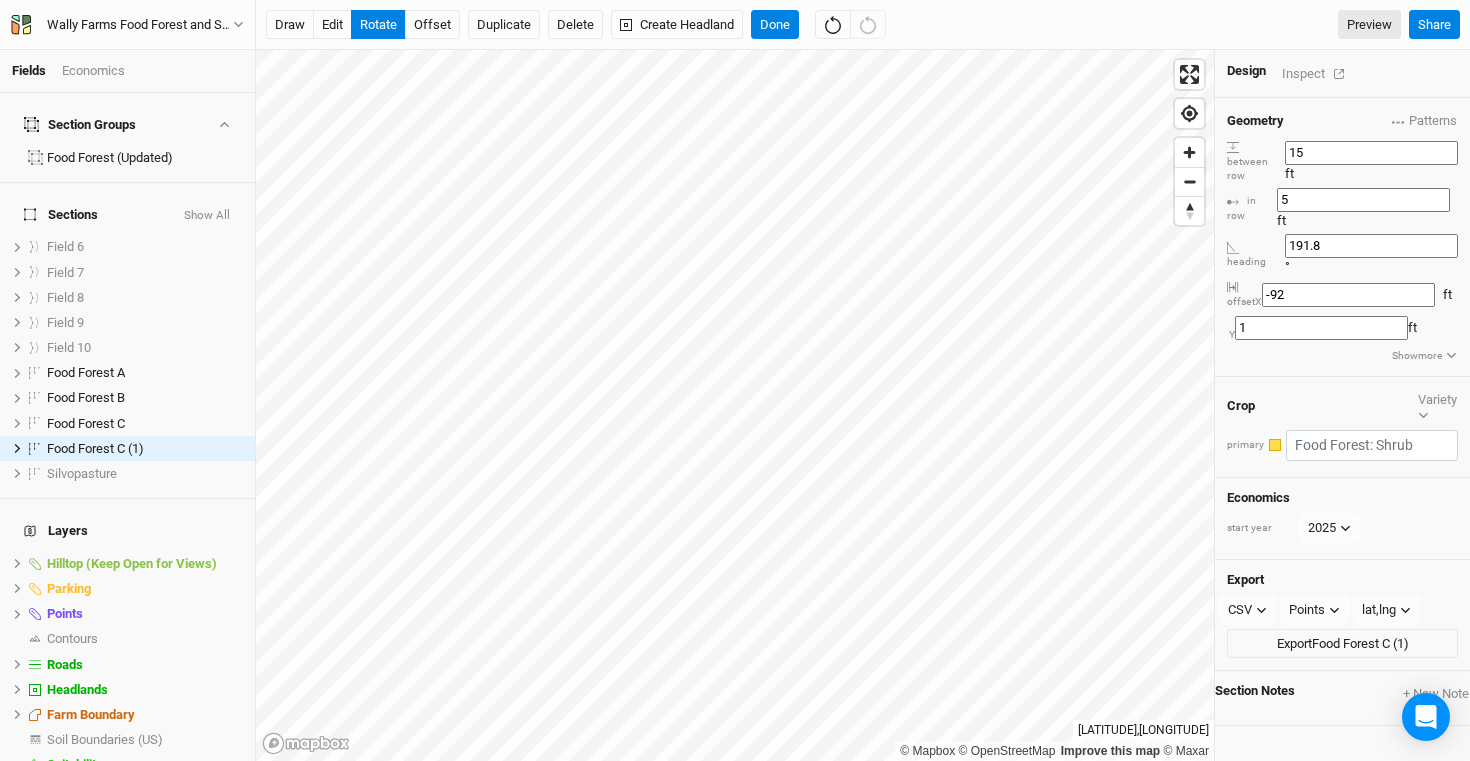type on "191.1" 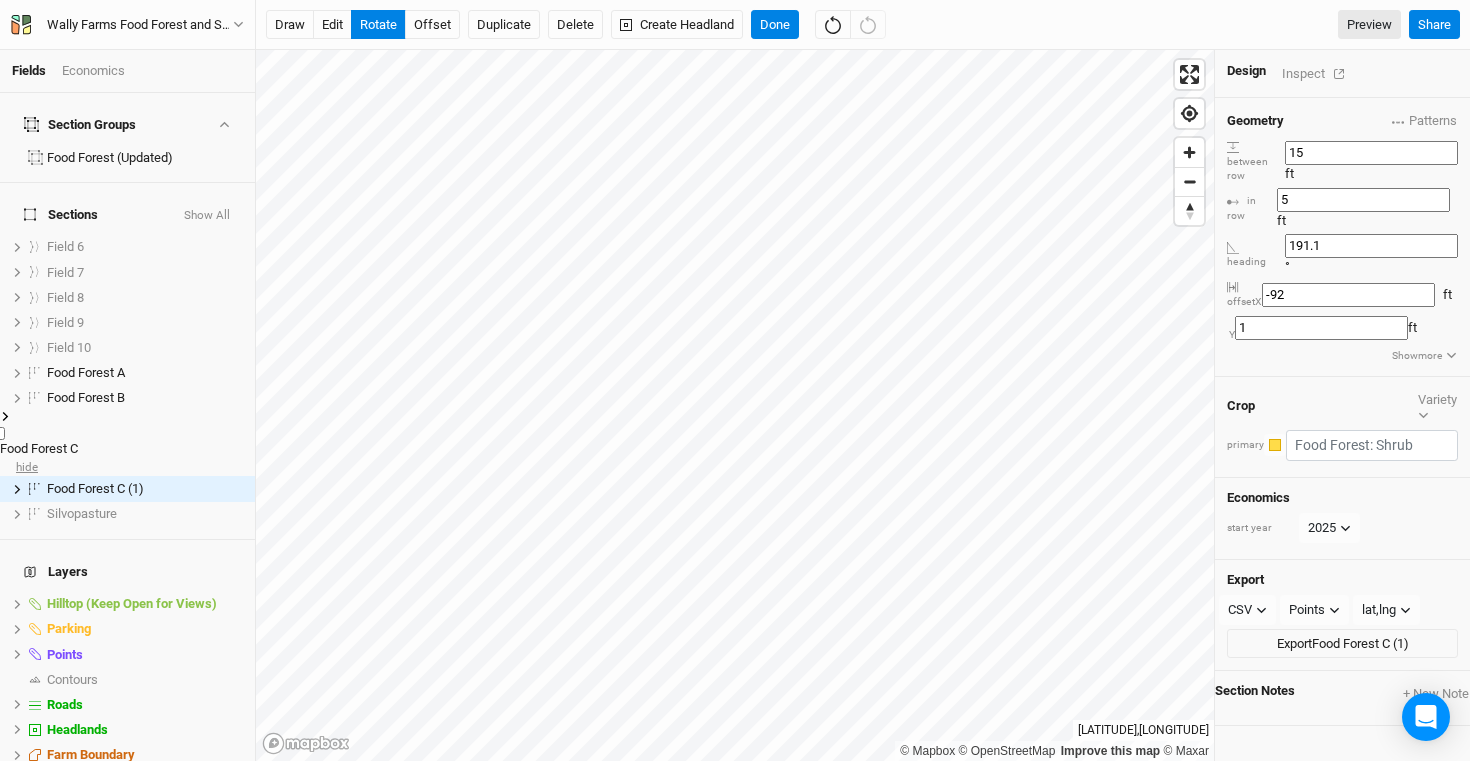 click on "hide" at bounding box center [27, 466] 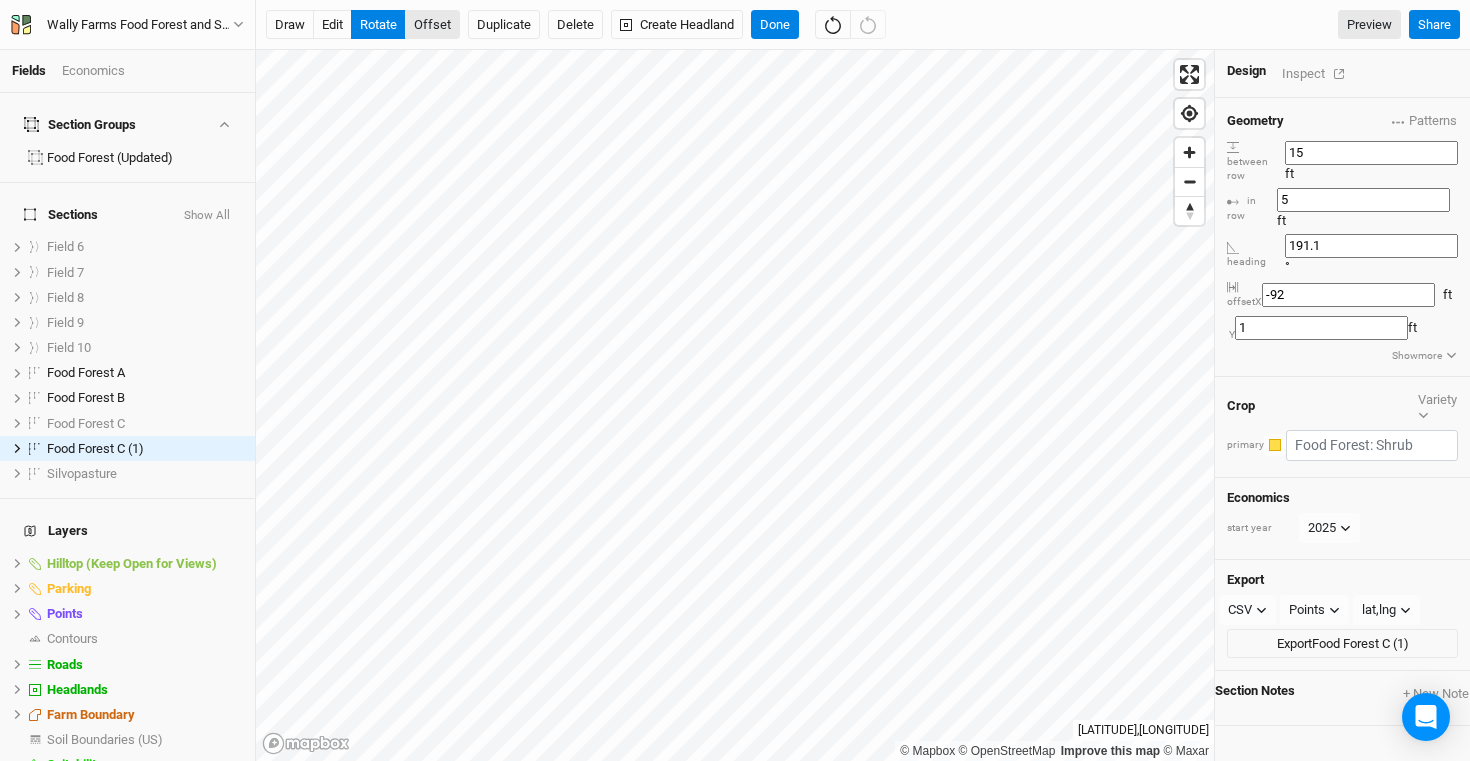 click on "offset" at bounding box center (432, 25) 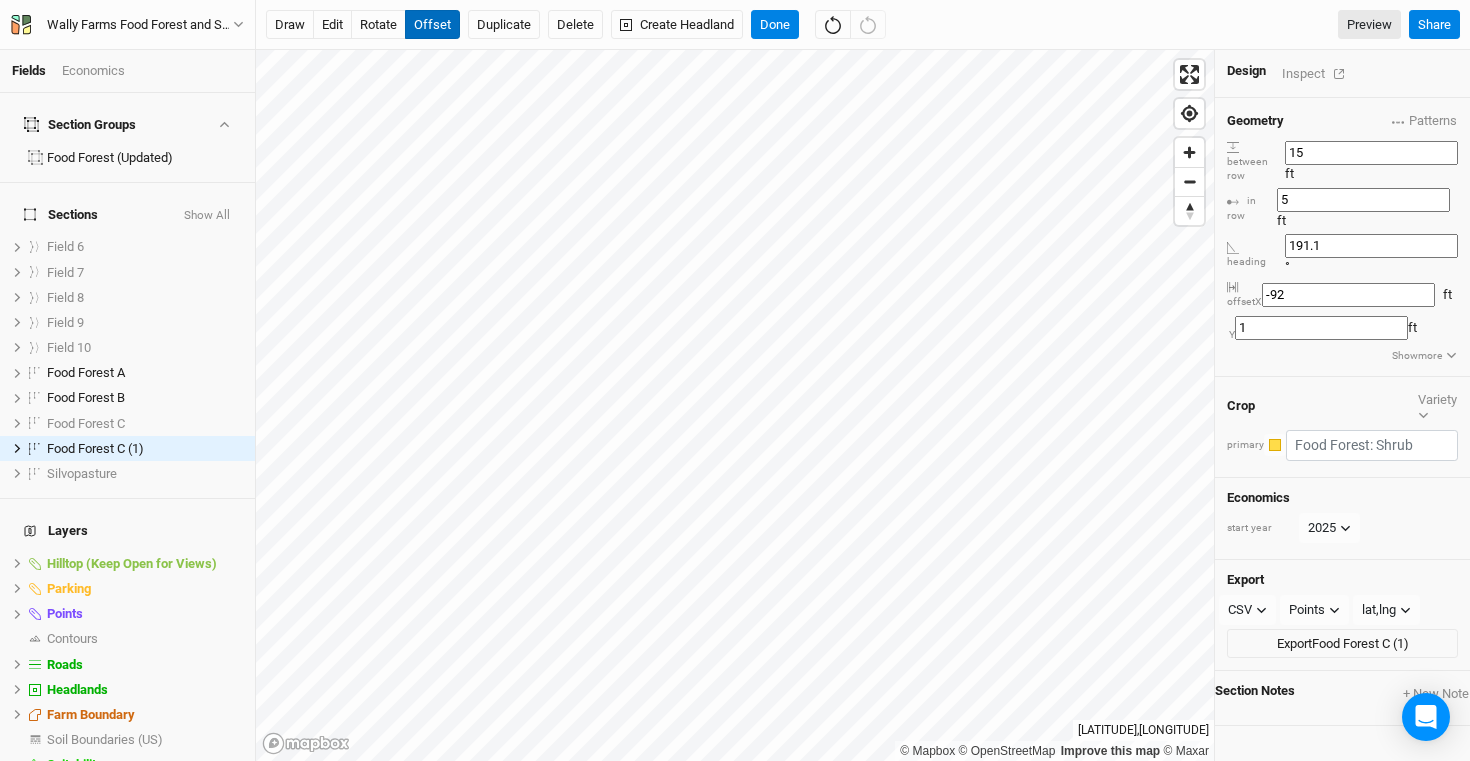 type 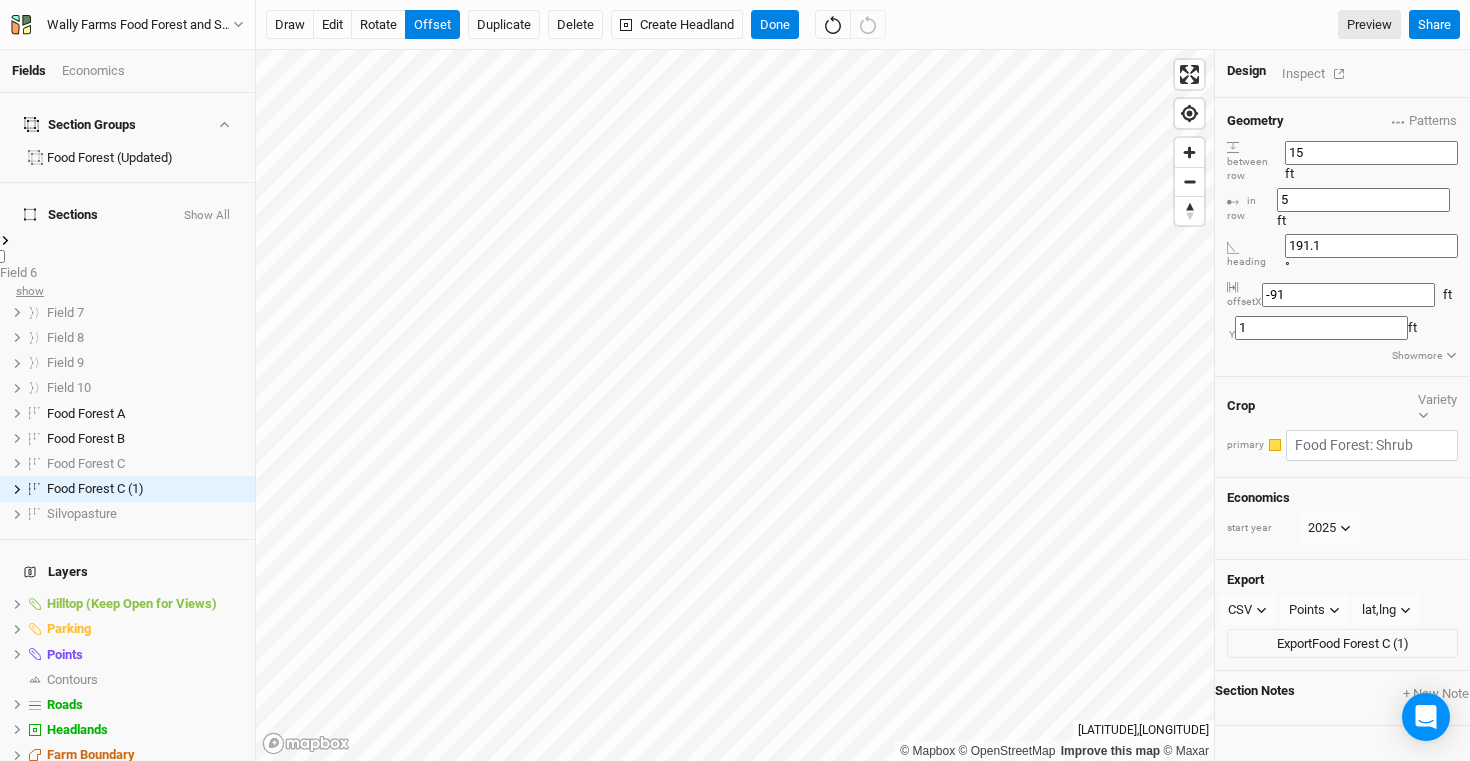 click on "show" at bounding box center (30, 290) 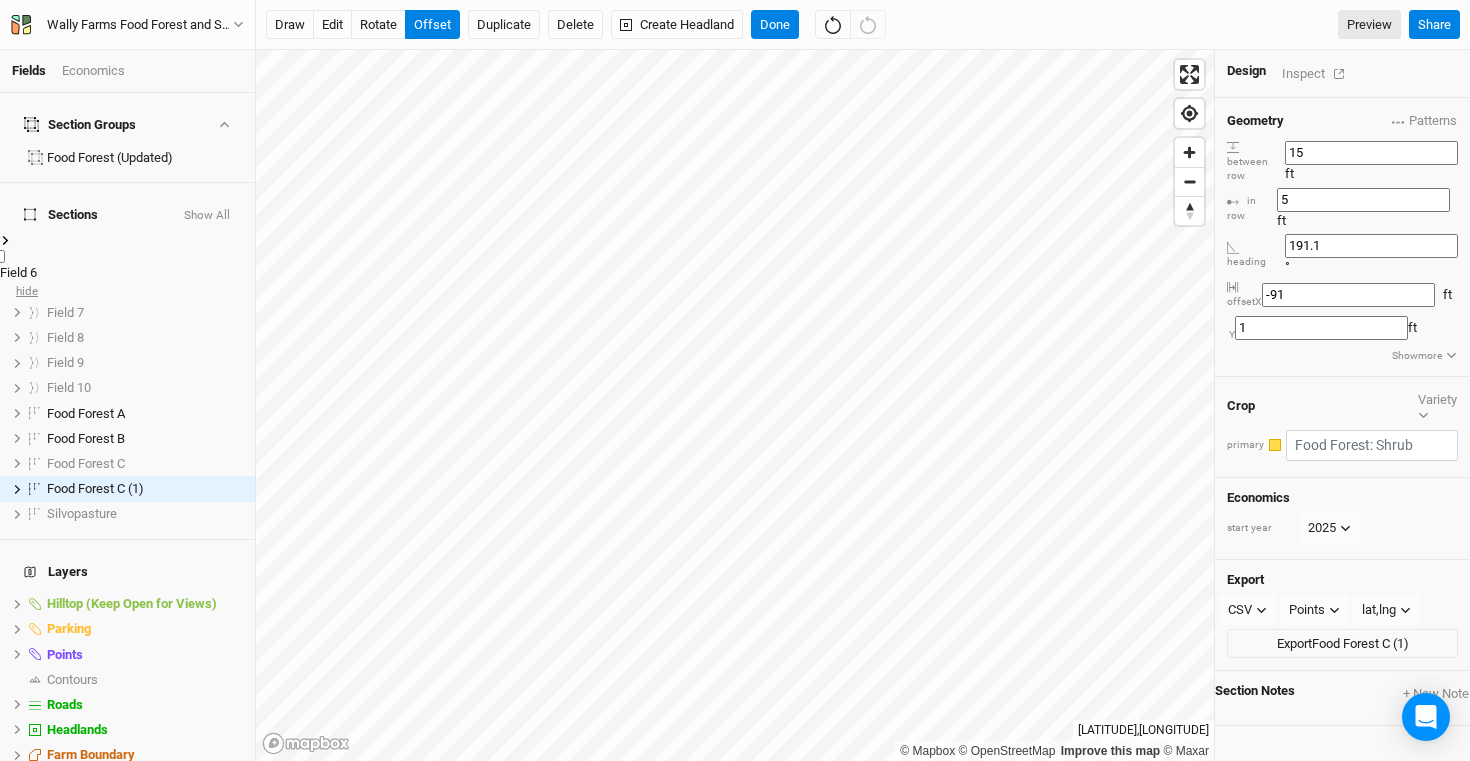 click on "hide" at bounding box center (27, 290) 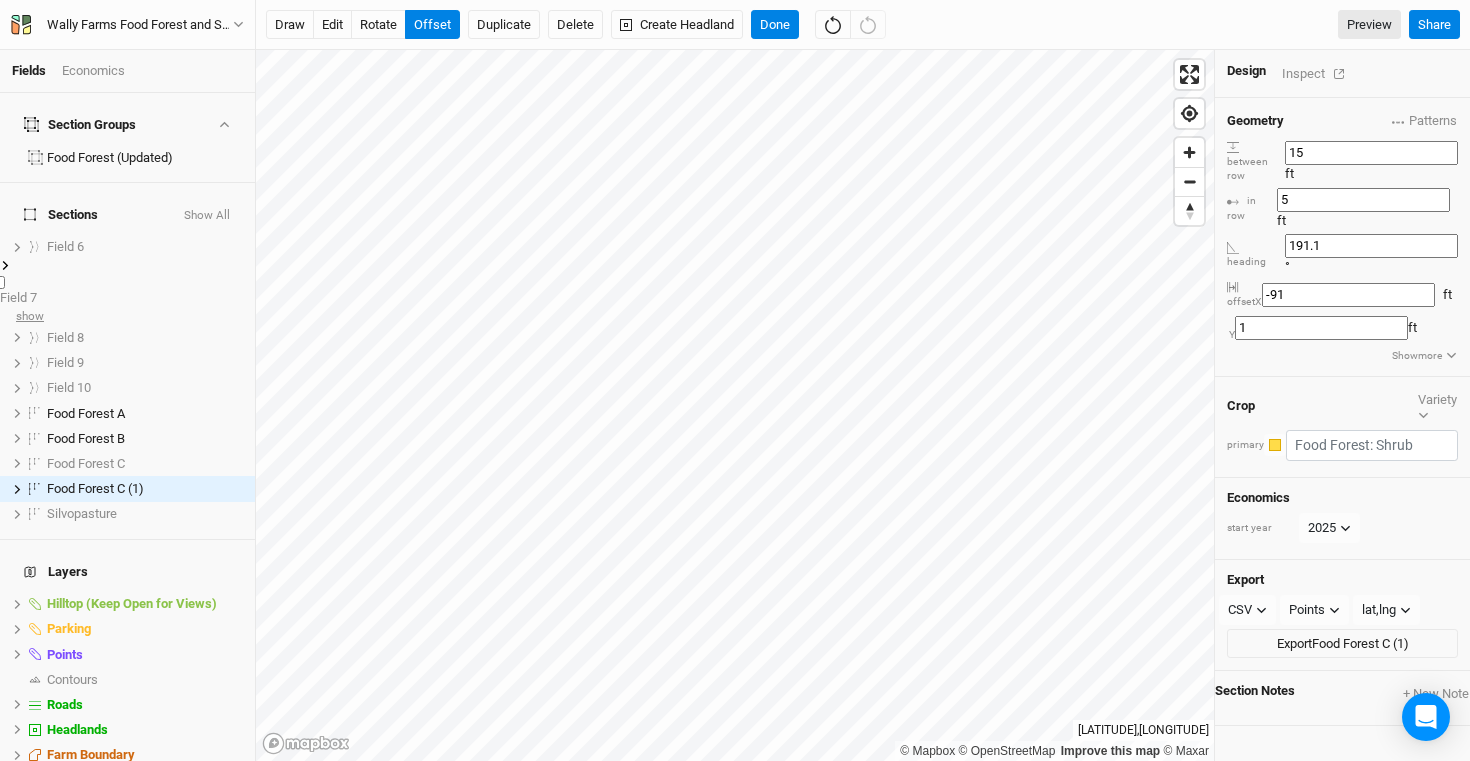 click on "show" at bounding box center [30, 315] 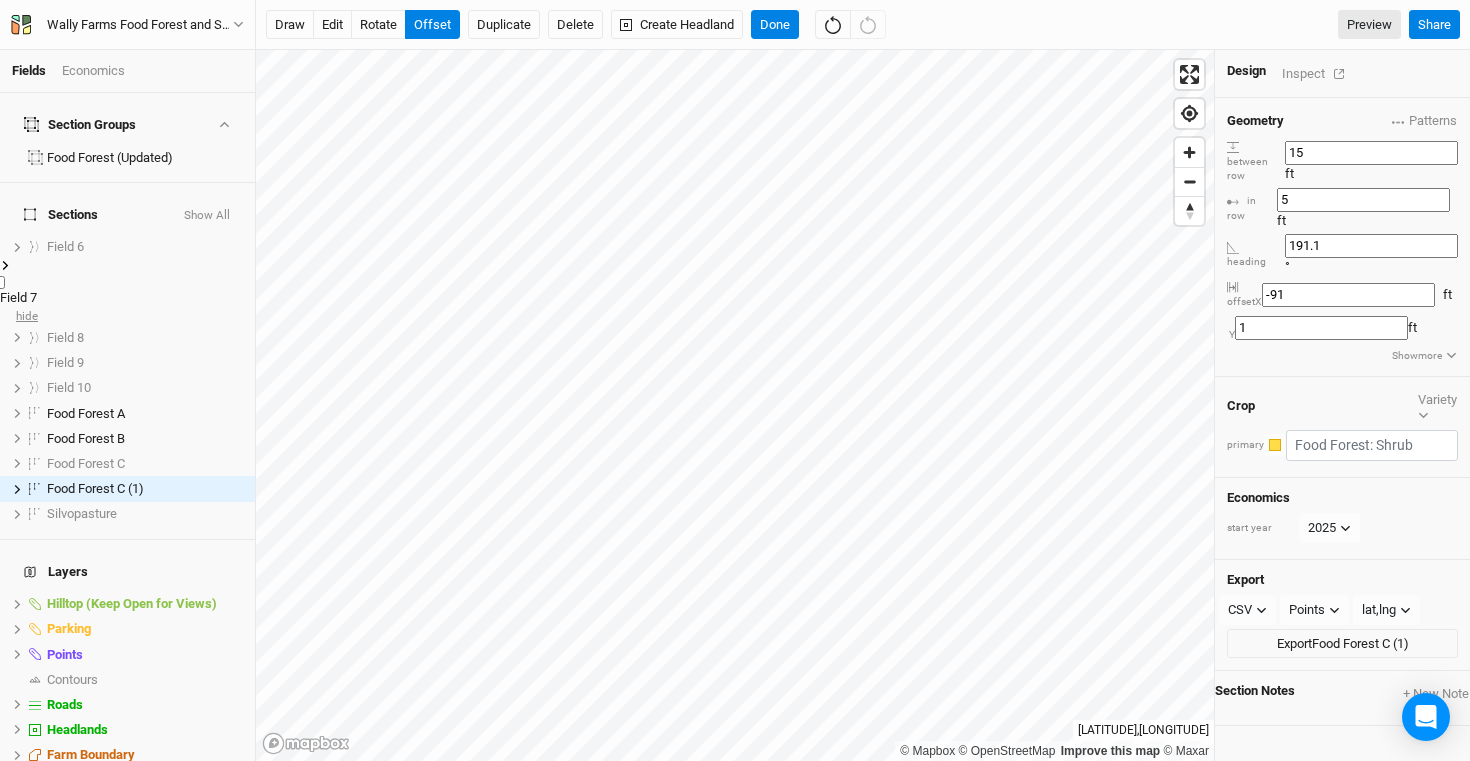 click on "hide" at bounding box center (27, 315) 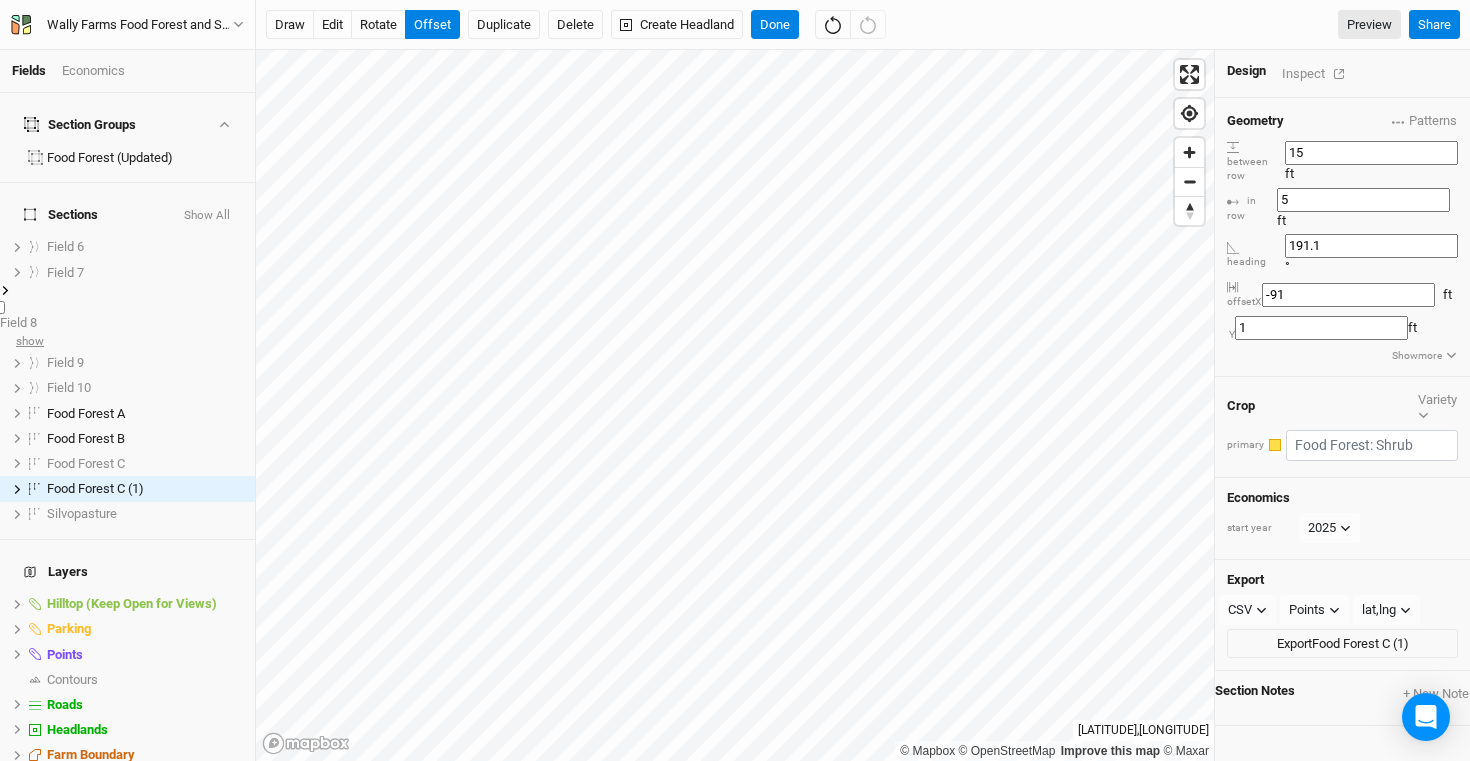click on "show" at bounding box center (30, 341) 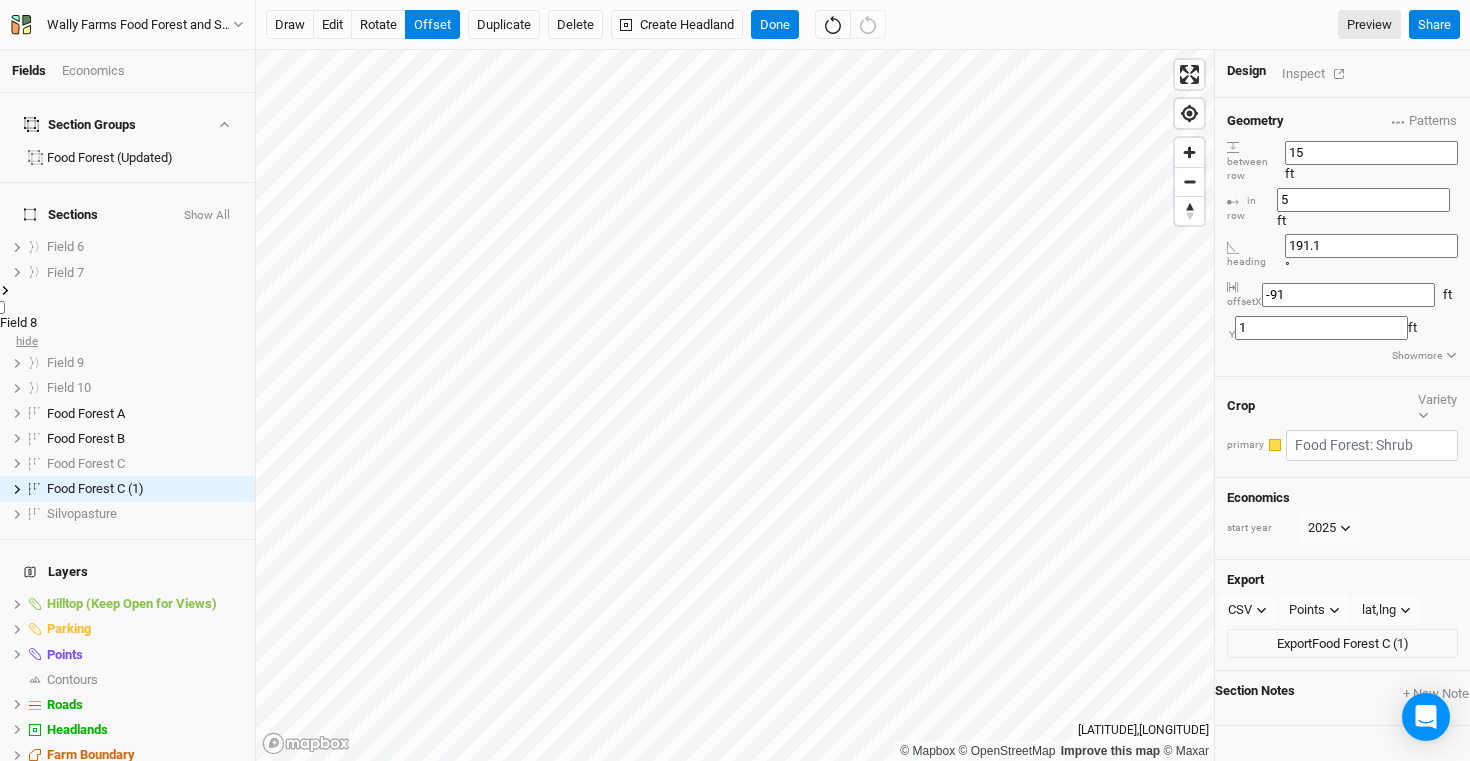 click on "hide" at bounding box center (27, 341) 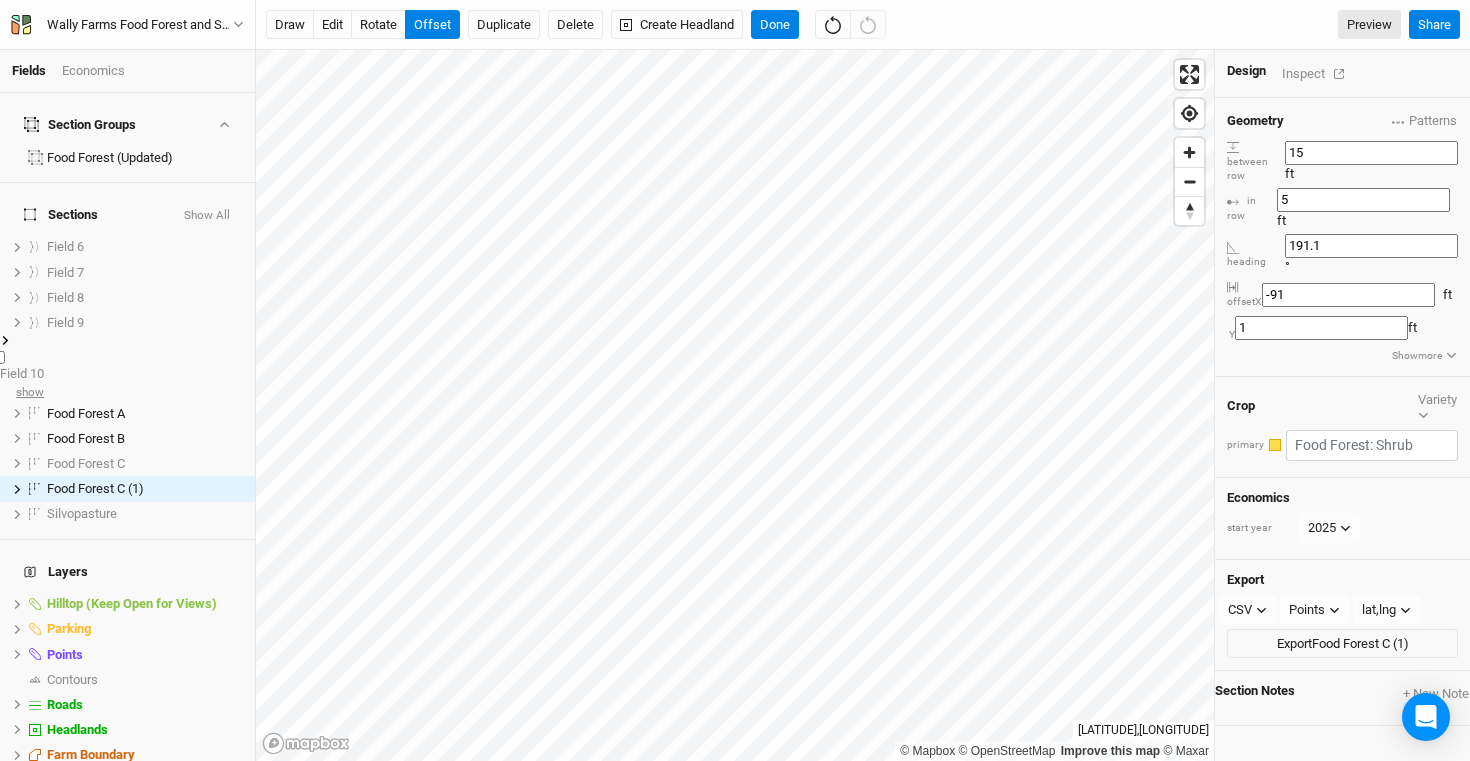 click on "show" at bounding box center [30, 391] 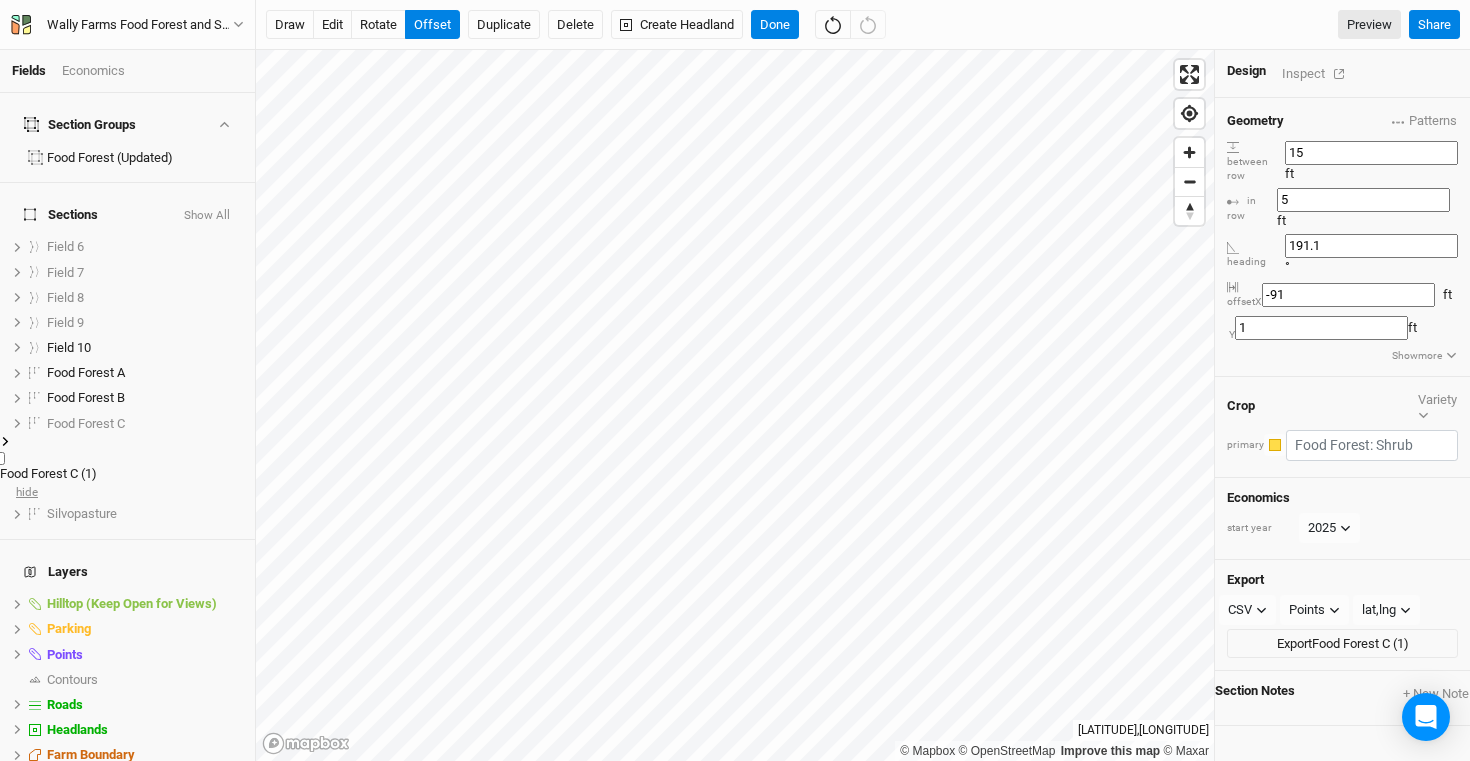 click on "hide" at bounding box center [27, 492] 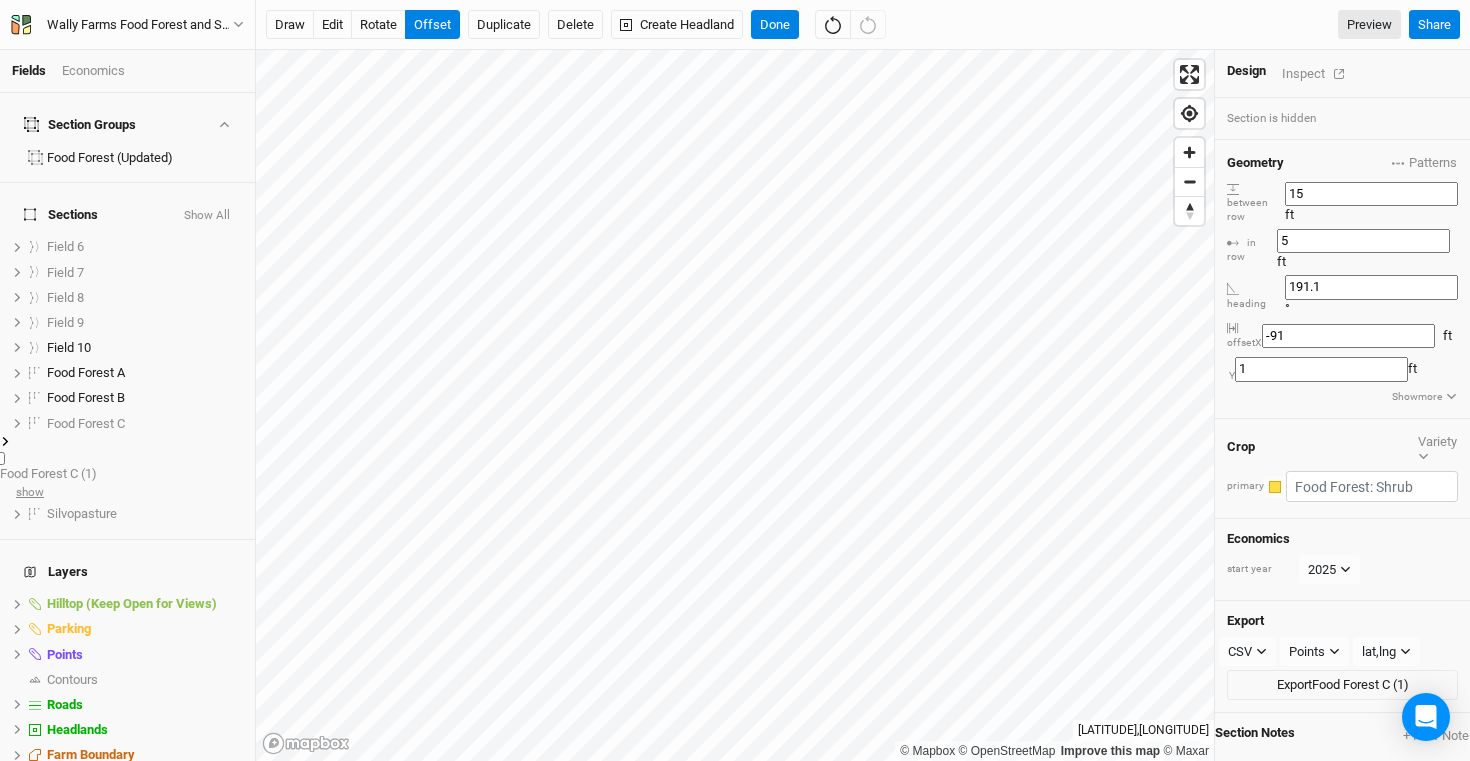 click on "show" at bounding box center [30, 492] 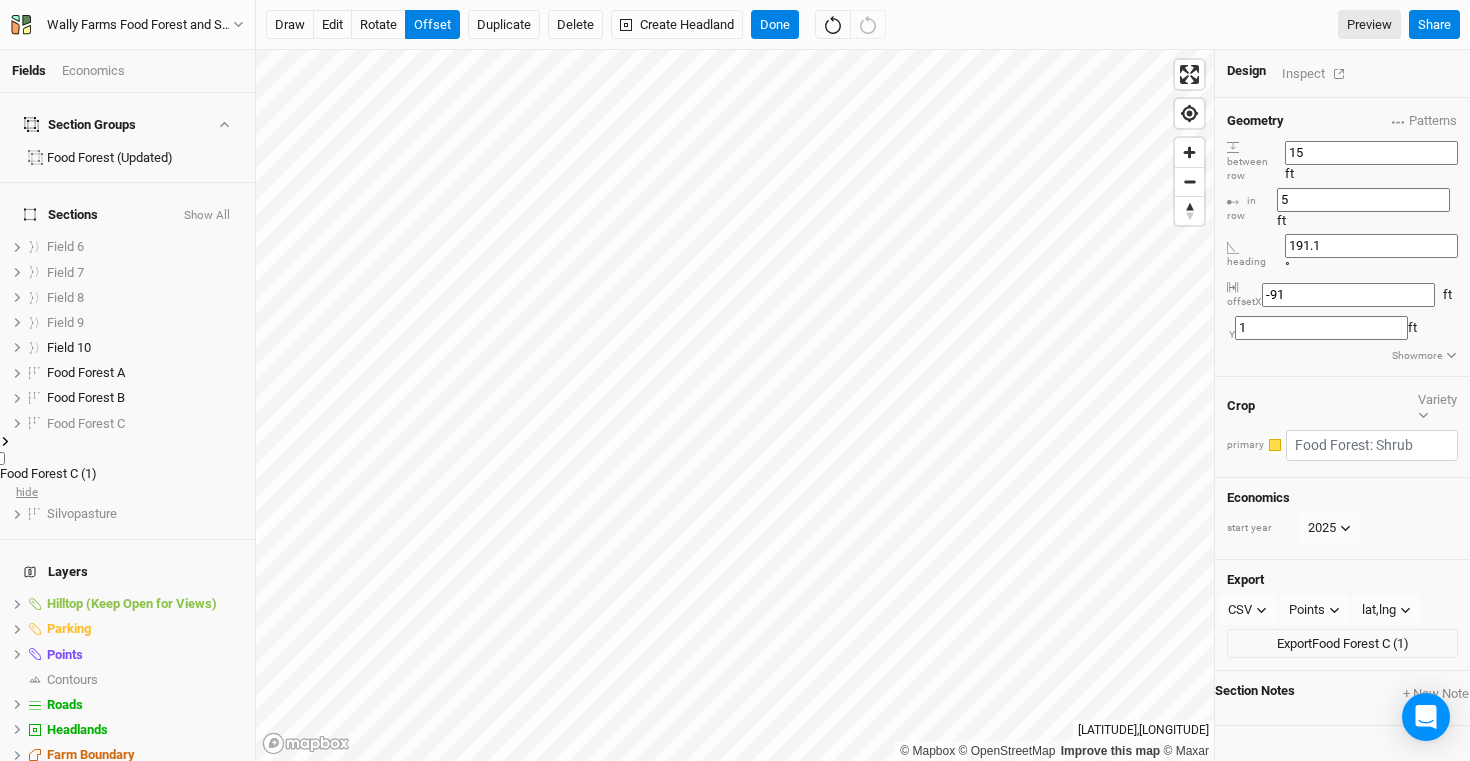 click on "hide" at bounding box center (27, 492) 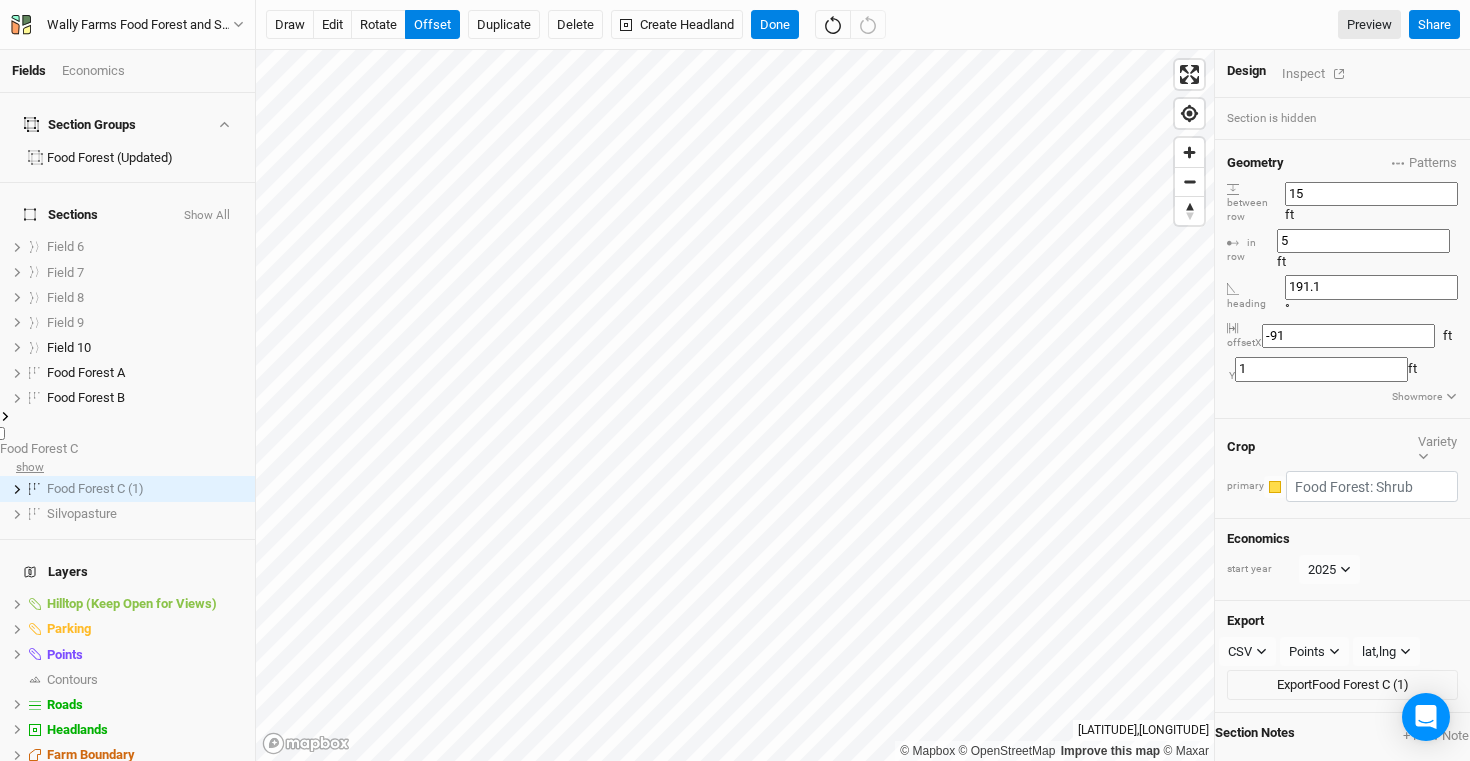 click on "show" at bounding box center [30, 466] 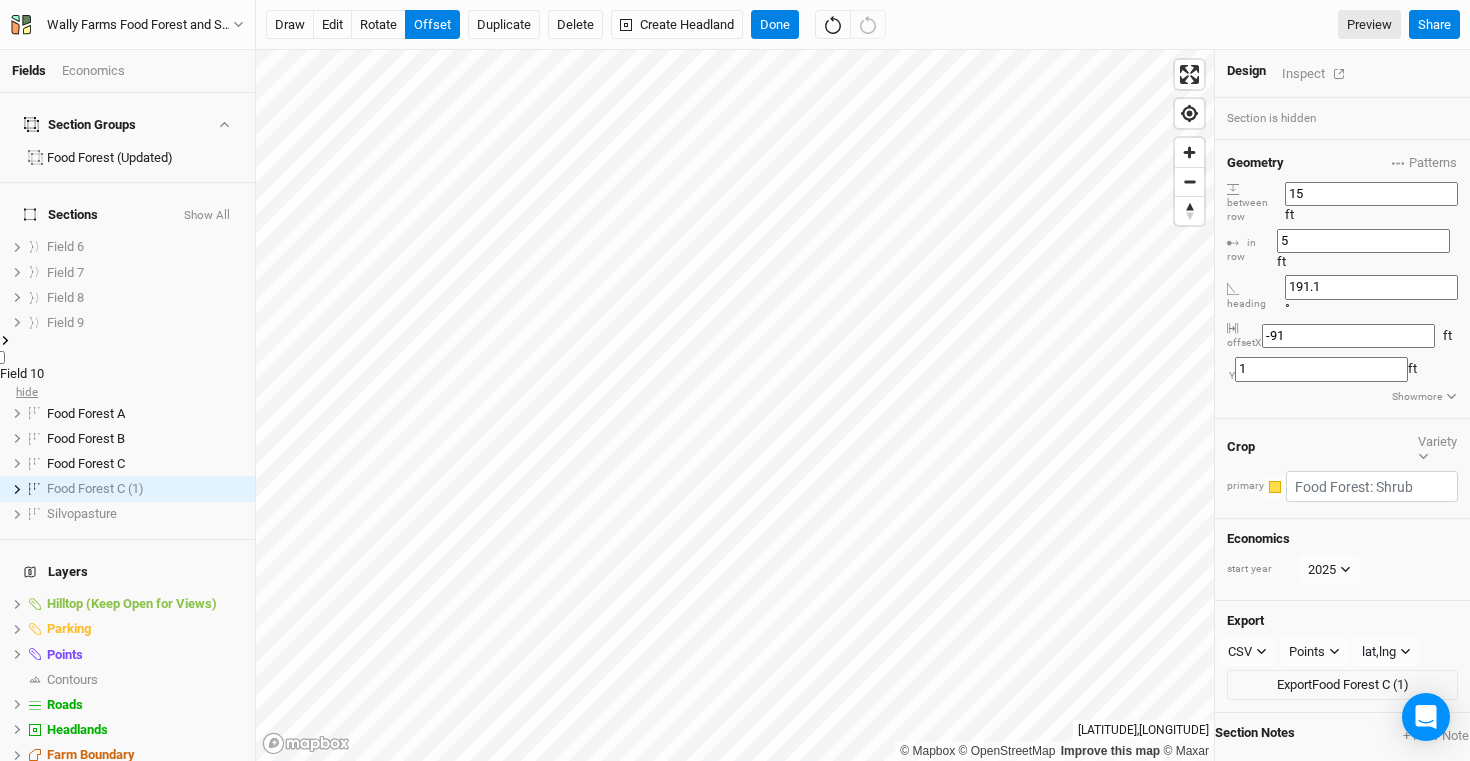 click on "hide" at bounding box center [27, 391] 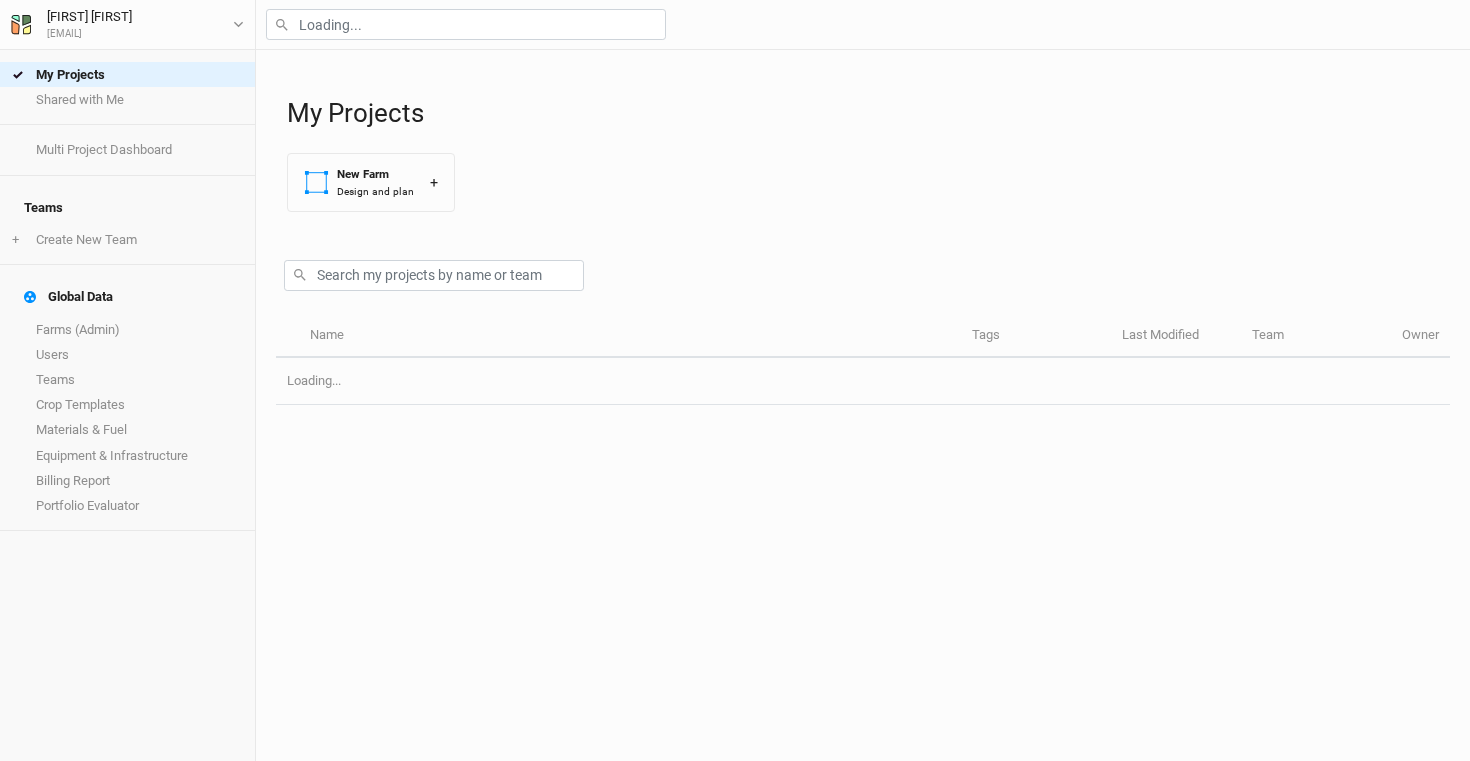 scroll, scrollTop: 0, scrollLeft: 0, axis: both 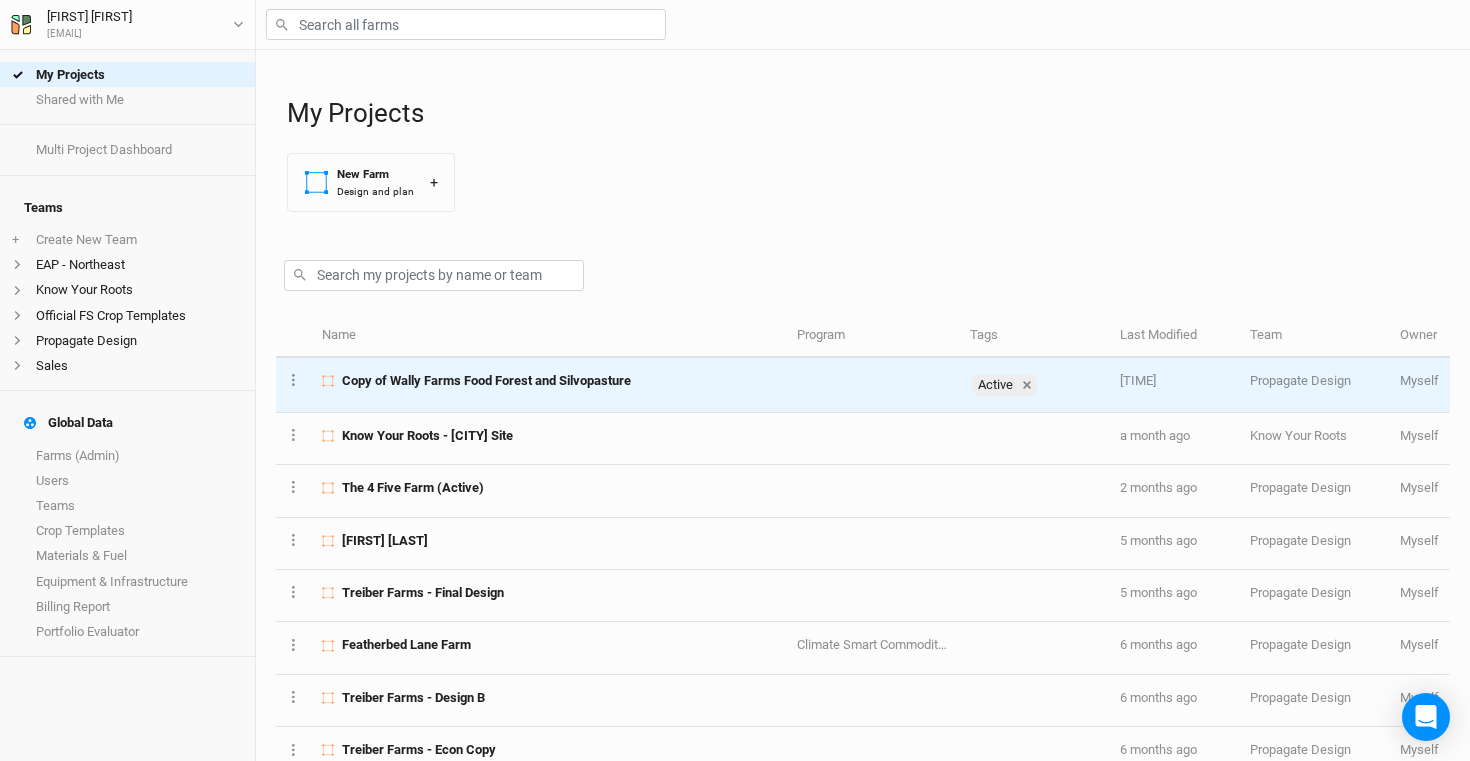 click on "Copy of Wally Farms Food Forest and Silvopasture" at bounding box center (486, 381) 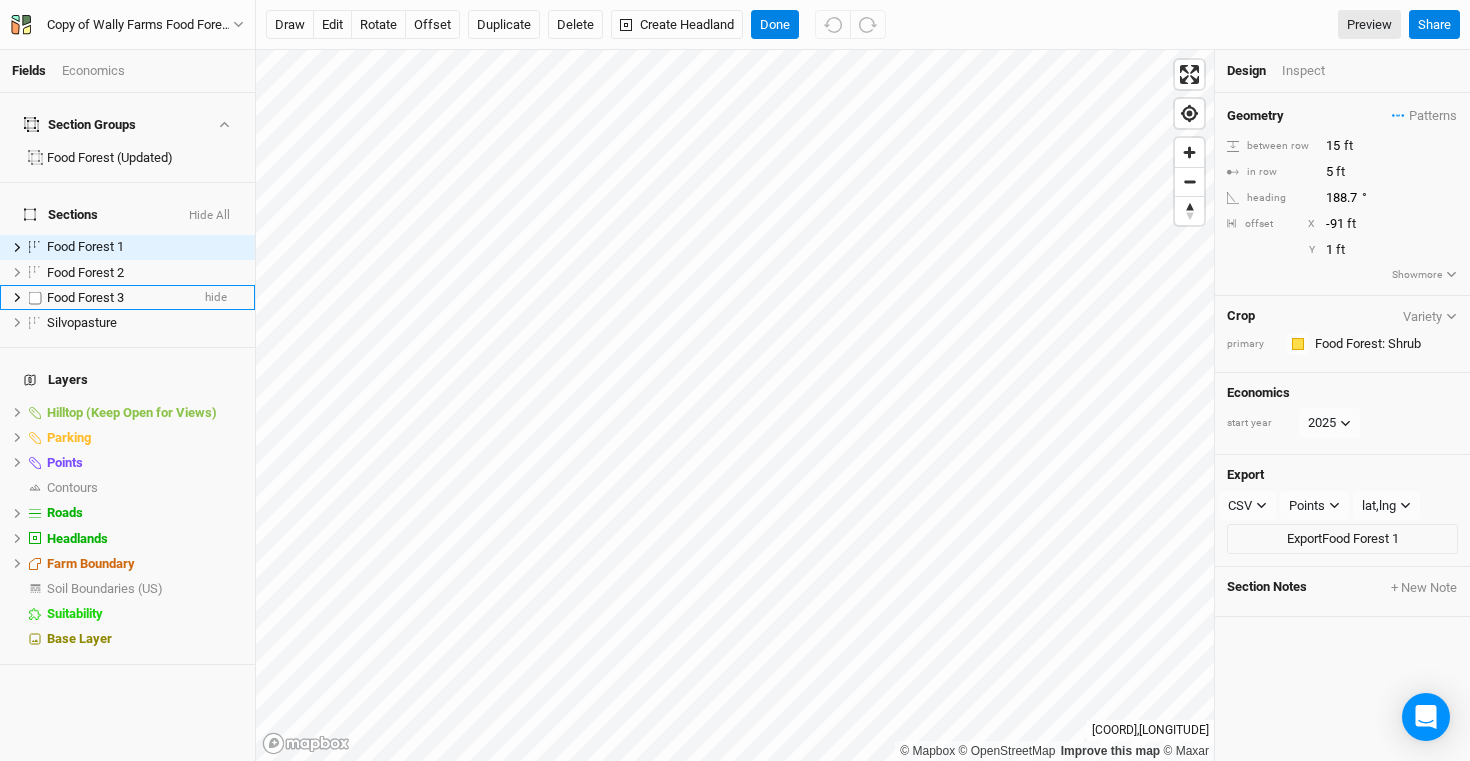 click 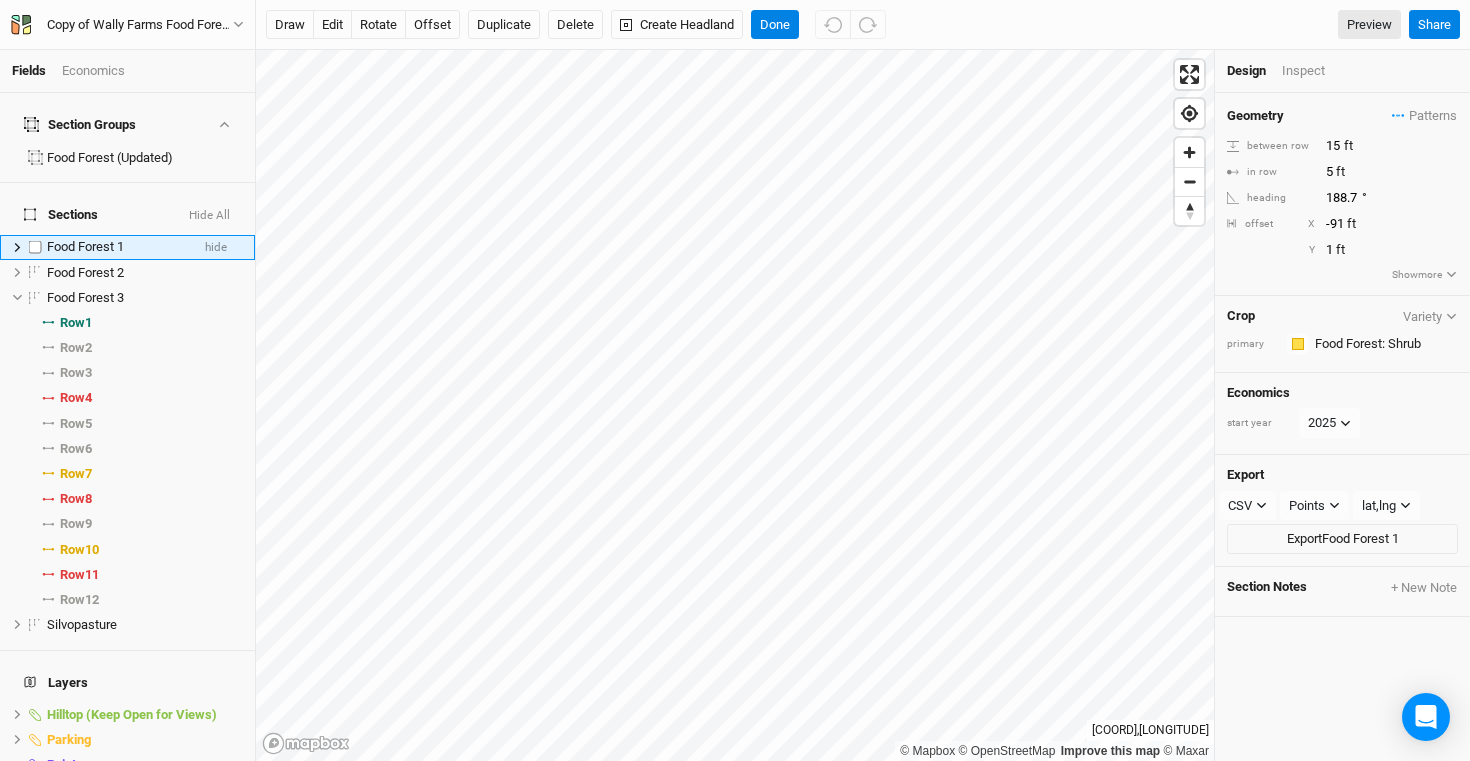 click 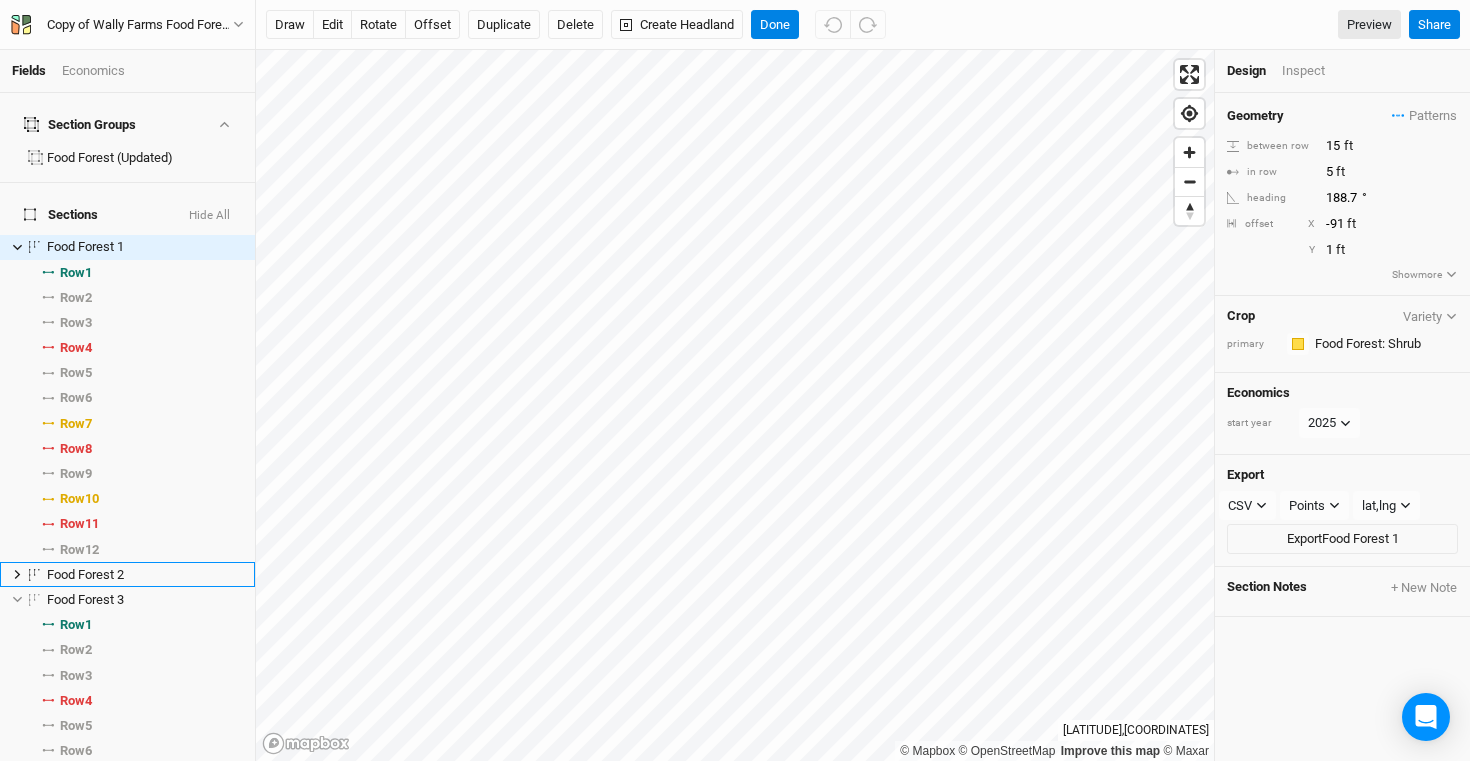 scroll, scrollTop: 123, scrollLeft: 0, axis: vertical 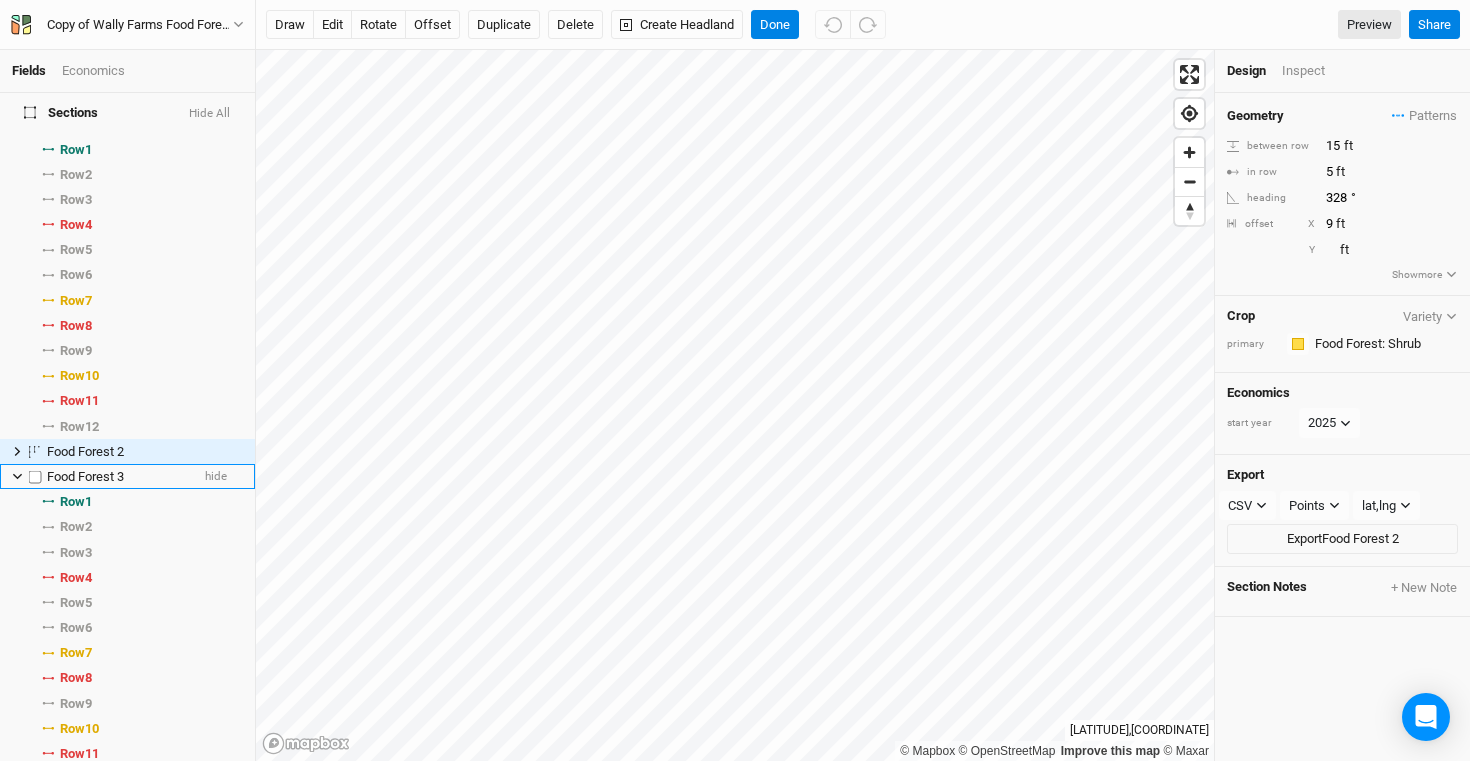 click 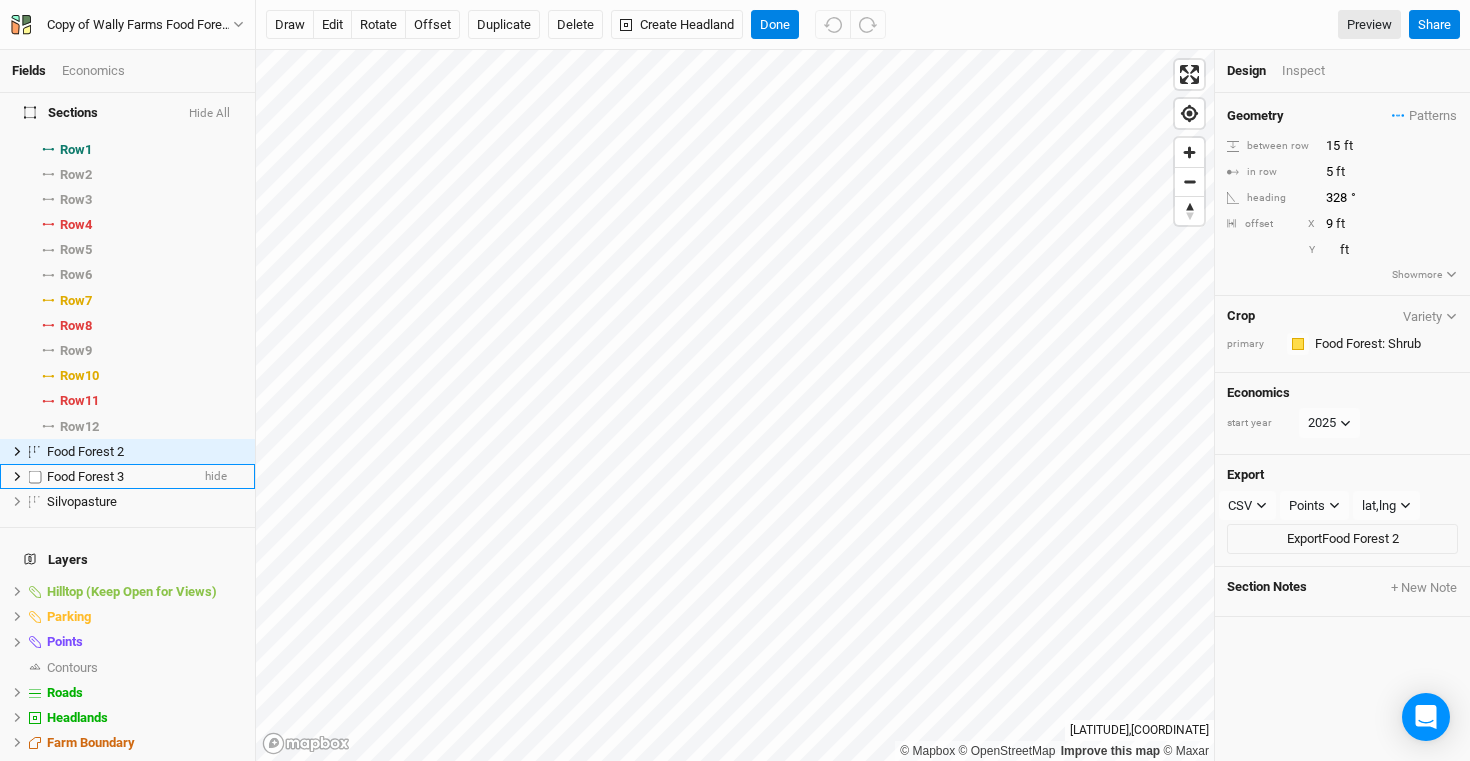 click at bounding box center (35, 476) 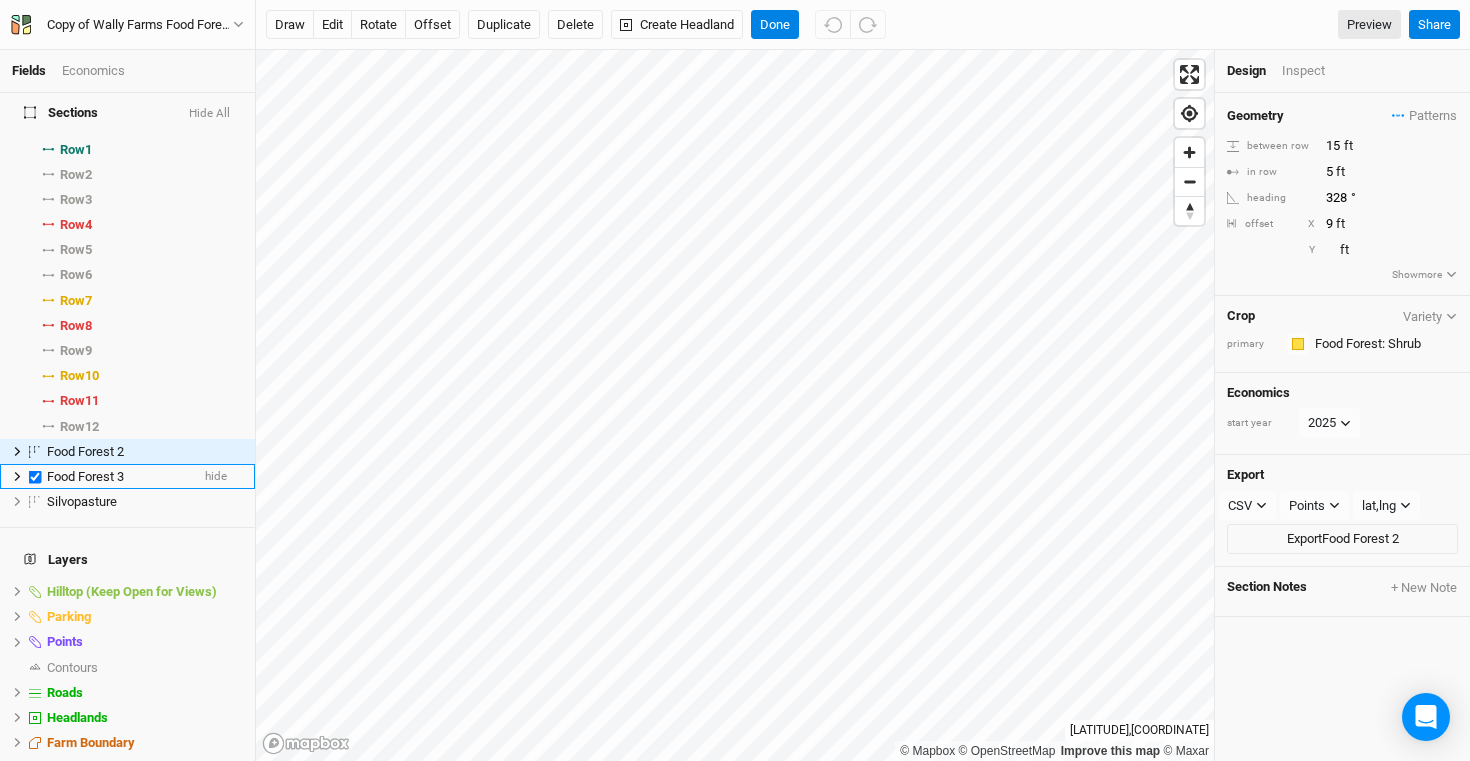checkbox on "true" 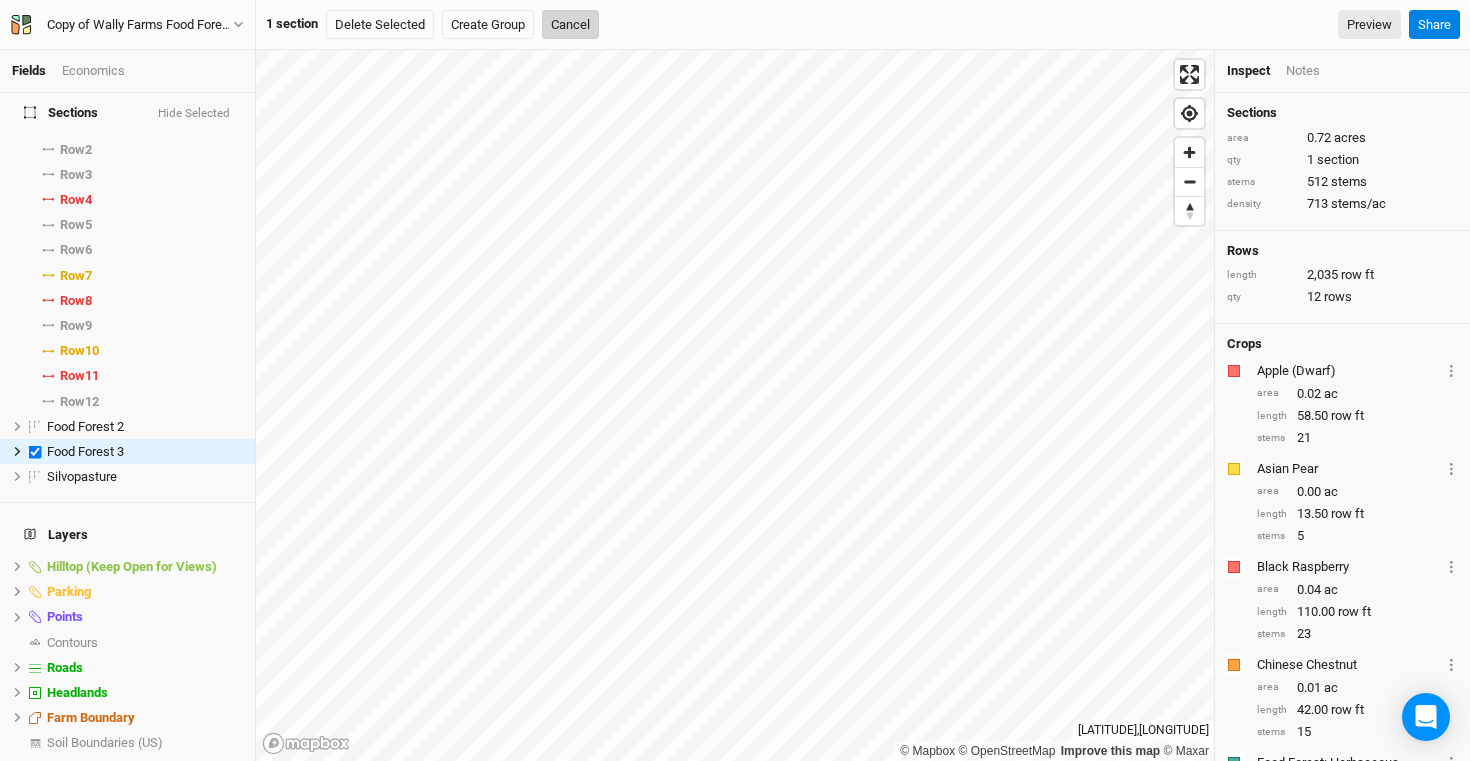 click on "Cancel" at bounding box center [570, 25] 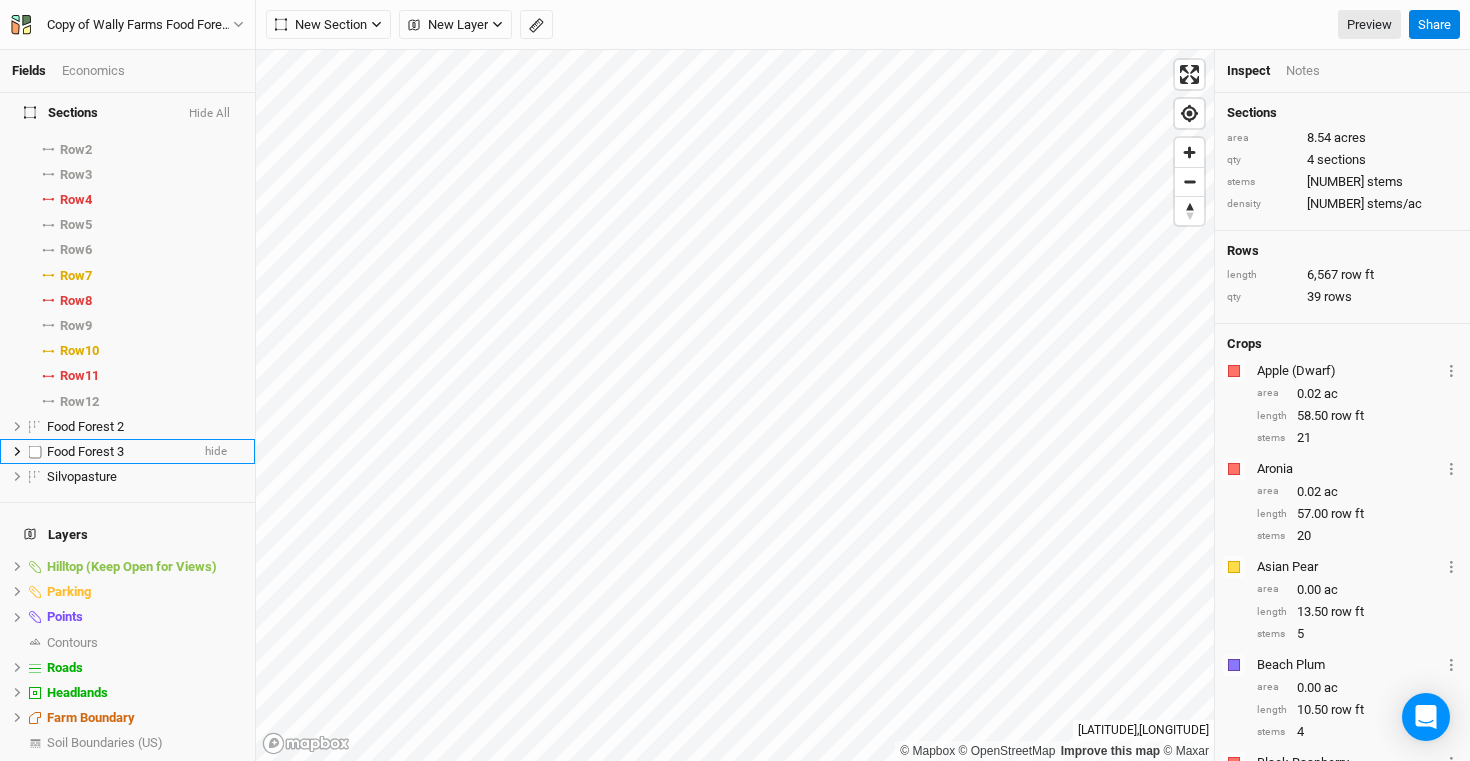 click on "Food Forest 3" at bounding box center [85, 451] 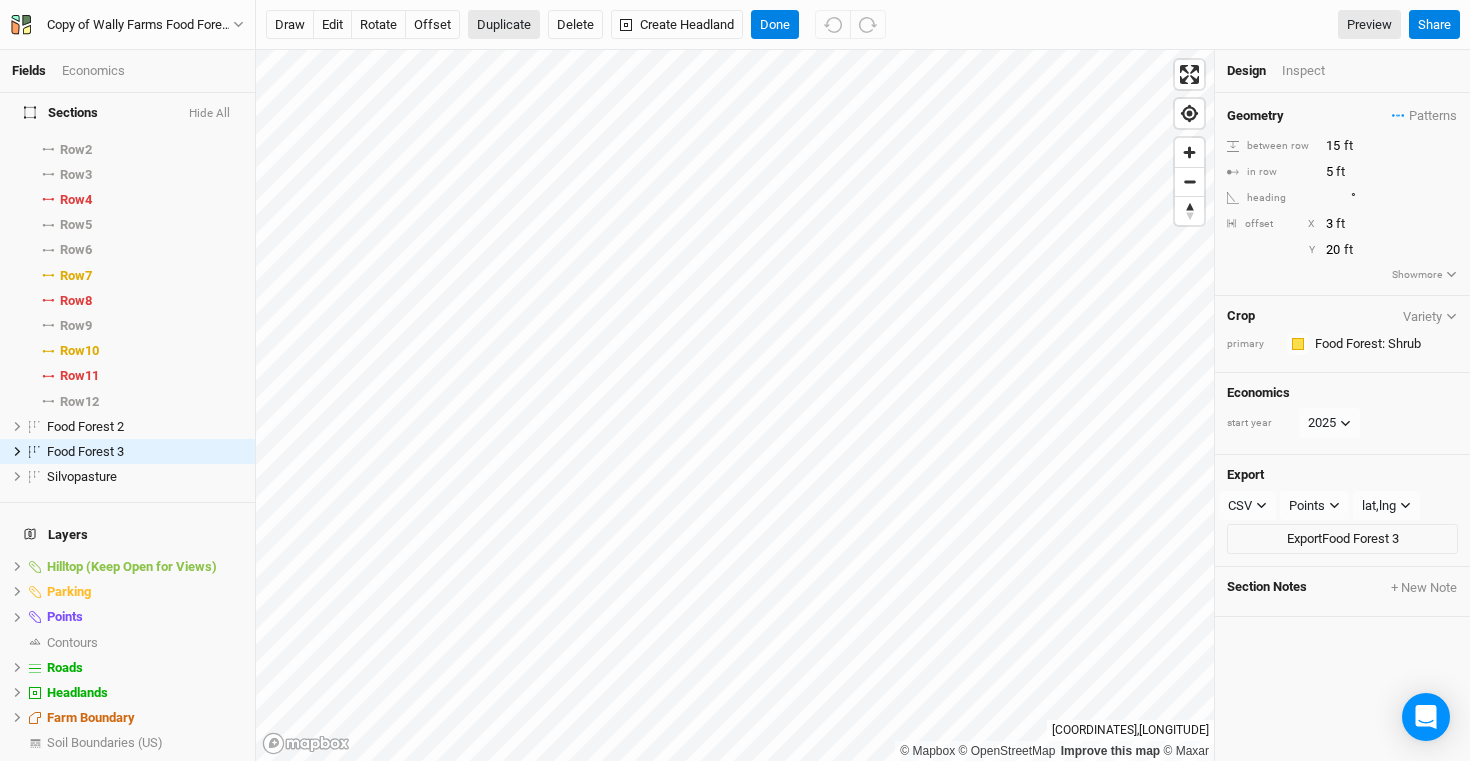 click on "Duplicate" at bounding box center [504, 25] 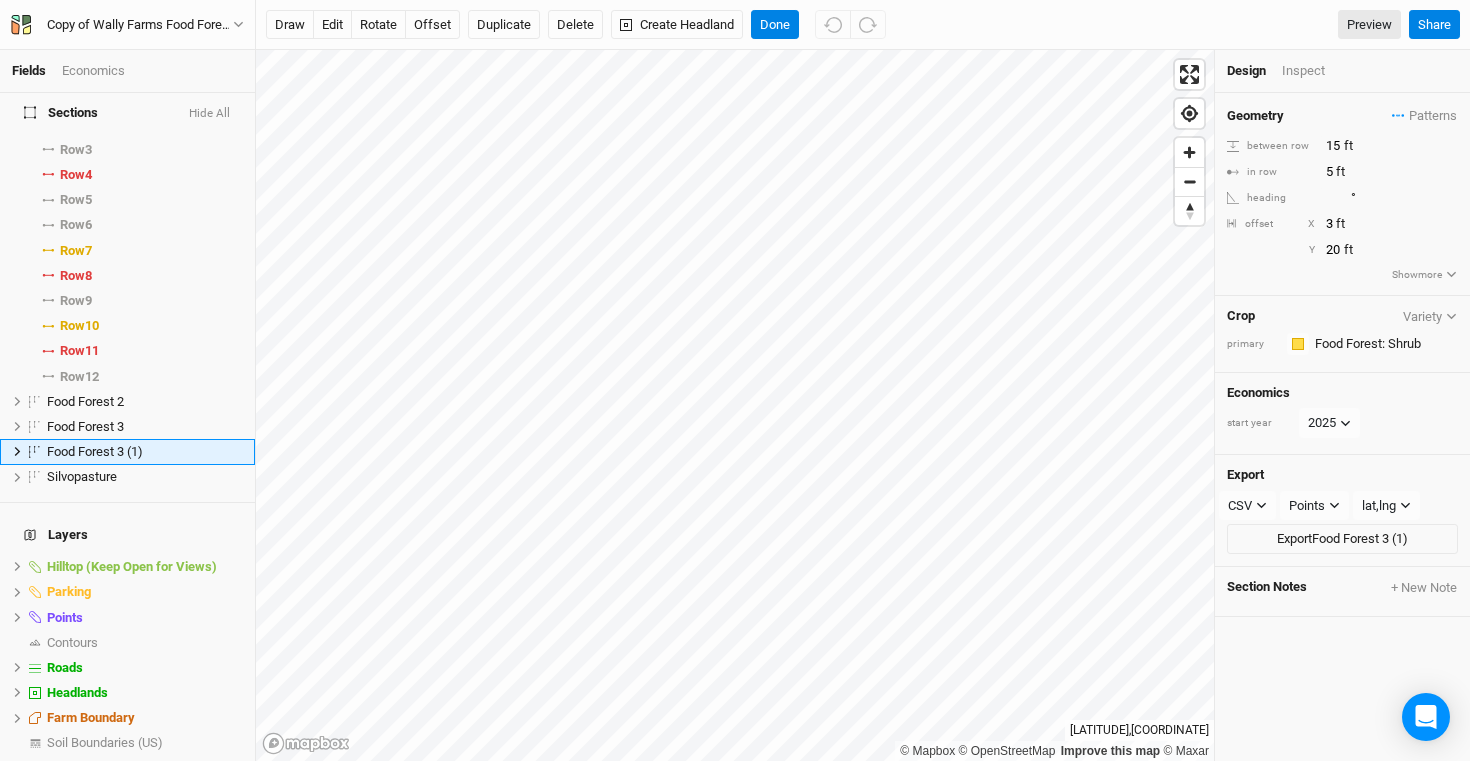 scroll, scrollTop: 173, scrollLeft: 0, axis: vertical 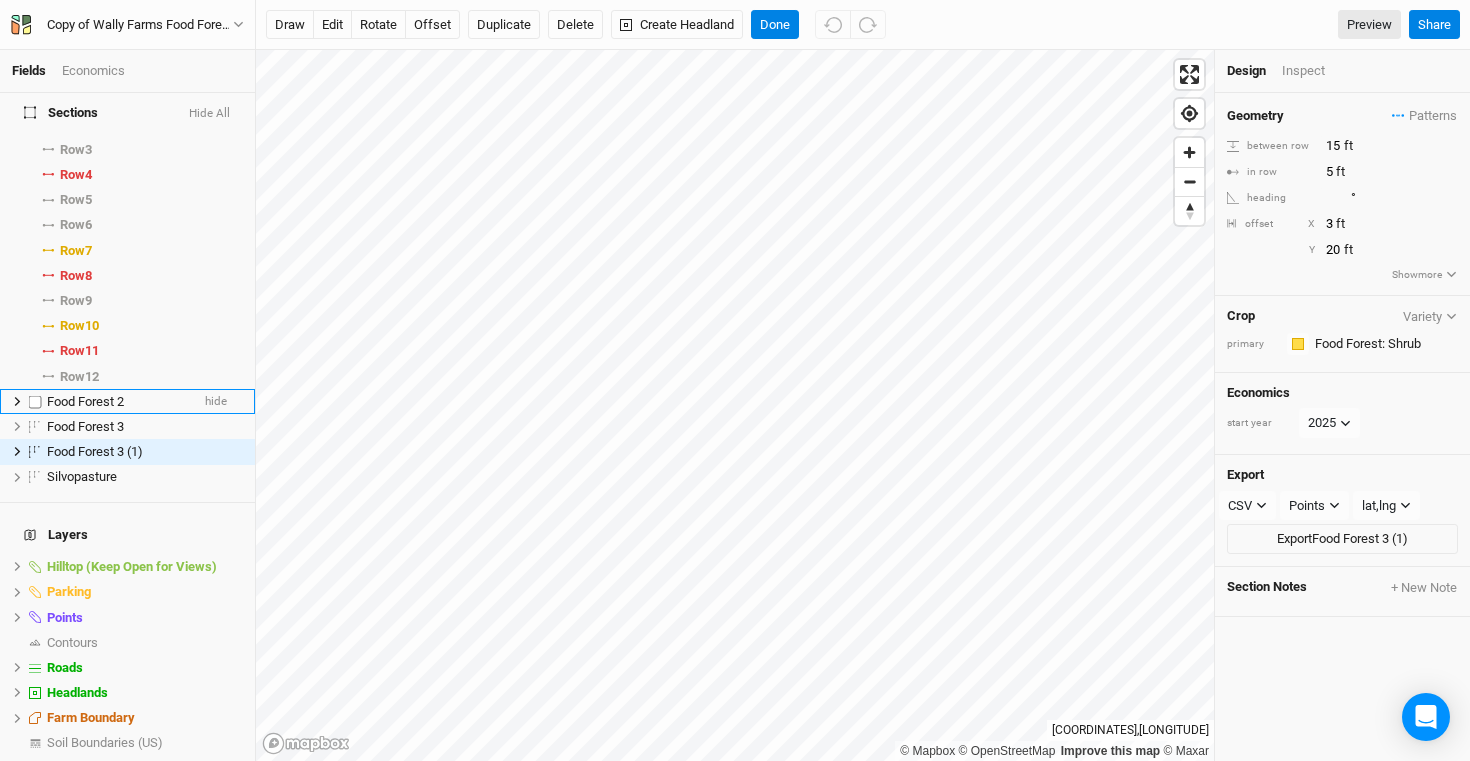 click on "Food Forest 2" at bounding box center [118, 402] 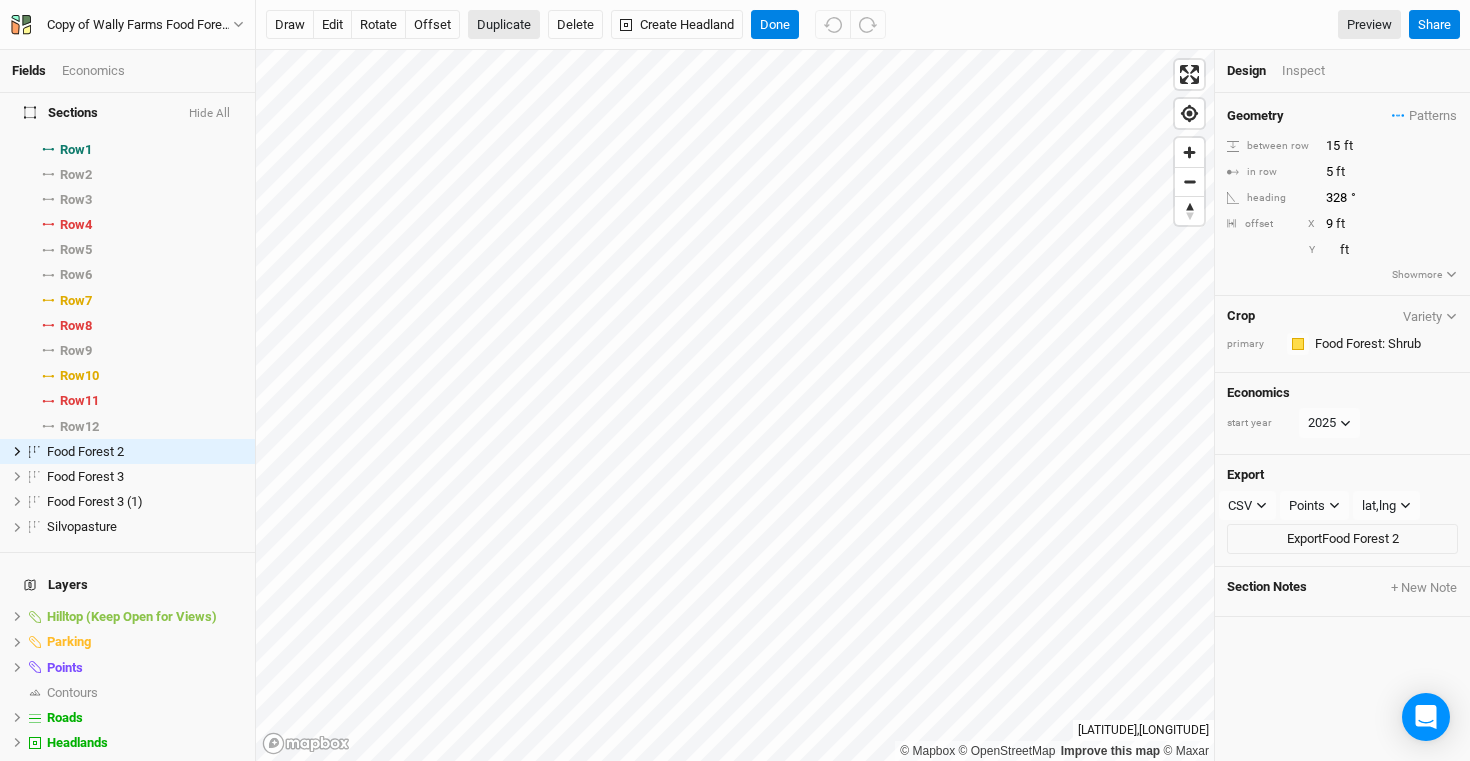 click on "Duplicate" at bounding box center (504, 25) 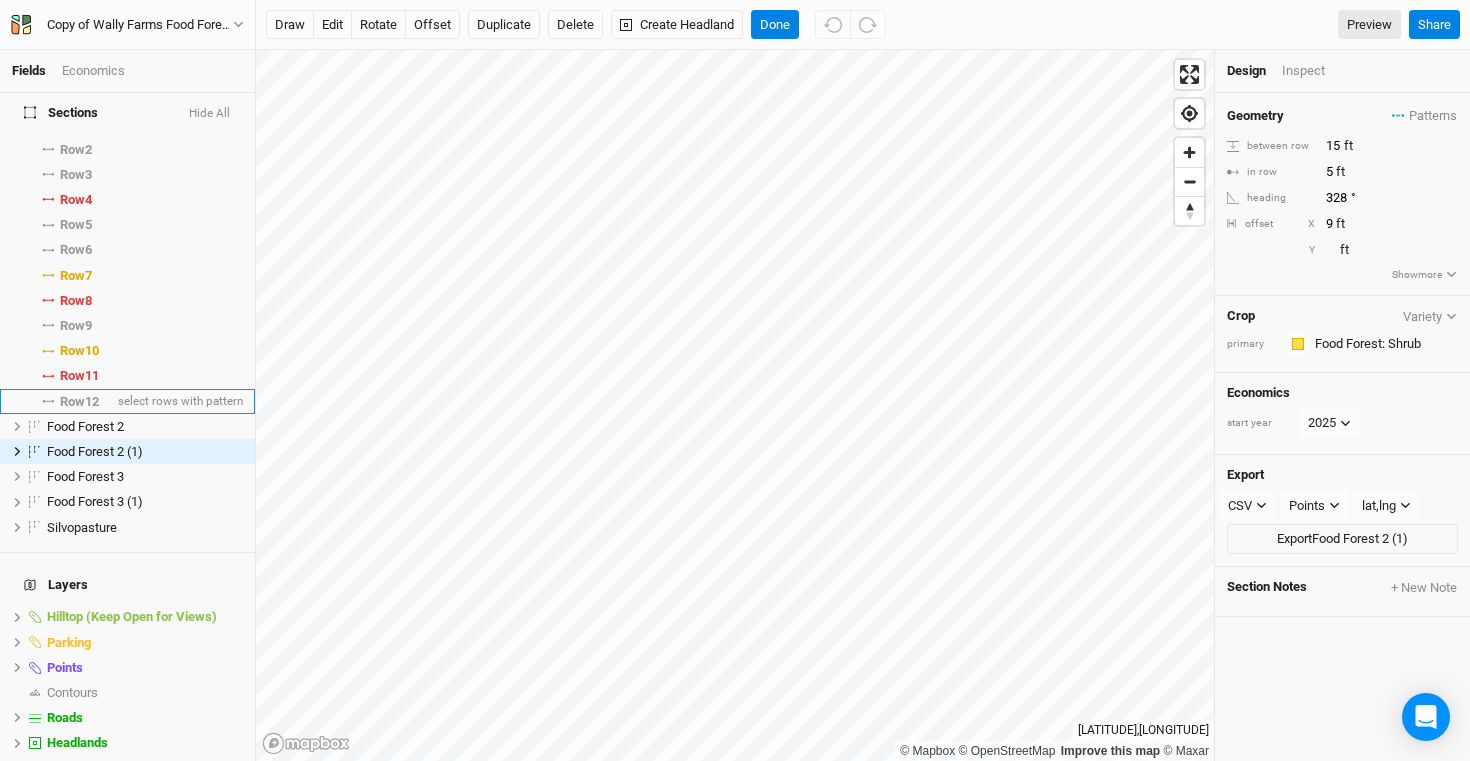 scroll, scrollTop: 0, scrollLeft: 0, axis: both 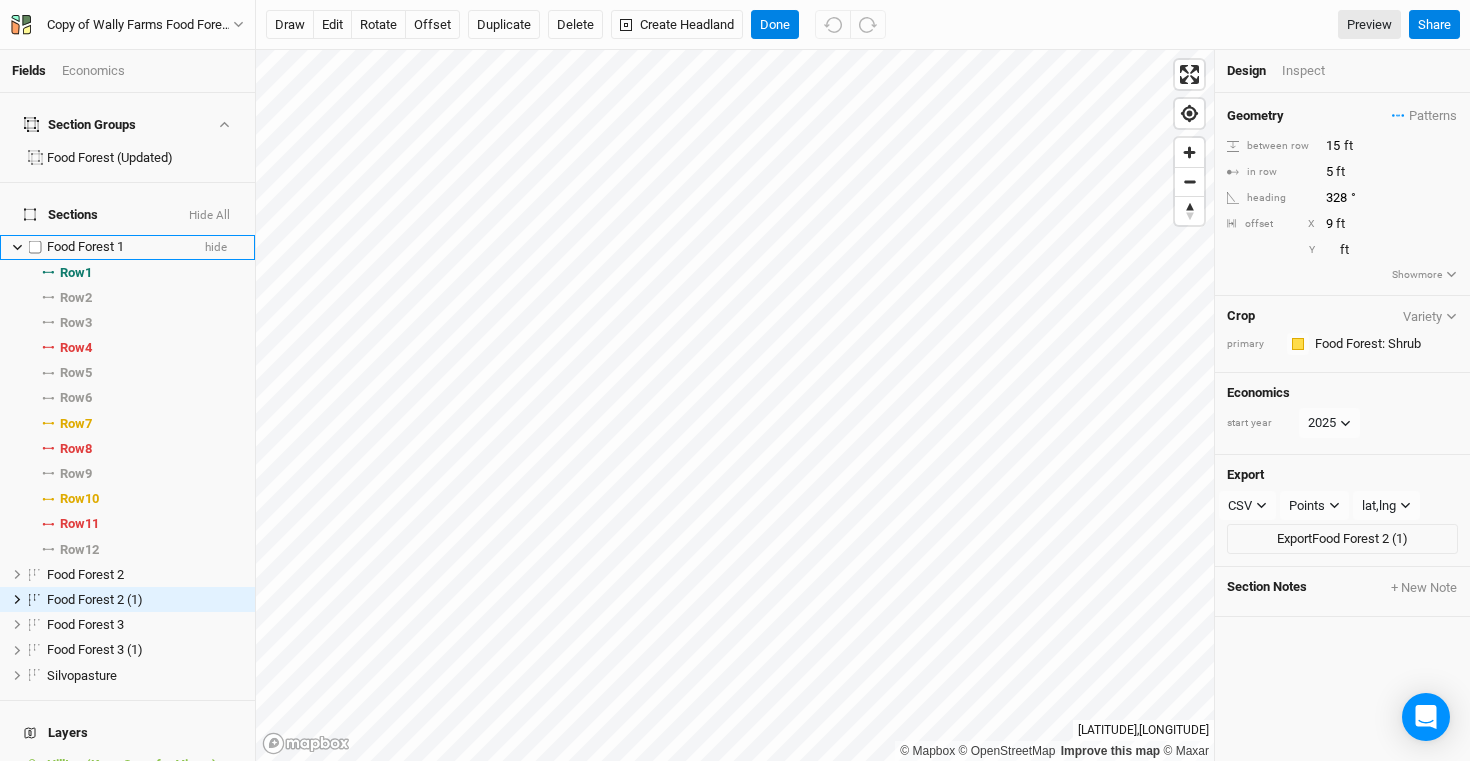 click 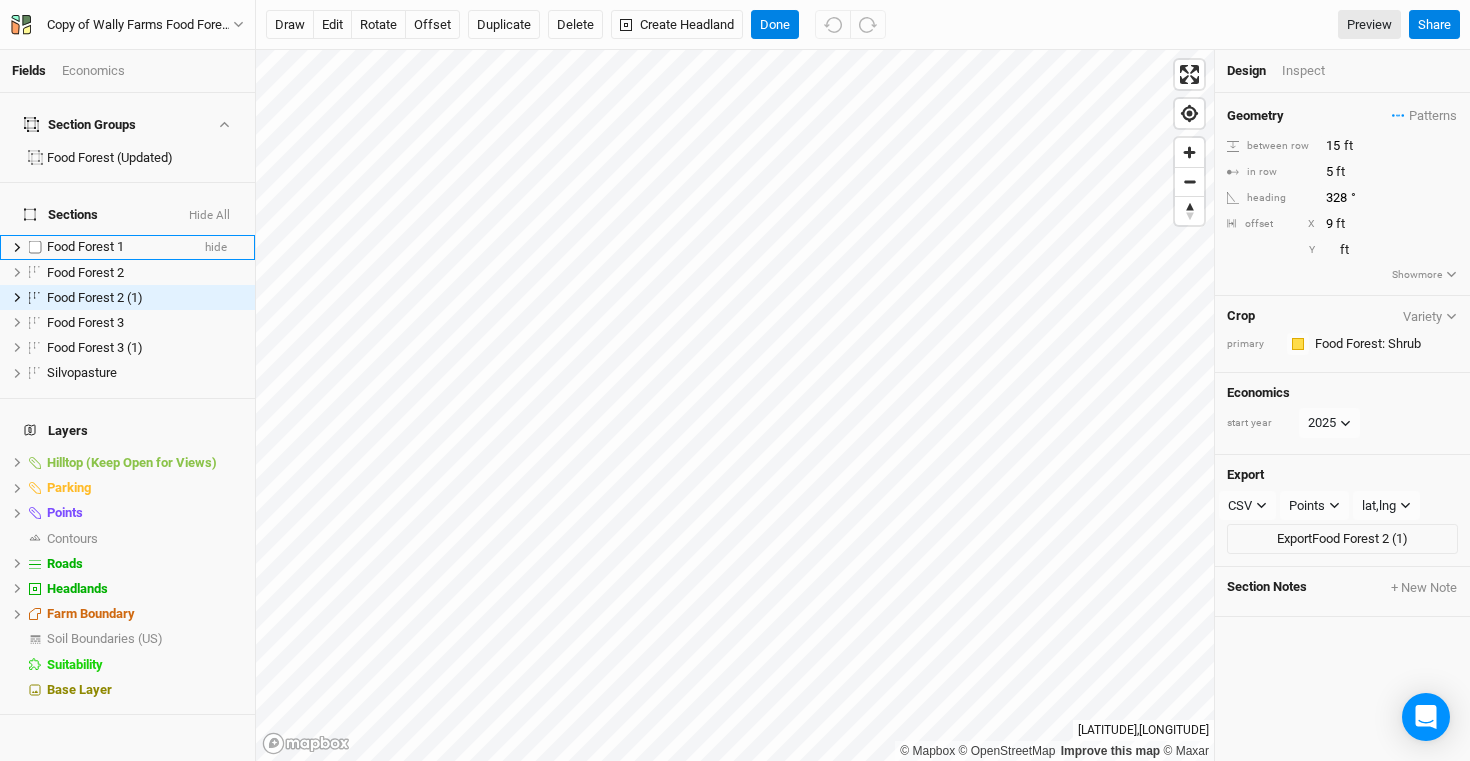 click on "Food Forest 1" at bounding box center [85, 246] 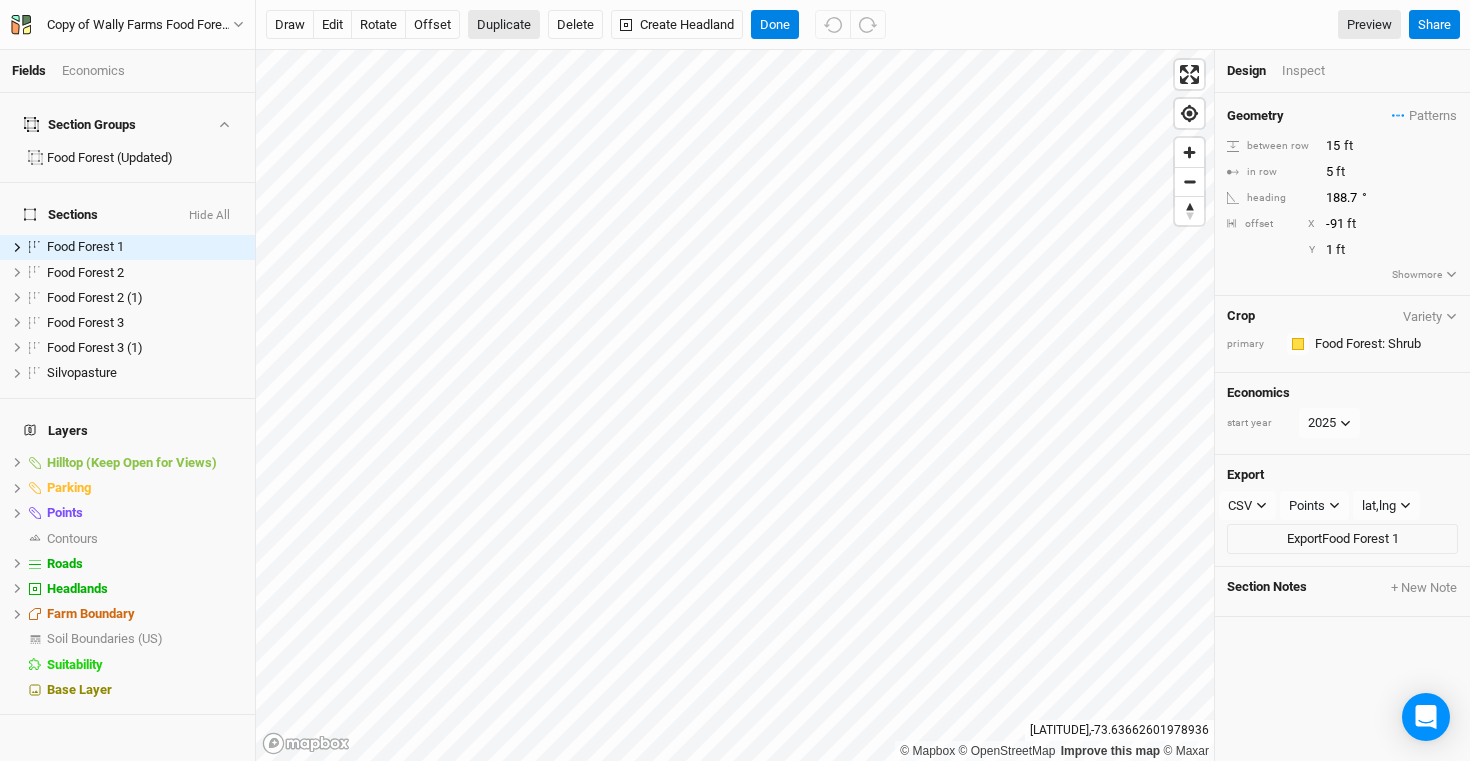 click on "Duplicate" at bounding box center (504, 25) 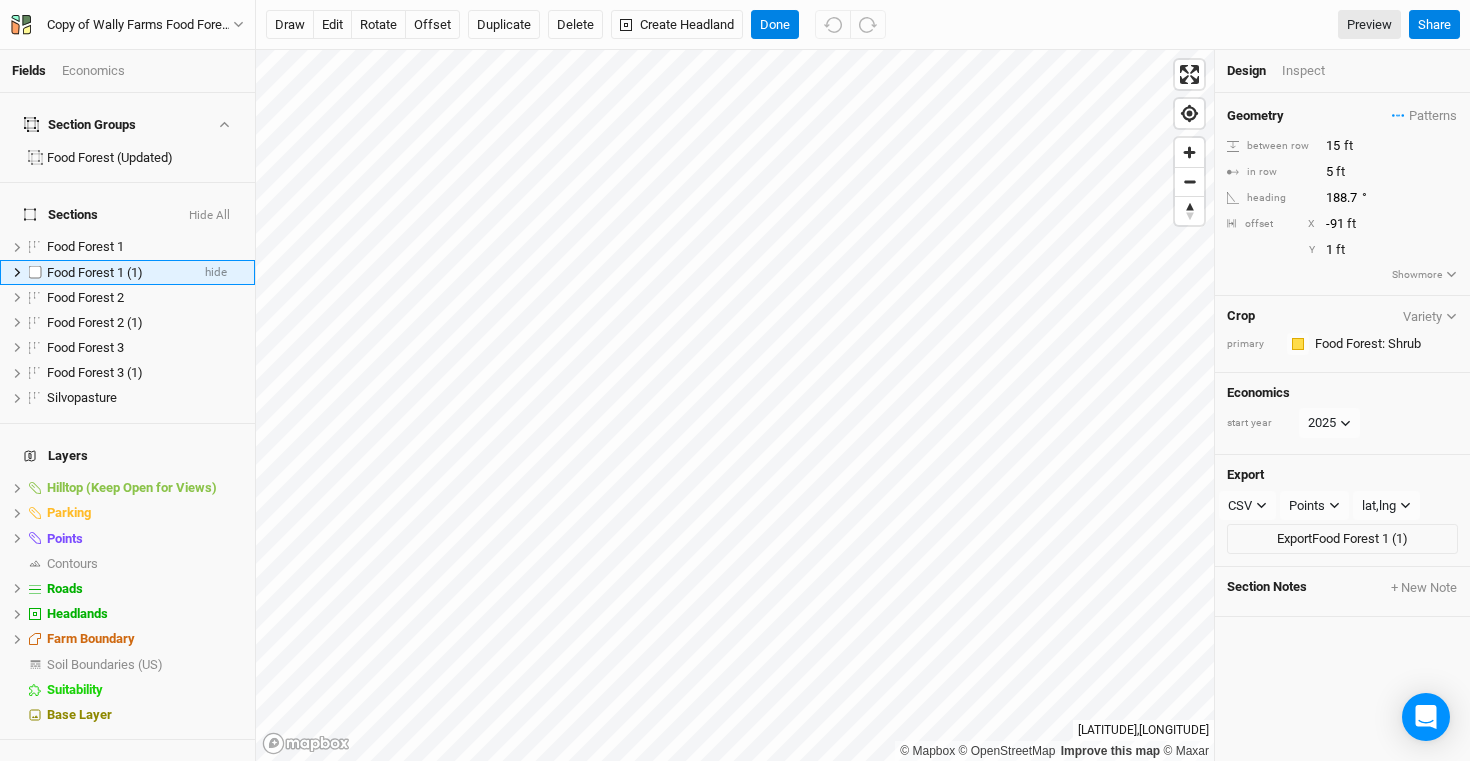 click at bounding box center (35, 272) 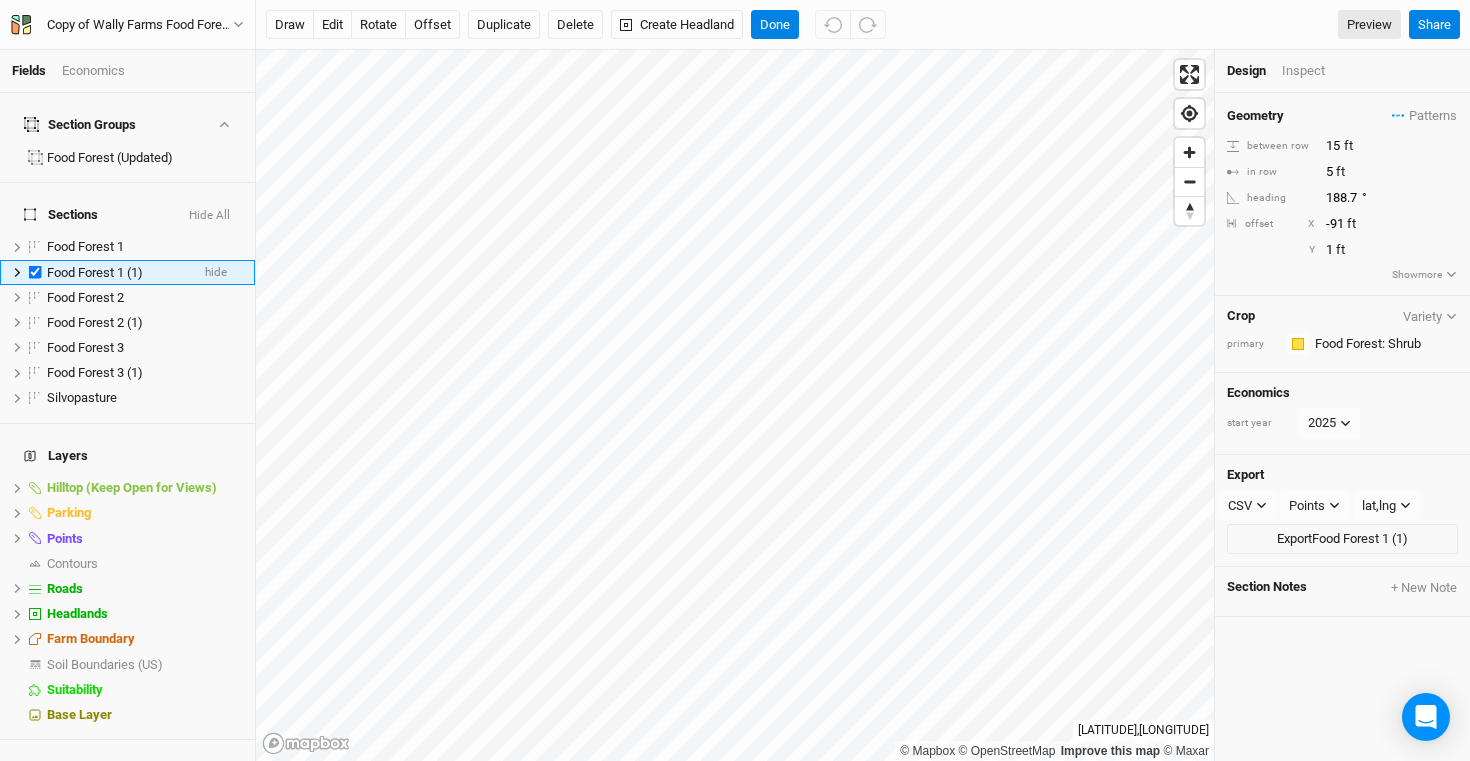 checkbox on "true" 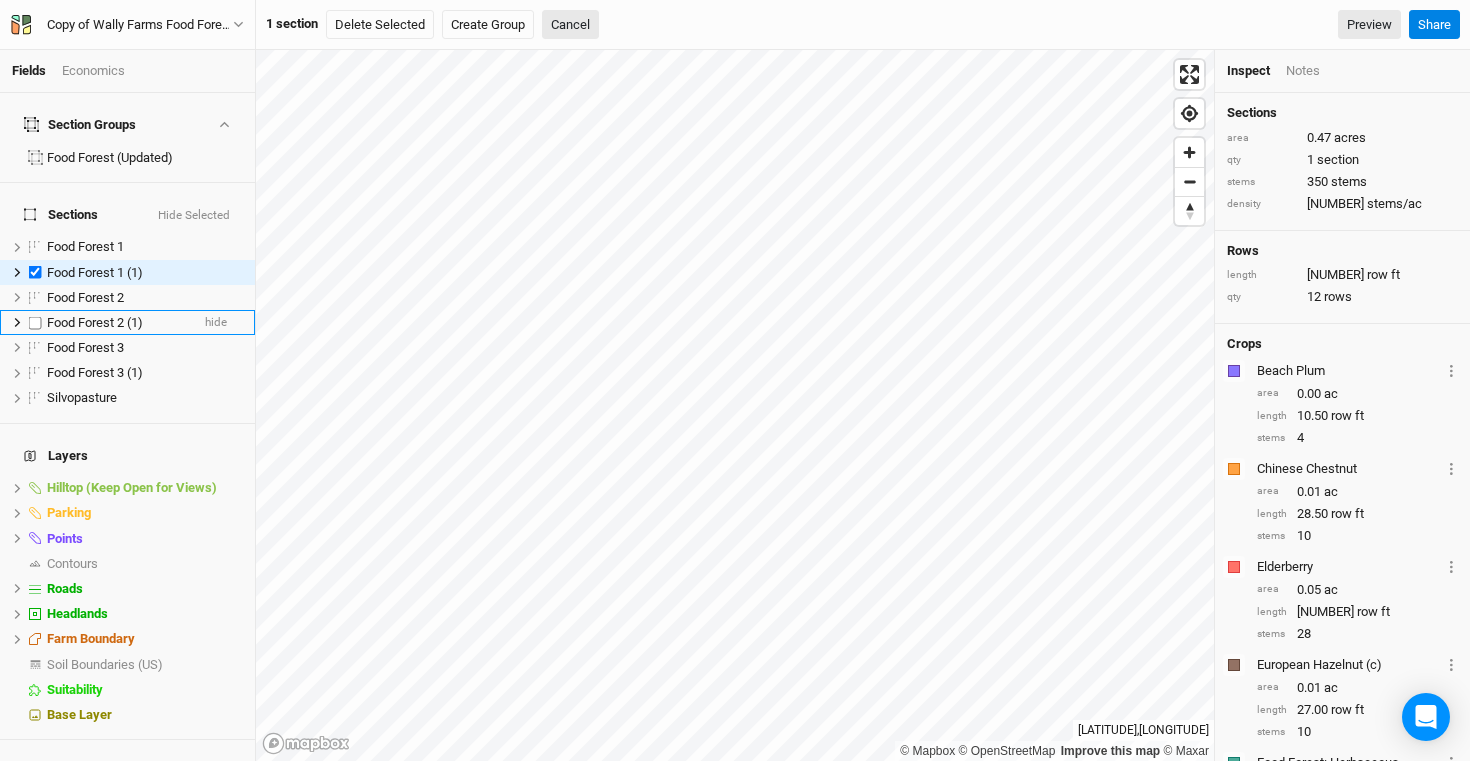 click at bounding box center [35, 322] 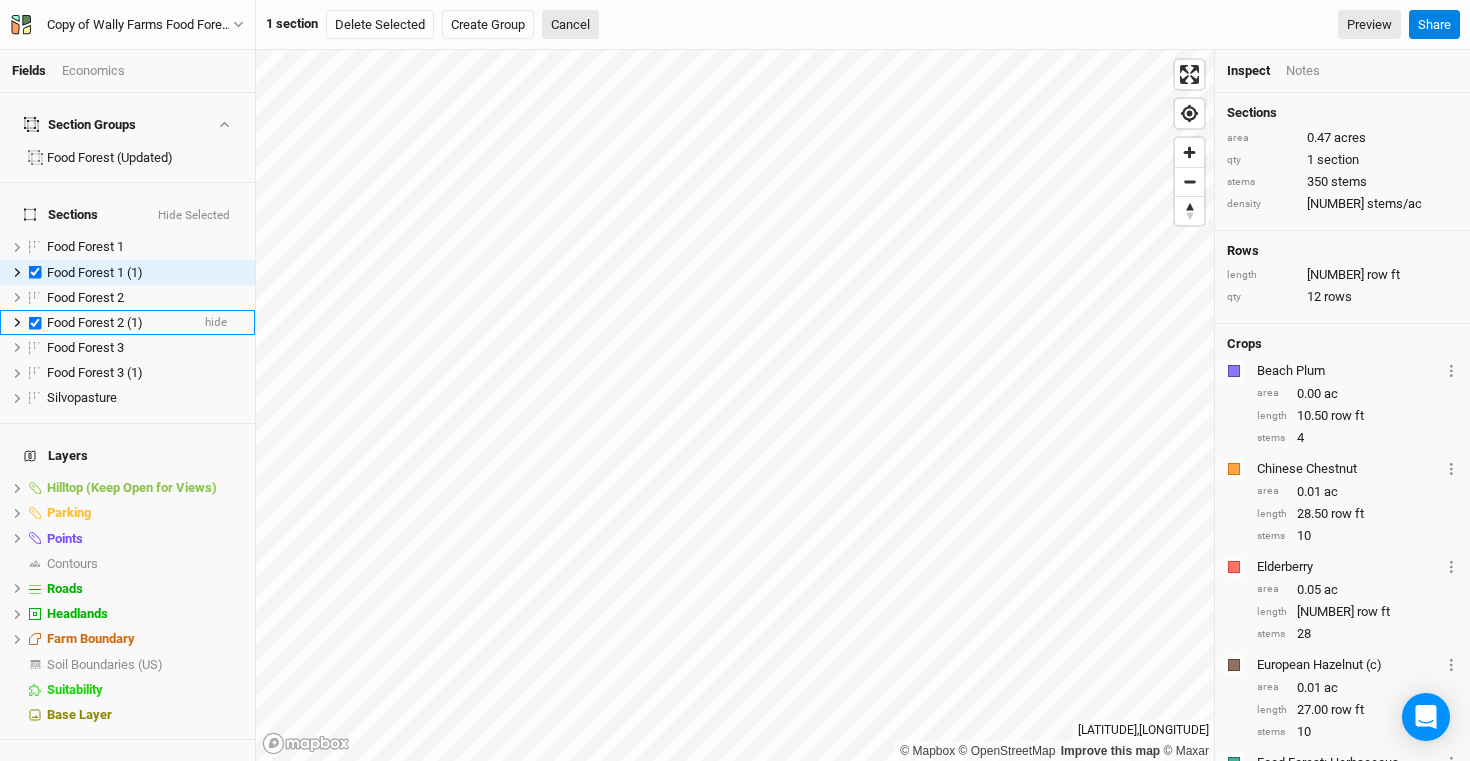 checkbox on "true" 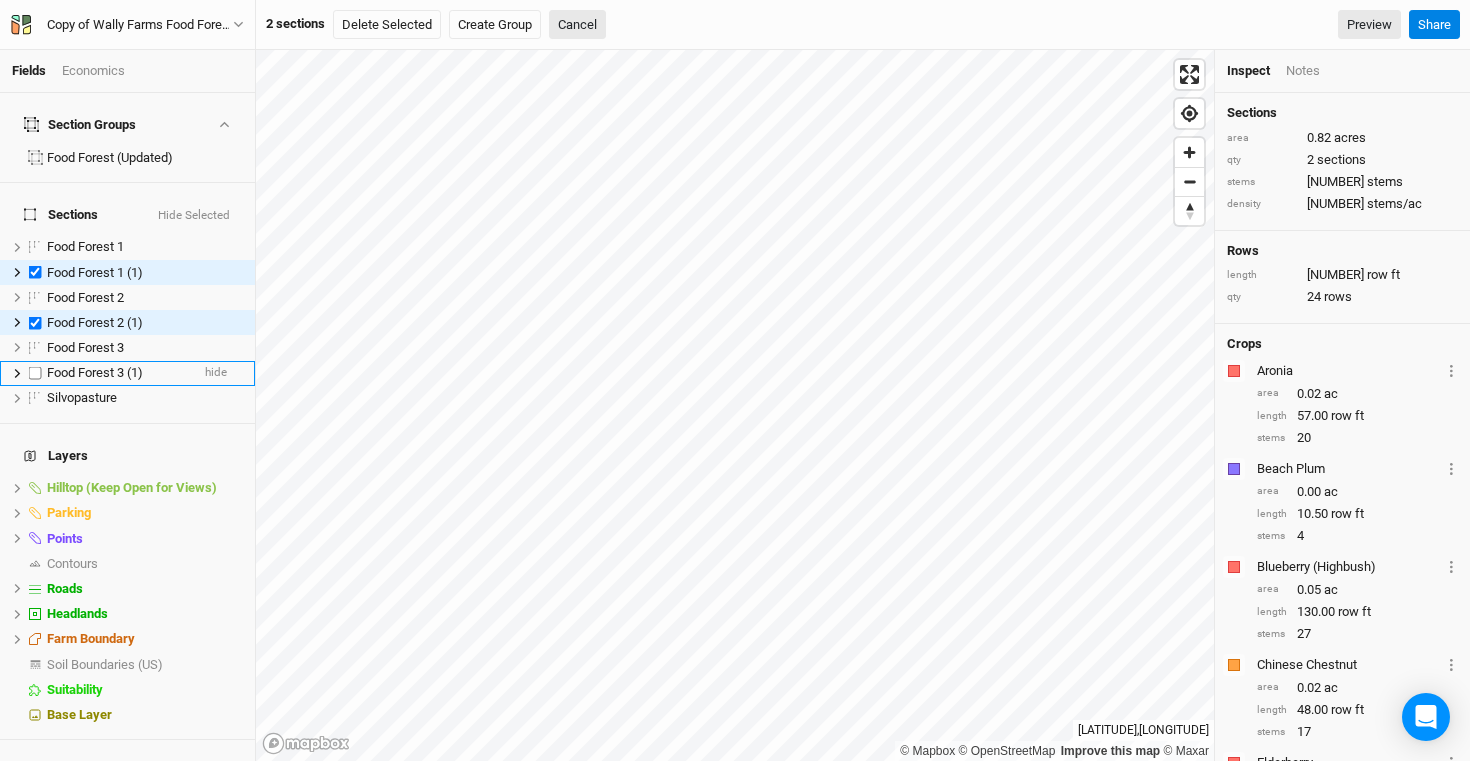click at bounding box center (35, 373) 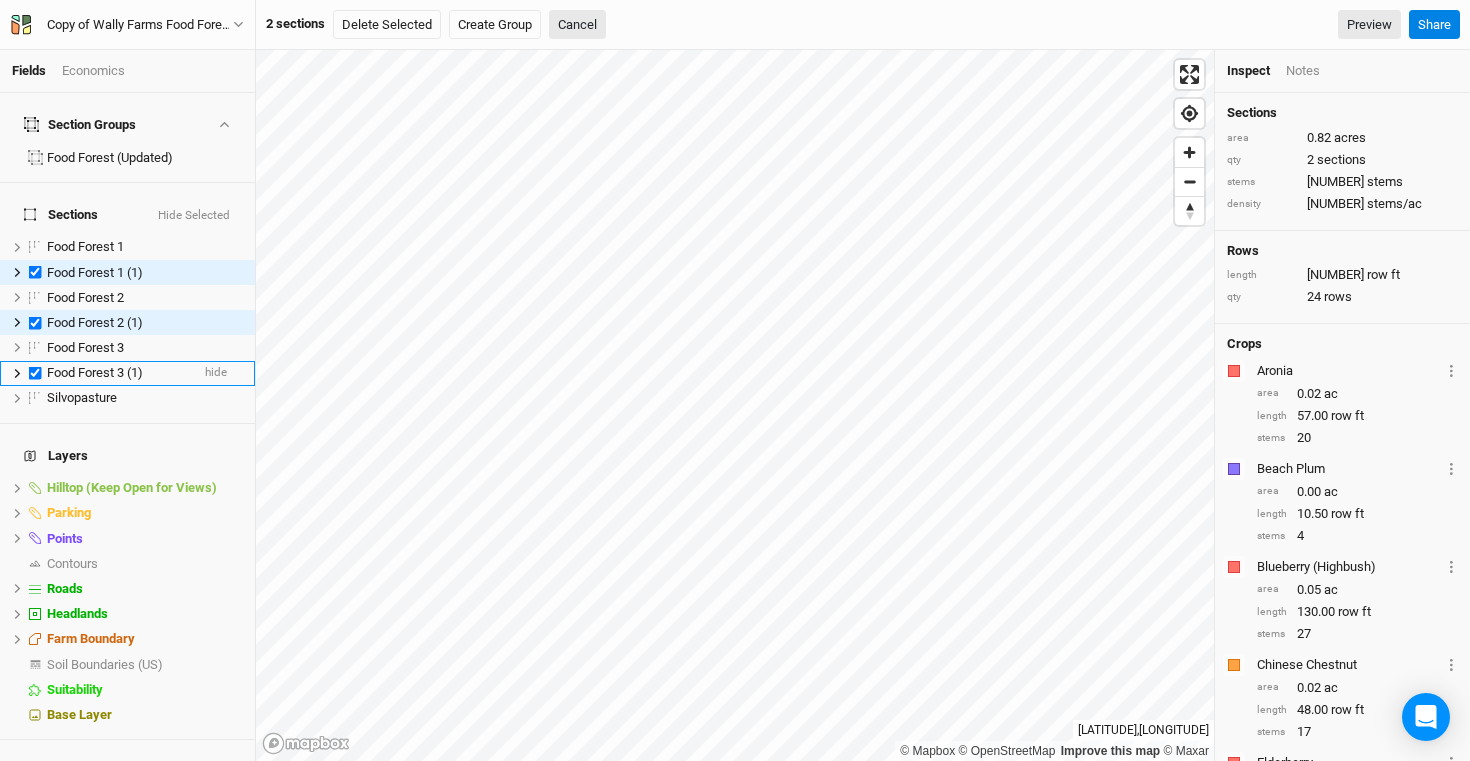 checkbox on "true" 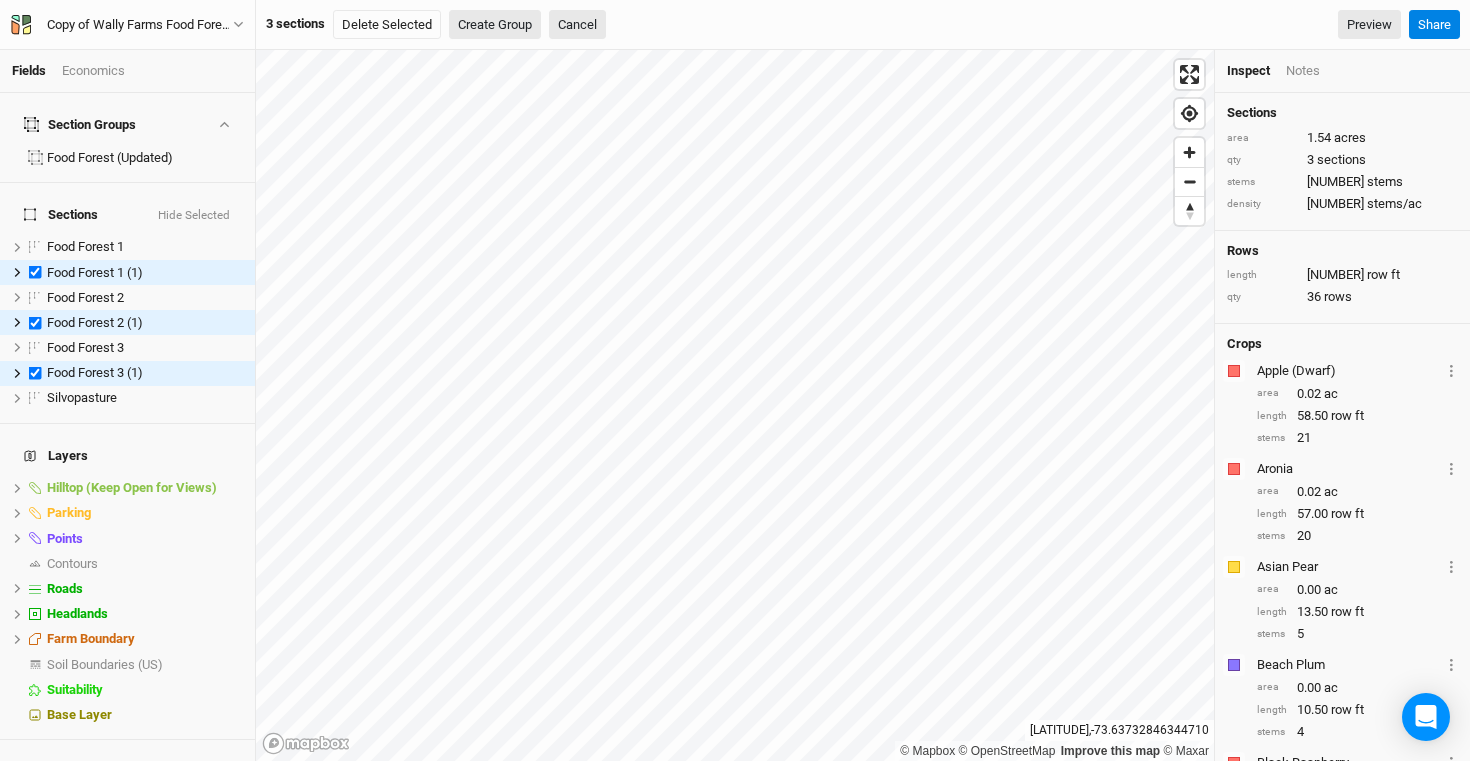 click on "Create Group" at bounding box center (495, 25) 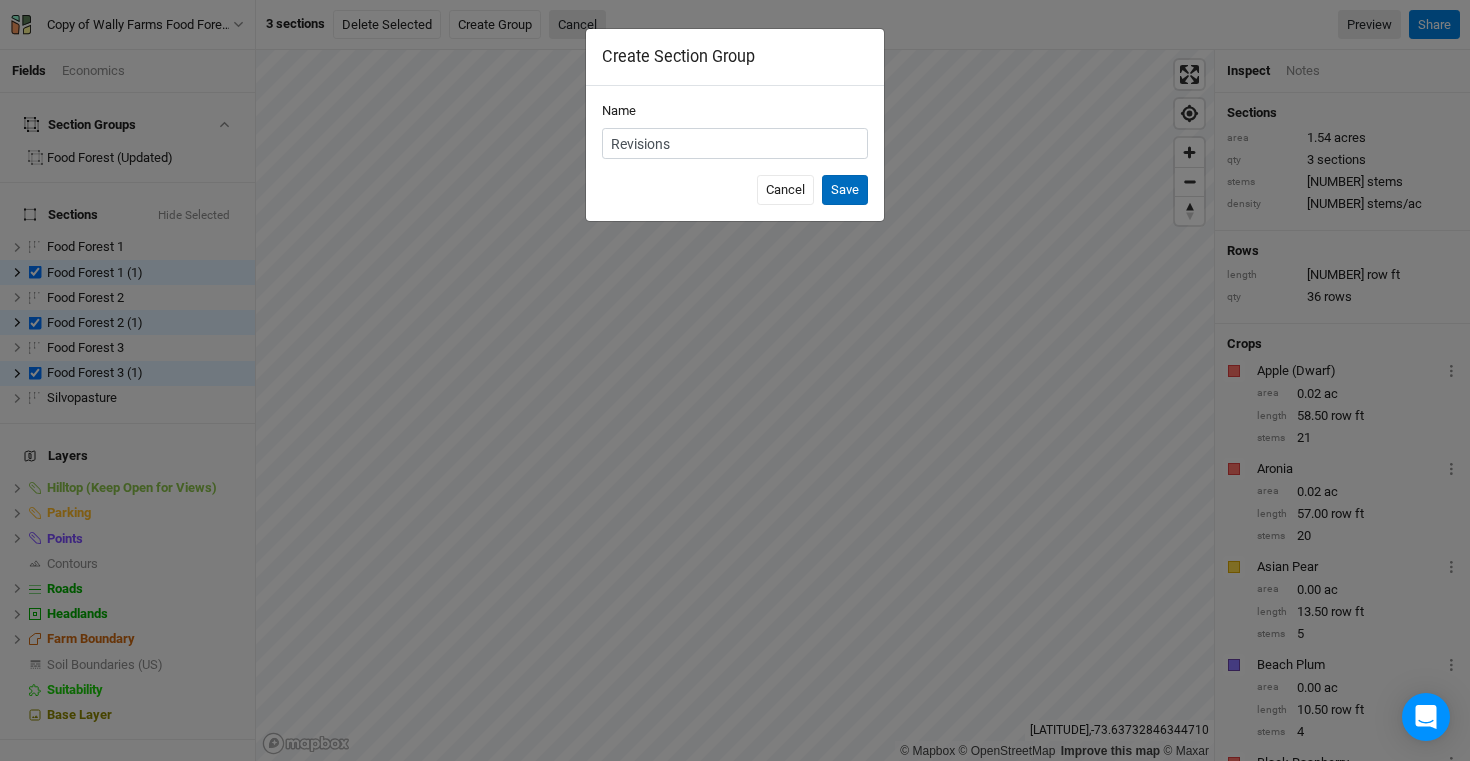 type on "Revisions" 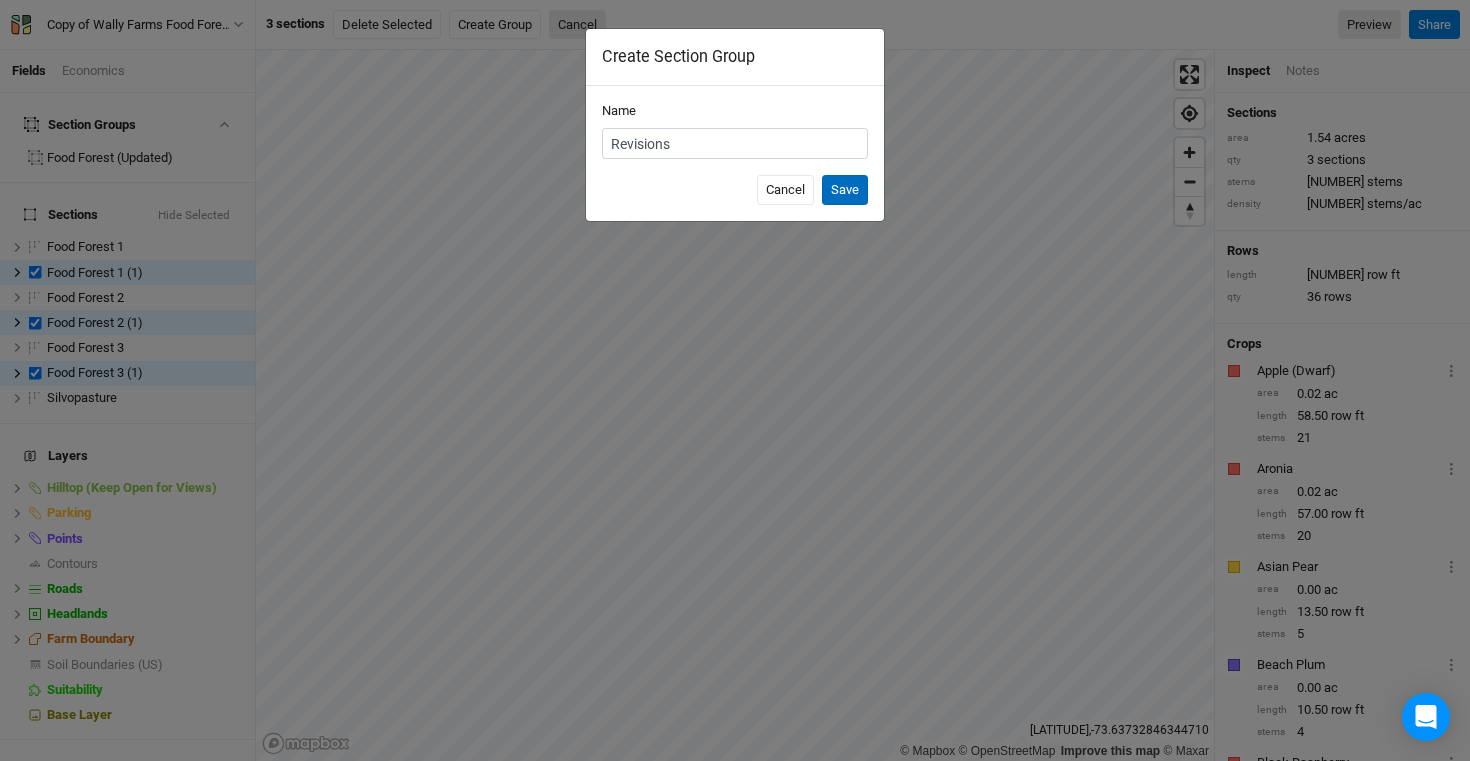 click on "Save" at bounding box center (845, 190) 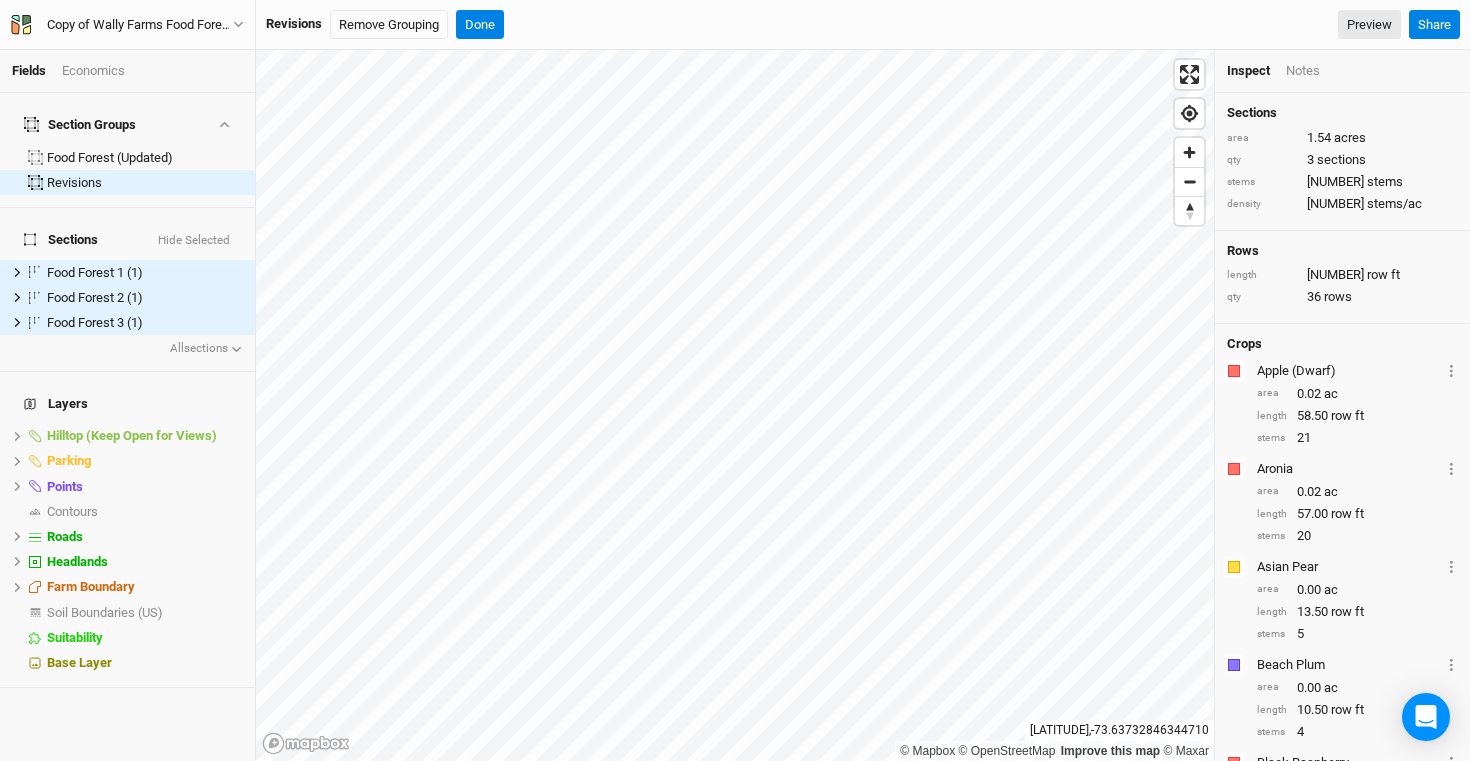 click on "Hide Selected" at bounding box center (194, 241) 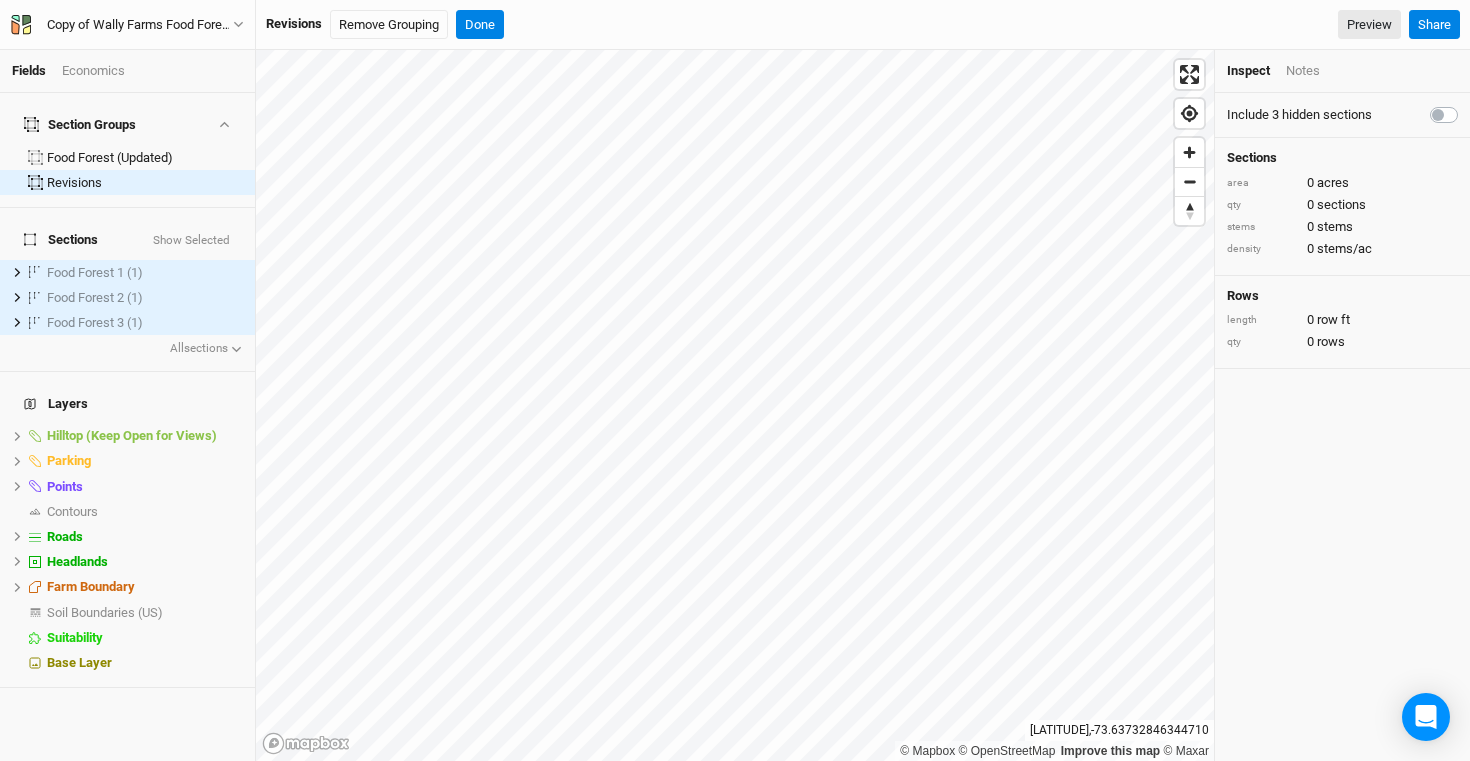click on "Show Selected" at bounding box center (191, 241) 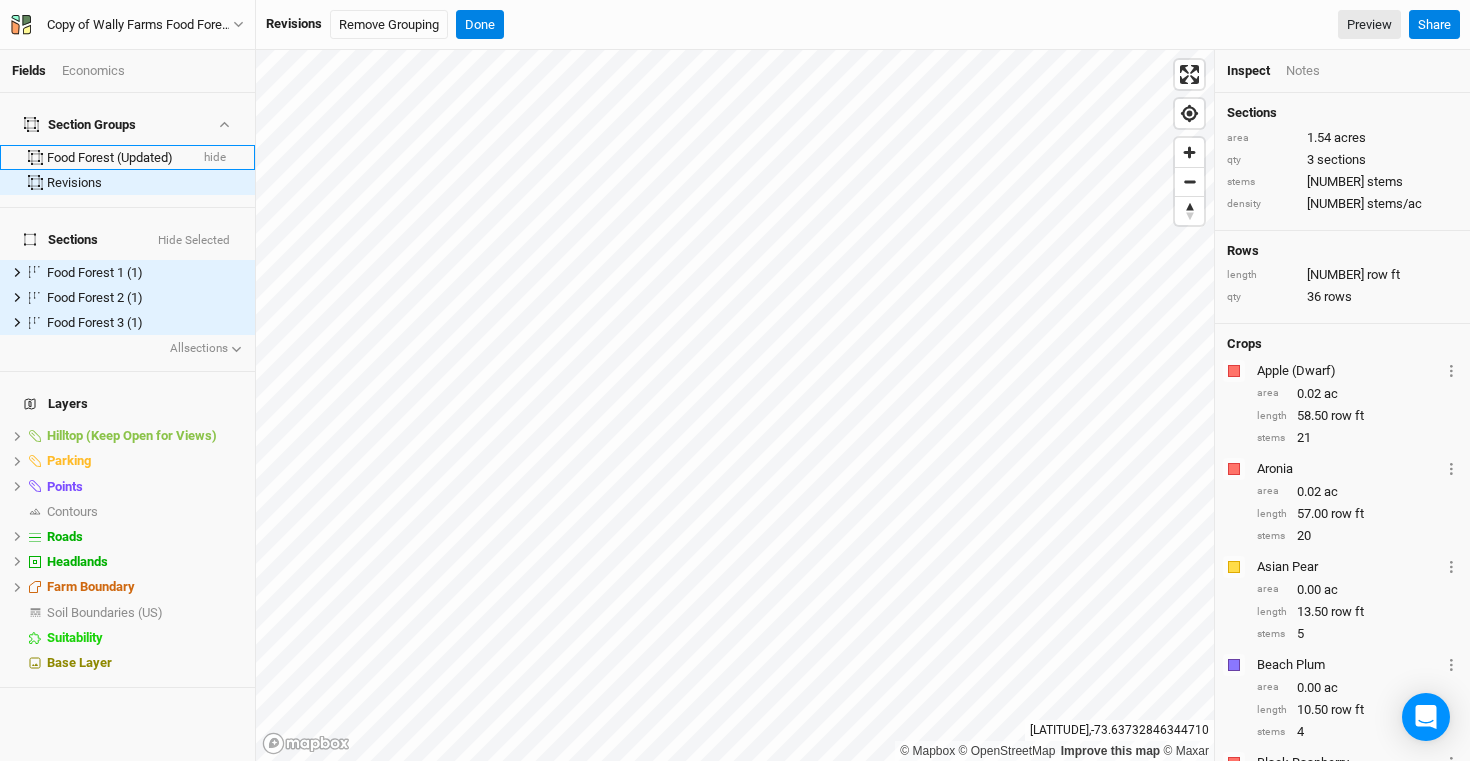 click on "Food Forest (Updated)" at bounding box center (117, 158) 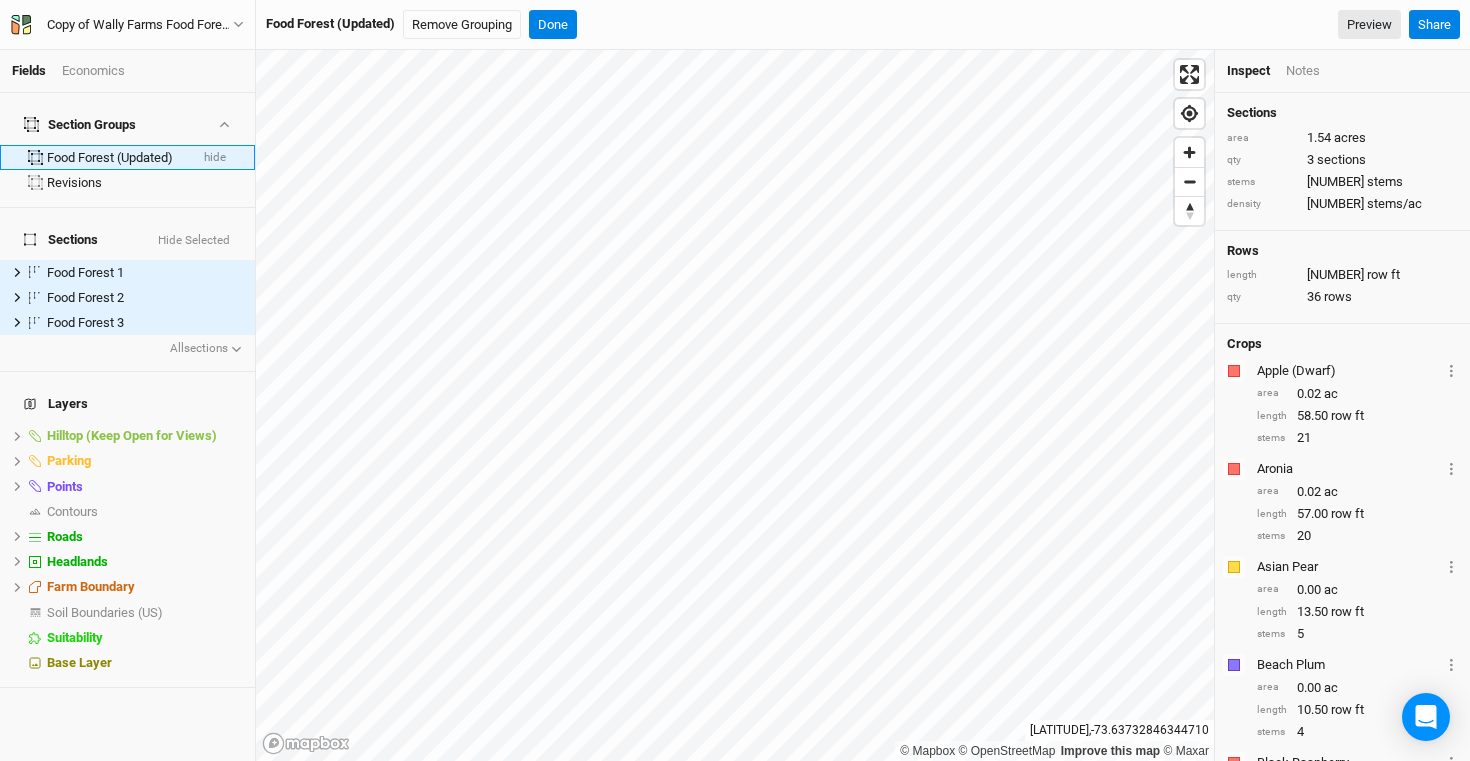 click on "Food Forest (Updated) hide" at bounding box center (127, 157) 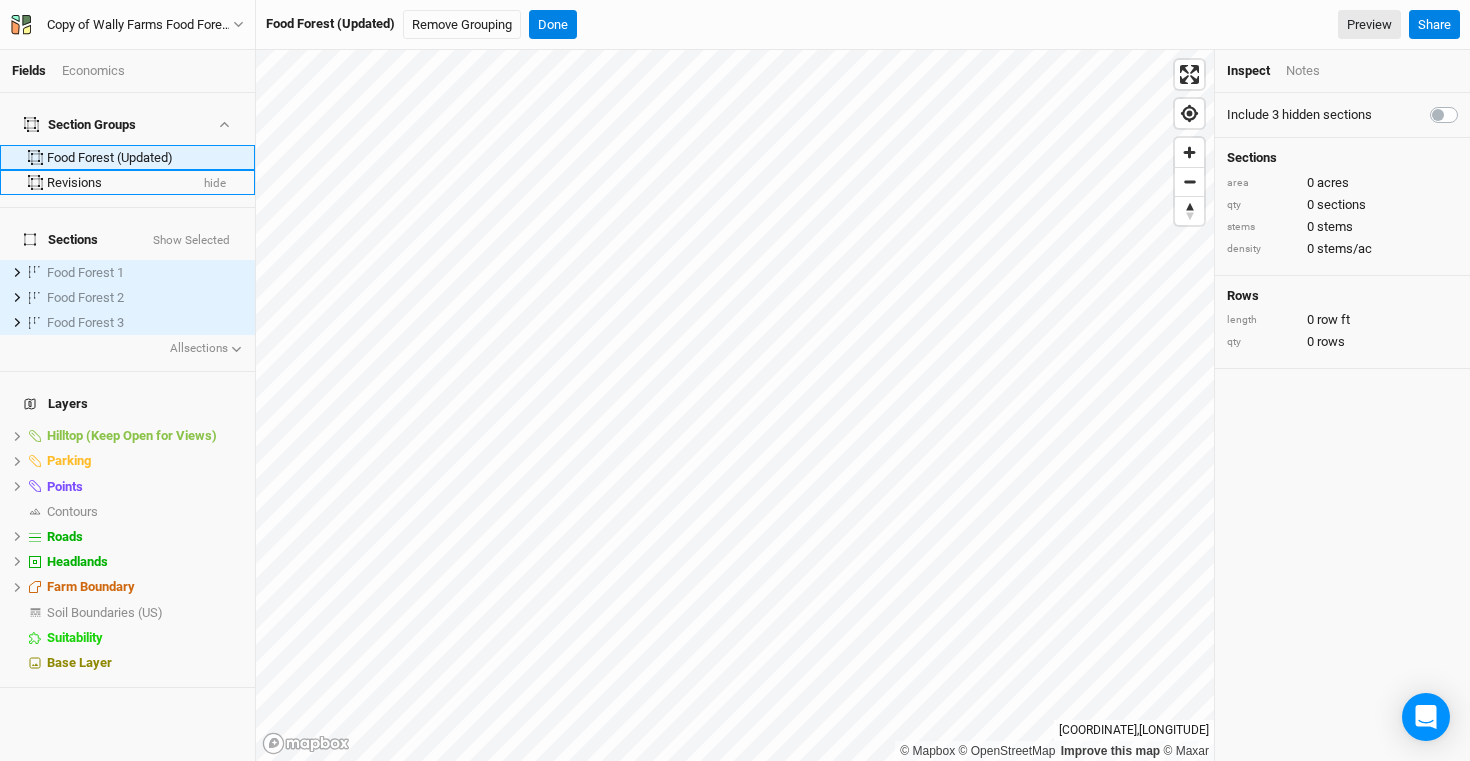 click on "Revisions" at bounding box center (117, 183) 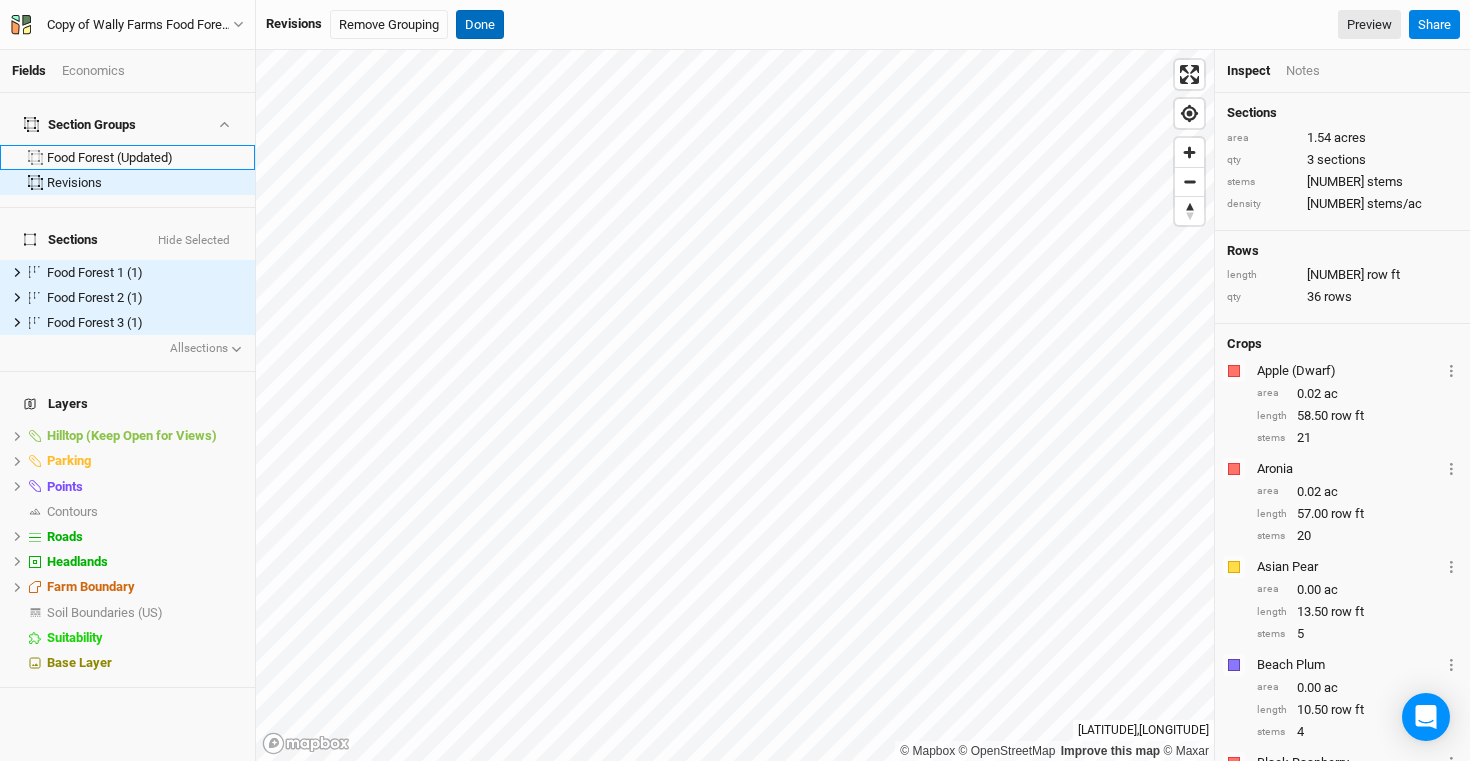 click on "Done" at bounding box center (480, 25) 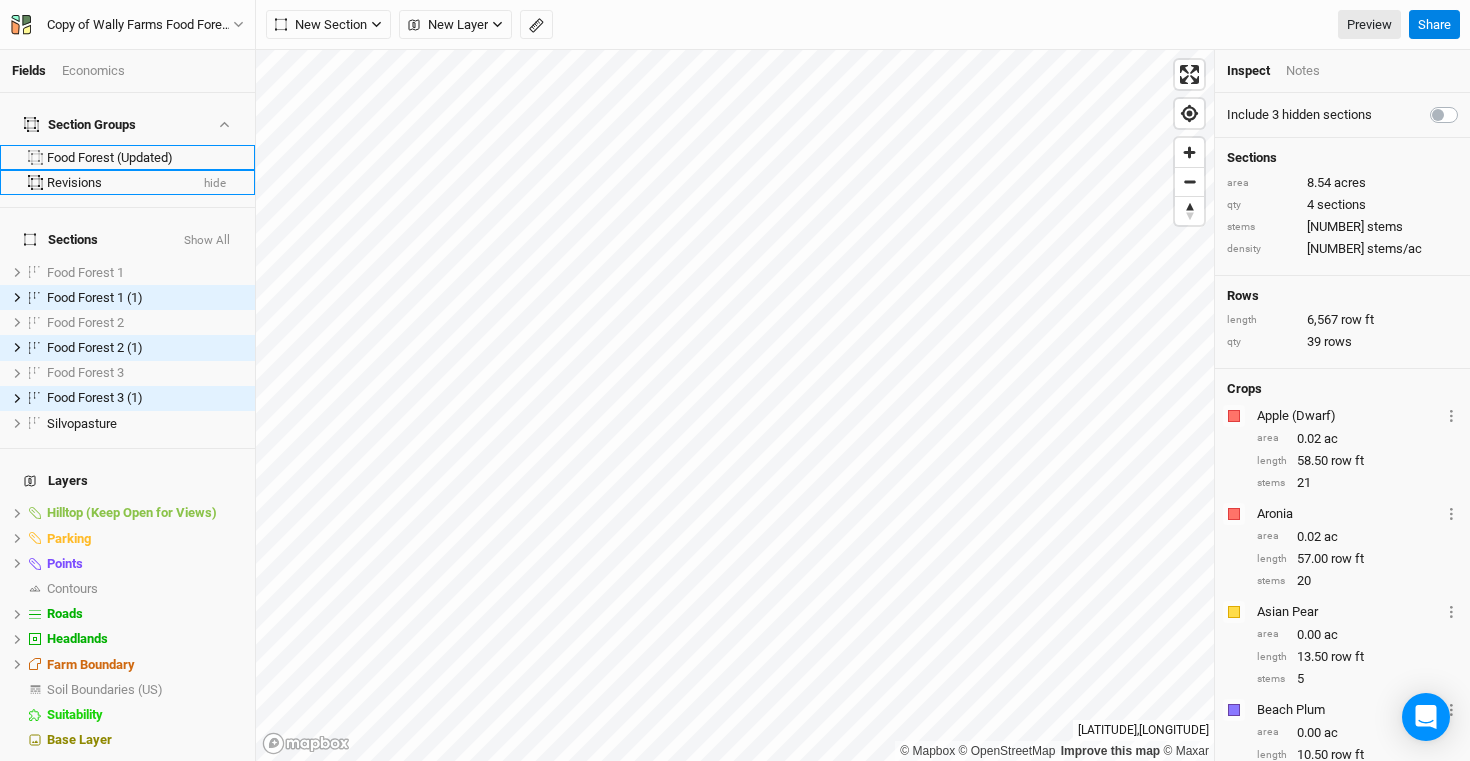 click on "Revisions" at bounding box center [117, 183] 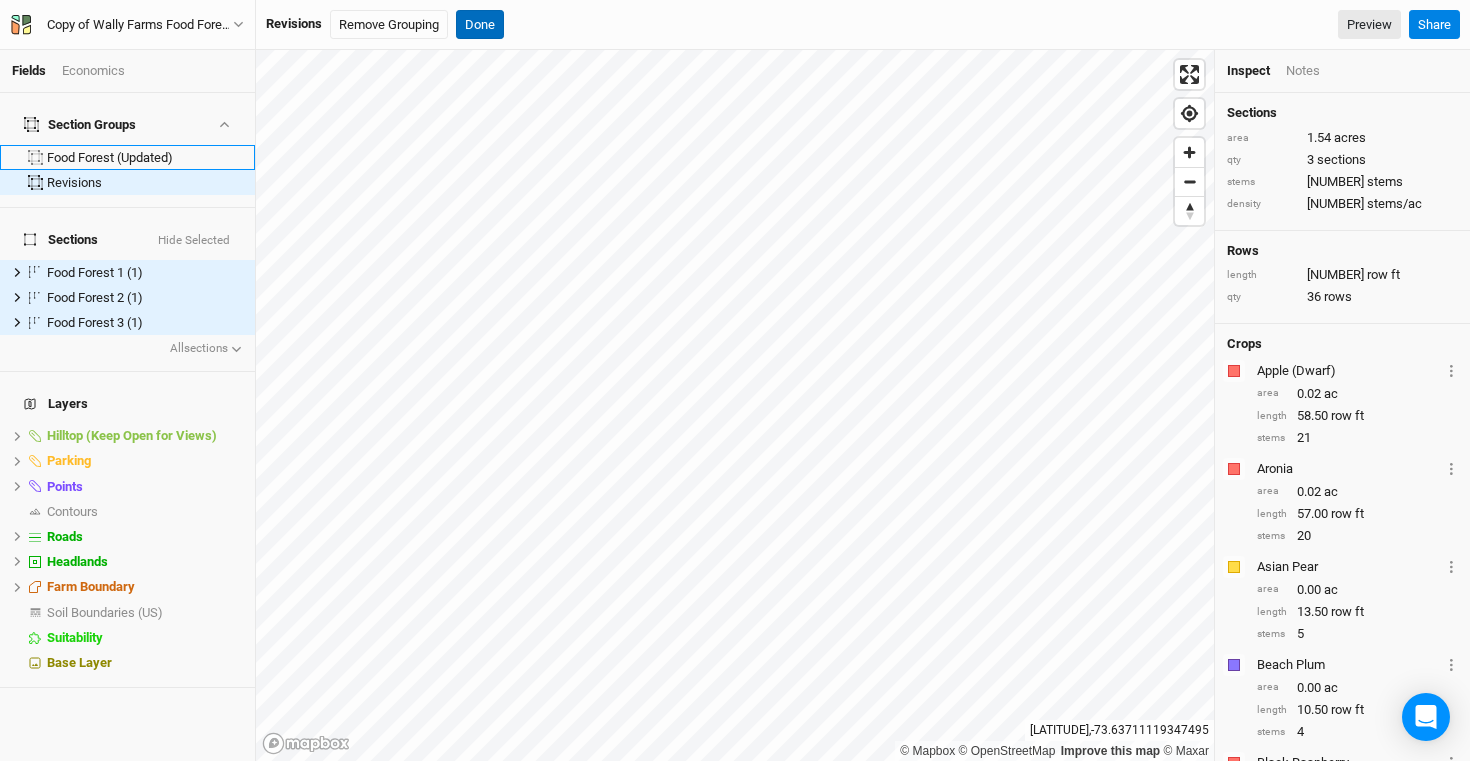 click on "Done" at bounding box center [480, 25] 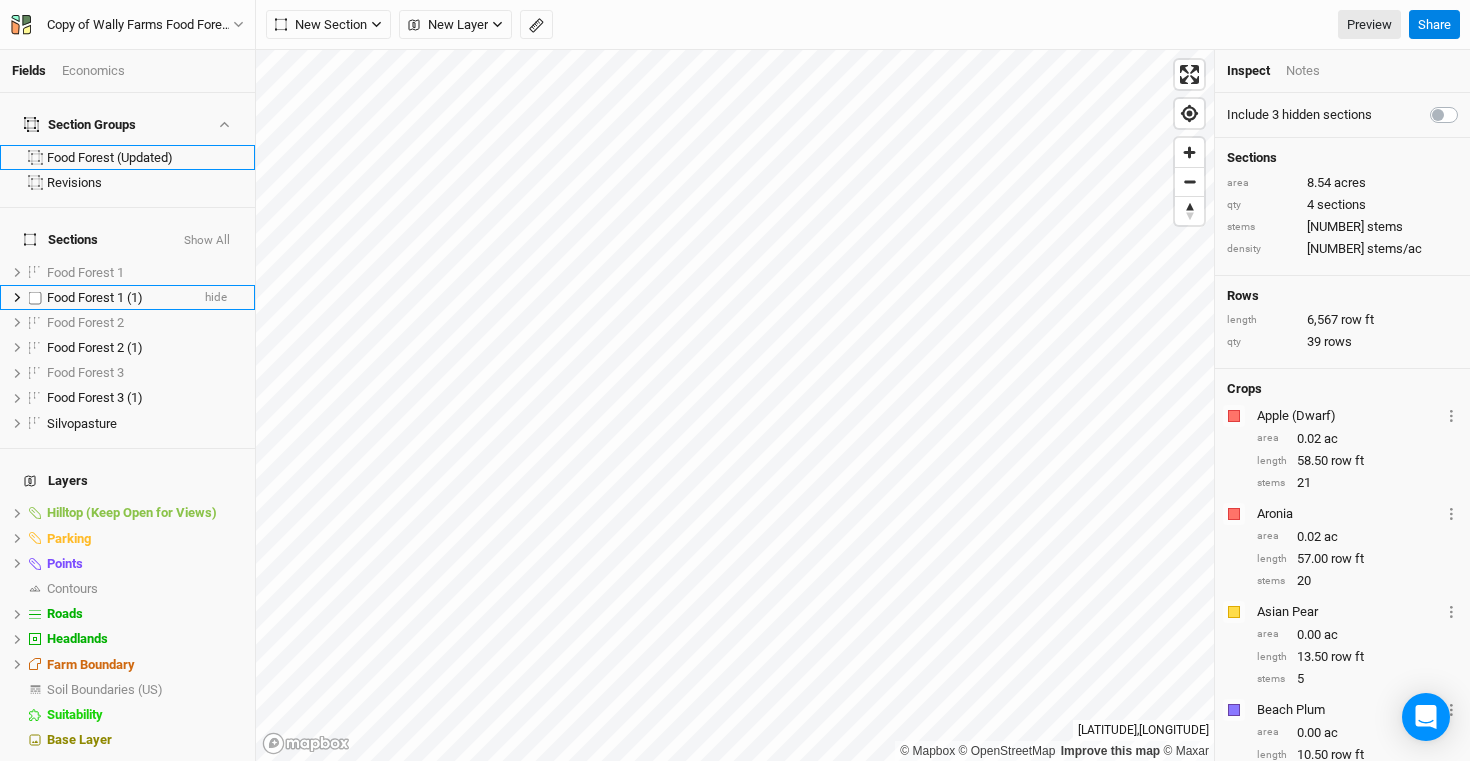 click on "Food Forest 1 (1)" at bounding box center [95, 297] 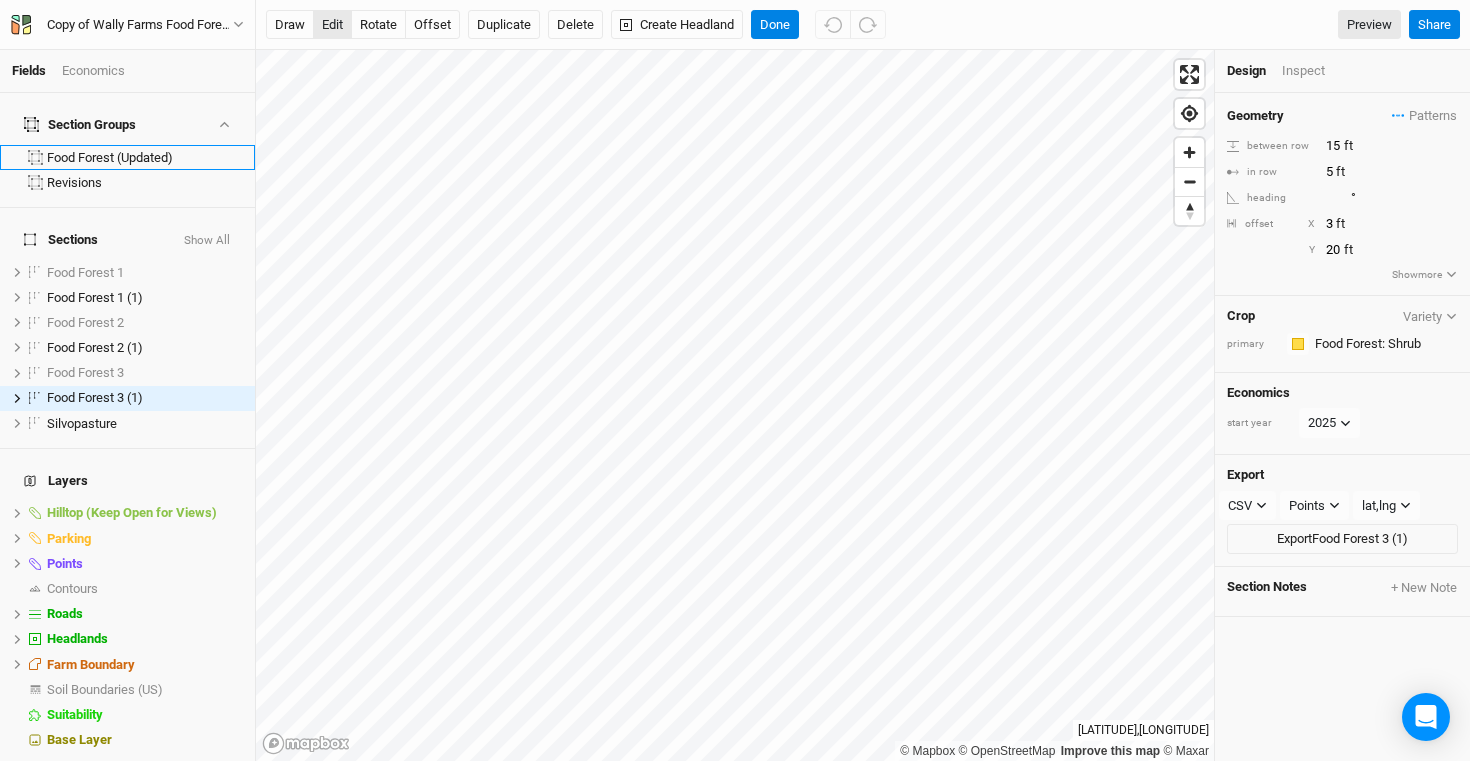 click on "edit" at bounding box center (332, 25) 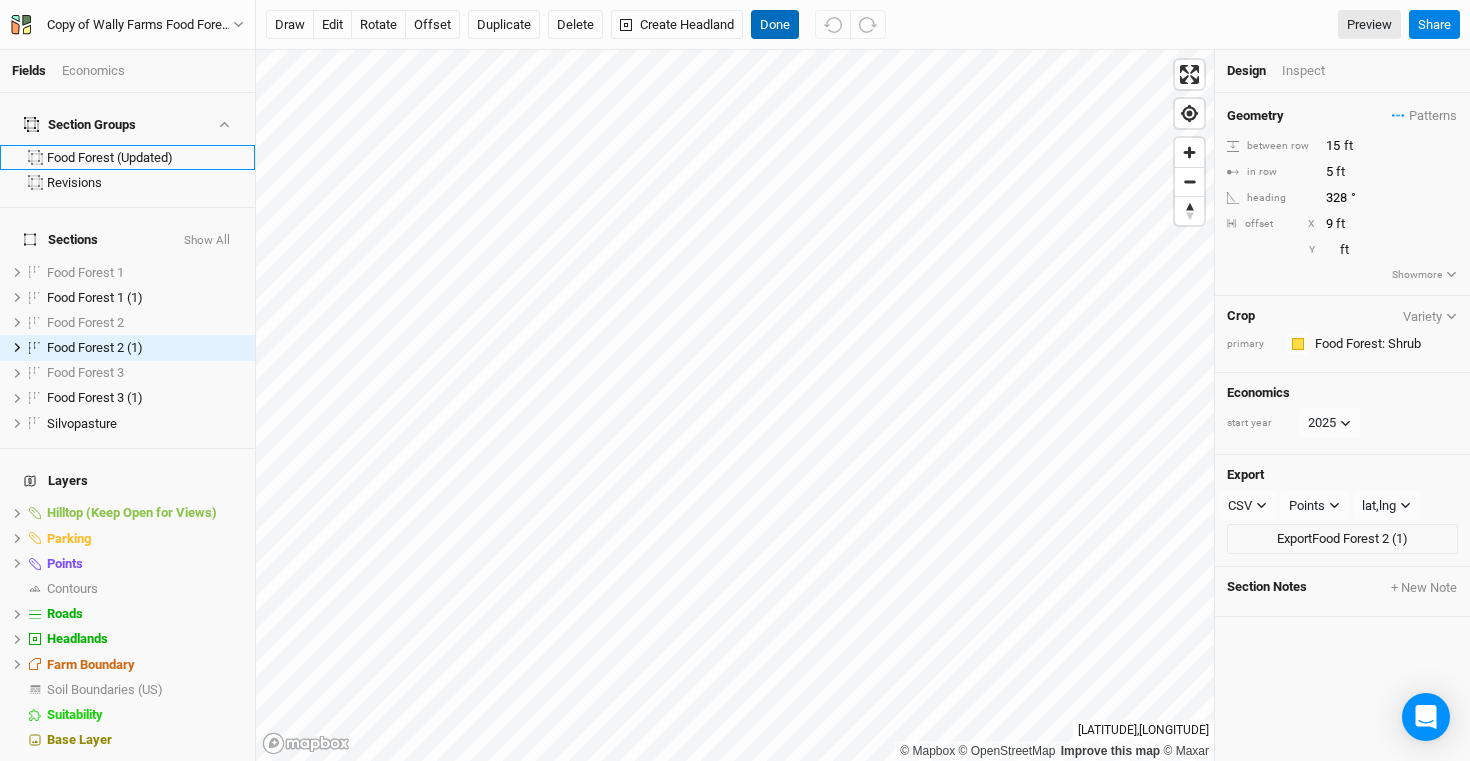 click on "Done" at bounding box center (775, 25) 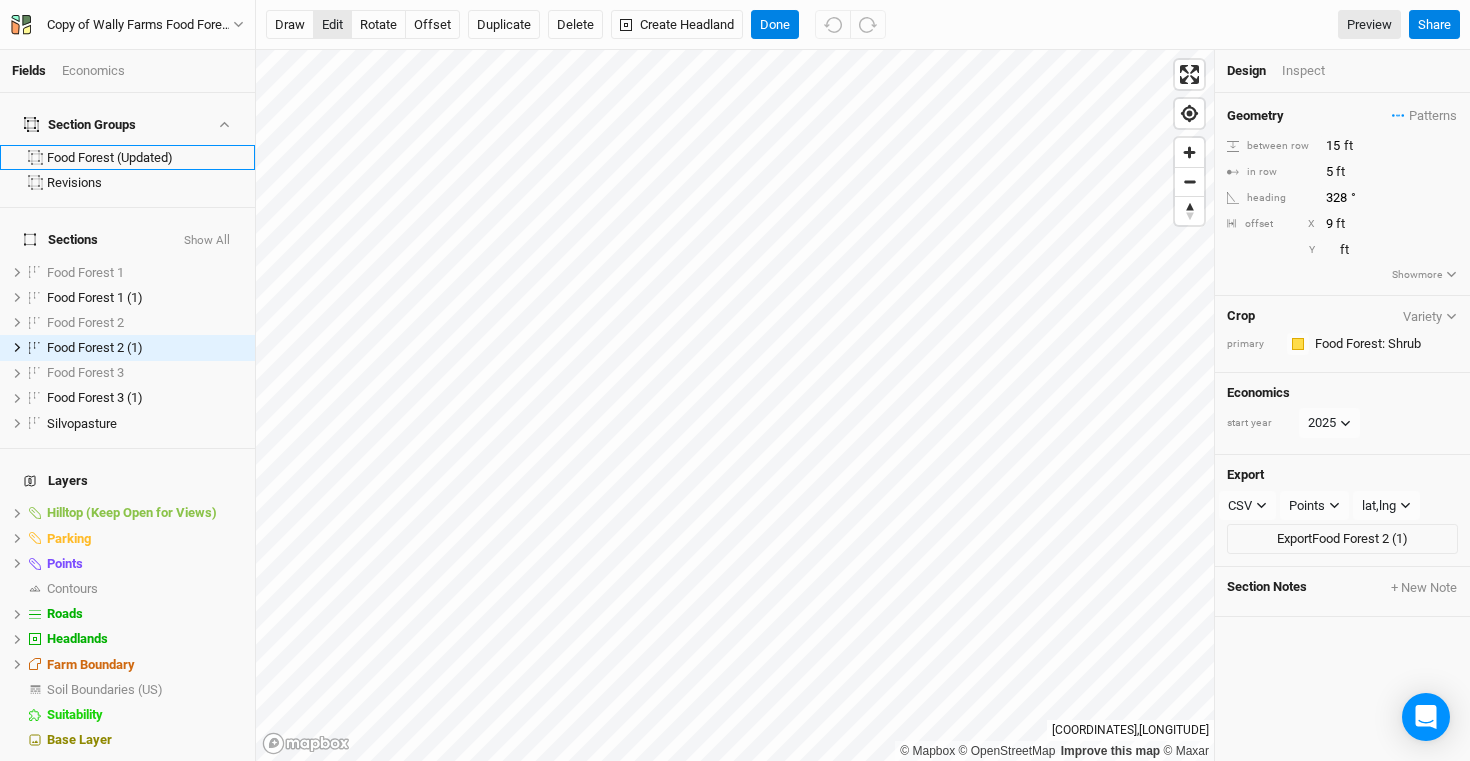 click on "edit" at bounding box center [332, 25] 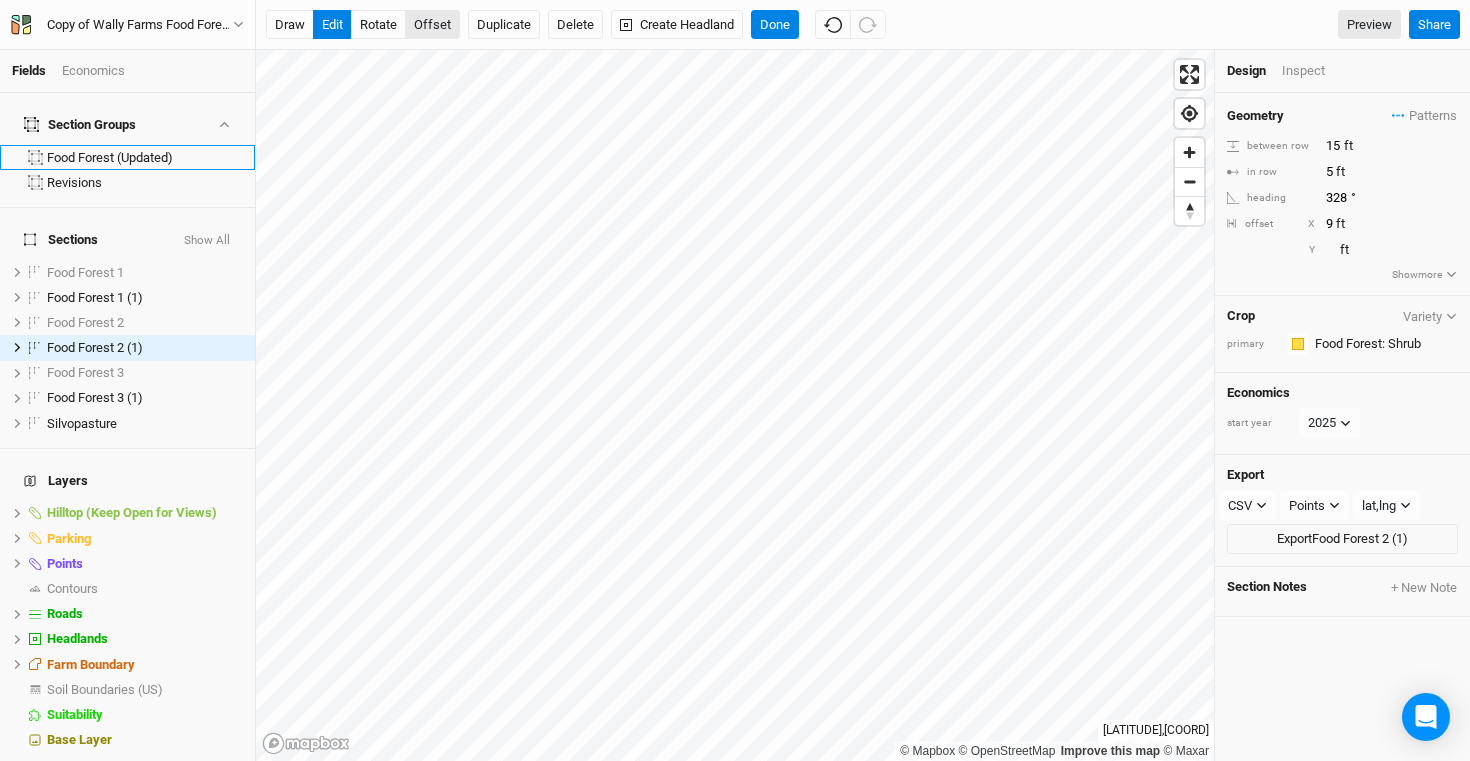 click on "offset" at bounding box center [432, 25] 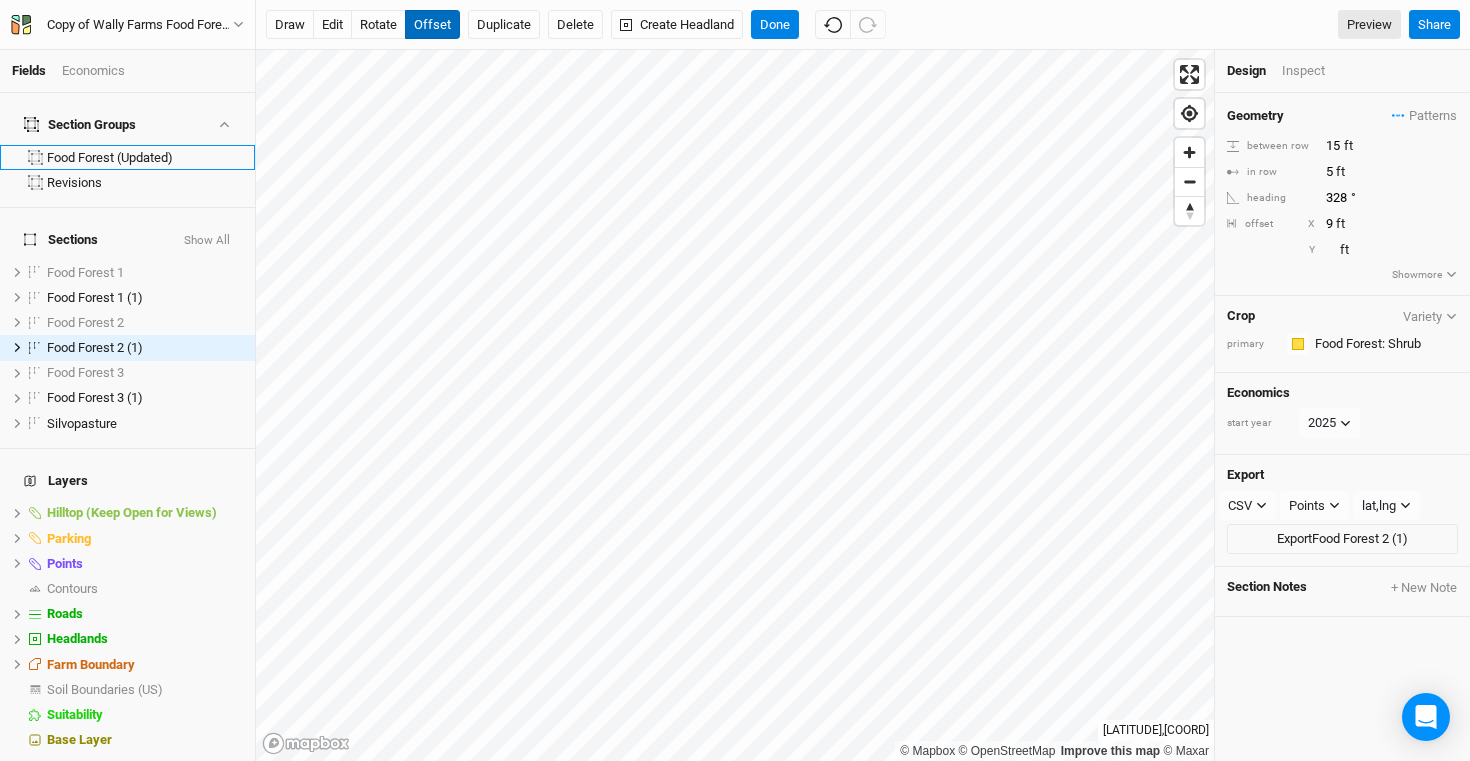 type 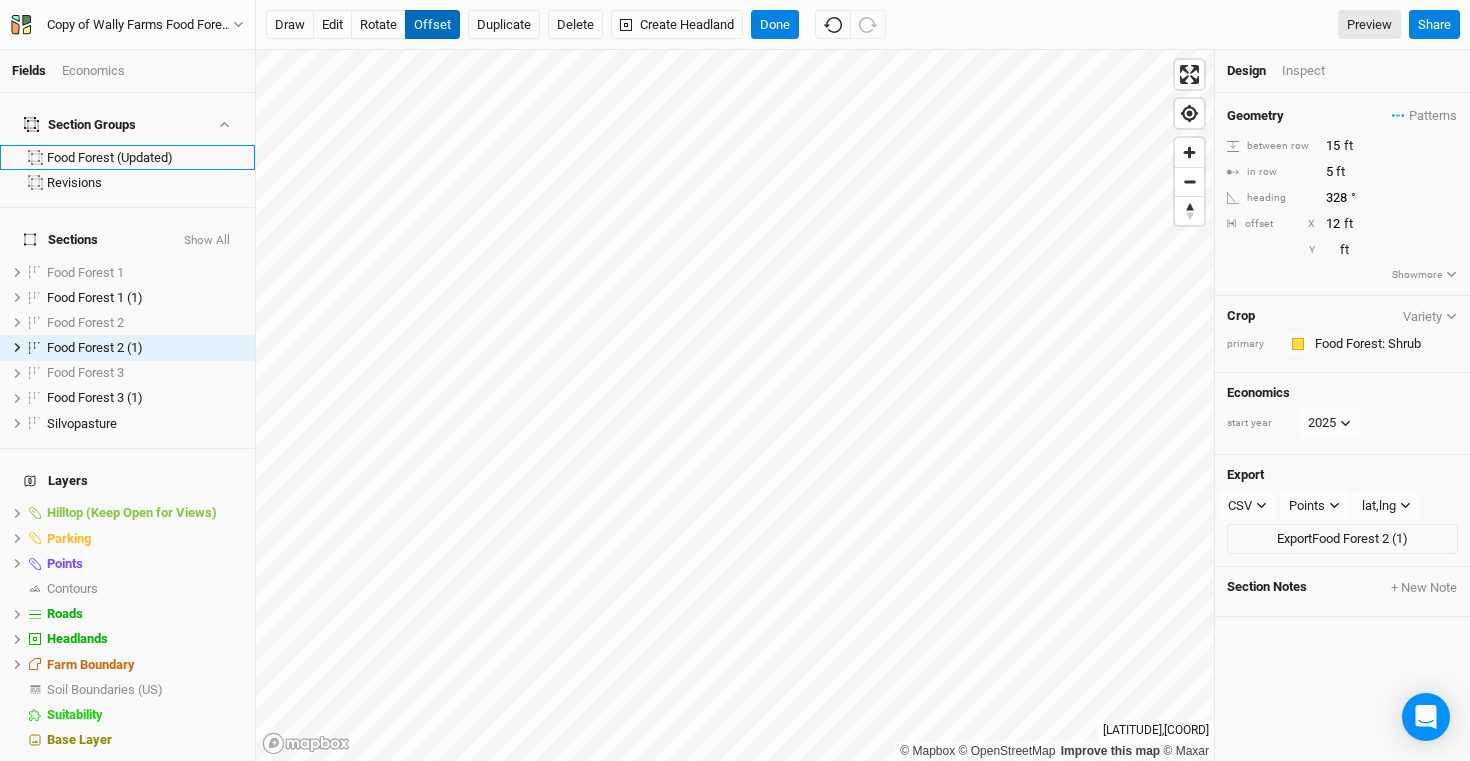 type on "13" 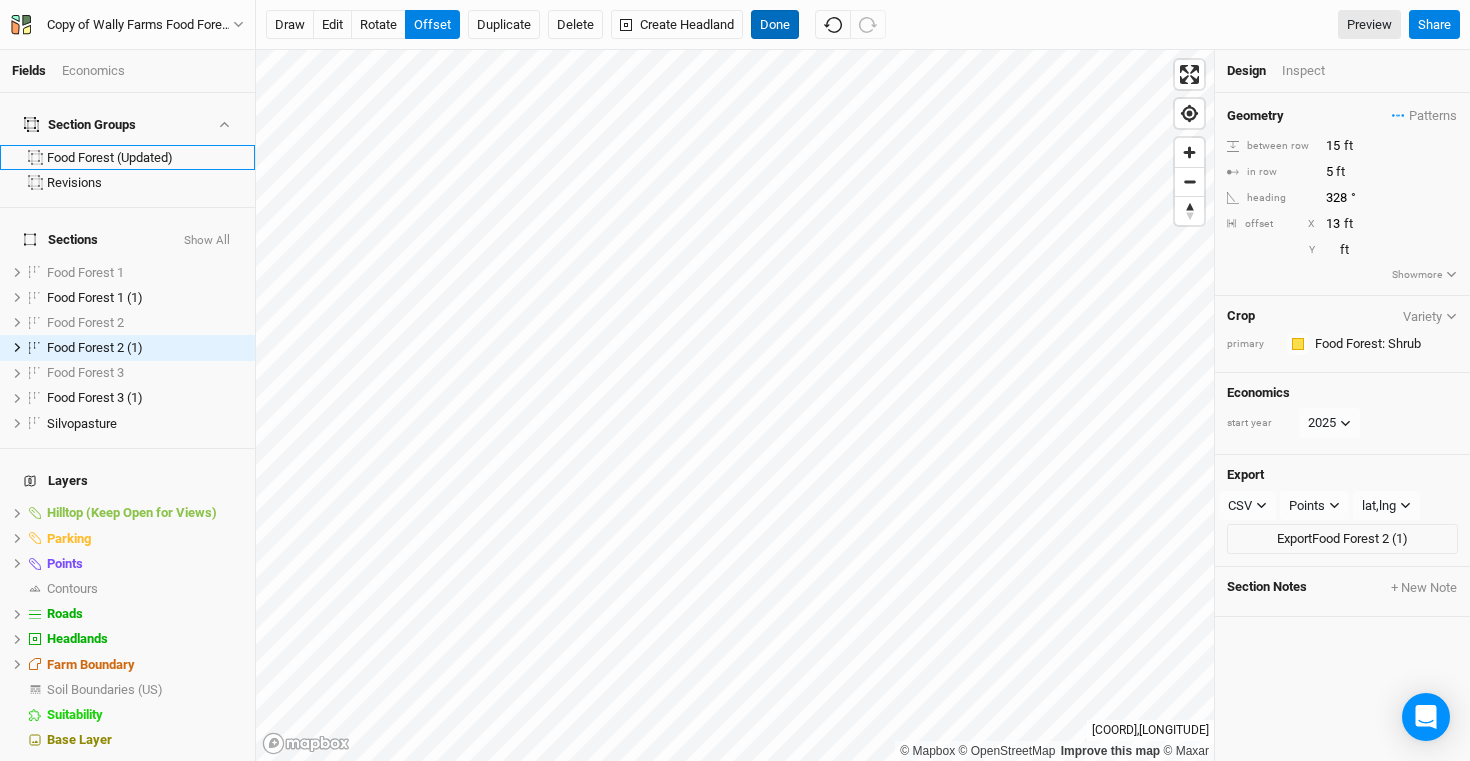 click on "Done" at bounding box center (775, 25) 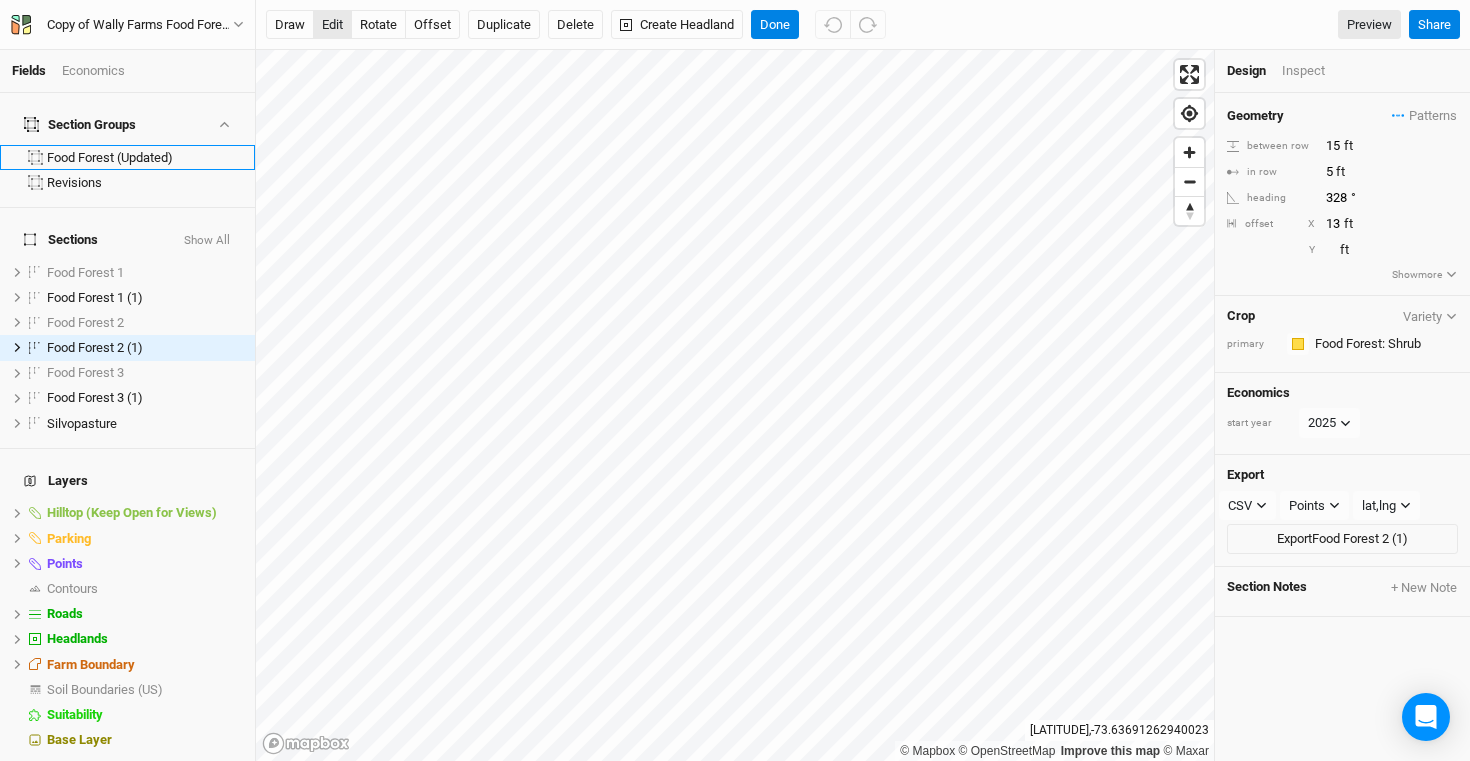 click on "edit" at bounding box center [332, 25] 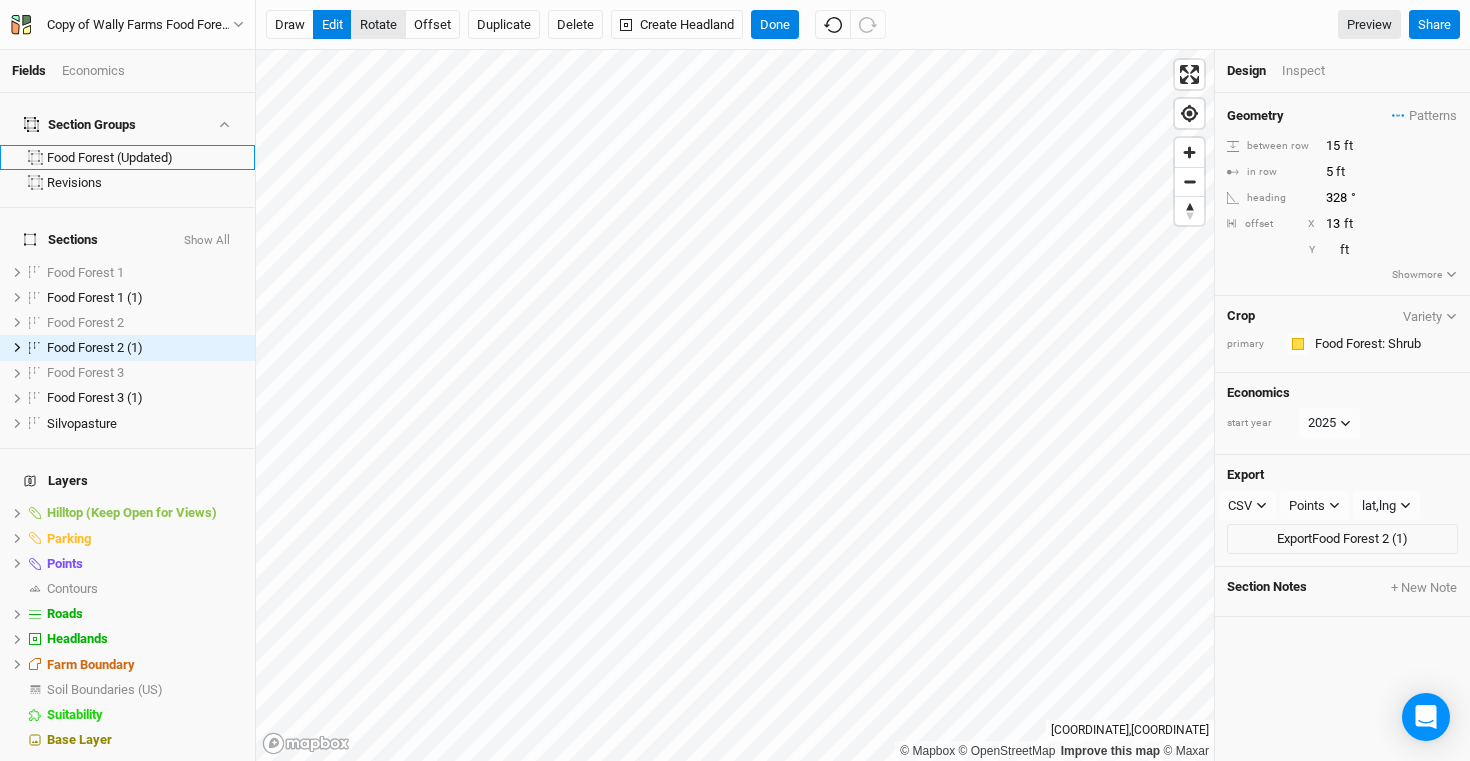 click on "rotate" at bounding box center (378, 25) 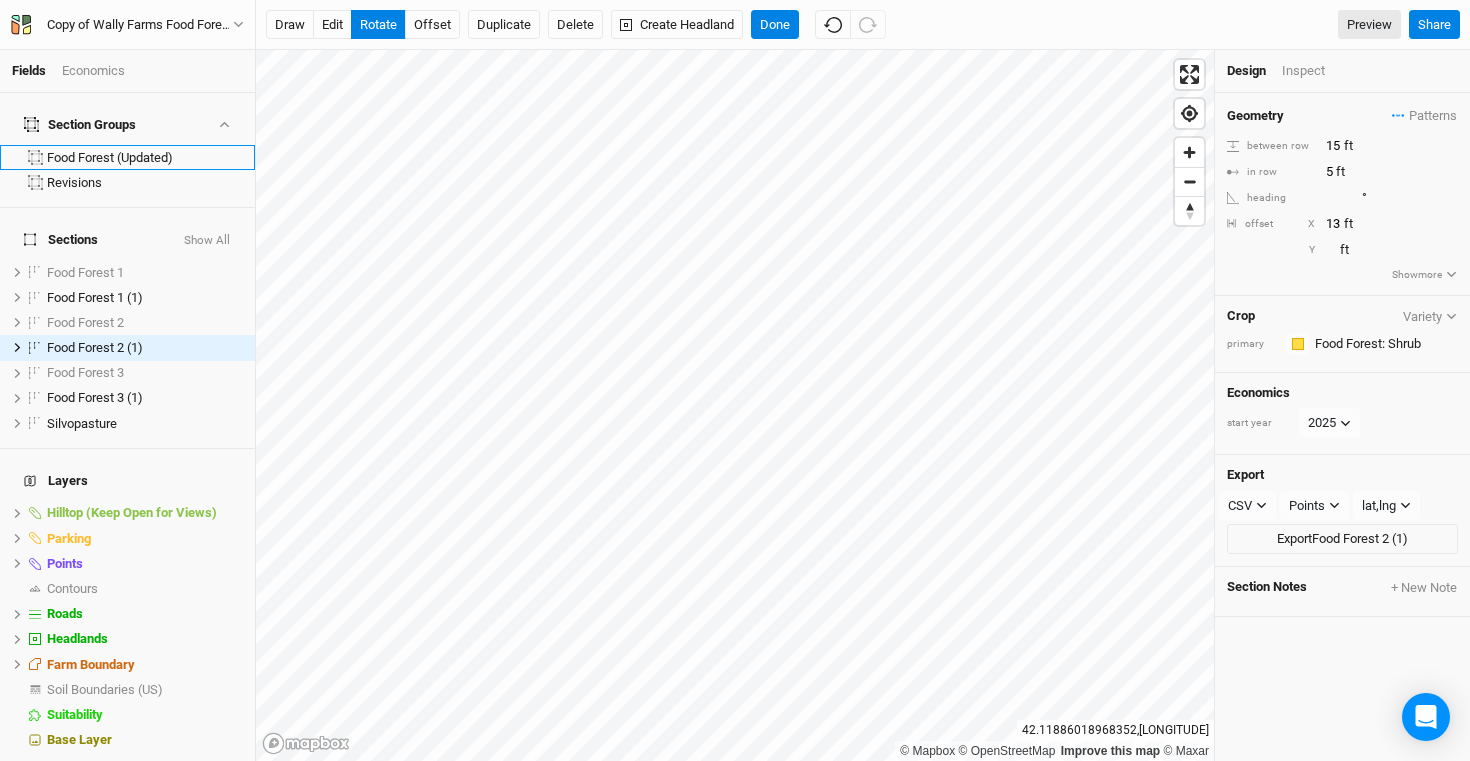 type on "321.9" 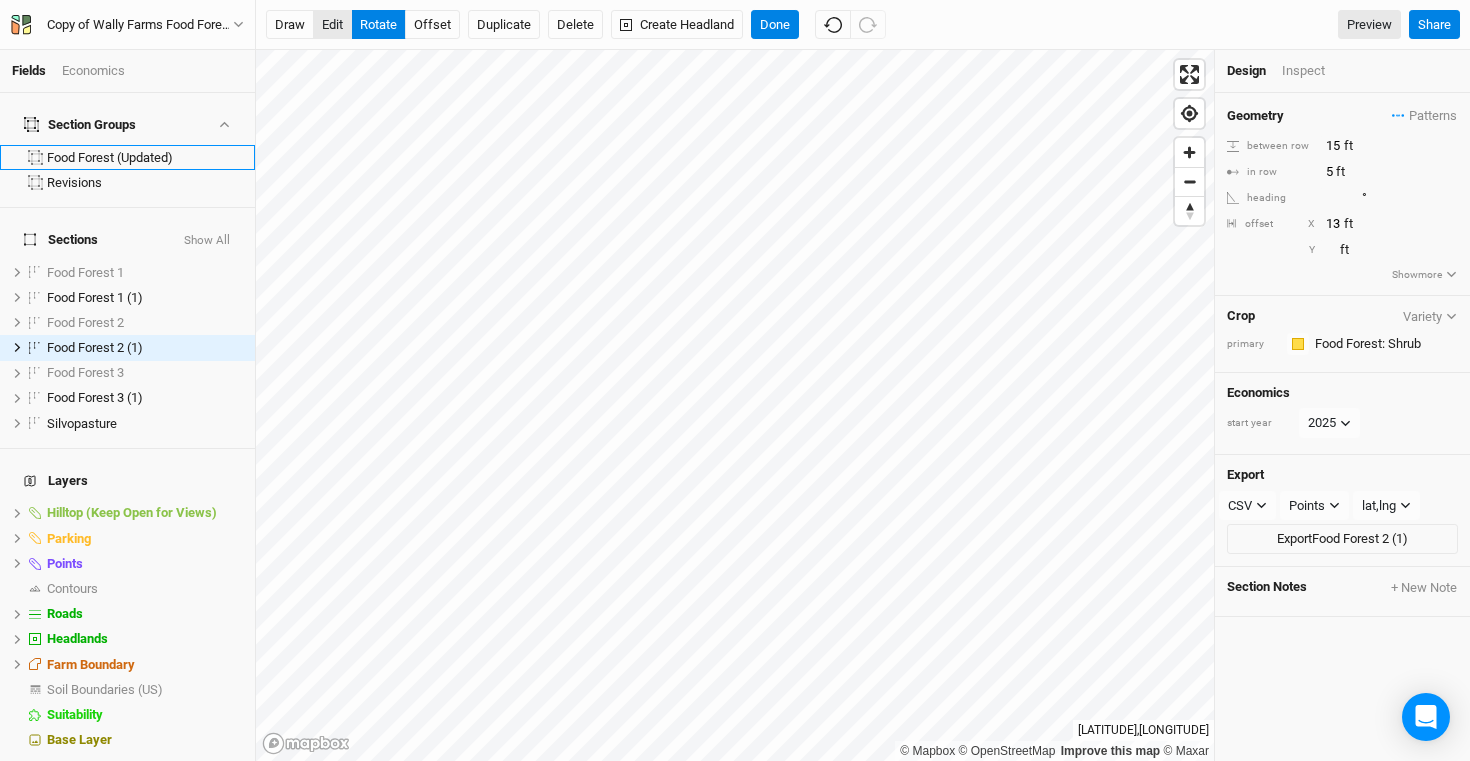 click on "edit" at bounding box center (332, 25) 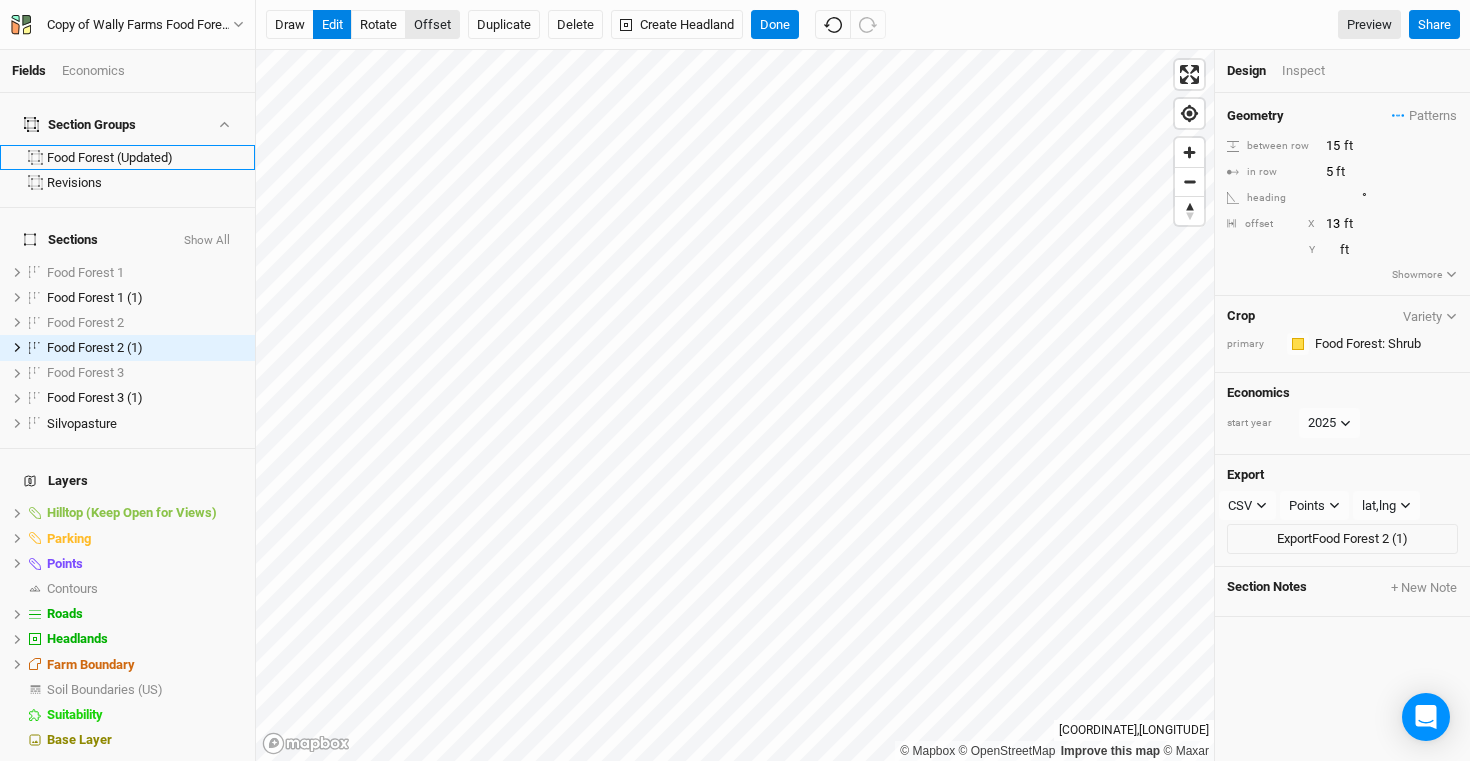 click on "offset" at bounding box center [432, 25] 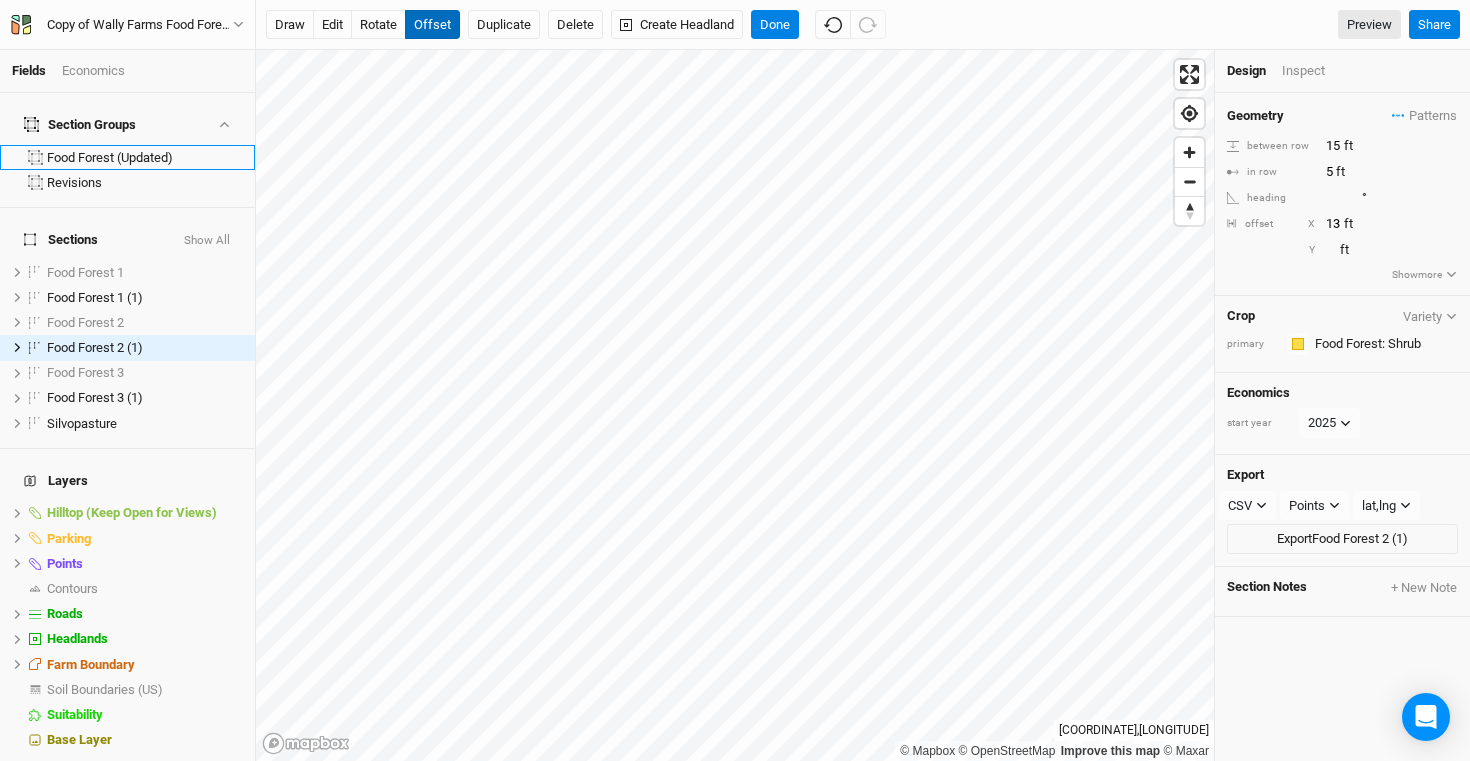 type 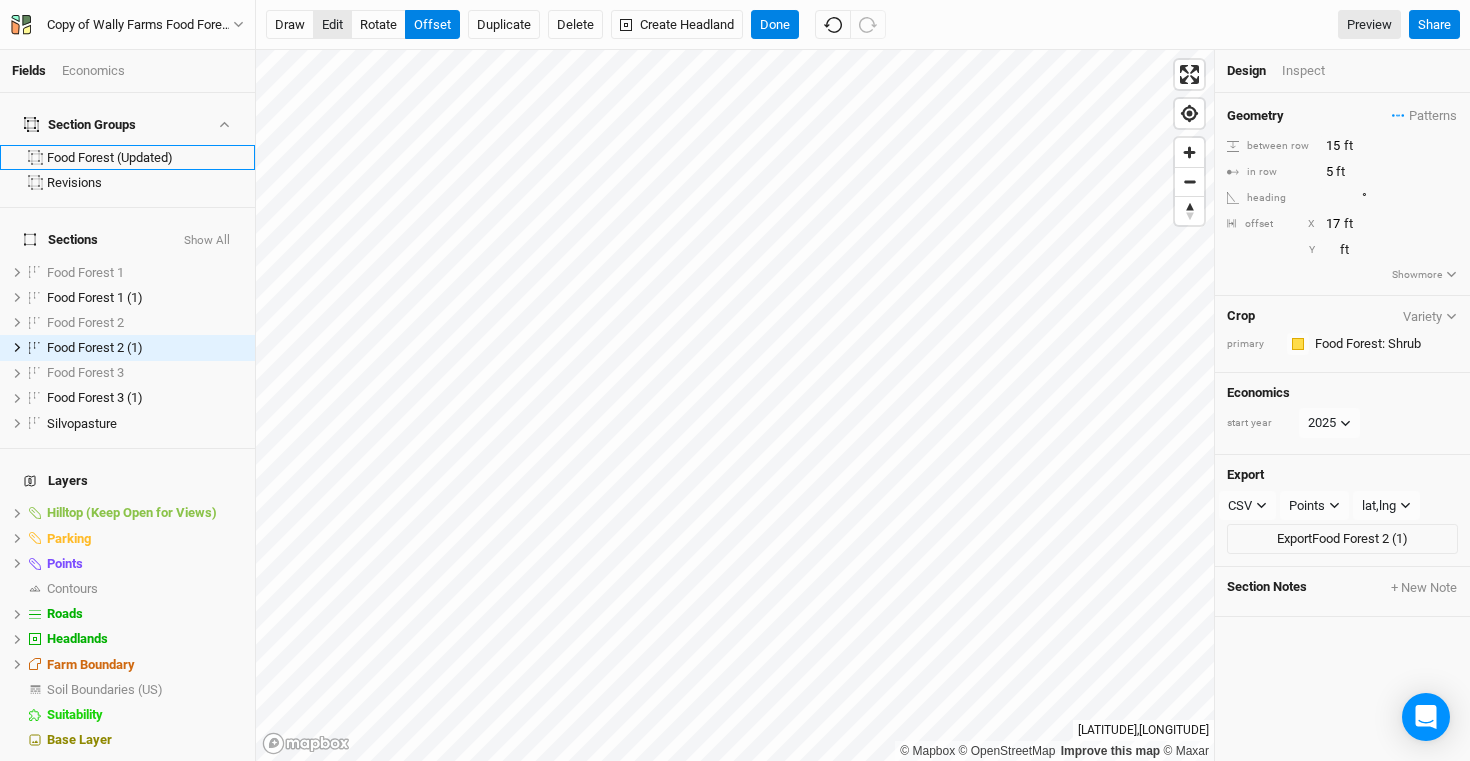 click on "edit" at bounding box center [332, 25] 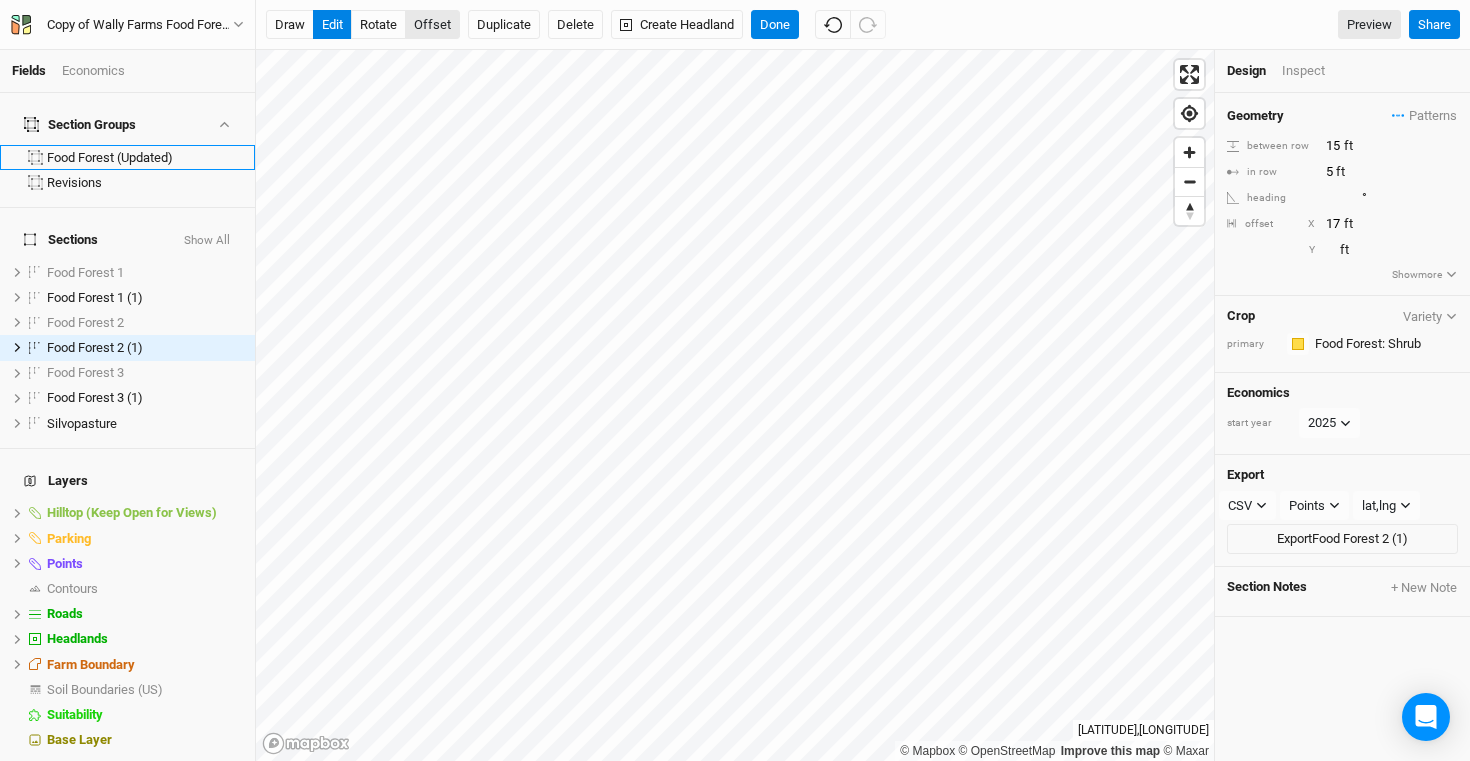 click on "offset" at bounding box center [432, 25] 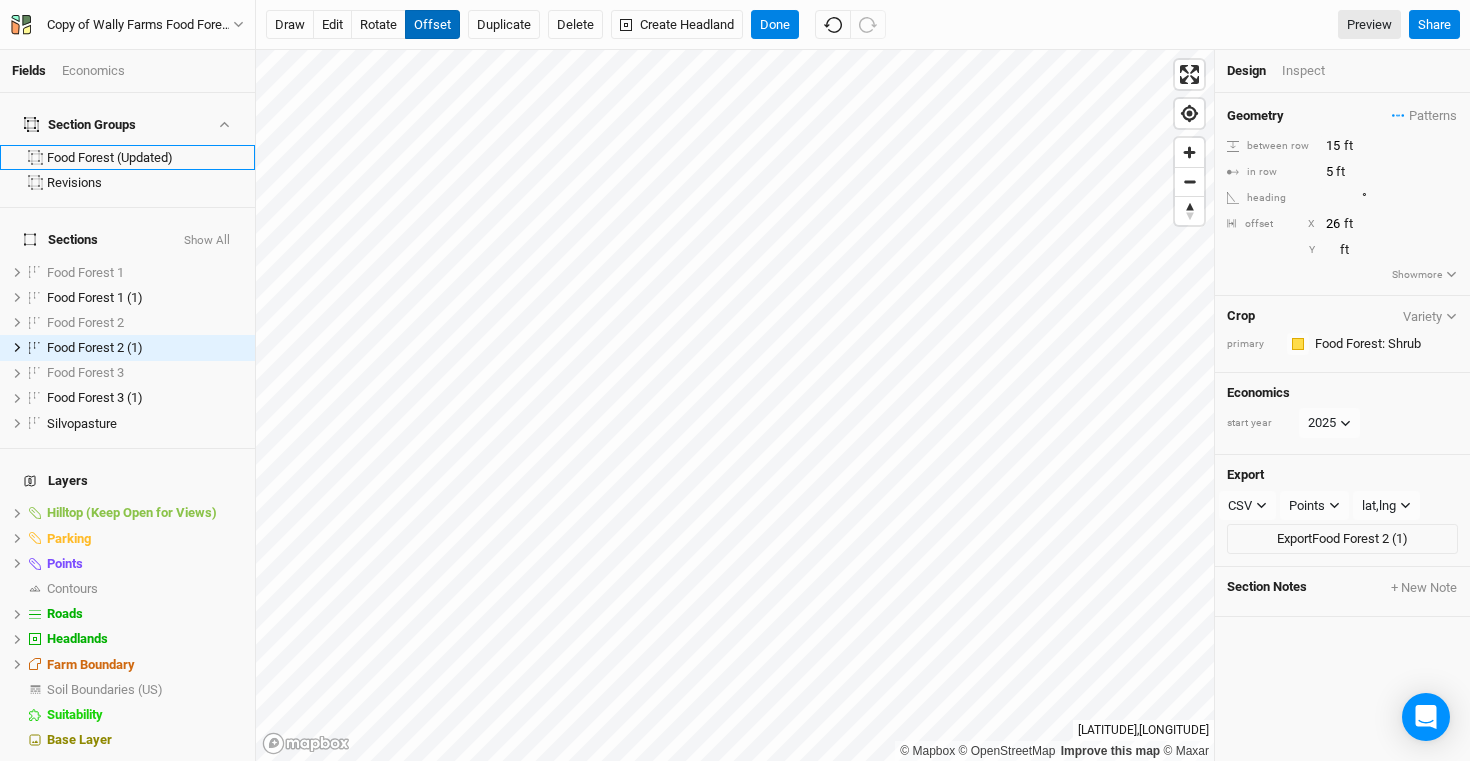 type on "27" 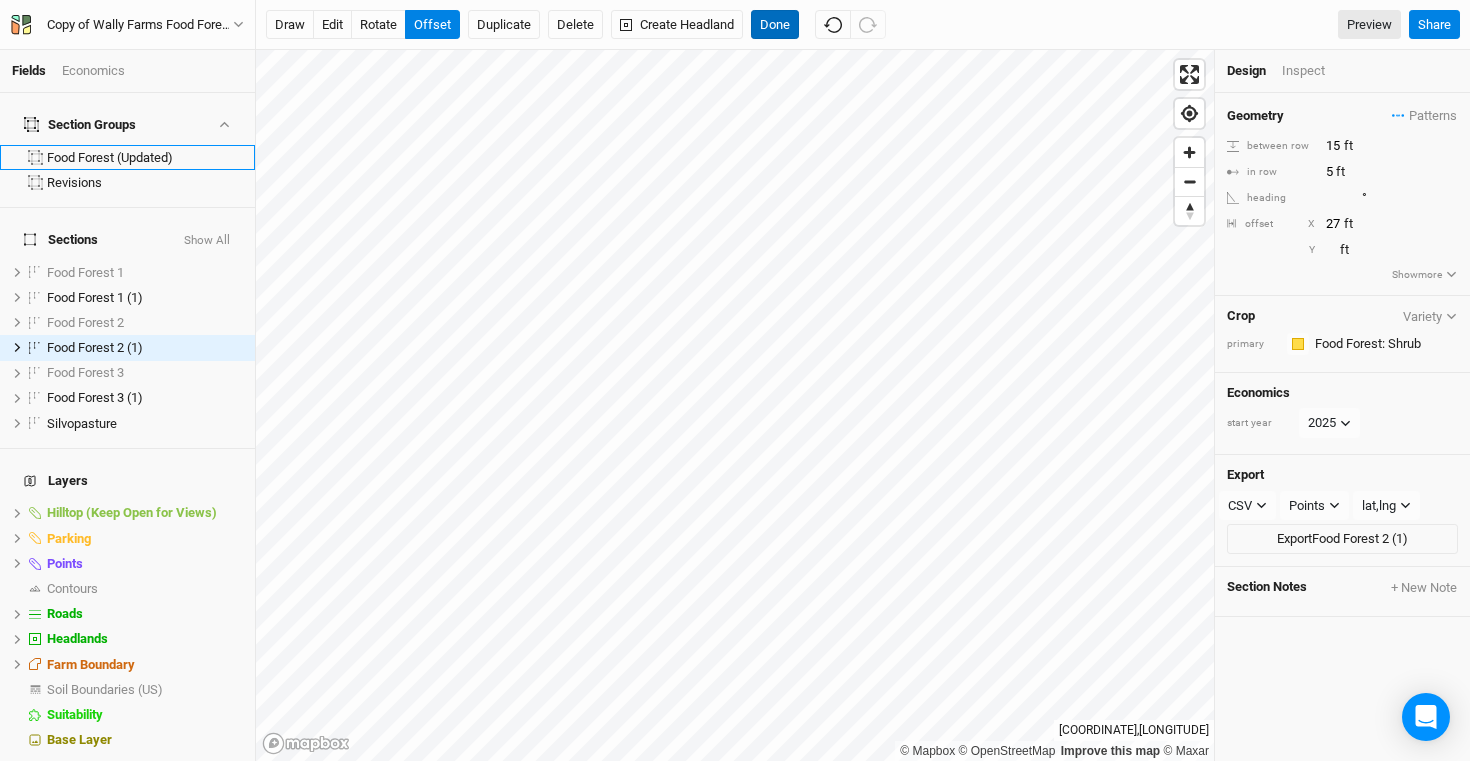 click on "Done" at bounding box center [775, 25] 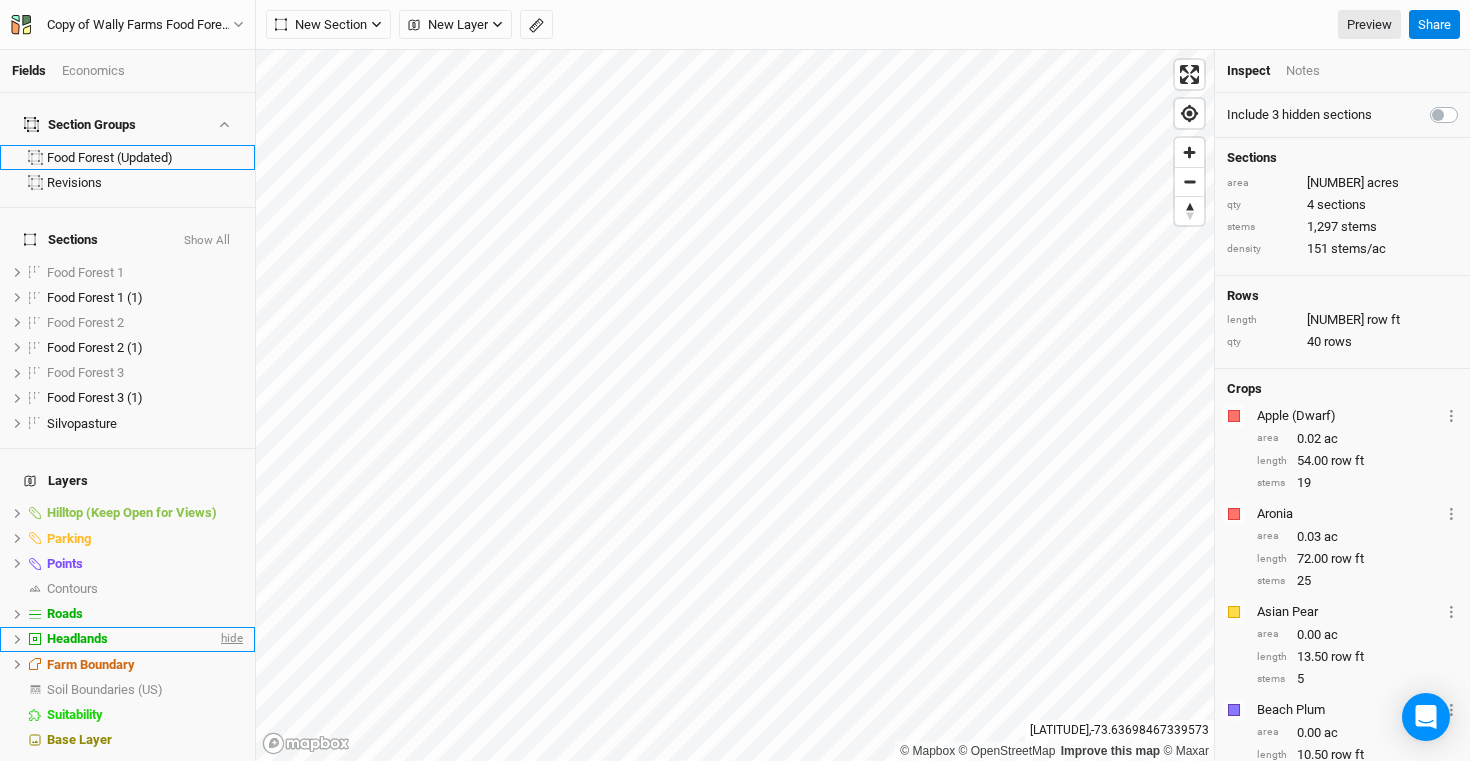 click on "hide" at bounding box center (230, 639) 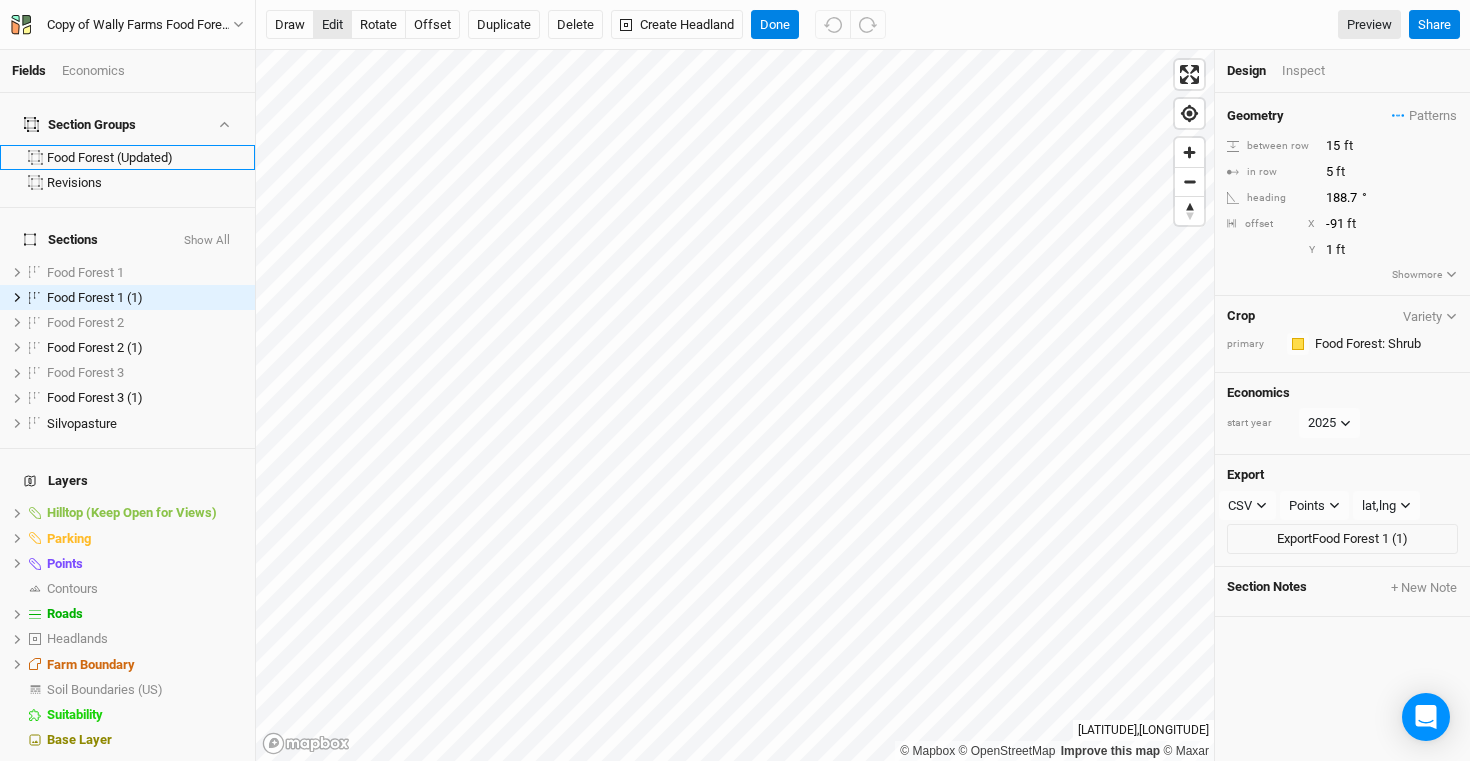 click on "edit" at bounding box center (332, 25) 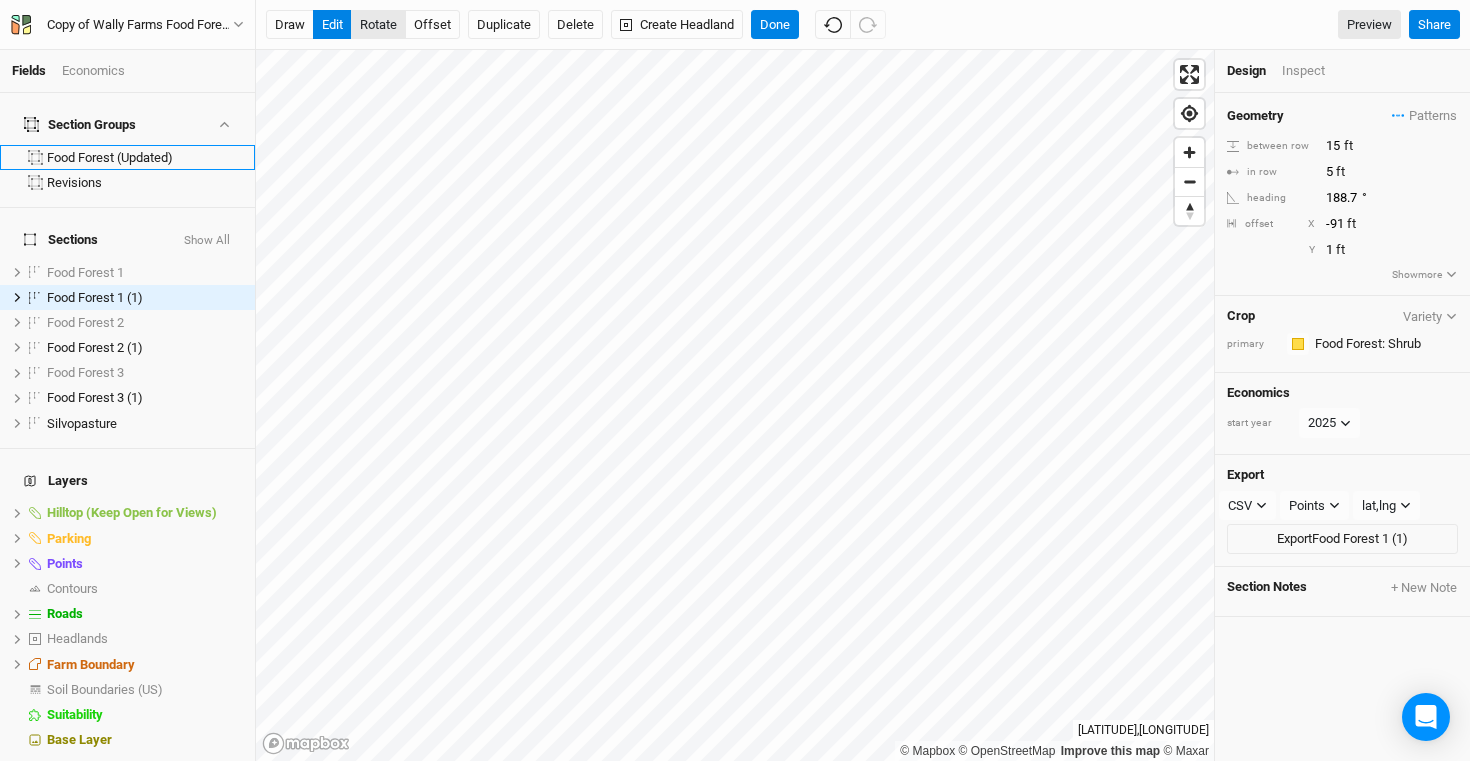 click on "rotate" at bounding box center [378, 25] 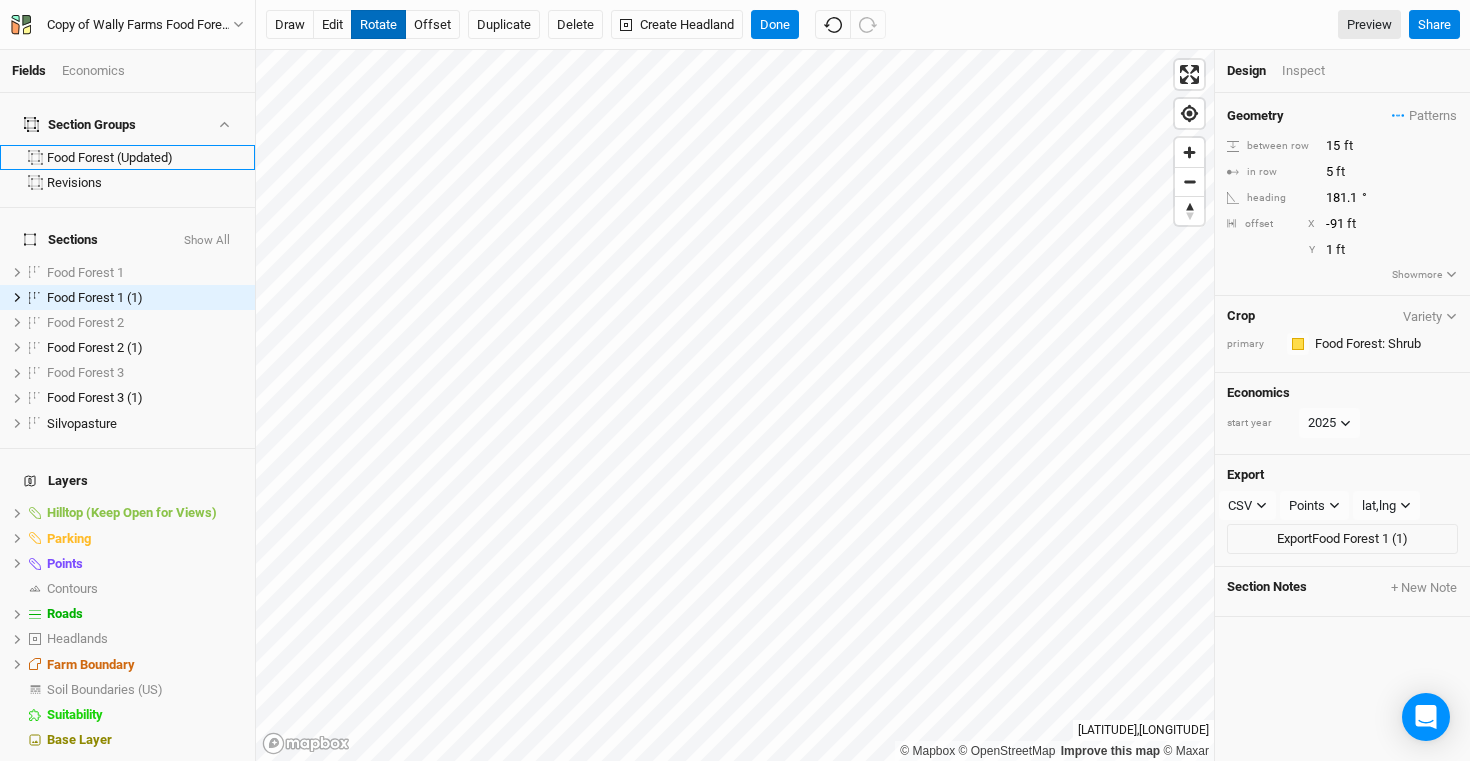 type on "181.4" 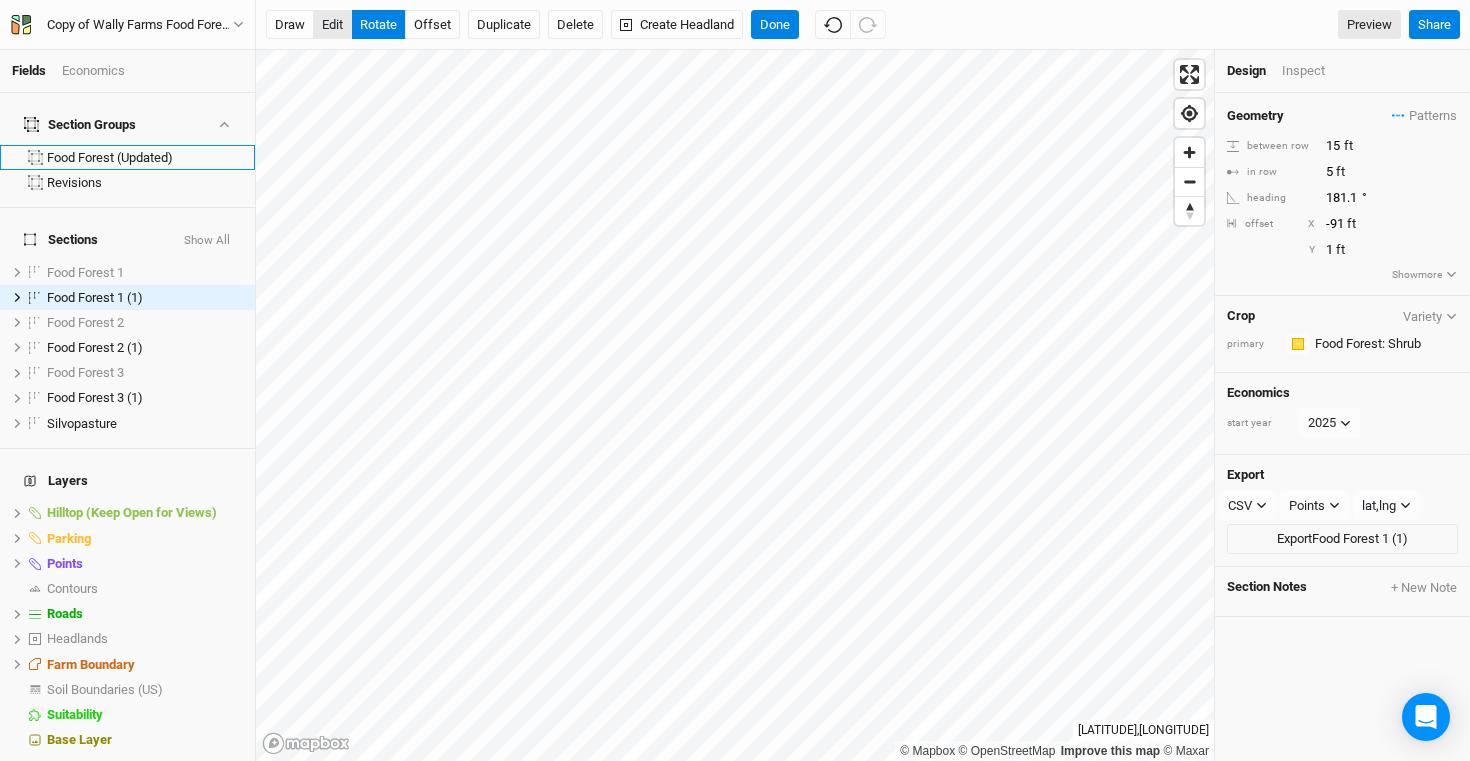 click on "edit" at bounding box center [332, 25] 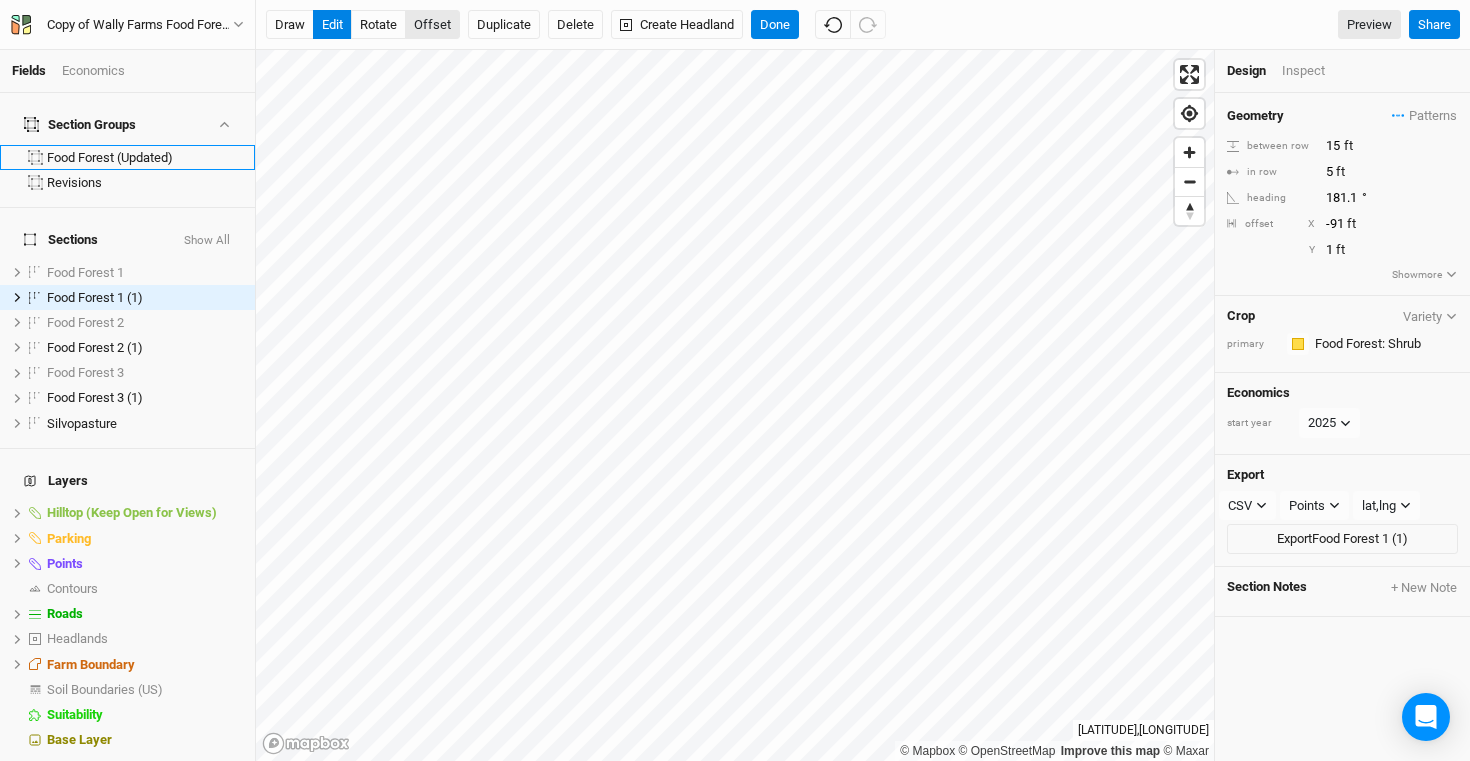click on "offset" at bounding box center [432, 25] 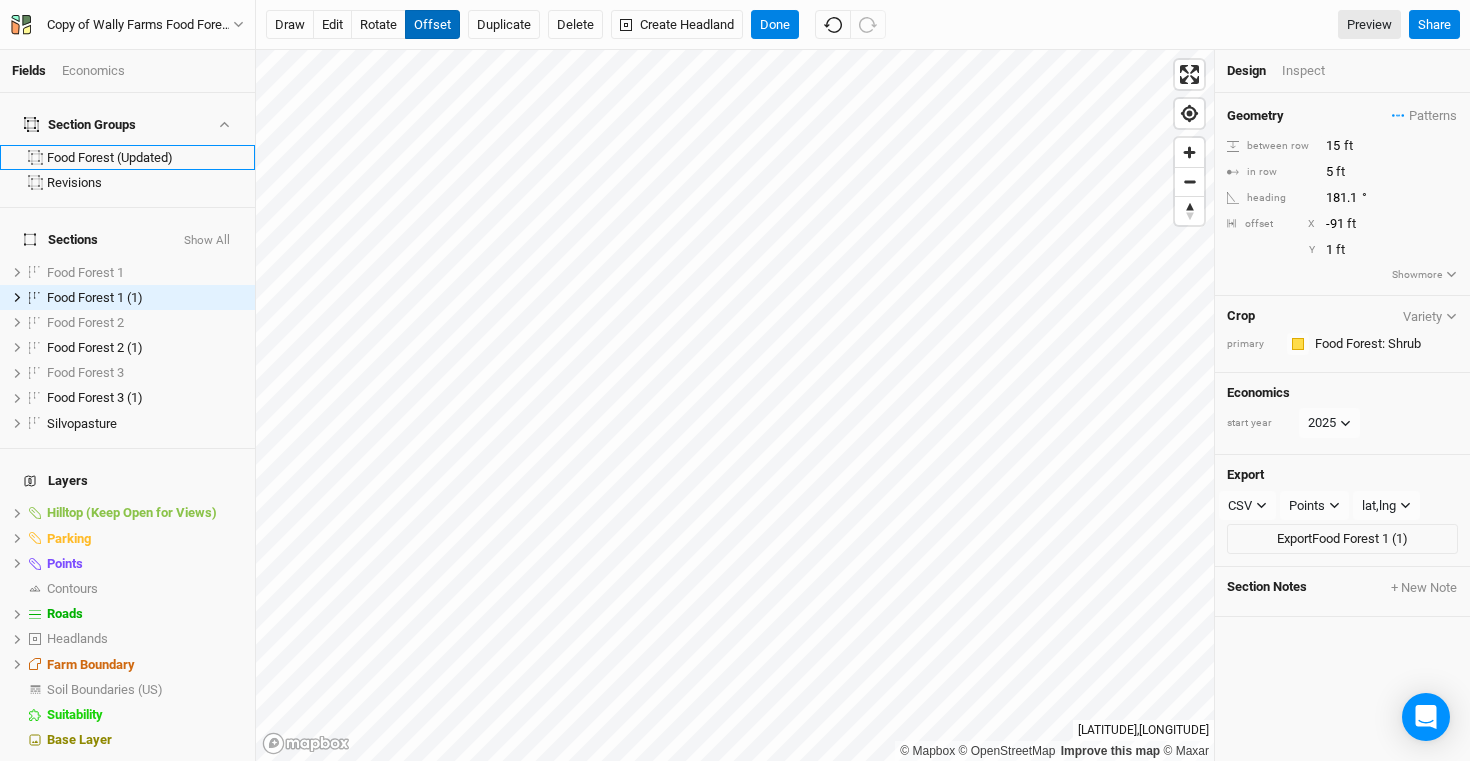 type 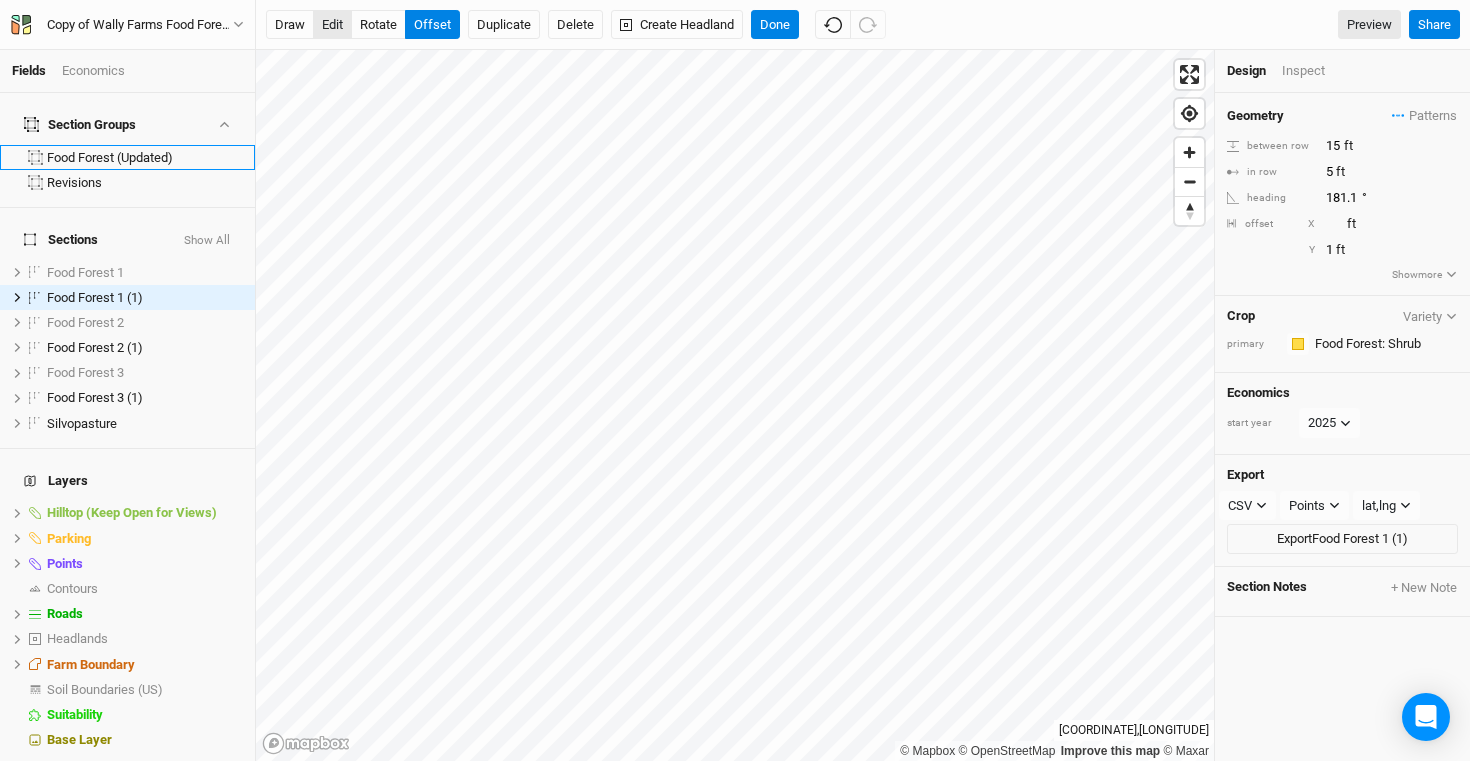 click on "edit" at bounding box center [332, 25] 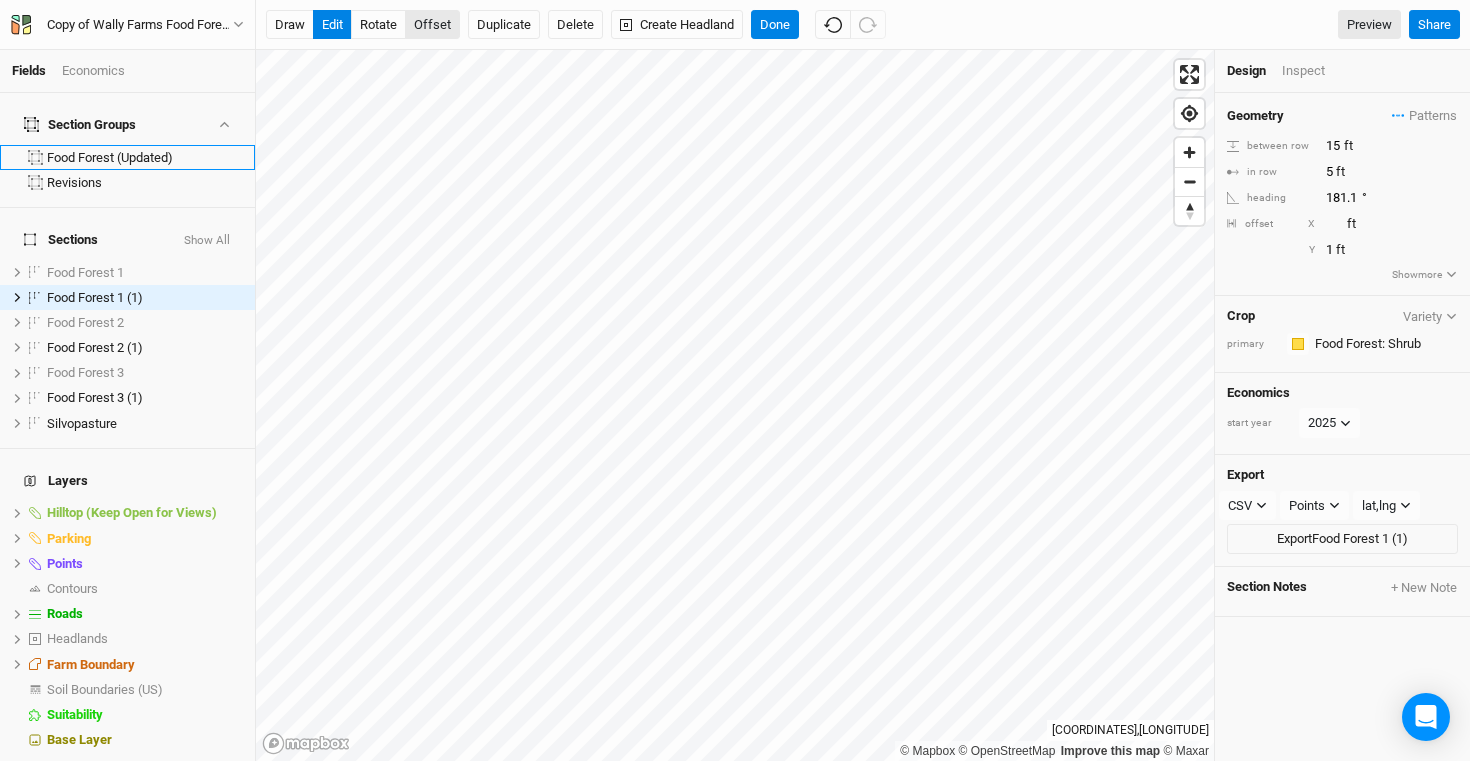 click on "offset" at bounding box center [432, 25] 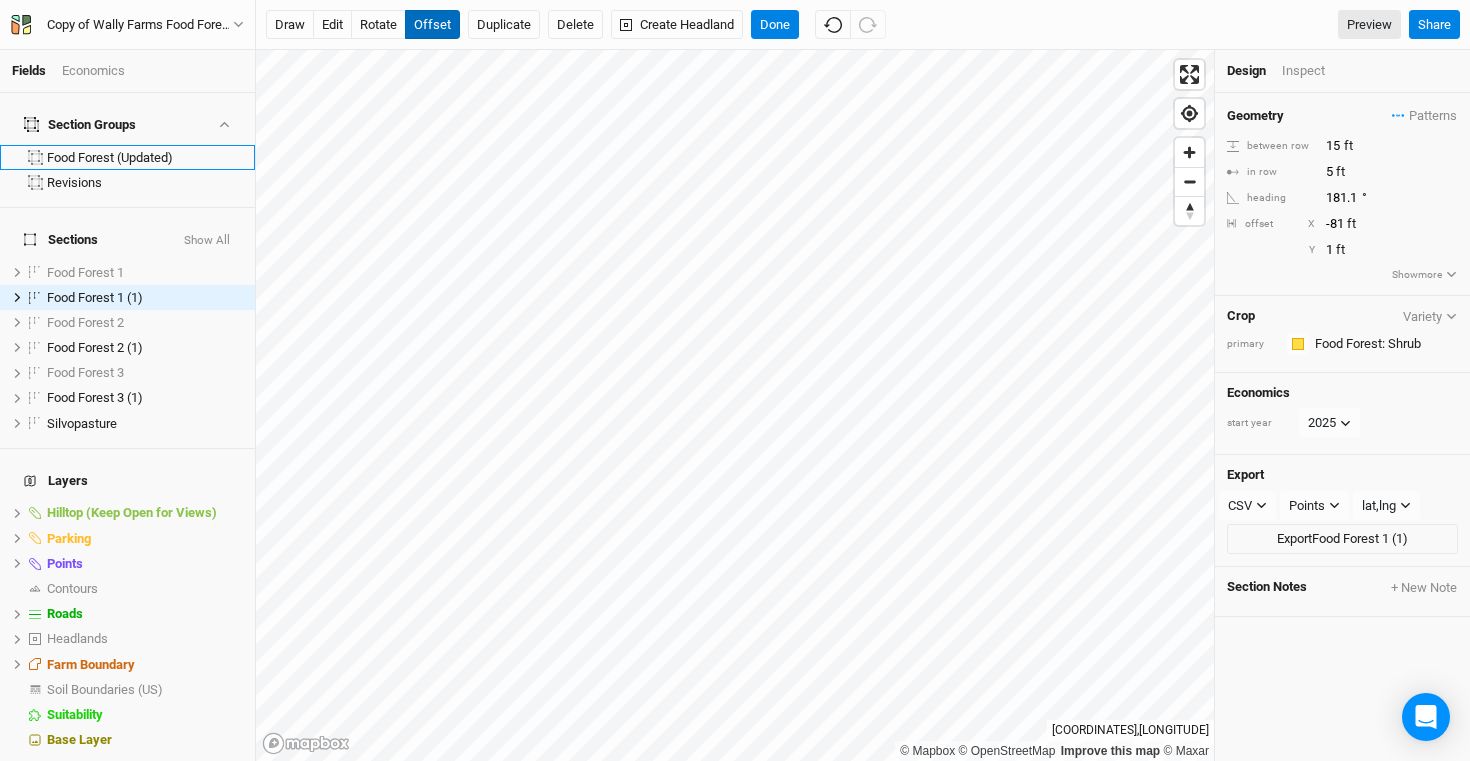 type on "-80" 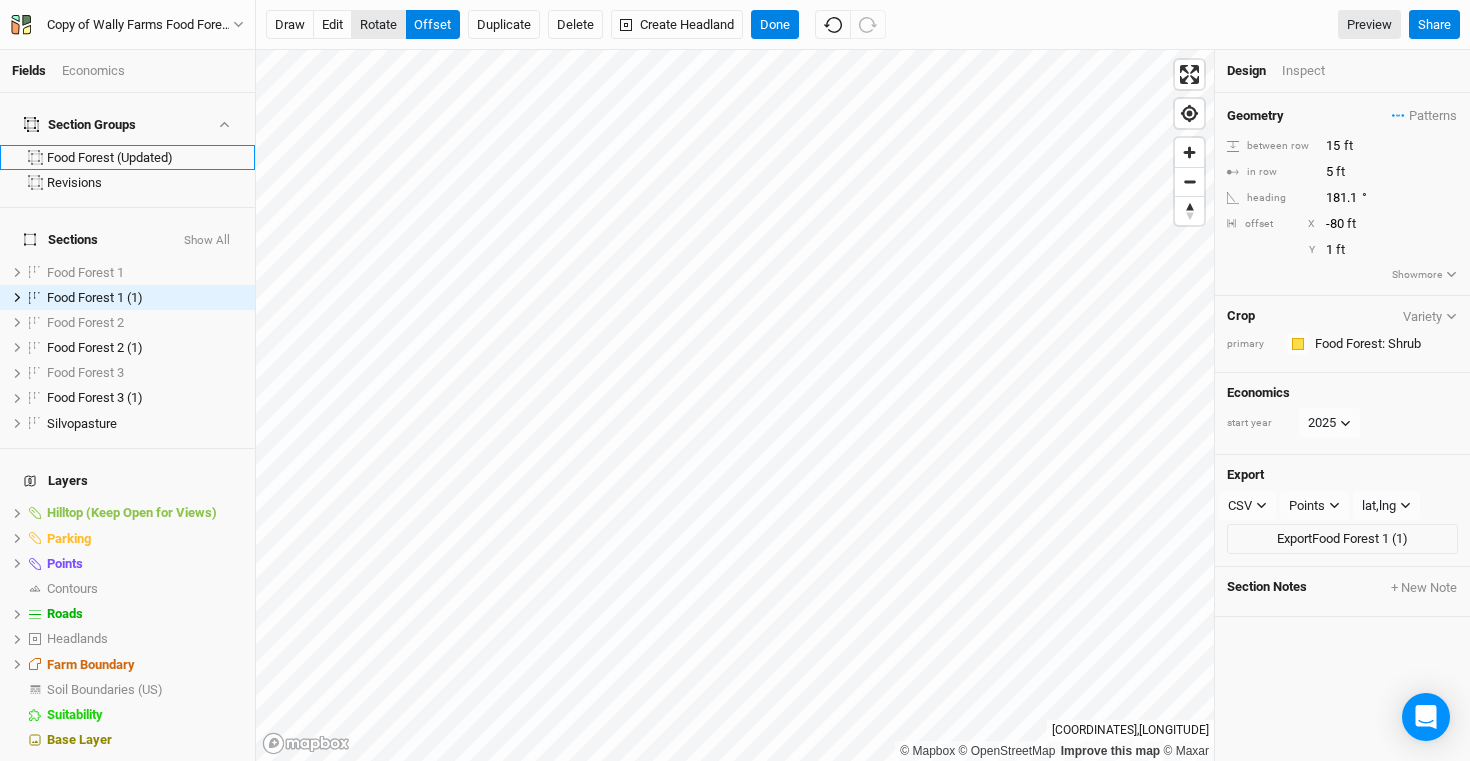 click on "rotate" at bounding box center [378, 25] 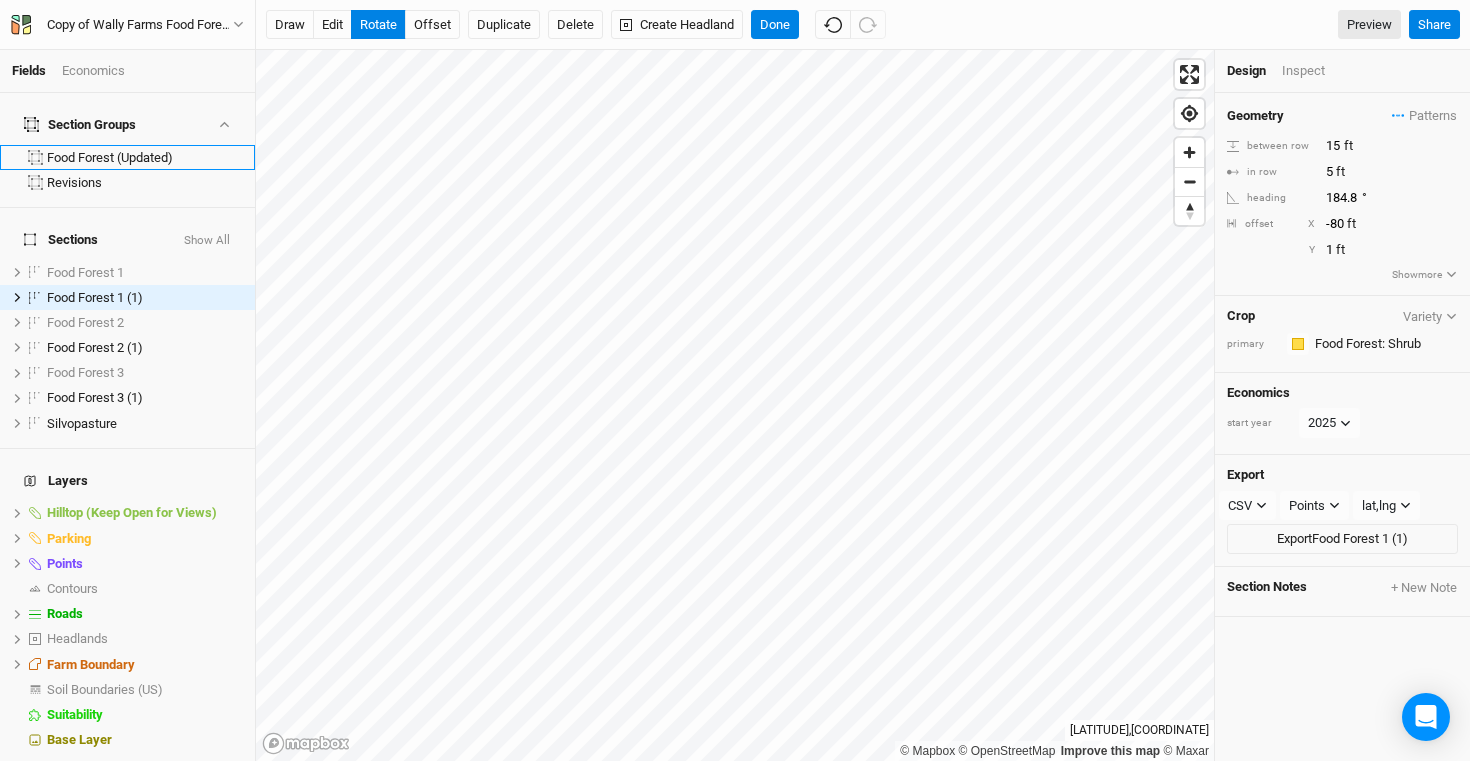 type on "185.4" 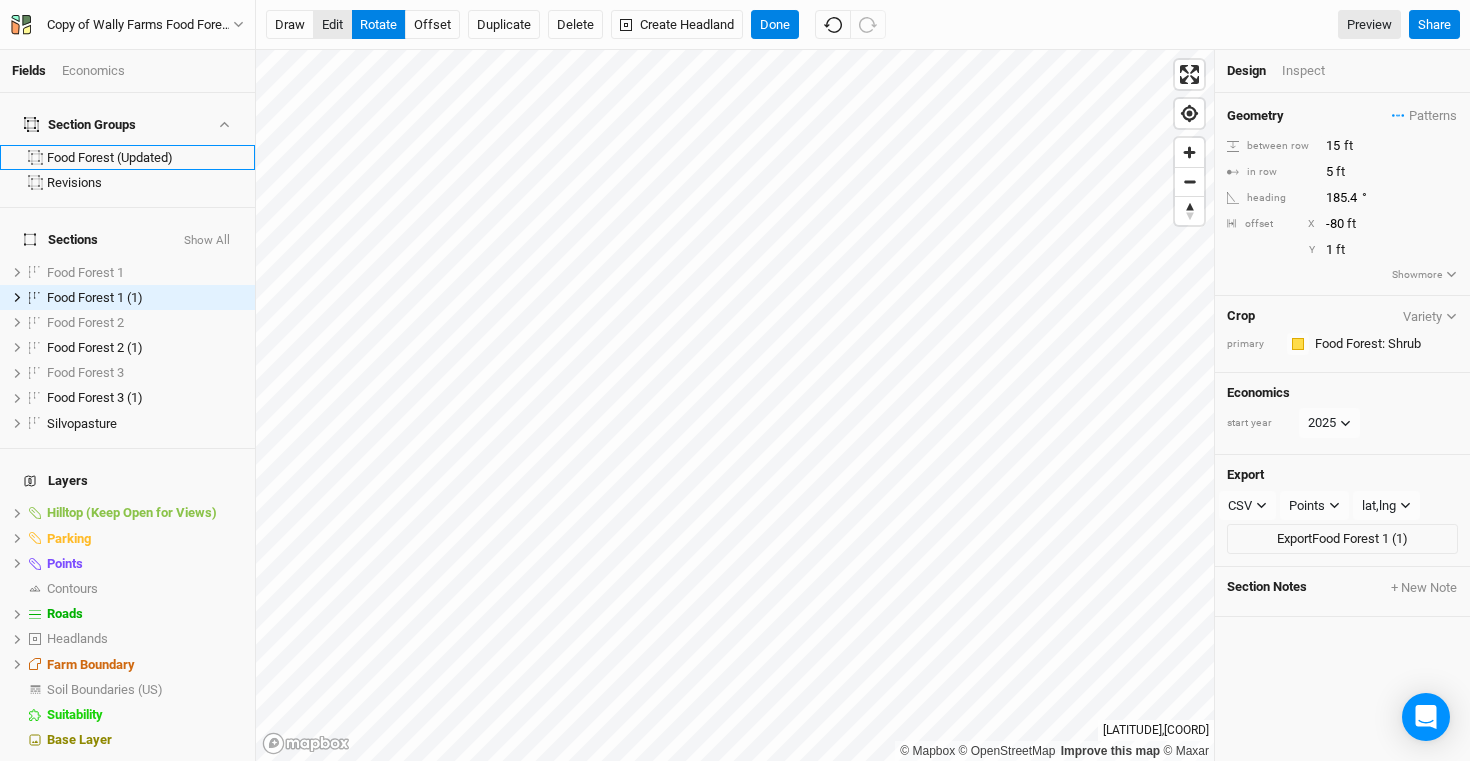 click on "edit" at bounding box center (332, 25) 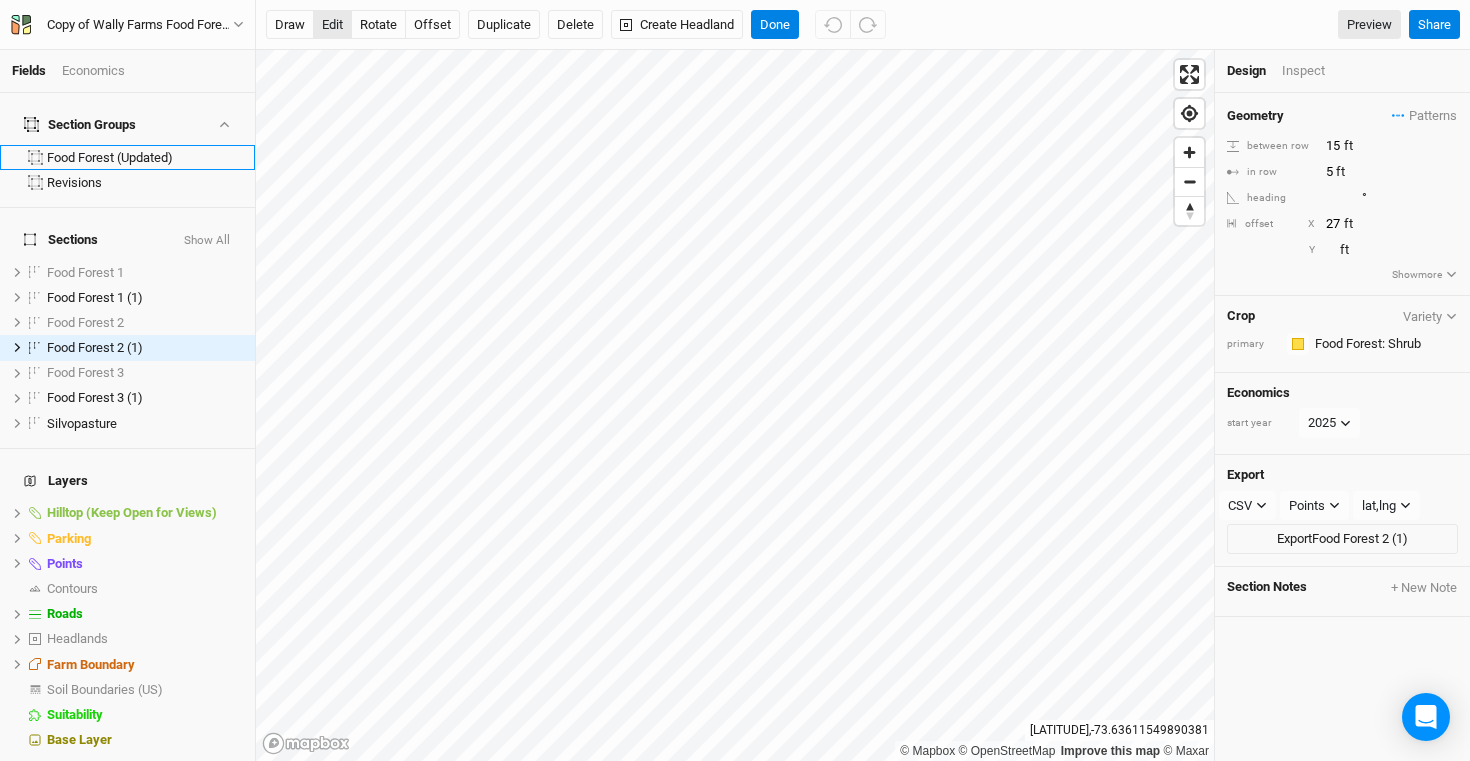 click on "edit" at bounding box center [332, 25] 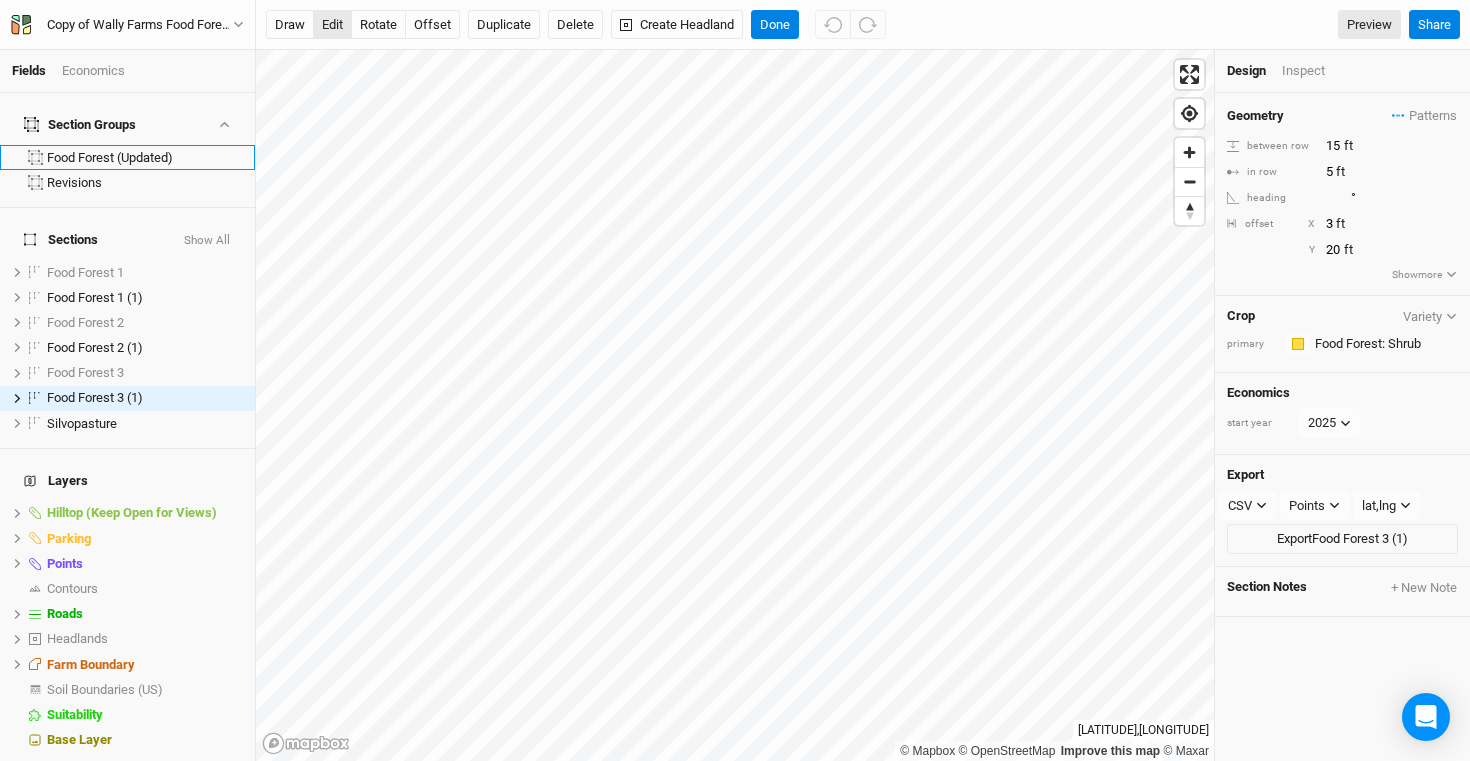 click on "edit" at bounding box center [332, 25] 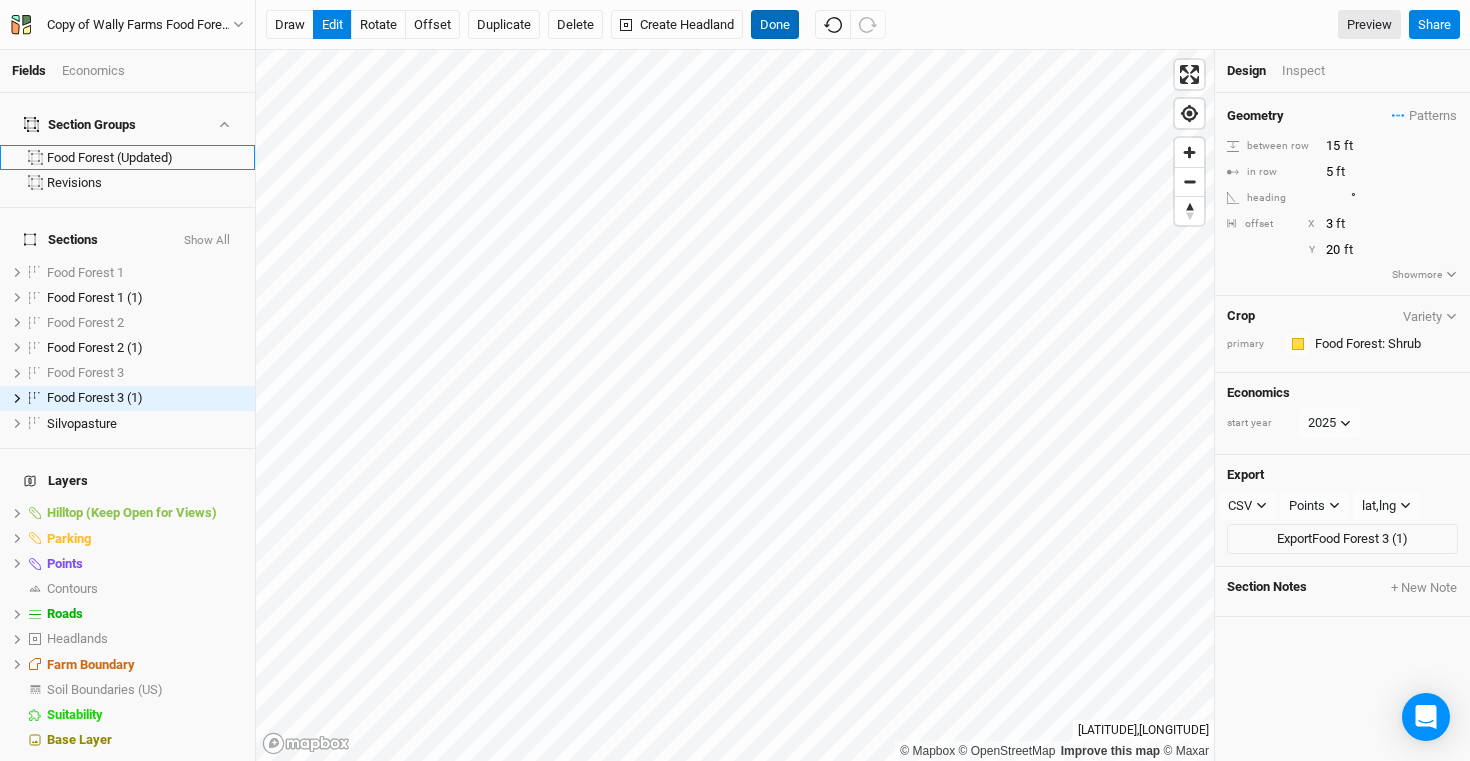 click on "Done" at bounding box center (775, 25) 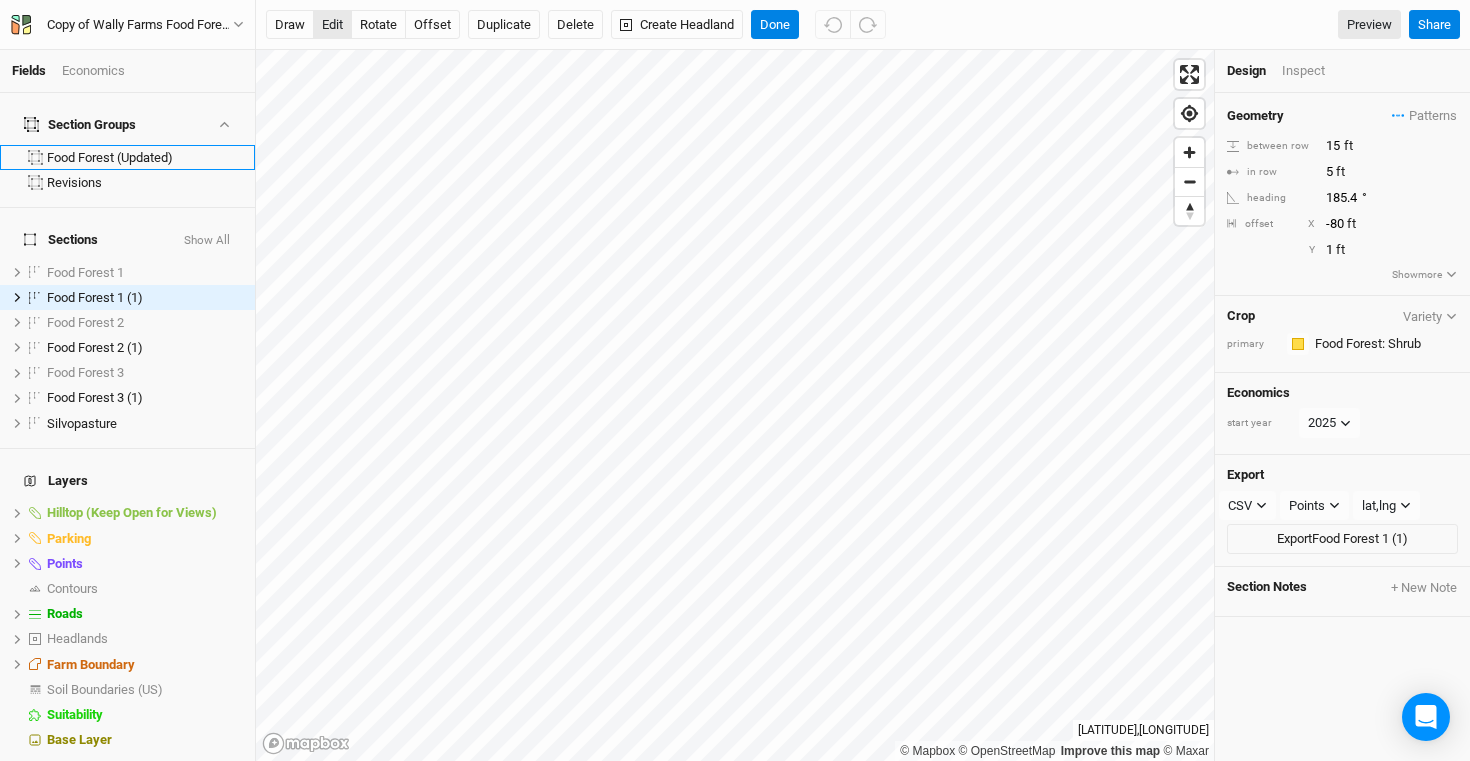 click on "edit" at bounding box center (332, 25) 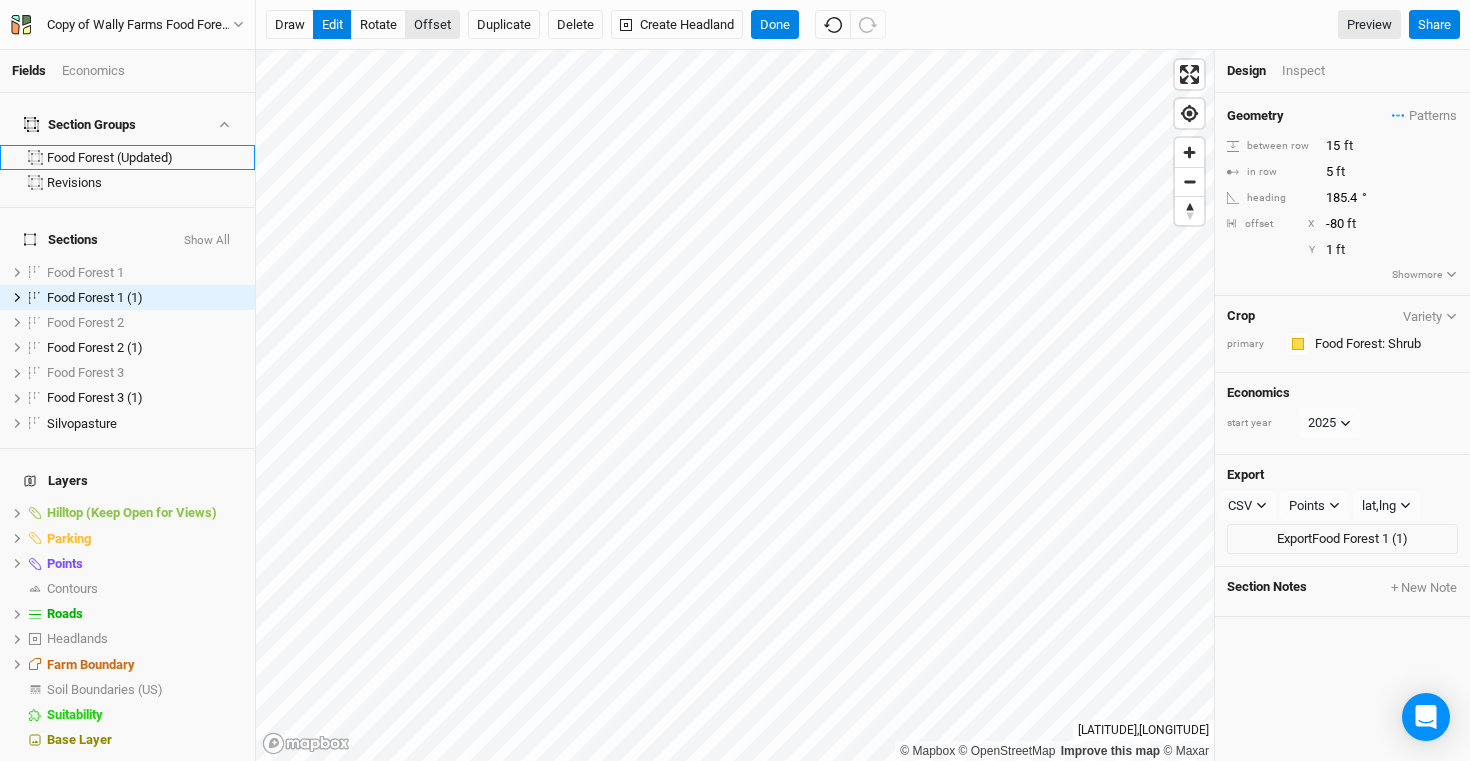 click on "offset" at bounding box center (432, 25) 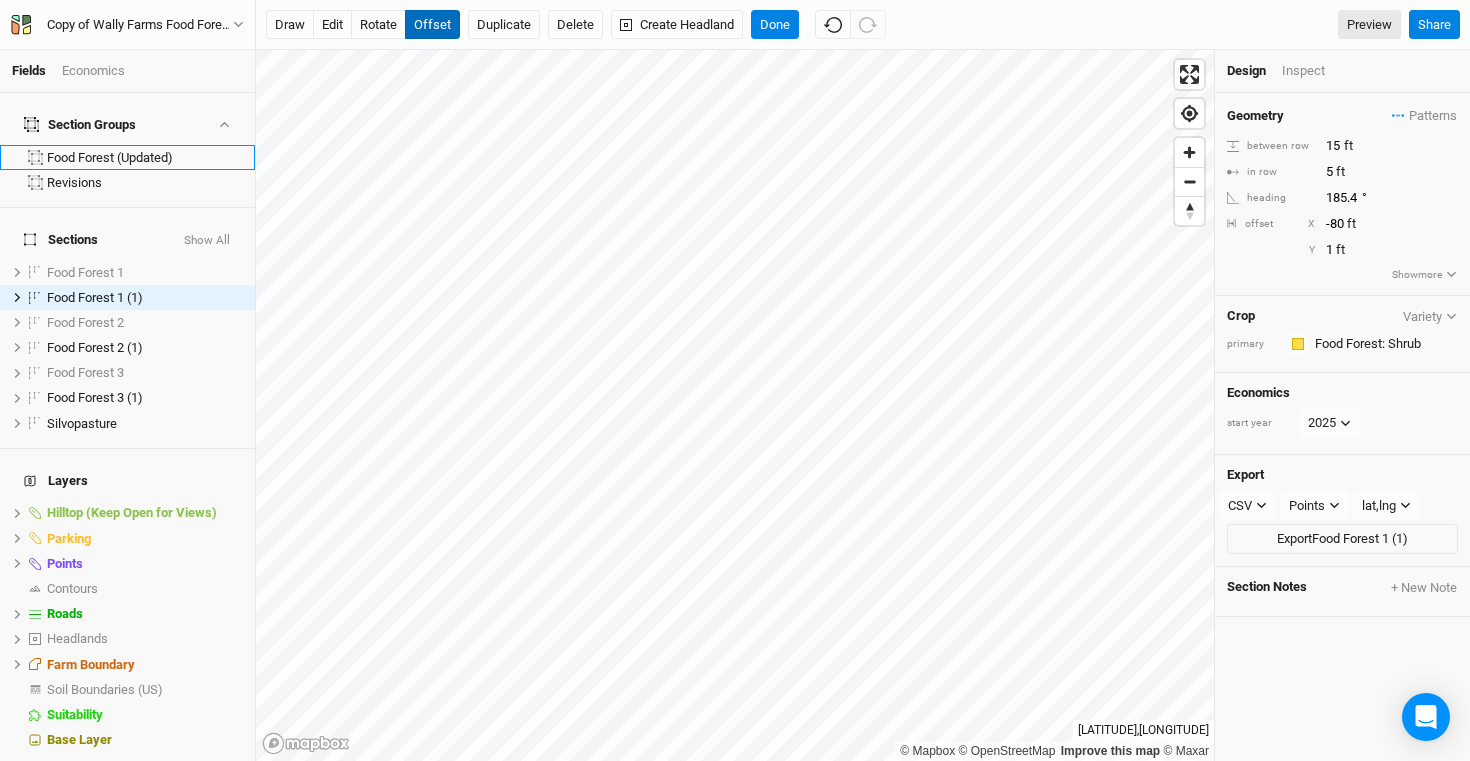 type 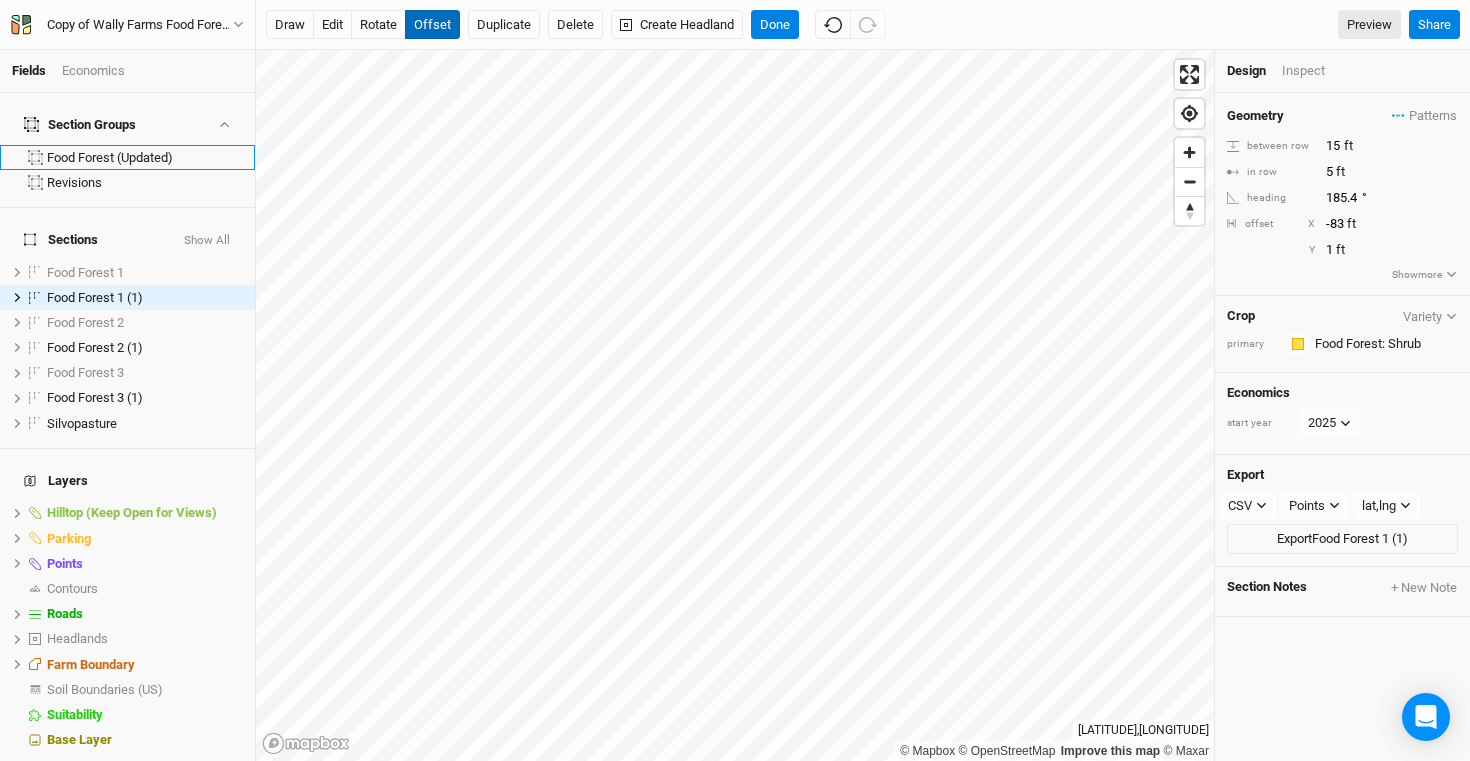 type on "-82" 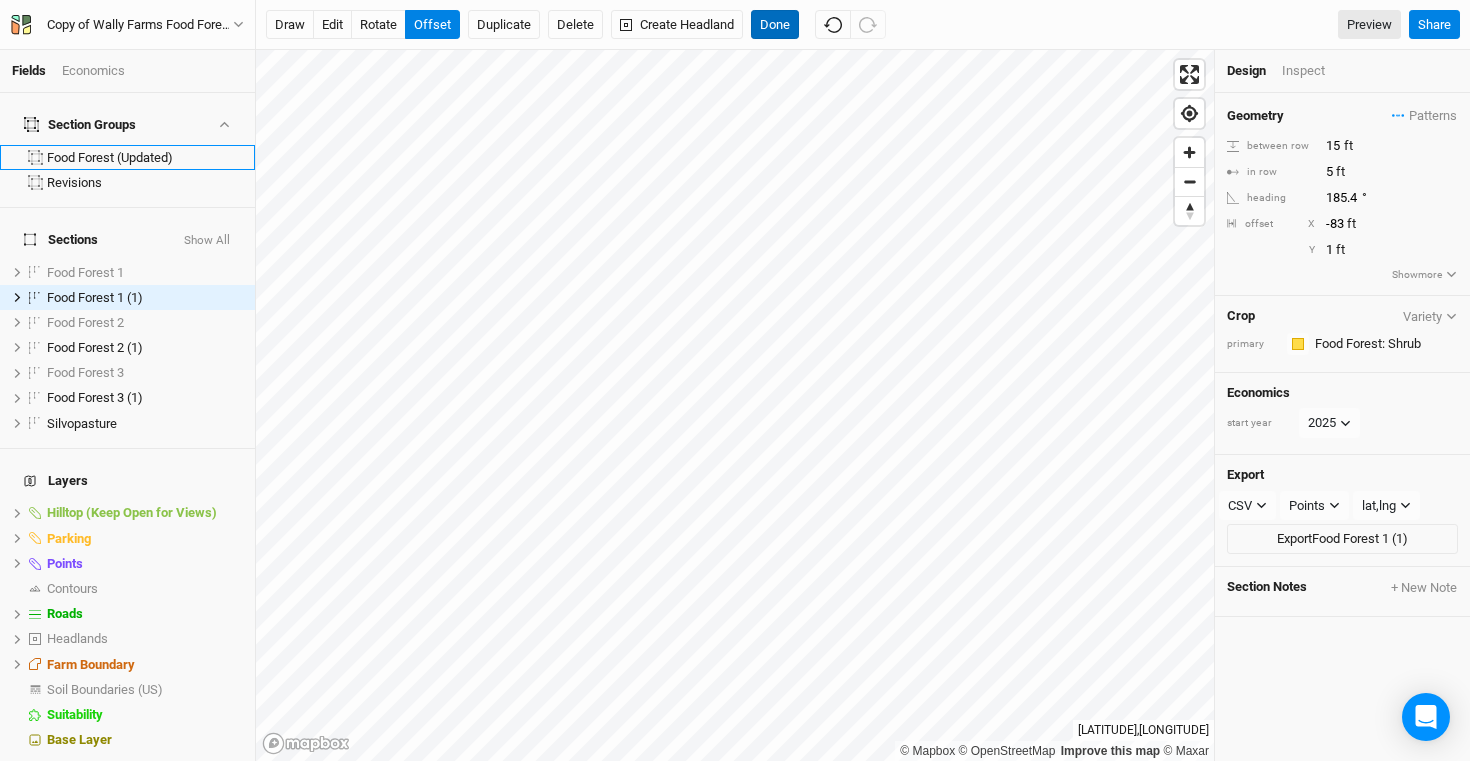 click on "Done" at bounding box center (775, 25) 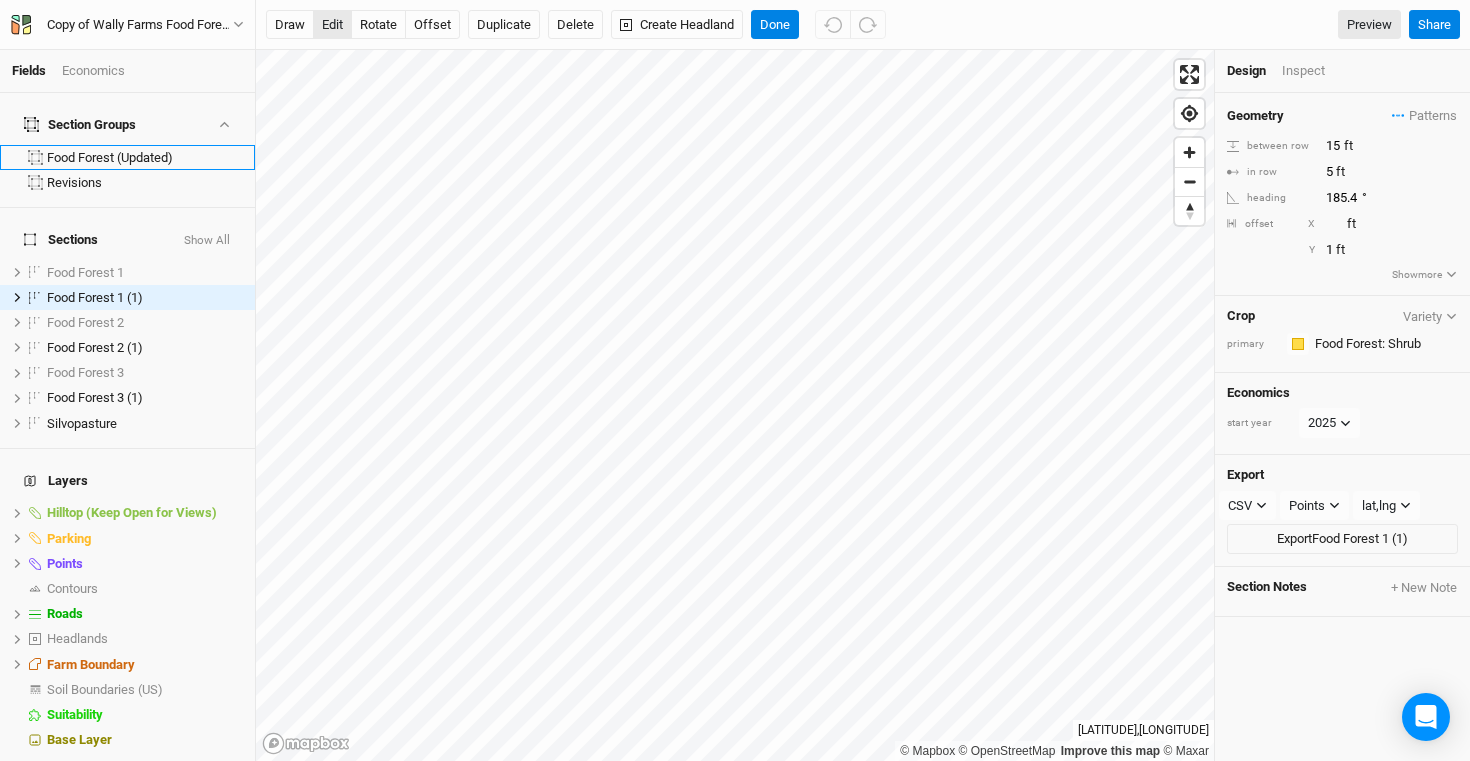 click on "edit" at bounding box center [332, 25] 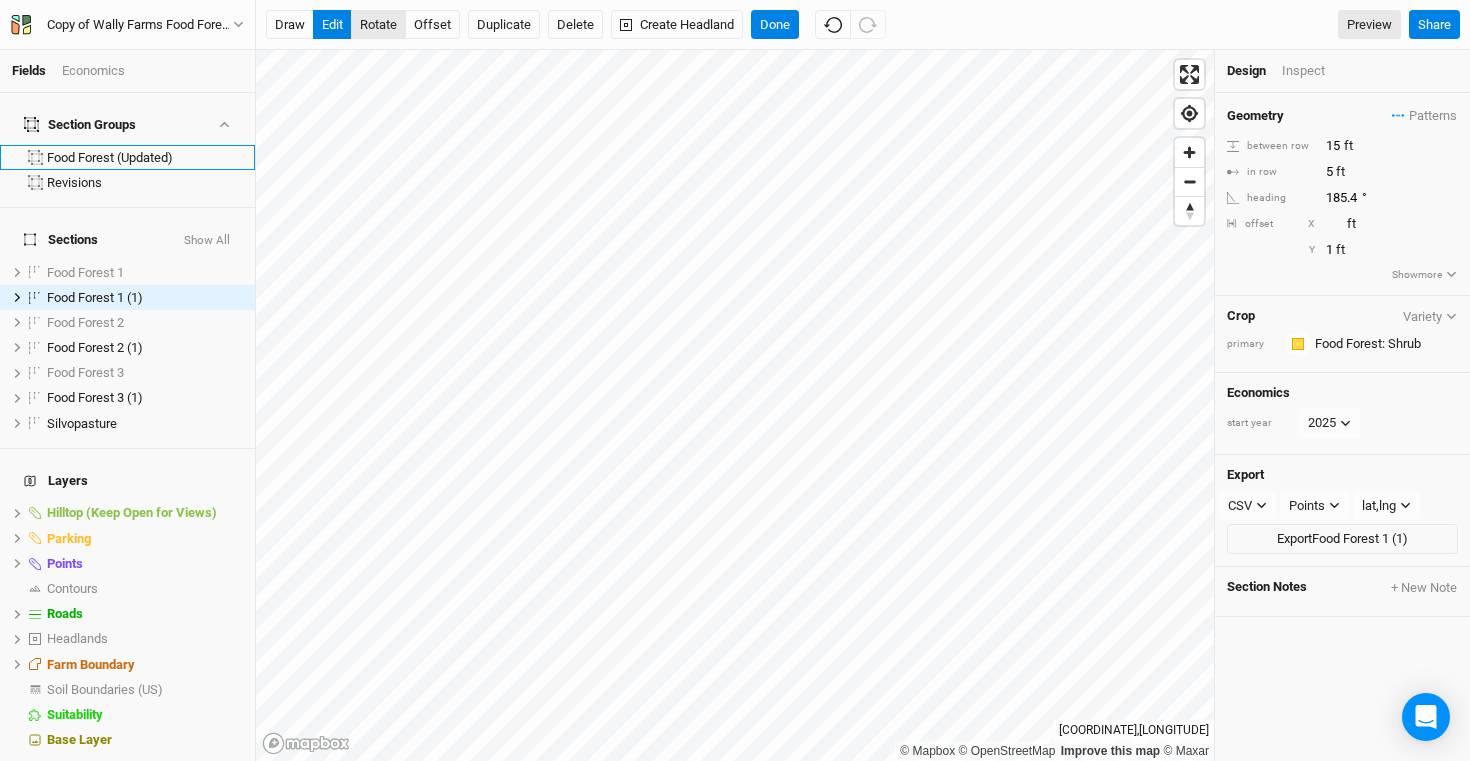 click on "rotate" at bounding box center (378, 25) 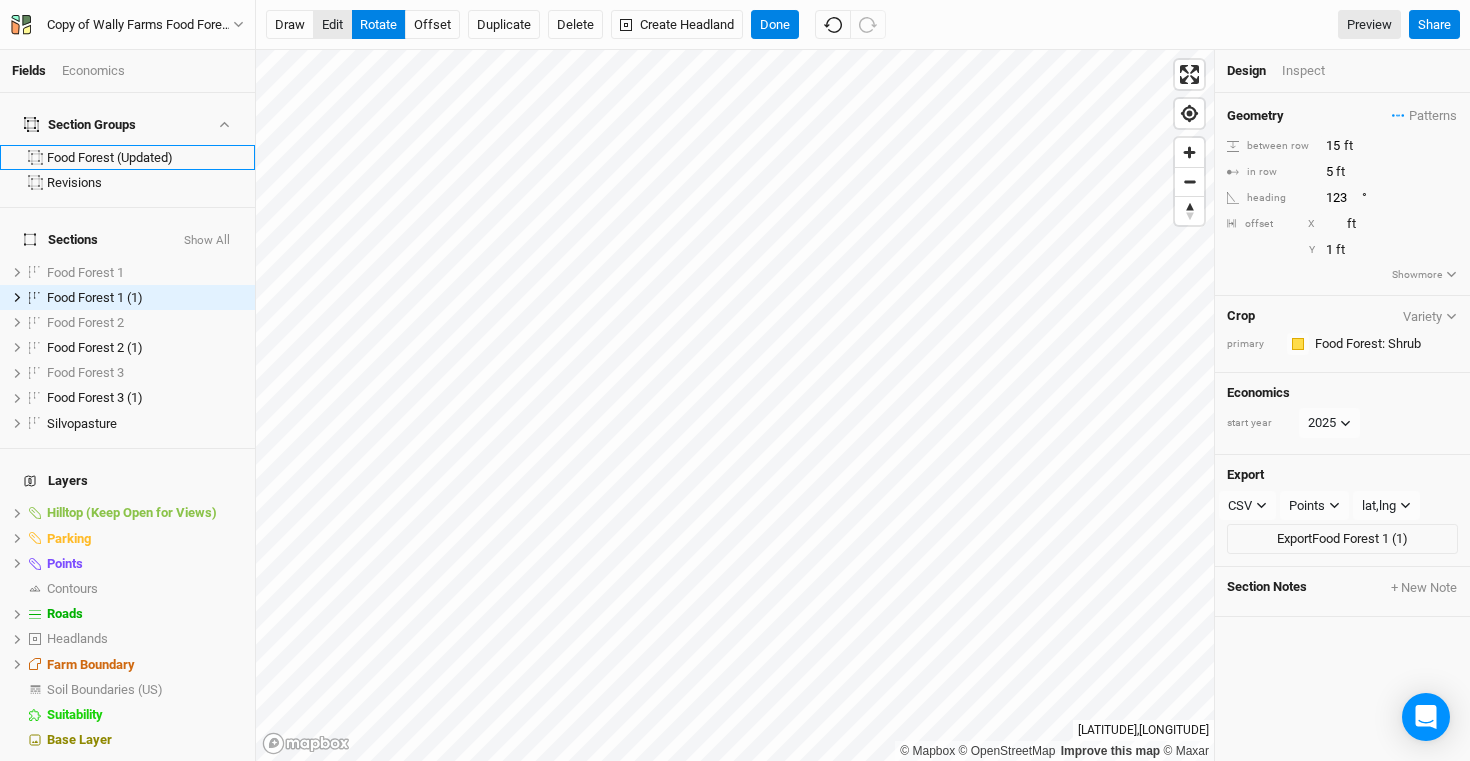 click on "edit" at bounding box center (332, 25) 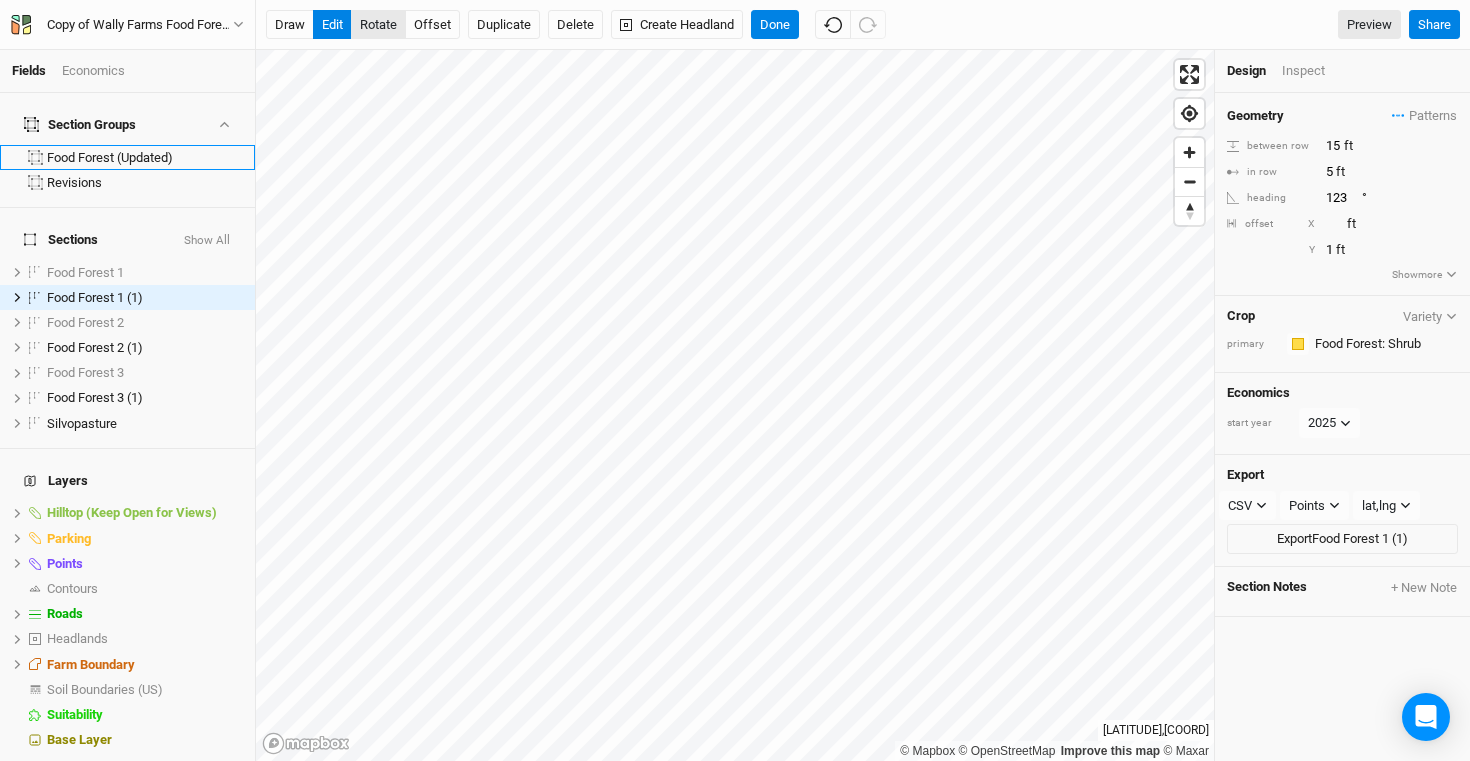 click on "rotate" at bounding box center (378, 25) 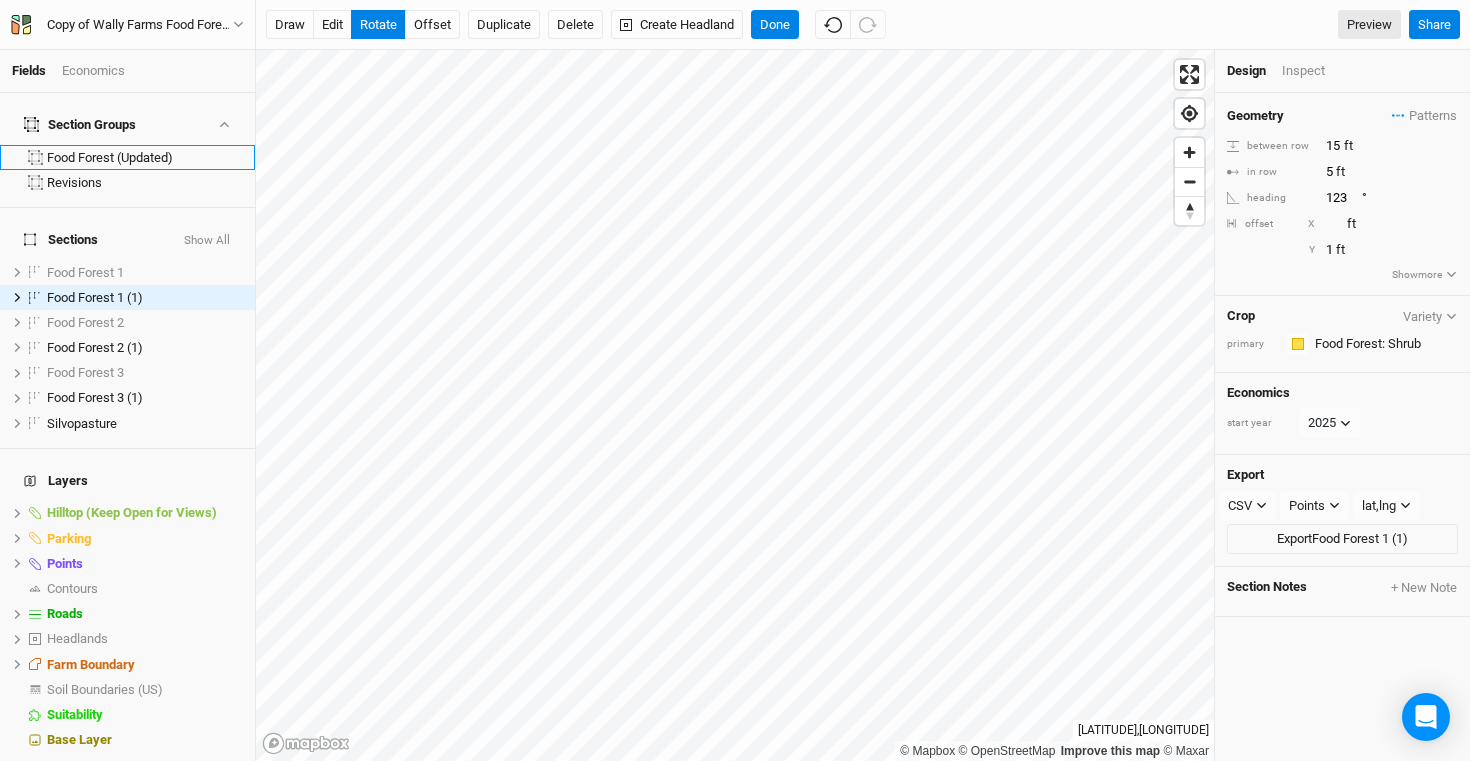 type on "185.7" 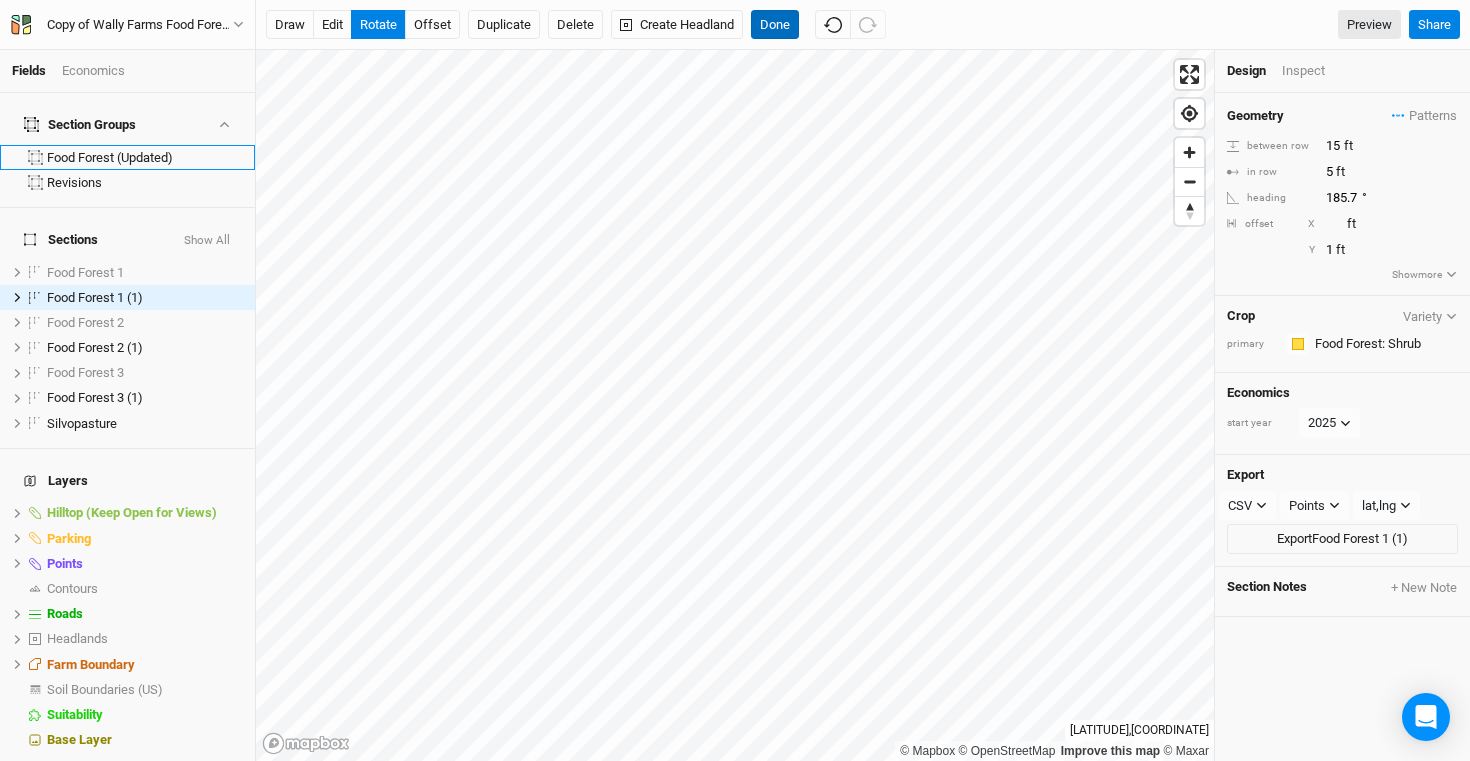 click on "Done" at bounding box center (775, 25) 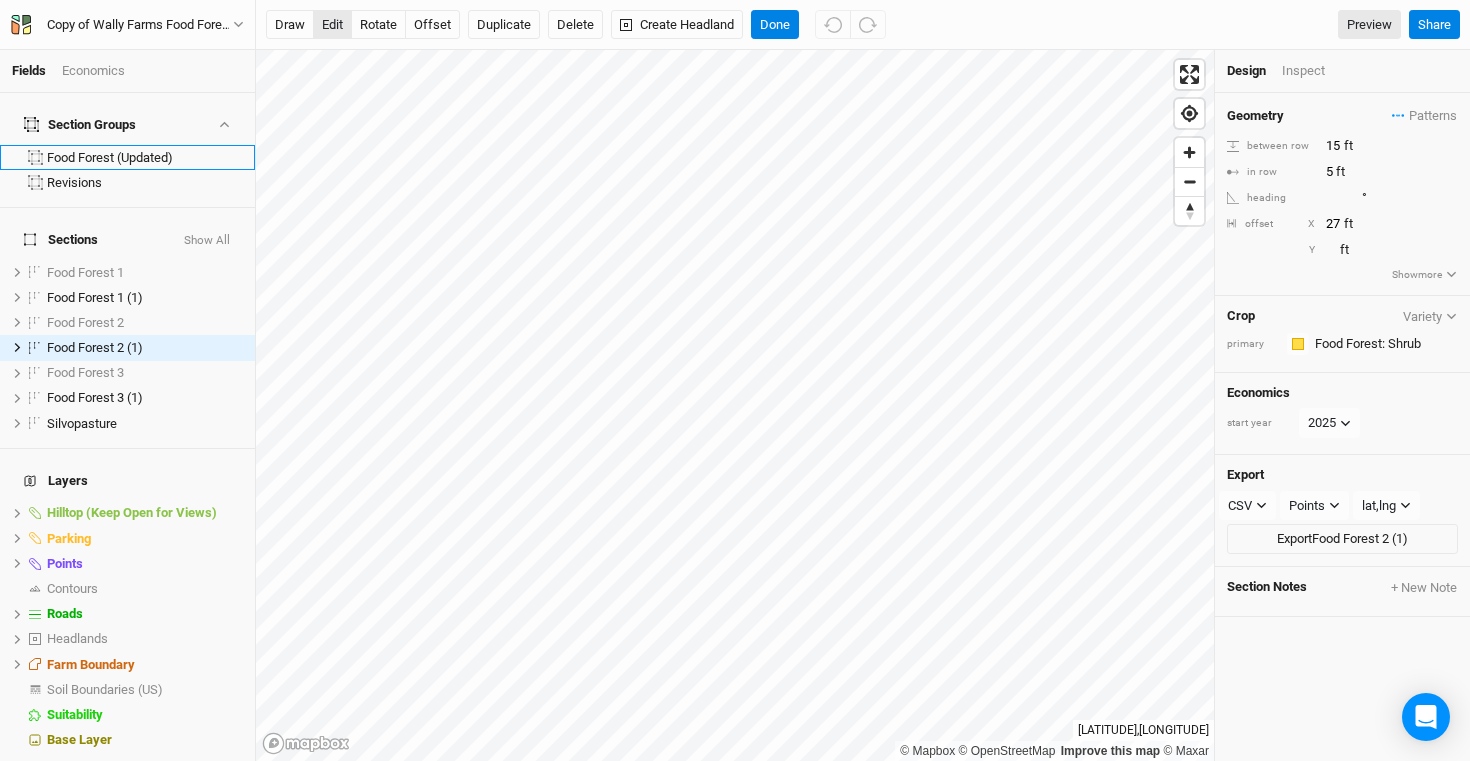 click on "edit" at bounding box center (332, 25) 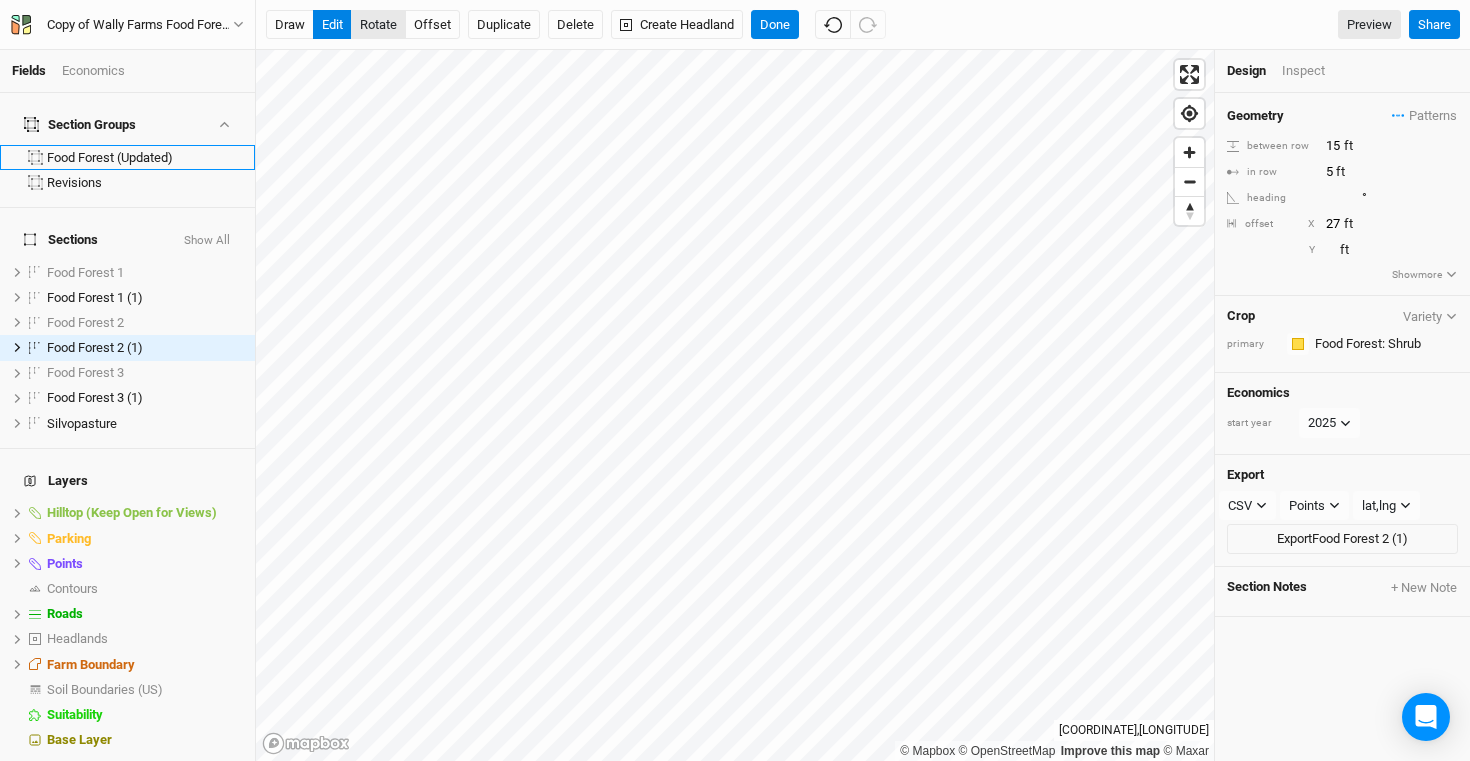 click on "rotate" at bounding box center [378, 25] 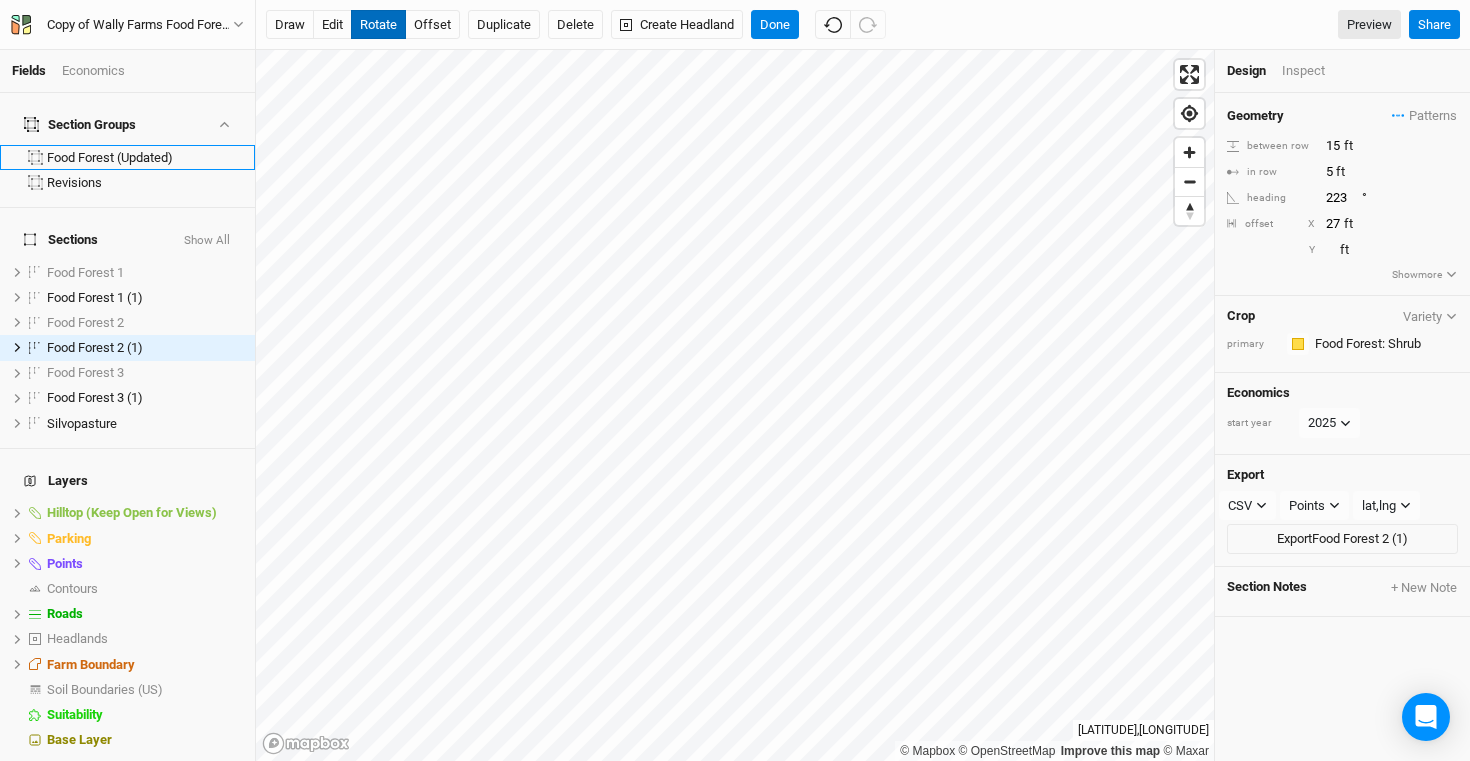 type on "316.7" 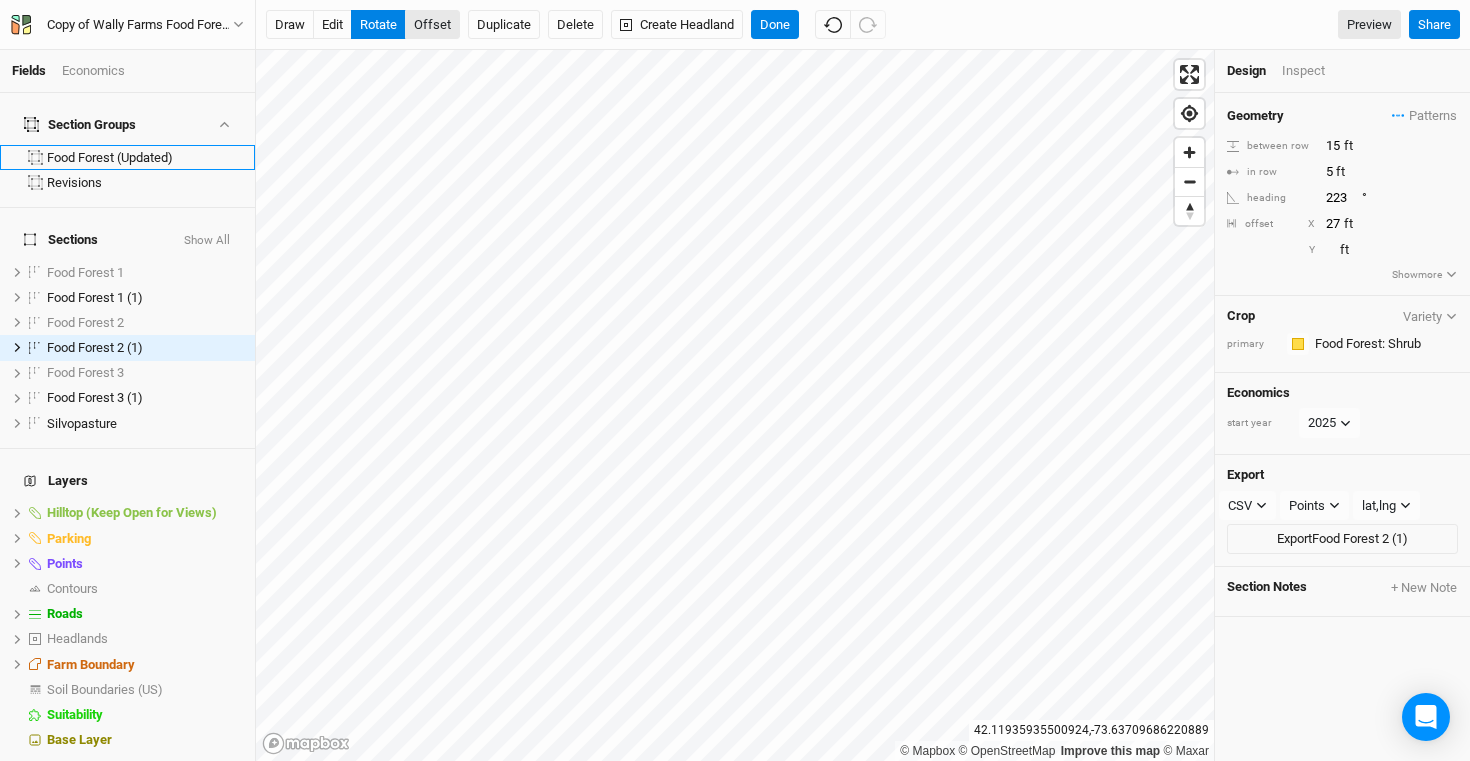 click on "offset" at bounding box center [432, 25] 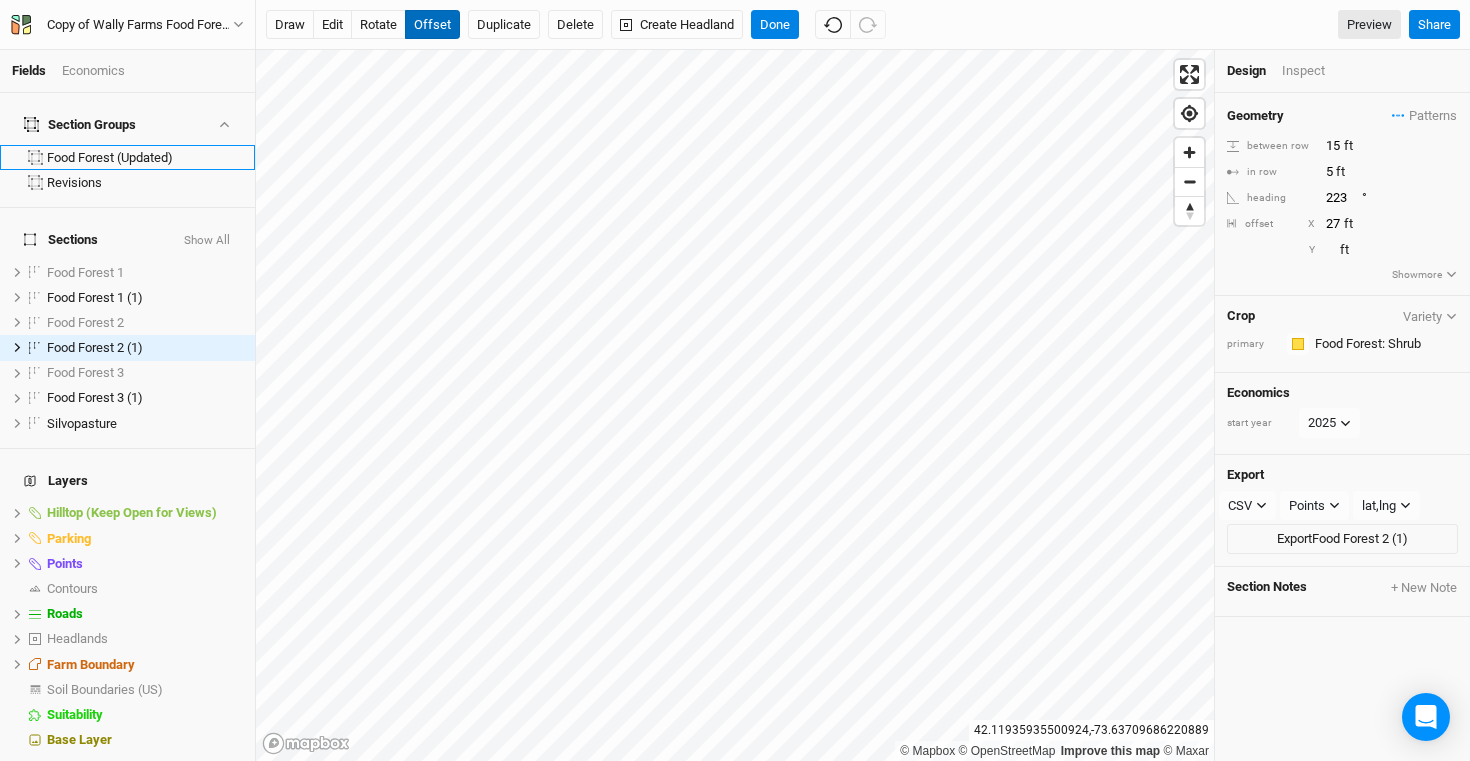 type 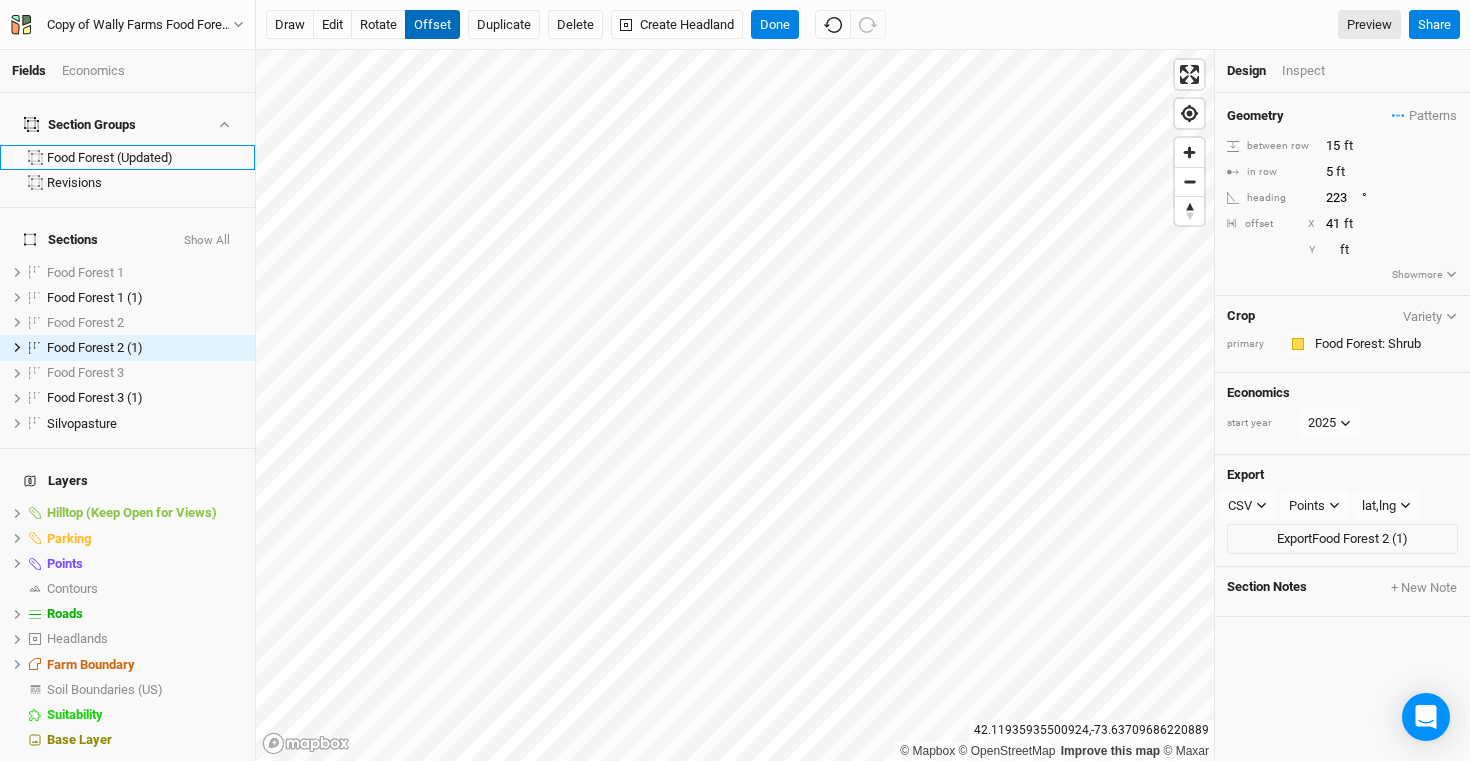 type on "42" 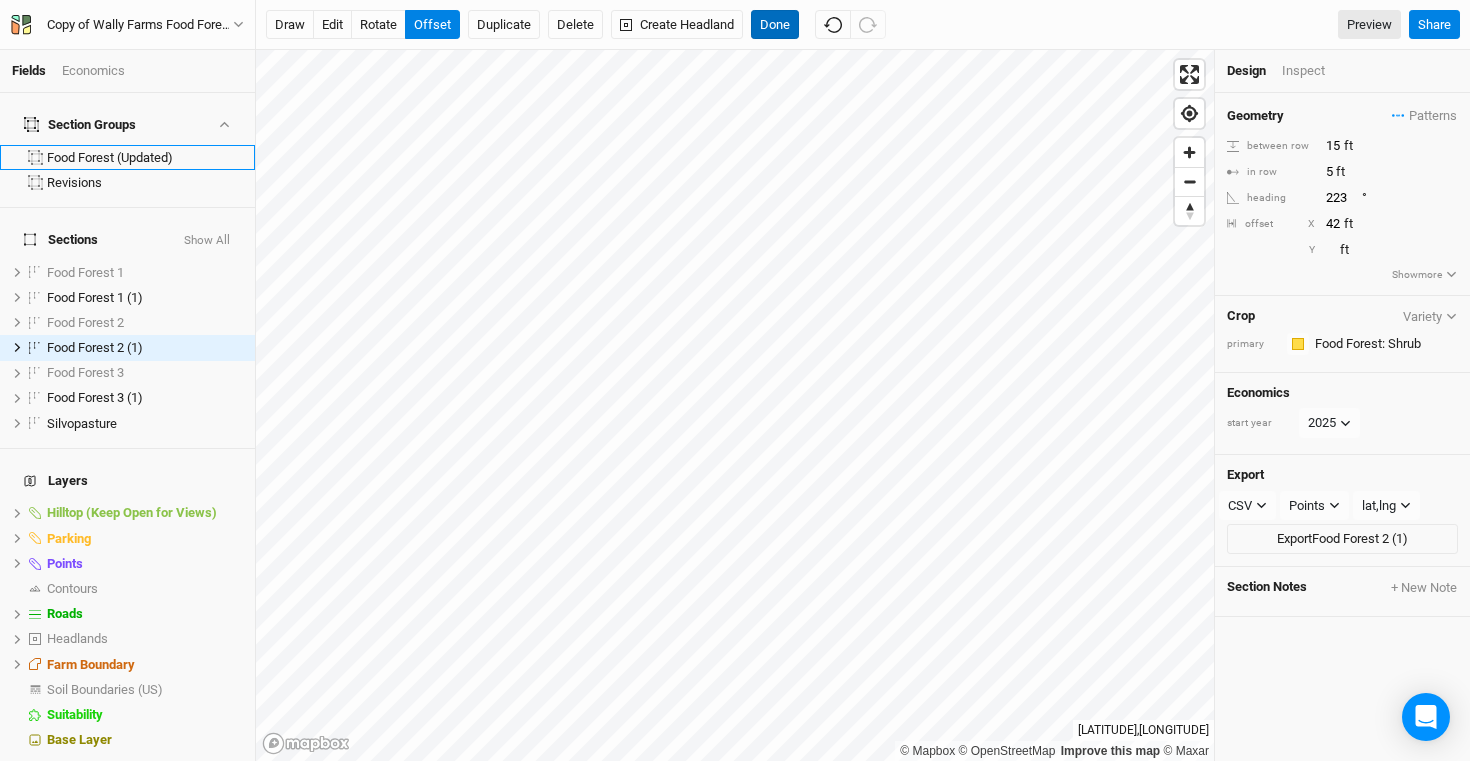 click on "Done" at bounding box center (775, 25) 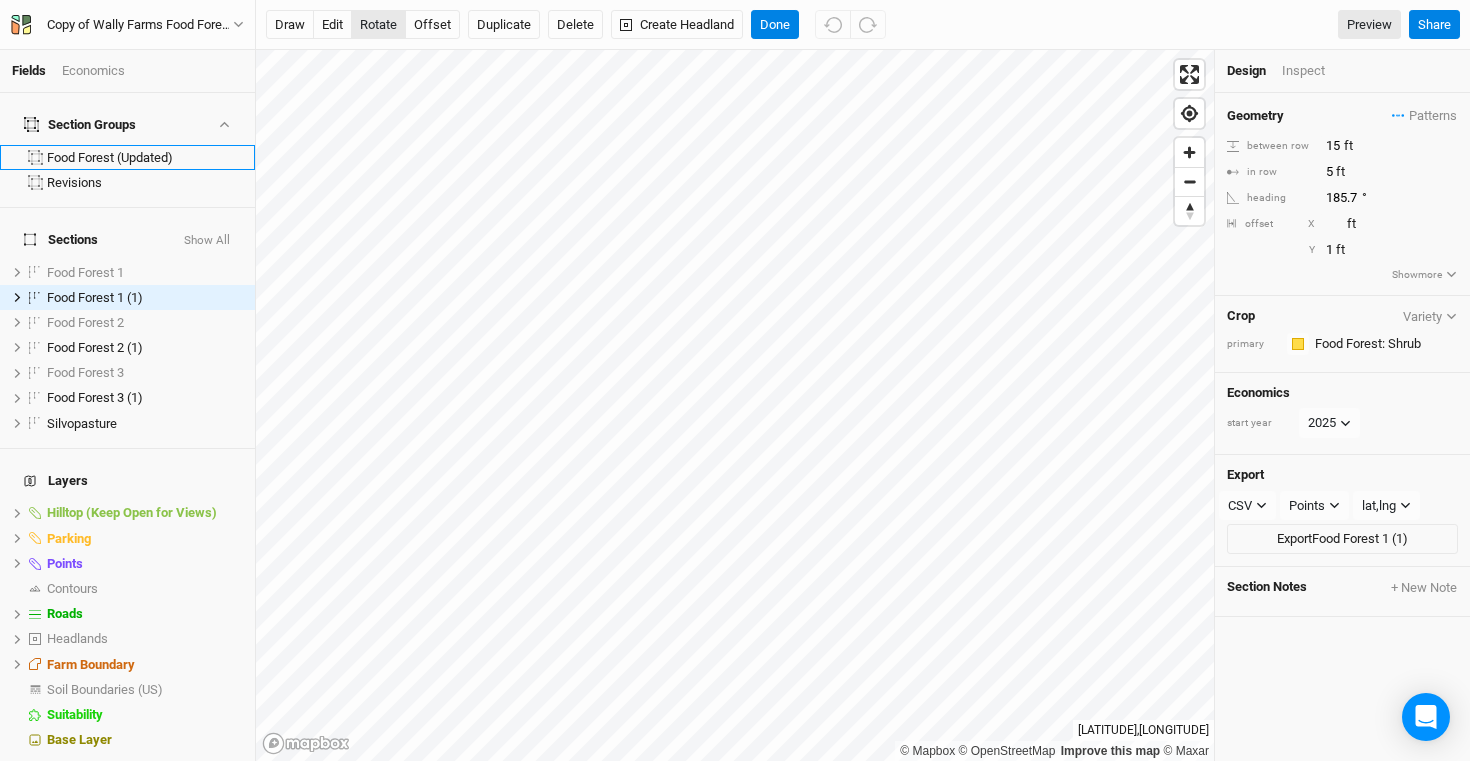 click on "rotate" at bounding box center (378, 25) 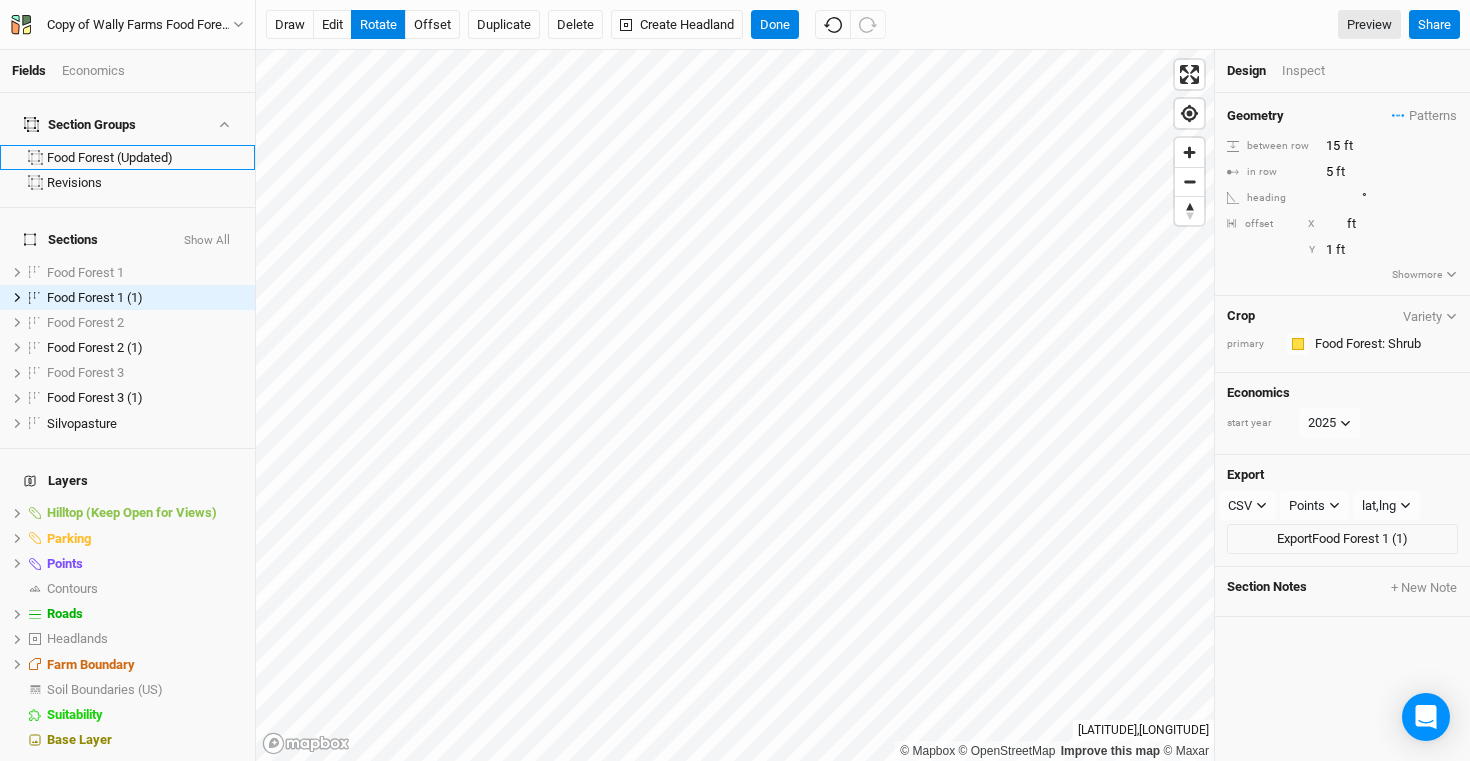type on "182.2" 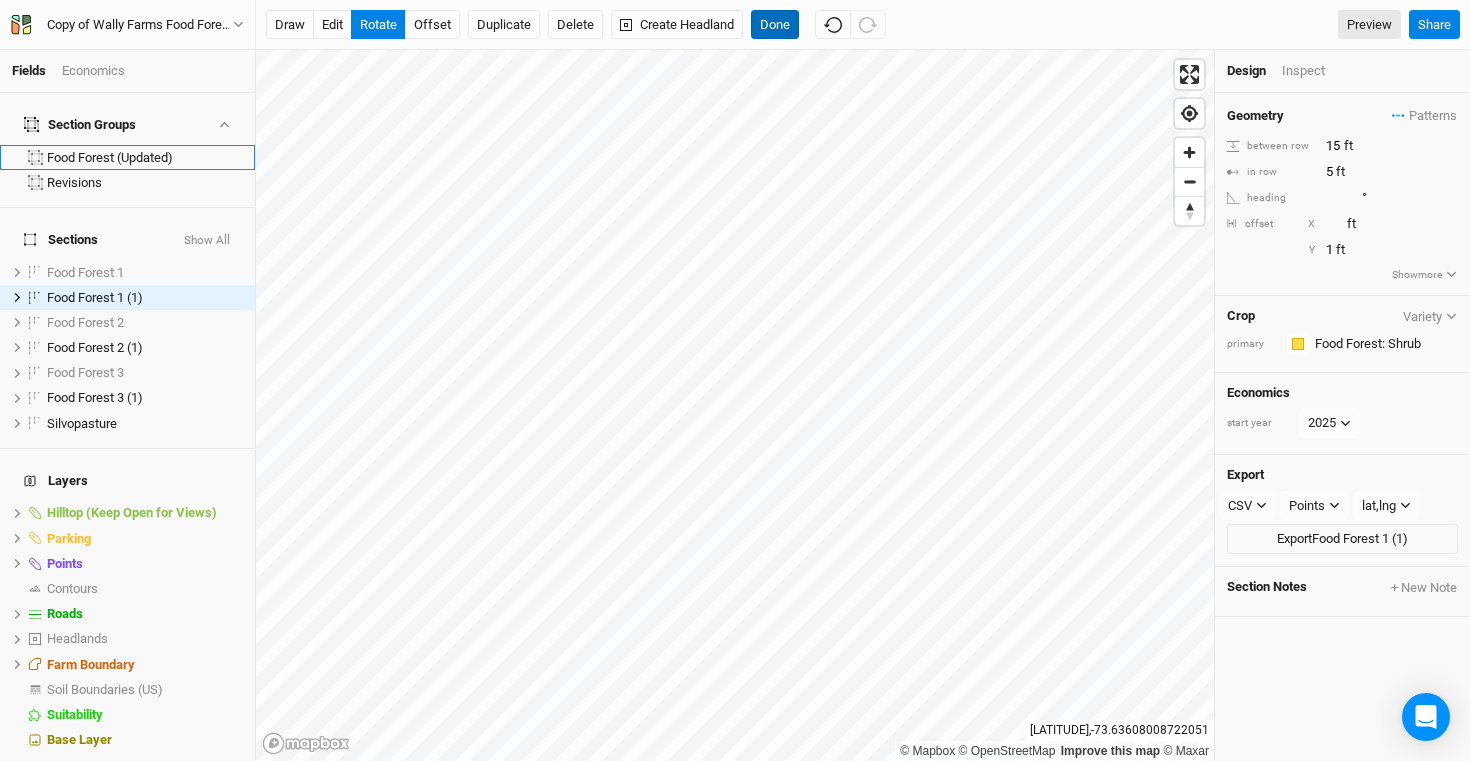 click on "Done" at bounding box center (775, 25) 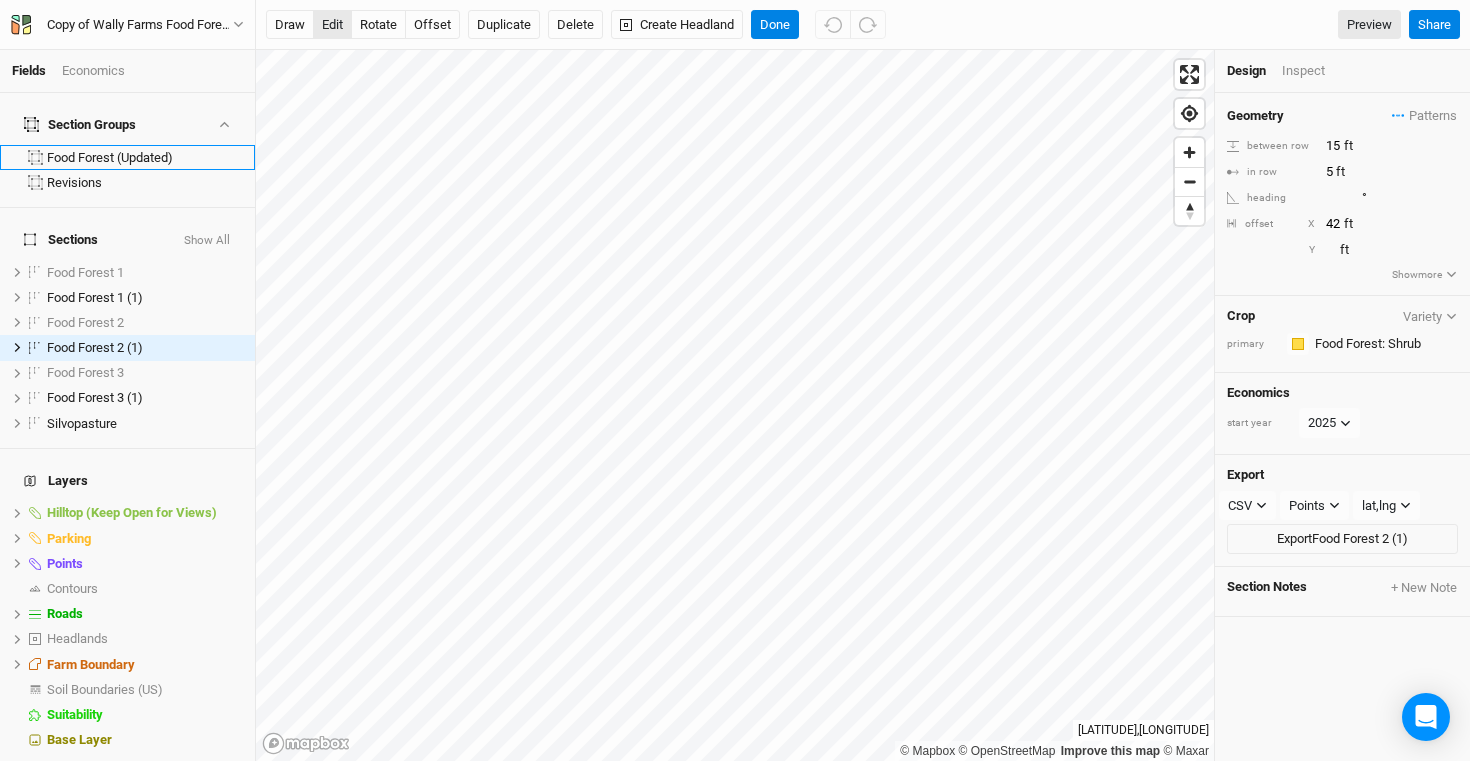 click on "edit" at bounding box center (332, 25) 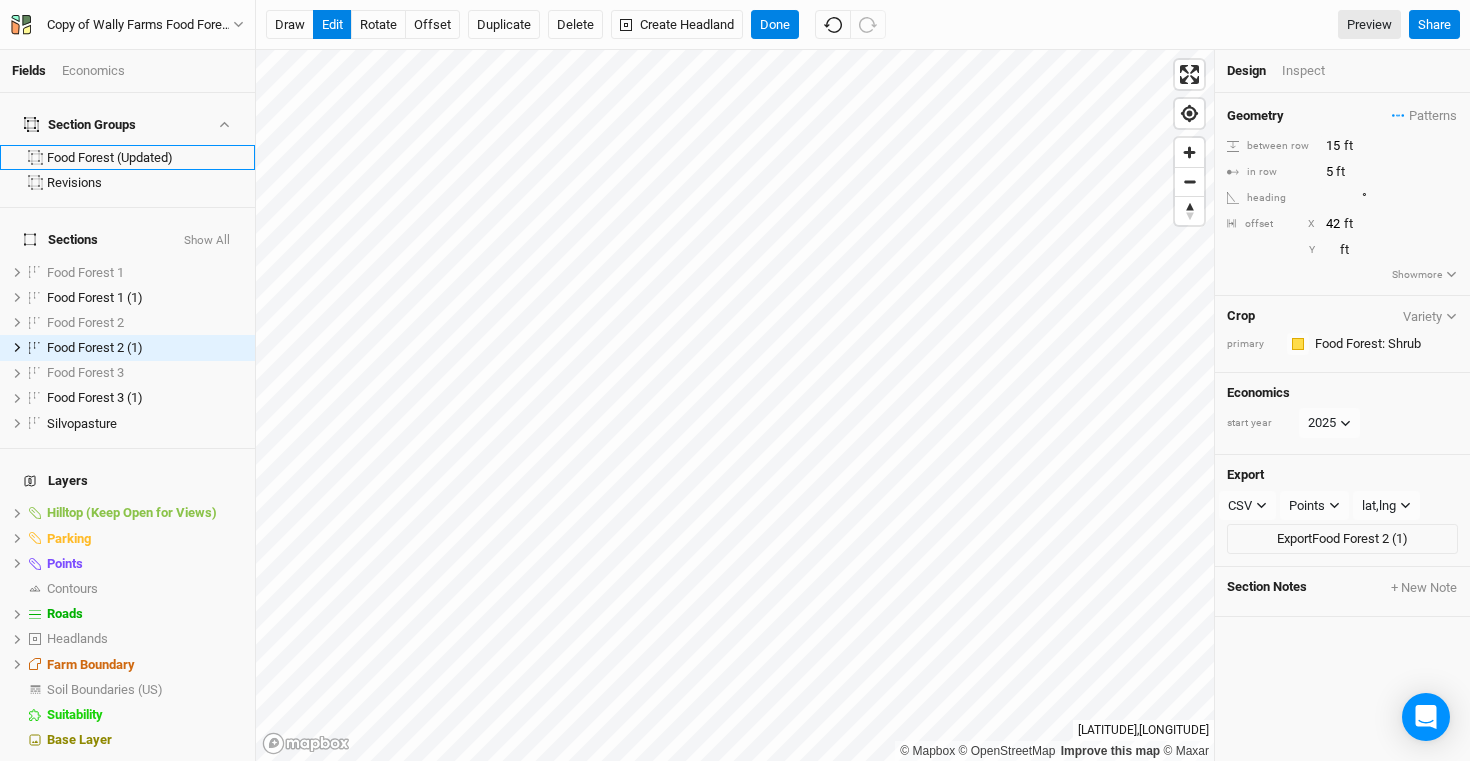 click on "draw edit rotate offset Duplicate Delete Create Headland Done" at bounding box center [576, 25] 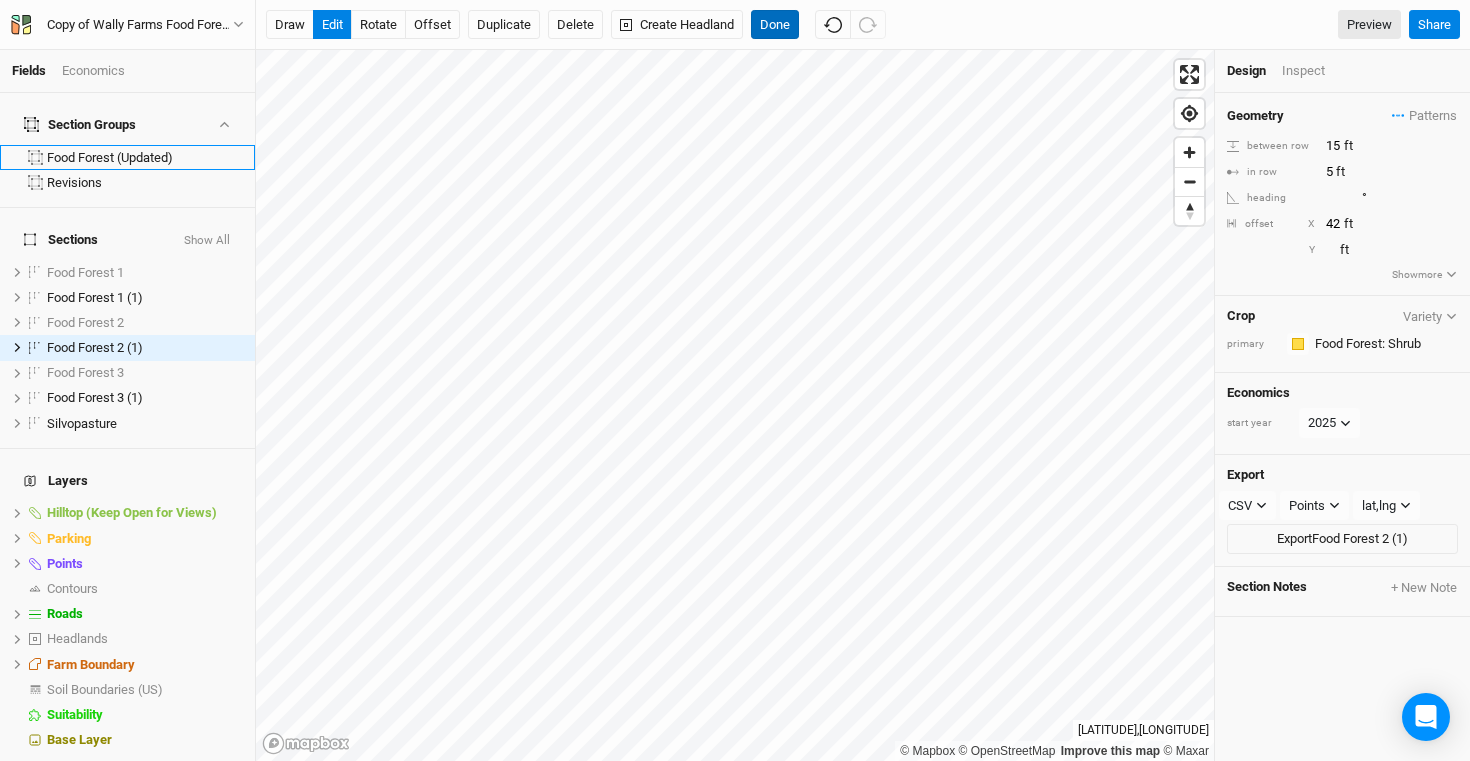 click on "Done" at bounding box center [775, 25] 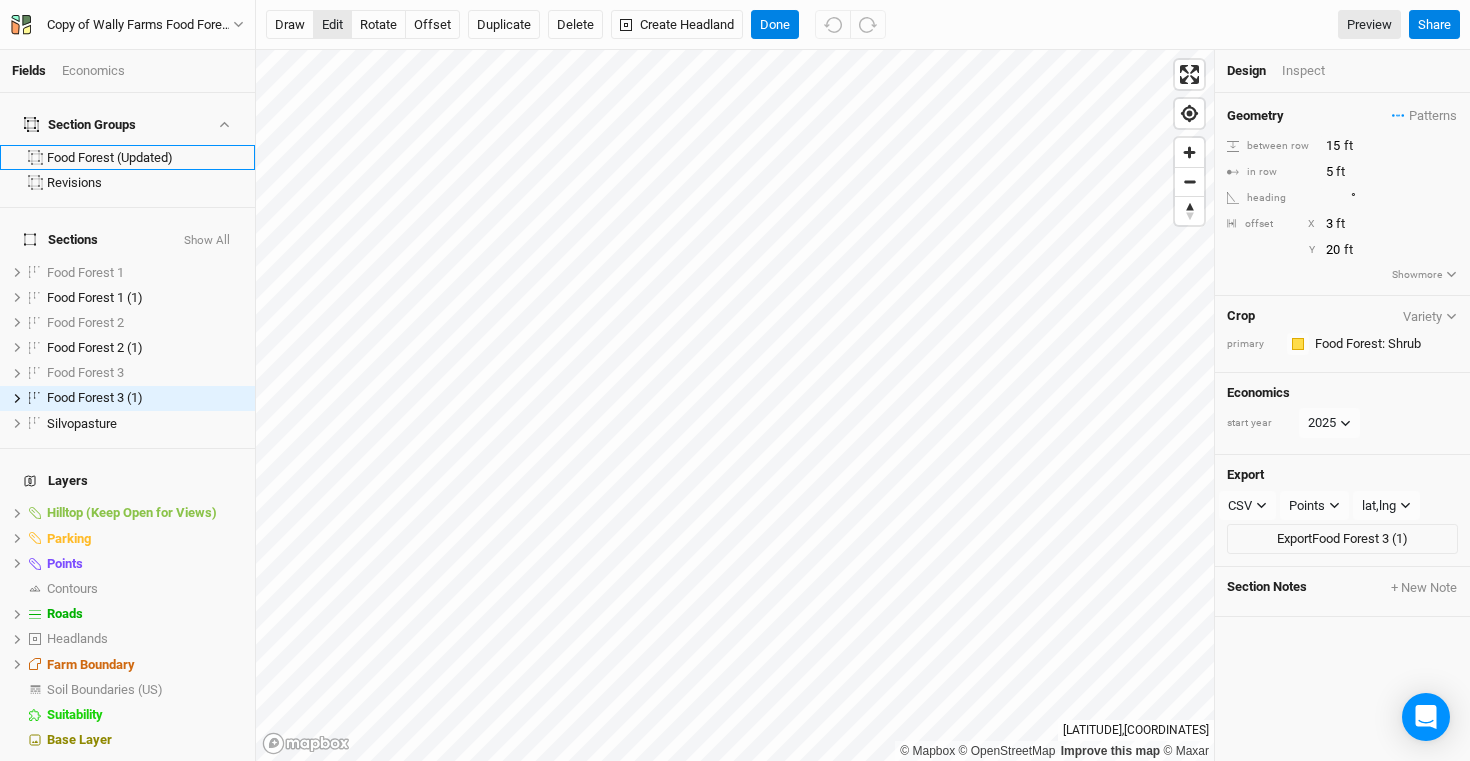click on "edit" at bounding box center (332, 25) 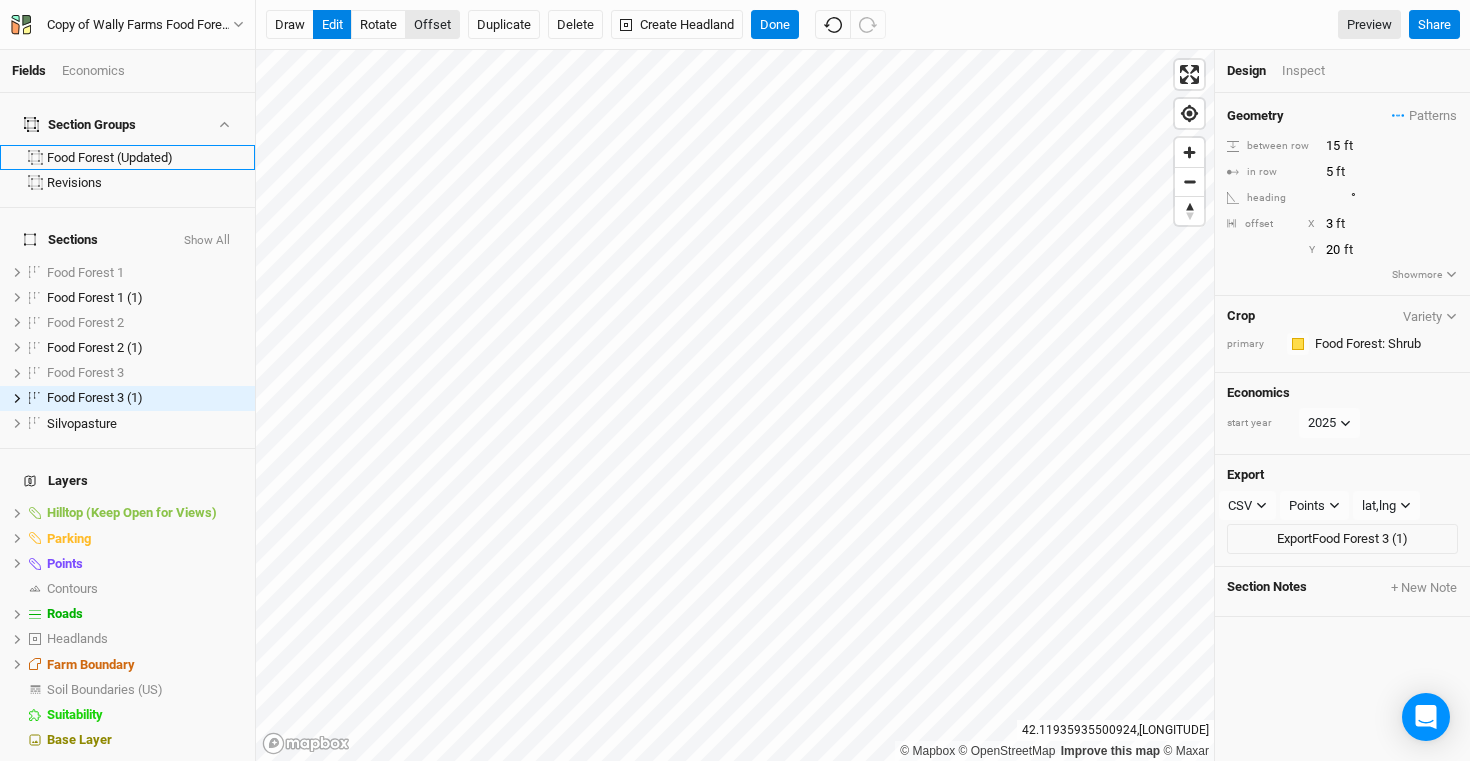 click on "offset" at bounding box center [432, 25] 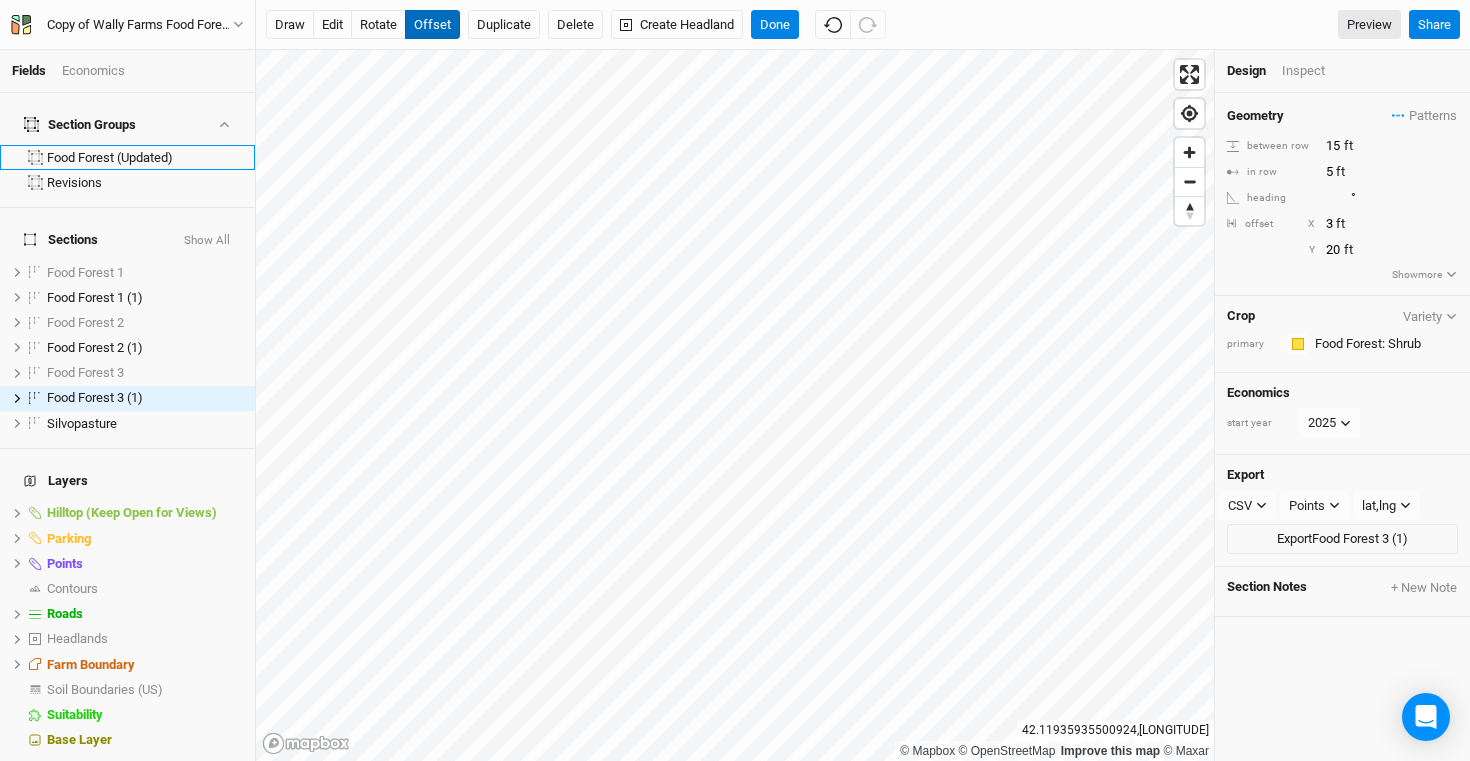type 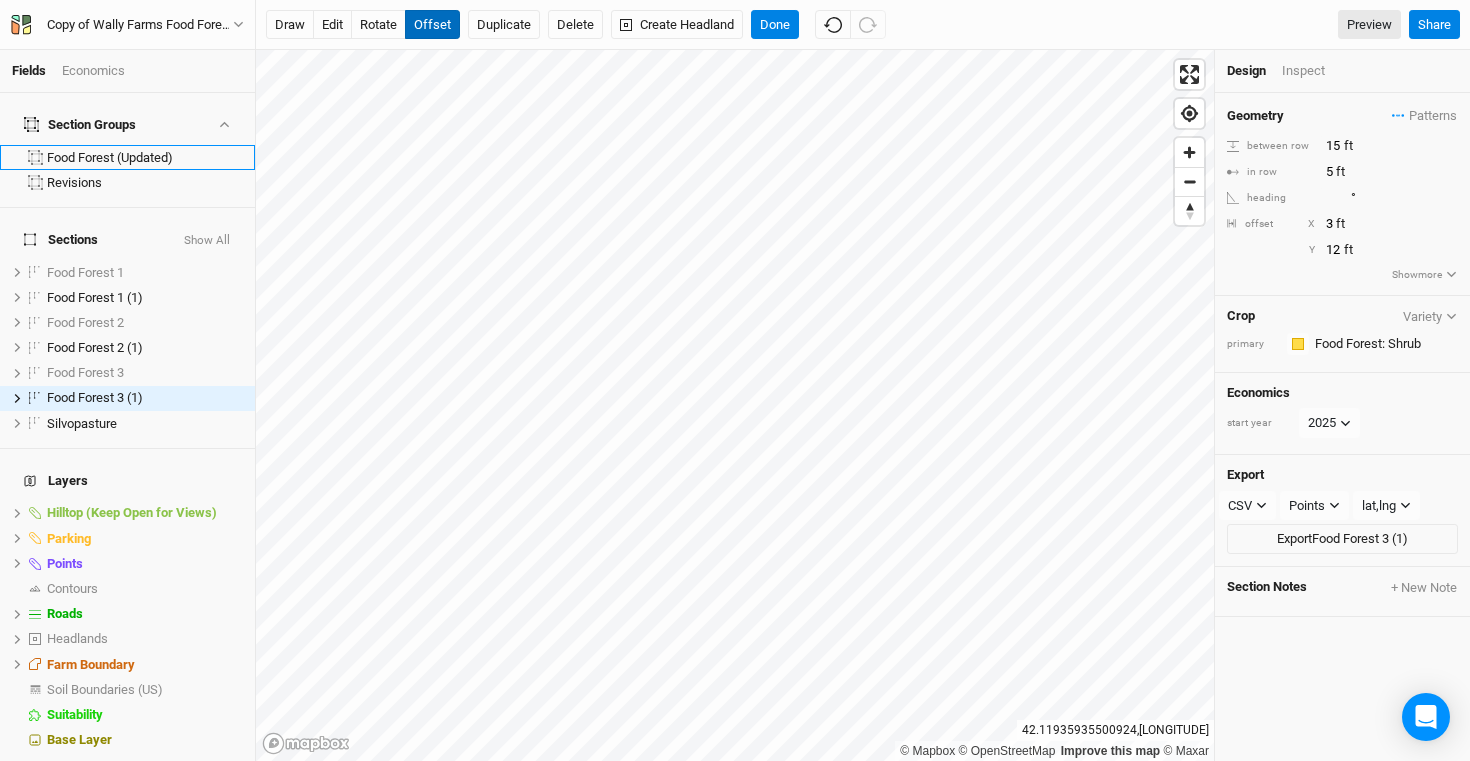 type on "11" 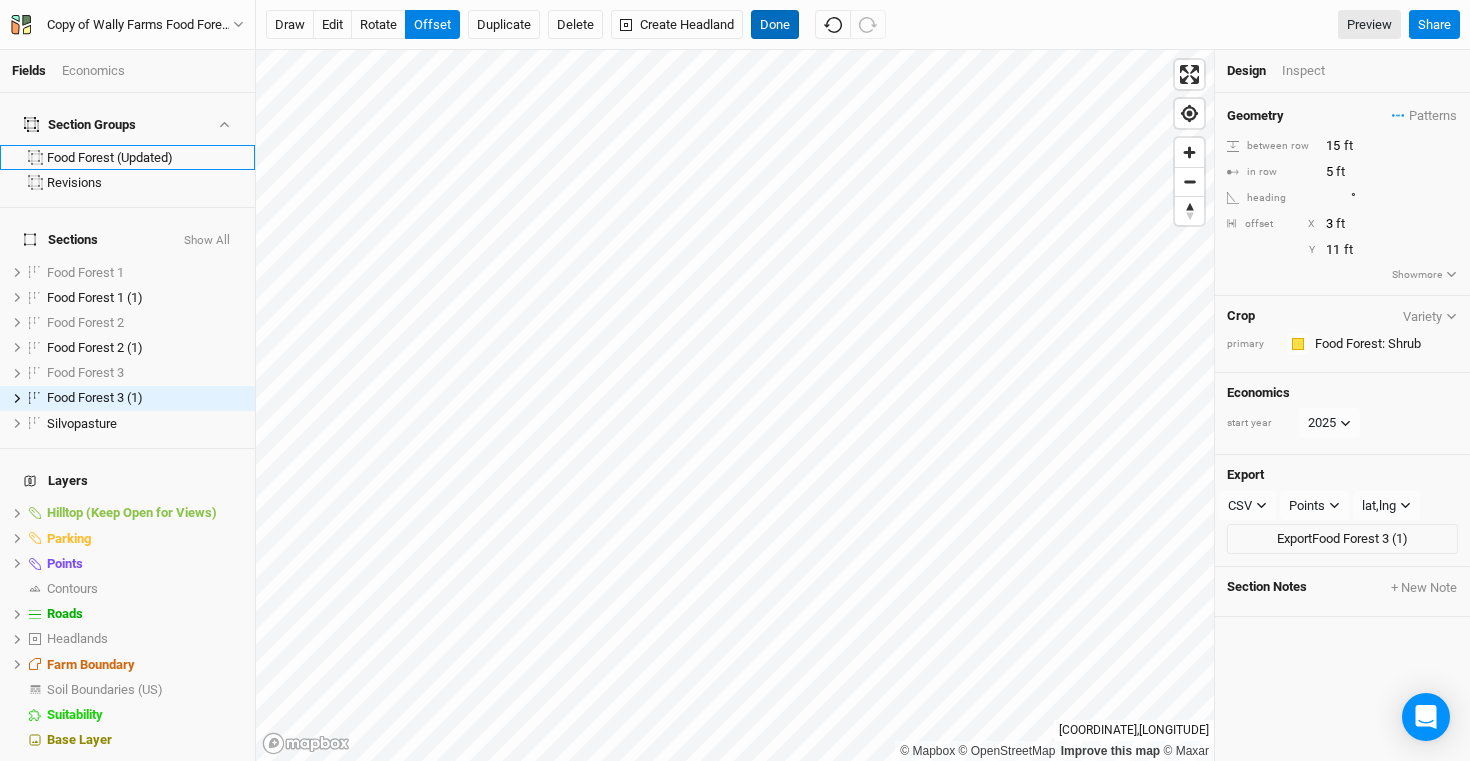 click on "Done" at bounding box center (775, 25) 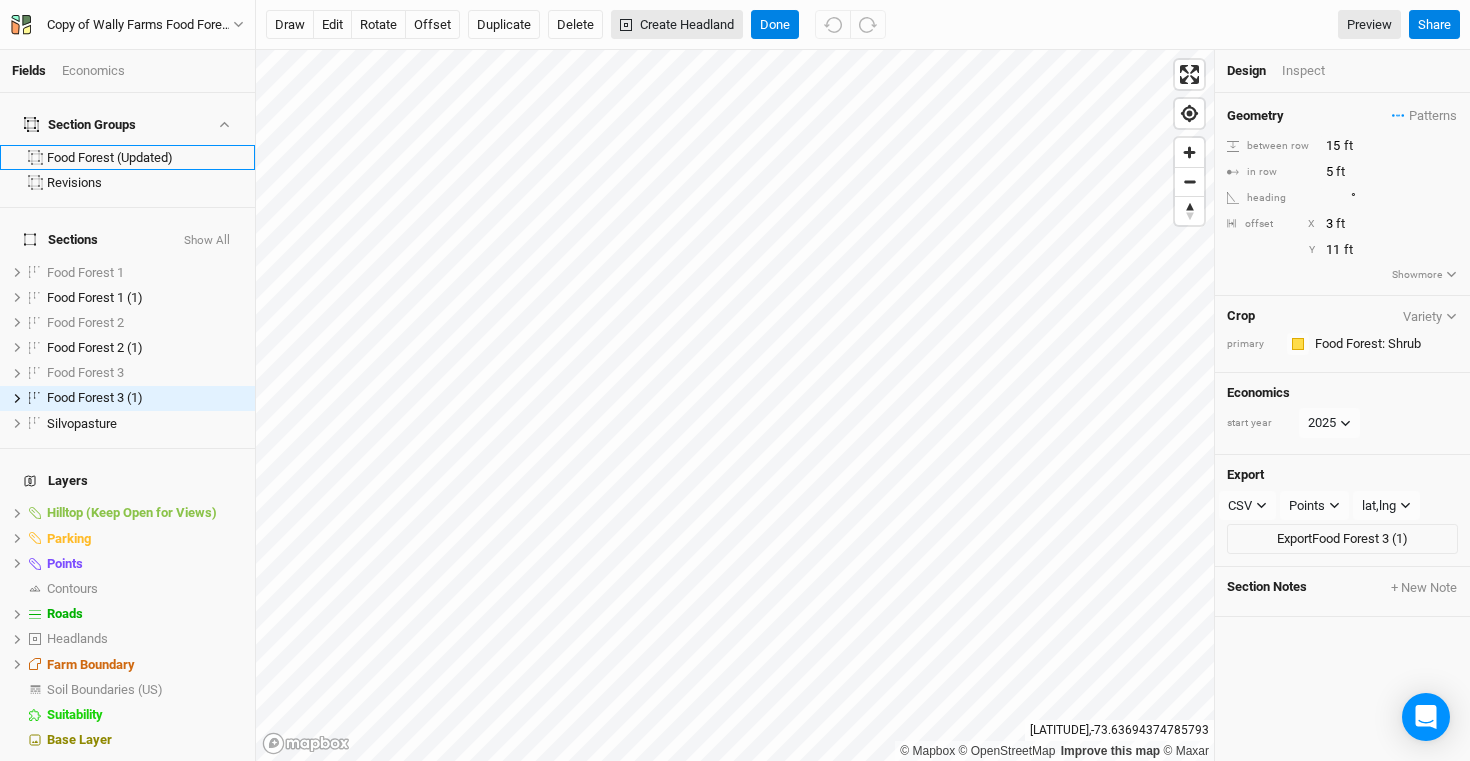 click on "Create Headland" at bounding box center [677, 25] 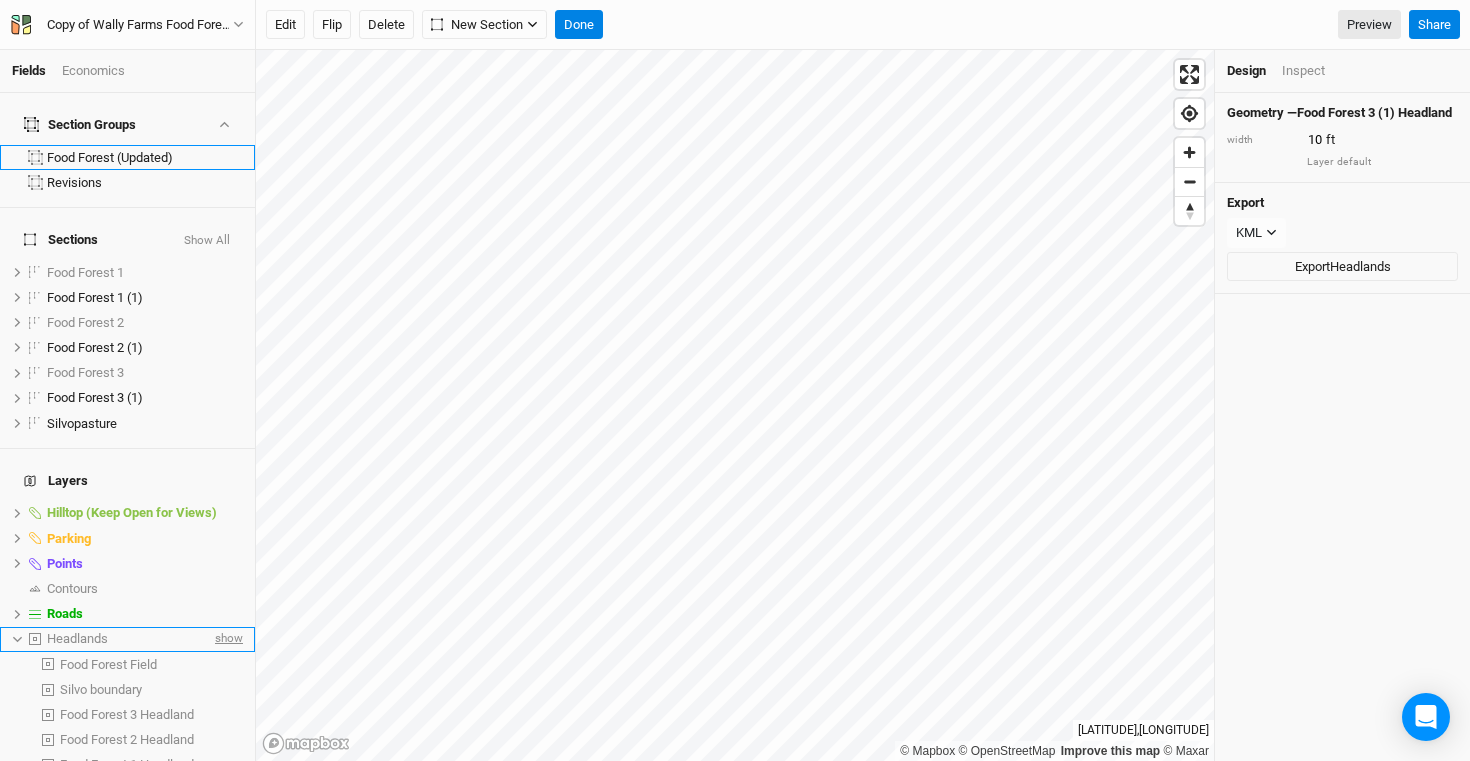 click on "show" at bounding box center (227, 639) 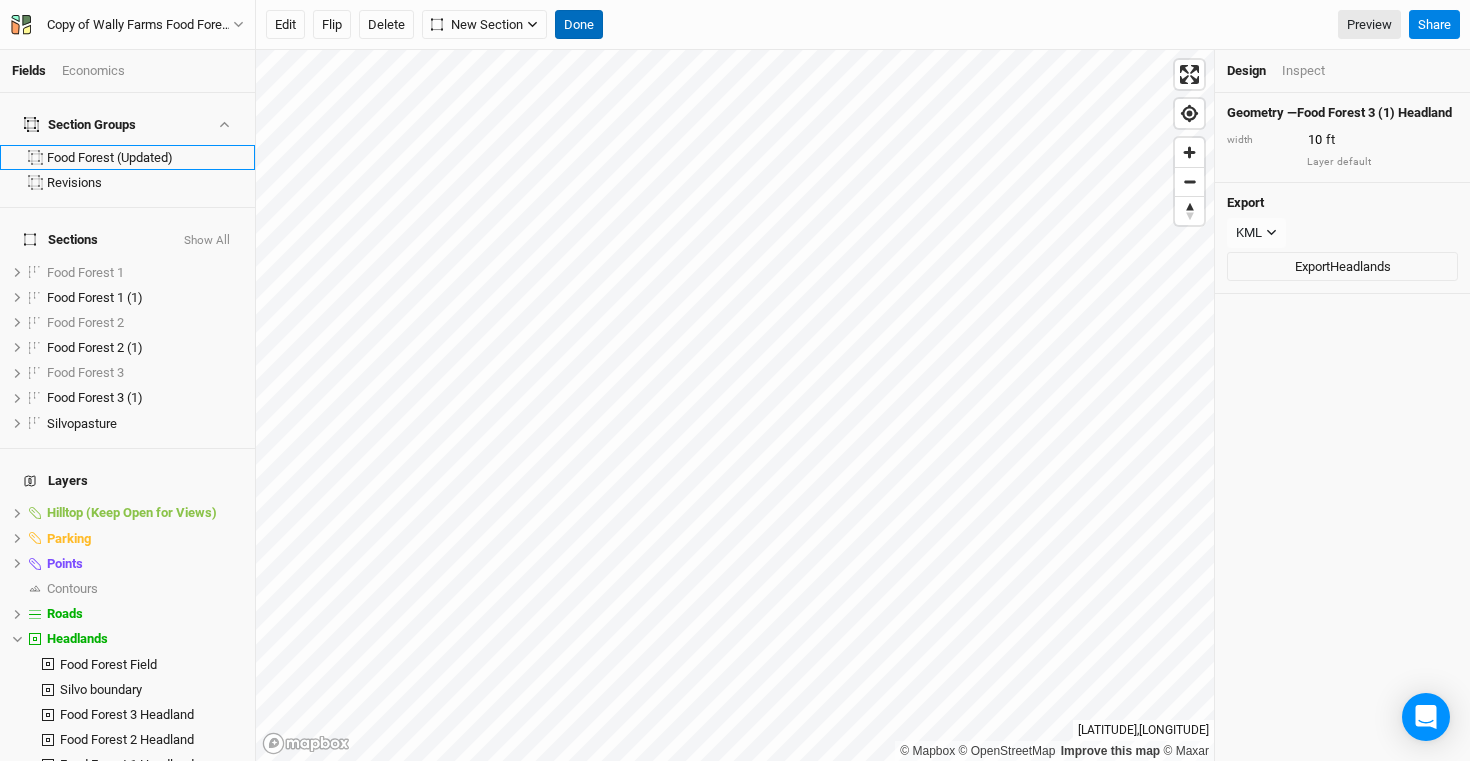 click on "Done" at bounding box center (579, 25) 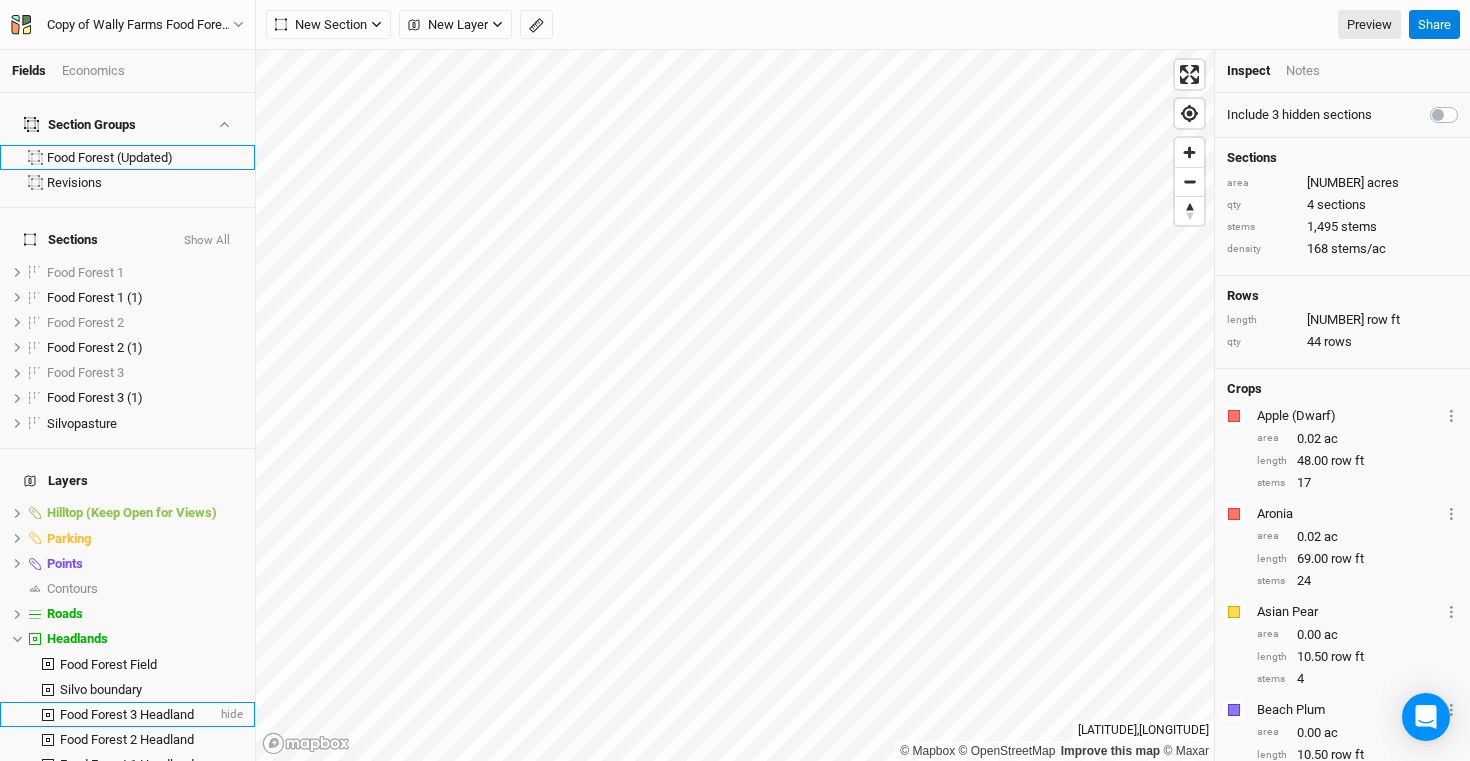 click on "Food Forest 3 Headland" at bounding box center [127, 714] 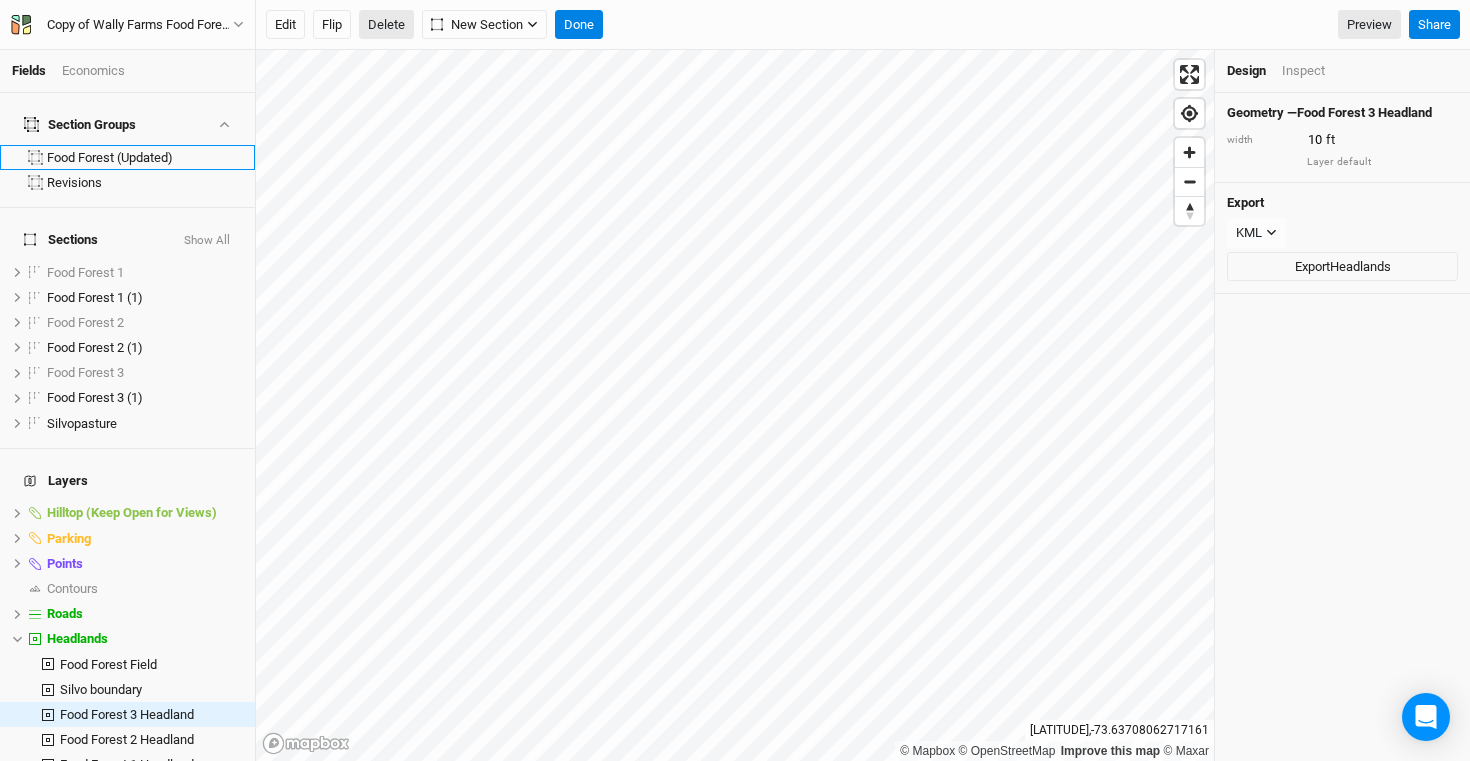click on "Delete" at bounding box center [386, 25] 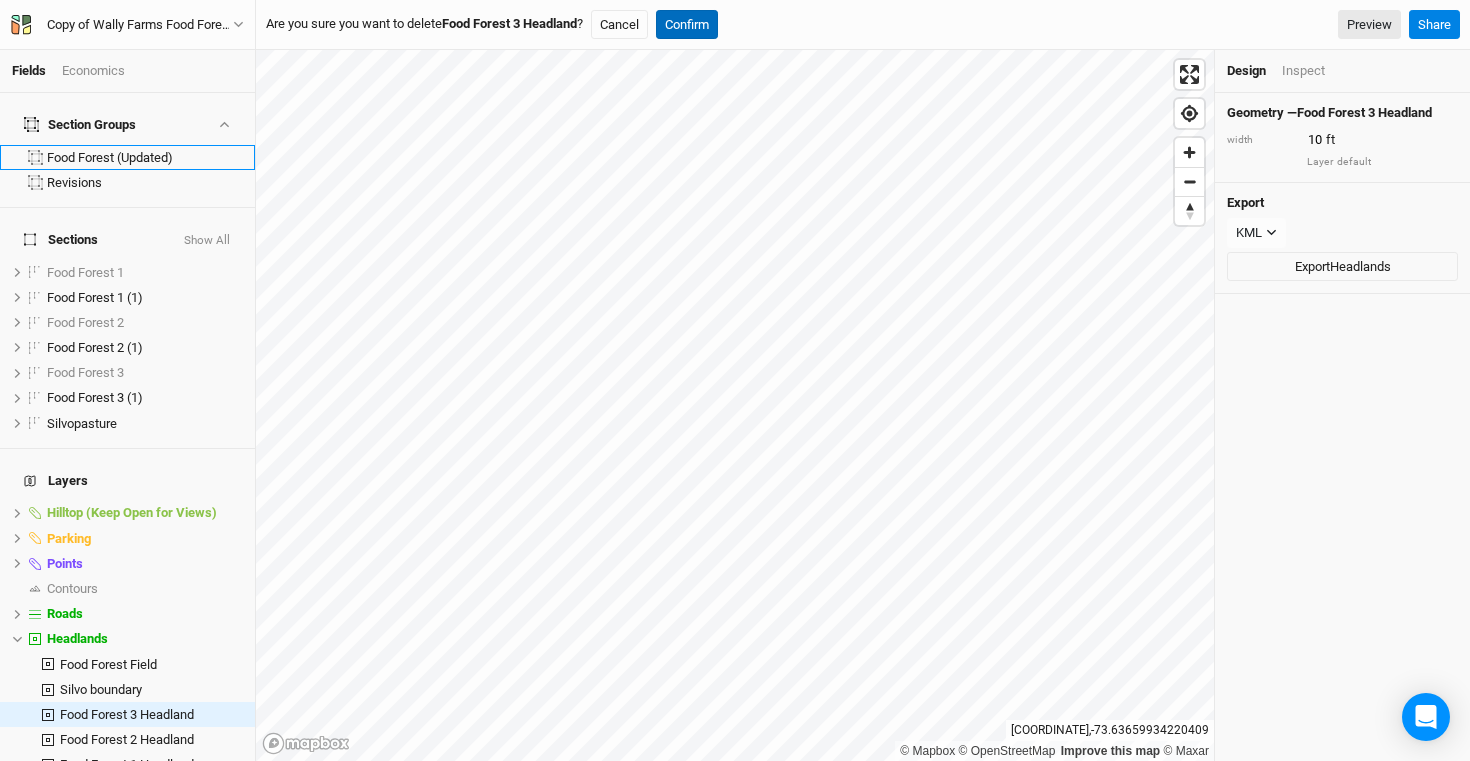 click on "Confirm" at bounding box center (687, 25) 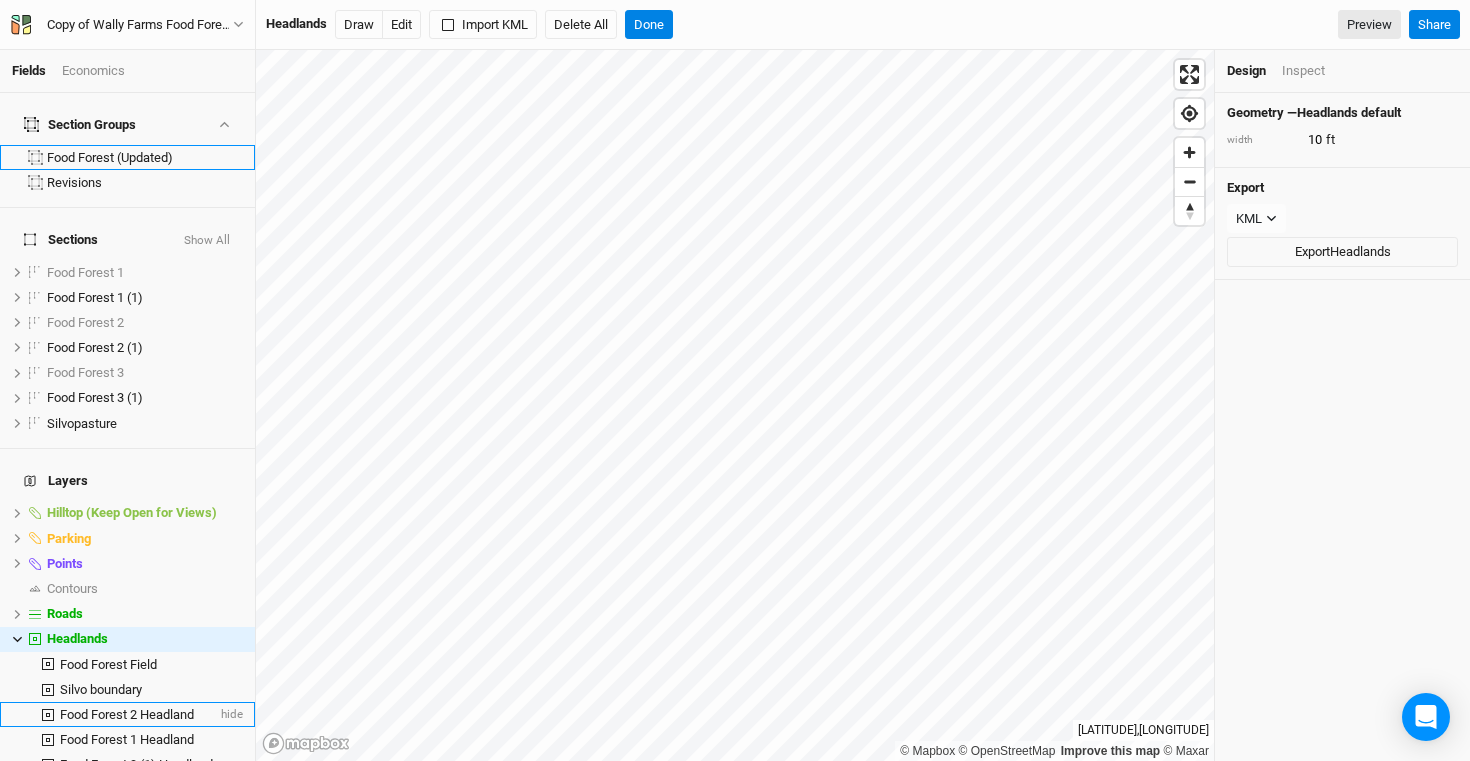 click on "Food Forest 2 Headland" at bounding box center (127, 714) 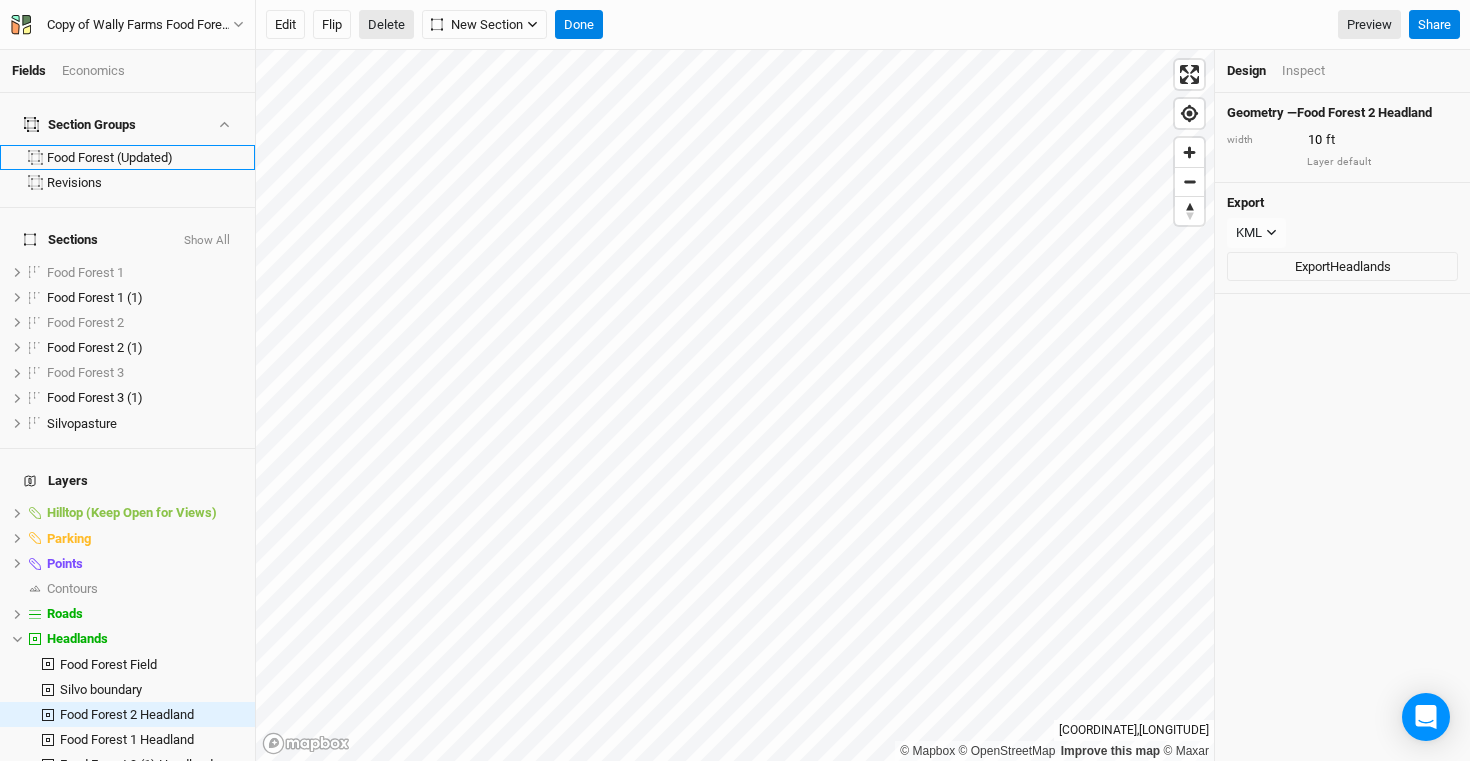 click on "Delete" at bounding box center [386, 25] 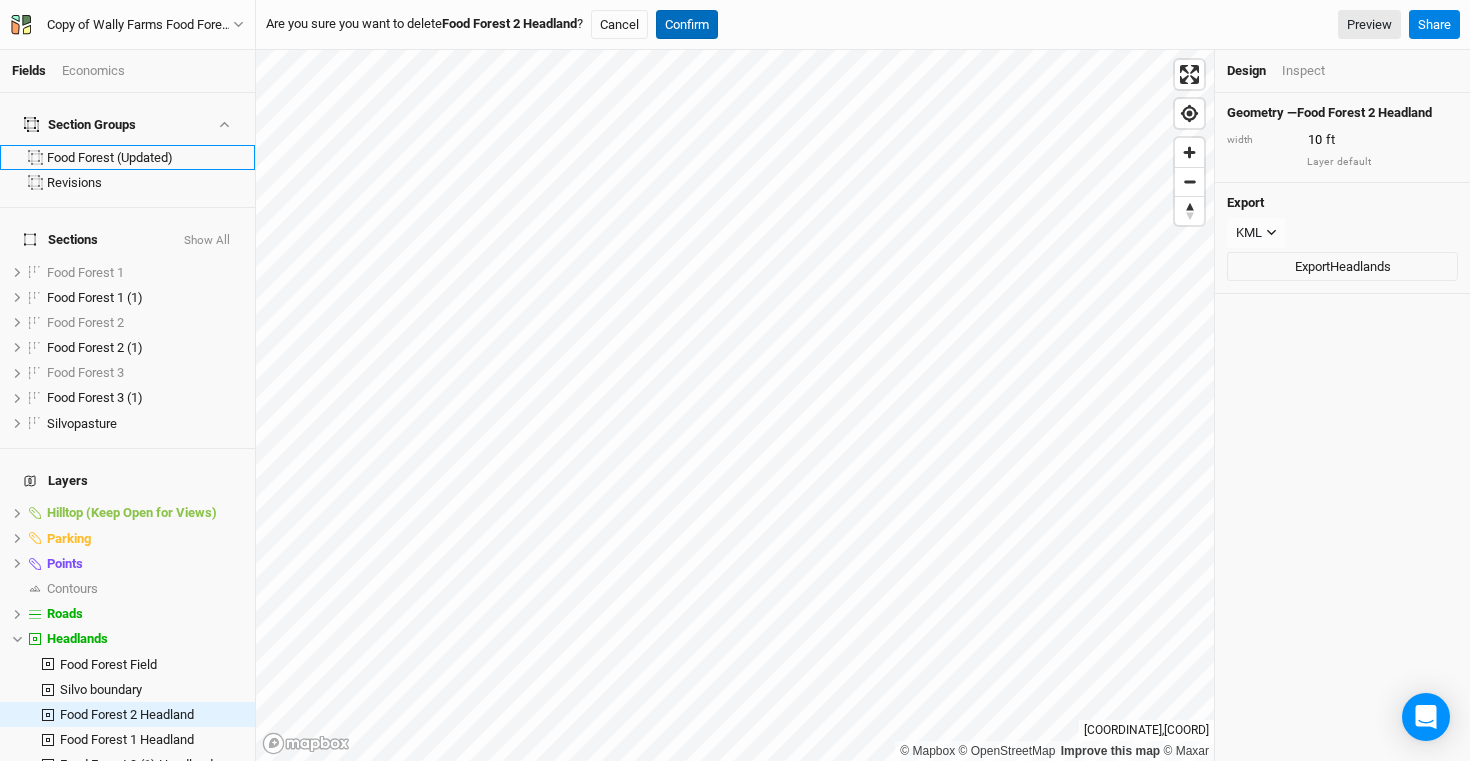 click on "Confirm" at bounding box center (687, 25) 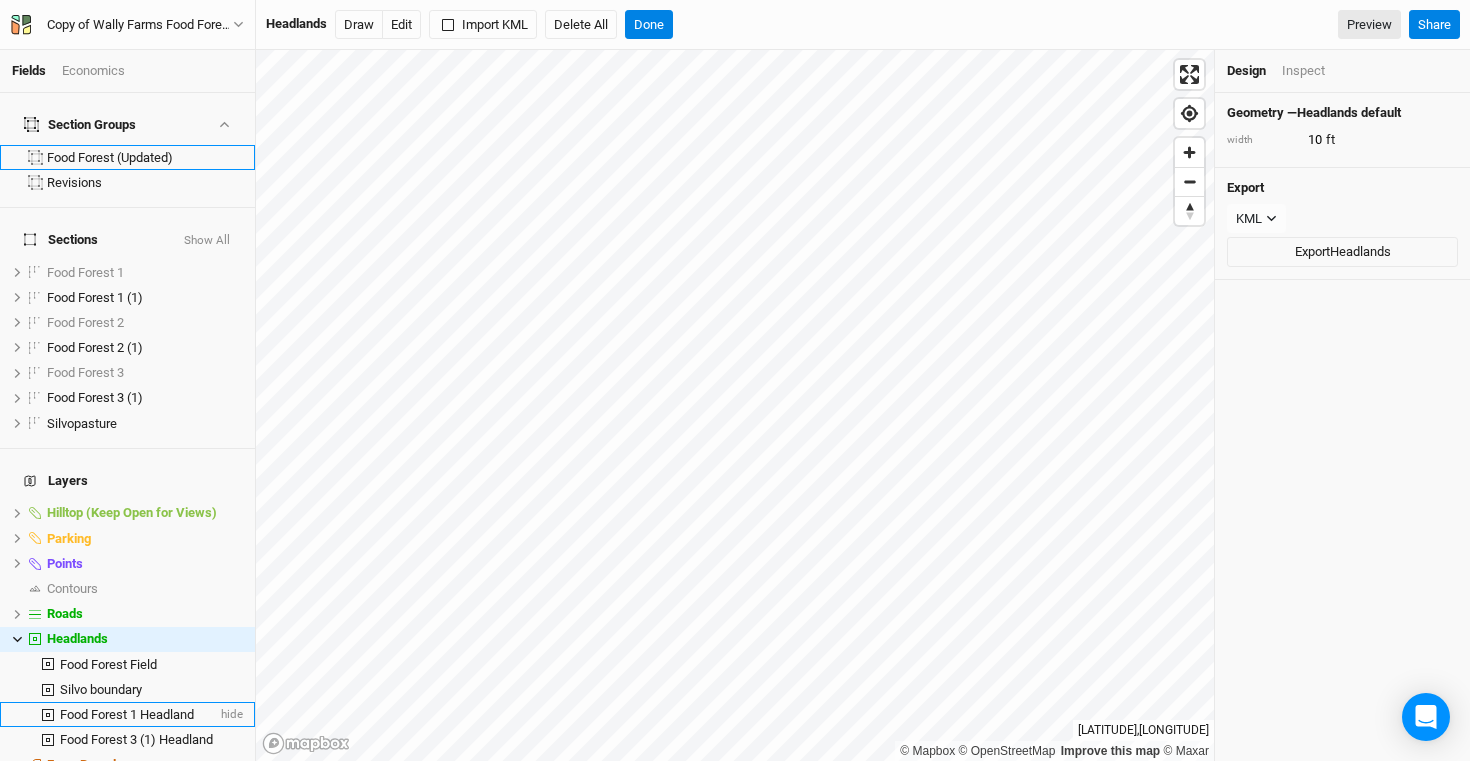 click on "Food Forest 1 Headland" at bounding box center (127, 714) 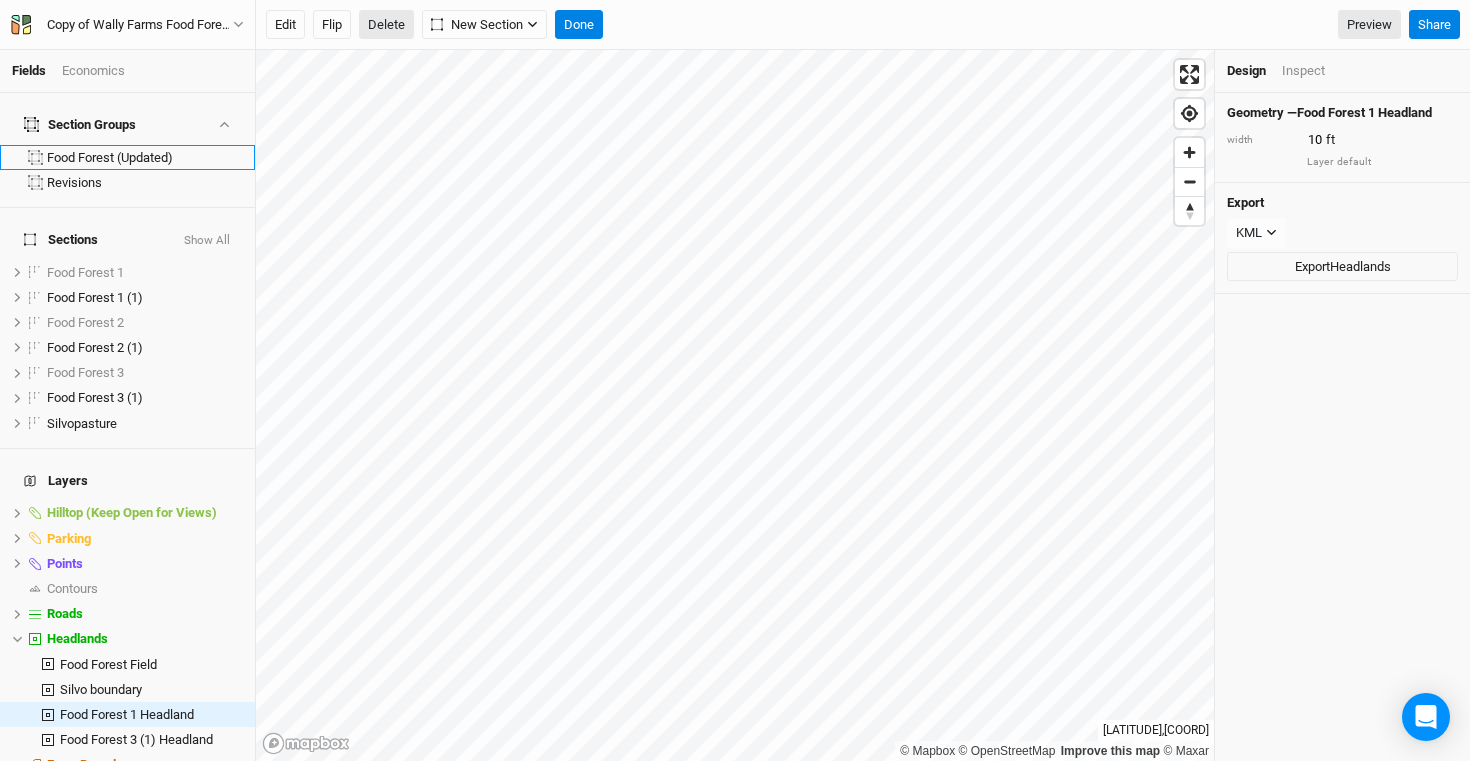 click on "Delete" at bounding box center [386, 25] 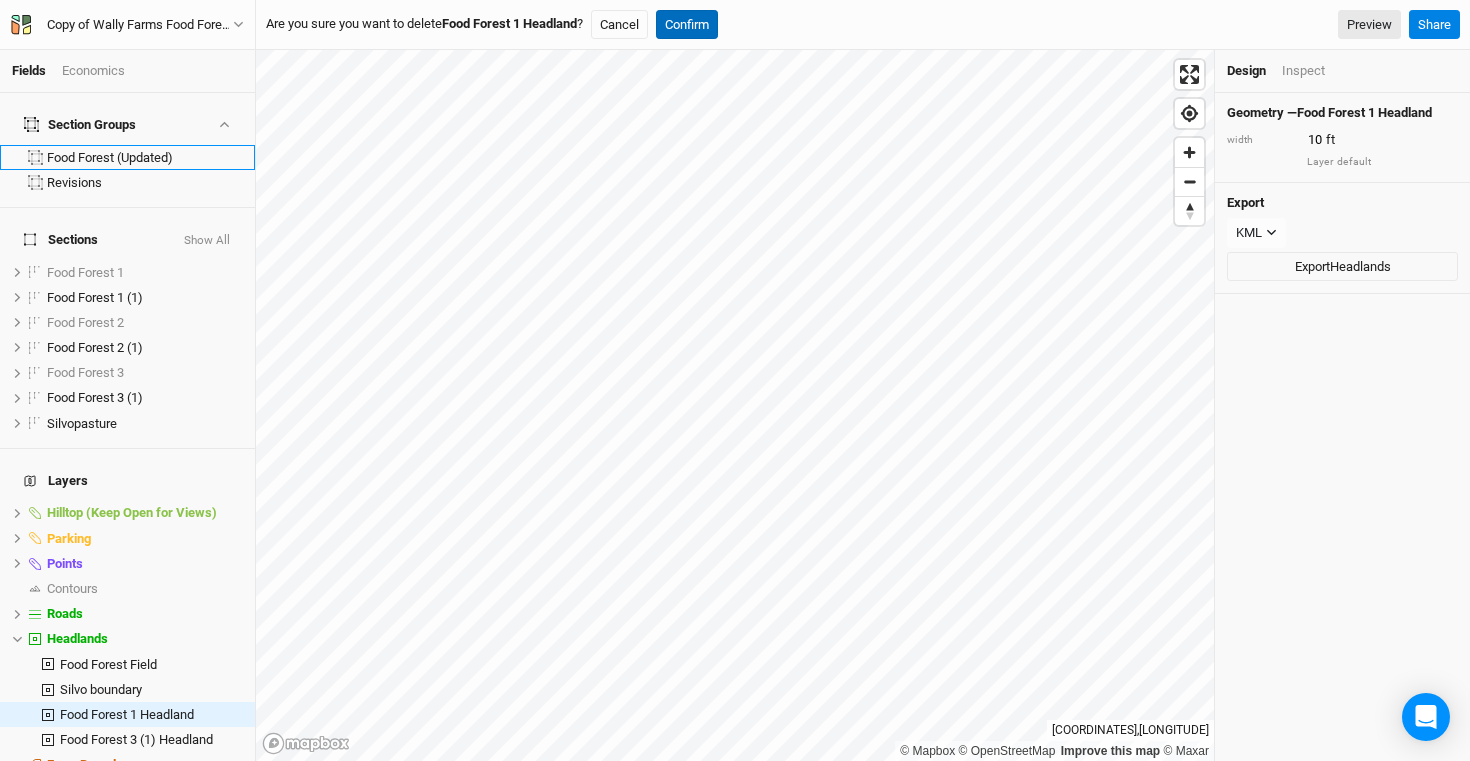 click on "Confirm" at bounding box center (687, 25) 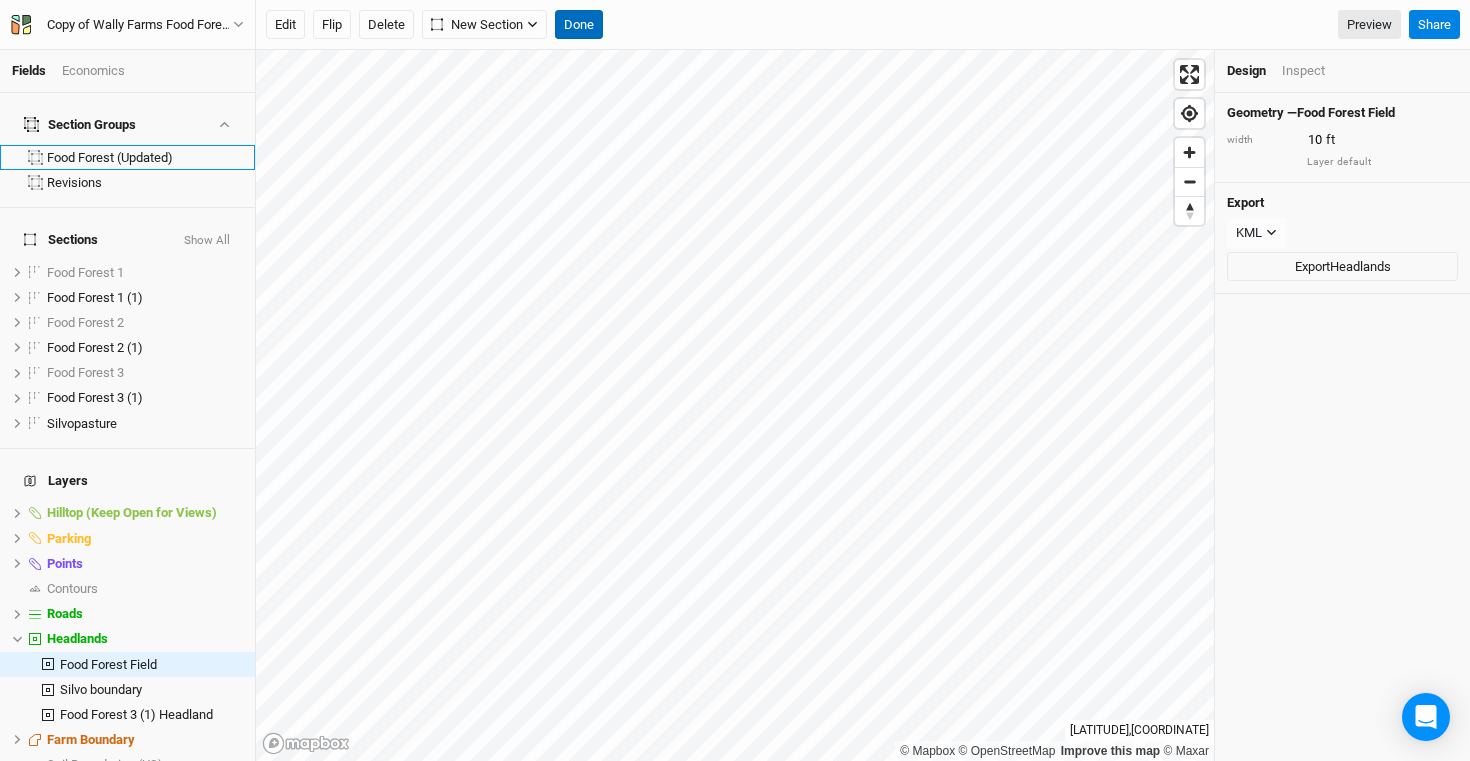 click on "Done" at bounding box center [579, 25] 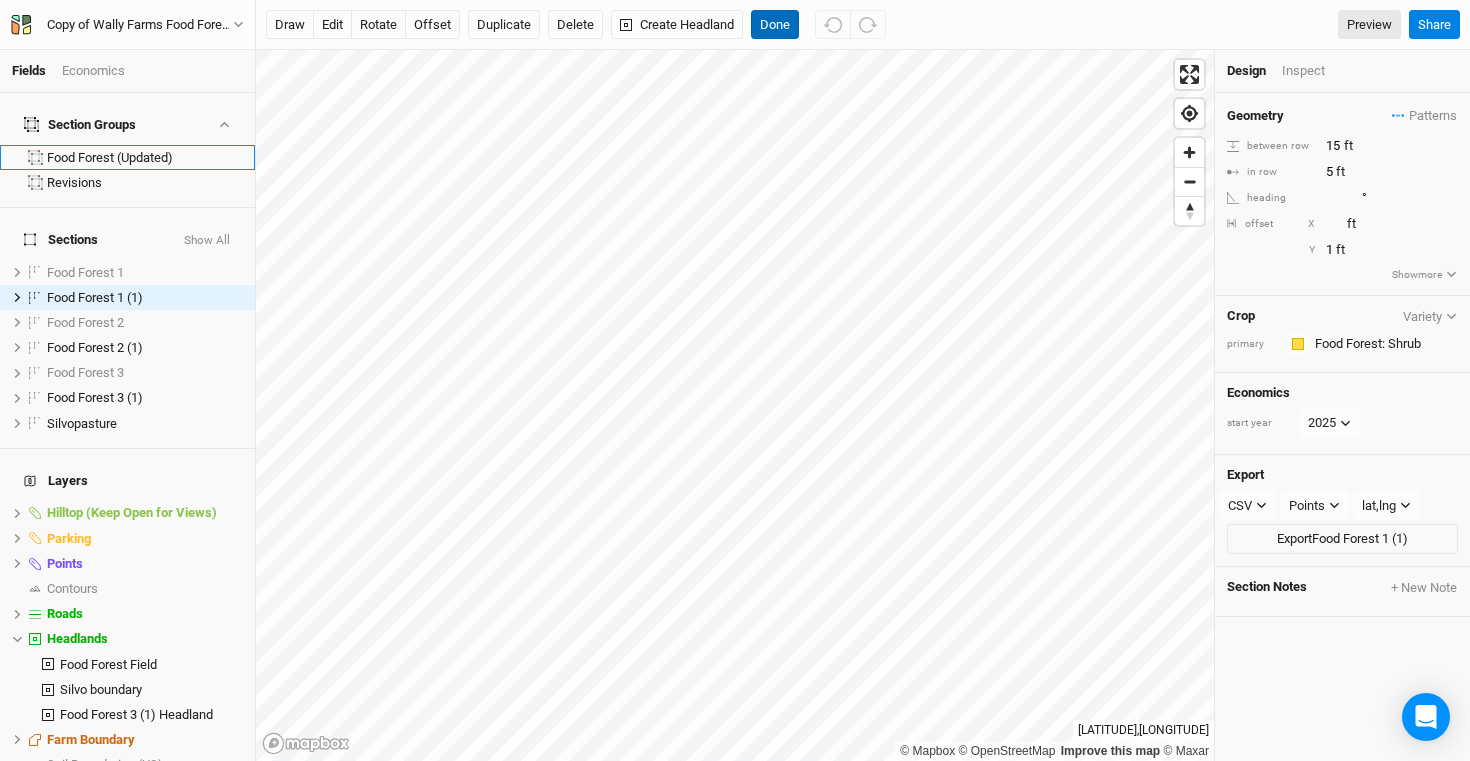 click on "Done" at bounding box center (775, 25) 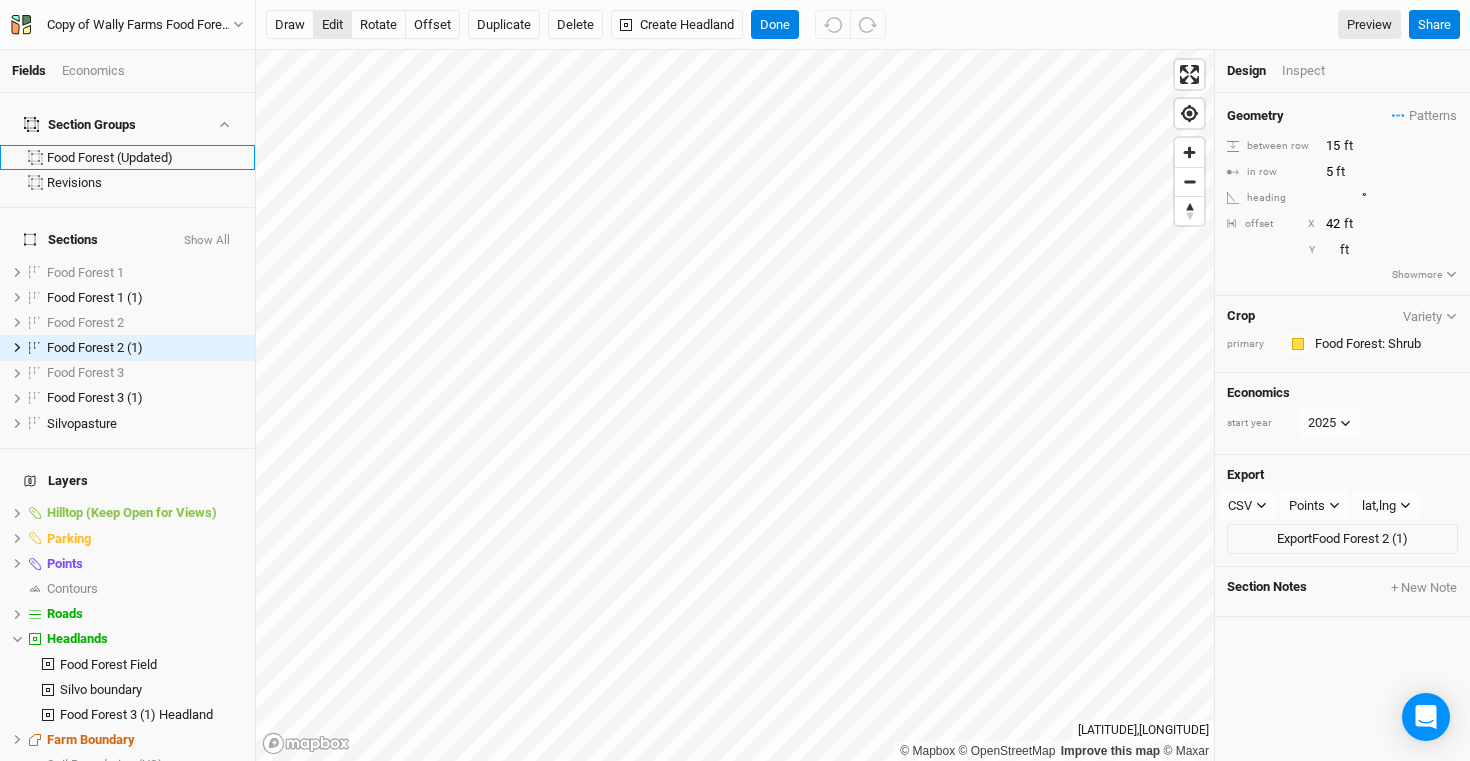 click on "edit" at bounding box center (332, 25) 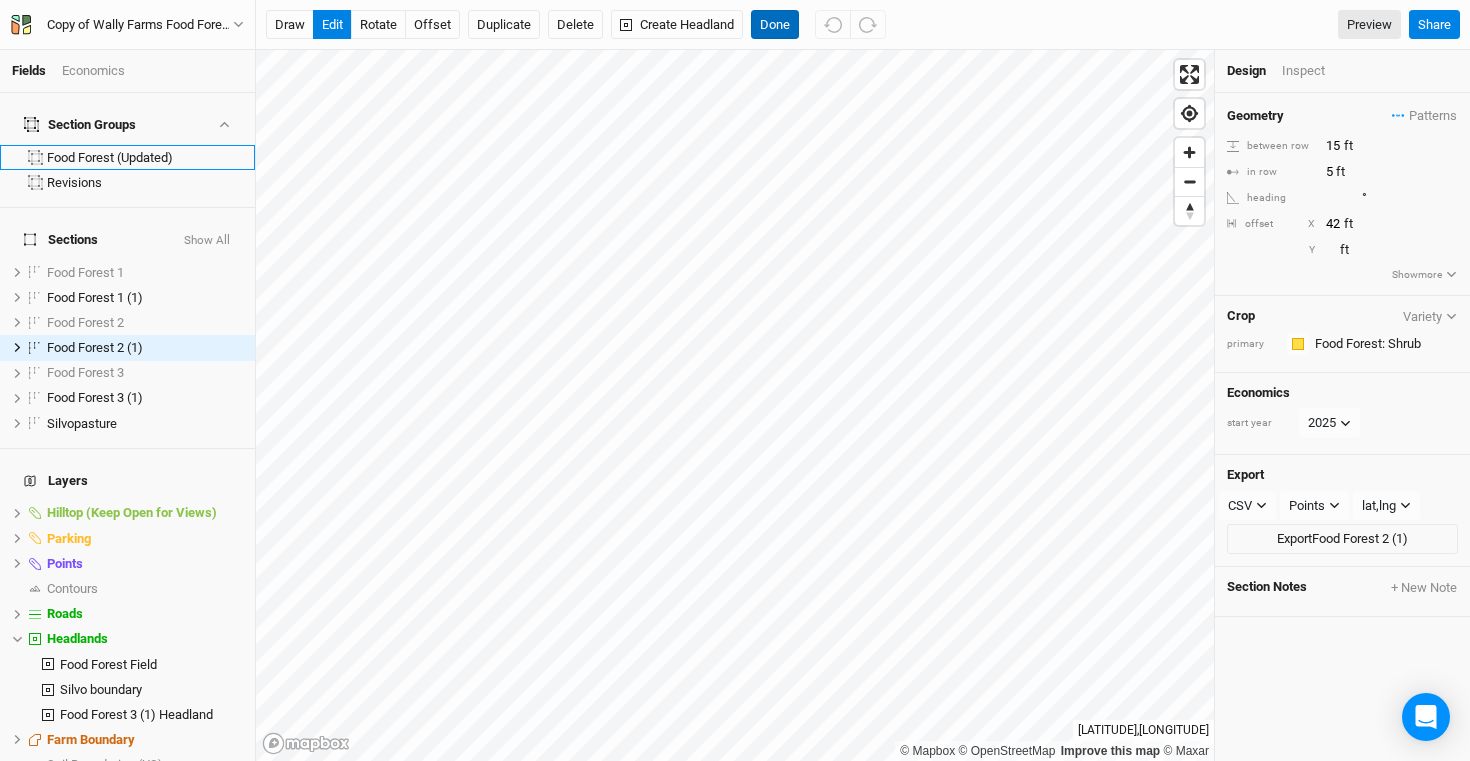 click on "Done" at bounding box center (775, 25) 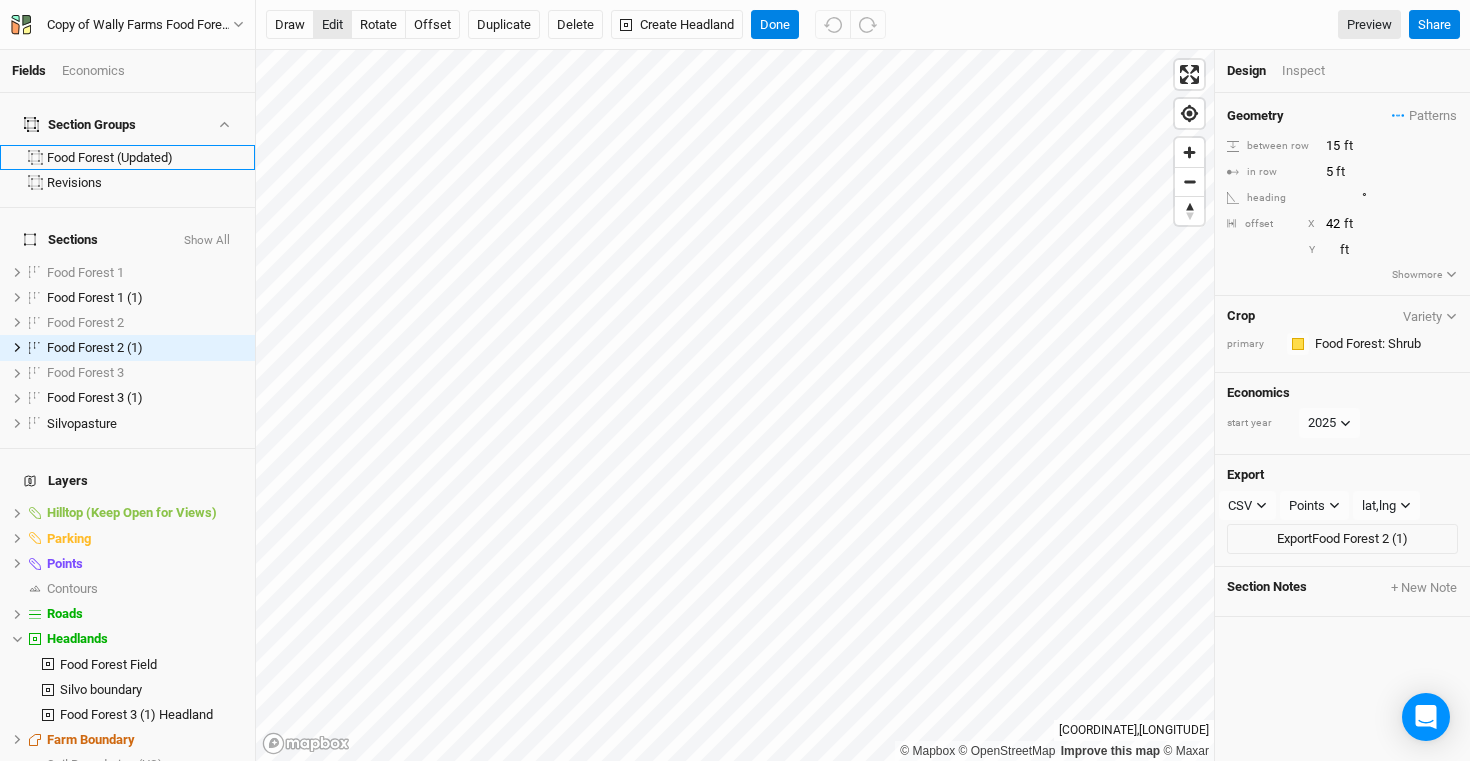 click on "edit" at bounding box center [332, 25] 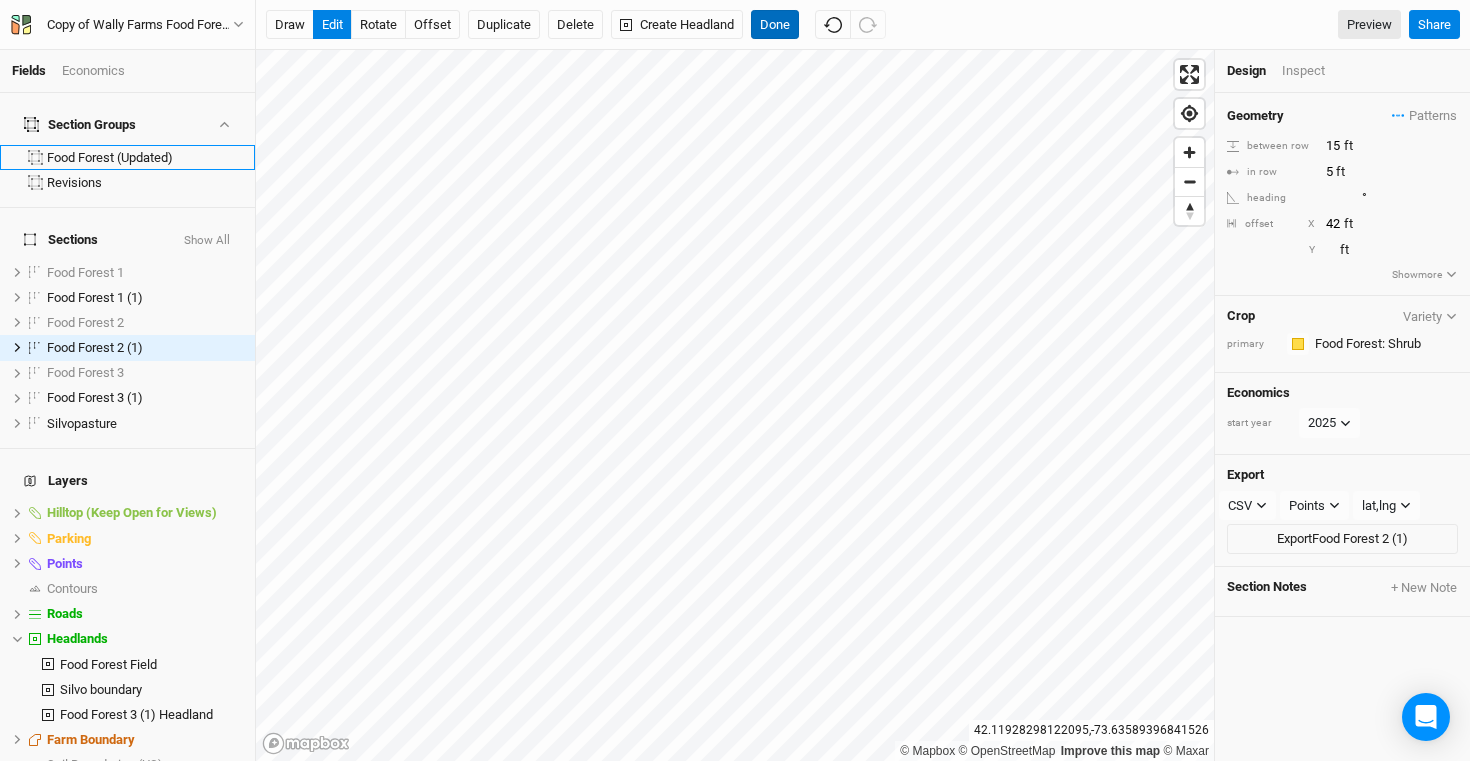 click on "Done" at bounding box center [775, 25] 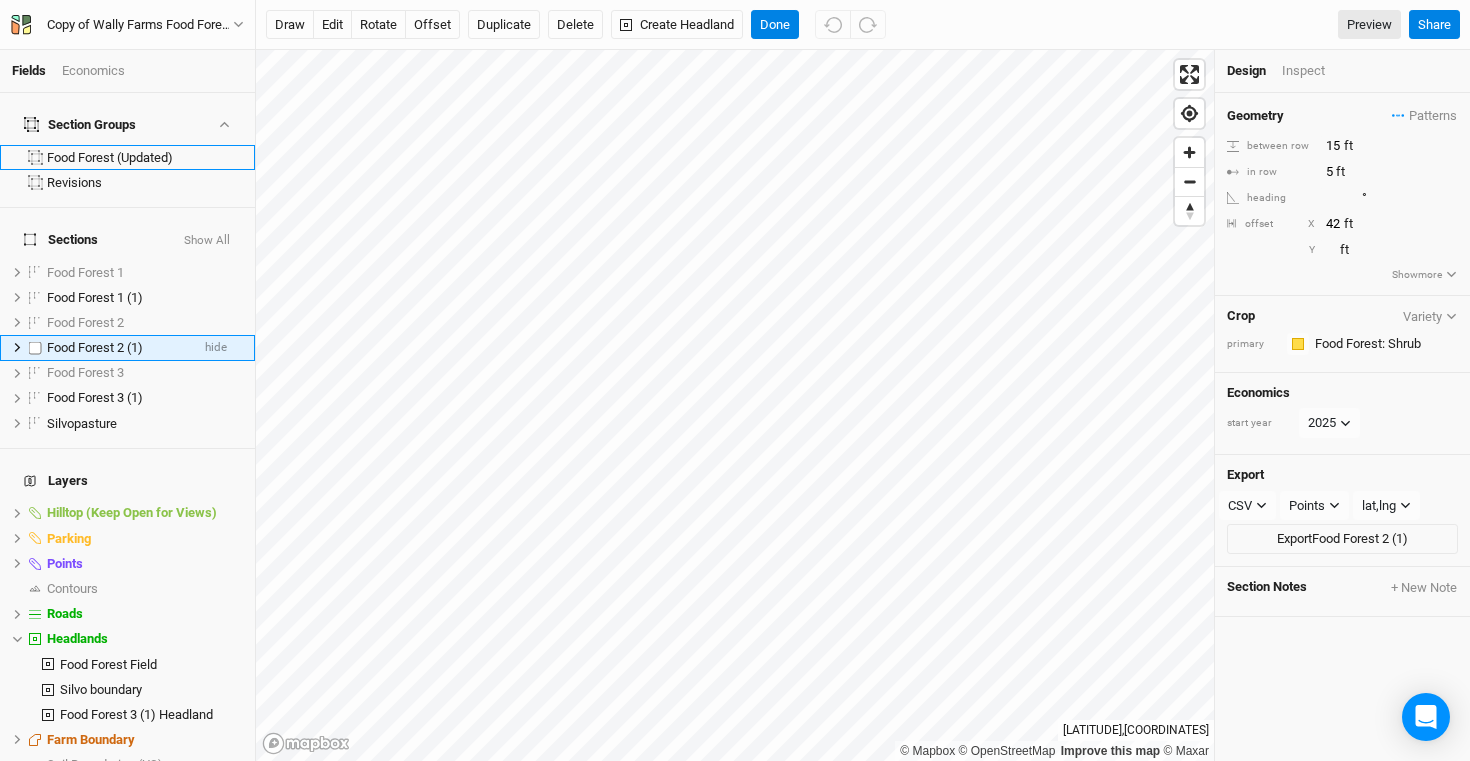 click 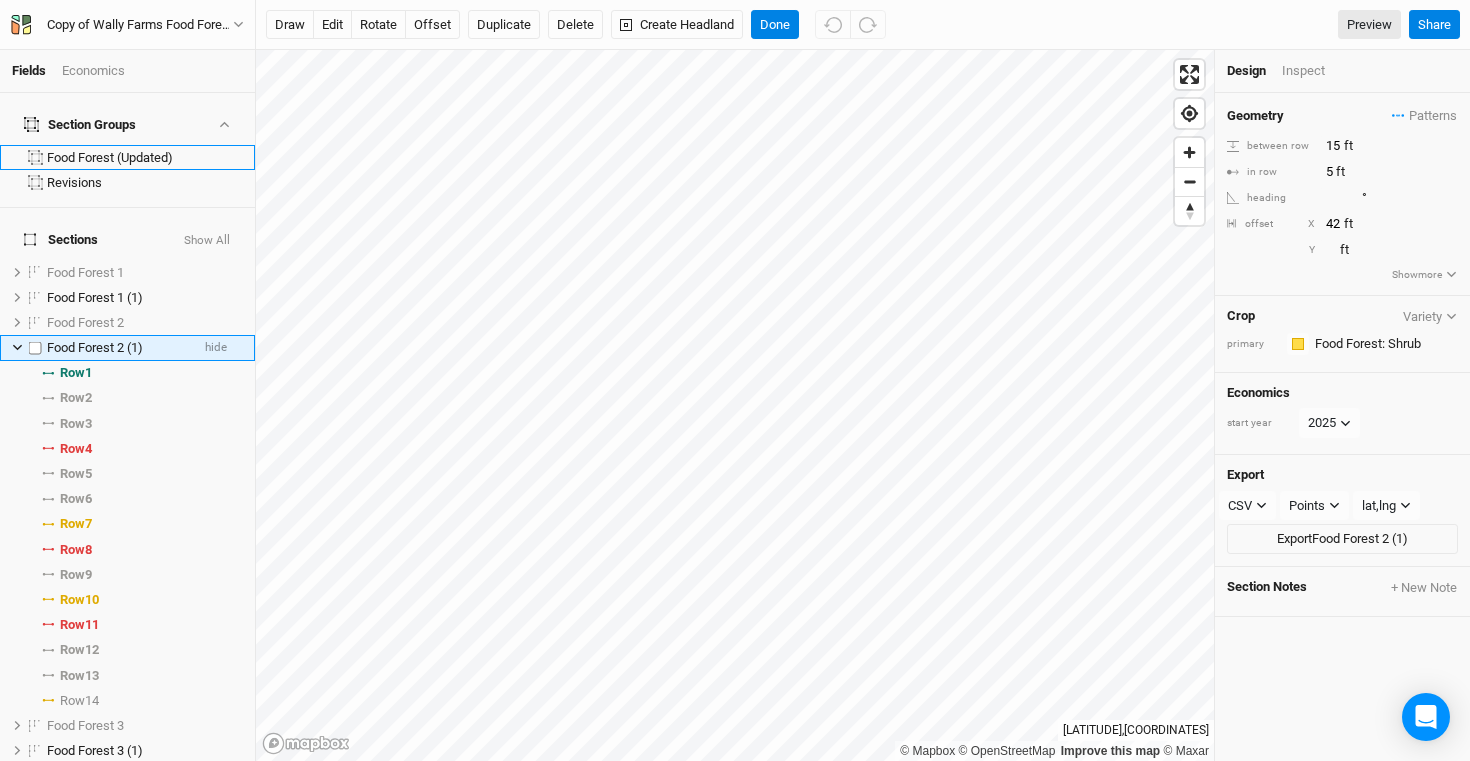 click 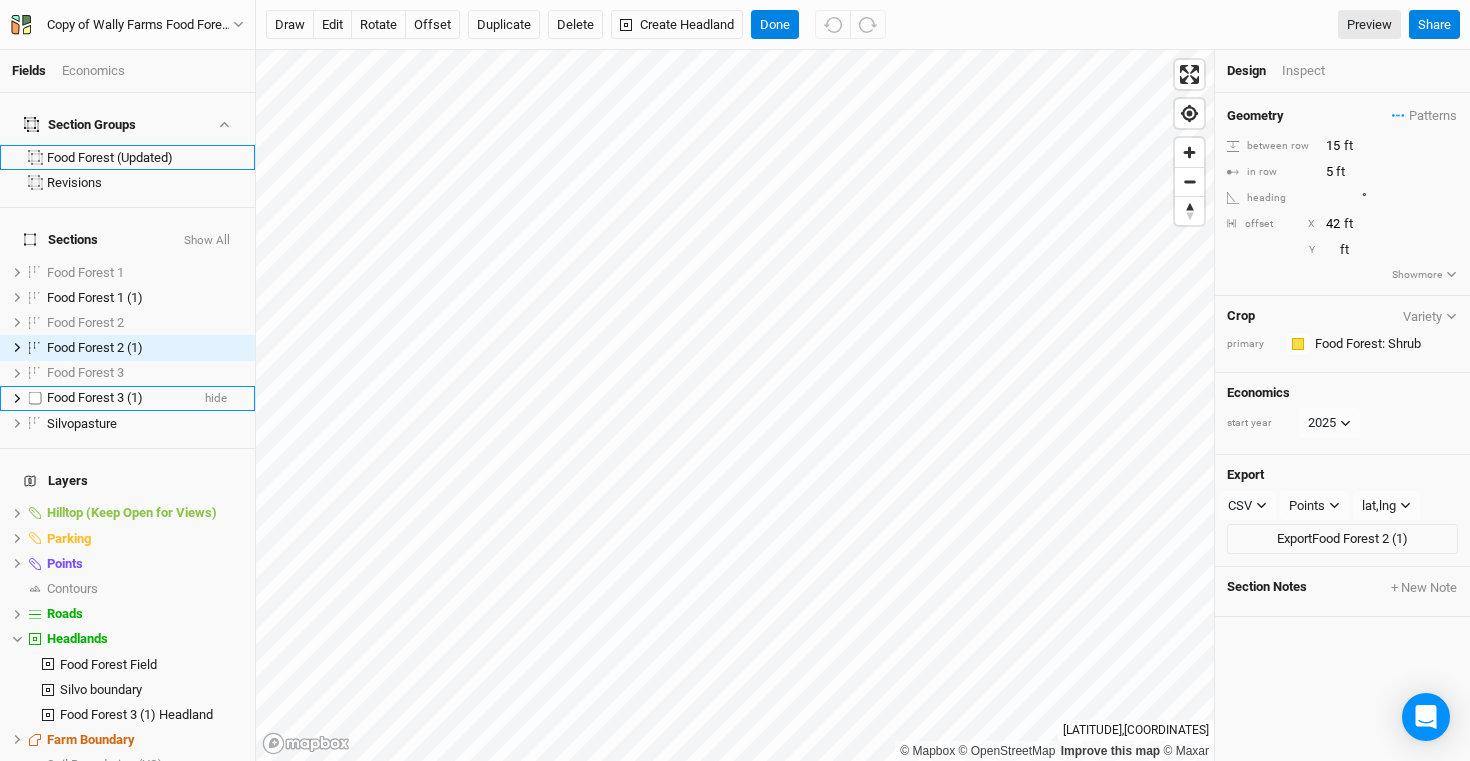 click on "Food Forest 3 (1) hide" at bounding box center (127, 398) 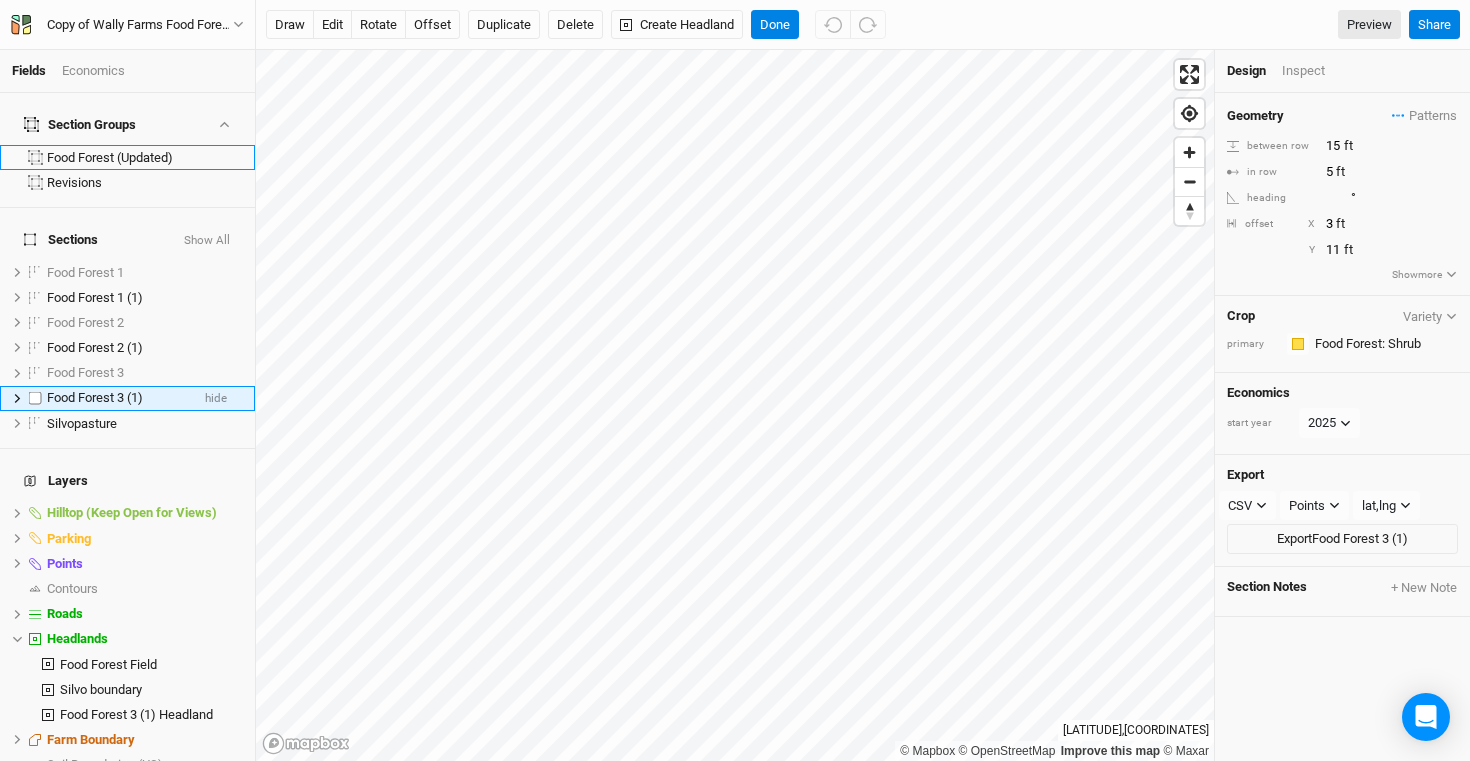 click at bounding box center [35, 398] 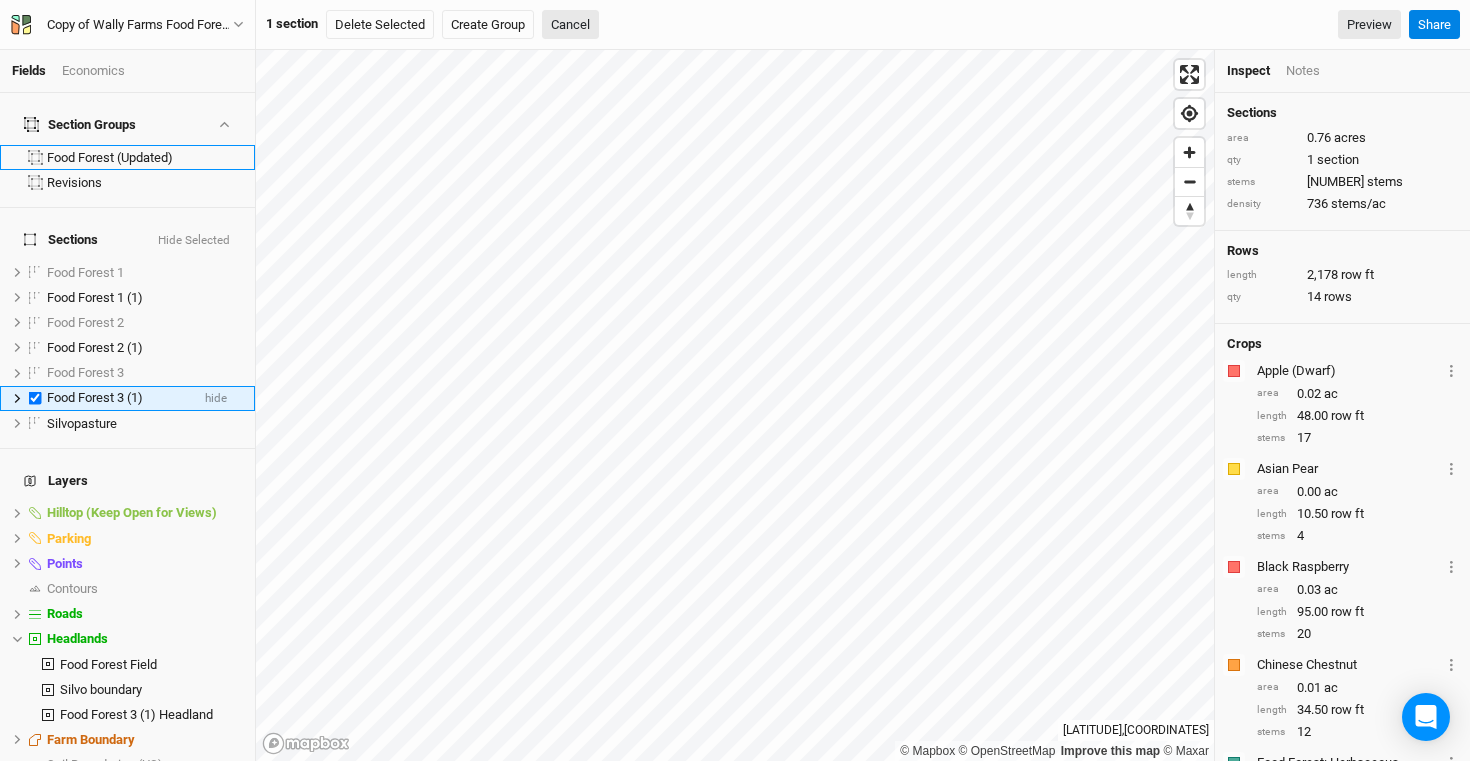 click at bounding box center [35, 398] 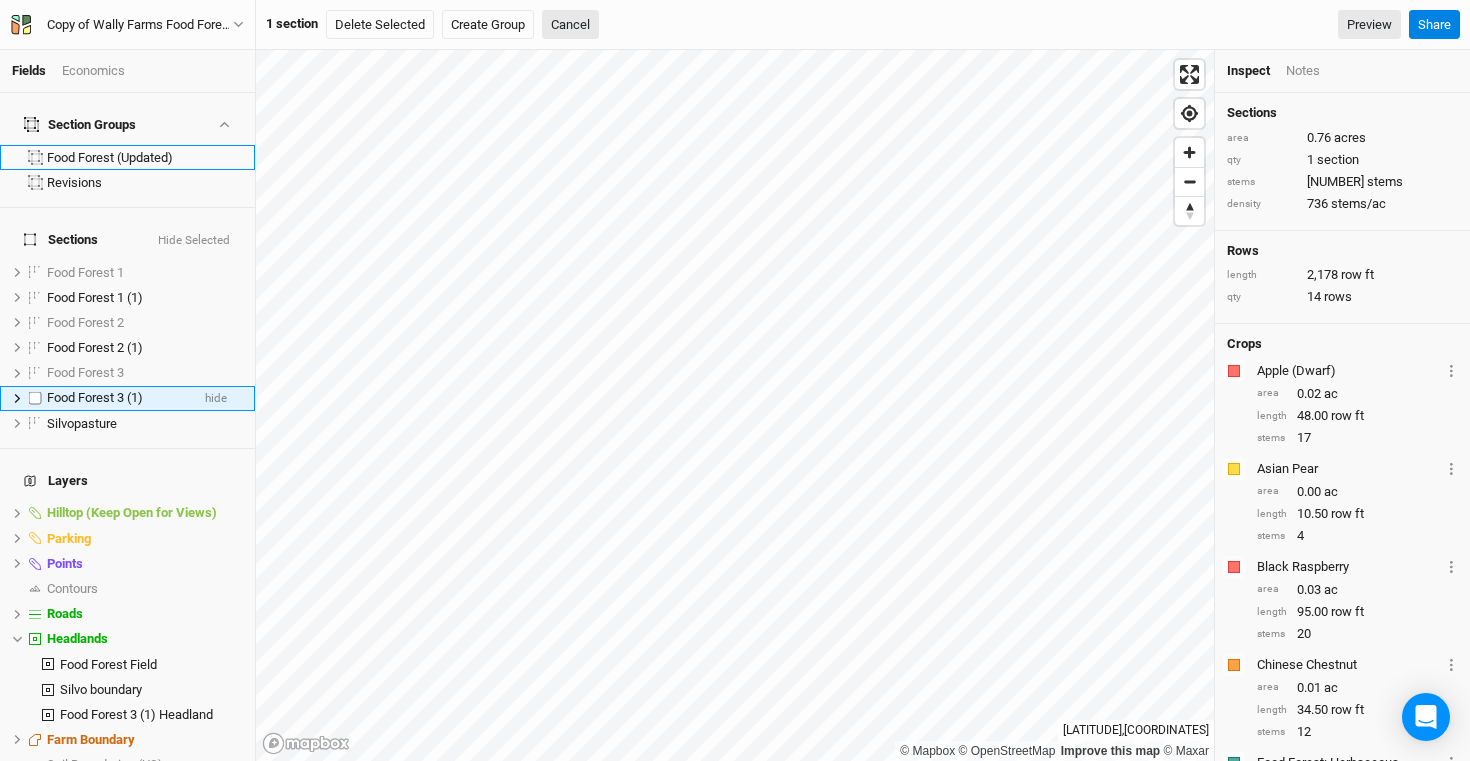 checkbox on "false" 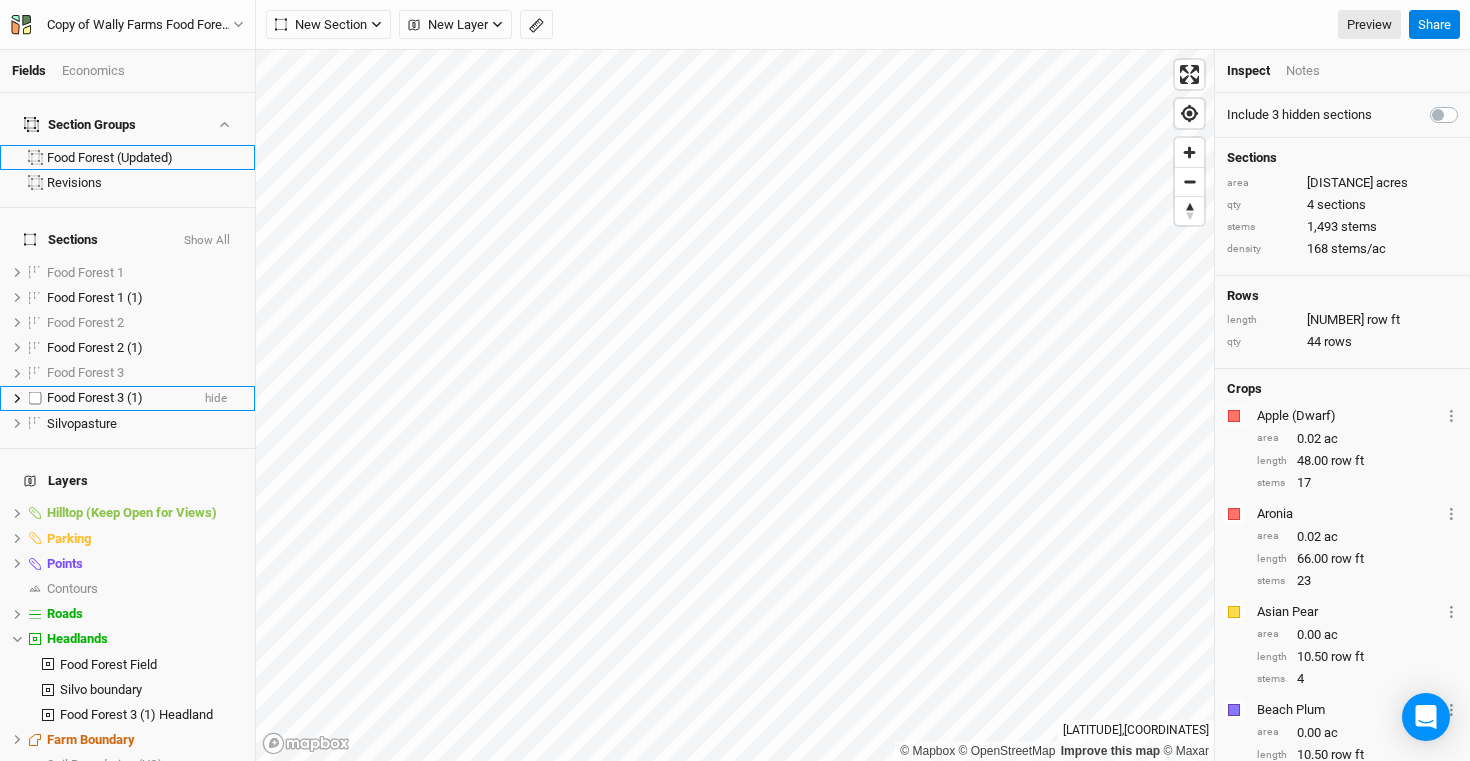 click 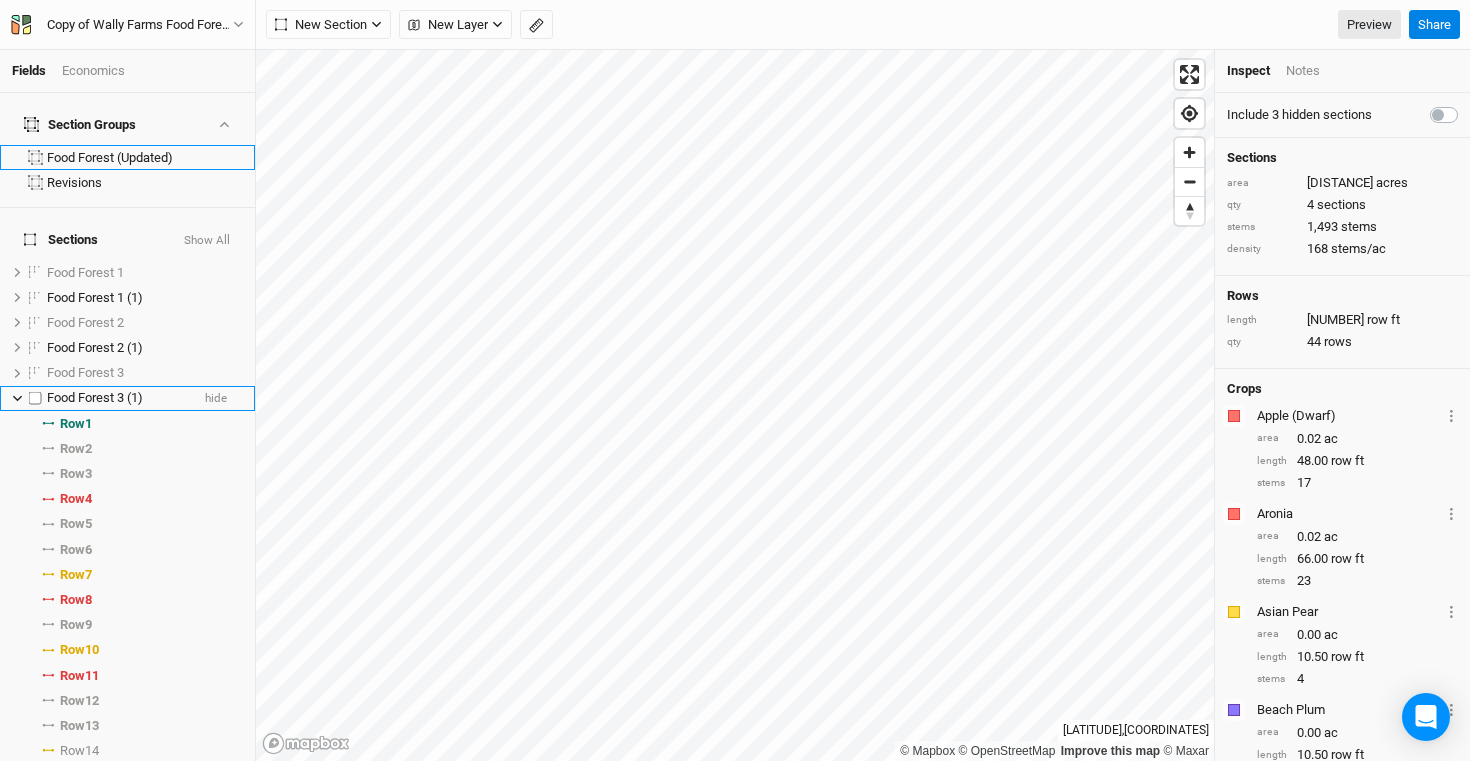 click 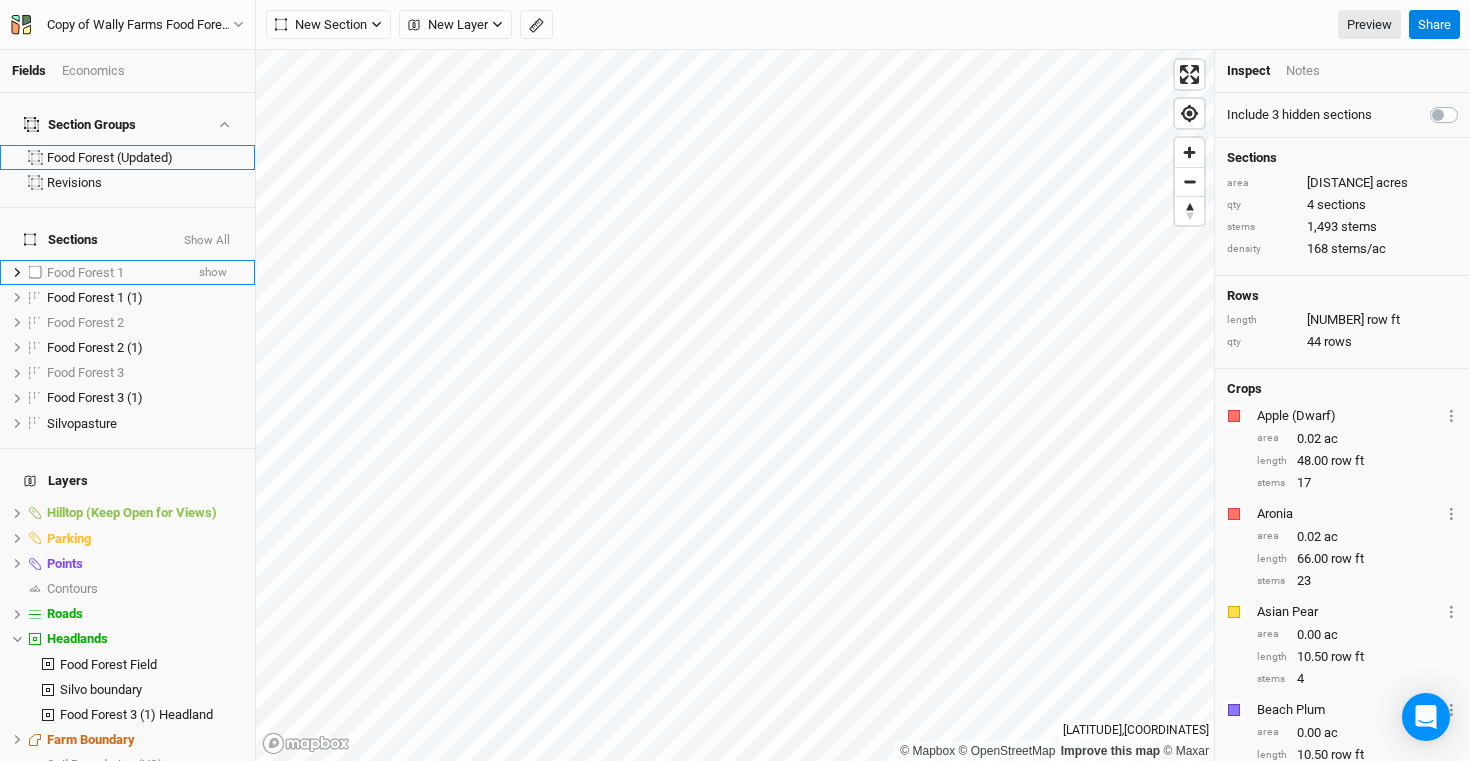 click 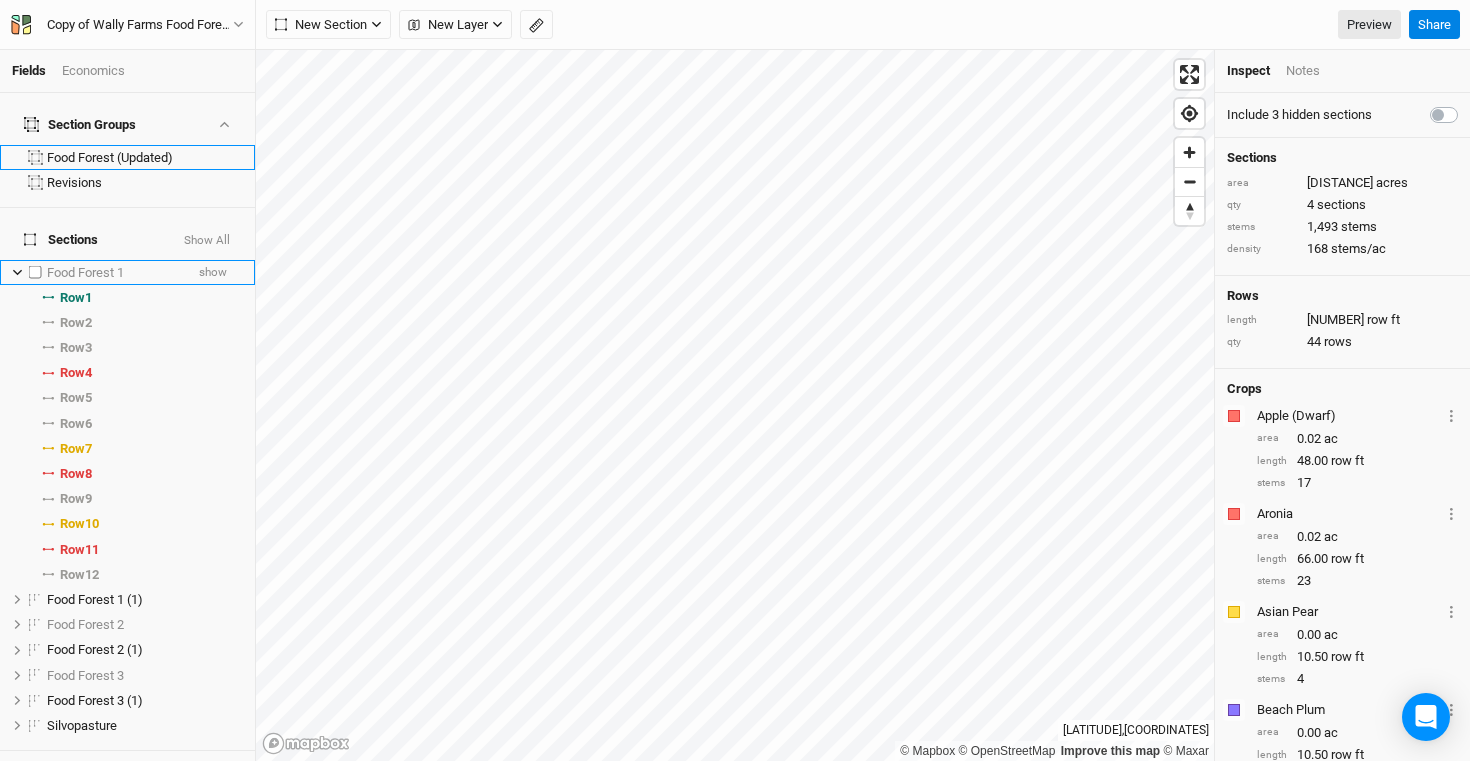 click 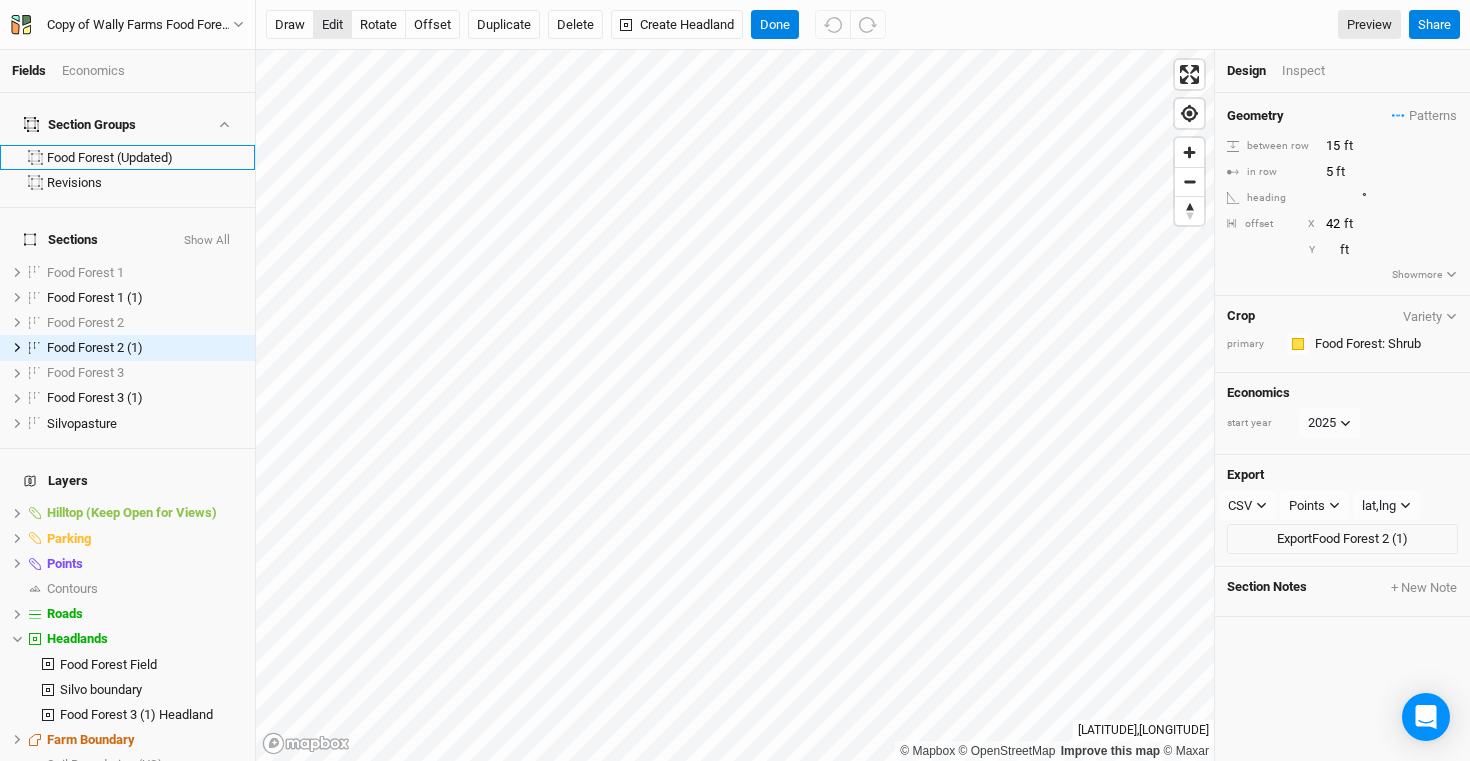 click on "edit" at bounding box center [332, 25] 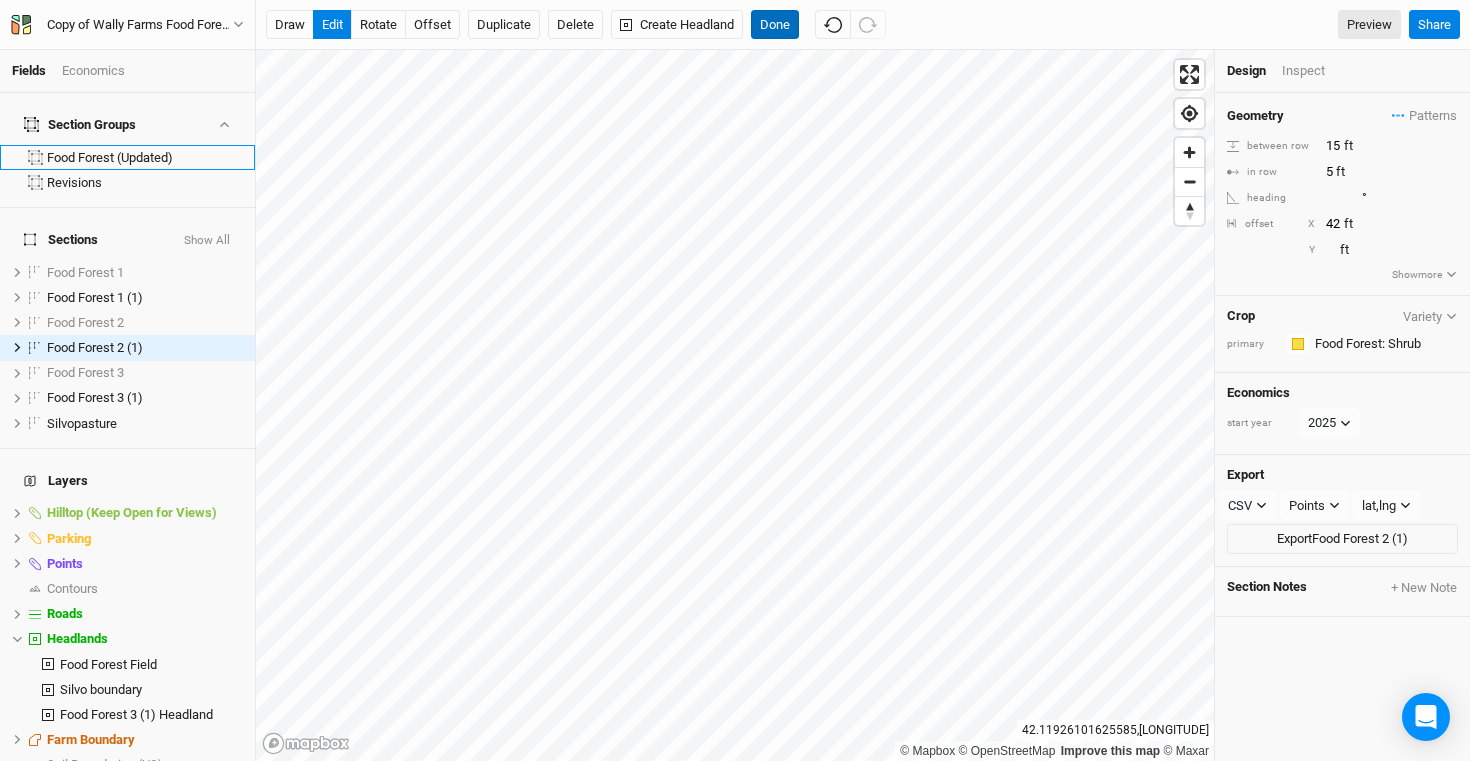 click on "Done" at bounding box center (775, 25) 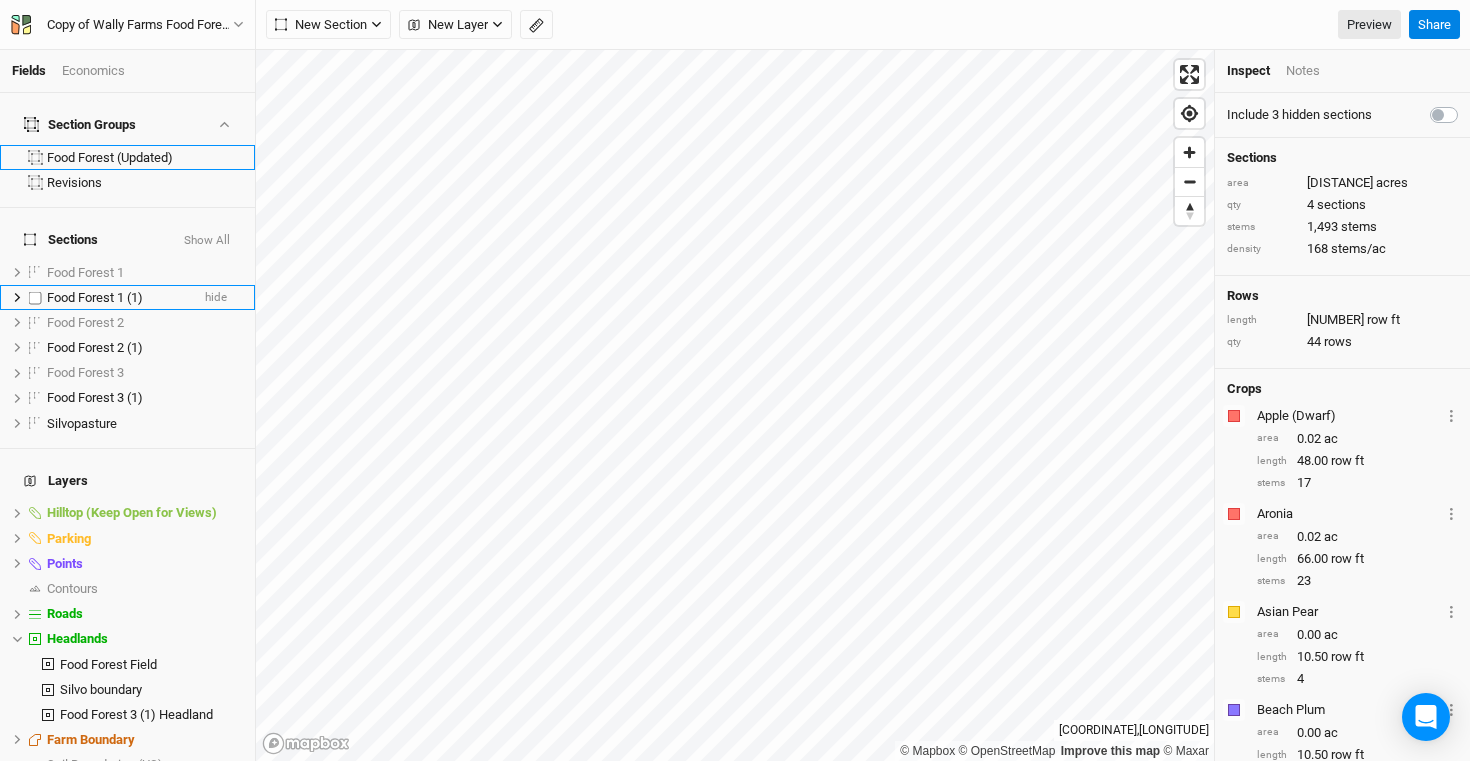 click on "Food Forest 1 (1) hide" at bounding box center (127, 297) 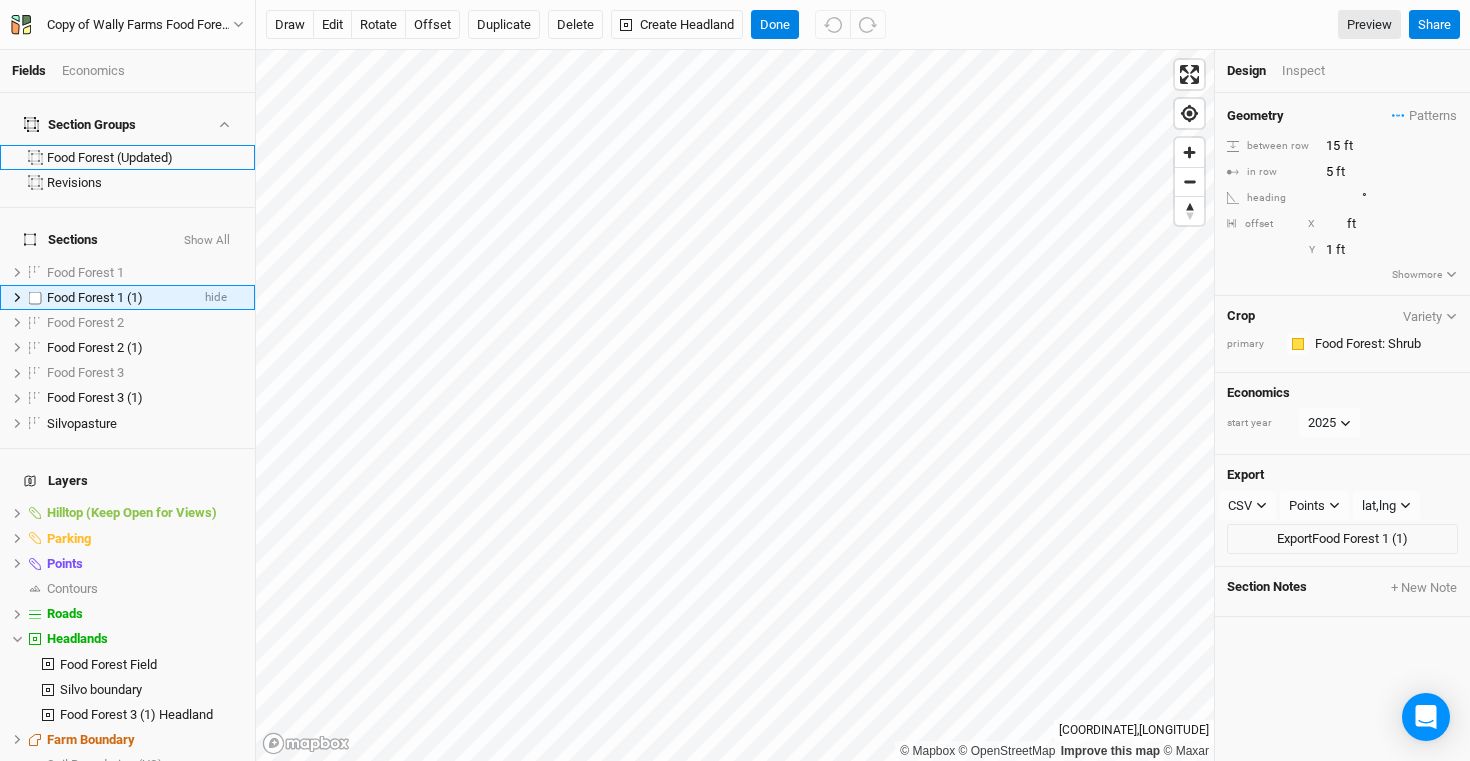 click 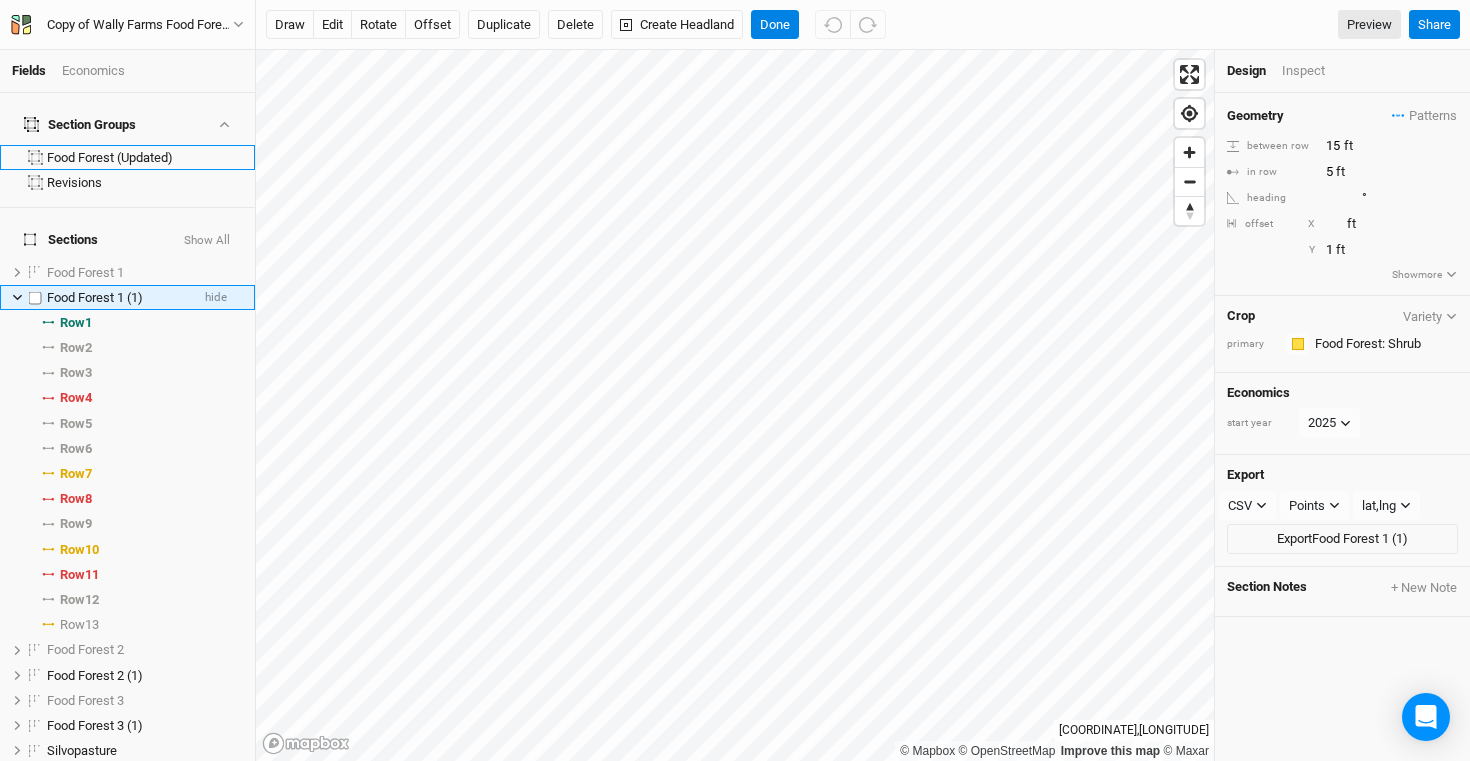 click 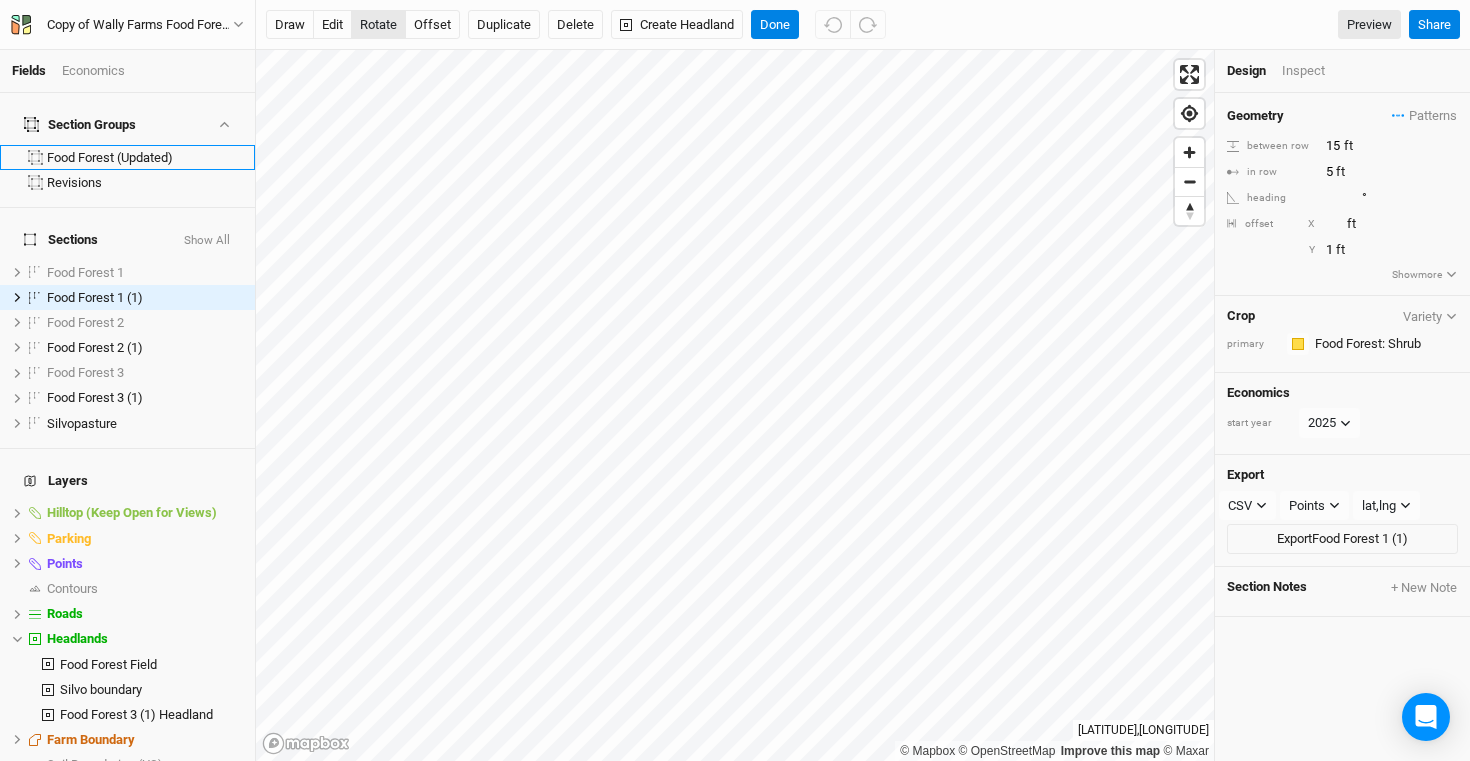 click on "rotate" at bounding box center [378, 25] 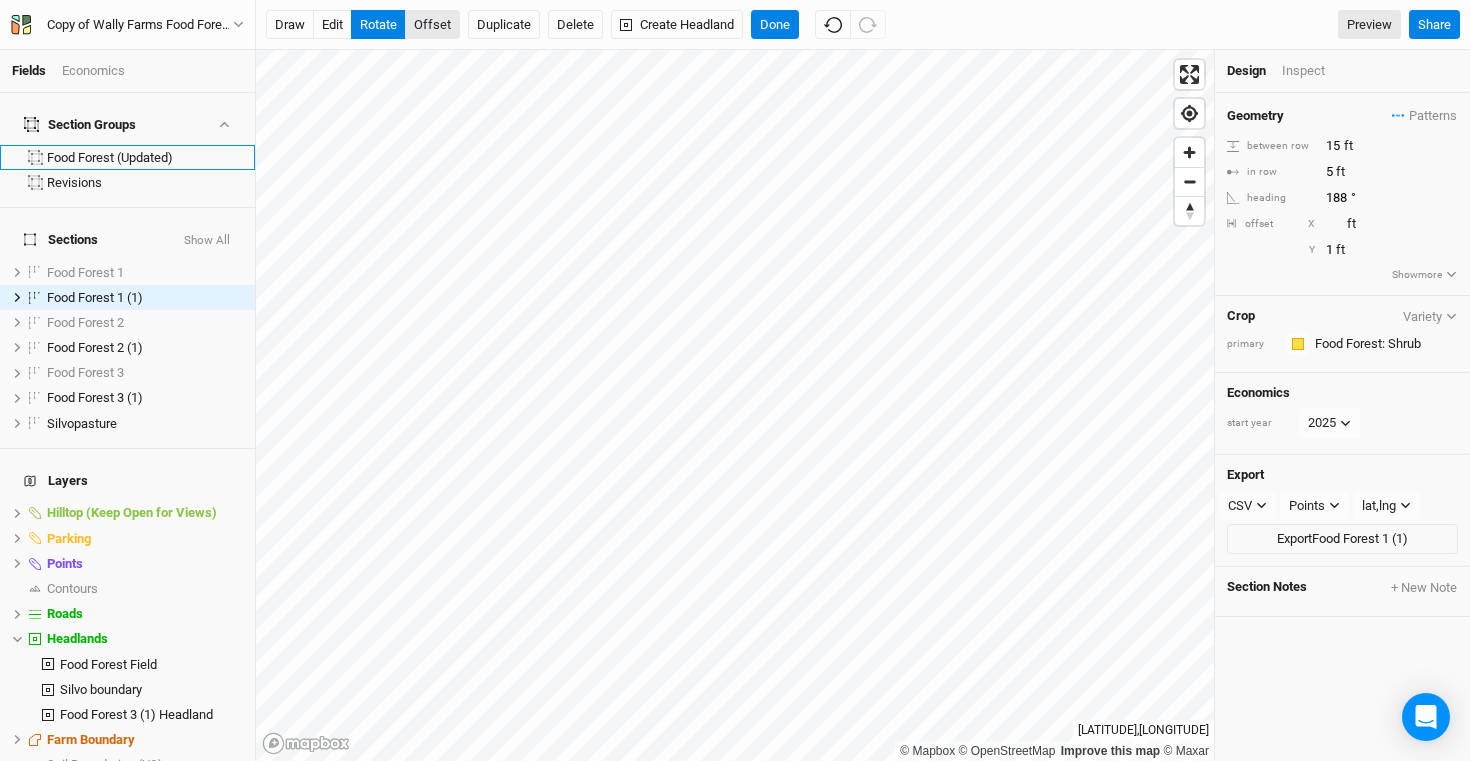 type on "187.8" 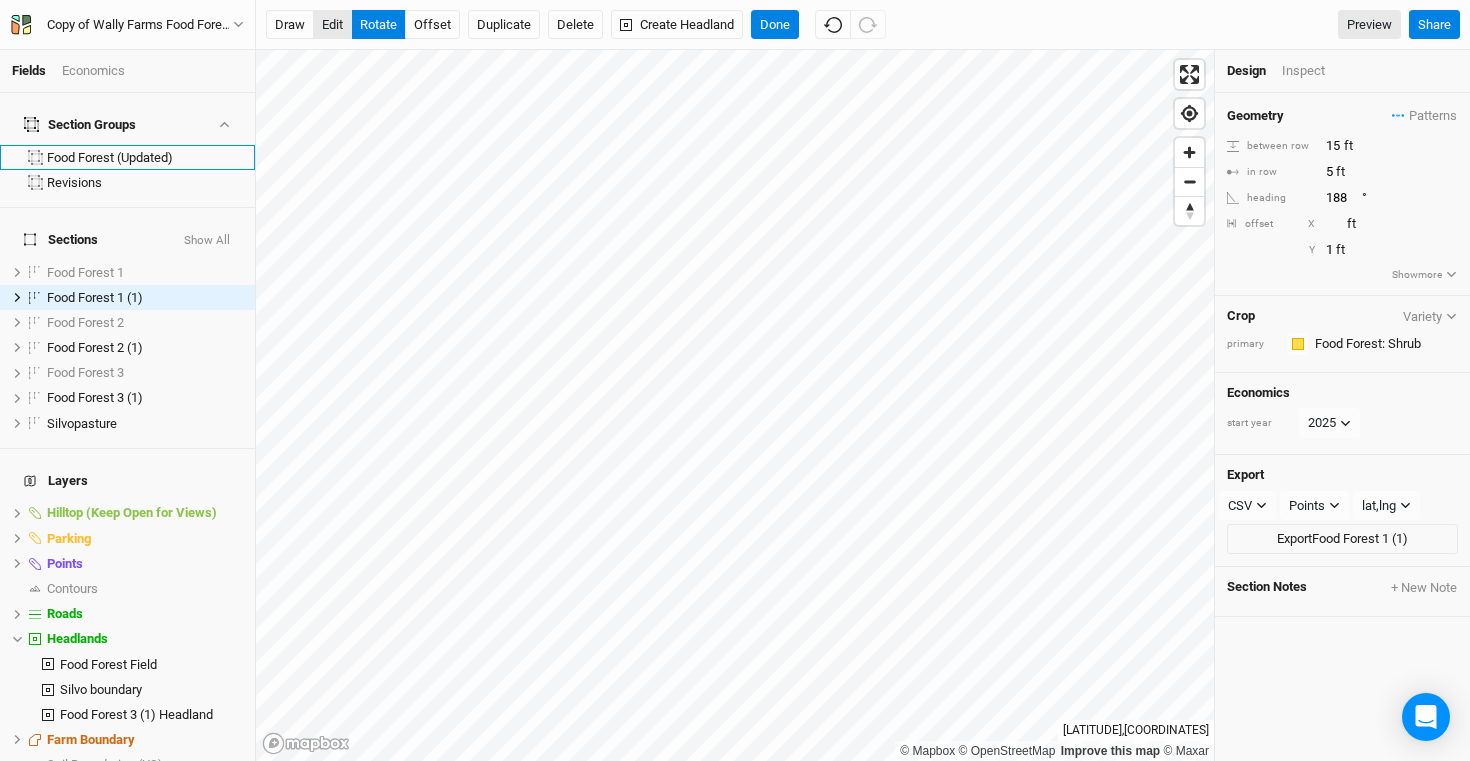 click on "edit" at bounding box center [332, 25] 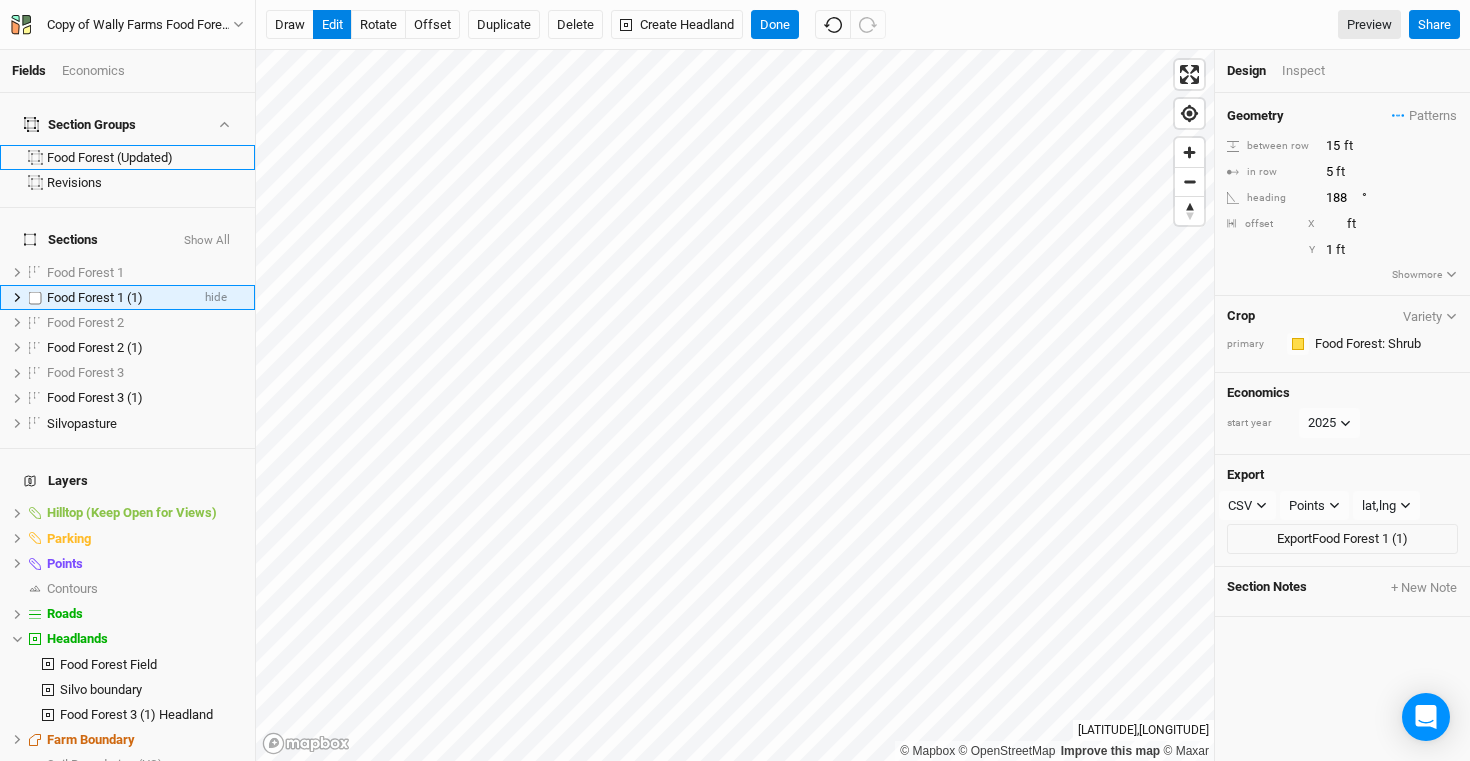 click 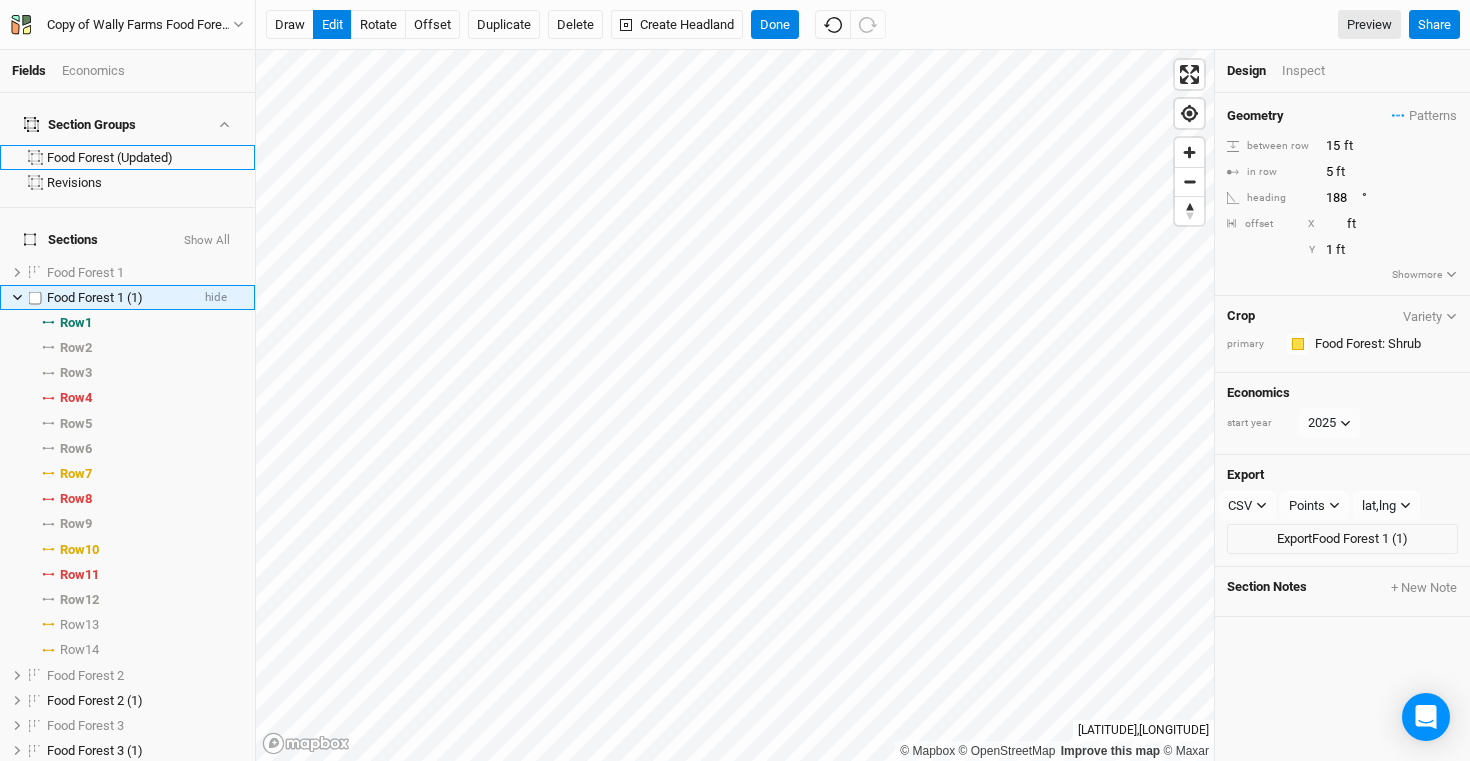click 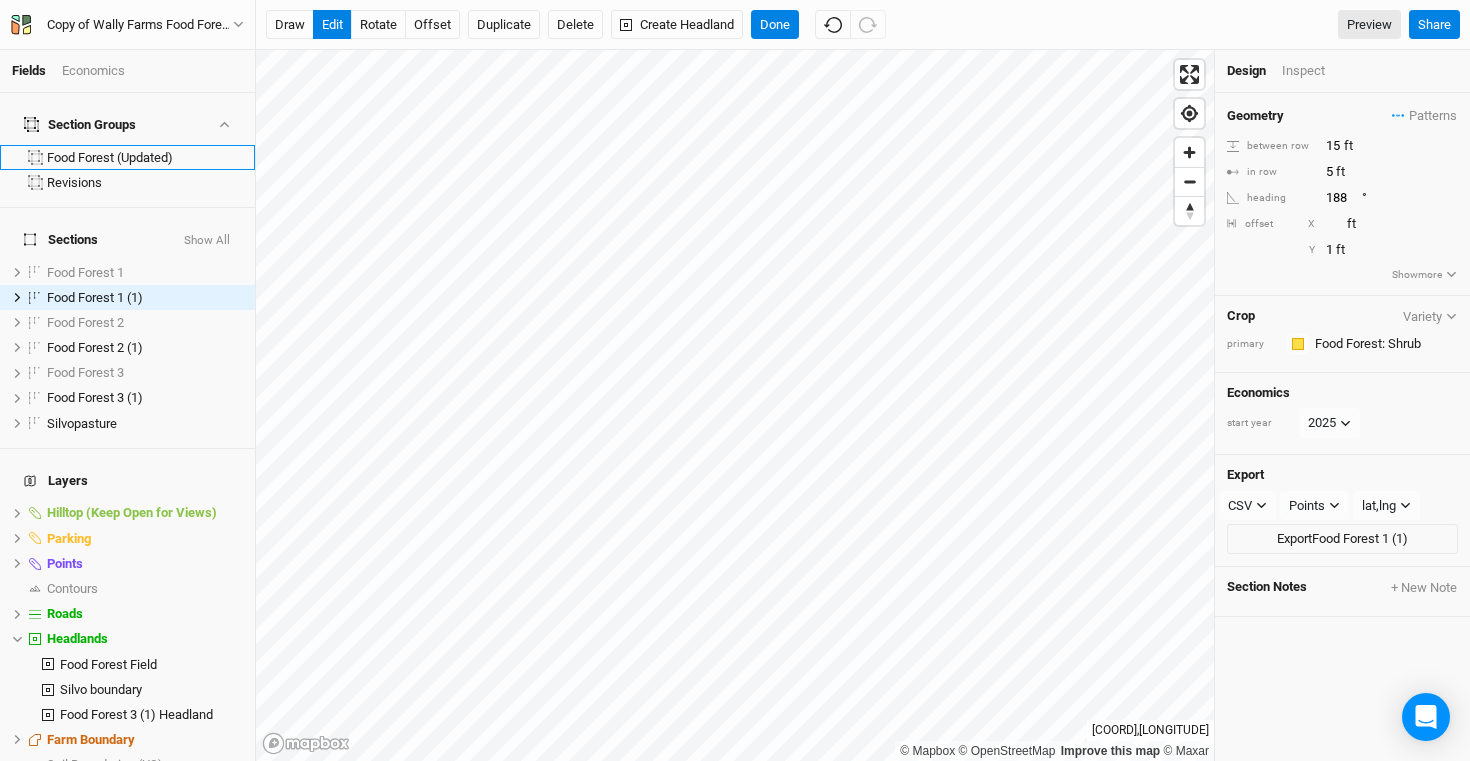click on "draw edit rotate offset Duplicate Delete Create Headland Done Preview Share" at bounding box center [863, 25] 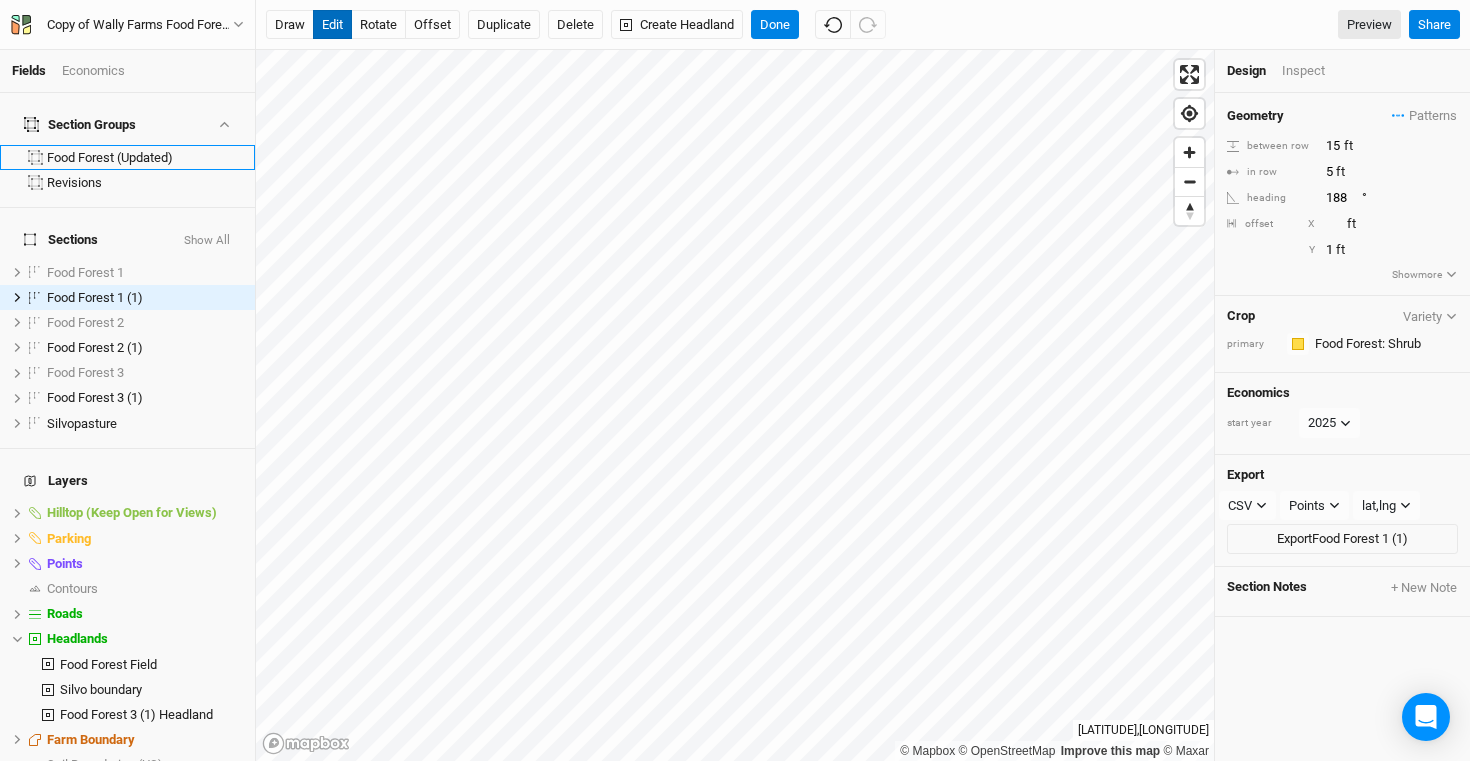click on "edit" at bounding box center [332, 25] 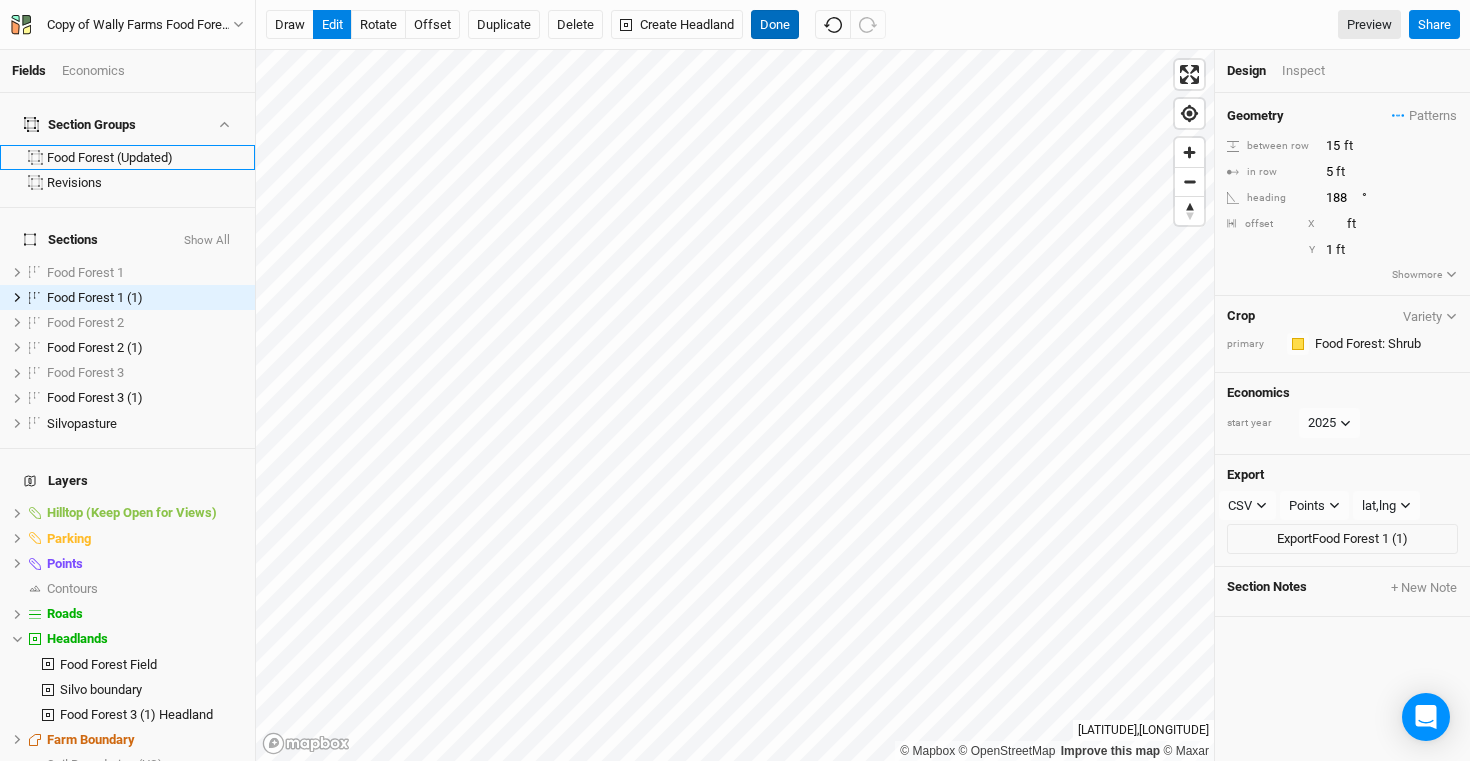 click on "Done" at bounding box center (775, 25) 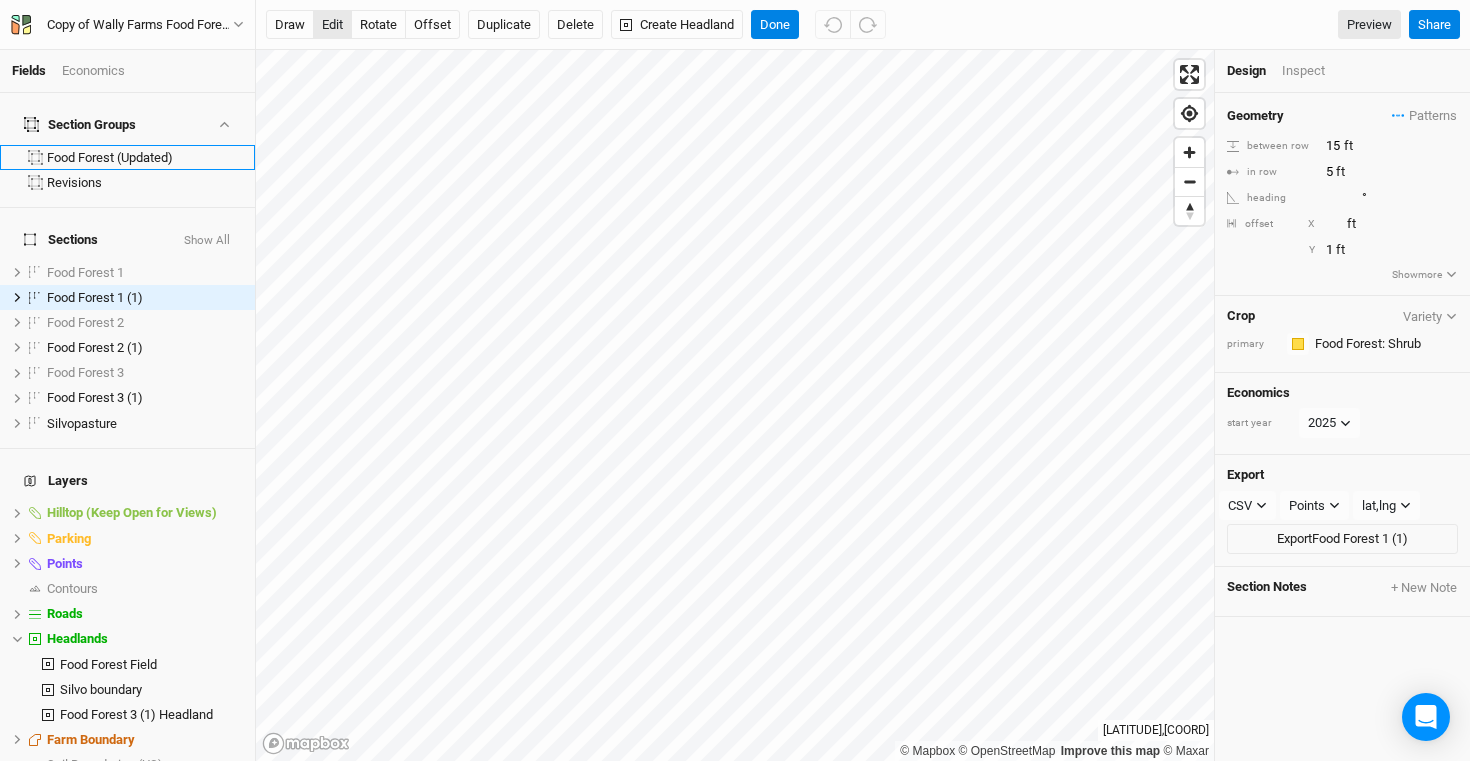 click on "edit" at bounding box center [332, 25] 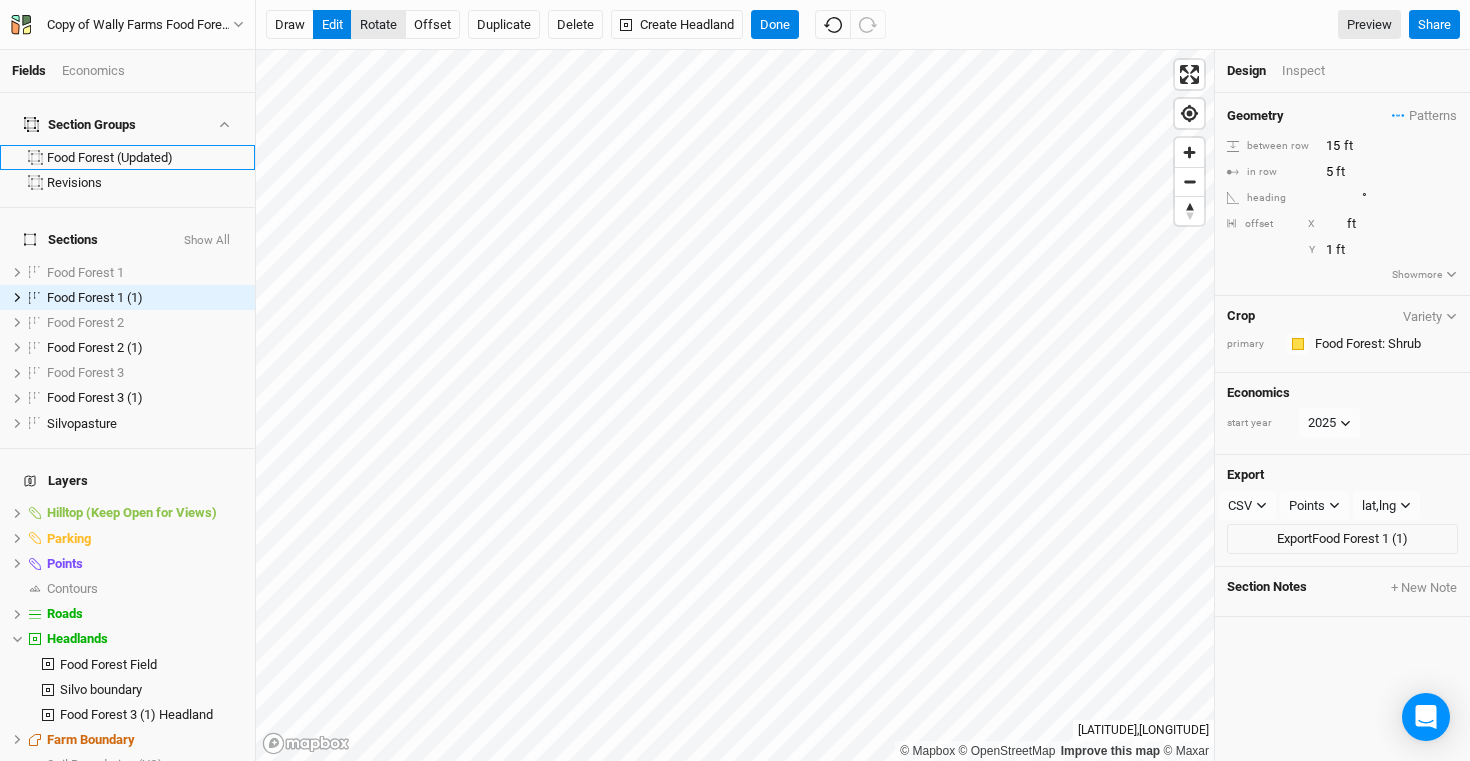 click on "rotate" at bounding box center [378, 25] 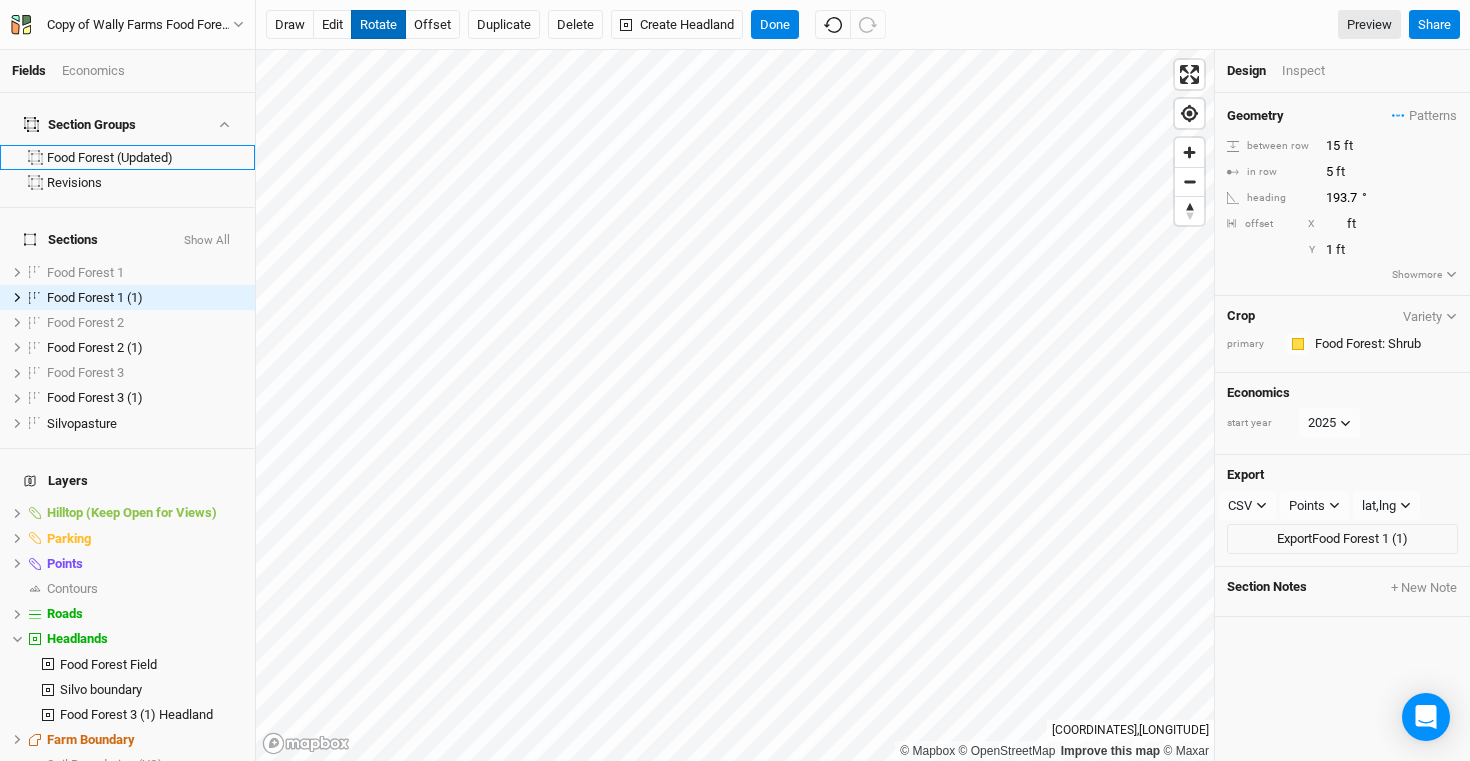 click on "rotate" at bounding box center [378, 25] 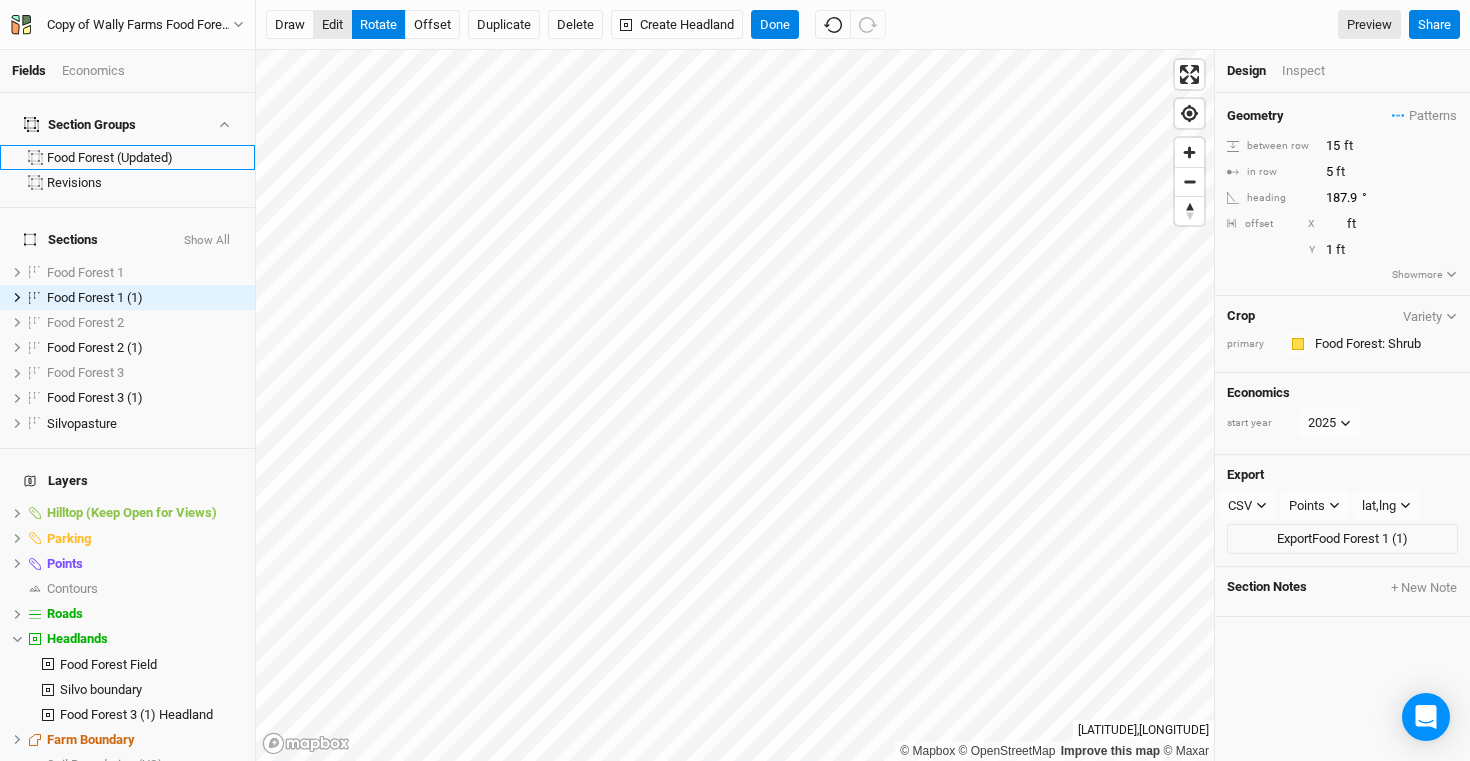 click on "edit" at bounding box center [332, 25] 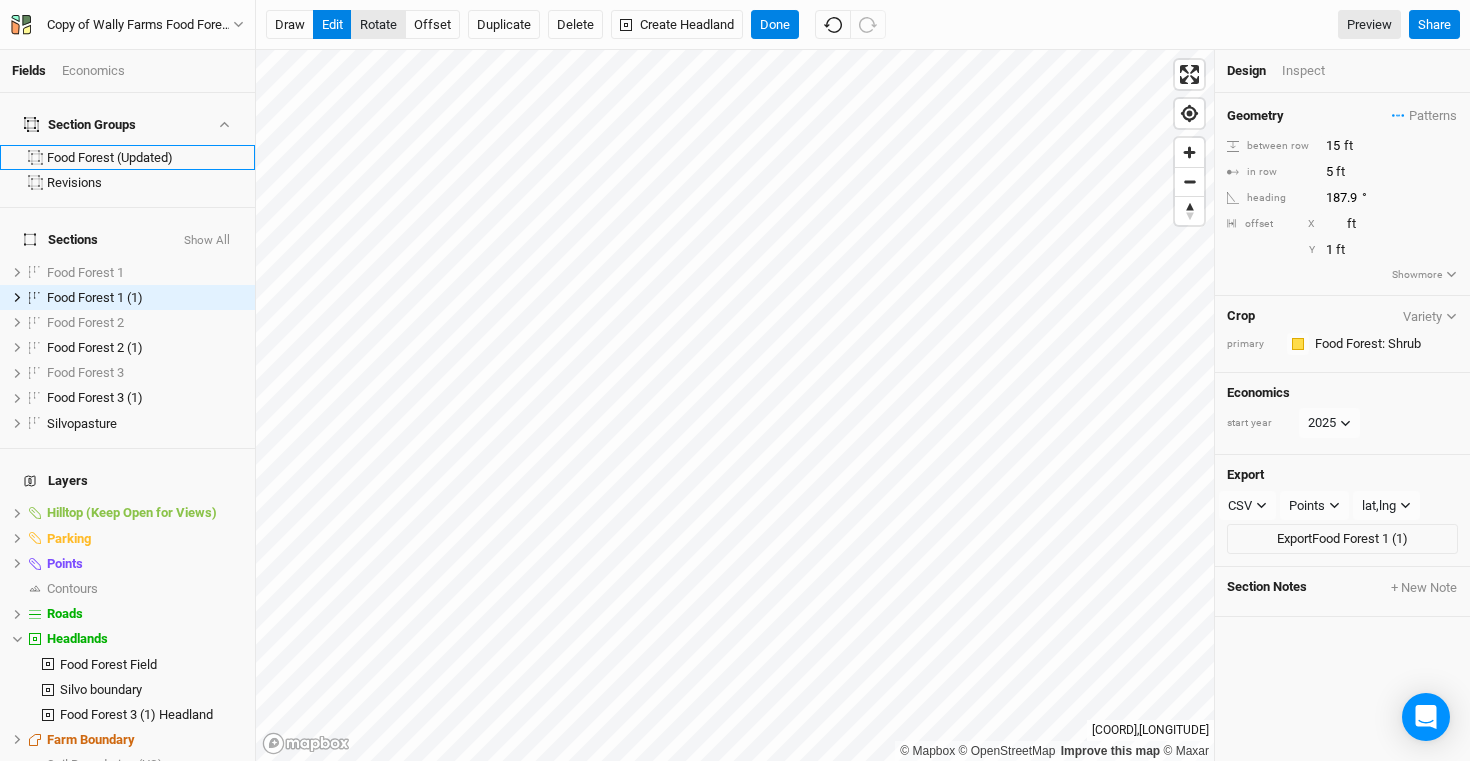 click on "rotate" at bounding box center [378, 25] 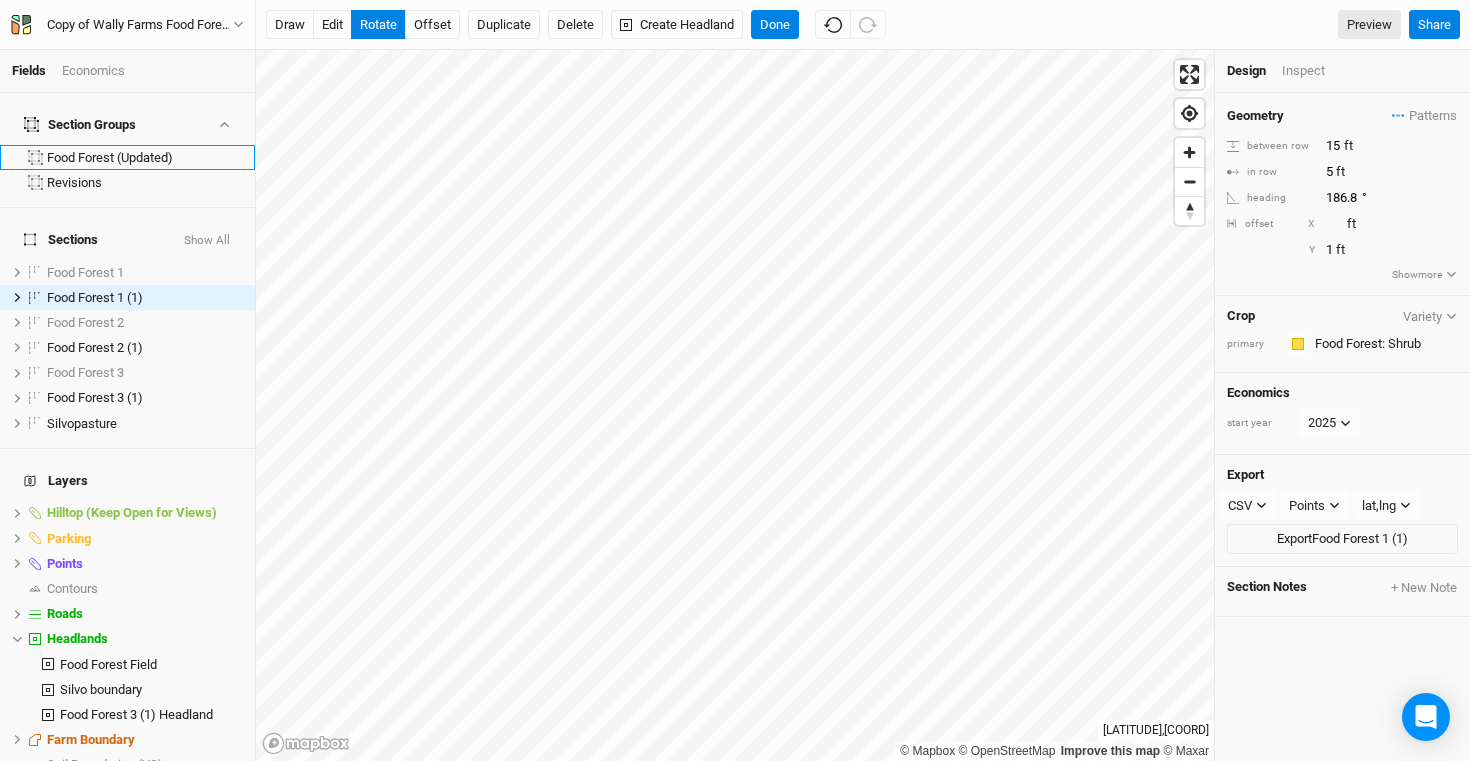 type on "186.4" 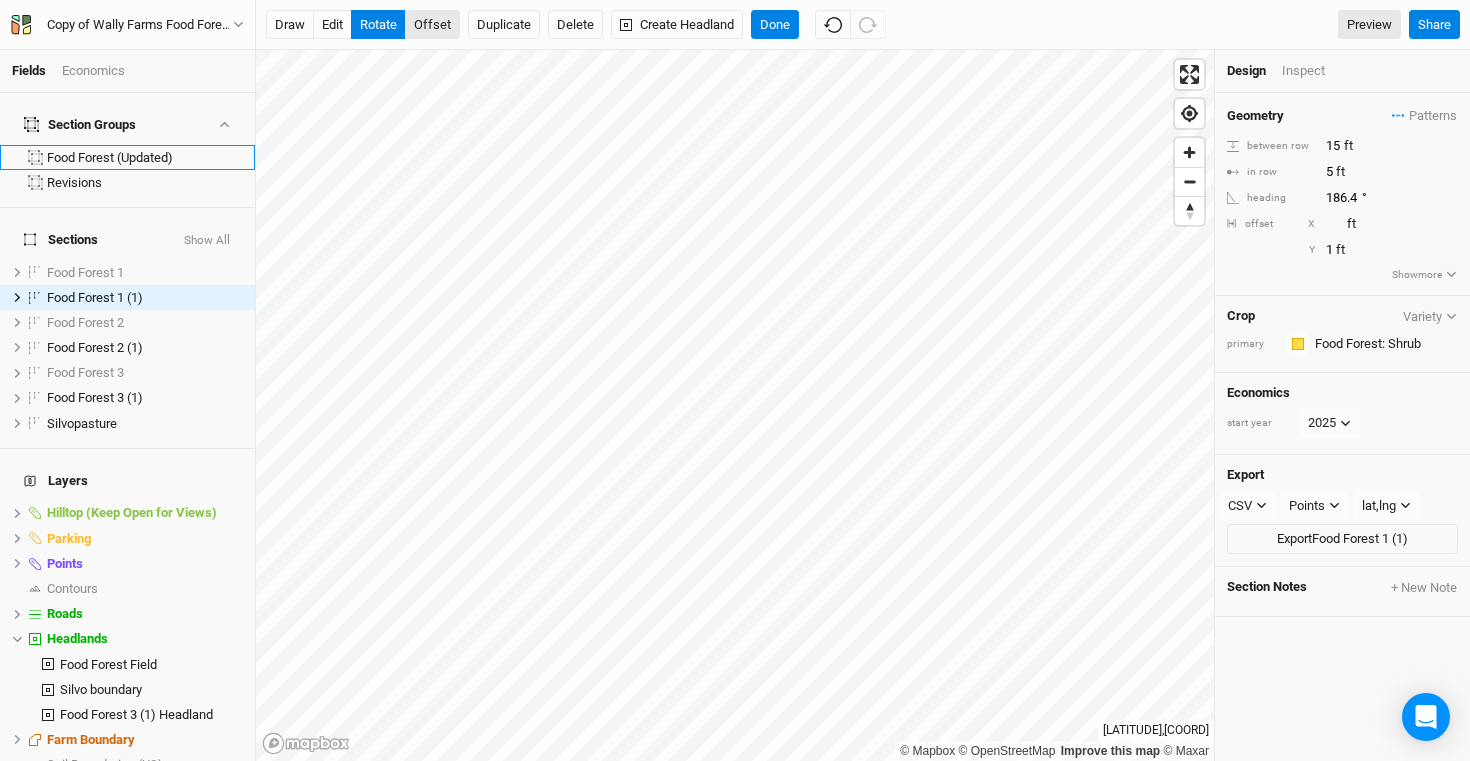 click on "offset" at bounding box center [432, 25] 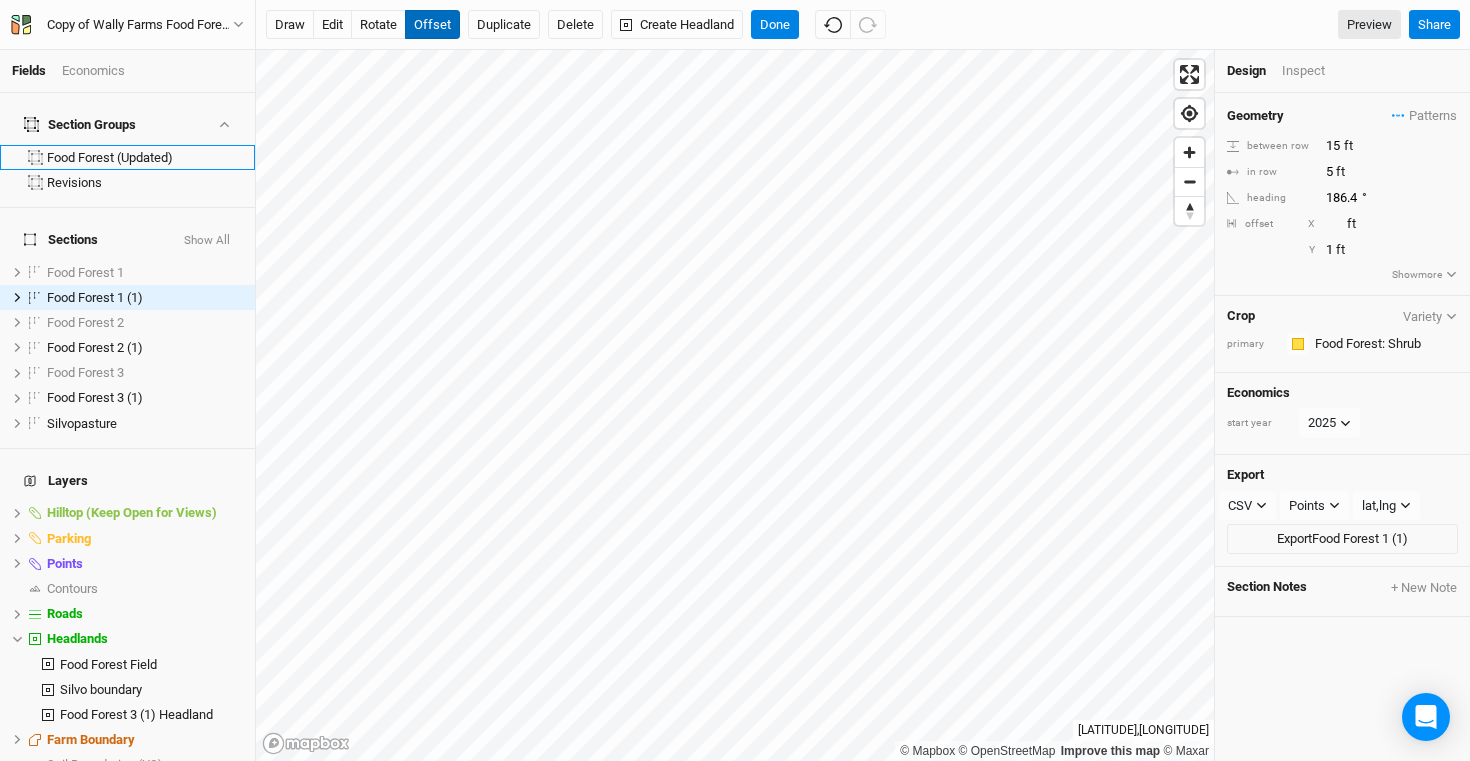 type 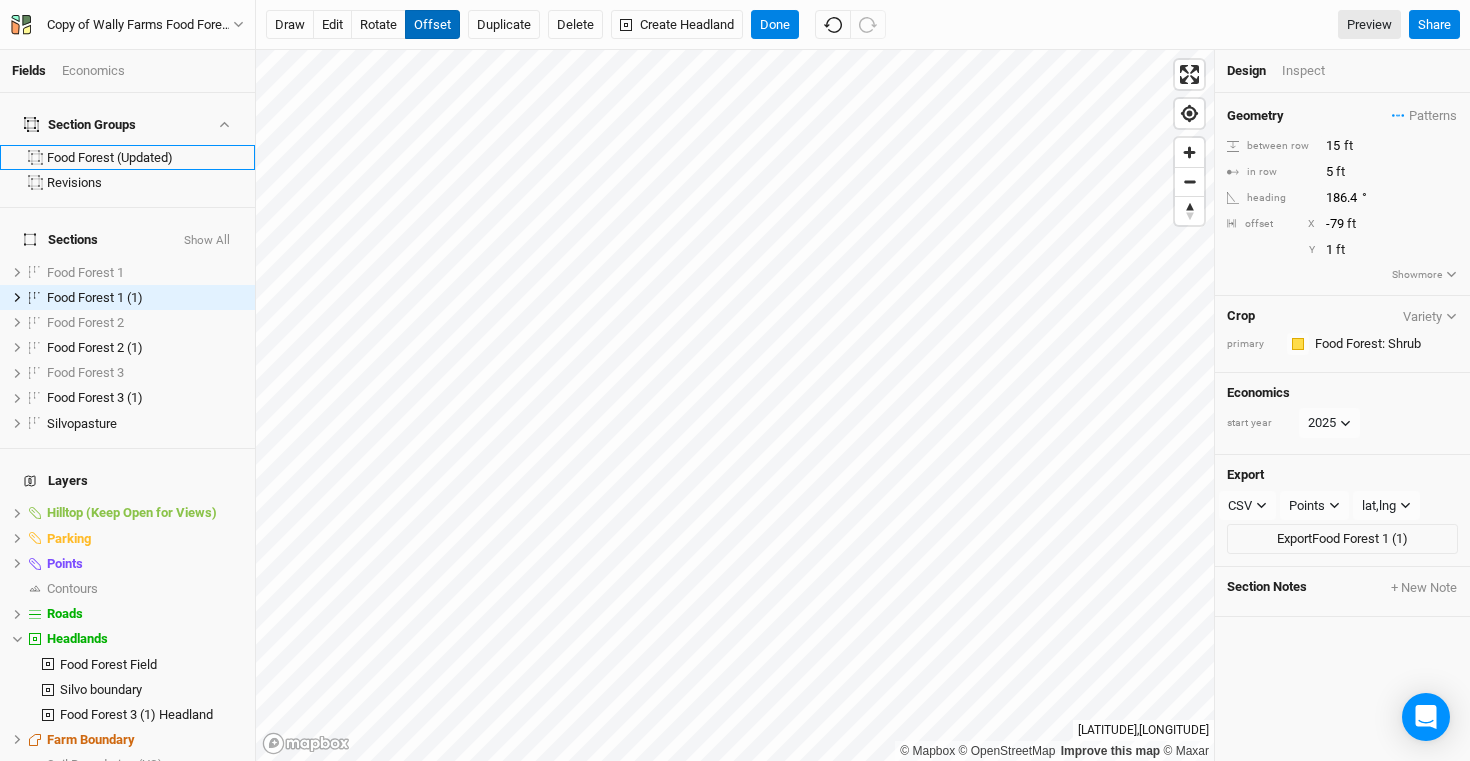 type on "-78" 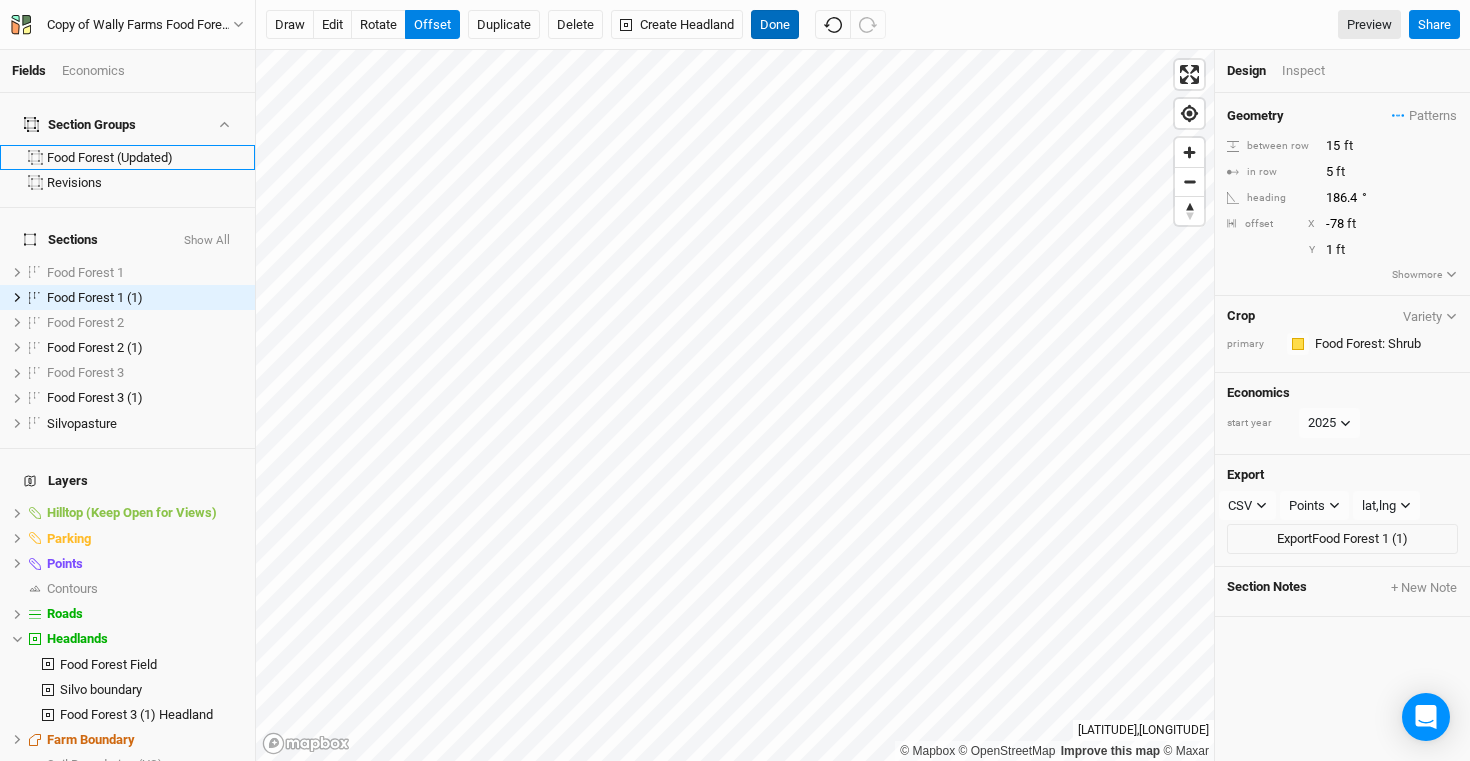 click on "Done" at bounding box center (775, 25) 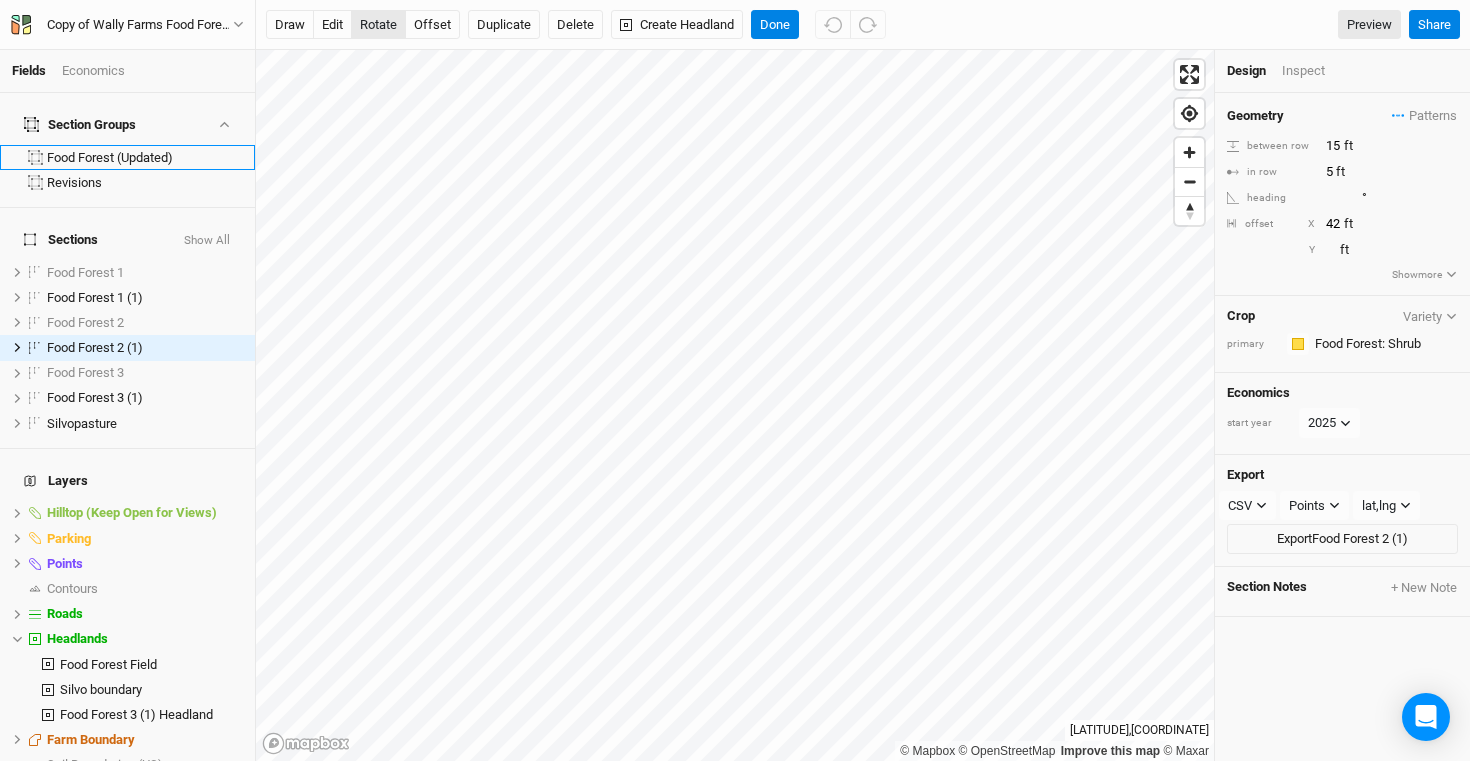 click on "rotate" at bounding box center (378, 25) 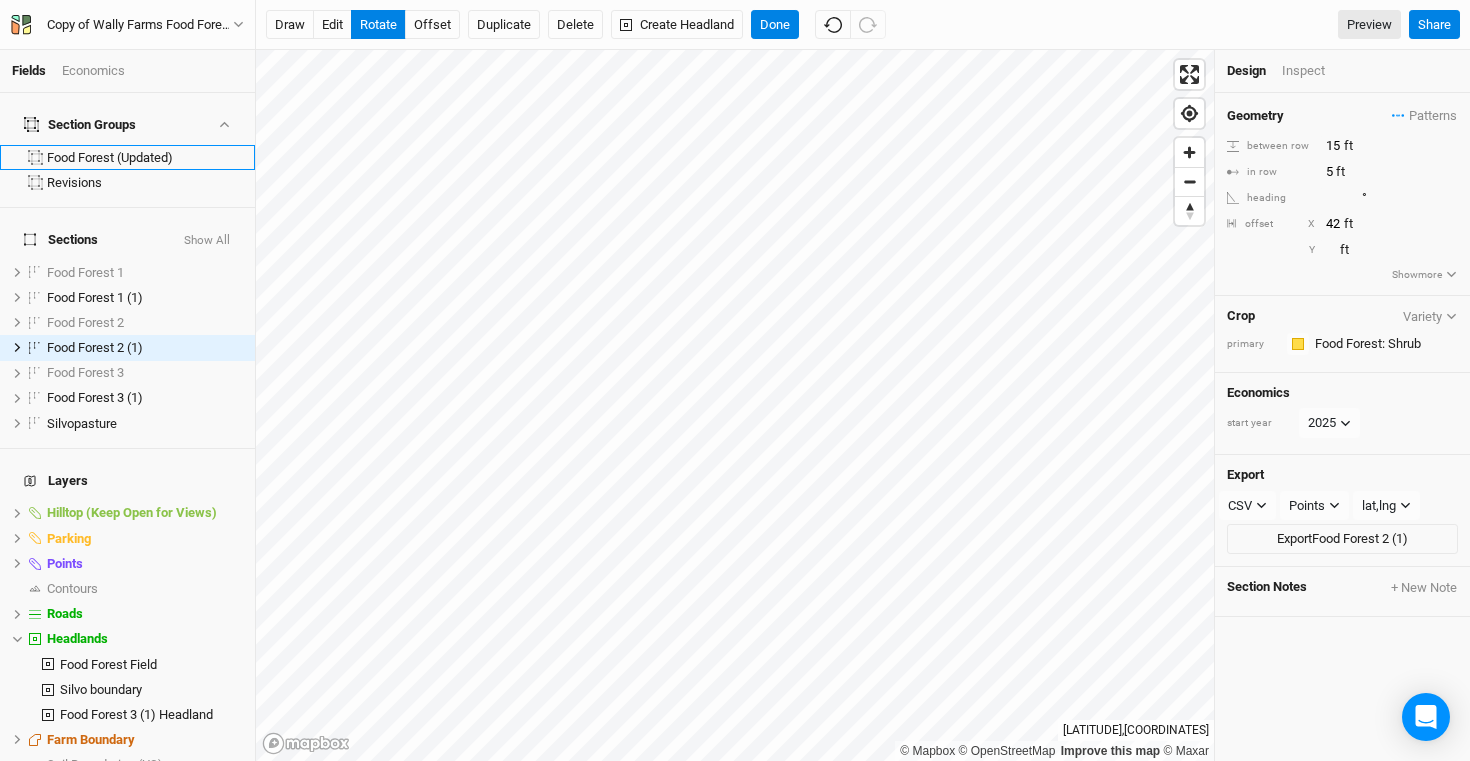 type on "326.3" 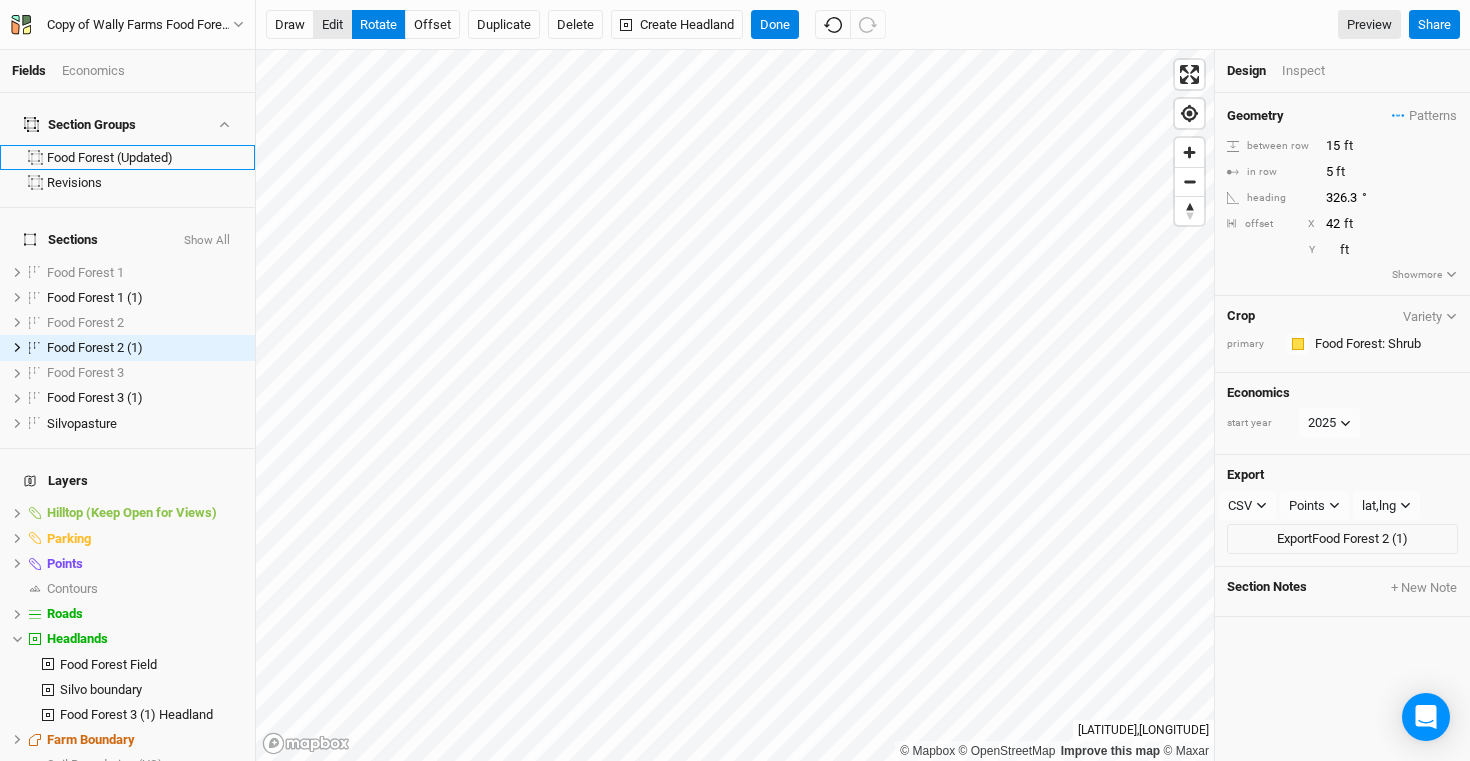click on "edit" at bounding box center (332, 25) 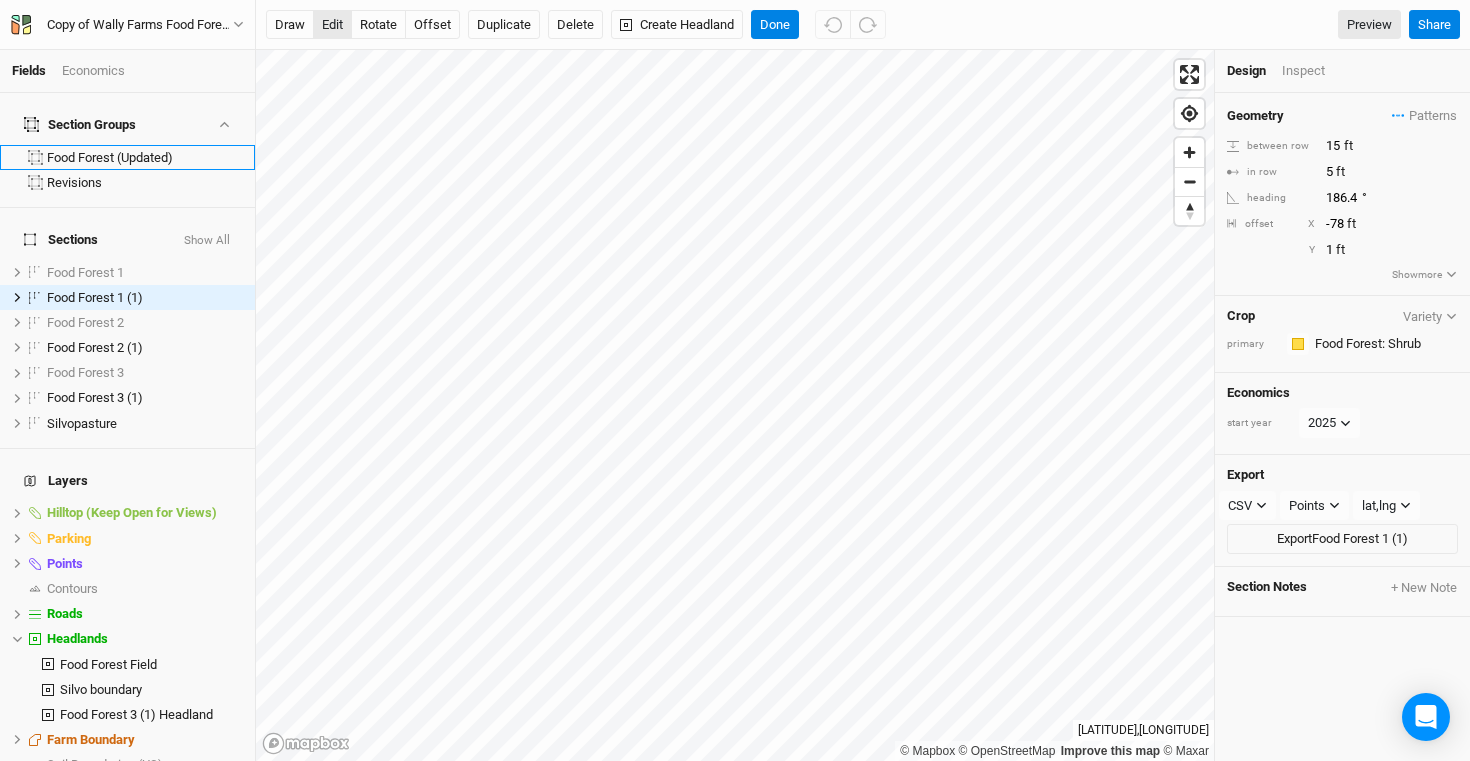 click on "edit" at bounding box center [332, 25] 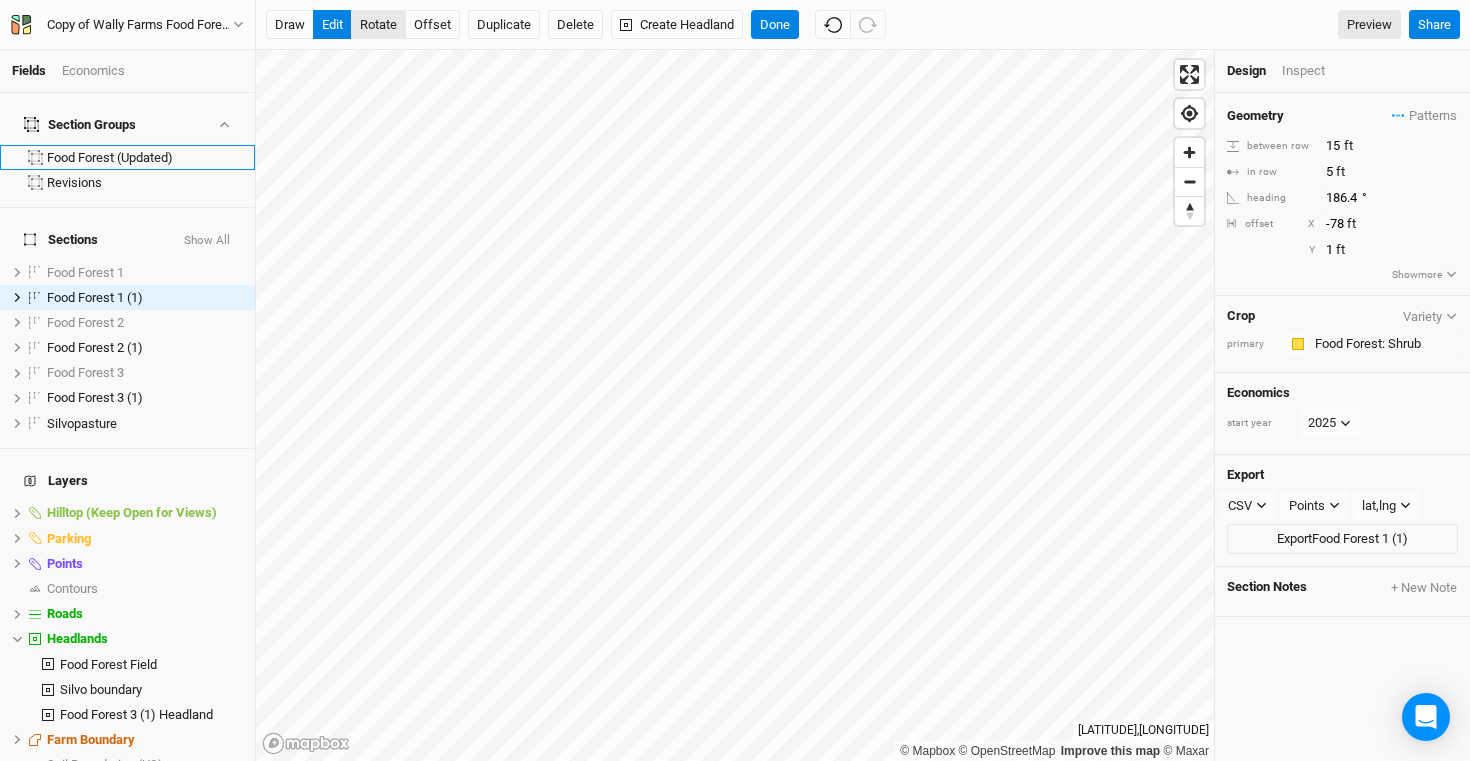 click on "rotate" at bounding box center (378, 25) 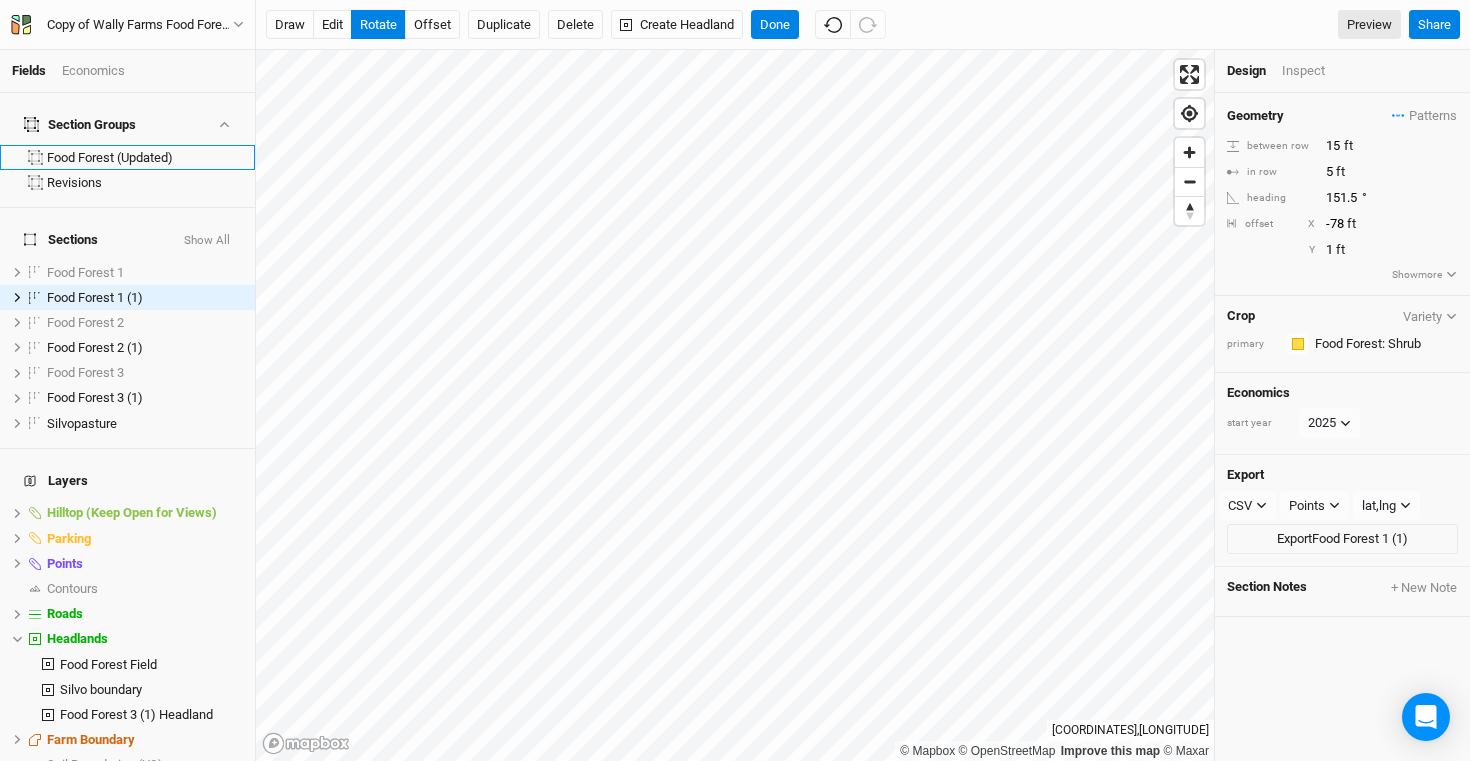 type on "148.2" 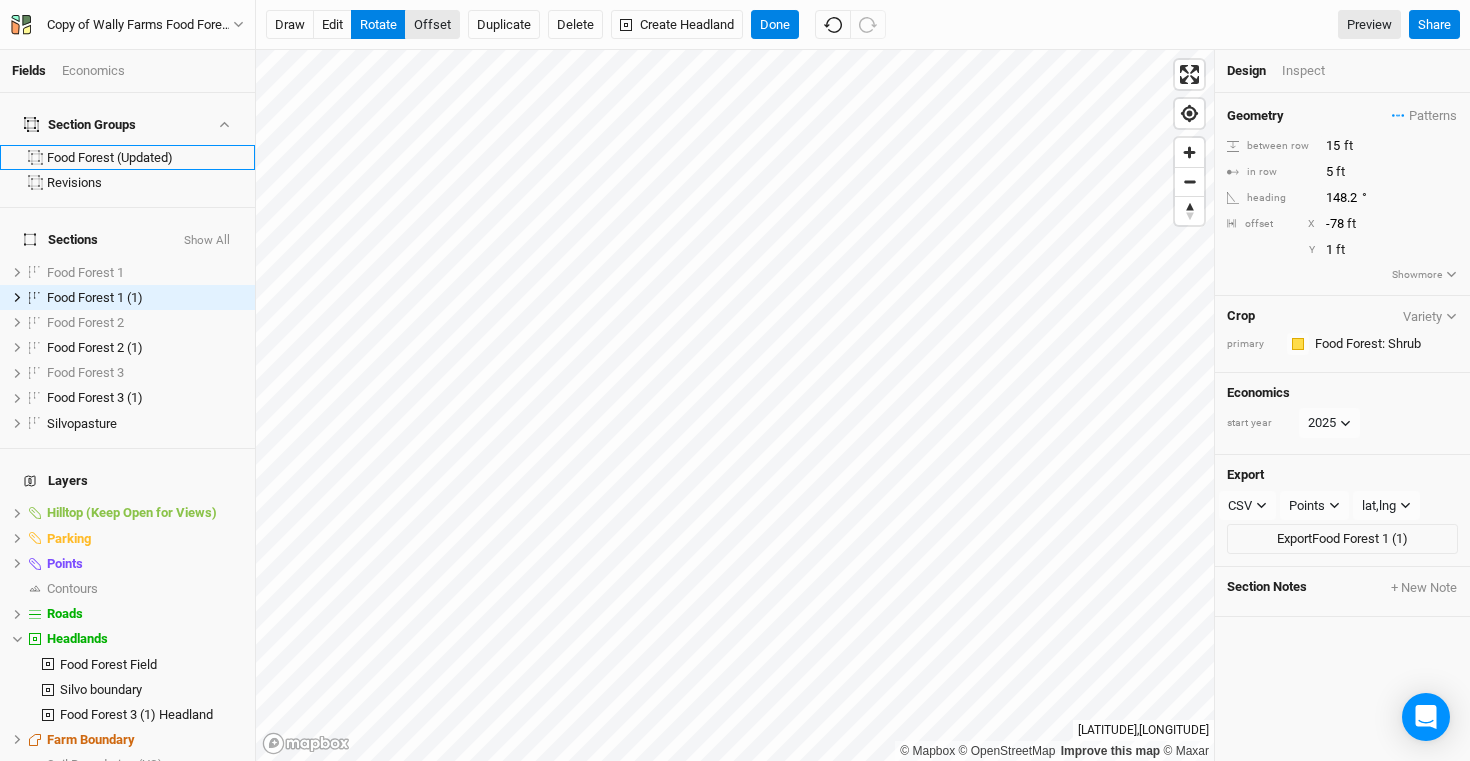 click on "offset" at bounding box center [432, 25] 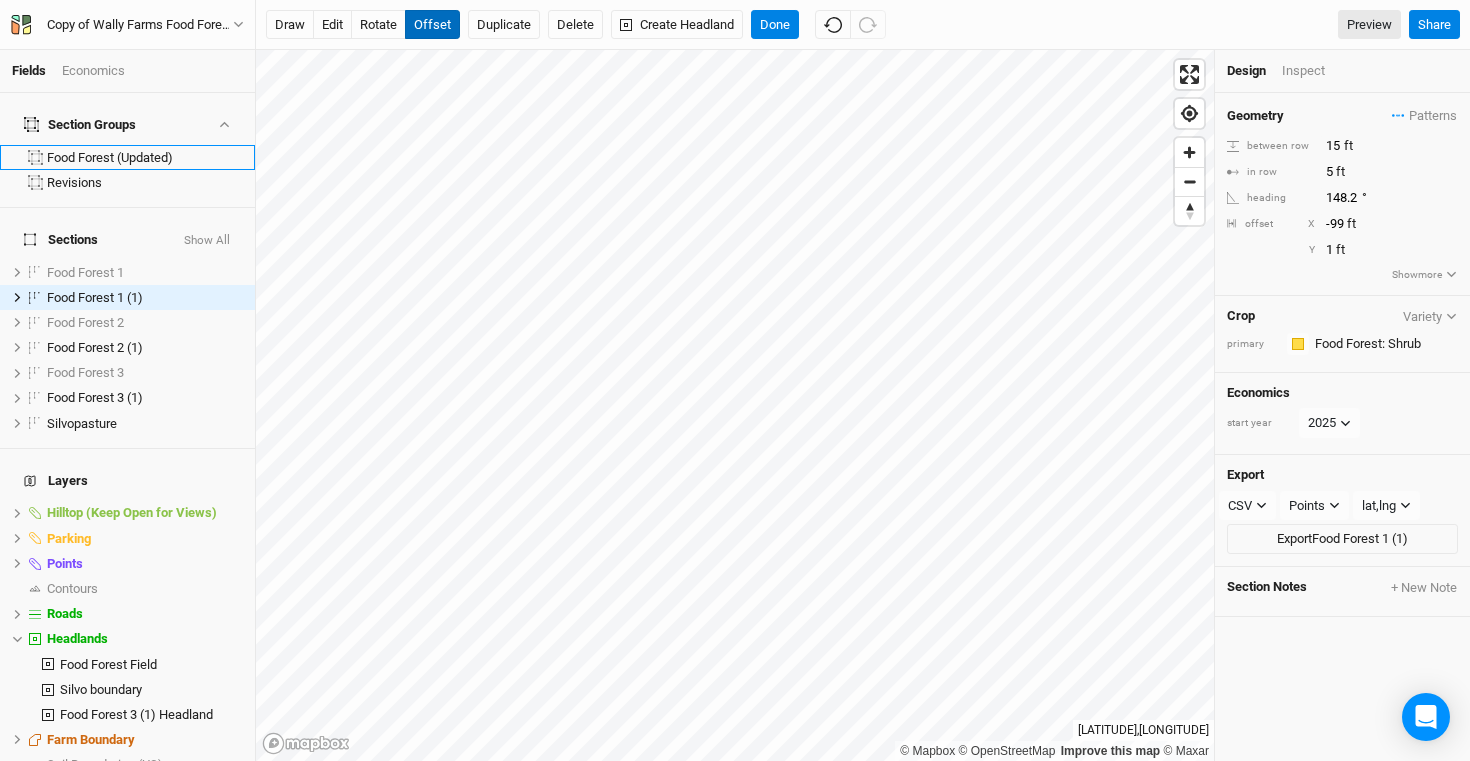 type on "[NUMBER]" 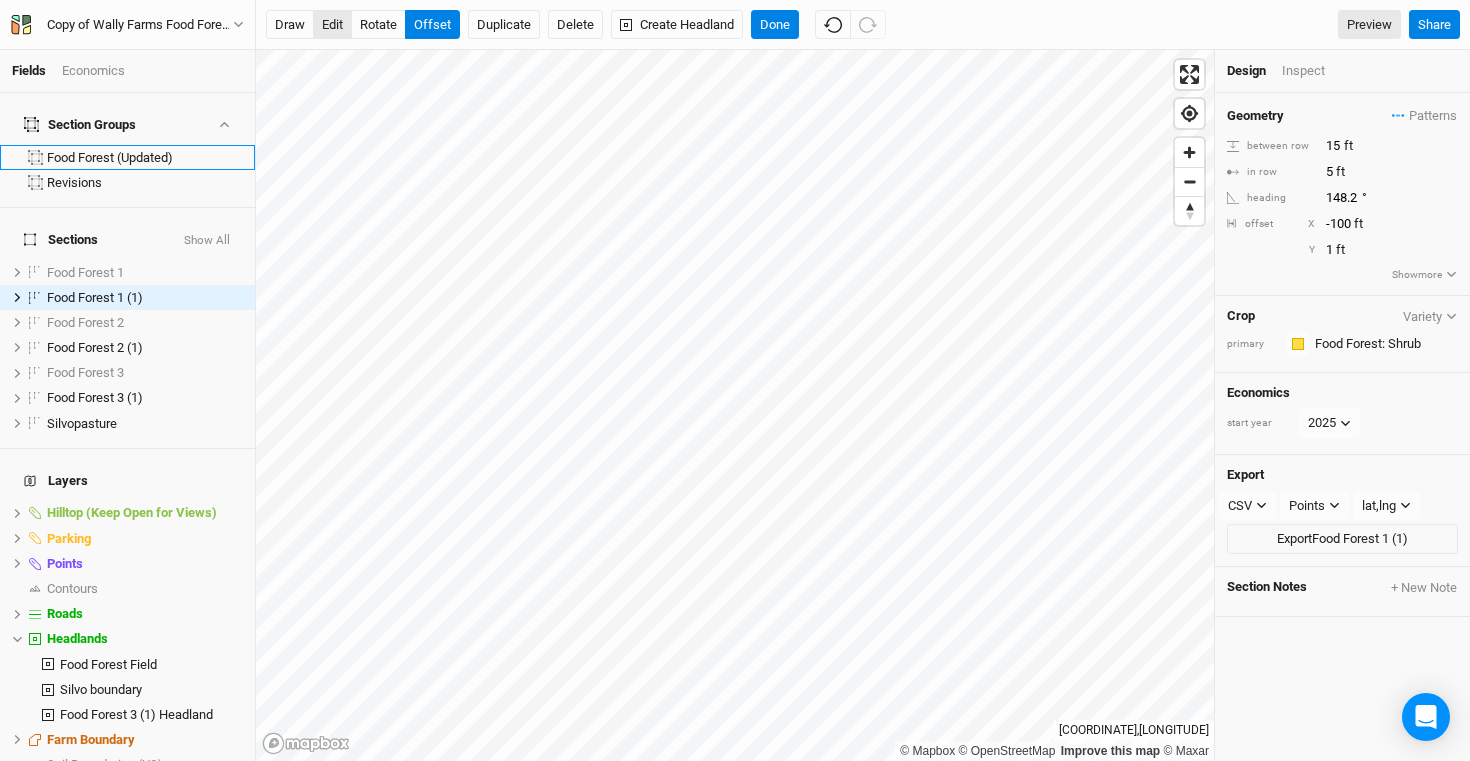 click on "edit" at bounding box center (332, 25) 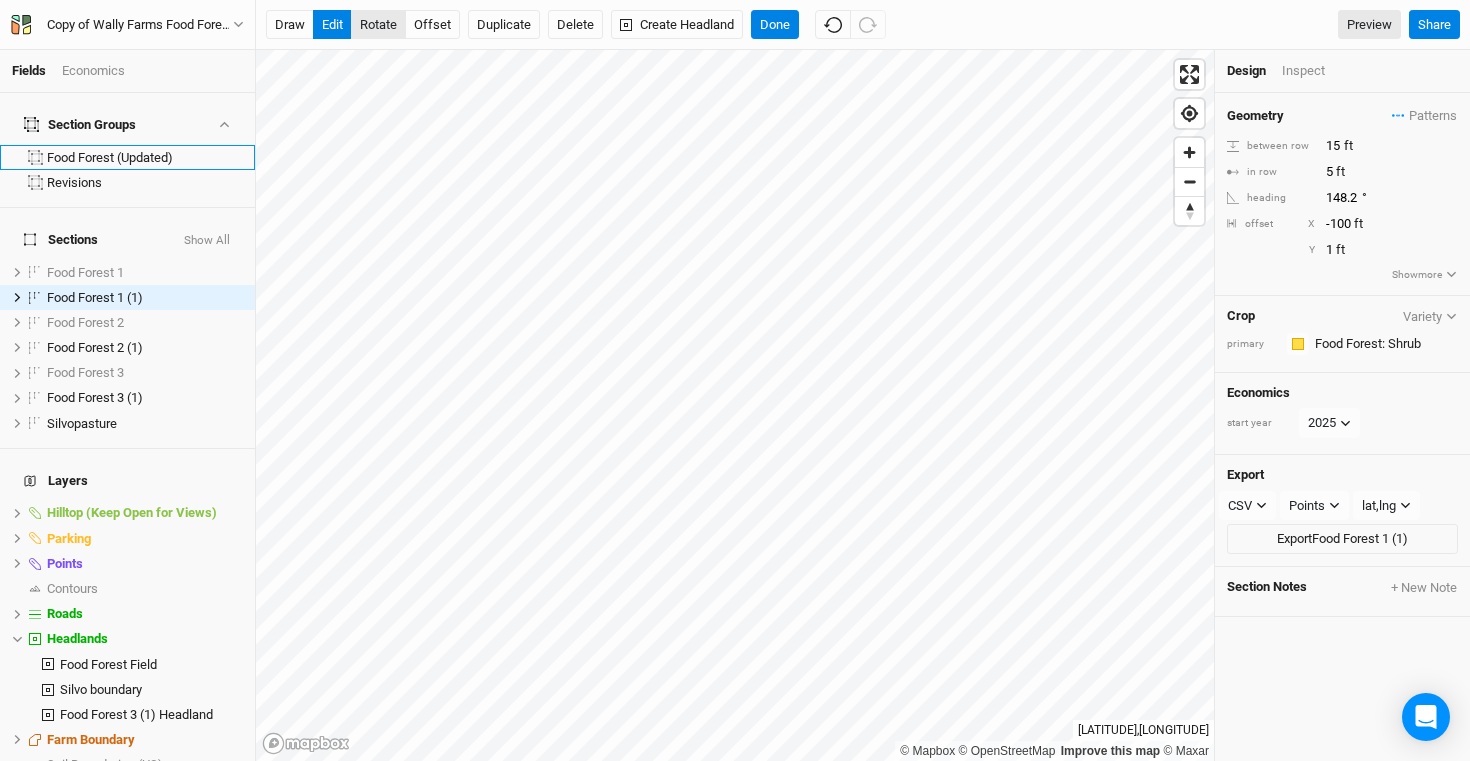 click on "rotate" at bounding box center (378, 25) 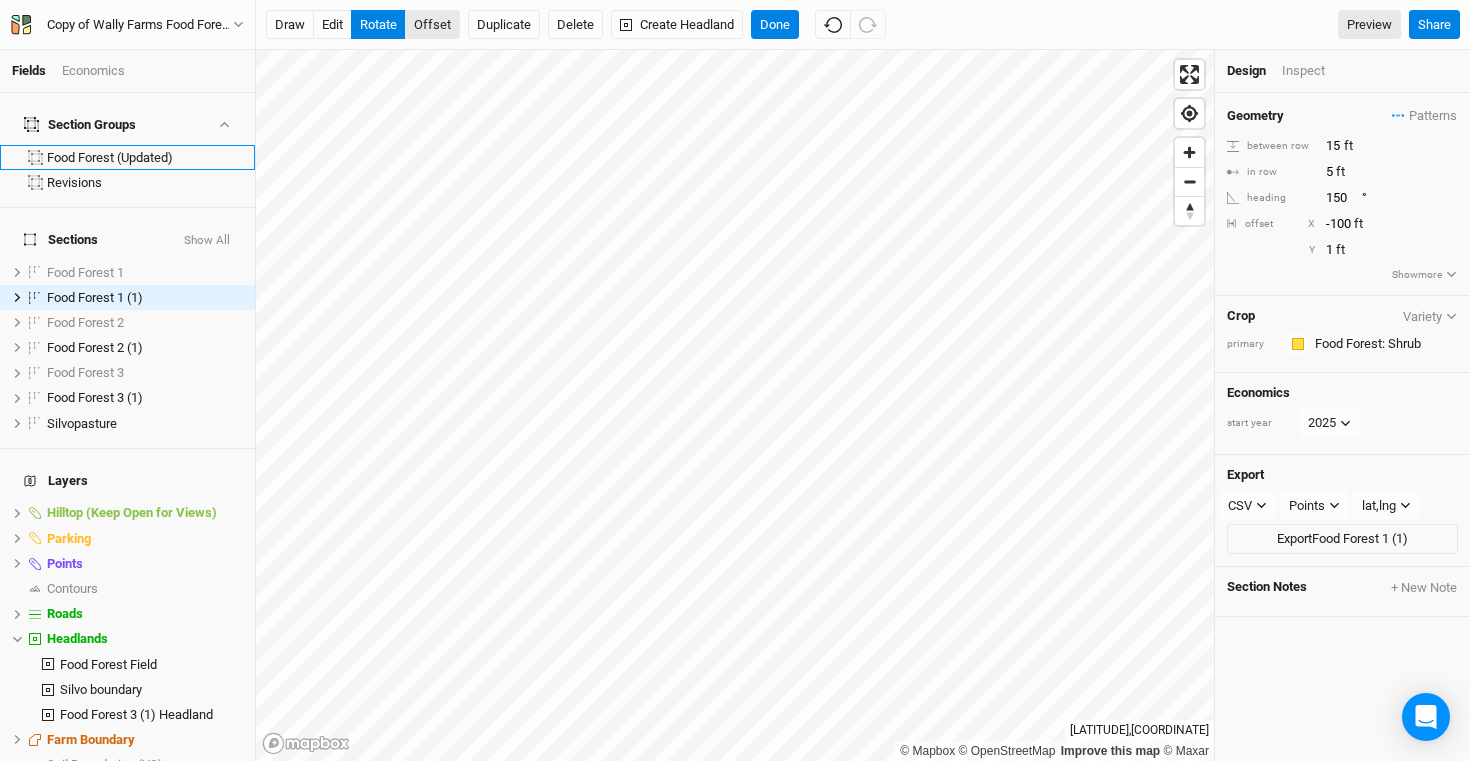 type on "149.8" 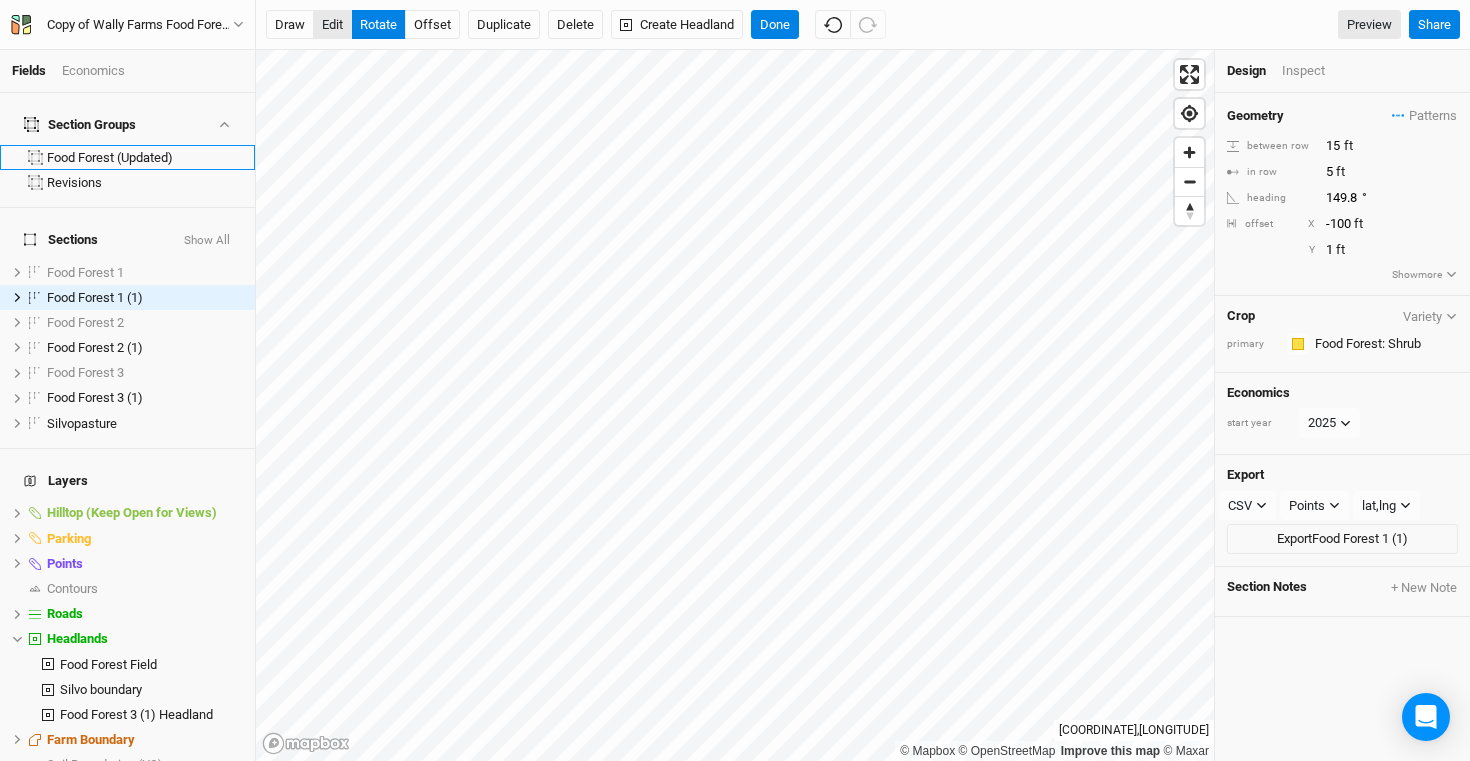 click on "edit" at bounding box center [332, 25] 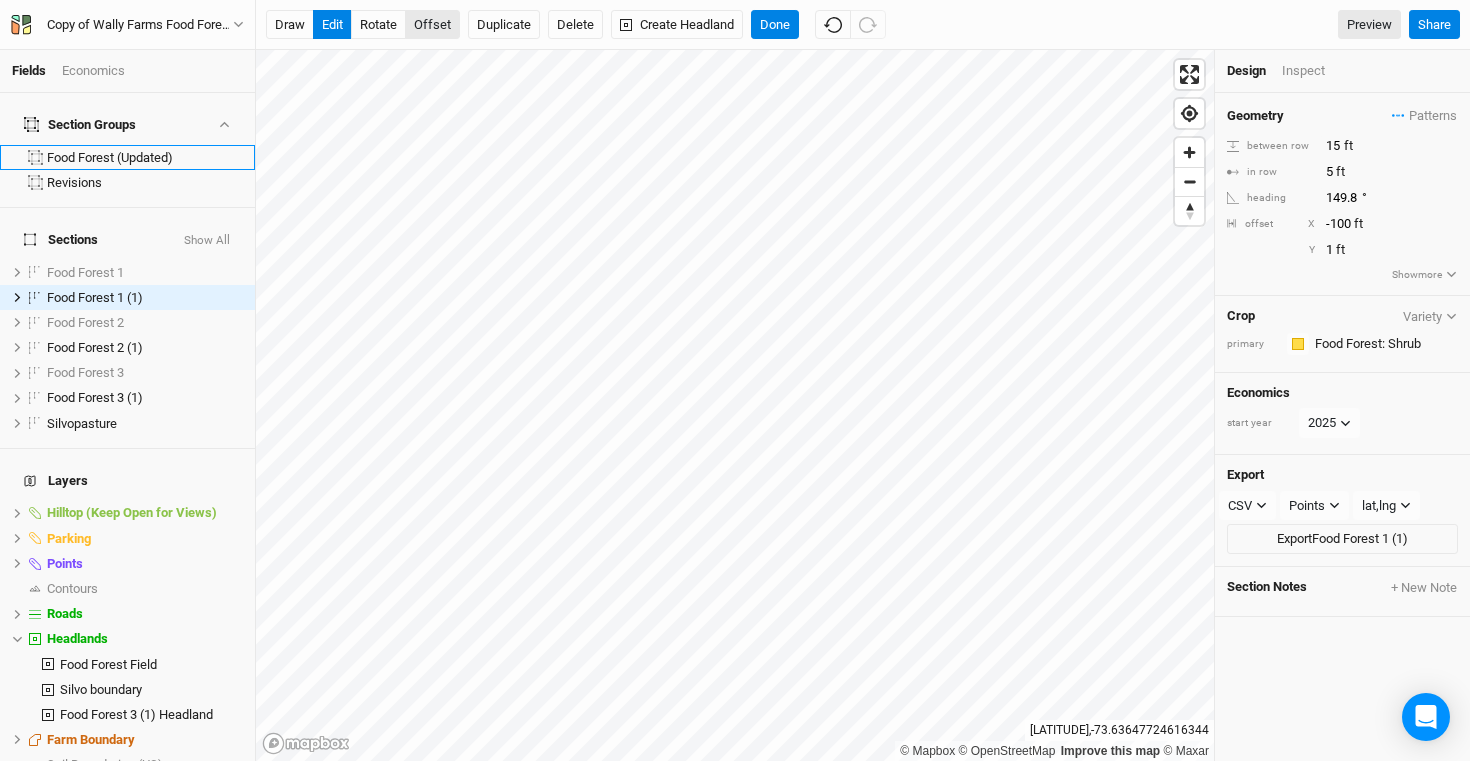 click on "offset" at bounding box center [432, 25] 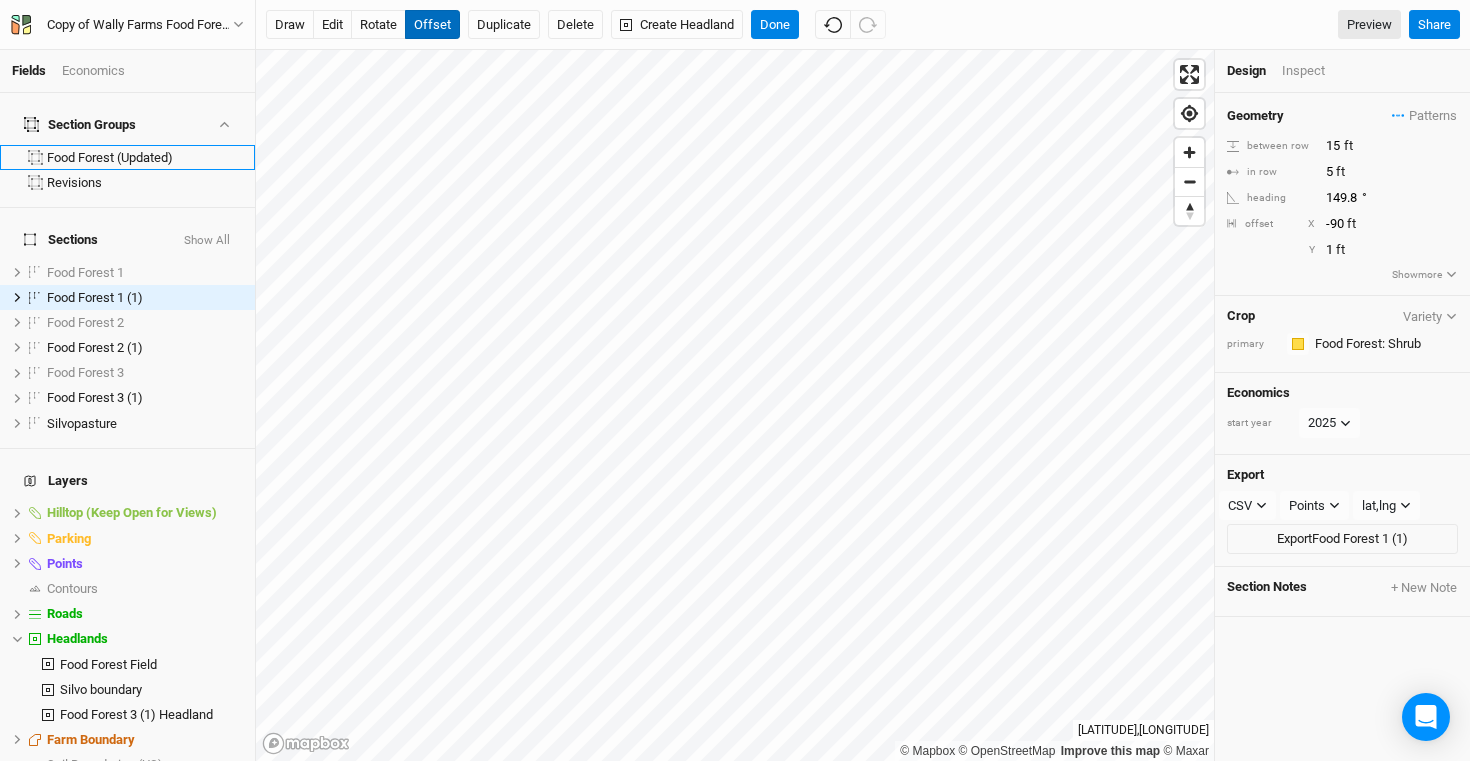 type on "[NUMBER]" 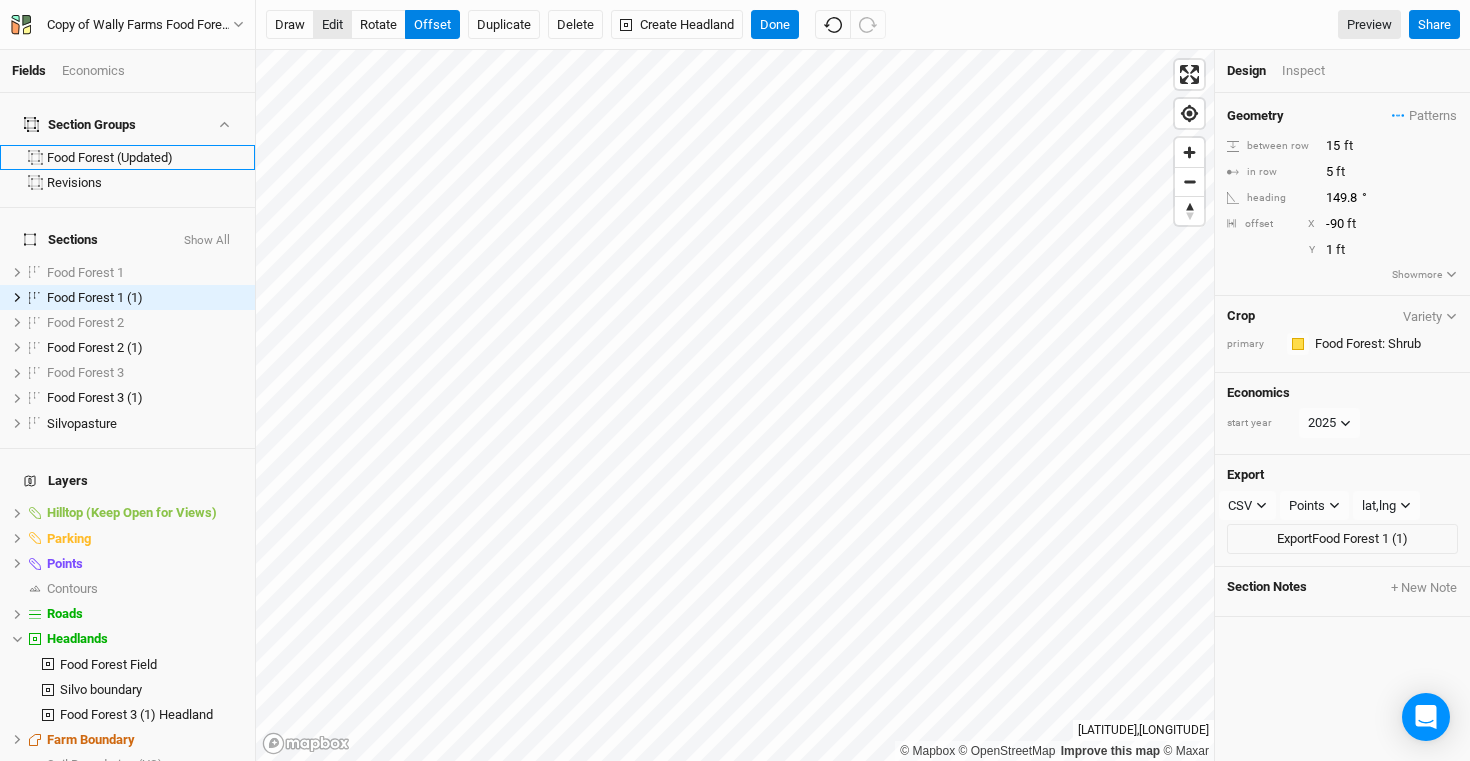 click on "edit" at bounding box center [332, 25] 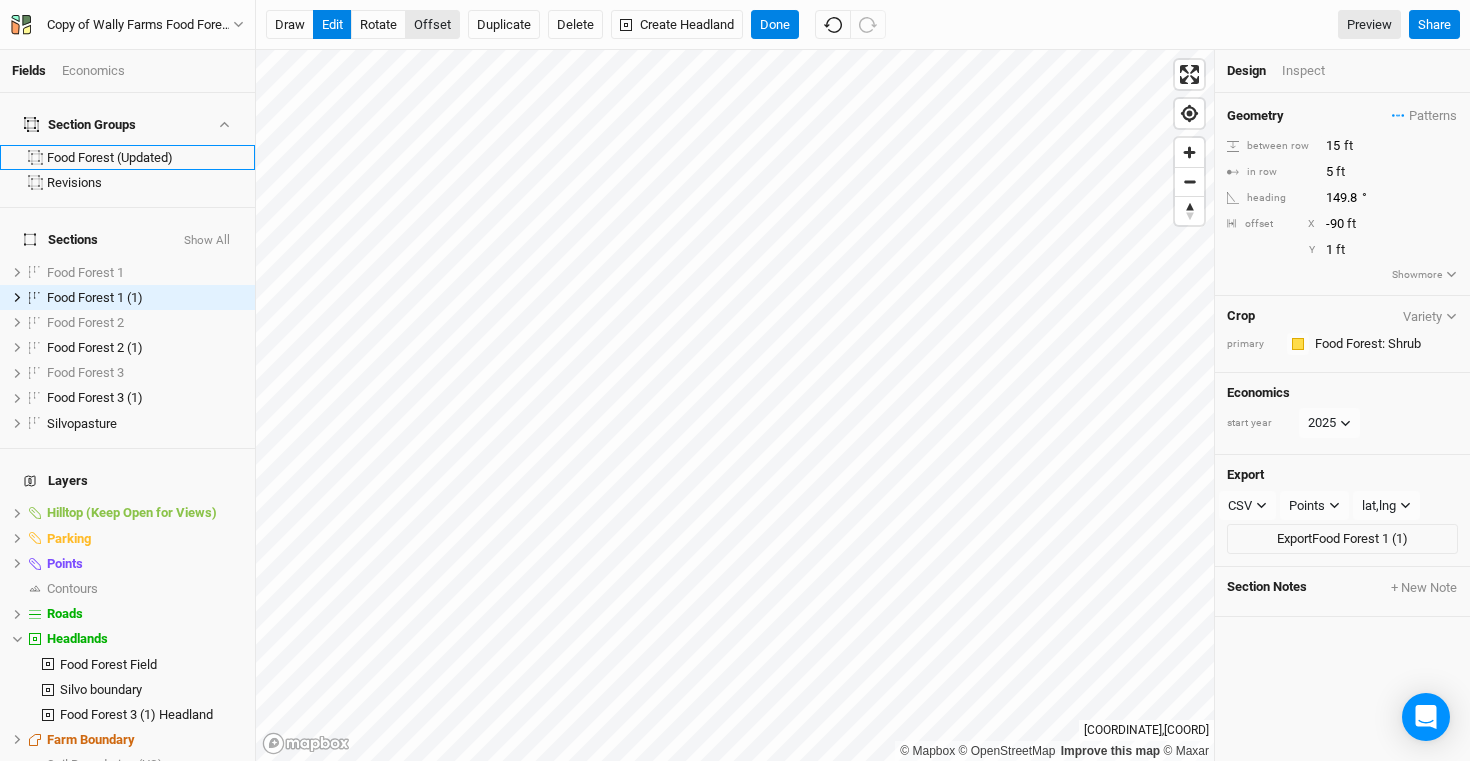 click on "offset" at bounding box center (432, 25) 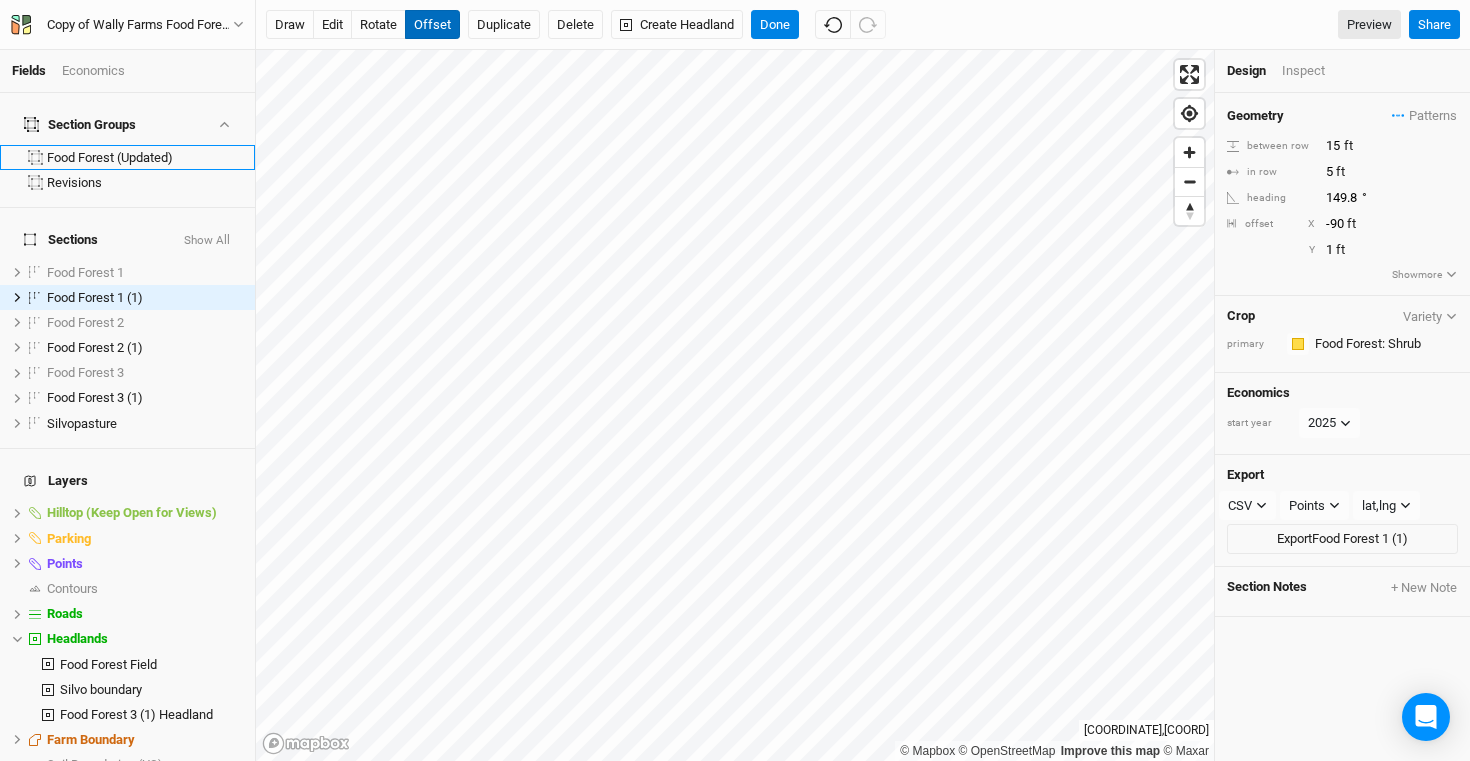 type 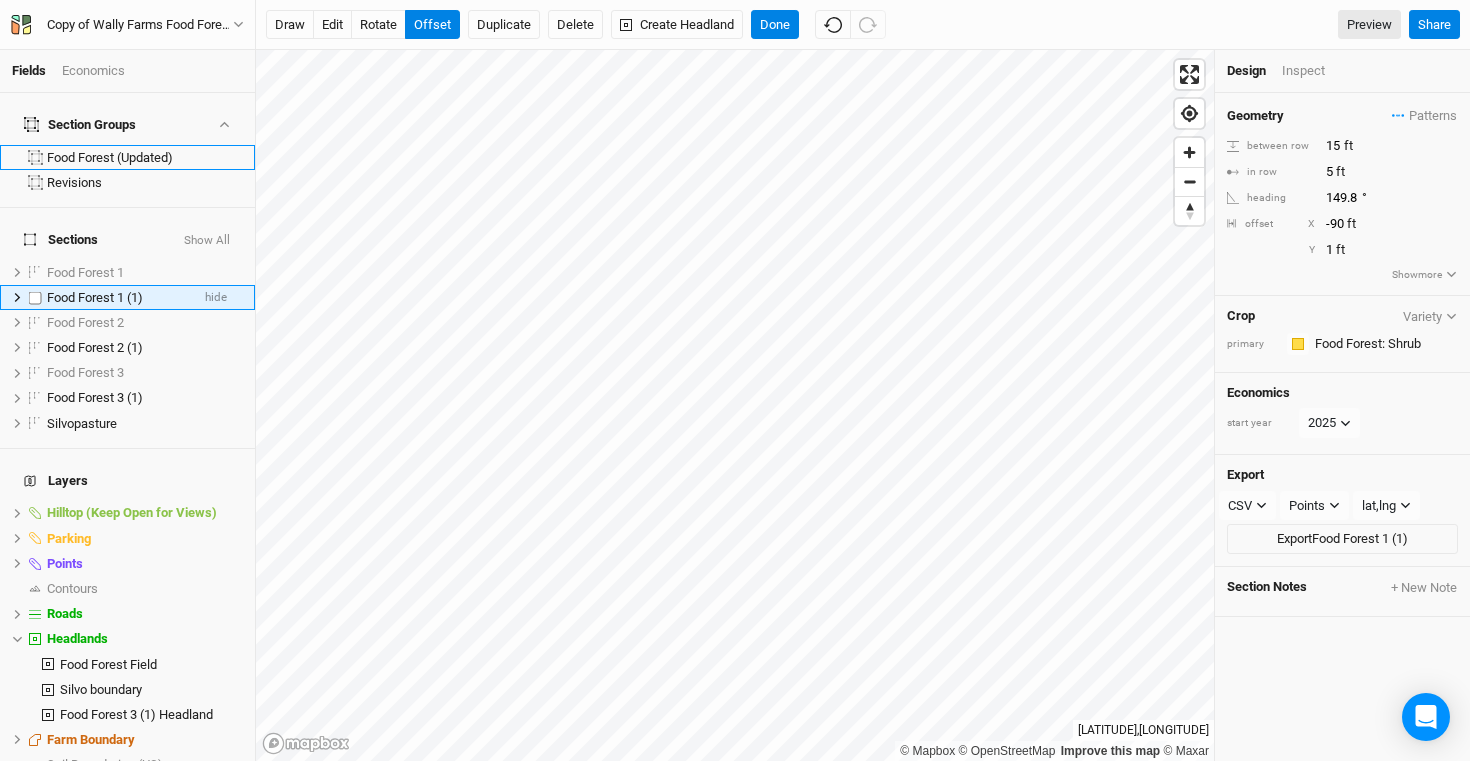 click 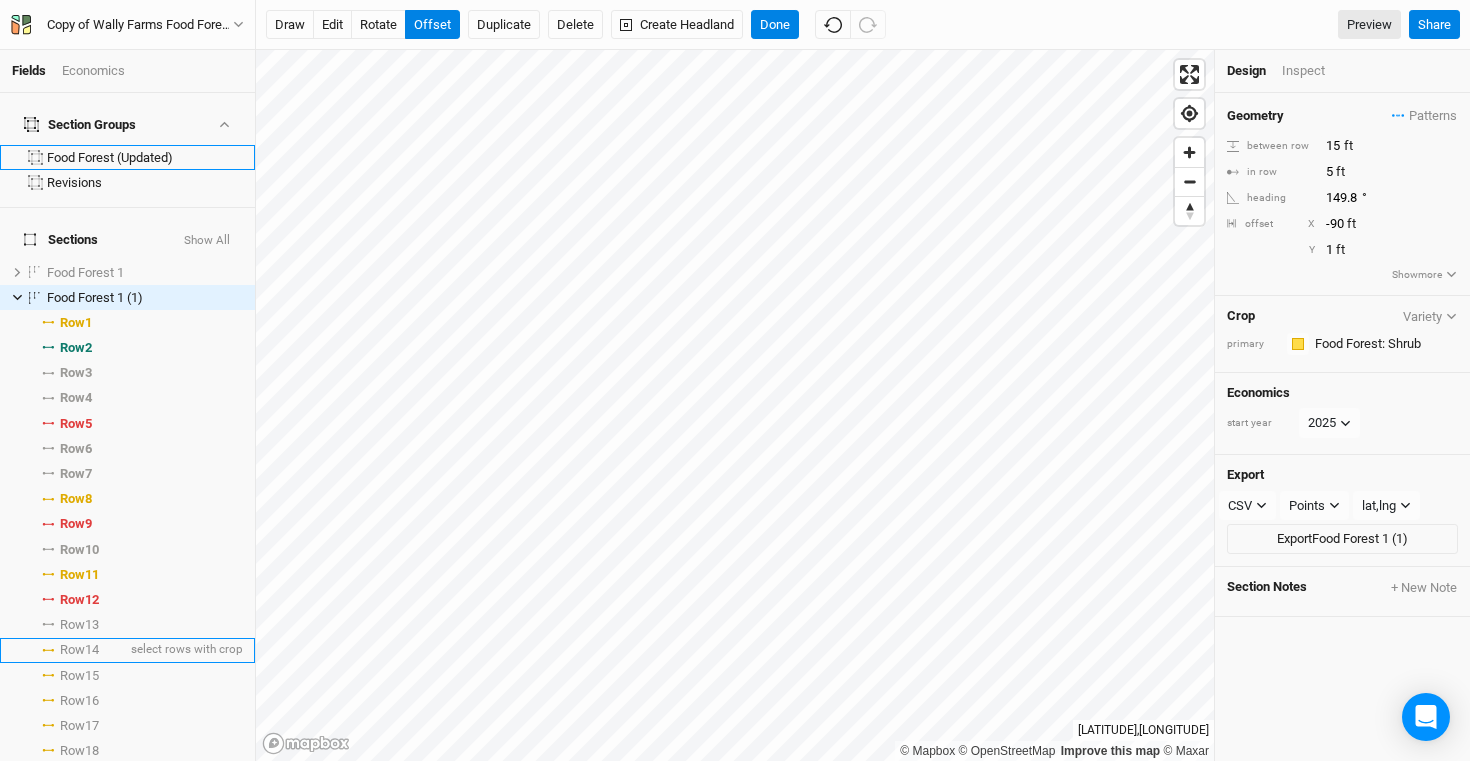 click on "Row  14" at bounding box center [79, 650] 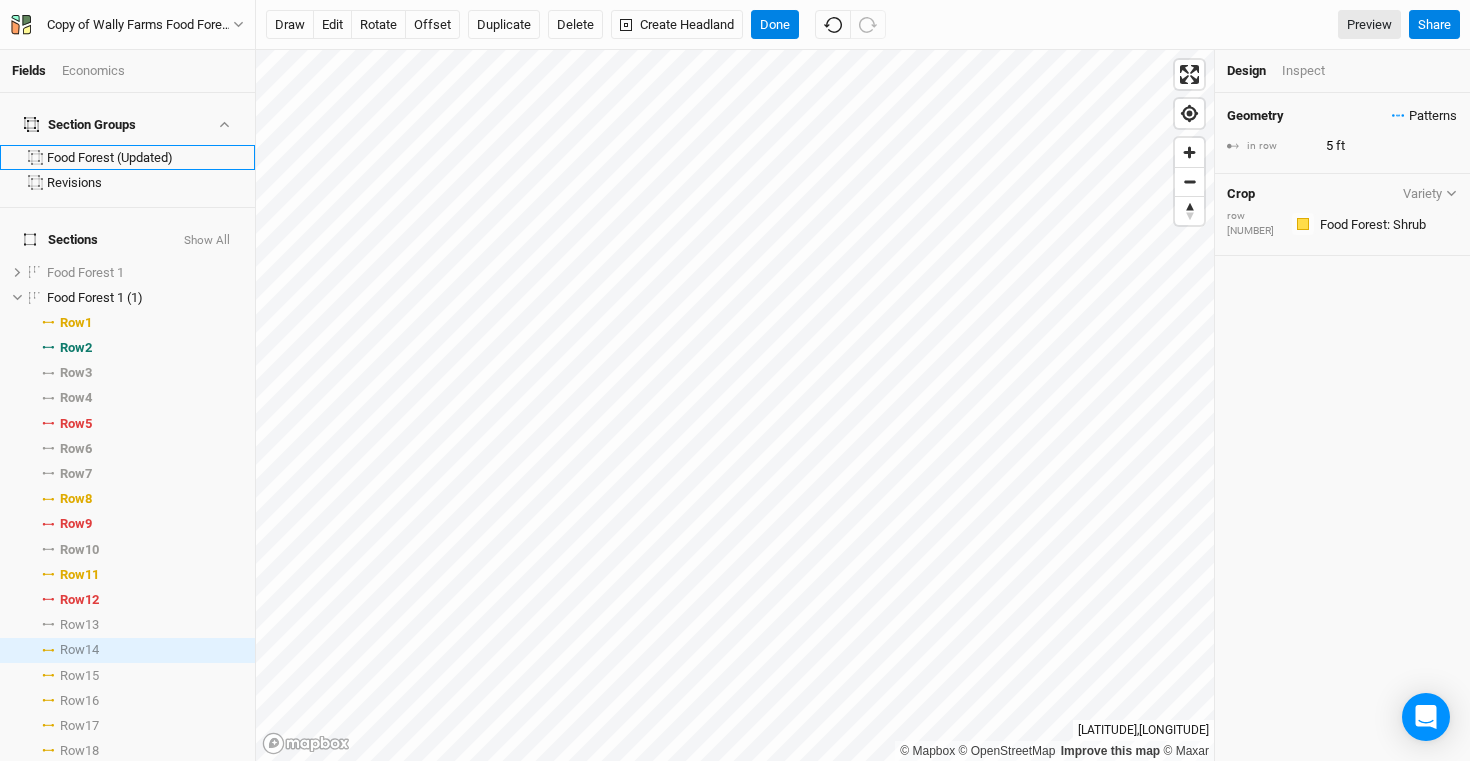 click on "Patterns" at bounding box center [1424, 116] 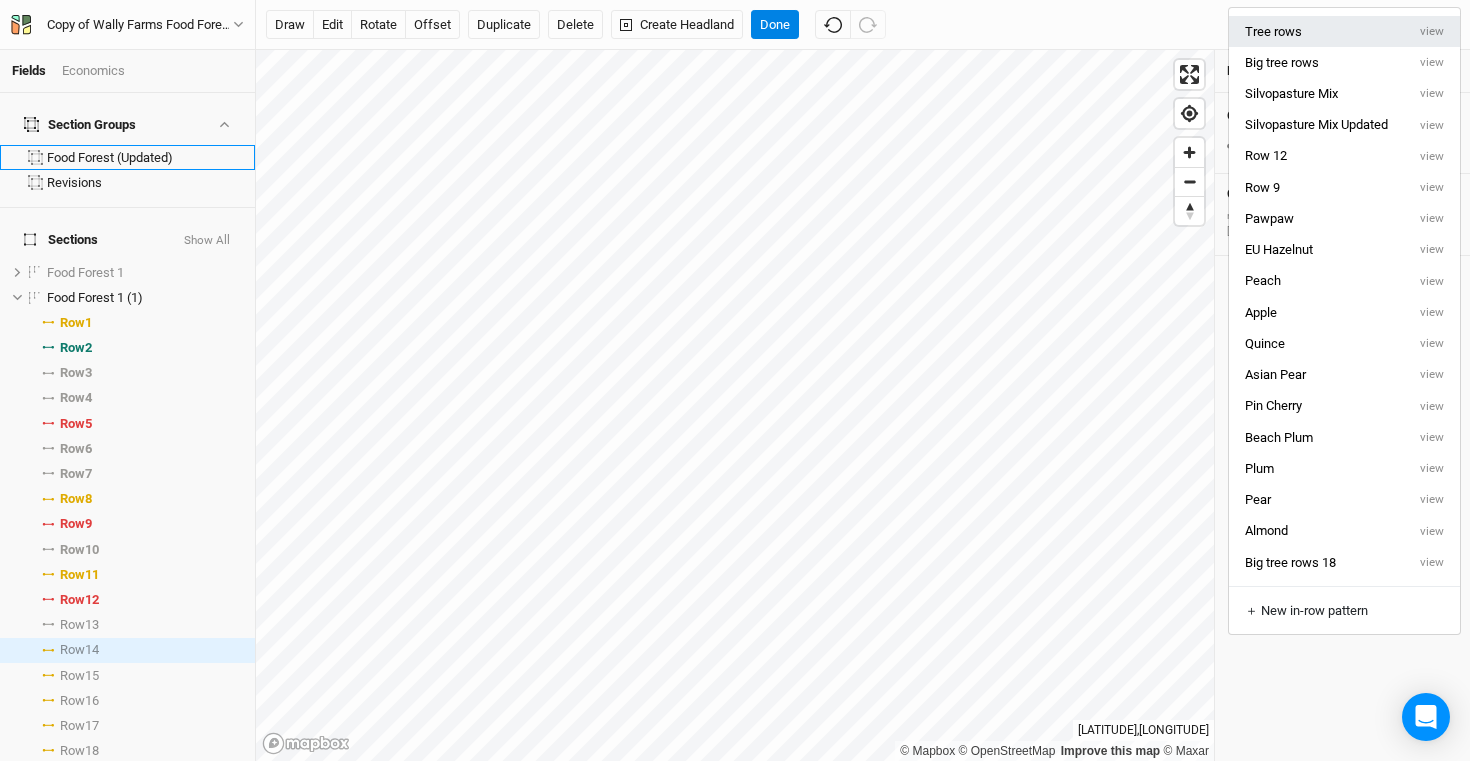 click on "Tree rows" at bounding box center (1317, 31) 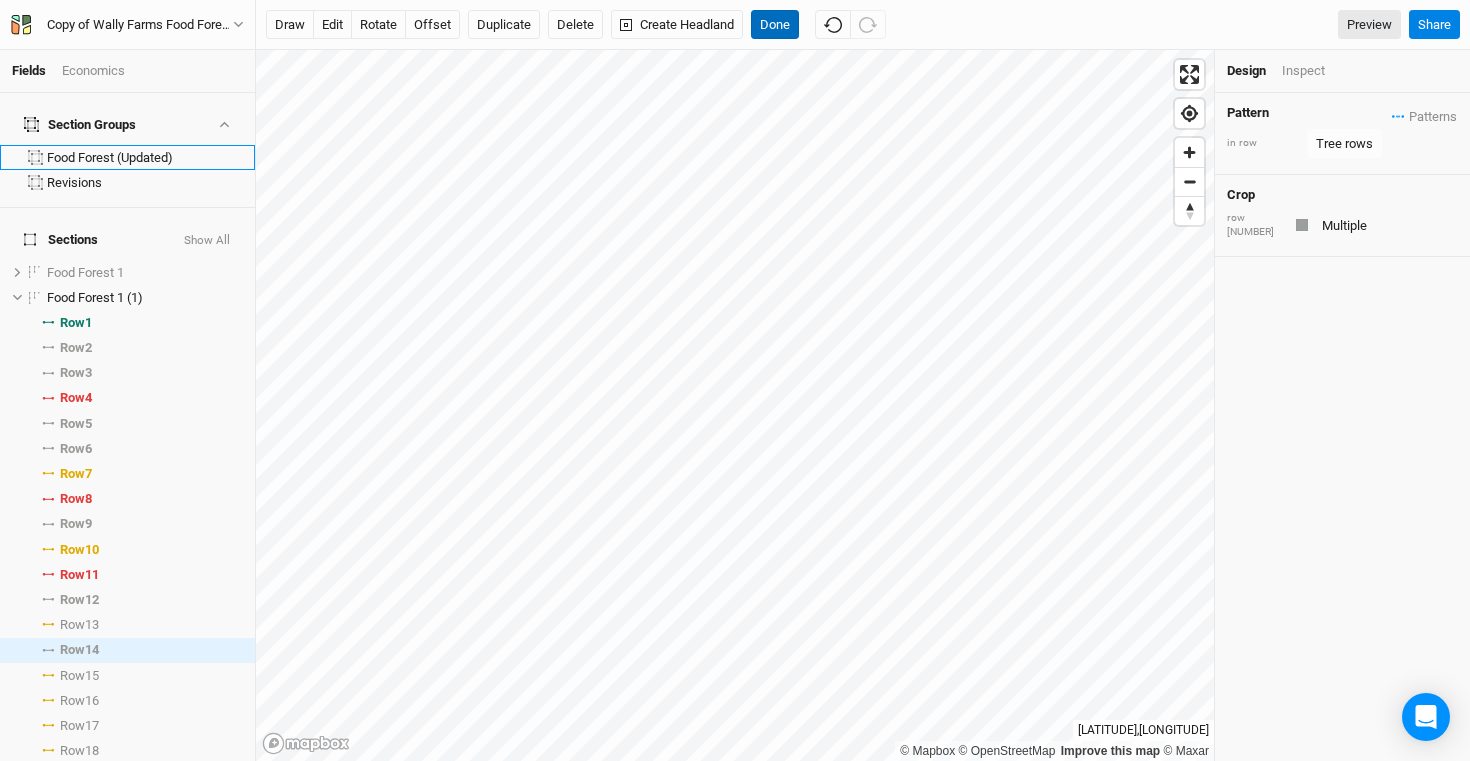 click on "Done" at bounding box center (775, 25) 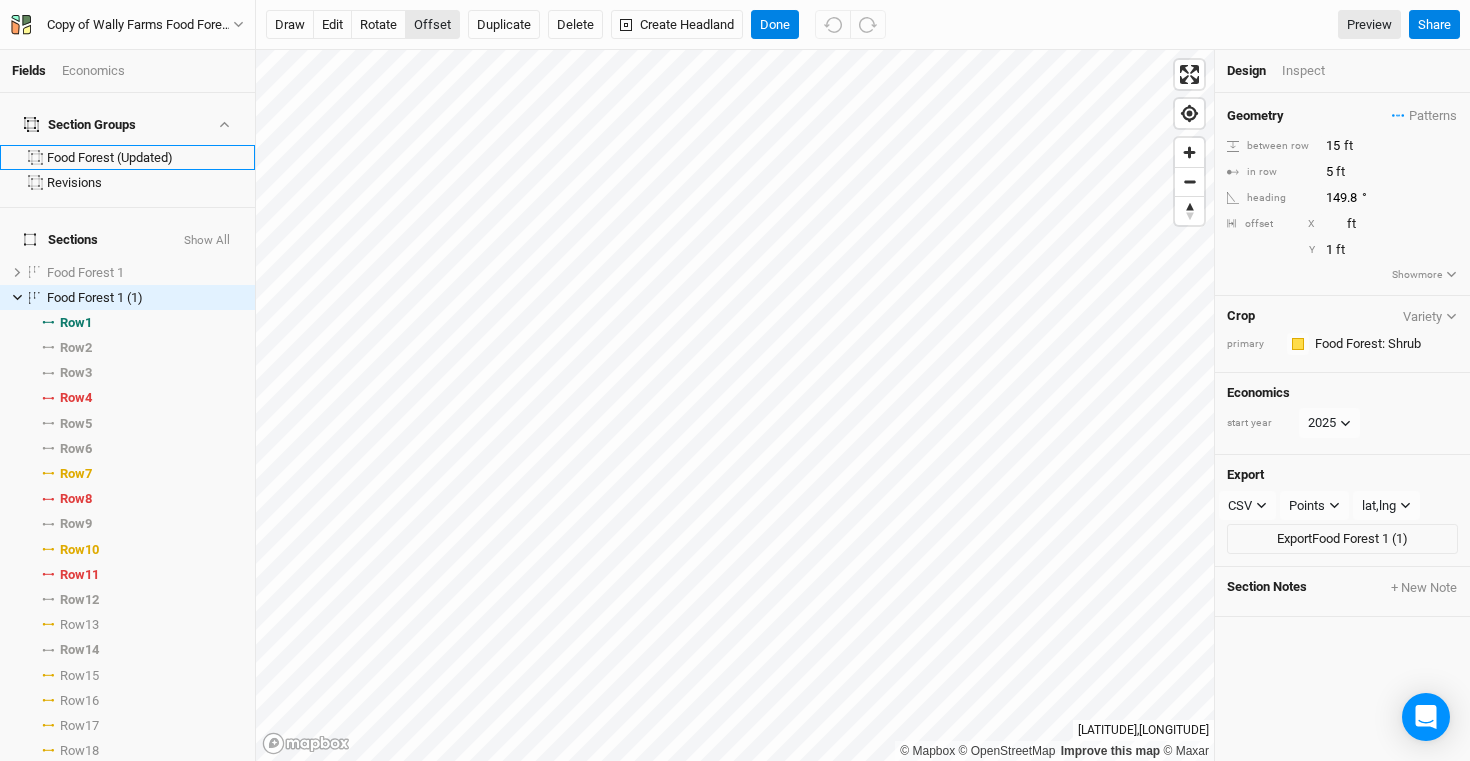 click on "offset" at bounding box center [432, 25] 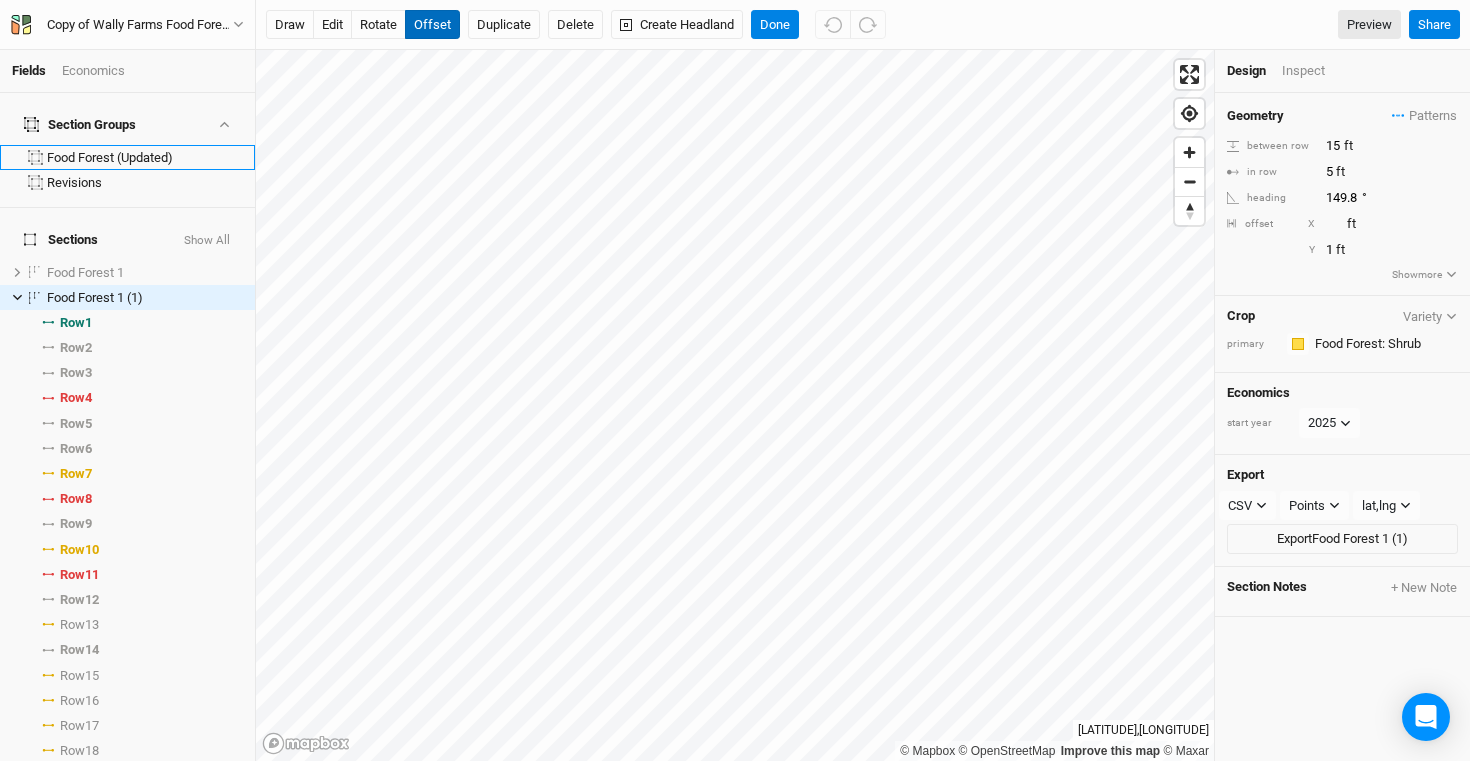 type 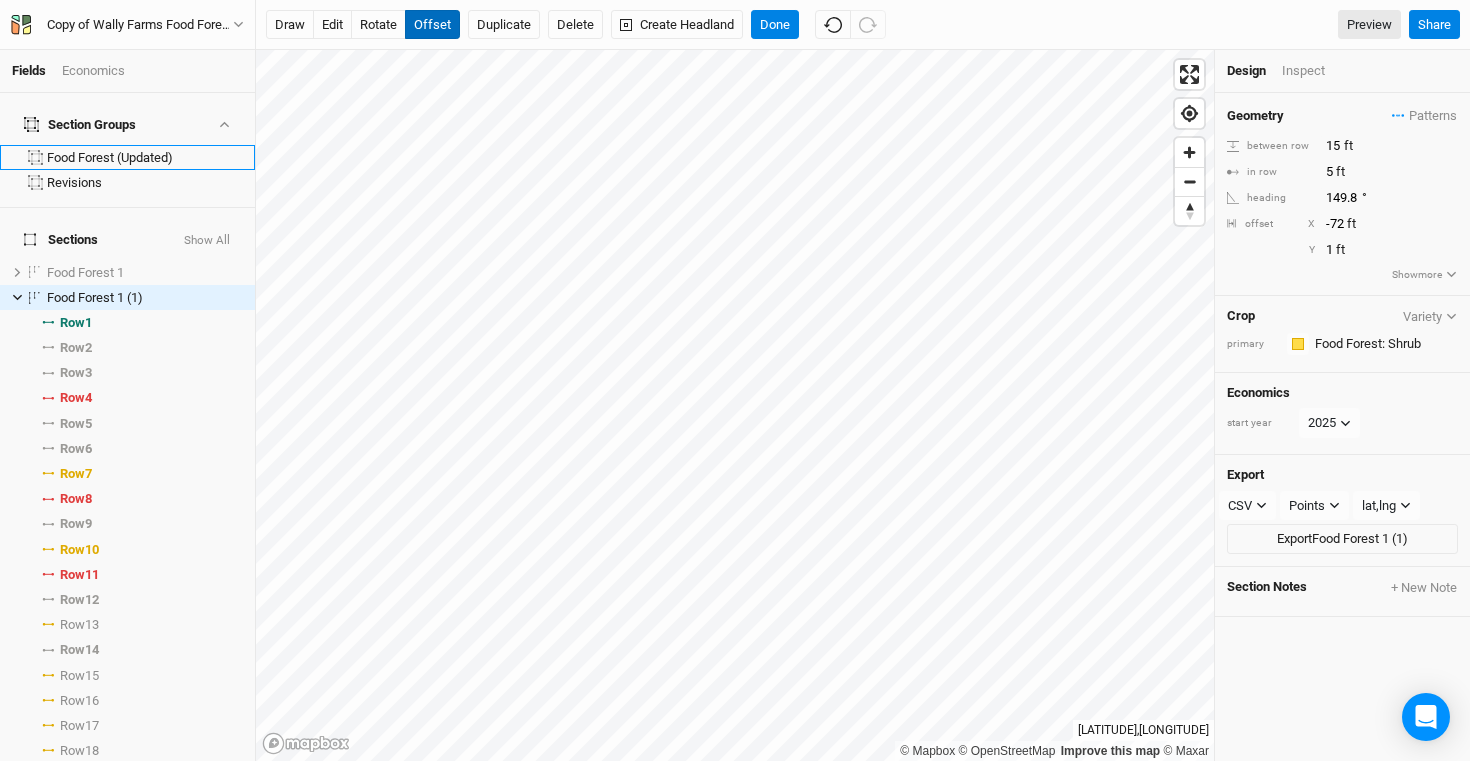 type on "-71" 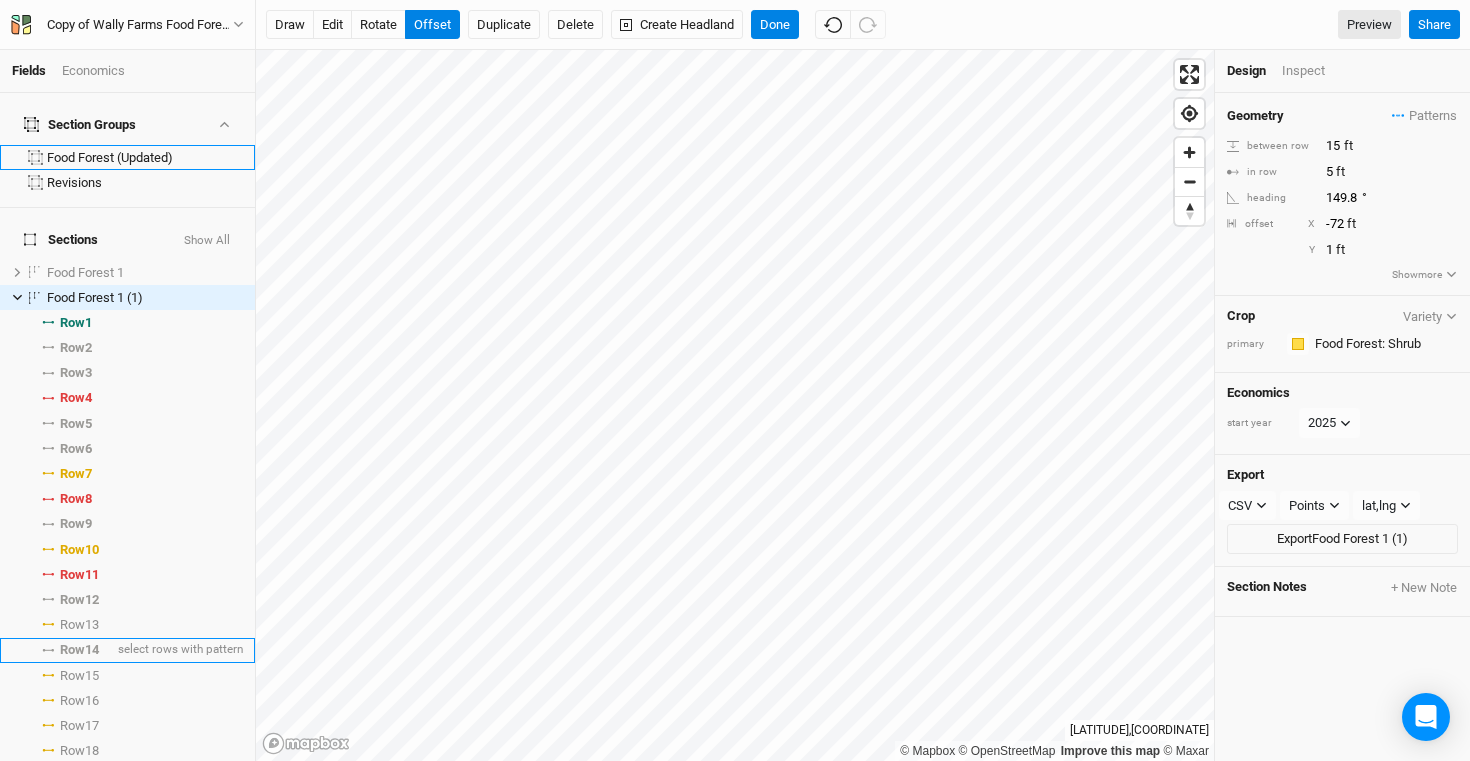 click on "Row  14" at bounding box center [79, 650] 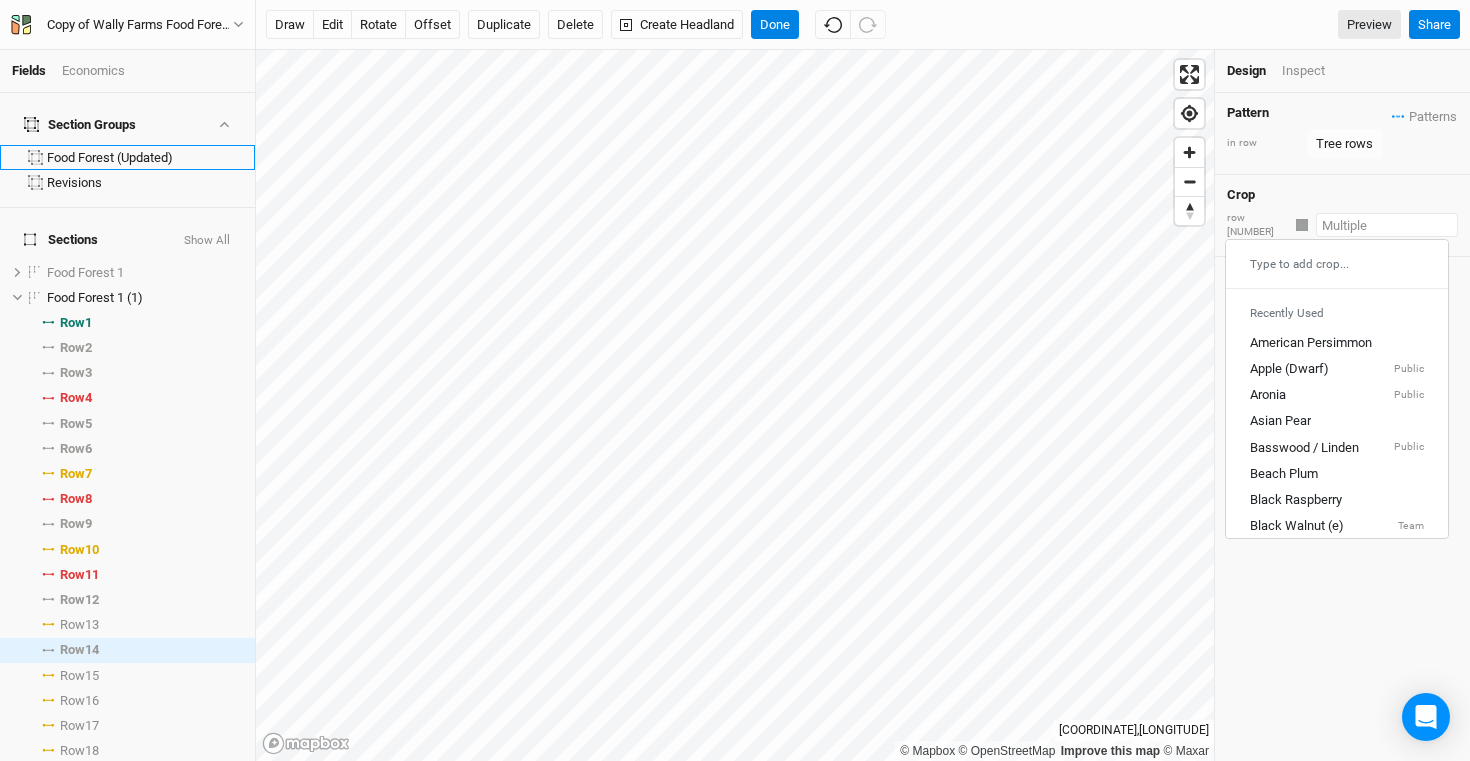 click at bounding box center (1387, 225) 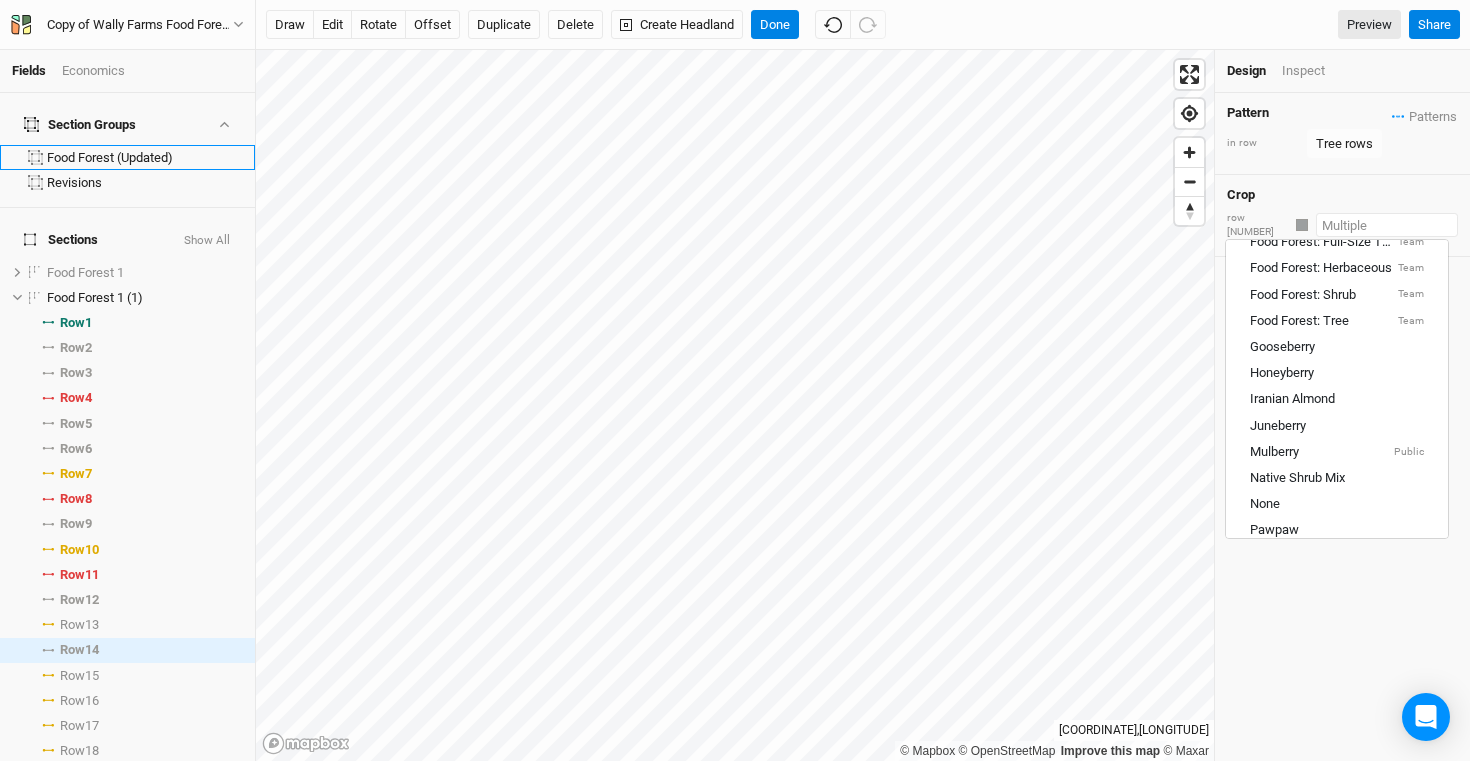 scroll, scrollTop: 445, scrollLeft: 0, axis: vertical 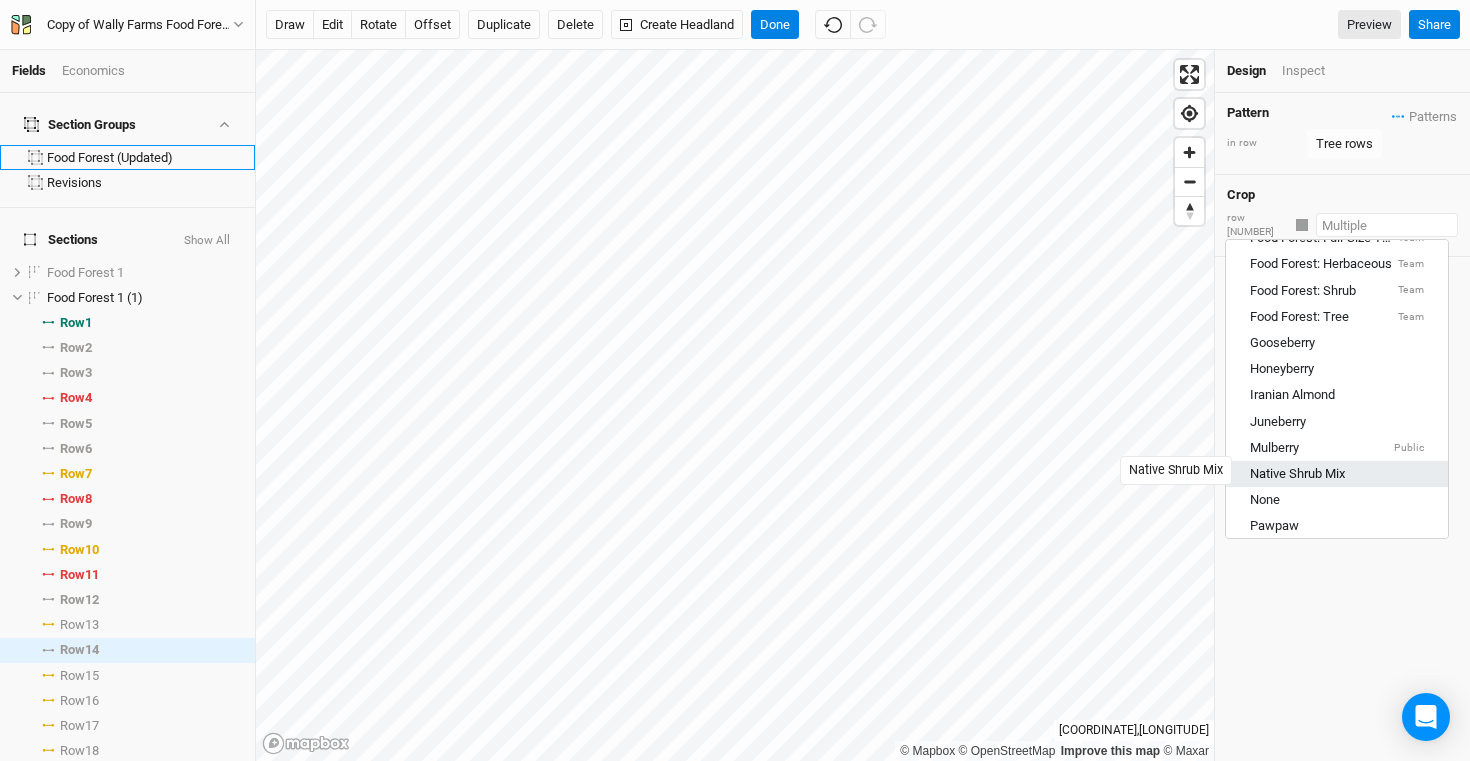 click on "Native Shrub Mix" at bounding box center (1297, 474) 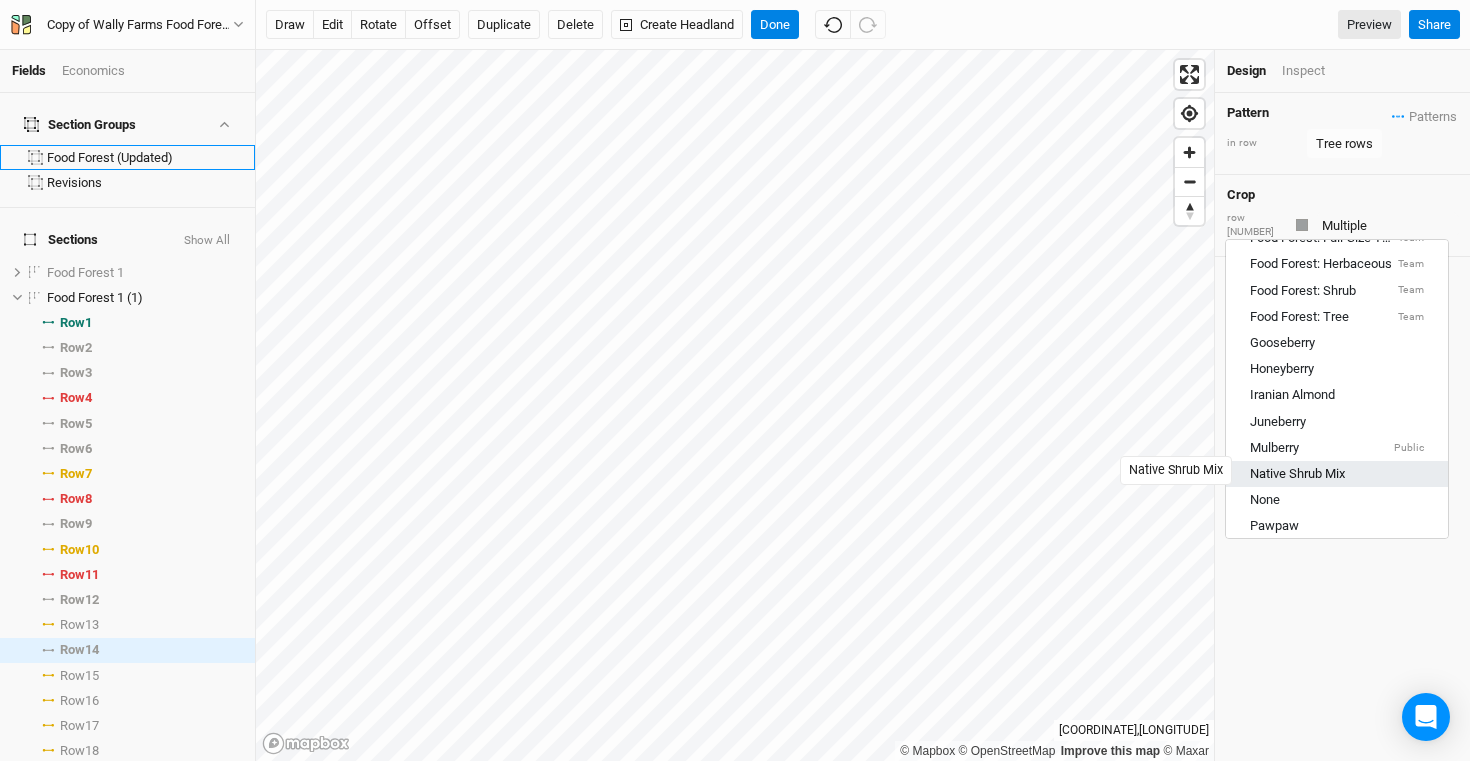 type 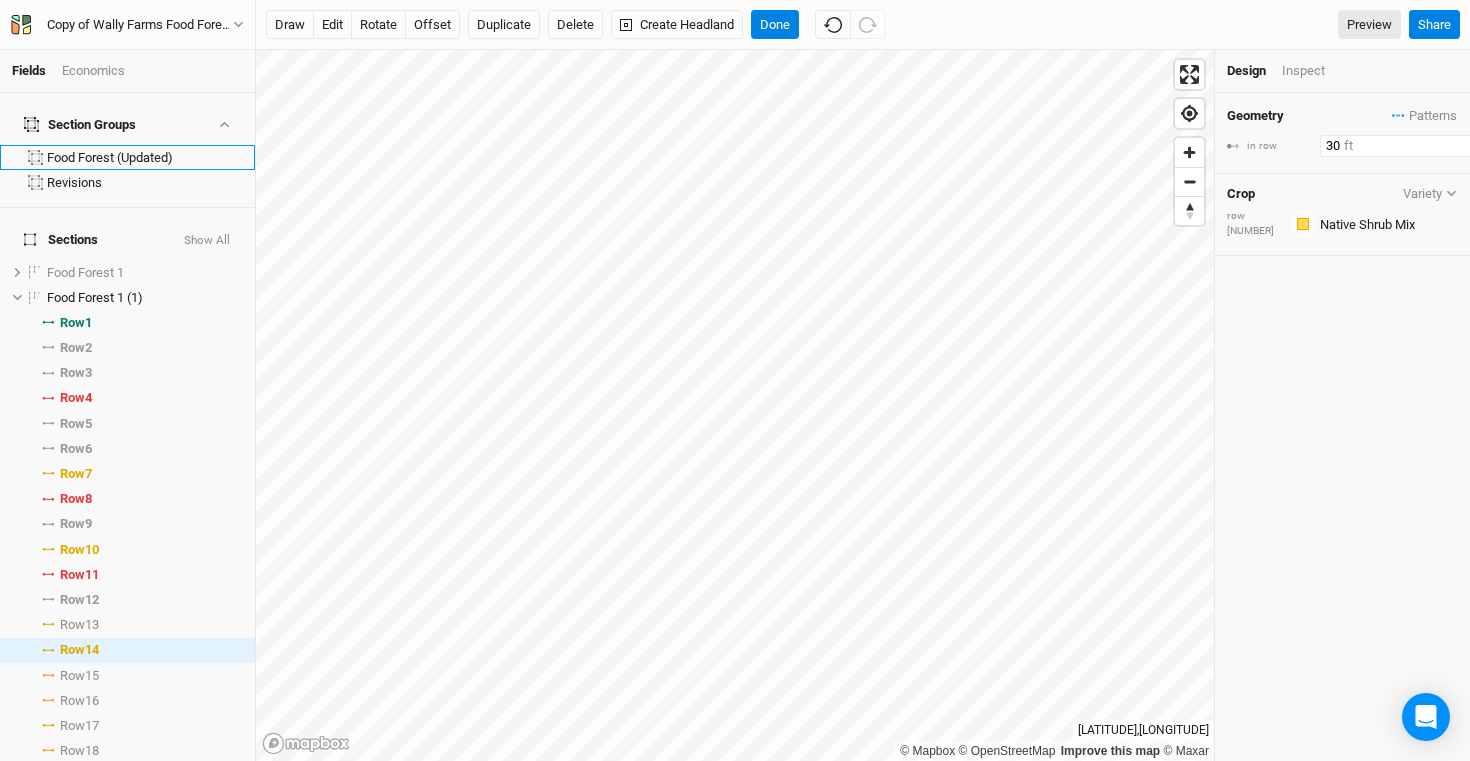 click on "30" at bounding box center (1407, 146) 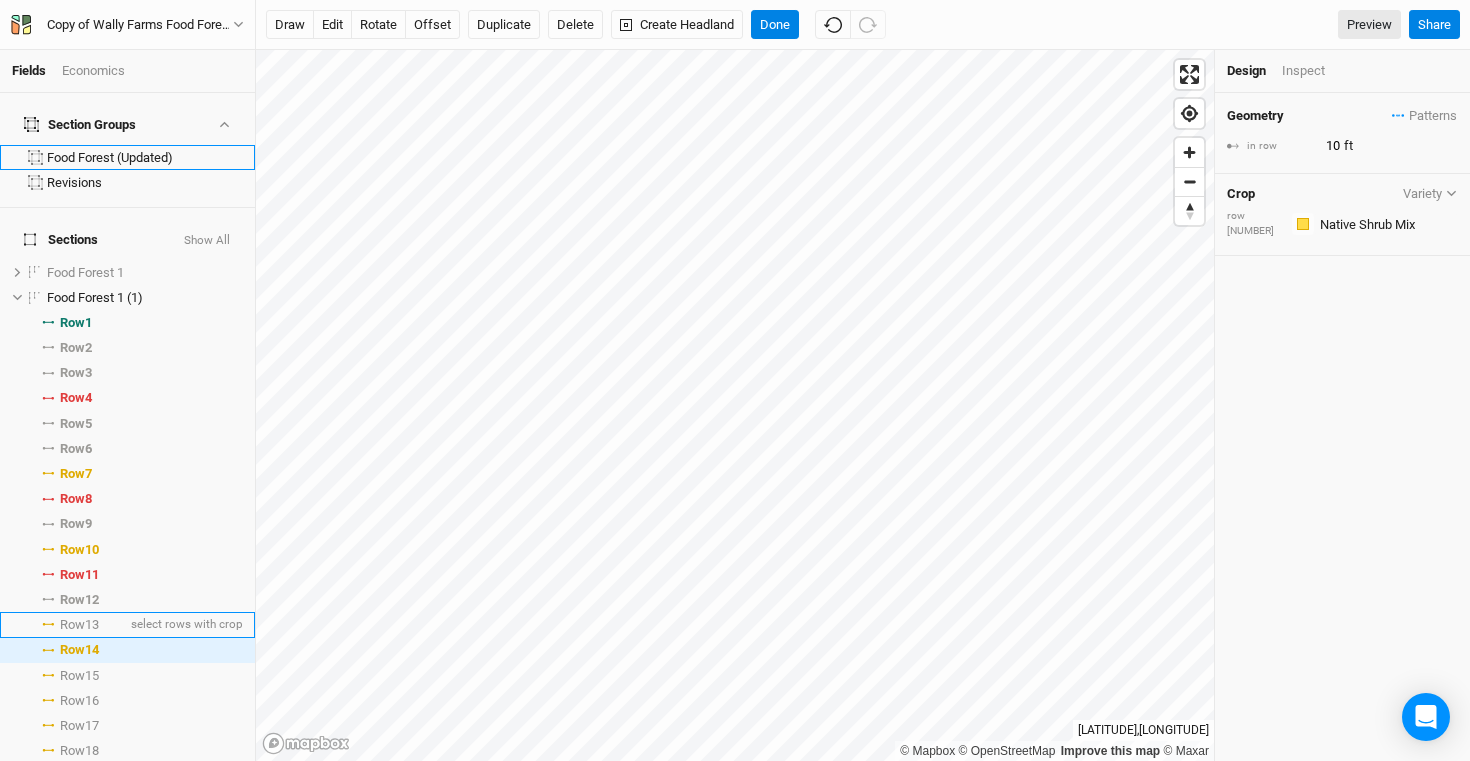 click on "Row  13" at bounding box center (79, 625) 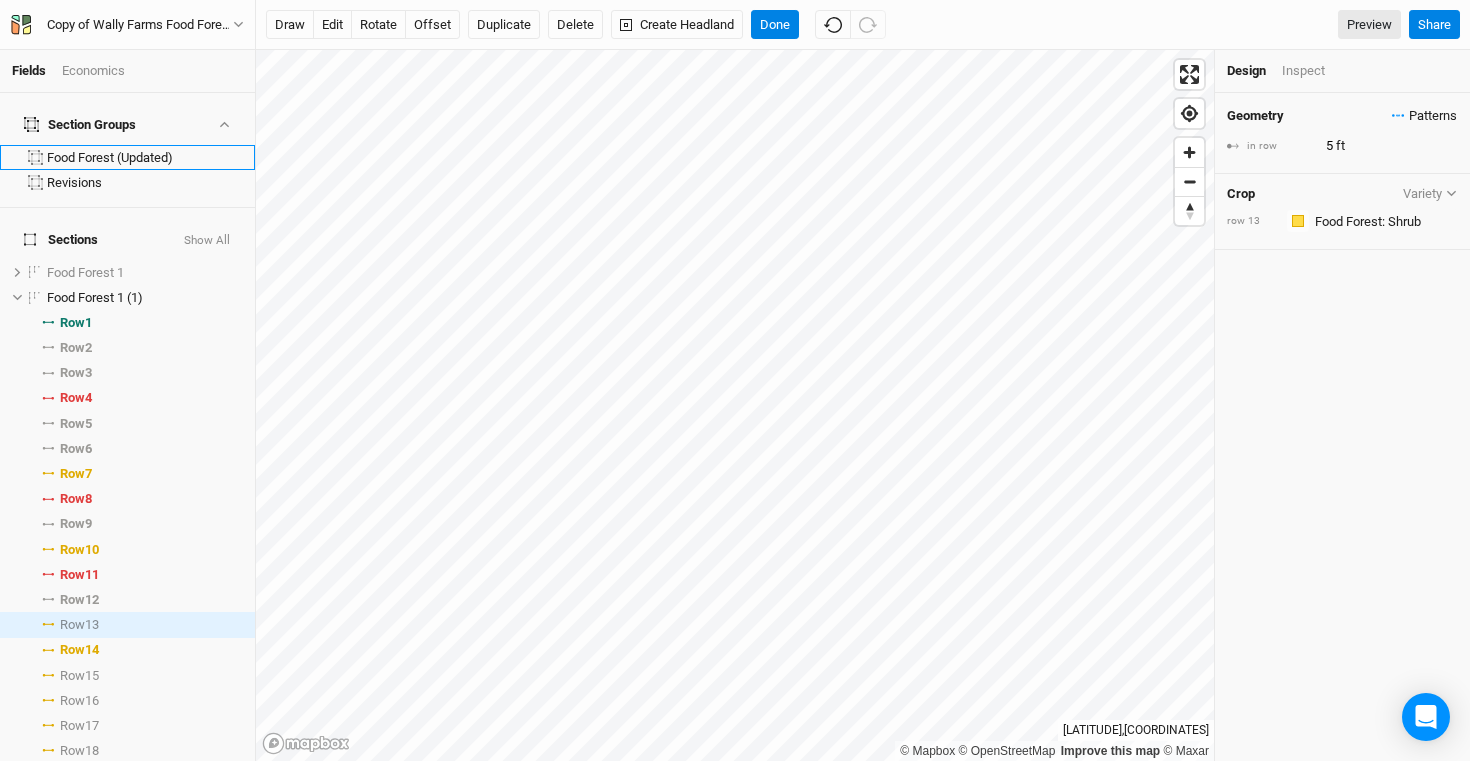 click on "Patterns" at bounding box center (1424, 116) 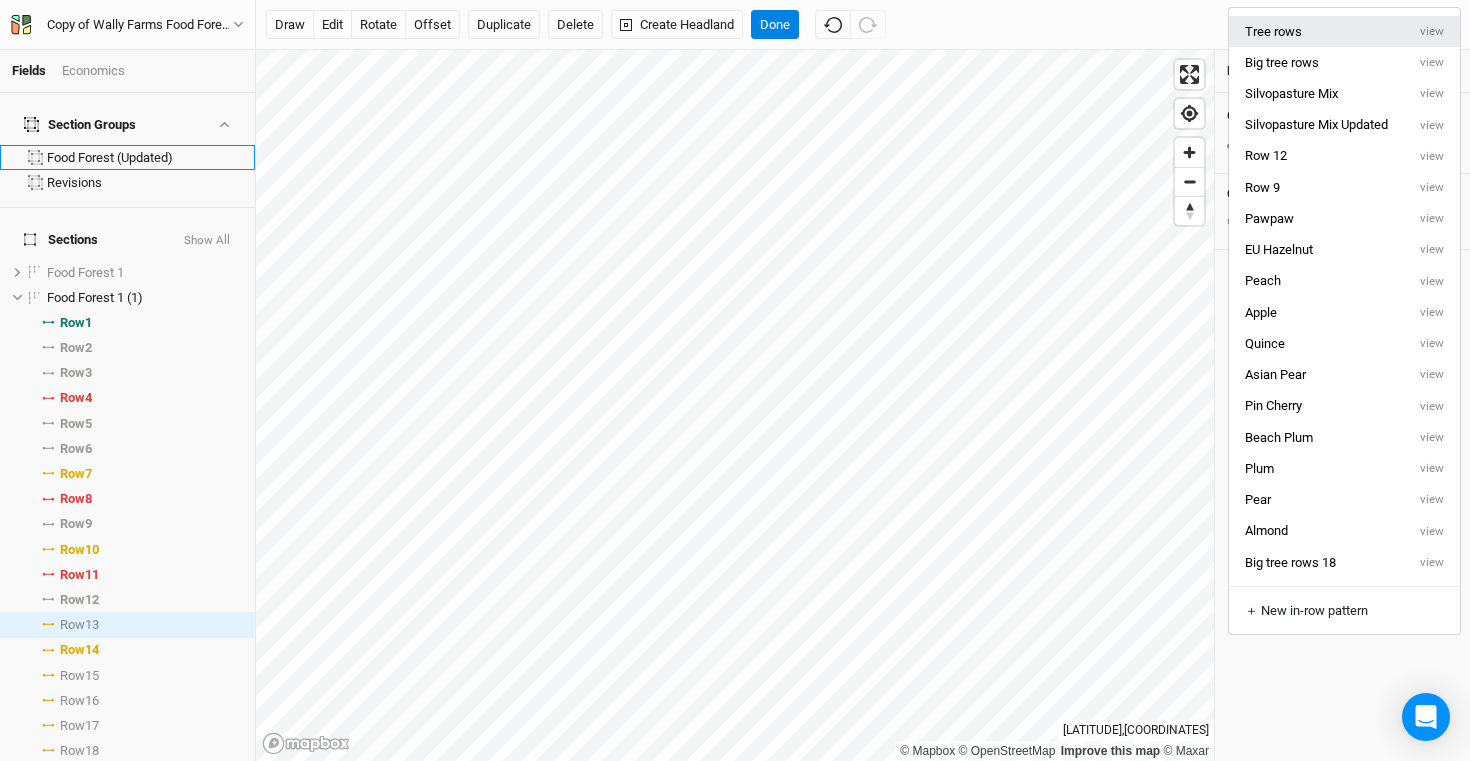 click on "Tree rows" at bounding box center [1317, 31] 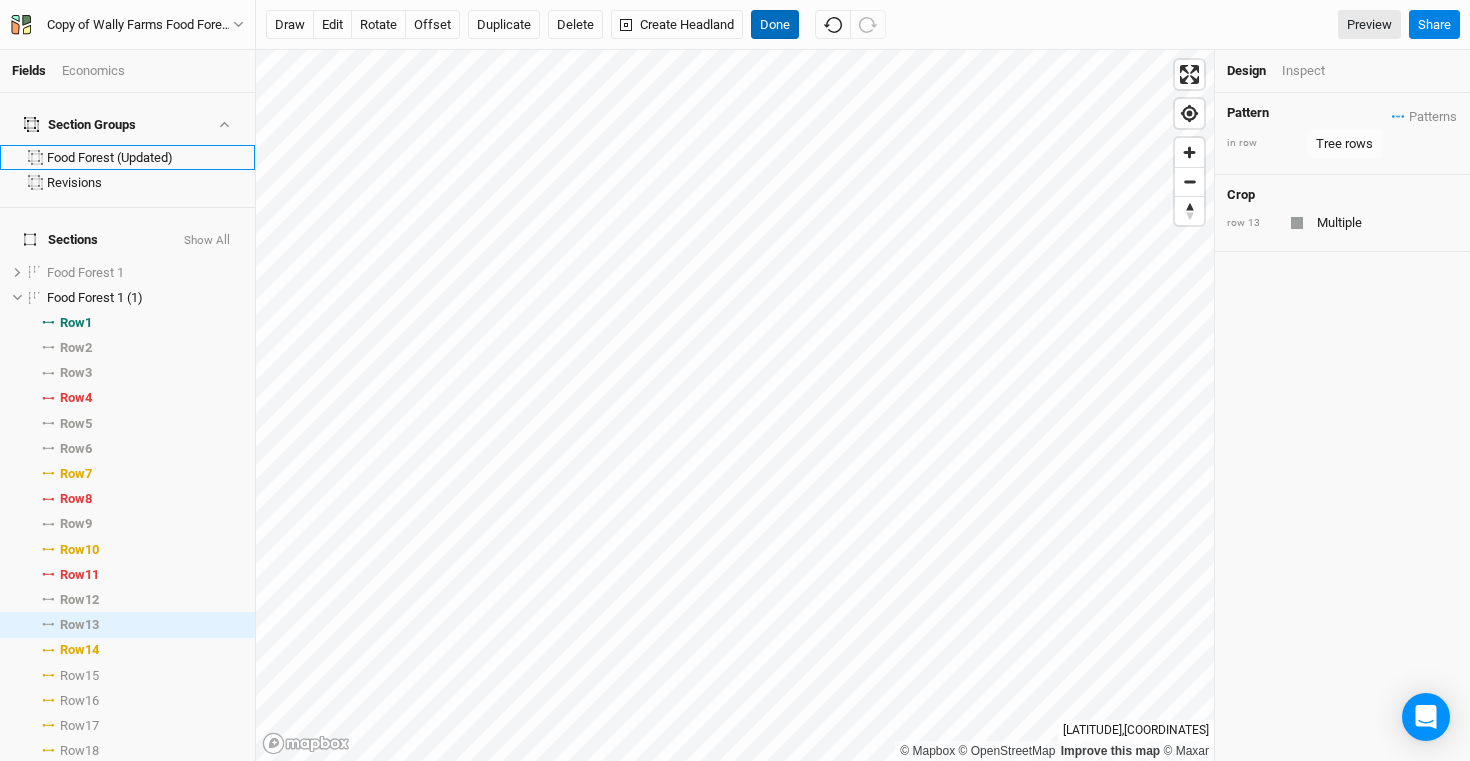 click on "Done" at bounding box center [775, 25] 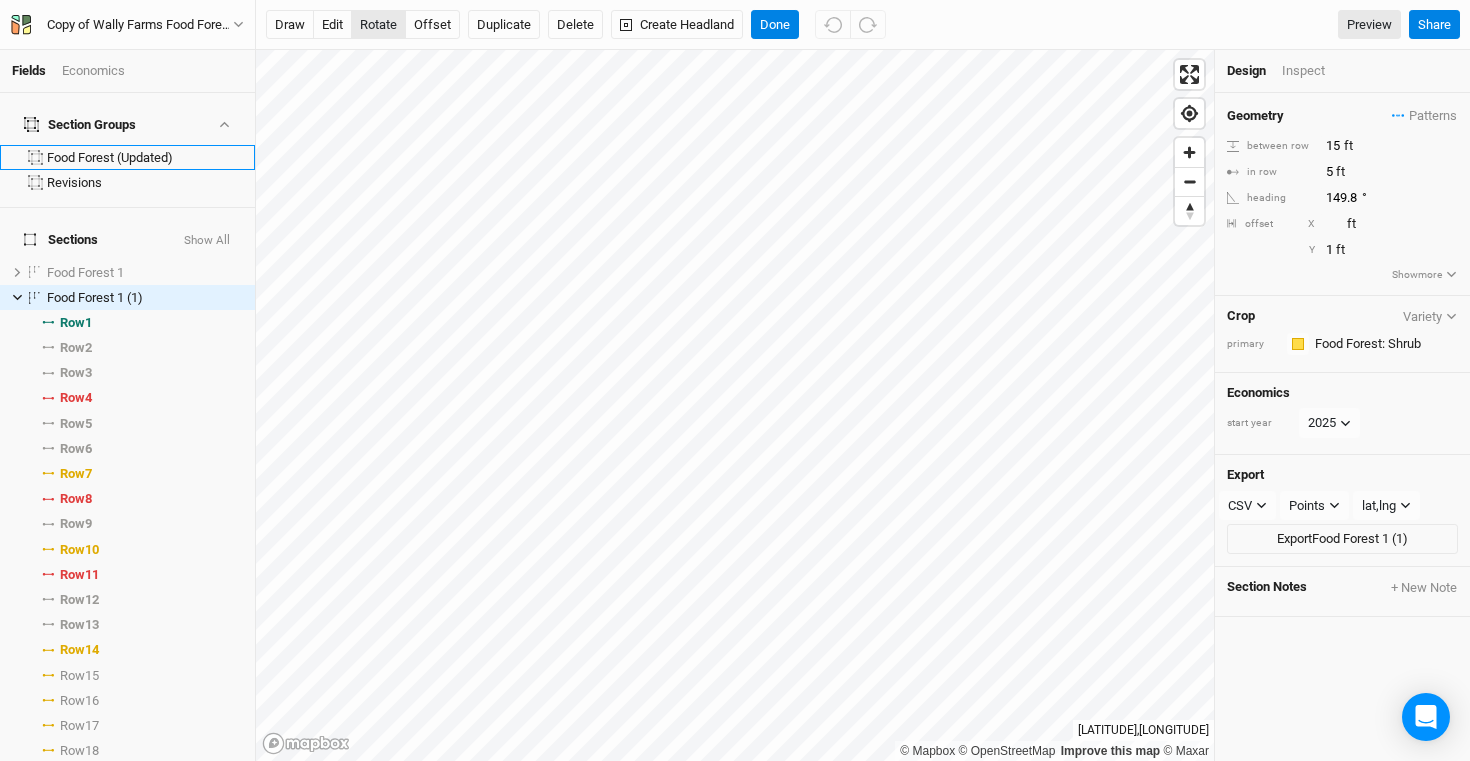 click on "rotate" at bounding box center [378, 25] 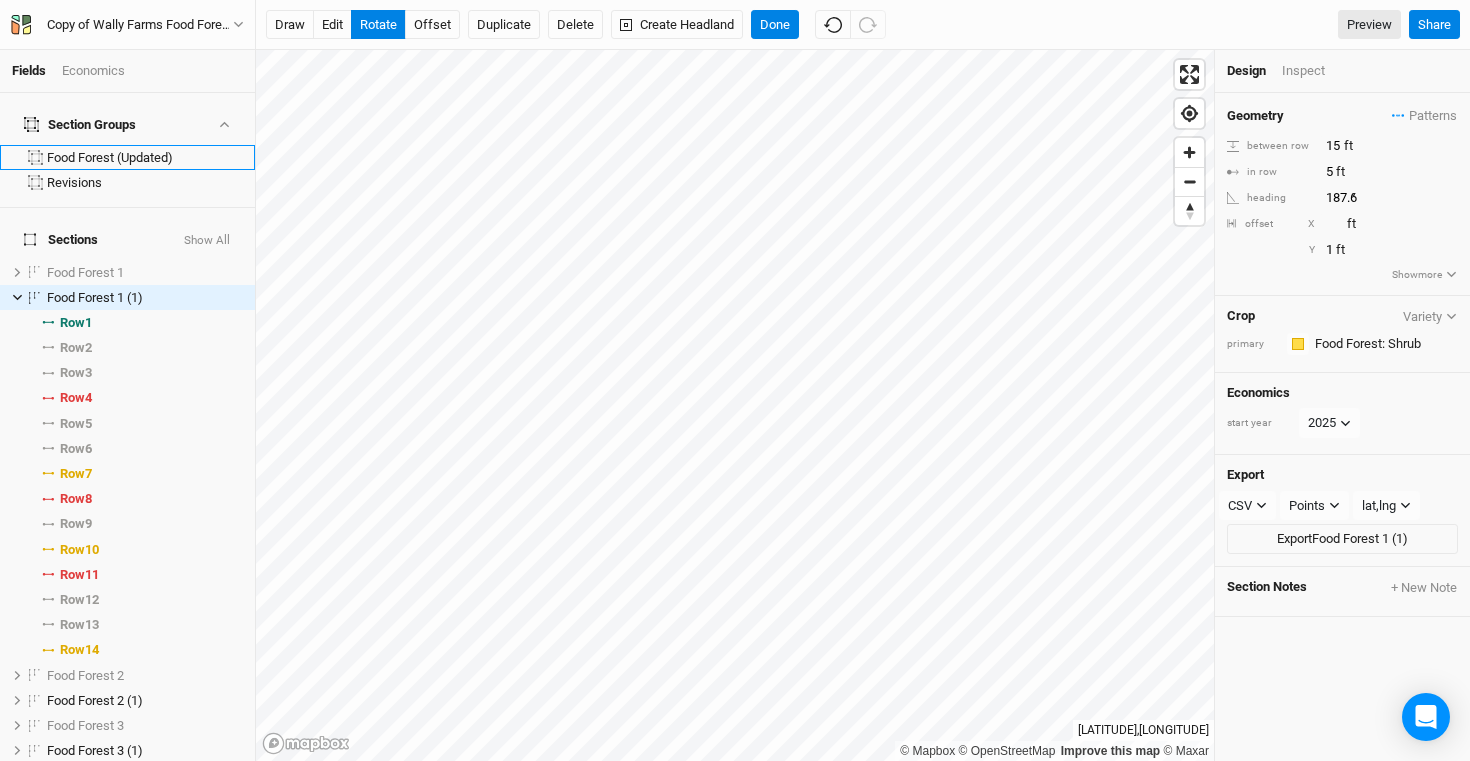 type on "190.8" 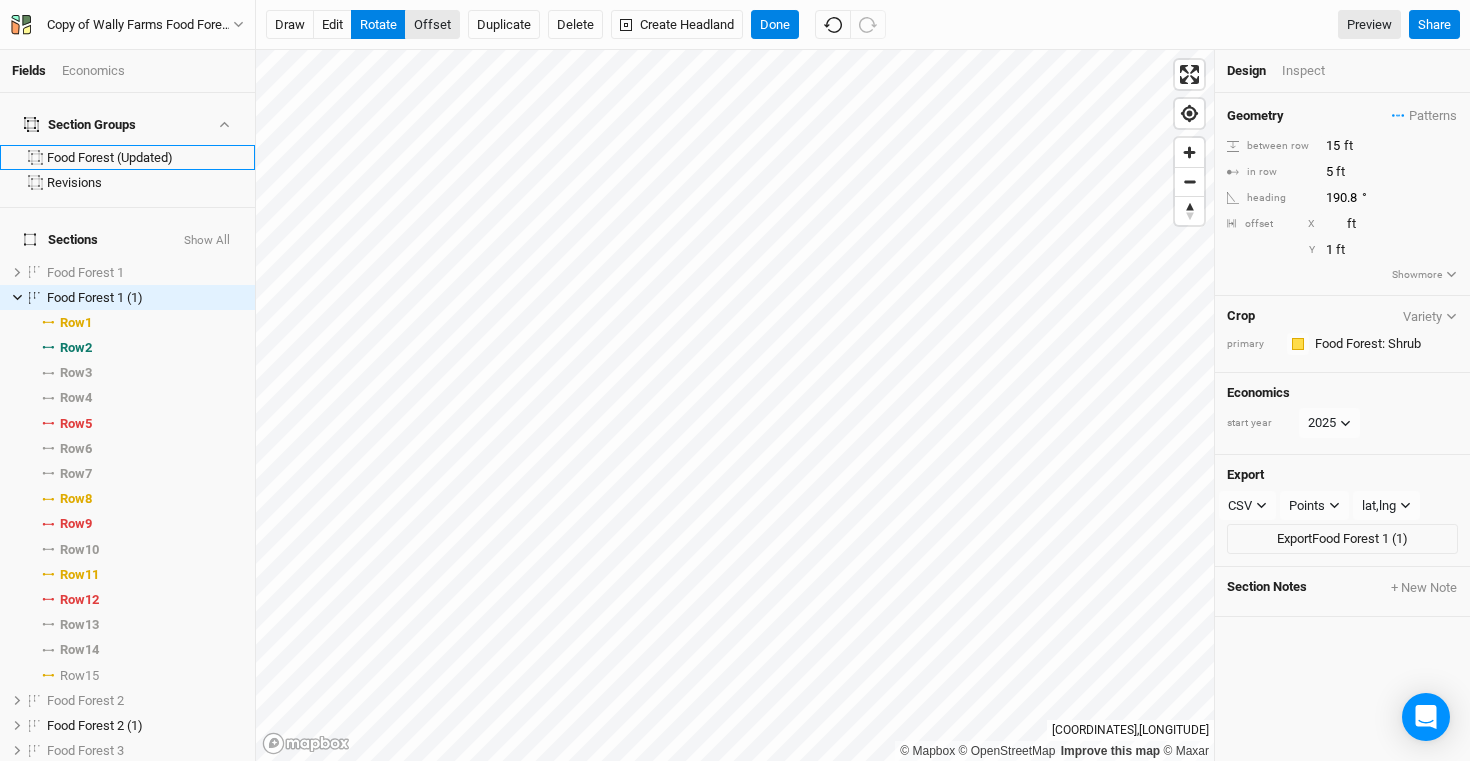 click on "offset" at bounding box center [432, 25] 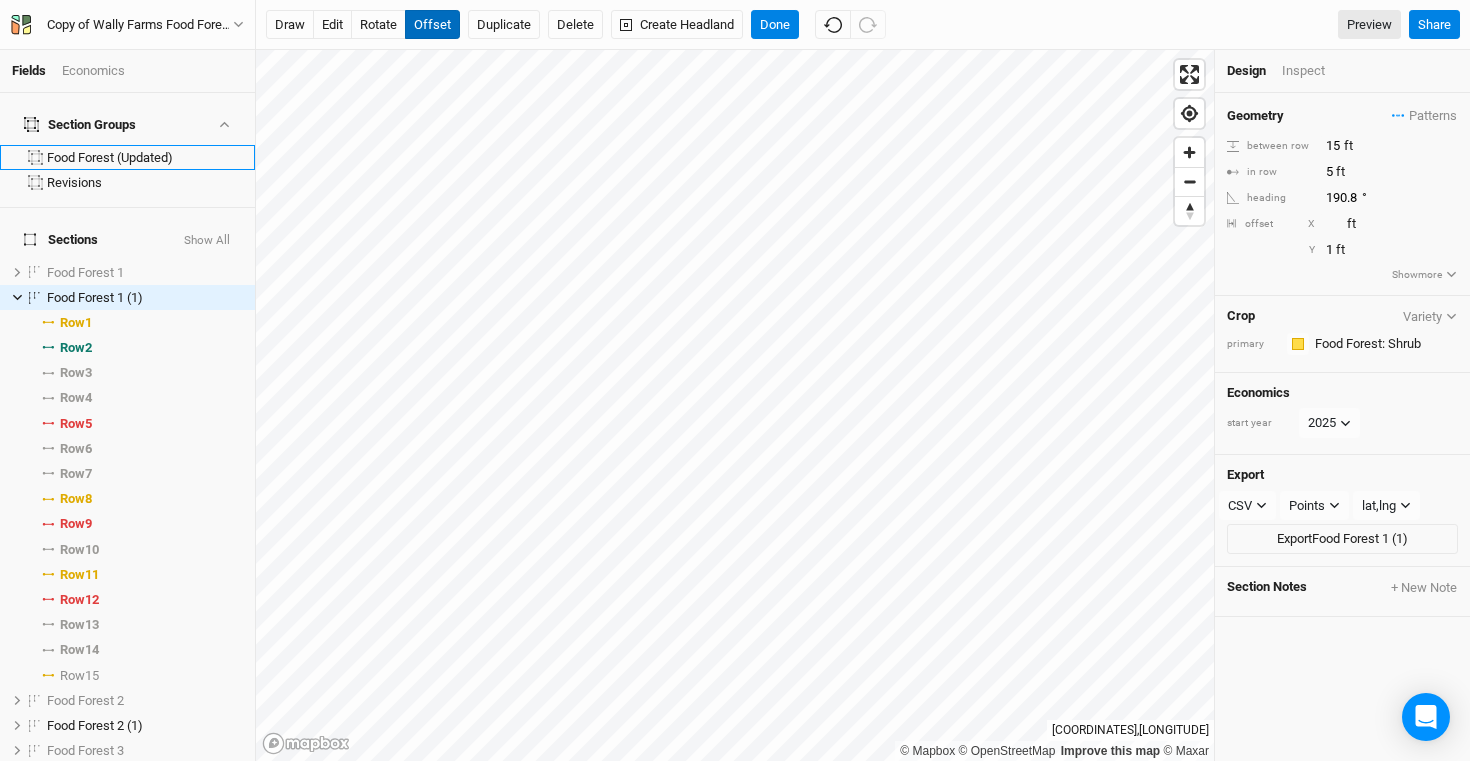 type 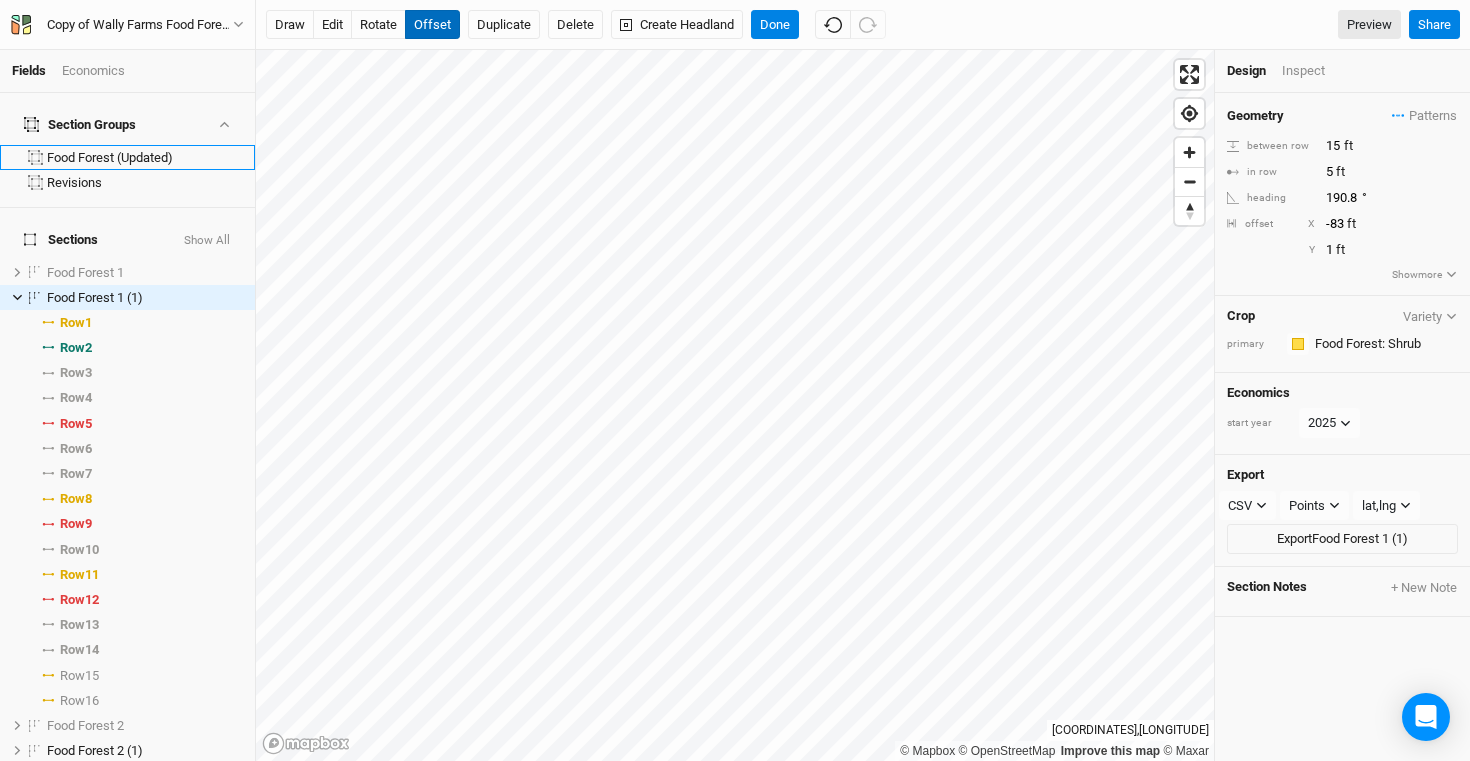 type on "-82" 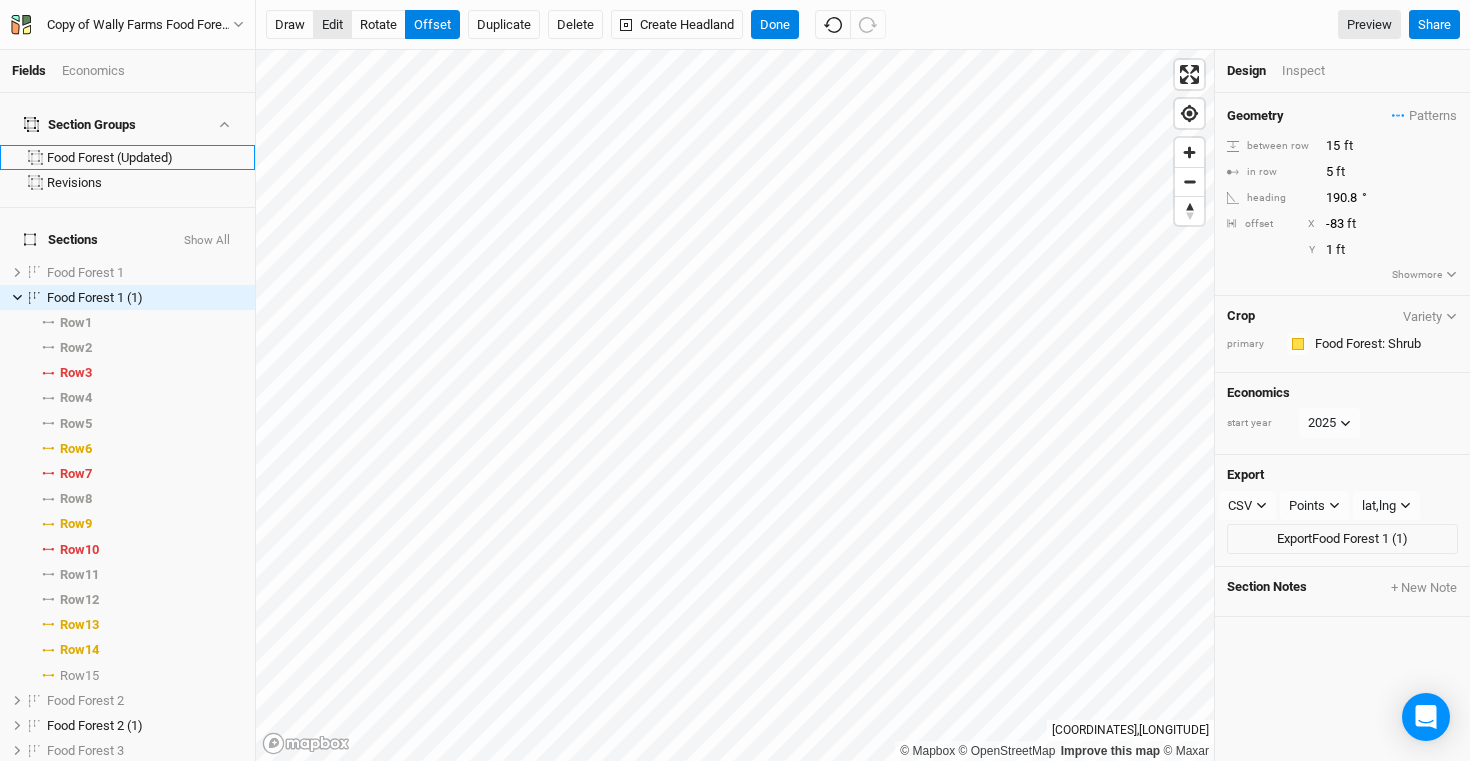 click on "edit" at bounding box center [332, 25] 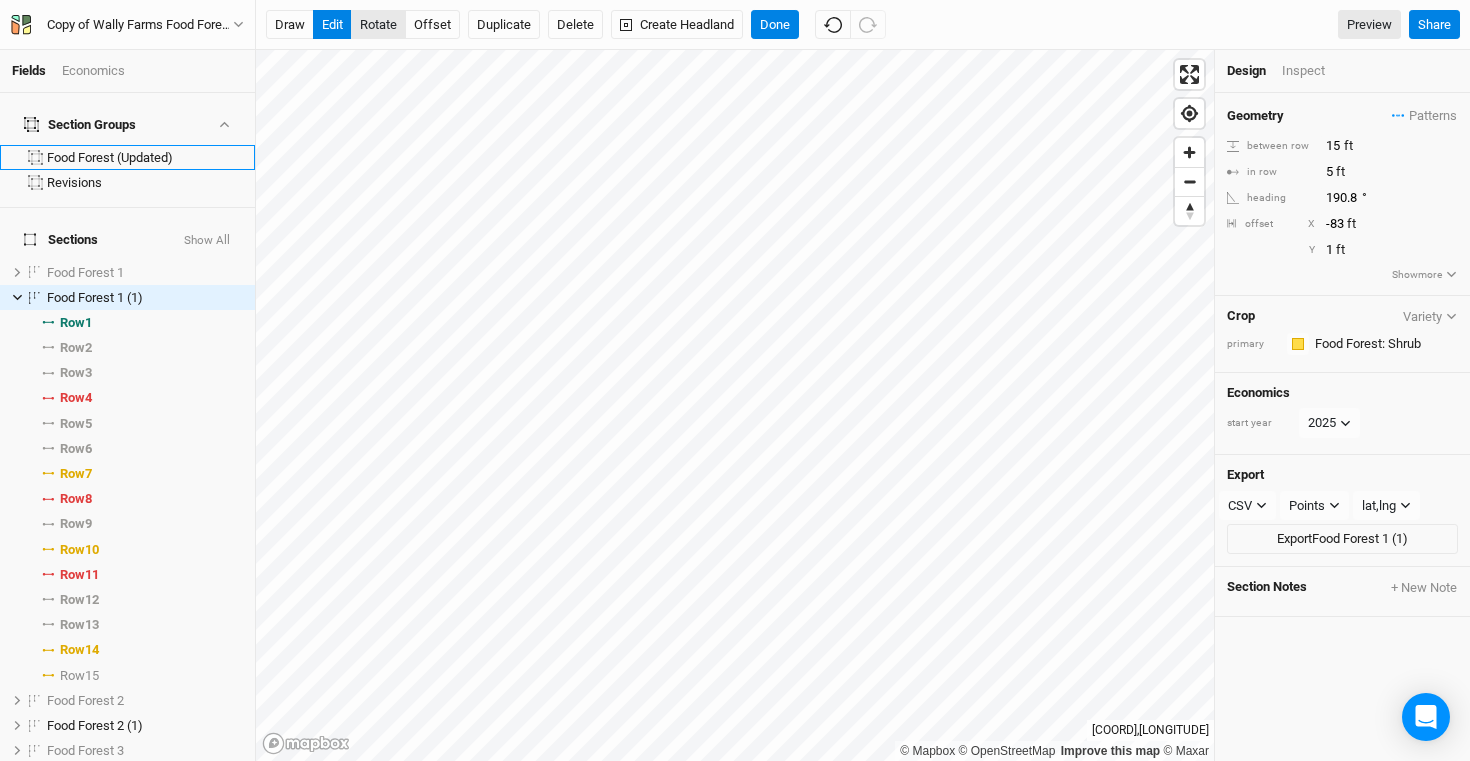 click on "rotate" at bounding box center [378, 25] 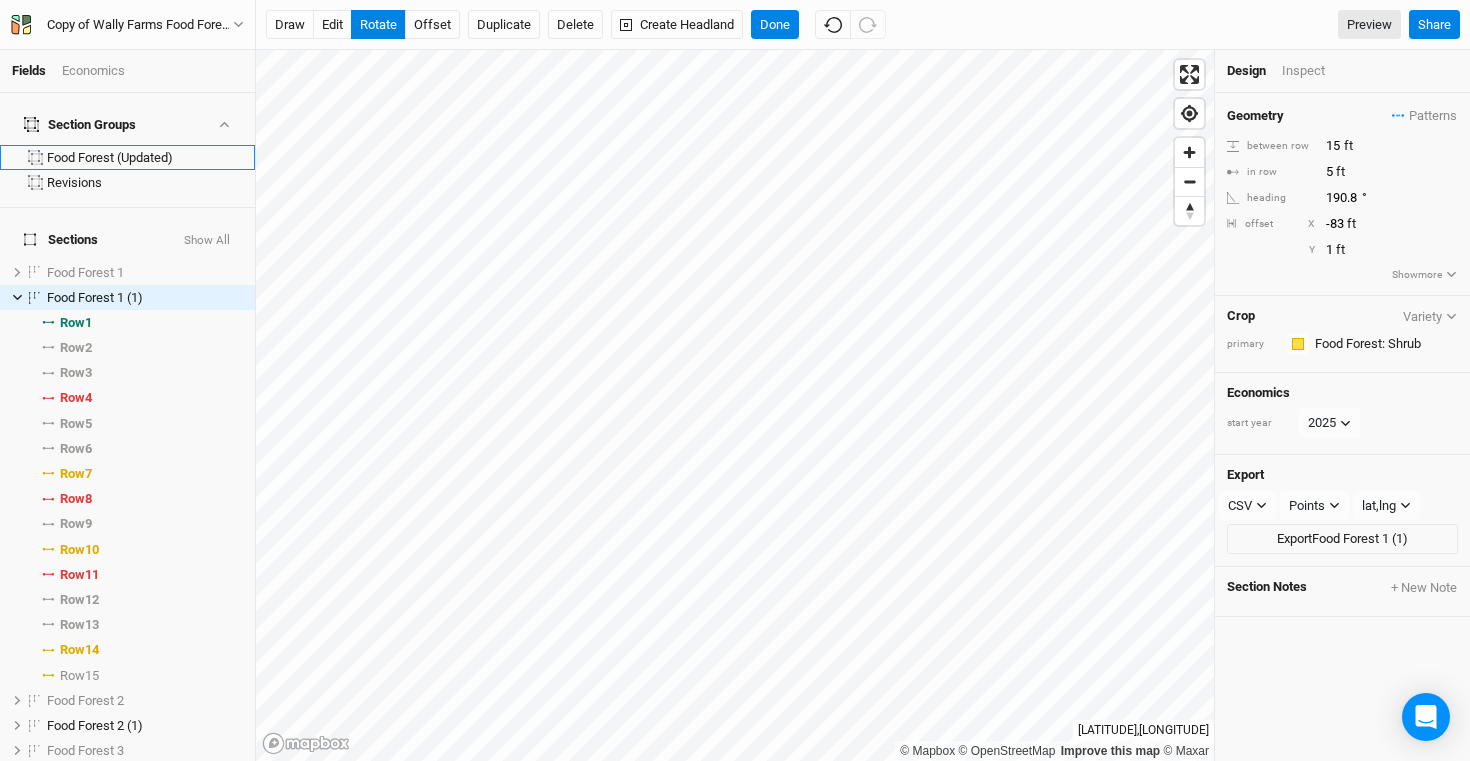 click on "draw edit rotate offset Duplicate Delete Create Headland Done Preview Share" at bounding box center [863, 25] 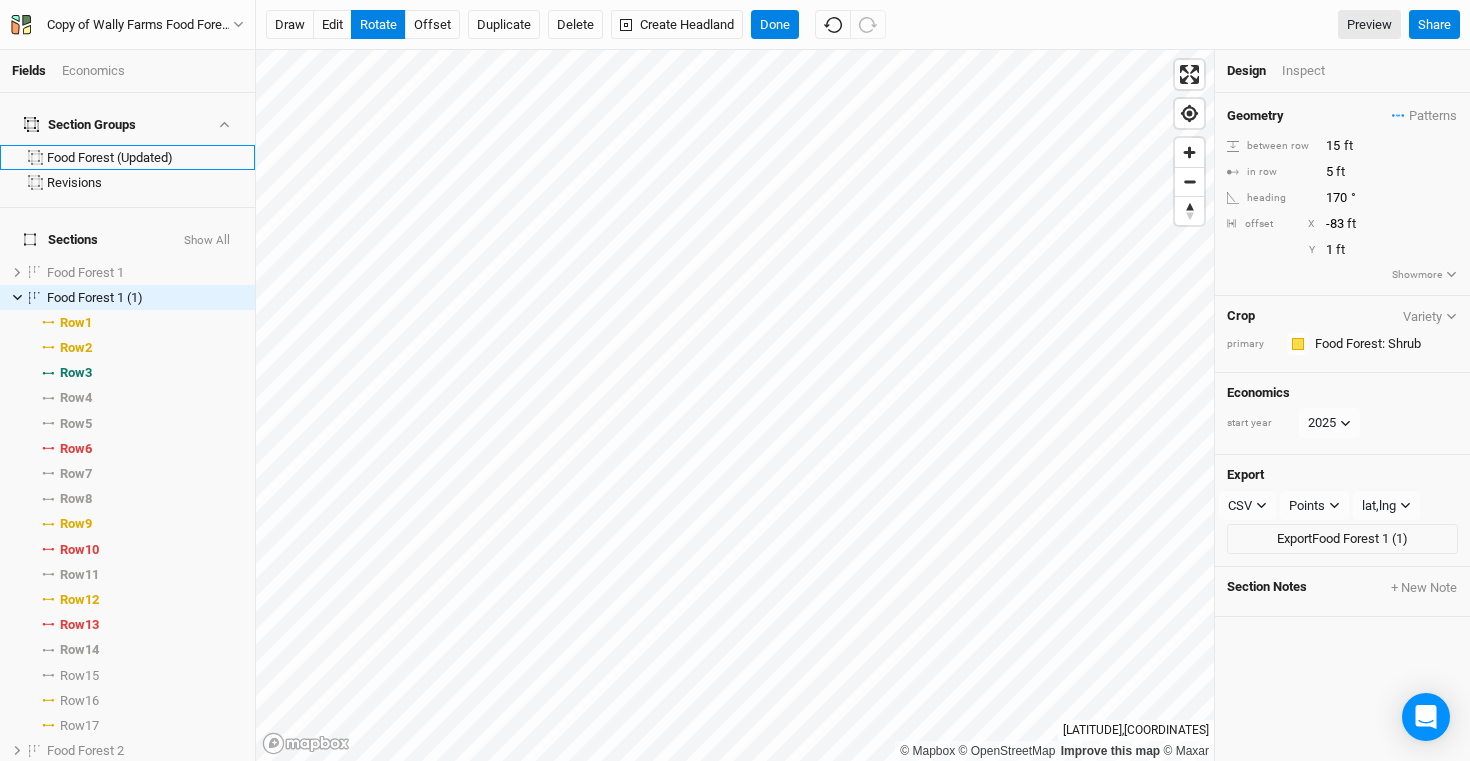 type on "180.4" 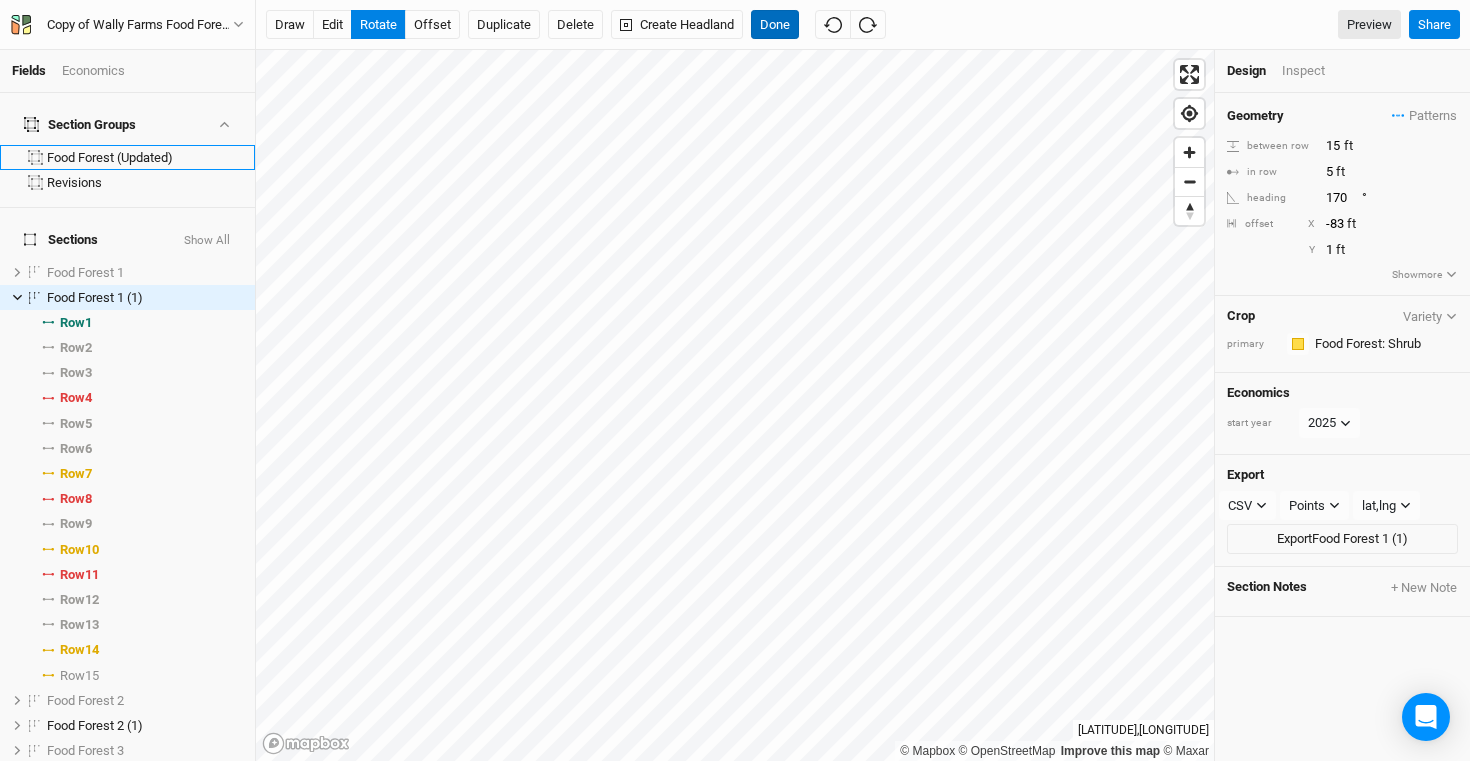 click on "Done" at bounding box center [775, 25] 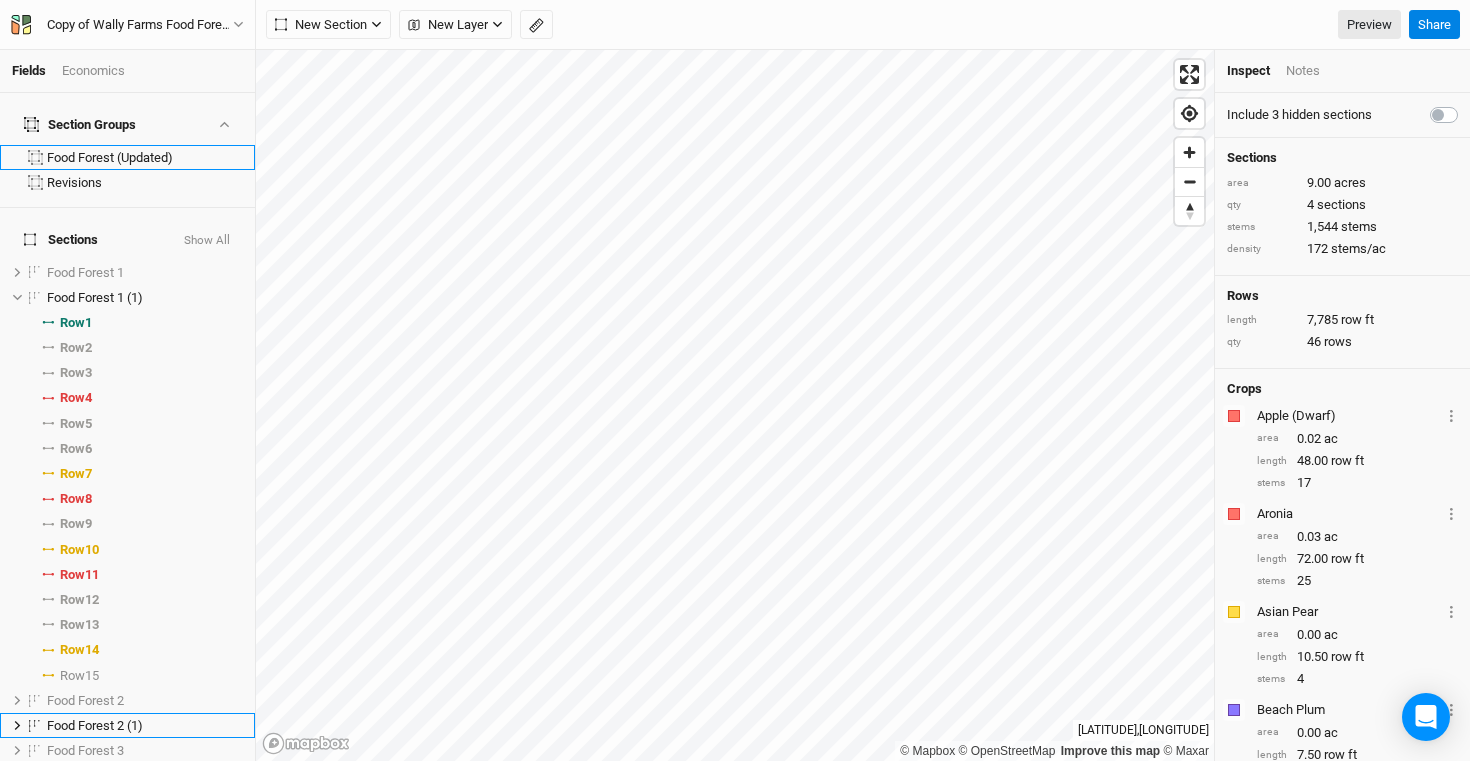 scroll, scrollTop: 274, scrollLeft: 0, axis: vertical 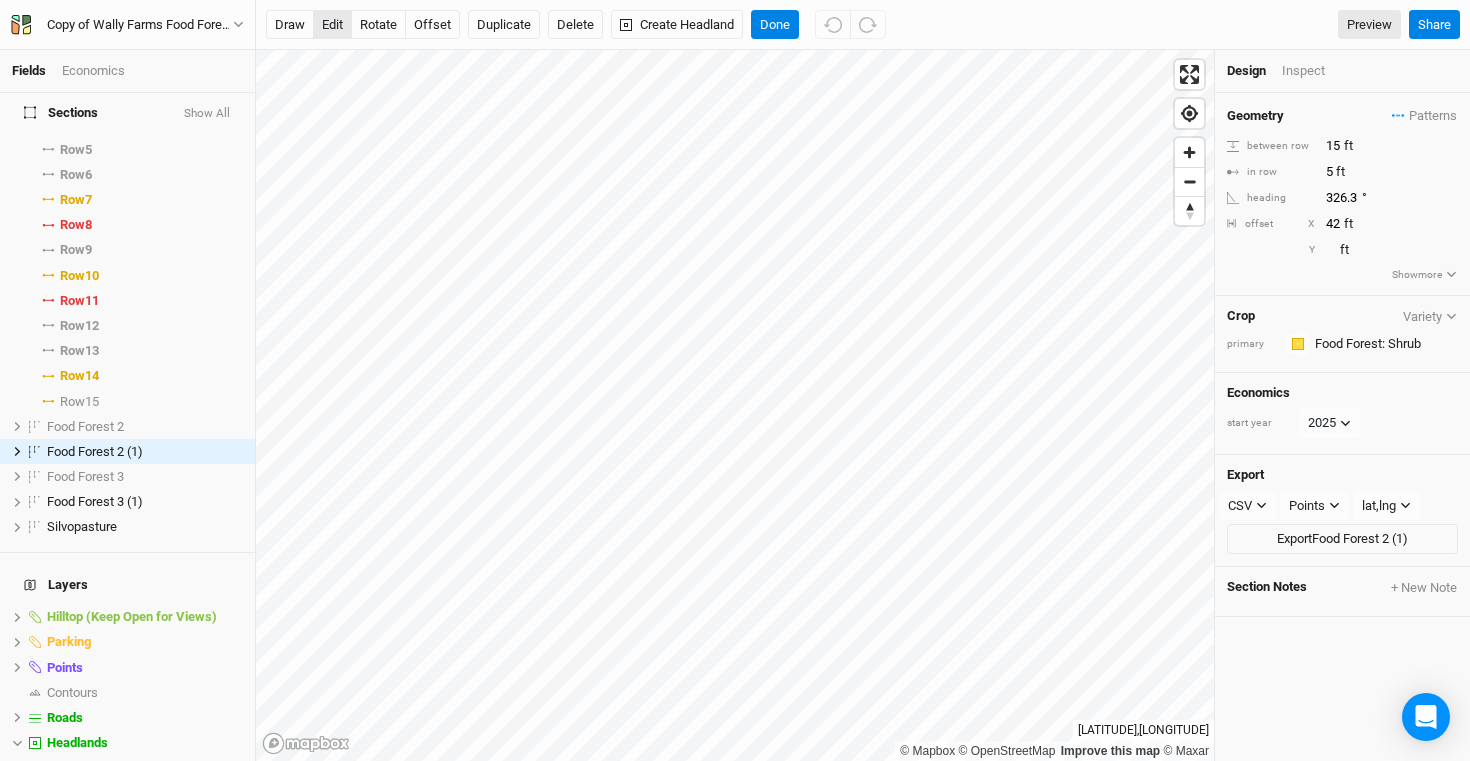 click on "edit" at bounding box center (332, 25) 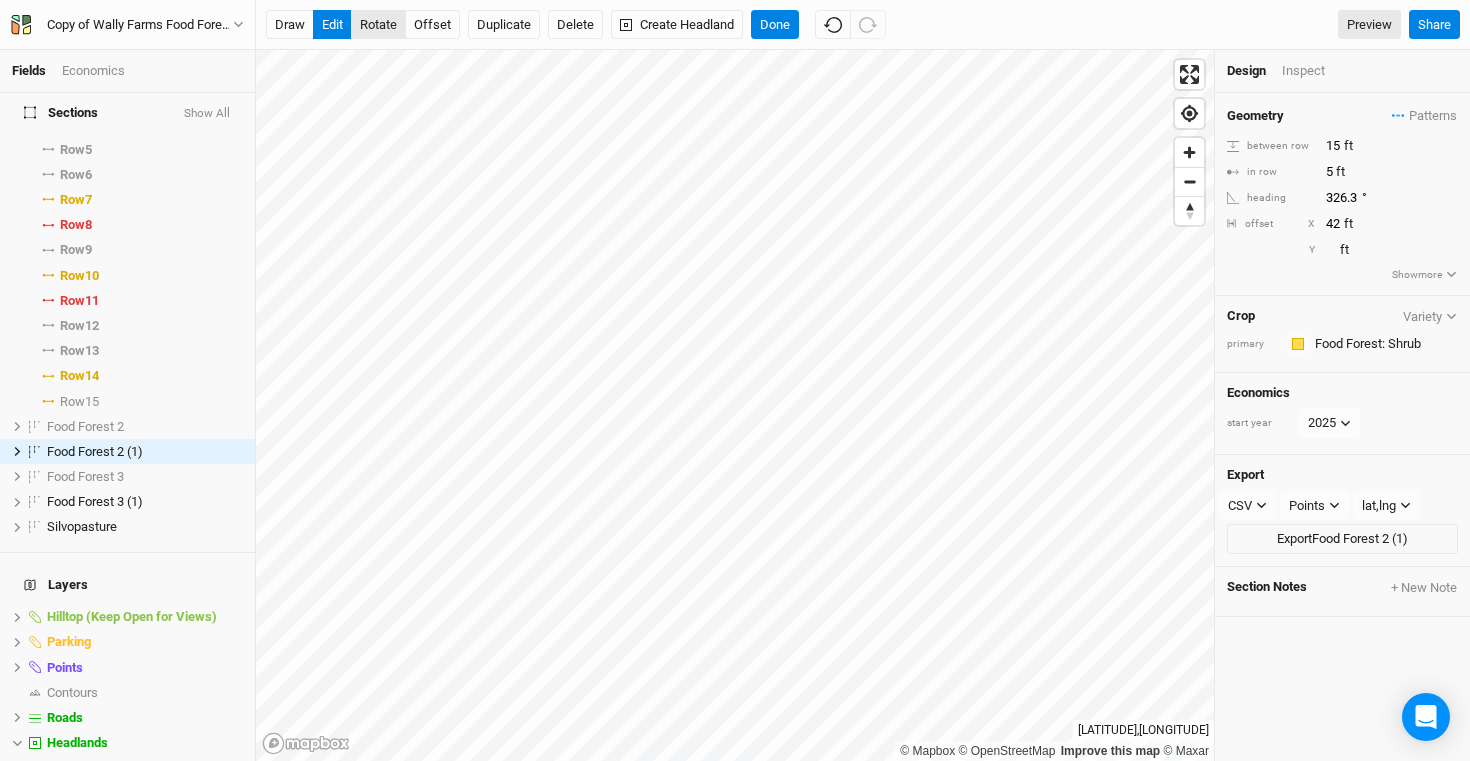 click on "rotate" at bounding box center (378, 25) 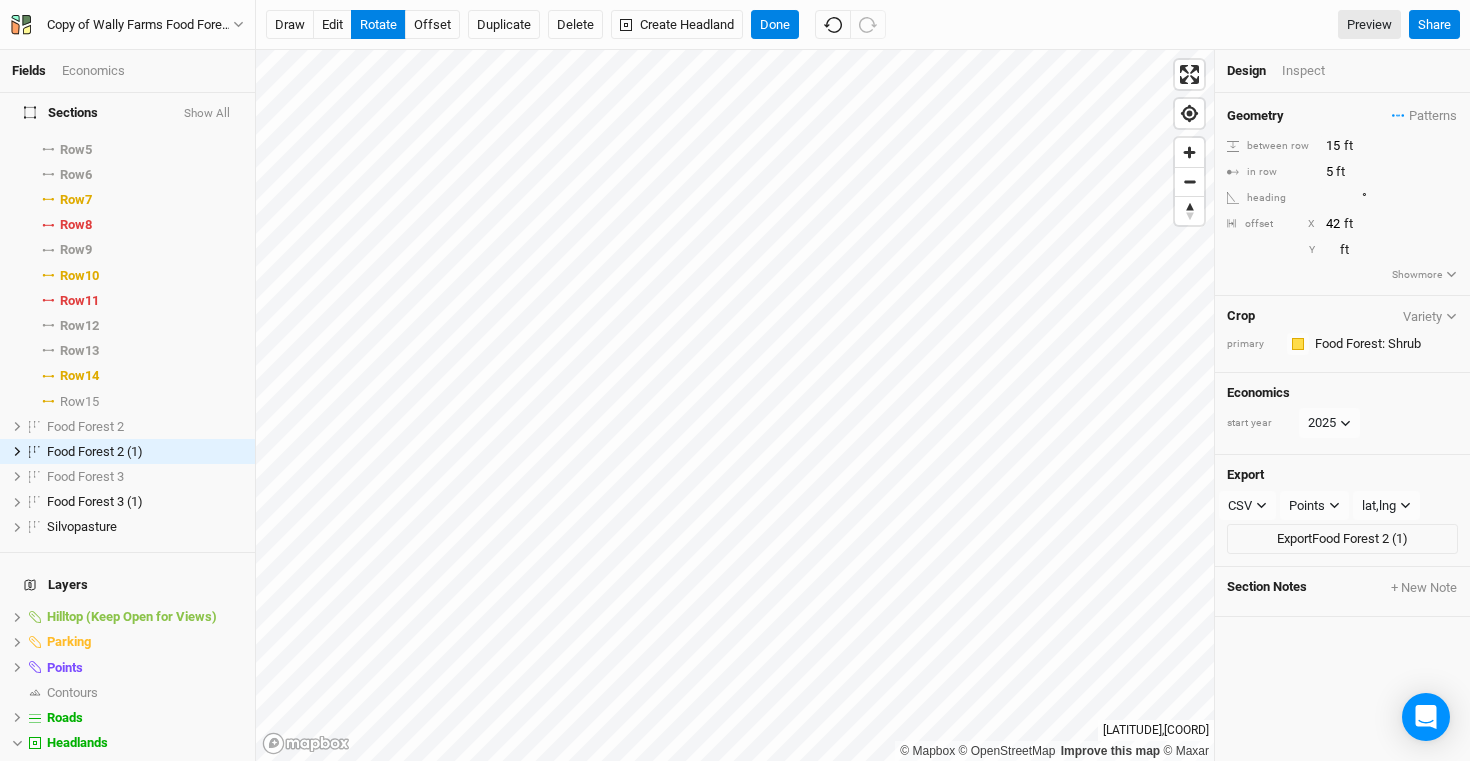 type on "317" 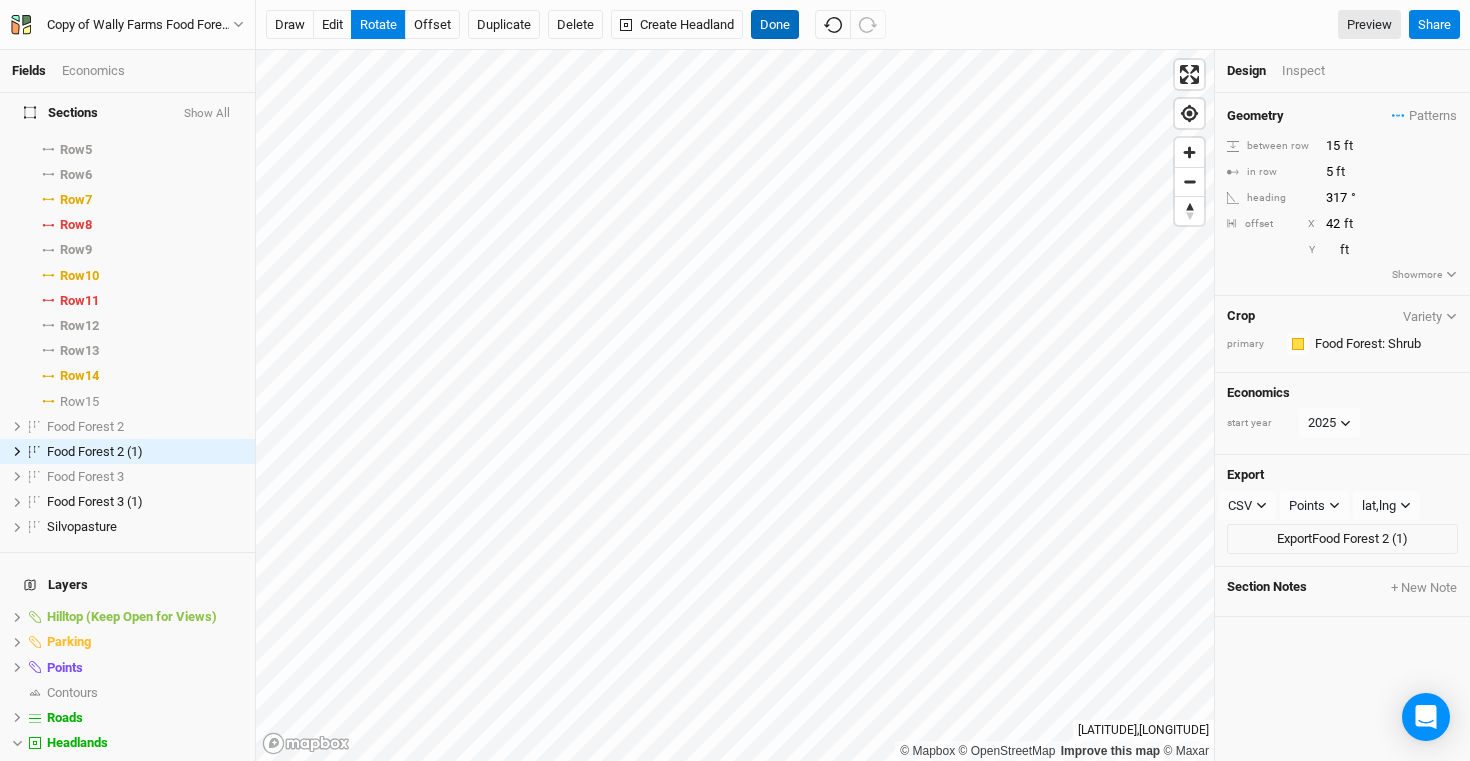 click on "Done" at bounding box center (775, 25) 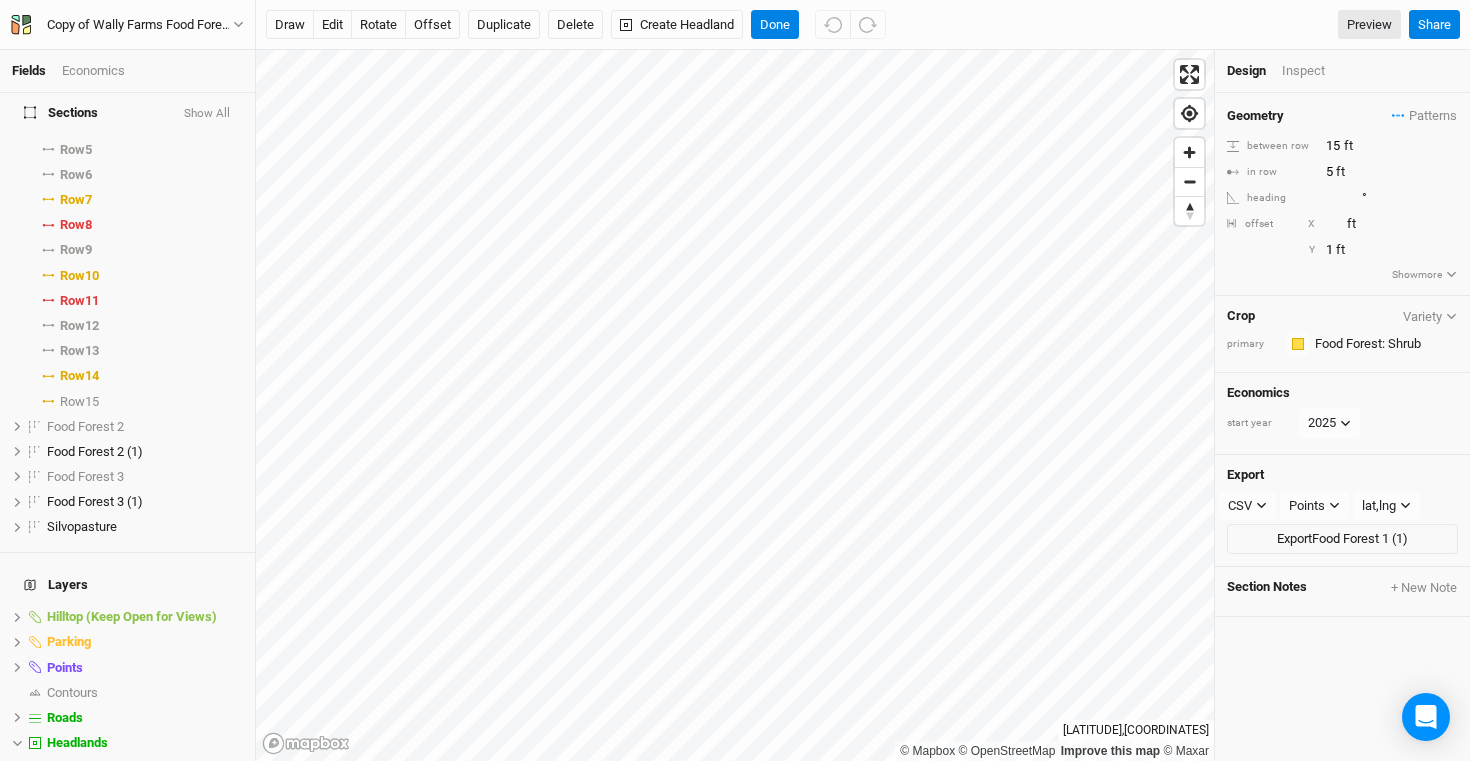 scroll, scrollTop: 0, scrollLeft: 0, axis: both 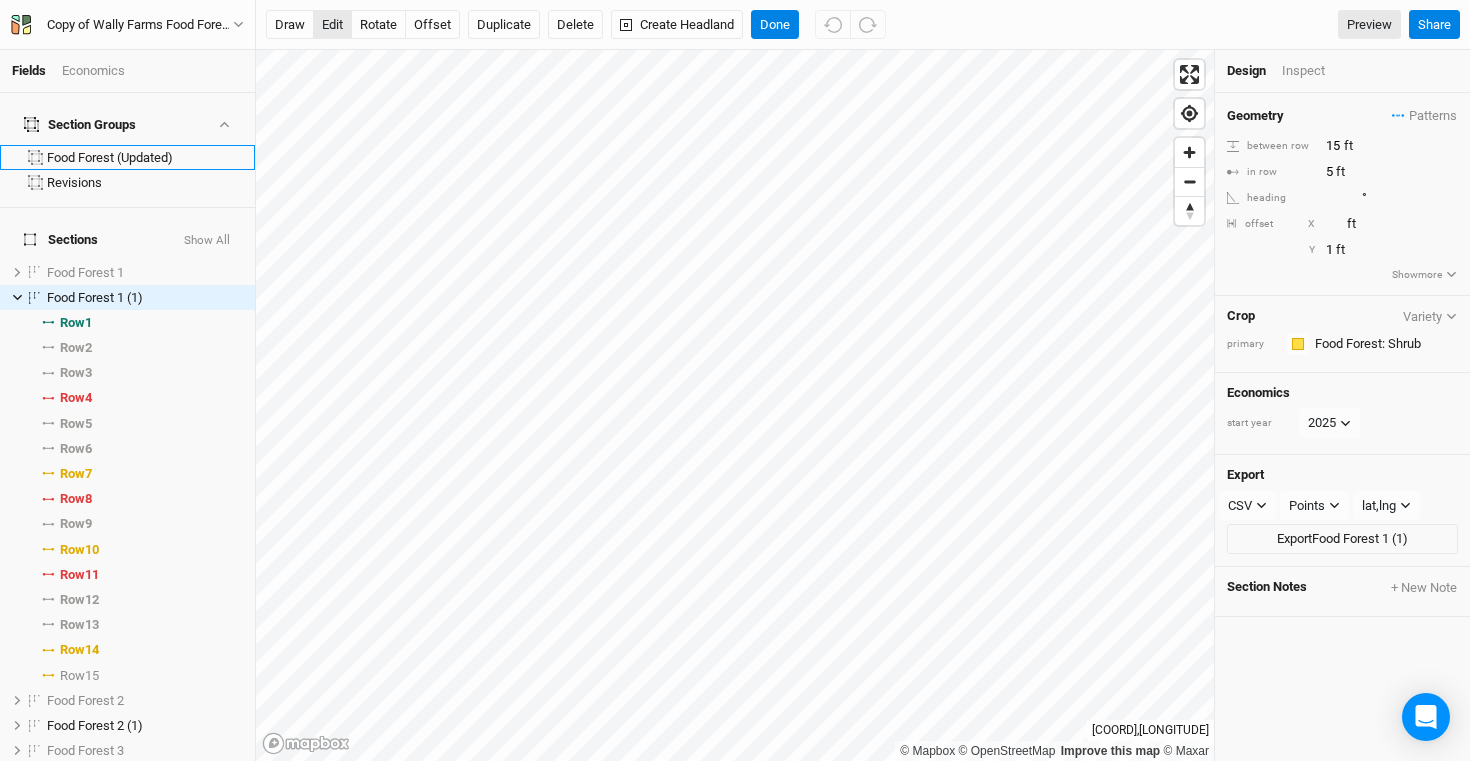 click on "edit" at bounding box center [332, 25] 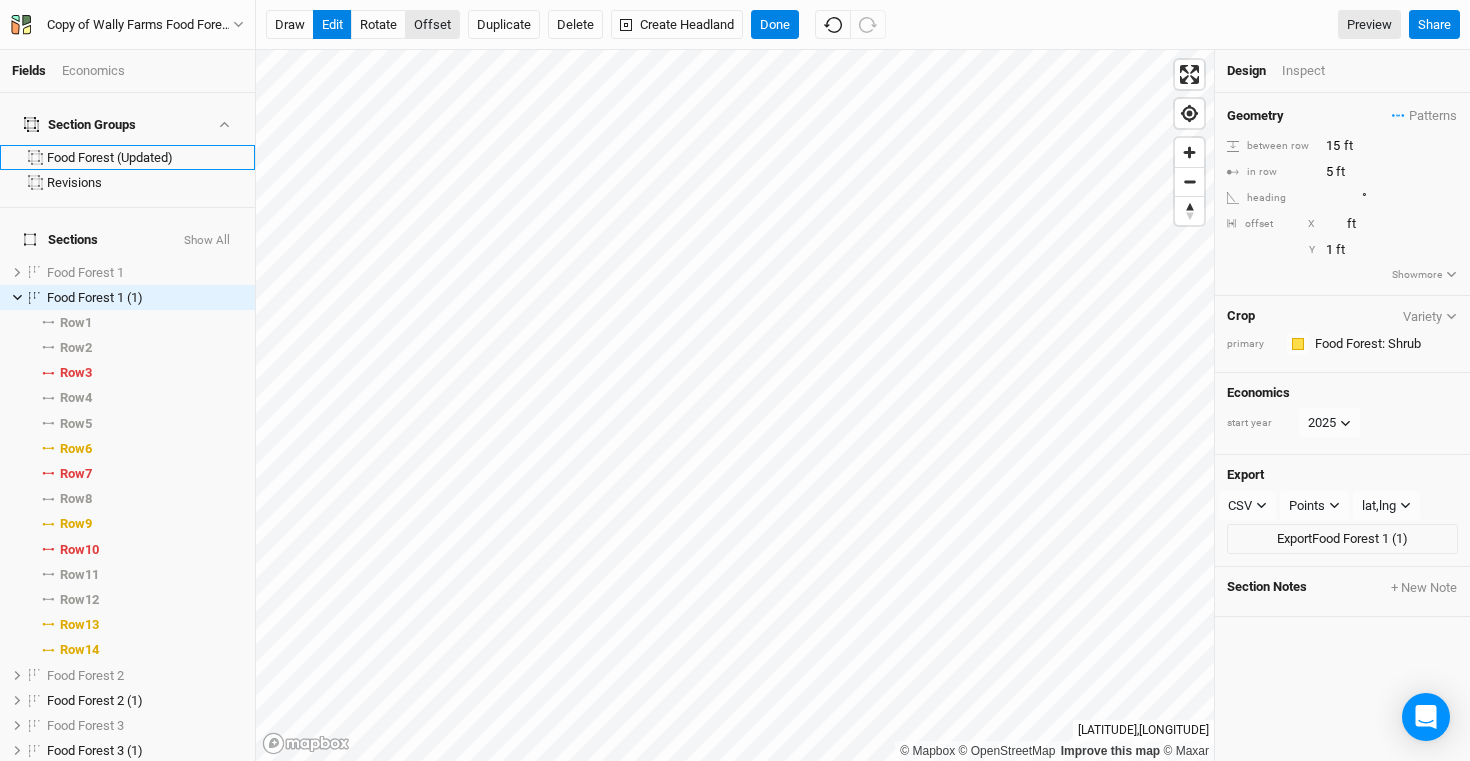 click on "offset" at bounding box center (432, 25) 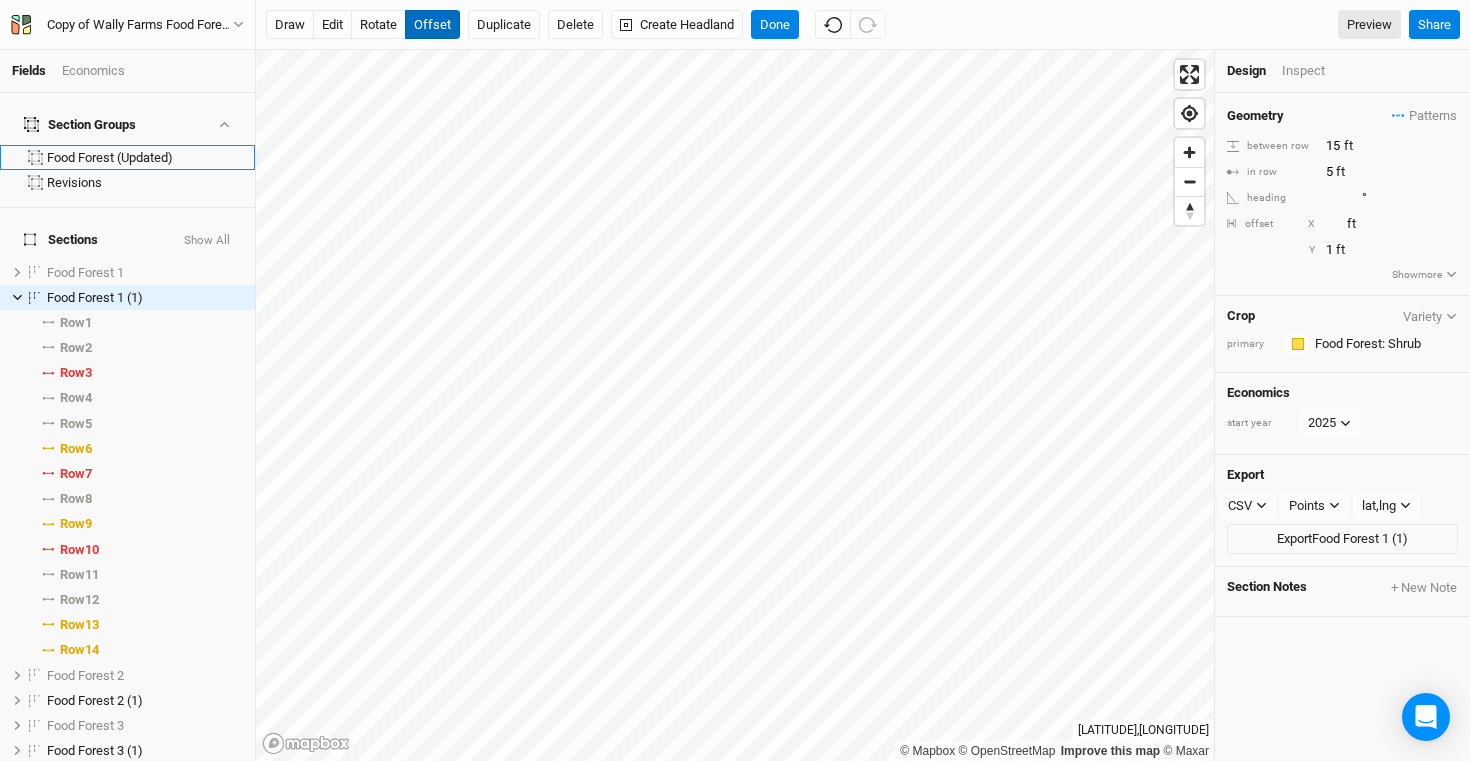 type 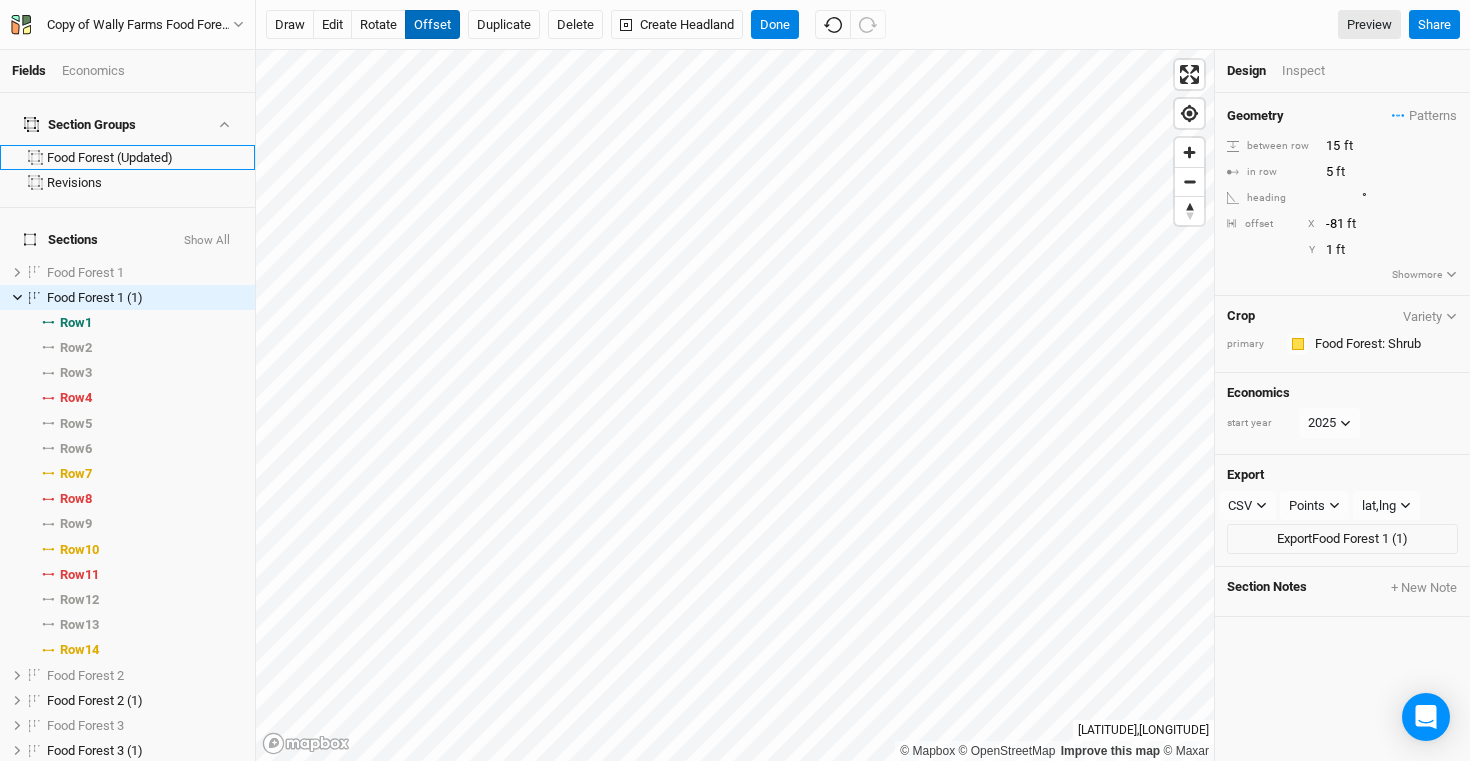 type on "-80" 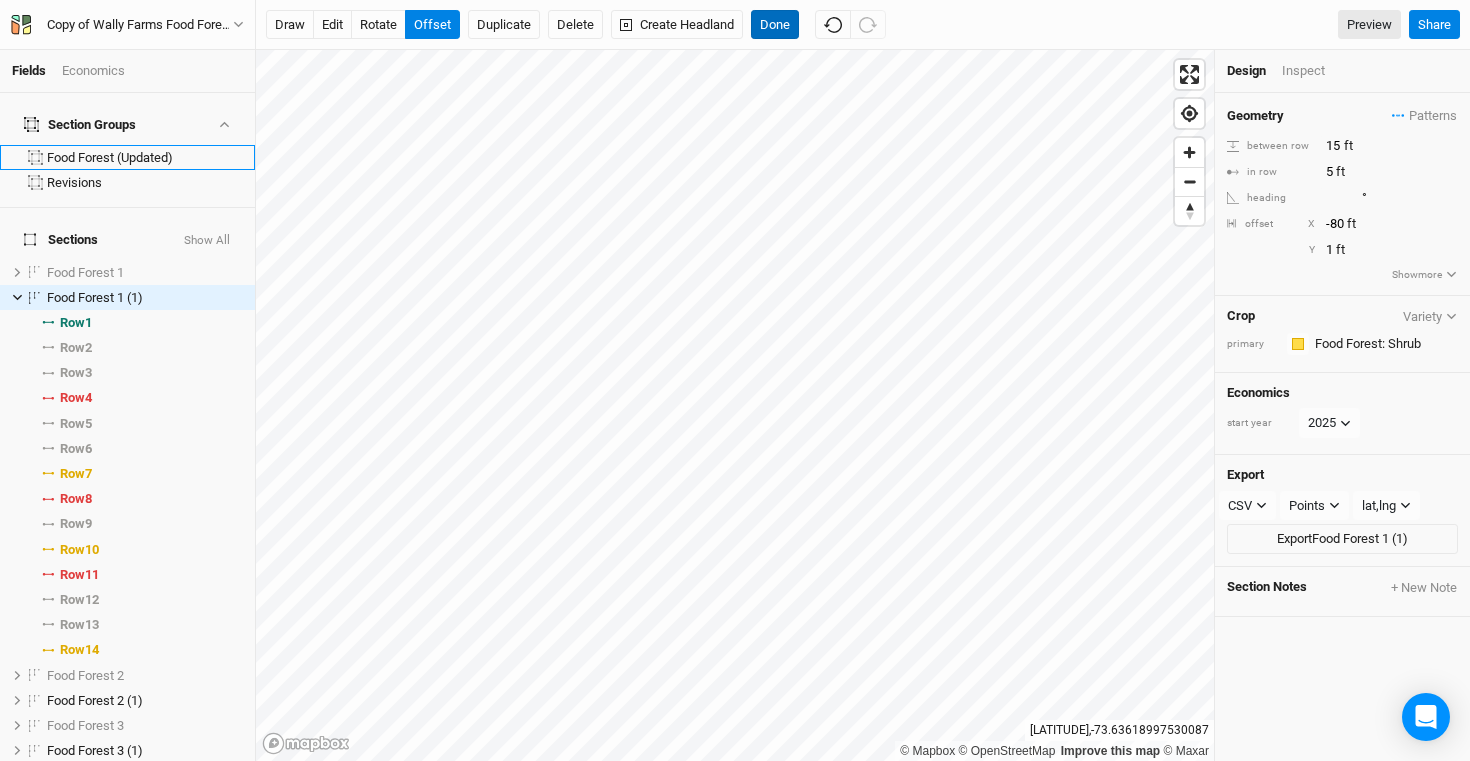 click on "Done" at bounding box center (775, 25) 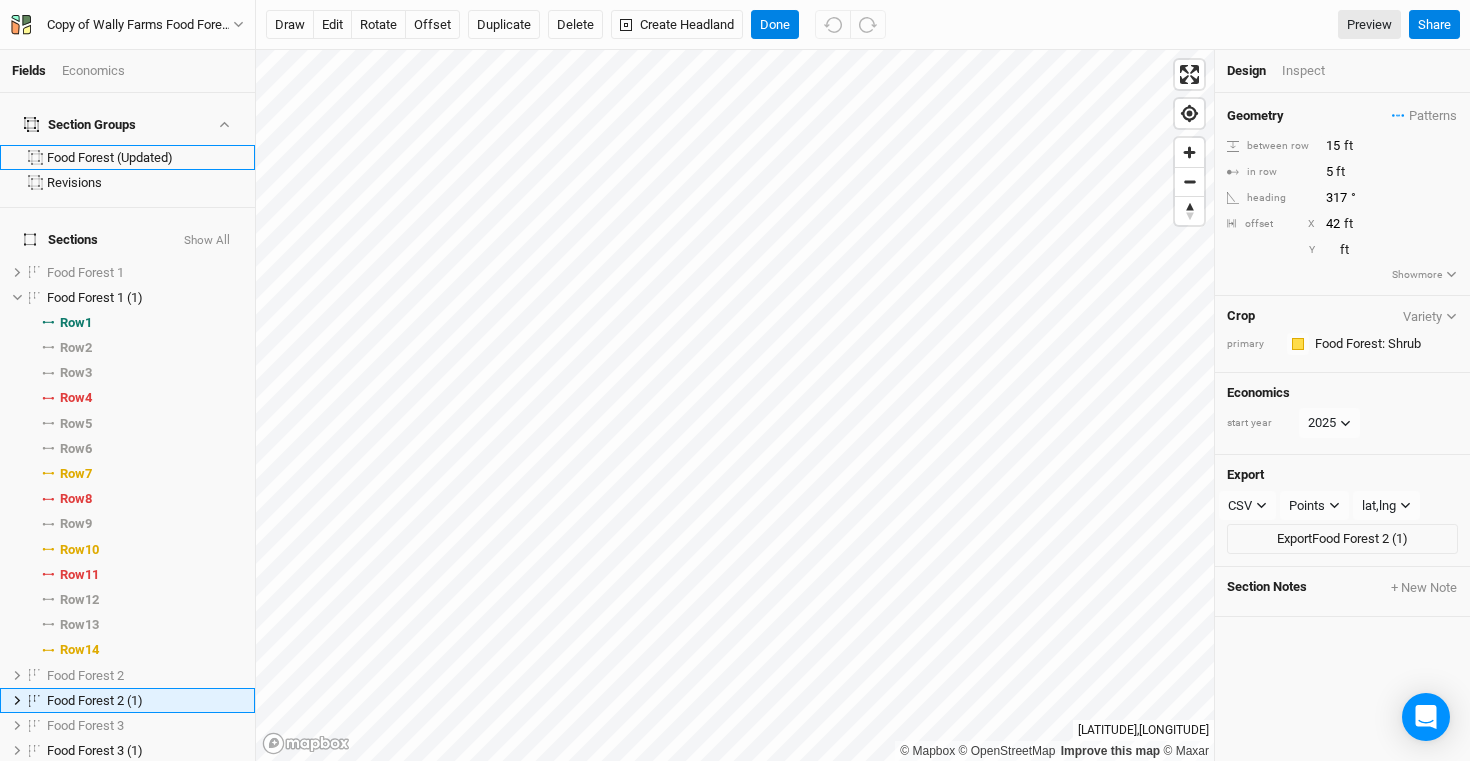 scroll, scrollTop: 248, scrollLeft: 0, axis: vertical 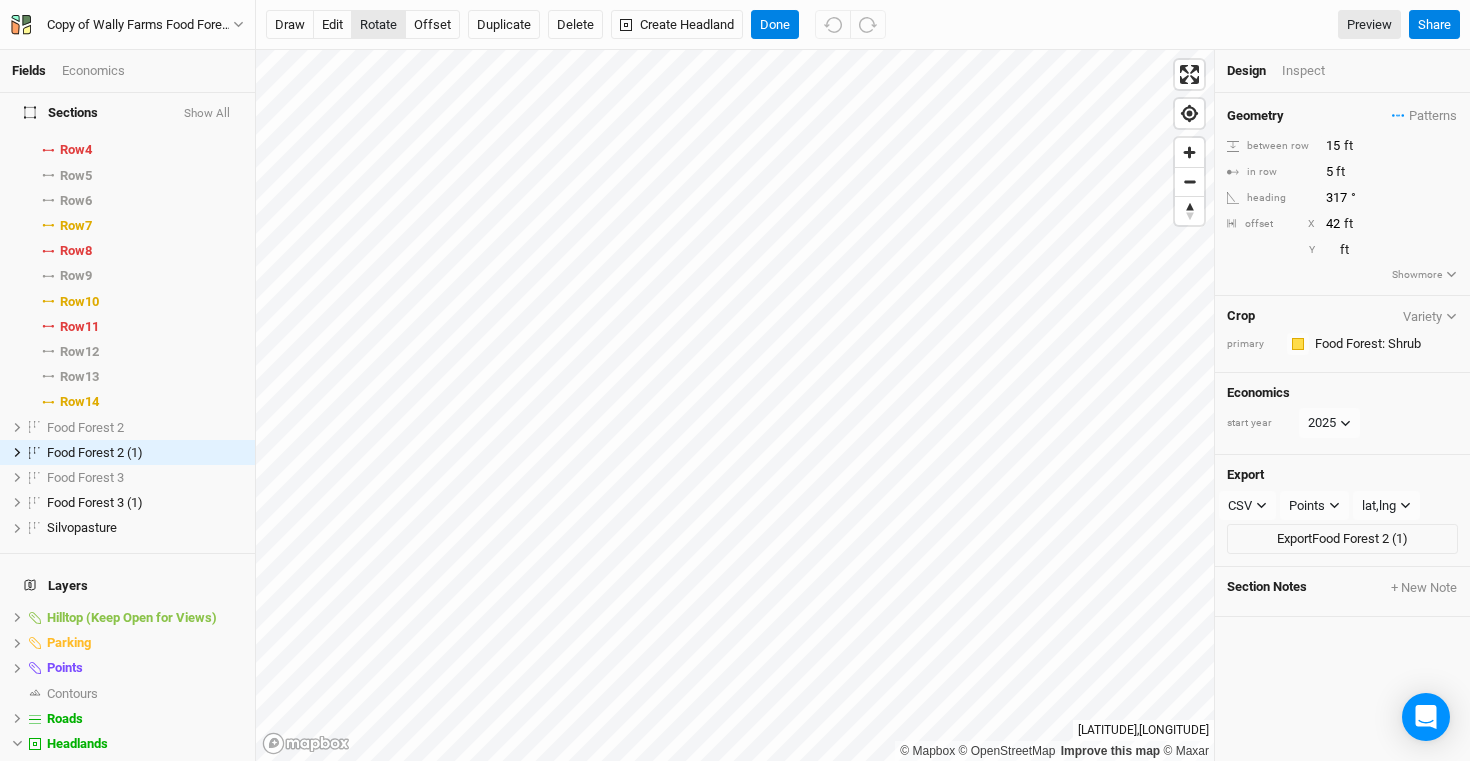 click on "rotate" at bounding box center [378, 25] 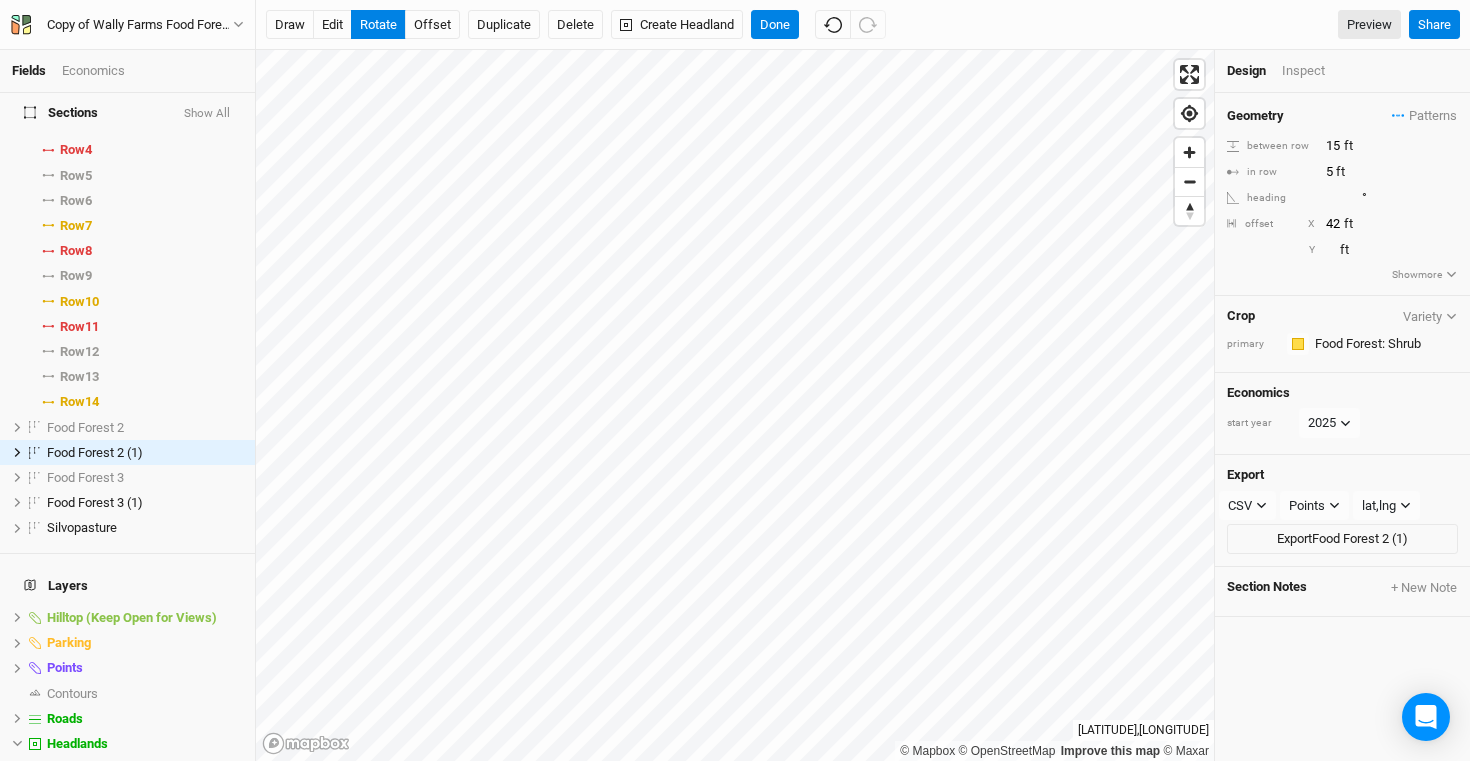 type on "313.1" 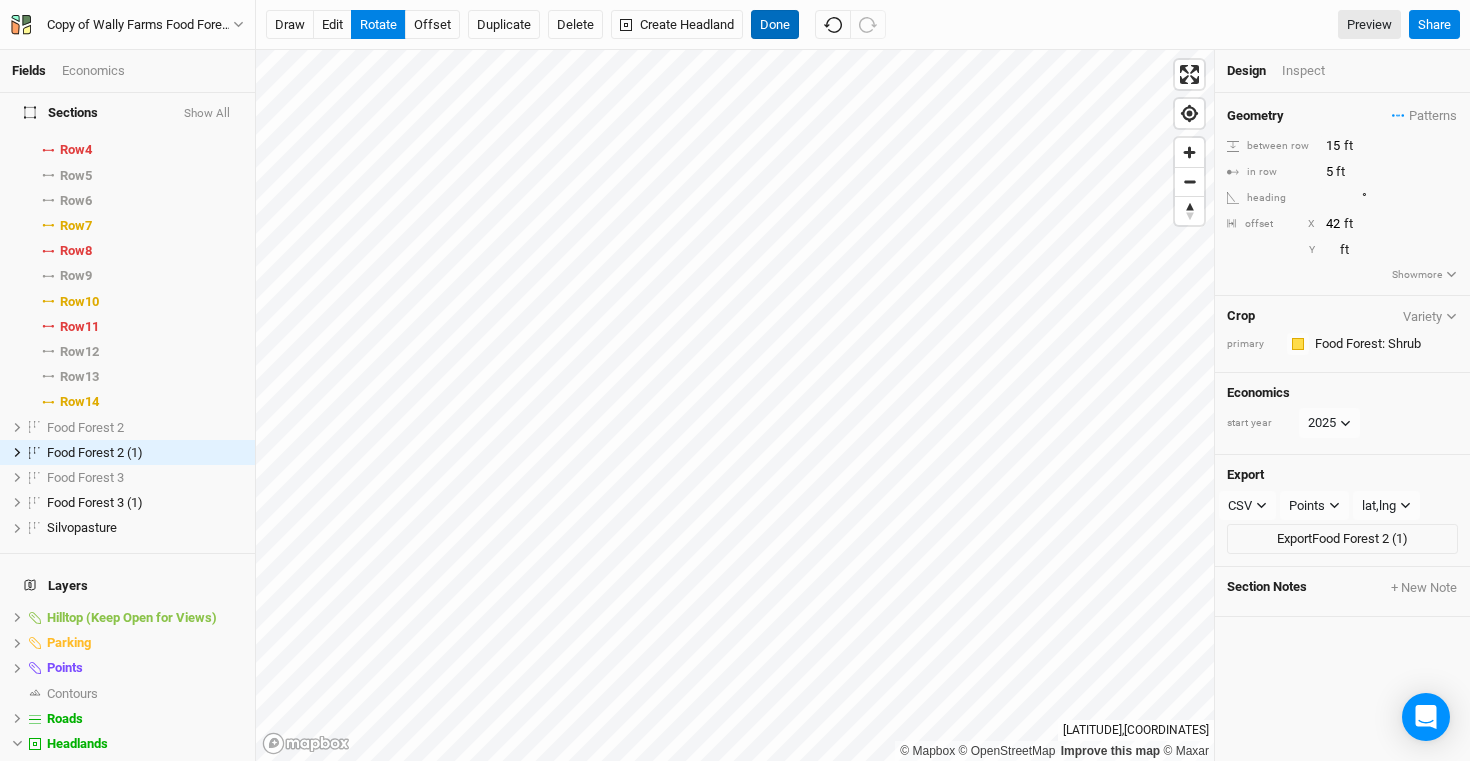 click on "Done" at bounding box center [775, 25] 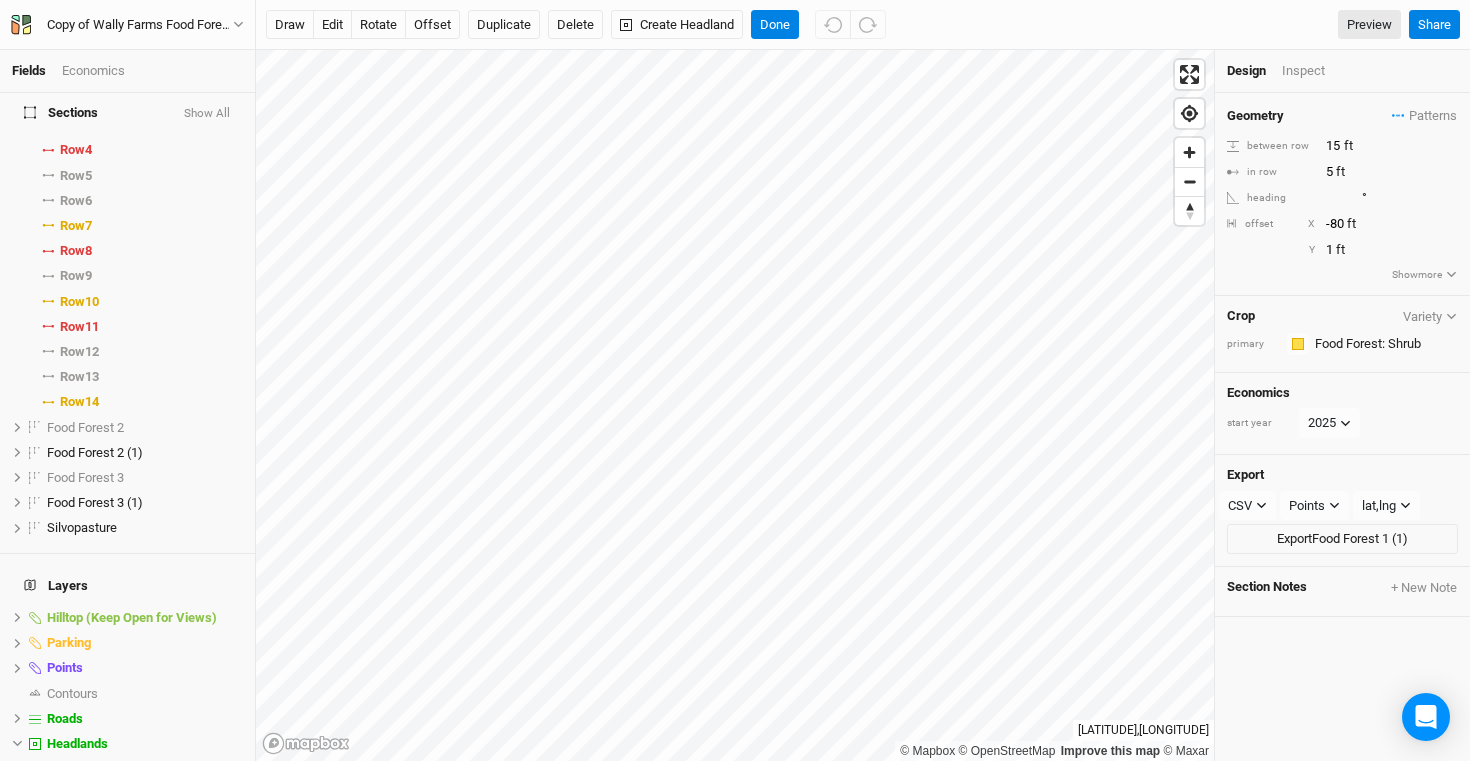 scroll, scrollTop: 0, scrollLeft: 0, axis: both 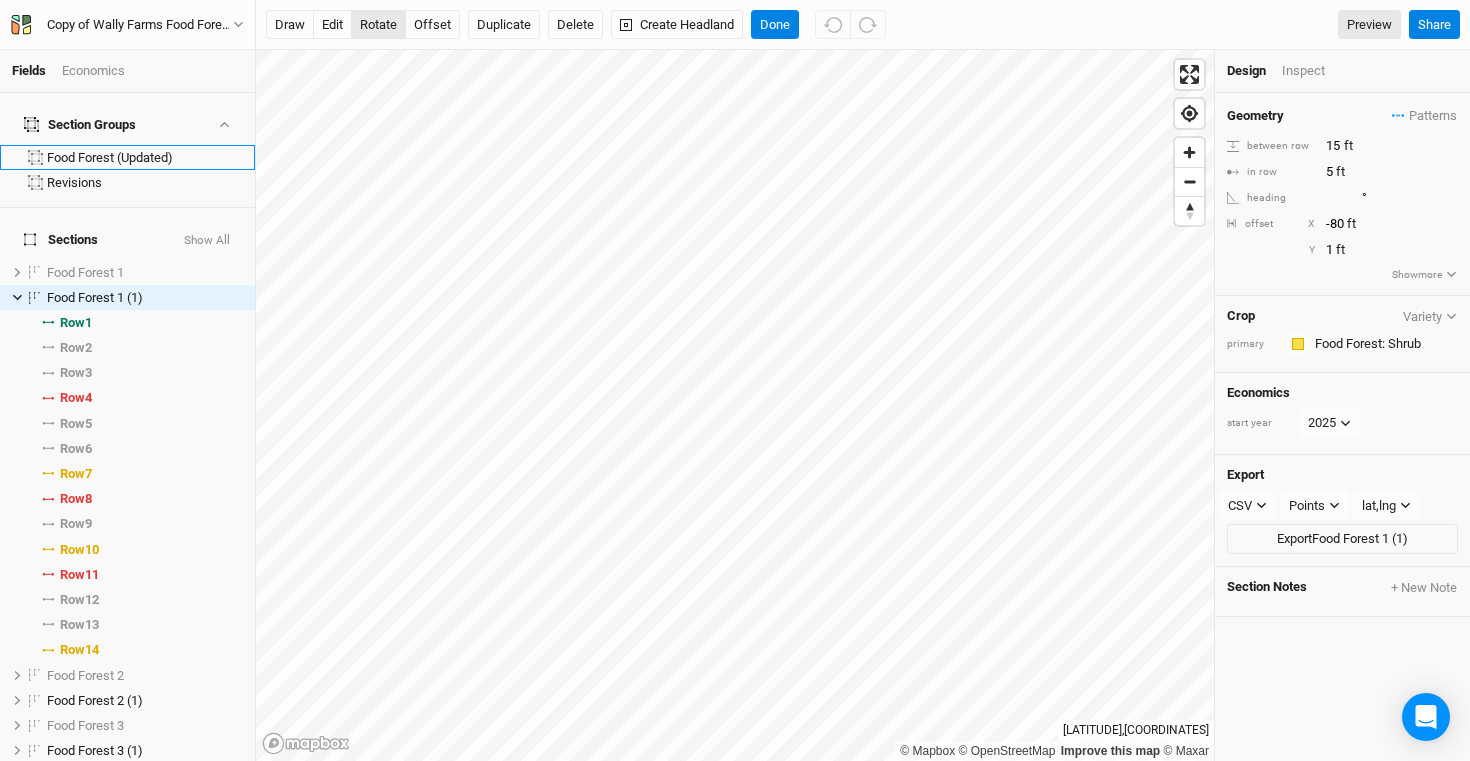 click on "rotate" at bounding box center (378, 25) 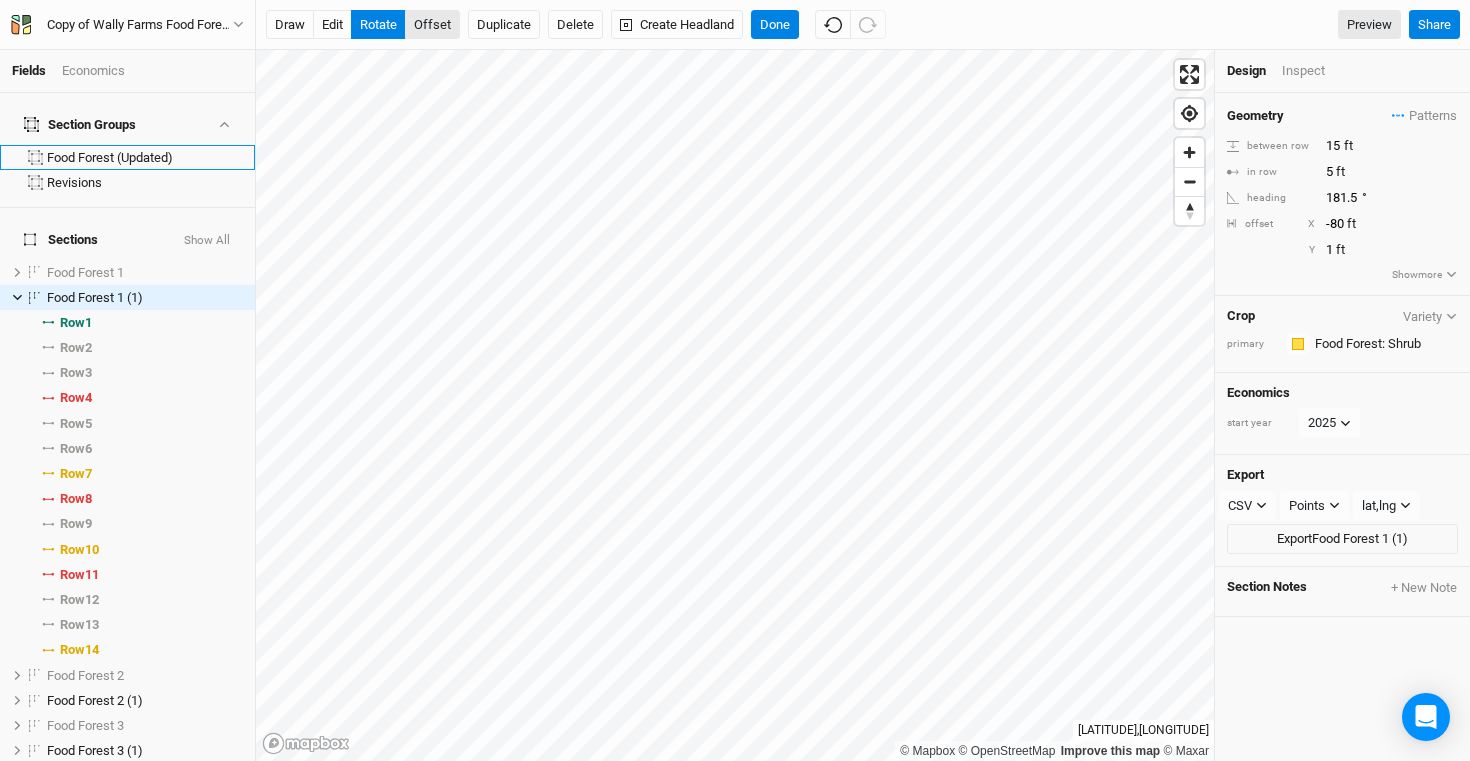 type on "181.8" 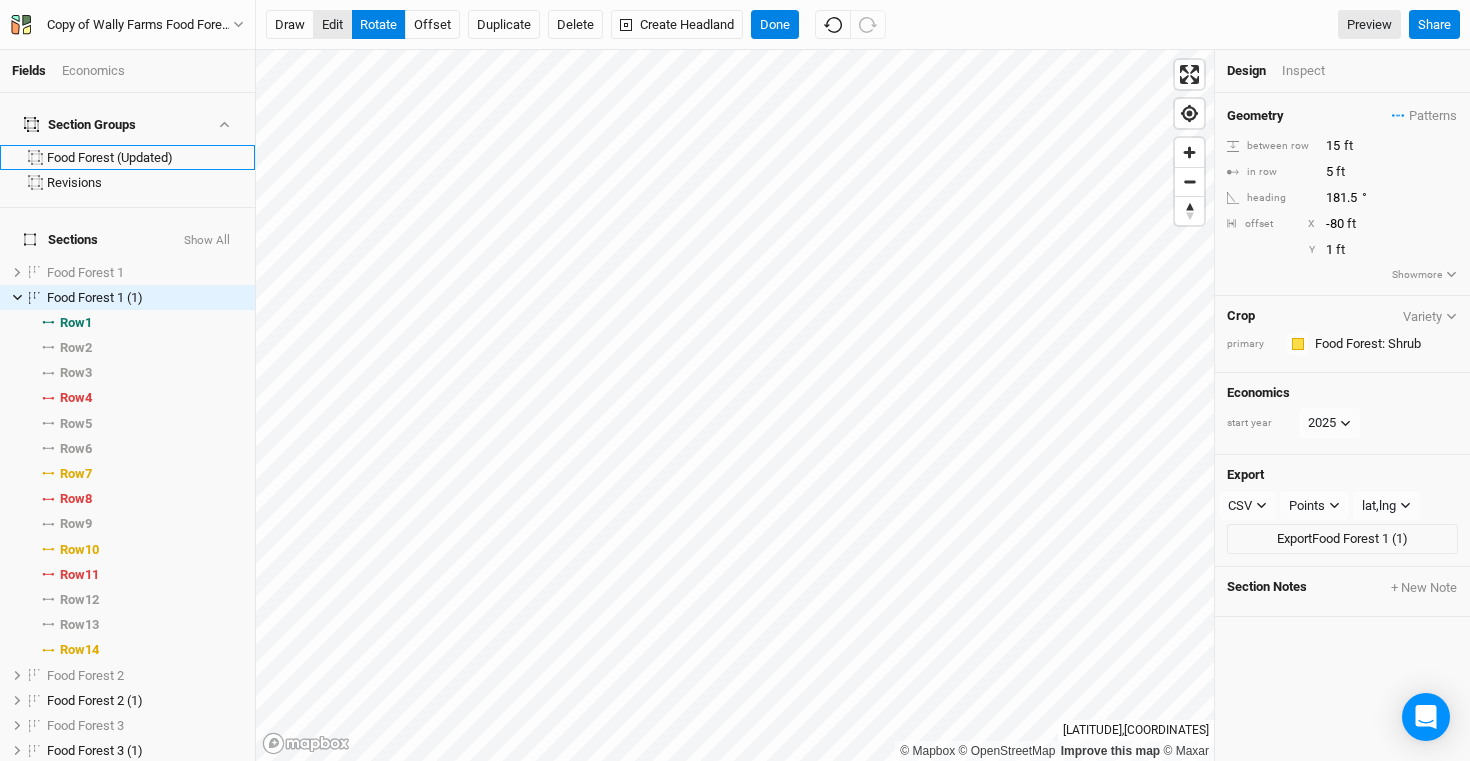 click on "edit" at bounding box center (332, 25) 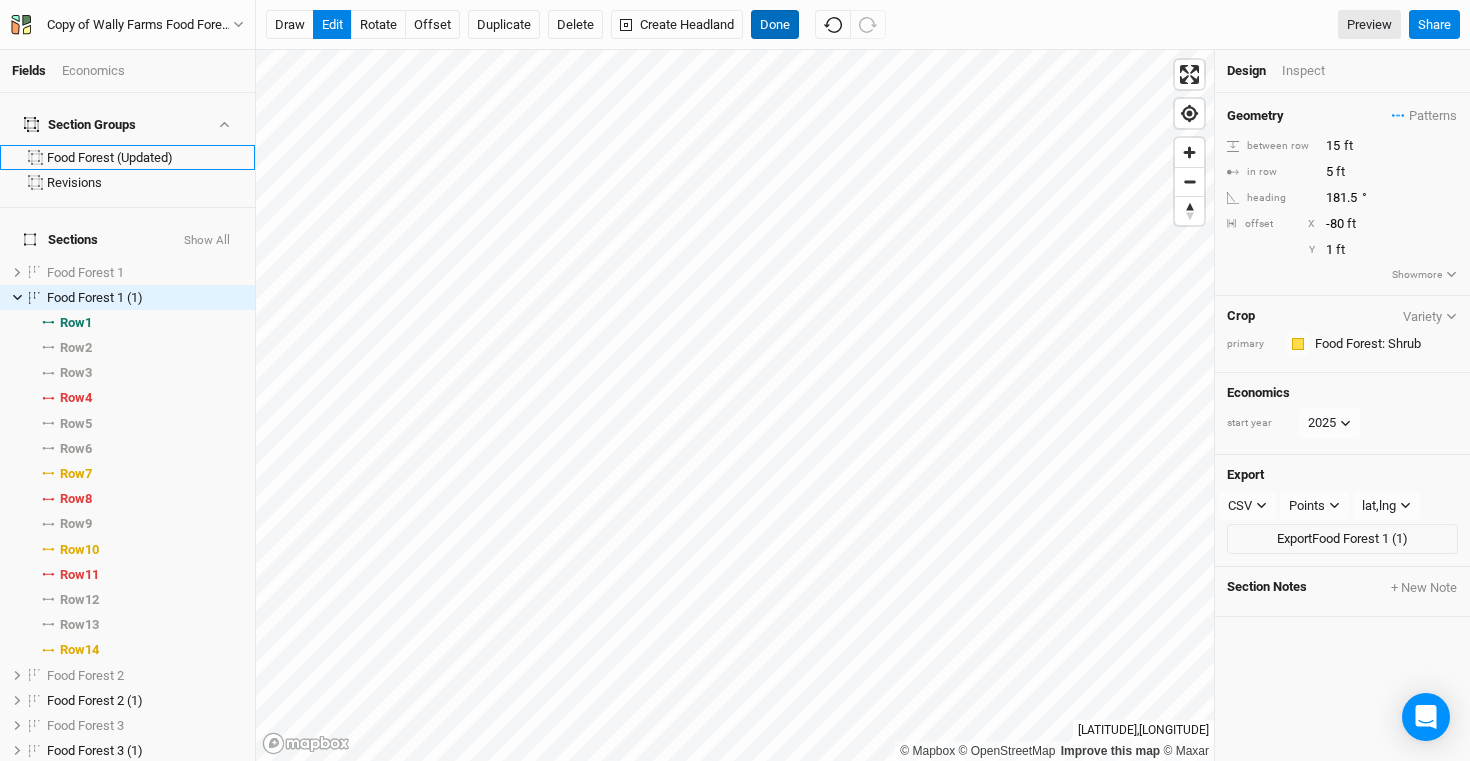 click on "Done" at bounding box center (775, 25) 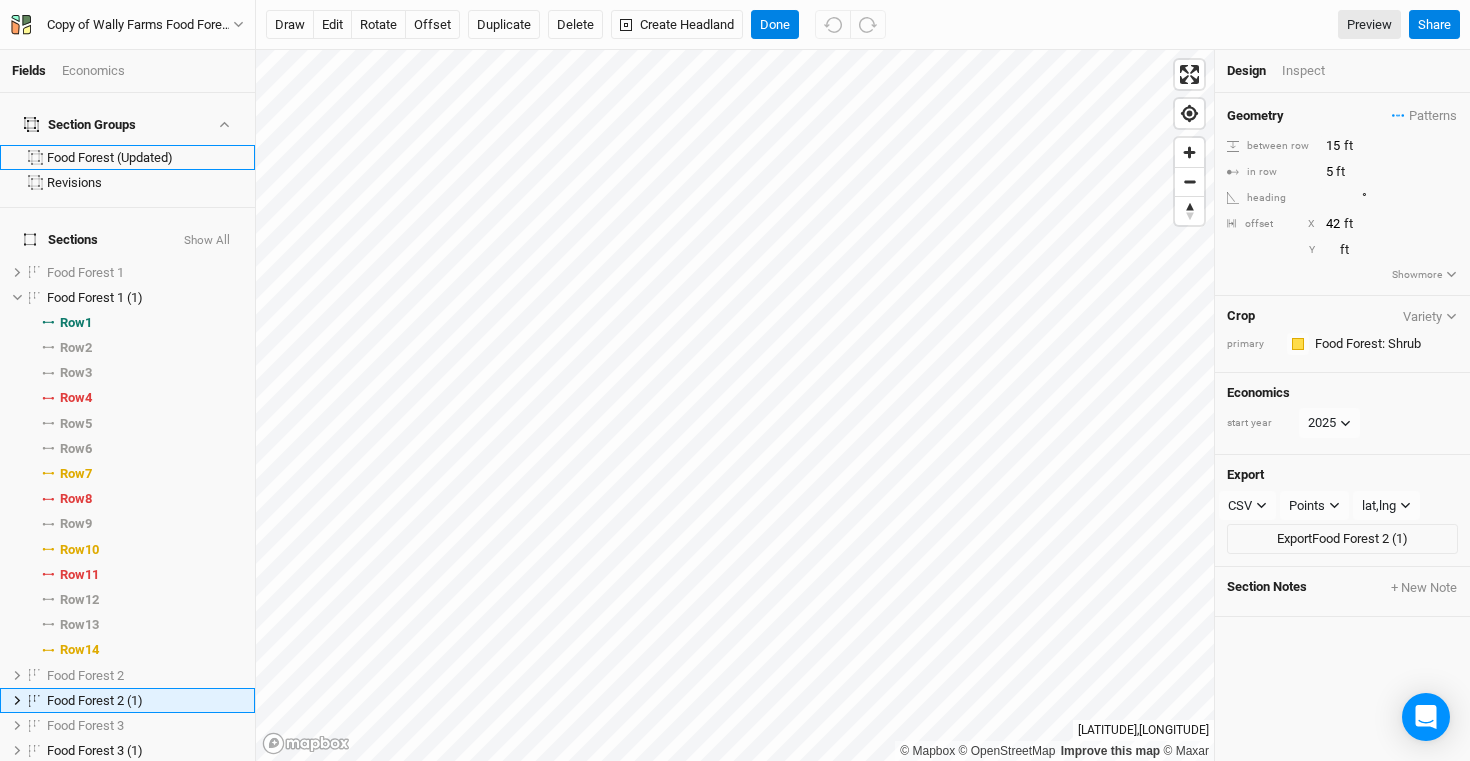 scroll, scrollTop: 248, scrollLeft: 0, axis: vertical 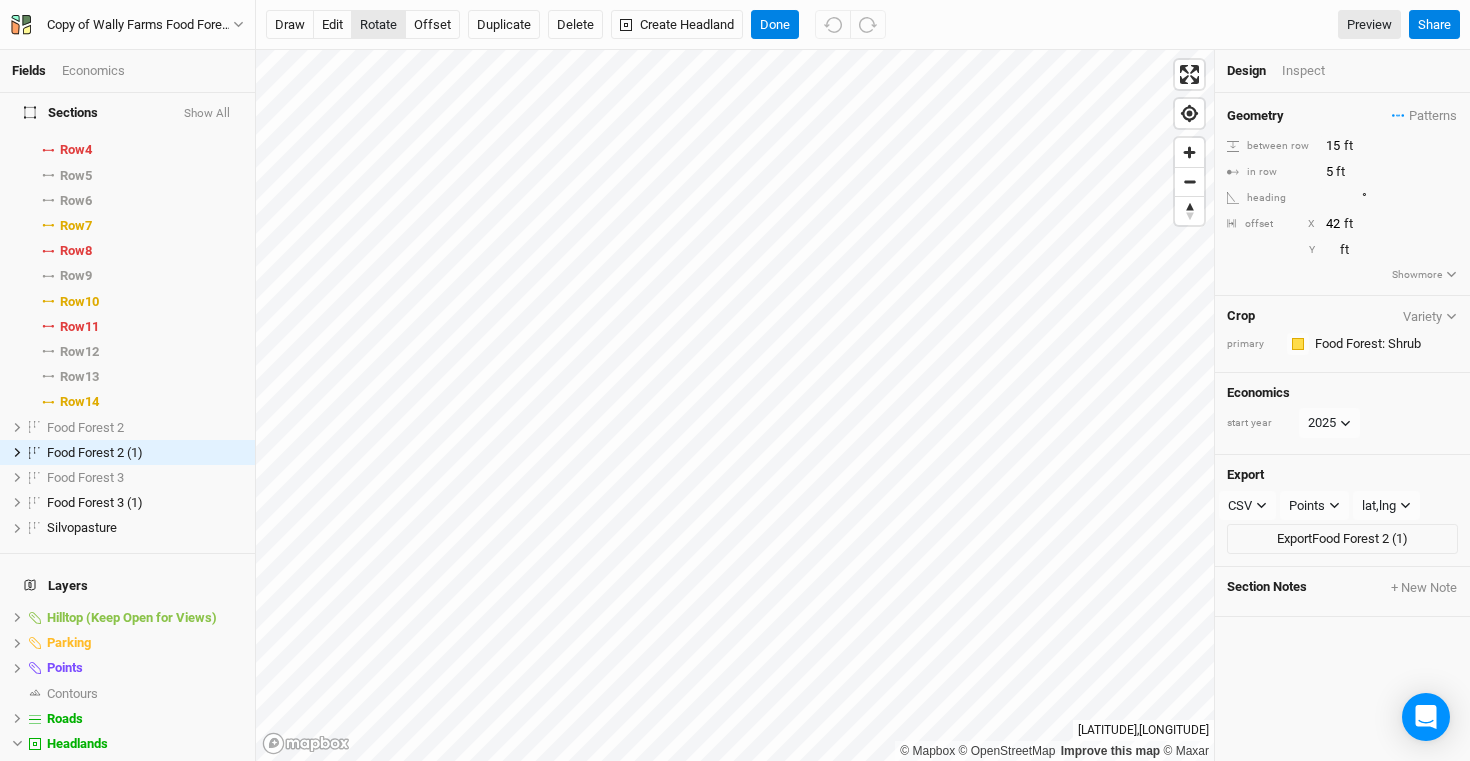 click on "rotate" at bounding box center (378, 25) 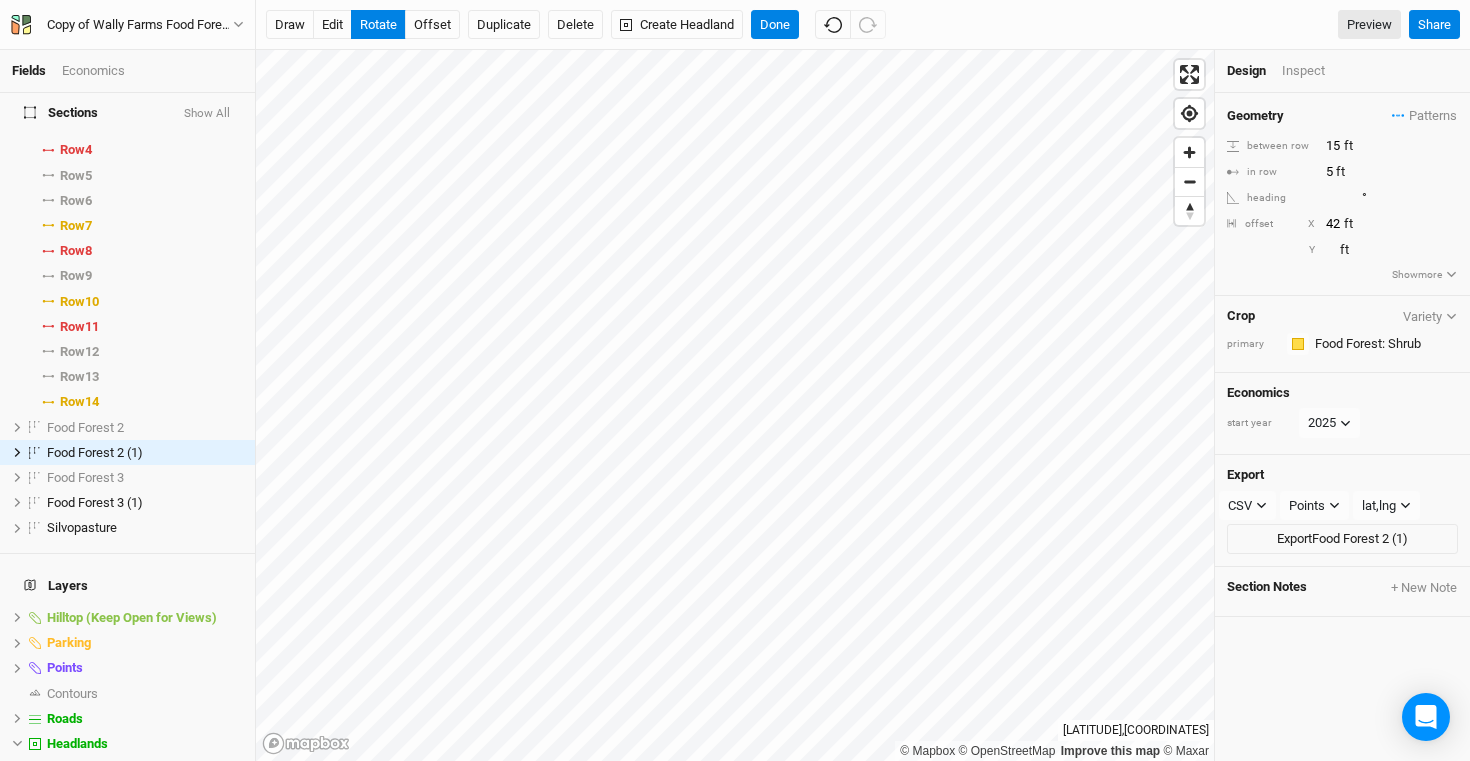 type on "311.8" 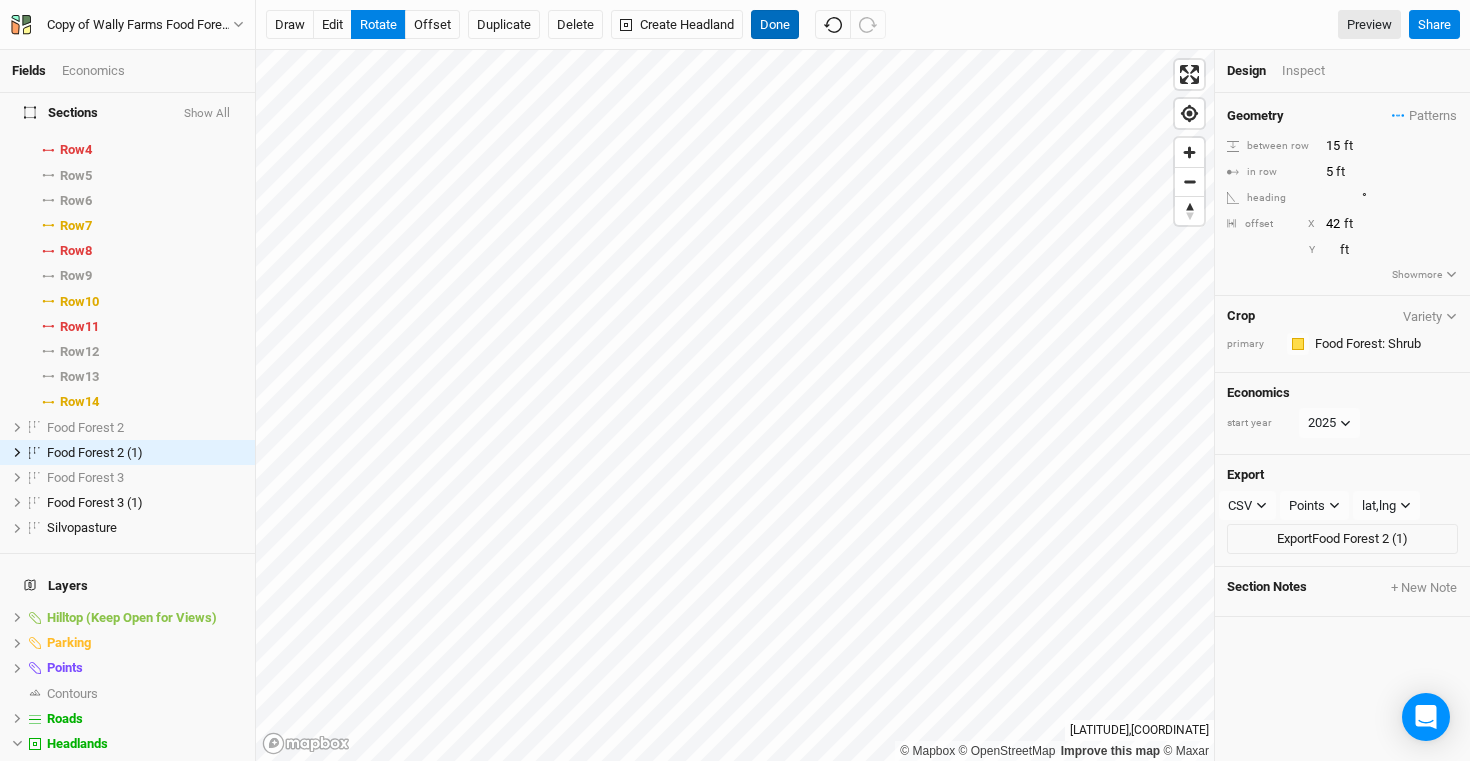 click on "Done" at bounding box center (775, 25) 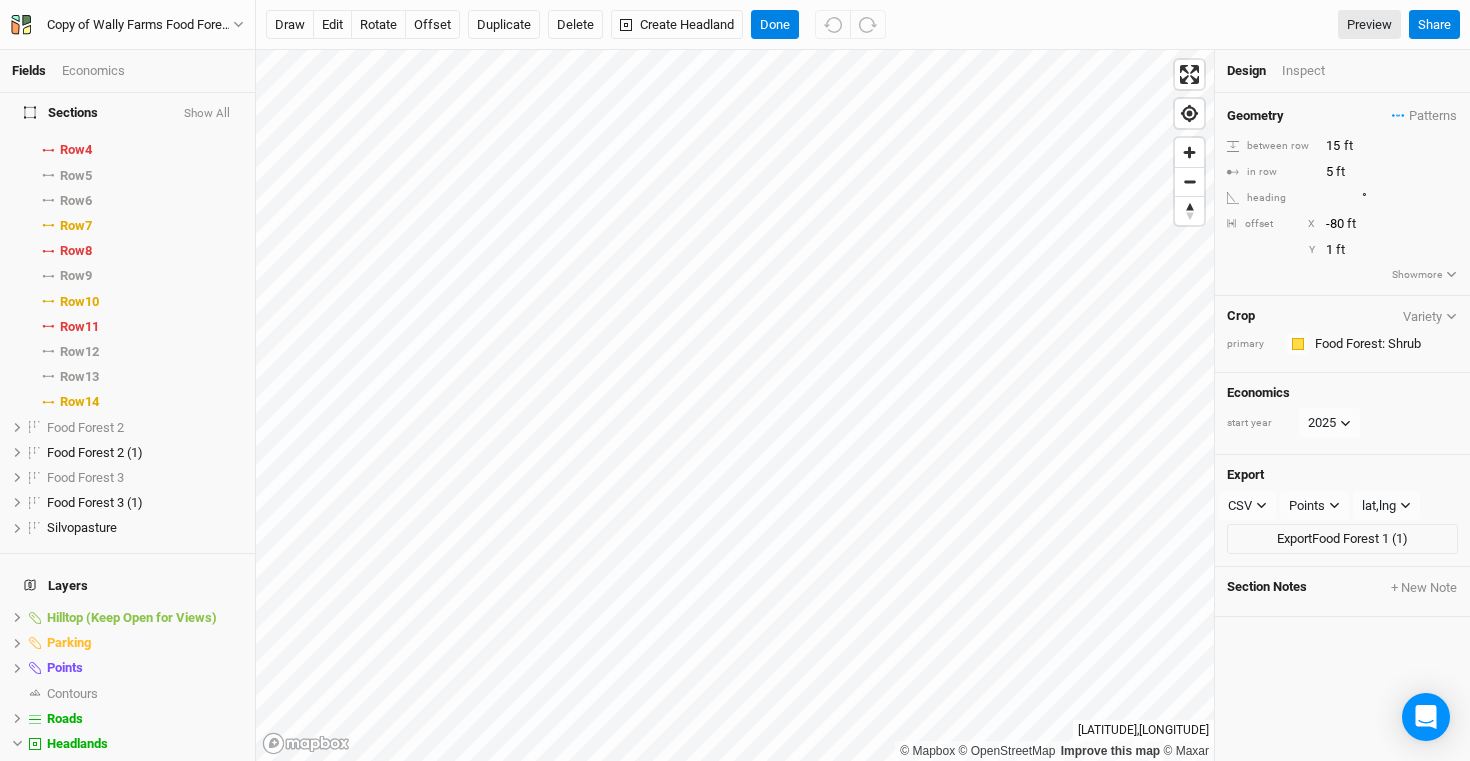 scroll, scrollTop: 0, scrollLeft: 0, axis: both 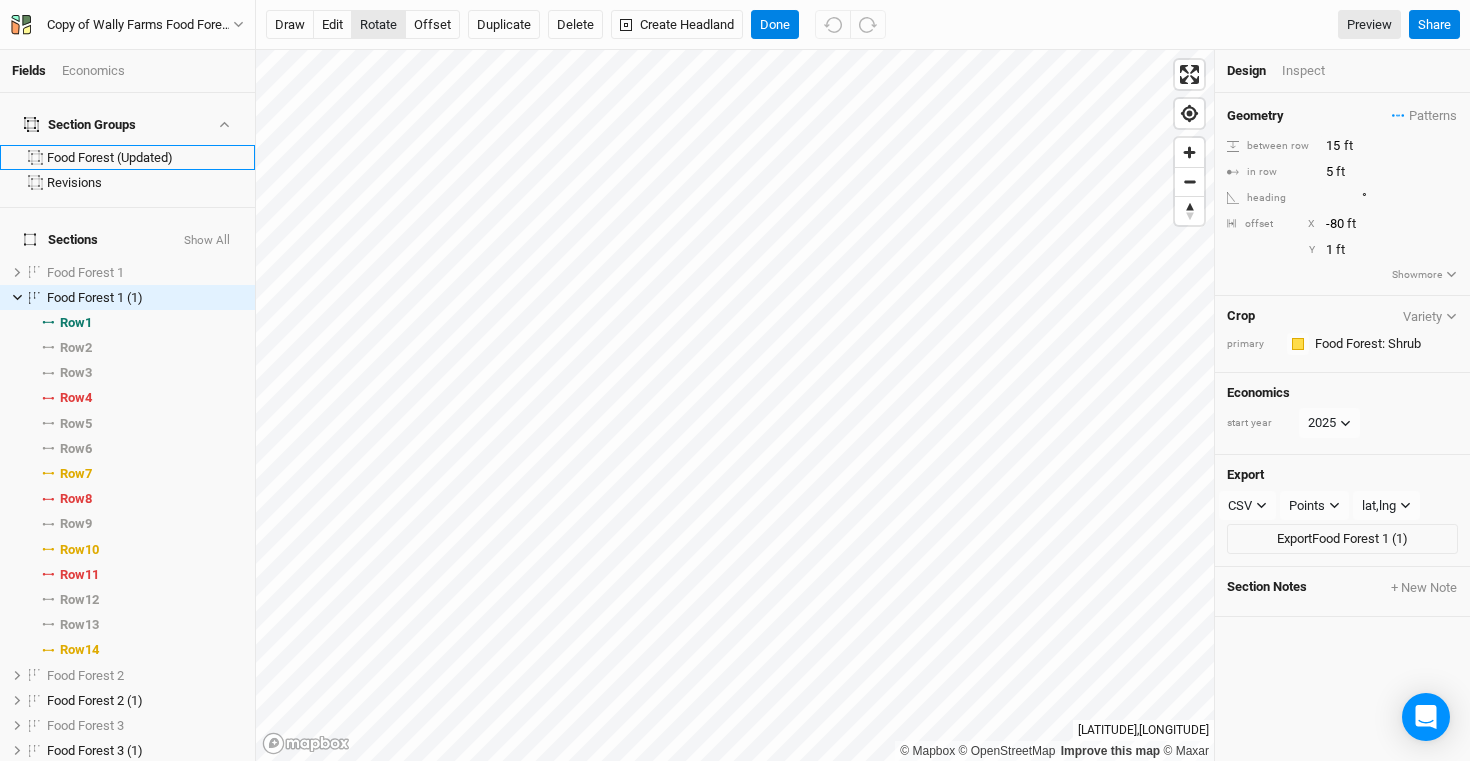 click on "rotate" at bounding box center (378, 25) 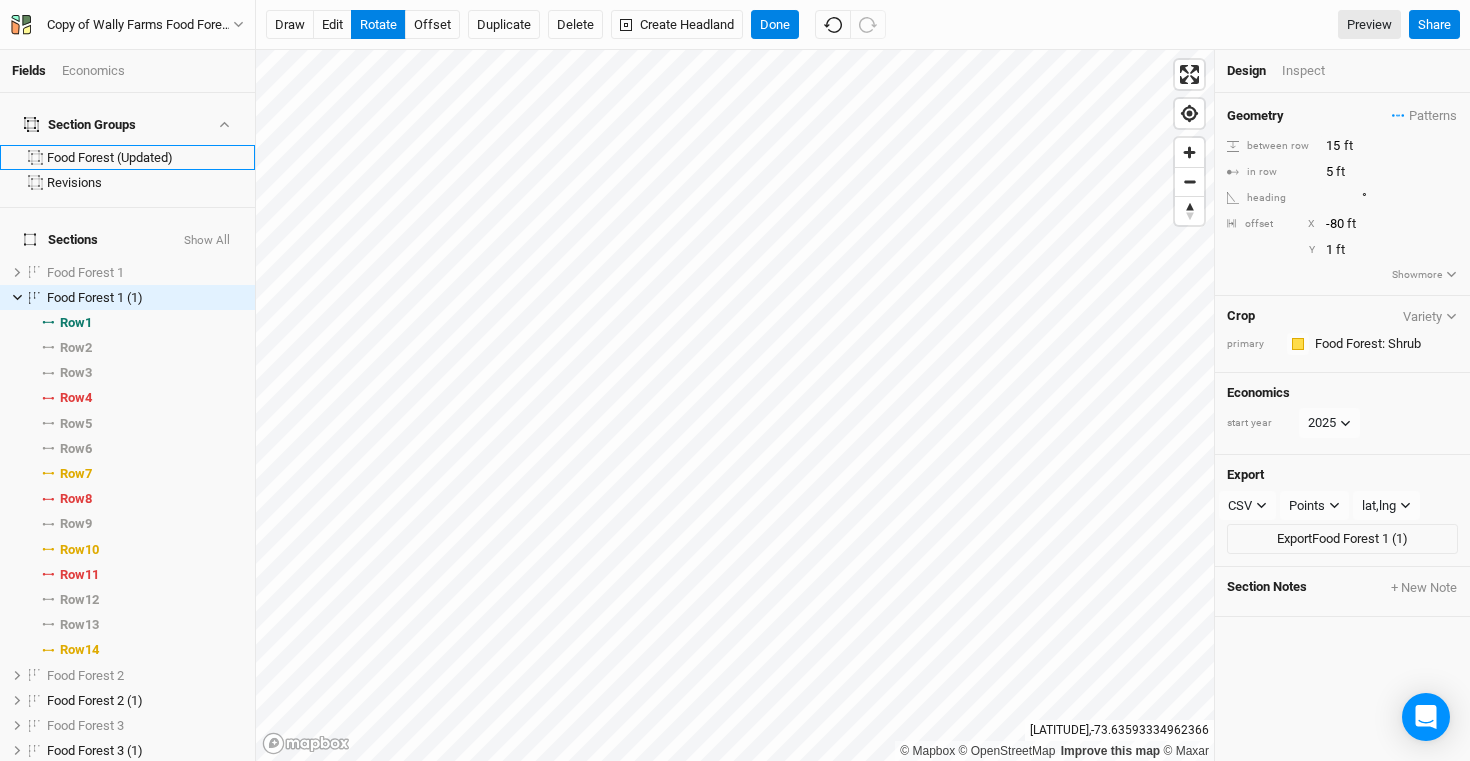 type on "182.2" 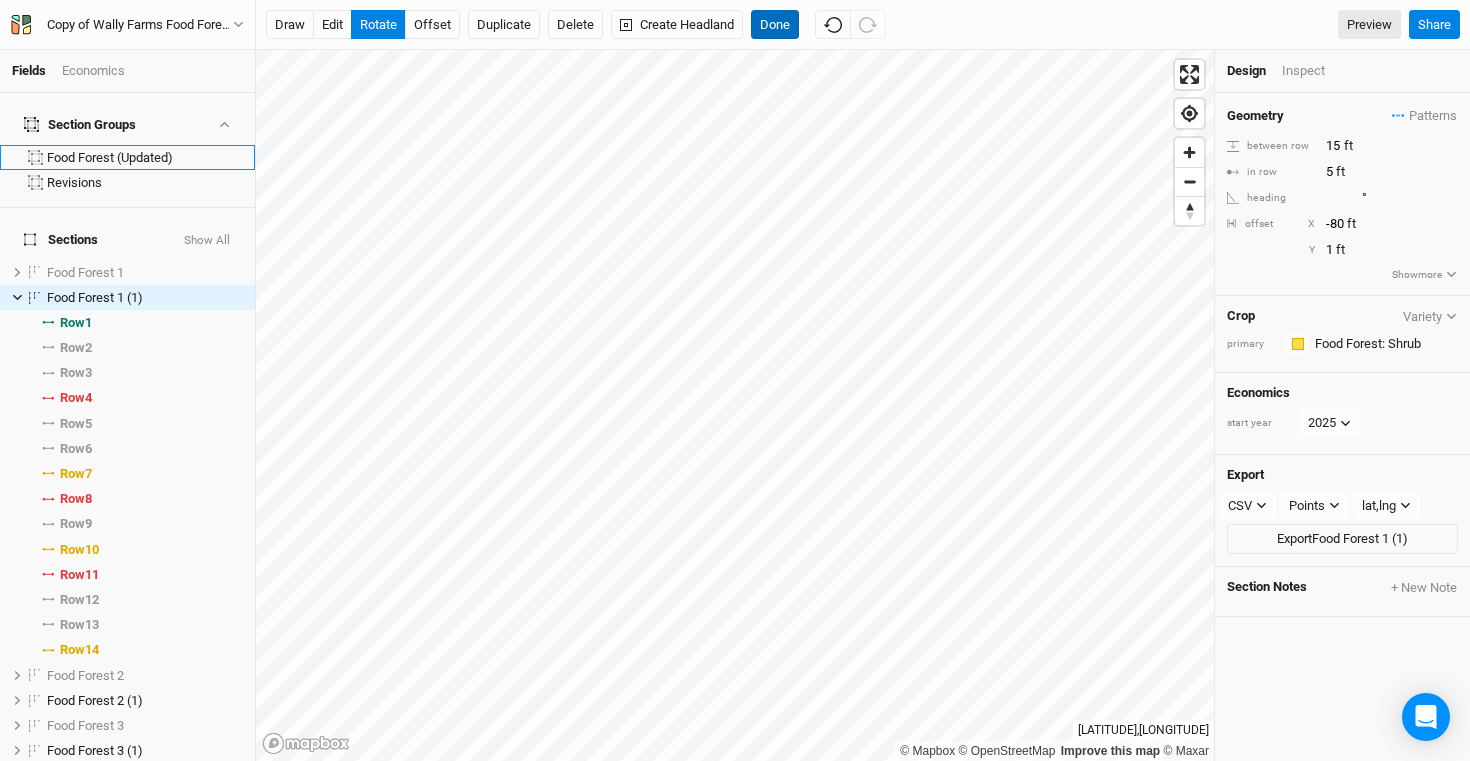 click on "Done" at bounding box center (775, 25) 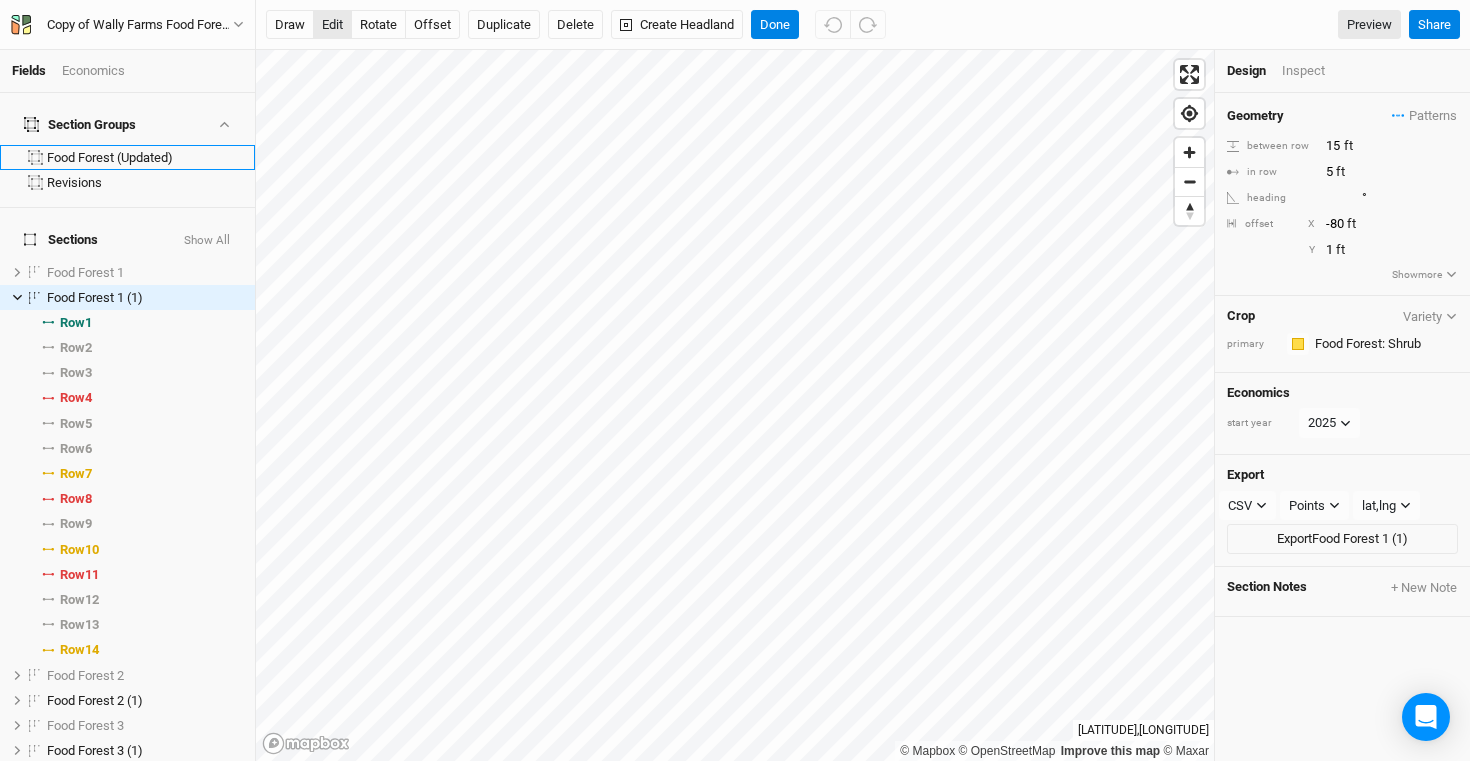 click on "edit" at bounding box center [332, 25] 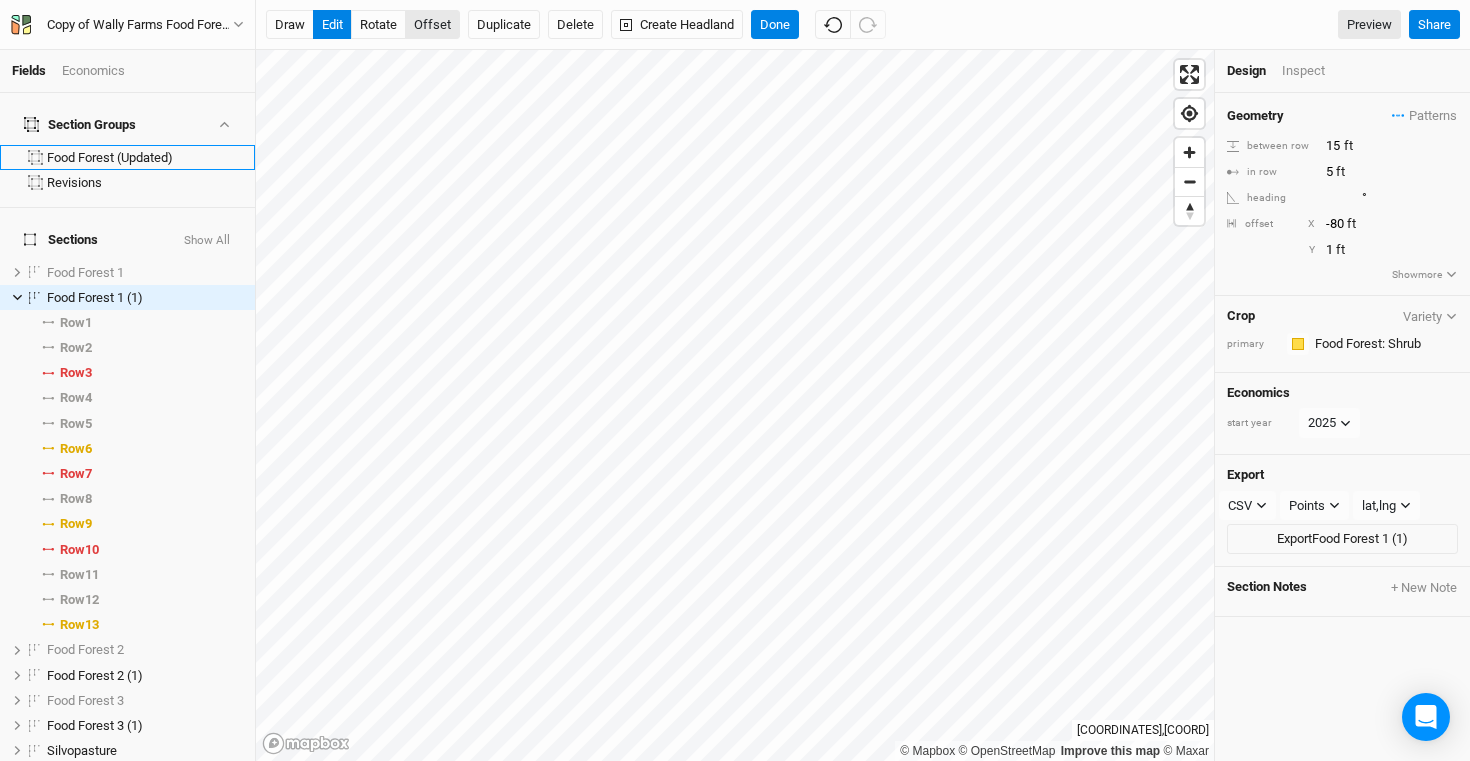 click on "offset" at bounding box center [432, 25] 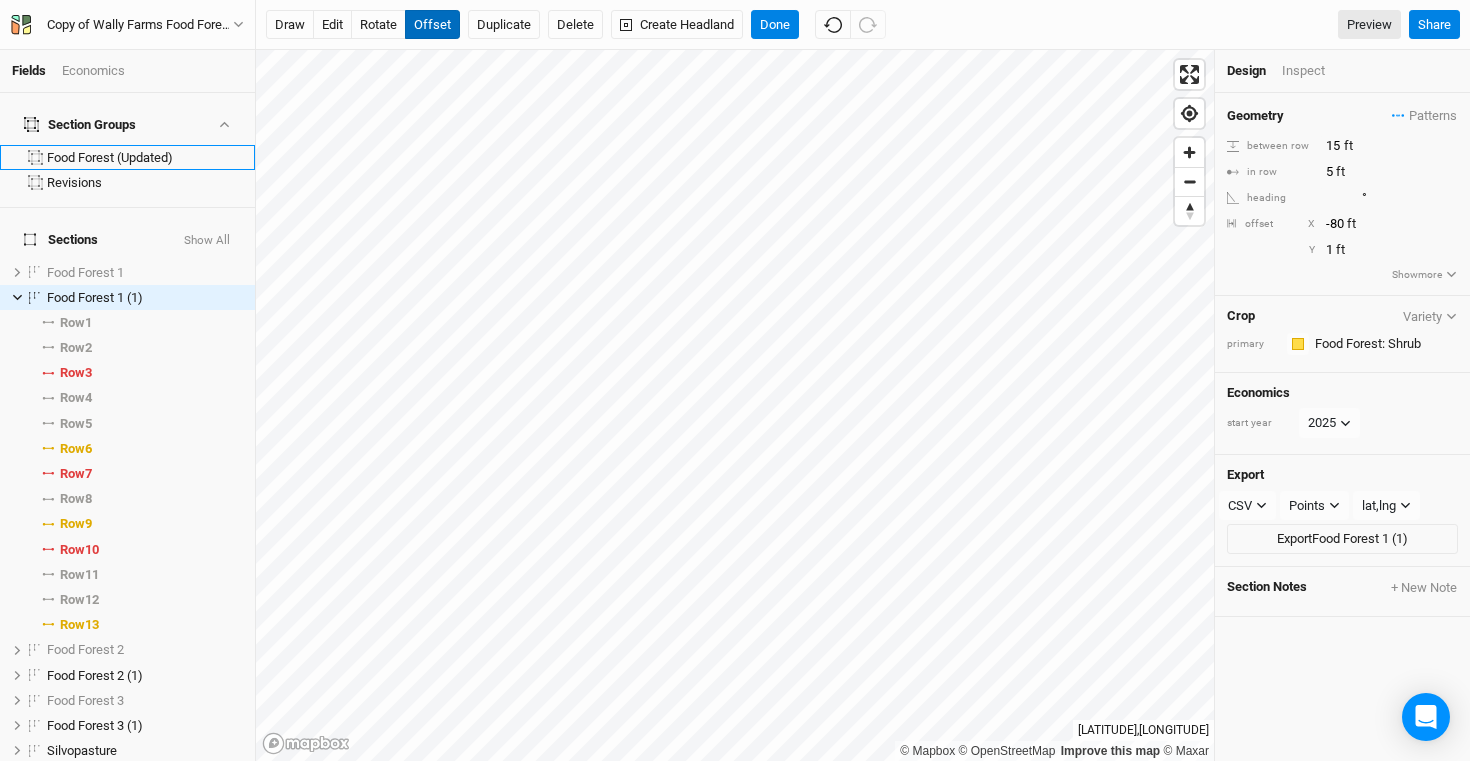 type 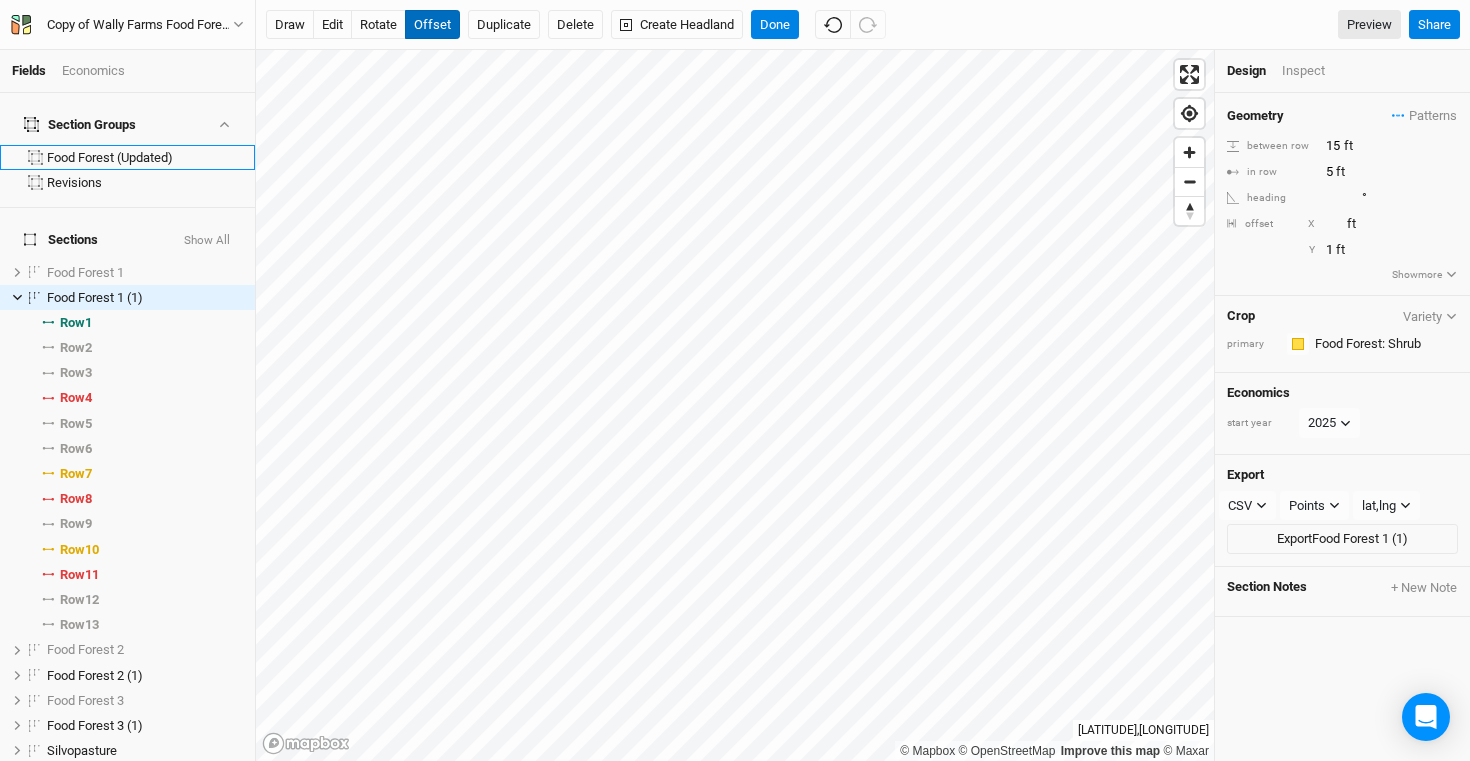 type on "-72" 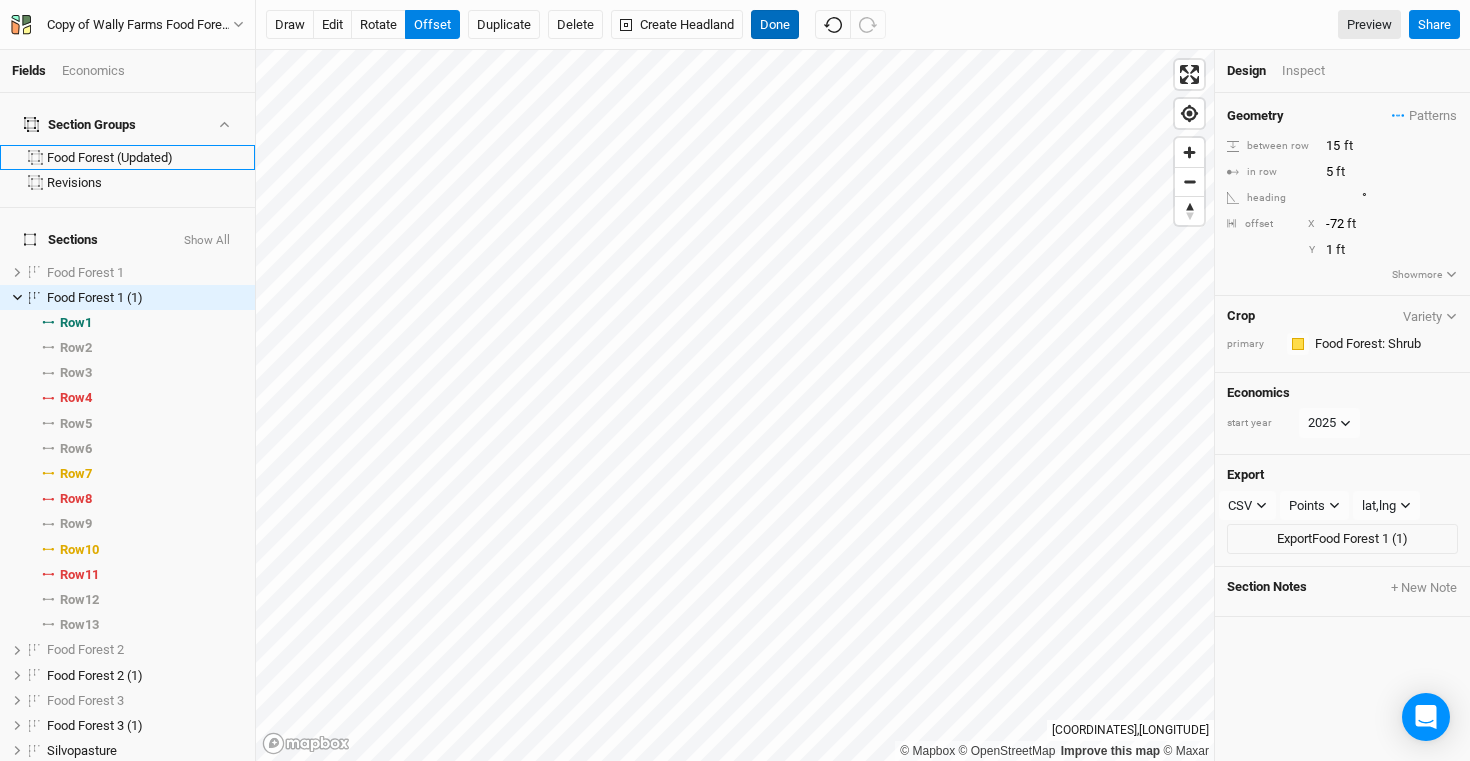 click on "Done" at bounding box center (775, 25) 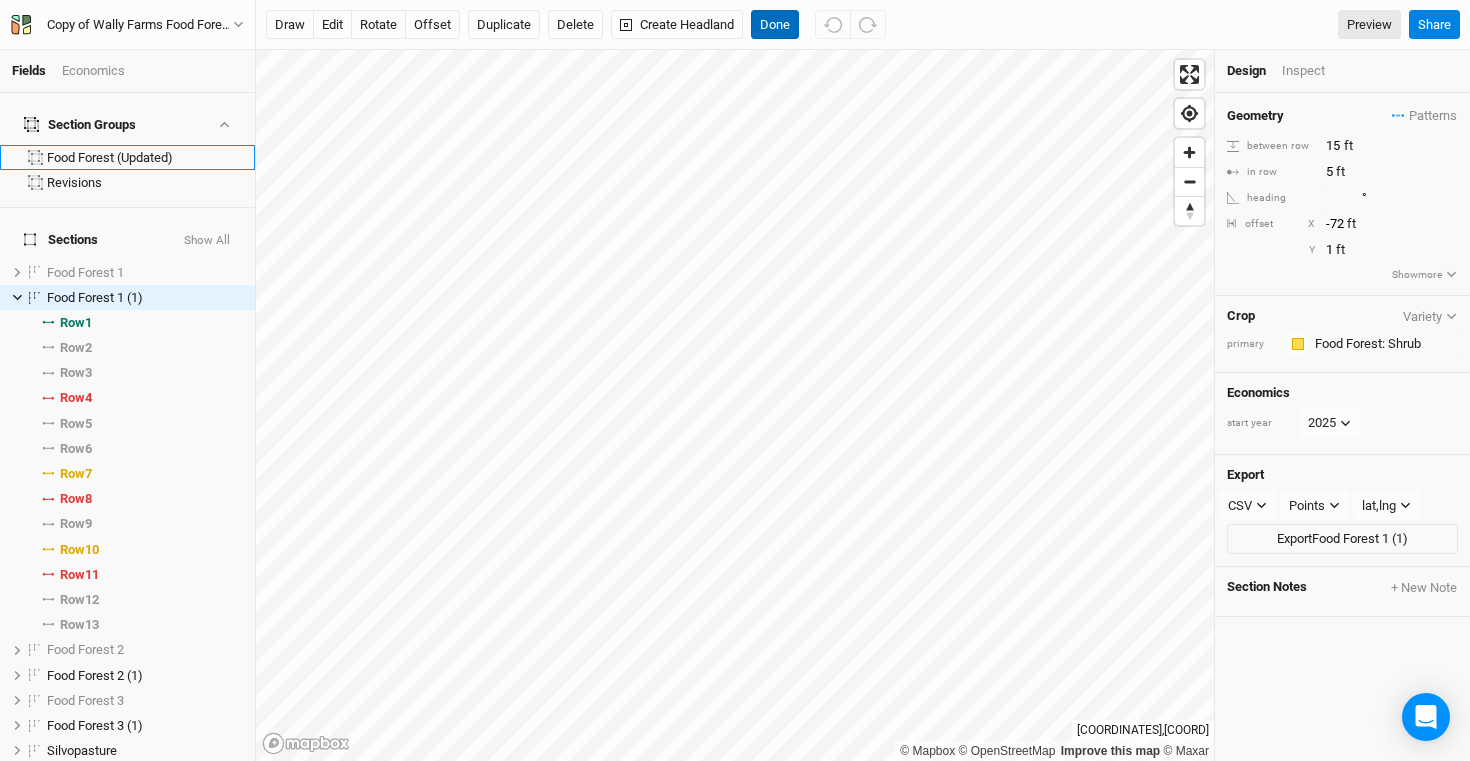 click on "Done" at bounding box center [775, 25] 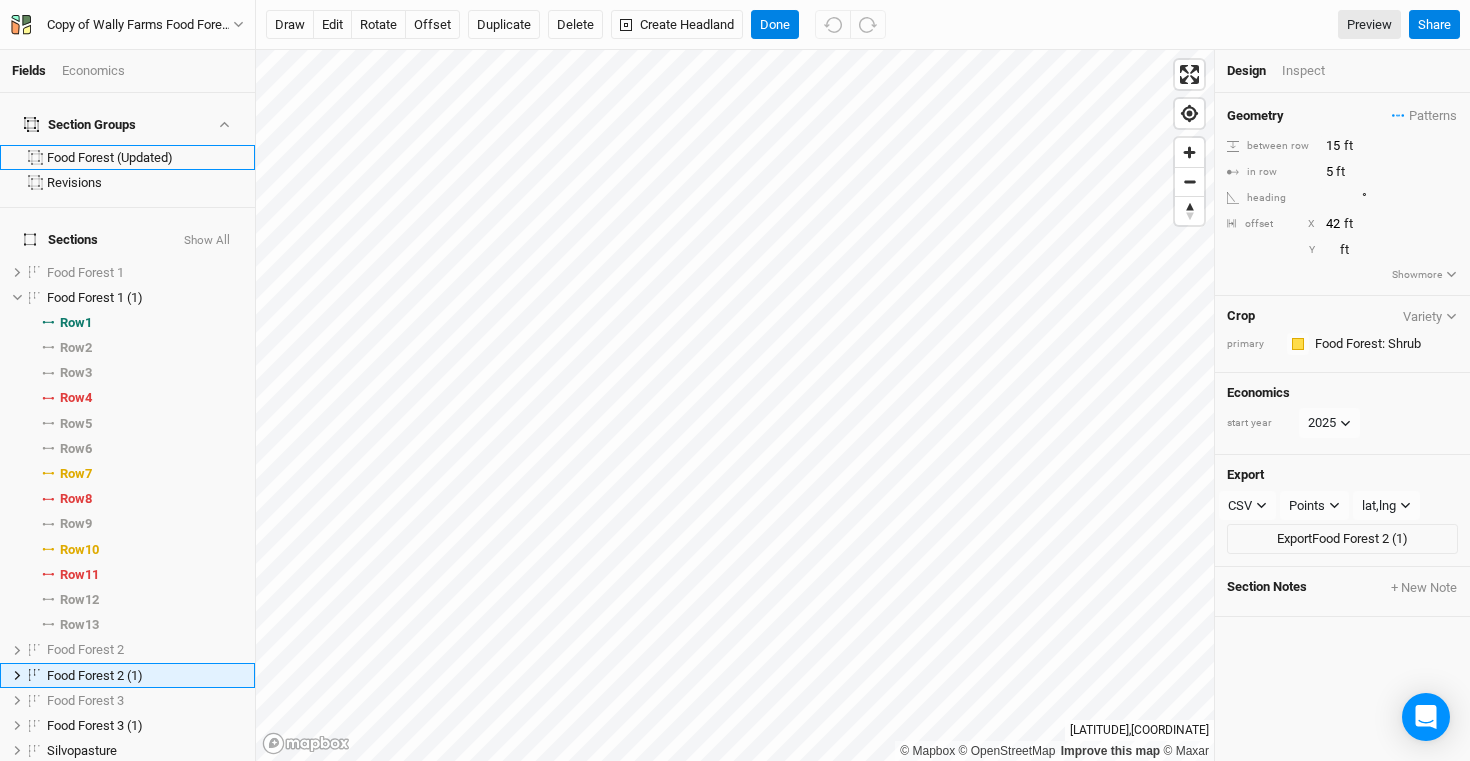 scroll, scrollTop: 223, scrollLeft: 0, axis: vertical 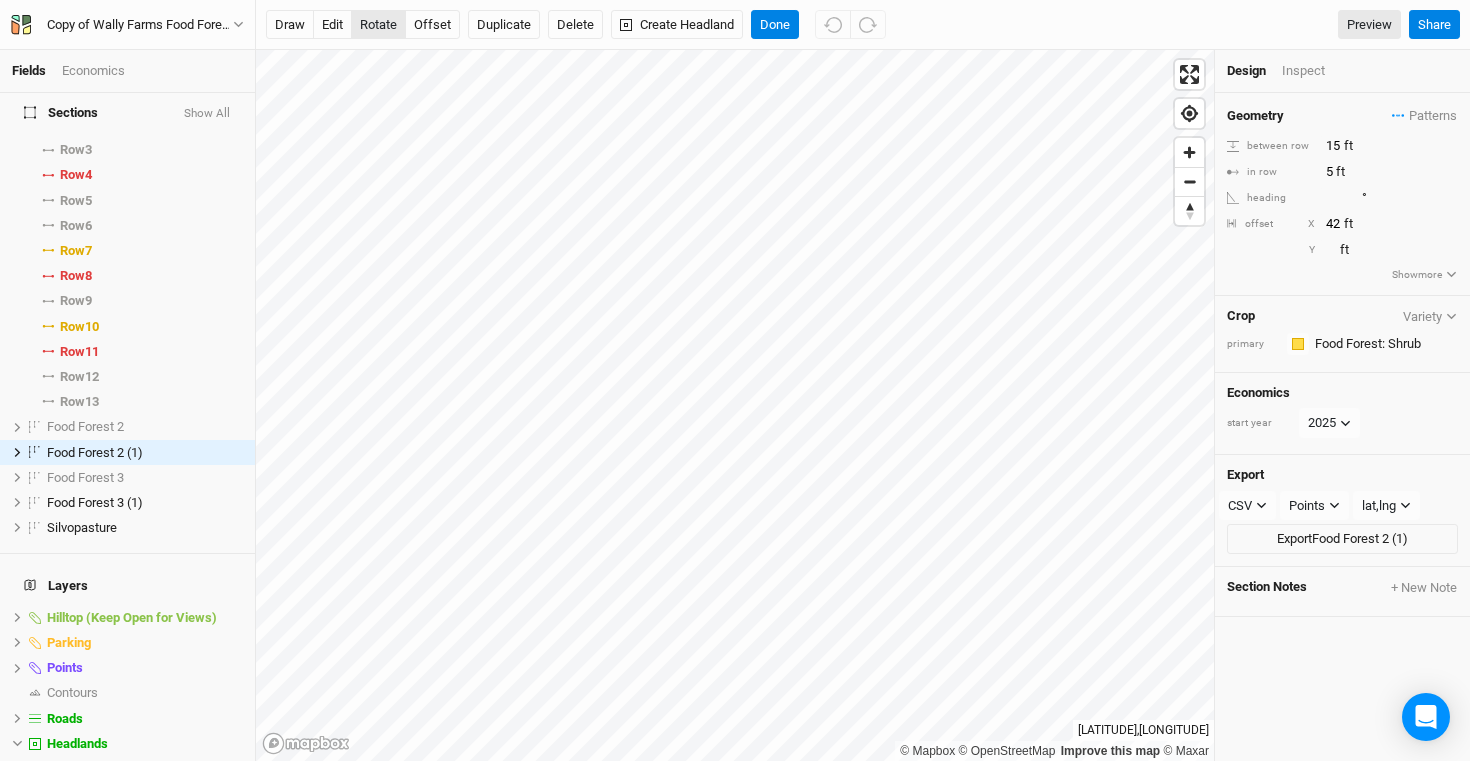 click on "rotate" at bounding box center [378, 25] 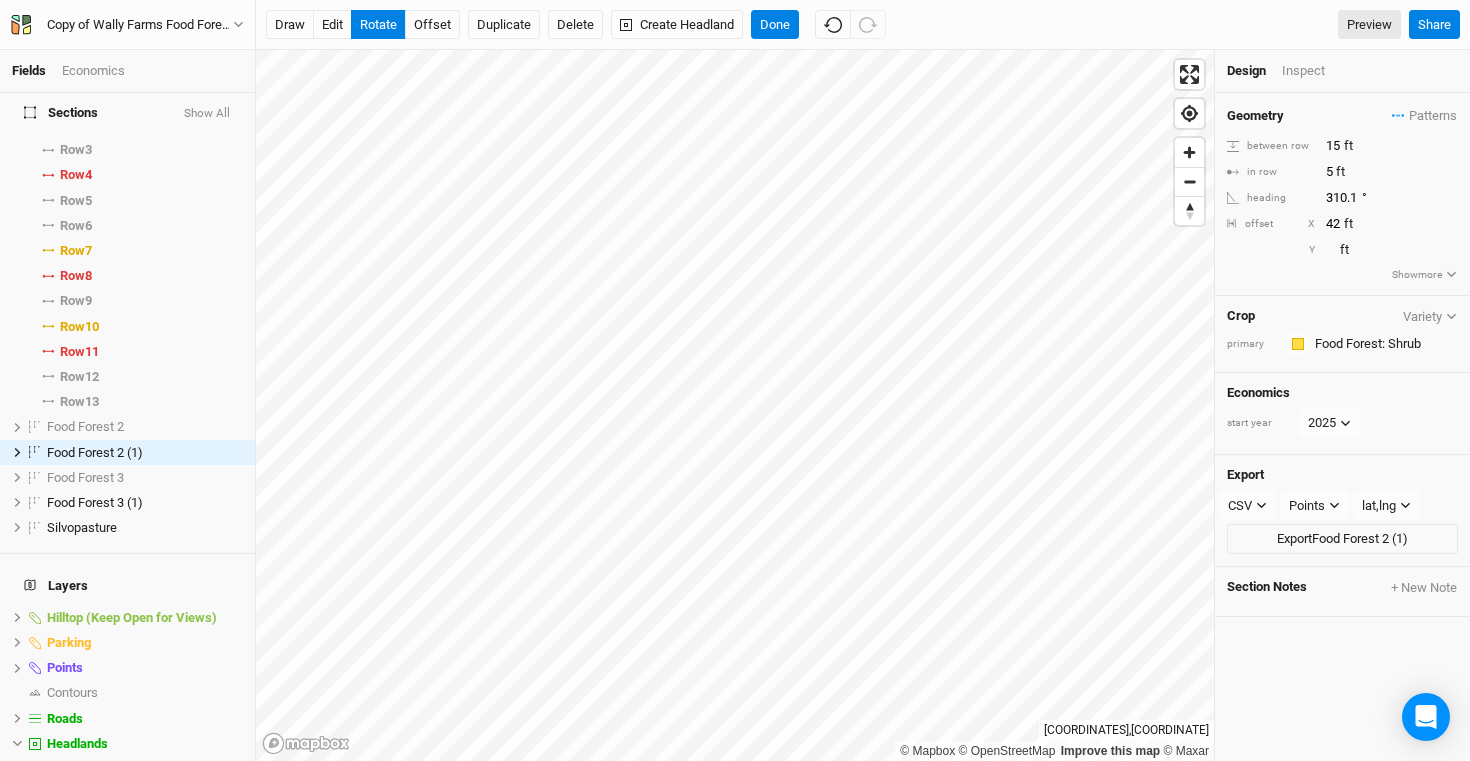 type on "309.3" 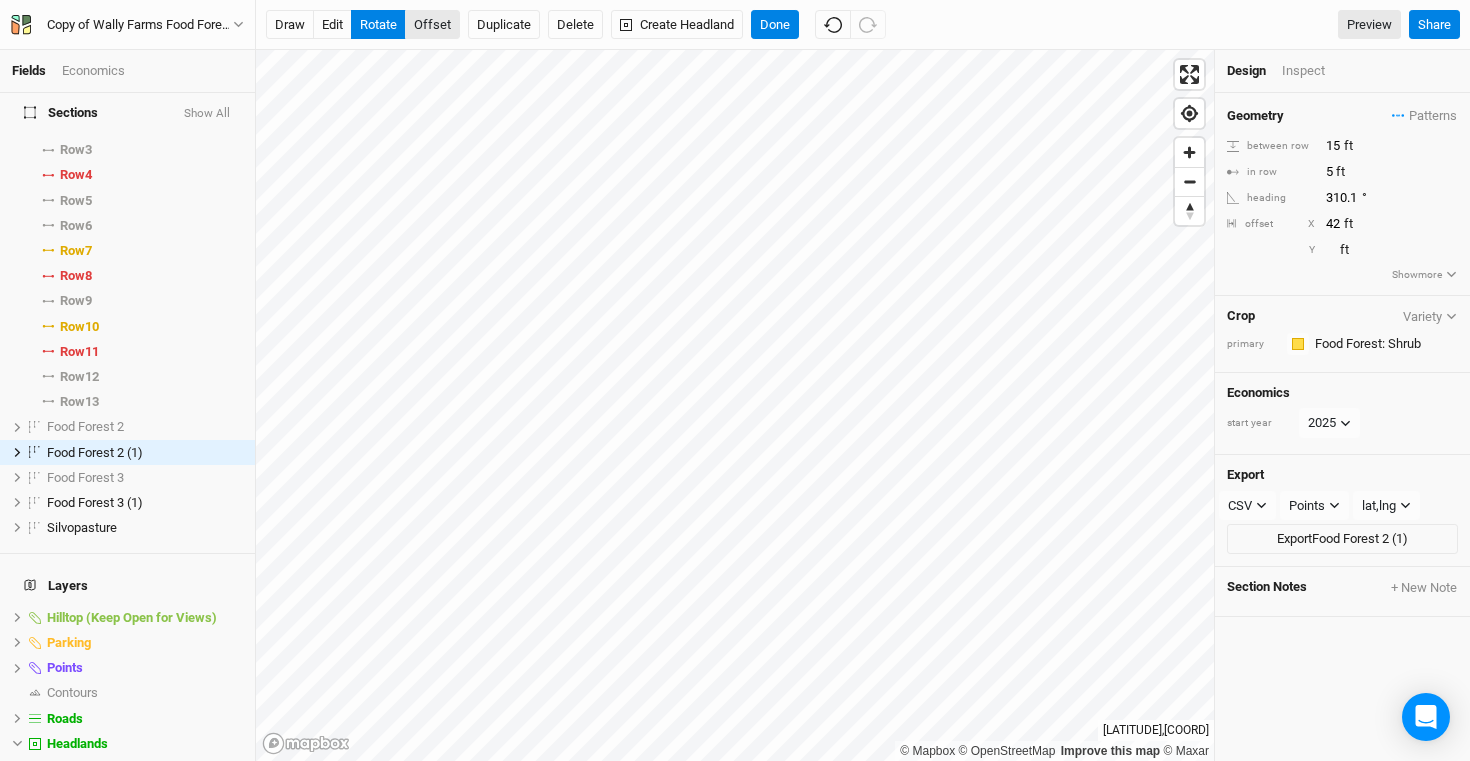 click on "offset" at bounding box center (432, 25) 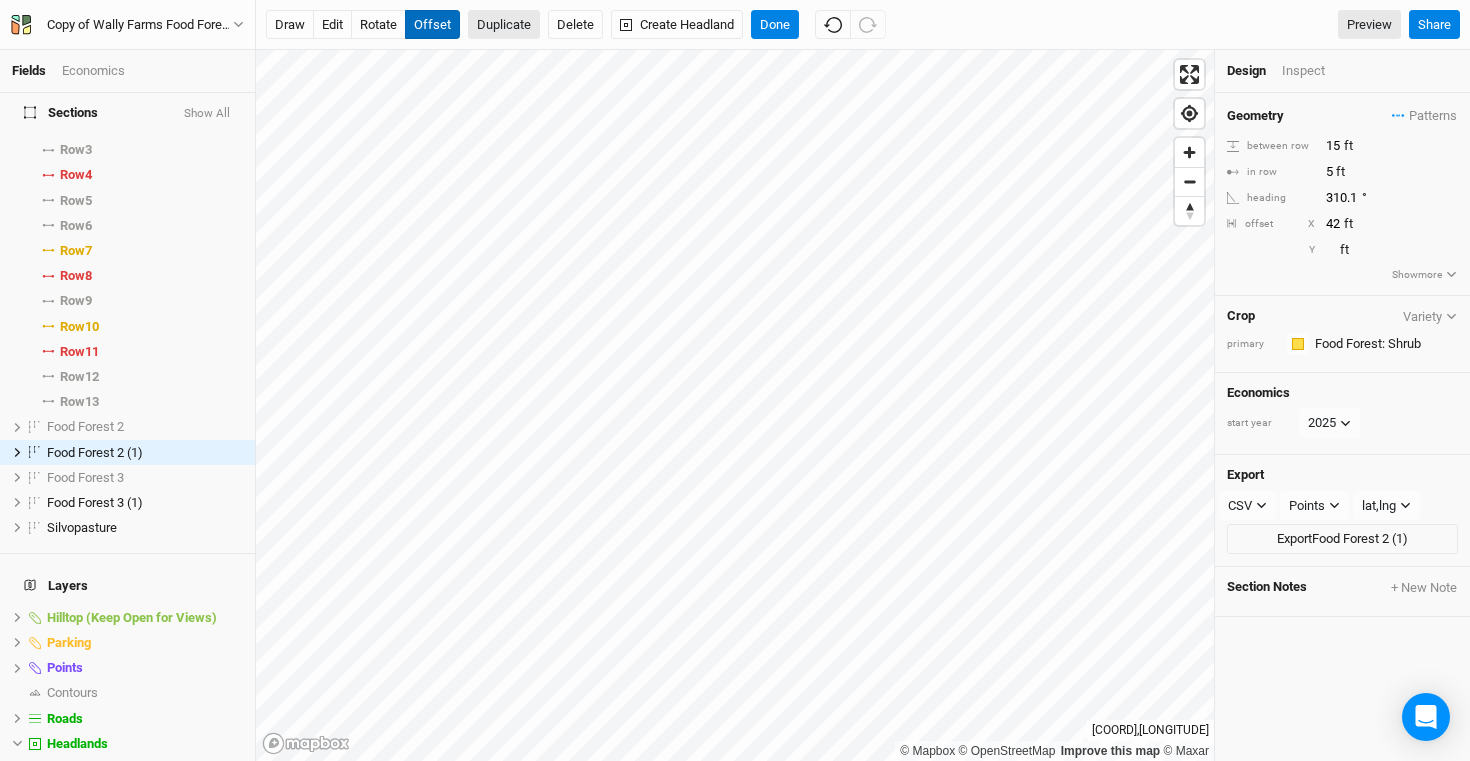type 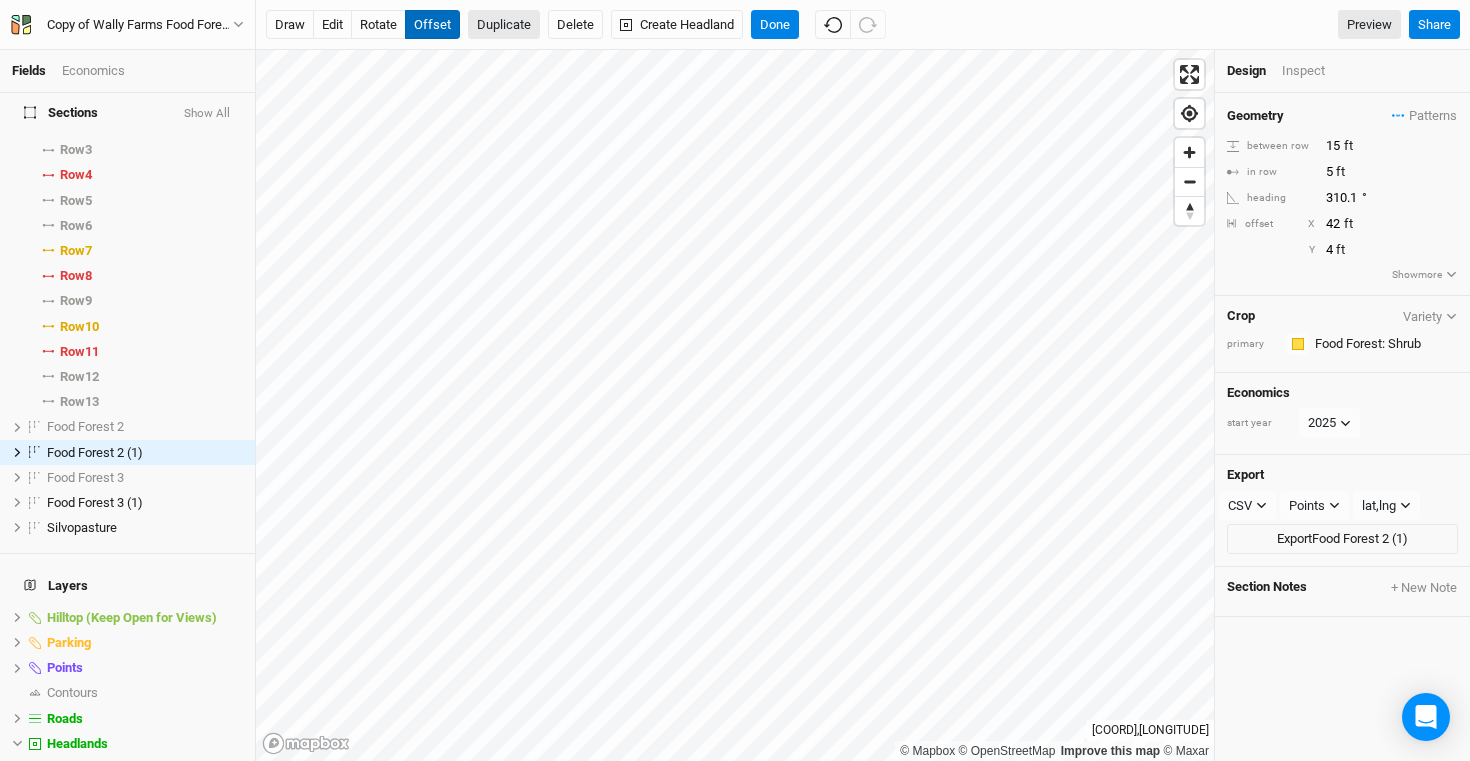 type on "5" 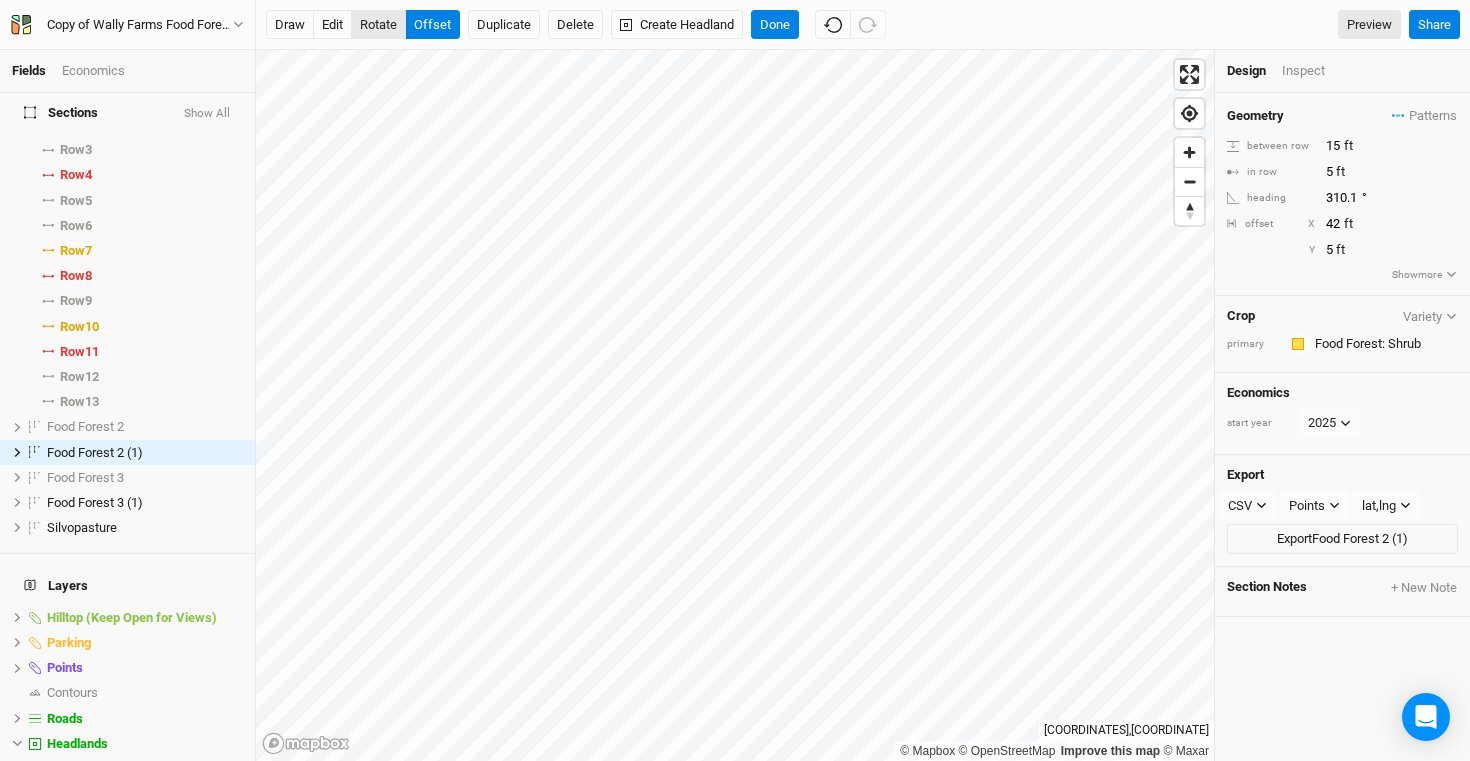 click on "rotate" at bounding box center [378, 25] 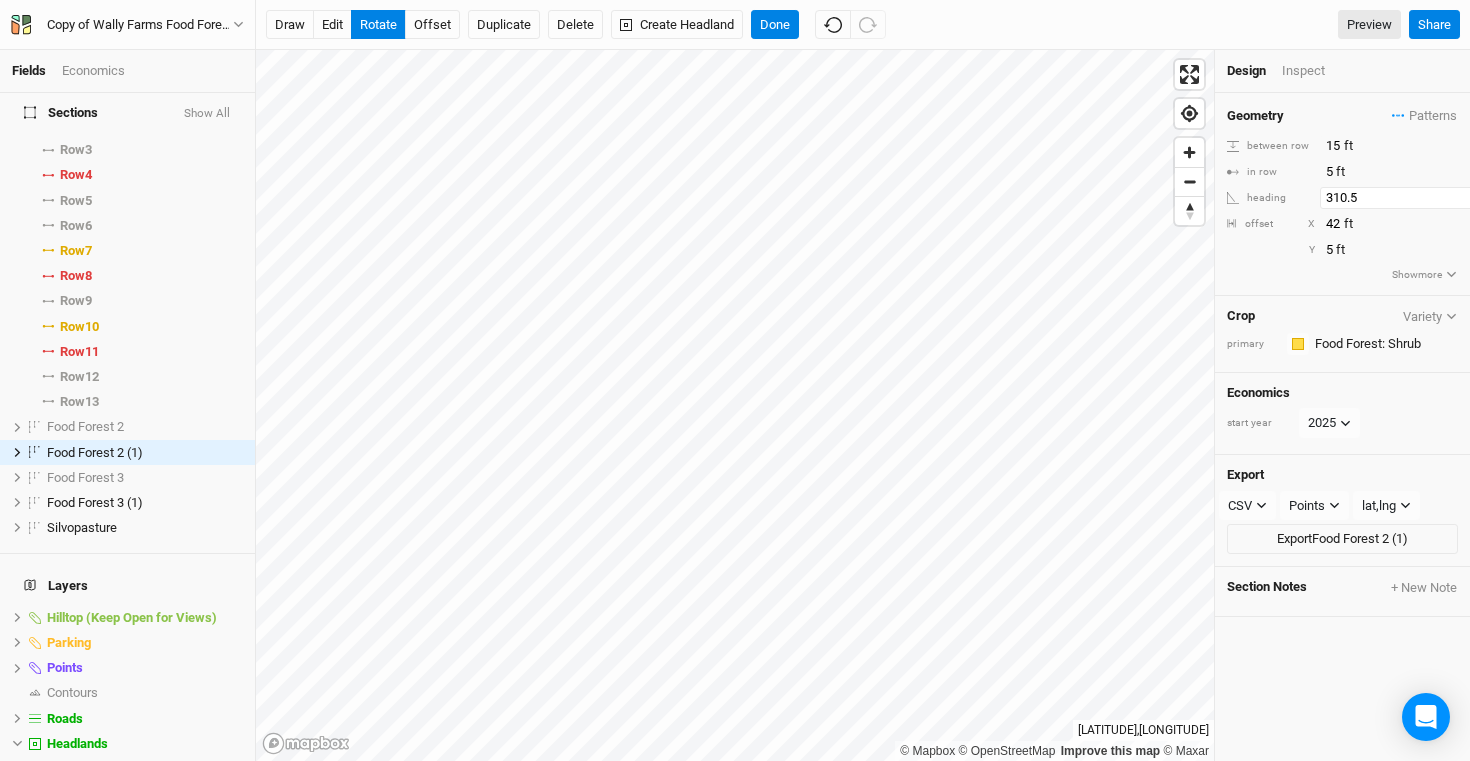 type on "310.5" 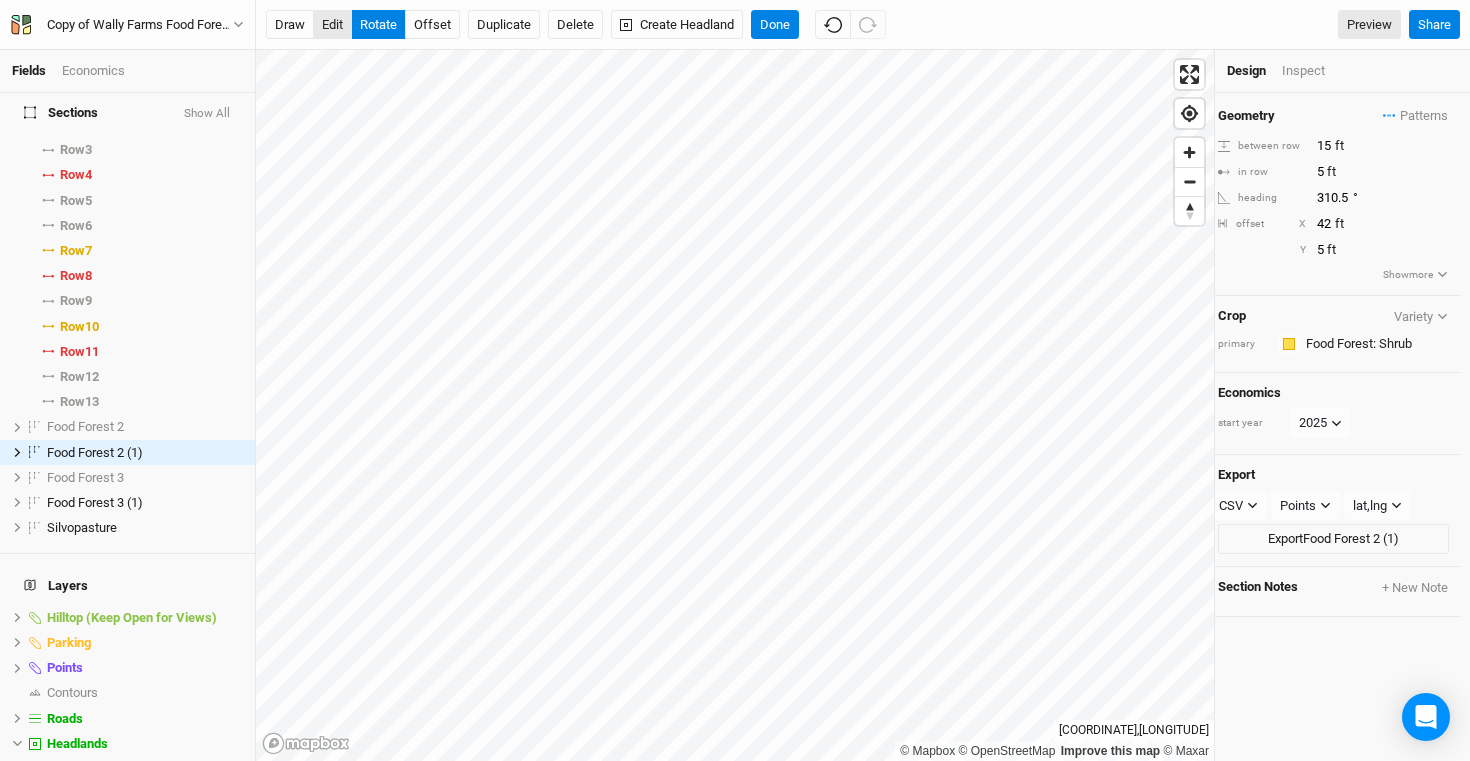 click on "edit" at bounding box center (332, 25) 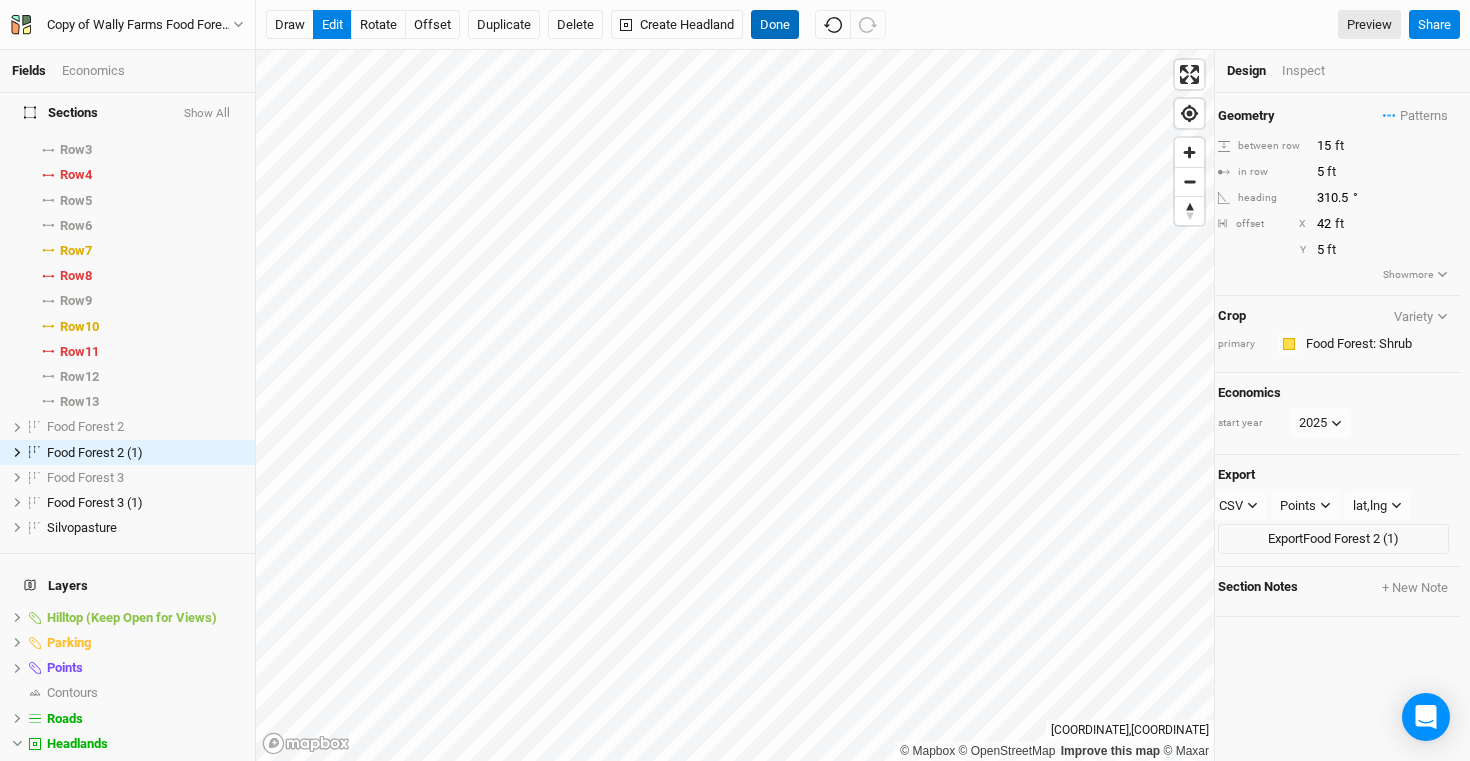 click on "Done" at bounding box center (775, 25) 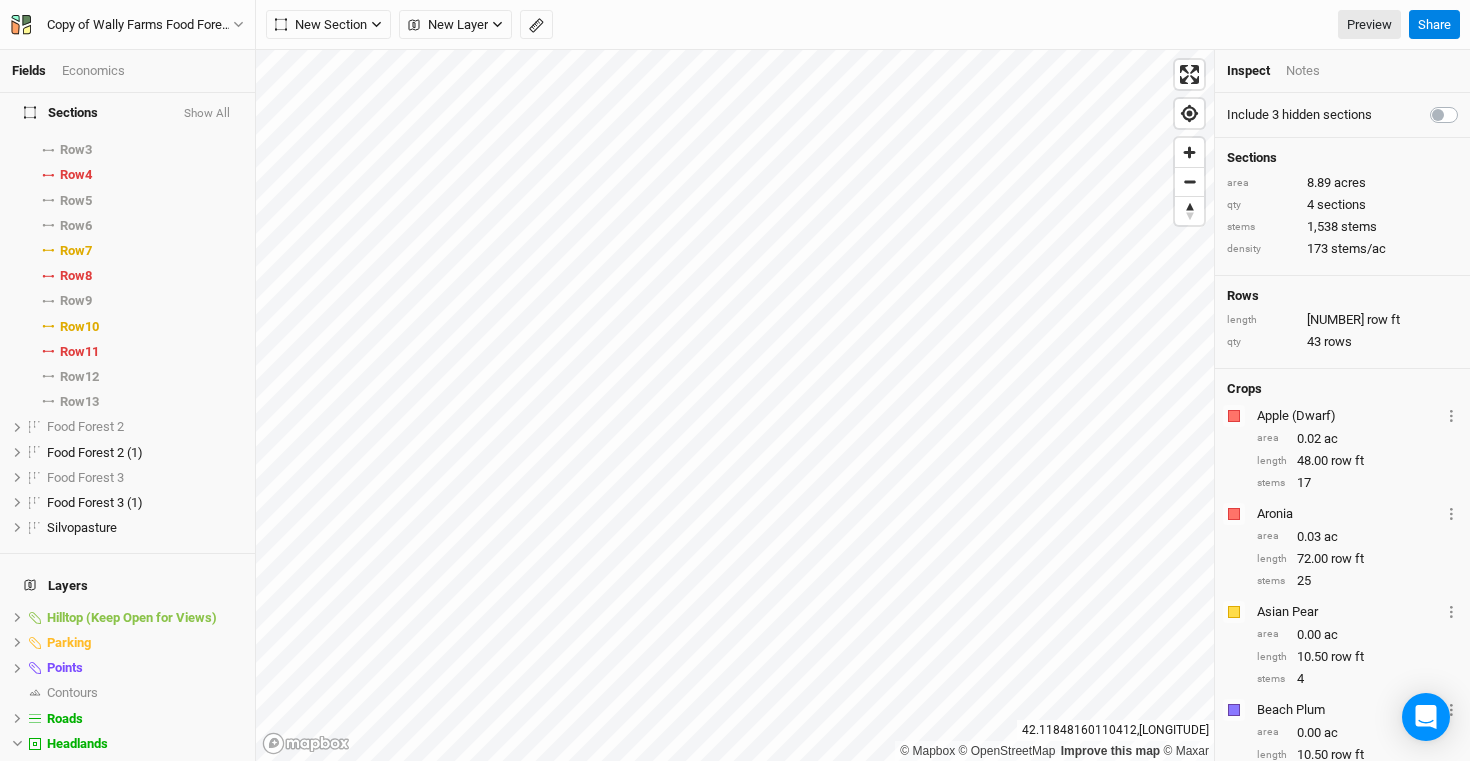 scroll, scrollTop: 0, scrollLeft: 0, axis: both 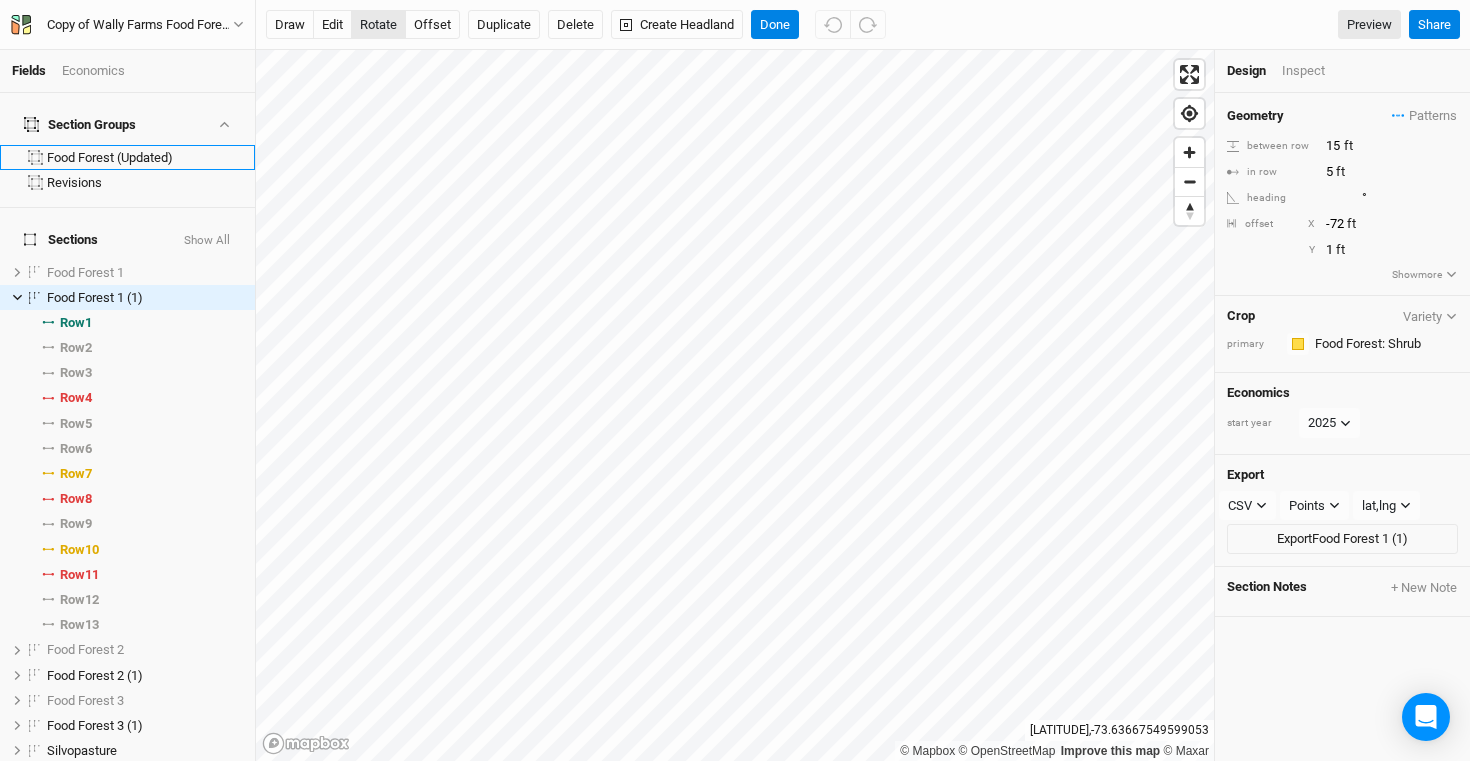 click on "rotate" at bounding box center [378, 25] 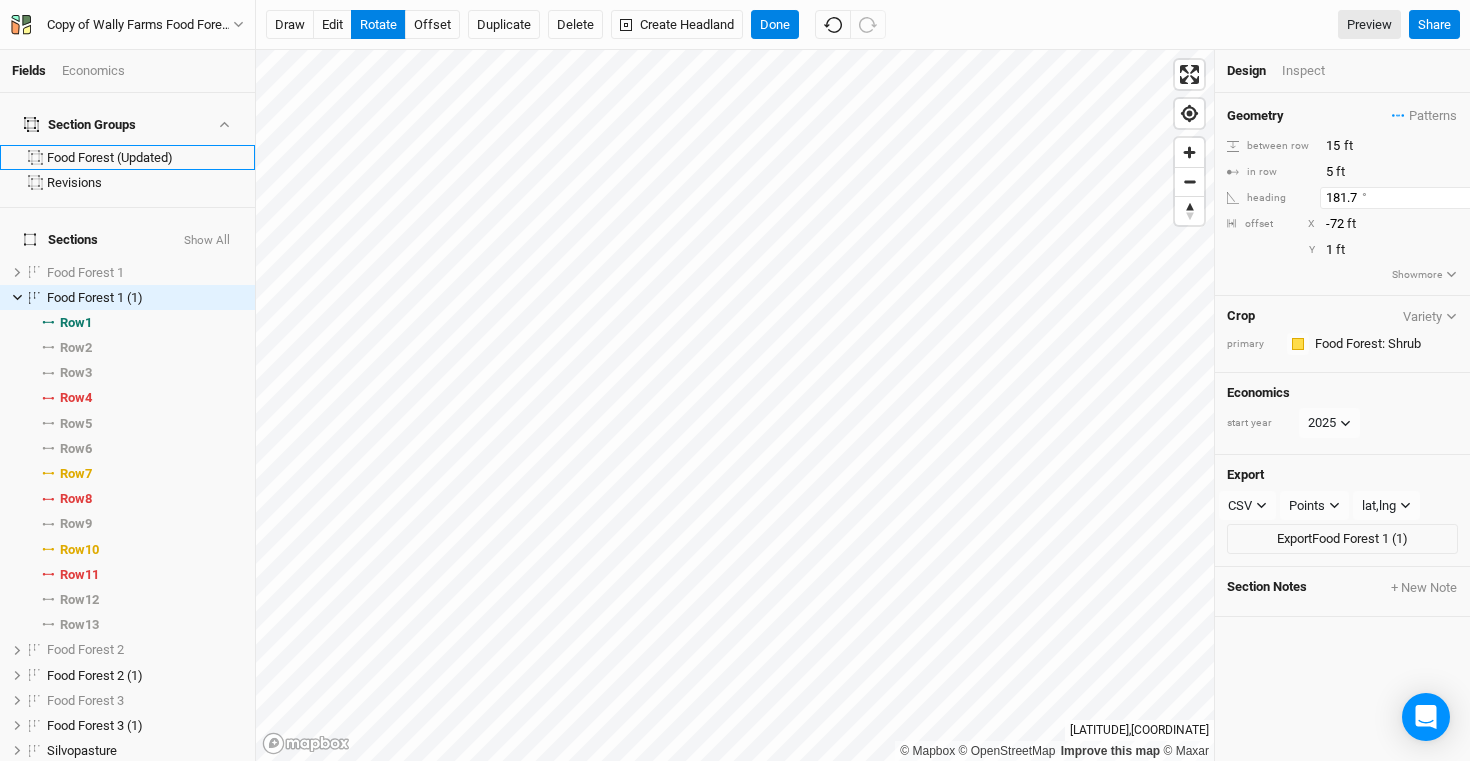 scroll, scrollTop: 0, scrollLeft: 9, axis: horizontal 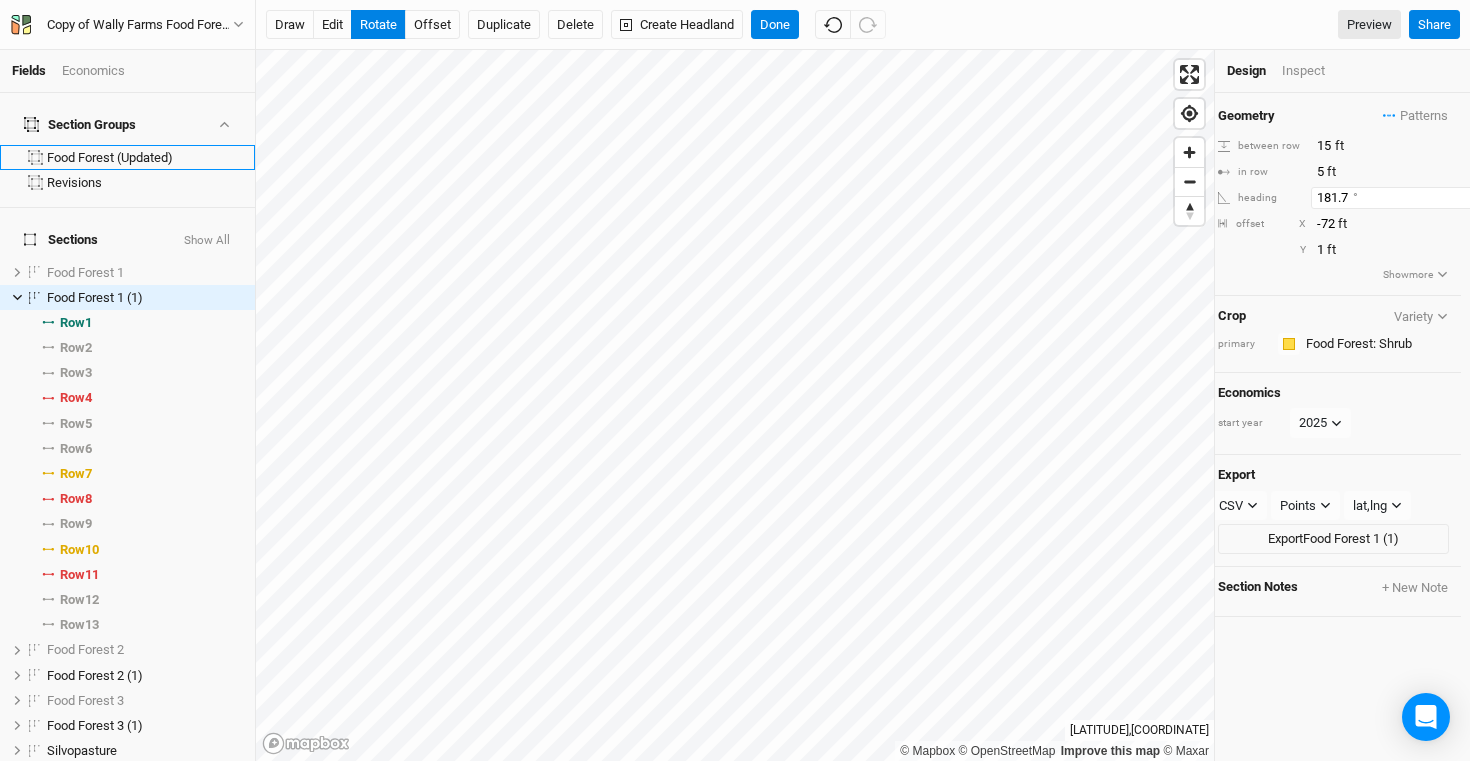 click on "181.7" at bounding box center (1398, 198) 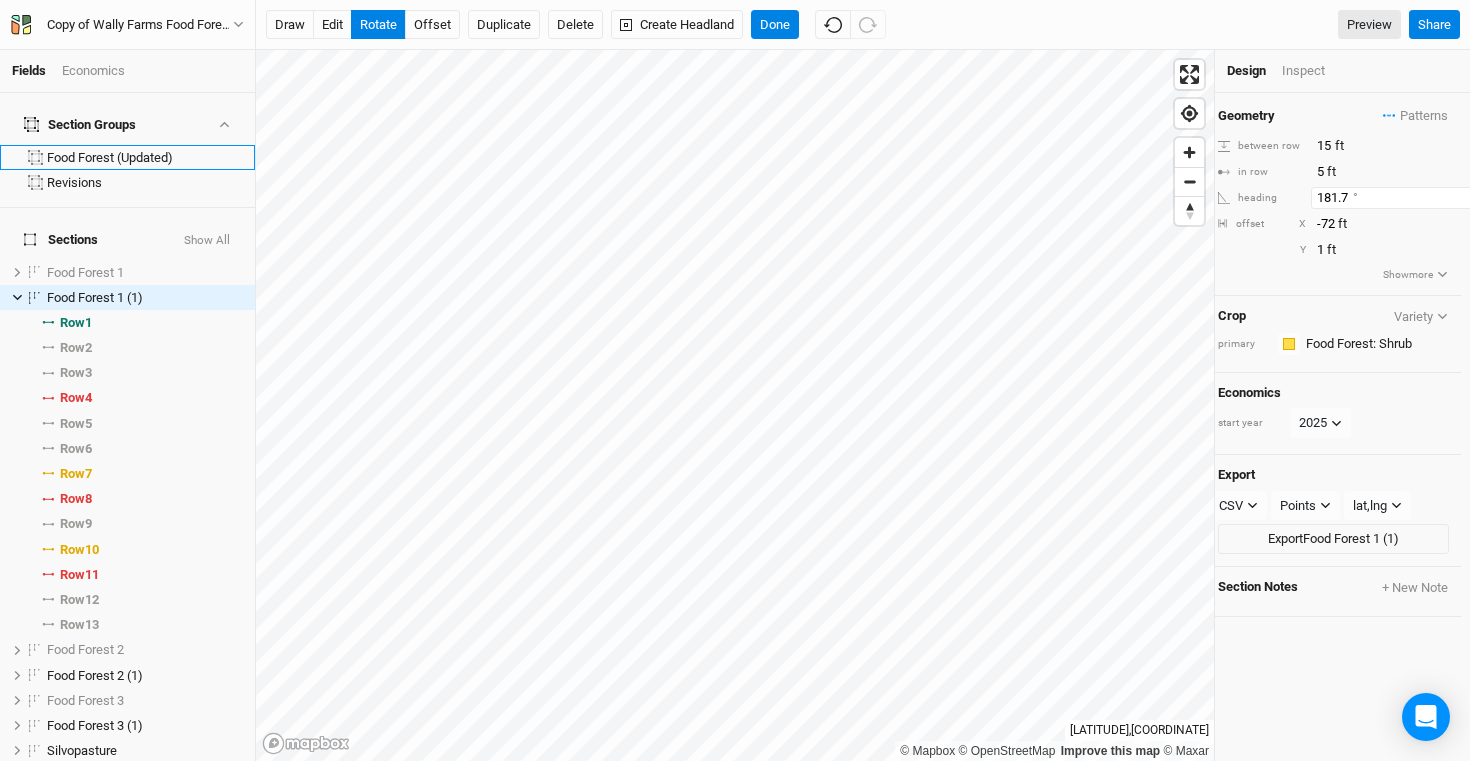 click on "182.2" at bounding box center (1398, 198) 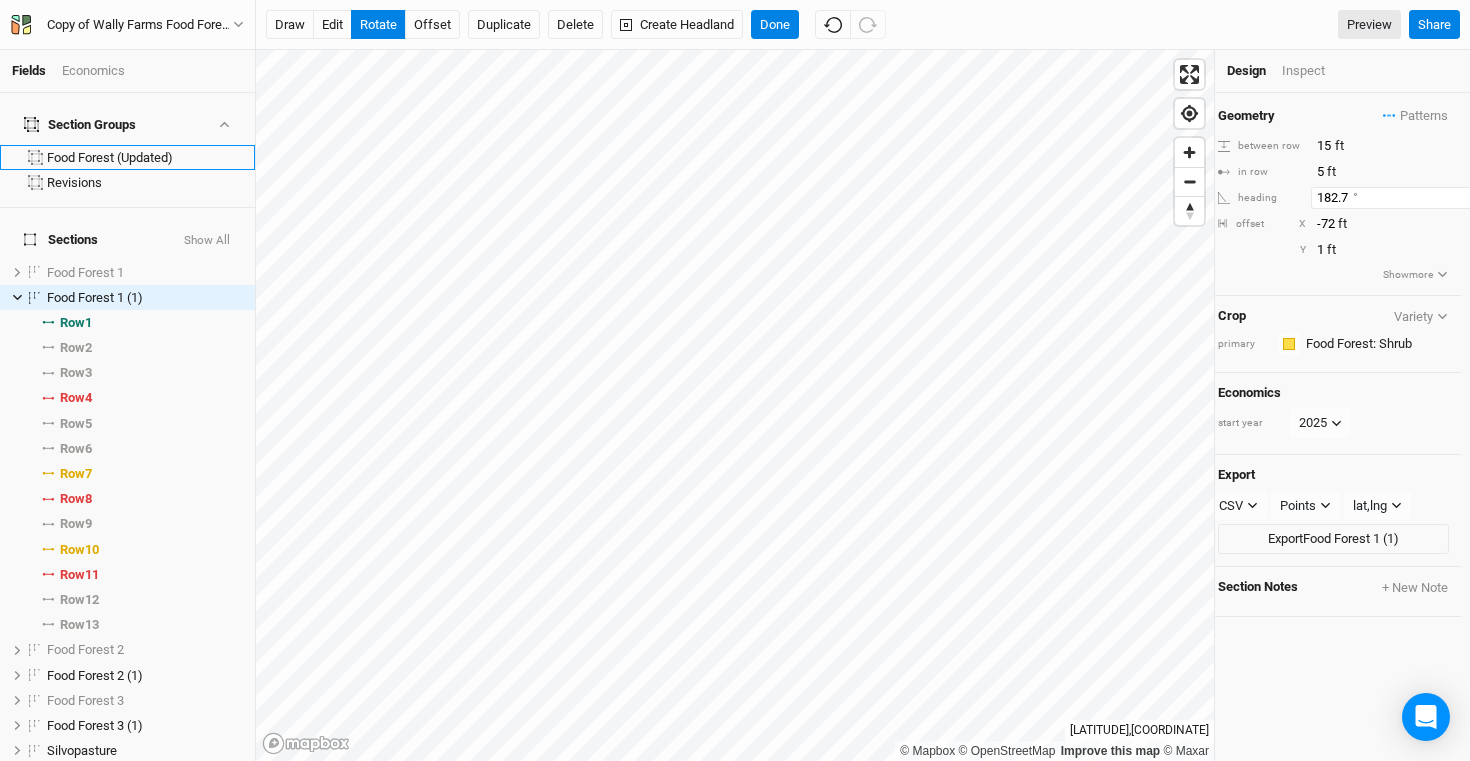 type on "182.7" 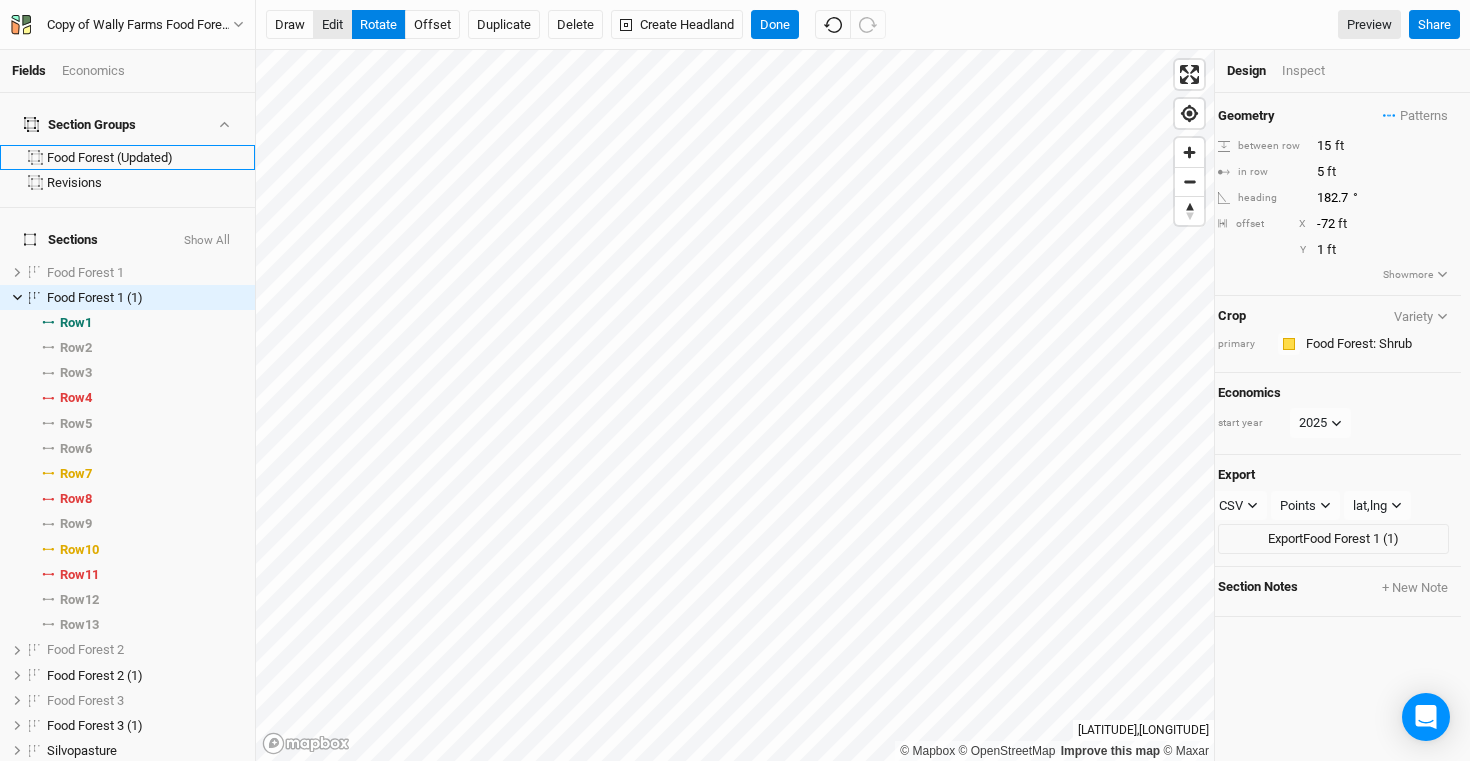 click on "edit" at bounding box center [332, 25] 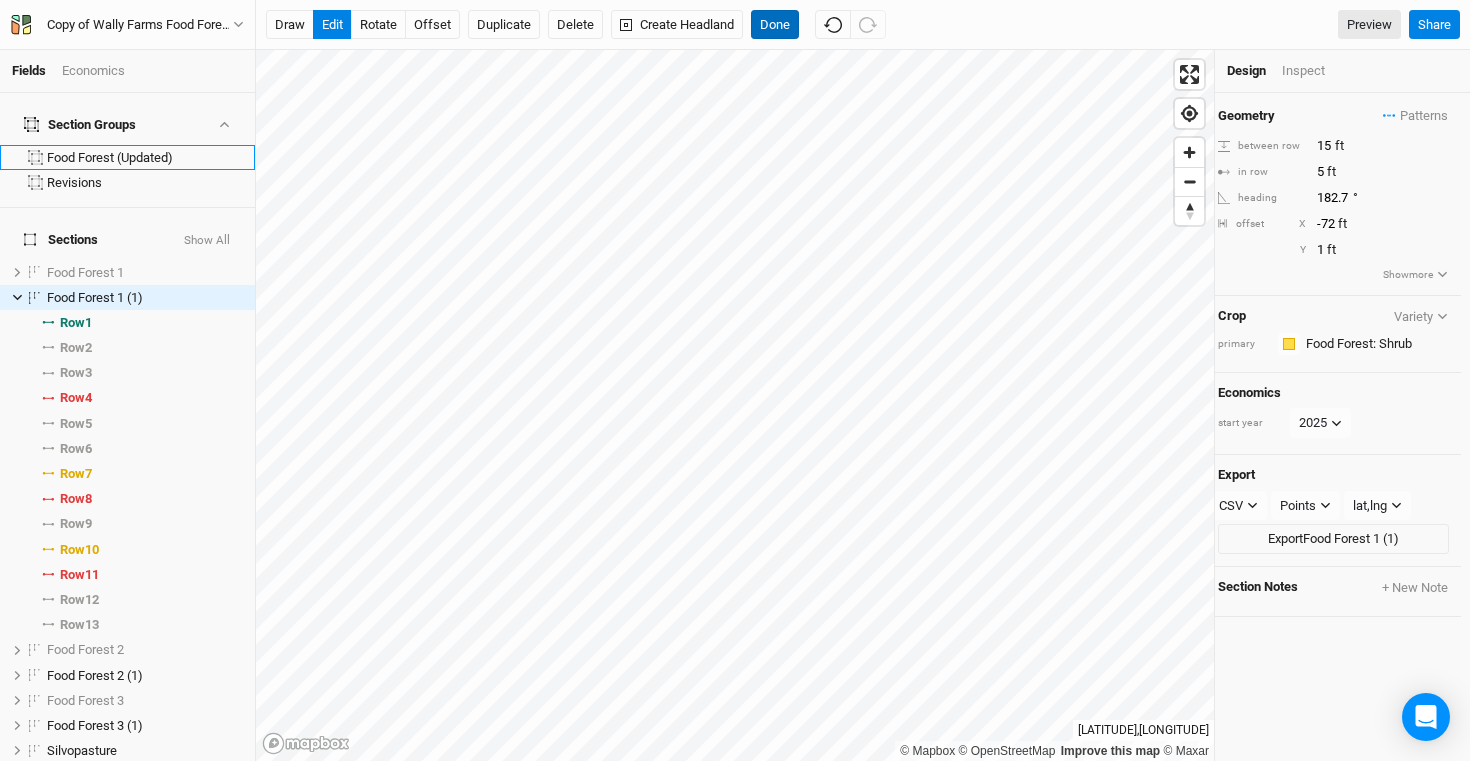 click on "Done" at bounding box center [775, 25] 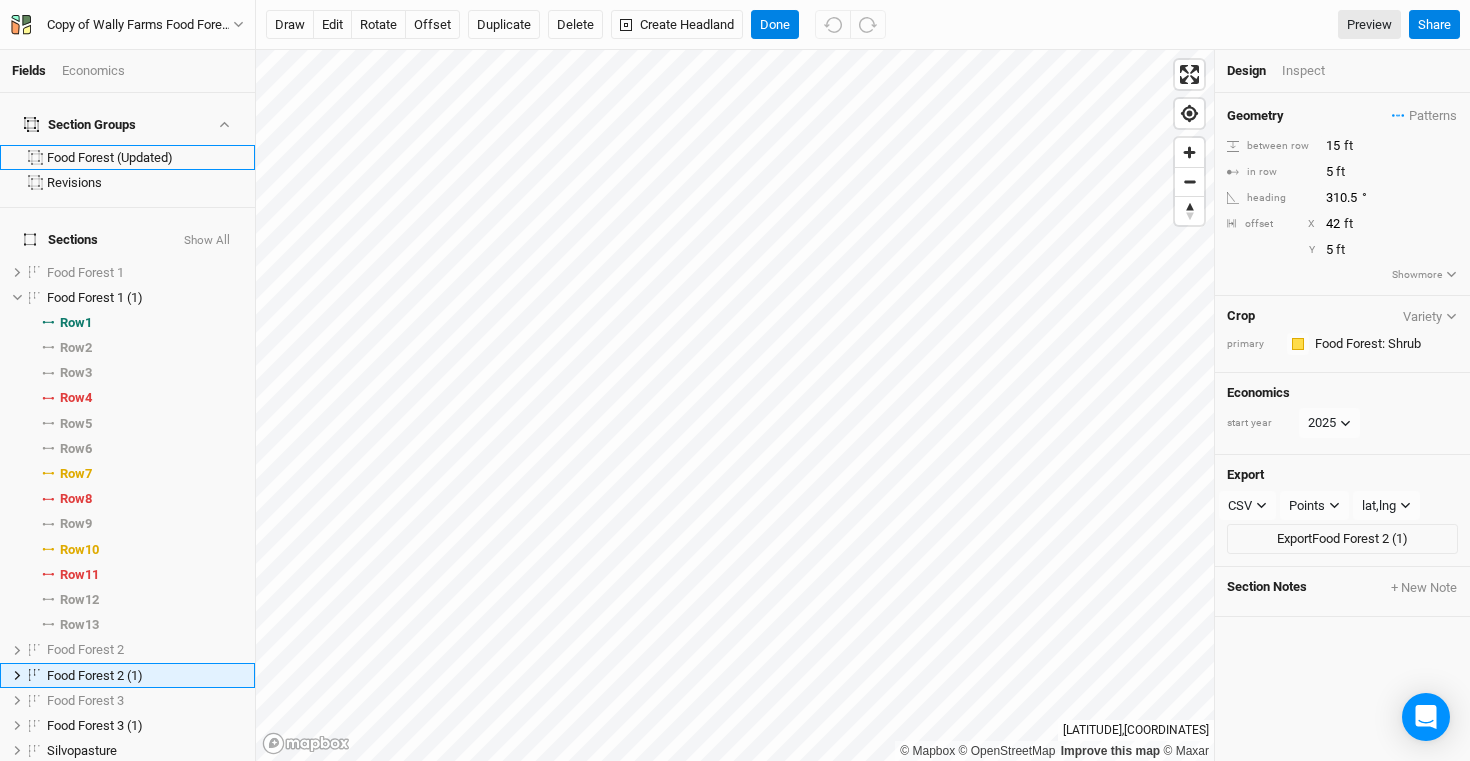 scroll, scrollTop: 223, scrollLeft: 0, axis: vertical 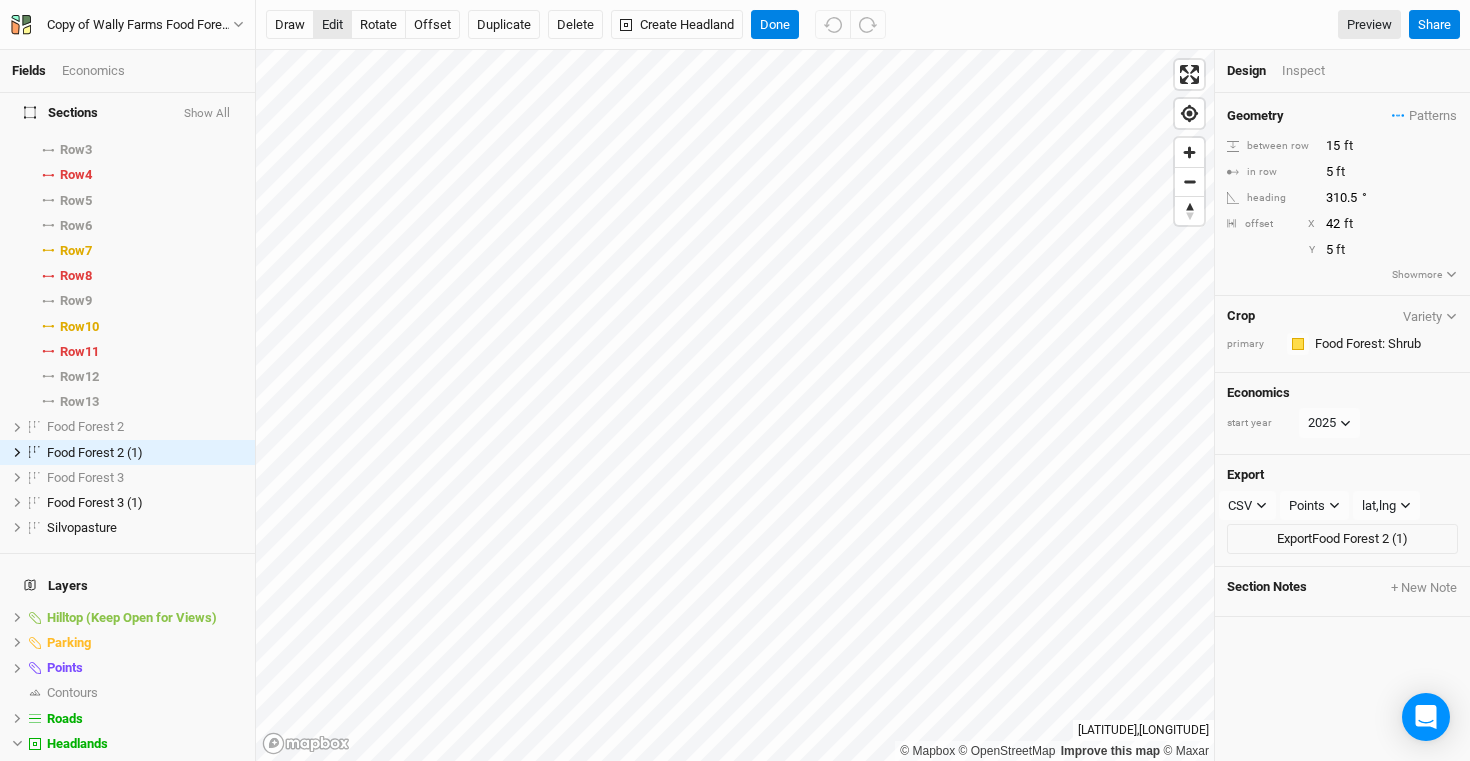 click on "edit" at bounding box center (332, 25) 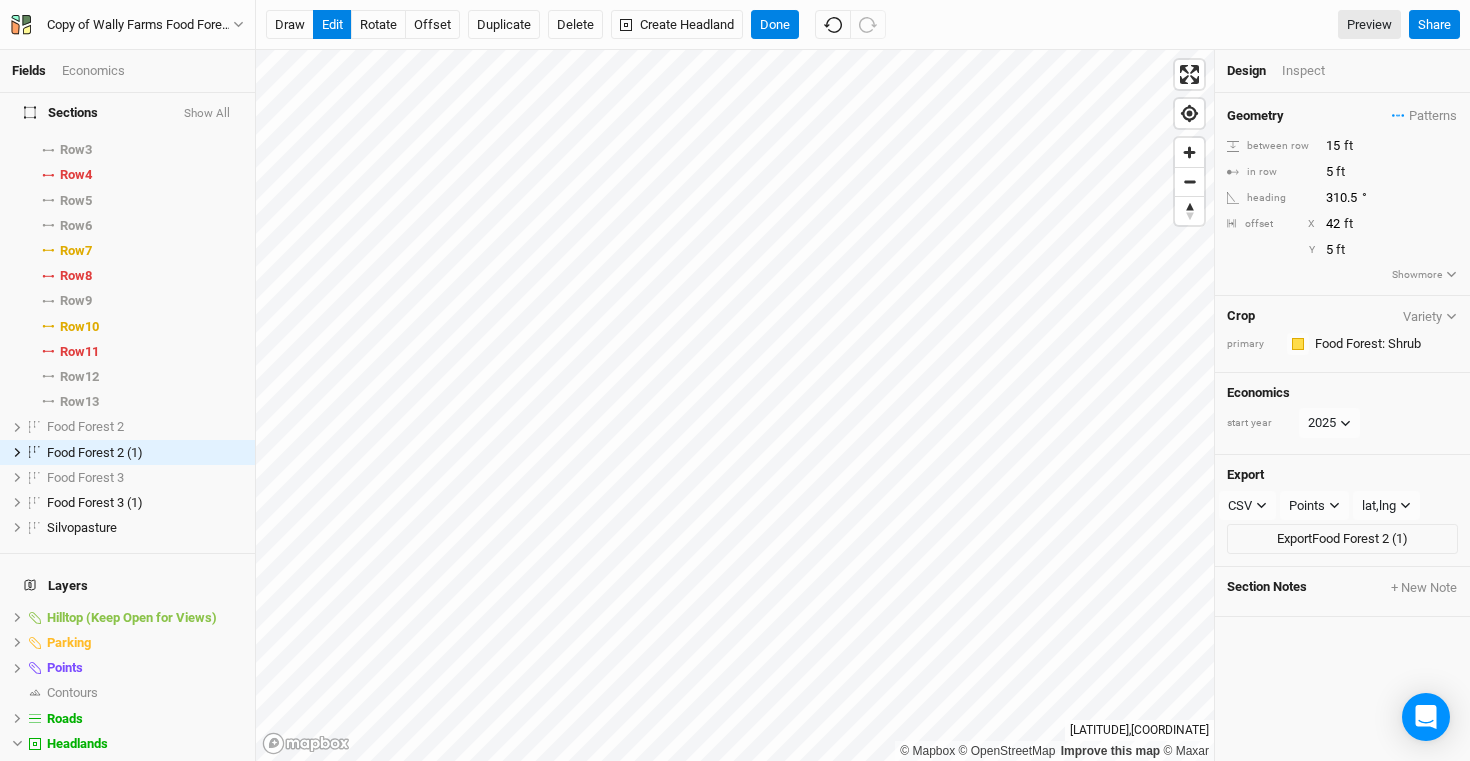 click on "draw edit rotate offset Duplicate Delete Create Headland Done Preview Share" at bounding box center [863, 25] 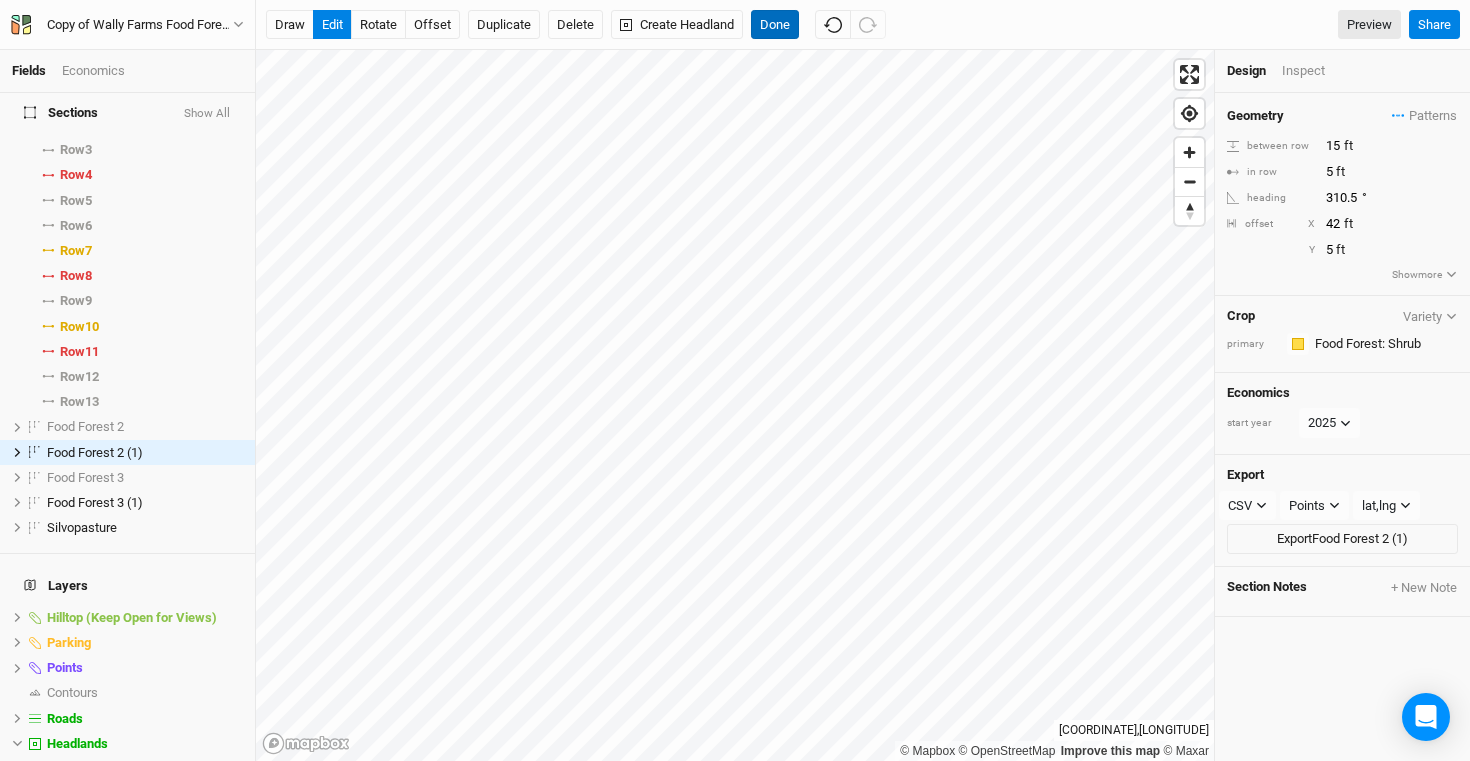 click on "Done" at bounding box center [775, 25] 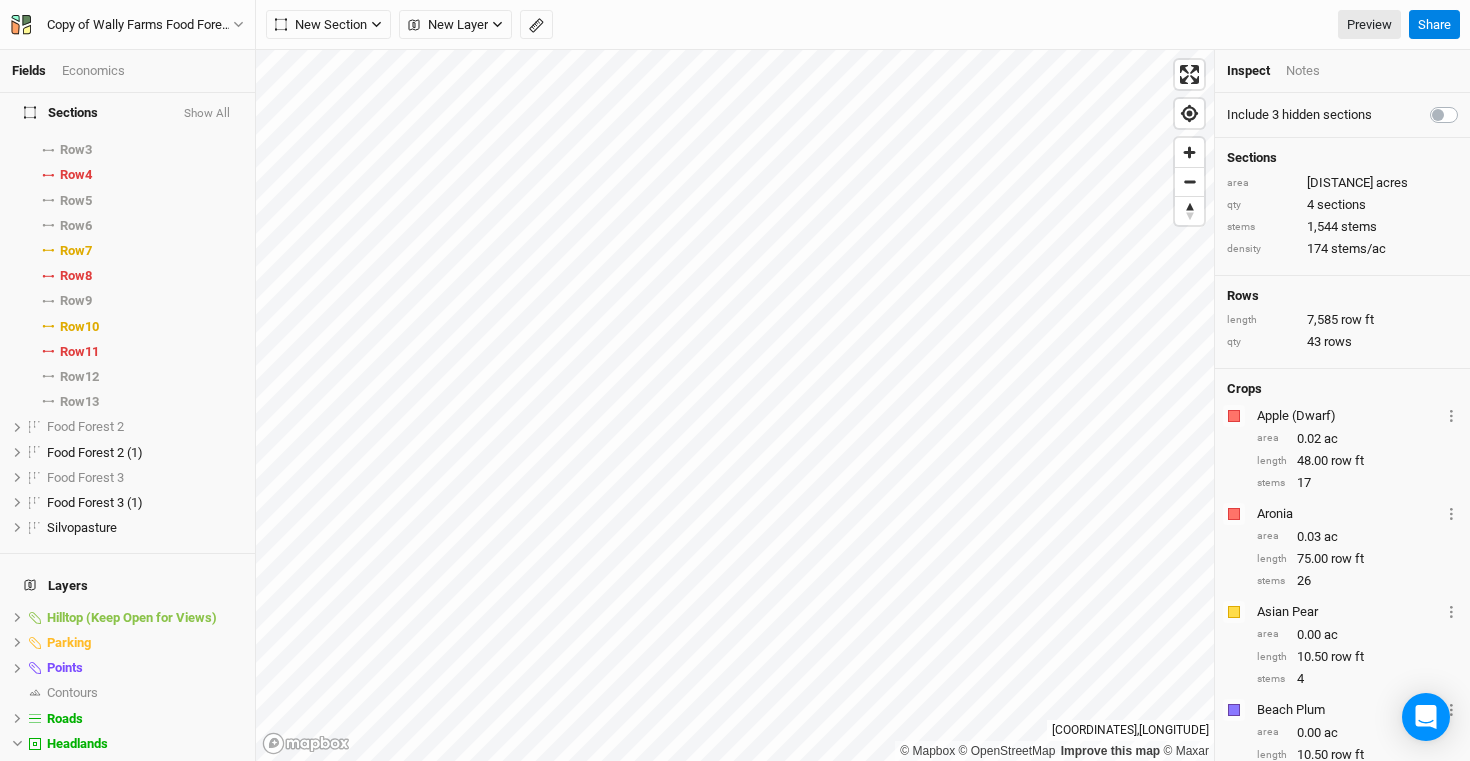 scroll, scrollTop: 0, scrollLeft: 0, axis: both 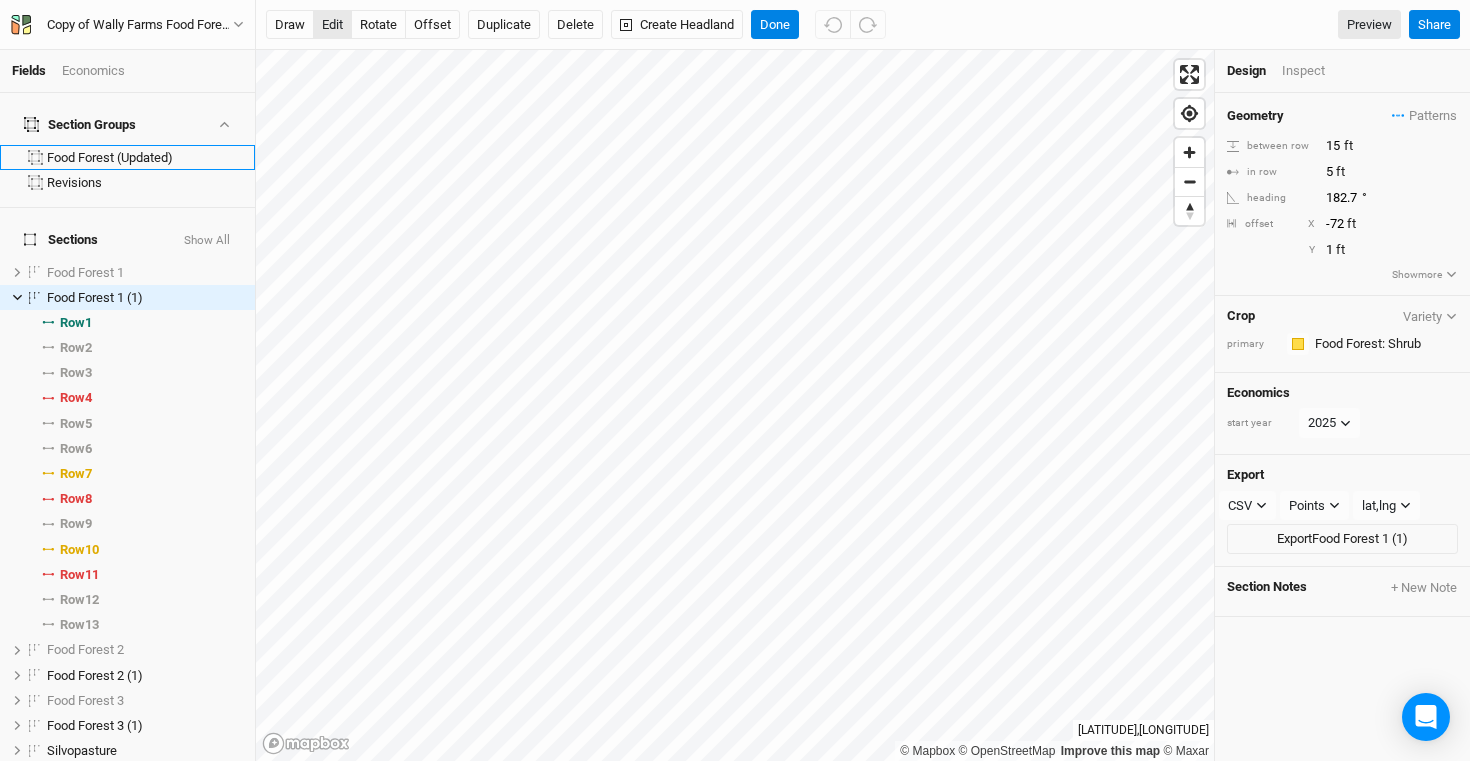 click on "edit" at bounding box center (332, 25) 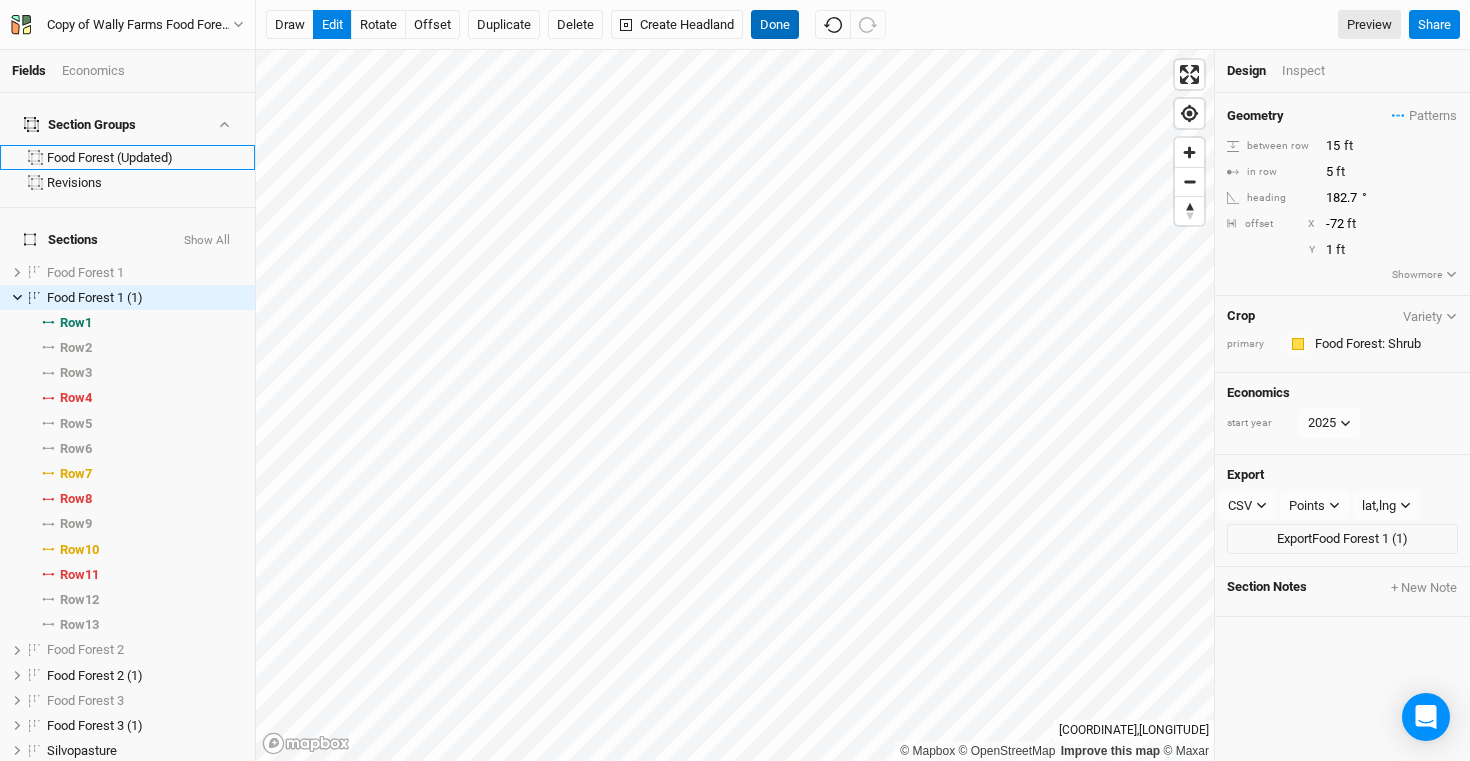 click on "Done" at bounding box center [775, 25] 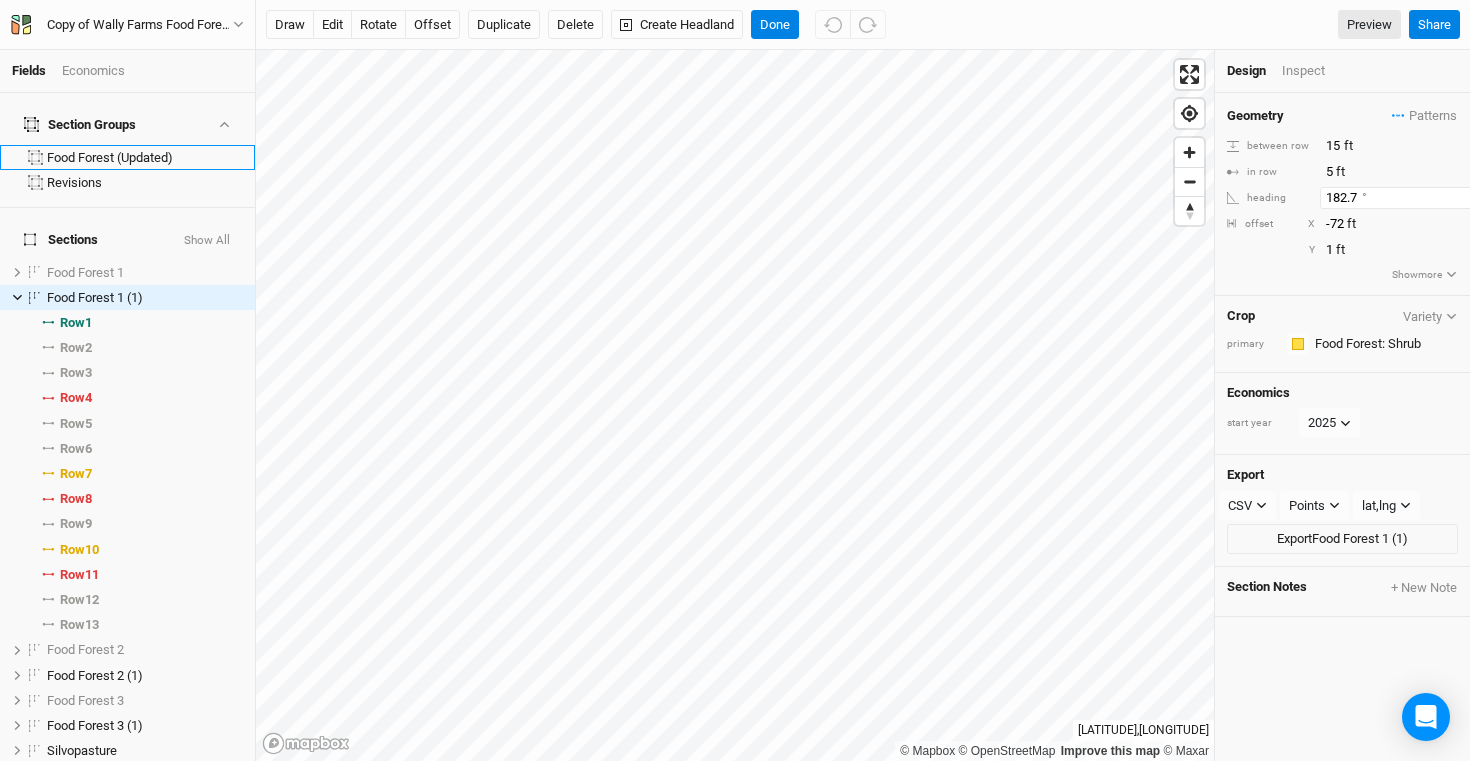 scroll, scrollTop: 0, scrollLeft: 9, axis: horizontal 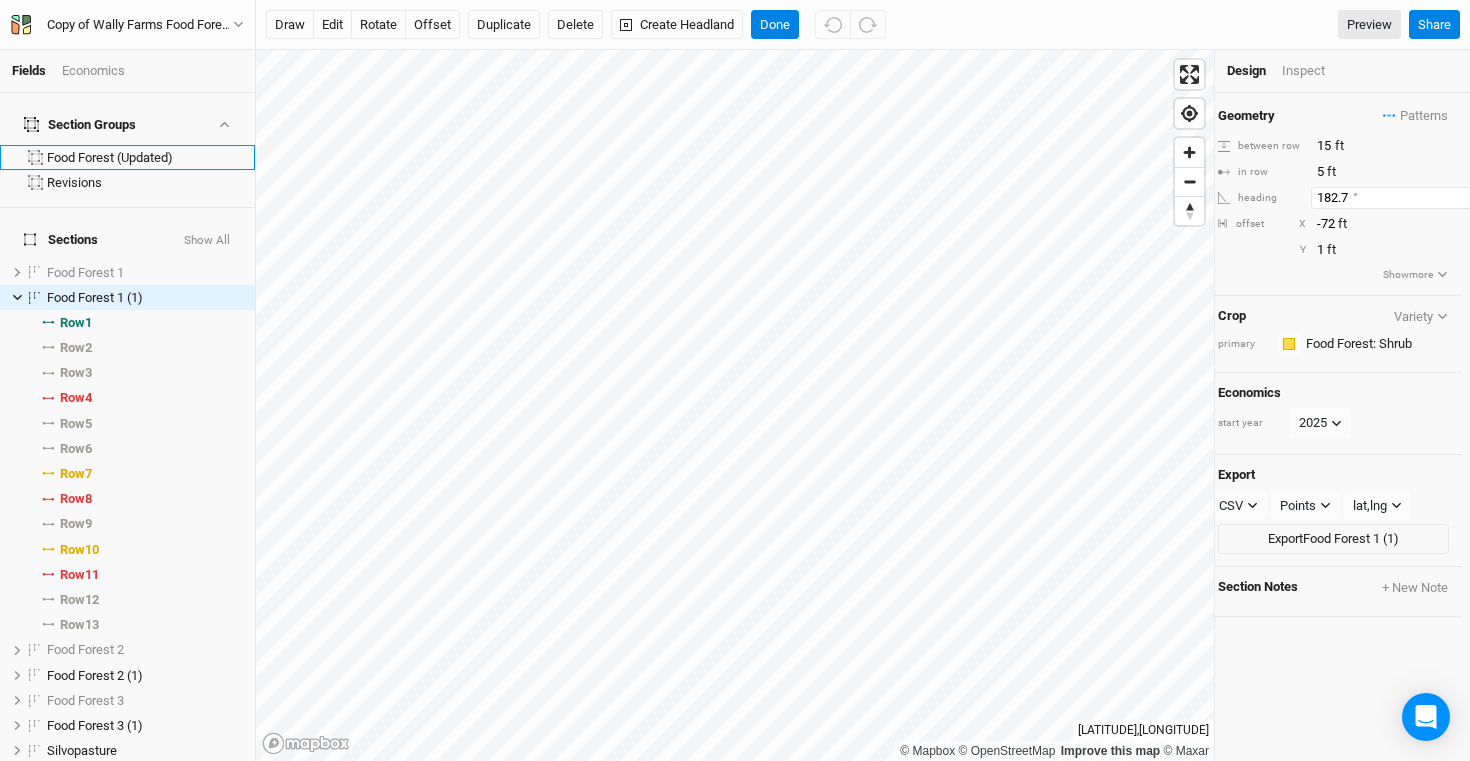 click on "182.2" at bounding box center (1398, 198) 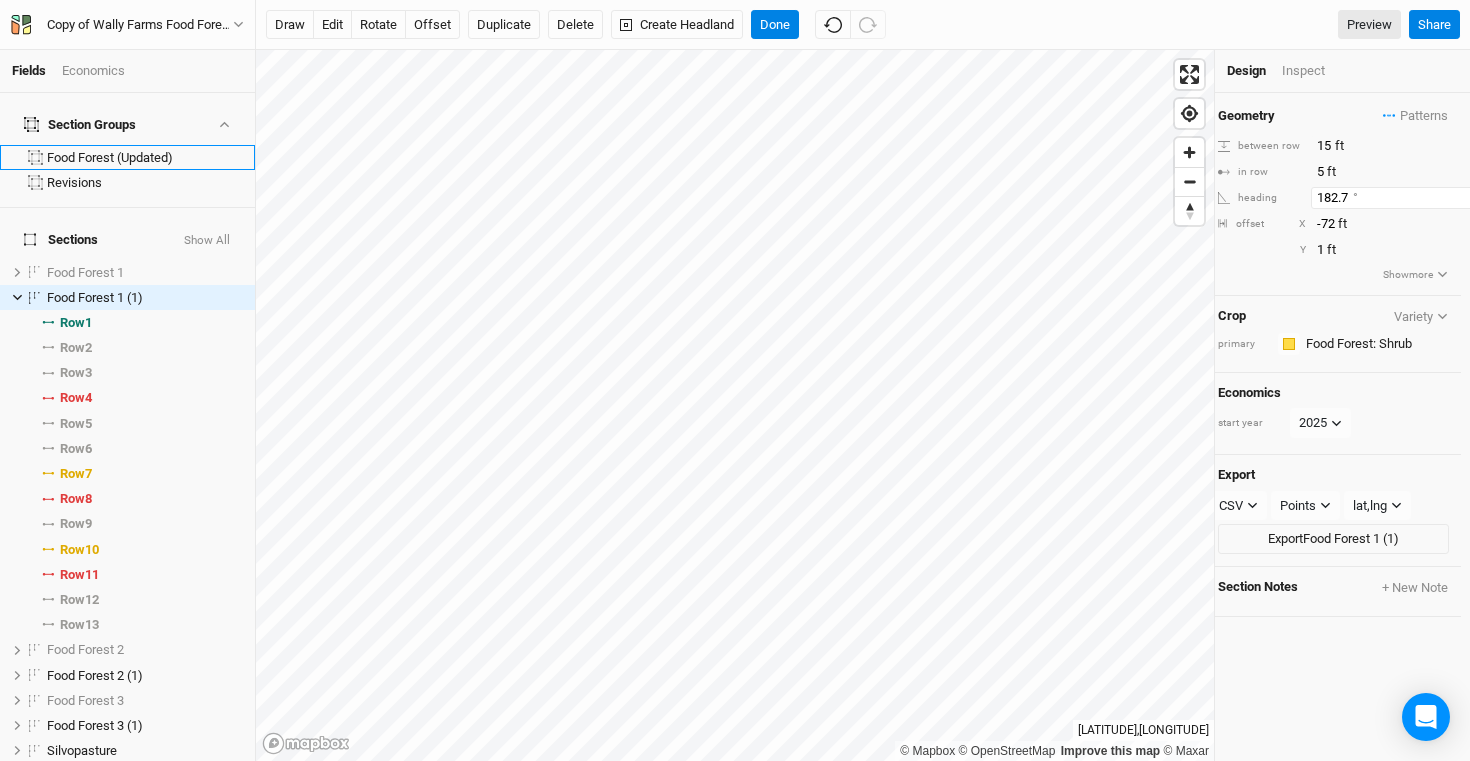 click on "182.7" at bounding box center (1398, 198) 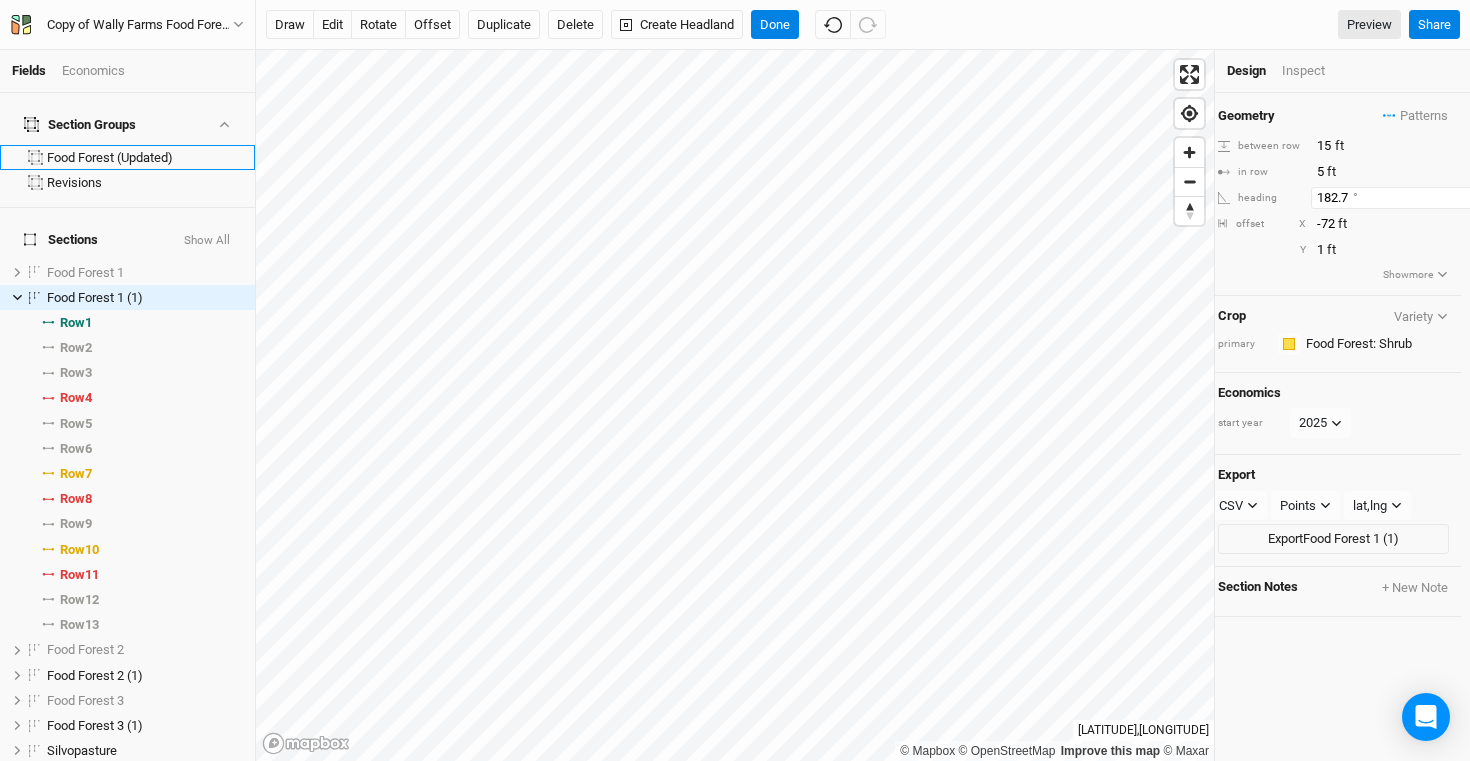 type on "183.7" 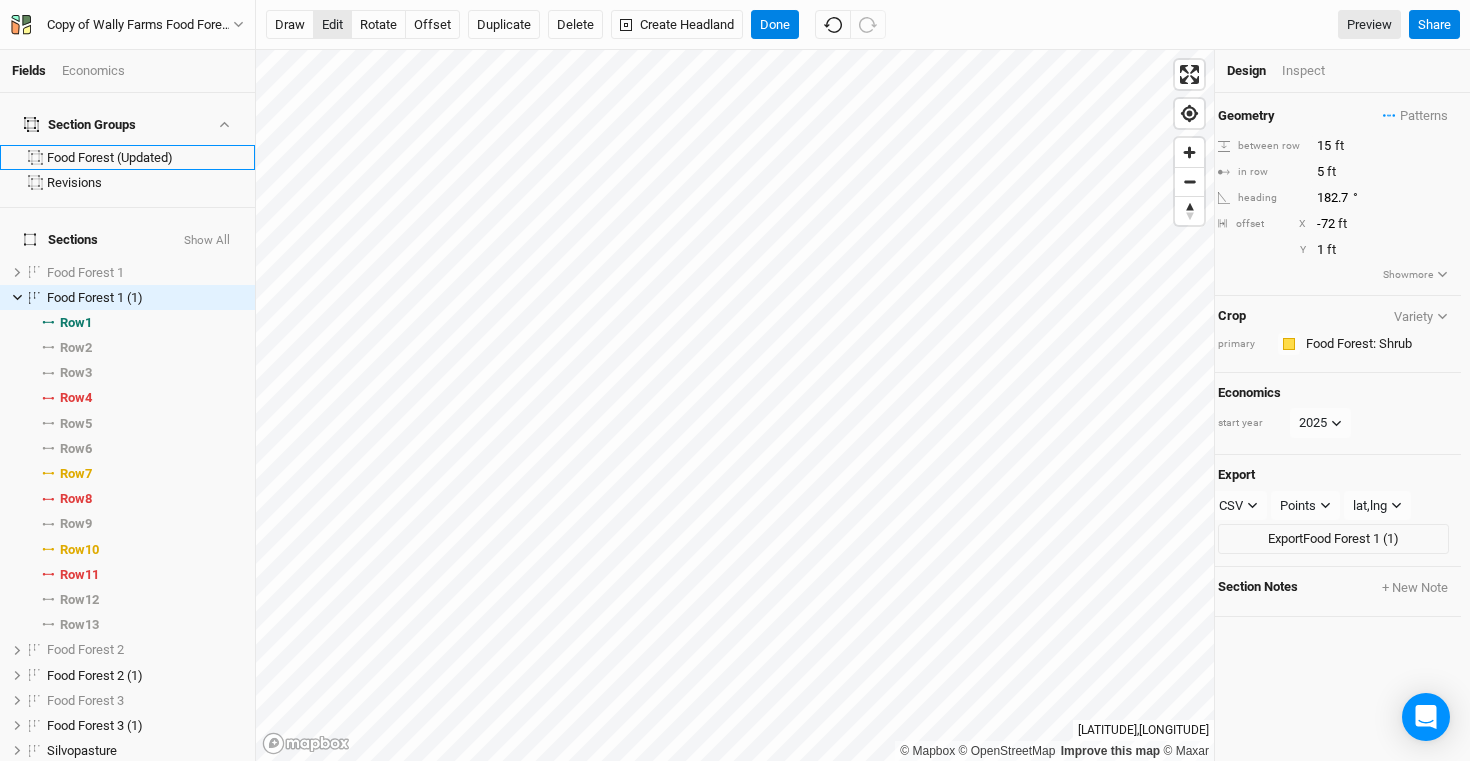 click on "edit" at bounding box center (332, 25) 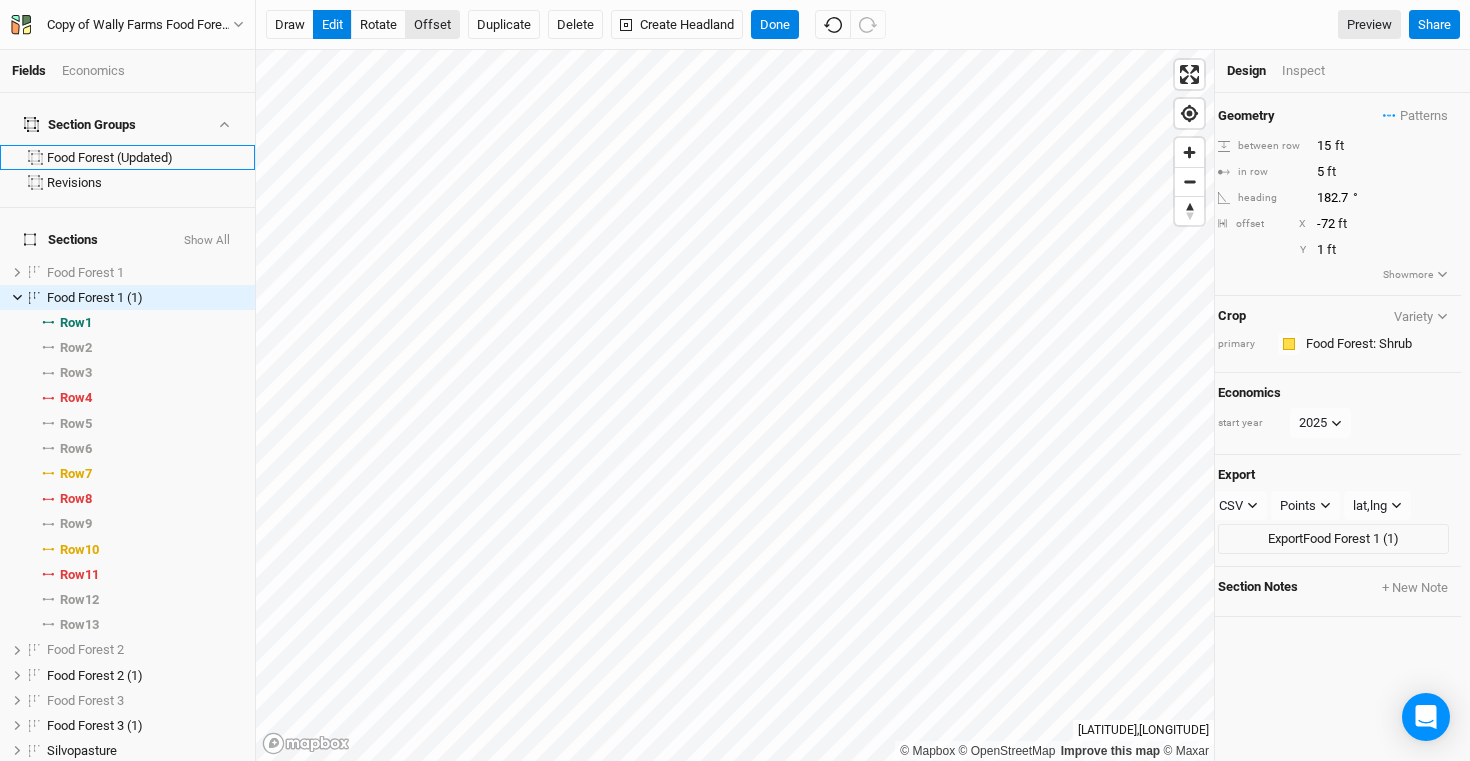 click on "offset" at bounding box center (432, 25) 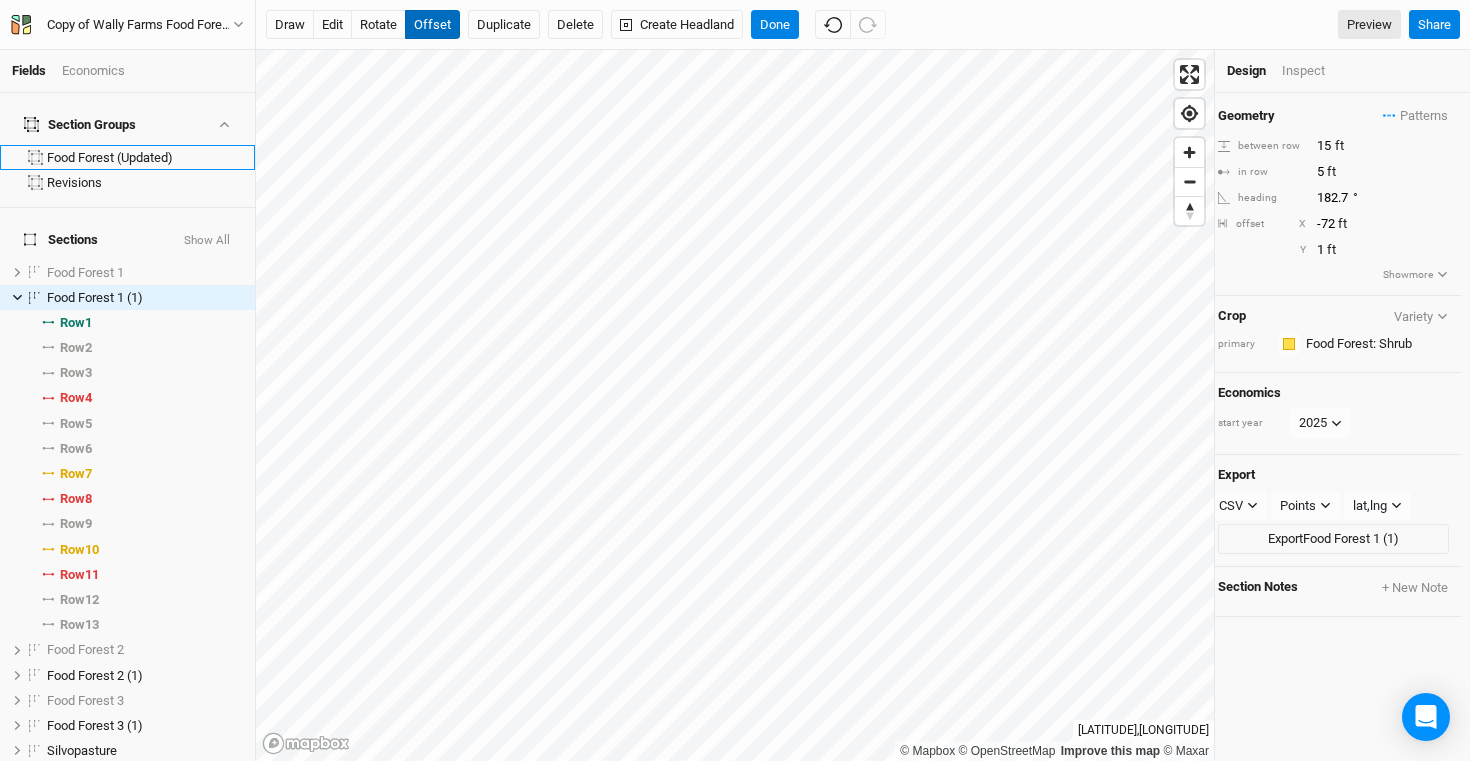 type 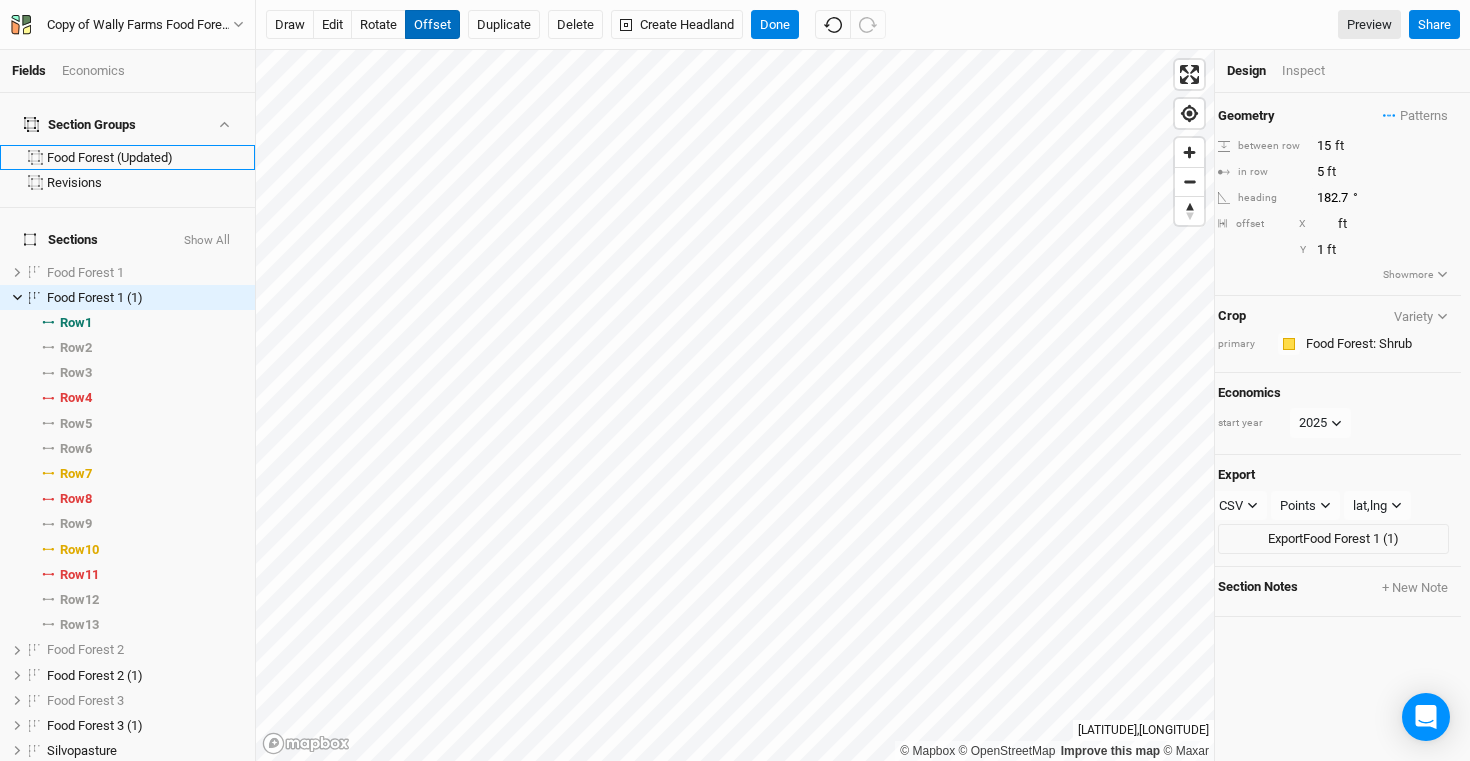 type on "-68" 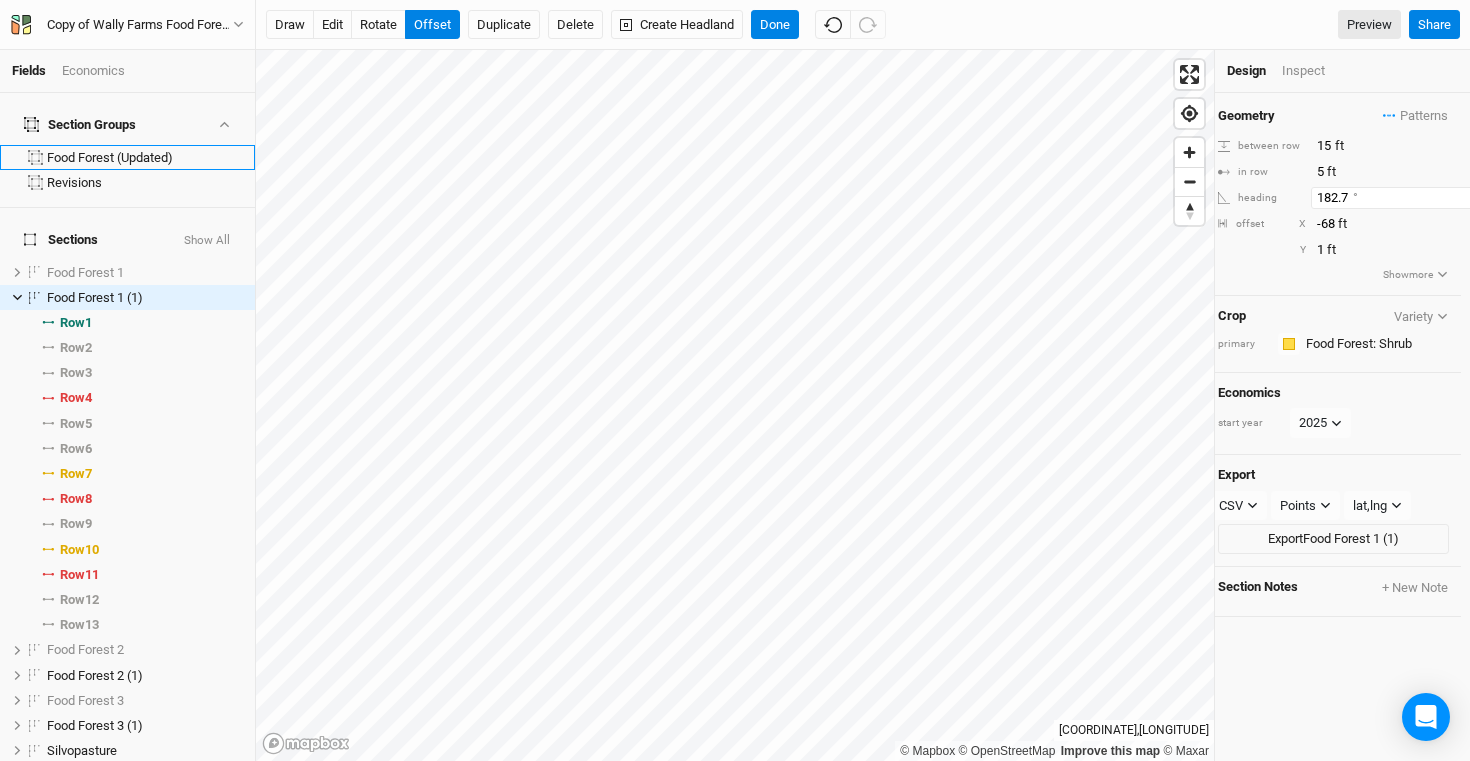 click on "184.2" at bounding box center [1398, 198] 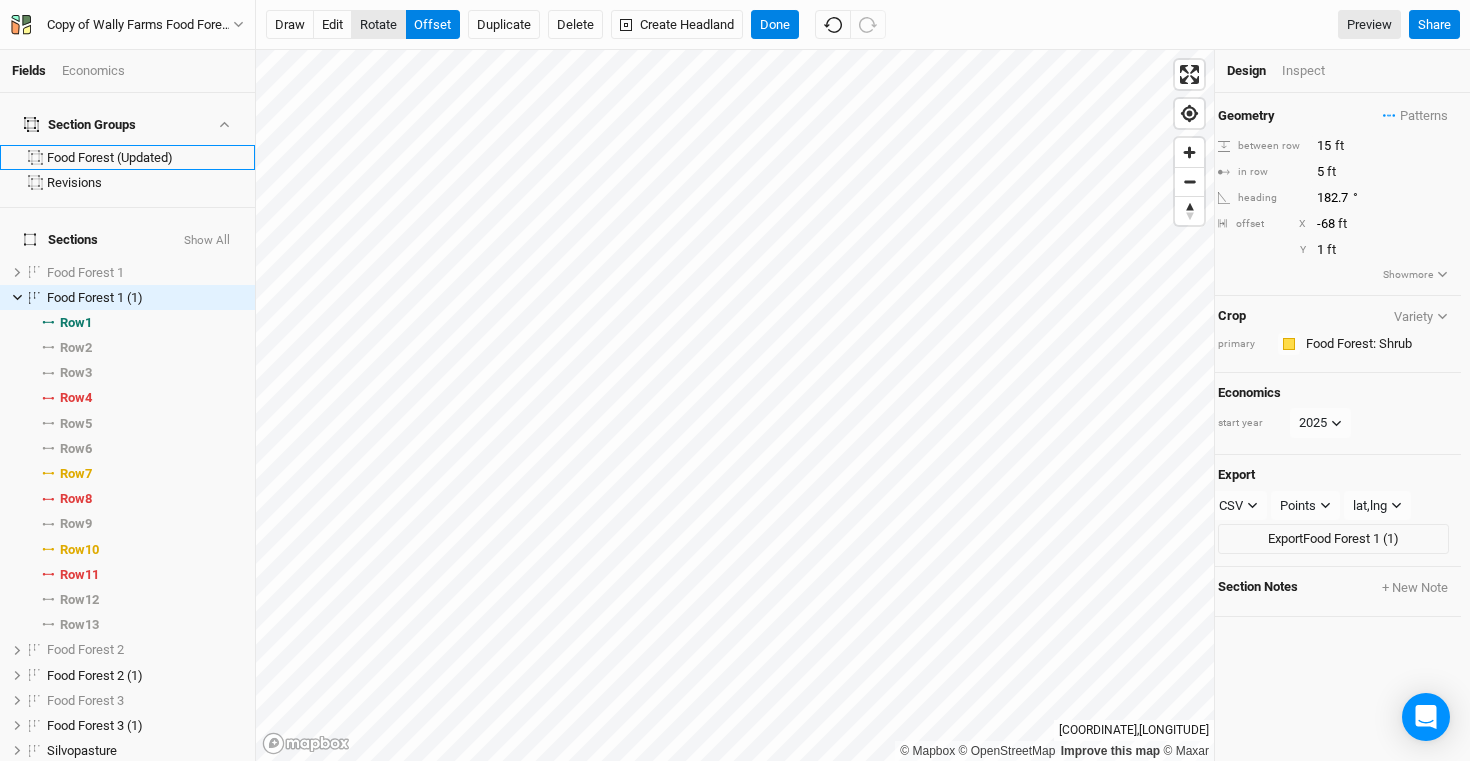 click on "rotate" at bounding box center [378, 25] 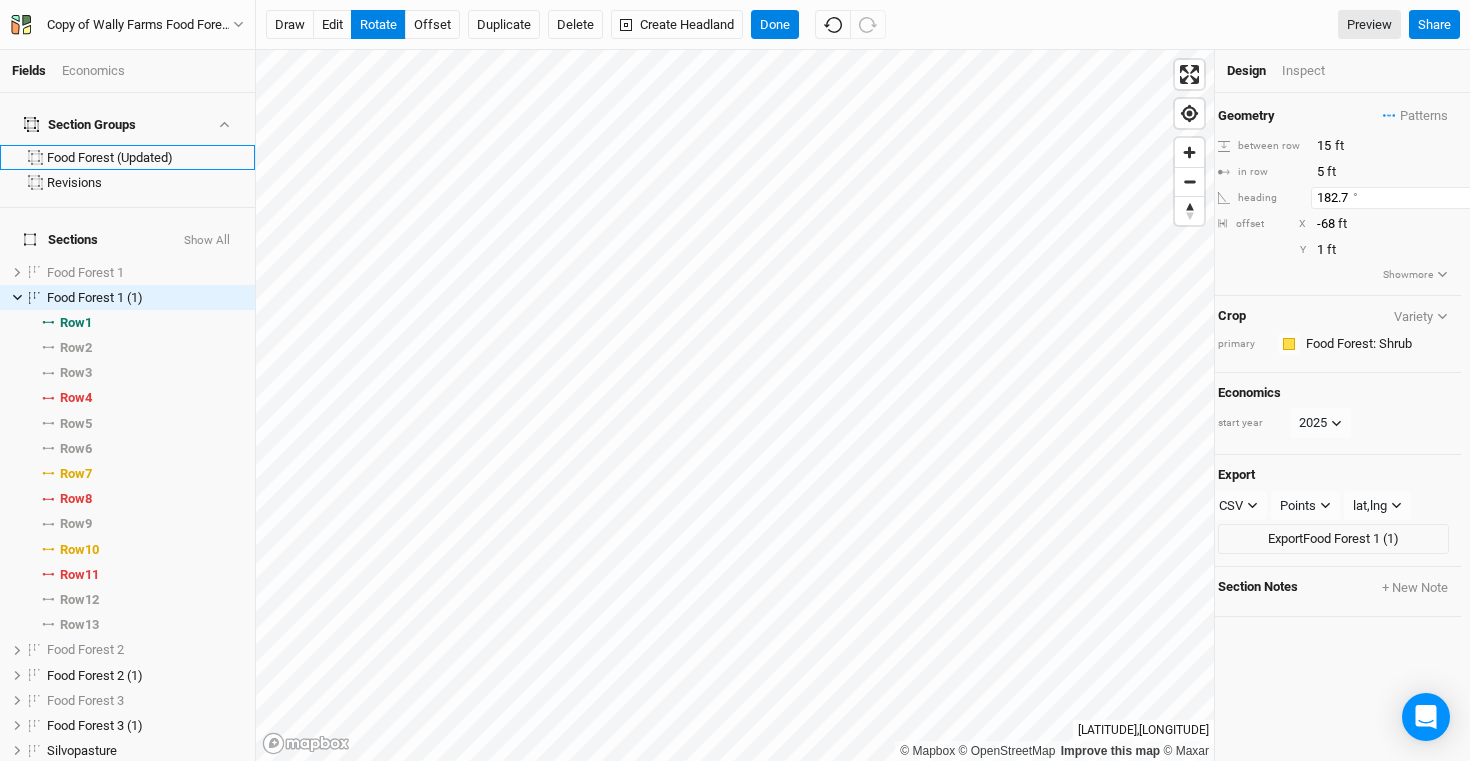 click on "183.9" at bounding box center (1398, 198) 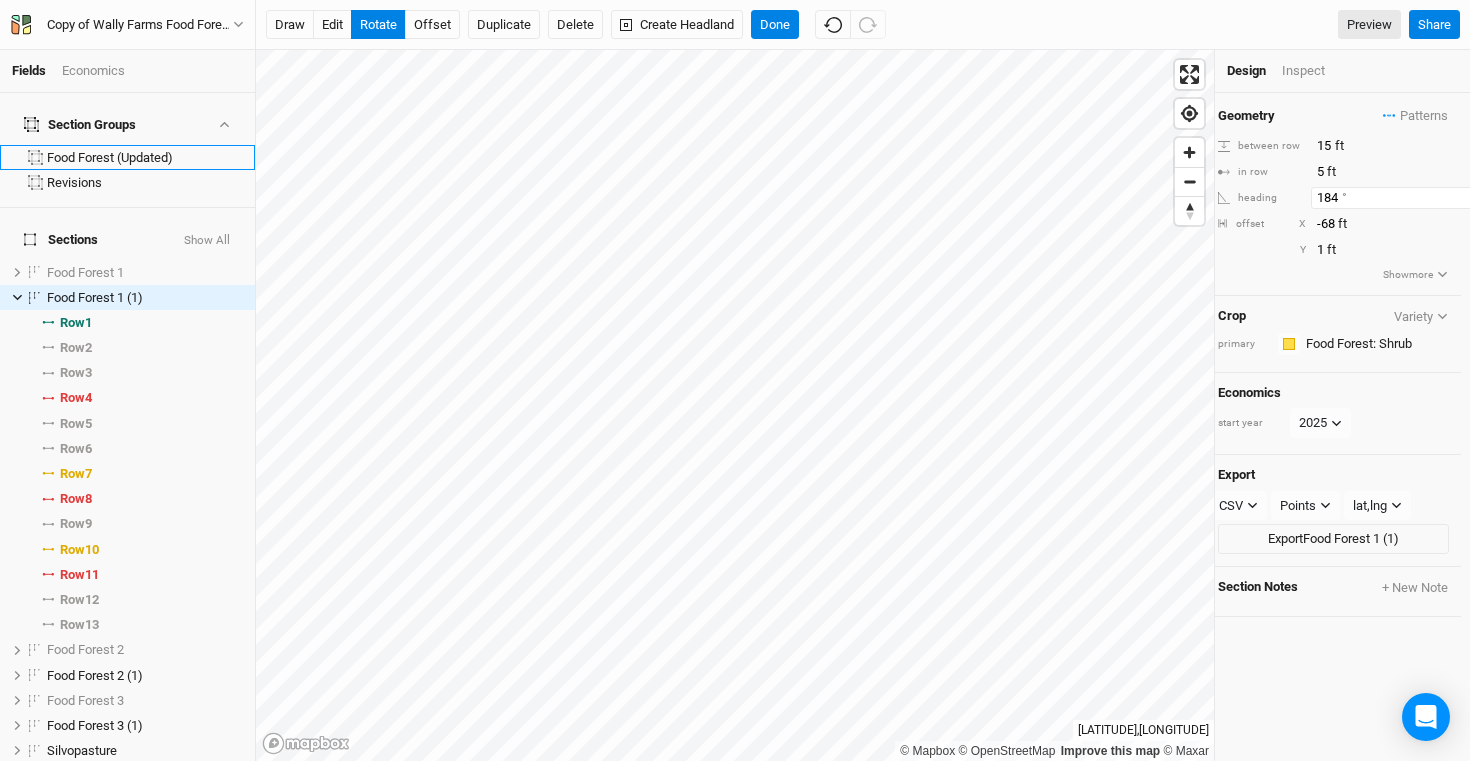type on "184" 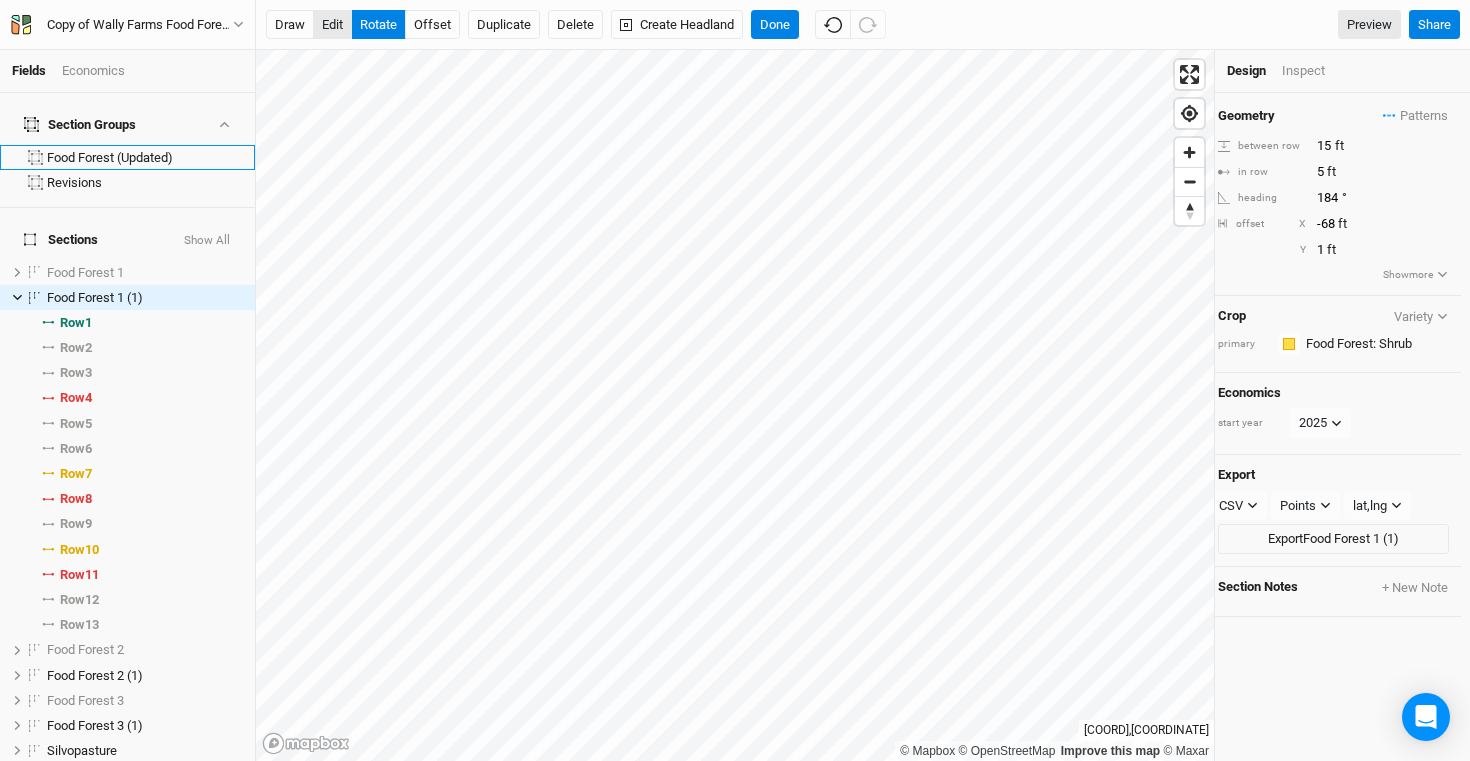 click on "edit" at bounding box center [332, 25] 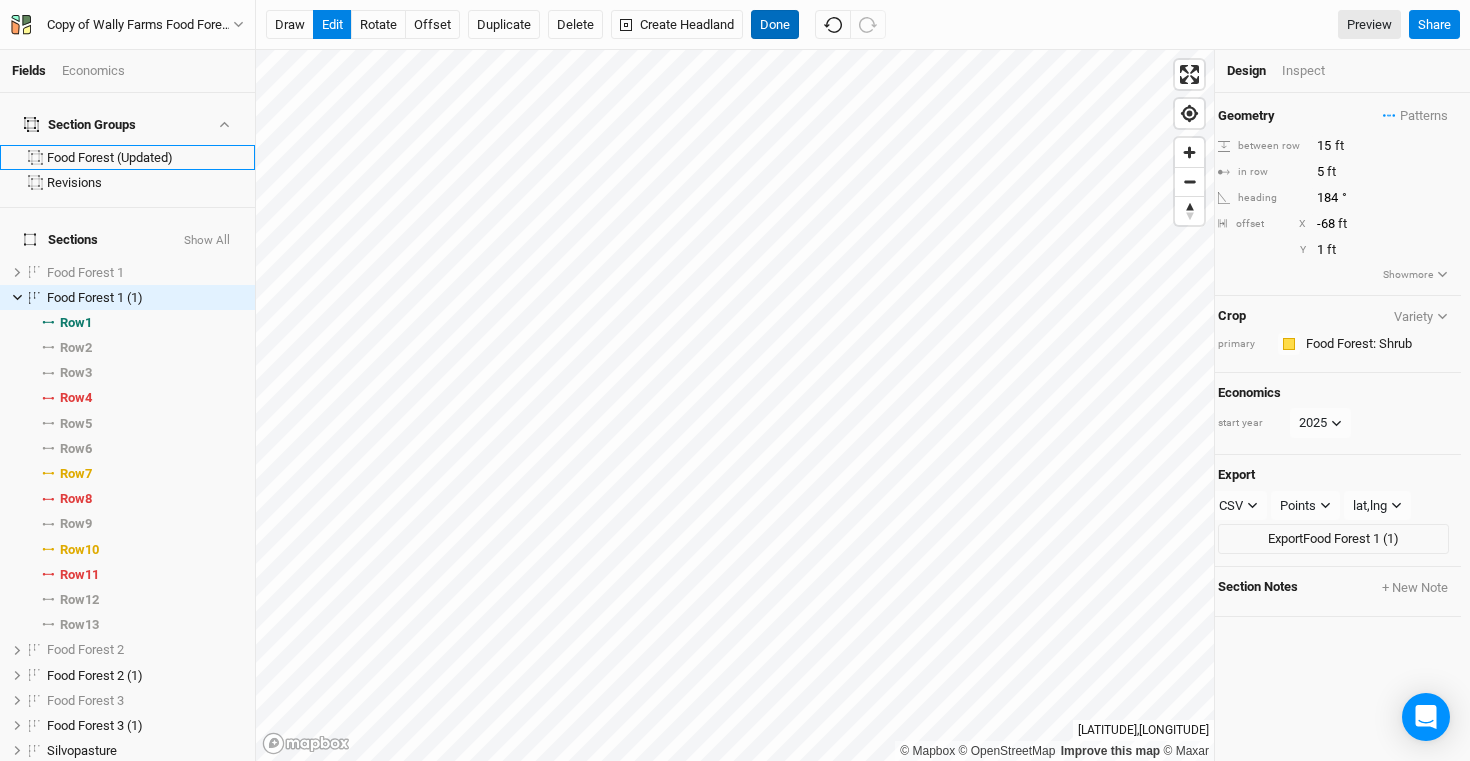 click on "Done" at bounding box center [775, 25] 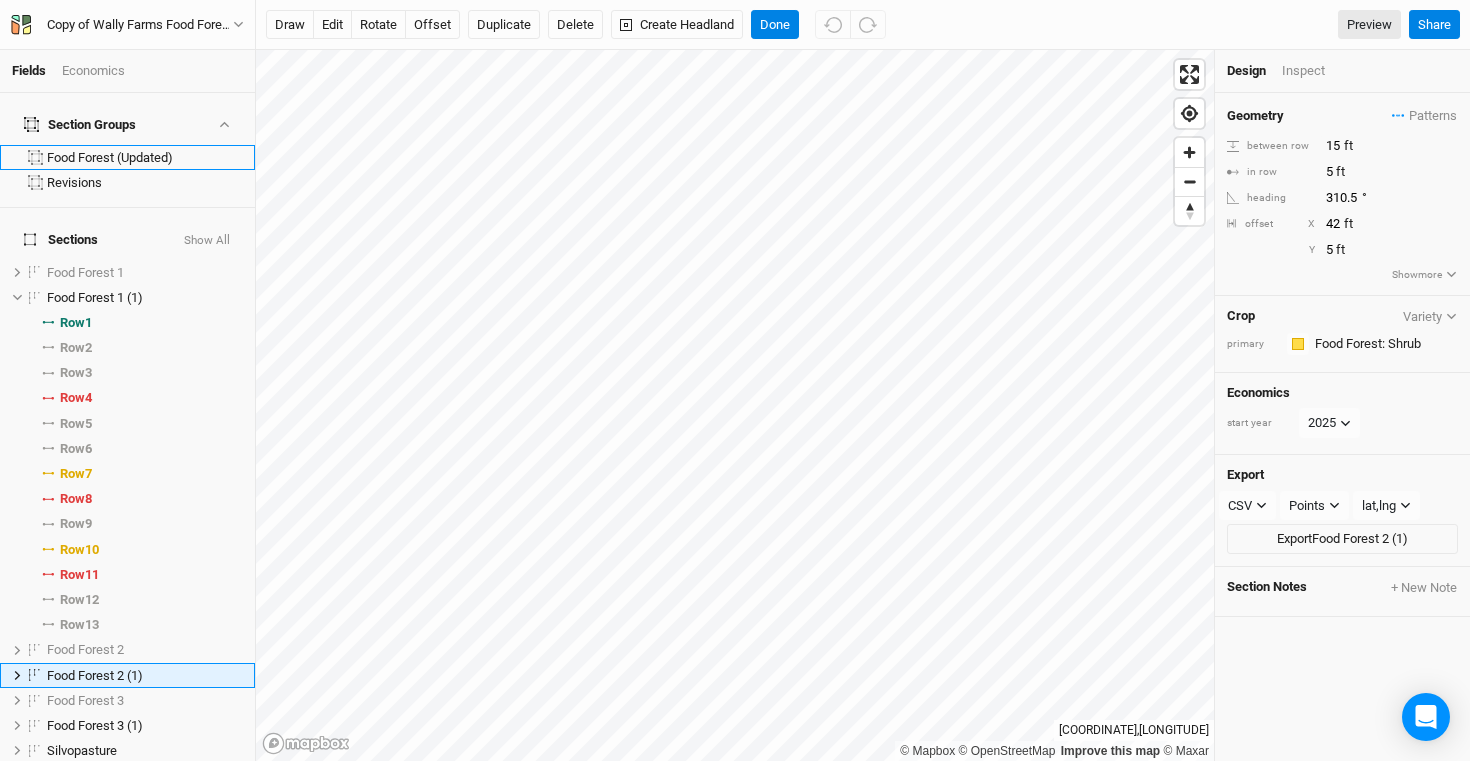 scroll, scrollTop: 223, scrollLeft: 0, axis: vertical 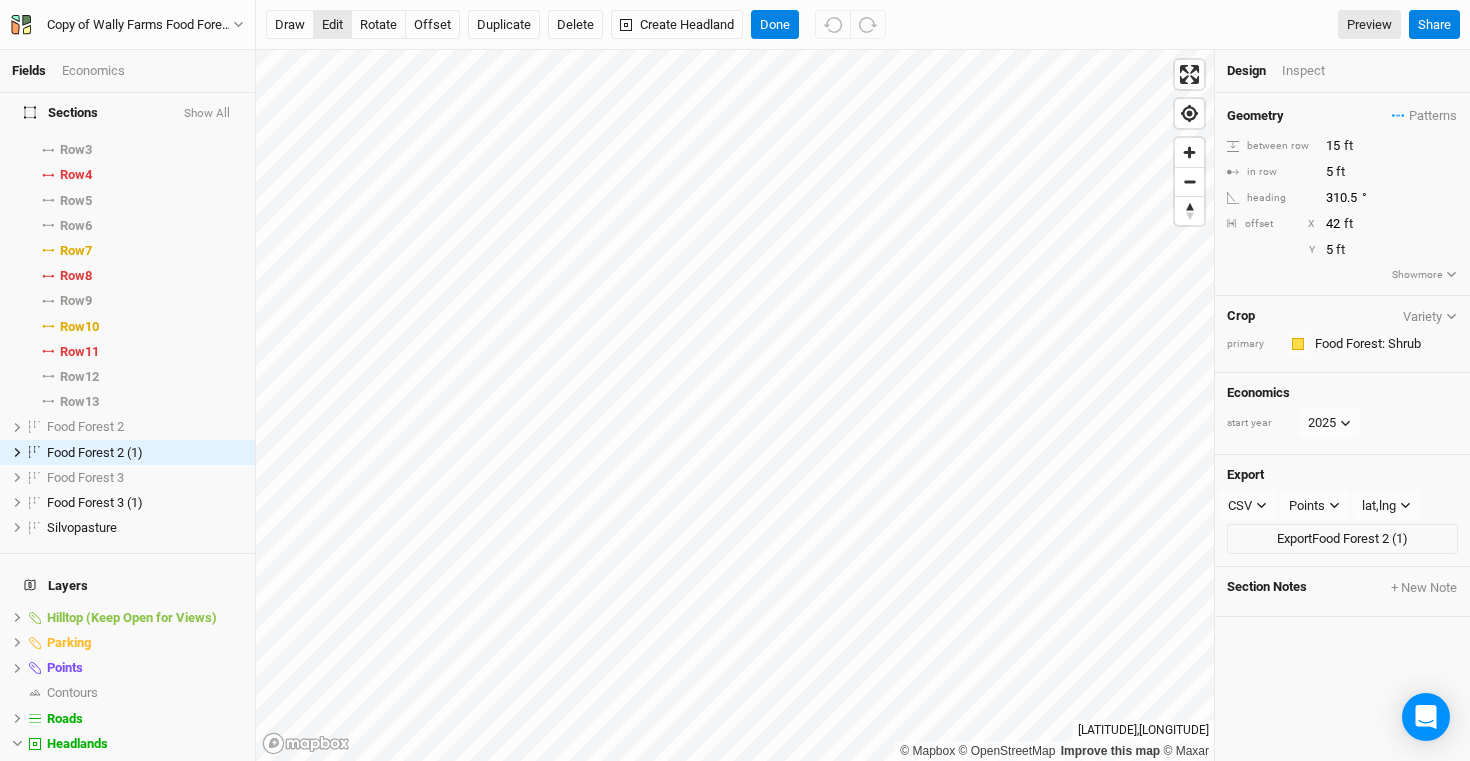click on "edit" at bounding box center (332, 25) 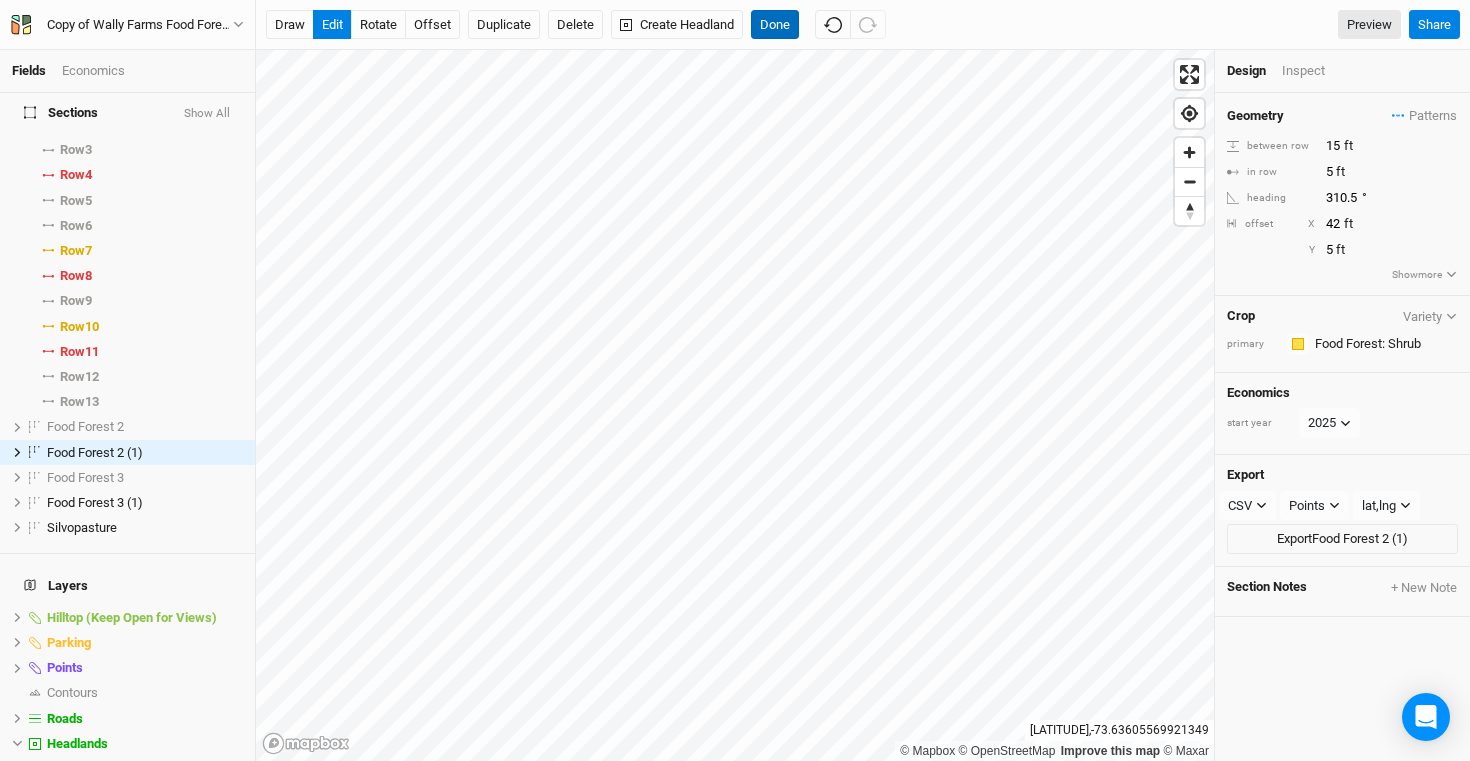 click on "Done" at bounding box center [775, 25] 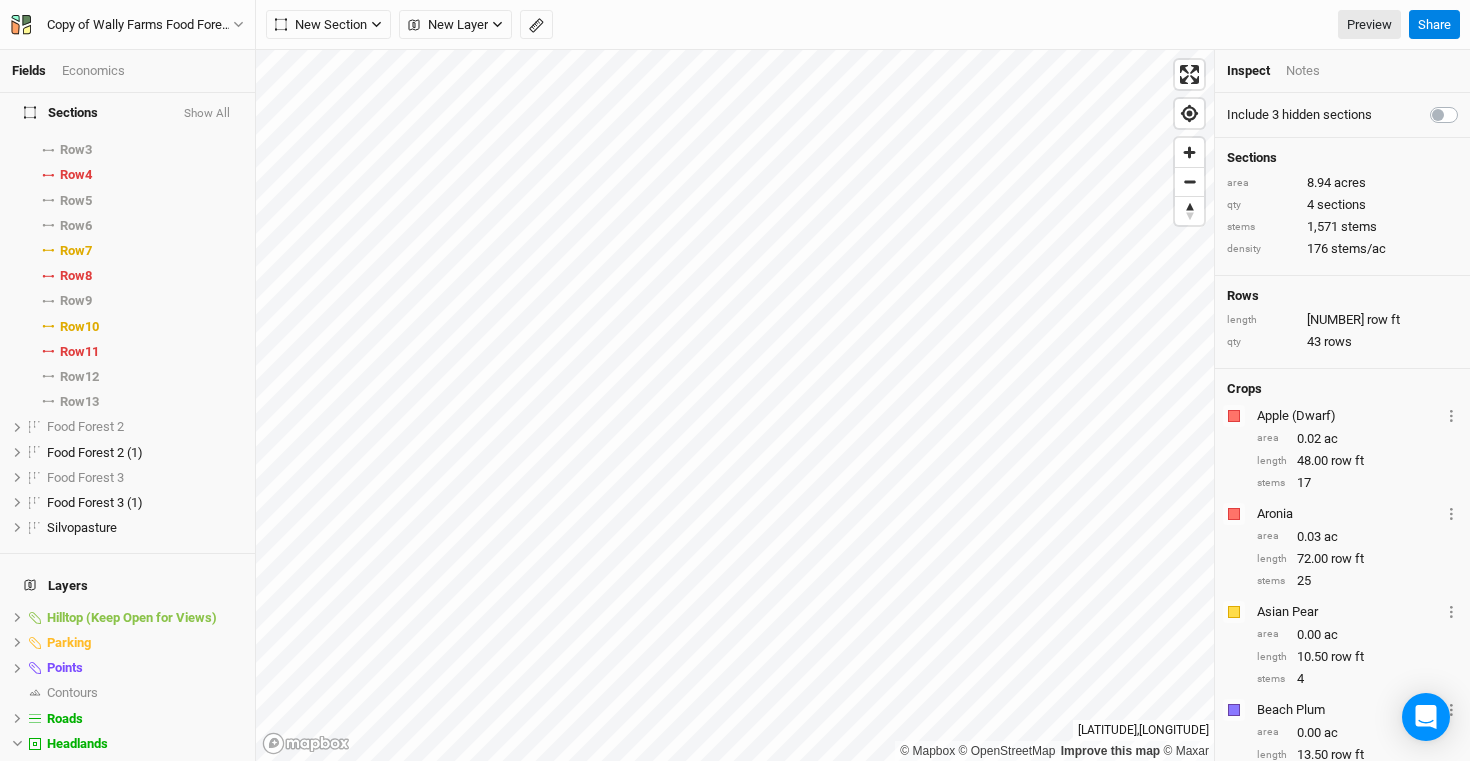 scroll, scrollTop: 0, scrollLeft: 0, axis: both 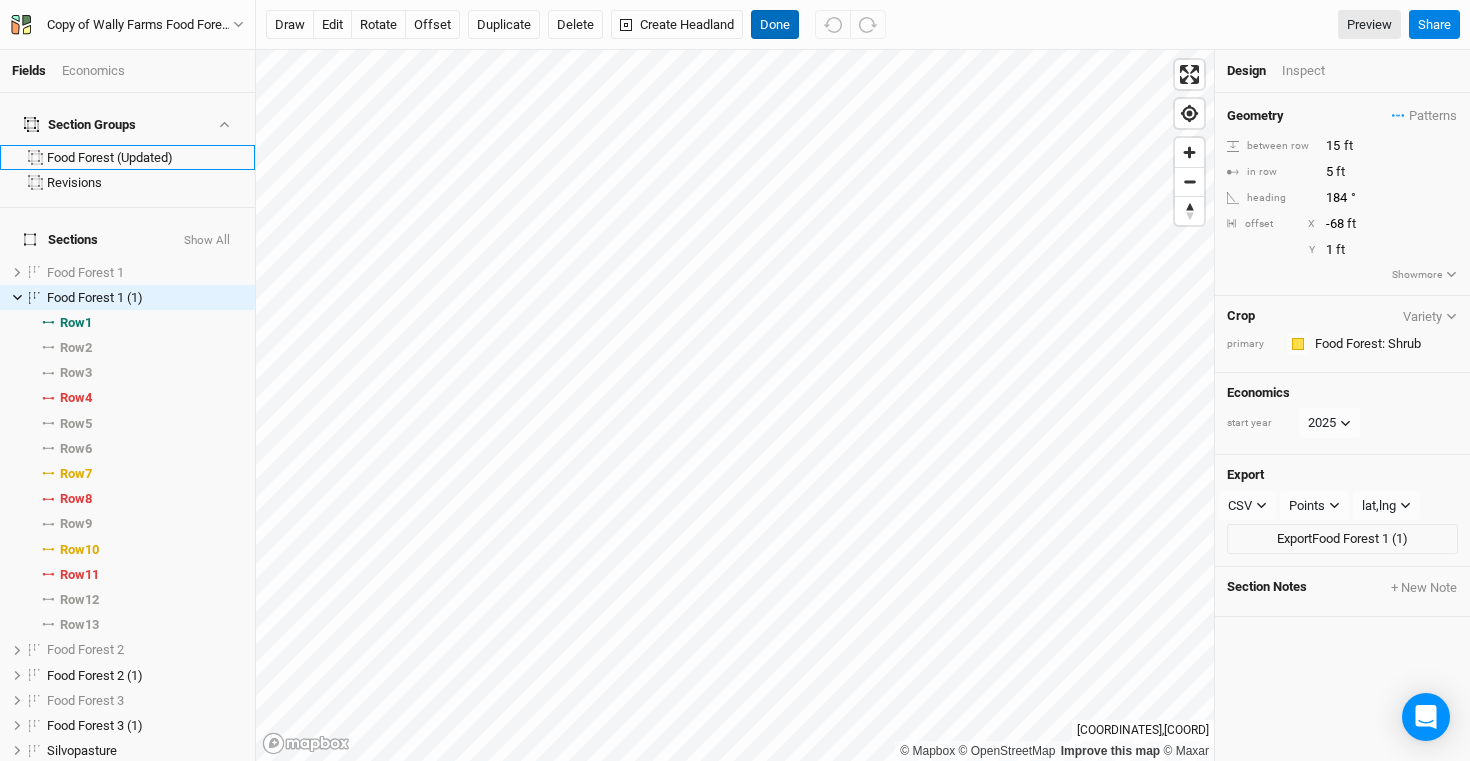 click on "Done" at bounding box center (775, 25) 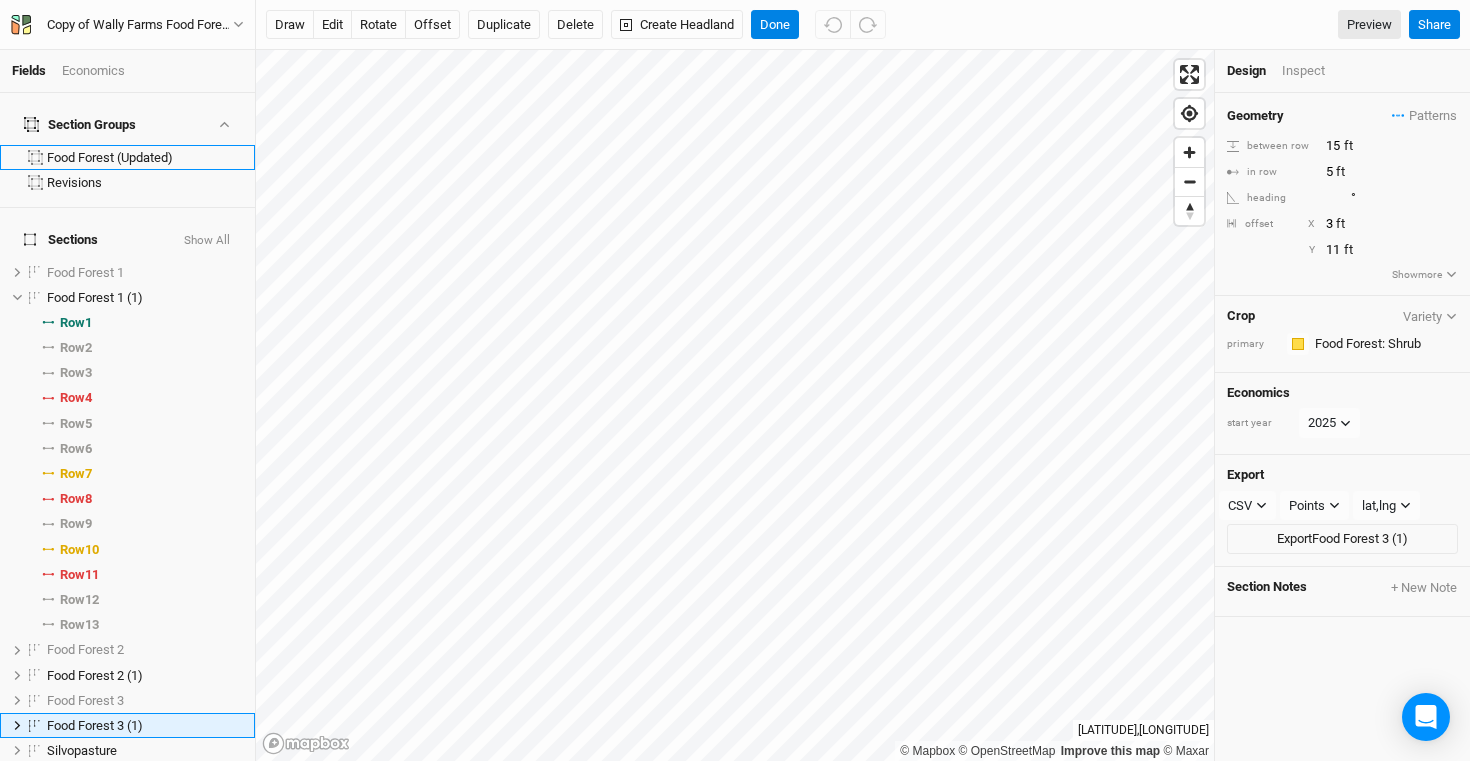 scroll, scrollTop: 274, scrollLeft: 0, axis: vertical 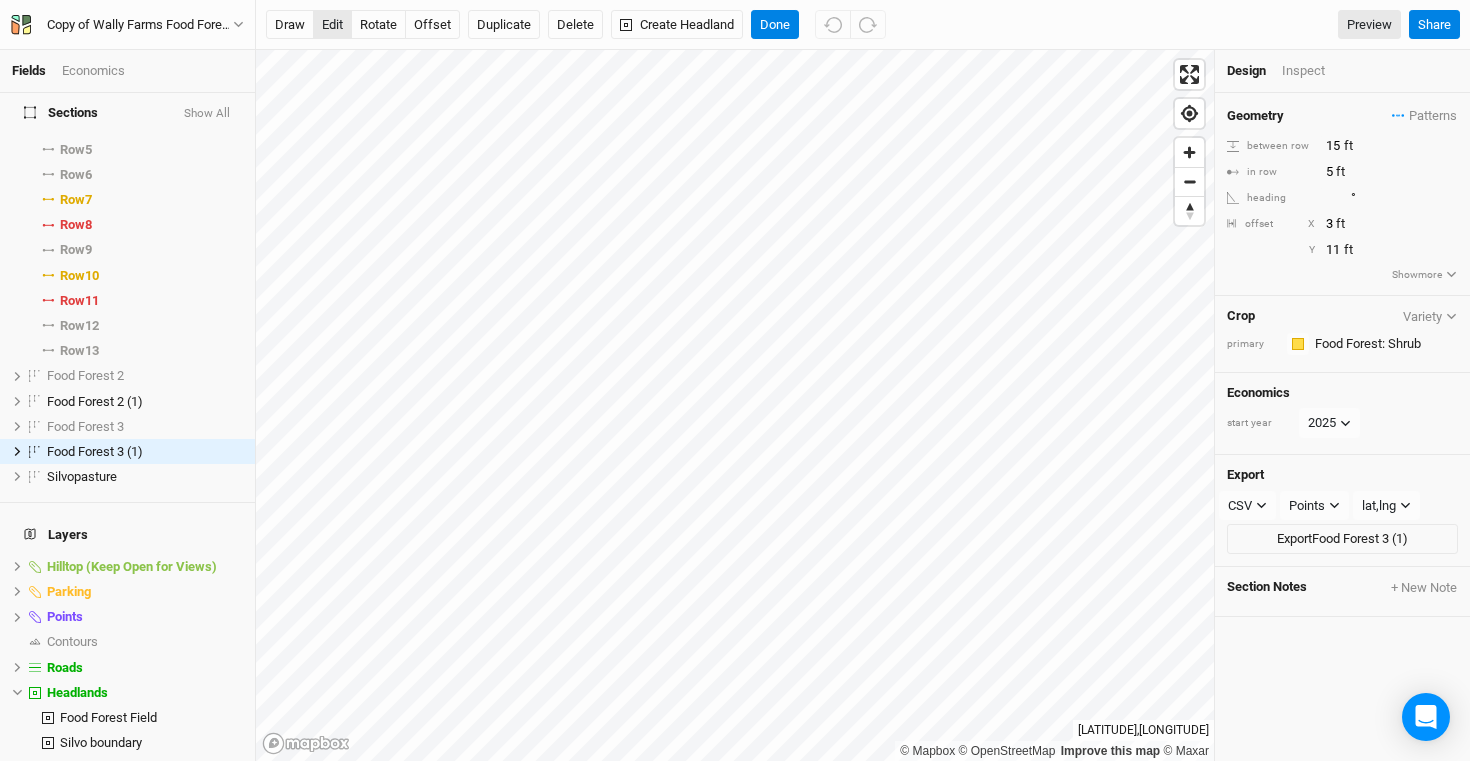 click on "edit" at bounding box center [332, 25] 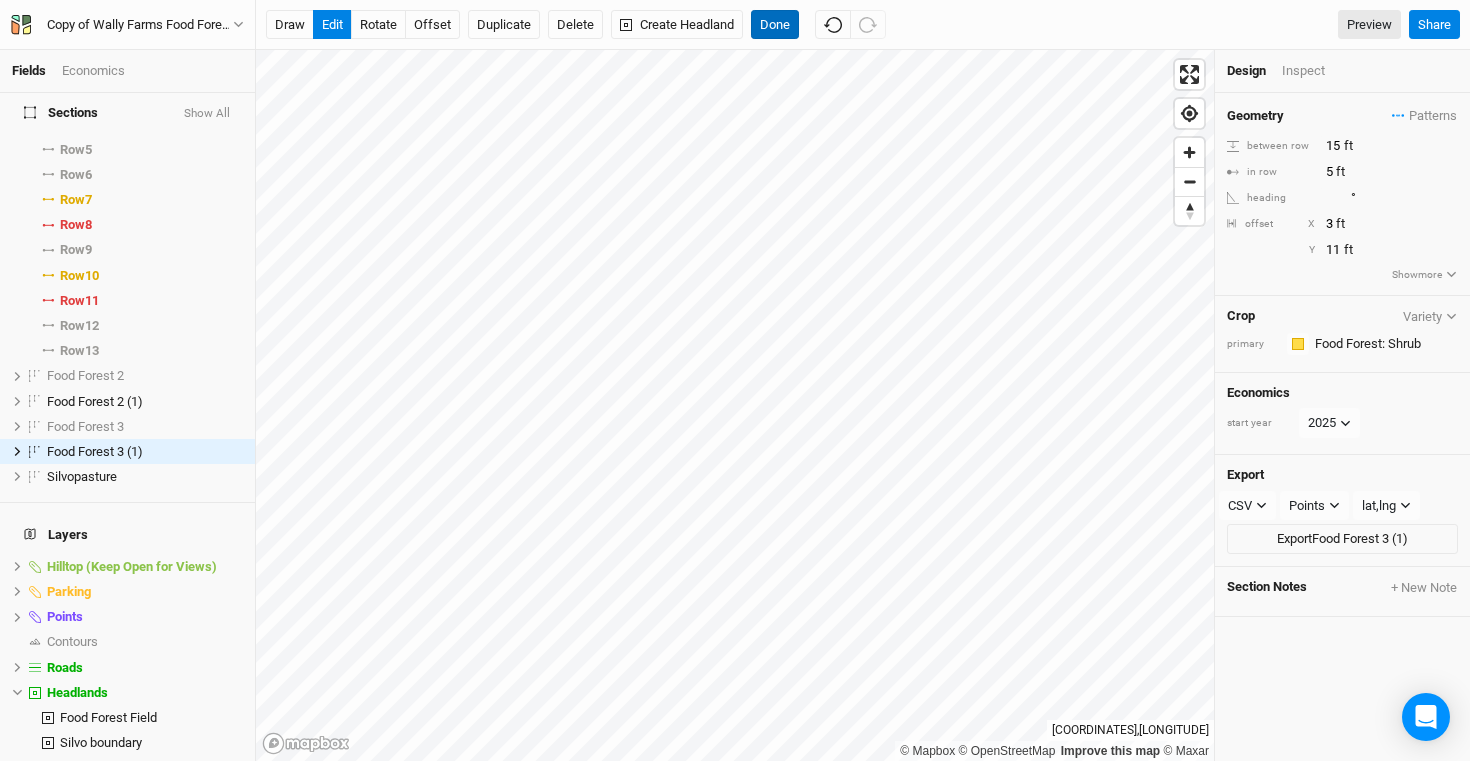 click on "Done" at bounding box center (775, 25) 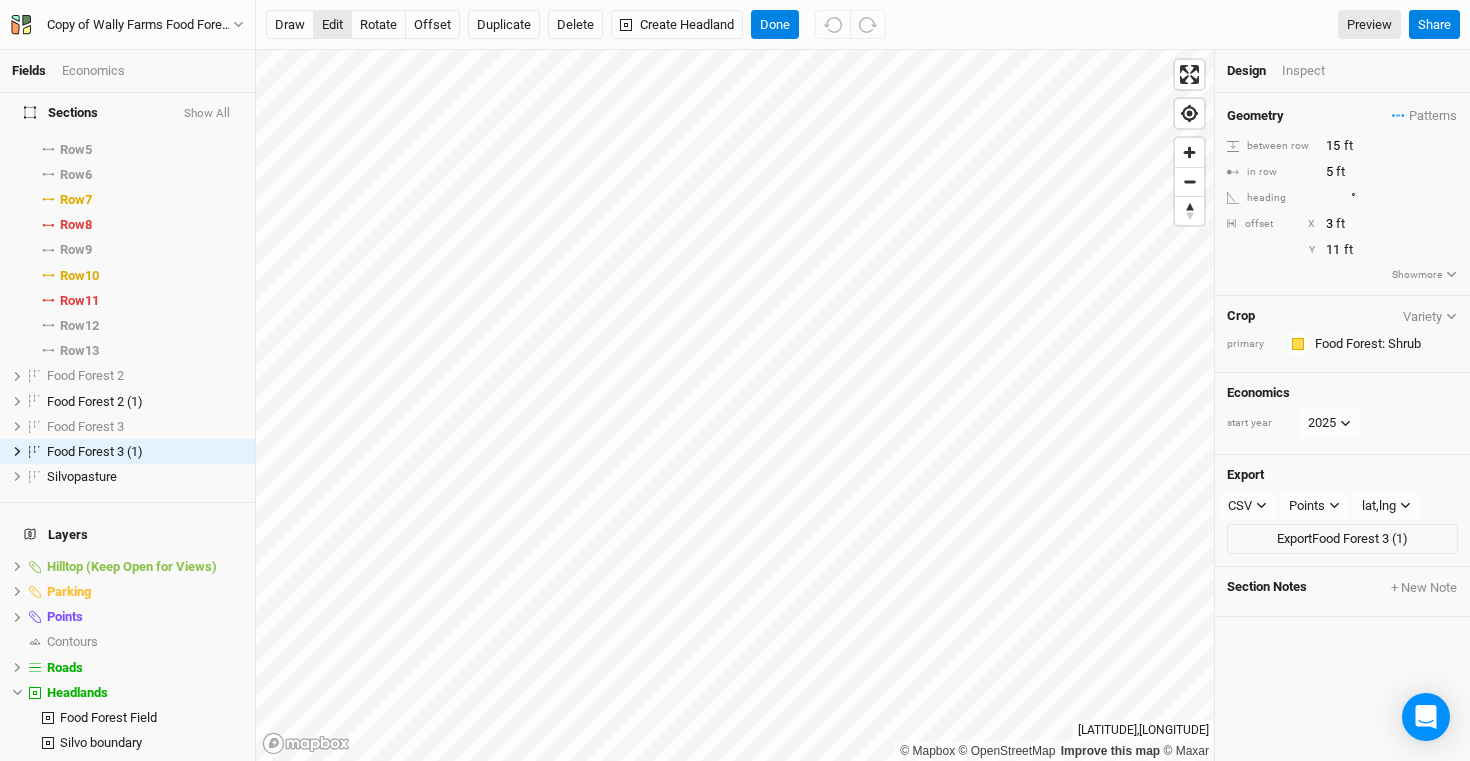 click on "edit" at bounding box center [332, 25] 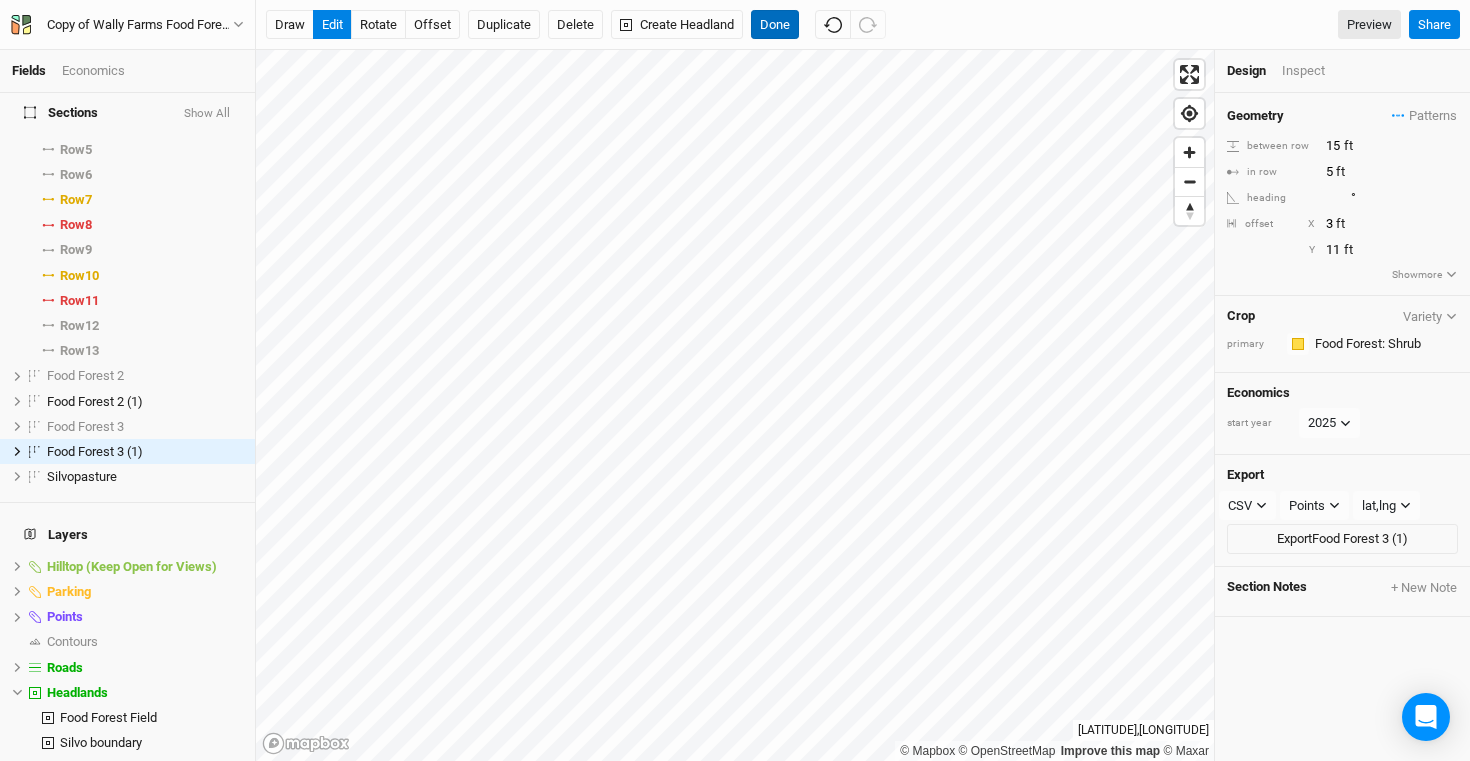 click on "Done" at bounding box center [775, 25] 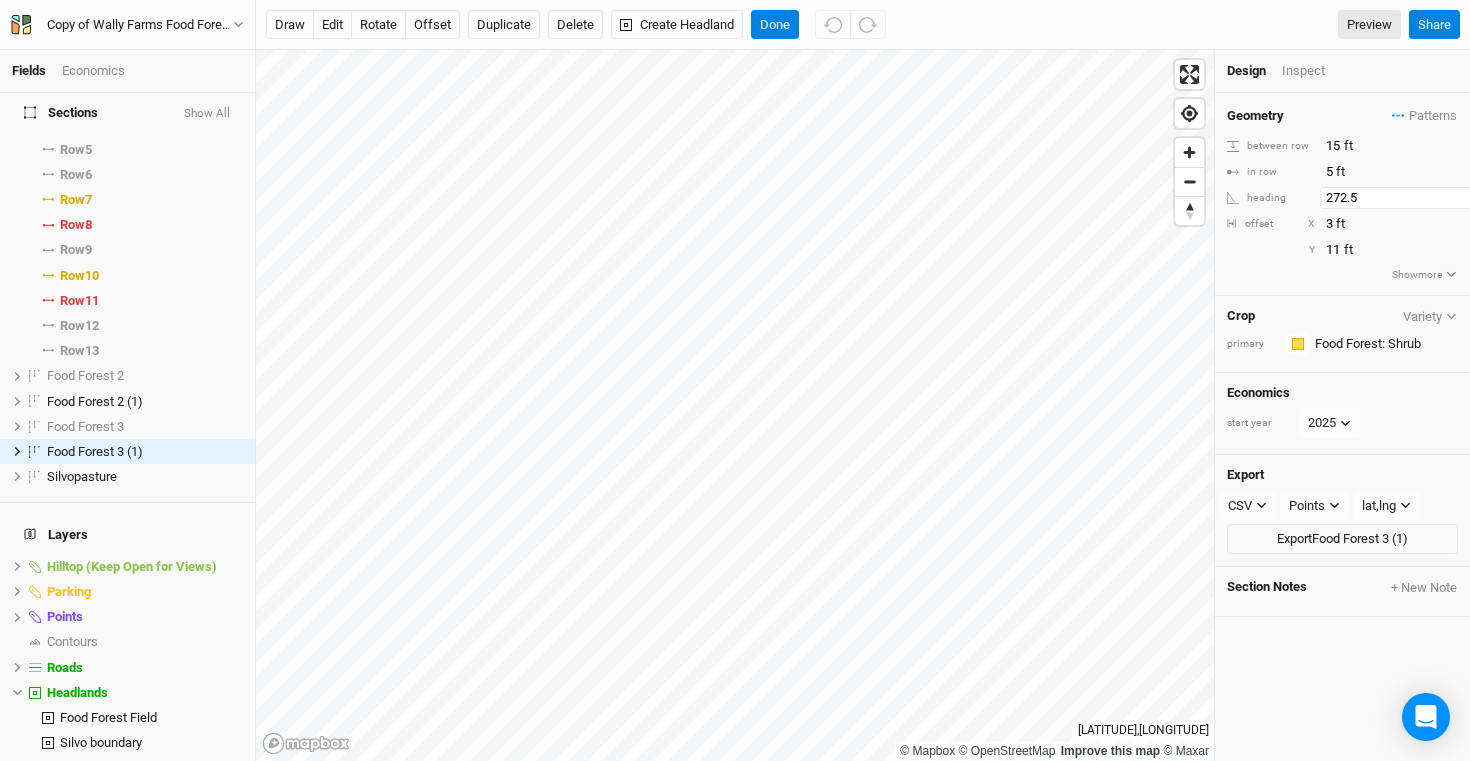 scroll, scrollTop: 0, scrollLeft: 9, axis: horizontal 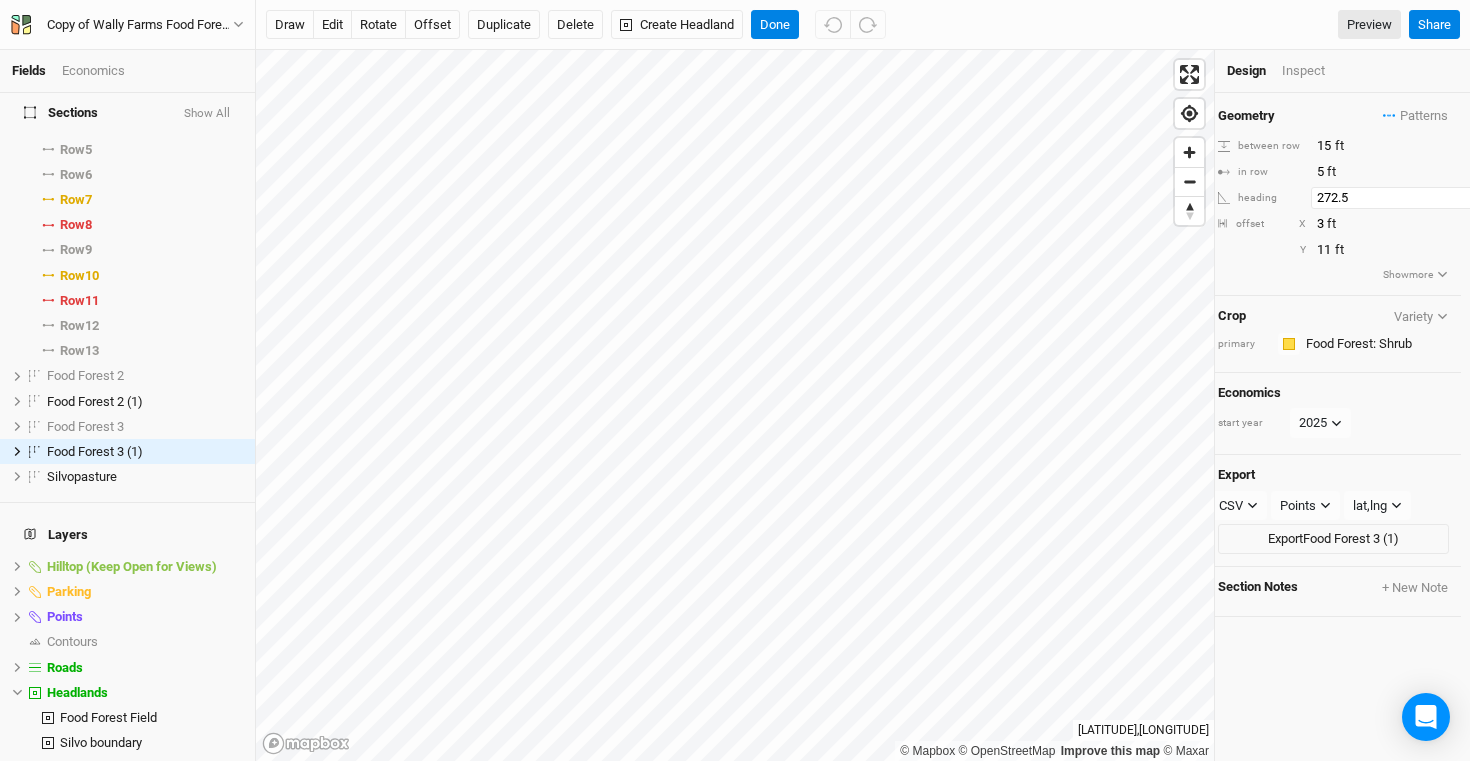 click on "272.5" at bounding box center (1398, 198) 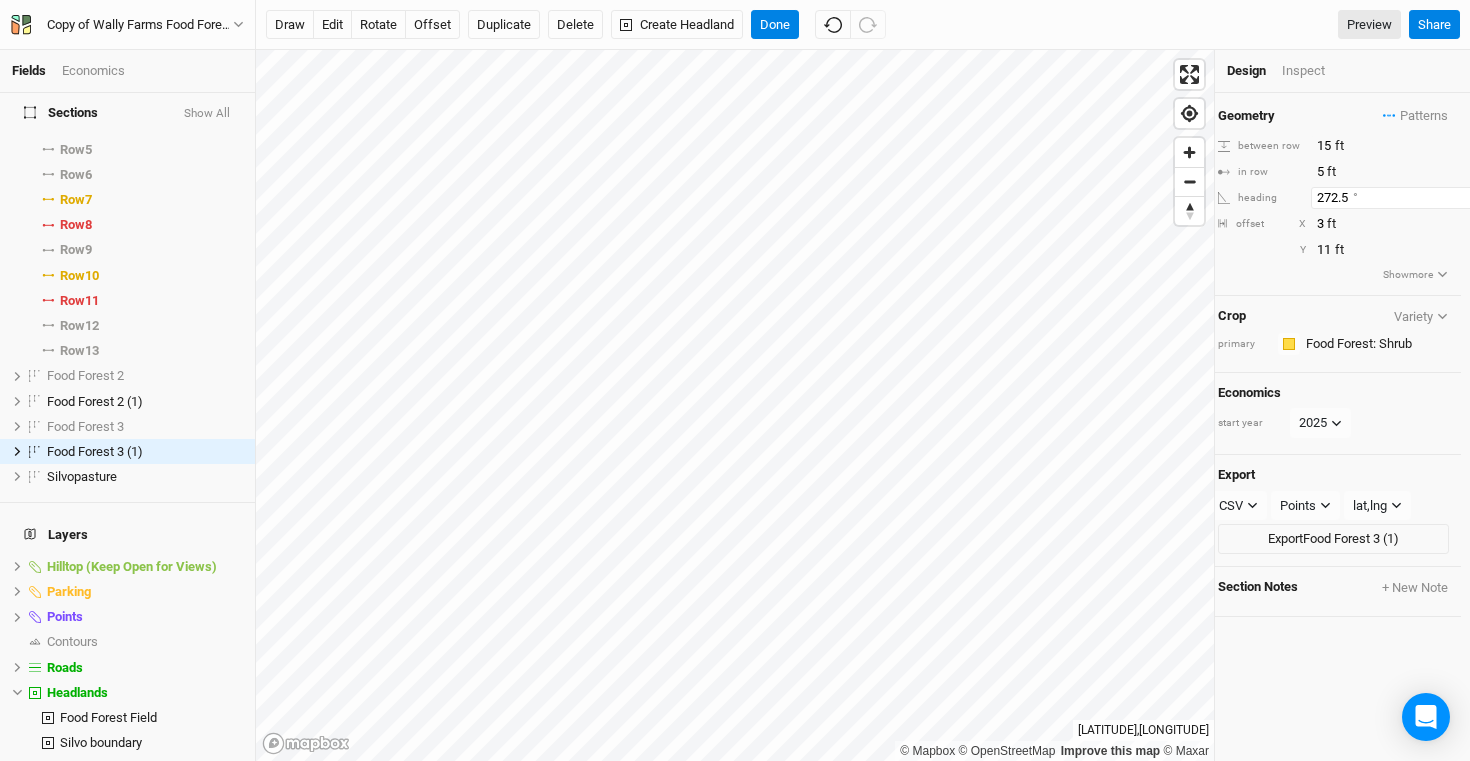 click on "272" at bounding box center (1398, 198) 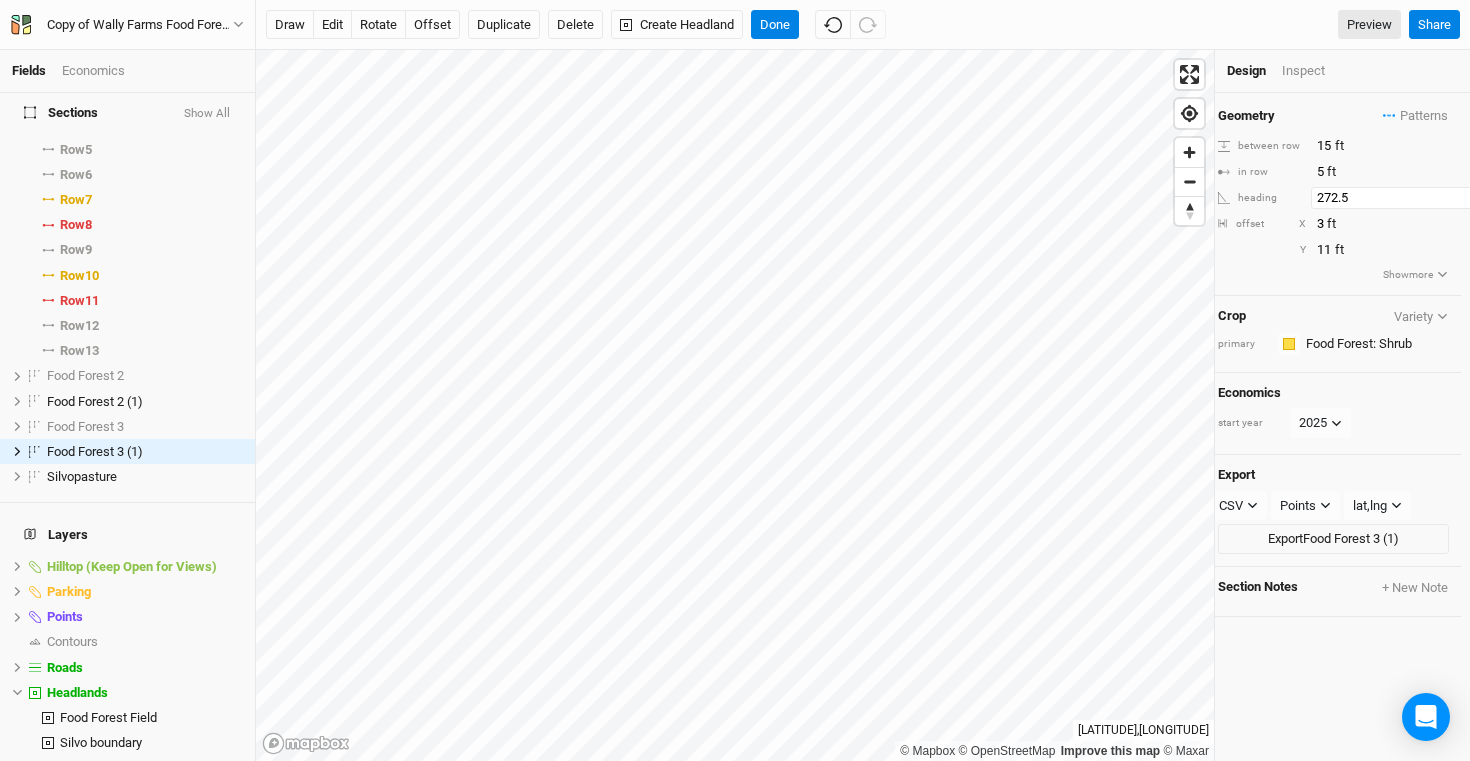 click on "271.5" at bounding box center [1398, 198] 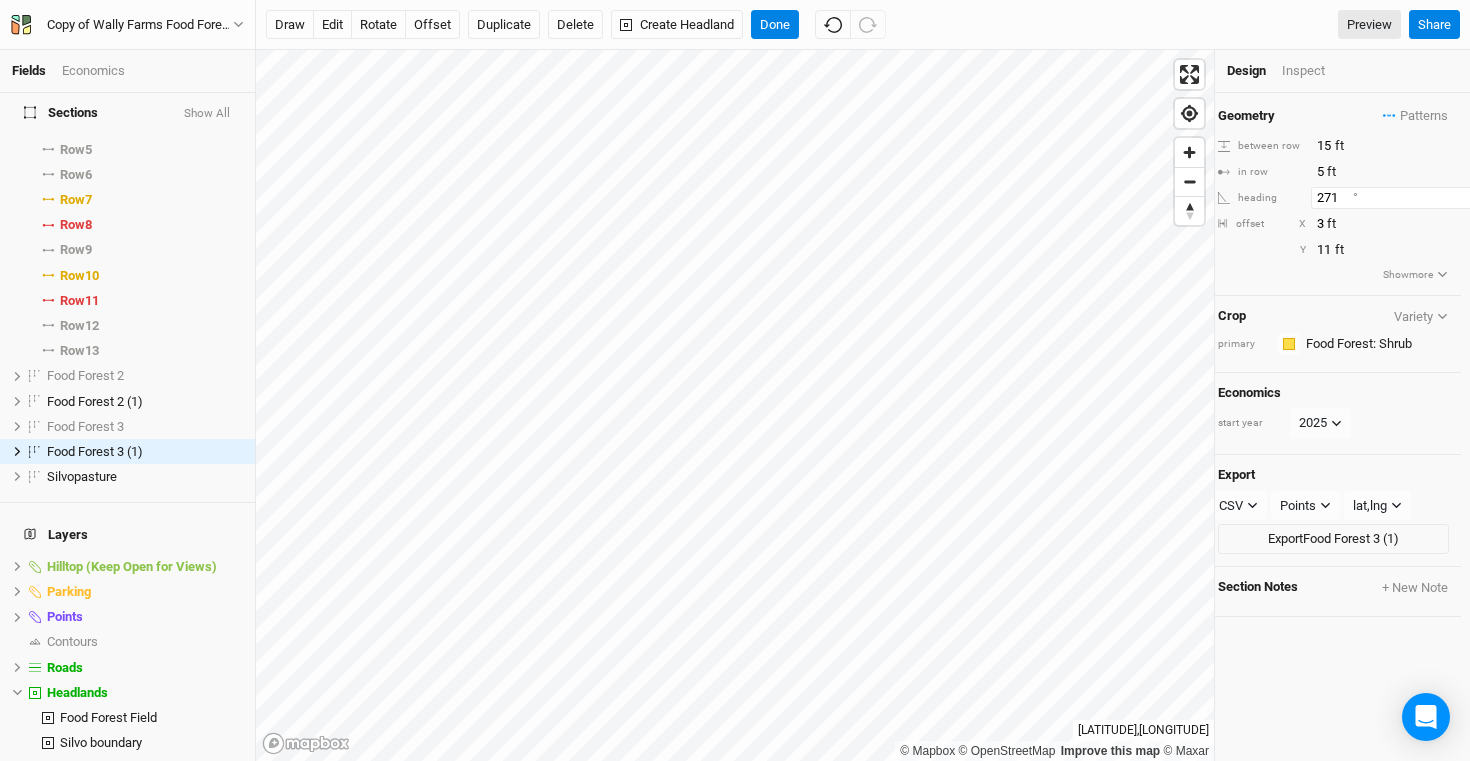 click on "271" at bounding box center (1398, 198) 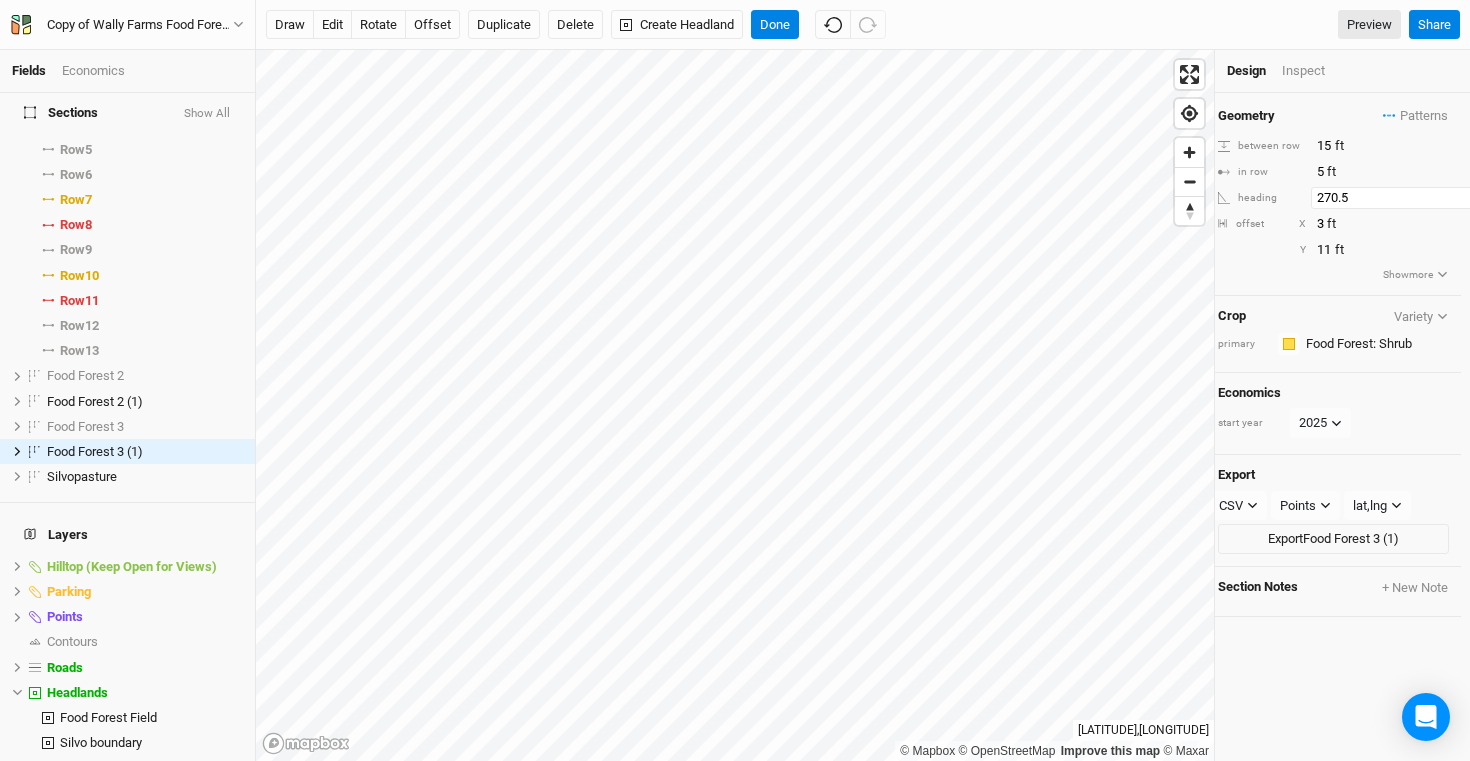 click on "270.5" at bounding box center [1398, 198] 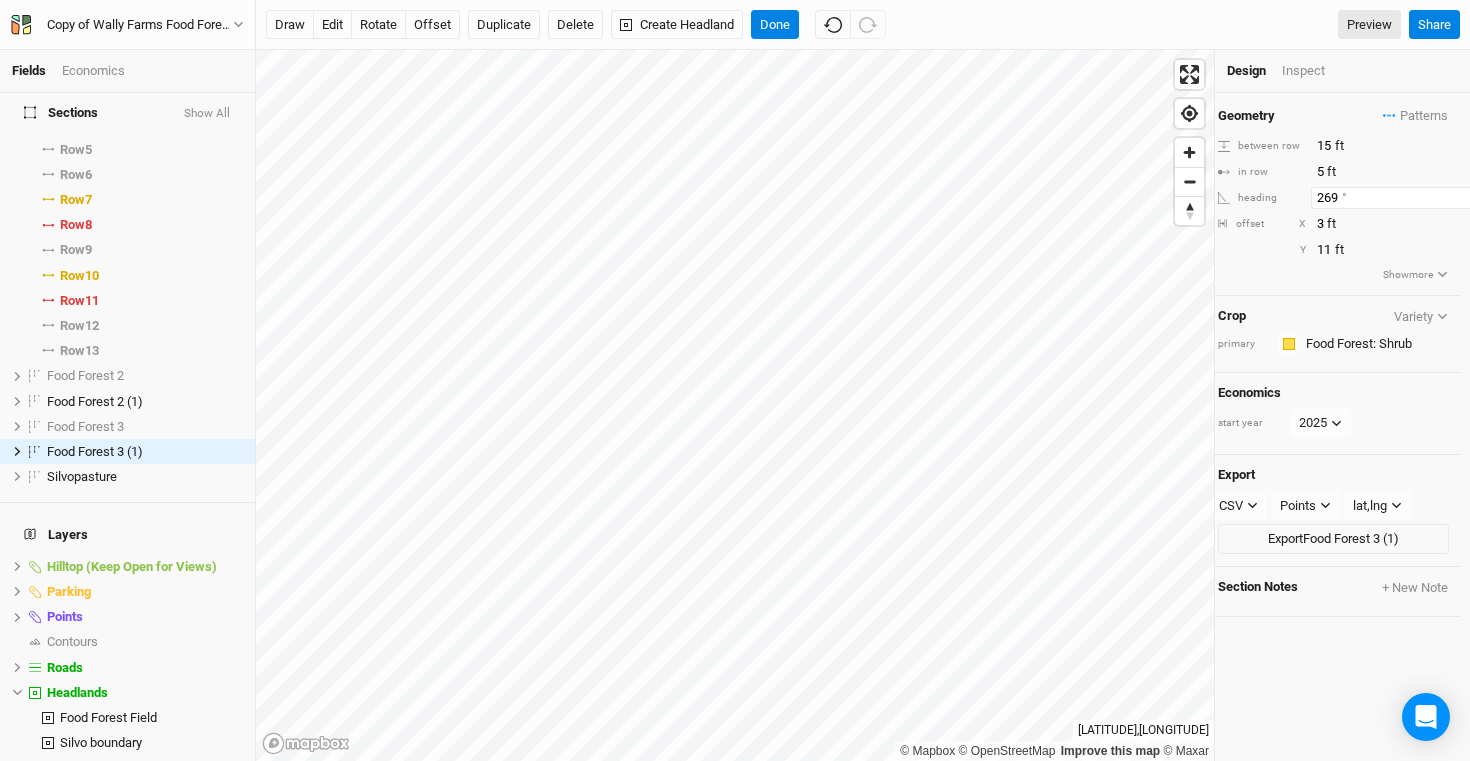 click on "269" at bounding box center [1398, 198] 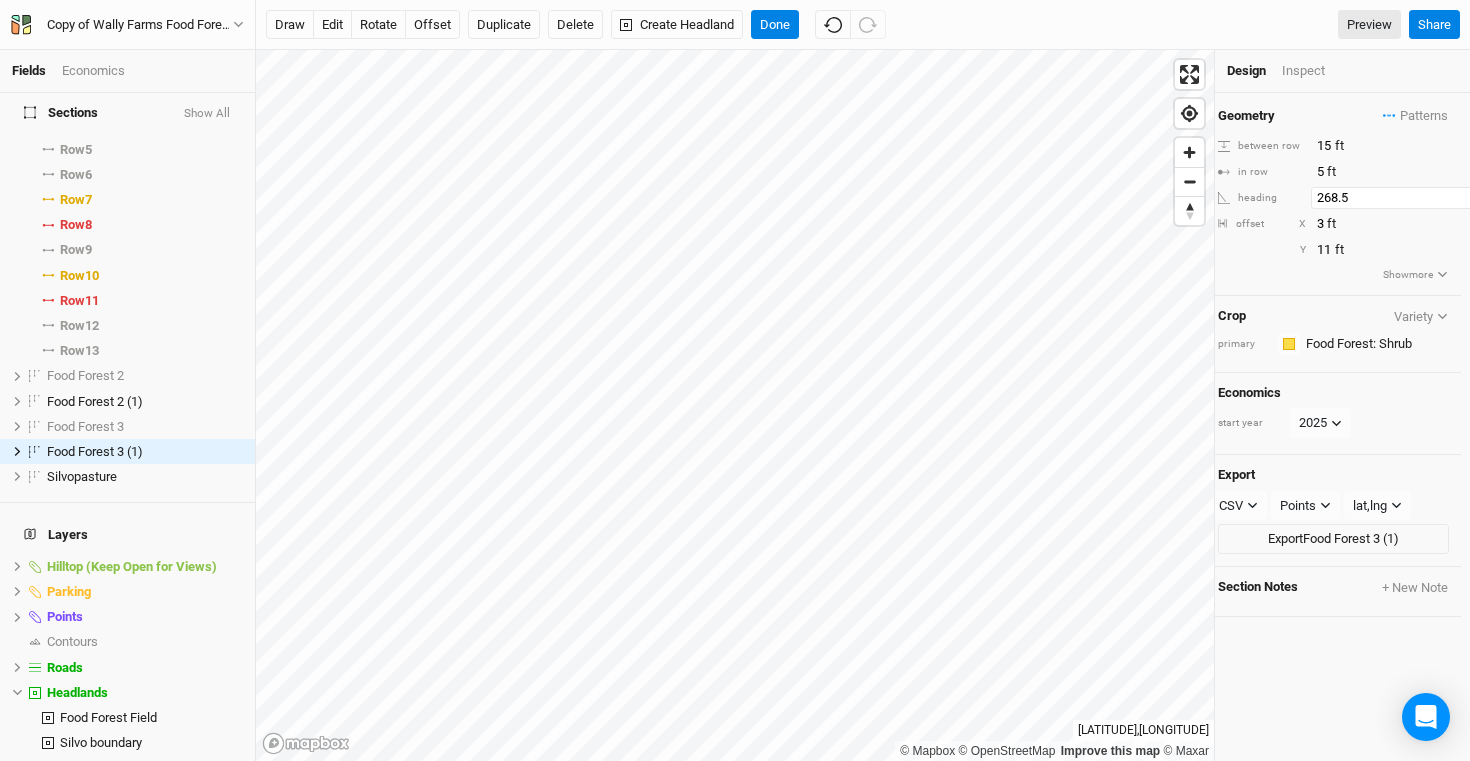 type on "268.5" 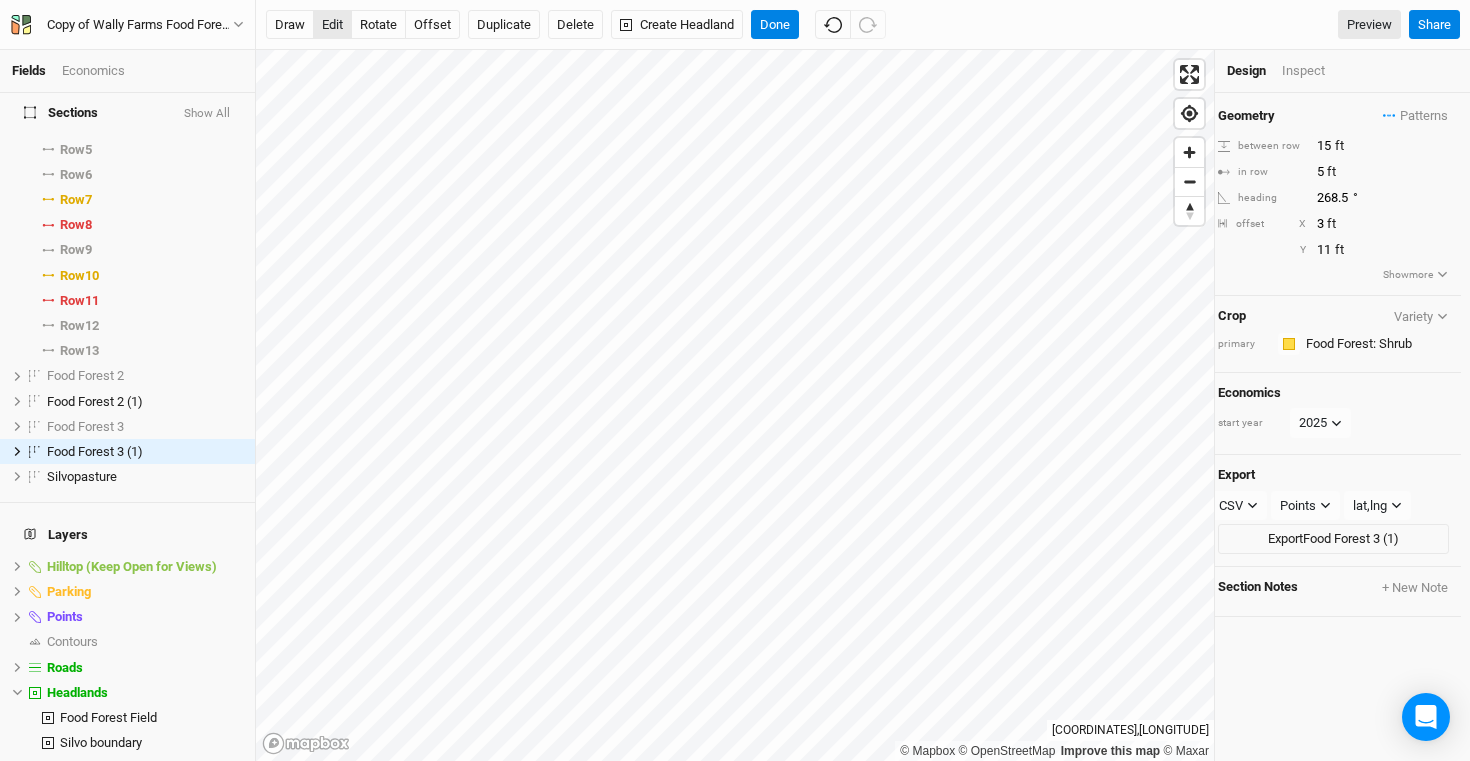 click on "edit" at bounding box center (332, 25) 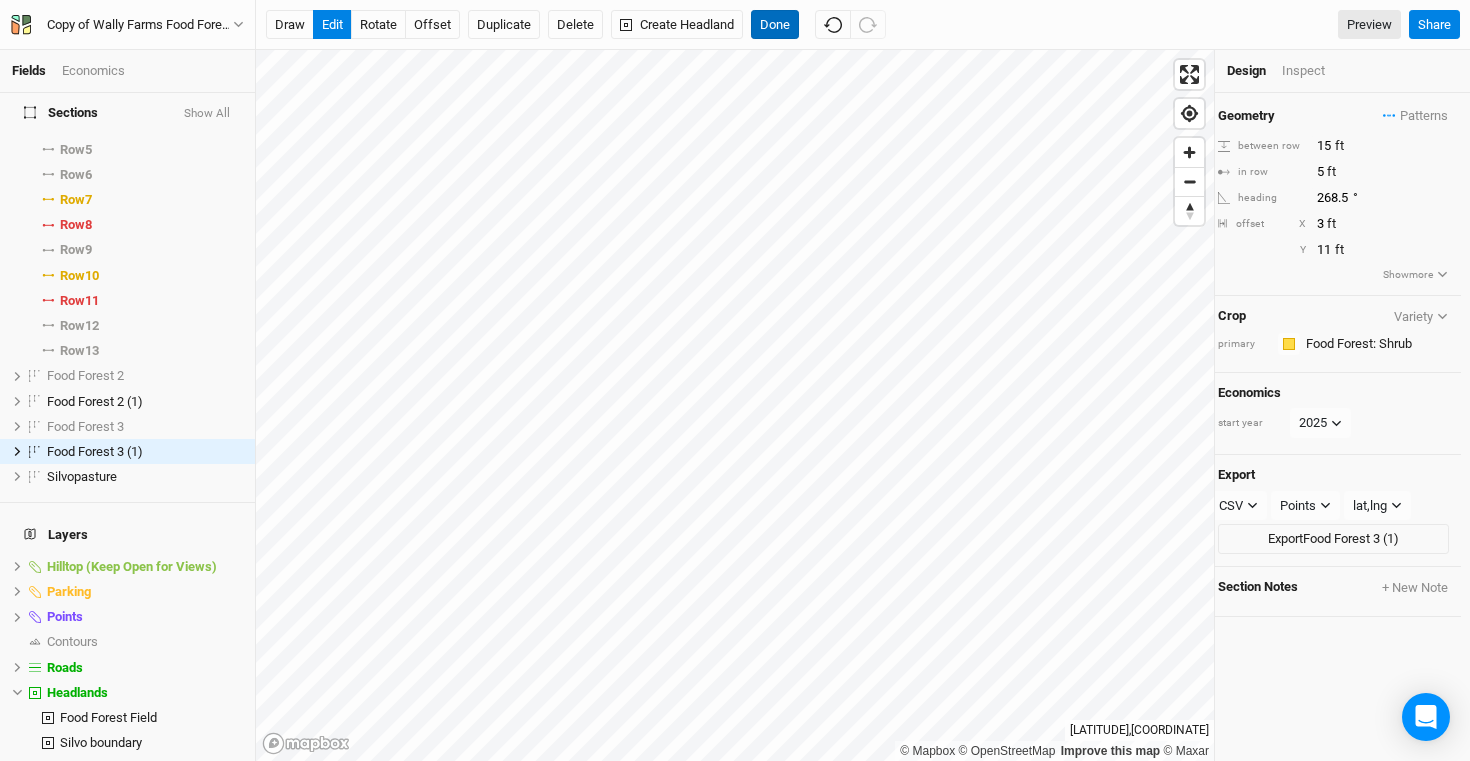 click on "Done" at bounding box center [775, 25] 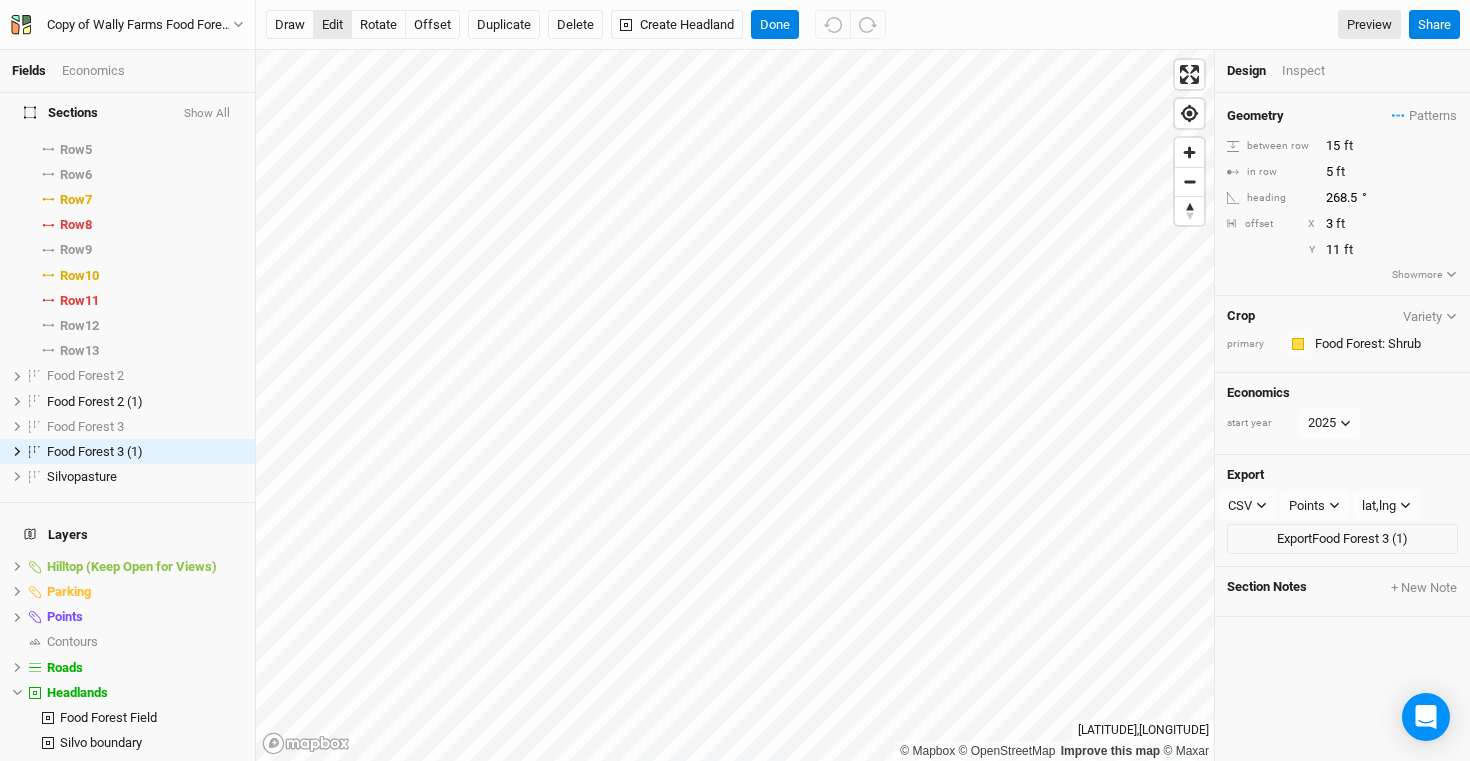 click on "edit" at bounding box center [332, 25] 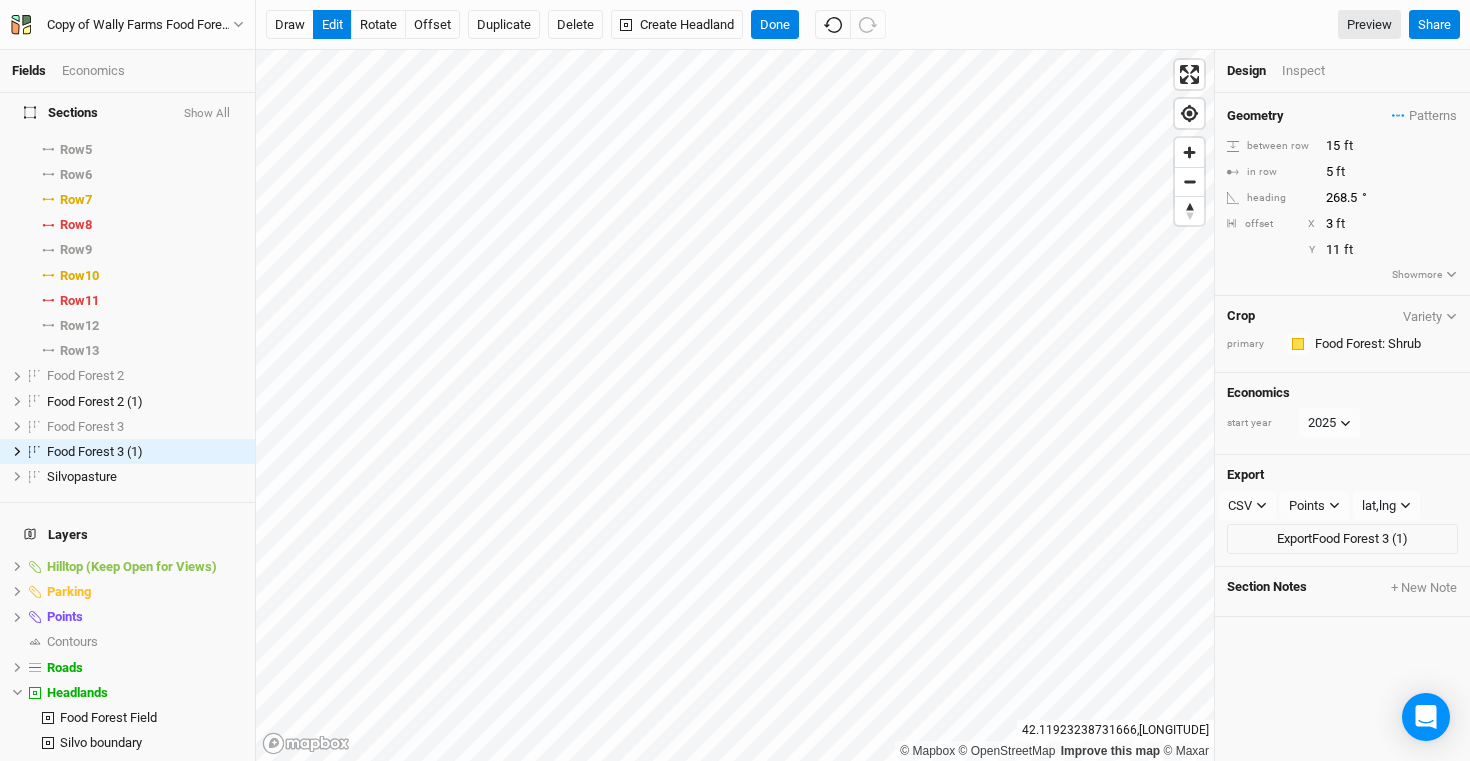 click on "© Mapbox   © OpenStreetMap   Improve this map   © Maxar 42.11923238731666 , -73.63593241197694 Design Inspect Geometry  Patterns Tree rows view Big tree rows view Silvopasture Mix view Silvopasture Mix Updated view Row 12 view Row 9 view Pawpaw view EU Hazelnut view Peach view Apple view Quince view Asian Pear view Pin Cherry view Beach Plum view Plum view Pear view Almond view Big tree rows 18 view ＋ New in-row pattern between row 15 ft in row 5 ft heading 268.5 ° offset X 3 ft Y 11 ft Show  more   Crop Variety primary Colors Brown Orange Yellow Green Blue Purple Pink Red Economics start year 2025 Export CSV CSV JSON KML PDF SHP Points Points Rows Sections lat,lng lat,lng lng,lat Export  Food Forest 3 (1) Section Notes + New Note" at bounding box center (863, 405) 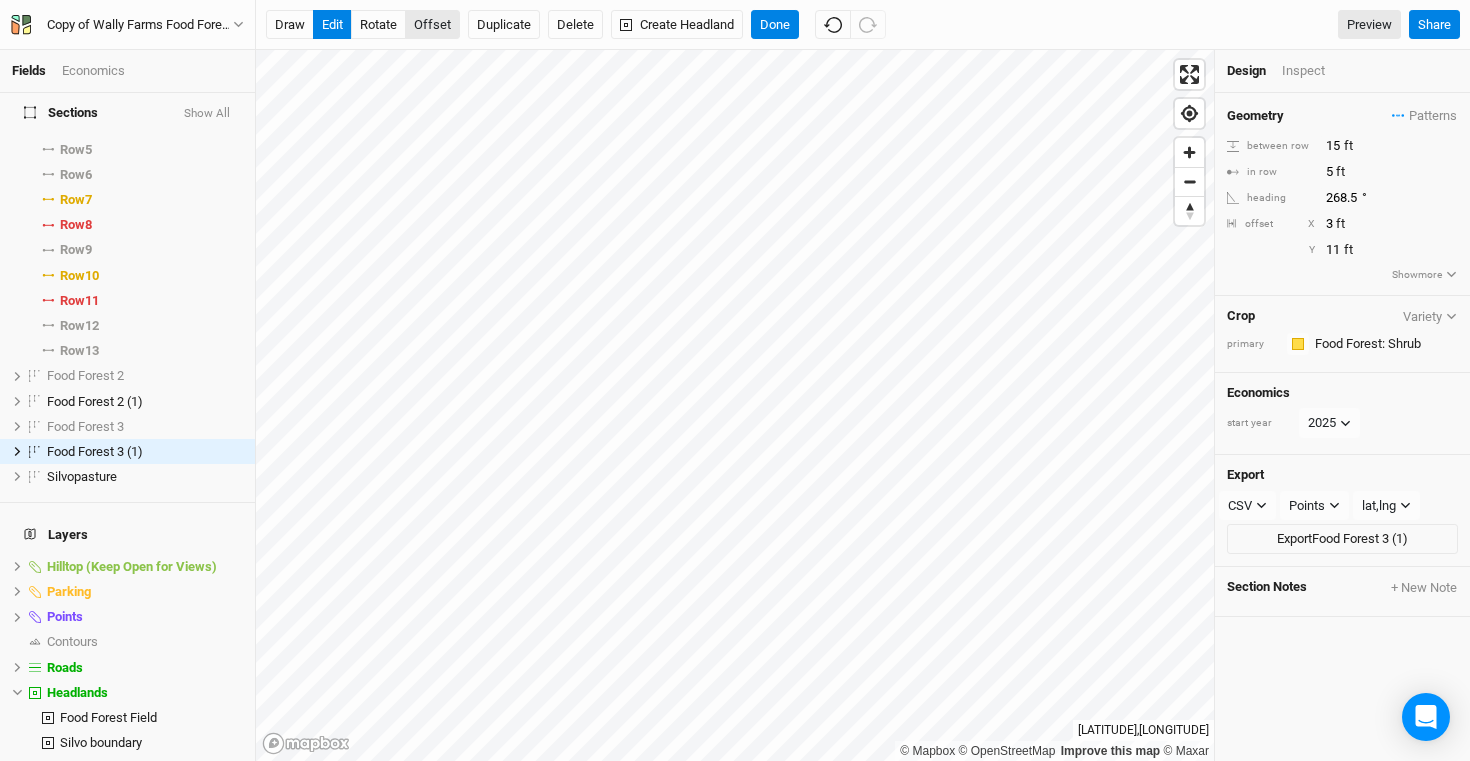 click on "offset" at bounding box center [432, 25] 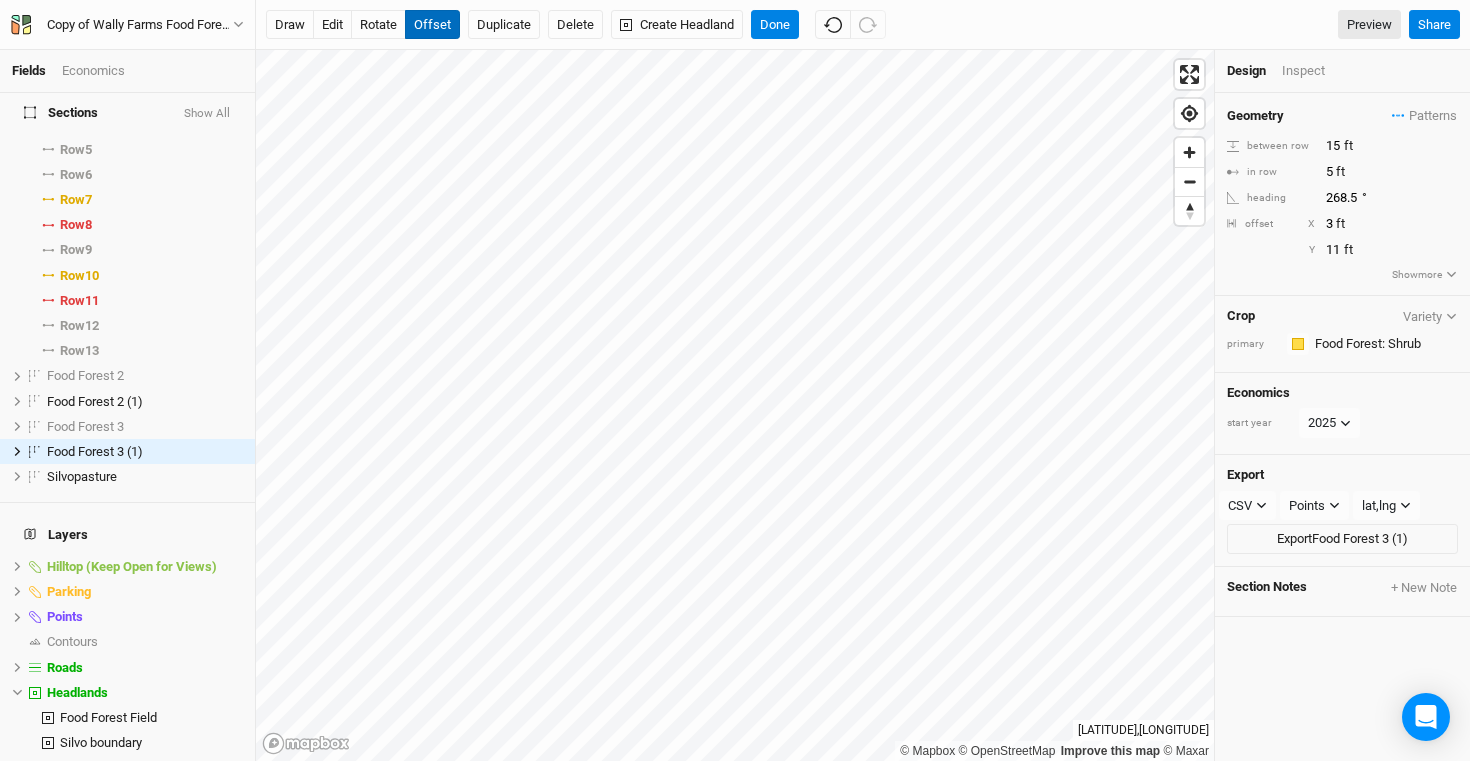 type 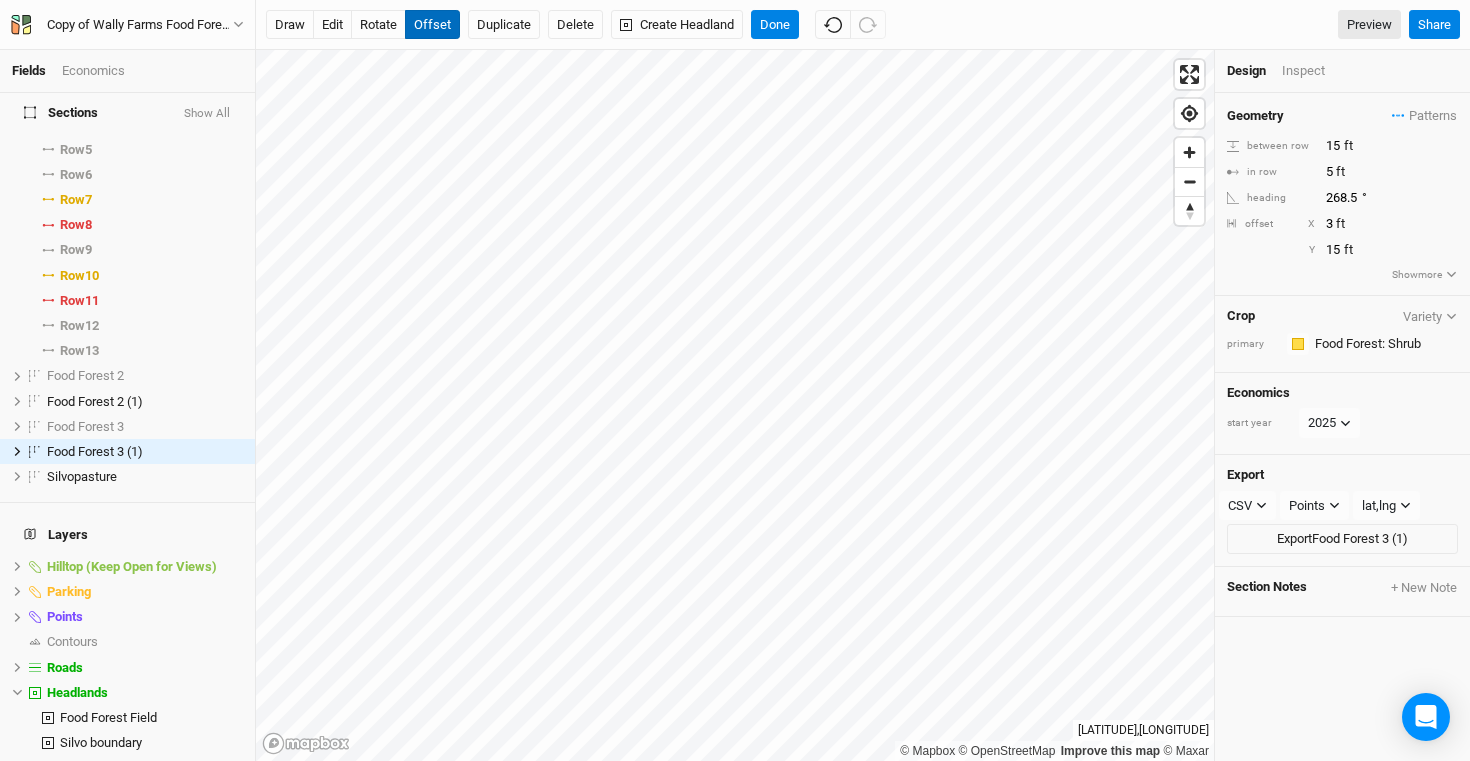 type on "16" 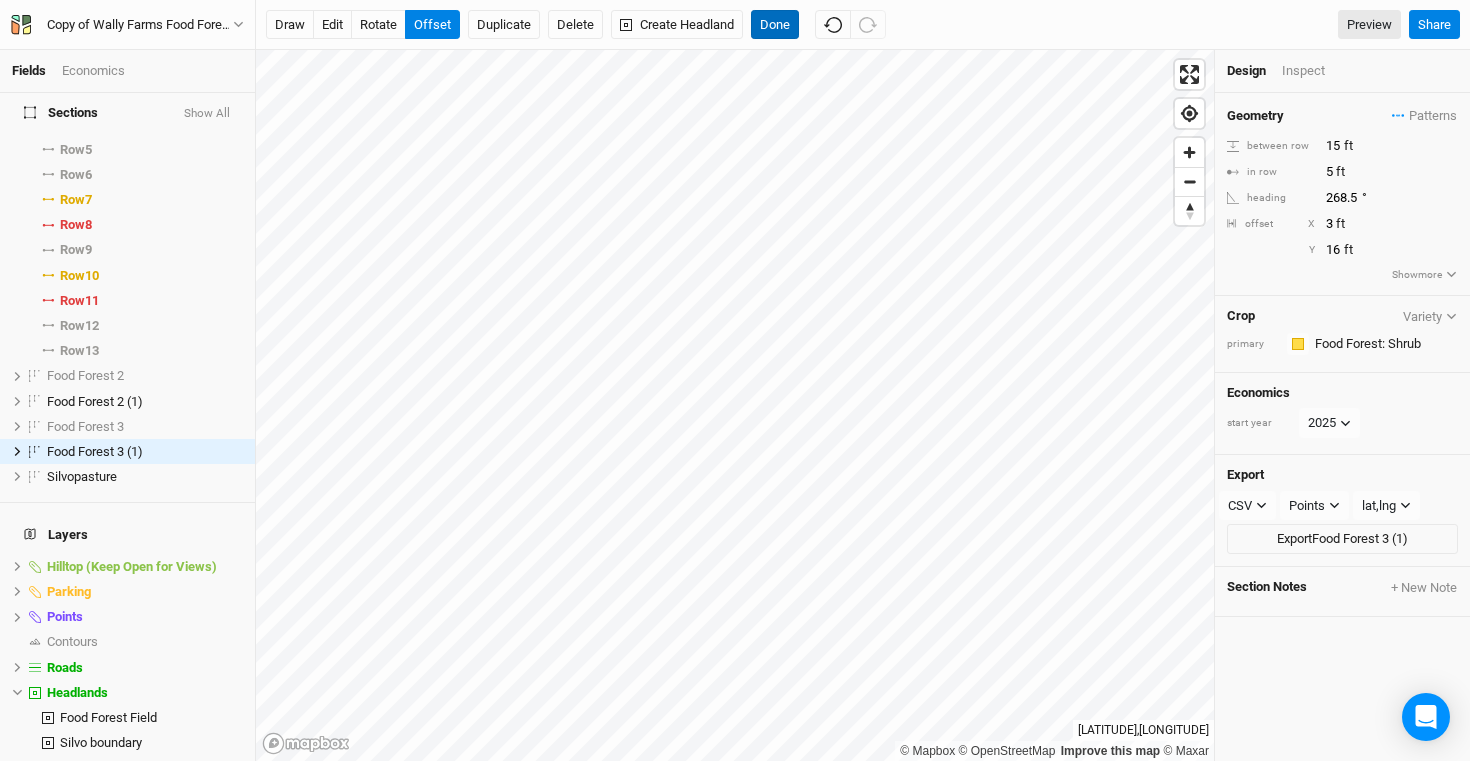 click on "Done" at bounding box center [775, 25] 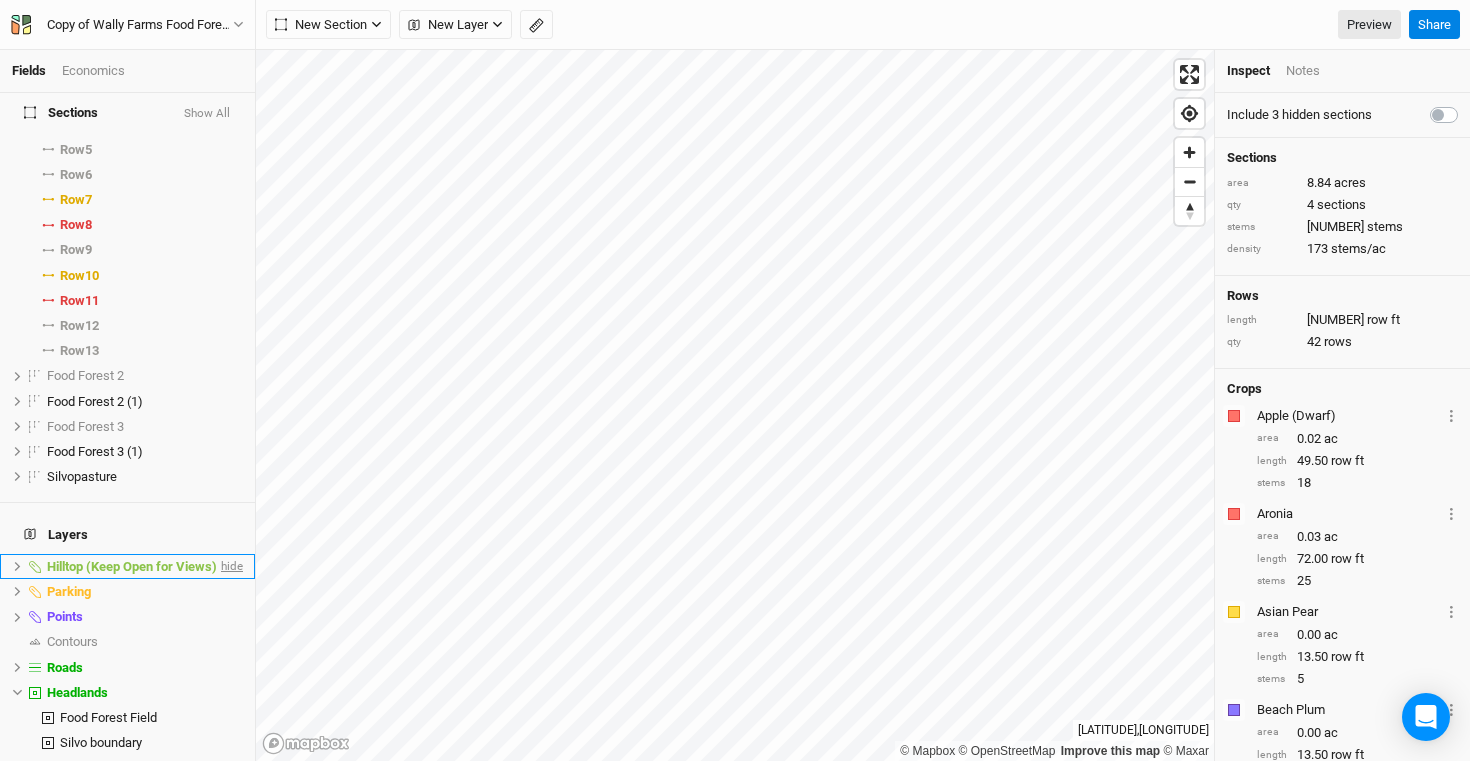 click on "hide" at bounding box center (230, 566) 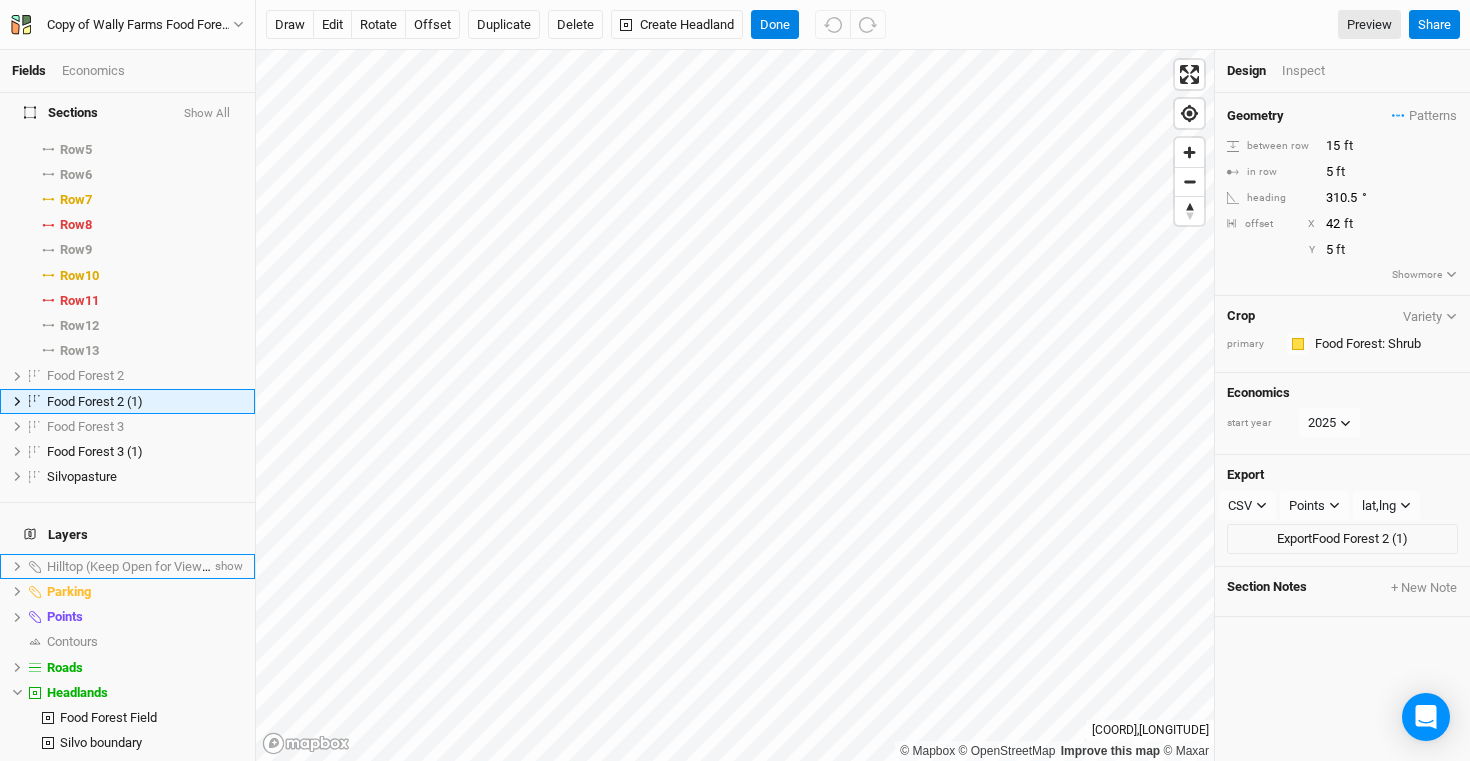 scroll, scrollTop: 223, scrollLeft: 0, axis: vertical 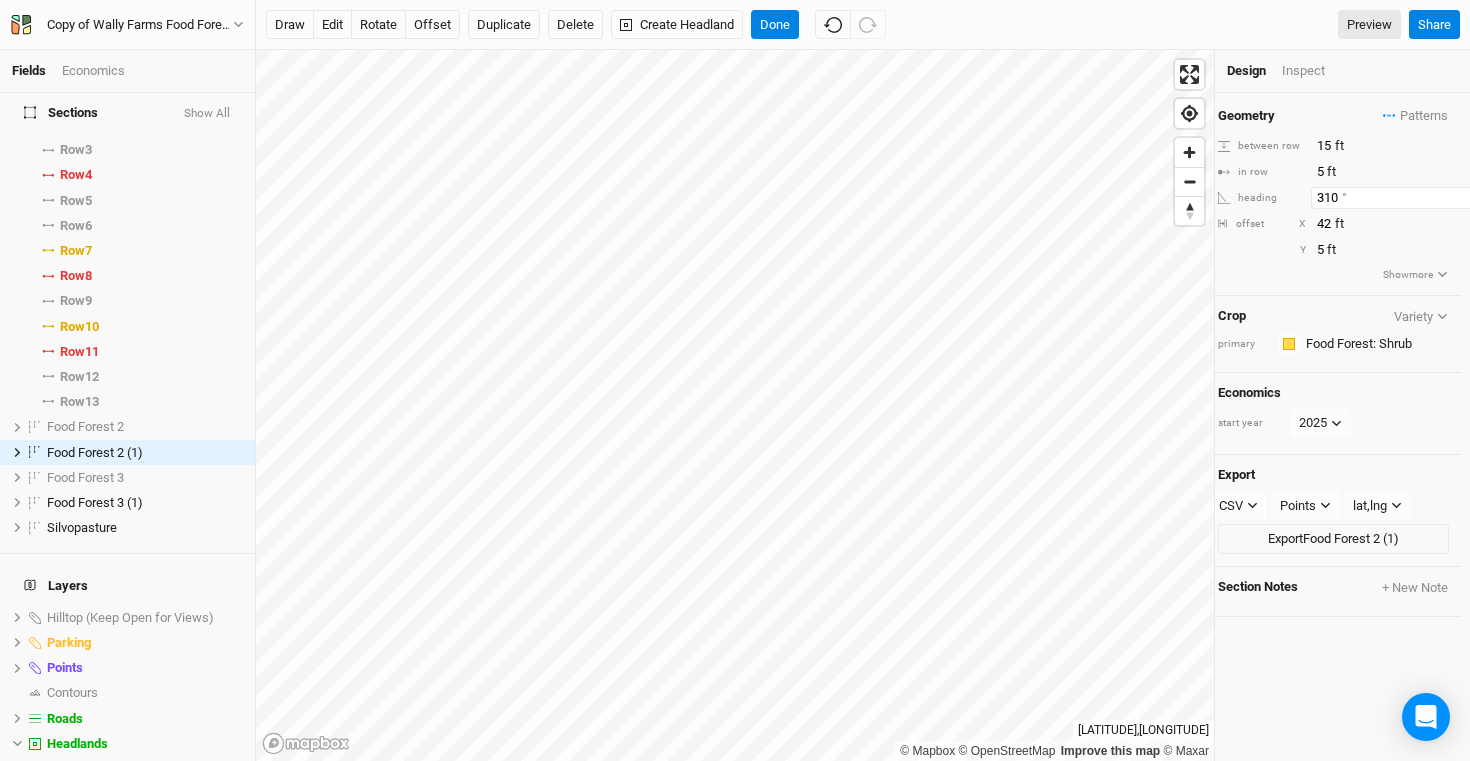click on "310" at bounding box center (1398, 198) 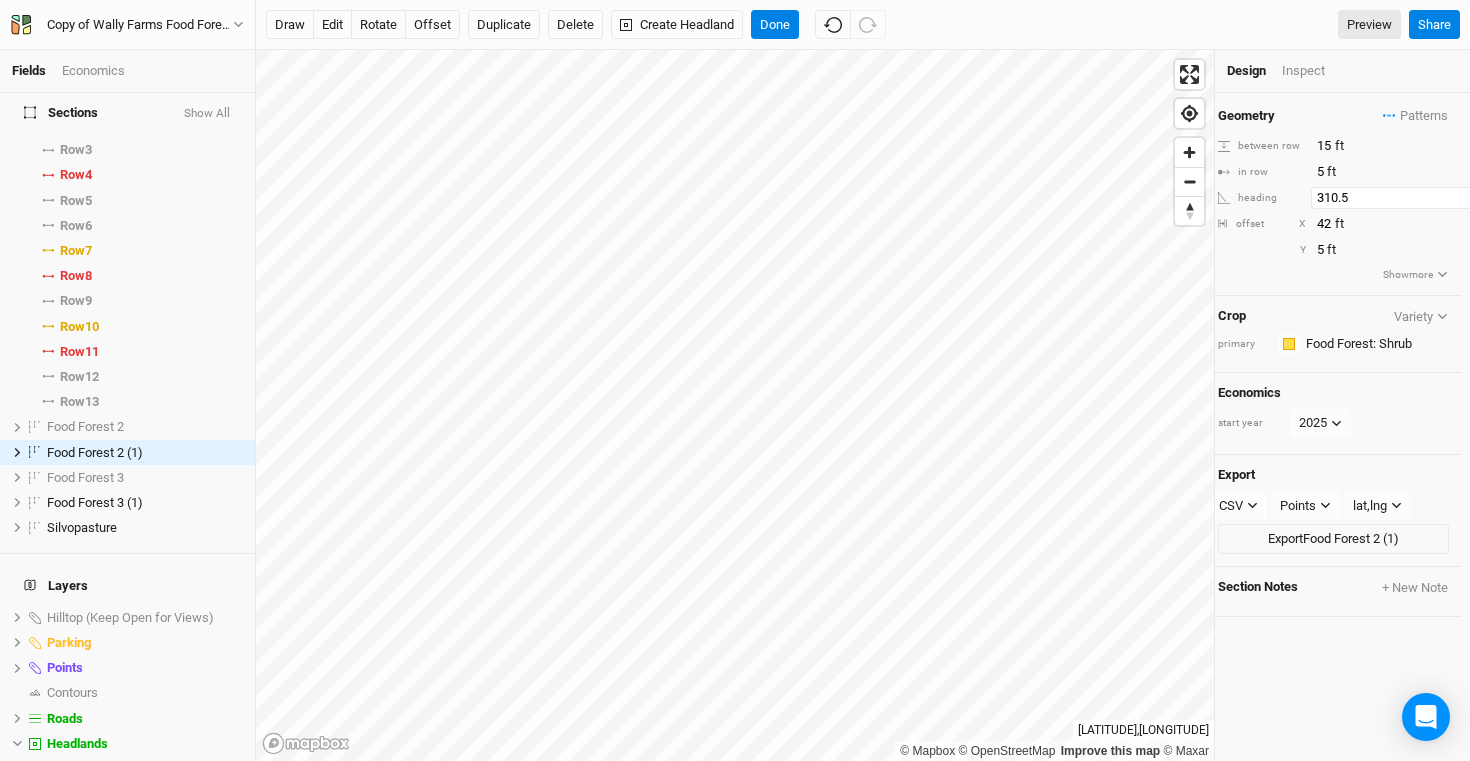 click on "310.5" at bounding box center (1398, 198) 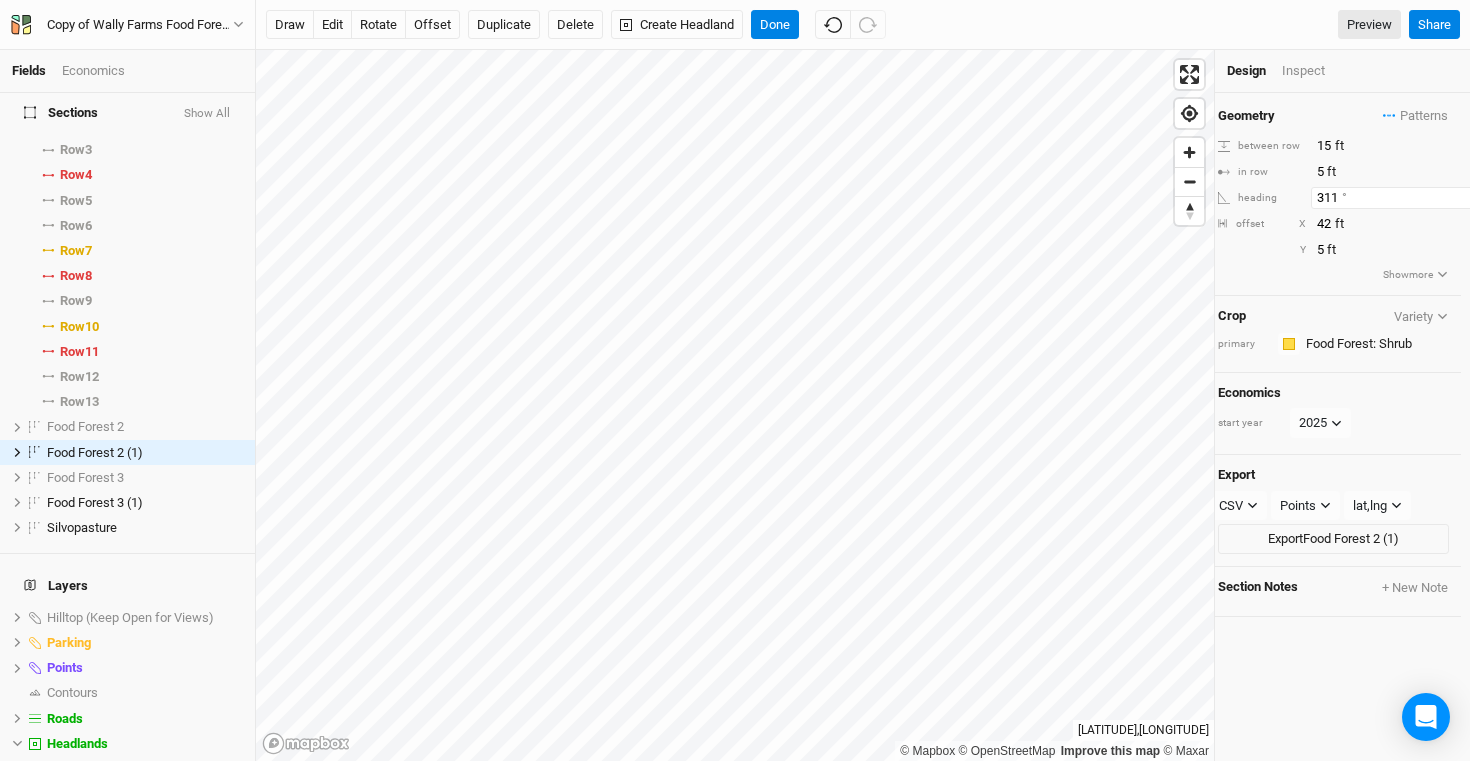 click on "311" at bounding box center (1398, 198) 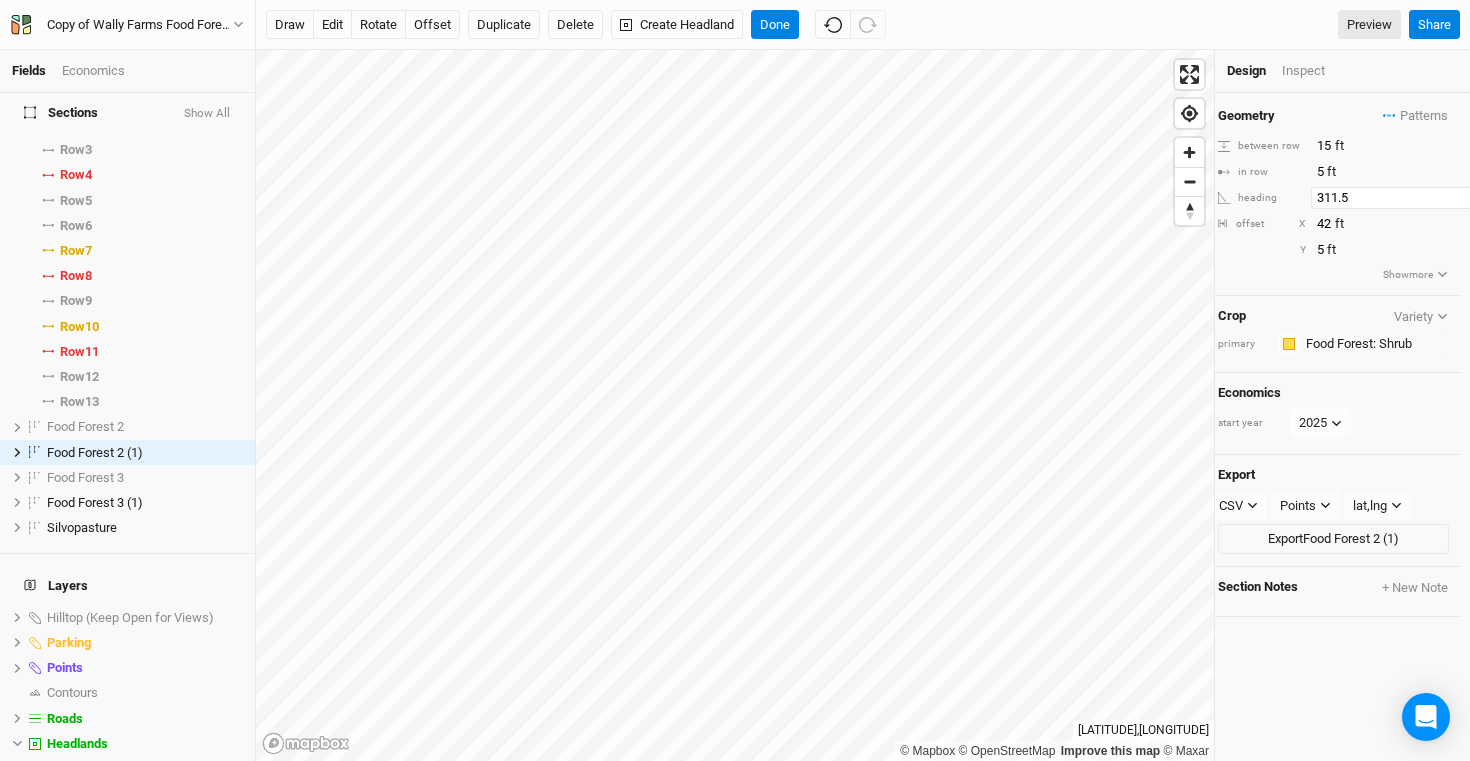 click on "311.5" at bounding box center [1398, 198] 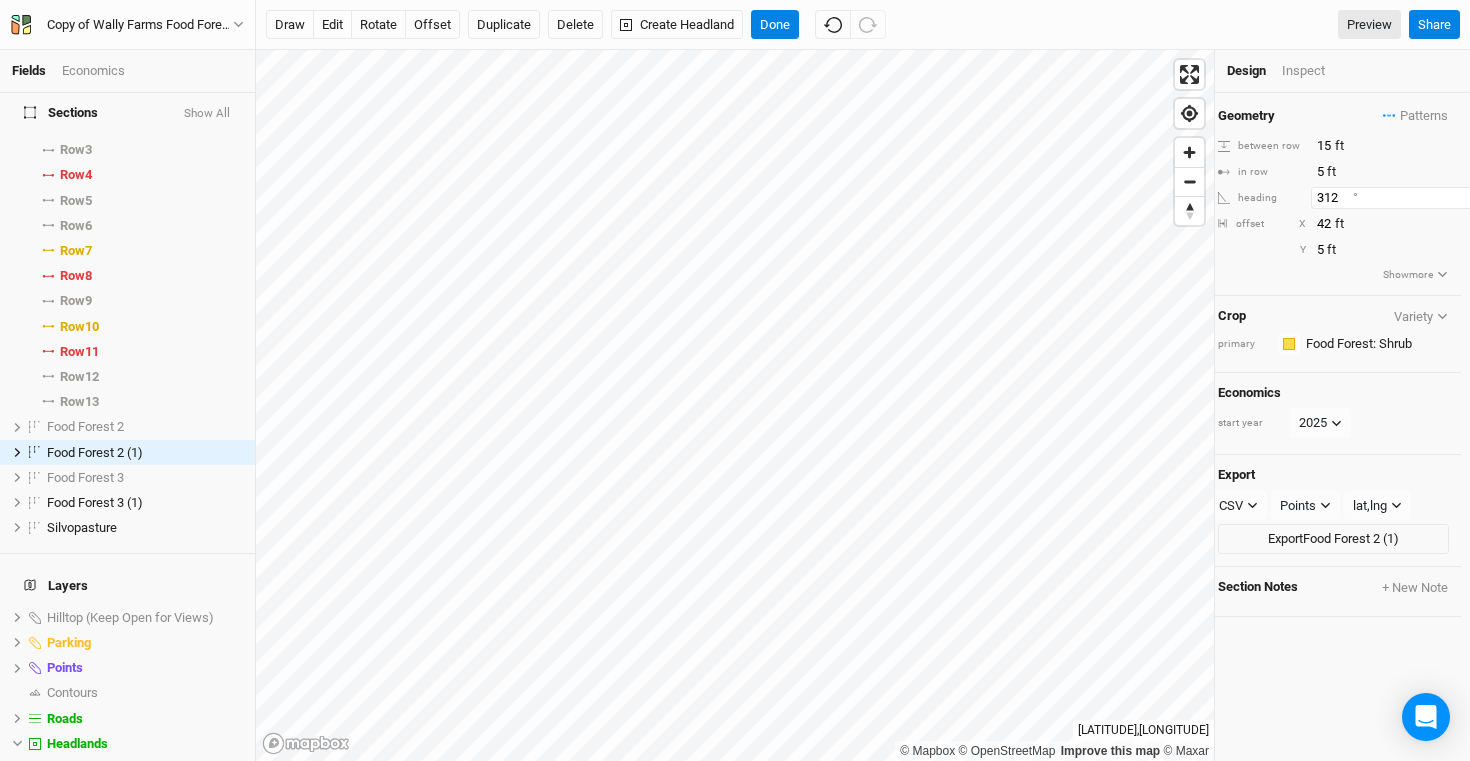 click on "312" at bounding box center (1398, 198) 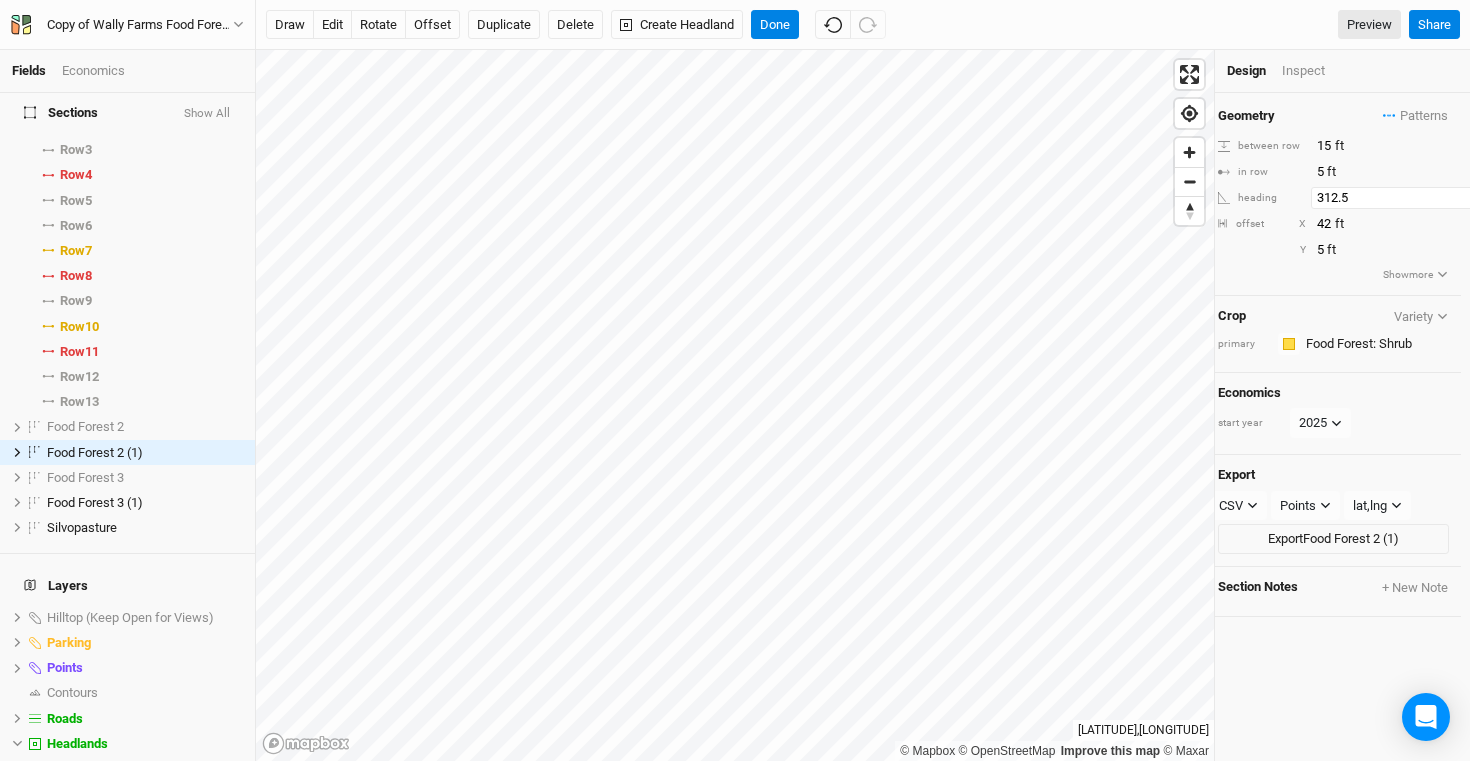 click on "312.5" at bounding box center [1398, 198] 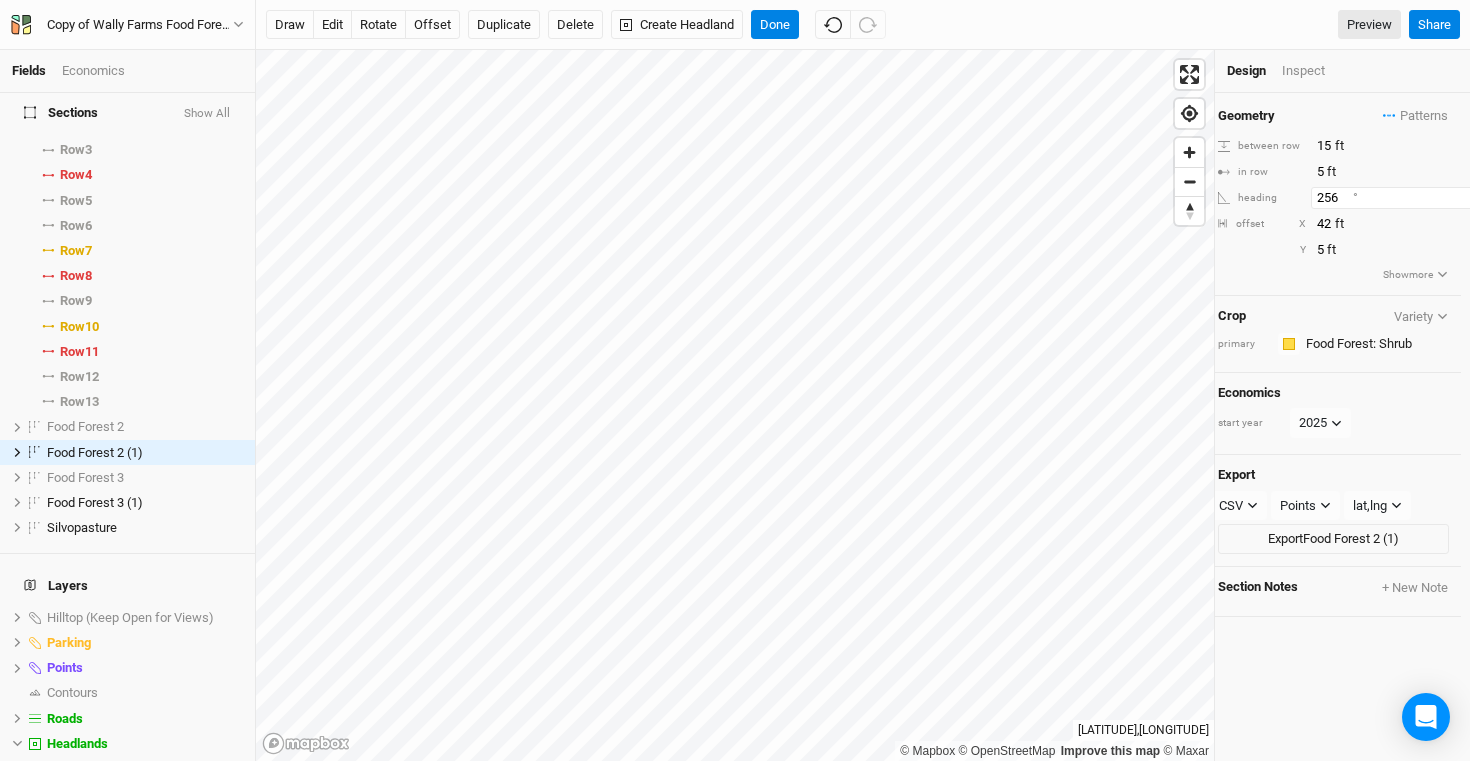 click on "313" at bounding box center (1398, 198) 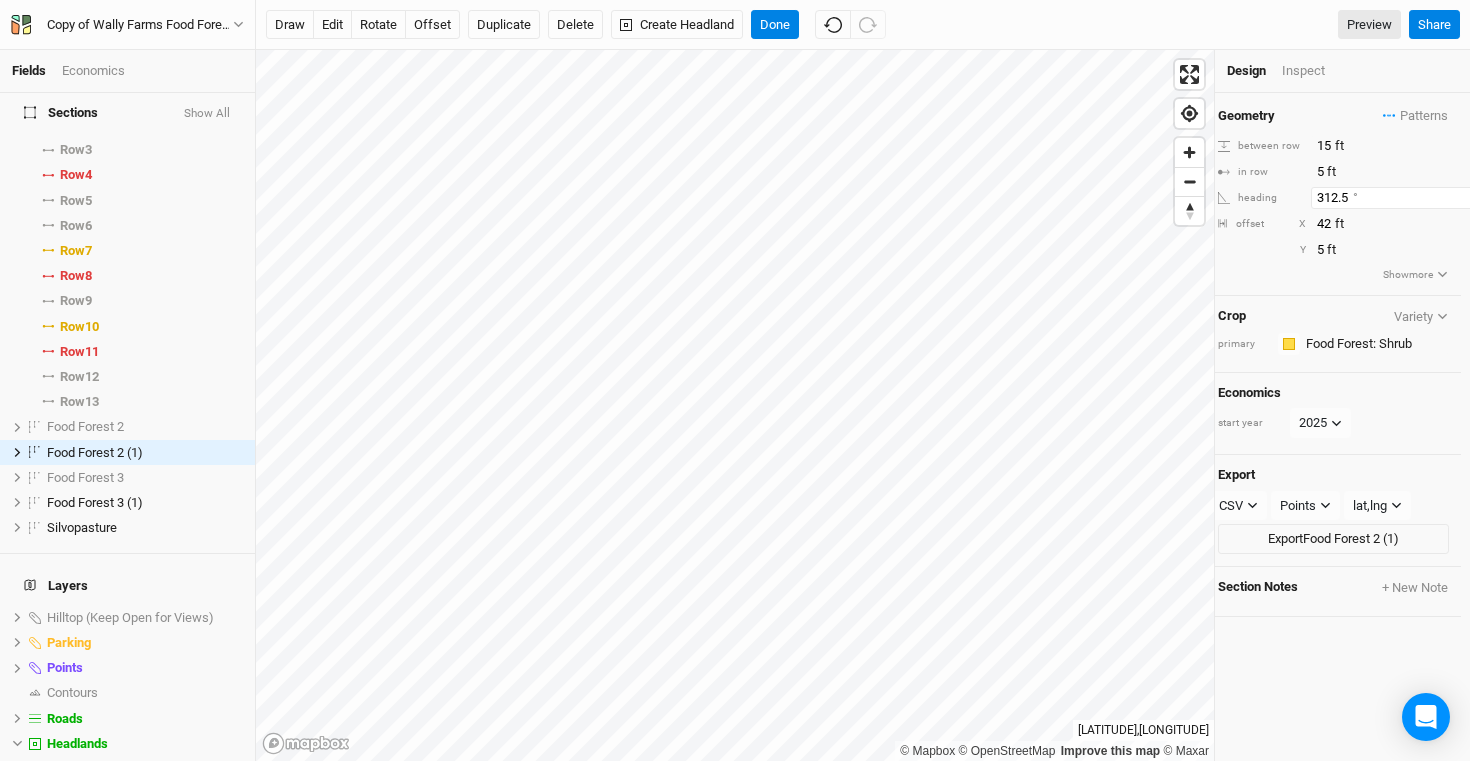 click on "312.5" at bounding box center (1398, 198) 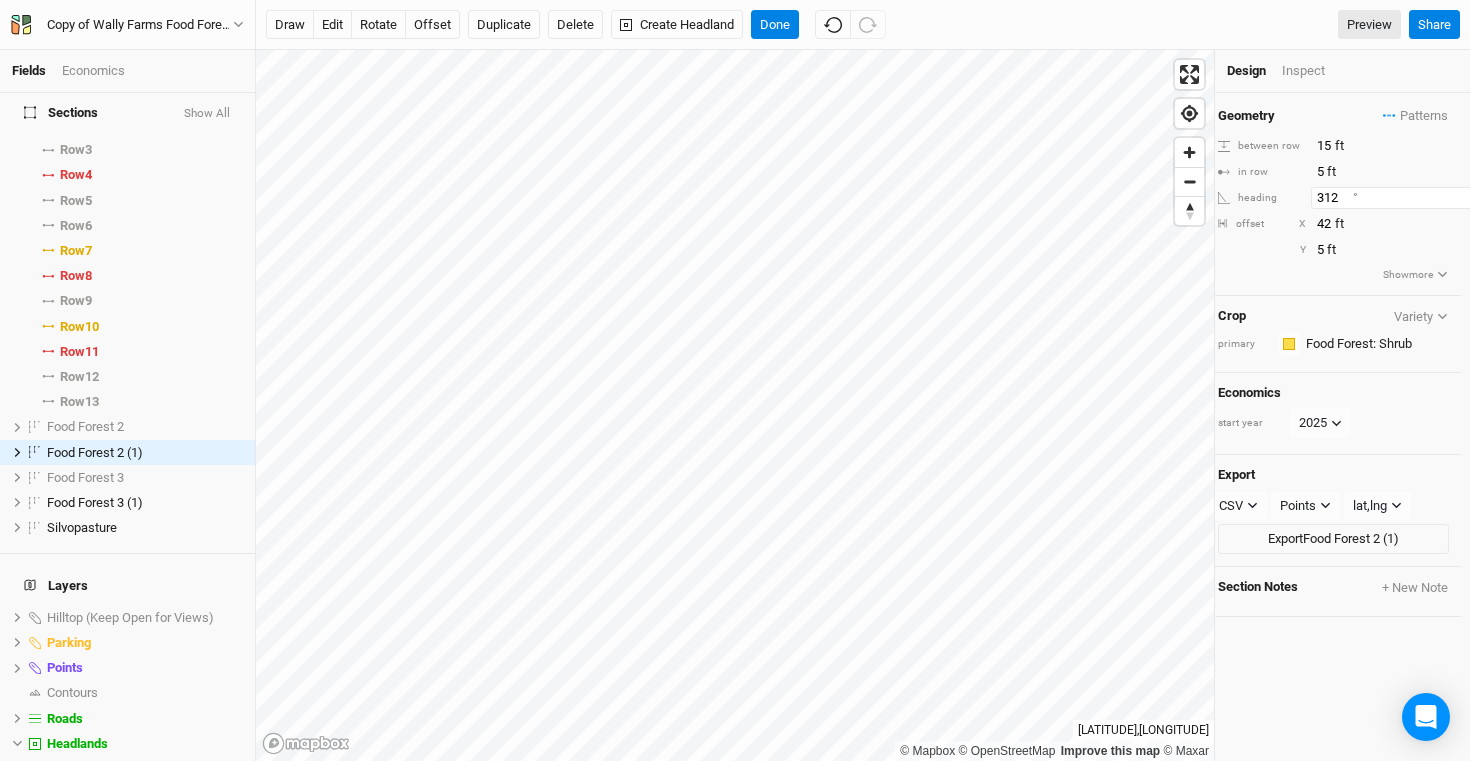click on "312" at bounding box center [1398, 198] 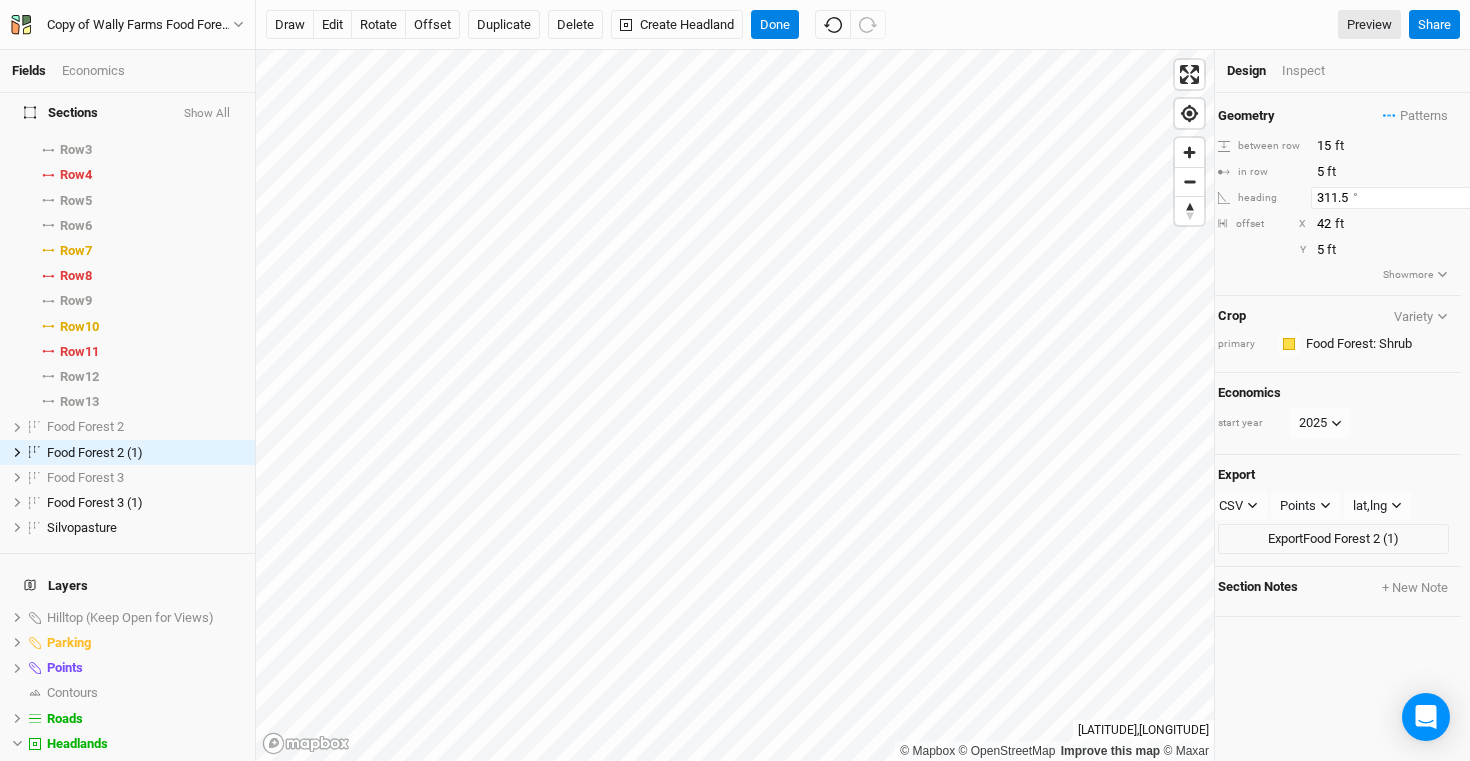 type on "311.5" 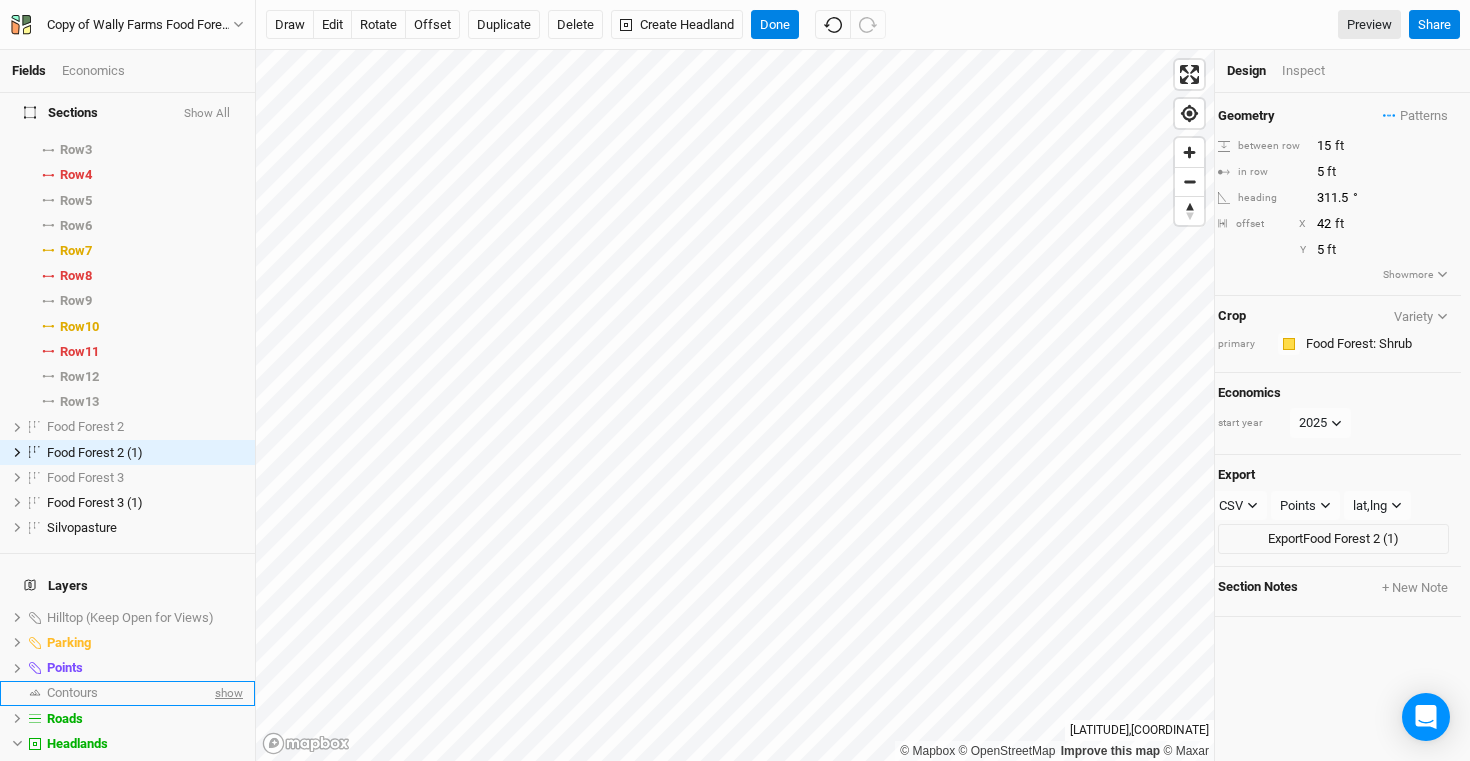 click on "show" at bounding box center (227, 693) 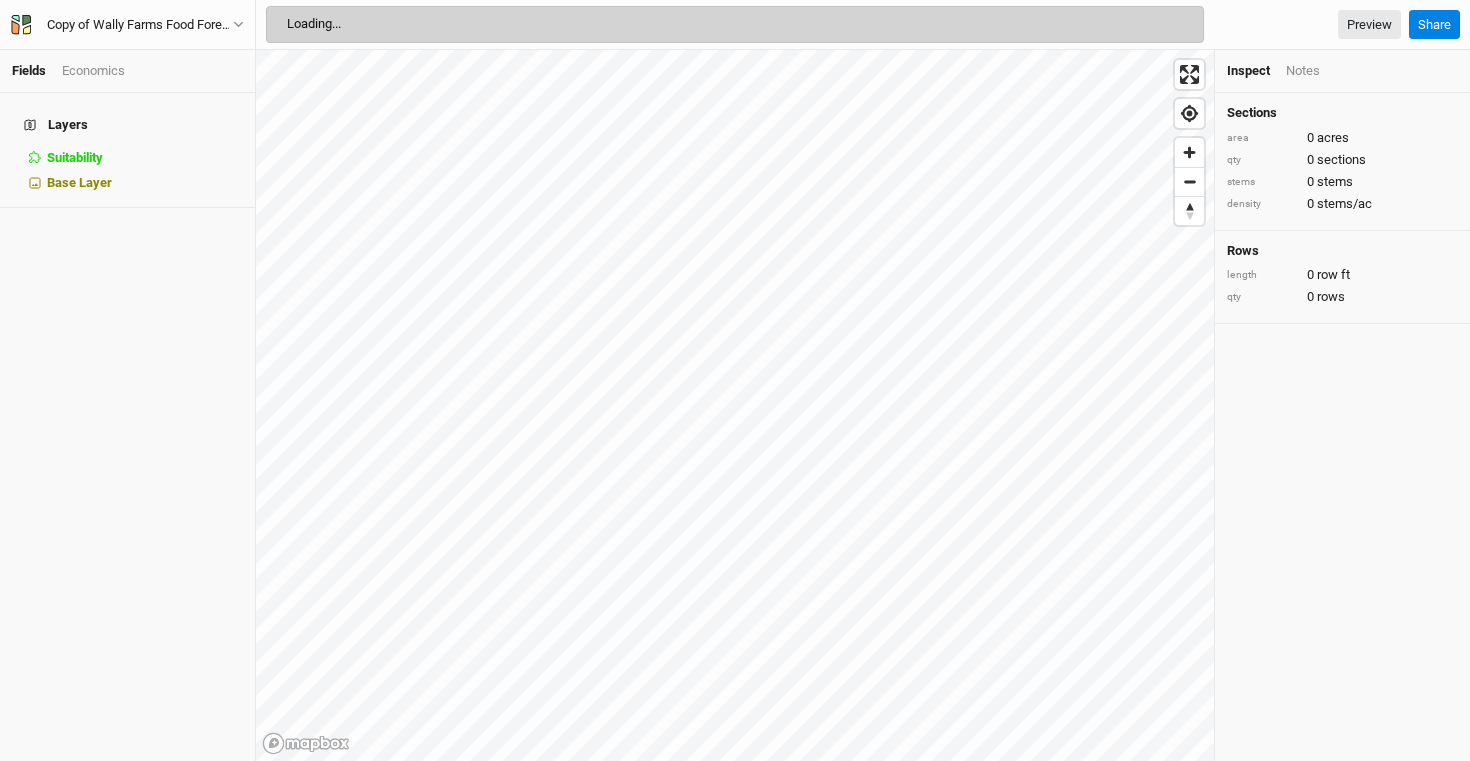 scroll, scrollTop: 0, scrollLeft: 0, axis: both 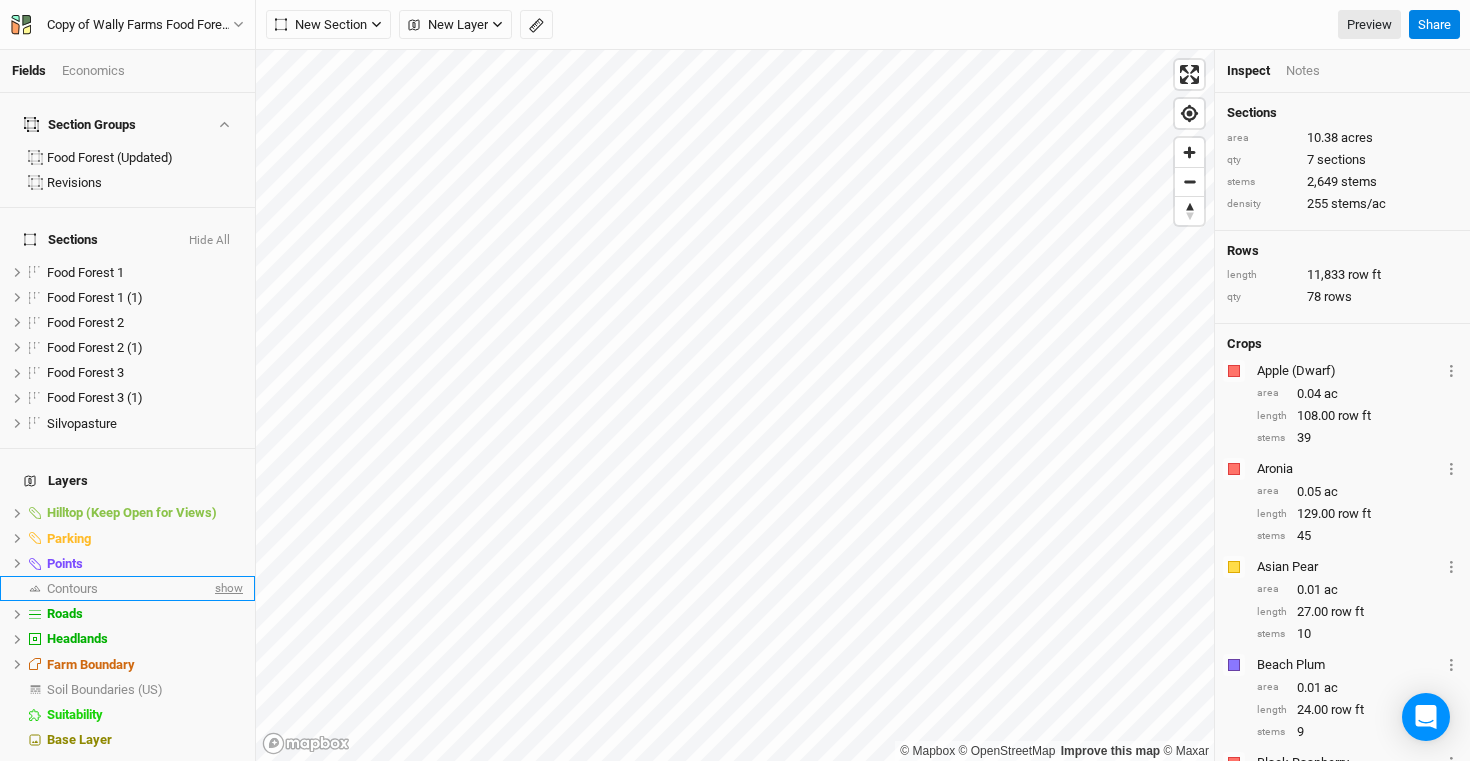 click on "show" at bounding box center (227, 588) 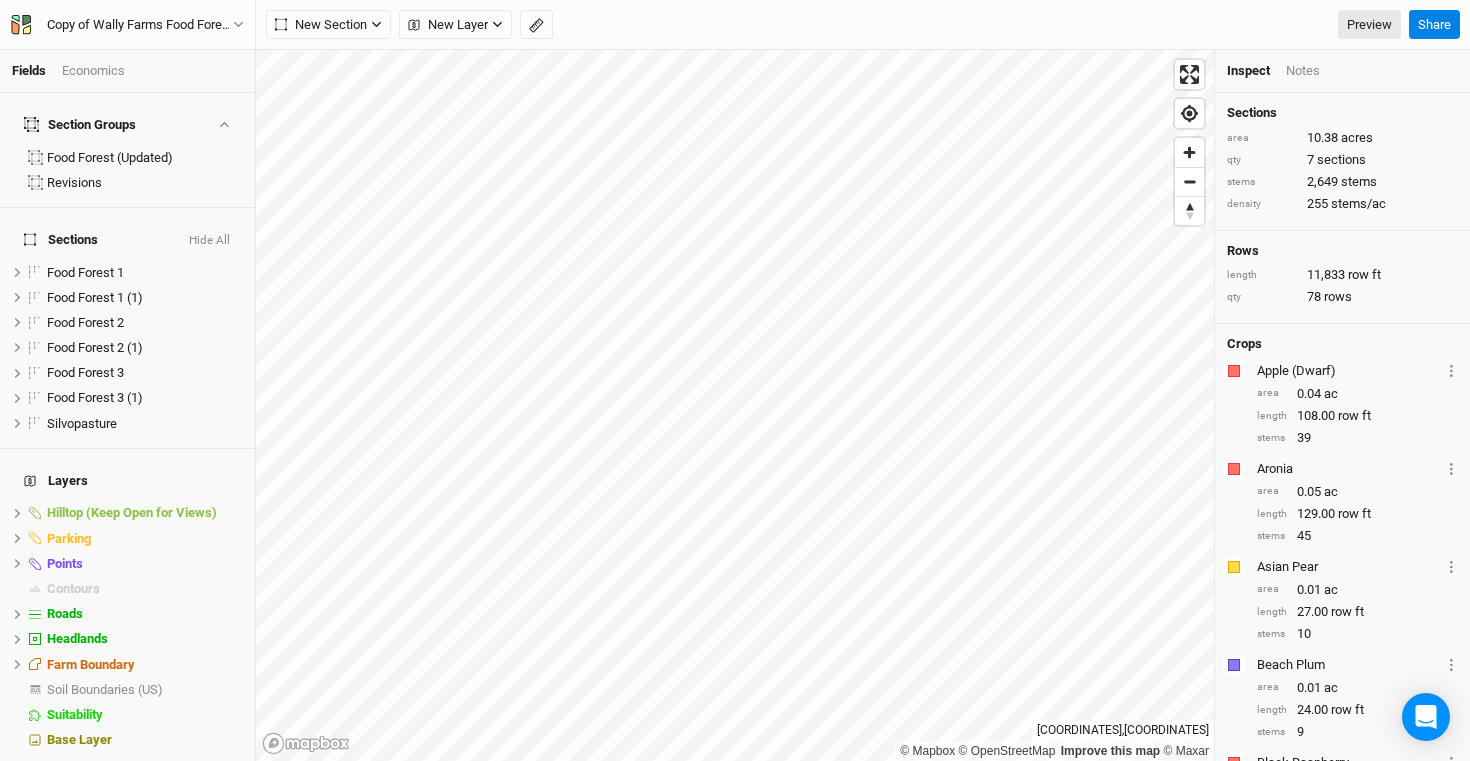click on "Fields Economics Section Groups Food Forest (Updated) Revisions Sections Hide All Food Forest 1 hide Food Forest 1 (1) hide Food Forest 2 hide Food Forest 2 (1) hide Food Forest 3 hide Food Forest 3 (1) hide Silvopasture hide Layers Hilltop (Keep Open for Views) hide Parking hide Points hide Contours hide Roads hide Headlands hide Farm Boundary hide Soil Boundaries (US) show Suitability hide Base Layer Copy of Wally Farms Food Forest and Silvopasture Back Project Settings User settings Imperial Metric Keyboard Shortcuts Log out New Section Grid Line Keyline Beta Upload New Layer Custom Utilities Ridges Valleys Piping Fences Ponds Buildings Field Boundaries CLU Boundaries (US) Preview Share © Mapbox   © OpenStreetMap   Improve this map   © Maxar [LATITUDE] , [LONGITUDE] Inspect Notes Sections area 10.38   acres qty 7   sections stems 2,649   stems density 255   stems/ac Rows length 11,833   row ft qty 78   rows Crops Colors Brown Orange Yellow Green Blue Purple Pink Red Apple (Dwarf)" at bounding box center [735, 380] 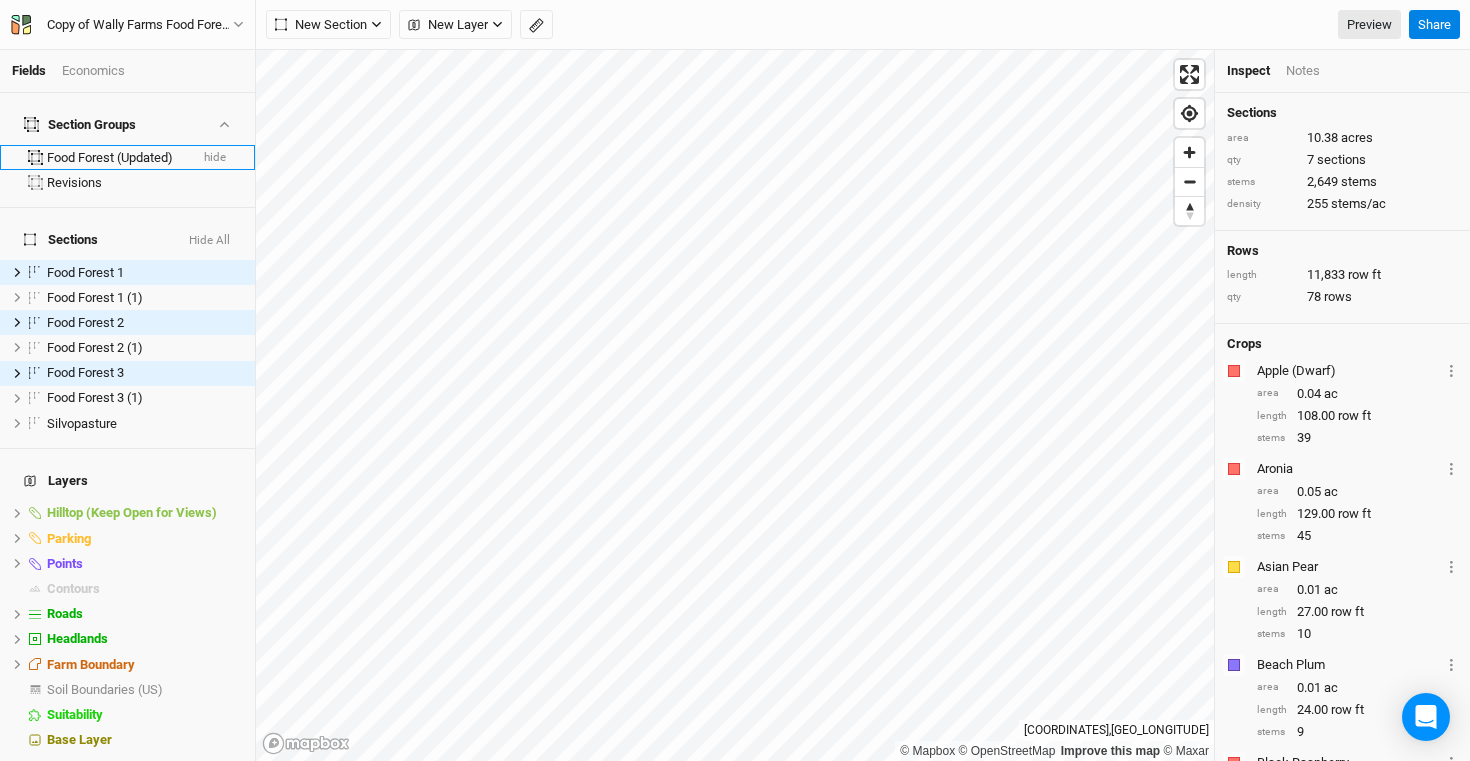 click on "hide" at bounding box center [215, 158] 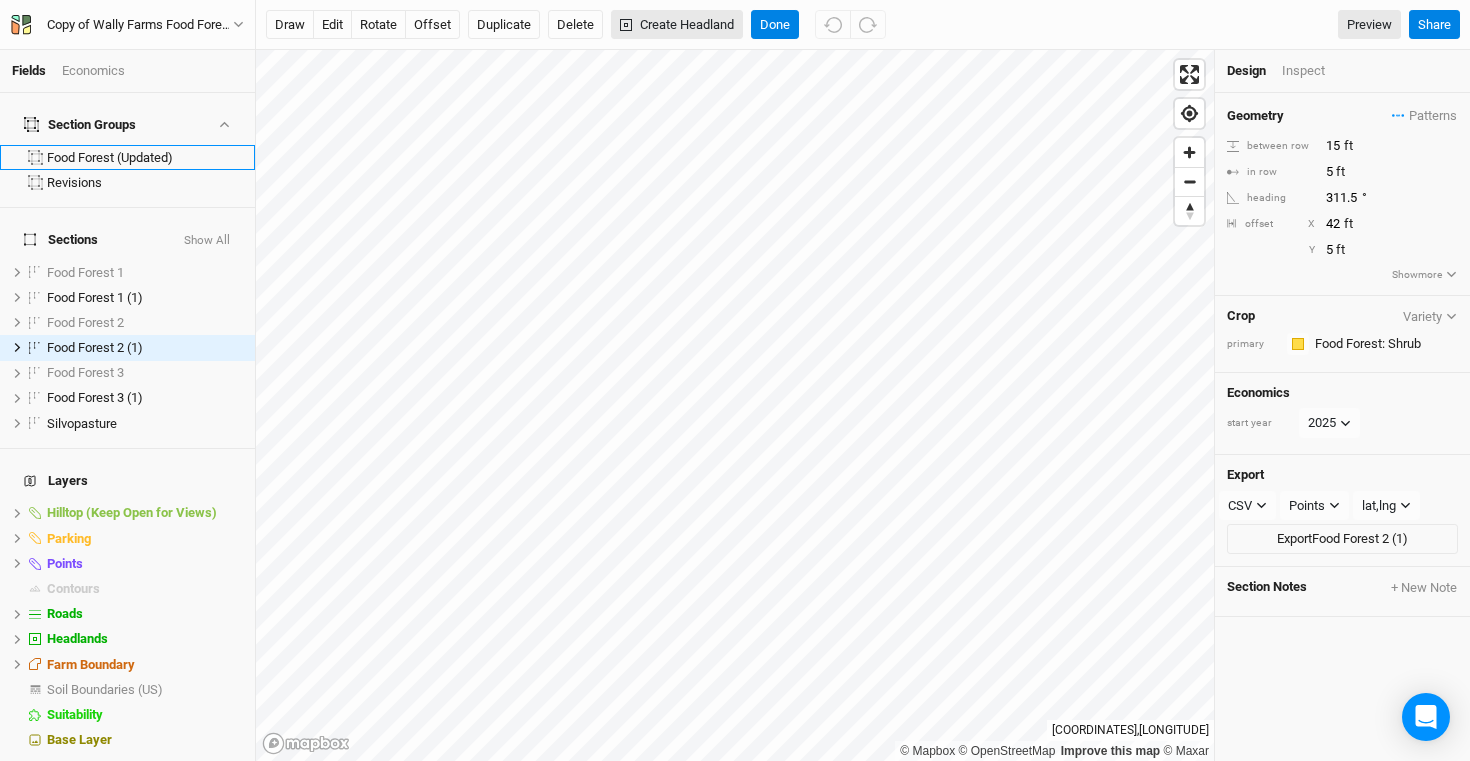 click on "Create Headland" at bounding box center (677, 25) 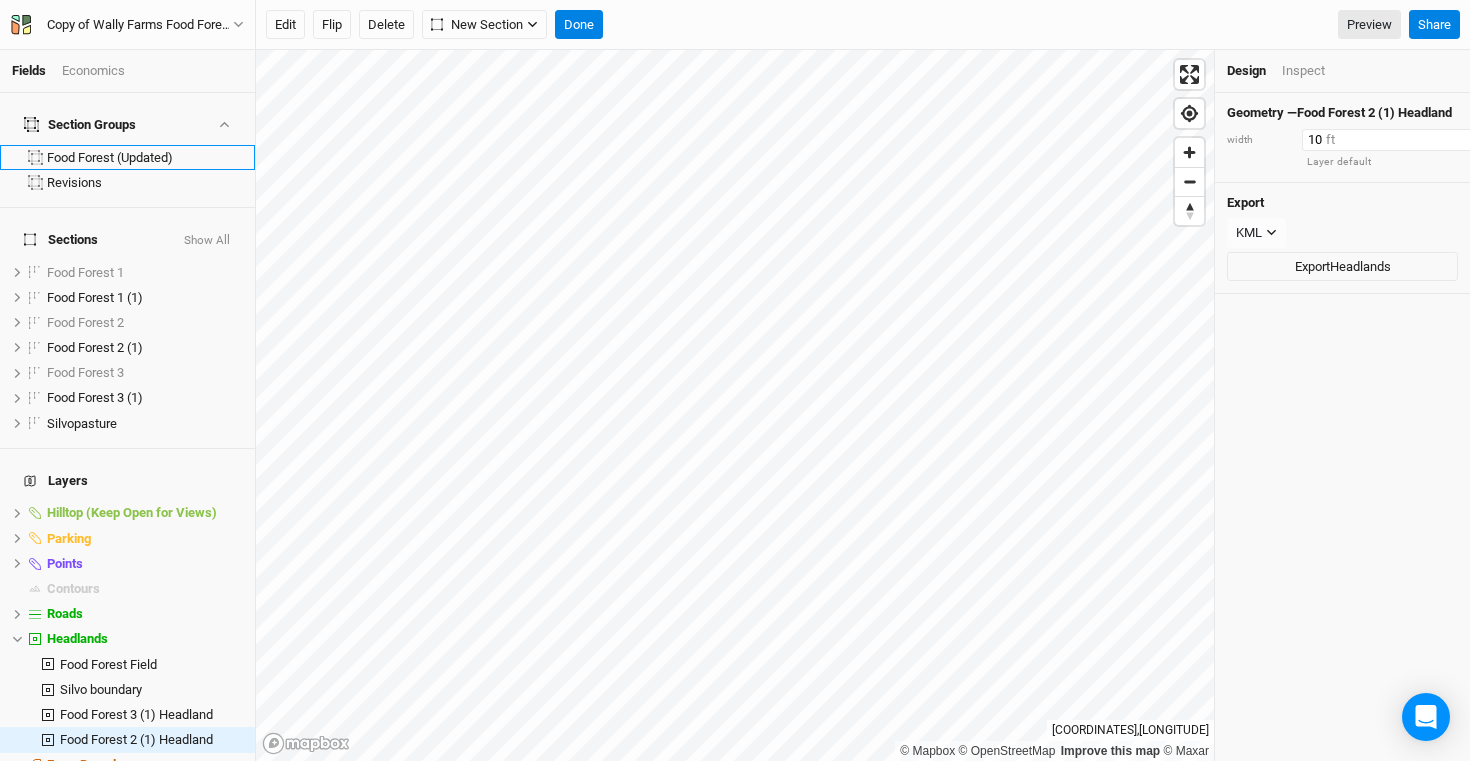 click on "10" at bounding box center [1389, 140] 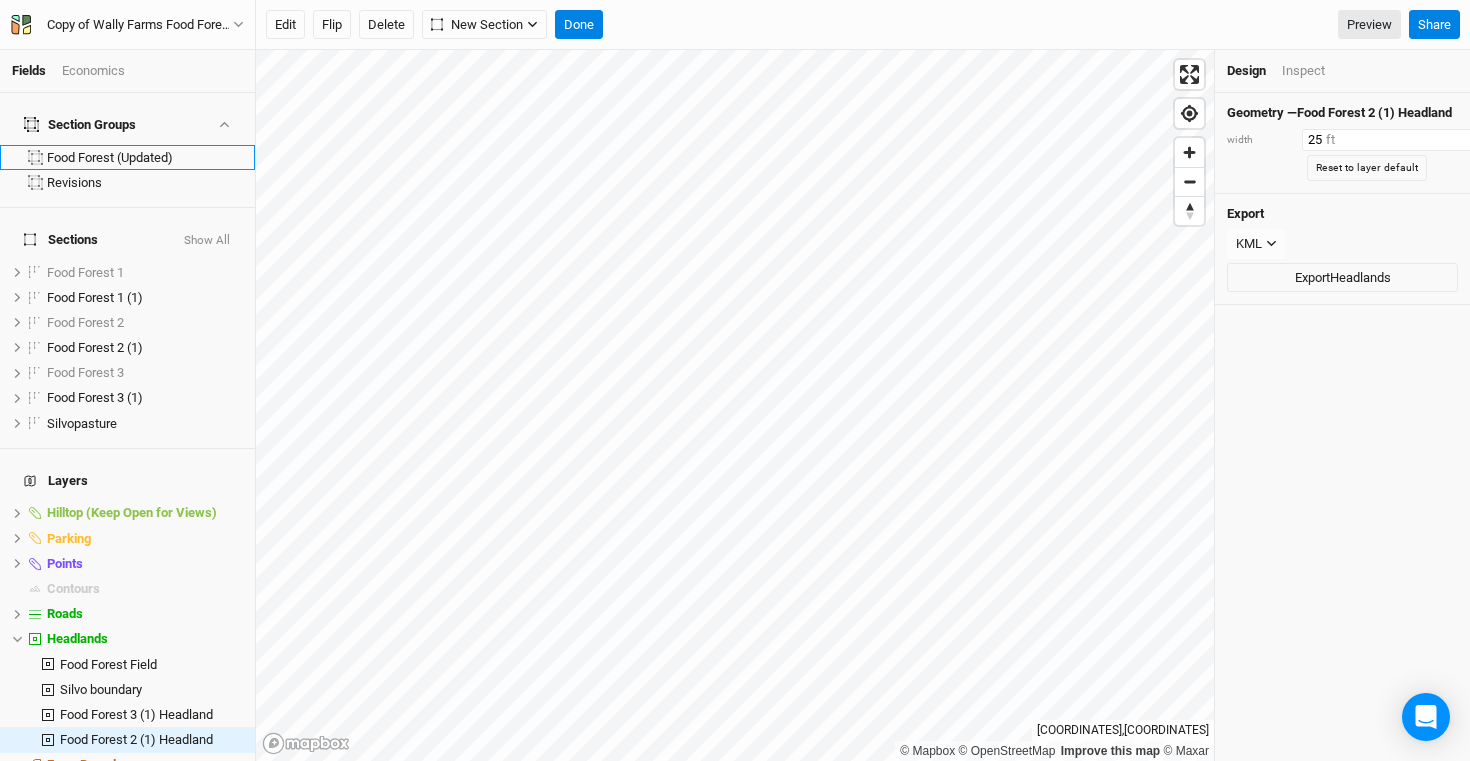 click on "25" at bounding box center [1389, 140] 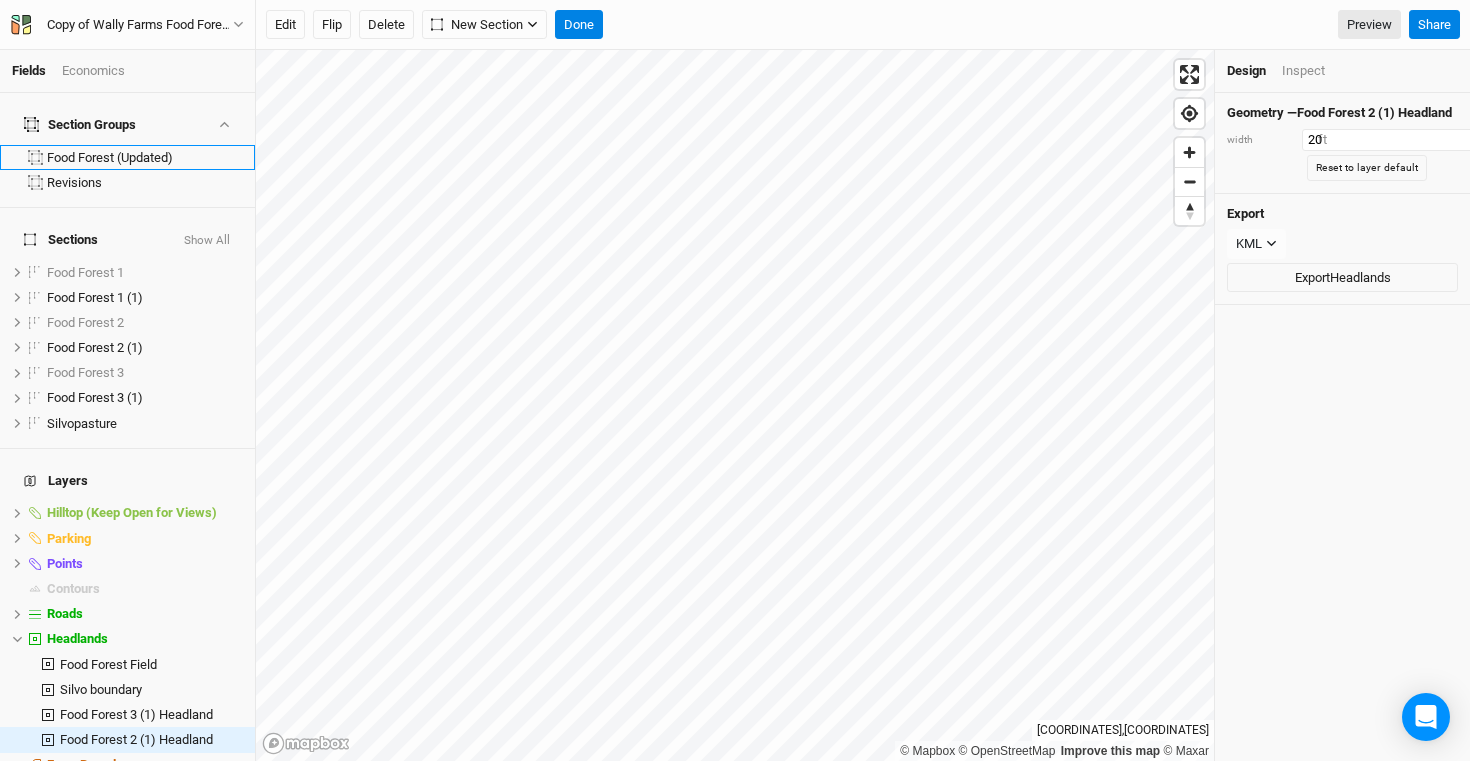 type on "20" 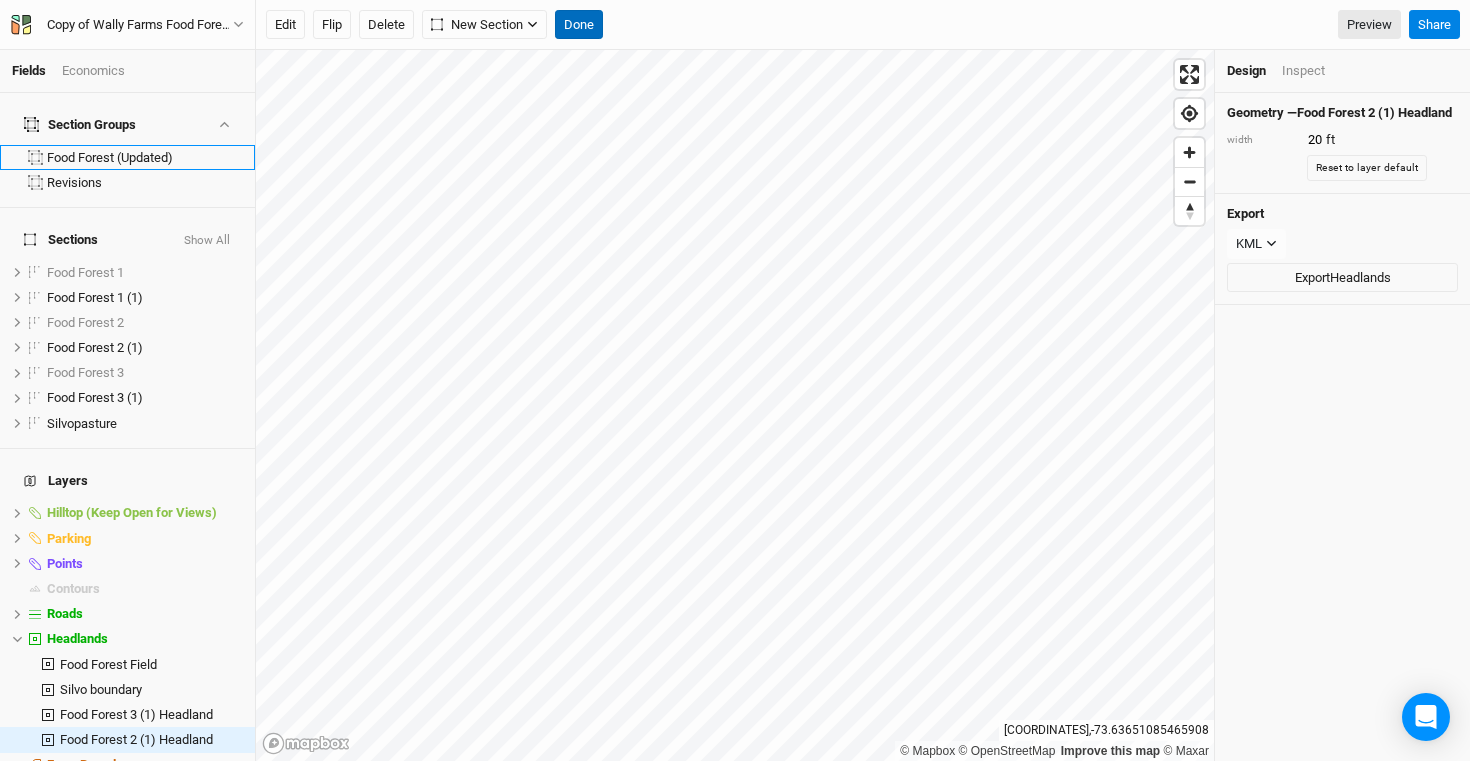 click on "Done" at bounding box center [579, 25] 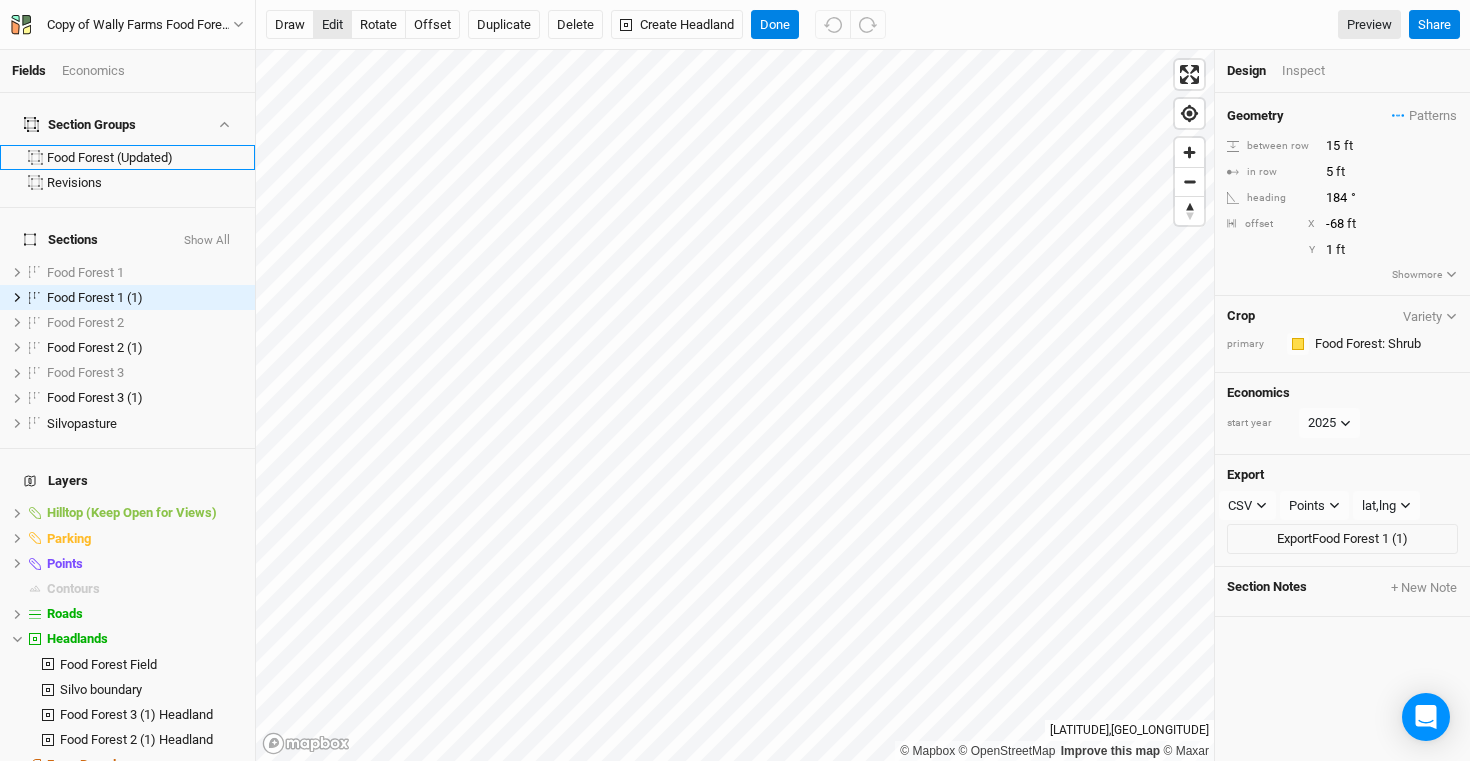 click on "edit" at bounding box center [332, 25] 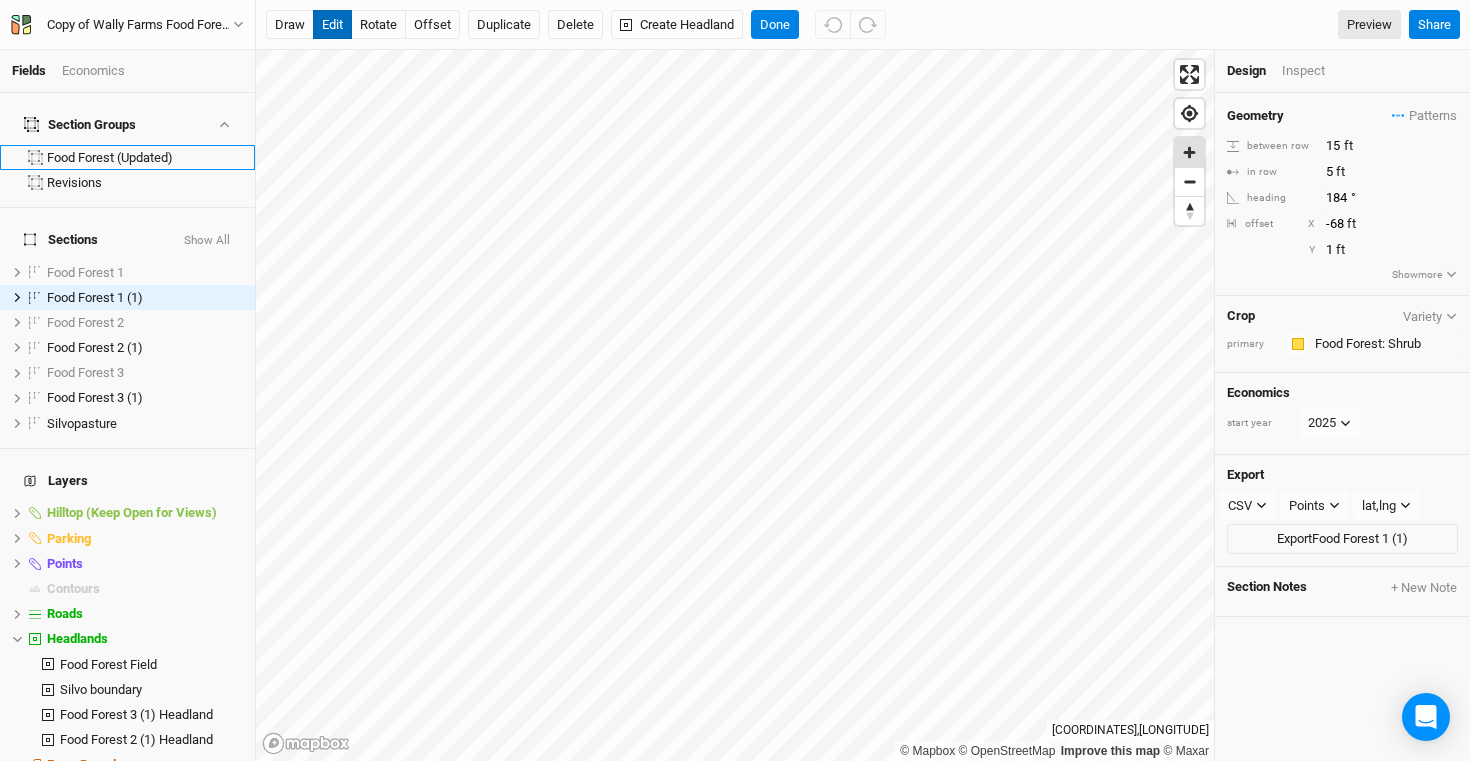 type 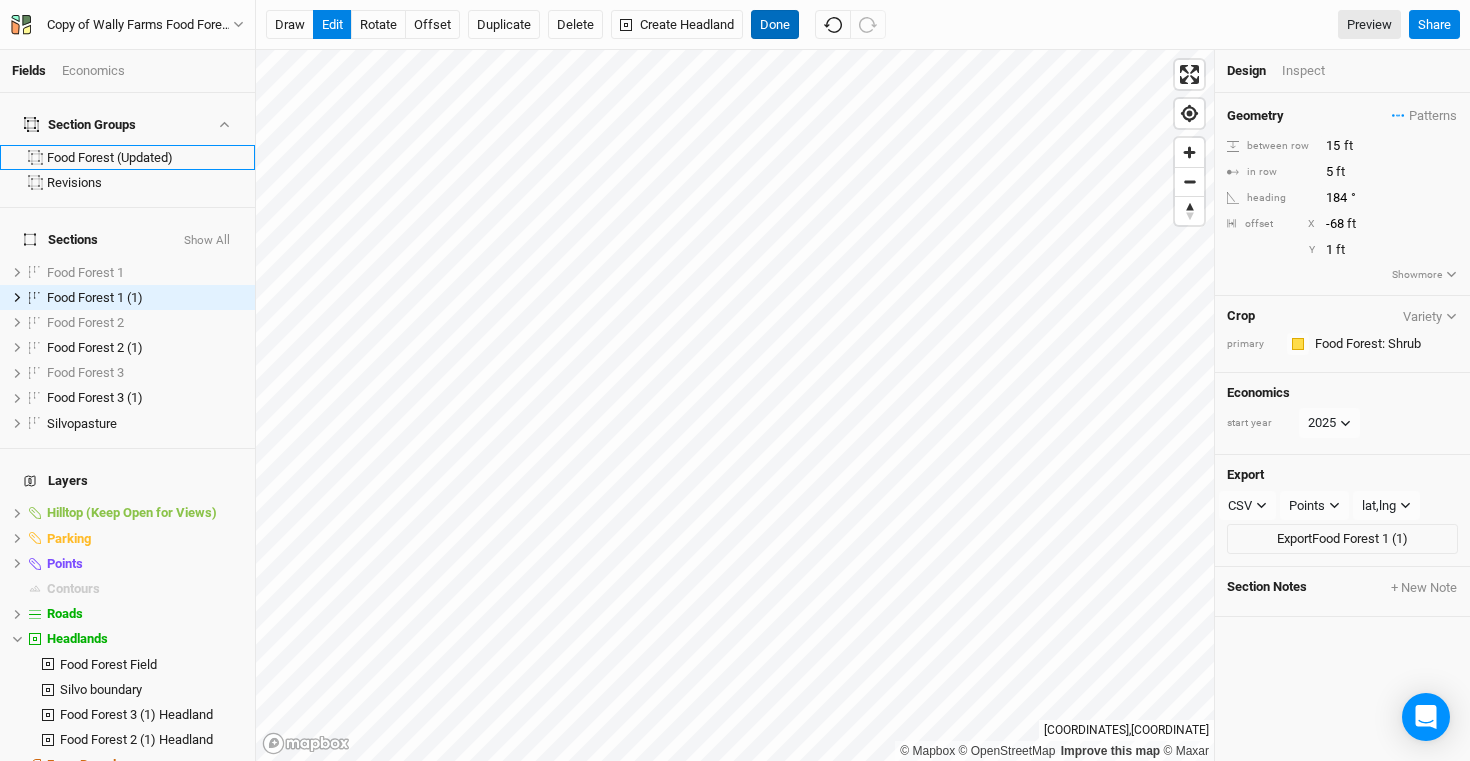 click on "Done" at bounding box center [775, 25] 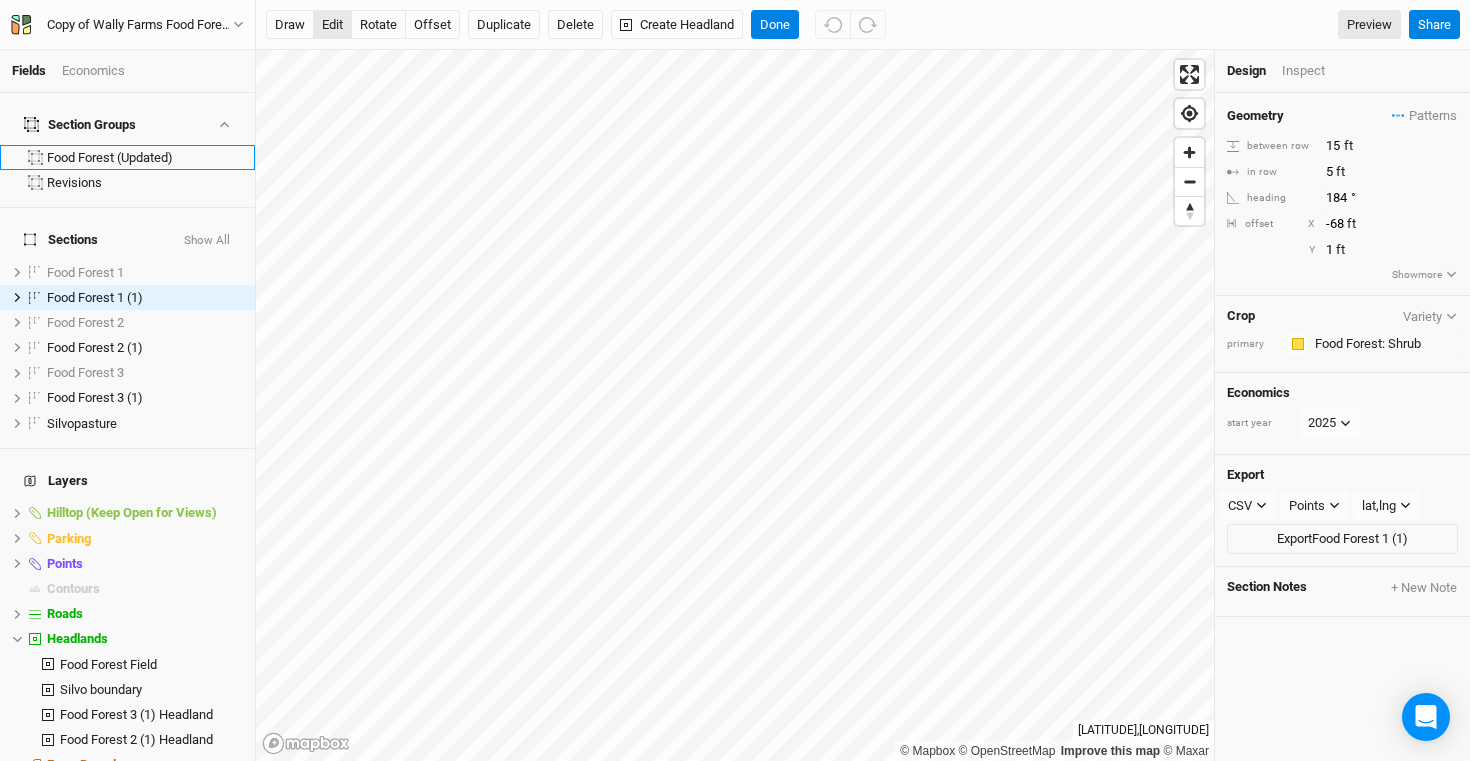 click on "edit" at bounding box center [332, 25] 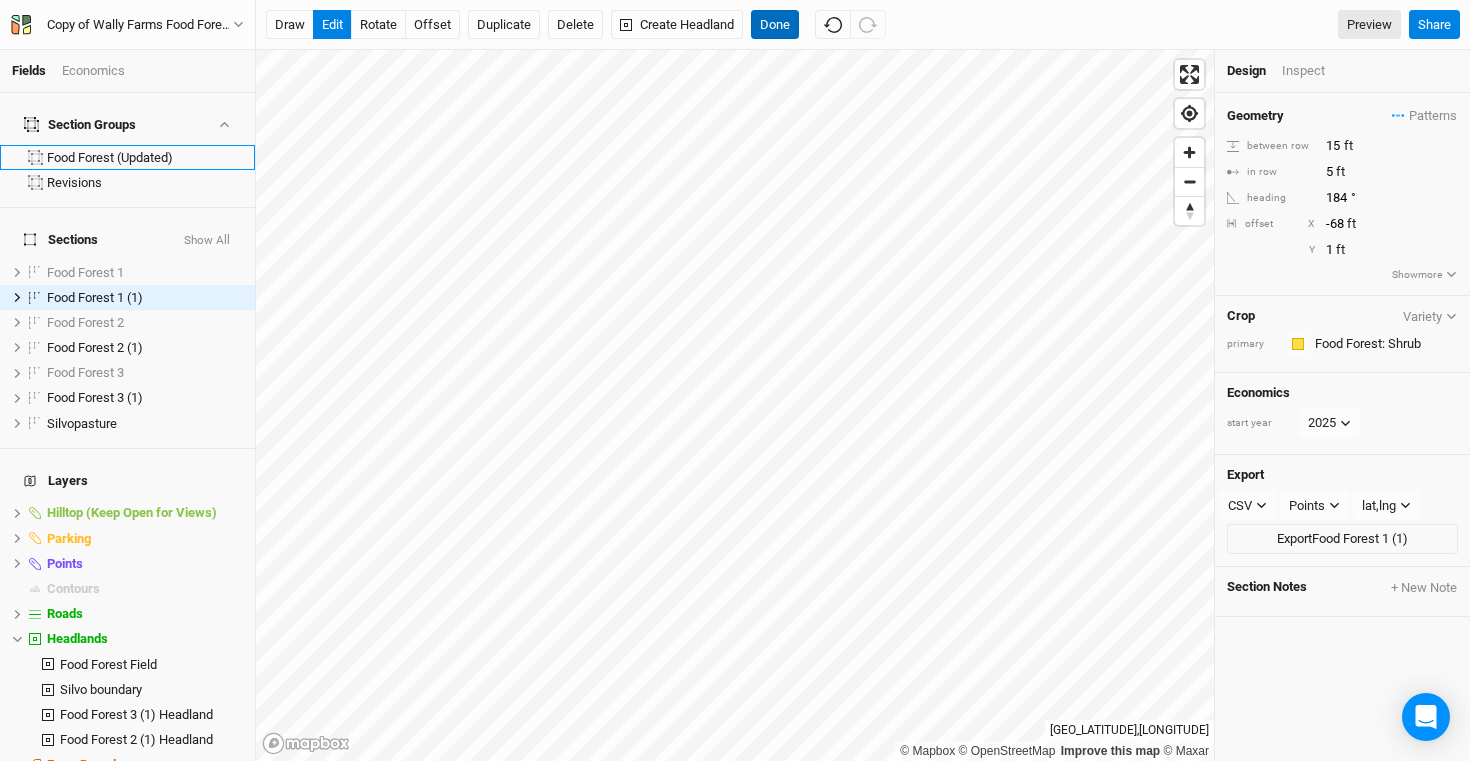 click on "Done" at bounding box center (775, 25) 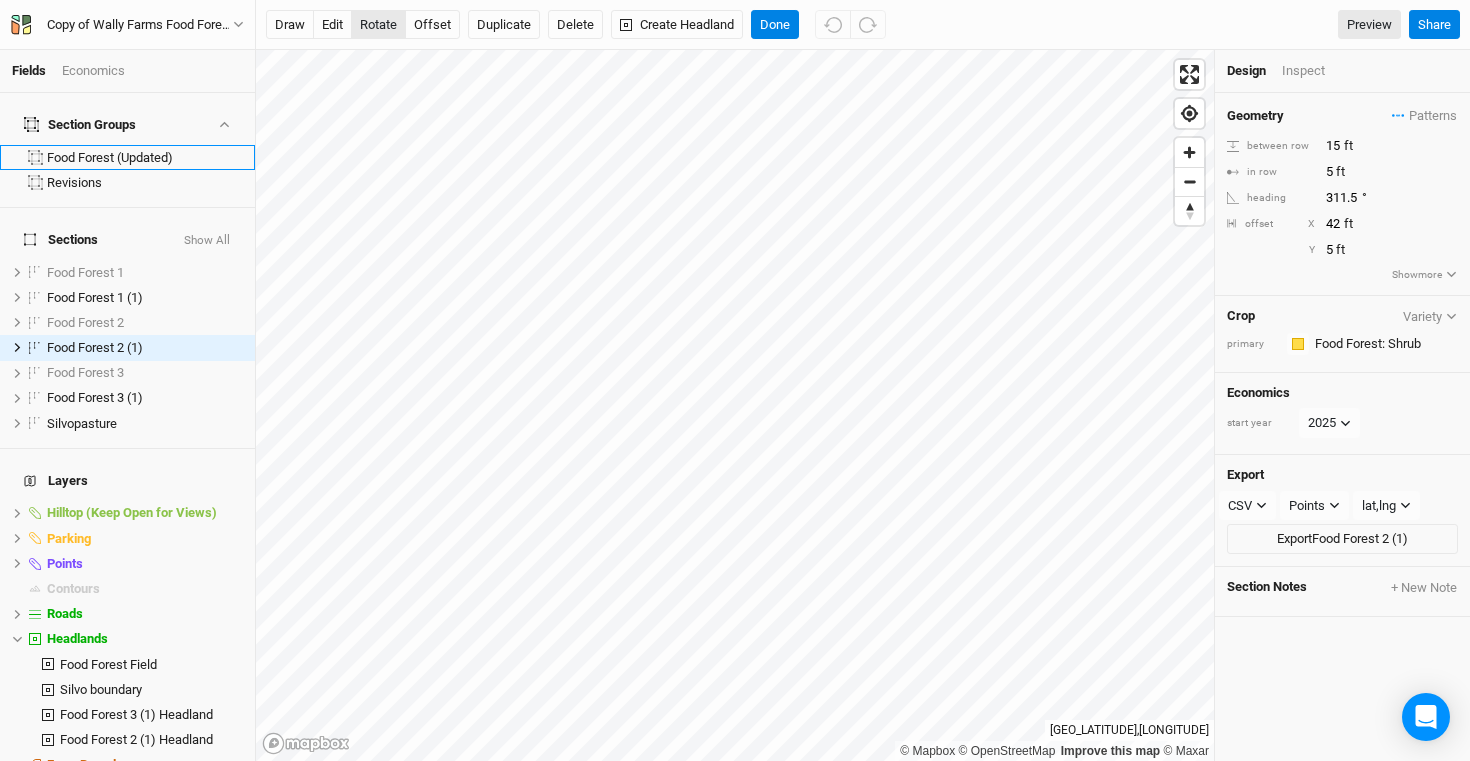 click on "rotate" at bounding box center [378, 25] 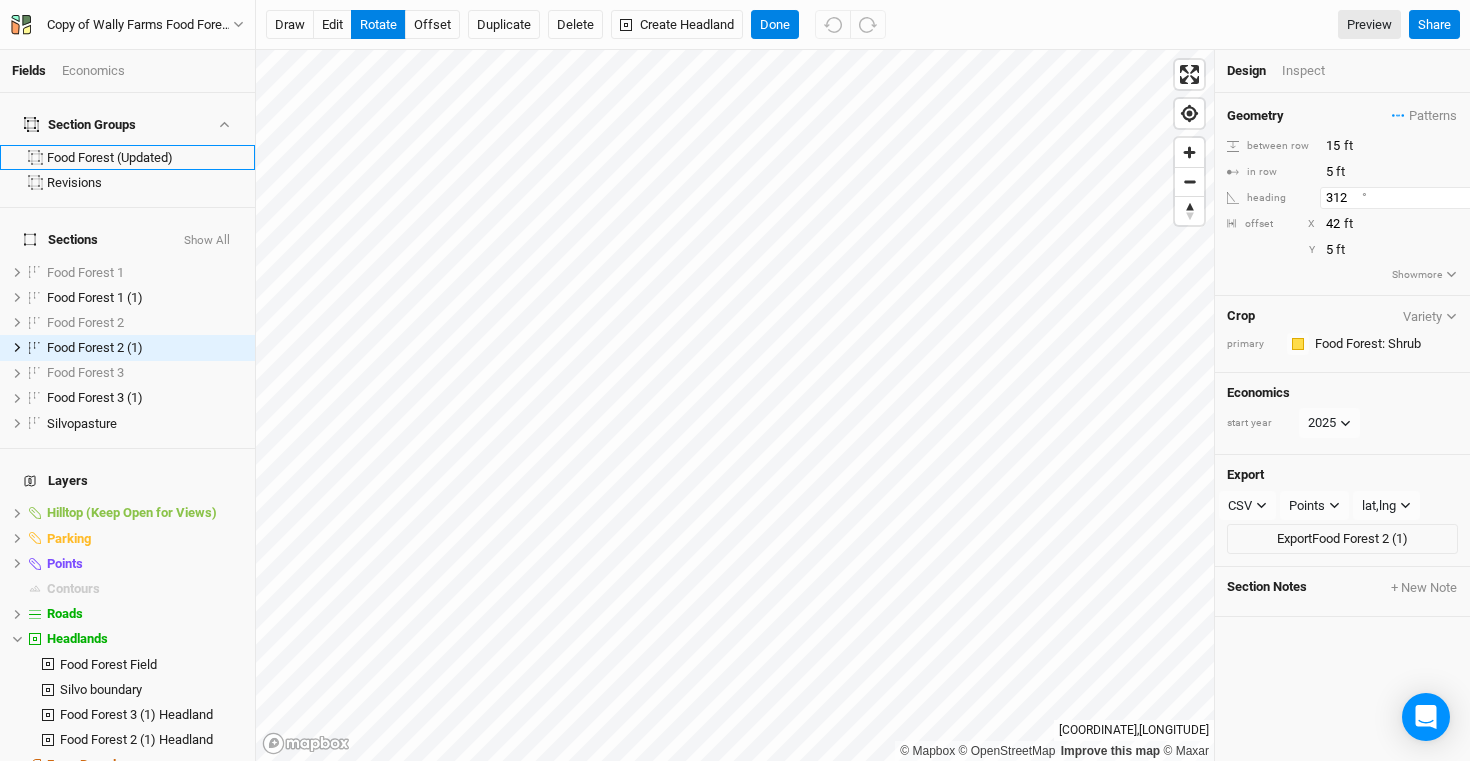 scroll, scrollTop: 0, scrollLeft: 9, axis: horizontal 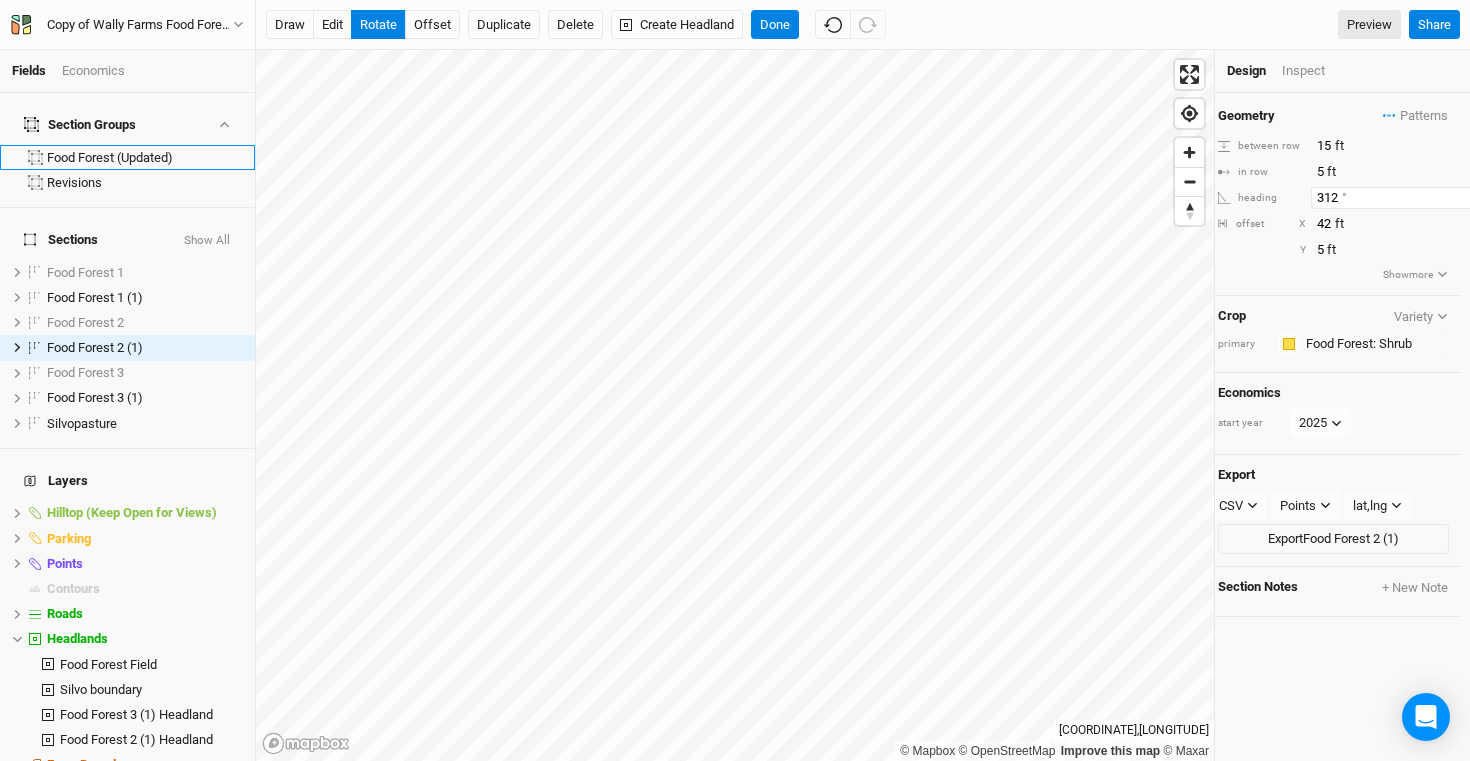 click on "312" at bounding box center [1398, 198] 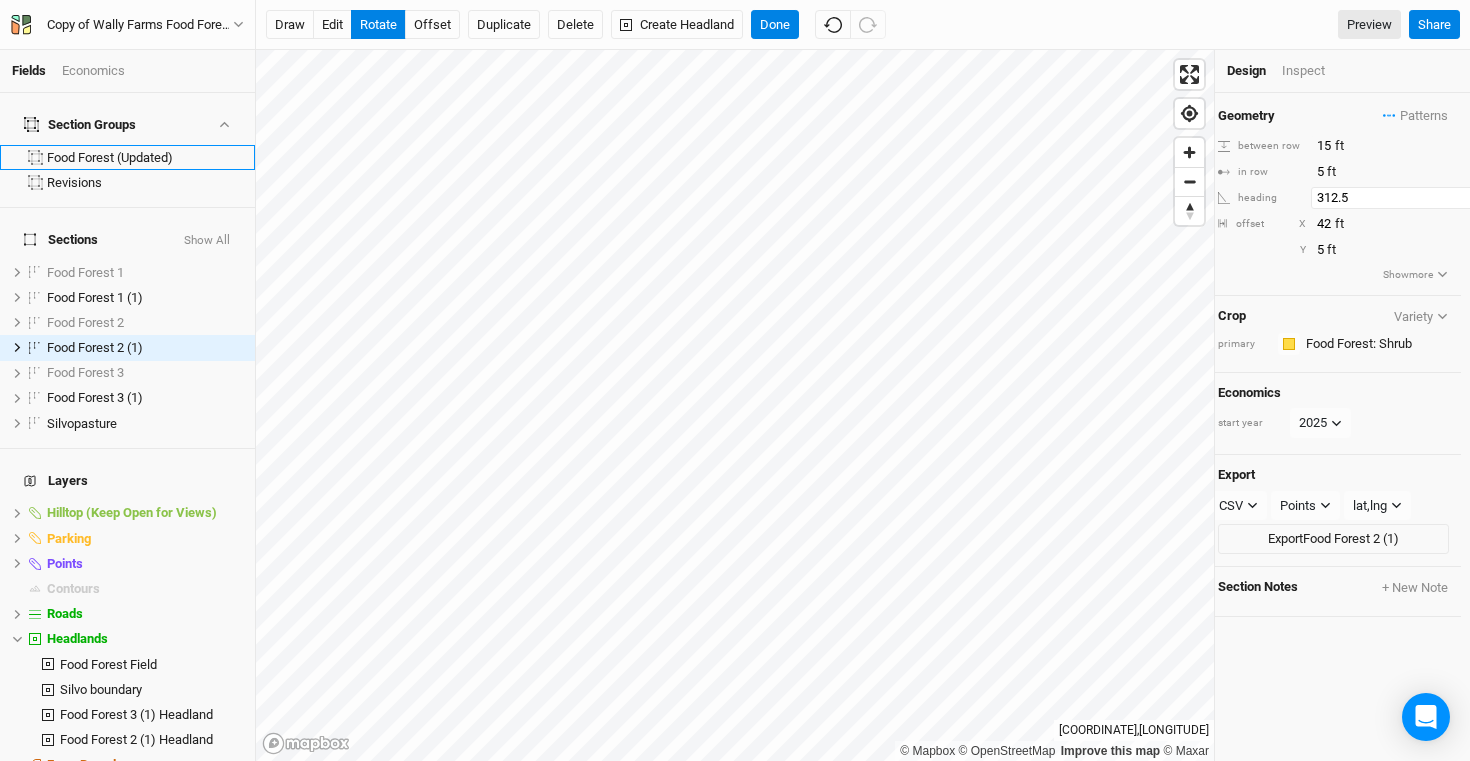 click on "312.5" at bounding box center (1398, 198) 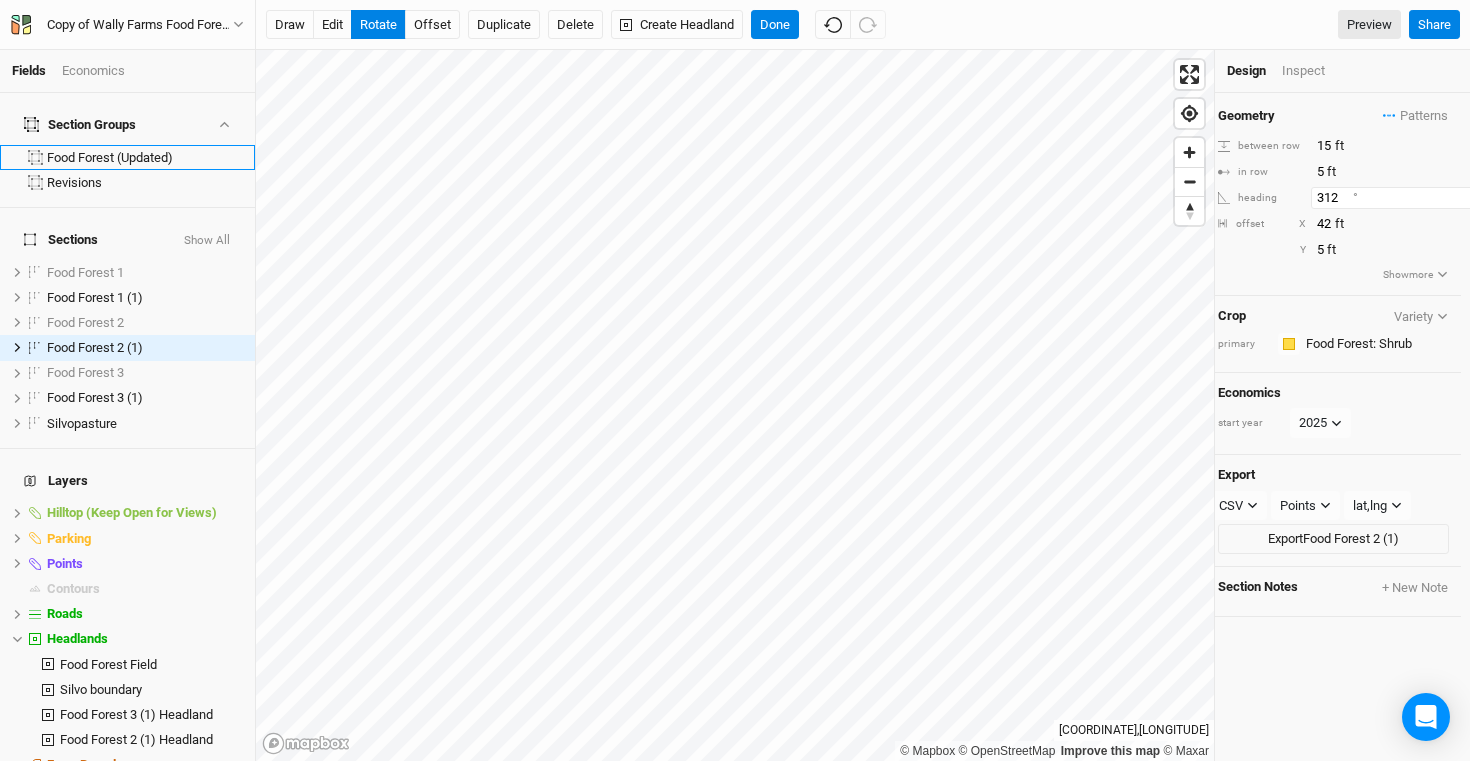 click on "312" at bounding box center [1398, 198] 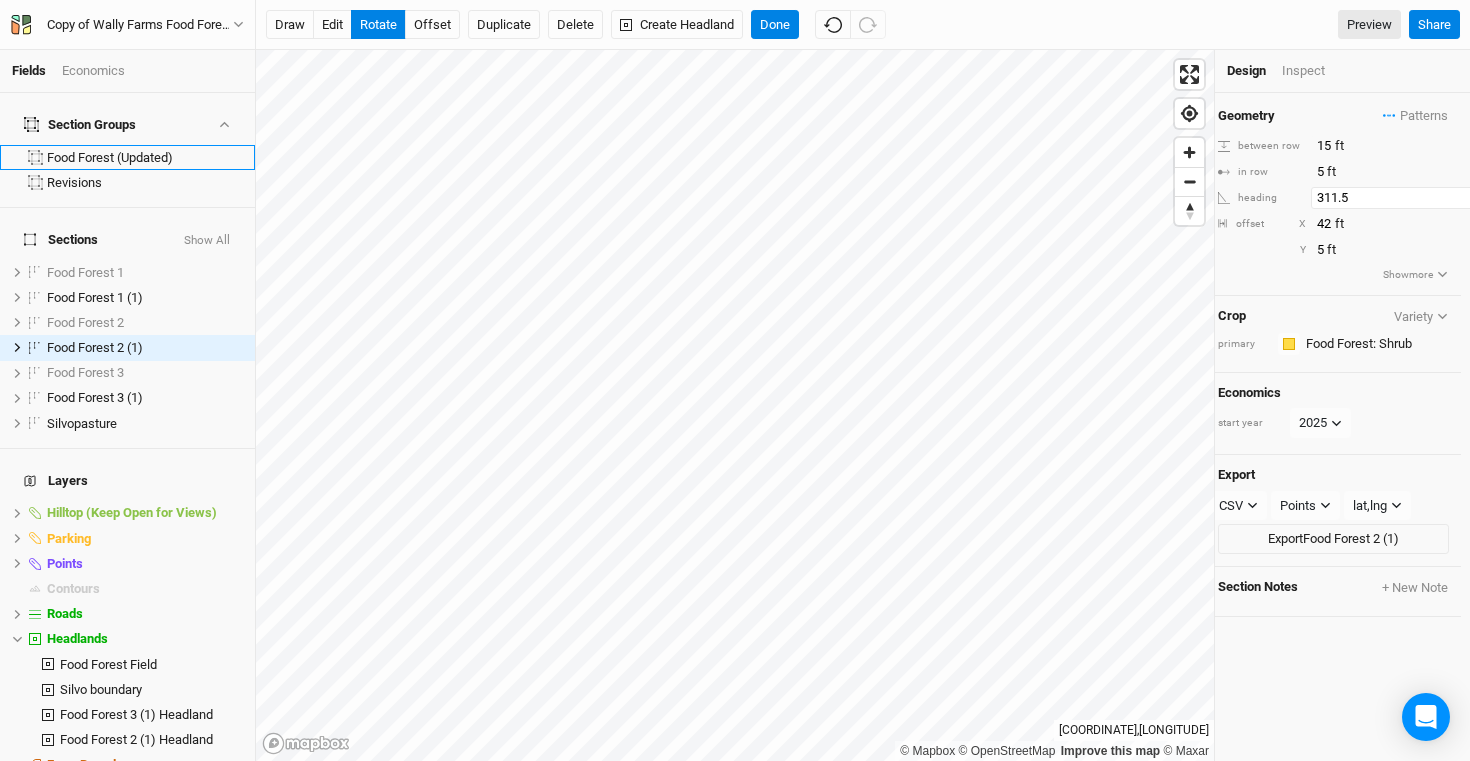 click on "311.5" at bounding box center [1398, 198] 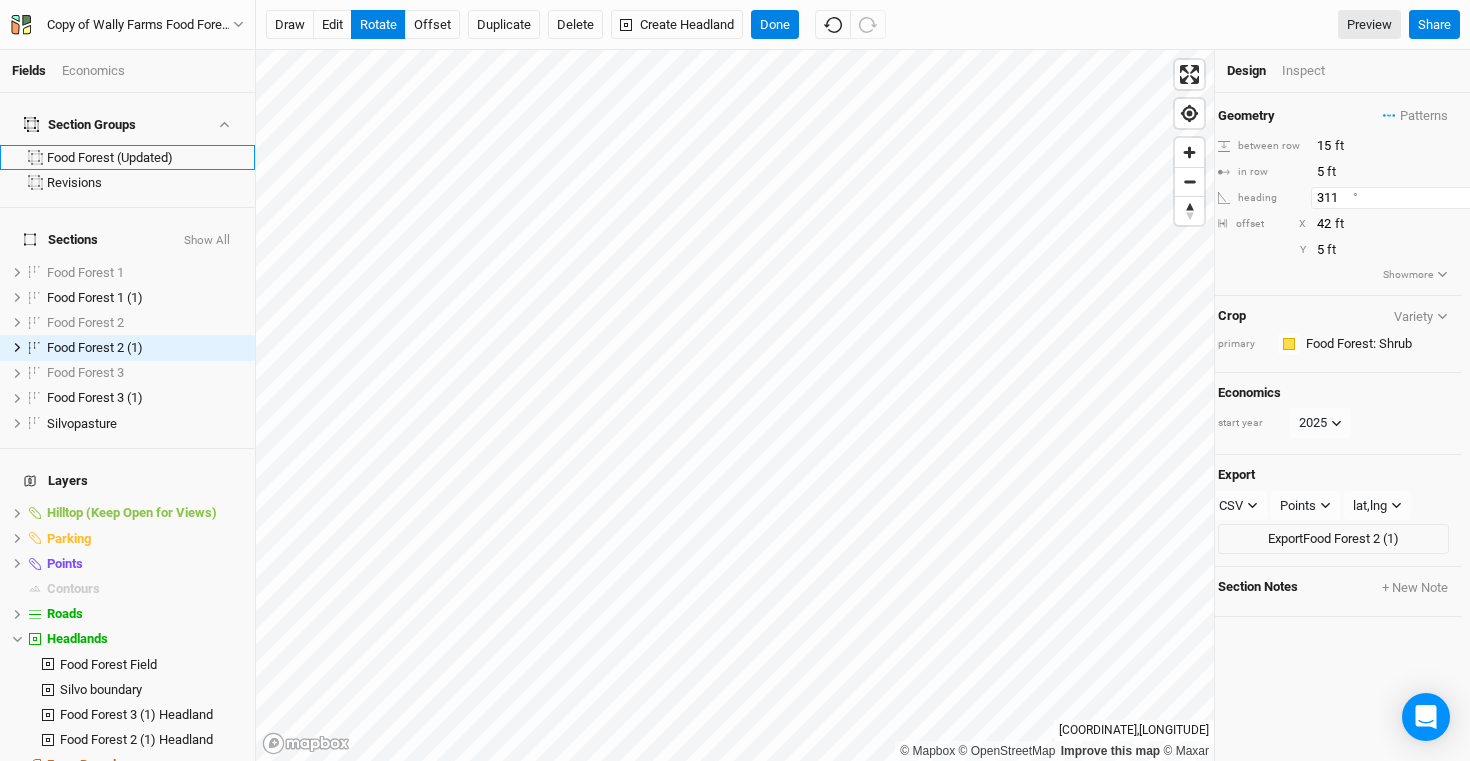 click on "311" at bounding box center (1398, 198) 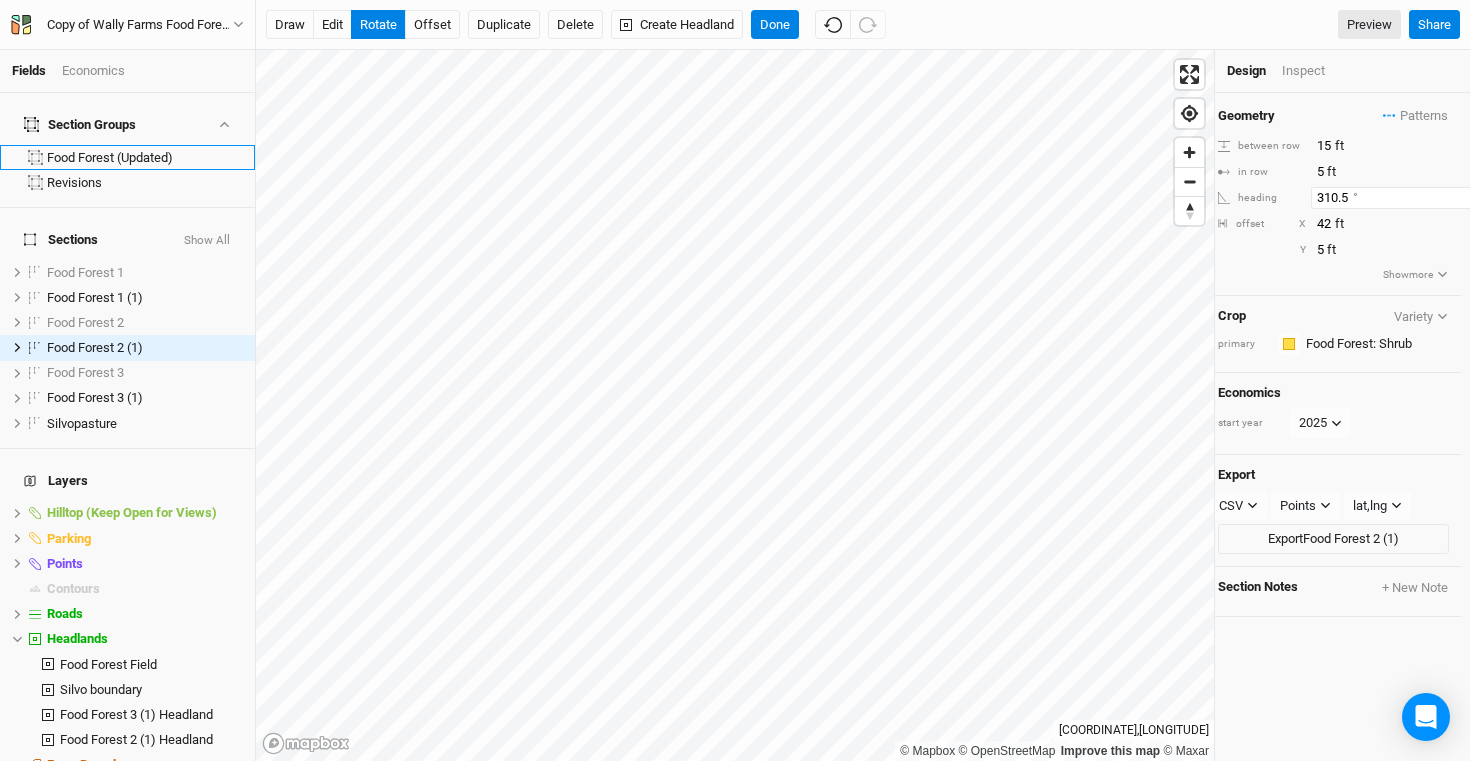 click on "310.5" at bounding box center [1398, 198] 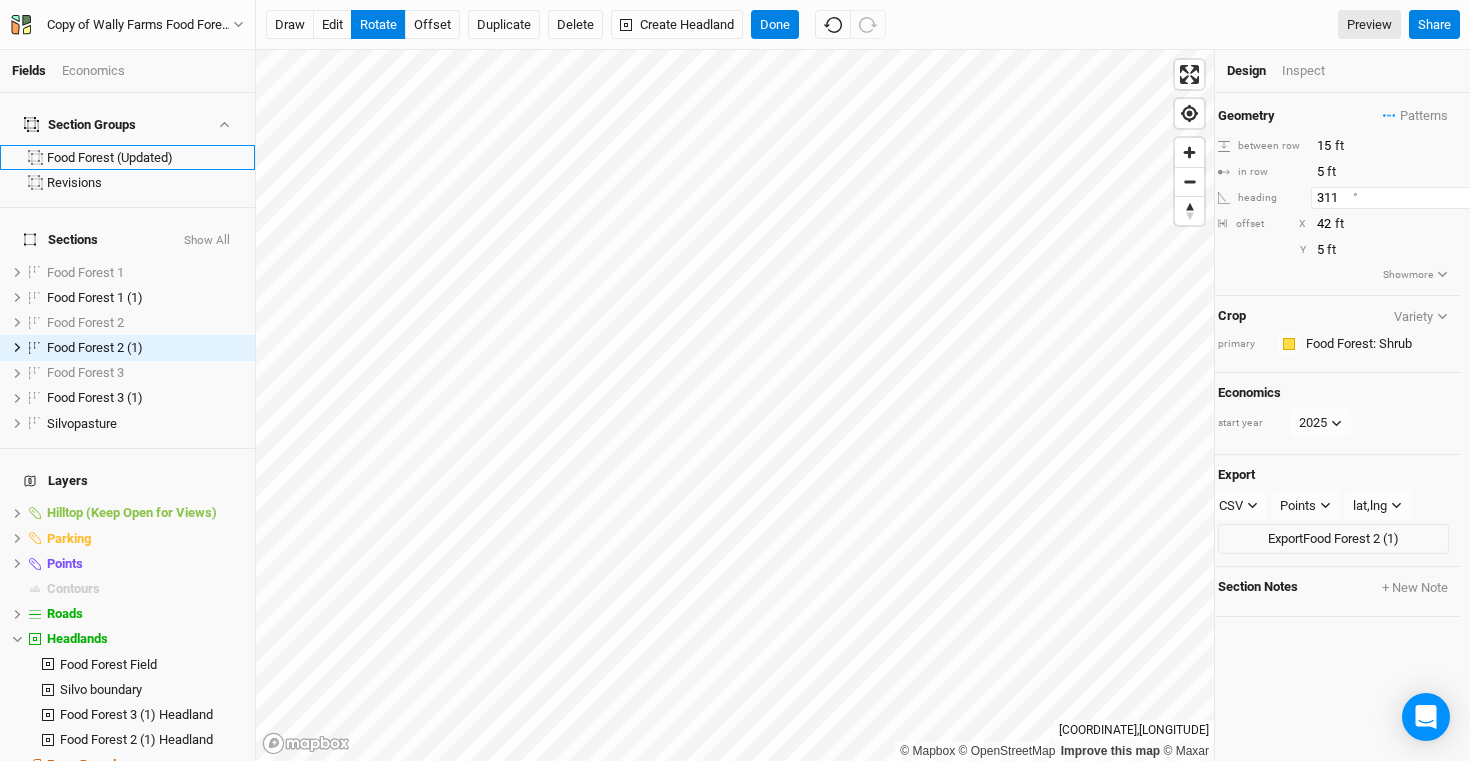click on "311" at bounding box center (1398, 198) 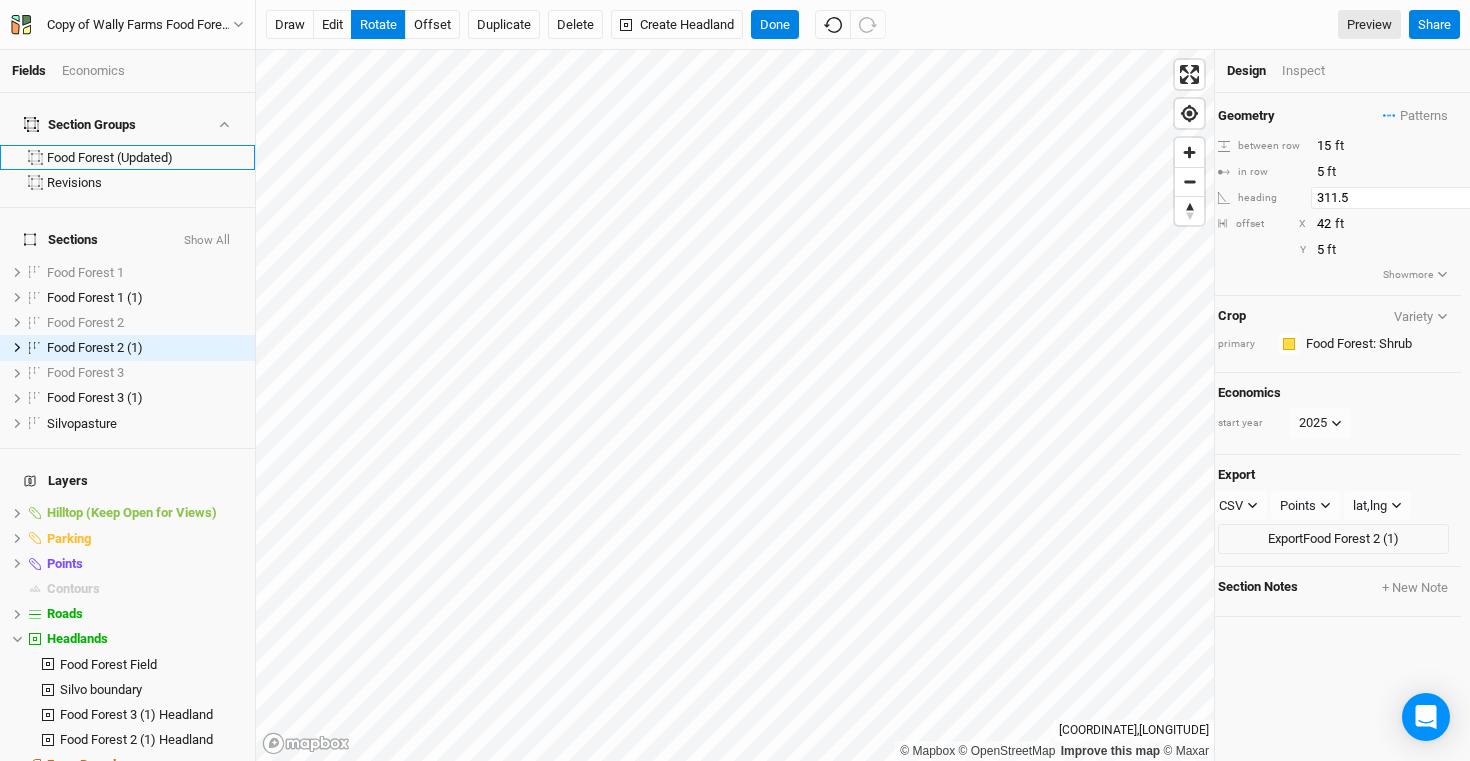 click on "311.5" at bounding box center [1398, 198] 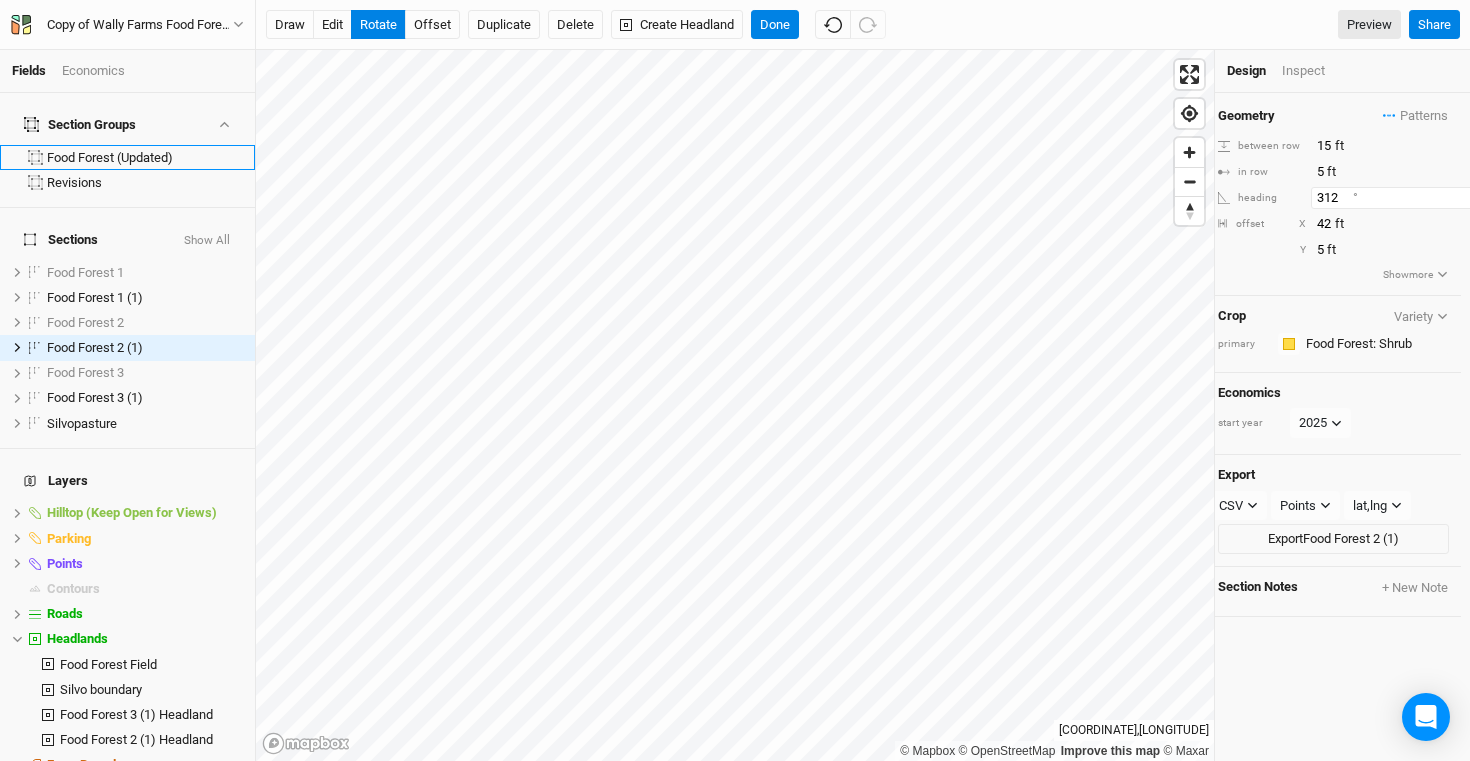 click on "312" at bounding box center [1398, 198] 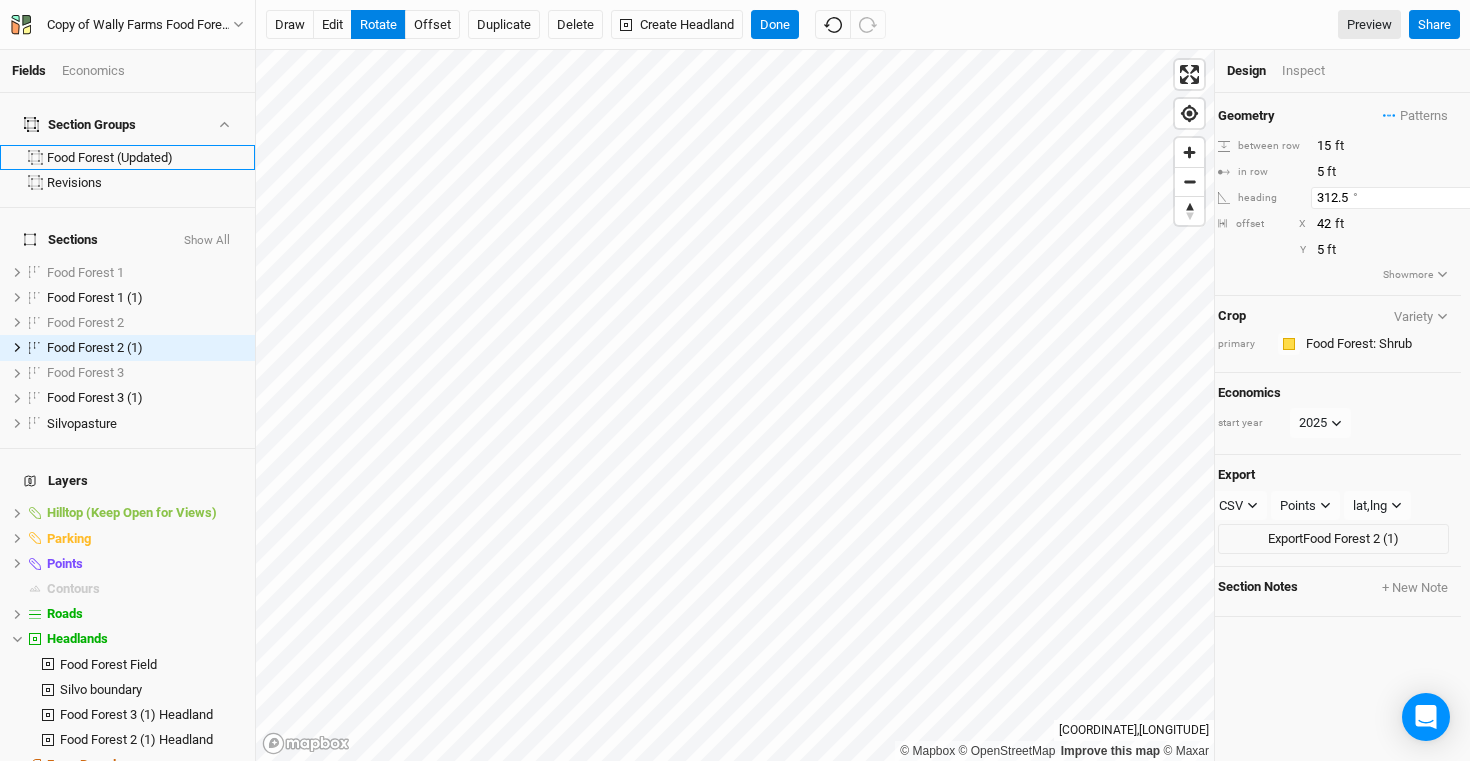 click on "312.5" at bounding box center [1398, 198] 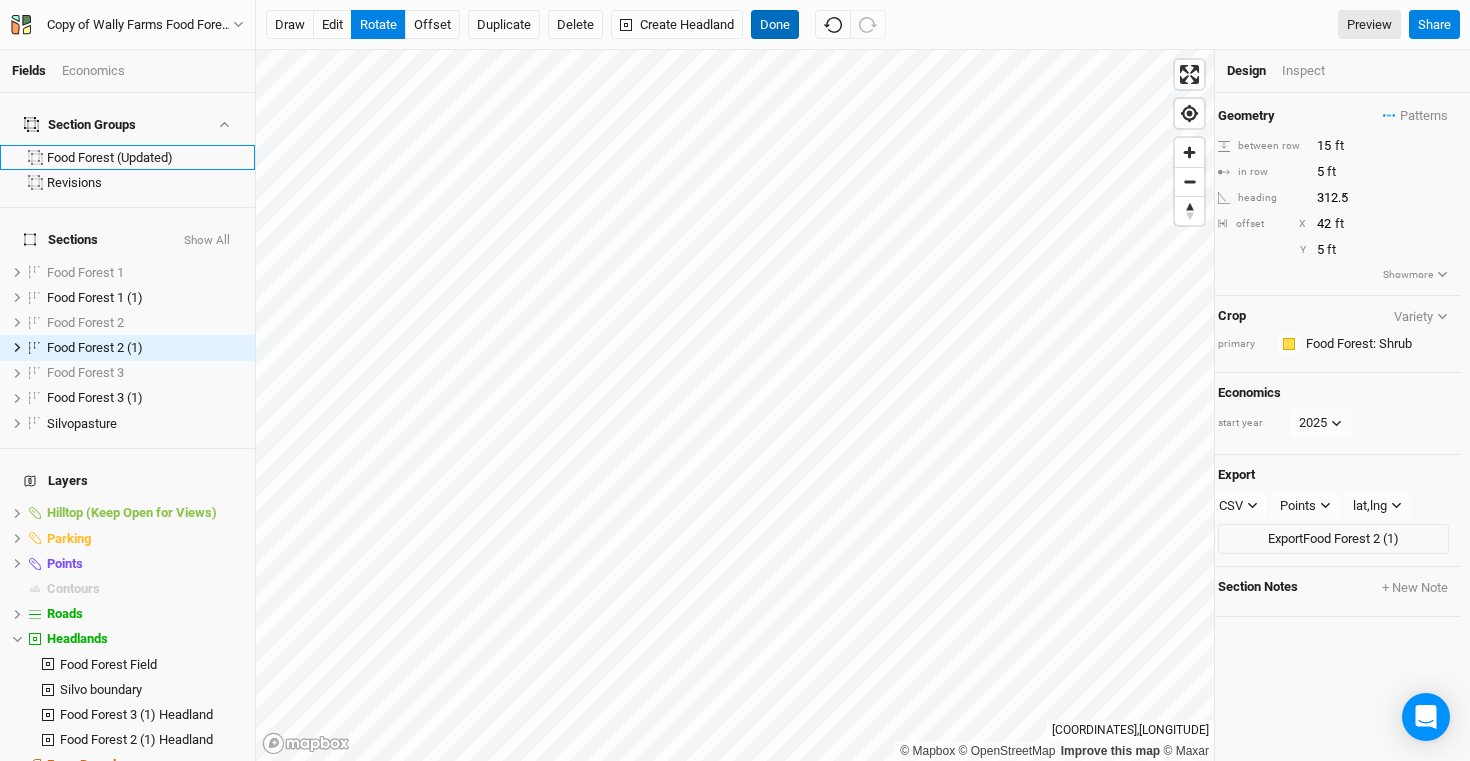 click on "Done" at bounding box center (775, 25) 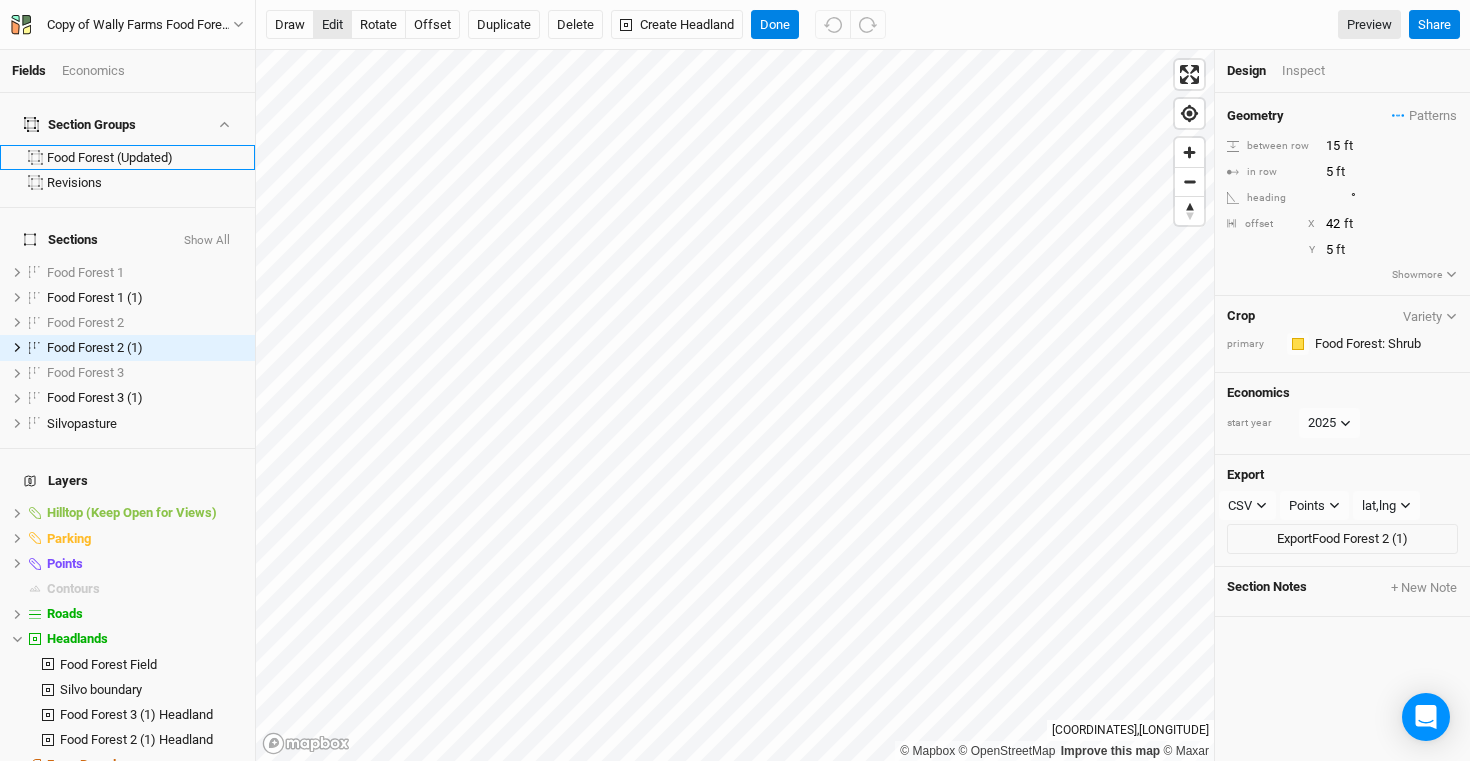click on "edit" at bounding box center (332, 25) 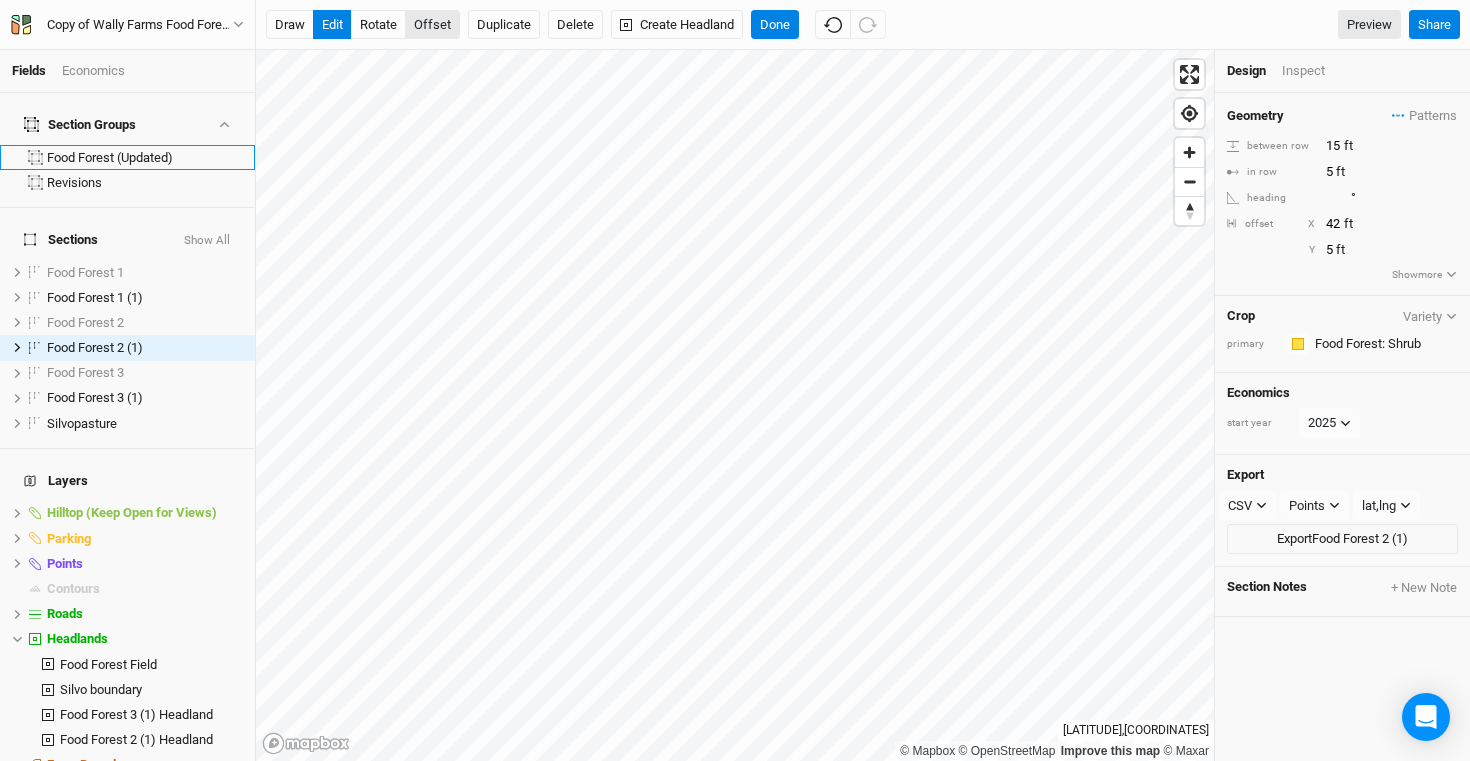 click on "offset" at bounding box center (432, 25) 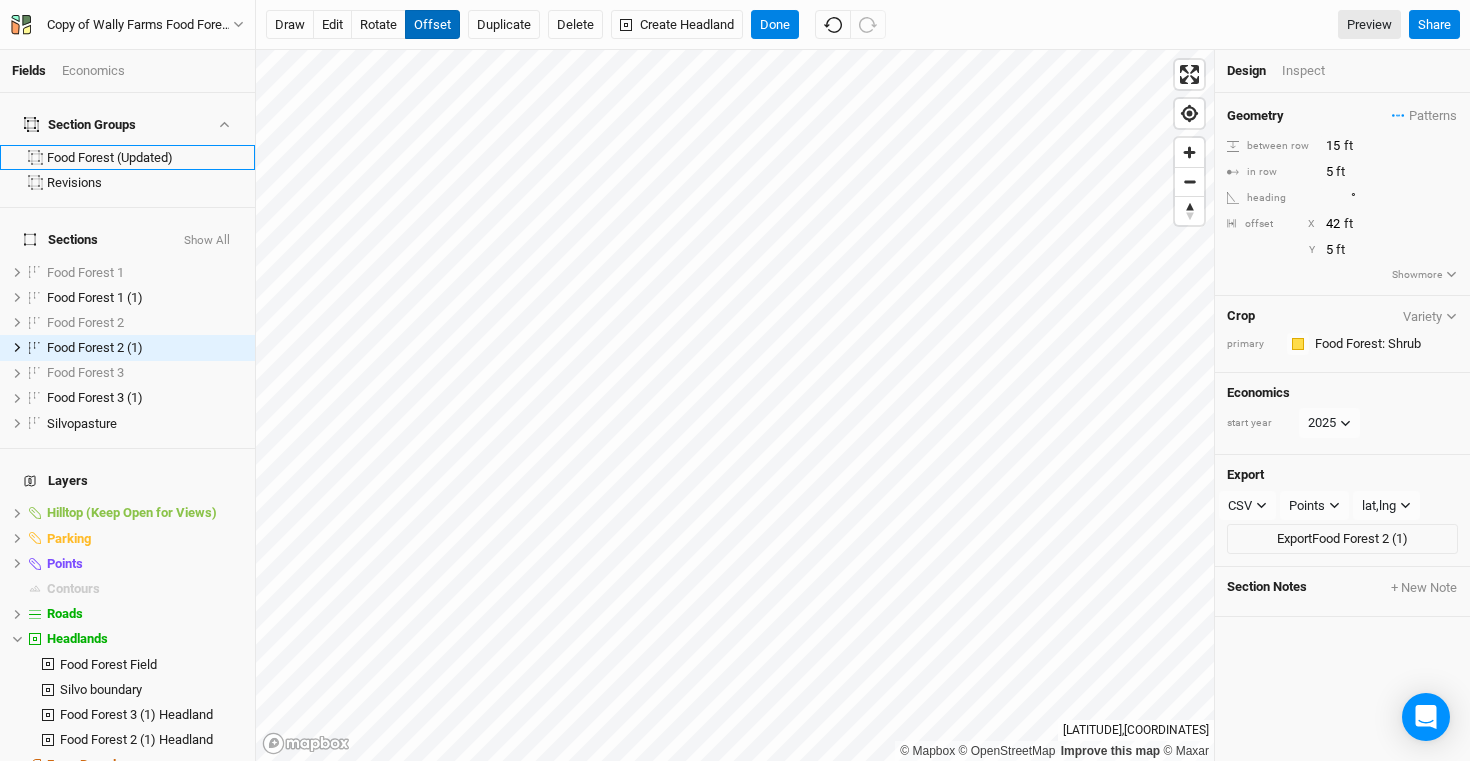 type 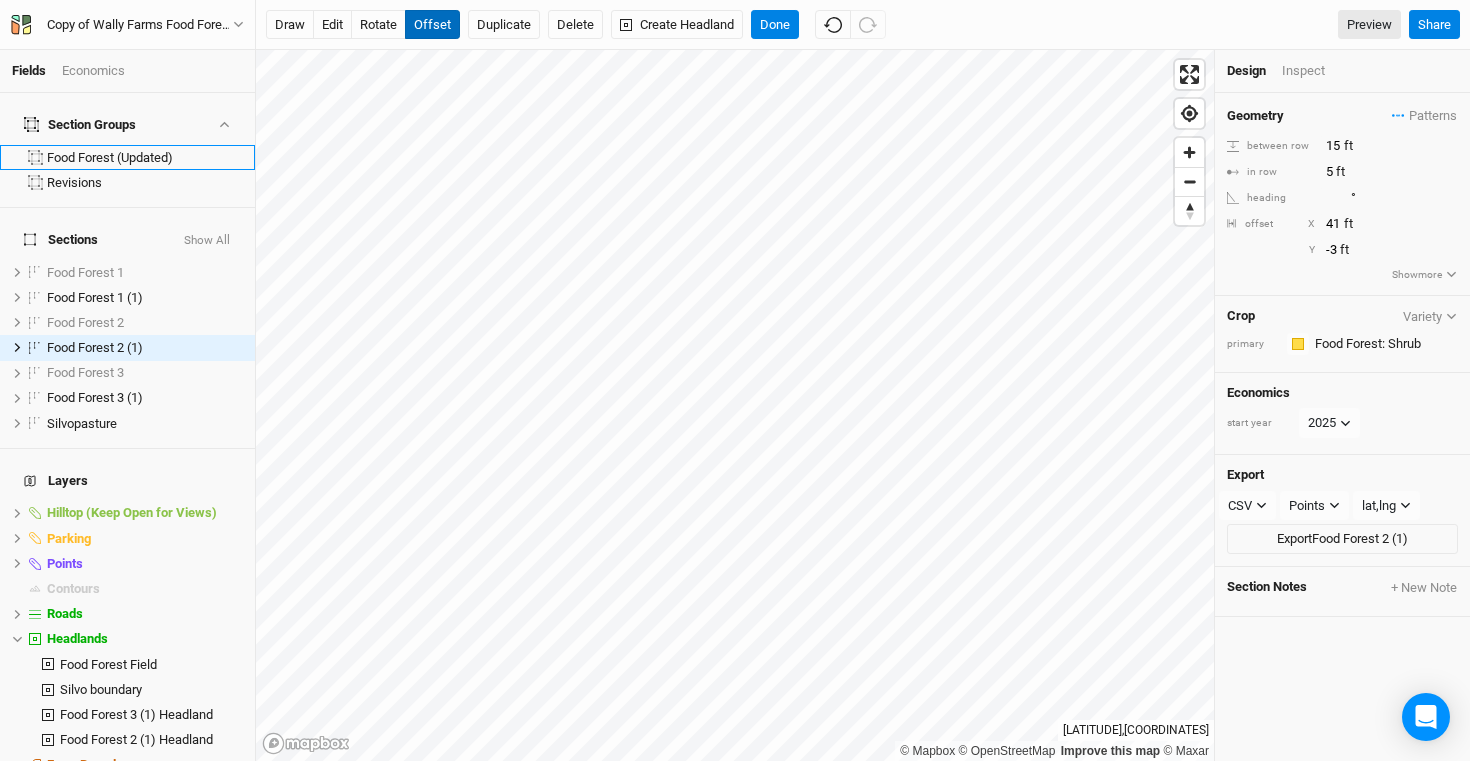 type on "-4" 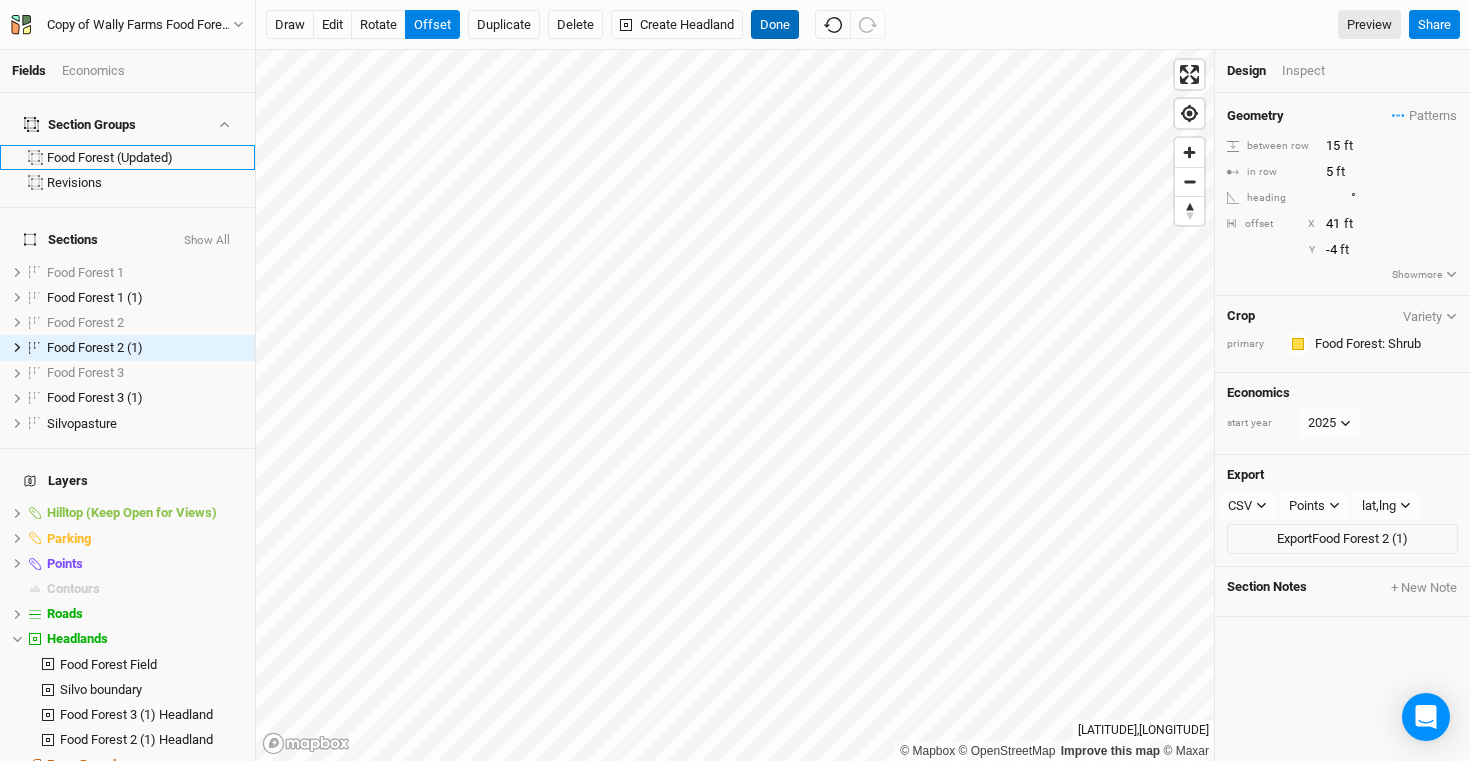 click on "Done" at bounding box center [775, 25] 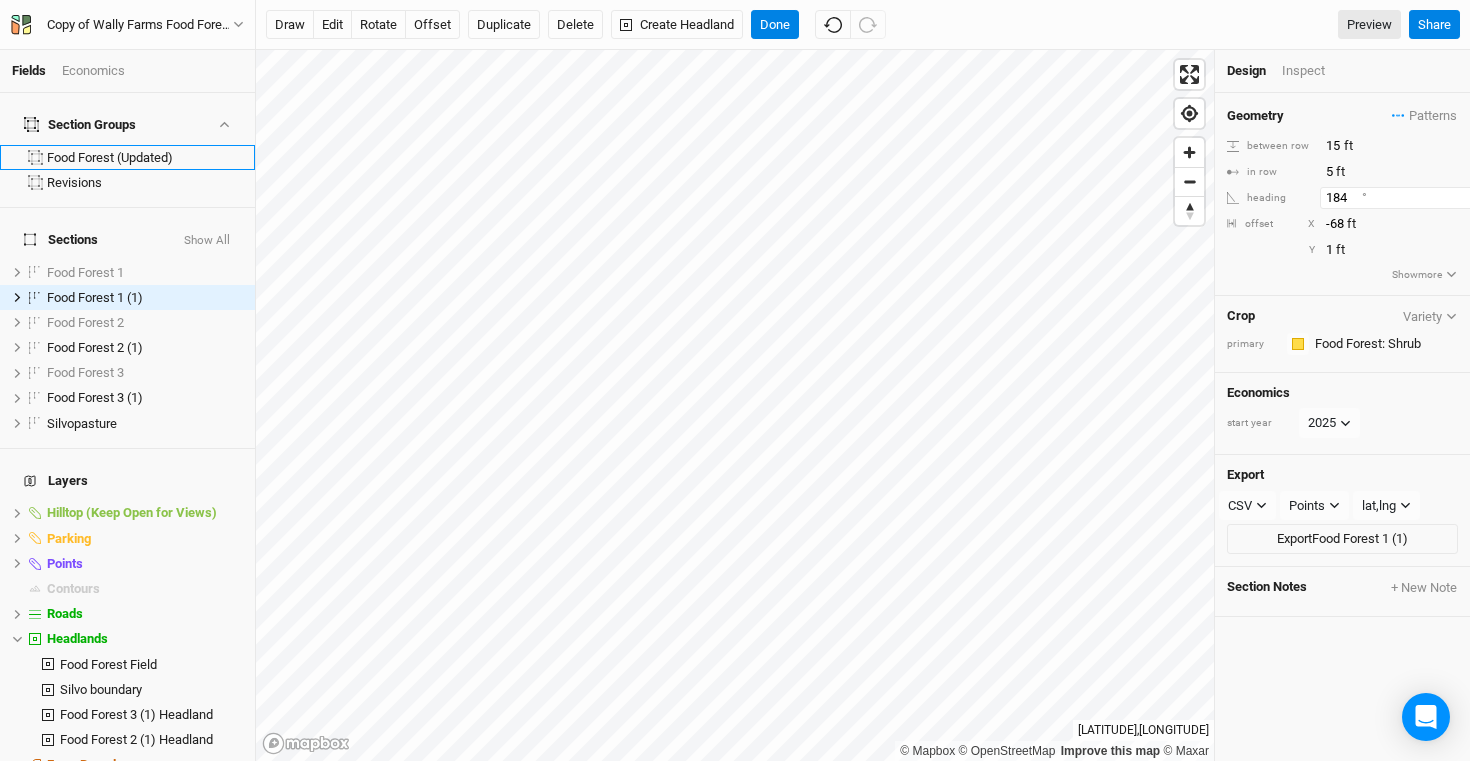 scroll, scrollTop: 0, scrollLeft: 9, axis: horizontal 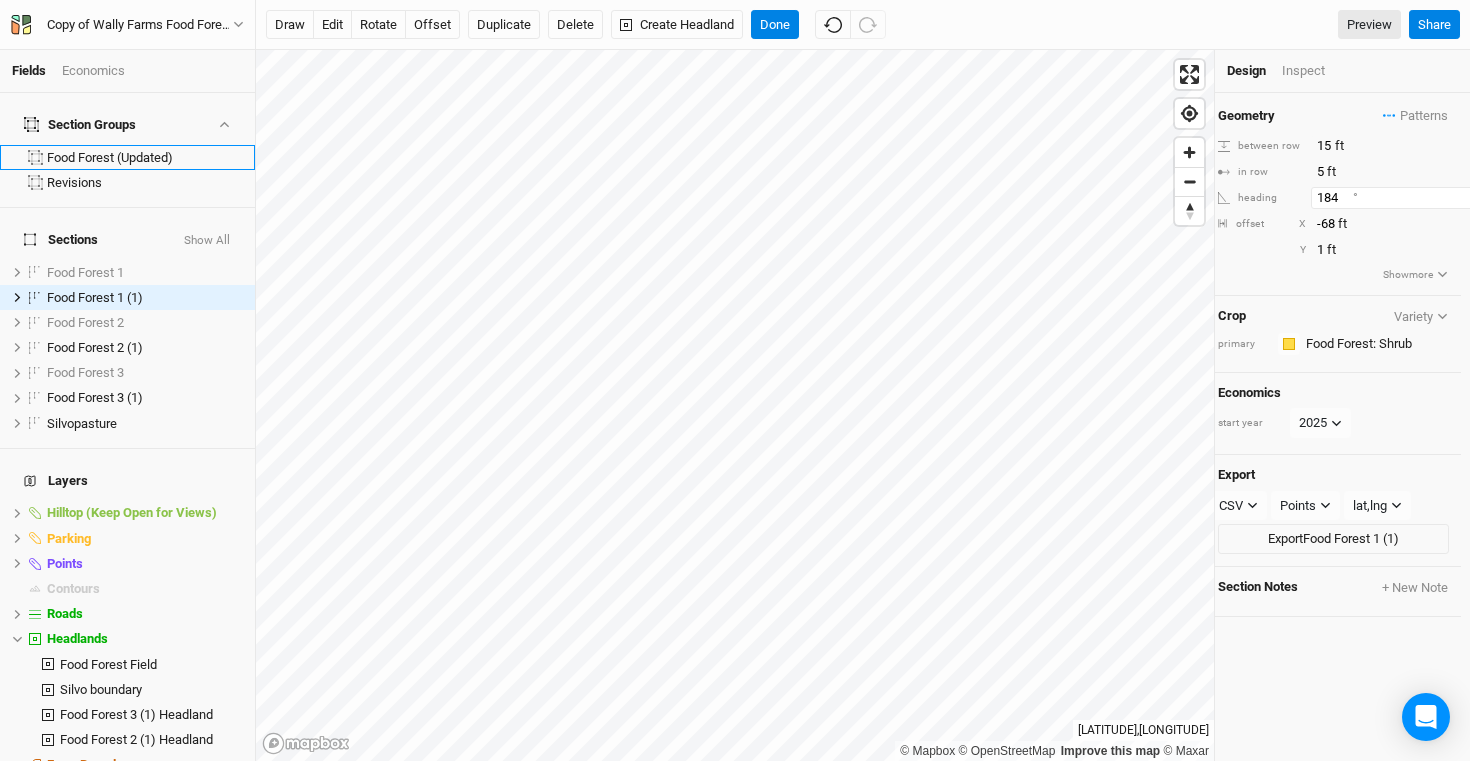 click on "[NUMBER]" at bounding box center [1398, 198] 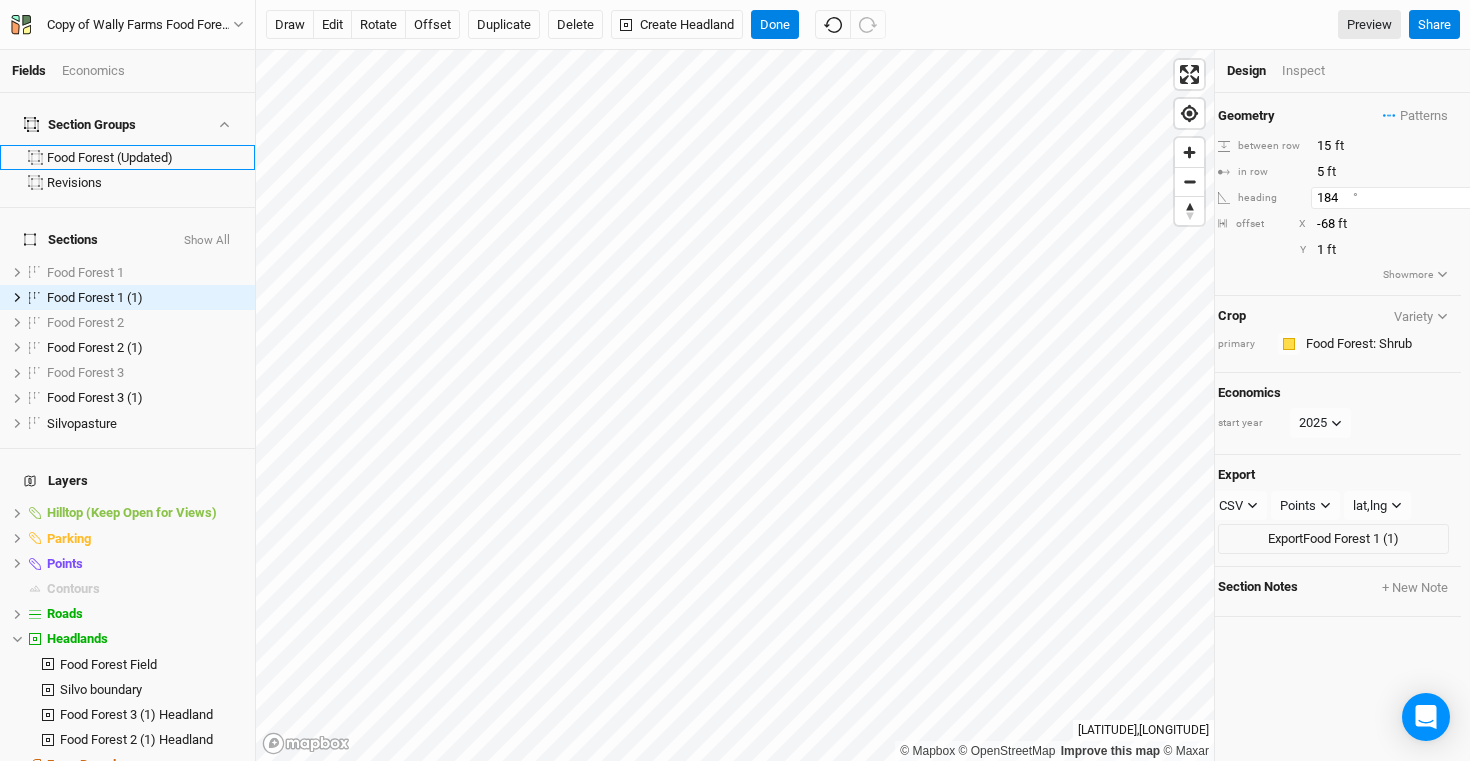 click on "184" at bounding box center (1398, 198) 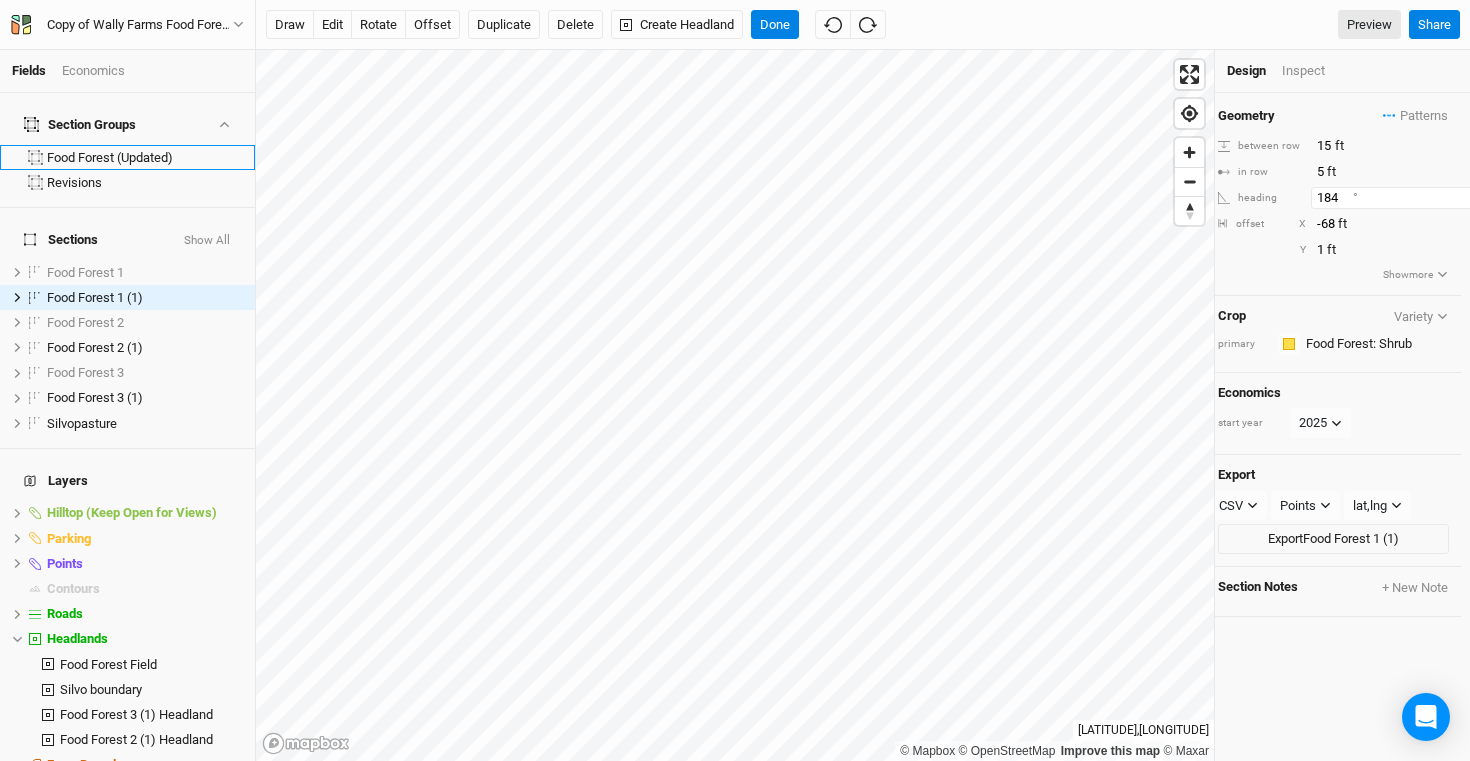 type on "184" 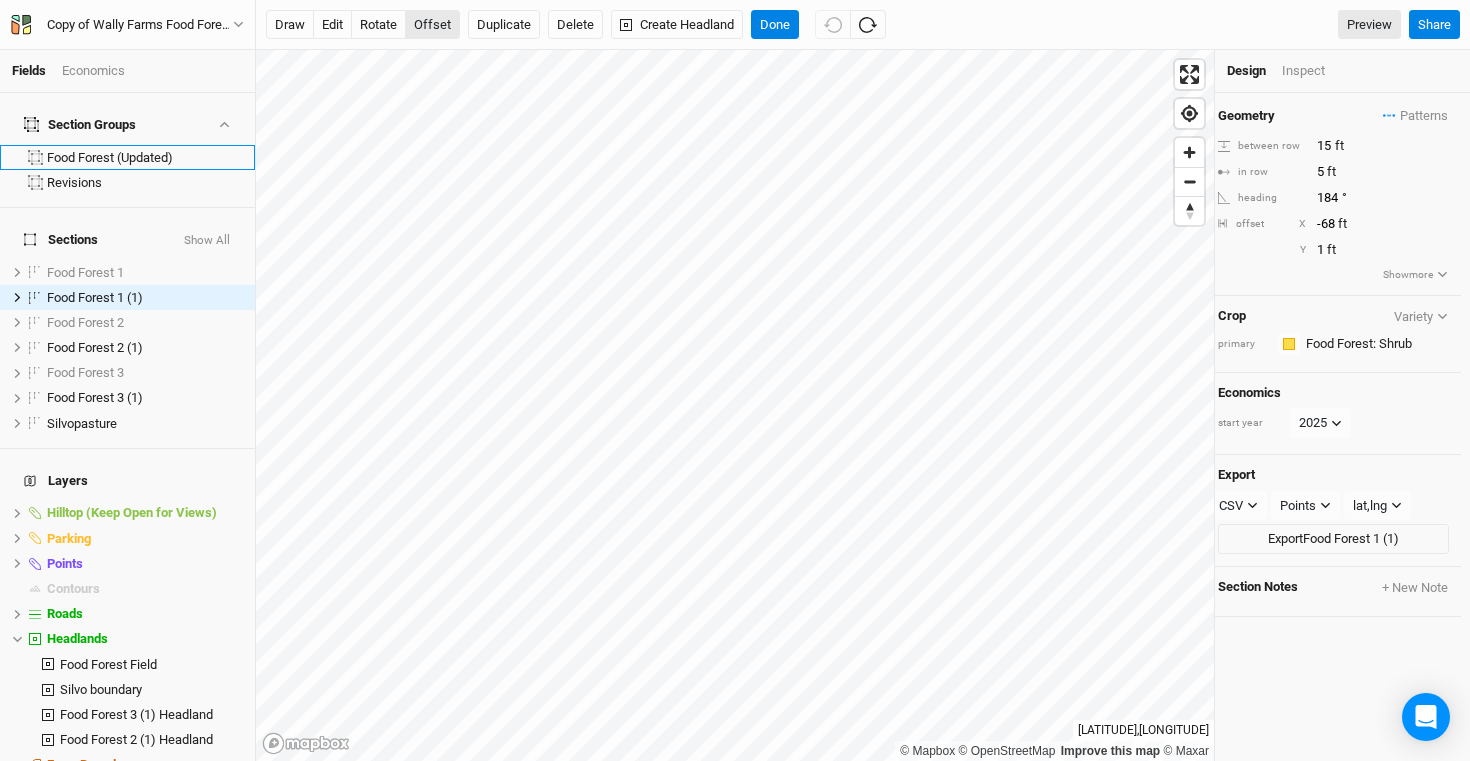 click on "offset" at bounding box center (432, 25) 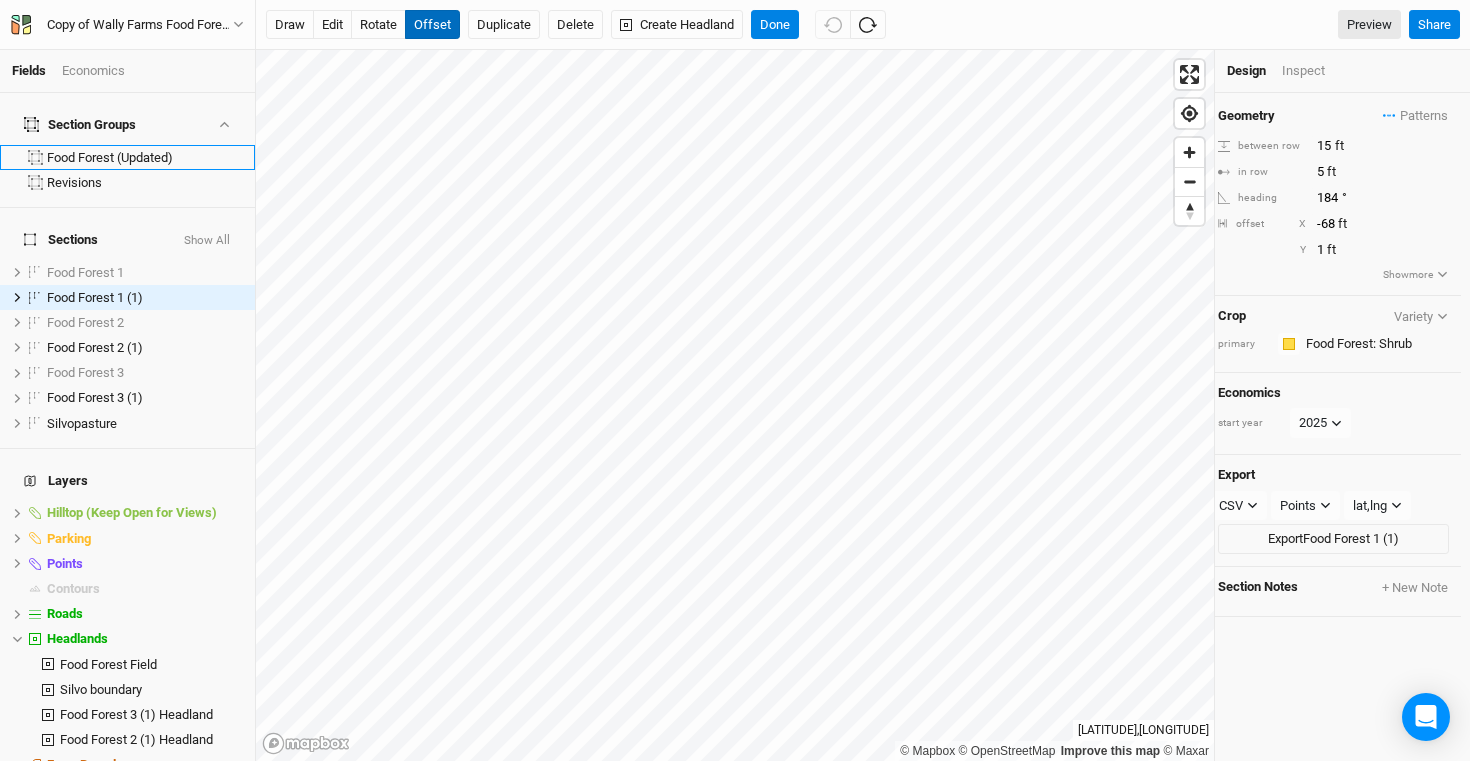 type 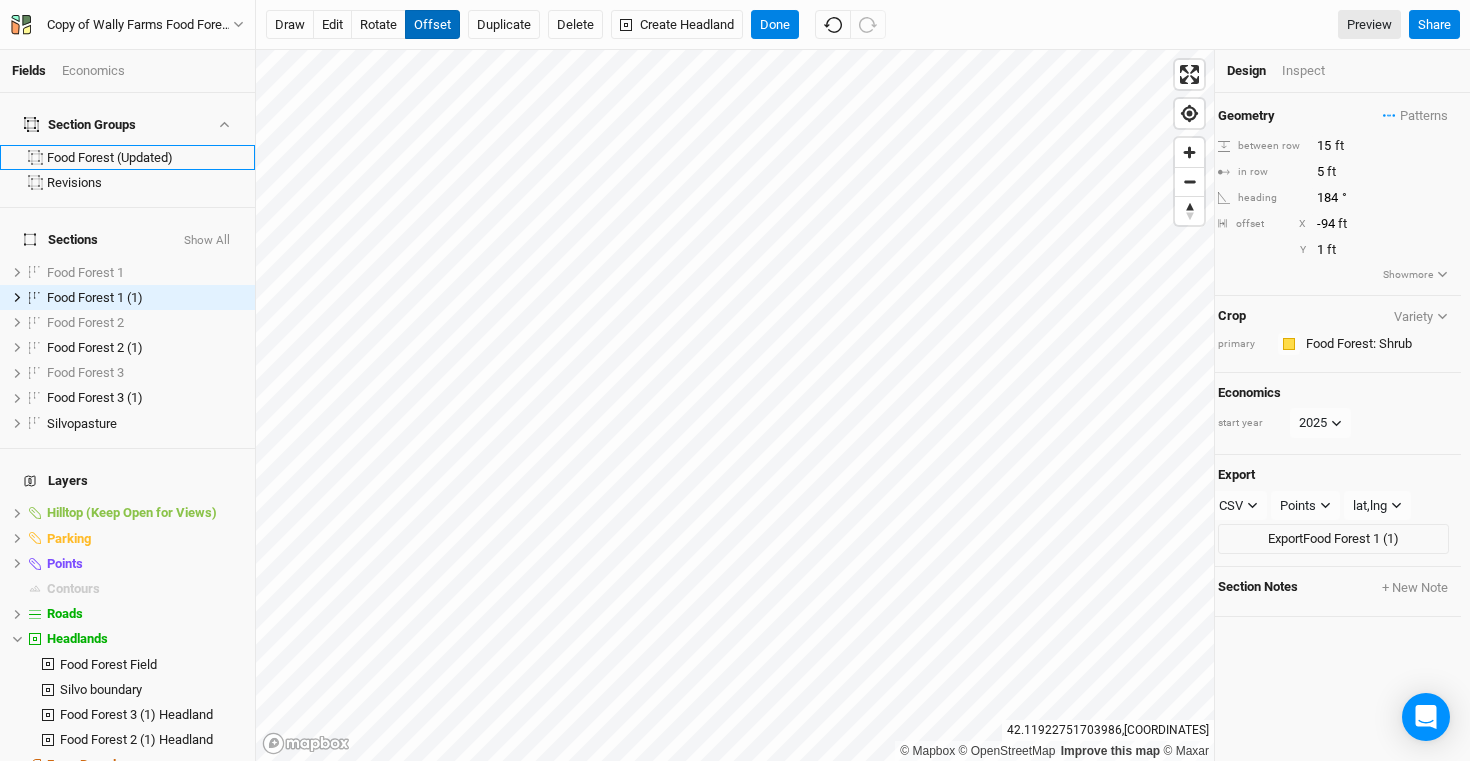 click on "offset" at bounding box center [432, 25] 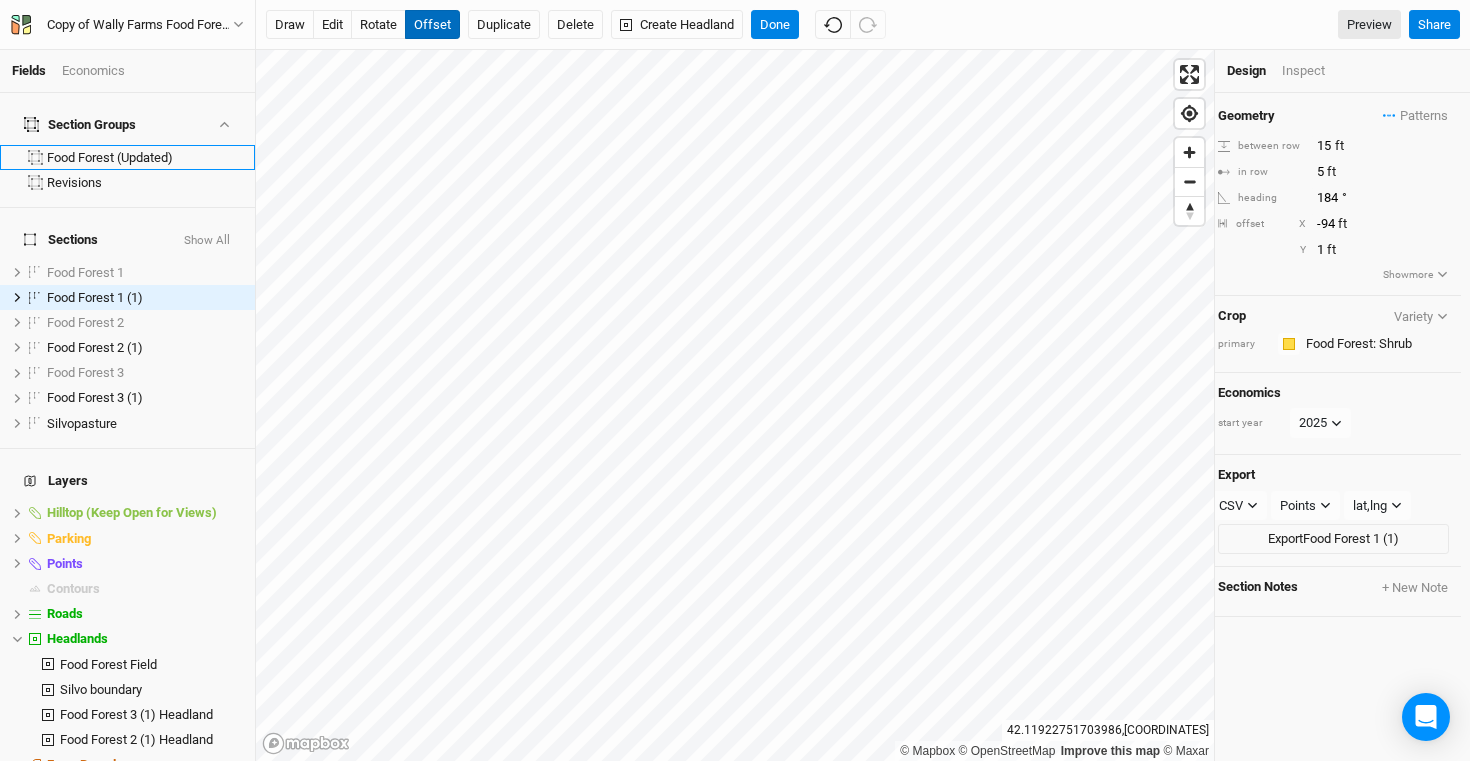 type on "[COORDINATE]" 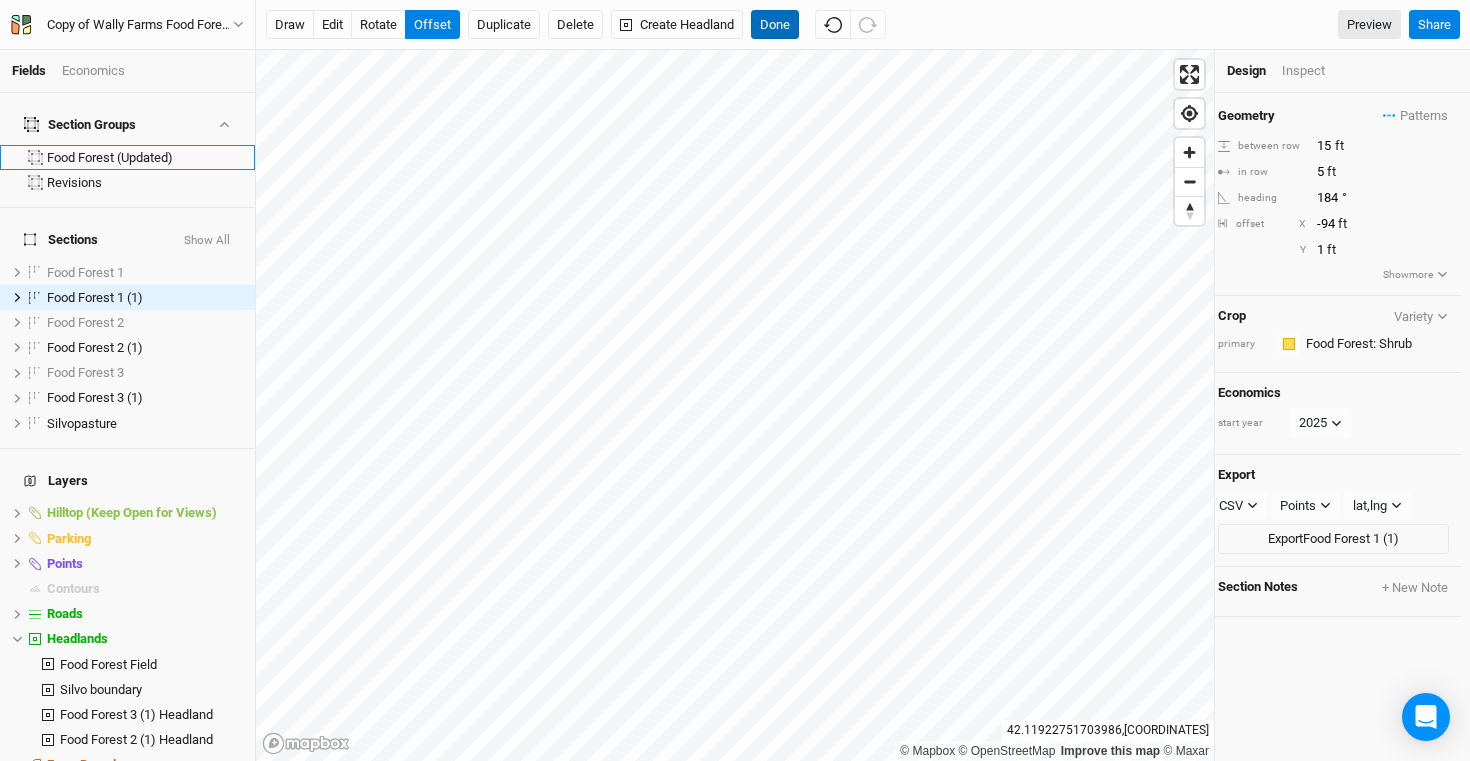 click on "Done" at bounding box center [775, 25] 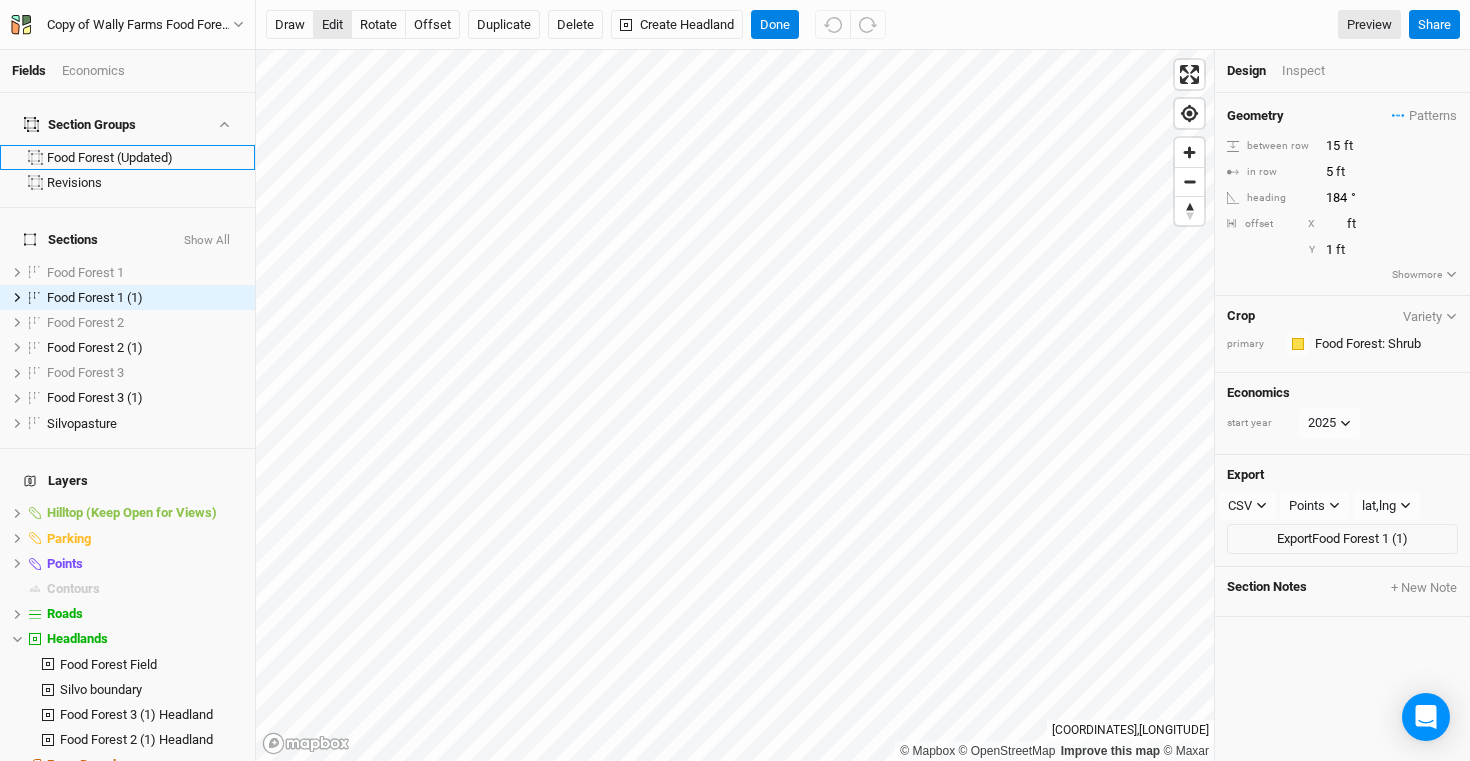 click on "edit" at bounding box center [332, 25] 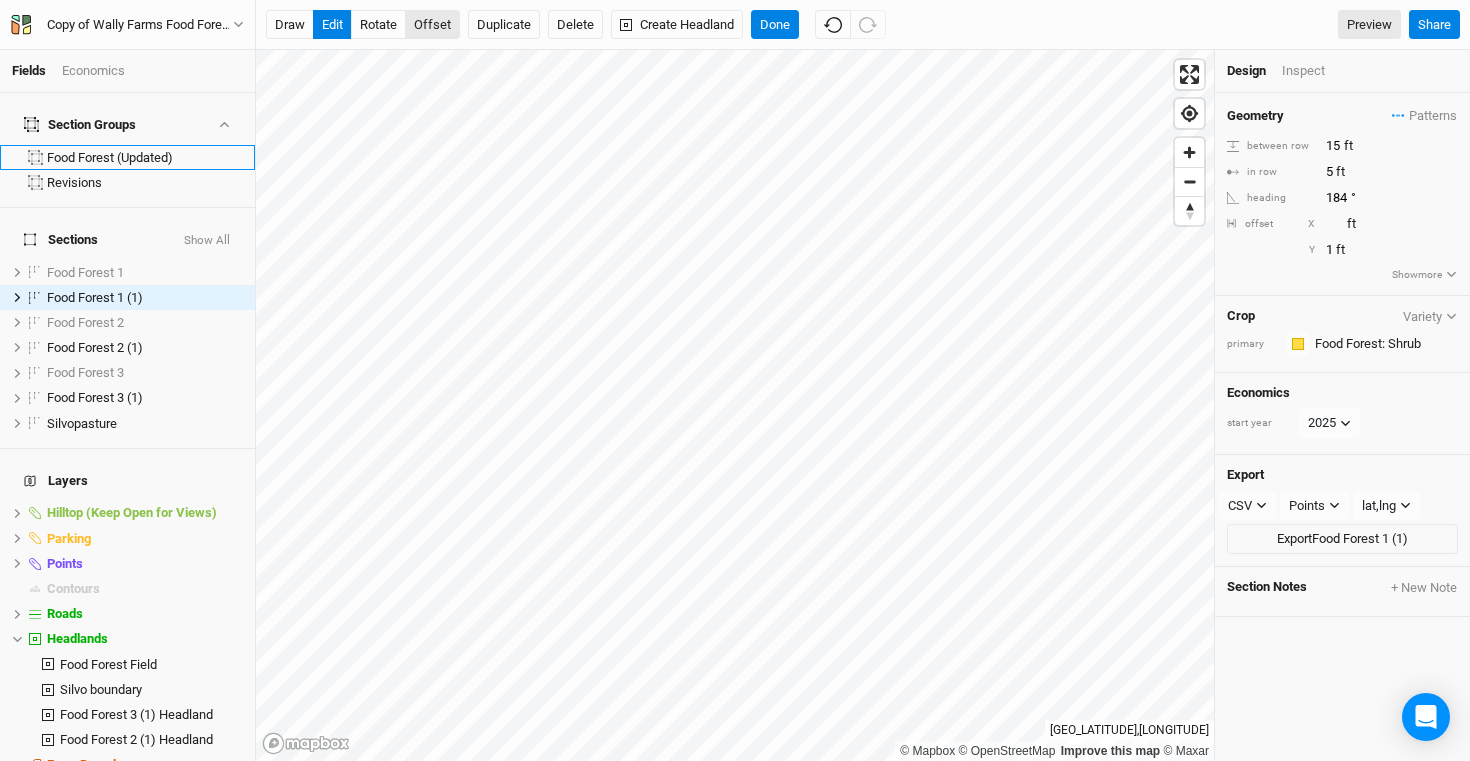 click on "offset" at bounding box center [432, 25] 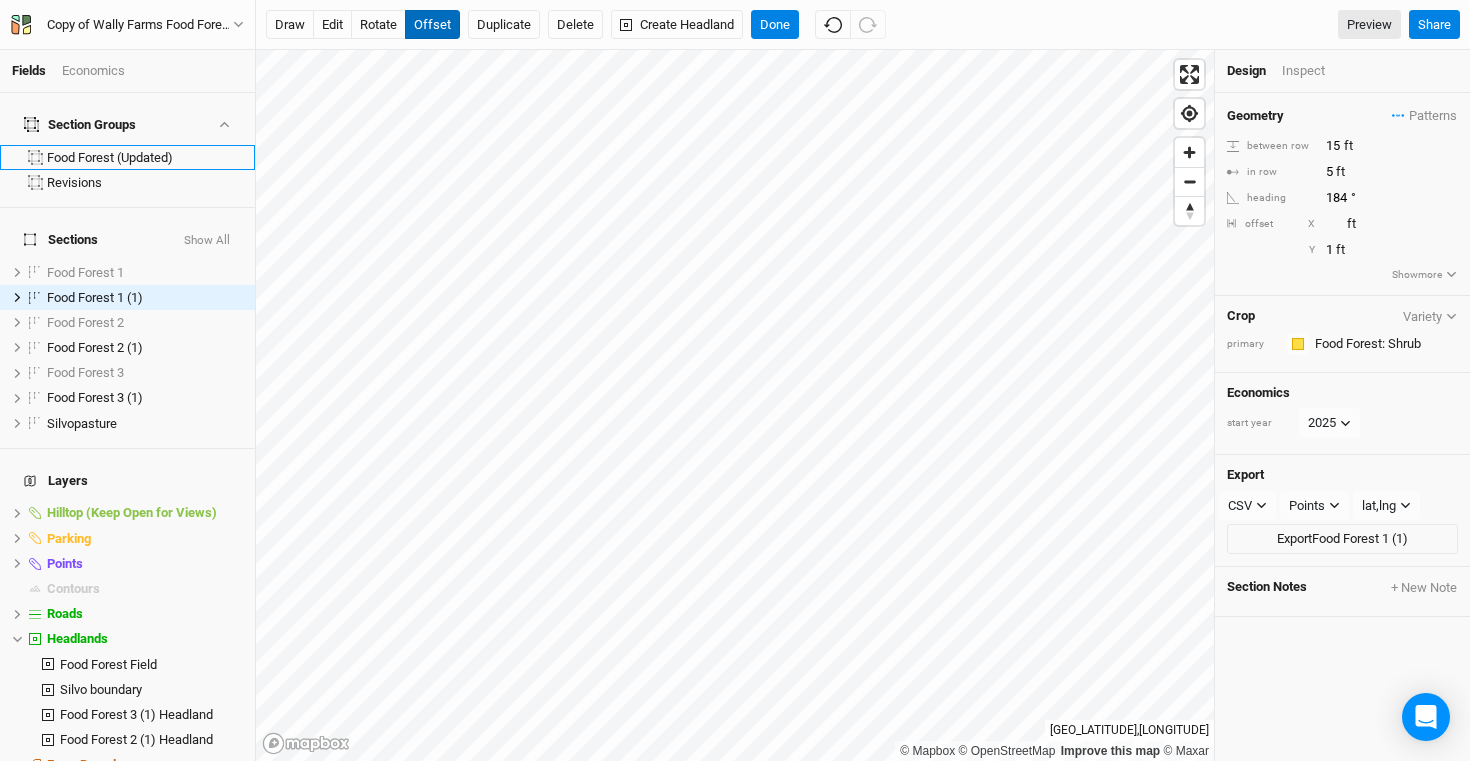 type 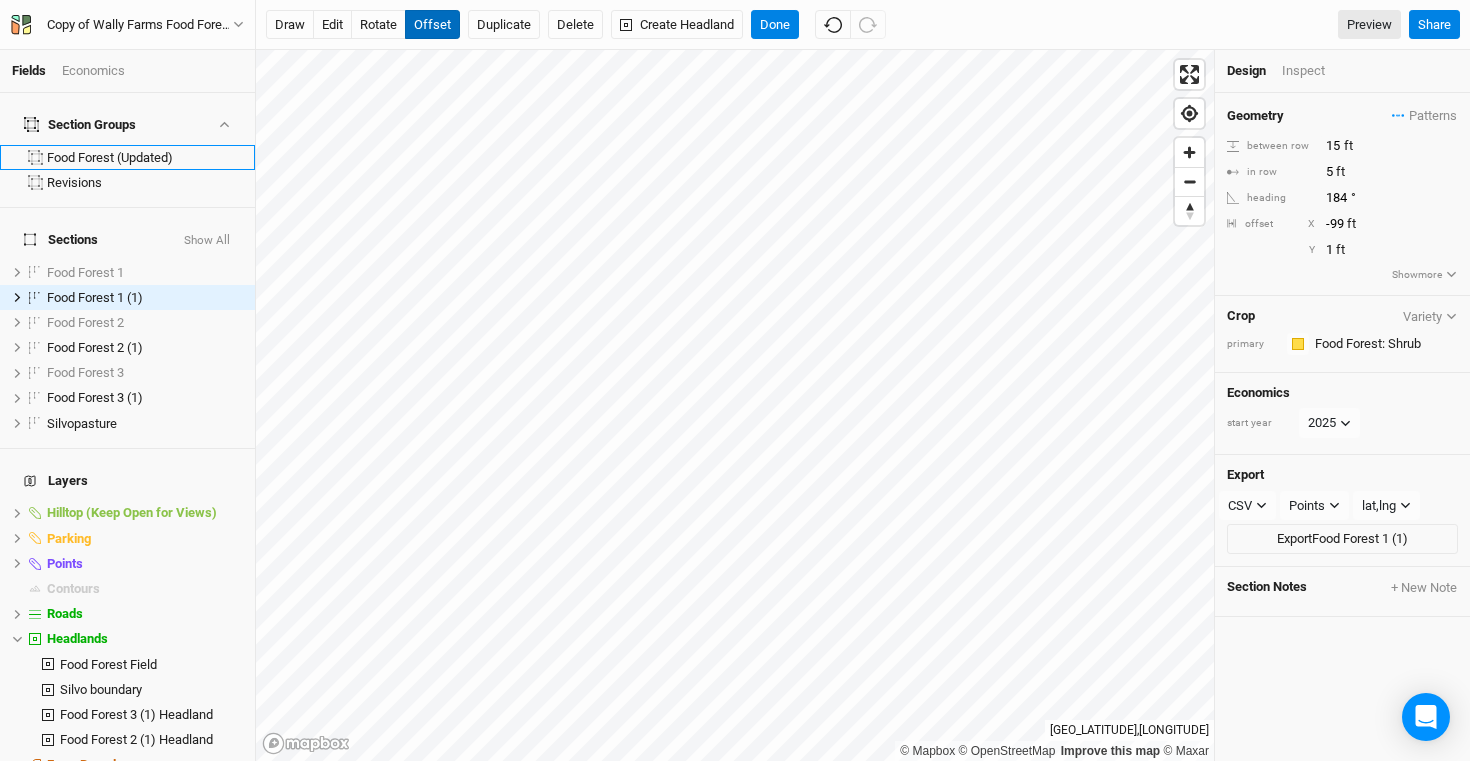 type on "[NUMBER]" 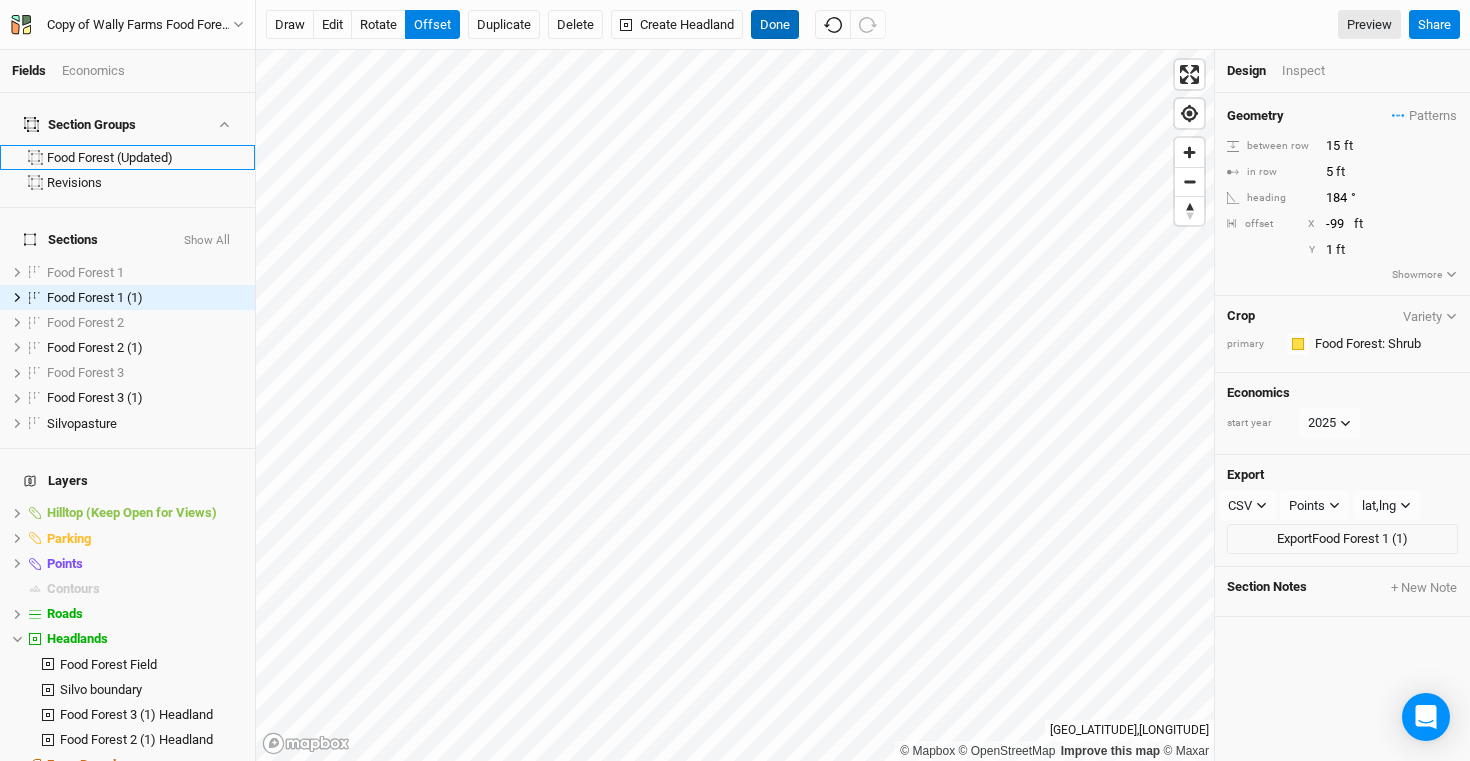 click on "Done" at bounding box center [775, 25] 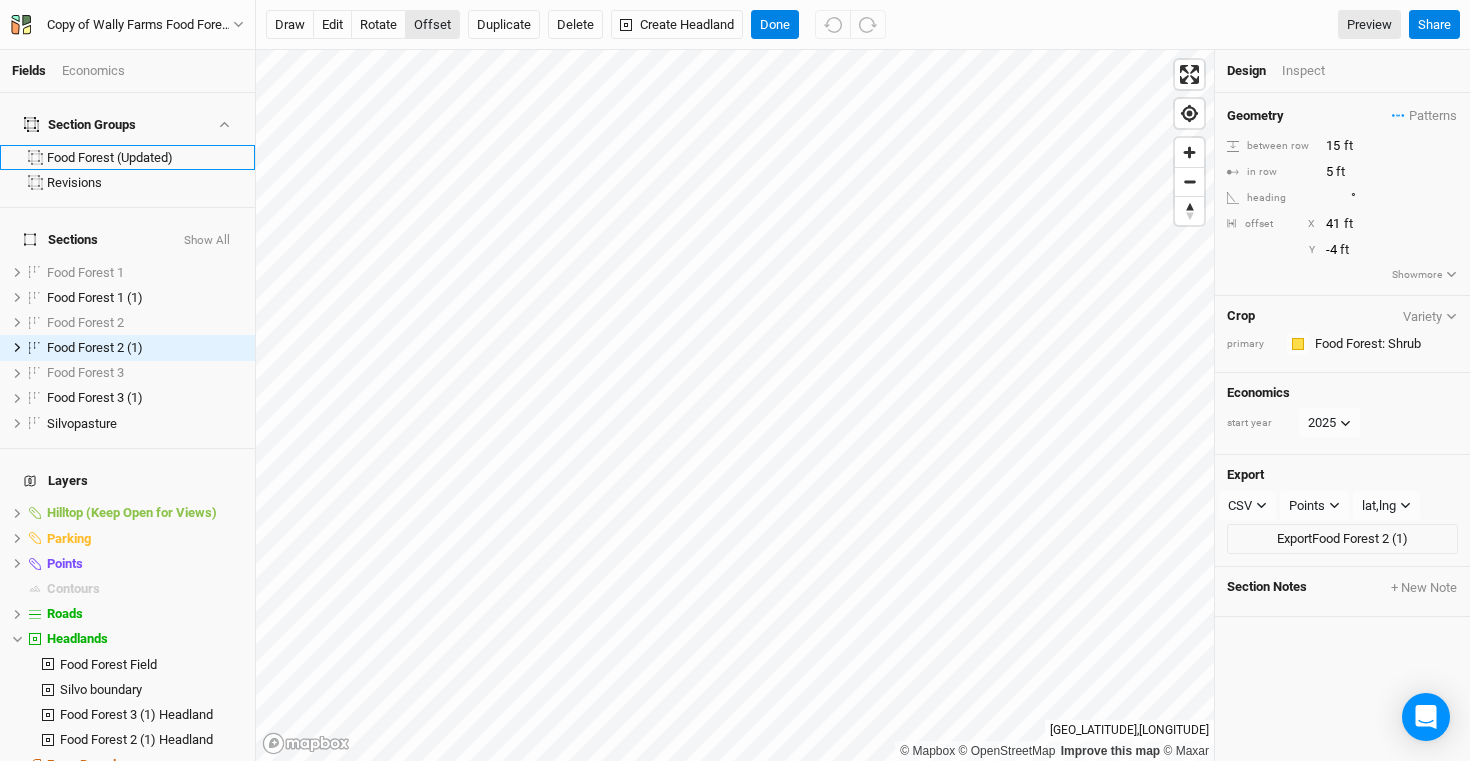 click on "offset" at bounding box center [432, 25] 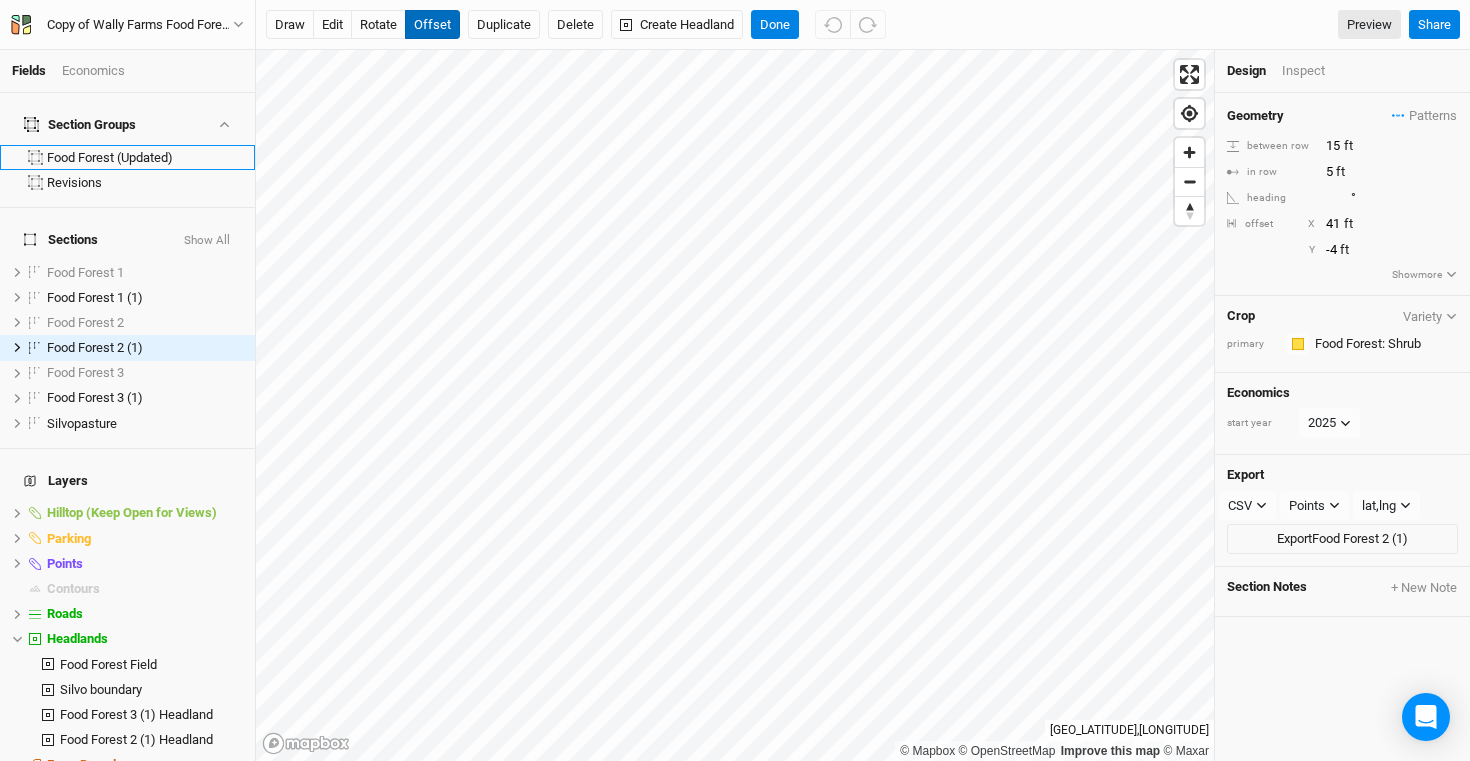 type 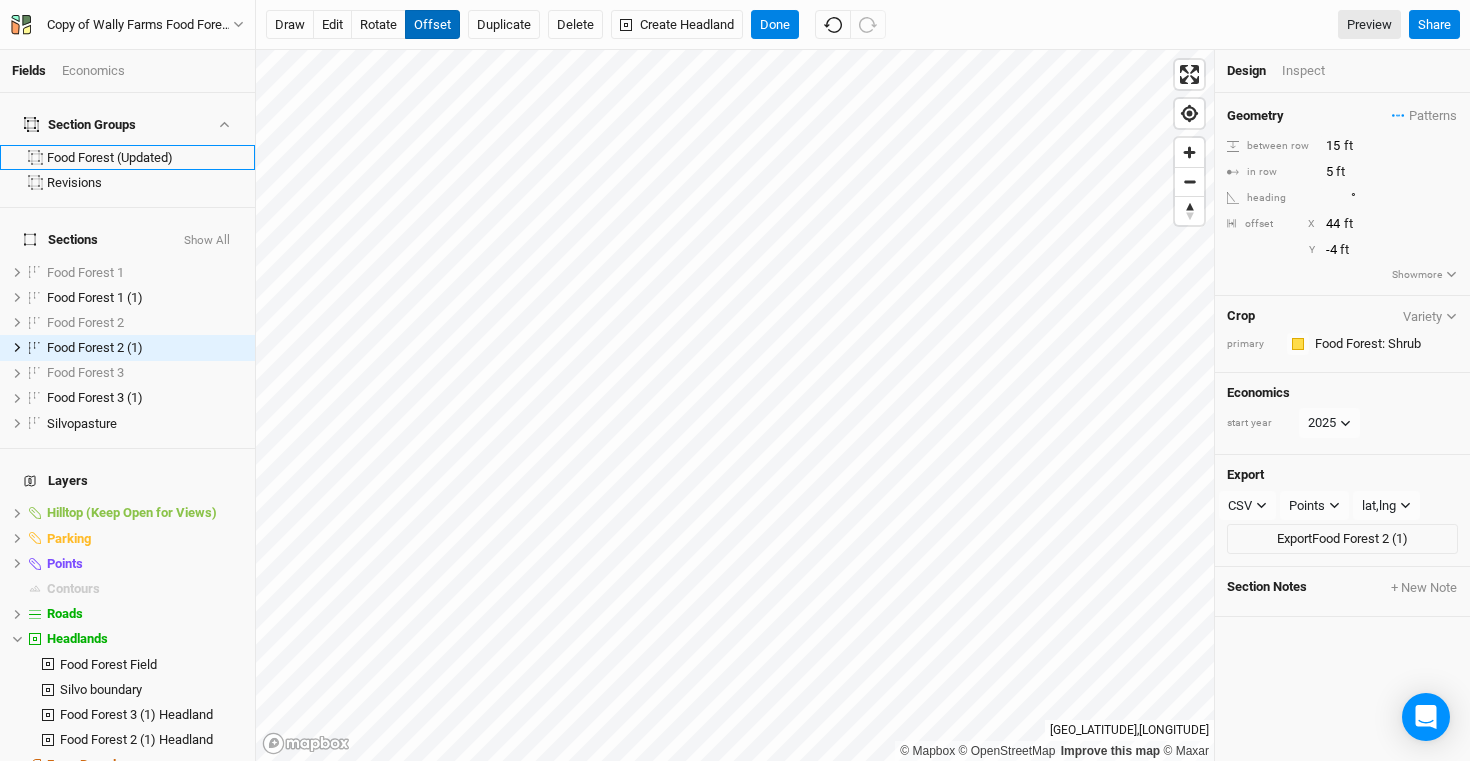 type on "45" 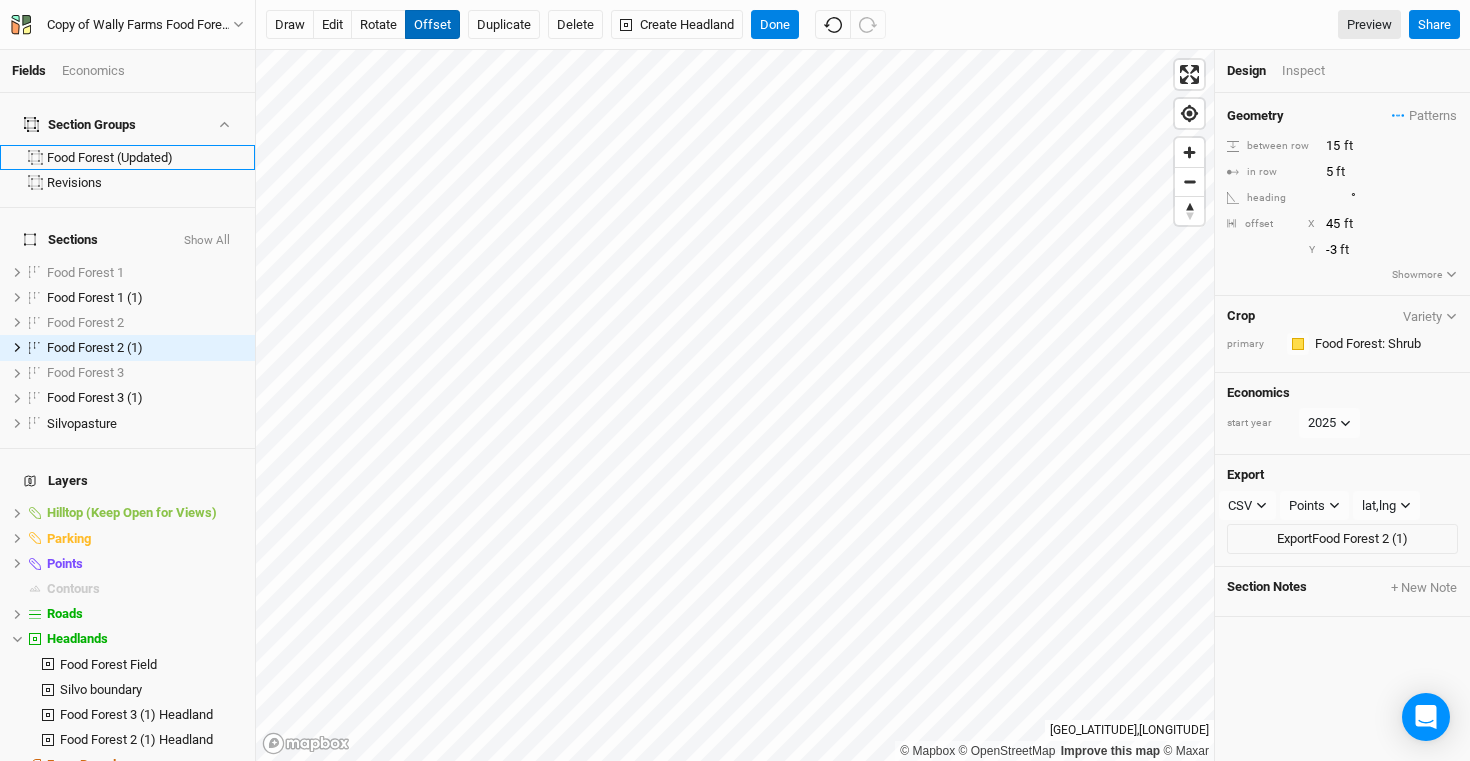 type on "-2" 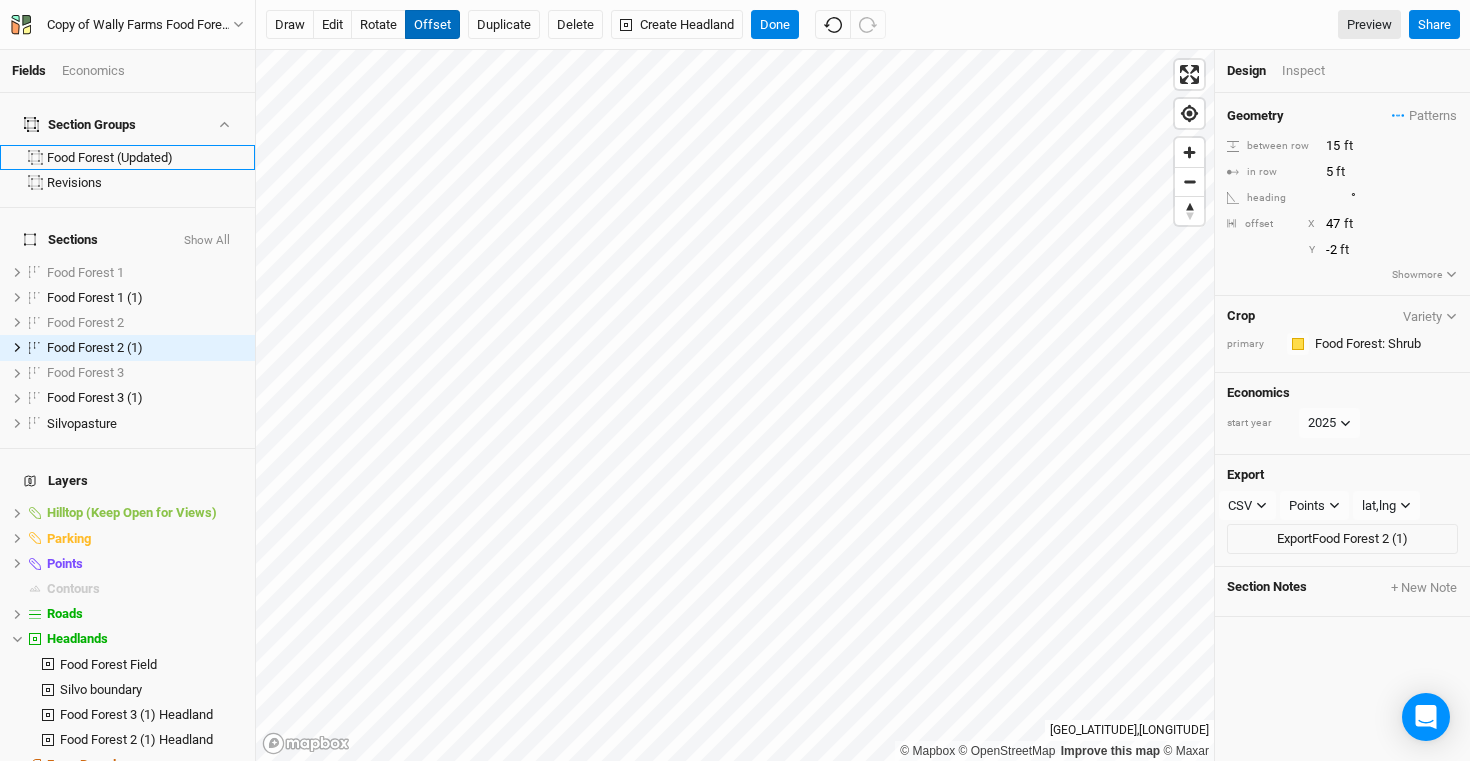 type on "48" 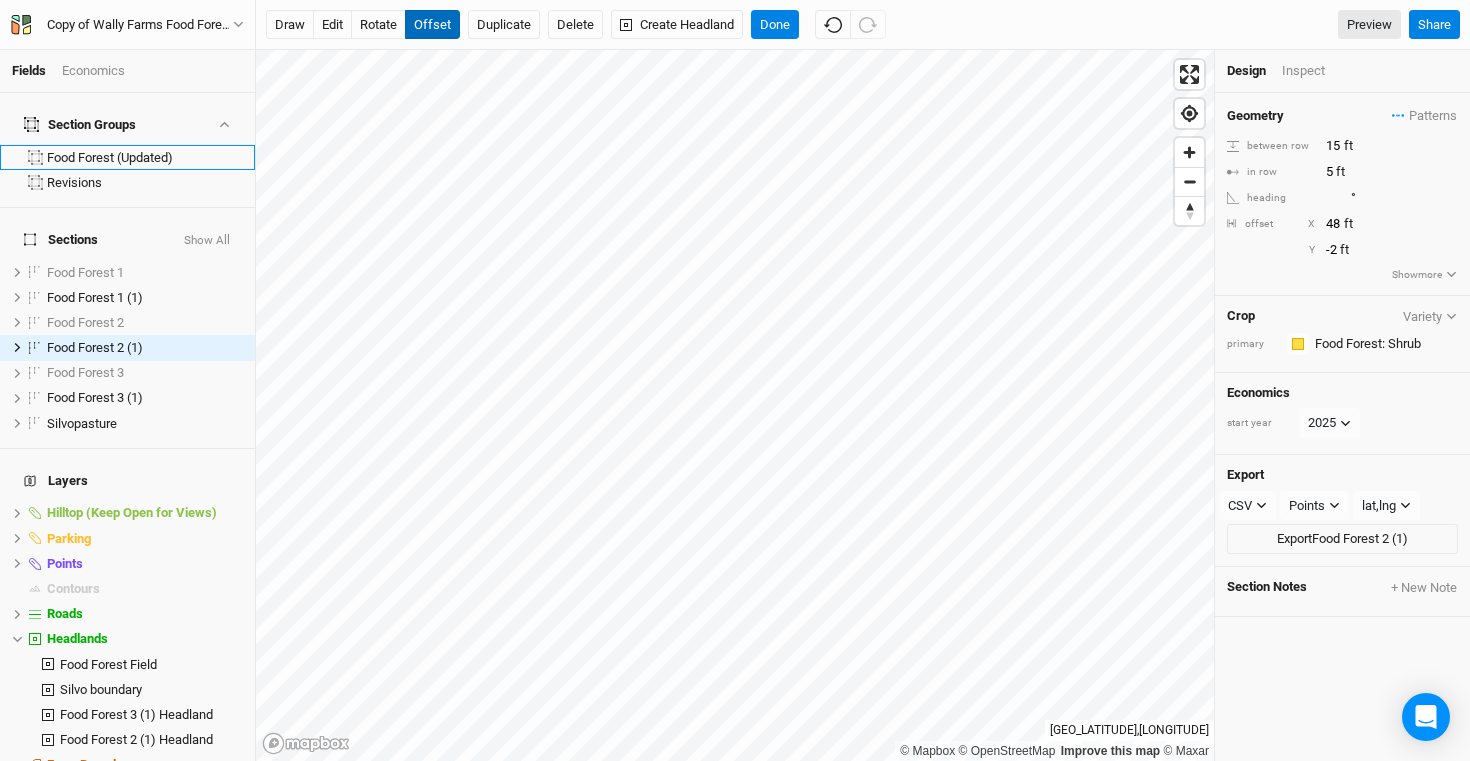type on "-1" 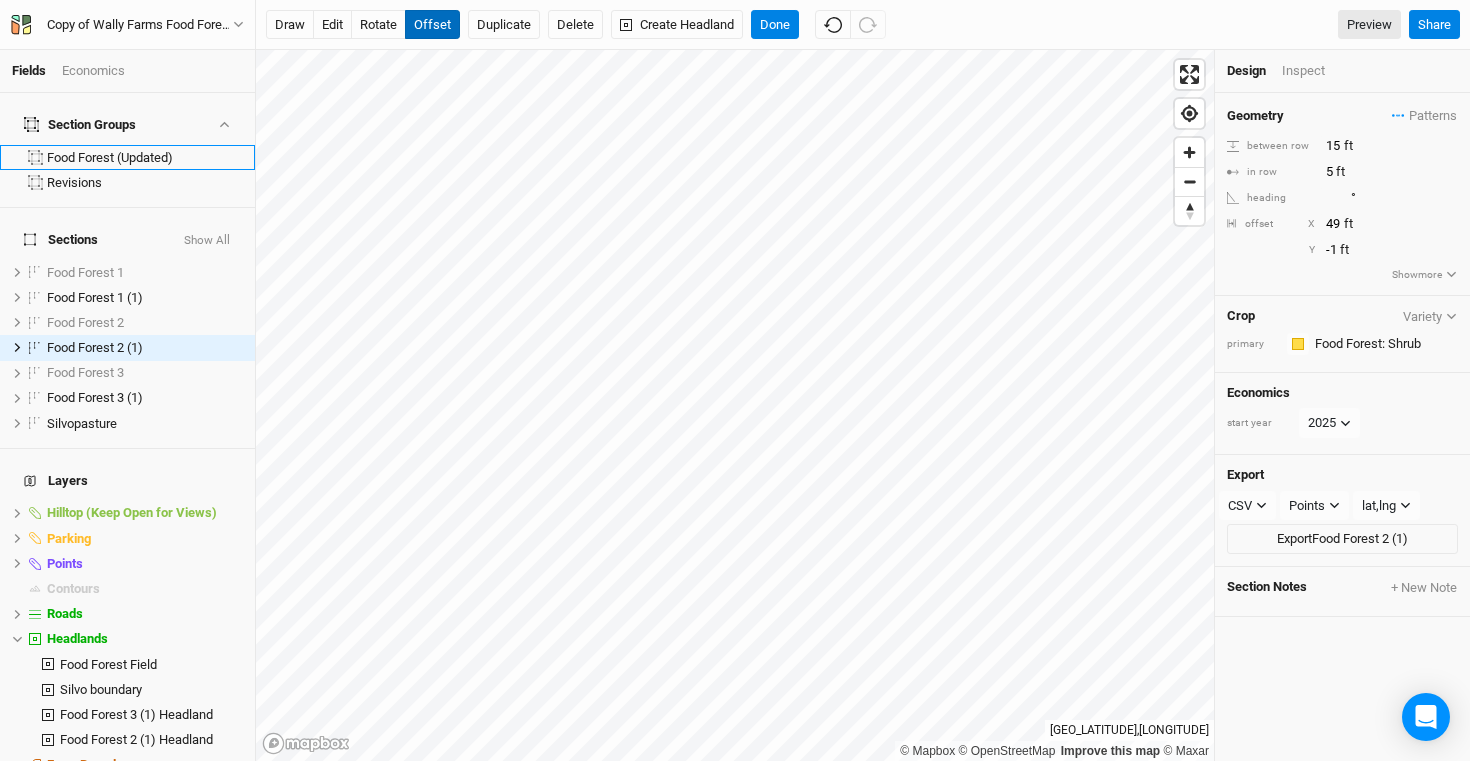 type on "50" 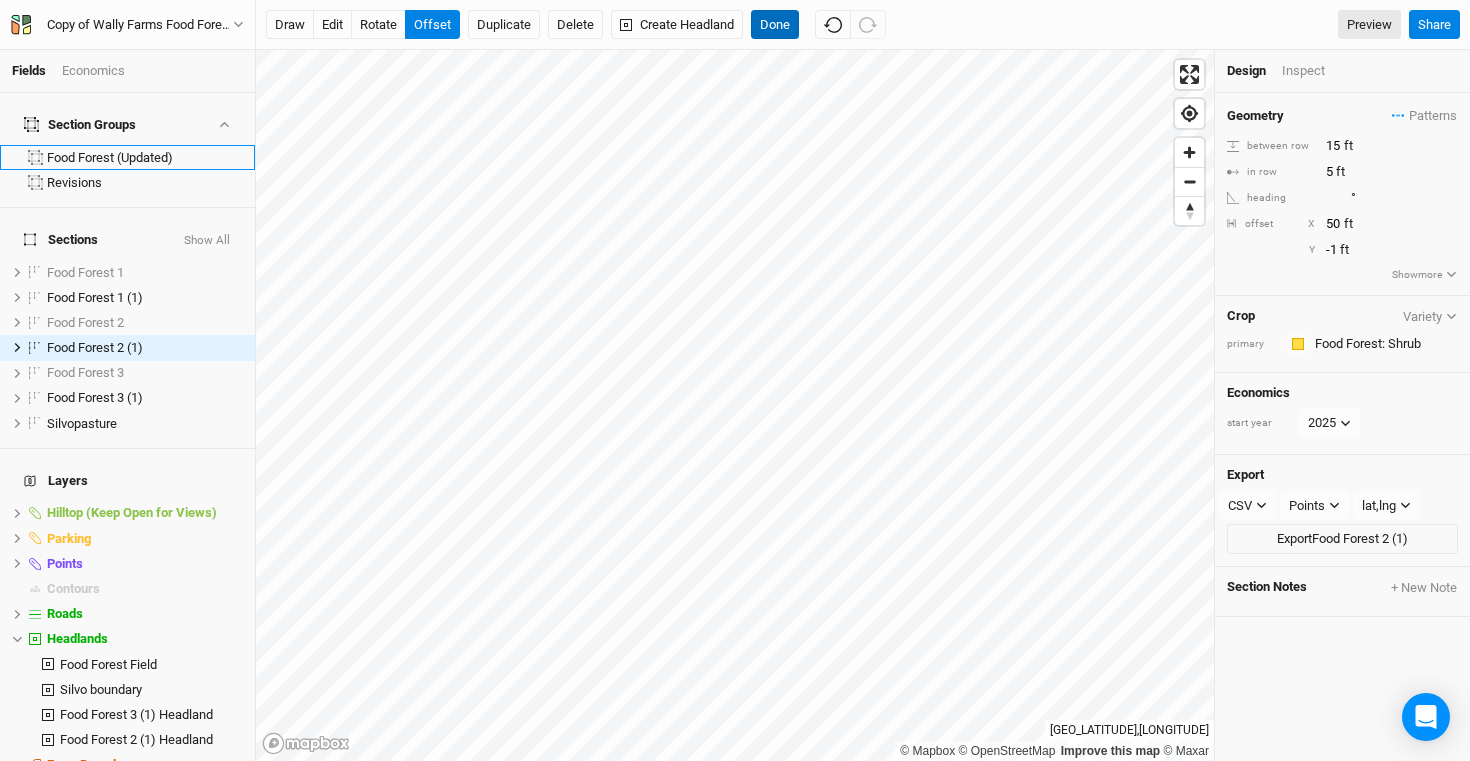 click on "Done" at bounding box center (775, 25) 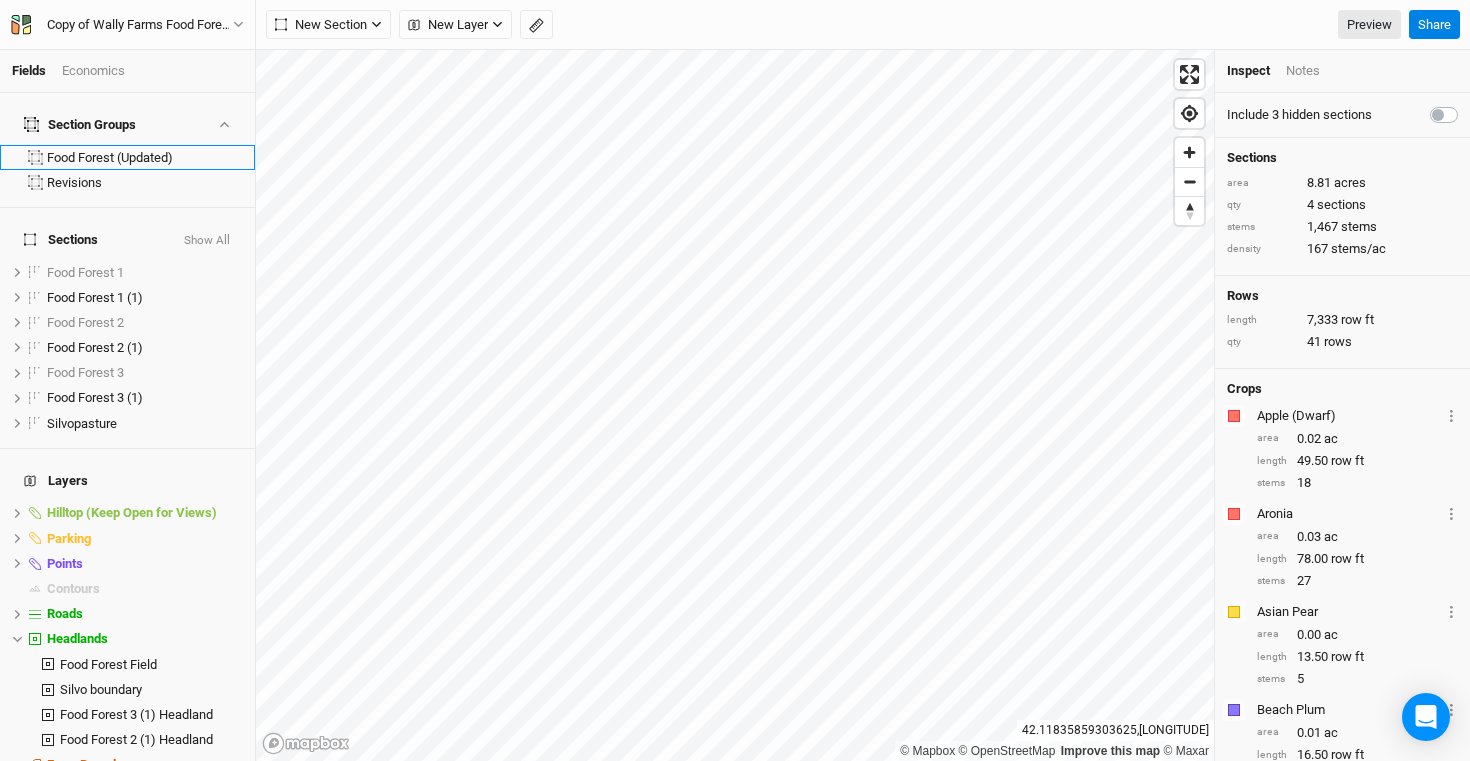 click on "Fields Economics Section Groups Food Forest (Updated) Revisions Sections Show All Food Forest 1 show Food Forest 1 (1) hide Food Forest 2 show Food Forest 2 (1) hide Food Forest 3 show Food Forest 3 (1) hide Silvopasture hide Layers Hilltop (Keep Open for Views) hide Parking hide Points hide Contours hide Roads hide Headlands hide Food Forest Field hide Silvo boundary hide Food Forest 3 (1) Headland hide Food Forest 2 (1) Headland hide Farm Boundary hide Soil Boundaries (US) show Suitability hide Base Layer Copy of Wally Farms Food Forest and Silvopasture Back Project Settings User settings Imperial Metric Keyboard Shortcuts Log out New Section Grid Line Keyline Beta Upload New Layer Custom Utilities Ridges Valleys Piping Fences Ponds Buildings Field Boundaries CLU Boundaries (US) Preview Share © Mapbox   © OpenStreetMap   Improve this map   © Maxar 42.11835859303625 , -73.63637906662736 Inspect Notes Include   3 hidden sections Sections area 8.81   acres qty 4   sections stems" at bounding box center (735, 380) 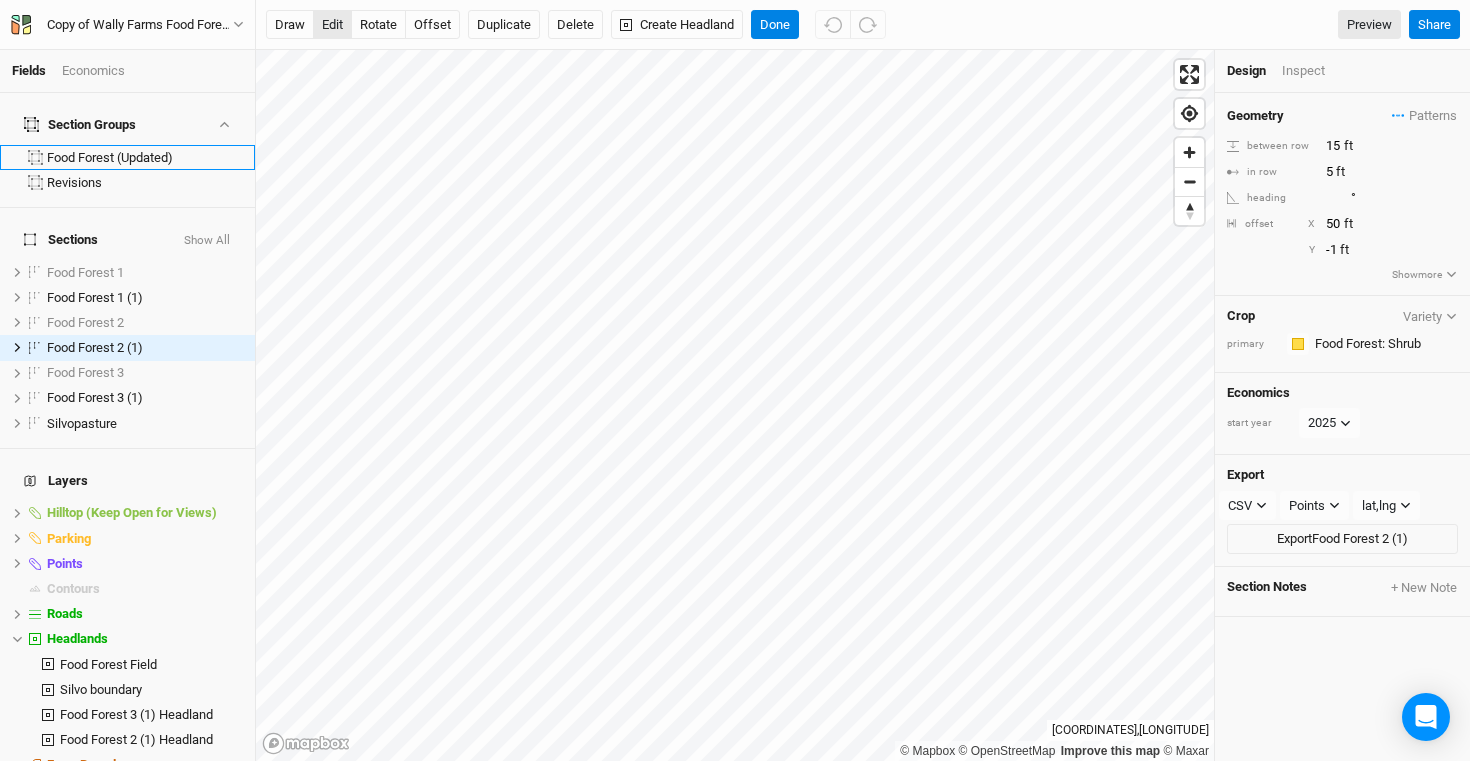 click on "edit" at bounding box center (332, 25) 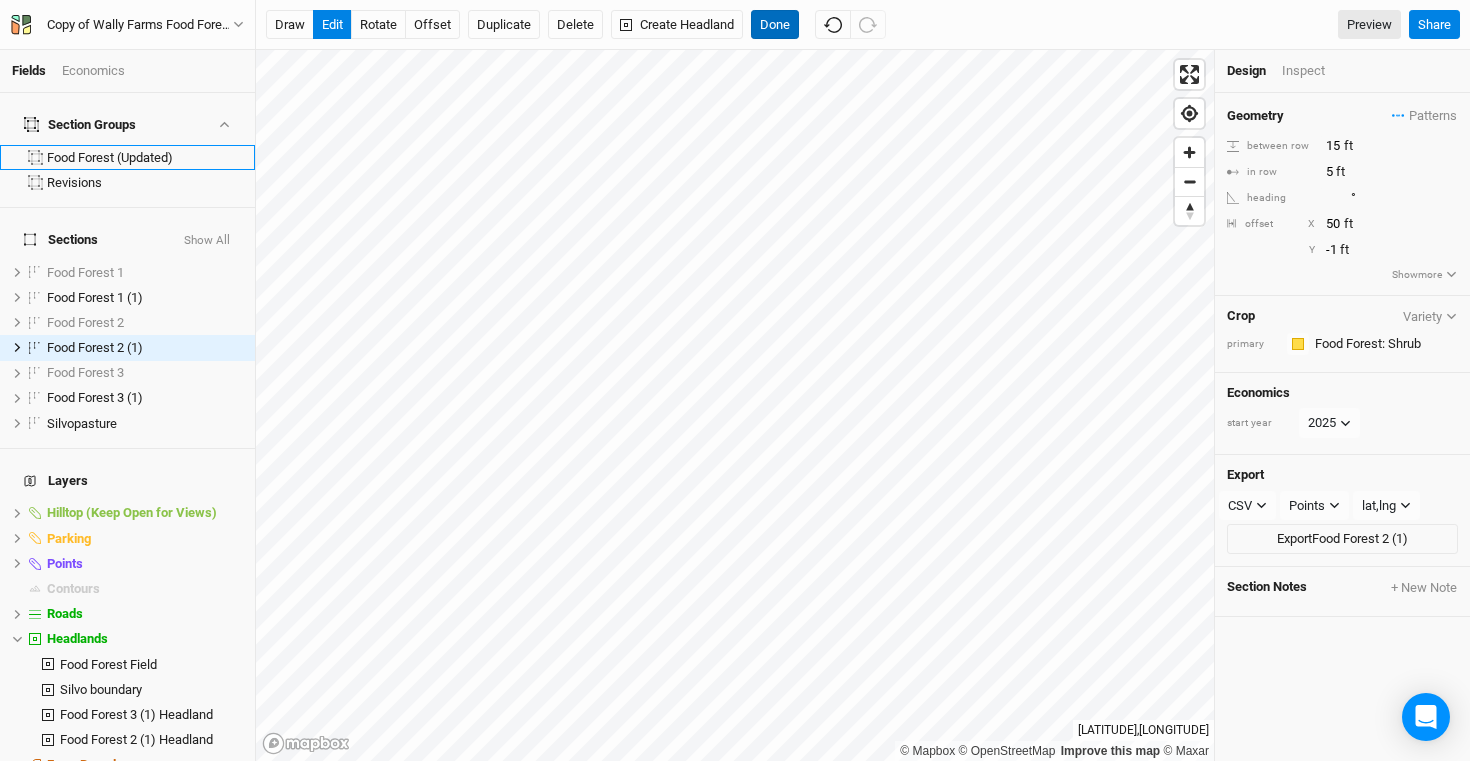 click on "Done" at bounding box center (775, 25) 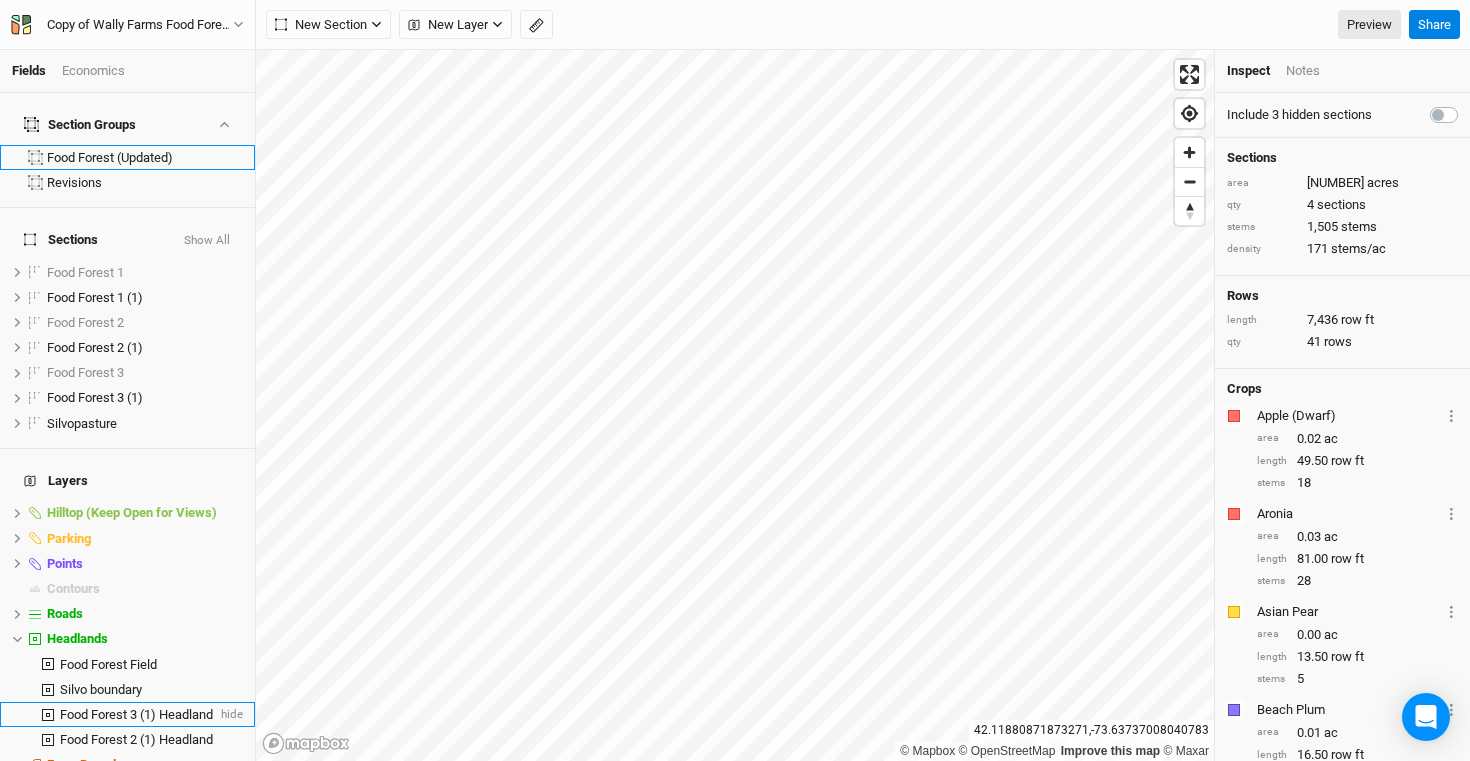 click on "Food Forest 3 (1) Headland" at bounding box center (136, 714) 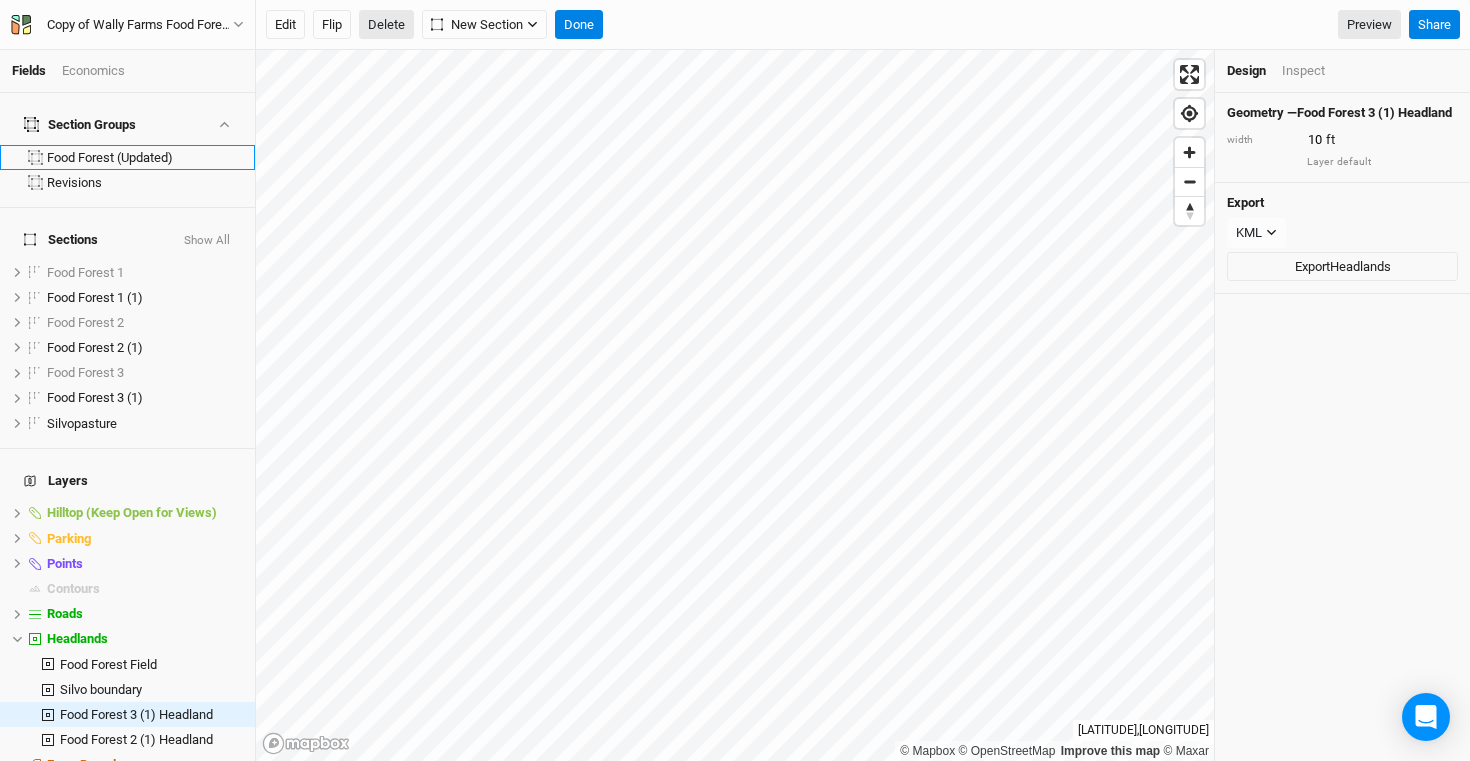 click on "Delete" at bounding box center (386, 25) 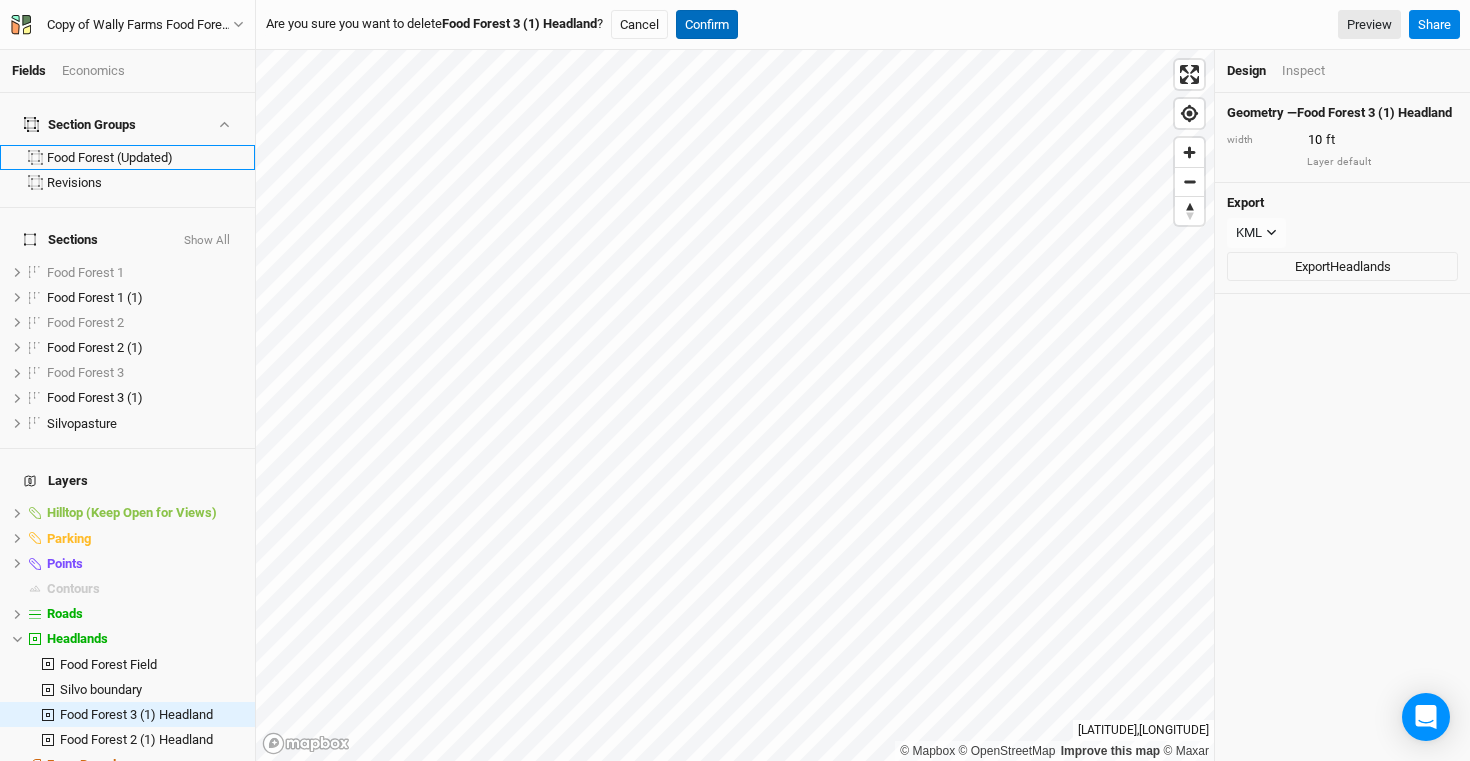 click on "Confirm" at bounding box center (707, 25) 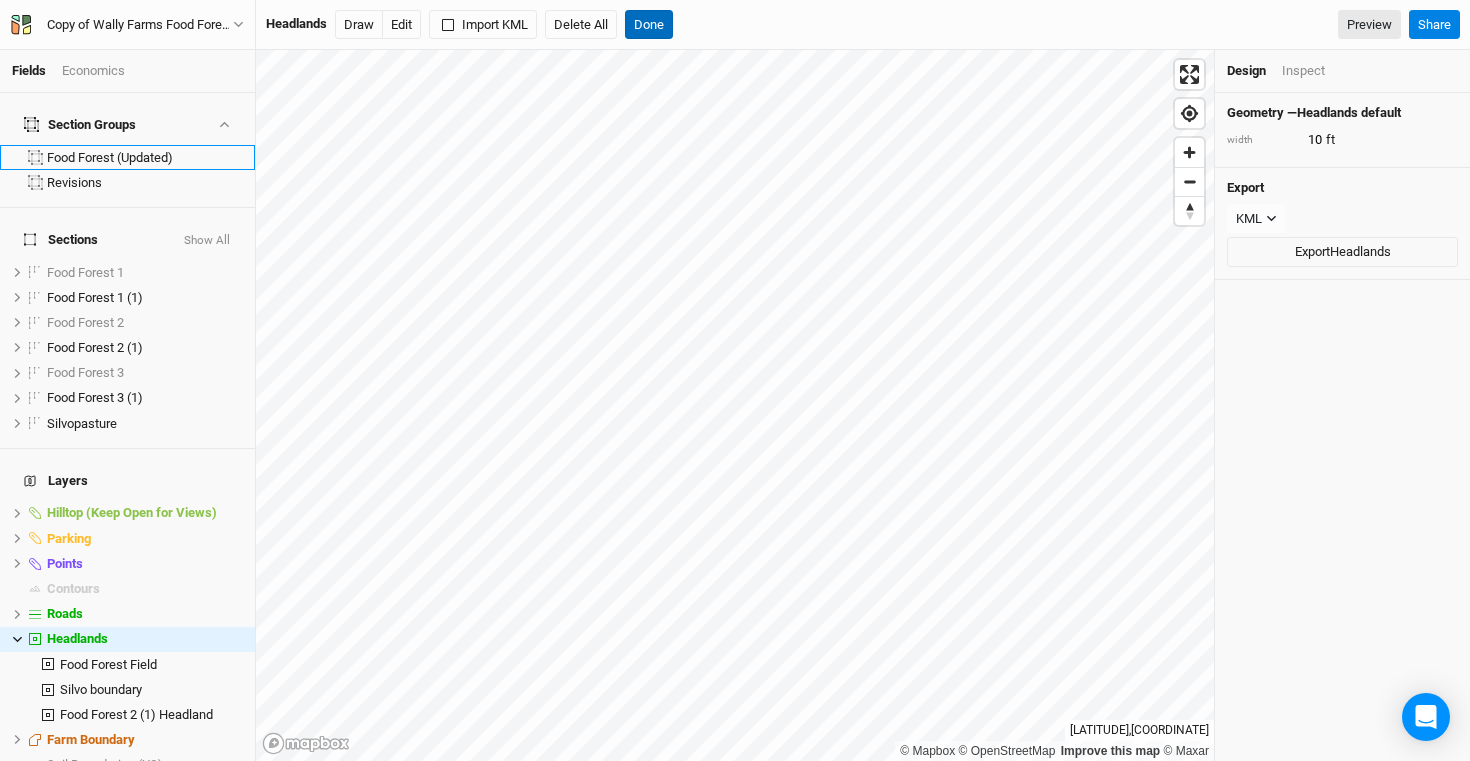 click on "Done" at bounding box center (649, 25) 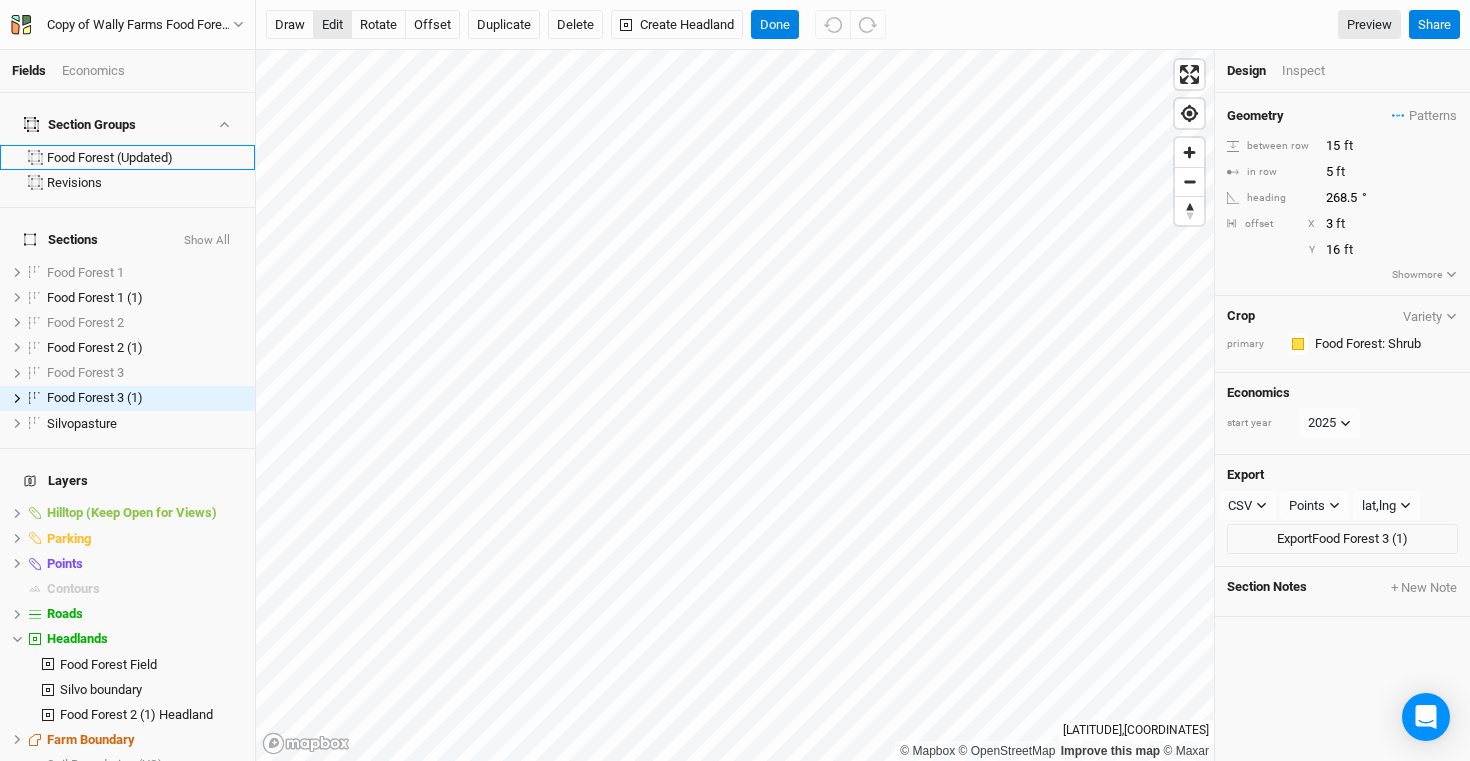 click on "edit" at bounding box center (332, 25) 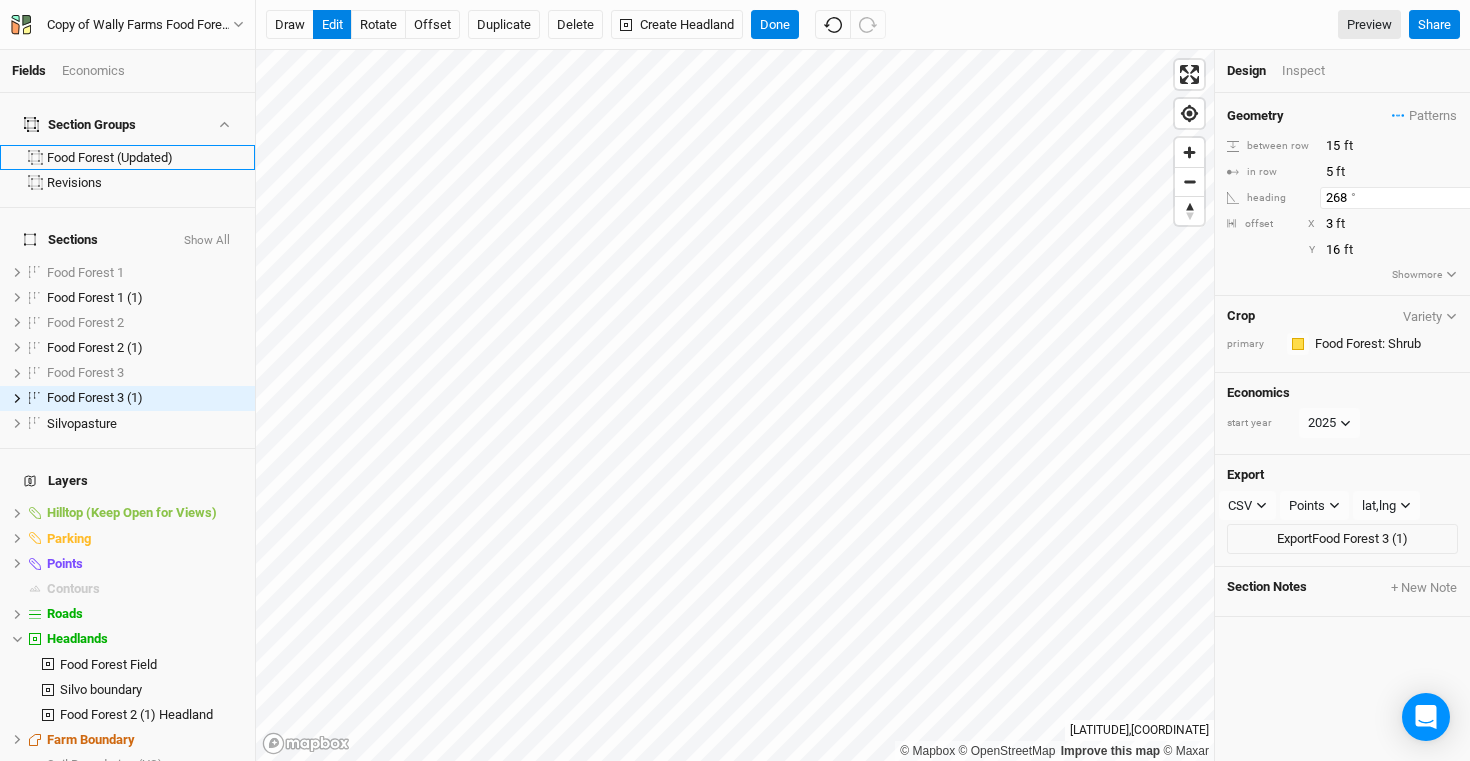 click on "268" at bounding box center [1407, 198] 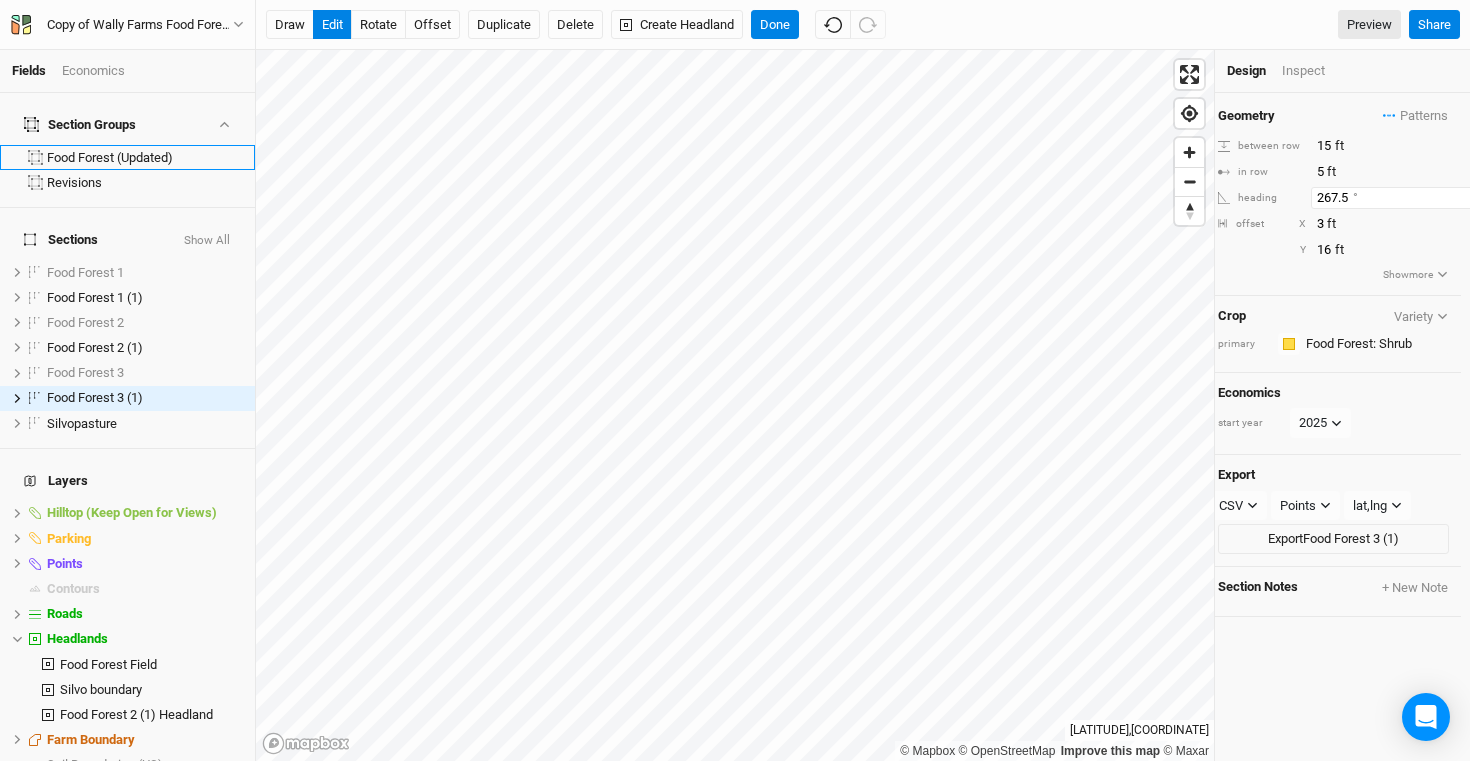 click on "267.5" at bounding box center [1398, 198] 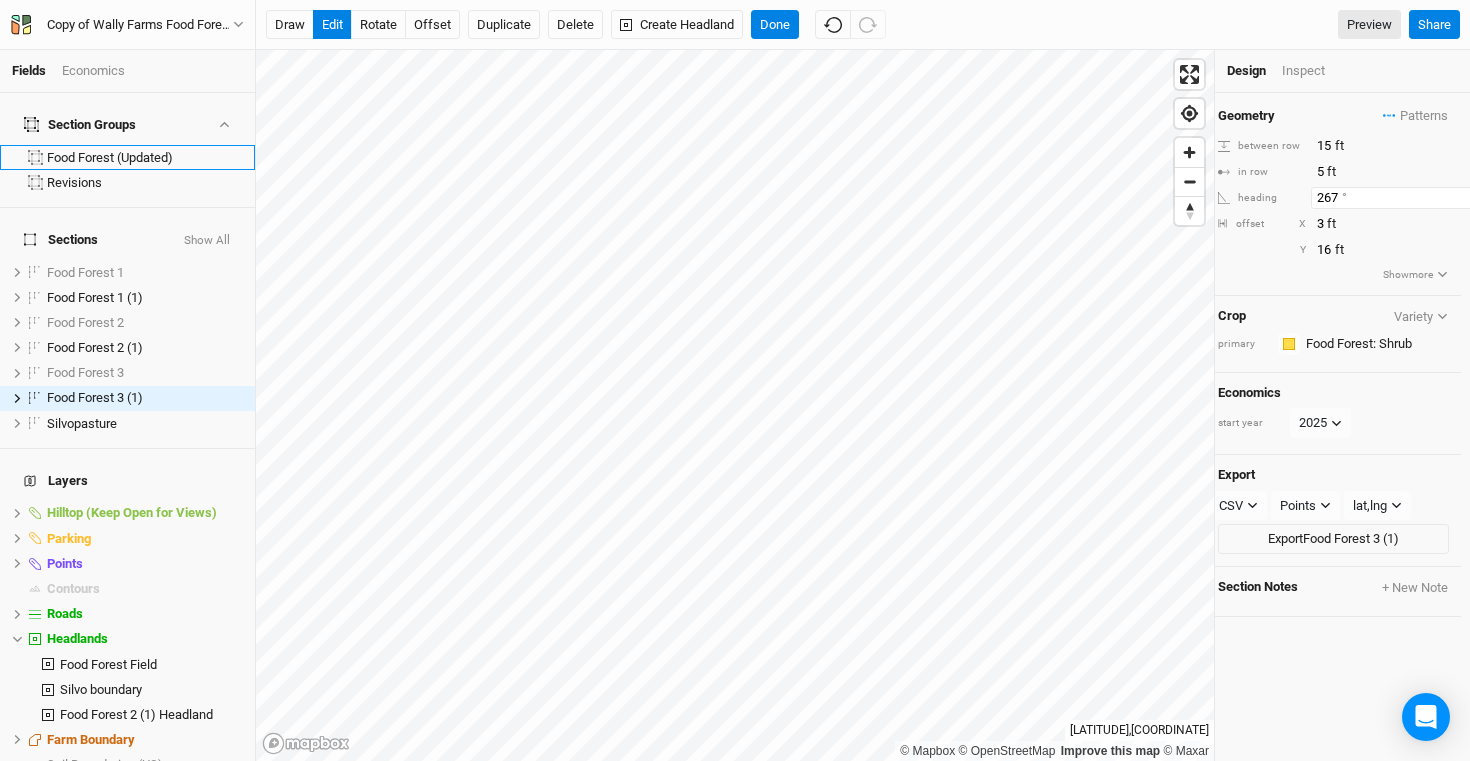 click on "267" at bounding box center [1398, 198] 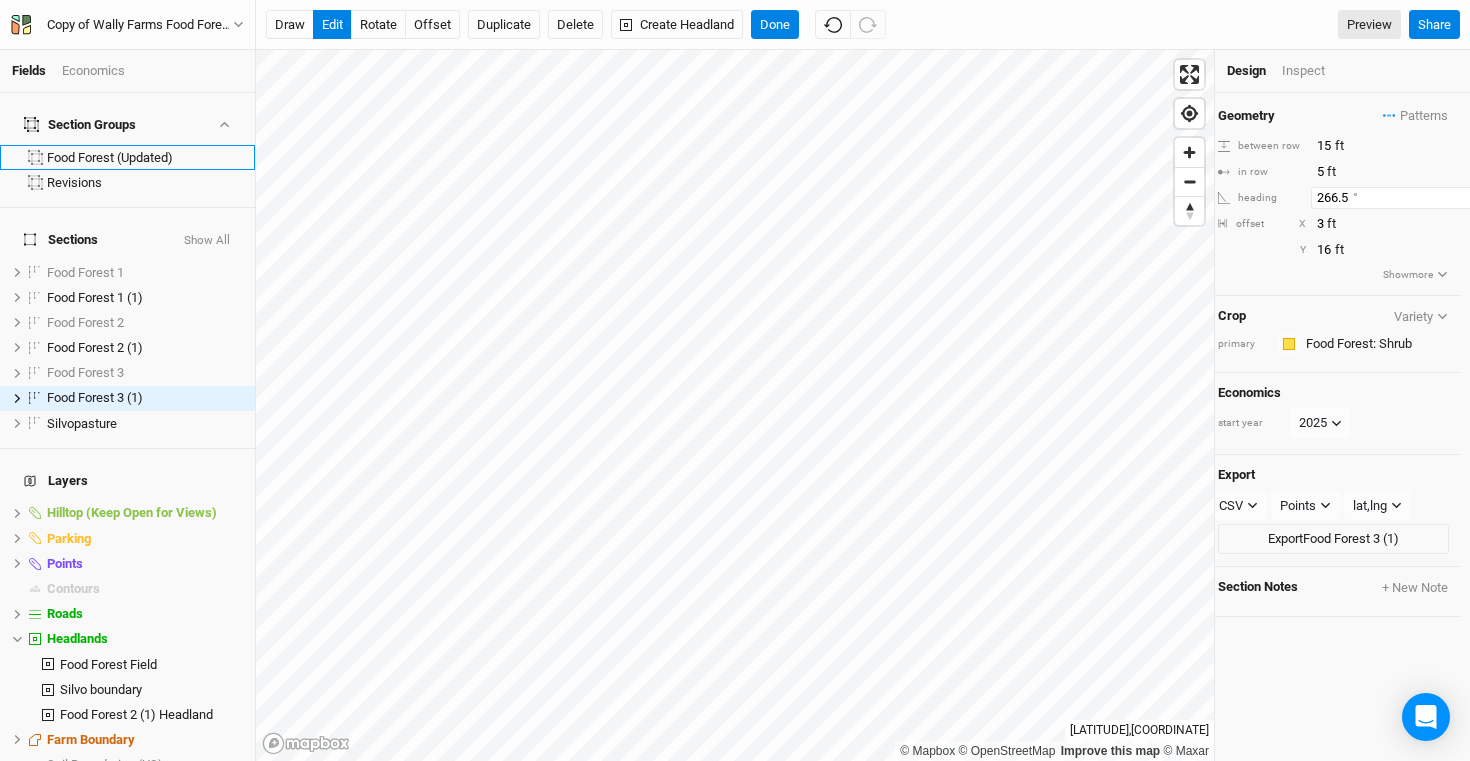 type on "266.5" 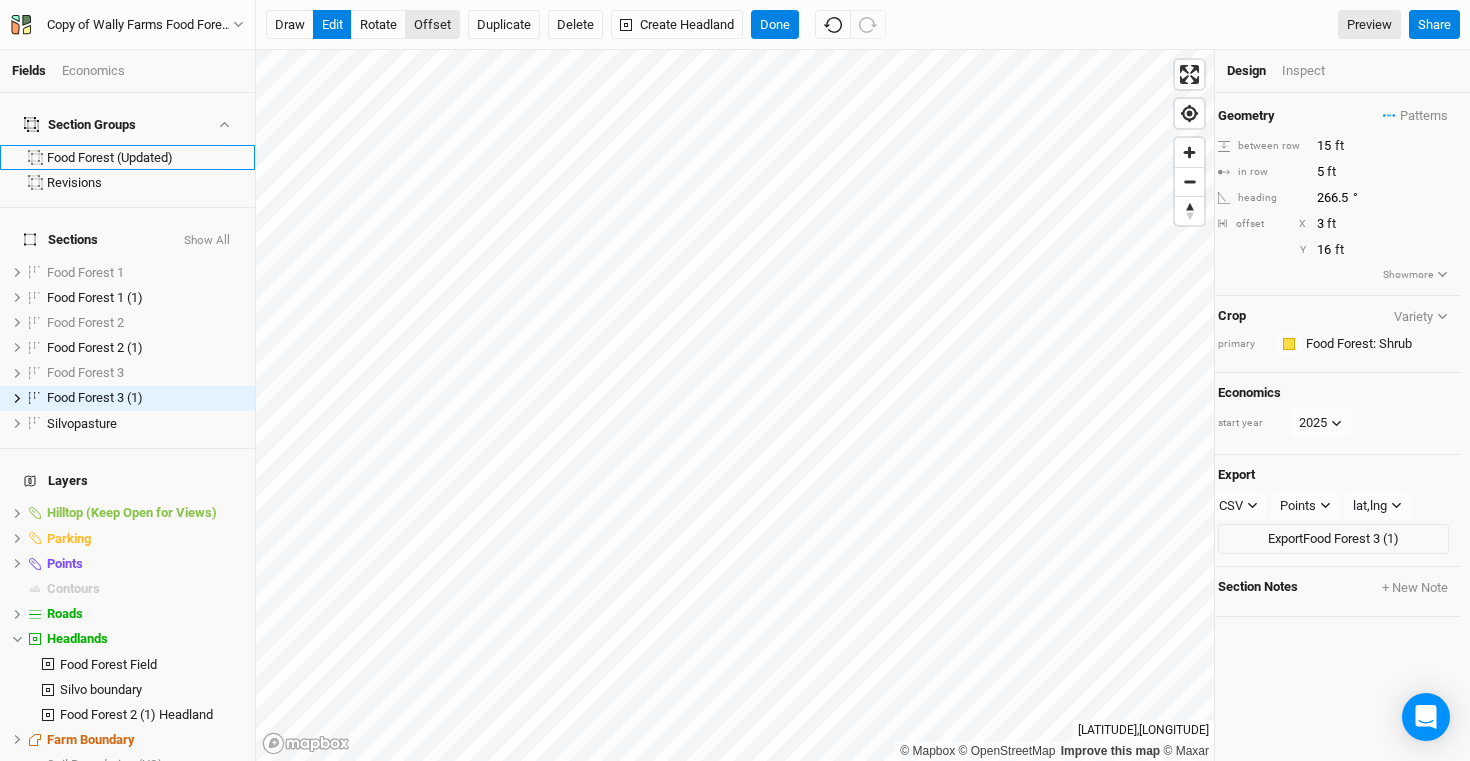 click on "offset" at bounding box center (432, 25) 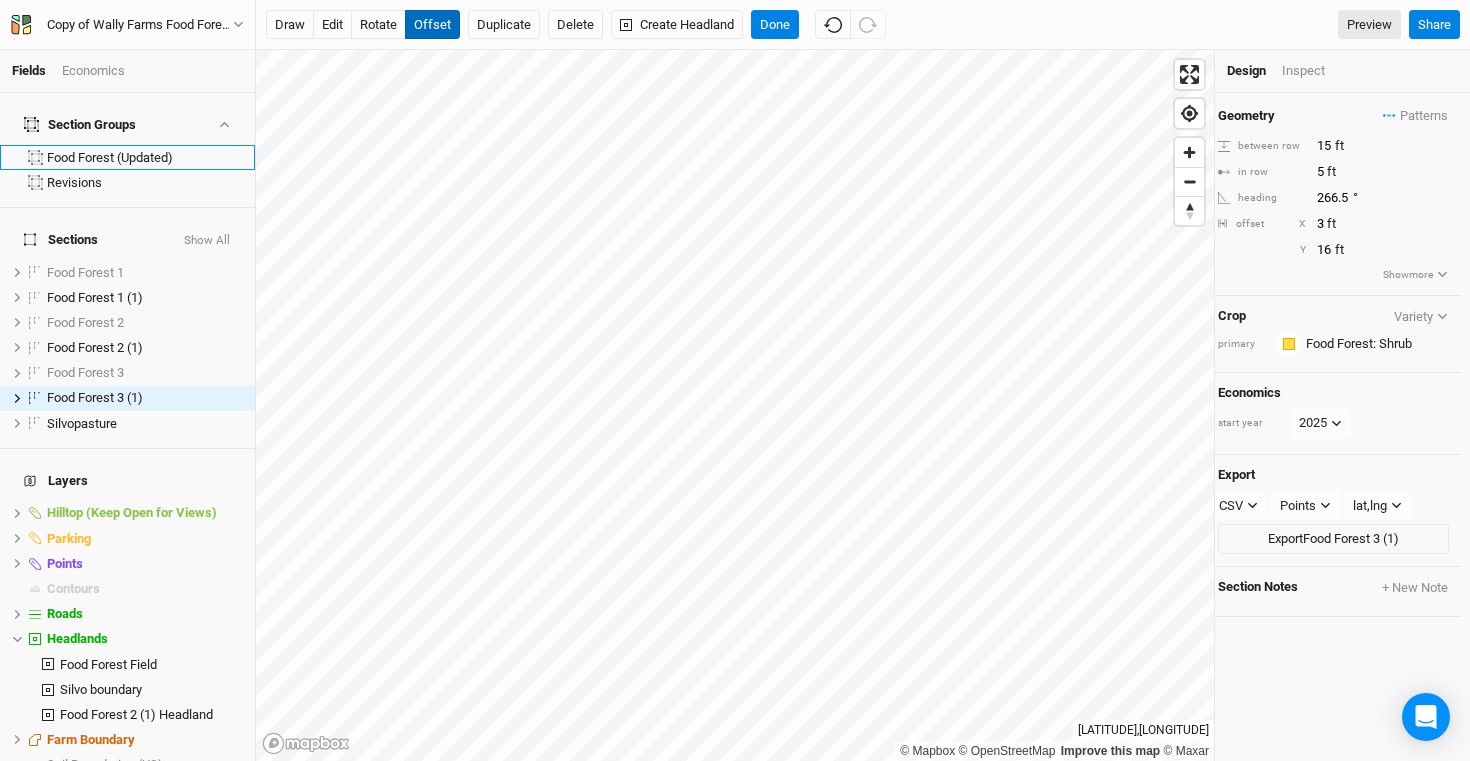type 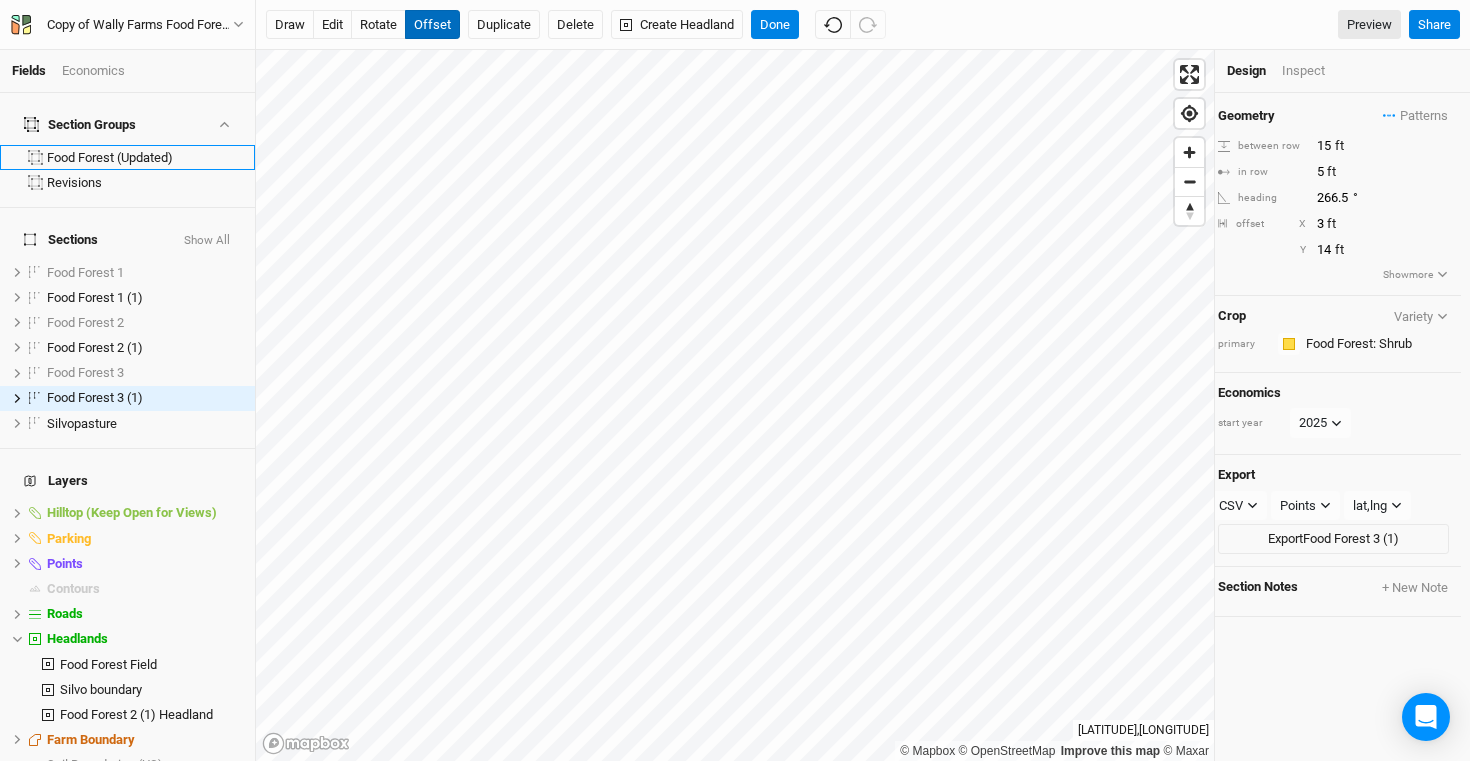 type on "13" 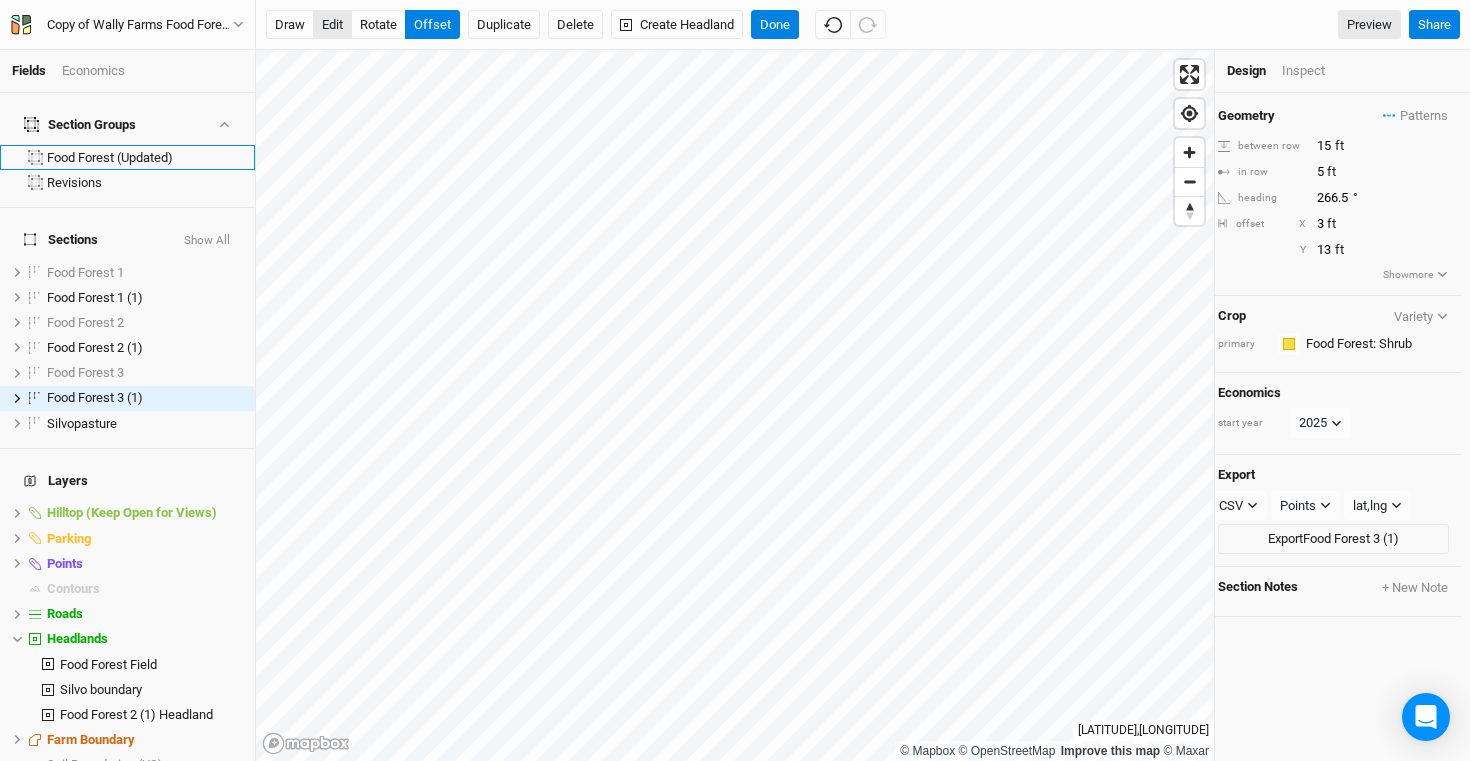 click on "edit" at bounding box center [332, 25] 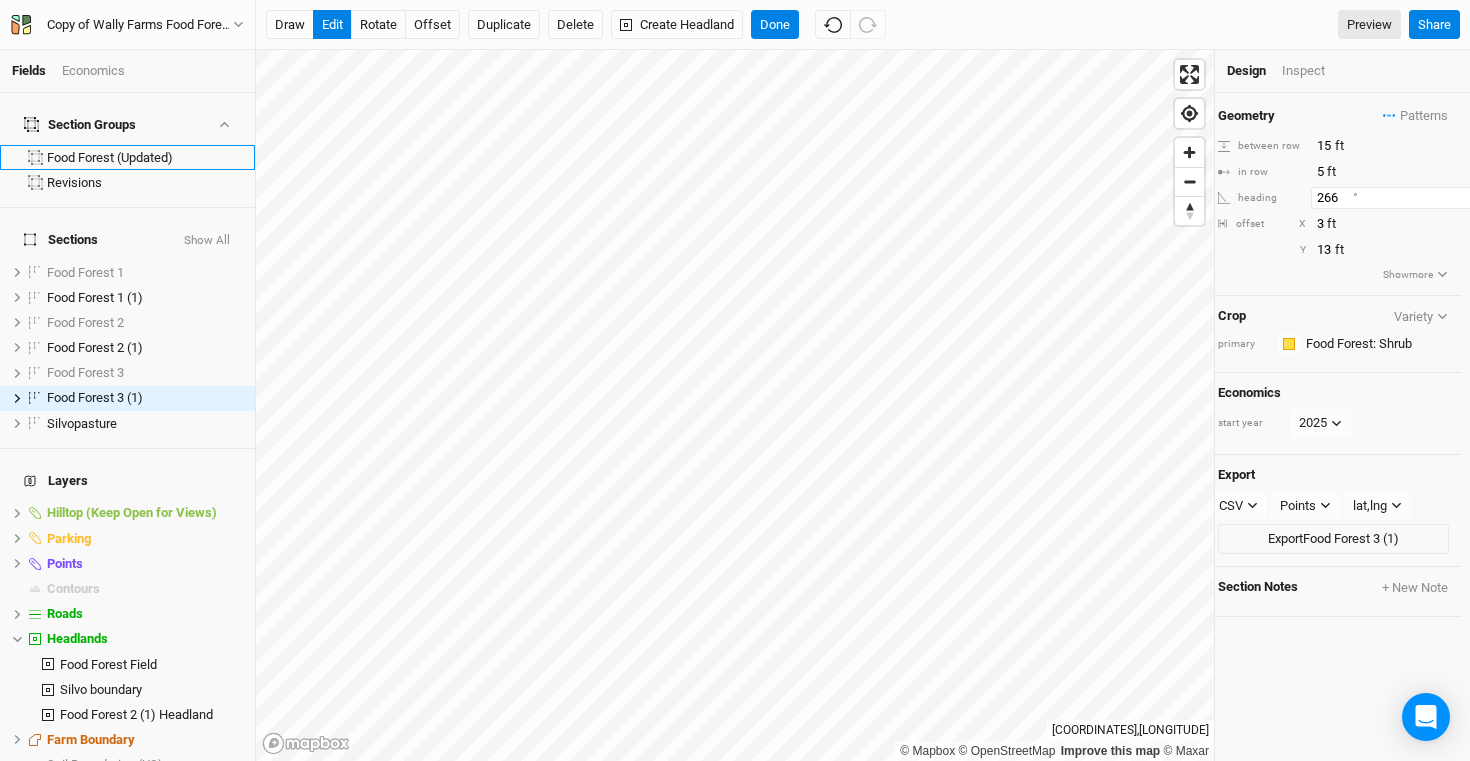 type on "266" 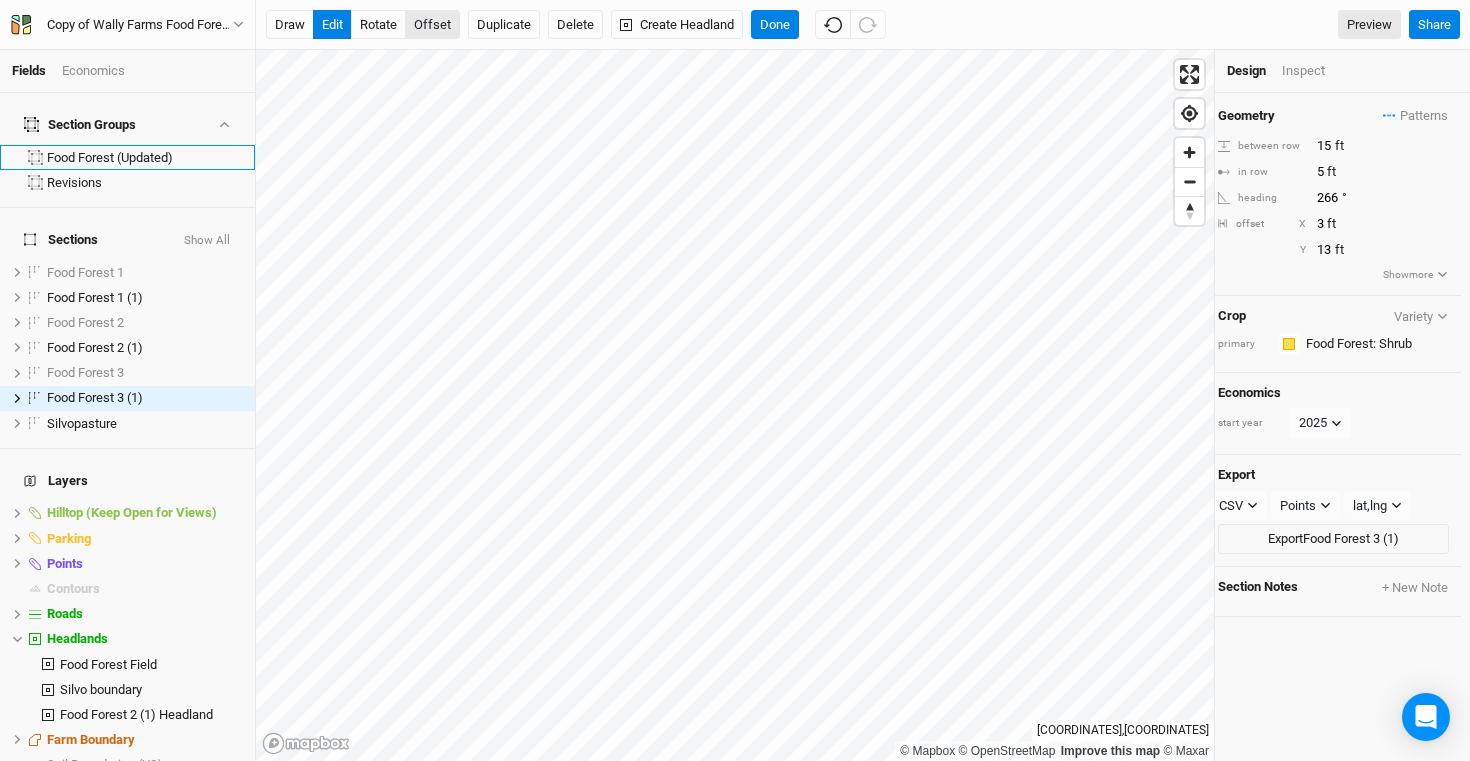 click on "offset" at bounding box center [432, 25] 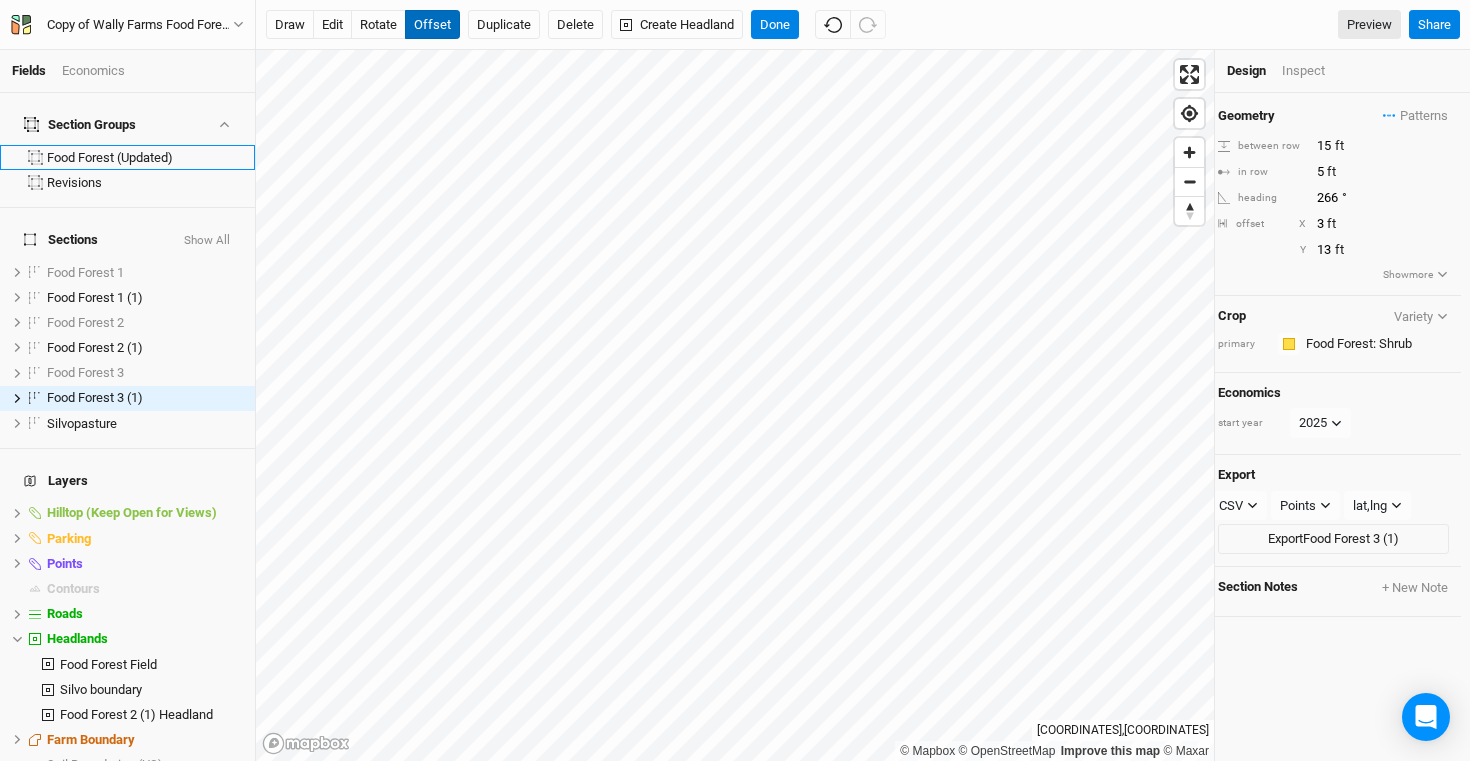 type on "12" 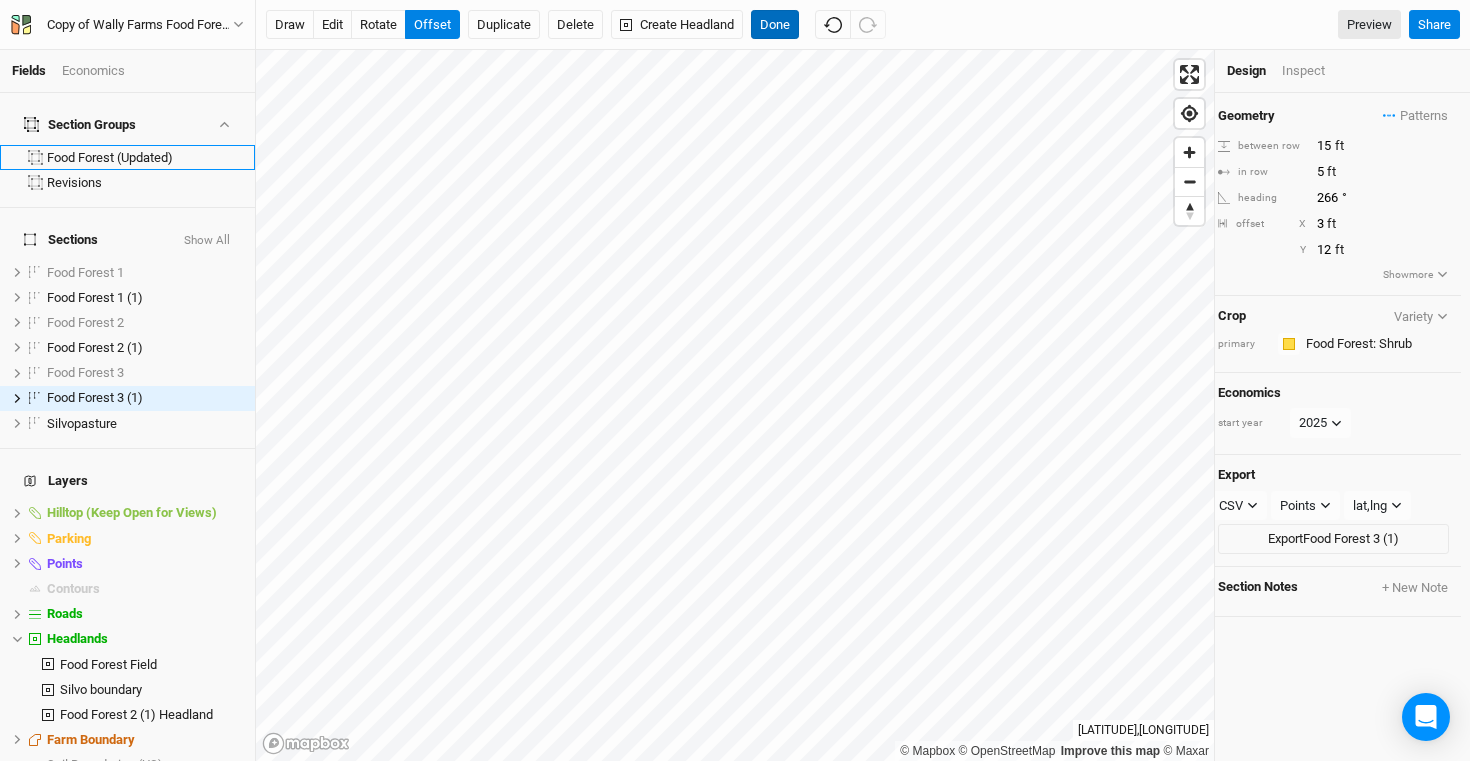 click on "Done" at bounding box center [775, 25] 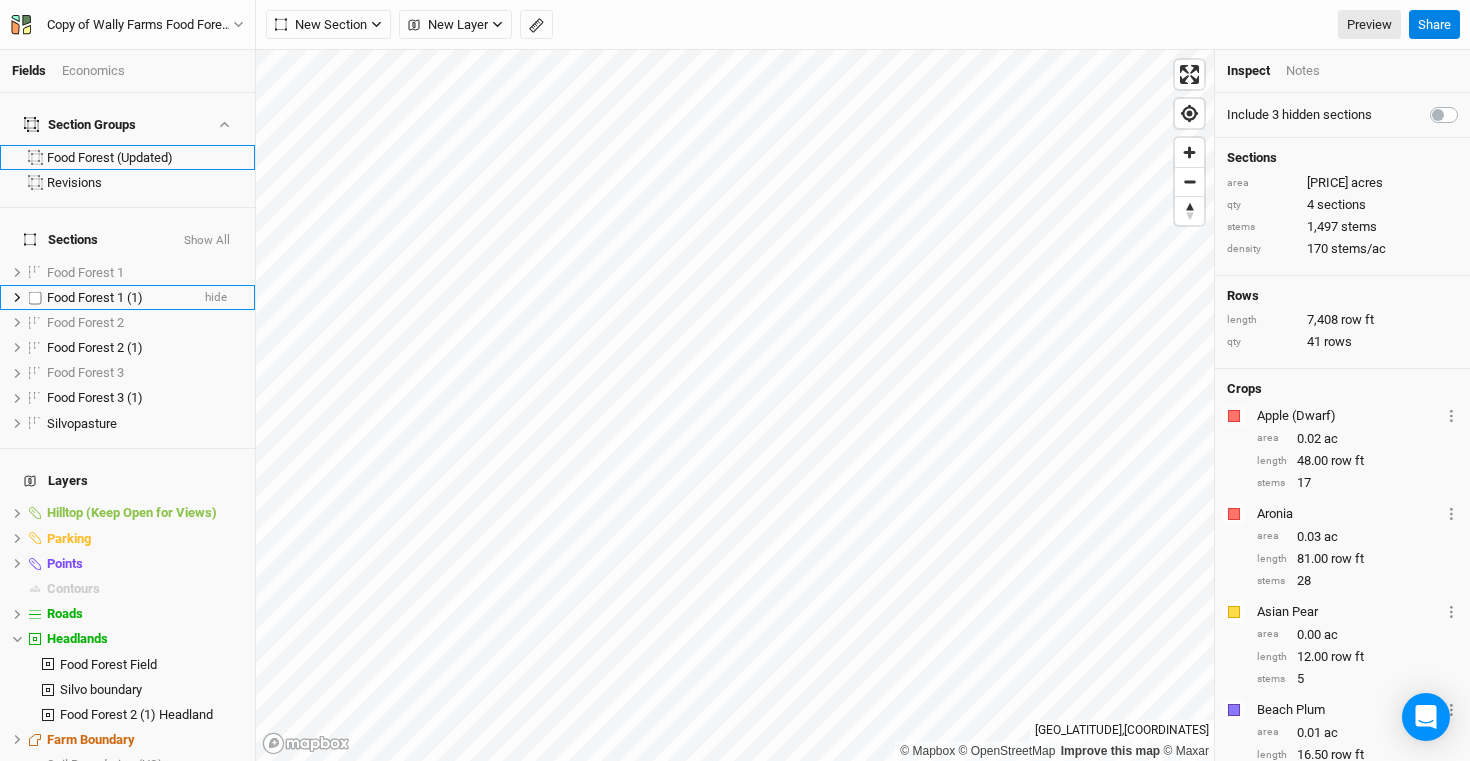 click 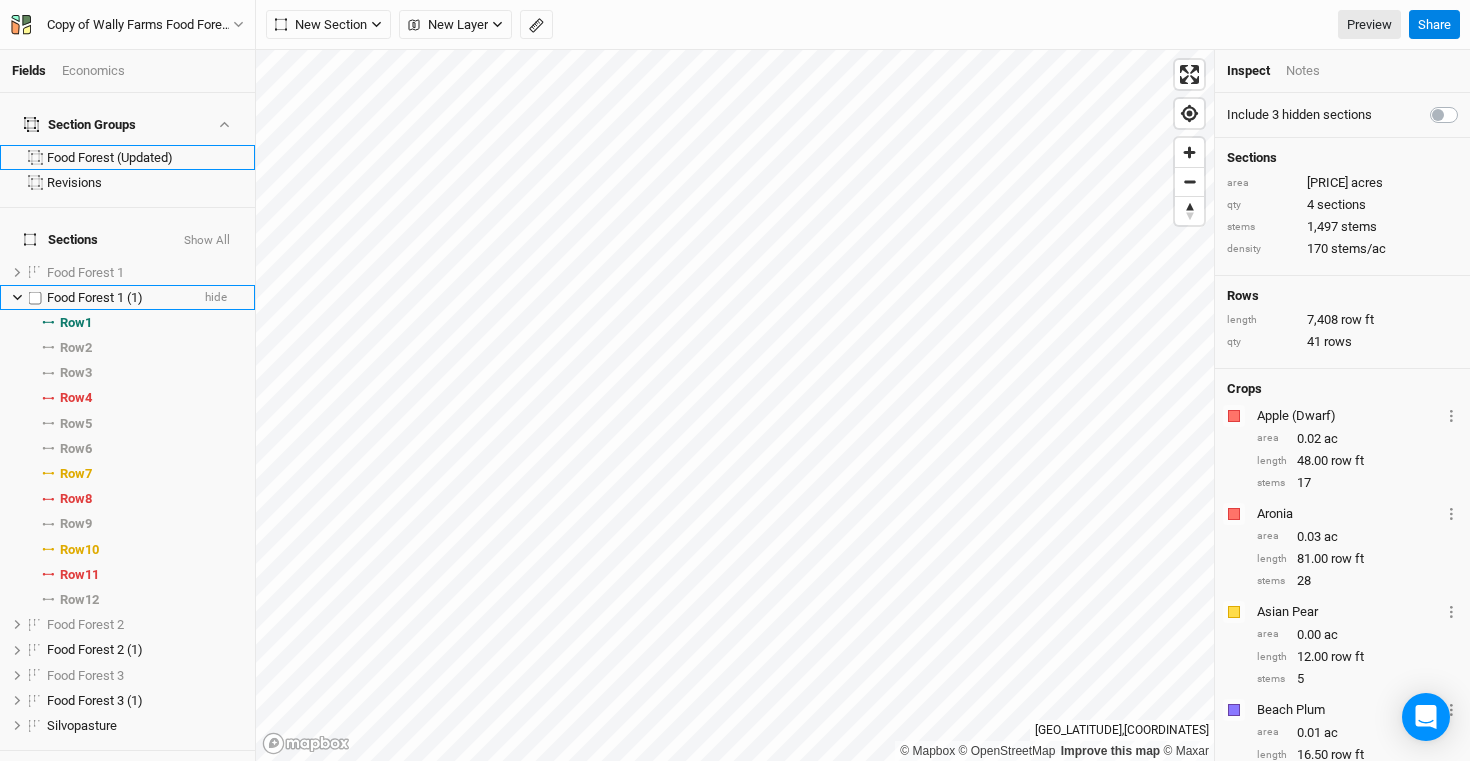 click 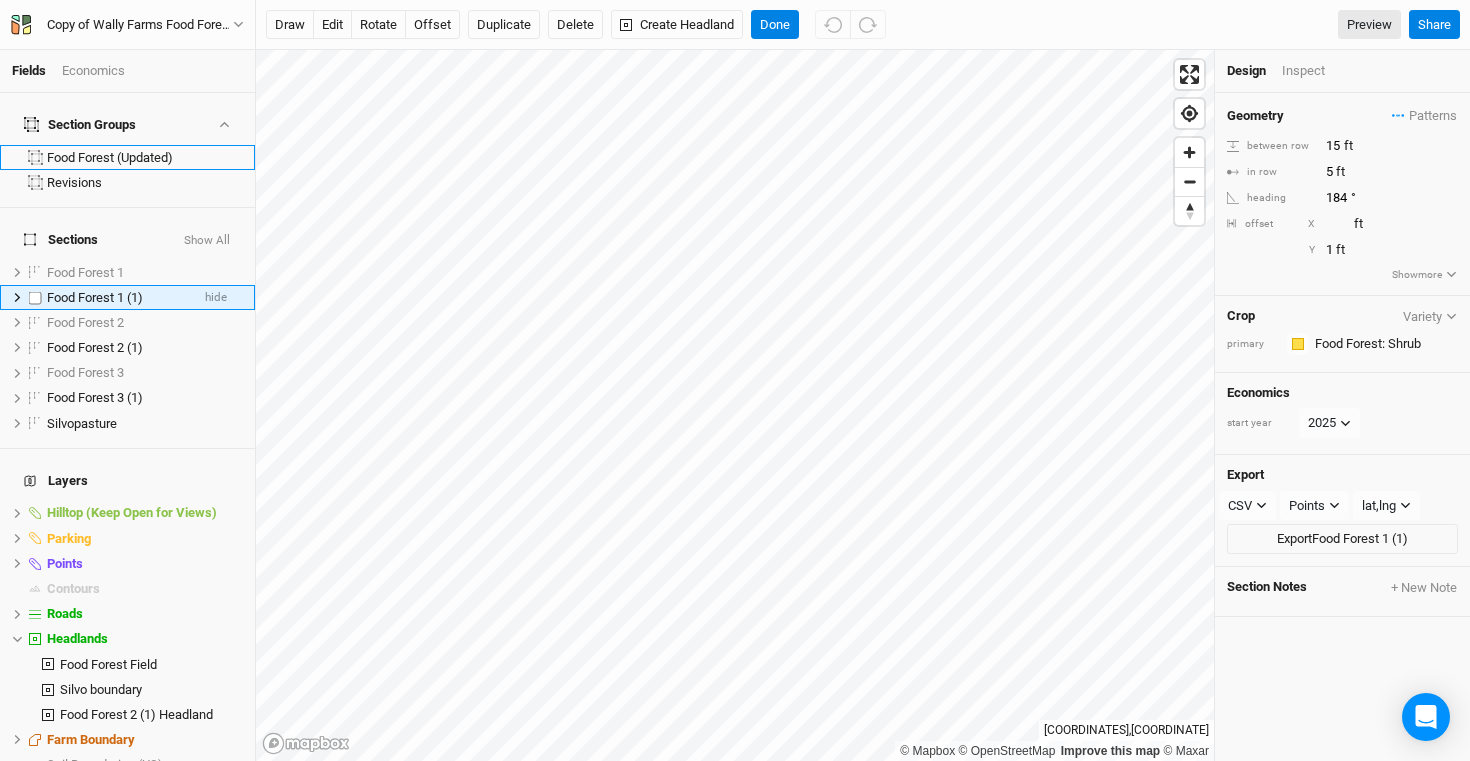 click 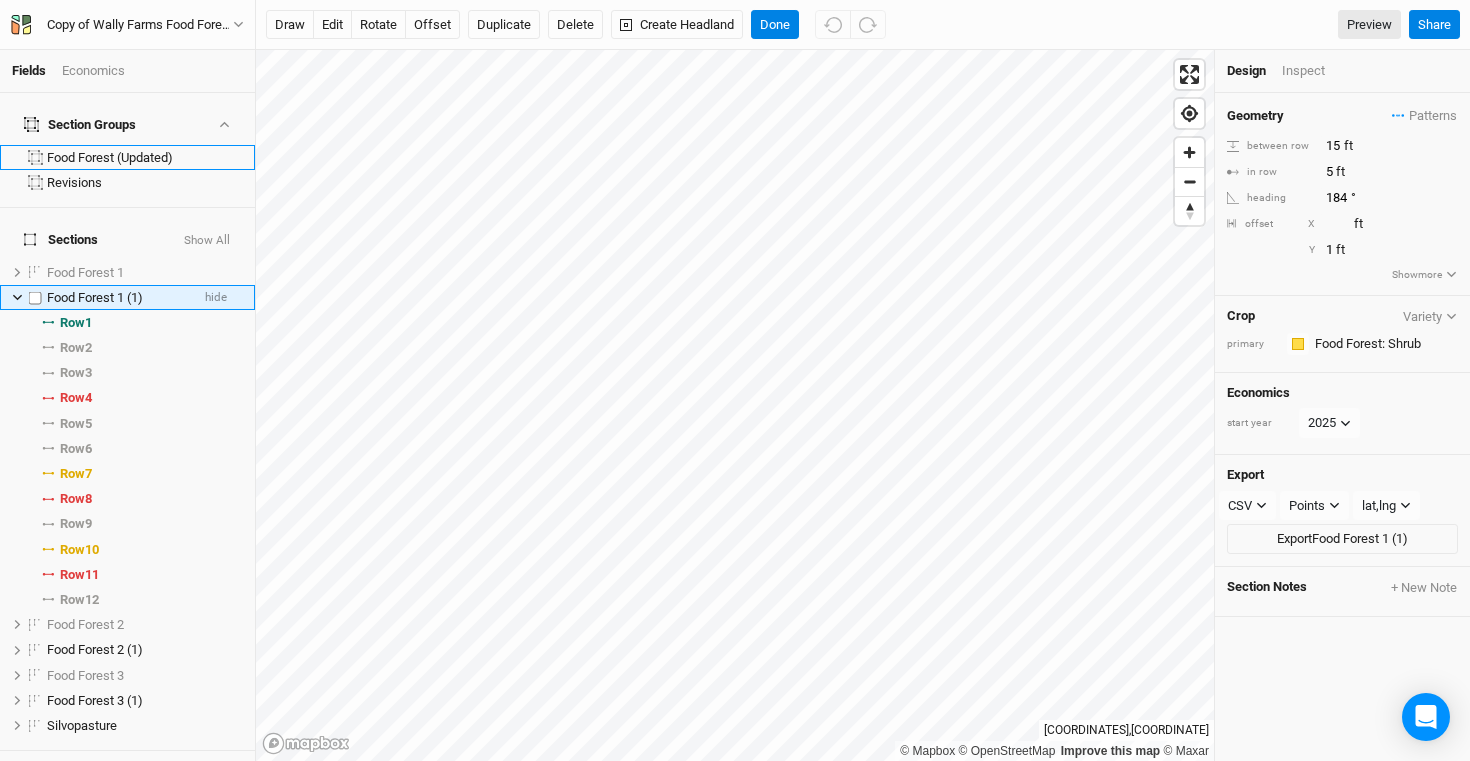 click 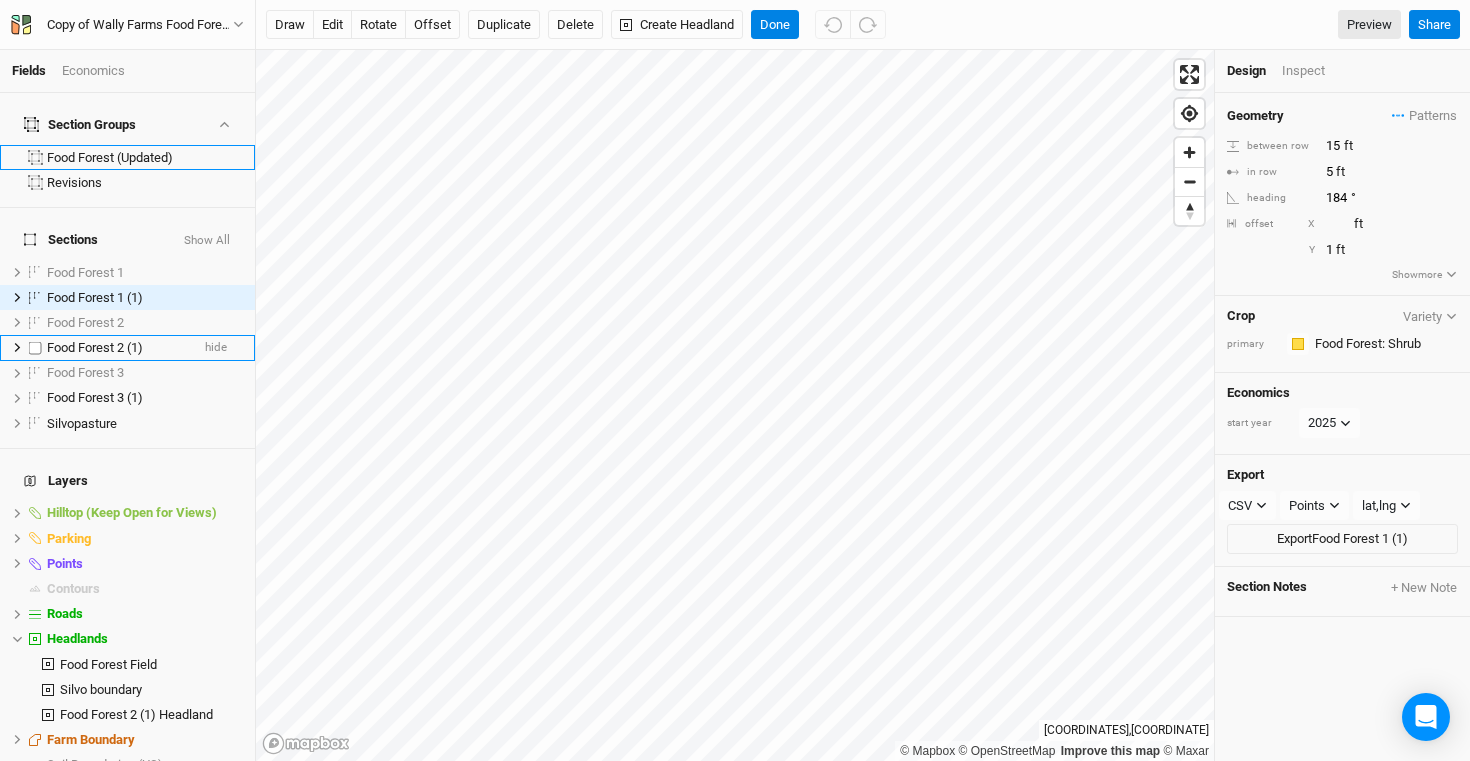click 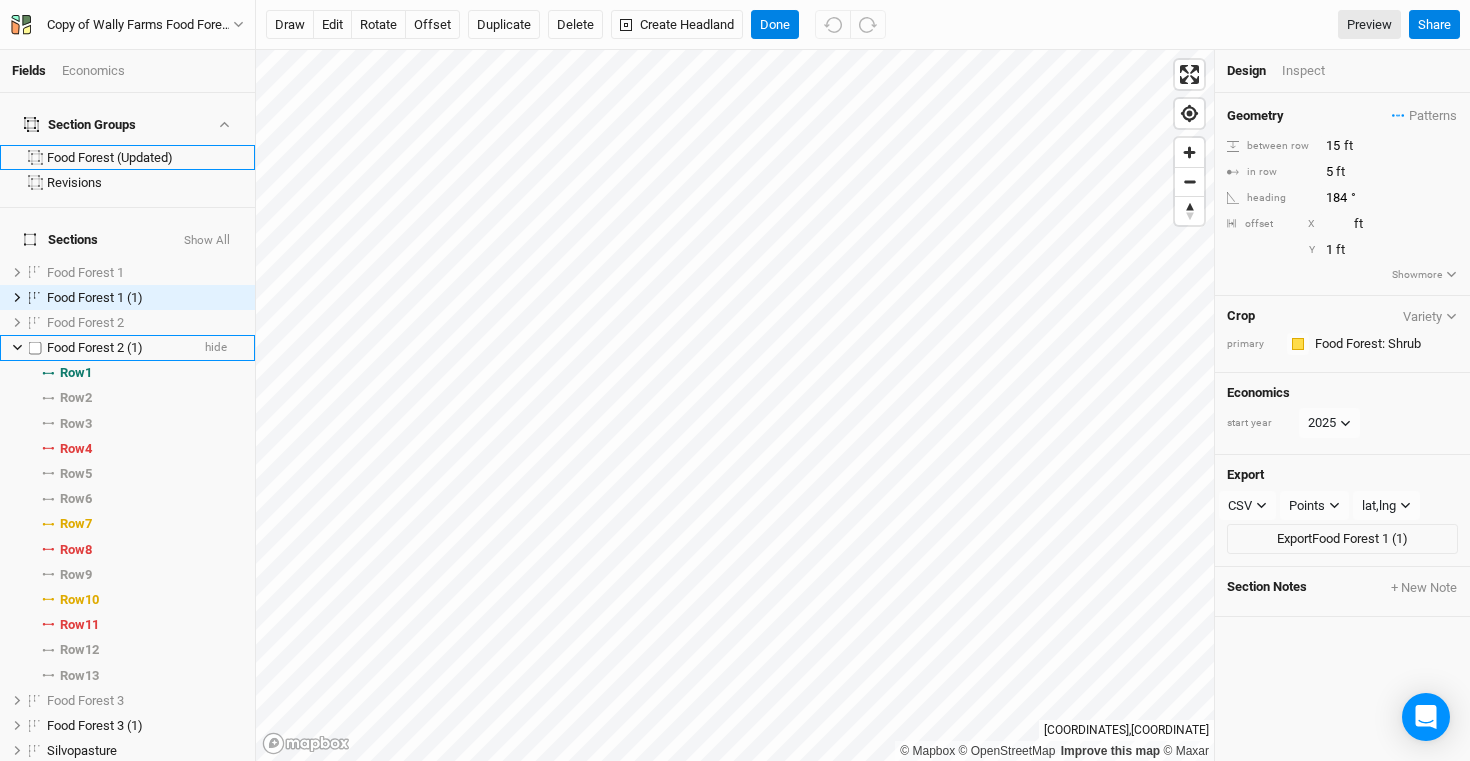 click 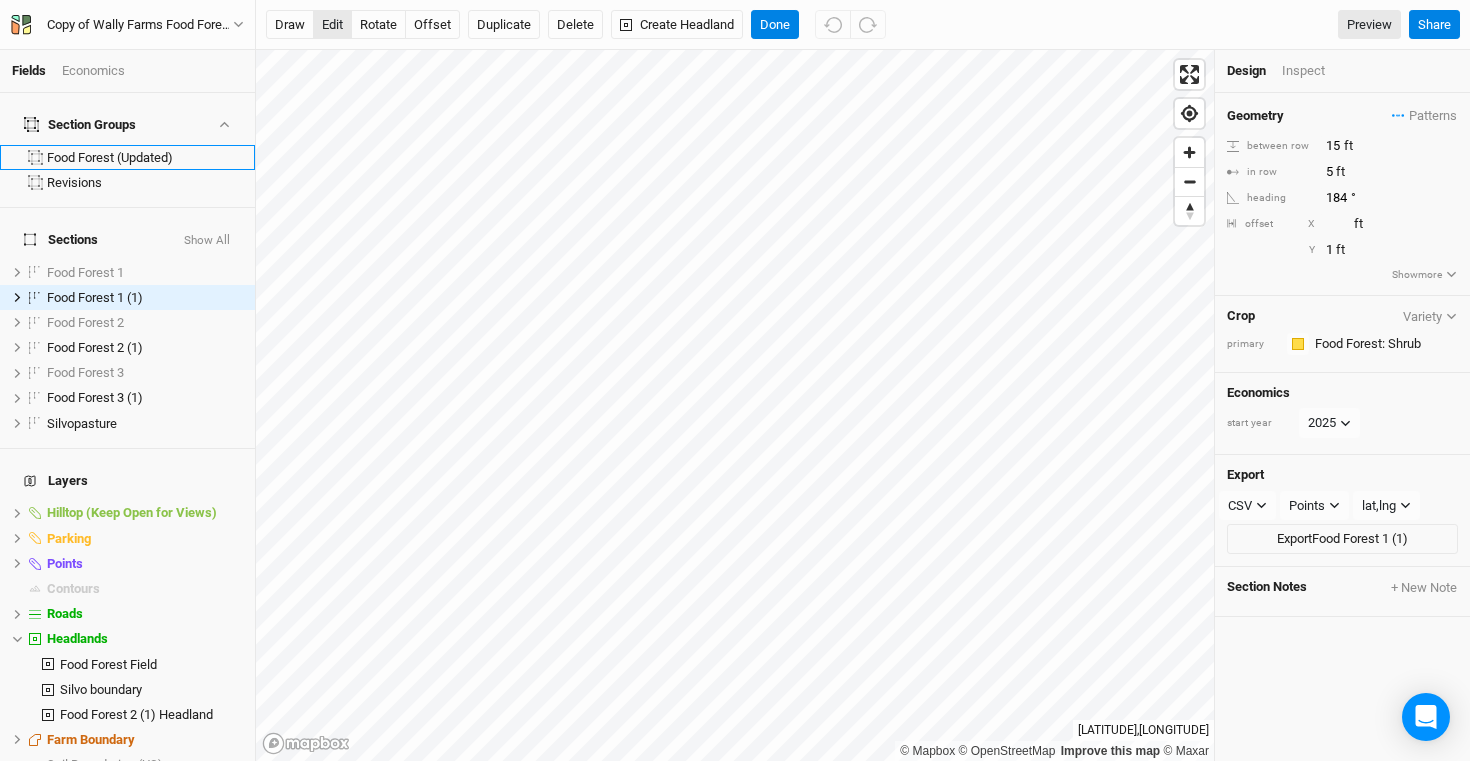 click on "edit" at bounding box center [332, 25] 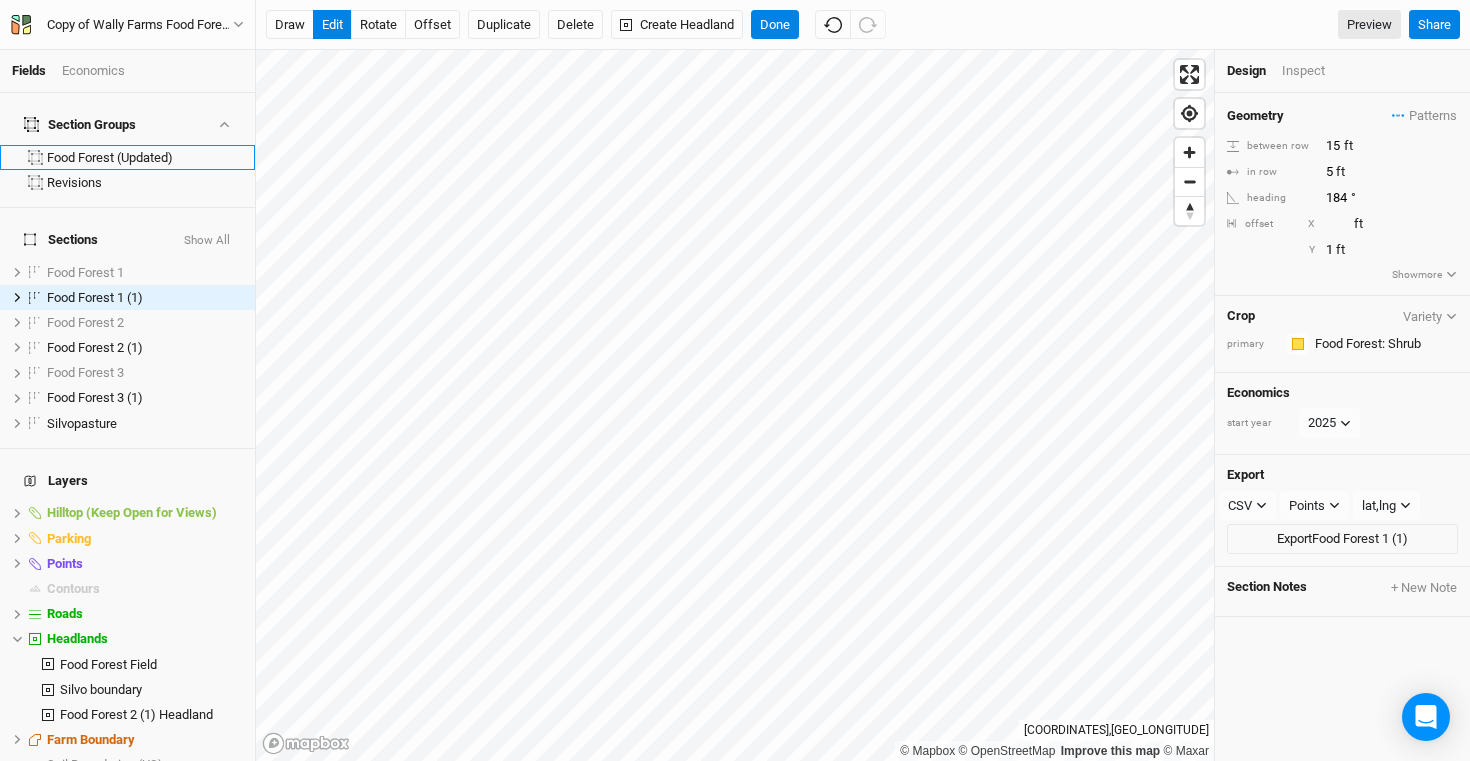 click on "© Mapbox   © OpenStreetMap   Improve this map   © Maxar 42.11813764694193 , -73.63550516180437" at bounding box center (735, 405) 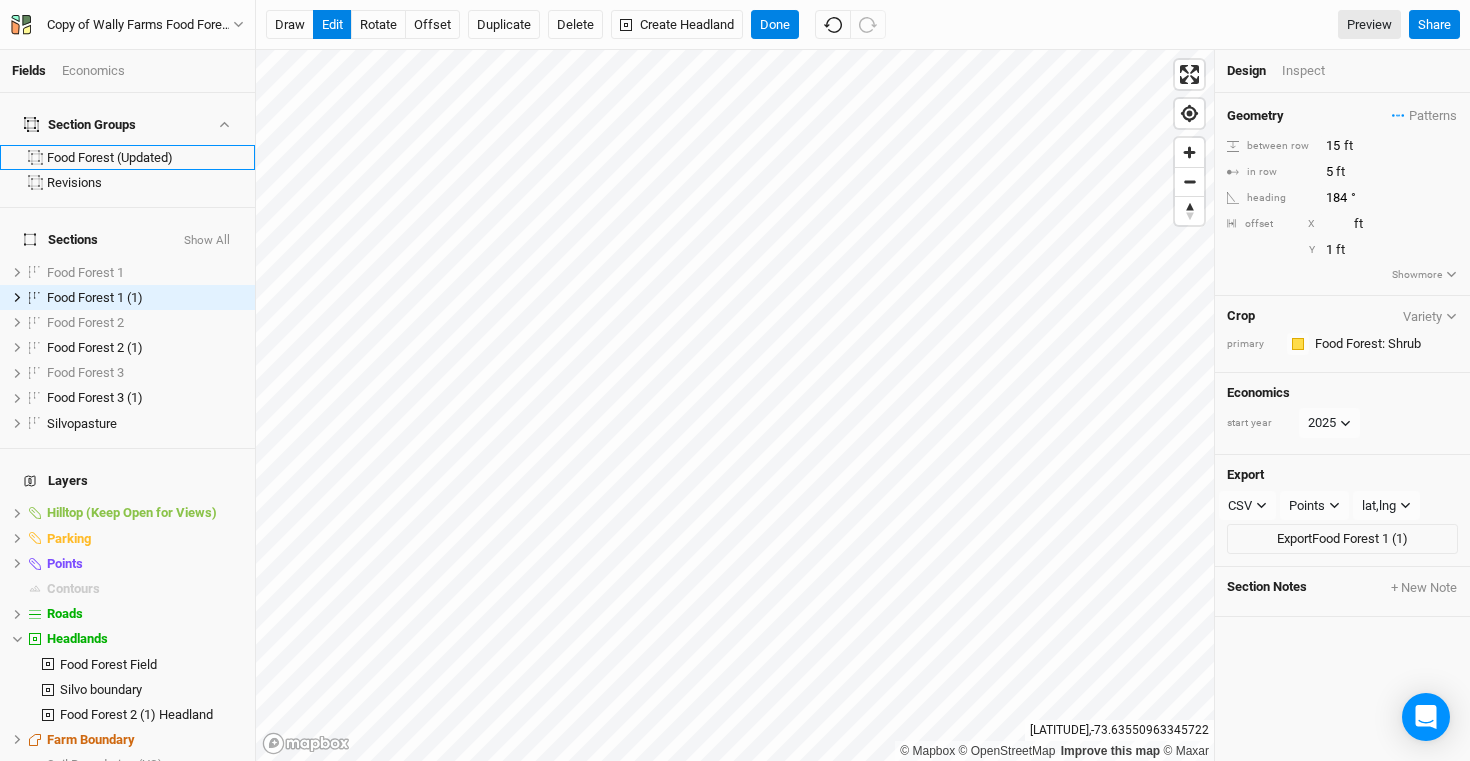 click on "© Mapbox   © OpenStreetMap   Improve this map   © Maxar 42.11813598848732 , -73.63550963345722" at bounding box center (735, 405) 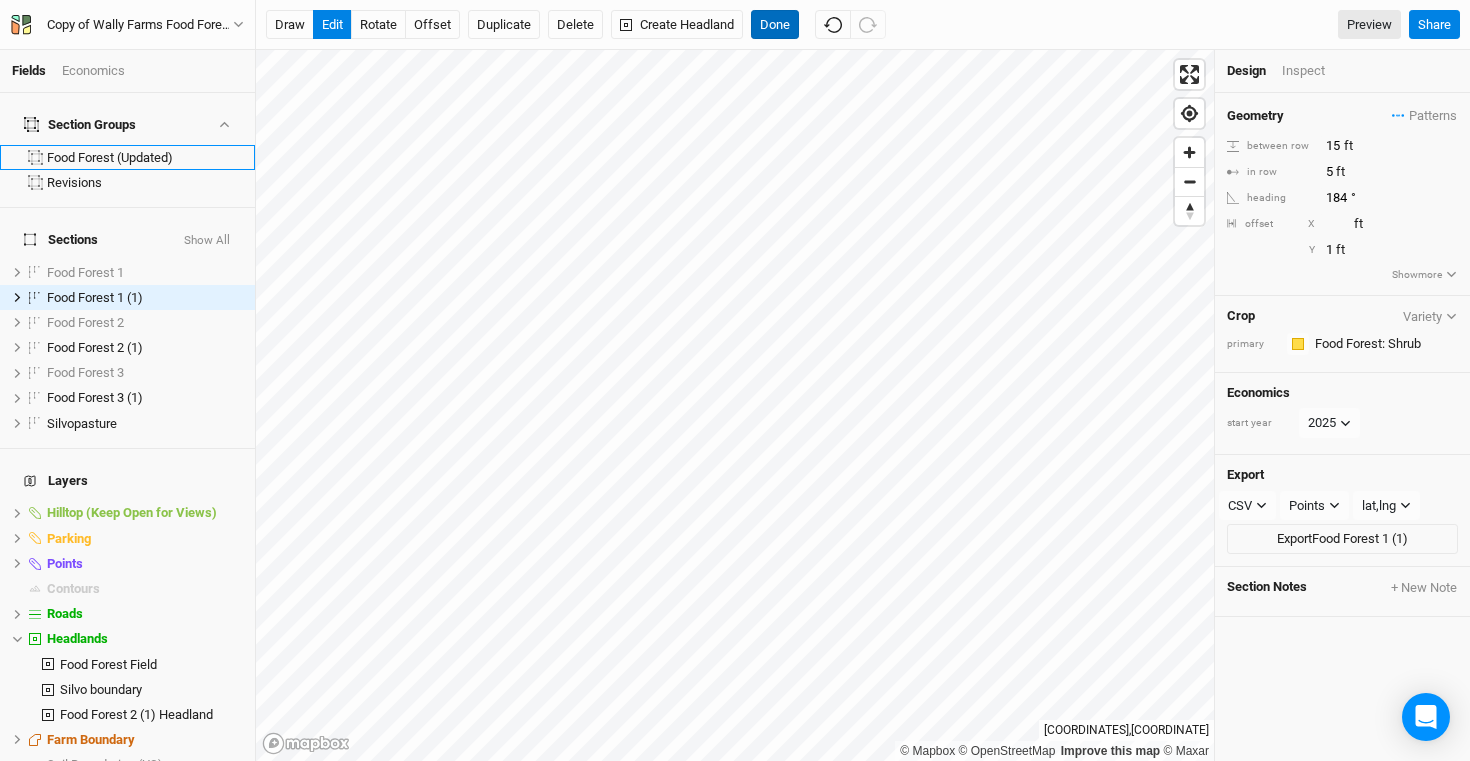 click on "Done" at bounding box center (775, 25) 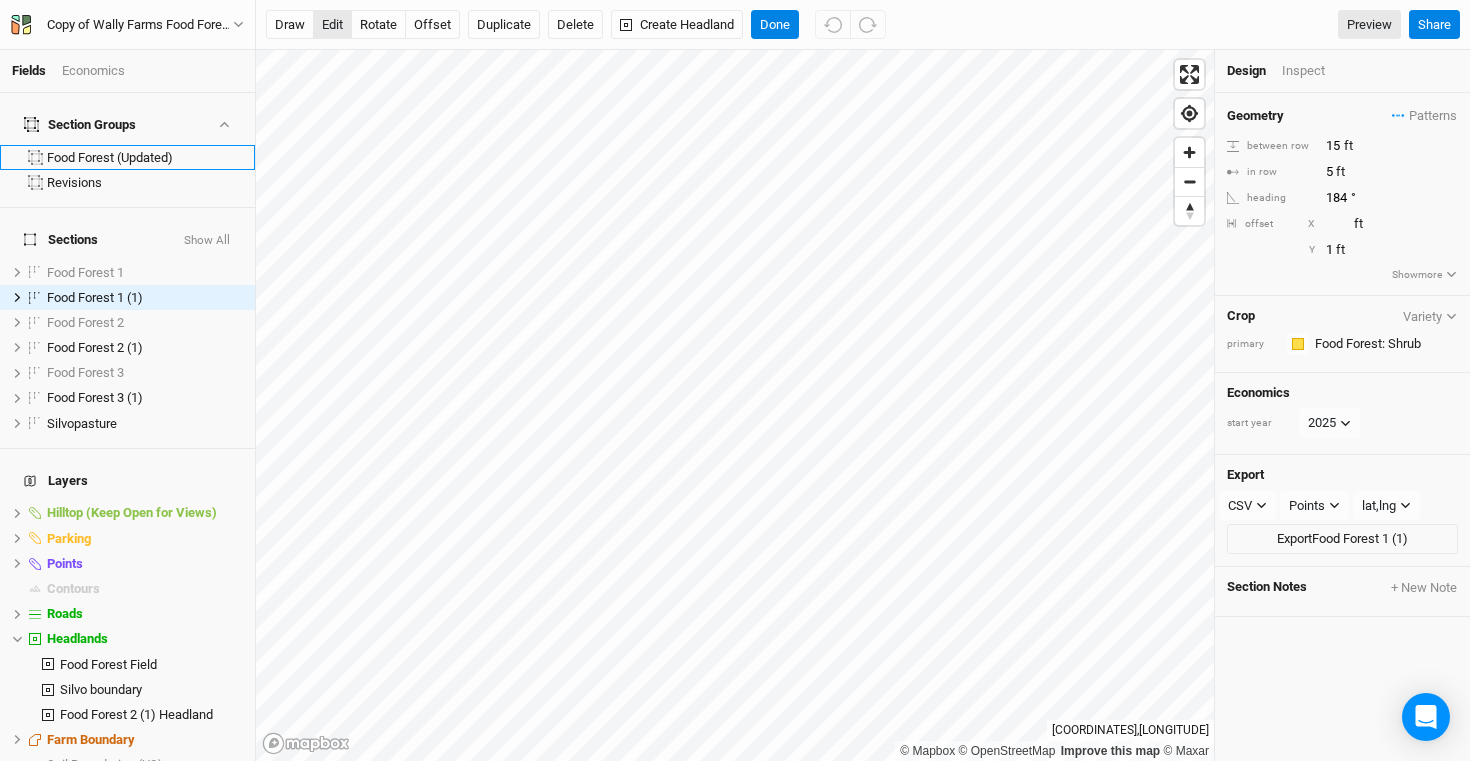 click on "edit" at bounding box center [332, 25] 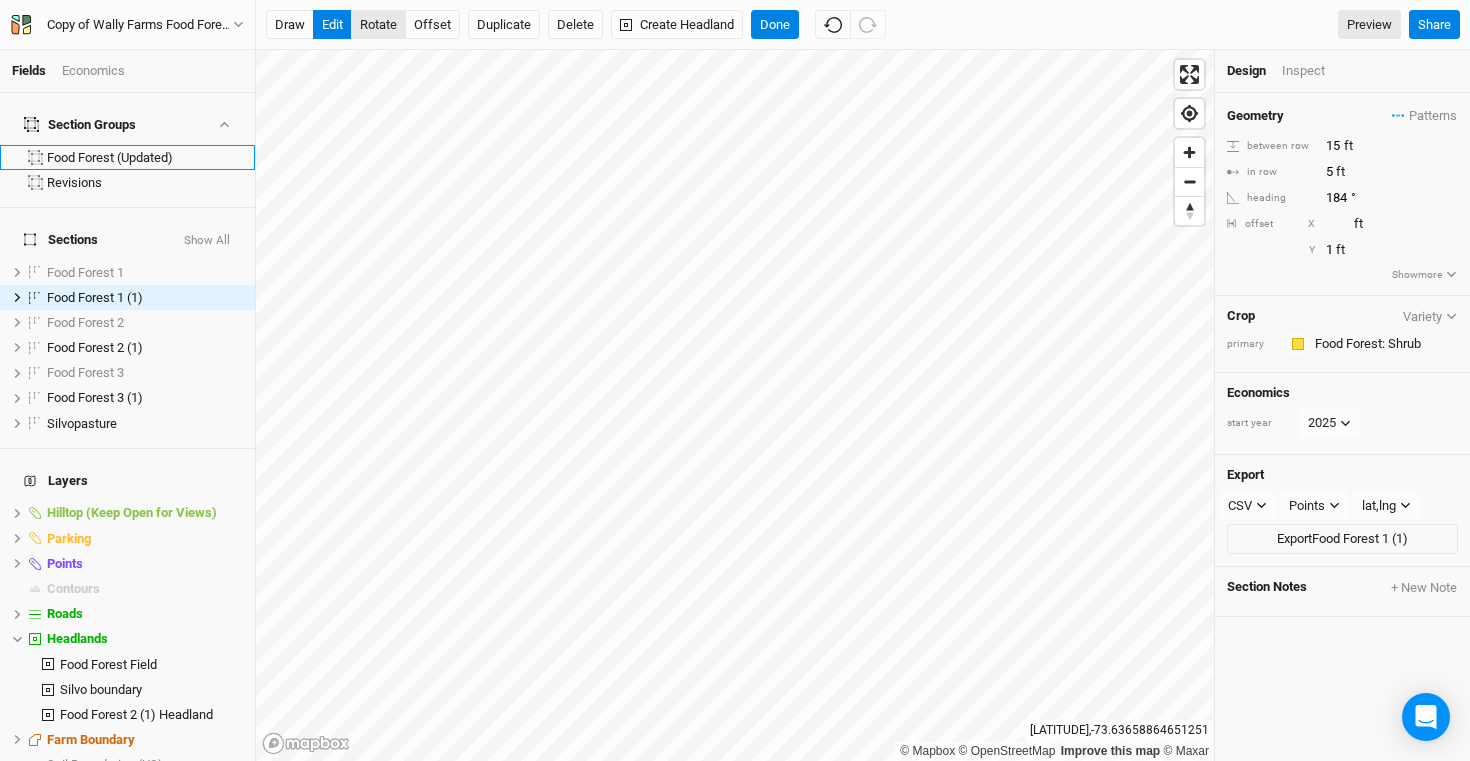 click on "rotate" at bounding box center (378, 25) 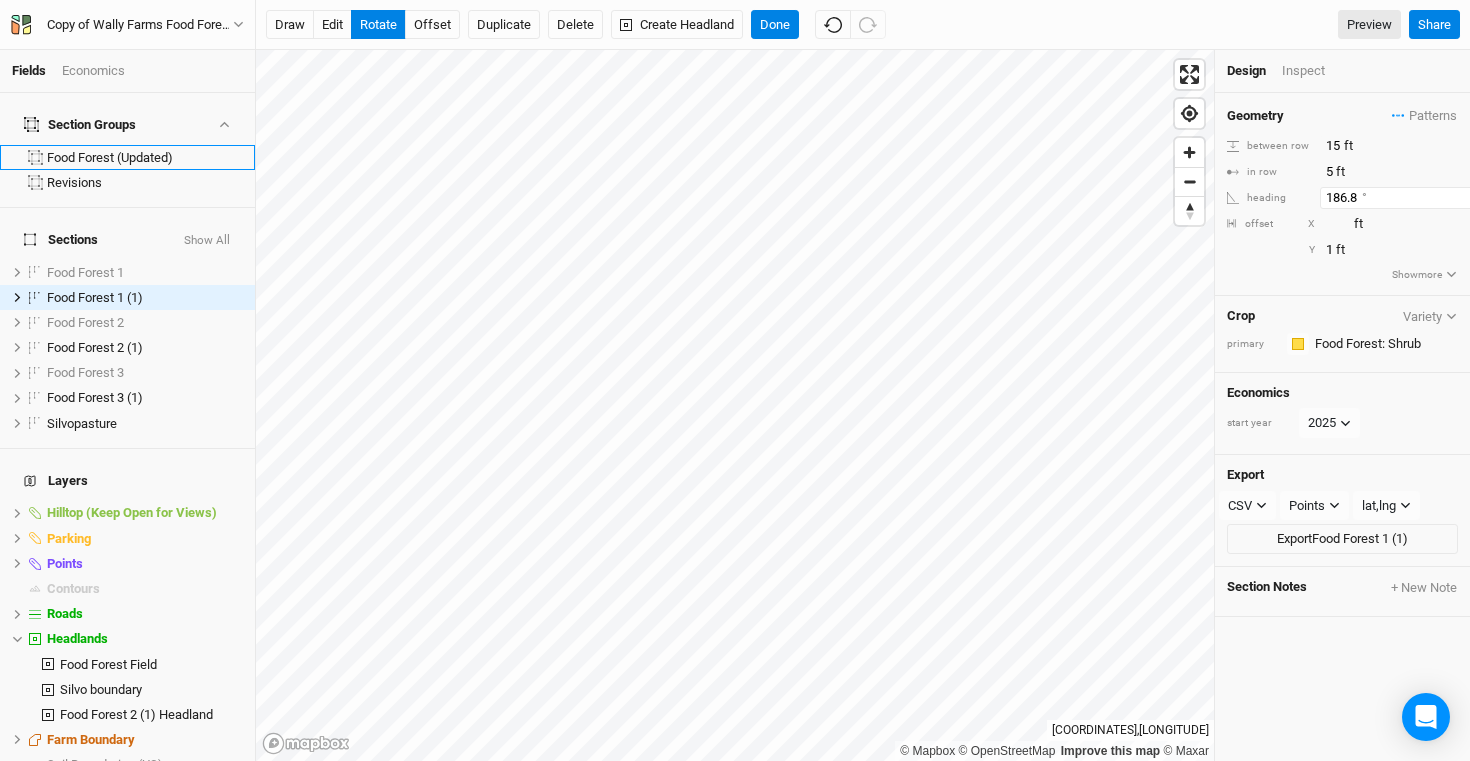 click on "186.8" at bounding box center (1407, 198) 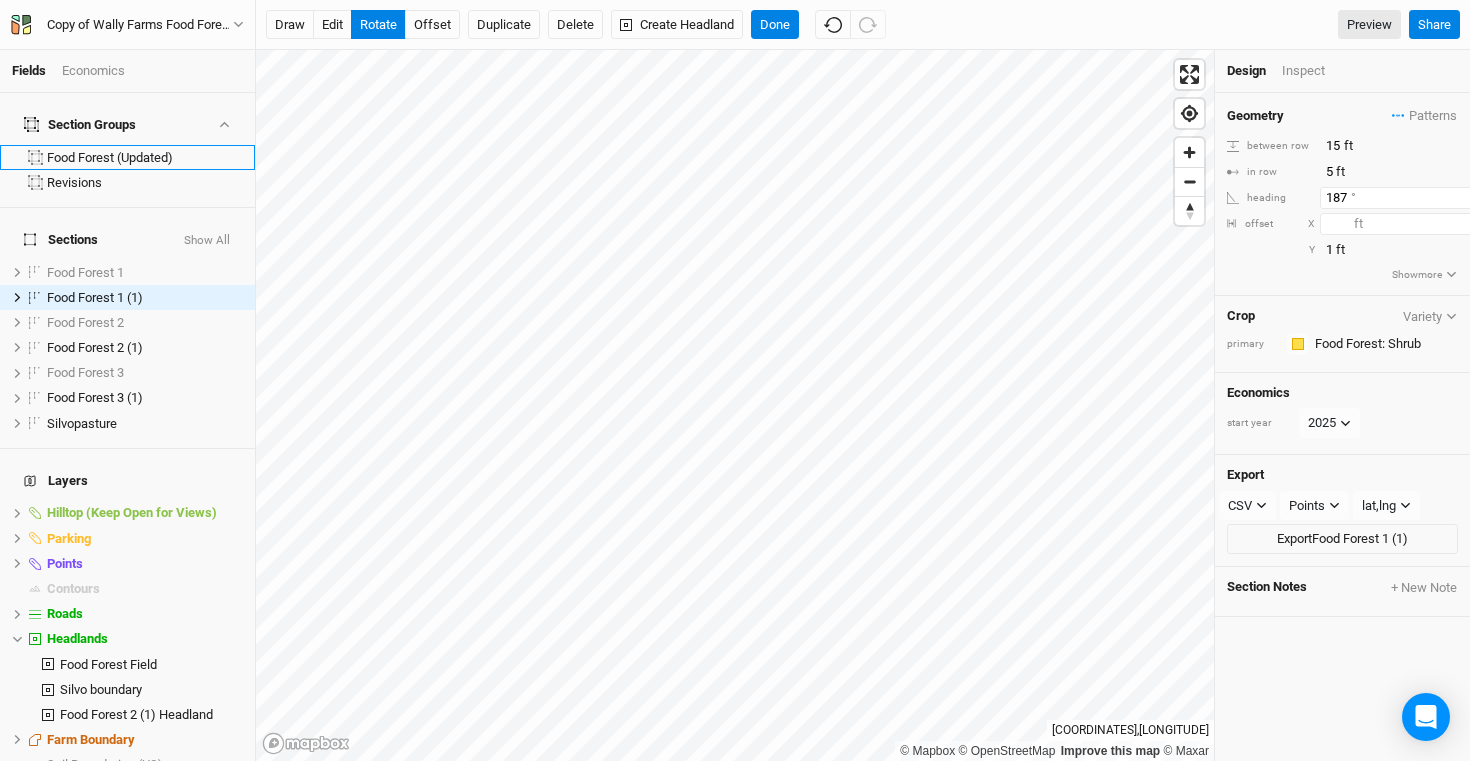 type on "187" 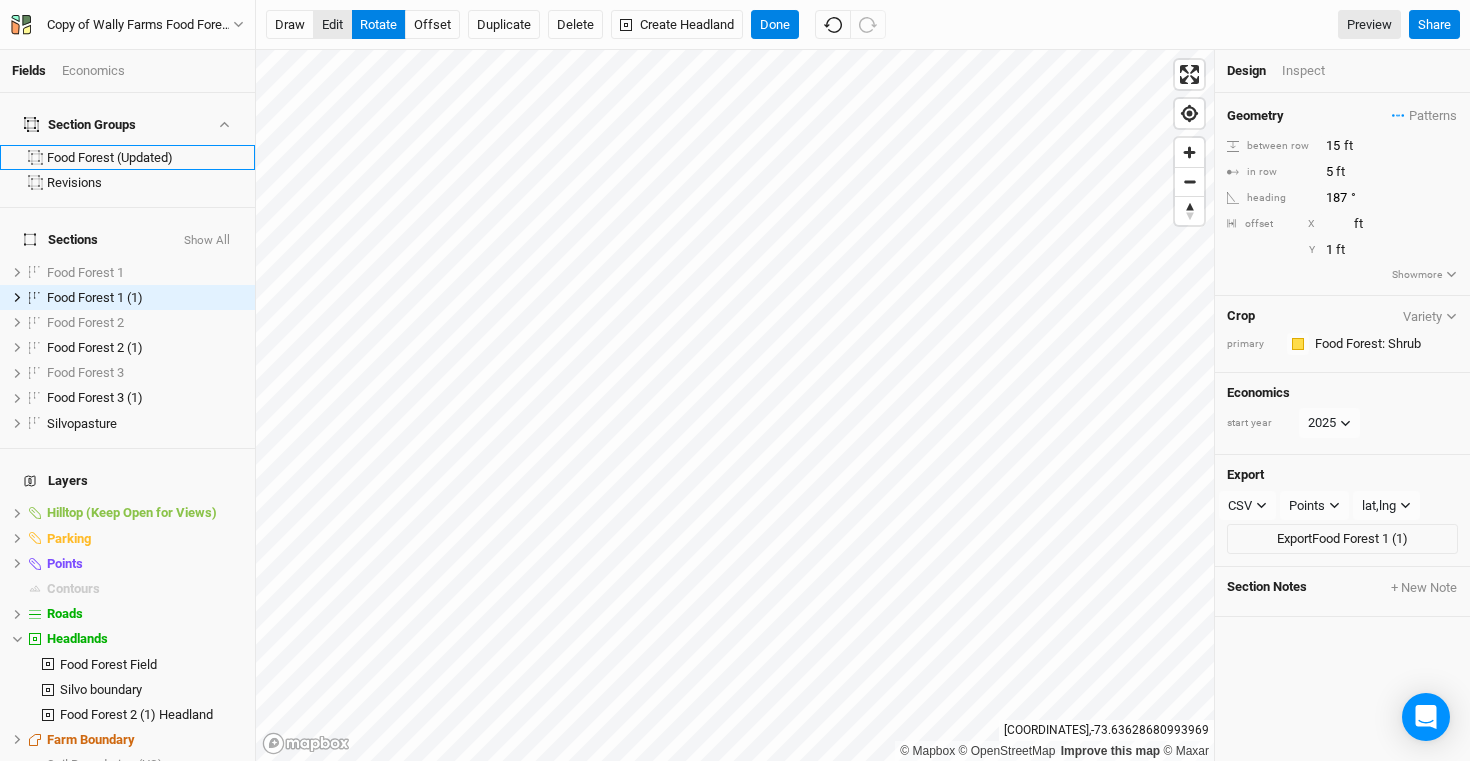 click on "edit" at bounding box center (332, 25) 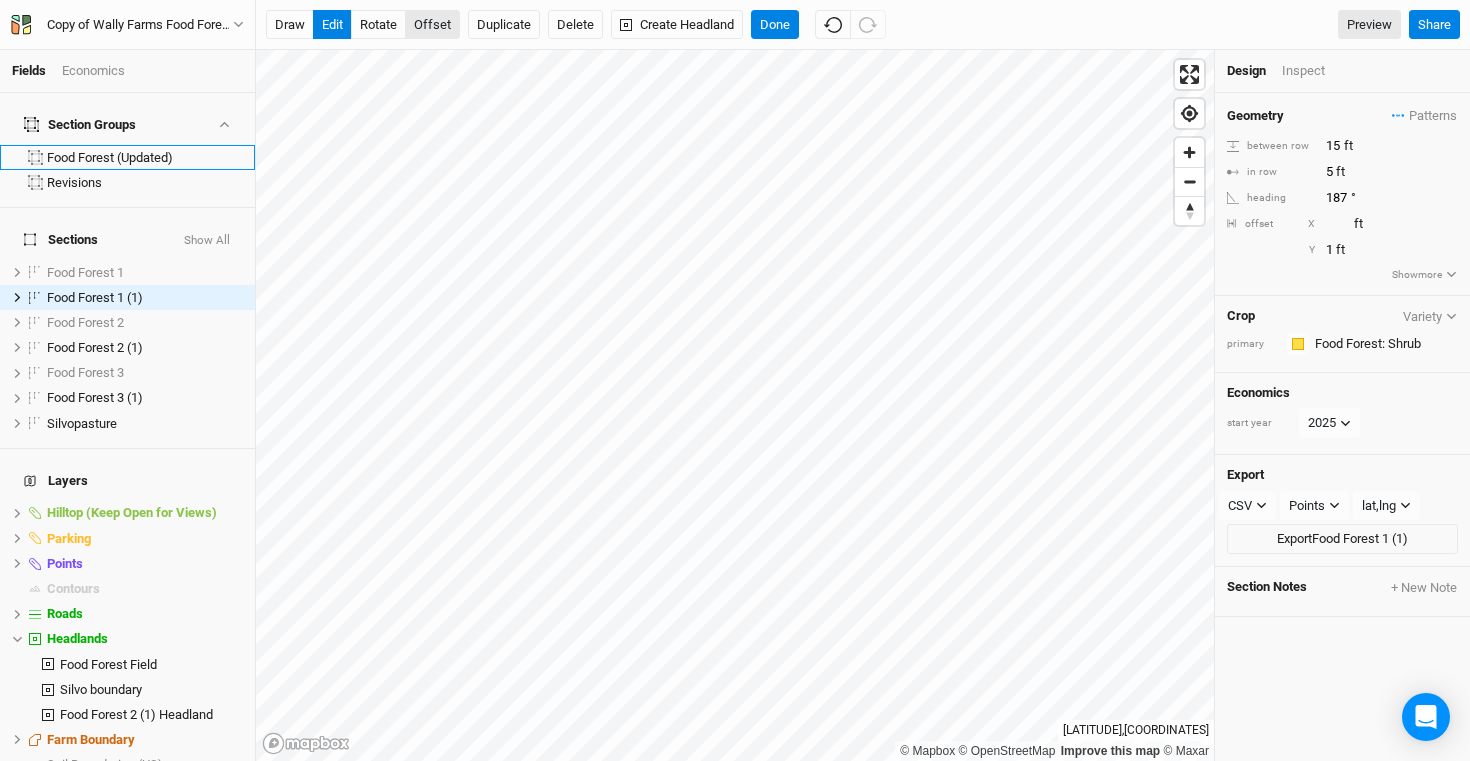 click on "offset" at bounding box center [432, 25] 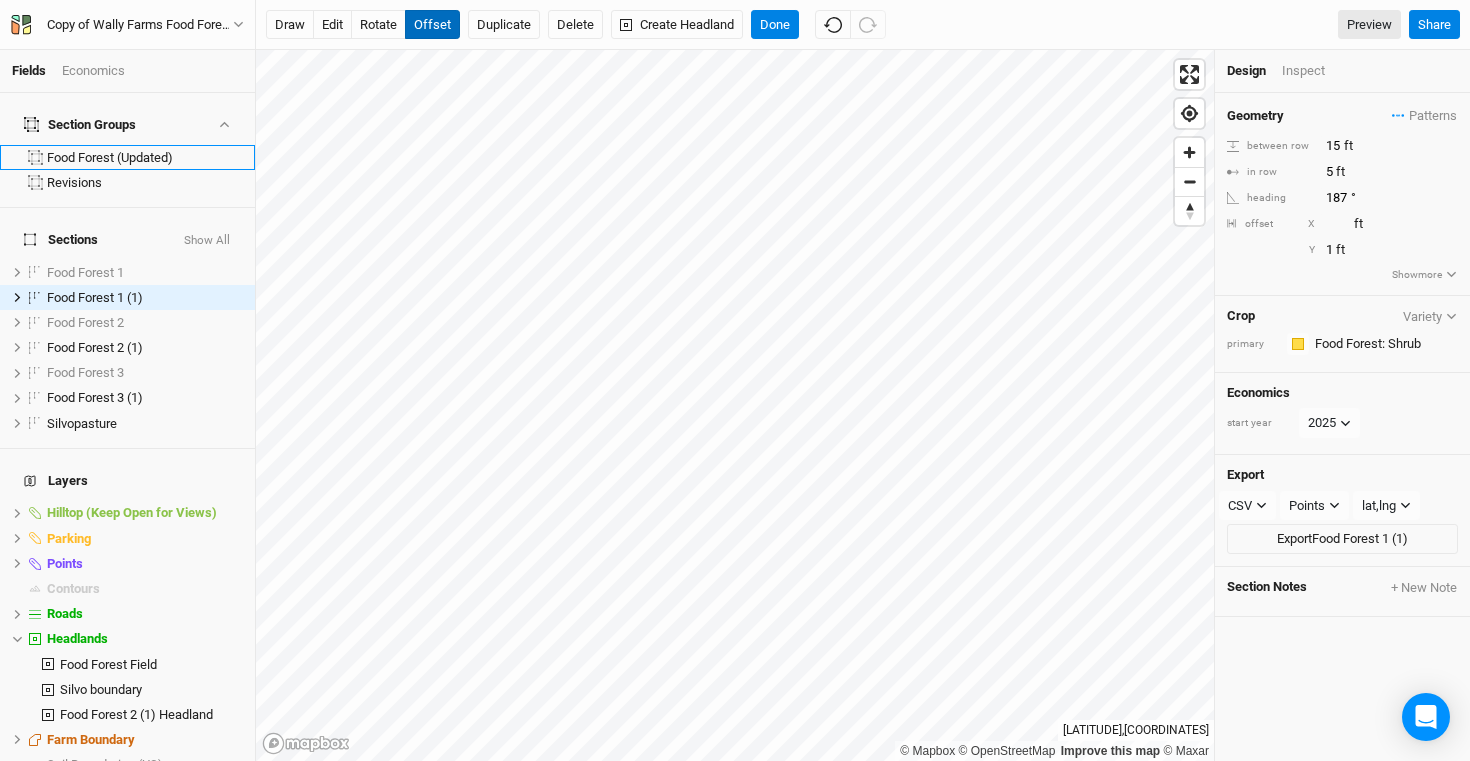 type 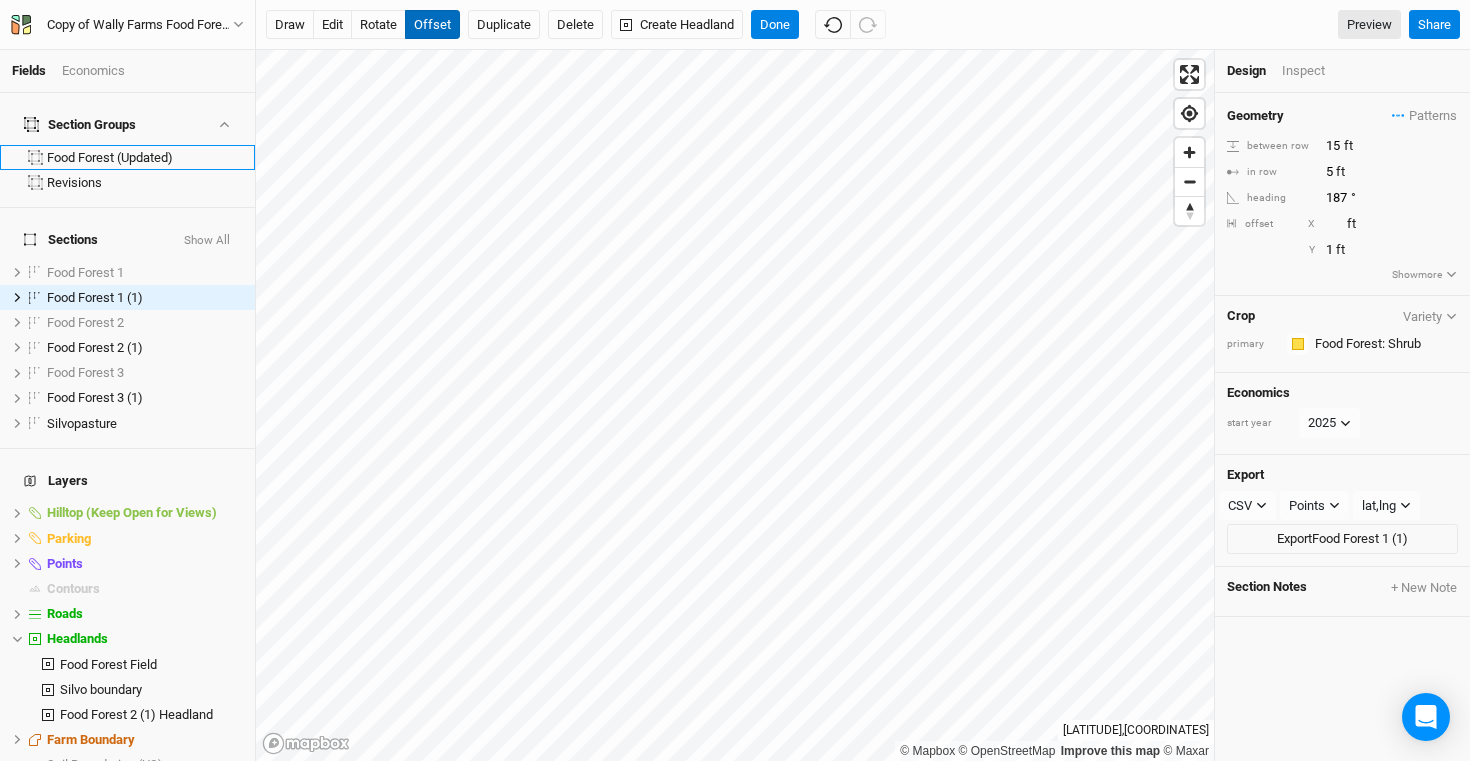 type on "[LONGITUDE]" 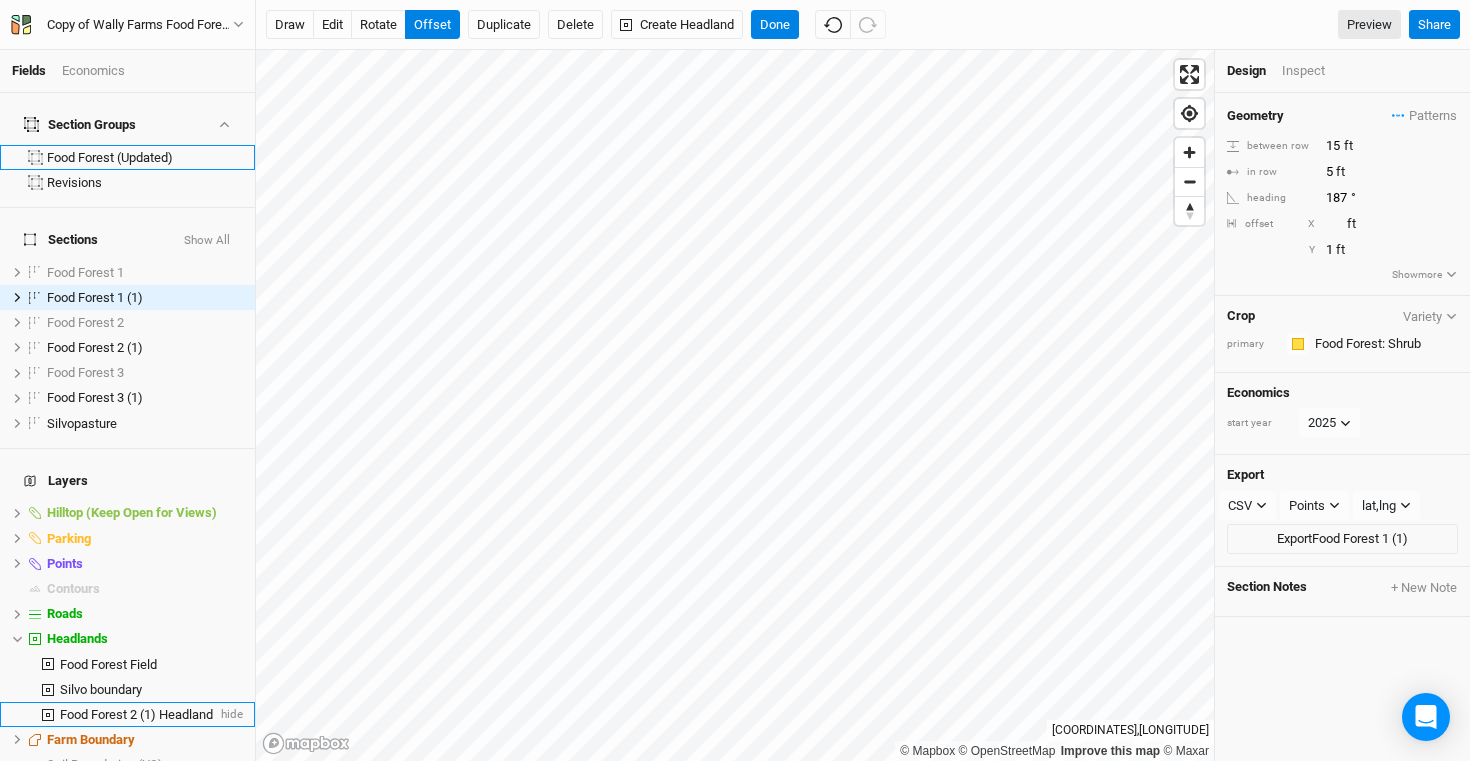 click on "Food Forest 2 (1) Headland" at bounding box center [136, 714] 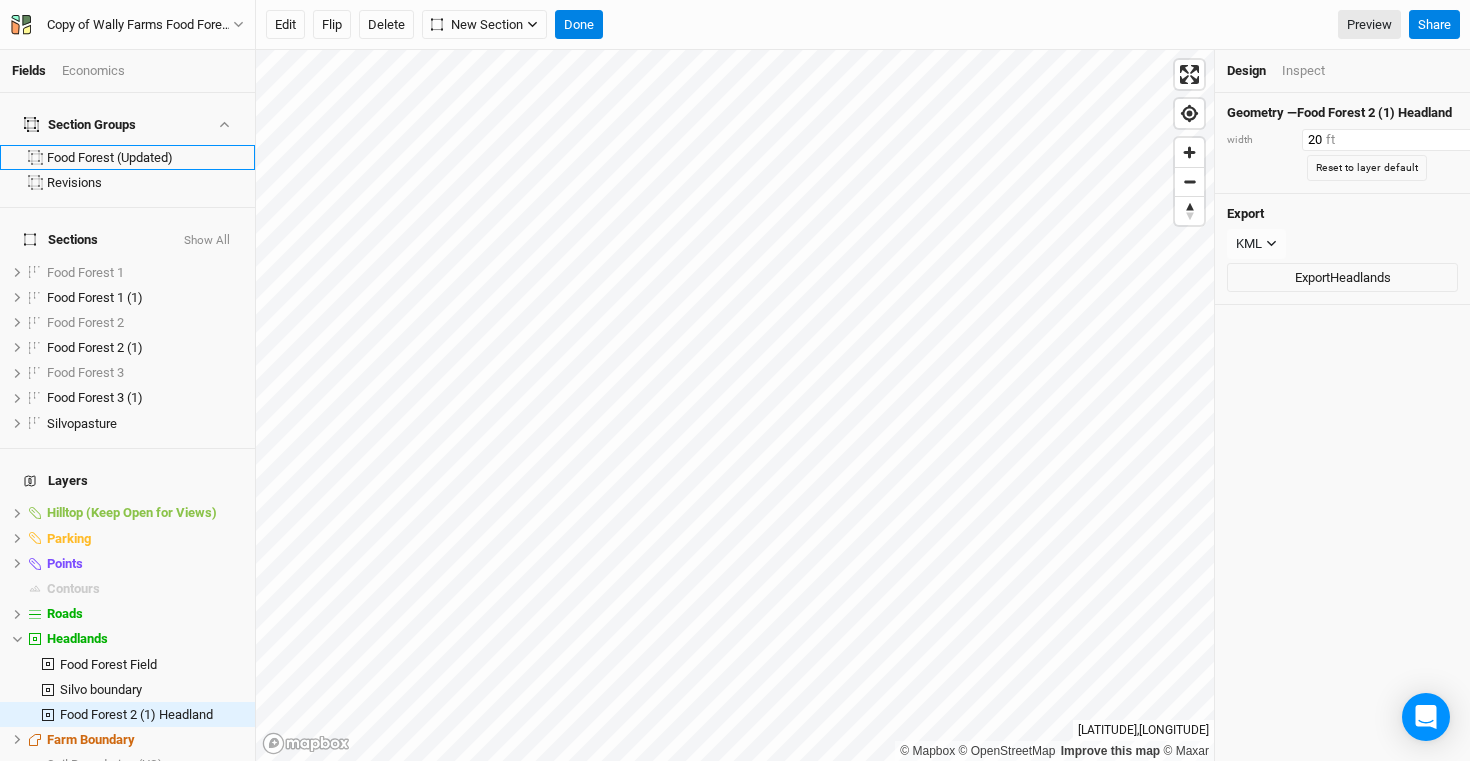 click on "20" at bounding box center (1389, 140) 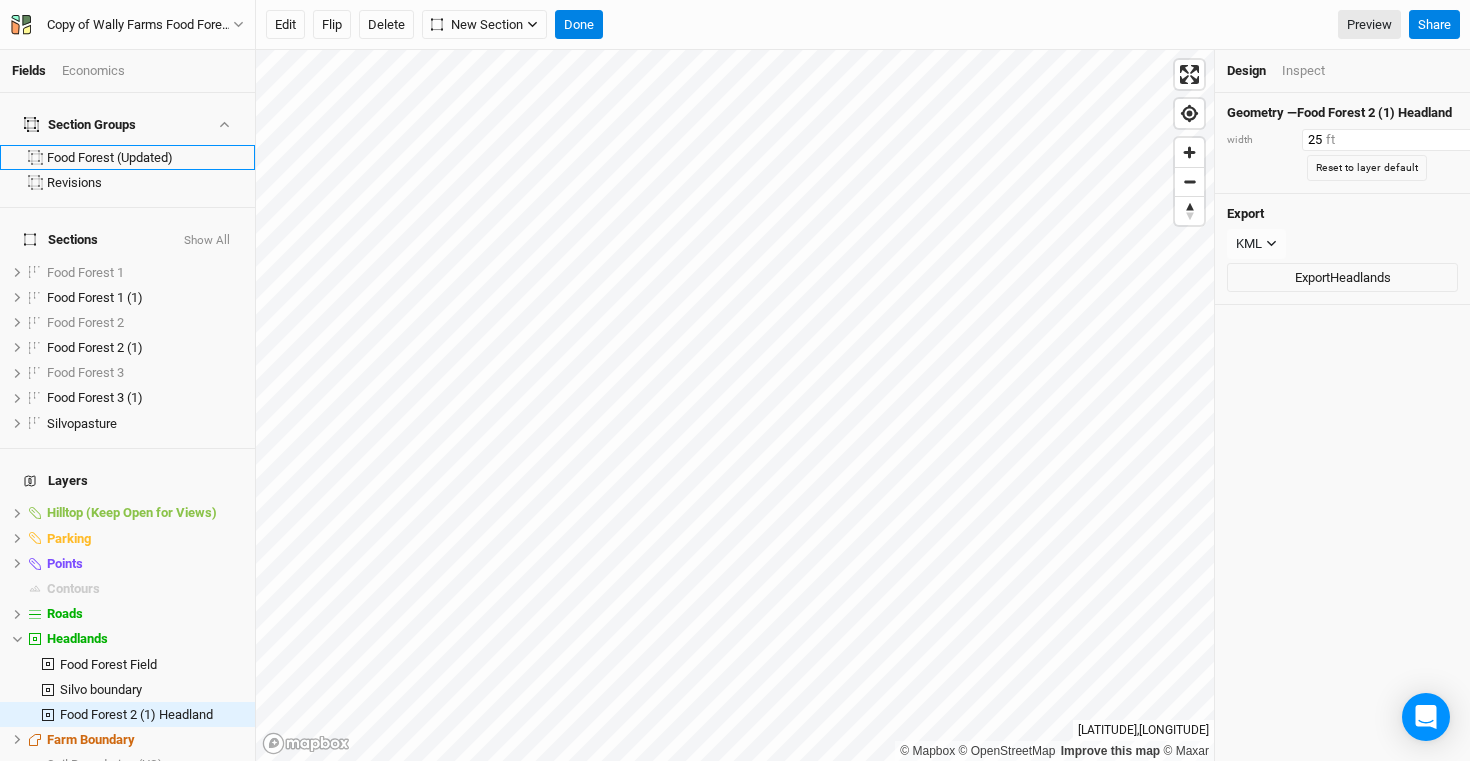 type on "25" 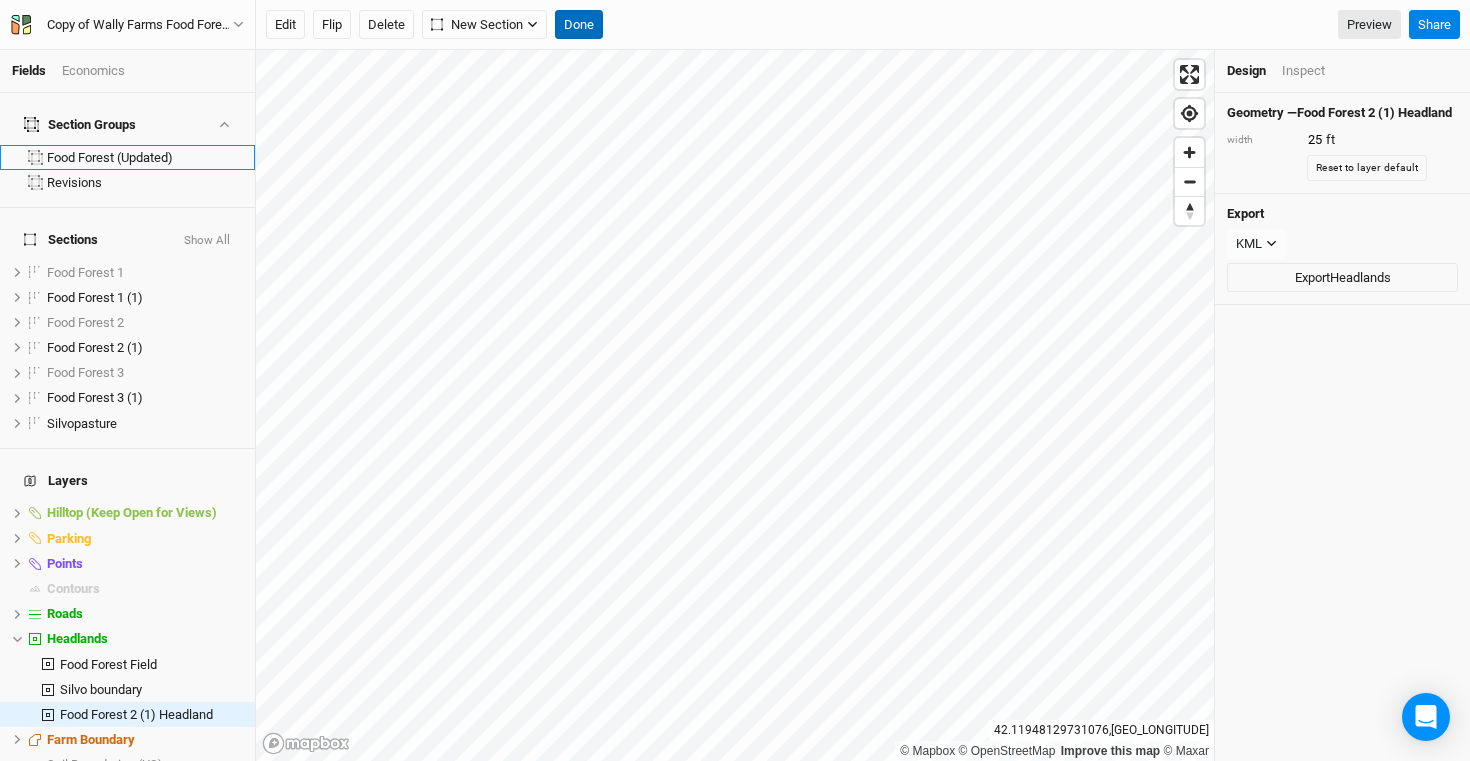 click on "Done" at bounding box center [579, 25] 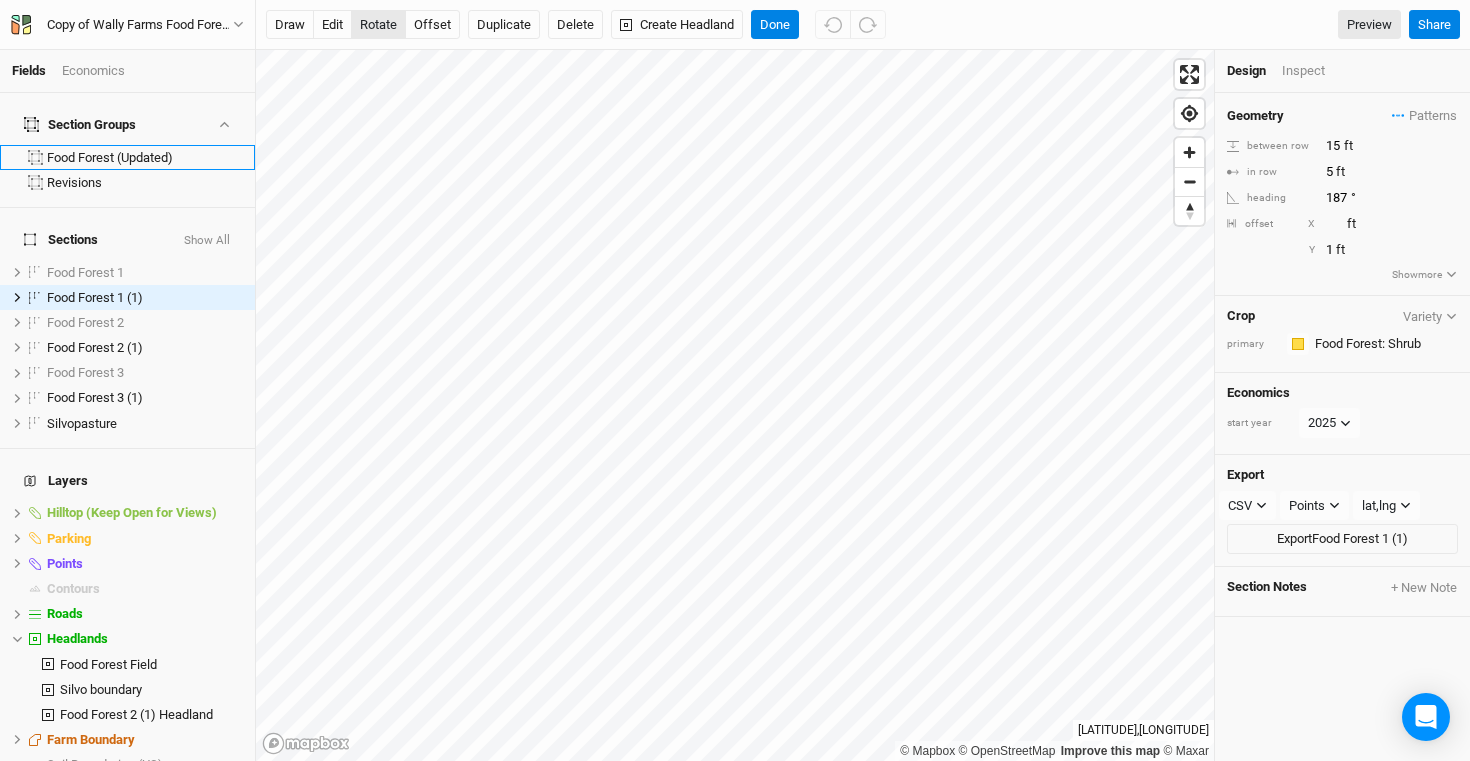 click on "rotate" at bounding box center (378, 25) 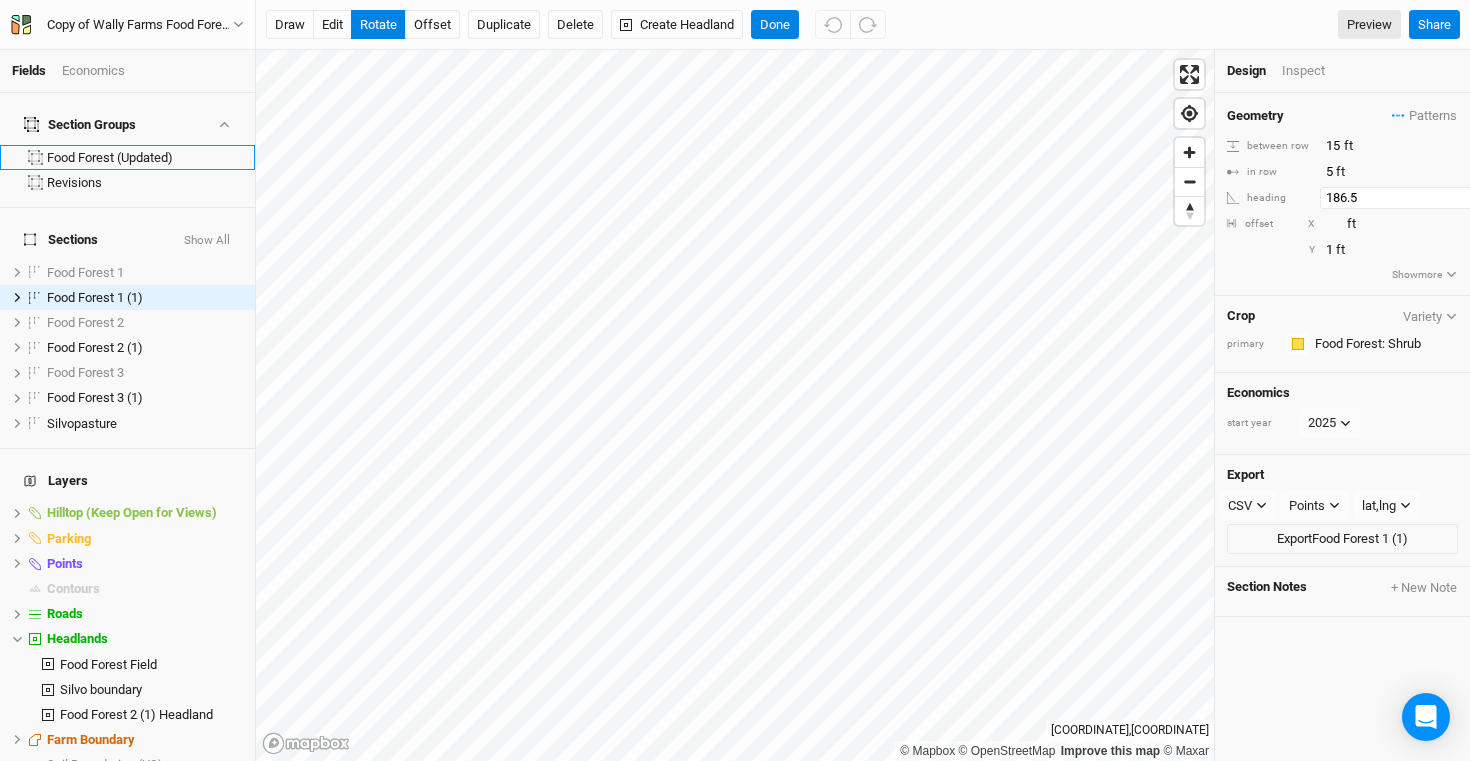scroll, scrollTop: 0, scrollLeft: 9, axis: horizontal 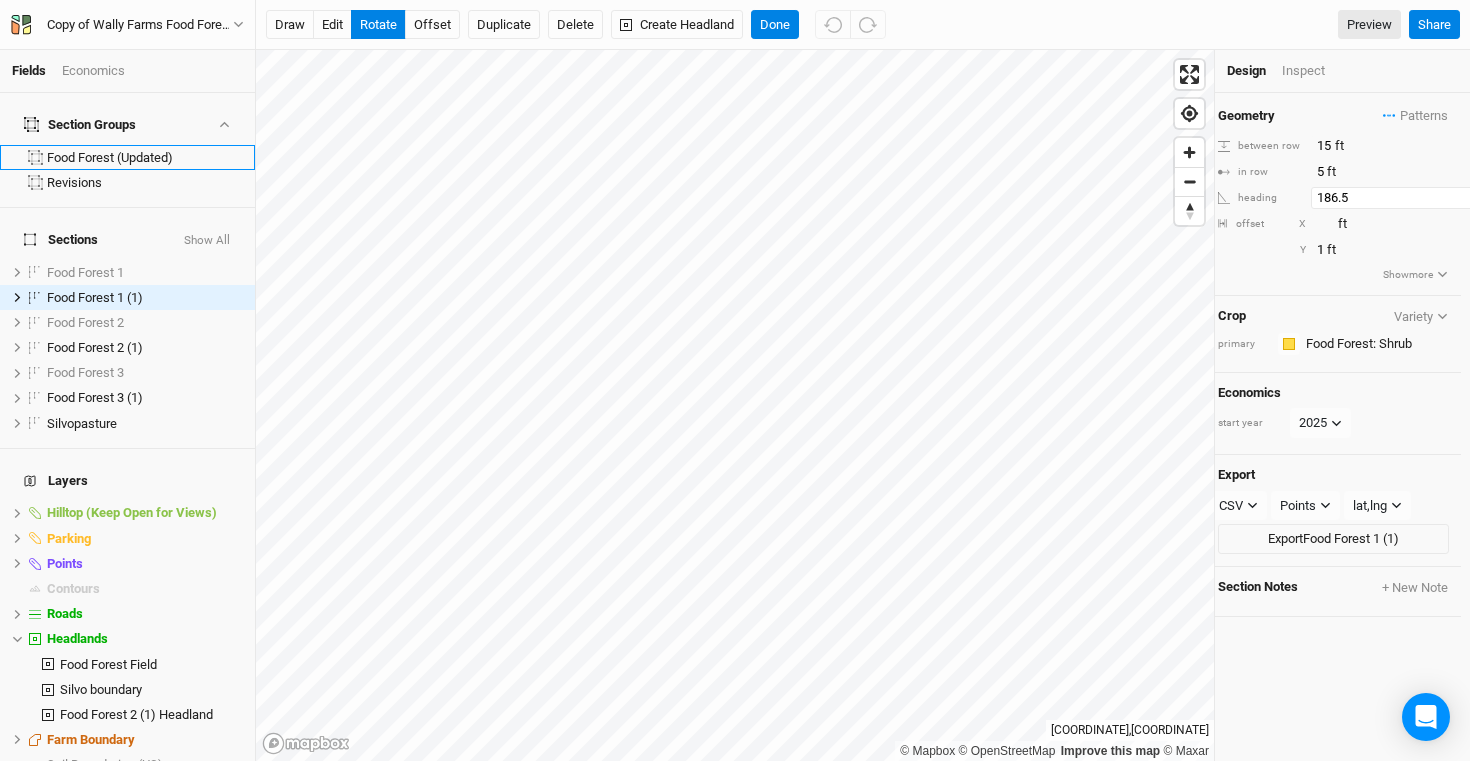 click on "186.5" at bounding box center [1398, 198] 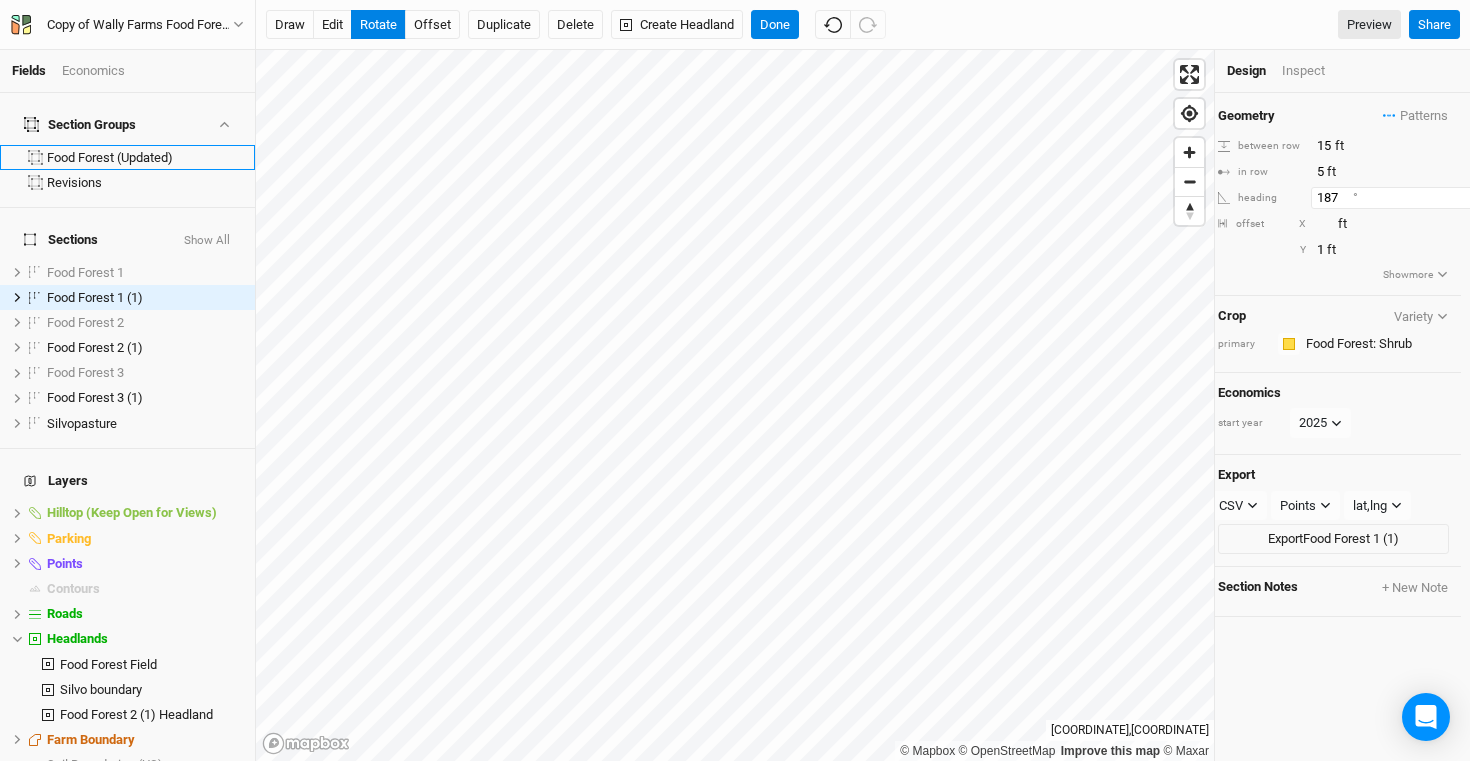 click on "187" at bounding box center [1398, 198] 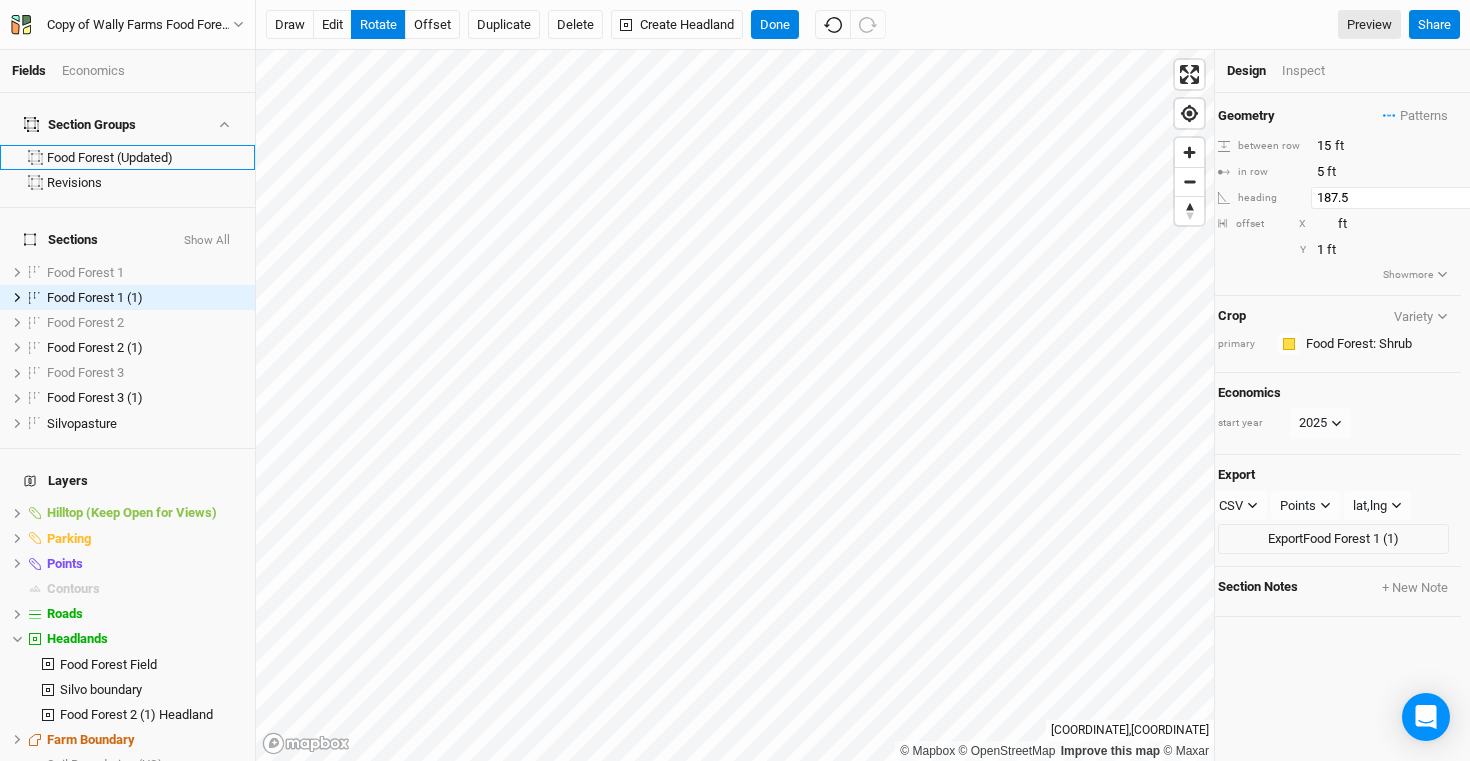 click on "187.5" at bounding box center [1398, 198] 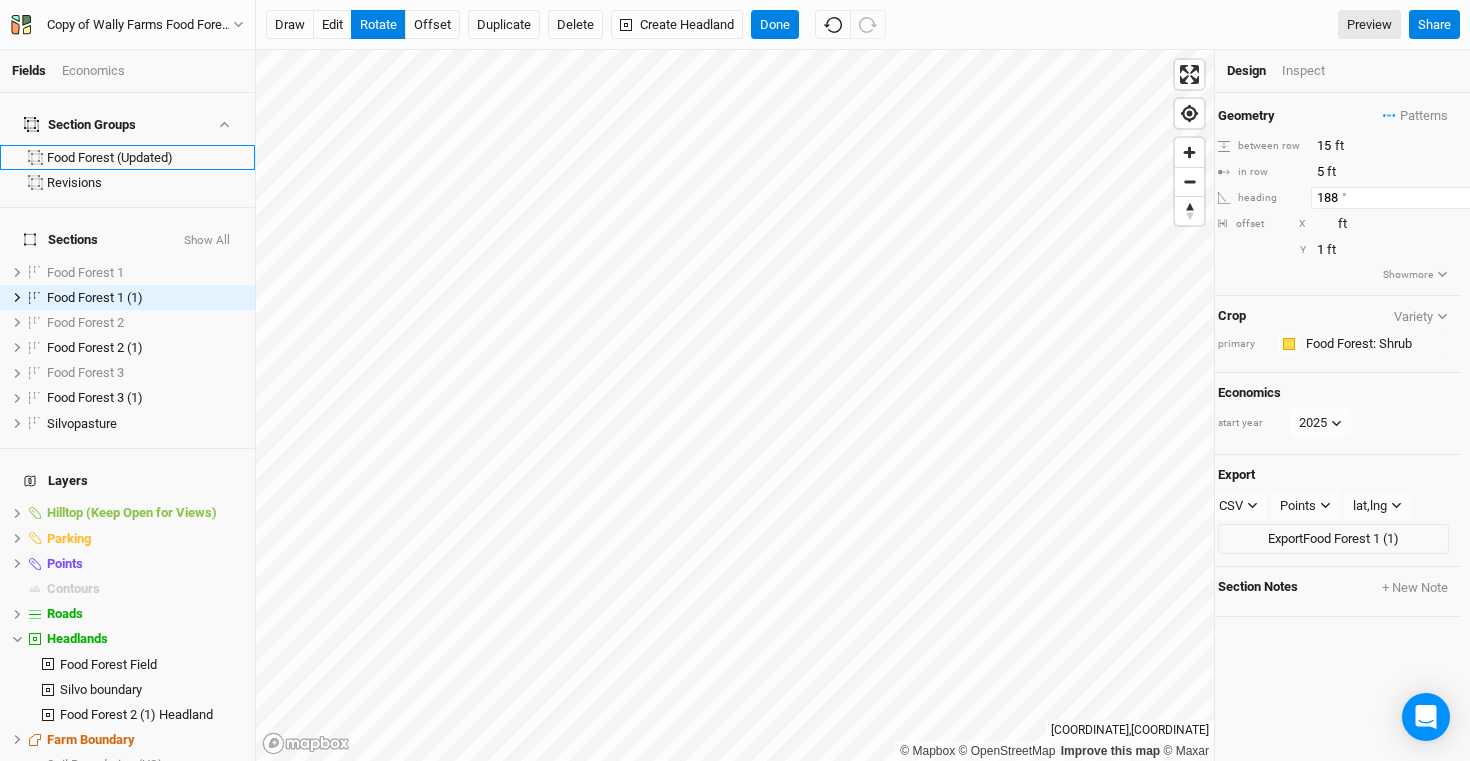 click on "188" at bounding box center (1398, 198) 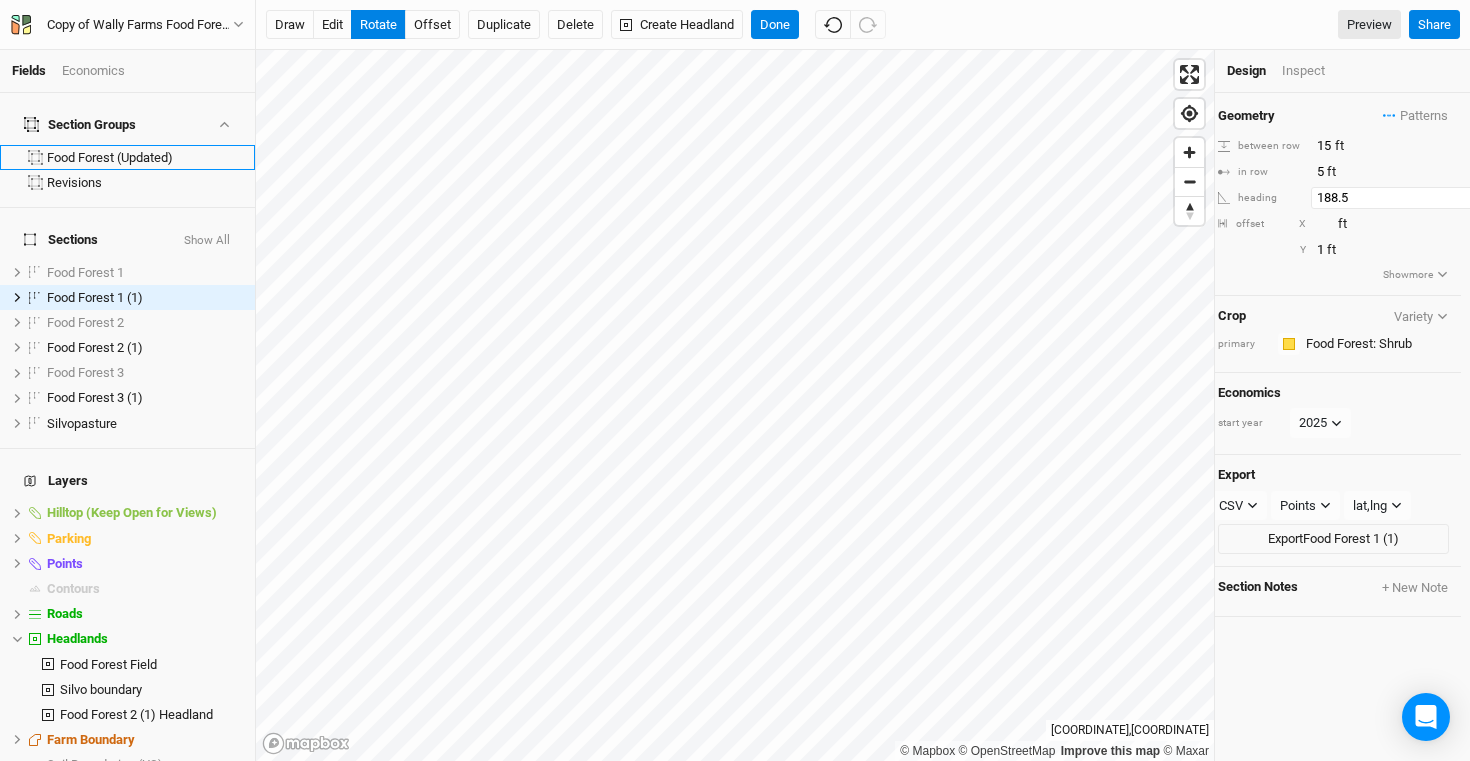click on "188.5" at bounding box center (1398, 198) 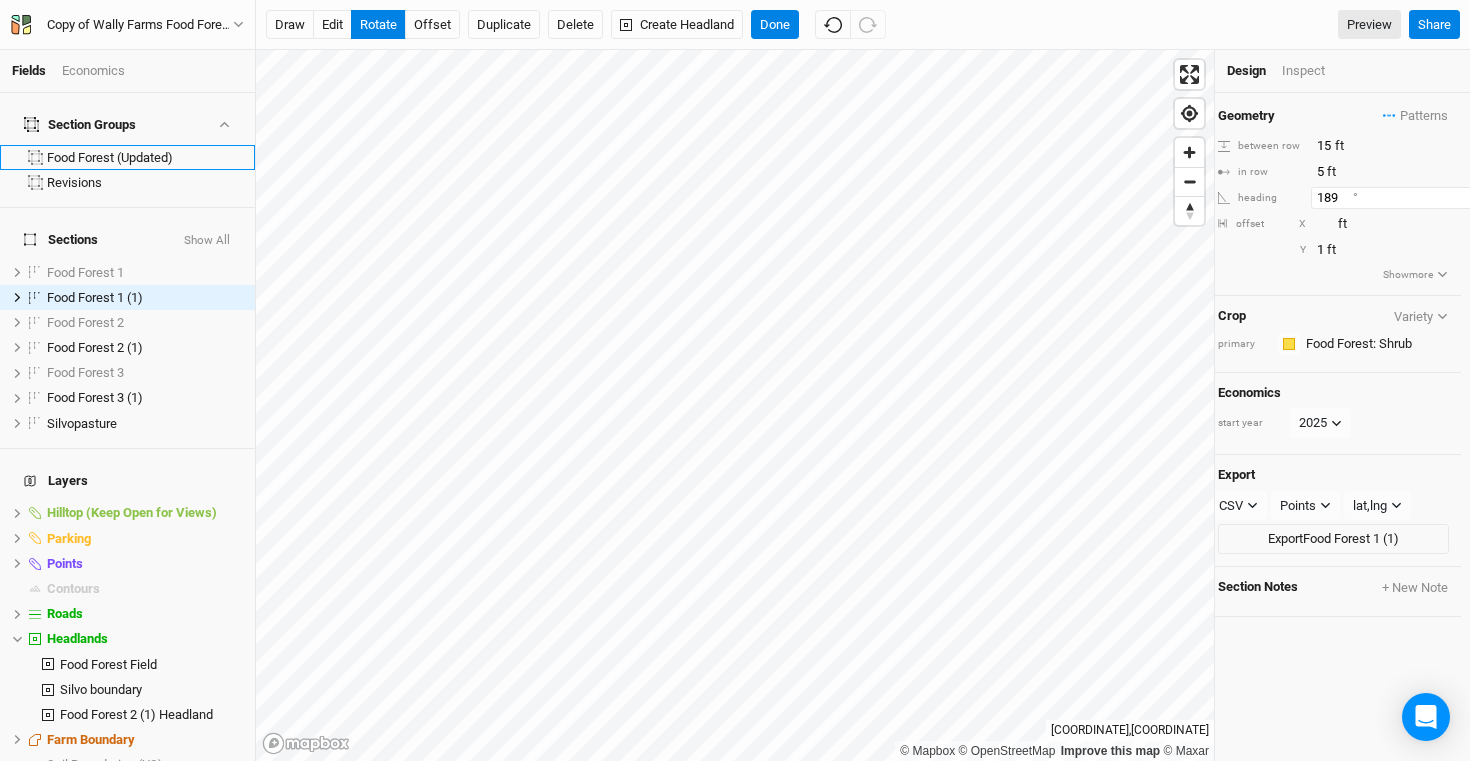 type on "189" 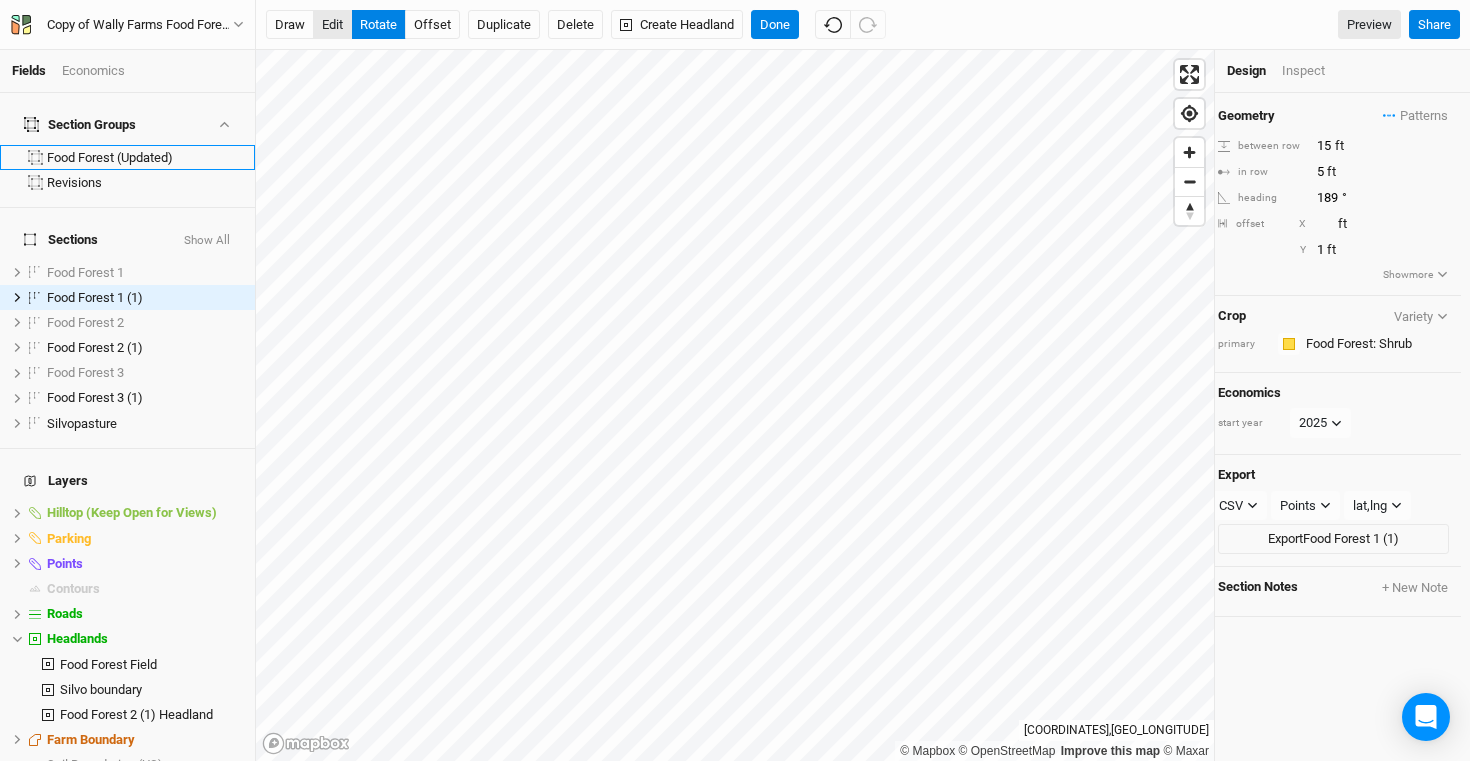 click on "edit" at bounding box center (332, 25) 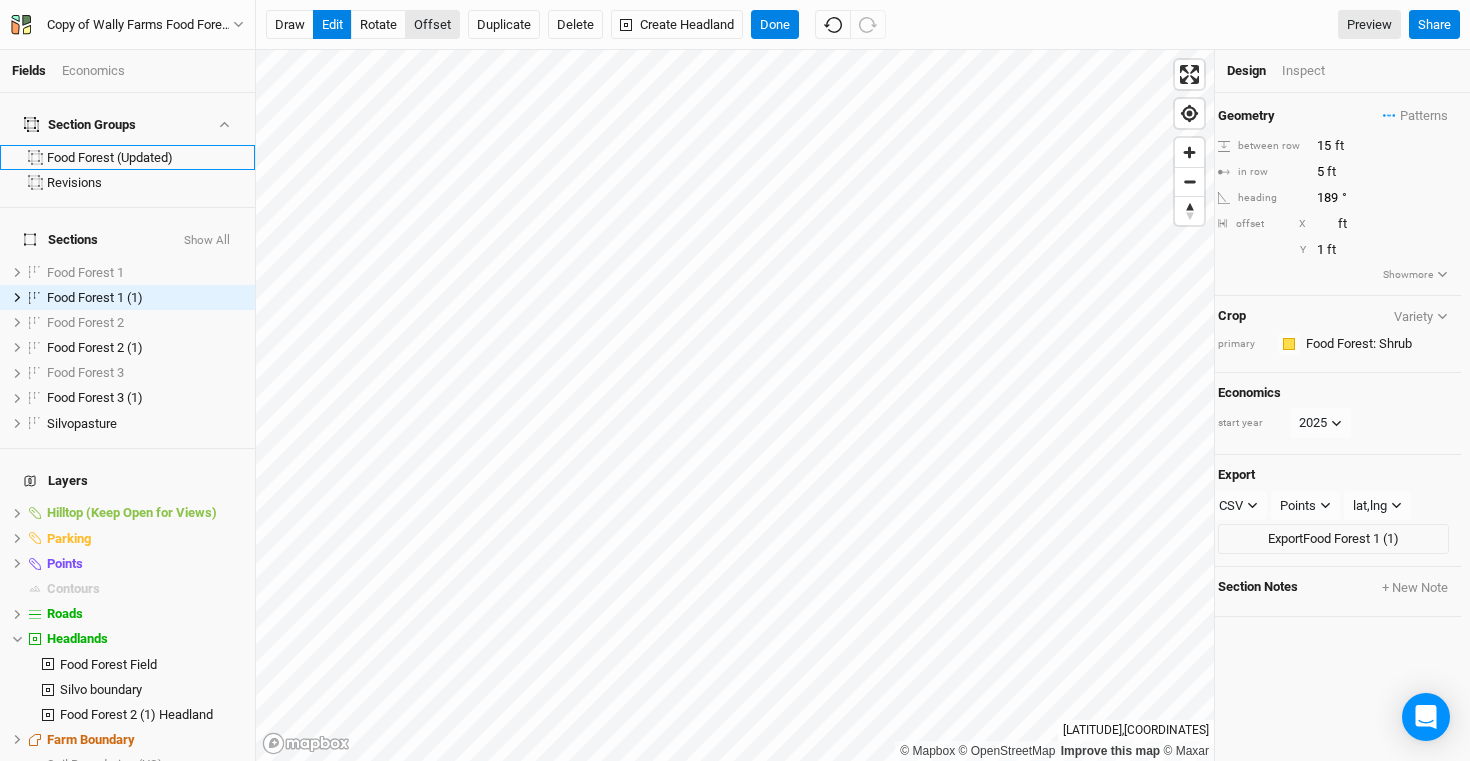 click on "offset" at bounding box center [432, 25] 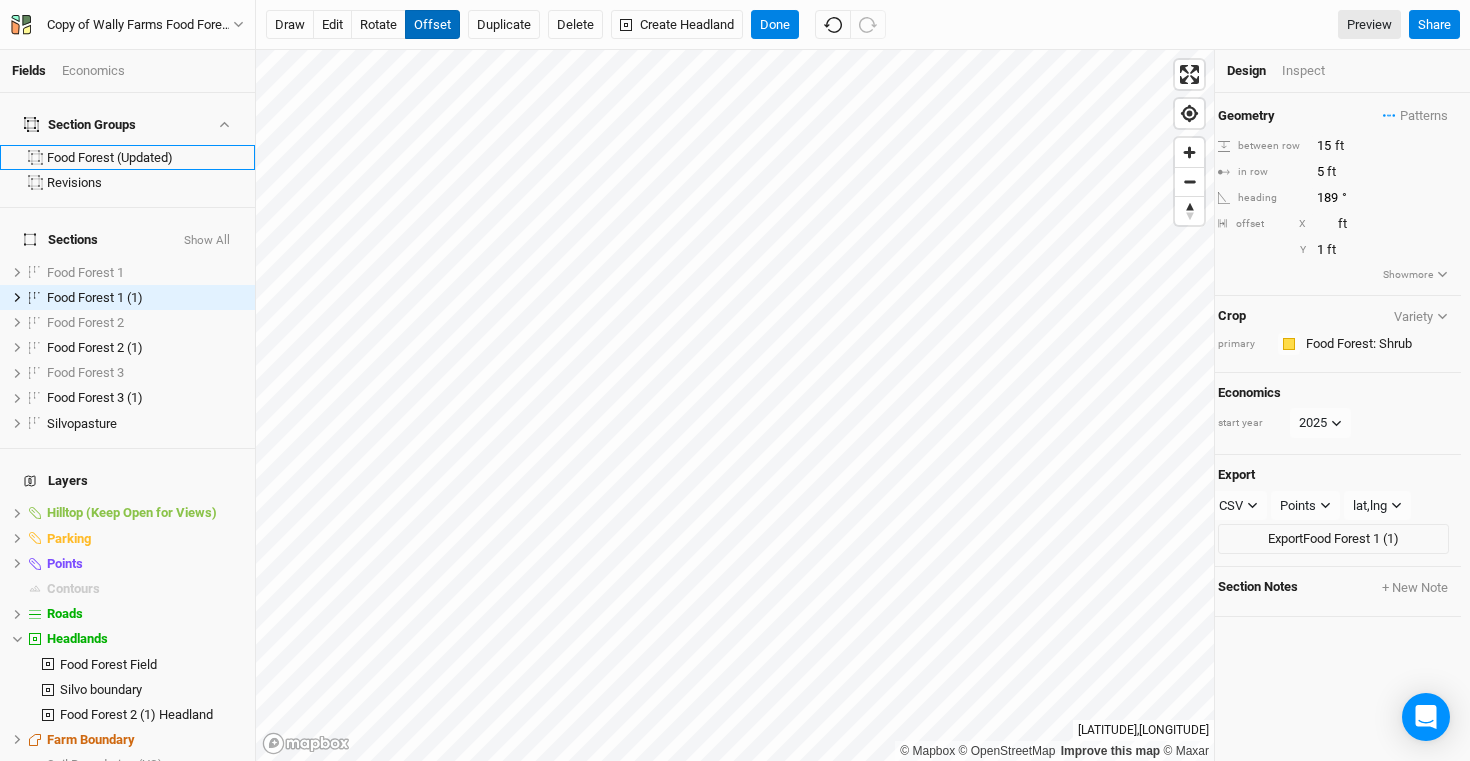 type 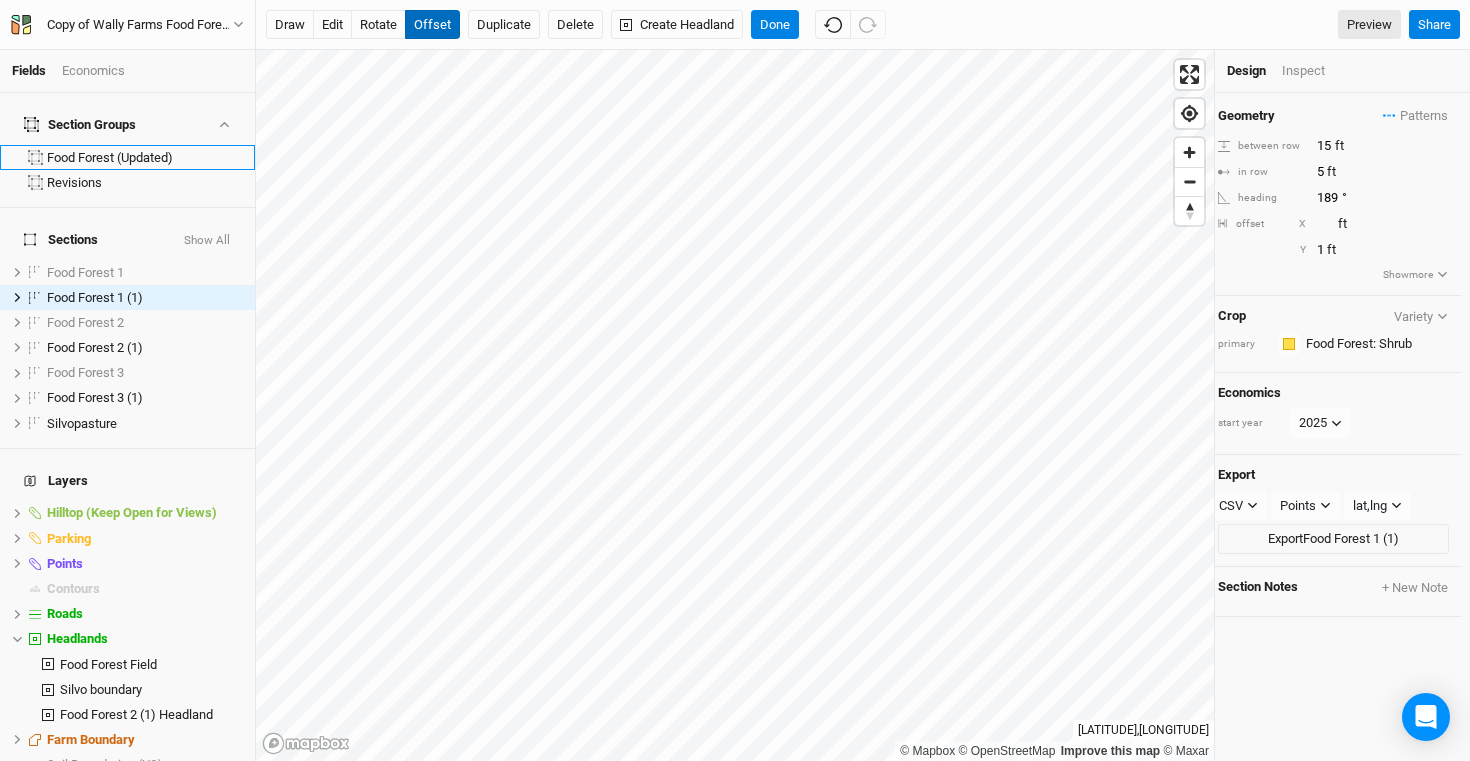 type on "-99" 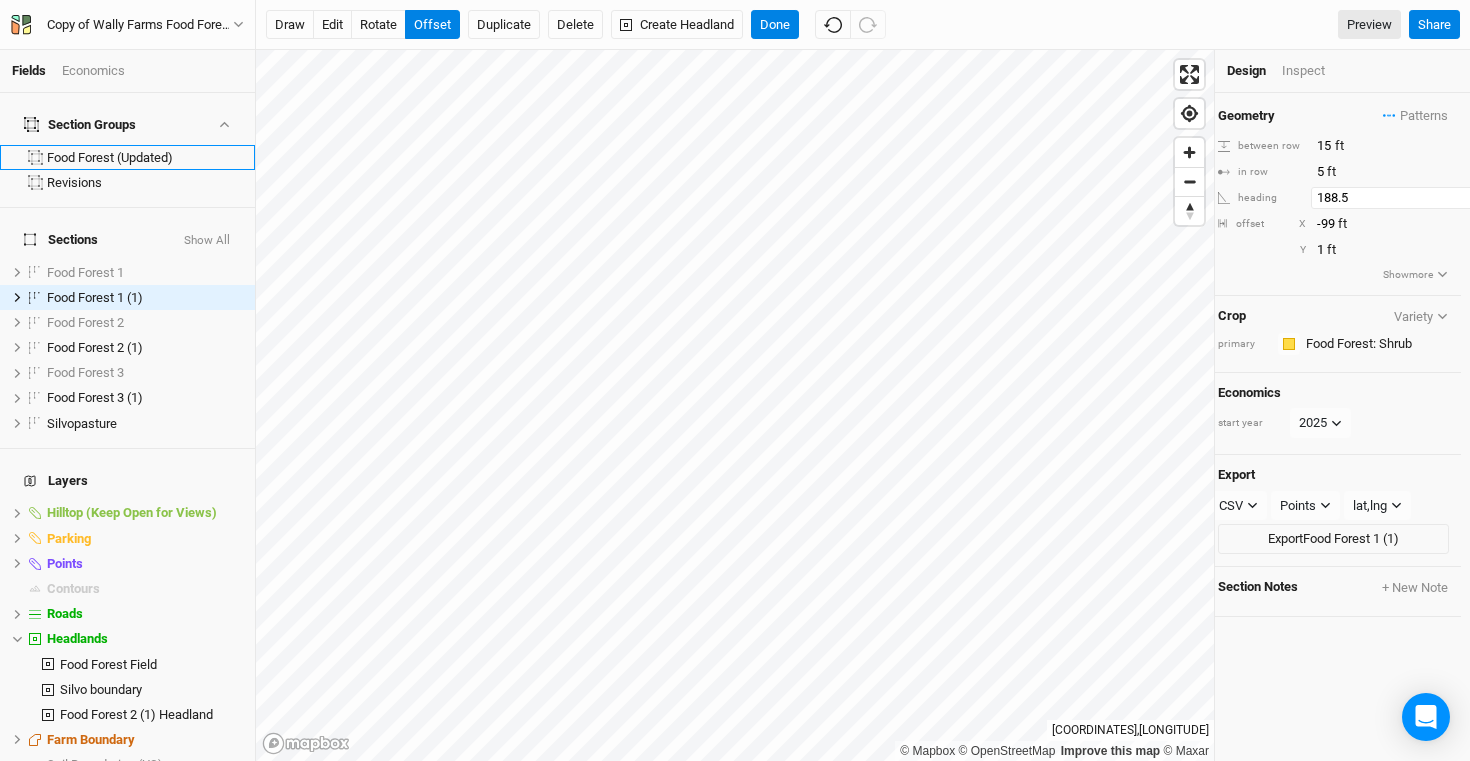 click on "188.5" at bounding box center (1398, 198) 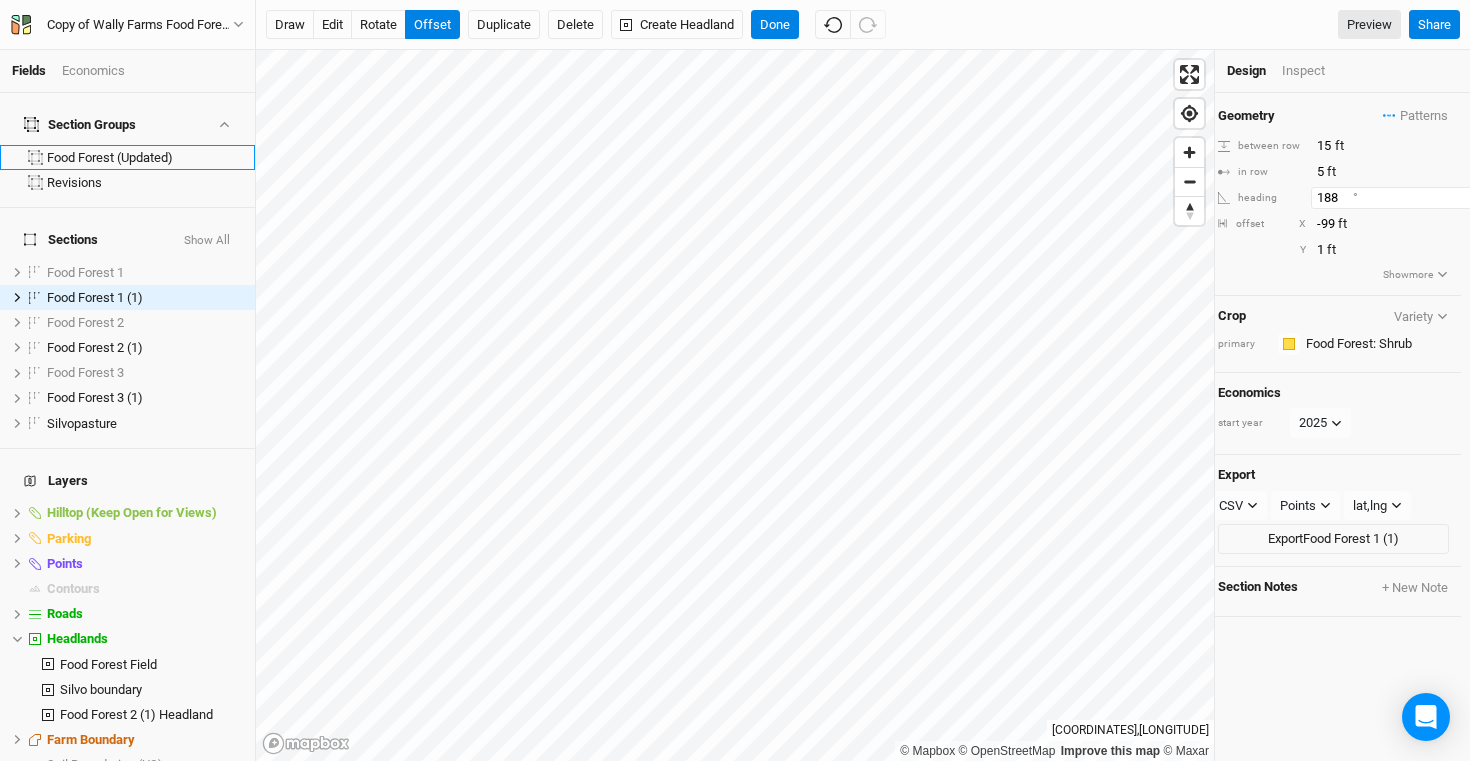click on "188" at bounding box center [1398, 198] 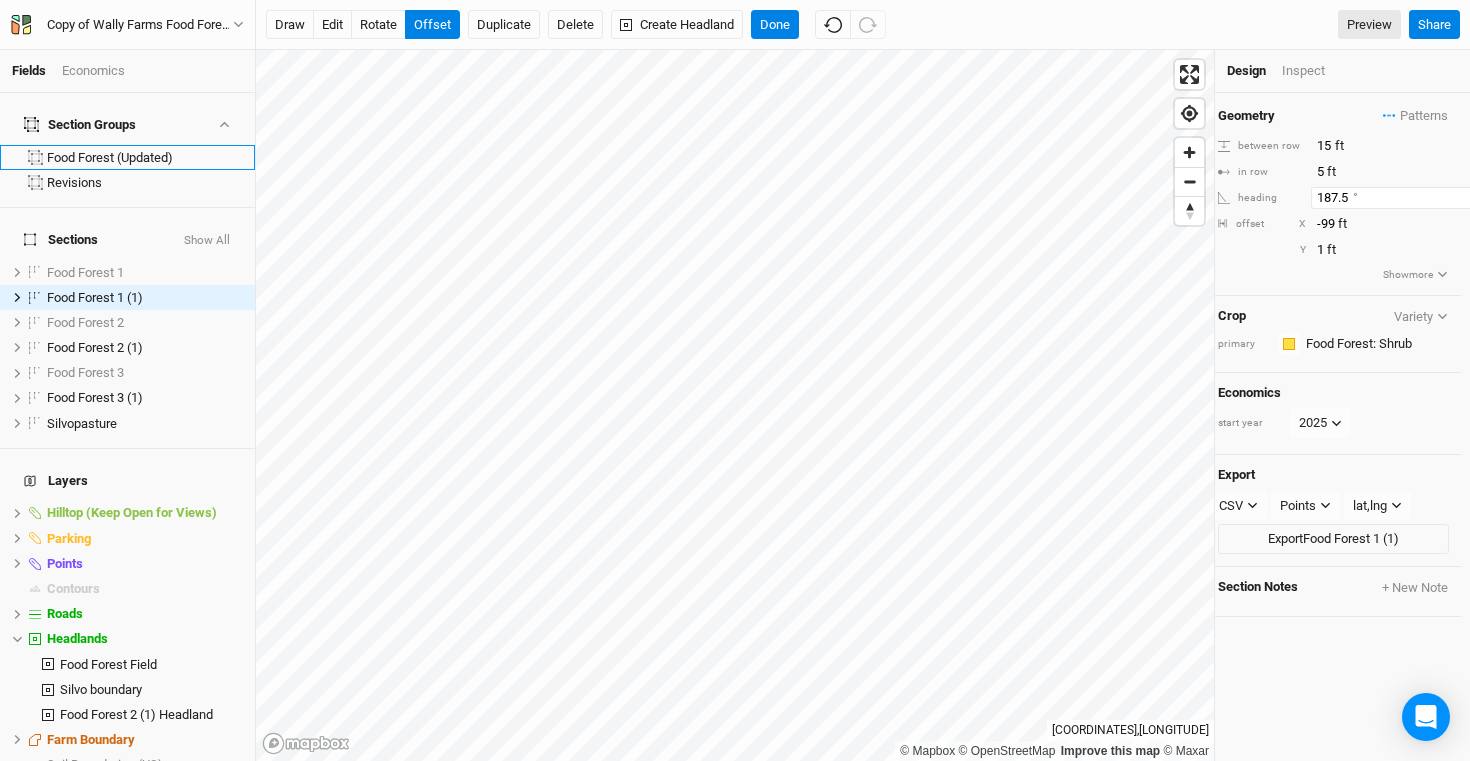 click on "187.5" at bounding box center [1398, 198] 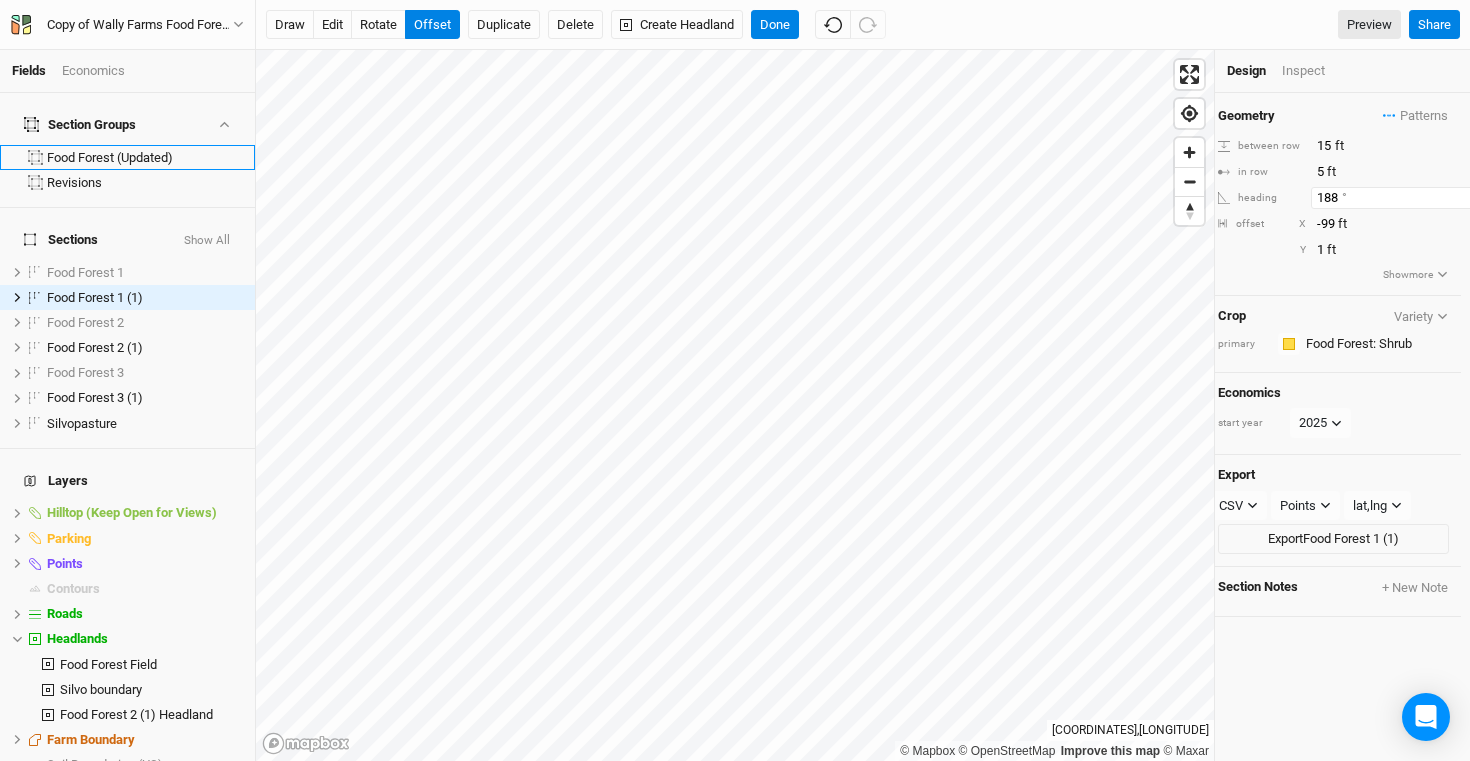 click on "188" at bounding box center [1398, 198] 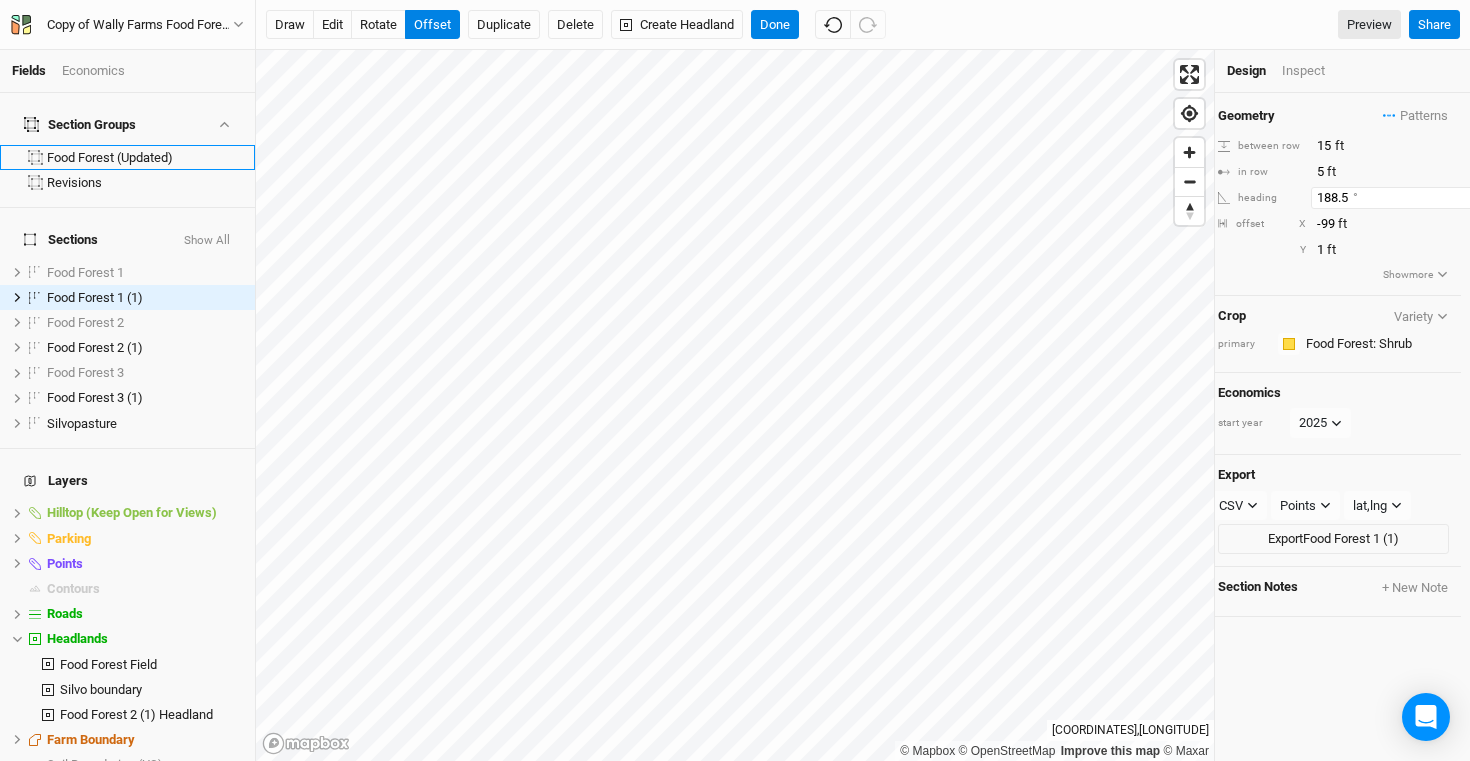 click on "188.5" at bounding box center (1398, 198) 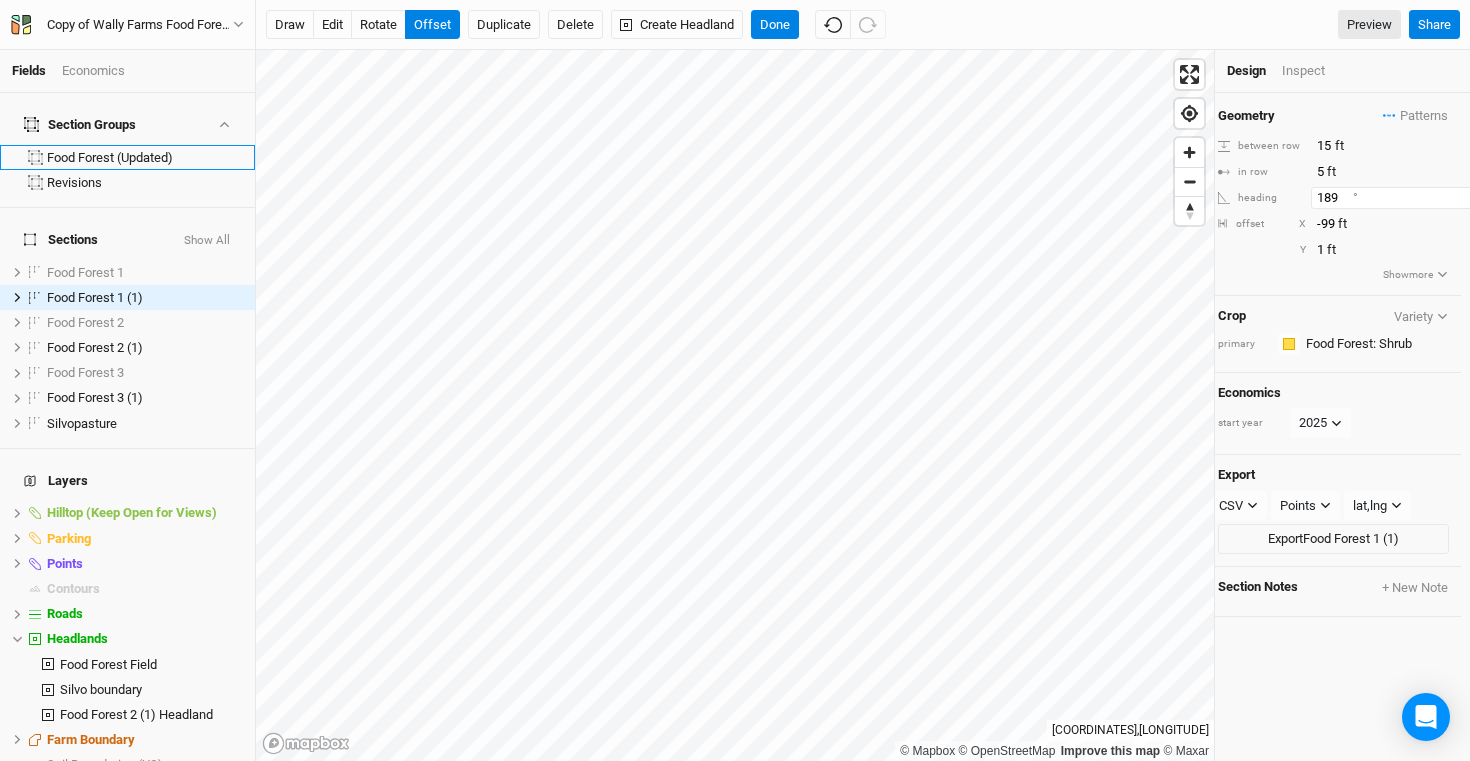 type on "189" 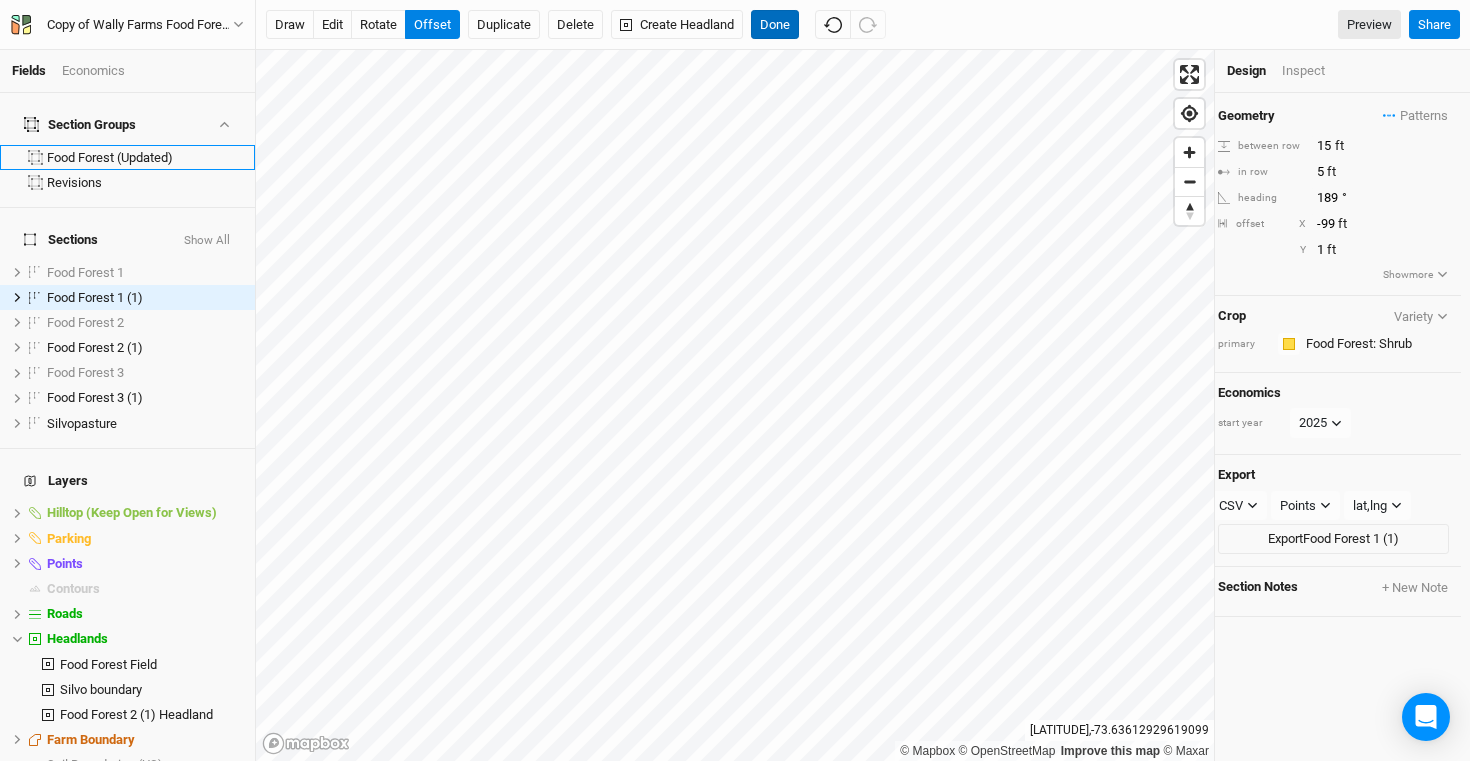 click on "Done" at bounding box center (775, 25) 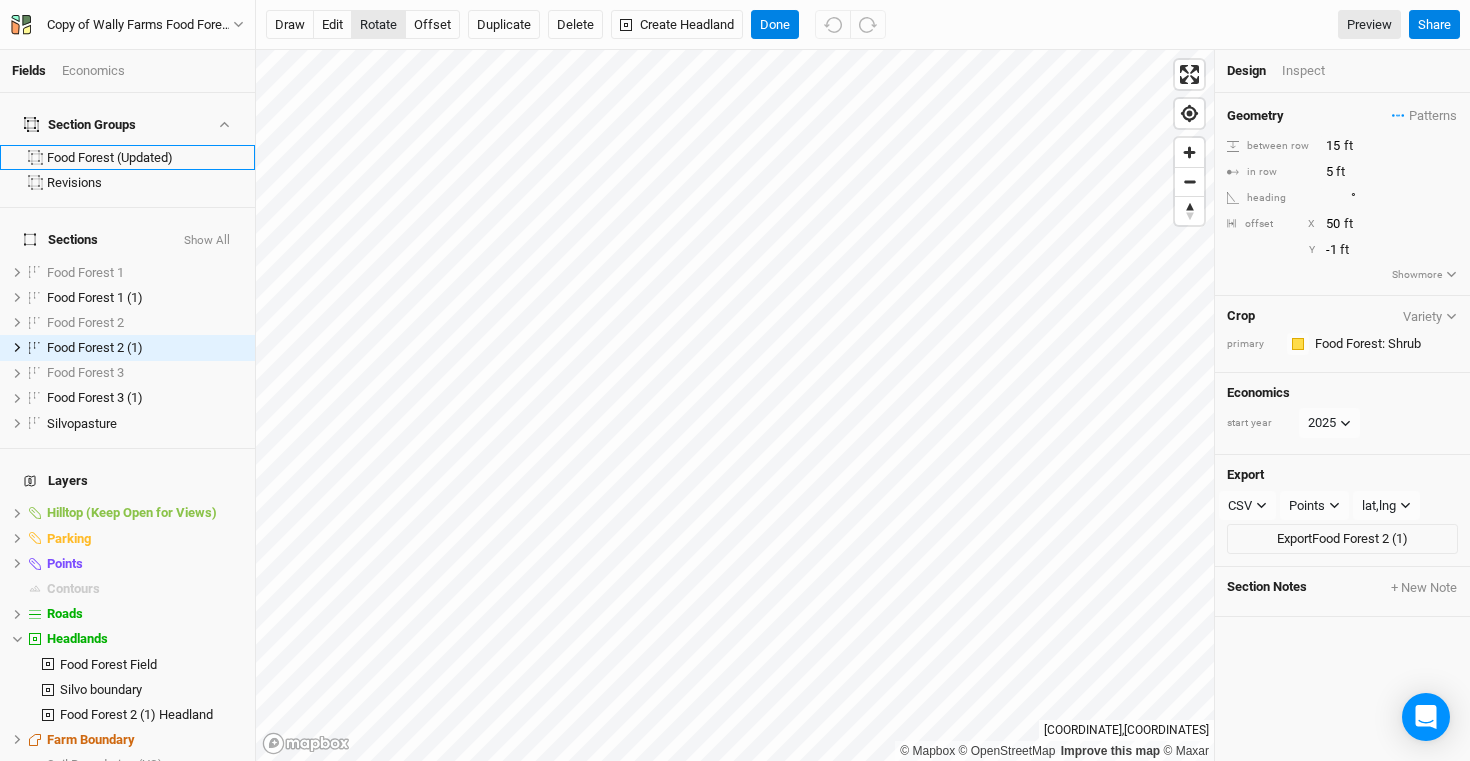 click on "rotate" at bounding box center [378, 25] 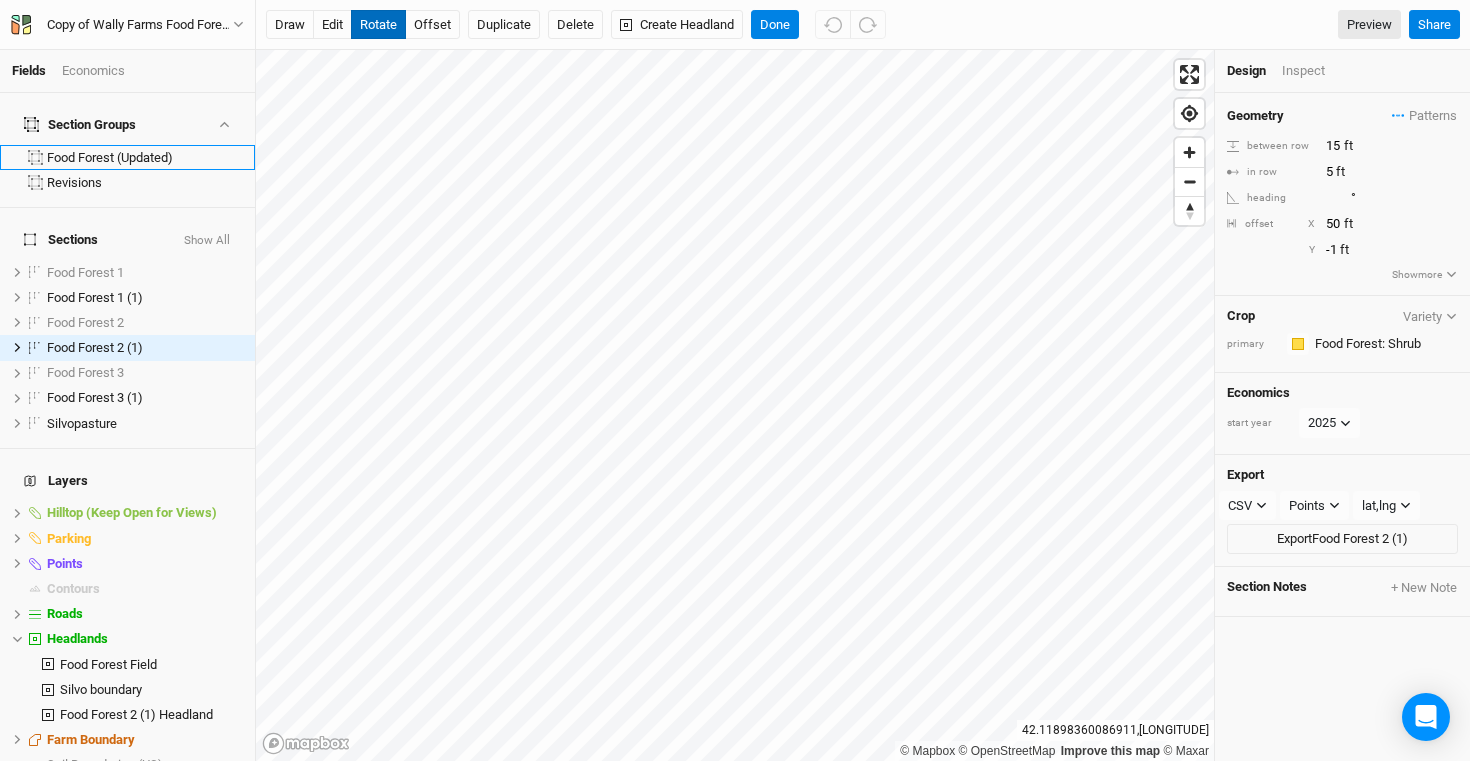 type 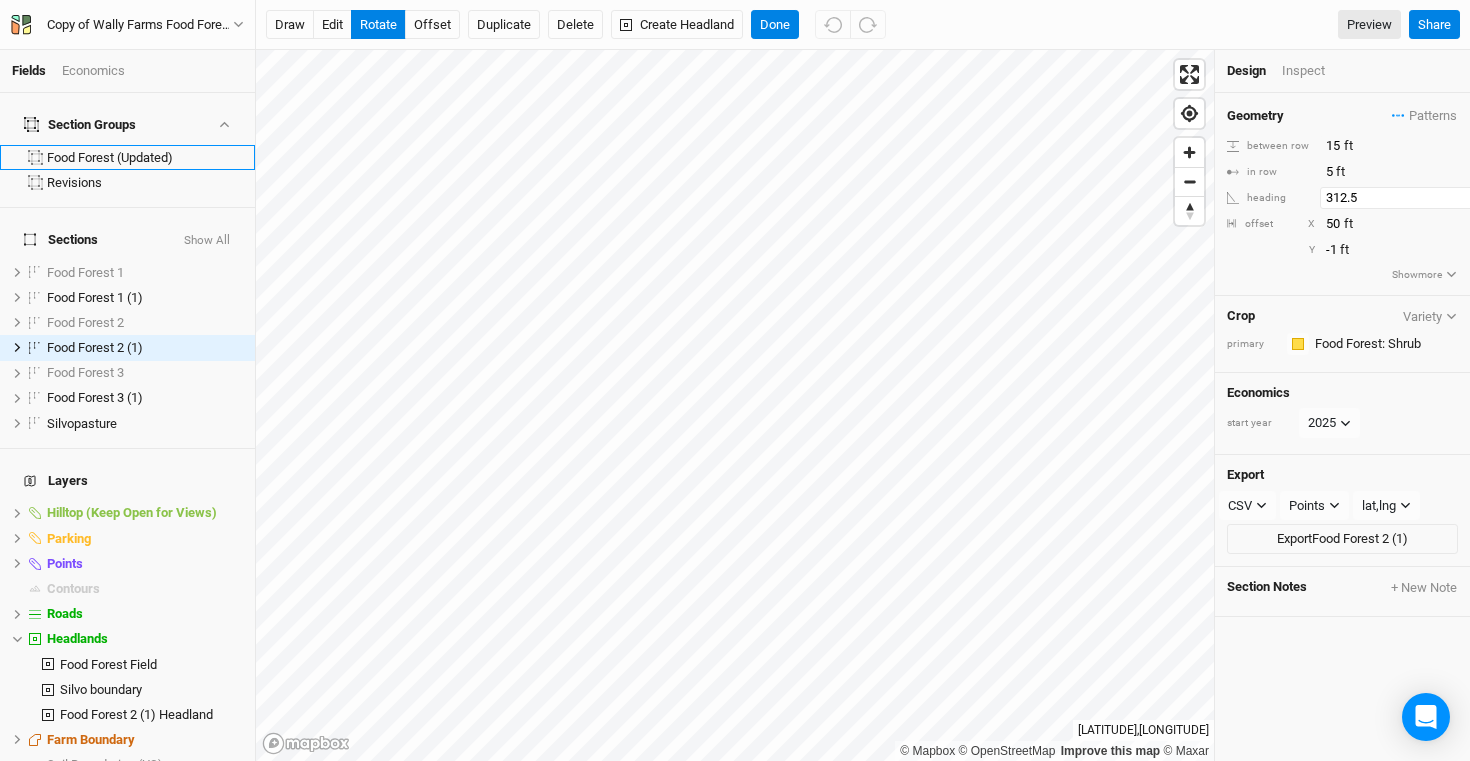 click on "312.5" at bounding box center (1407, 198) 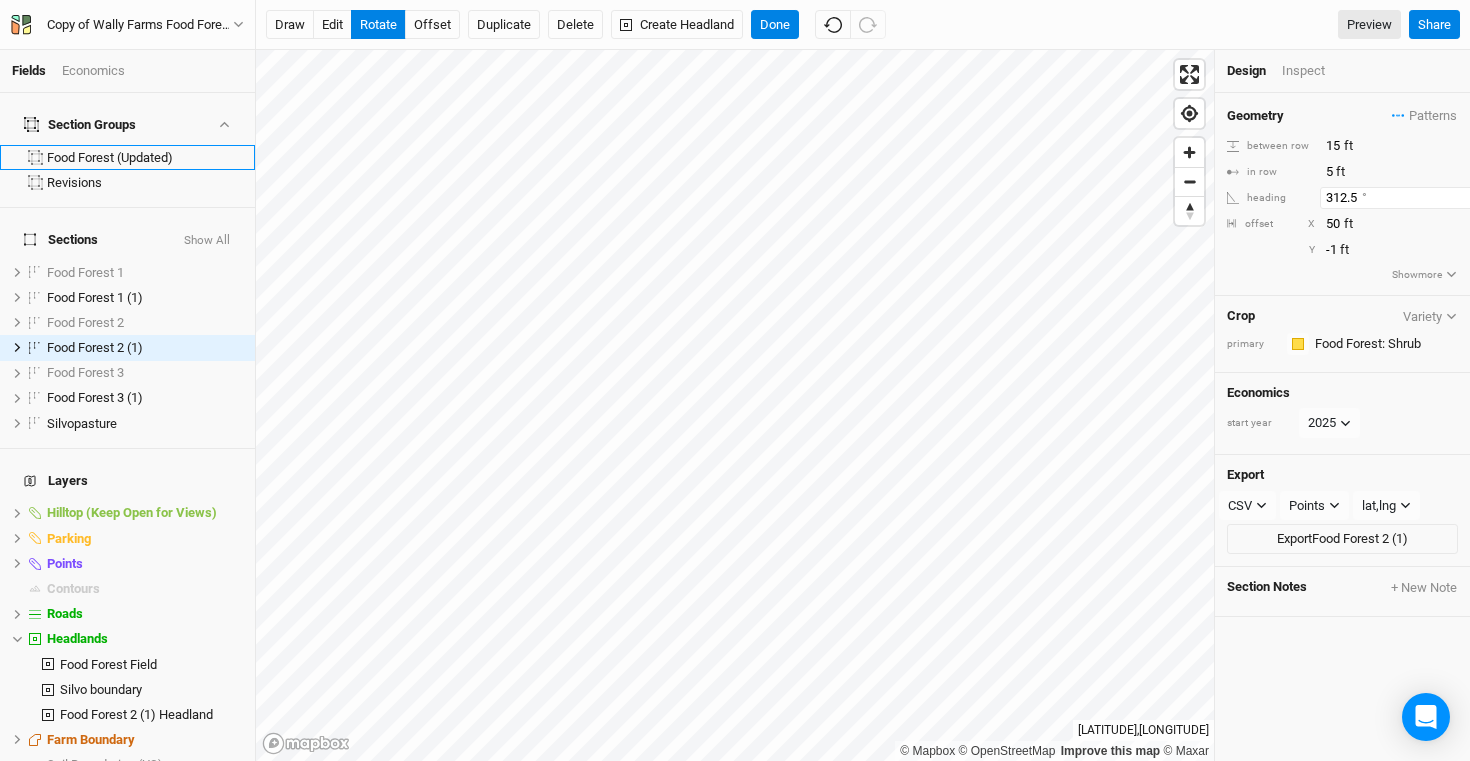 scroll, scrollTop: 0, scrollLeft: 9, axis: horizontal 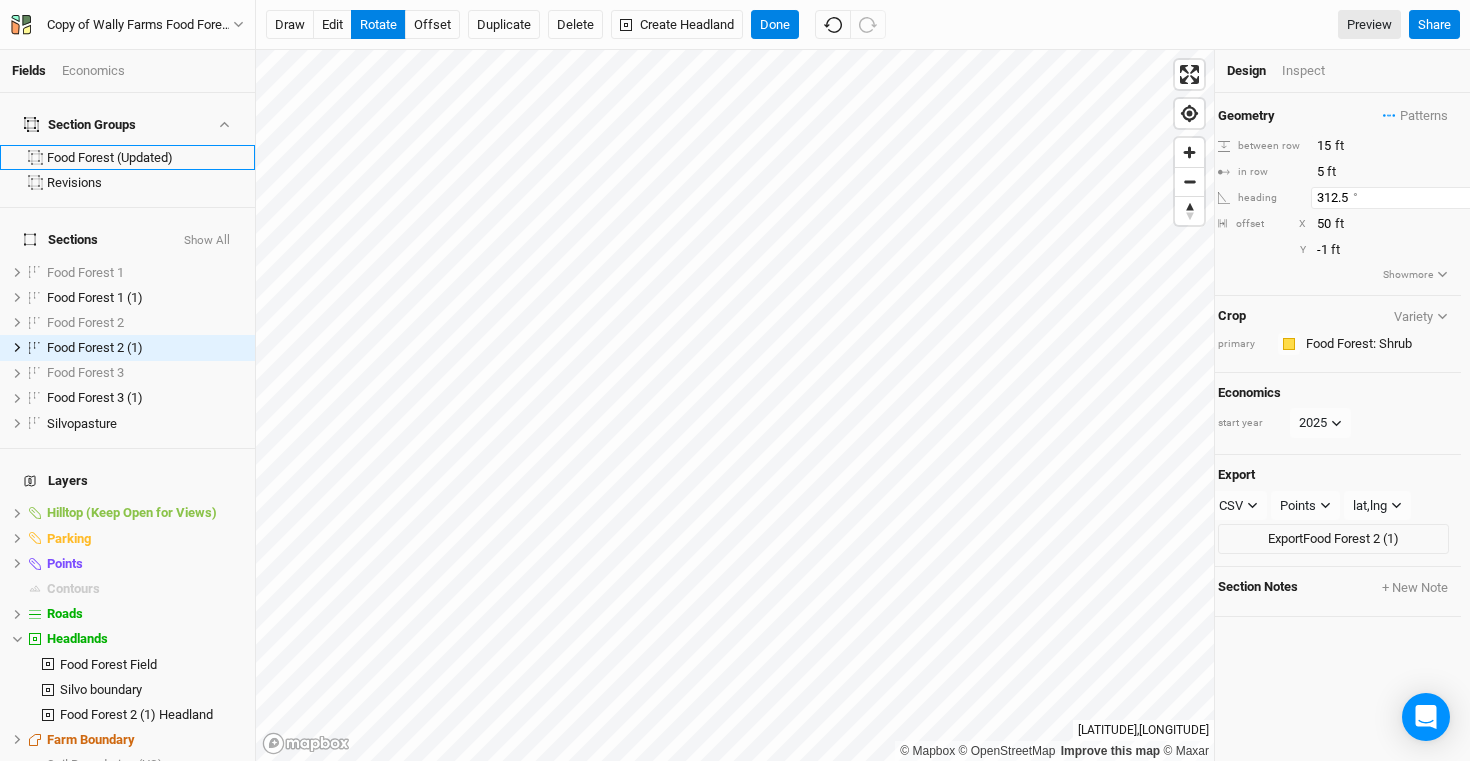 click on "312.5" at bounding box center [1398, 198] 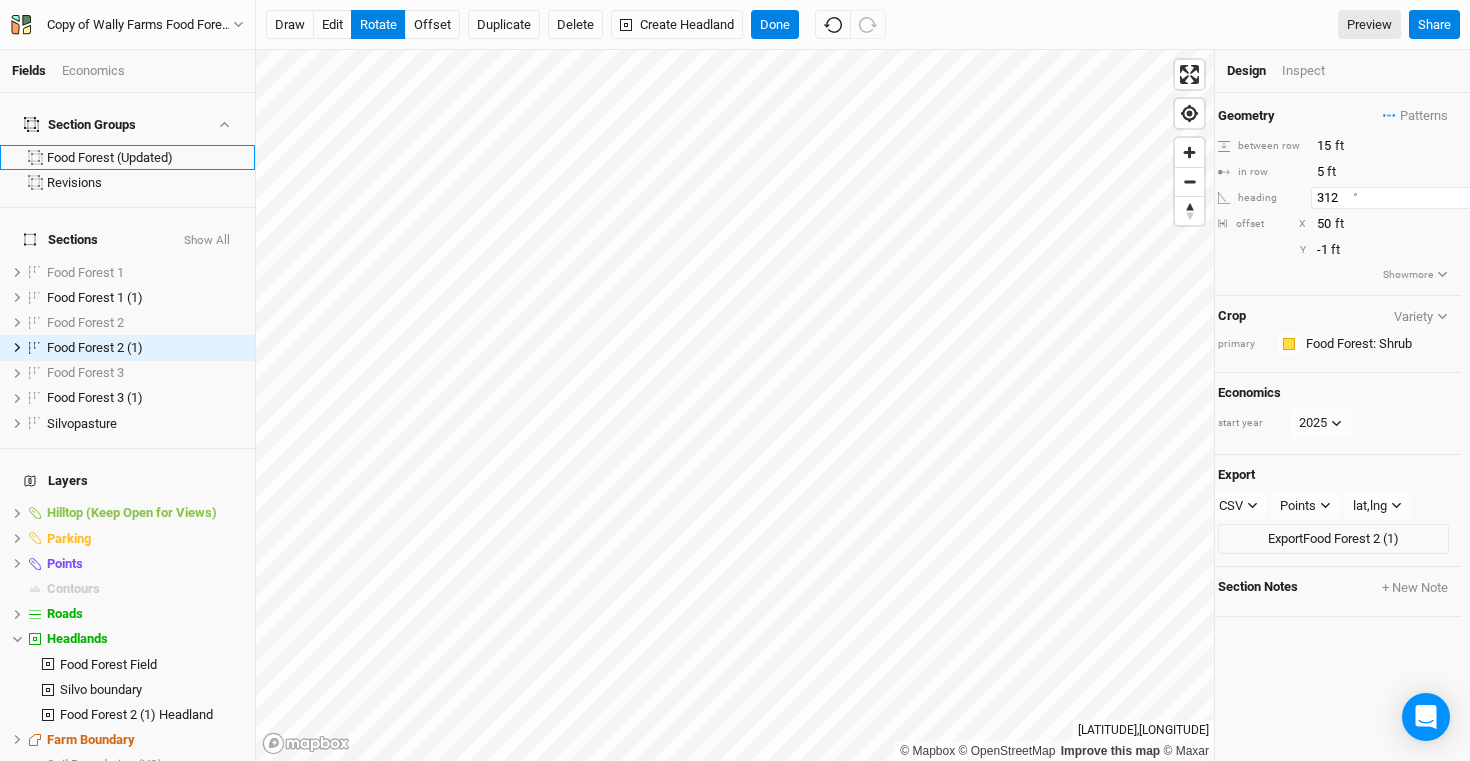 click on "312" at bounding box center (1398, 198) 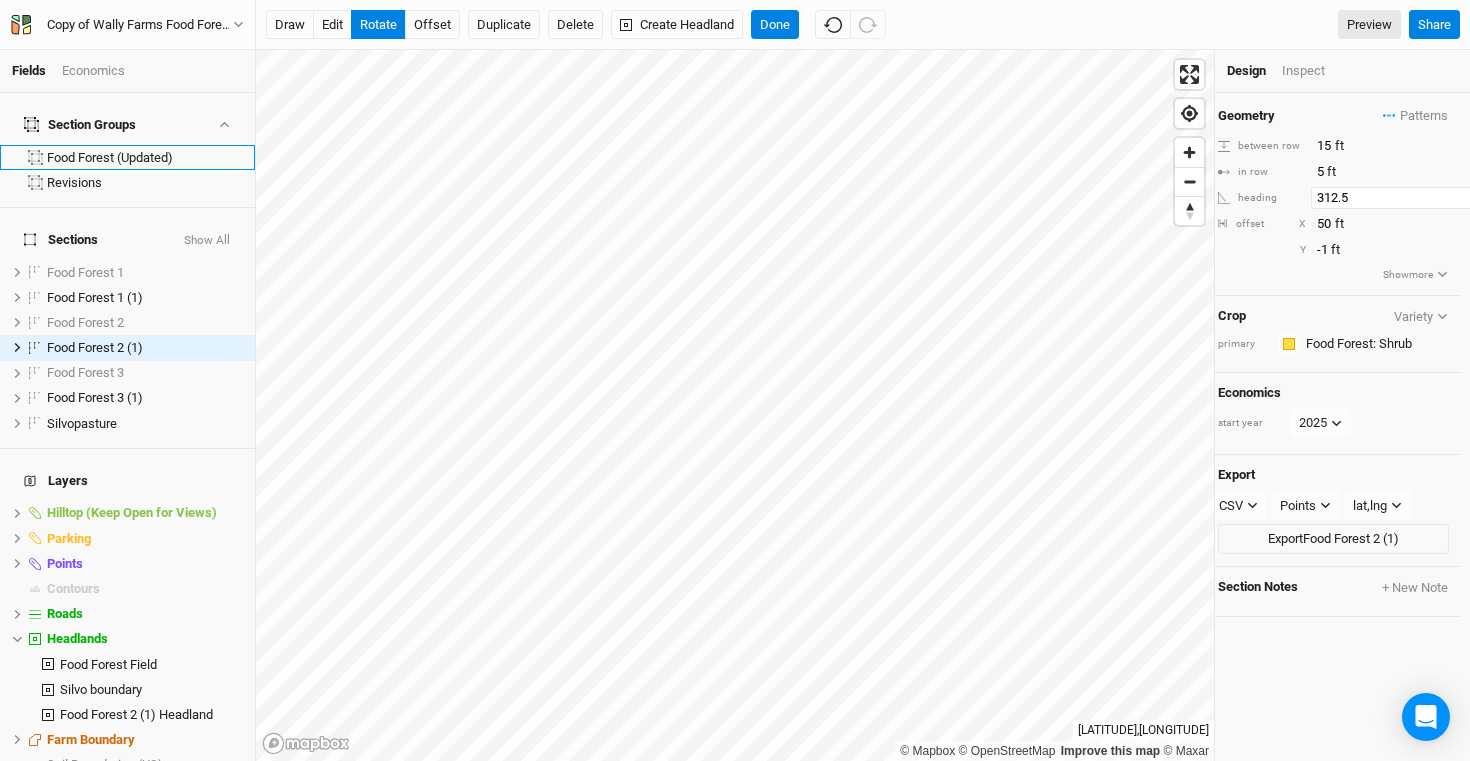click on "312.5" at bounding box center (1398, 198) 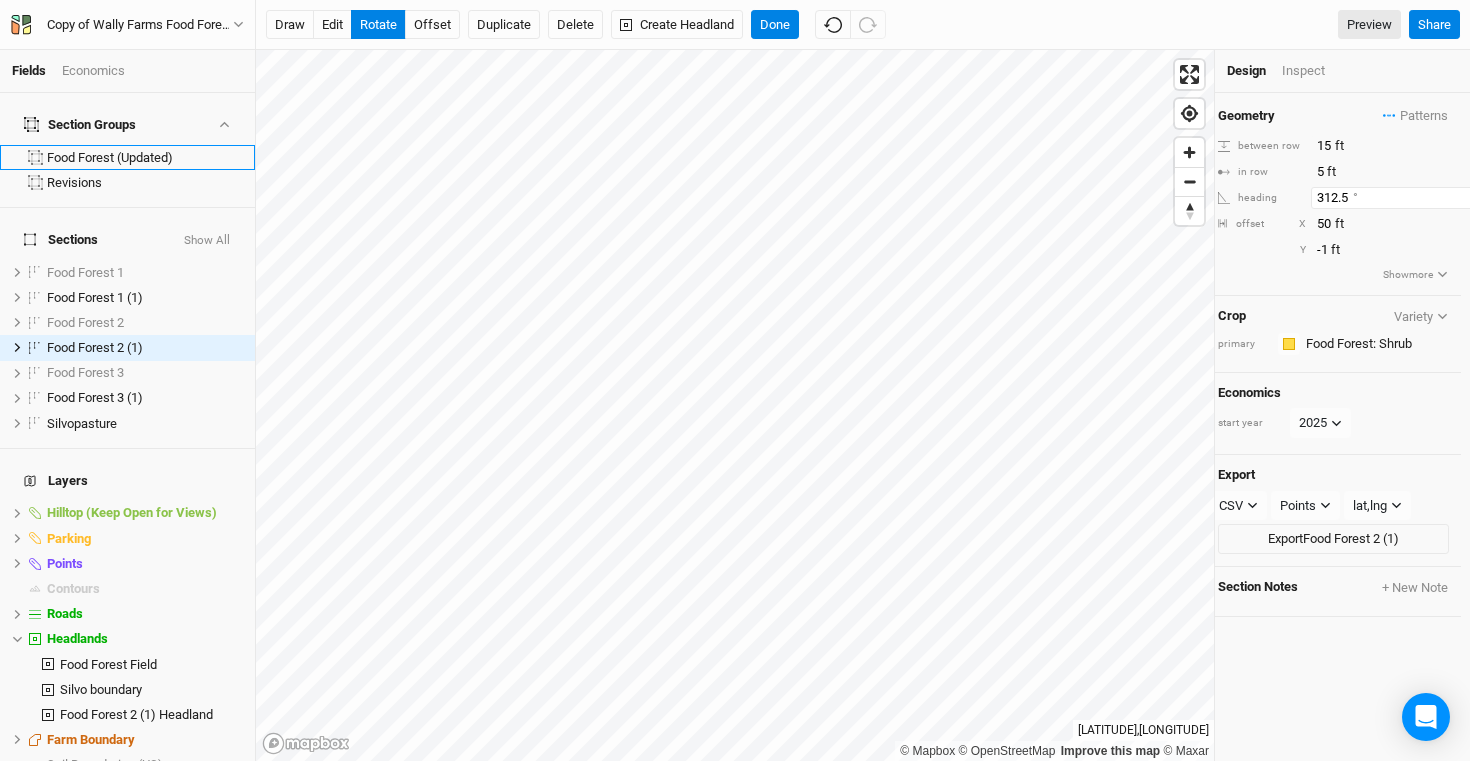 click on "313" at bounding box center [1398, 198] 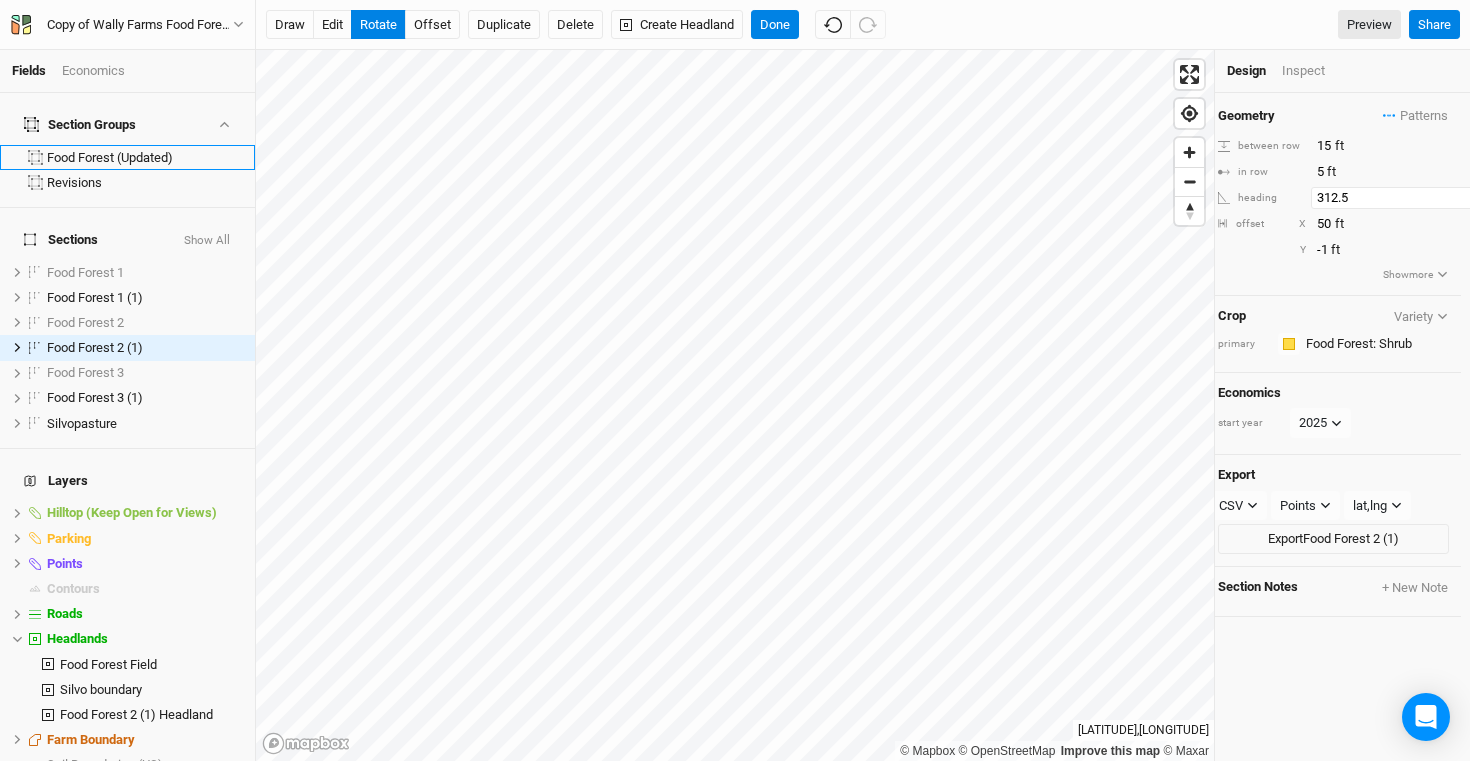 click on "313.5" at bounding box center [1398, 198] 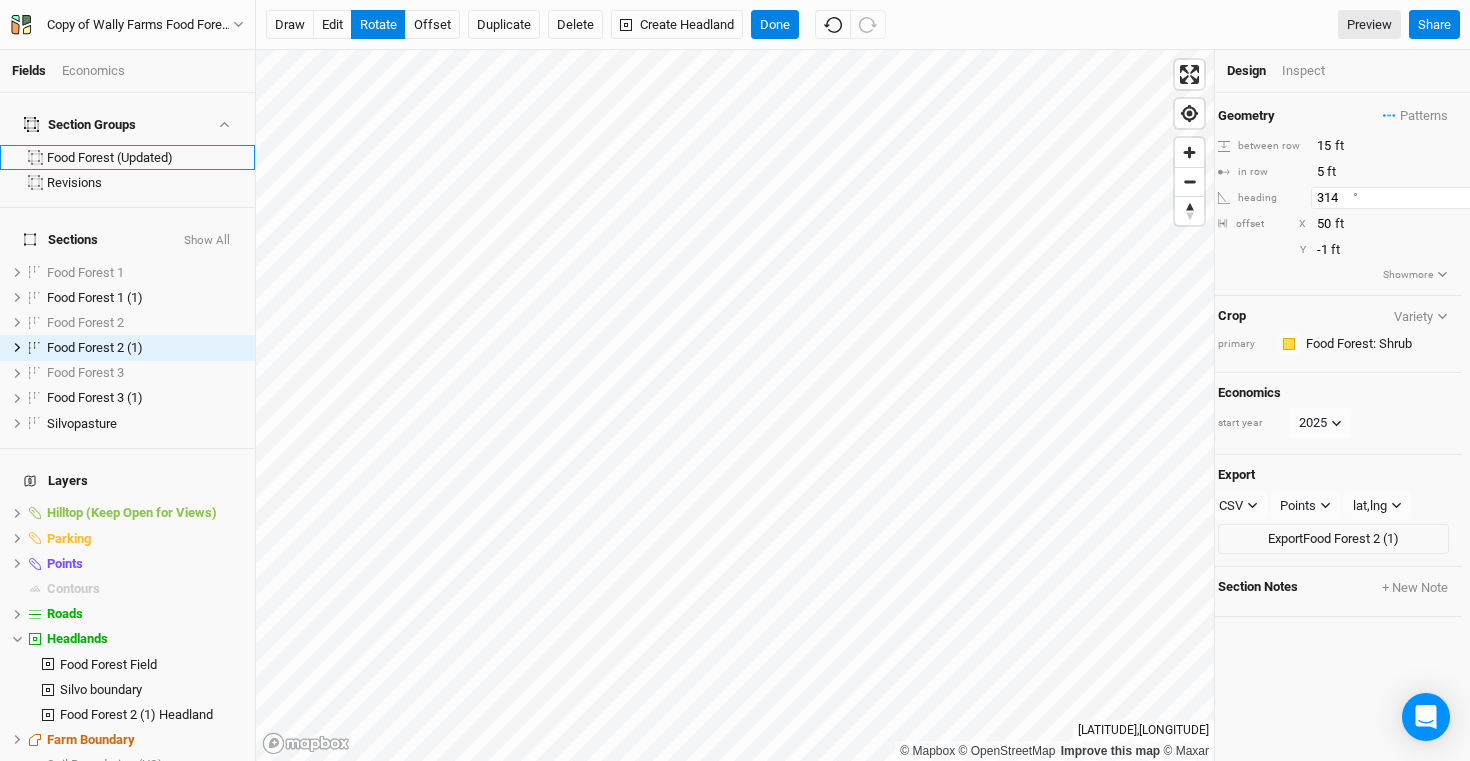 click on "314" at bounding box center [1398, 198] 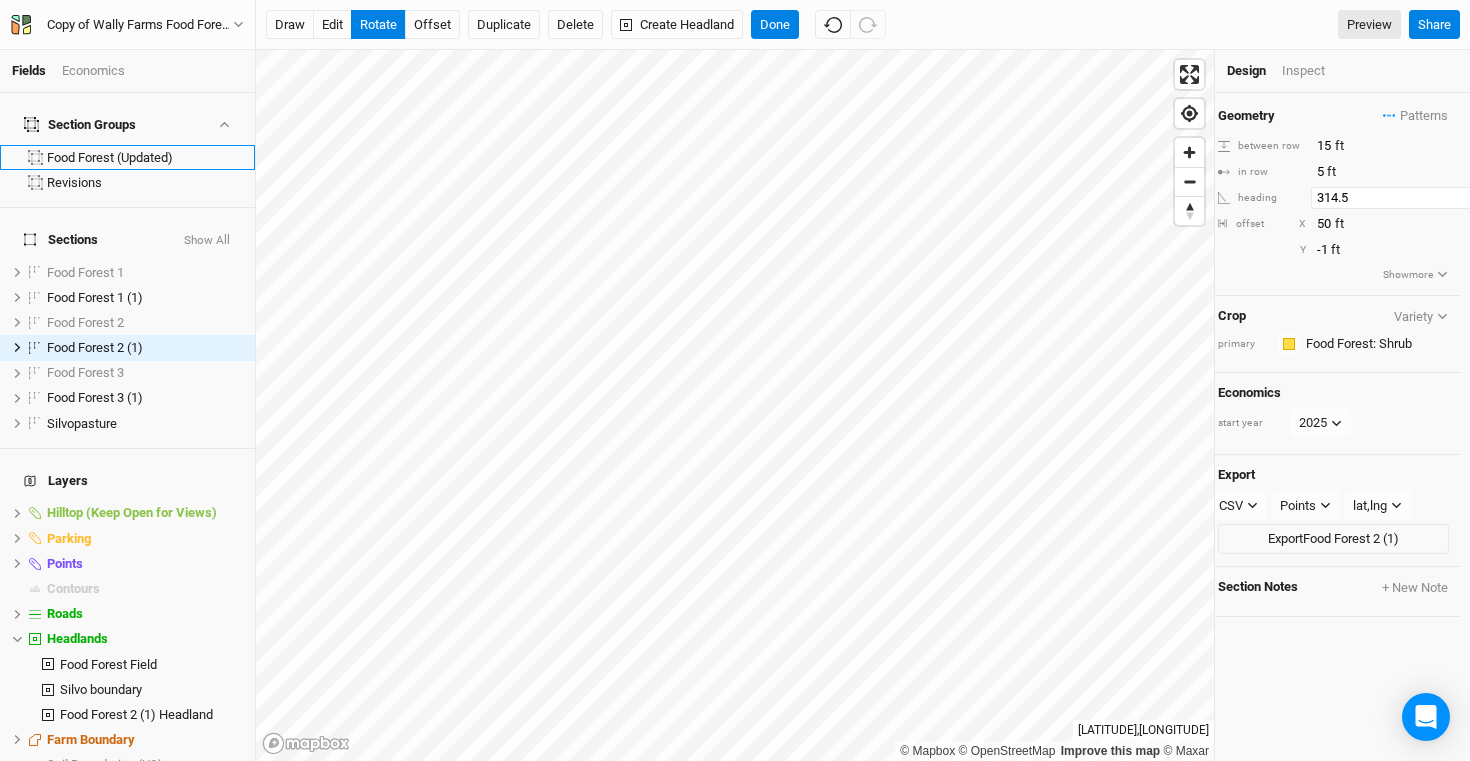 click on "314.5" at bounding box center [1398, 198] 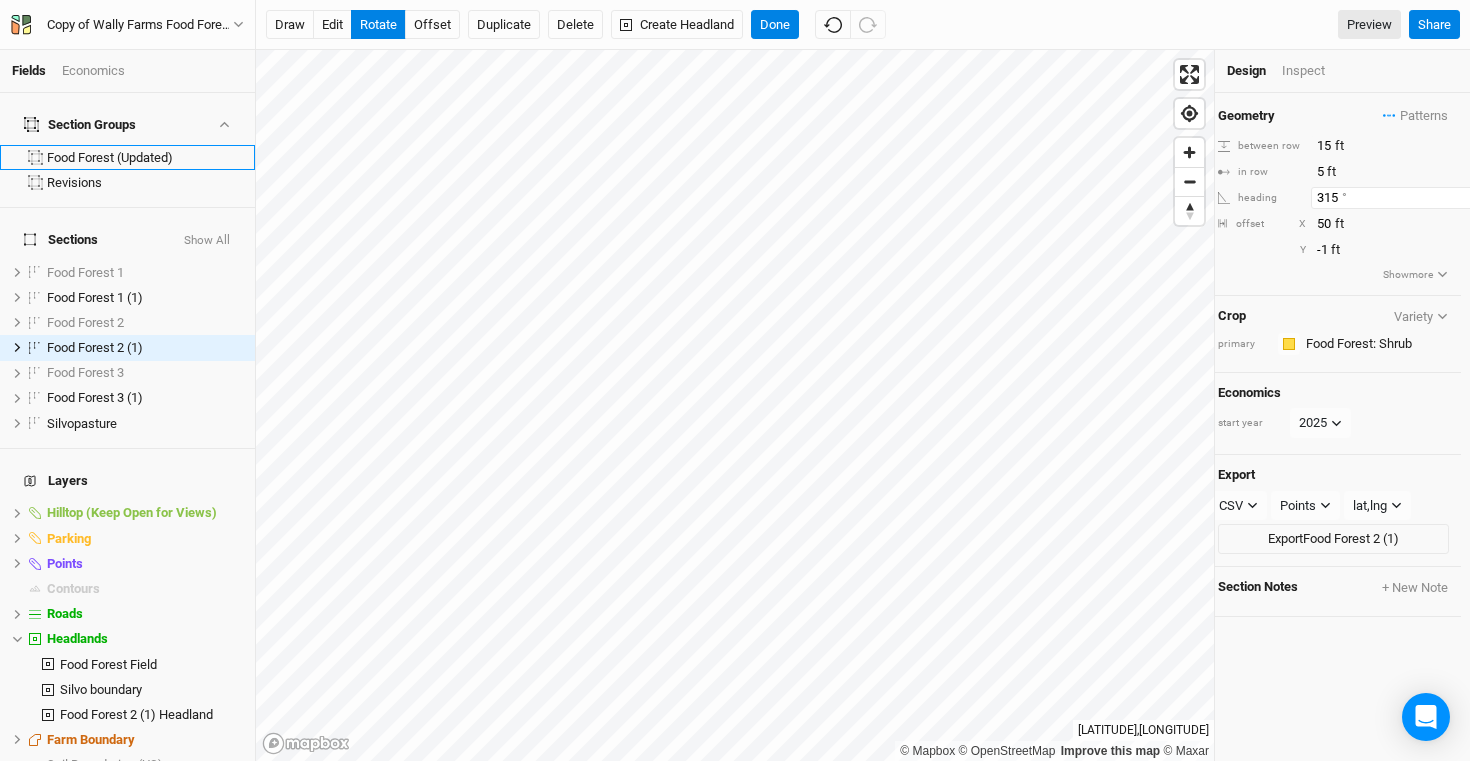 click on "315" at bounding box center [1398, 198] 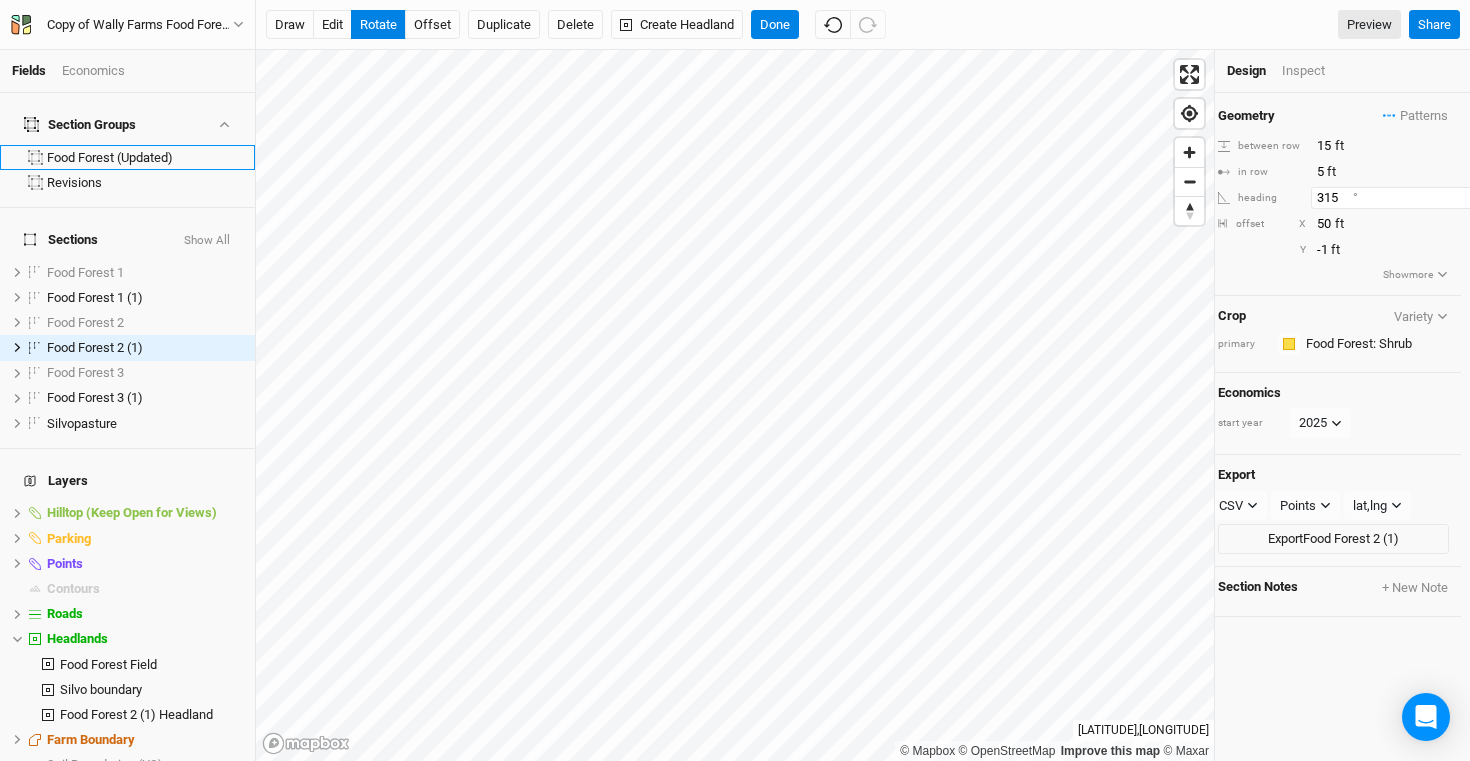 click on "316" at bounding box center (1398, 198) 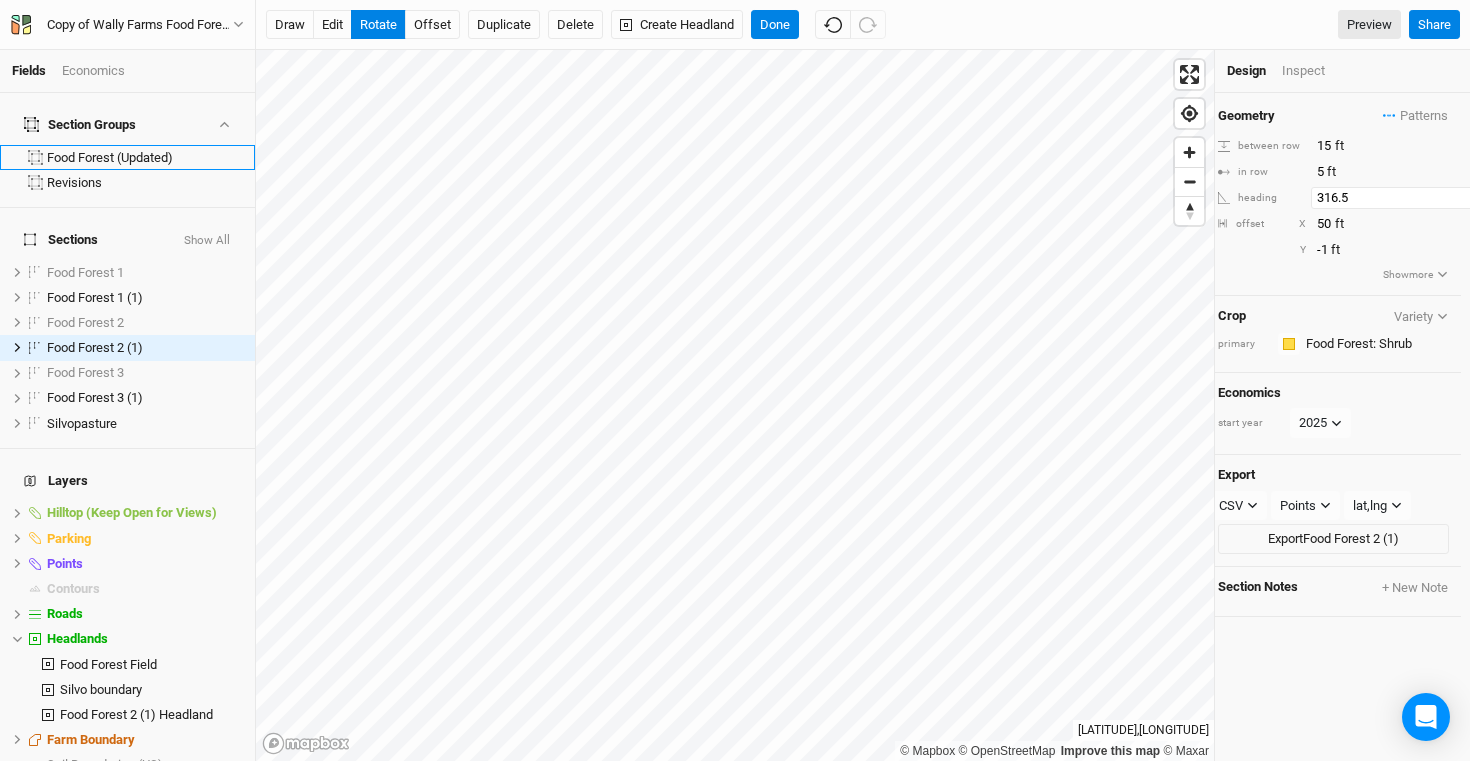 click on "316.5" at bounding box center (1398, 198) 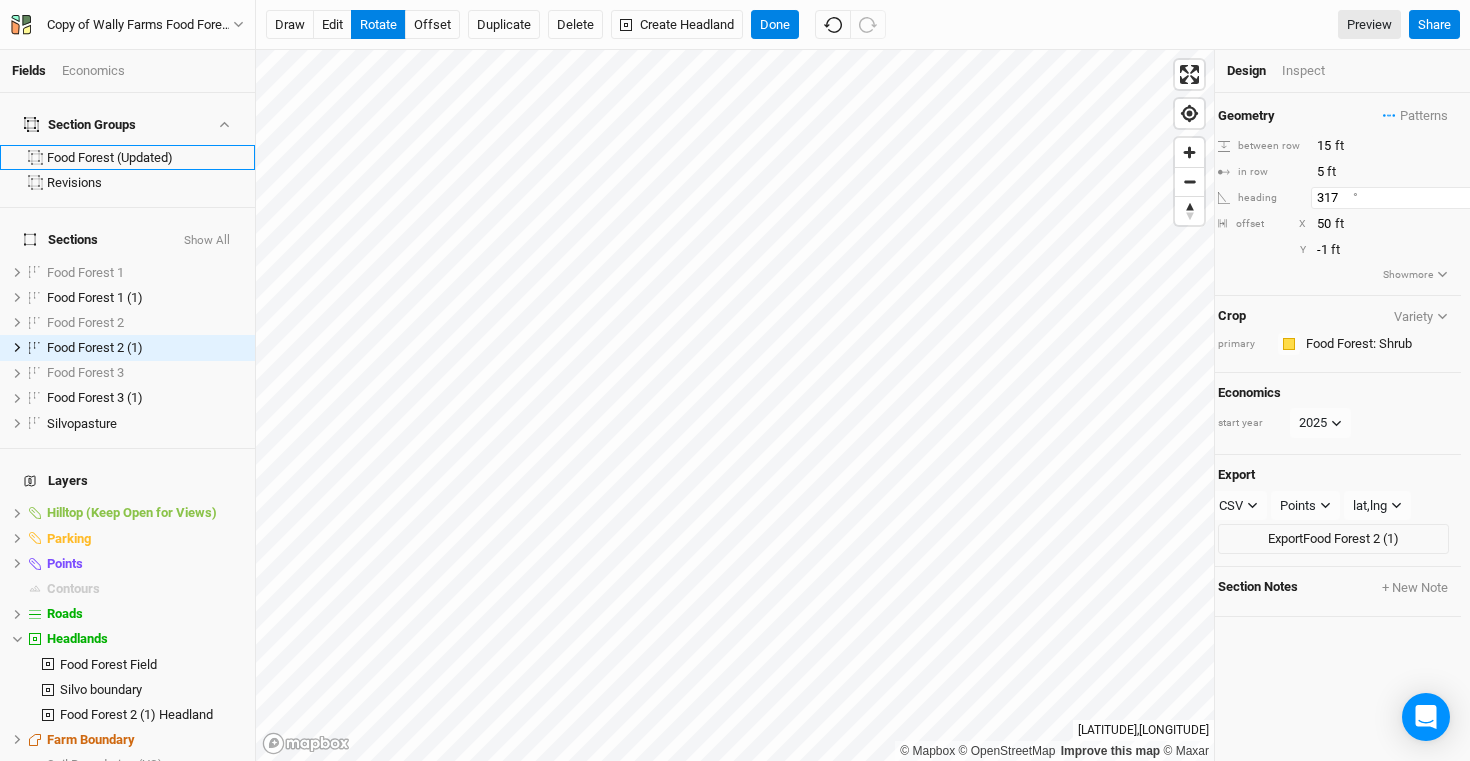 click on "317" at bounding box center (1398, 198) 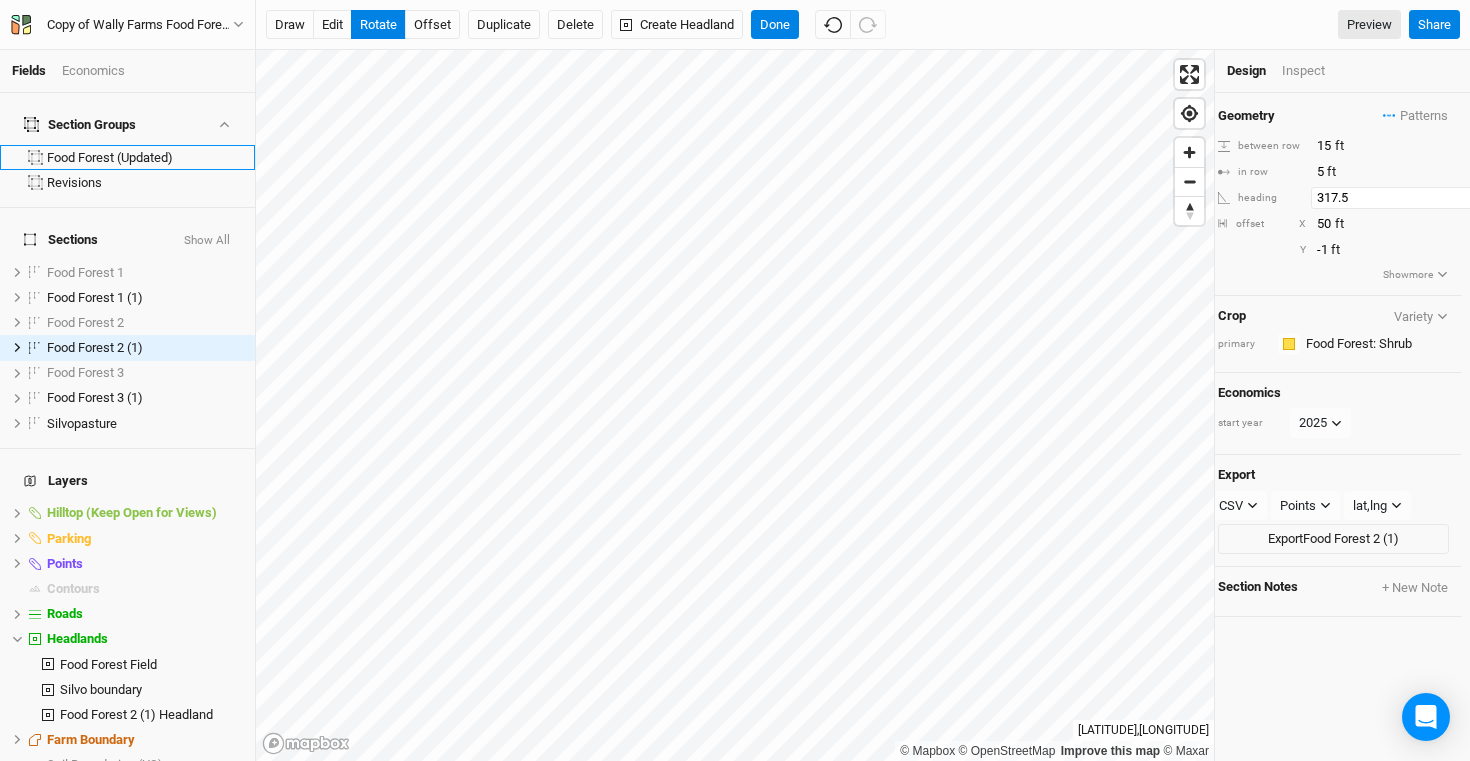 click on "317.5" at bounding box center (1398, 198) 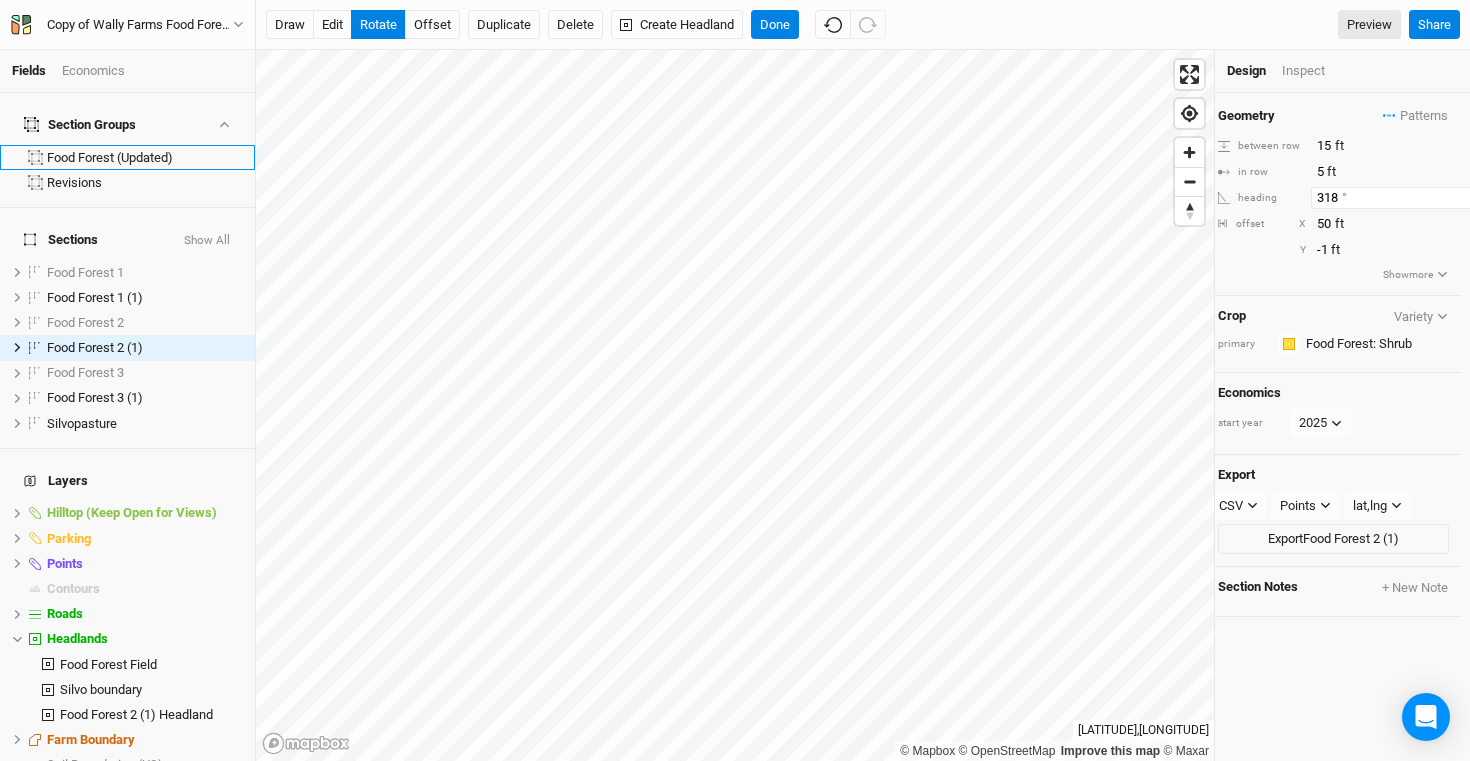 click on "318" at bounding box center [1398, 198] 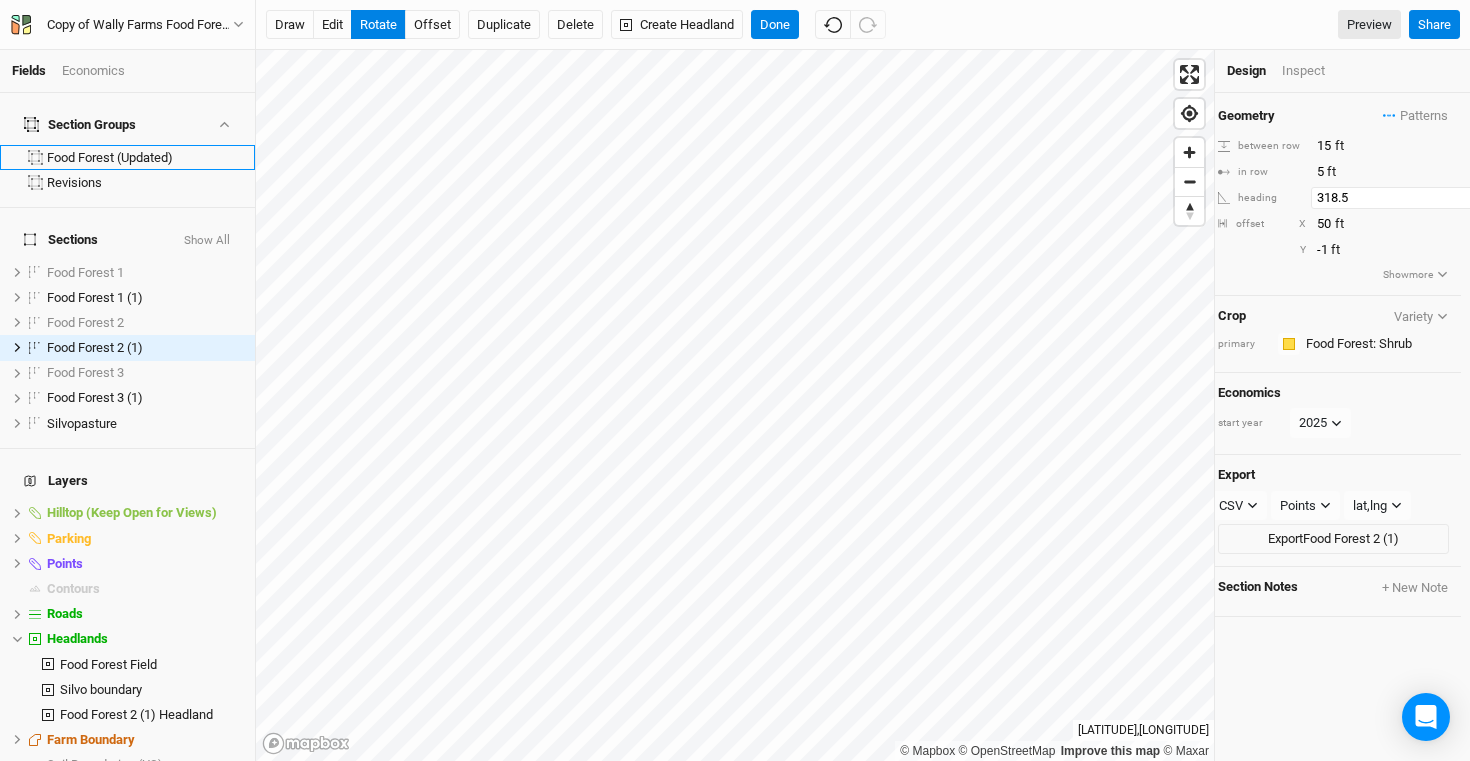 type on "318.5" 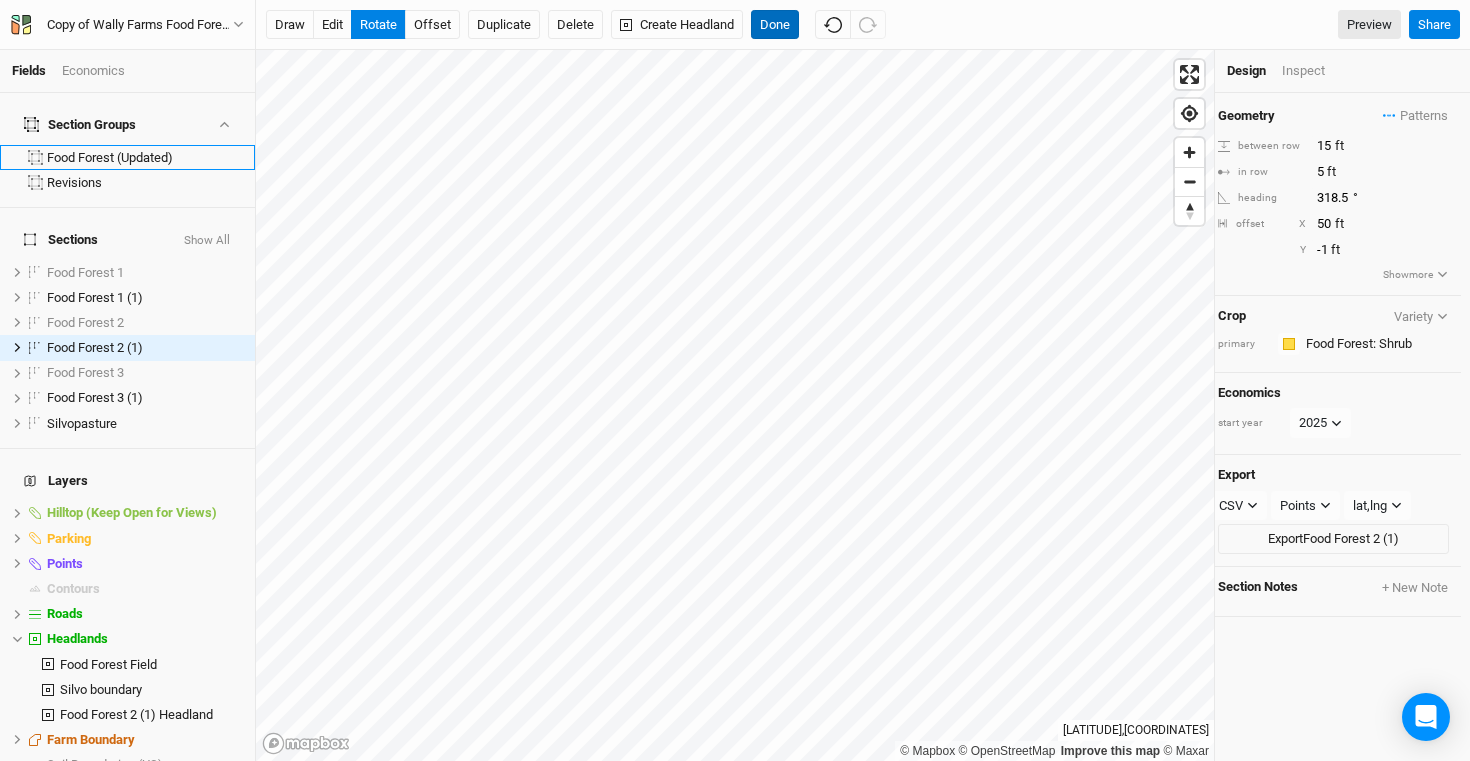 click on "Done" at bounding box center (775, 25) 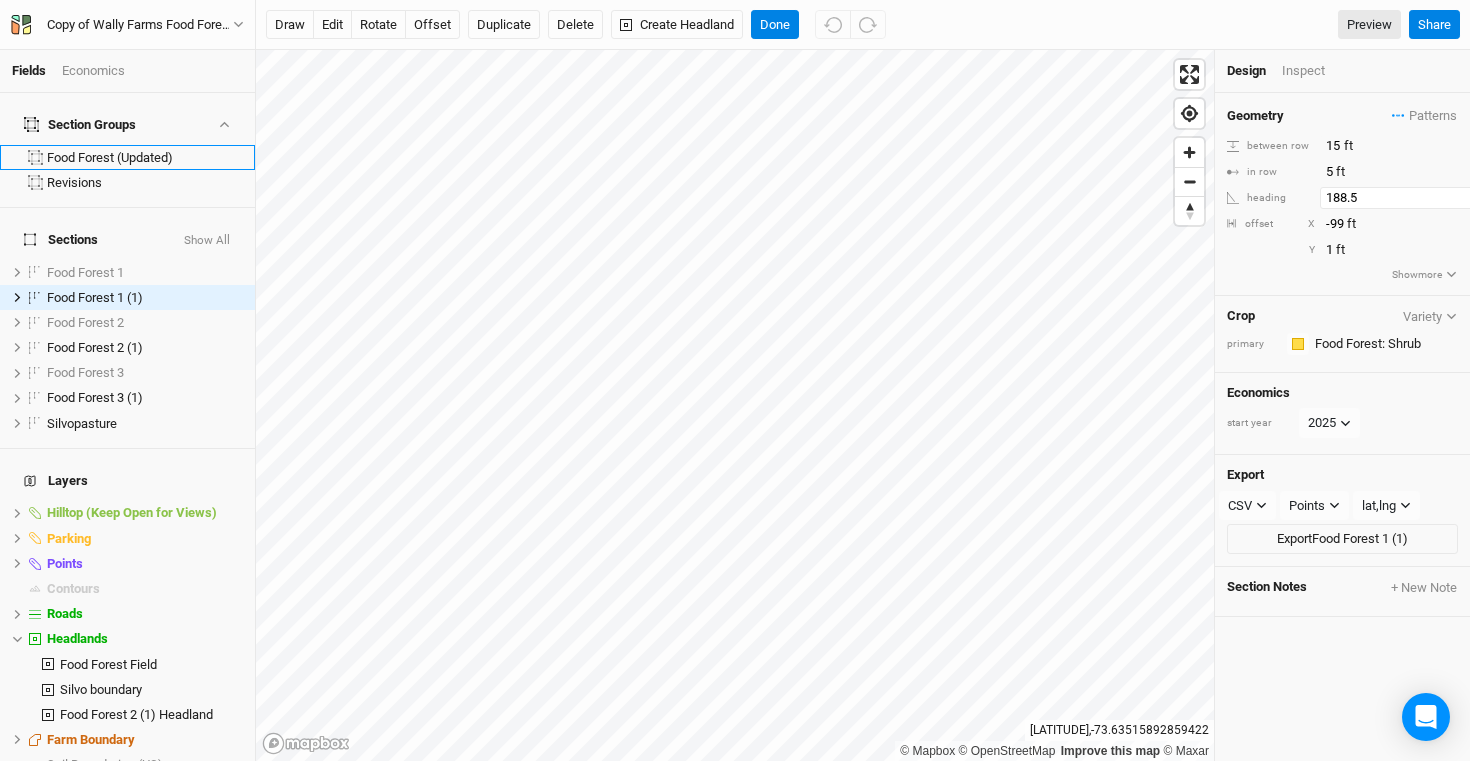 click on "188.5" at bounding box center [1407, 198] 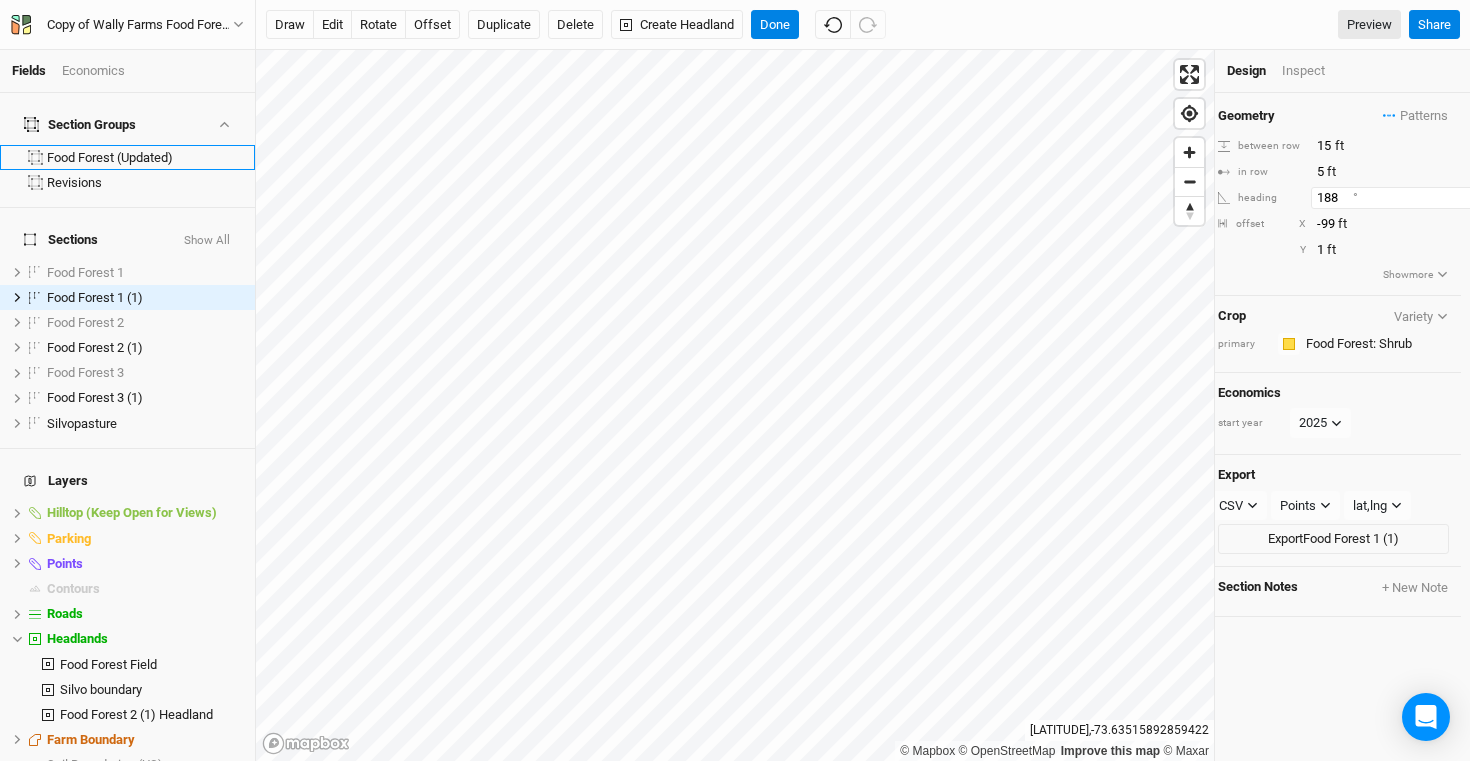 click on "188" at bounding box center (1398, 198) 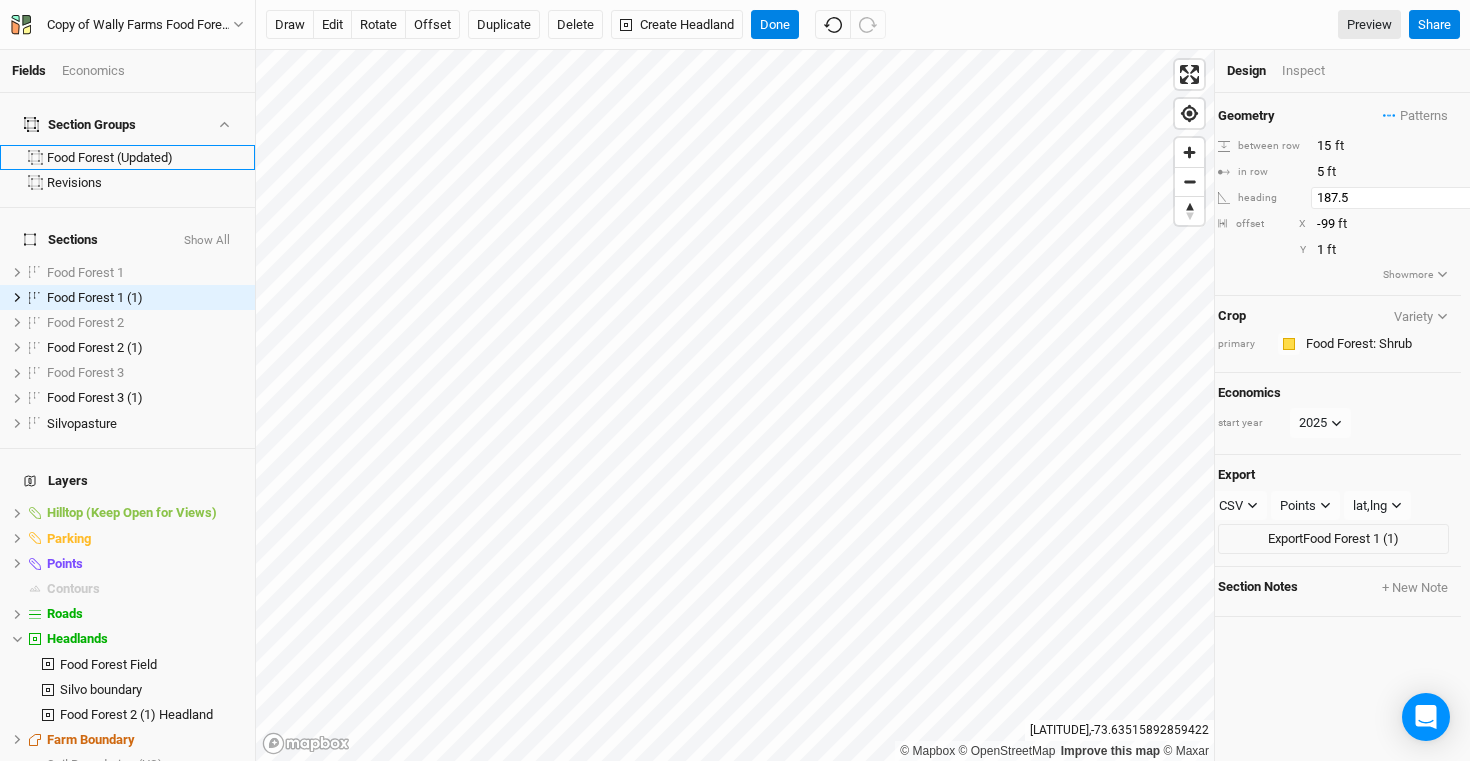 click on "187.5" at bounding box center [1398, 198] 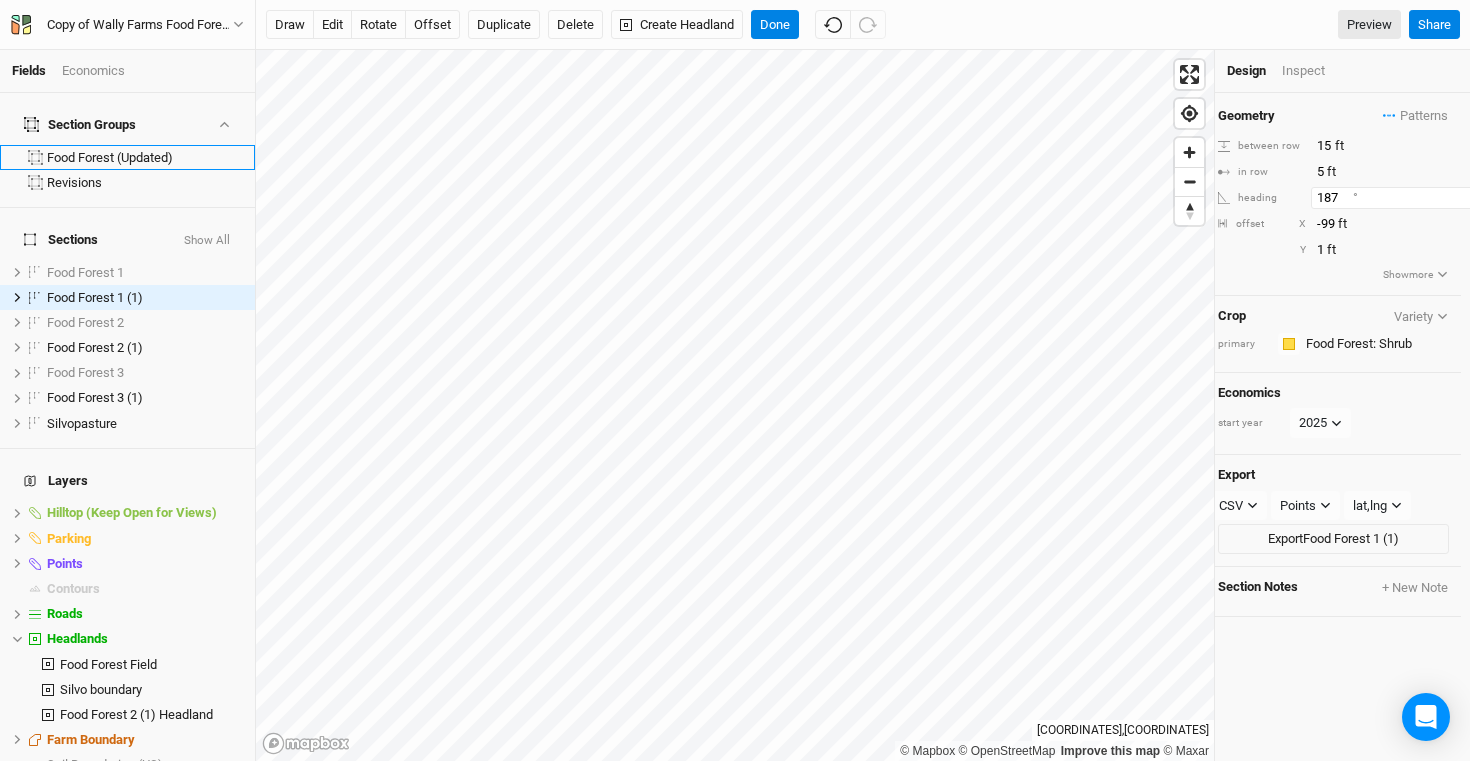 click on "187" at bounding box center (1398, 198) 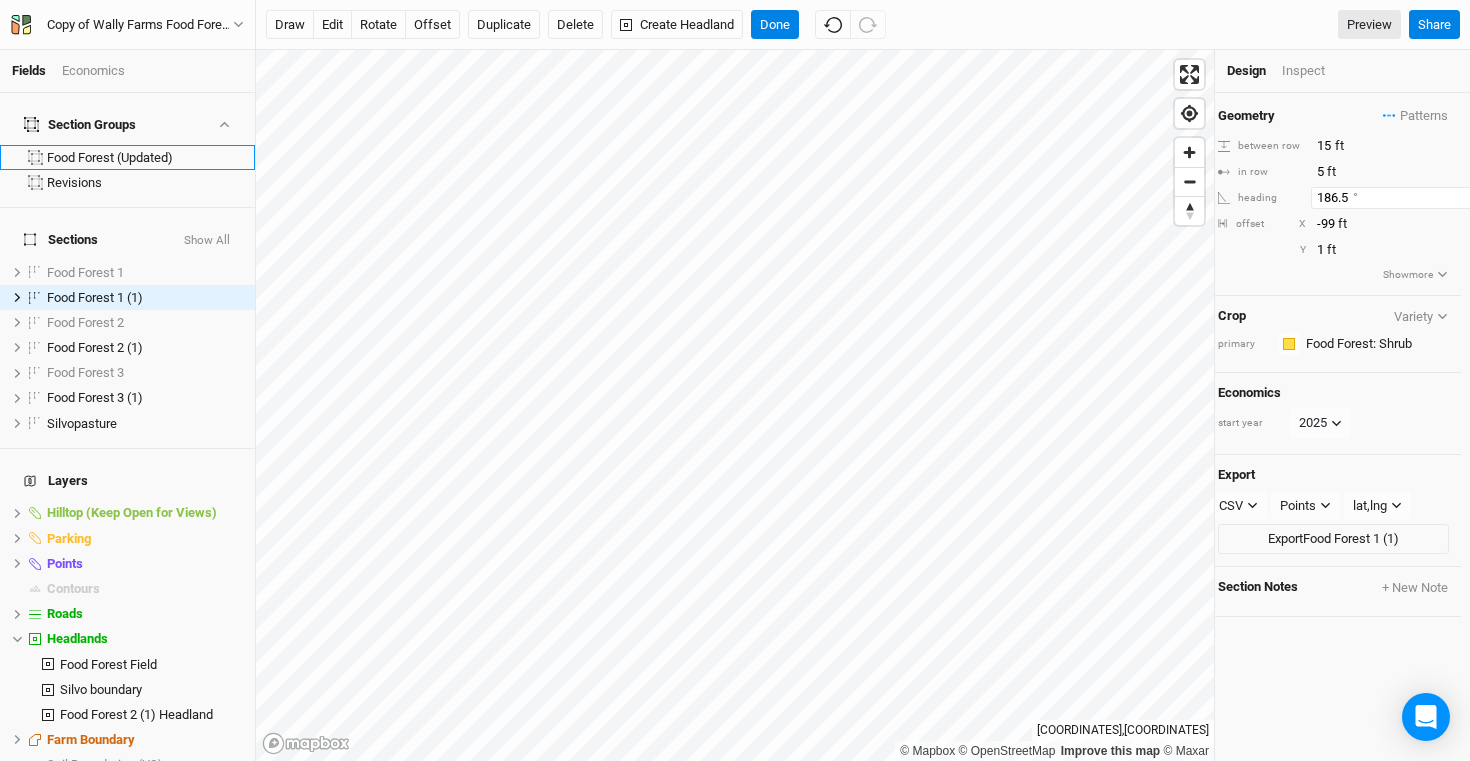 click on "186.5" at bounding box center (1398, 198) 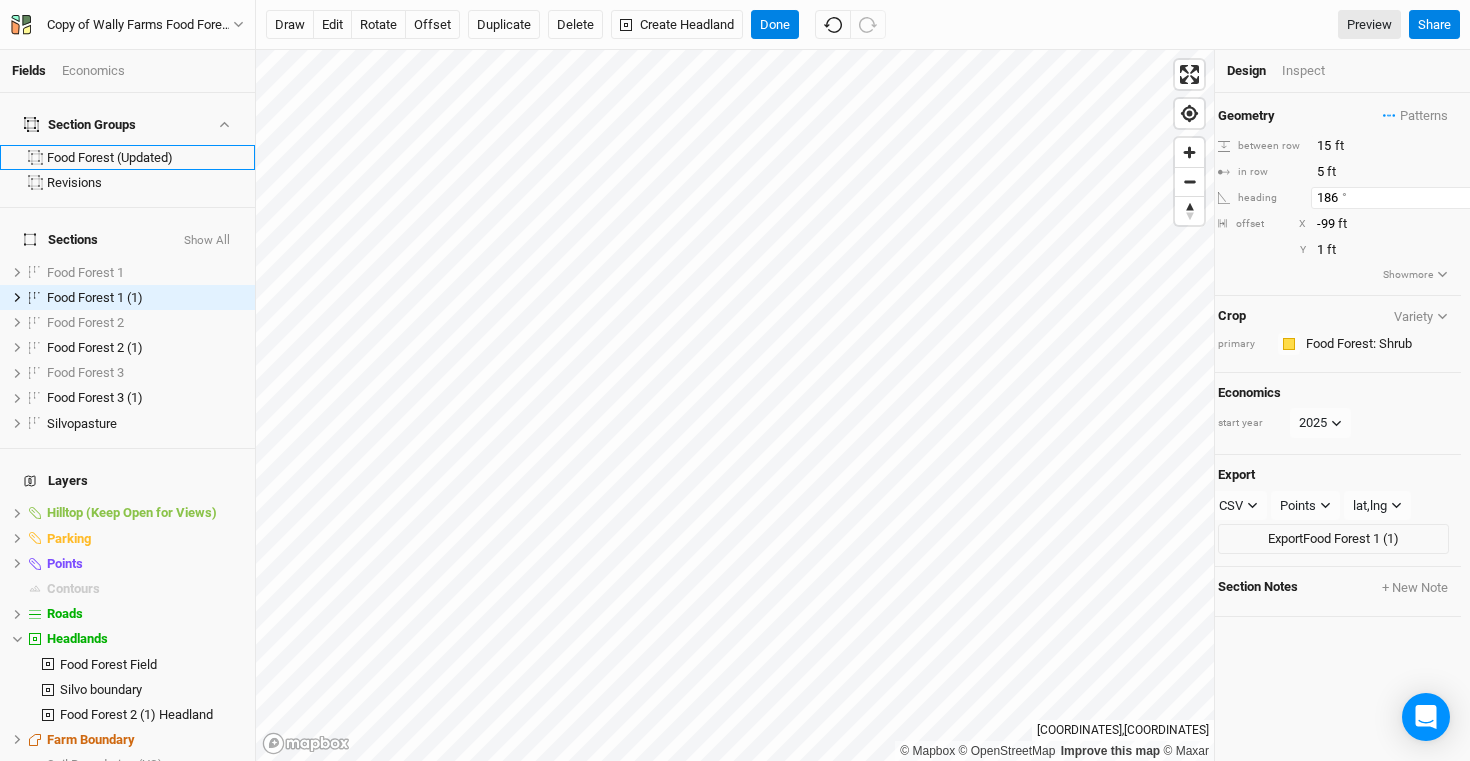 click on "186" at bounding box center [1398, 198] 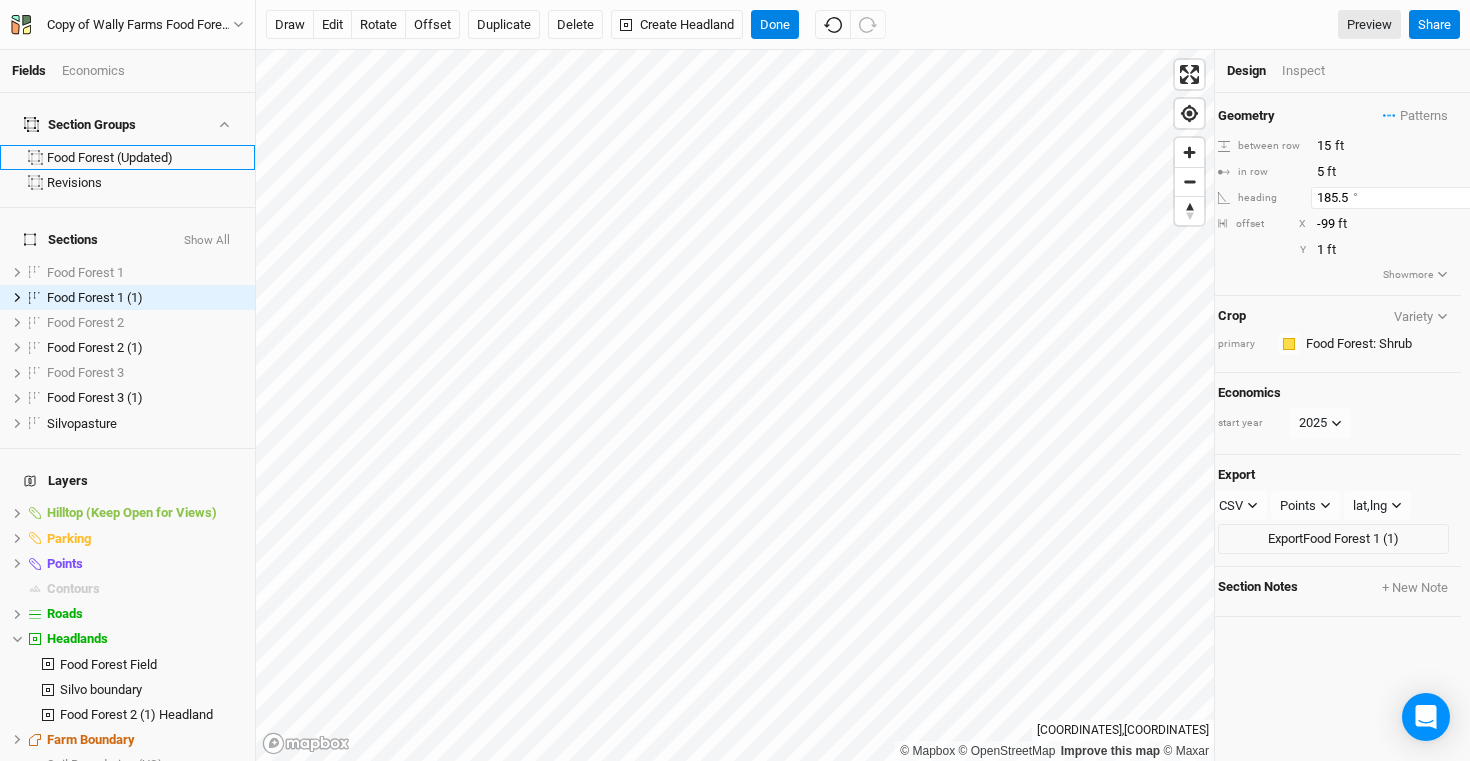 click on "185.5" at bounding box center [1398, 198] 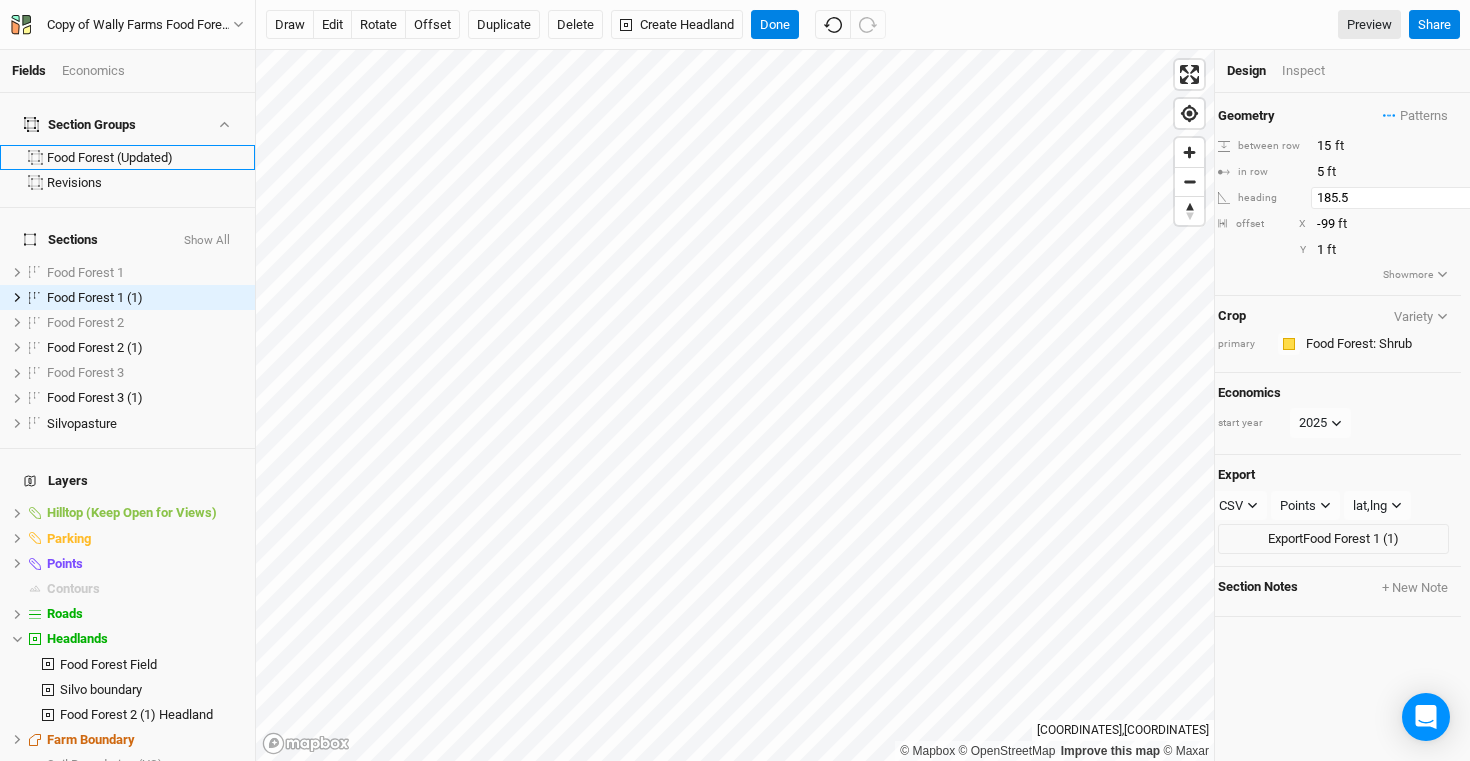 click on "185" at bounding box center (1398, 198) 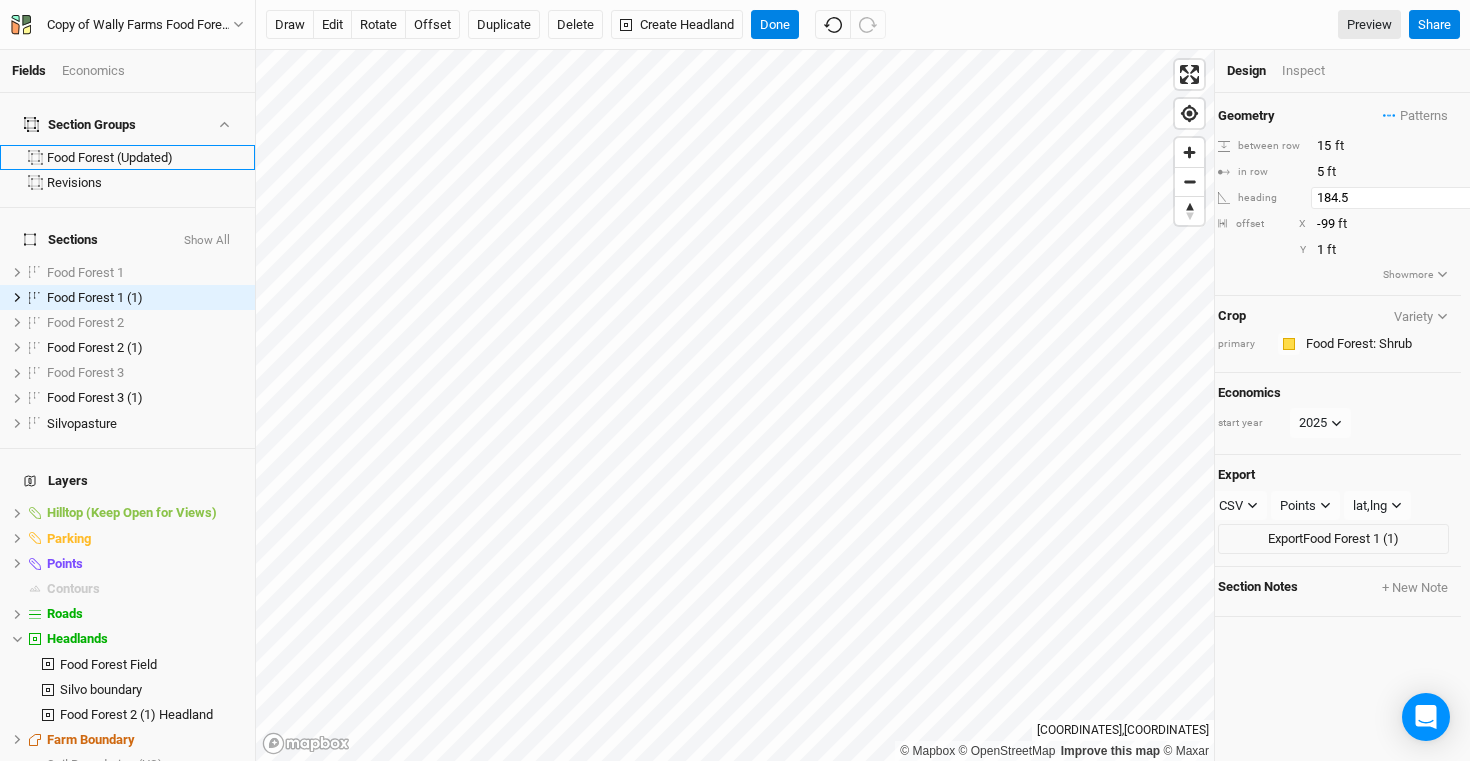 click on "184.5" at bounding box center (1398, 198) 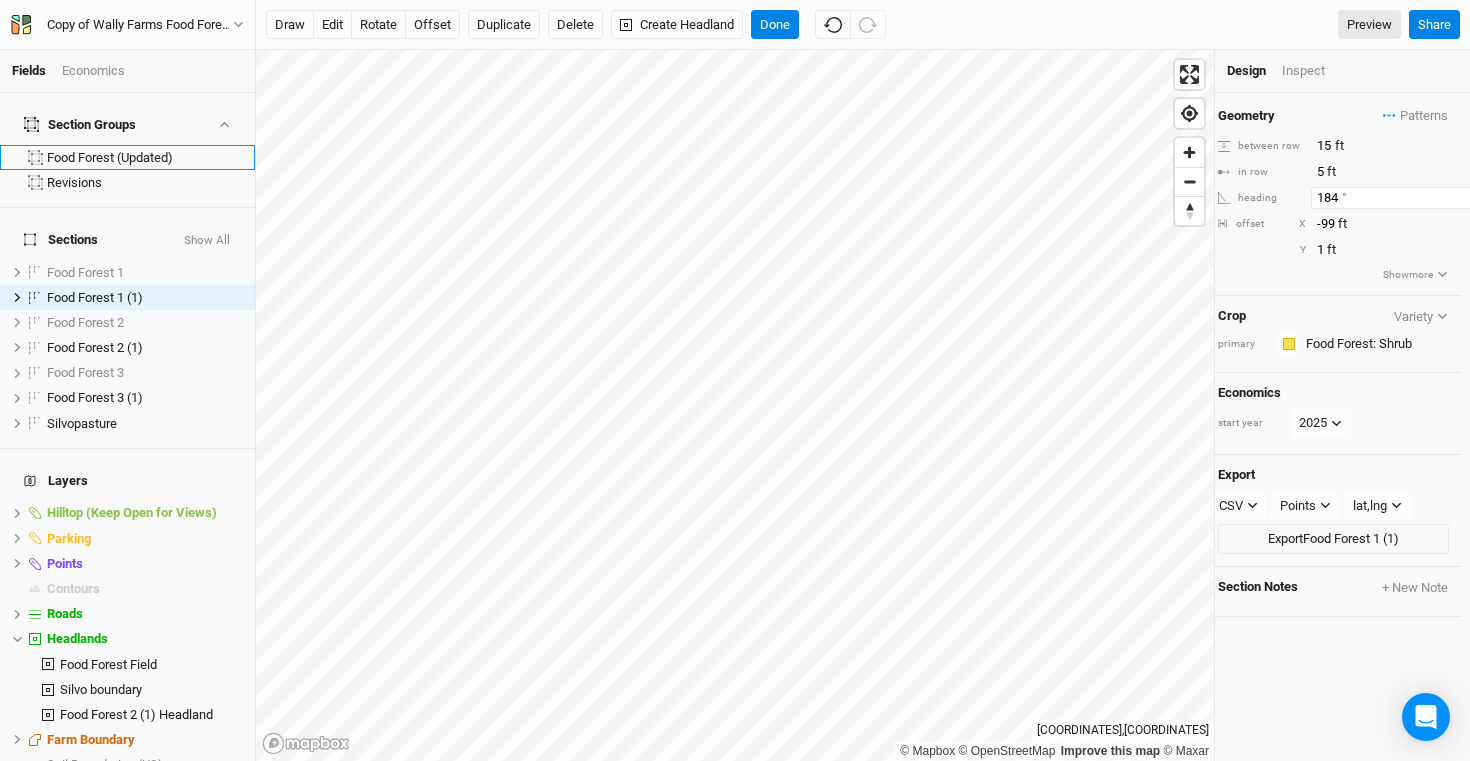 click on "184" at bounding box center (1398, 198) 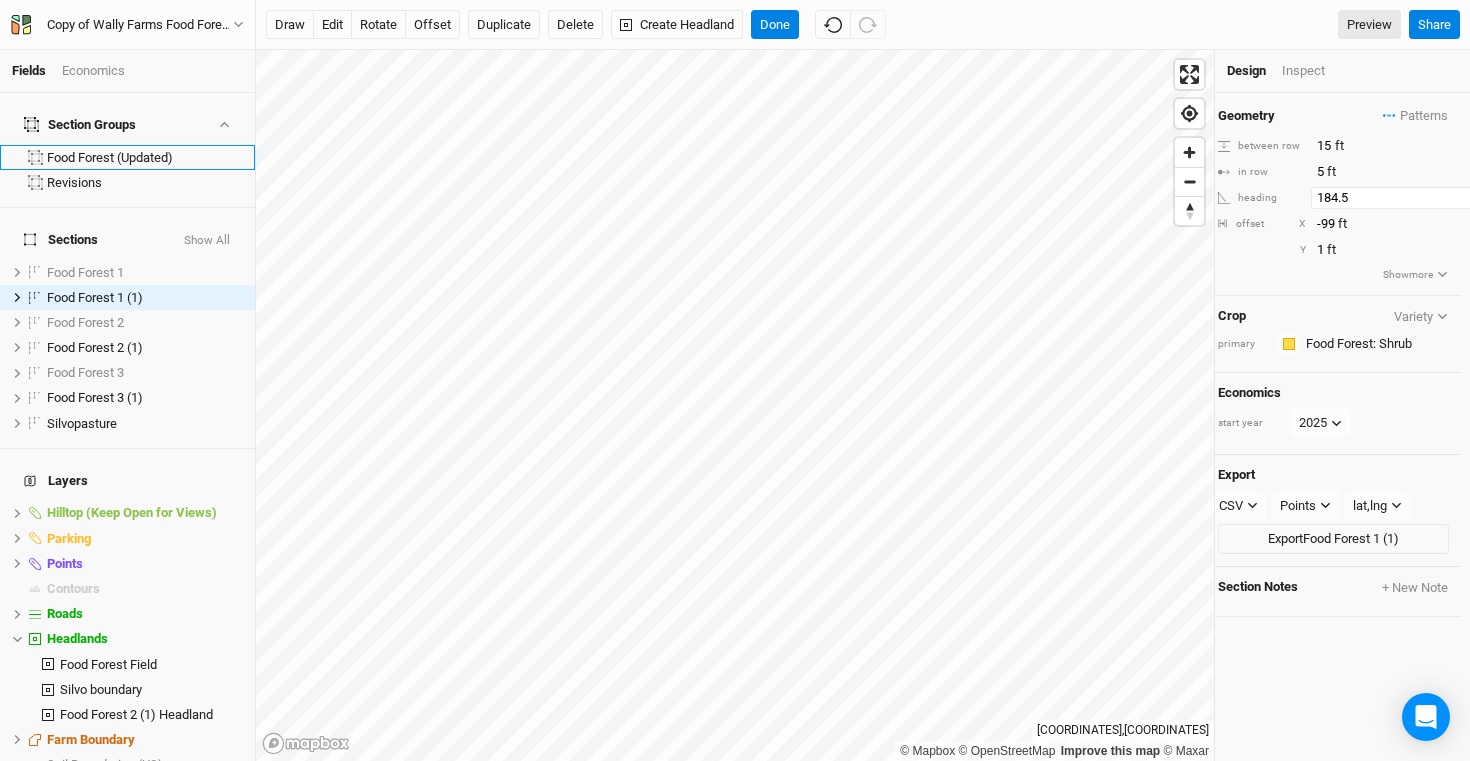 type on "184.5" 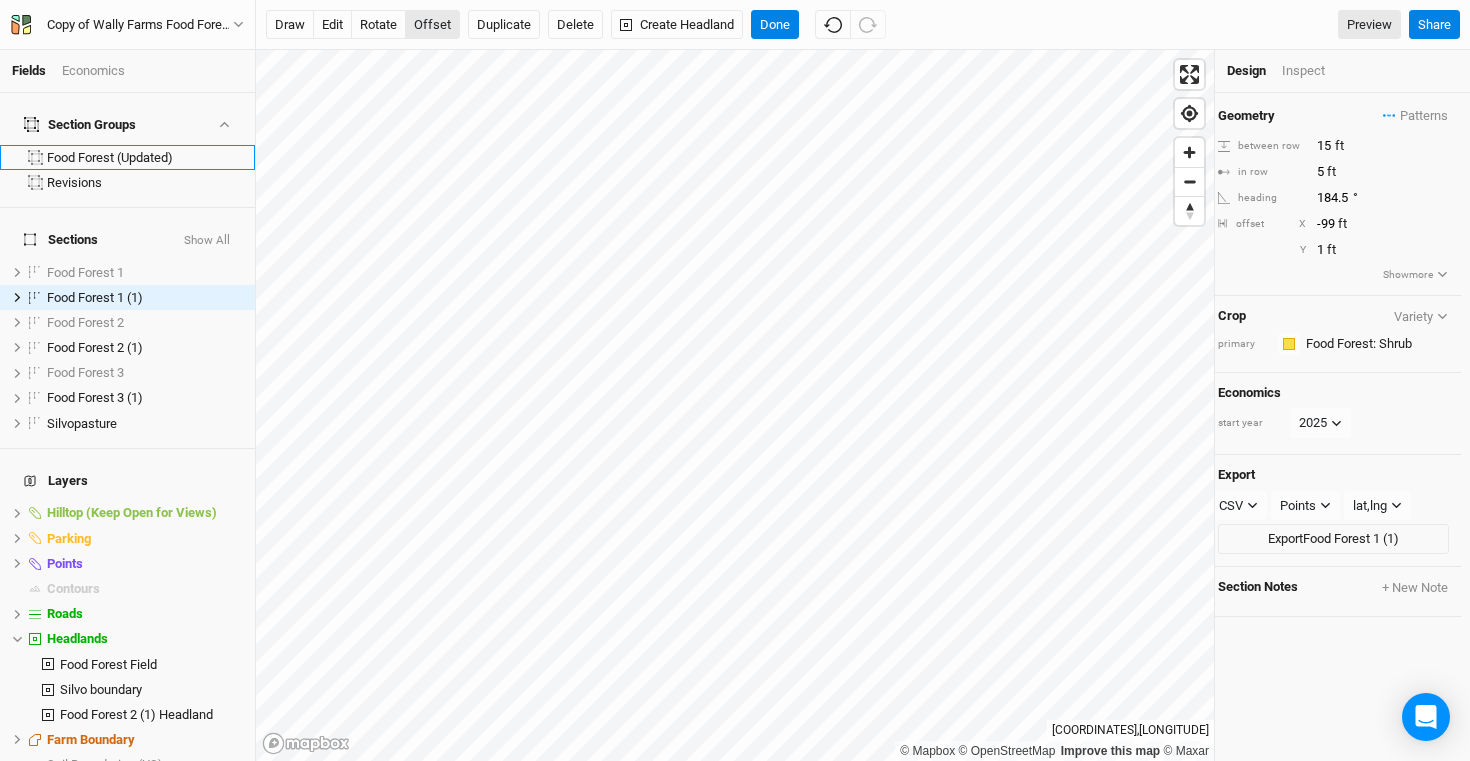 click on "offset" at bounding box center (432, 25) 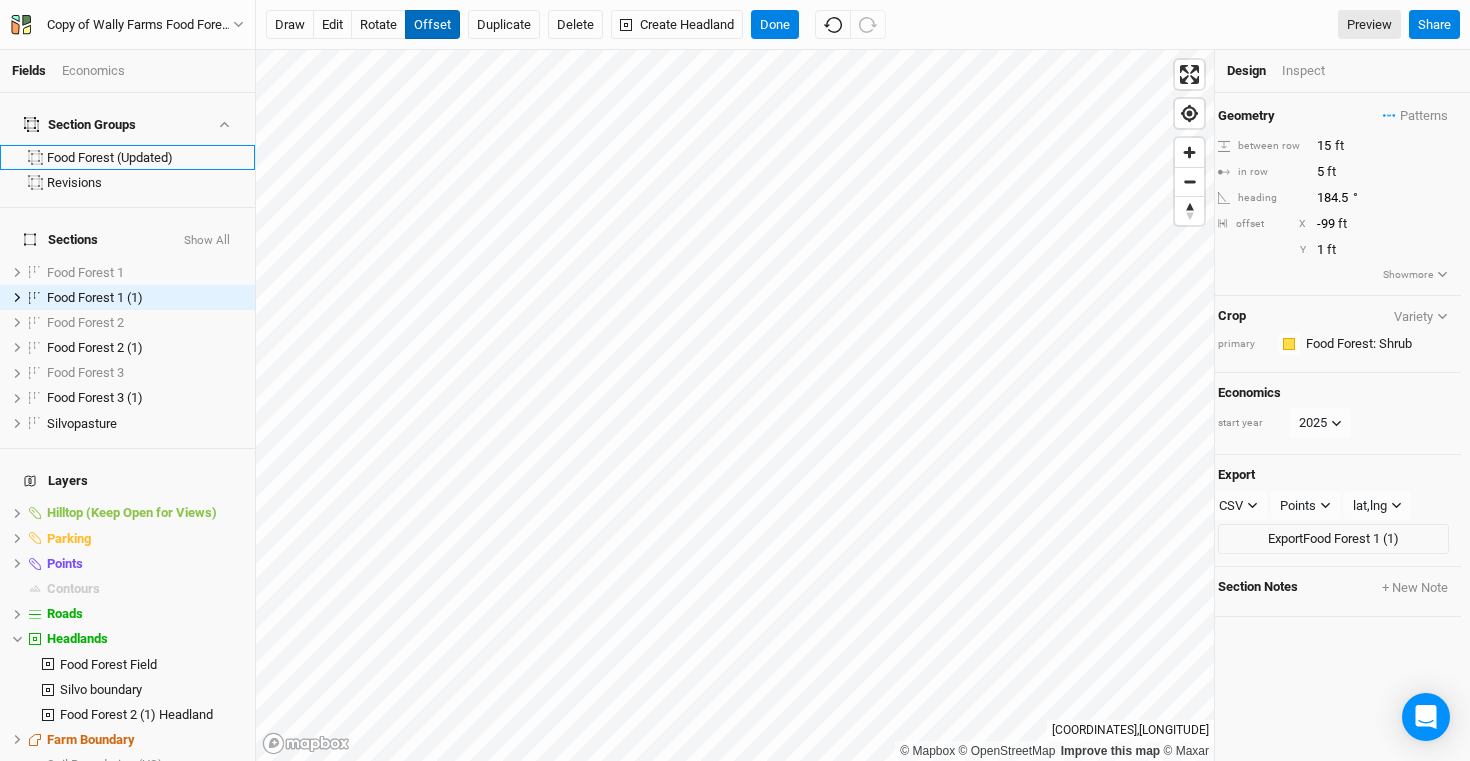 type 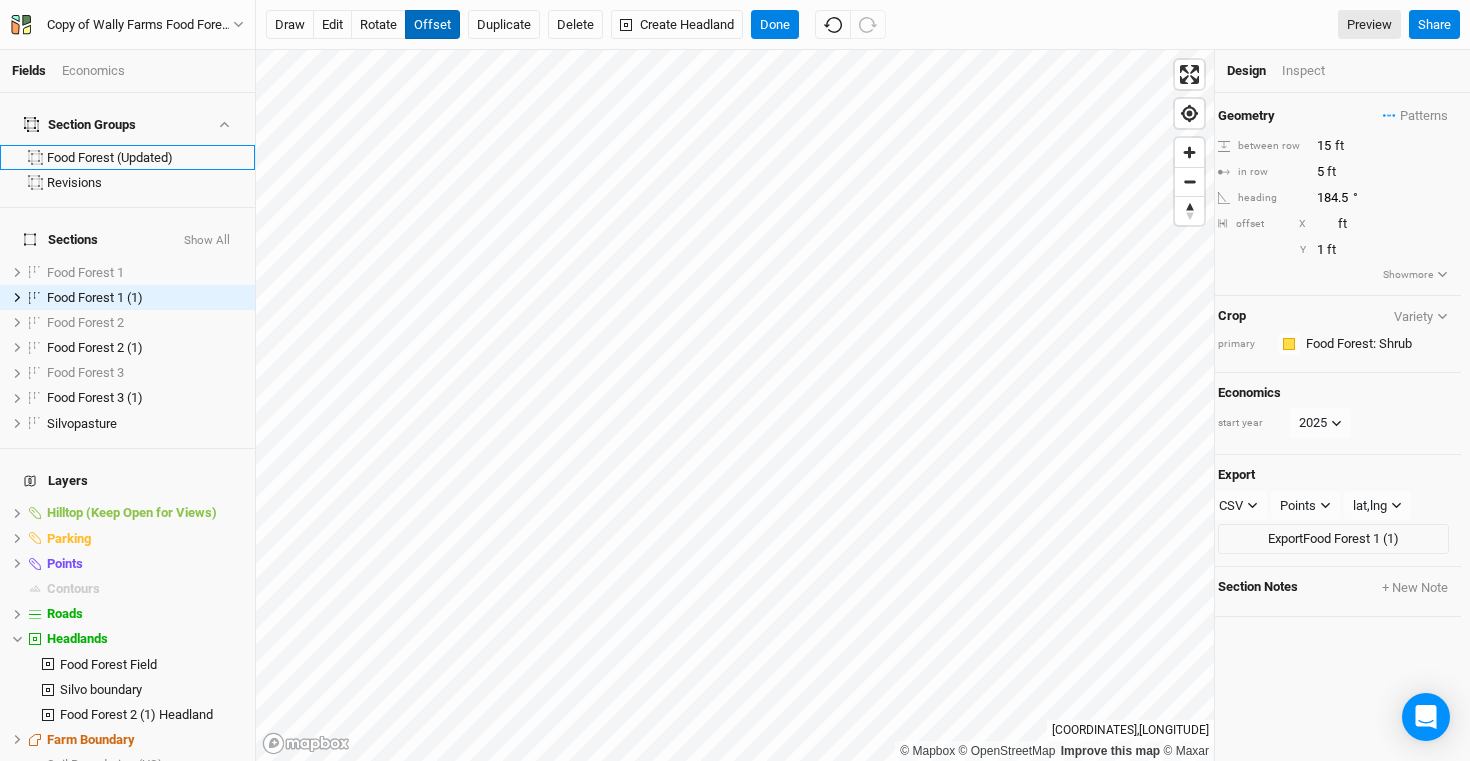 type on "-96" 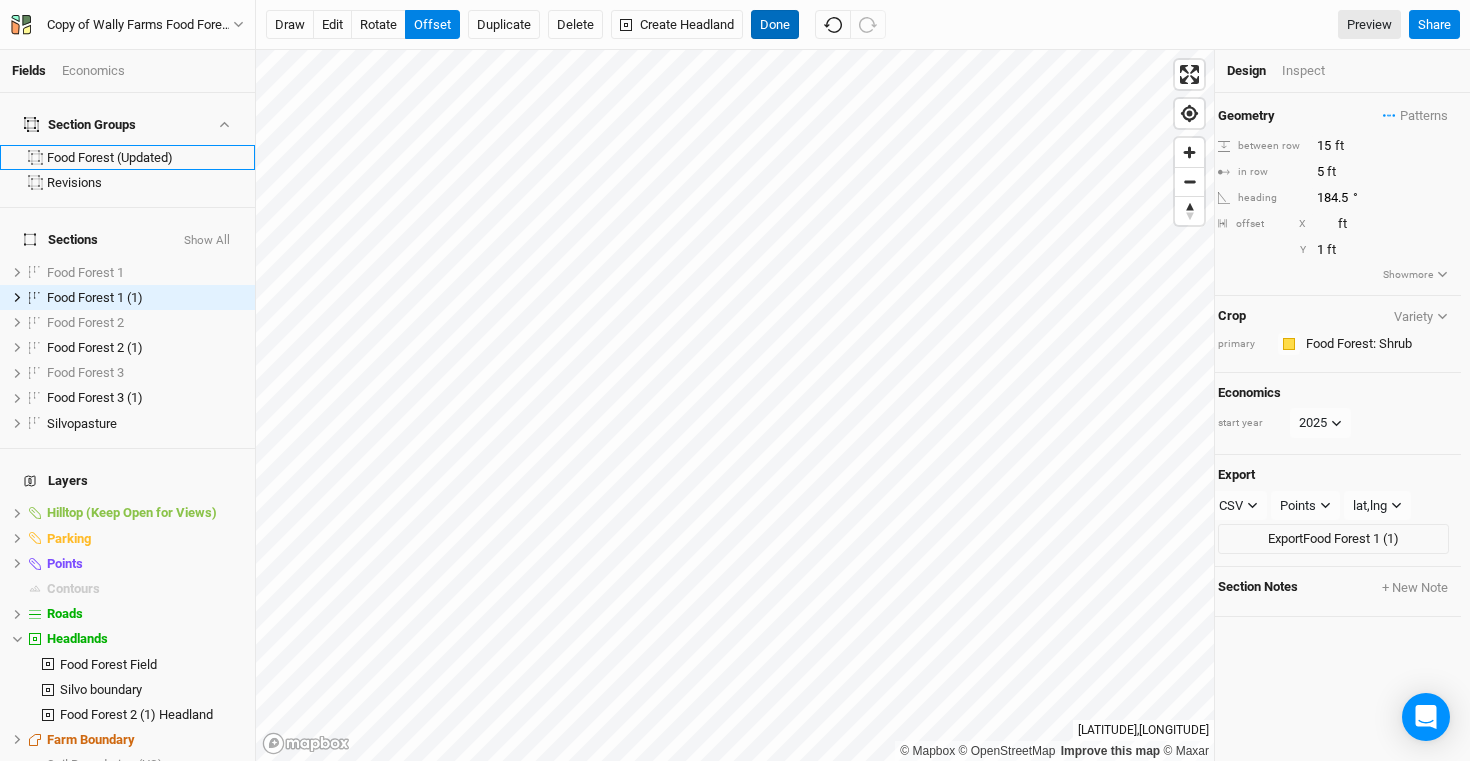 click on "Done" at bounding box center (775, 25) 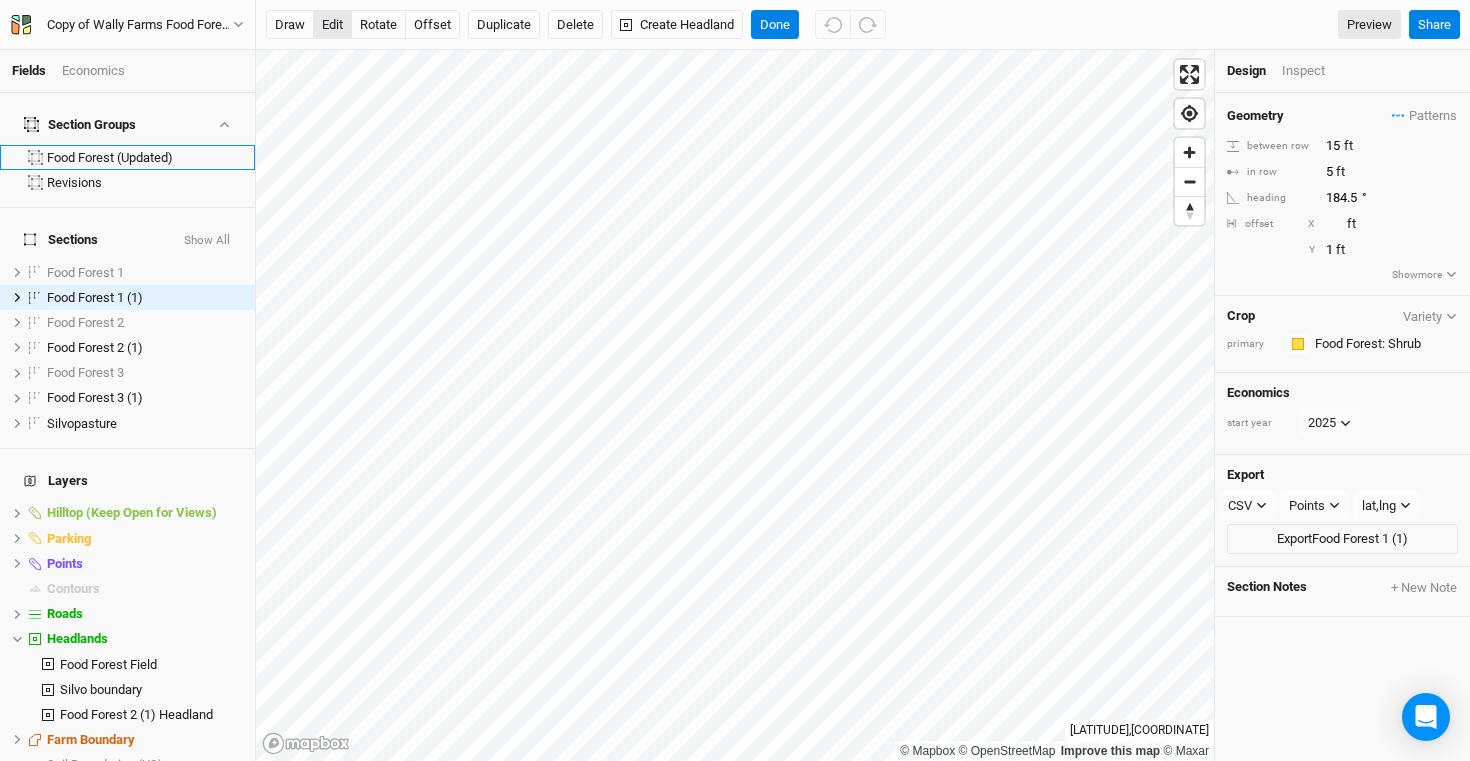 click on "edit" at bounding box center (332, 25) 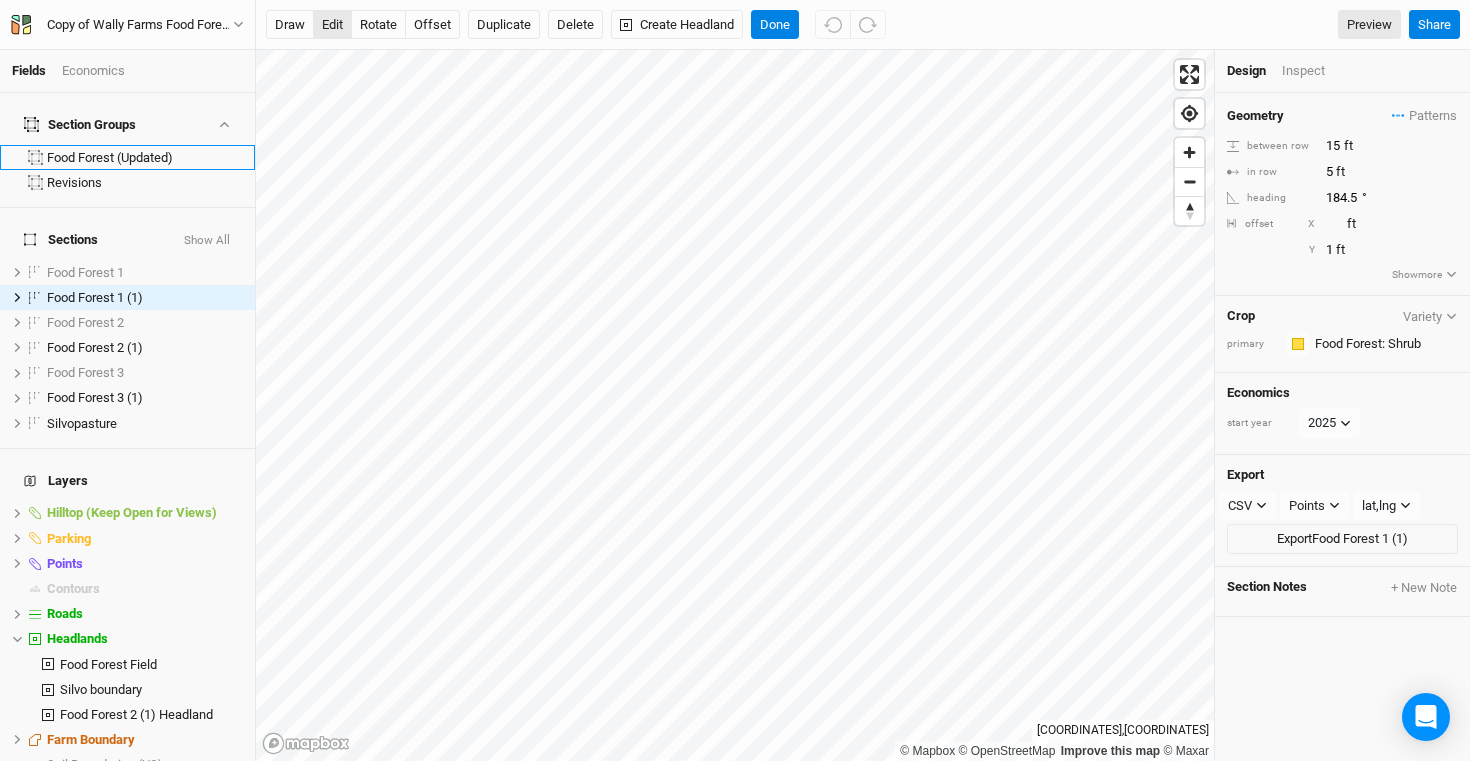 click on "edit" at bounding box center [332, 25] 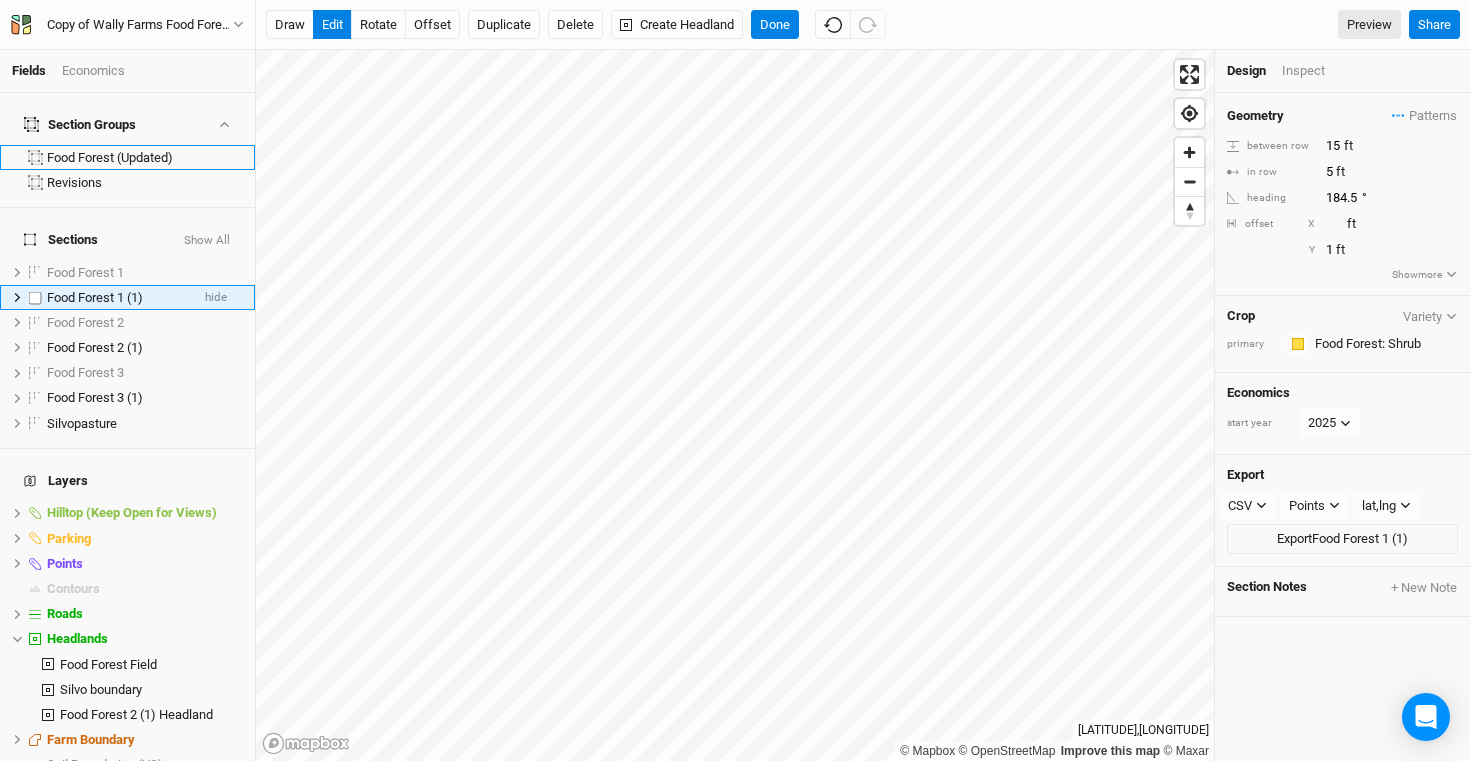 click 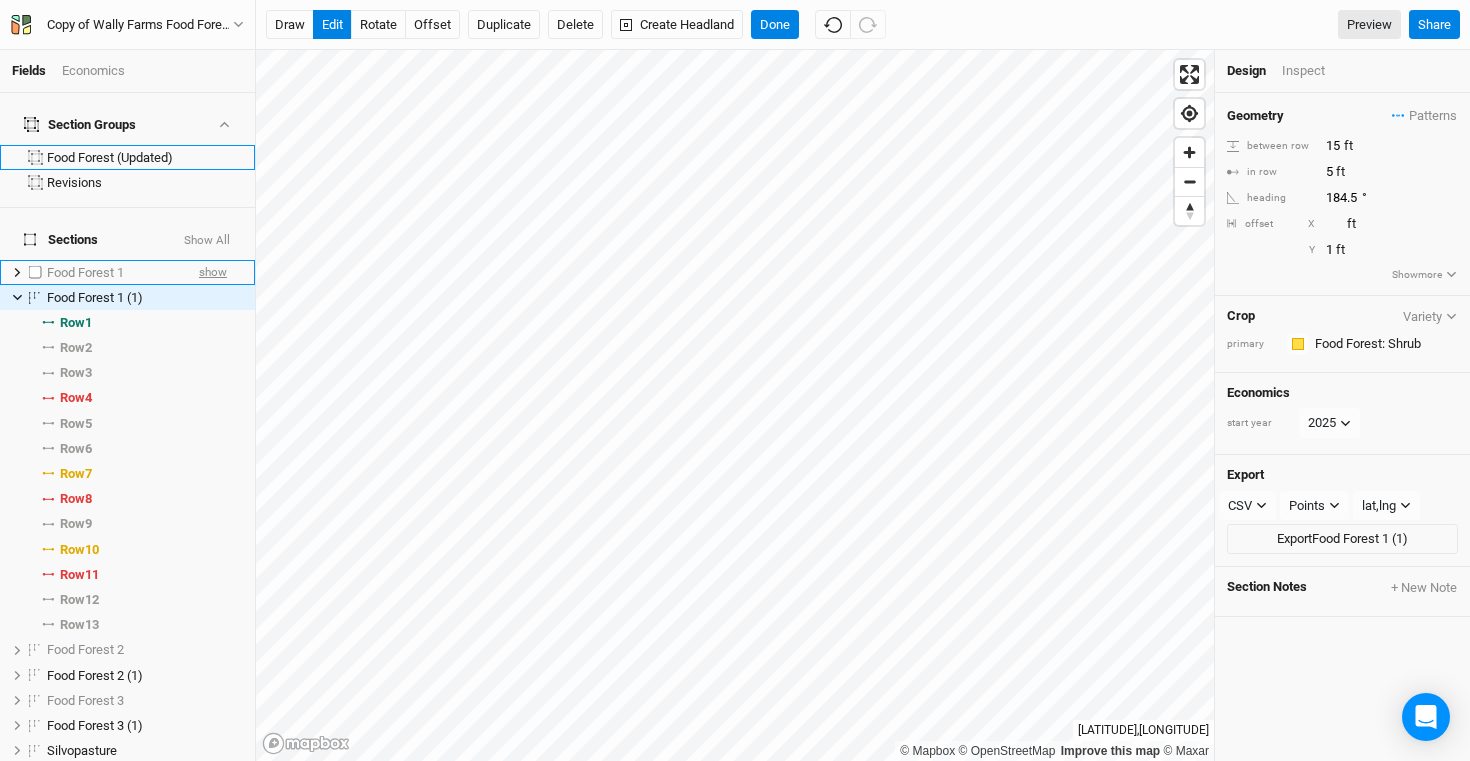 click on "show" at bounding box center (213, 272) 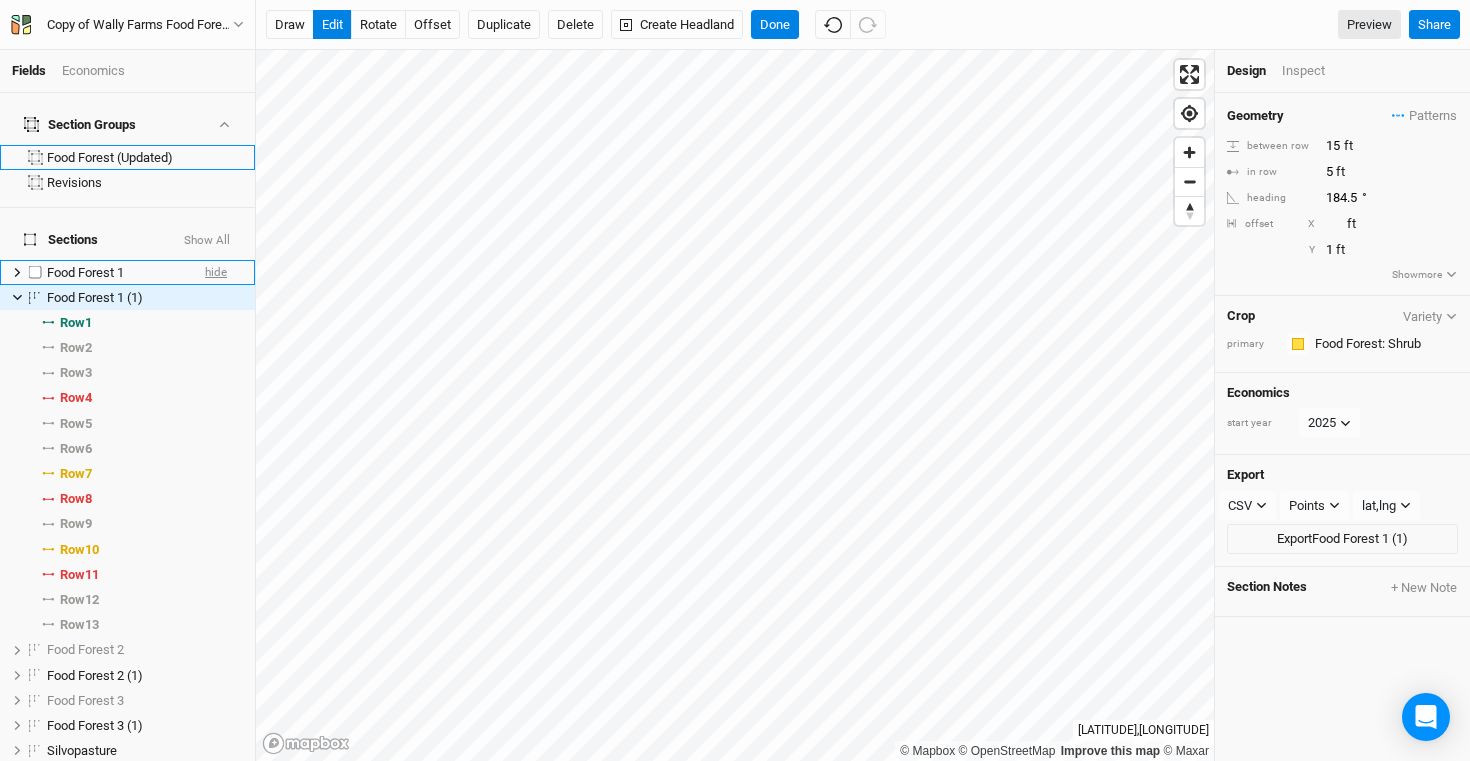 click on "hide" at bounding box center (216, 272) 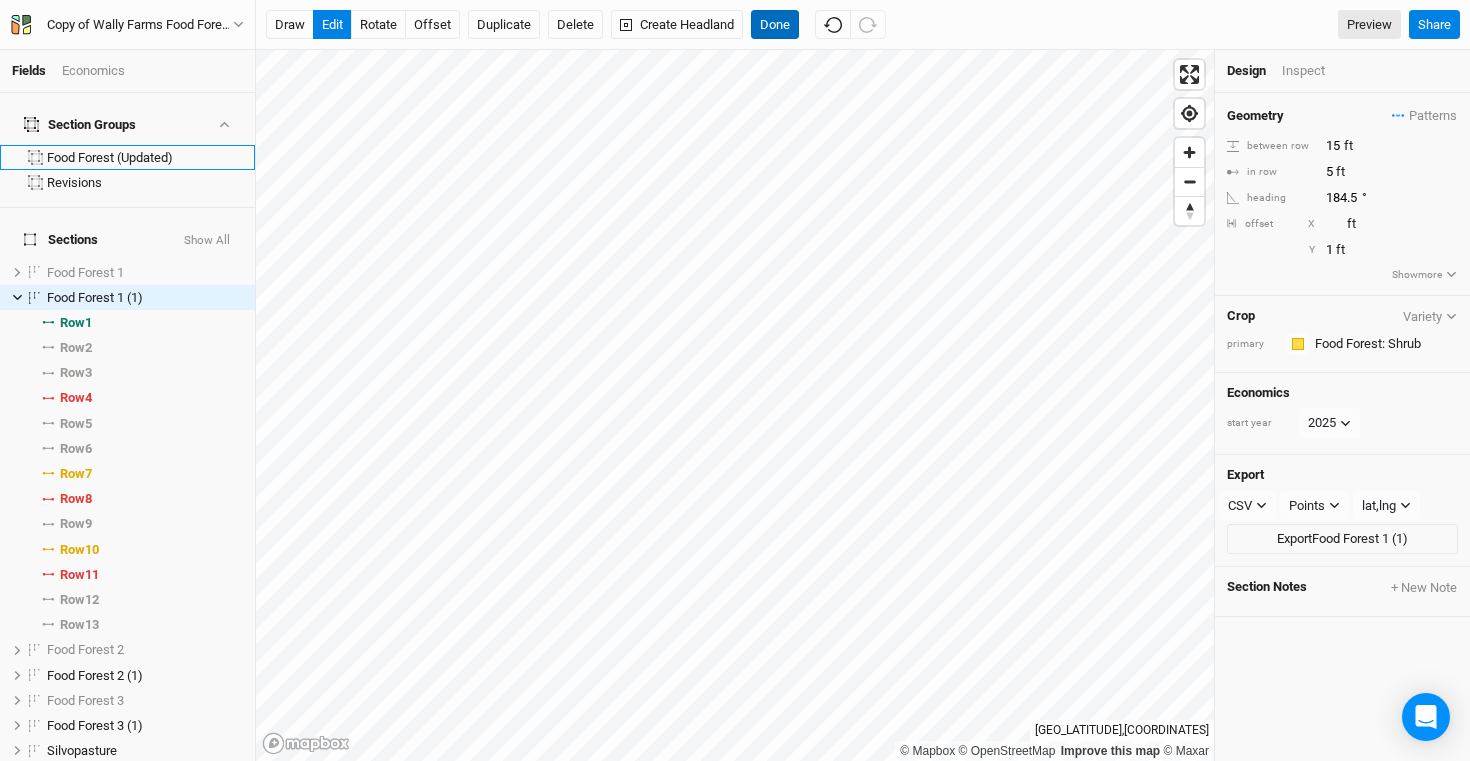 click on "Done" at bounding box center [775, 25] 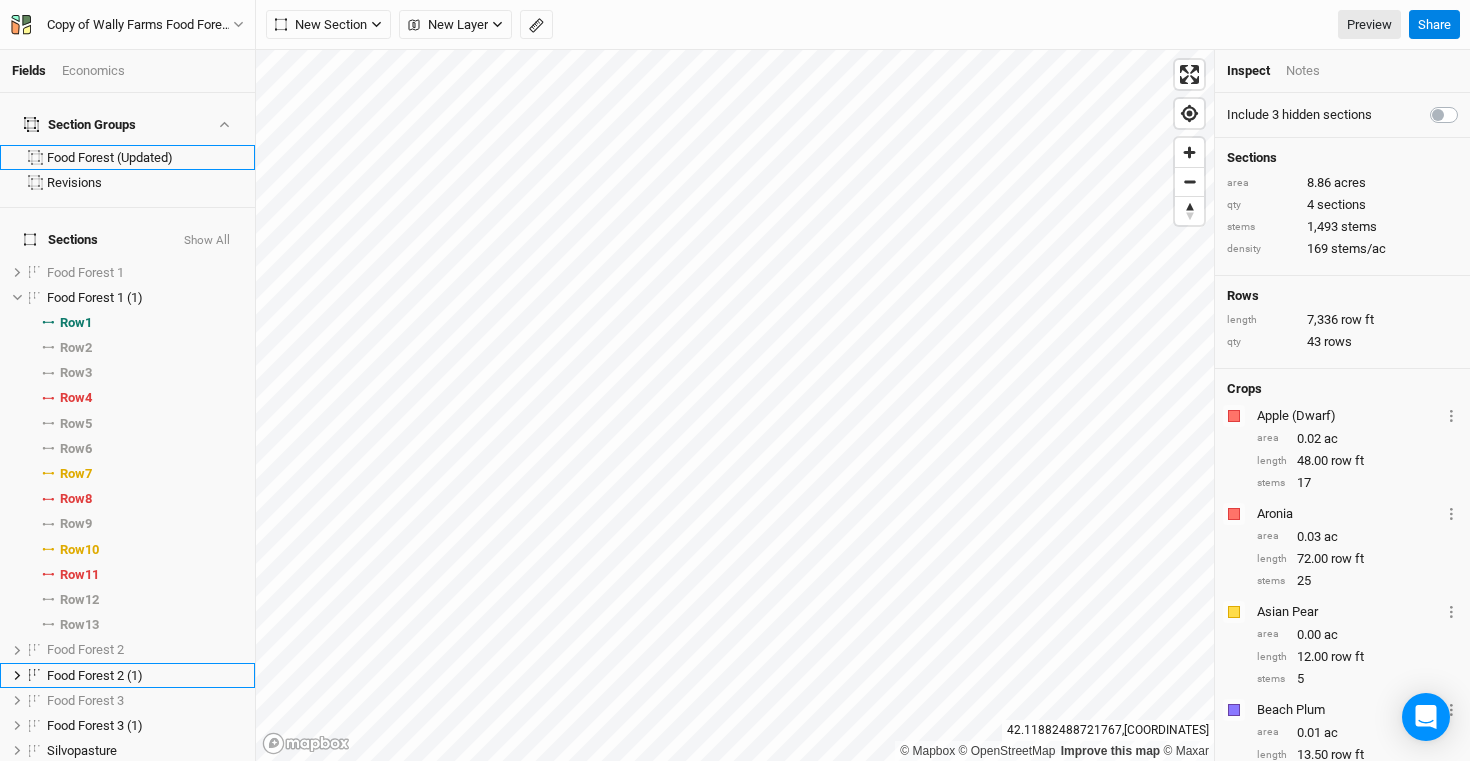 scroll, scrollTop: 223, scrollLeft: 0, axis: vertical 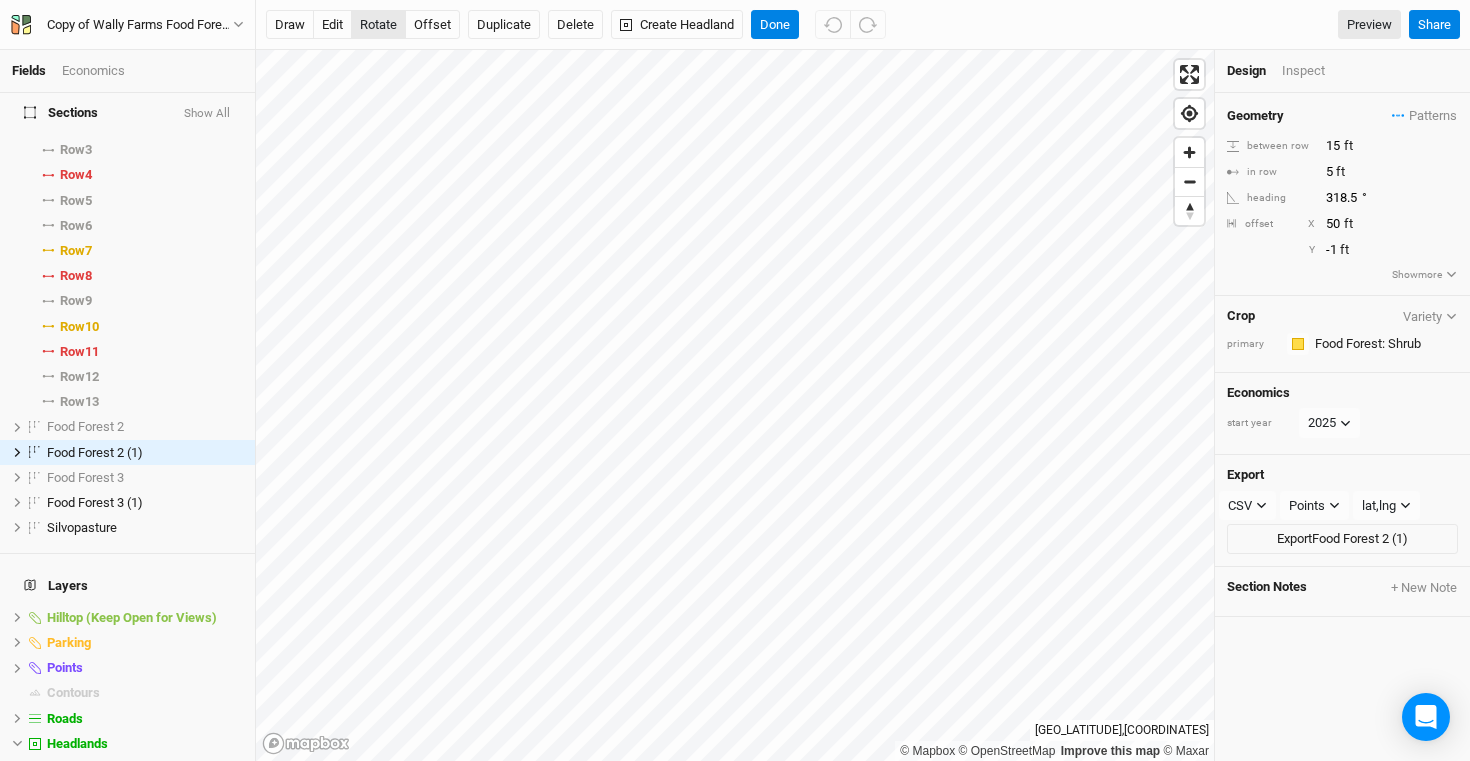 drag, startPoint x: 337, startPoint y: 23, endPoint x: 365, endPoint y: 33, distance: 29.732138 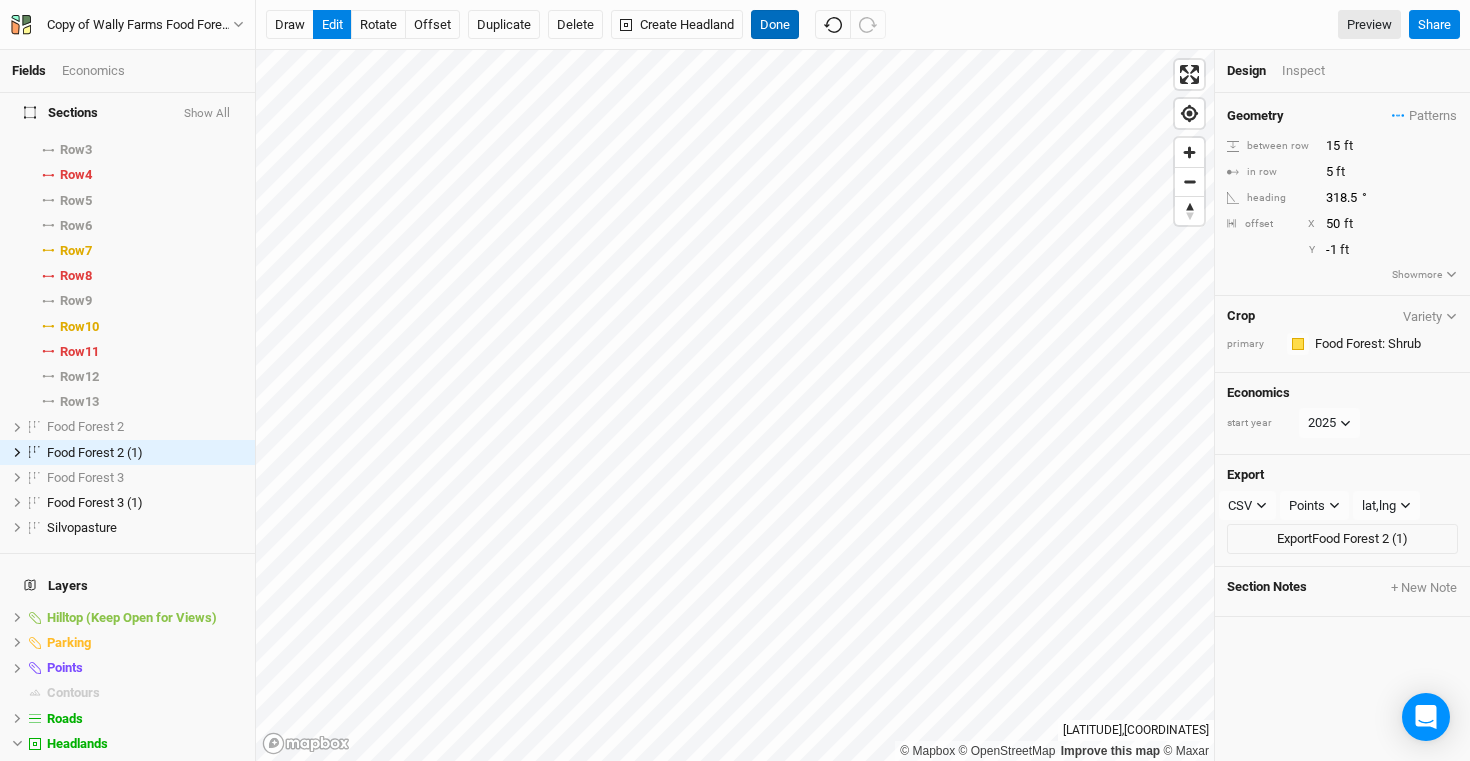click on "Done" at bounding box center [775, 25] 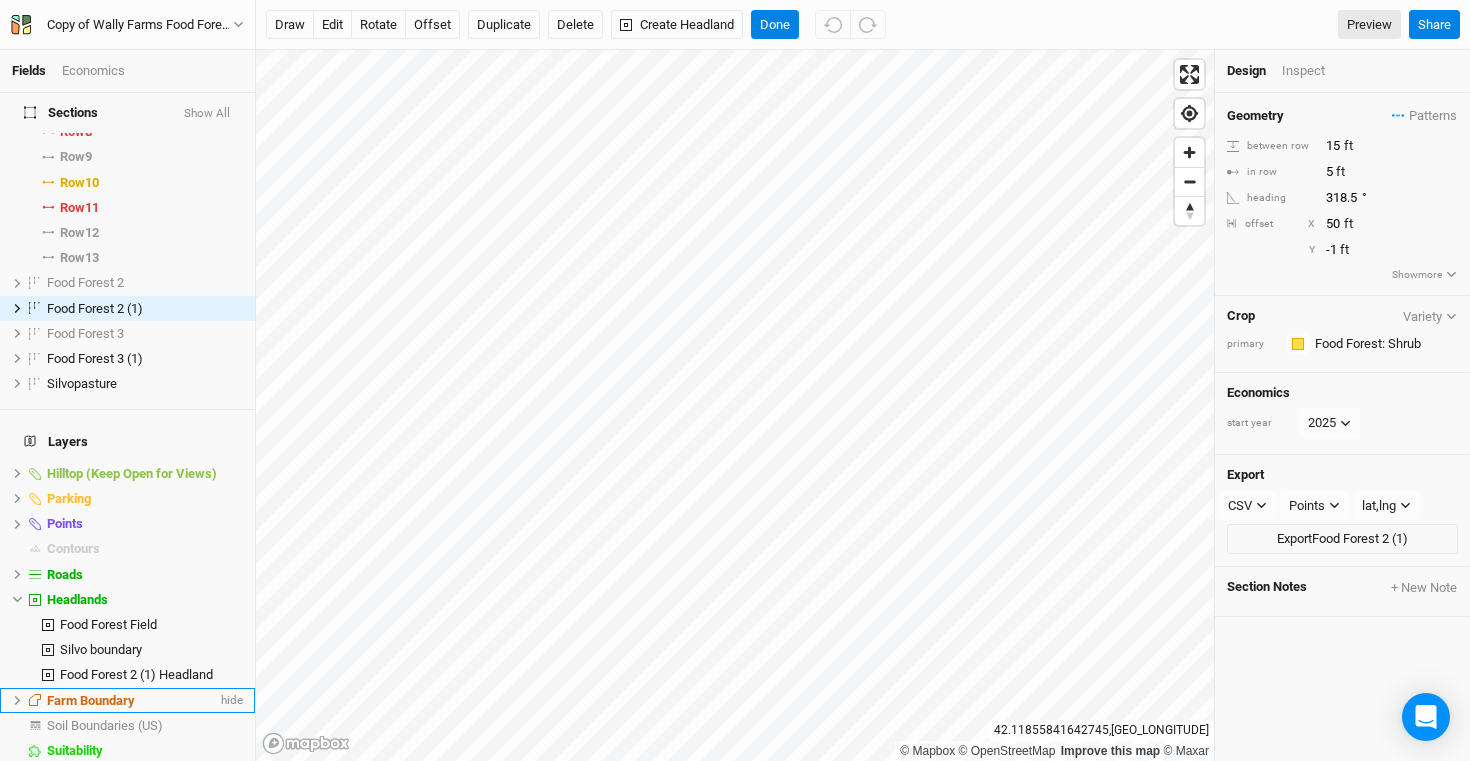 scroll, scrollTop: 369, scrollLeft: 0, axis: vertical 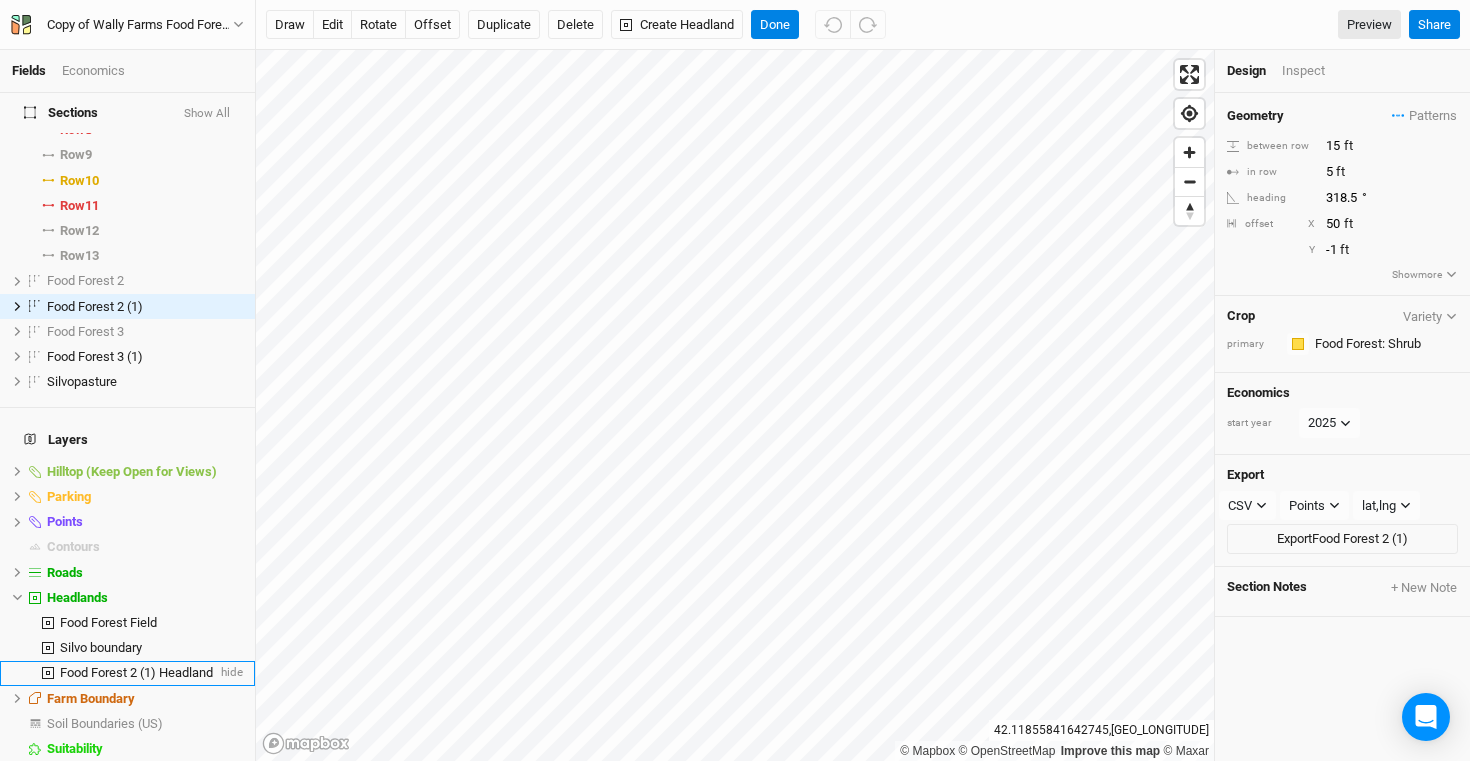 click on "Food Forest 2 (1) Headland" at bounding box center (136, 672) 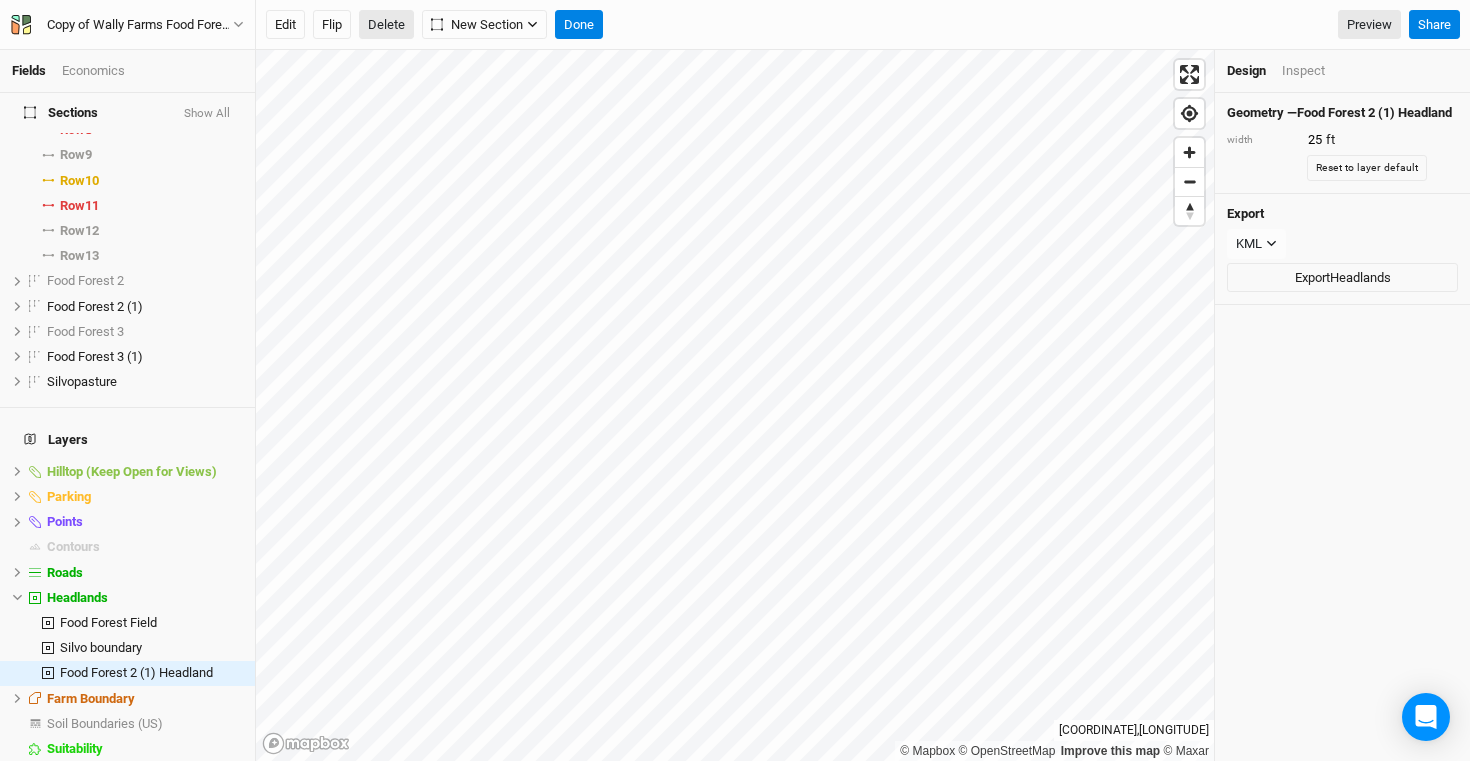 click on "Delete" at bounding box center [386, 25] 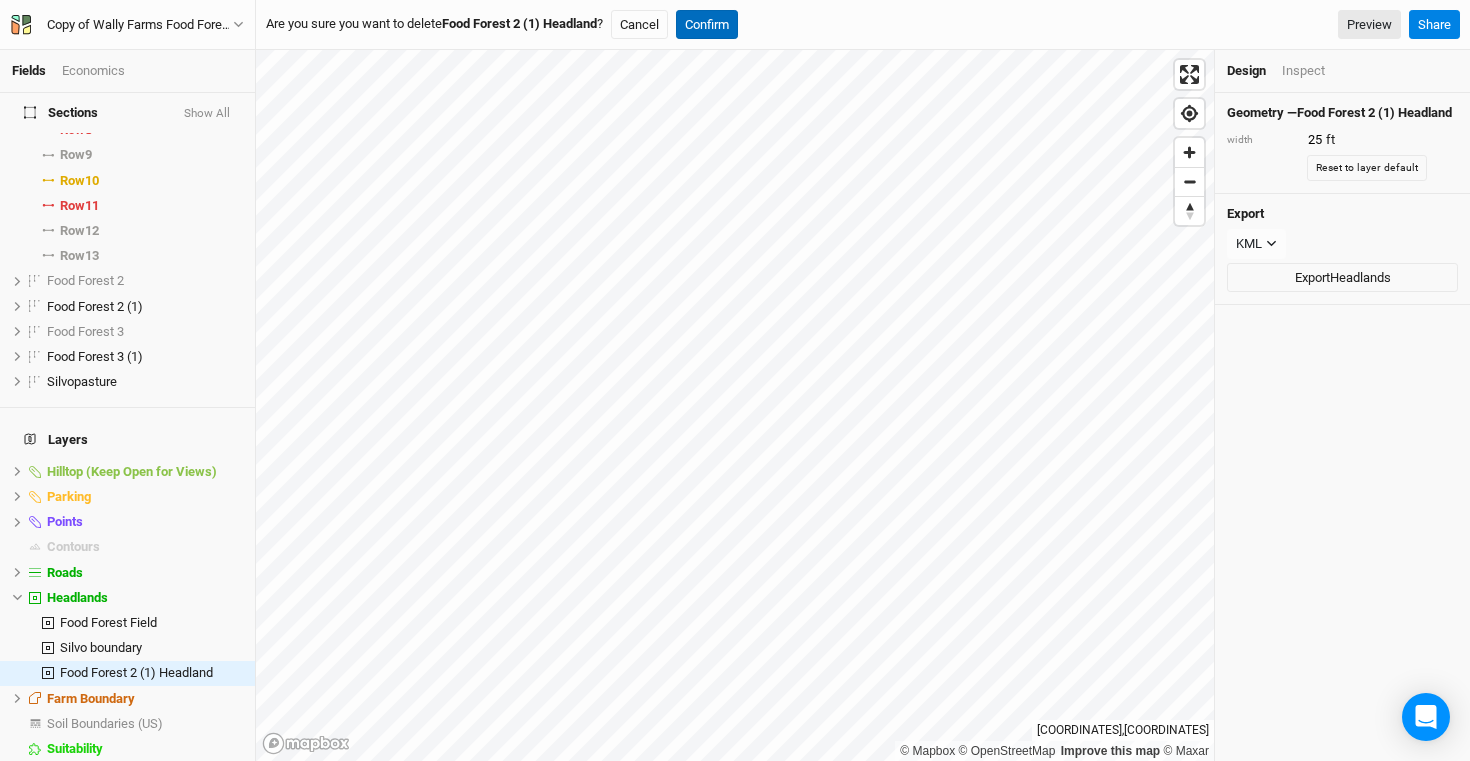 click on "Confirm" at bounding box center [707, 25] 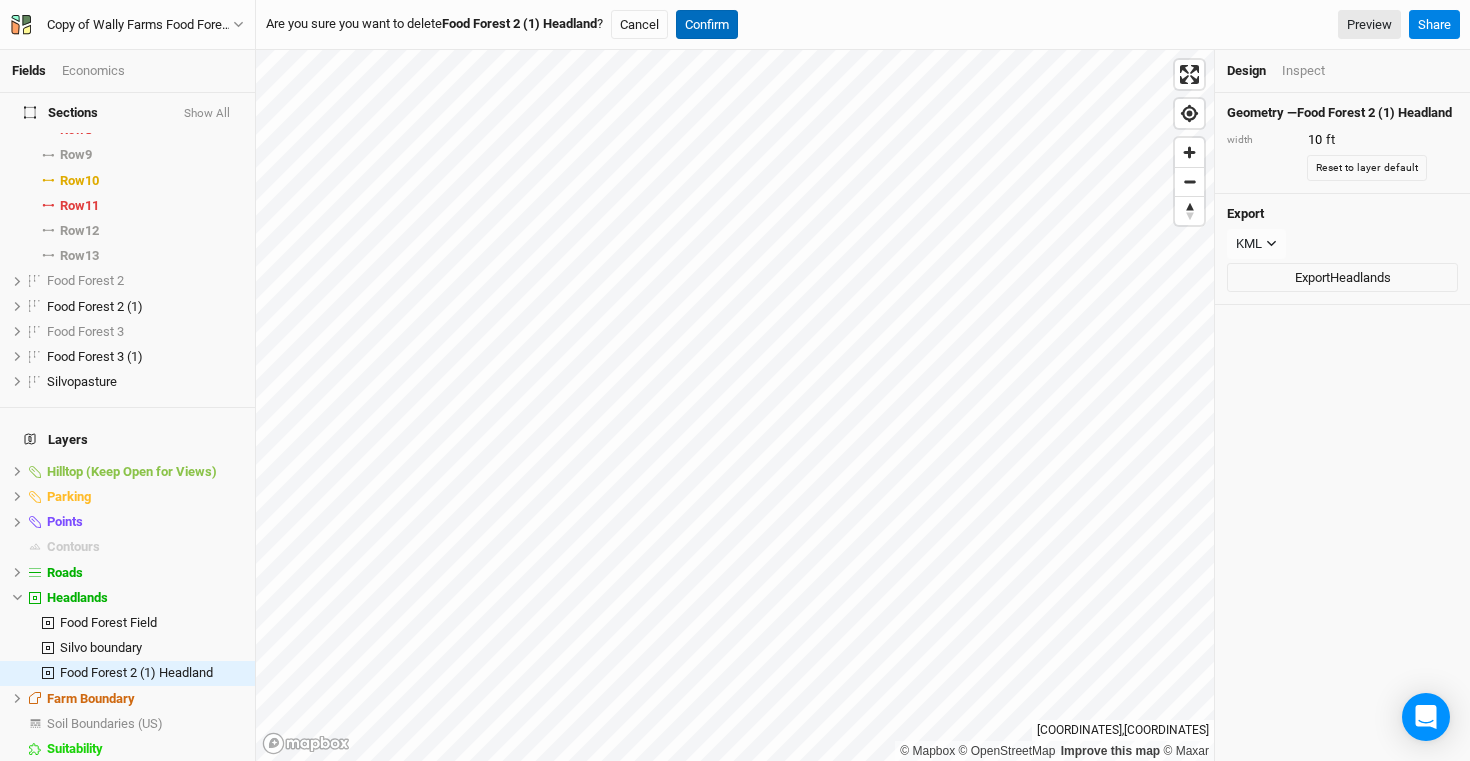 scroll, scrollTop: 344, scrollLeft: 0, axis: vertical 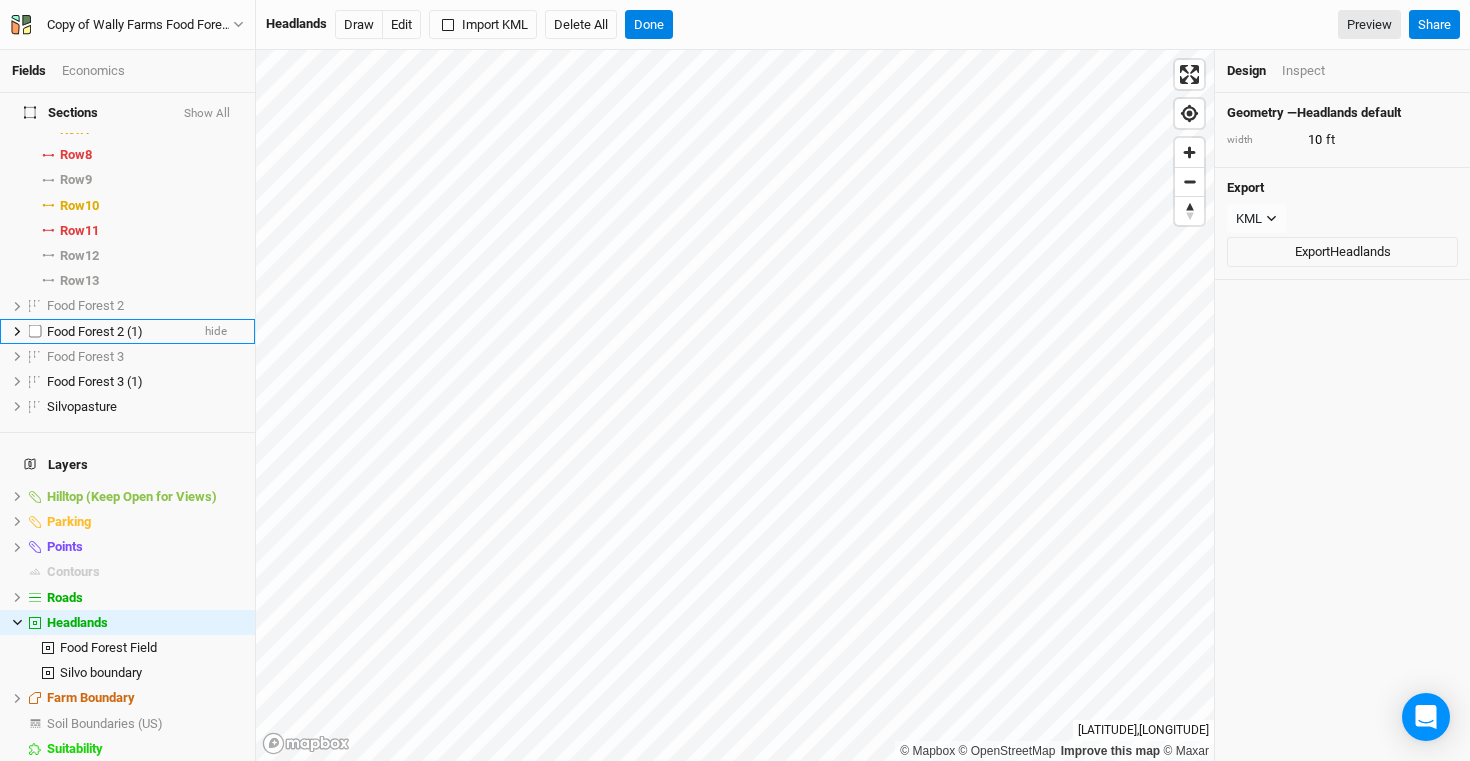 click on "Food Forest 2 (1)" at bounding box center (95, 331) 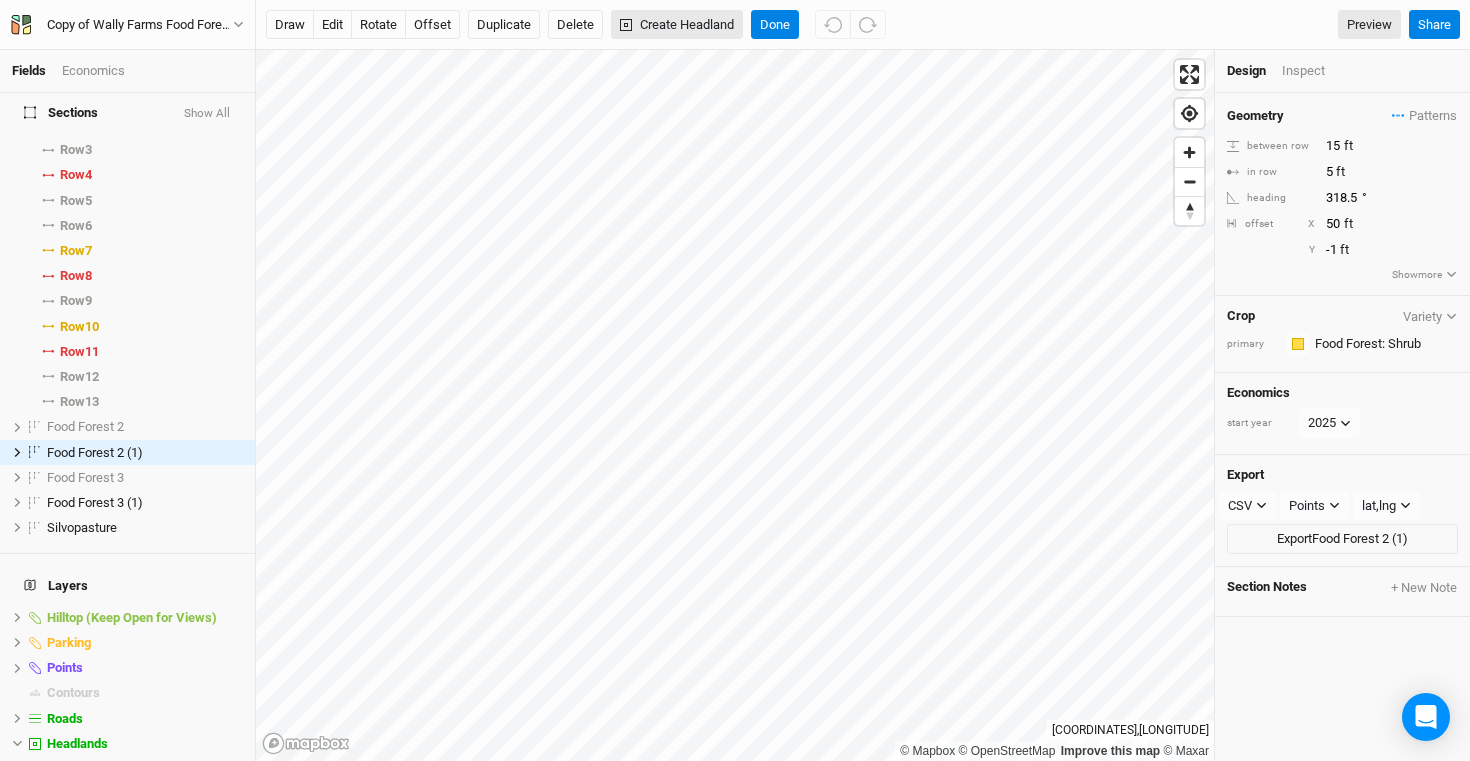 click on "Create Headland" at bounding box center (677, 25) 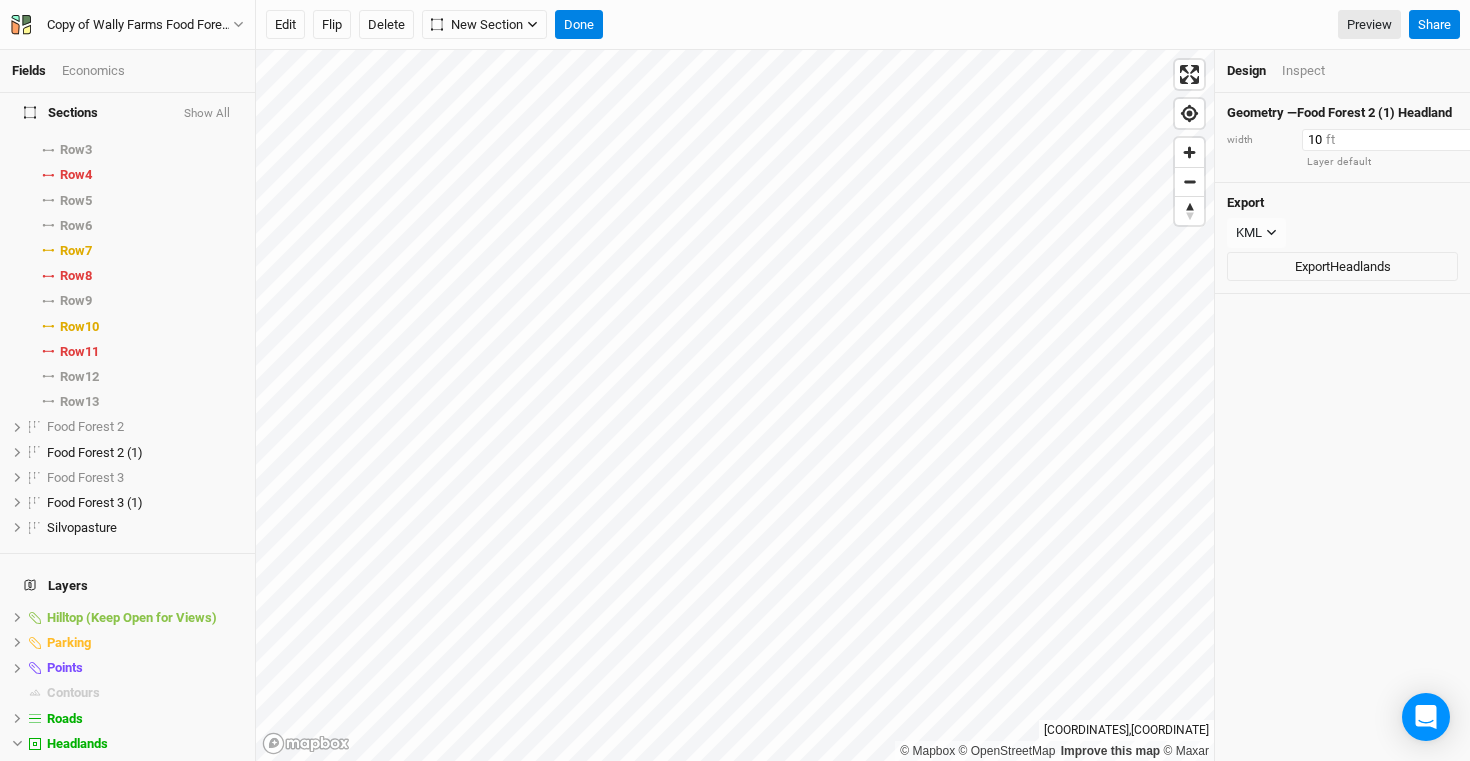 drag, startPoint x: 1332, startPoint y: 155, endPoint x: 1278, endPoint y: 152, distance: 54.08327 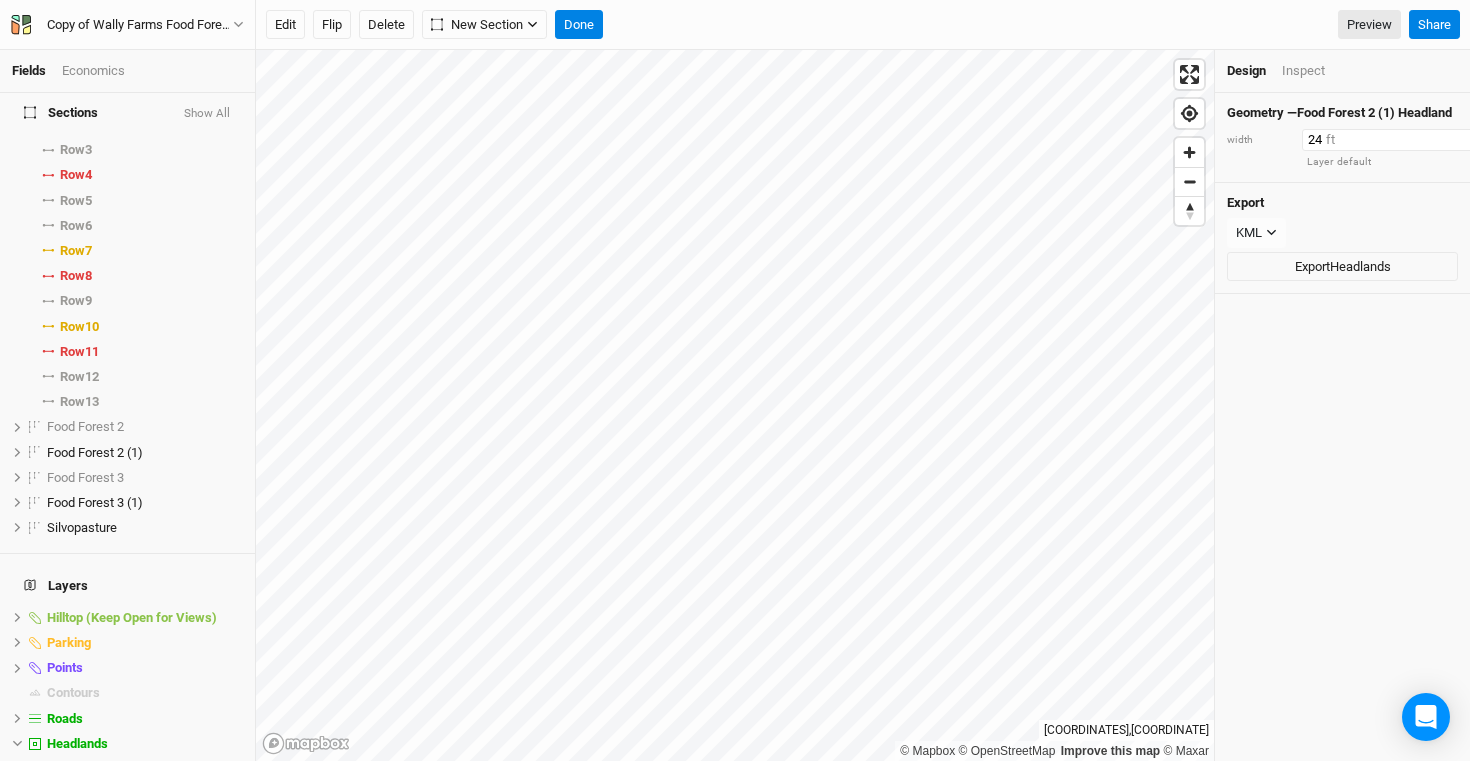 type on "24" 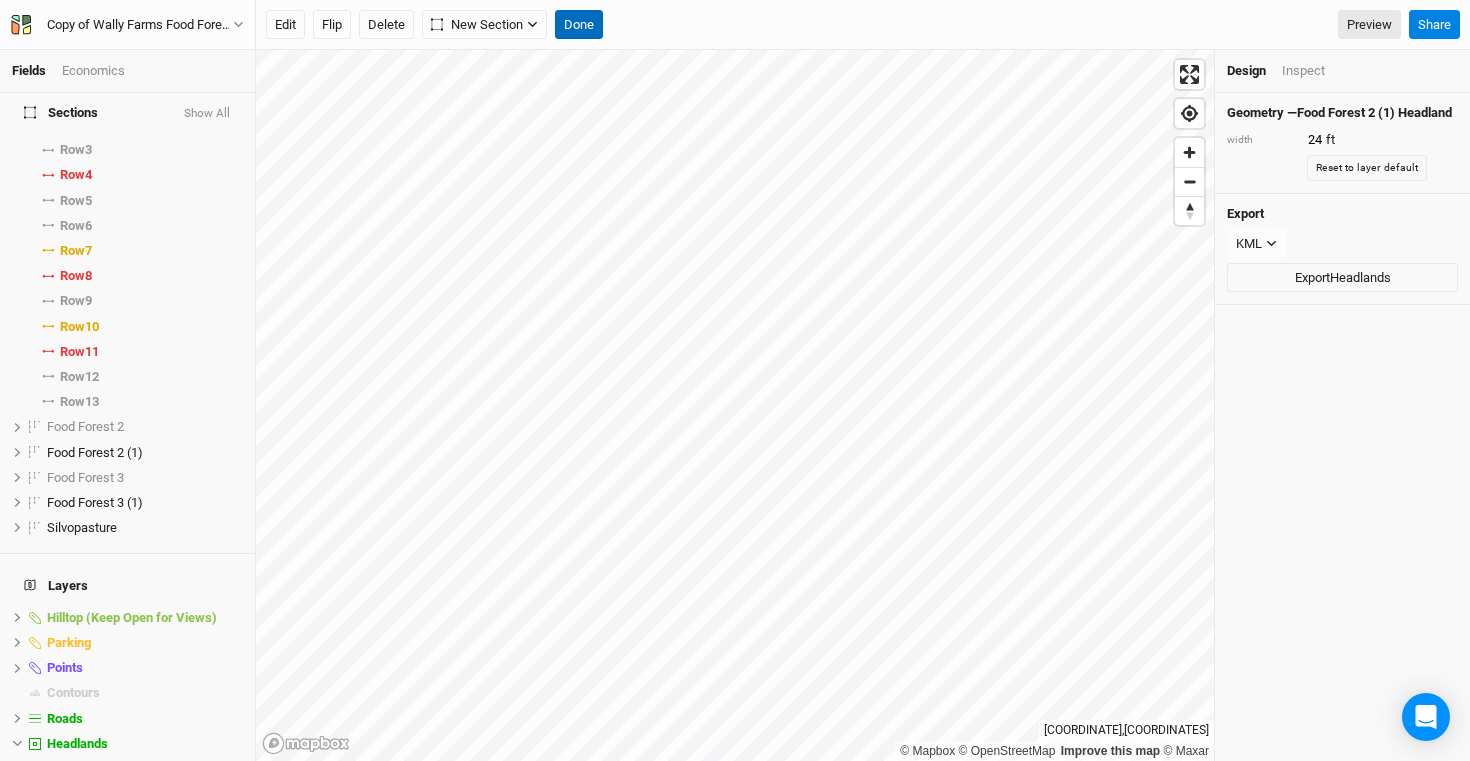 click on "Done" at bounding box center [579, 25] 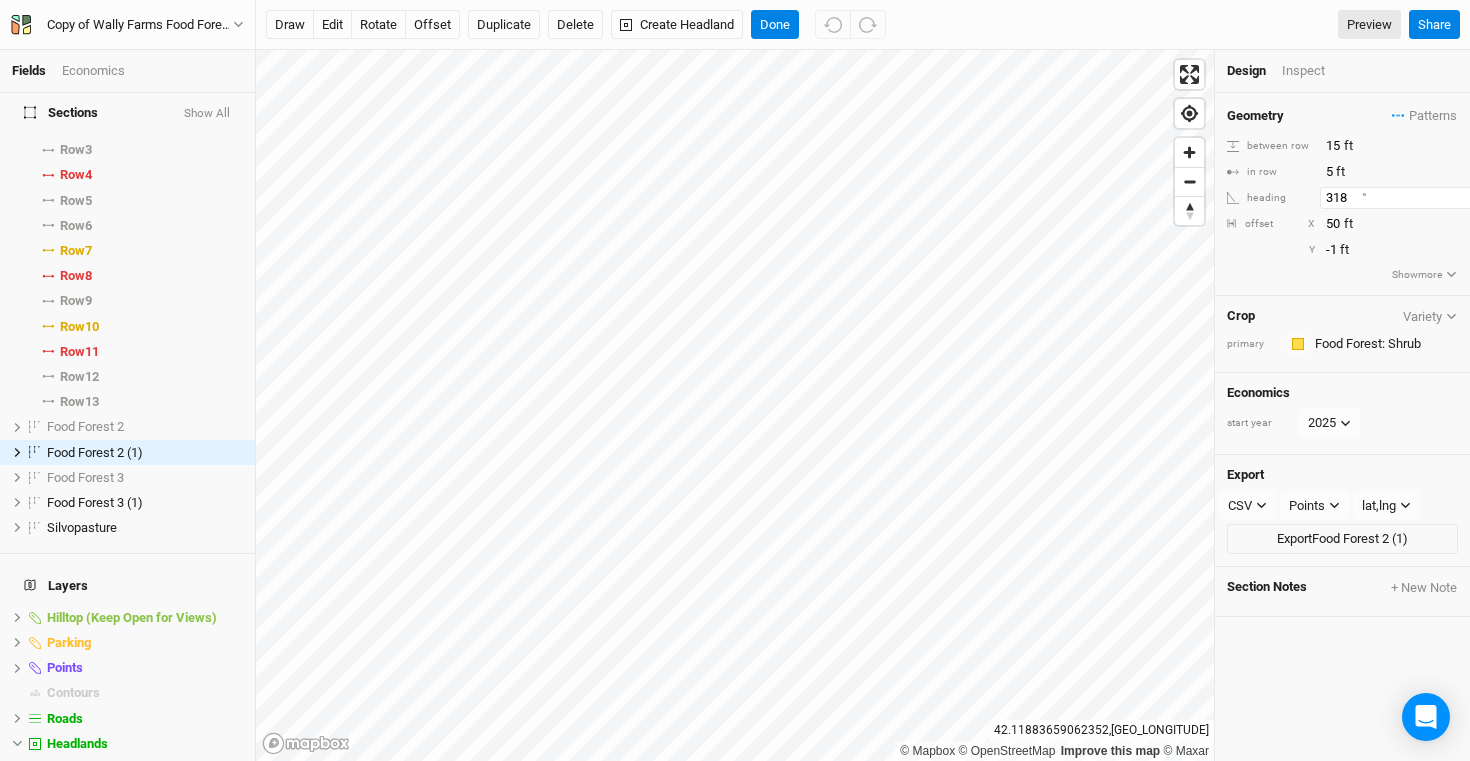click on "318" at bounding box center [1407, 198] 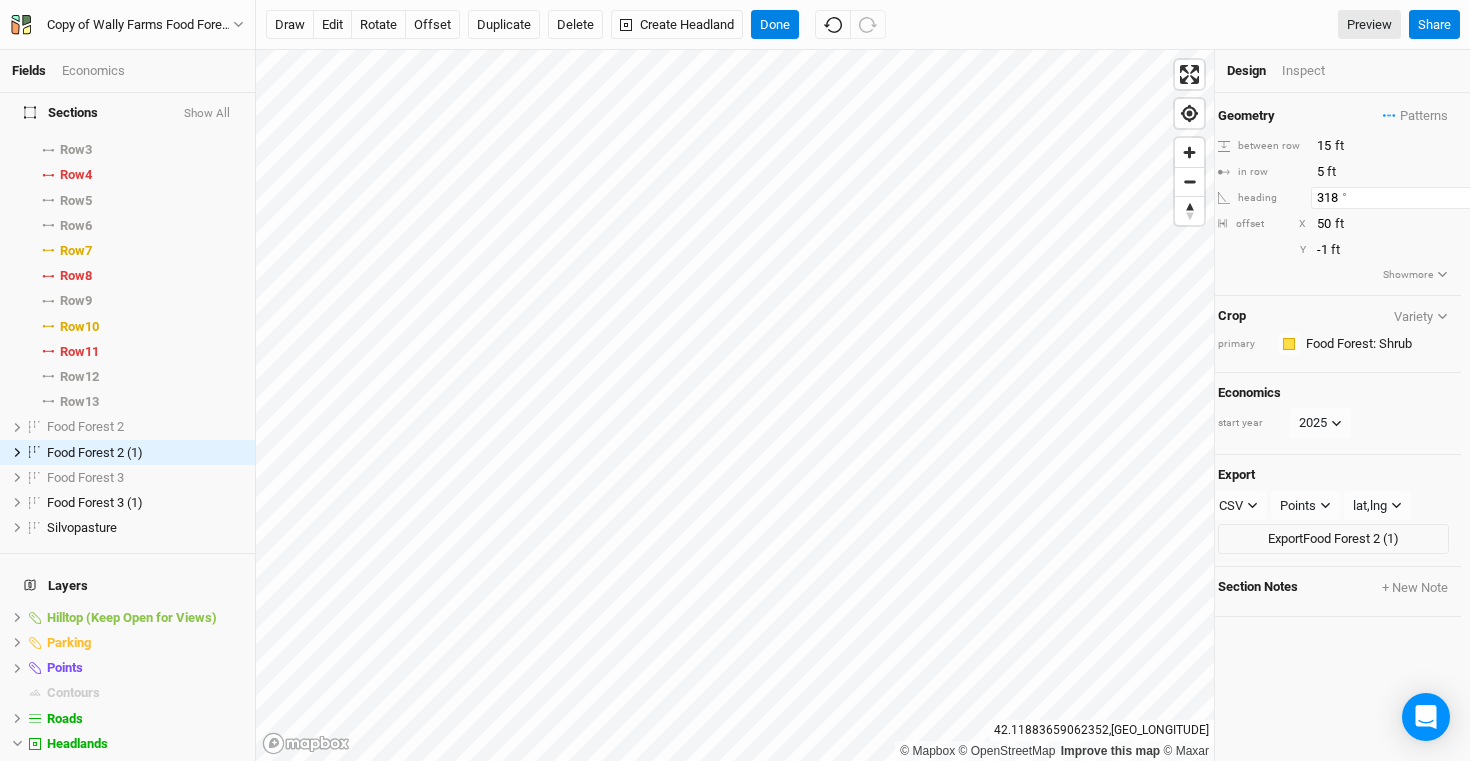 click on "318" at bounding box center [1398, 198] 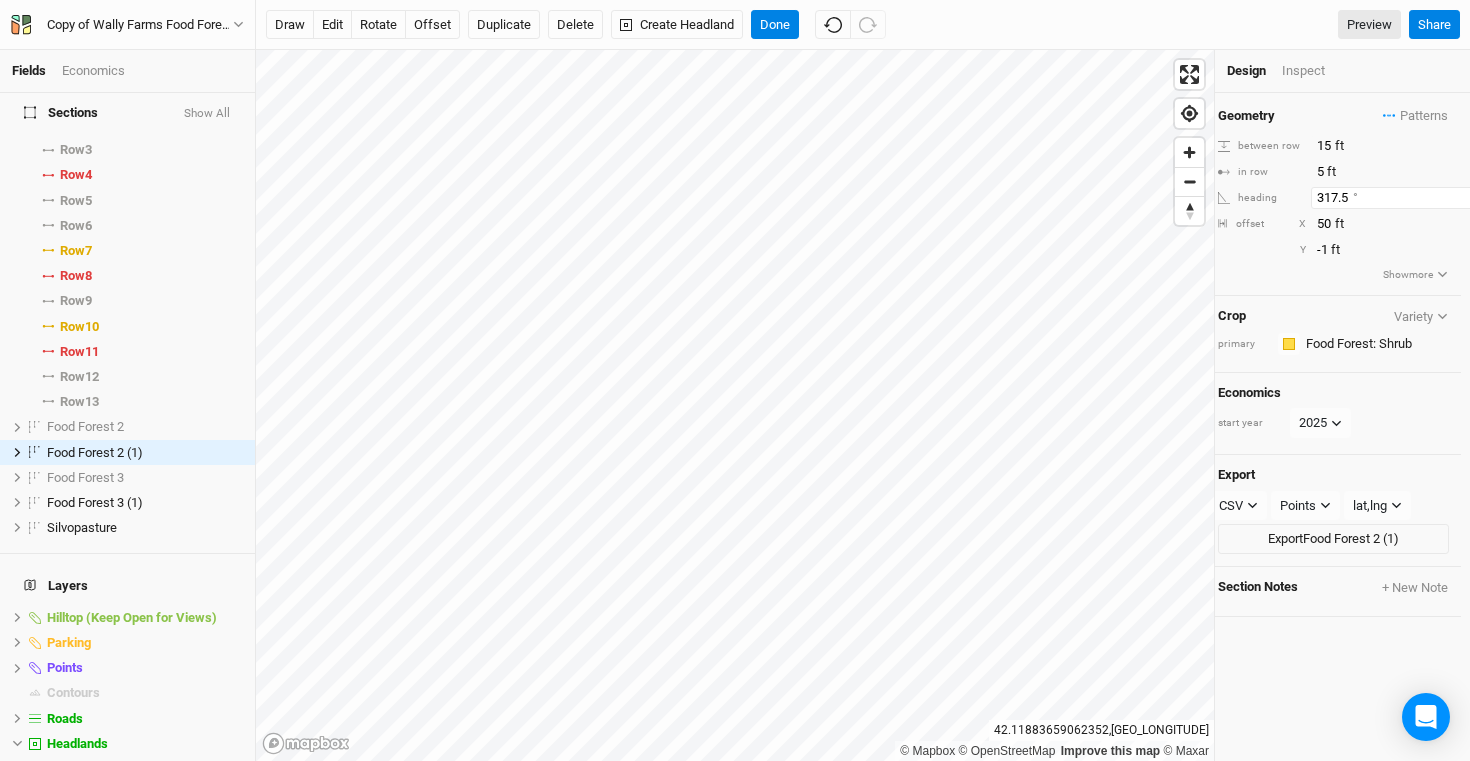 type on "317.5" 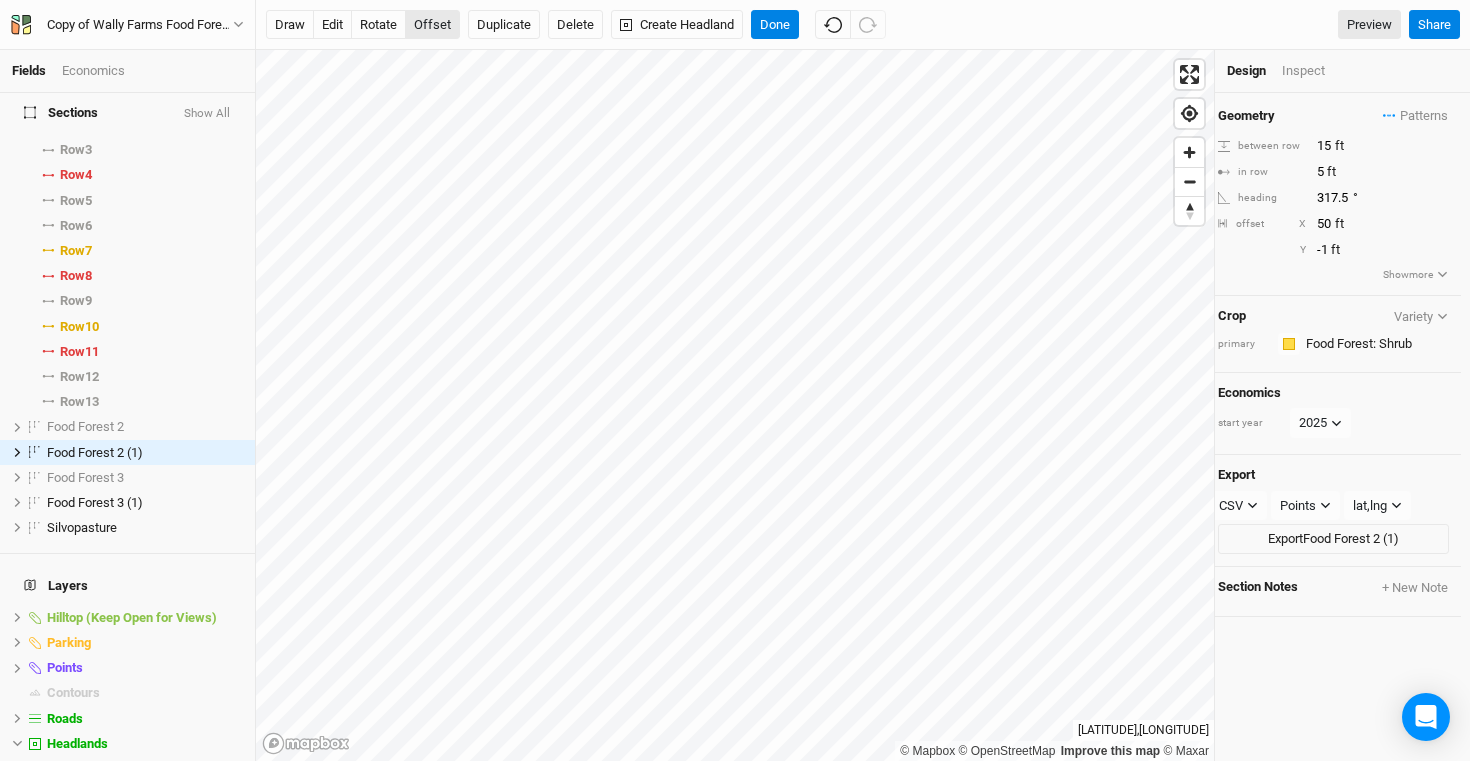 click on "offset" at bounding box center [432, 25] 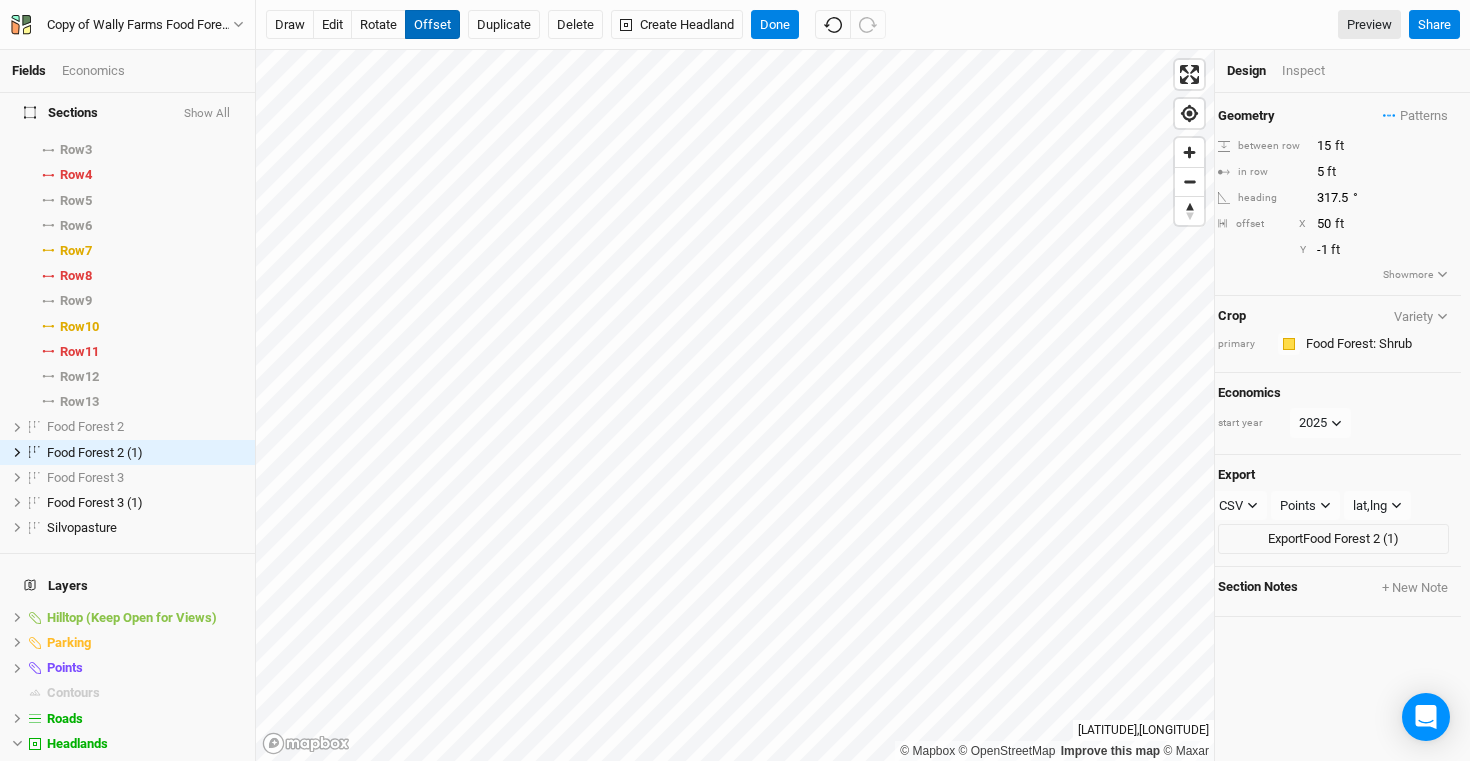 type 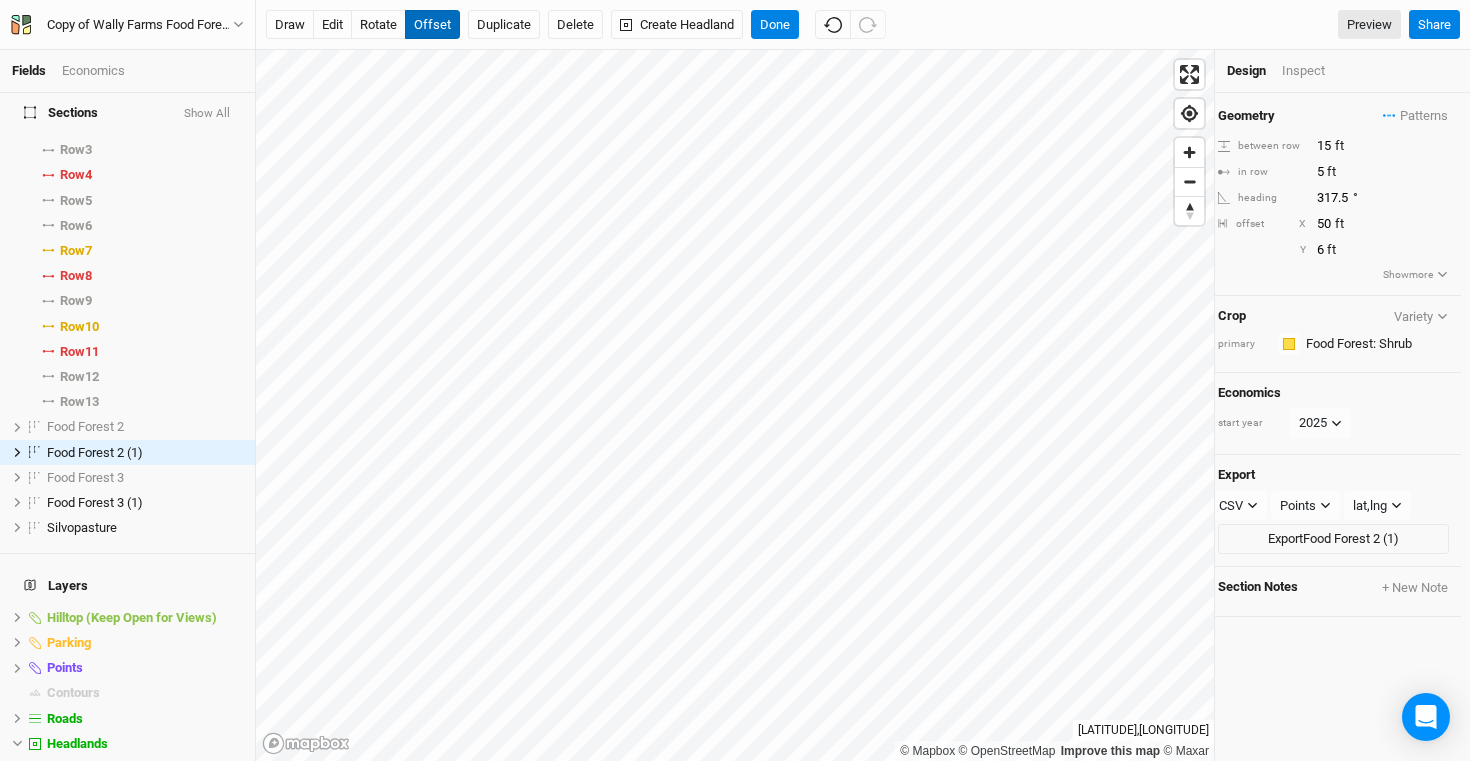 type on "7" 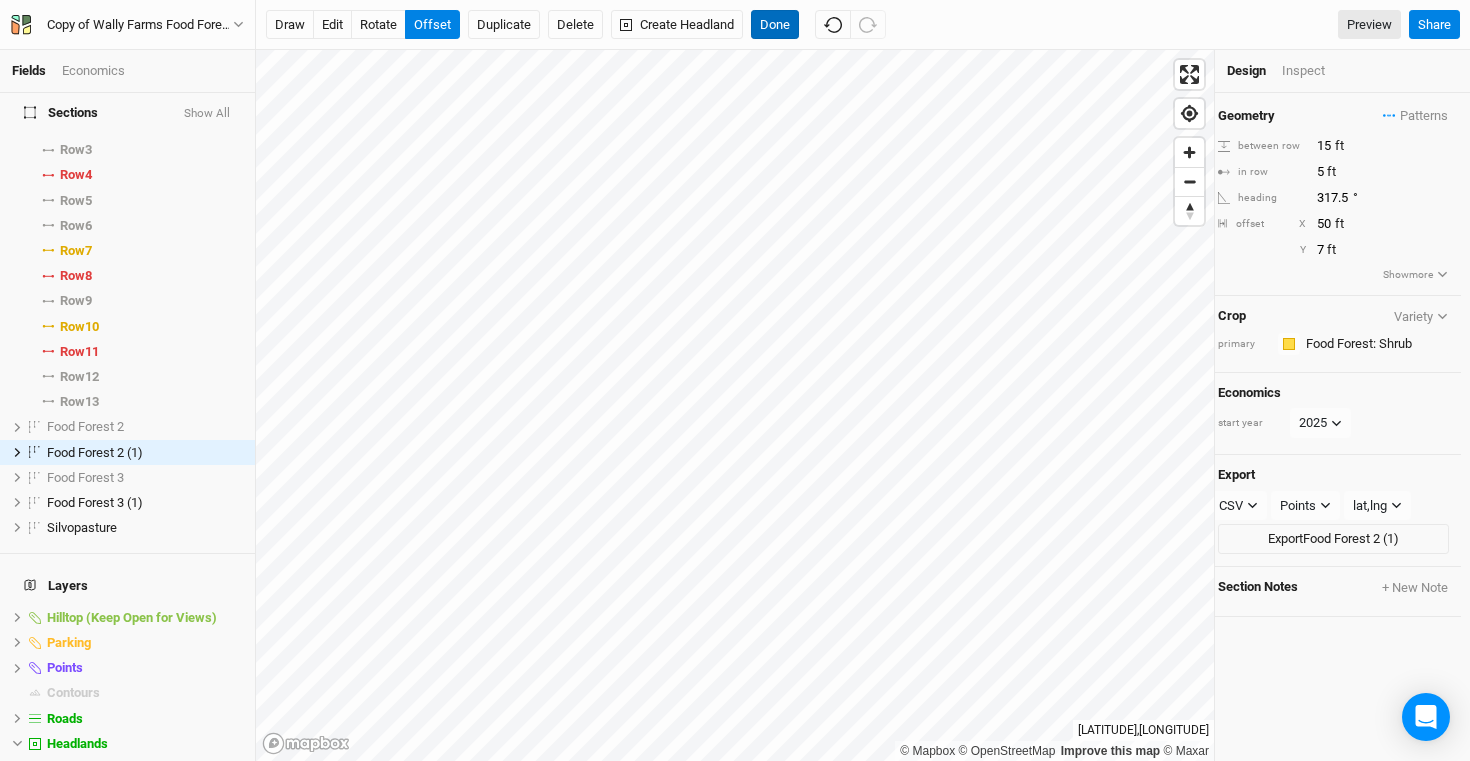 click on "Done" at bounding box center [775, 25] 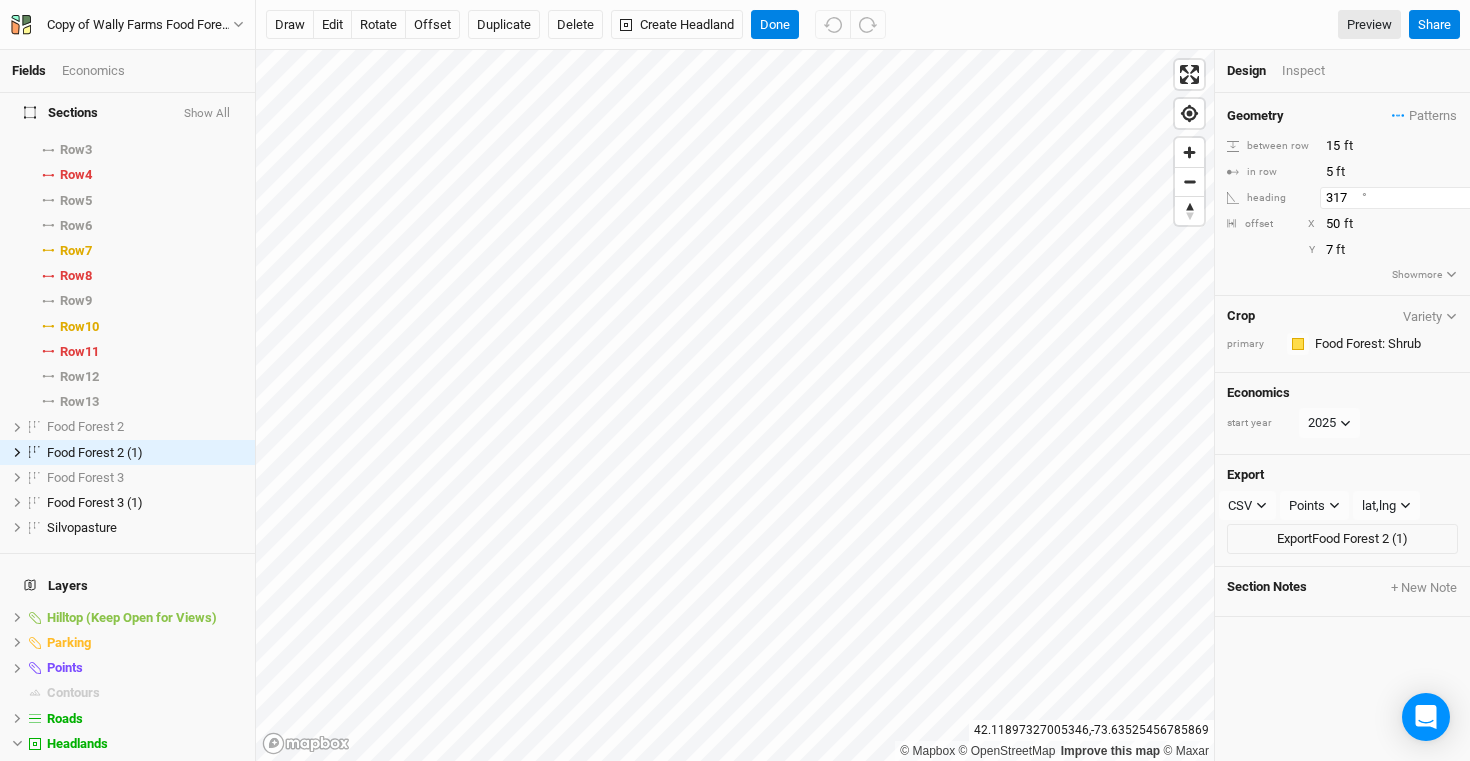 scroll, scrollTop: 0, scrollLeft: 9, axis: horizontal 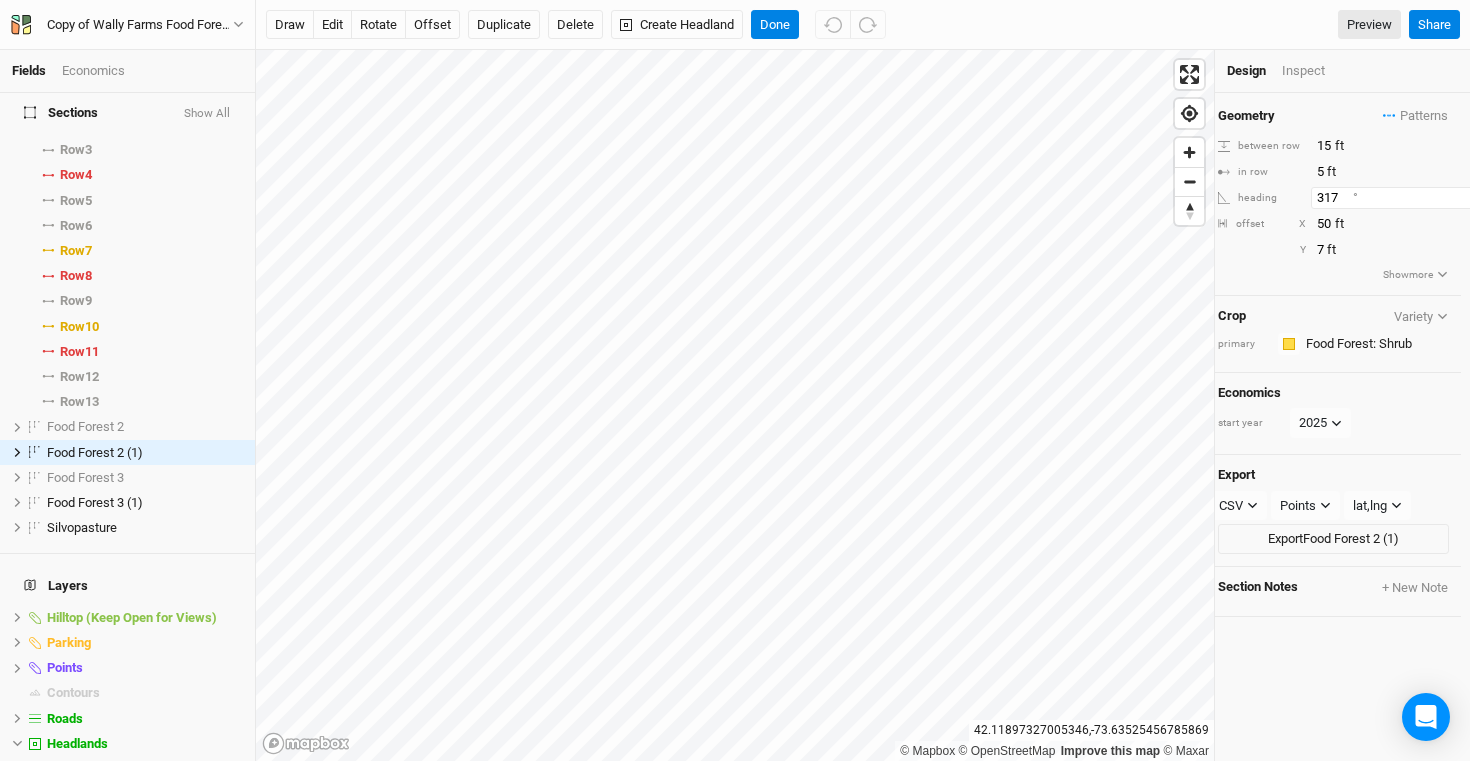 click on "317" at bounding box center [1398, 198] 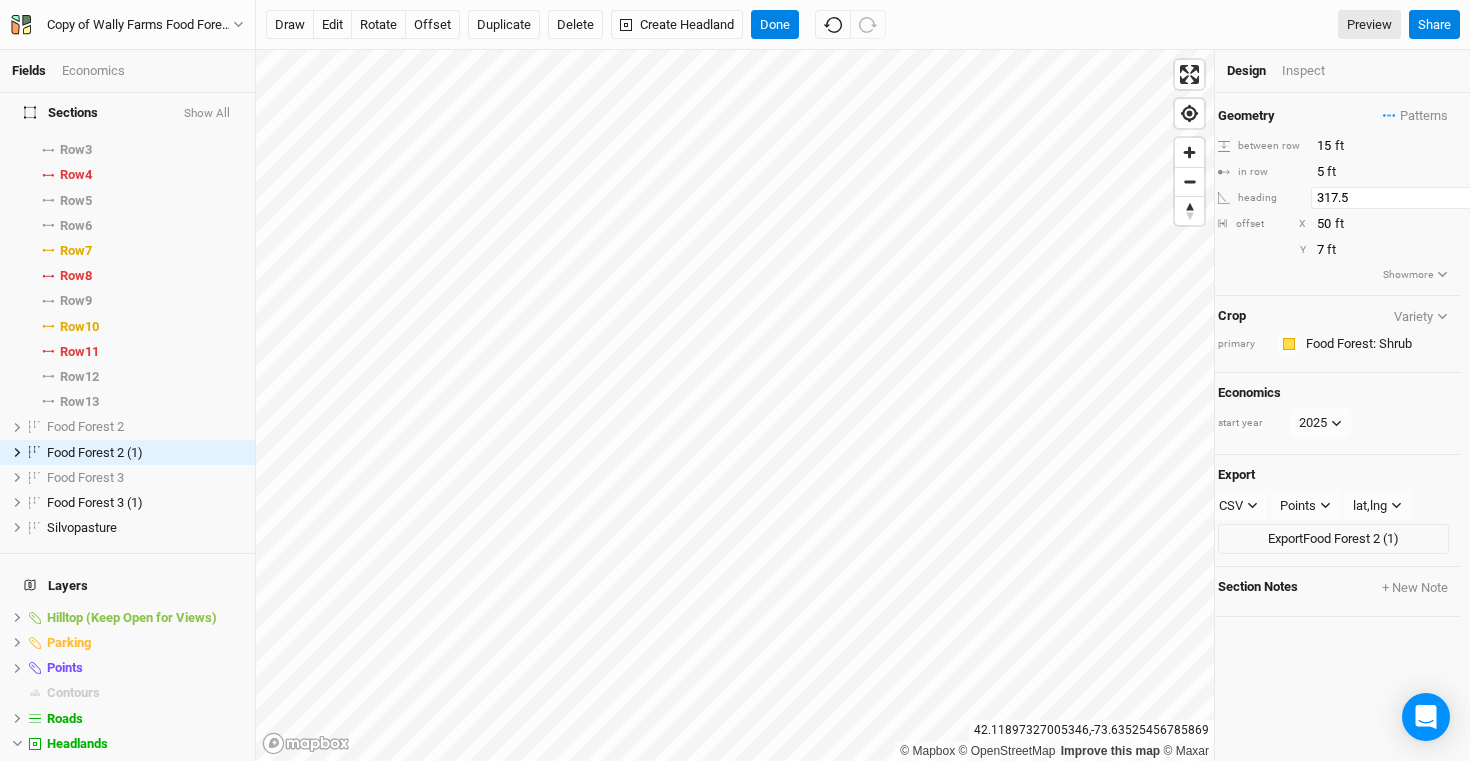 click on "317.5" at bounding box center [1398, 198] 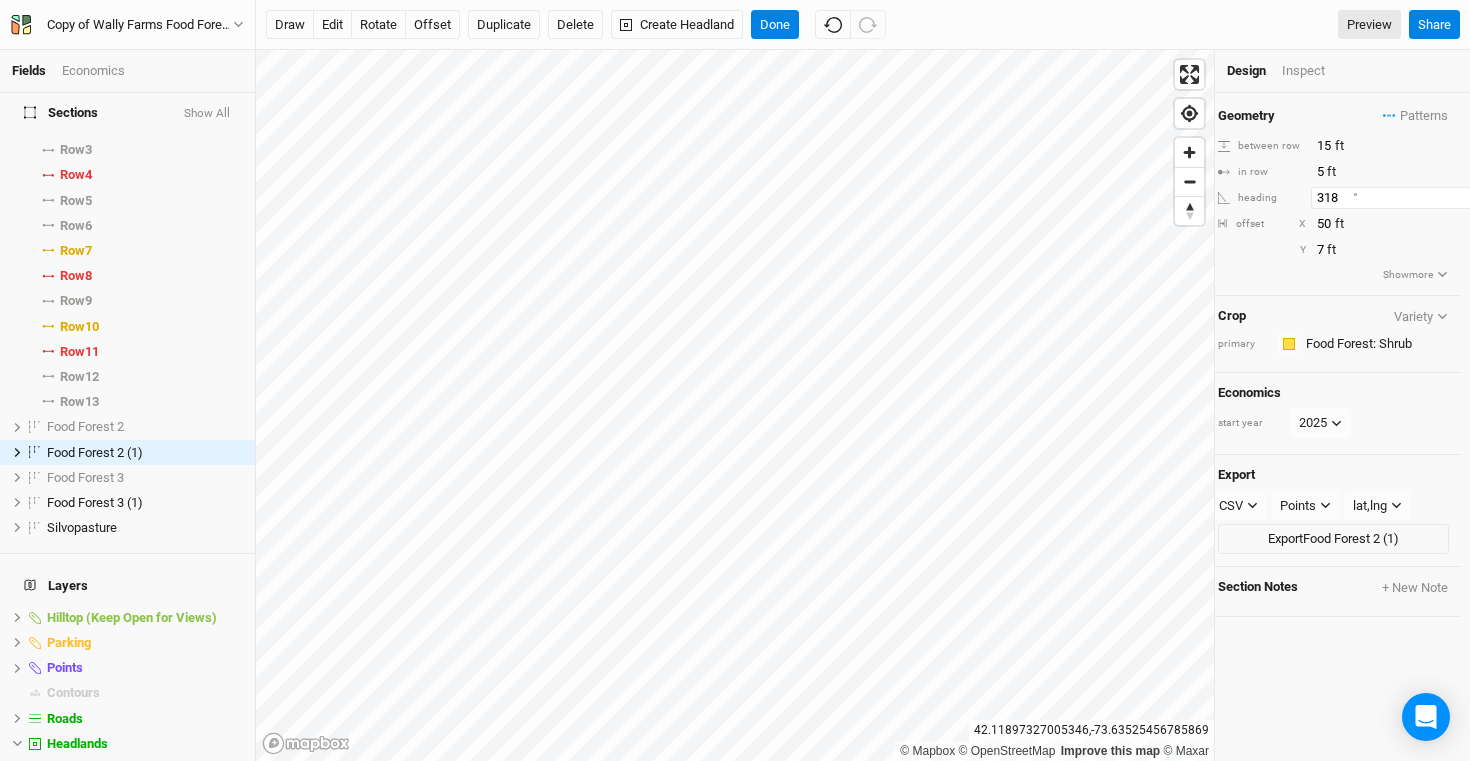 type on "318" 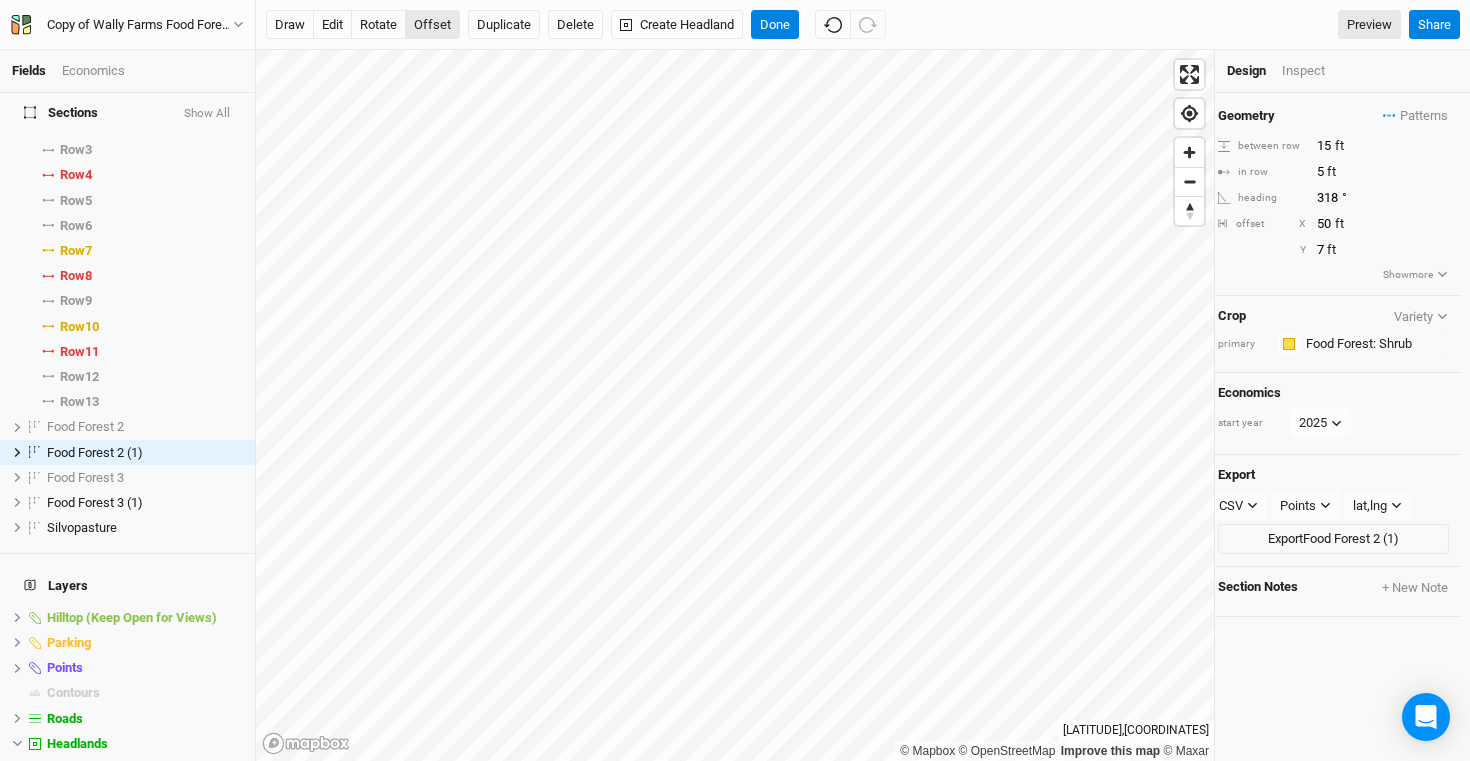 click on "offset" at bounding box center (432, 25) 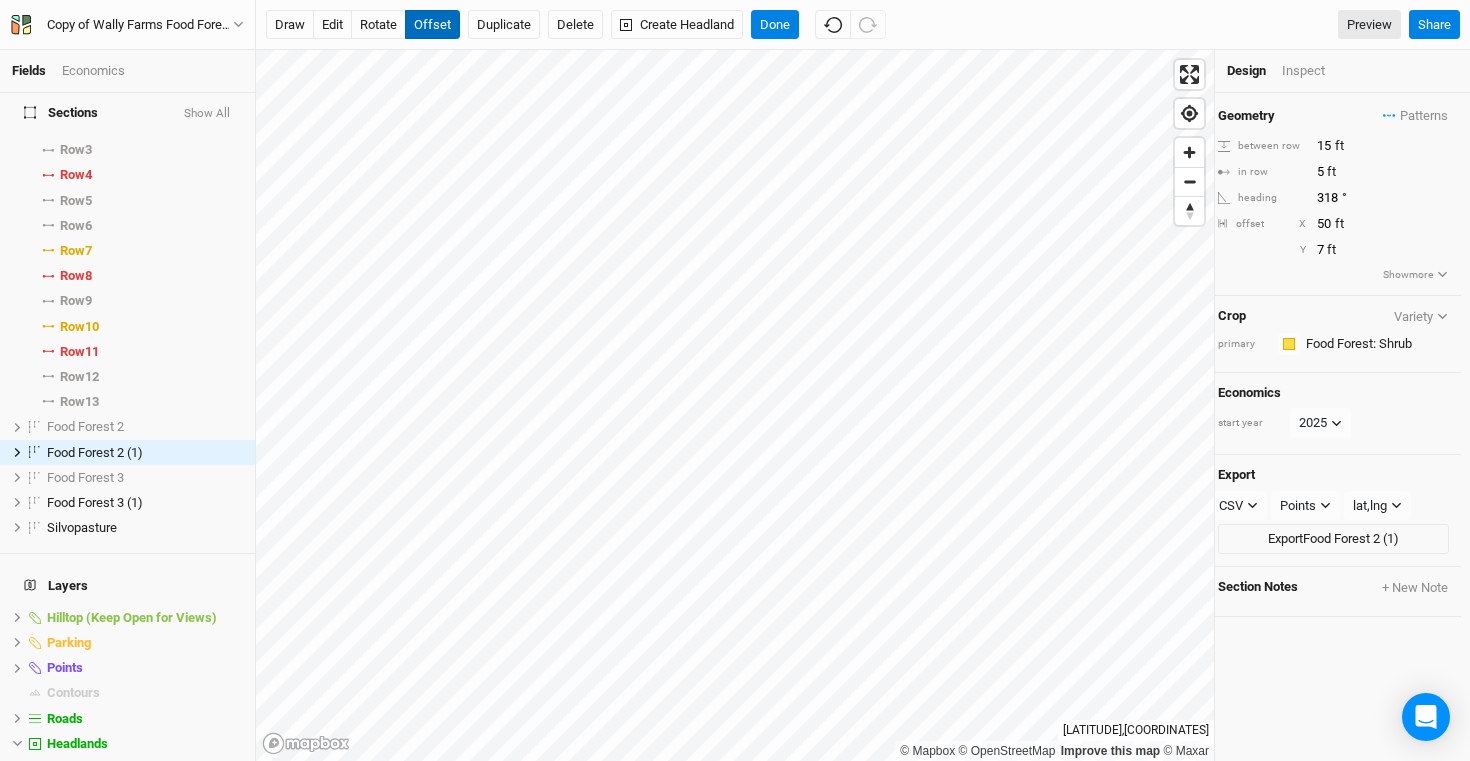 type 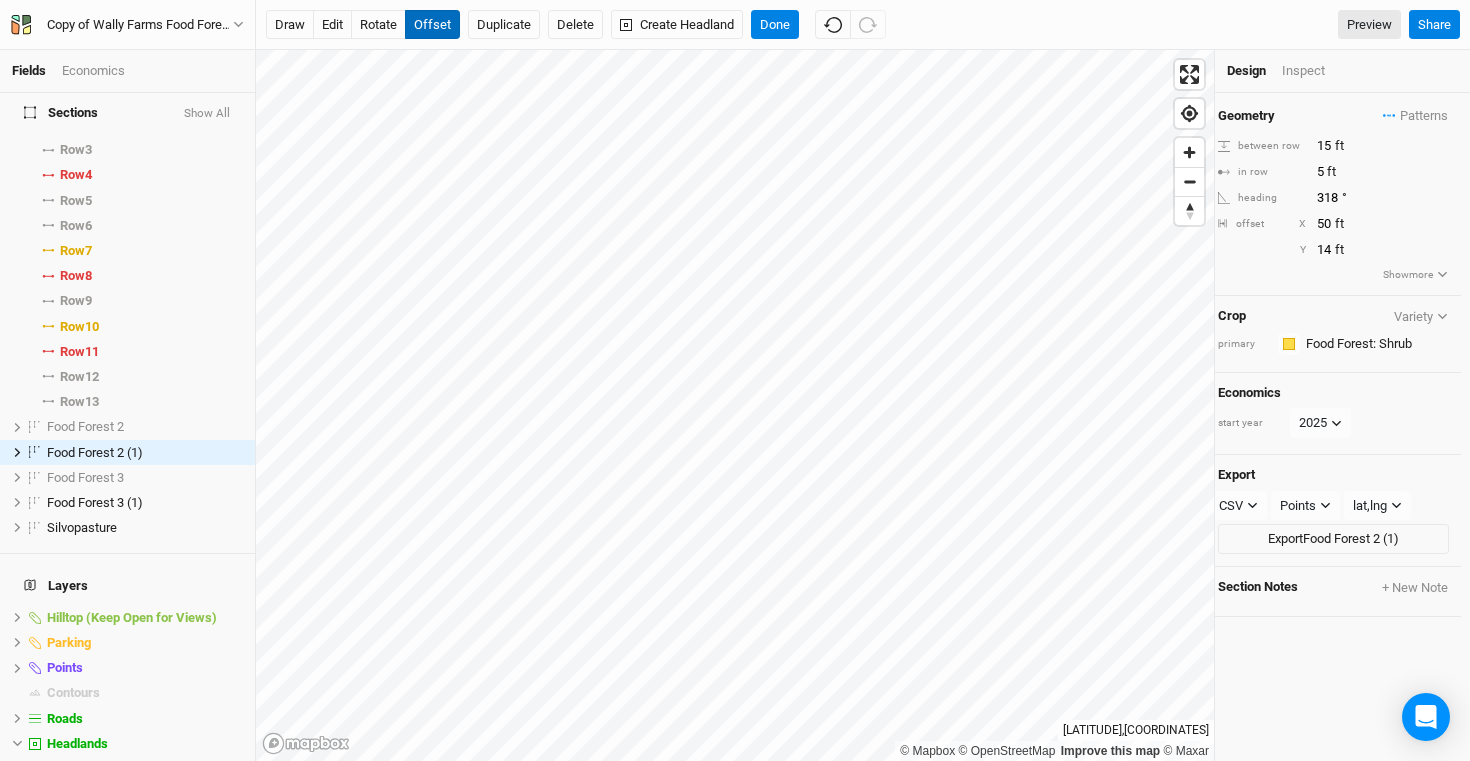 type on "15" 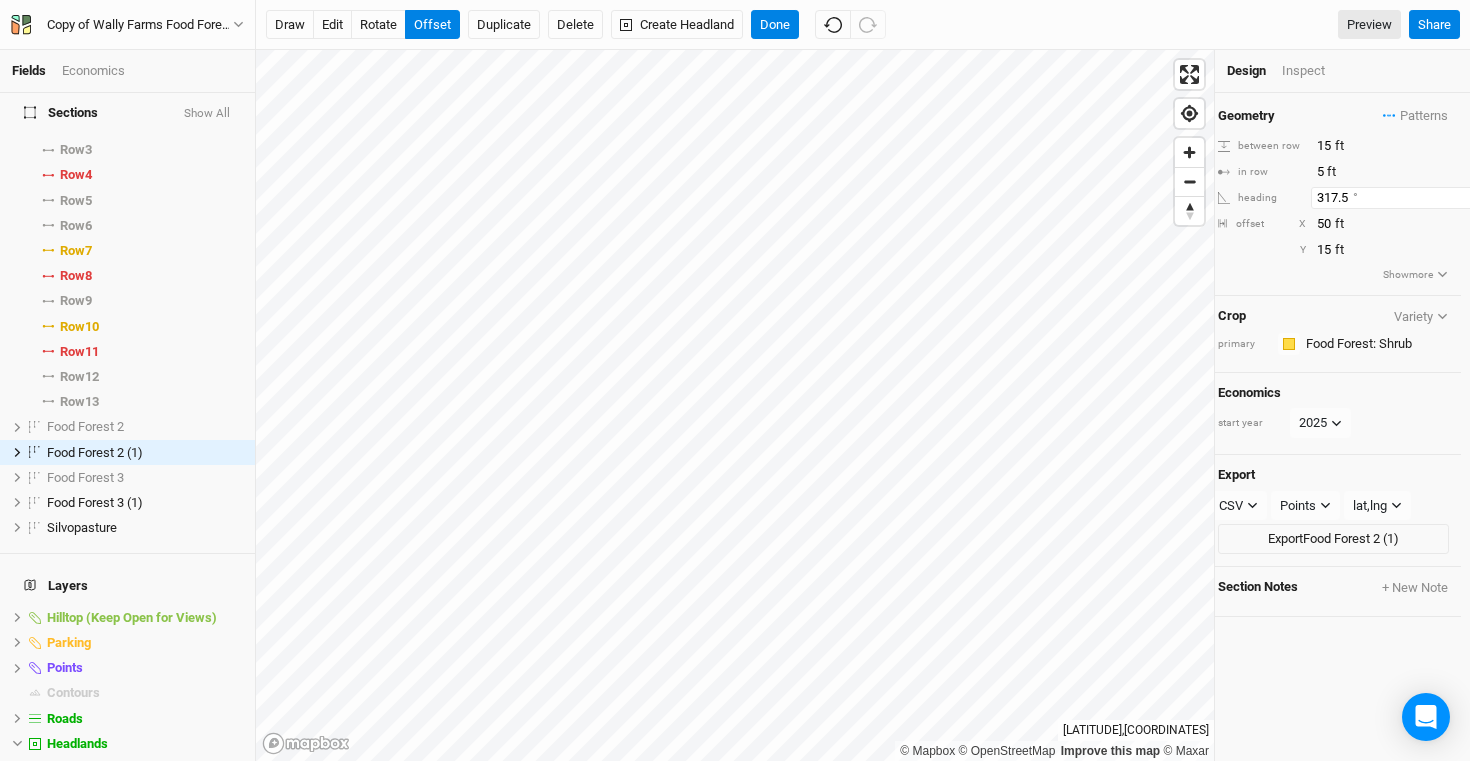 click on "317.5" at bounding box center [1398, 198] 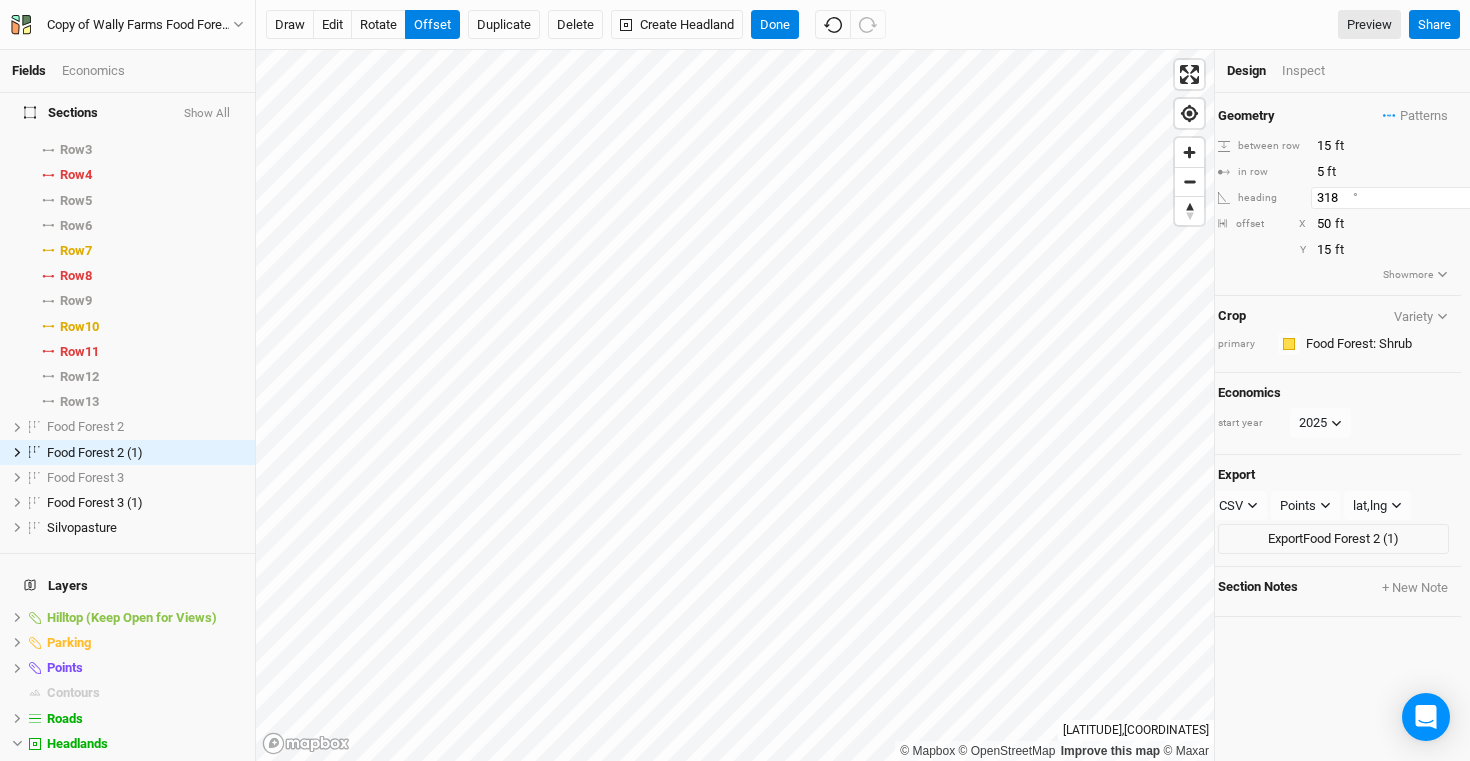 click on "318" at bounding box center [1398, 198] 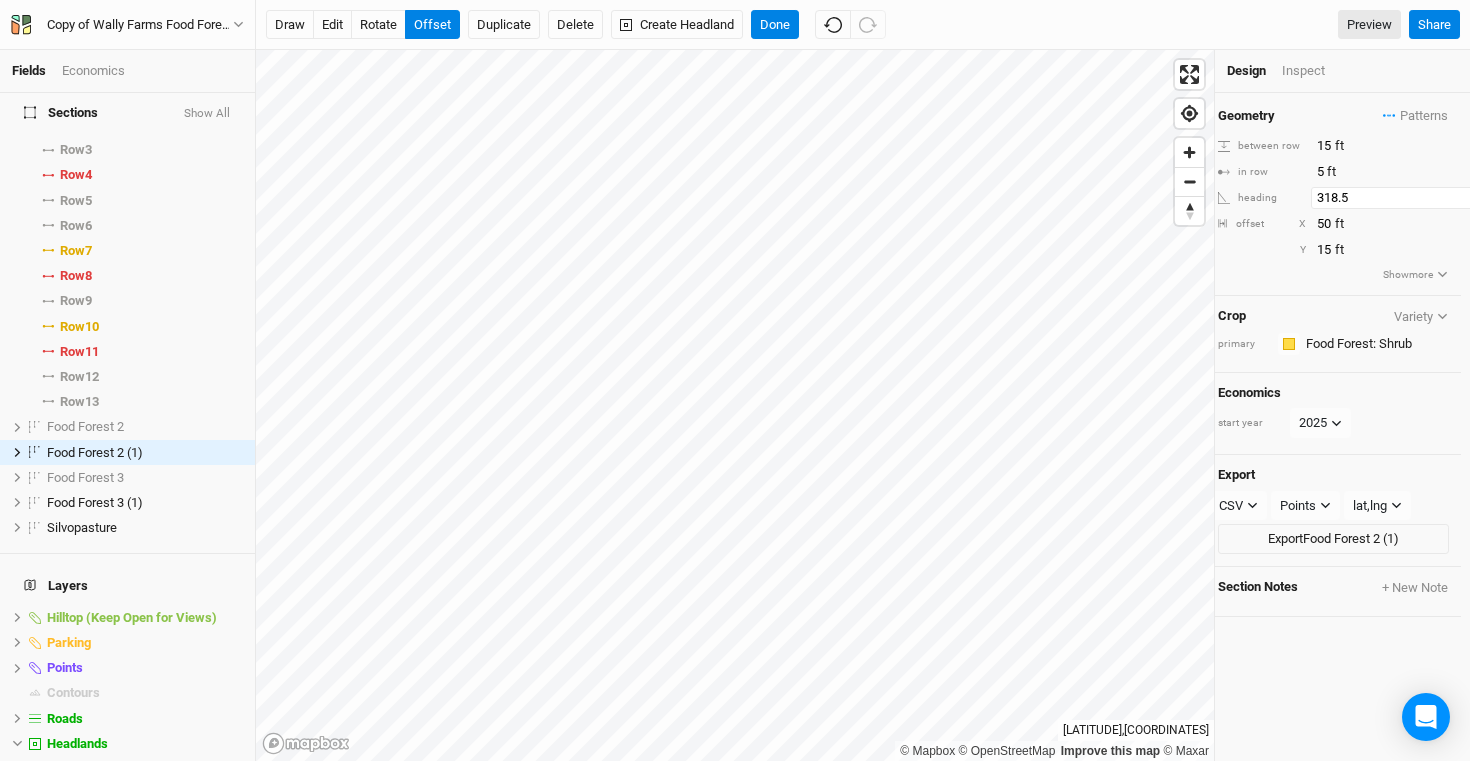 click on "318.5" at bounding box center (1398, 198) 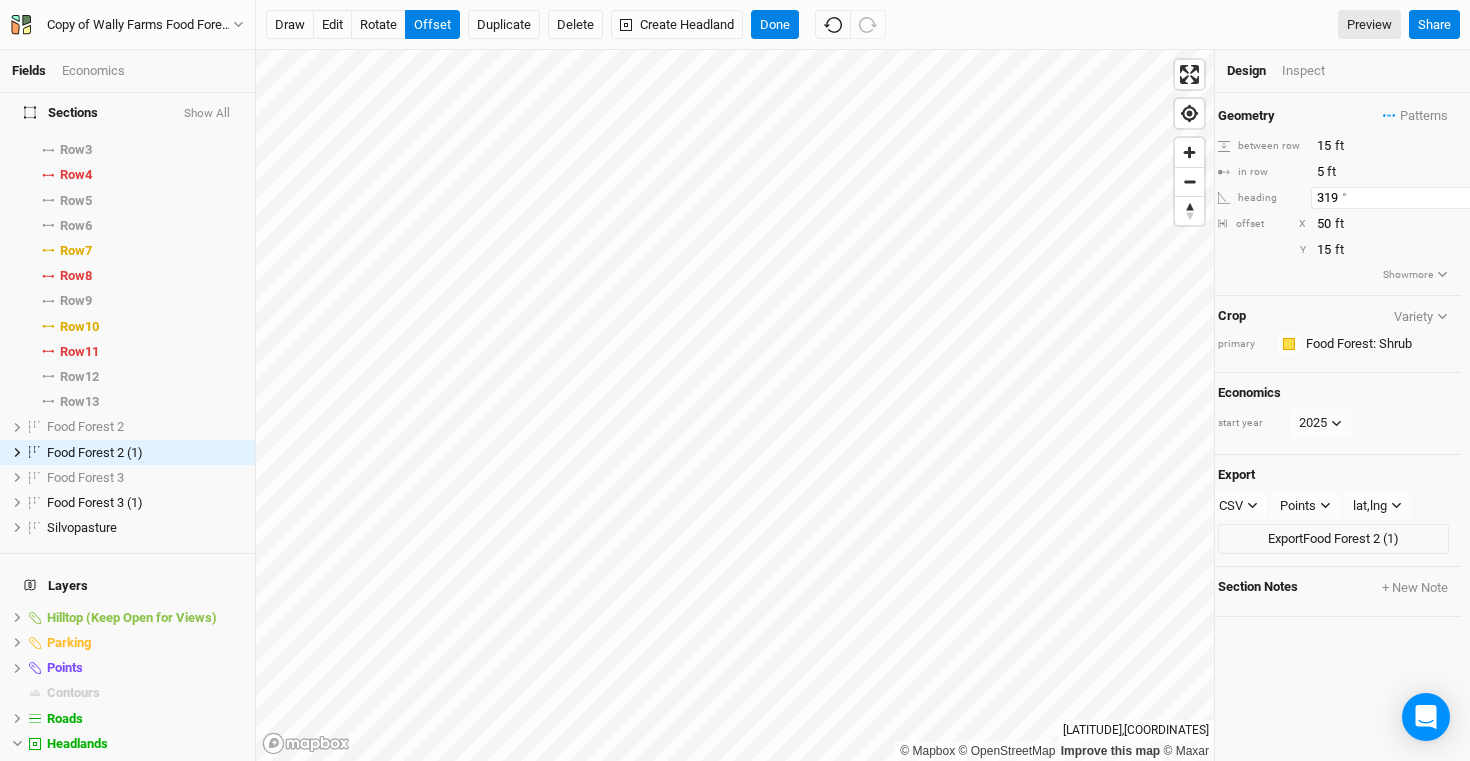 click on "319" at bounding box center (1398, 198) 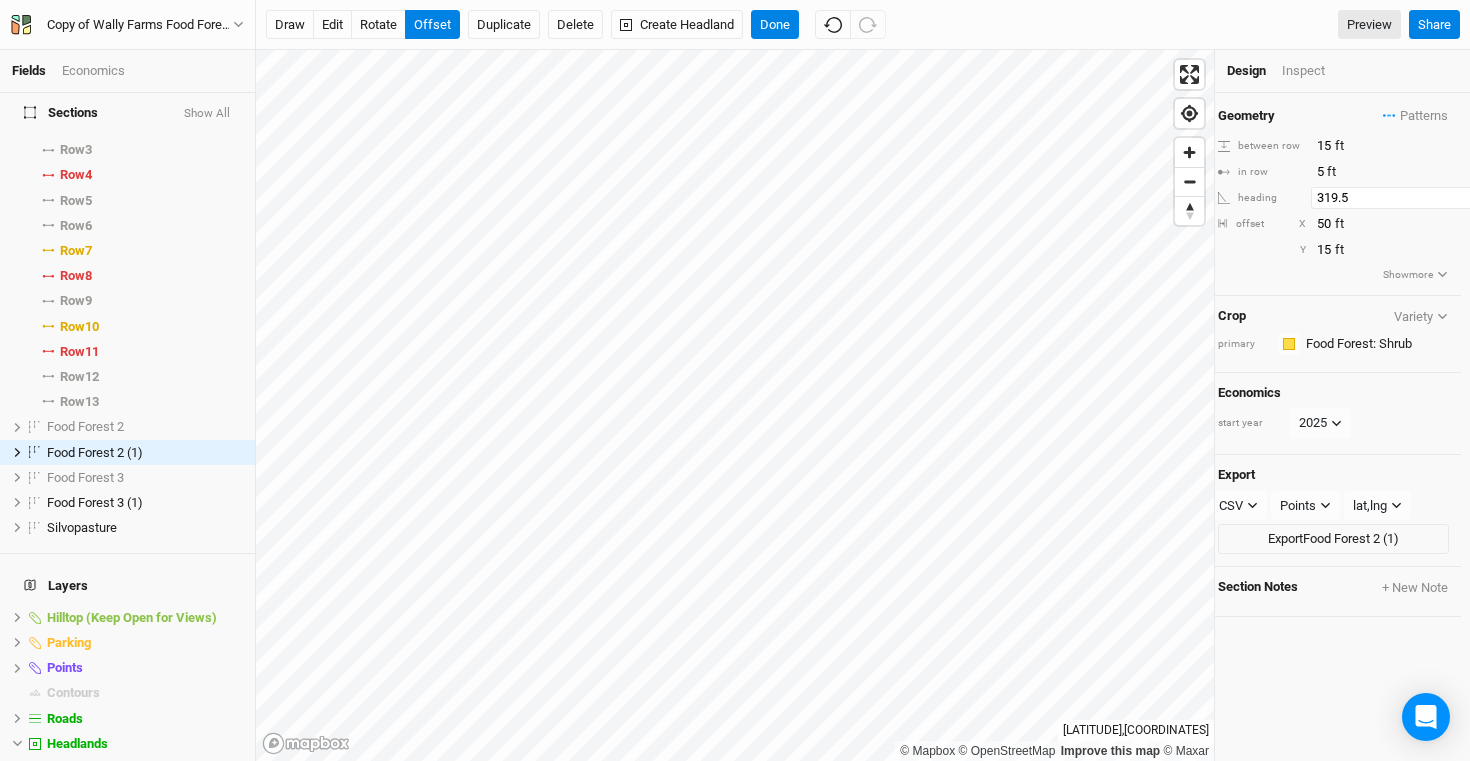 type on "319.5" 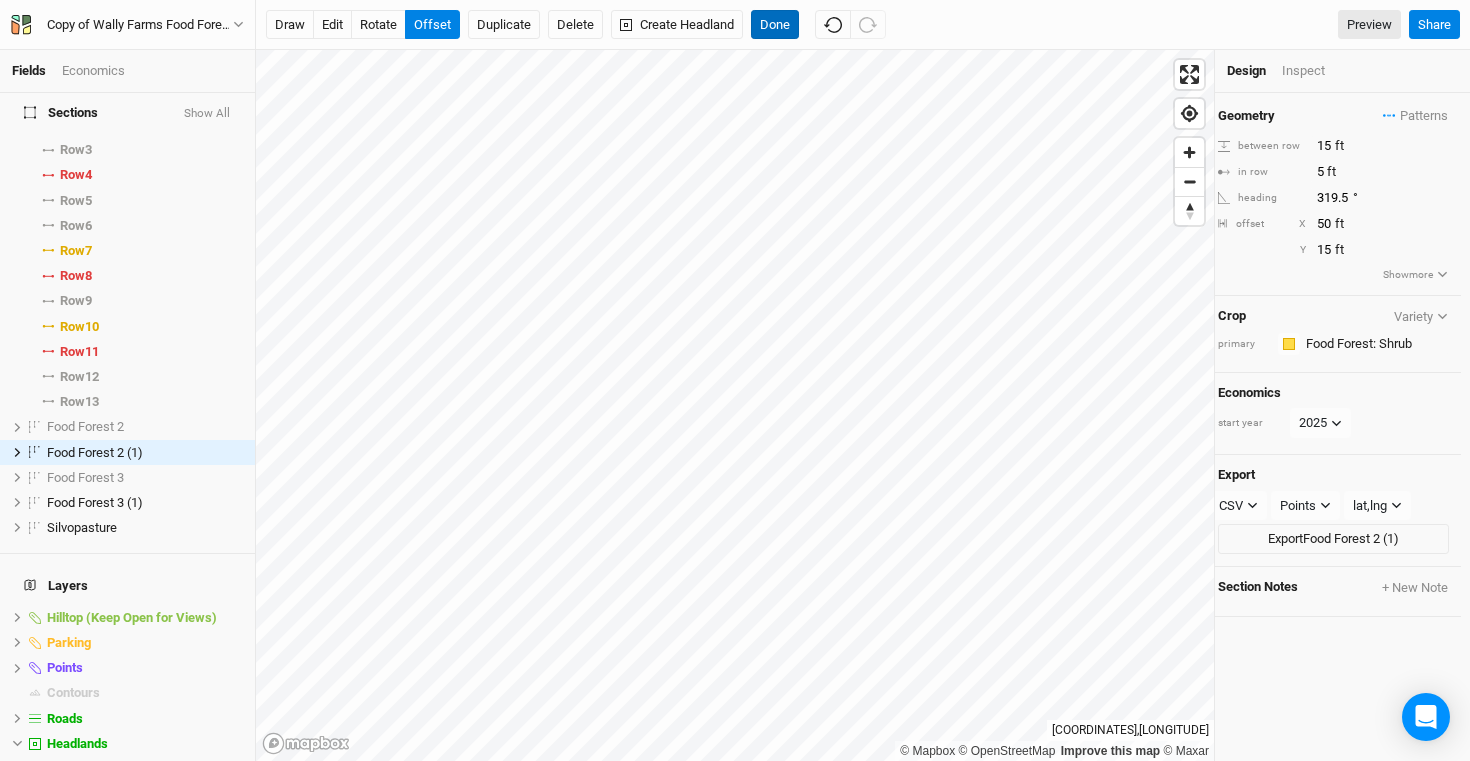click on "Done" at bounding box center [775, 25] 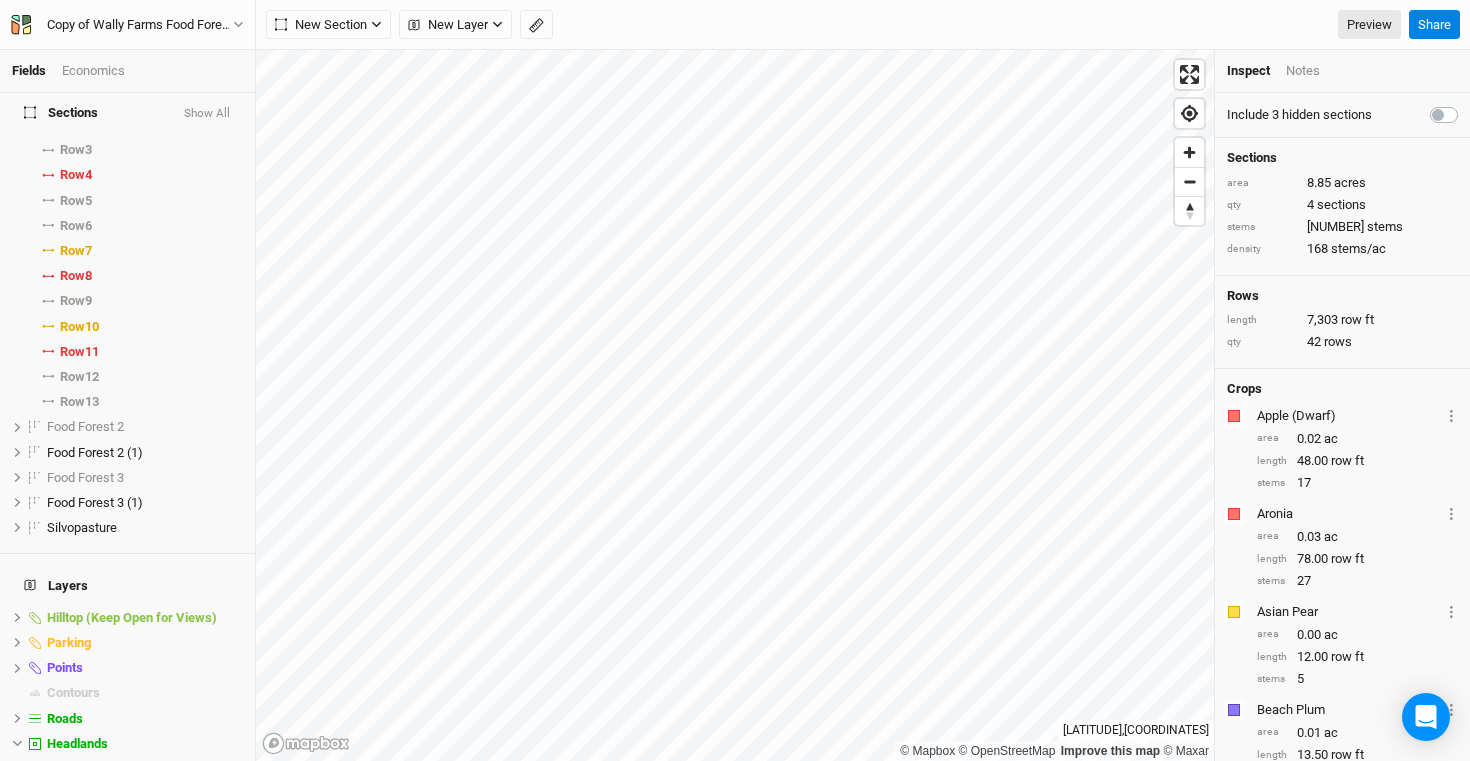 scroll, scrollTop: 0, scrollLeft: 0, axis: both 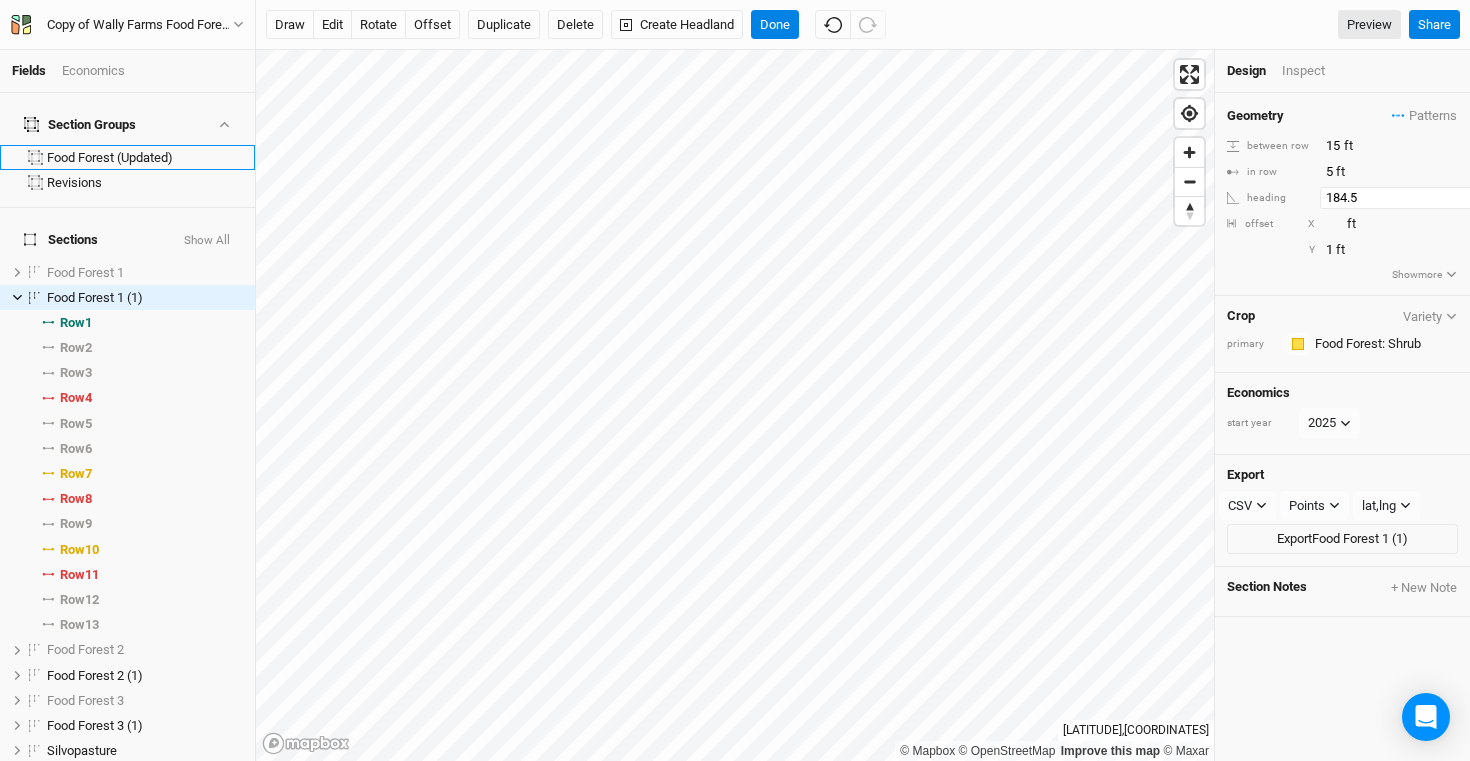 click on "185" at bounding box center [1407, 198] 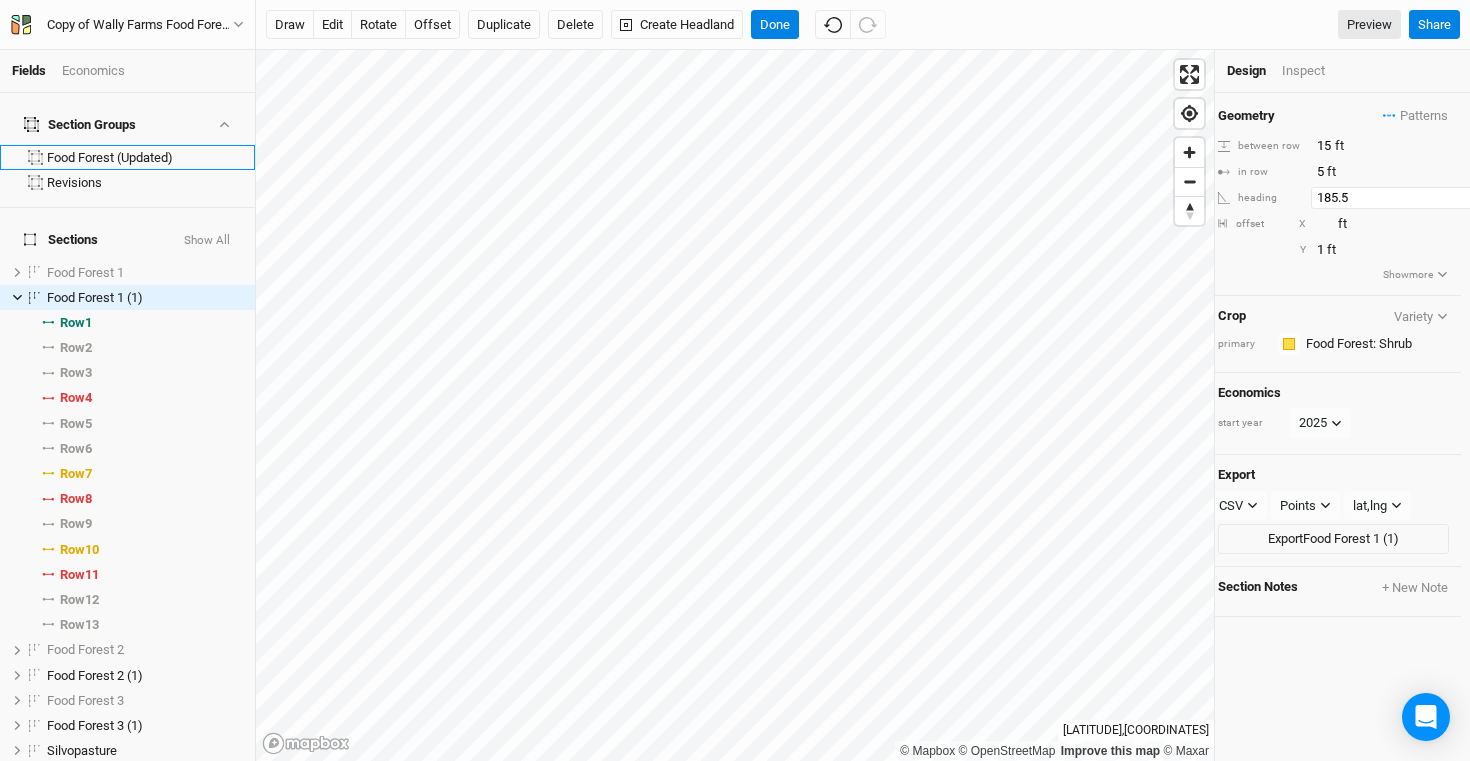 click on "185.5" at bounding box center (1398, 198) 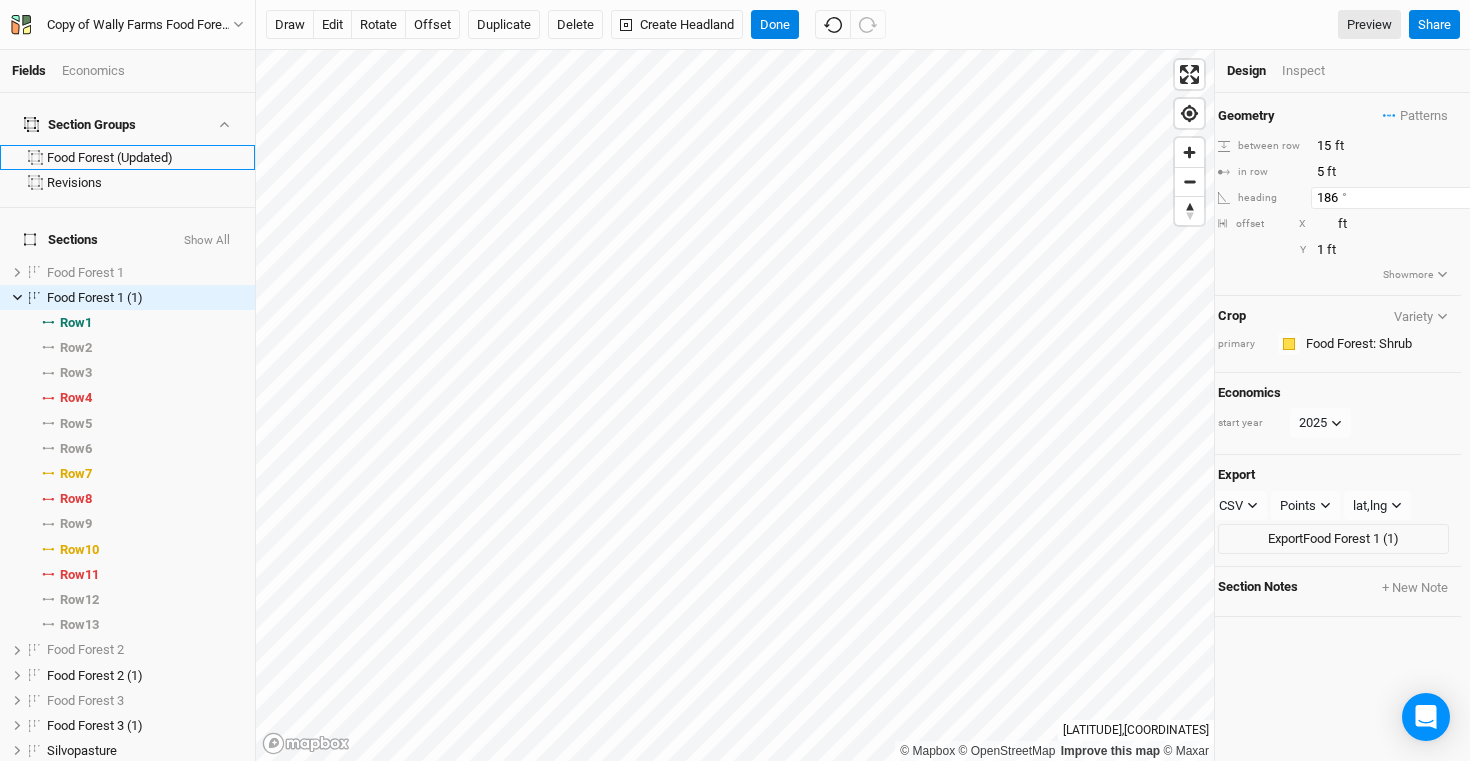 type on "186" 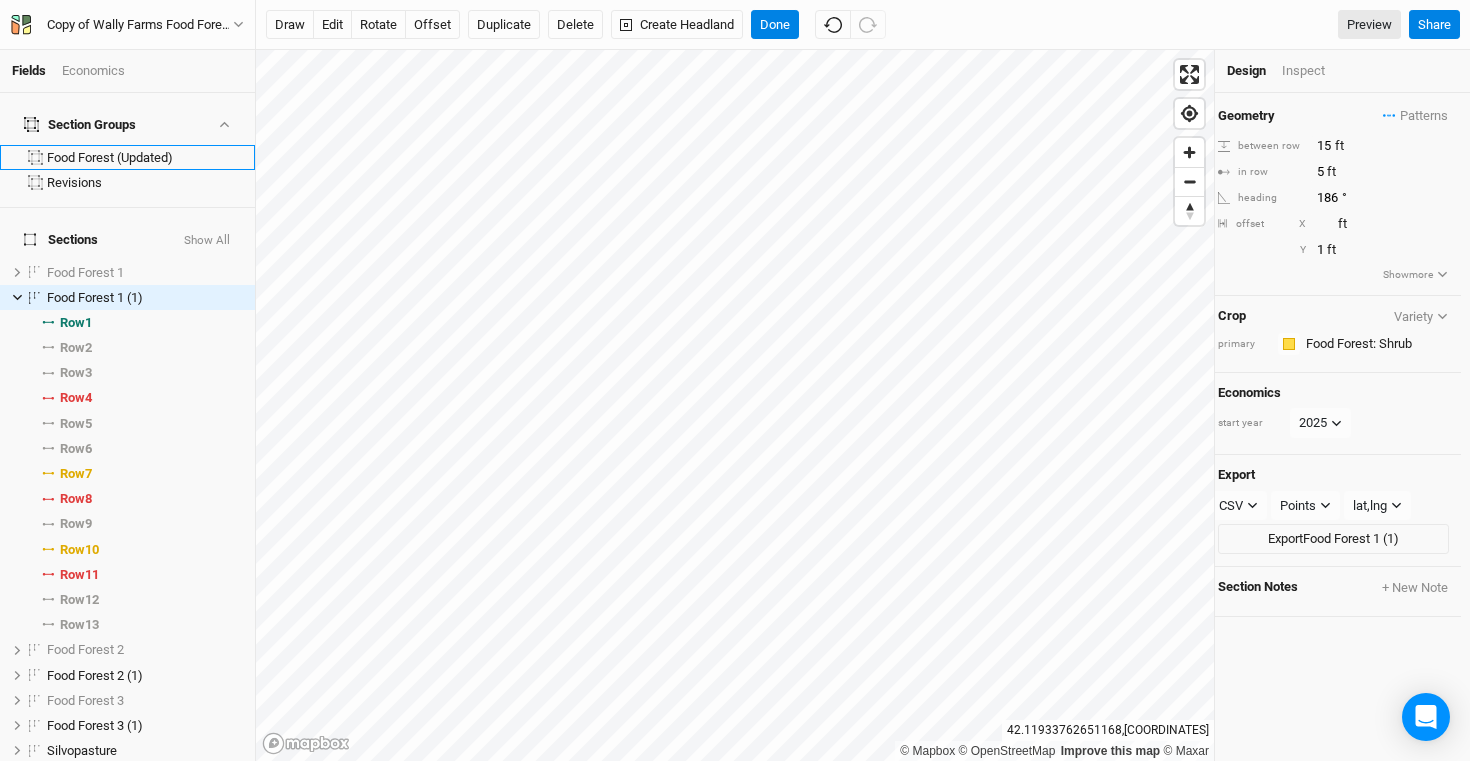 click on "draw edit rotate offset Duplicate Delete Create Headland Done Preview Share" at bounding box center [863, 25] 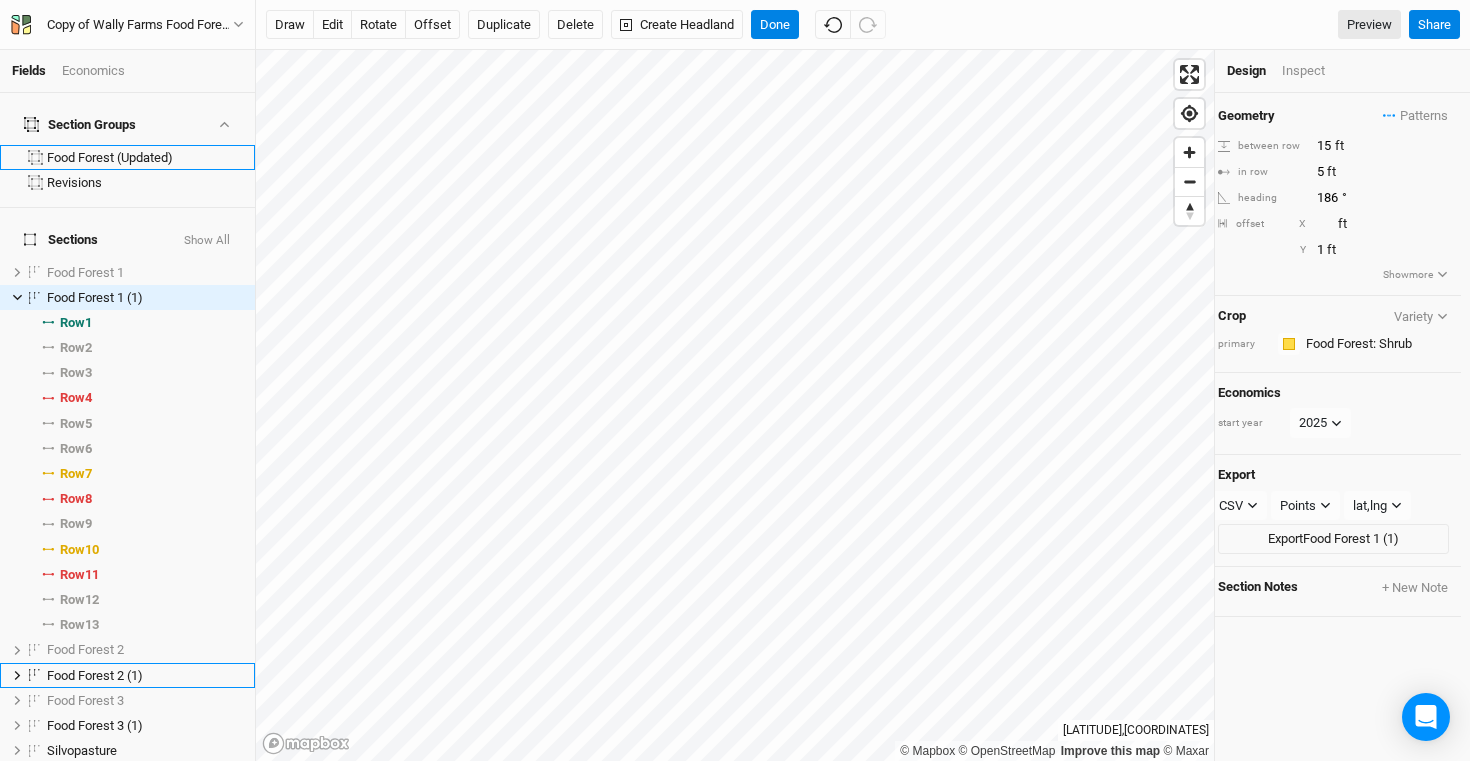 scroll, scrollTop: 223, scrollLeft: 0, axis: vertical 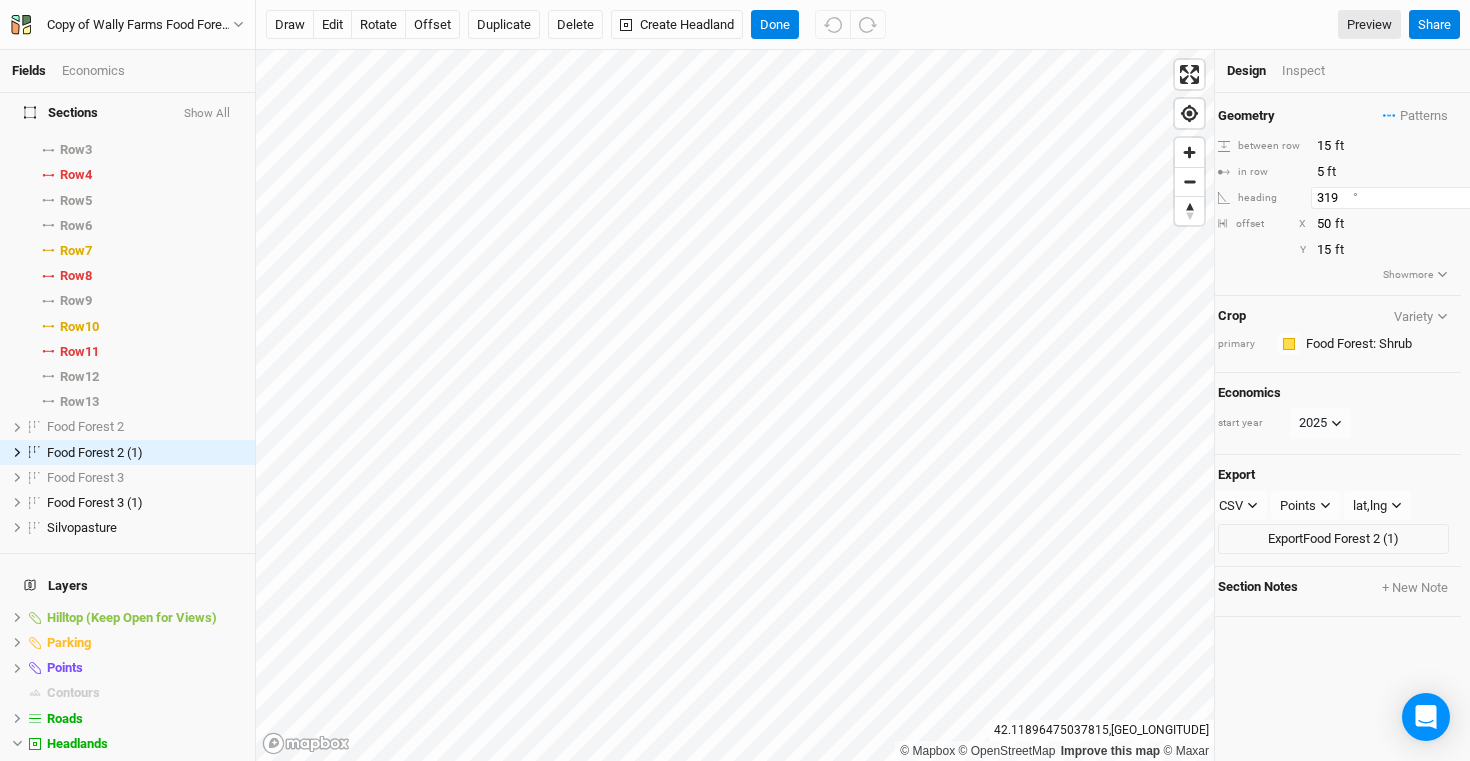 click on "319" at bounding box center [1398, 198] 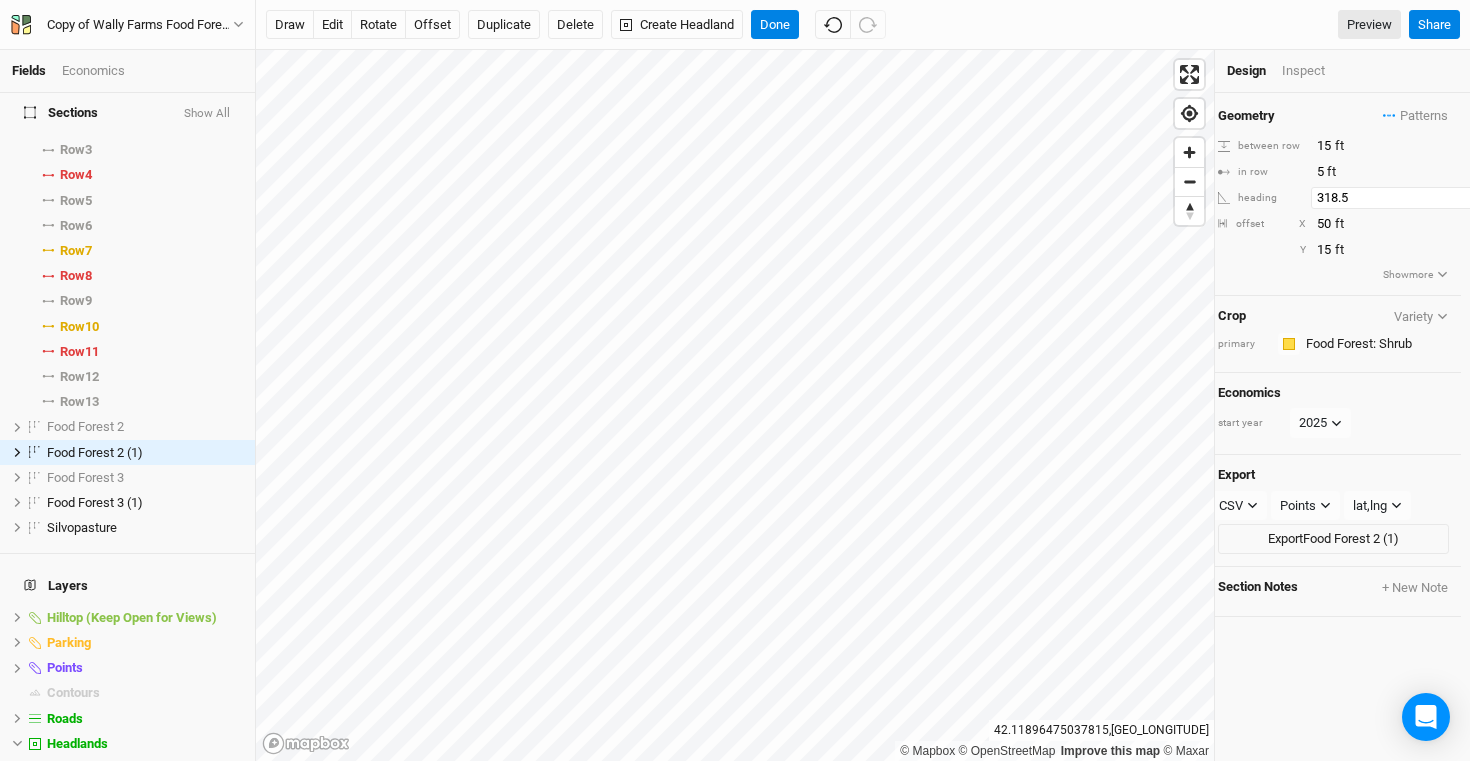 click on "318.5" at bounding box center (1398, 198) 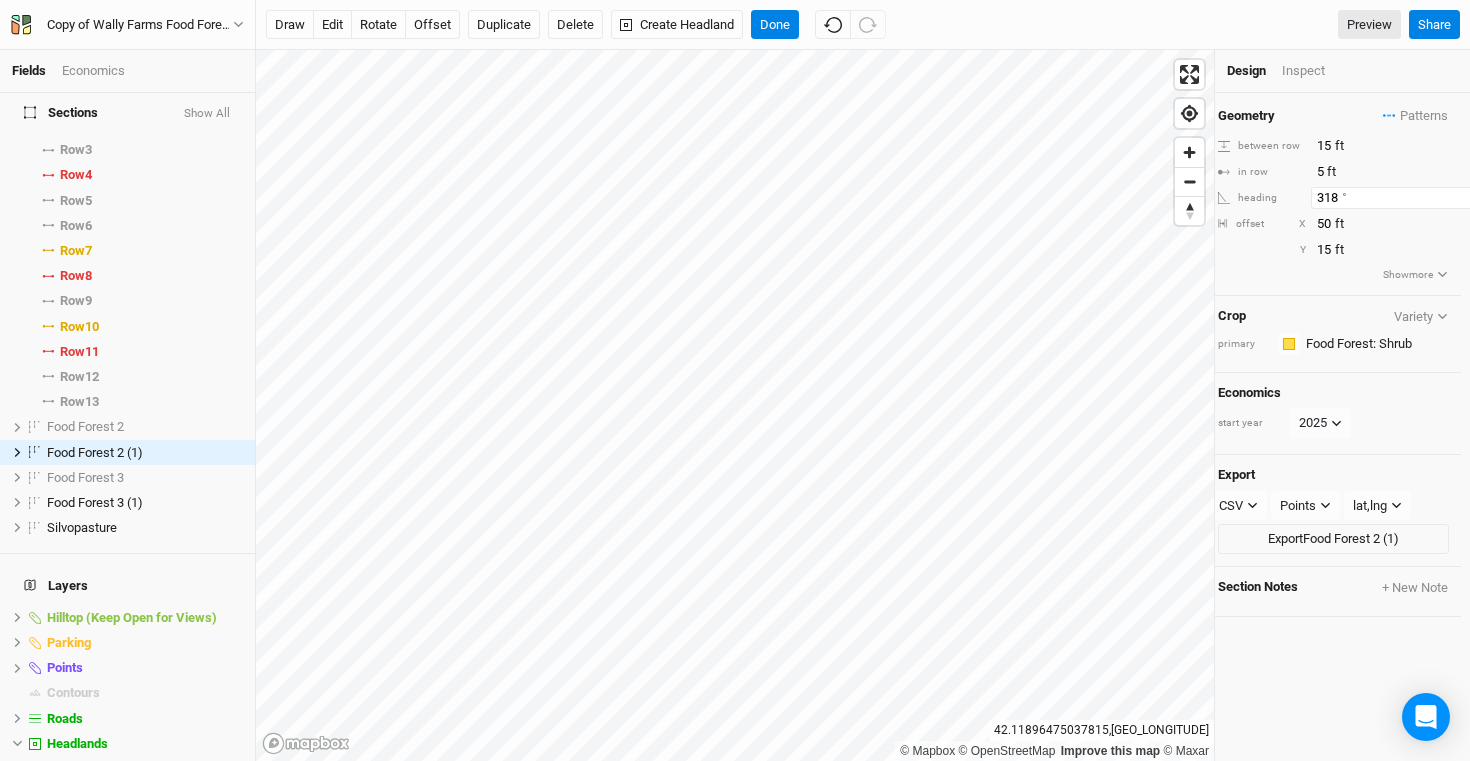 type on "318" 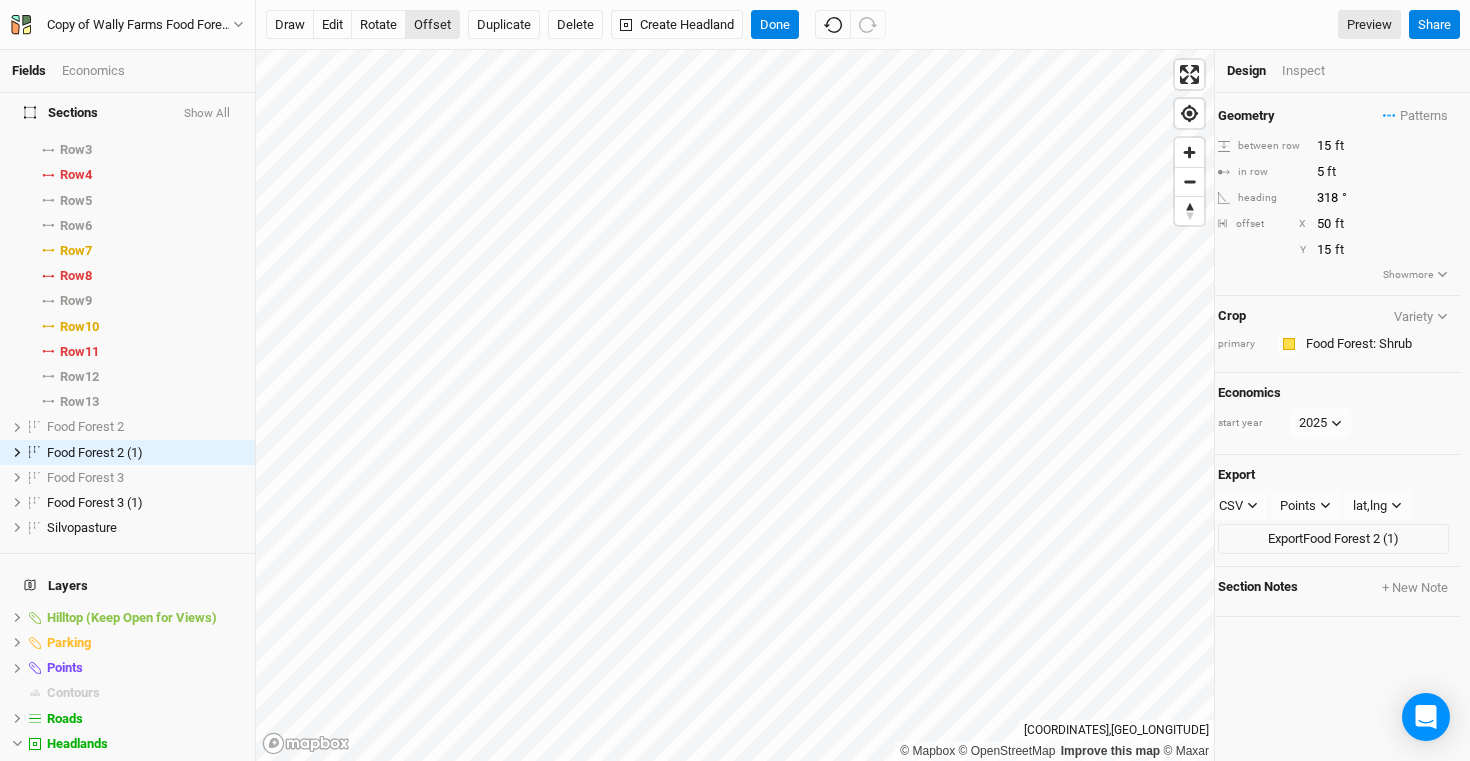 click on "offset" at bounding box center [432, 25] 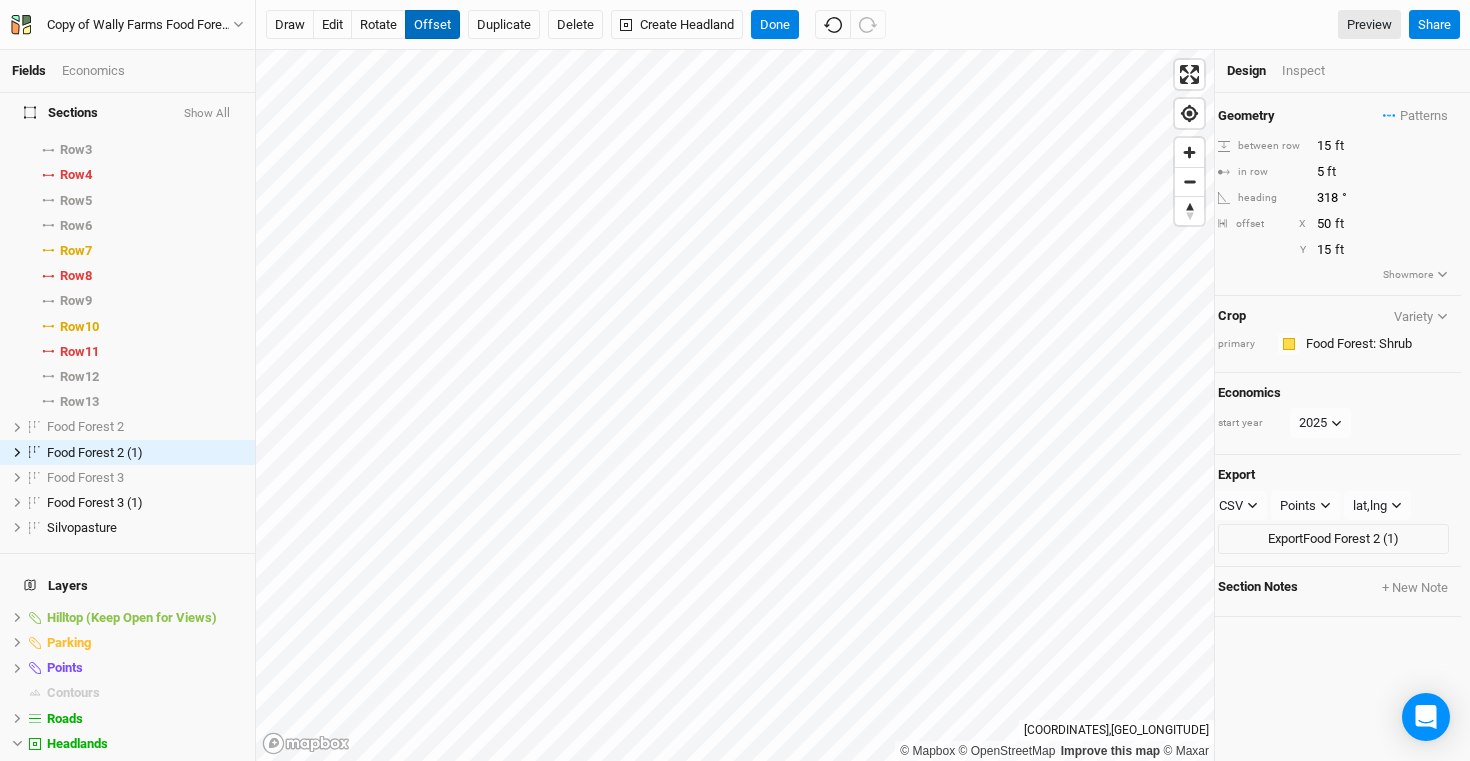 type 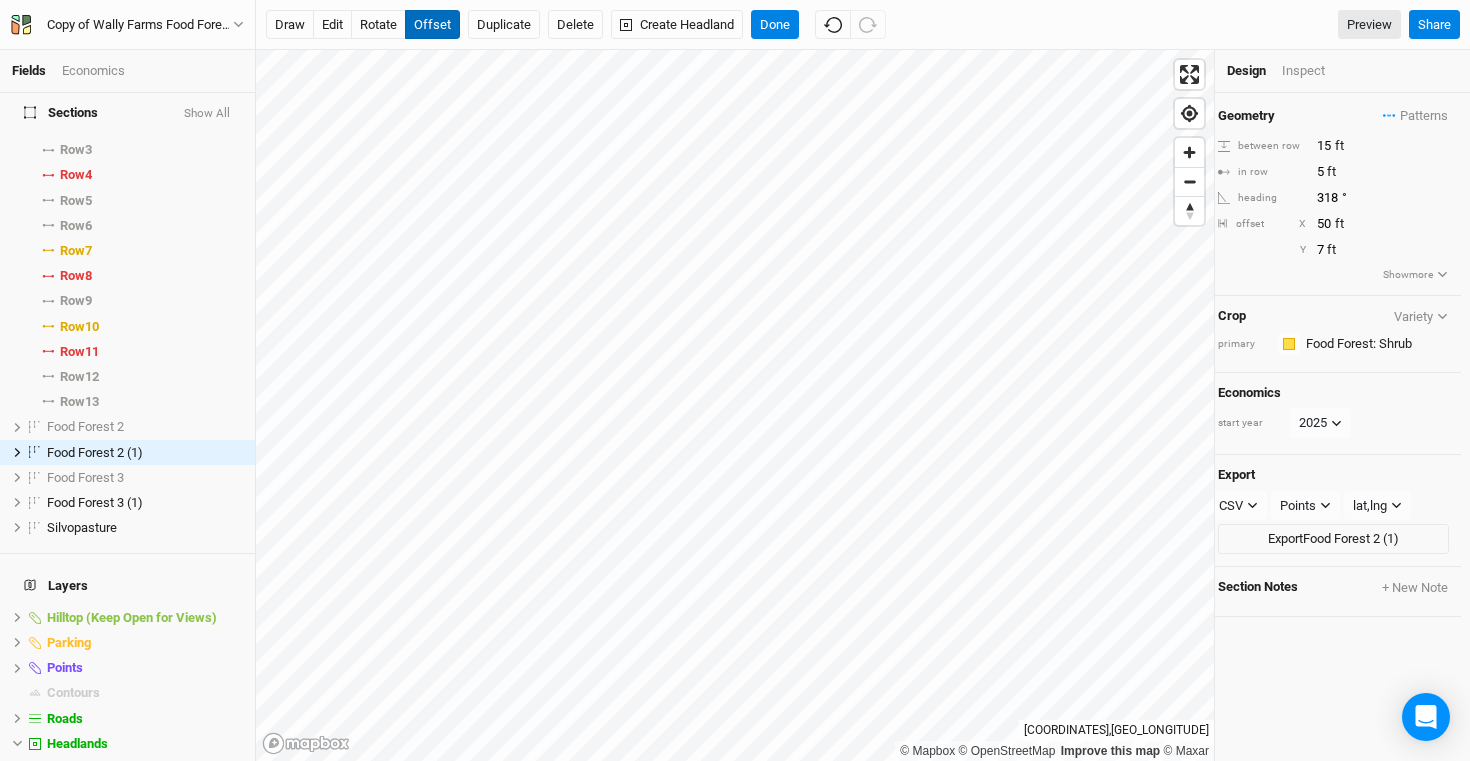 type on "6" 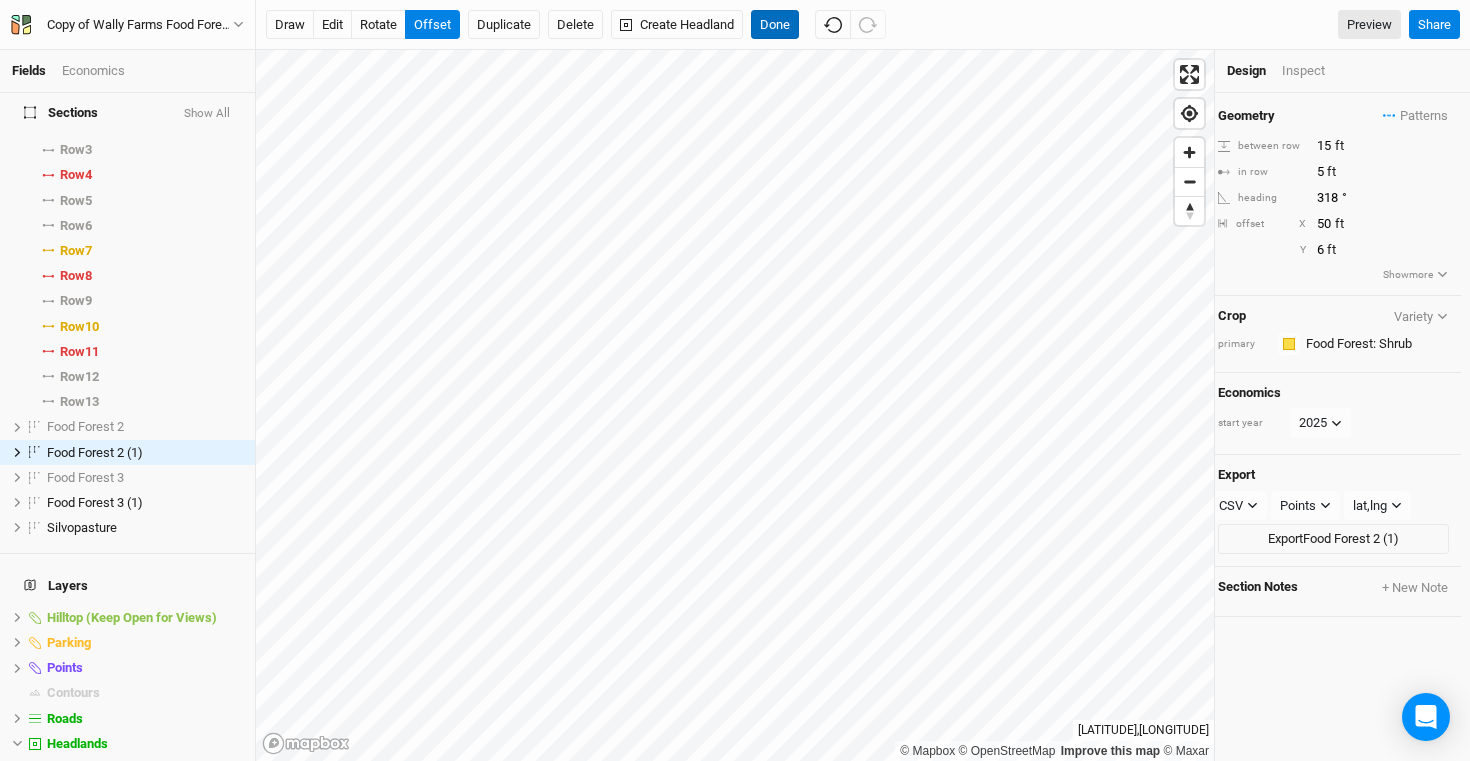 click on "Done" at bounding box center (775, 25) 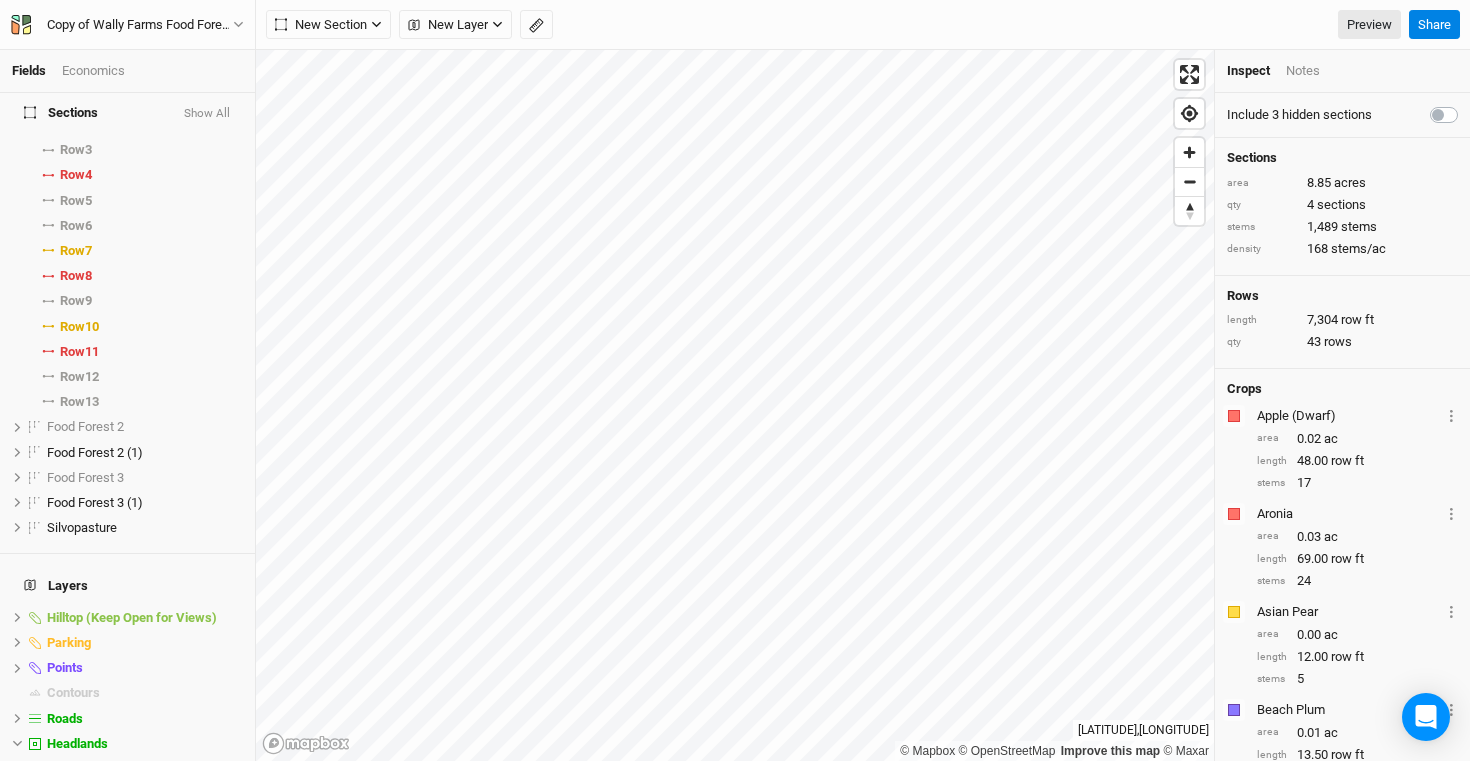 scroll, scrollTop: 0, scrollLeft: 0, axis: both 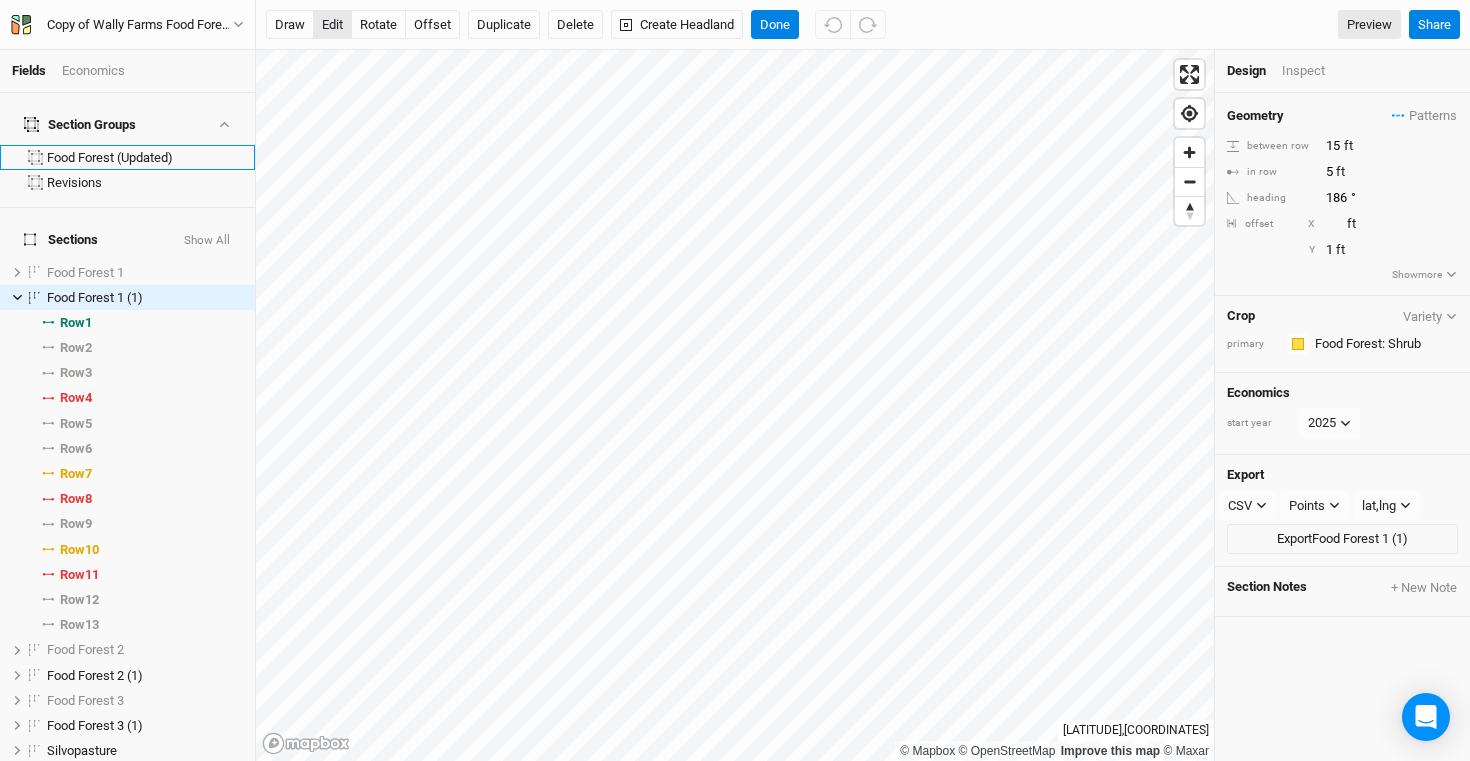 click on "edit" at bounding box center [332, 25] 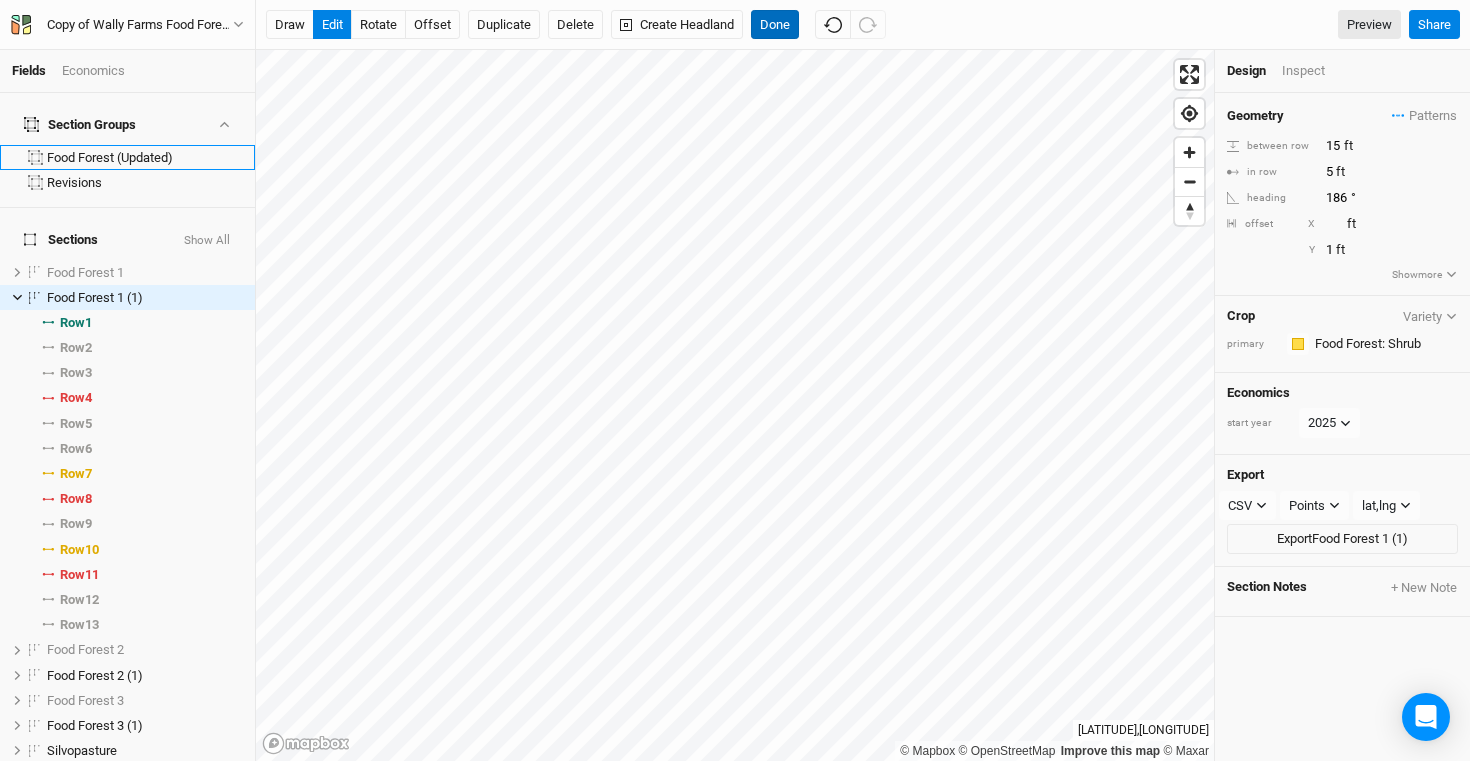 click on "Done" at bounding box center [775, 25] 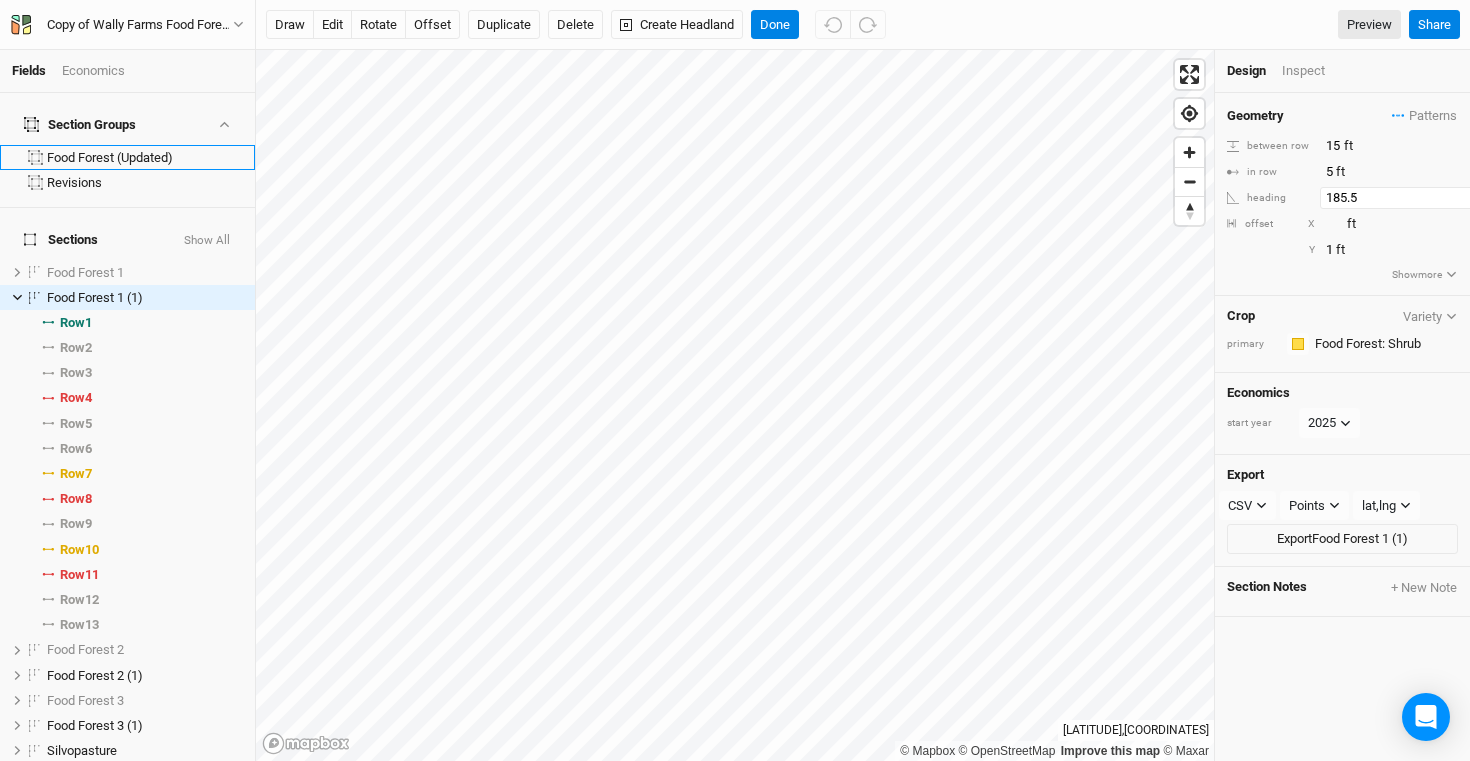 click on "185.5" at bounding box center (1407, 198) 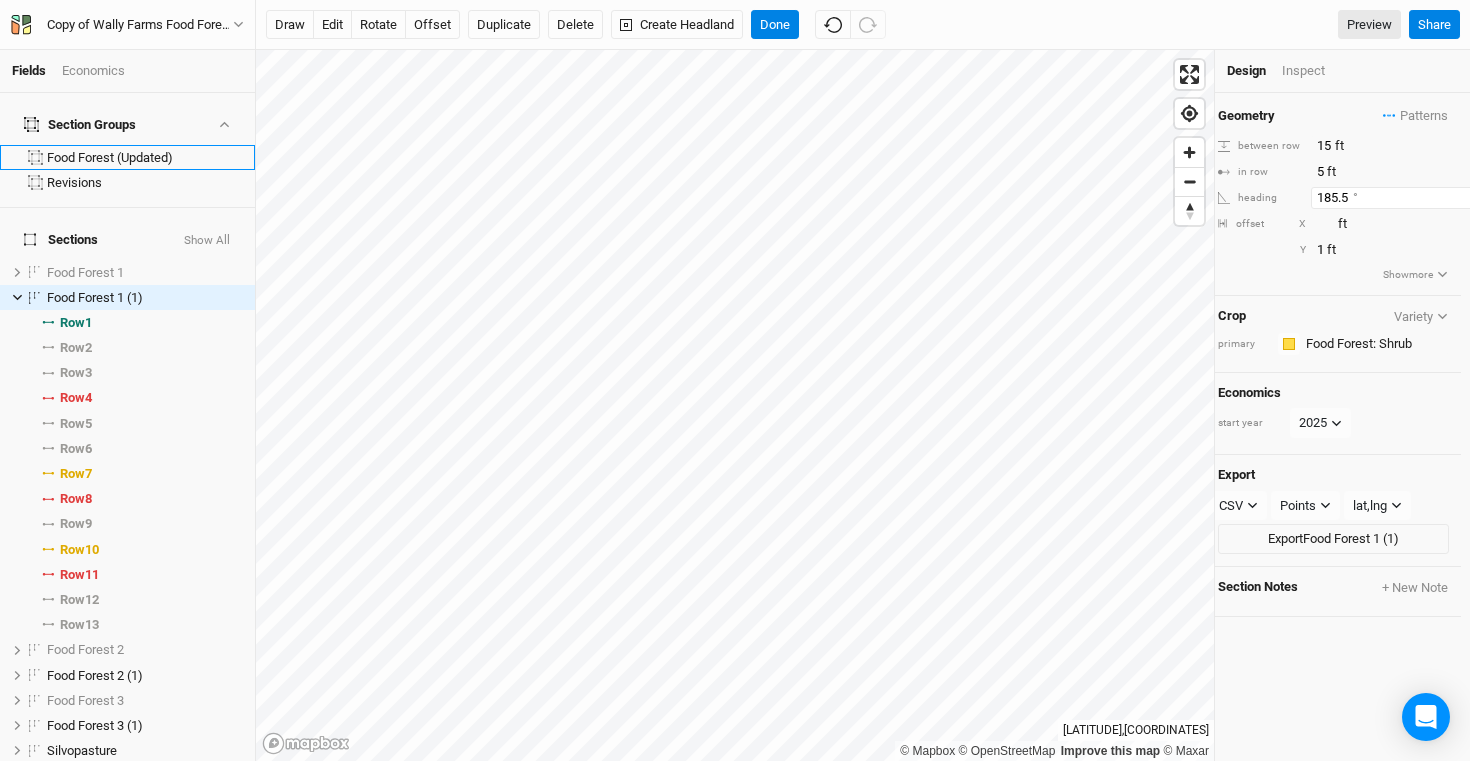 click on "185.5" at bounding box center [1398, 198] 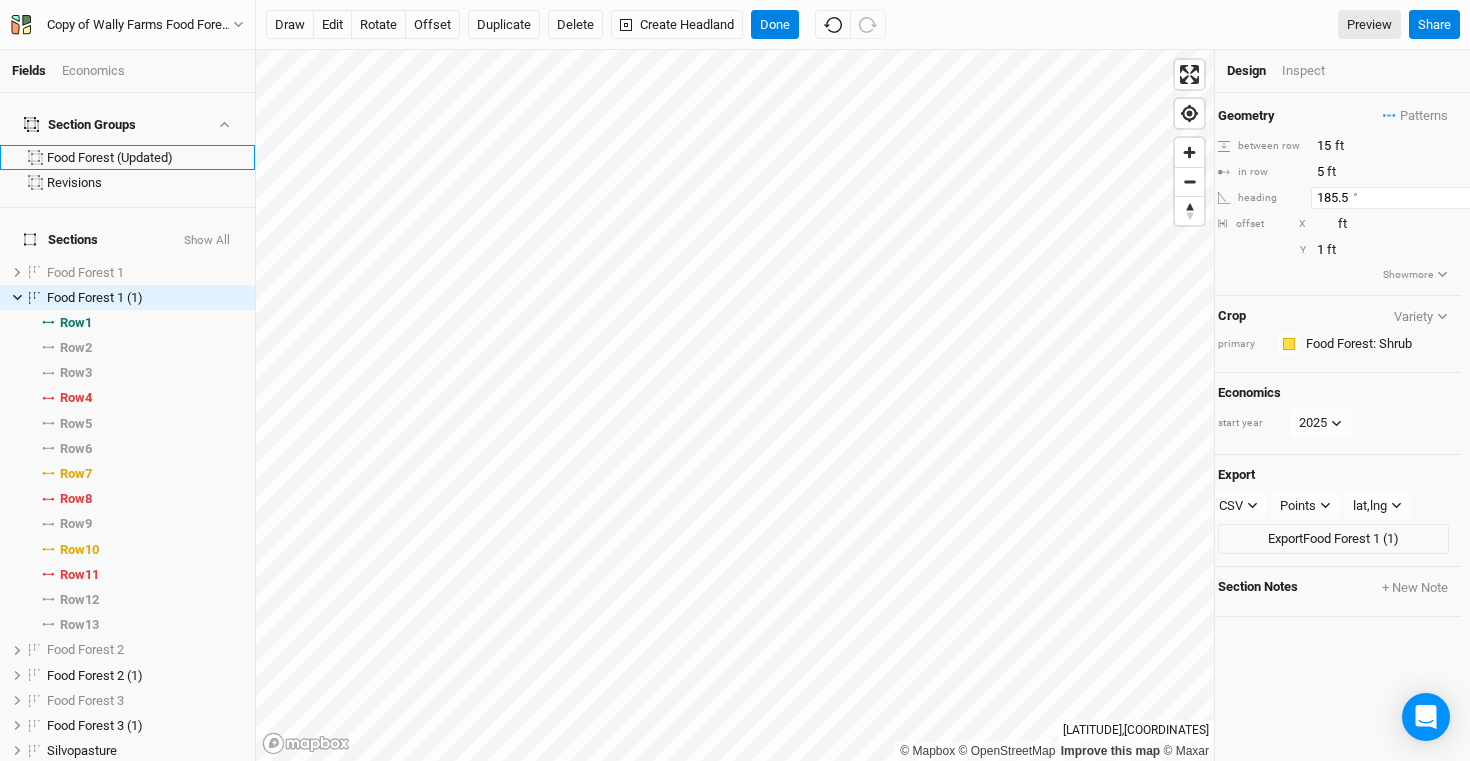 type on "185" 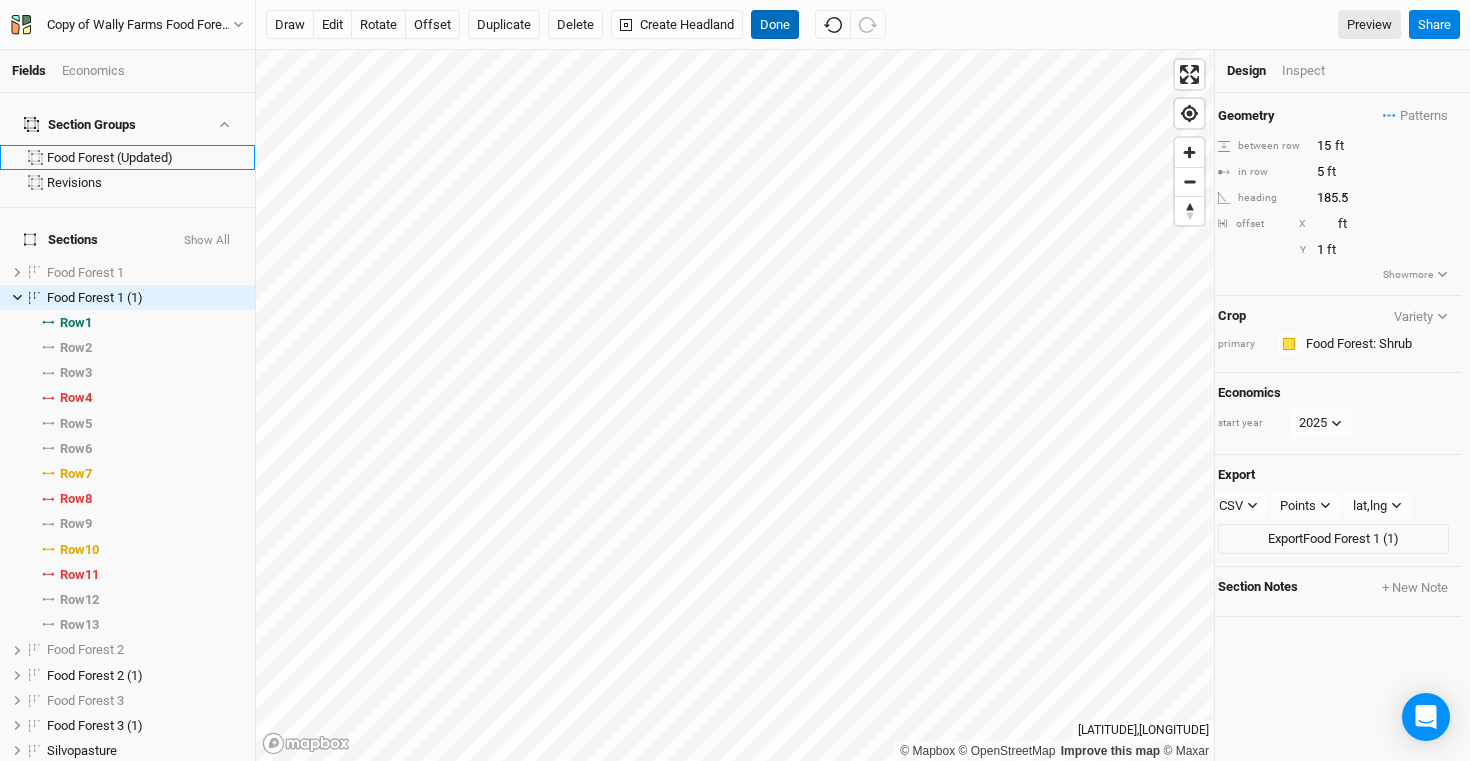 click on "Done" at bounding box center (775, 25) 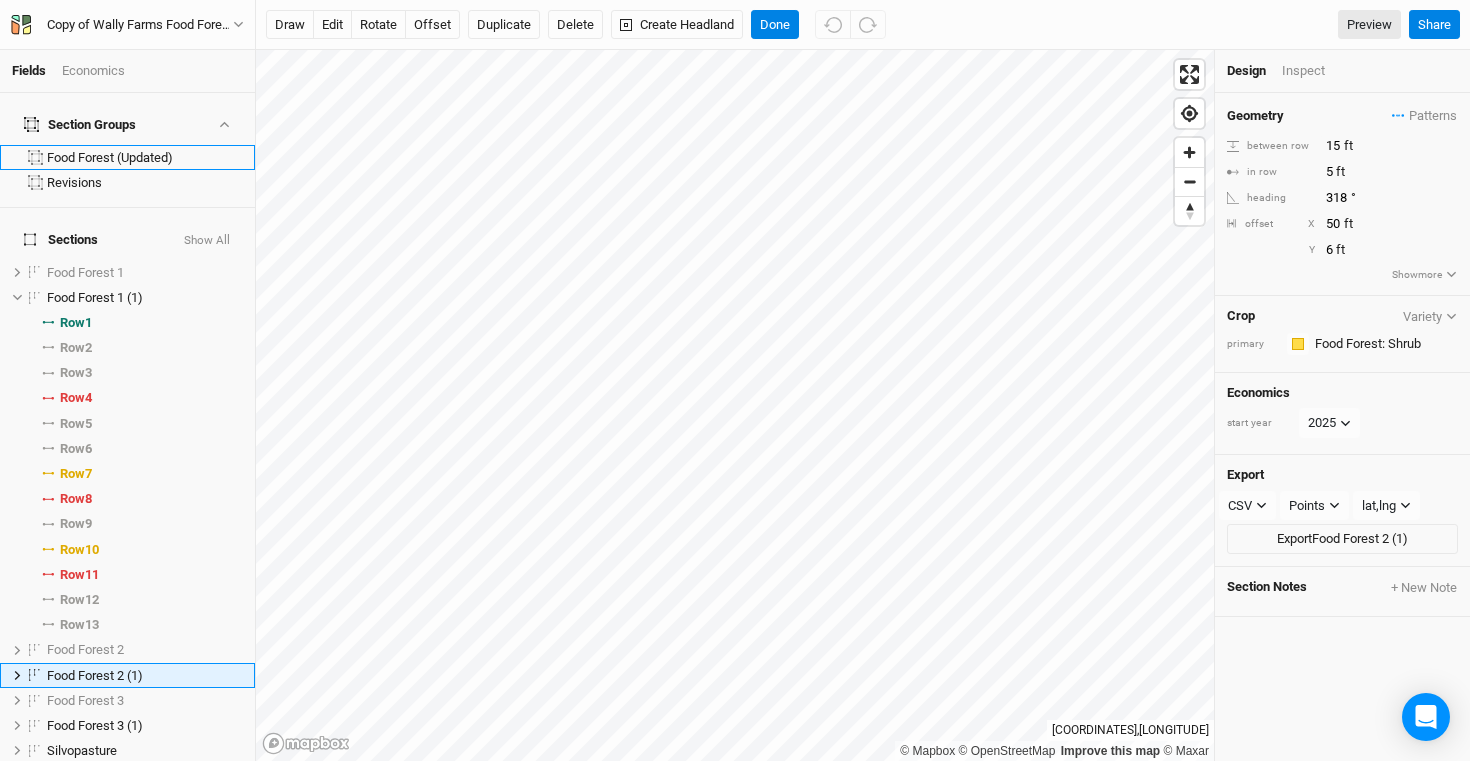 scroll, scrollTop: 223, scrollLeft: 0, axis: vertical 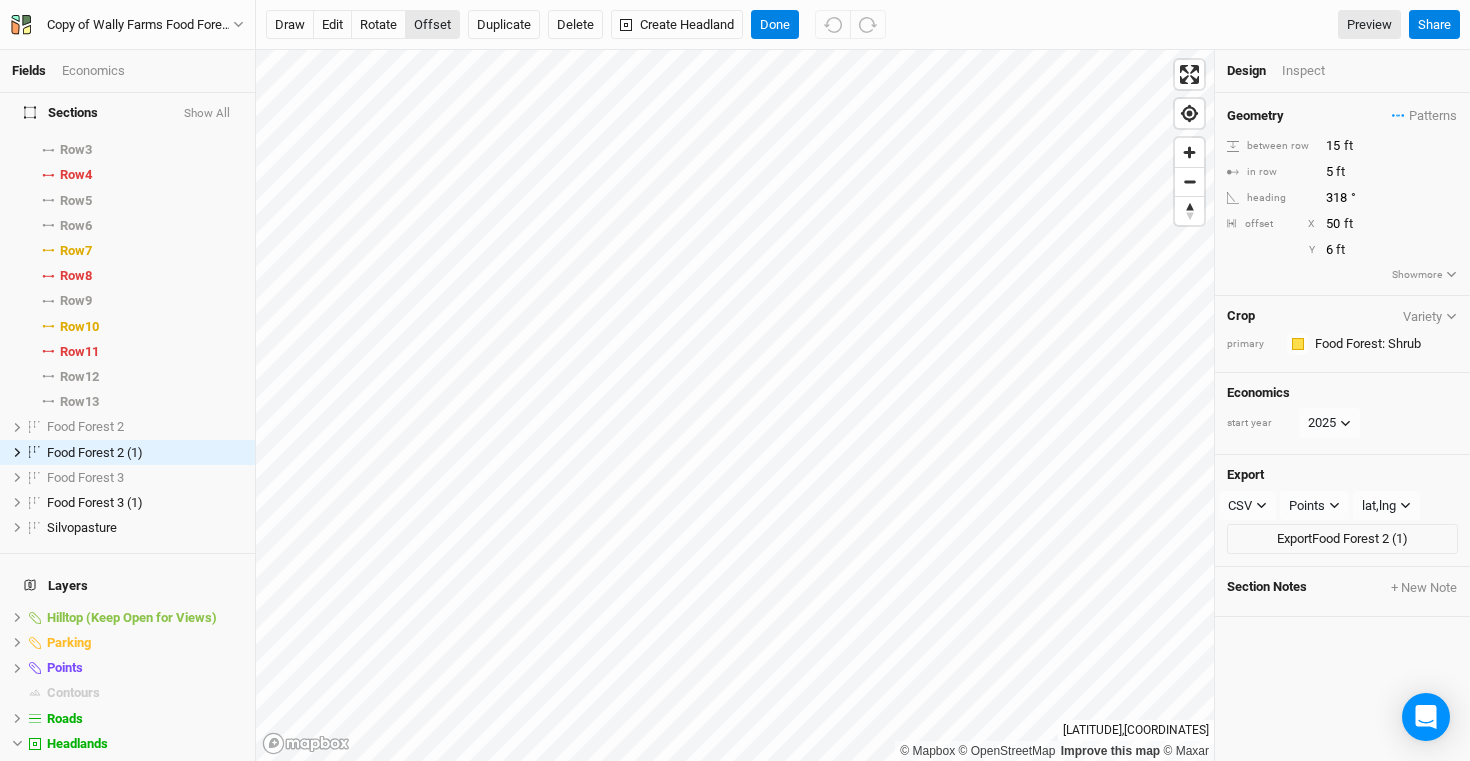 click on "offset" at bounding box center [432, 25] 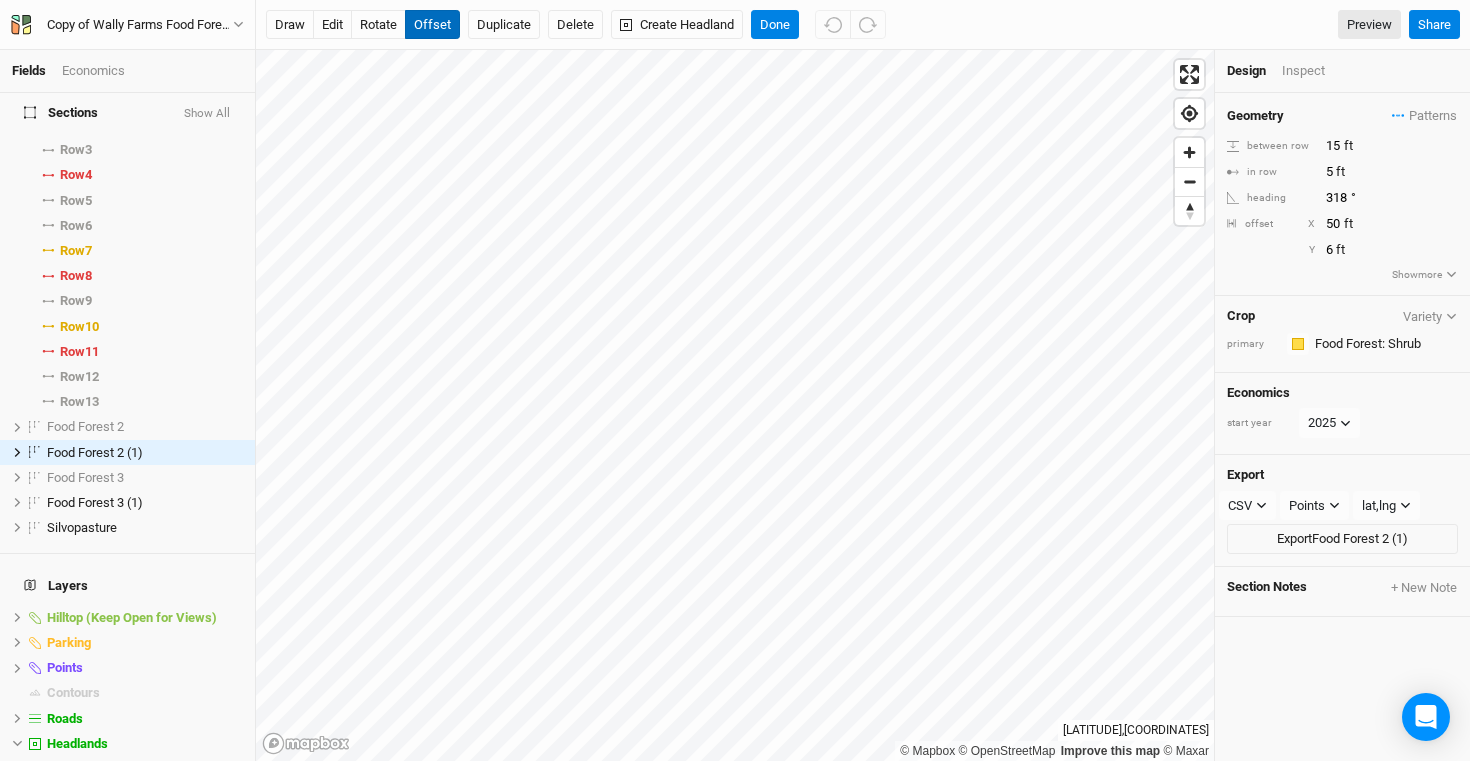 type 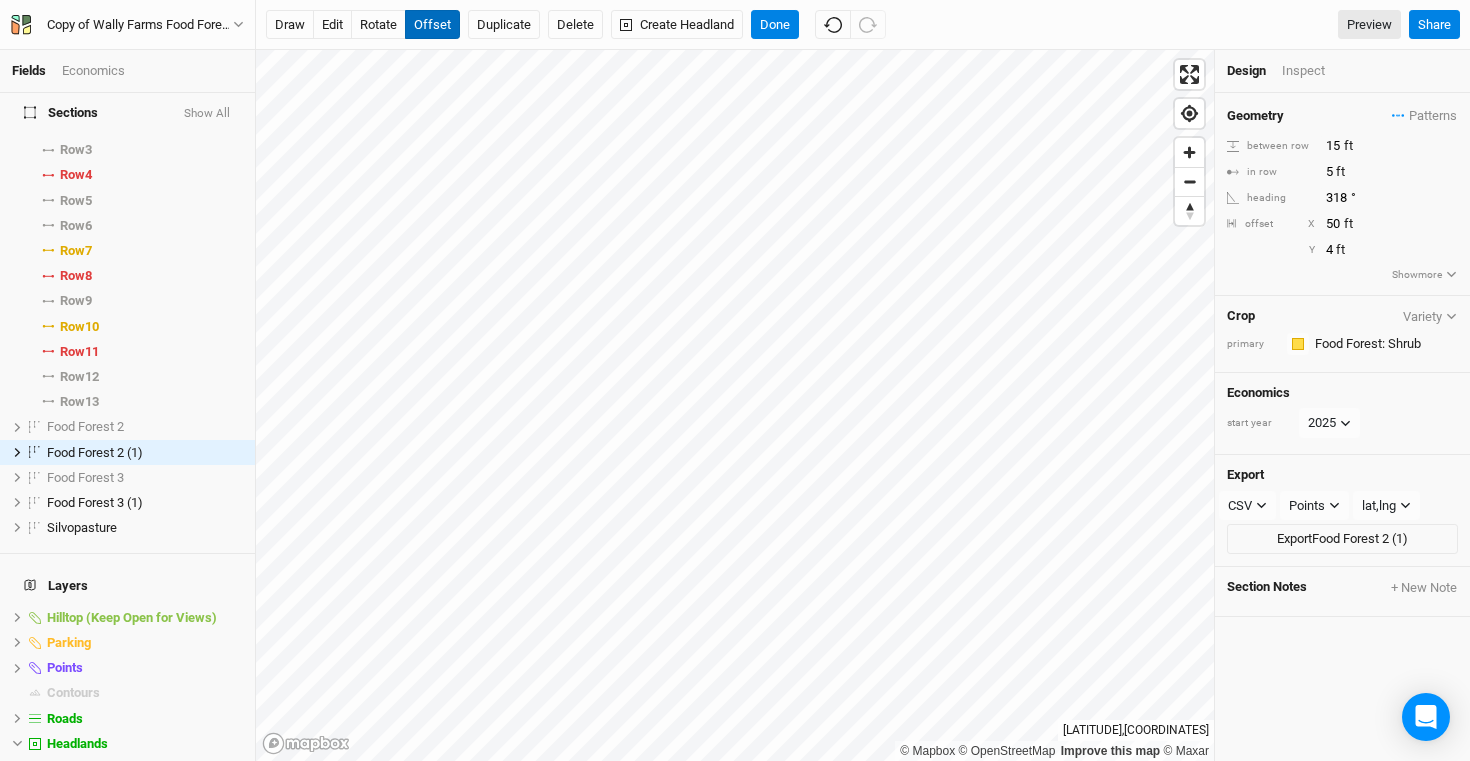 type on "3" 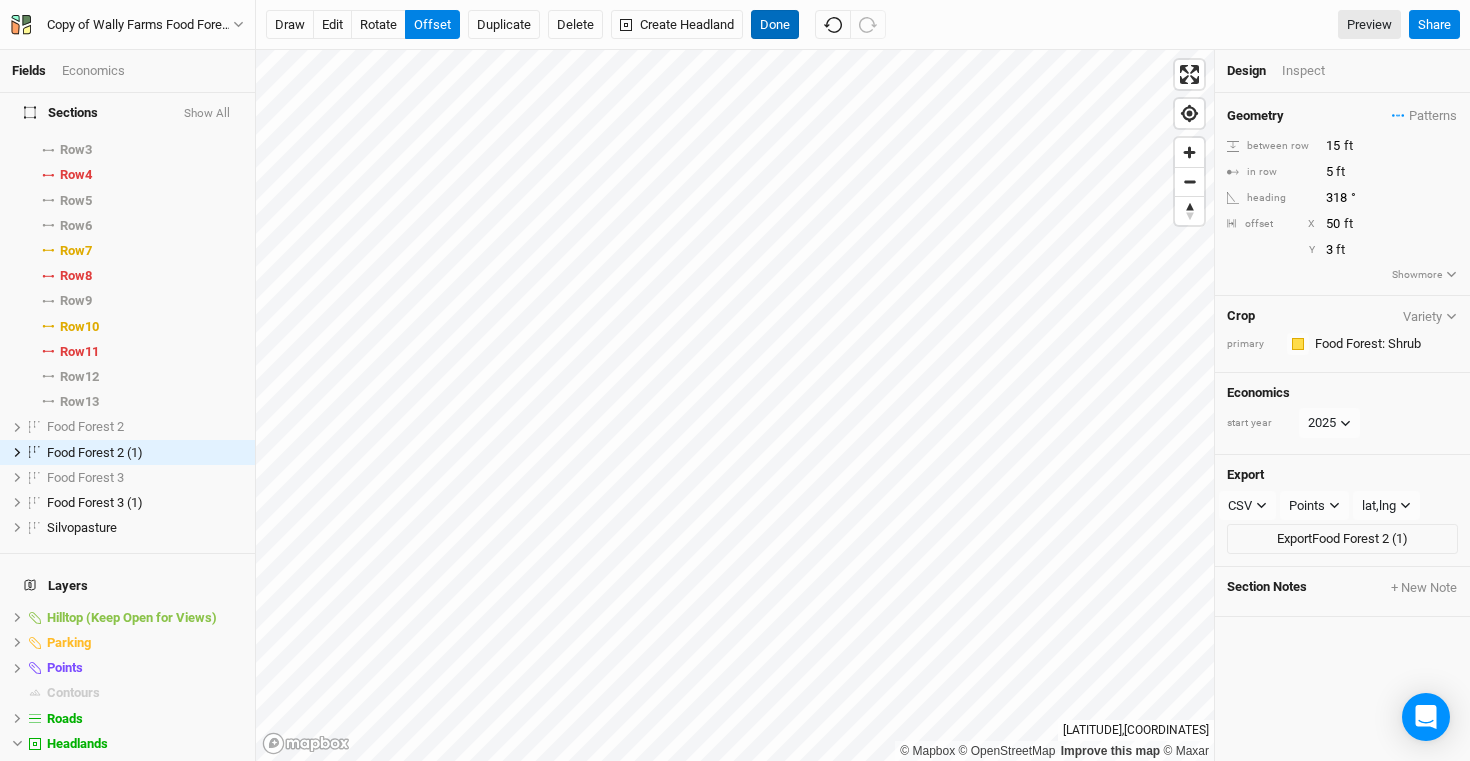 click on "Done" at bounding box center [775, 25] 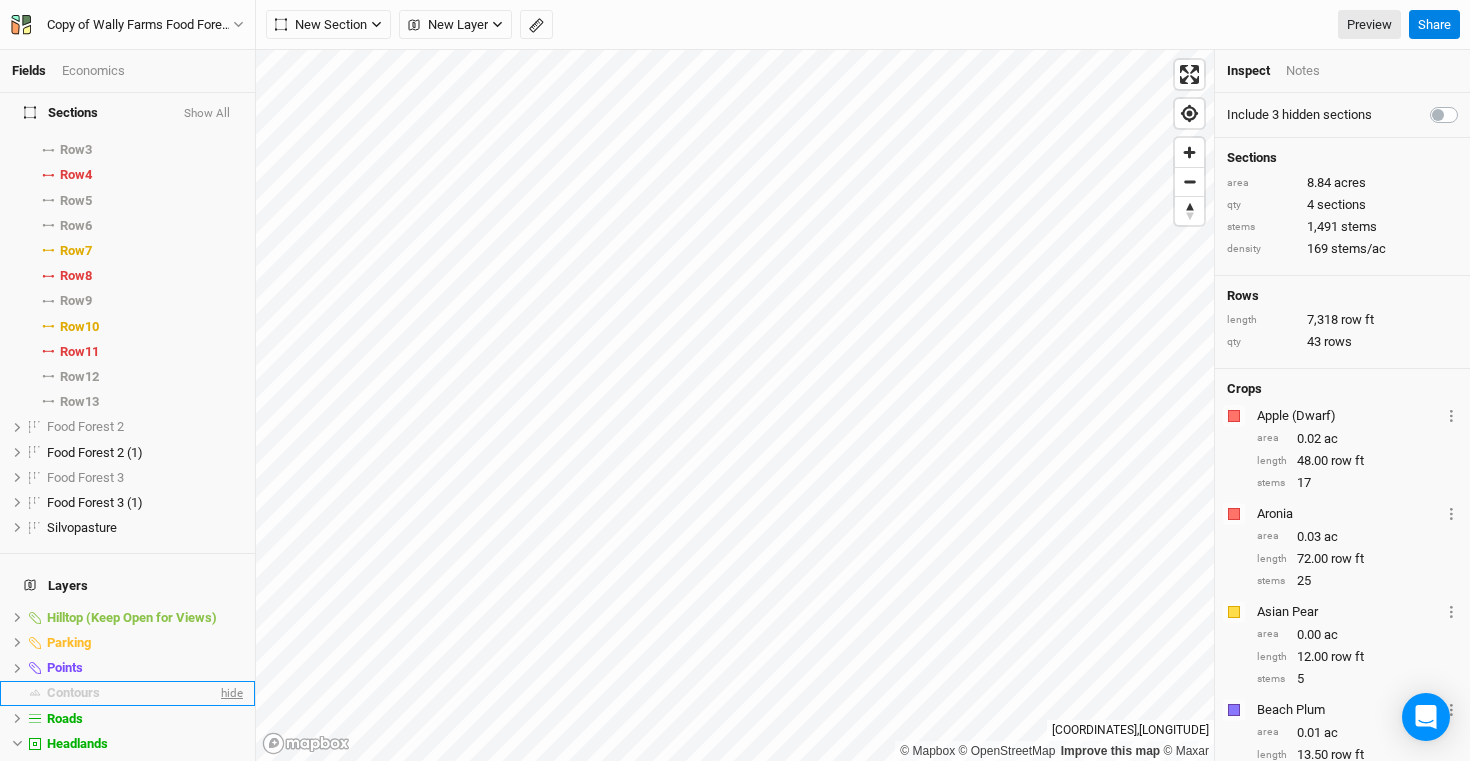 click on "hide" at bounding box center (230, 693) 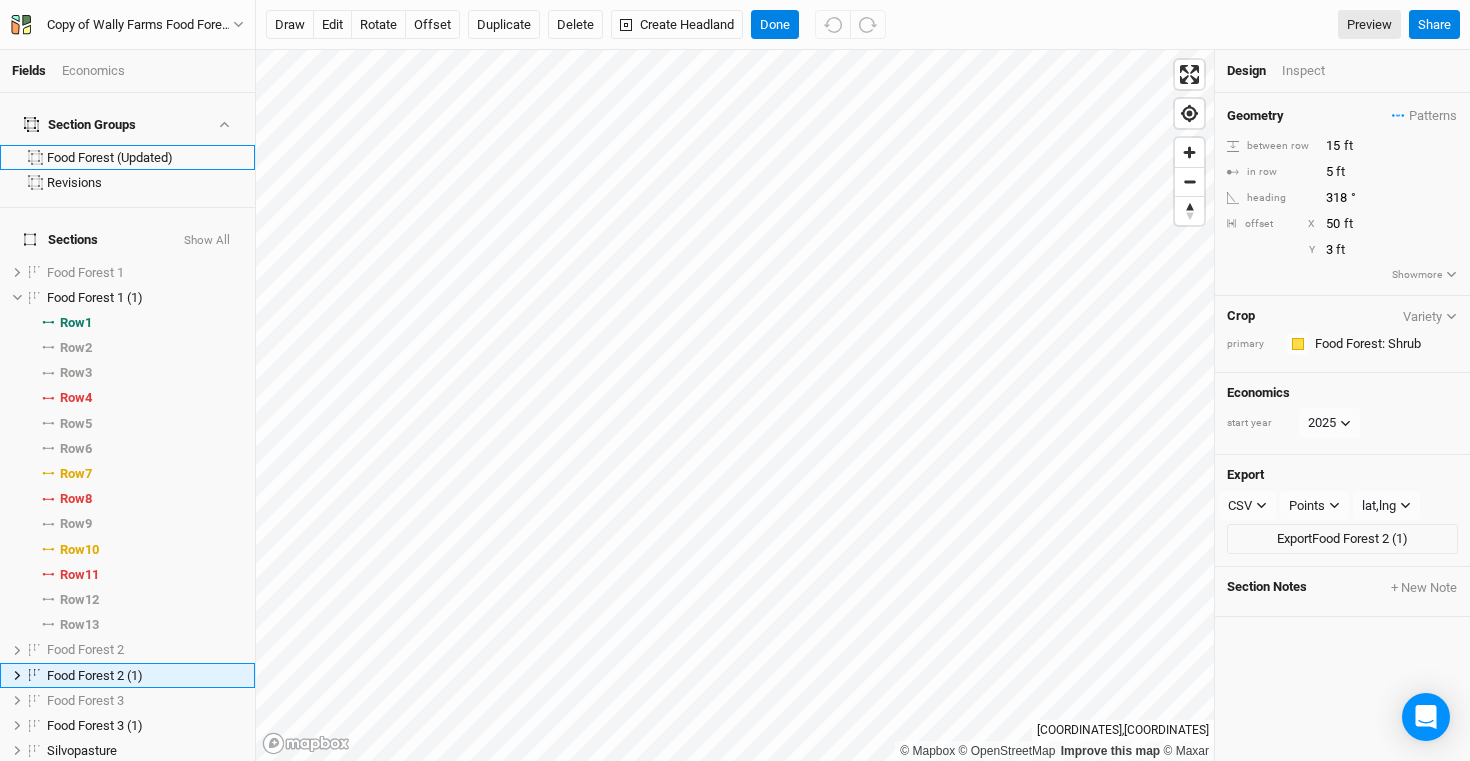 scroll, scrollTop: 223, scrollLeft: 0, axis: vertical 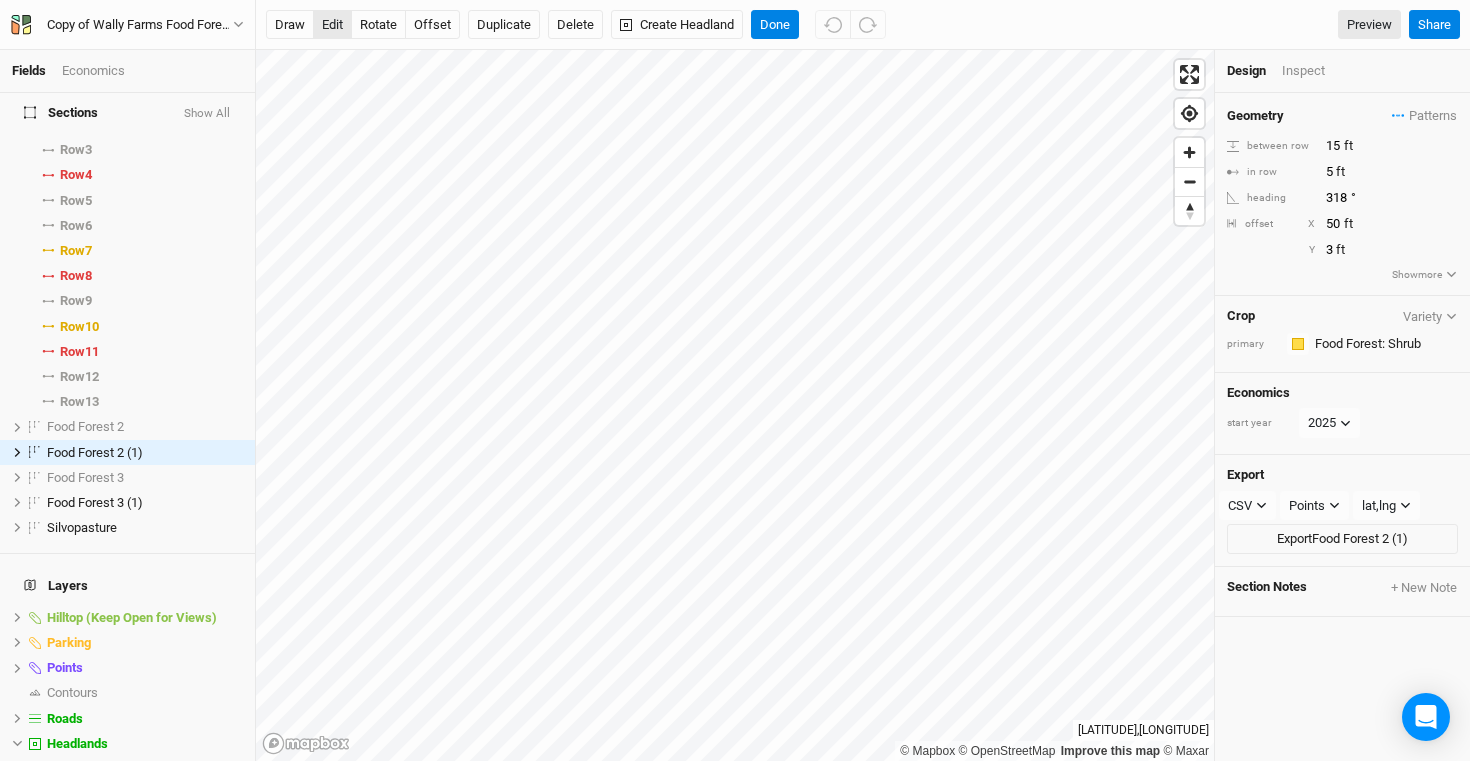 click on "edit" at bounding box center [332, 25] 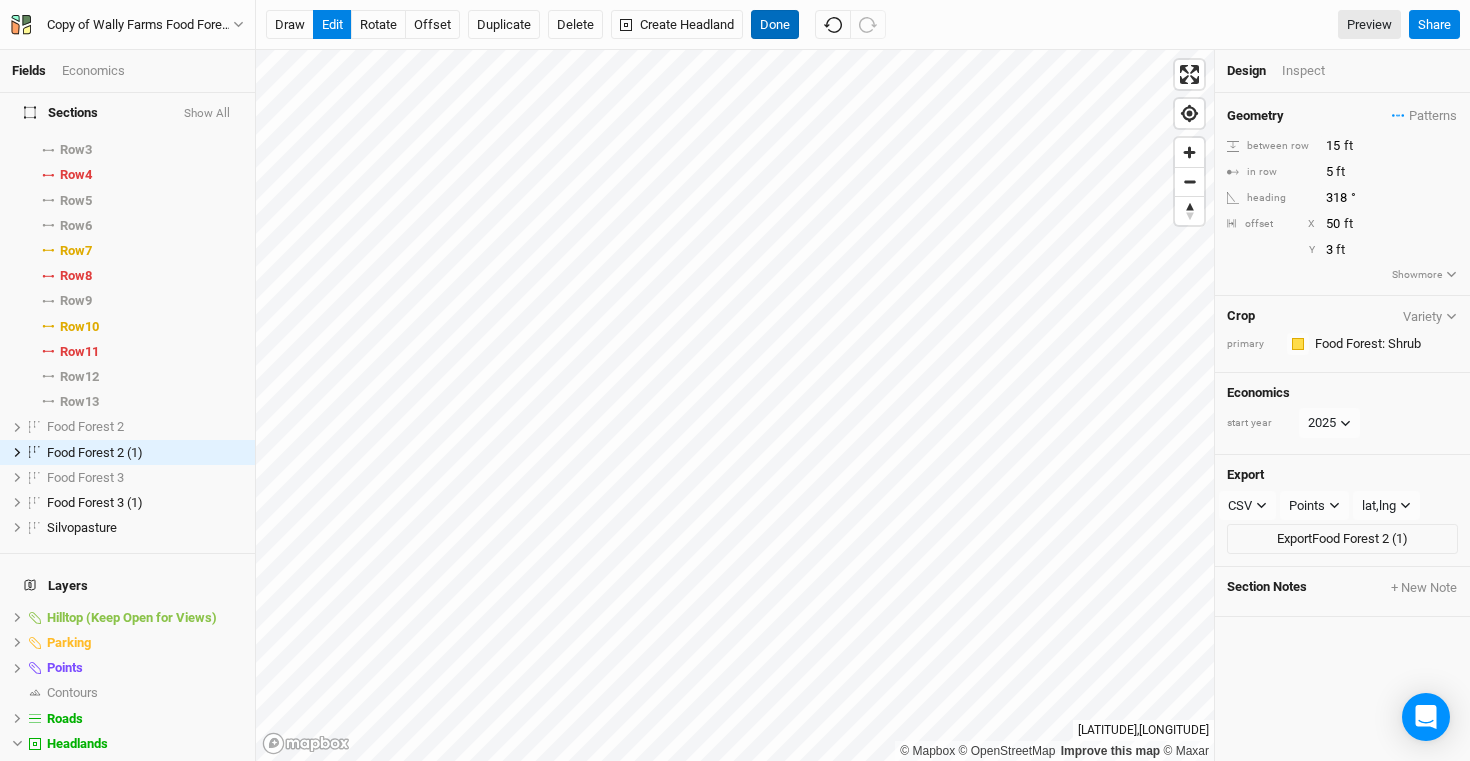 click on "Done" at bounding box center (775, 25) 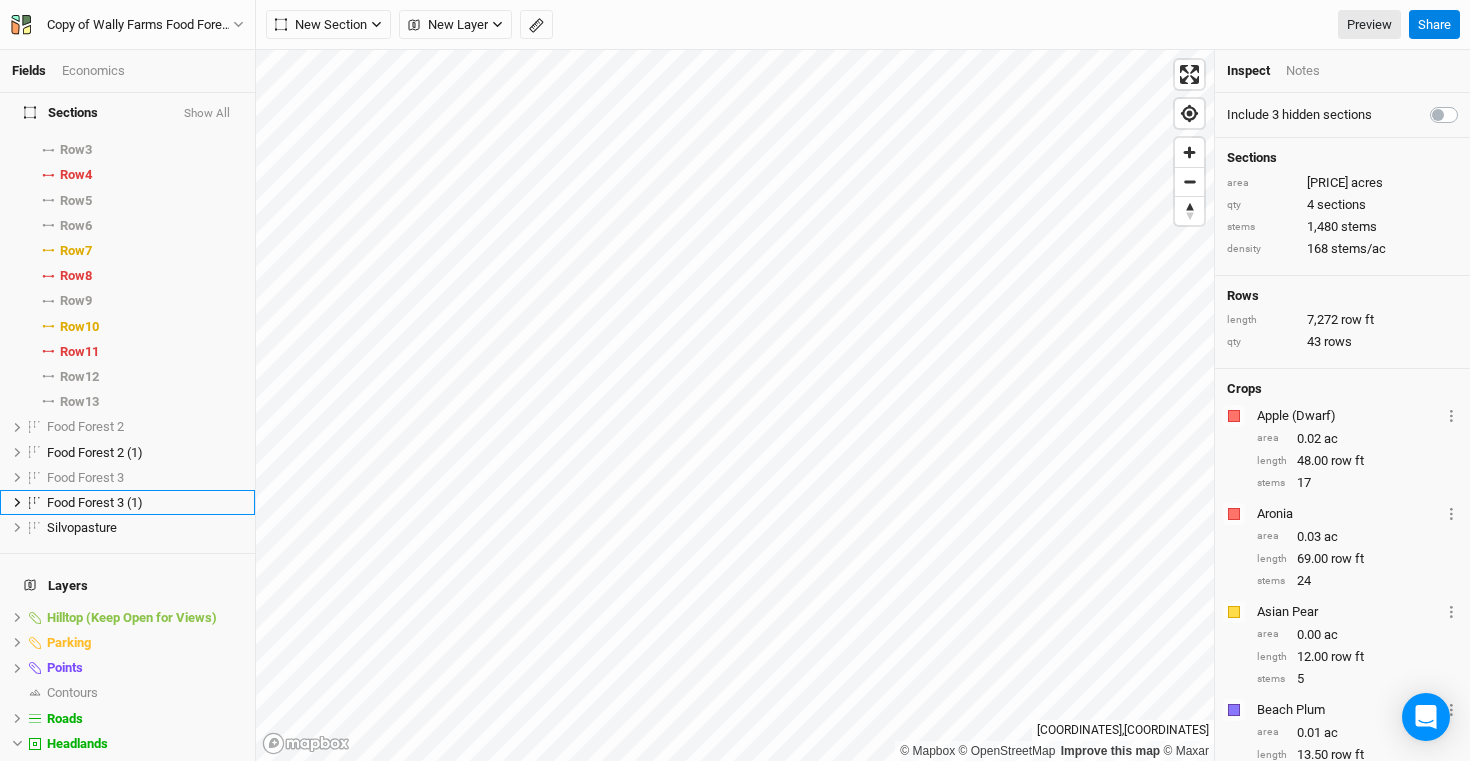 scroll, scrollTop: 274, scrollLeft: 0, axis: vertical 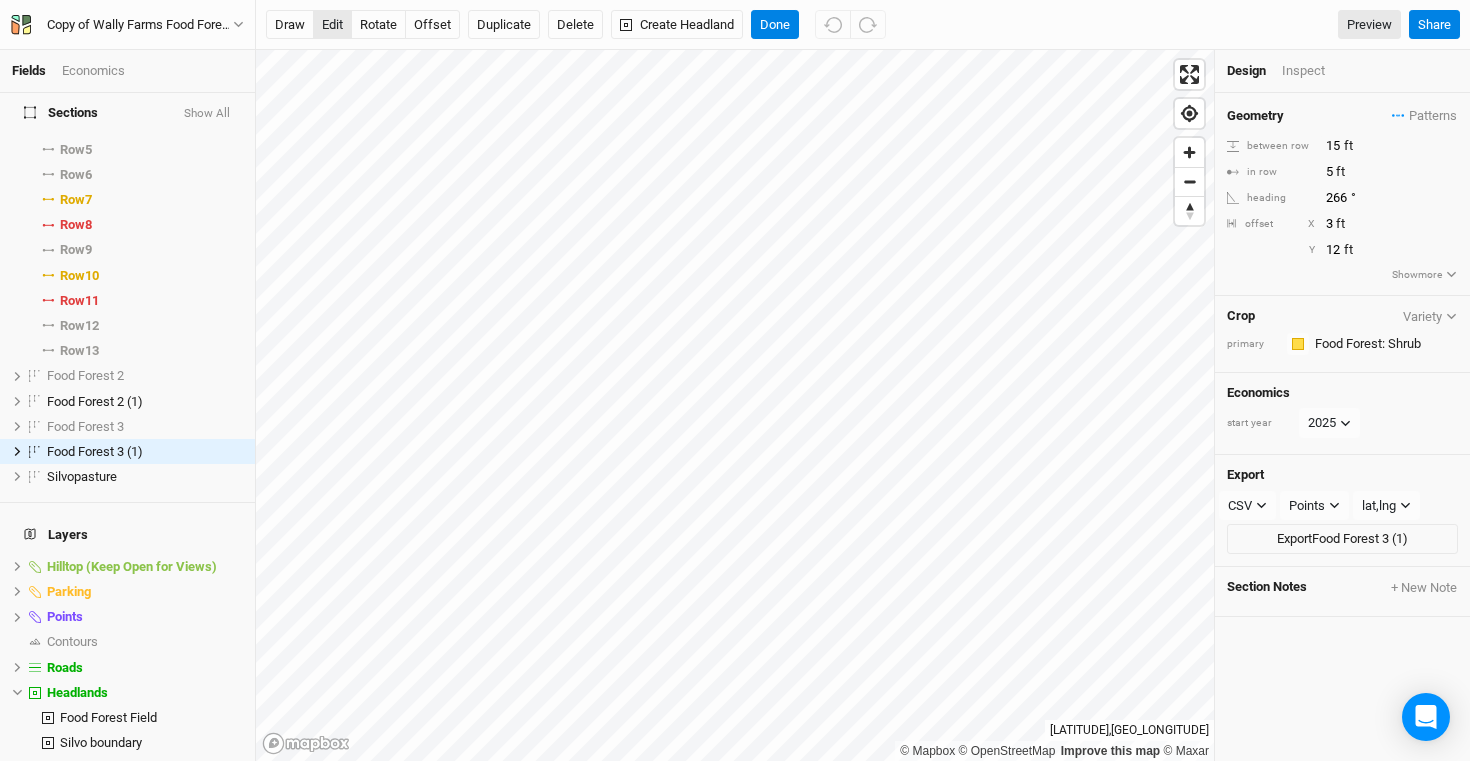 click on "edit" at bounding box center [332, 25] 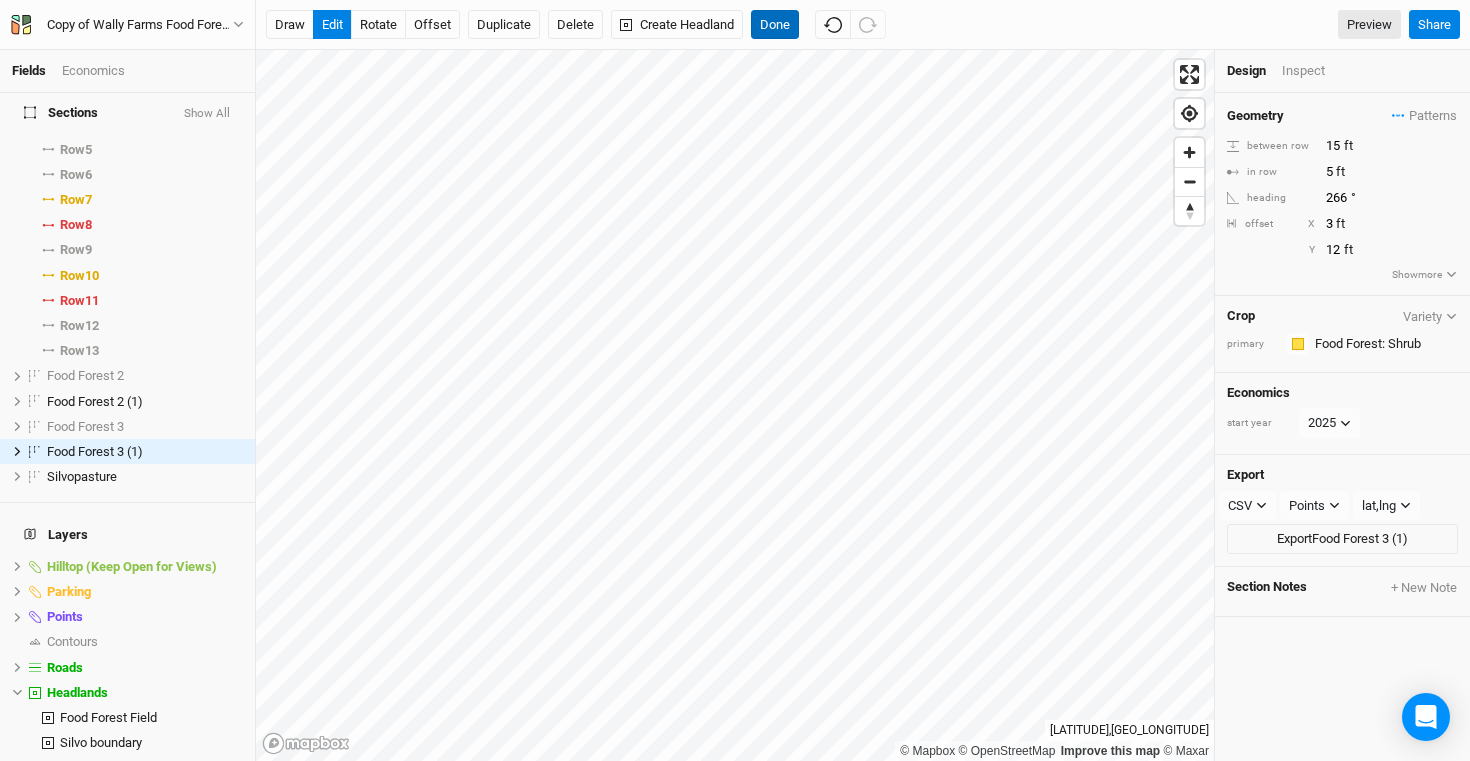 click on "Done" at bounding box center (775, 25) 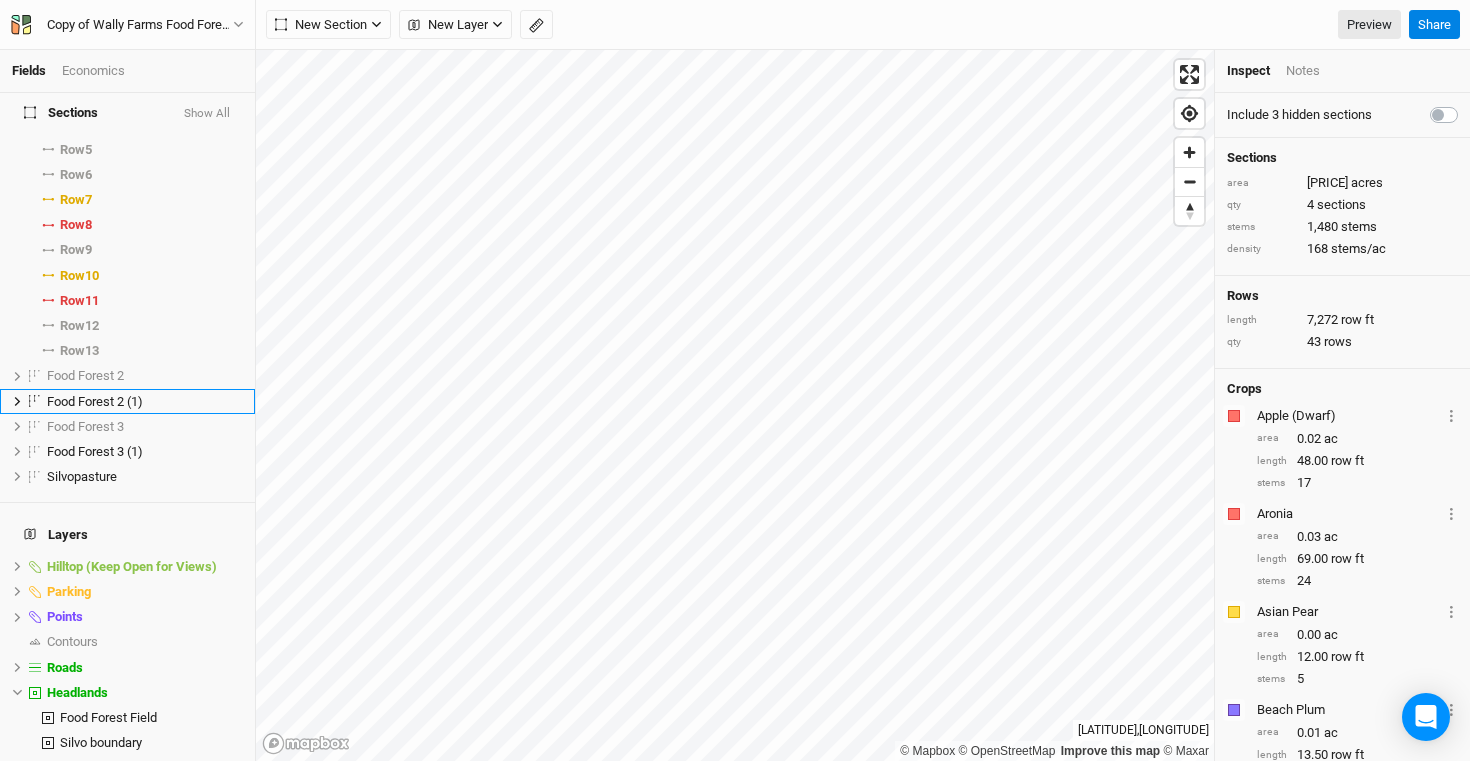 scroll, scrollTop: 223, scrollLeft: 0, axis: vertical 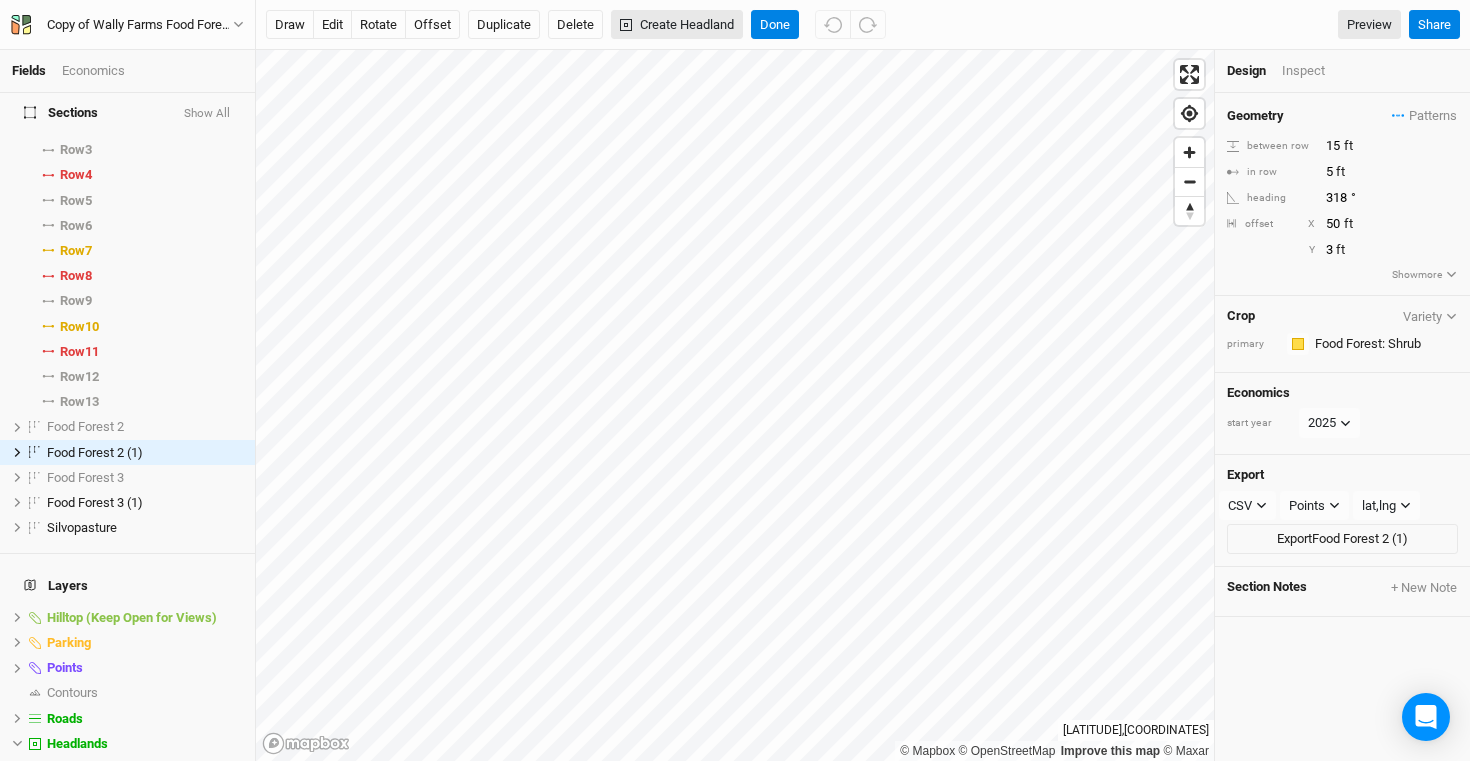 click on "Create Headland" at bounding box center [677, 25] 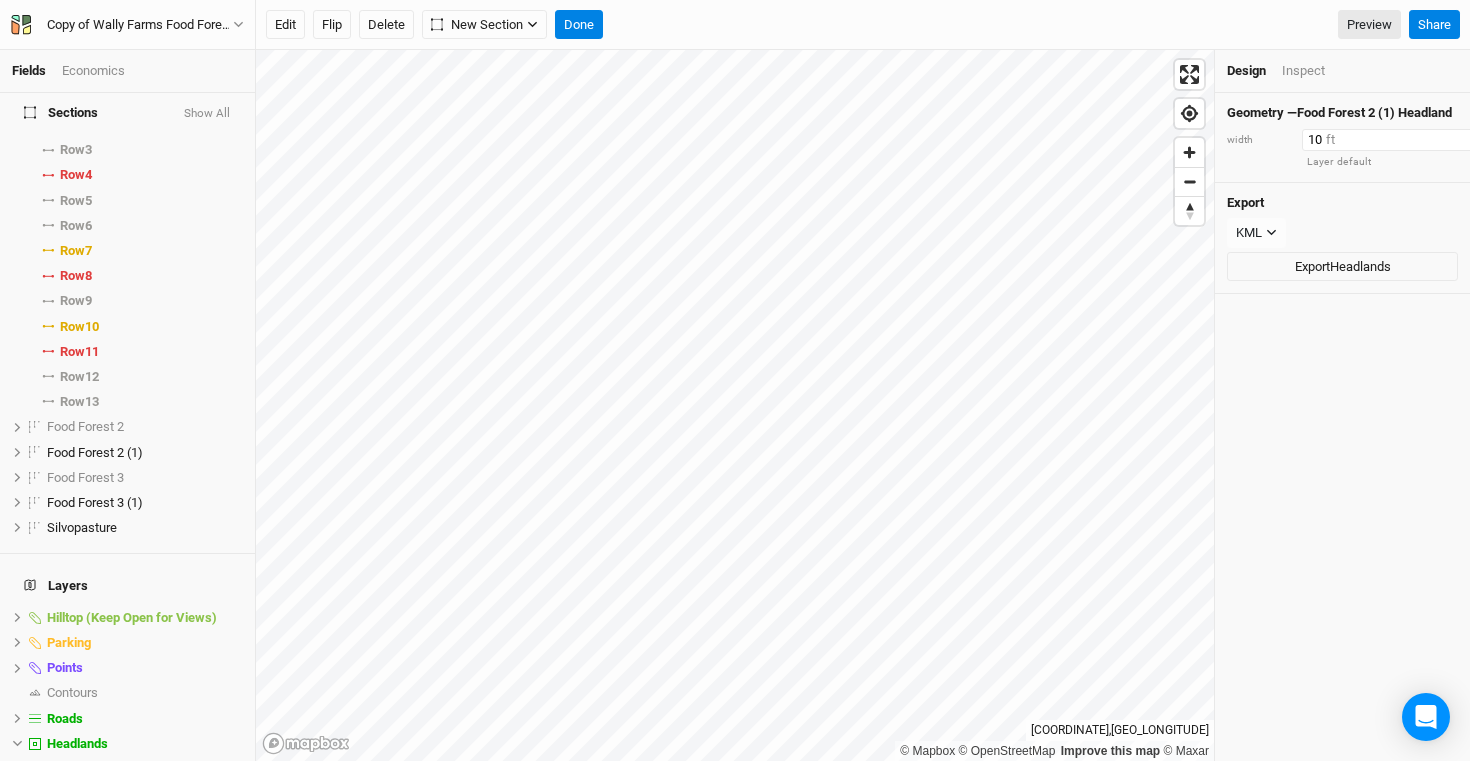 click on "10" at bounding box center (1389, 140) 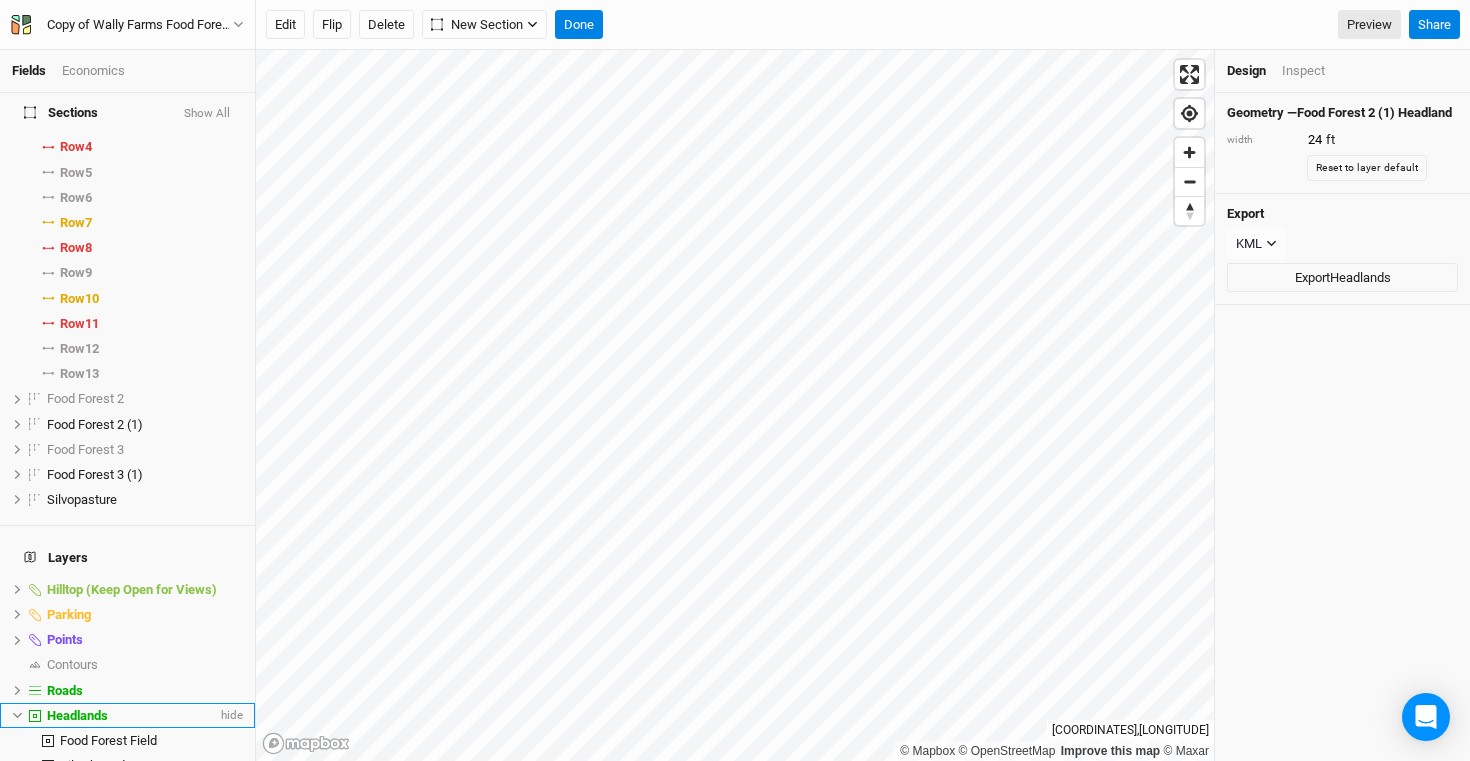 scroll, scrollTop: 274, scrollLeft: 0, axis: vertical 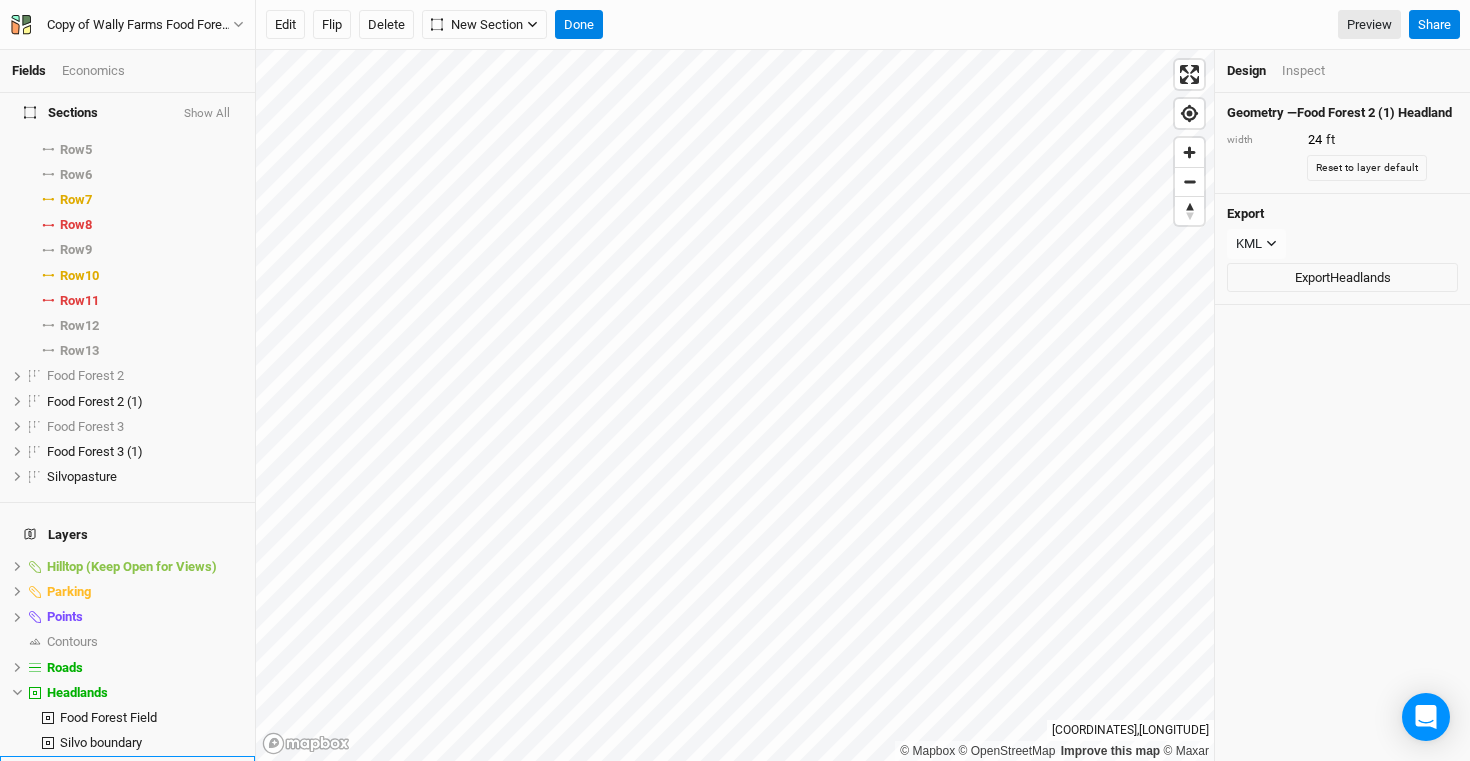 click on "Food Forest 2 (1) Headland hide" at bounding box center [127, 768] 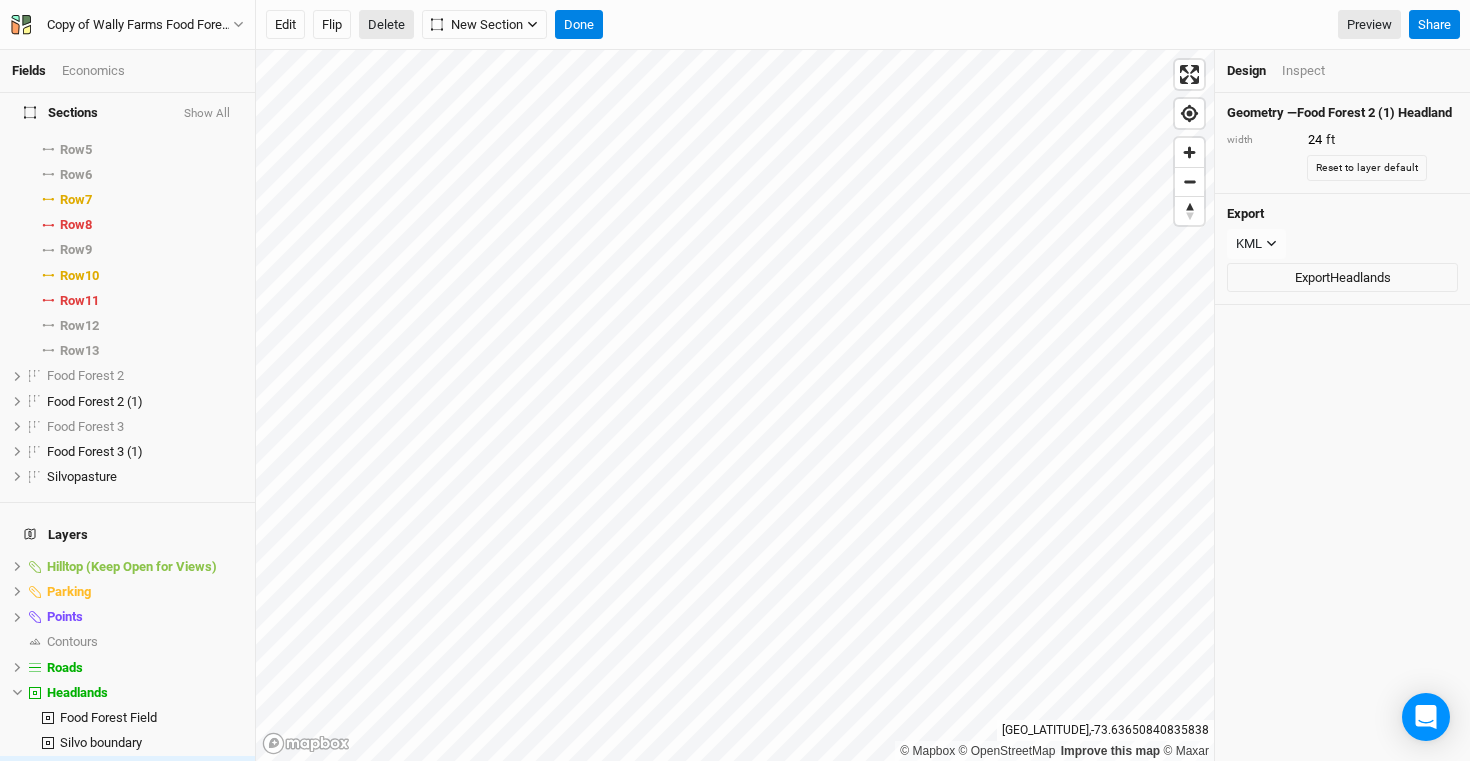 click on "Delete" at bounding box center [386, 25] 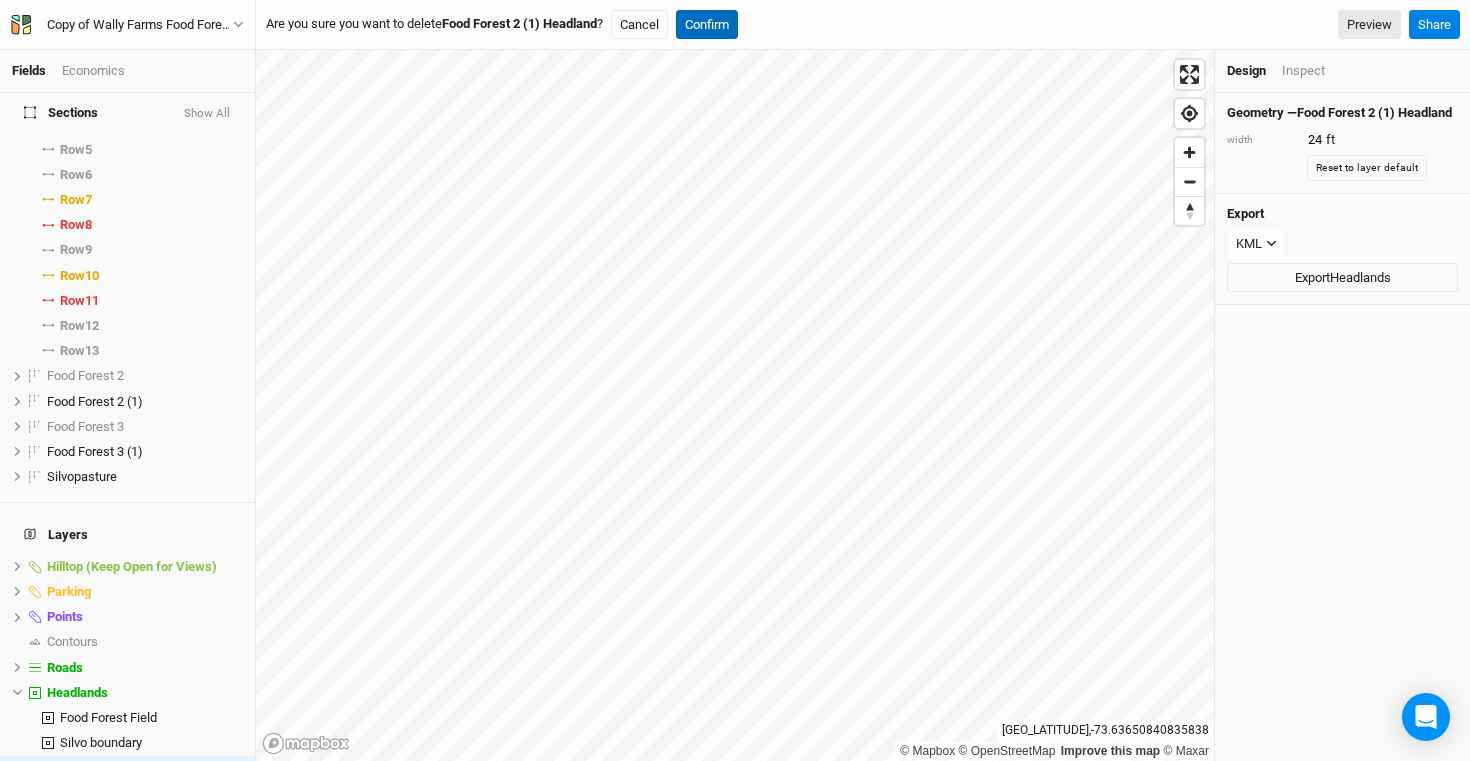 click on "Confirm" at bounding box center (707, 25) 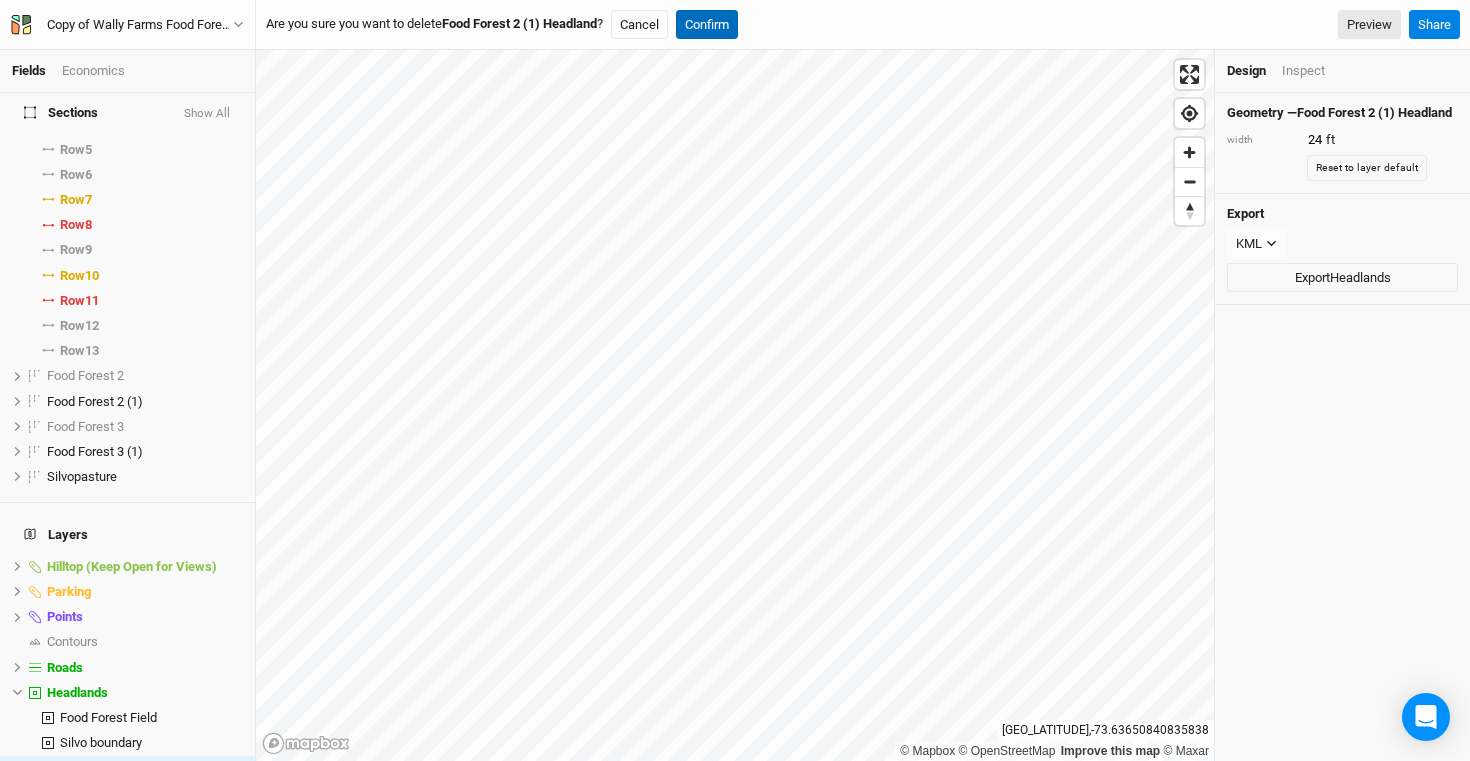 type on "10" 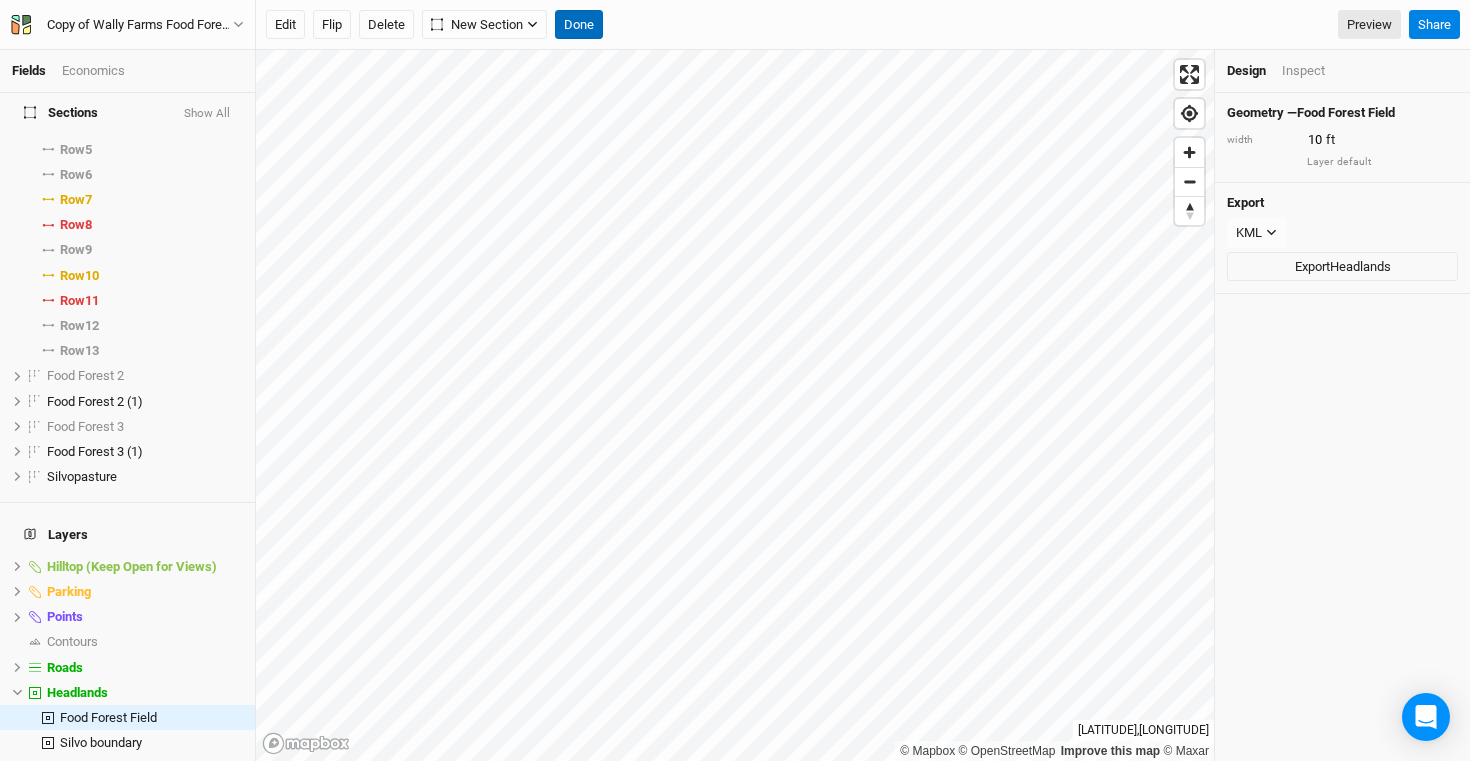 click on "Done" at bounding box center (579, 25) 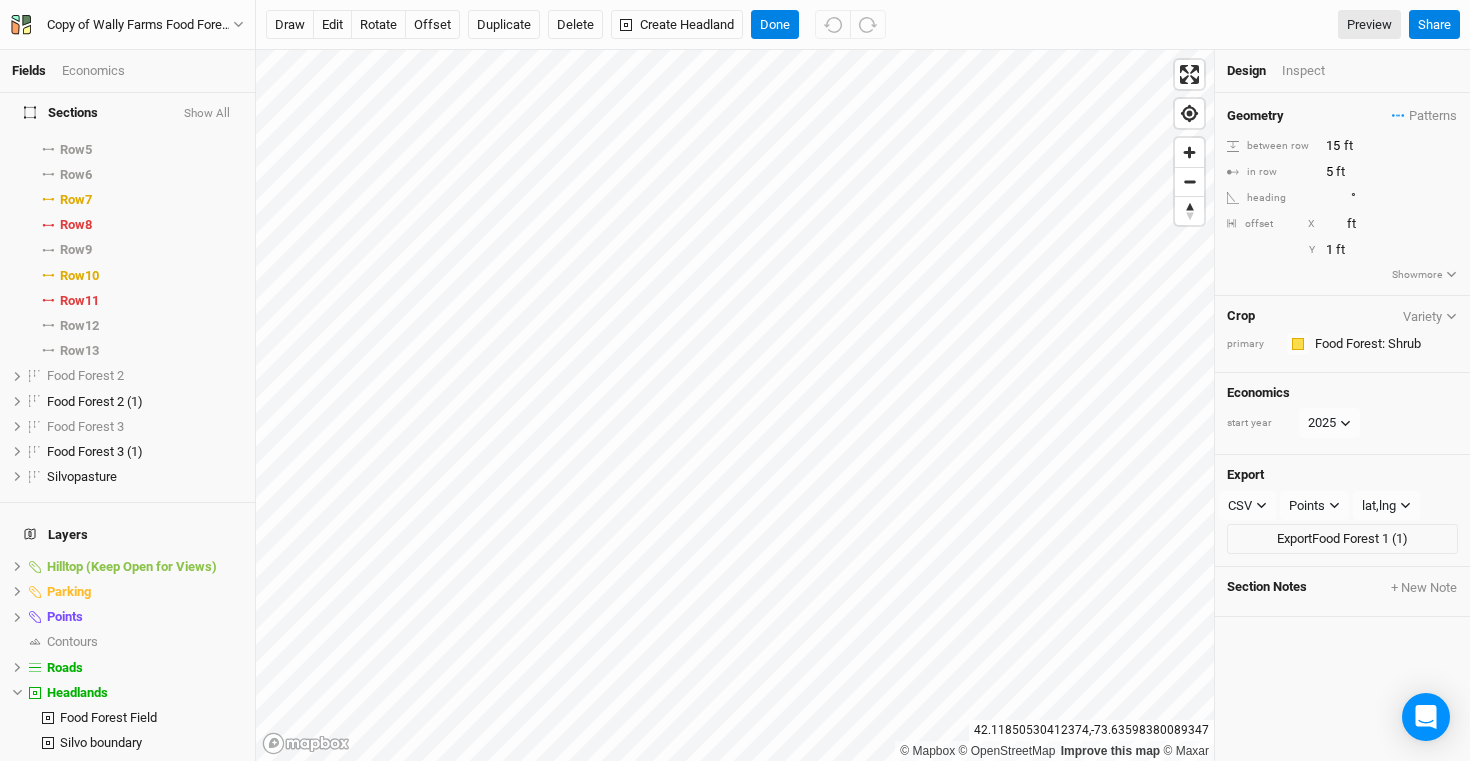 scroll, scrollTop: 0, scrollLeft: 0, axis: both 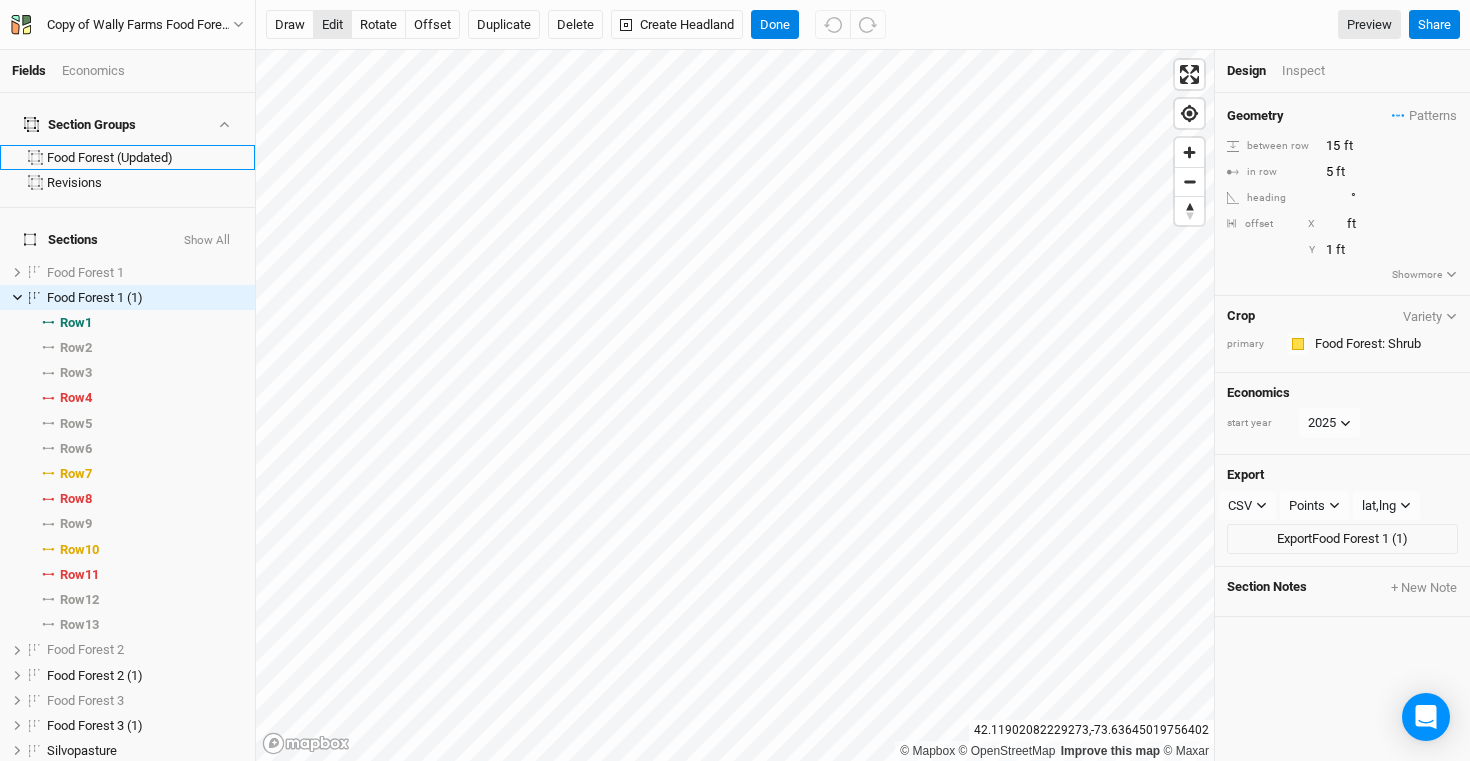 click on "edit" at bounding box center (332, 25) 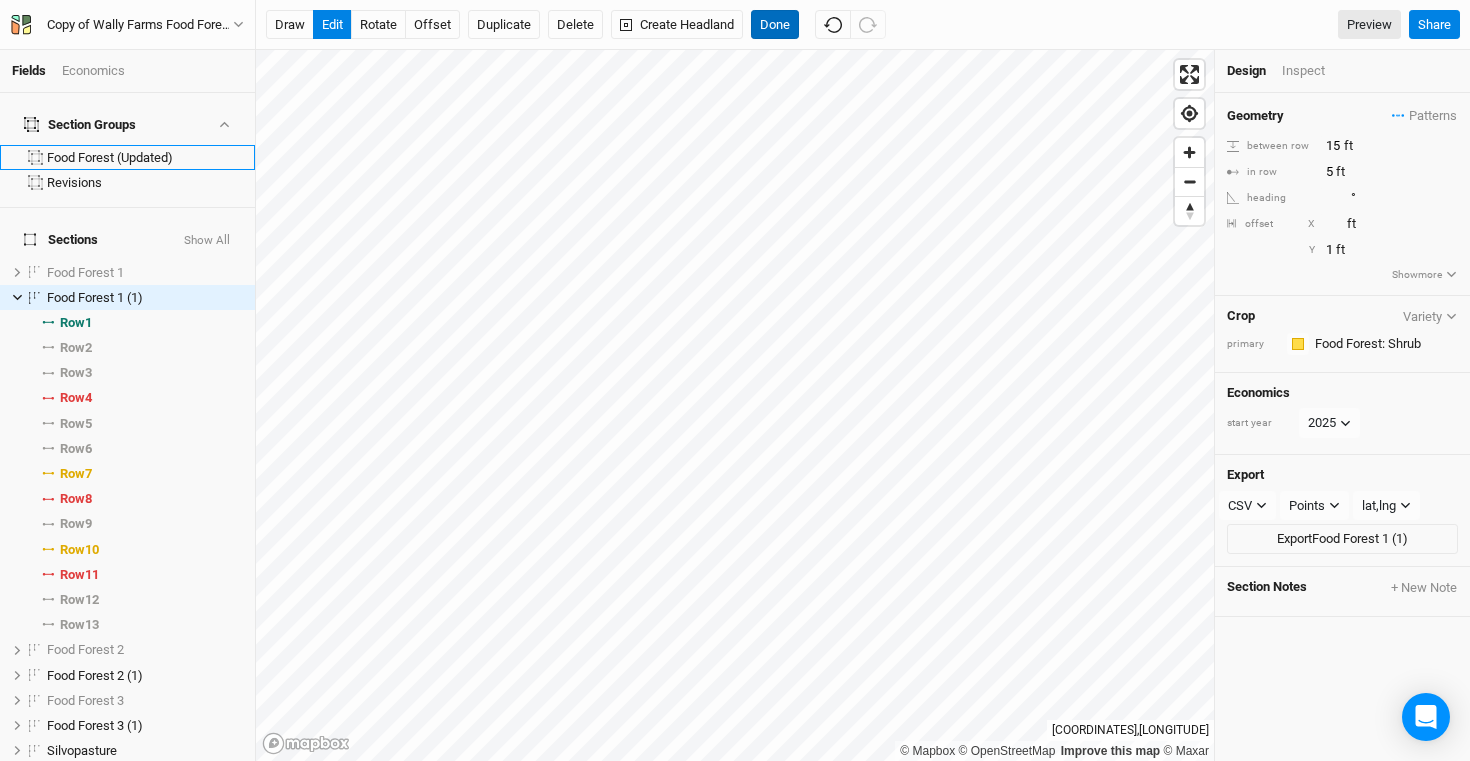 click on "Done" at bounding box center (775, 25) 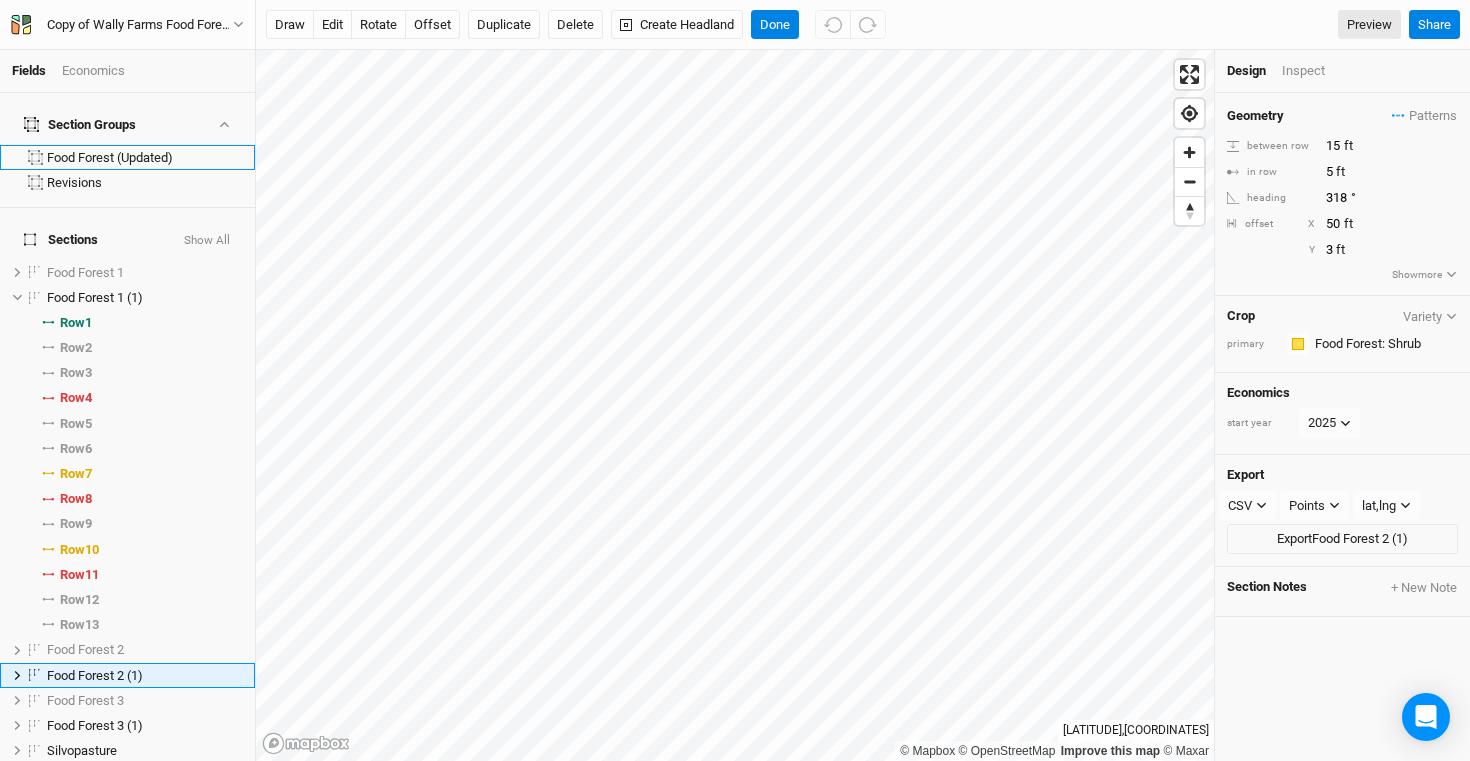 scroll, scrollTop: 223, scrollLeft: 0, axis: vertical 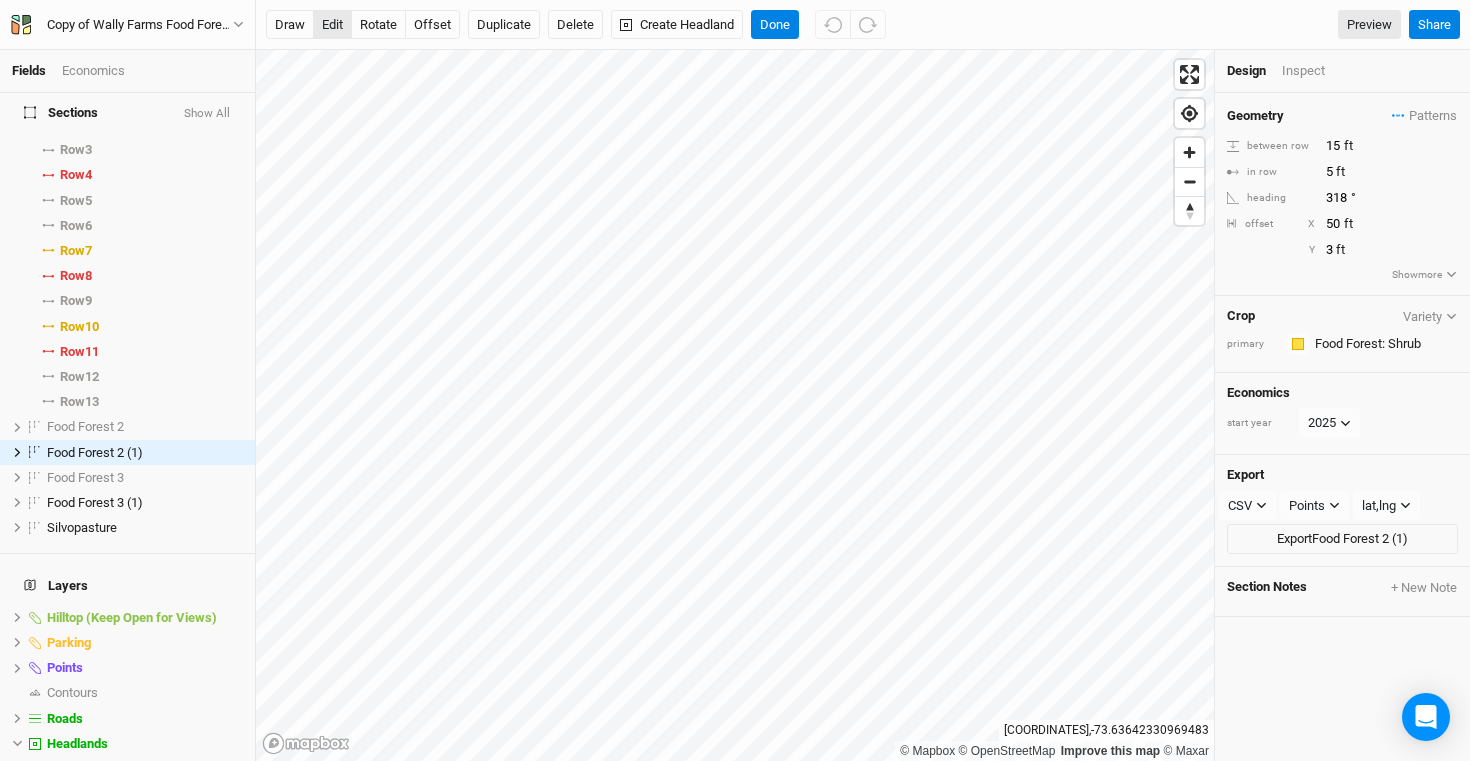 click on "edit" at bounding box center [332, 25] 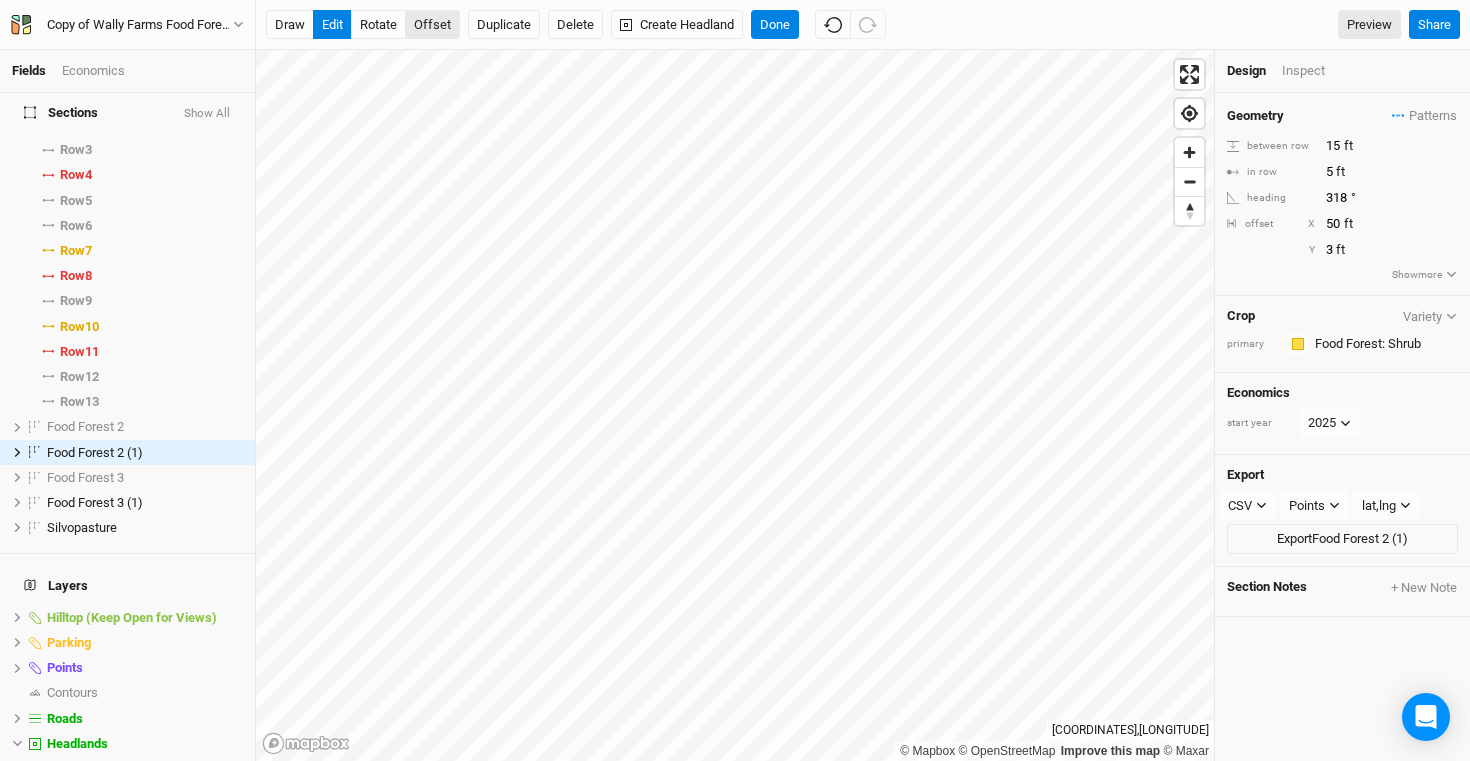 click on "offset" at bounding box center (432, 25) 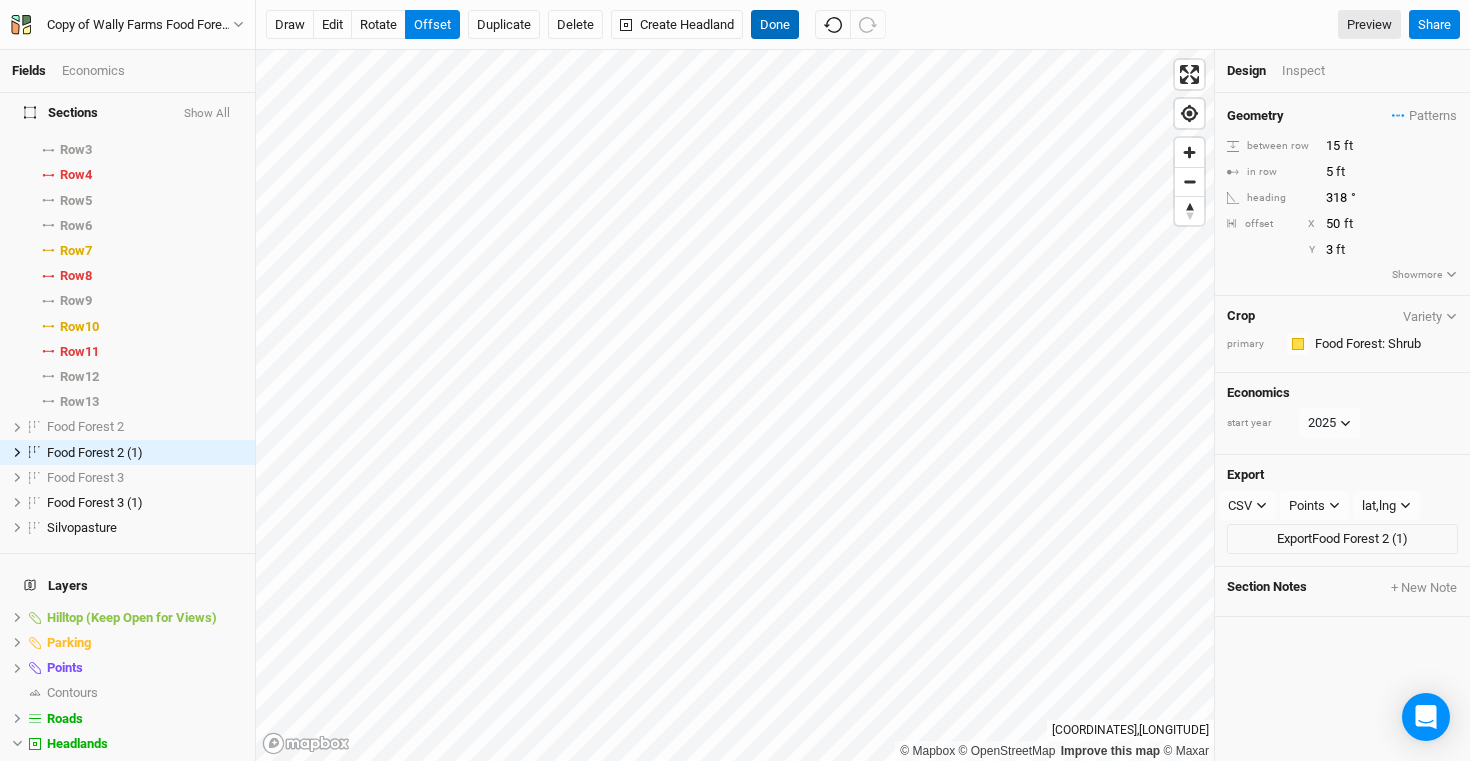 click on "Done" at bounding box center [775, 25] 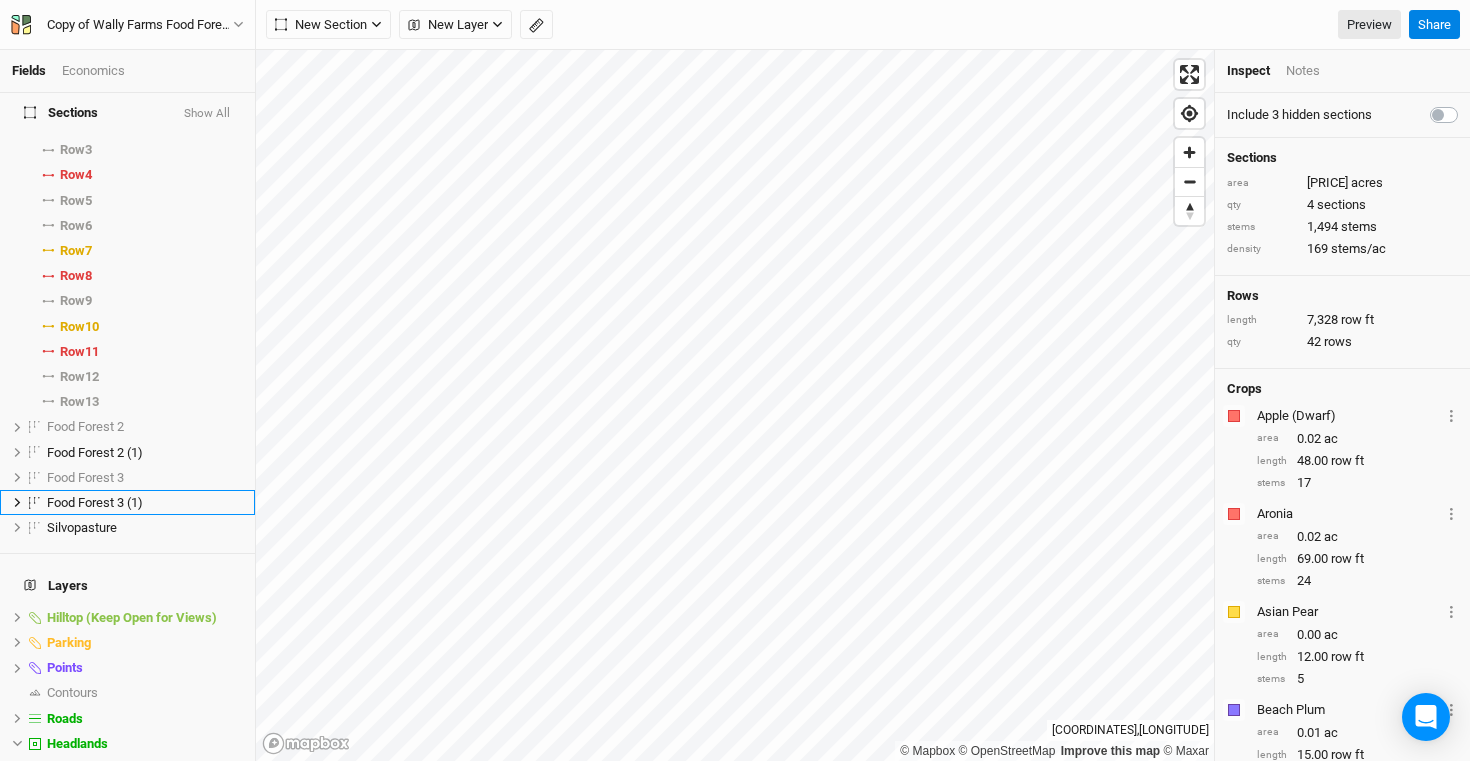 scroll, scrollTop: 274, scrollLeft: 0, axis: vertical 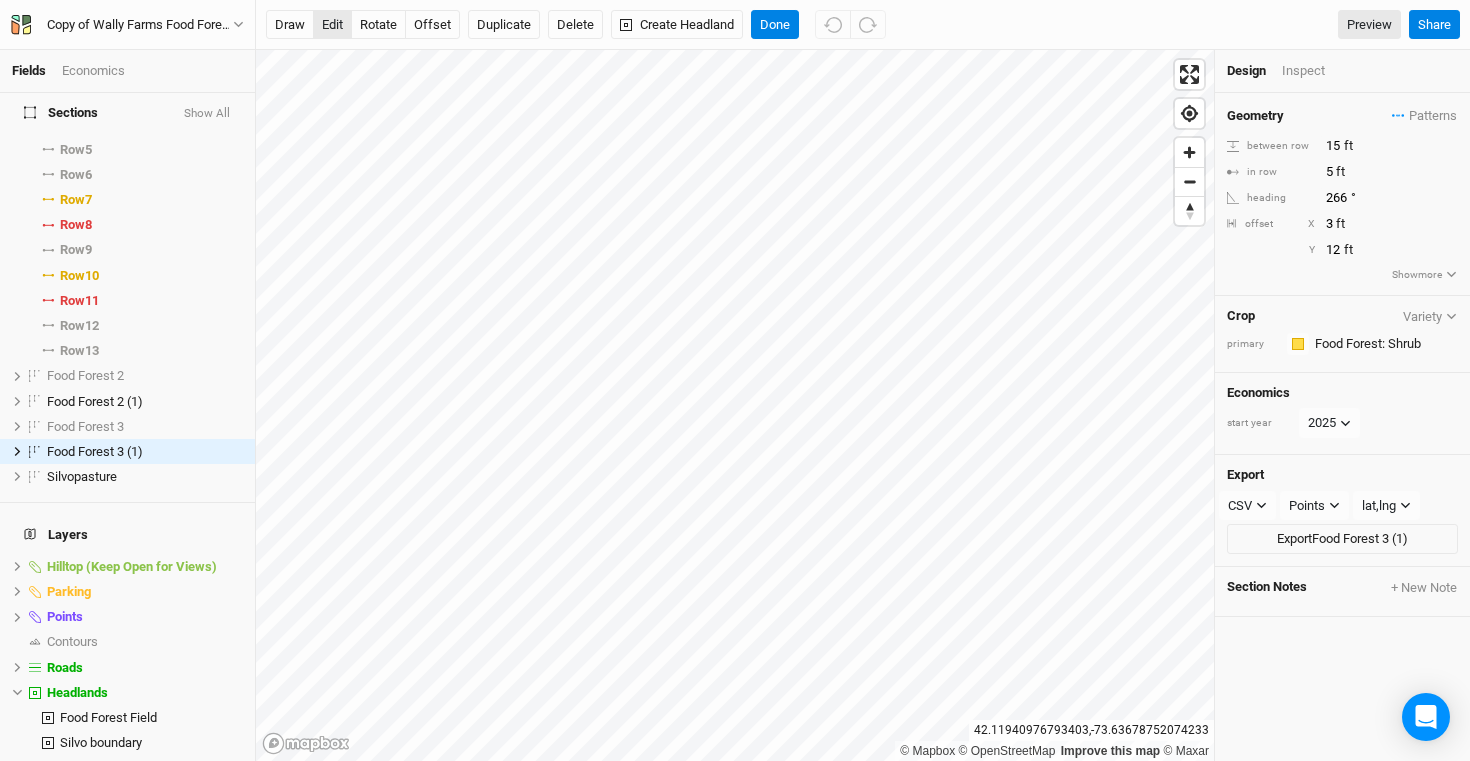 click on "edit" at bounding box center [332, 25] 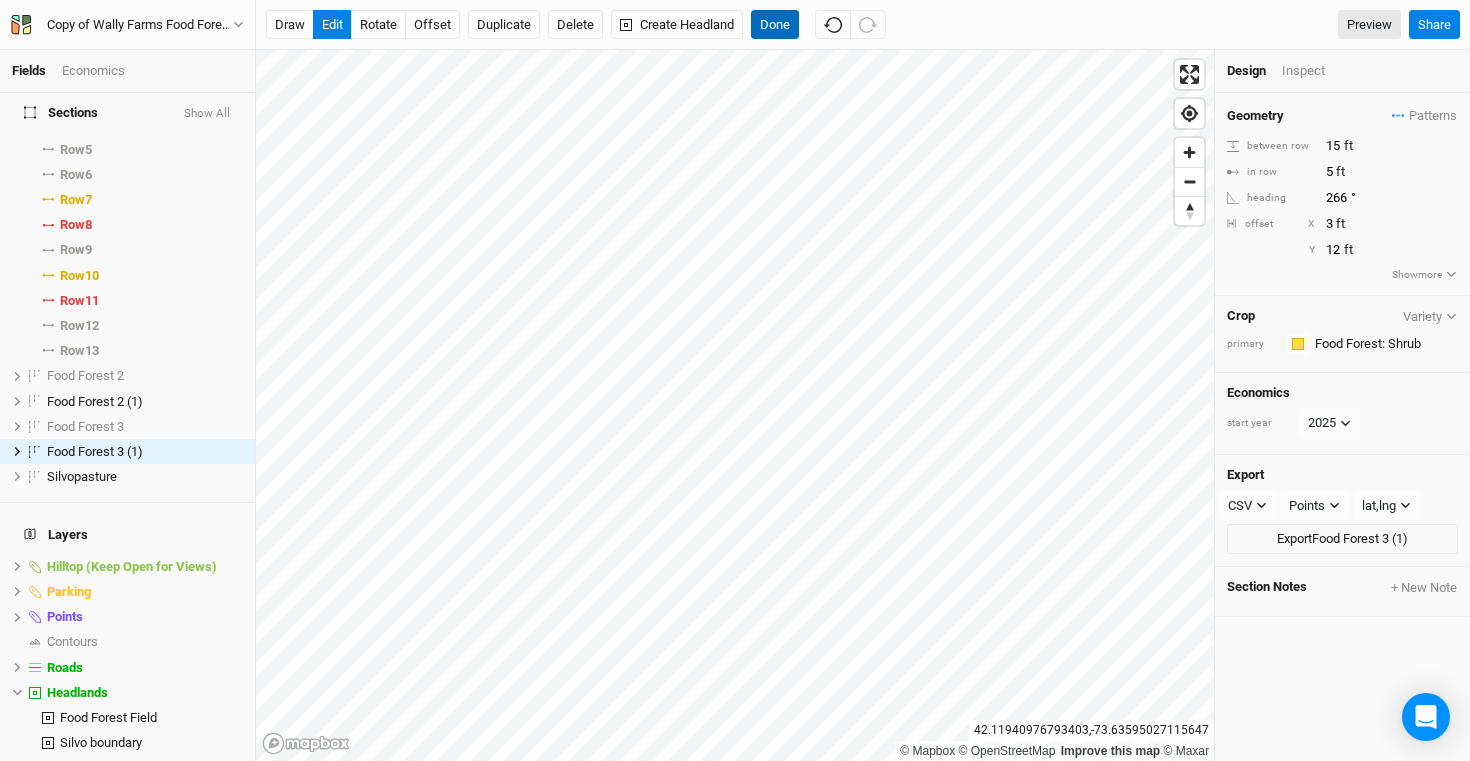 click on "Done" at bounding box center [775, 25] 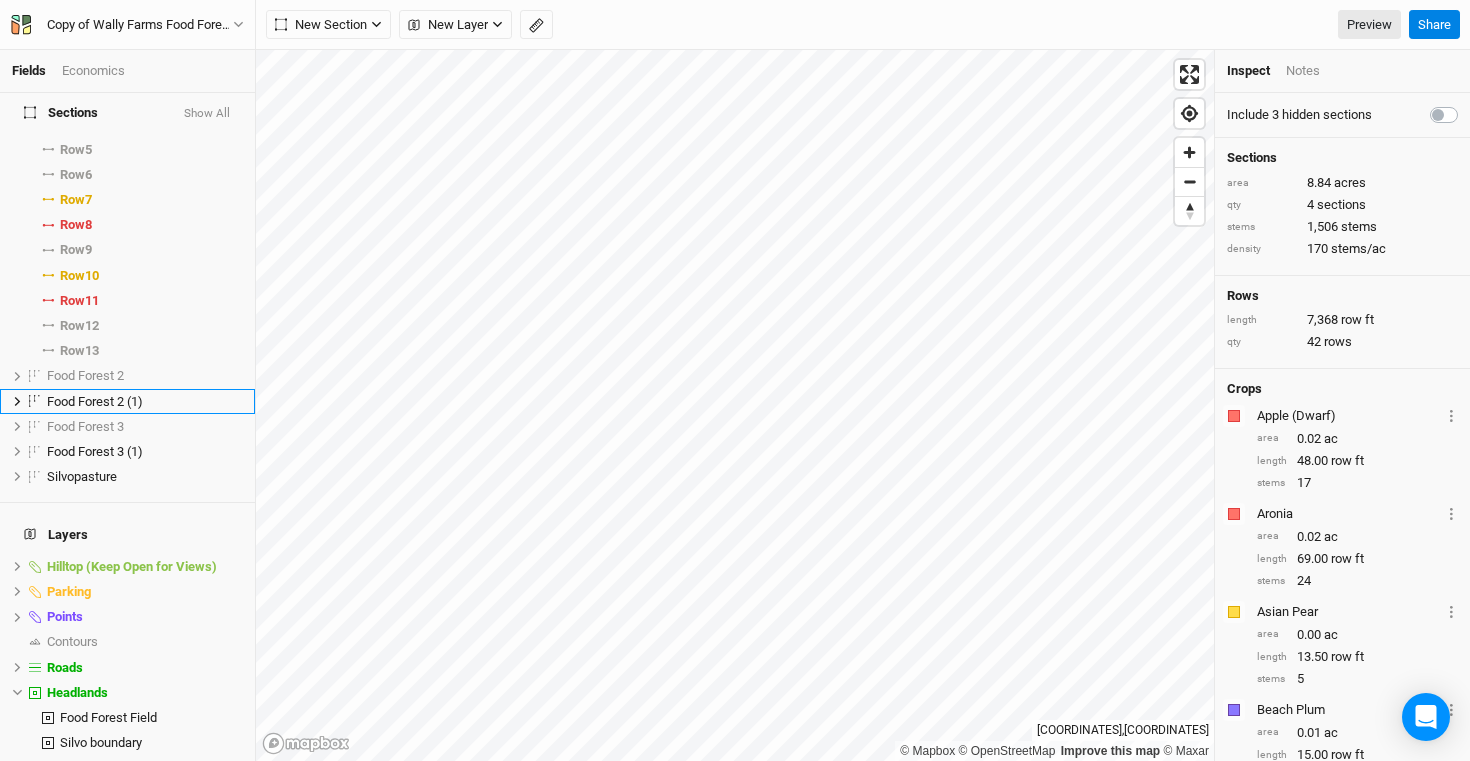 scroll, scrollTop: 223, scrollLeft: 0, axis: vertical 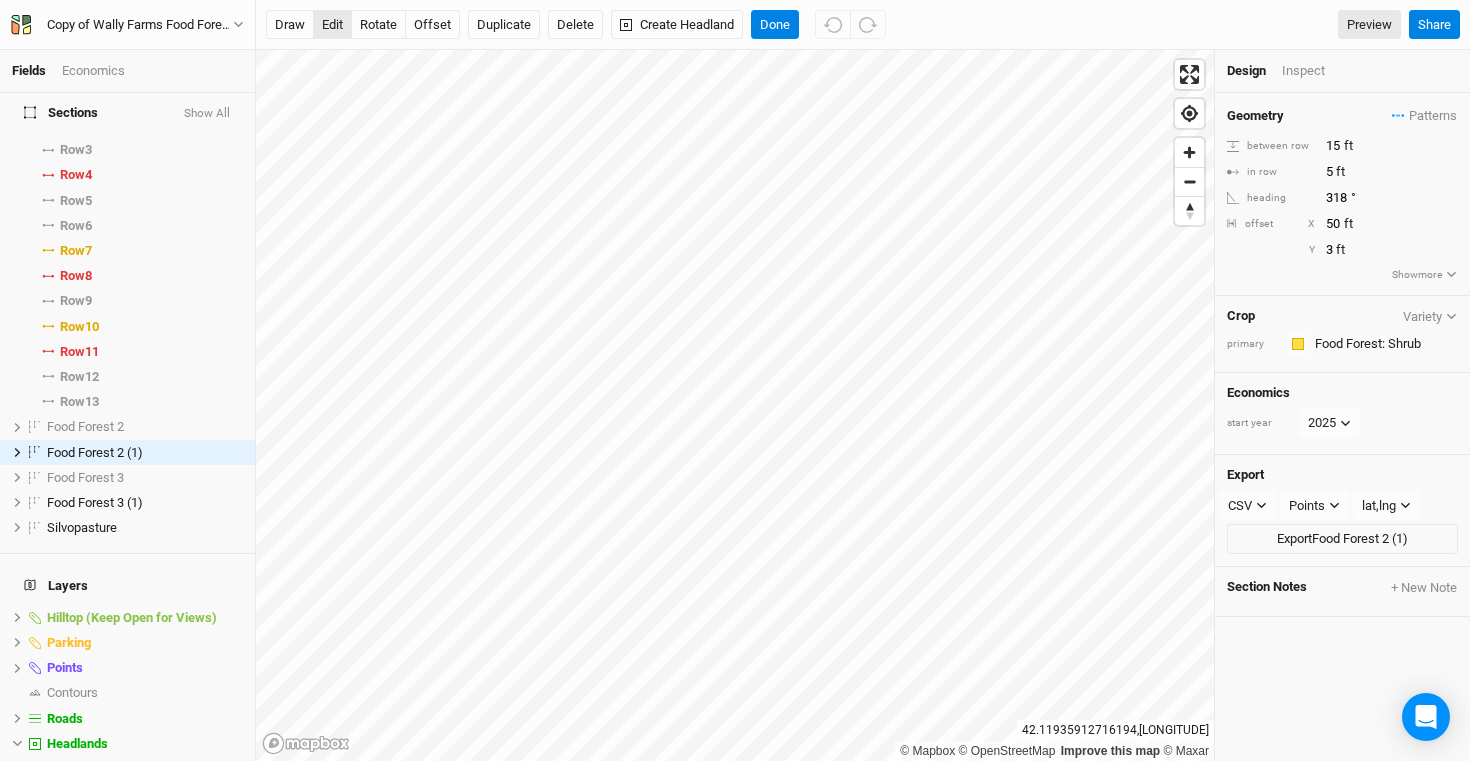 click on "edit" at bounding box center (332, 25) 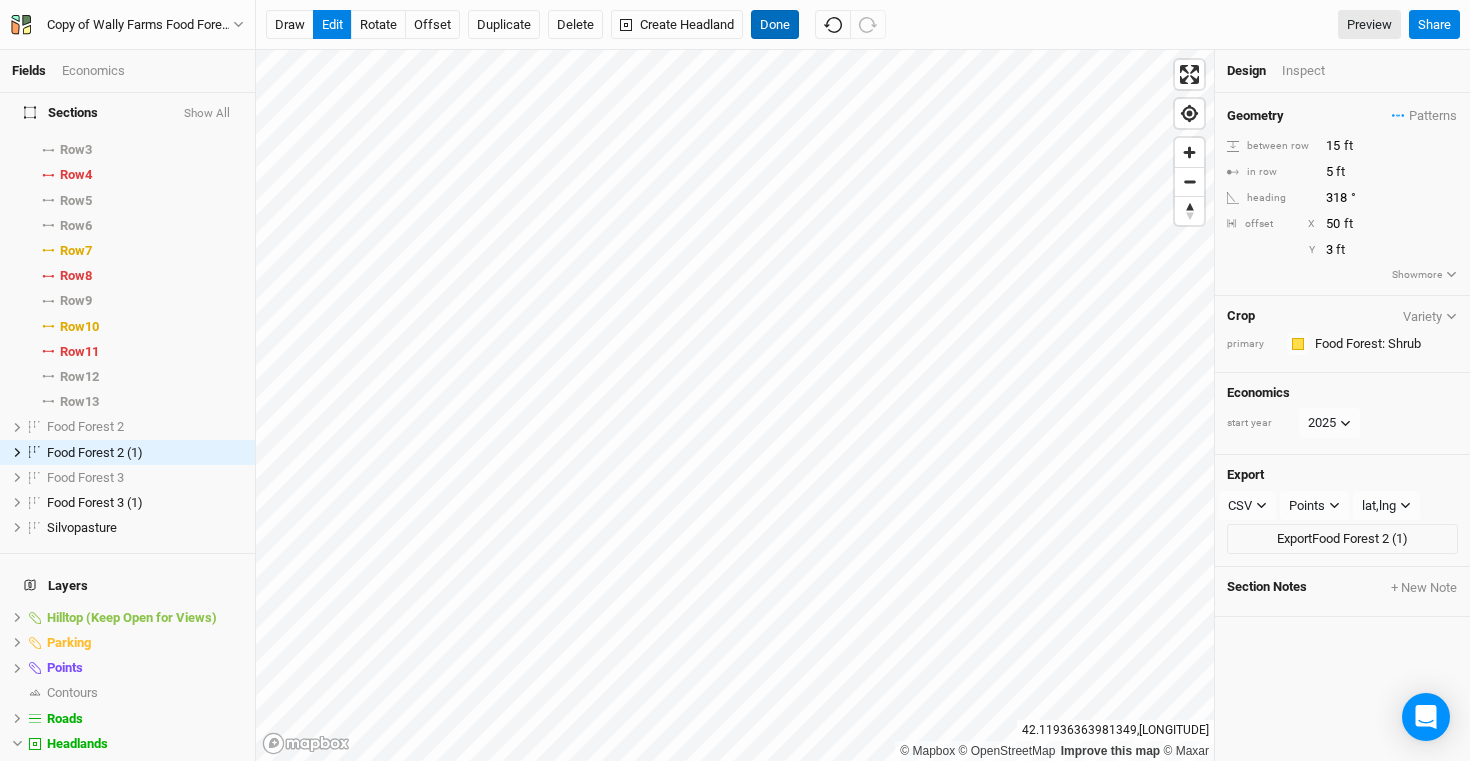 click on "Done" at bounding box center [775, 25] 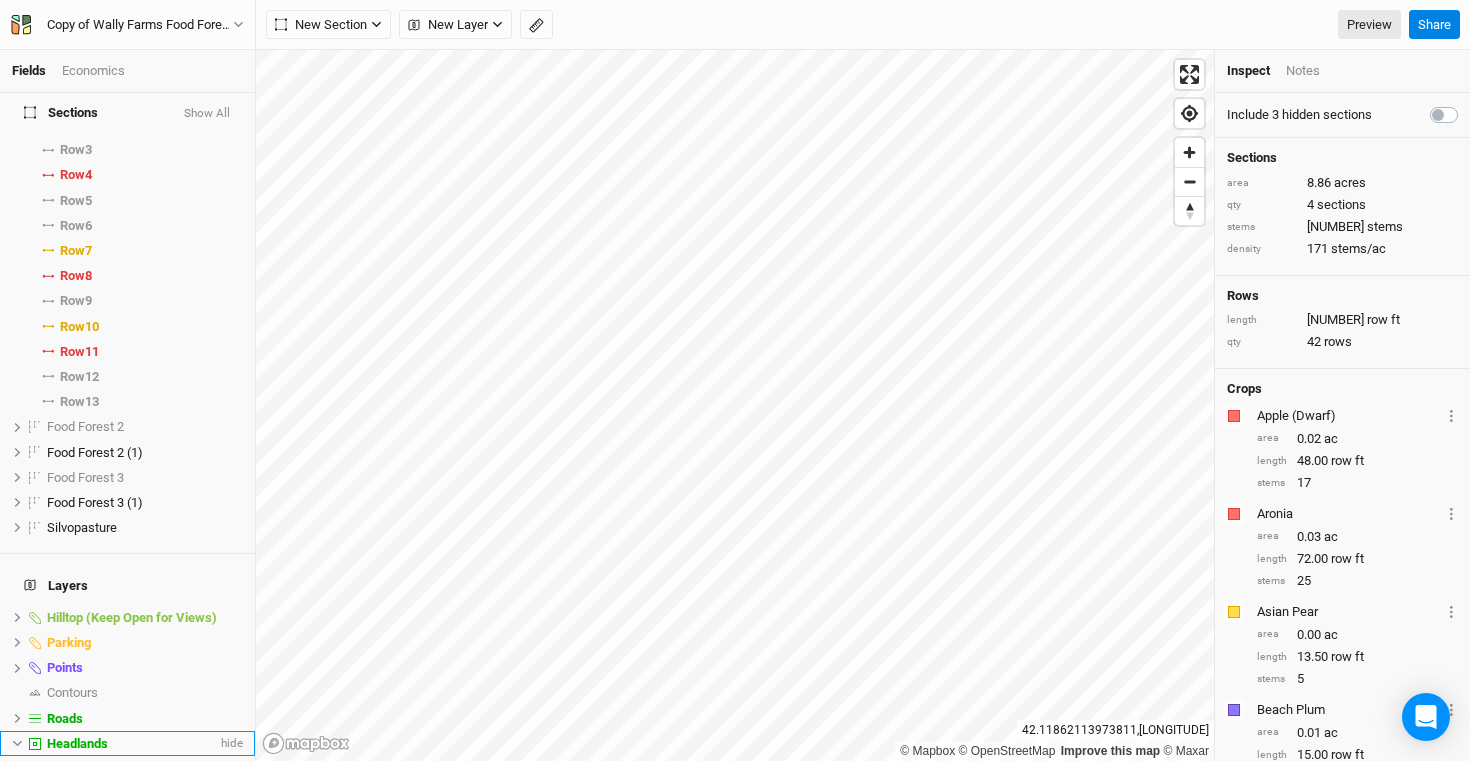 click on "Headlands" at bounding box center [132, 744] 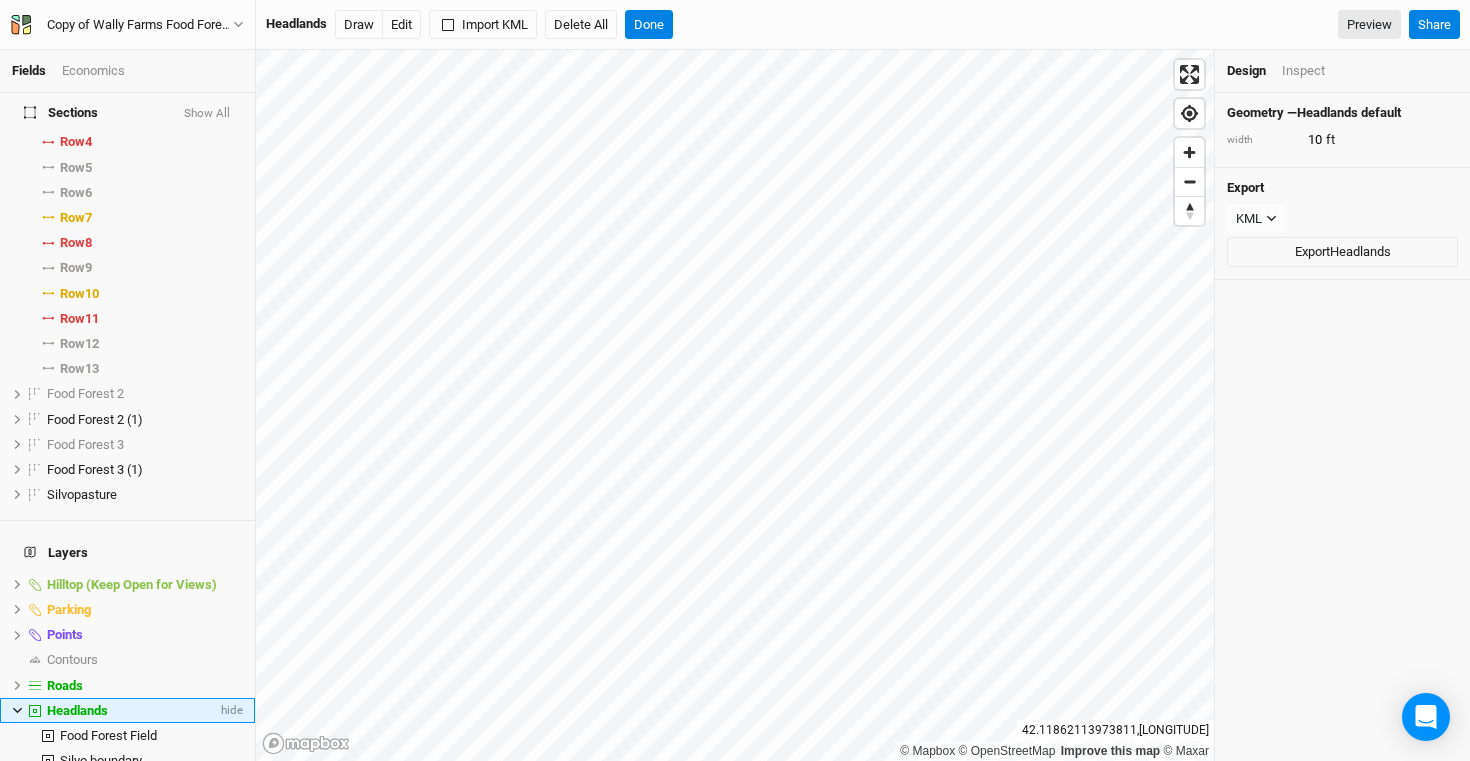 scroll, scrollTop: 256, scrollLeft: 0, axis: vertical 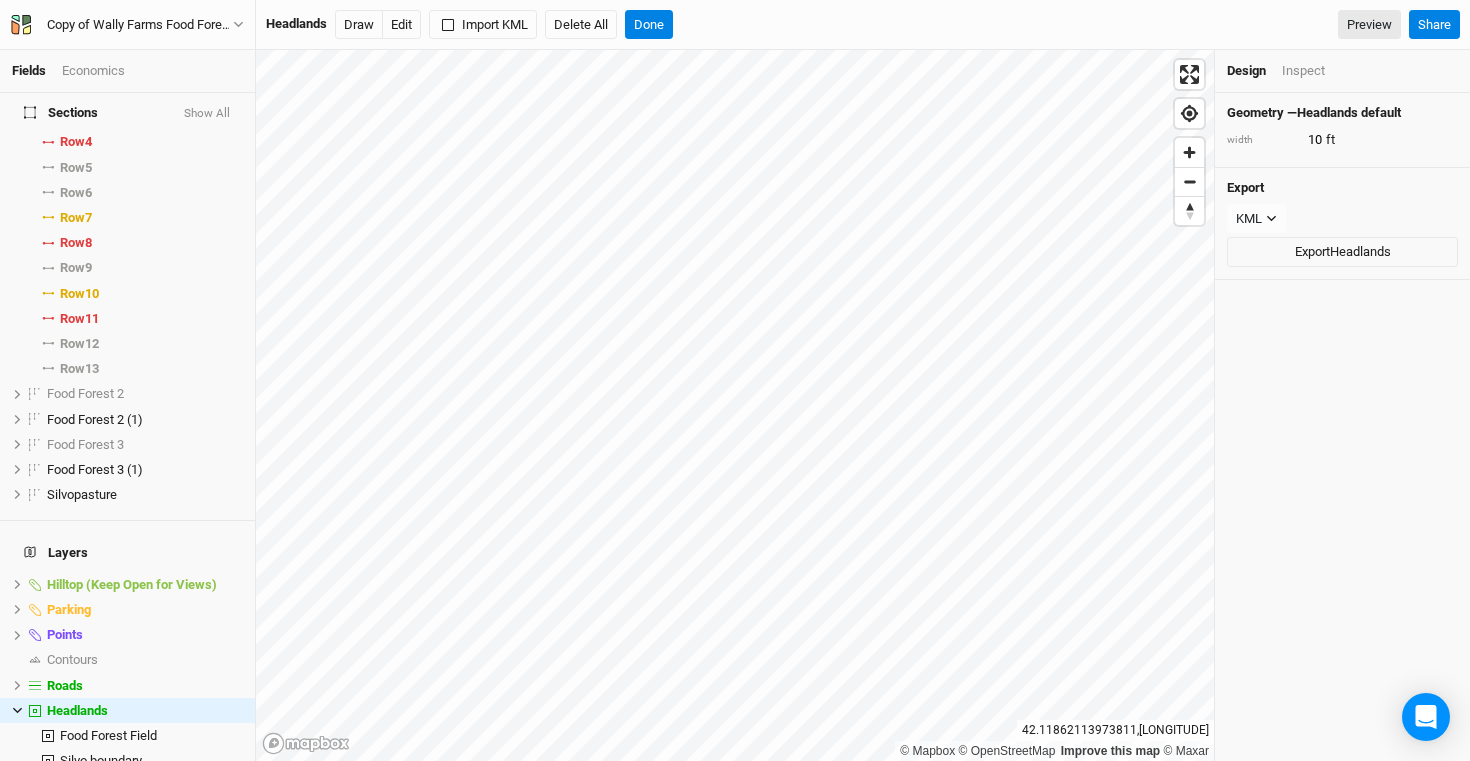 click on "Food Forest 2 (1) Headland" at bounding box center [136, 785] 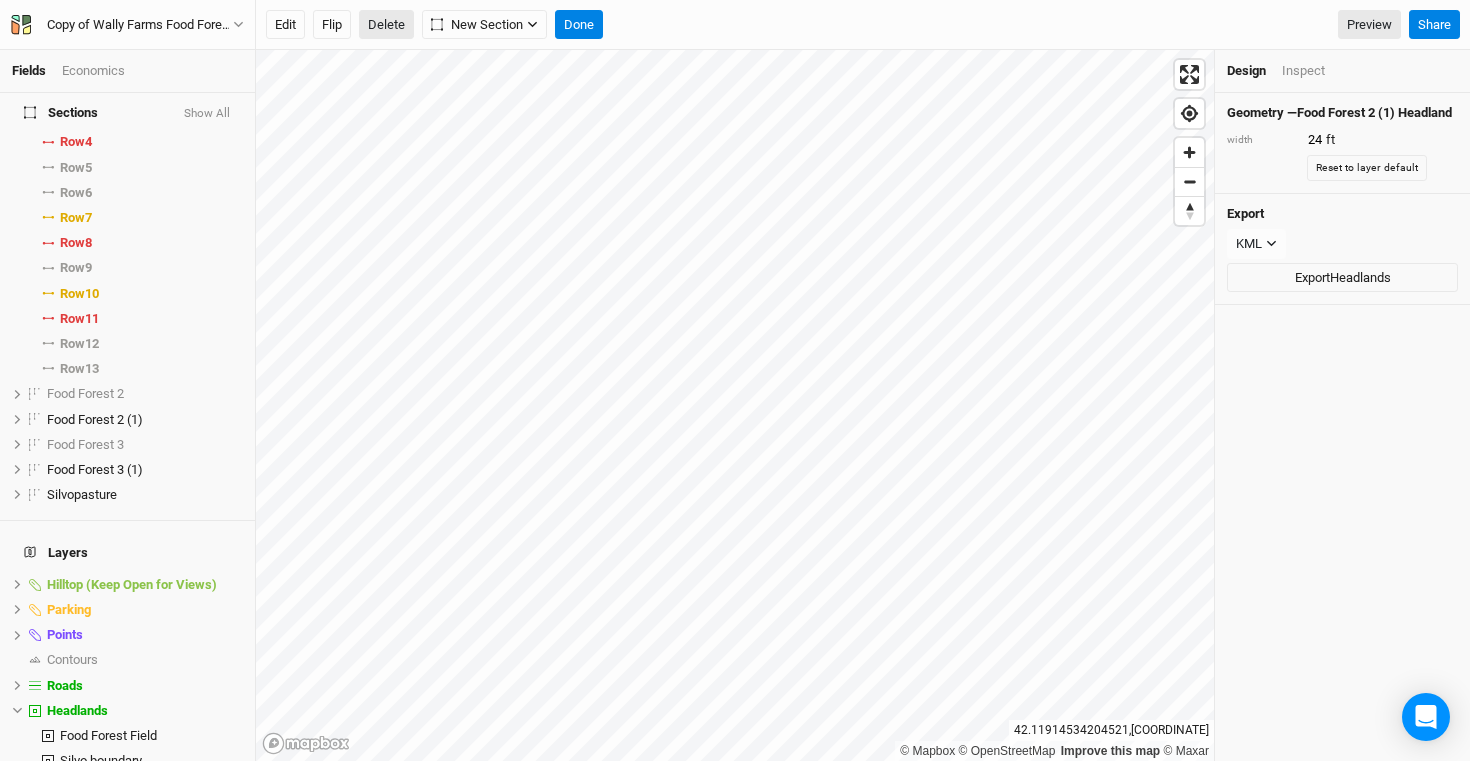 click on "Delete" at bounding box center (386, 25) 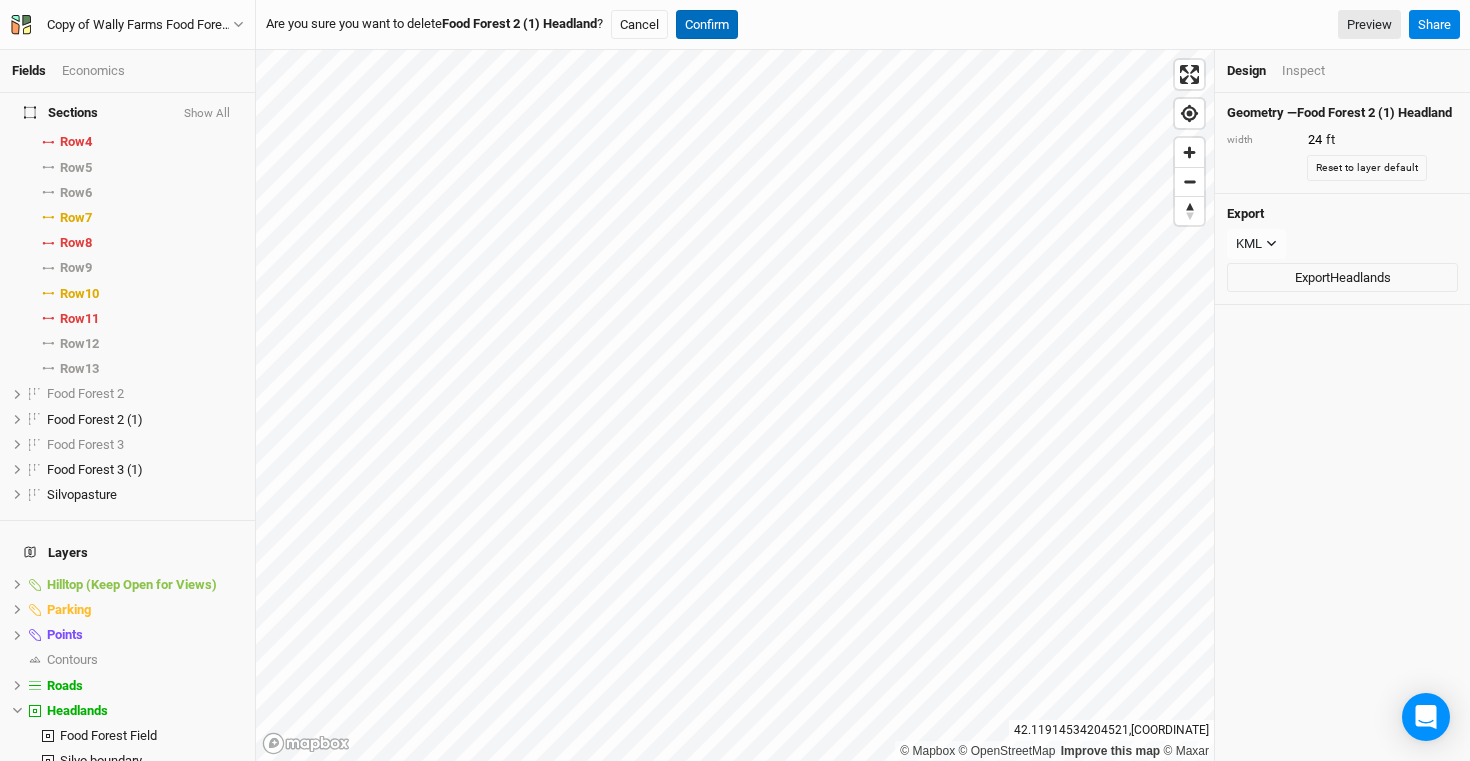 click on "Confirm" at bounding box center [707, 25] 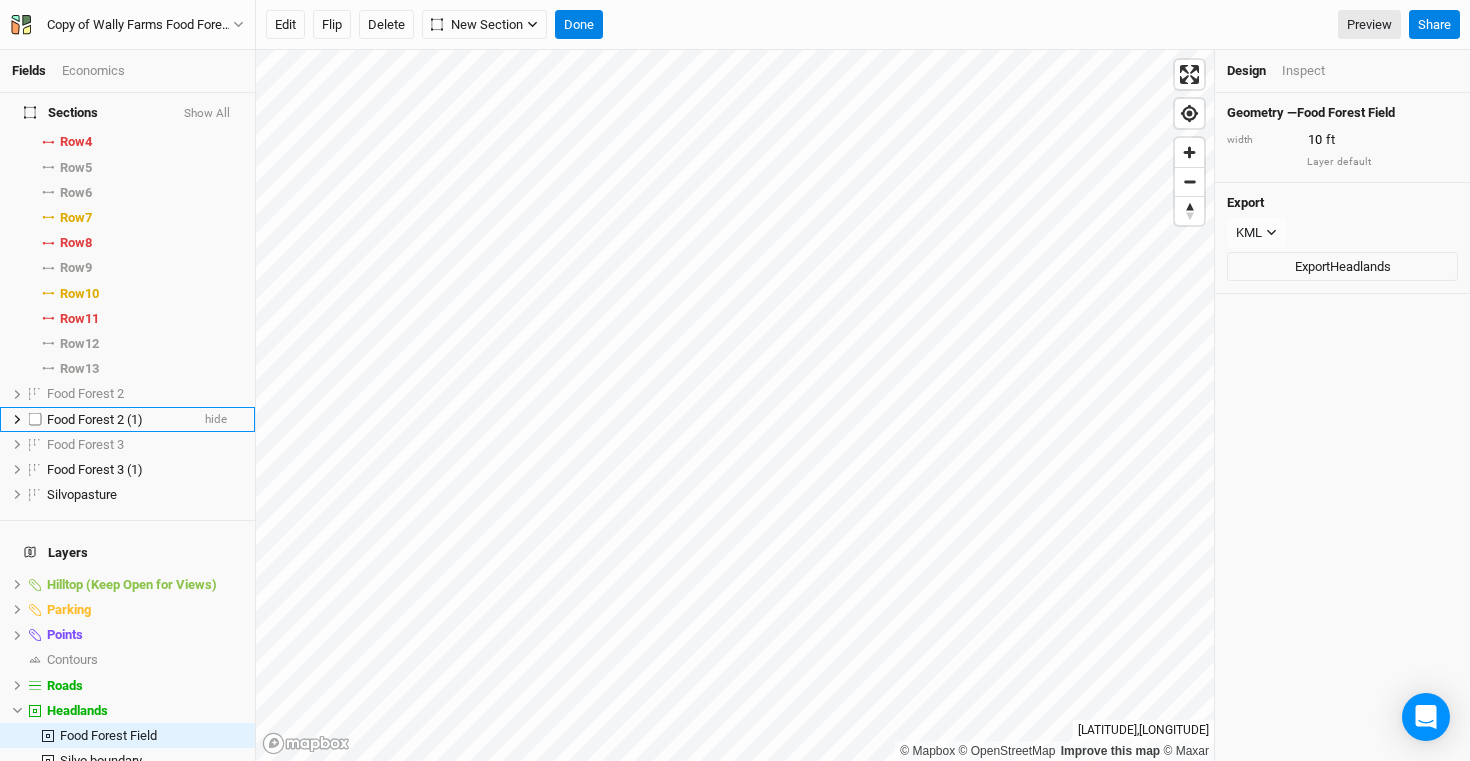 click on "Food Forest 2 (1) hide" at bounding box center [127, 419] 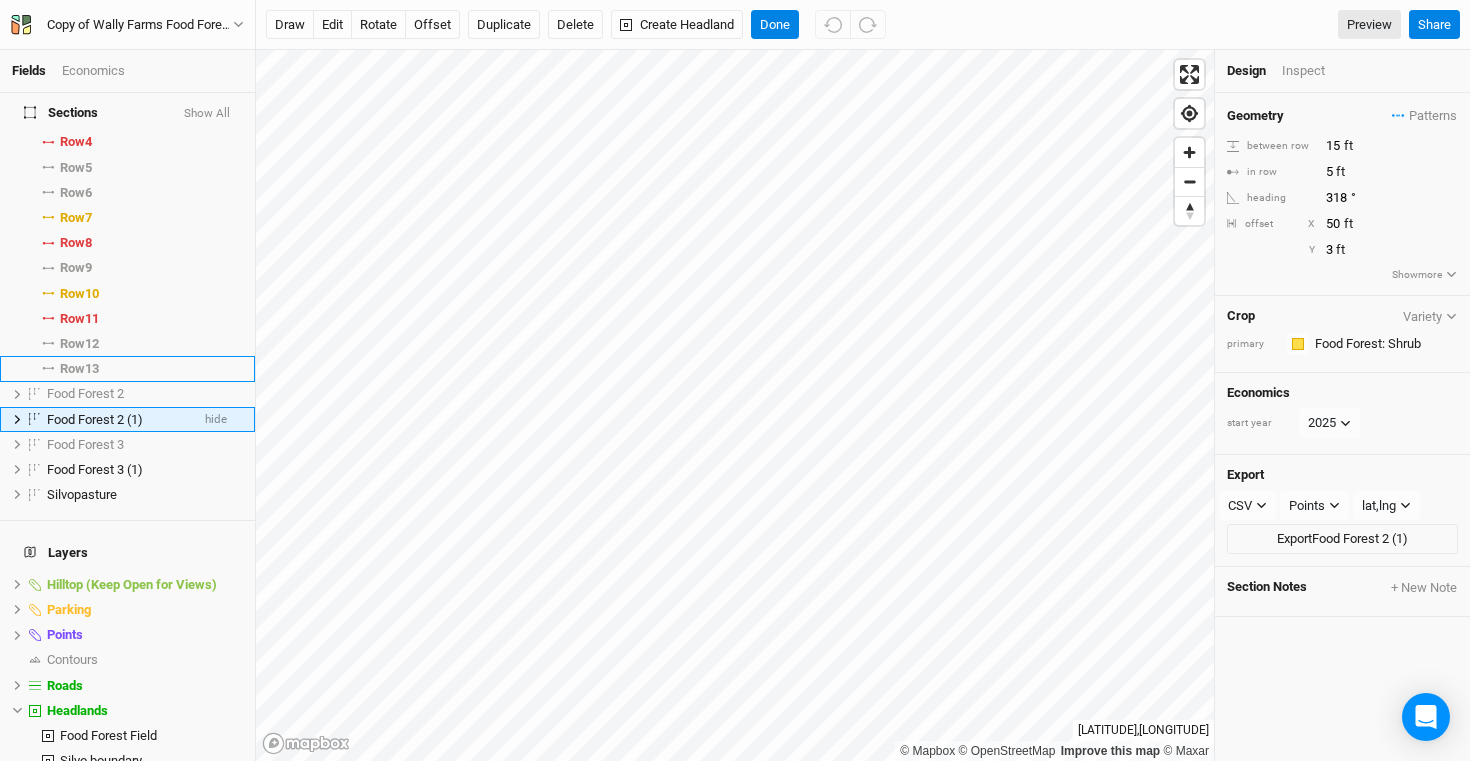 scroll, scrollTop: 223, scrollLeft: 0, axis: vertical 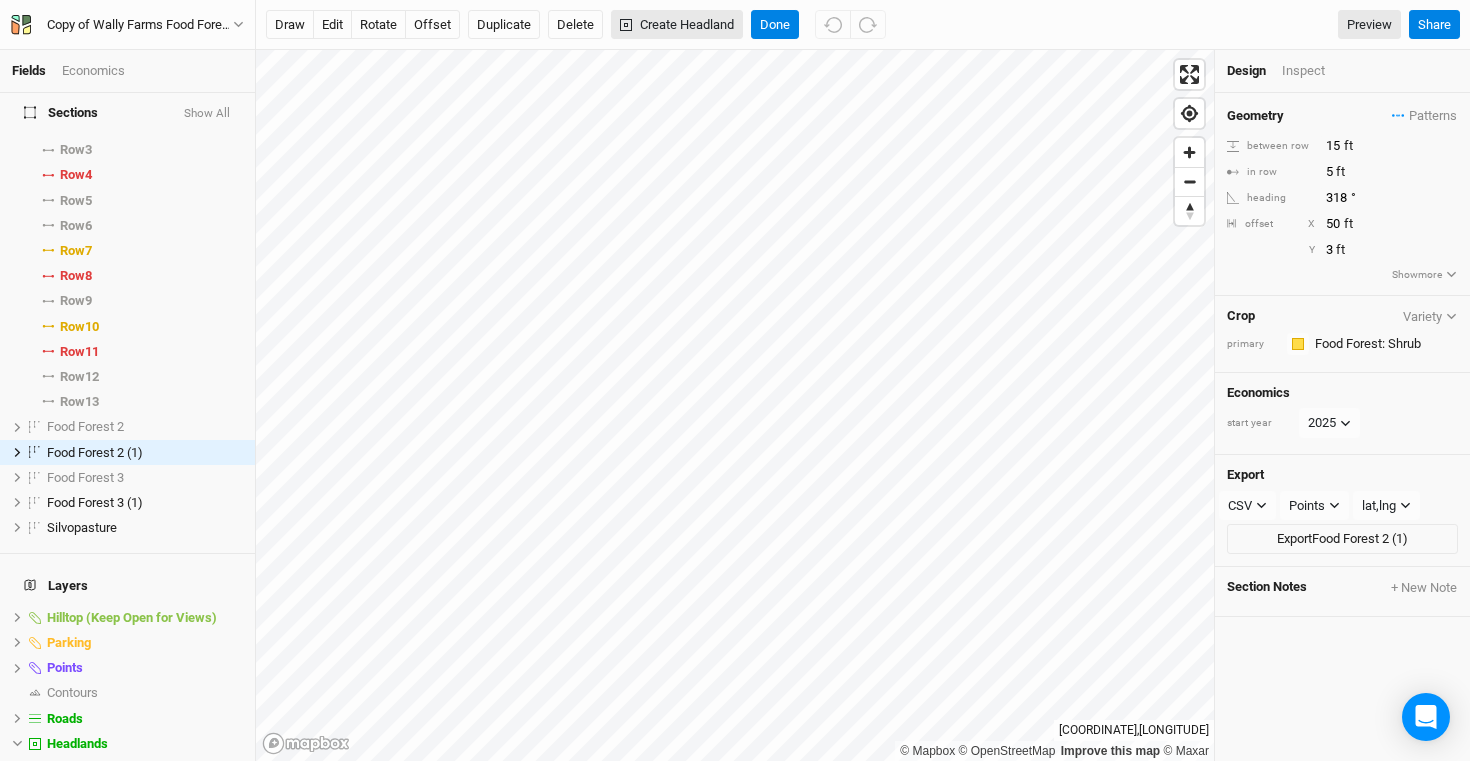 click on "Create Headland" at bounding box center (677, 25) 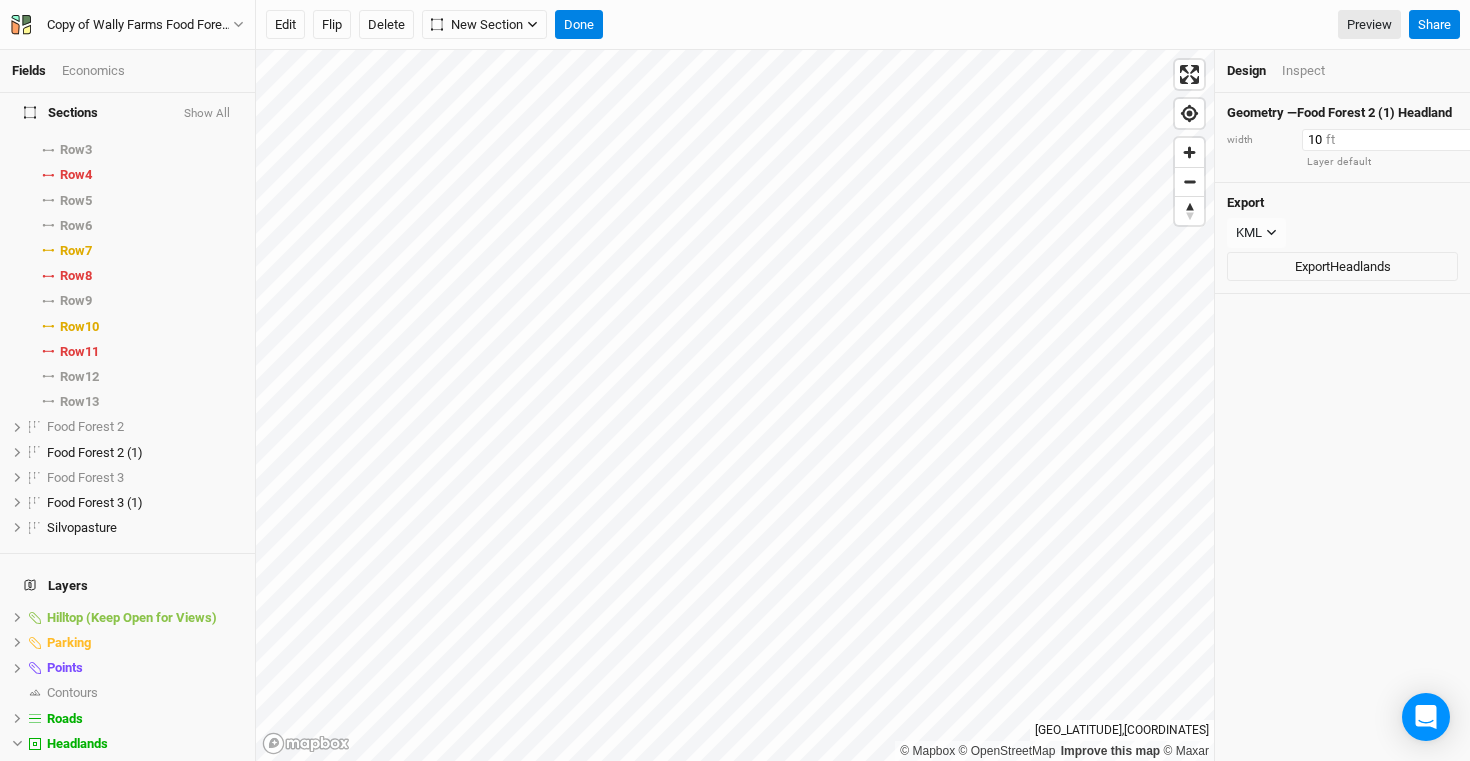 click on "10" at bounding box center [1389, 140] 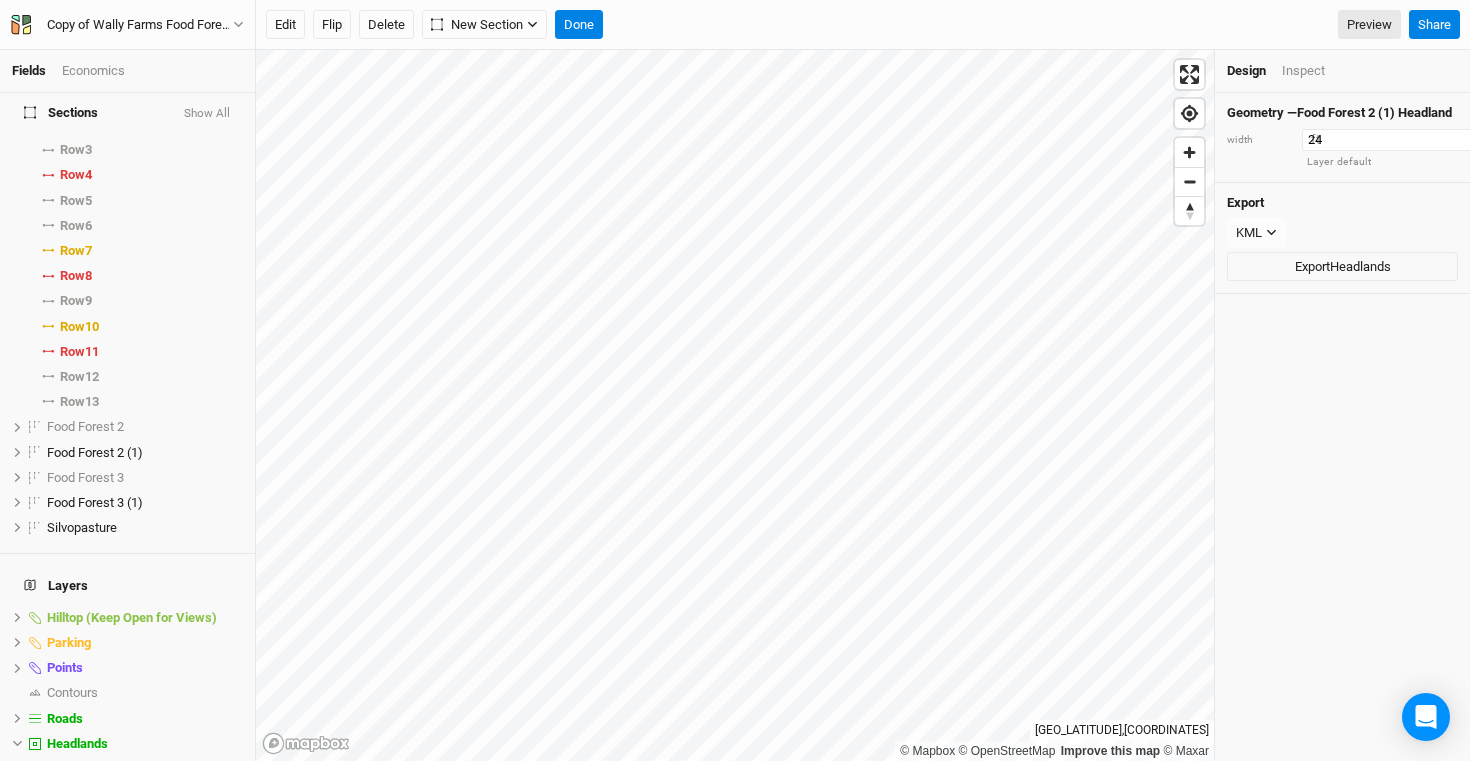 type on "24" 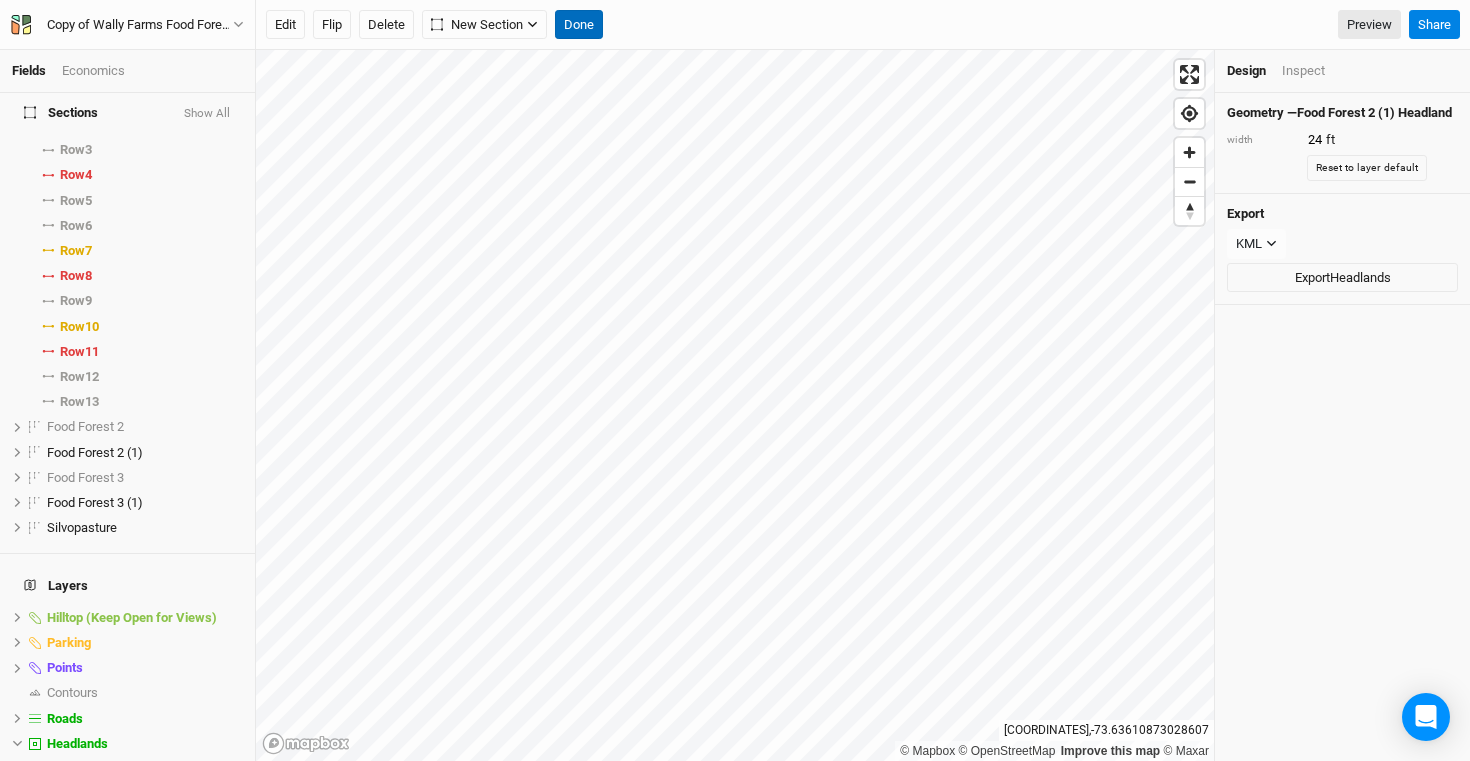 click on "Done" at bounding box center (579, 25) 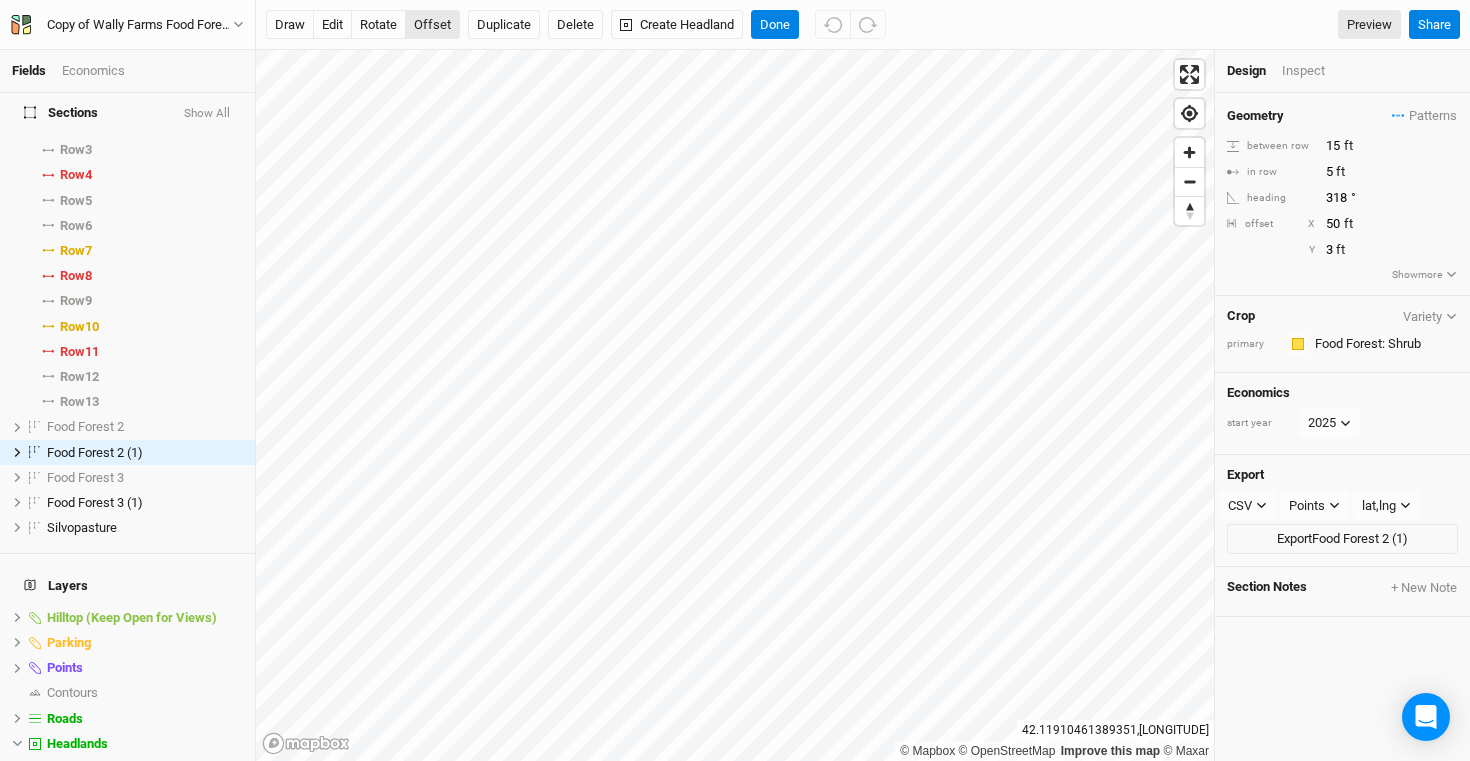click on "offset" at bounding box center (432, 25) 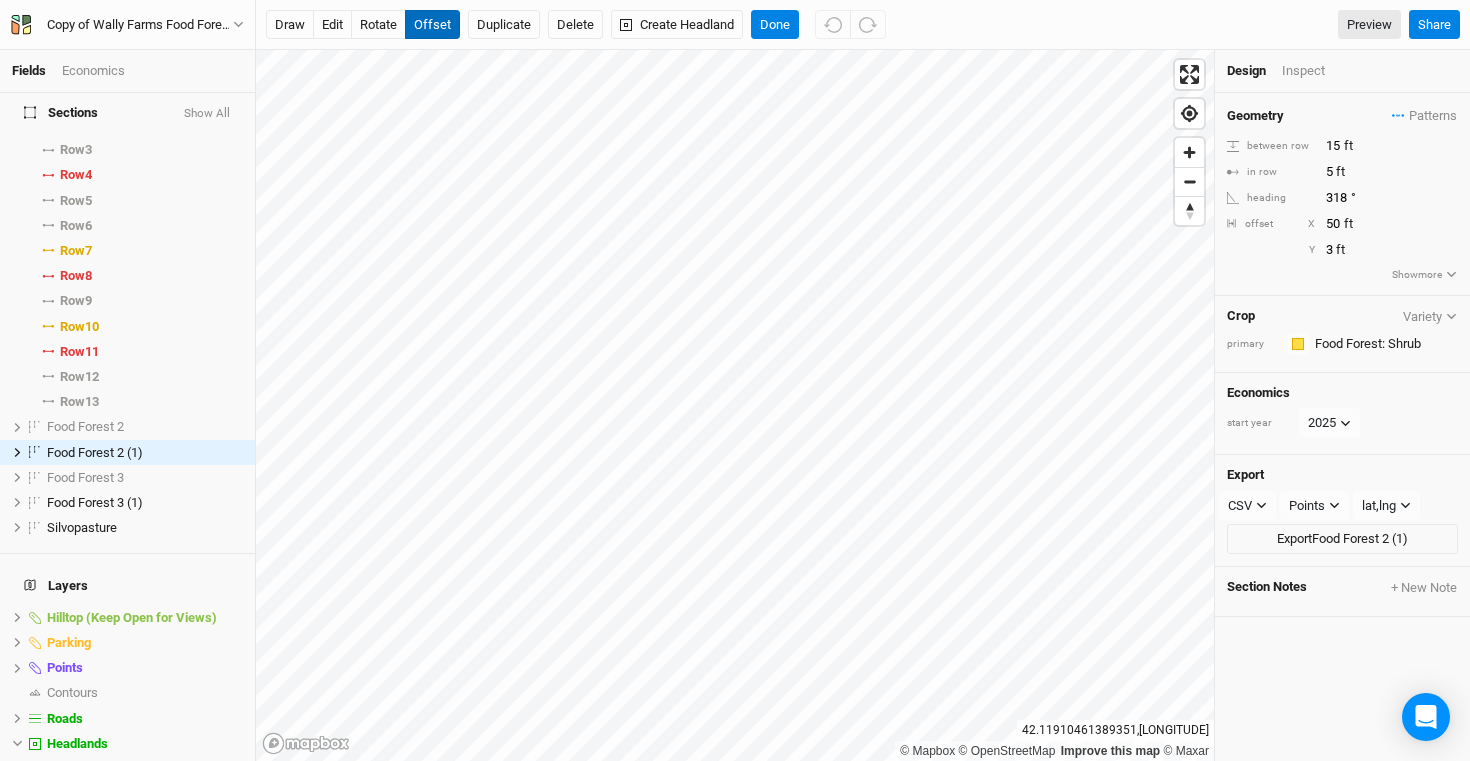 type 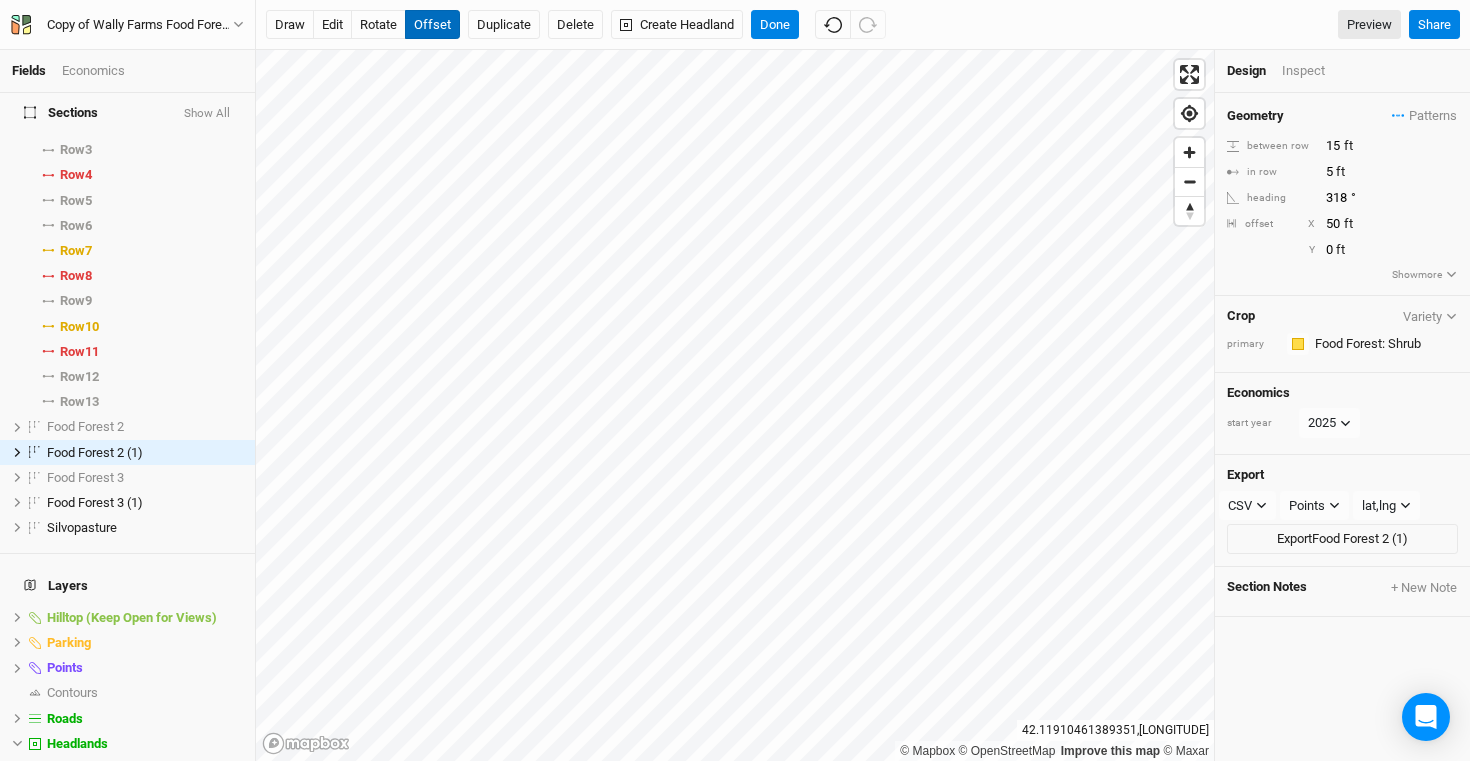 type on "-1" 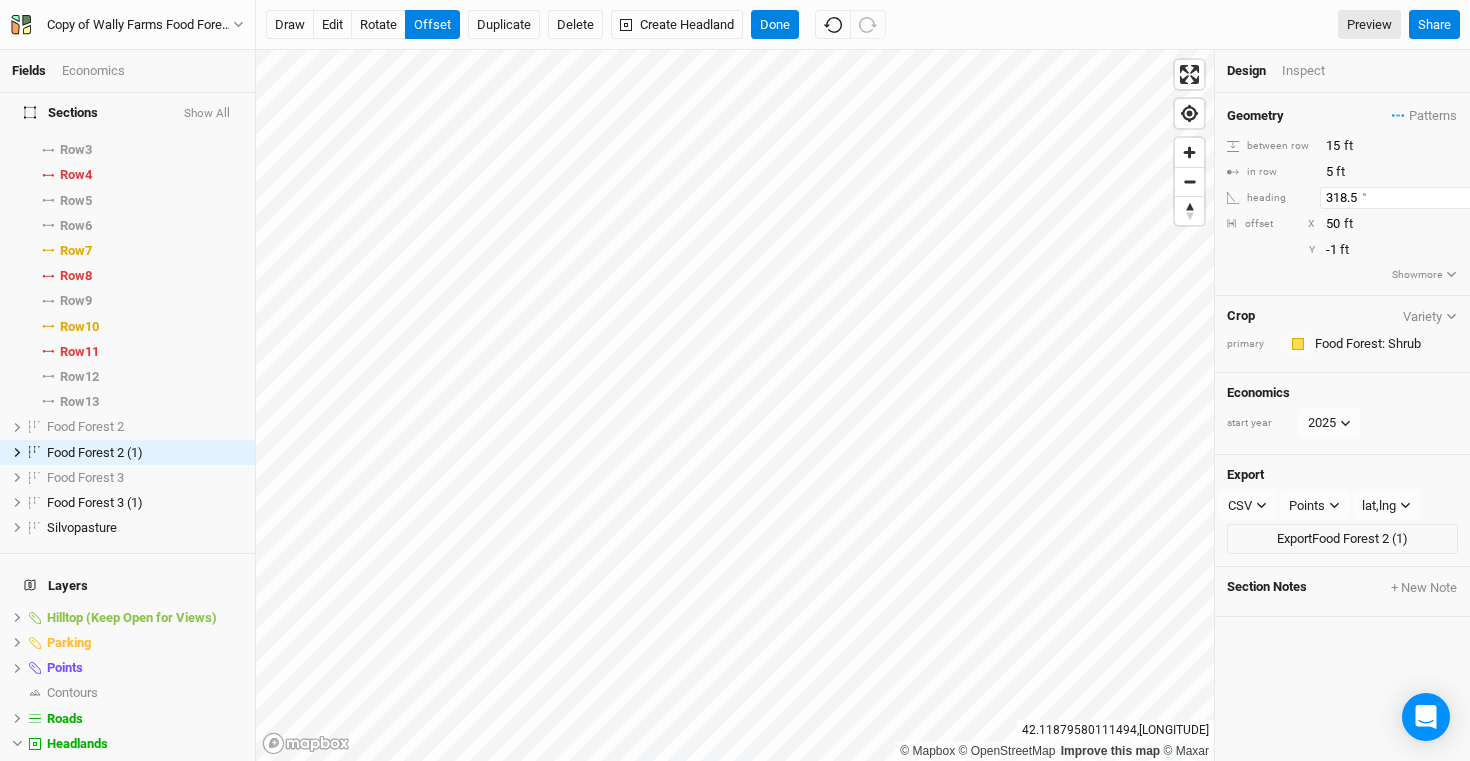 click on "318.5" at bounding box center [1407, 198] 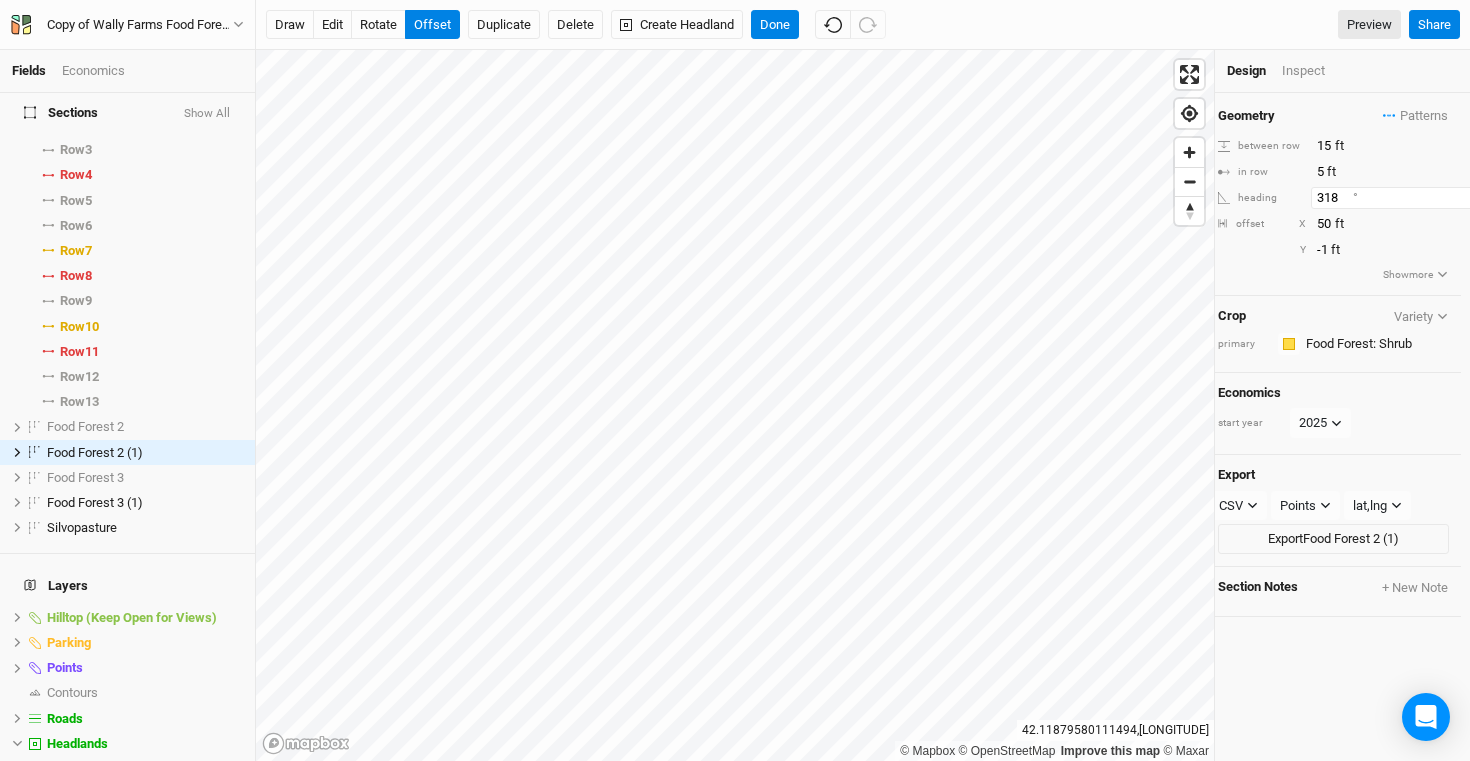 click on "318" at bounding box center [1398, 198] 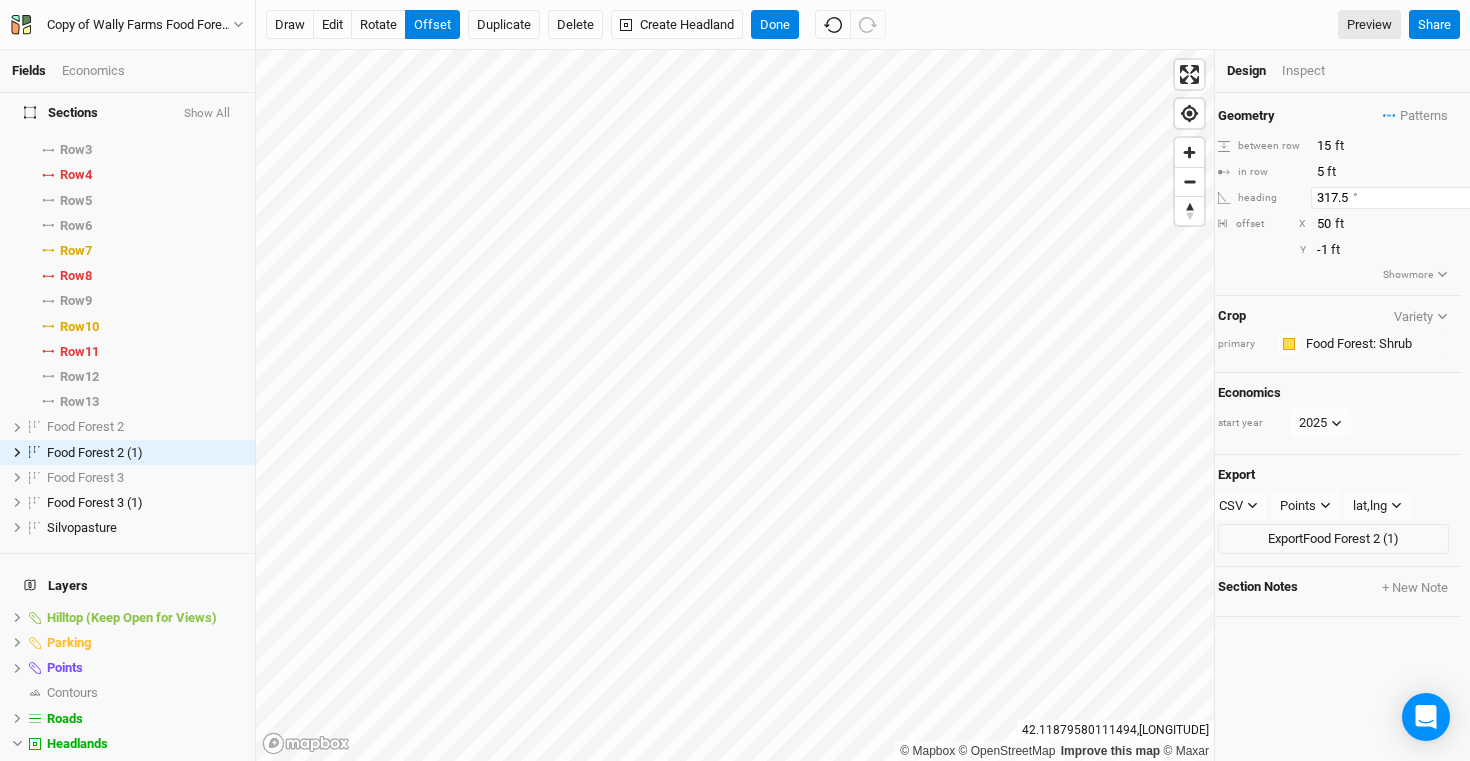 click on "317.5" at bounding box center (1398, 198) 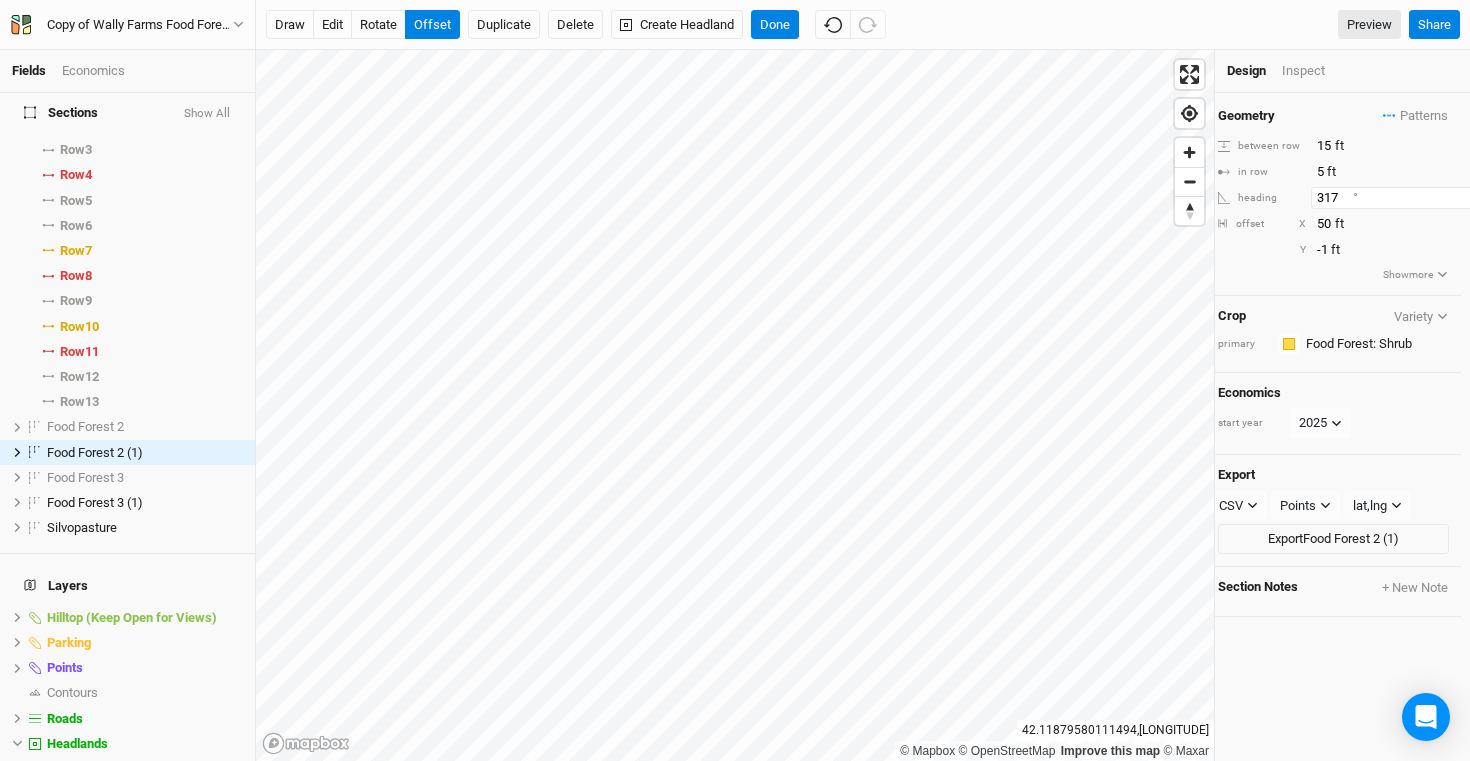 type on "317" 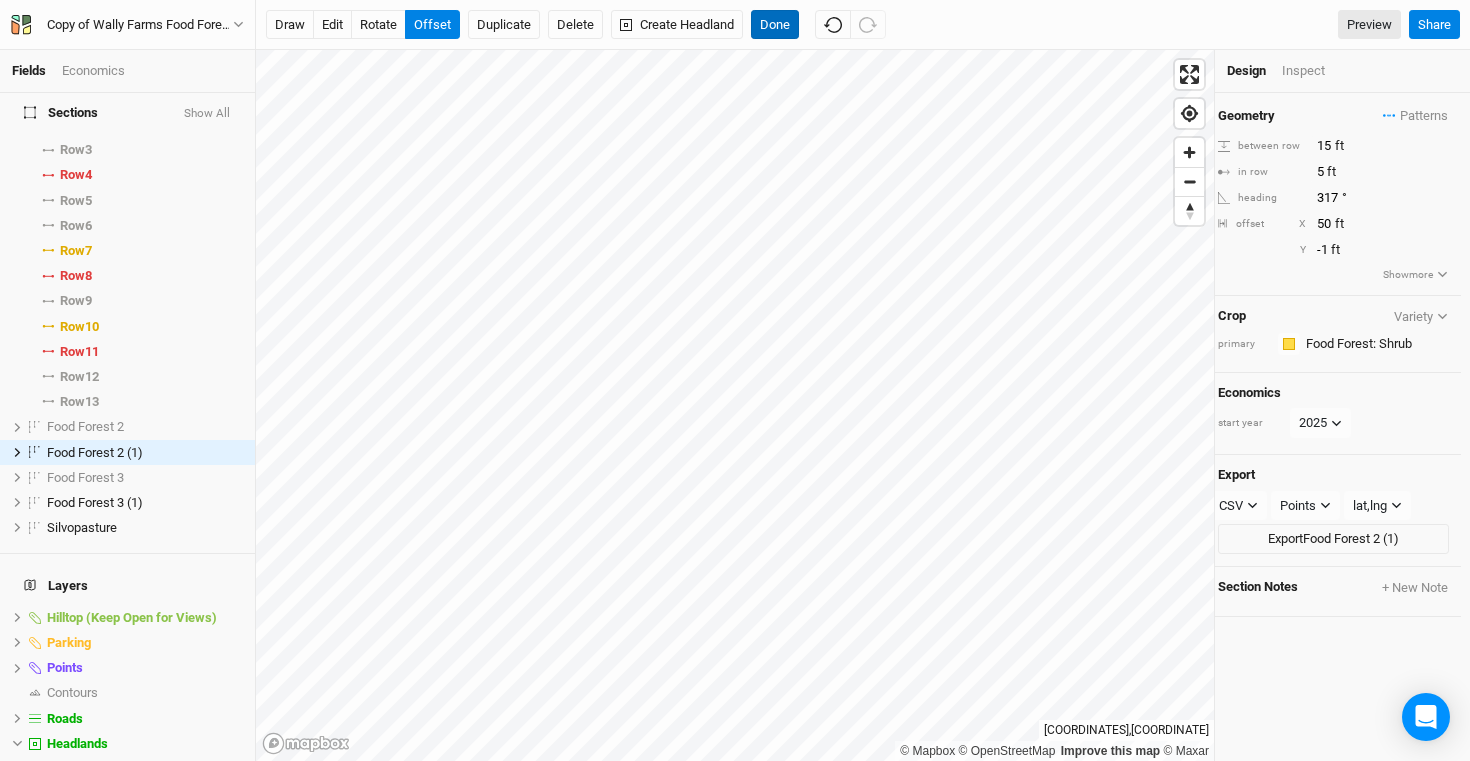 click on "Done" at bounding box center [775, 25] 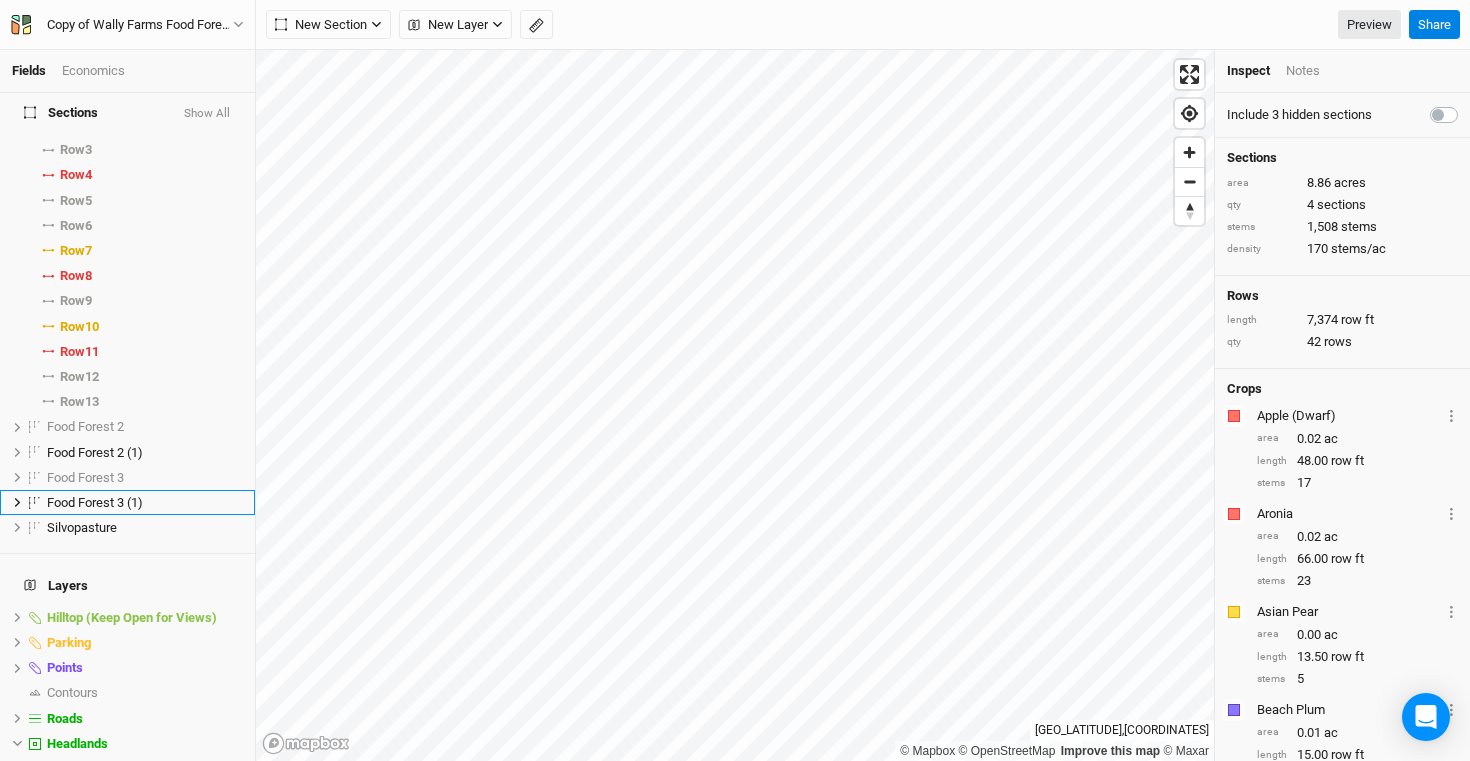 scroll, scrollTop: 274, scrollLeft: 0, axis: vertical 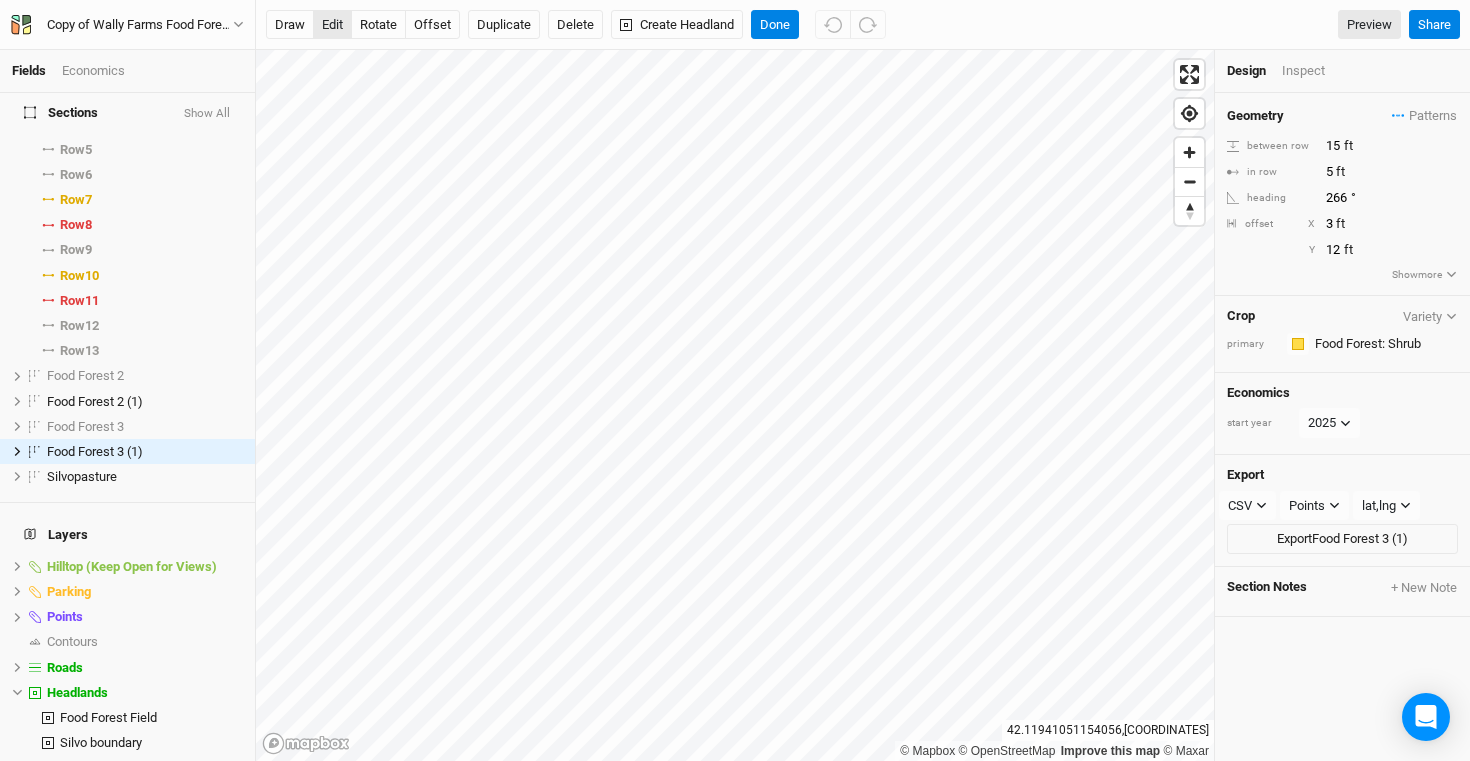 click on "edit" at bounding box center (332, 25) 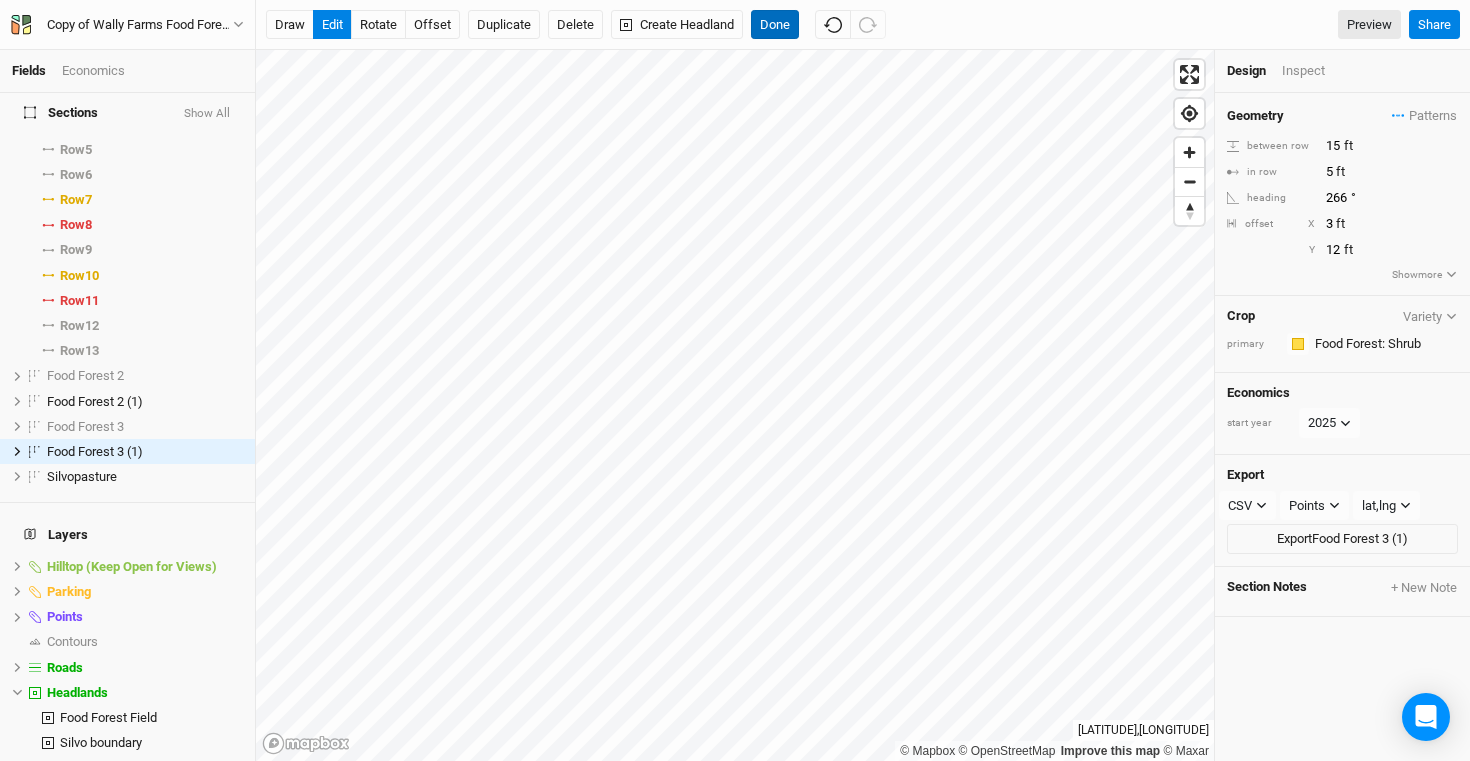 click on "Done" at bounding box center (775, 25) 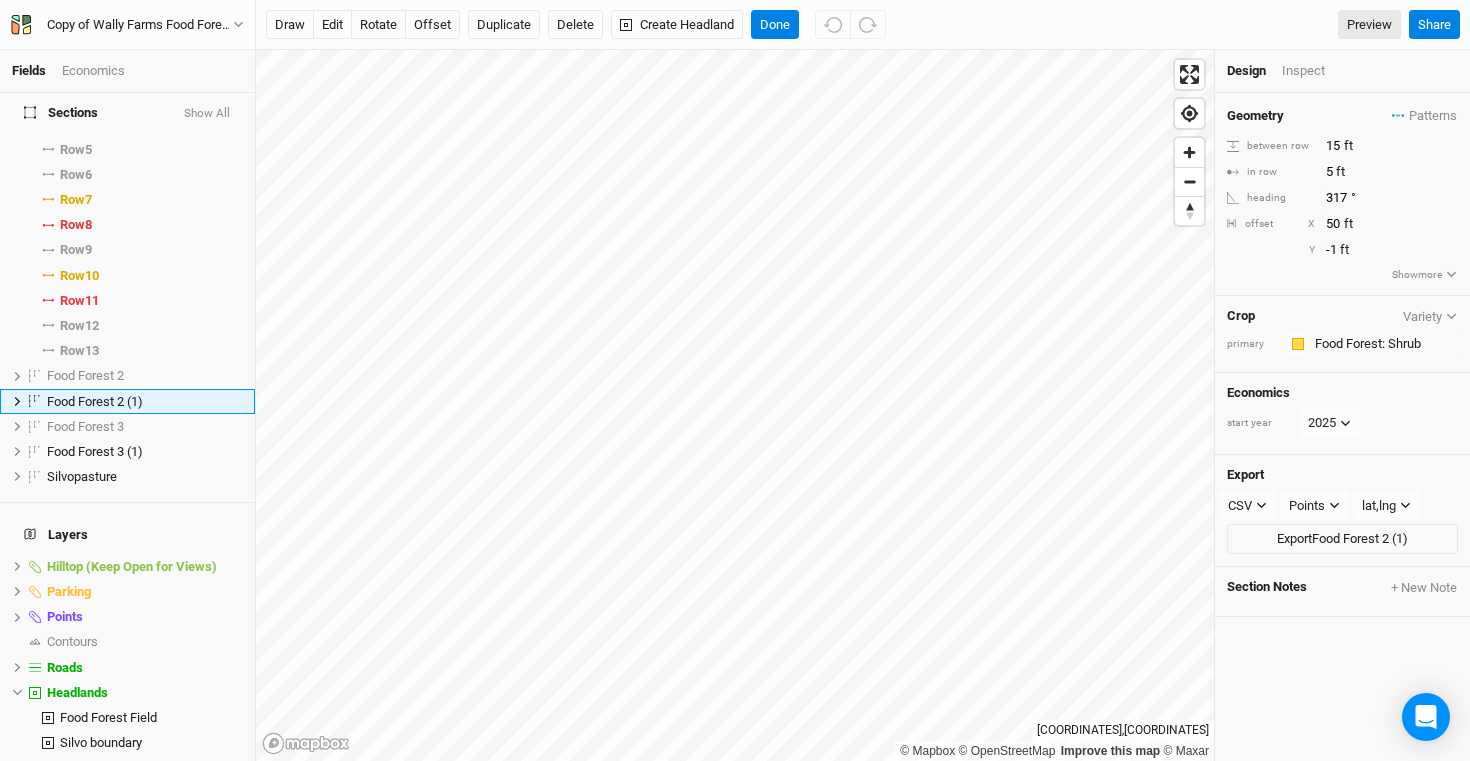scroll, scrollTop: 223, scrollLeft: 0, axis: vertical 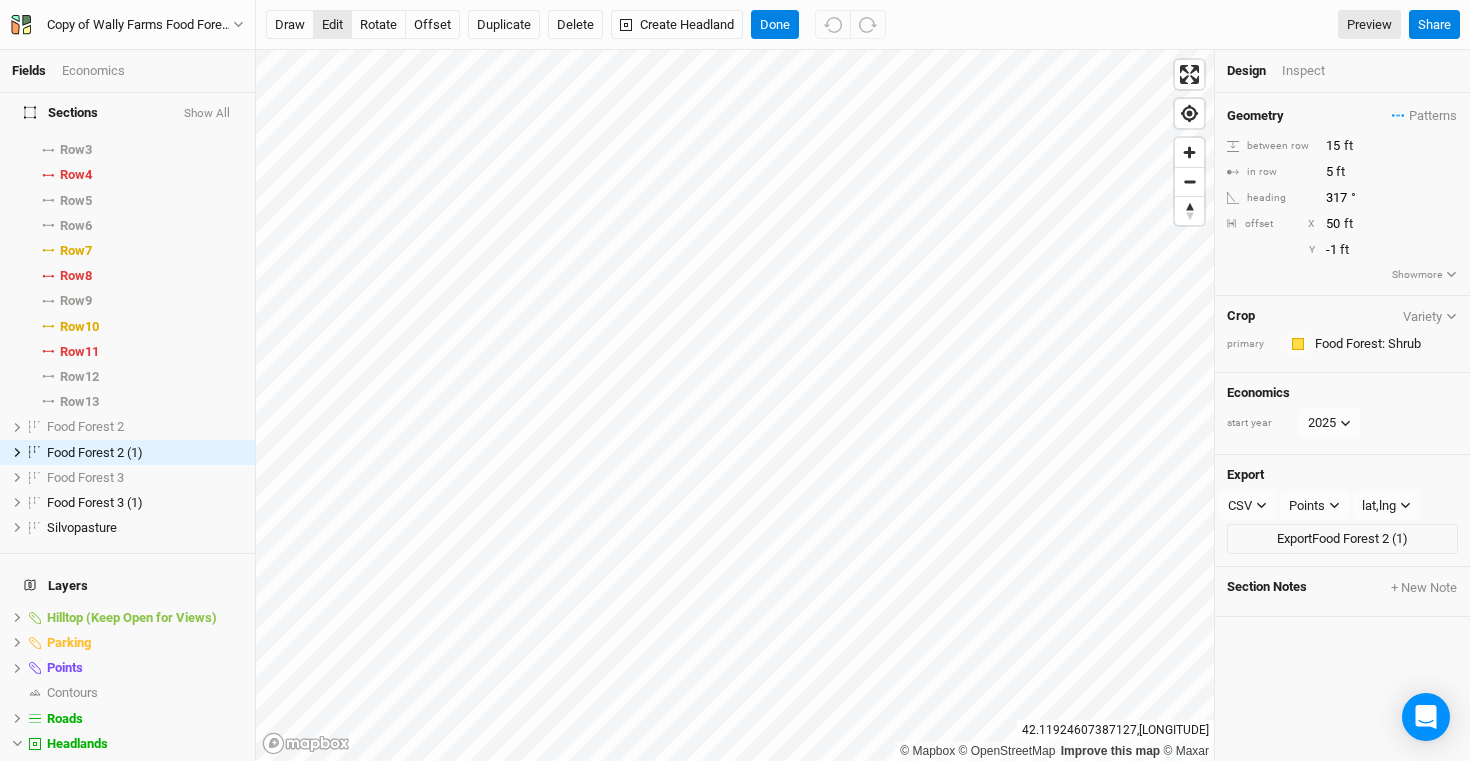 click on "edit" at bounding box center (332, 25) 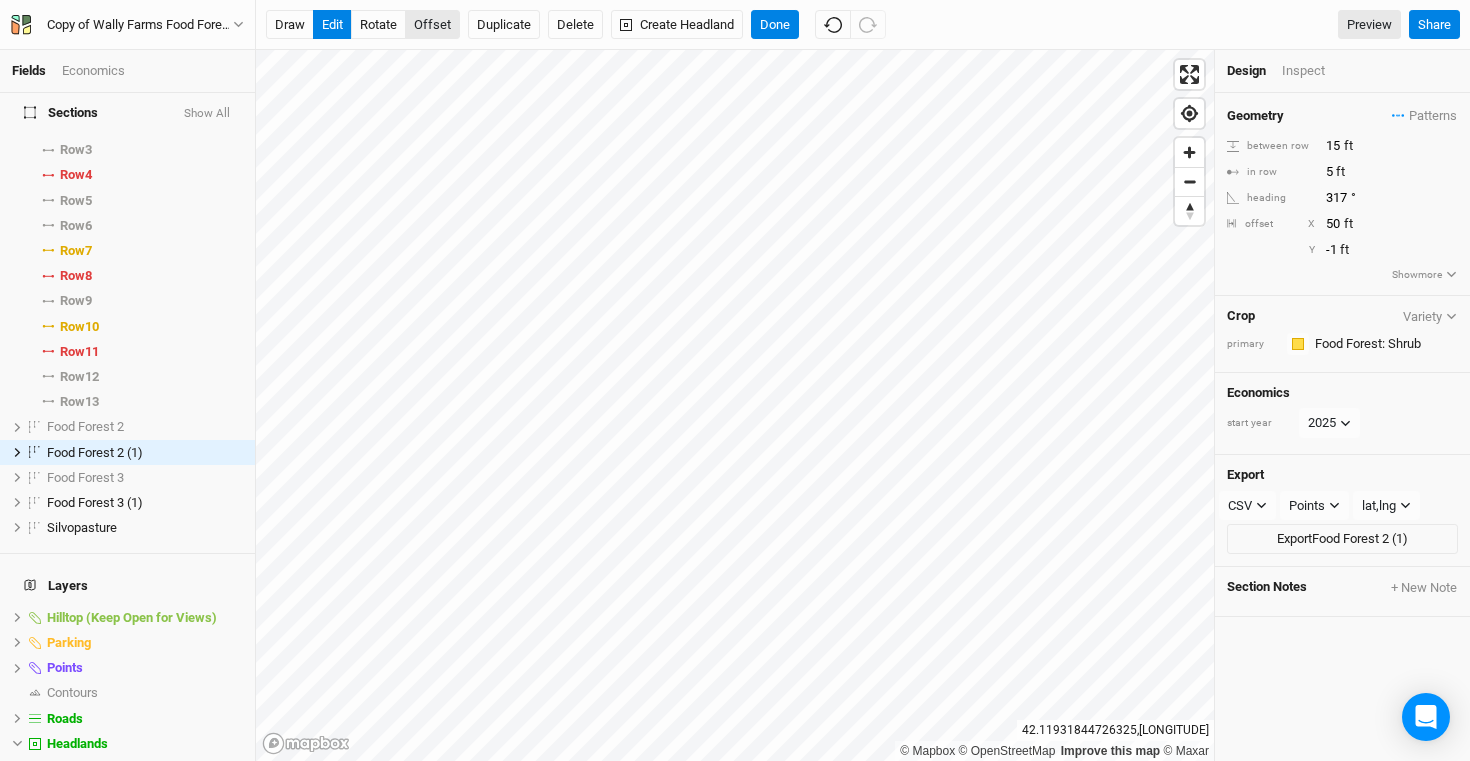 click on "offset" at bounding box center (432, 25) 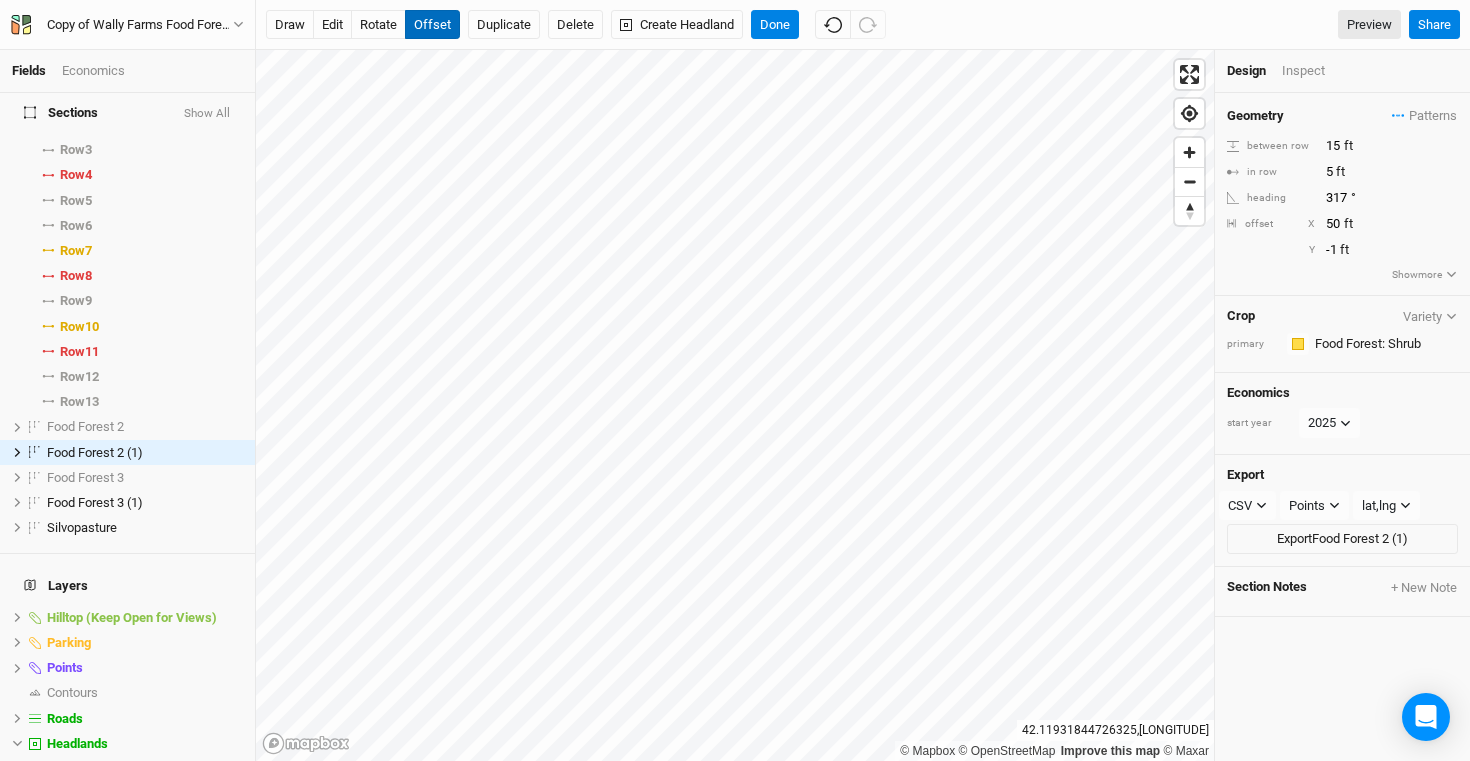 type 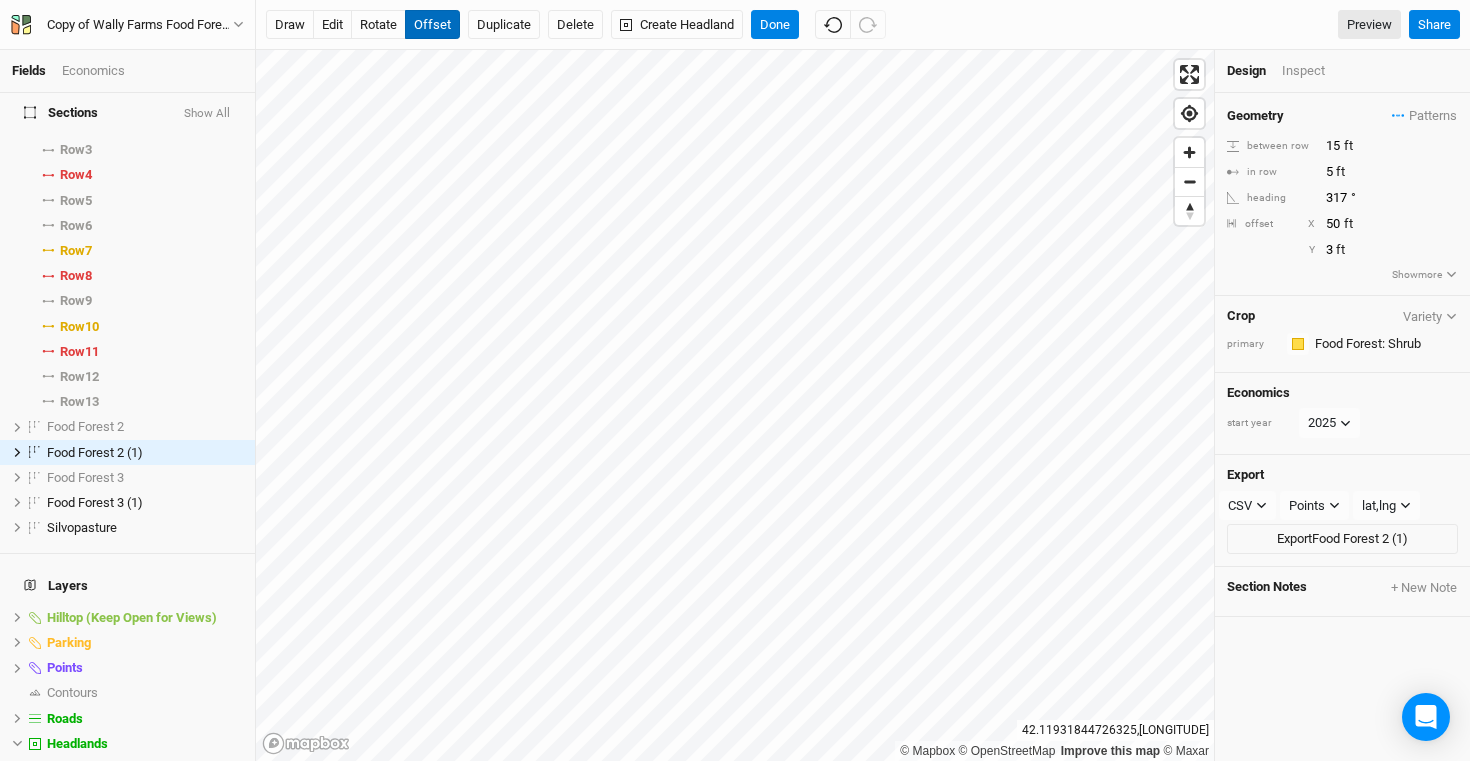 type on "4" 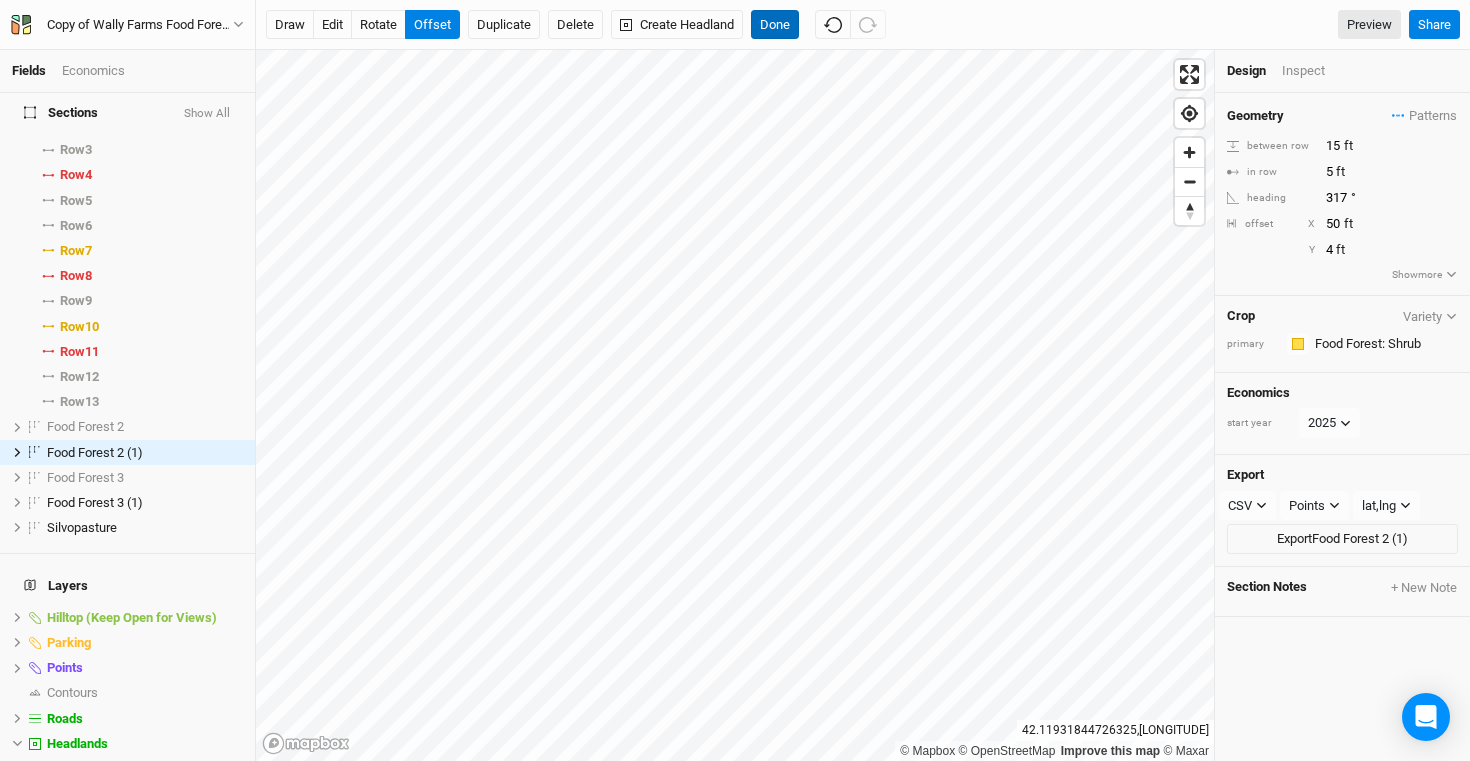 click on "Done" at bounding box center [775, 25] 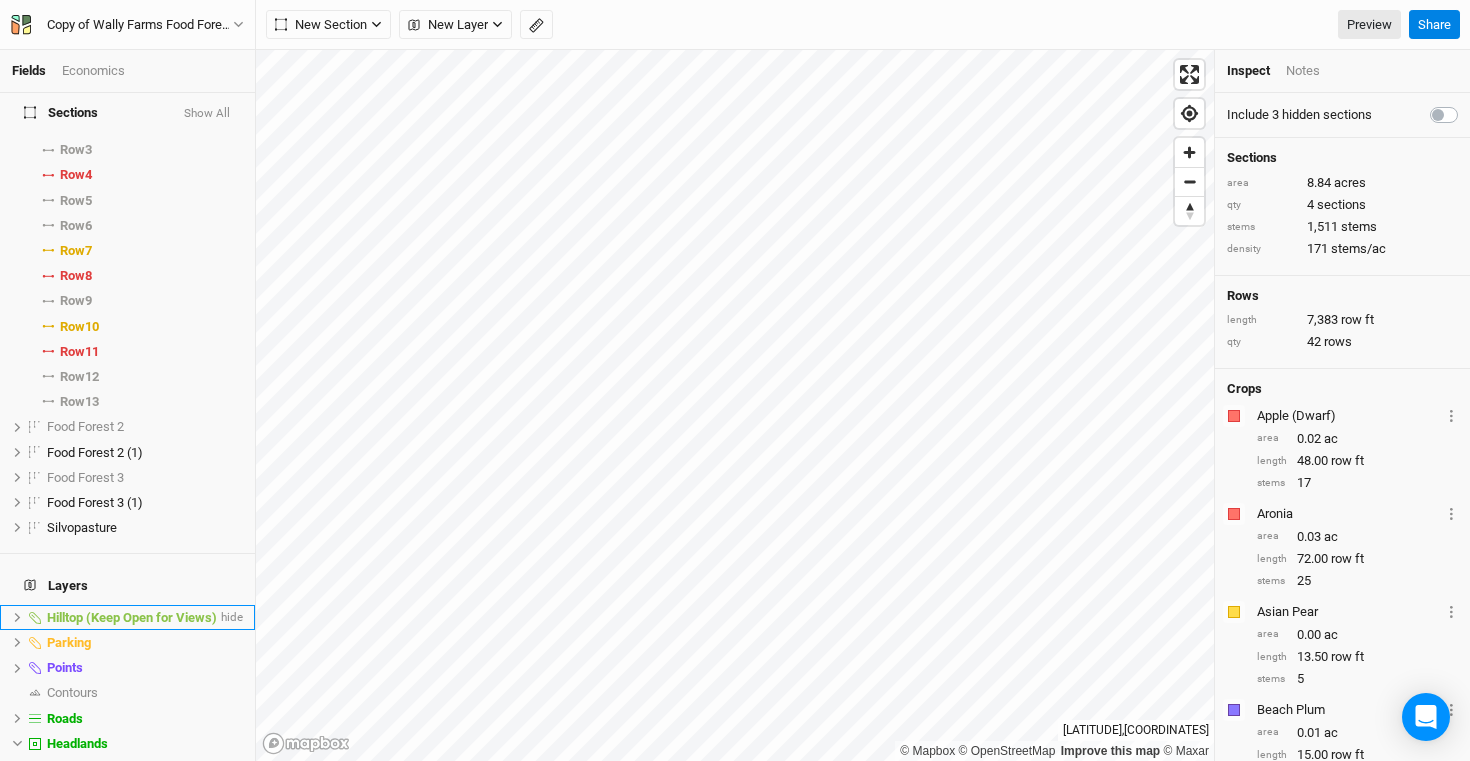 click on "Hilltop (Keep Open for Views)" at bounding box center [132, 617] 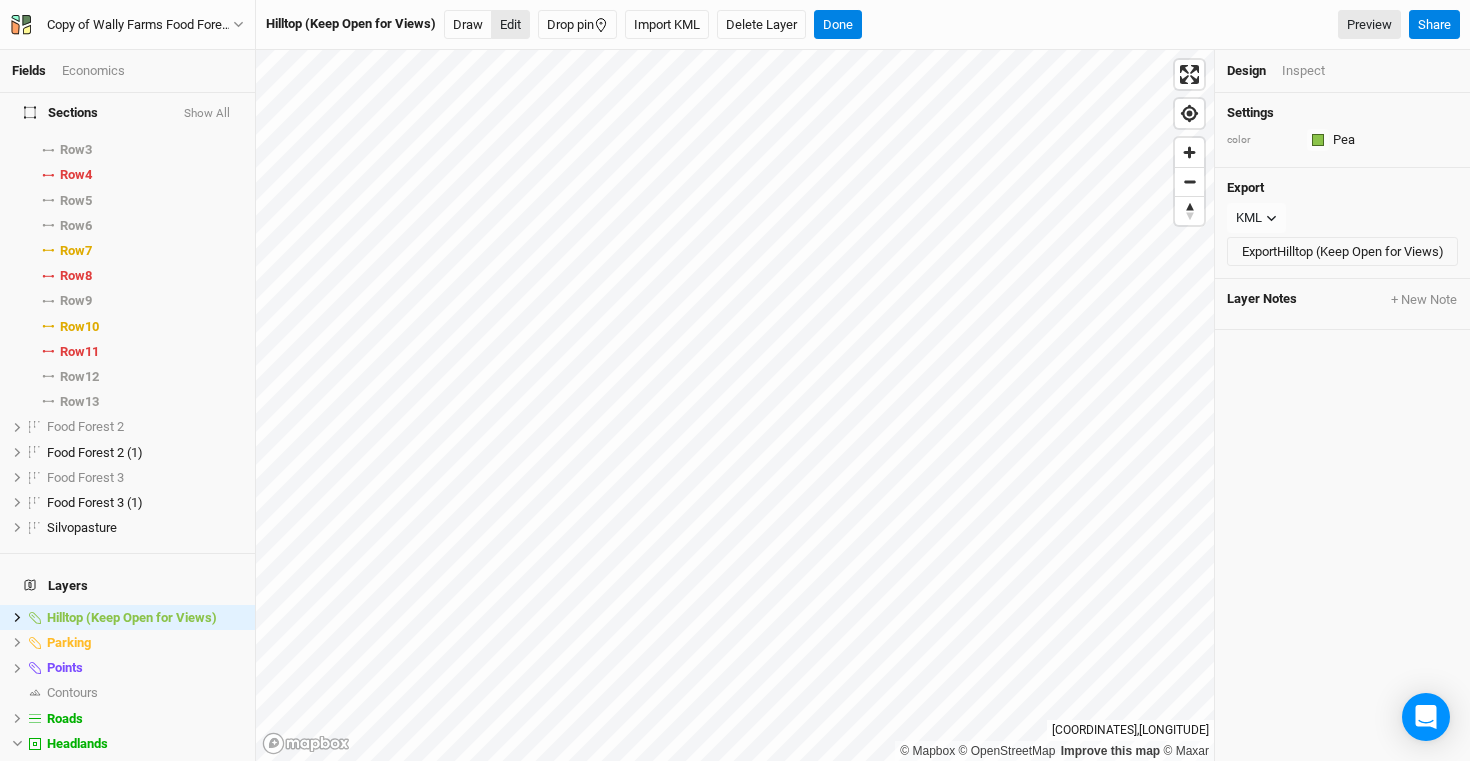 click on "Edit" at bounding box center (510, 25) 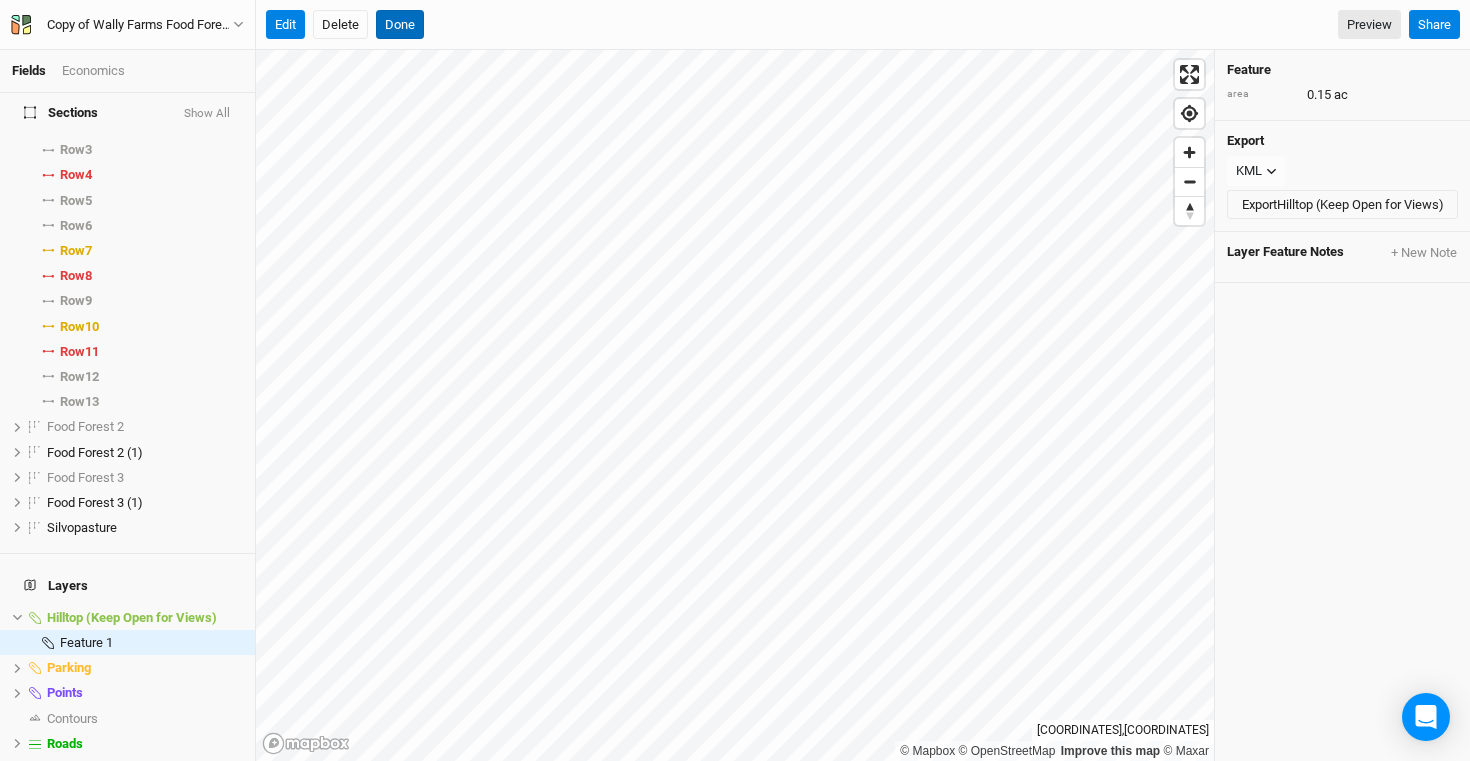 click on "Done" at bounding box center (400, 25) 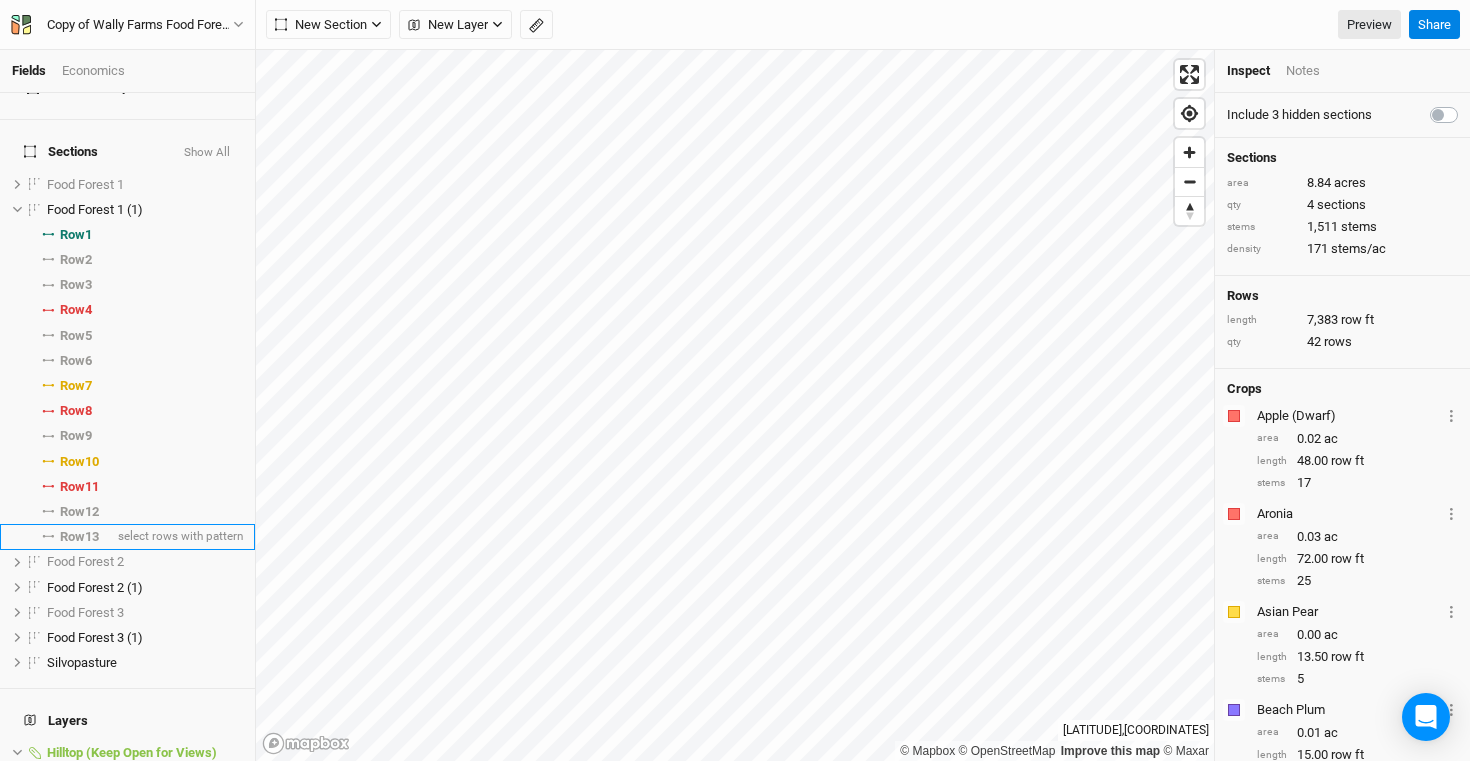scroll, scrollTop: 0, scrollLeft: 0, axis: both 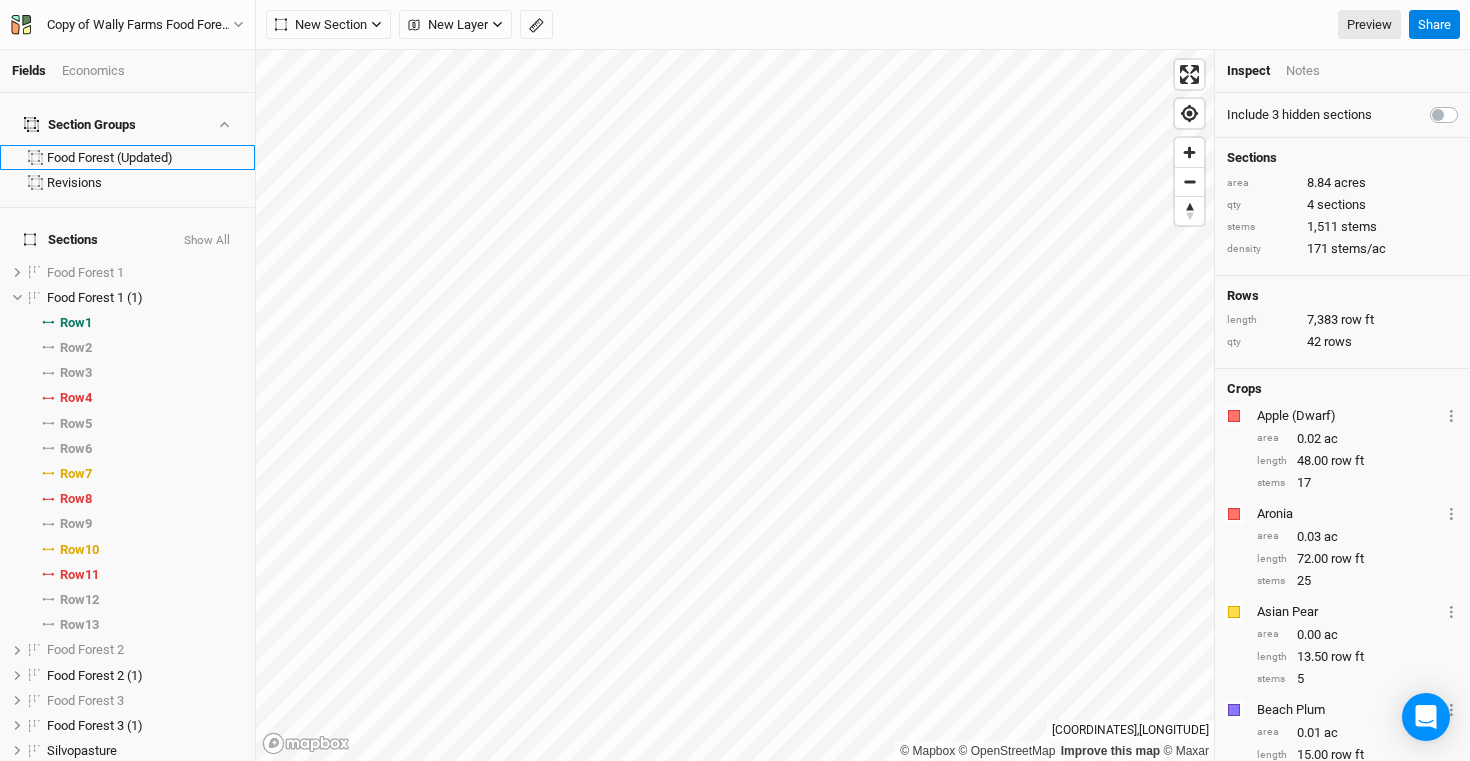click on "Show All" at bounding box center [207, 241] 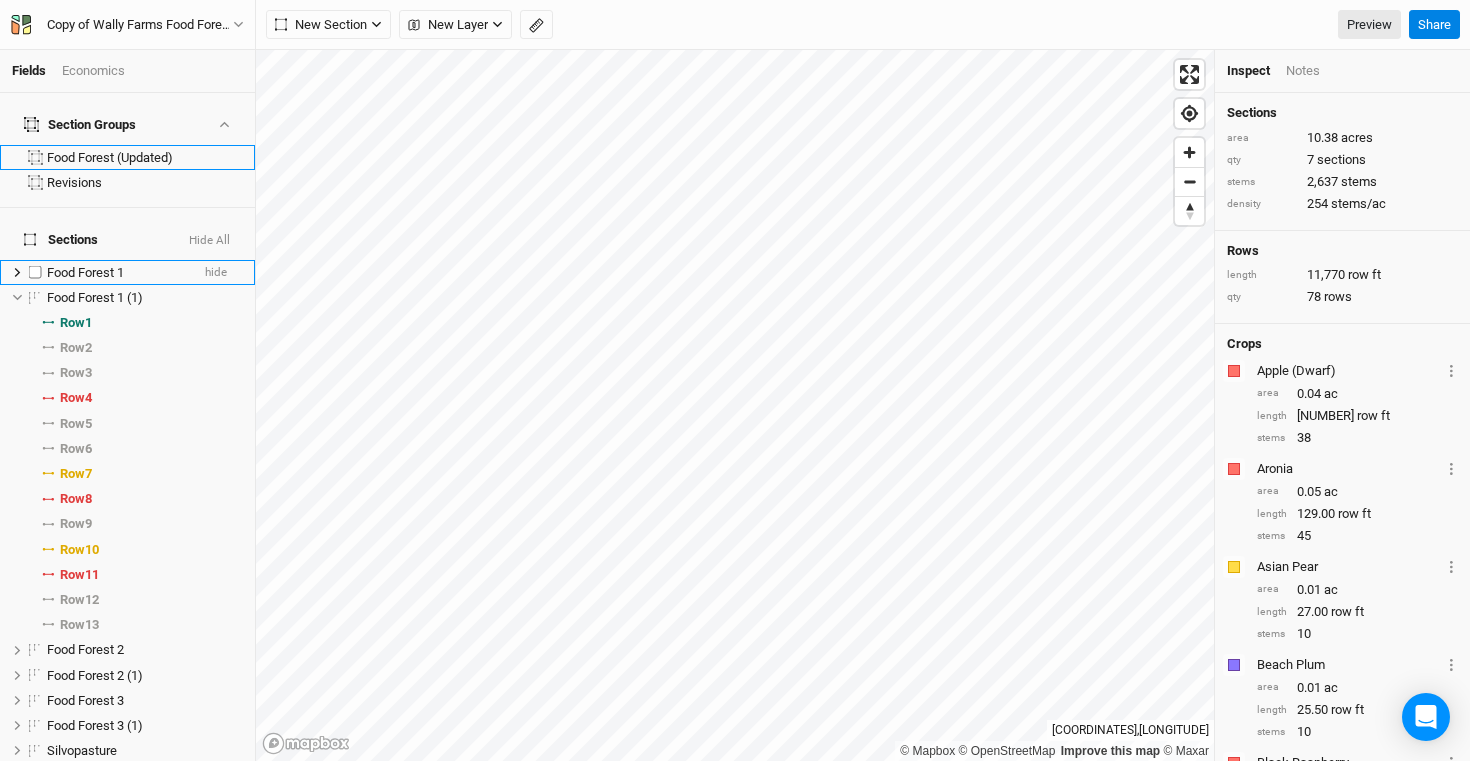 click on "Food Forest 1" at bounding box center [85, 272] 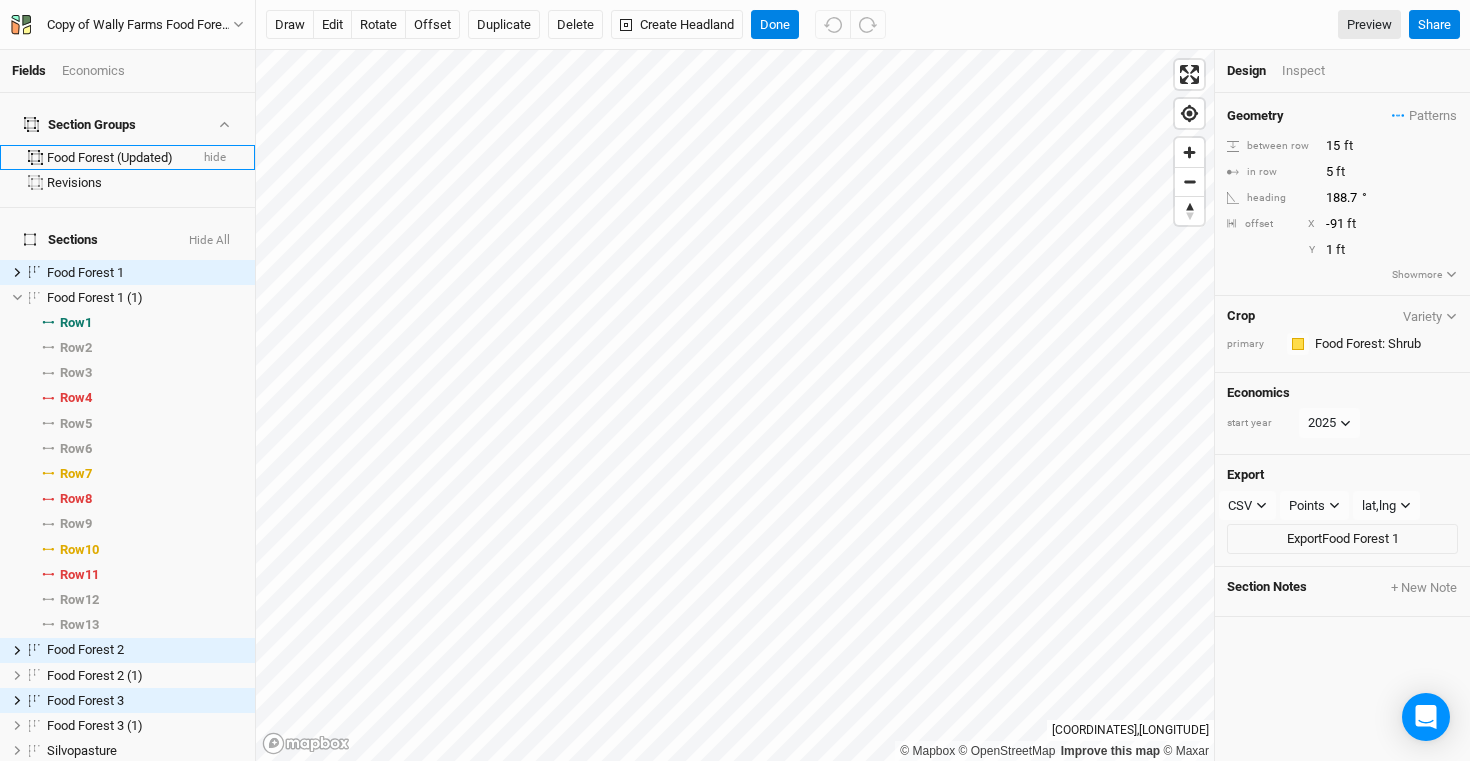 click on "hide" at bounding box center (215, 158) 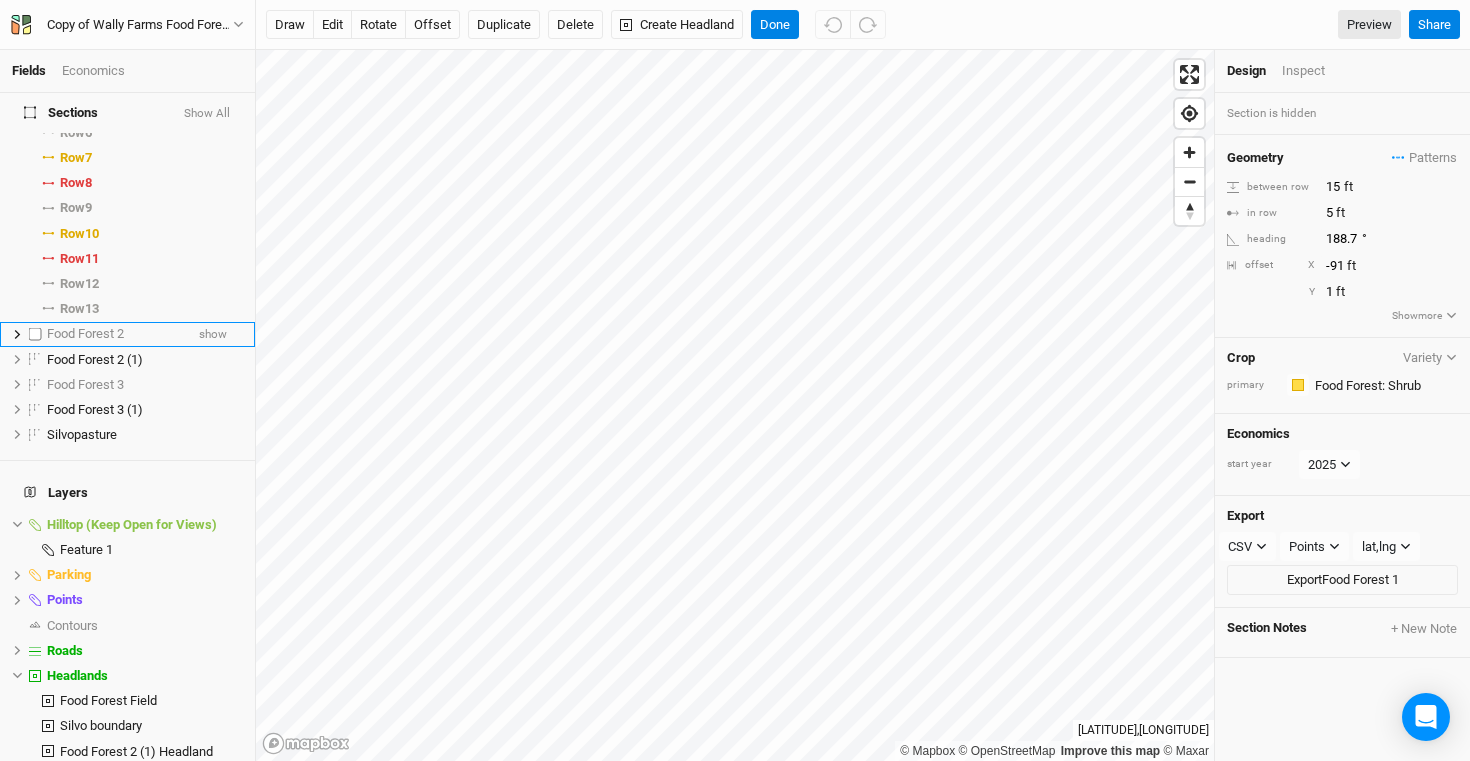 scroll, scrollTop: 394, scrollLeft: 0, axis: vertical 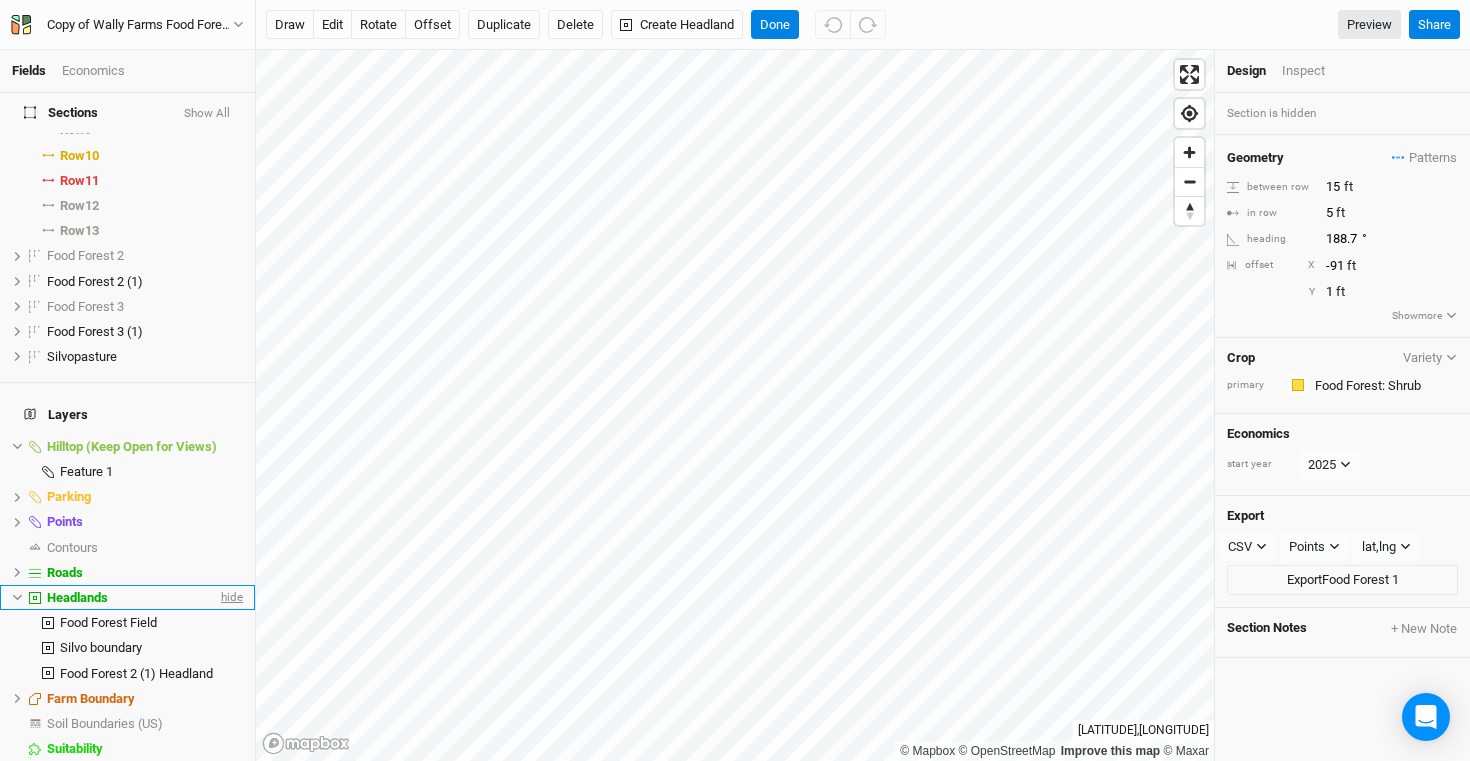 click on "hide" at bounding box center (230, 597) 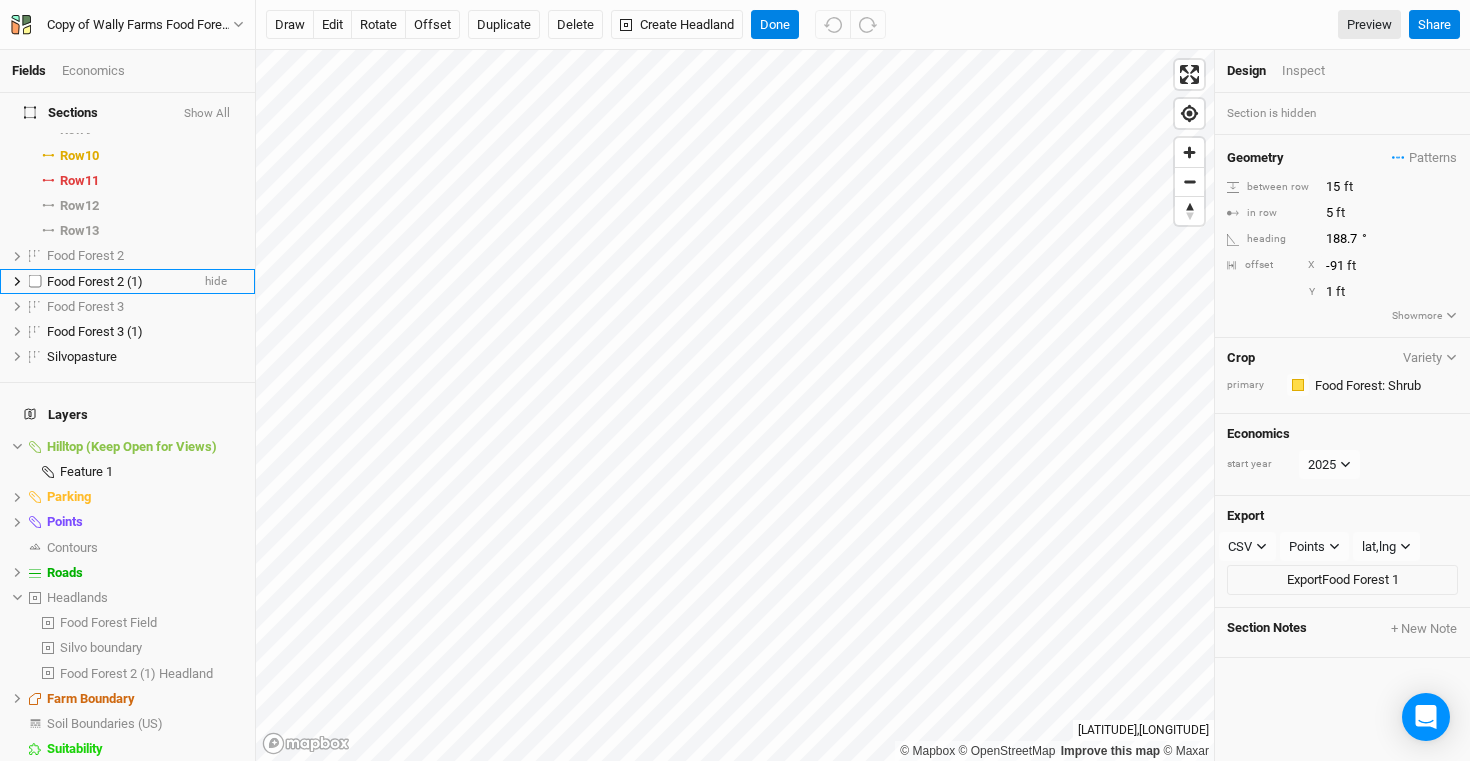 click at bounding box center [35, 281] 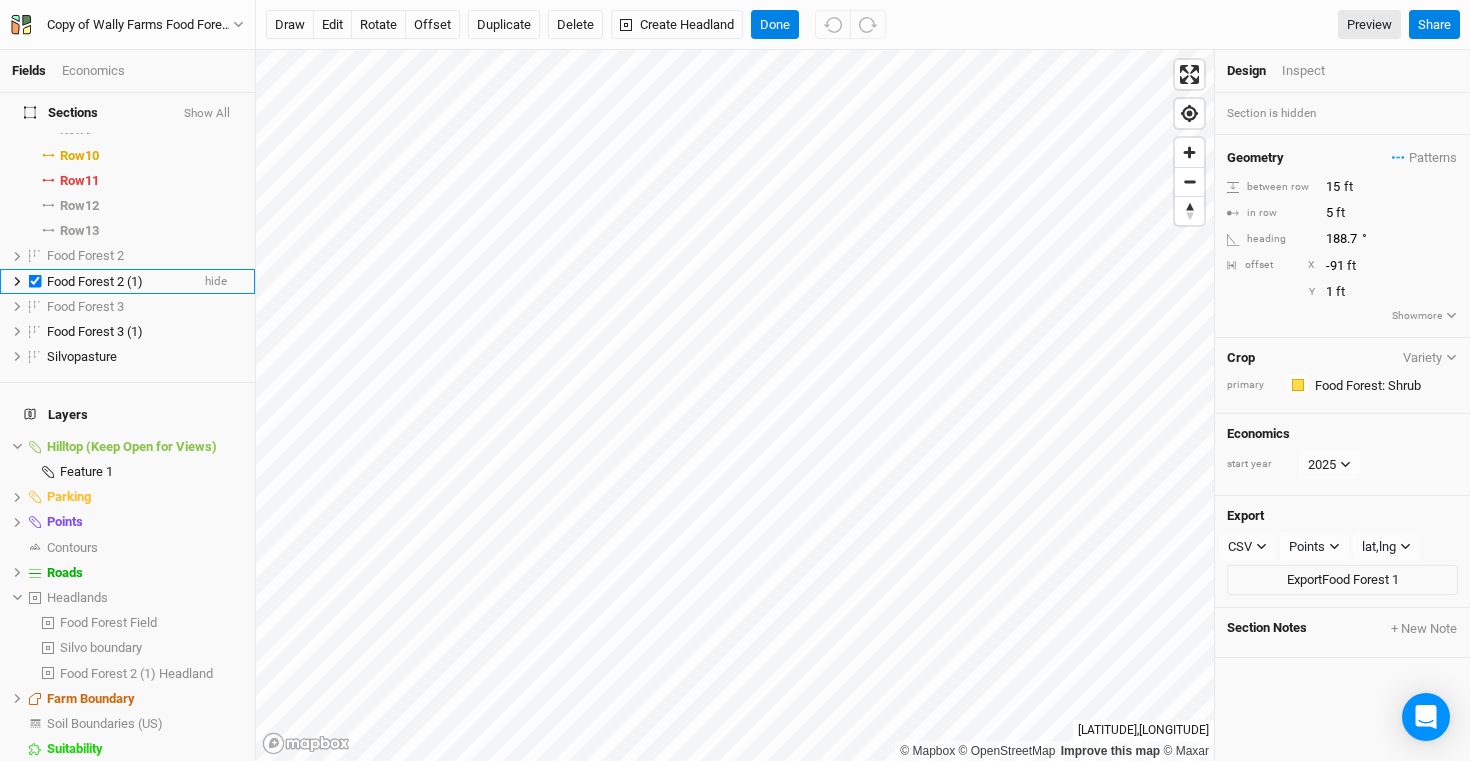 checkbox on "true" 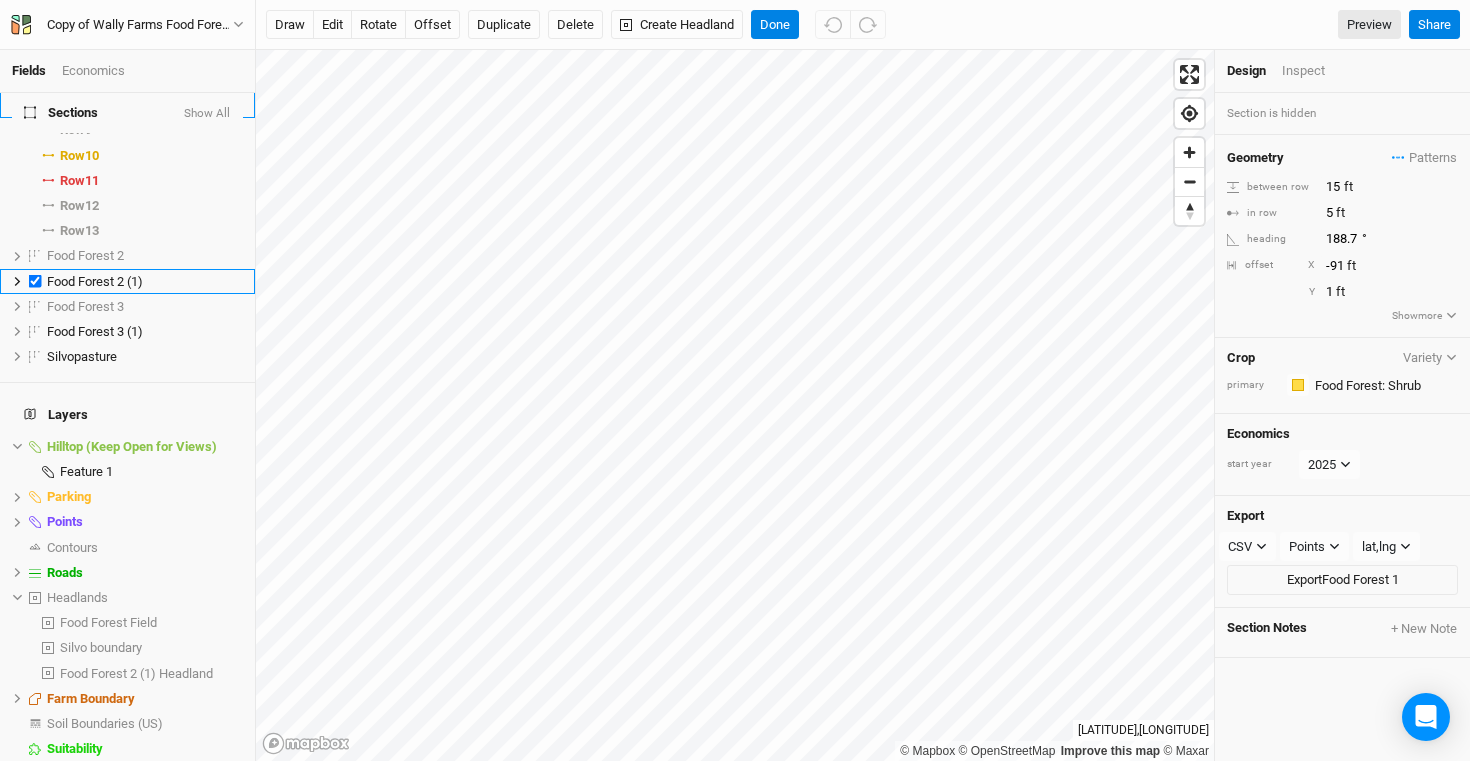 scroll, scrollTop: 223, scrollLeft: 0, axis: vertical 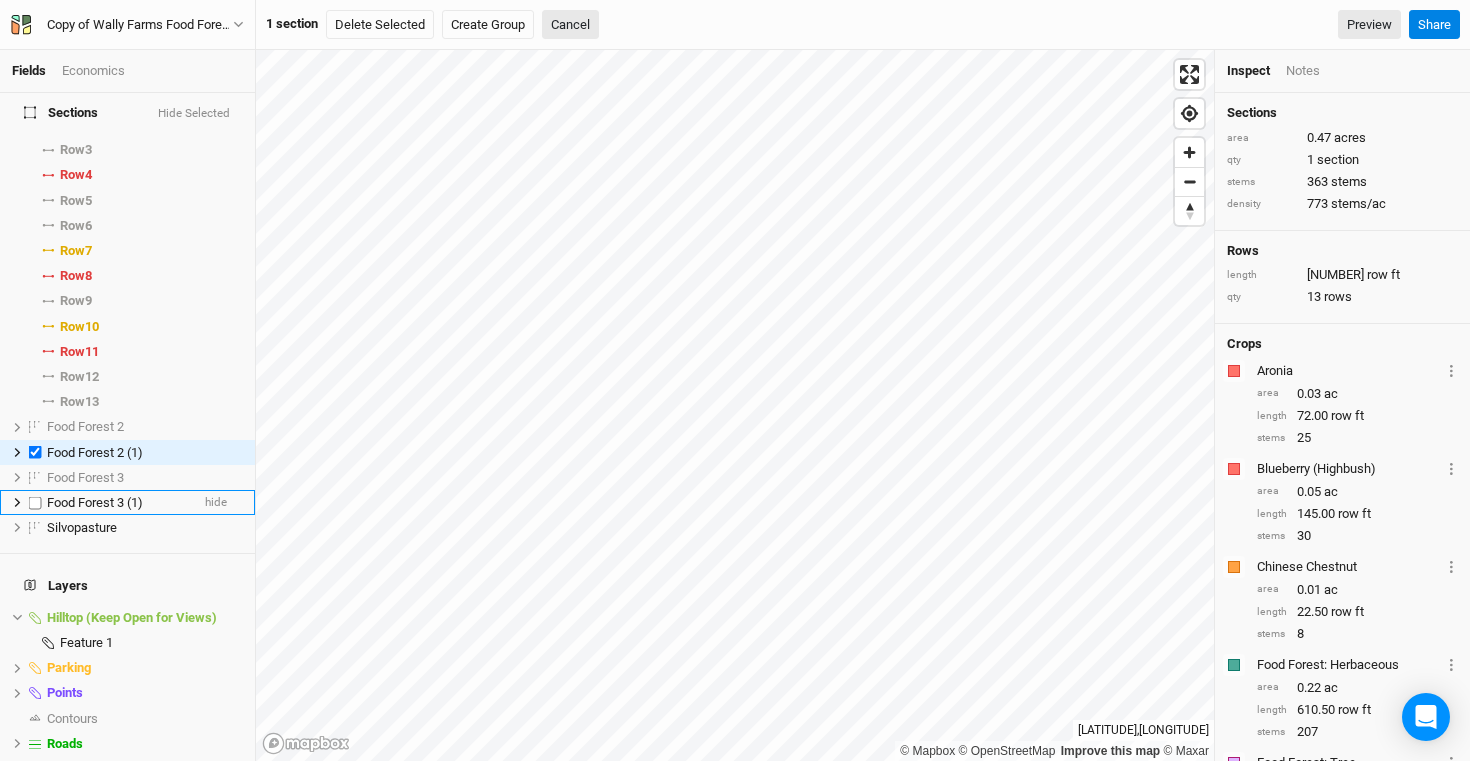 click at bounding box center [35, 502] 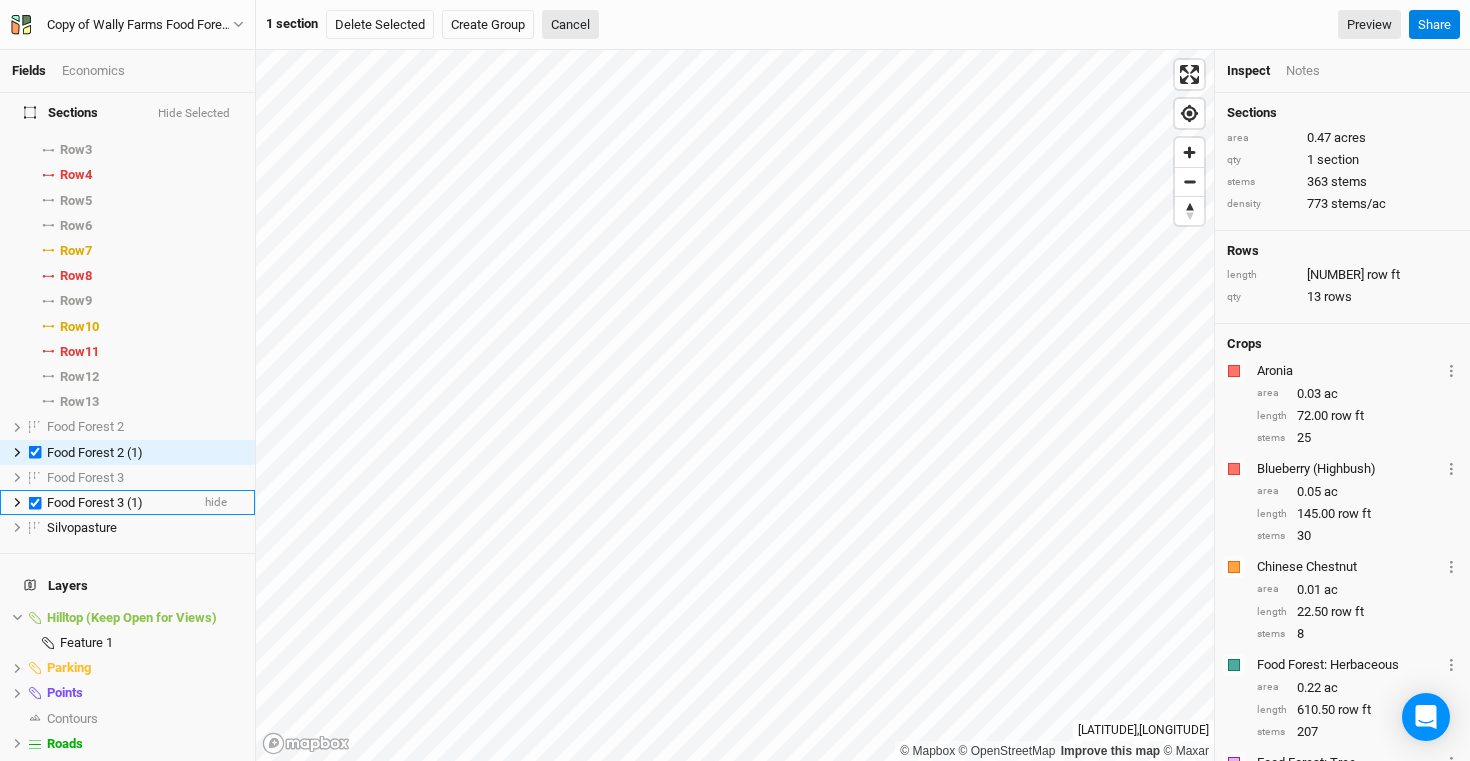 checkbox on "true" 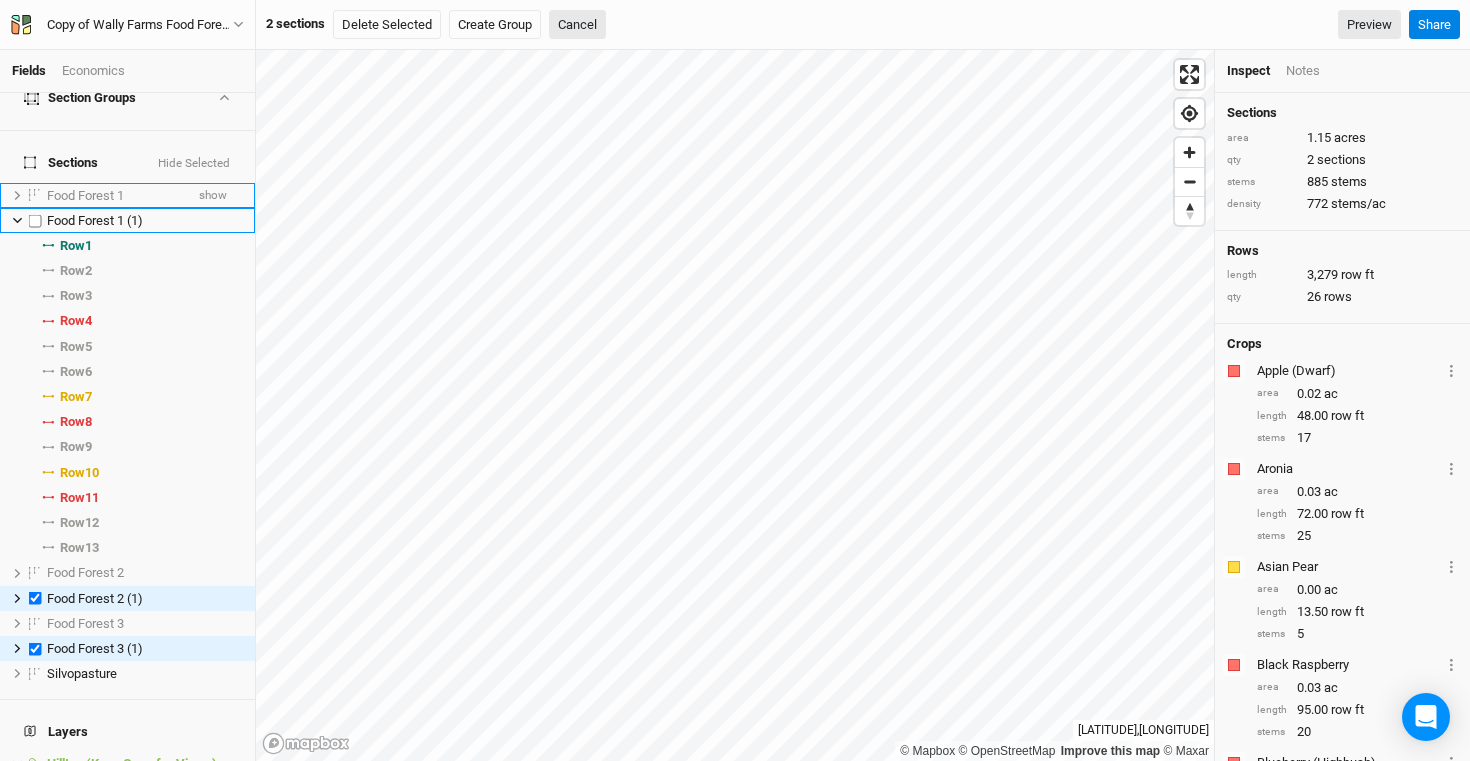 scroll, scrollTop: 0, scrollLeft: 0, axis: both 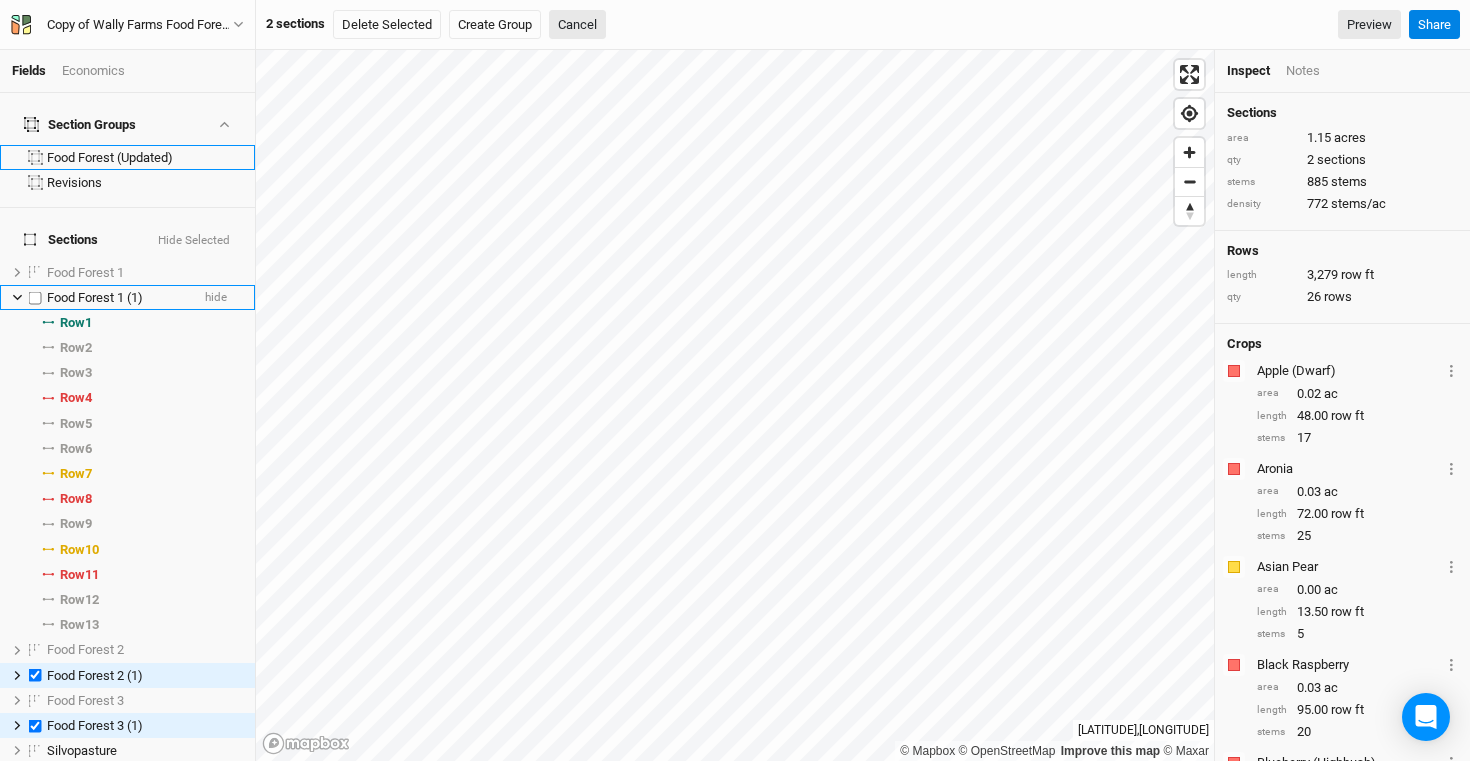click at bounding box center (35, 297) 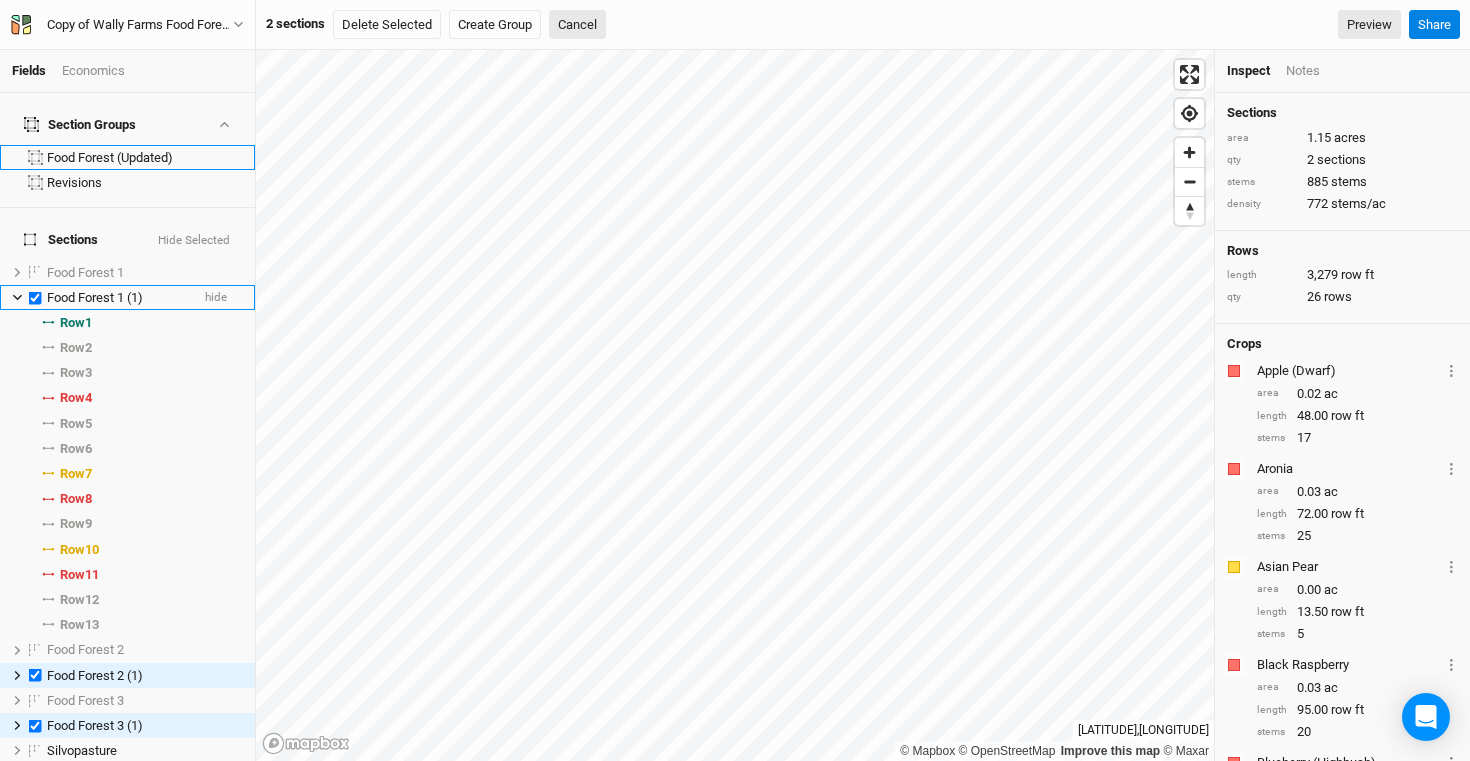 checkbox on "true" 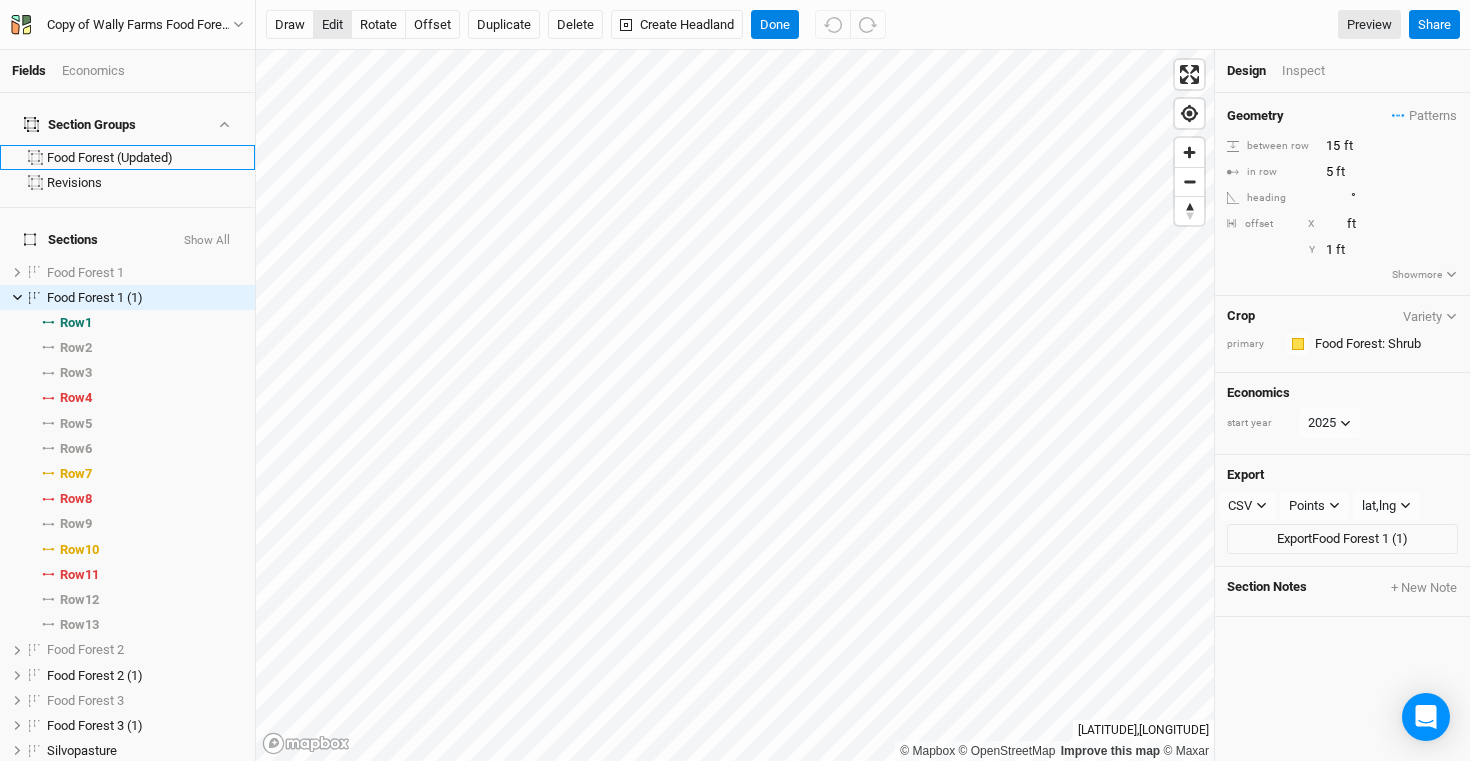 click on "edit" at bounding box center [332, 25] 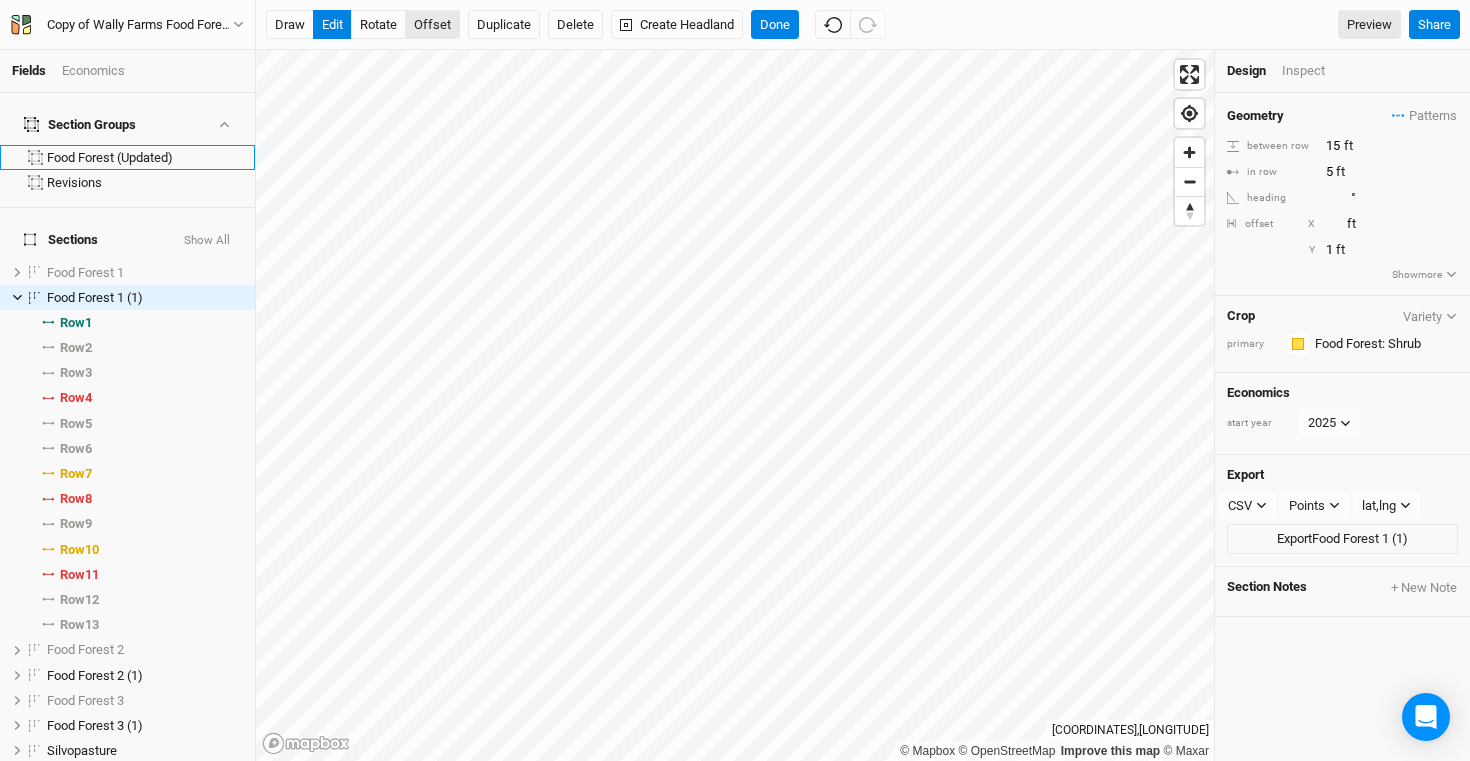 click on "offset" at bounding box center [432, 25] 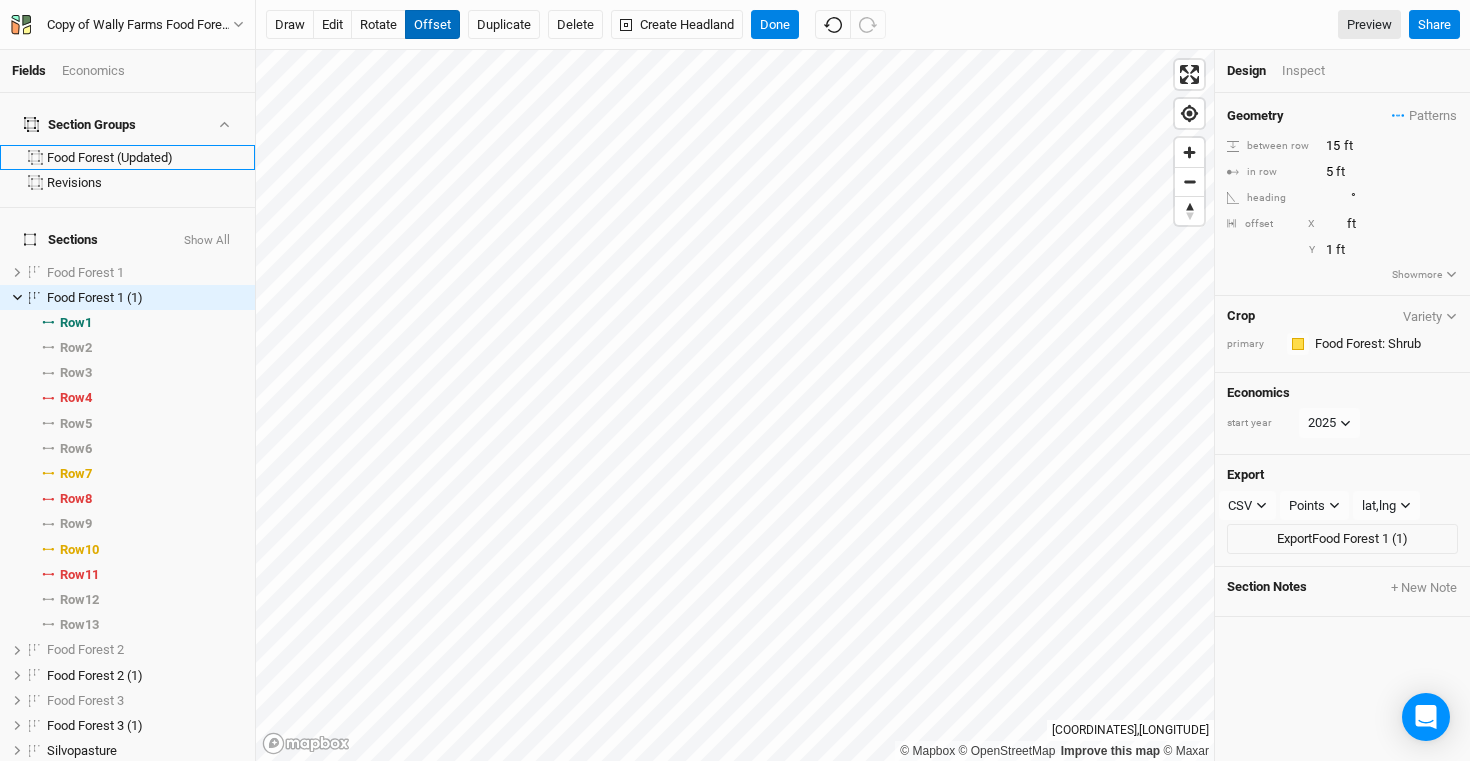 type 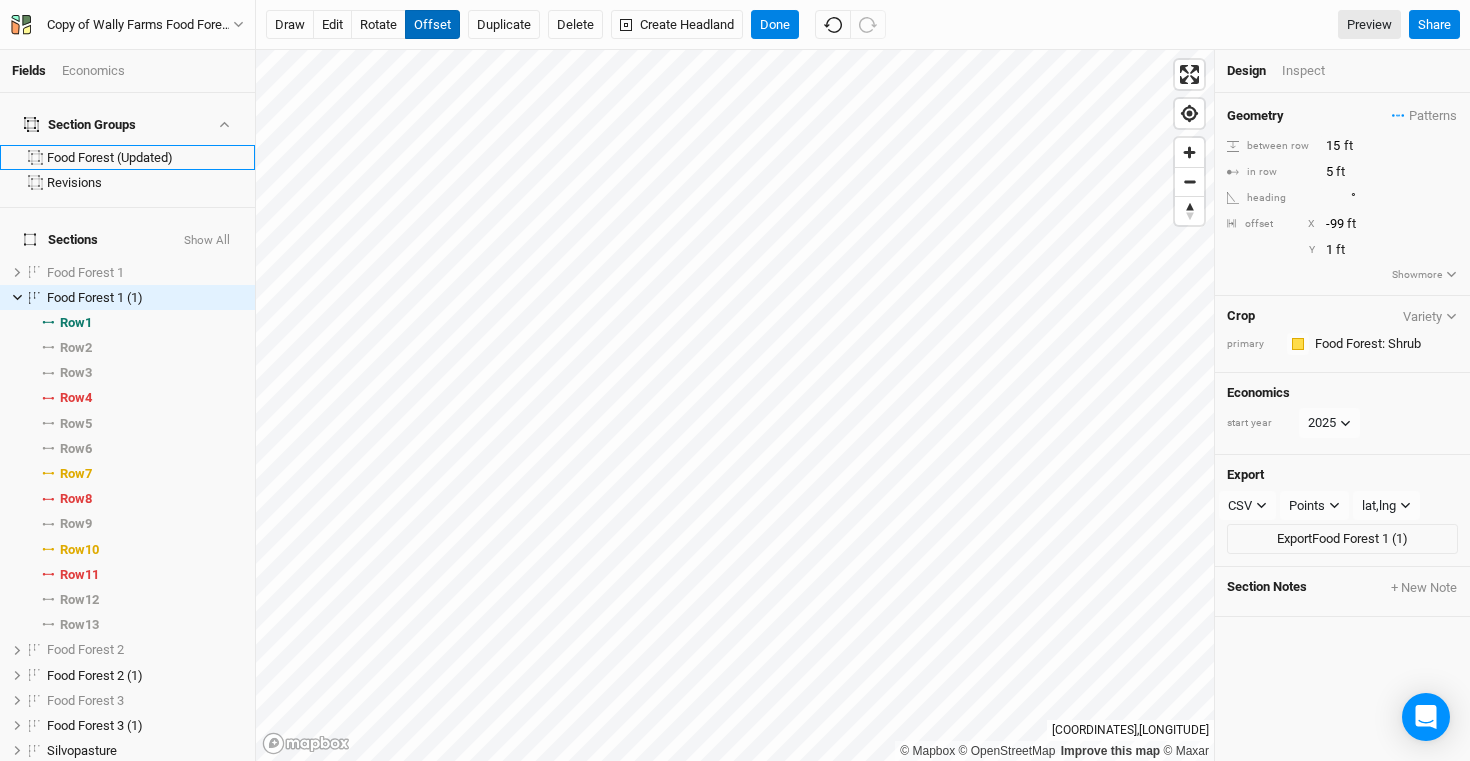 type on "-100" 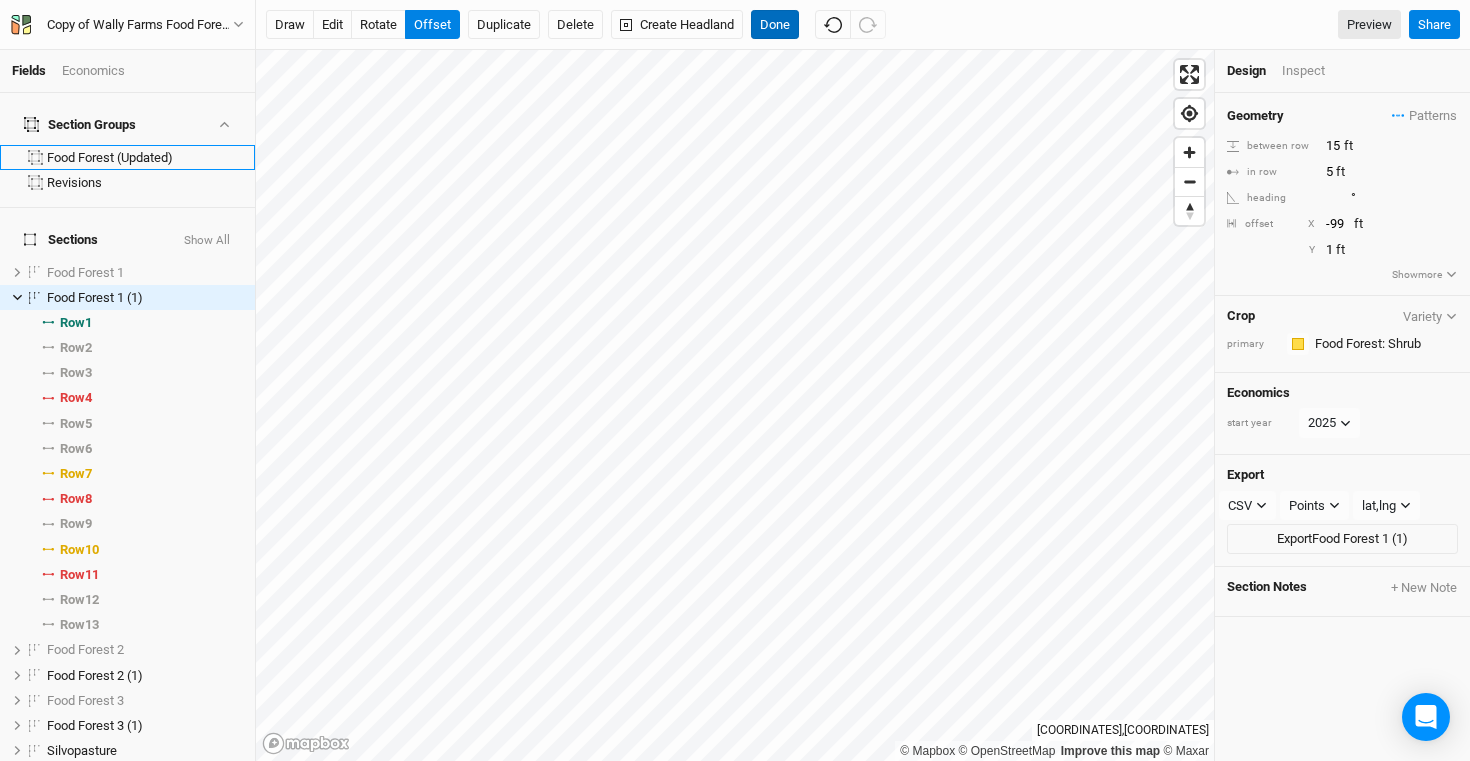click on "Done" at bounding box center (775, 25) 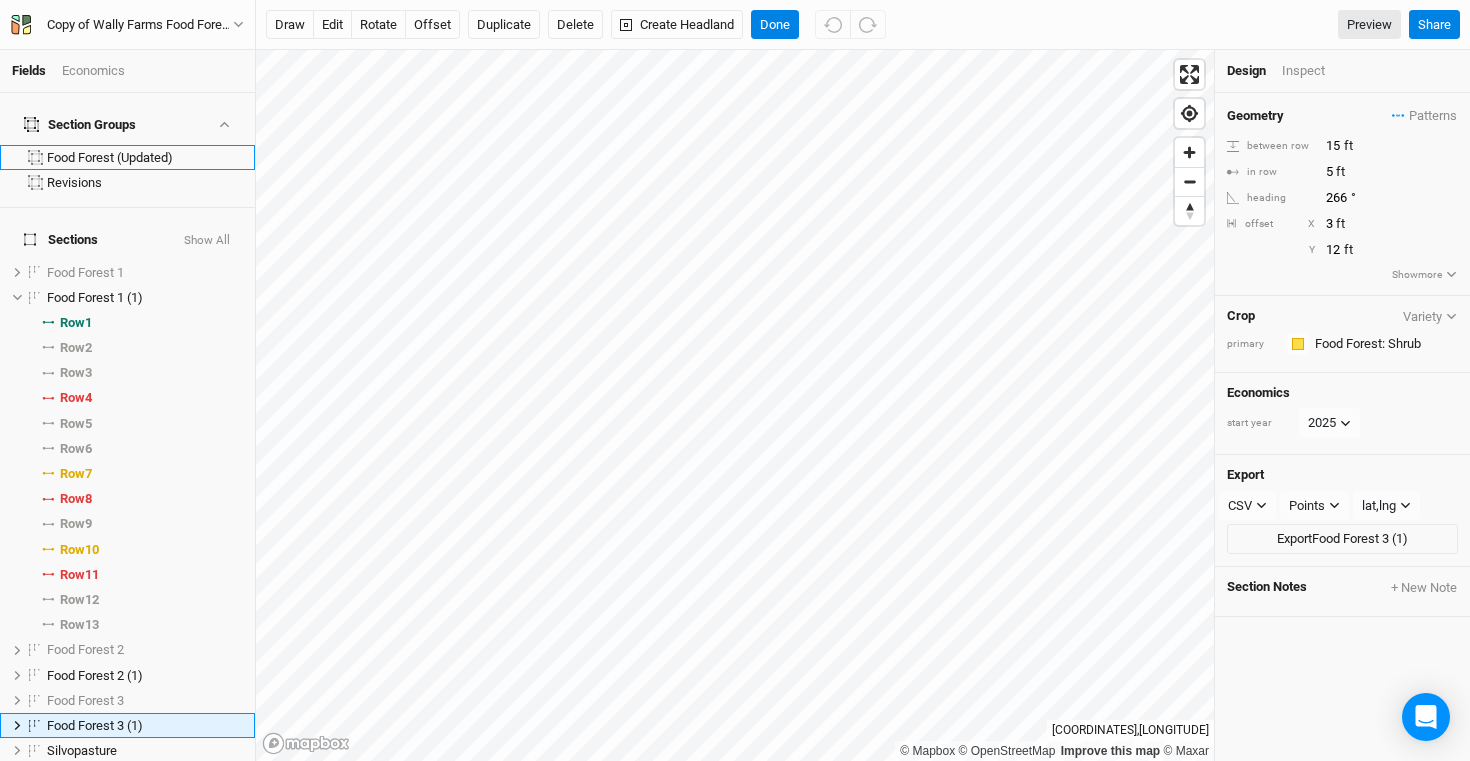 scroll, scrollTop: 274, scrollLeft: 0, axis: vertical 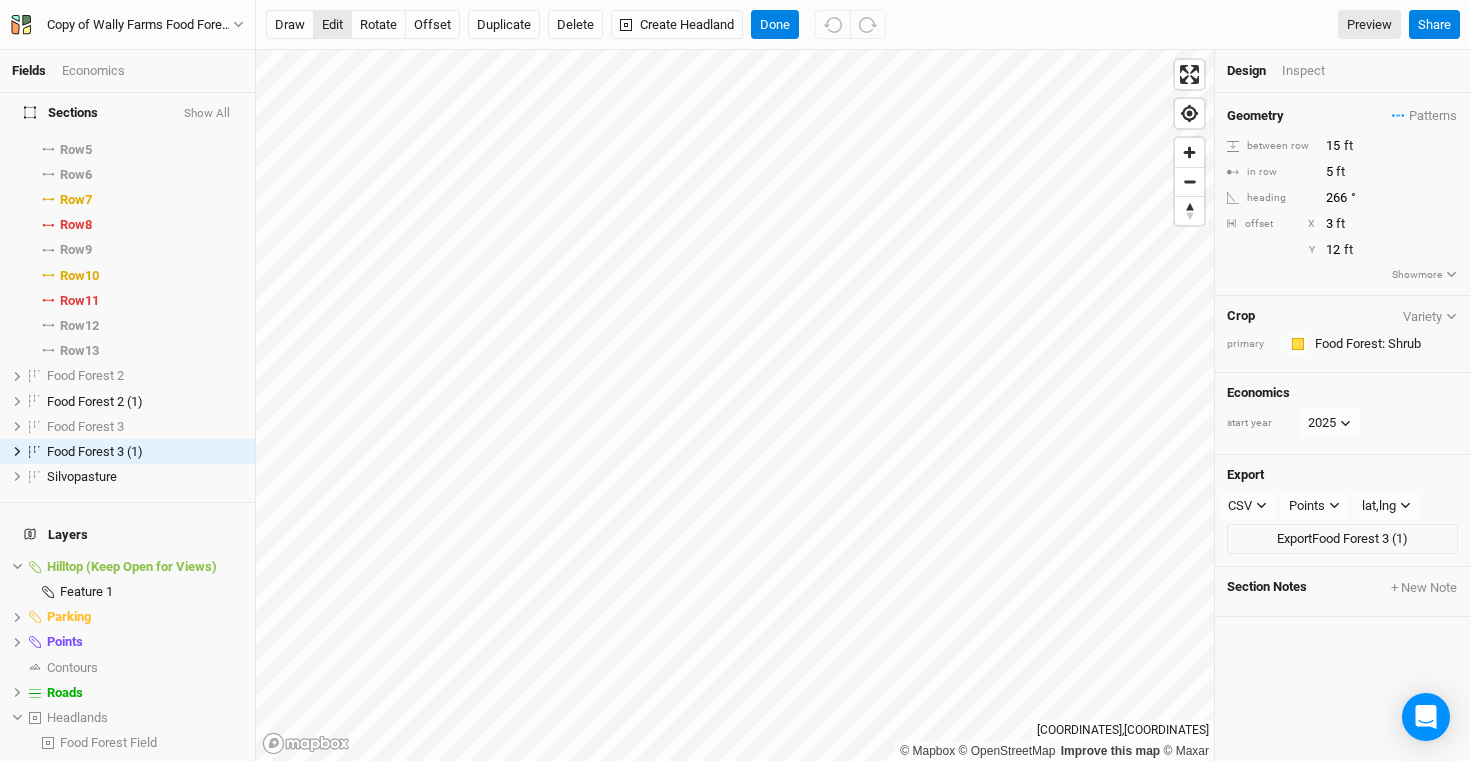 click on "edit" at bounding box center [332, 25] 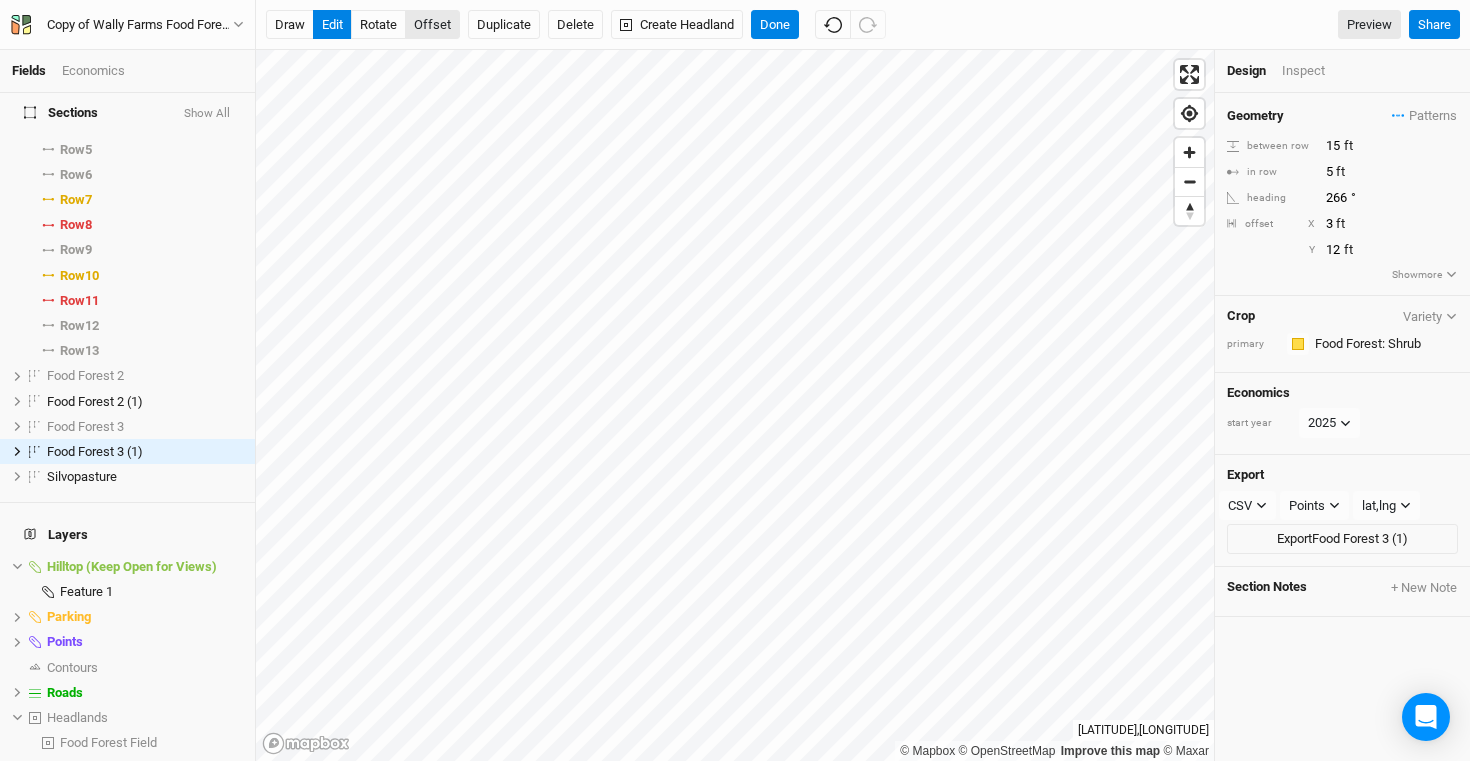 click on "offset" at bounding box center [432, 25] 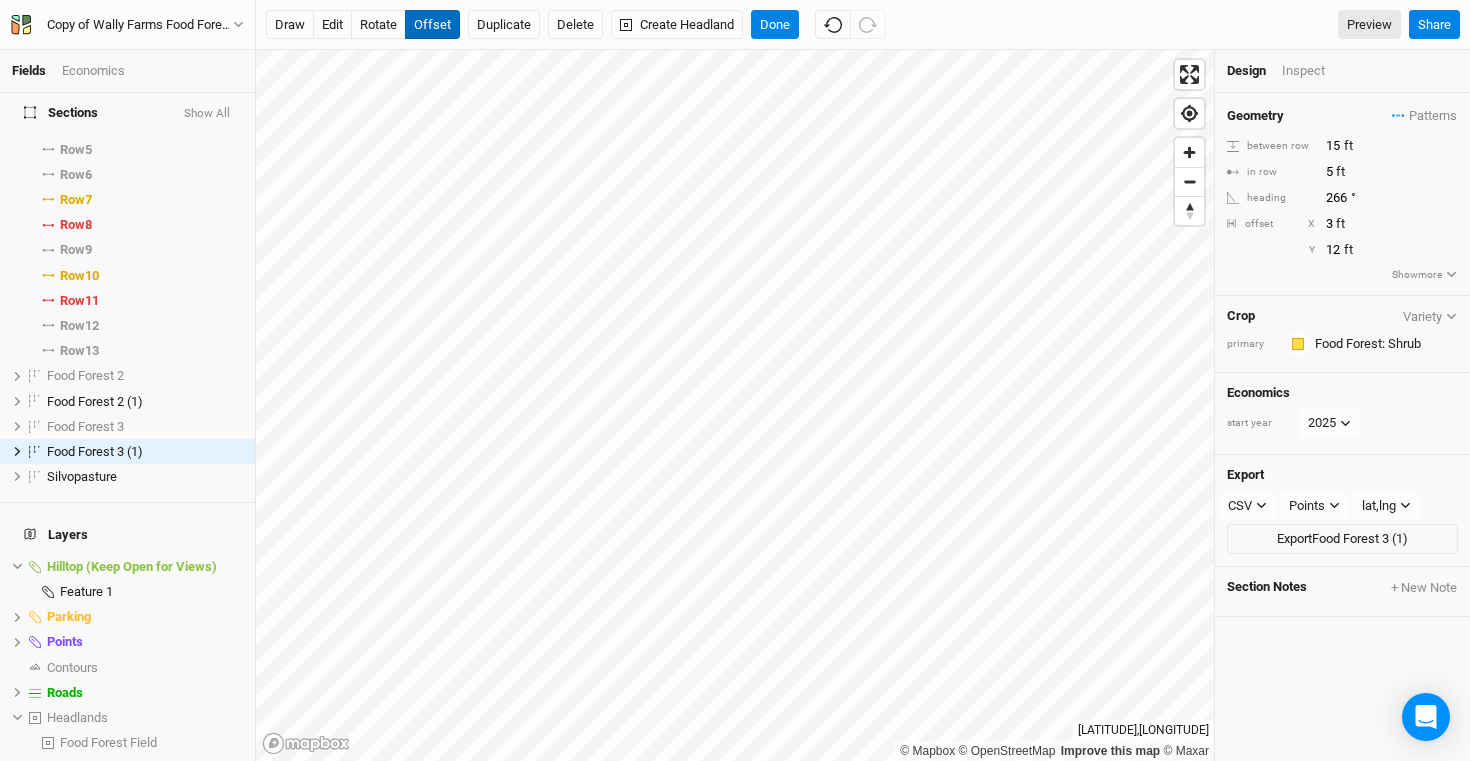 type 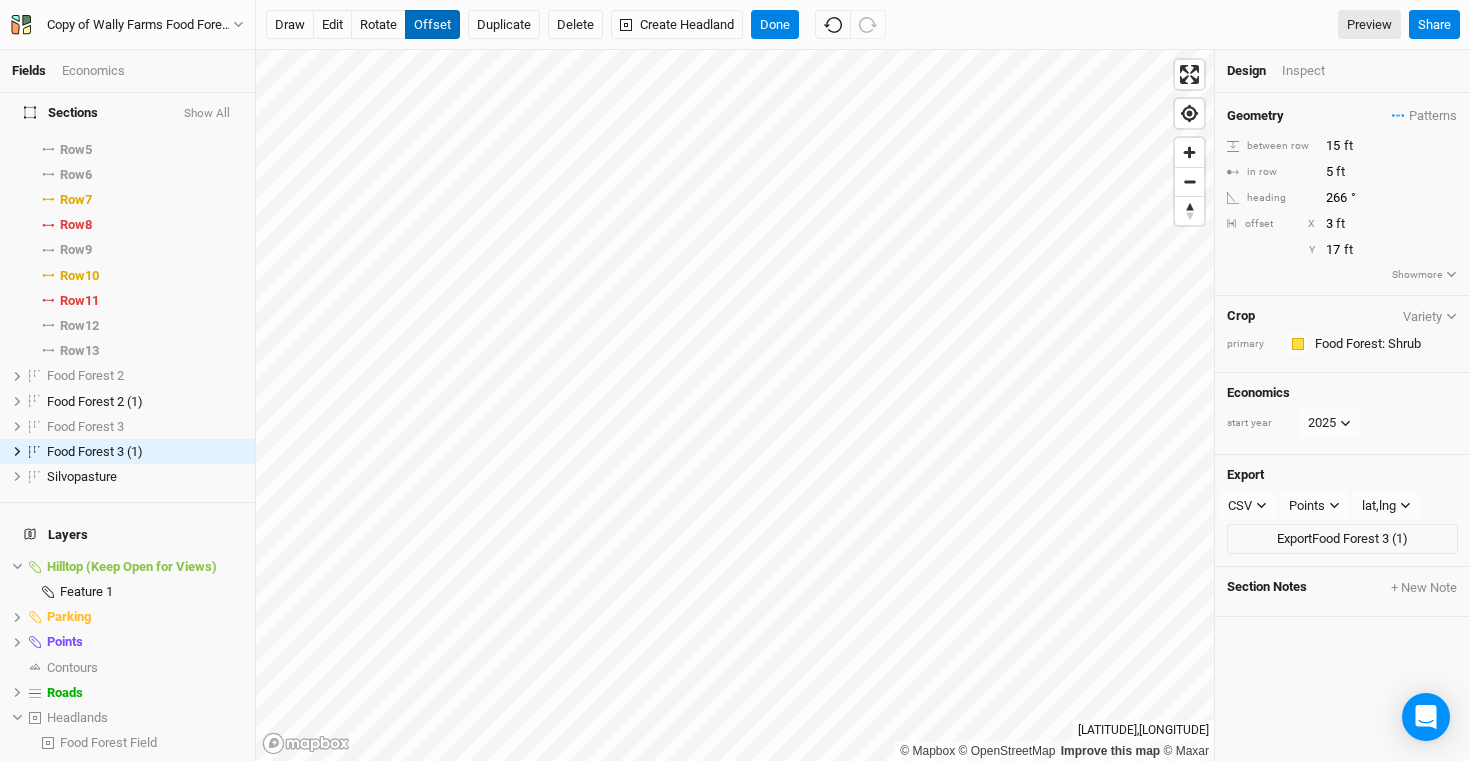 type on "18" 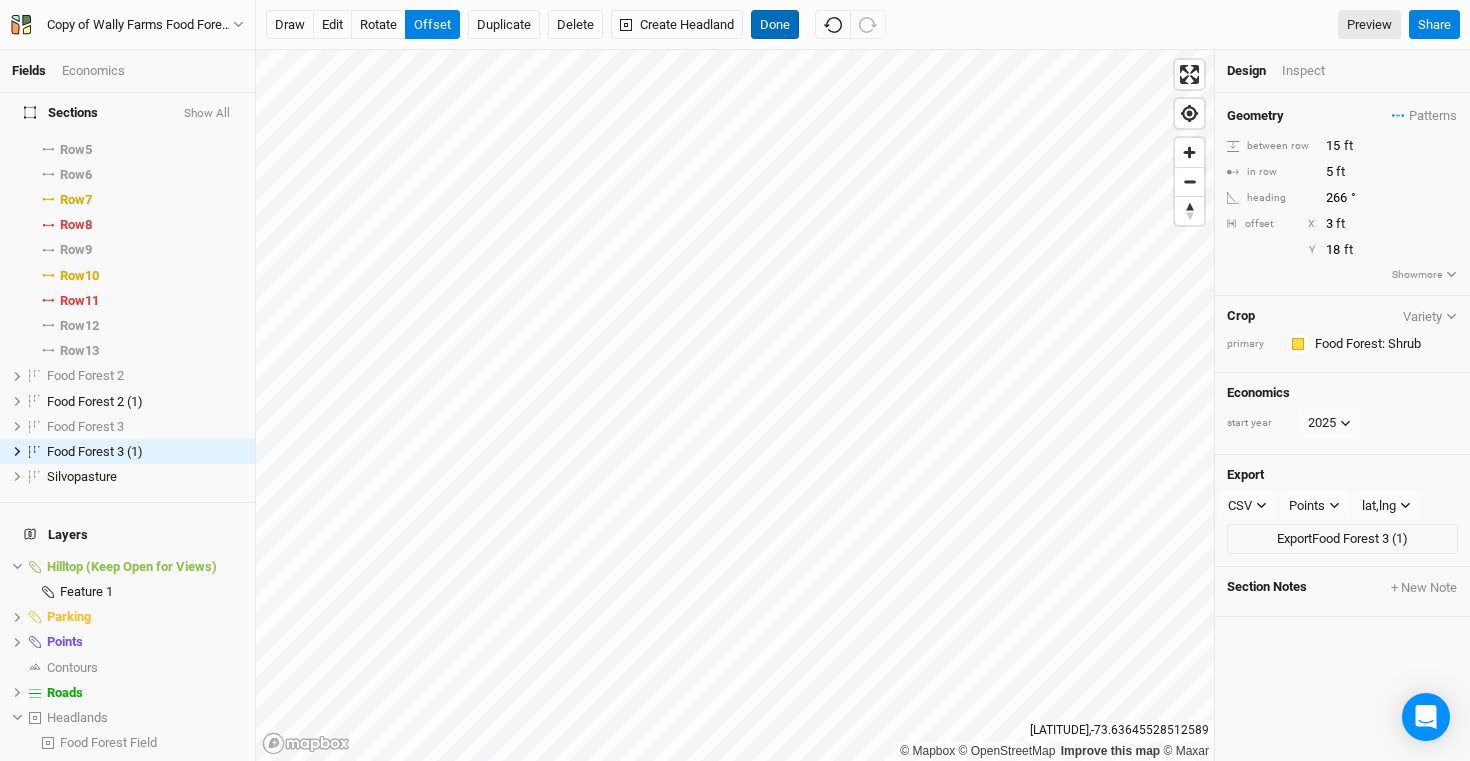 click on "Done" at bounding box center [775, 25] 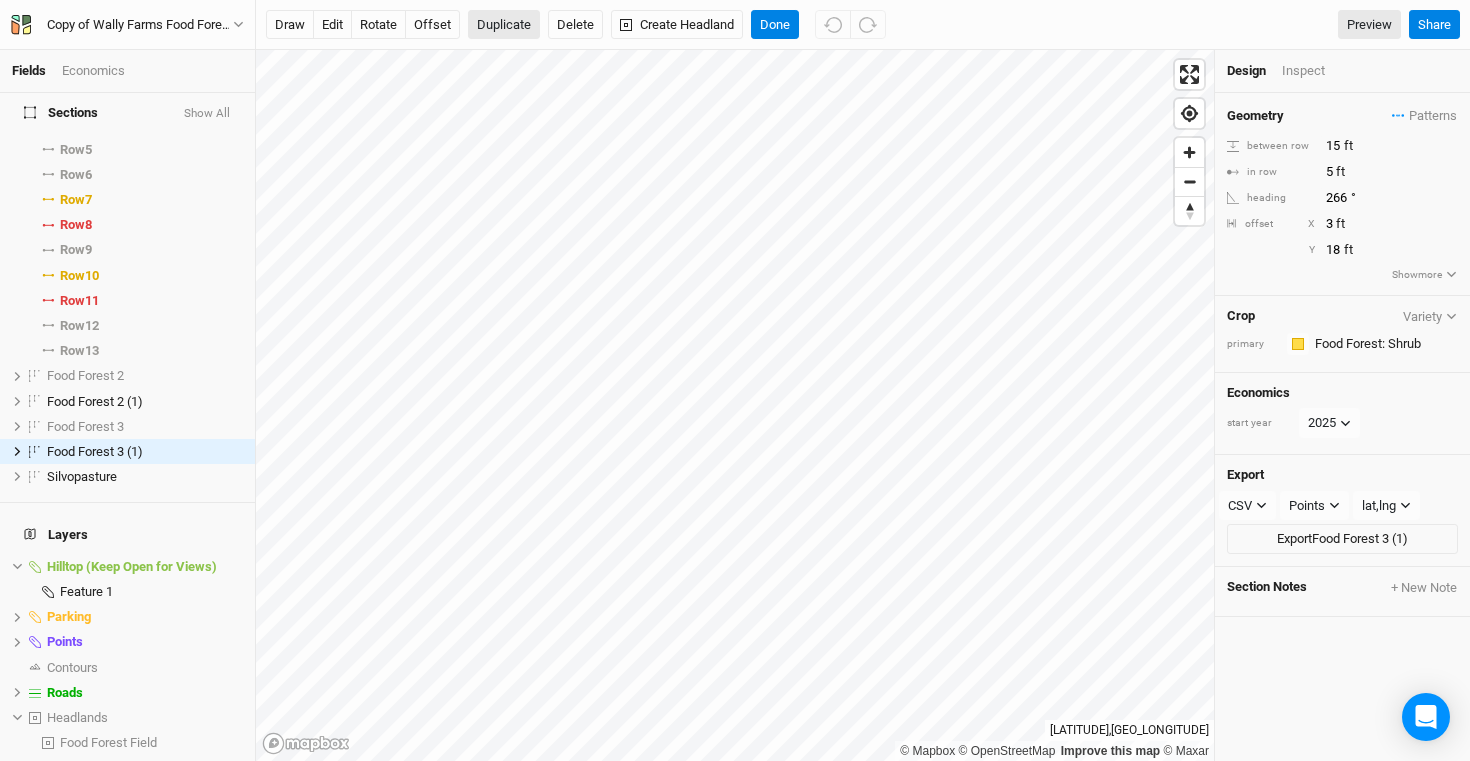 scroll, scrollTop: 0, scrollLeft: 0, axis: both 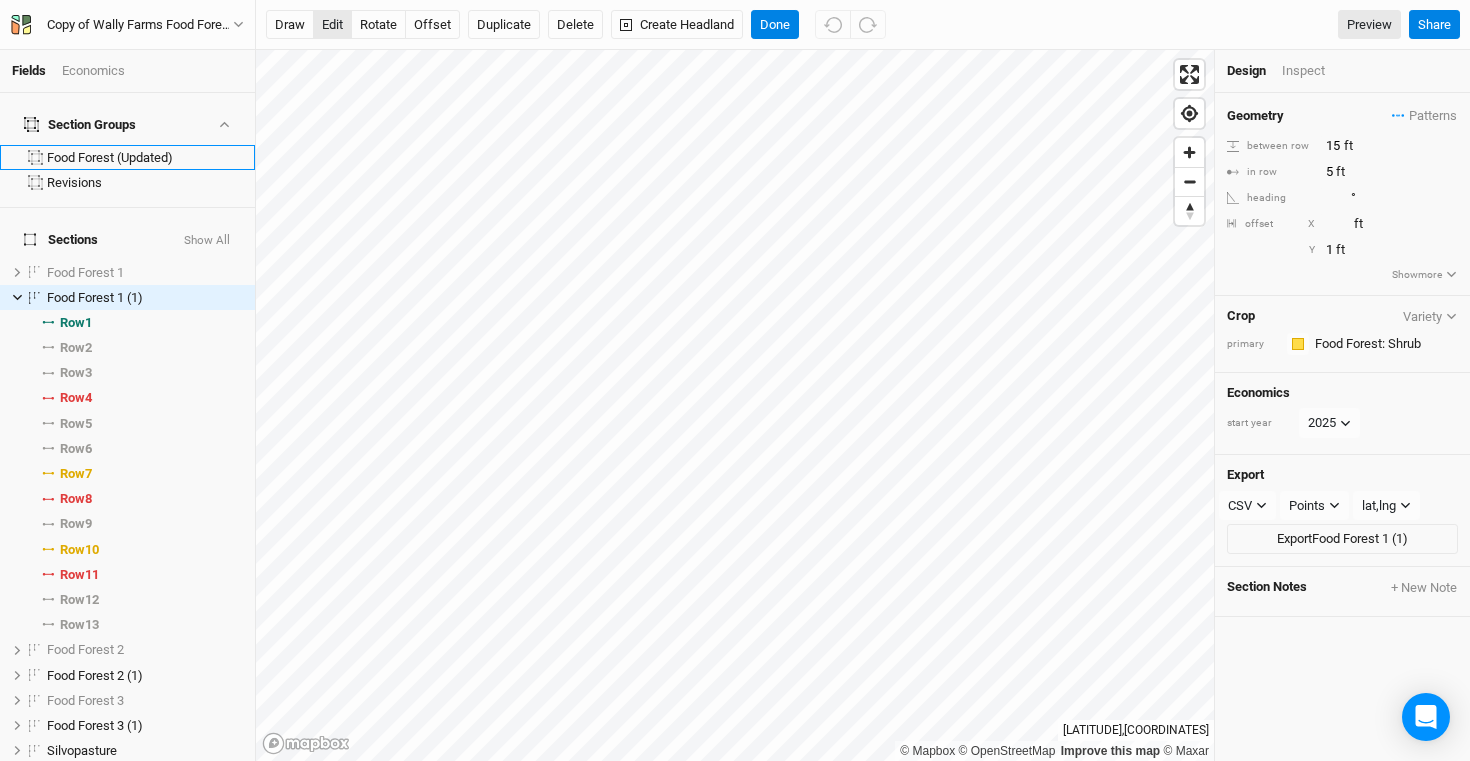 click on "edit" at bounding box center (332, 25) 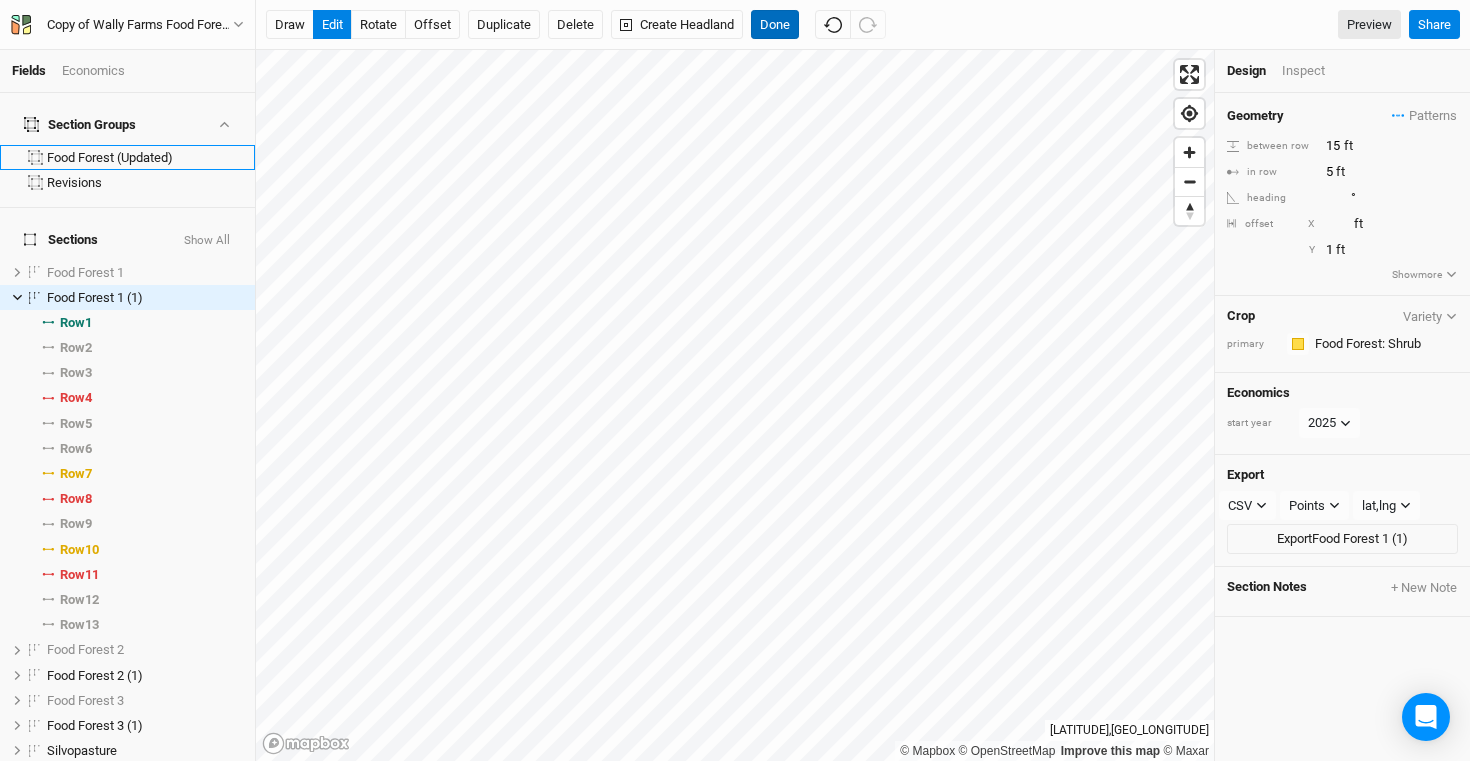 click on "Done" at bounding box center [775, 25] 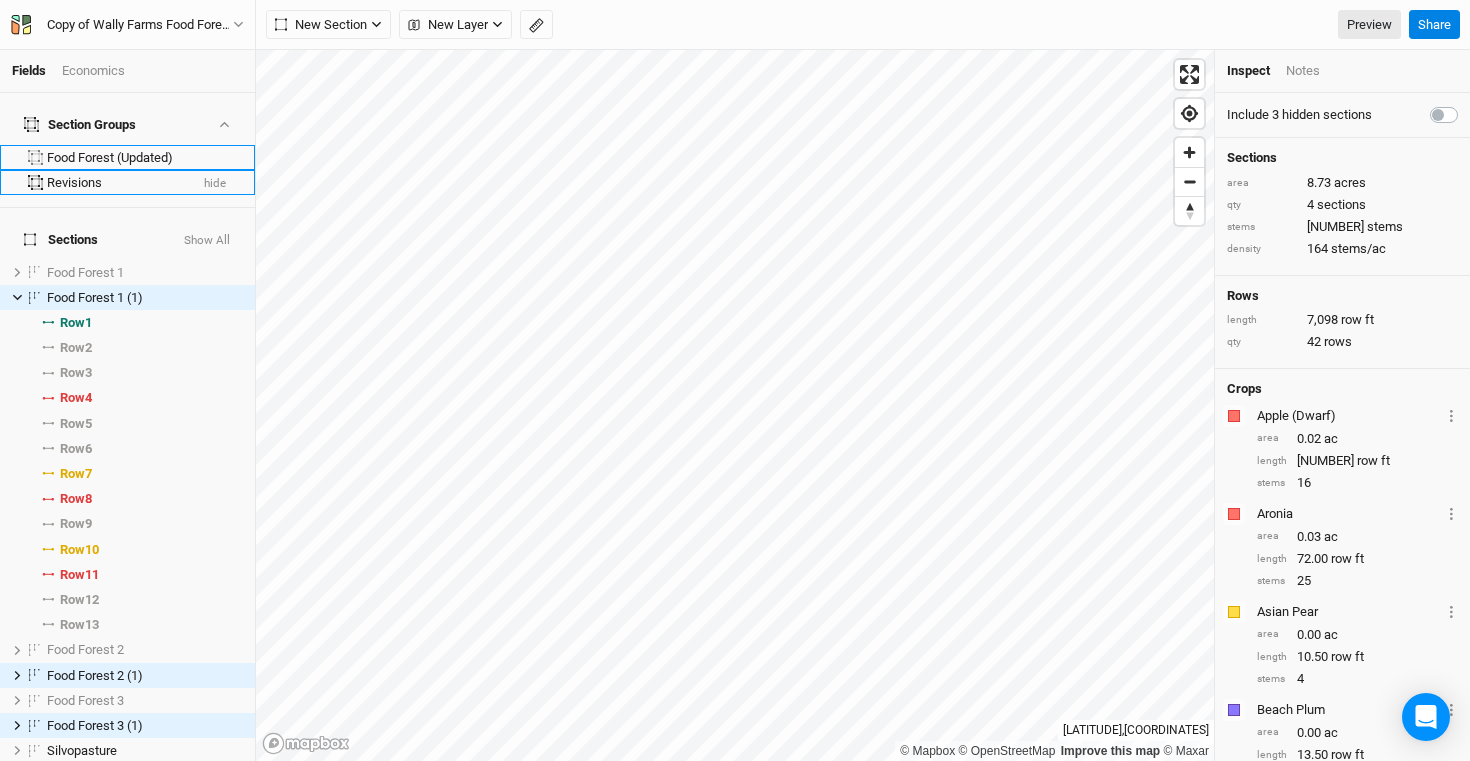 click on "Revisions" at bounding box center [117, 183] 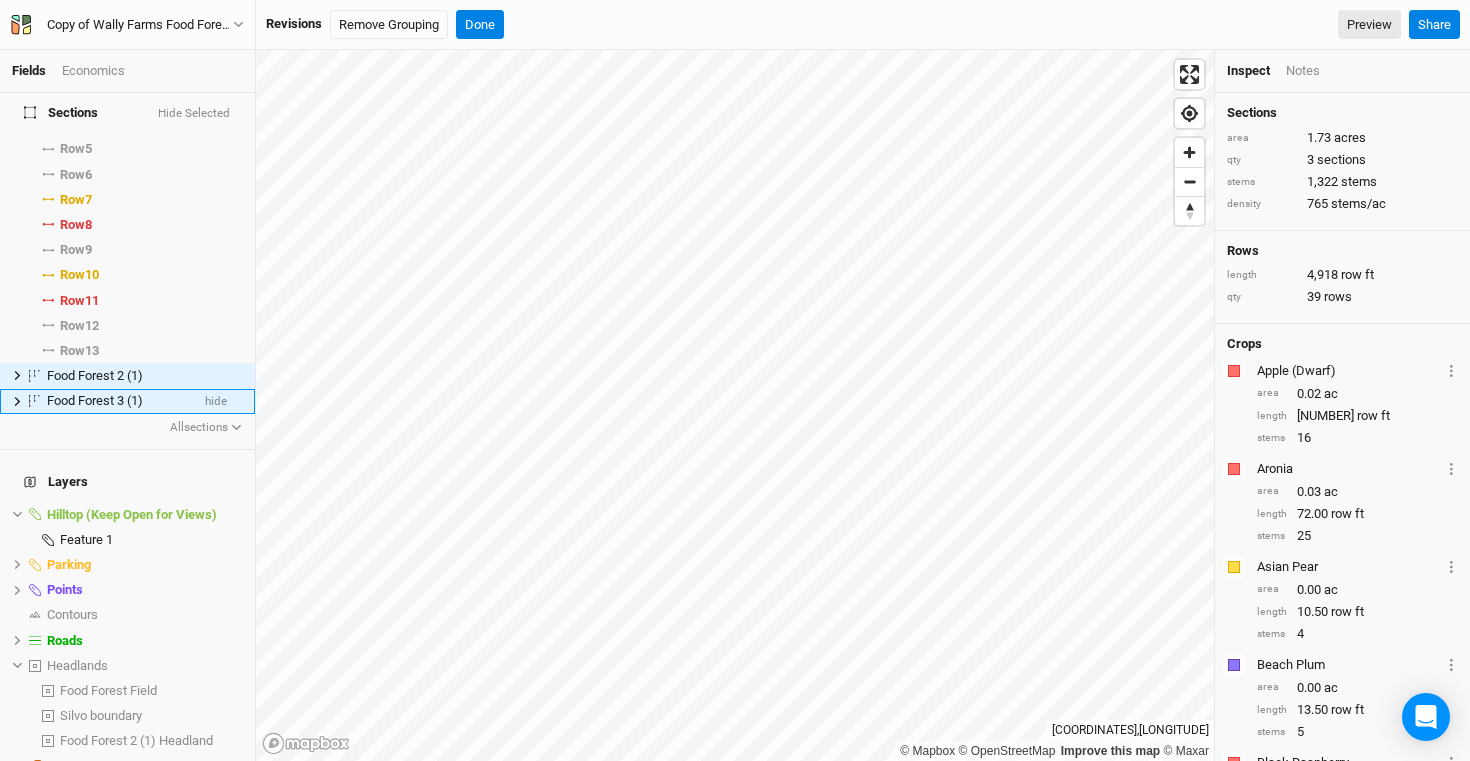 click on "Food Forest 3 (1)" at bounding box center [95, 400] 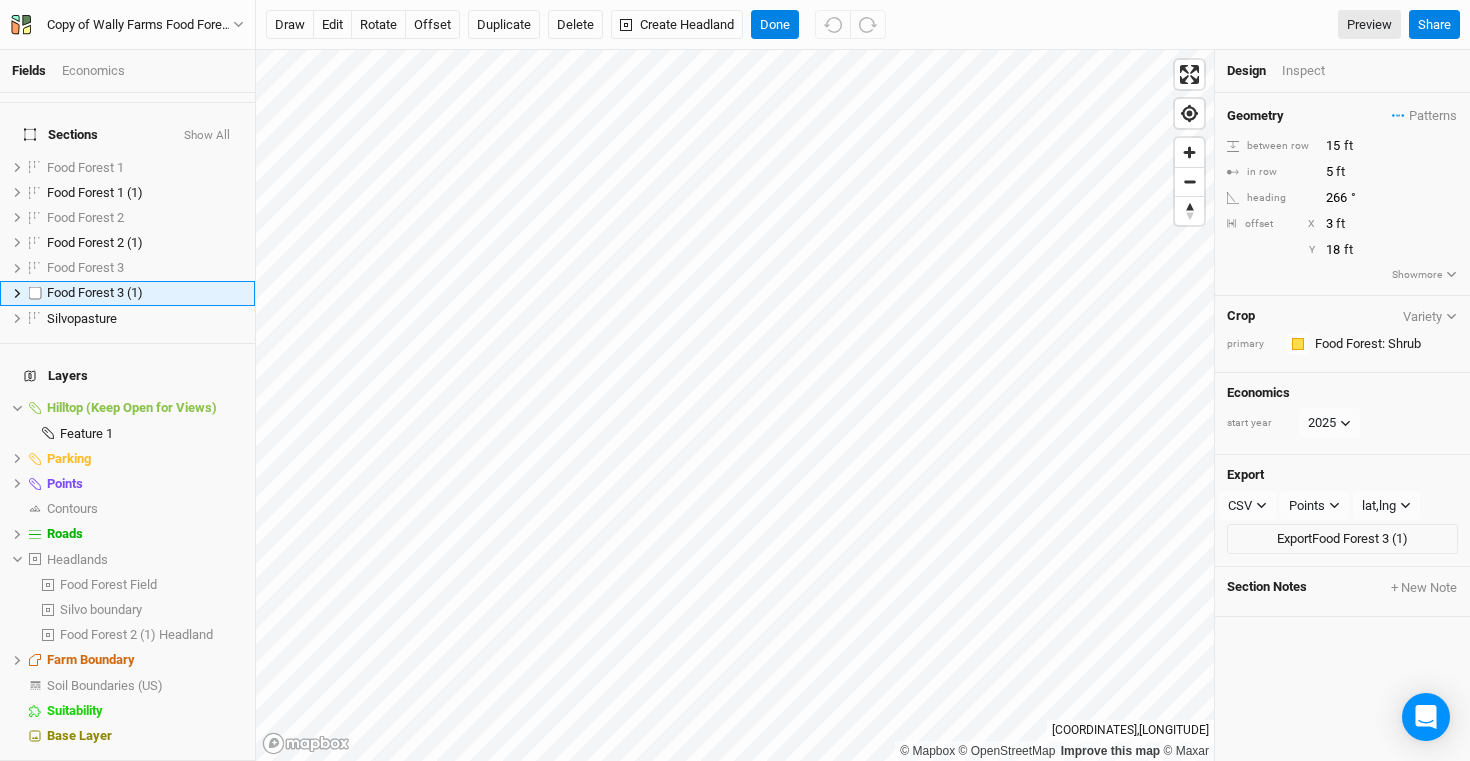 scroll, scrollTop: 0, scrollLeft: 0, axis: both 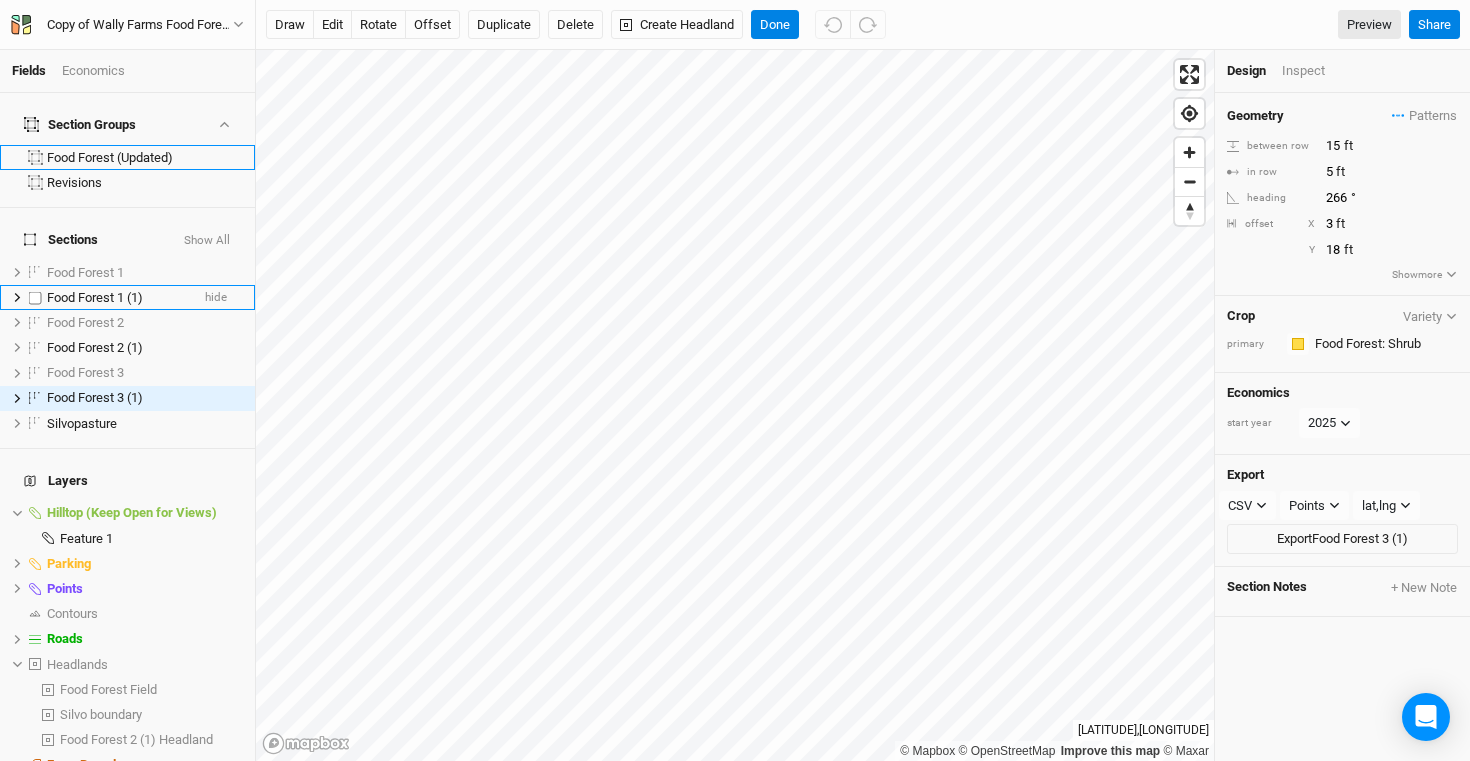 click on "Food Forest 1 (1)" at bounding box center [95, 297] 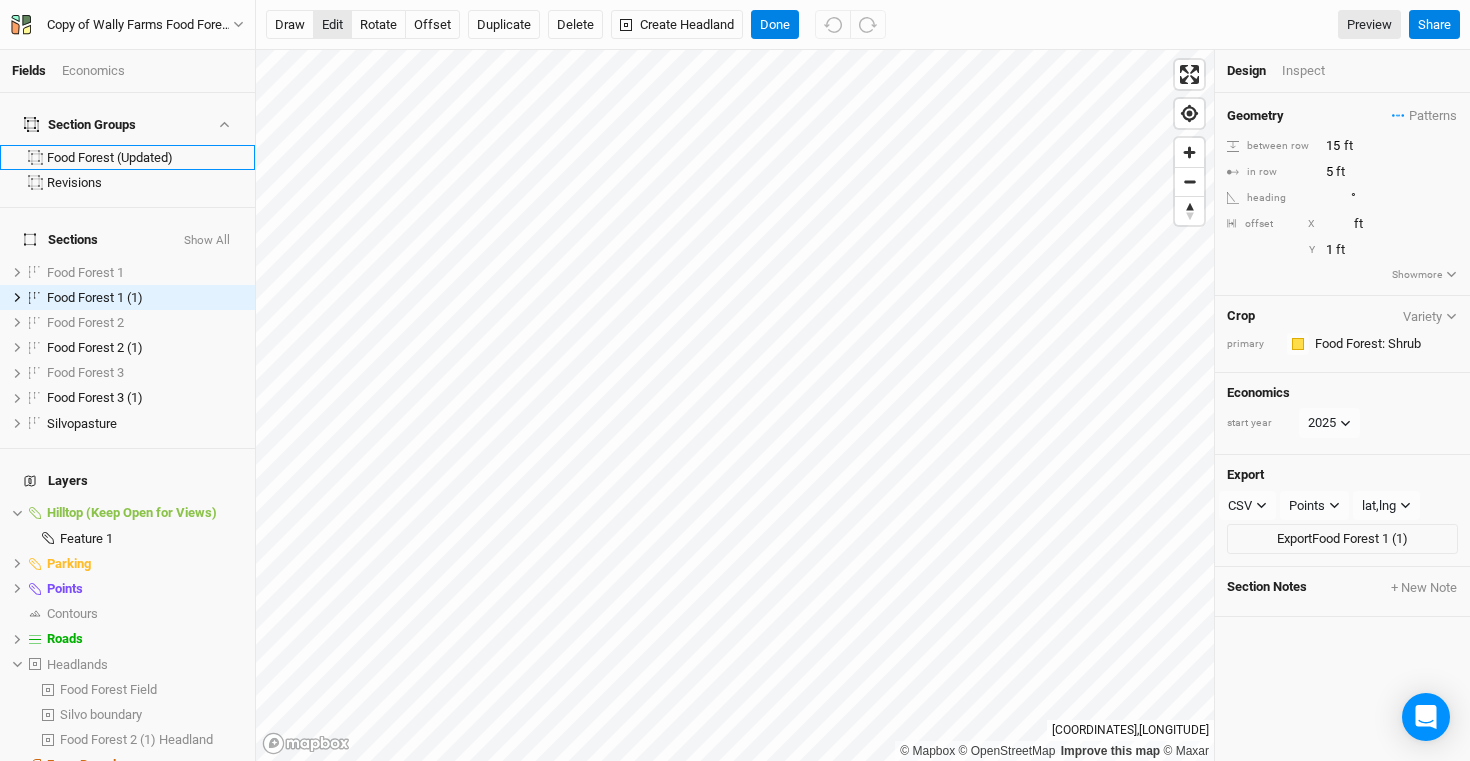 click on "edit" at bounding box center [332, 25] 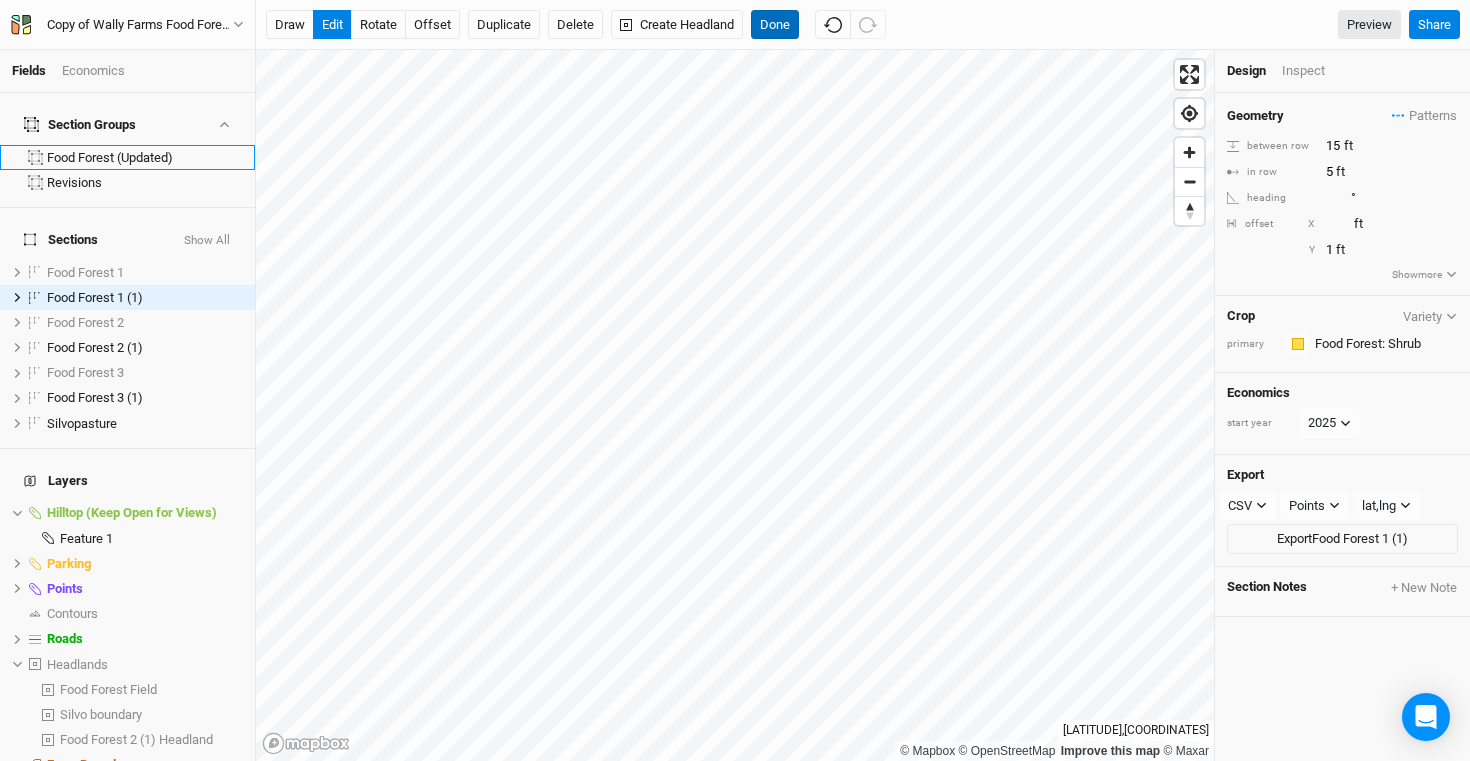 click on "Done" at bounding box center [775, 25] 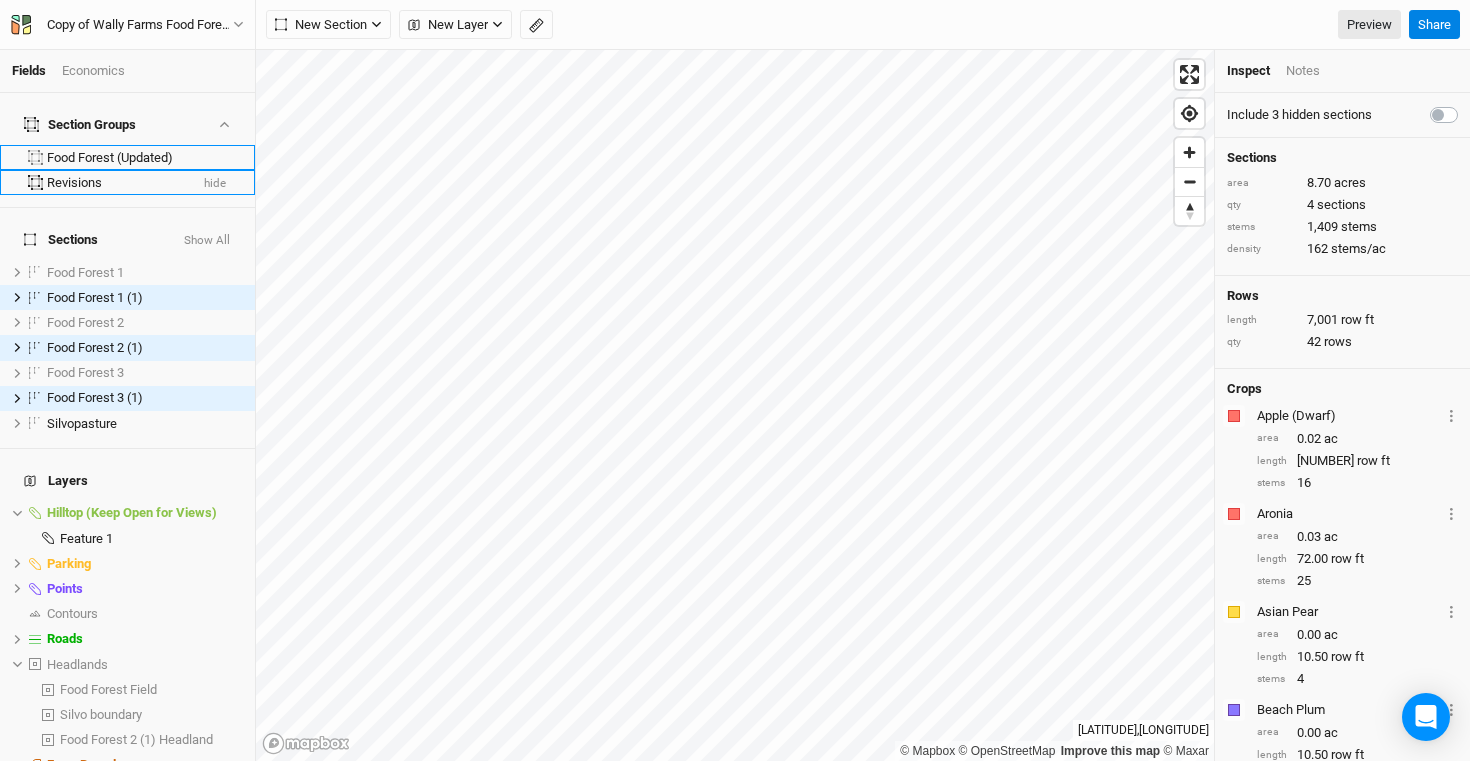 click on "Revisions" at bounding box center (117, 183) 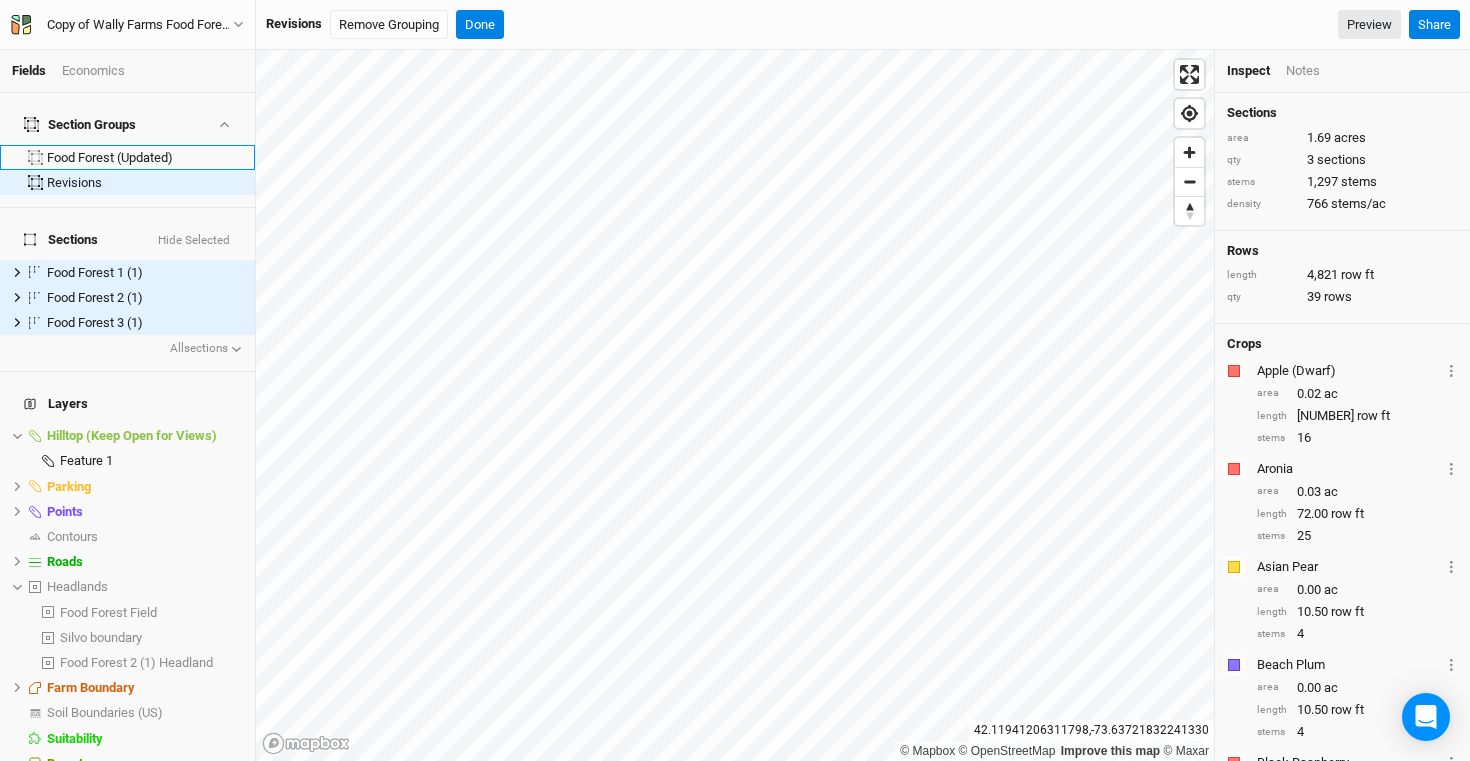 click on "Revisions Remove Grouping Done Preview" at bounding box center [833, 25] 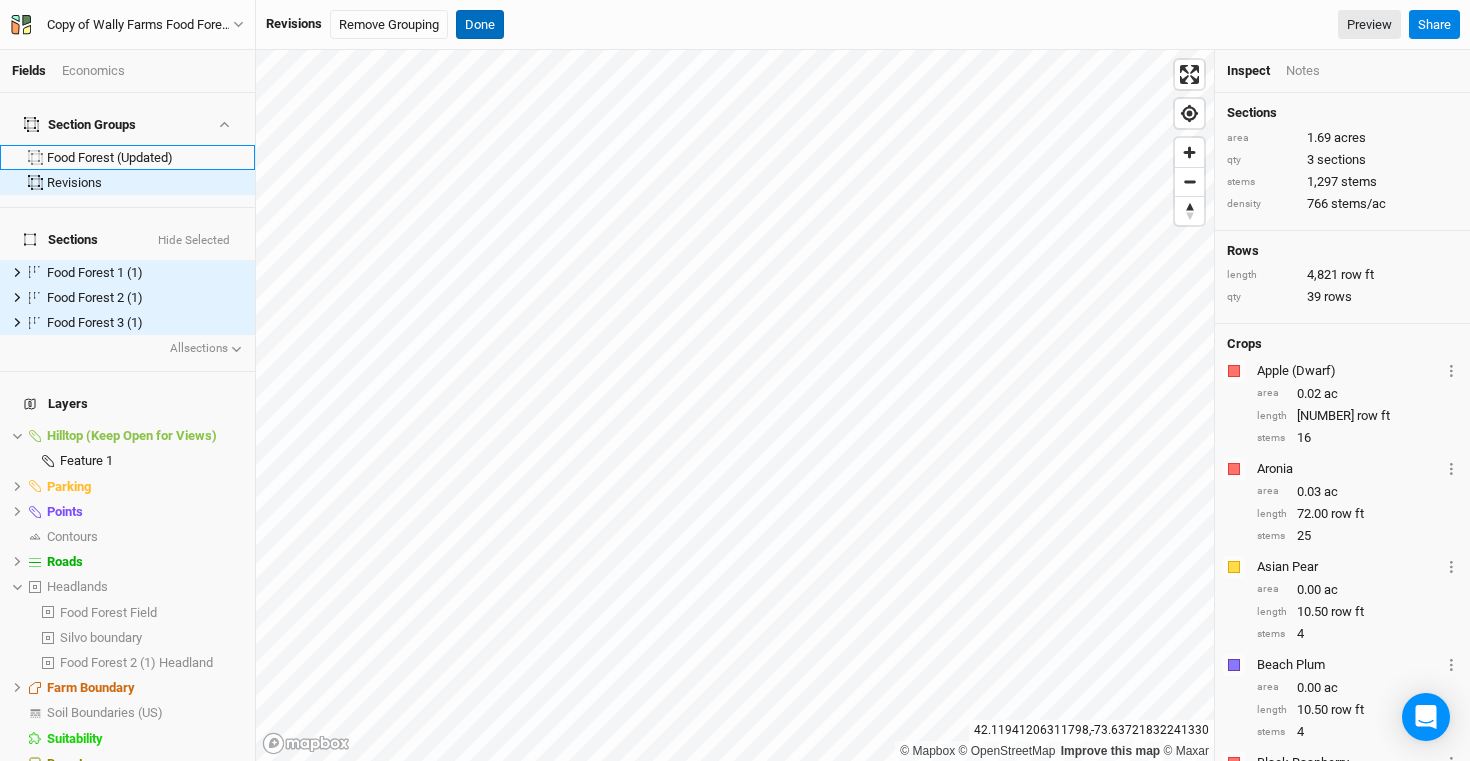 click on "Done" at bounding box center [480, 25] 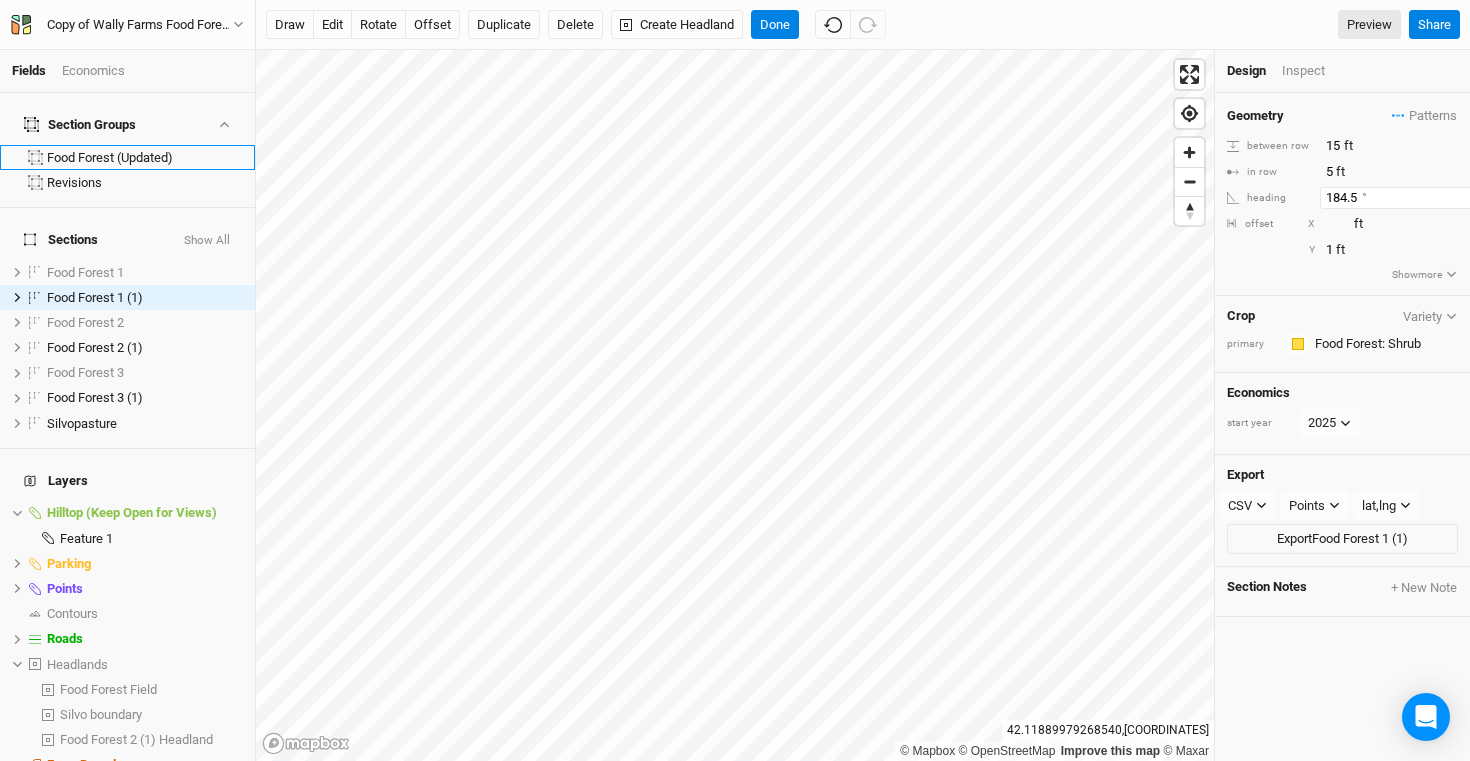 scroll, scrollTop: 0, scrollLeft: 9, axis: horizontal 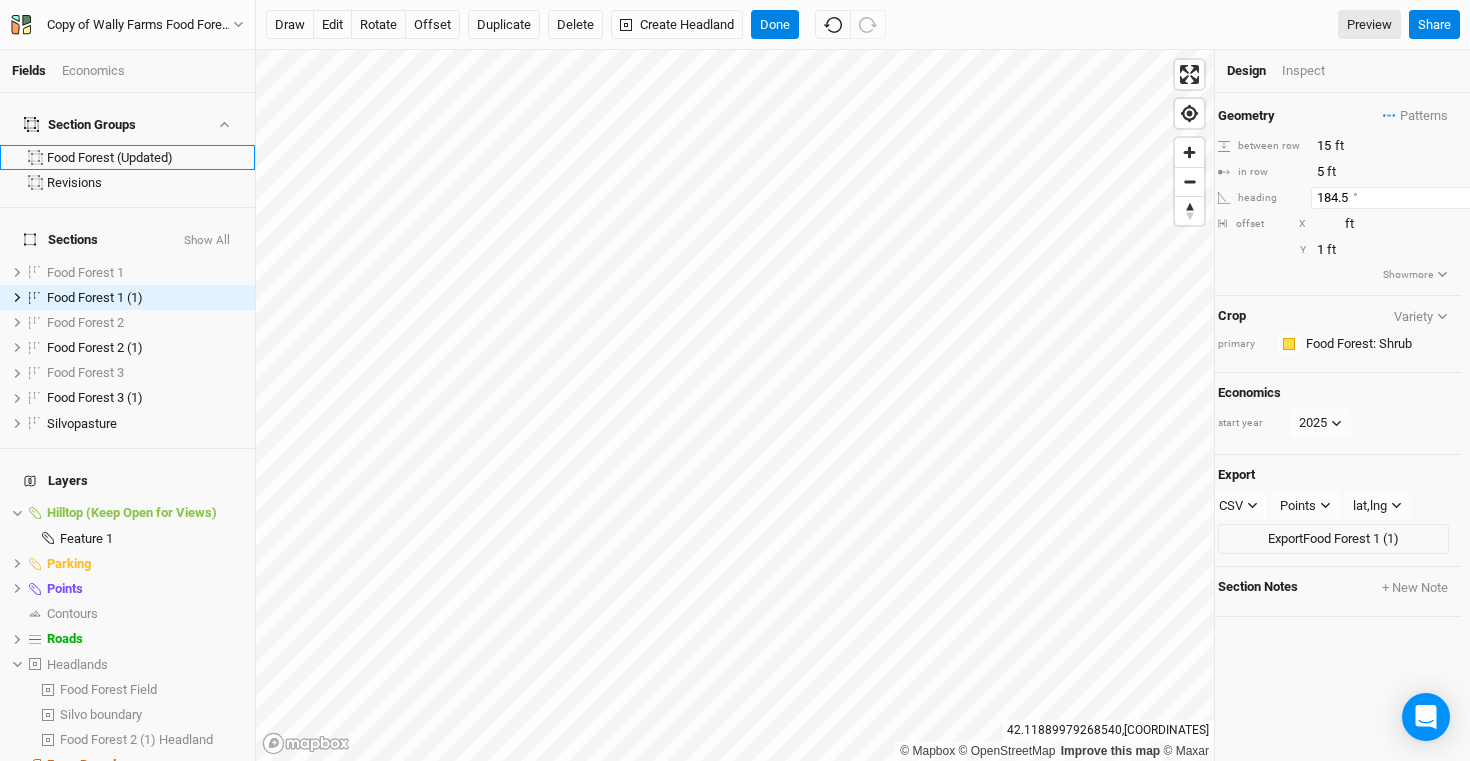 click on "184.5" at bounding box center [1398, 198] 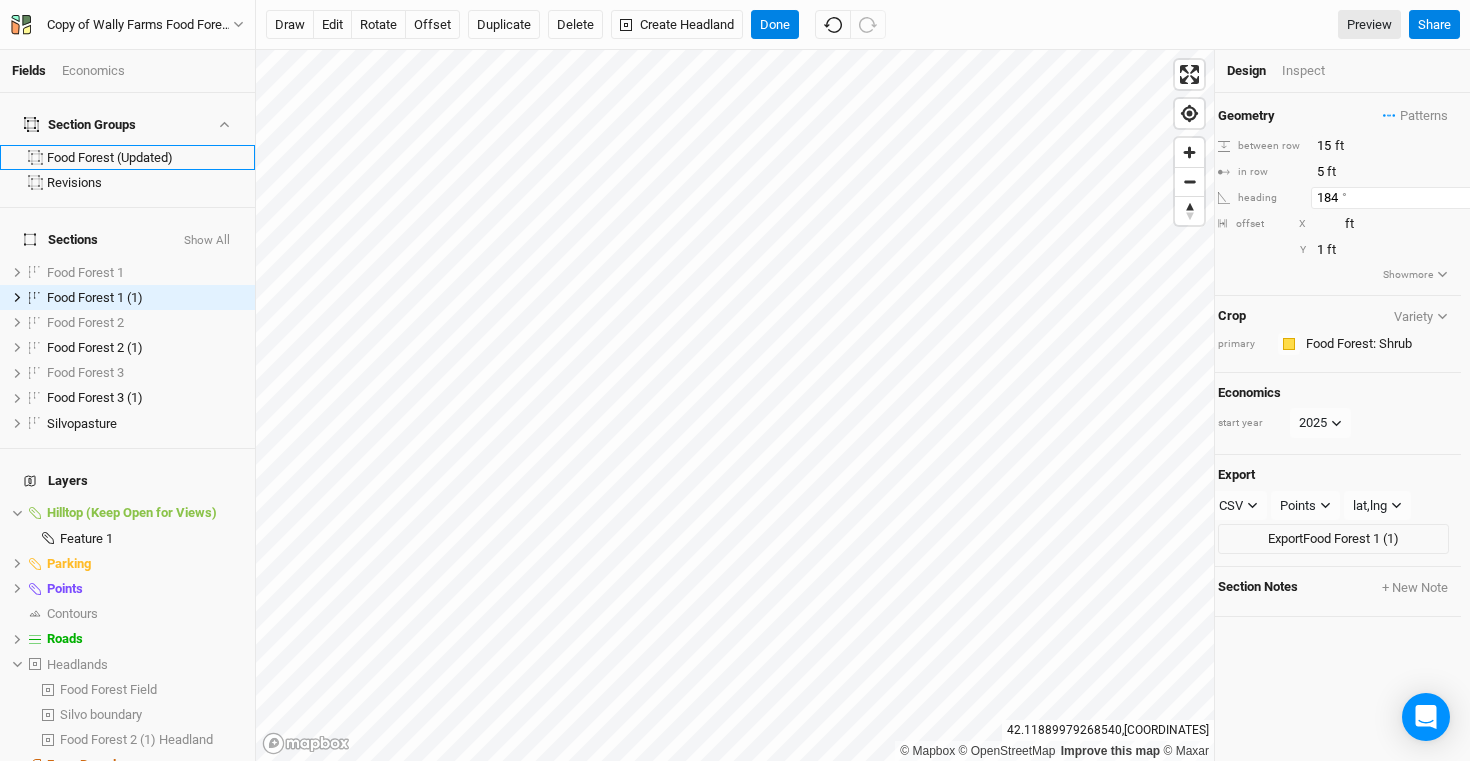 click on "184" at bounding box center [1398, 198] 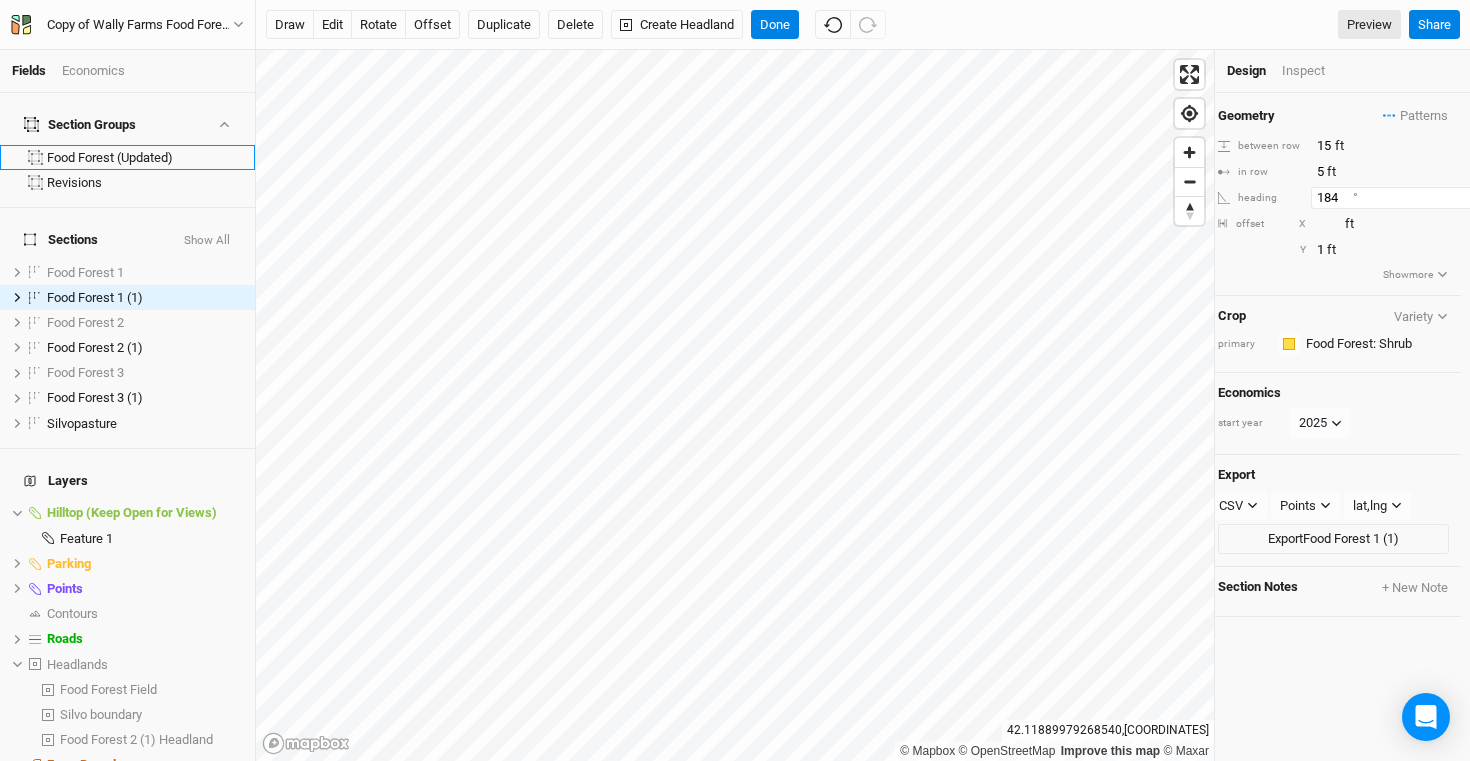 click on "183.5" at bounding box center [1398, 198] 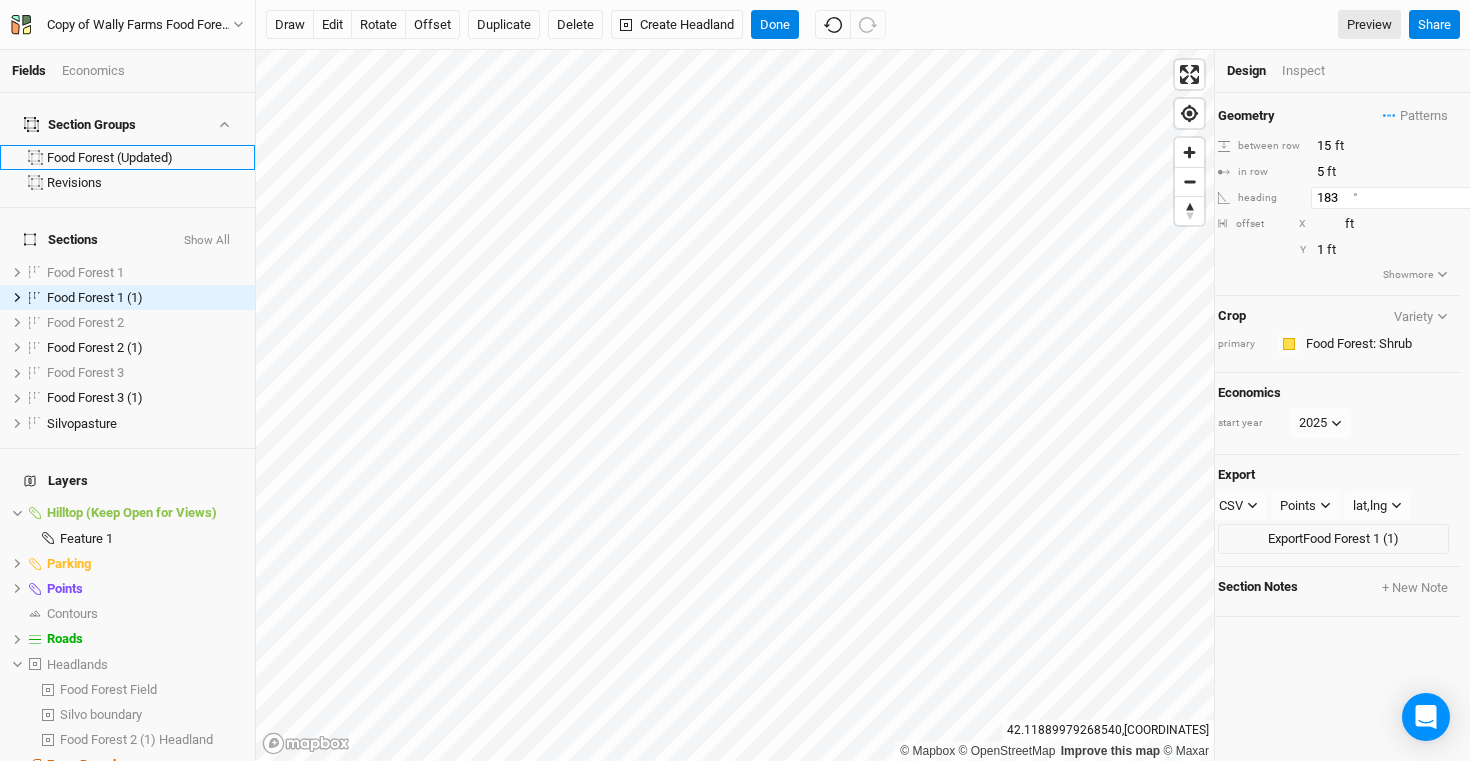 type on "183" 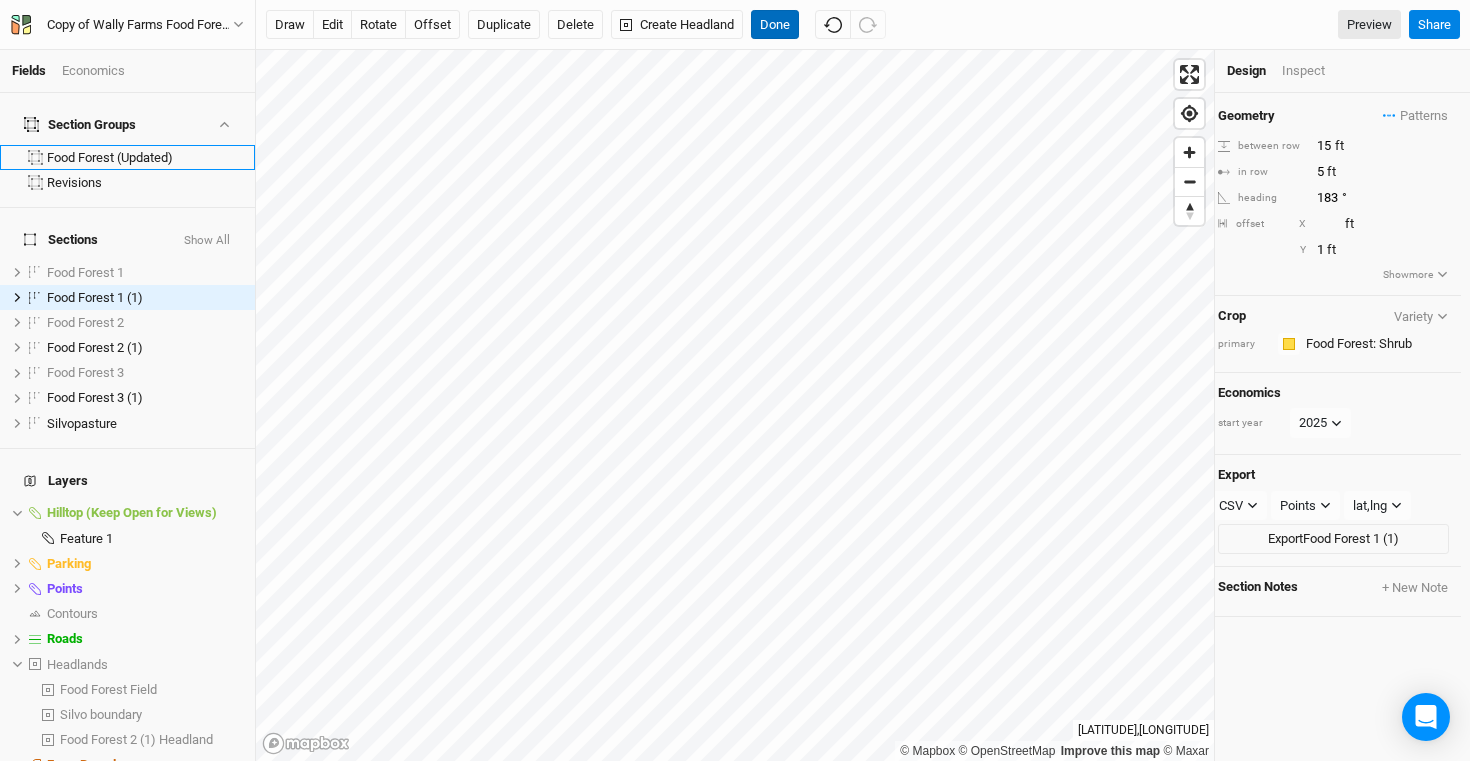 click on "Done" at bounding box center [775, 25] 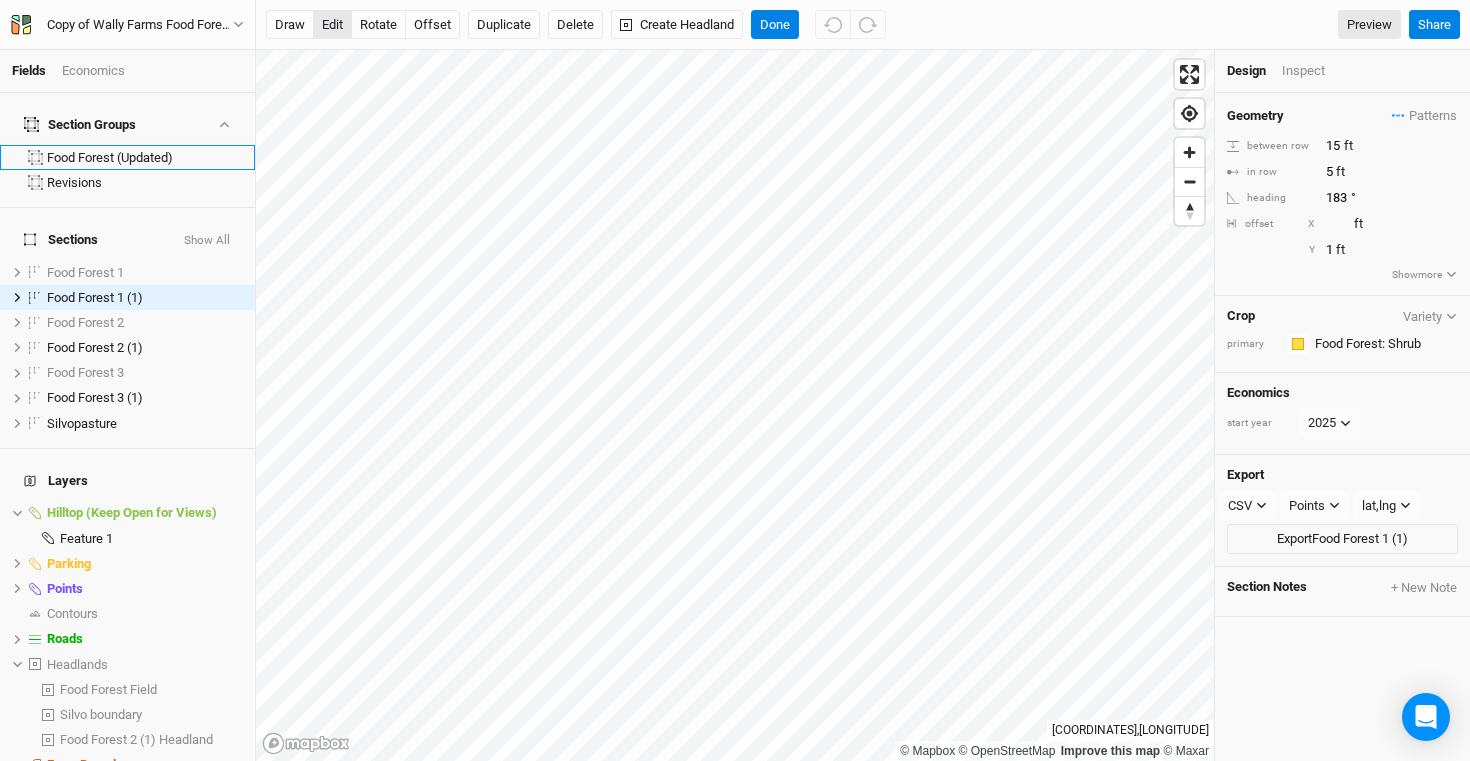 click on "edit" at bounding box center (332, 25) 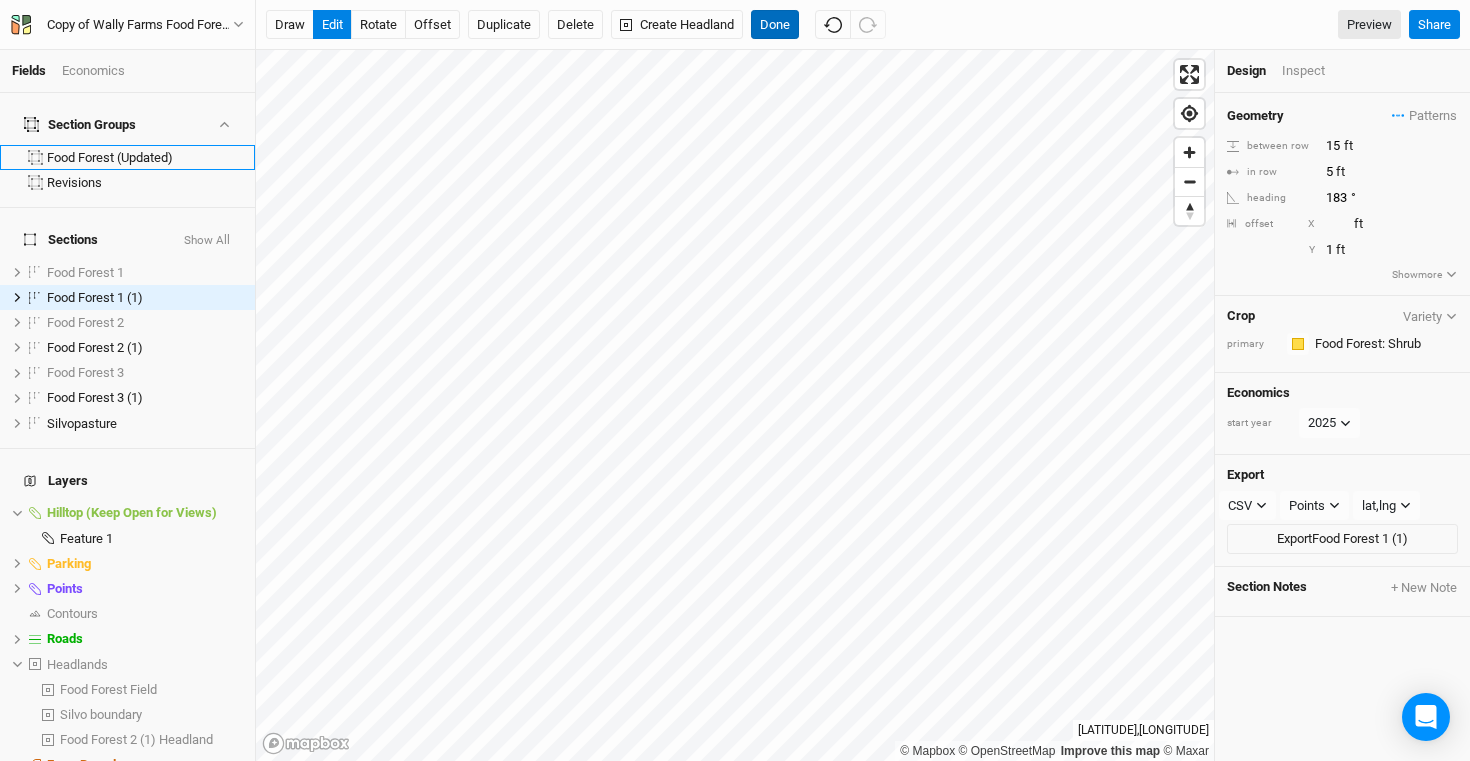 click on "Done" at bounding box center [775, 25] 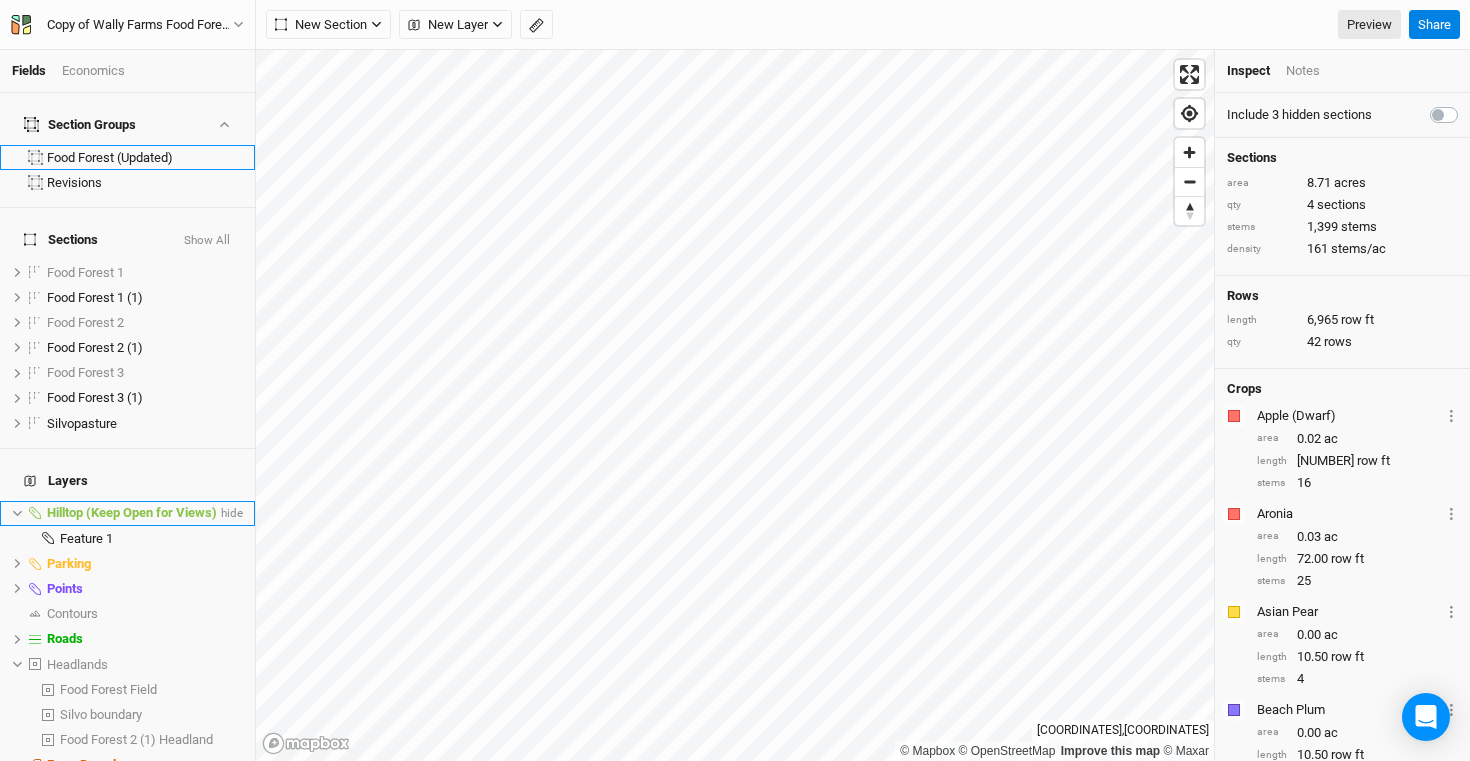 click on "Hilltop (Keep Open for Views)" at bounding box center [132, 512] 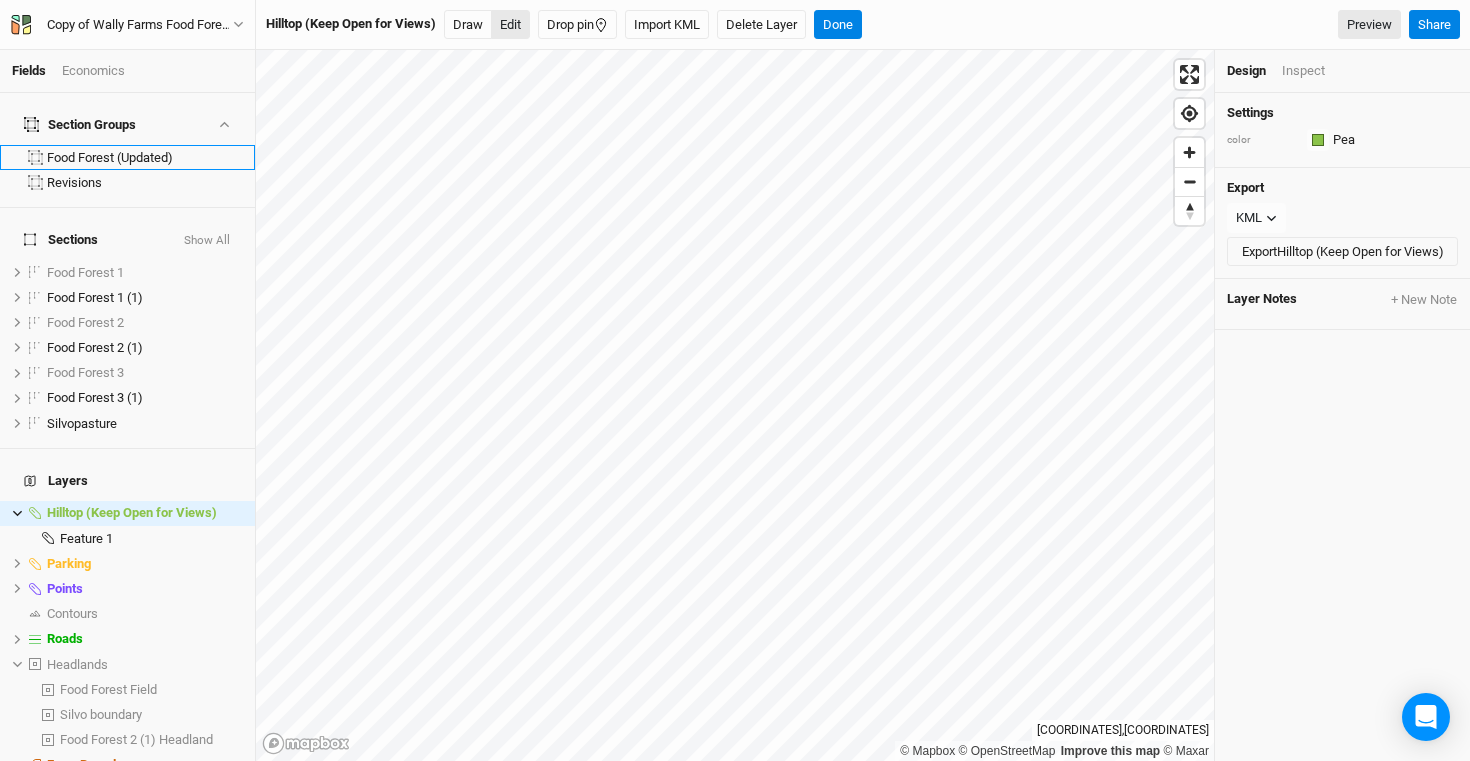 click on "Edit" at bounding box center (510, 25) 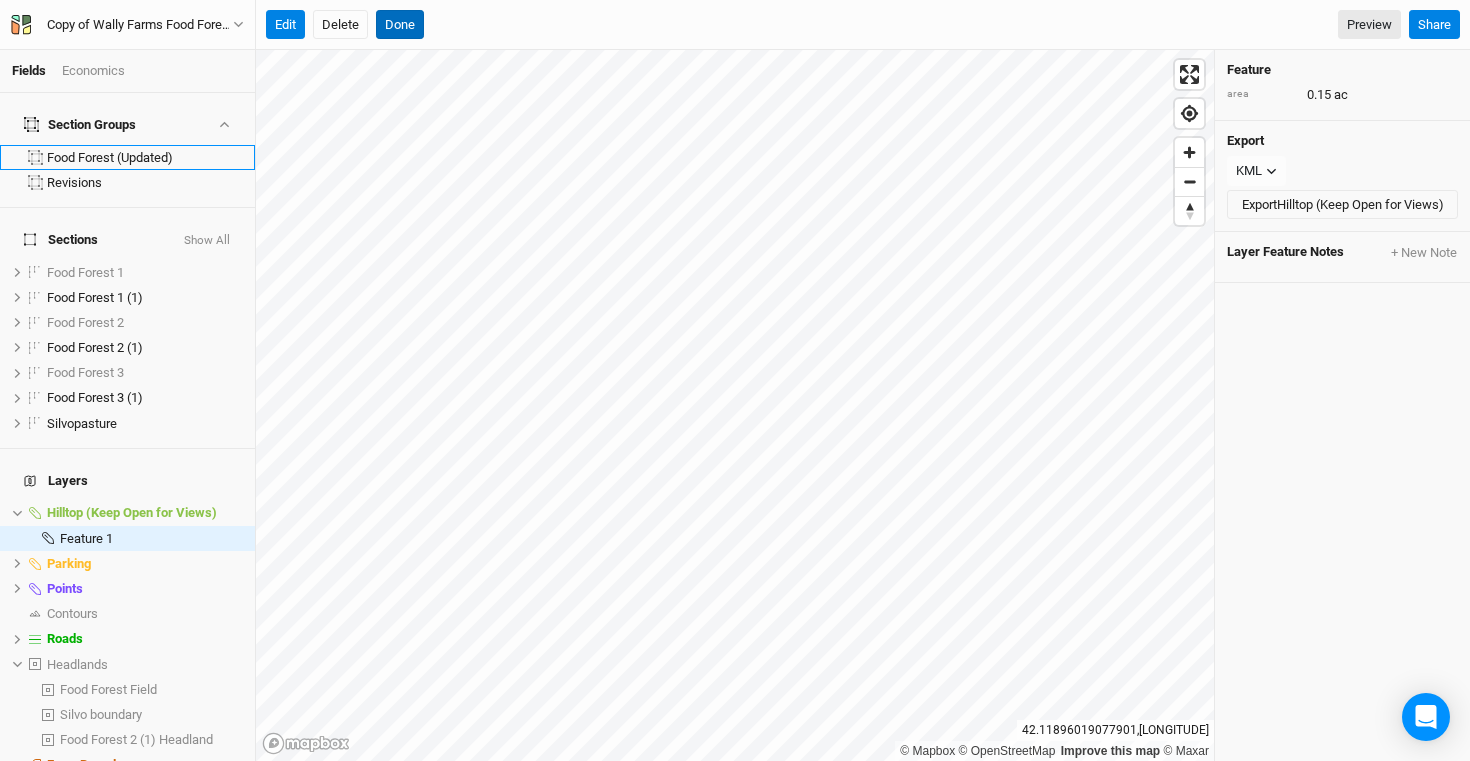 drag, startPoint x: 410, startPoint y: 22, endPoint x: 421, endPoint y: 45, distance: 25.495098 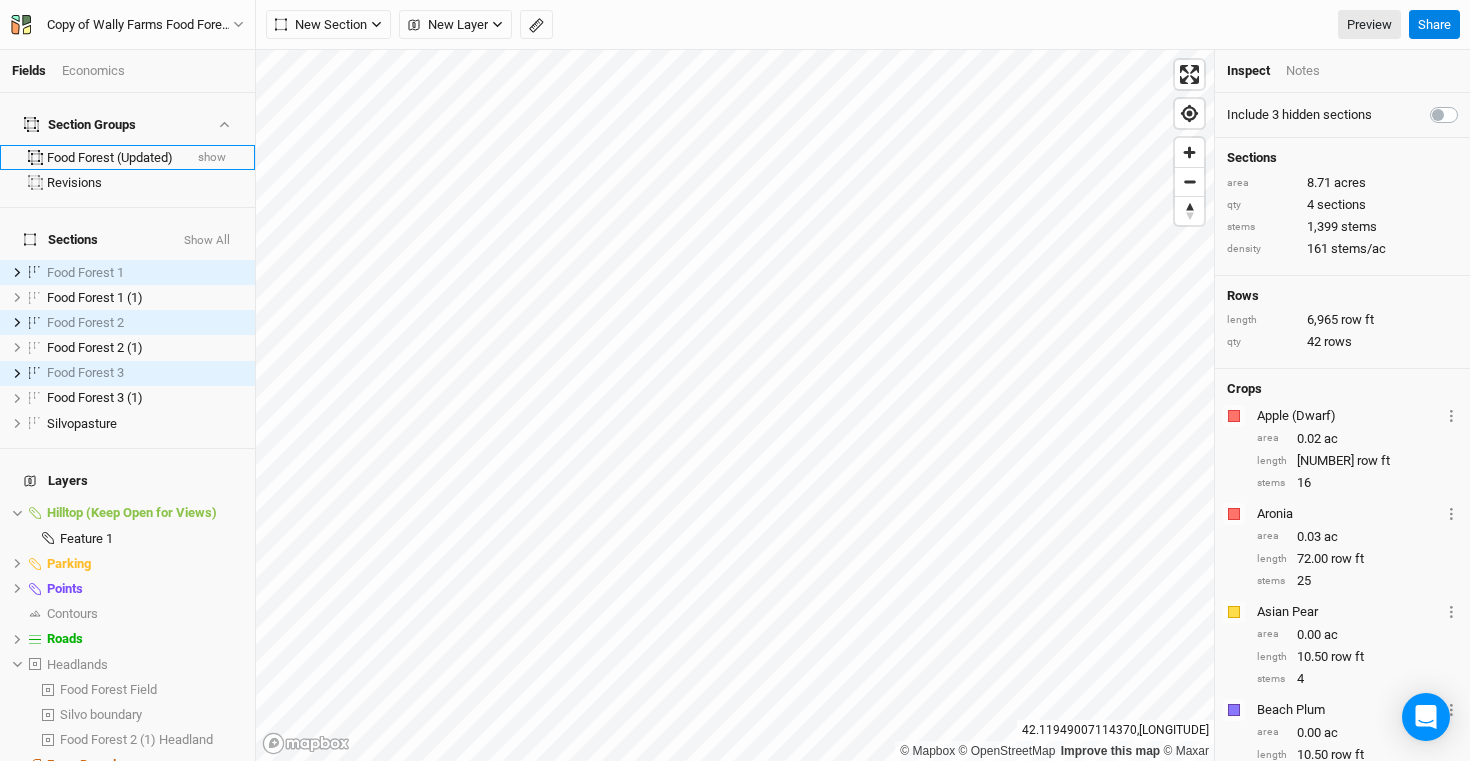 click on "Food Forest (Updated)" at bounding box center (114, 158) 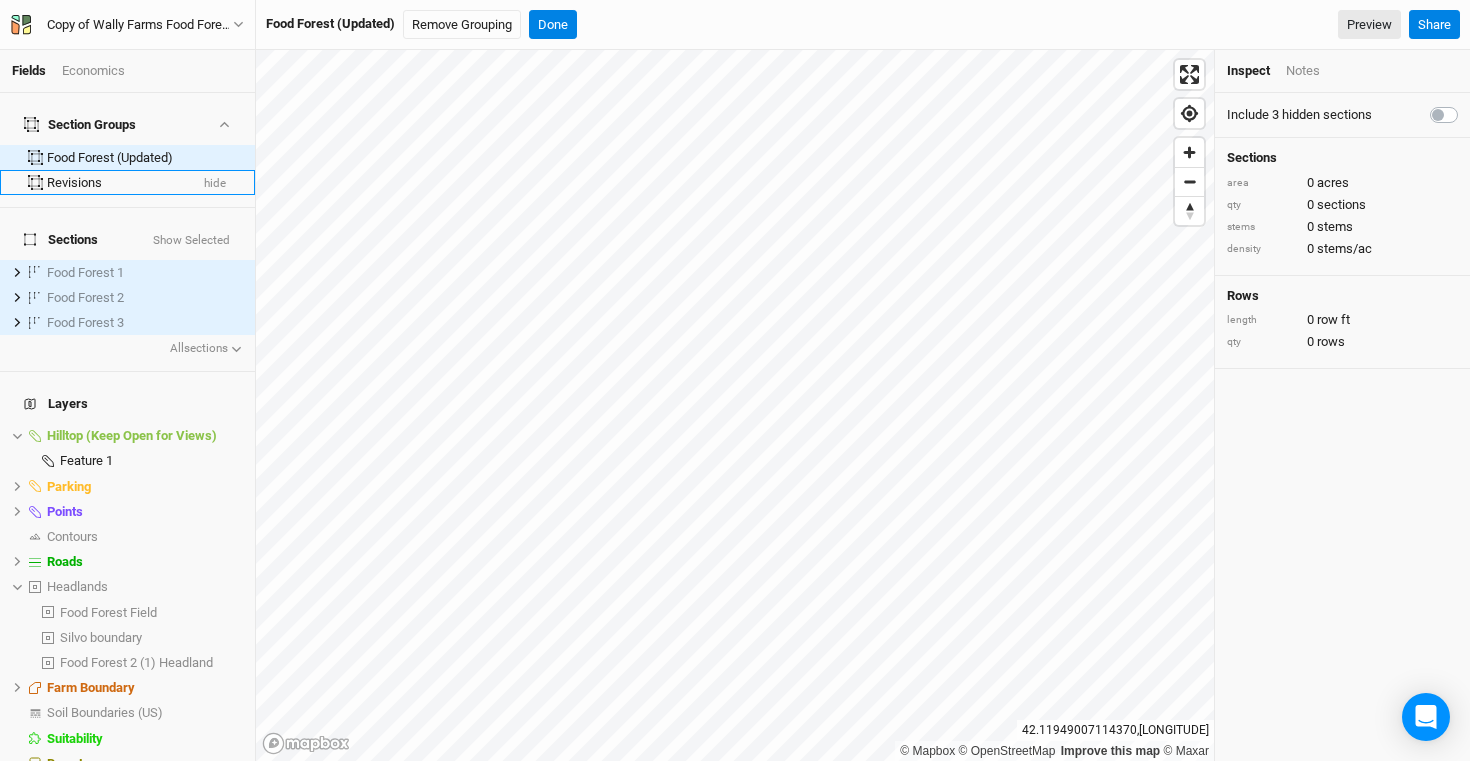 click on "Revisions" at bounding box center [117, 183] 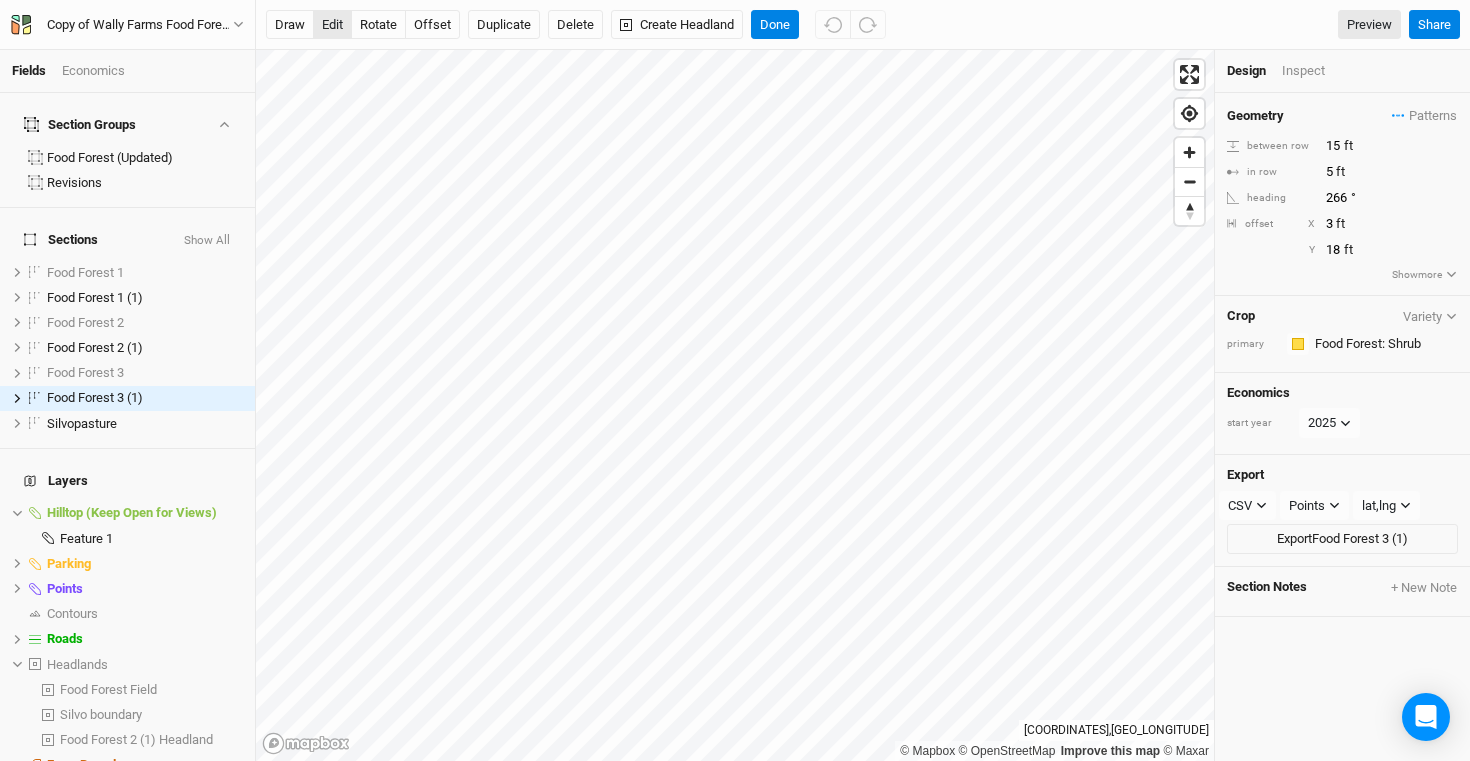 click on "edit" at bounding box center [332, 25] 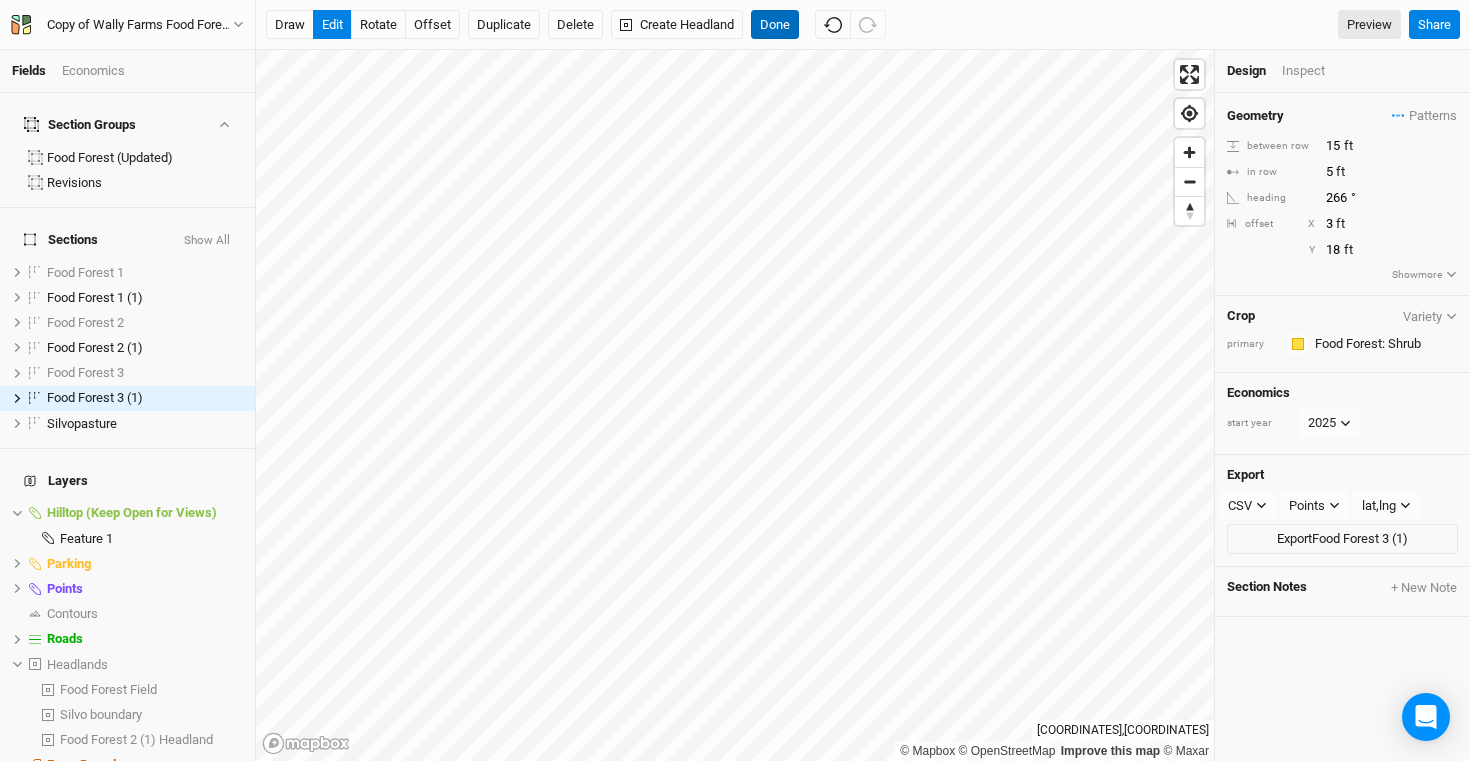 click on "Done" at bounding box center (775, 25) 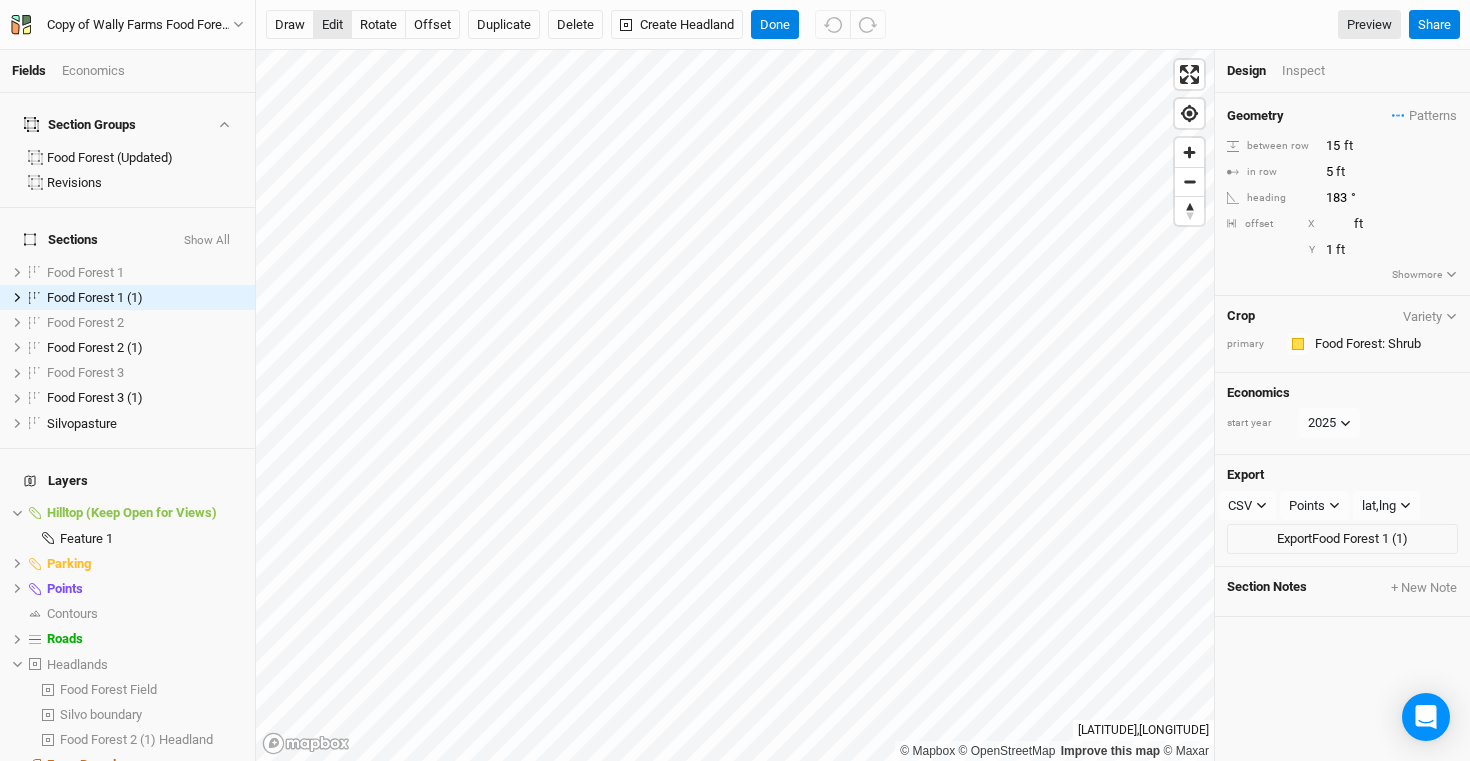 click on "edit" at bounding box center (332, 25) 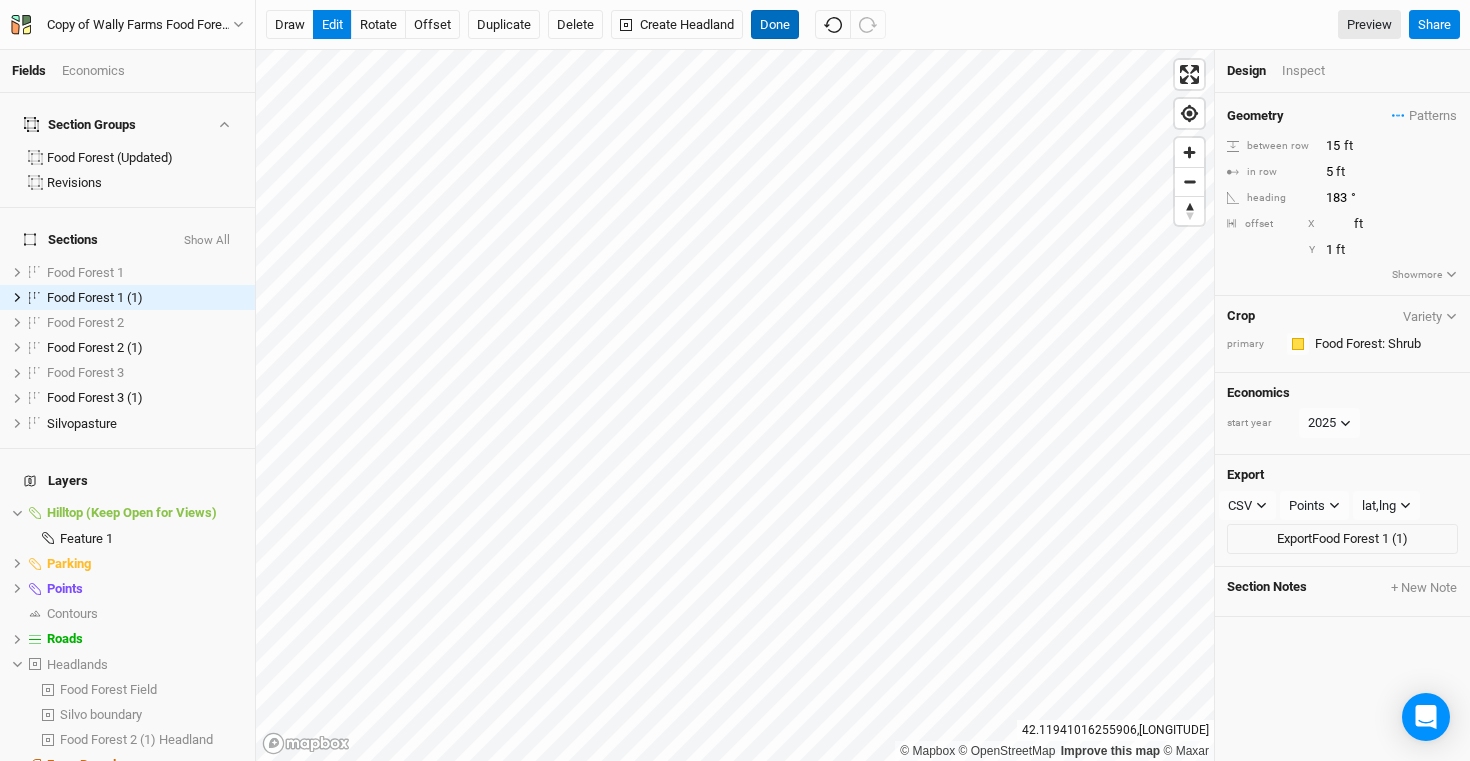 click on "Done" at bounding box center (775, 25) 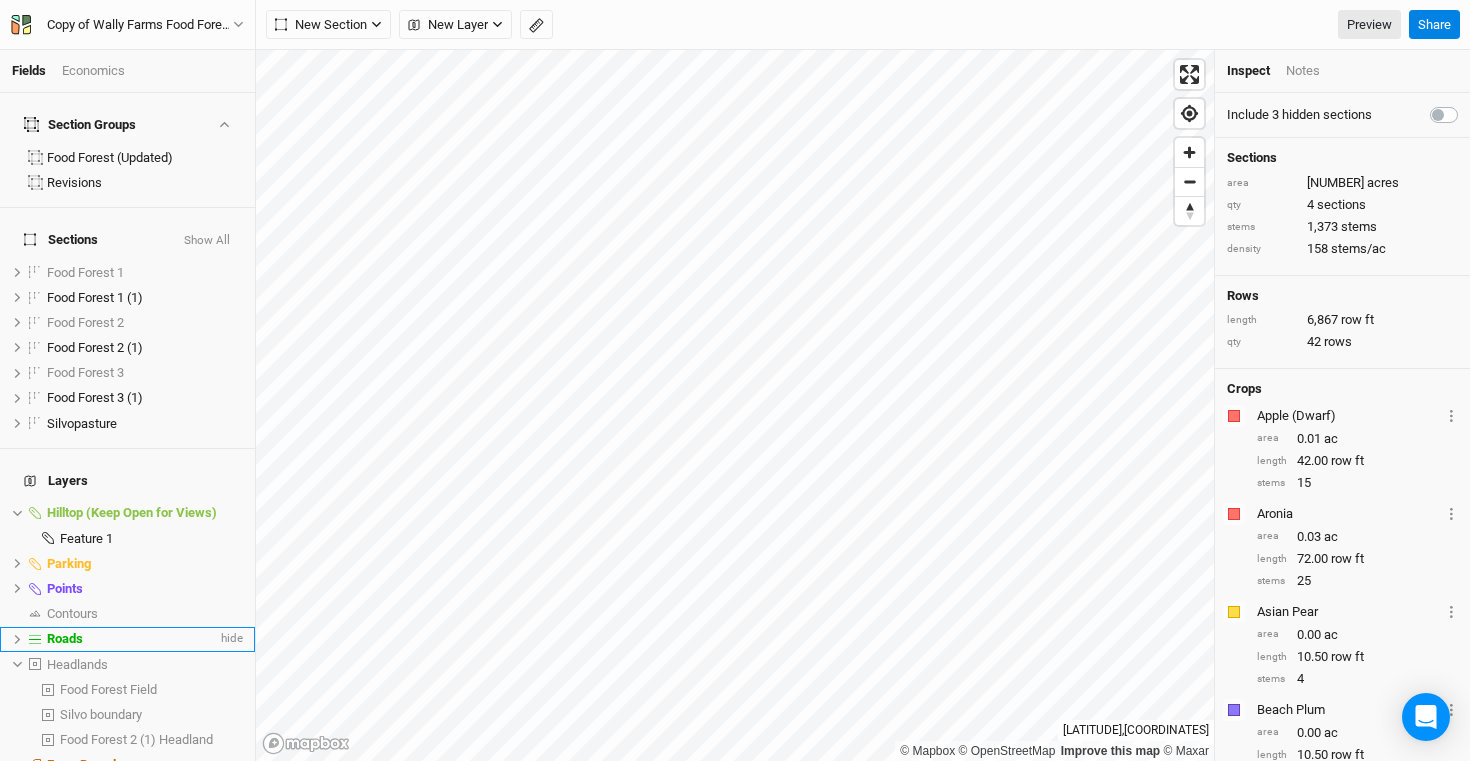 click on "Fields Economics Section Groups Food Forest (Updated) Revisions Sections Show All Food Forest 1 show Food Forest 1 (1) hide Food Forest 2 show Food Forest 2 (1) hide Food Forest 3 show Food Forest 3 (1) hide Silvopasture hide Layers Hilltop (Keep Open for Views) hide Feature 1 hide Parking hide Points hide Contours show Roads hide Headlands show Food Forest Field Silvo boundary Food Forest 2 (1) Headland Farm Boundary hide Soil Boundaries (US) show Suitability hide Base Layer Copy of Wally Farms Food Forest and Silvopasture Back Project Settings User settings Imperial Metric Keyboard Shortcuts Log out New Section Grid Line Keyline Beta Upload New Layer Custom Utilities Ridges Valleys Piping Fences Ponds Buildings Field Boundaries CLU Boundaries (US) Preview Share © Mapbox   © OpenStreetMap   Improve this map   © Maxar 42.11856319954552 , -73.63676115260415 Inspect Notes Include   3 hidden sections Sections area 8.68   acres qty 4   sections stems 1,373   stems density 158   stems/ac Rows length 6,867 4" at bounding box center (735, 380) 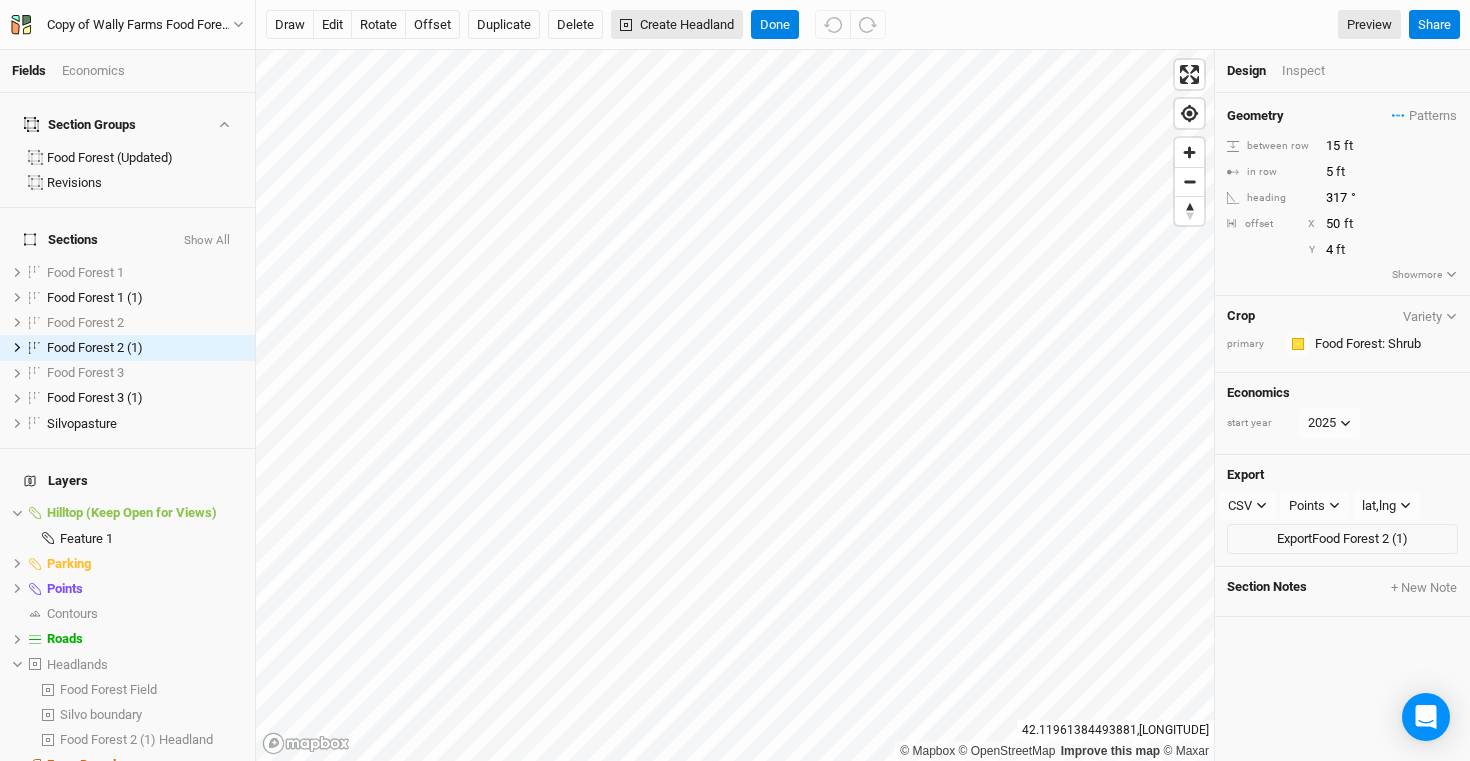 click on "Create Headland" at bounding box center (677, 25) 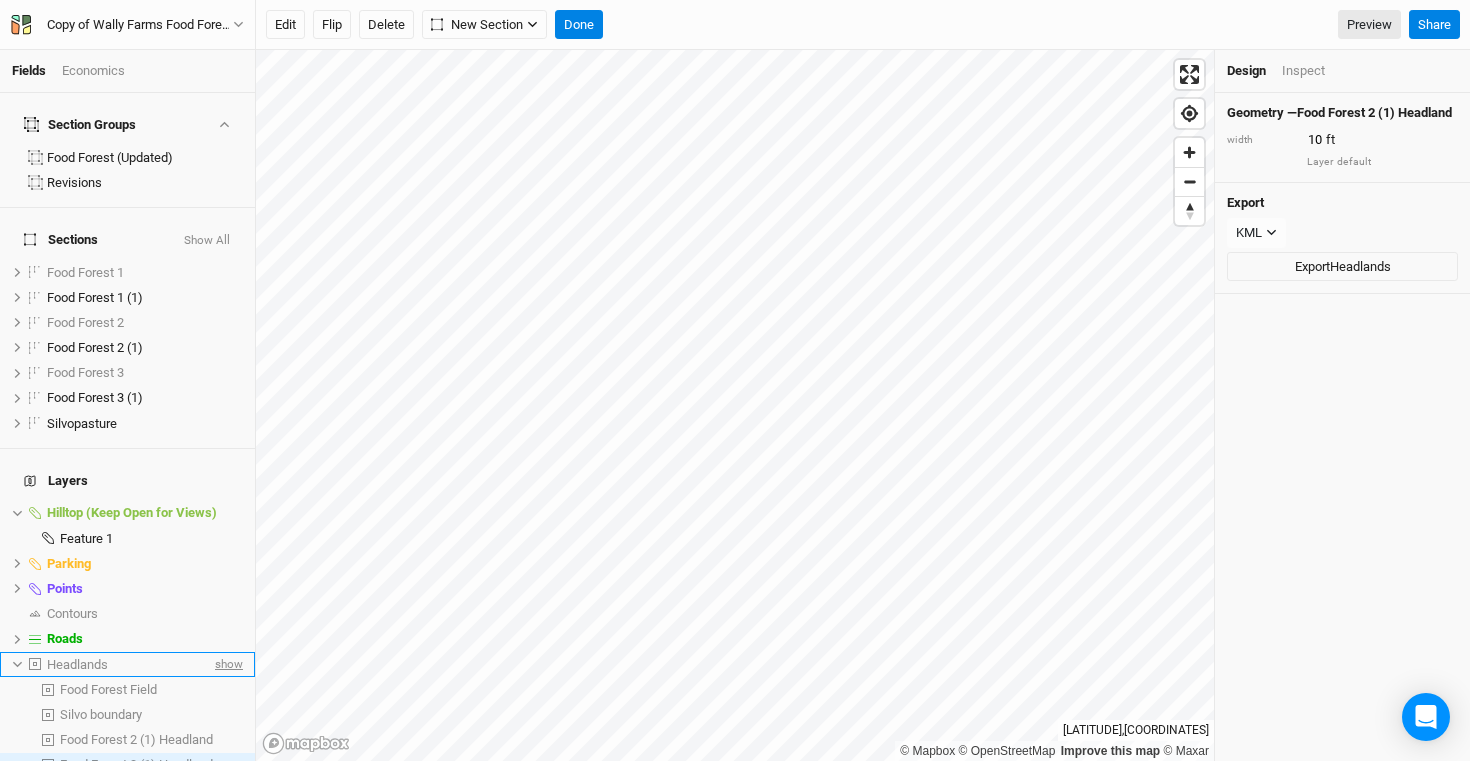 click on "show" at bounding box center (227, 664) 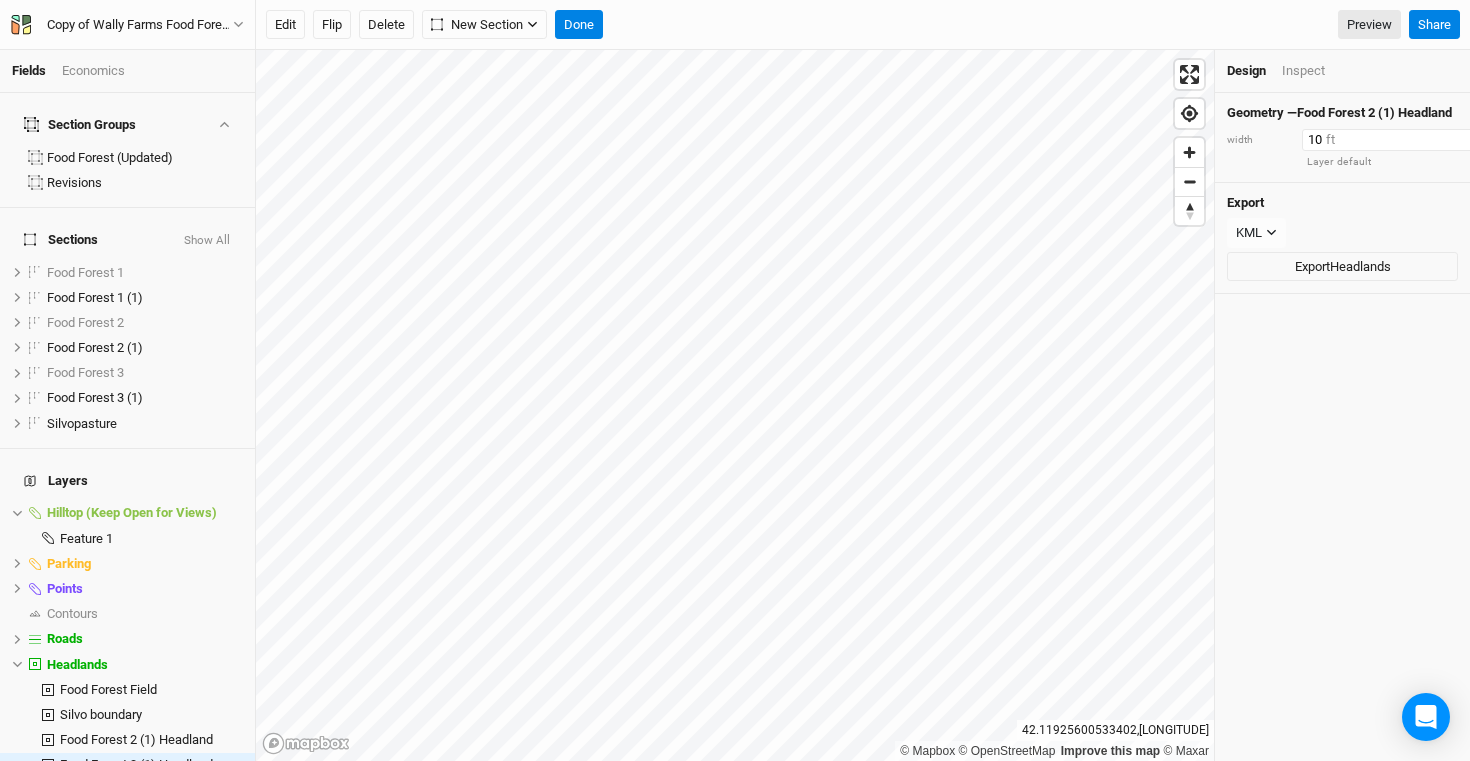 click on "10" at bounding box center (1389, 140) 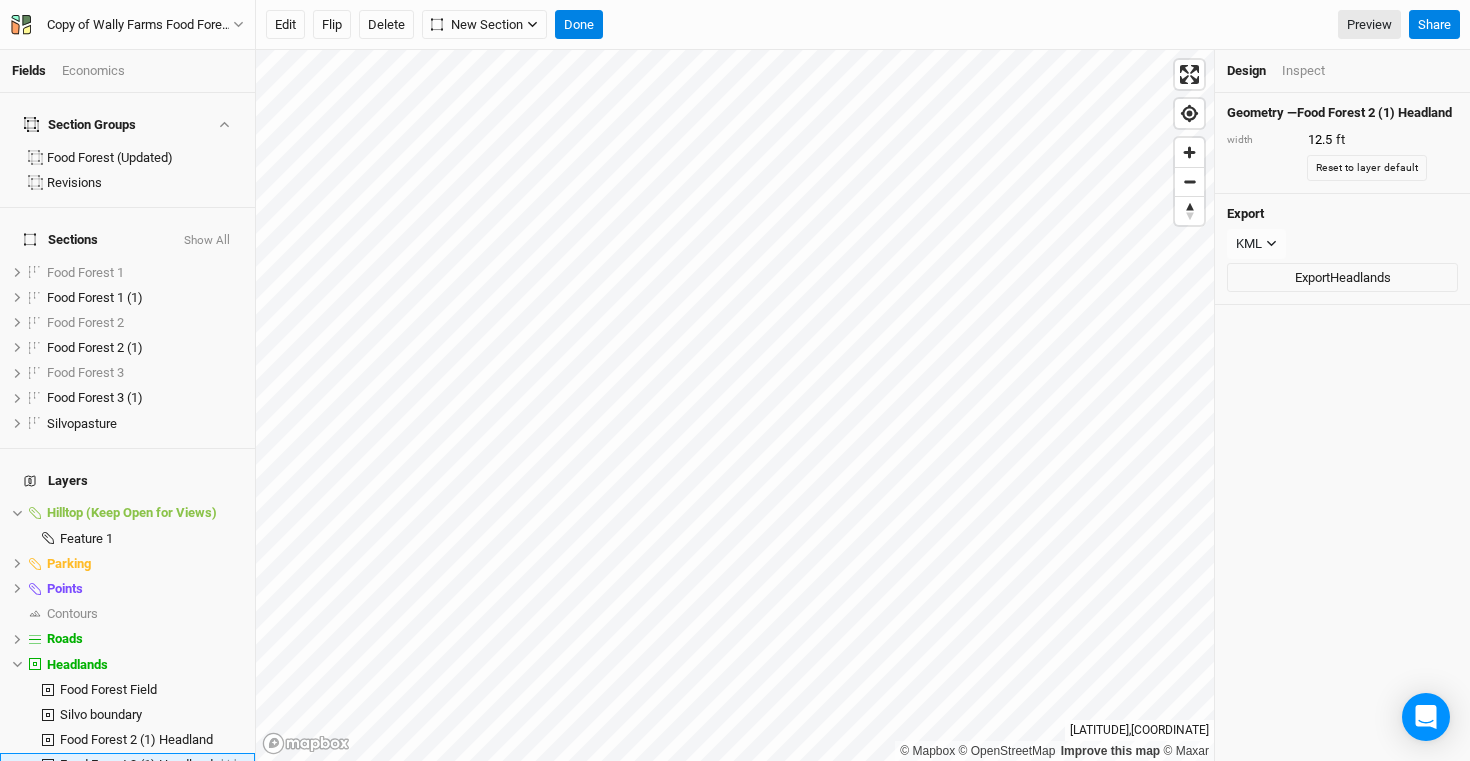 click on "hide" at bounding box center (230, 765) 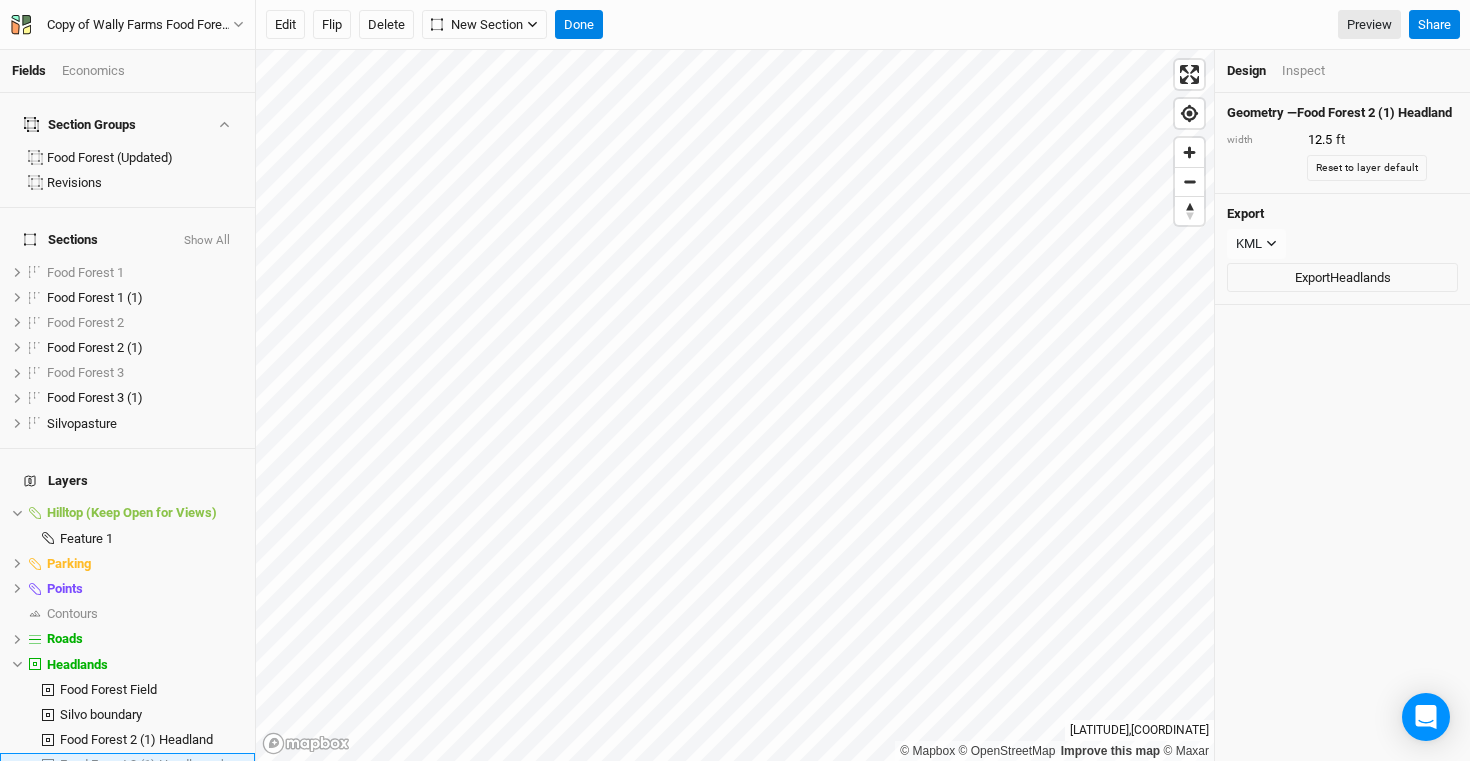 click on "show" at bounding box center [227, 765] 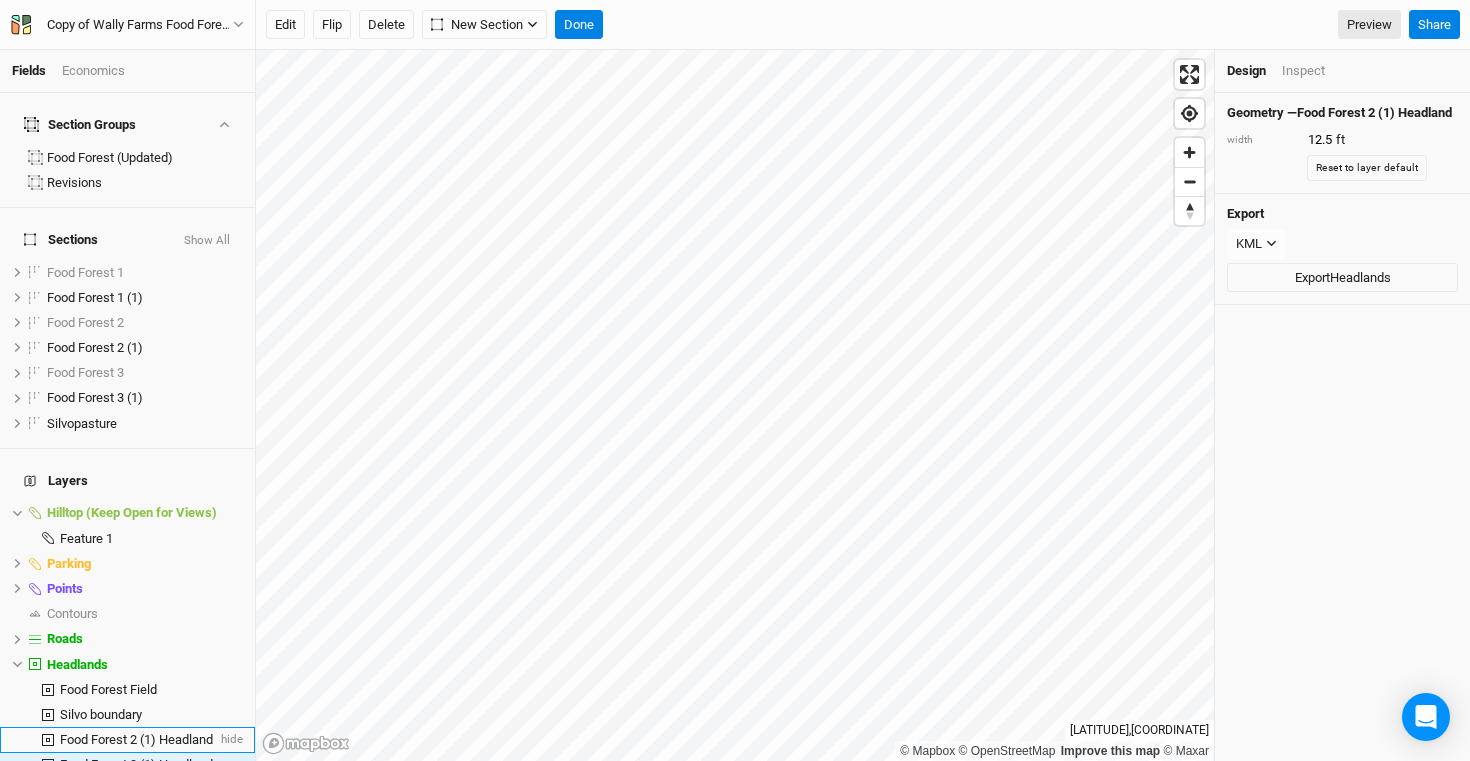click on "Food Forest 2 (1) Headland" at bounding box center [136, 739] 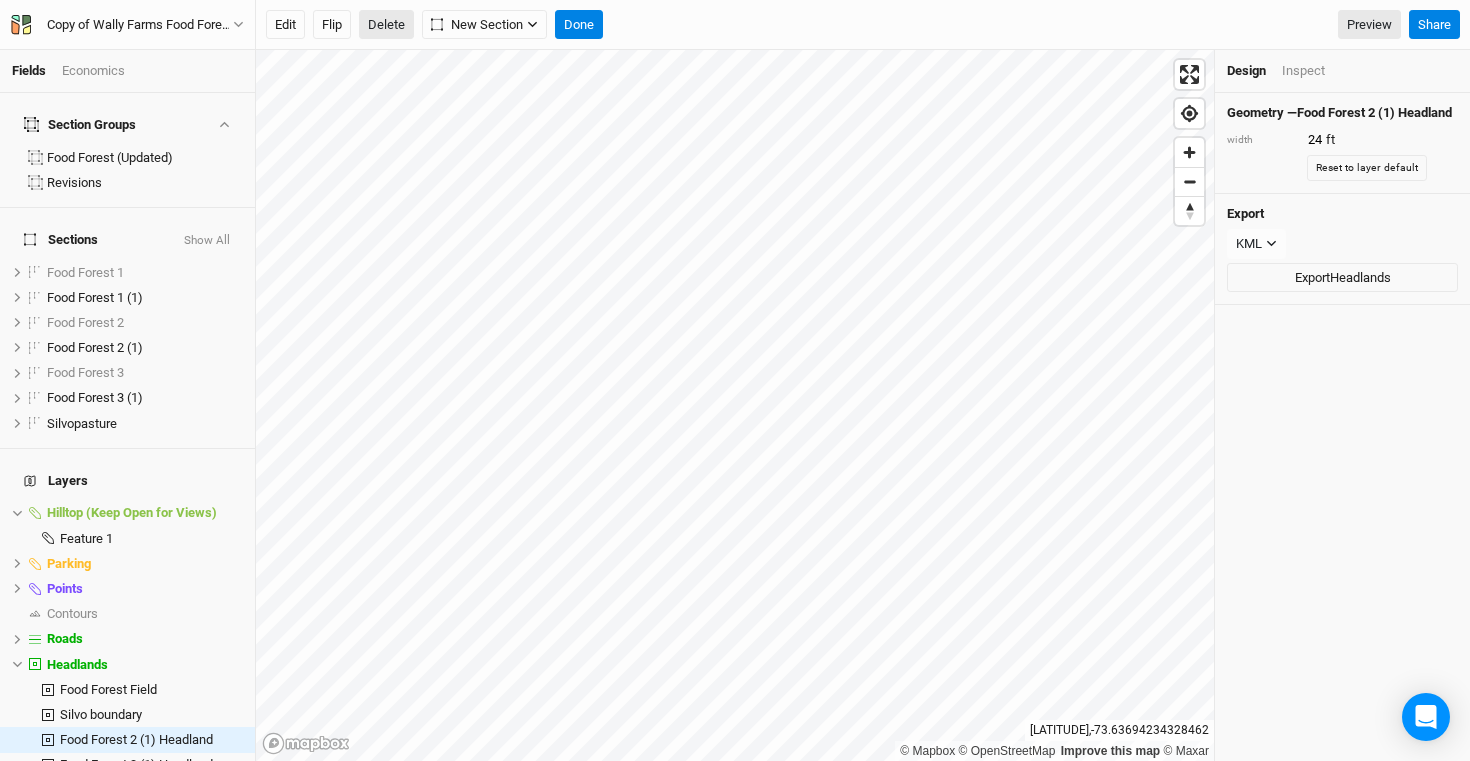 click on "Delete" at bounding box center (386, 25) 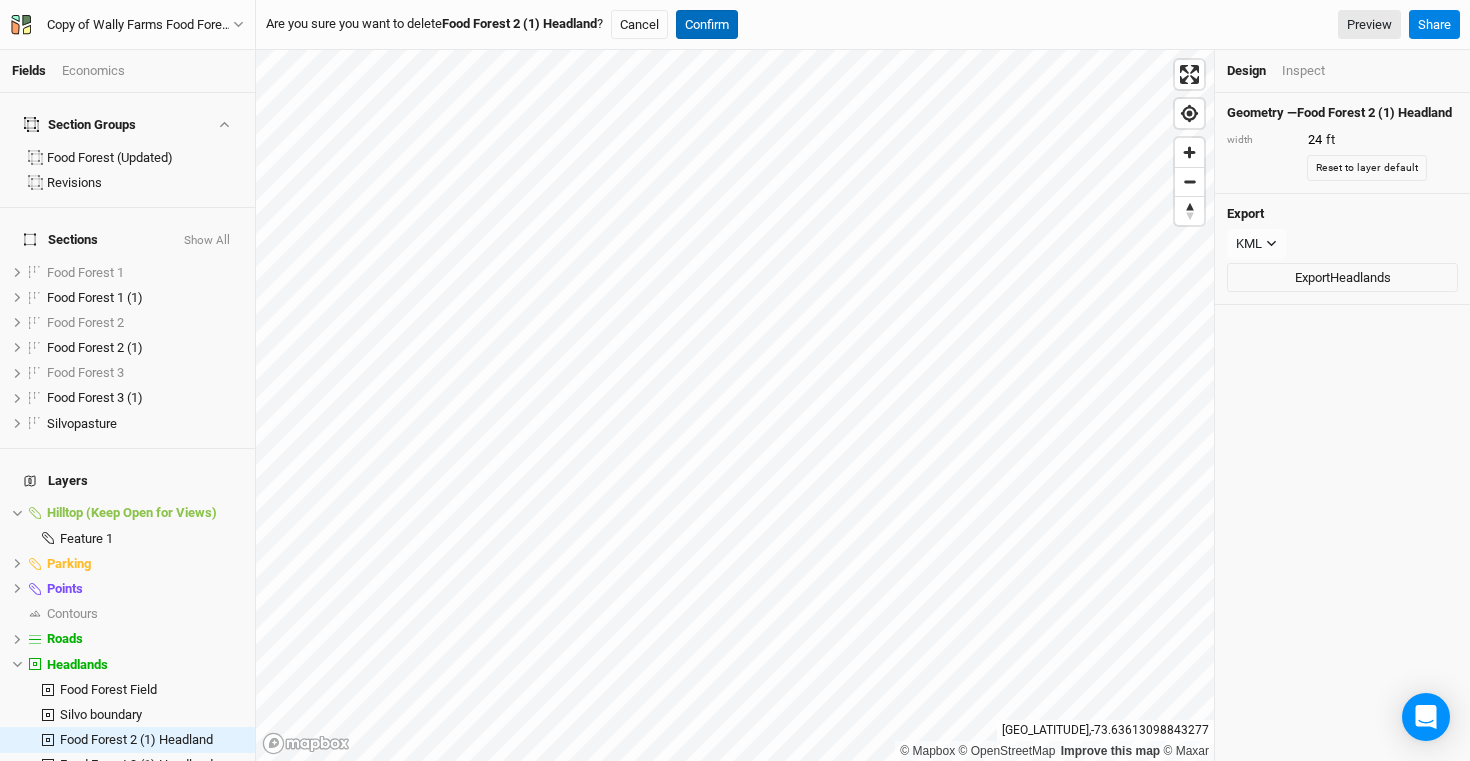 click on "Confirm" at bounding box center [707, 25] 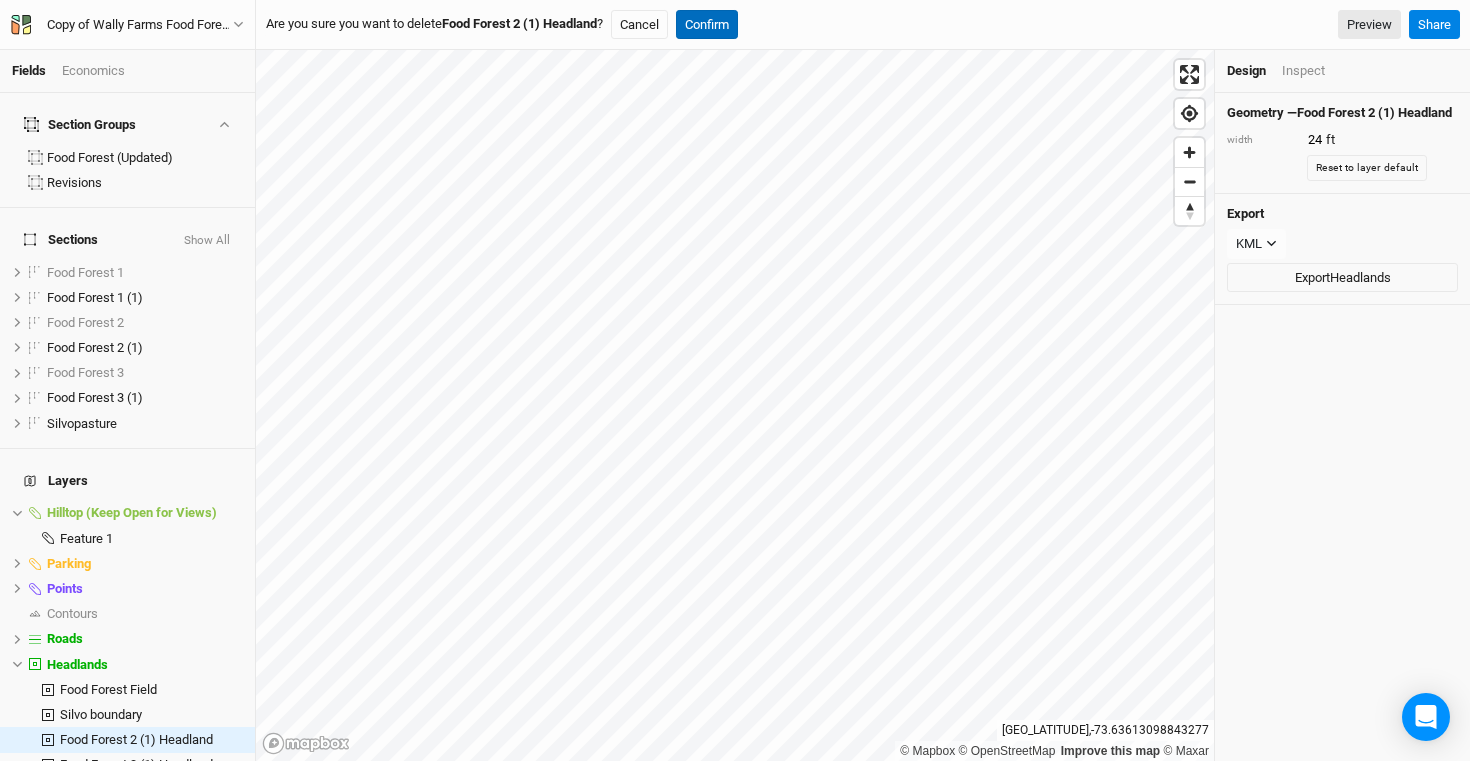 type on "10" 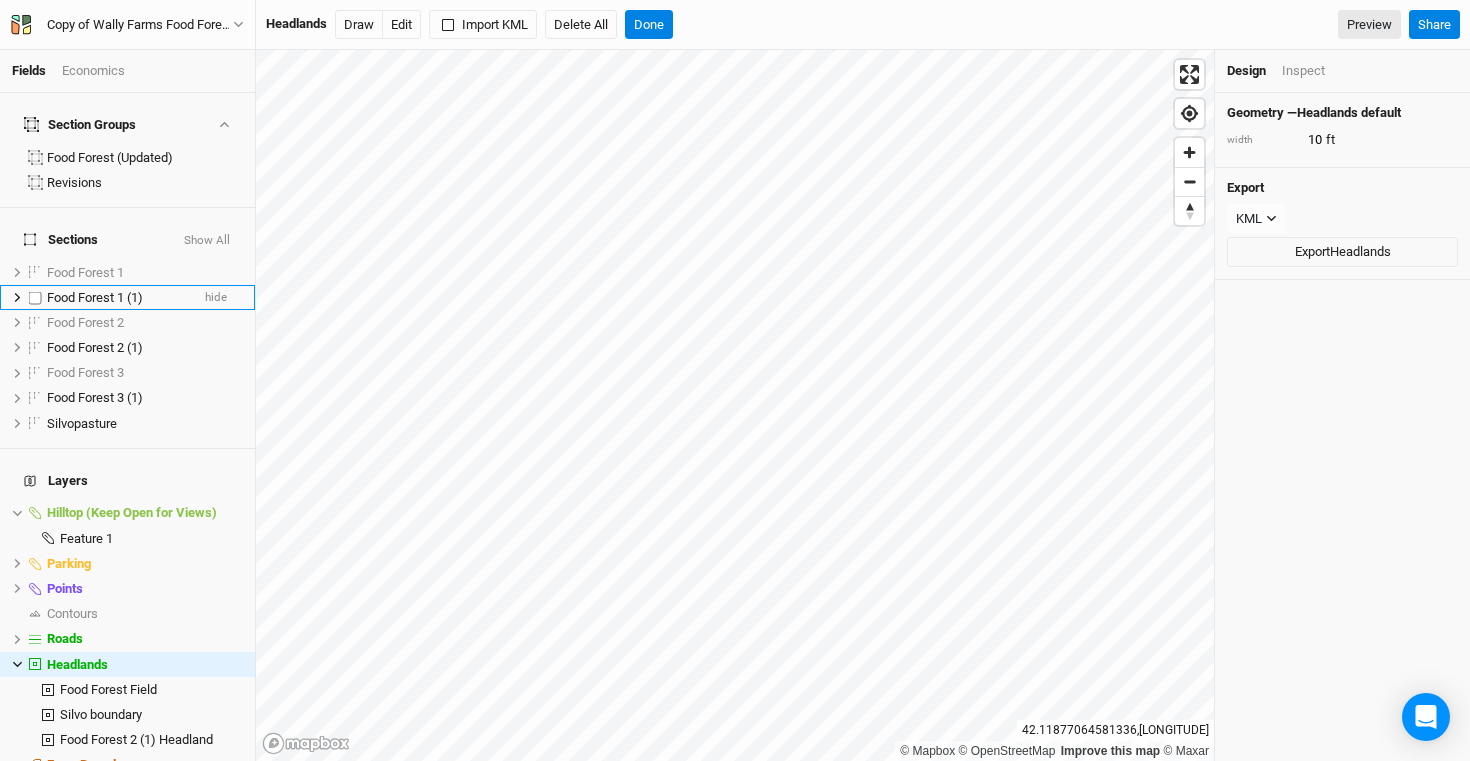click on "Food Forest 1 (1) hide" at bounding box center [127, 297] 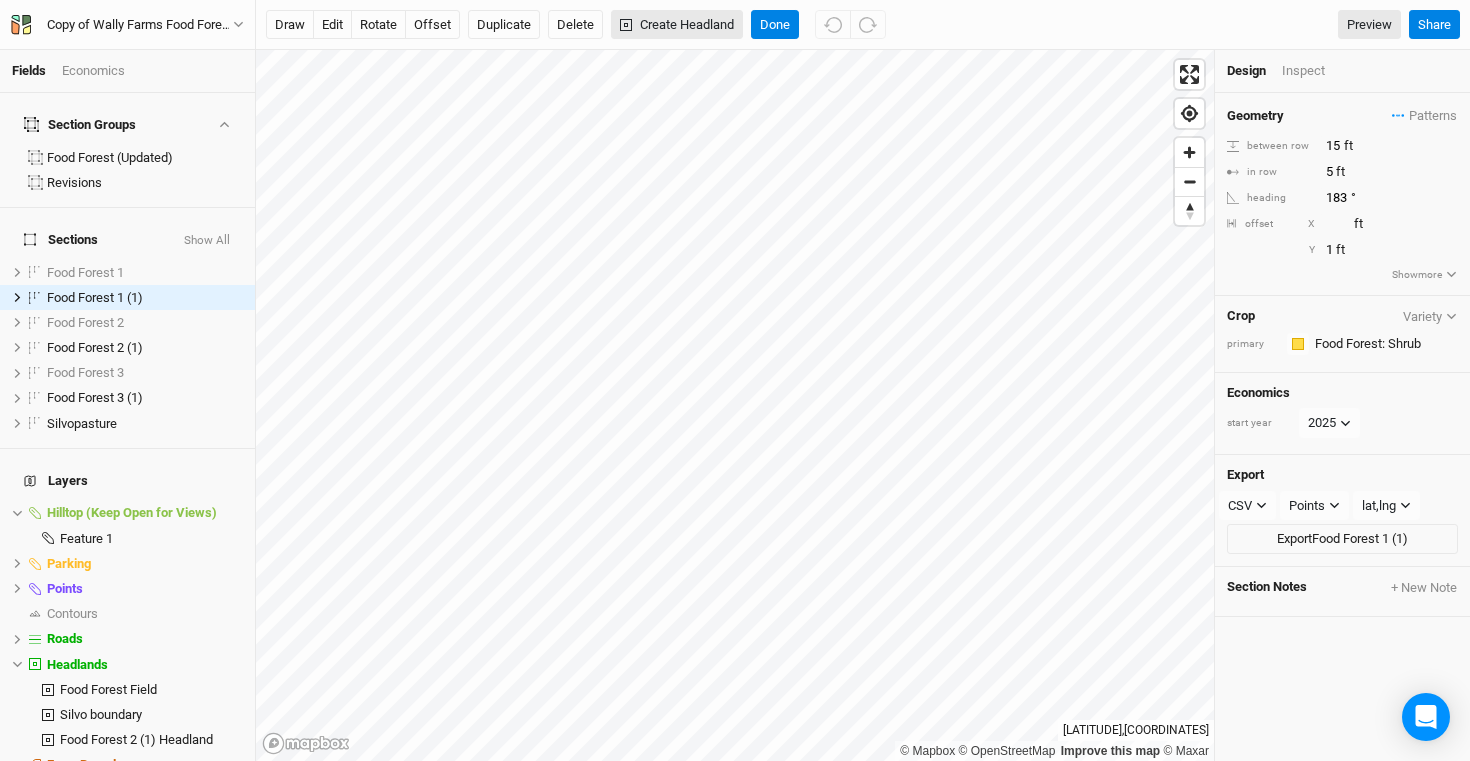 click on "Create Headland" at bounding box center (677, 25) 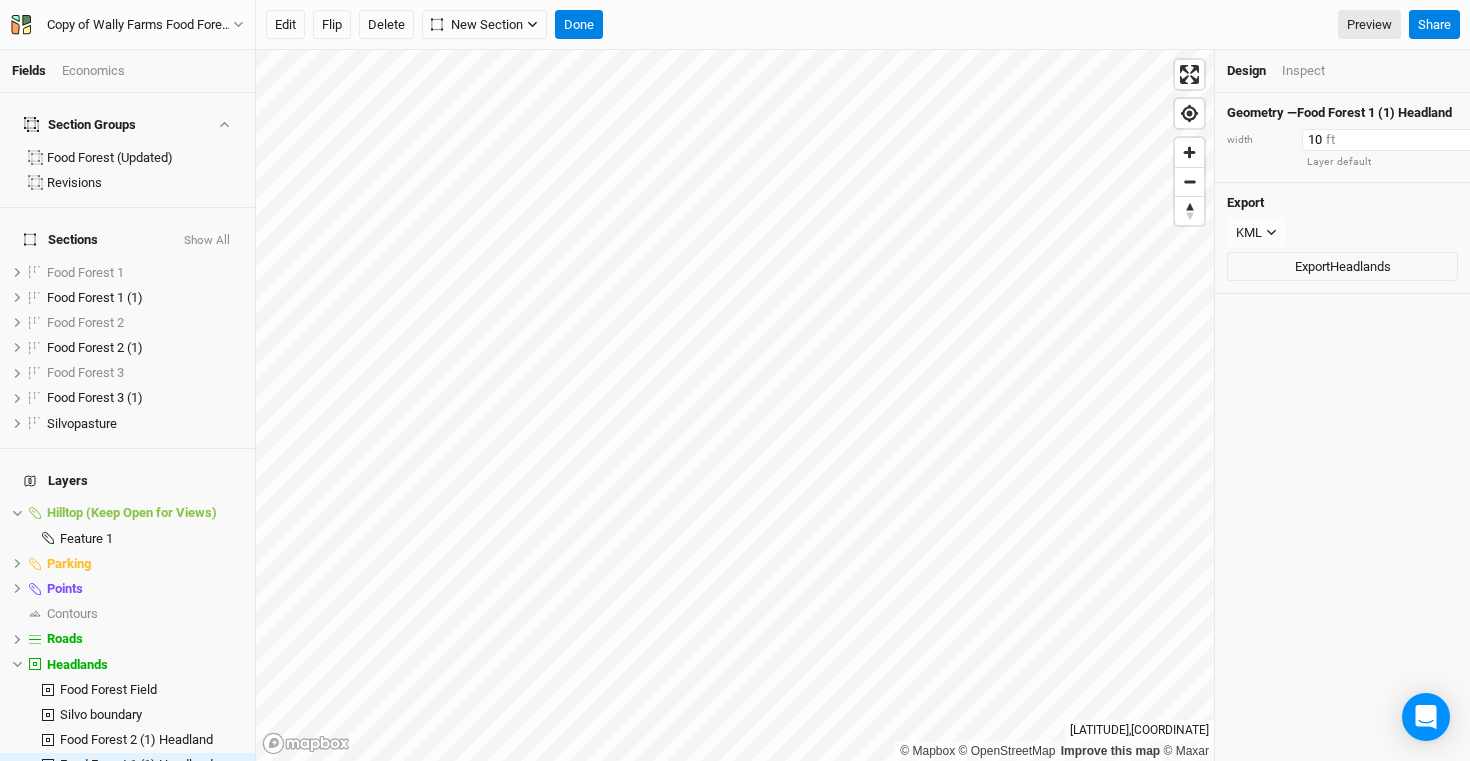 click on "10" at bounding box center [1389, 140] 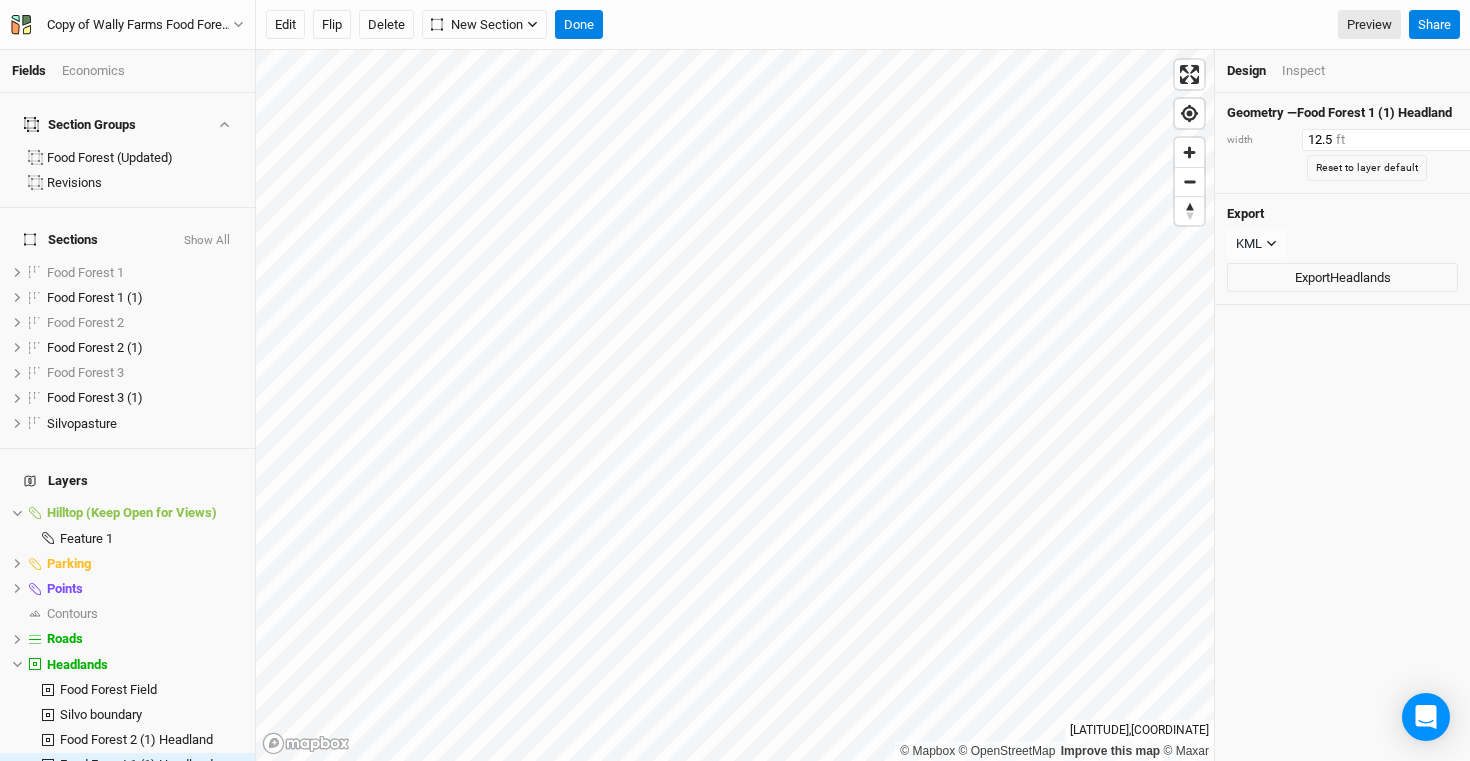 click on "12.5" at bounding box center (1389, 140) 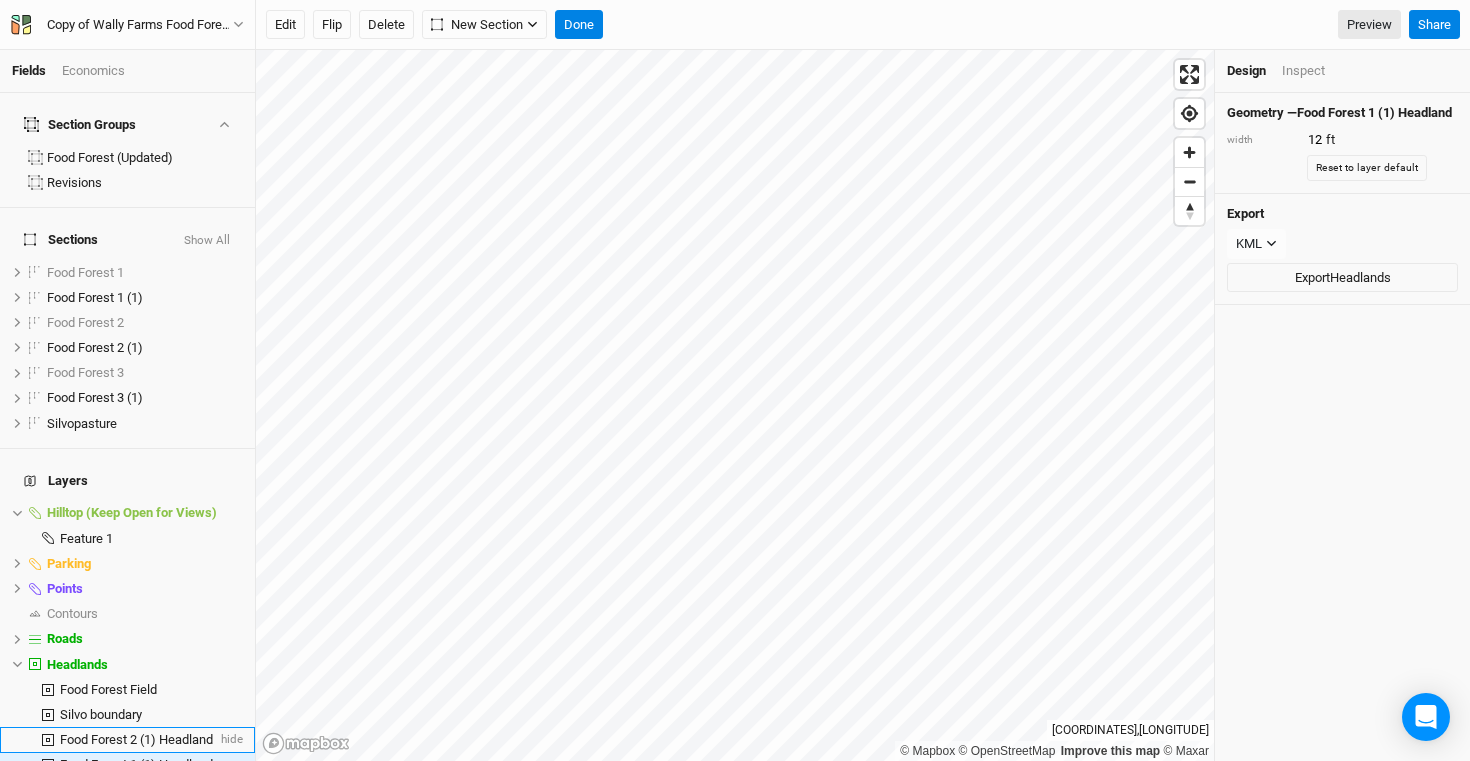 click on "Food Forest 2 (1) Headland" at bounding box center (136, 739) 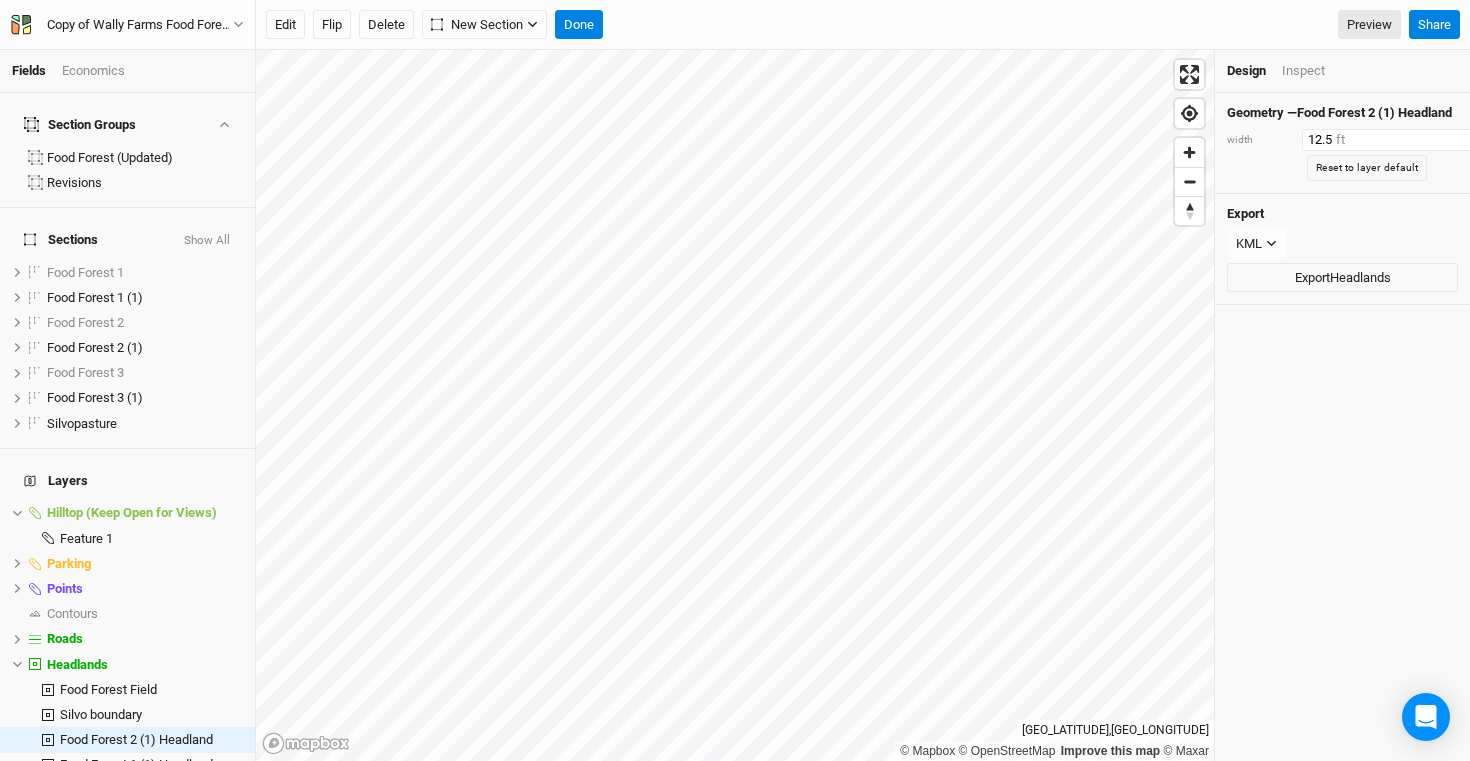 click on "12.5" at bounding box center (1389, 140) 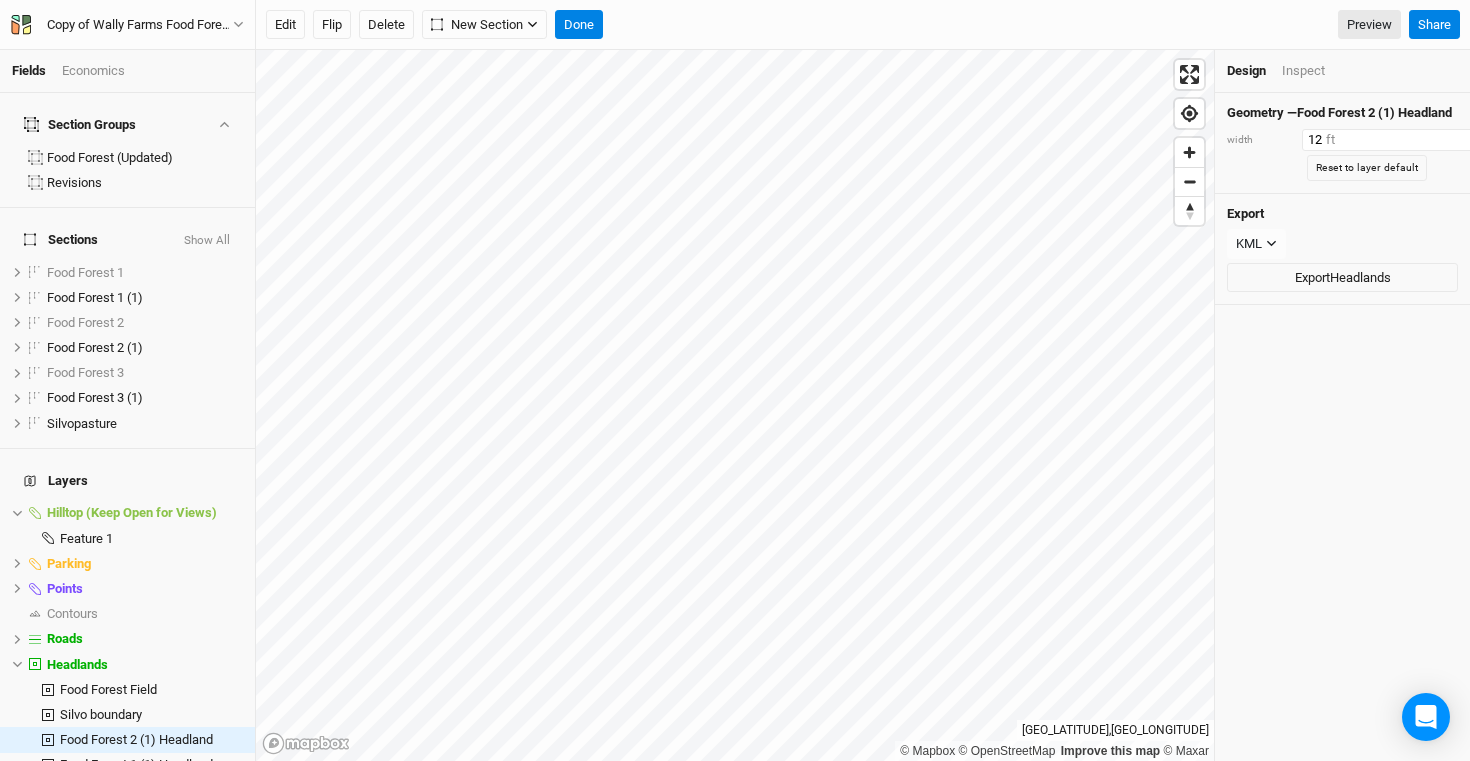 type on "12" 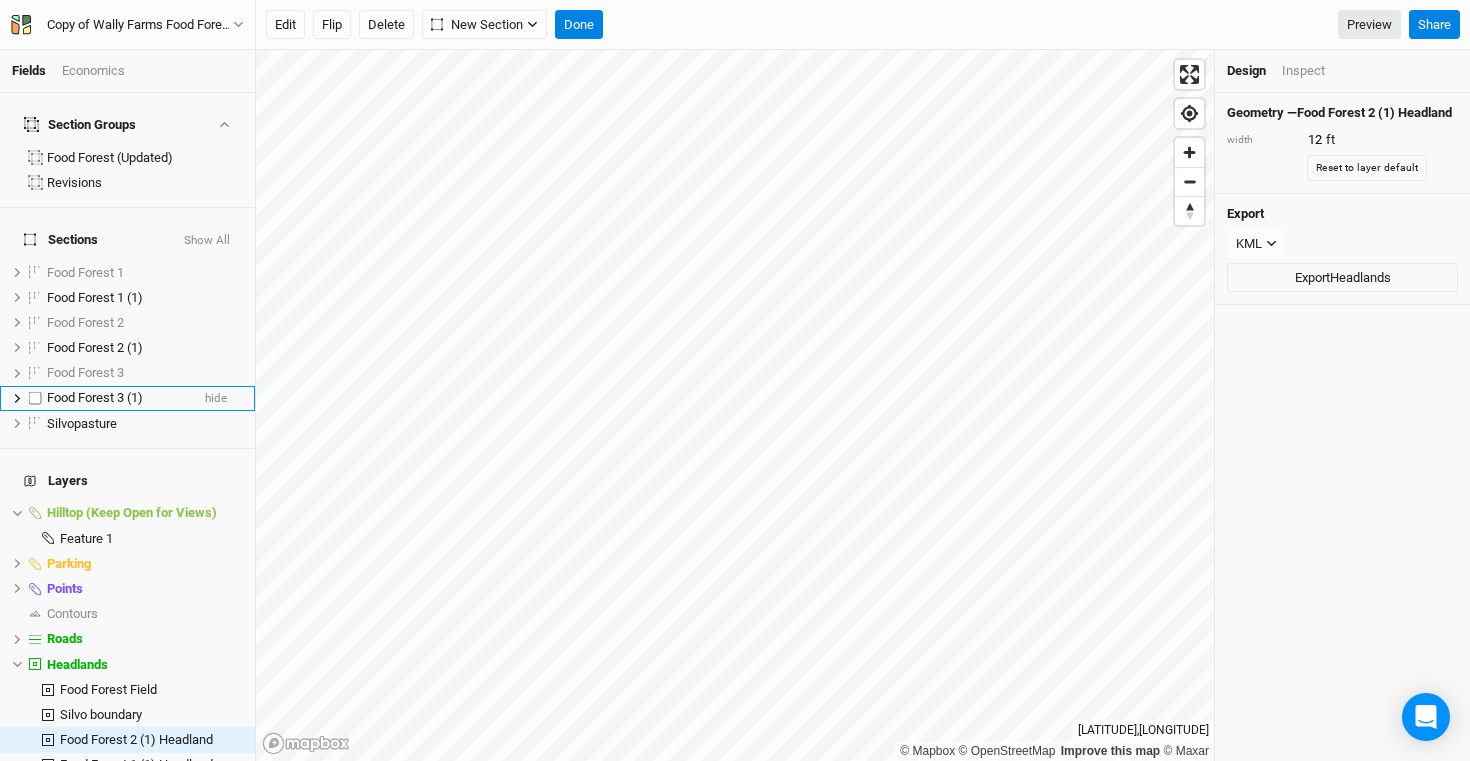 click on "Food Forest 3 (1)" at bounding box center (95, 397) 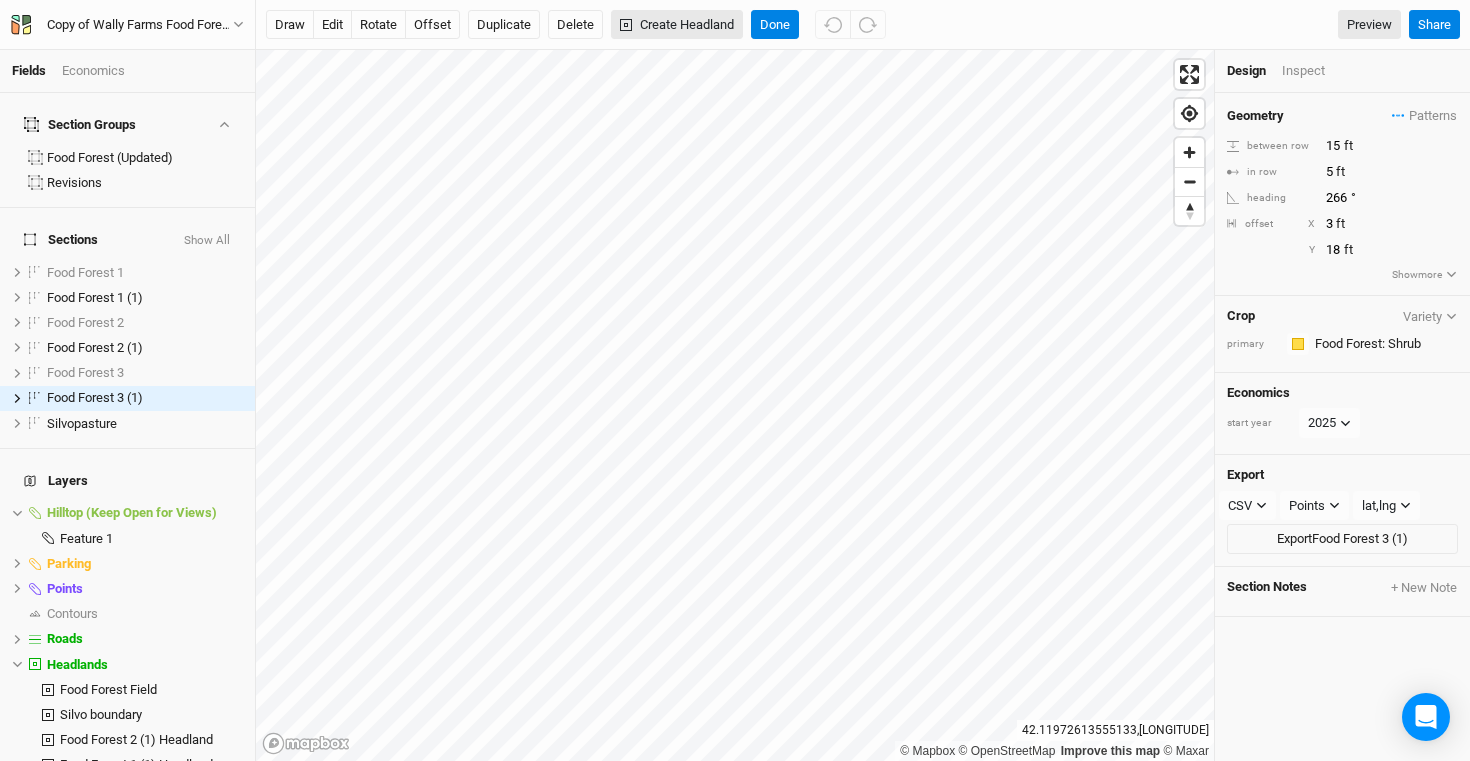 click on "Create Headland" at bounding box center [677, 25] 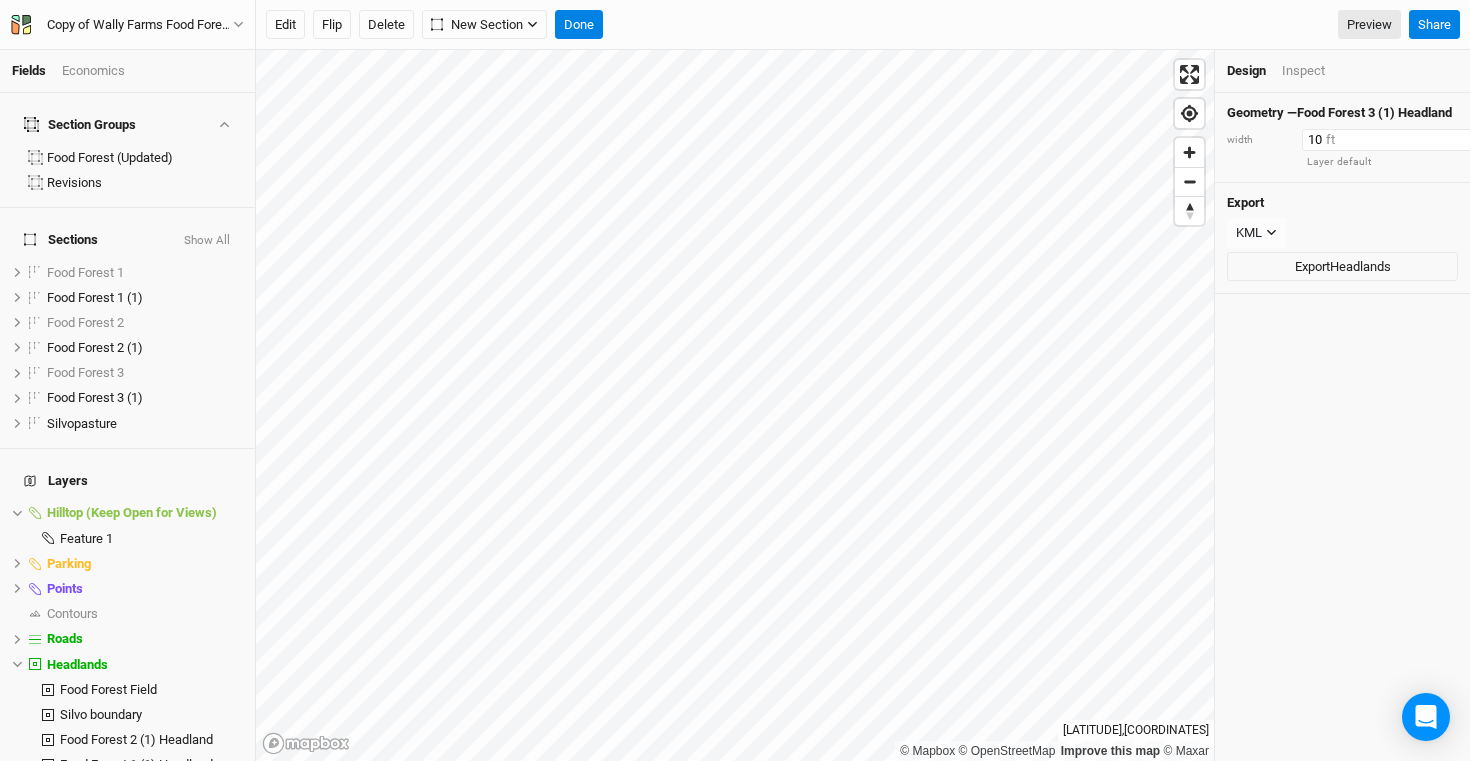 click on "10" at bounding box center (1389, 140) 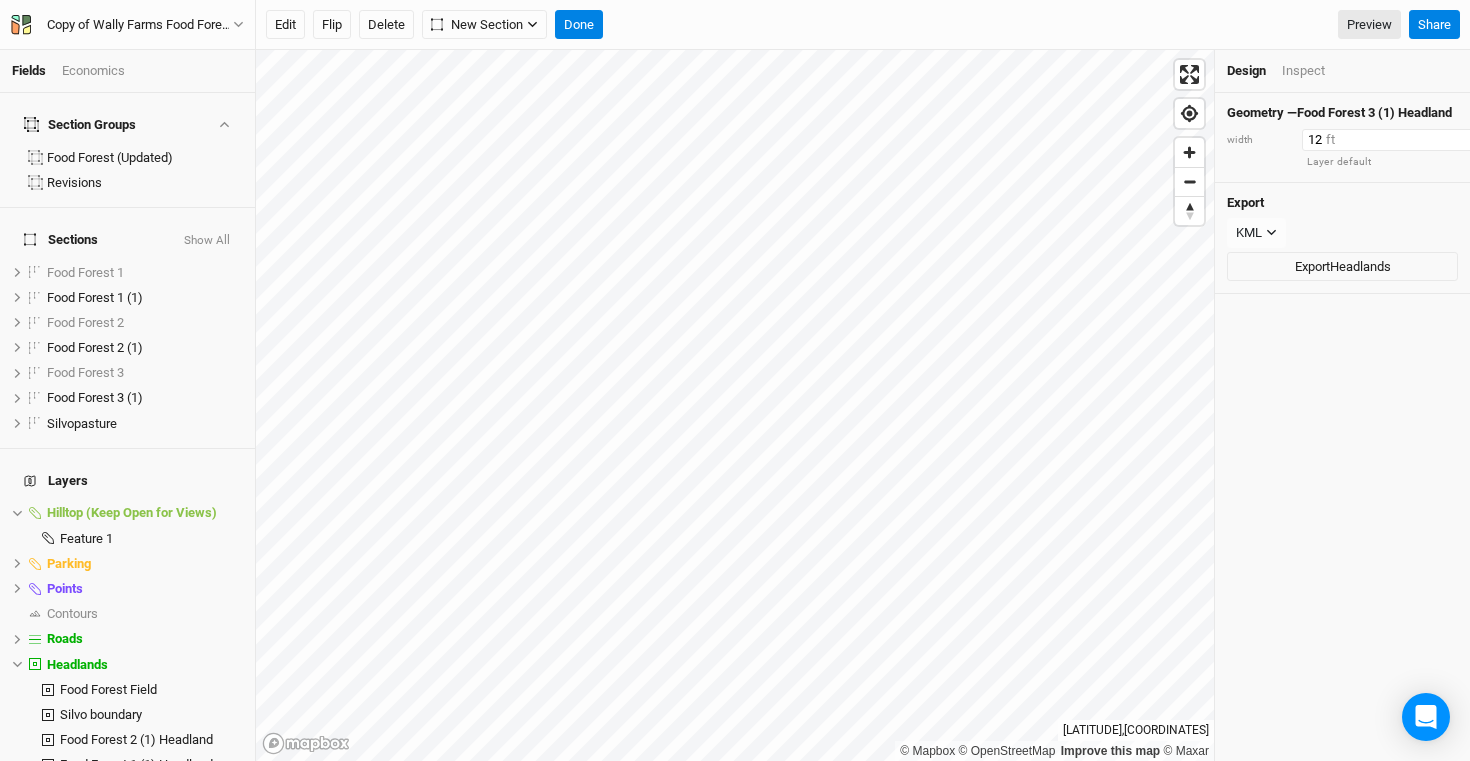 type on "12" 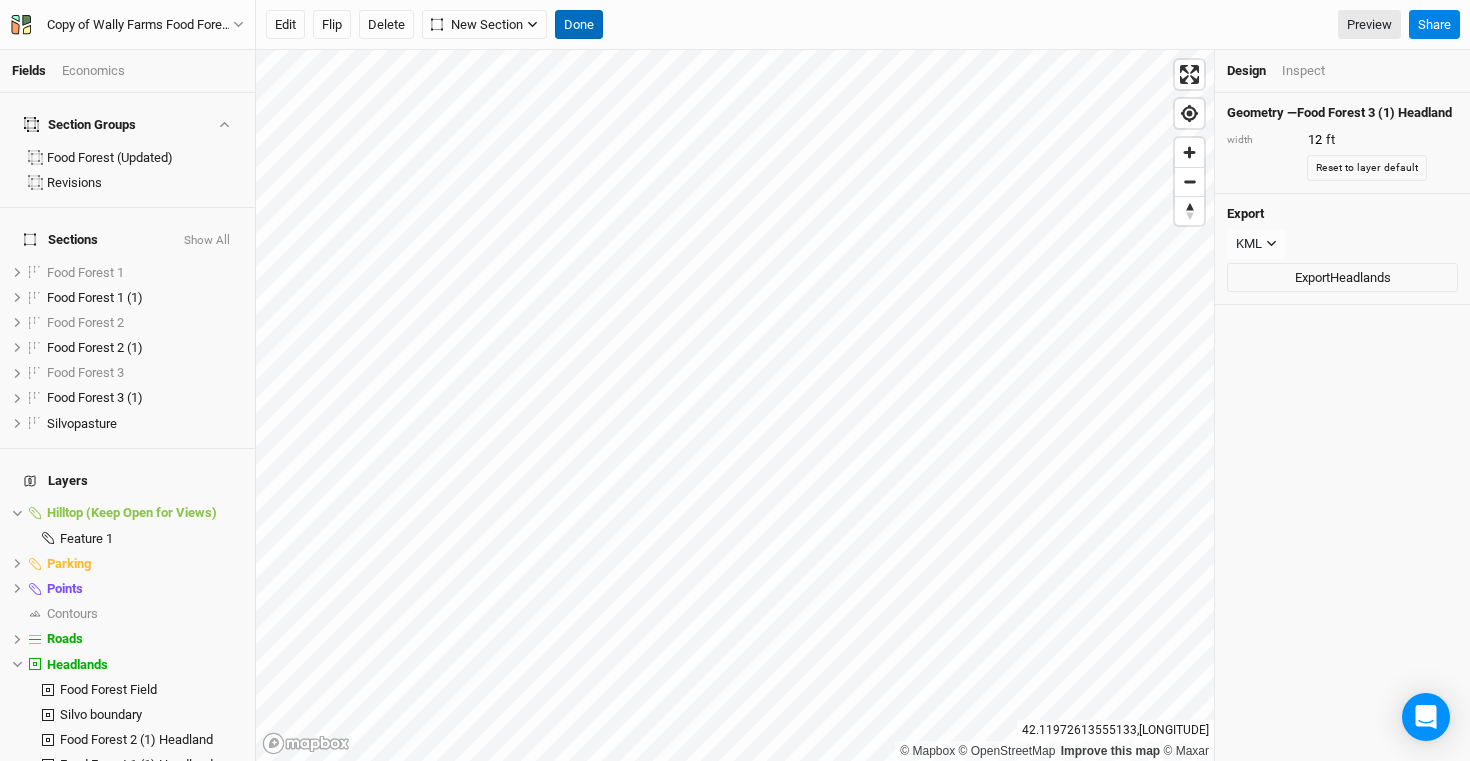 click on "Done" at bounding box center [579, 25] 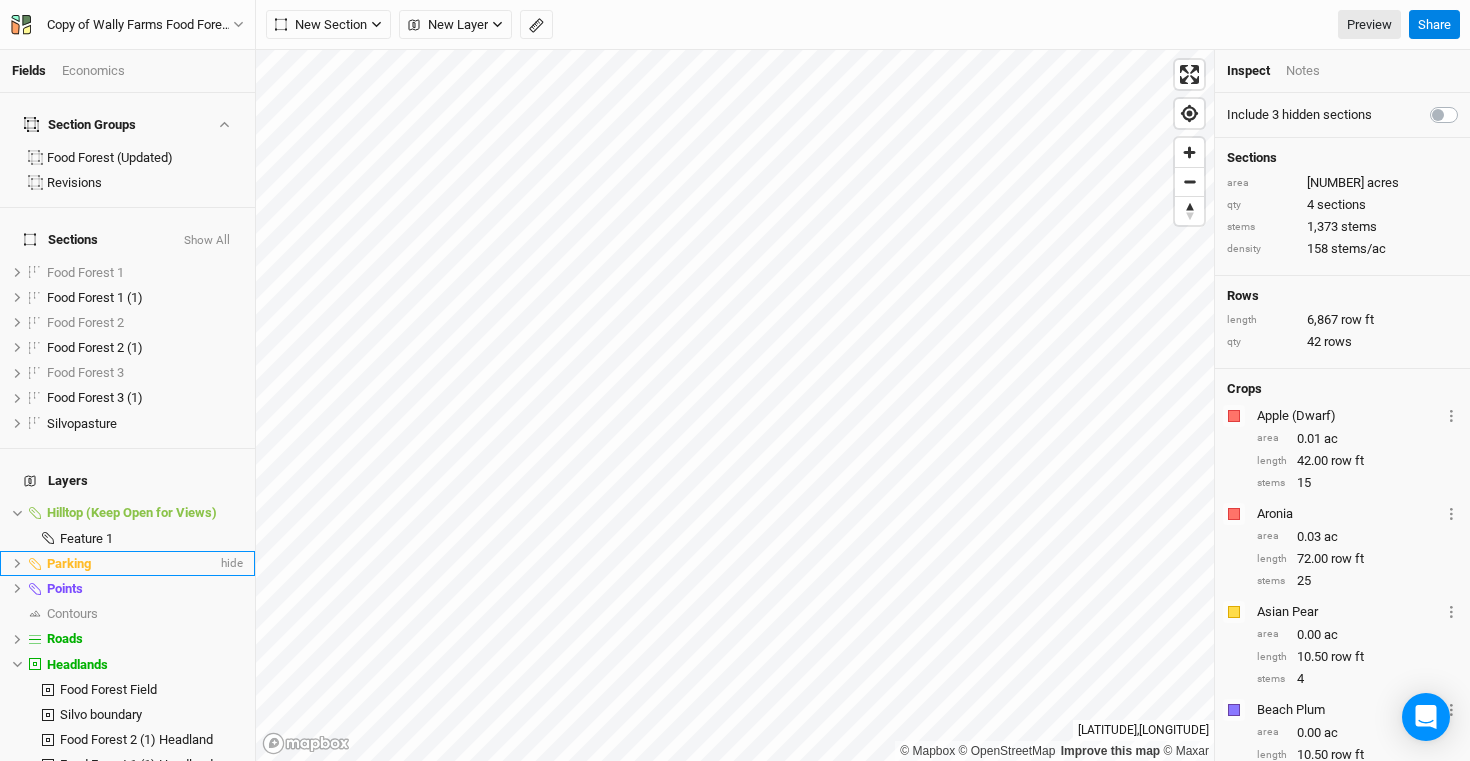 click on "Parking" at bounding box center (132, 564) 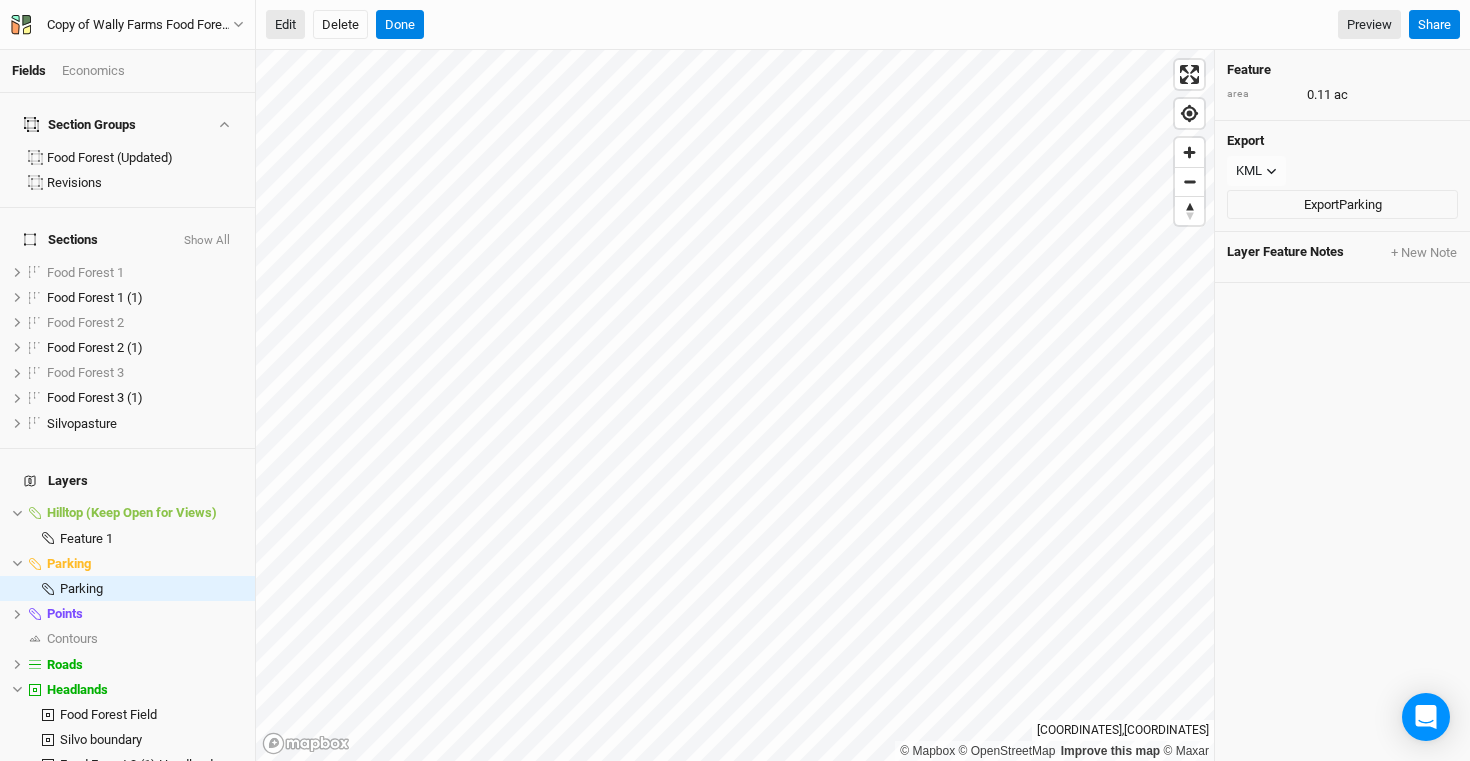 click on "Edit" at bounding box center (285, 25) 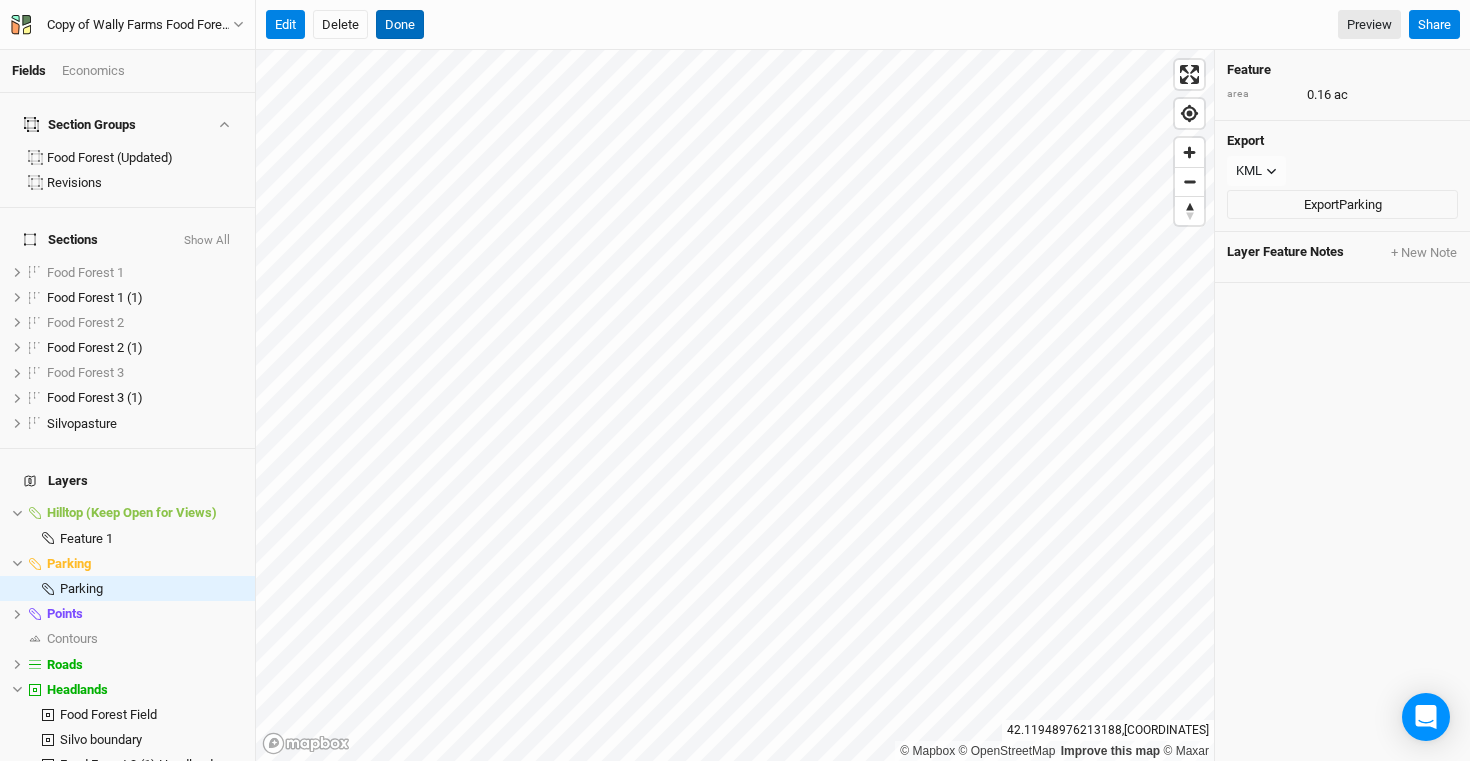 click on "Done" at bounding box center (400, 25) 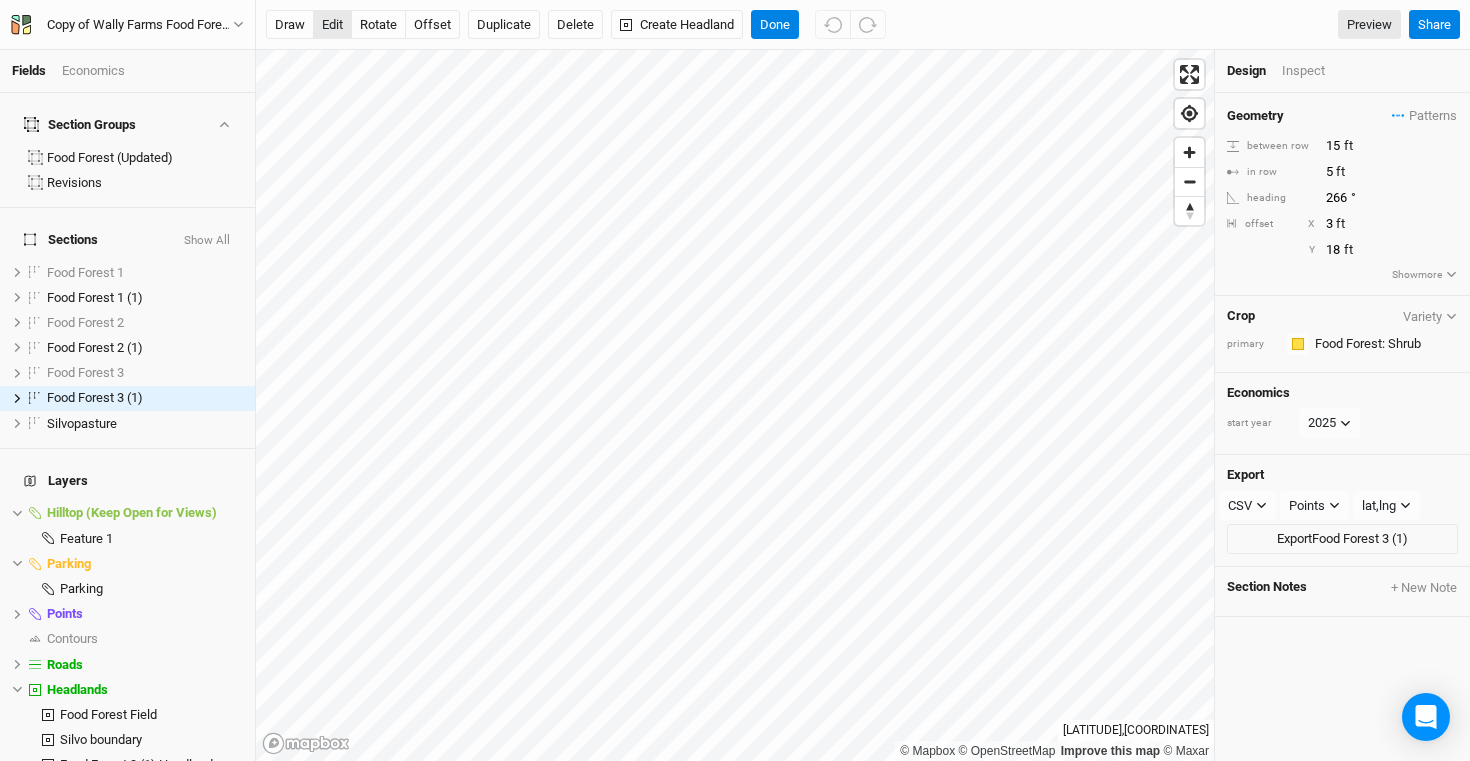 click on "edit" at bounding box center (332, 25) 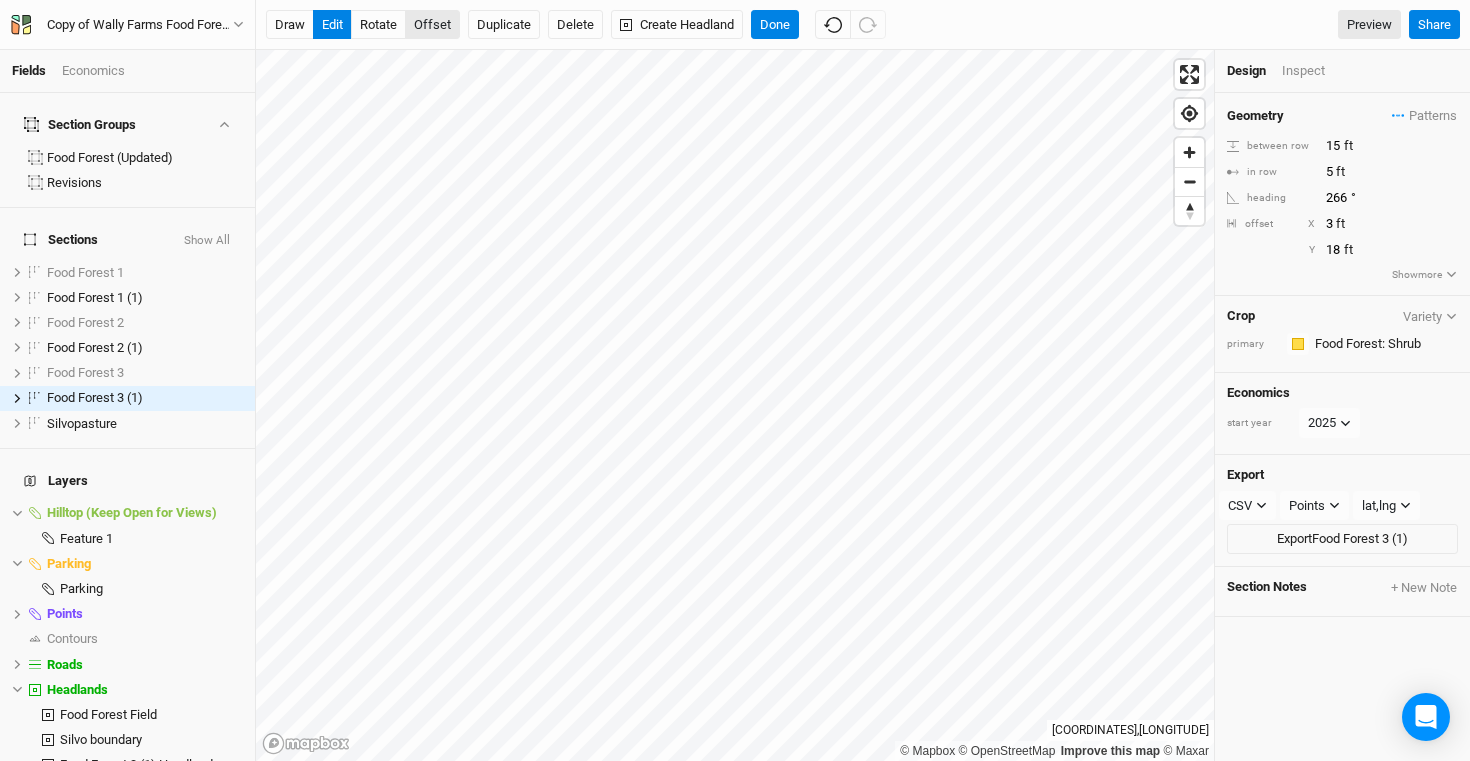 click on "offset" at bounding box center (432, 25) 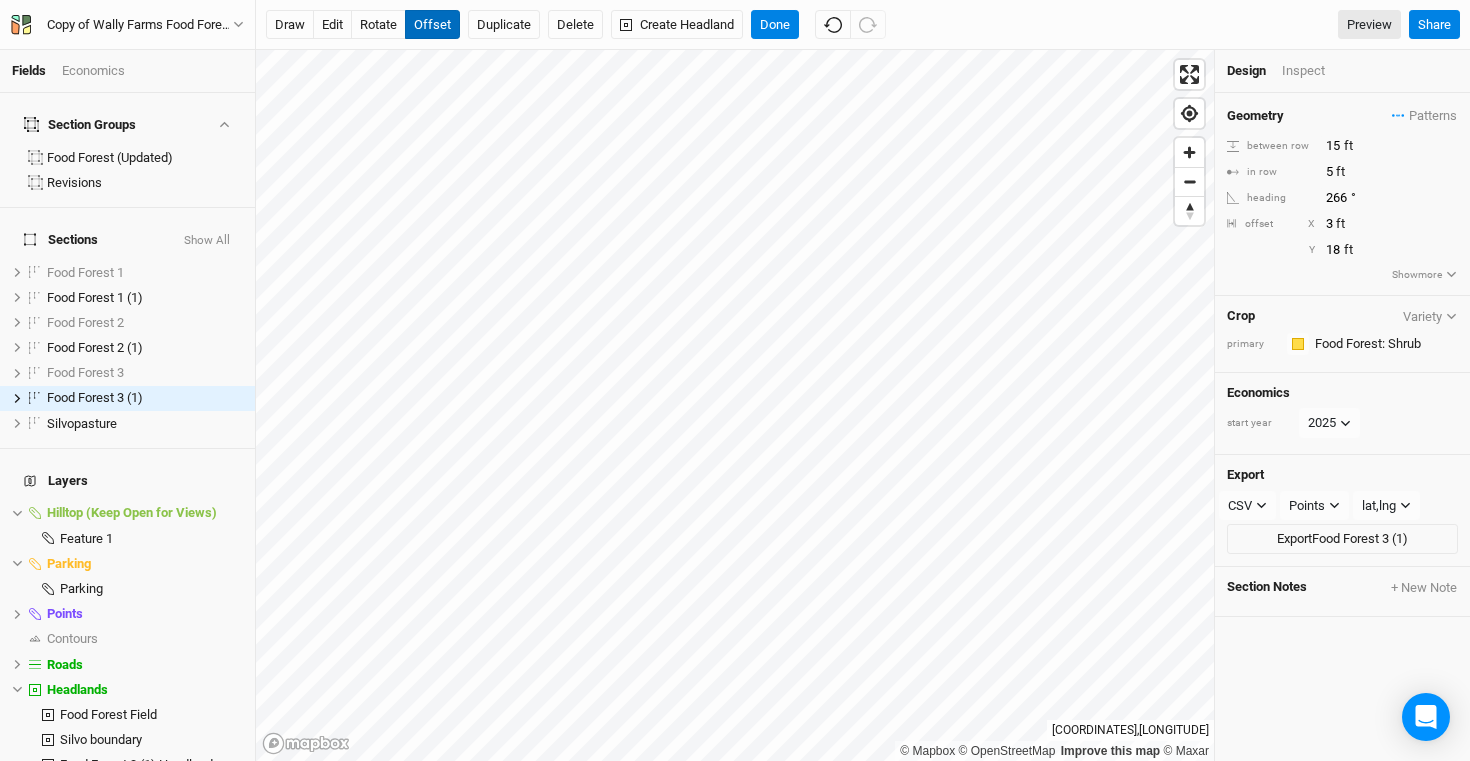 type 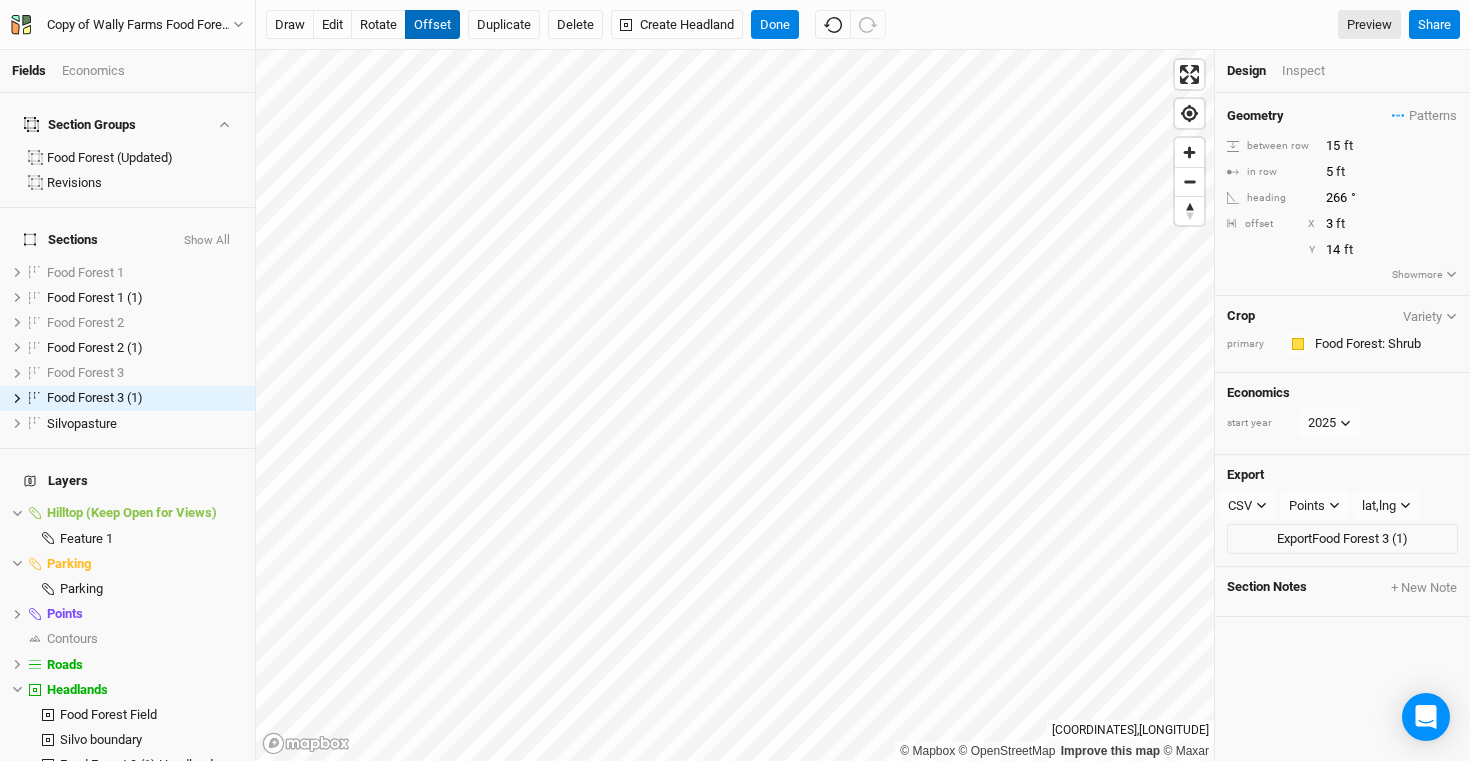 type on "13" 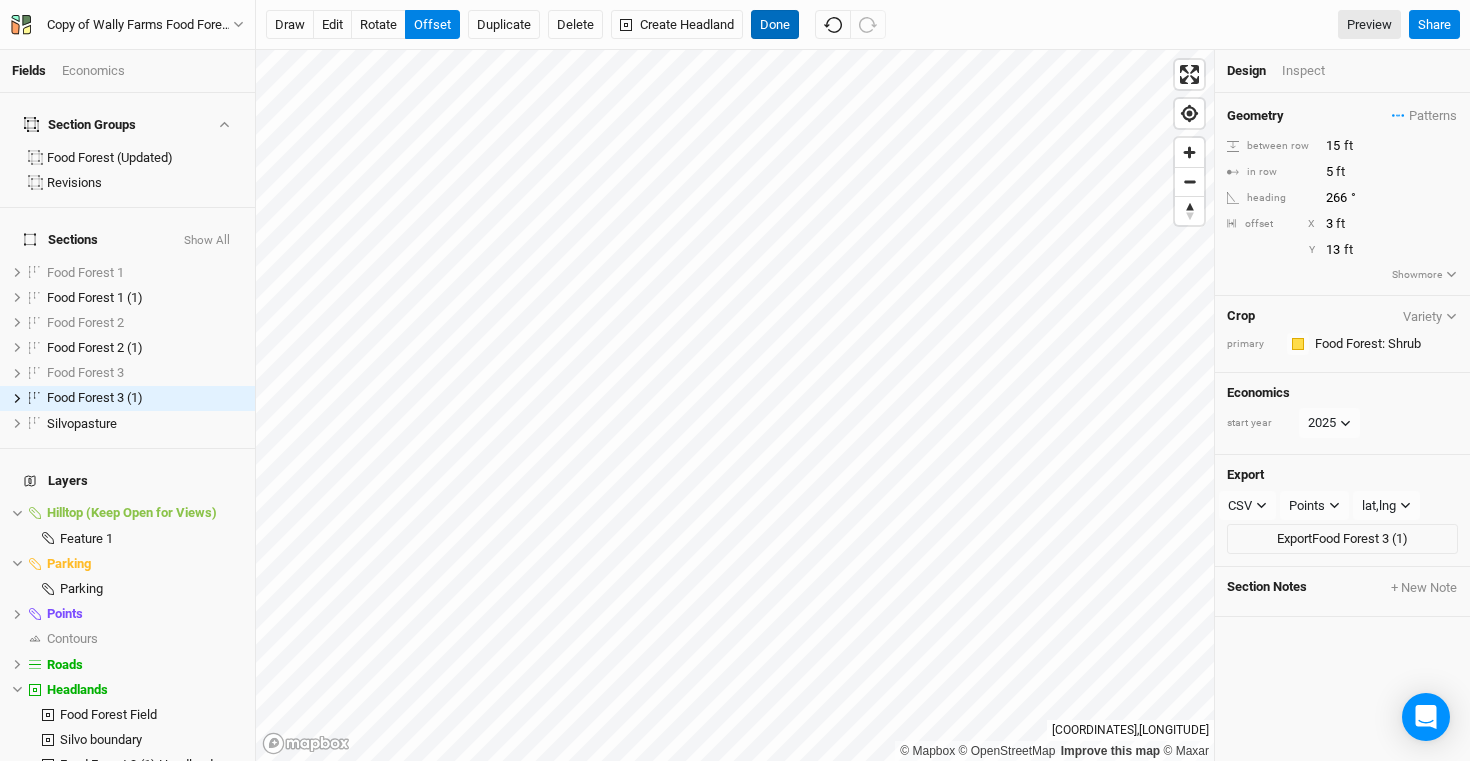 click on "Done" at bounding box center [775, 25] 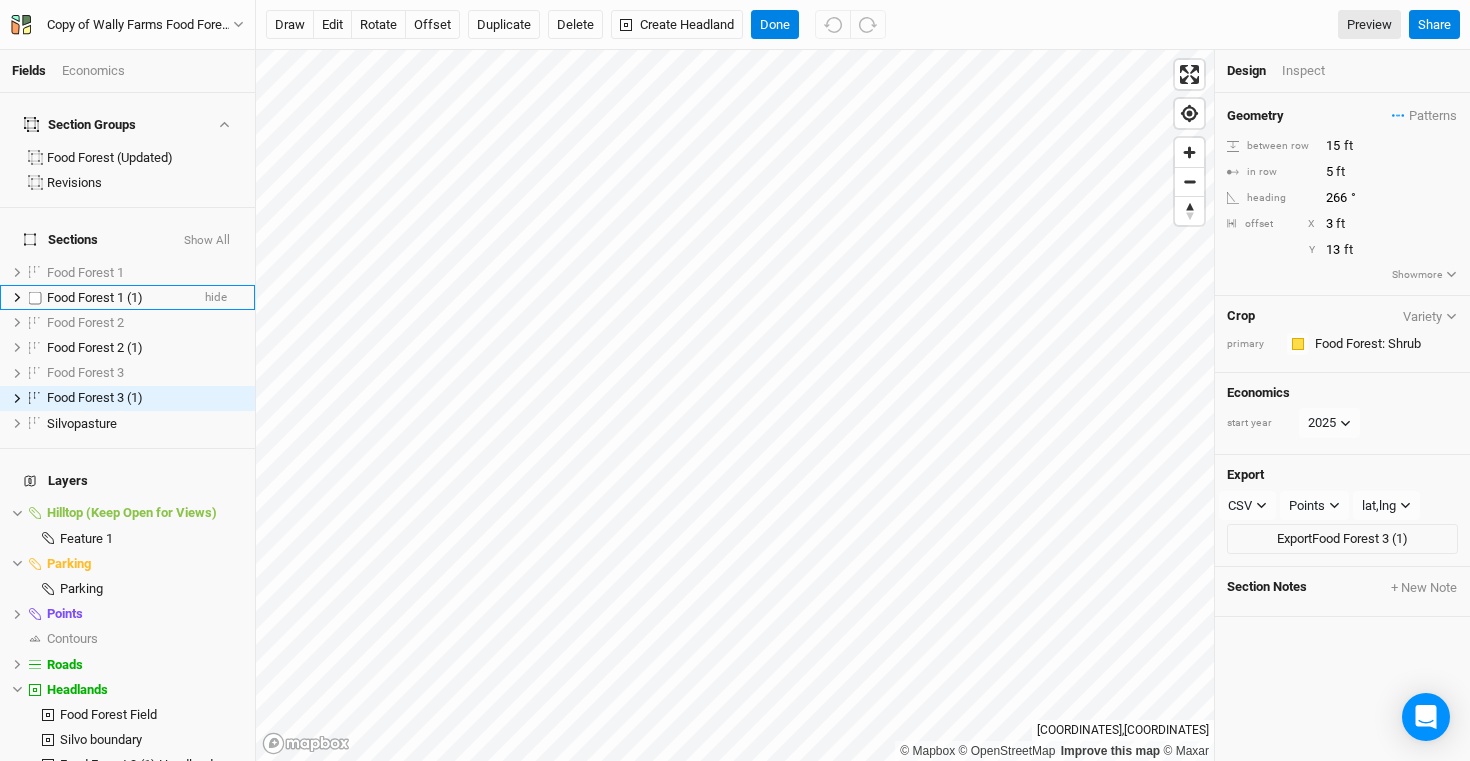 click on "Food Forest 1 (1)" at bounding box center (95, 297) 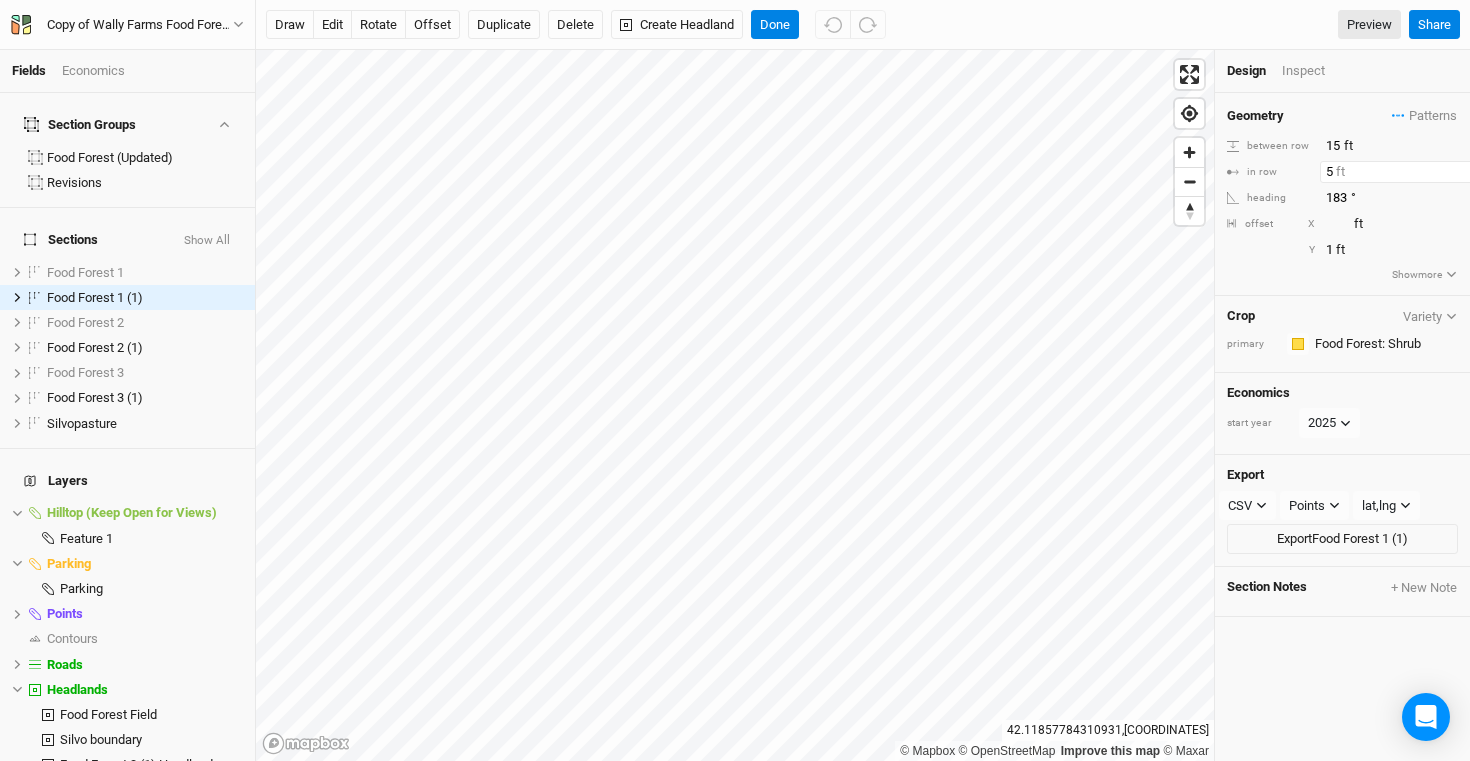 click on "5" at bounding box center (1407, 172) 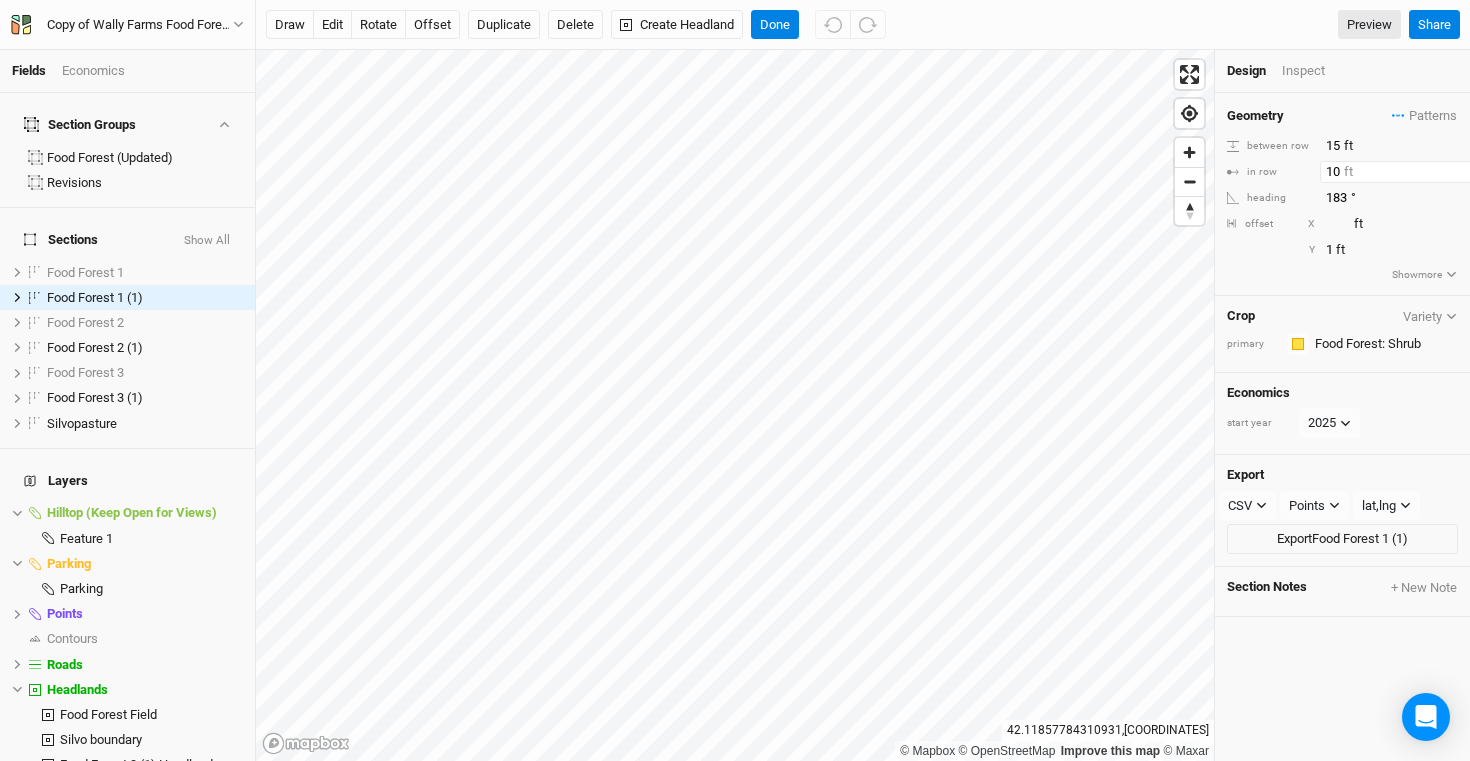 type on "10" 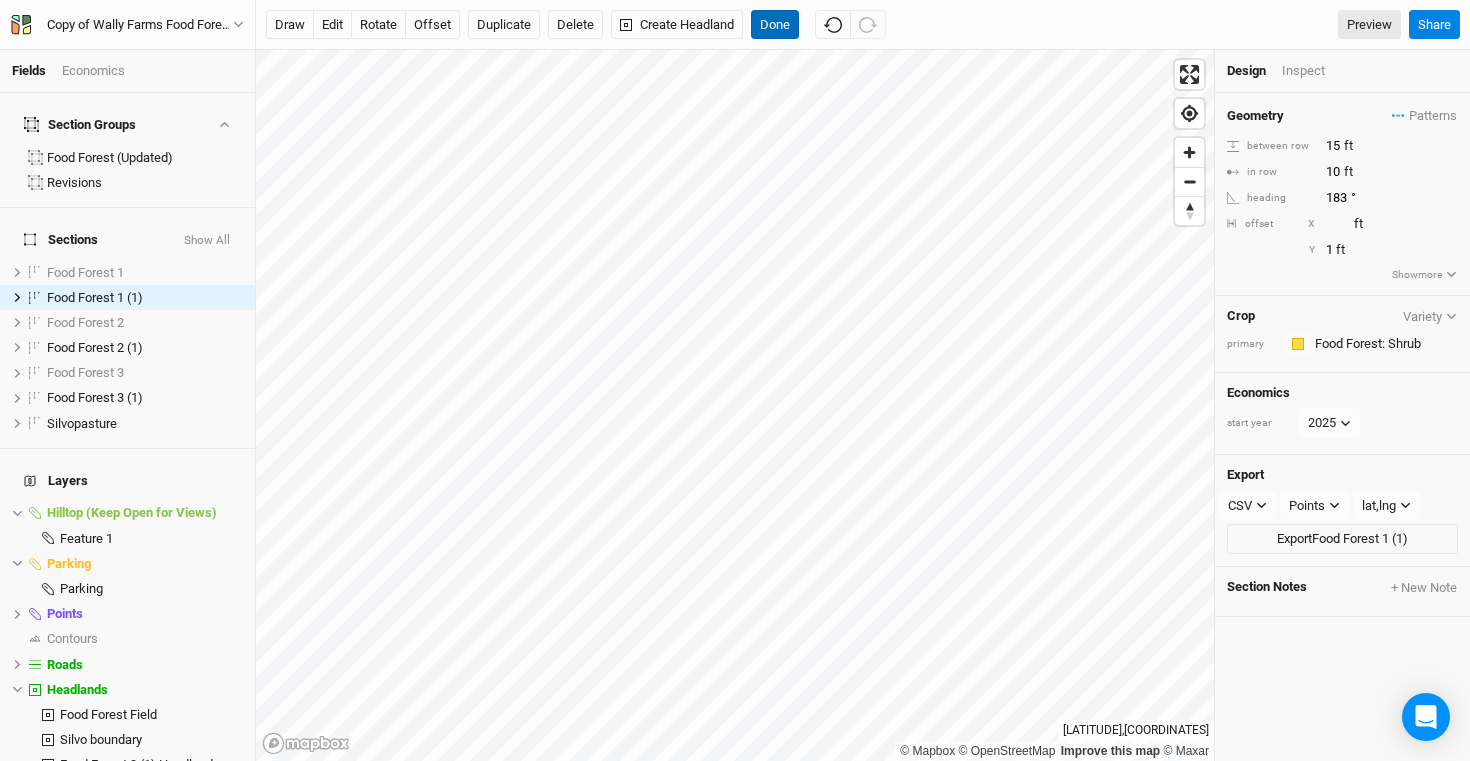 click on "Done" at bounding box center (775, 25) 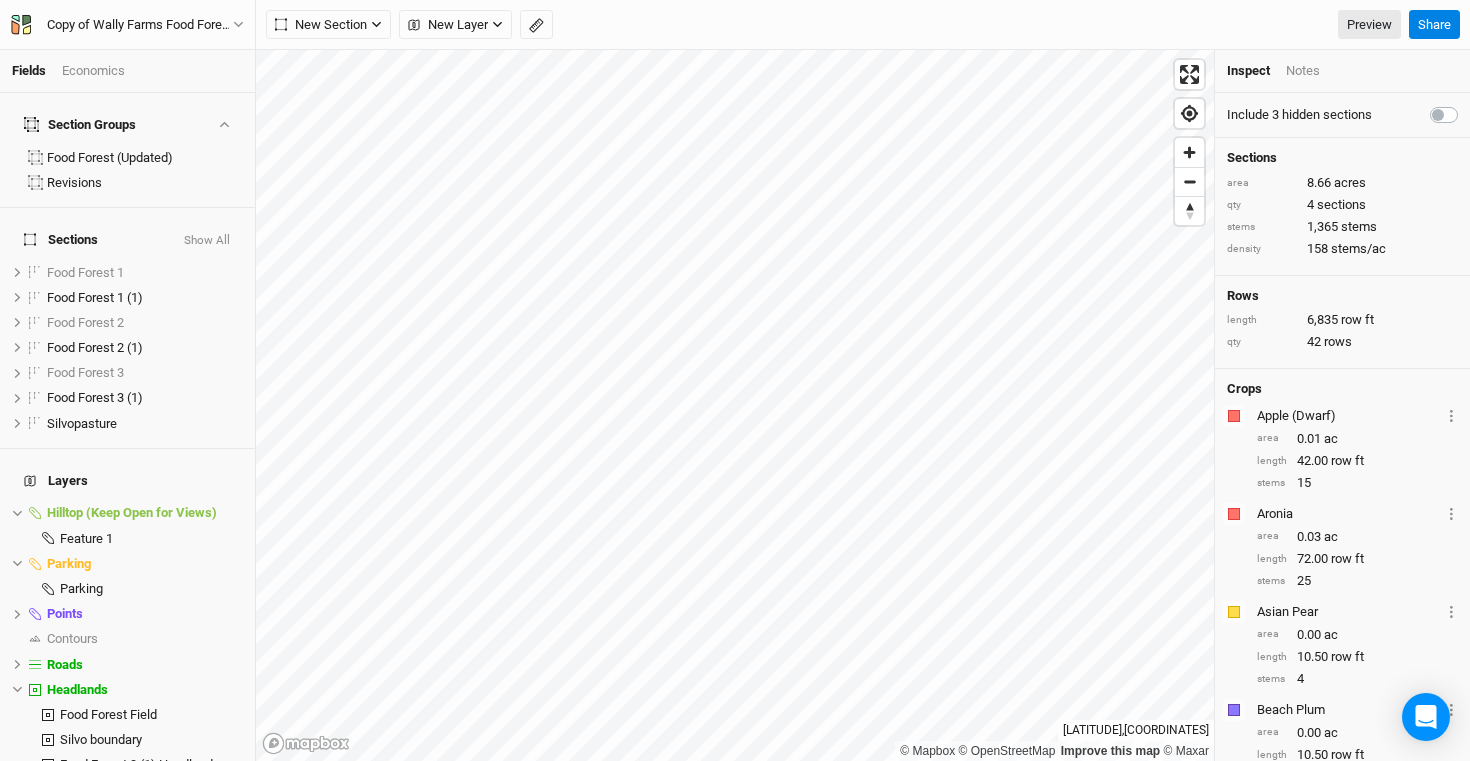 click on "Economics" at bounding box center (93, 71) 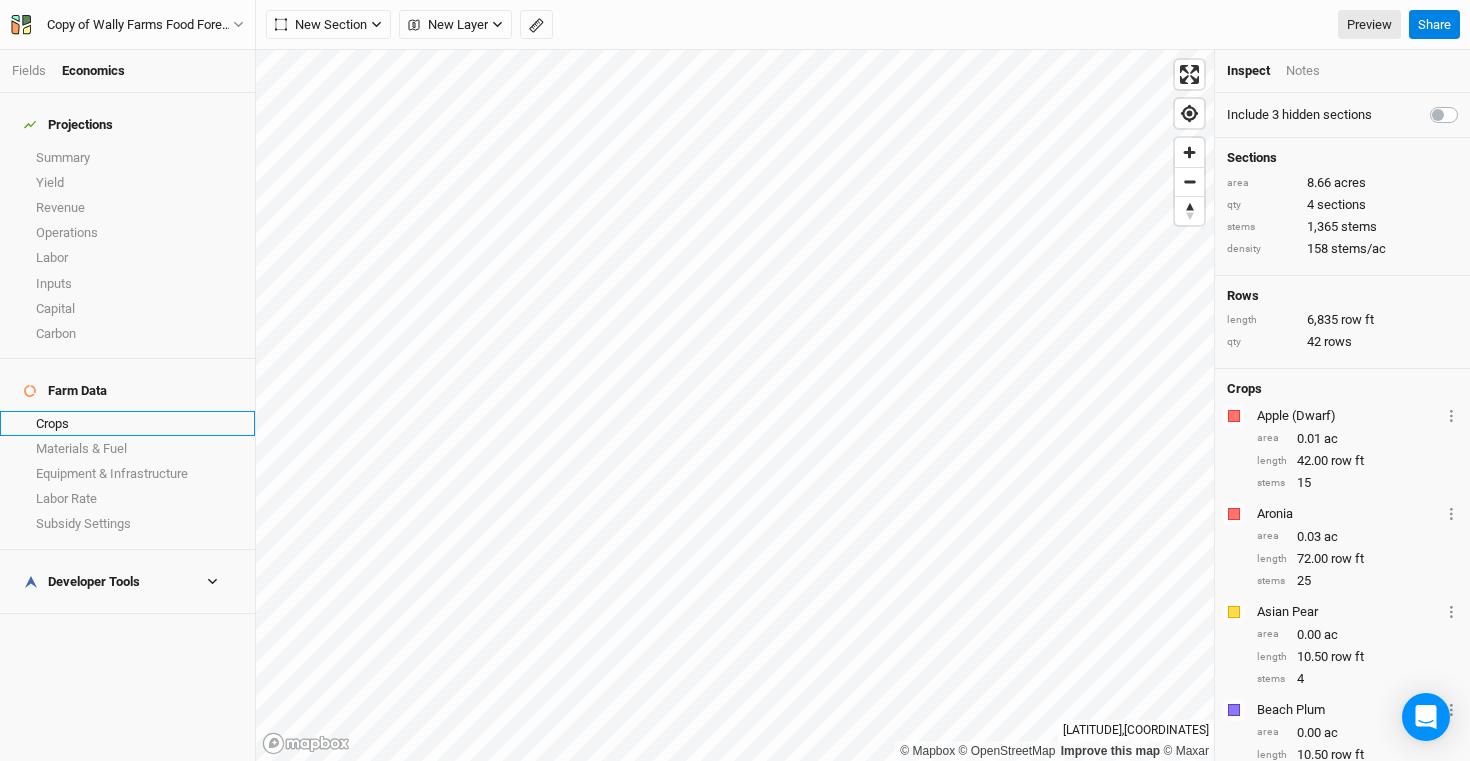 drag, startPoint x: 120, startPoint y: 403, endPoint x: 132, endPoint y: 405, distance: 12.165525 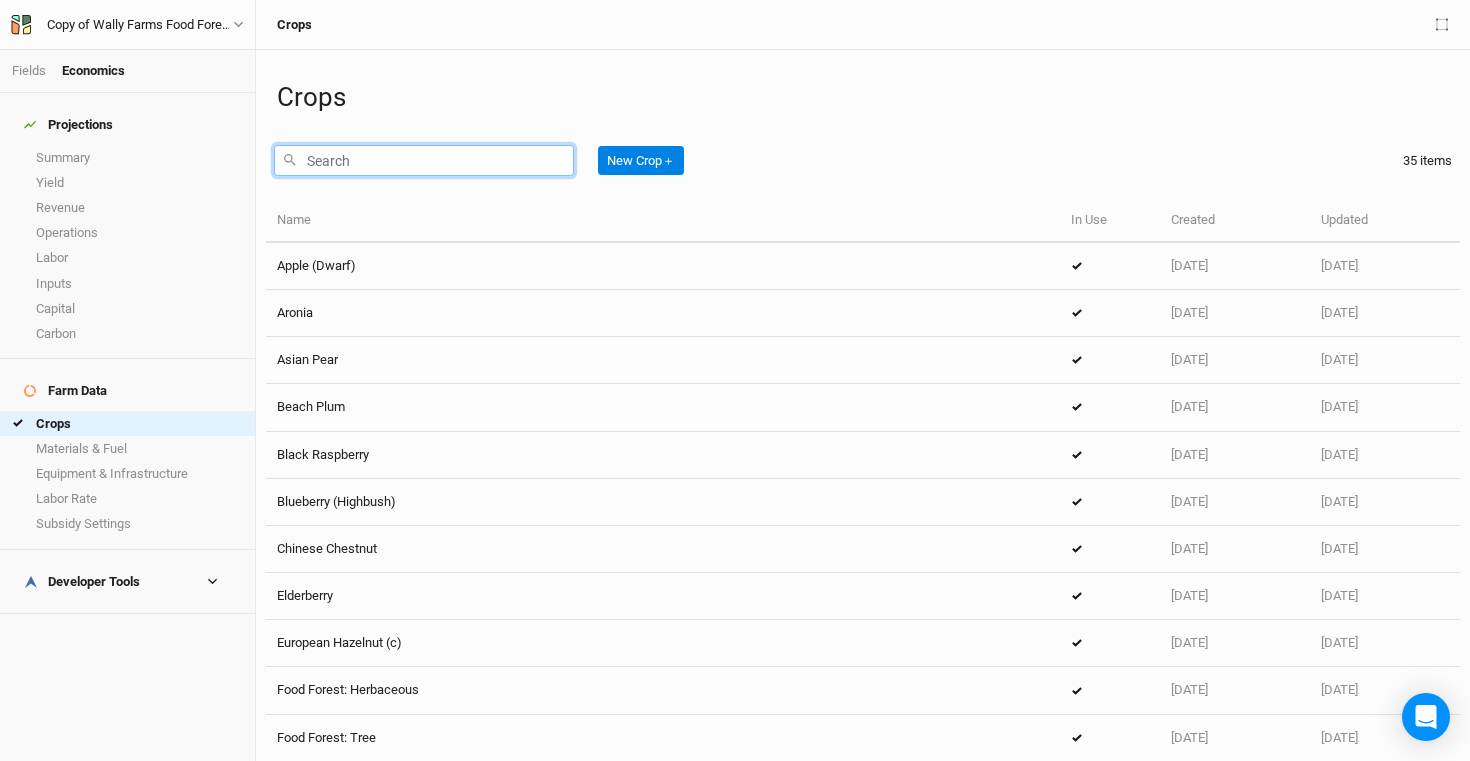 click at bounding box center [424, 160] 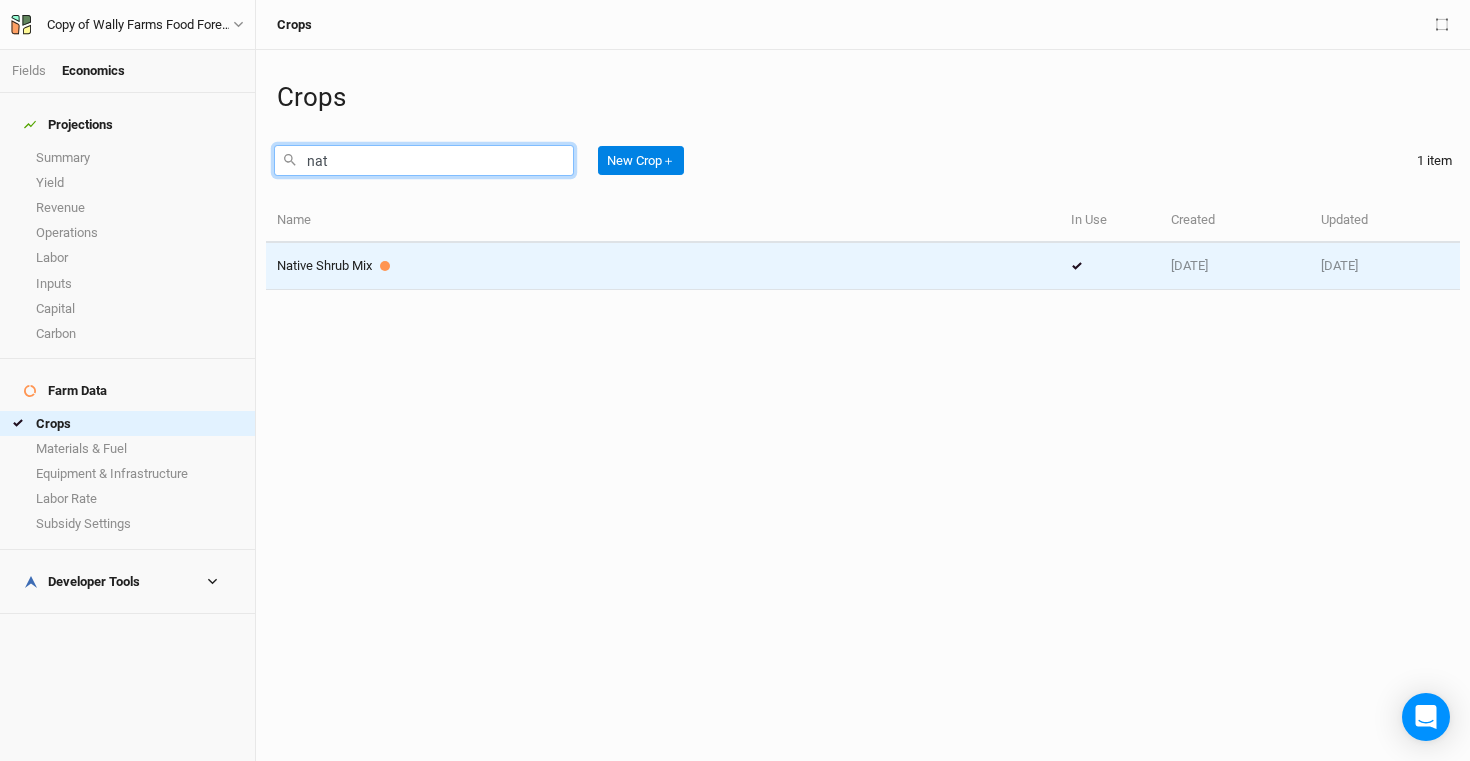 type on "nat" 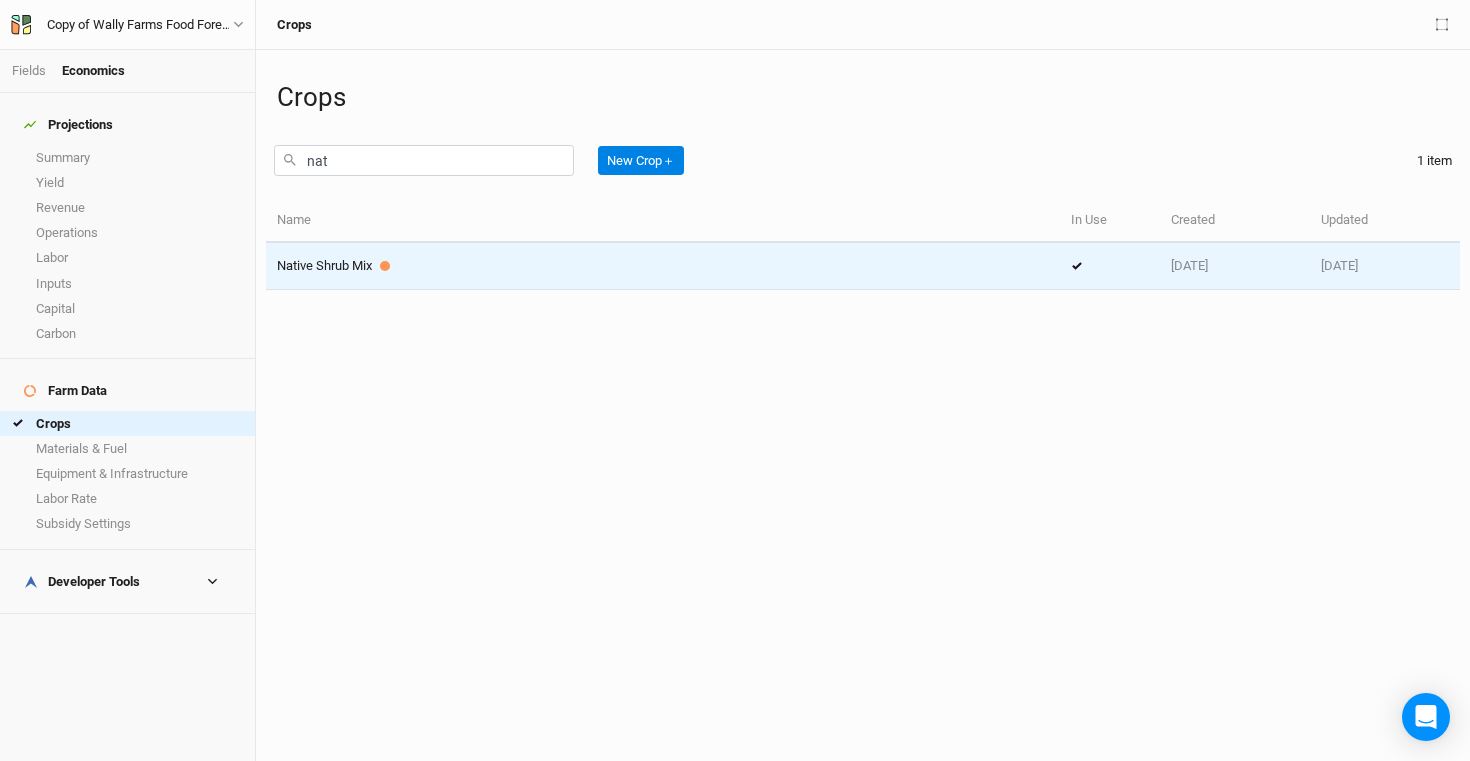 click on "Native Shrub Mix" at bounding box center (663, 266) 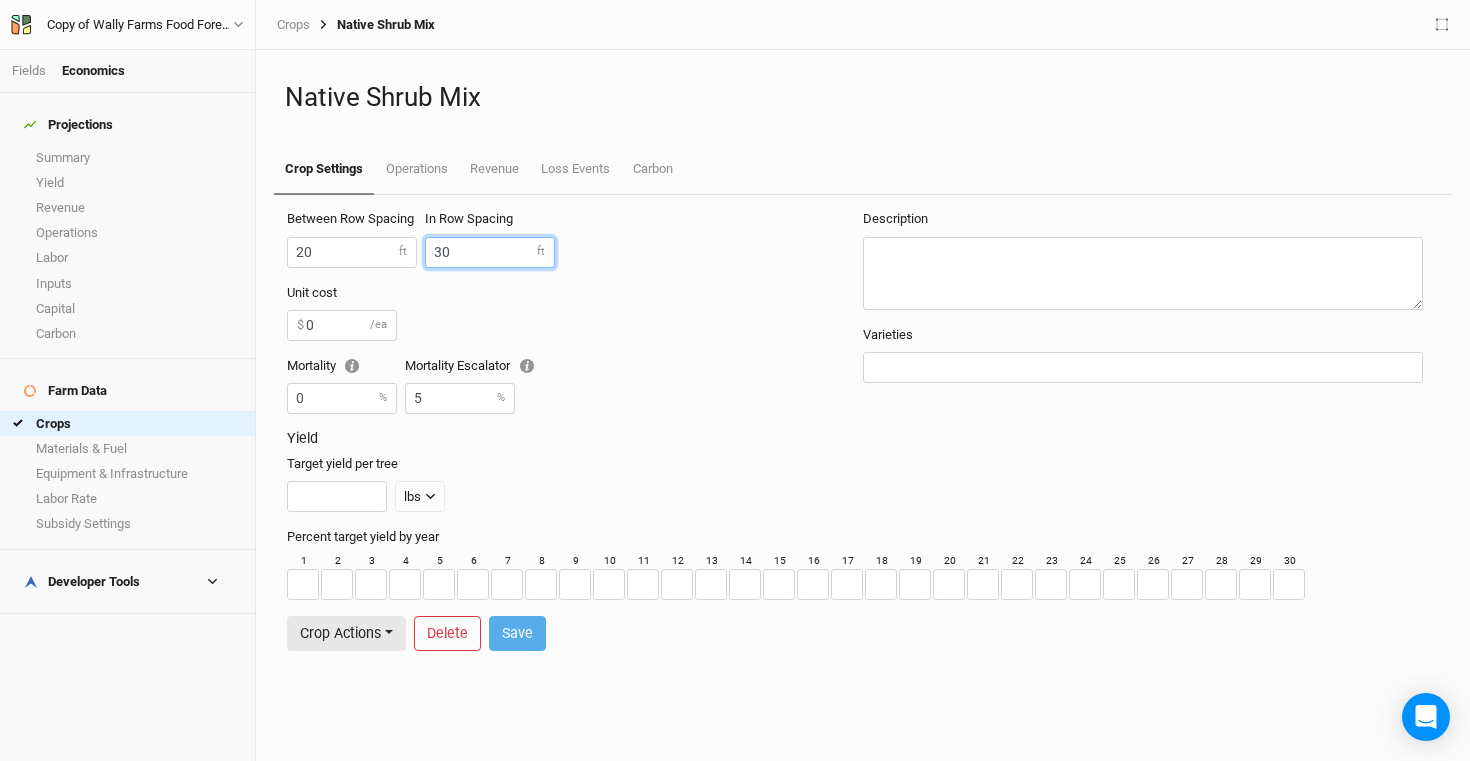 drag, startPoint x: 489, startPoint y: 258, endPoint x: 405, endPoint y: 252, distance: 84.21401 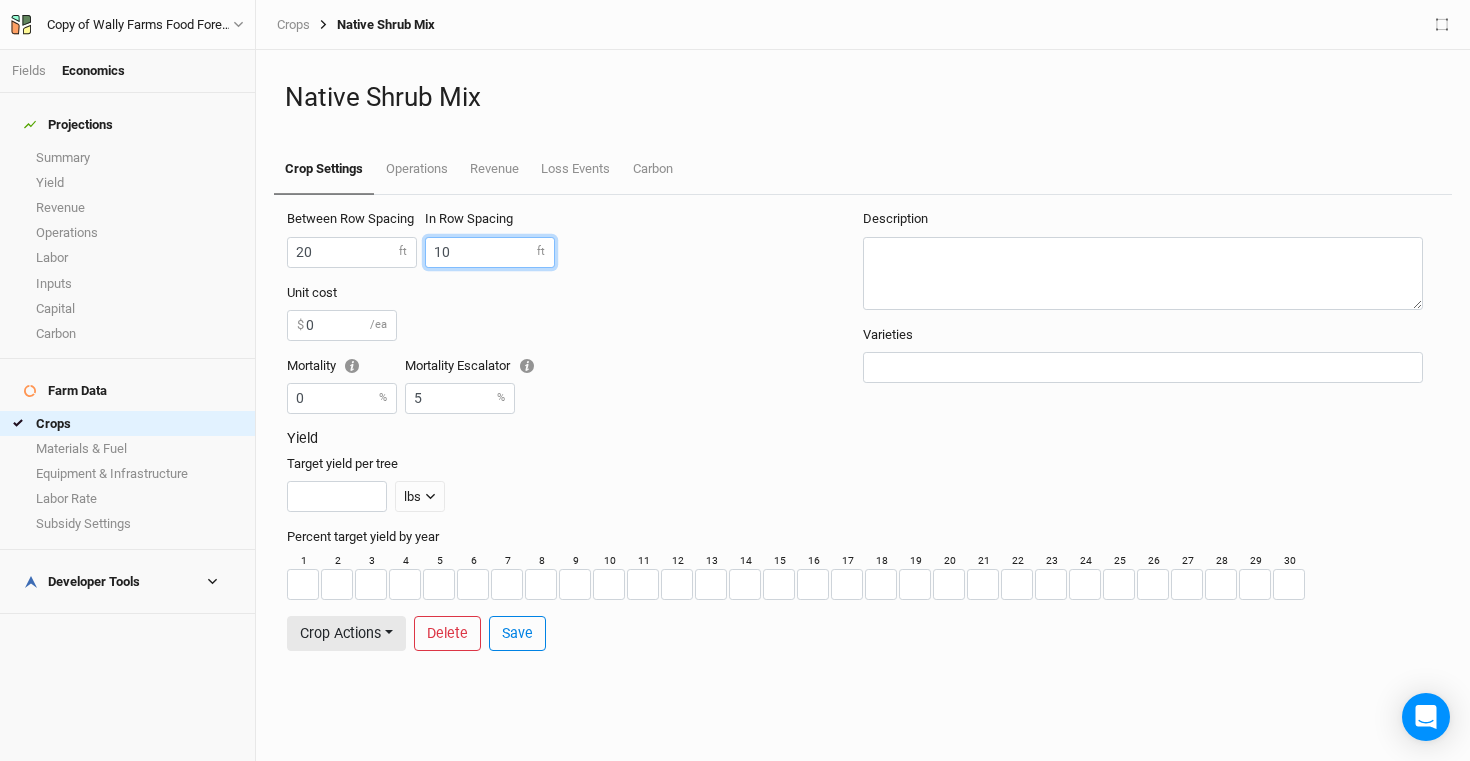 type on "10" 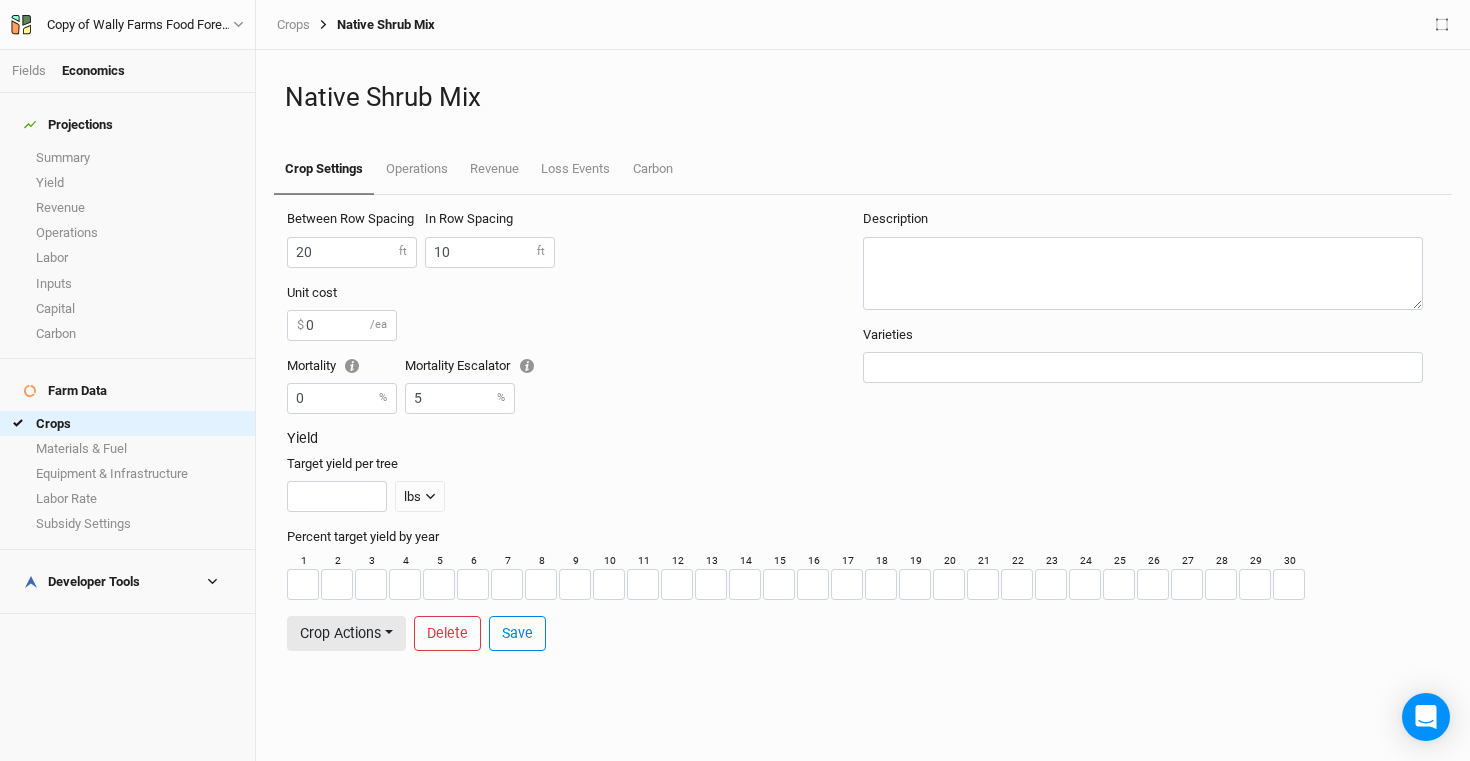 click on "Between Row Spacing 20 ft In Row Spacing 10 ft" at bounding box center (575, 246) 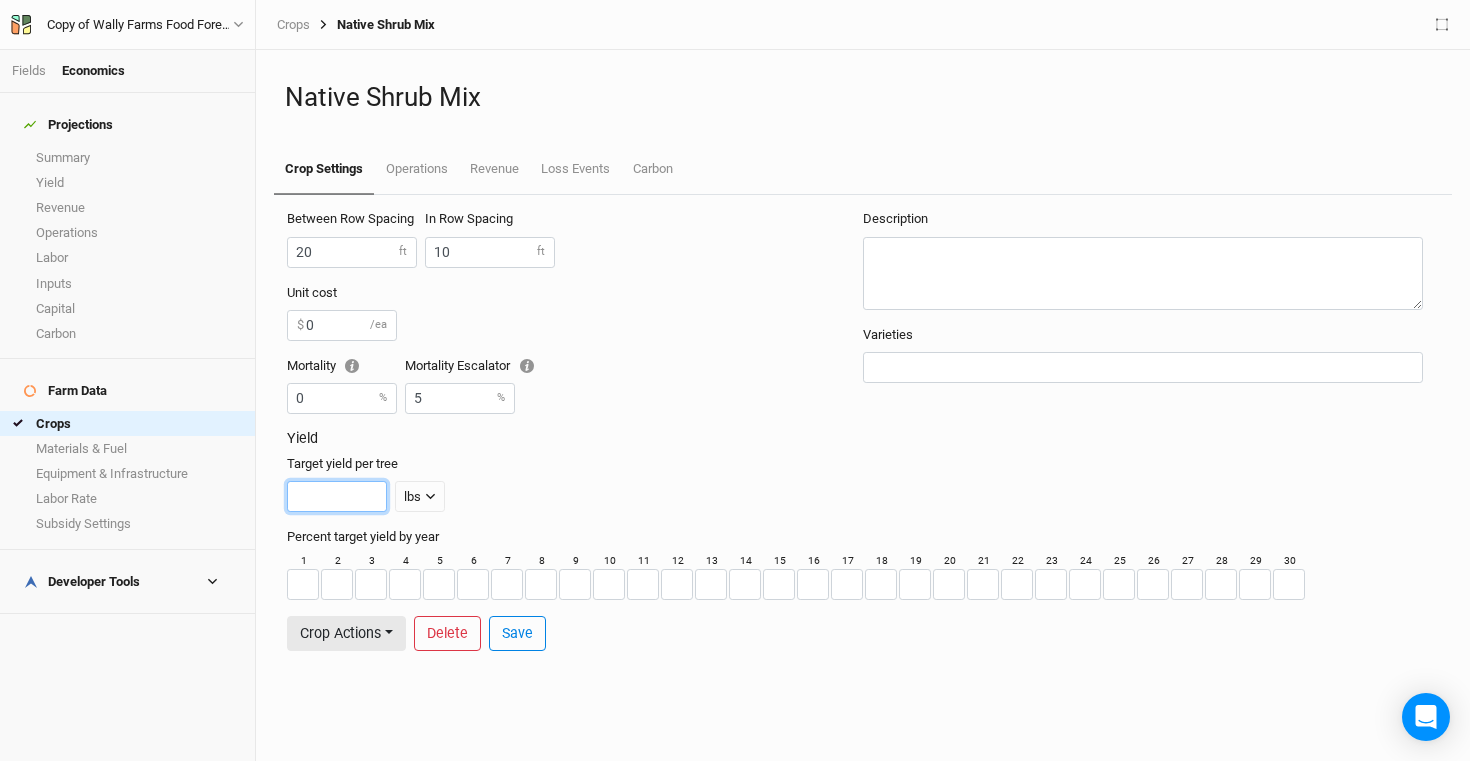 click at bounding box center (337, 496) 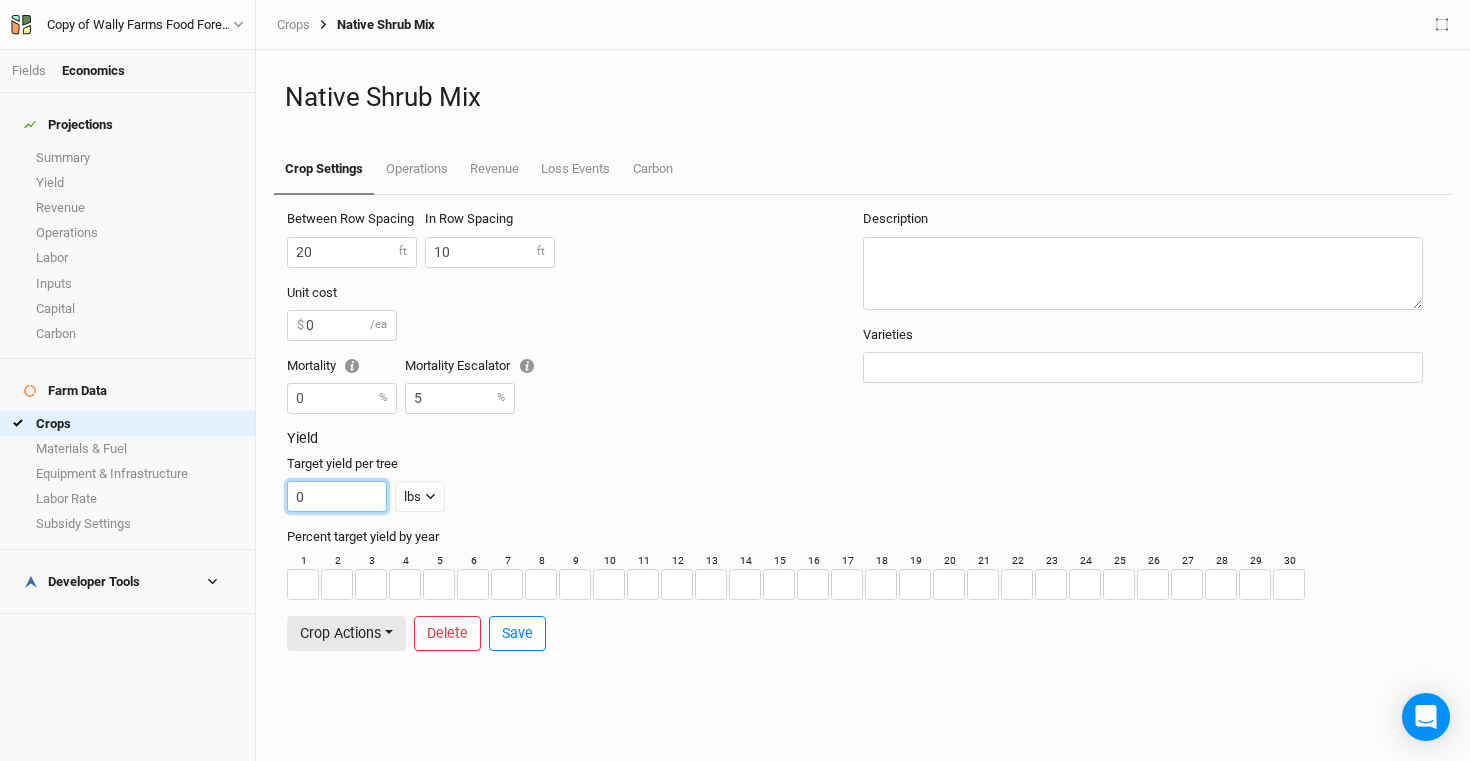 type on "0" 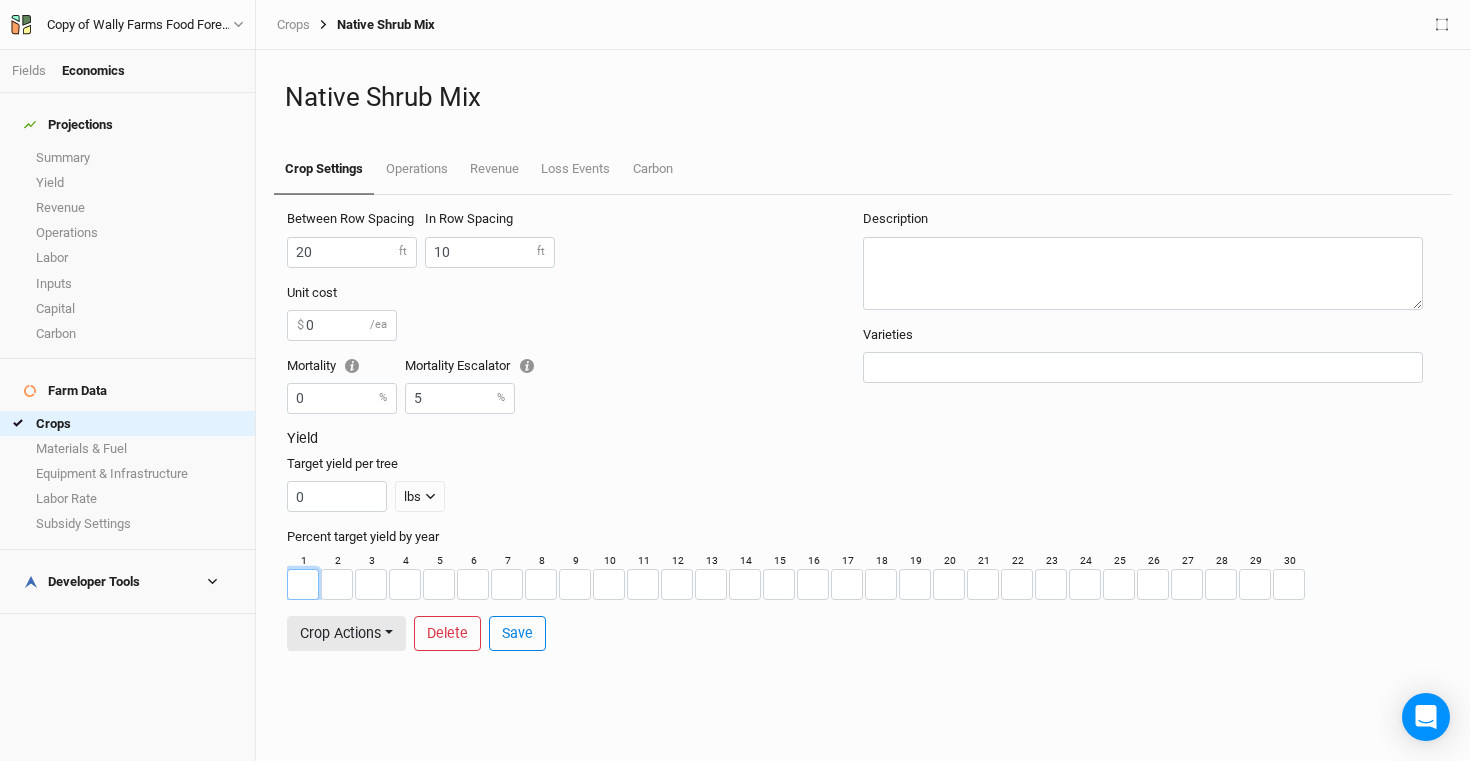click at bounding box center [303, 584] 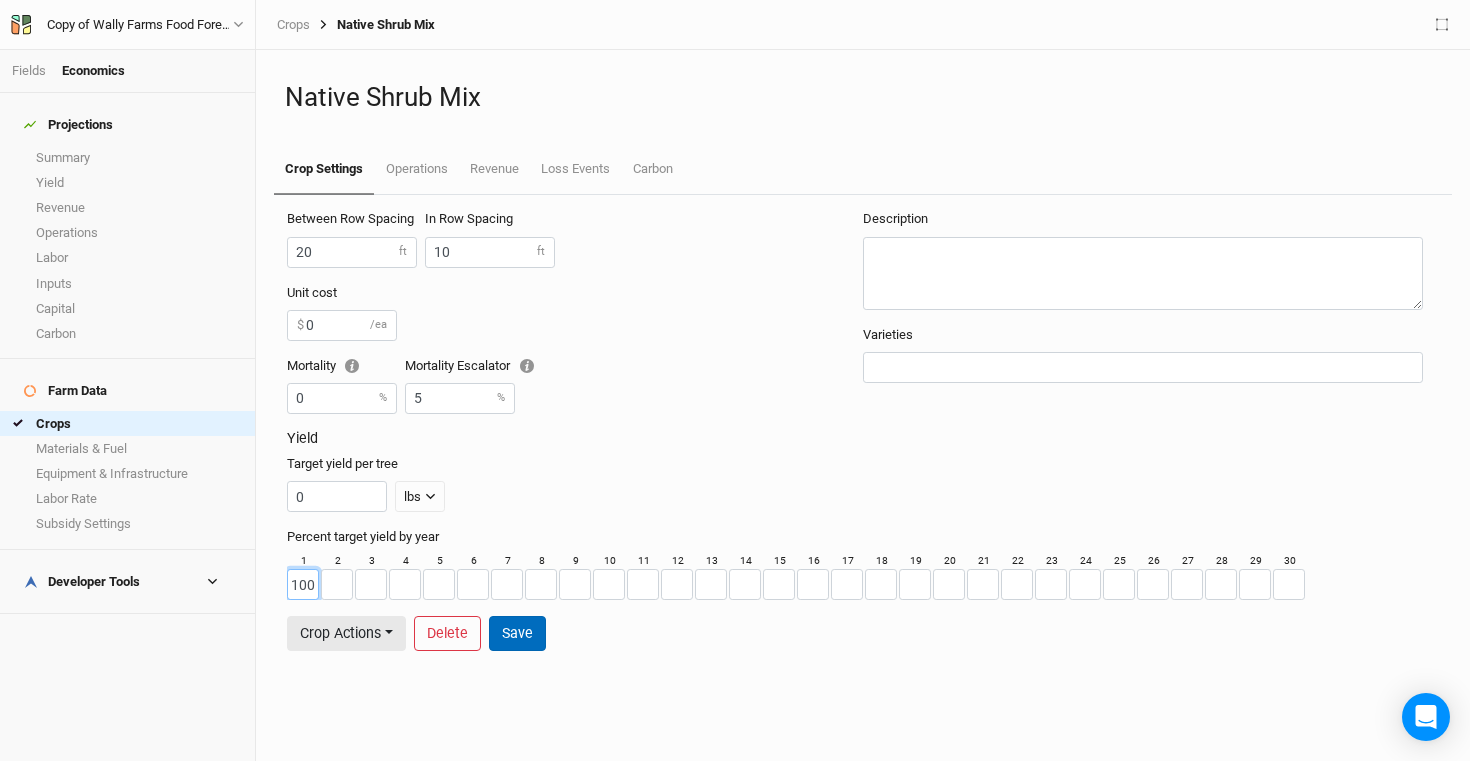 type on "100" 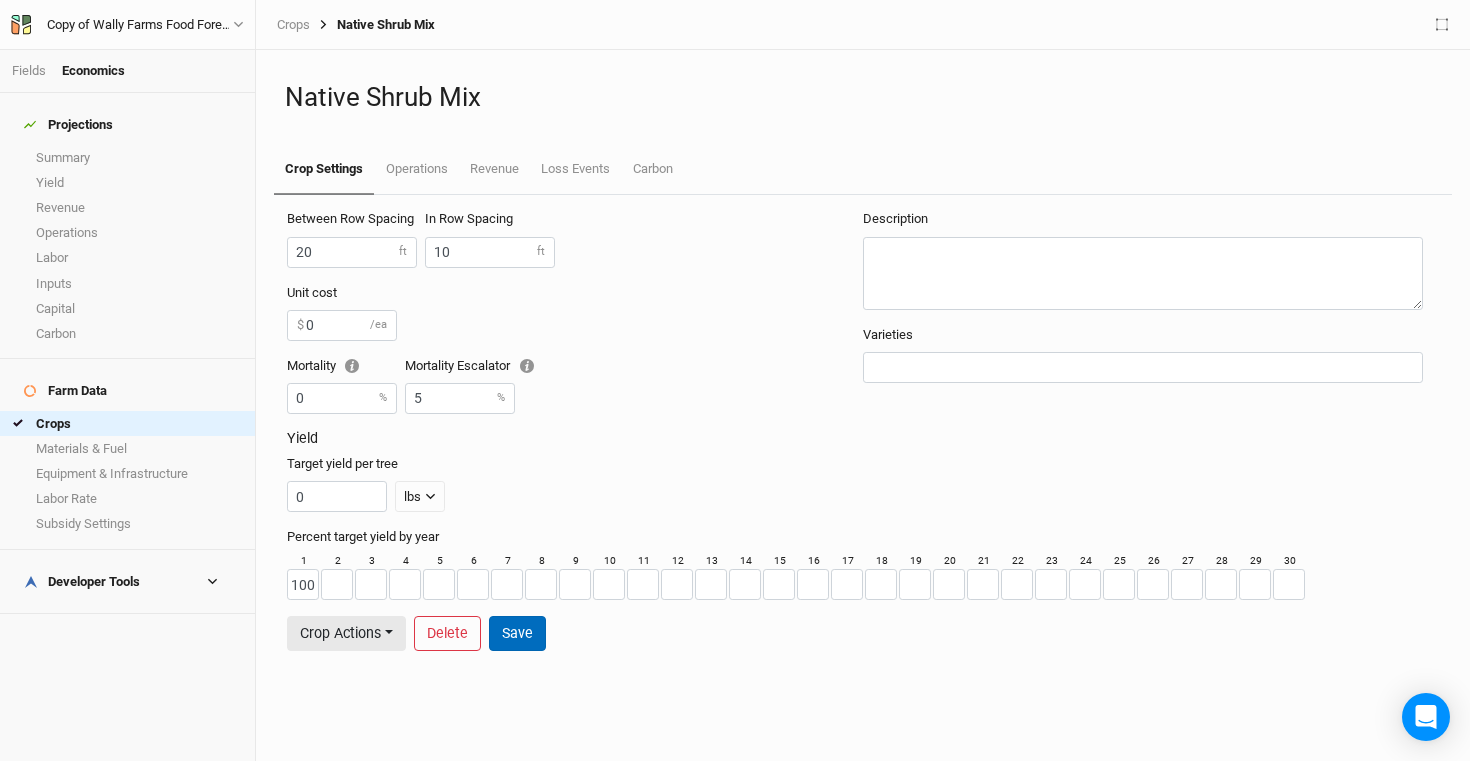 click on "Save" at bounding box center [517, 633] 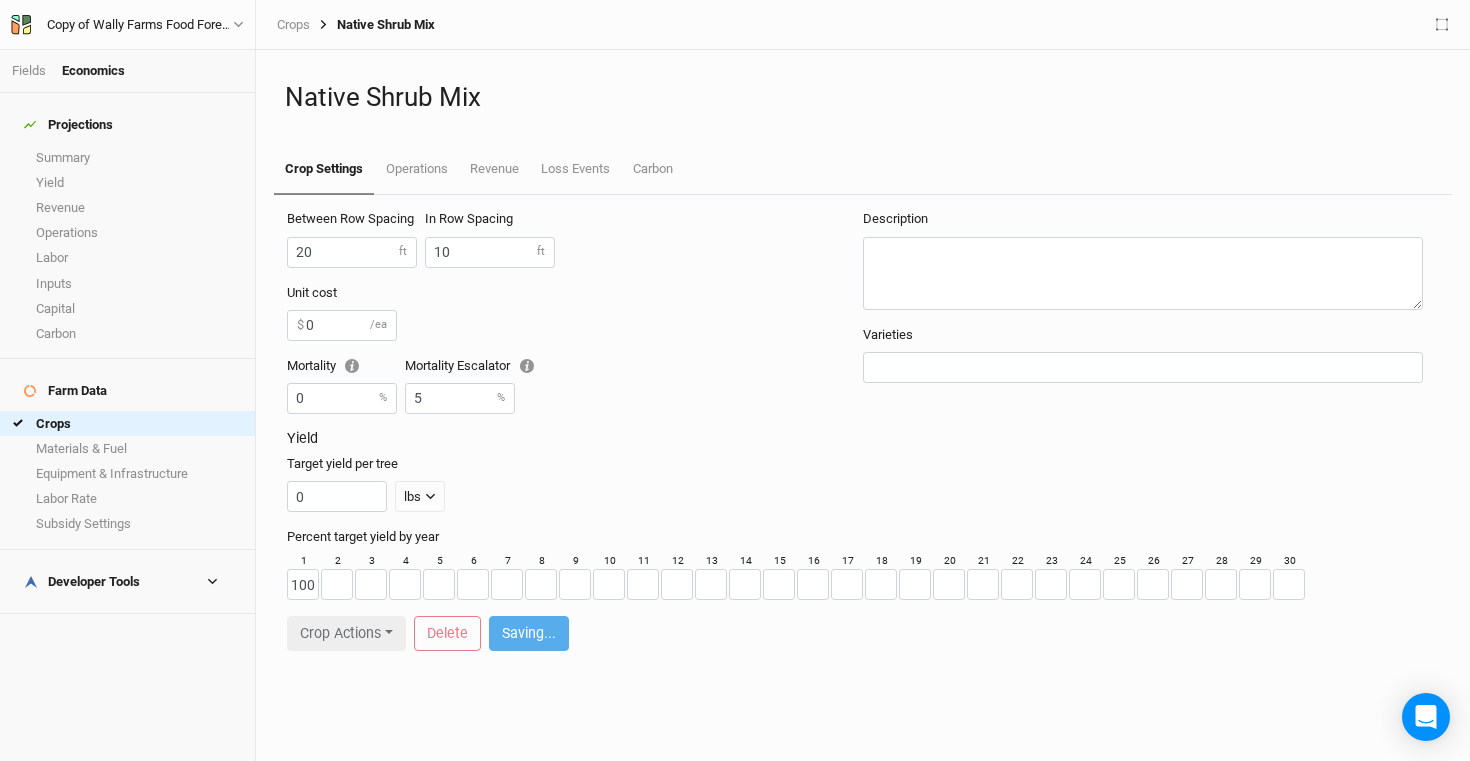 type on "0" 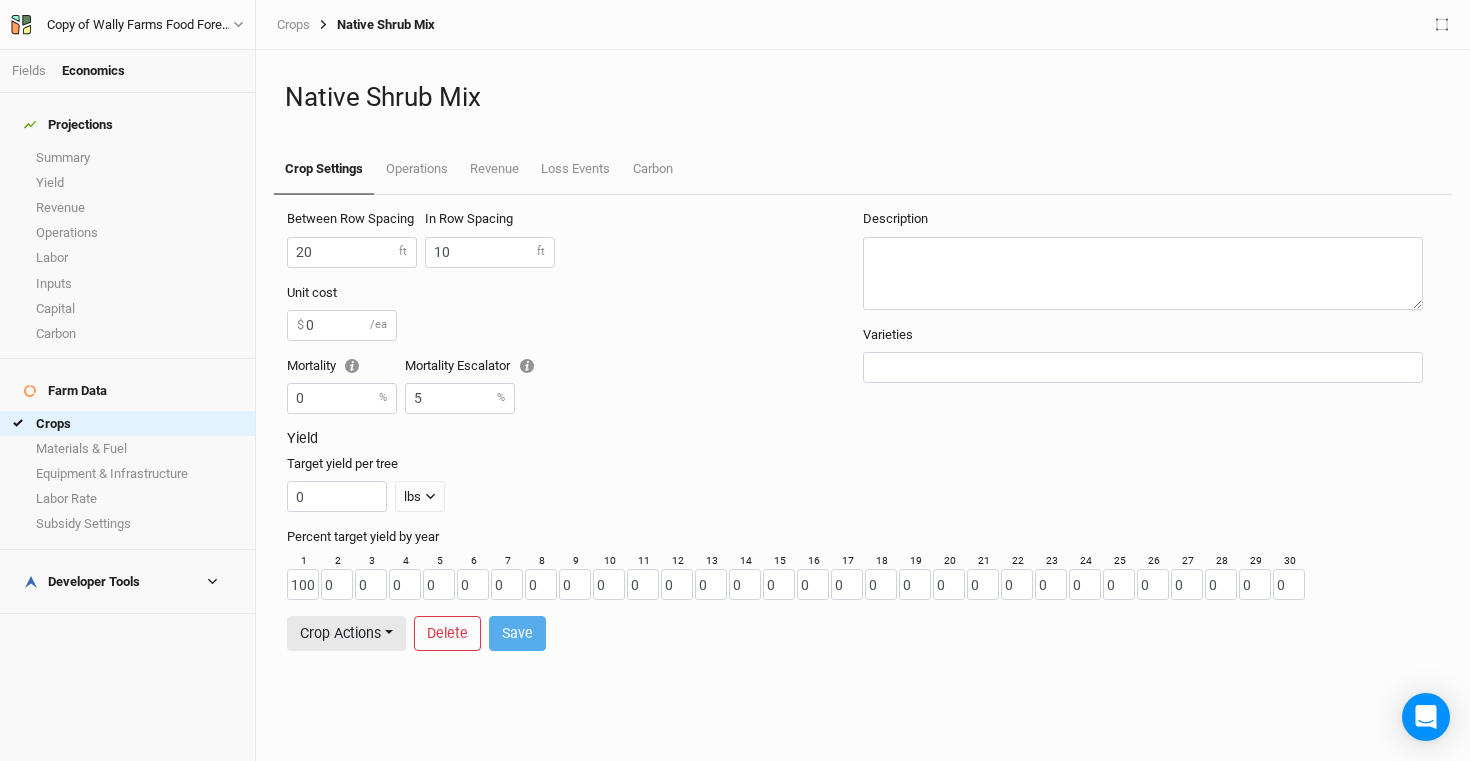 click on "Fields Economics" at bounding box center [127, 71] 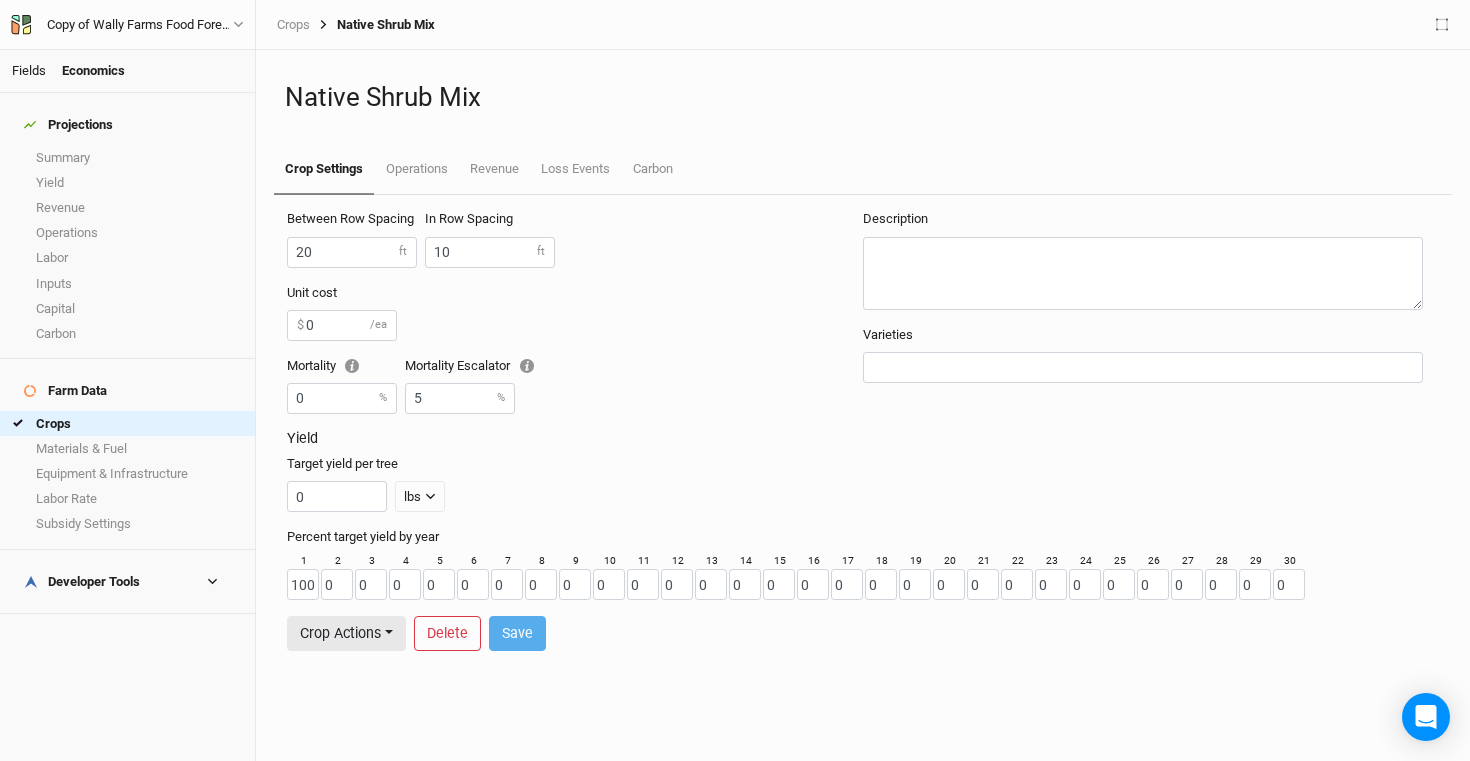 click on "Fields" at bounding box center (29, 70) 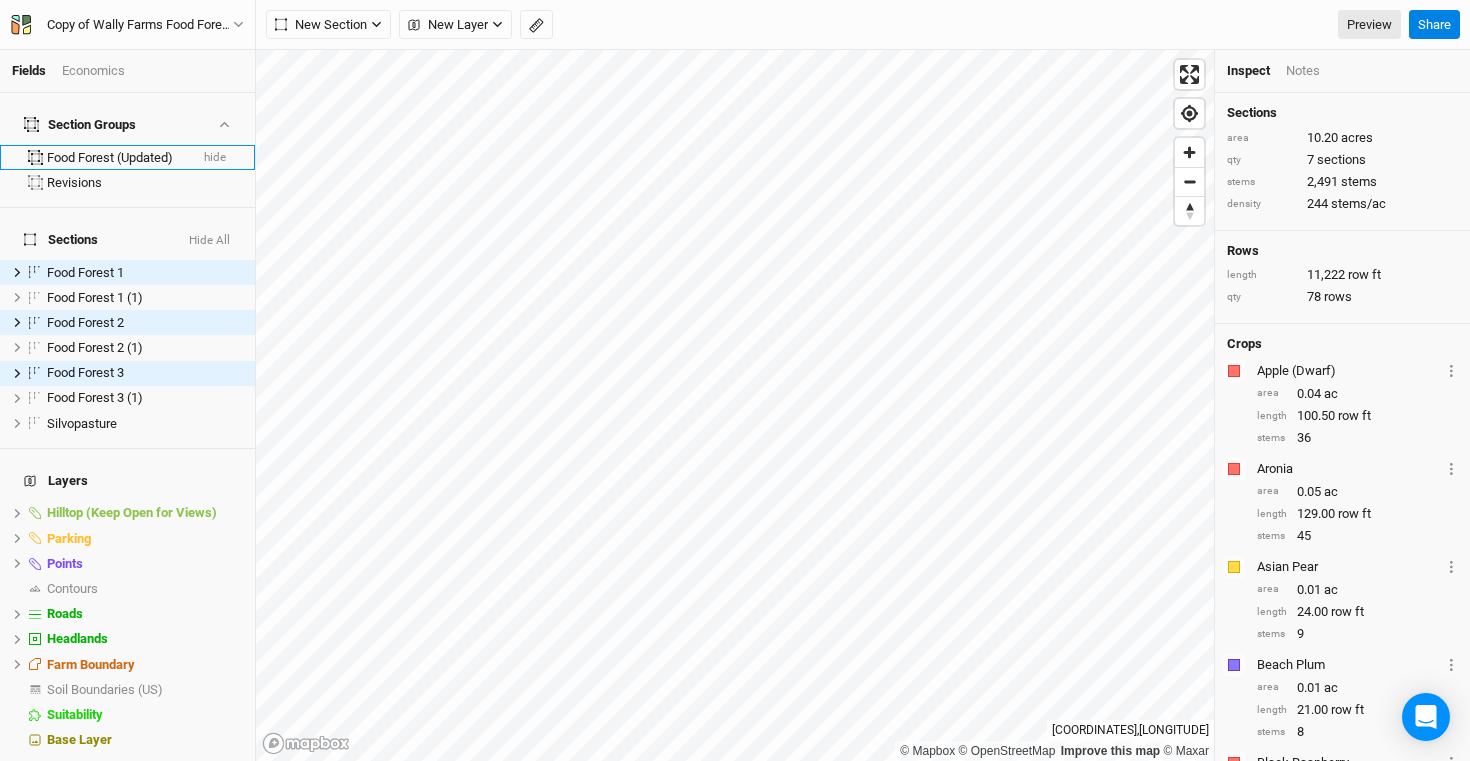 click on "hide" at bounding box center [215, 158] 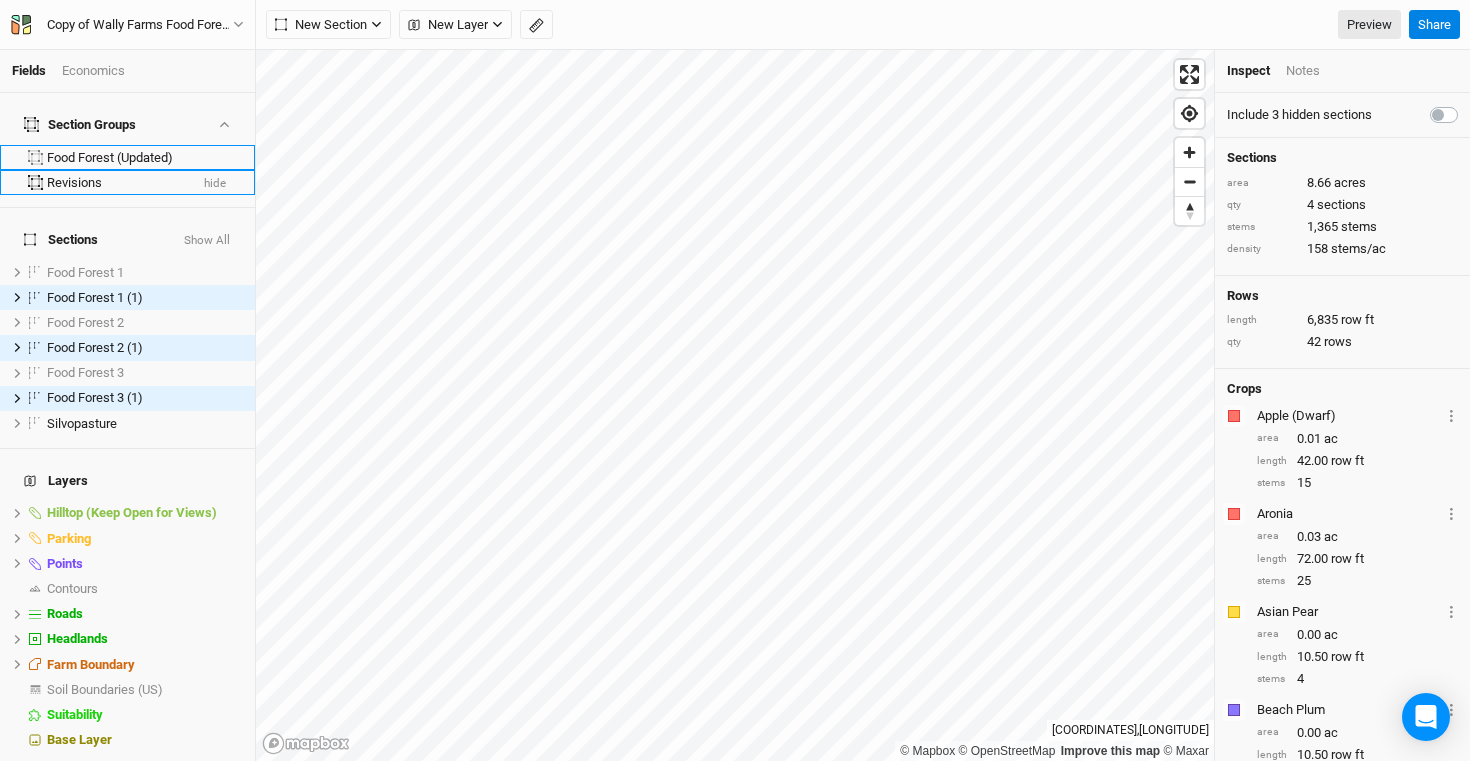 click on "Revisions" at bounding box center (117, 183) 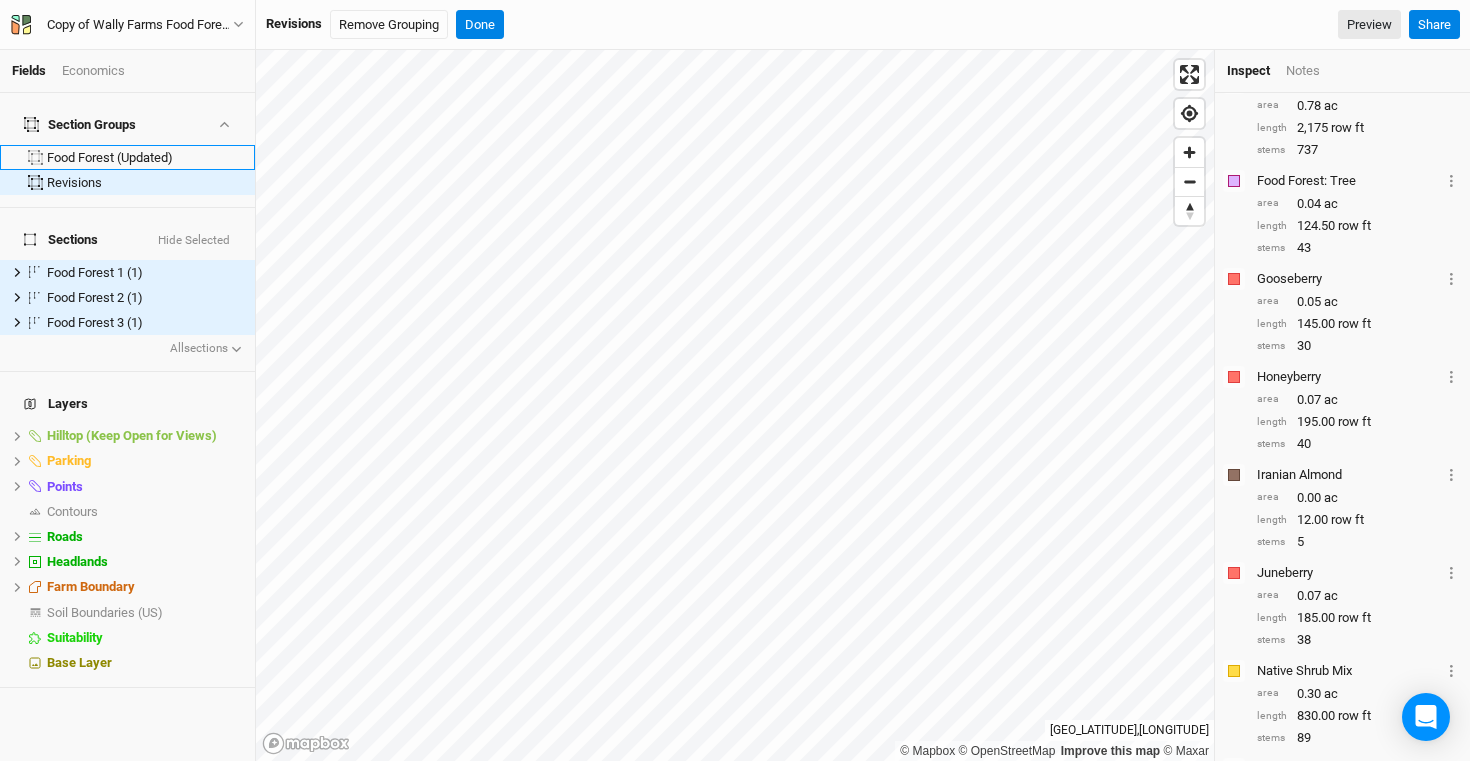 scroll, scrollTop: 1336, scrollLeft: 0, axis: vertical 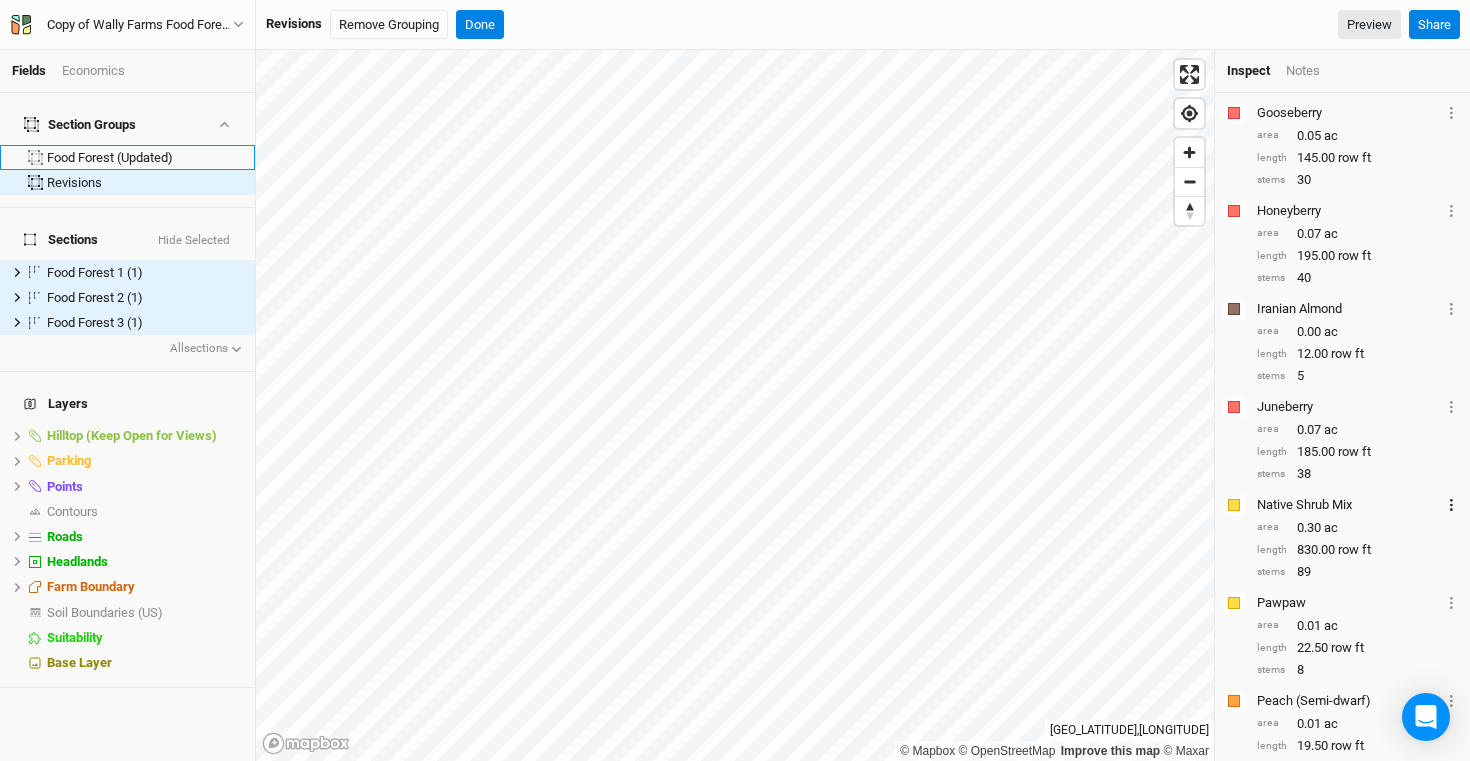 click on "Layer 1" at bounding box center [1451, 504] 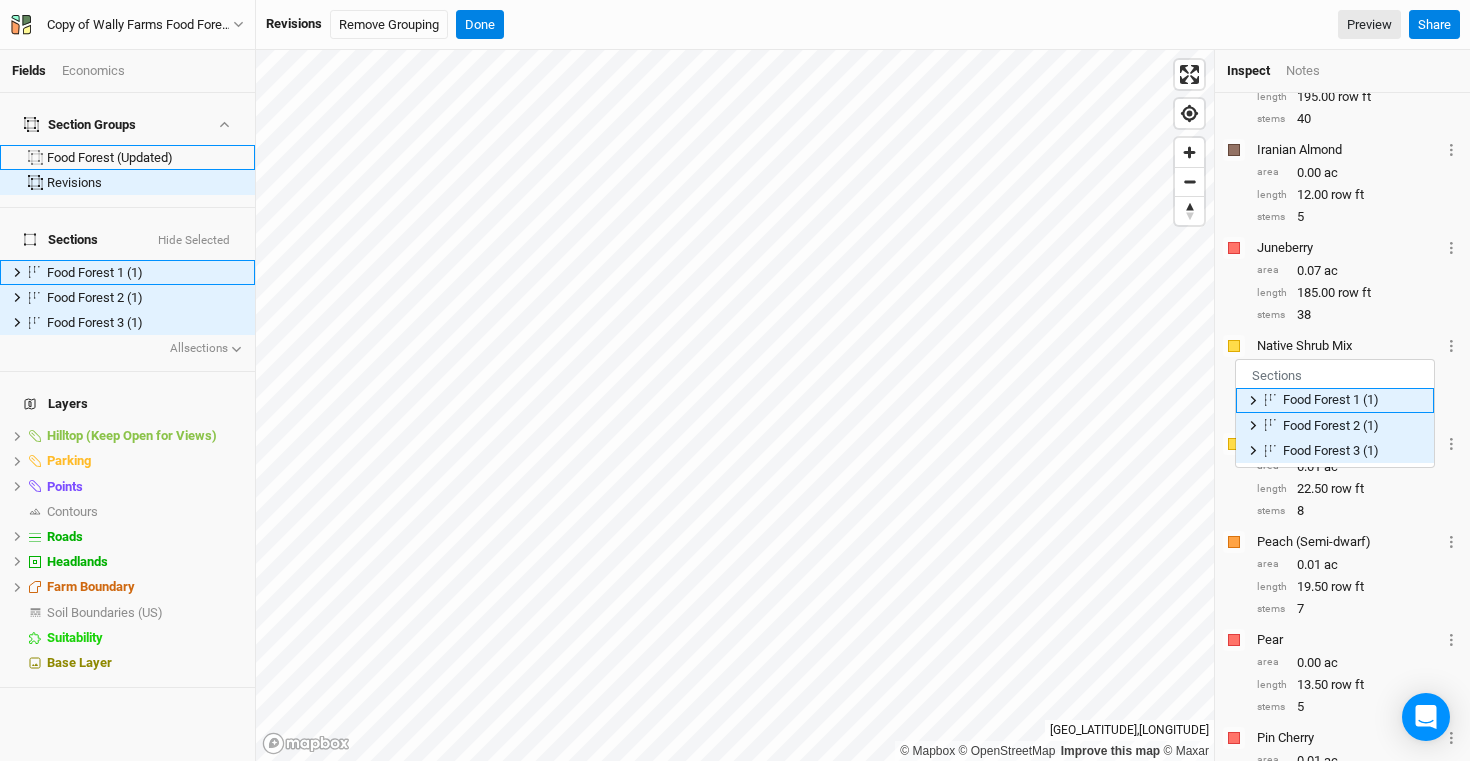 click on "Food Forest 1 (1)" at bounding box center (1331, 399) 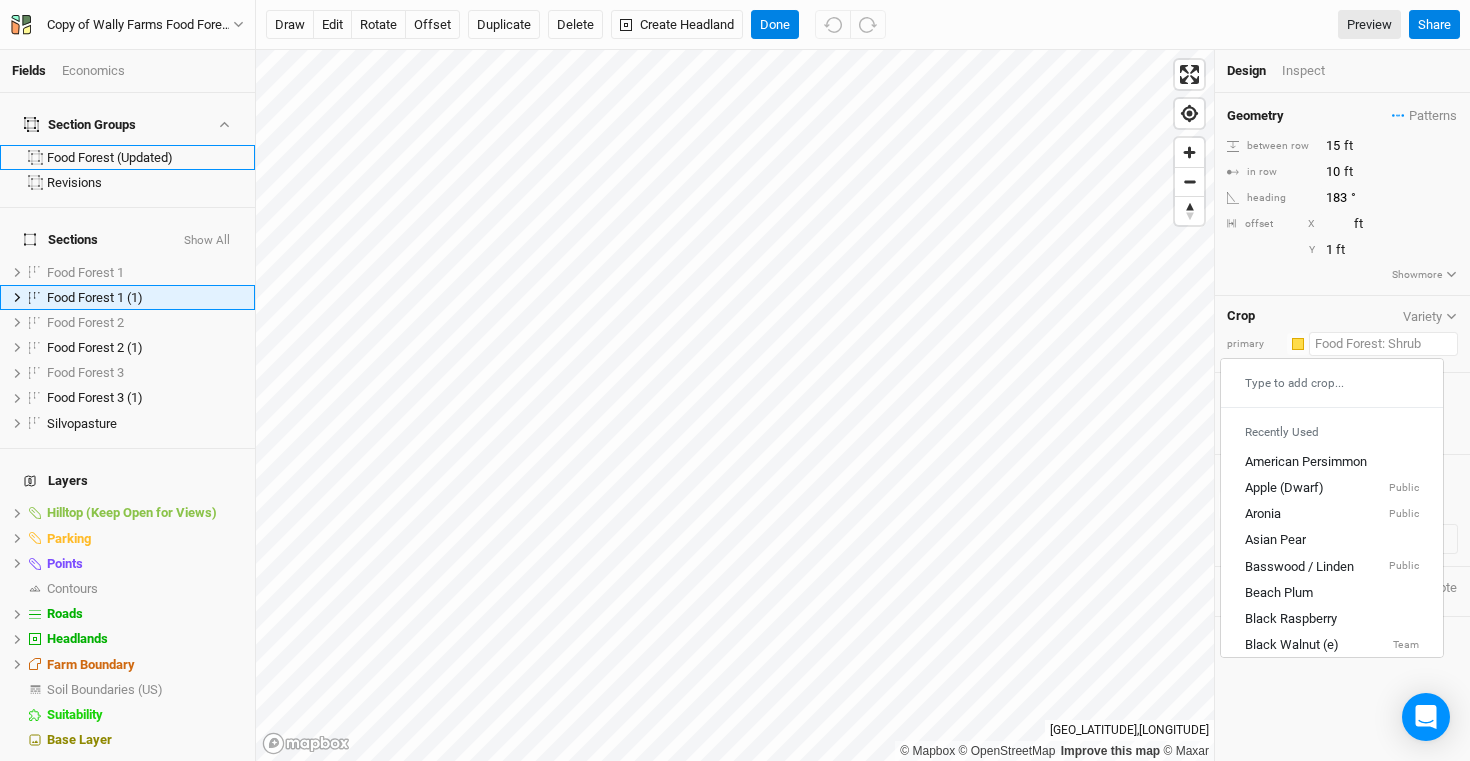 click at bounding box center (1383, 344) 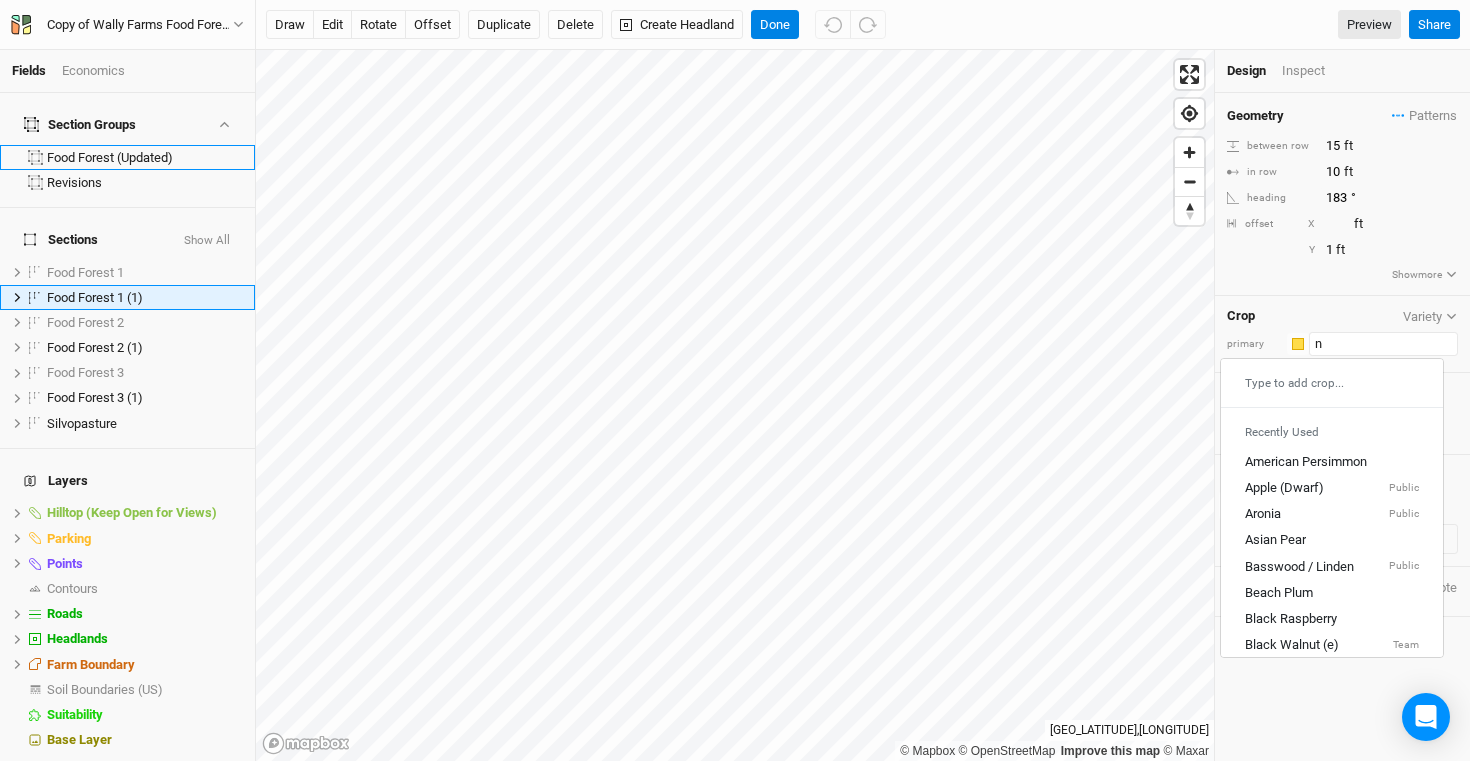 type on "na" 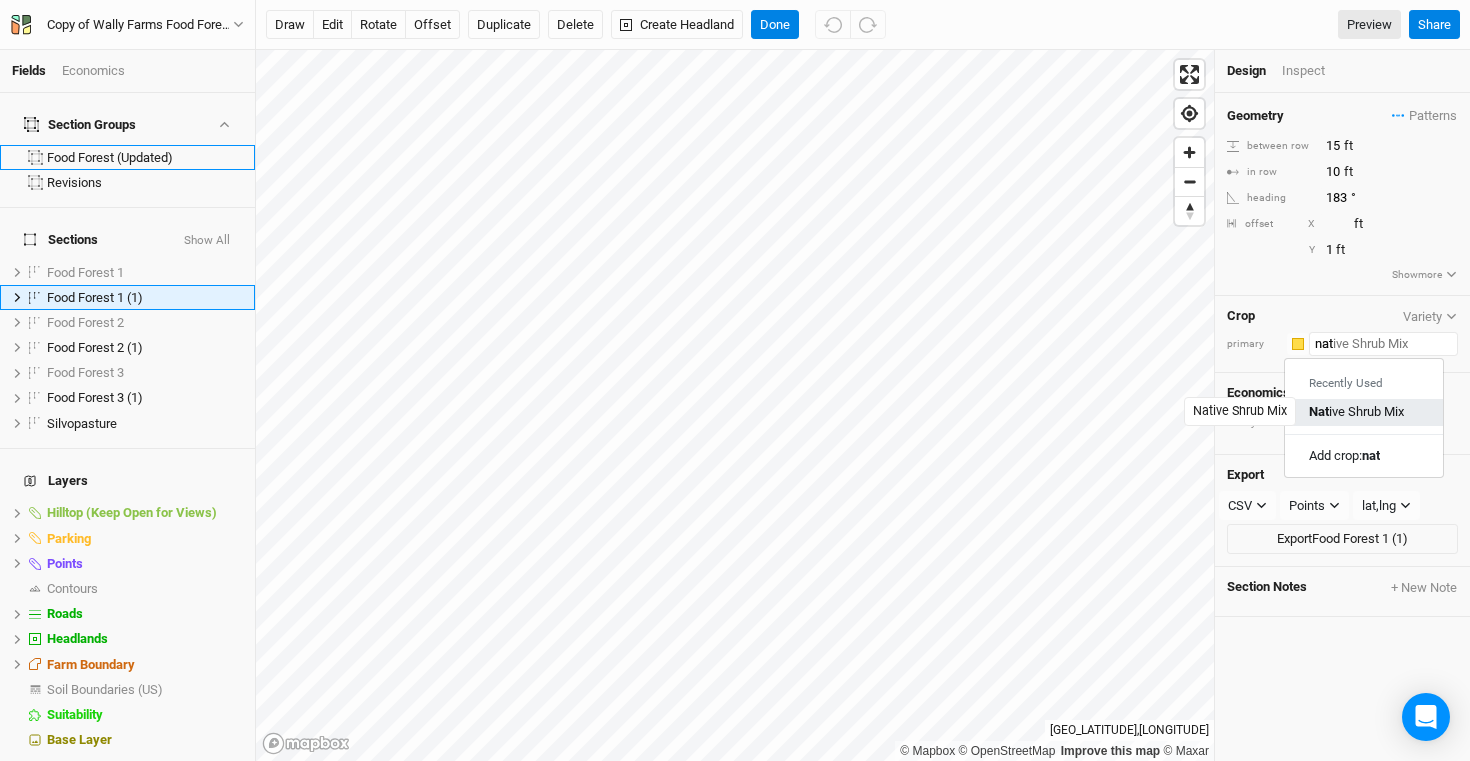 click on "Nat ive Shrub Mix" at bounding box center (1356, 412) 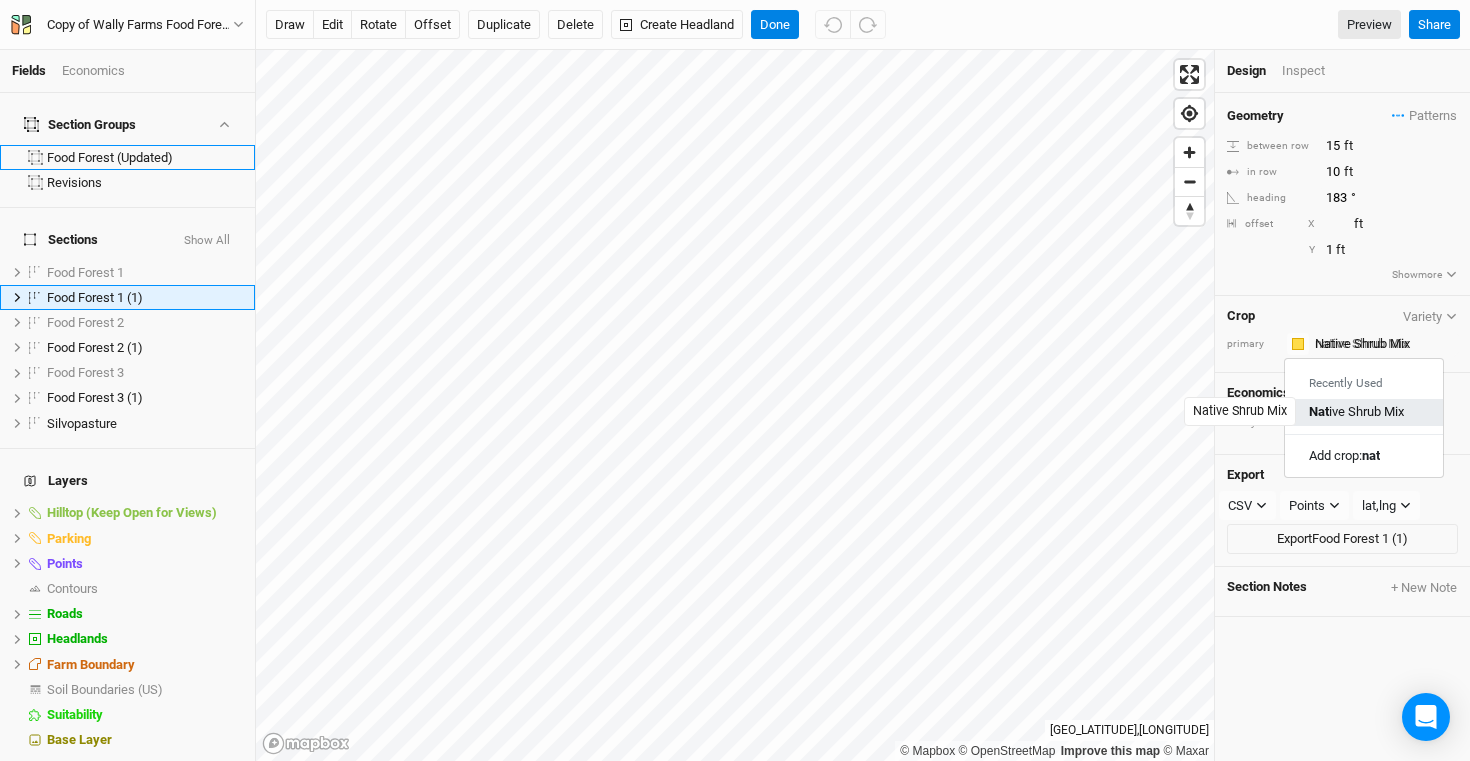 type on "20" 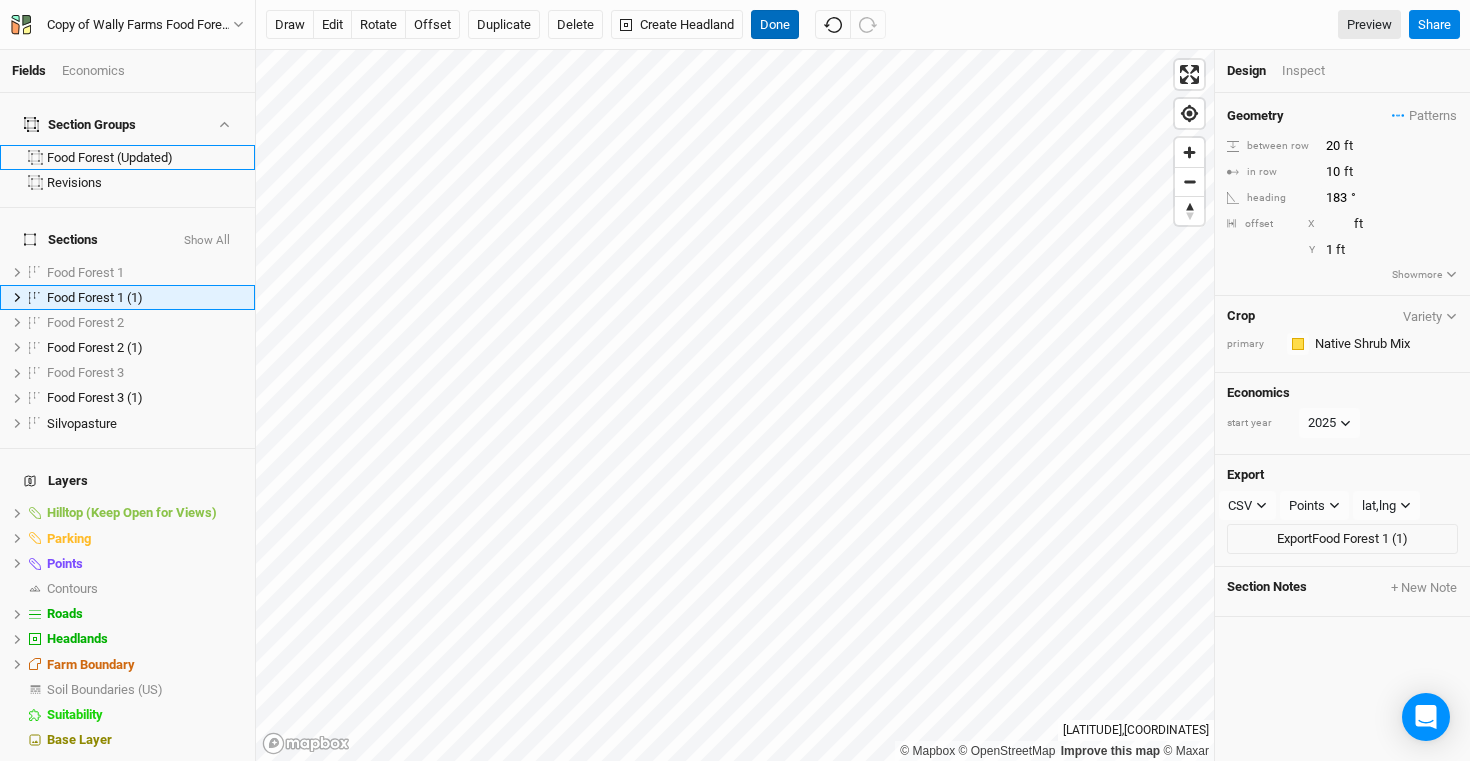 click on "Done" at bounding box center [775, 25] 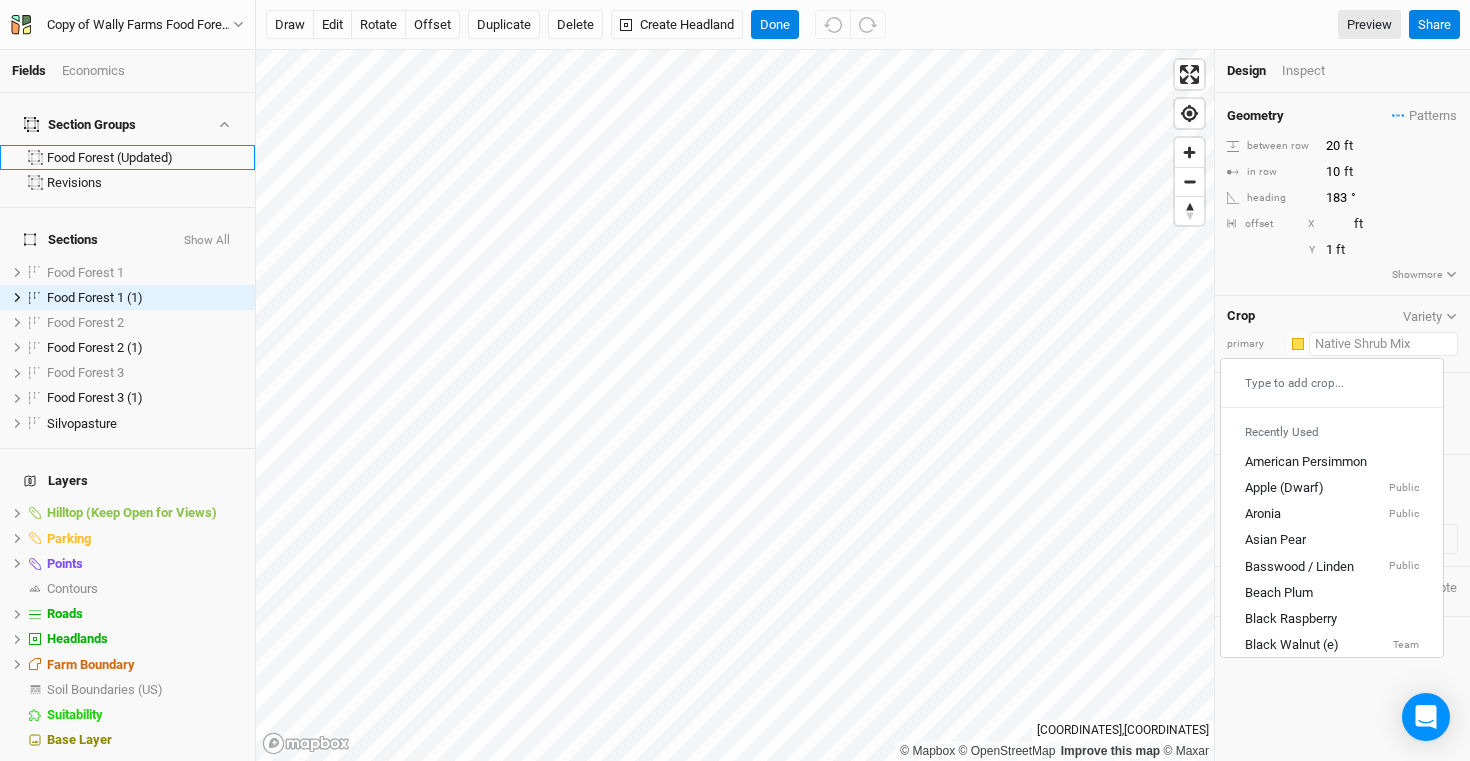 click at bounding box center [1383, 344] 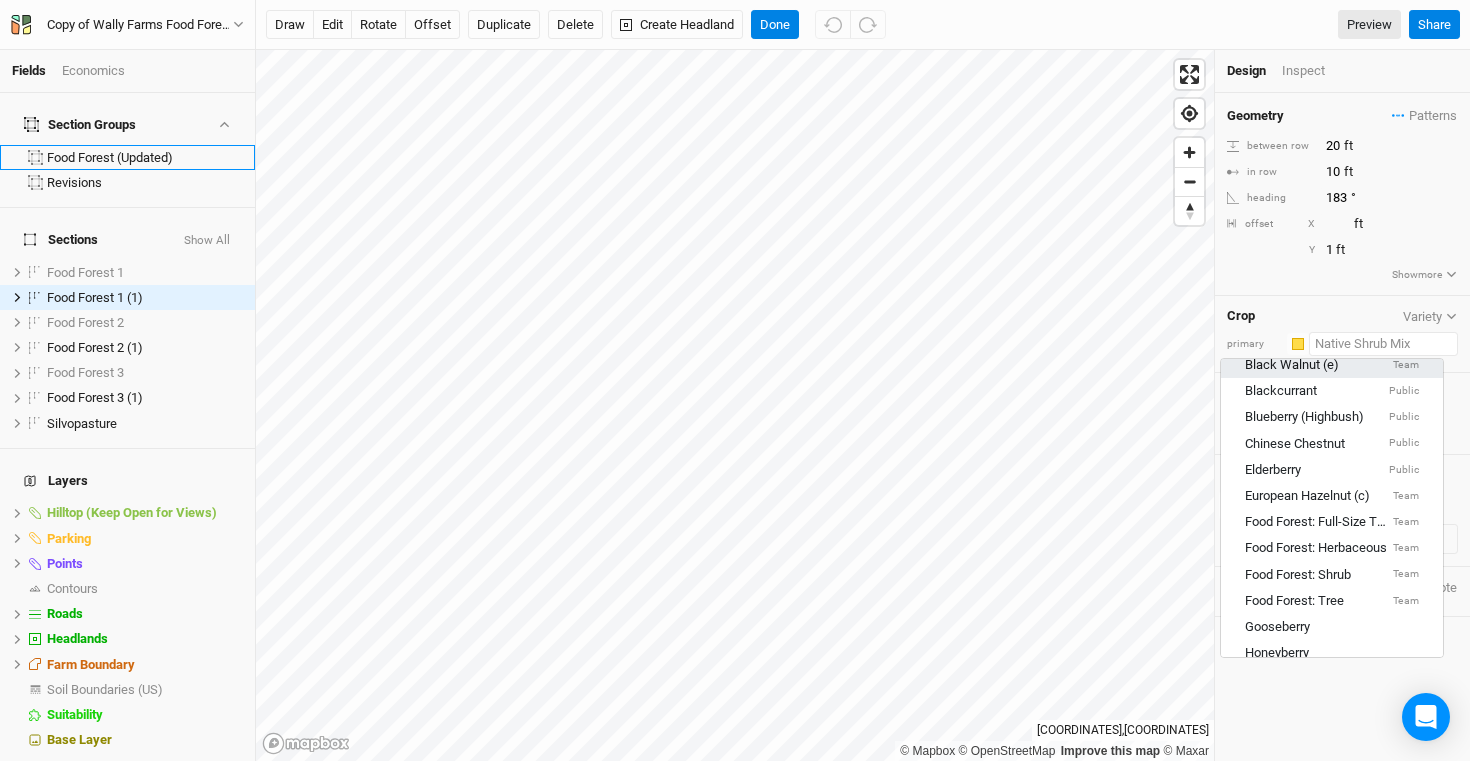scroll, scrollTop: 0, scrollLeft: 0, axis: both 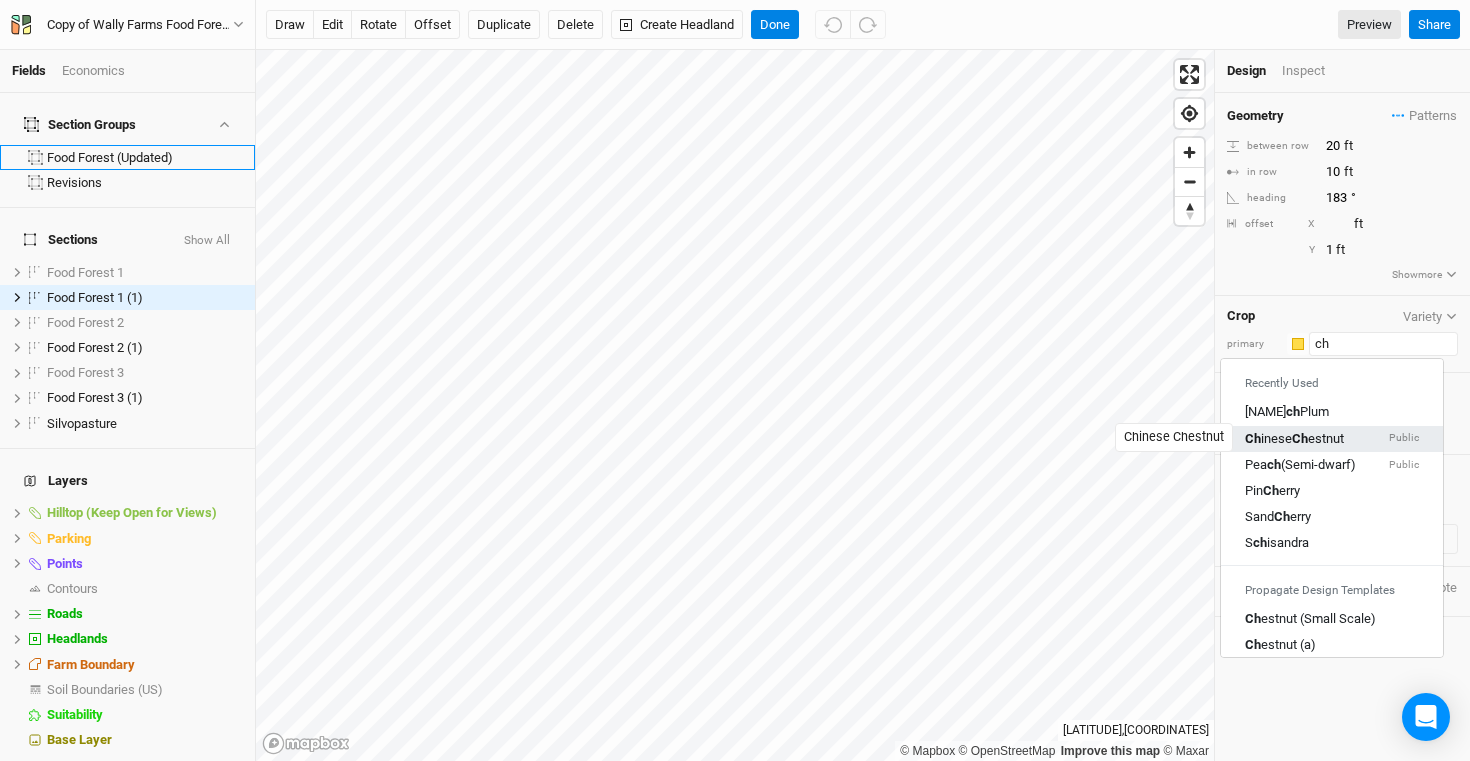 click on "Ch inese  Ch estnut" at bounding box center [1294, 438] 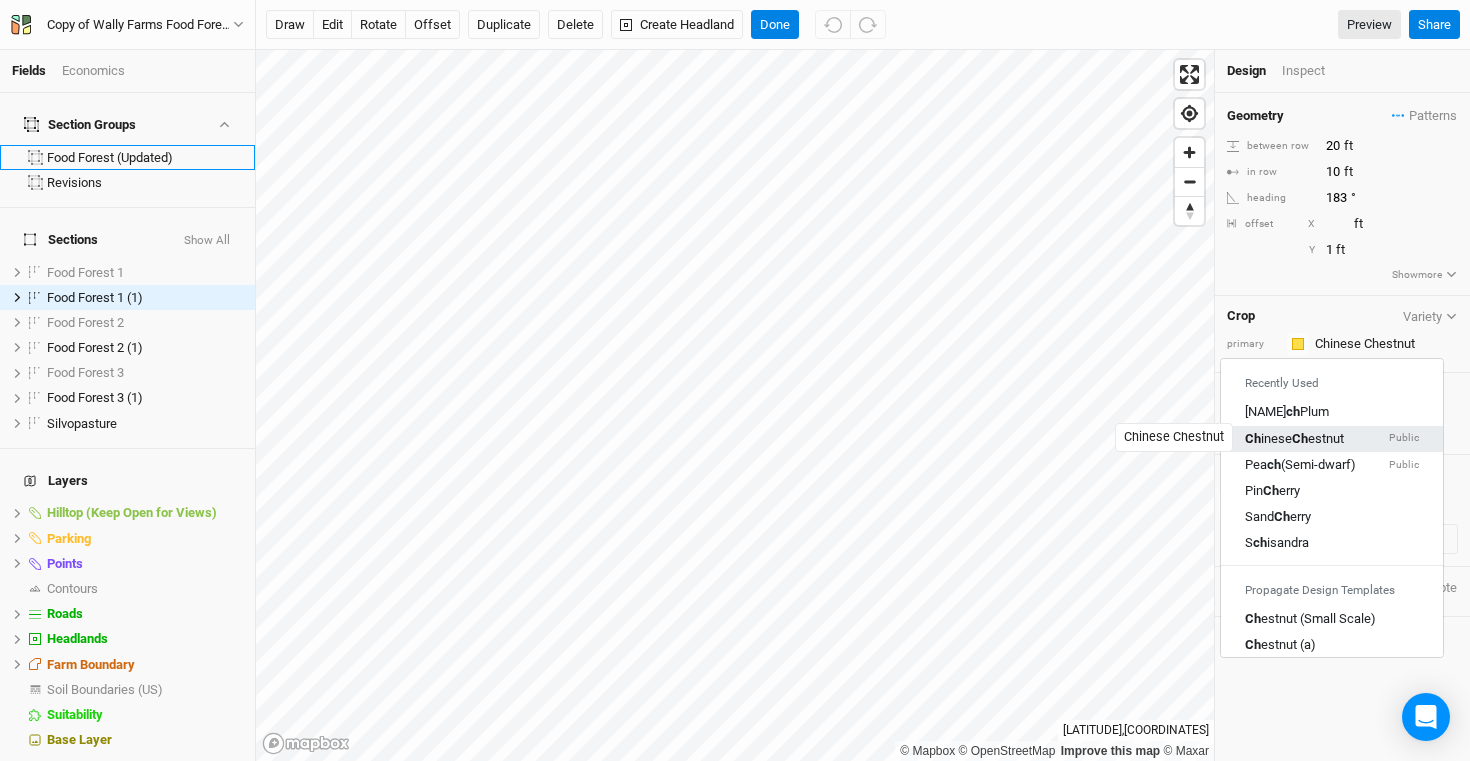 type on "20" 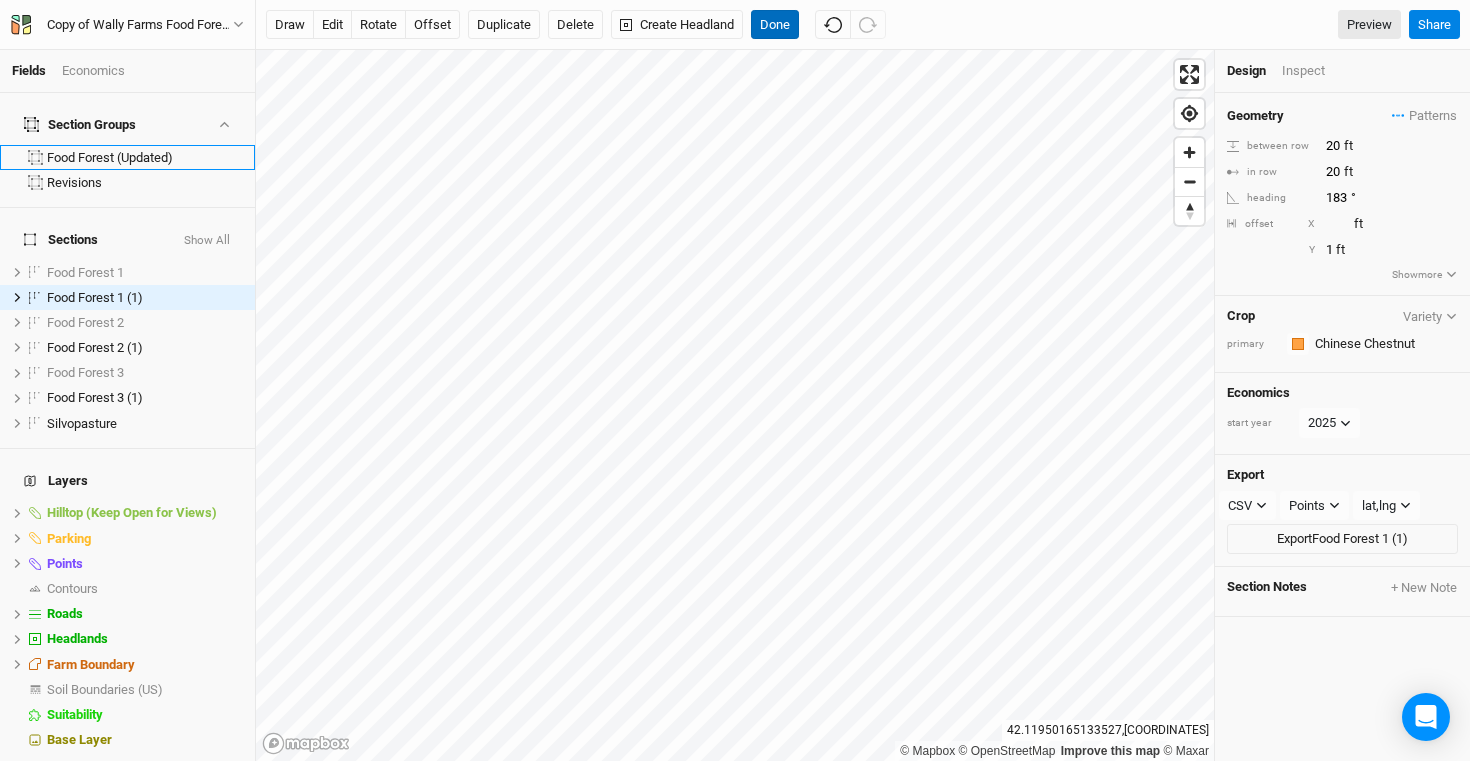 click on "Done" at bounding box center (775, 25) 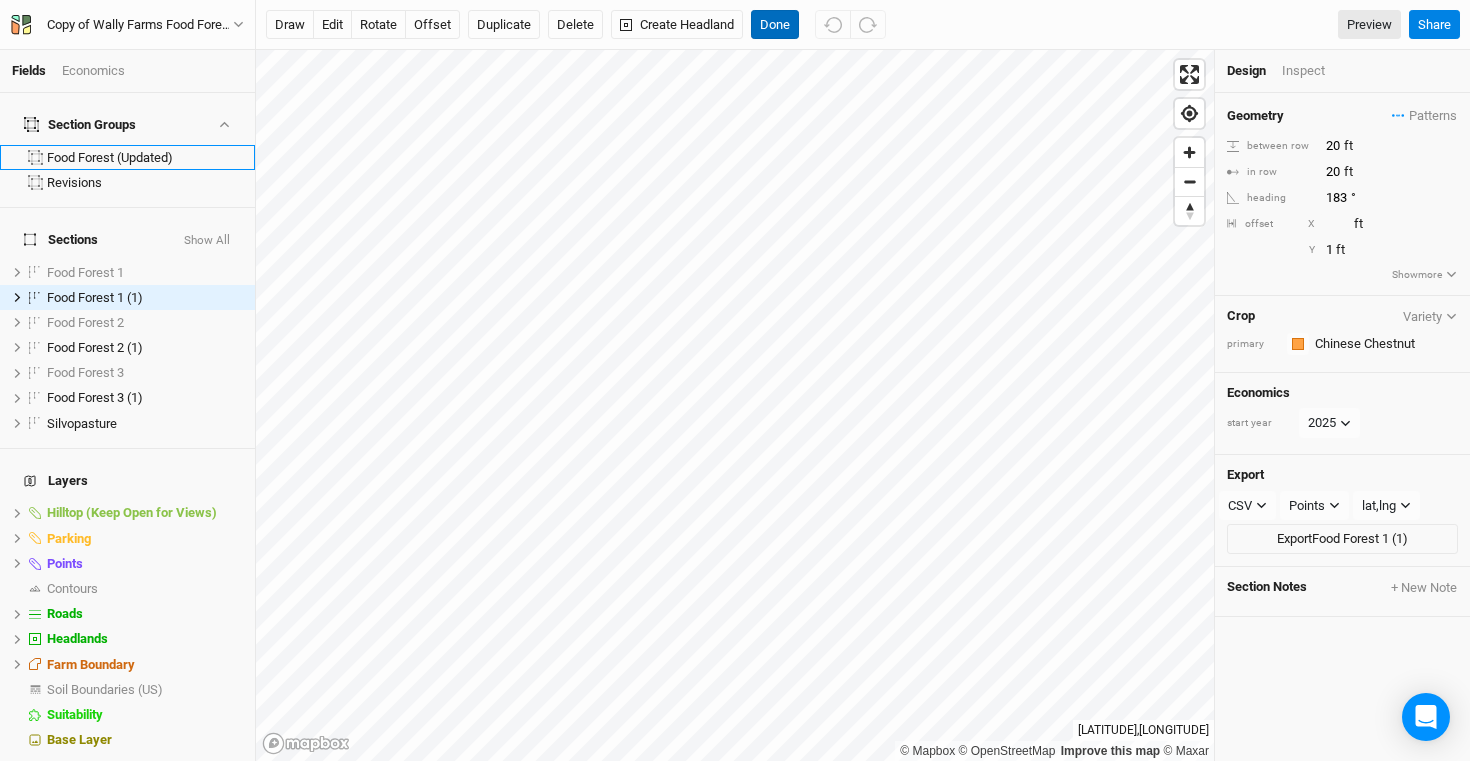 click on "Done" at bounding box center [775, 25] 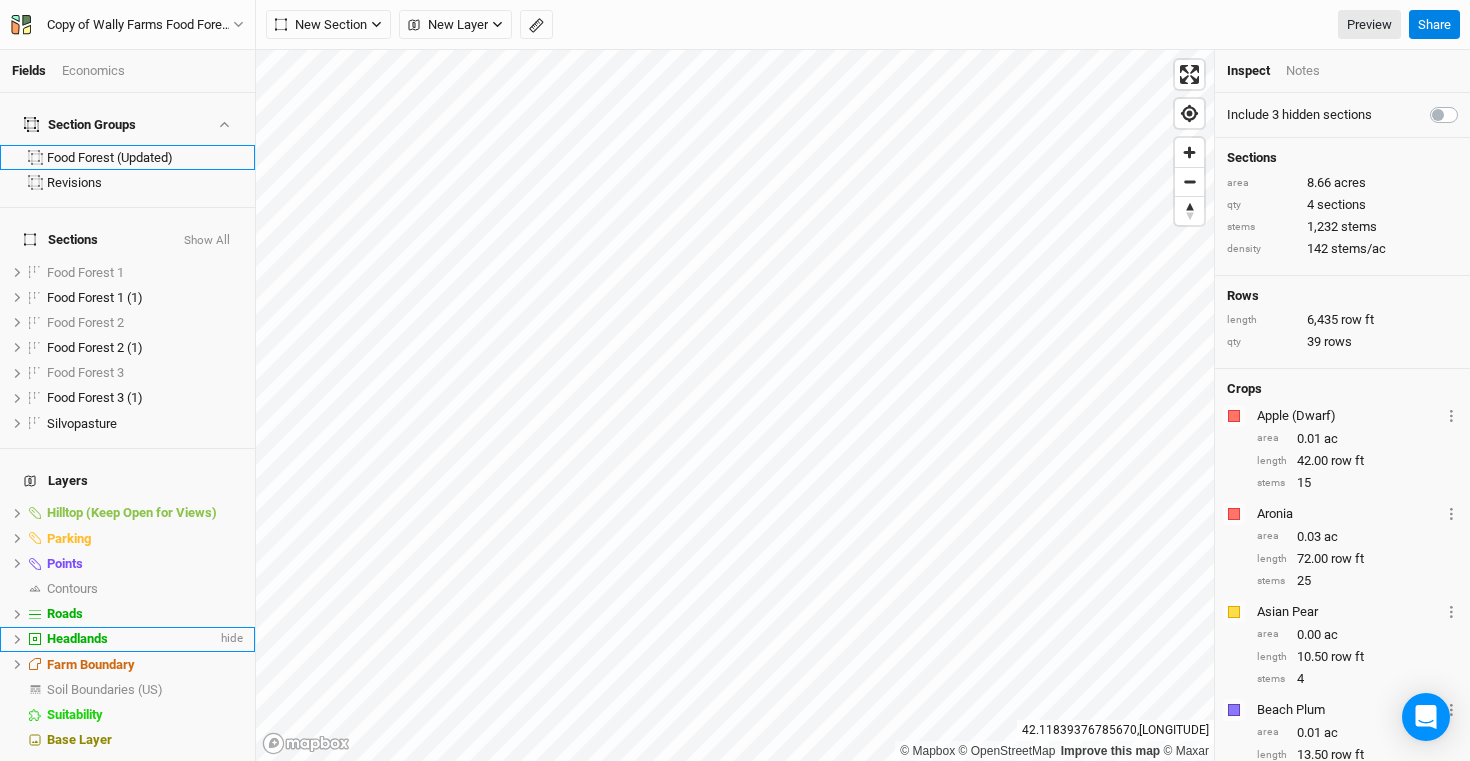 click on "Headlands" at bounding box center [77, 638] 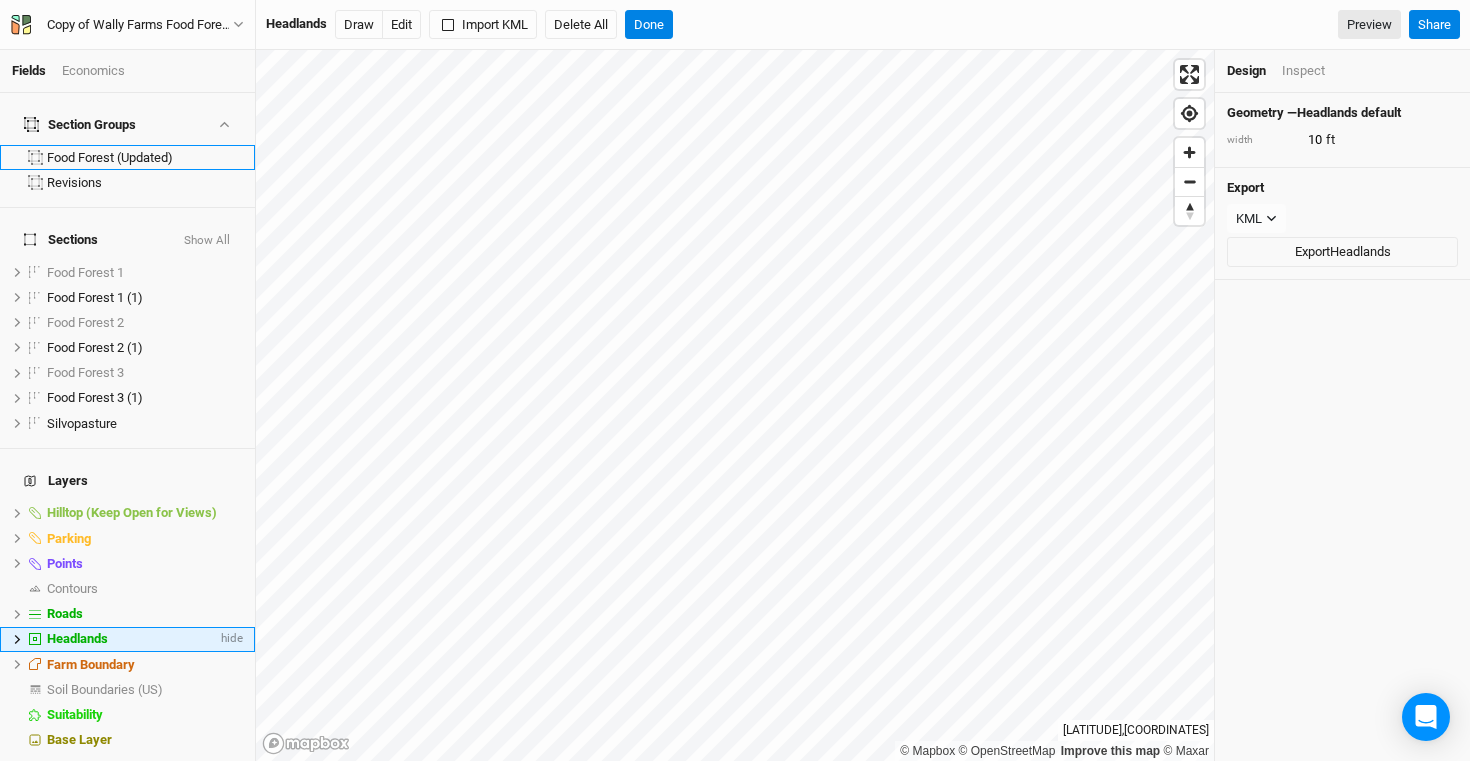 click 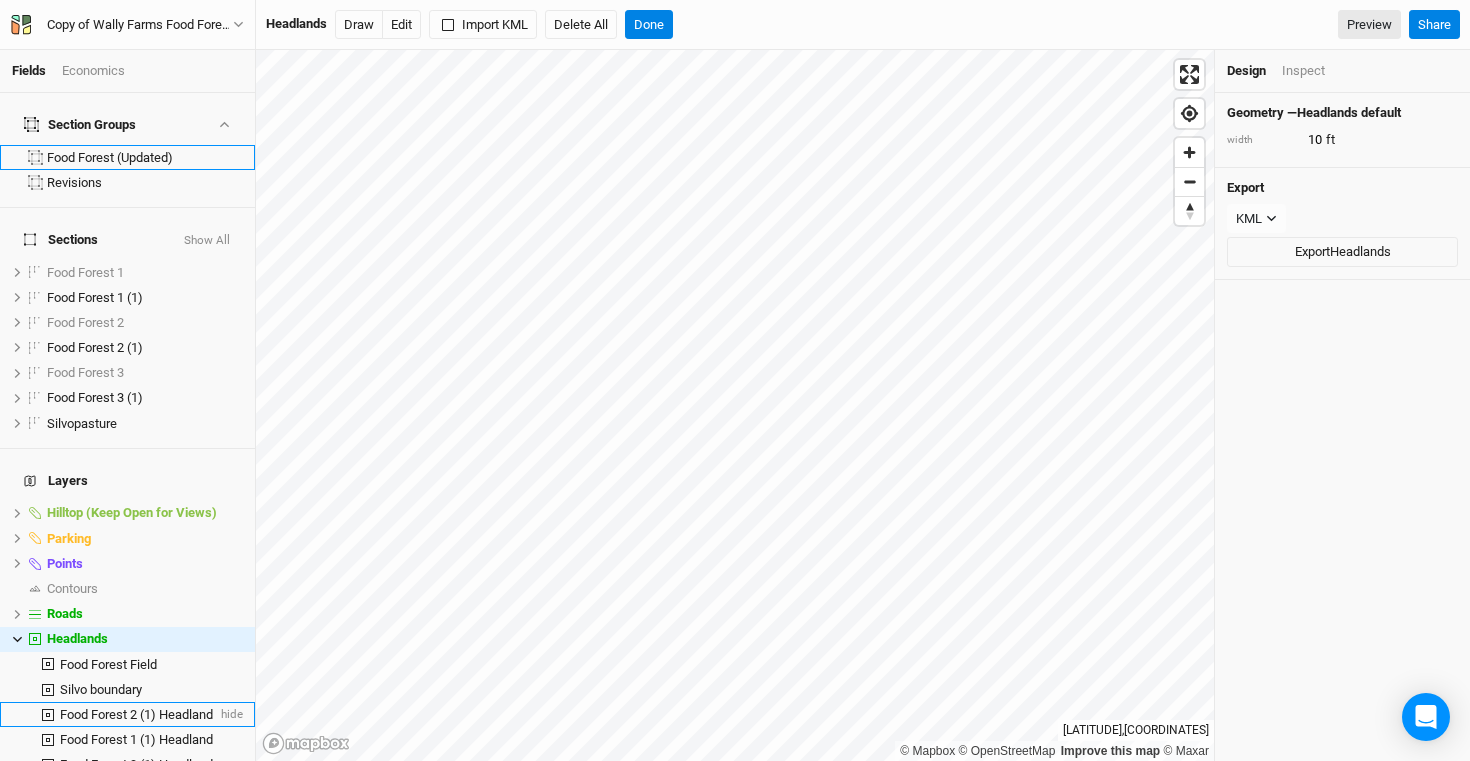 click on "Food Forest 2 (1) Headland" at bounding box center [136, 714] 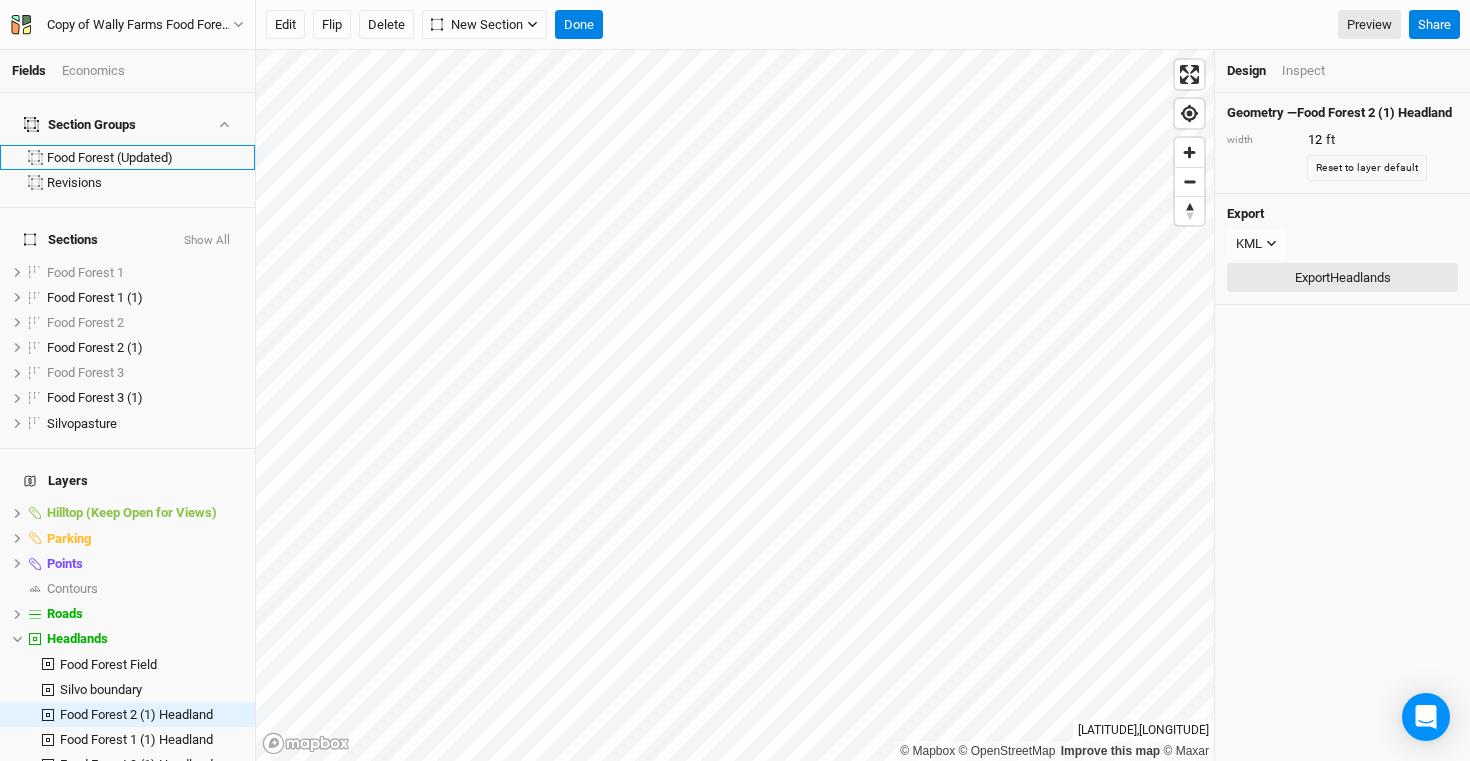 click on "Export  Headlands" at bounding box center (1342, 278) 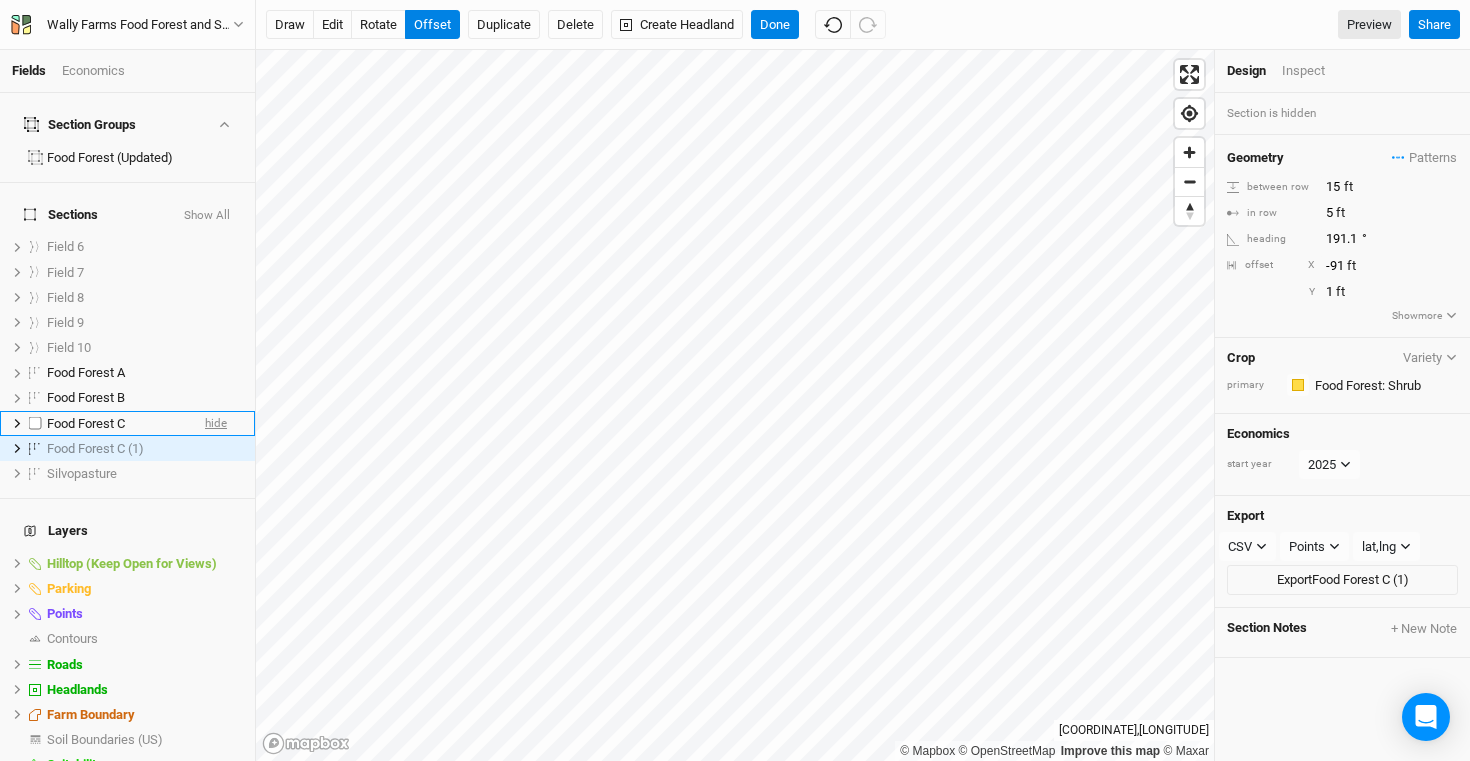 scroll, scrollTop: 0, scrollLeft: 0, axis: both 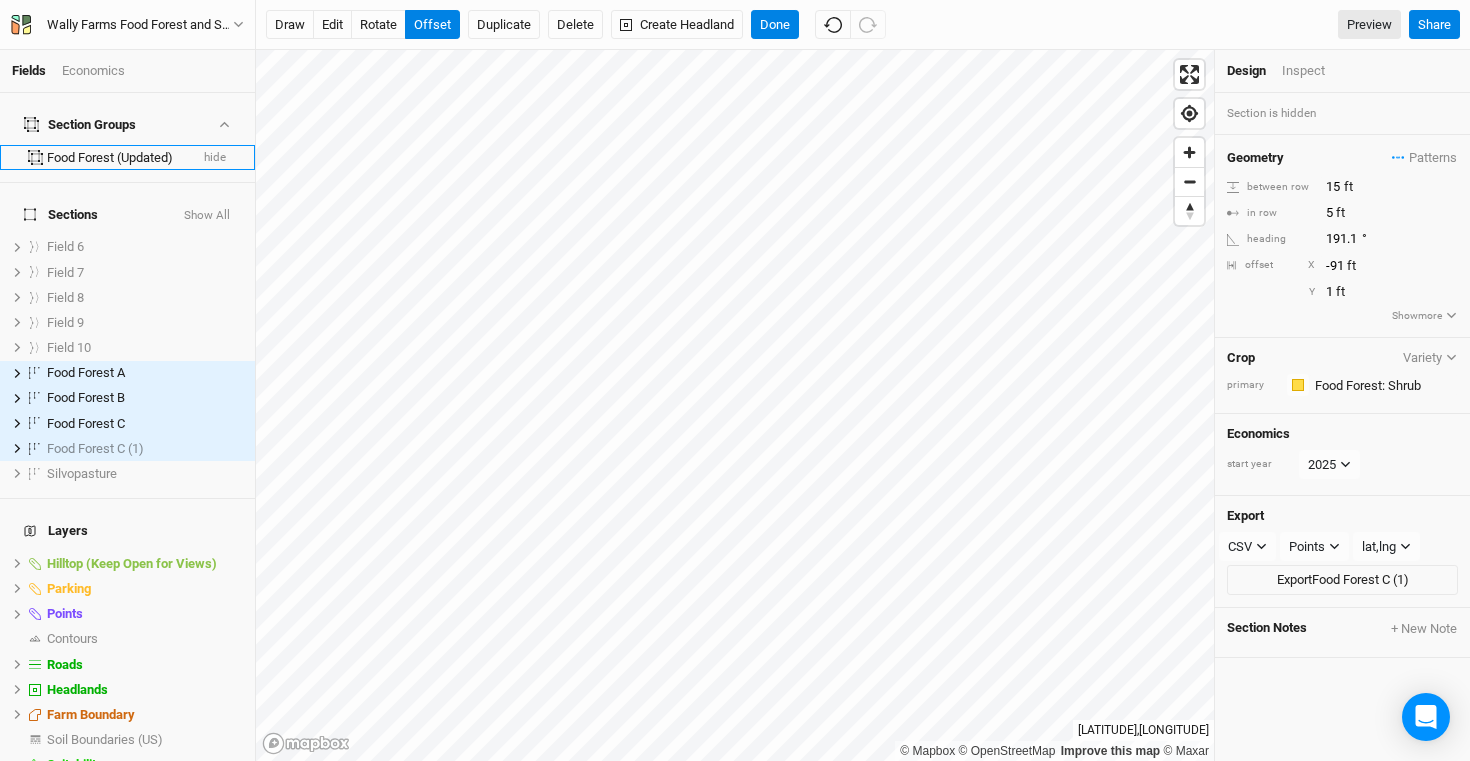 click on "Food Forest (Updated)" at bounding box center (117, 158) 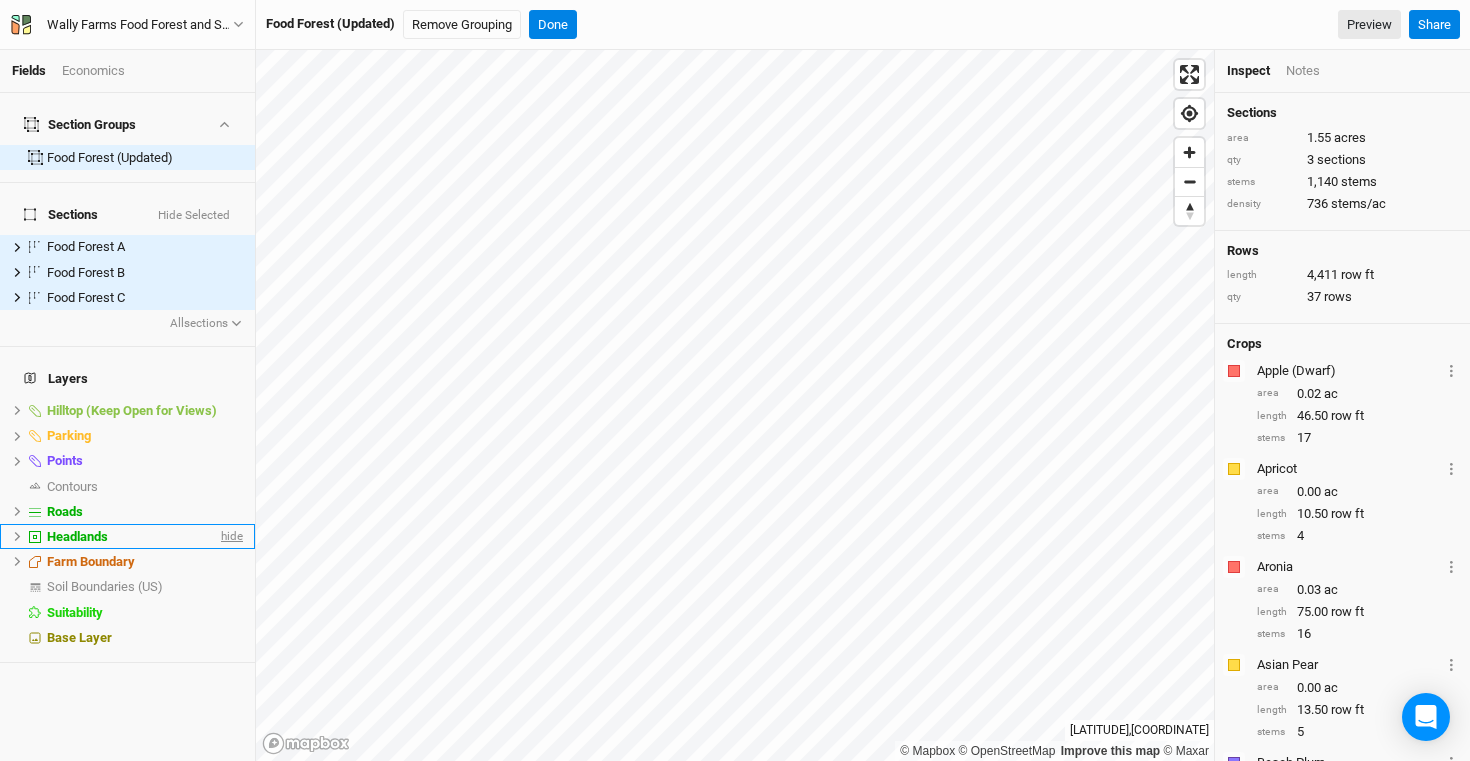 click on "hide" at bounding box center (230, 536) 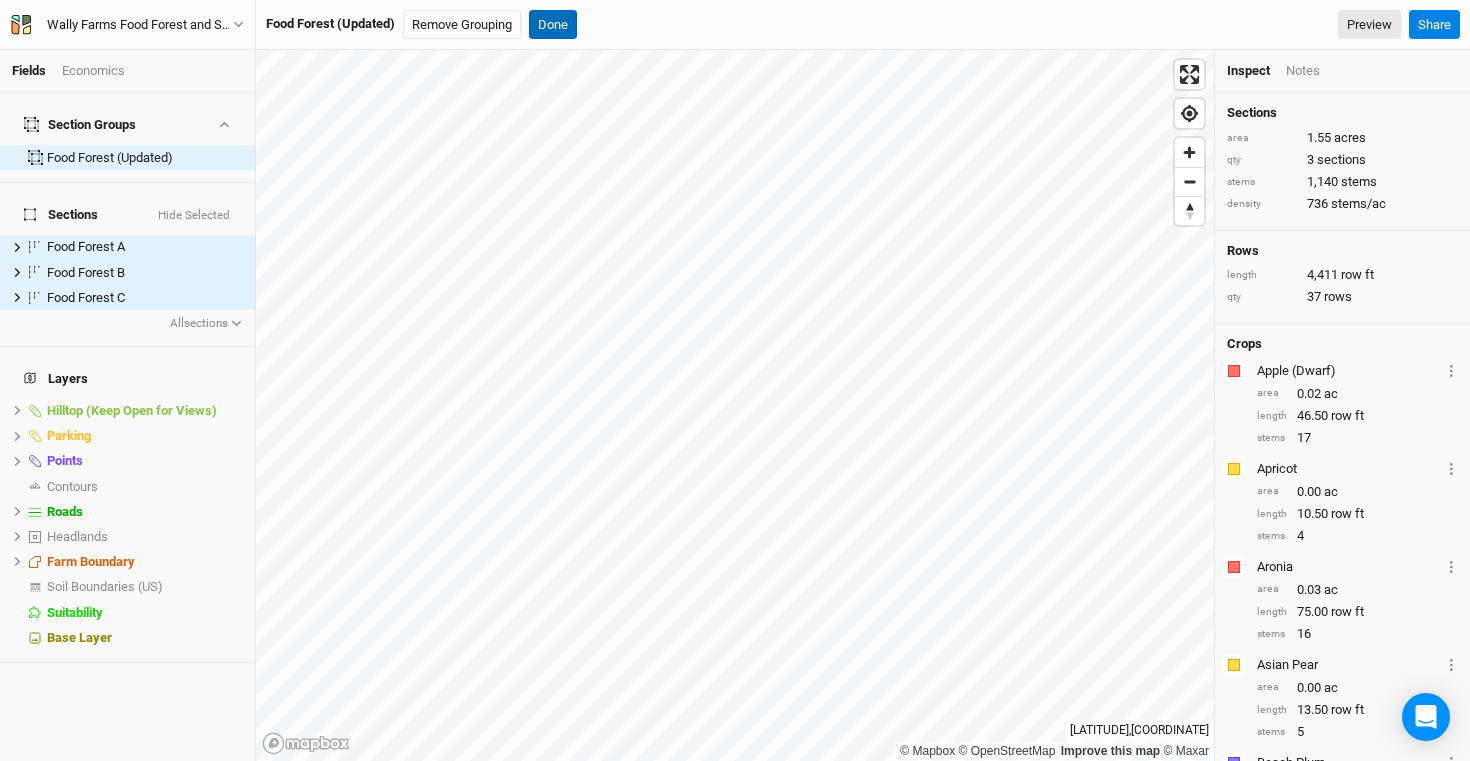 click on "Done" at bounding box center [553, 25] 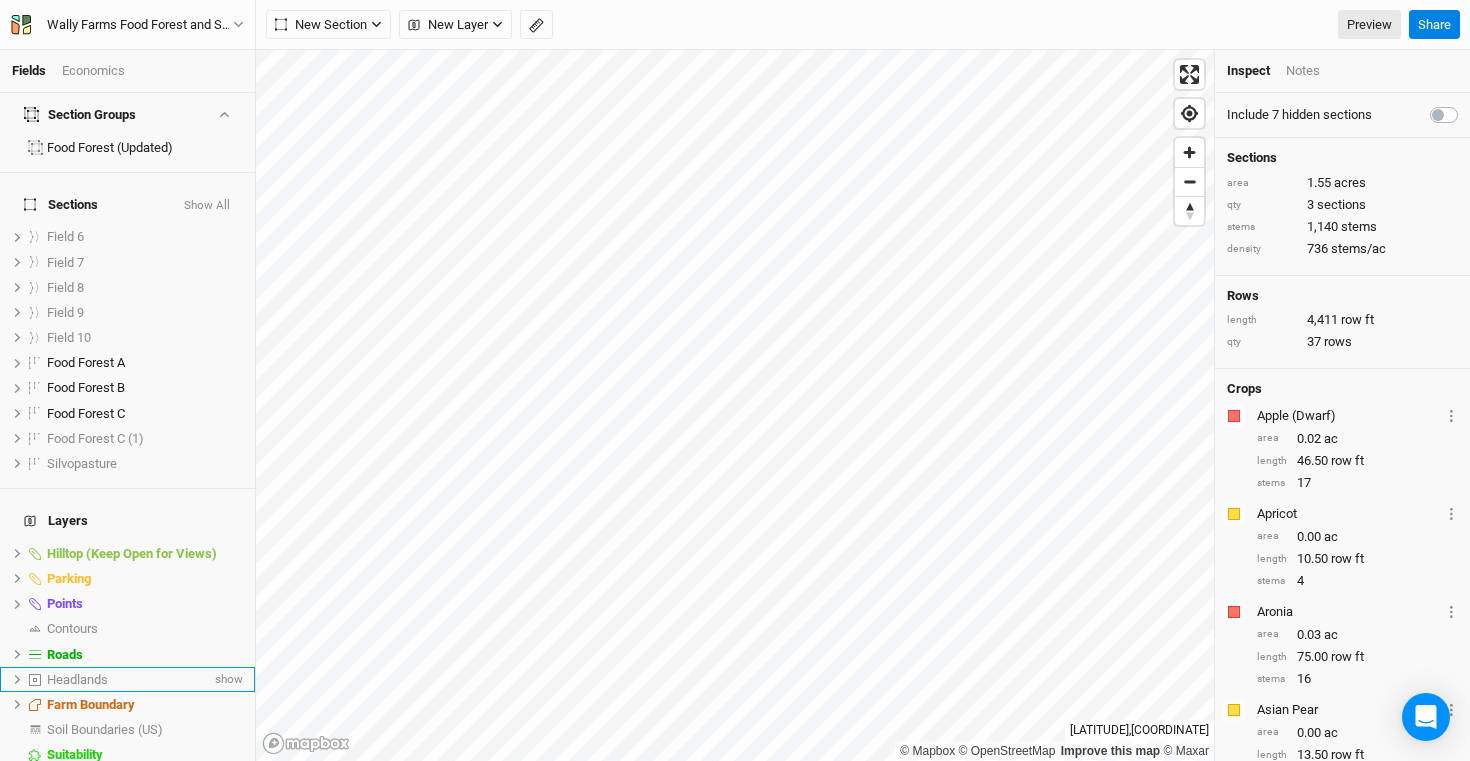 scroll, scrollTop: 16, scrollLeft: 0, axis: vertical 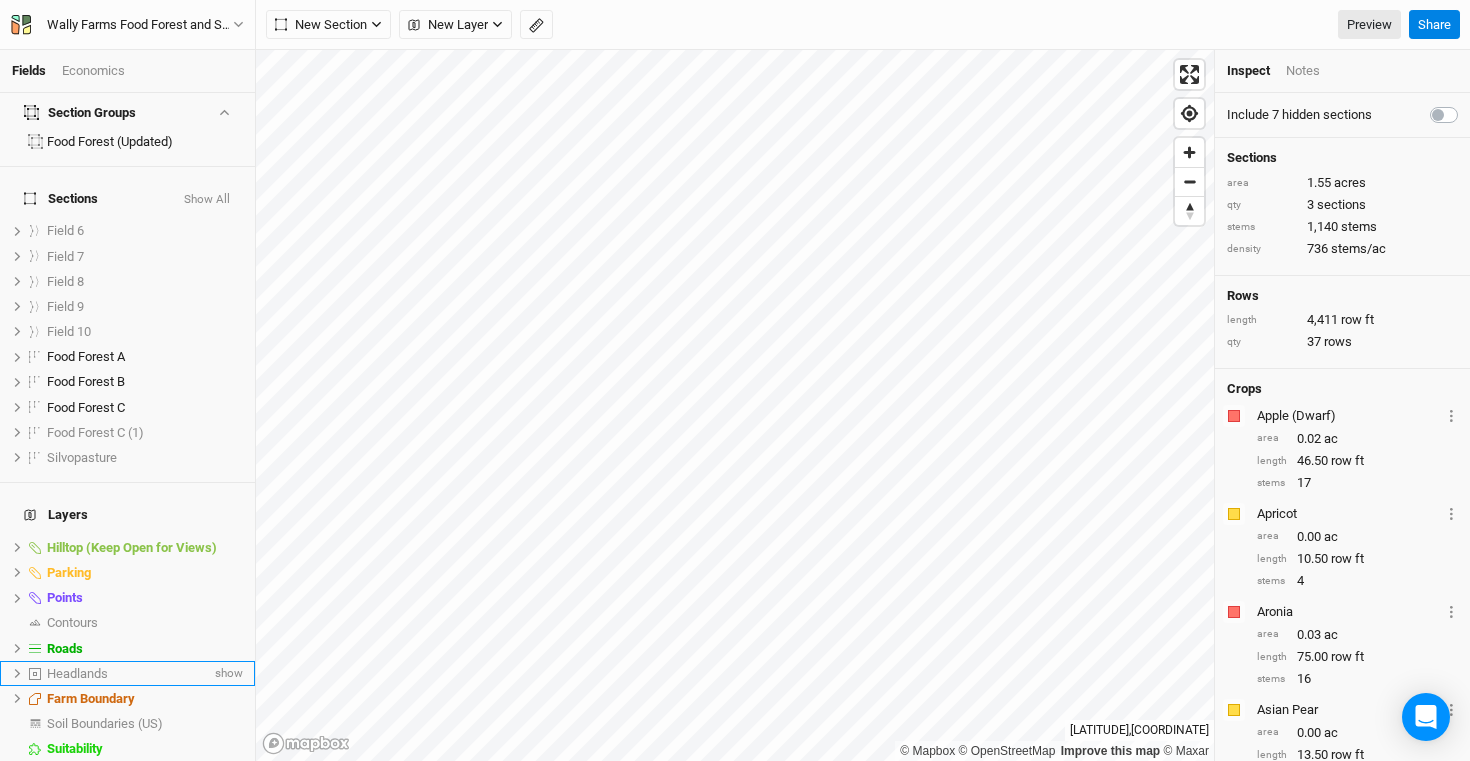 click on "Headlands" at bounding box center (129, 674) 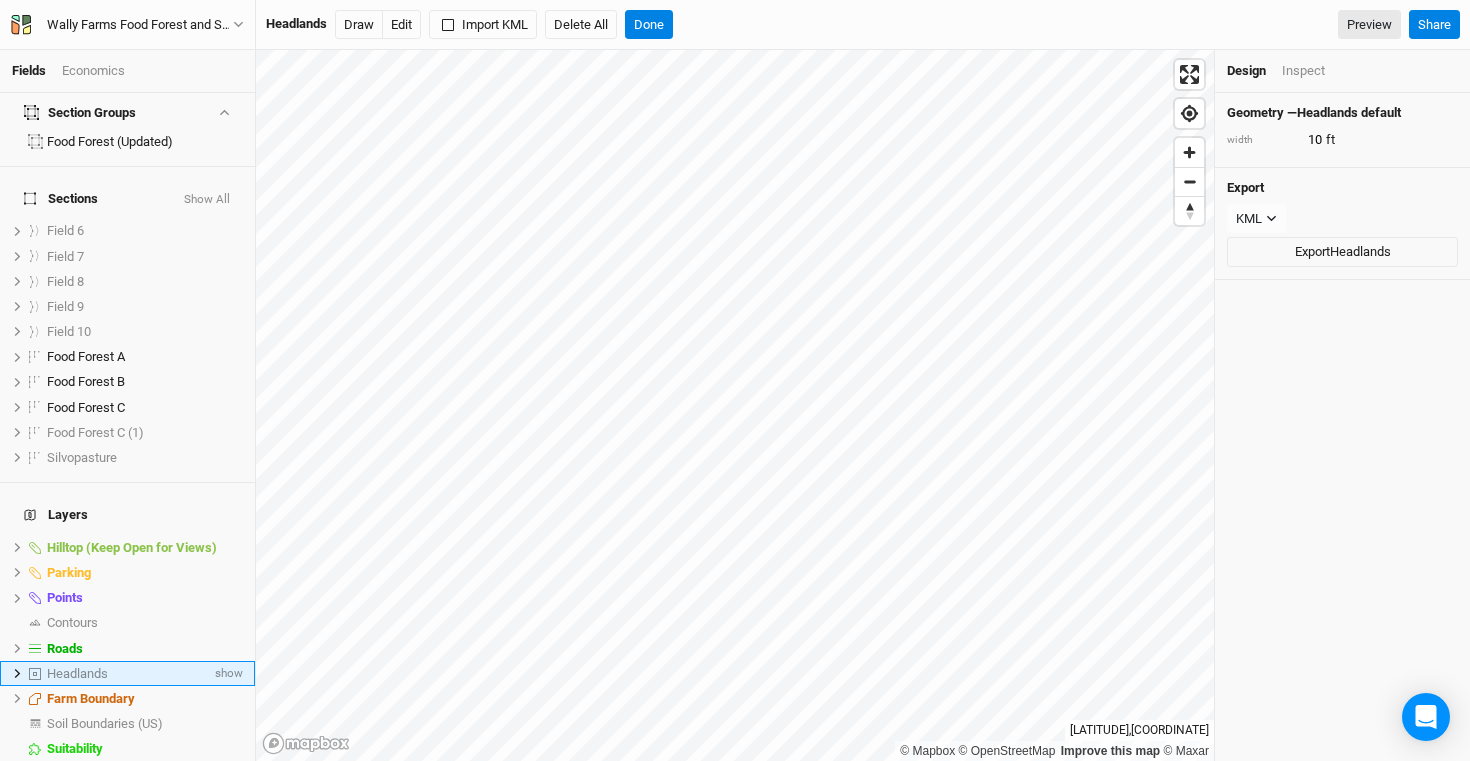 click 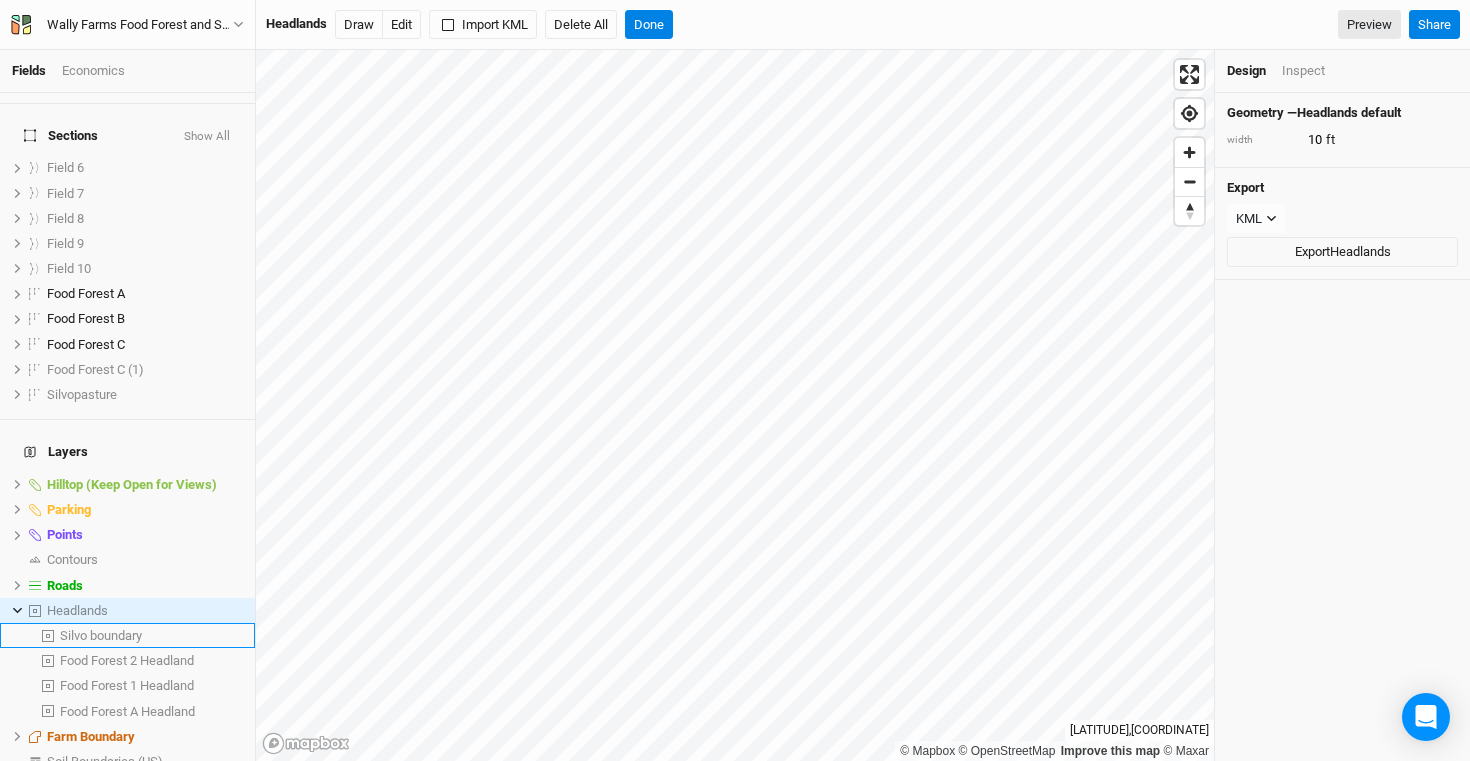 scroll, scrollTop: 100, scrollLeft: 0, axis: vertical 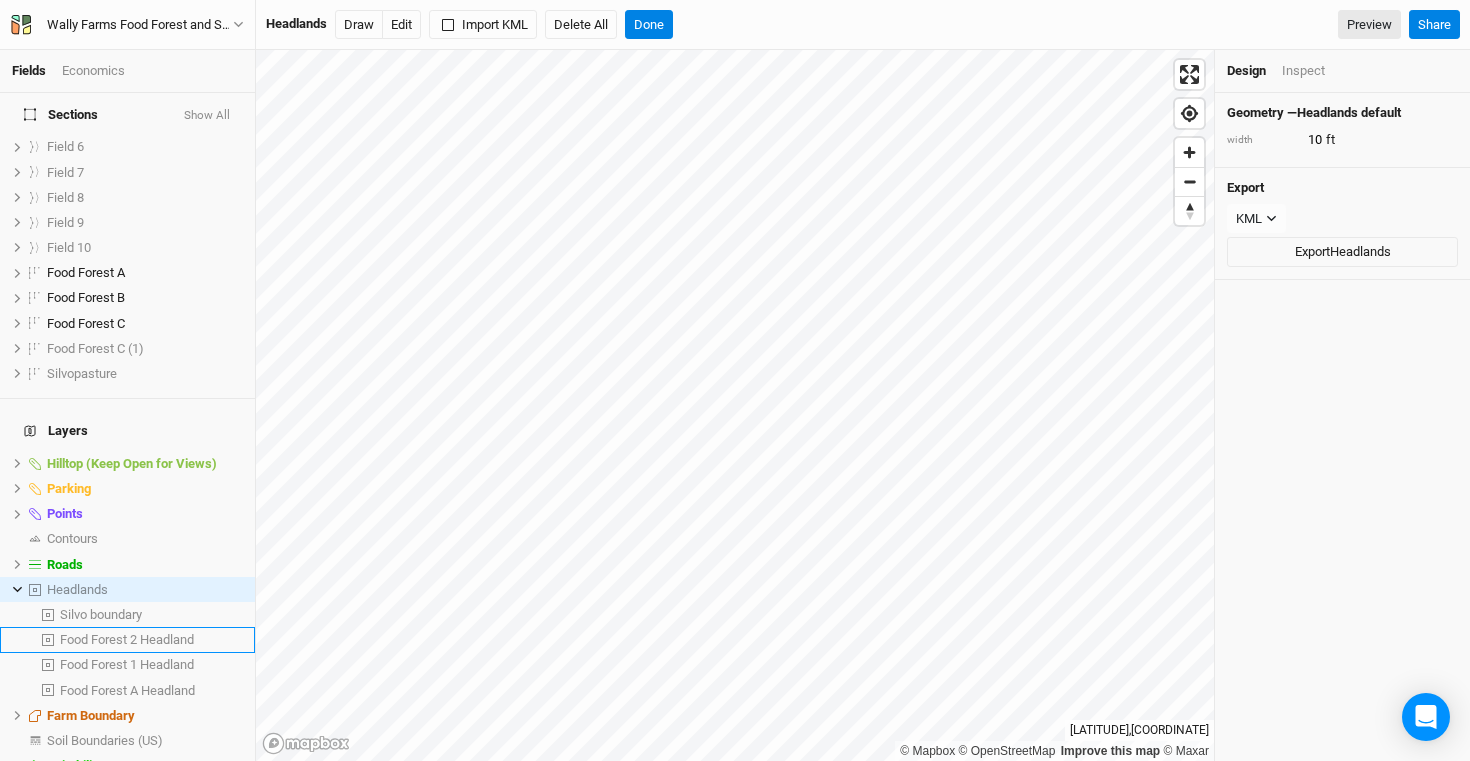 click on "Food Forest 2 Headland" at bounding box center [127, 639] 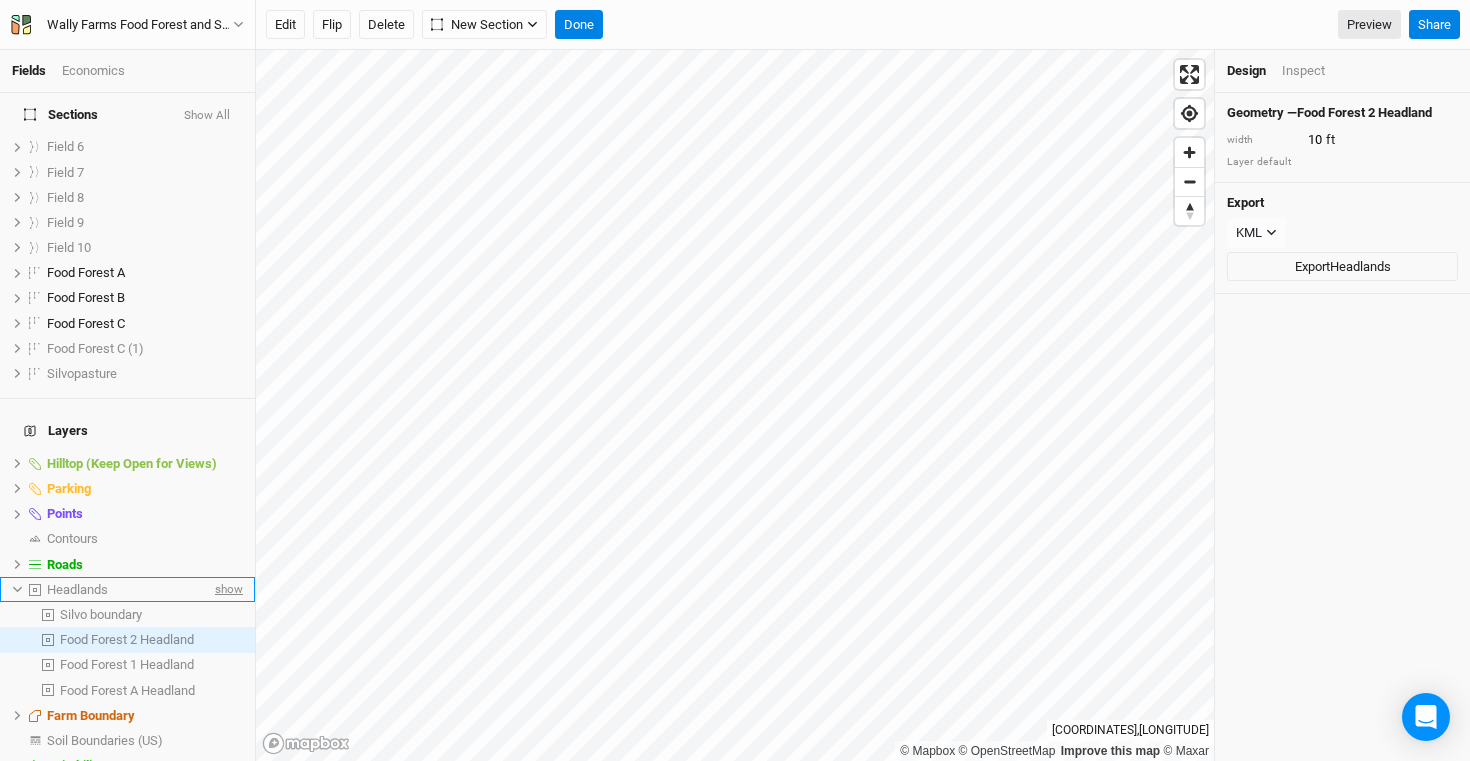 click on "show" at bounding box center [227, 589] 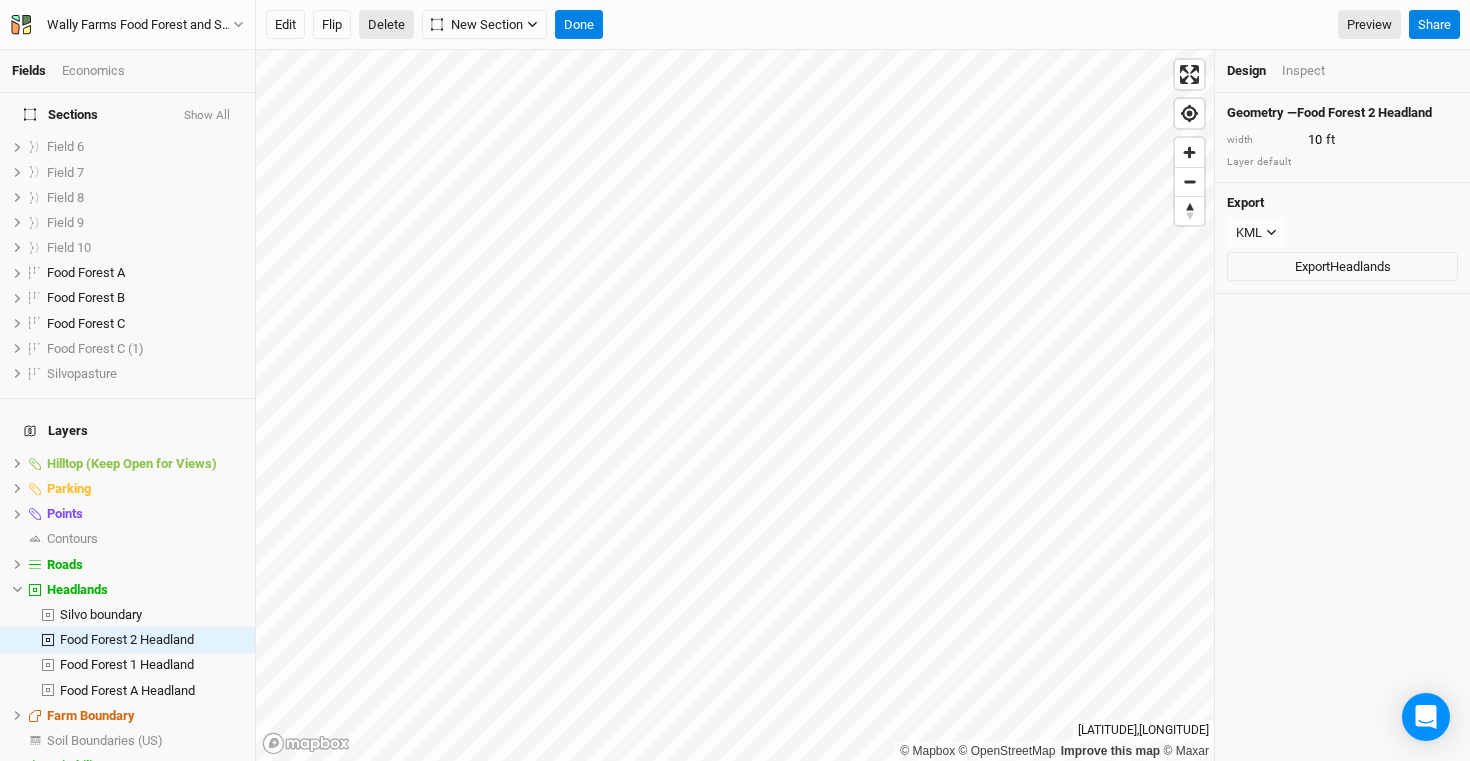 click on "Delete" at bounding box center (386, 25) 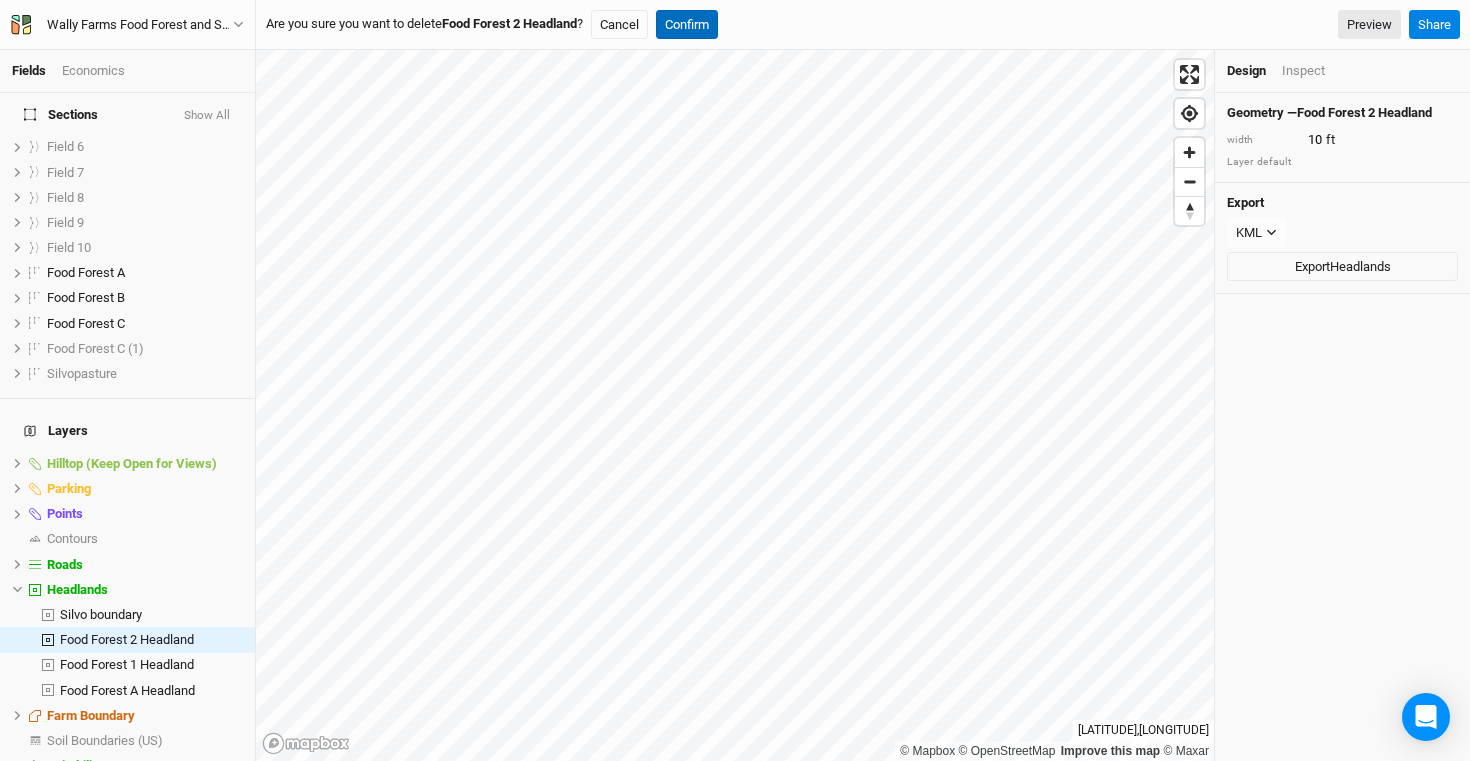 click on "Confirm" at bounding box center [687, 25] 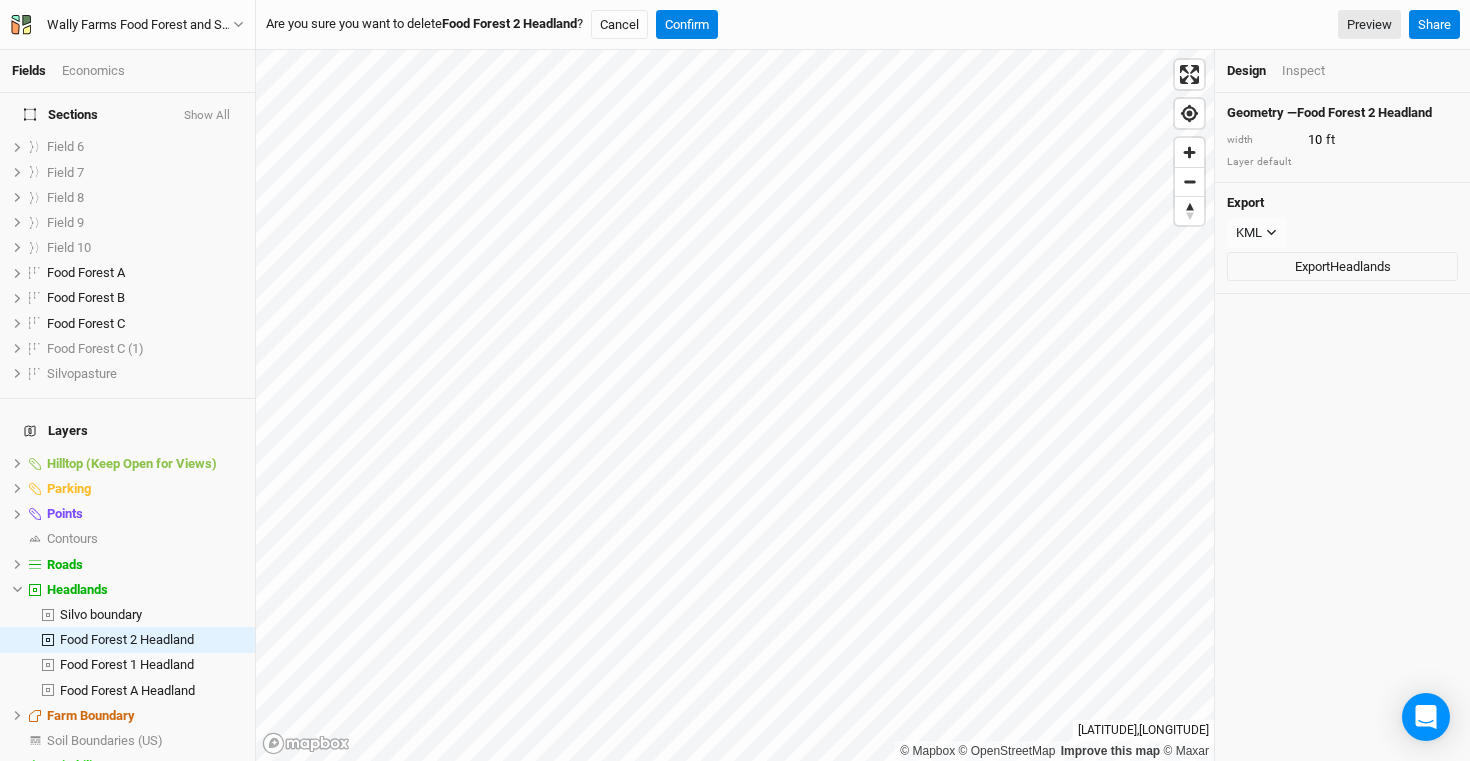 scroll, scrollTop: 92, scrollLeft: 0, axis: vertical 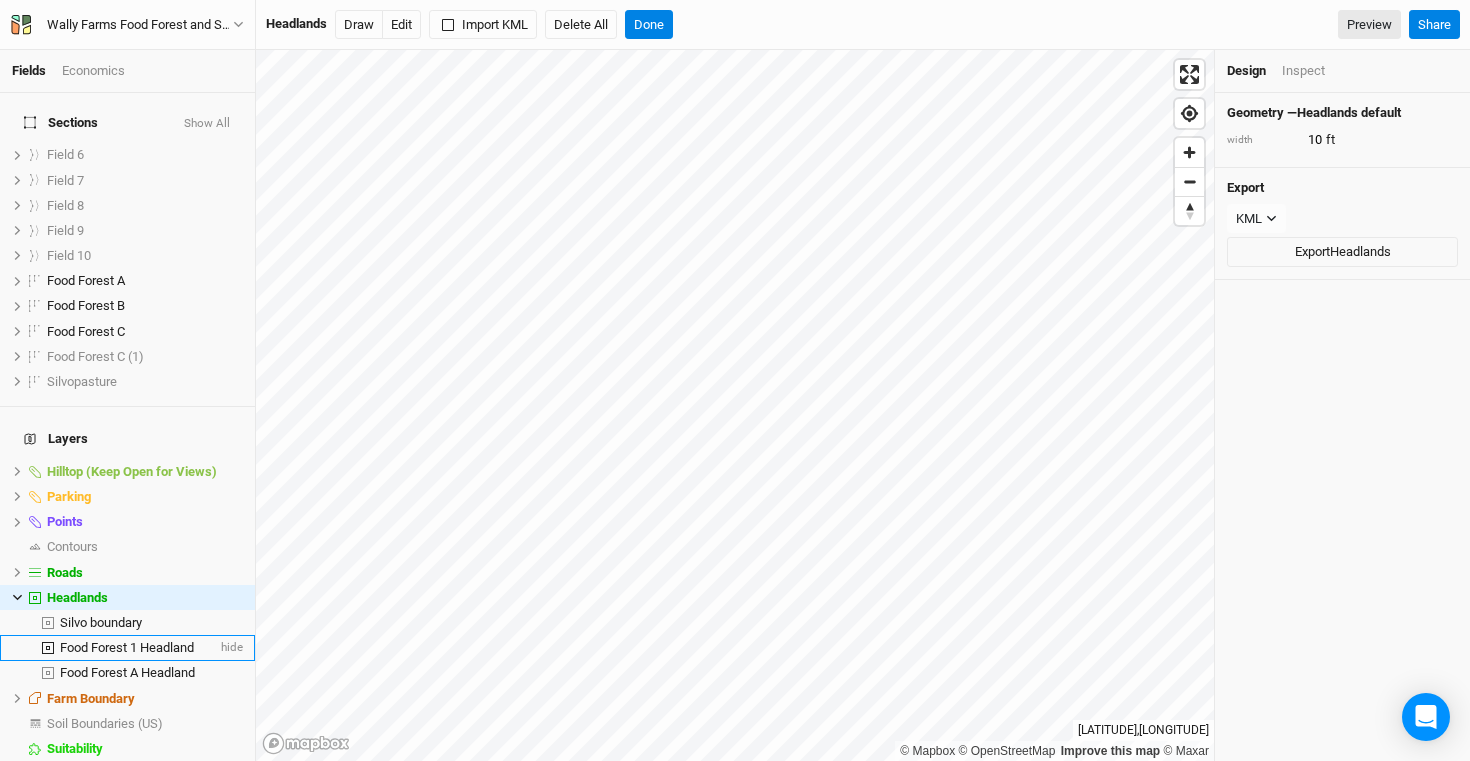 click on "Food Forest 1 Headland" at bounding box center [127, 647] 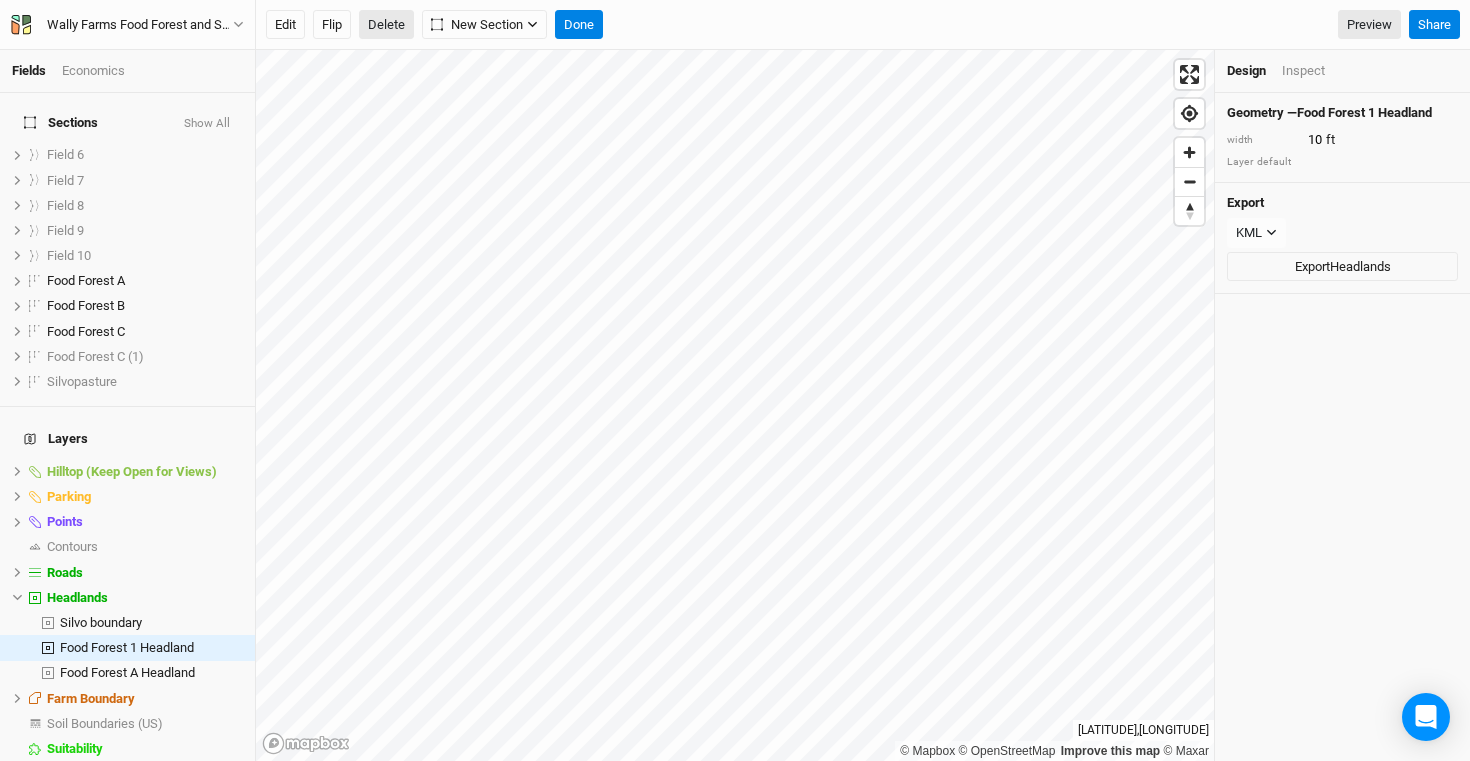 click on "Delete" at bounding box center [386, 25] 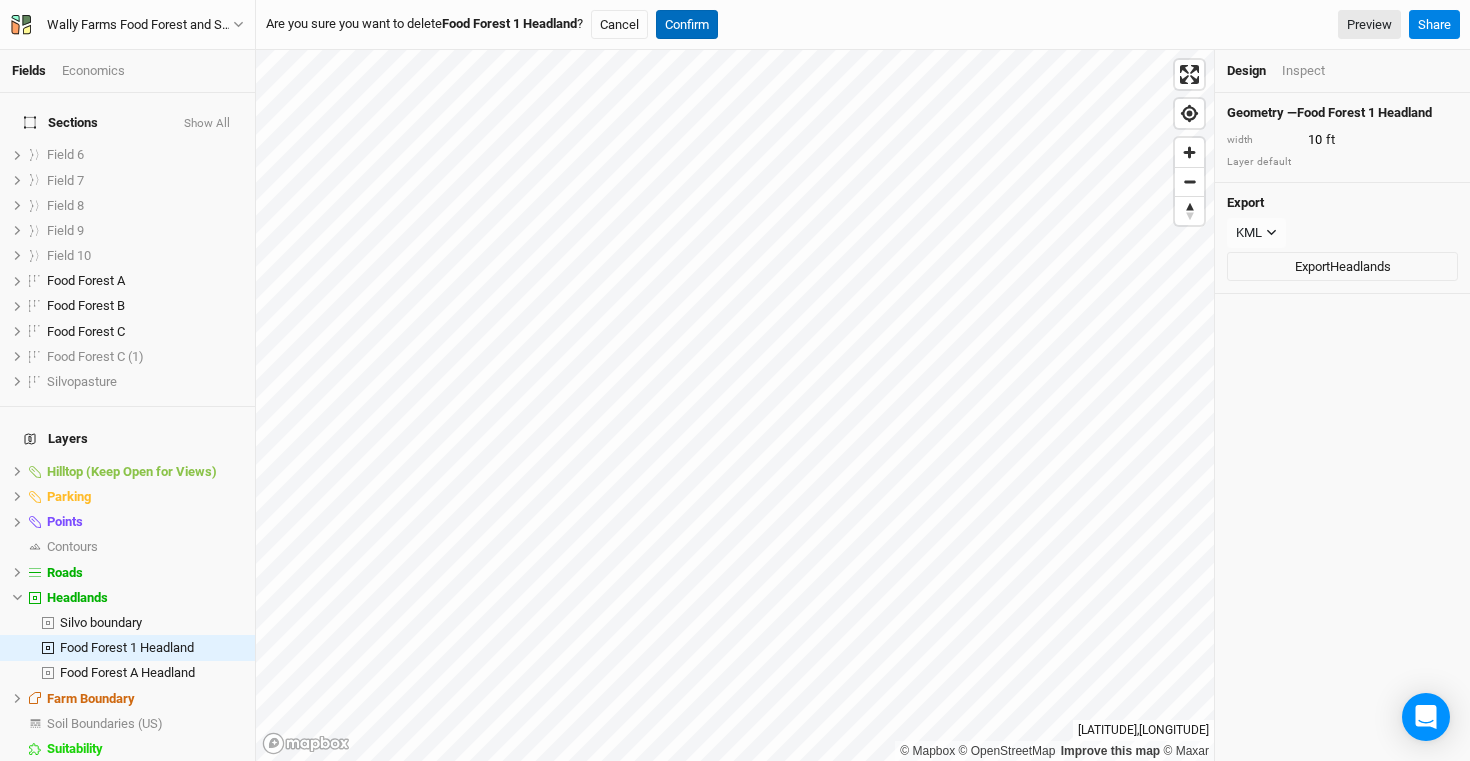 click on "Confirm" at bounding box center (687, 25) 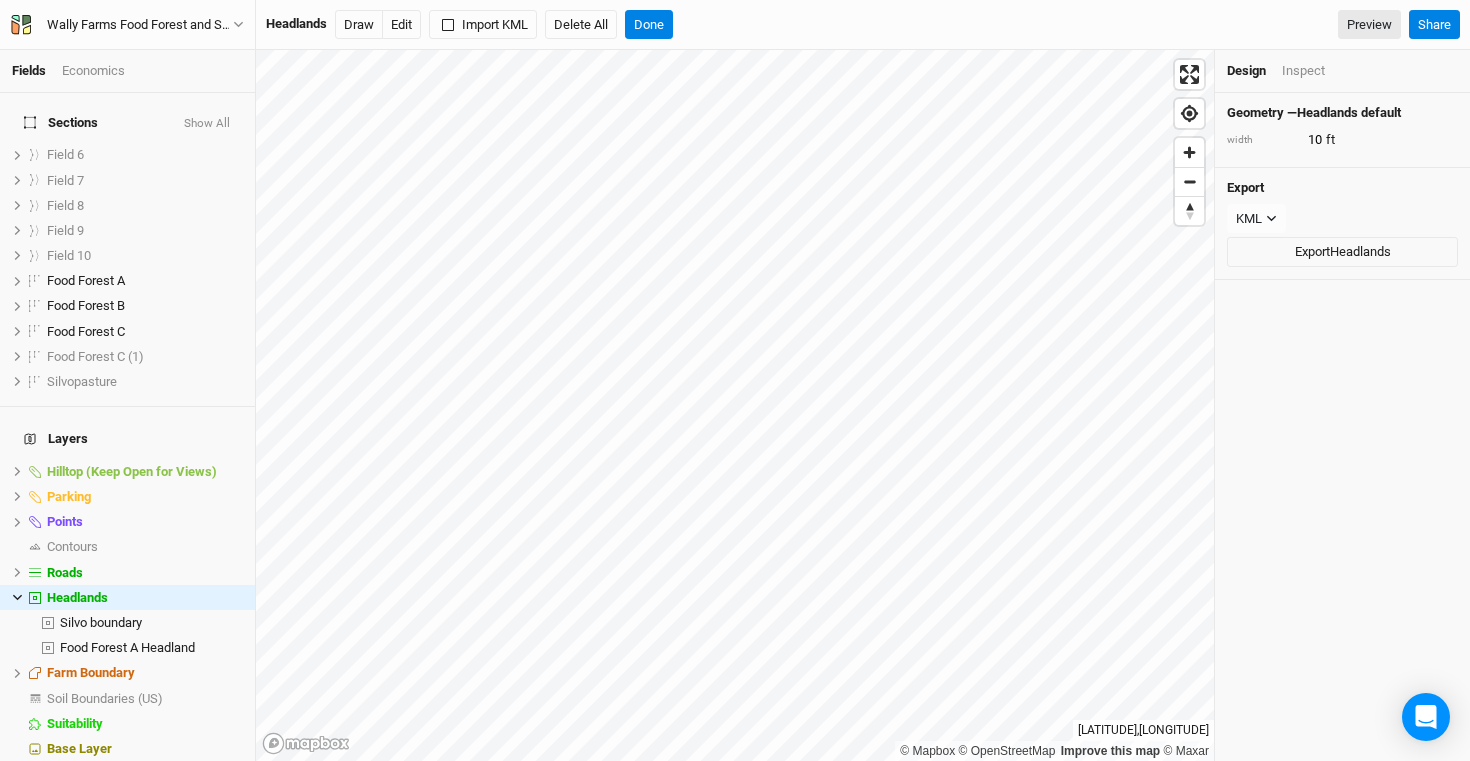 scroll, scrollTop: 67, scrollLeft: 0, axis: vertical 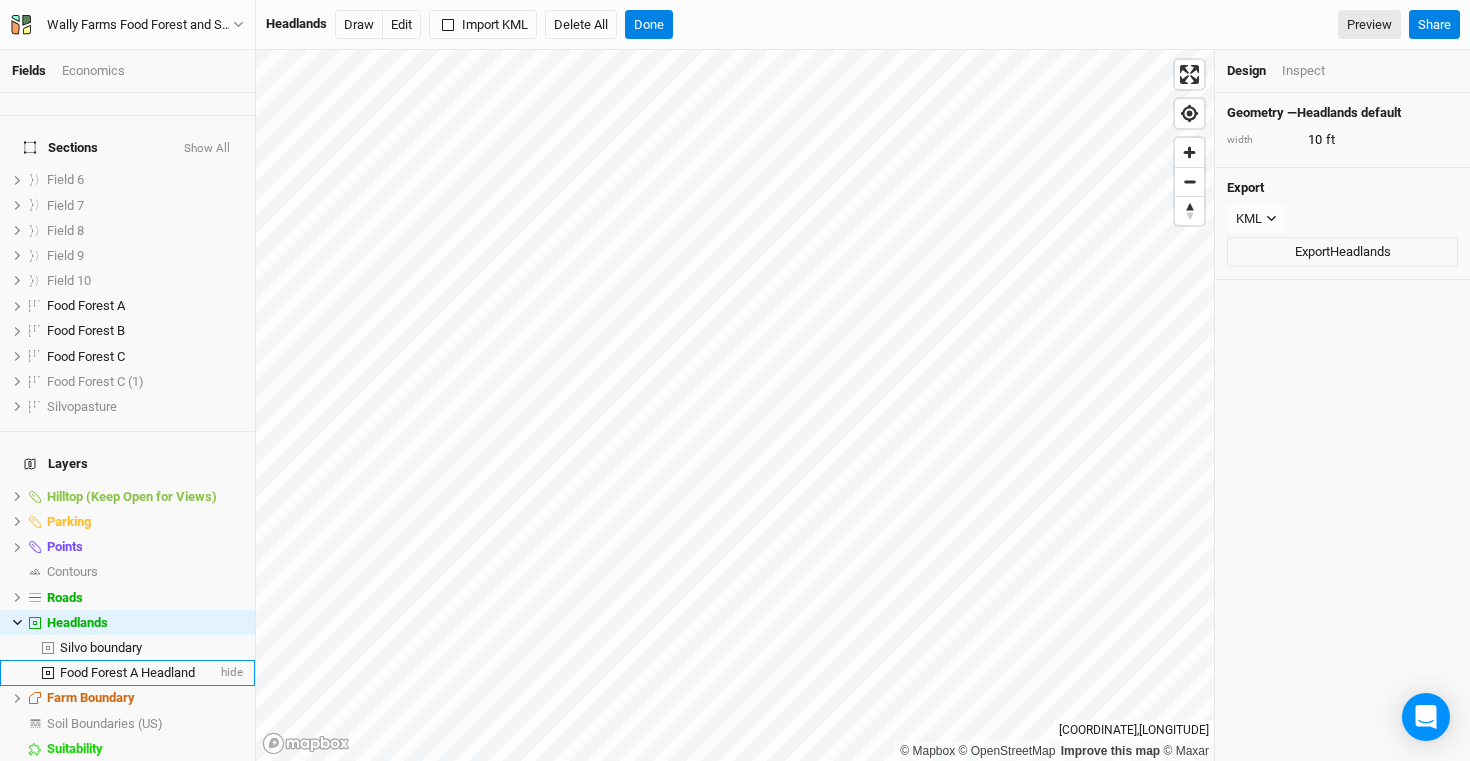 click on "Food Forest A Headland" at bounding box center [127, 672] 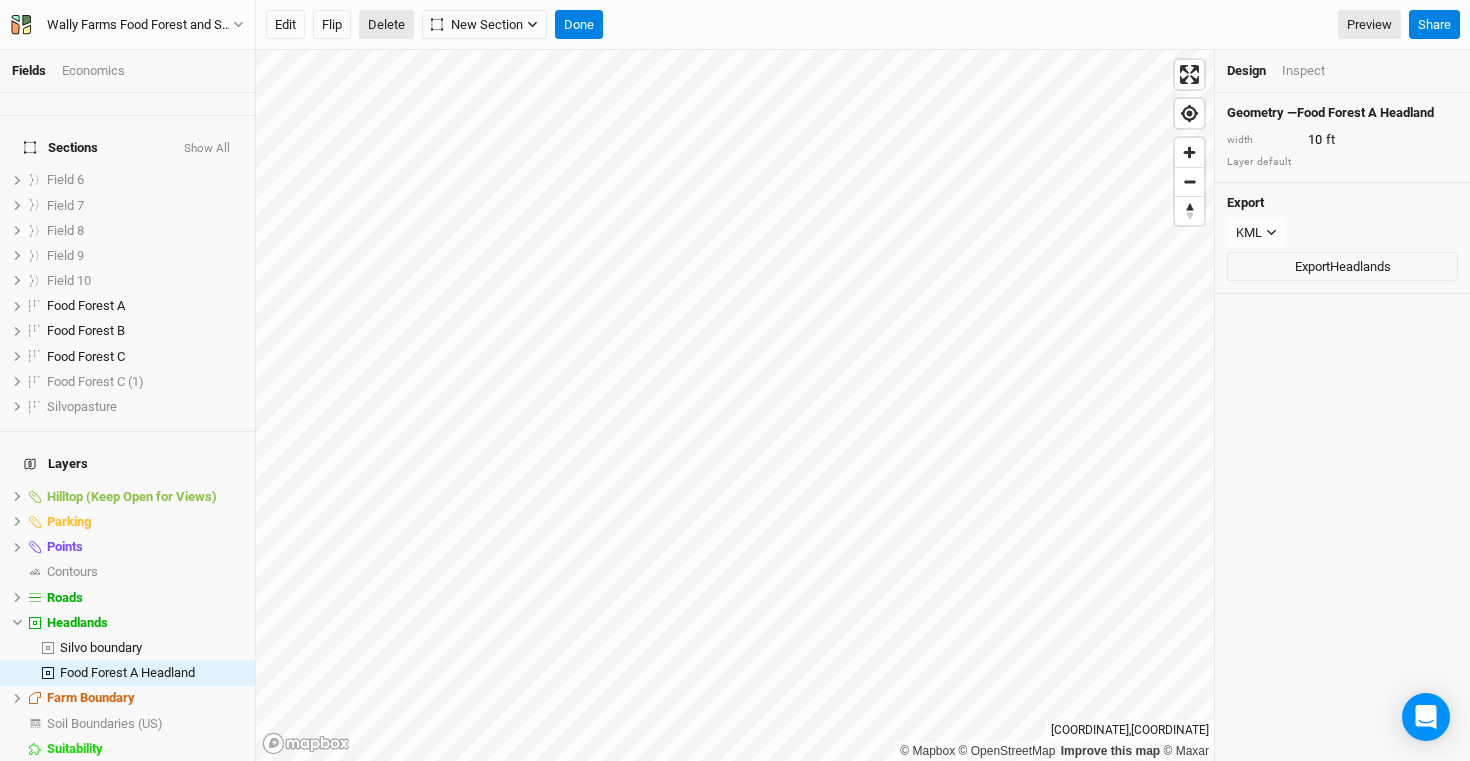 click on "Delete" at bounding box center (386, 25) 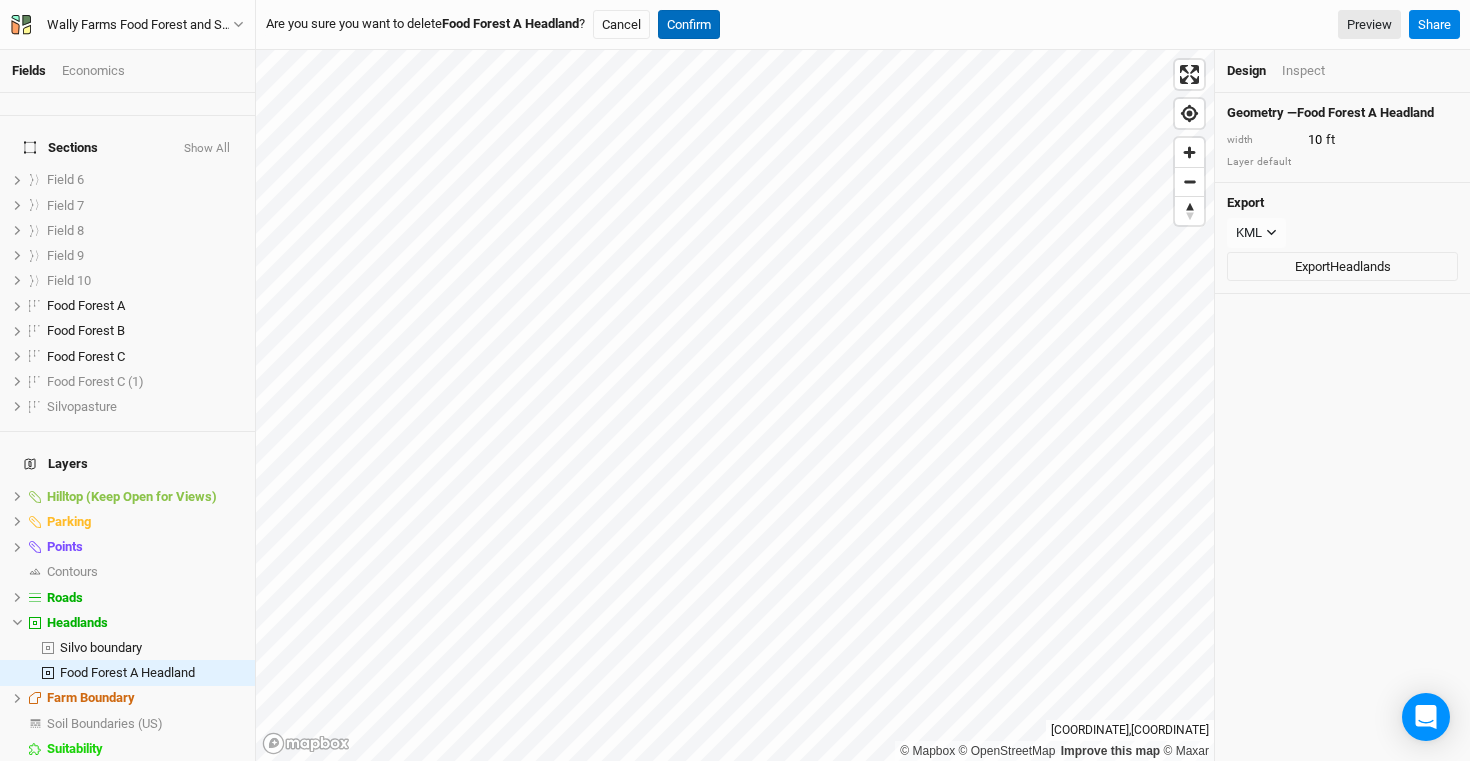click on "Confirm" at bounding box center (689, 25) 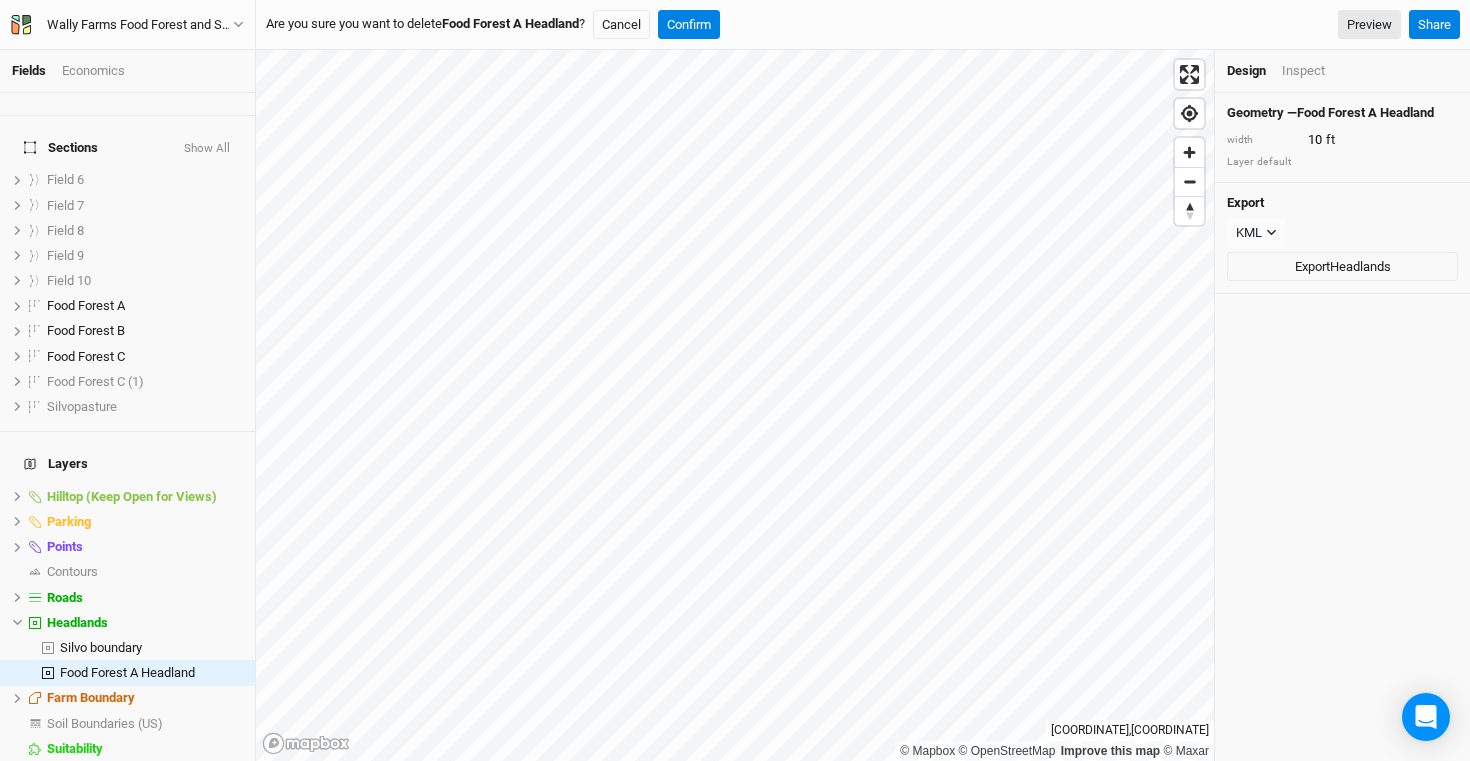 scroll, scrollTop: 42, scrollLeft: 0, axis: vertical 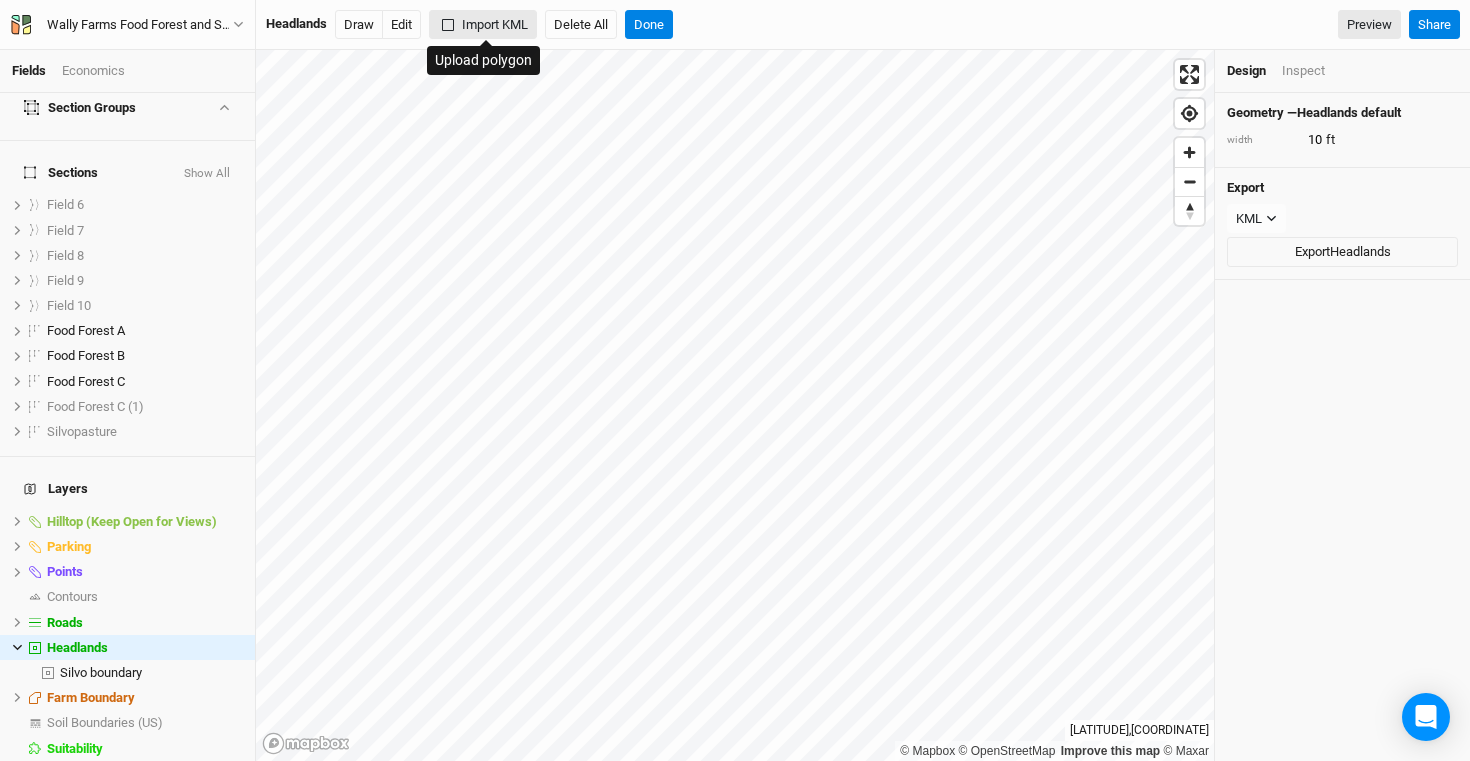 click on "Import KML" at bounding box center (483, 25) 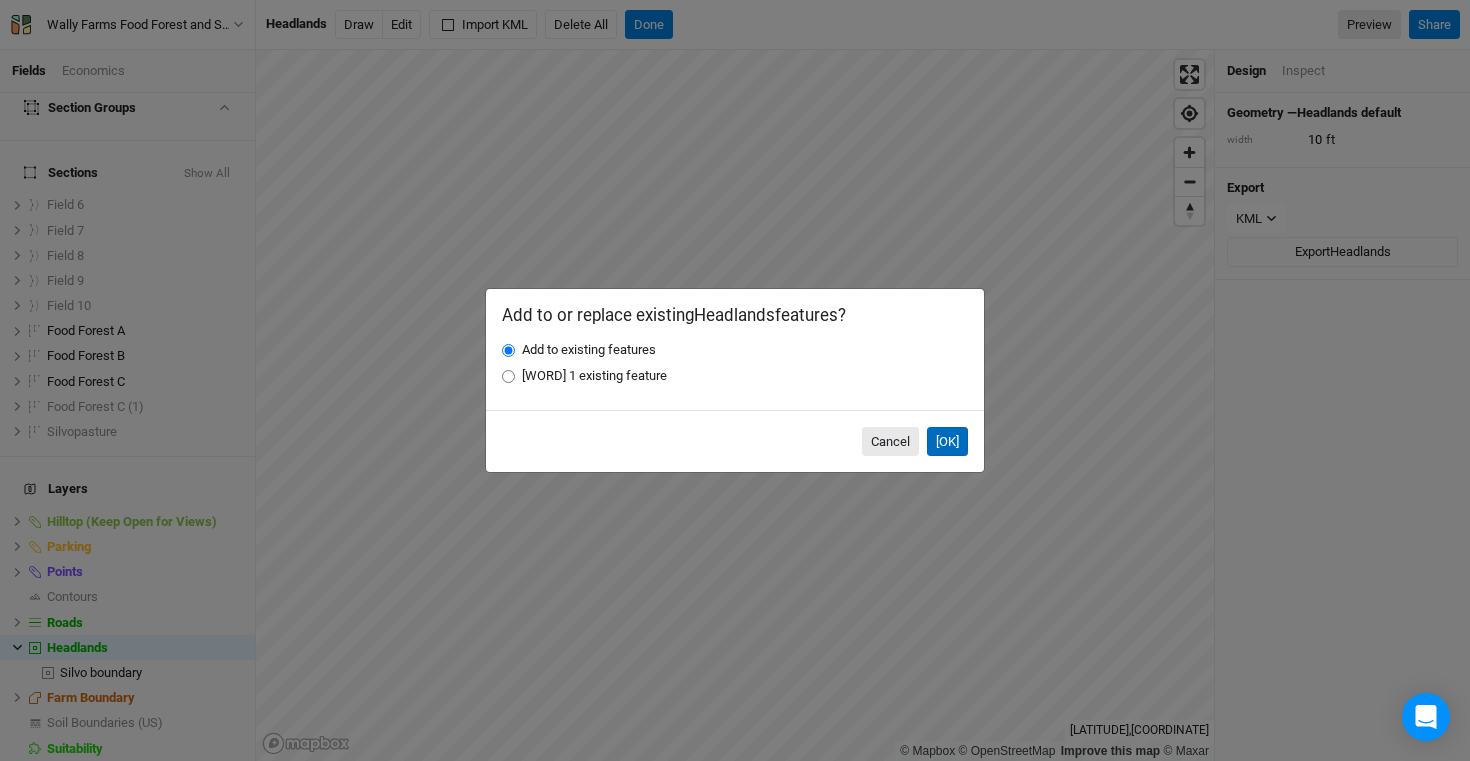 click on "[OK]" at bounding box center (947, 442) 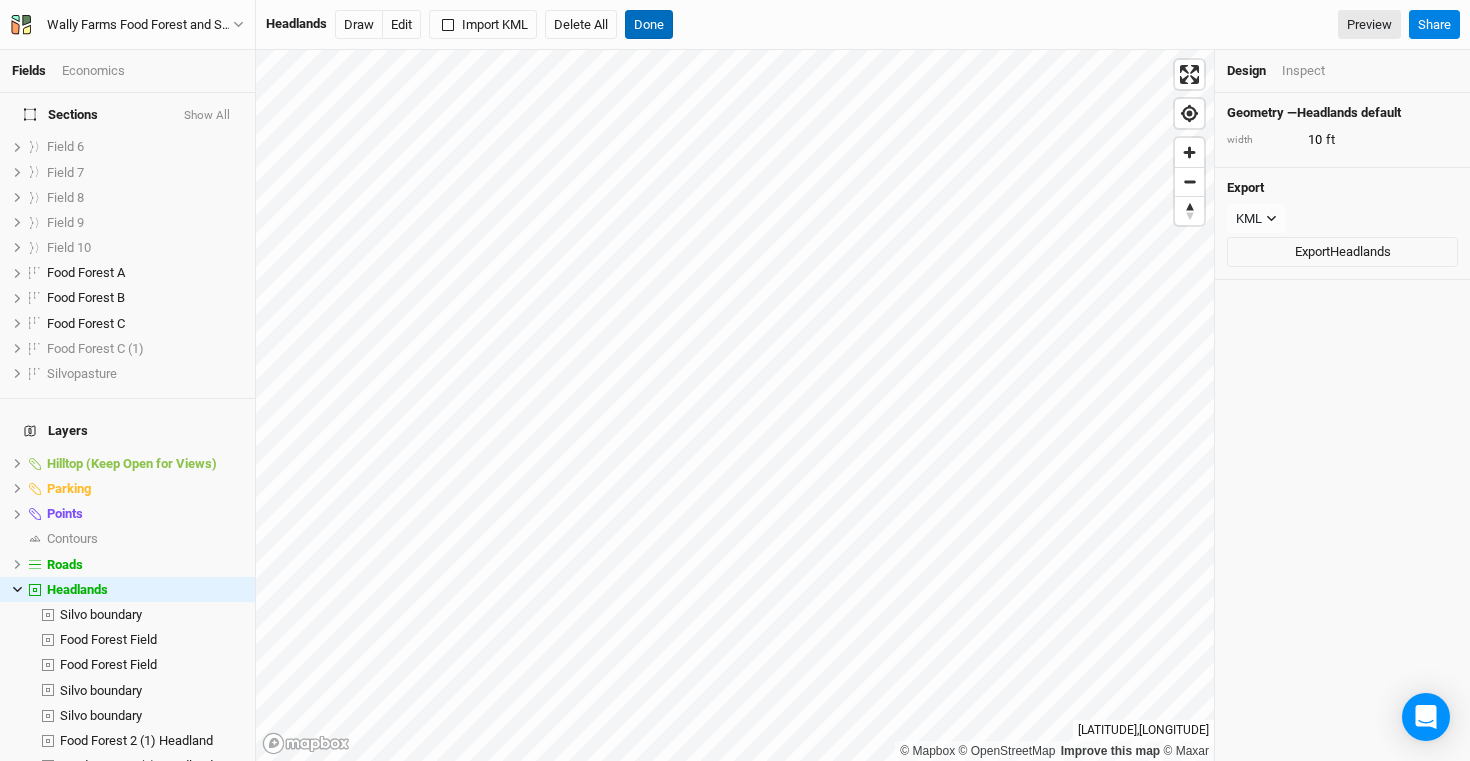 click on "Done" at bounding box center [649, 25] 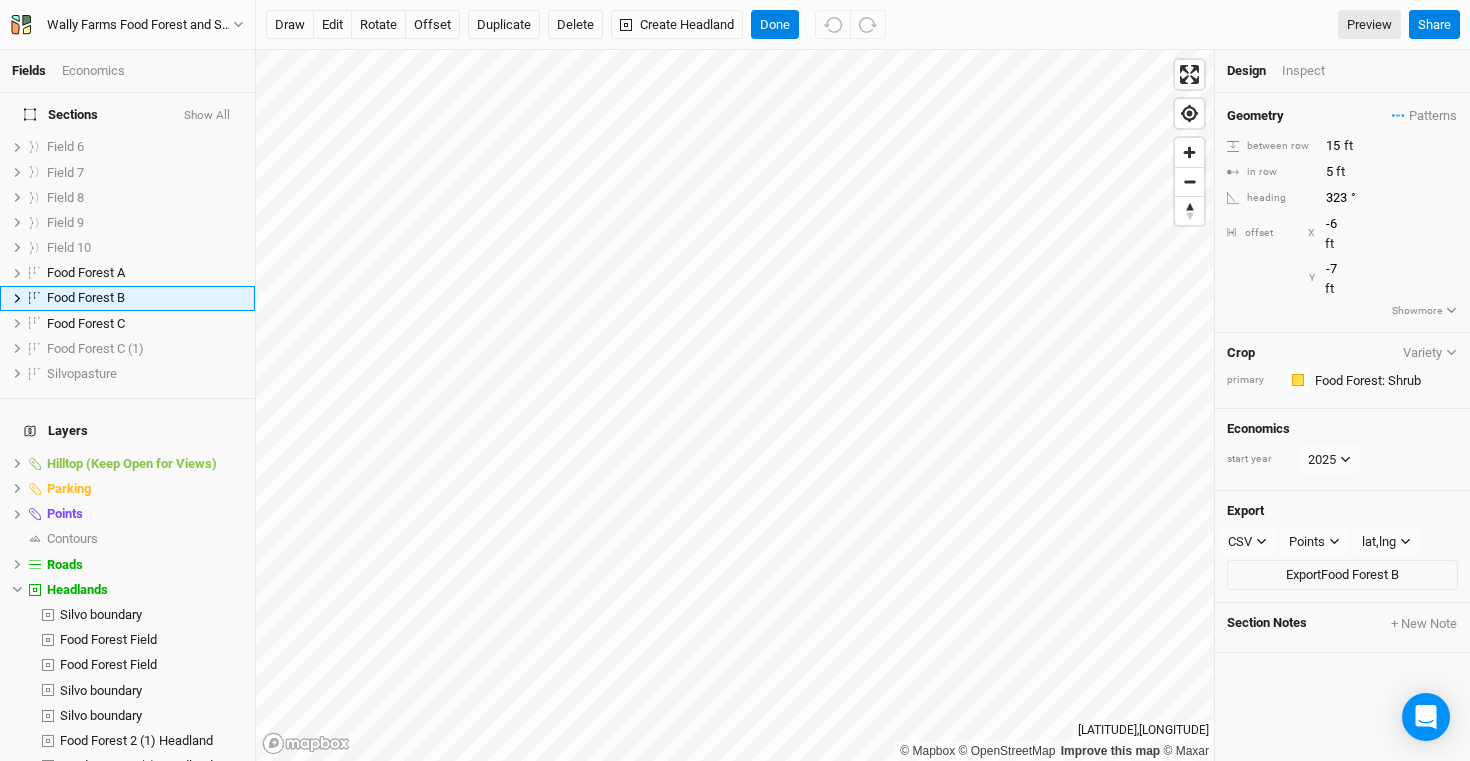scroll, scrollTop: 0, scrollLeft: 0, axis: both 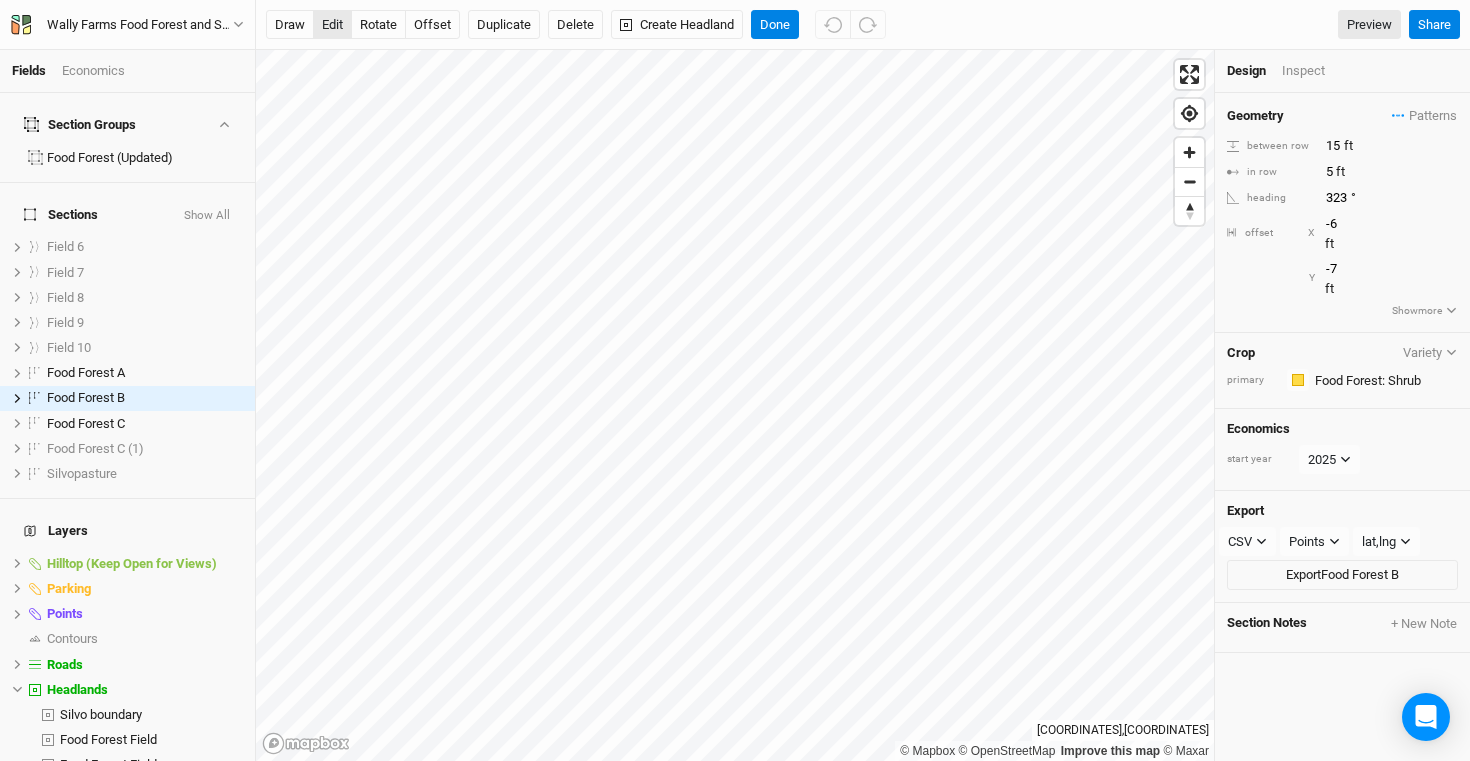 click on "edit" at bounding box center (332, 25) 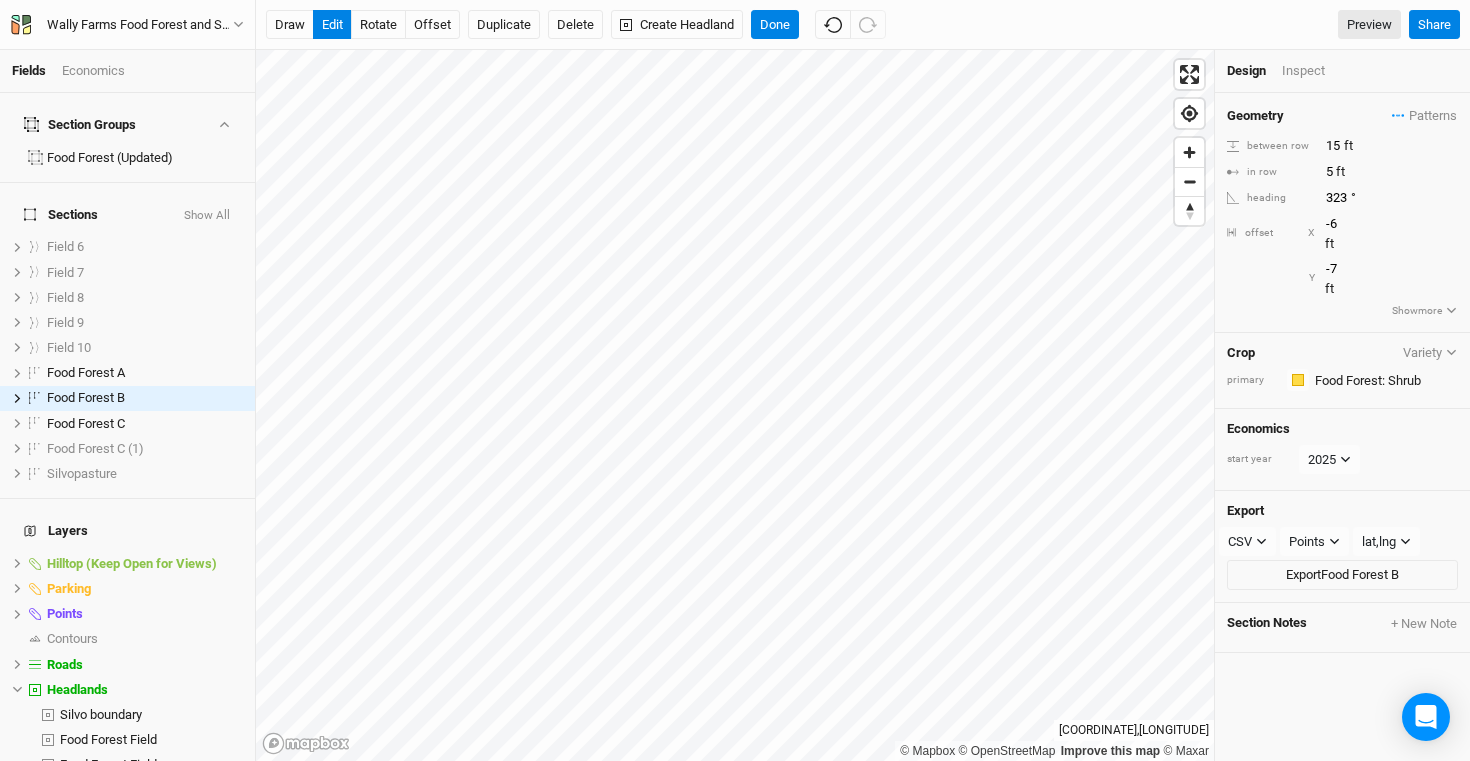 click on "© Mapbox   © OpenStreetMap   Improve this map   © Maxar [LATITUDE] , [LONGITUDE] Design Inspect Geometry  Patterns Tree rows view Big tree rows view Silvopasture Mix view Silvopasture Mix Updated view Row 9 view Pawpaw view EU Hazelnut view Chestnut view Peach view Apple view Quince view Asian Pear view Pin Cherry view Beach Plum view Plum view Pear view Almond view Walnut/Hickory view Apricot view Pawpaw 20 view Cherry view ＋ New in-row pattern between row 15 ft in row 5 ft heading 323 ° offset X -6 ft Y -7 ft Show  more   Crop Variety primary Colors Brown Orange Yellow Green Blue Purple Pink Red Economics start year 2025 Export CSV CSV JSON KML PDF SHP Points Points Rows Sections lat,lng lat,lnglng,lat Export  Food Forest B Section Notes + New Note" at bounding box center (863, 405) 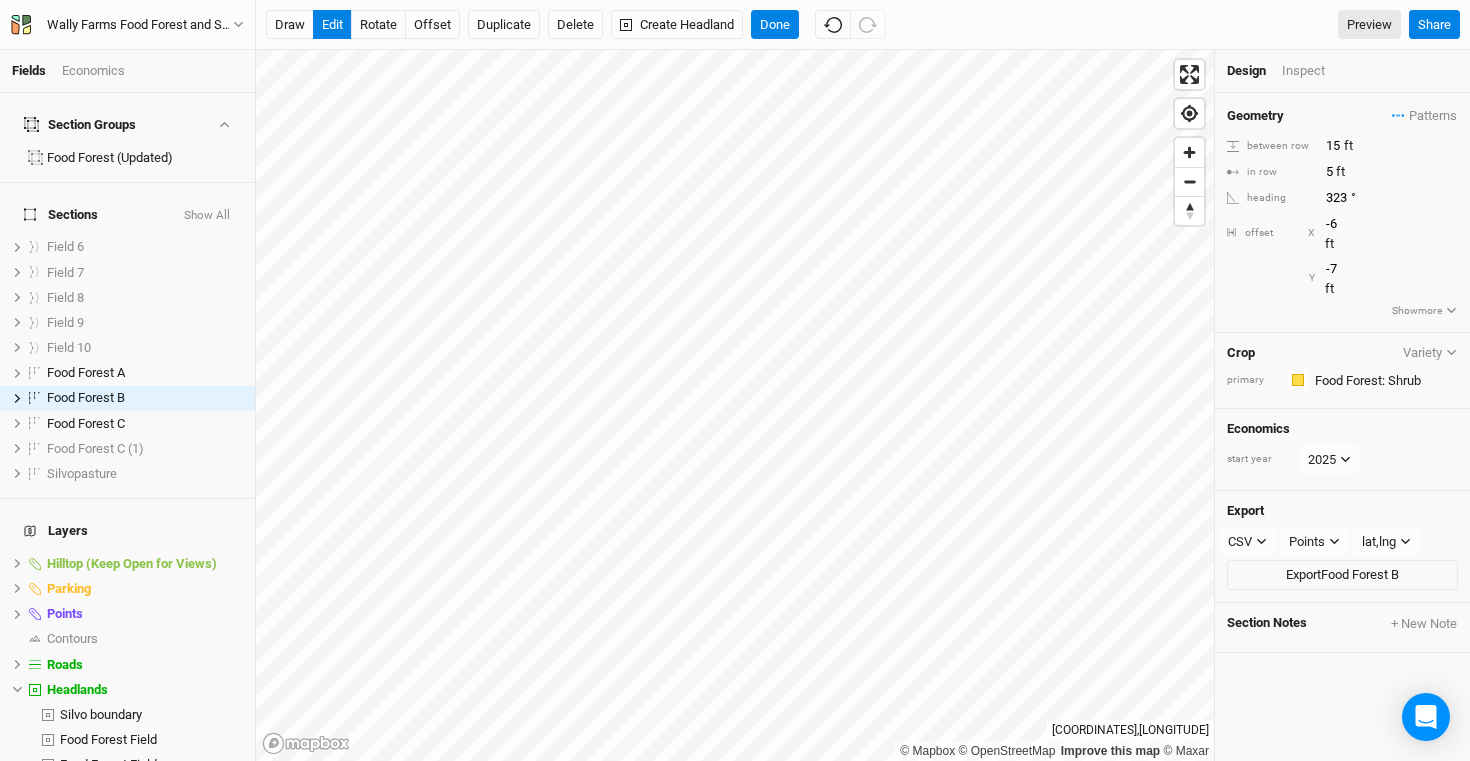 click on "© Mapbox   © OpenStreetMap   Improve this map   © Maxar [LATITUDE] , [LONGITUDE] Design Inspect Geometry  Patterns Tree rows view Big tree rows view Silvopasture Mix view Silvopasture Mix Updated view Row 9 view Pawpaw view EU Hazelnut view Chestnut view Peach view Apple view Quince view Asian Pear view Pin Cherry view Beach Plum view Plum view Pear view Almond view Walnut/Hickory view Apricot view Pawpaw 20 view Cherry view ＋ New in-row pattern between row 15 ft in row 5 ft heading 323 ° offset X -6 ft Y -7 ft Show  more   Crop Variety primary Colors Brown Orange Yellow Green Blue Purple Pink Red Economics start year 2025 Export CSV CSV JSON KML PDF SHP Points Points Rows Sections lat,lng lat,lnglng,lat Export  Food Forest B Section Notes + New Note" at bounding box center (863, 405) 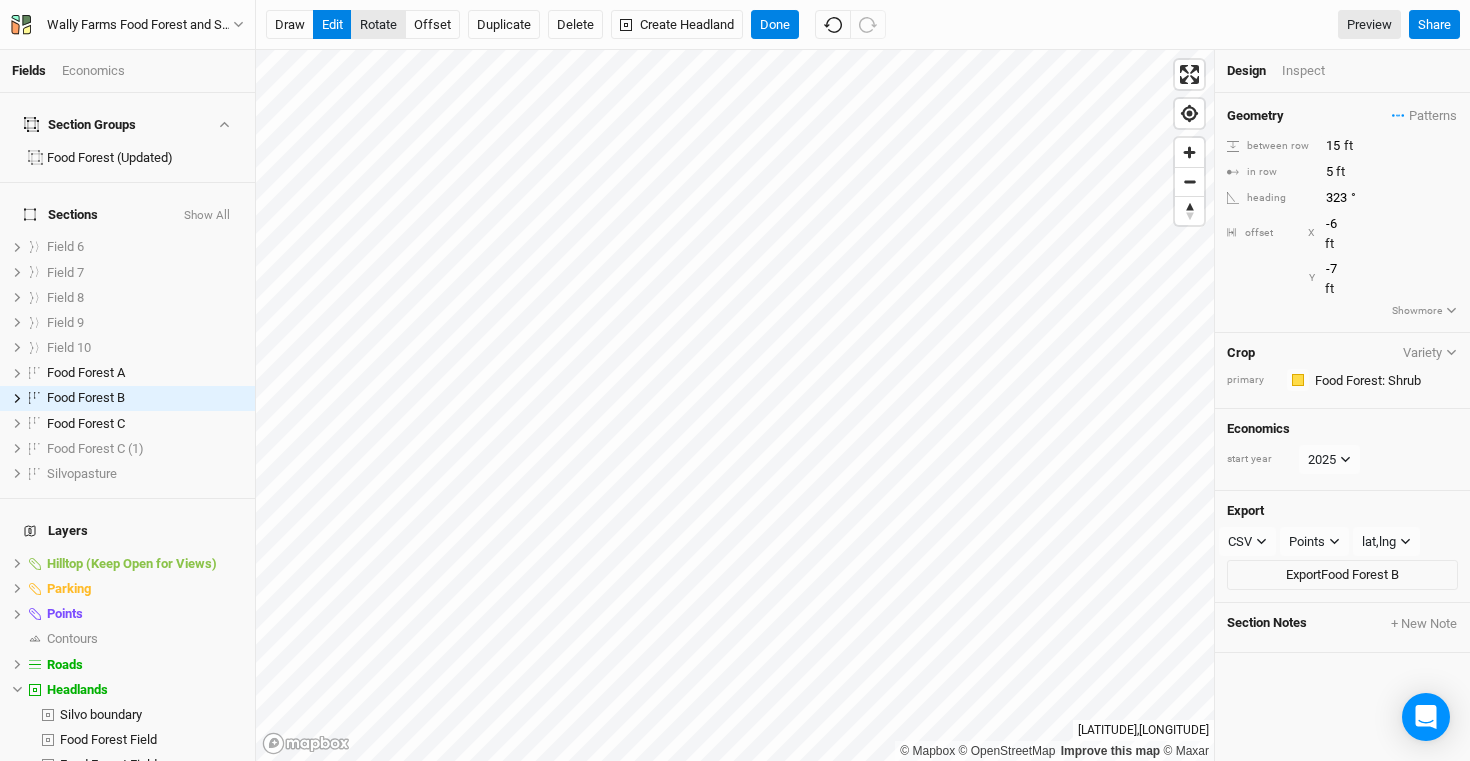 click on "rotate" at bounding box center (378, 25) 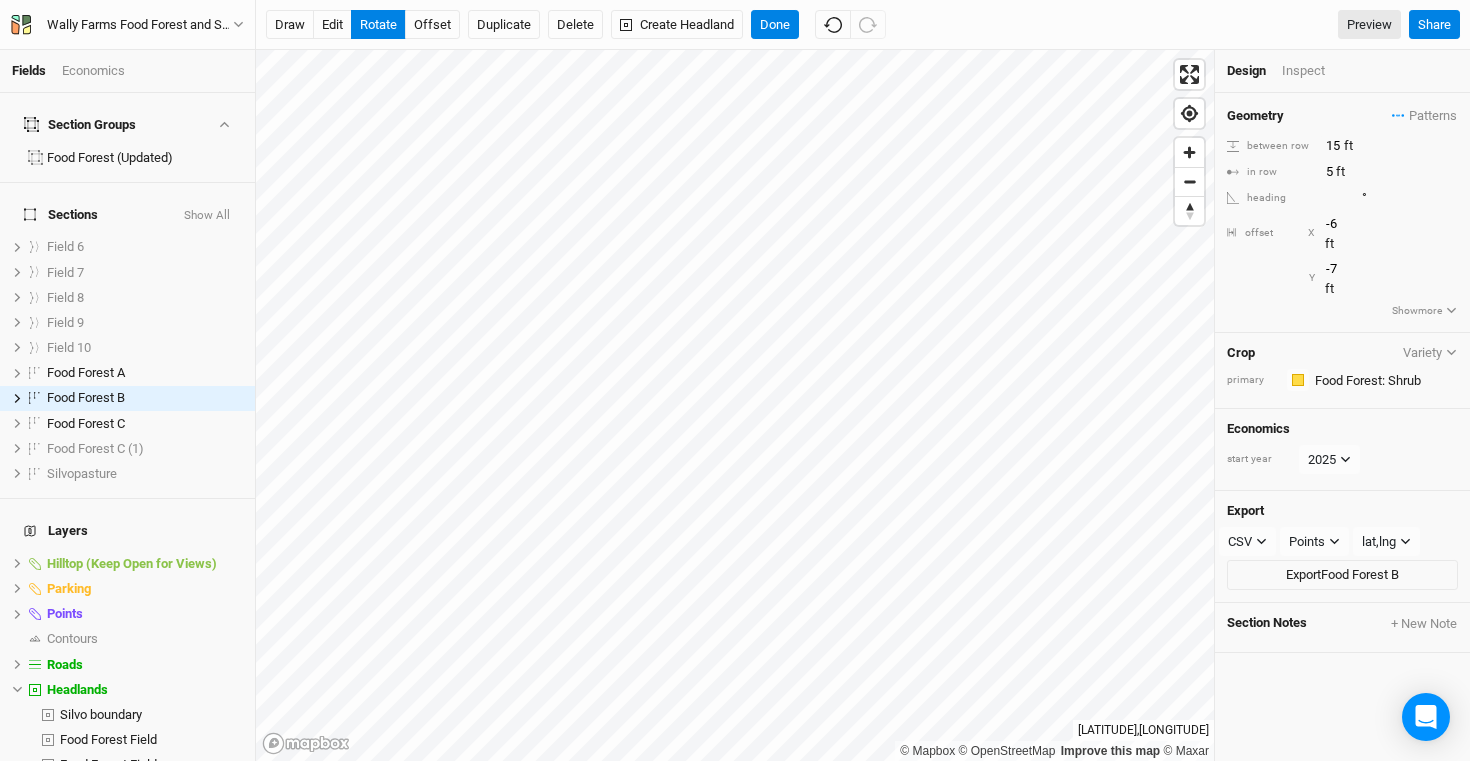 type on "317.4" 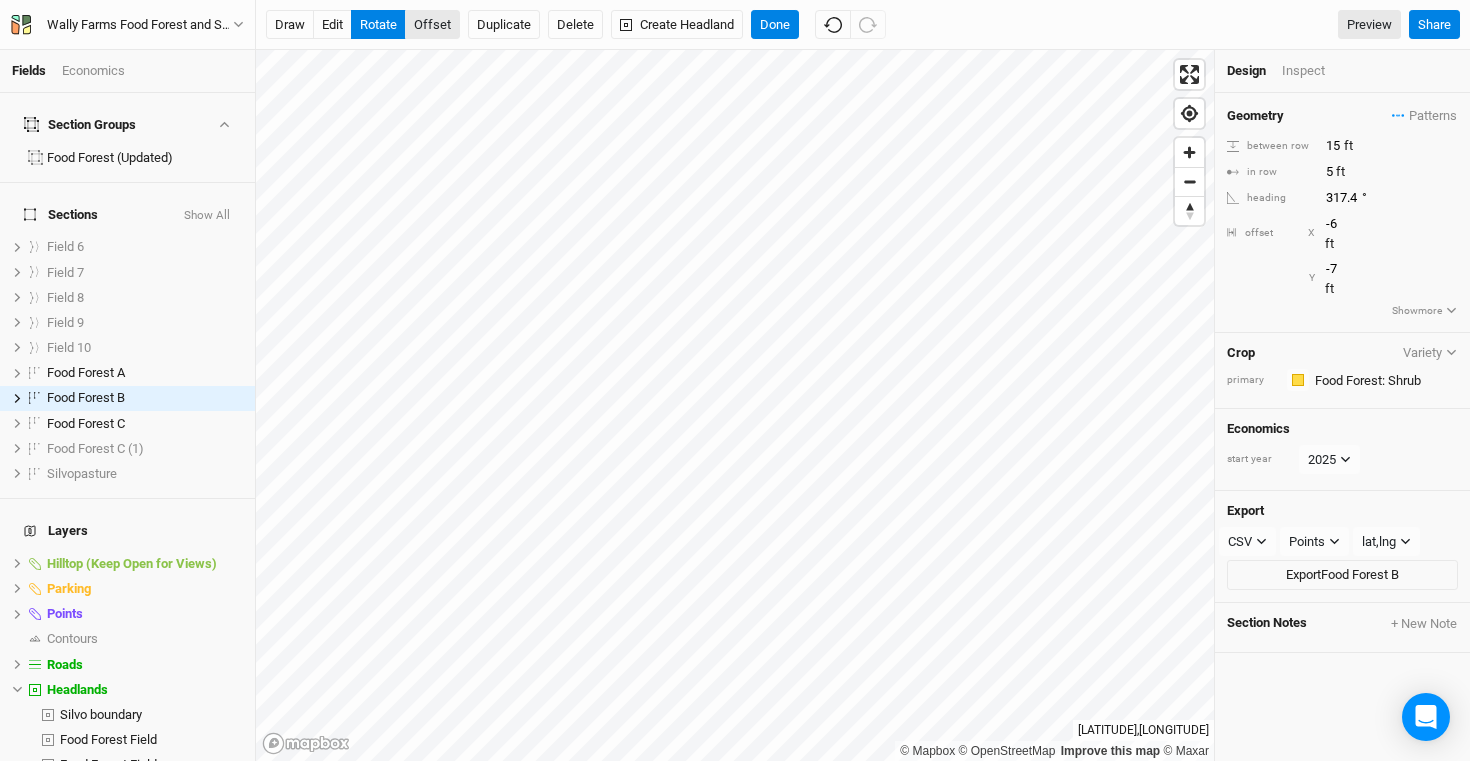 click on "offset" at bounding box center (432, 25) 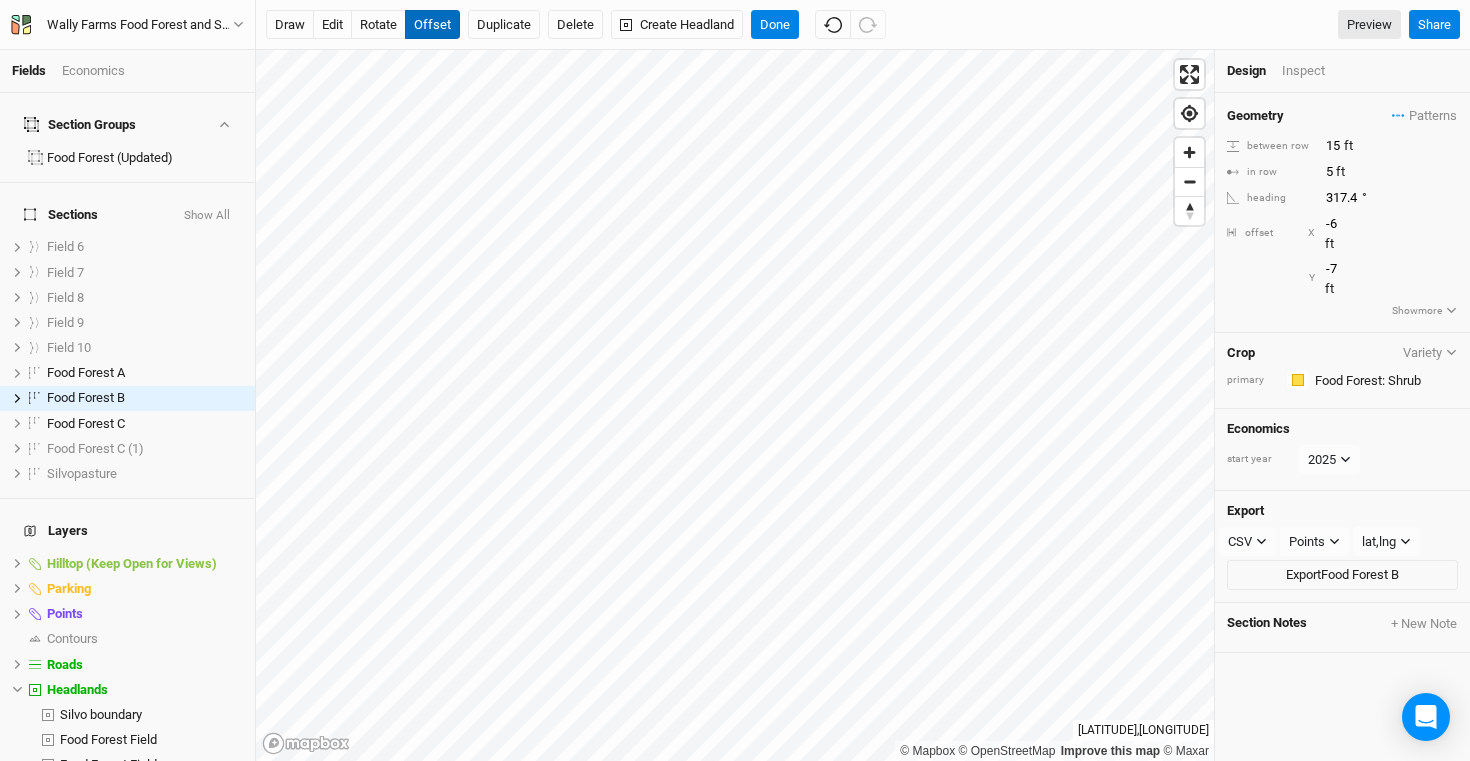 type 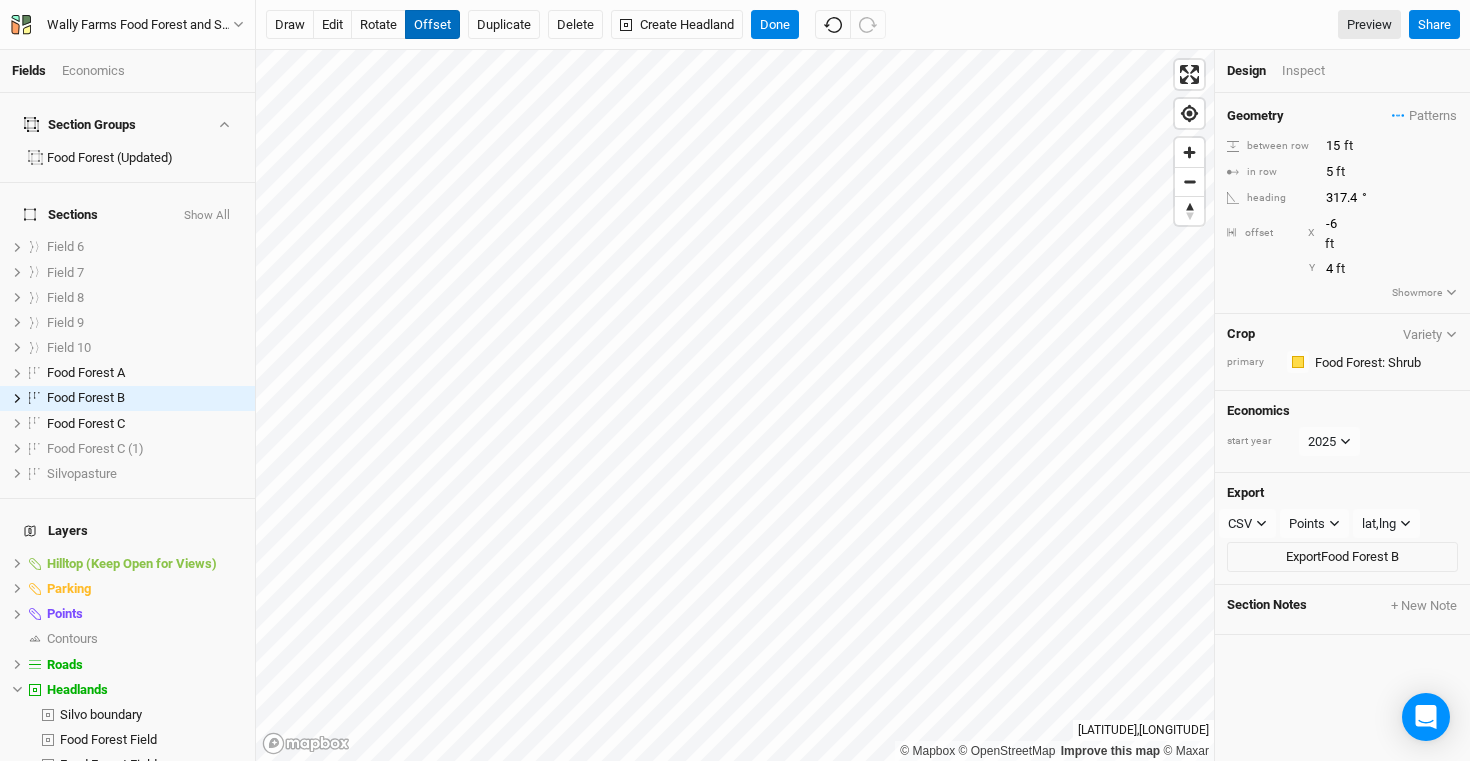type on "5" 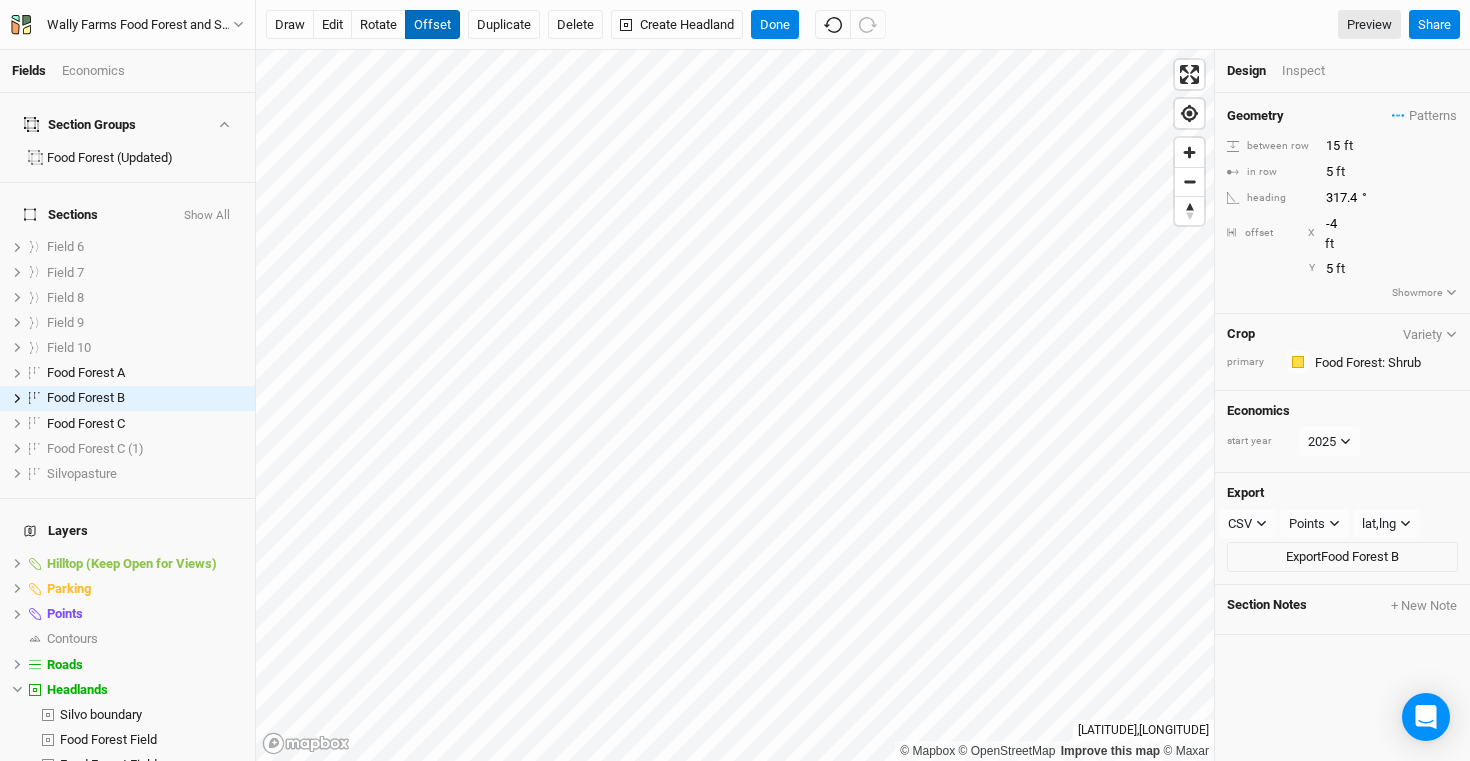 type on "-3" 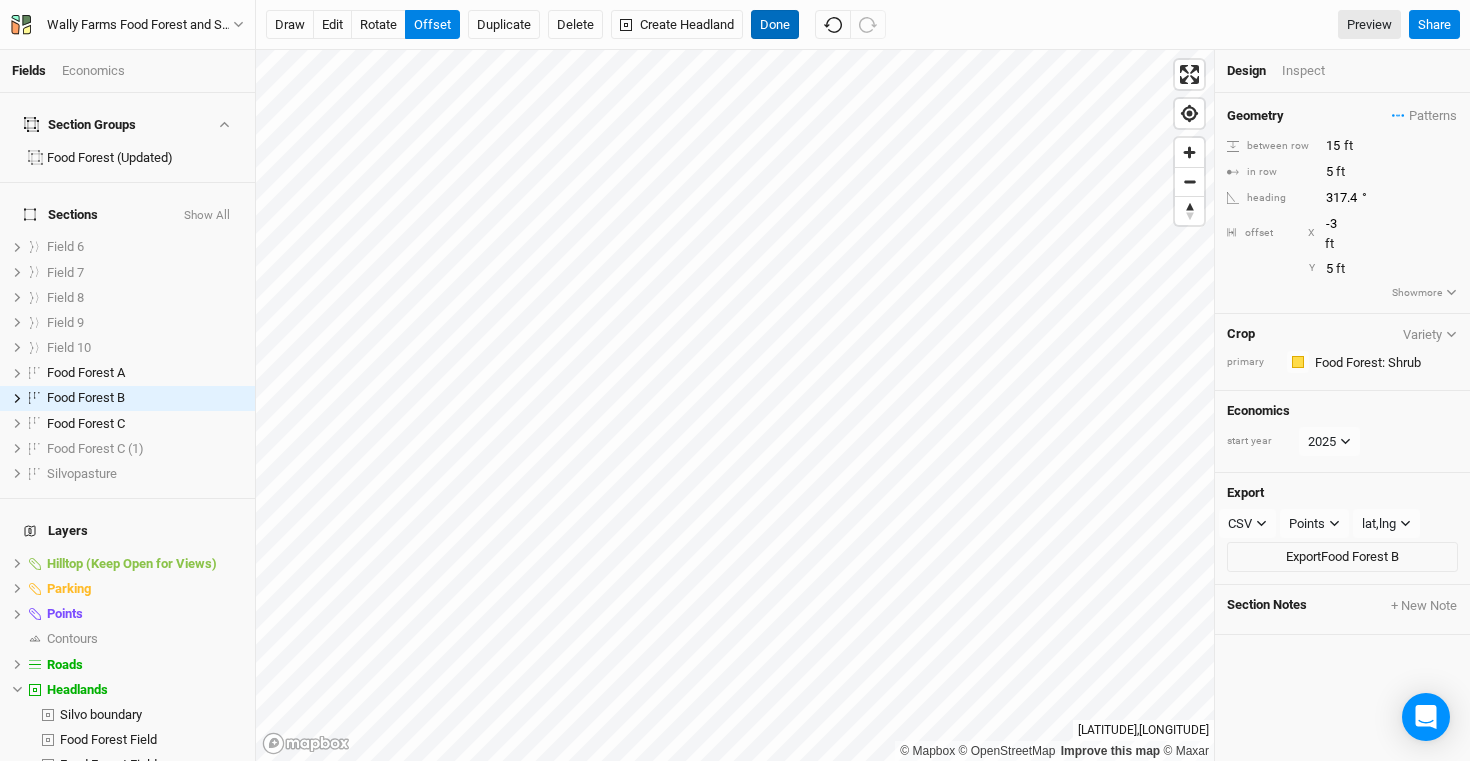 click on "Done" at bounding box center (775, 25) 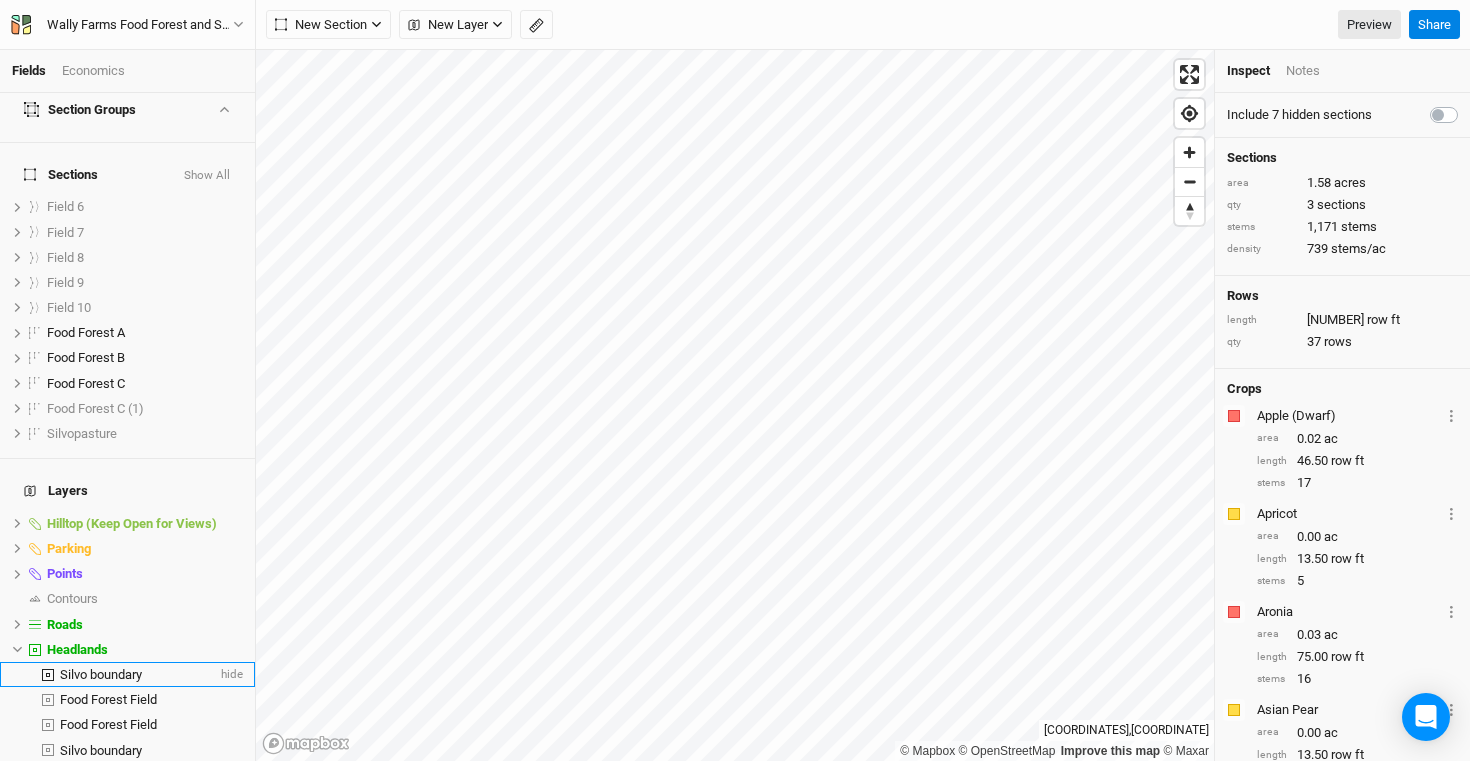 scroll, scrollTop: 139, scrollLeft: 0, axis: vertical 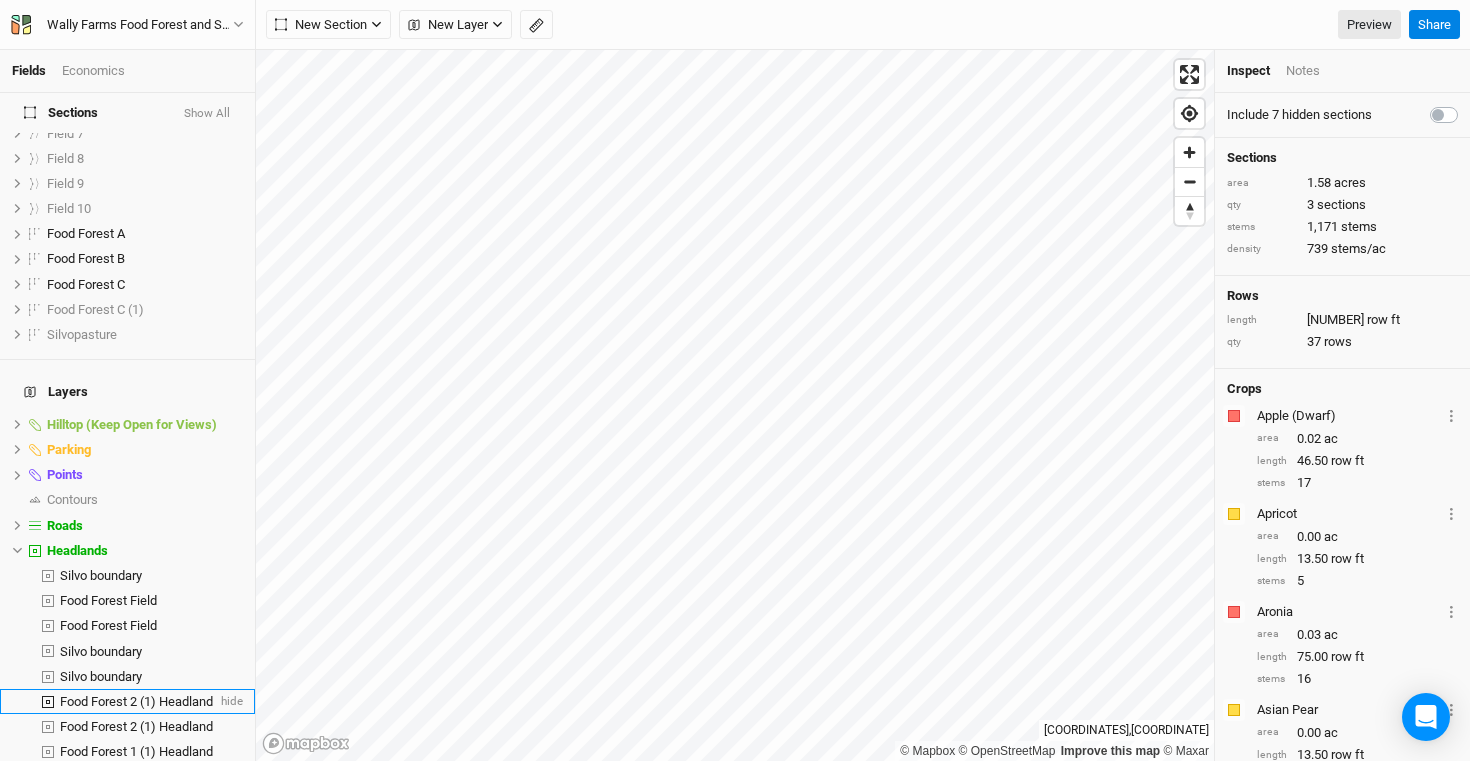 click on "Food Forest 2 (1) Headland" at bounding box center (136, 701) 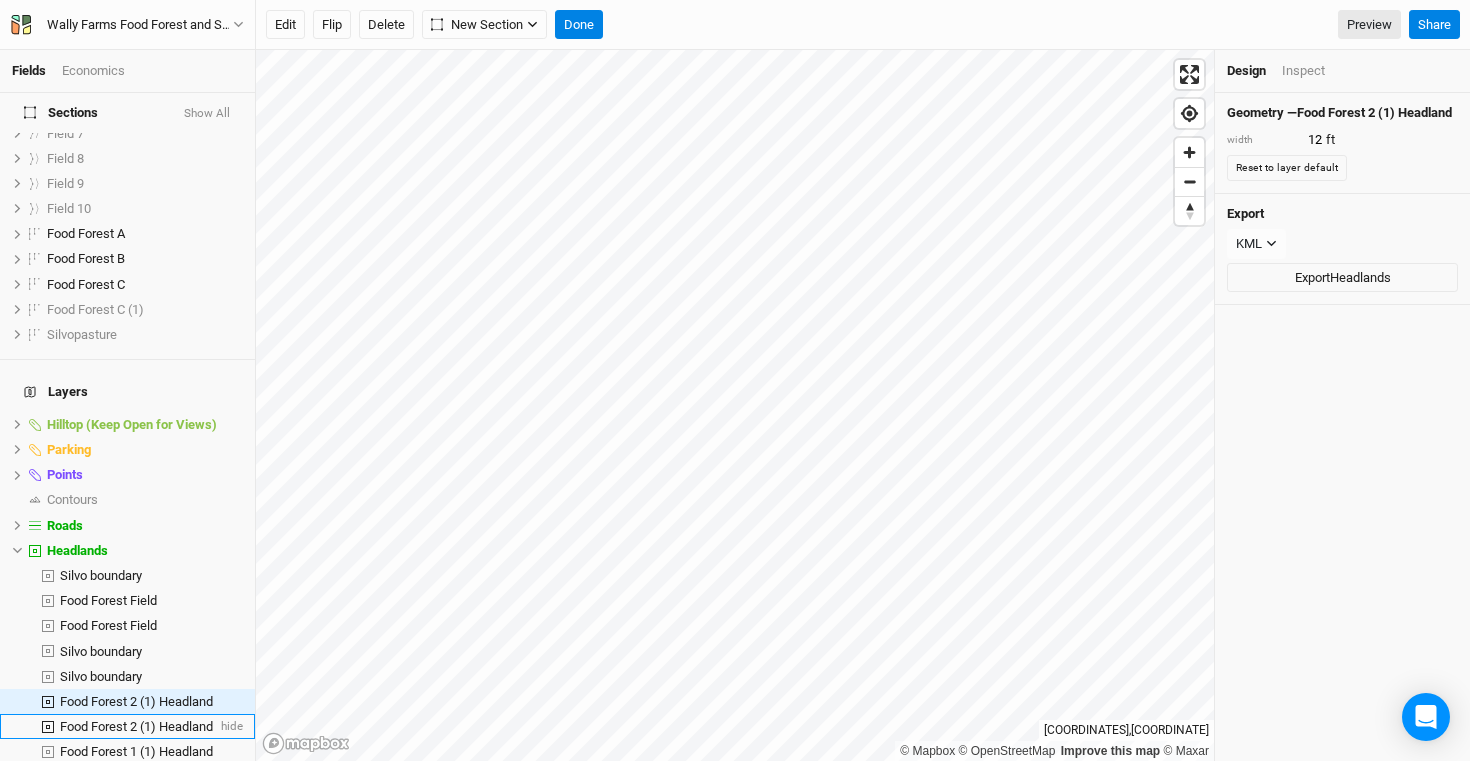 click on "Food Forest 2 (1) Headland" at bounding box center (136, 726) 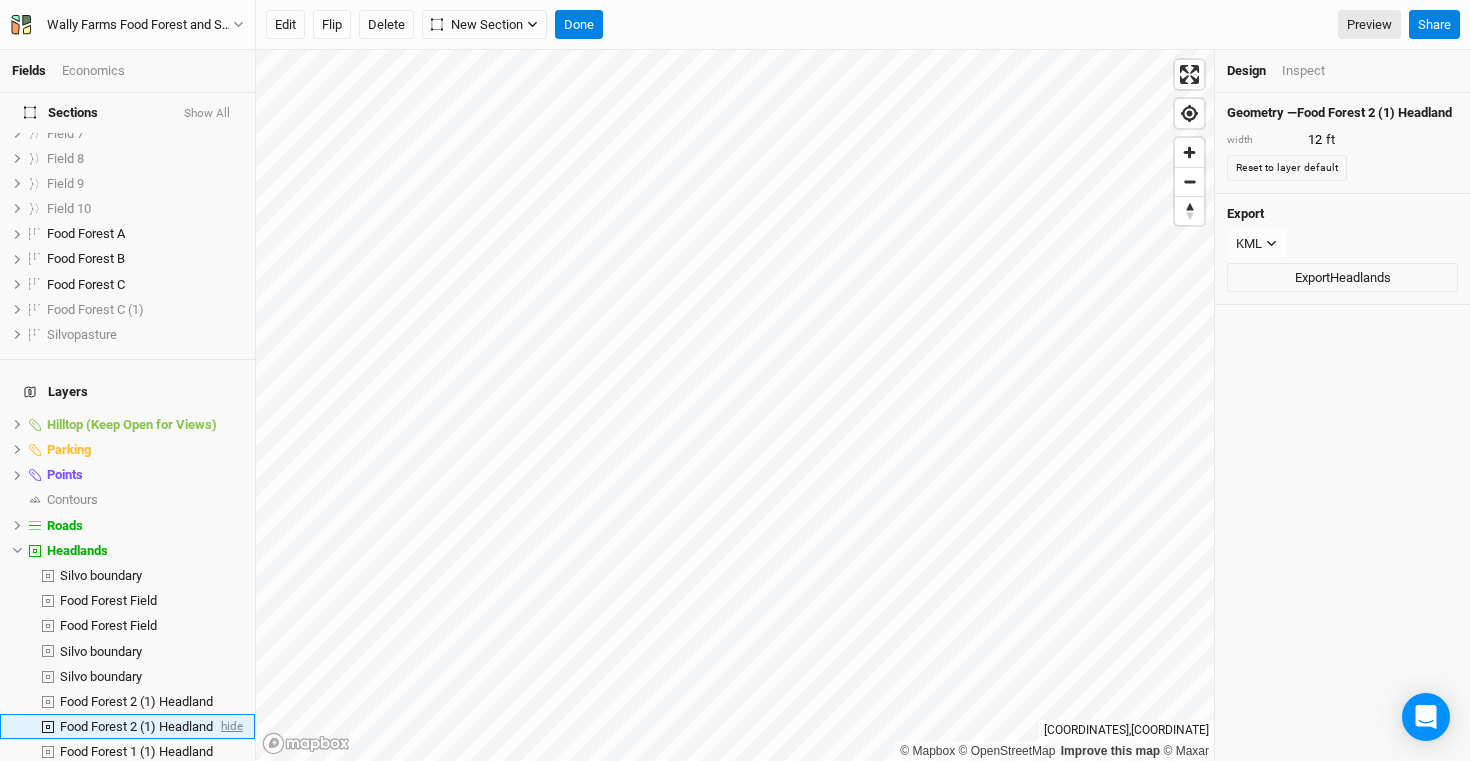 click on "hide" at bounding box center [230, 726] 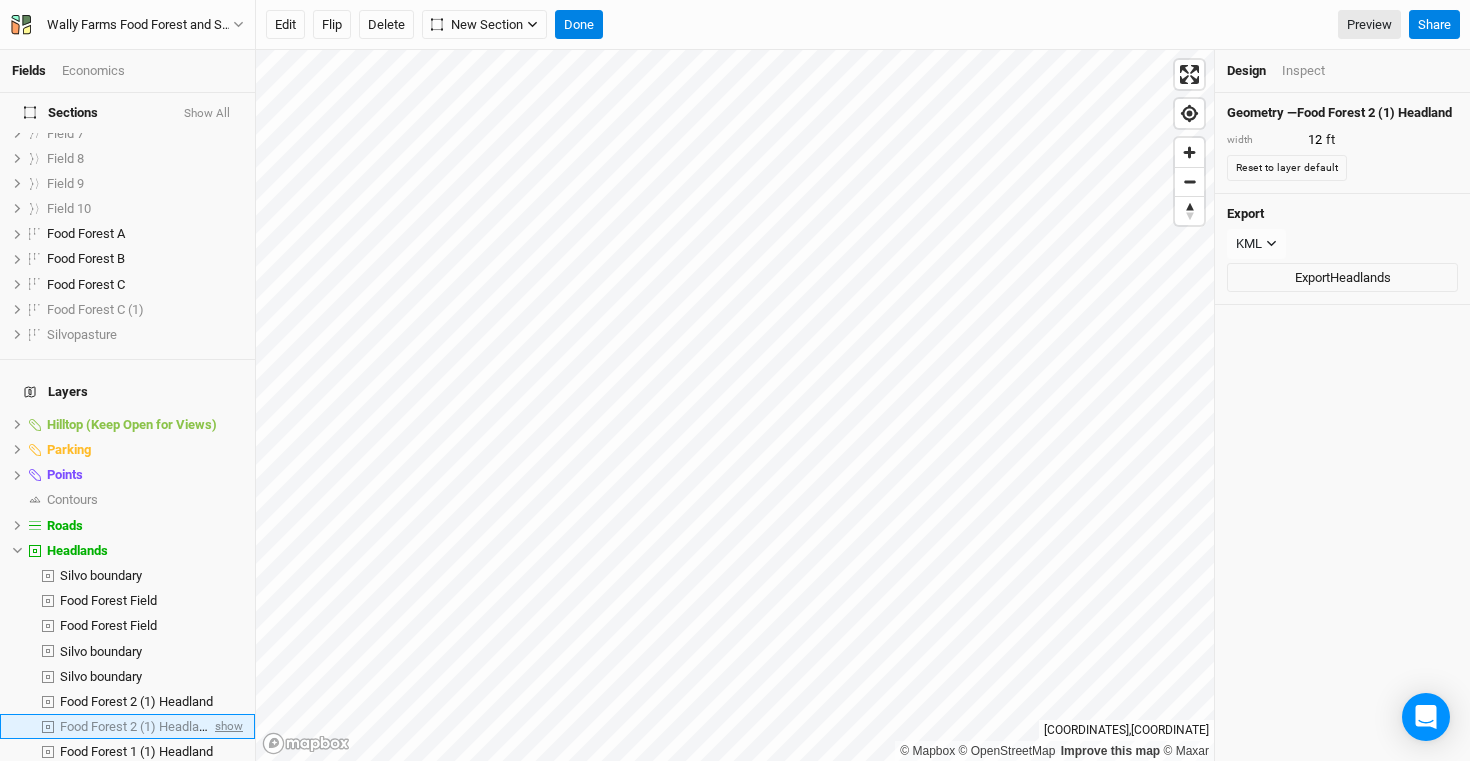 click on "show" at bounding box center [227, 726] 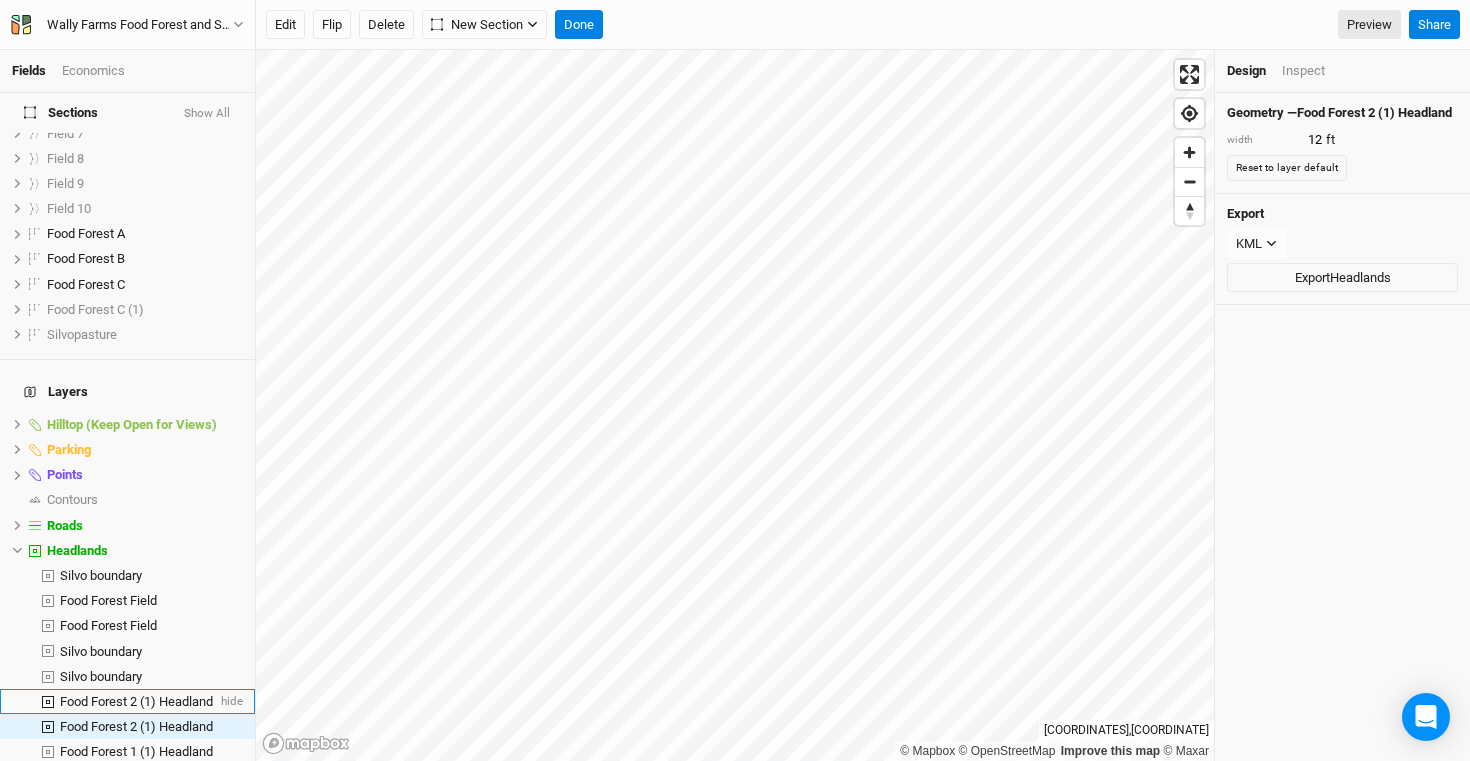 click on "Food Forest 2 (1) Headland" at bounding box center [136, 701] 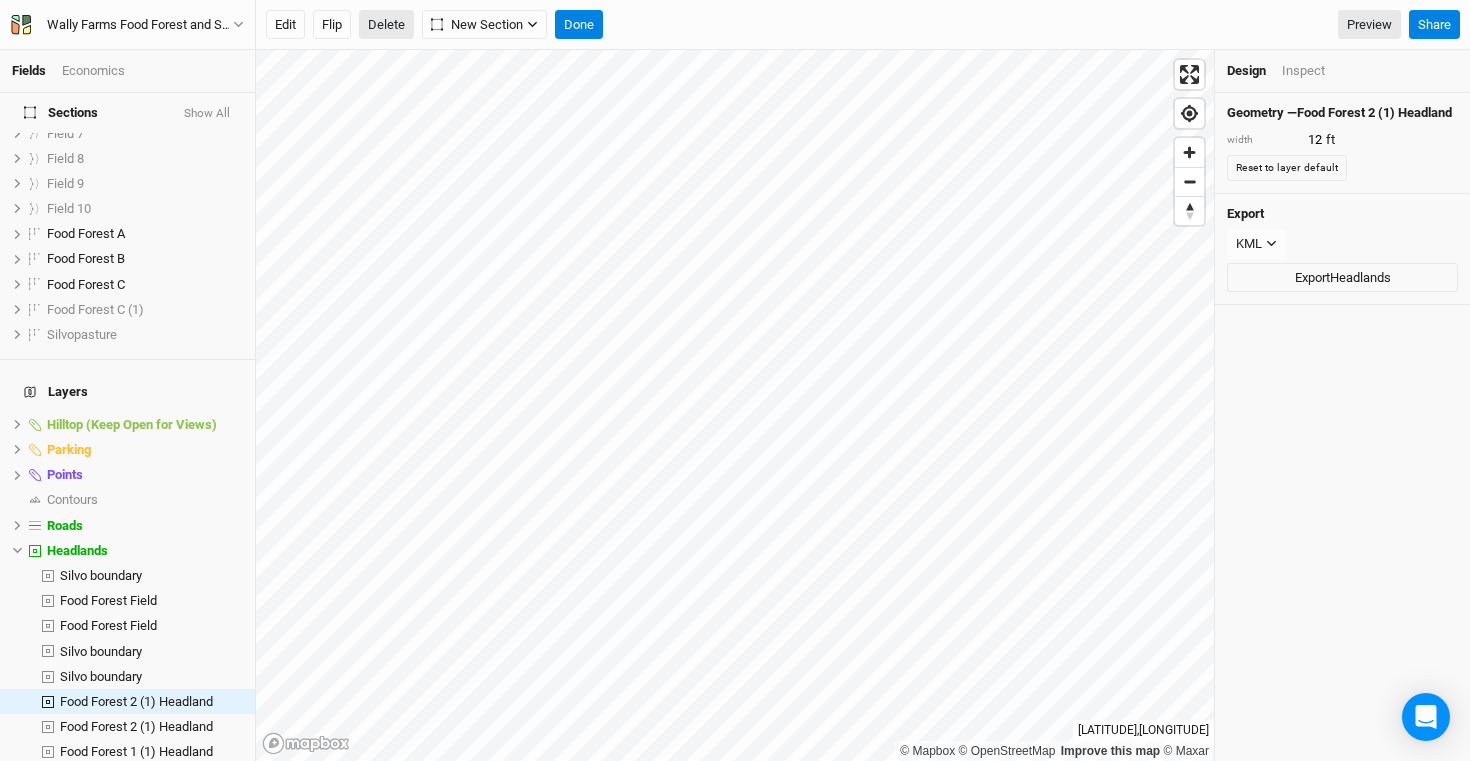 click on "Delete" at bounding box center [386, 25] 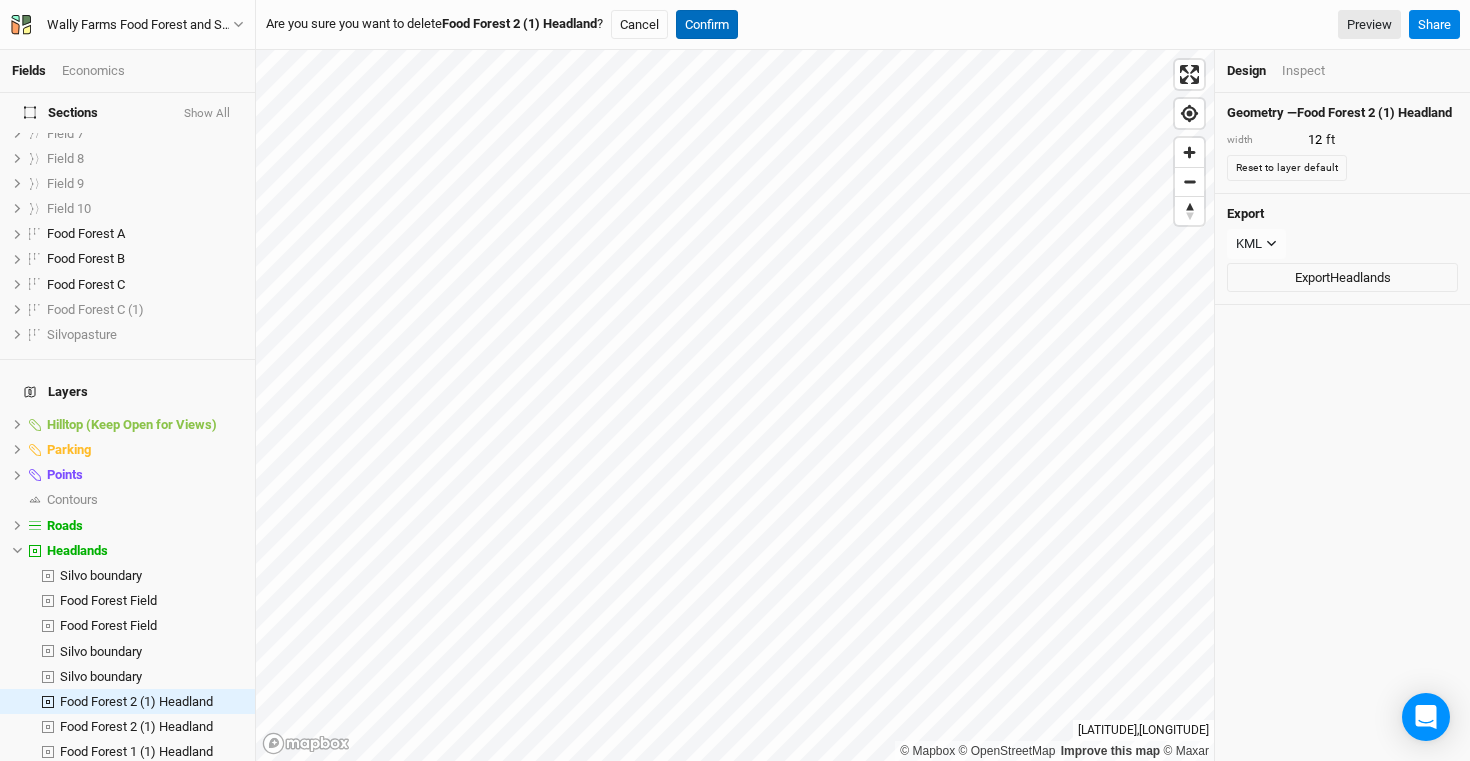click on "Confirm" at bounding box center [707, 25] 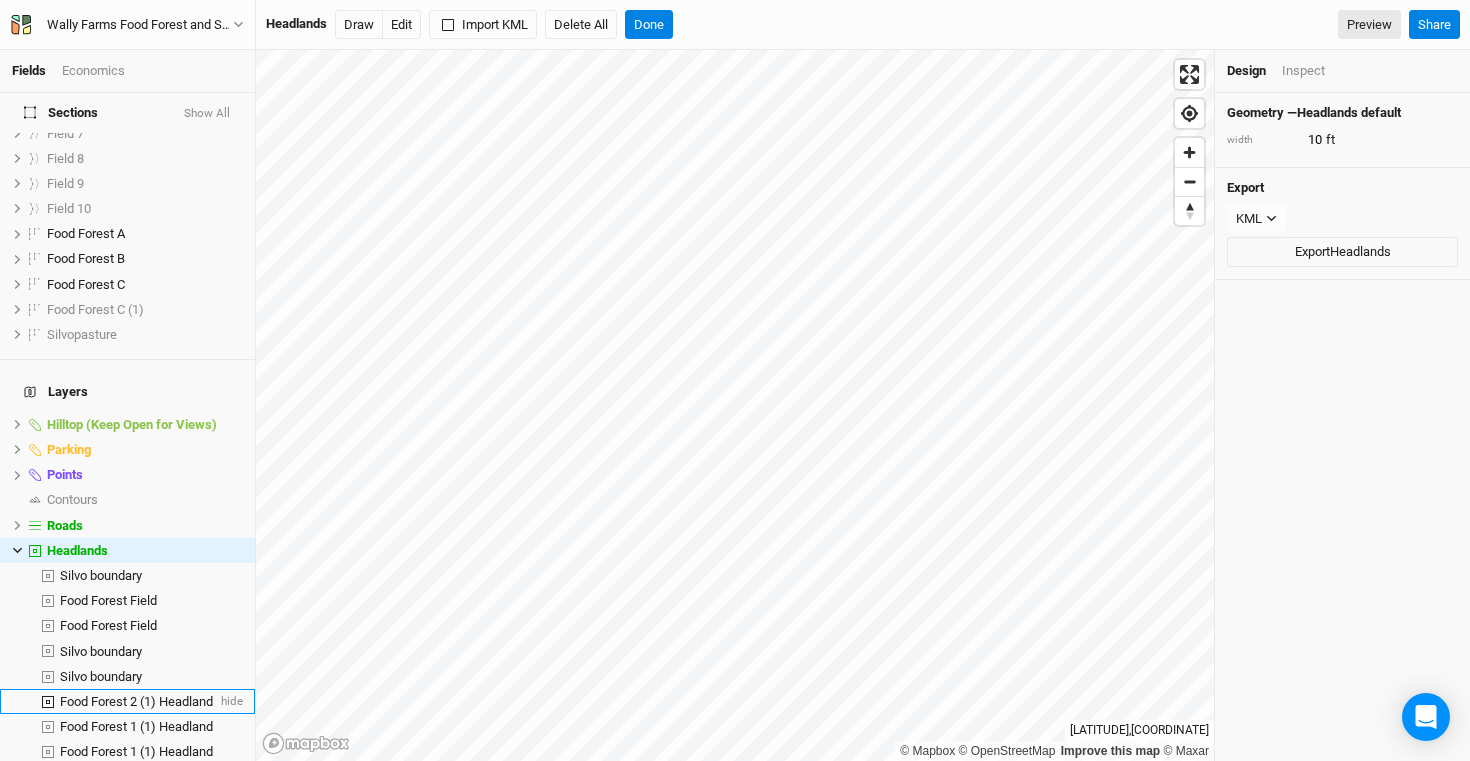 click on "Food Forest 2 (1) Headland" at bounding box center [136, 701] 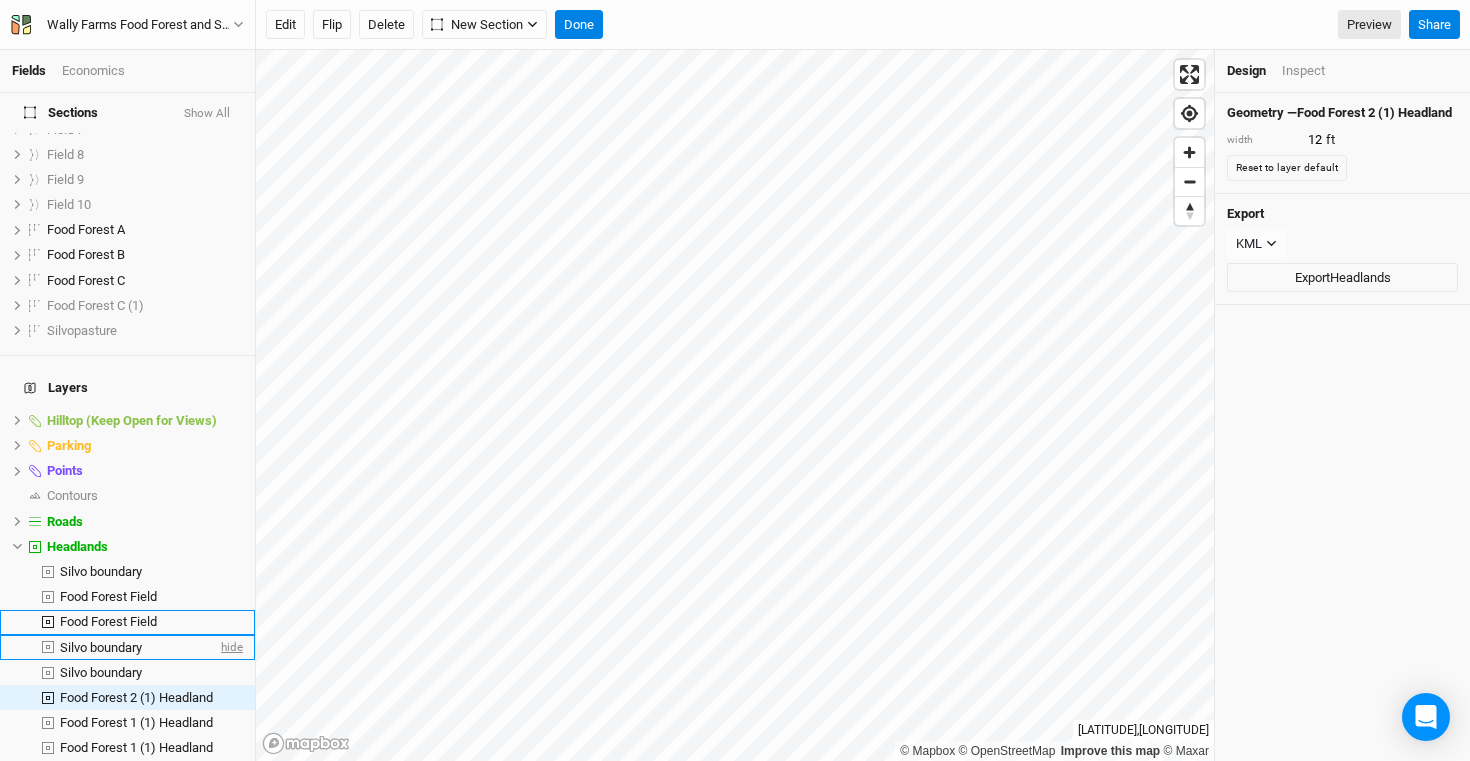 scroll, scrollTop: 143, scrollLeft: 0, axis: vertical 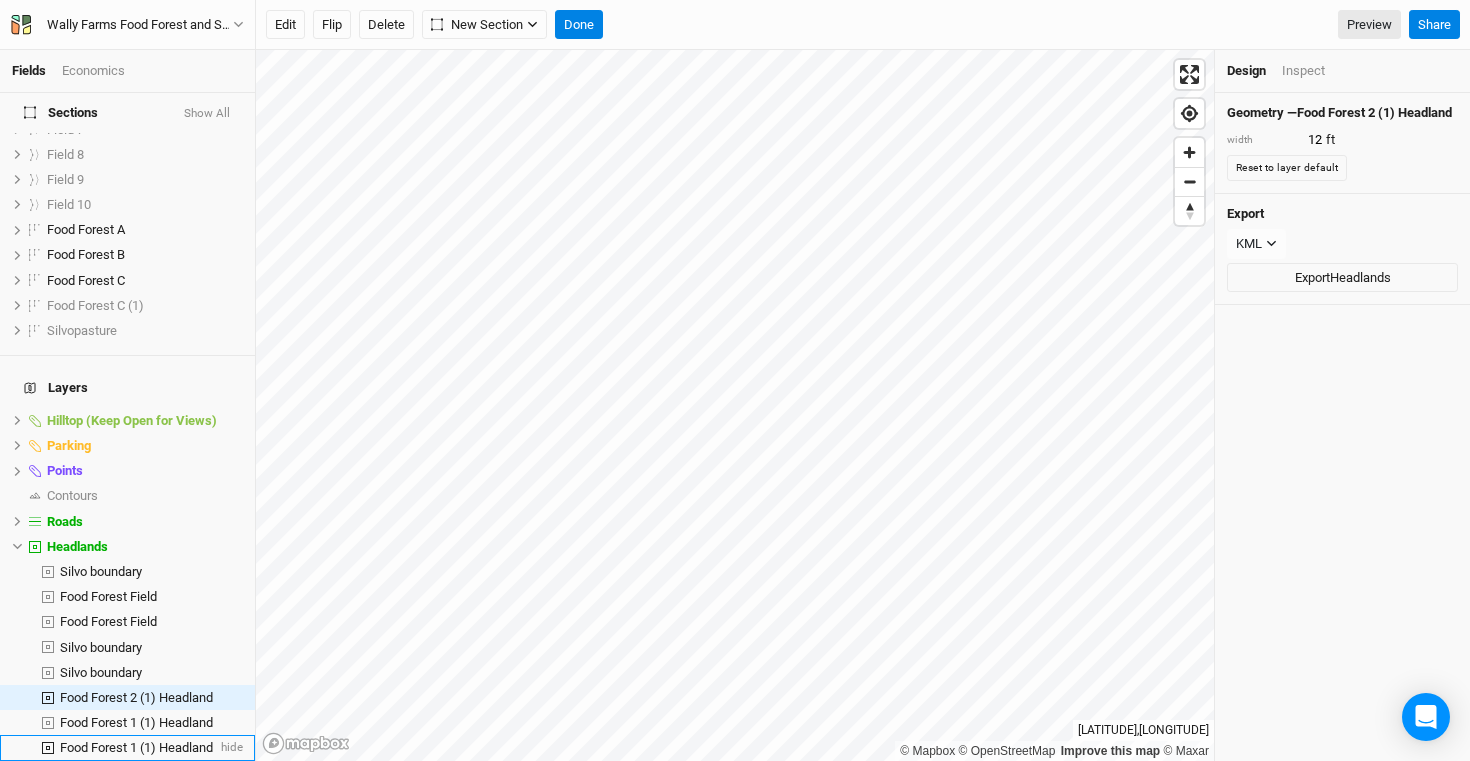 click on "Food Forest 1 (1) Headland" at bounding box center (136, 747) 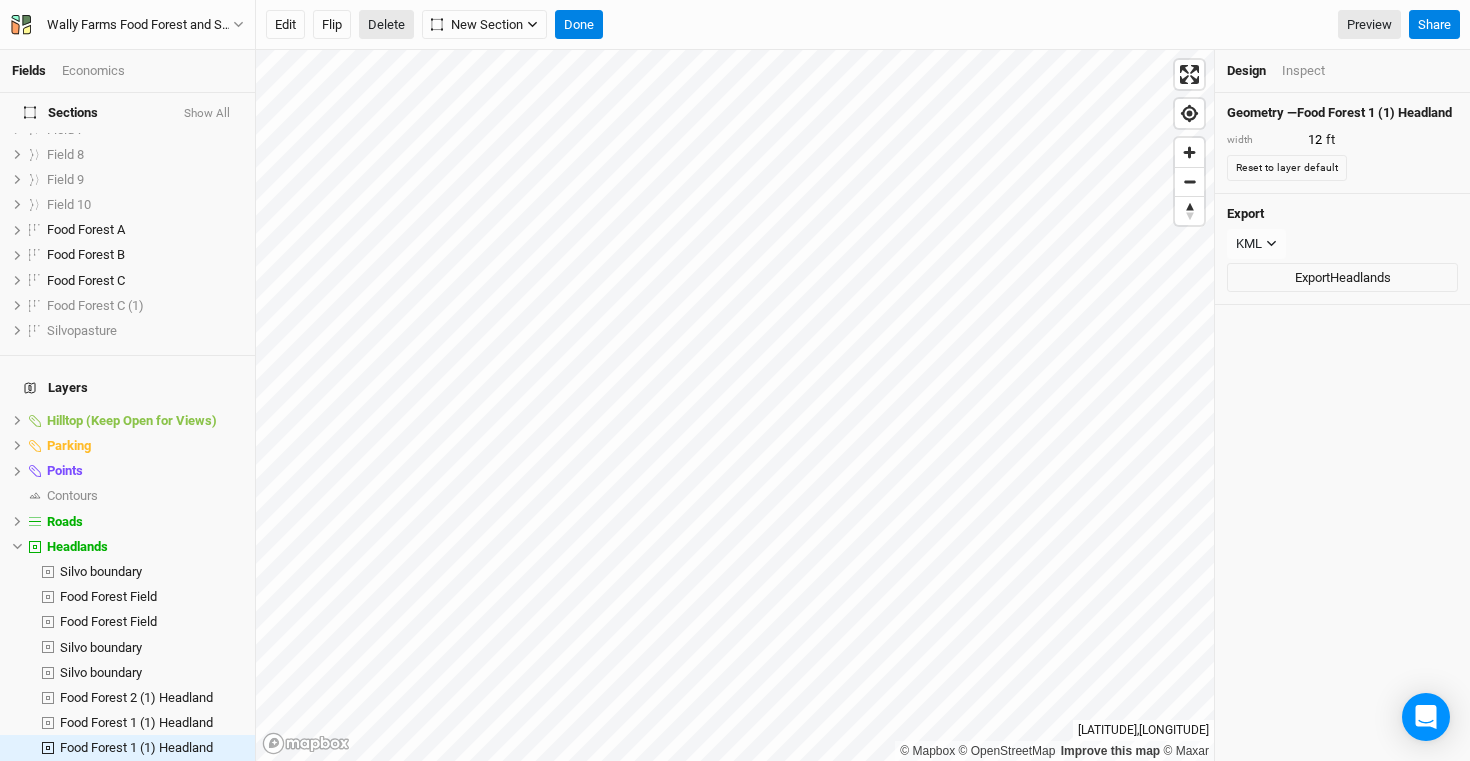 click on "Delete" at bounding box center [386, 25] 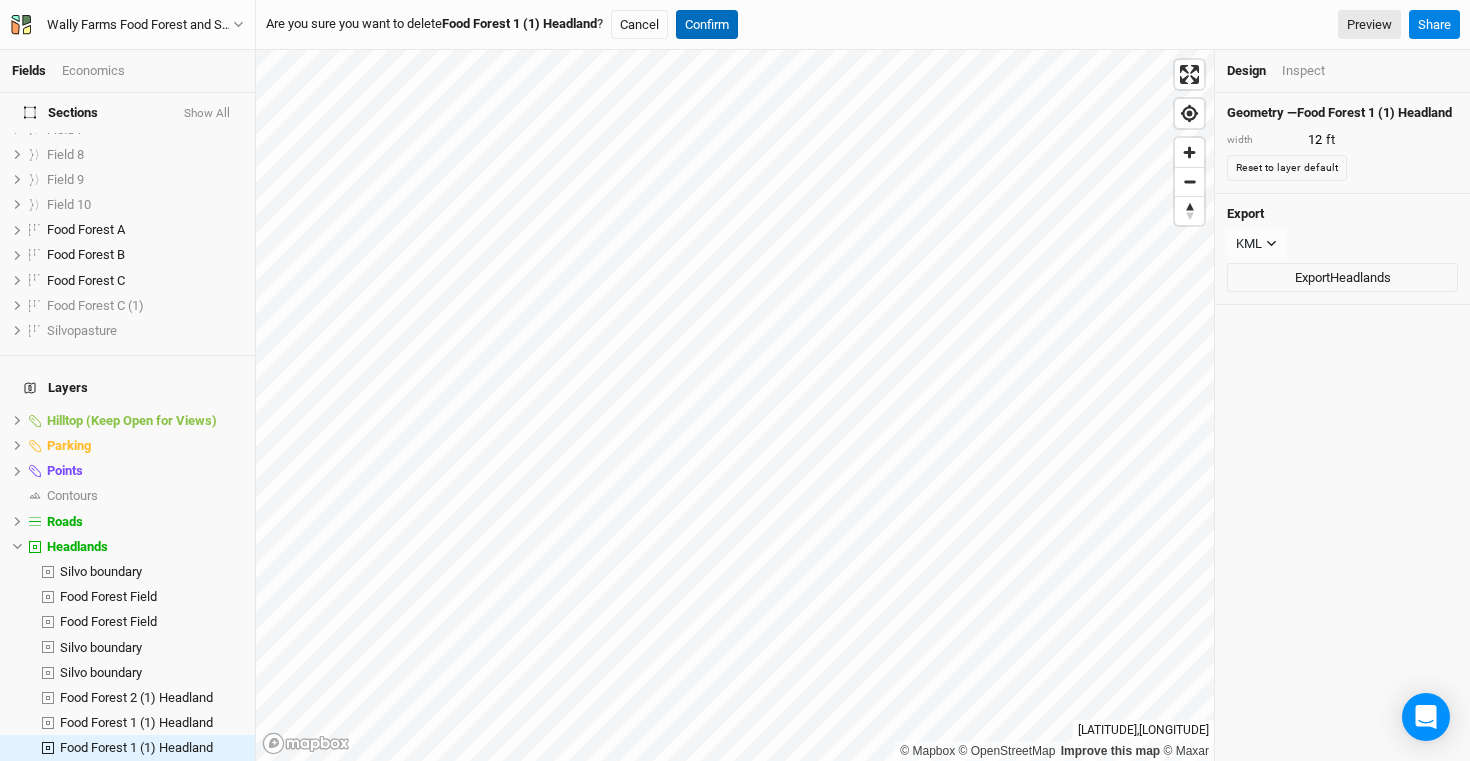 click on "Confirm" at bounding box center (707, 25) 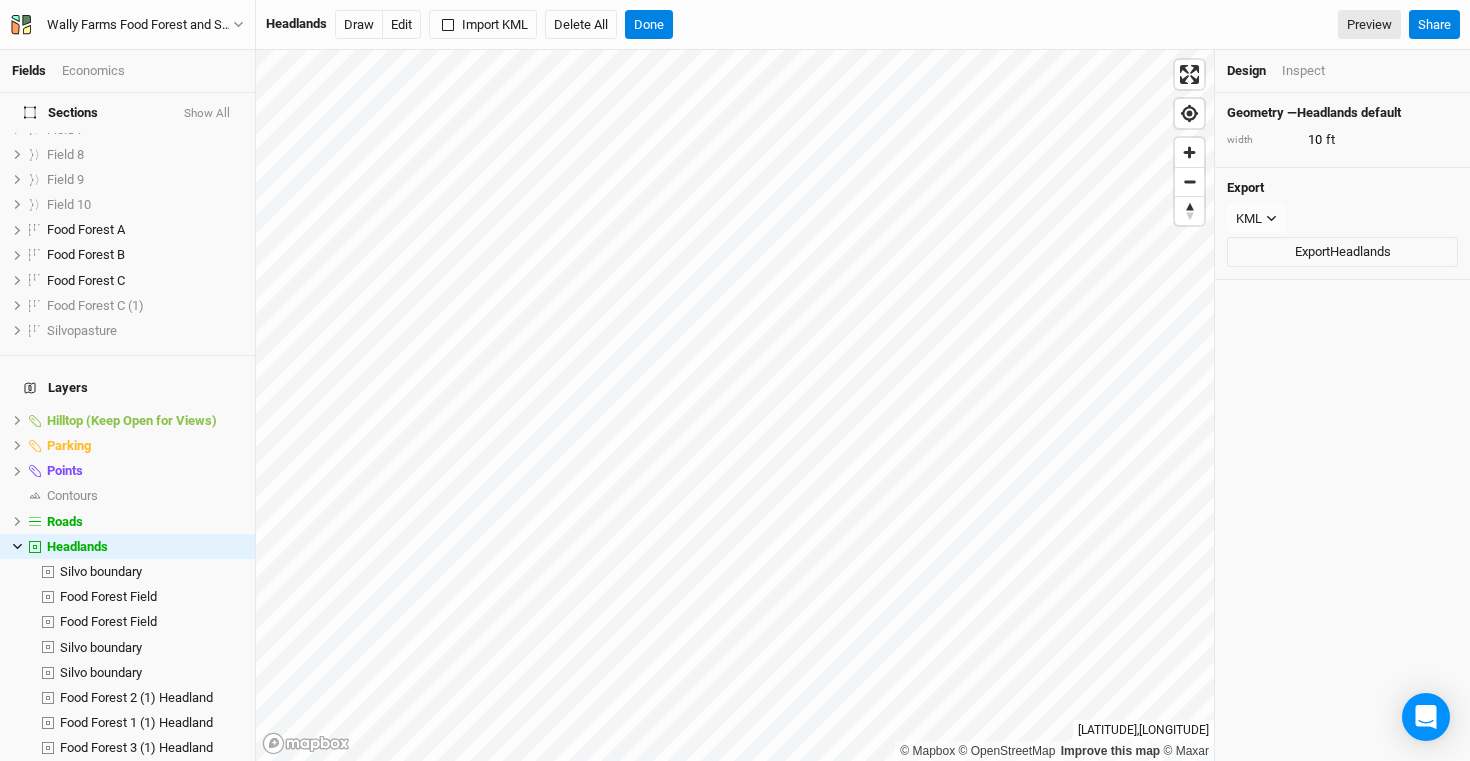 click on "Food Forest 3 (1) Headland" at bounding box center (136, 772) 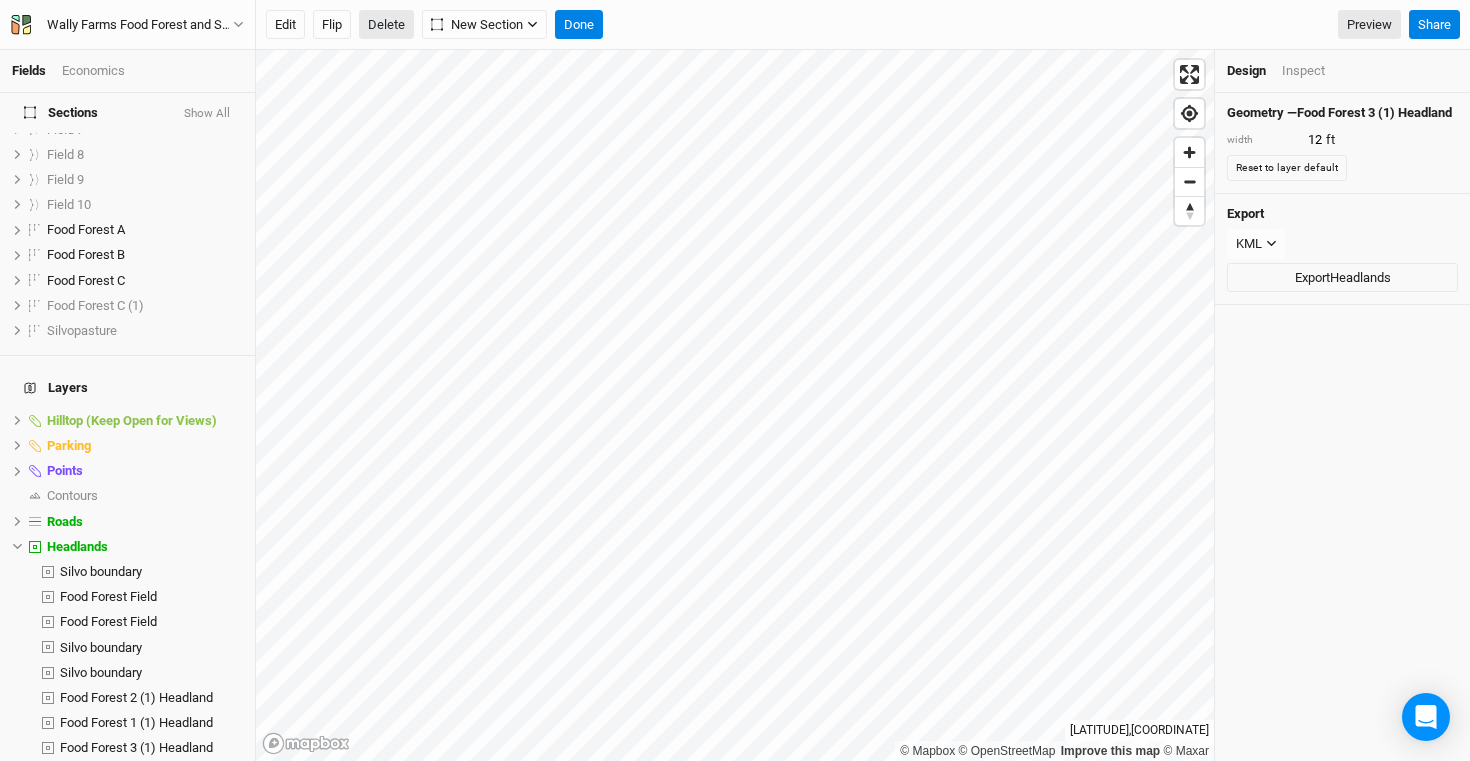 click on "Delete" at bounding box center [386, 25] 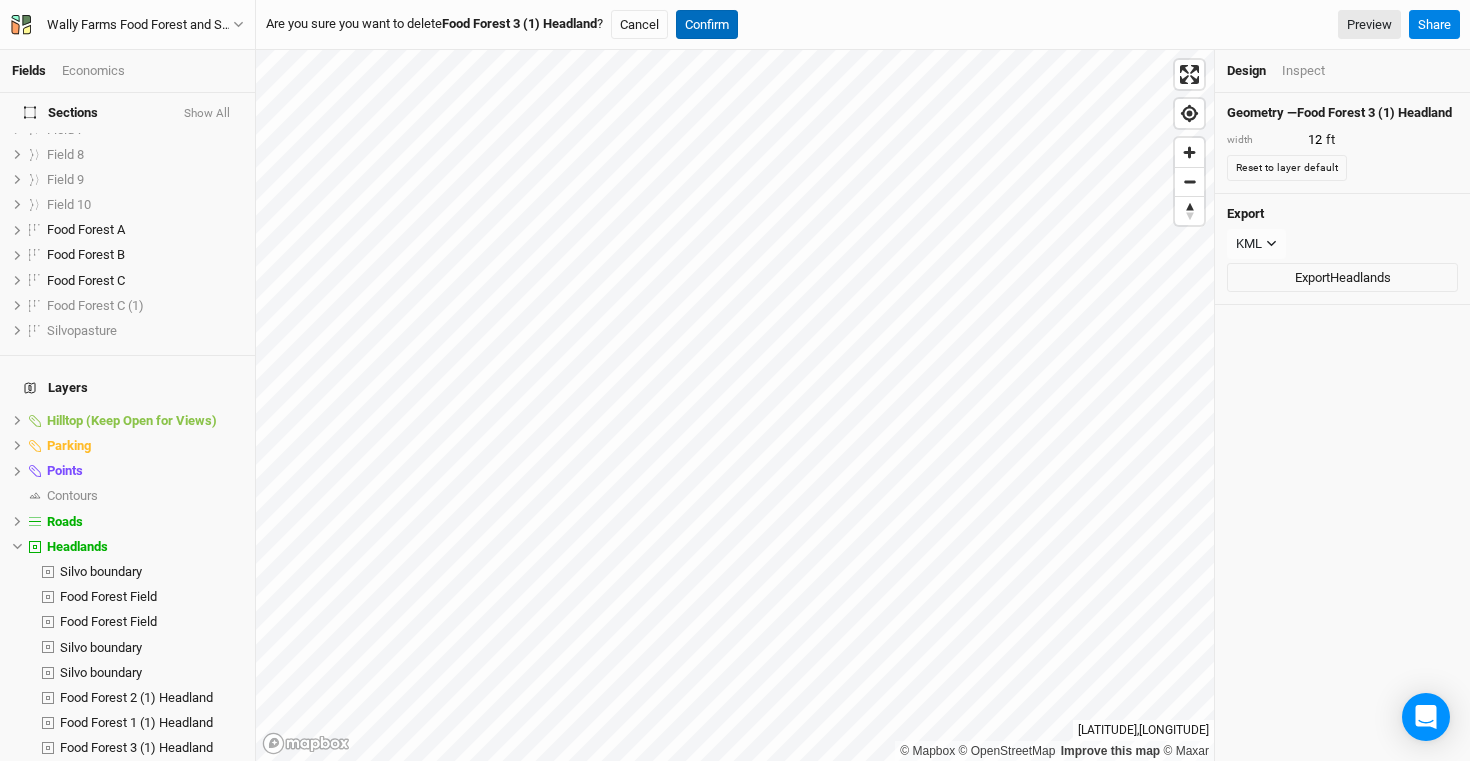 click on "Confirm" at bounding box center [707, 25] 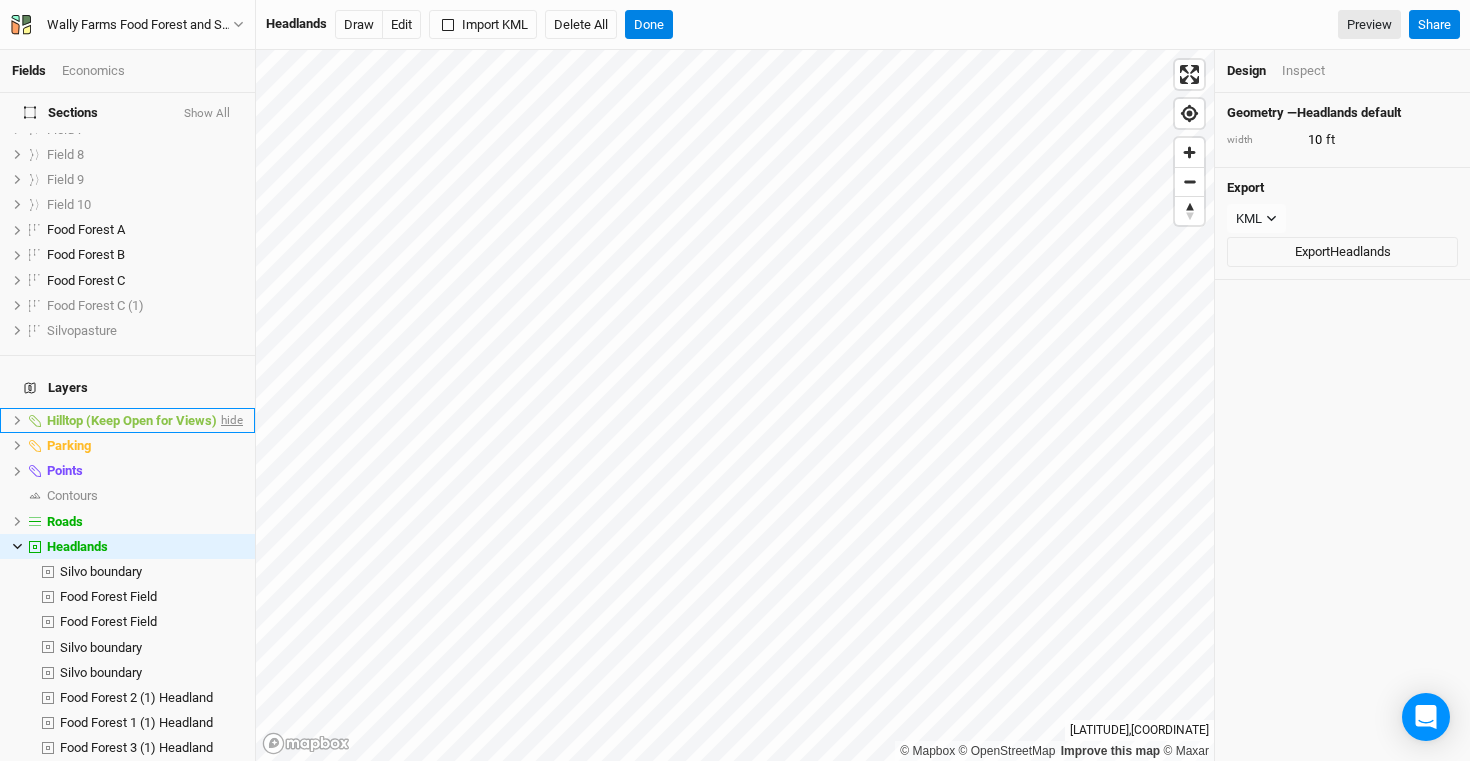 click on "Fields Economics Section Groups Food Forest (Updated) Sections Show All Field 6 show Field 7 show Field 8 show Field 9 show Field 10 show Food Forest A hide Food Forest B hide Food Forest C hide Food Forest C (1) show Silvopasture show Layers Hilltop (Keep Open for Views) hide Parking hide Points hide Contours show Roads hide Headlands hide Silvo boundary hide Food Forest Field hide Food Forest Field hide Silvo boundary hide Silvo boundary hide Food Forest 2 (1) Headland hide Food Forest 1 (1) Headland hide Food Forest 3 (1) Headland hide Farm Boundary hide Soil Boundaries (US) show Suitability hide Base Layer Wally Farms Food Forest and Silvopasture Back Project Settings User settings Imperial Metric Keyboard Shortcuts Log out Headlands Draw Edit Import KML Delete All Done Preview Share © Mapbox   © OpenStreetMap   Improve this map   © Maxar [LATITUDE] , [LONGITUDE] Design Inspect Geometry —  Headlands default width 10 ft Export KML JSON KML Export  Headlands" at bounding box center (735, 380) 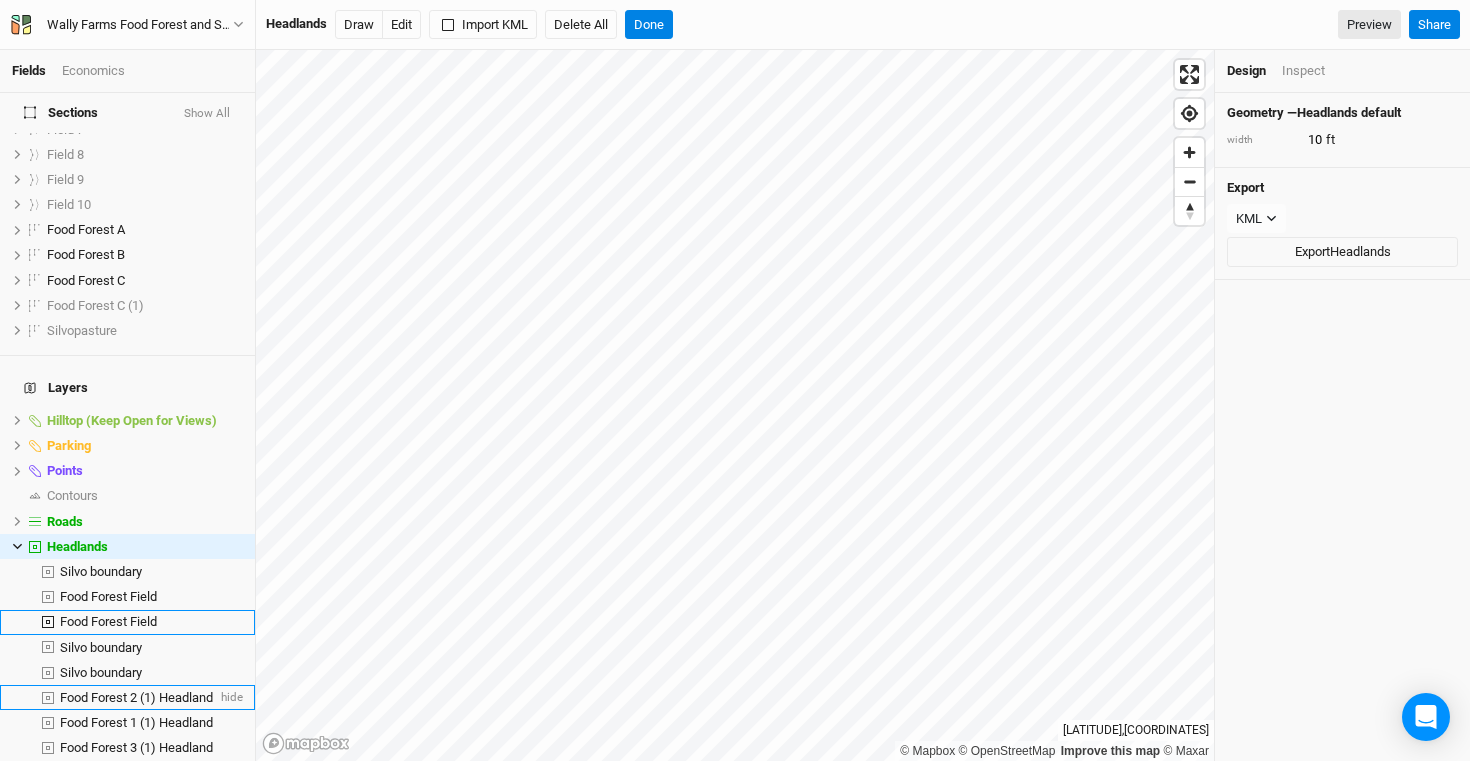 click on "© Mapbox © OpenStreetMap Improve this map © Maxar Design Inspect Geometry — Headlands default width 10 ft Export KML JSON KML Export Headlands" at bounding box center (735, 380) 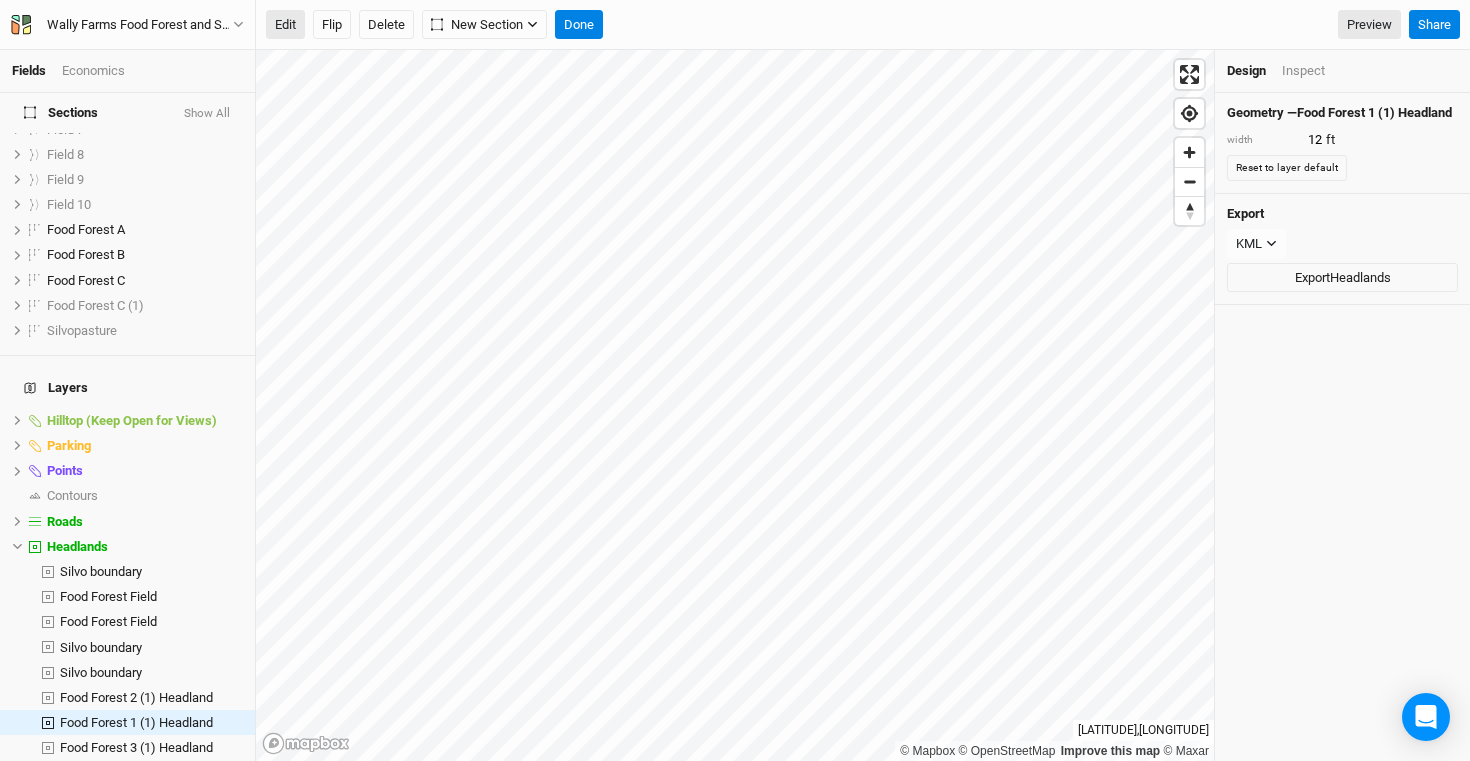 click on "Edit" at bounding box center (285, 25) 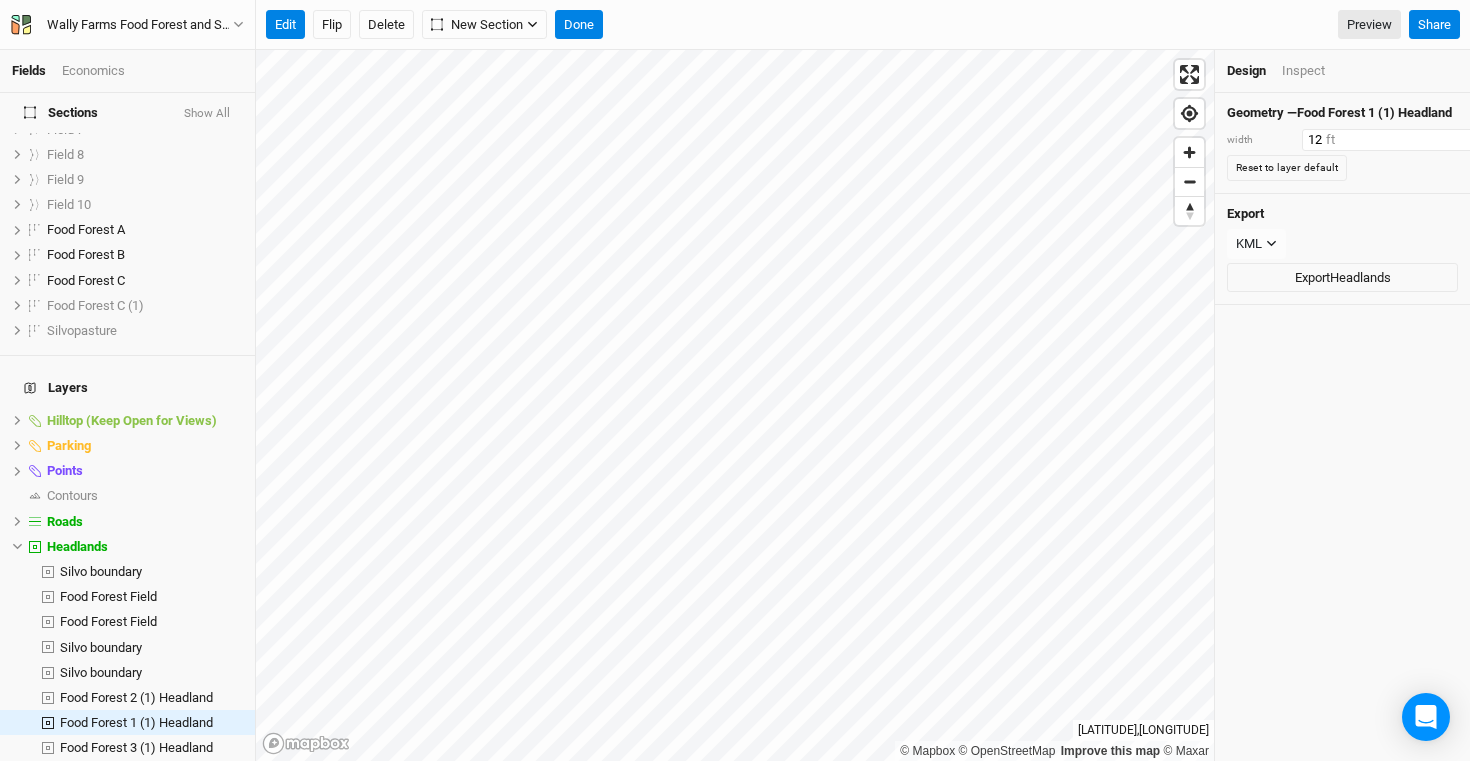 click on "12" at bounding box center (1389, 140) 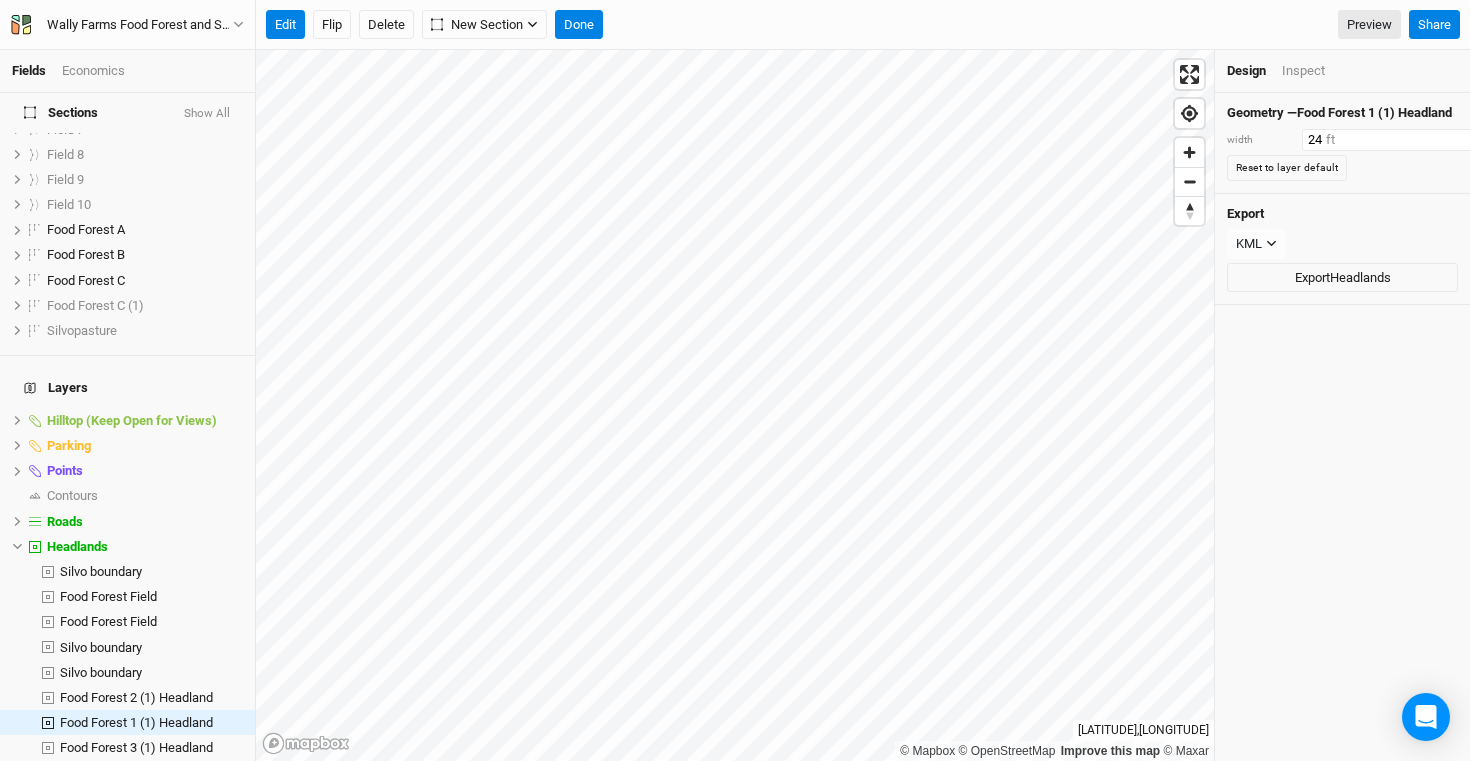 type on "24" 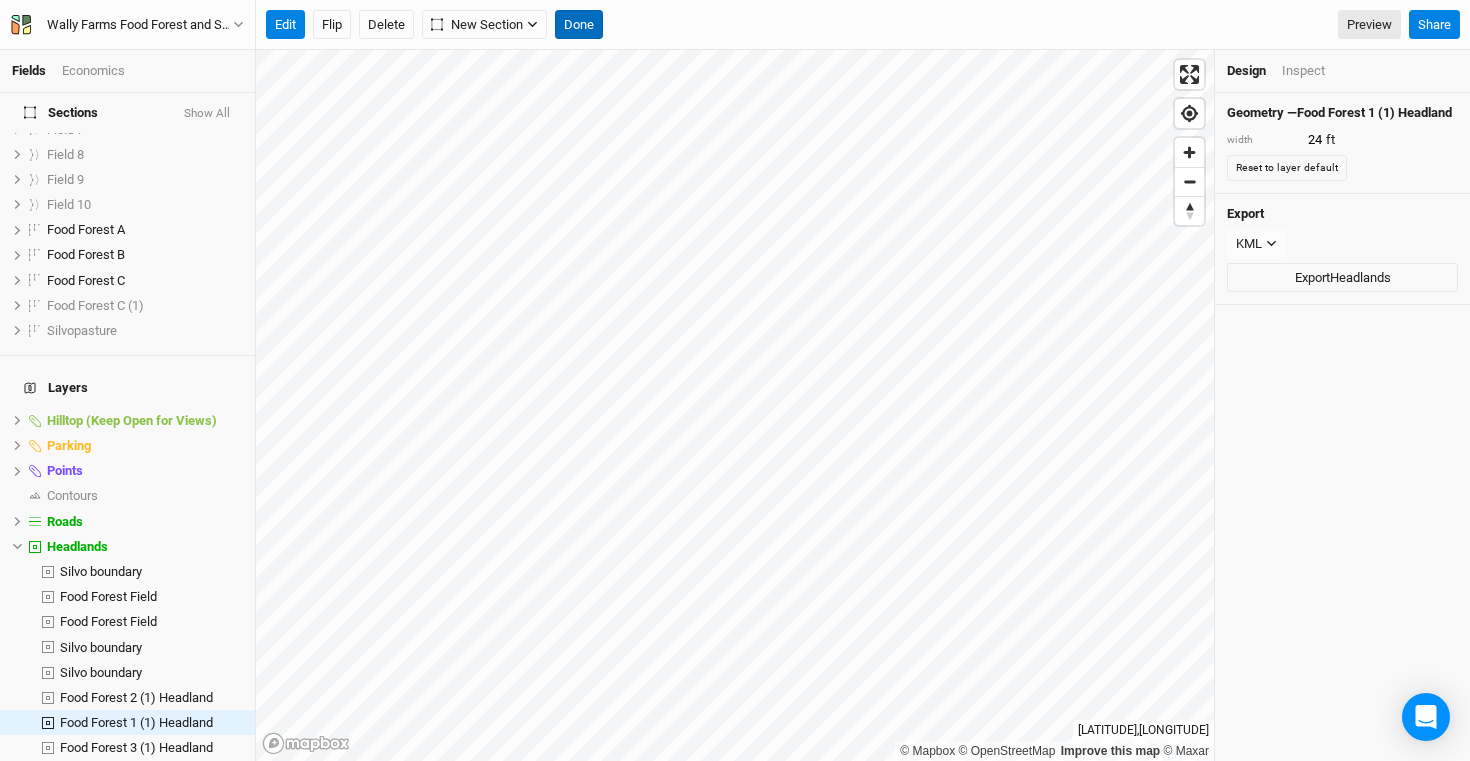click on "Done" at bounding box center (579, 25) 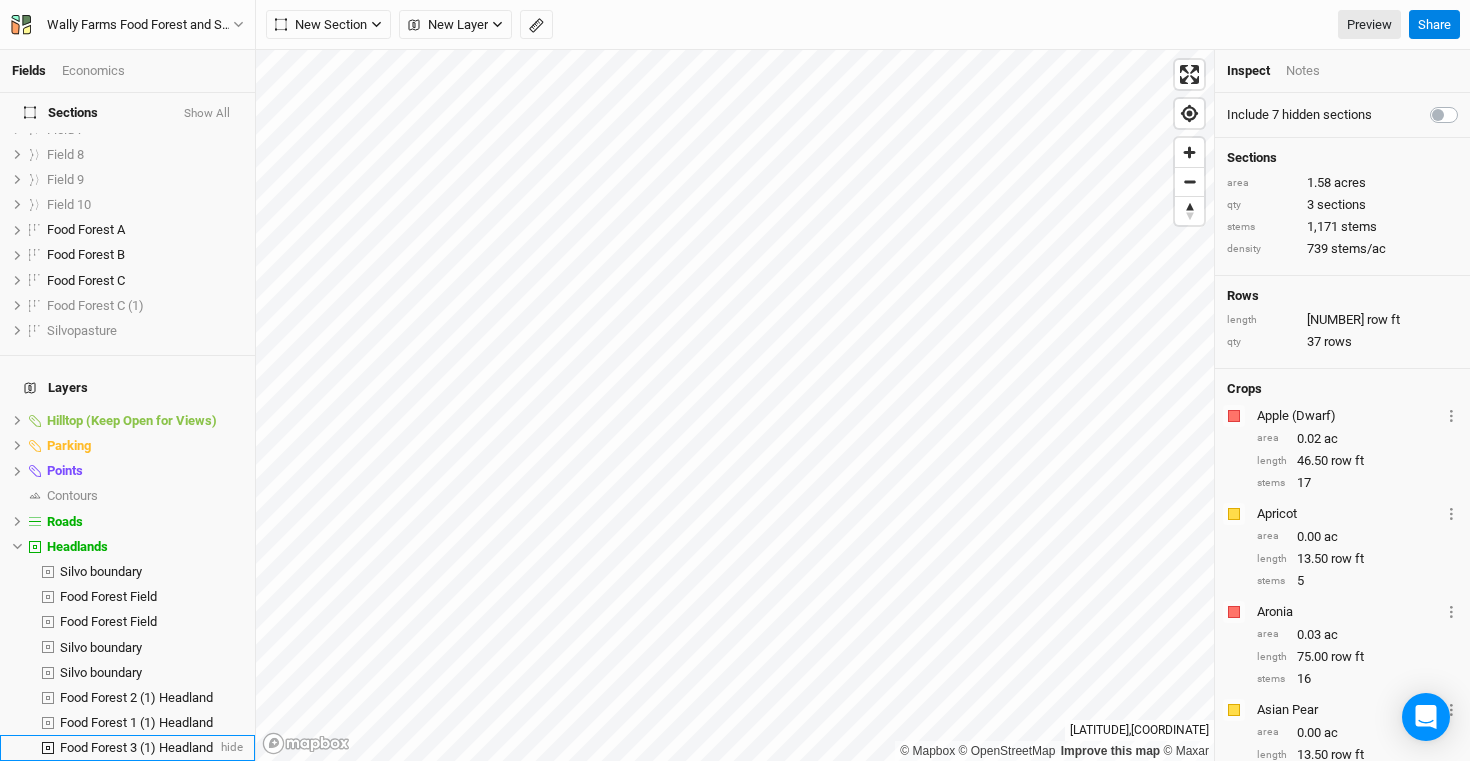 click on "Food Forest 3 (1) Headland" at bounding box center [136, 747] 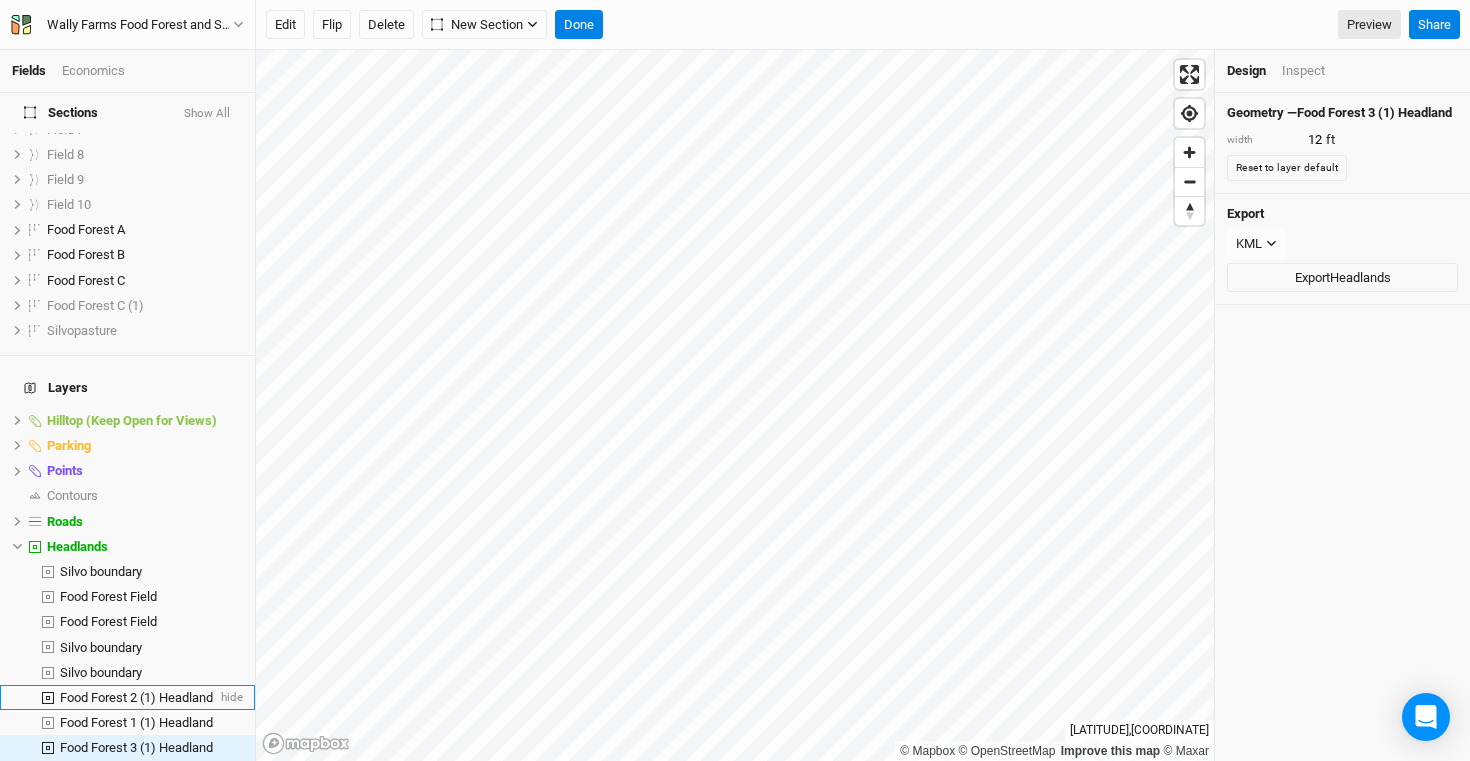 click on "Food Forest 2 (1) Headland" at bounding box center (136, 697) 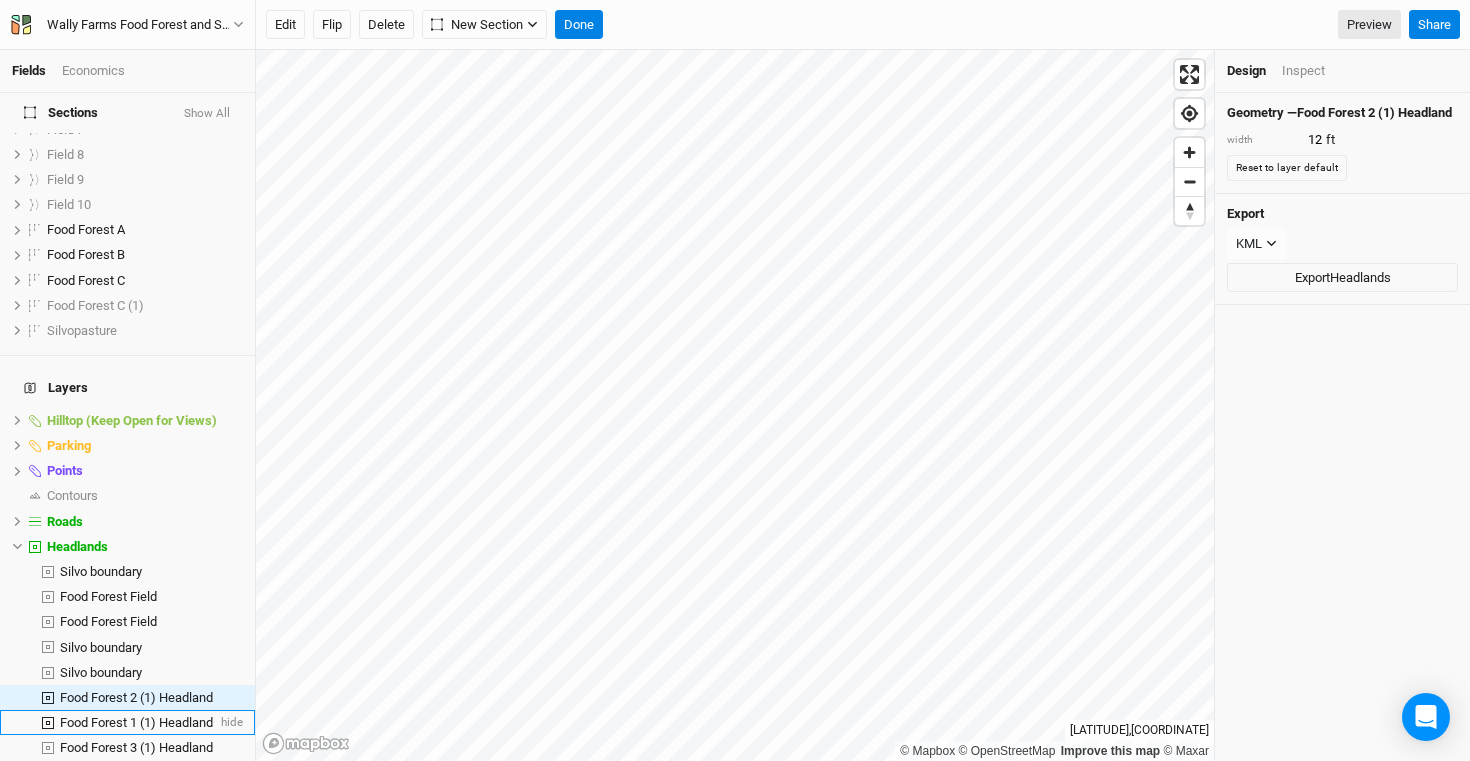 click on "Food Forest 1 (1) Headland" at bounding box center (136, 722) 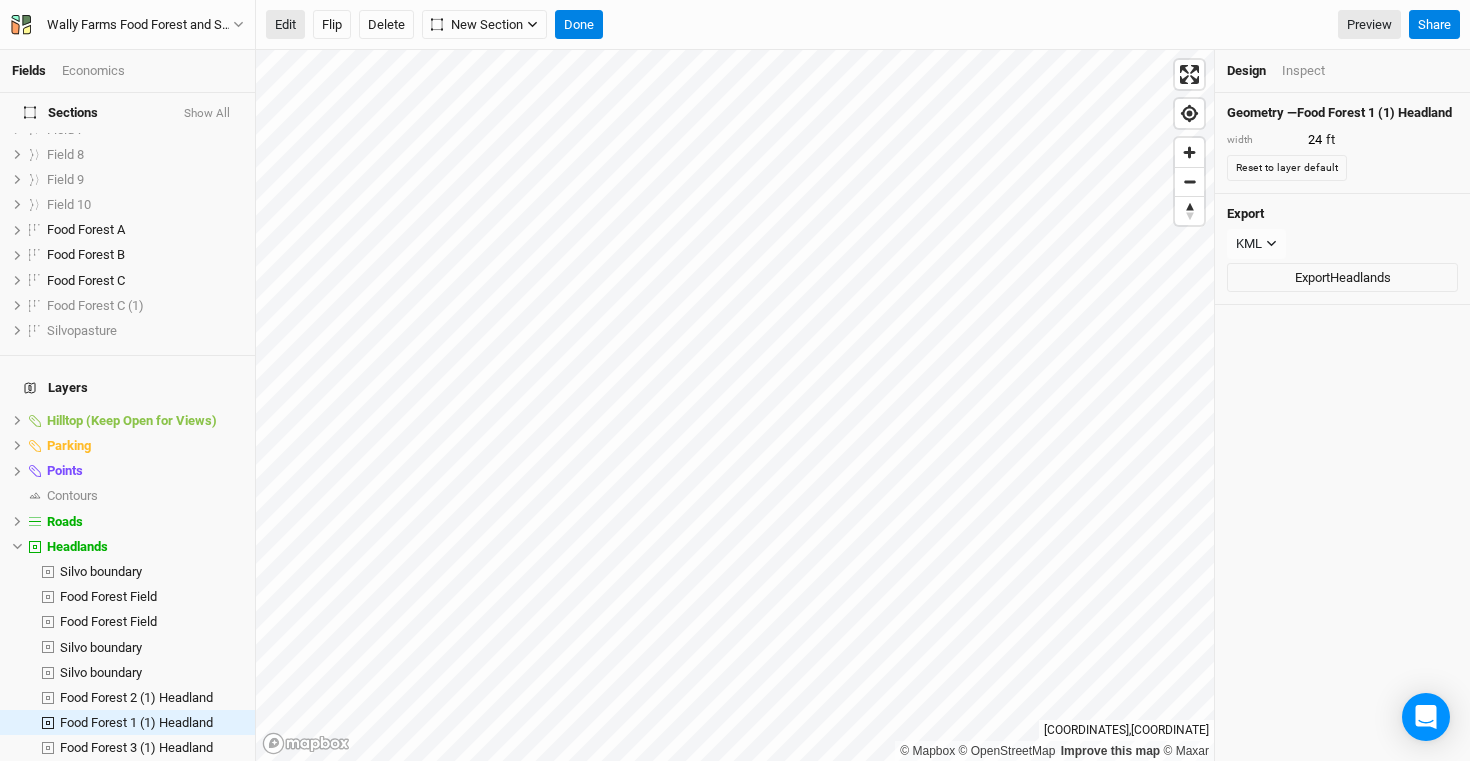 click on "Edit" at bounding box center [285, 25] 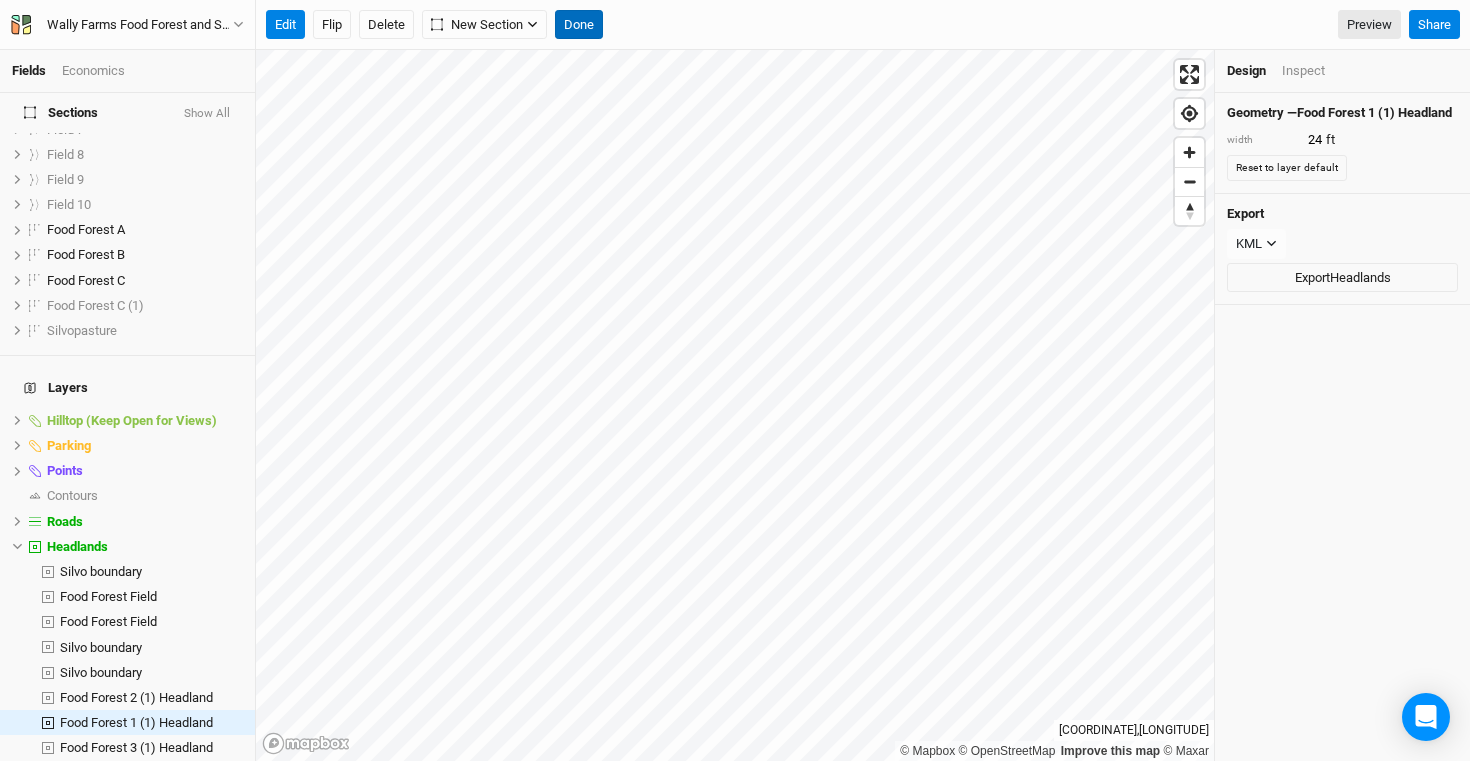 click on "Done" at bounding box center (579, 25) 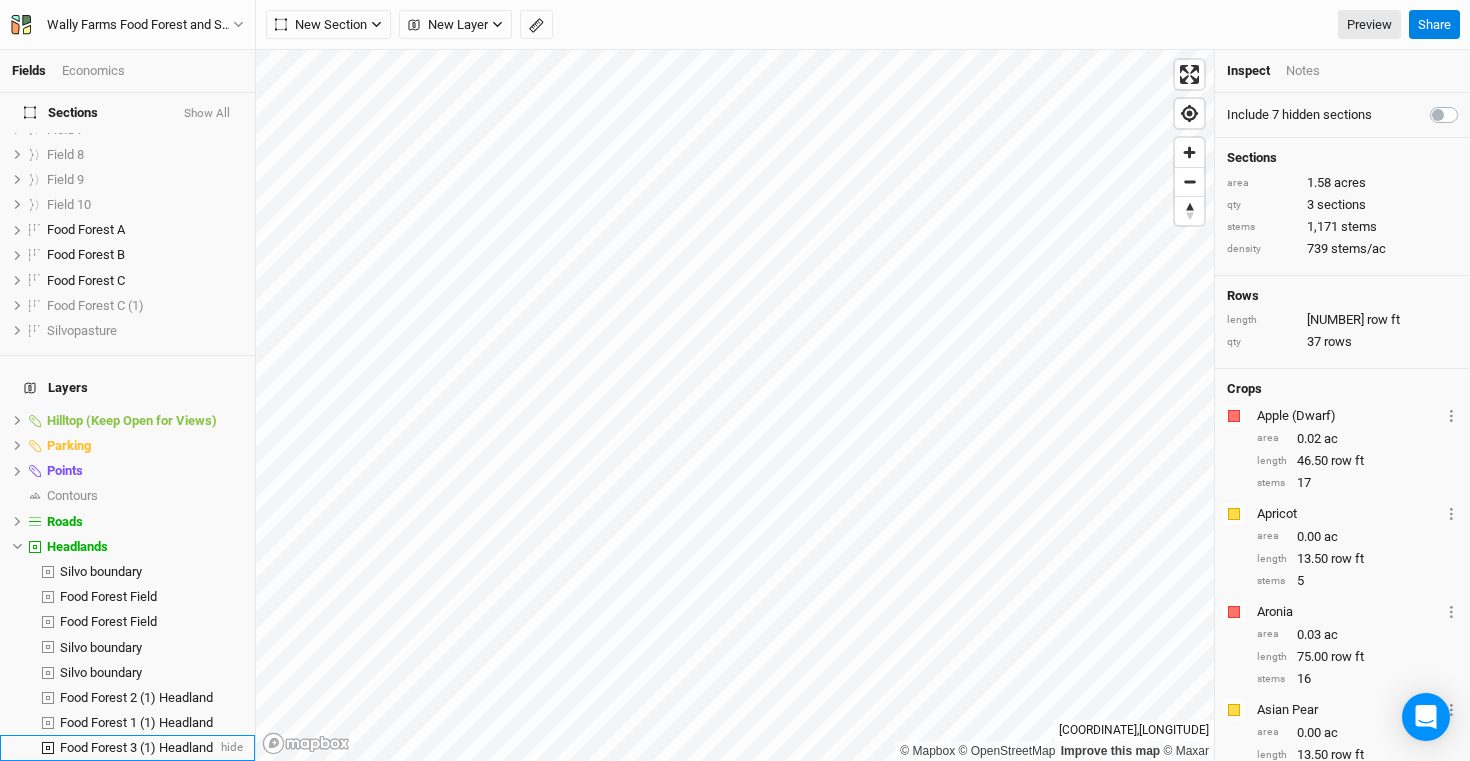 click on "Food Forest 3 (1) Headland" at bounding box center [136, 747] 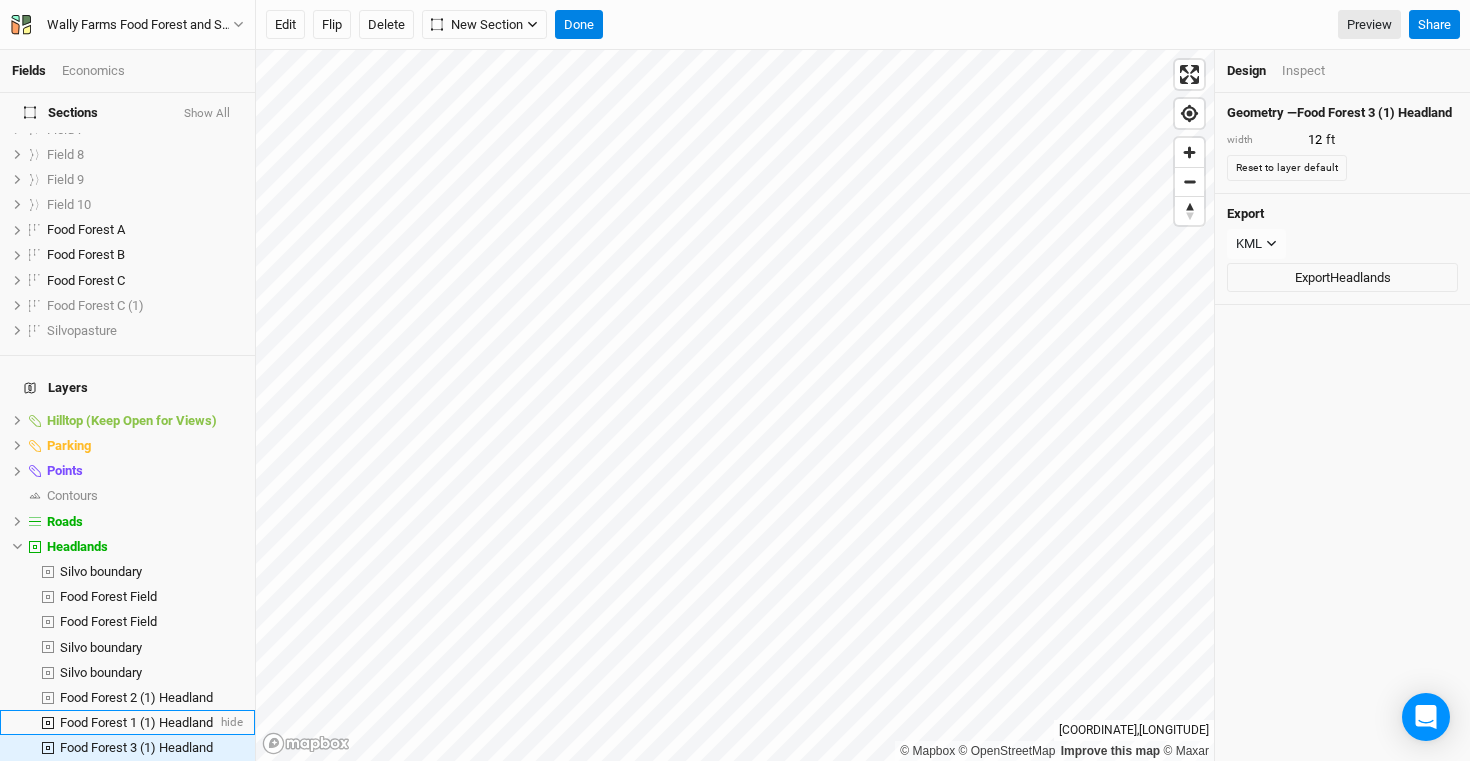click on "Food Forest 1 (1) Headland" at bounding box center [136, 722] 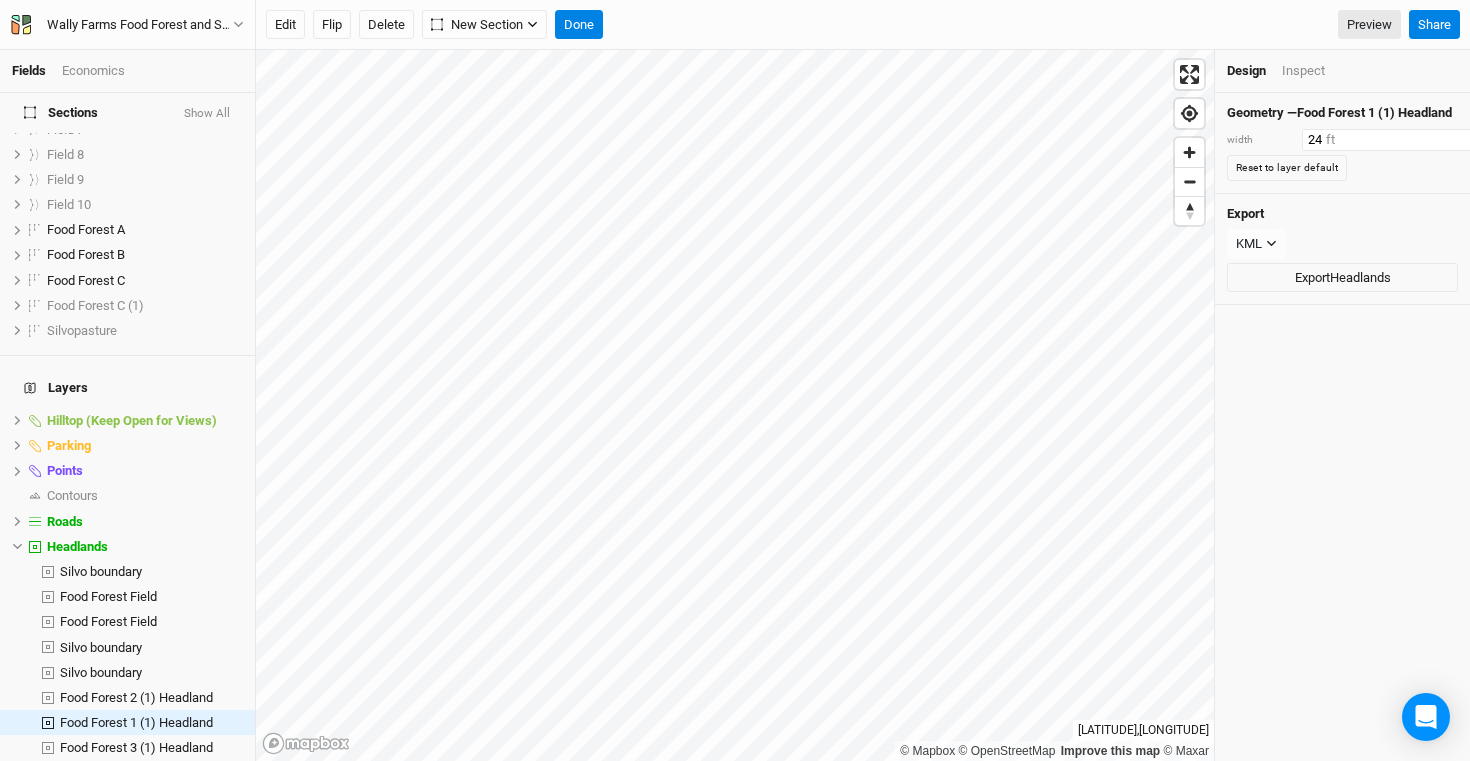 click on "24" at bounding box center [1389, 140] 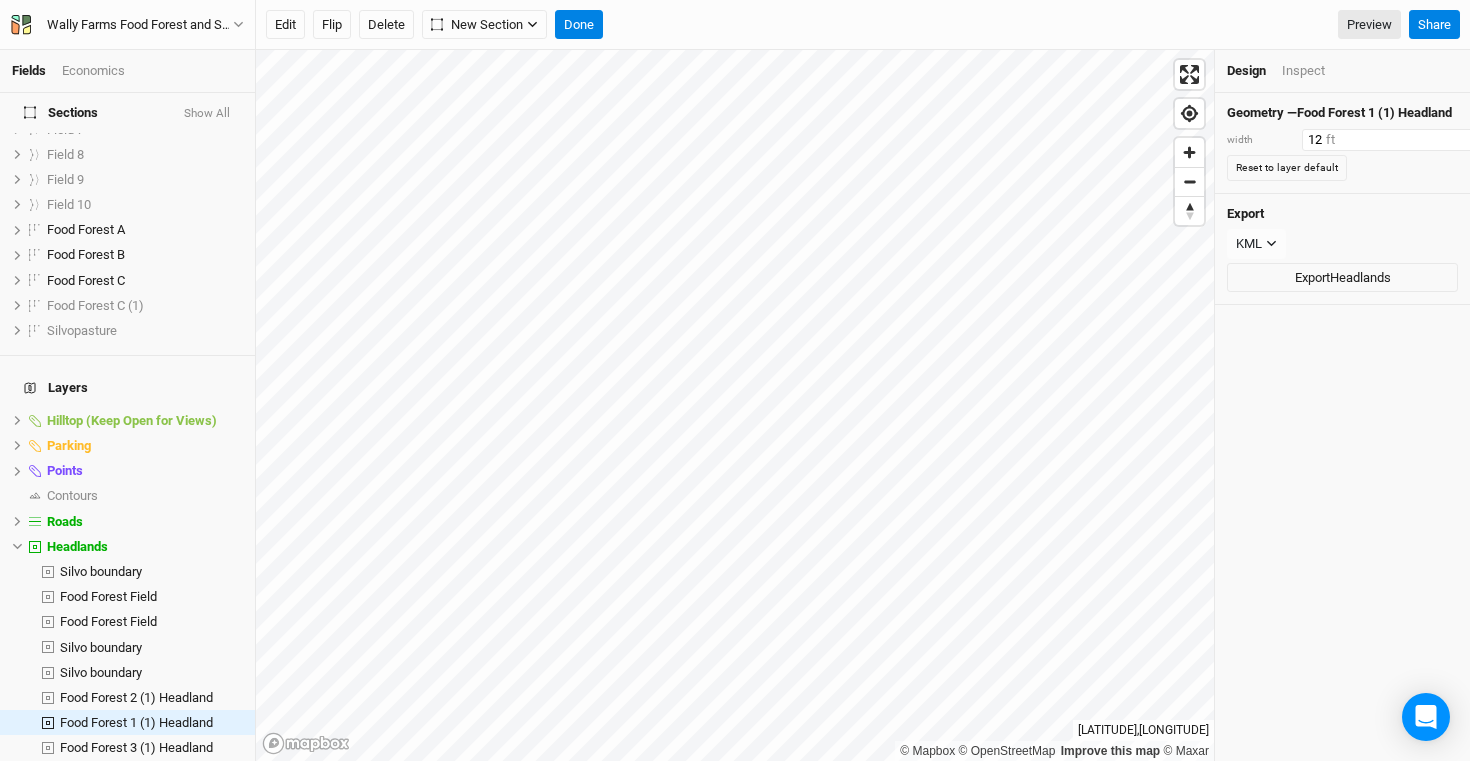 type on "12" 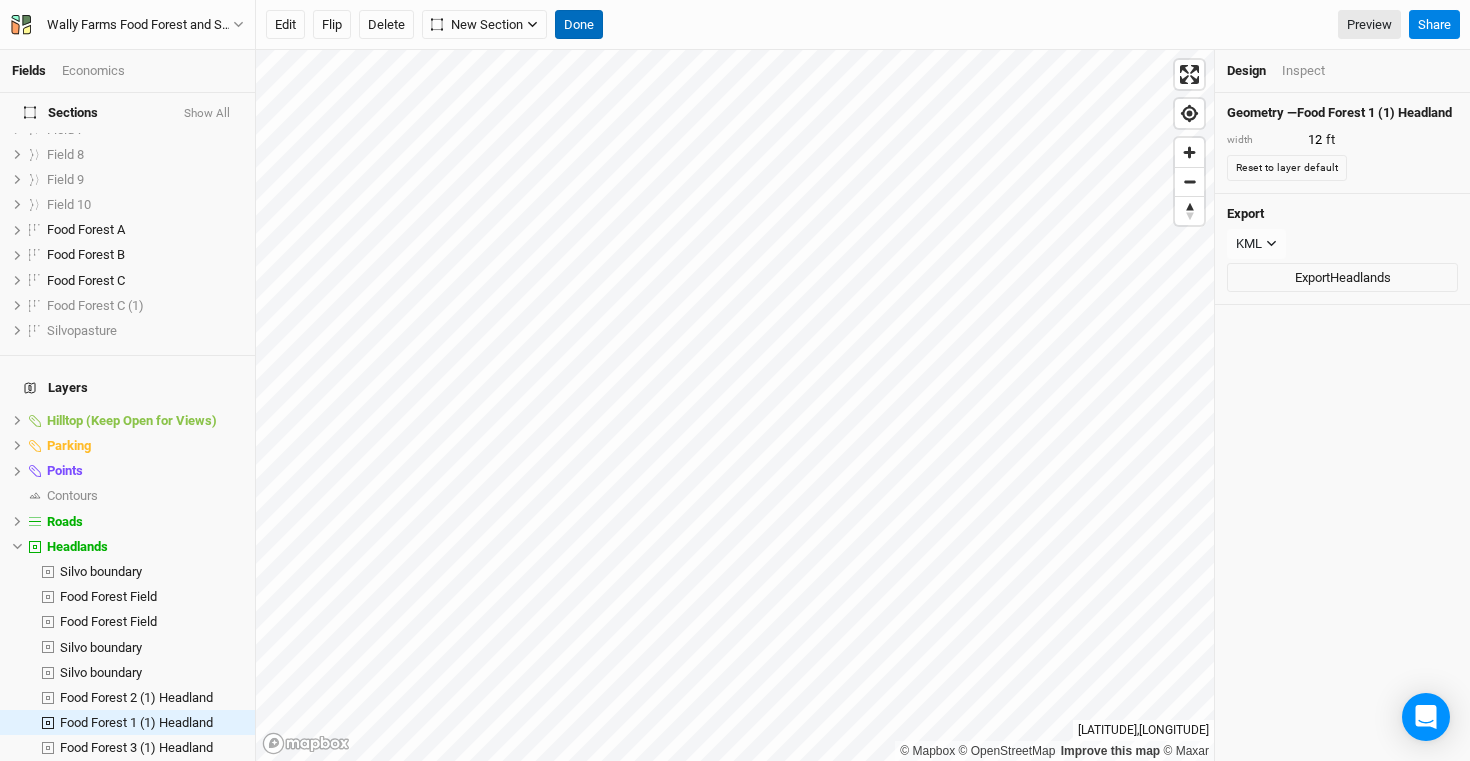 click on "Done" at bounding box center [579, 25] 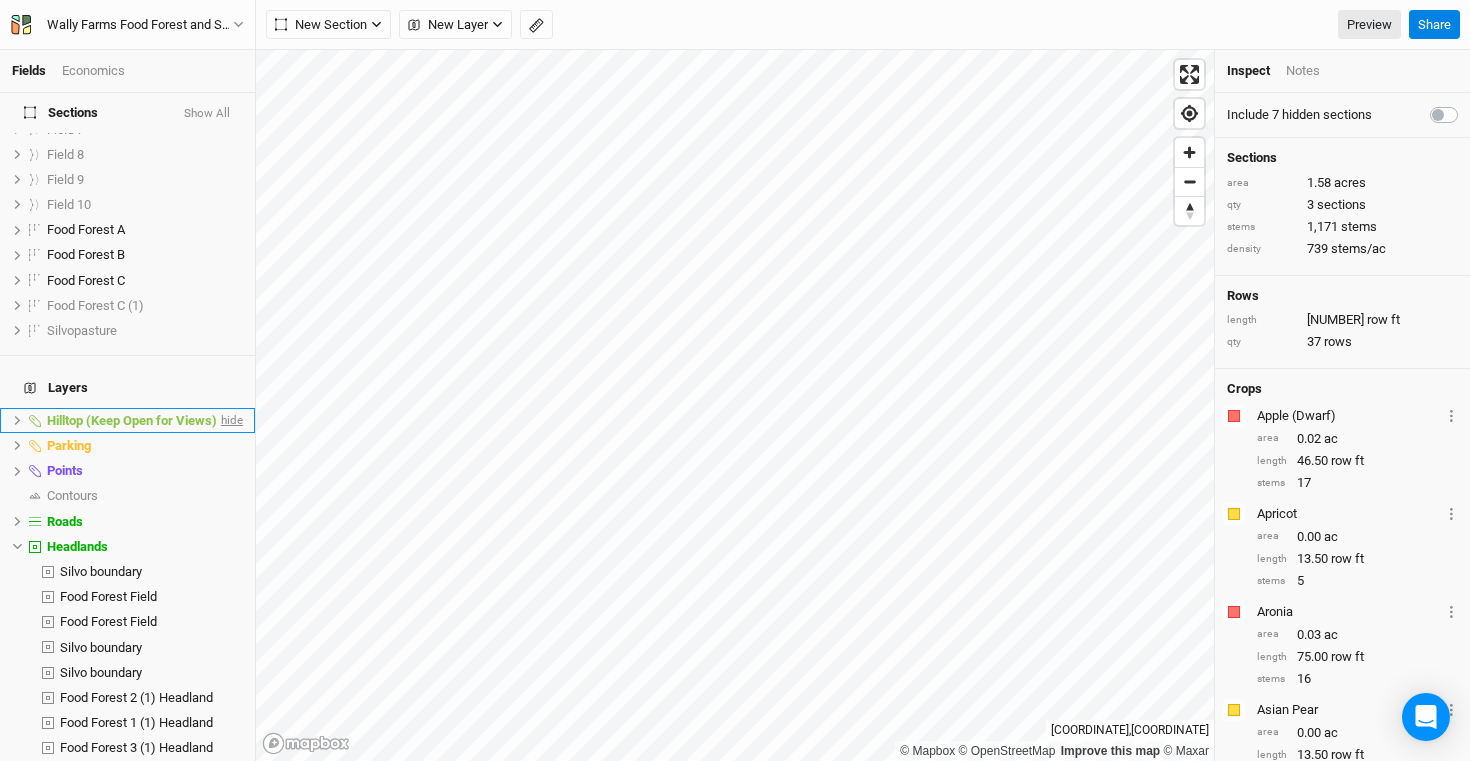 click on "hide" at bounding box center [230, 420] 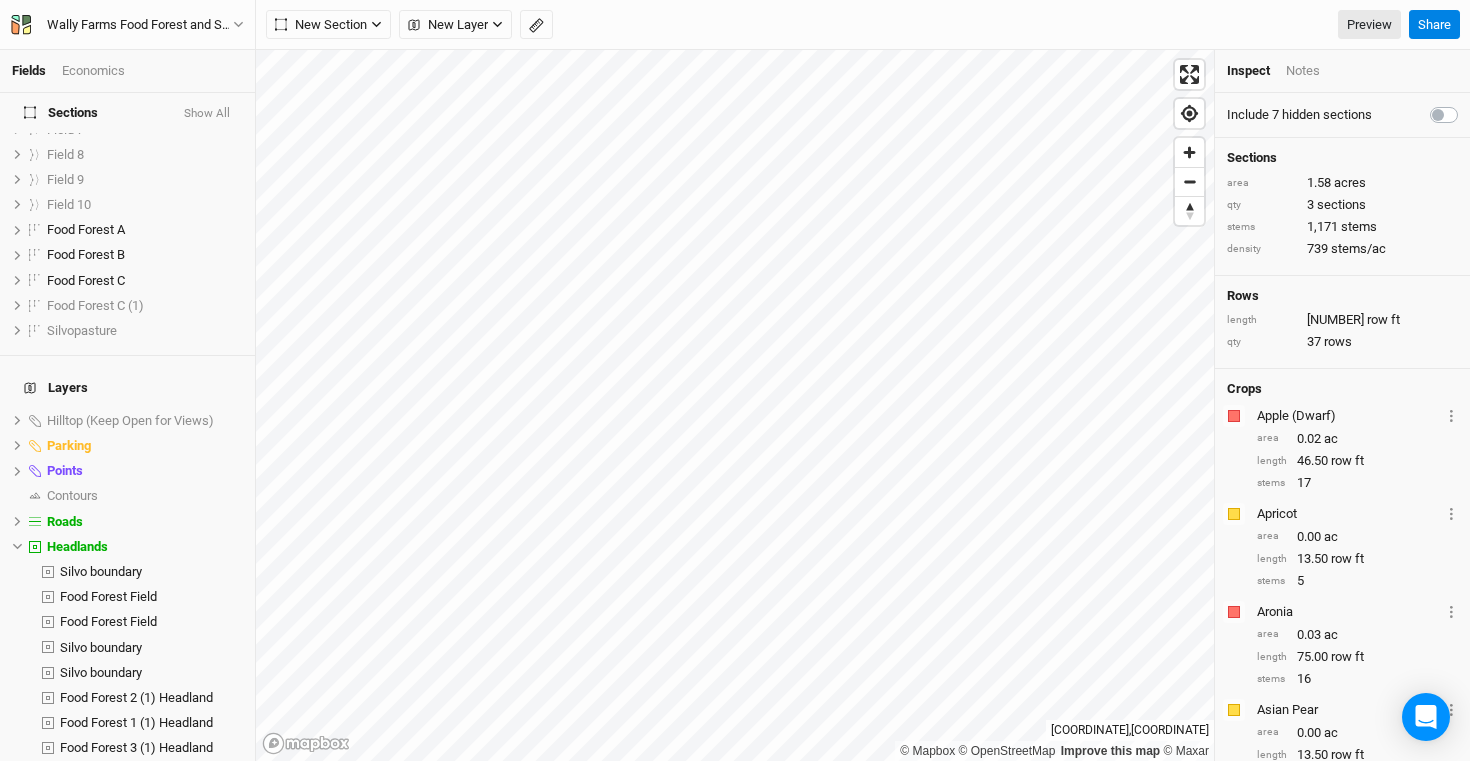 click on "© Mapbox   © OpenStreetMap   Improve this map   © Maxar" at bounding box center (735, 405) 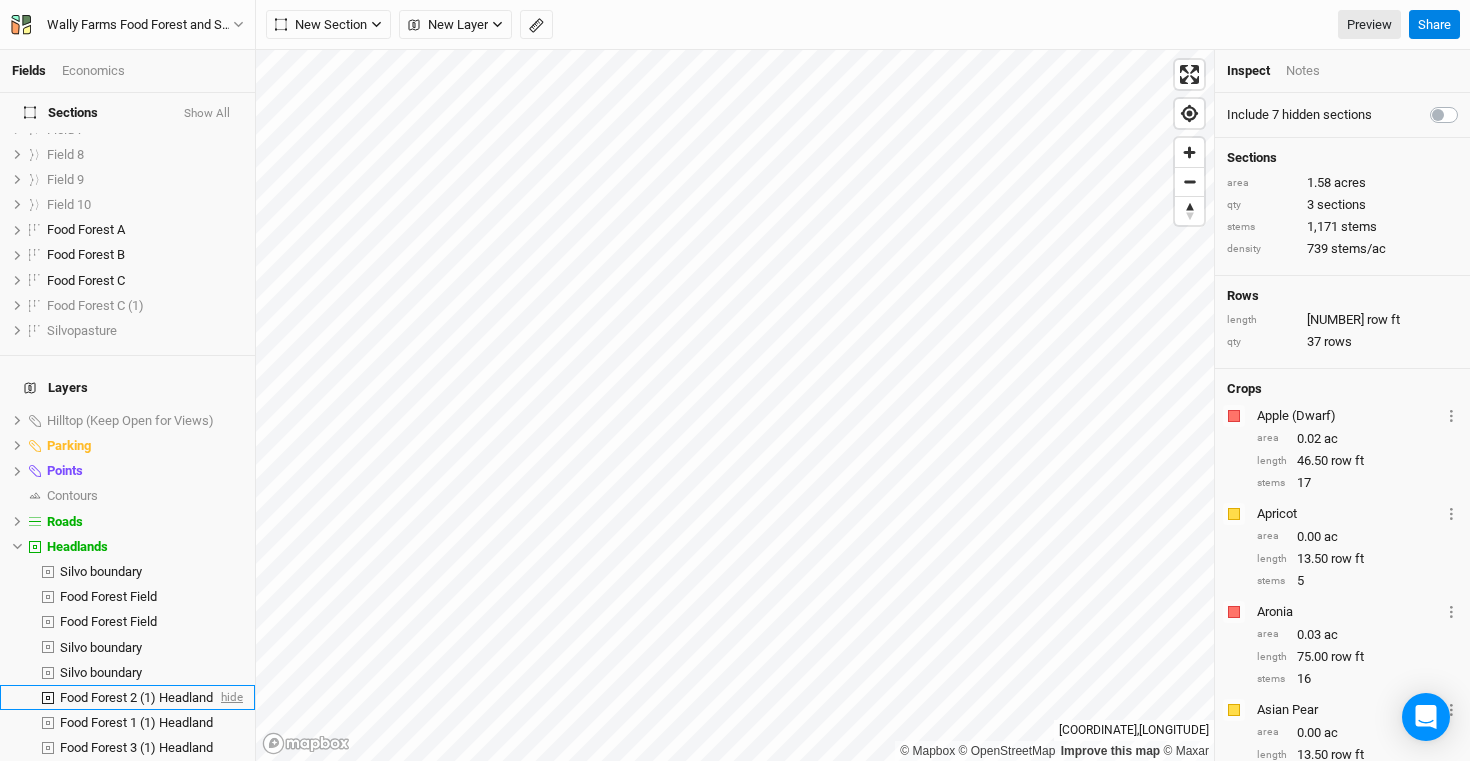 click on "hide" at bounding box center [230, 697] 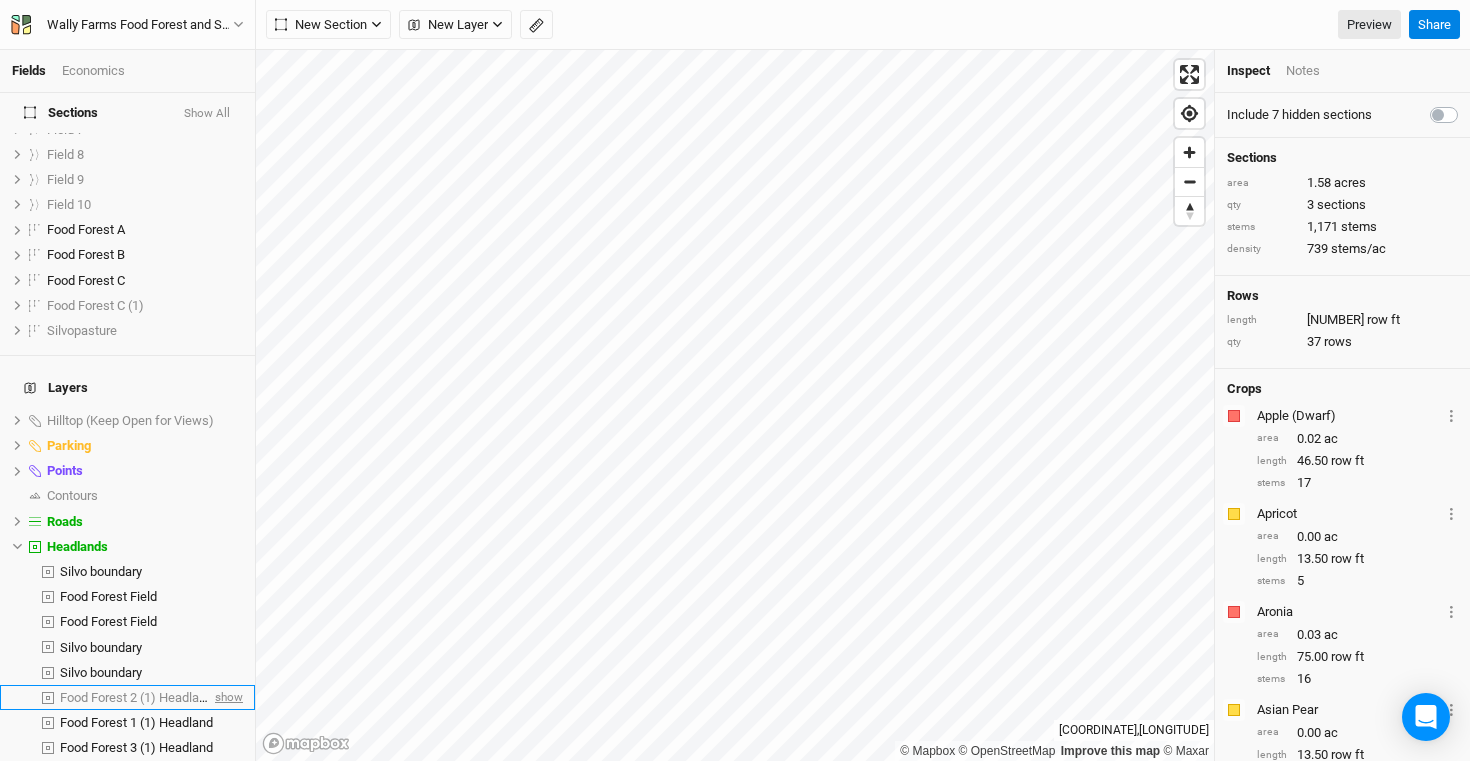 click on "show" at bounding box center [227, 697] 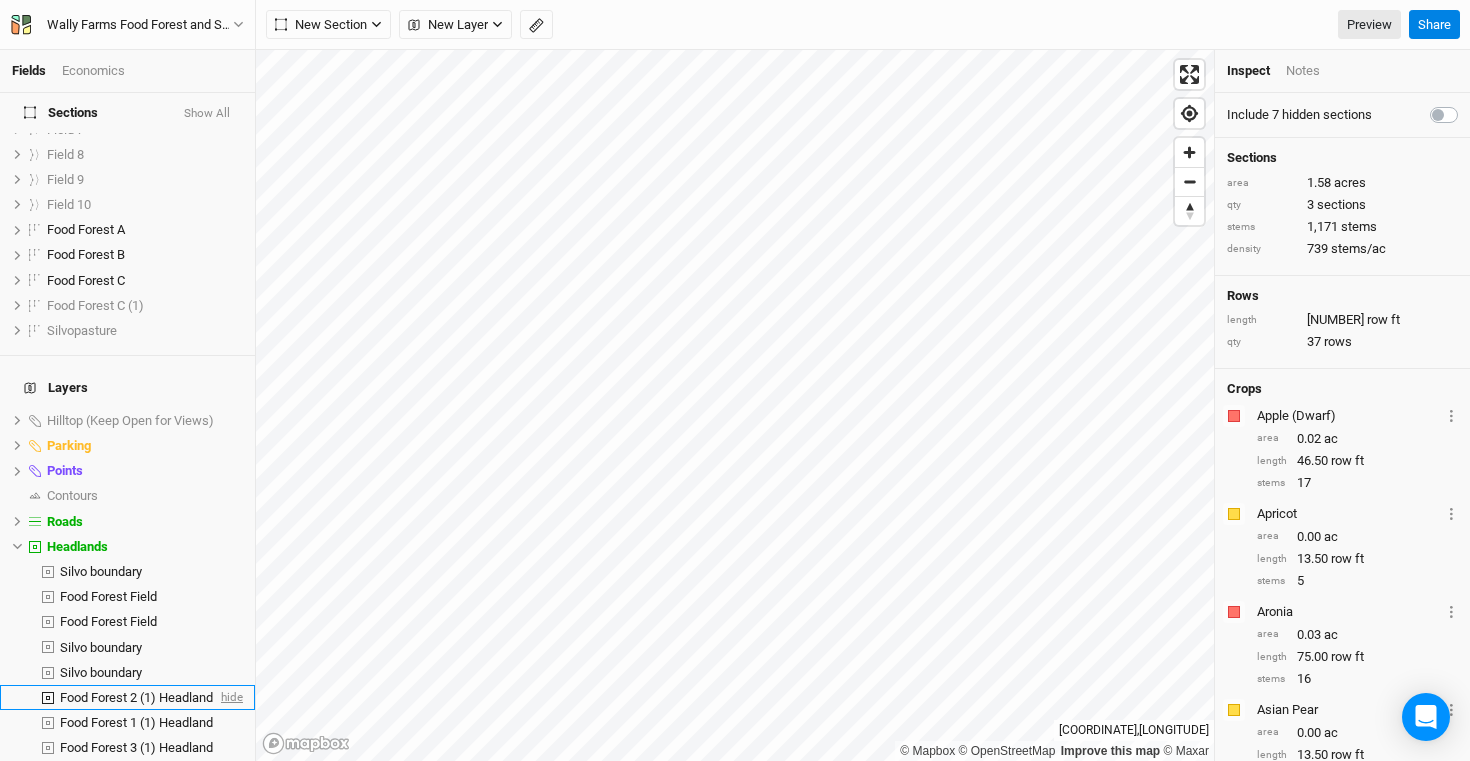 click on "hide" at bounding box center [230, 697] 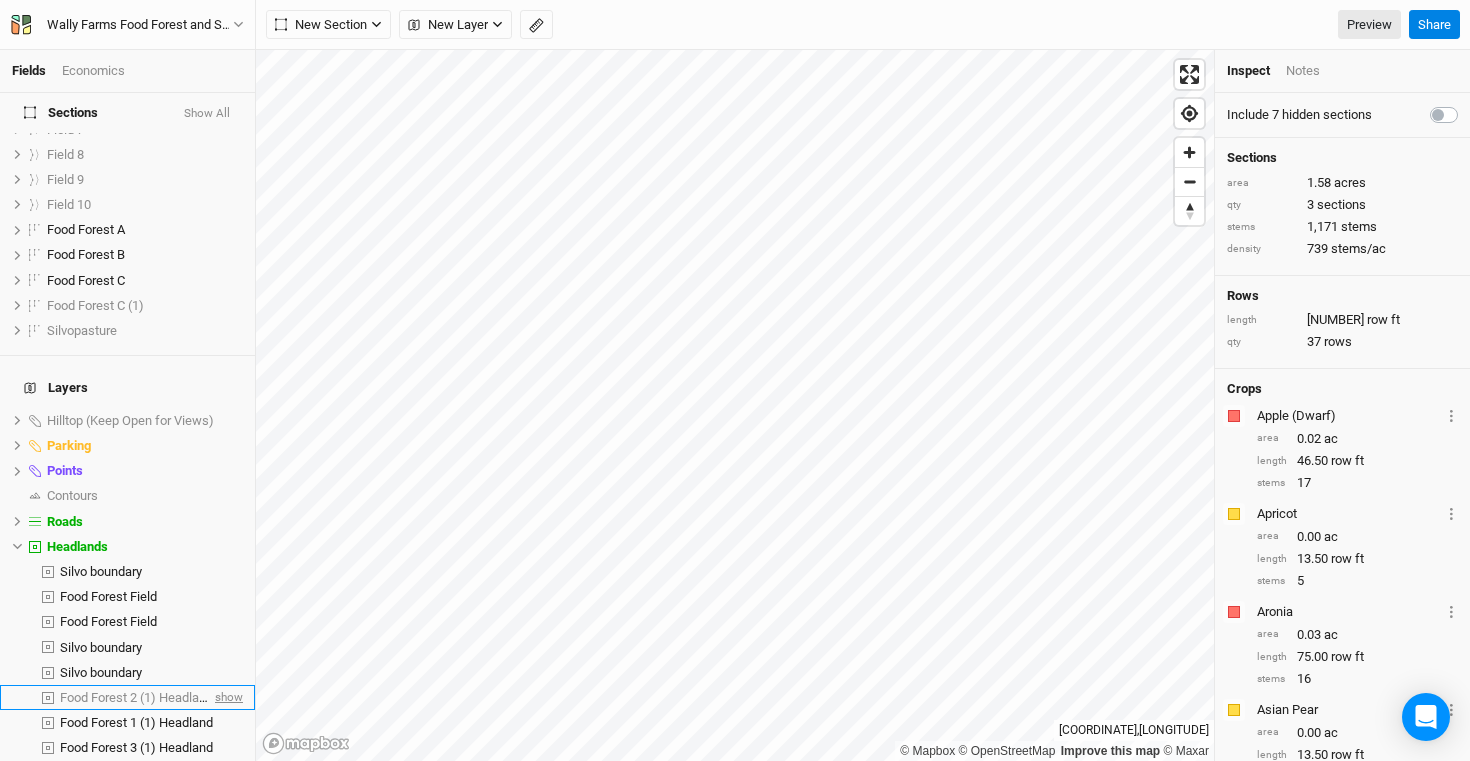 click on "show" at bounding box center (227, 697) 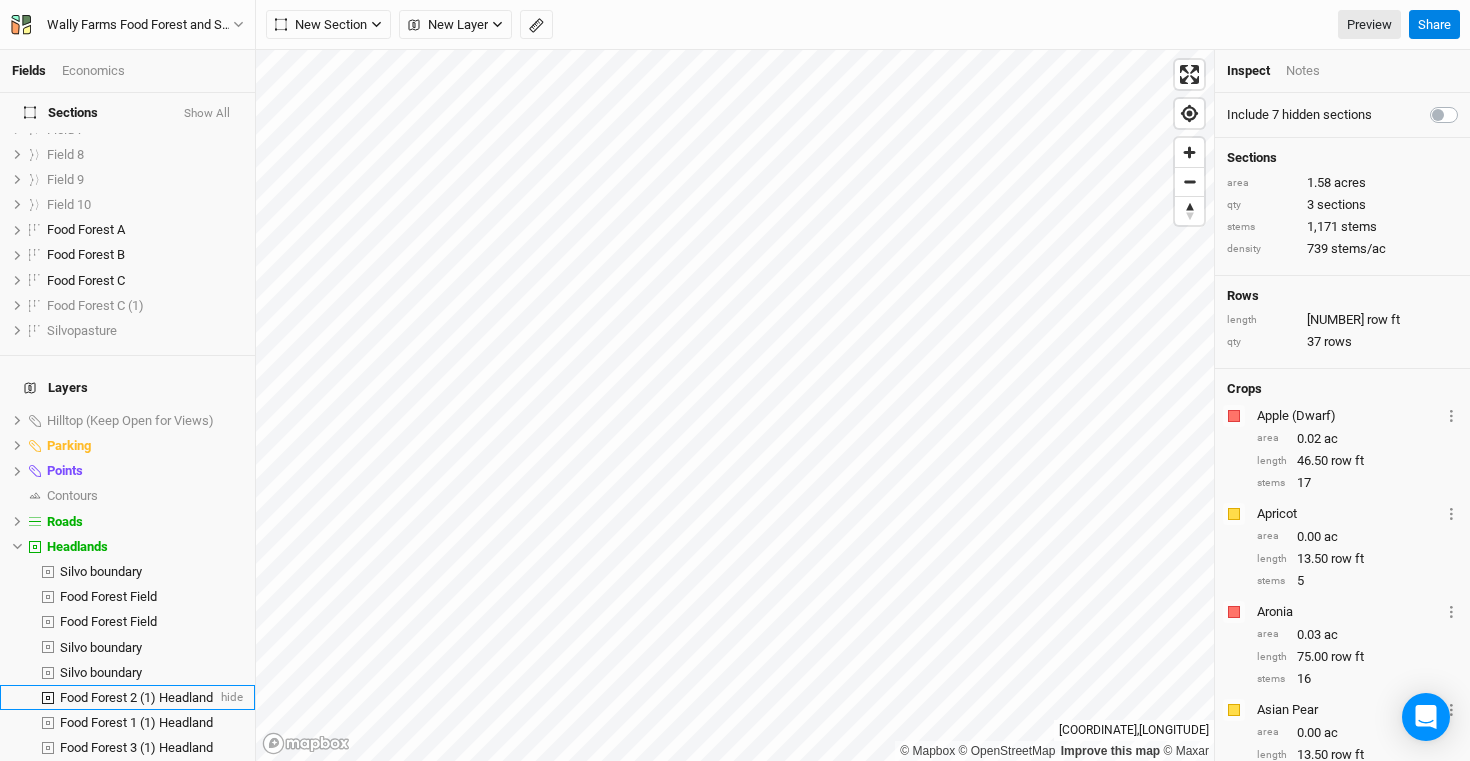 click on "Food Forest 2 (1) Headland" at bounding box center (136, 697) 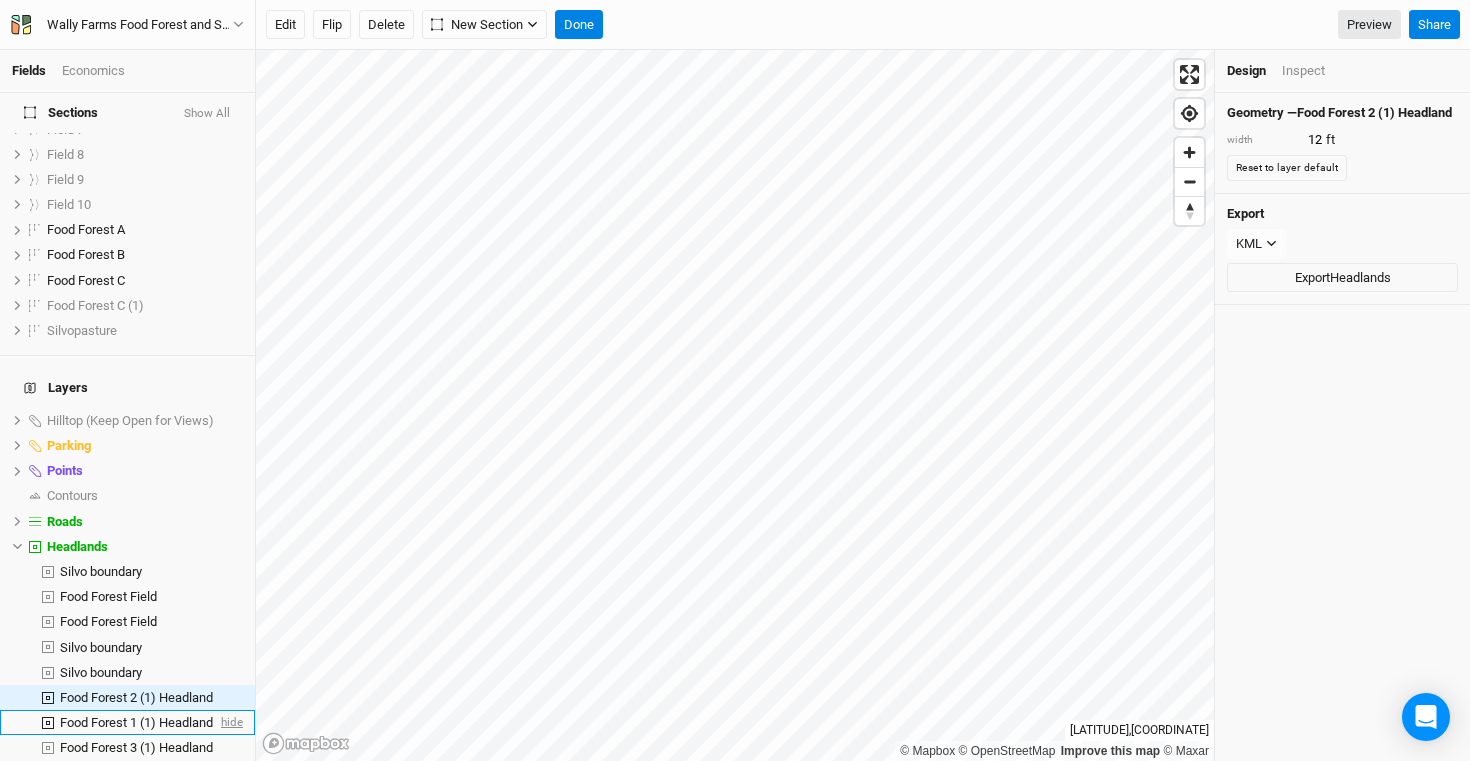 click on "hide" at bounding box center [230, 722] 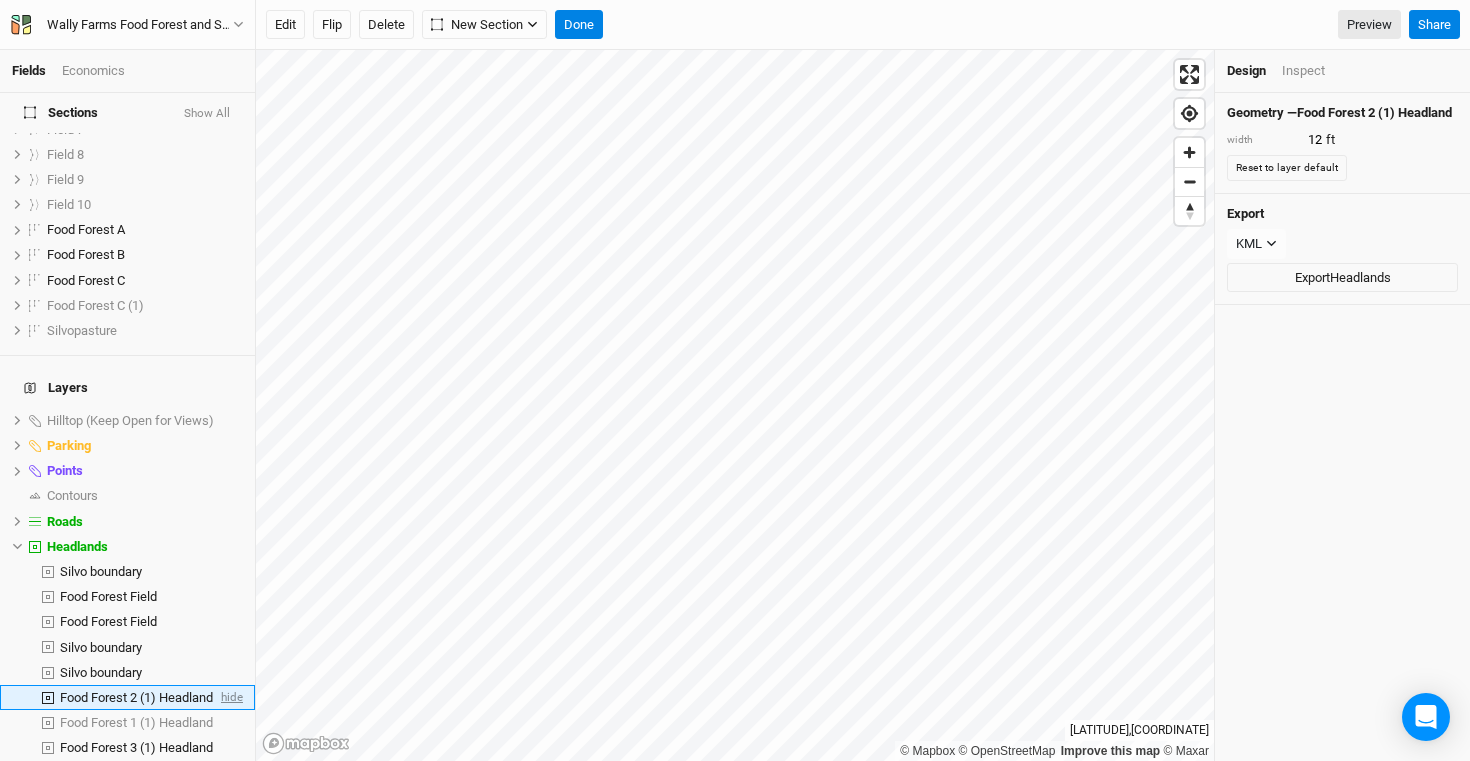 click on "hide" at bounding box center (230, 697) 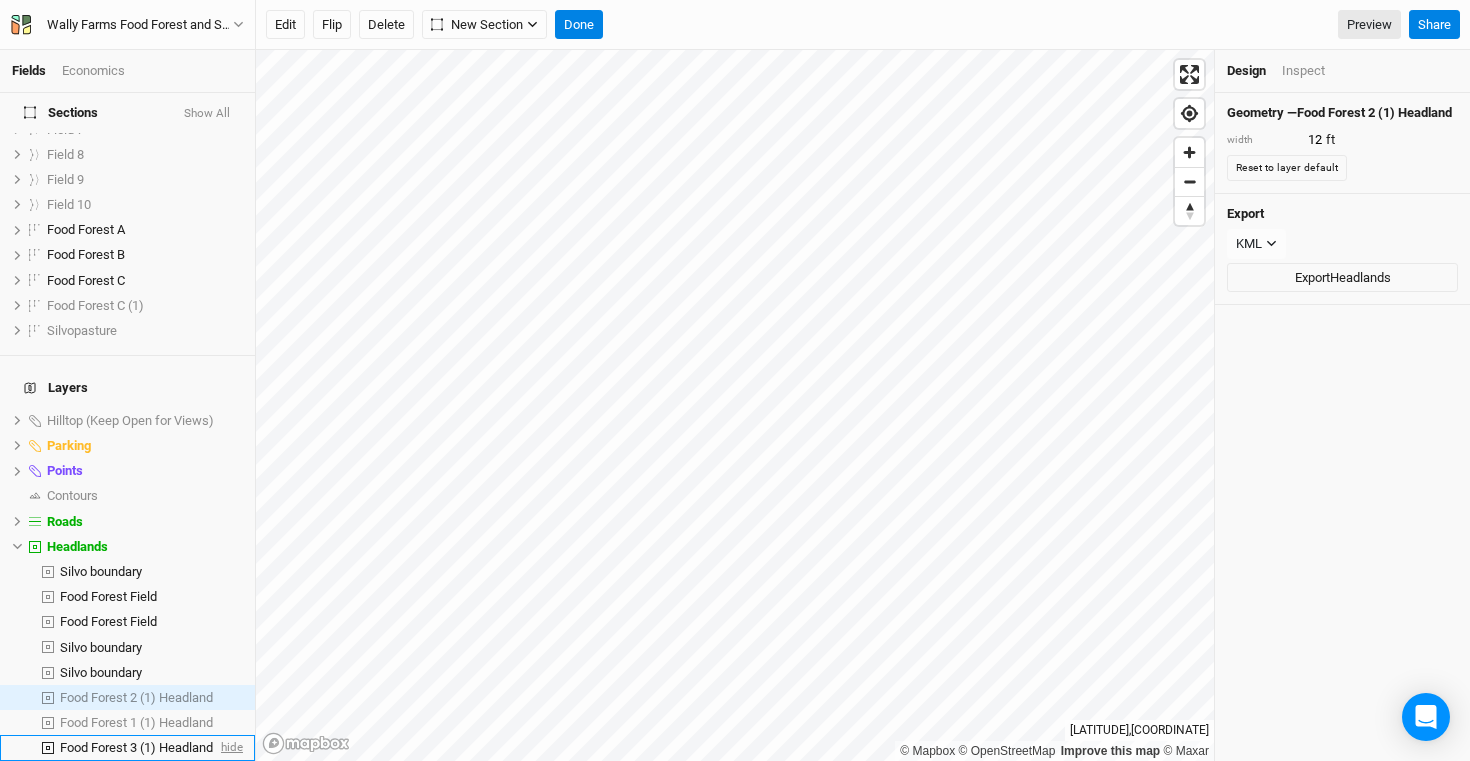 click on "hide" at bounding box center [230, 748] 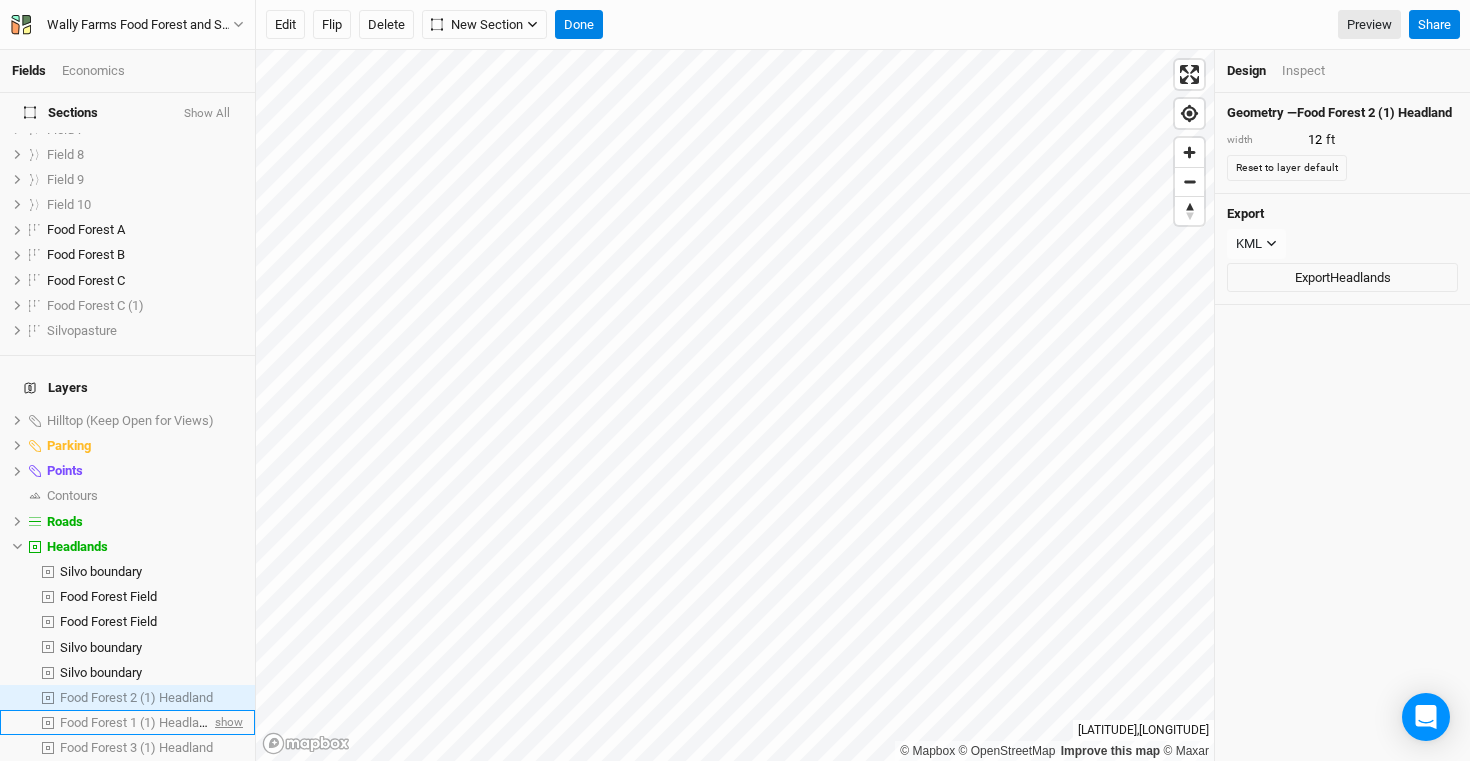 click on "show" at bounding box center [227, 722] 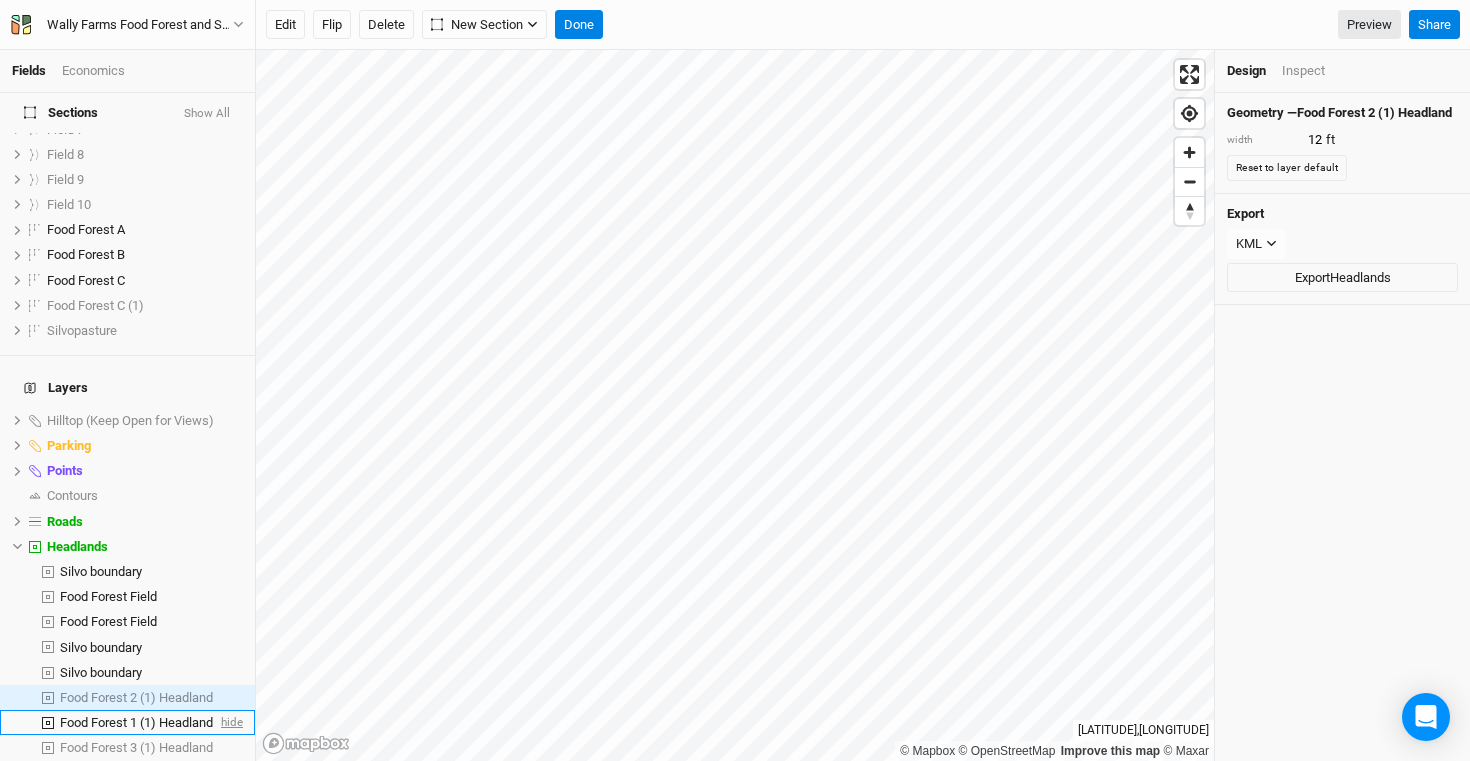 click on "hide" at bounding box center (230, 722) 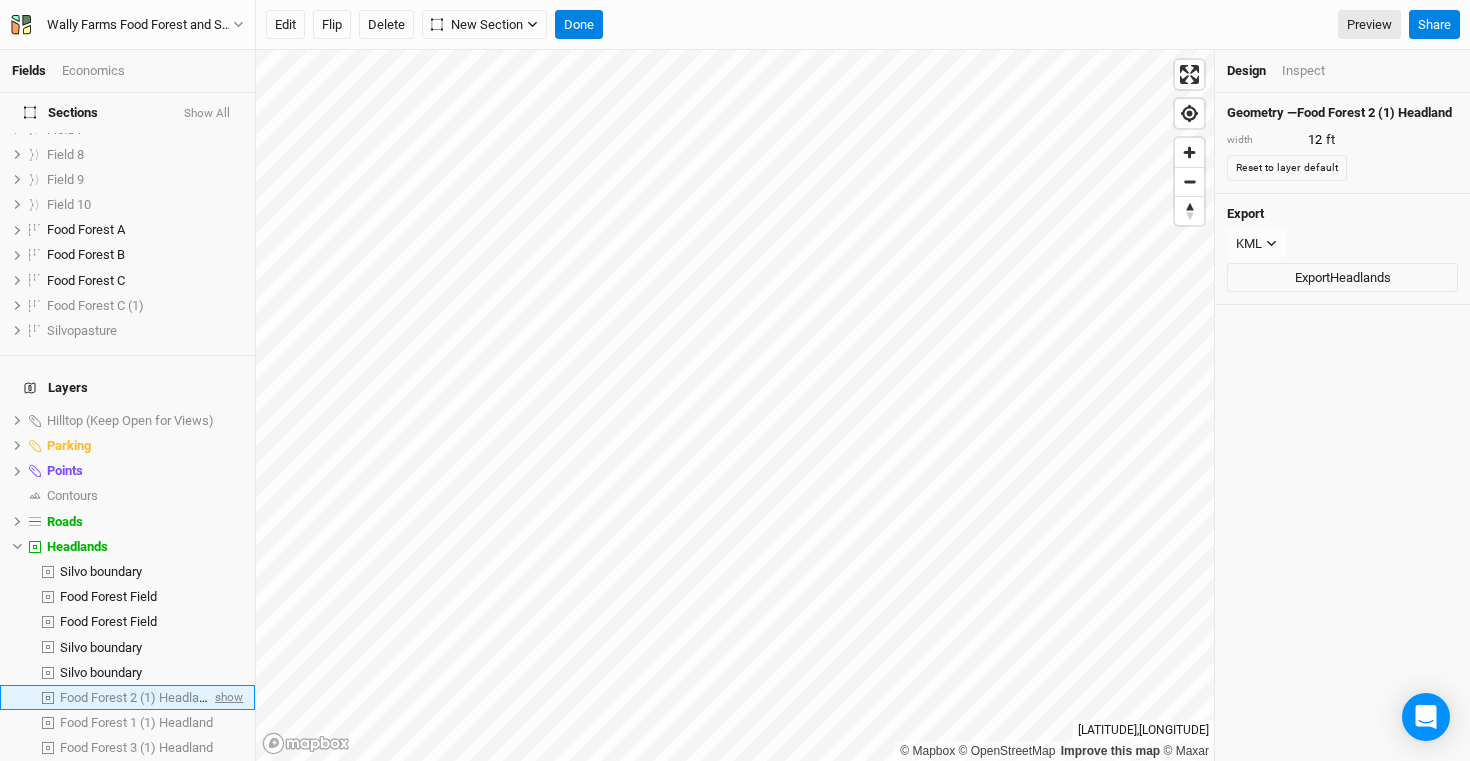click on "show" at bounding box center [227, 697] 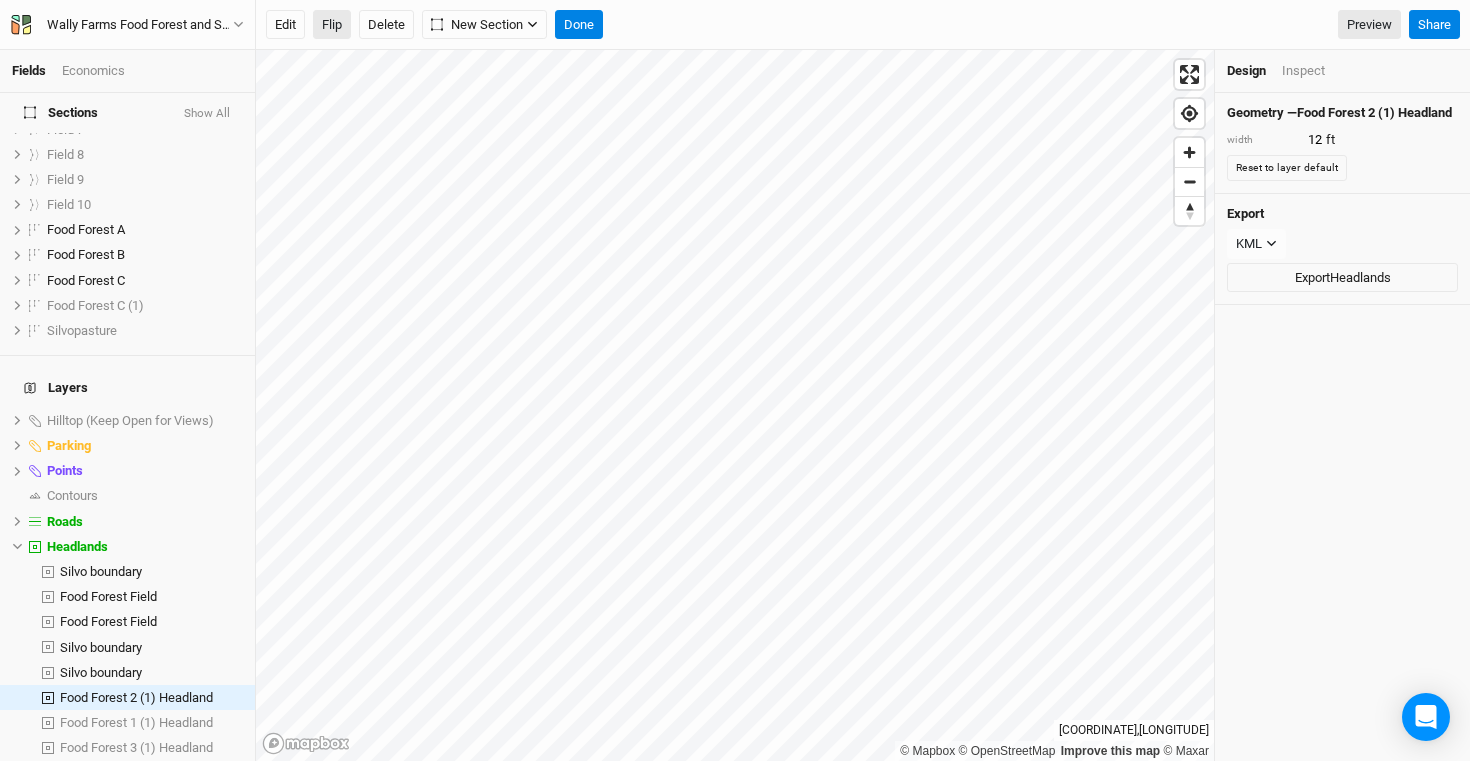 click on "Flip" at bounding box center (332, 25) 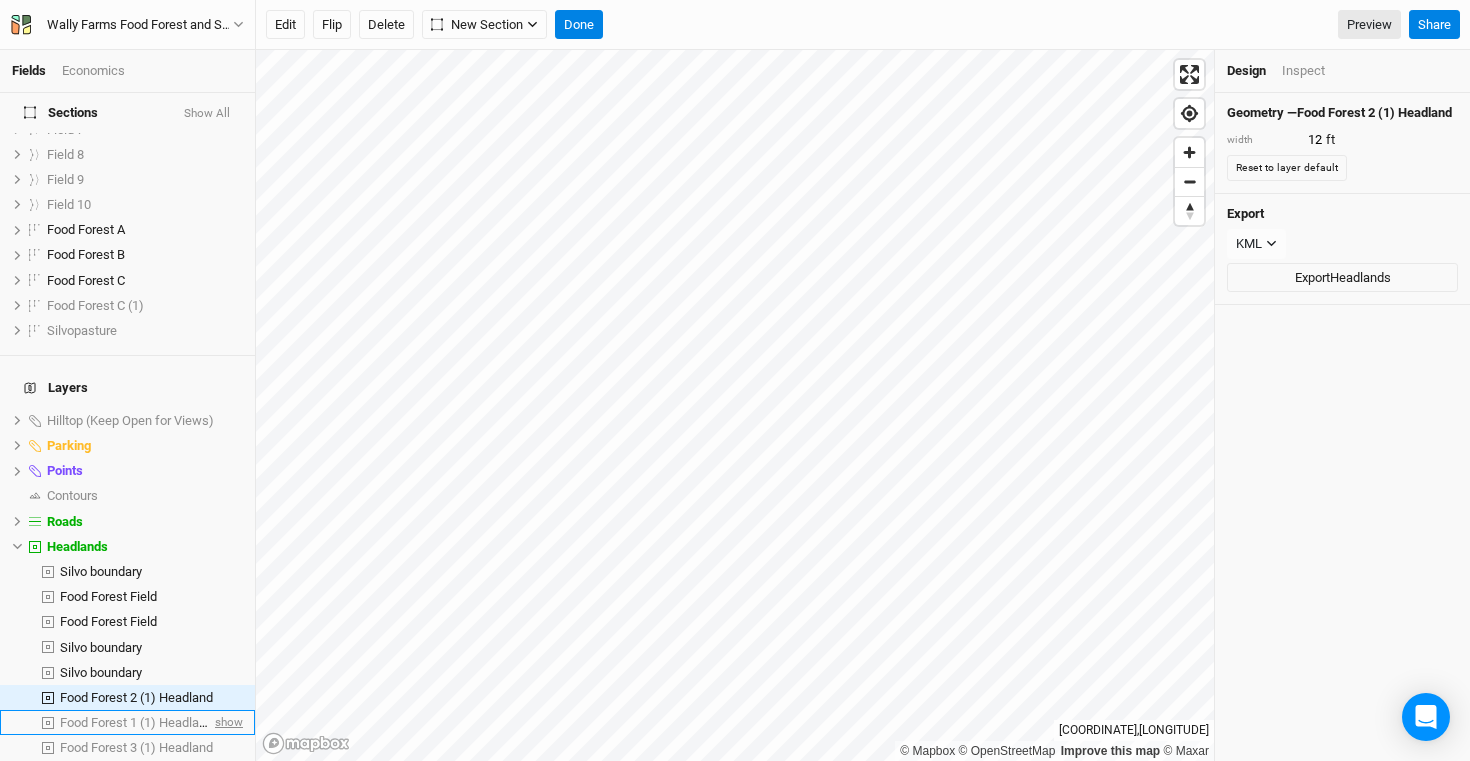 click on "show" at bounding box center (227, 722) 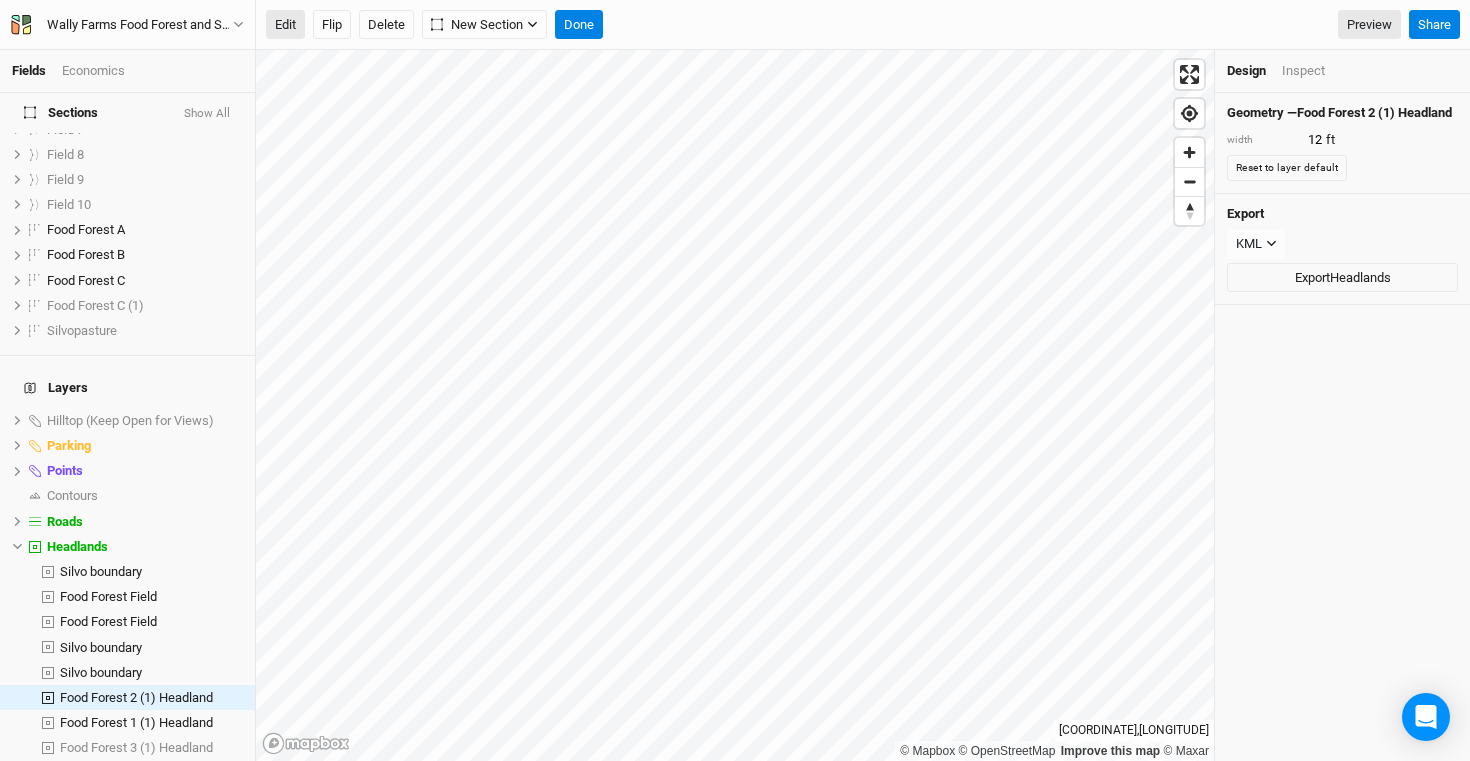 click on "Edit" at bounding box center [285, 25] 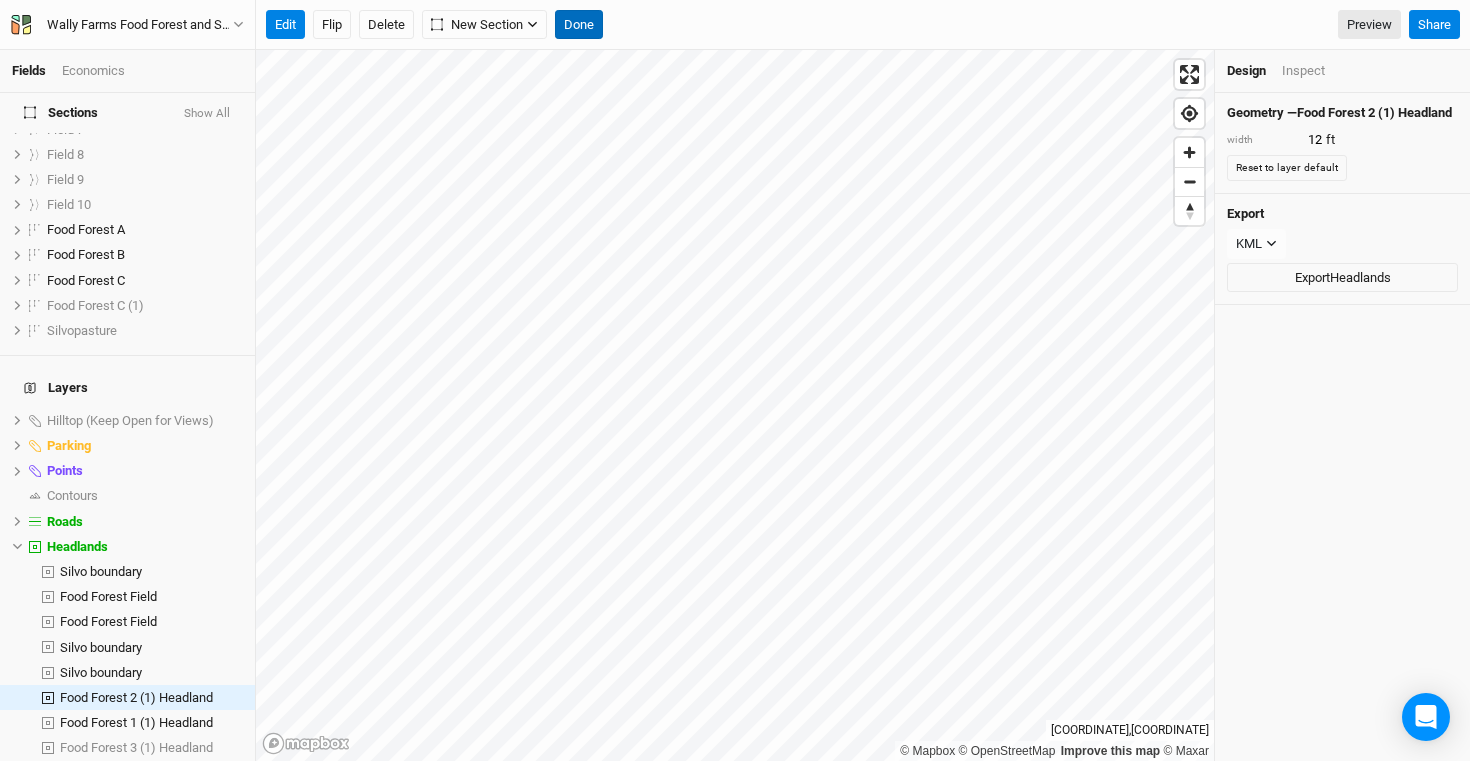 click on "Done" at bounding box center (579, 25) 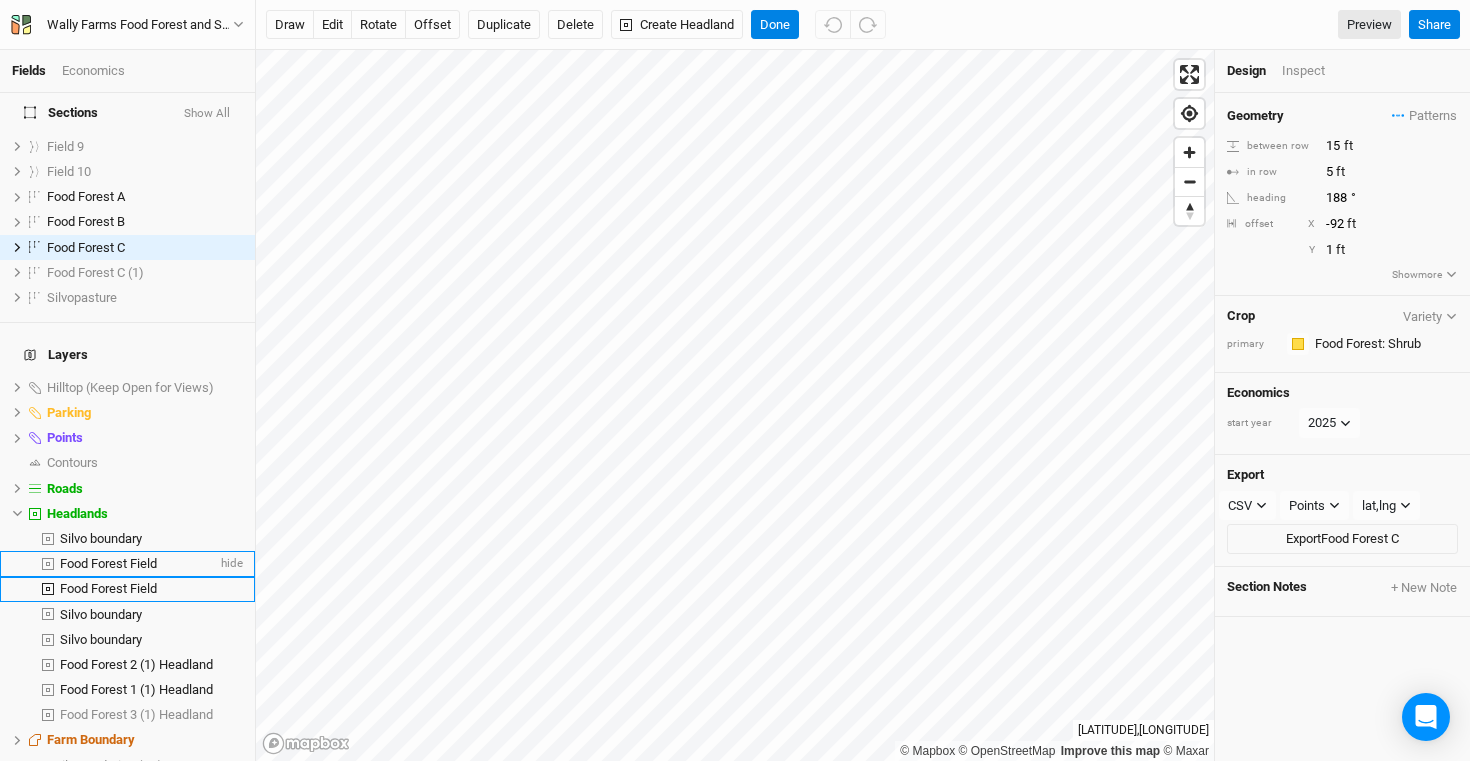 scroll, scrollTop: 176, scrollLeft: 0, axis: vertical 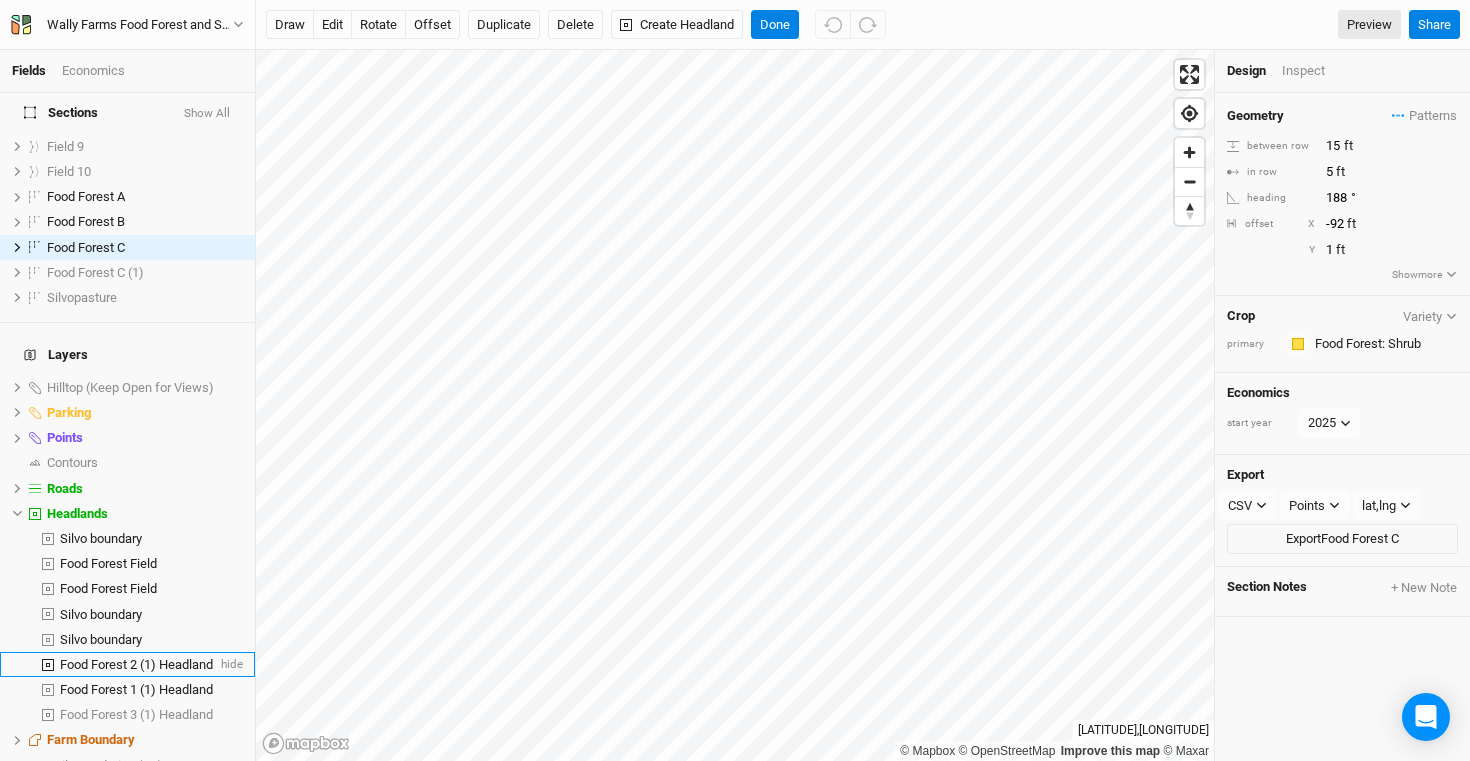click on "Food Forest 2 (1) Headland" at bounding box center [136, 664] 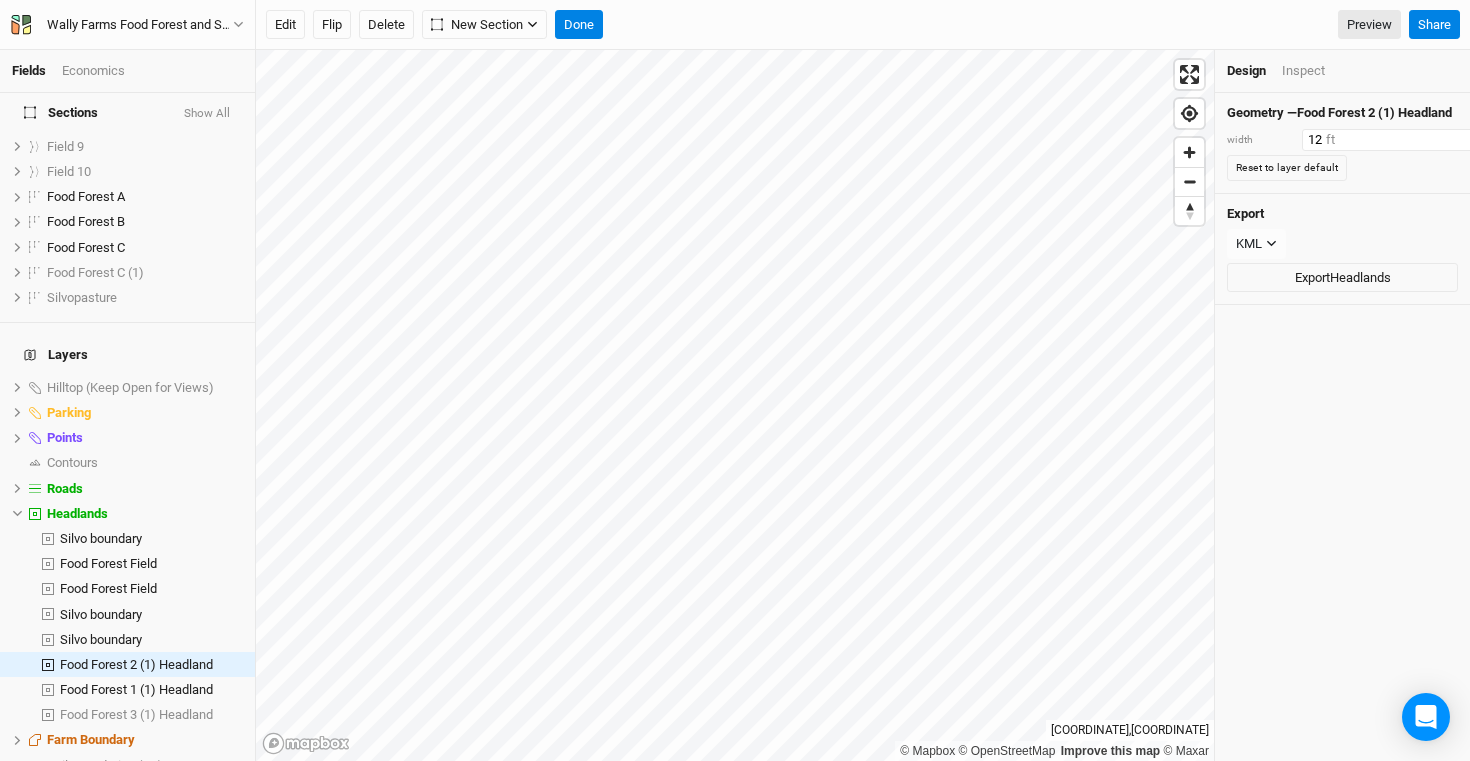 click on "12" at bounding box center [1389, 140] 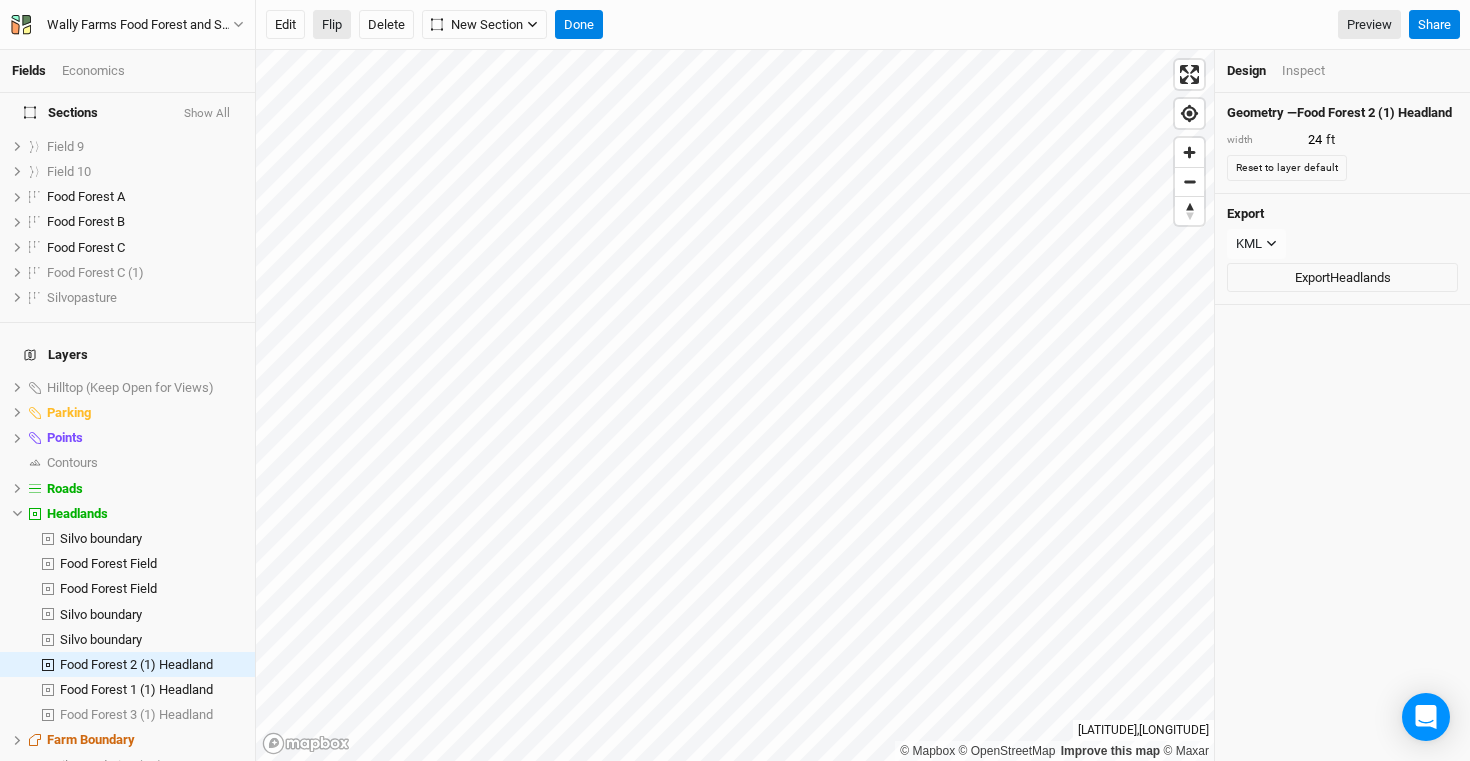 click on "Flip" at bounding box center [332, 25] 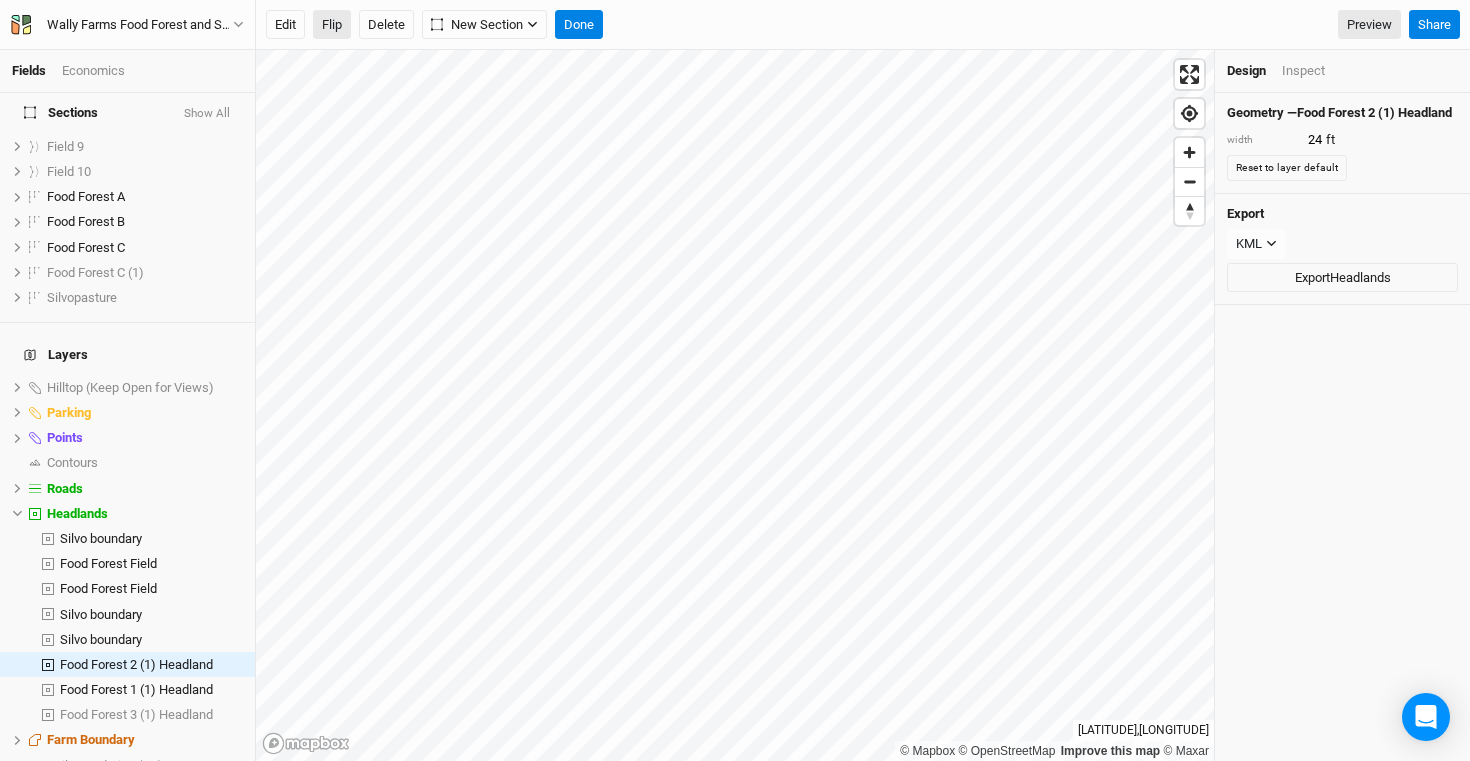 click on "Flip" at bounding box center [332, 25] 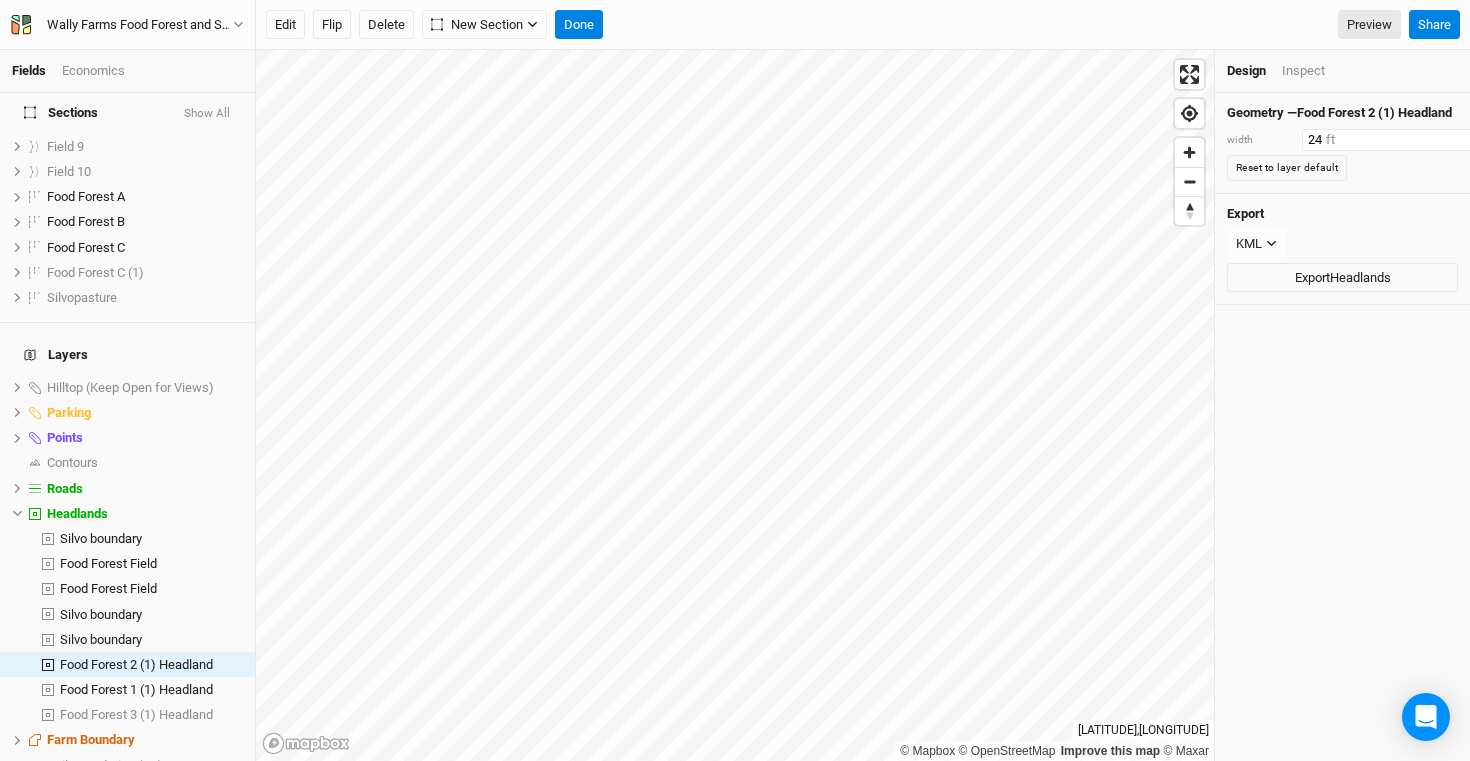 click on "24" at bounding box center (1389, 140) 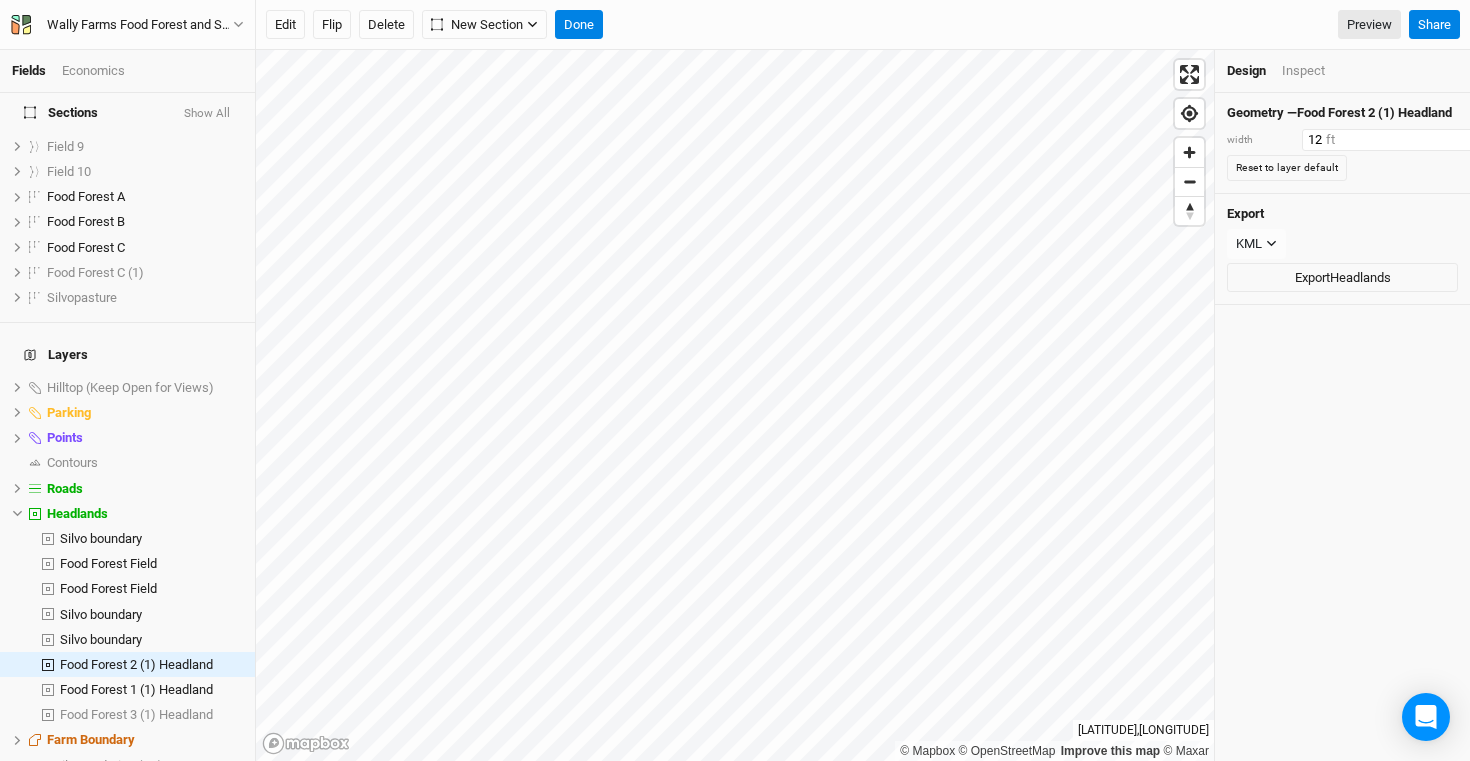 type on "12" 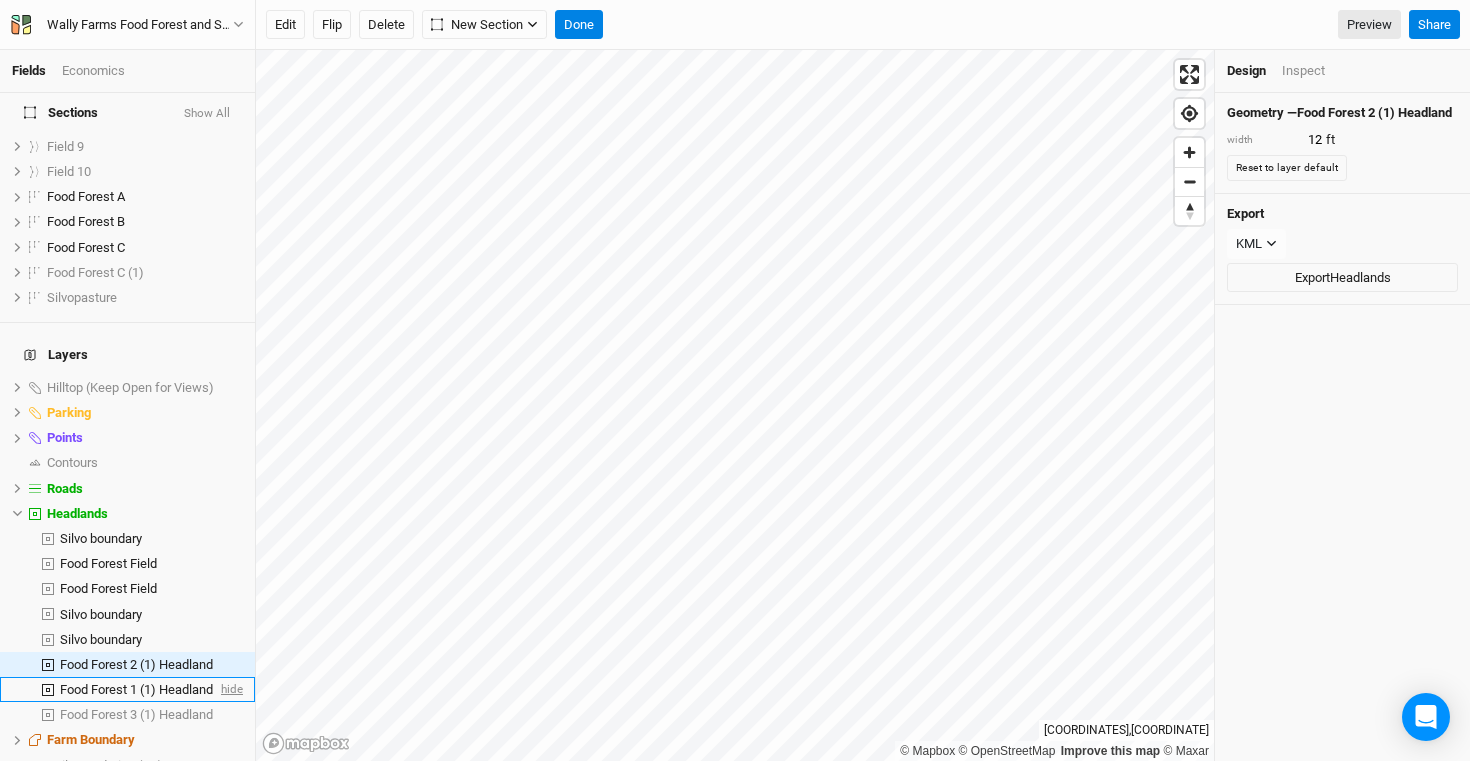 click on "hide" at bounding box center (230, 689) 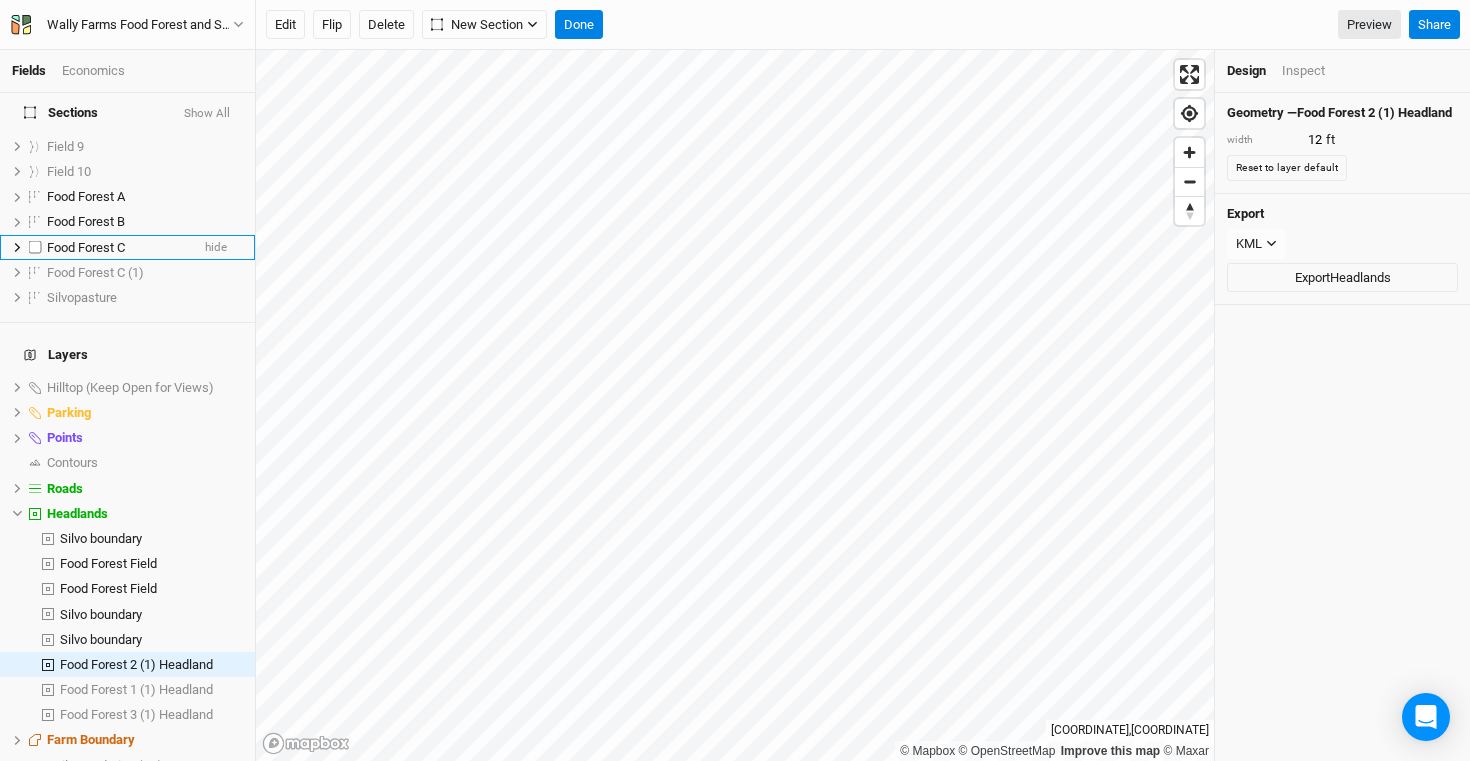 click on "Food Forest C" at bounding box center (86, 247) 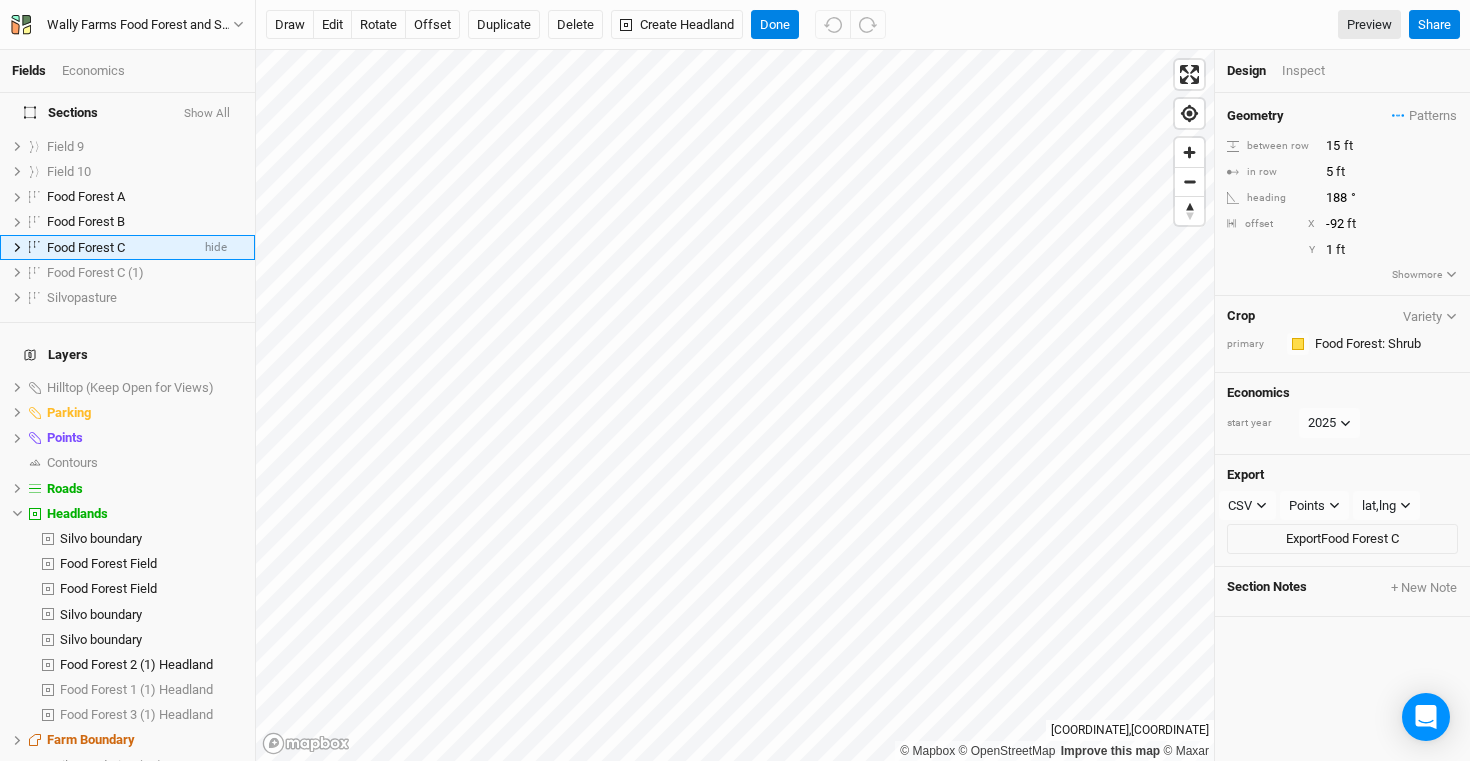 scroll, scrollTop: 0, scrollLeft: 0, axis: both 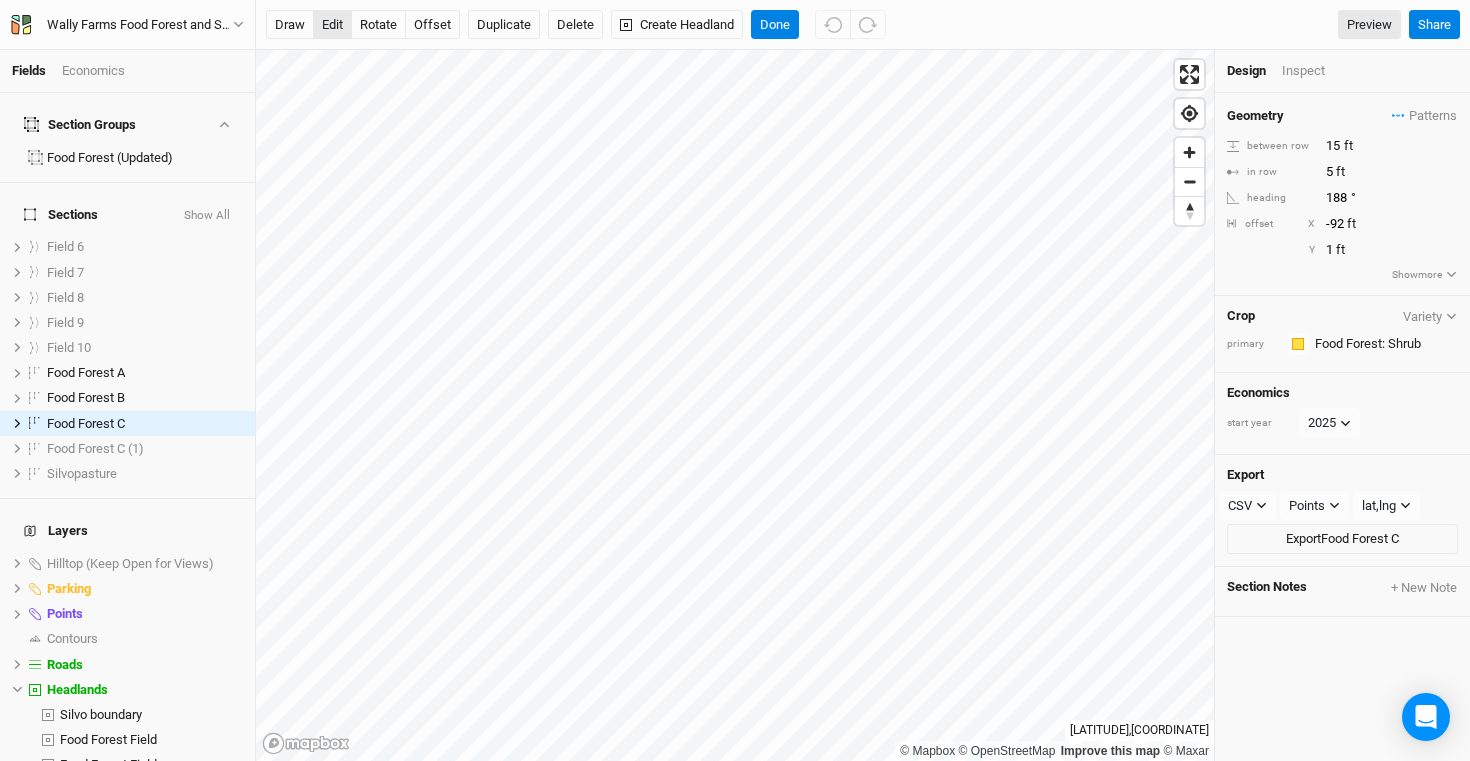 click on "edit" at bounding box center (332, 25) 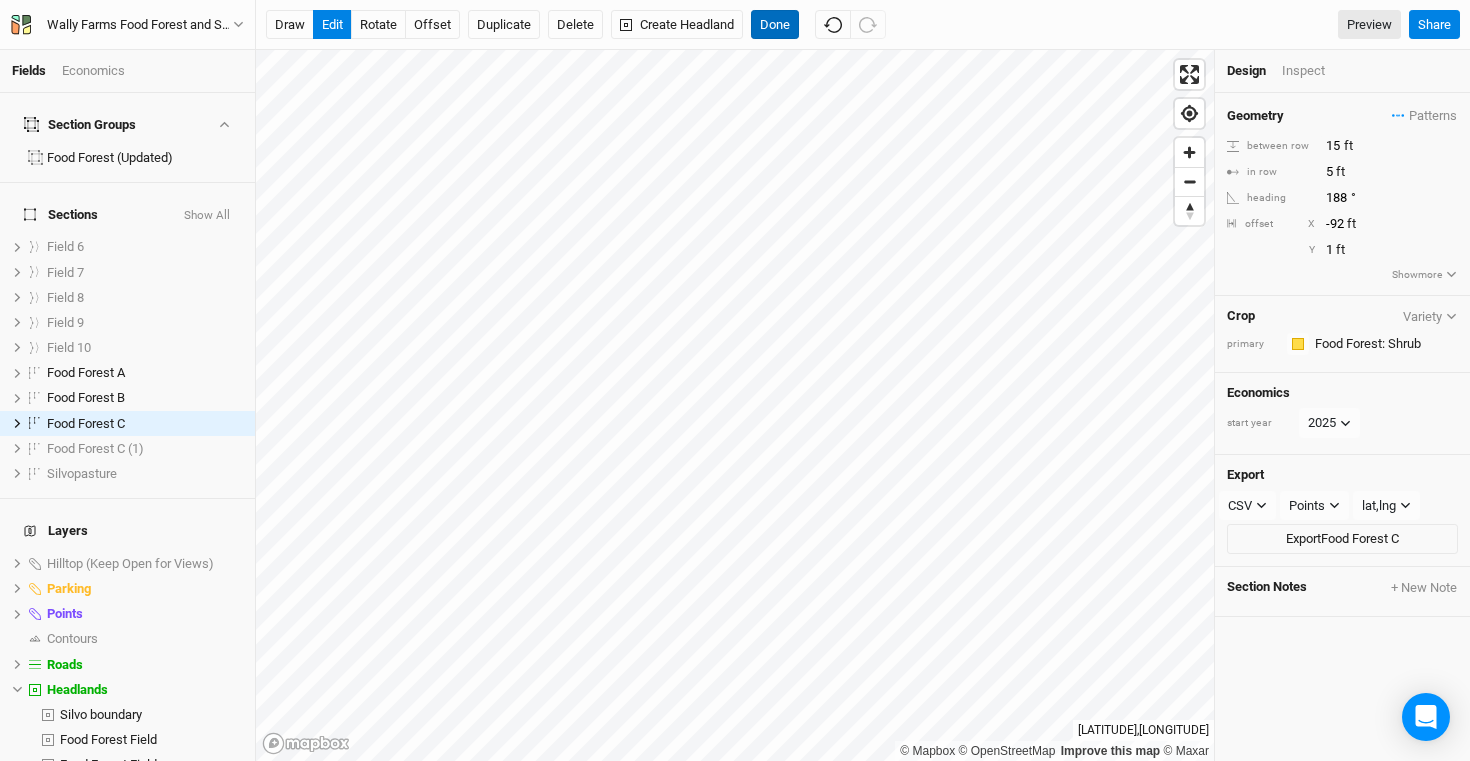 click on "Done" at bounding box center (775, 25) 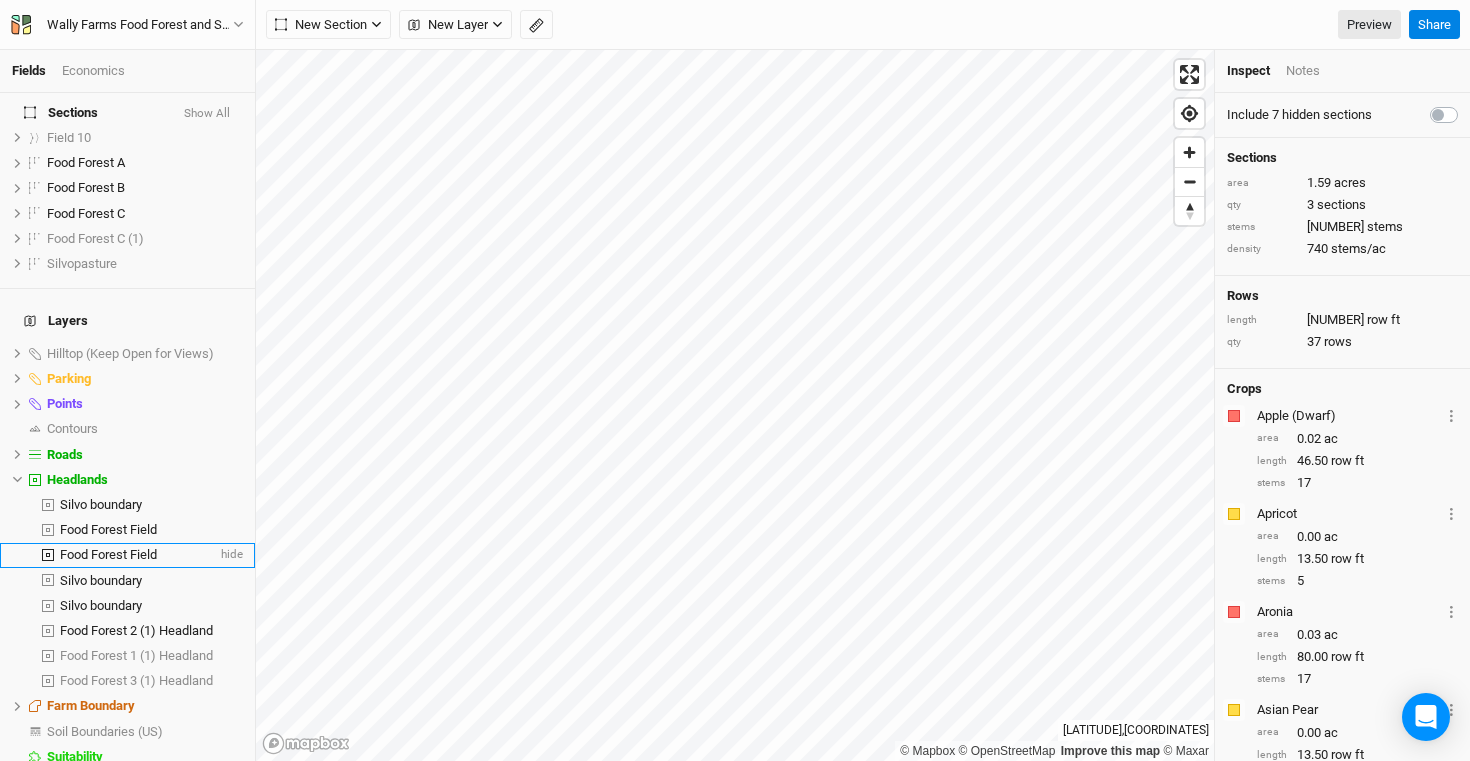 scroll, scrollTop: 218, scrollLeft: 0, axis: vertical 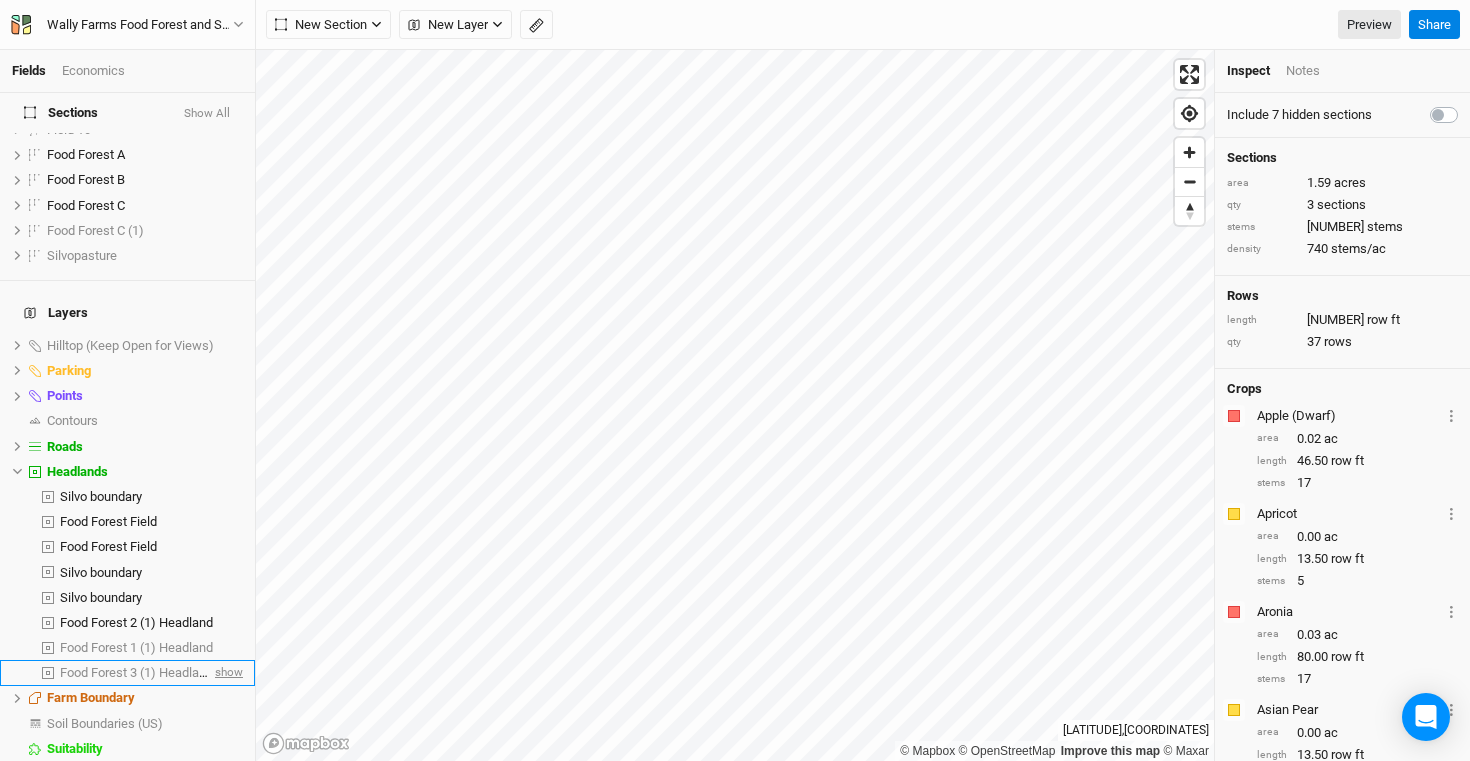 click on "show" at bounding box center [227, 673] 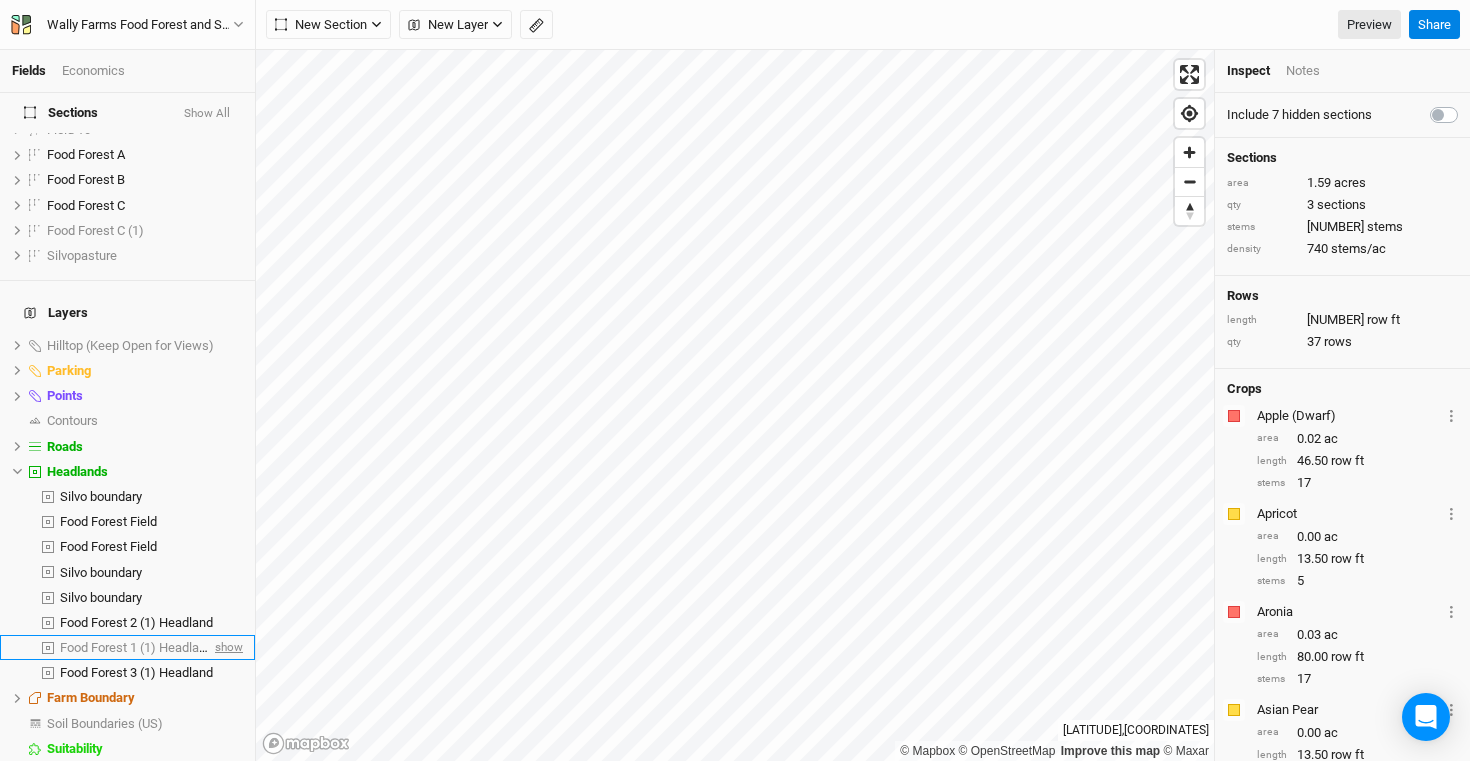 click on "show" at bounding box center (227, 647) 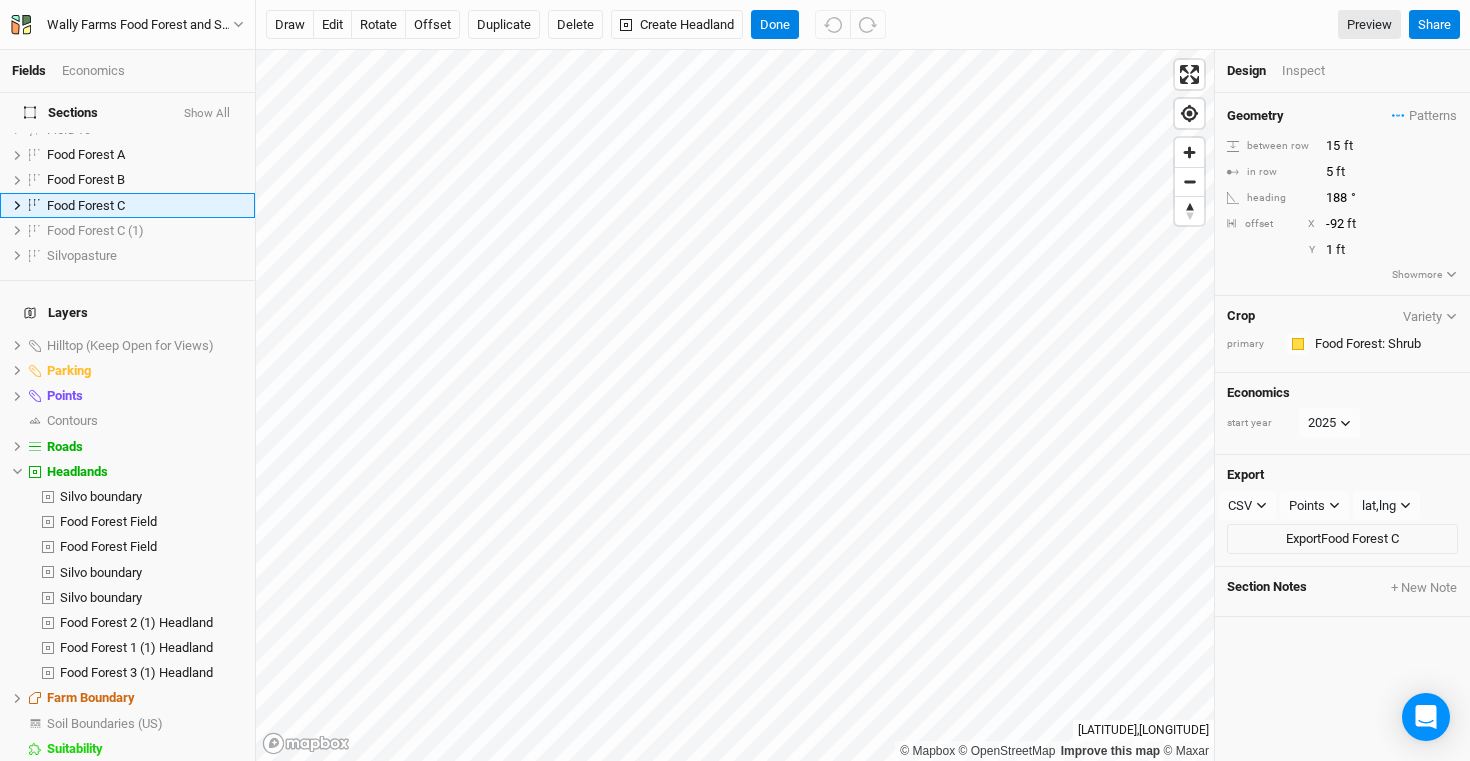 scroll, scrollTop: 0, scrollLeft: 0, axis: both 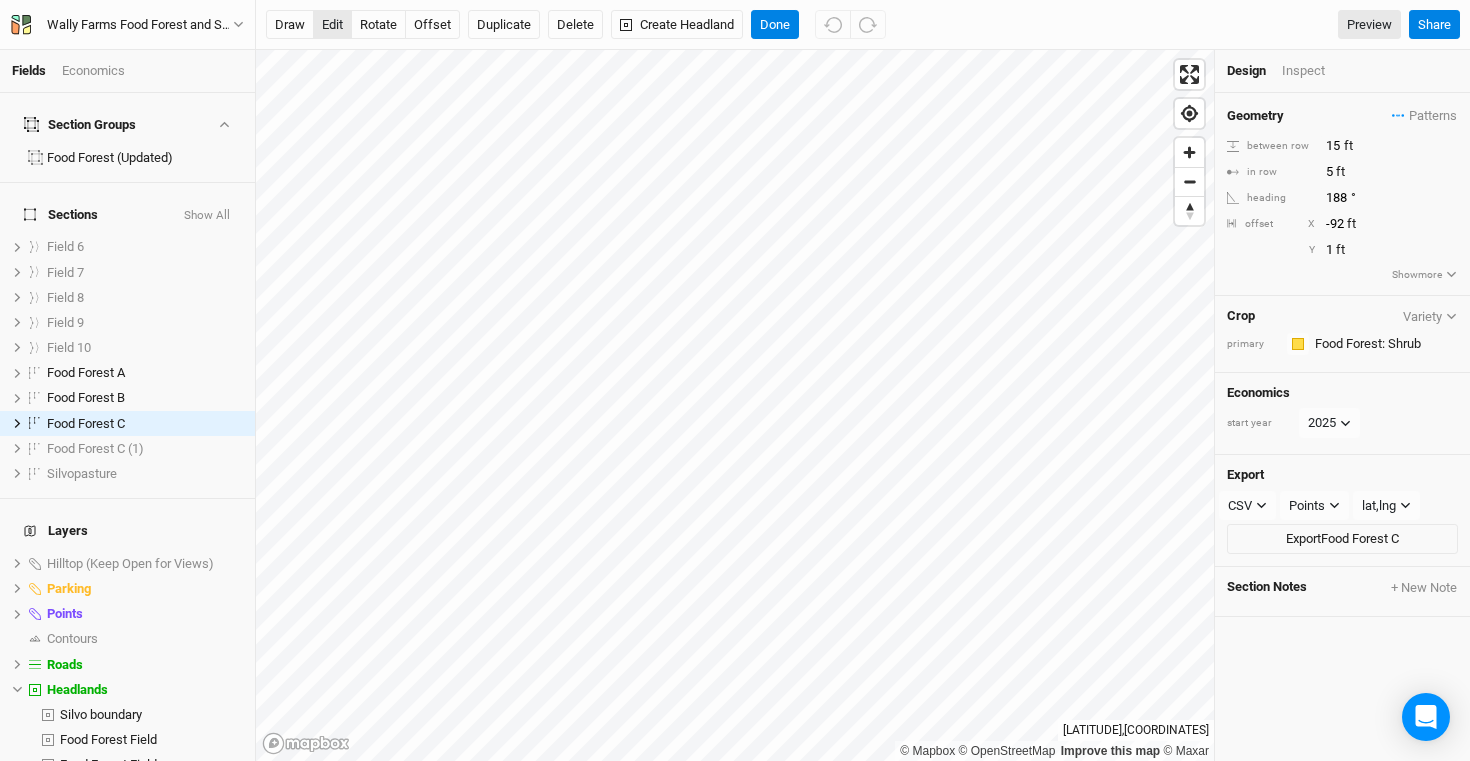 click on "edit" at bounding box center (332, 25) 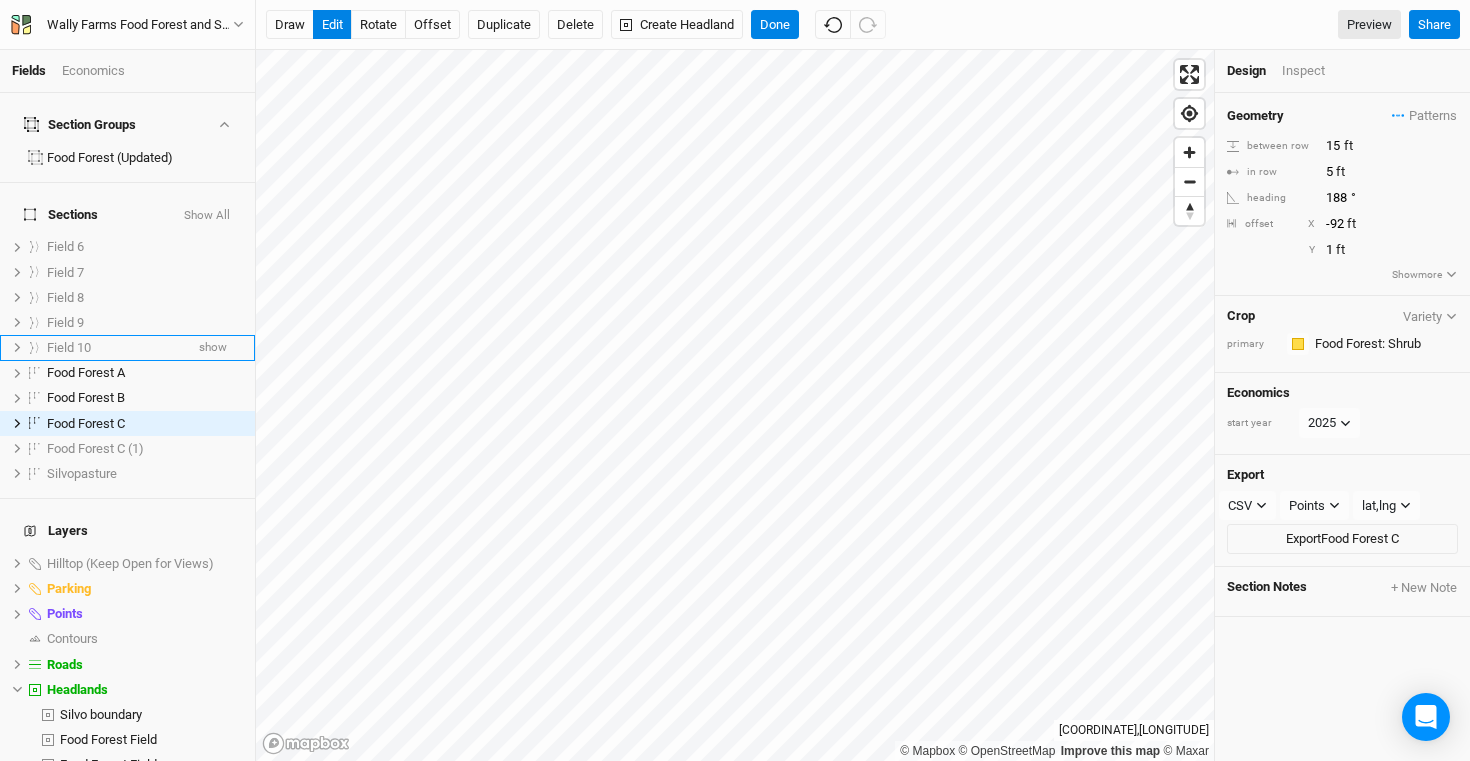 click on "Fields Economics Section Groups Food Forest (Updated) Sections Show All Field 6 show Field 7 show Field 8 show Field 9 show Field 10 show Food Forest A hide Food Forest B hide Food Forest C hide Food Forest C (1) show Silvopasture show Layers Hilltop (Keep Open for Views) show Parking hide Points hide Contours show Roads hide Headlands hide Silvo boundary hide Food Forest Field hide Food Forest Field hide Silvo boundary hide Silvo boundary hide Food Forest 2 (1) Headland hide Food Forest 1 (1) Headland hide Food Forest 3 (1) Headland hide Farm Boundary hide Soil Boundaries (US) show Suitability hide Base Layer Wally Farms Food Forest and Silvopasture Back Project Settings User settings Imperial Metric Keyboard Shortcuts Log out draw edit rotate offset Duplicate Delete Create Headland Done Preview Share © Mapbox   © OpenStreetMap   Improve this map   © Maxar [LATITUDE] , [LONGITUDE] Design Inspect Geometry  Patterns Tree rows view Big tree rows view Silvopasture Mix view view Row 9 view Pawpaw" at bounding box center (735, 380) 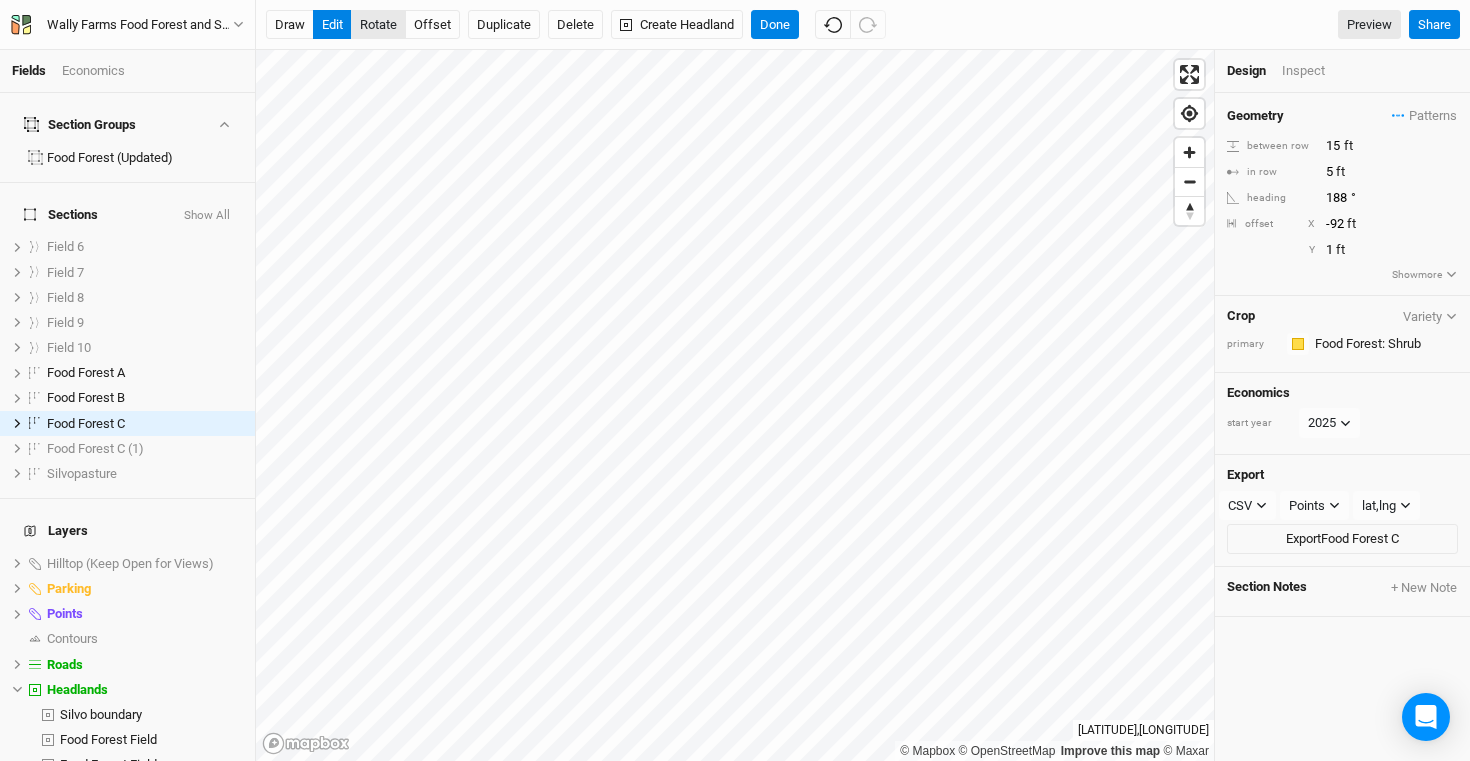 click on "rotate" at bounding box center (378, 25) 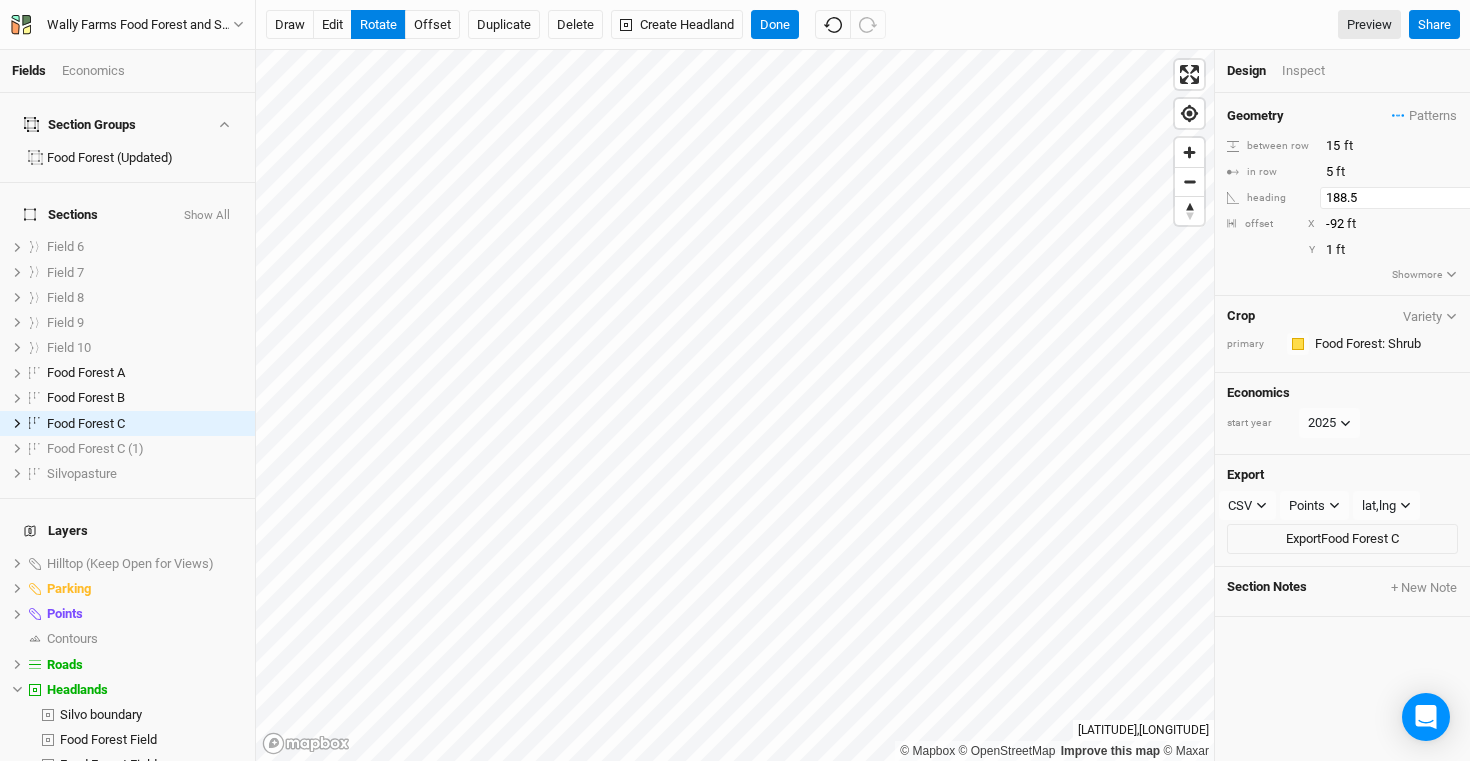 click on "188.5" at bounding box center (1407, 198) 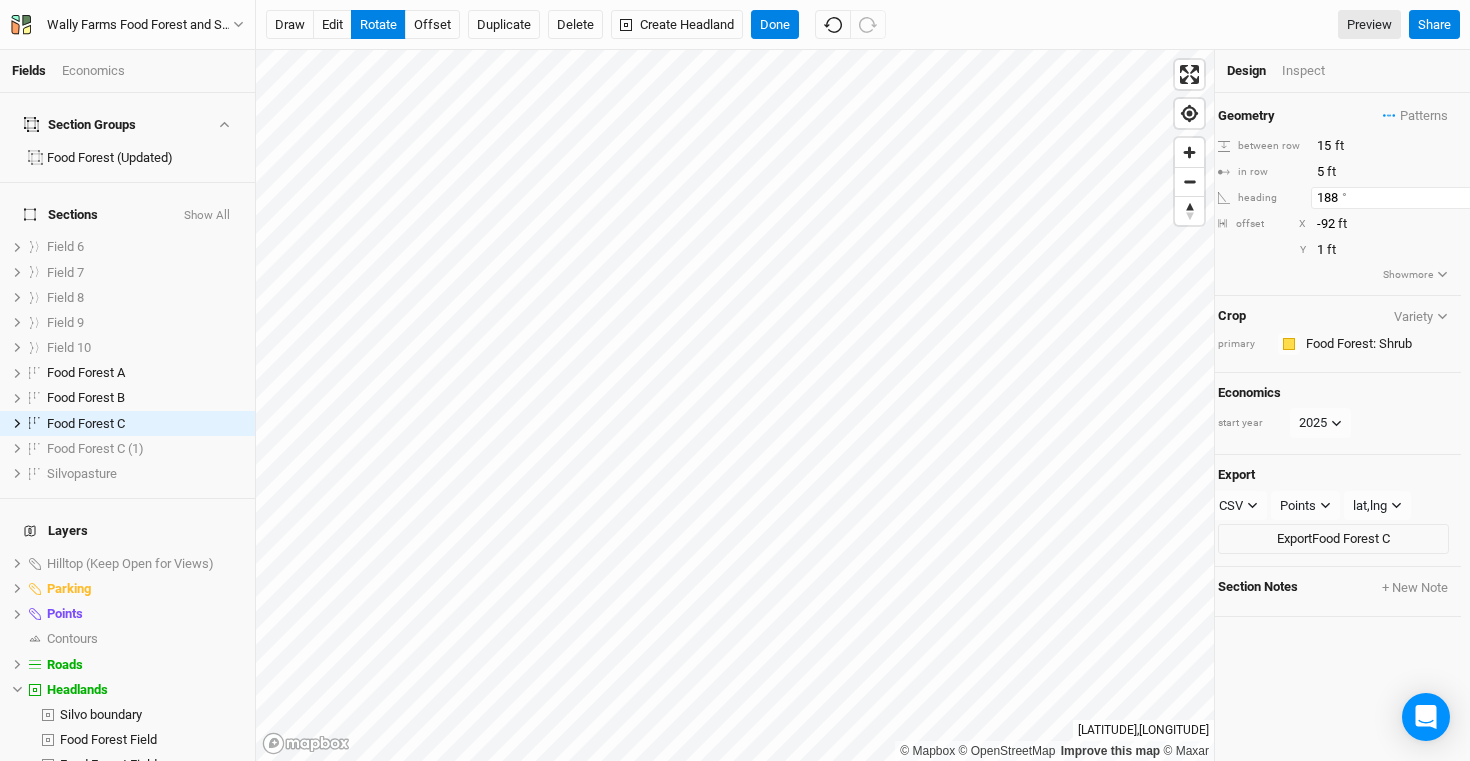 click on "188" at bounding box center (1398, 198) 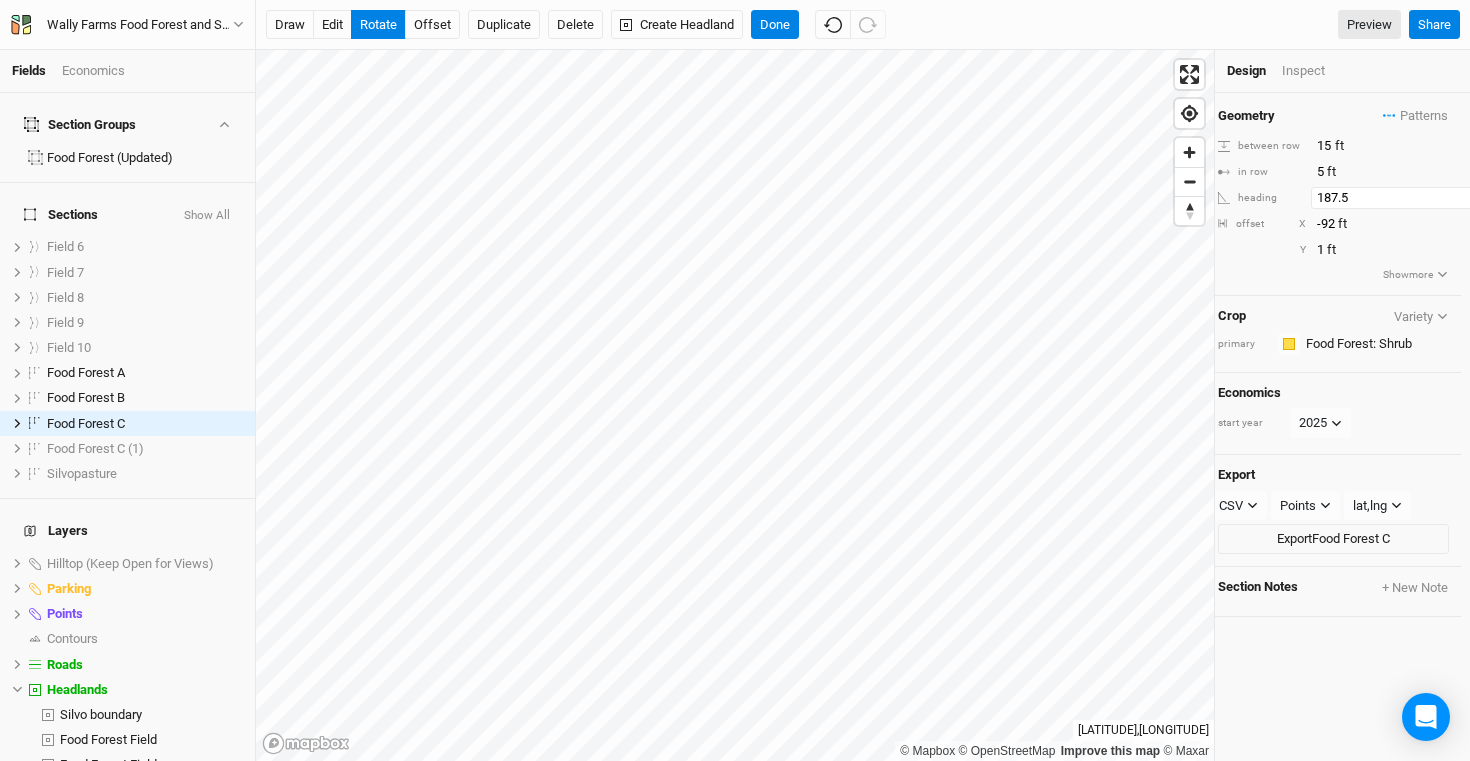 click on "187.5" at bounding box center (1398, 198) 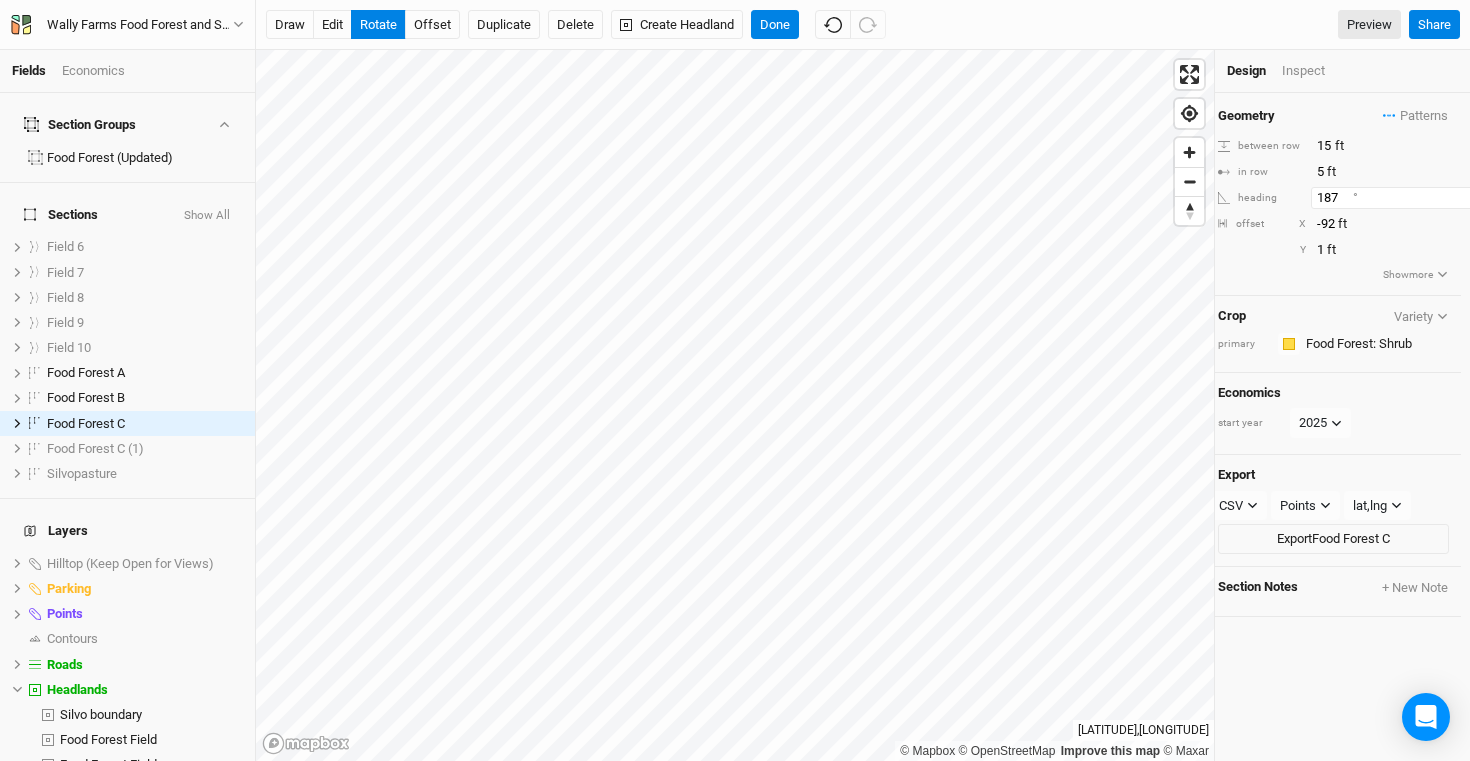 click on "187" at bounding box center [1398, 198] 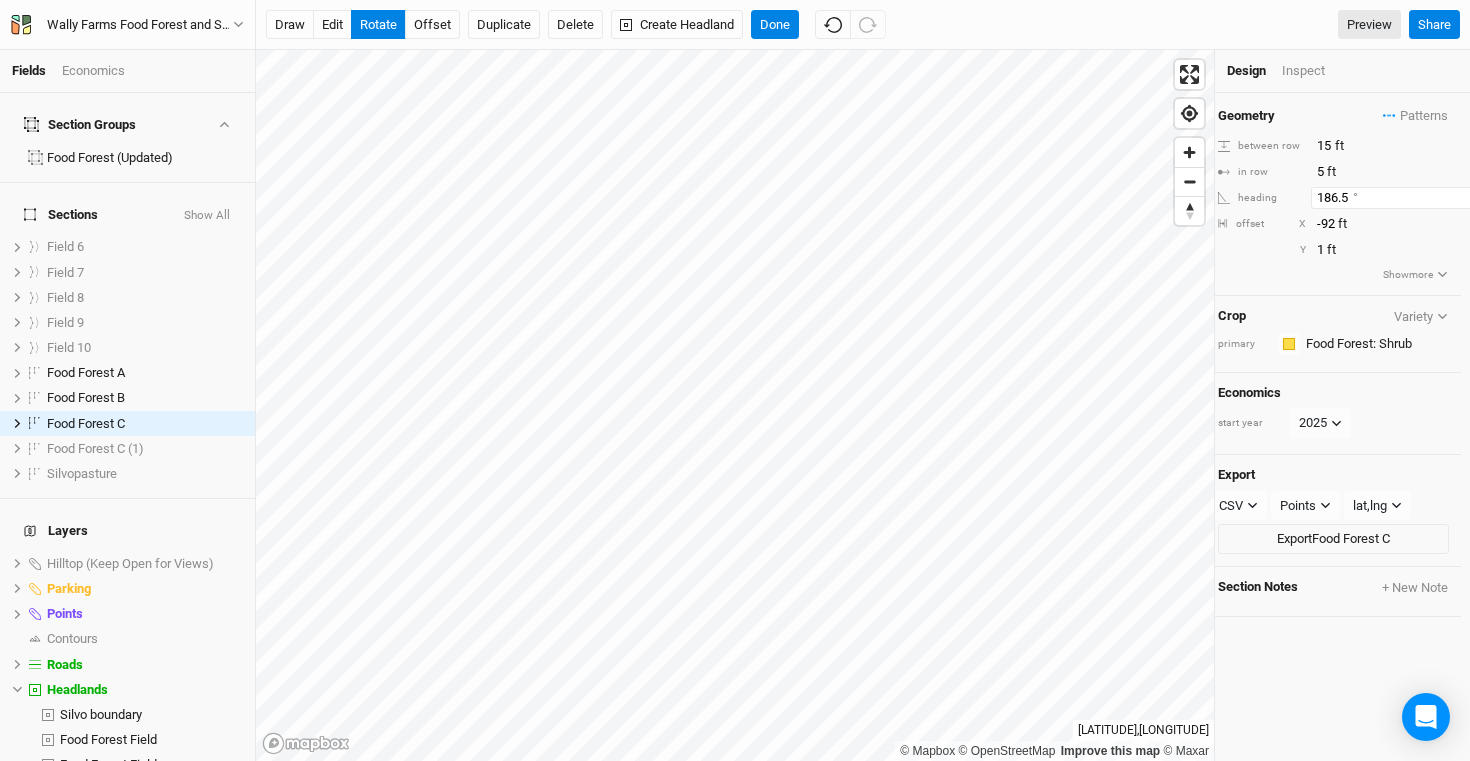 click on "186.5" at bounding box center [1398, 198] 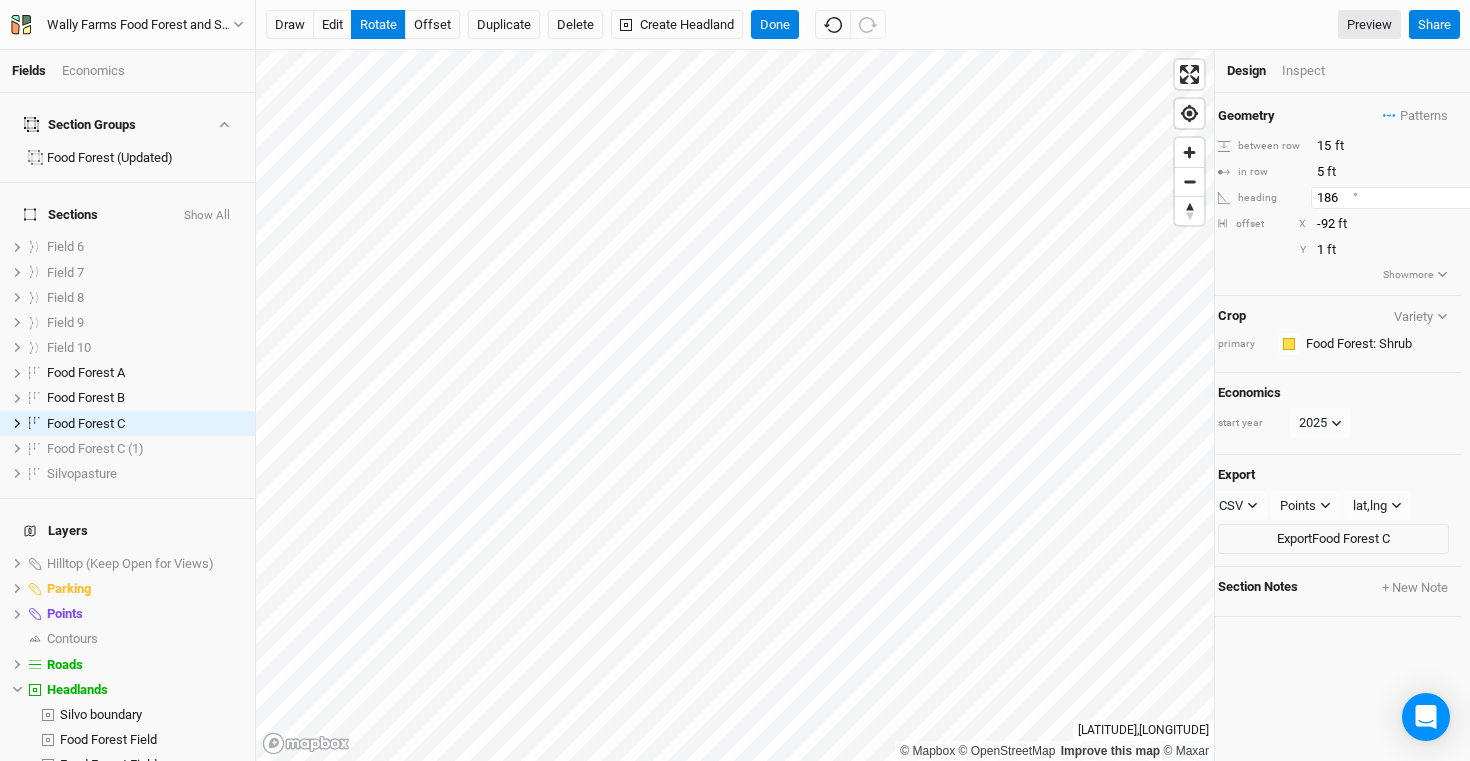 click on "186" at bounding box center (1398, 198) 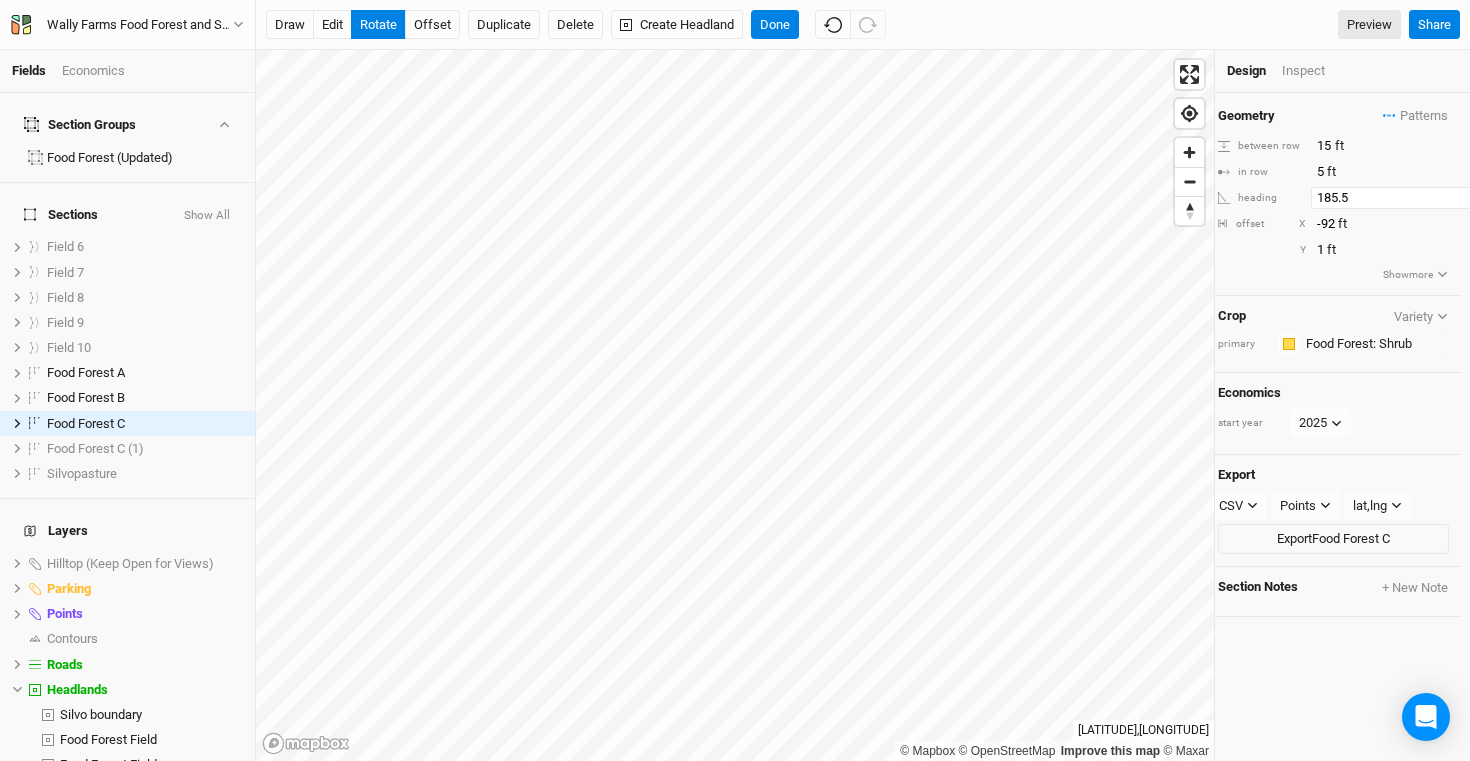 click on "185.5" at bounding box center [1398, 198] 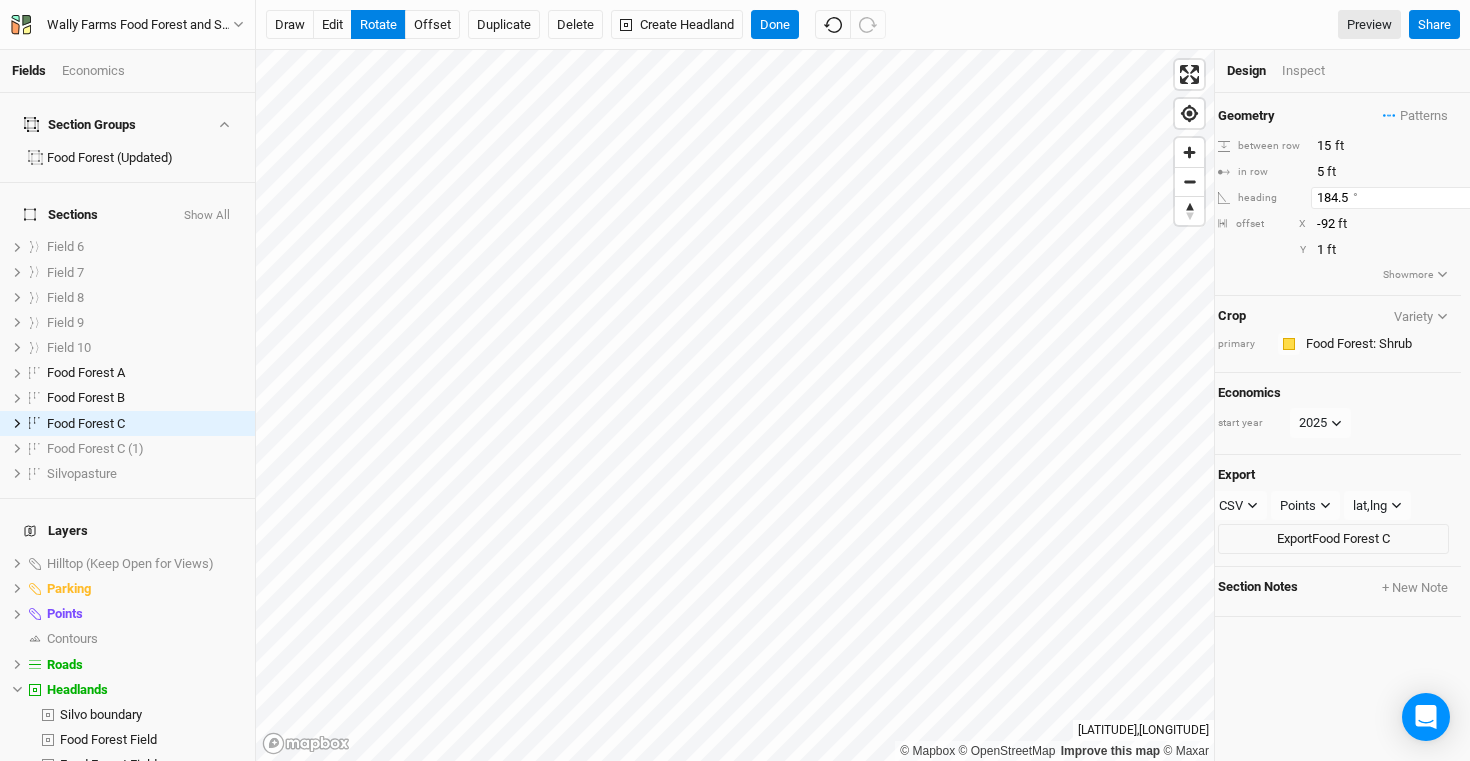 click on "184.5" at bounding box center (1398, 198) 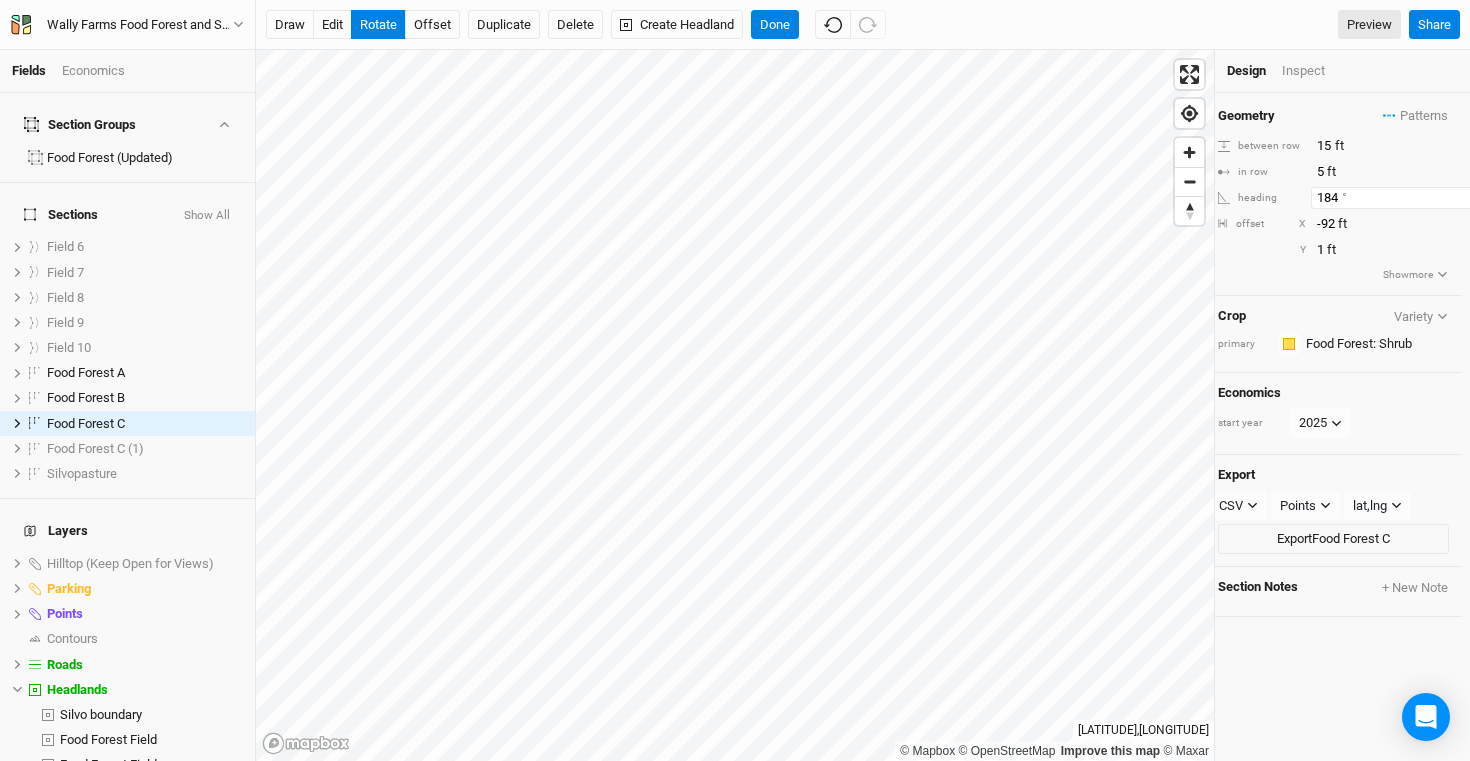 click on "184" at bounding box center [1398, 198] 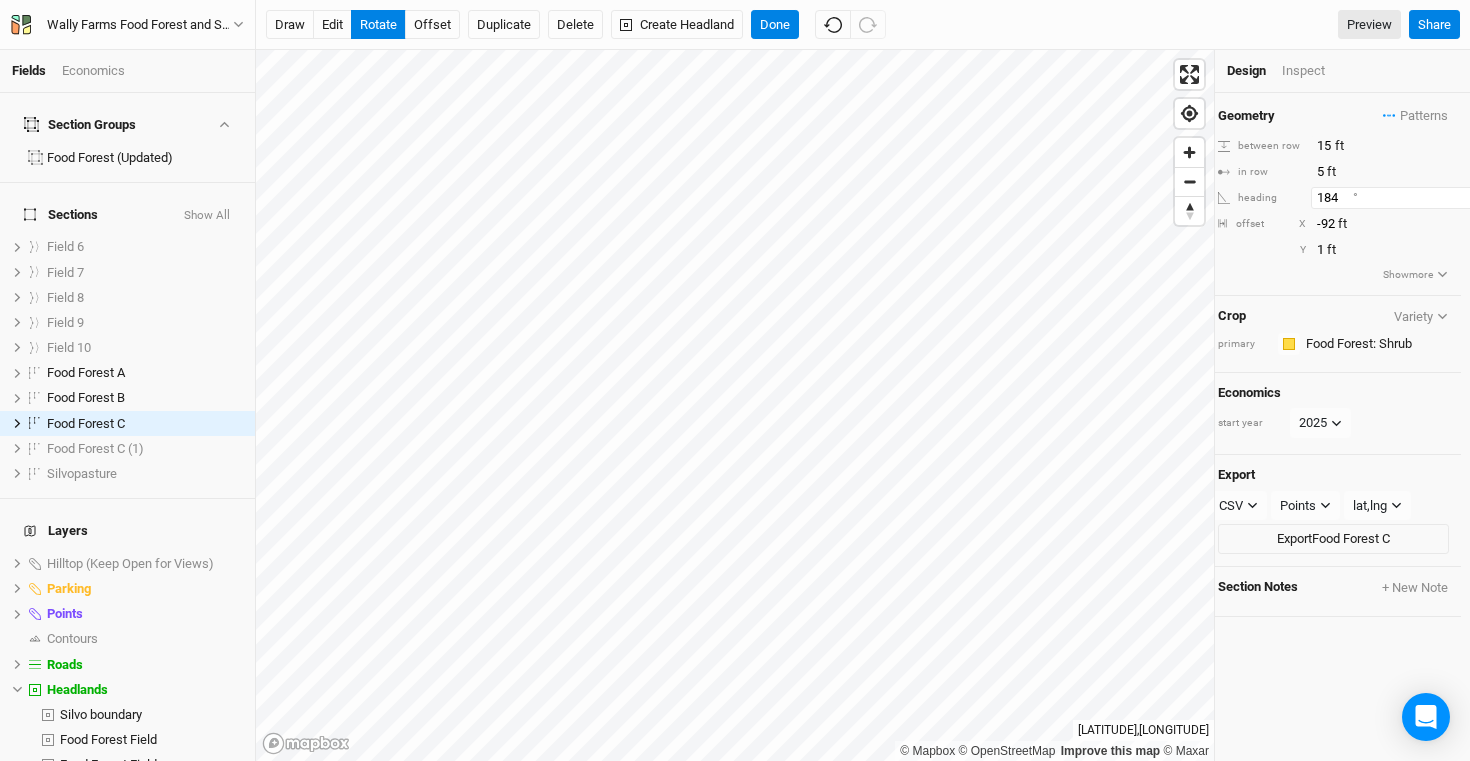 type on "[NUMBER]" 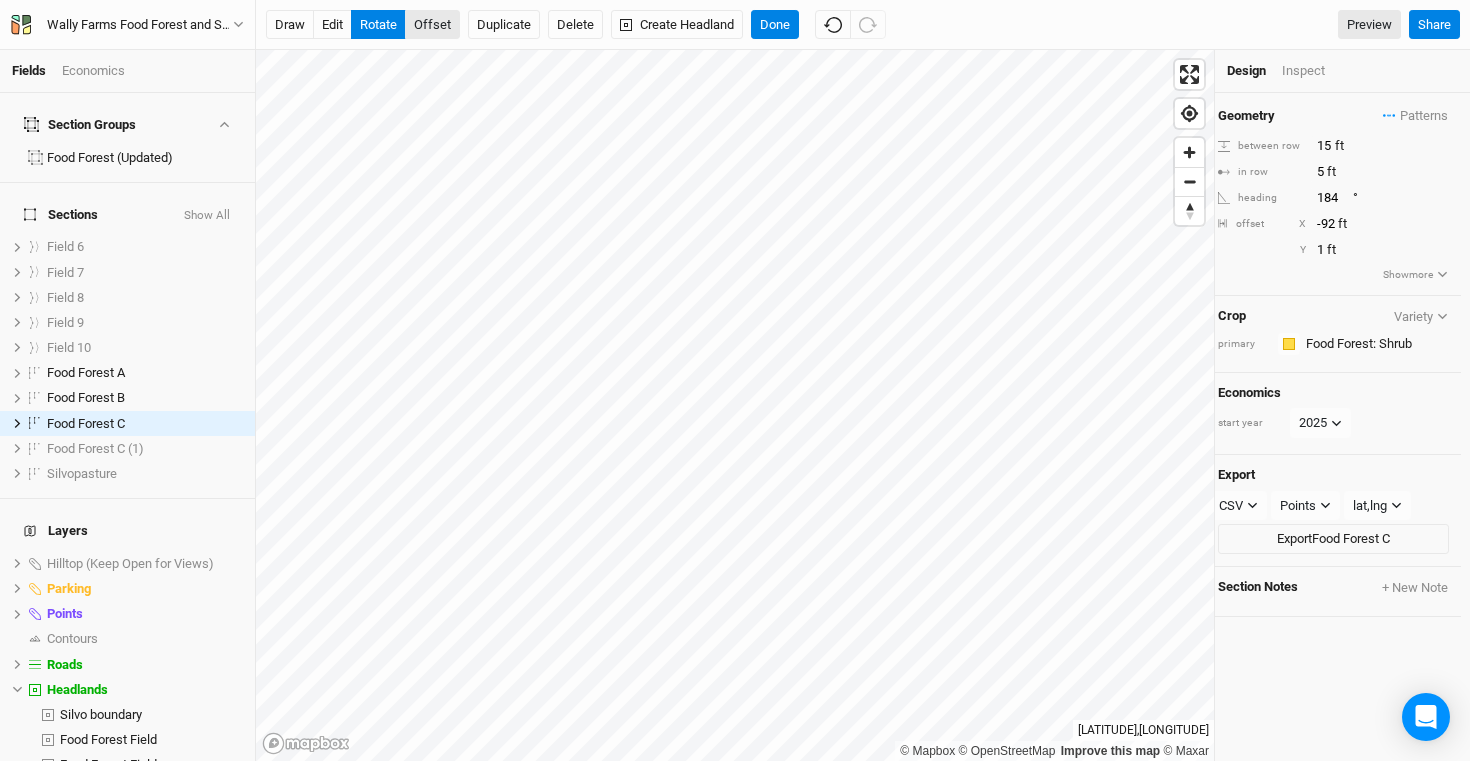 click on "offset" at bounding box center [432, 25] 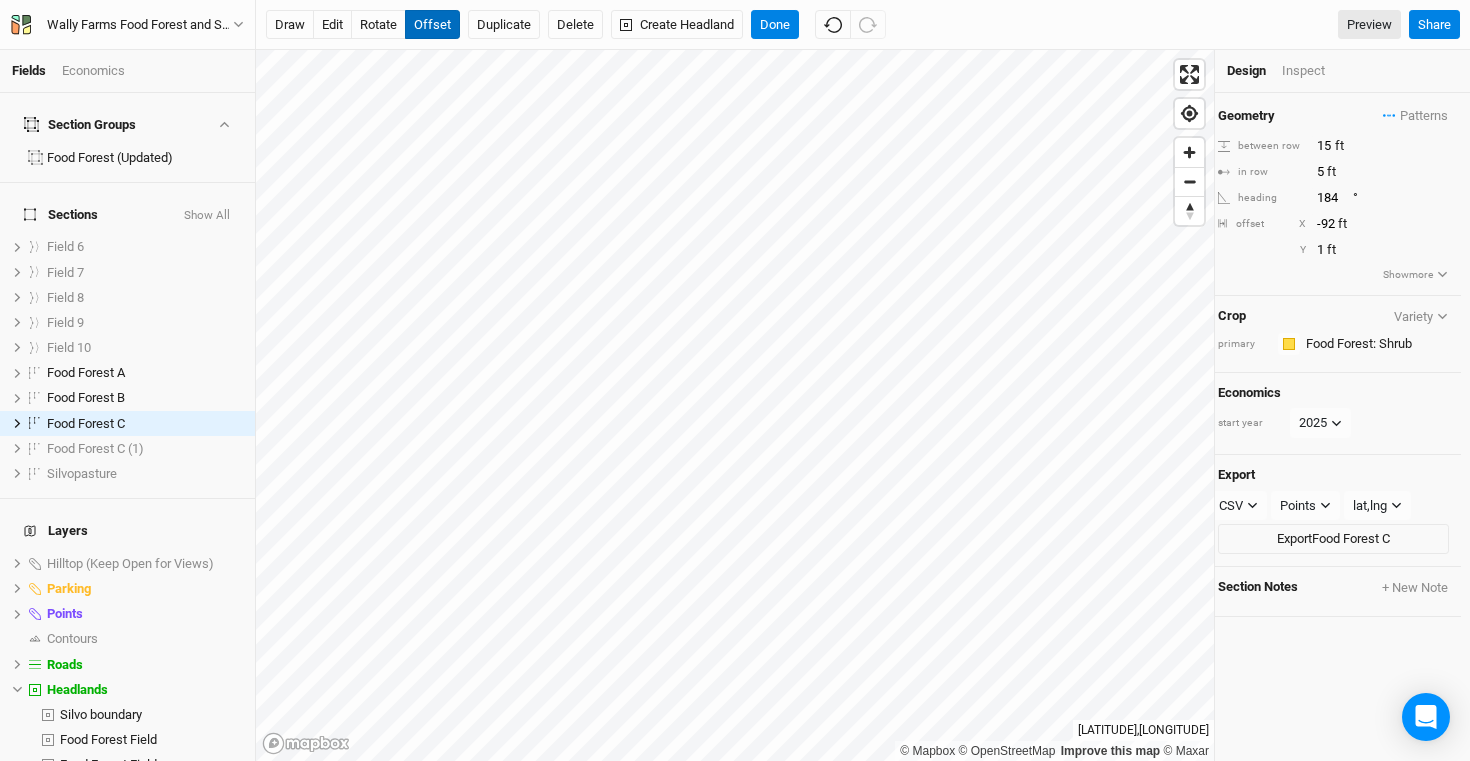 type 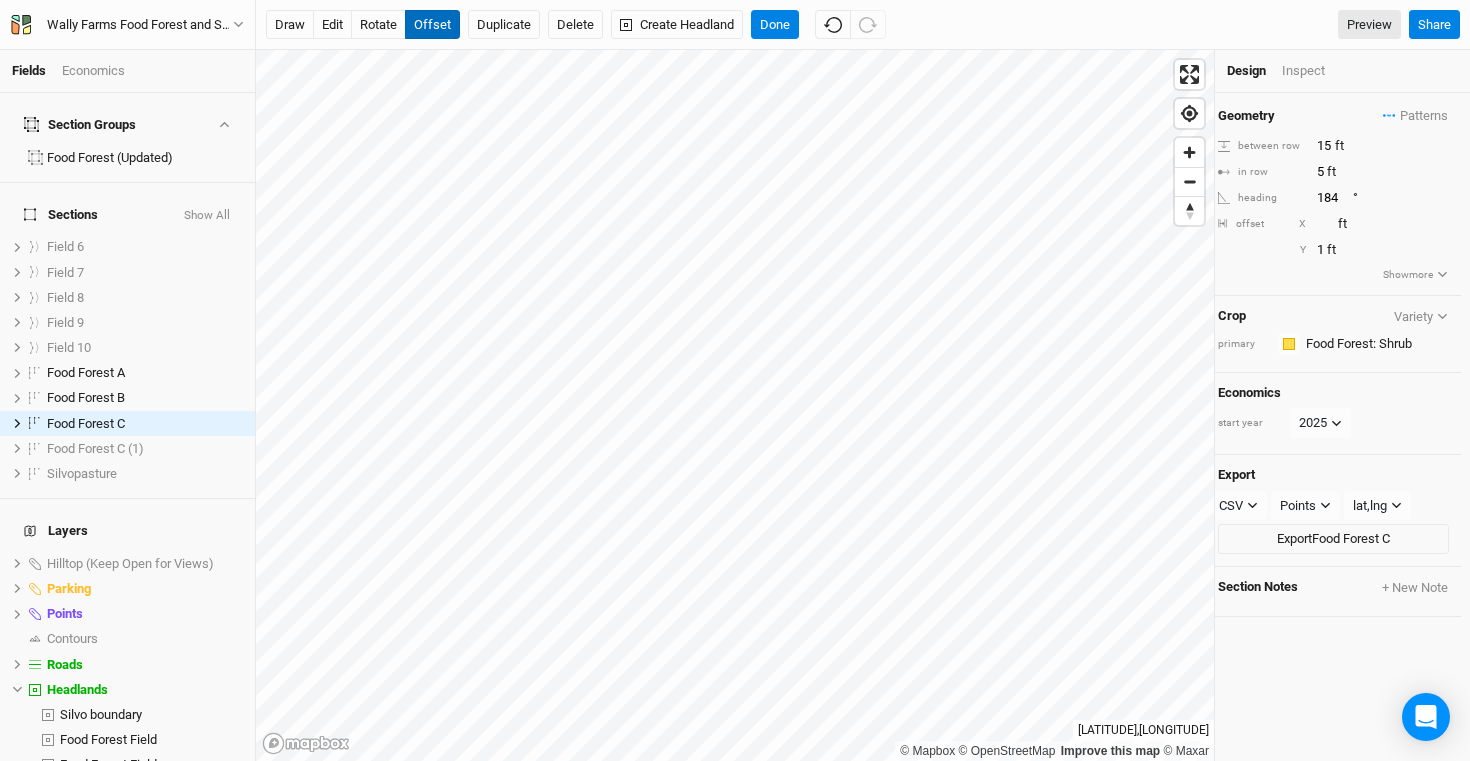 type on "-88" 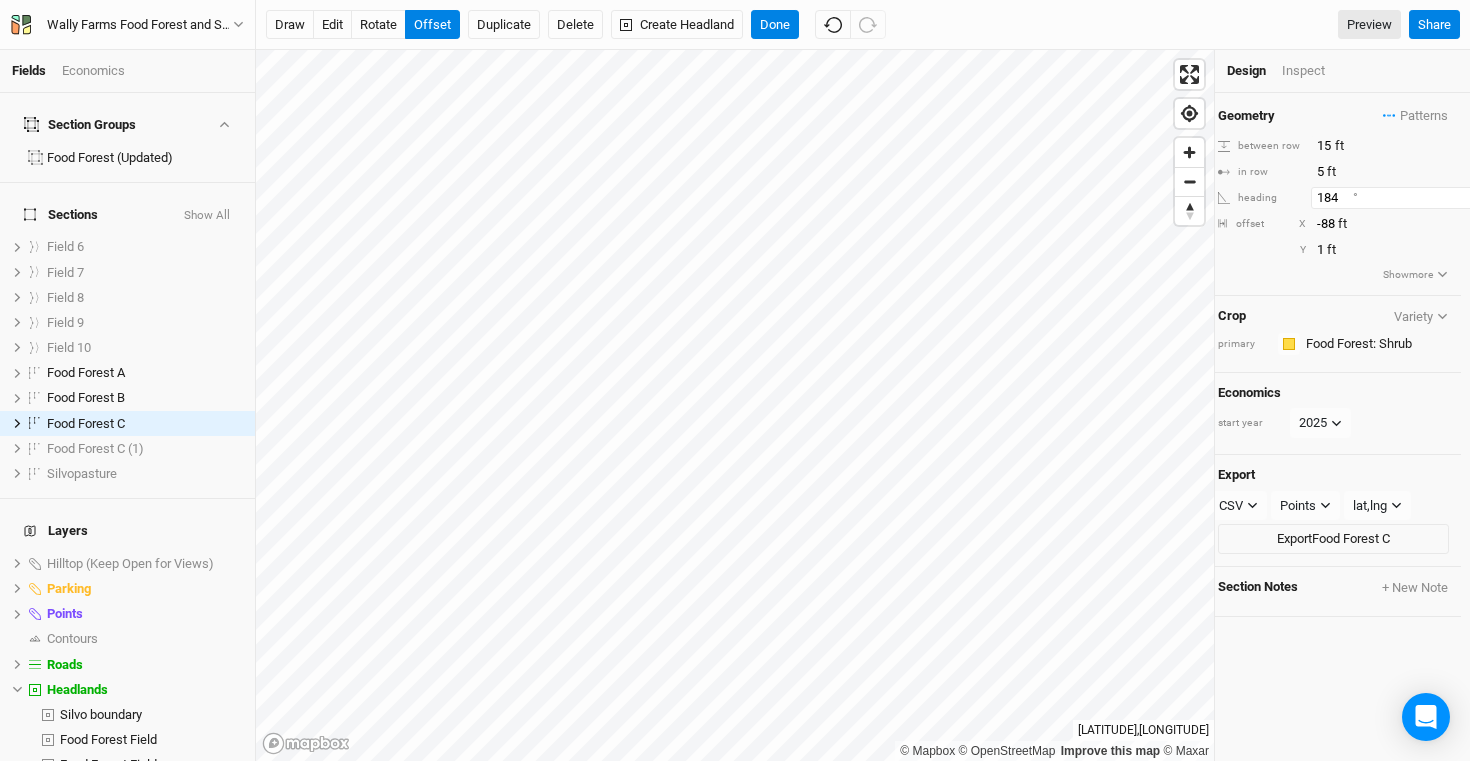 click on "184" at bounding box center (1398, 198) 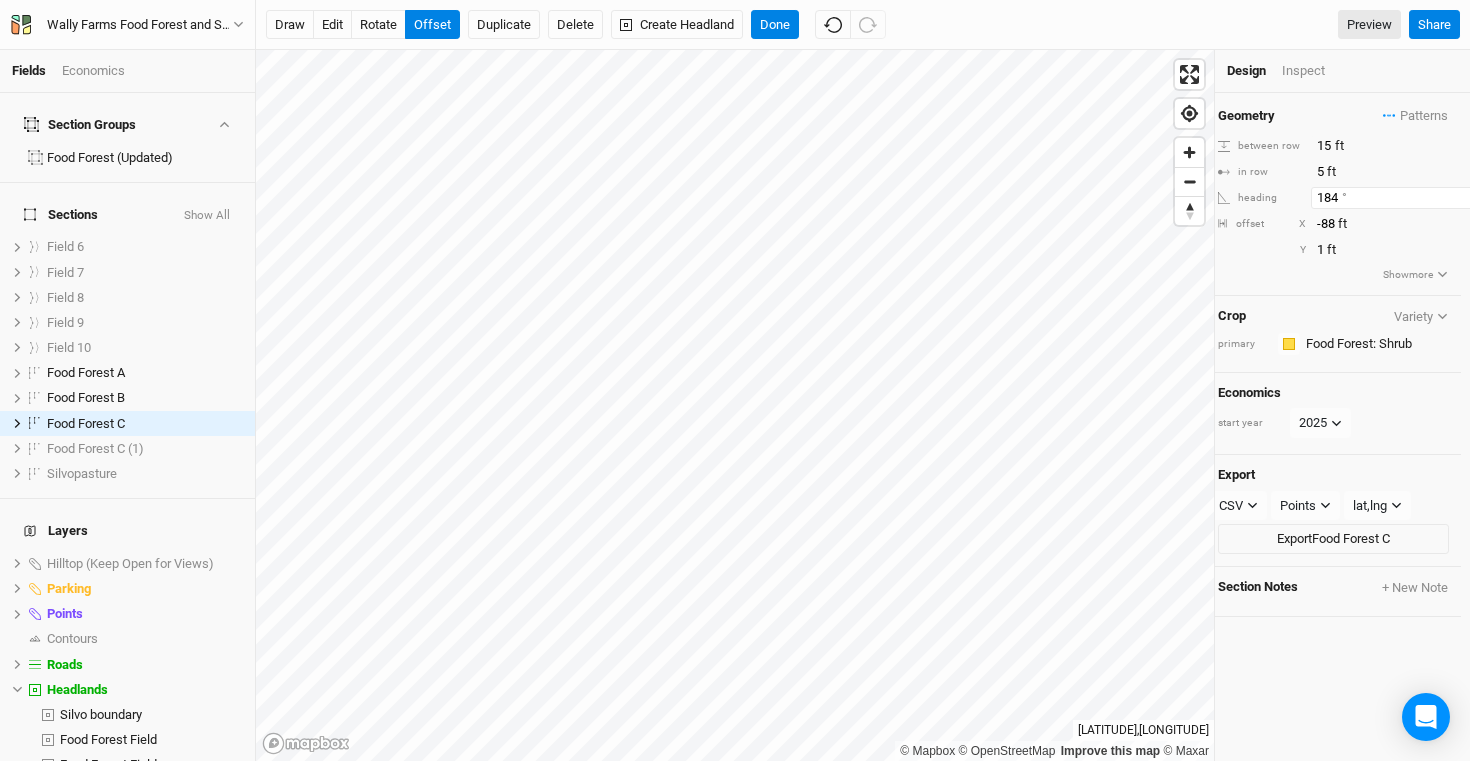 click on "[NUMBER]" at bounding box center (1398, 198) 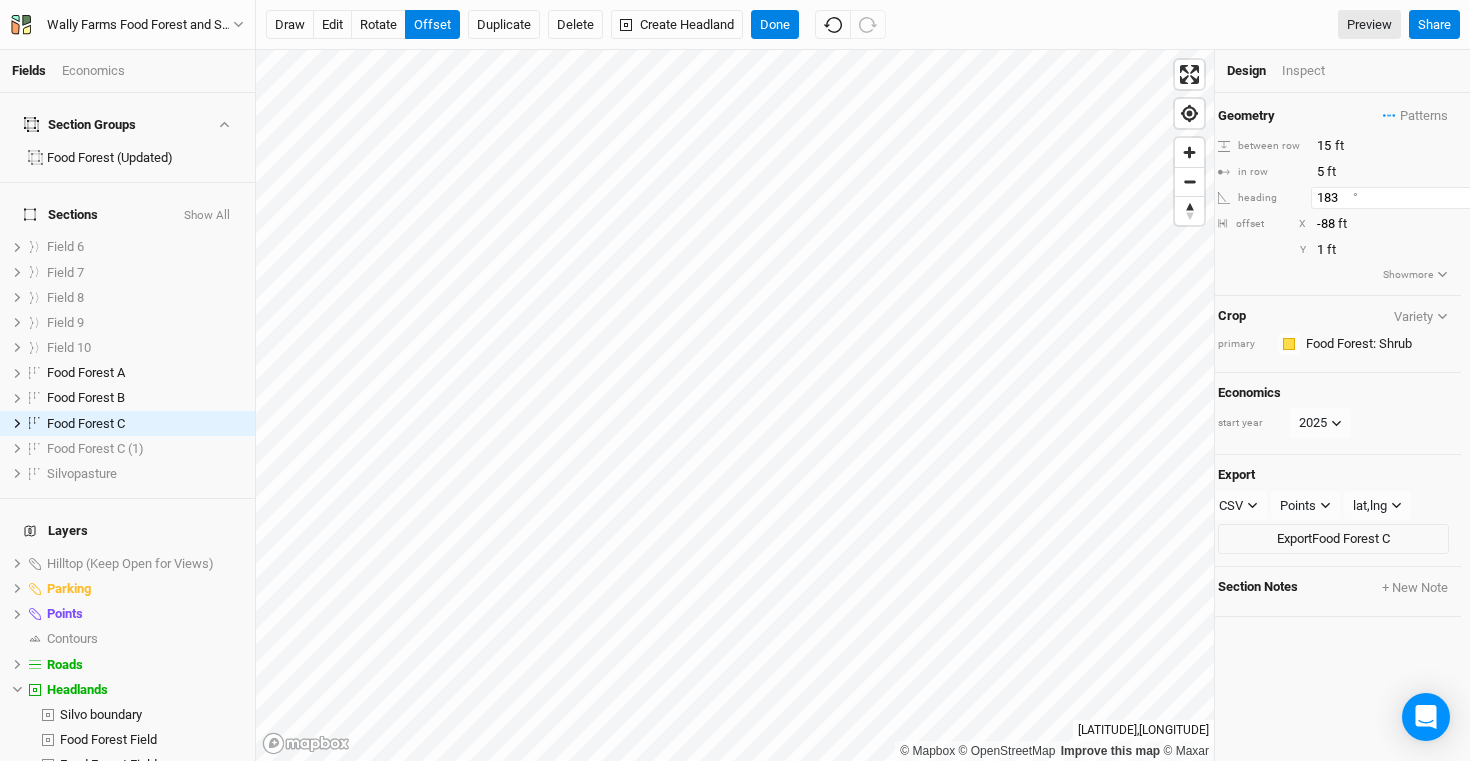 type on "183" 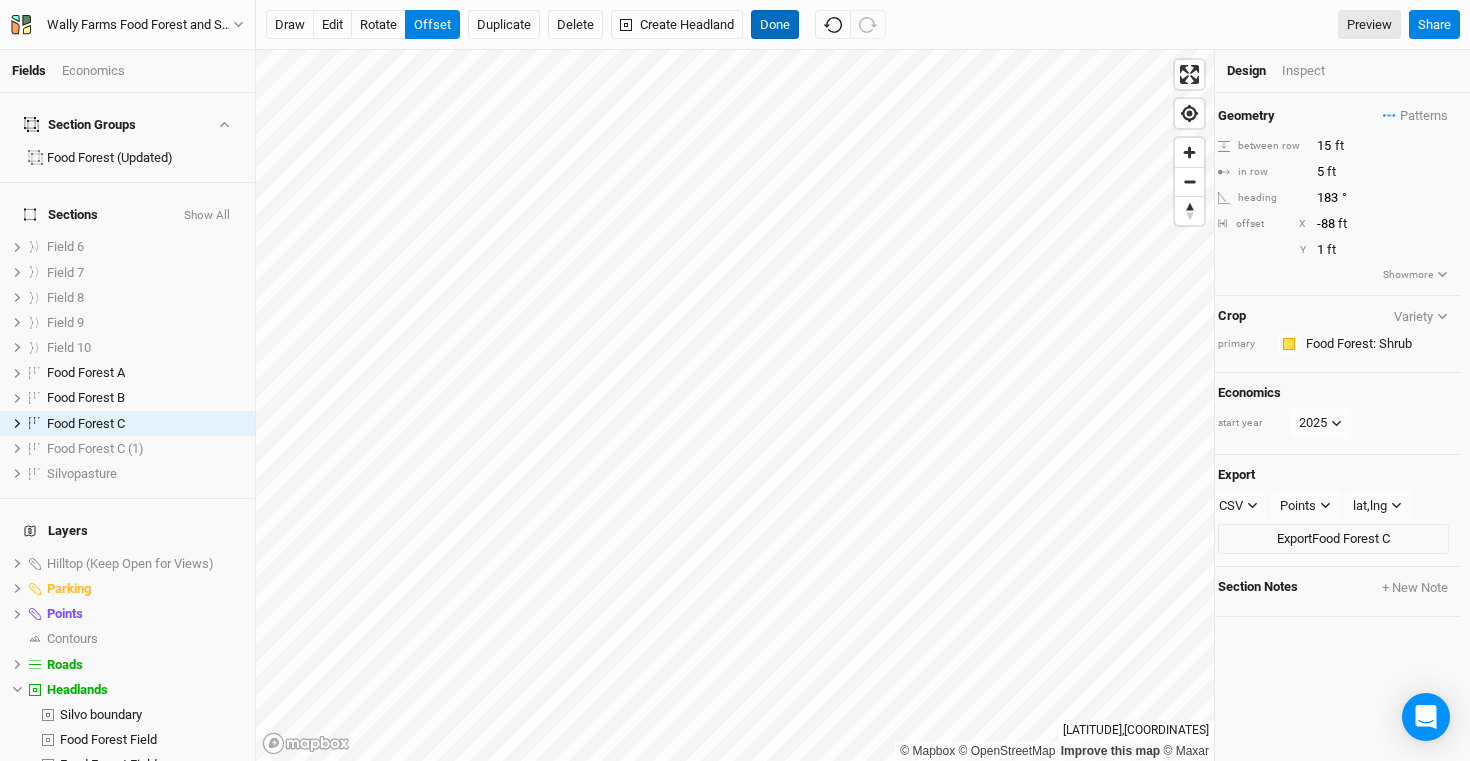 click on "Done" at bounding box center (775, 25) 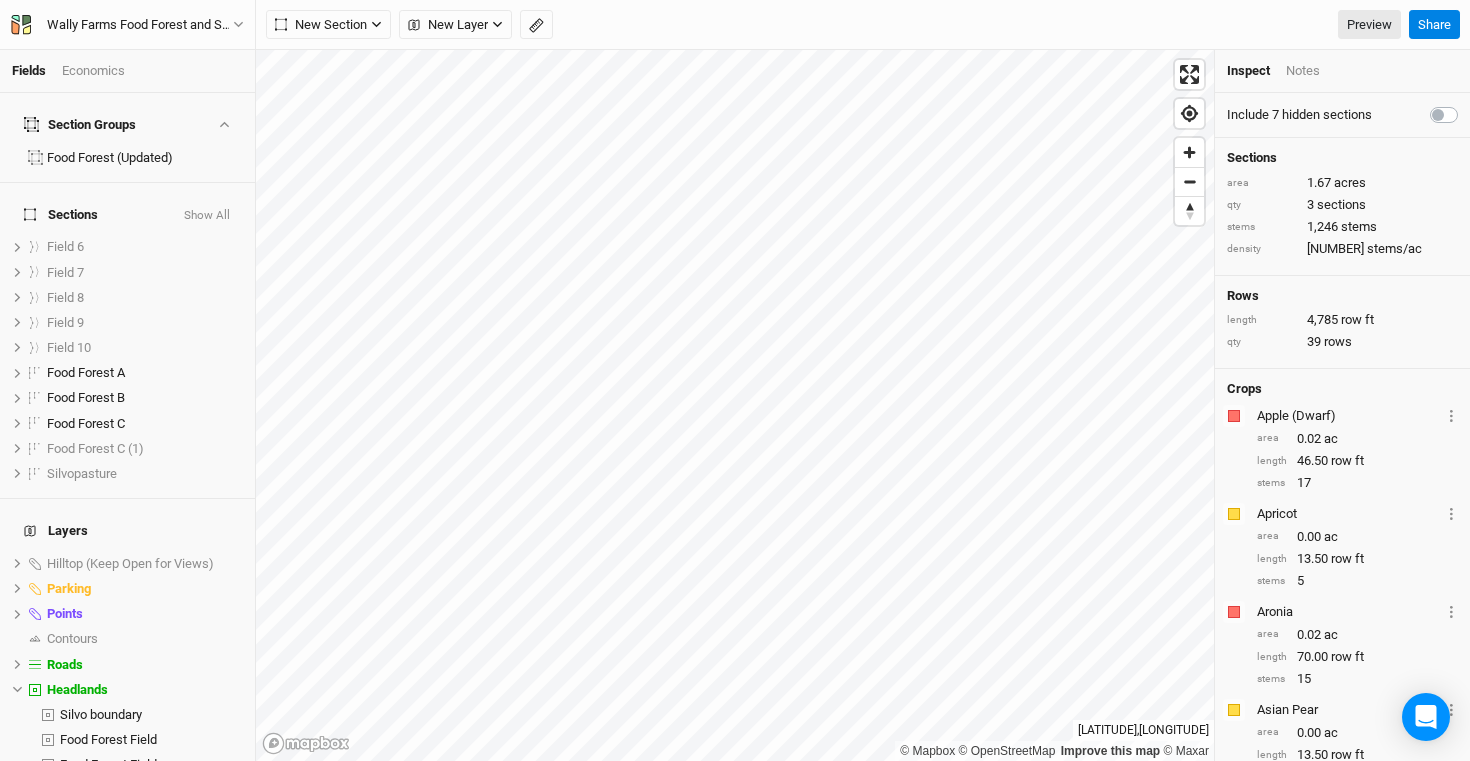 click on "[COORDINATES]" at bounding box center [735, 380] 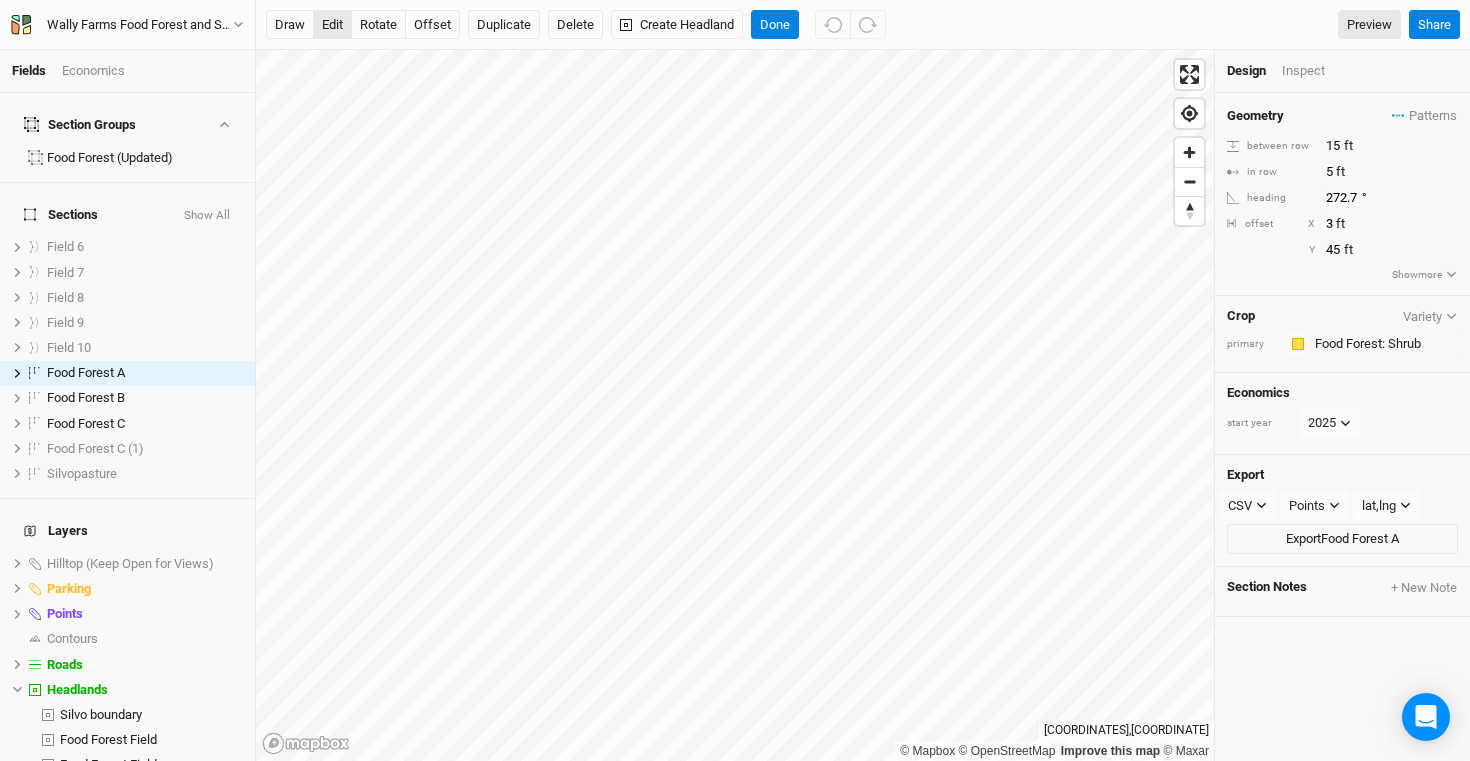 click on "edit" at bounding box center (332, 25) 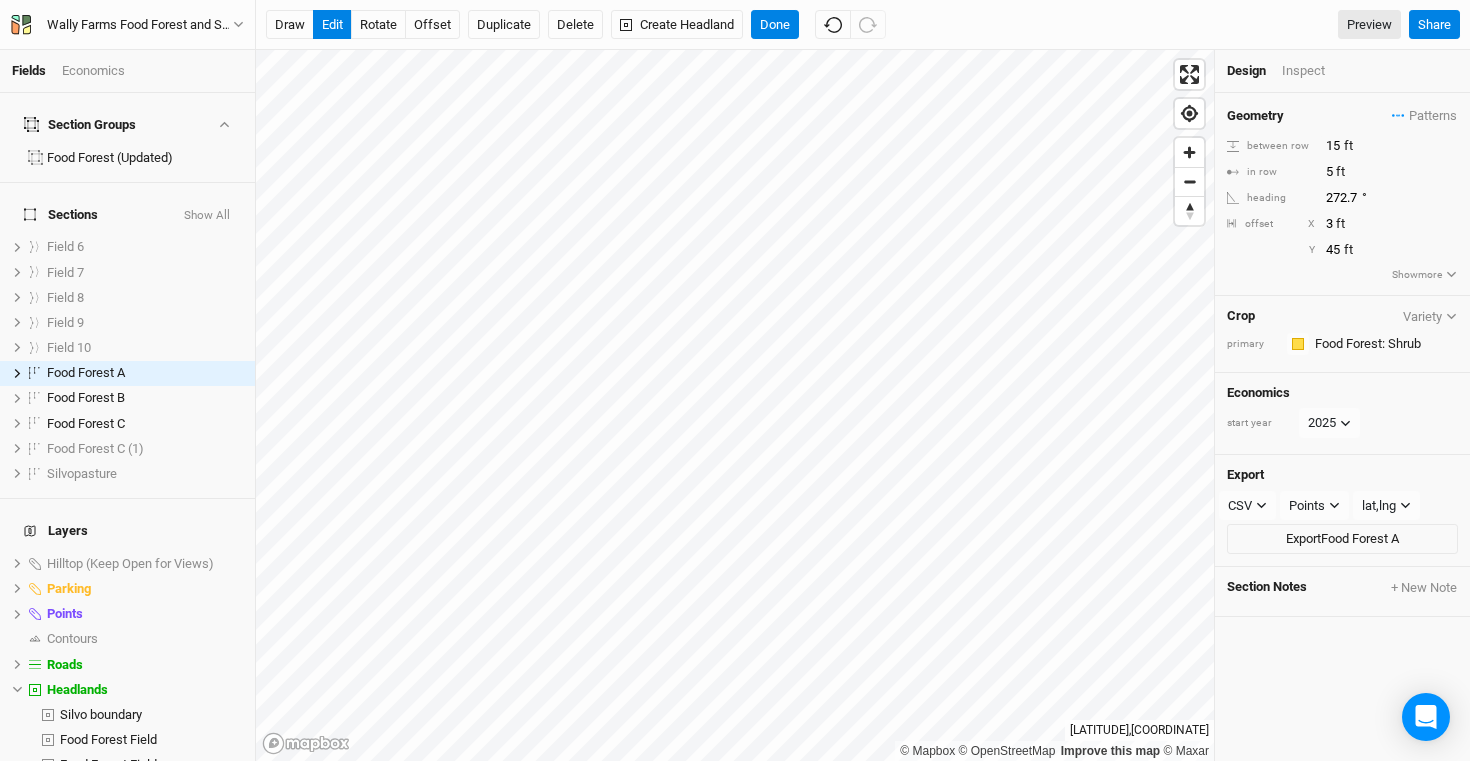 click on "Fields Economics Section Groups Food Forest (Updated) Sections Show All Field 6 show Field 7 show Field 8 show Field 9 show Field 10 show Food Forest A hide Food Forest B hide Food Forest C hide Food Forest C (1) show Silvopasture show Layers Hilltop (Keep Open for Views) show Parking hide Points hide Contours show Roads hide Headlands hide Silvo boundary hide Food Forest Field hide Food Forest Field hide Silvo boundary hide Silvo boundary hide Food Forest 2 (1) Headland hide Food Forest 1 (1) Headland hide Food Forest 3 (1) Headland hide Farm Boundary hide Soil Boundaries (US) show Suitability hide Base Layer Wally Farms Food Forest and Silvopasture Back Project Settings User settings Imperial Metric Keyboard Shortcuts Log out draw edit rotate offset Duplicate Delete Create Headland Done Preview Share © Mapbox   © OpenStreetMap   Improve this map   © Maxar [LATITUDE] , [LONGITUDE] Design Inspect Geometry  Patterns Tree rows view Big tree rows view Silvopasture Mix view" at bounding box center (735, 380) 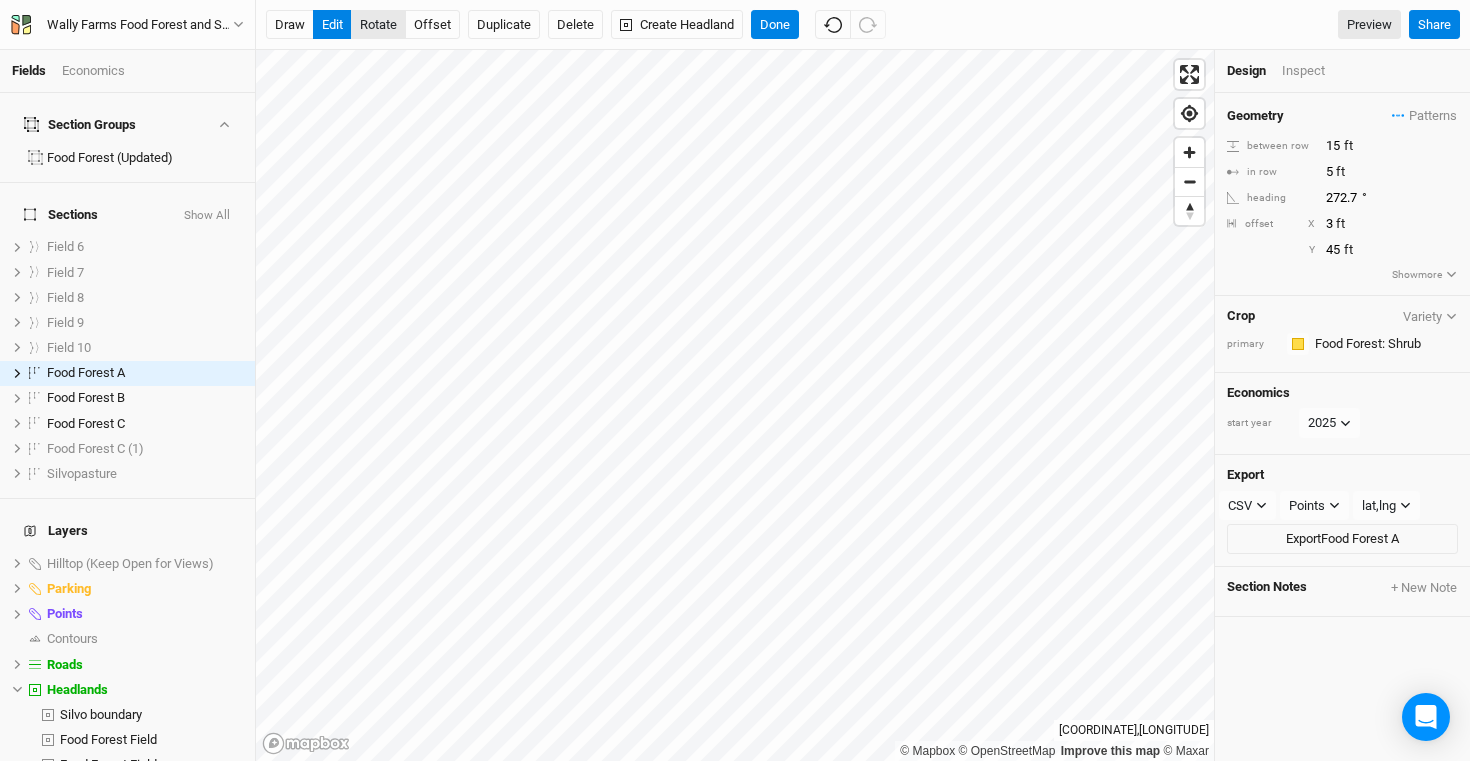 click on "rotate" at bounding box center [378, 25] 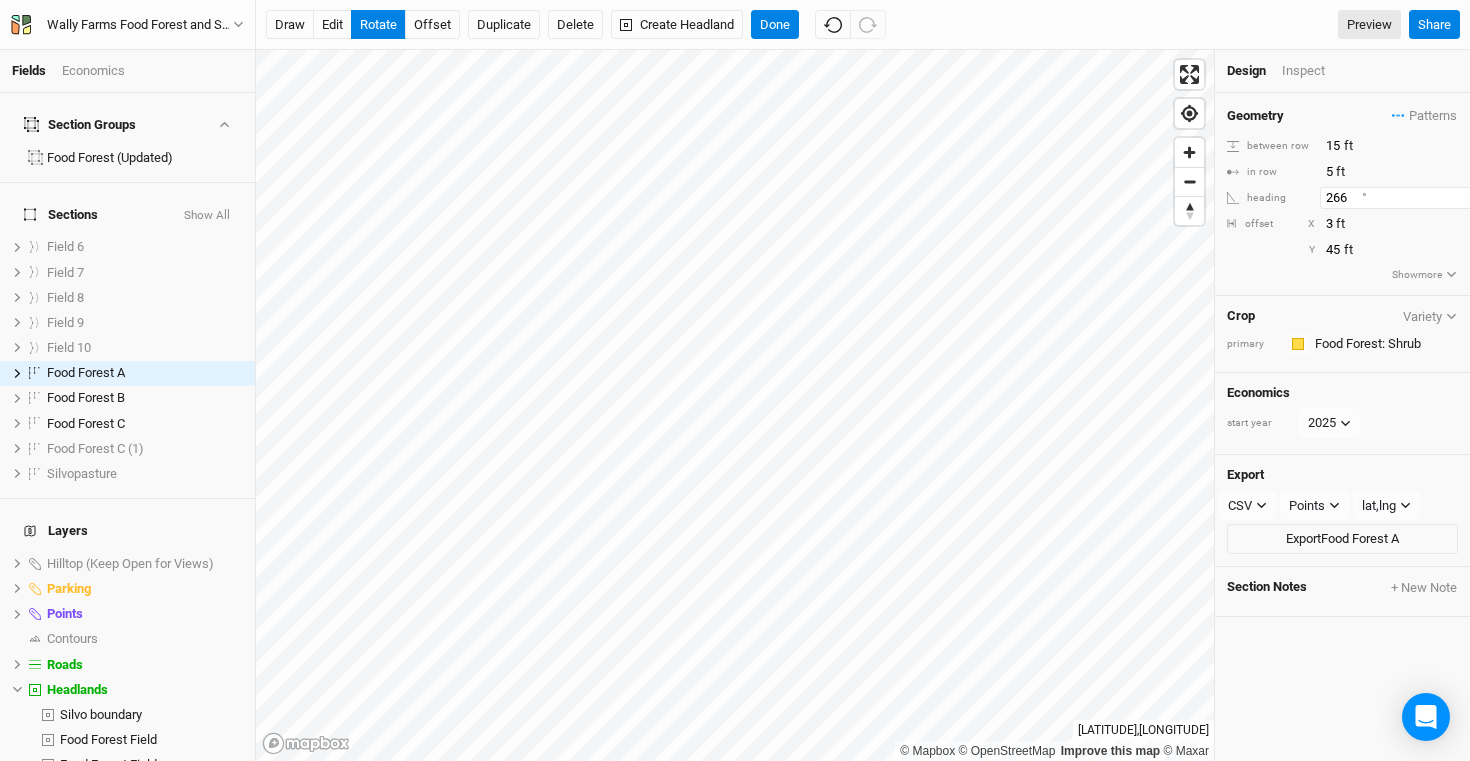 scroll, scrollTop: 0, scrollLeft: 9, axis: horizontal 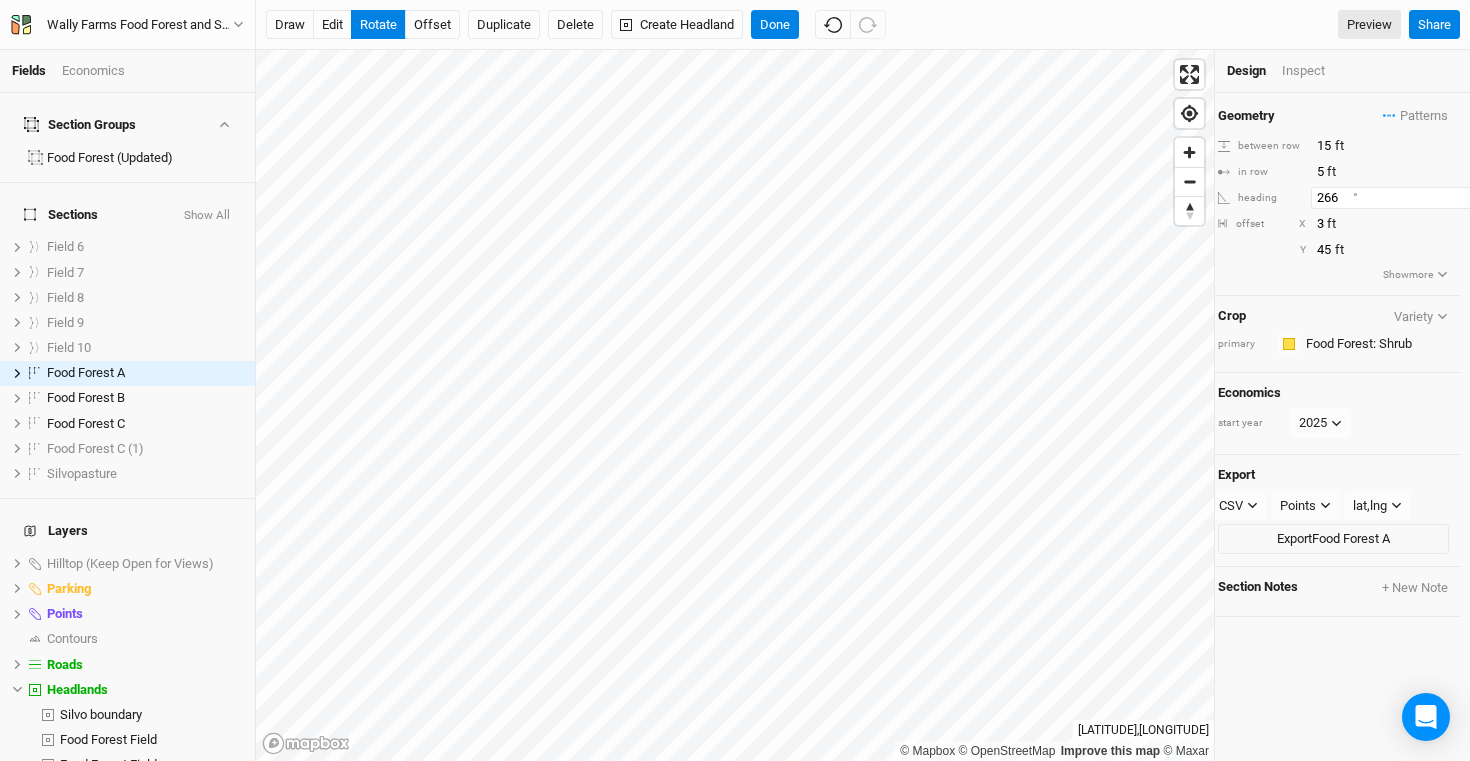 type on "266" 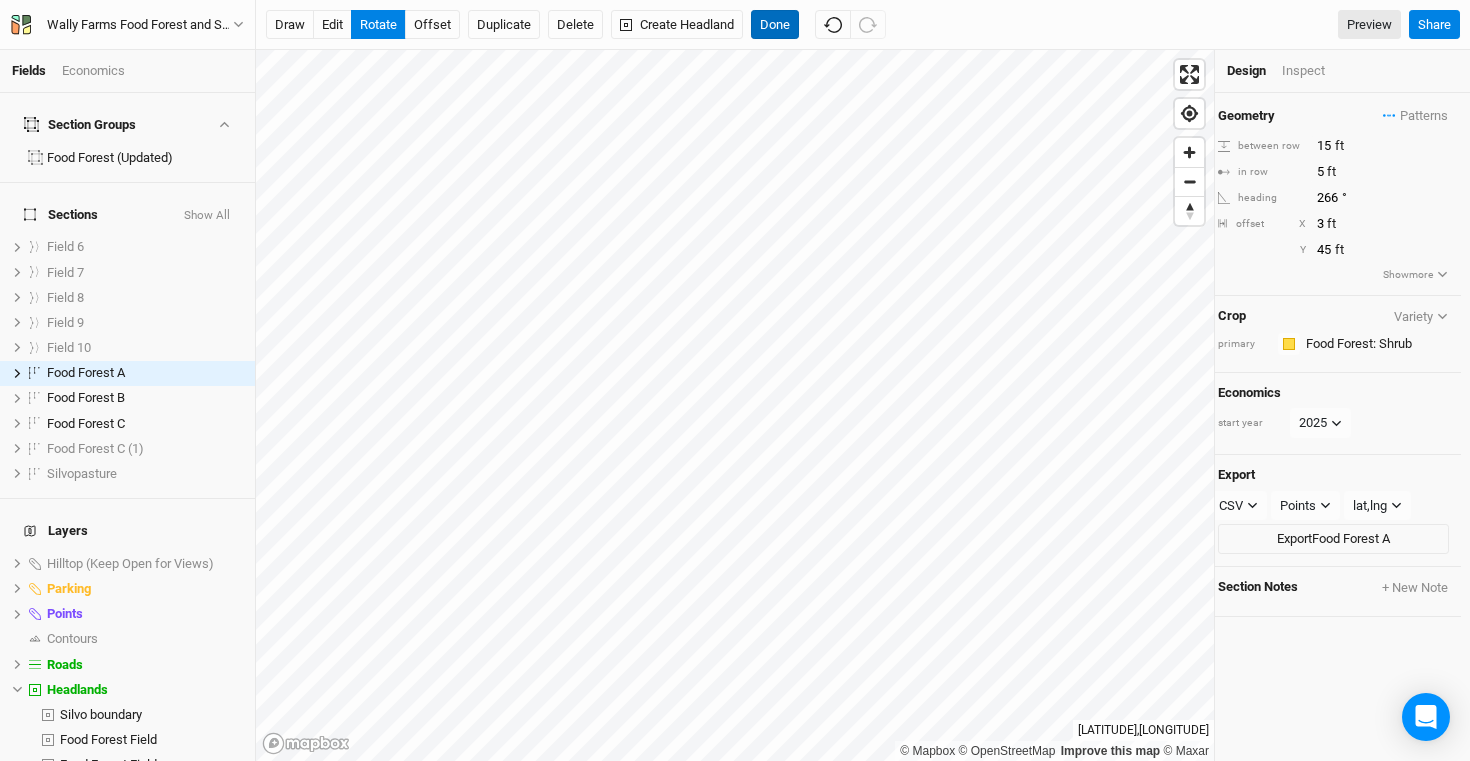 click on "Done" at bounding box center [775, 25] 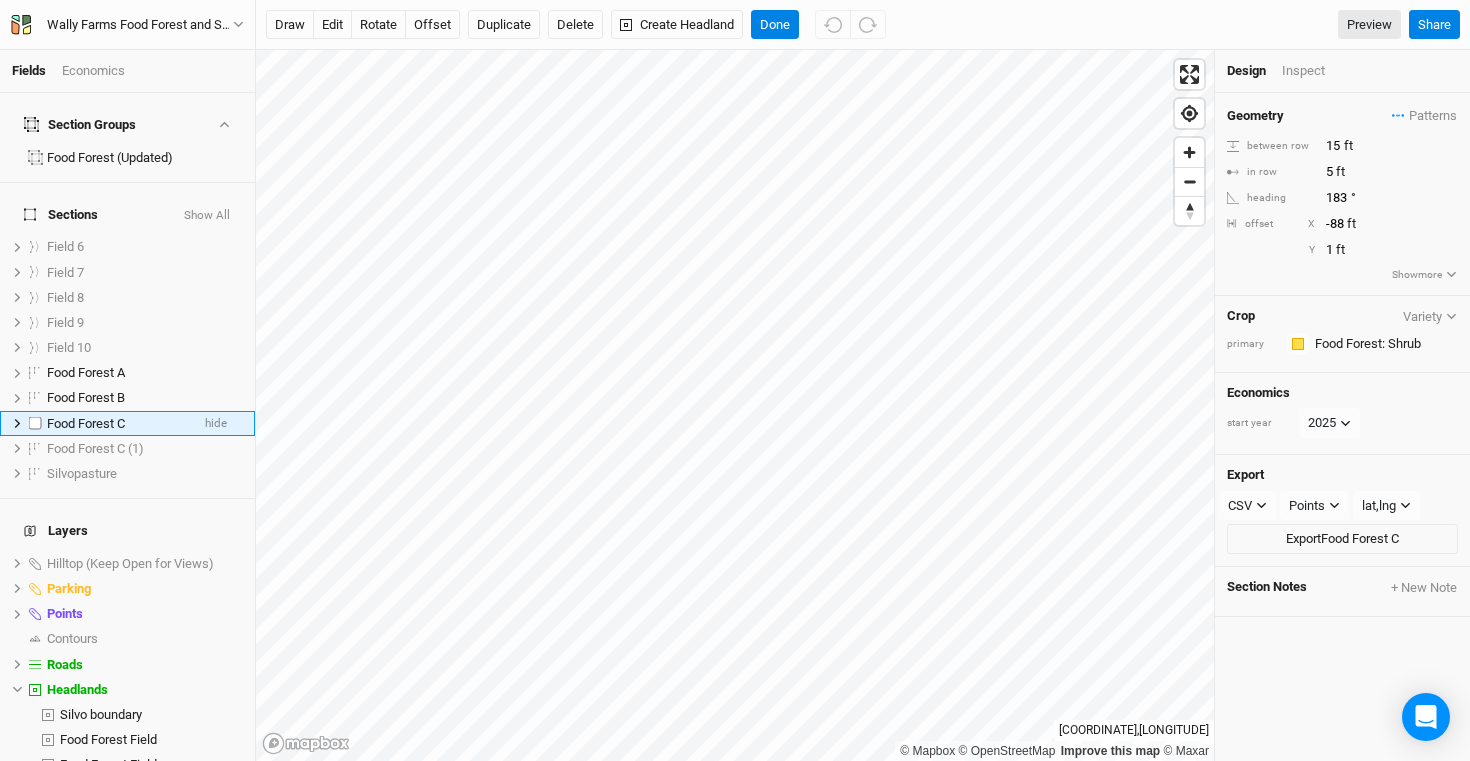 click on "[PLANT_NAME]" at bounding box center [127, 423] 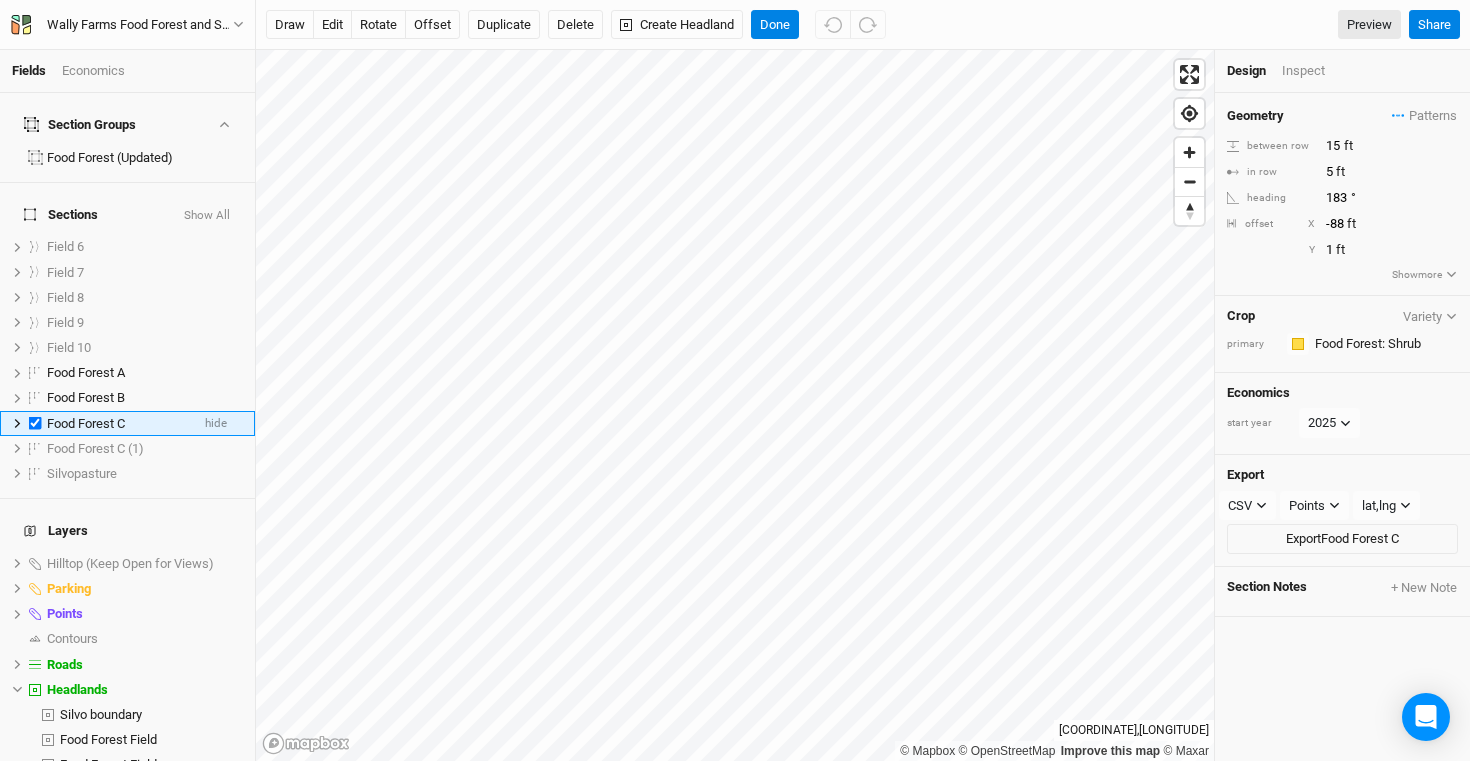 checkbox on "true" 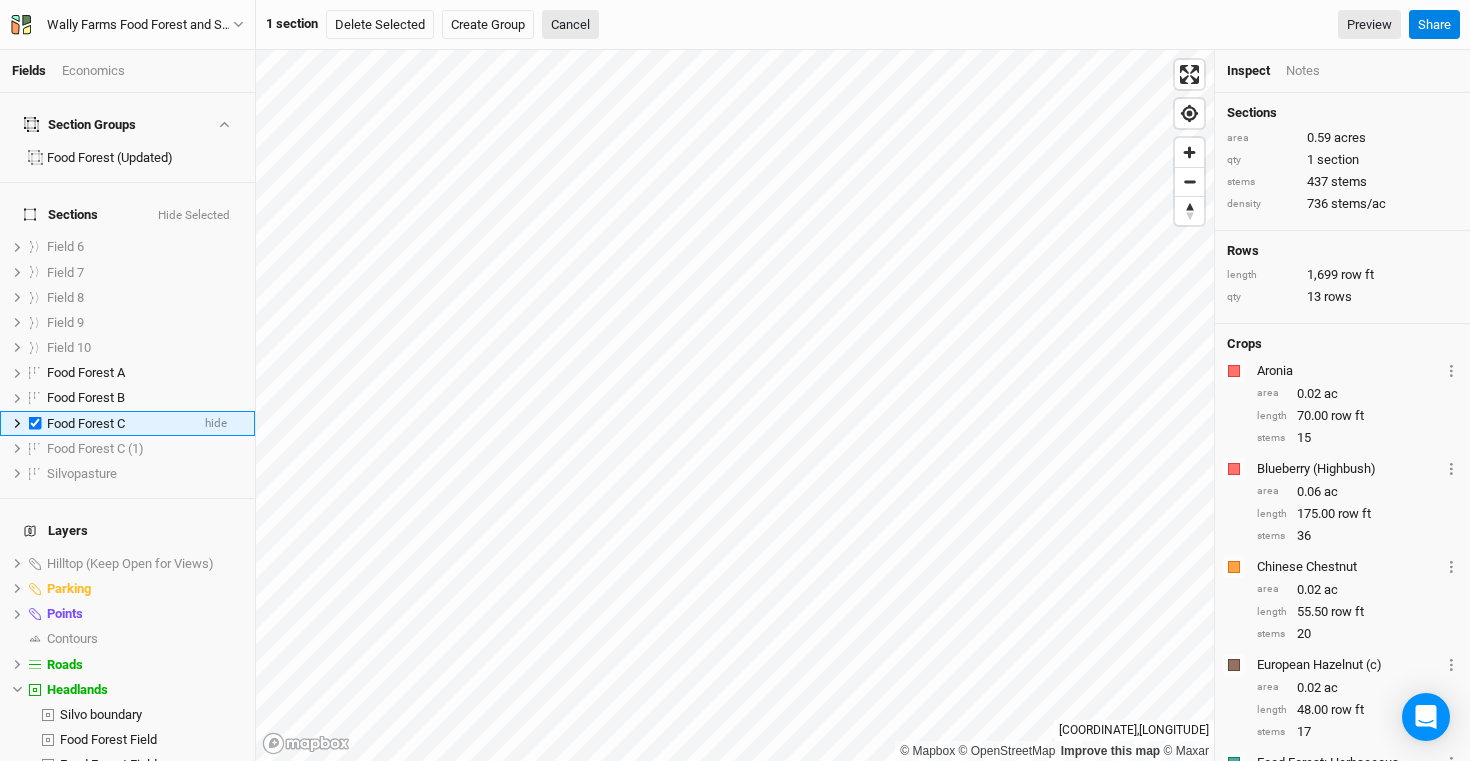 click 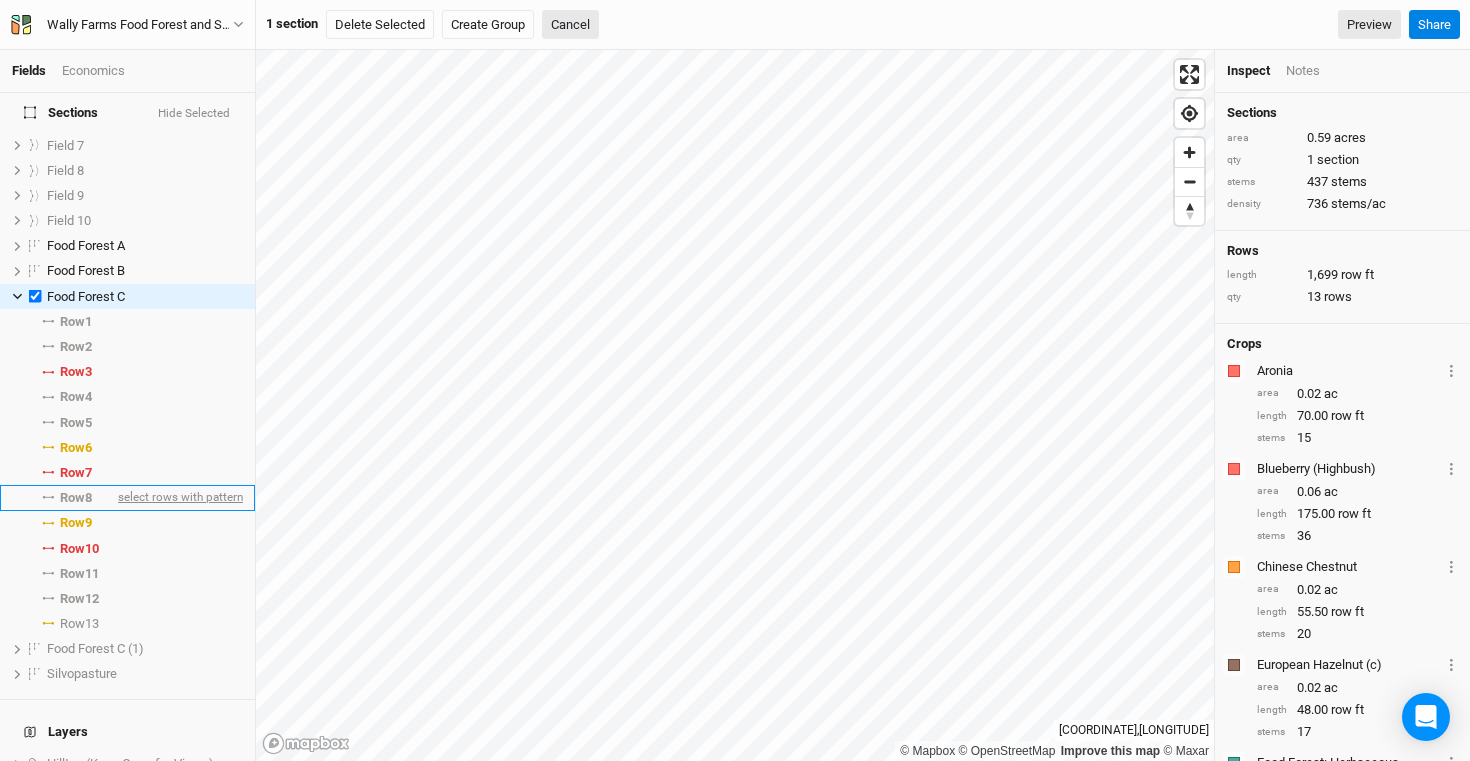 scroll, scrollTop: 353, scrollLeft: 0, axis: vertical 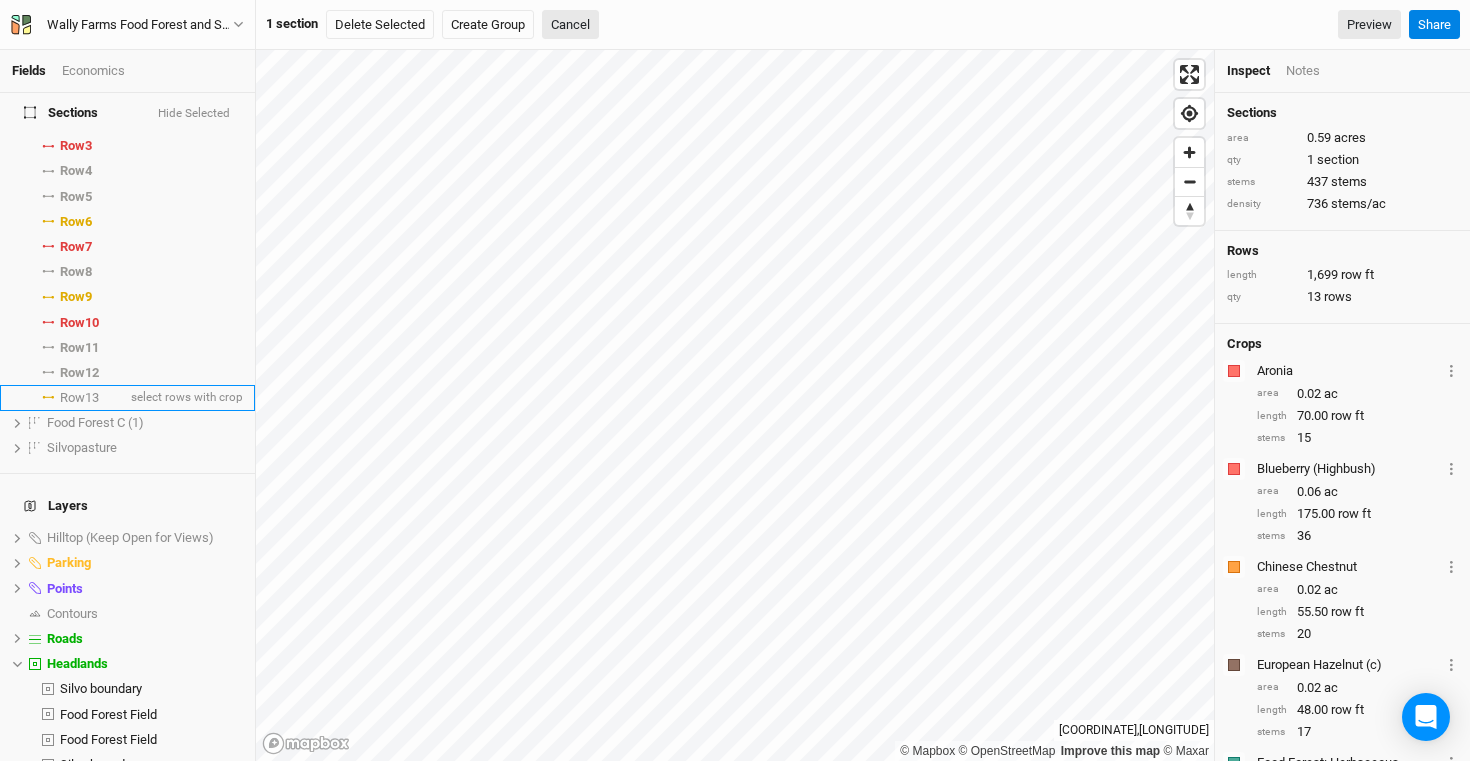click on "Row  13 select rows with crop" at bounding box center (127, 397) 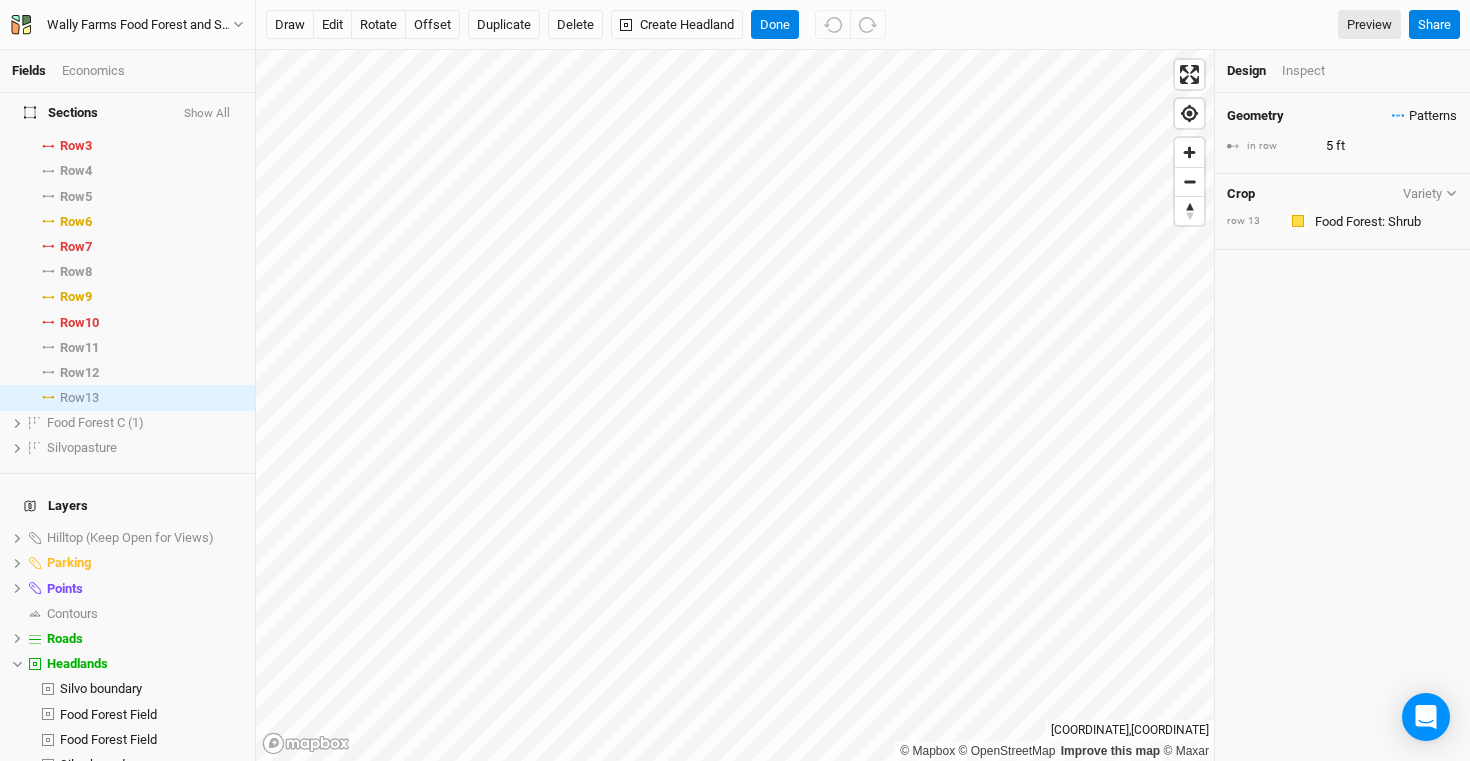 click on "Patterns" at bounding box center (1424, 116) 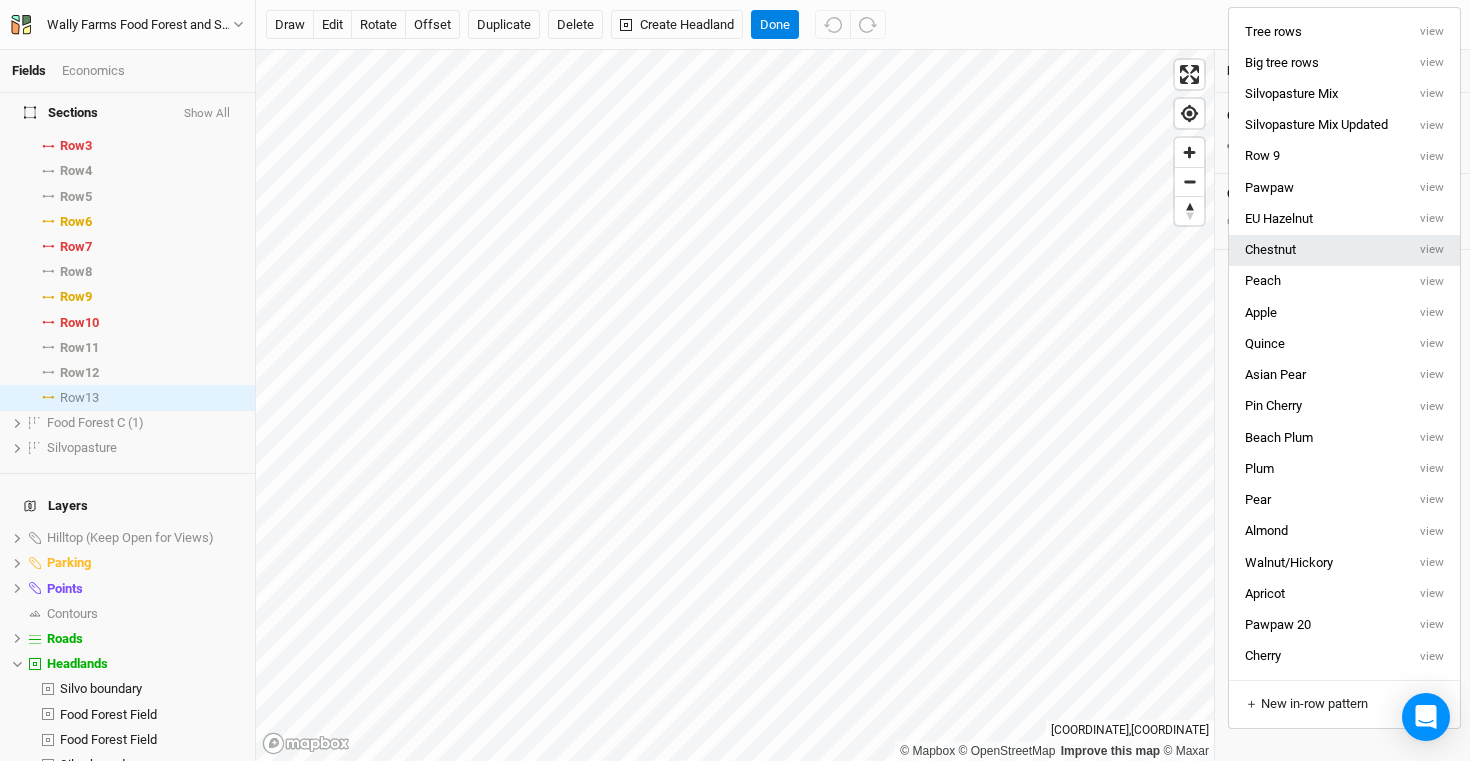 click on "Chestnut" at bounding box center (1317, 250) 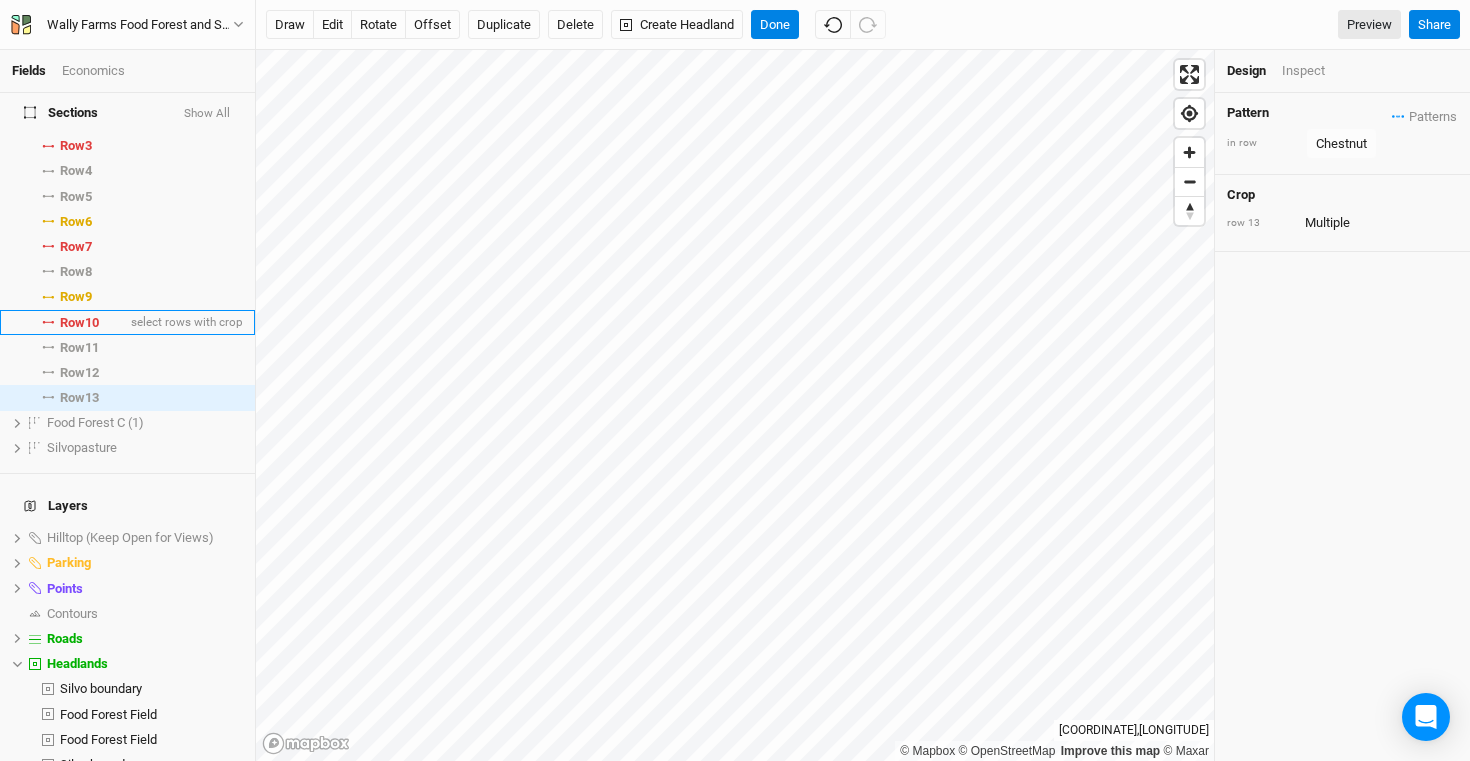 click on "[ROW]" at bounding box center (79, 323) 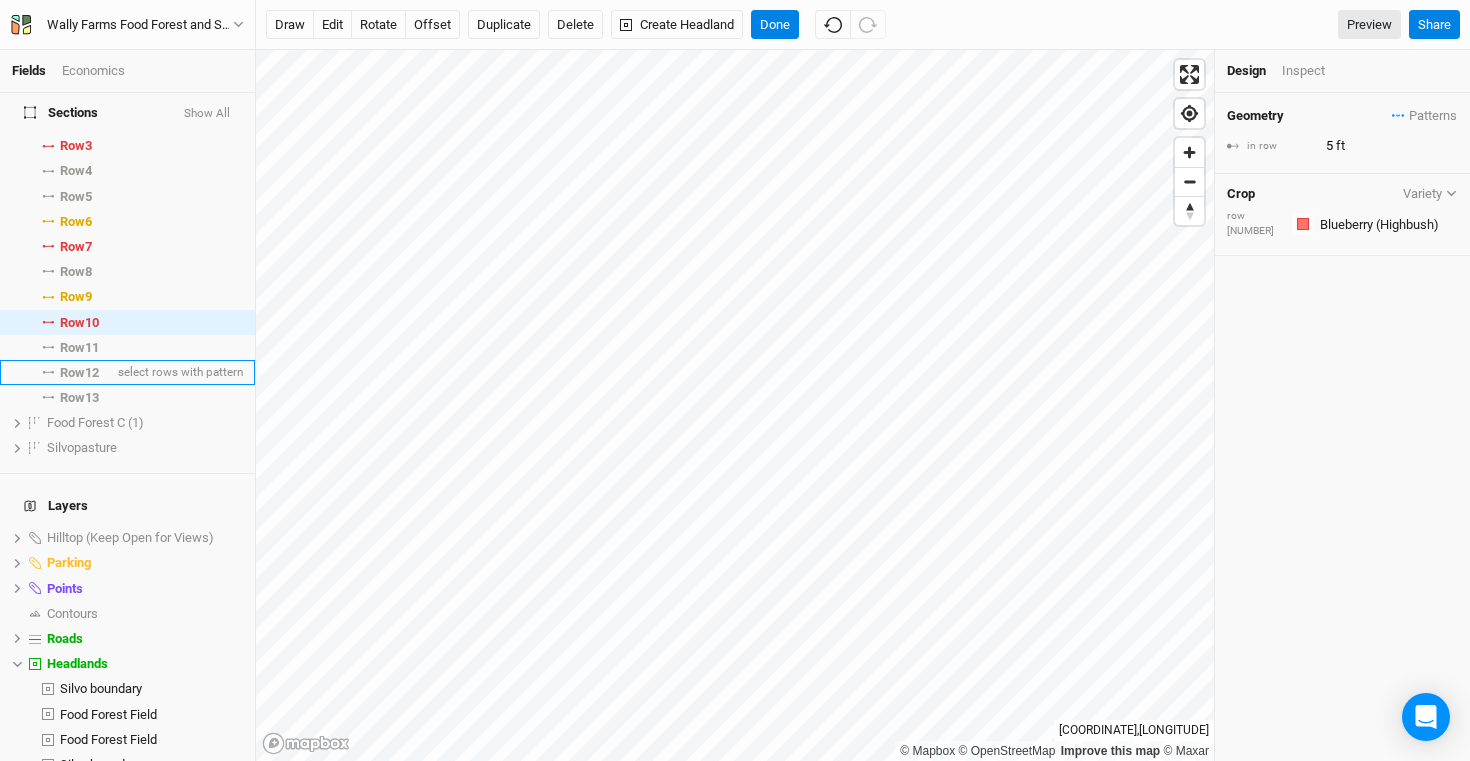 click on "Row  12" at bounding box center (79, 373) 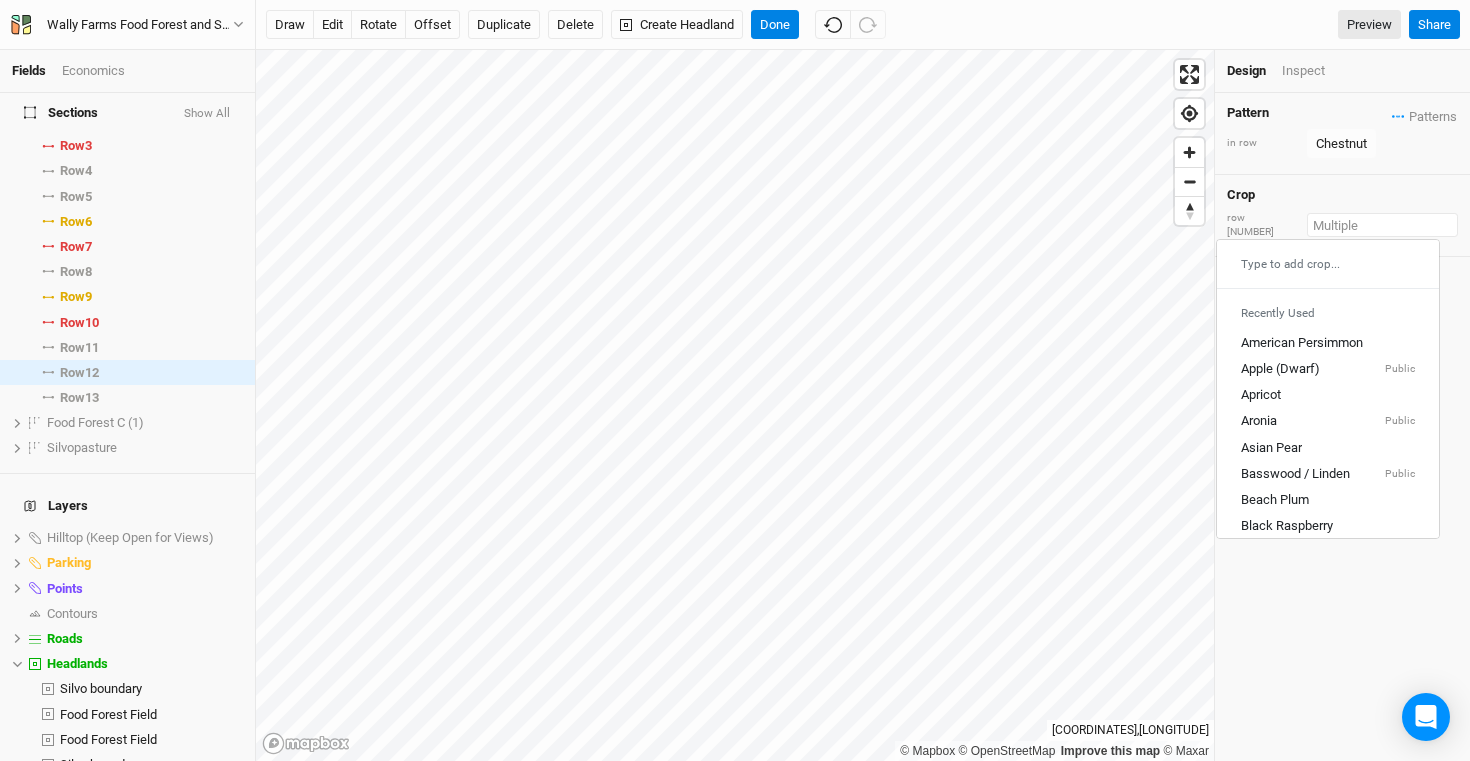 click at bounding box center [1382, 225] 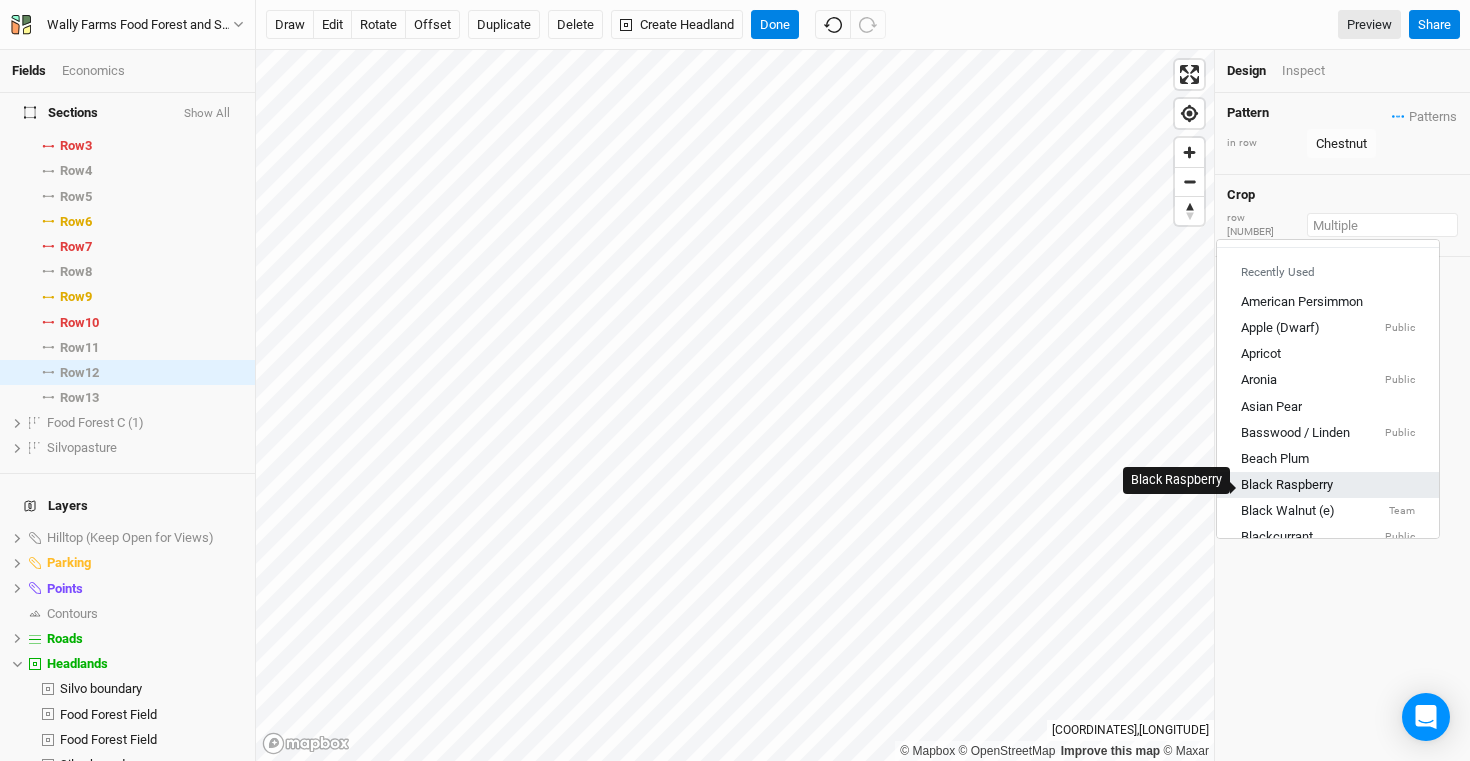 scroll, scrollTop: 197, scrollLeft: 0, axis: vertical 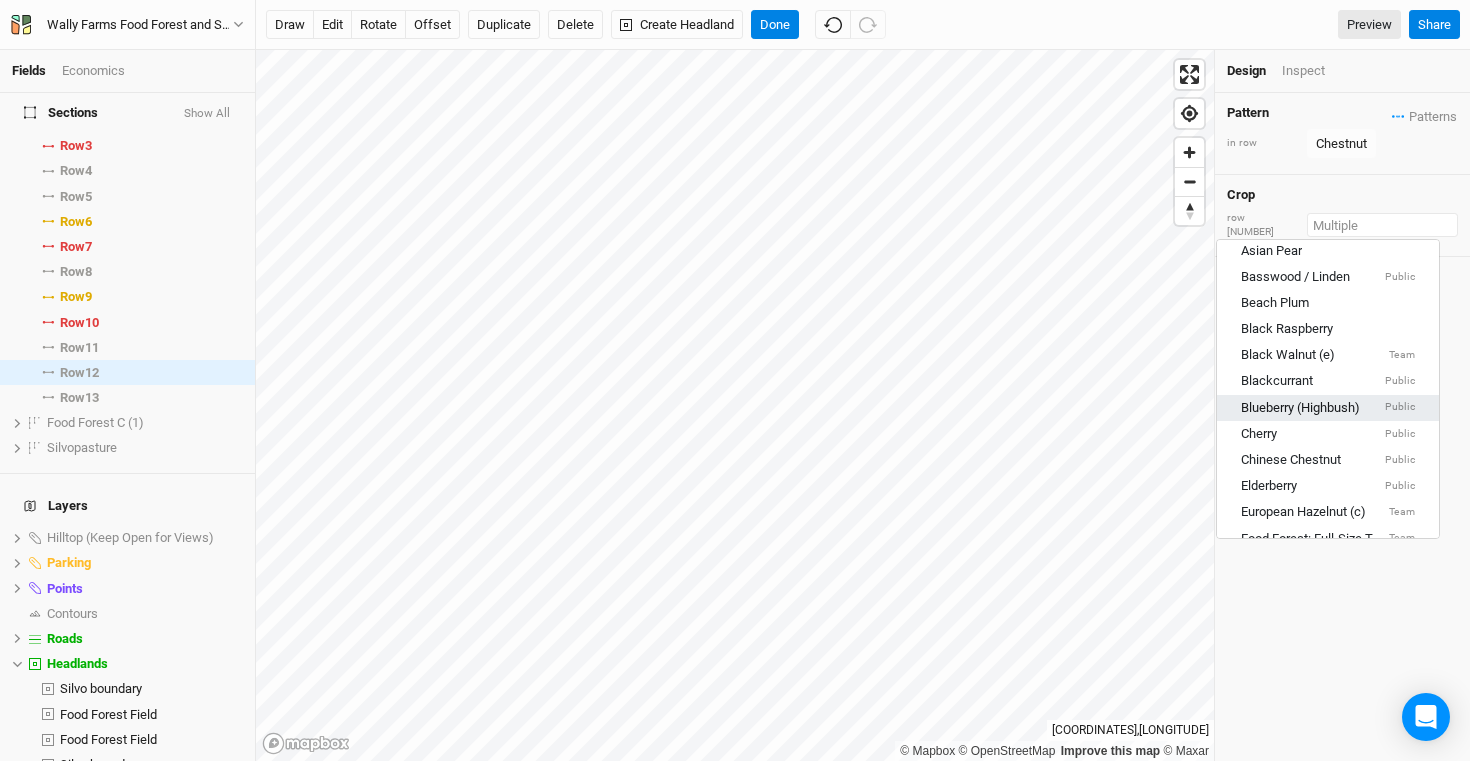 click on "[PLANT_NAME]" at bounding box center [1328, 408] 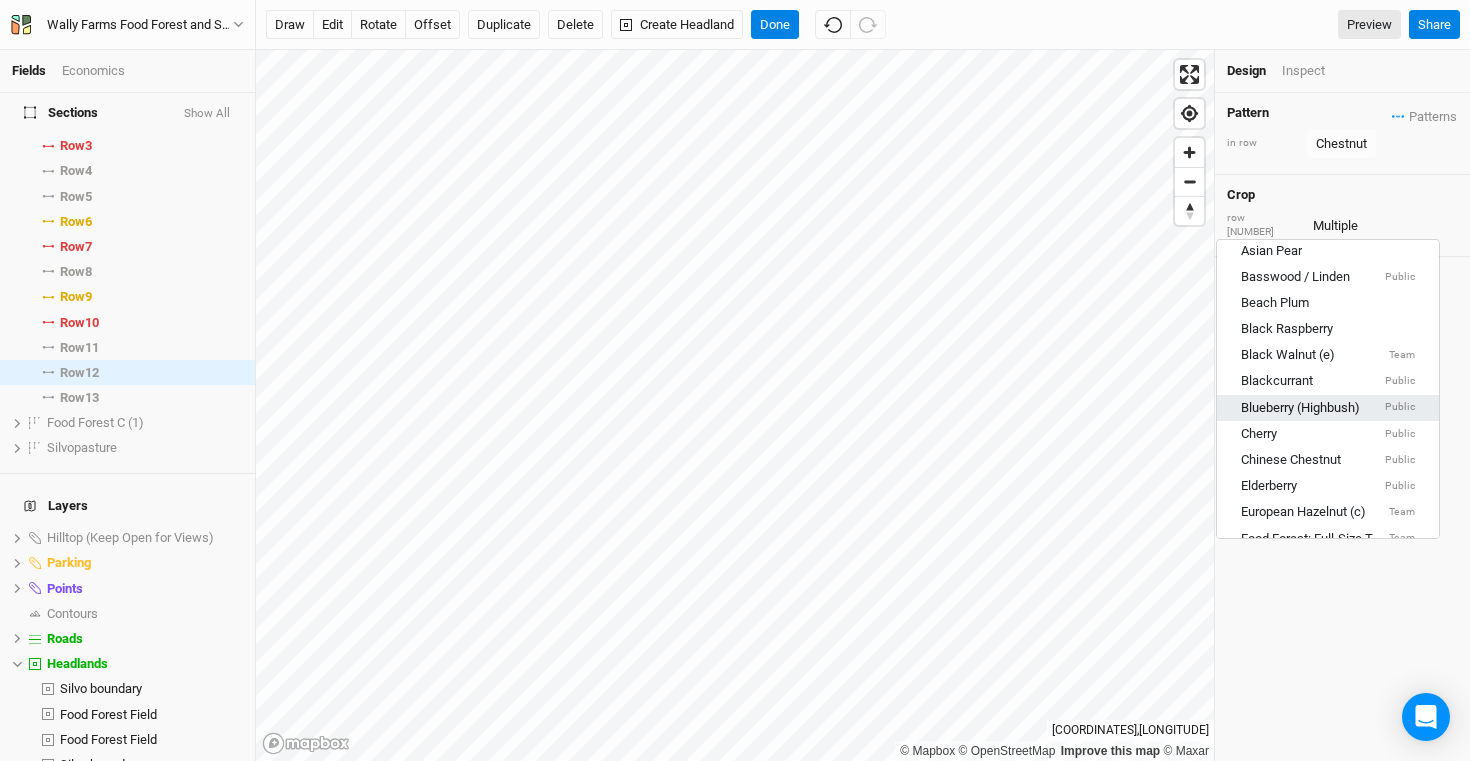 type 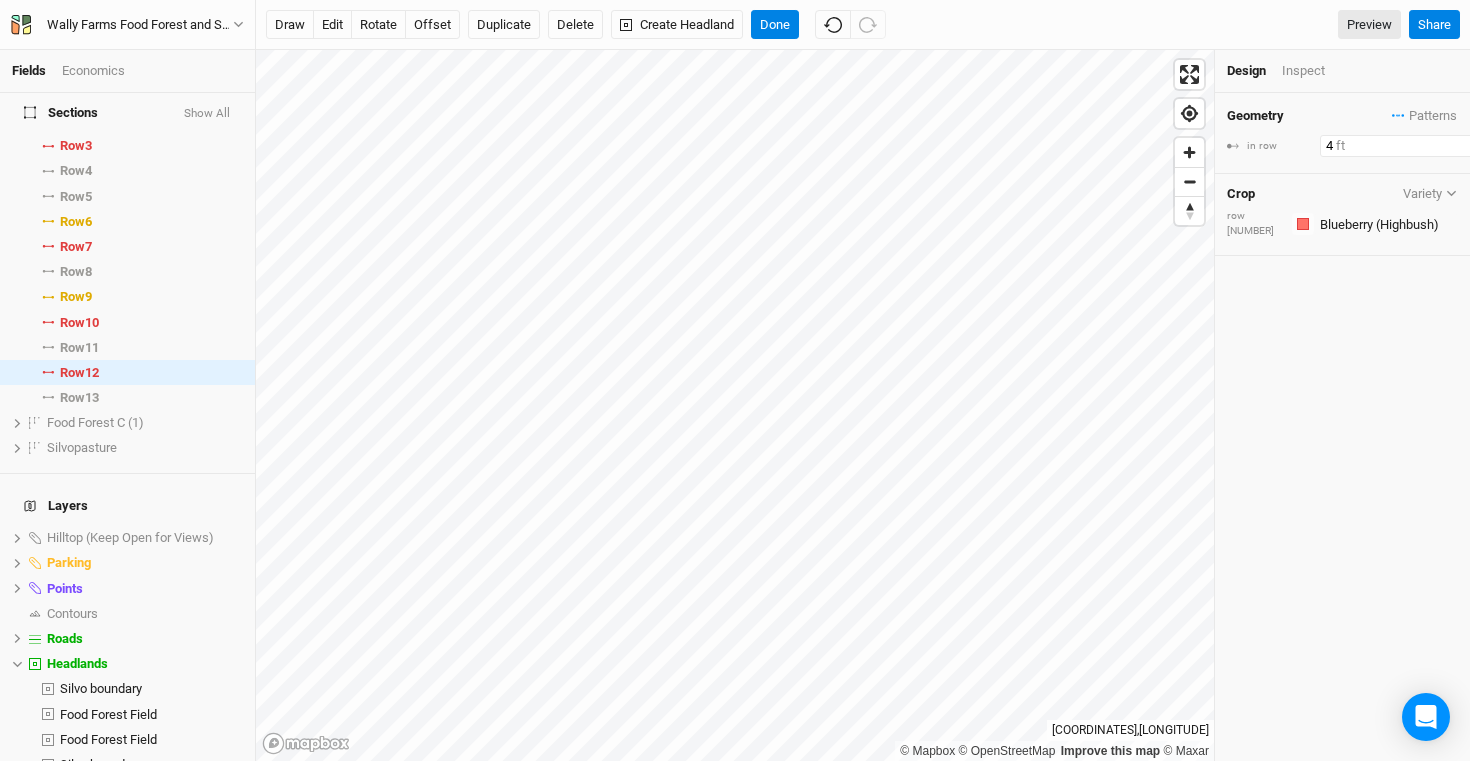 drag, startPoint x: 1362, startPoint y: 134, endPoint x: 1380, endPoint y: 140, distance: 18.973665 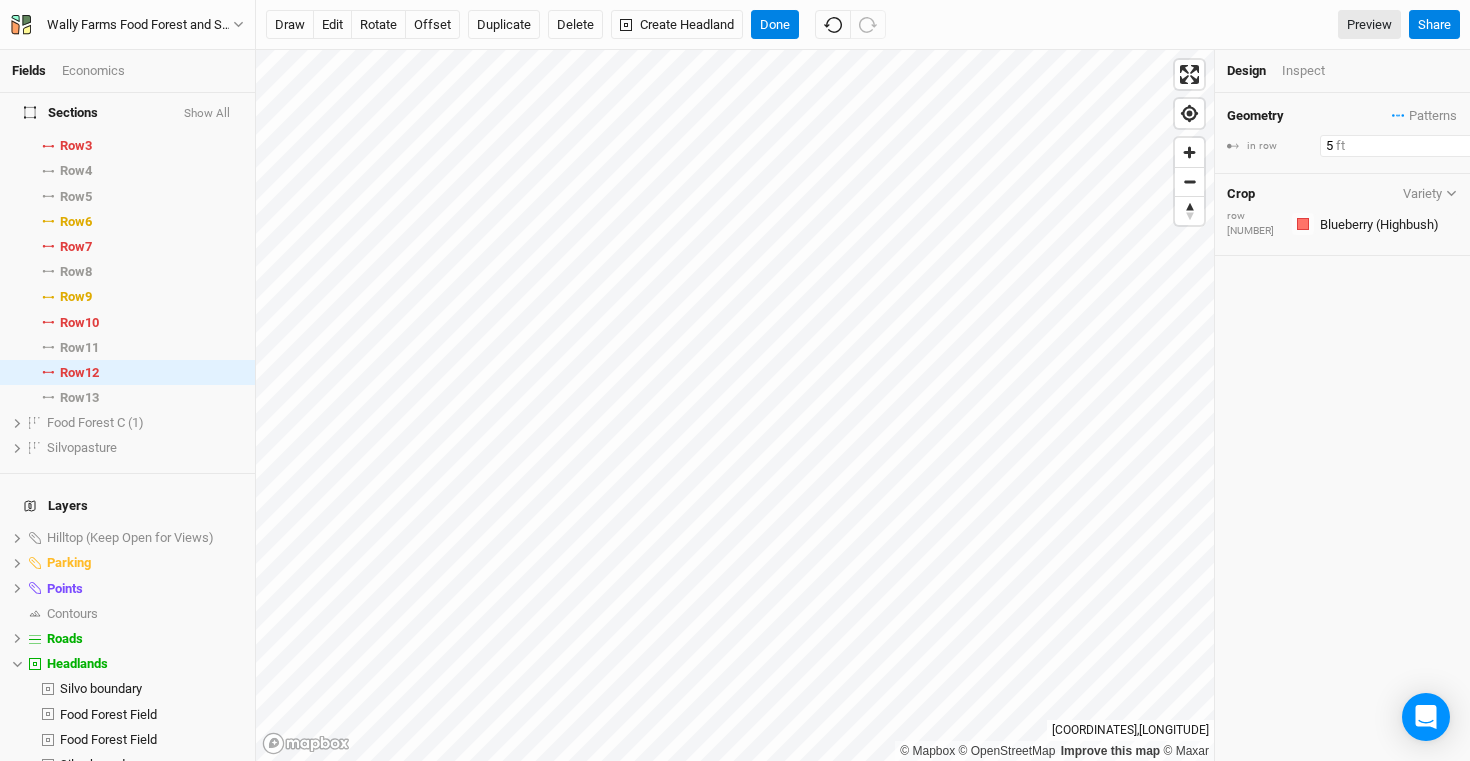 type on "5" 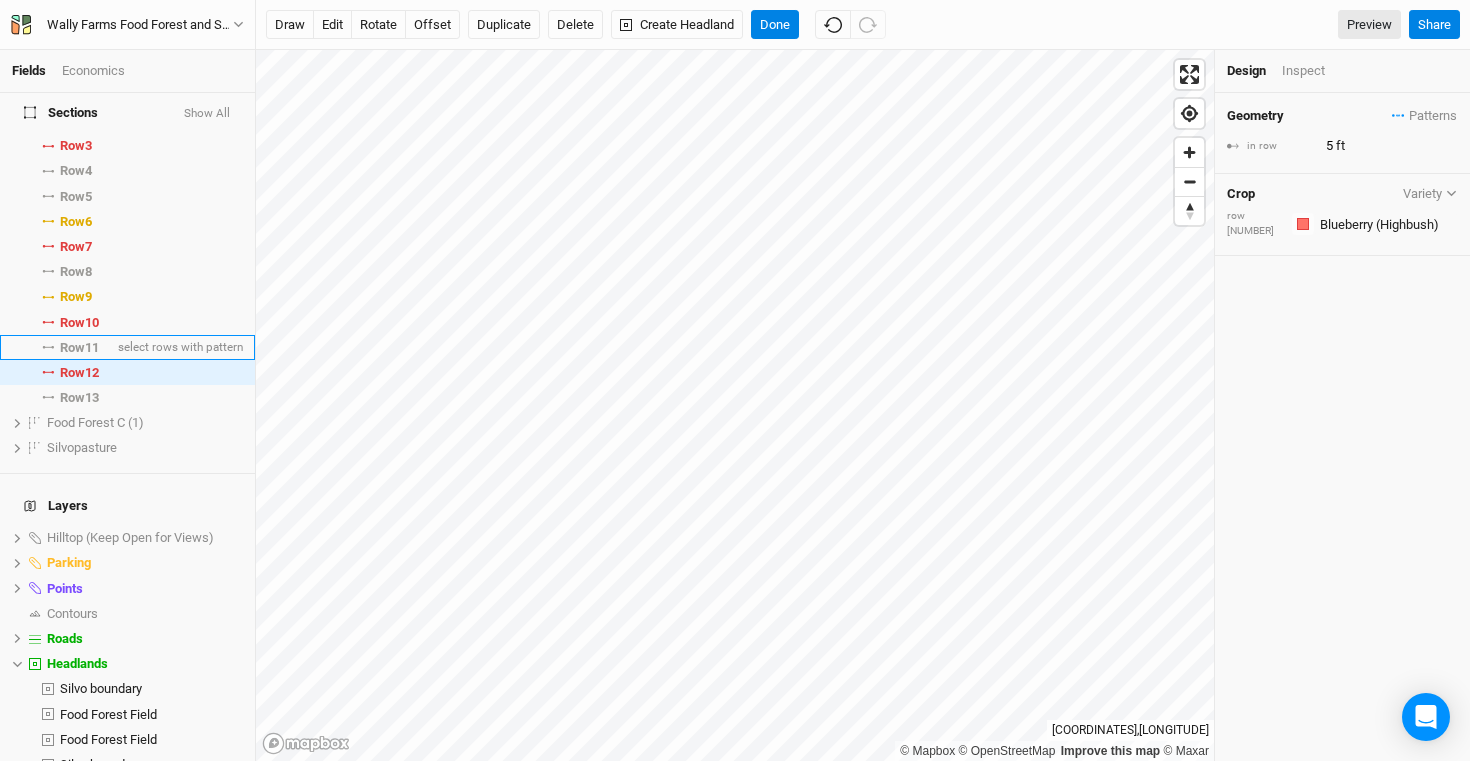 click on "Row  11" at bounding box center [79, 348] 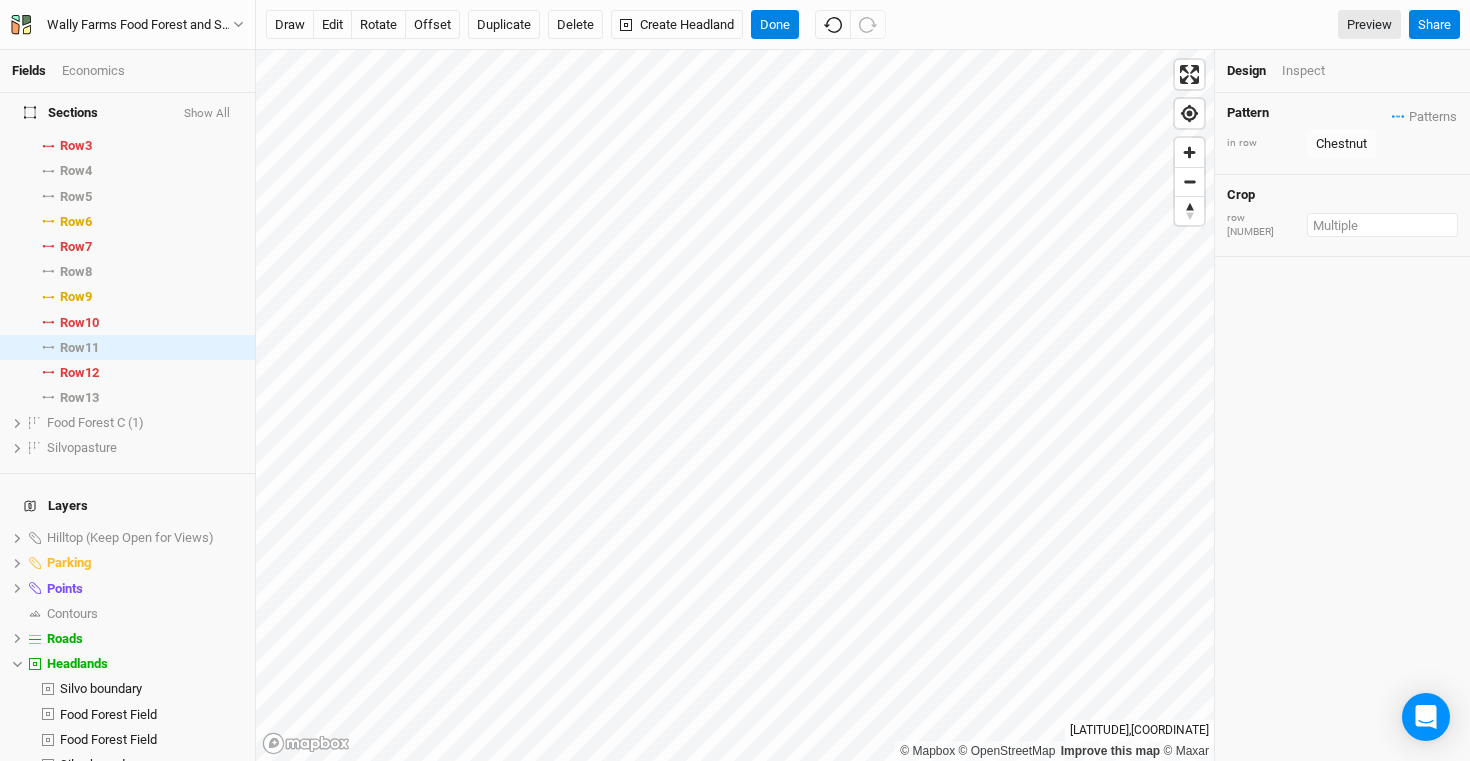 click at bounding box center [1382, 225] 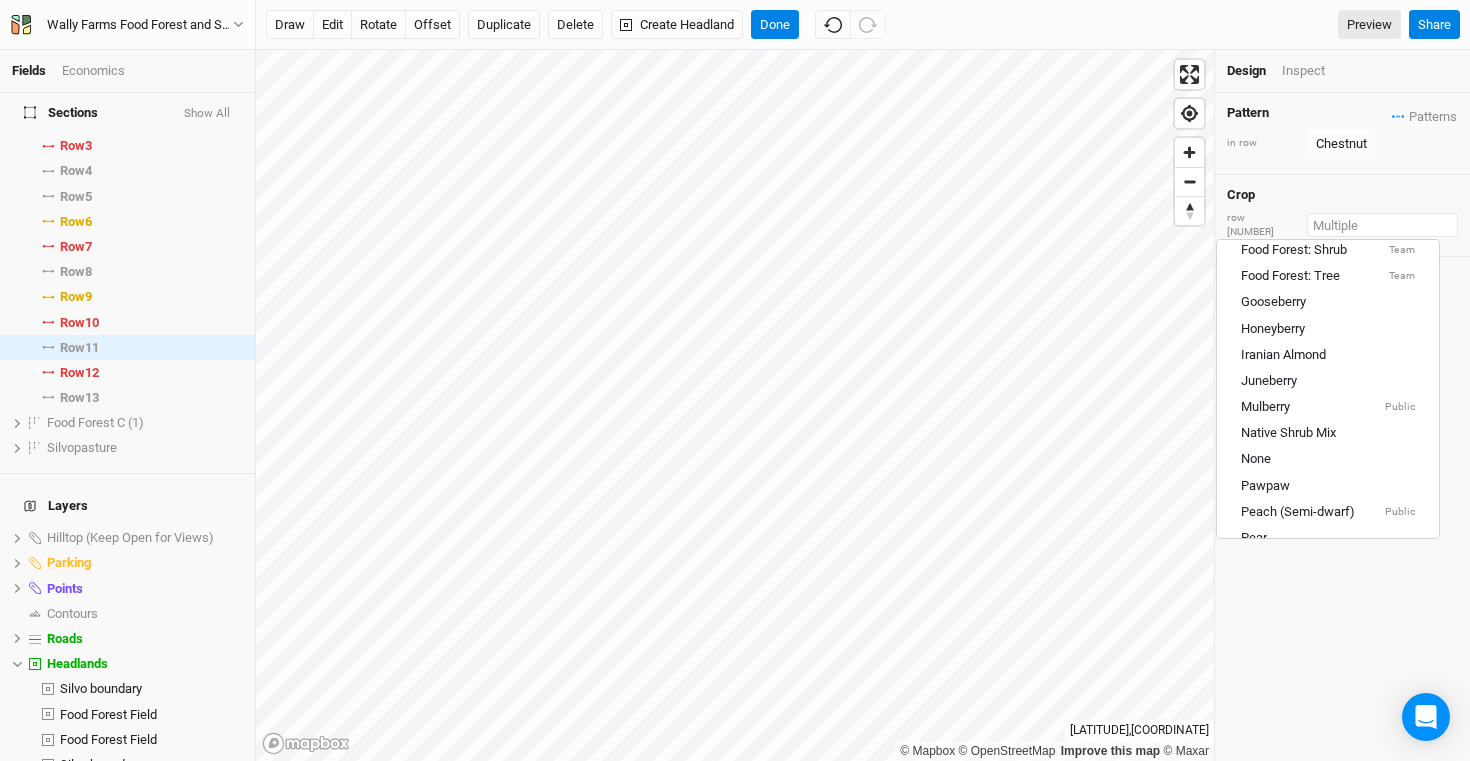 scroll, scrollTop: 625, scrollLeft: 0, axis: vertical 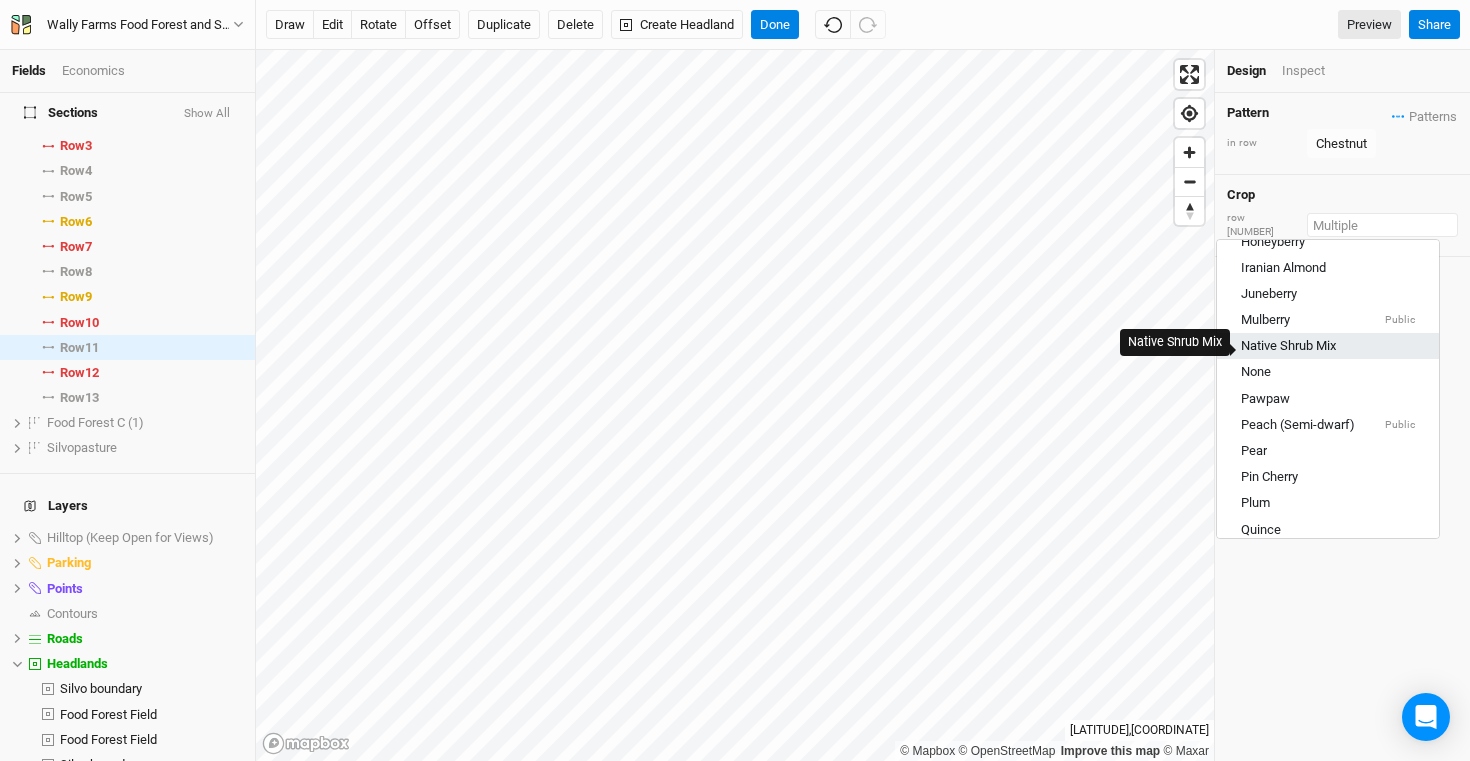 click on "Native Shrub Mix" at bounding box center (1288, 347) 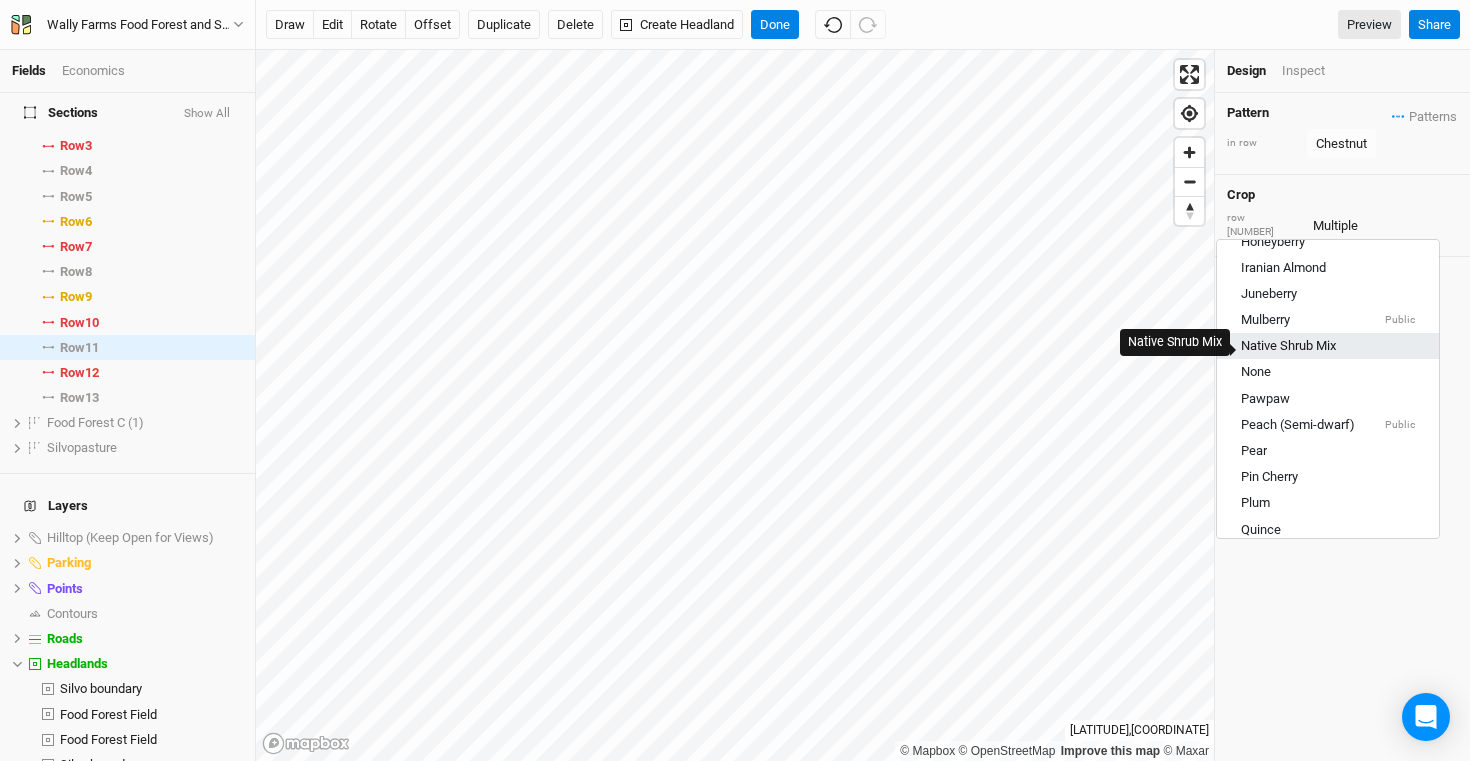 type 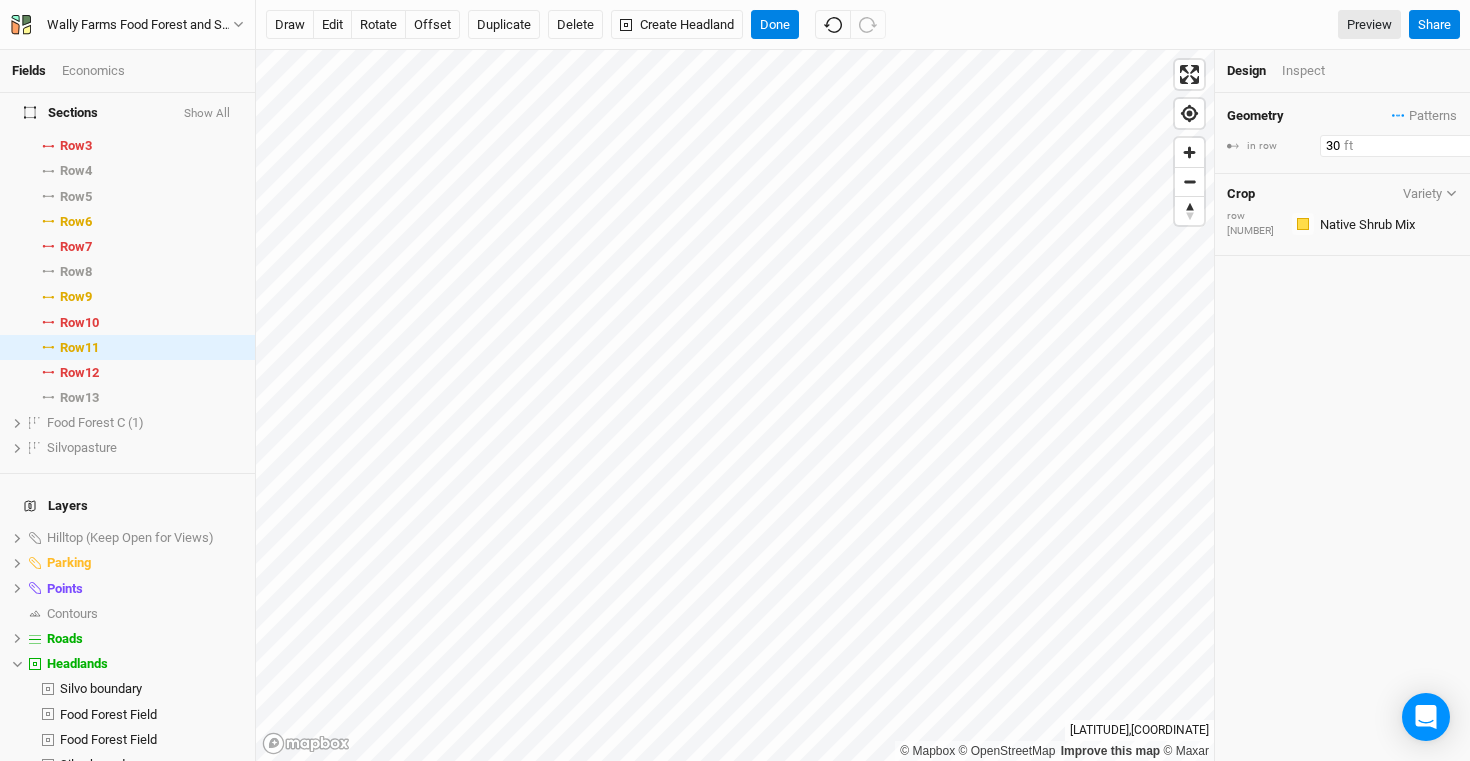 drag, startPoint x: 1351, startPoint y: 139, endPoint x: 1294, endPoint y: 140, distance: 57.00877 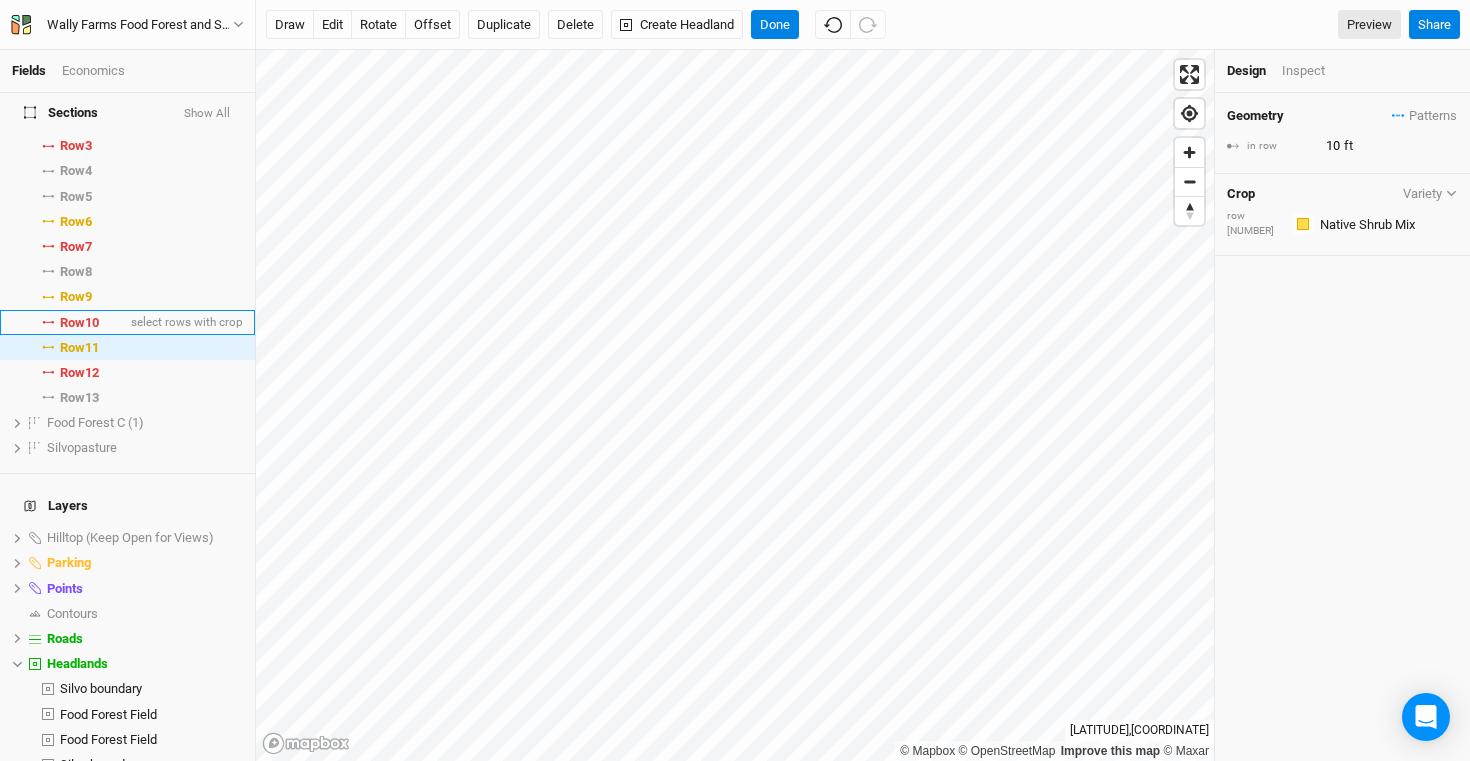 click on "[ROW]" at bounding box center [79, 323] 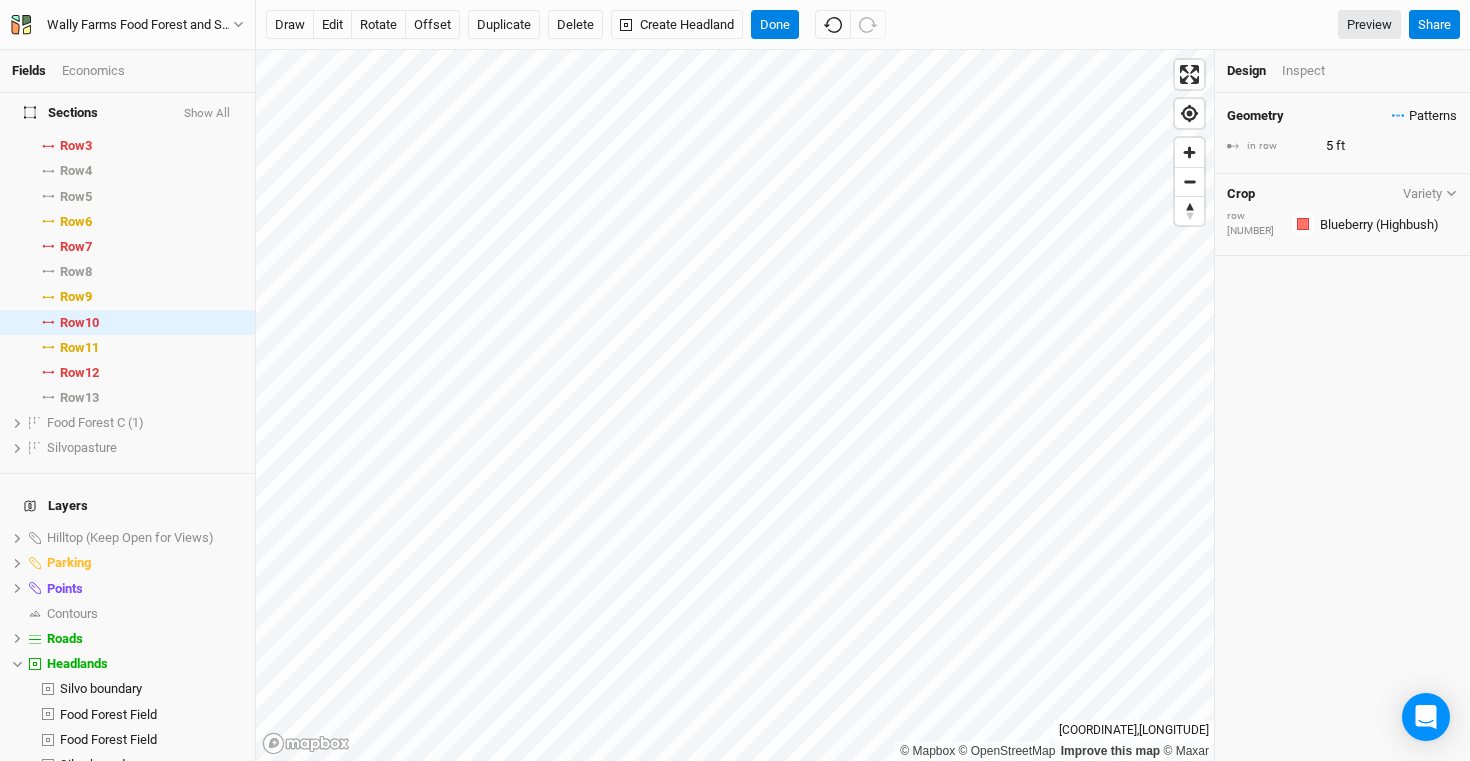 click on "Patterns" at bounding box center (1424, 116) 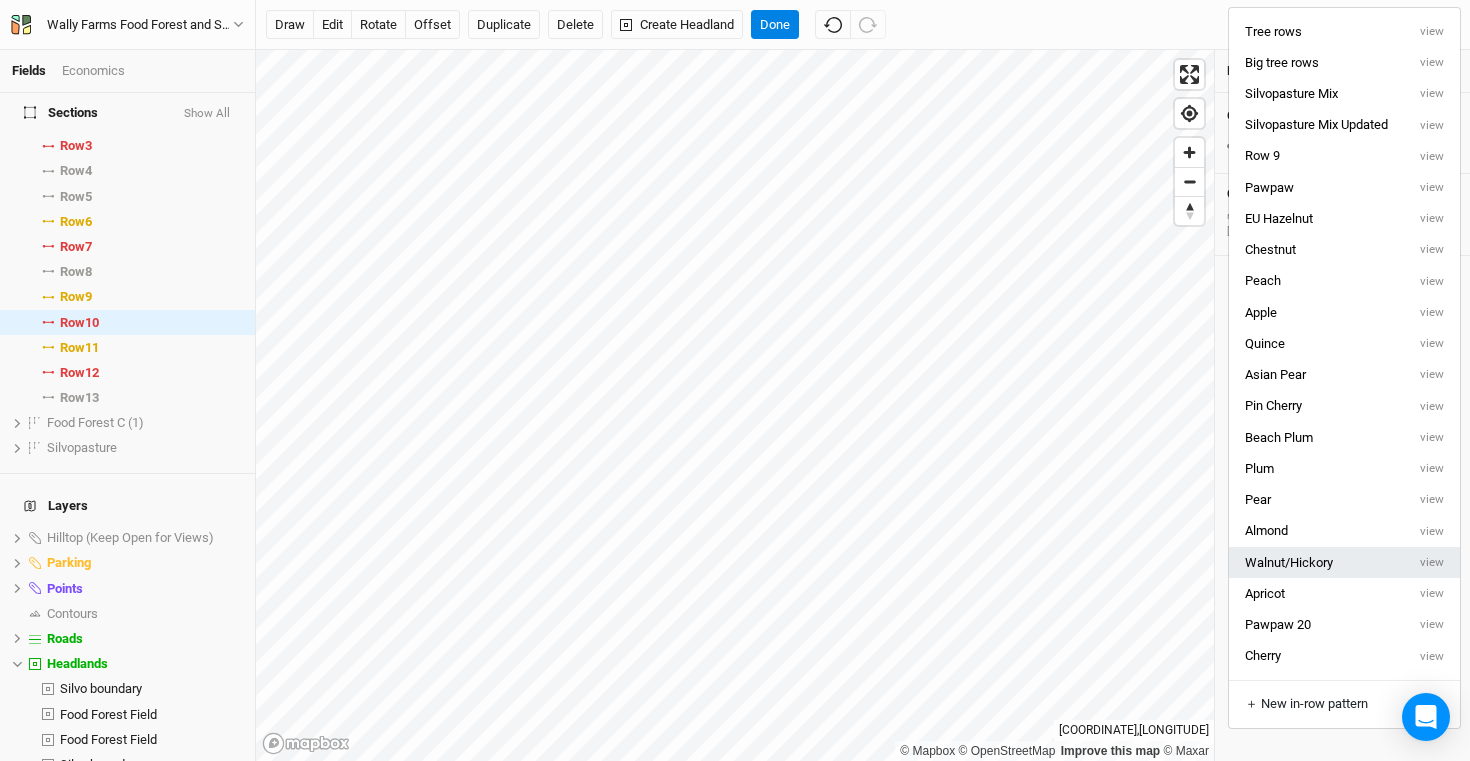 click on "Walnut/Hickory" at bounding box center (1317, 562) 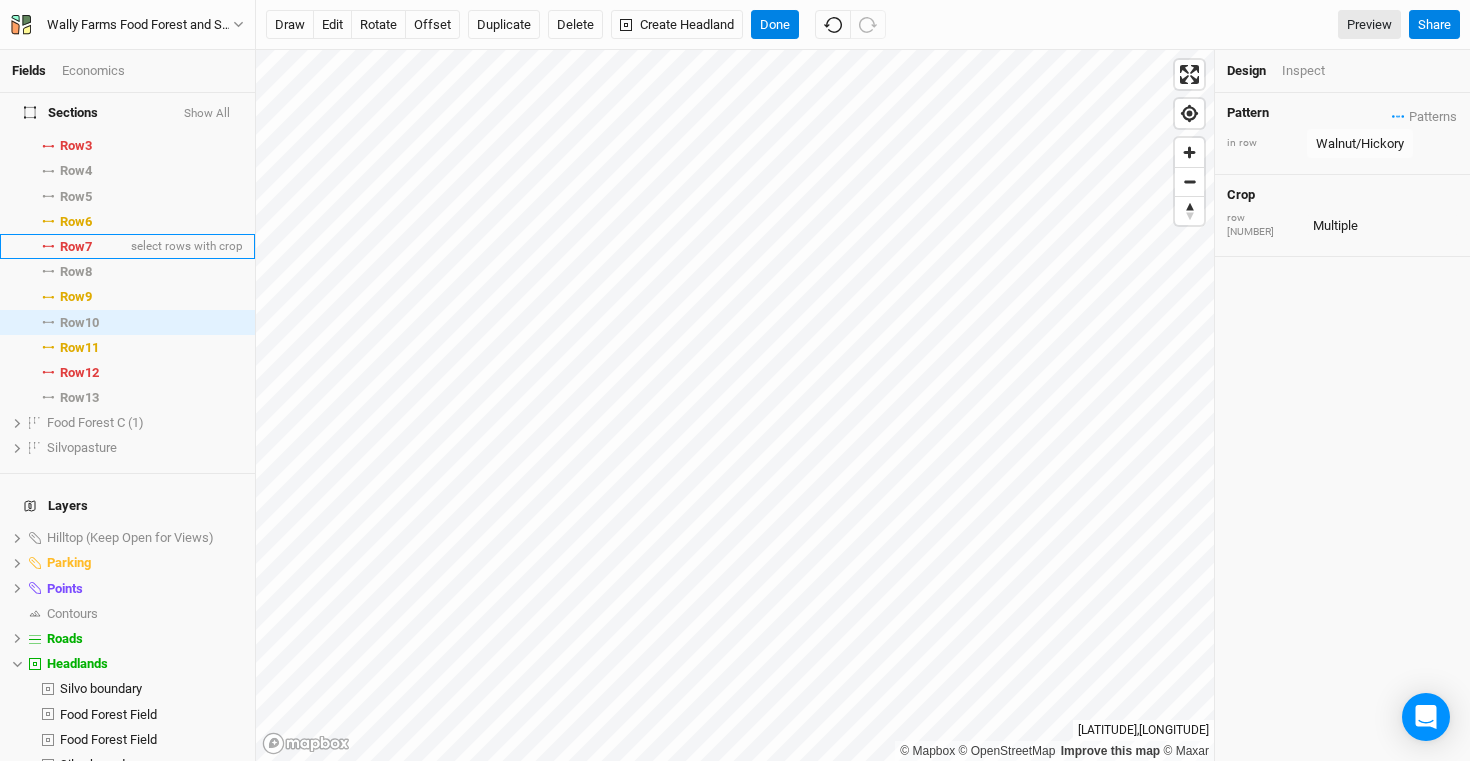 click on "Row  7" at bounding box center (76, 247) 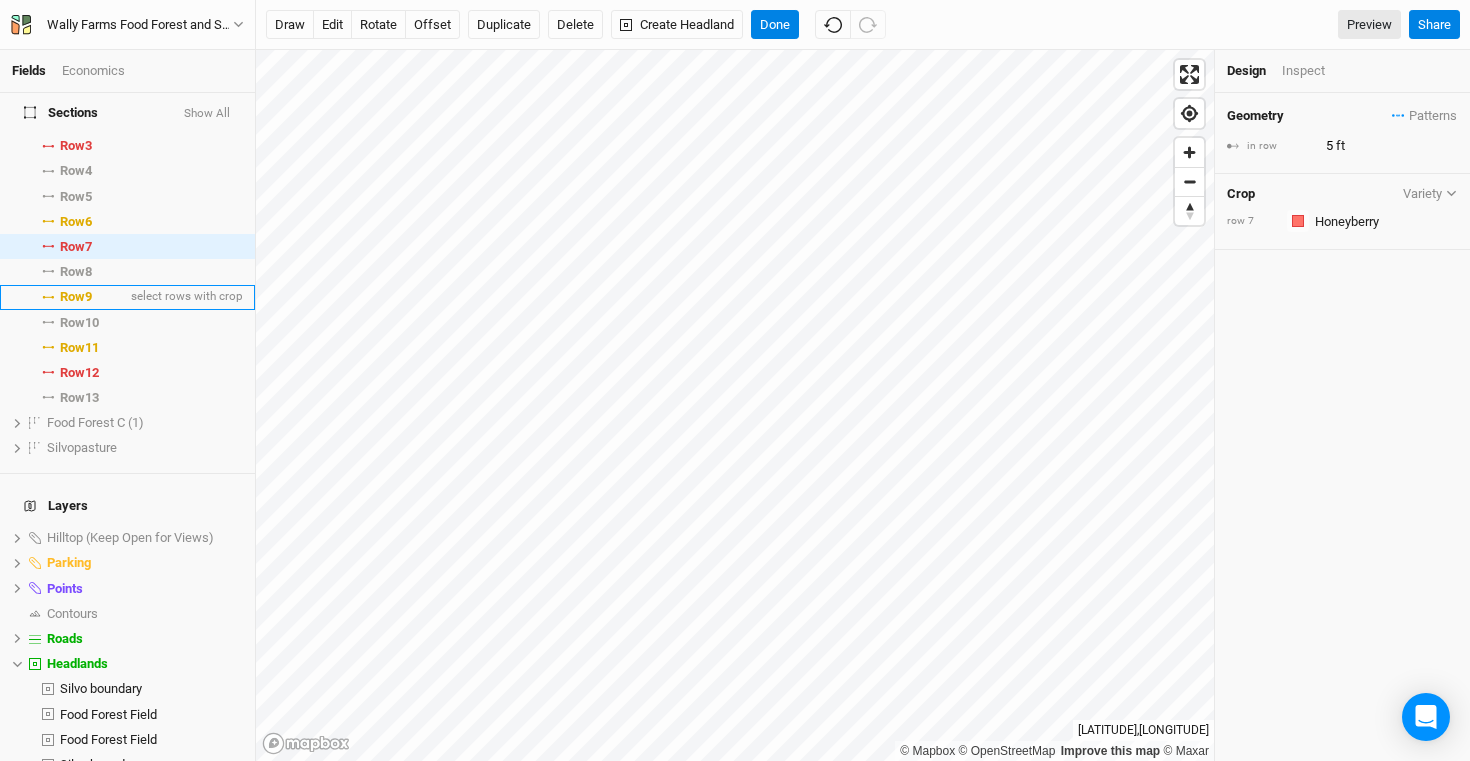click on "Row  9" at bounding box center [76, 297] 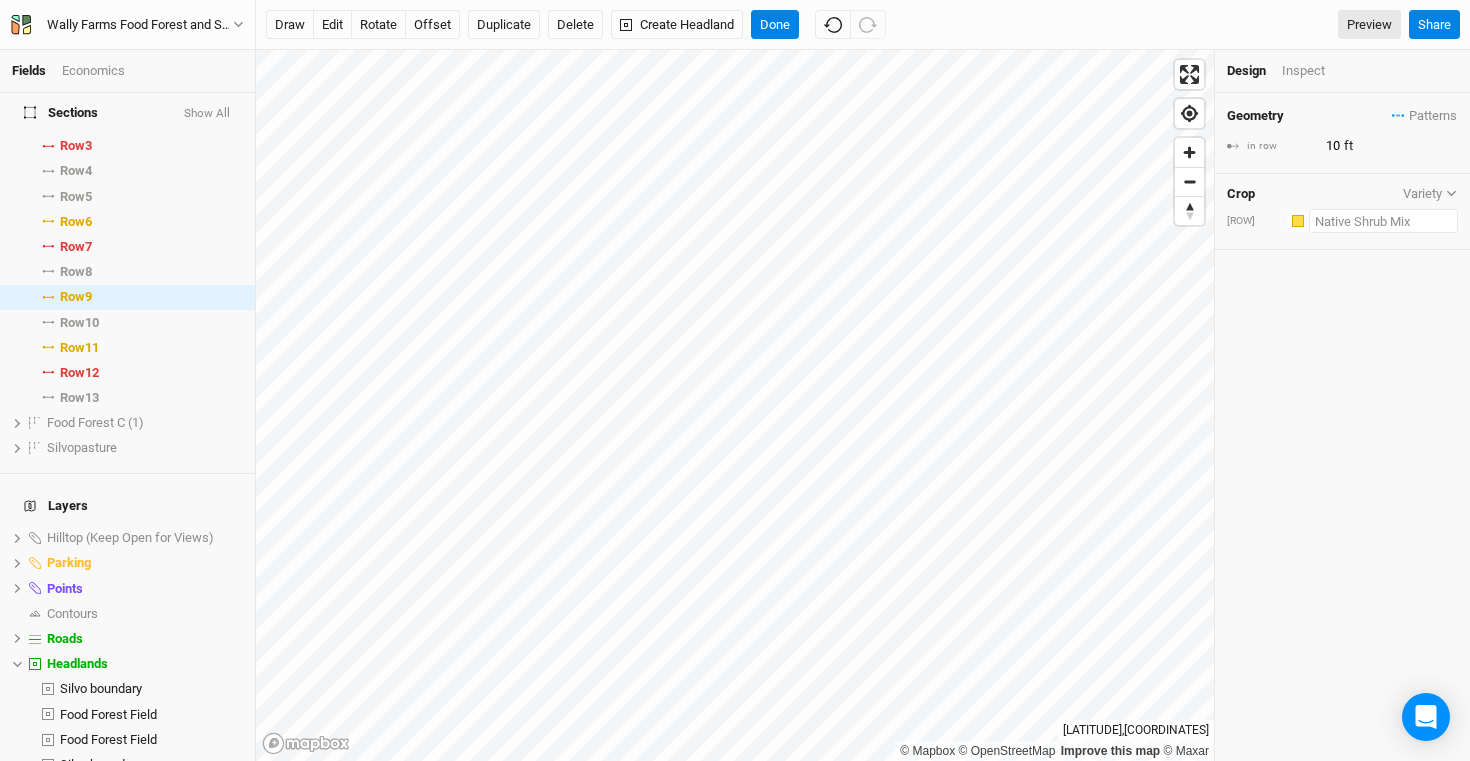 click at bounding box center (1383, 221) 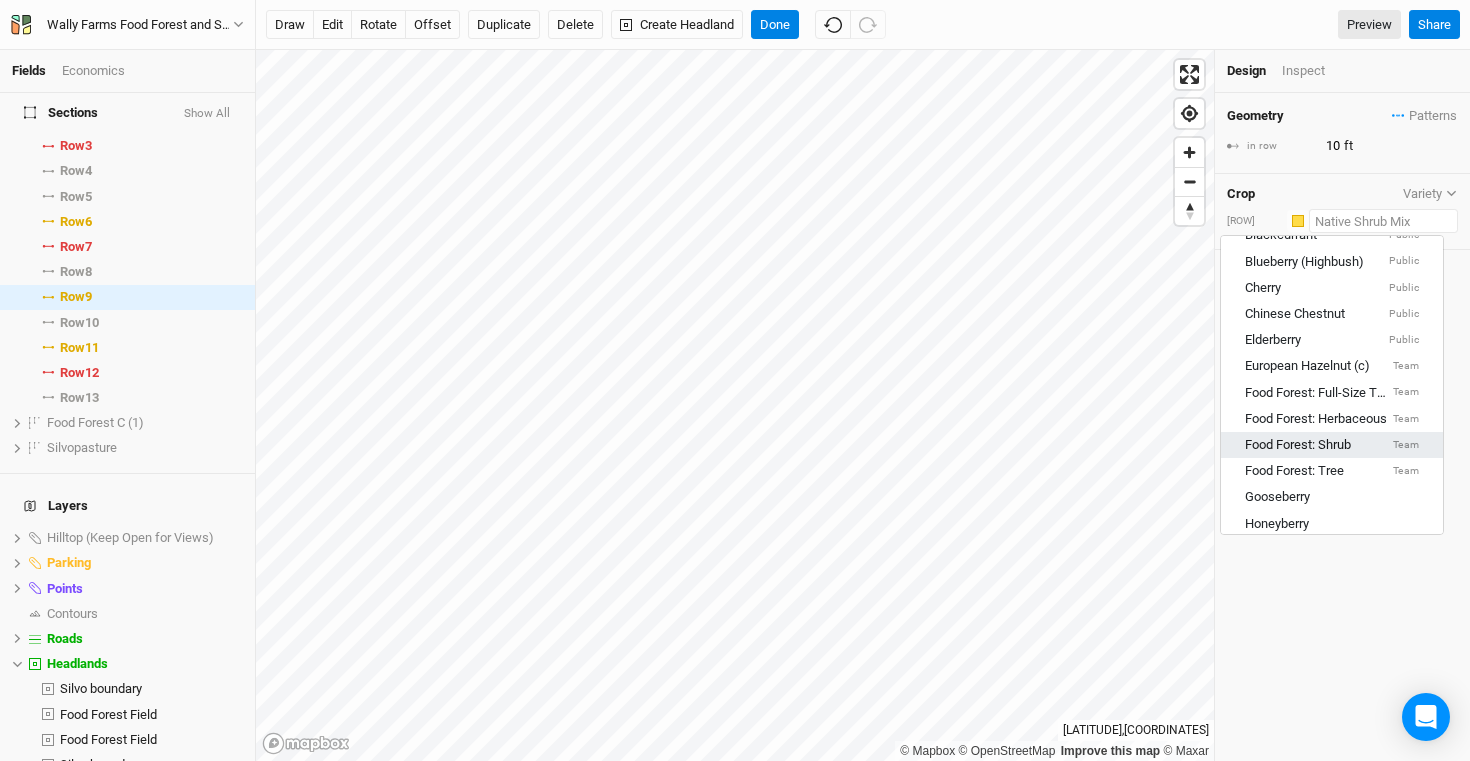 scroll, scrollTop: 477, scrollLeft: 0, axis: vertical 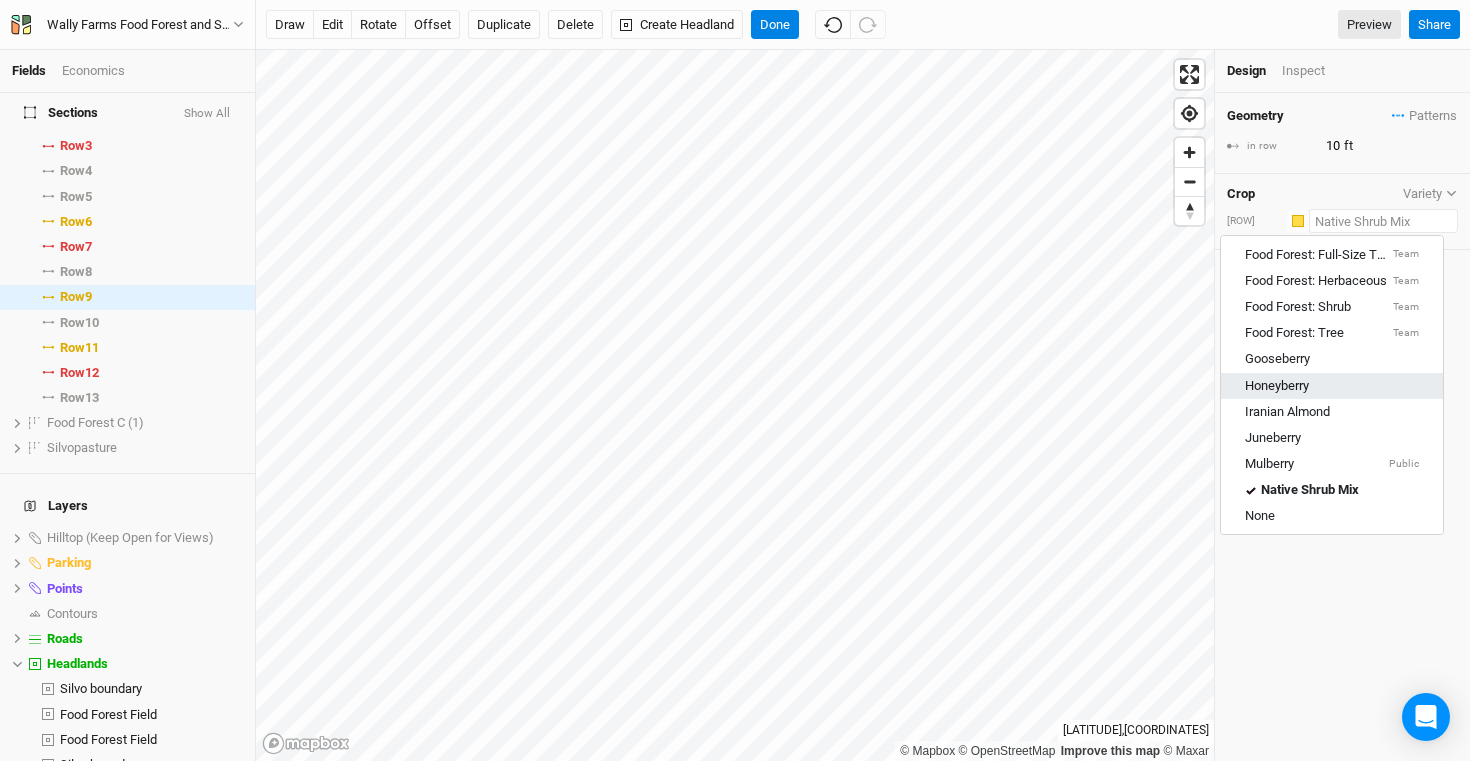 click on "Honeyberry" at bounding box center [1332, 386] 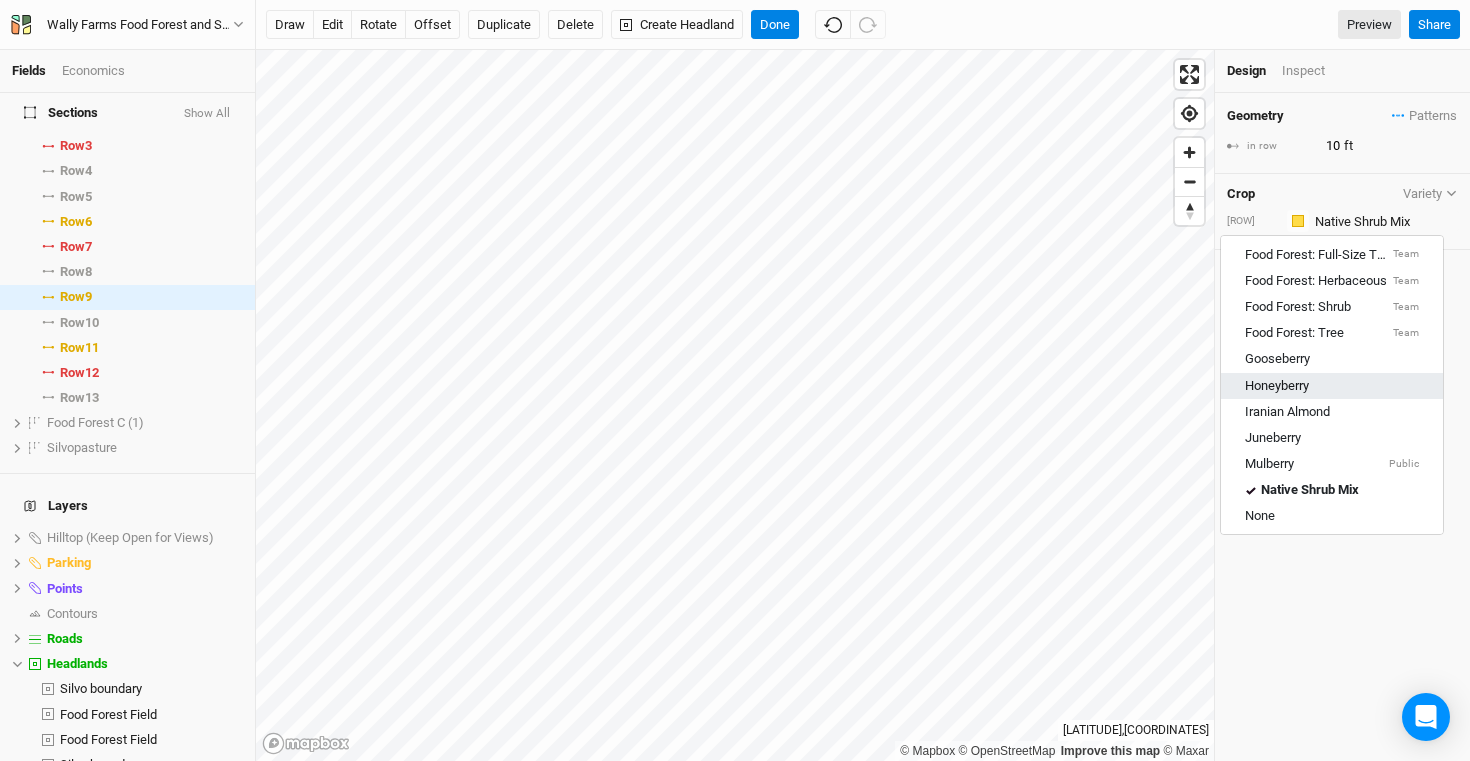 type on "30" 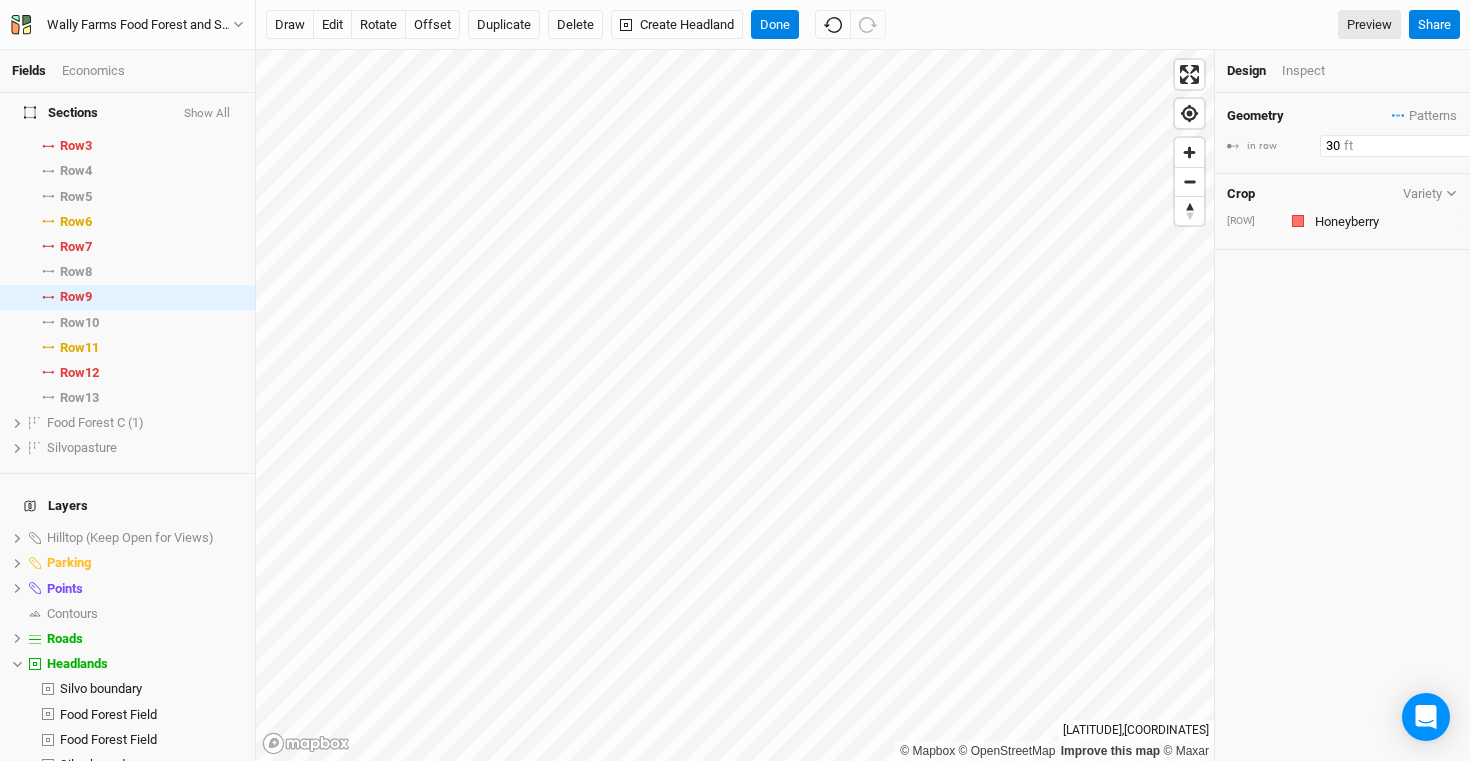 drag, startPoint x: 1341, startPoint y: 143, endPoint x: 1255, endPoint y: 130, distance: 86.977005 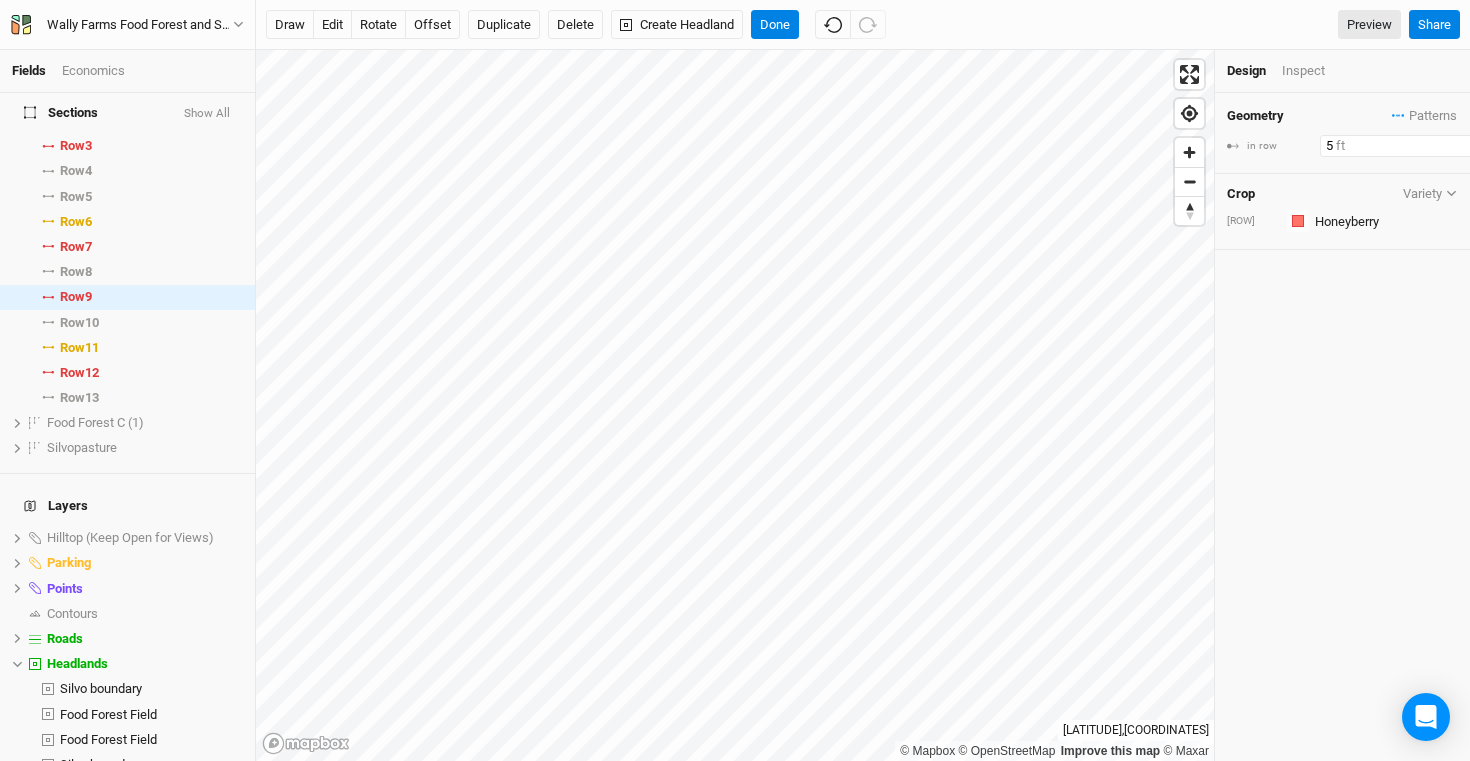 type on "5" 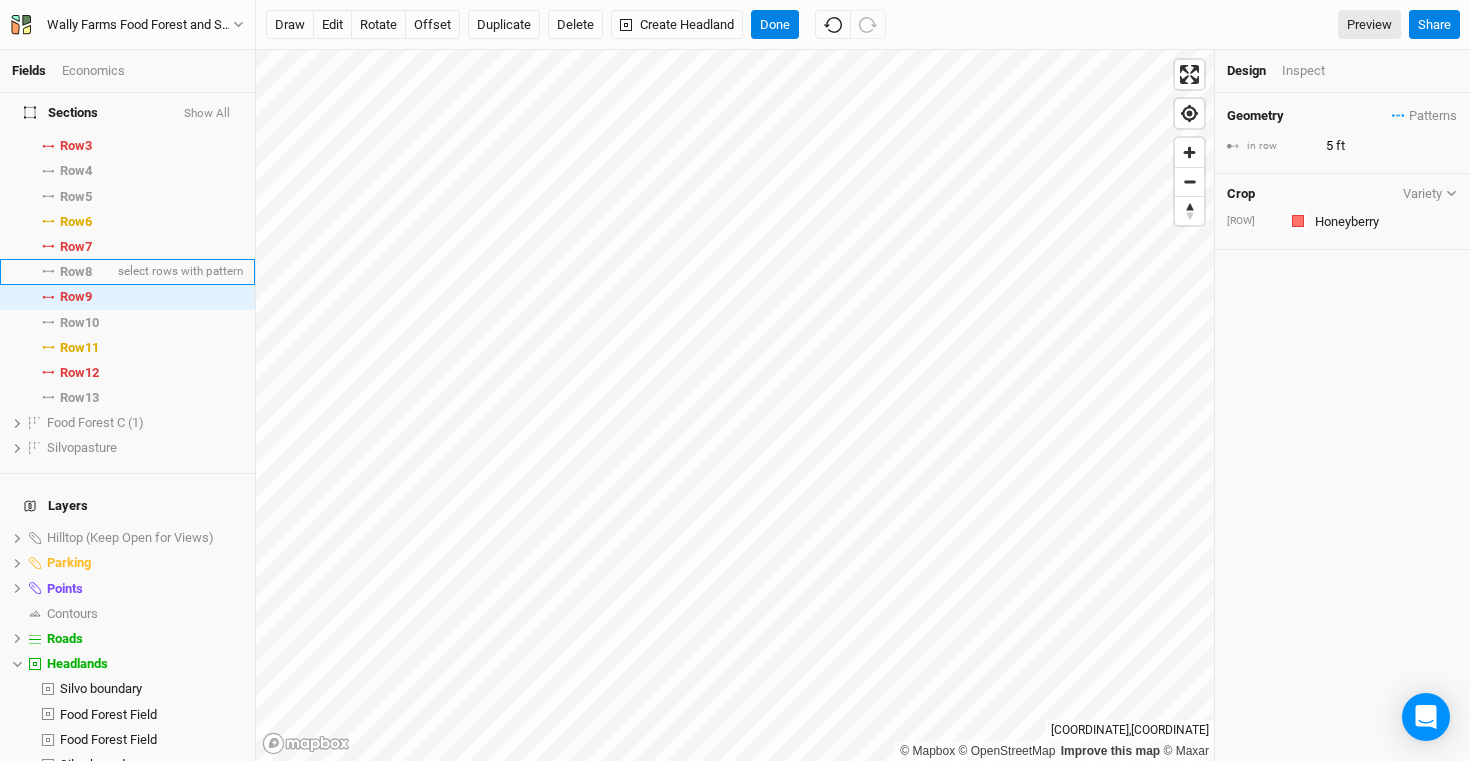 click on "Row  8" at bounding box center (76, 272) 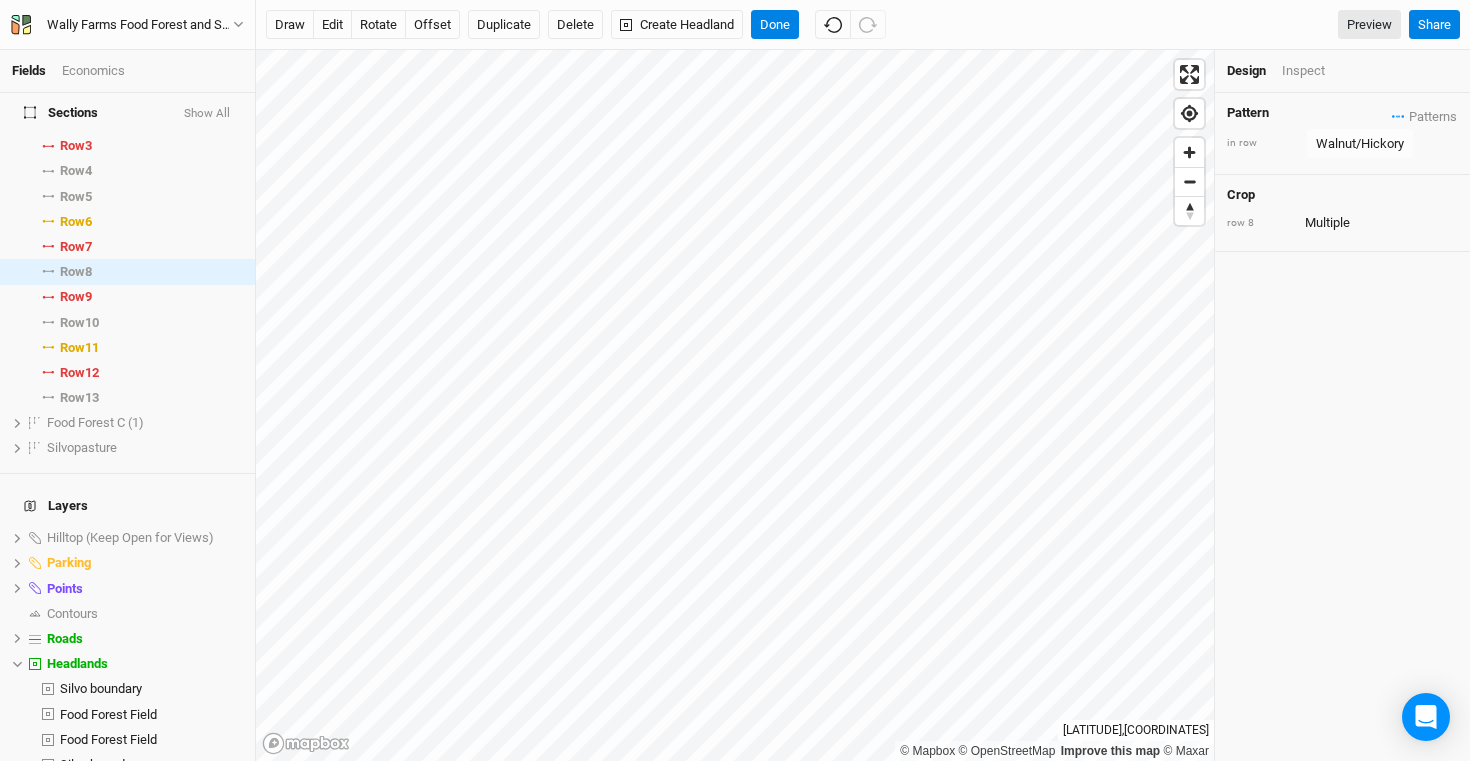 click on "Crop row 8" at bounding box center (1342, 213) 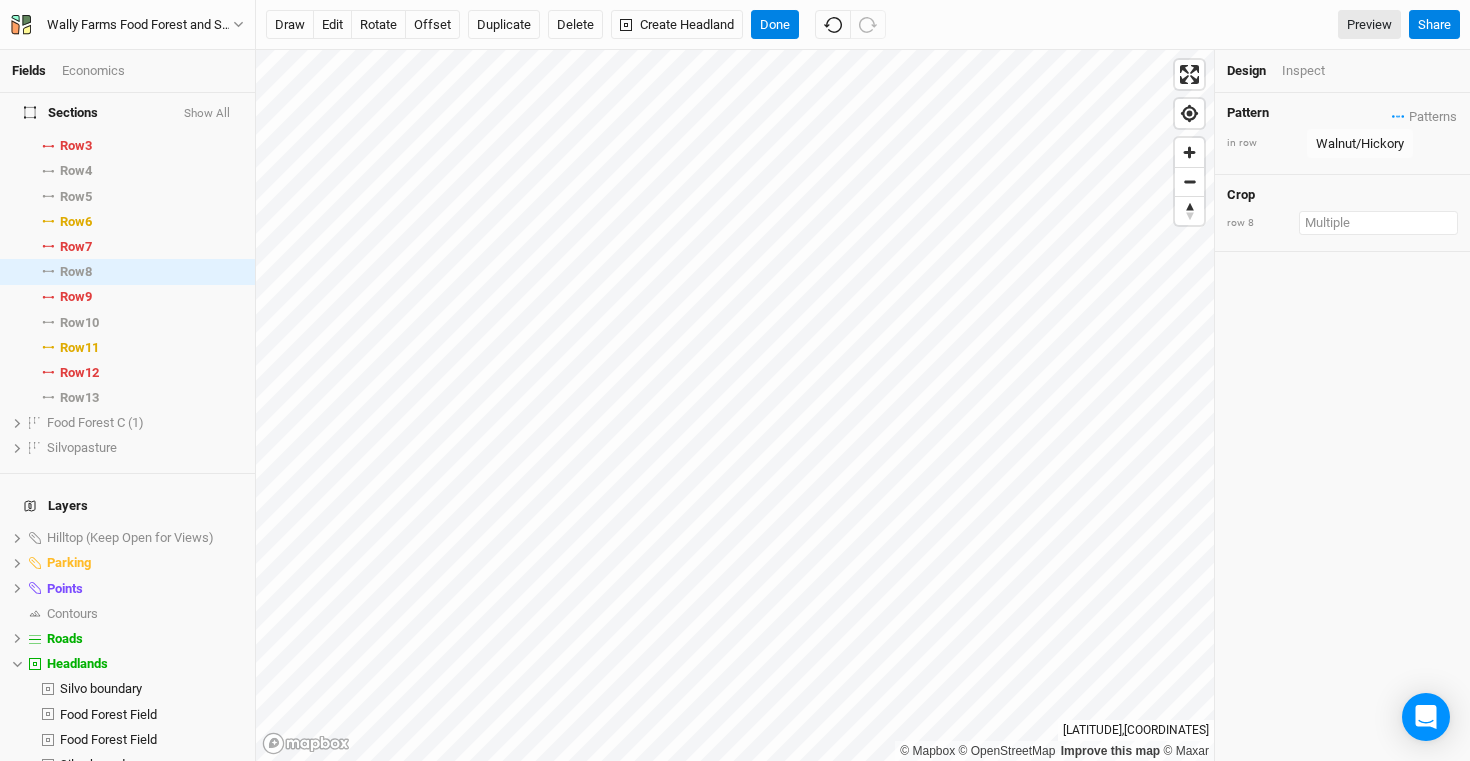 click at bounding box center (1378, 223) 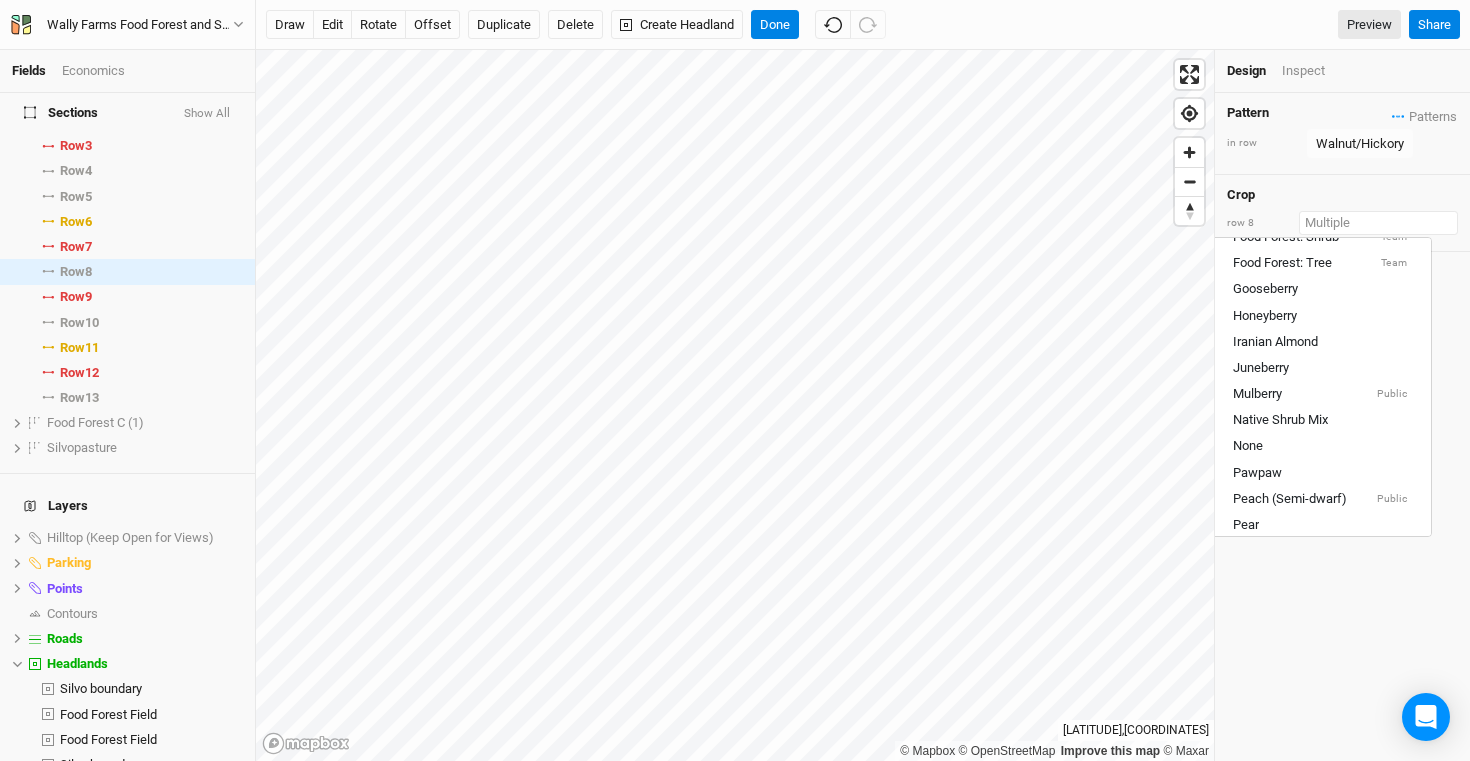 scroll, scrollTop: 518, scrollLeft: 0, axis: vertical 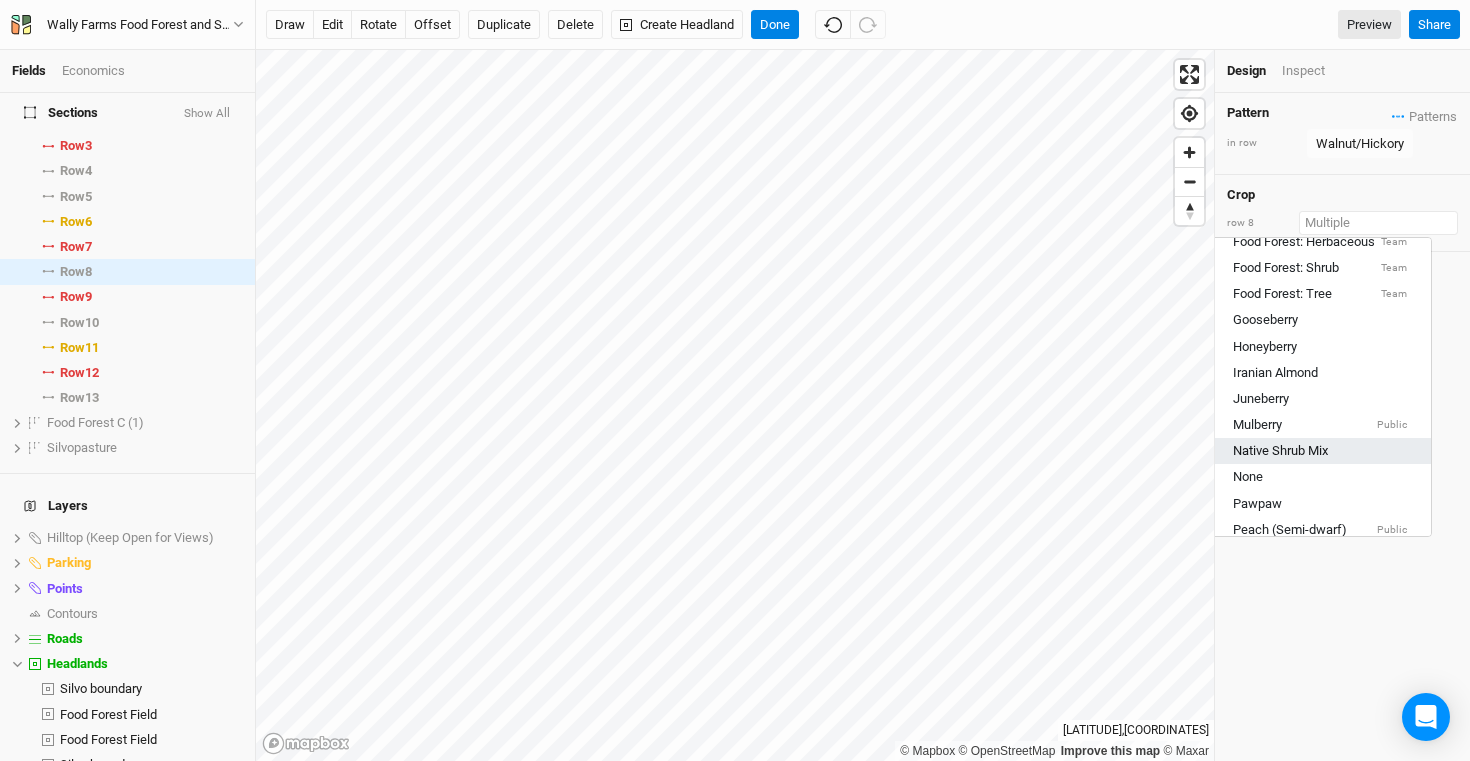 click on "Native Shrub Mix" at bounding box center [1320, 451] 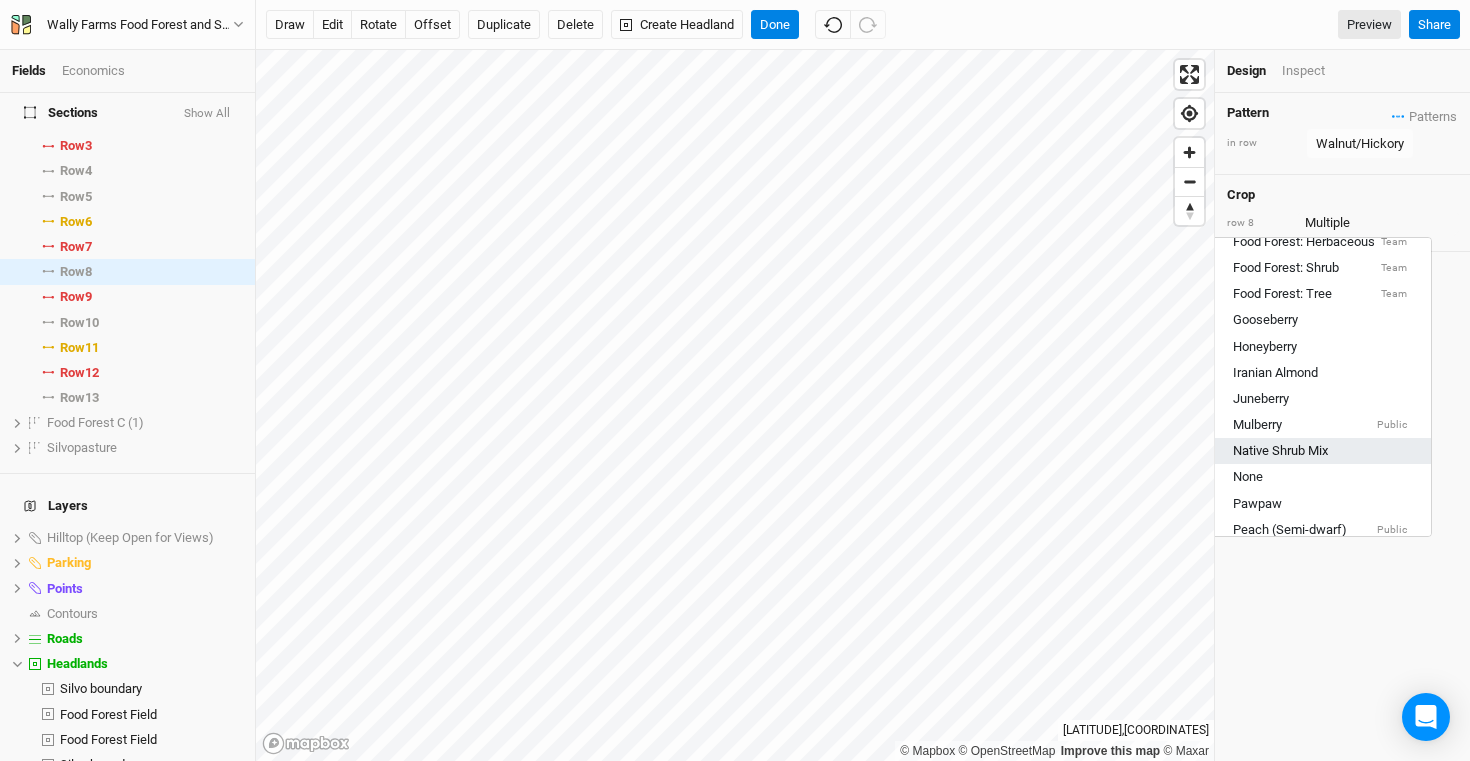 type 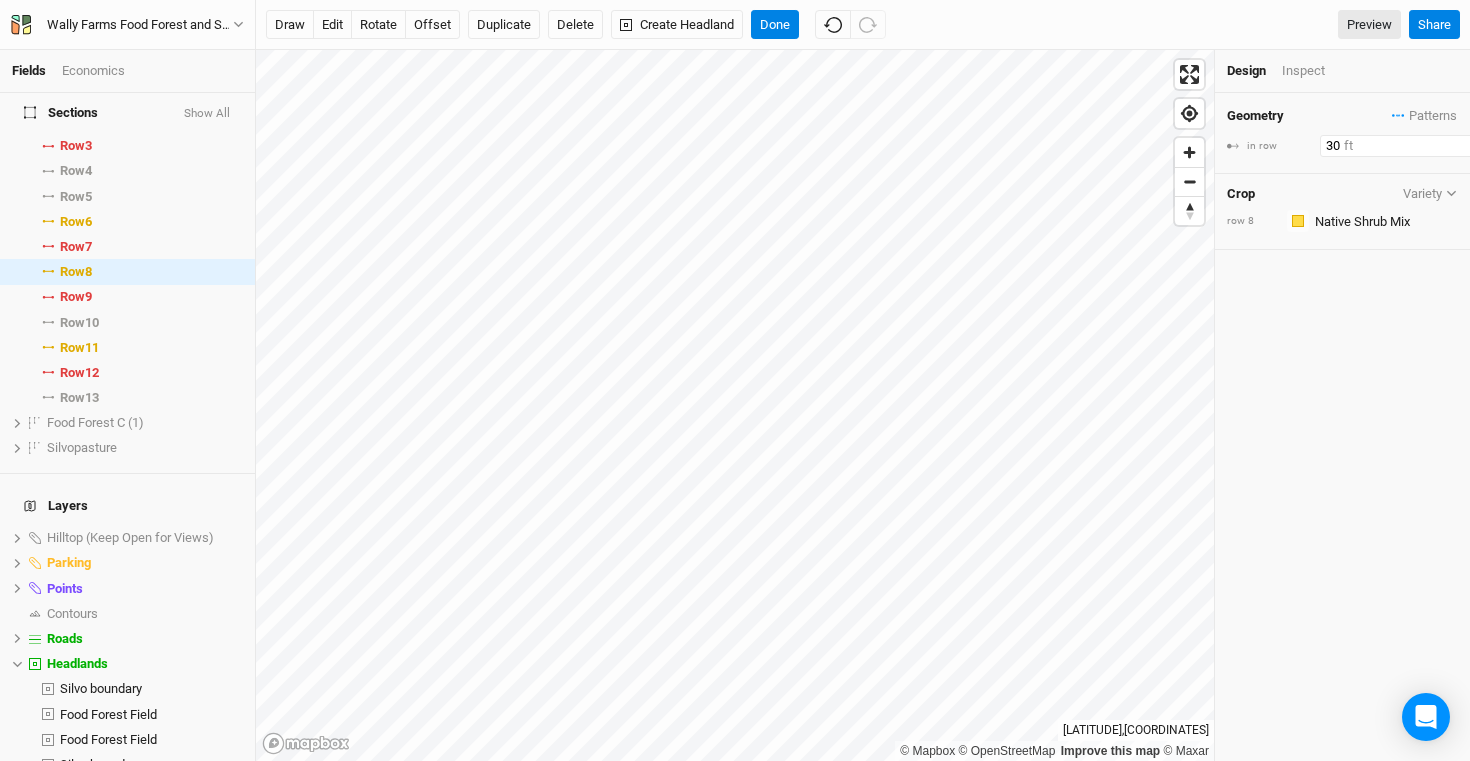 drag, startPoint x: 1355, startPoint y: 141, endPoint x: 1281, endPoint y: 142, distance: 74.00676 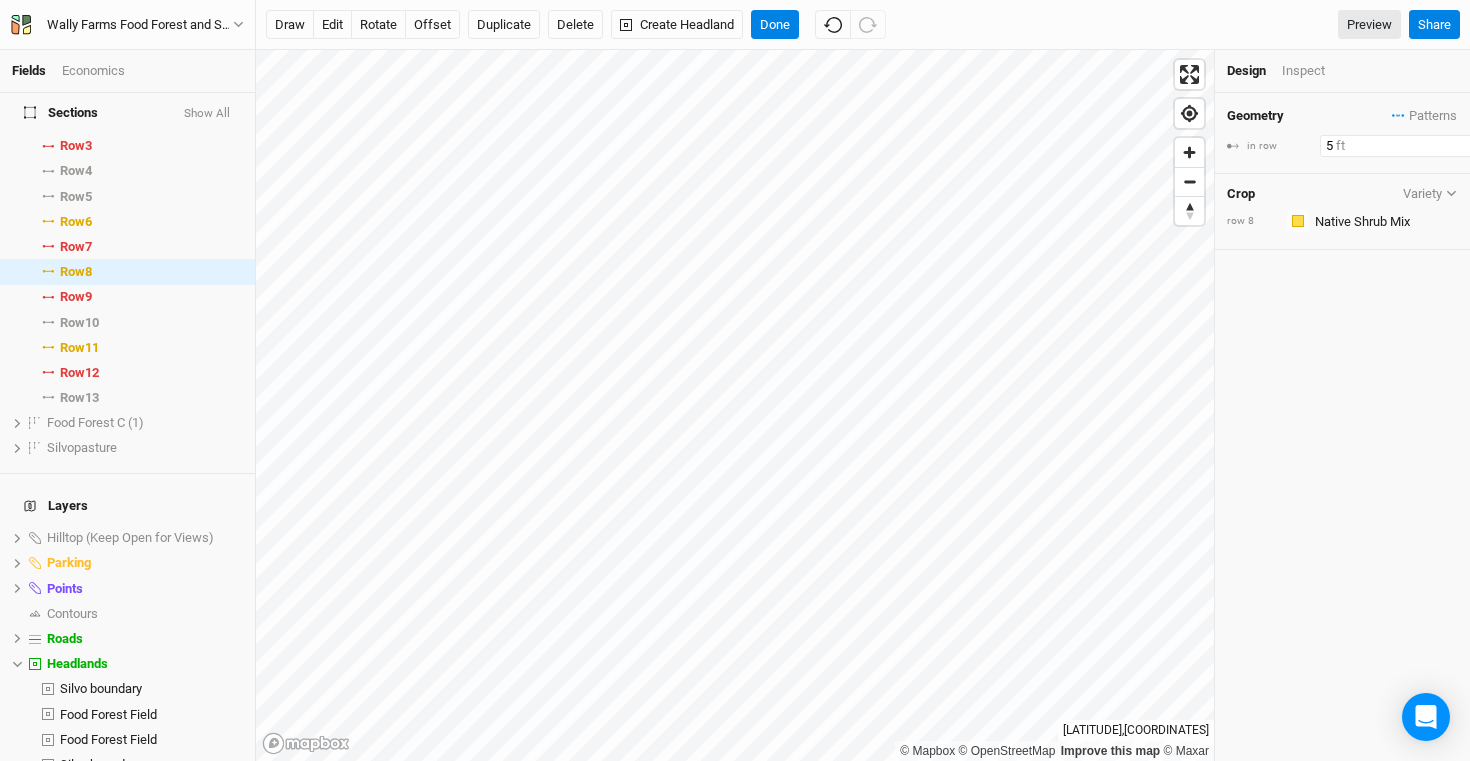 type on "5" 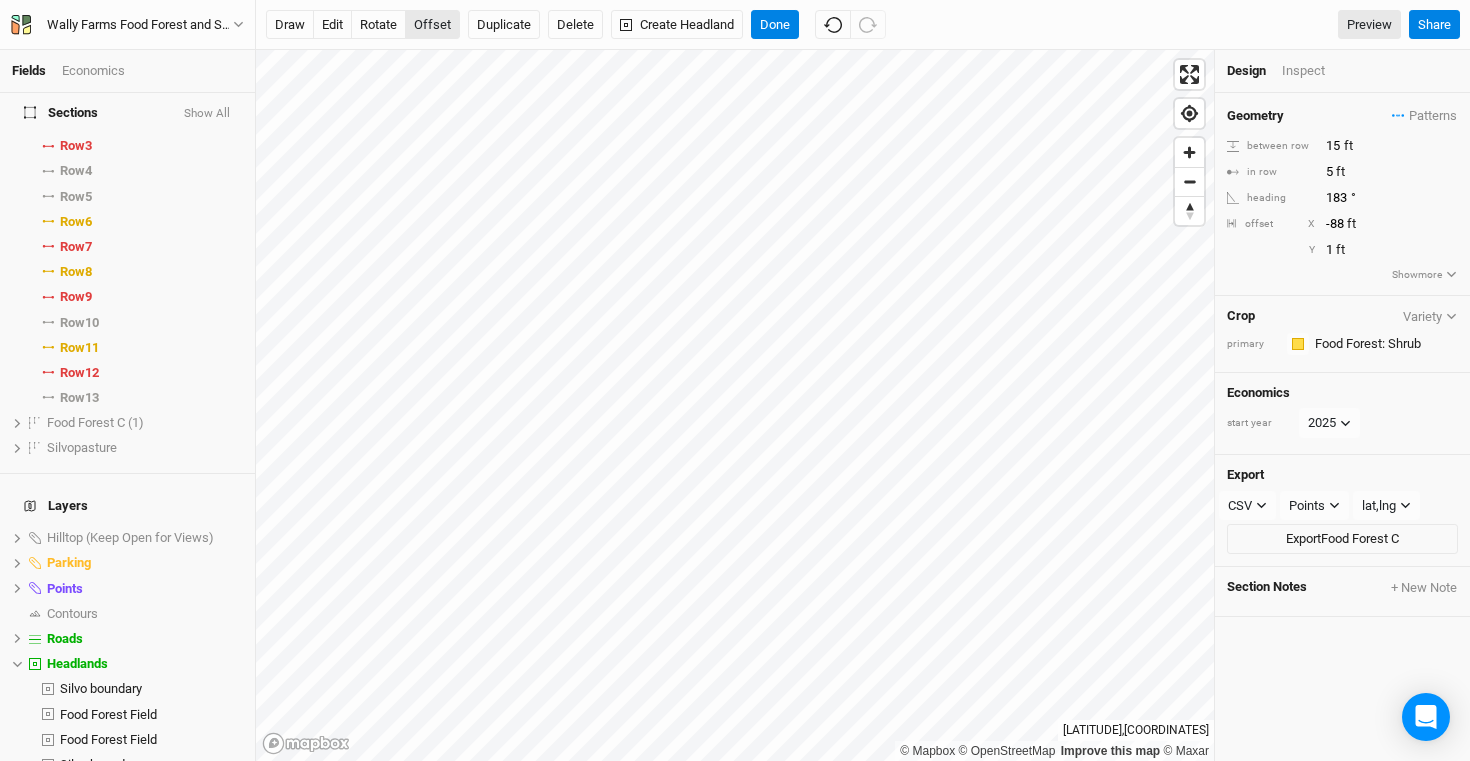 click on "offset" at bounding box center (432, 25) 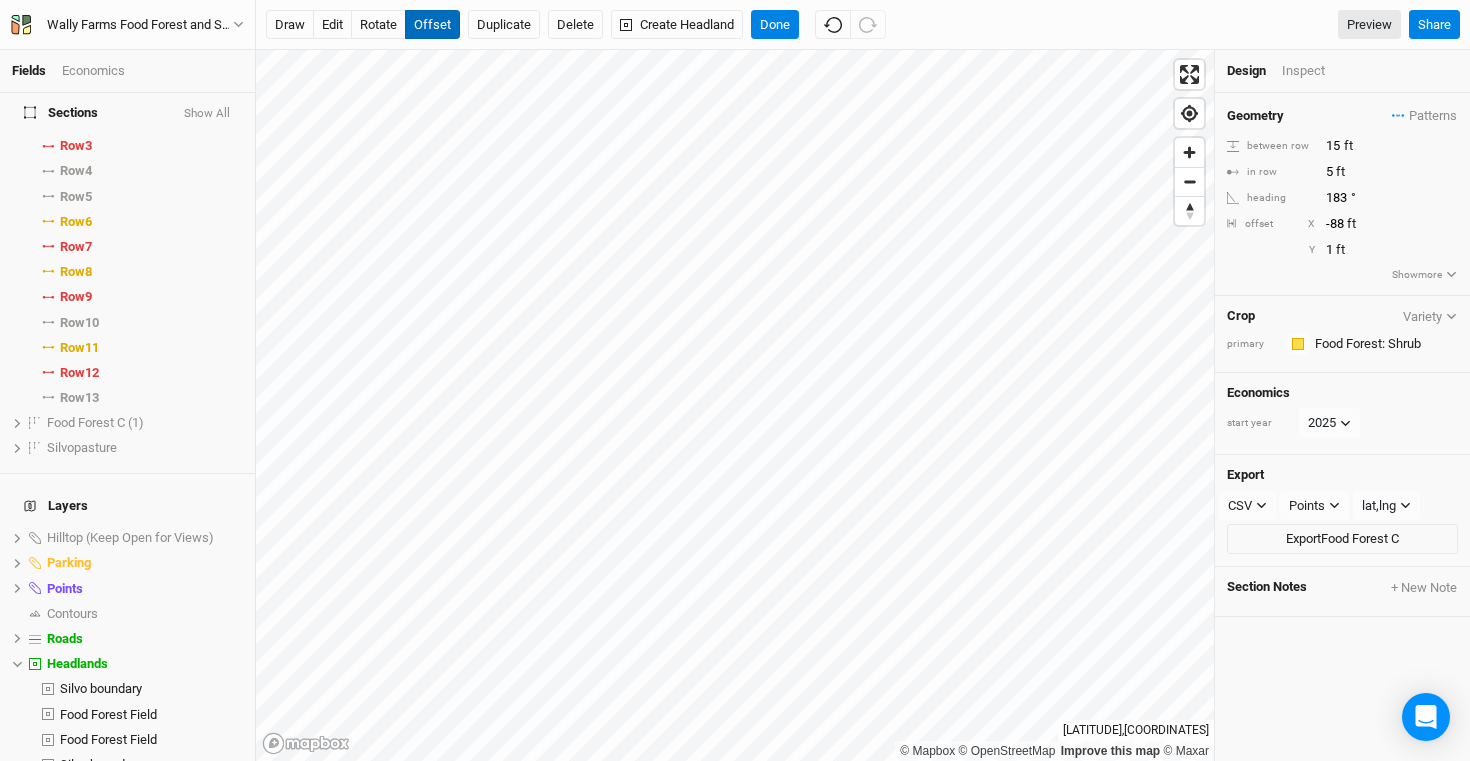 type 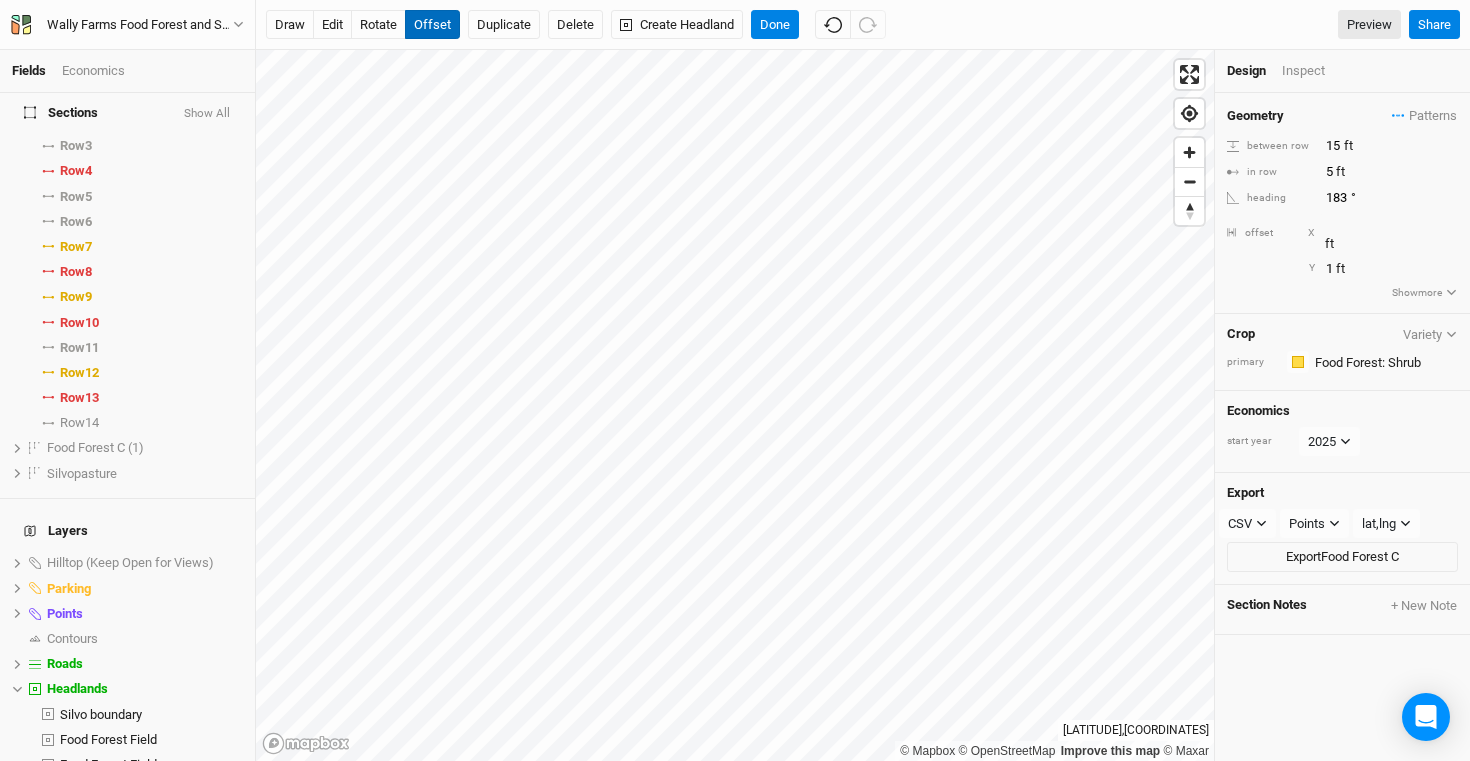 type on "-99" 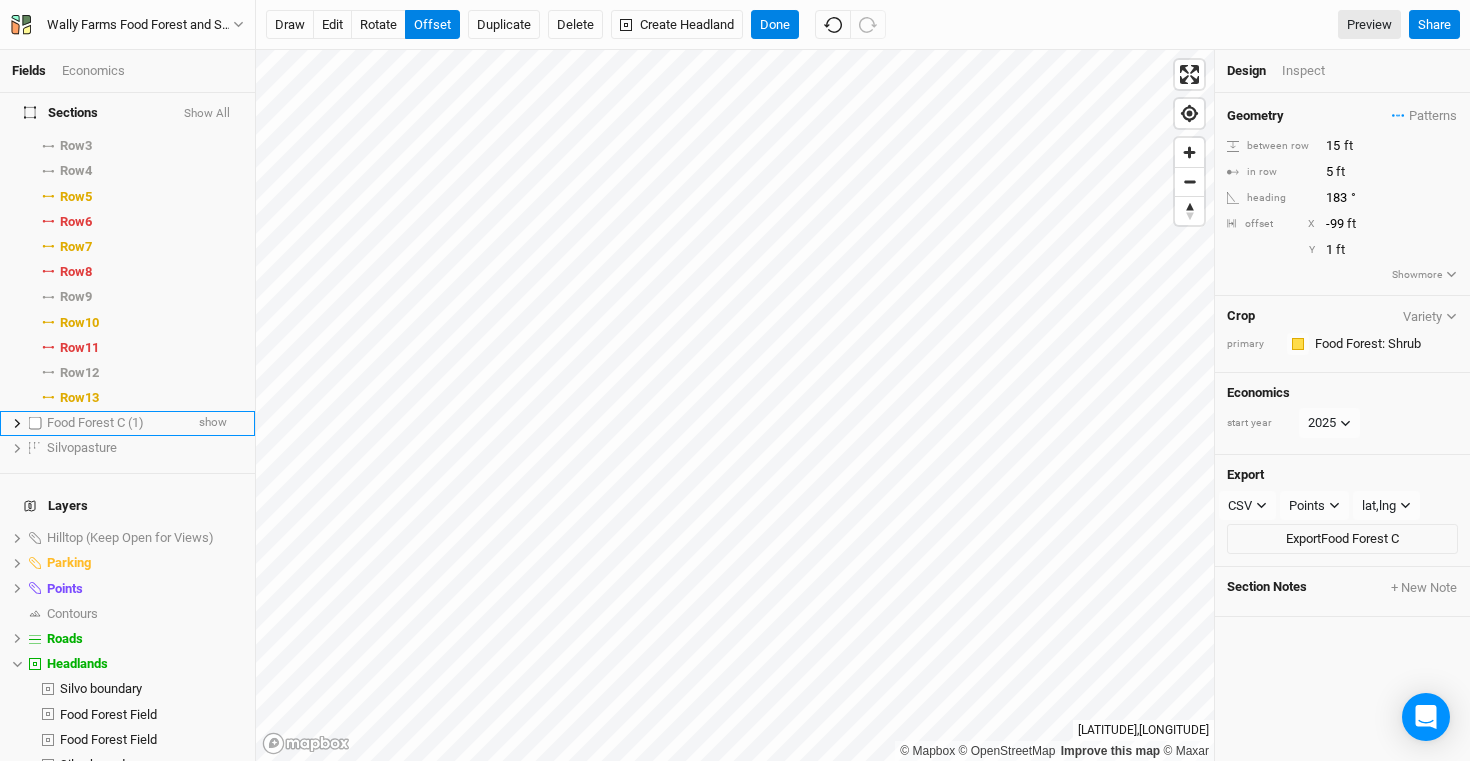 click 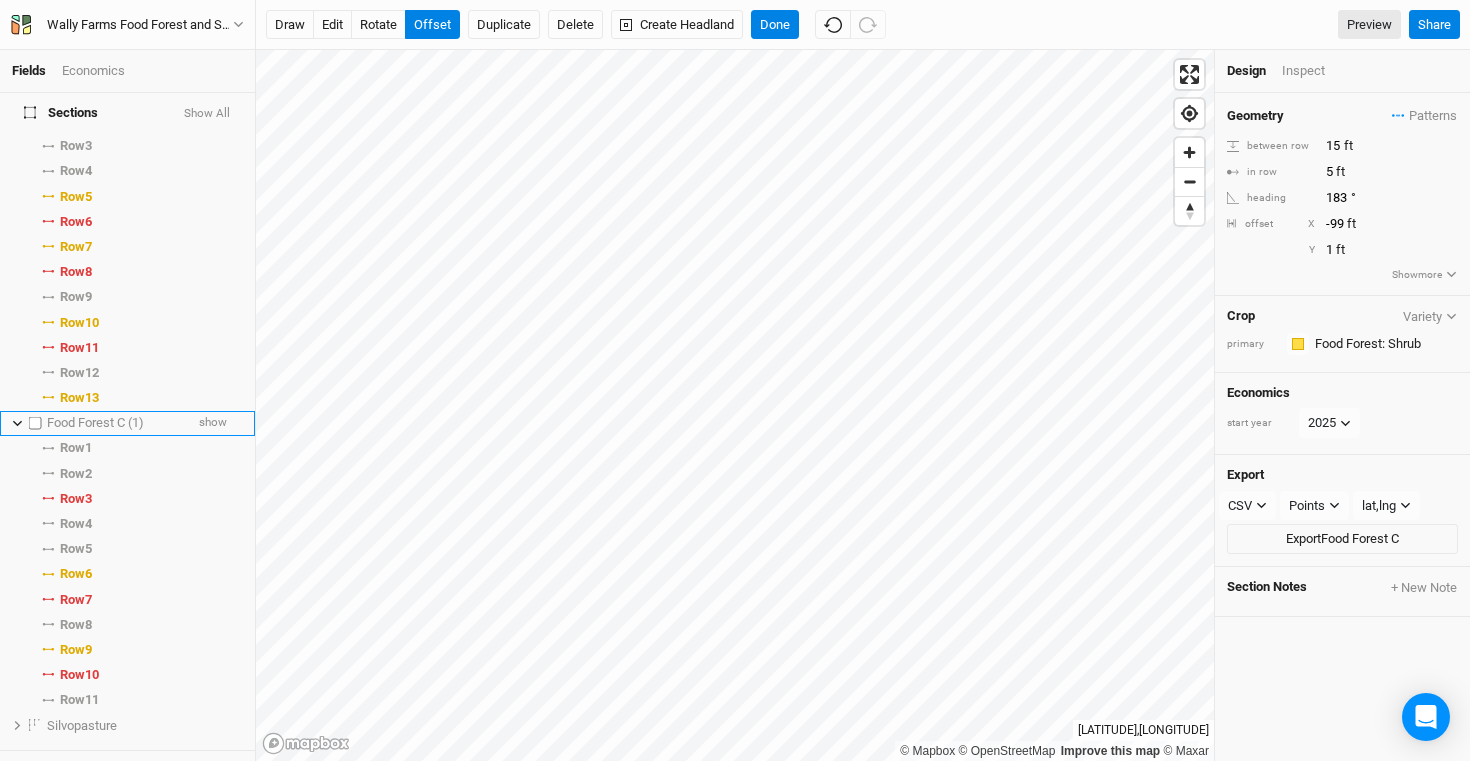 click on "Food Forest C (1)" at bounding box center (95, 422) 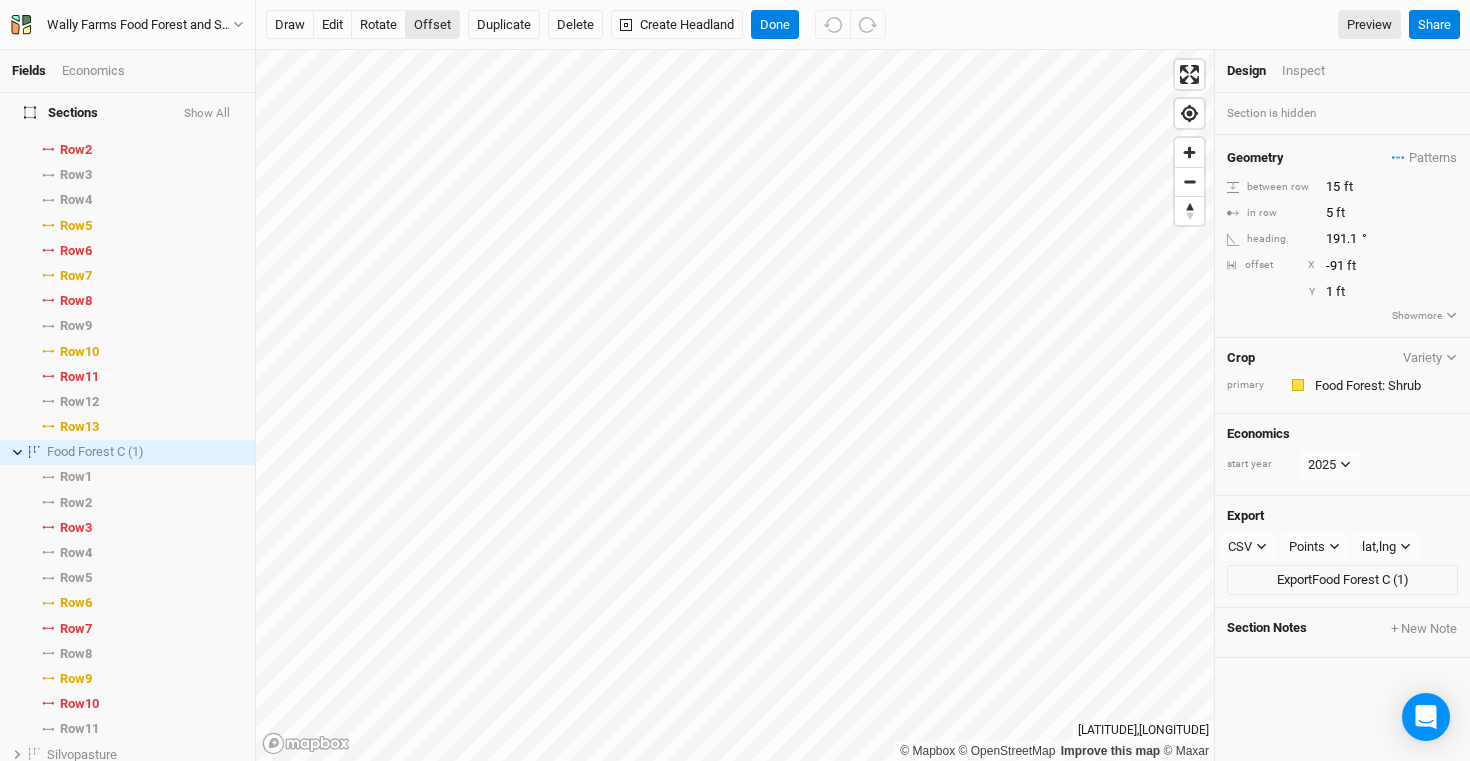 click on "offset" at bounding box center [432, 25] 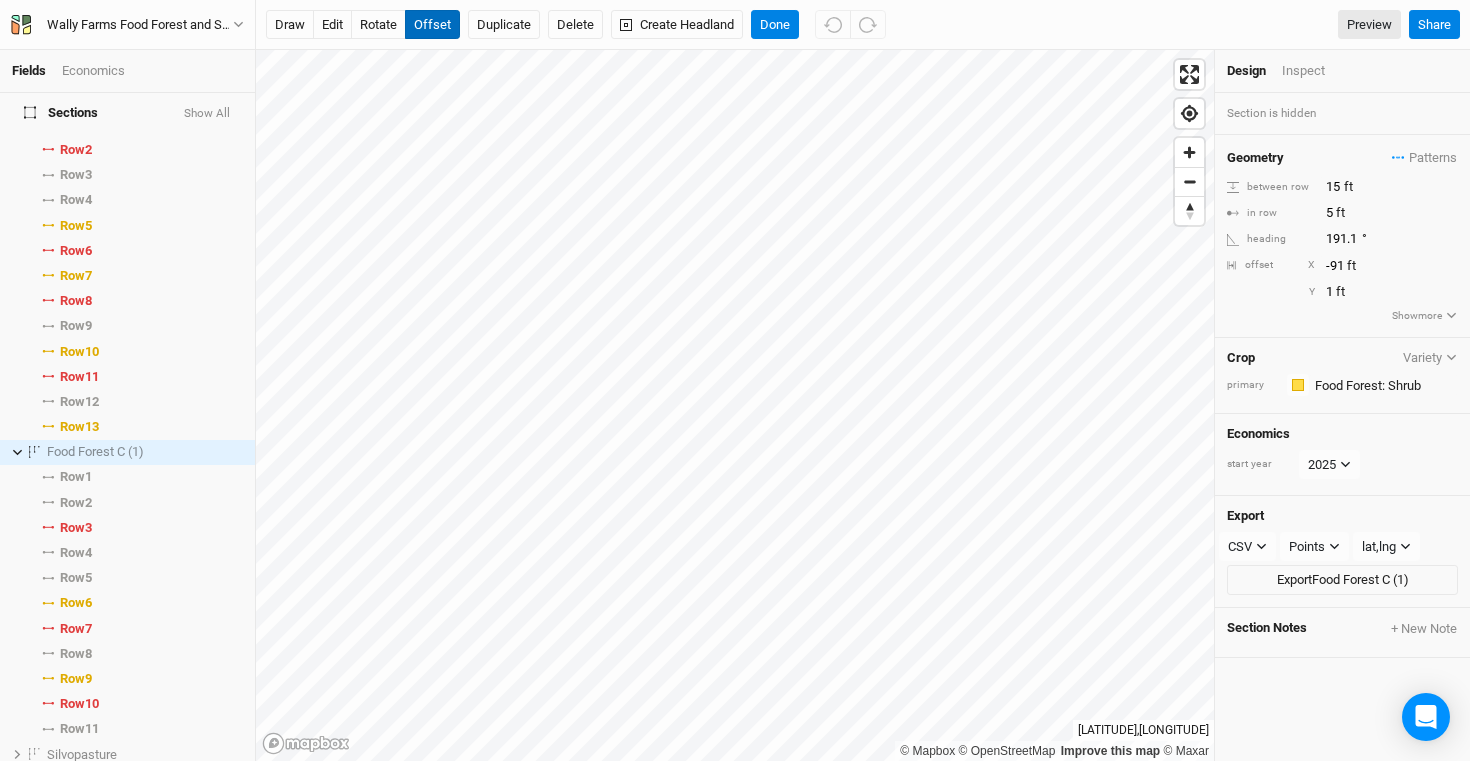 type on "-92" 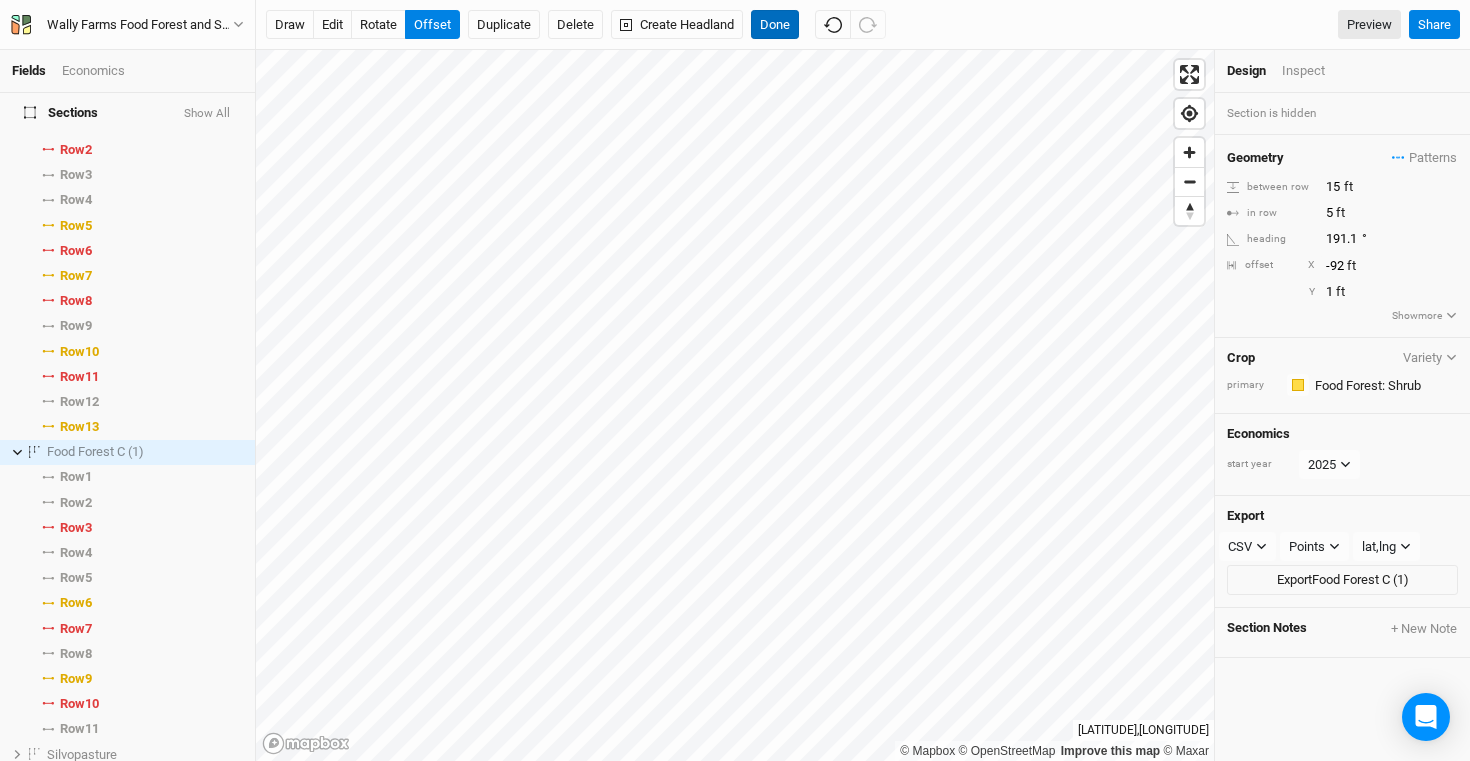 click on "Done" at bounding box center (775, 25) 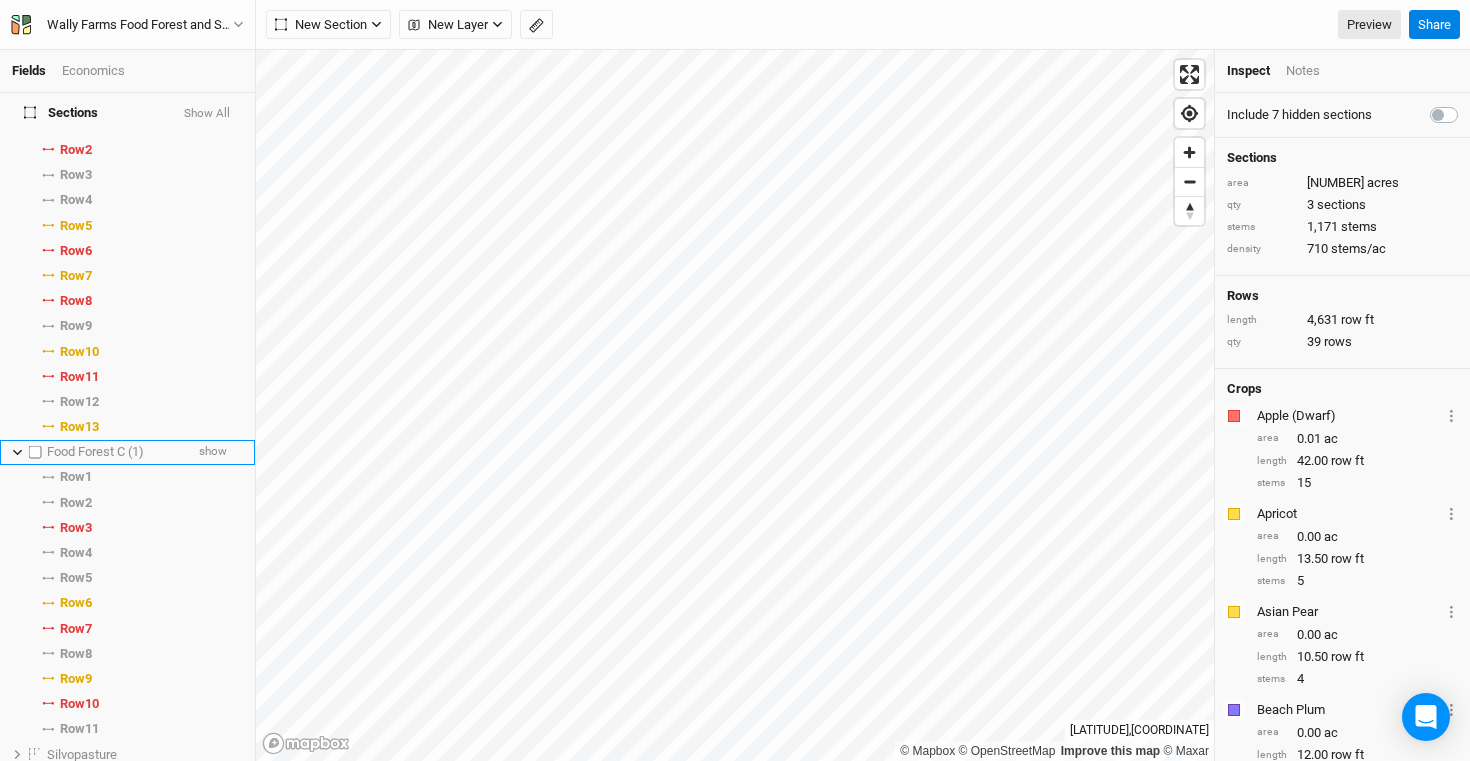 click on "Food Forest C (1)" at bounding box center [95, 451] 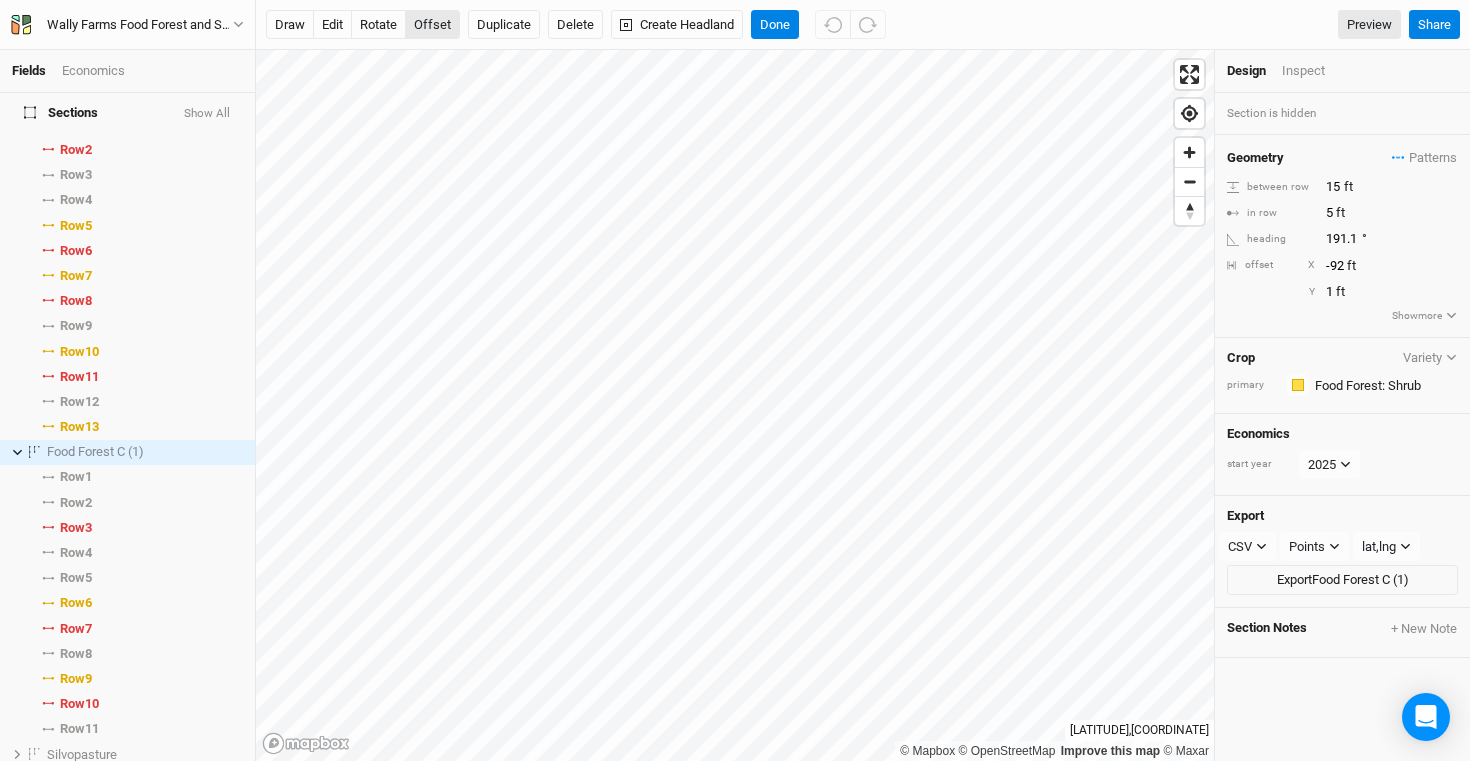 click on "offset" at bounding box center [432, 25] 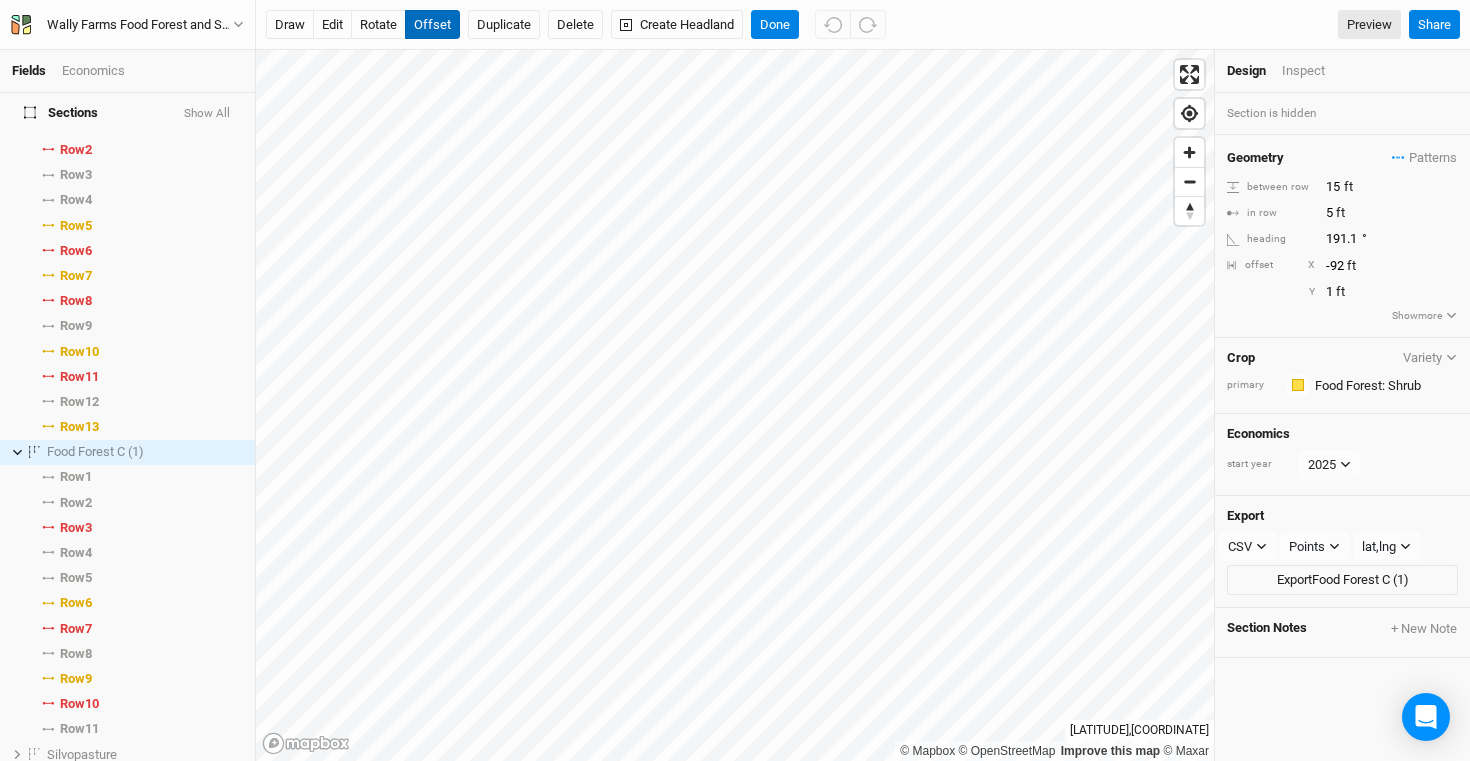 type 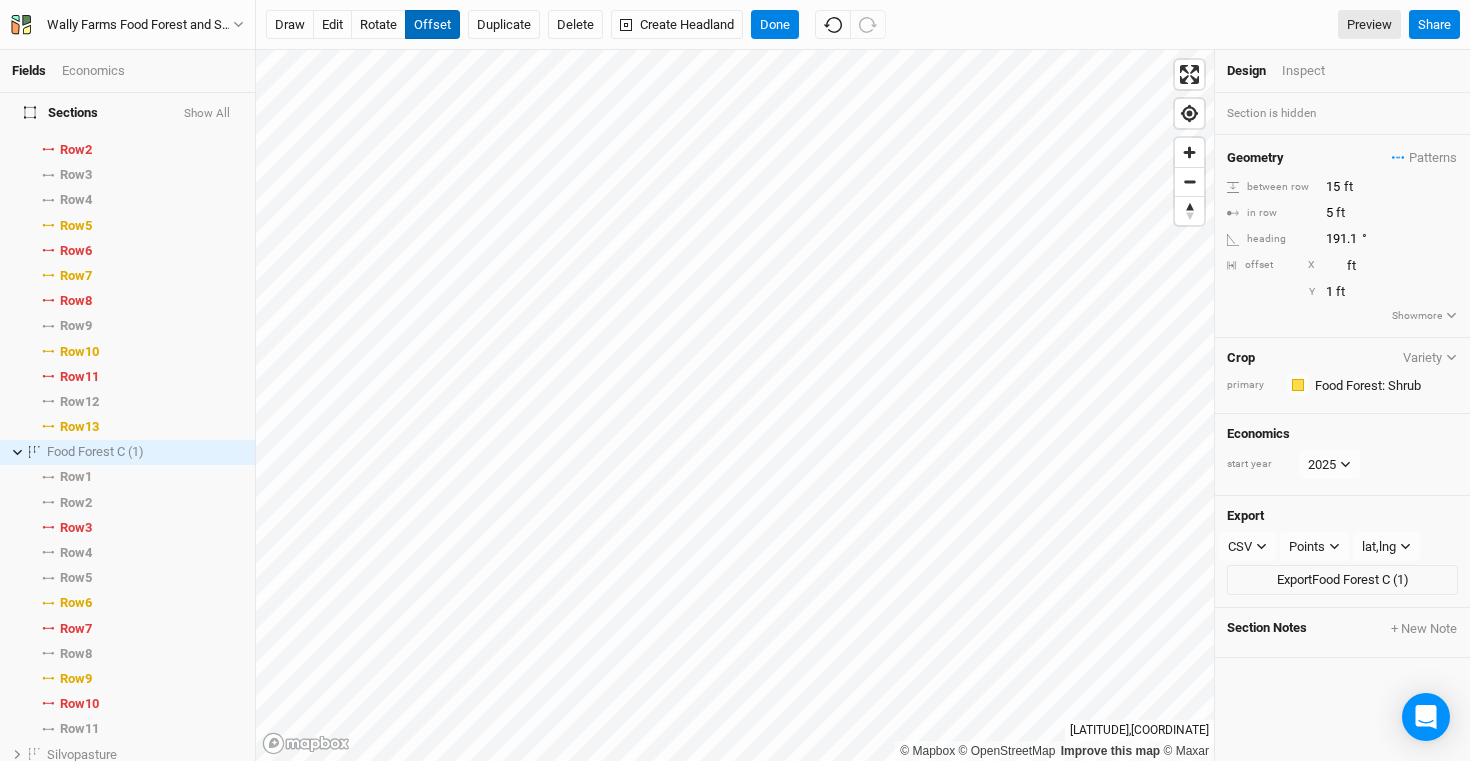 click on "offset" at bounding box center (432, 25) 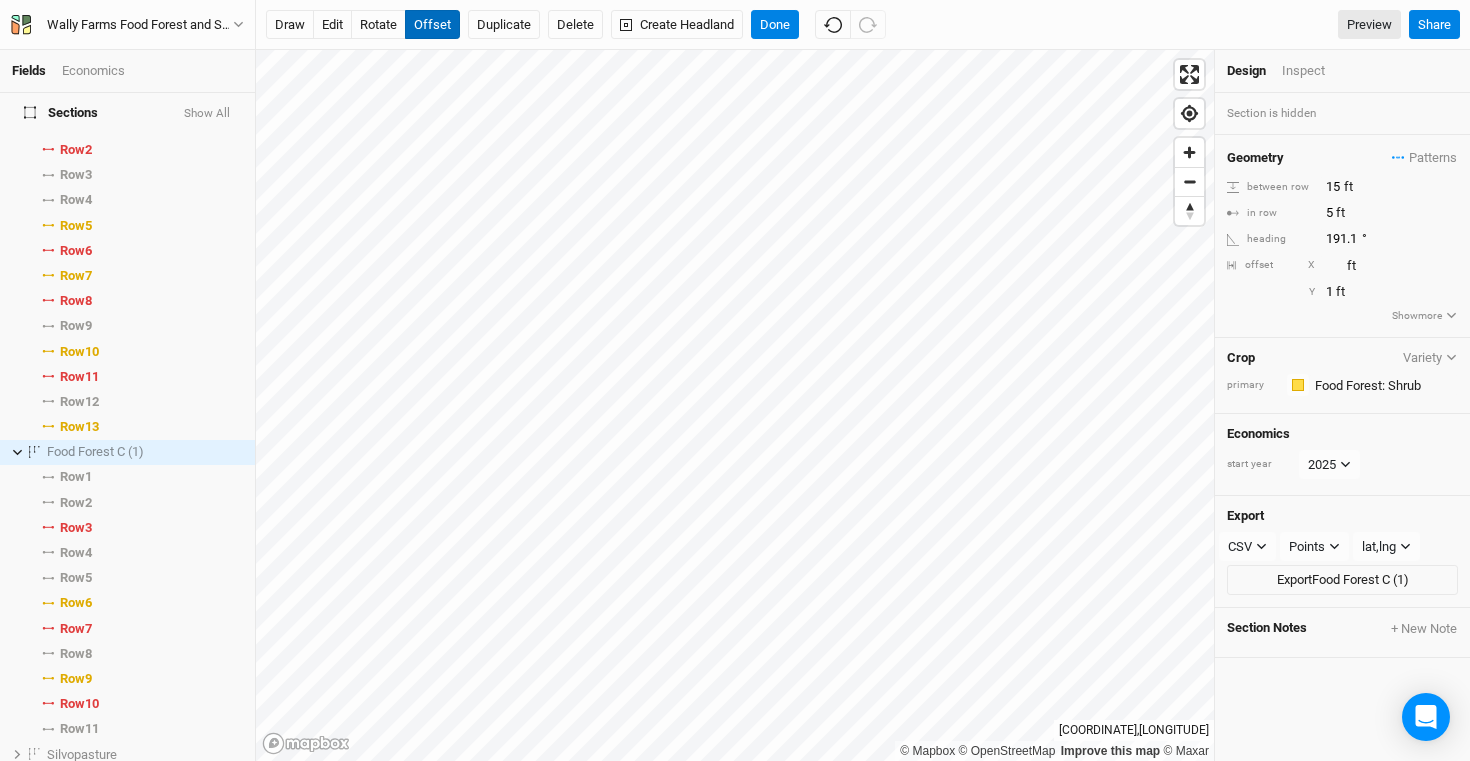 type on "-88" 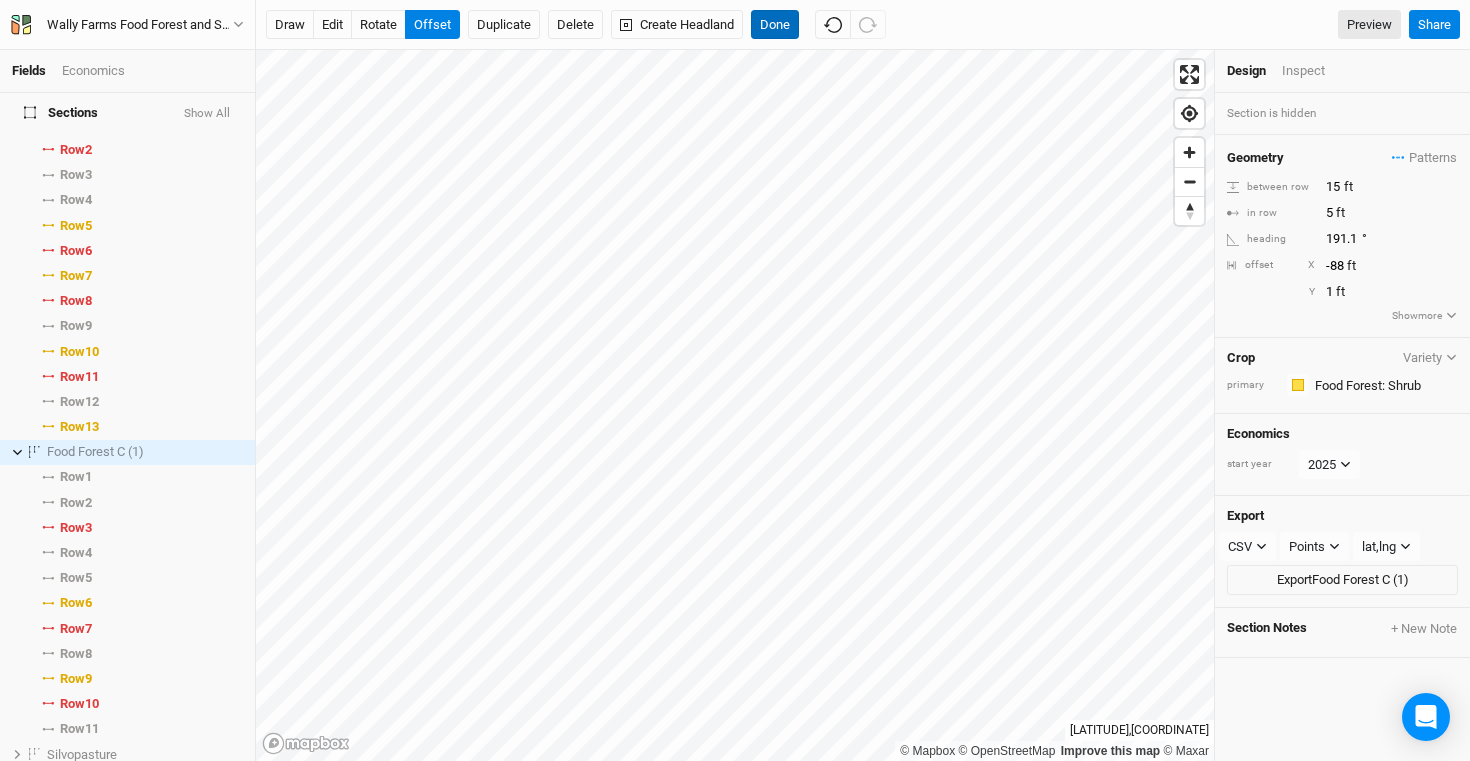 click on "Done" at bounding box center [775, 25] 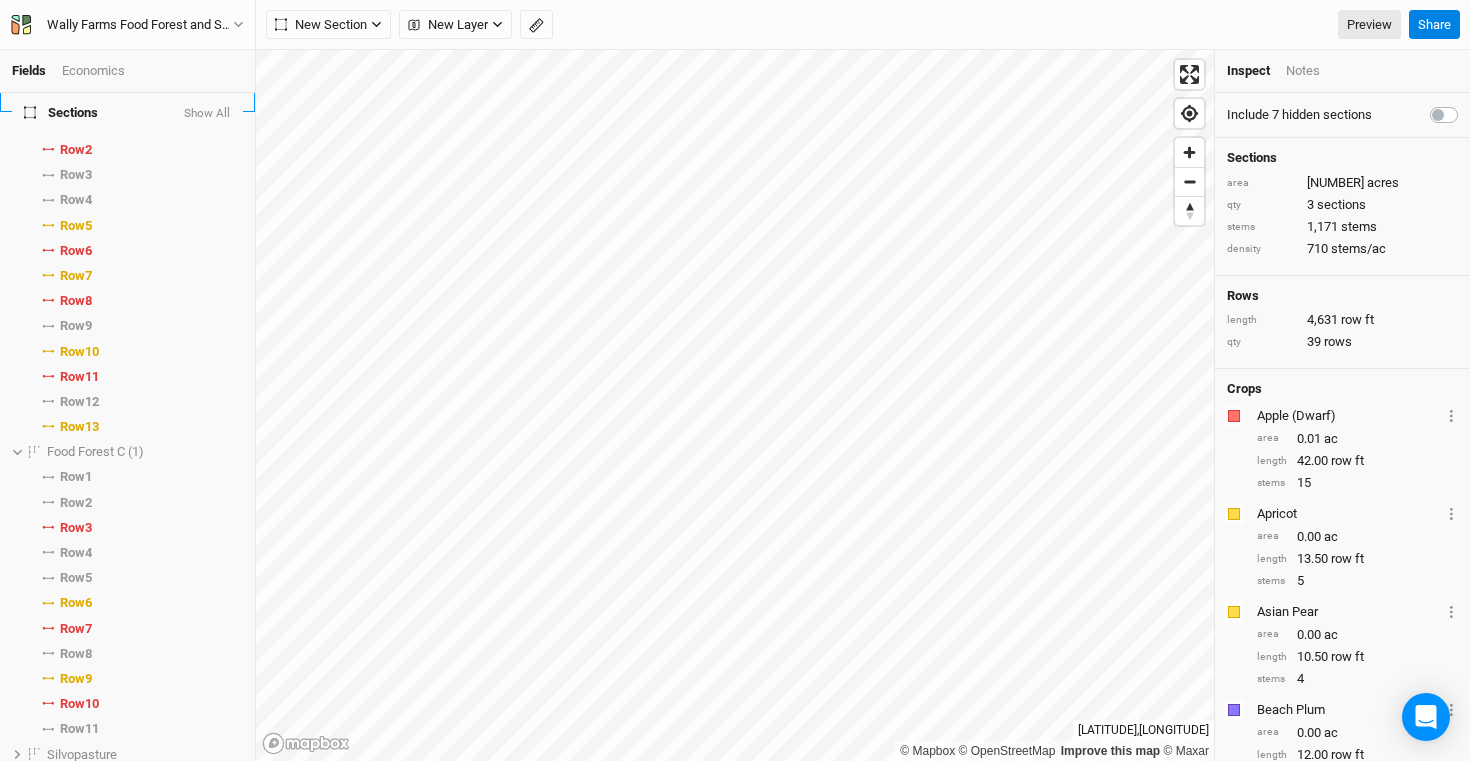scroll, scrollTop: 0, scrollLeft: 0, axis: both 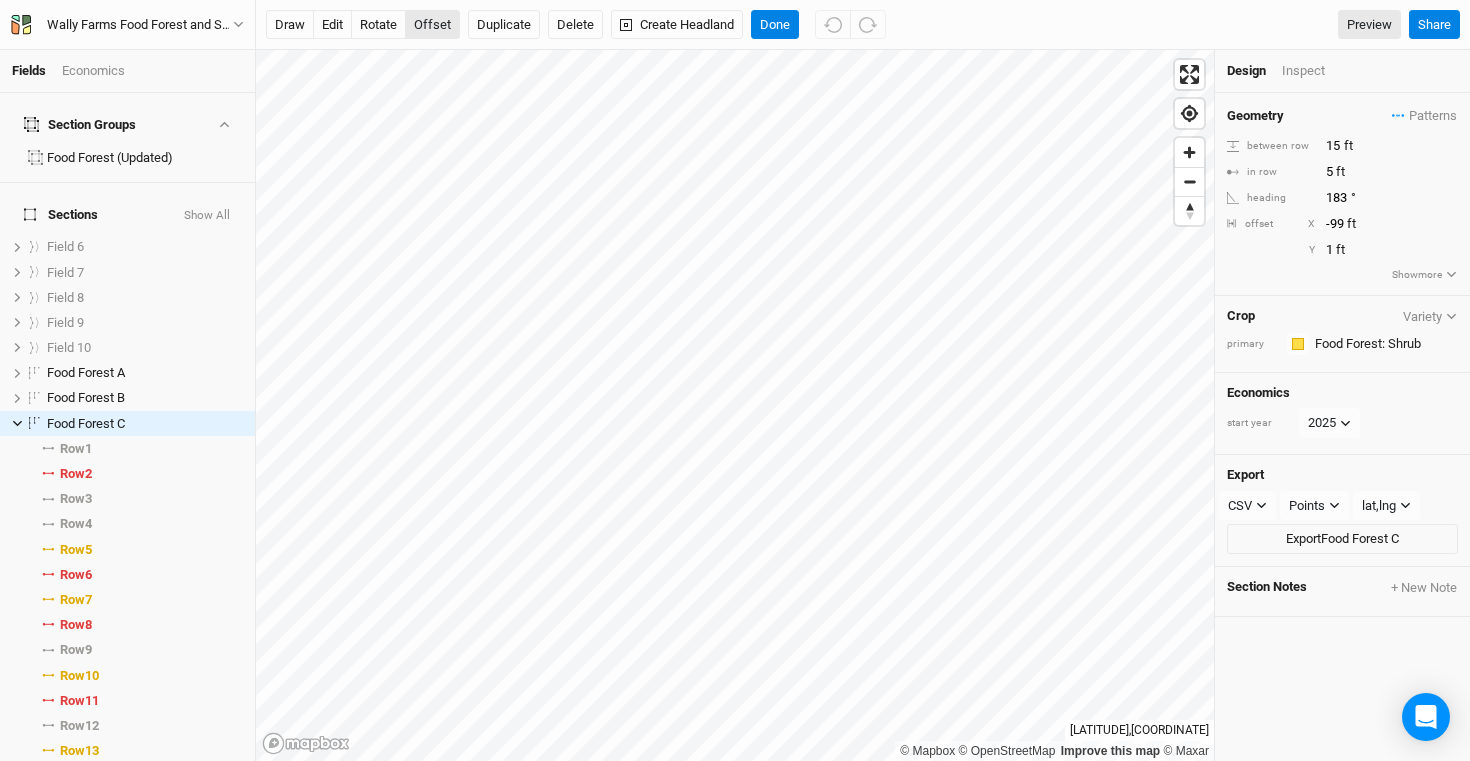 click on "offset" at bounding box center (432, 25) 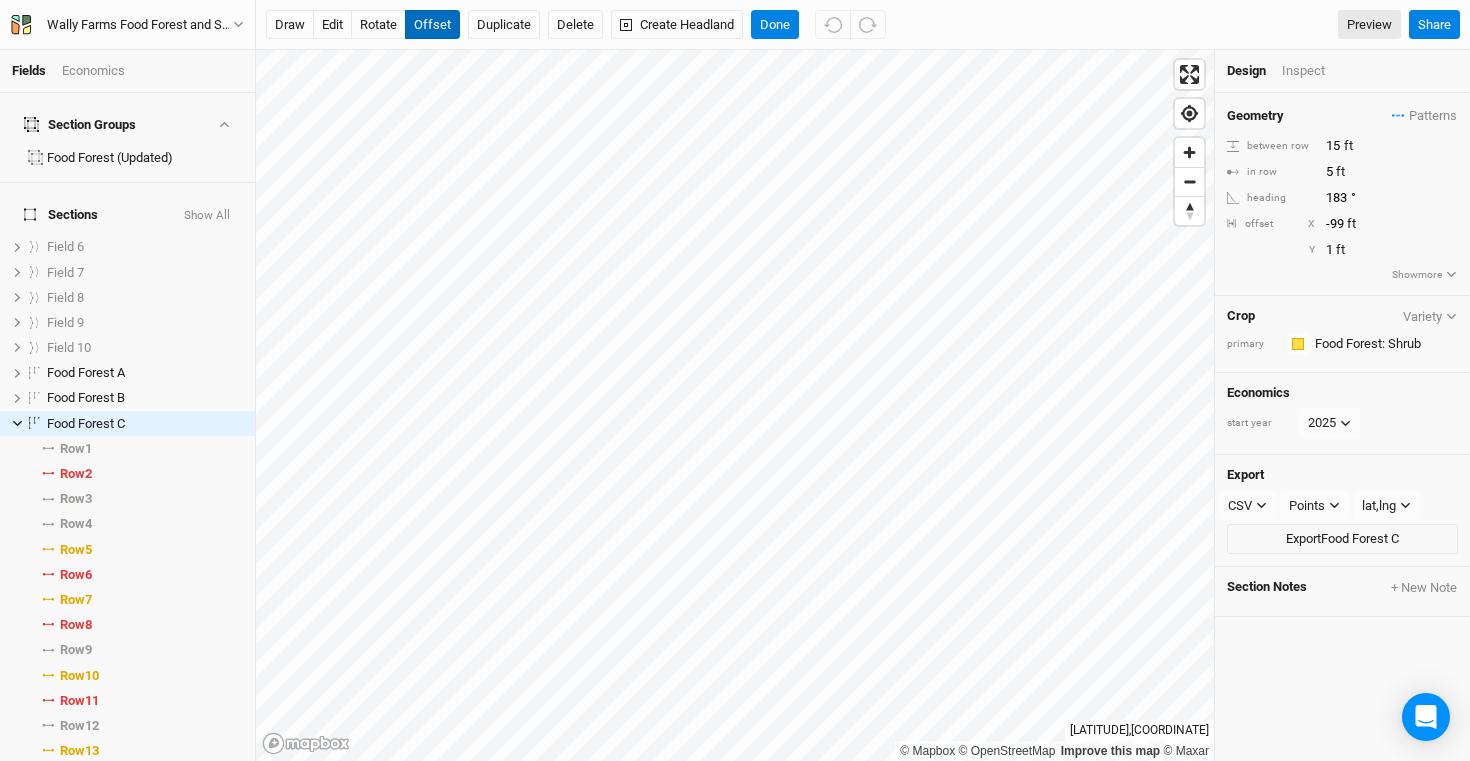 type 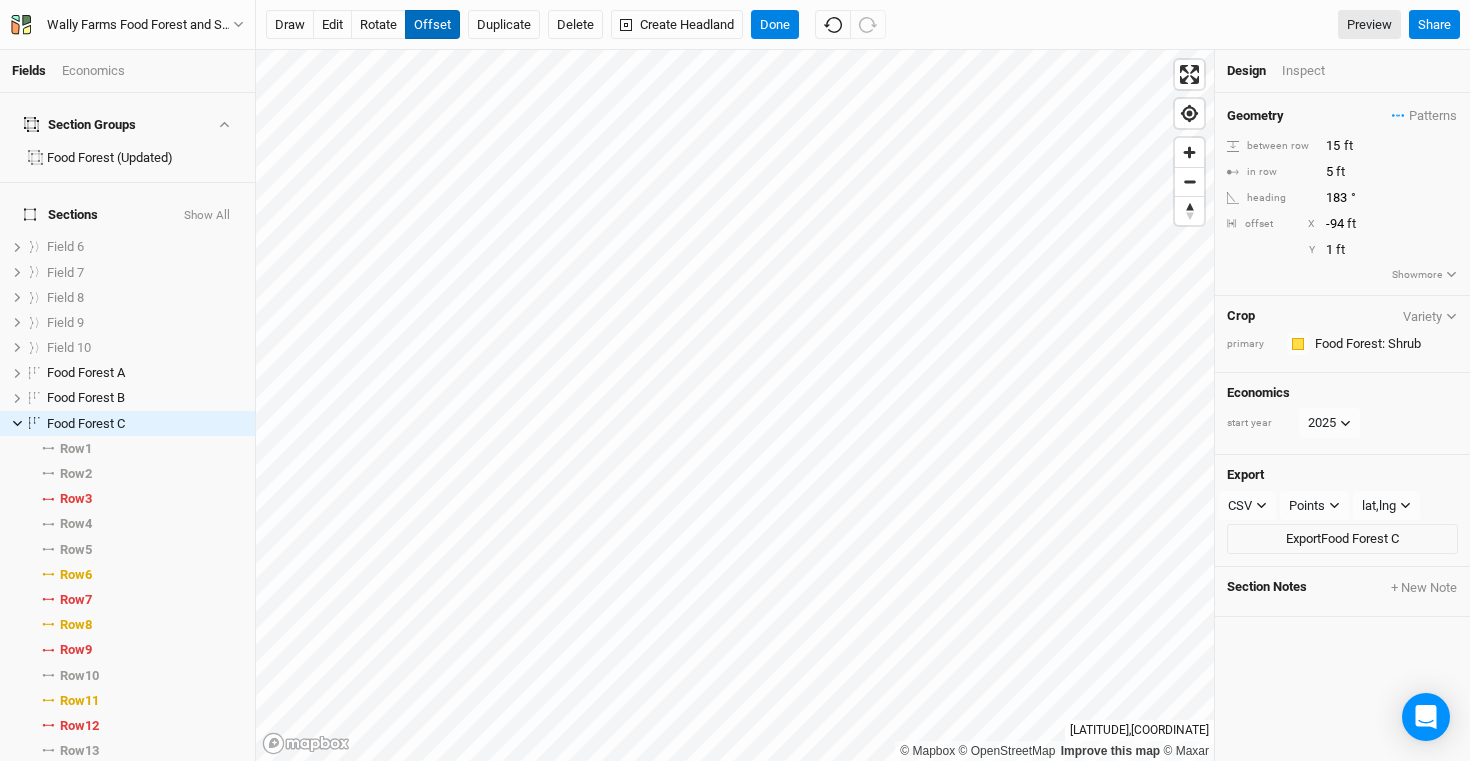 type on "-93" 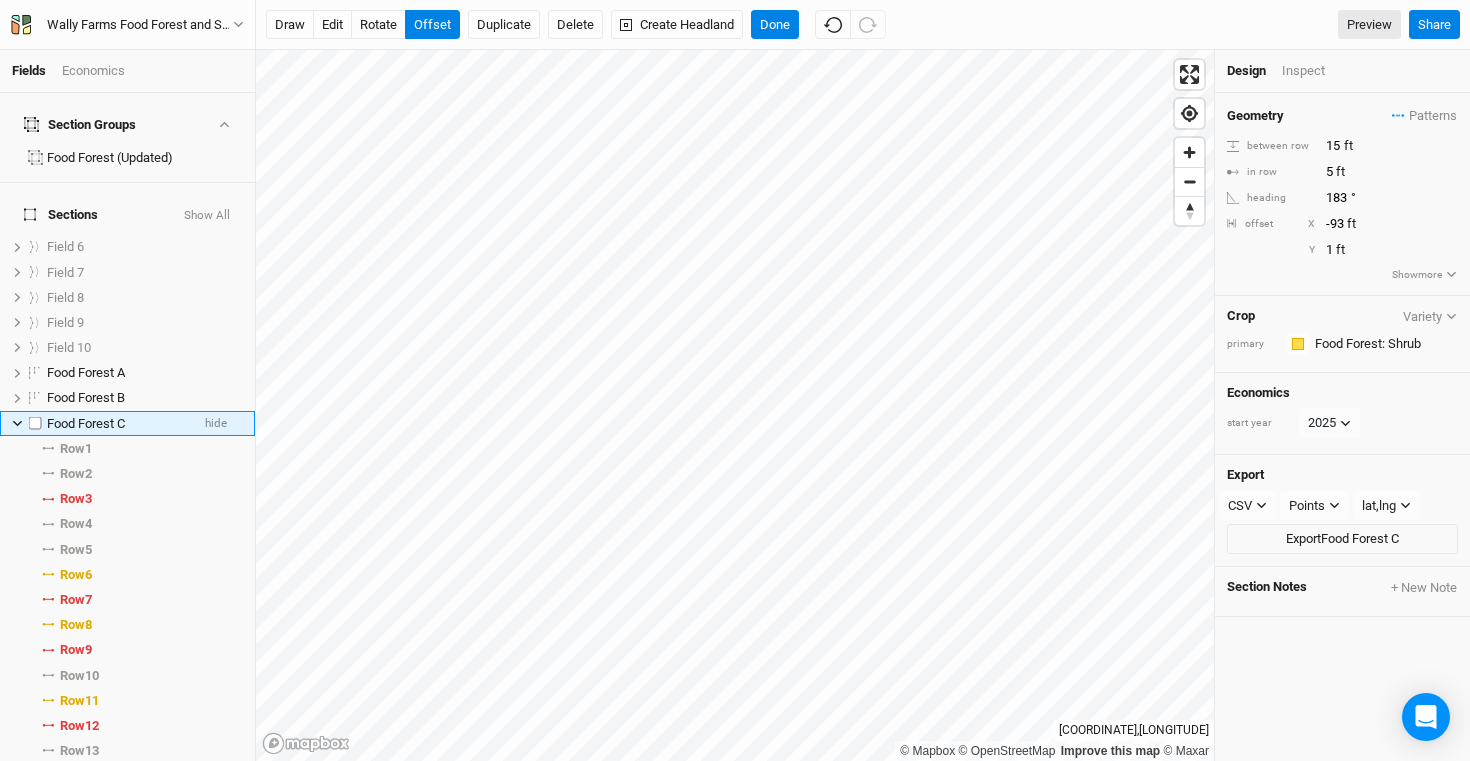 click 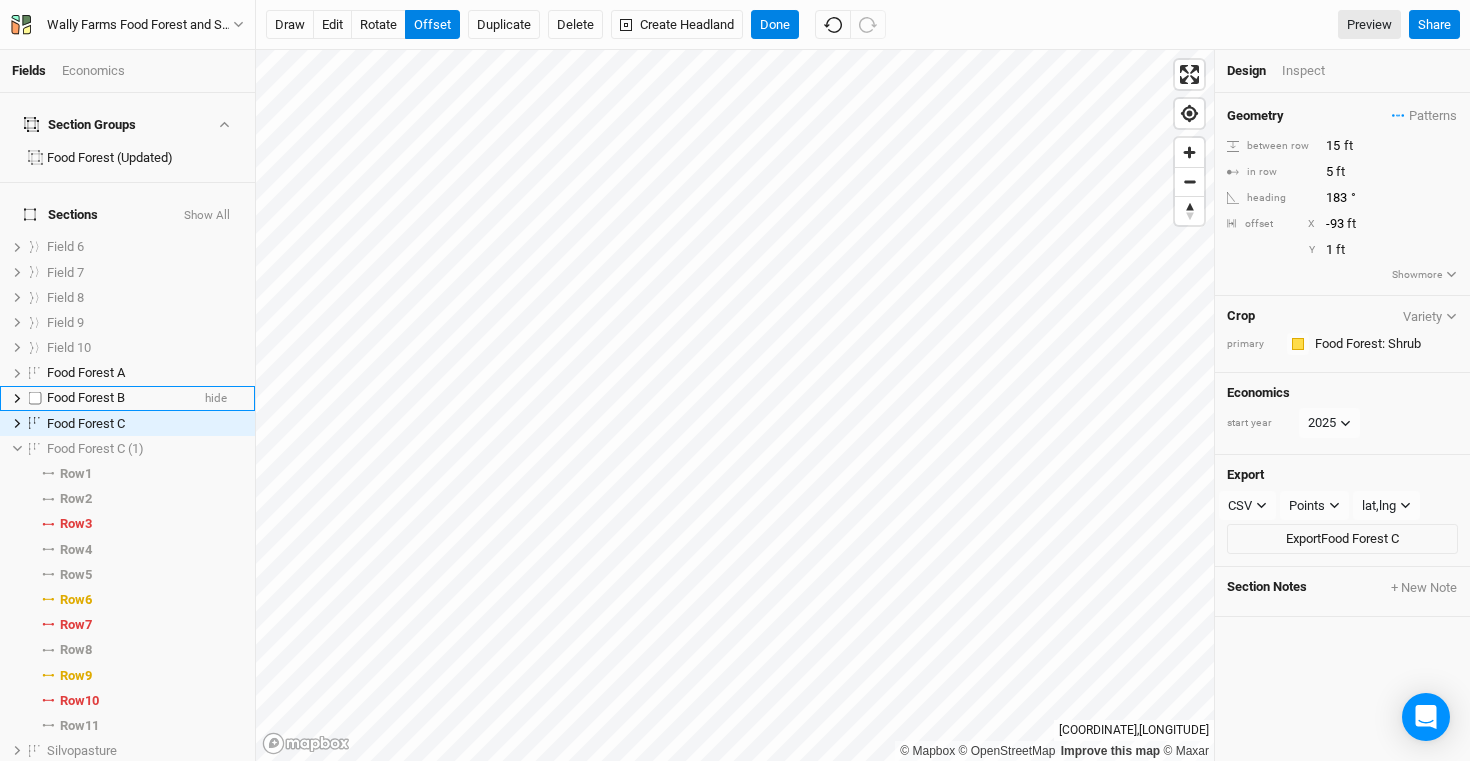 click at bounding box center [35, 398] 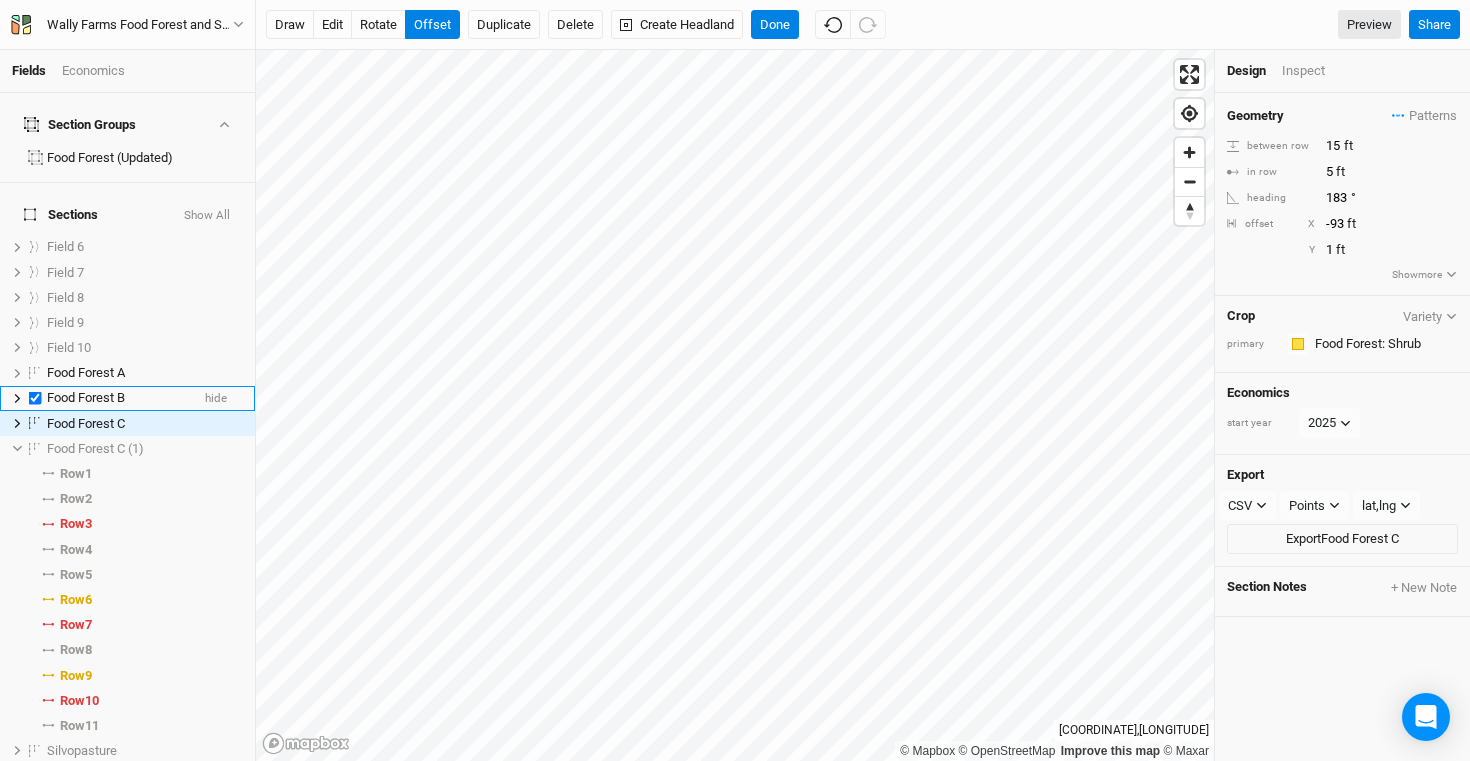 checkbox on "true" 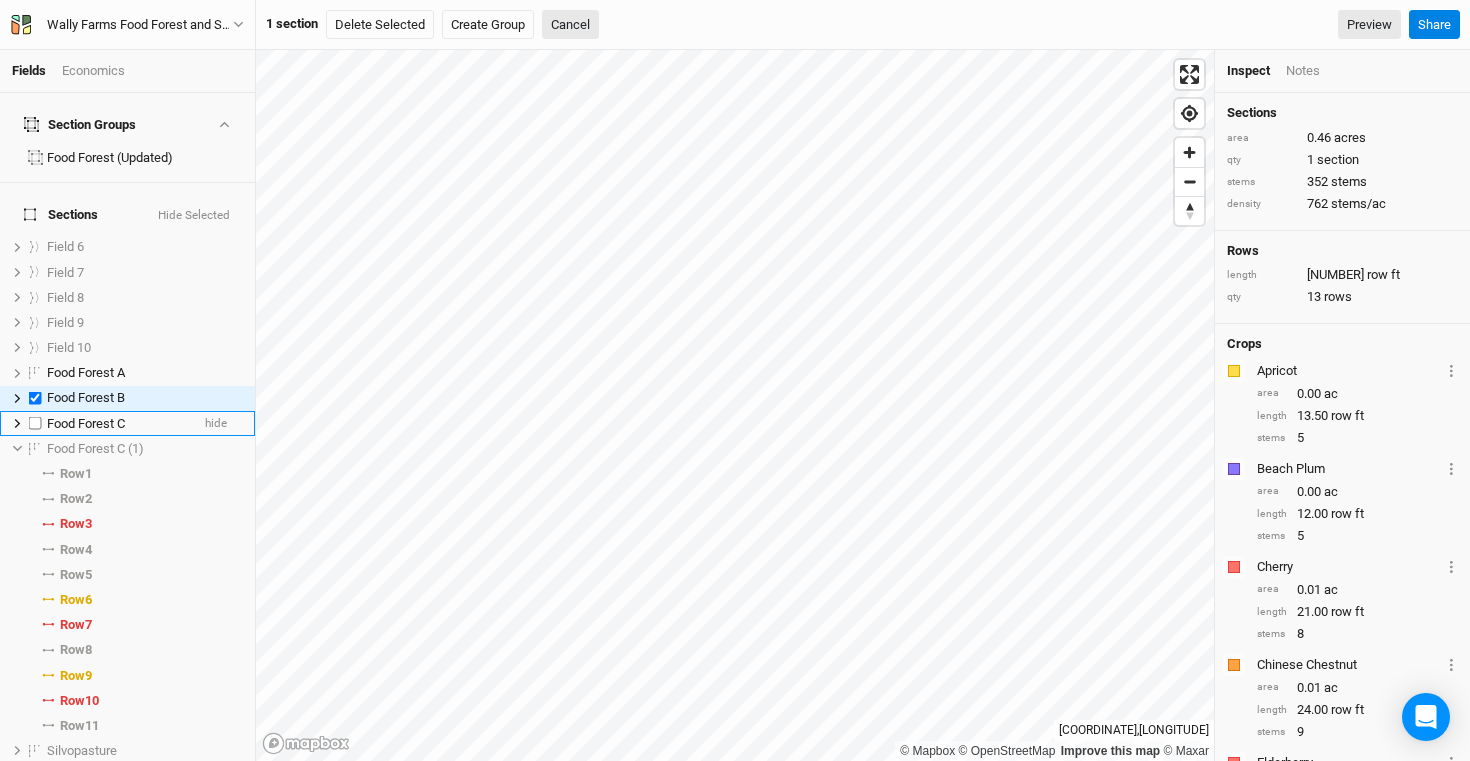 click on "Food Forest C" at bounding box center (86, 423) 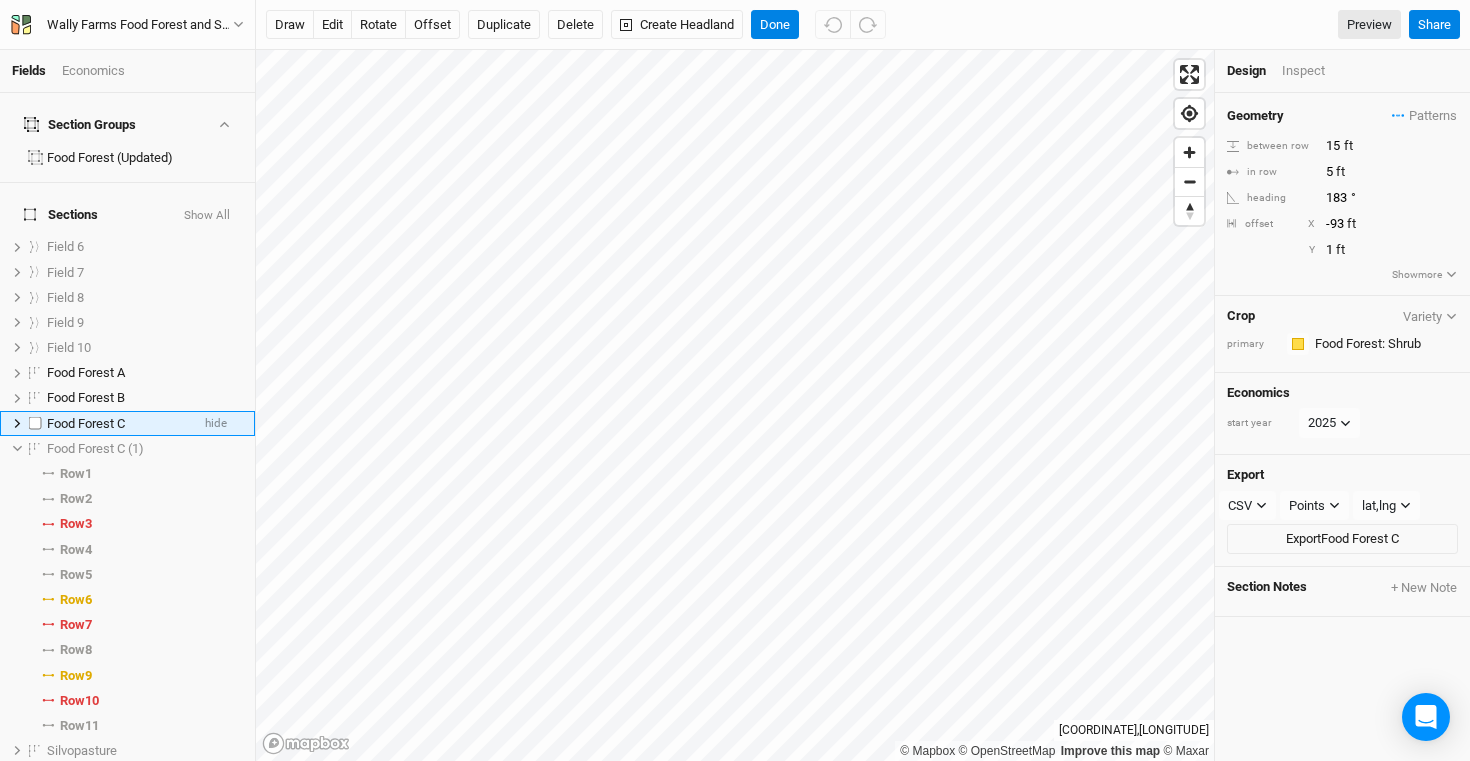 click 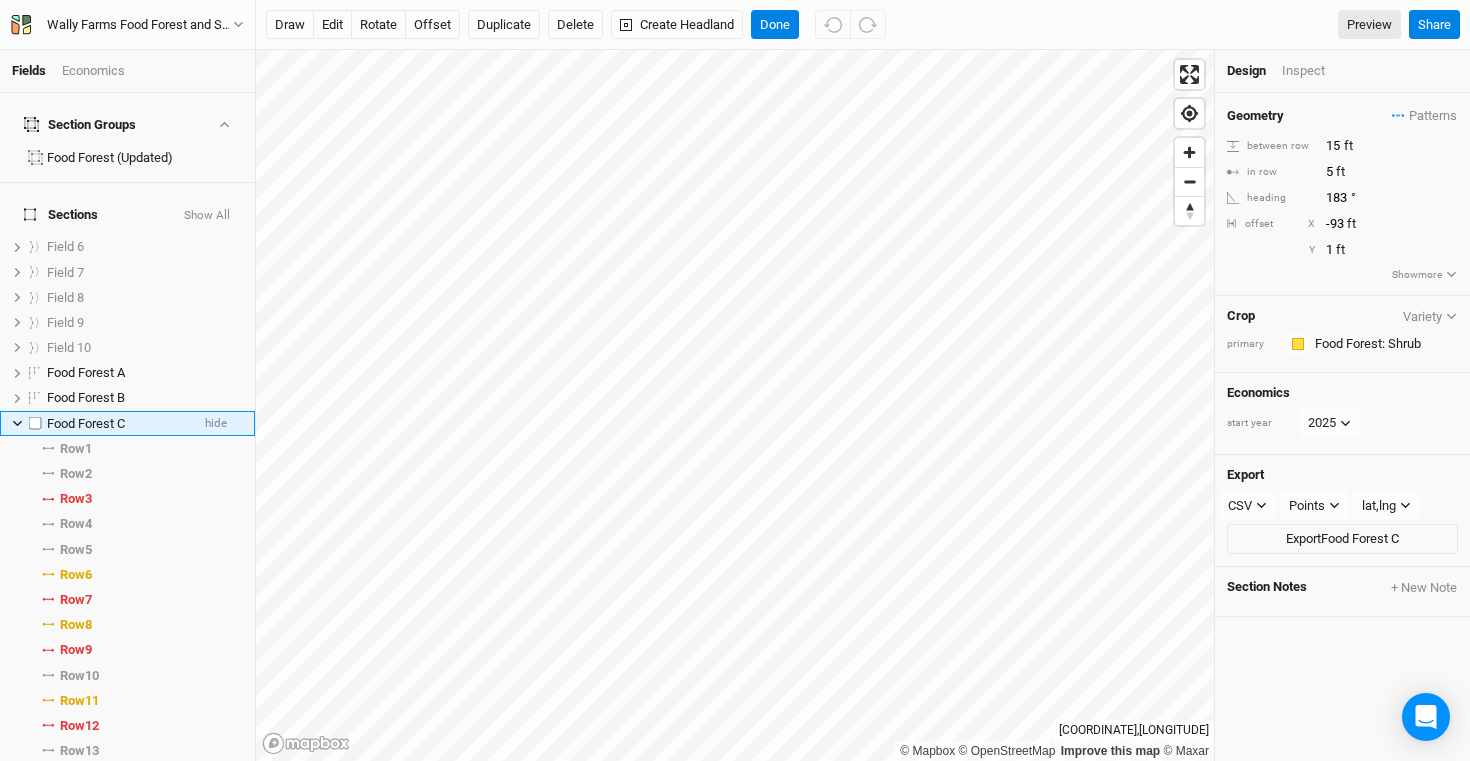 click 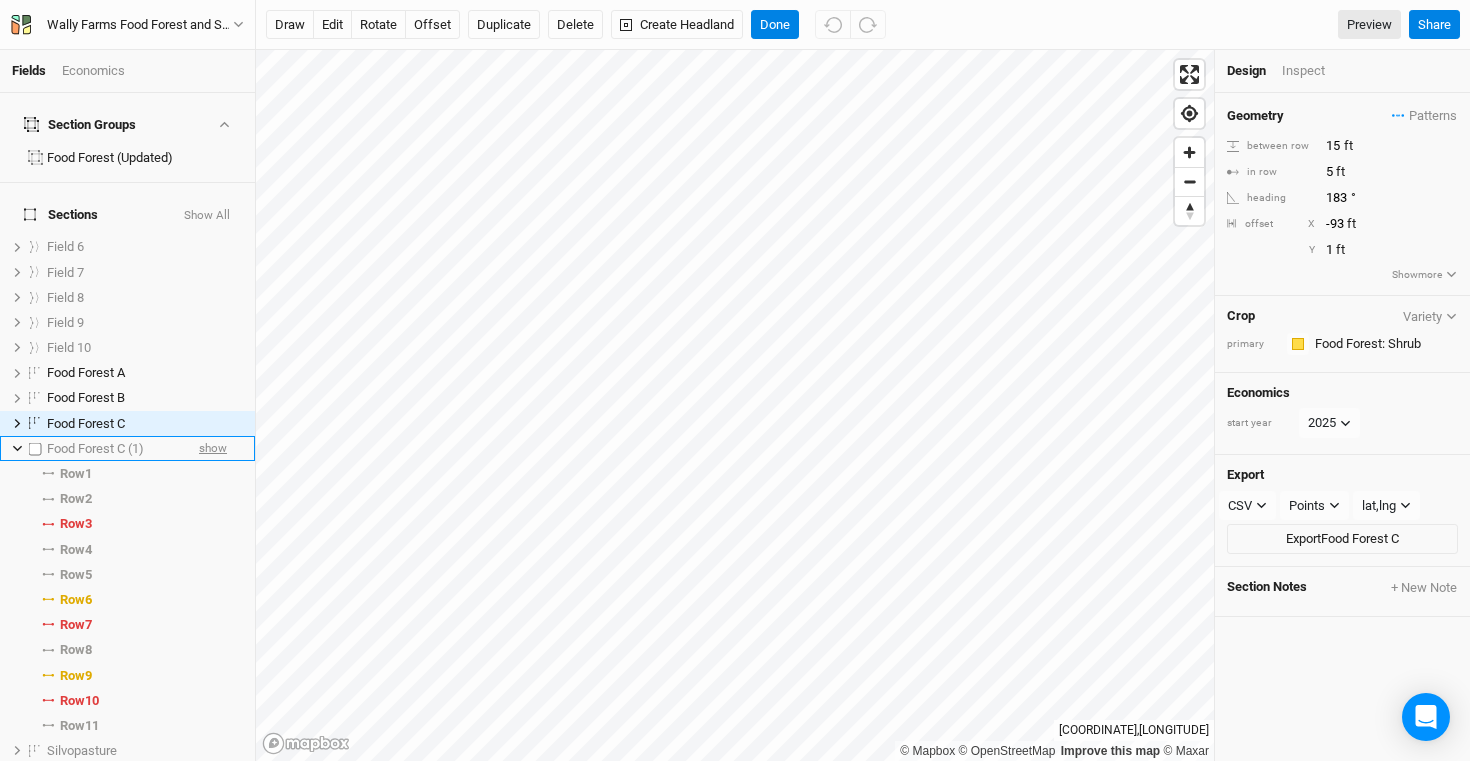 click on "show" at bounding box center [213, 448] 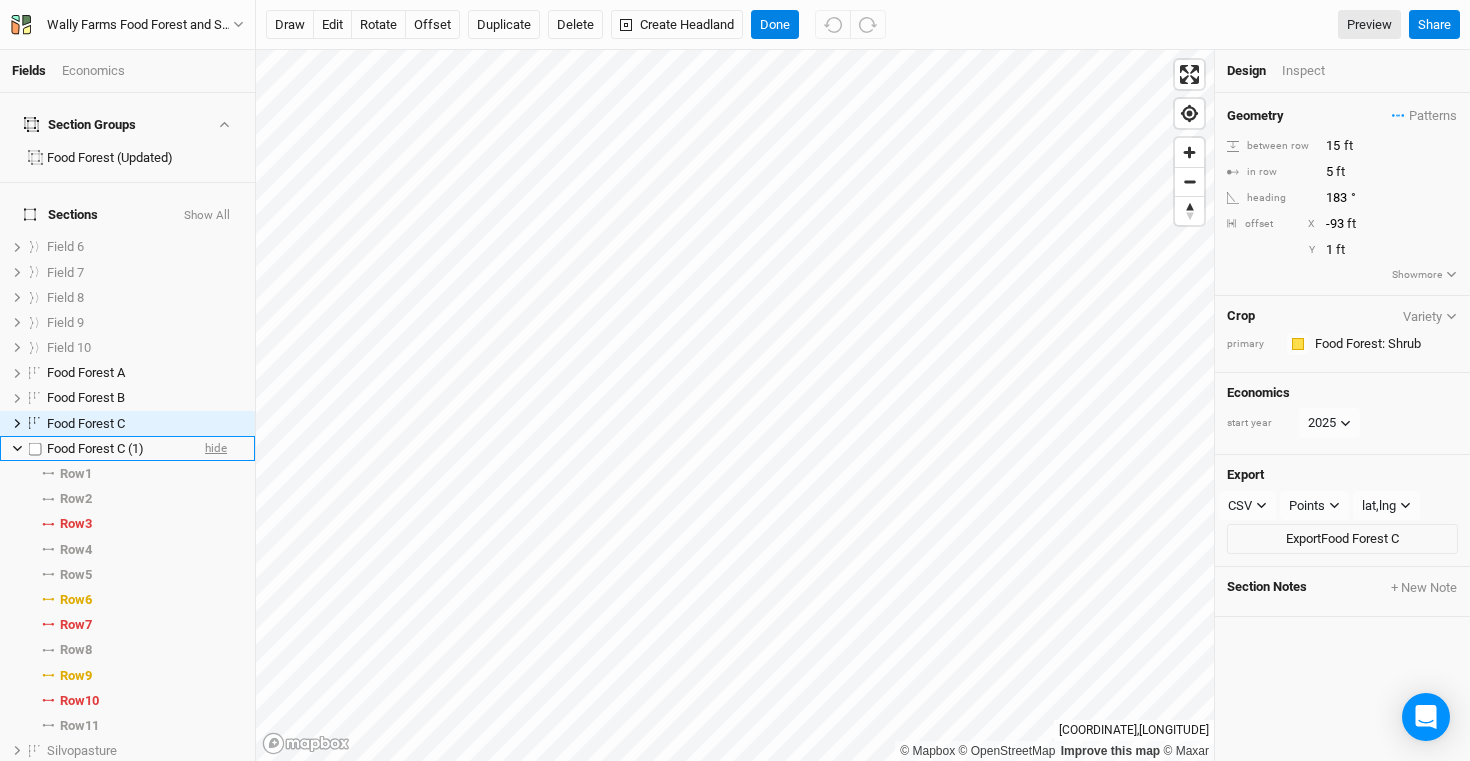 click on "hide" at bounding box center (216, 448) 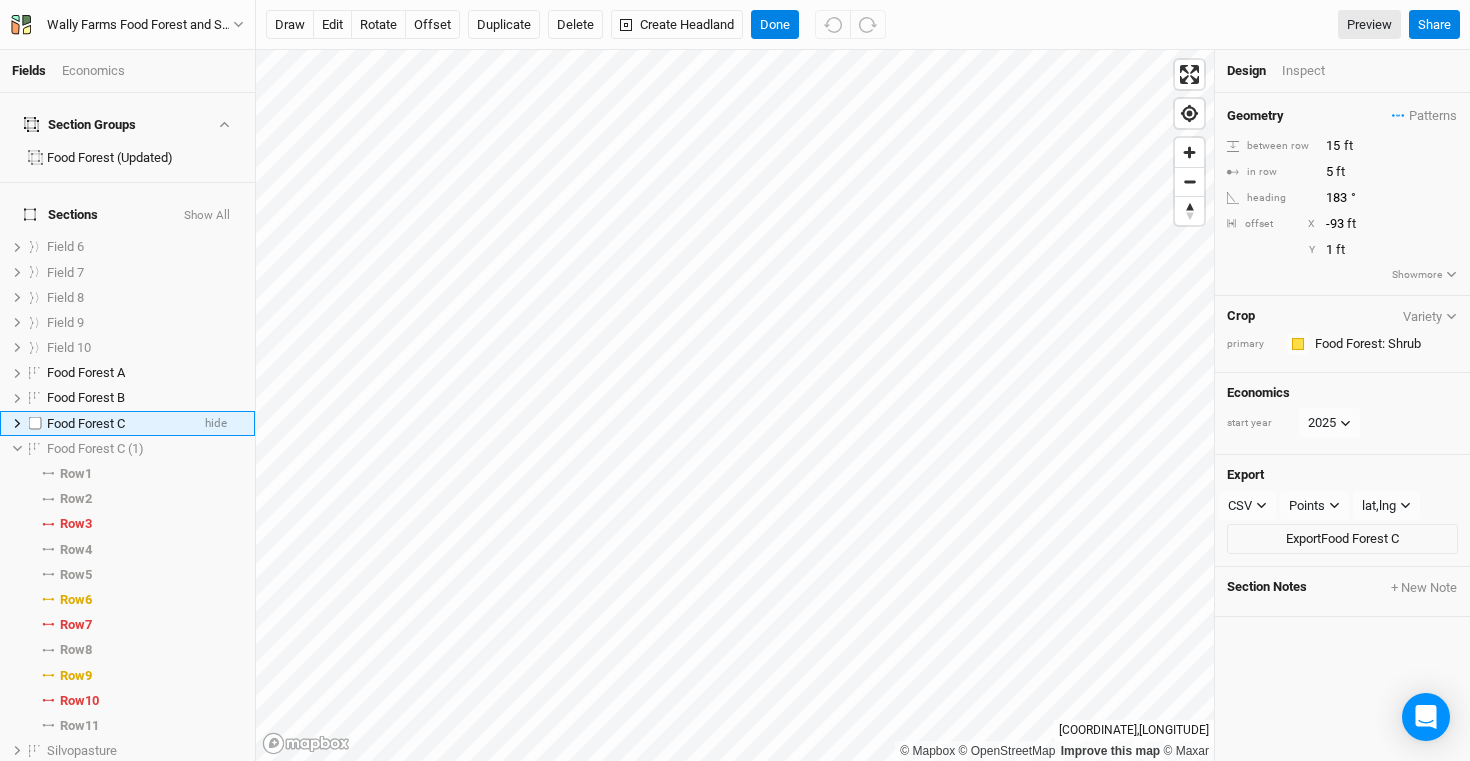 click 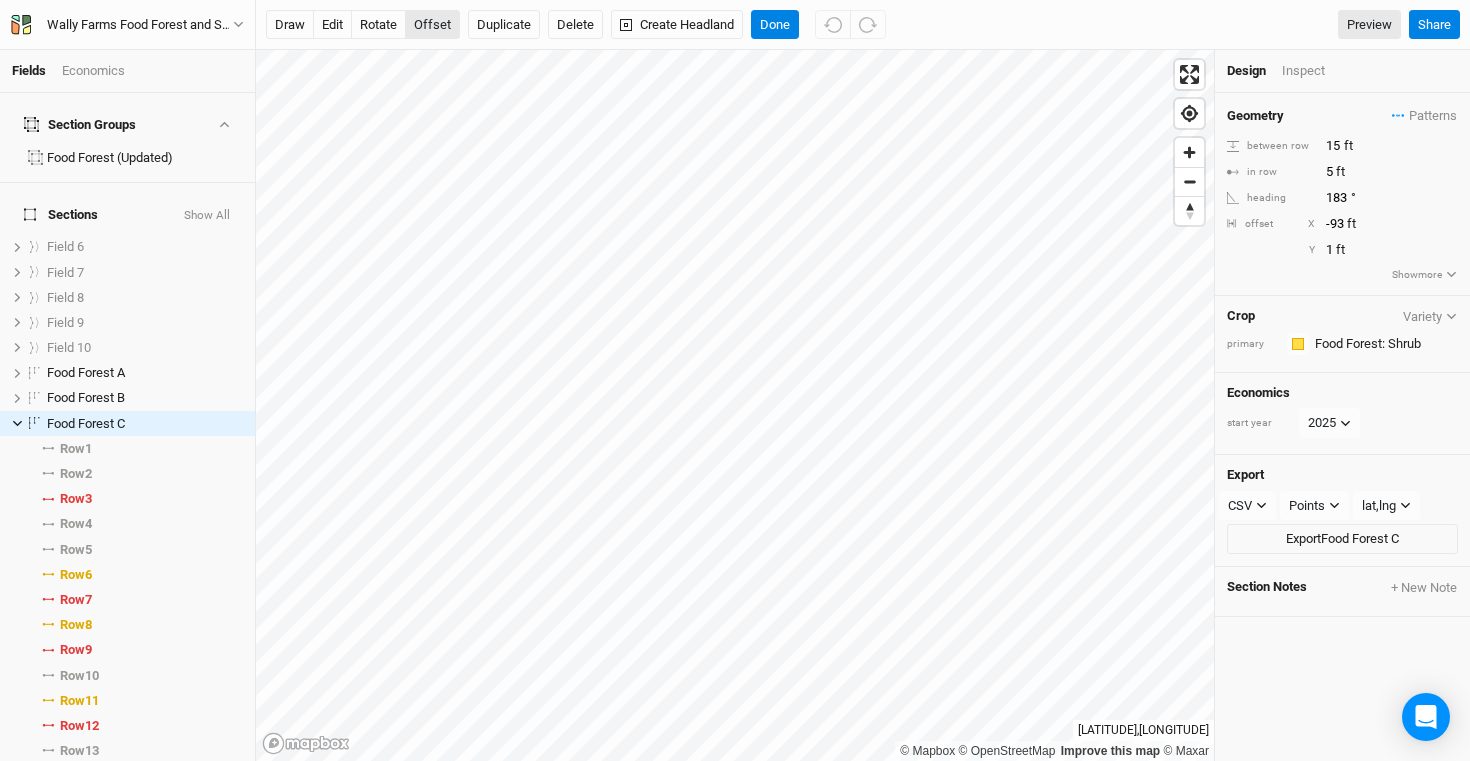 click on "offset" at bounding box center [432, 25] 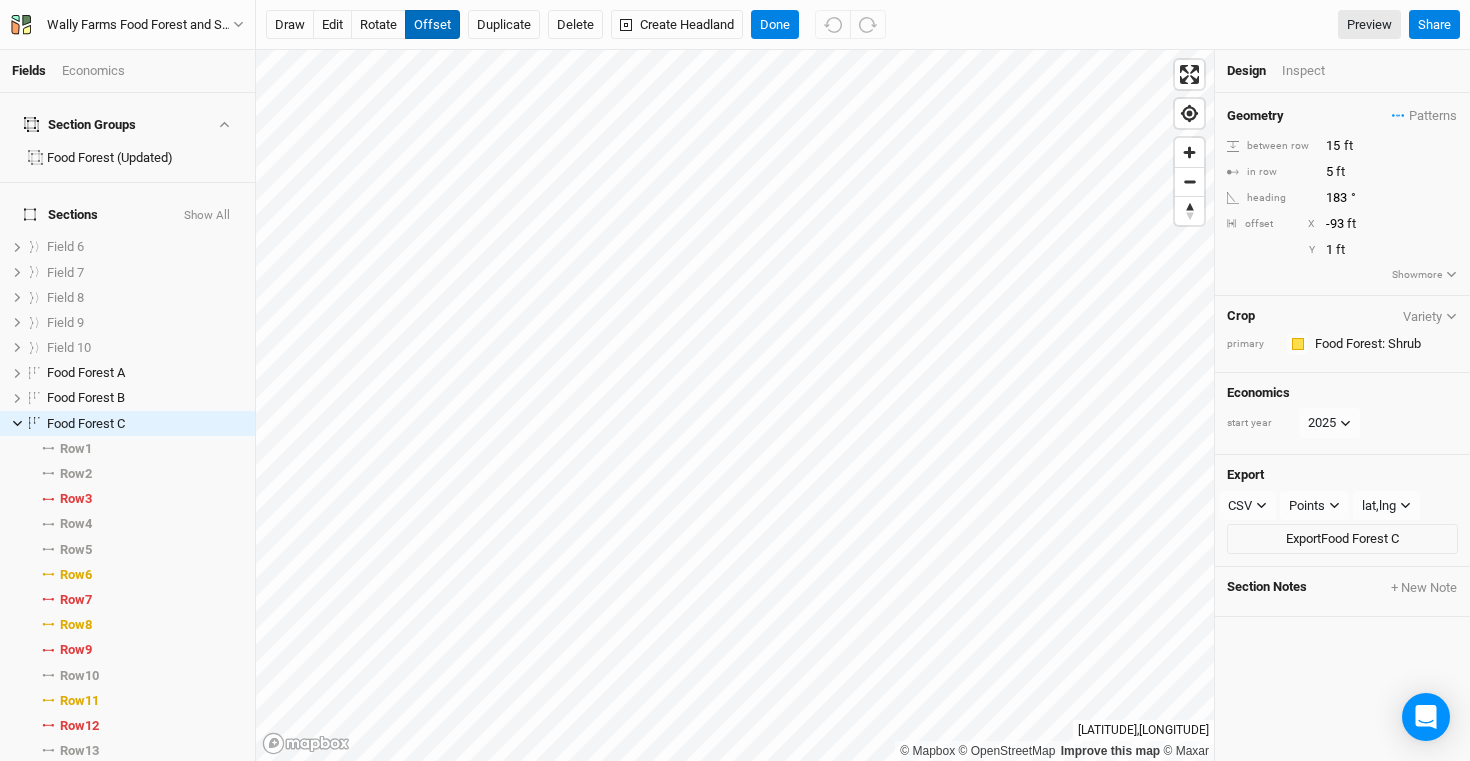 type 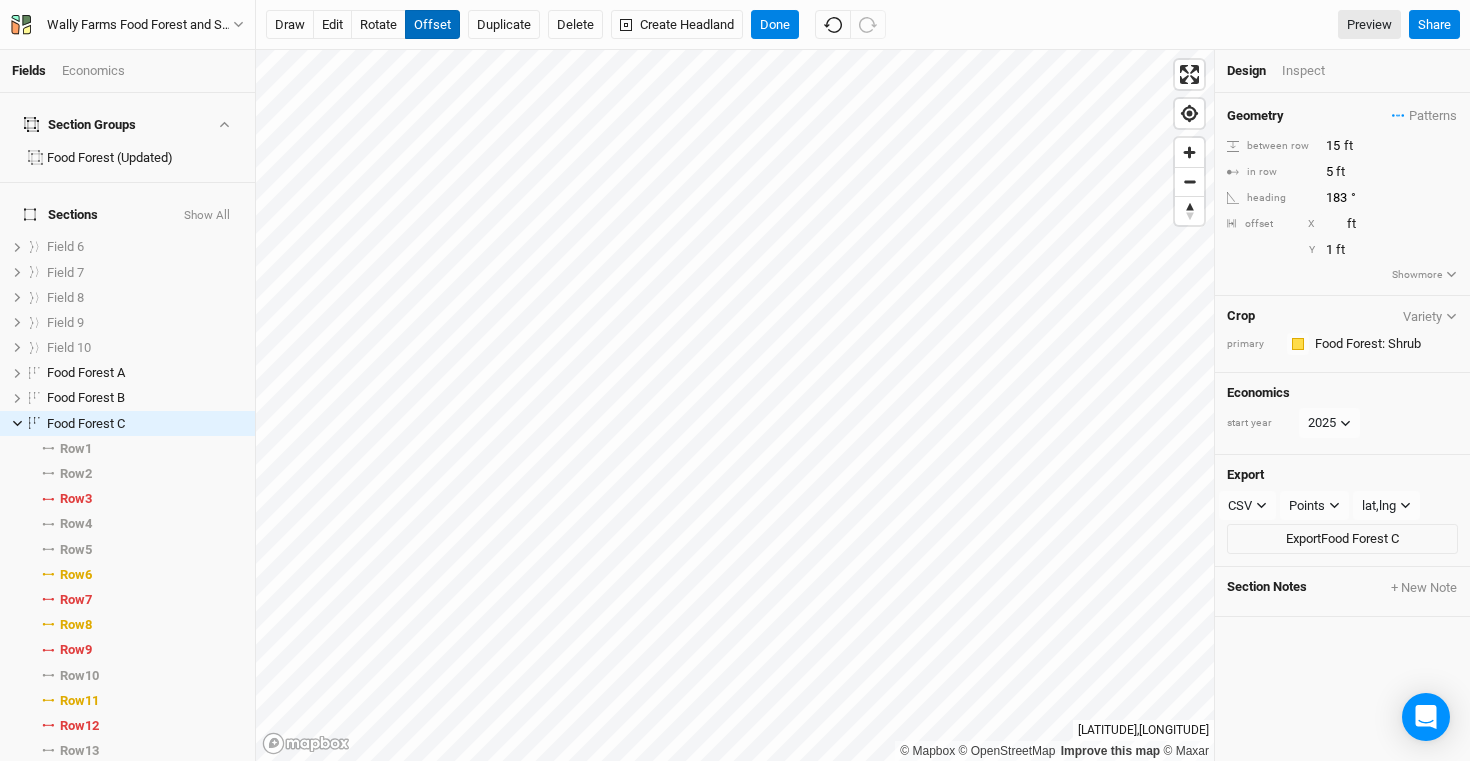 type on "-95" 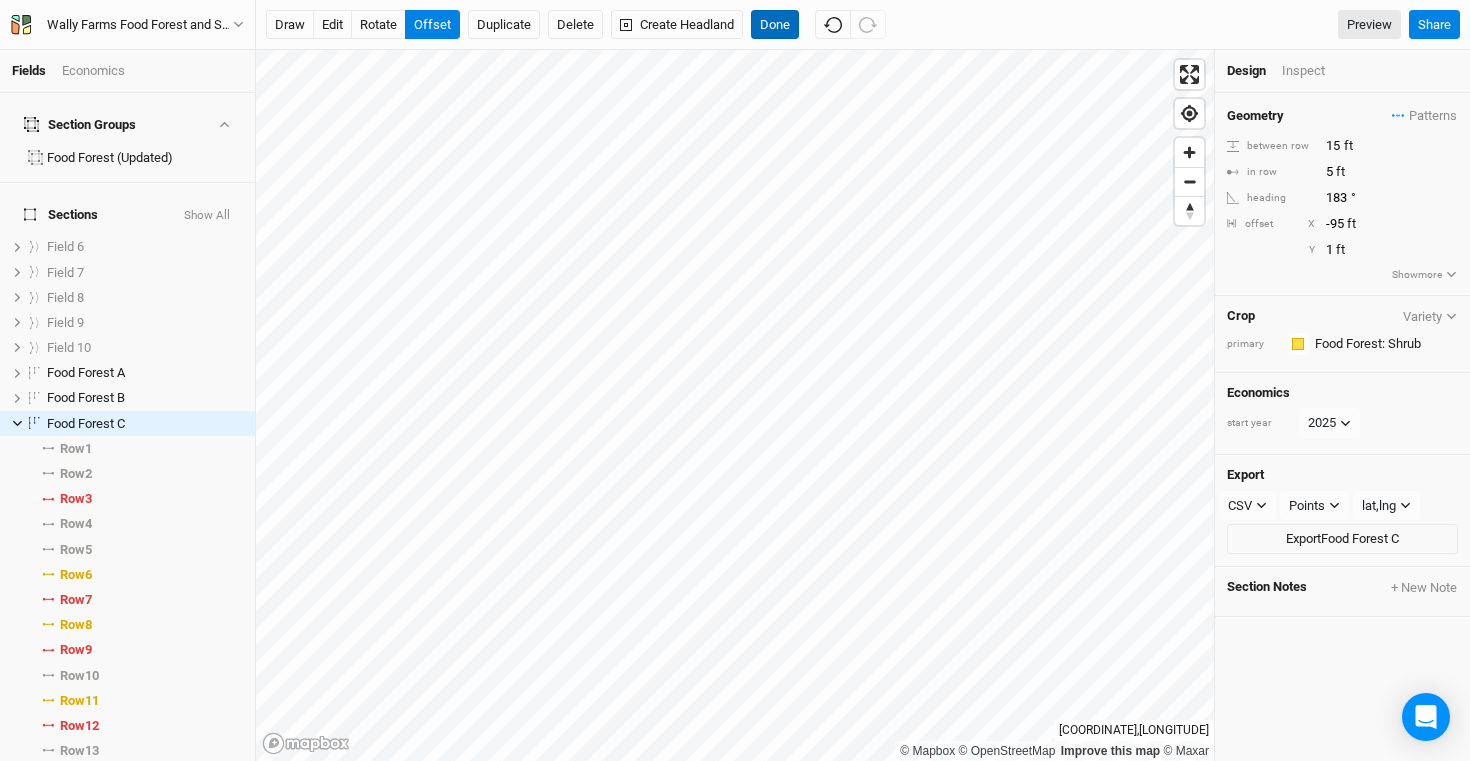 click on "Done" at bounding box center (775, 25) 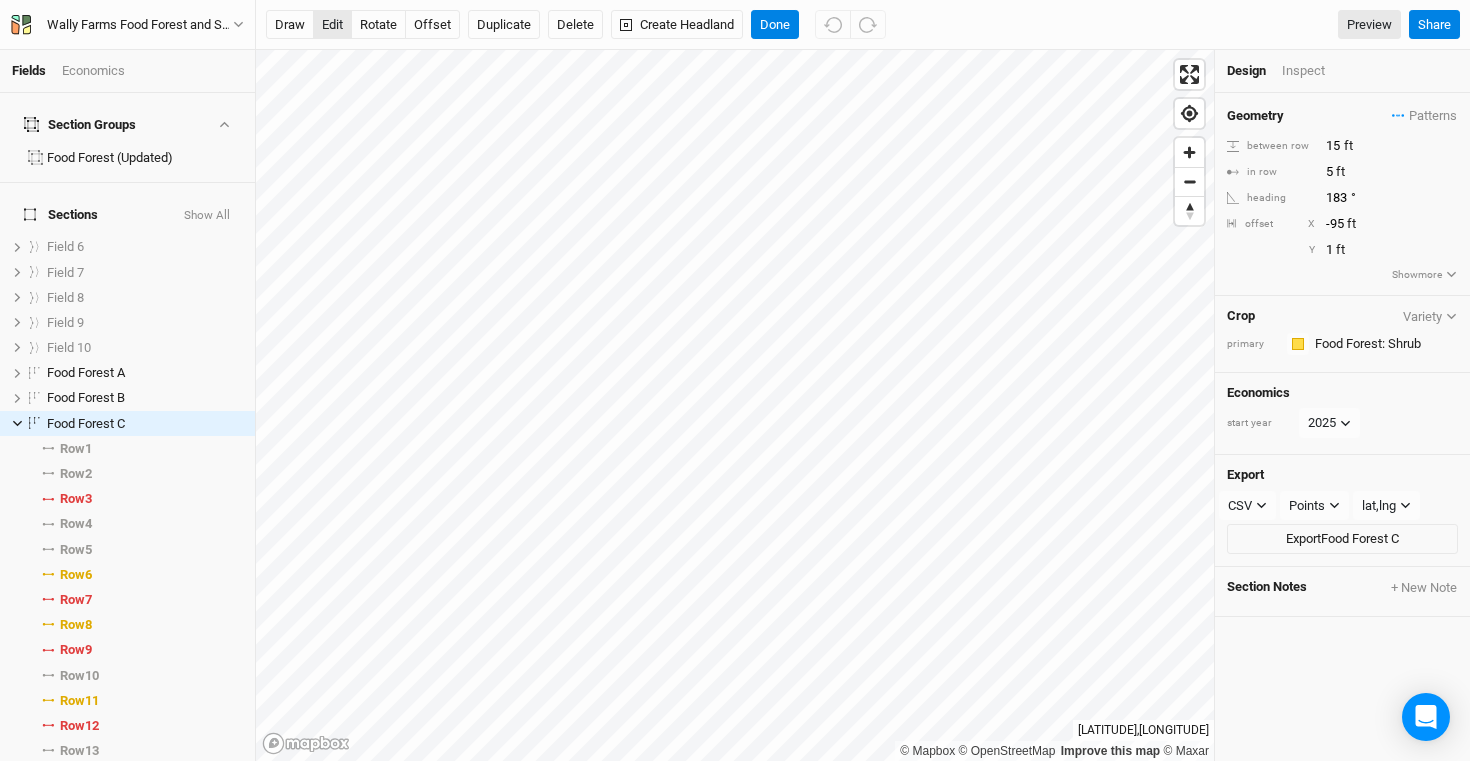 click on "edit" at bounding box center (332, 25) 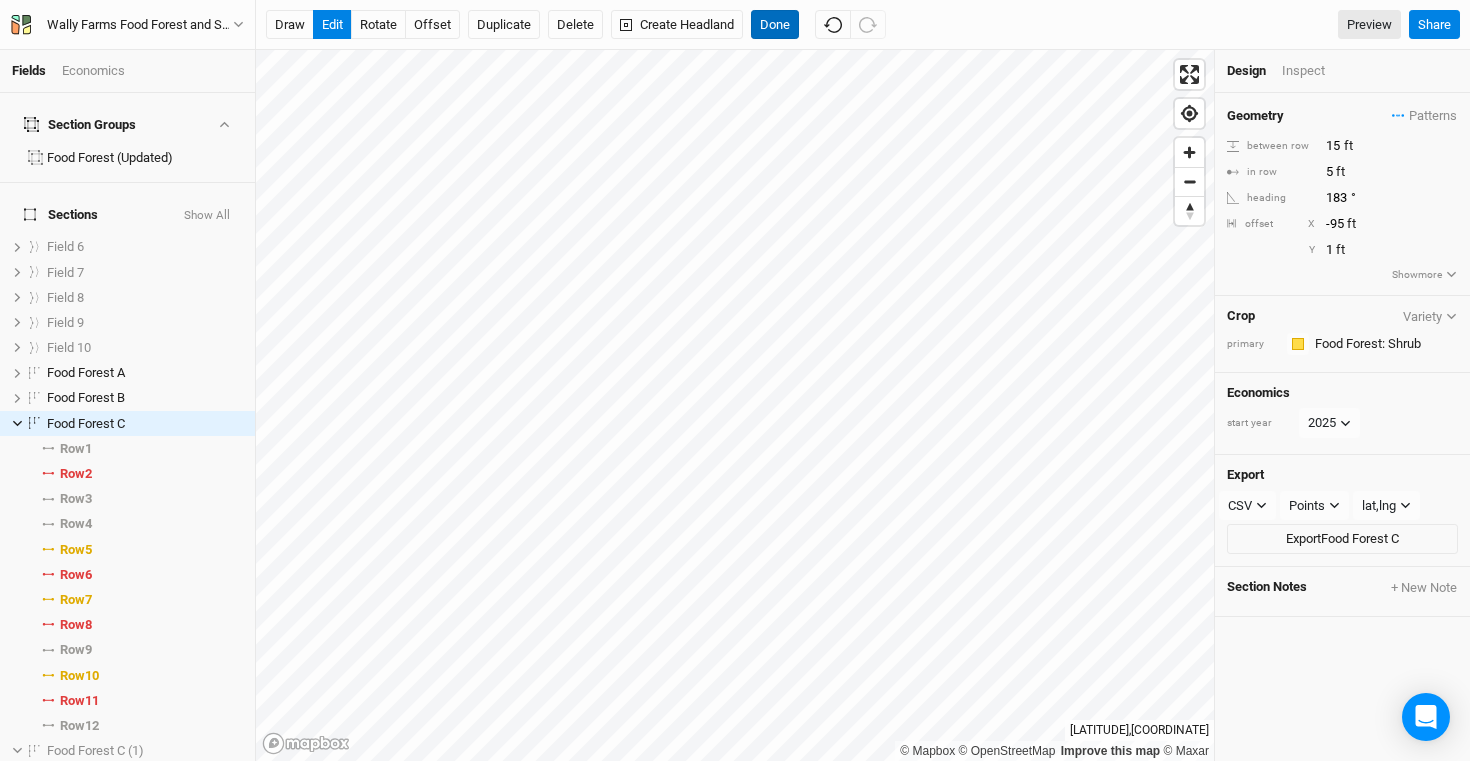 click on "Done" at bounding box center (775, 25) 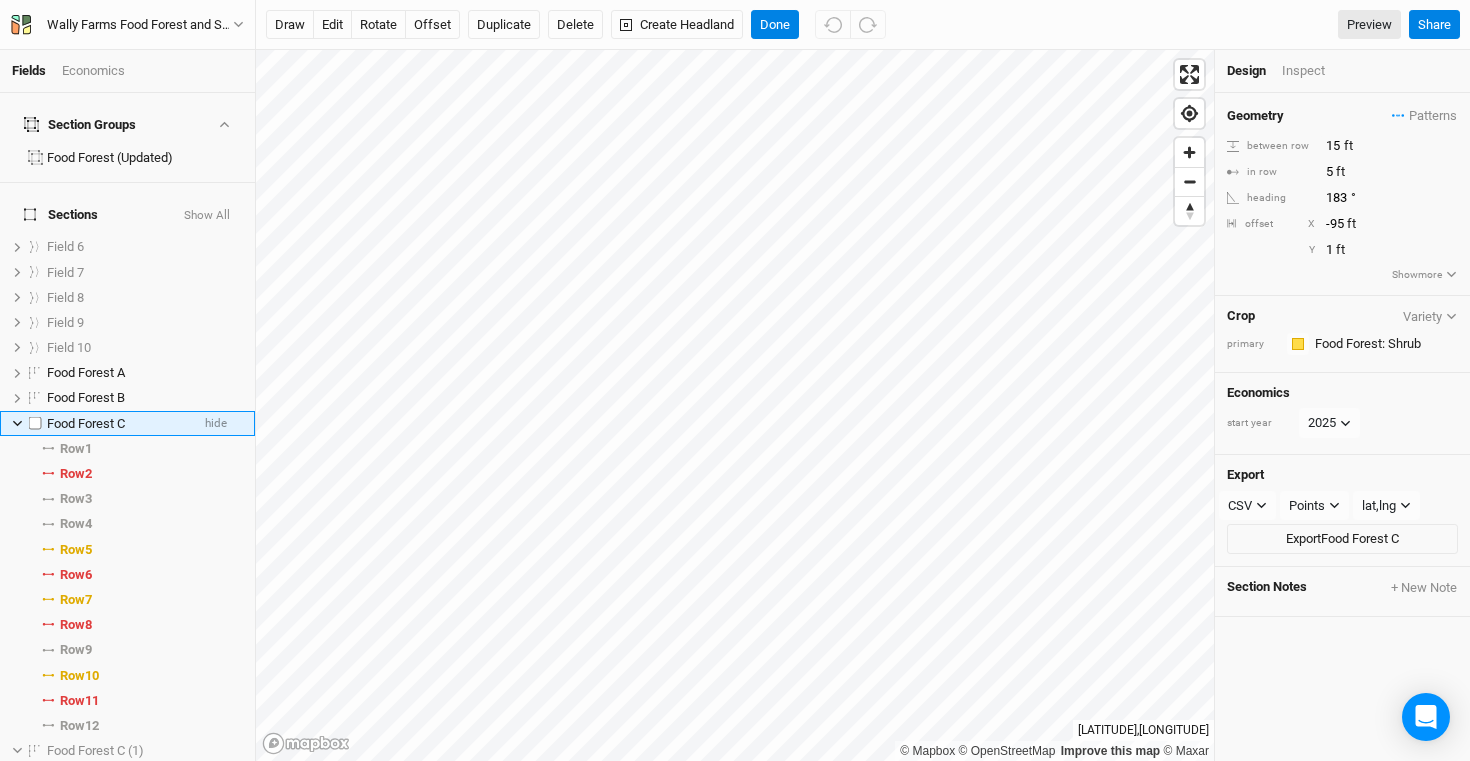 click 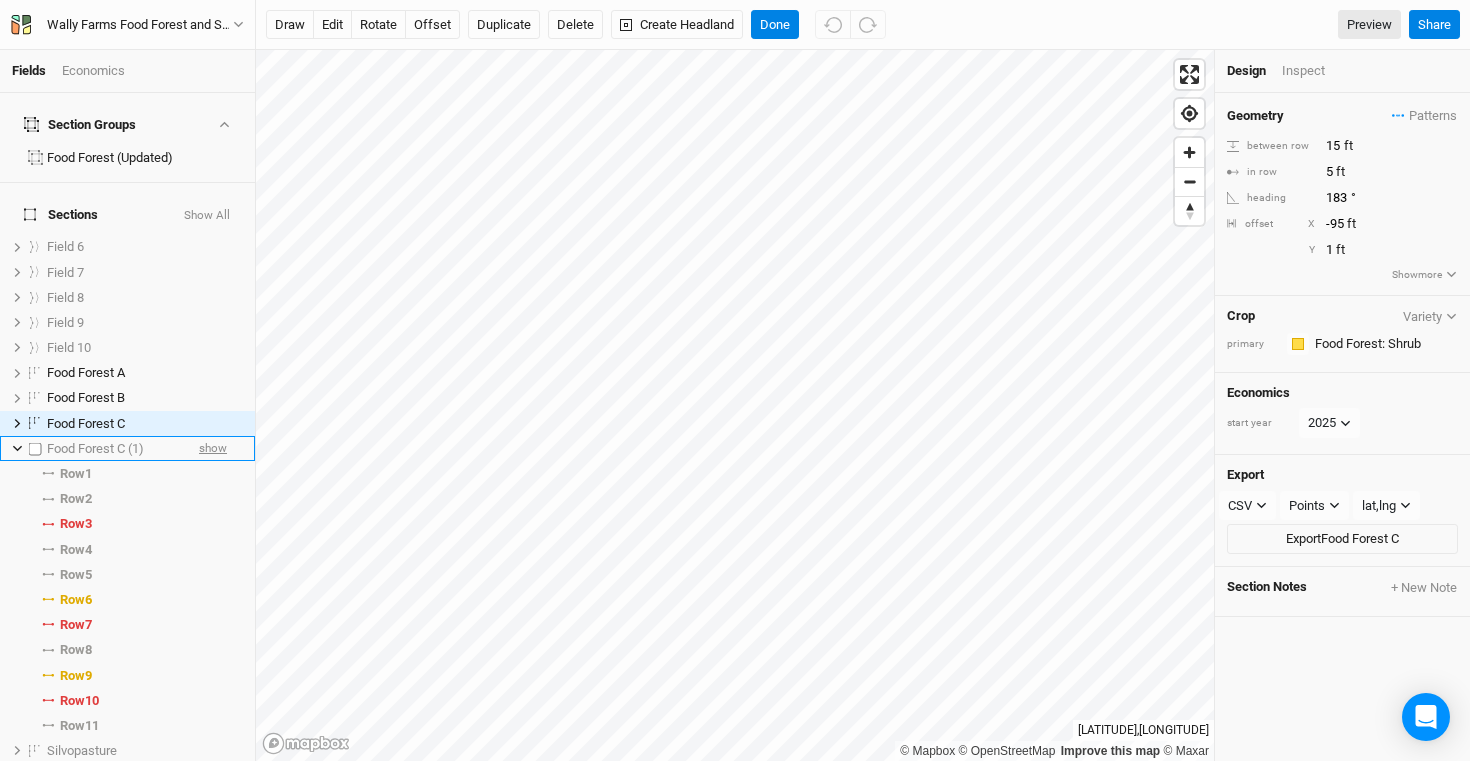 click on "show" at bounding box center (213, 448) 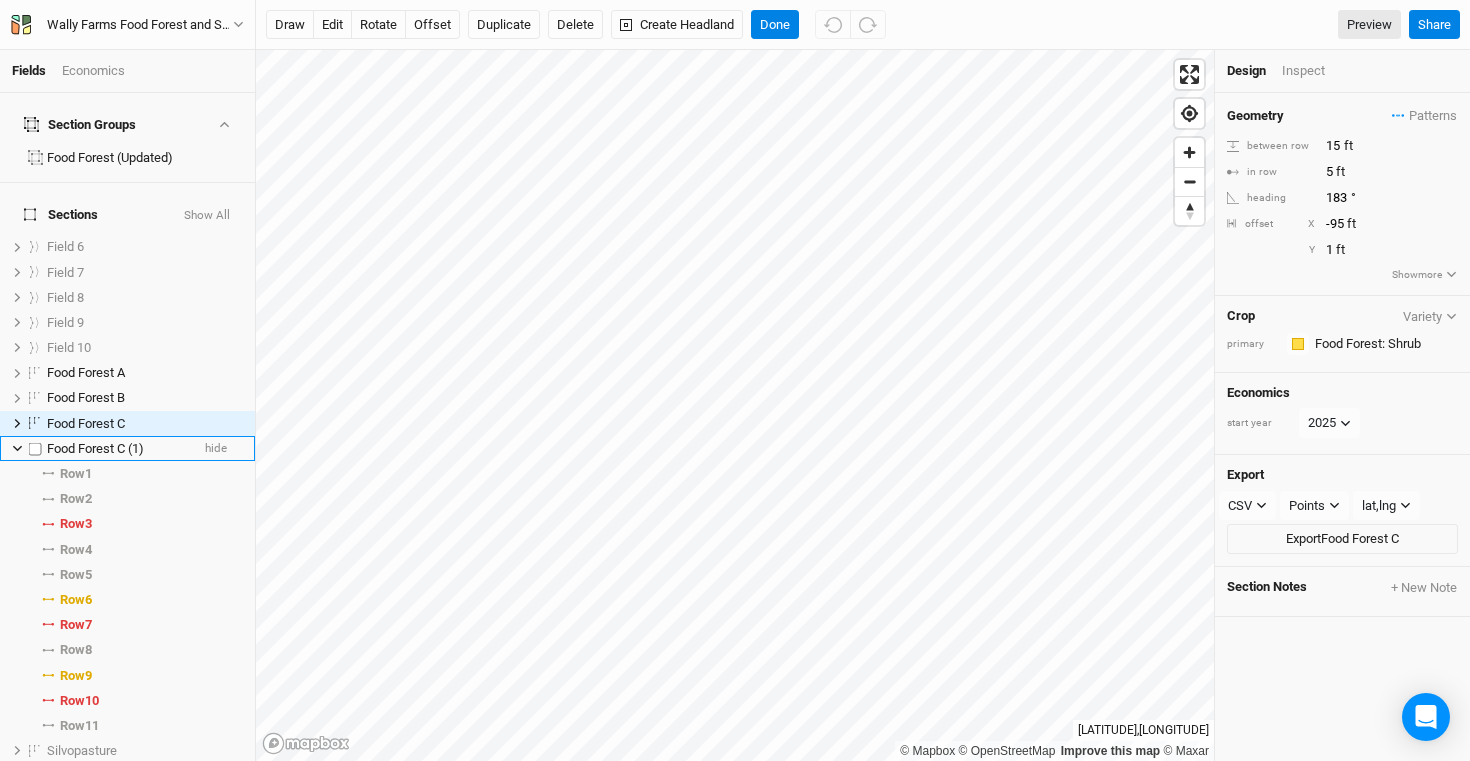 click 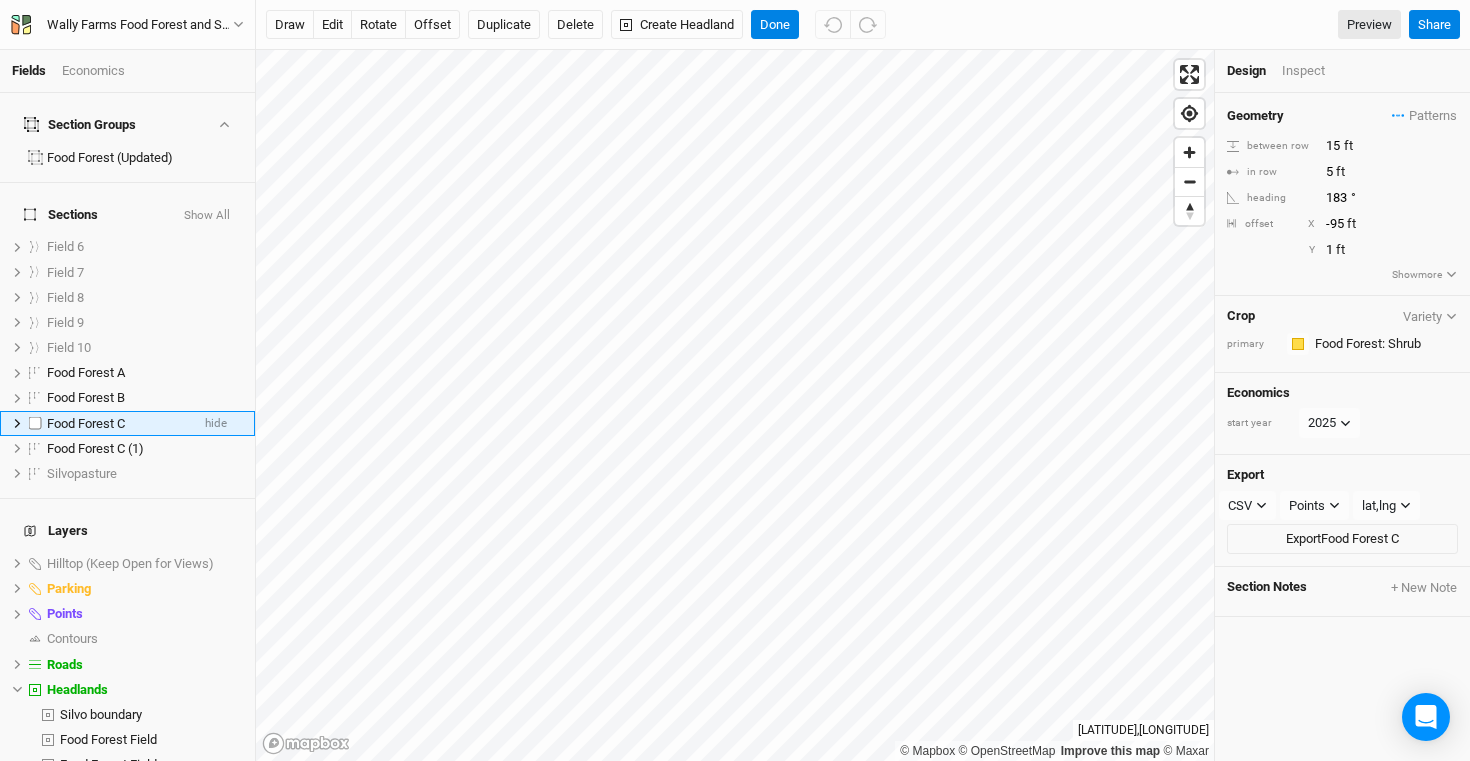 click 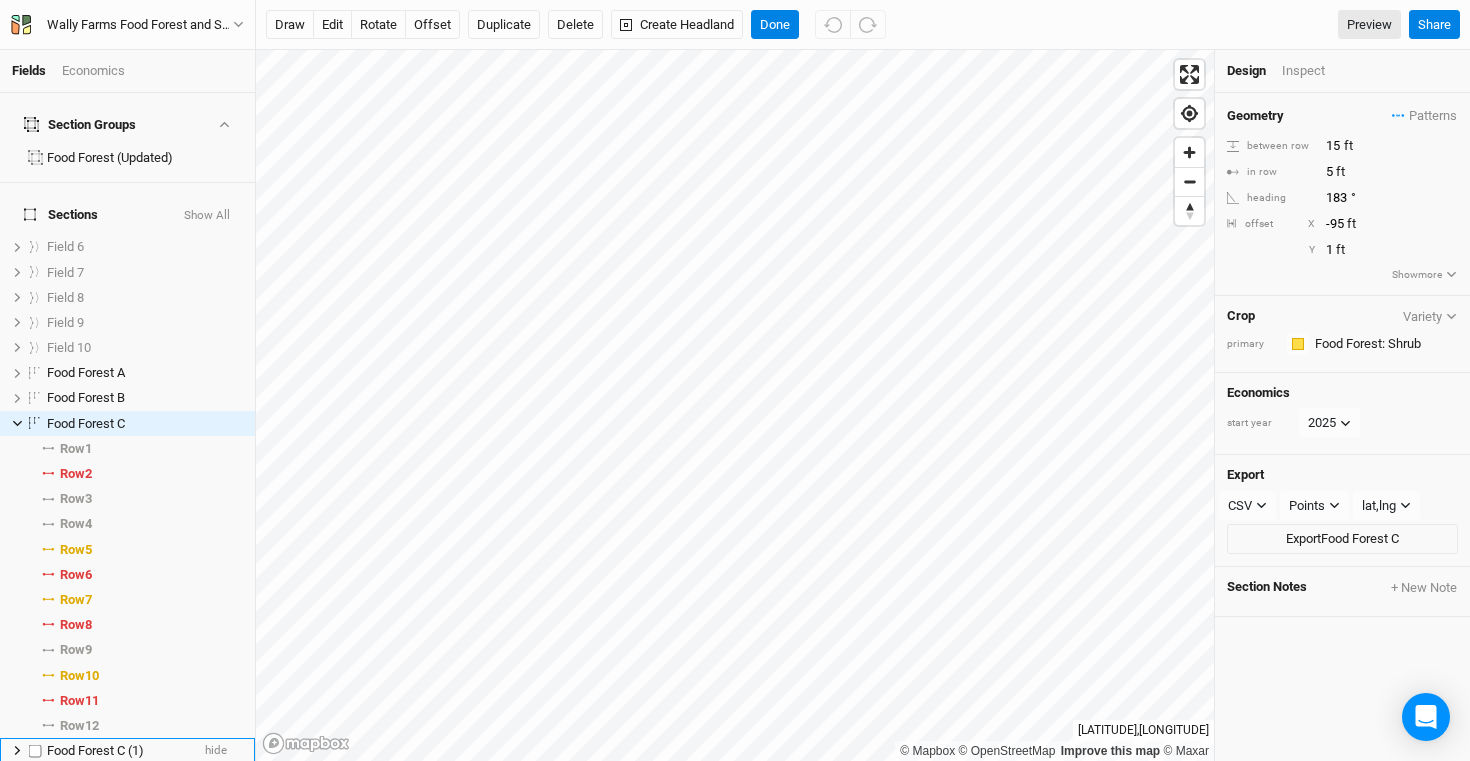 click on "Food Forest C (1) hide" at bounding box center [127, 750] 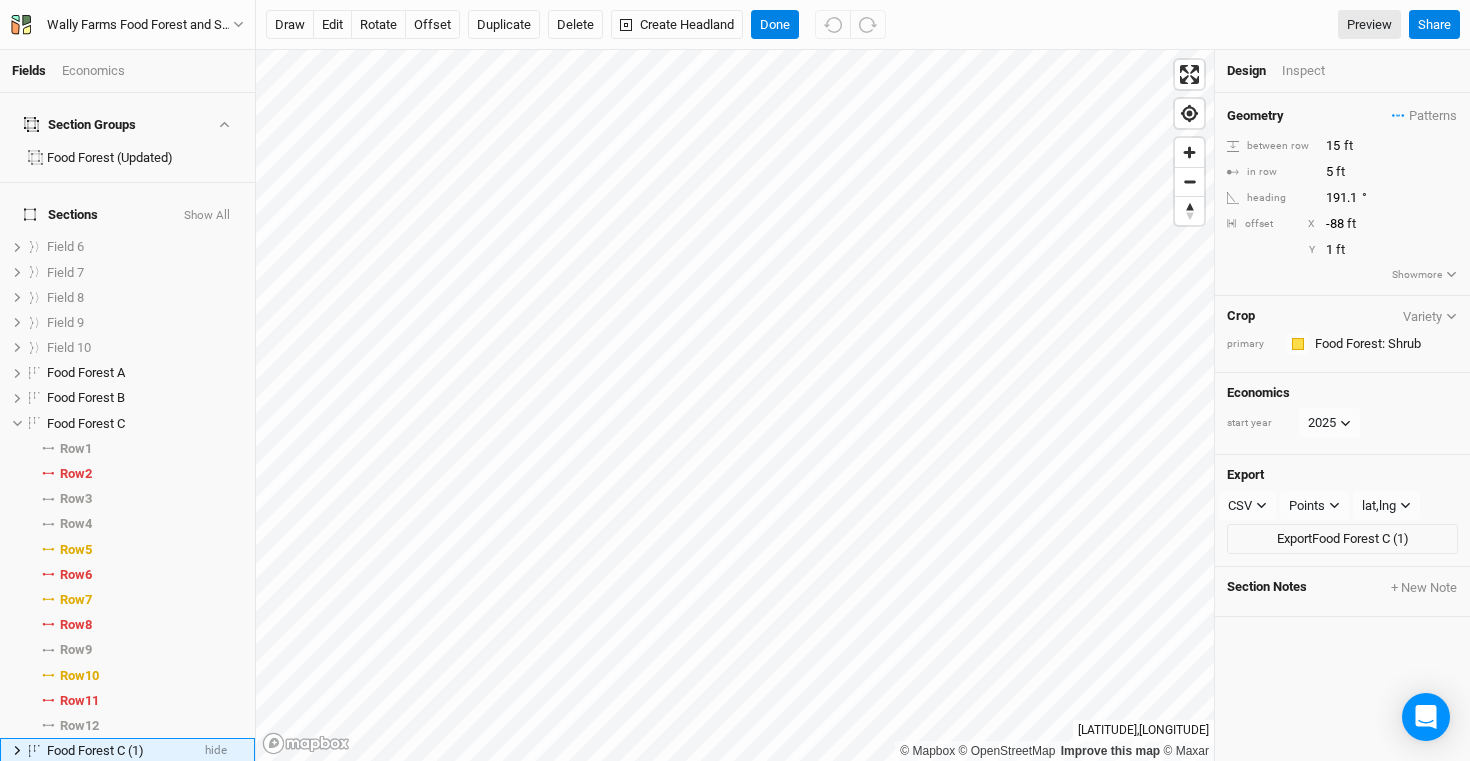 scroll, scrollTop: 299, scrollLeft: 0, axis: vertical 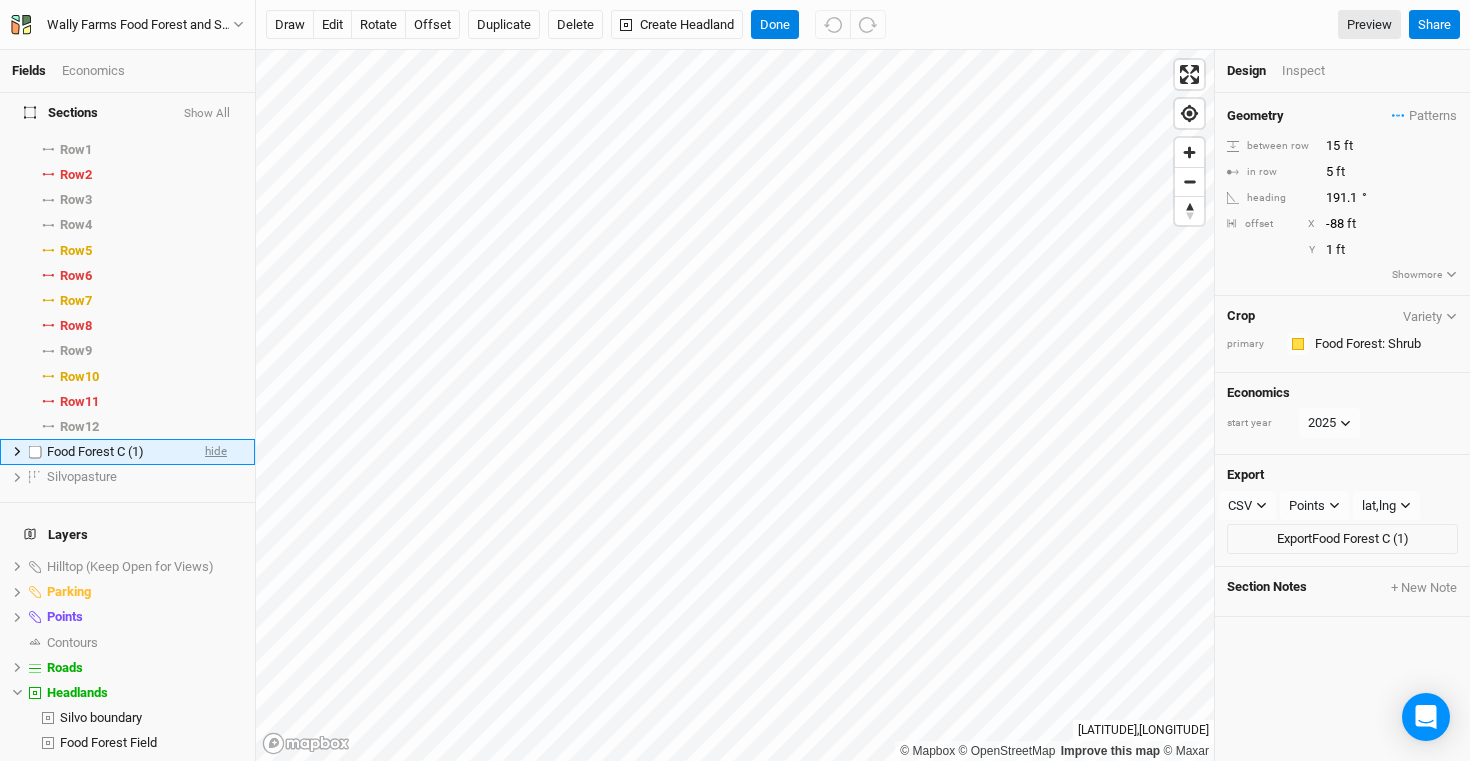 click on "hide" at bounding box center [216, 452] 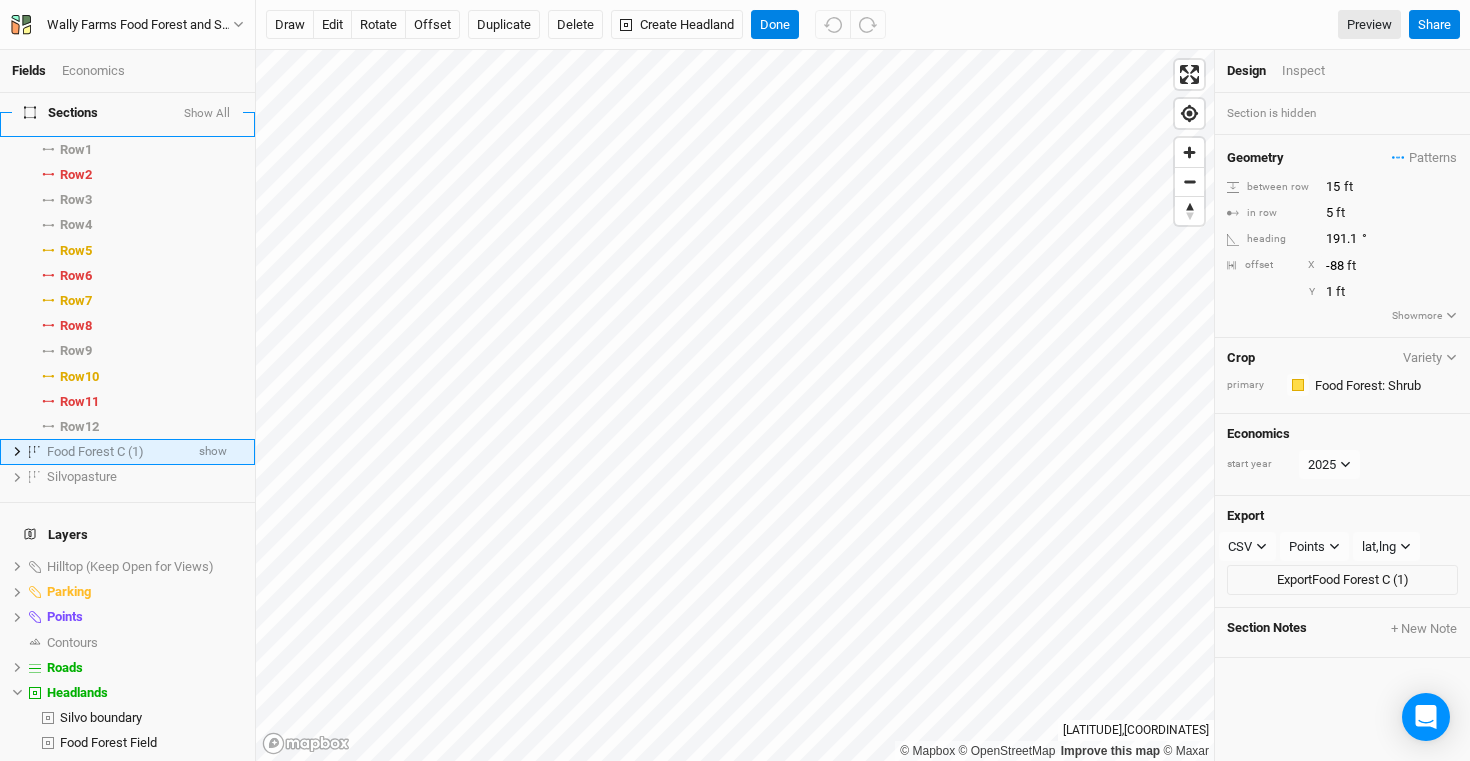 scroll, scrollTop: 0, scrollLeft: 0, axis: both 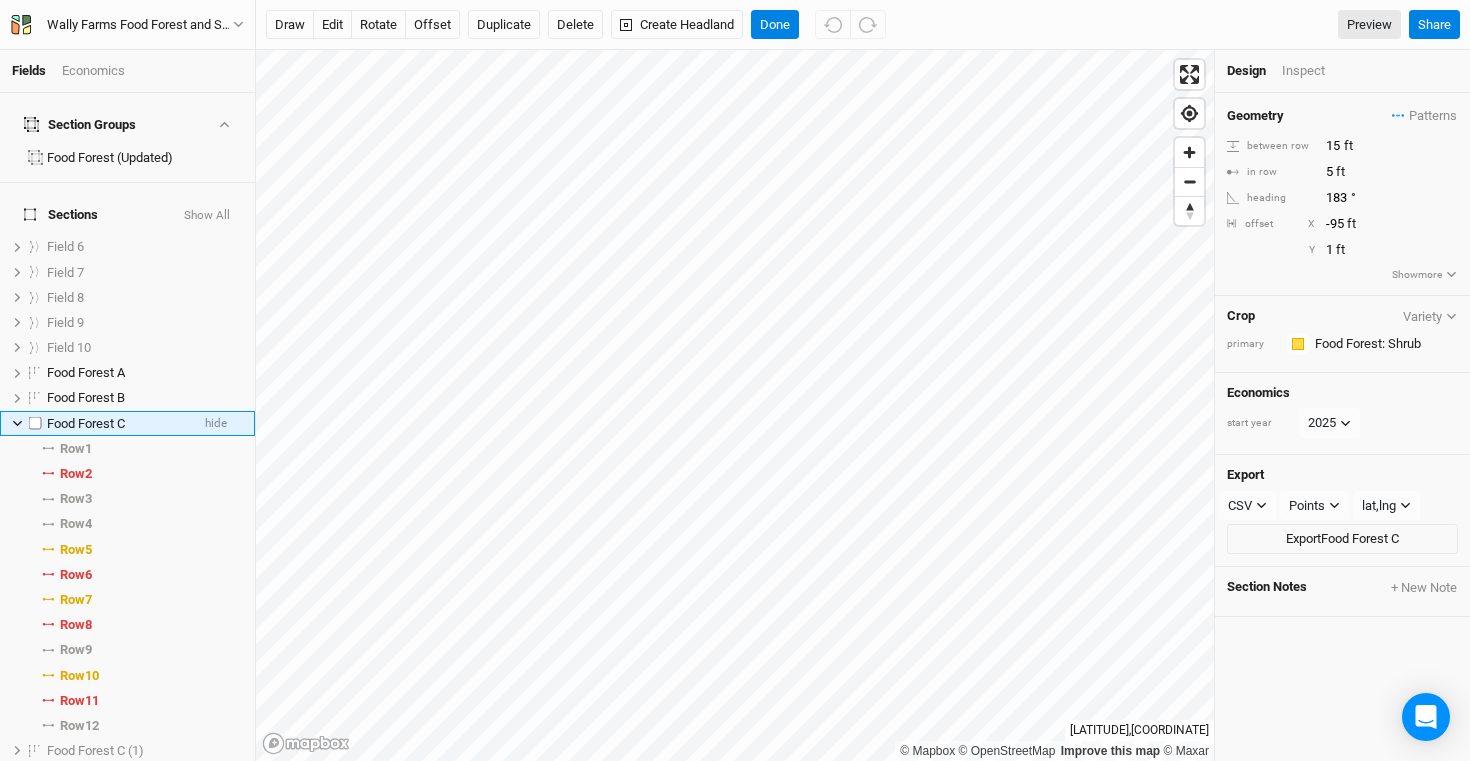 click 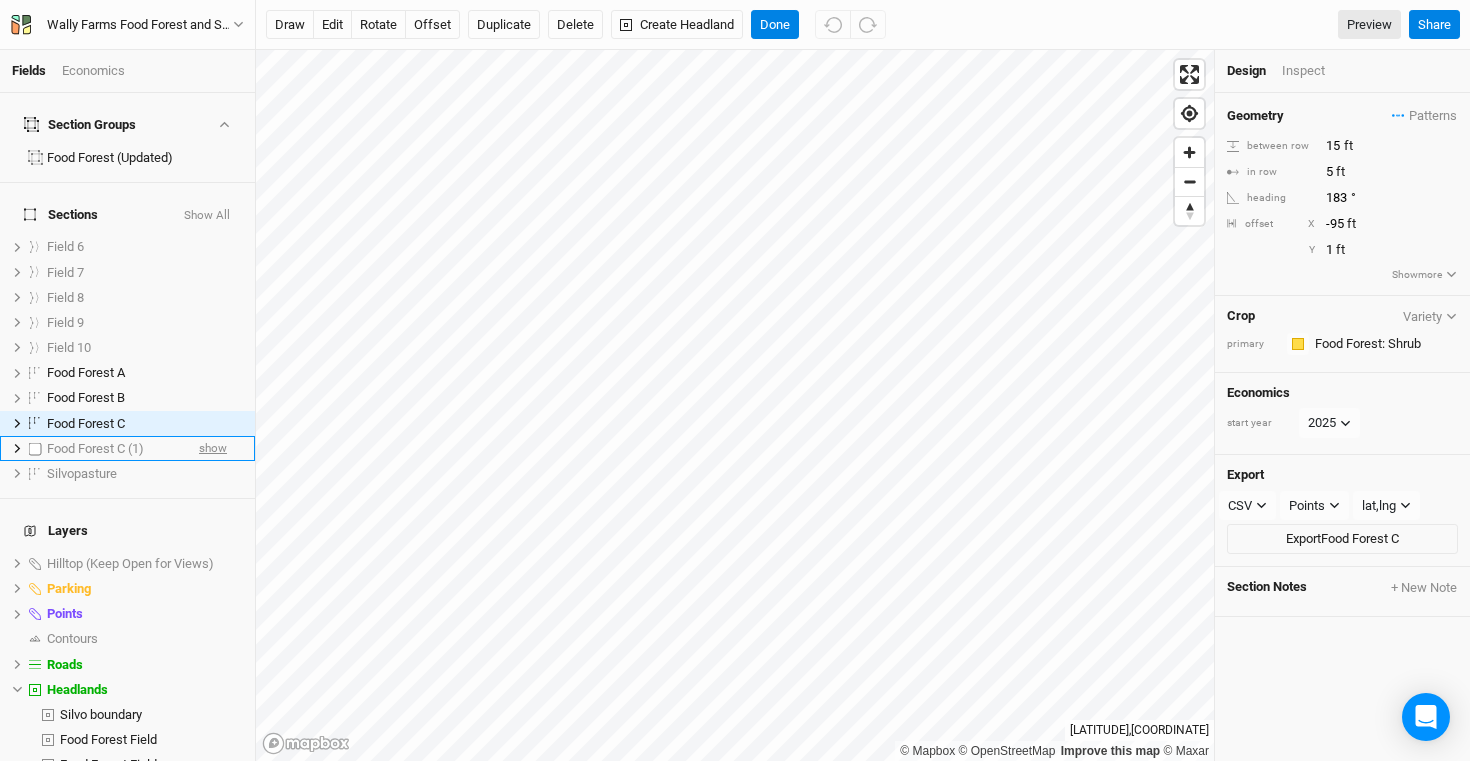 click on "show" at bounding box center [213, 448] 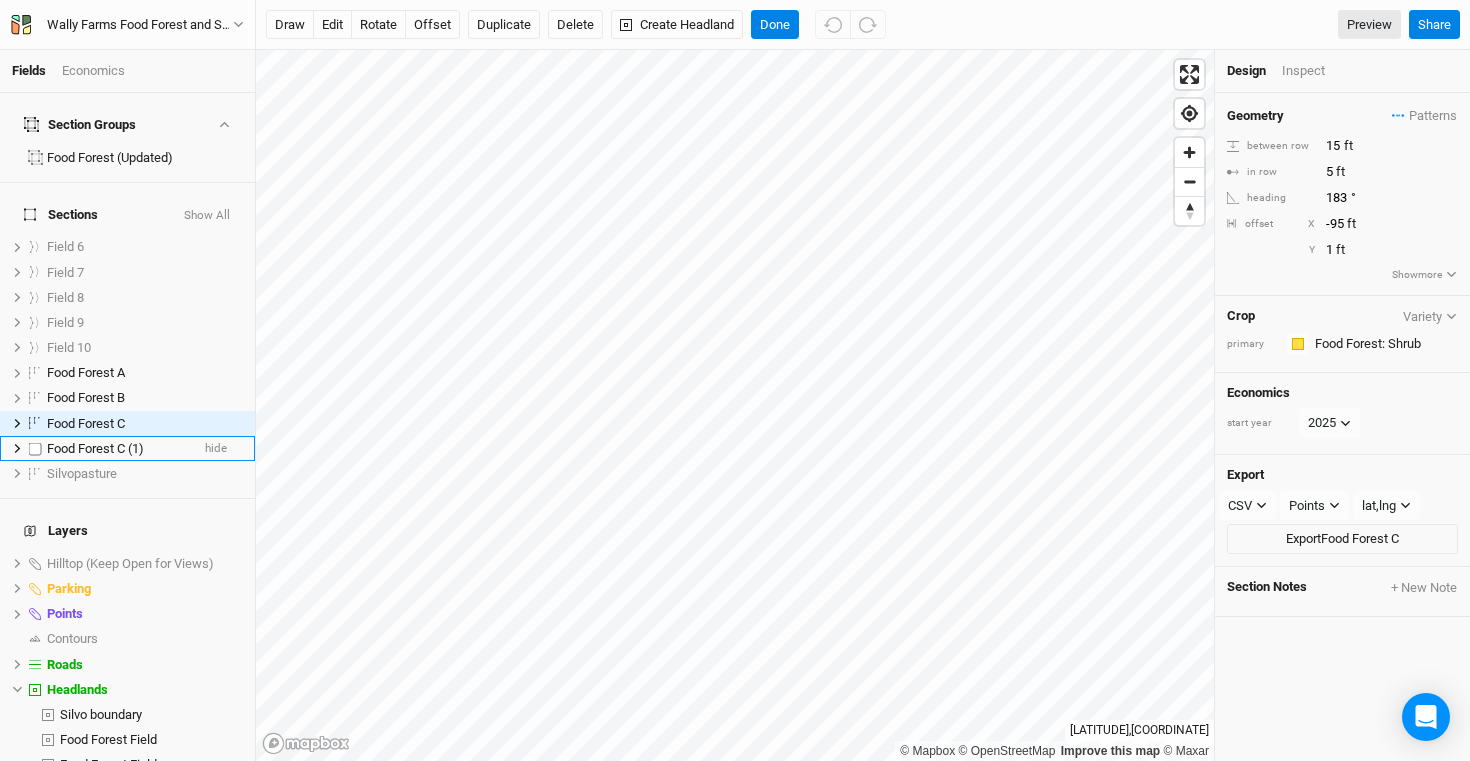 click 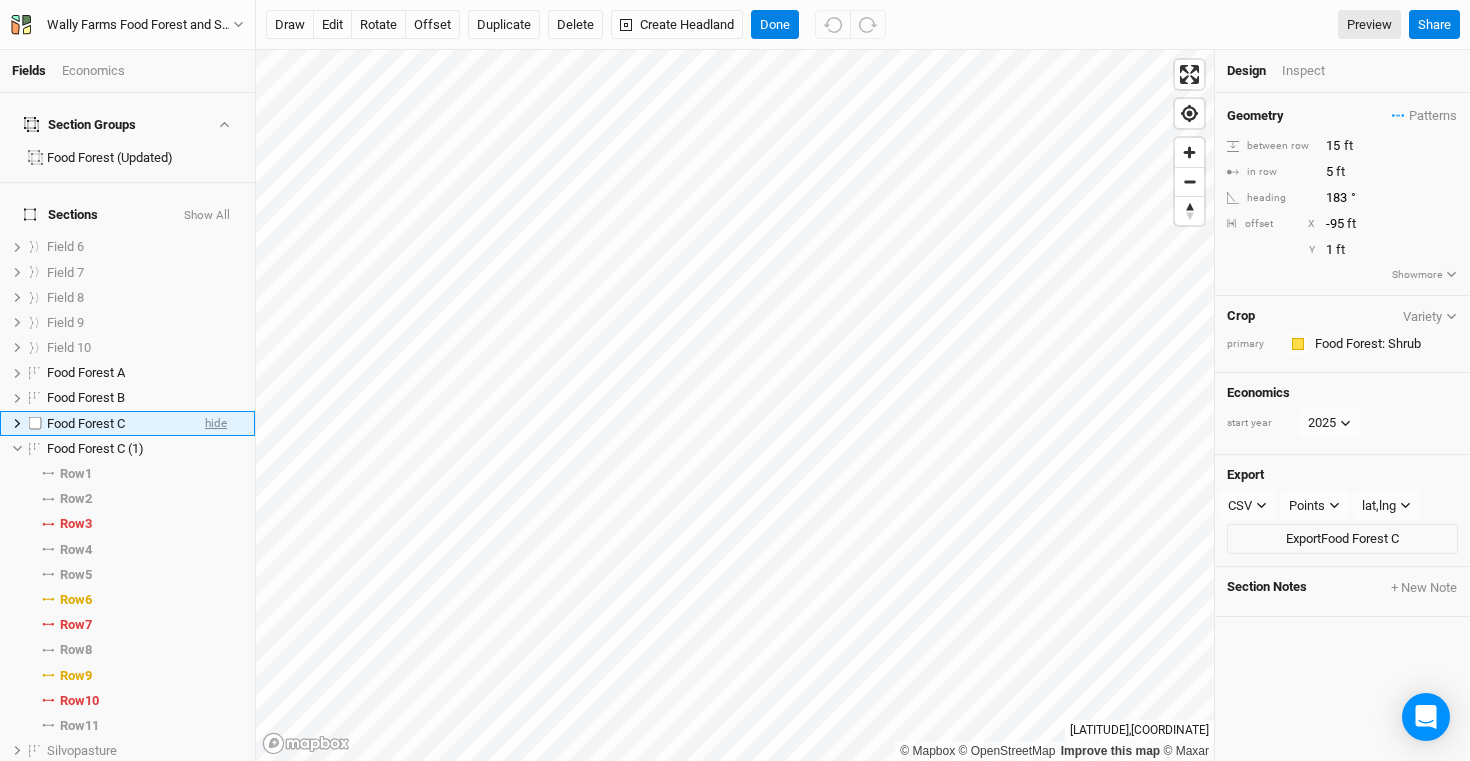 click on "hide" at bounding box center (216, 423) 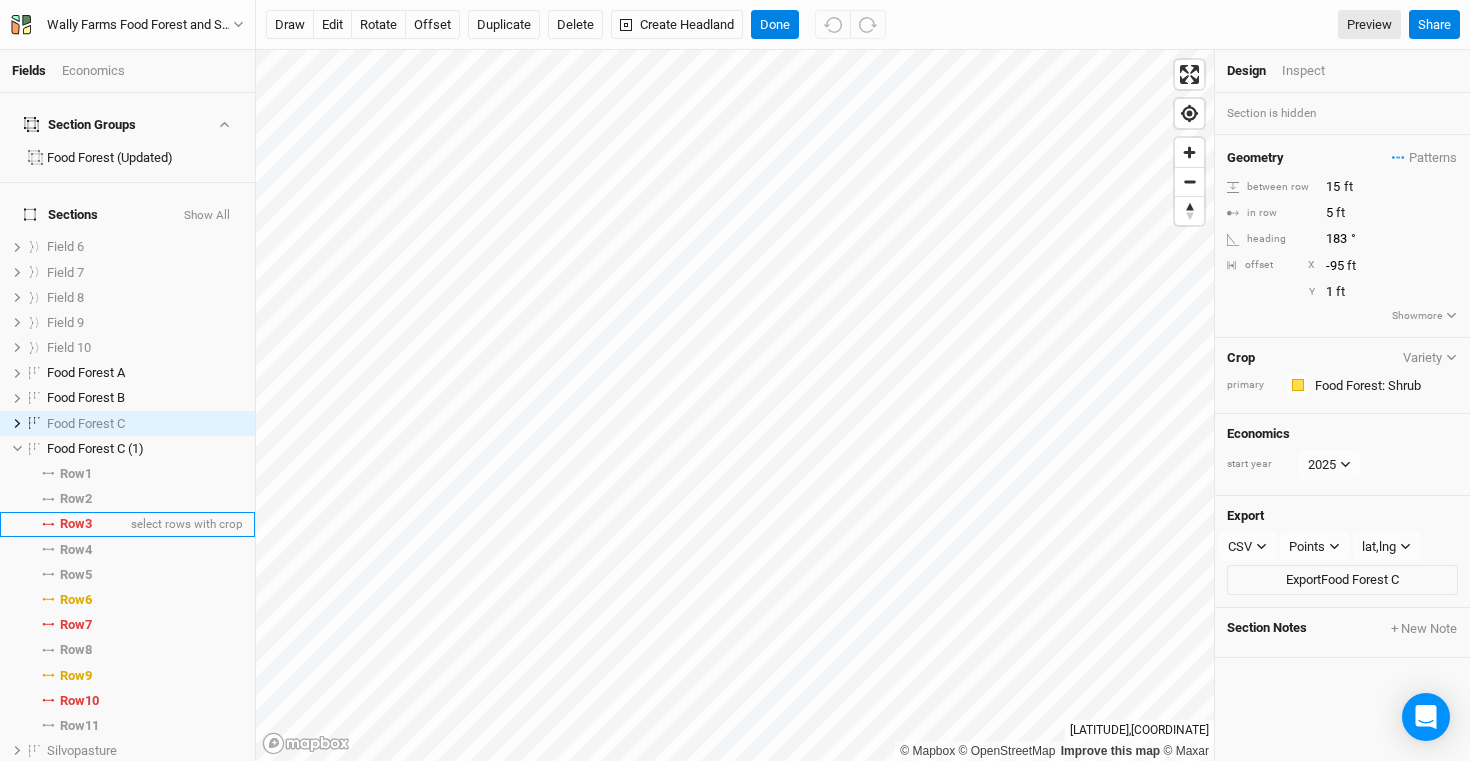 click on "Row  3 select rows with crop" at bounding box center (127, 524) 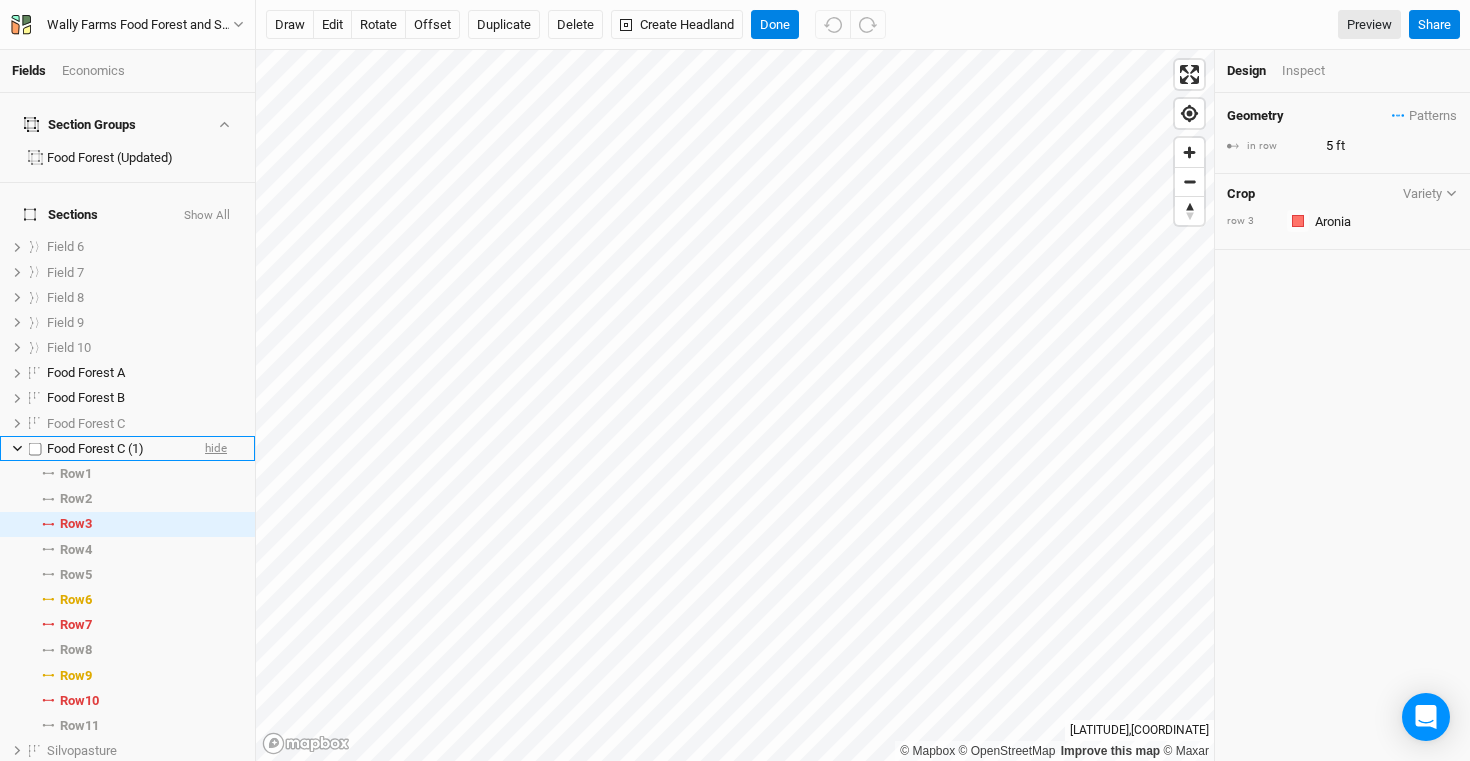 click on "hide" at bounding box center [216, 448] 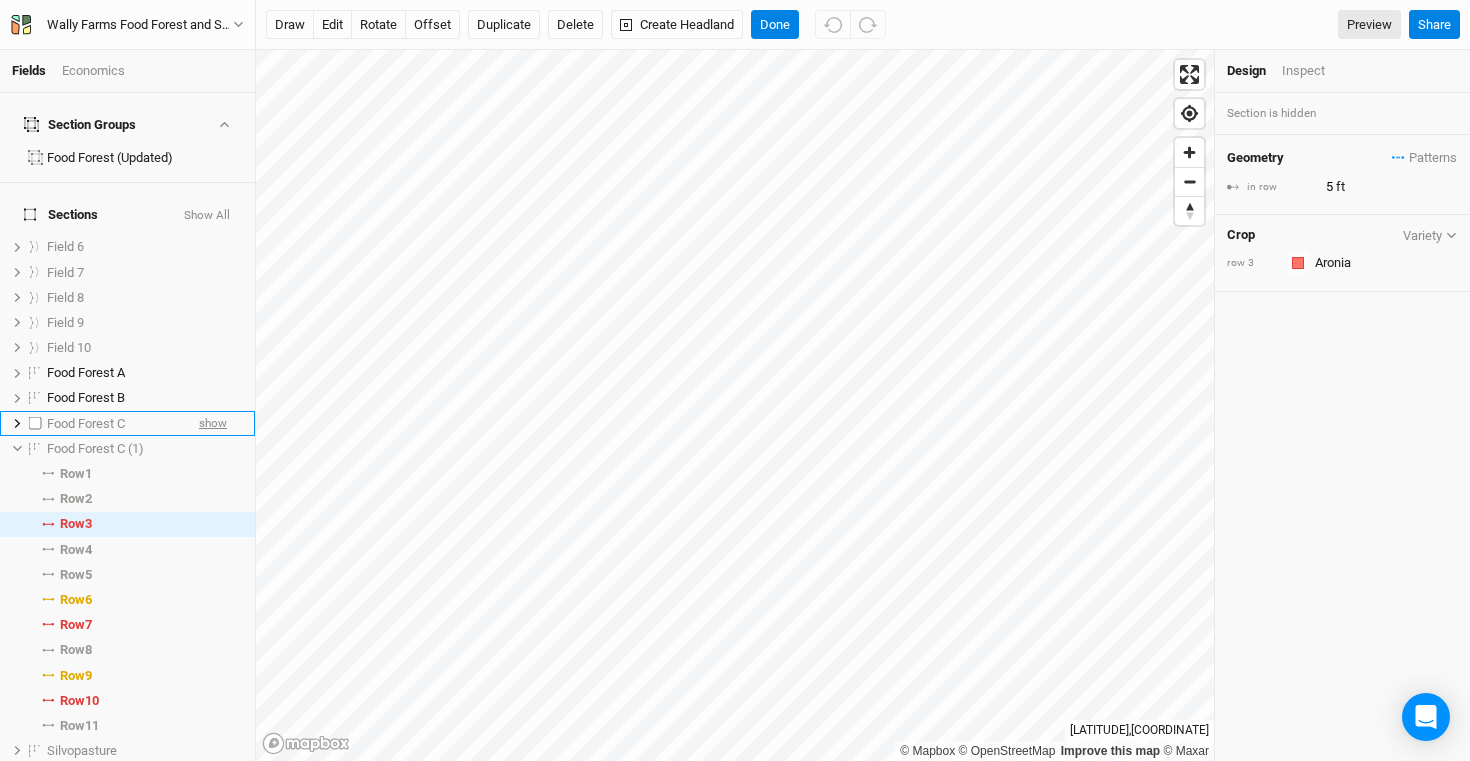 click on "show" at bounding box center (213, 423) 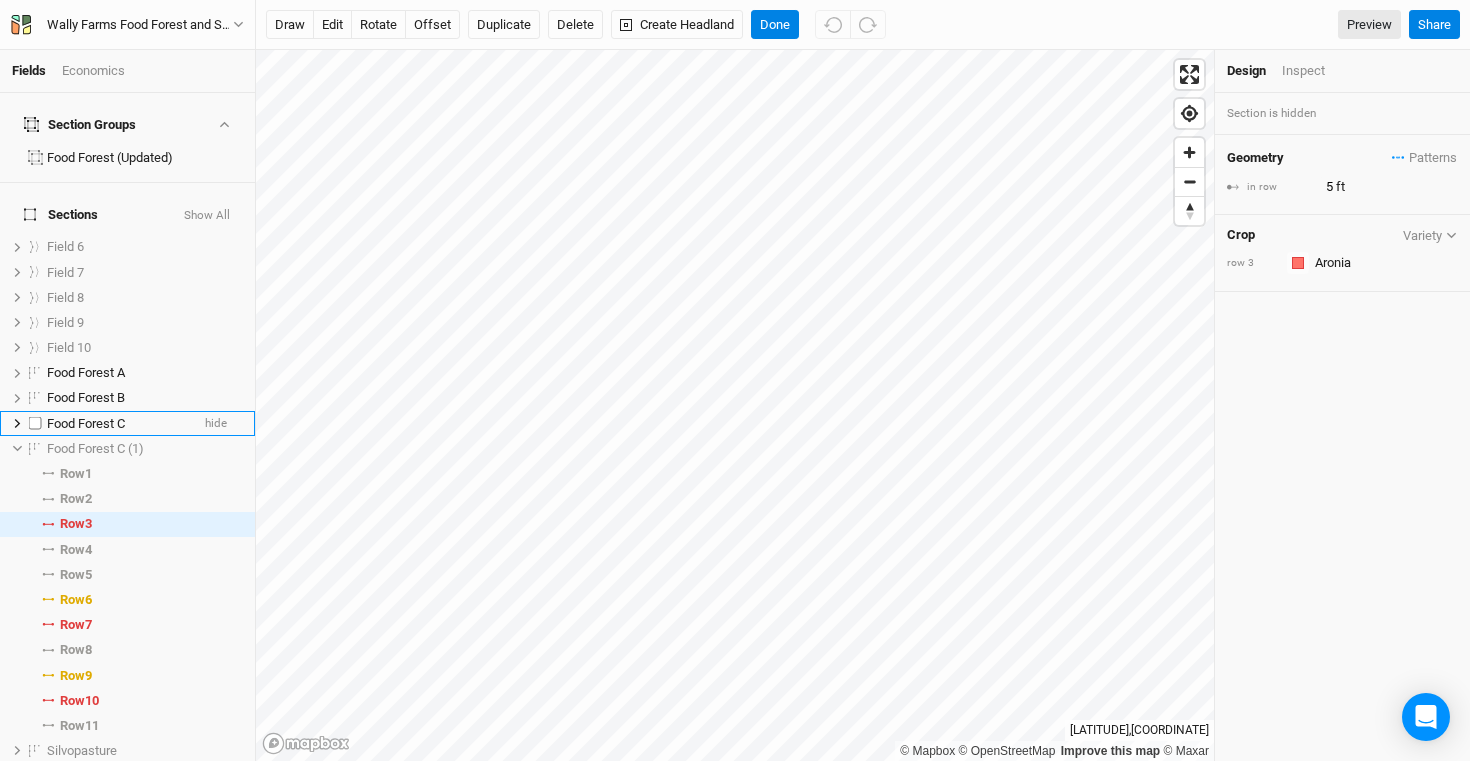 click 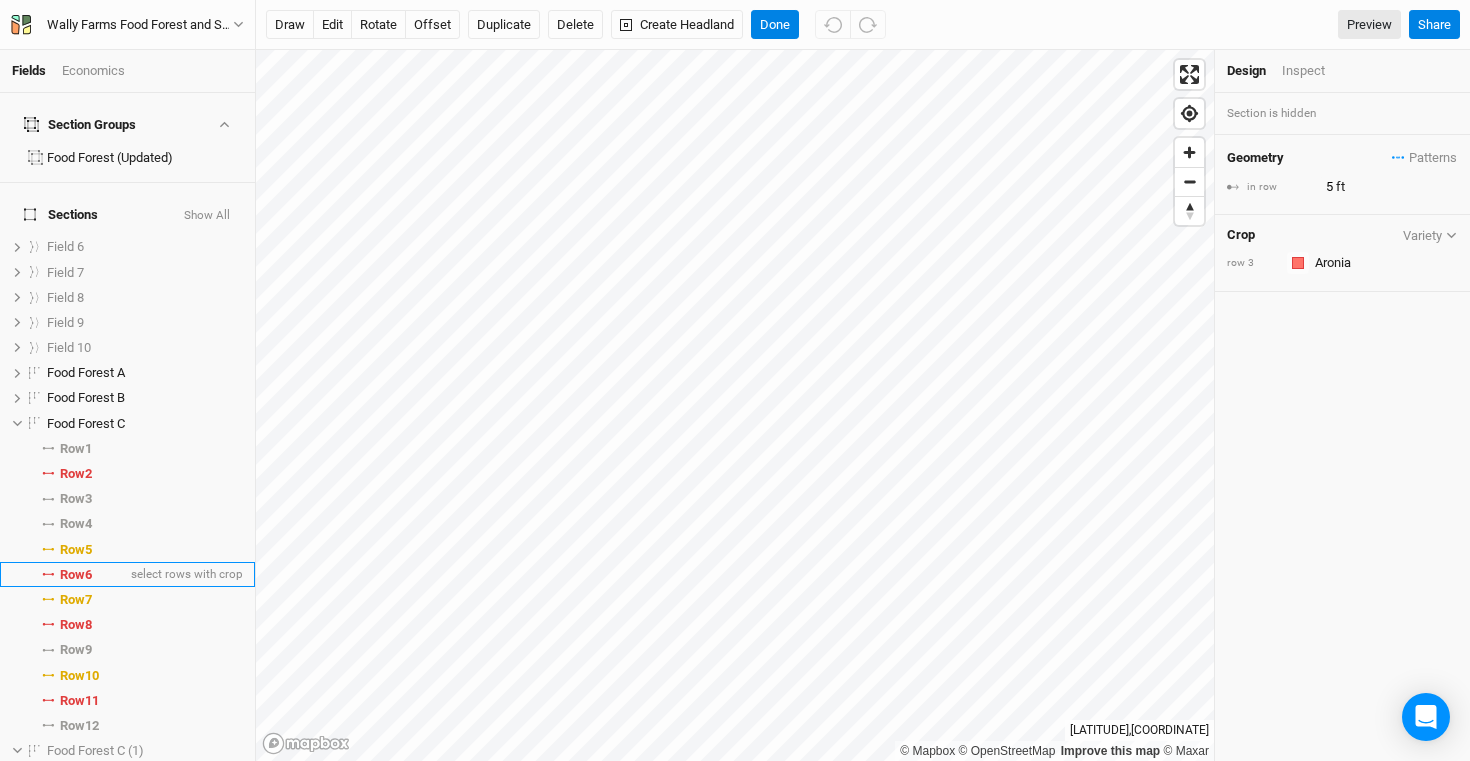 click on "Row  6" at bounding box center (76, 575) 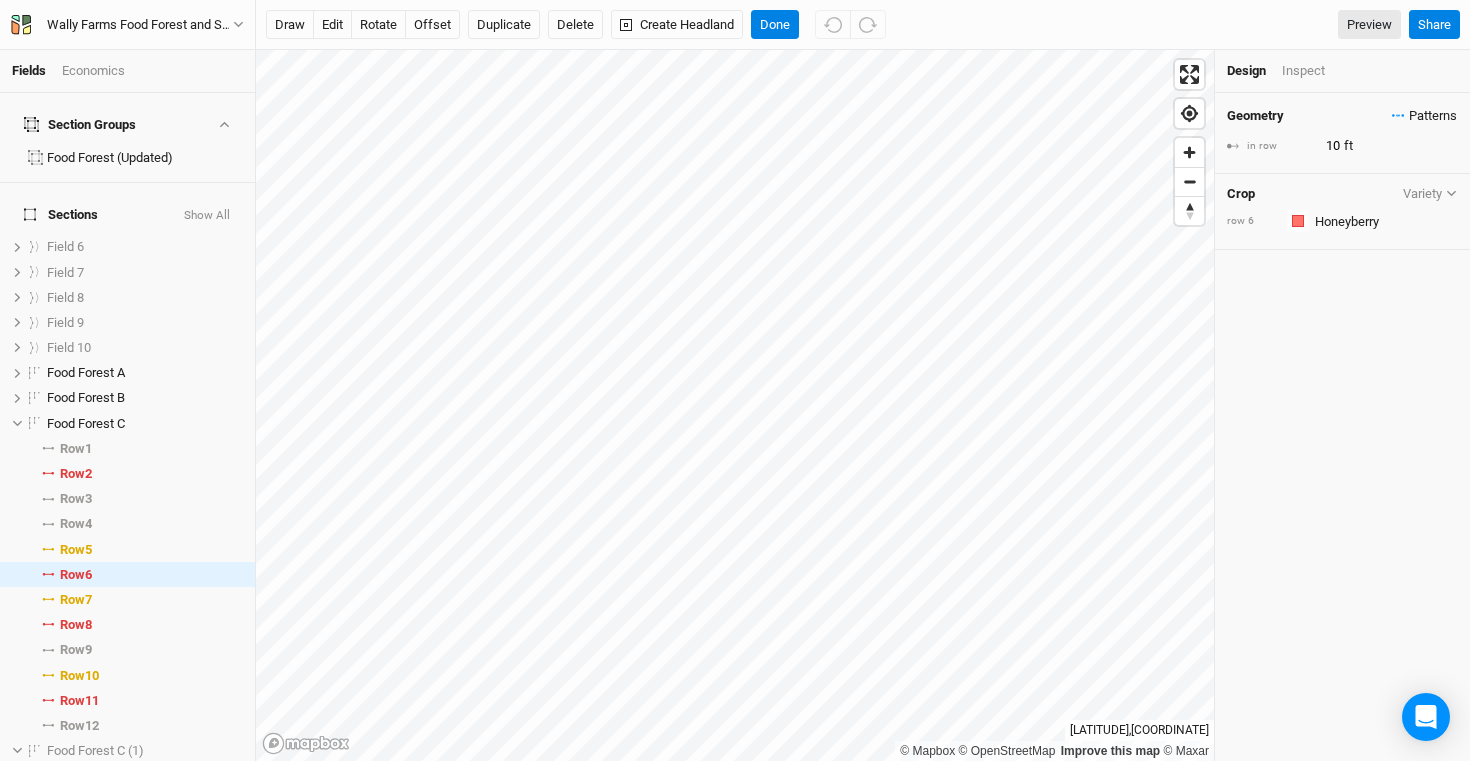 click on "Patterns" at bounding box center [1424, 116] 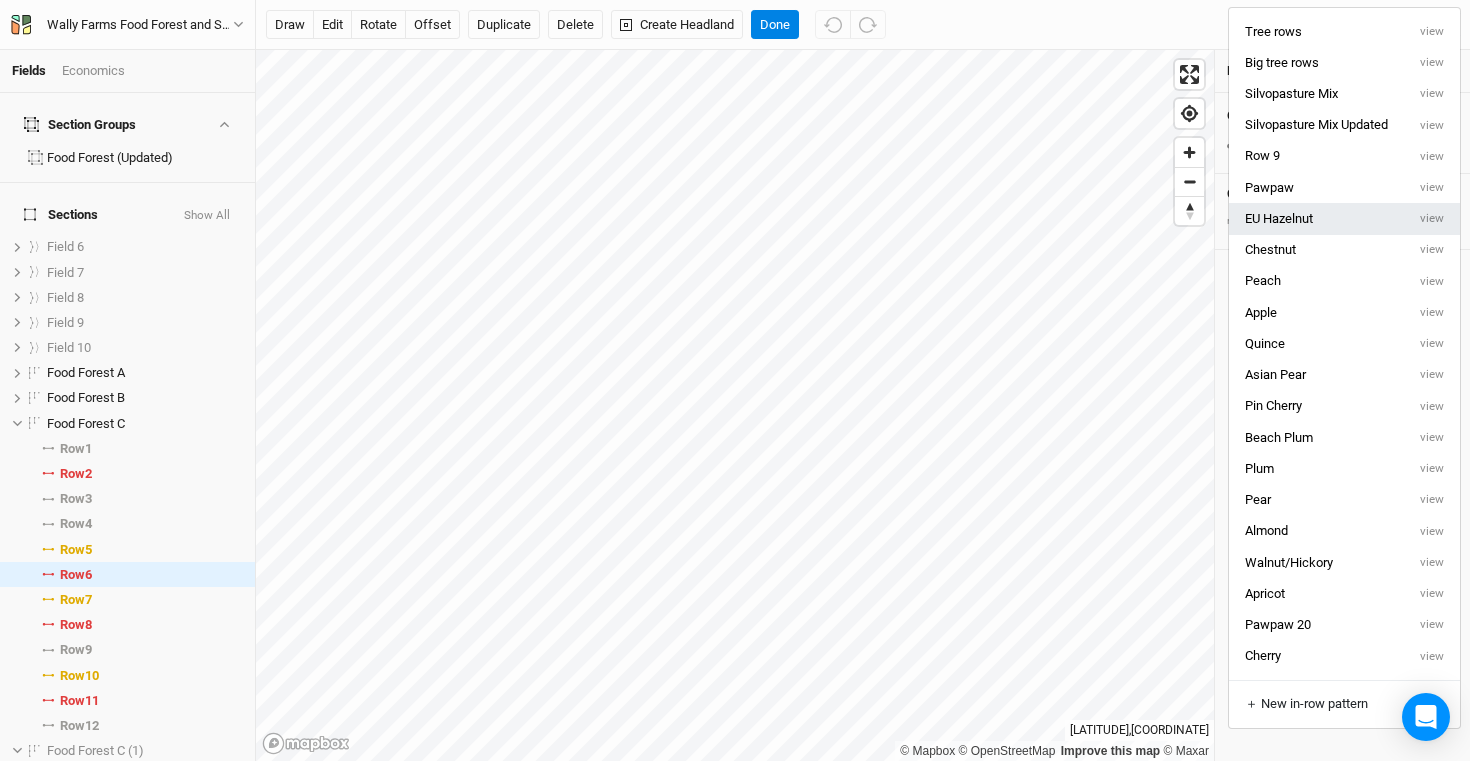 click on "EU Hazelnut" at bounding box center (1317, 218) 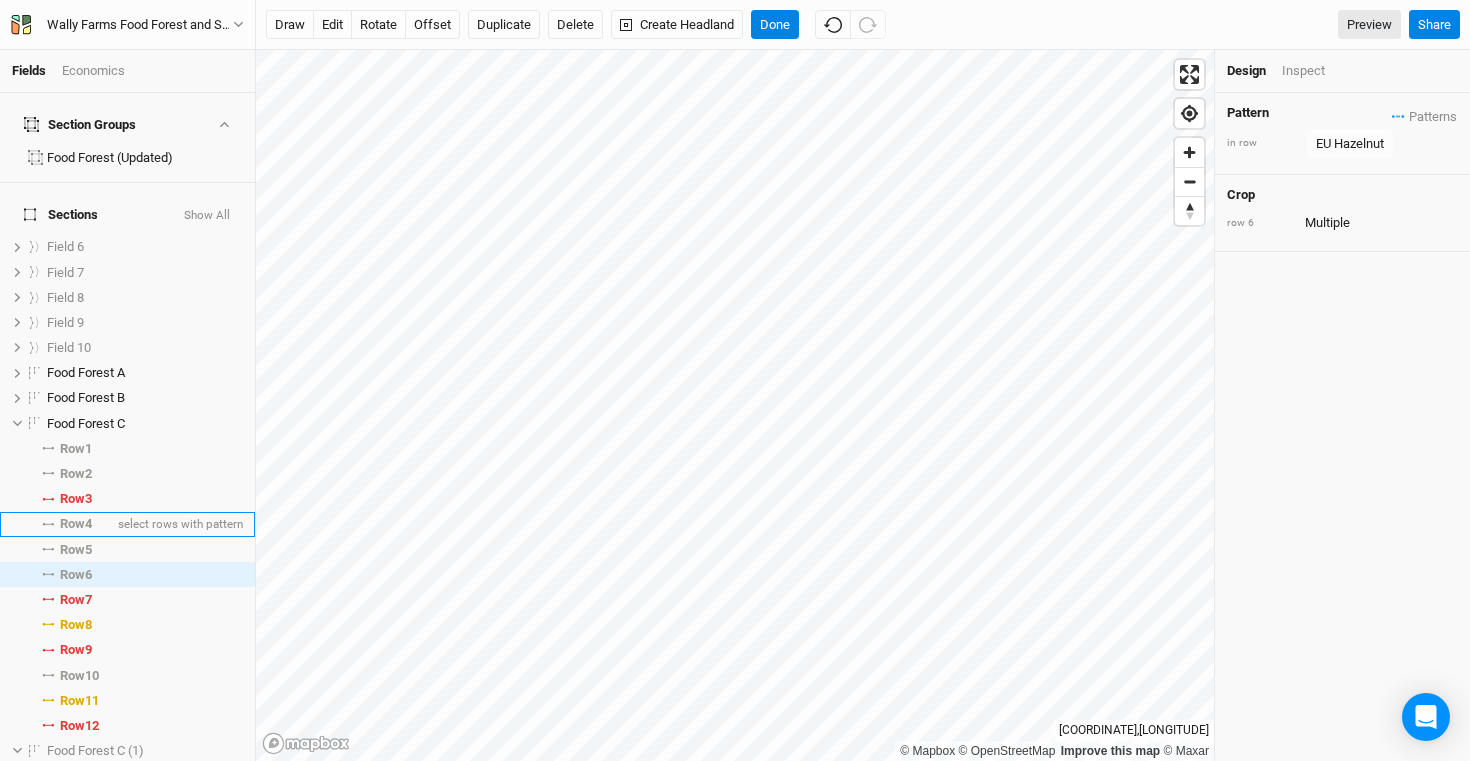 click on "Row  4" at bounding box center (76, 524) 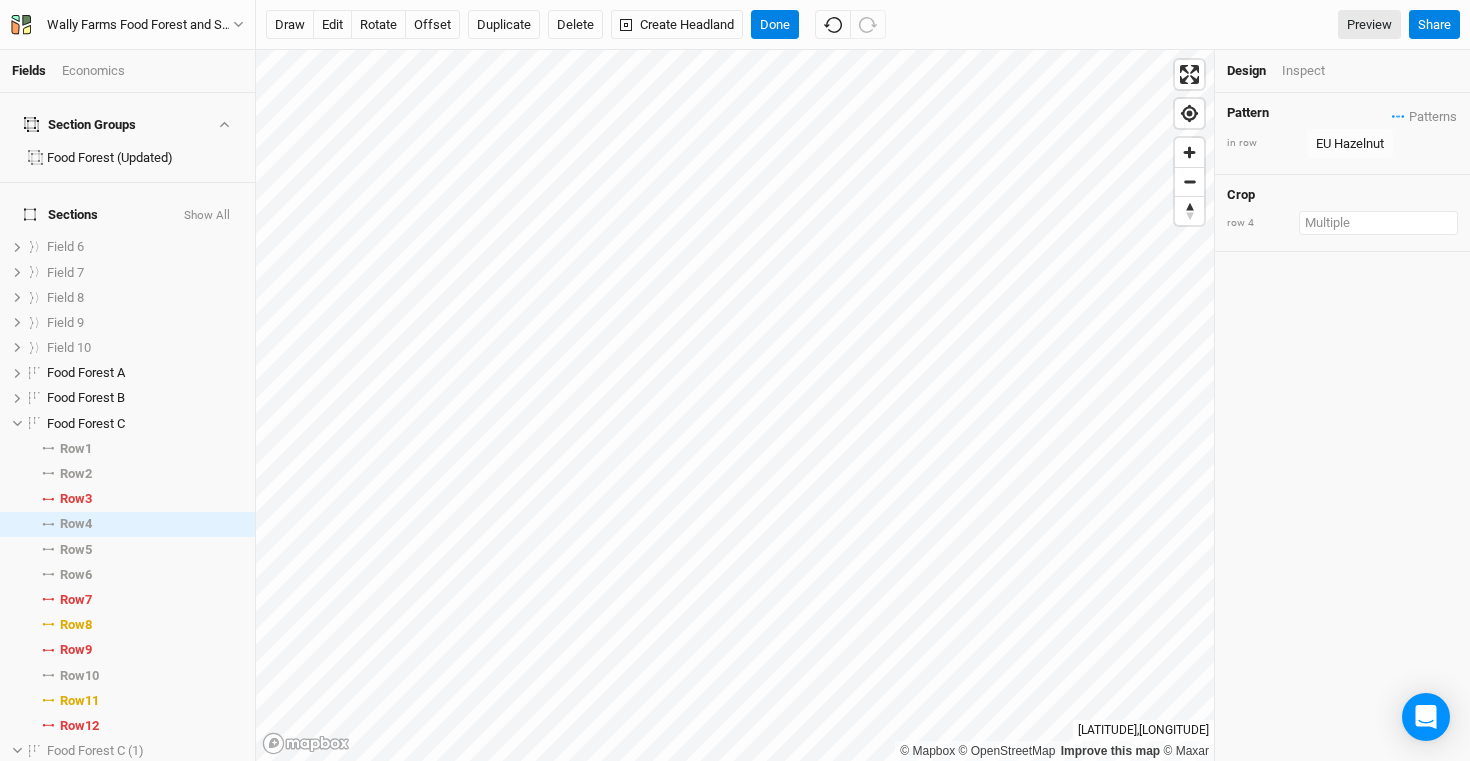 click at bounding box center [1378, 223] 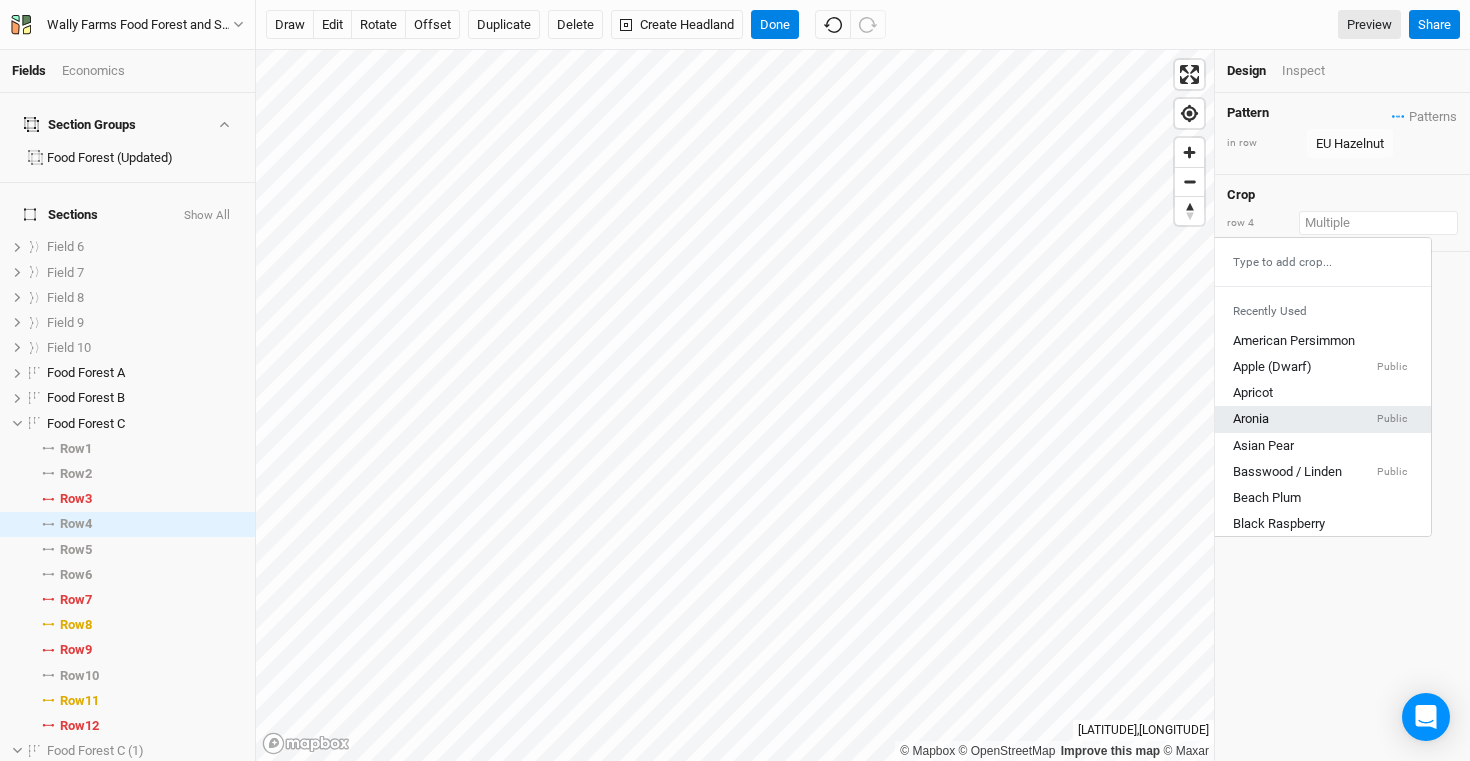 click on "Aronia Public" at bounding box center (1320, 419) 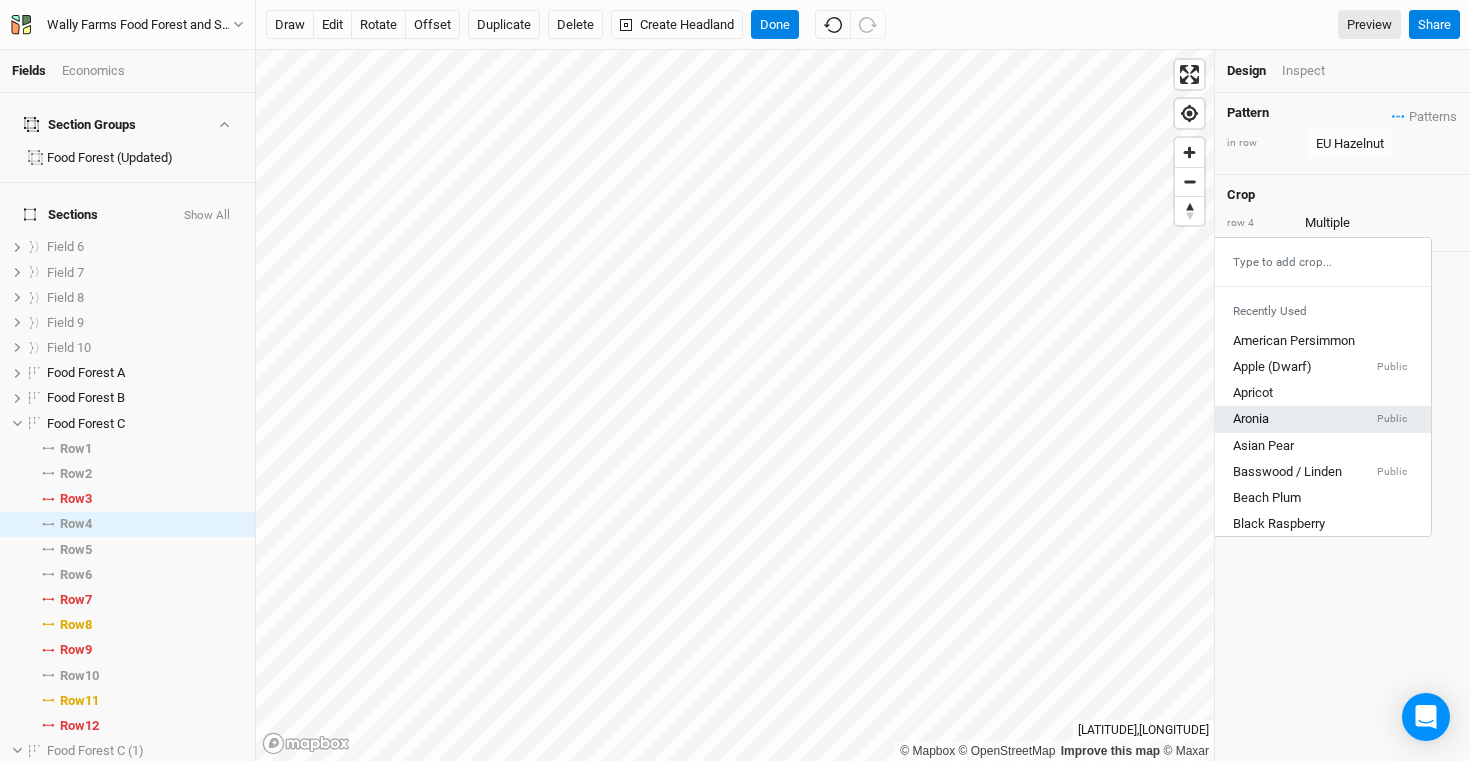 type 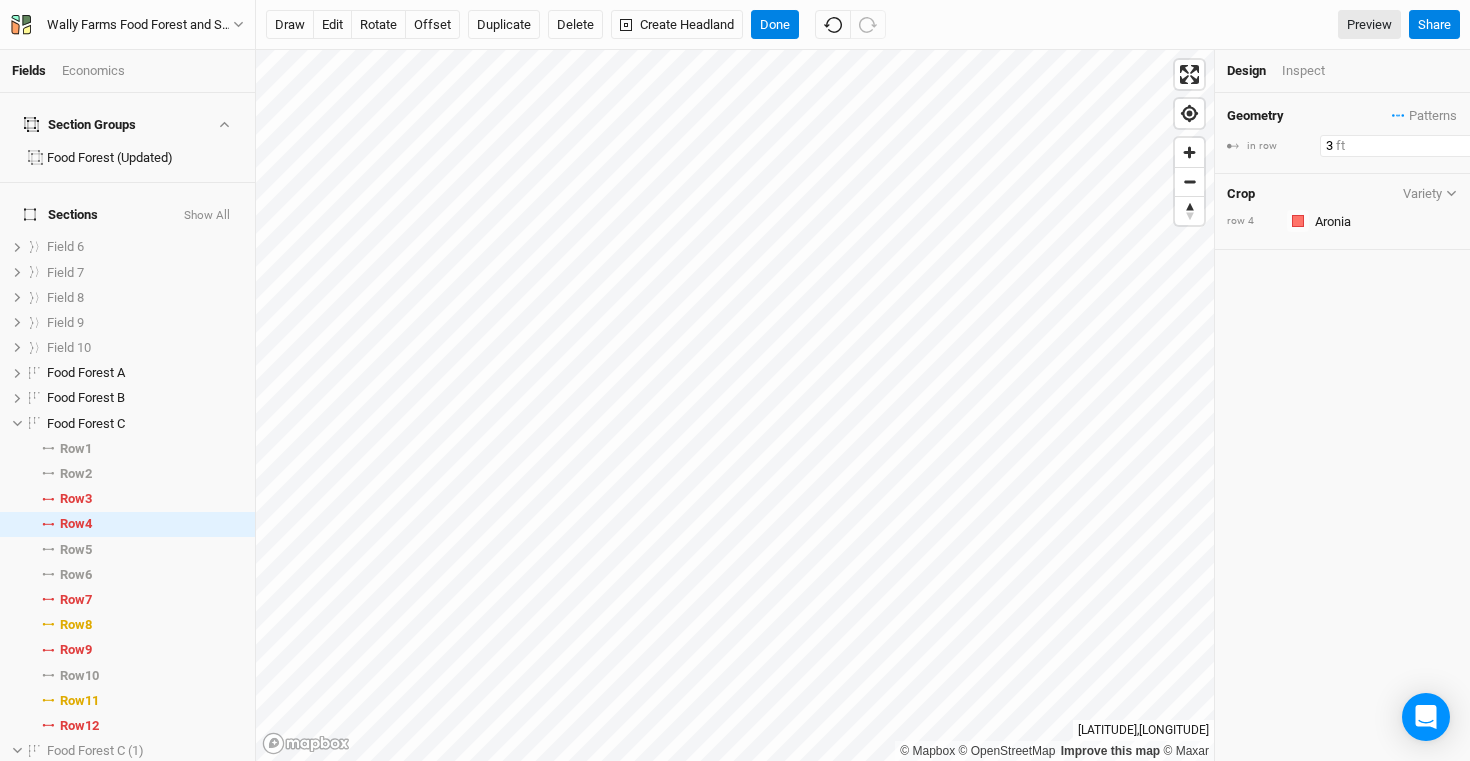 drag, startPoint x: 1397, startPoint y: 156, endPoint x: 1297, endPoint y: 148, distance: 100.31949 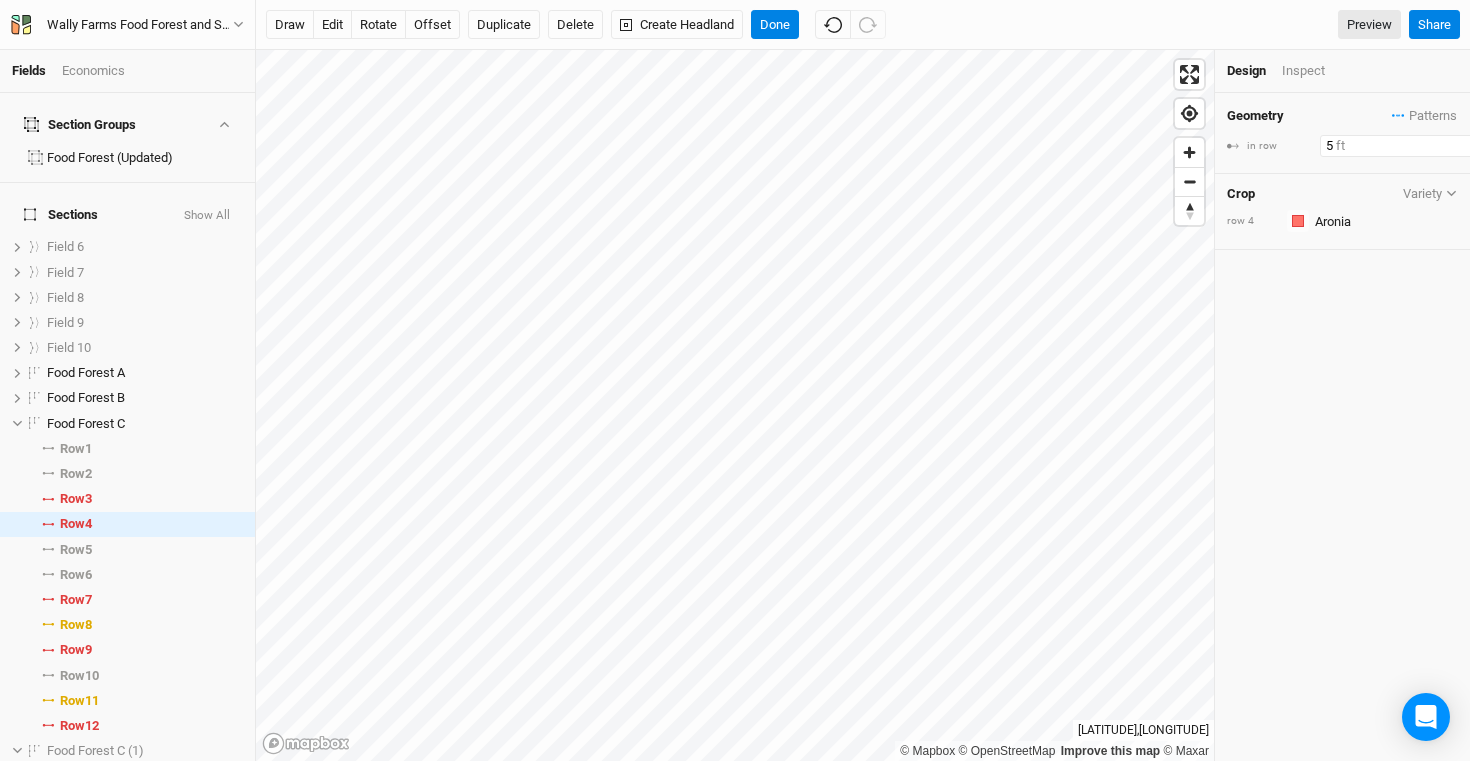 type on "5" 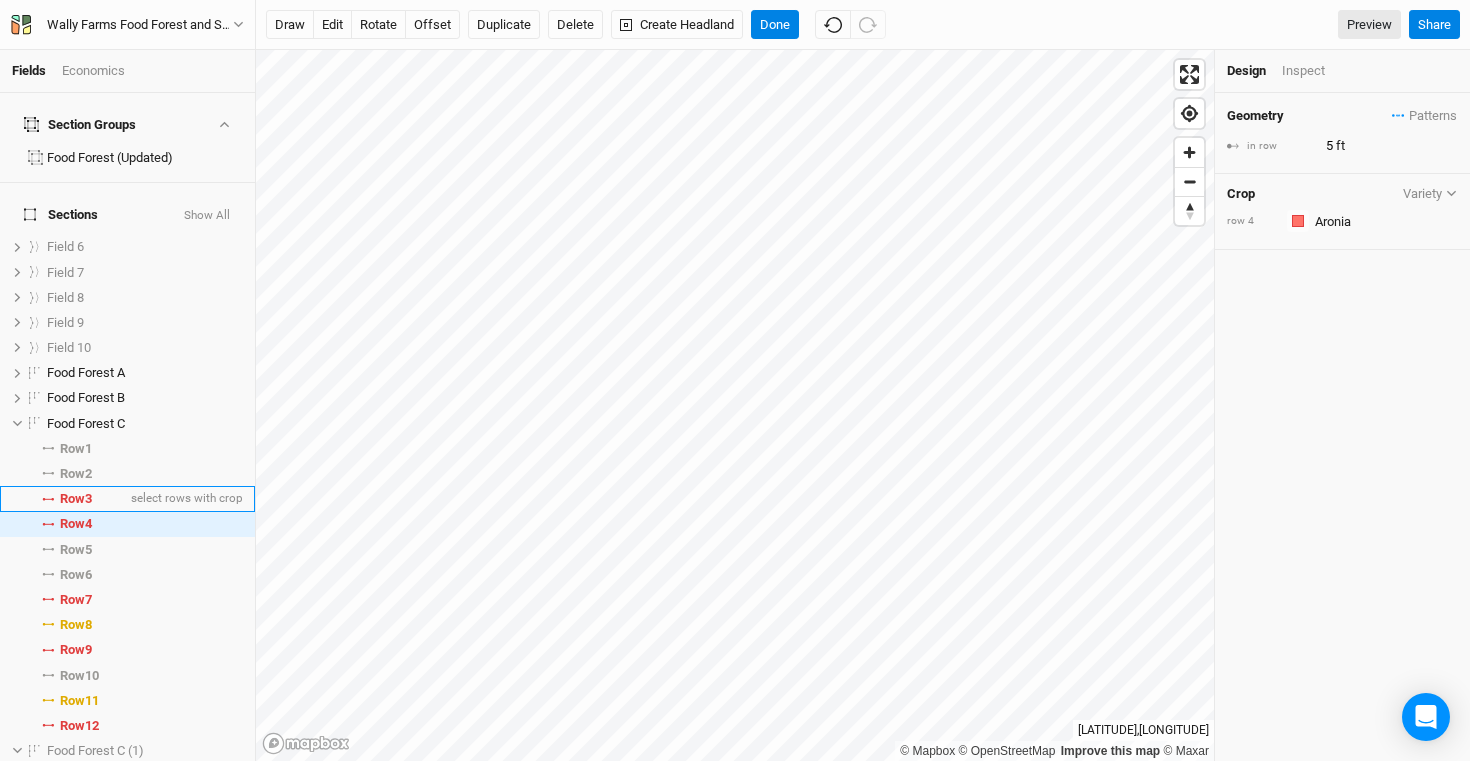 click on "Row  3" at bounding box center [76, 499] 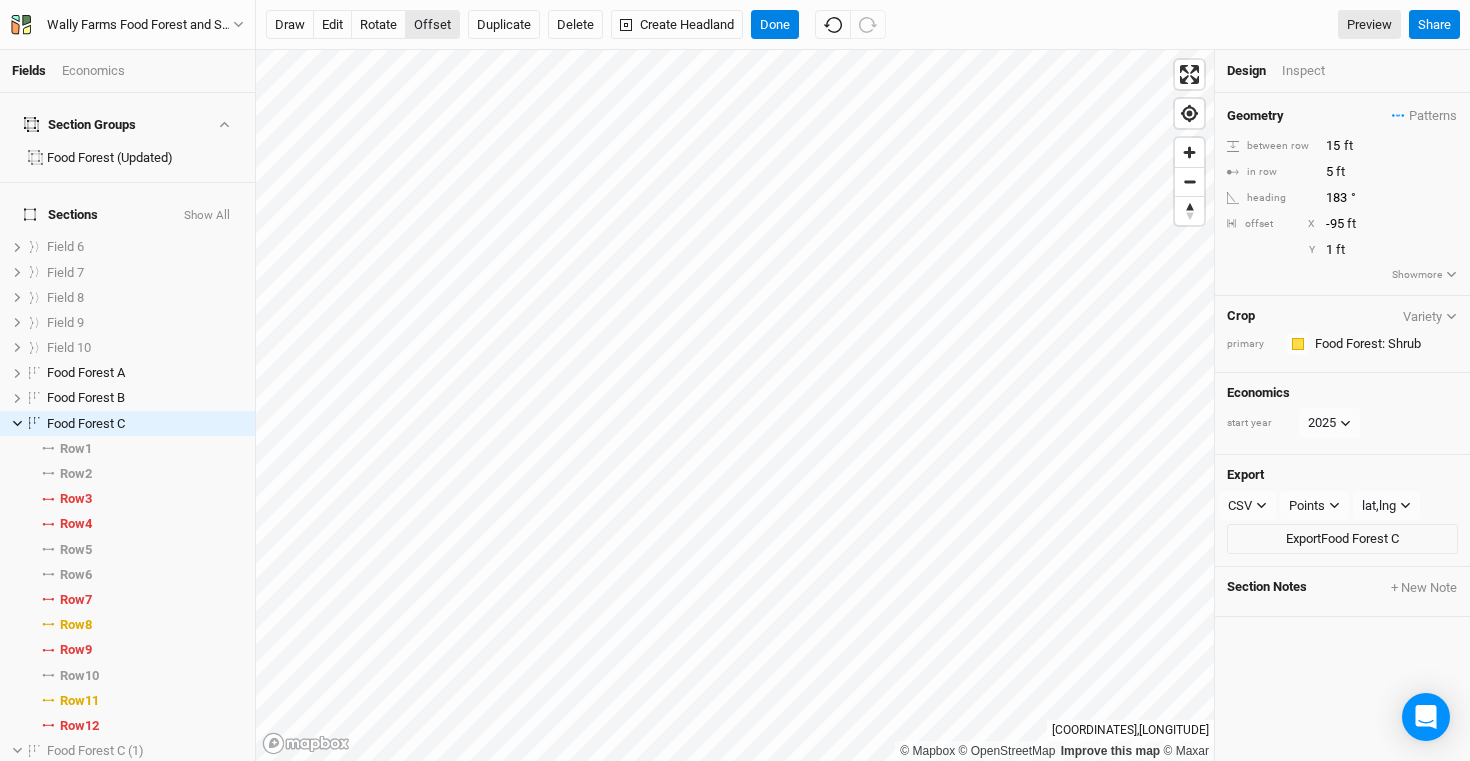 click on "offset" at bounding box center [432, 25] 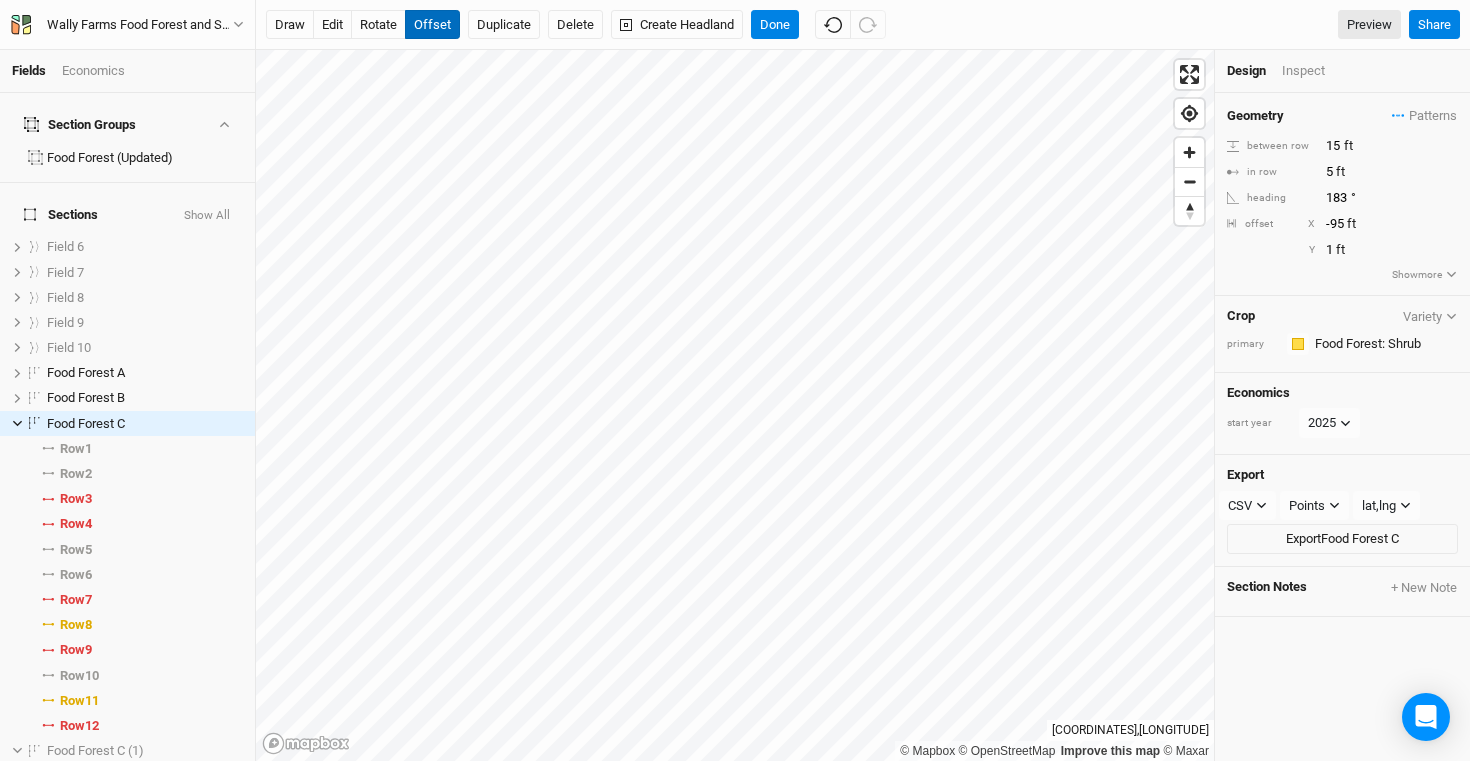 type 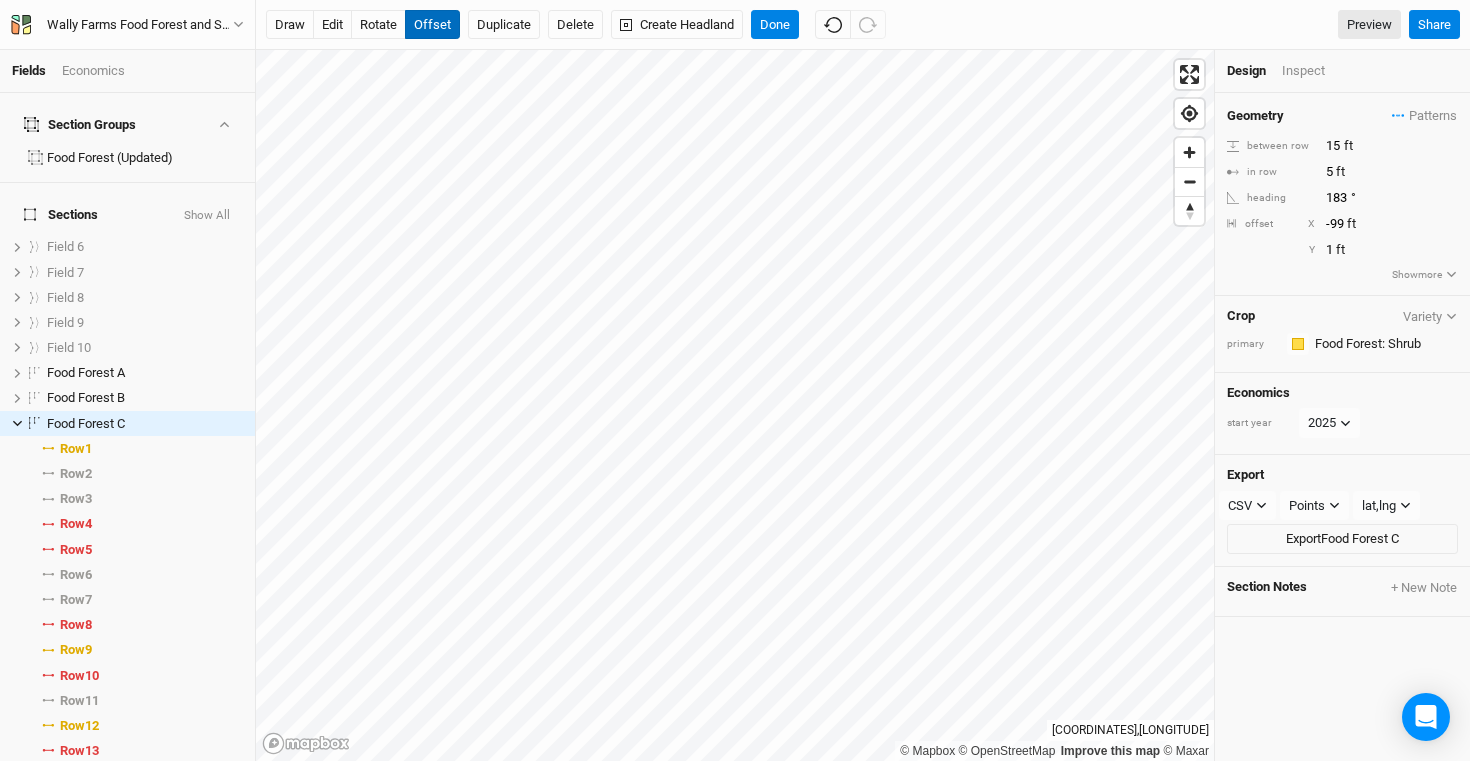 type on "[NUMBER]" 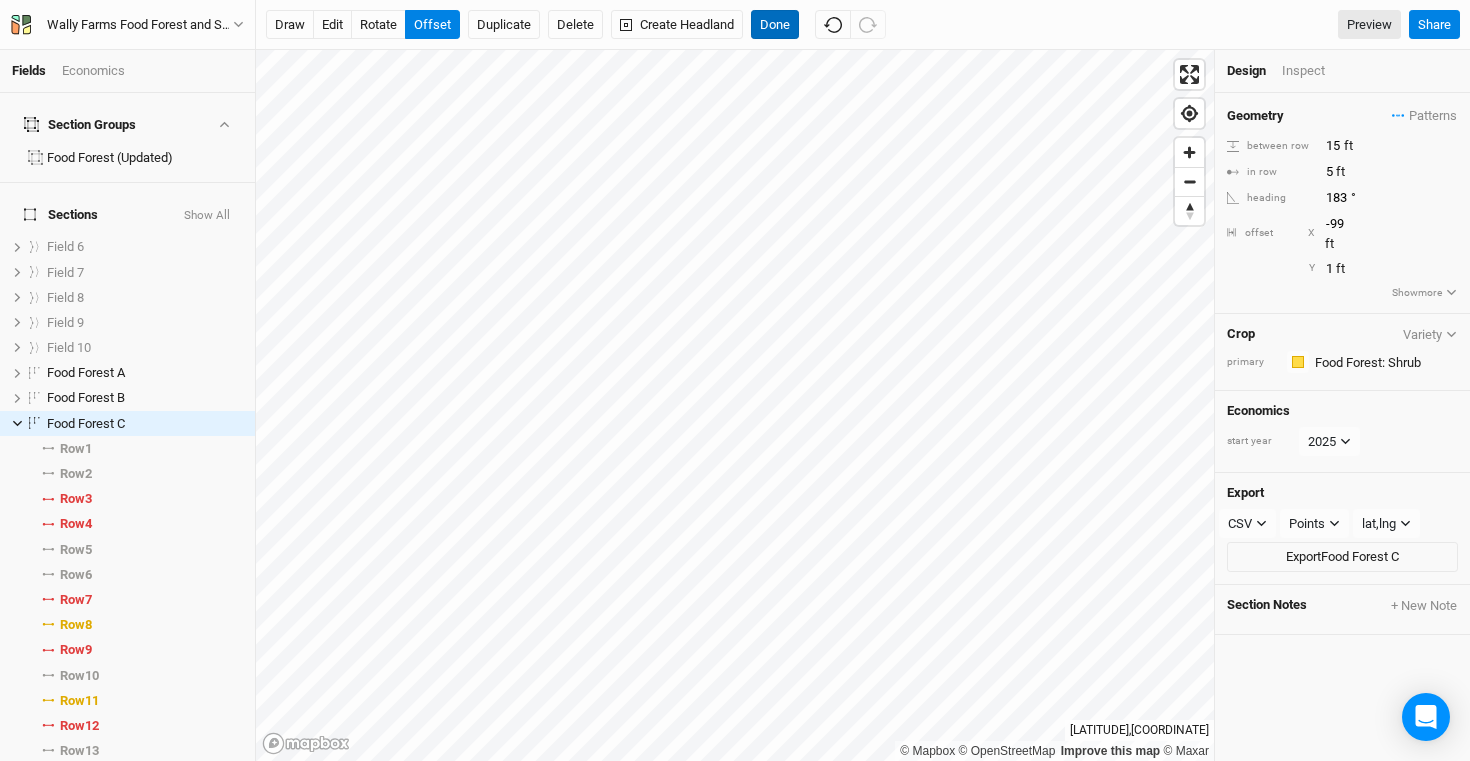 click on "Done" at bounding box center (775, 25) 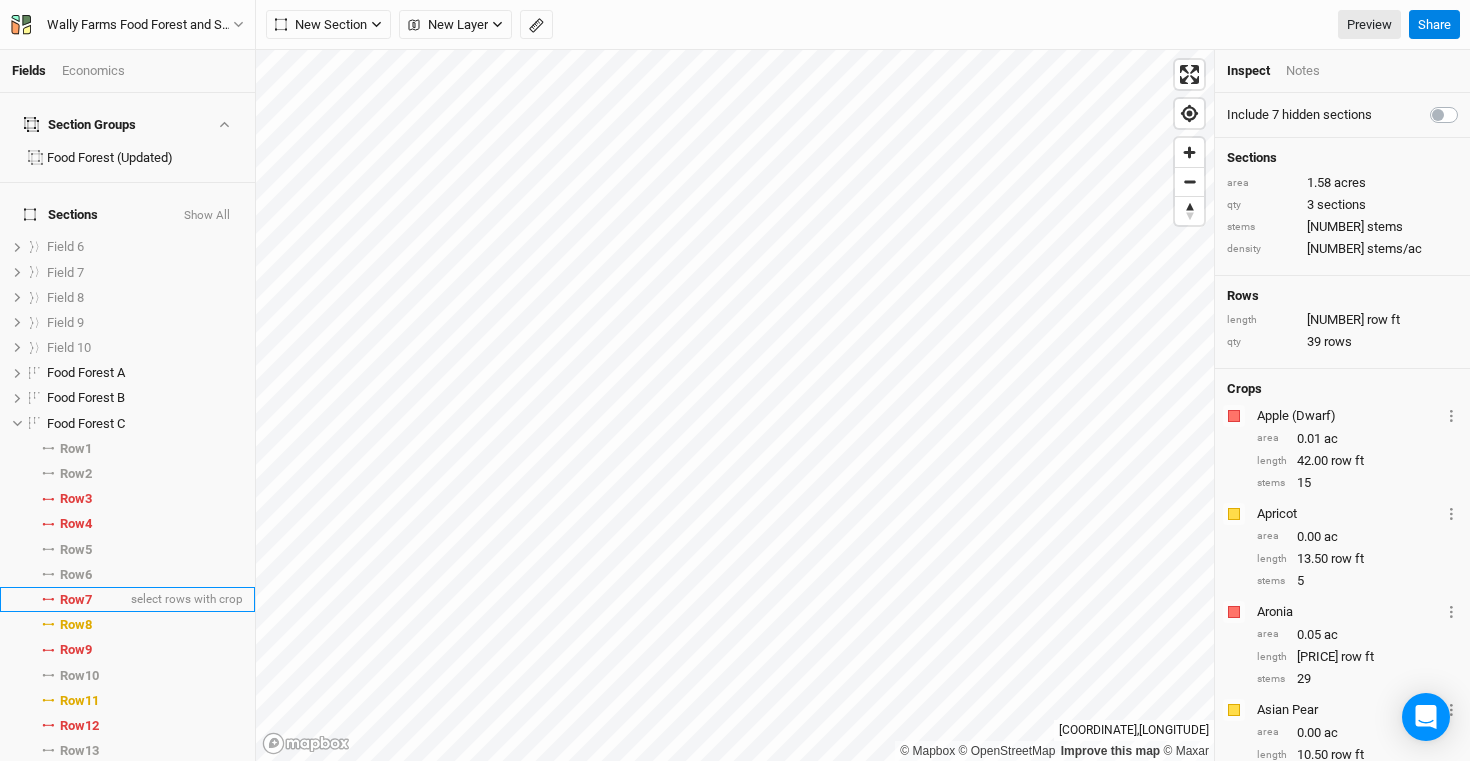 click on "Row  7 select rows with crop" at bounding box center [127, 599] 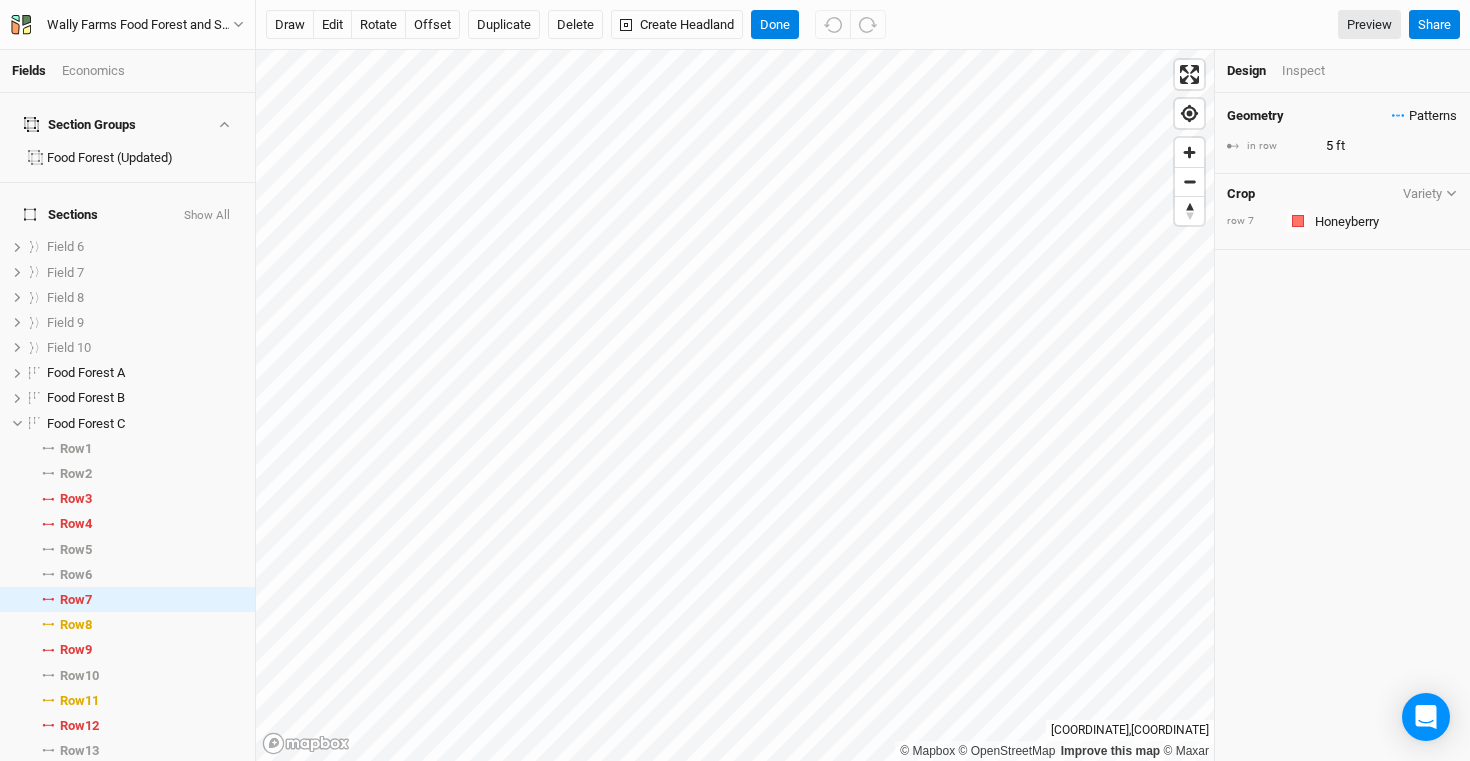 click on "Patterns" at bounding box center (1424, 116) 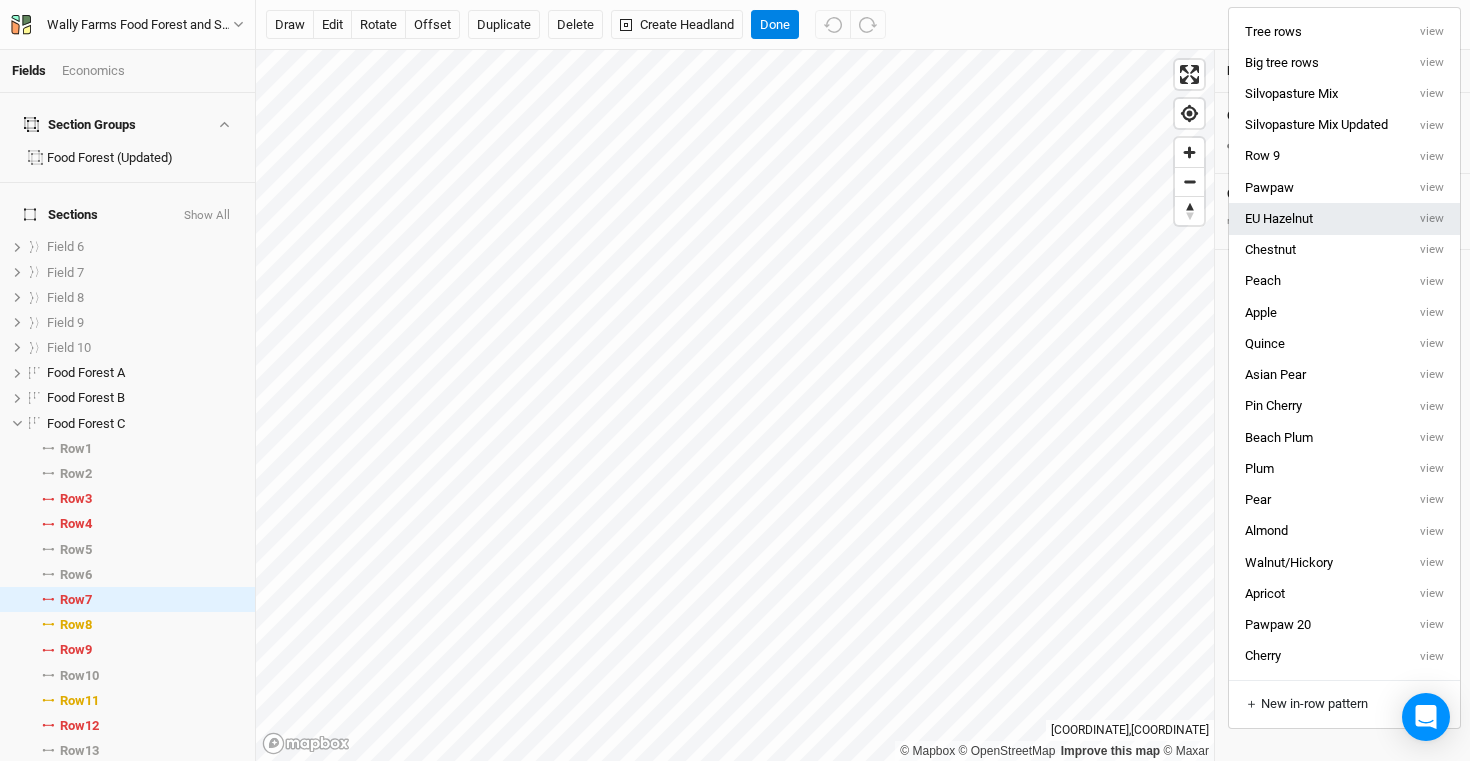 click on "EU Hazelnut" at bounding box center (1317, 218) 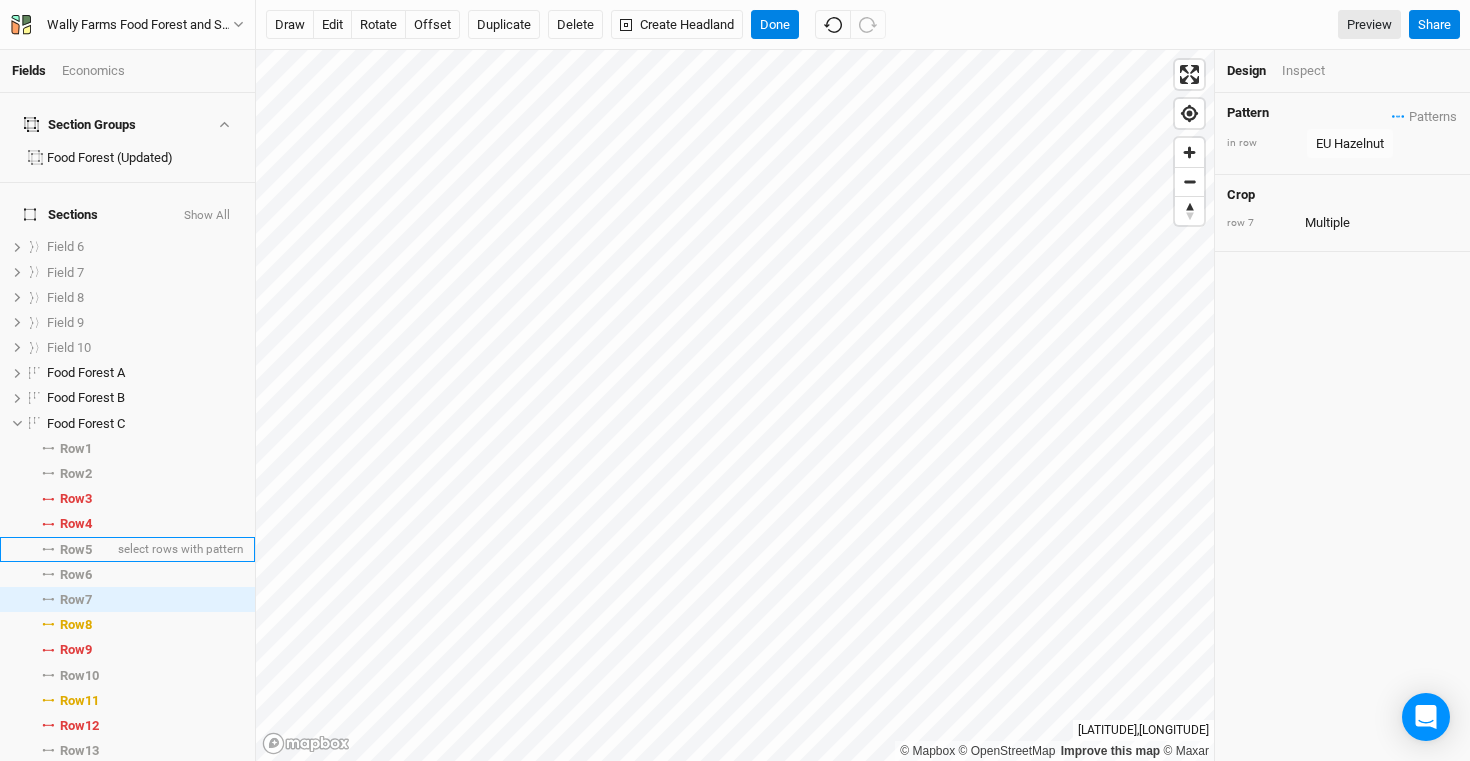 click on "[NAME]" at bounding box center (127, 549) 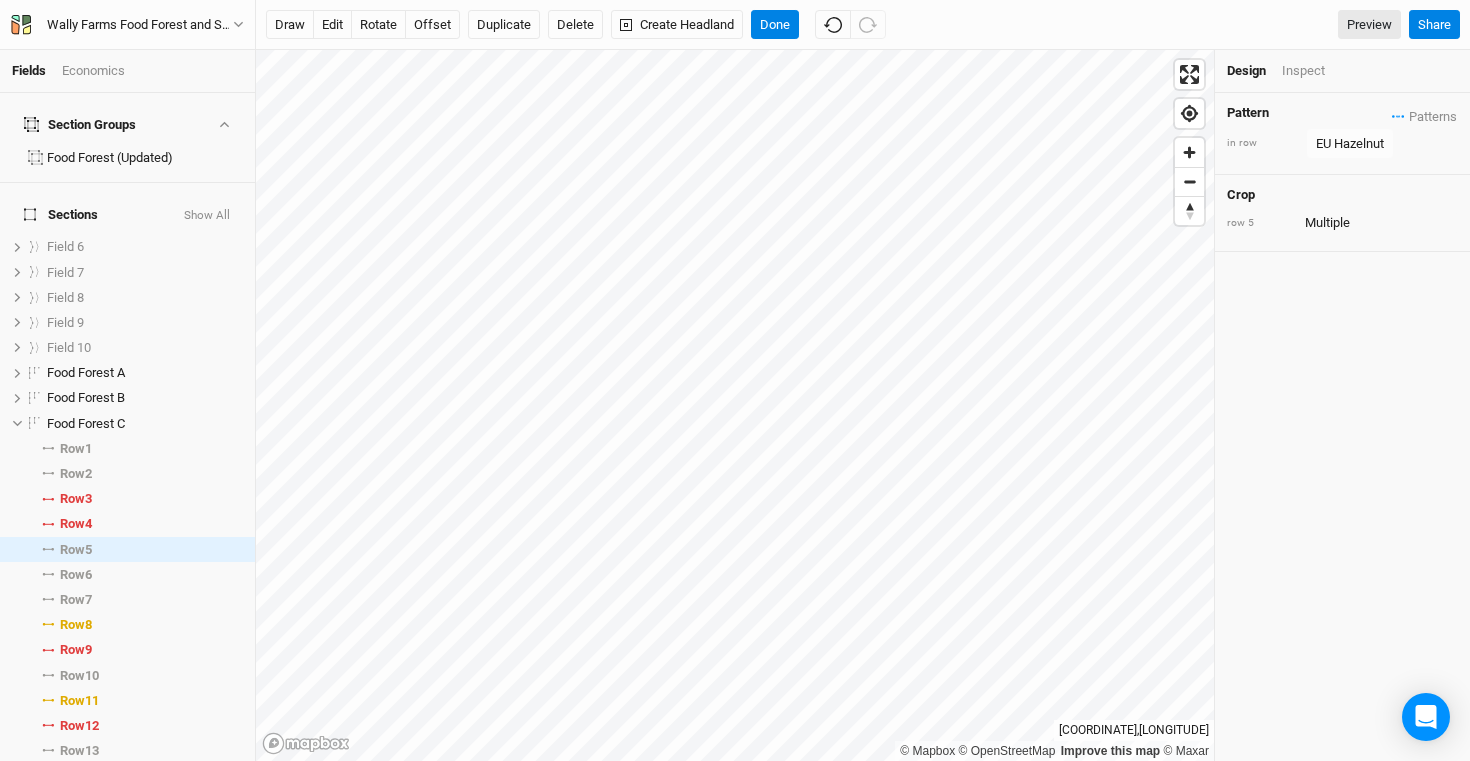 click on "Crop row 5" at bounding box center [1342, 213] 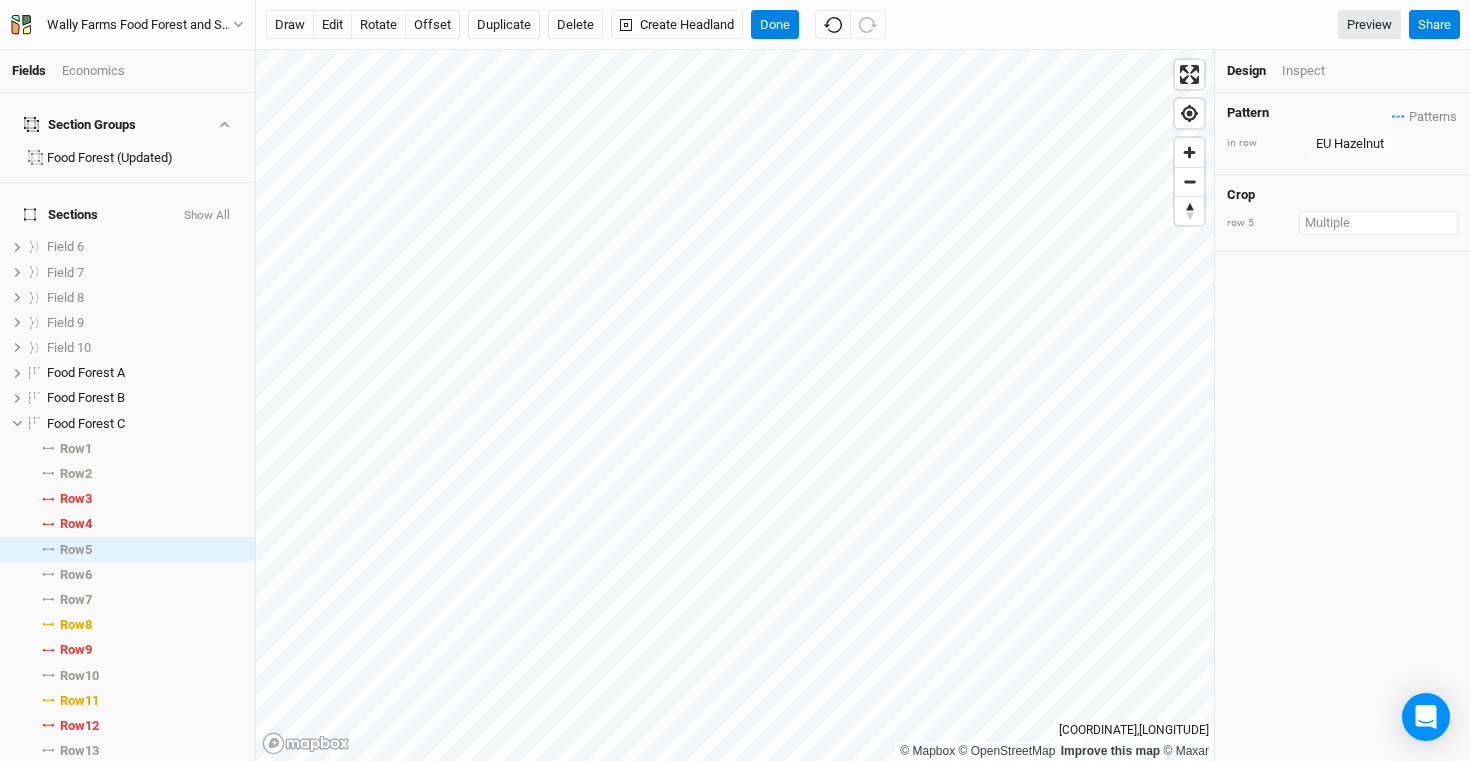 click at bounding box center [1378, 223] 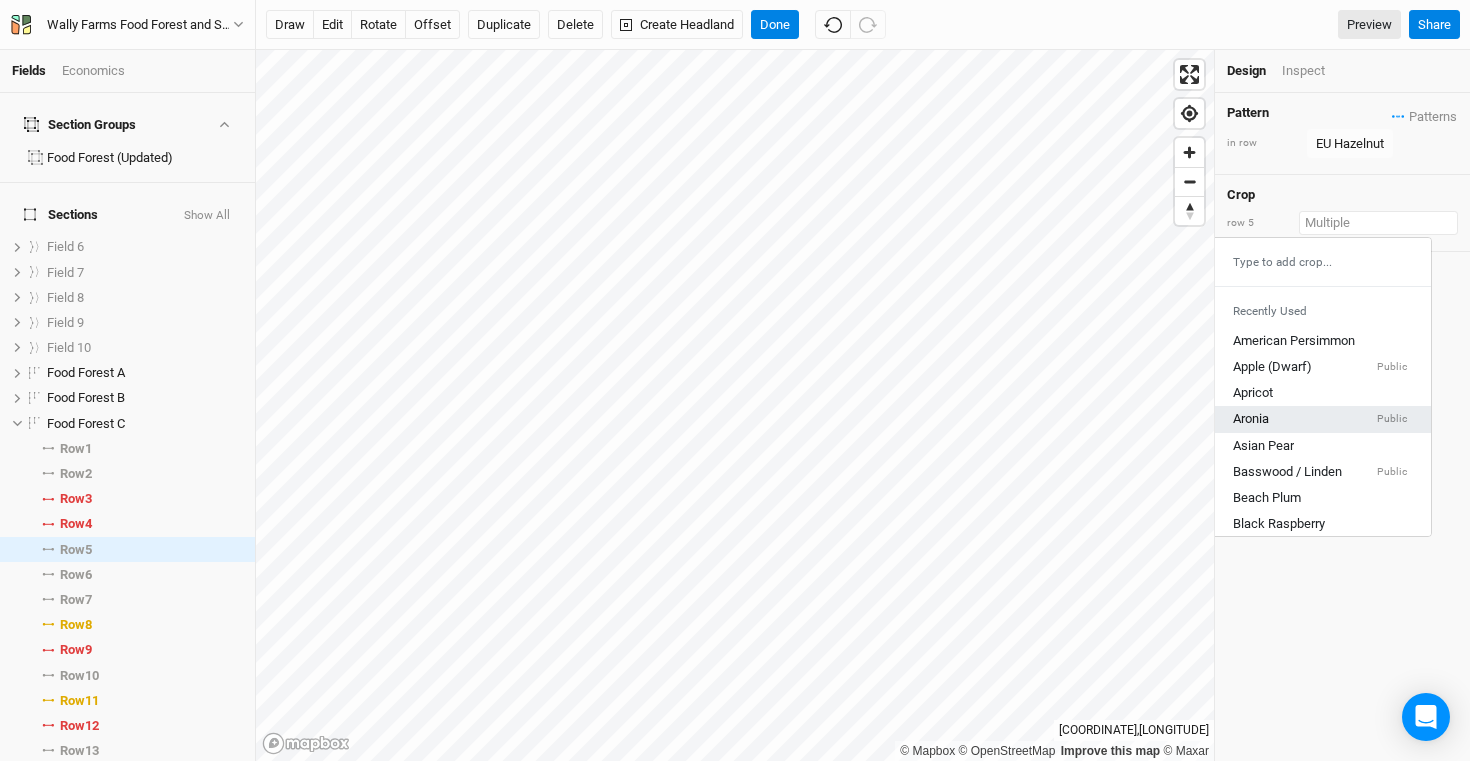 click on "Aronia Public" at bounding box center [1320, 419] 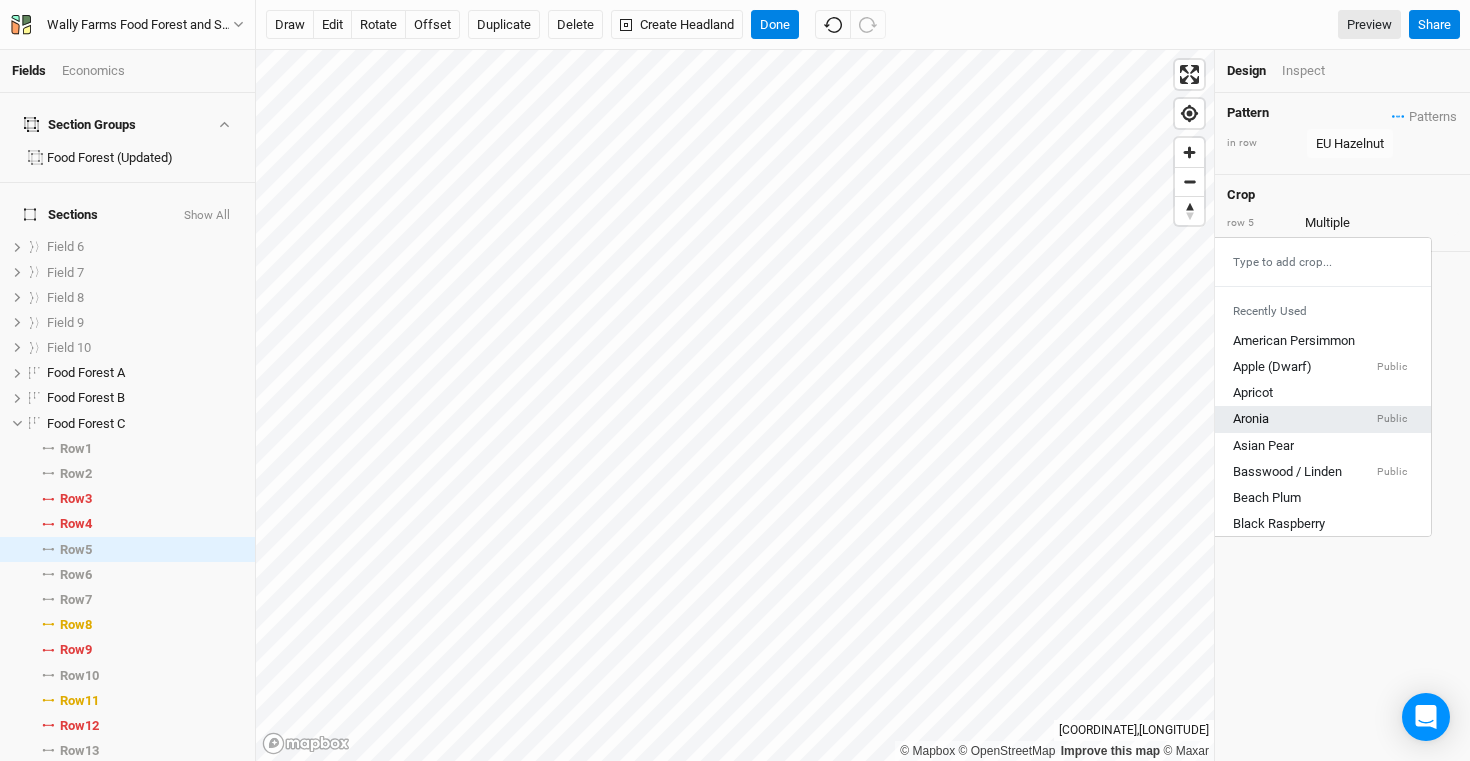 type 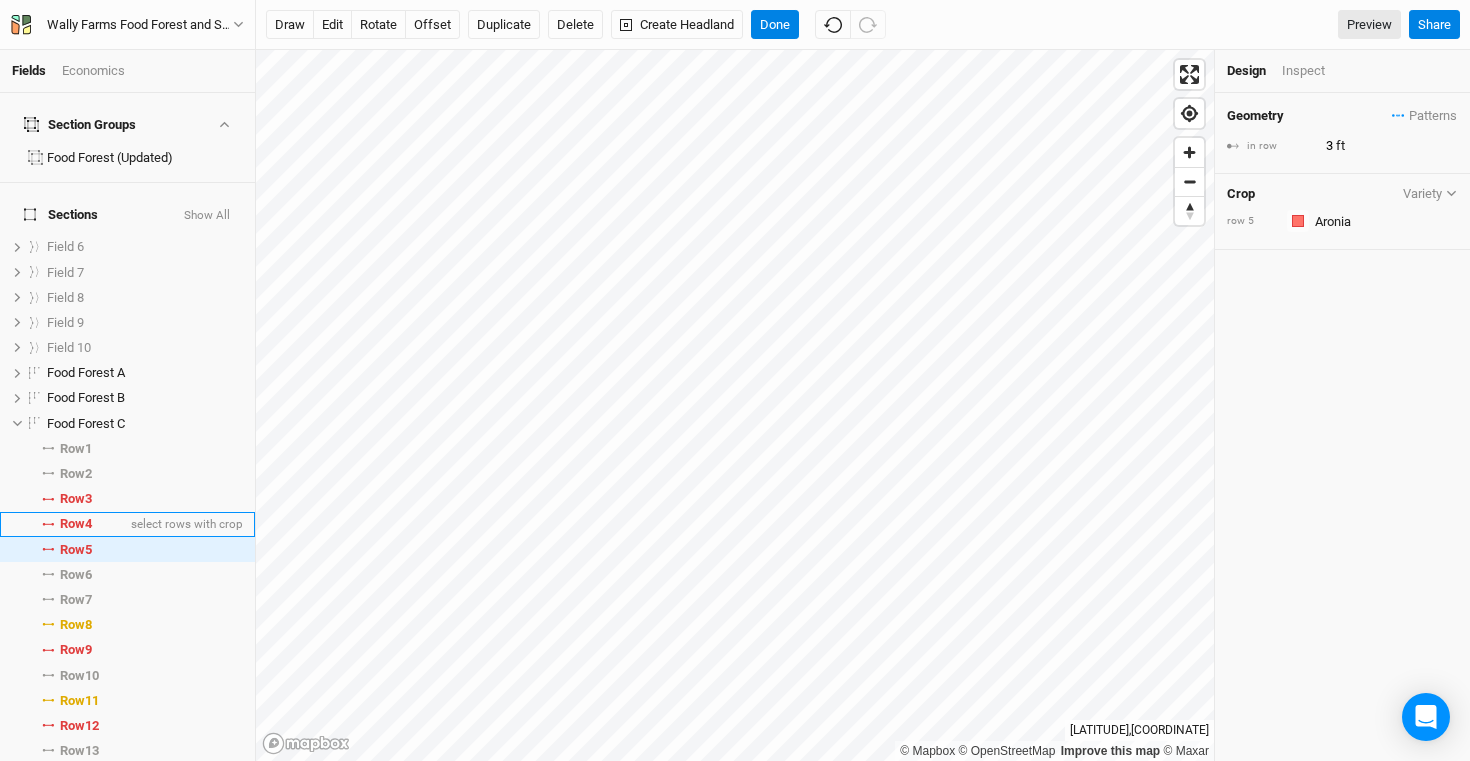 click on "Row  4" at bounding box center (76, 524) 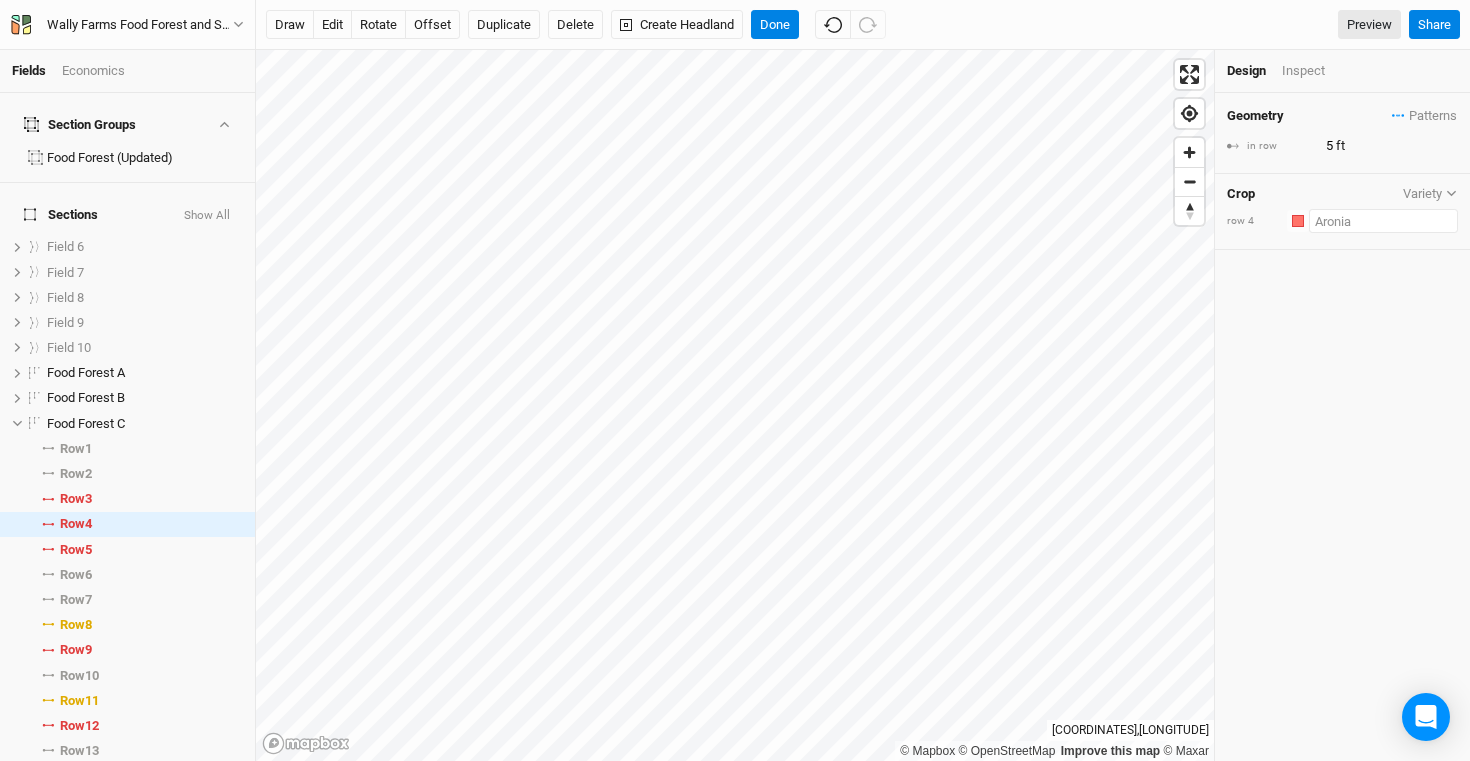 click at bounding box center (1383, 221) 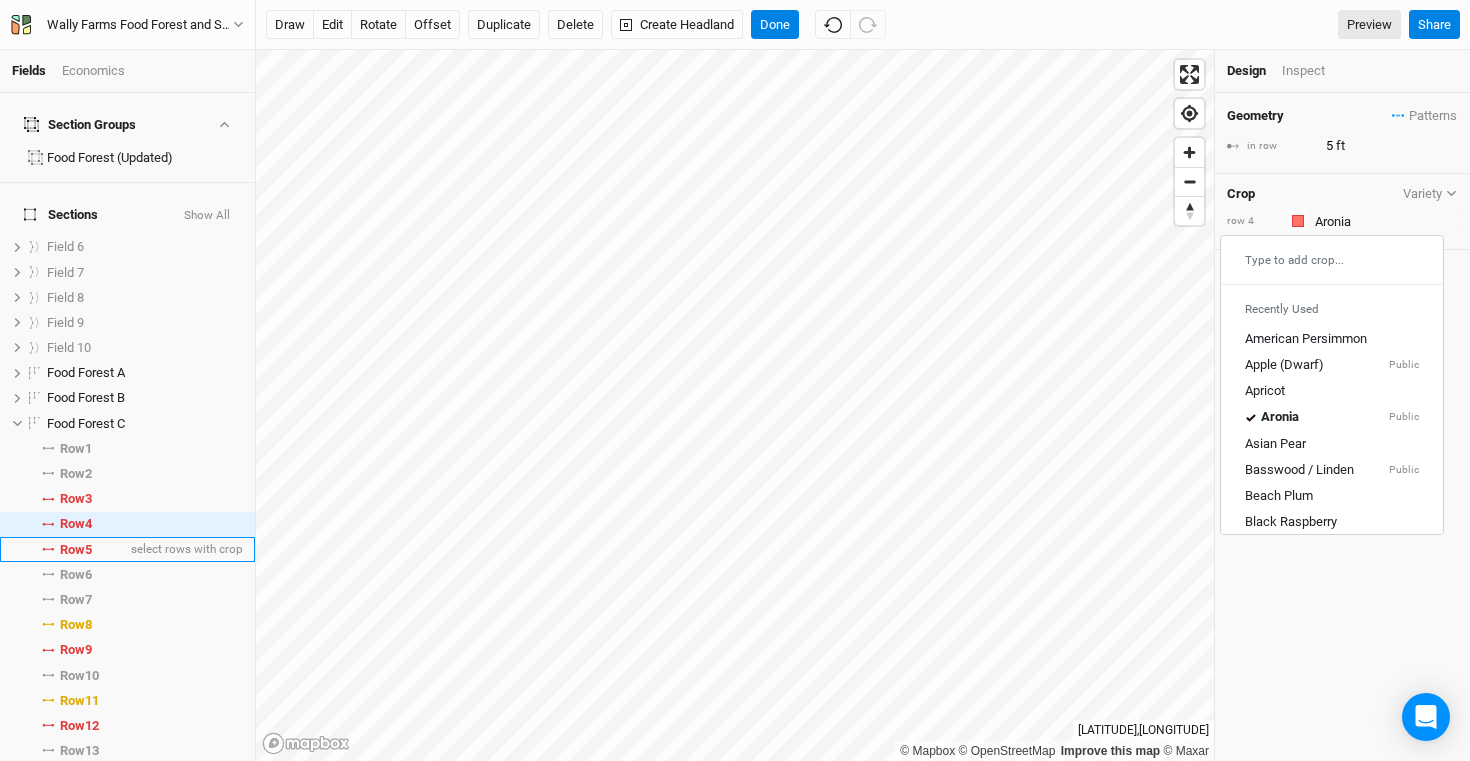 click on "Row  5" at bounding box center (76, 550) 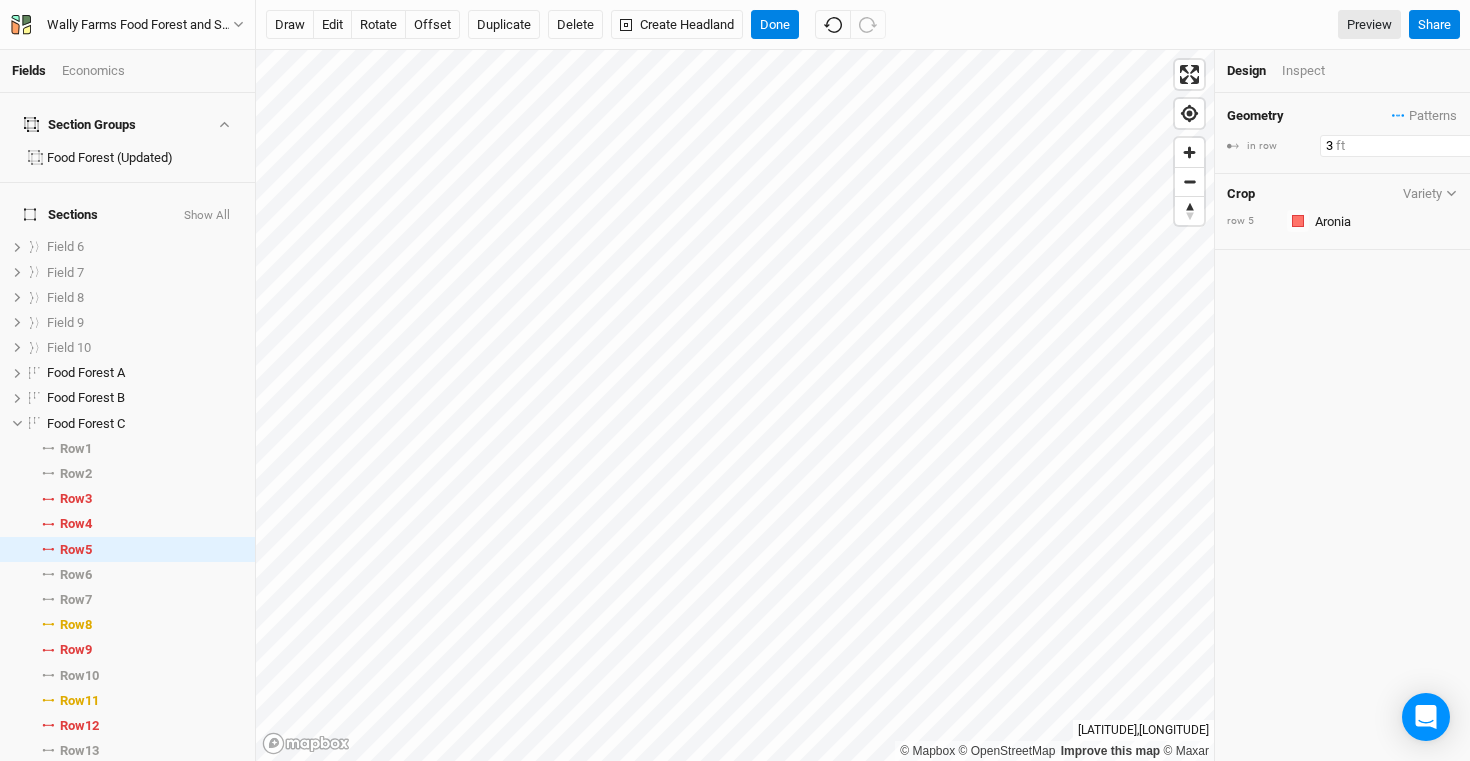drag, startPoint x: 1373, startPoint y: 152, endPoint x: 1310, endPoint y: 152, distance: 63 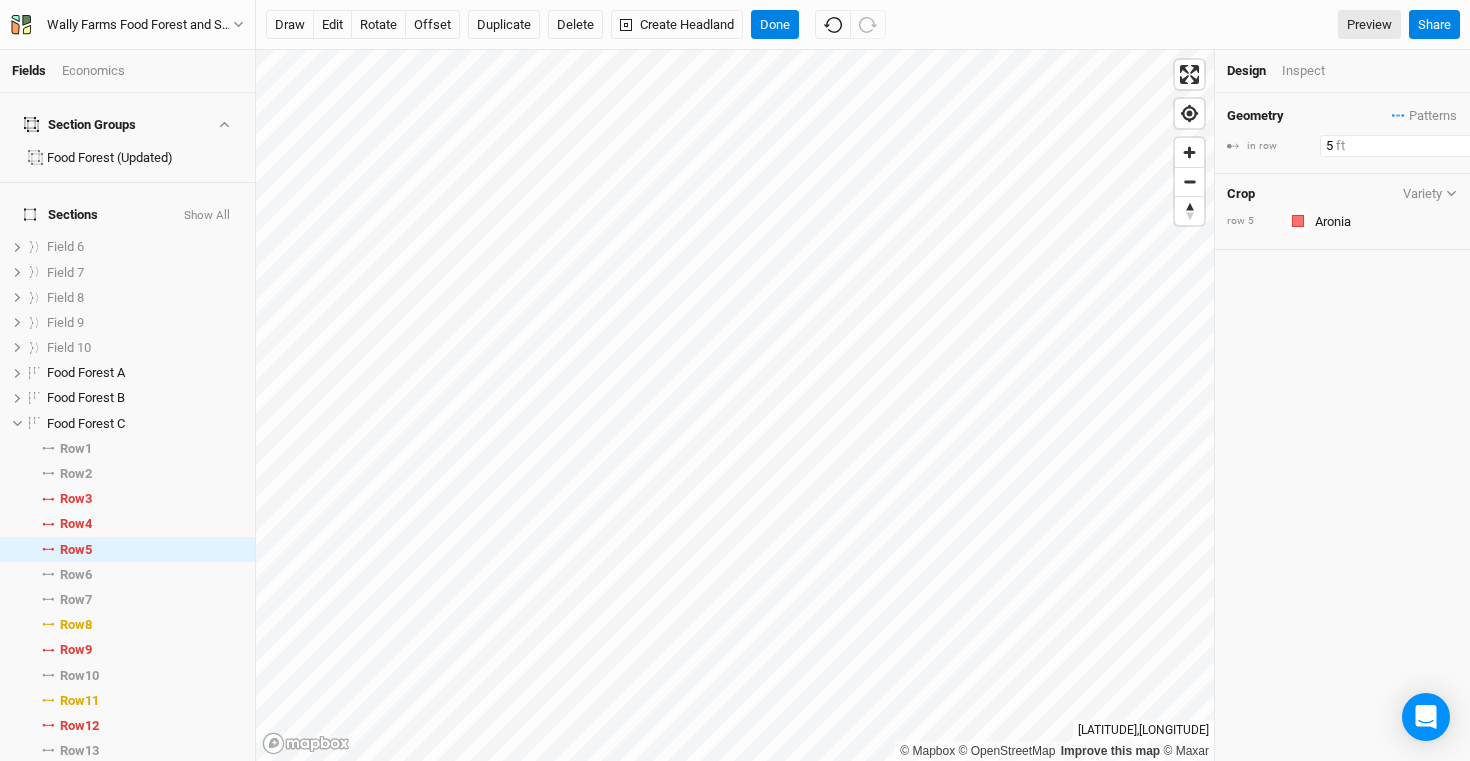 type on "5" 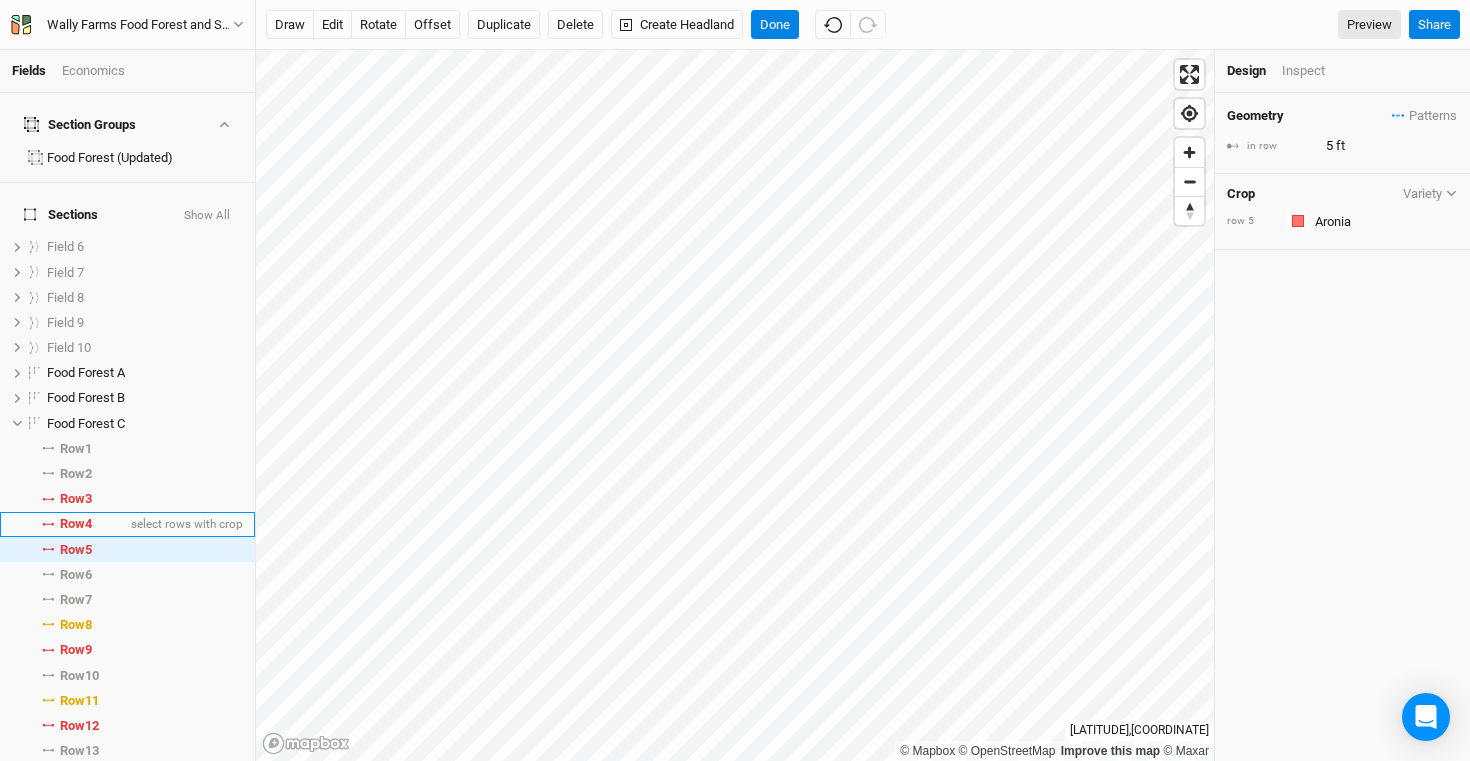 click on "Row  4 select rows with crop" at bounding box center [127, 524] 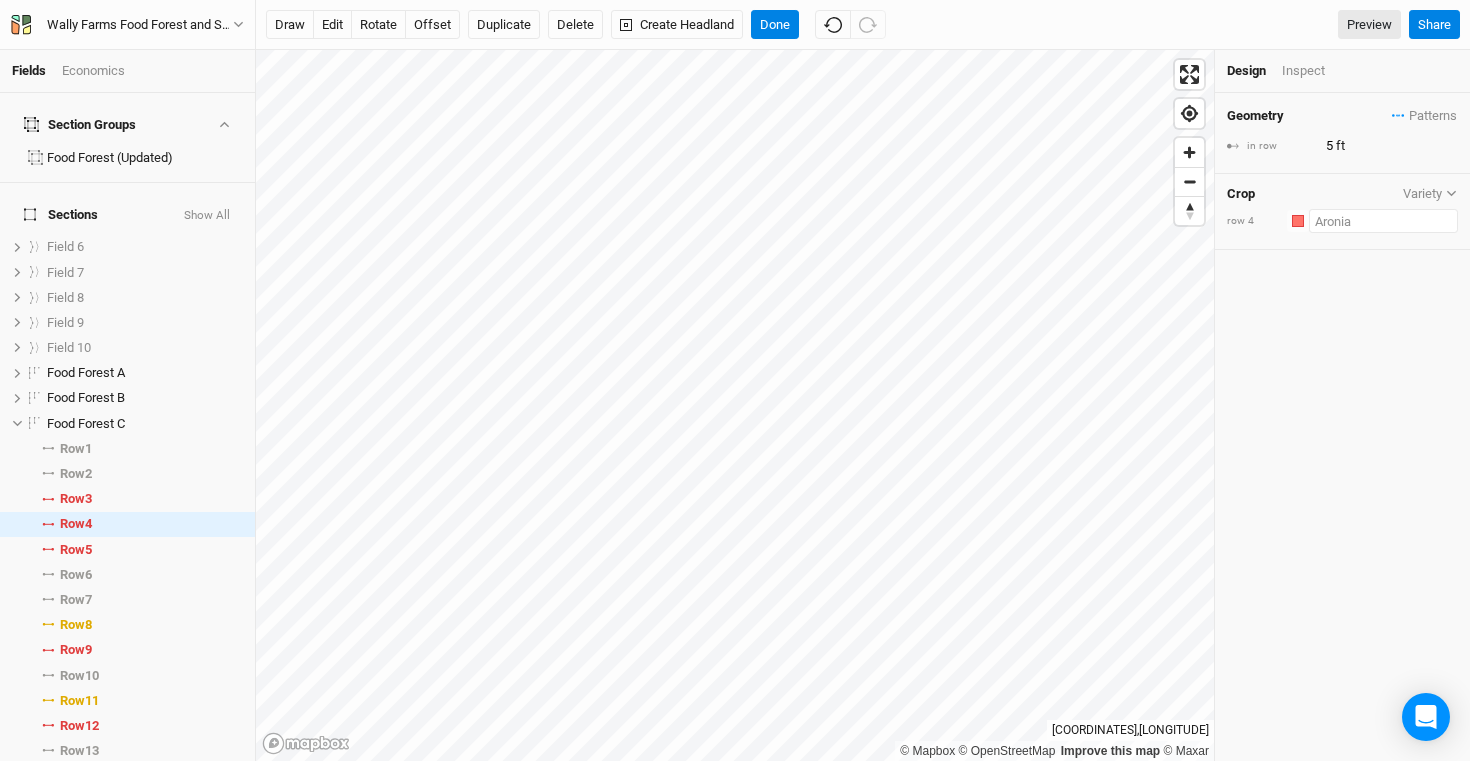 click at bounding box center [1383, 221] 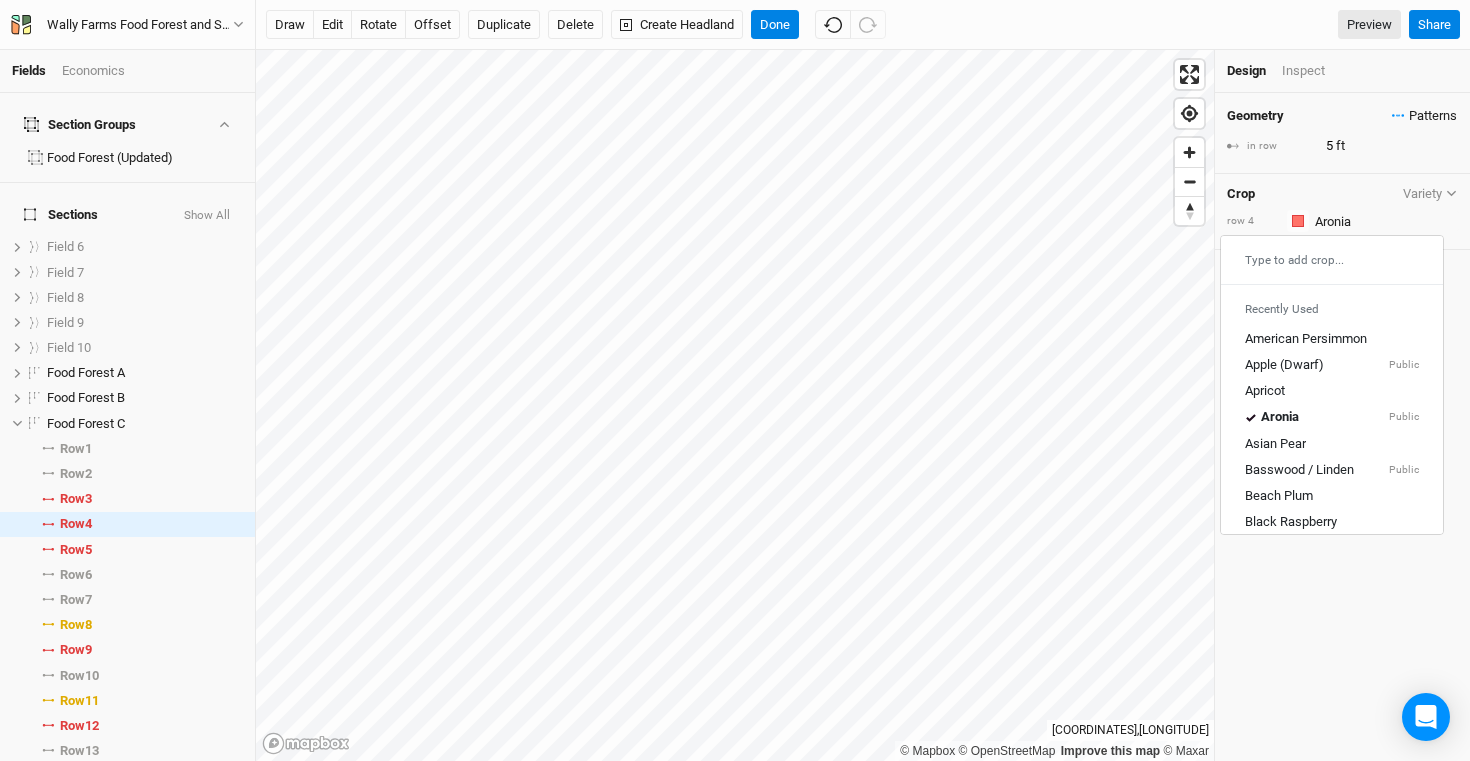 click on "Patterns" at bounding box center (1424, 116) 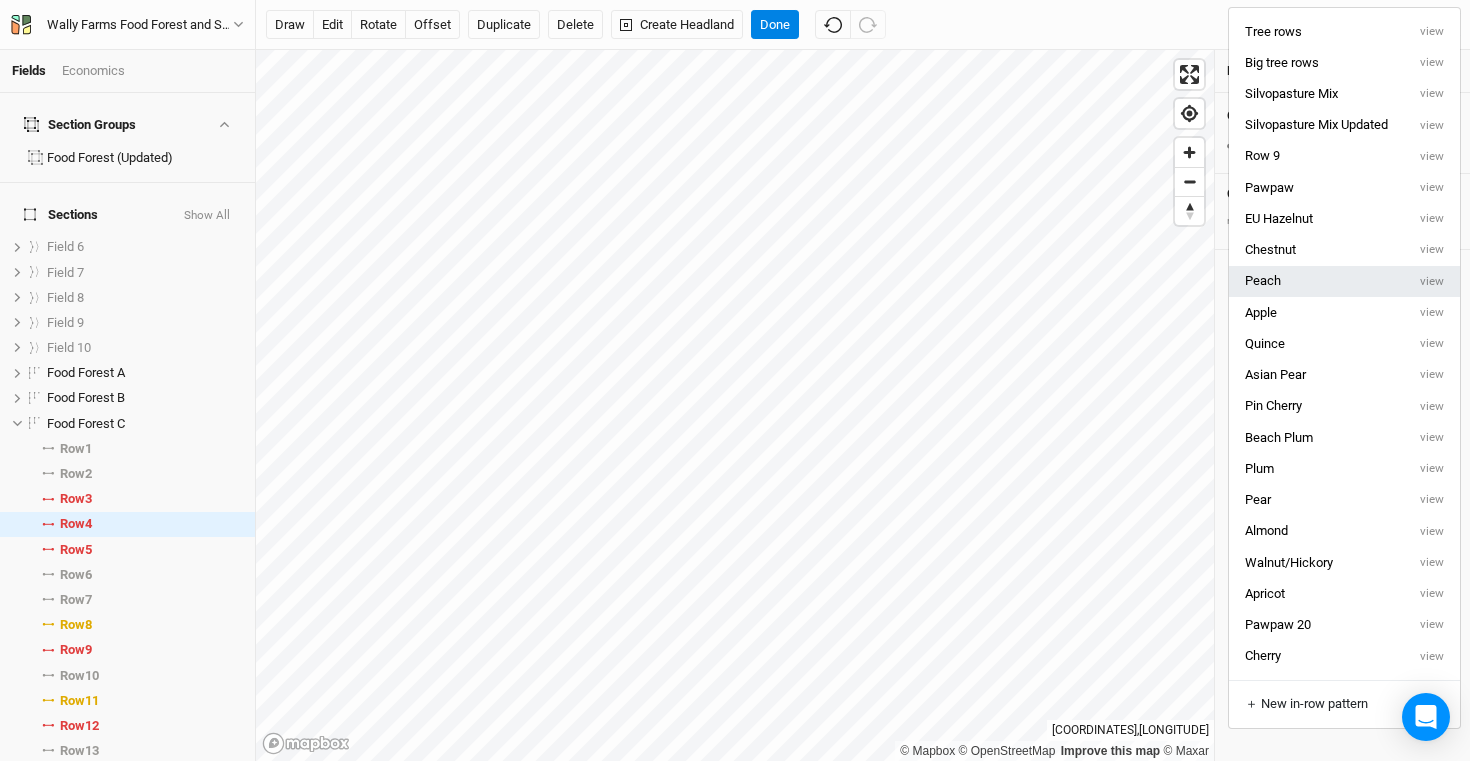 click on "Peach" at bounding box center (1317, 281) 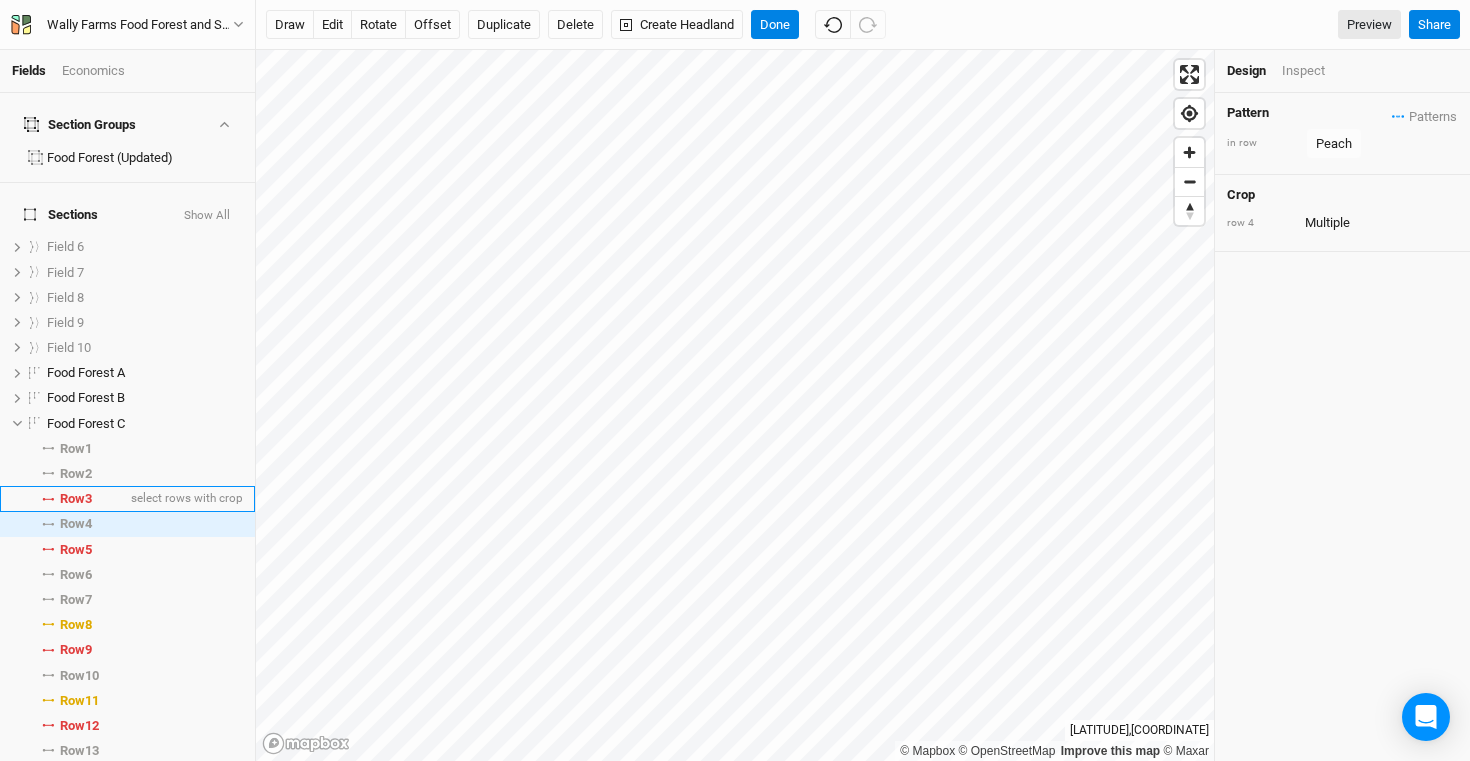 click on "Row  3" at bounding box center (76, 499) 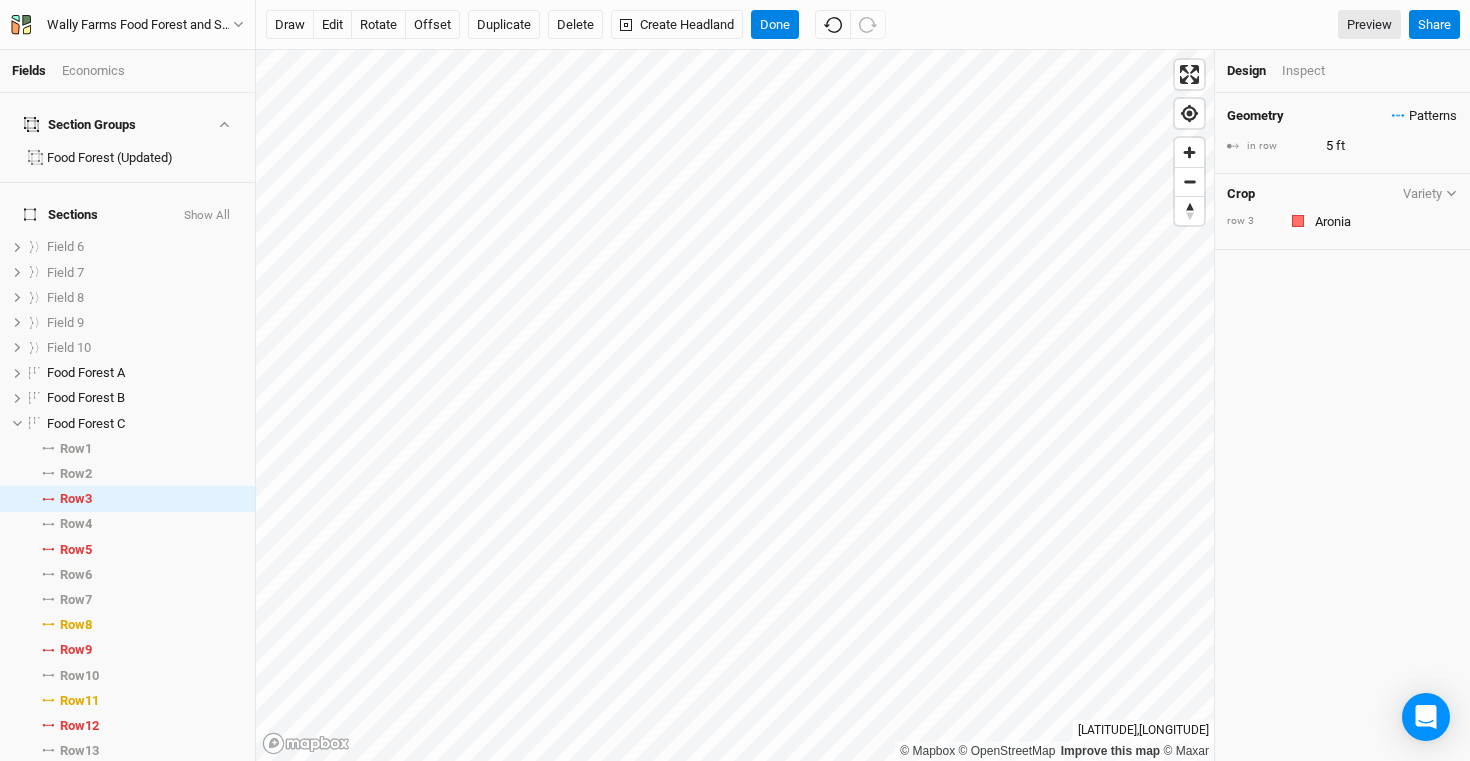 click on "Patterns" at bounding box center [1424, 116] 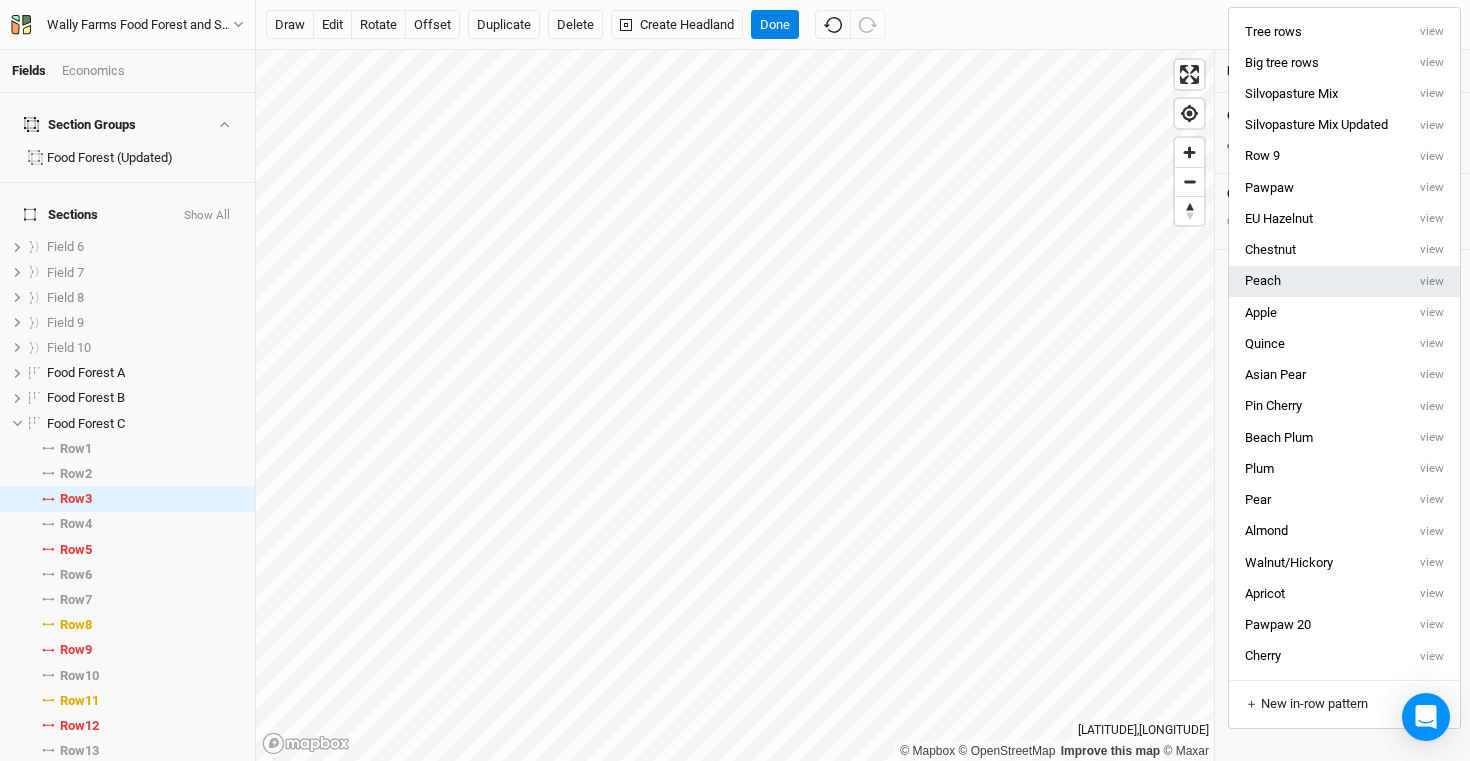 click on "Peach" at bounding box center (1317, 281) 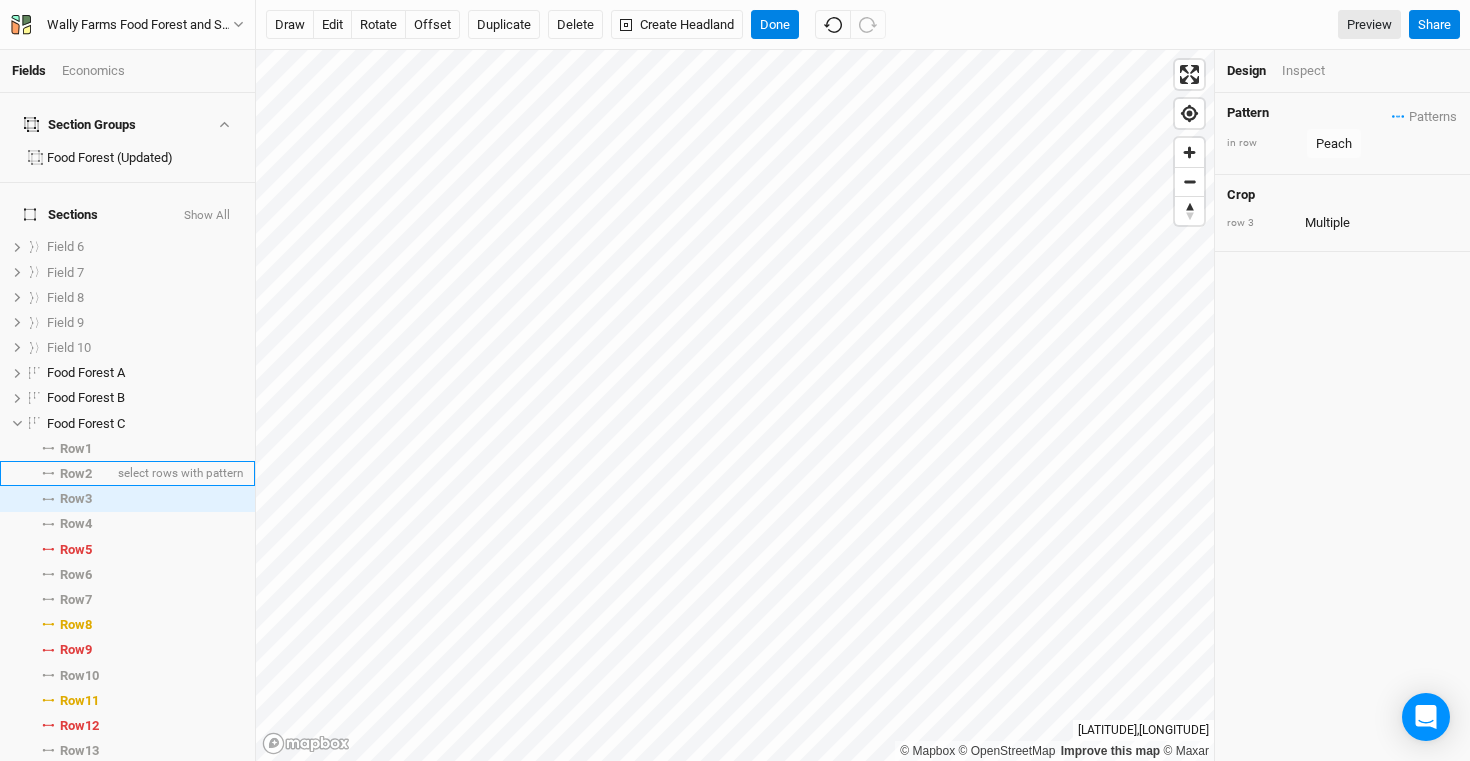 click on "Row  2" at bounding box center (76, 474) 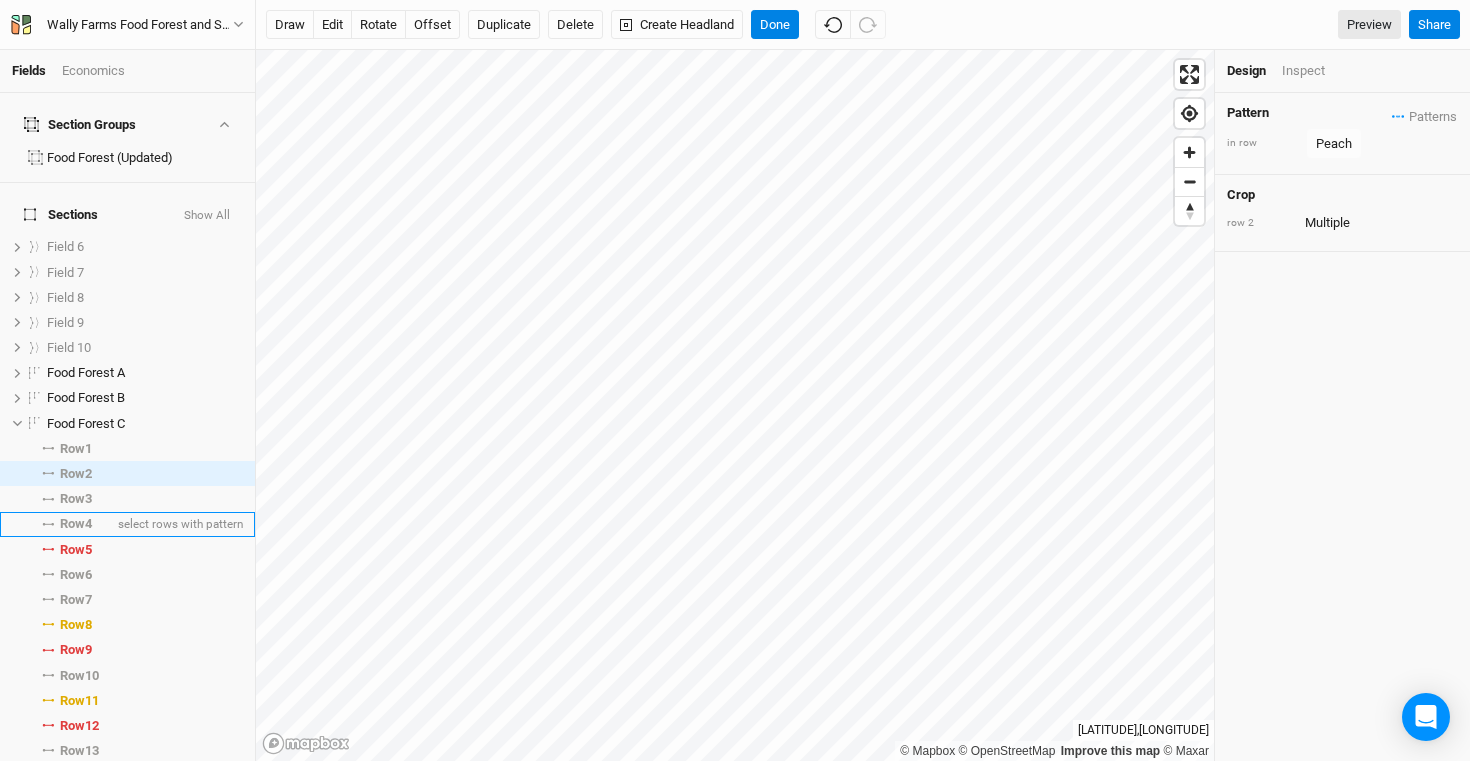 click on "Row  4" at bounding box center [76, 524] 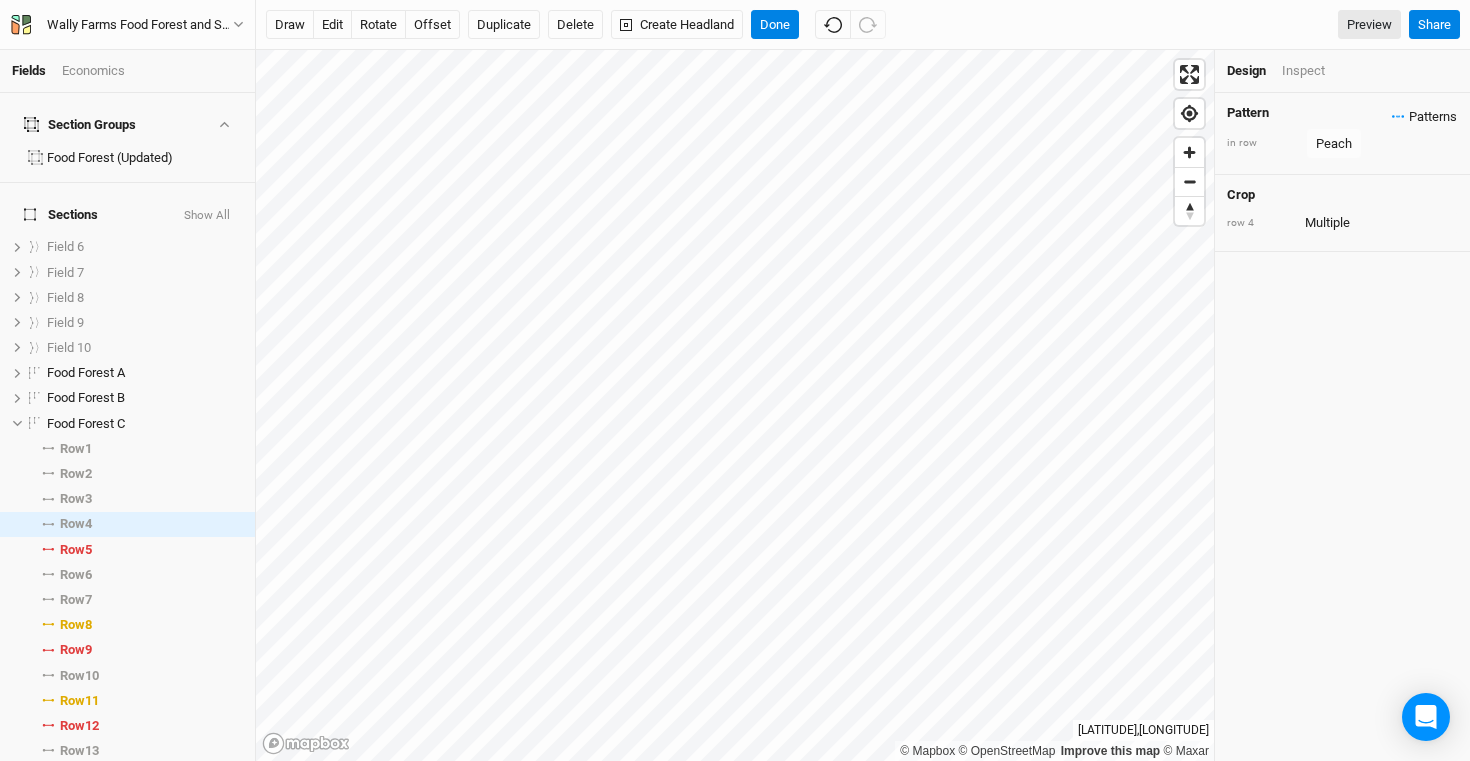 click on "Patterns" at bounding box center [1424, 117] 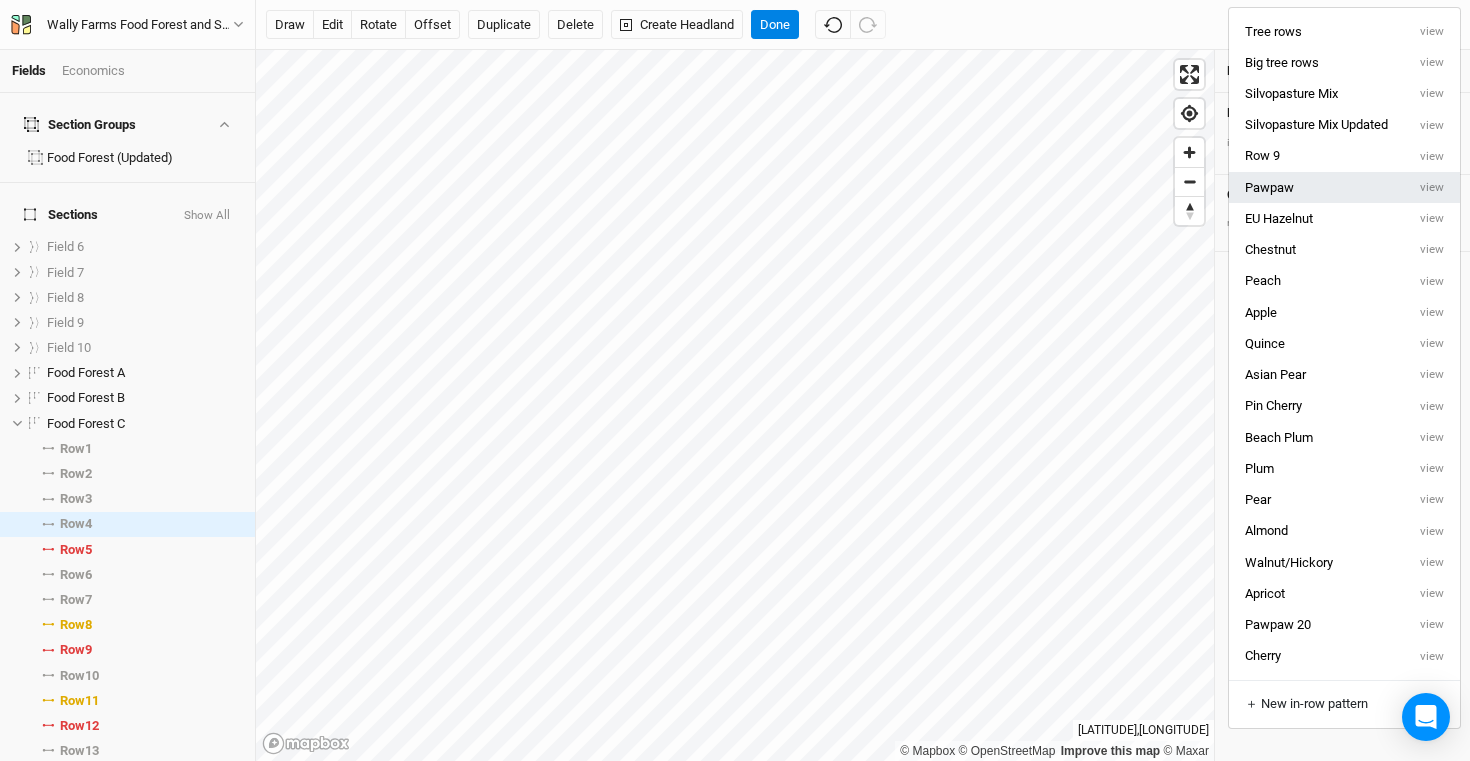 click on "Pawpaw" at bounding box center (1317, 187) 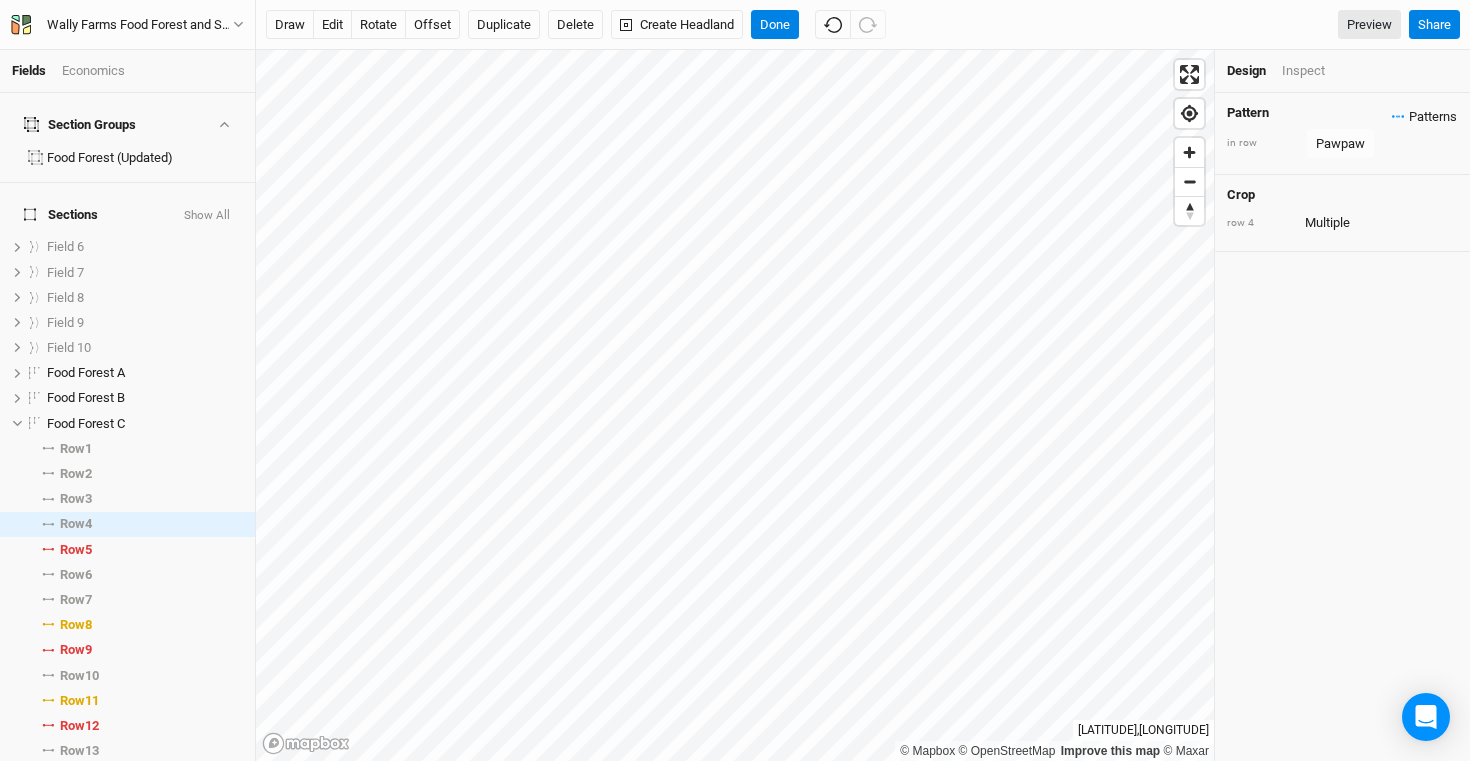 click on "Patterns" at bounding box center (1424, 117) 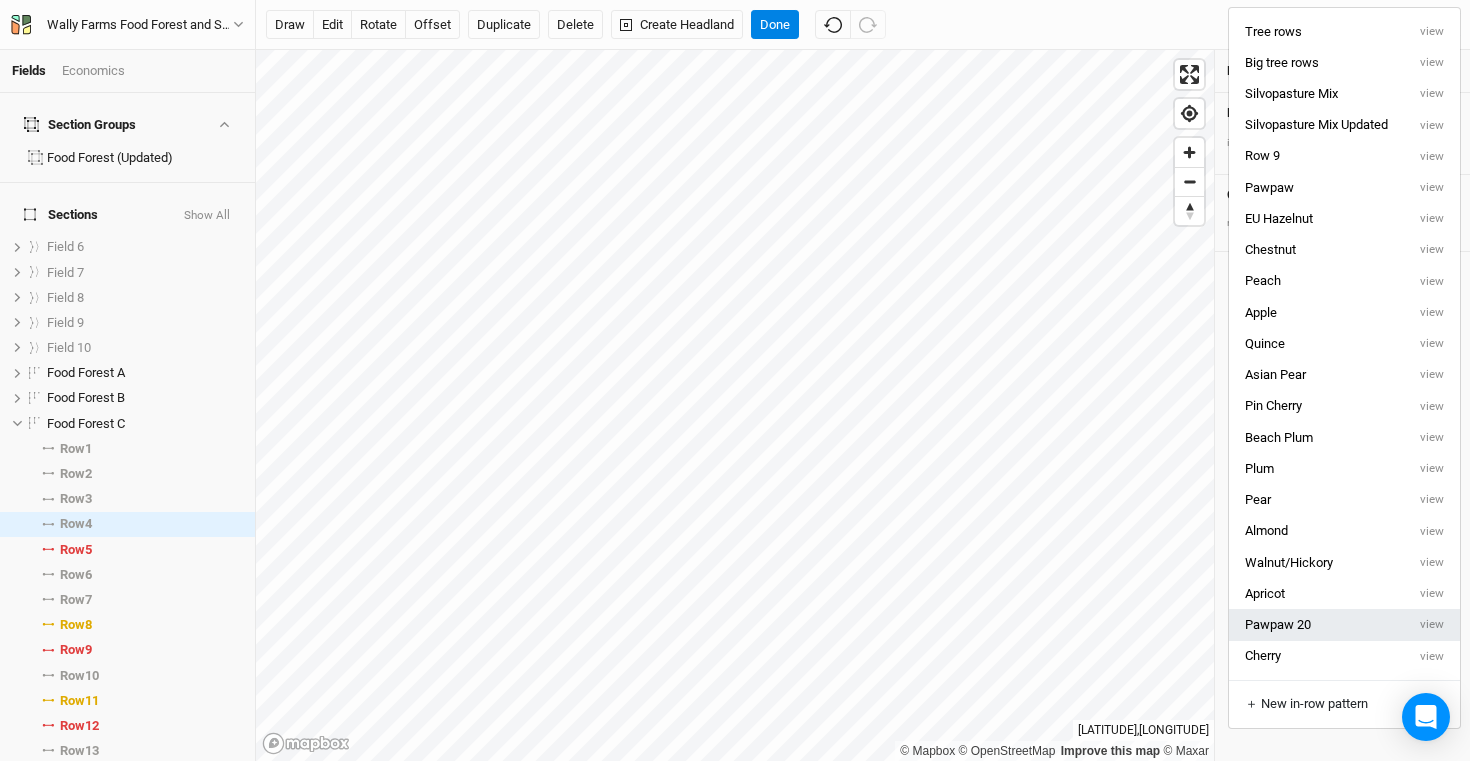 click on "Pawpaw 20" at bounding box center [1317, 624] 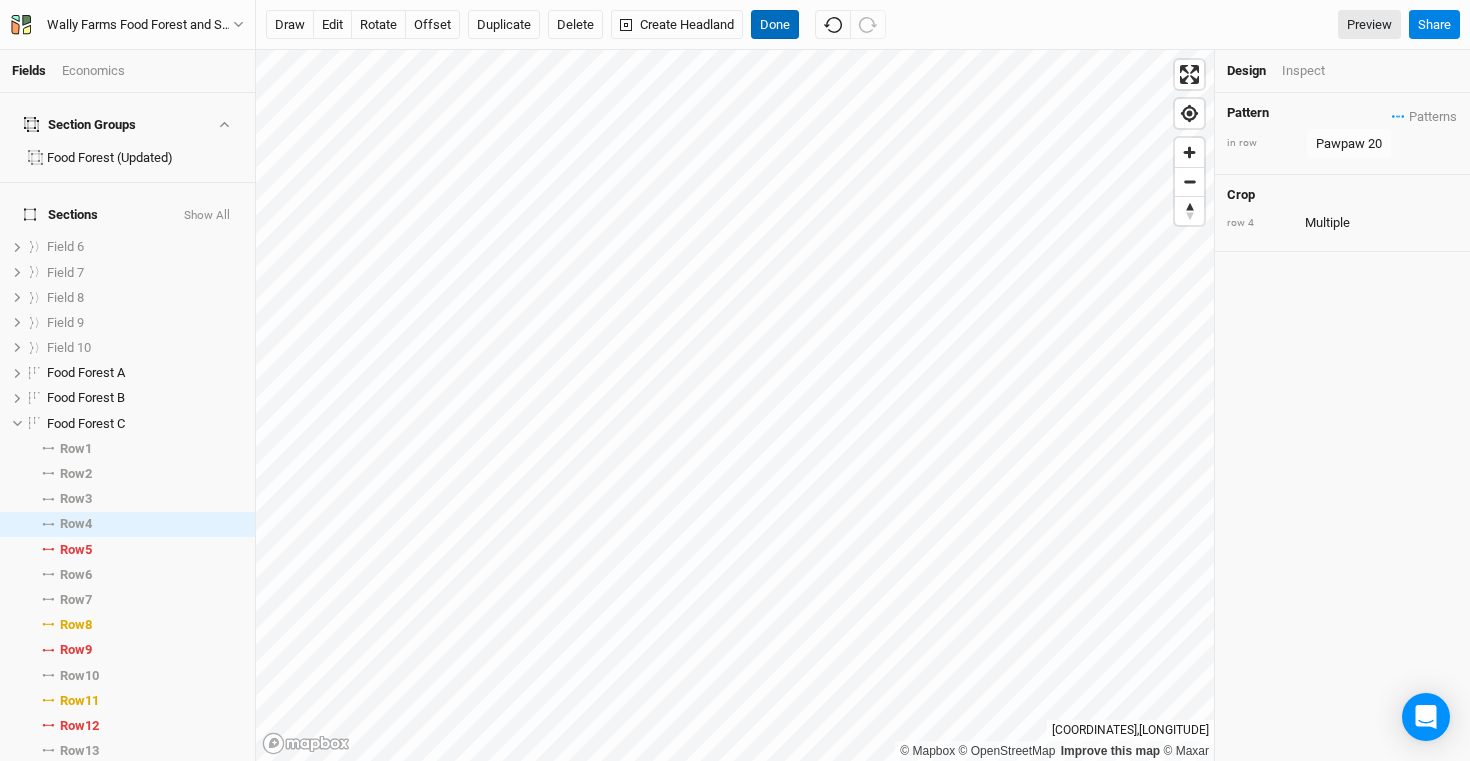click on "Done" at bounding box center (775, 25) 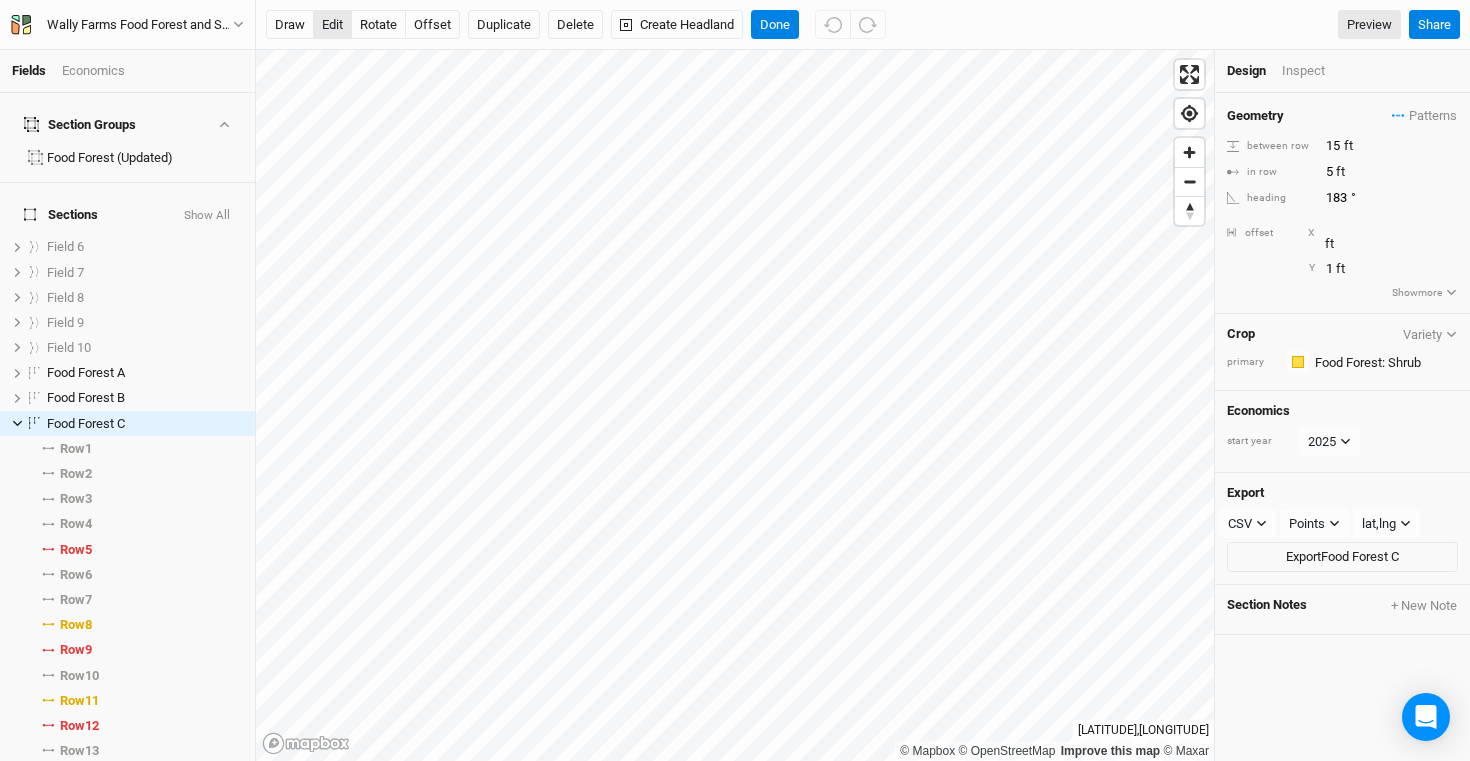 click on "edit" at bounding box center [332, 25] 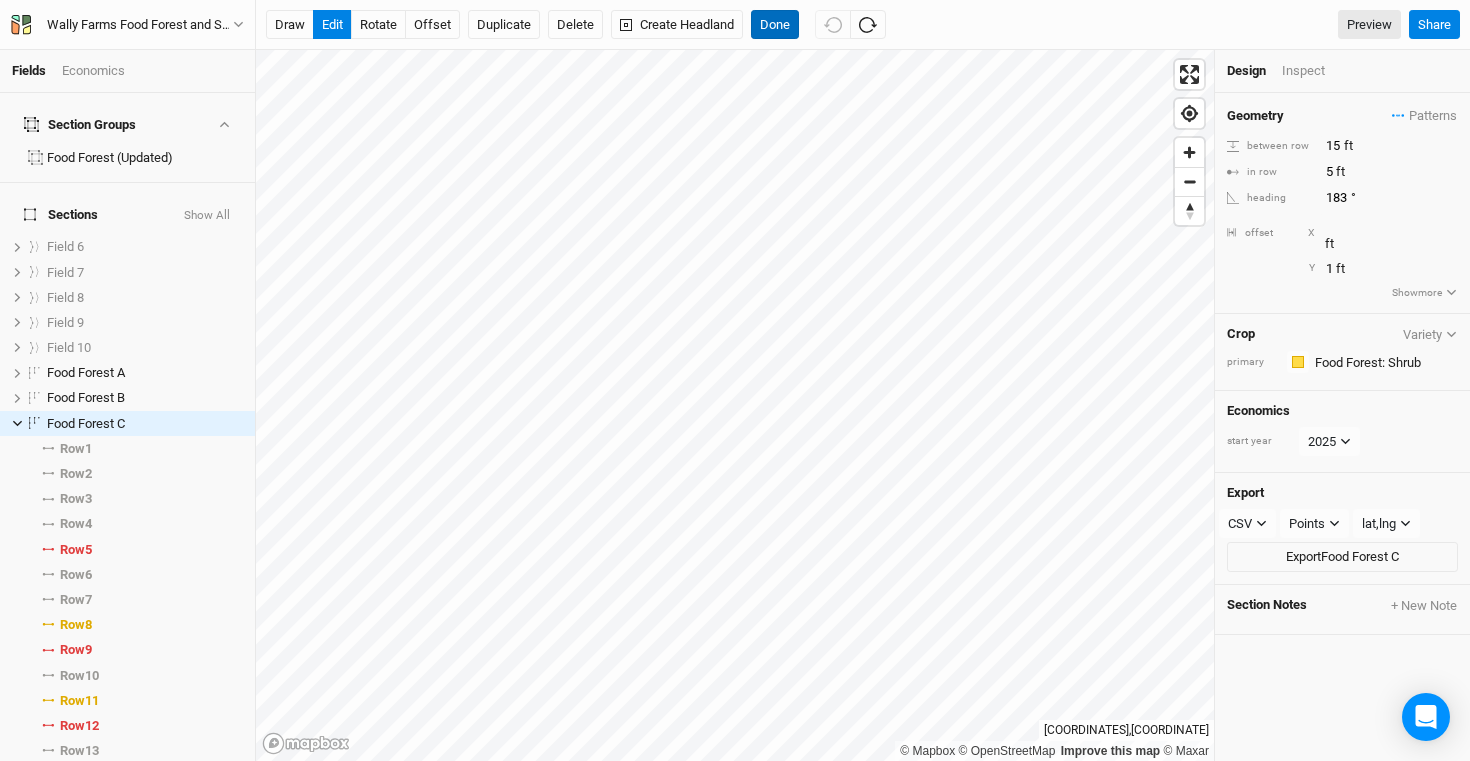click on "Done" at bounding box center (775, 25) 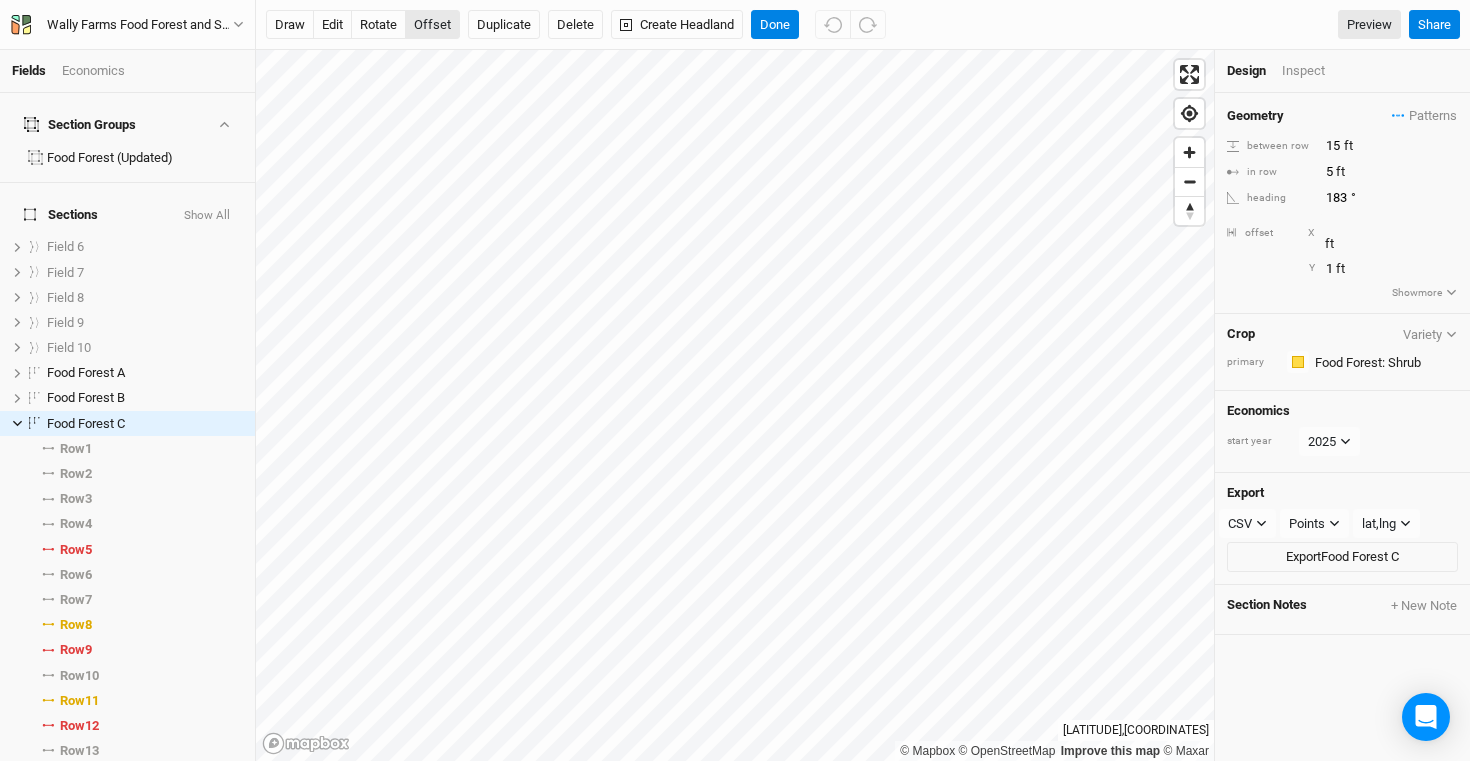 click on "offset" at bounding box center [432, 25] 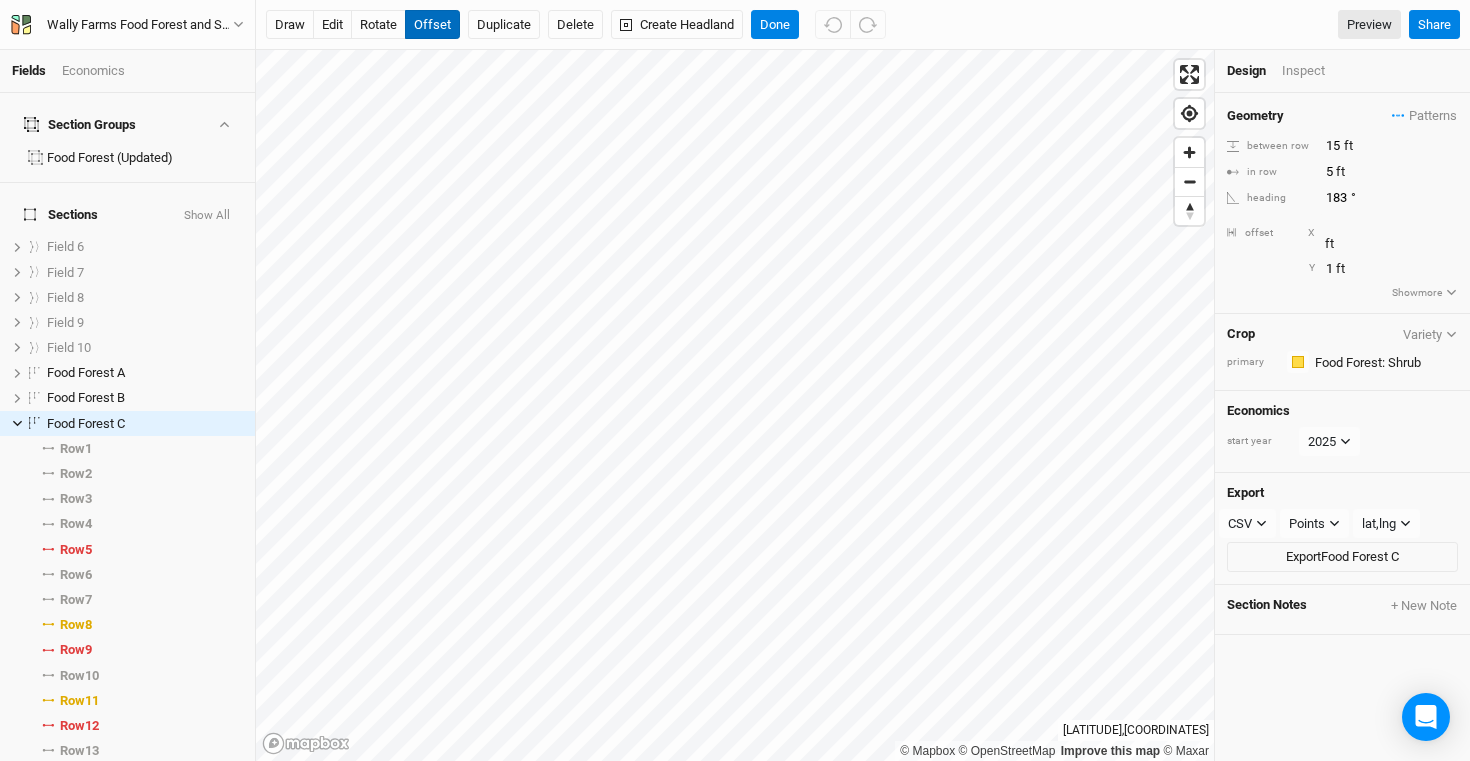 type 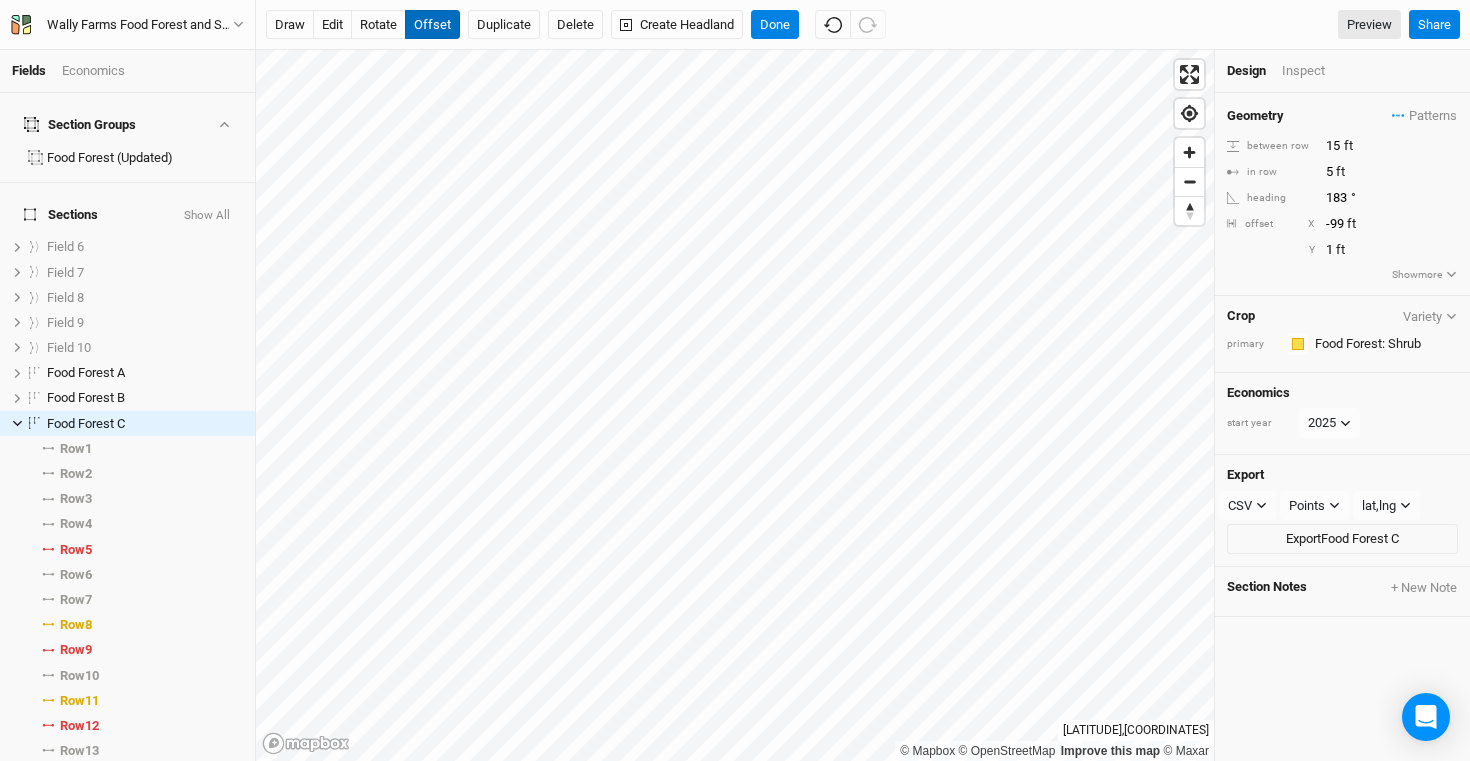type on "-100" 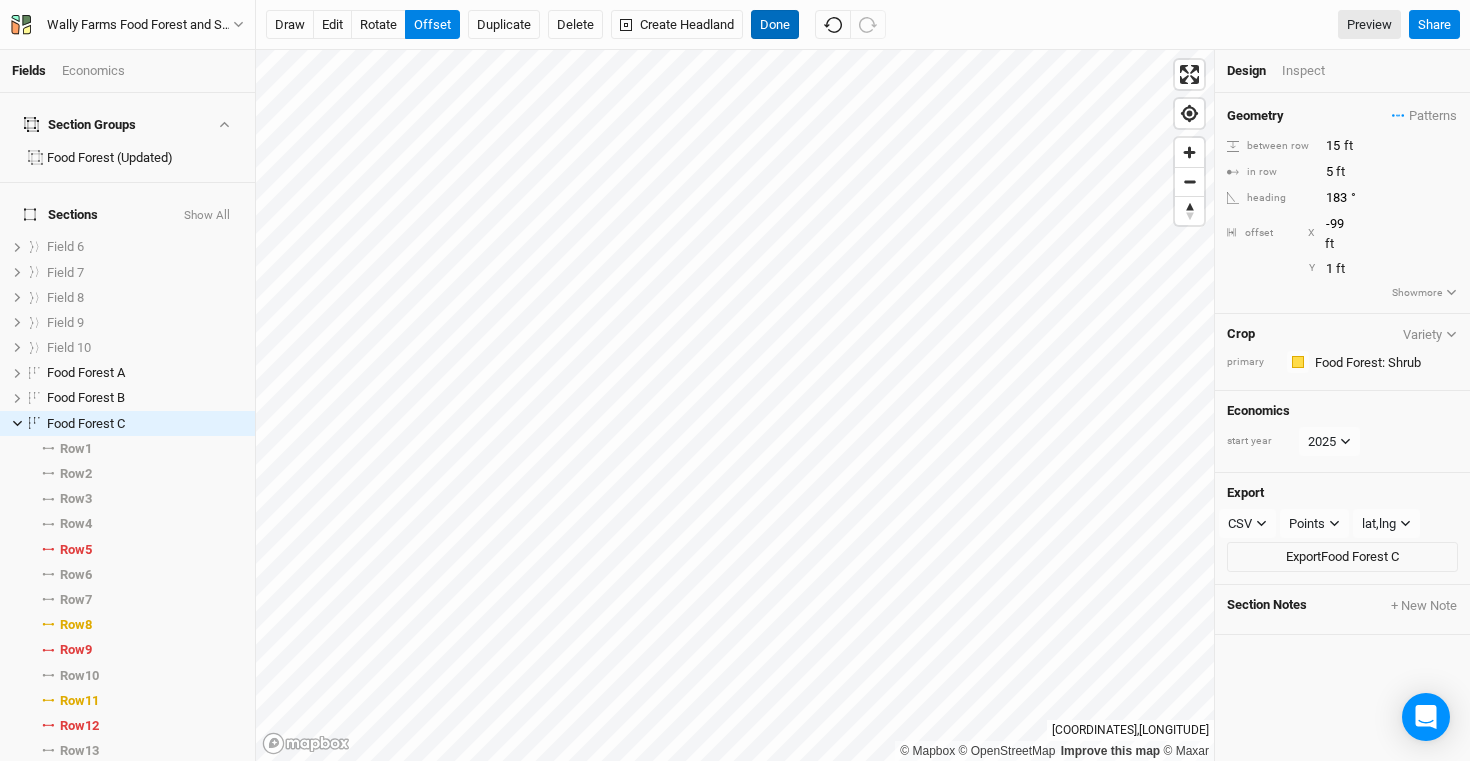click on "Done" at bounding box center [775, 25] 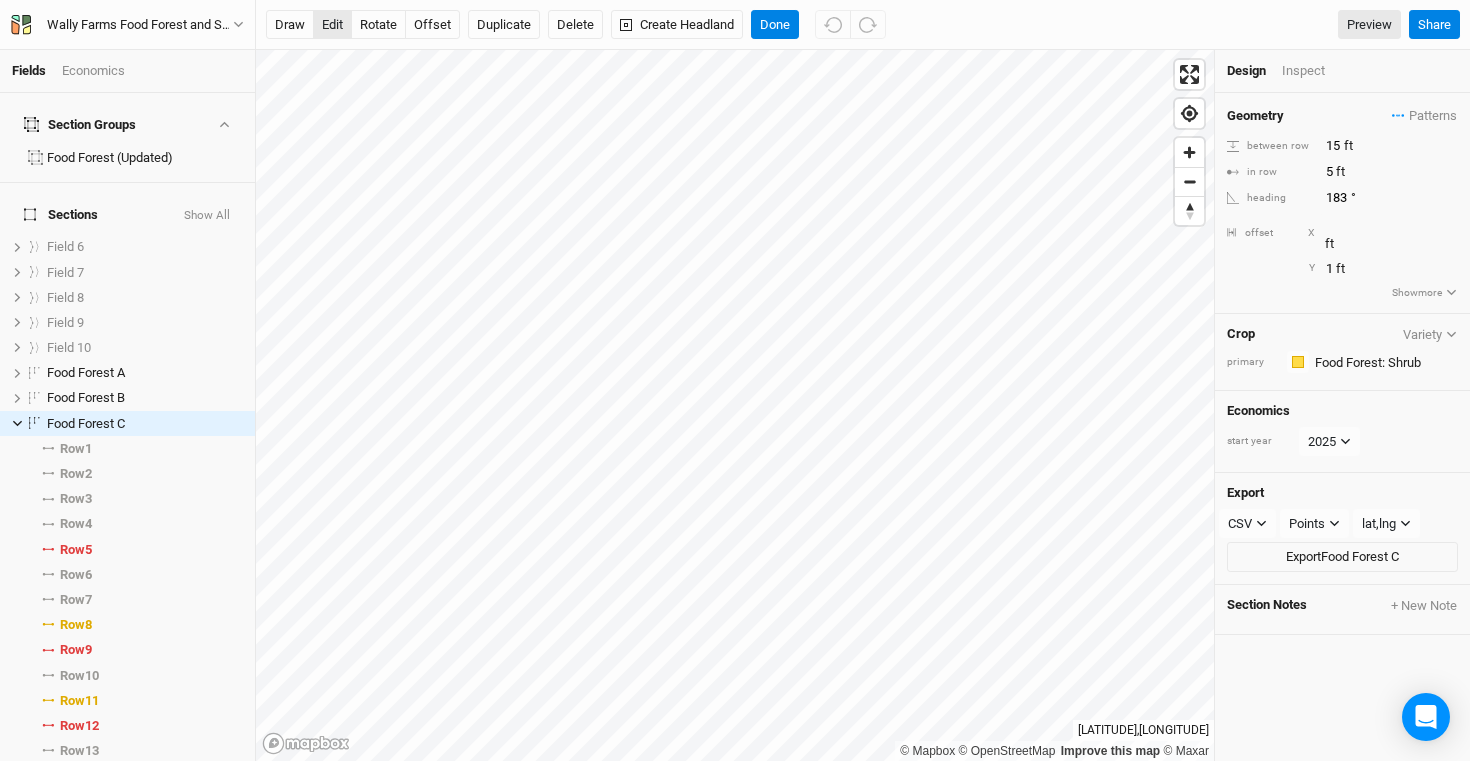 click on "edit" at bounding box center [332, 25] 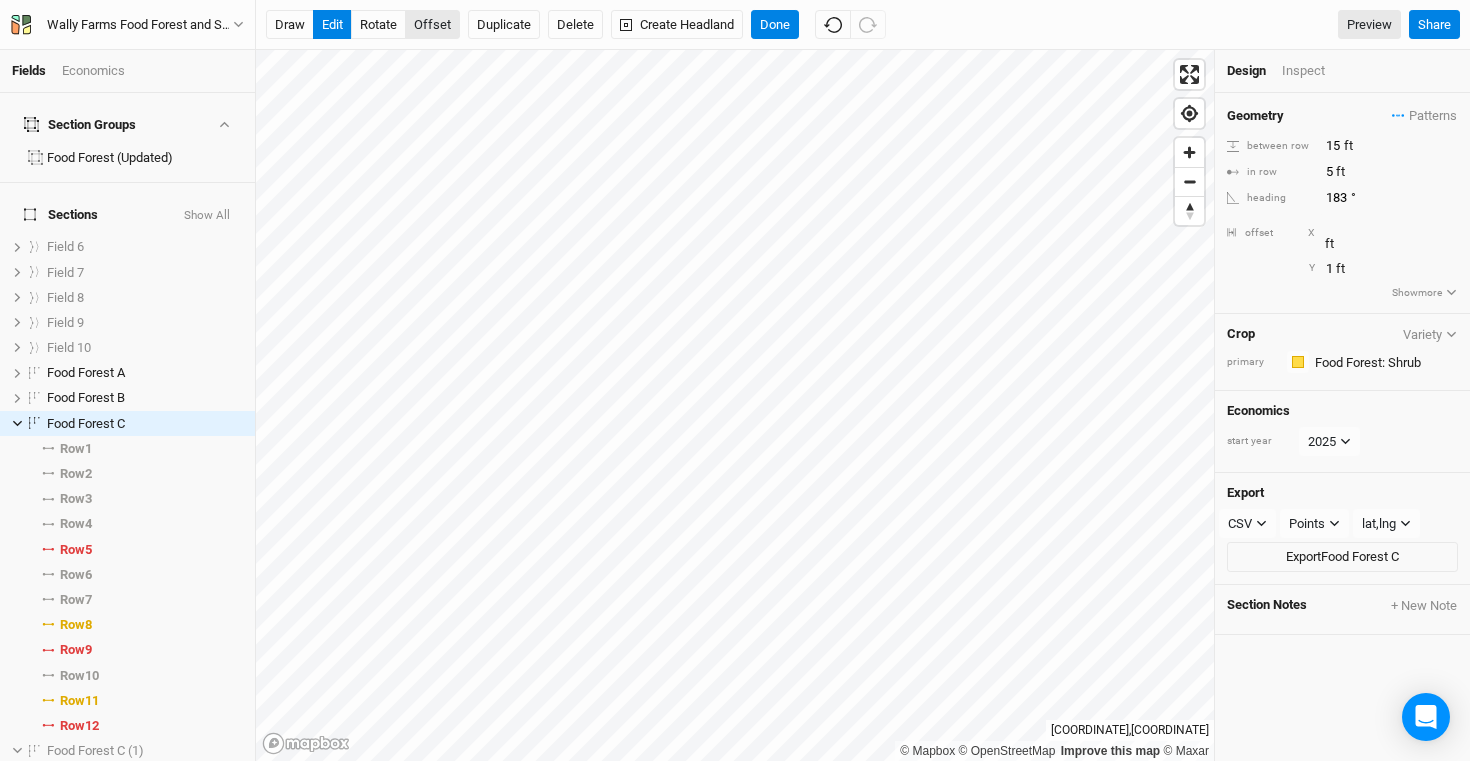 click on "offset" at bounding box center (432, 25) 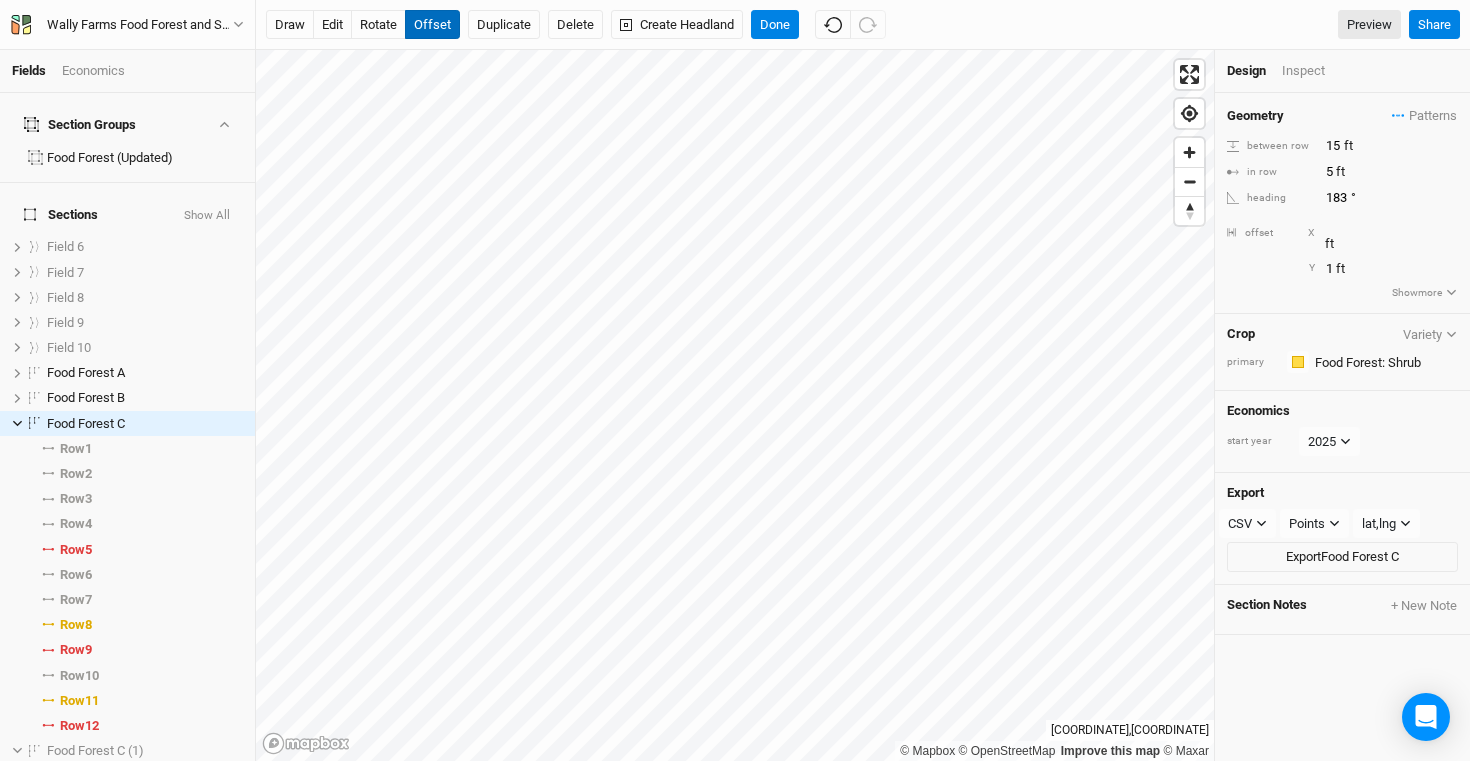 type 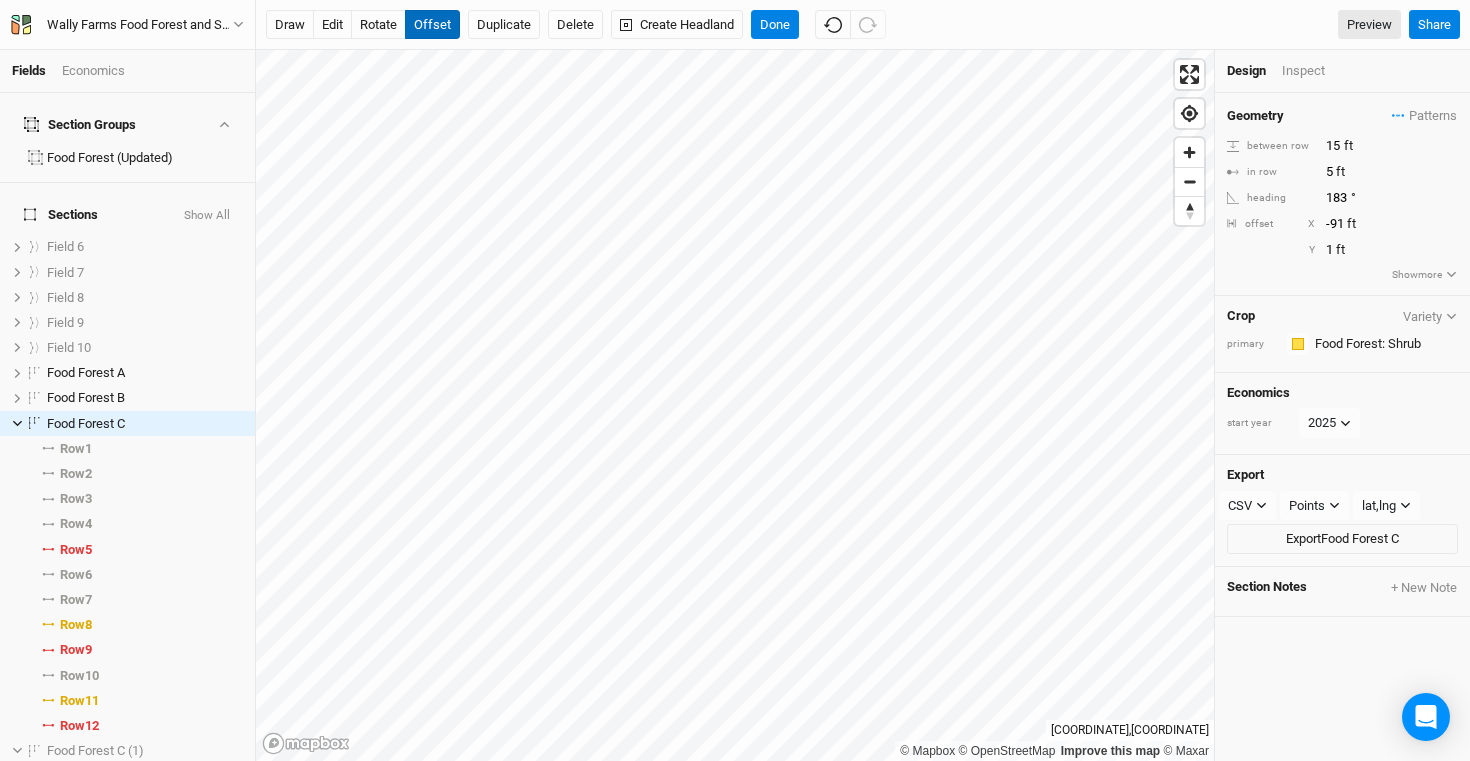 type on "-90" 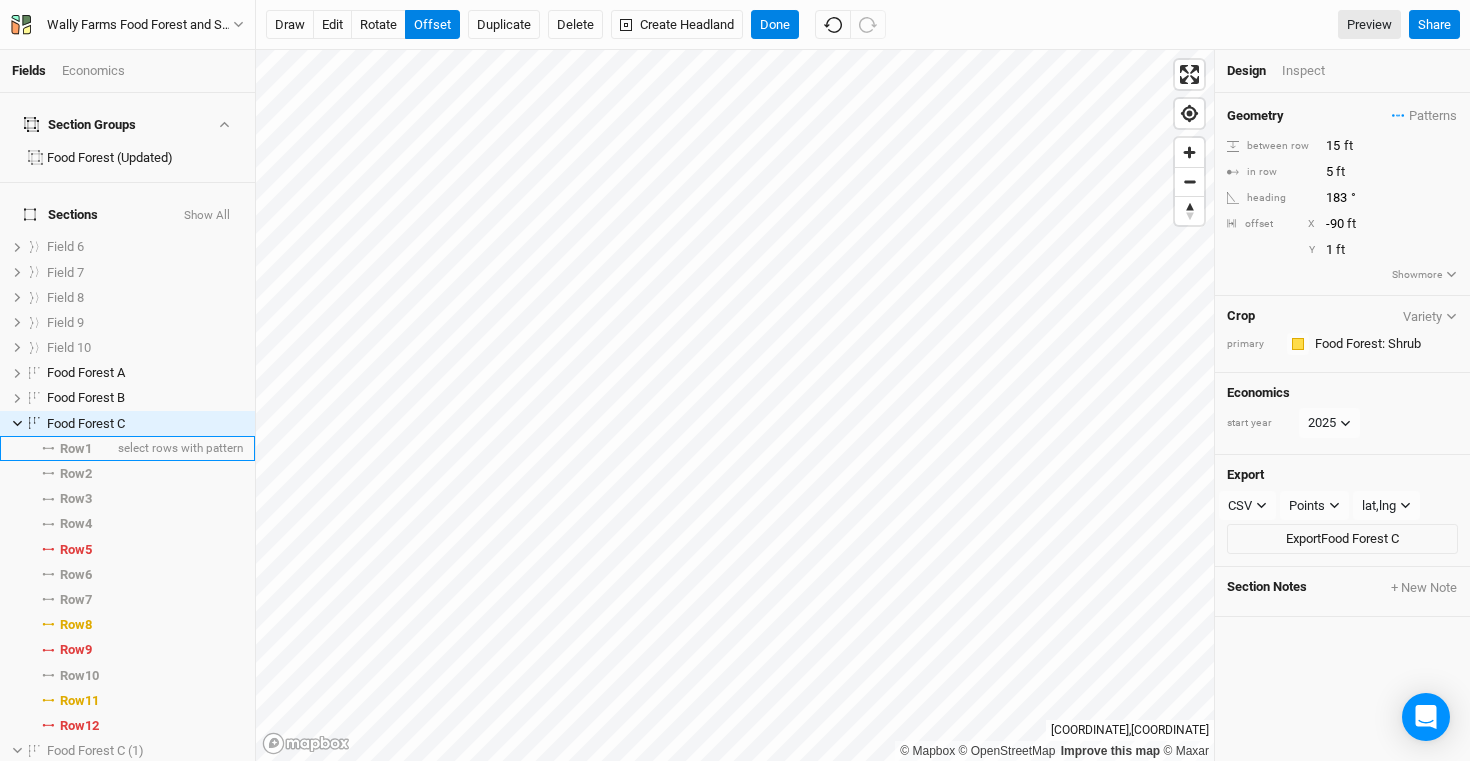 click on "Row  1" at bounding box center [76, 449] 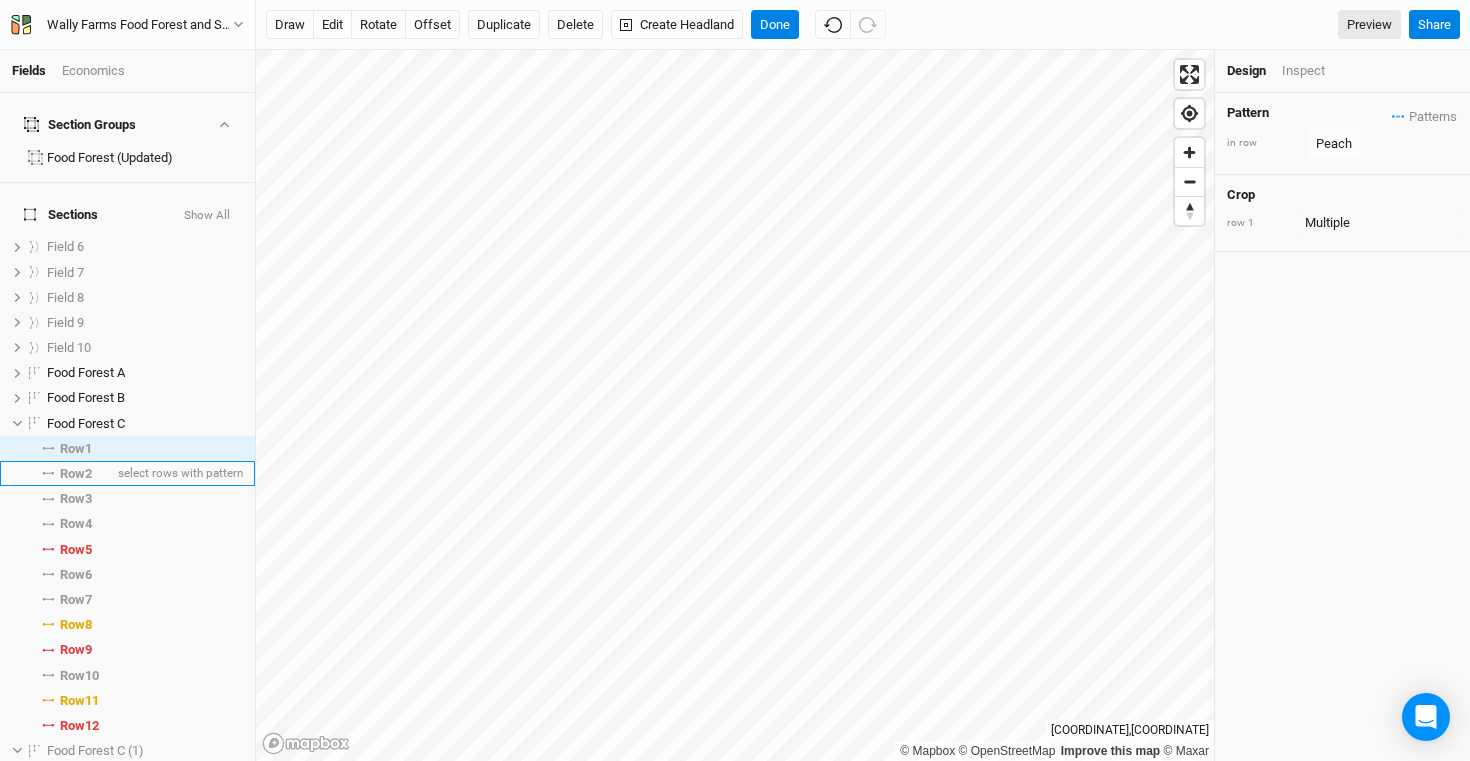 click on "Row  2" at bounding box center [76, 474] 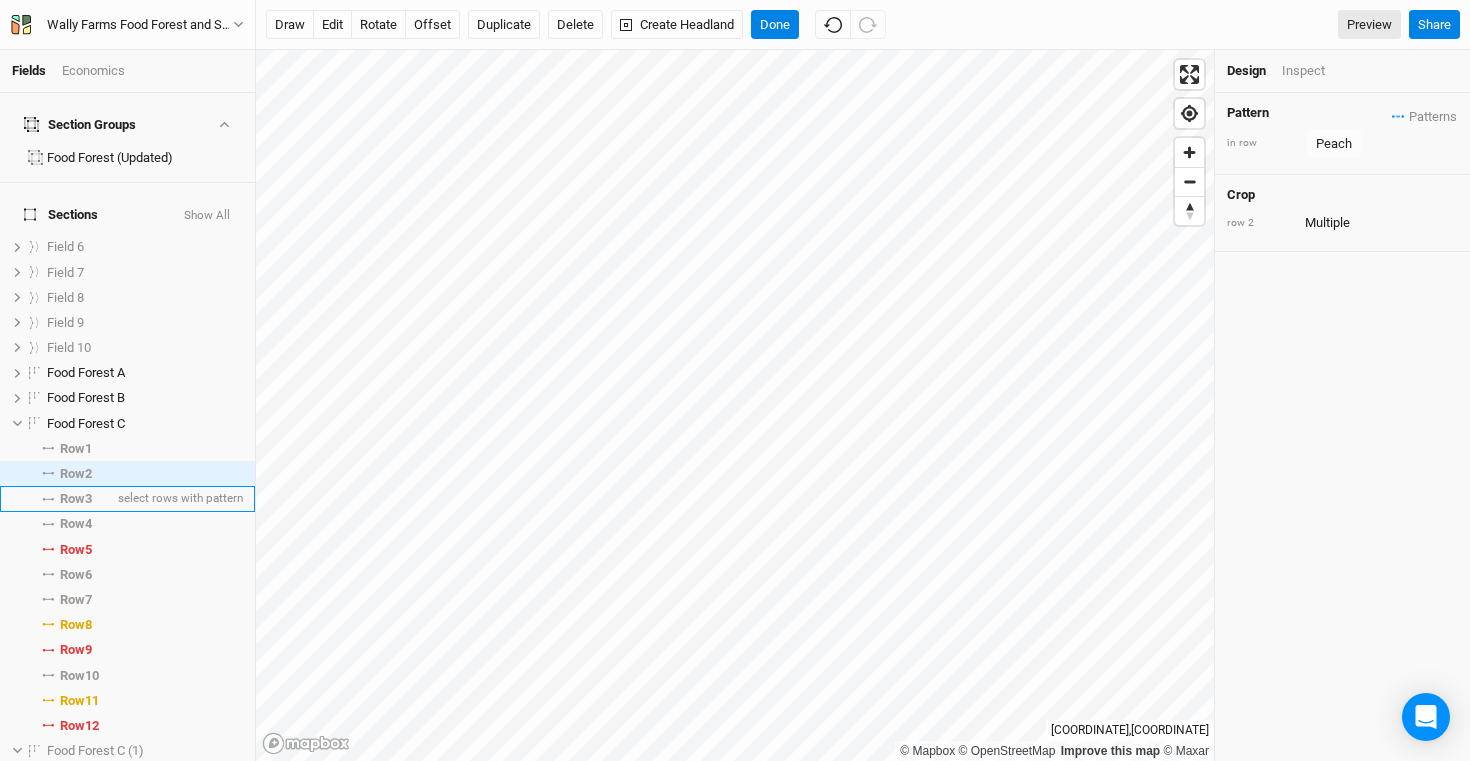 click on "Row  3" at bounding box center (76, 499) 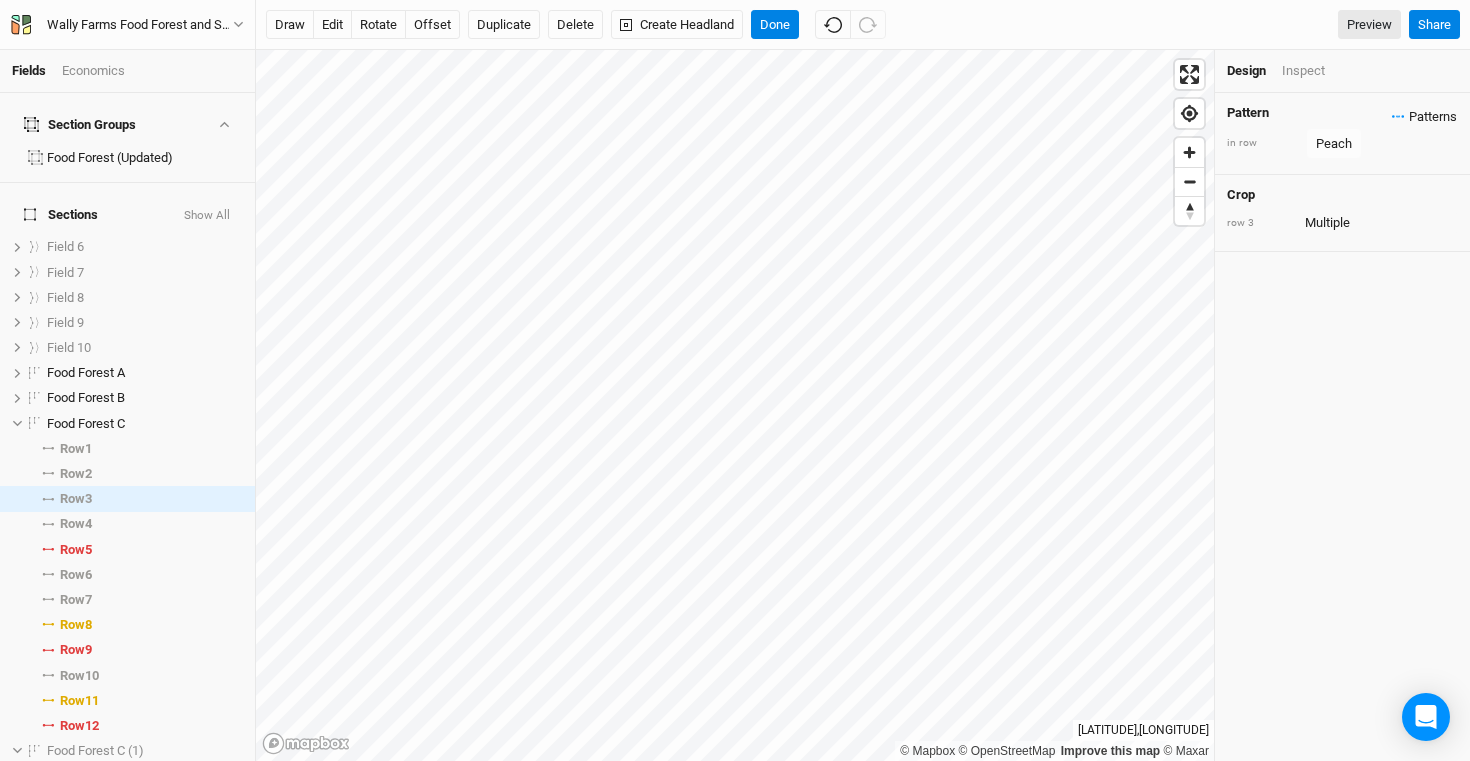 click on "Patterns" at bounding box center (1424, 117) 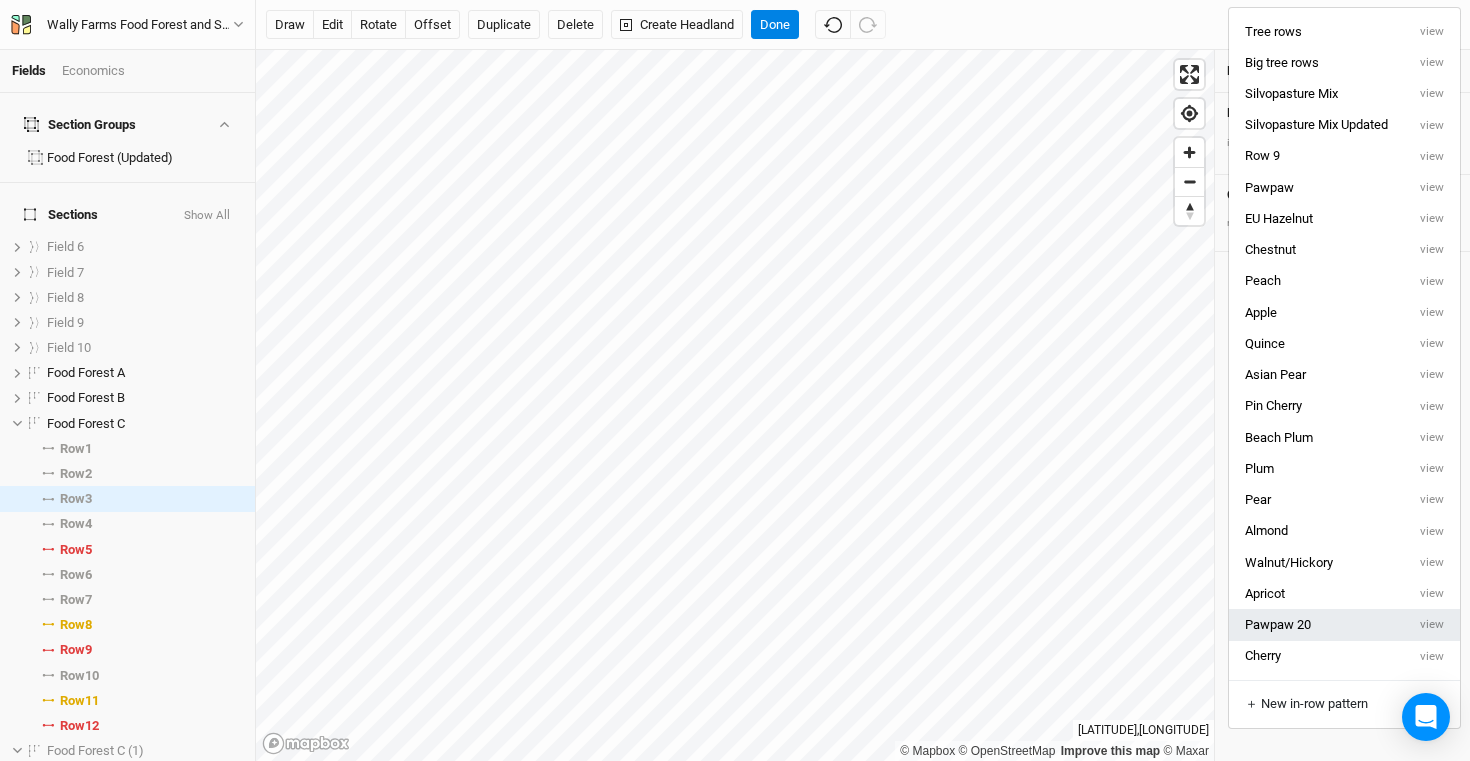 click on "Pawpaw 20" at bounding box center [1317, 624] 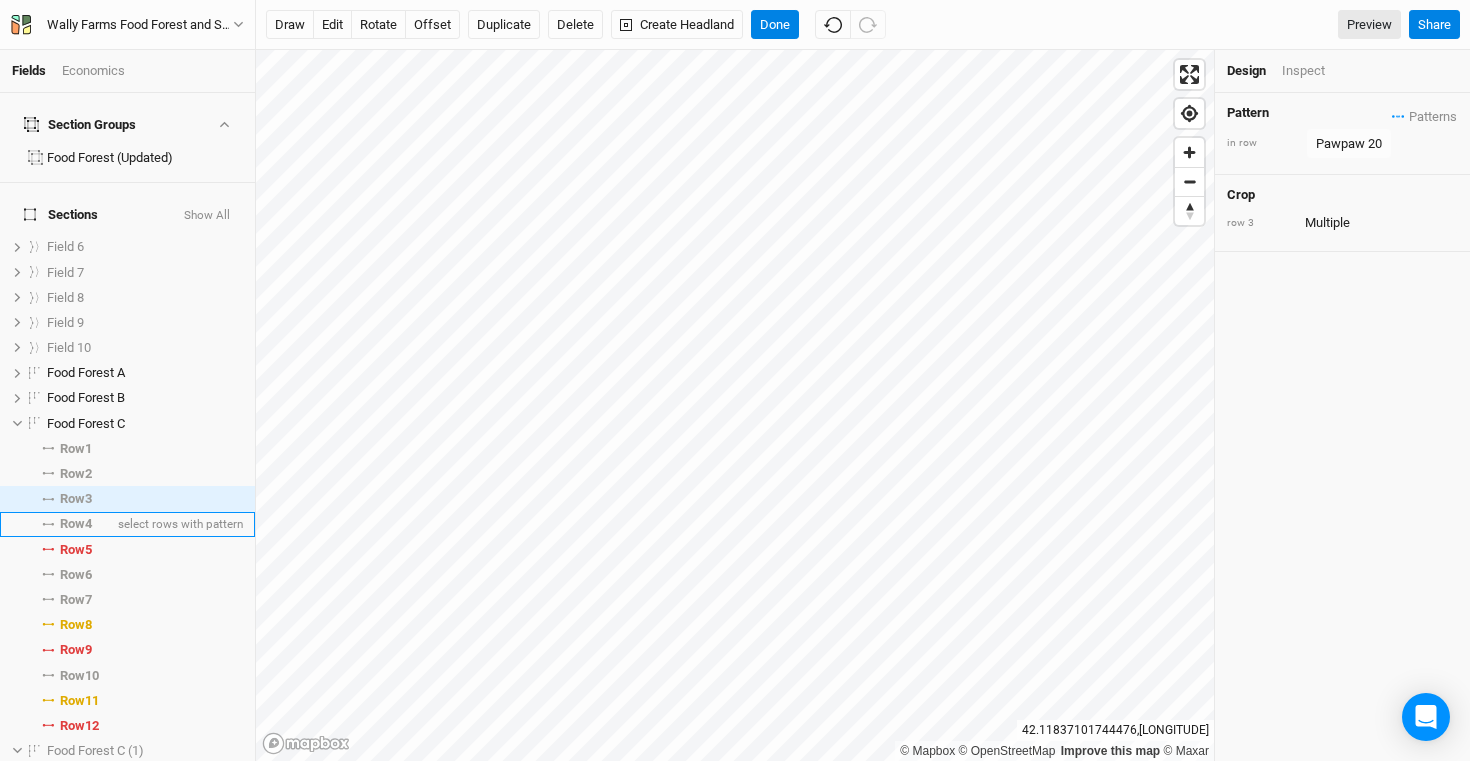 click on "Row  4" at bounding box center (76, 524) 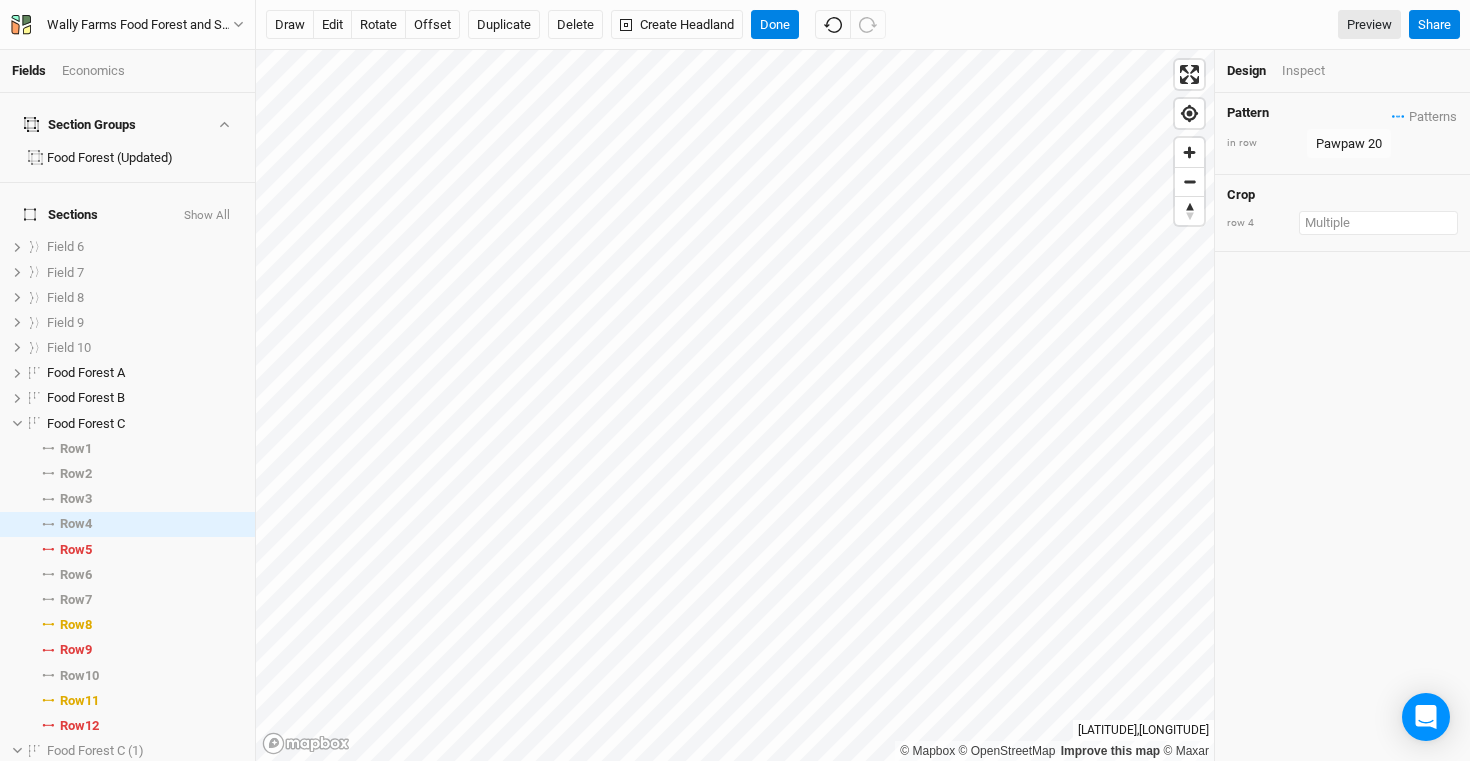 click at bounding box center (1378, 223) 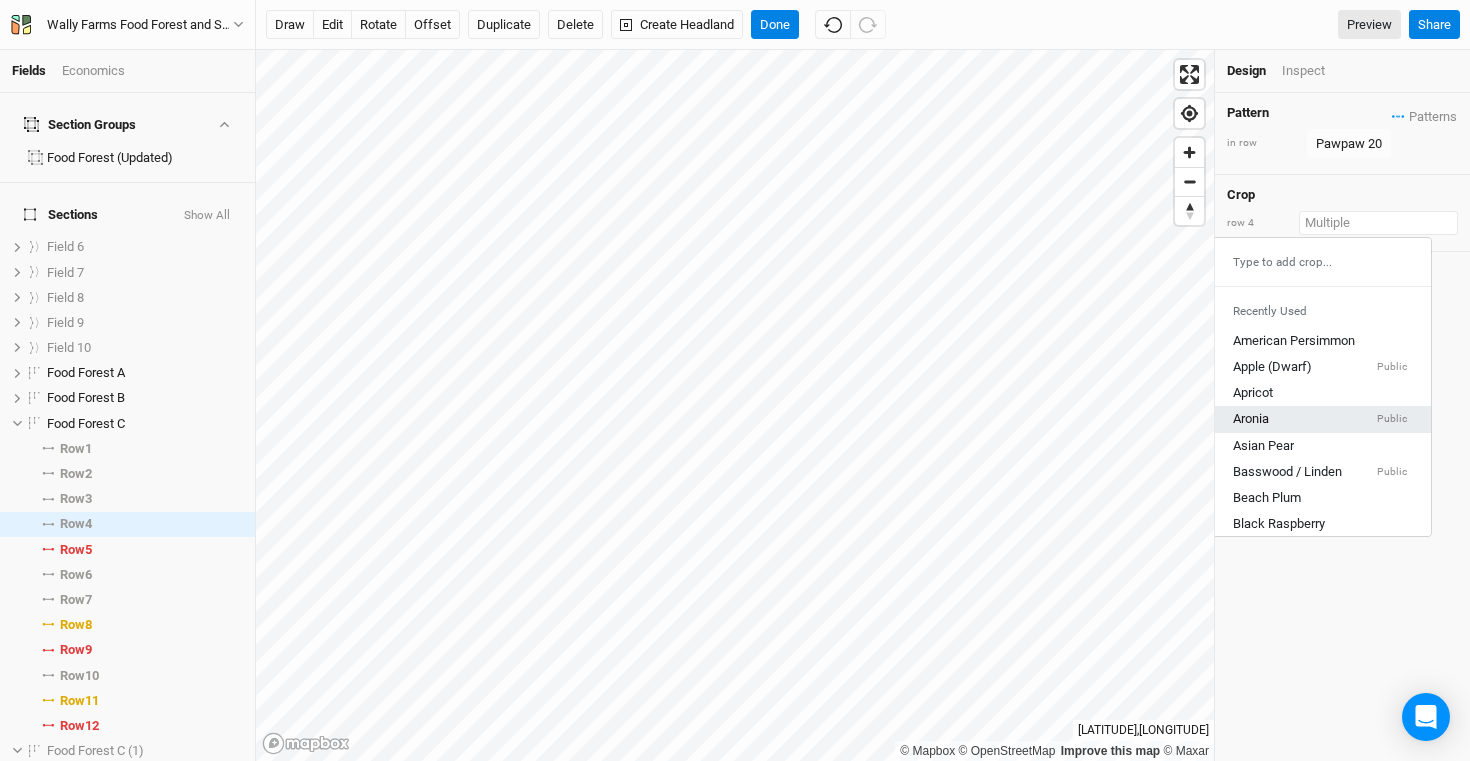 click on "Aronia Public" at bounding box center (1320, 419) 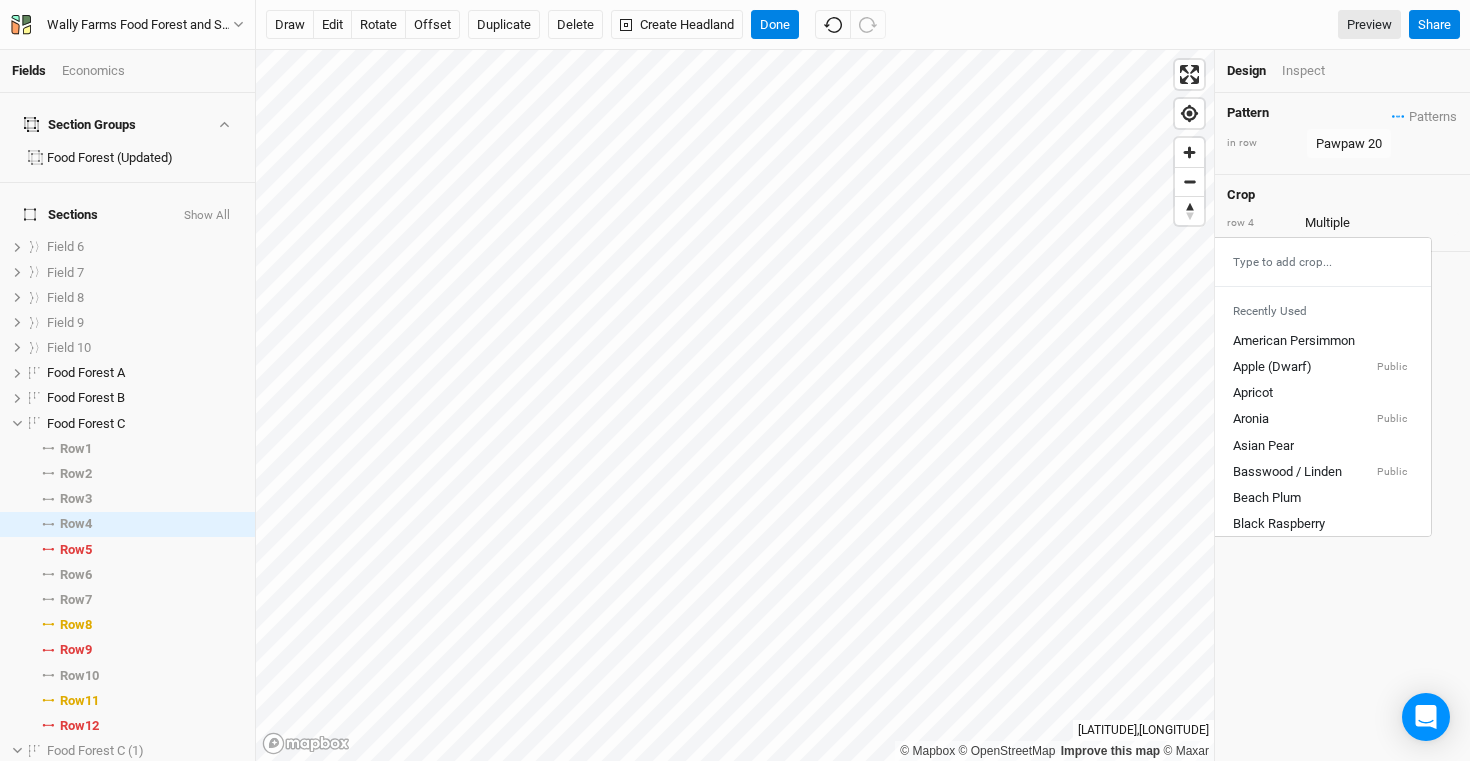 type 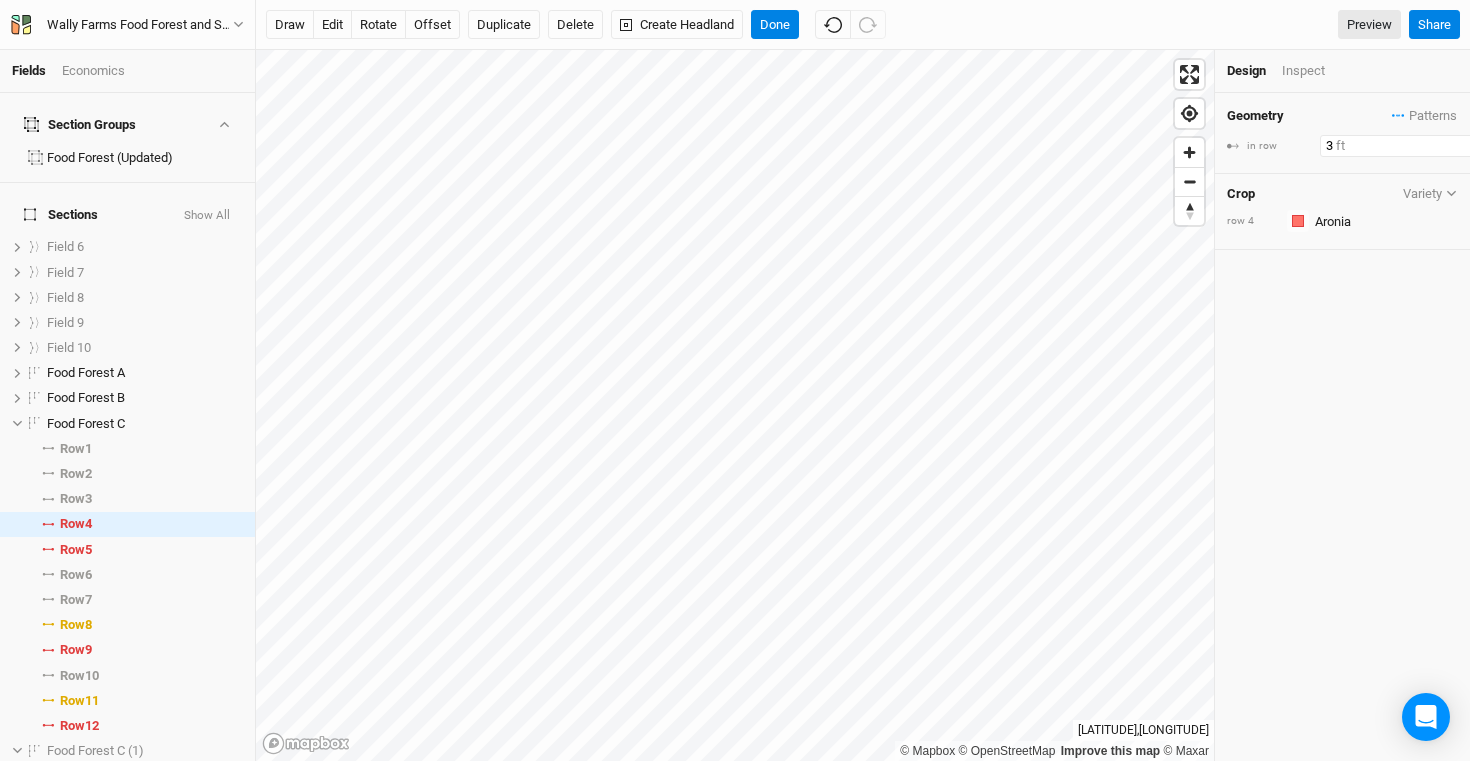 drag, startPoint x: 1341, startPoint y: 139, endPoint x: 1297, endPoint y: 139, distance: 44 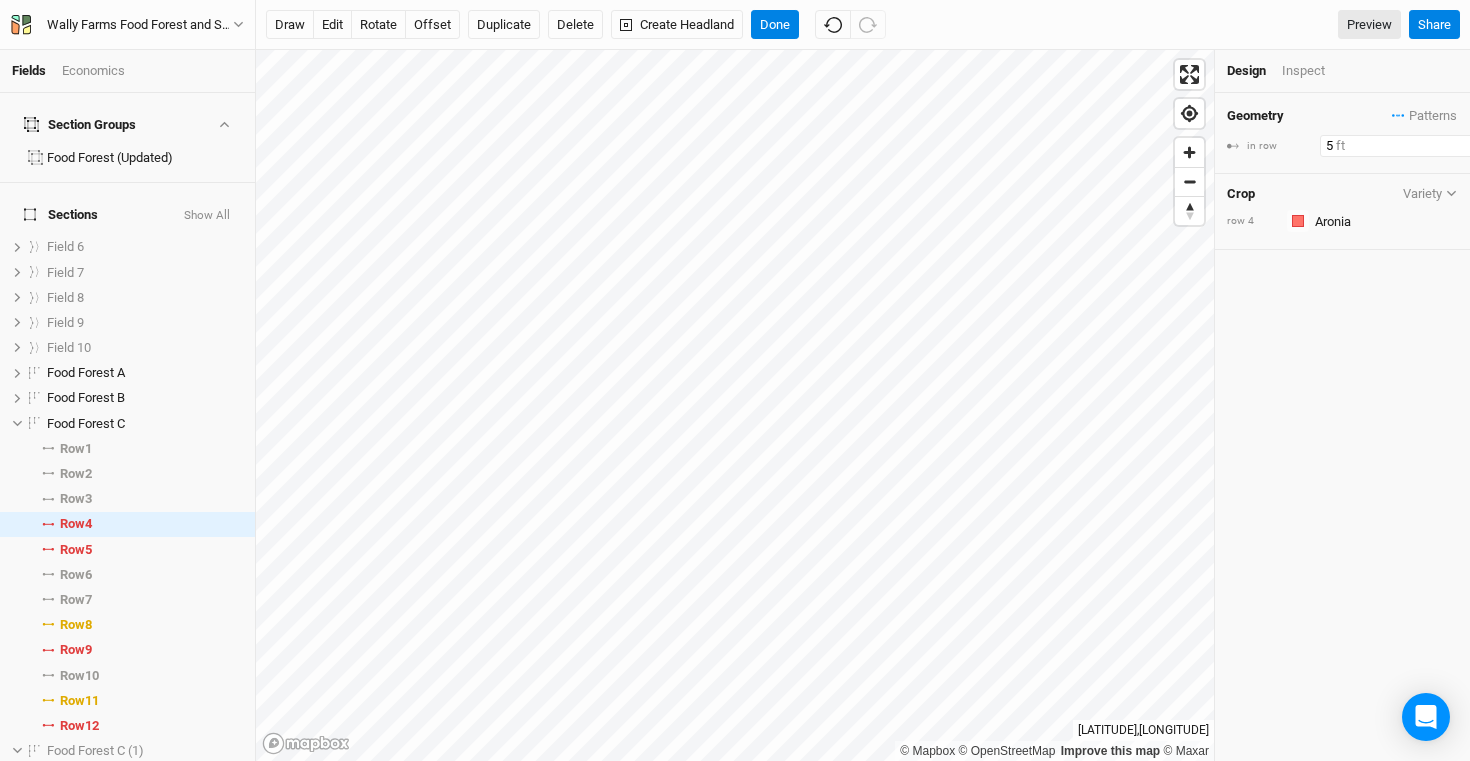 type on "5" 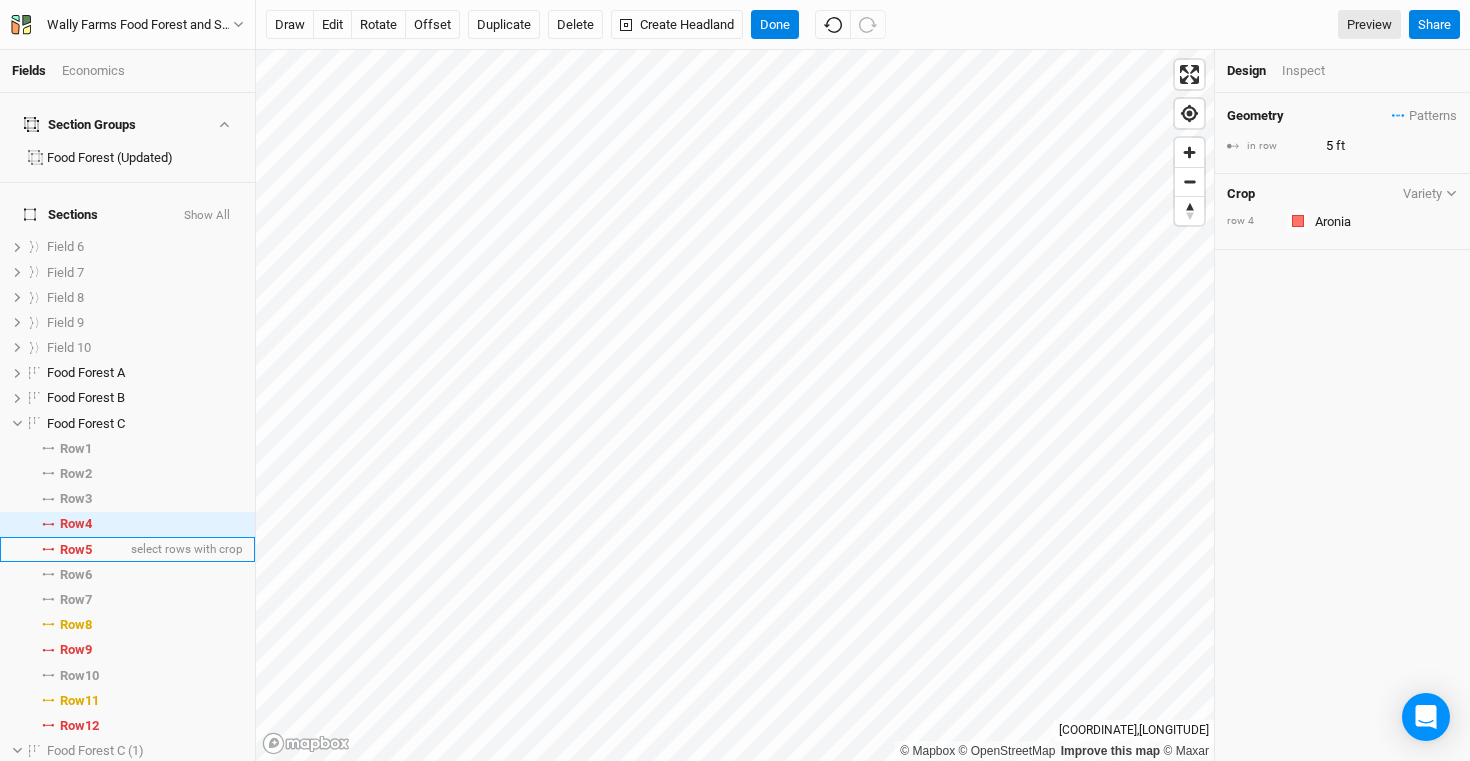 click on "Row  5" at bounding box center (76, 550) 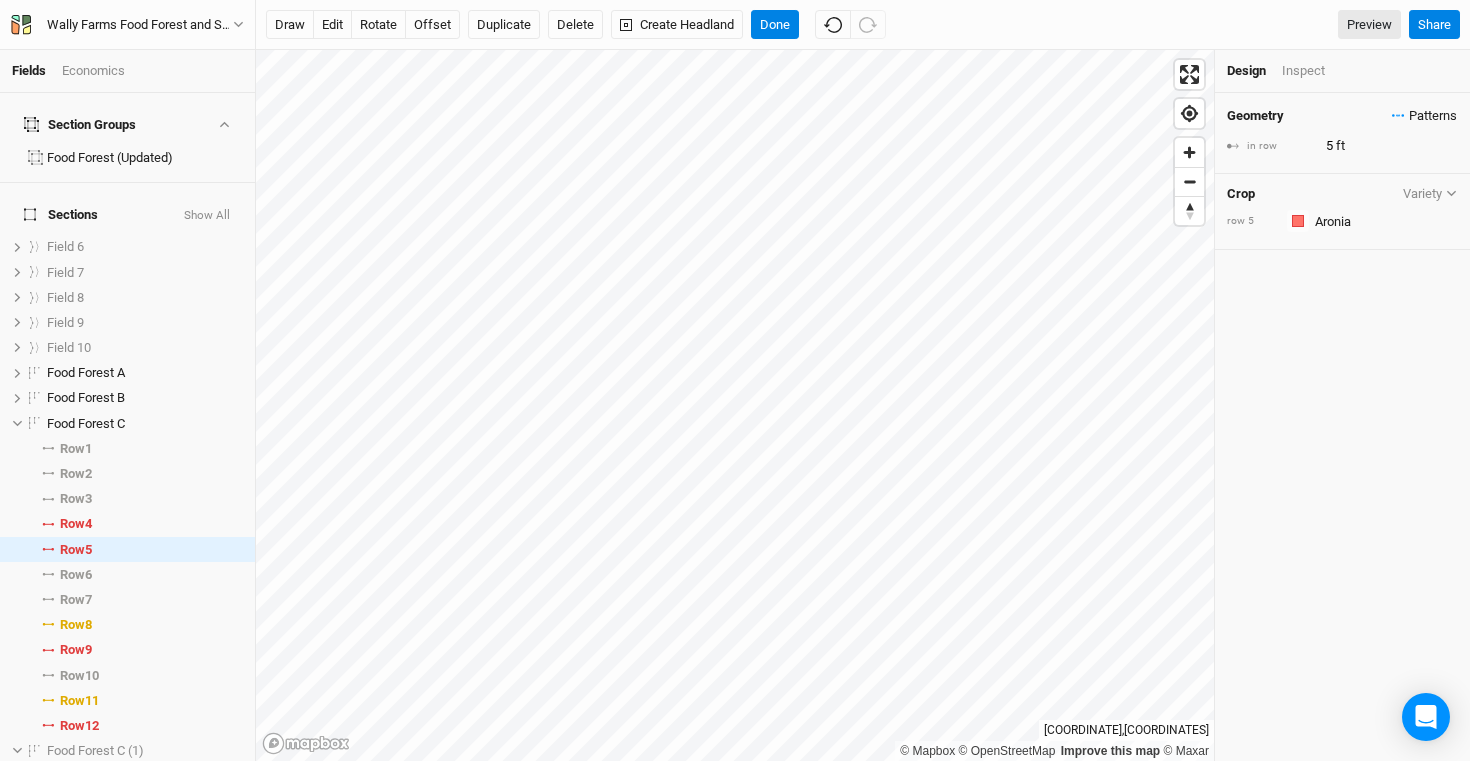 click on "Patterns" at bounding box center [1424, 116] 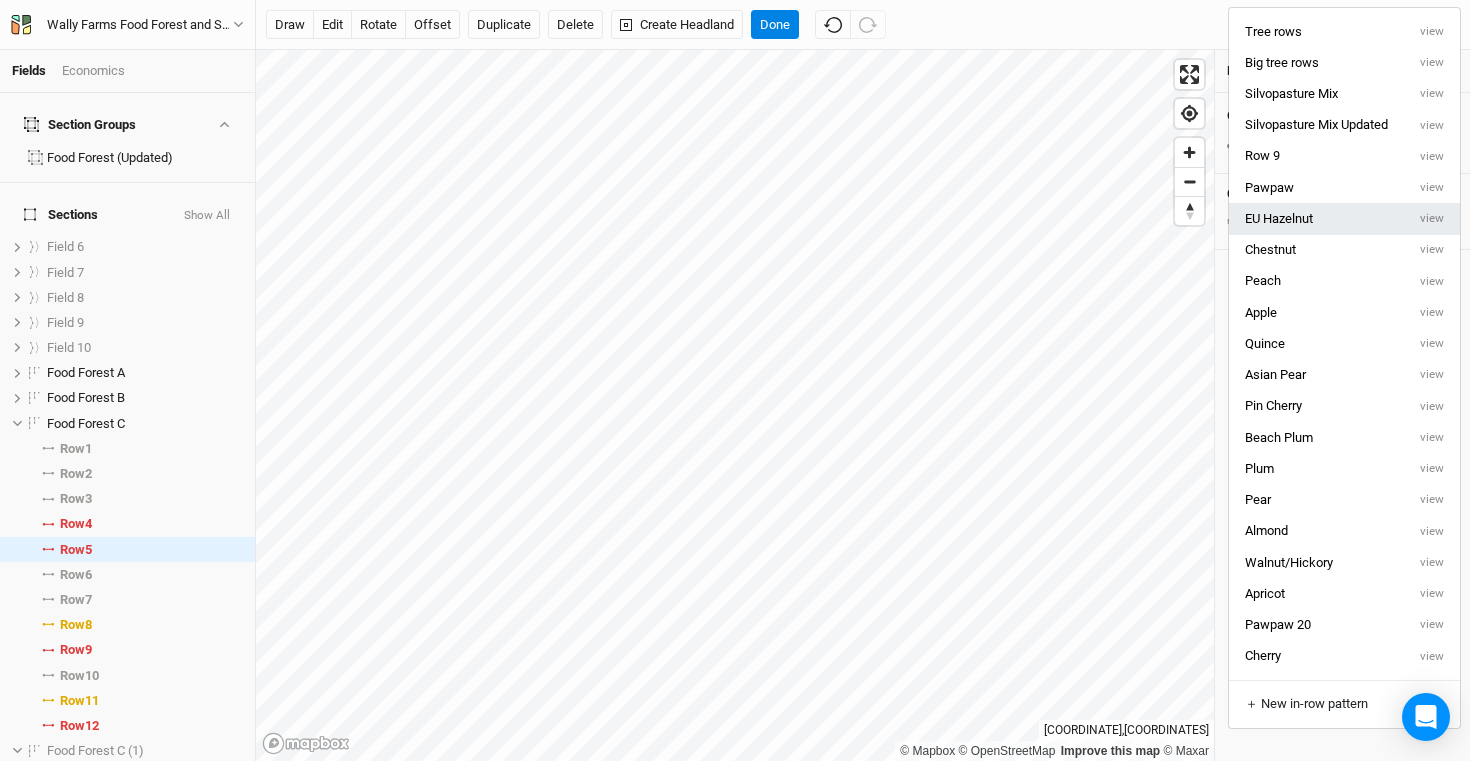 click on "EU Hazelnut" at bounding box center [1317, 218] 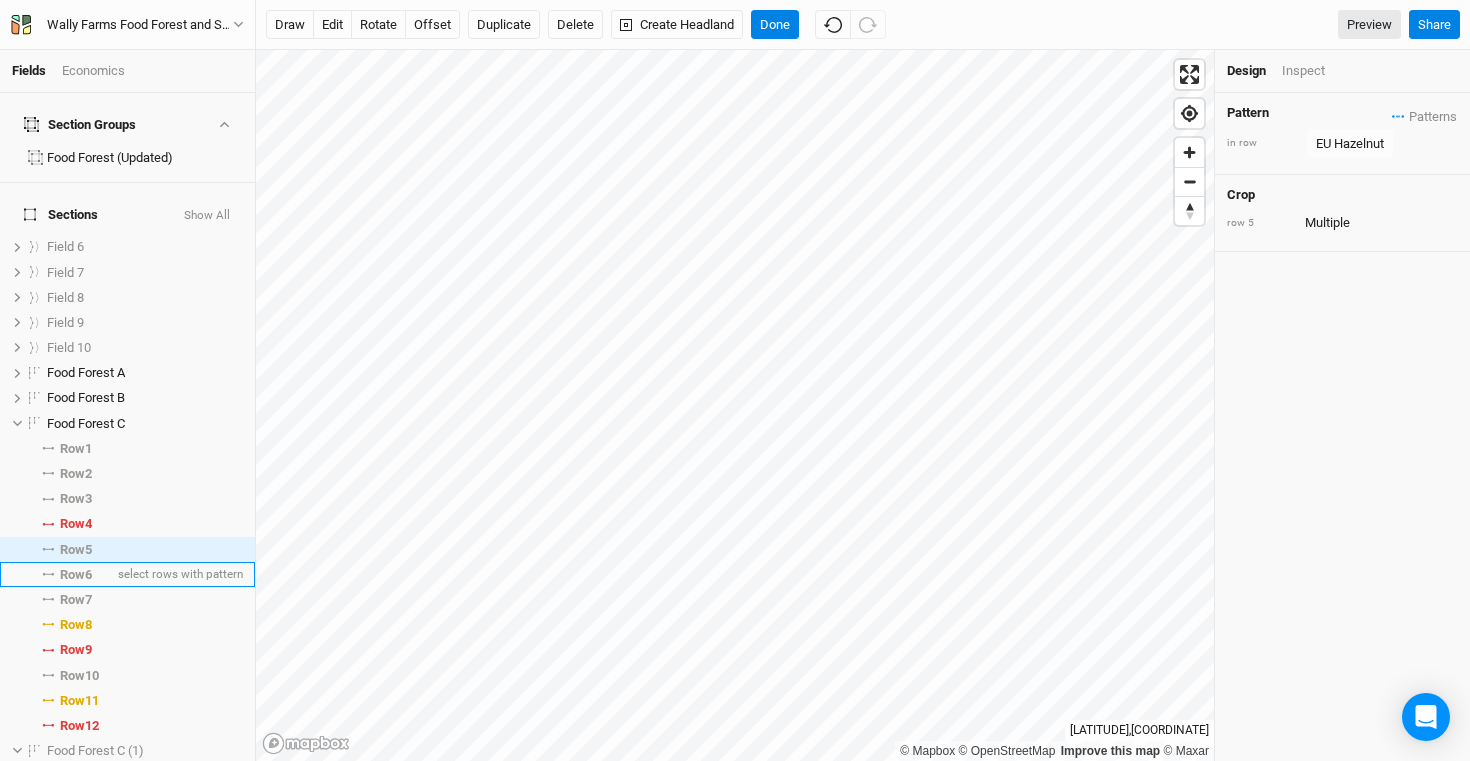 click on "Row  6" at bounding box center [76, 575] 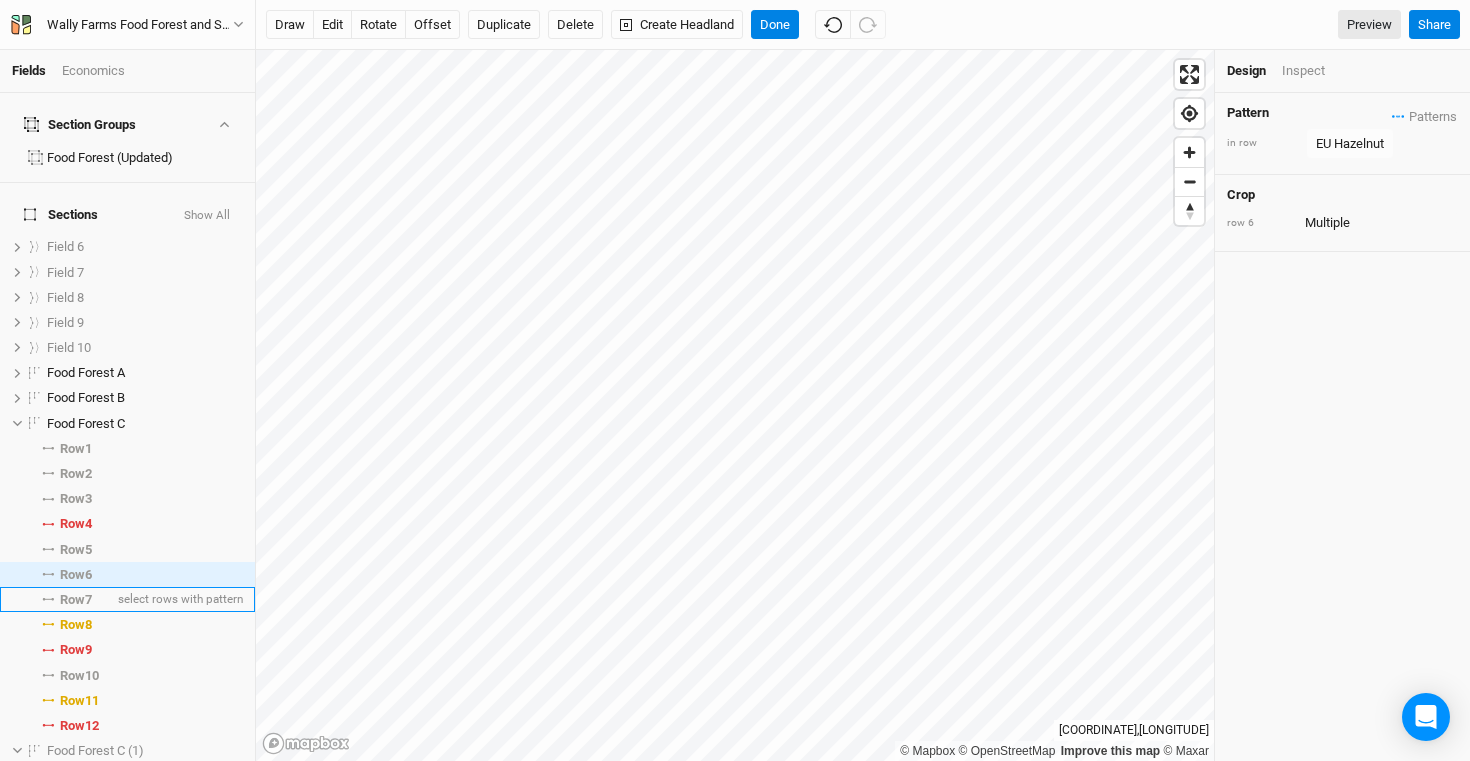 click on "Row  7" at bounding box center [76, 600] 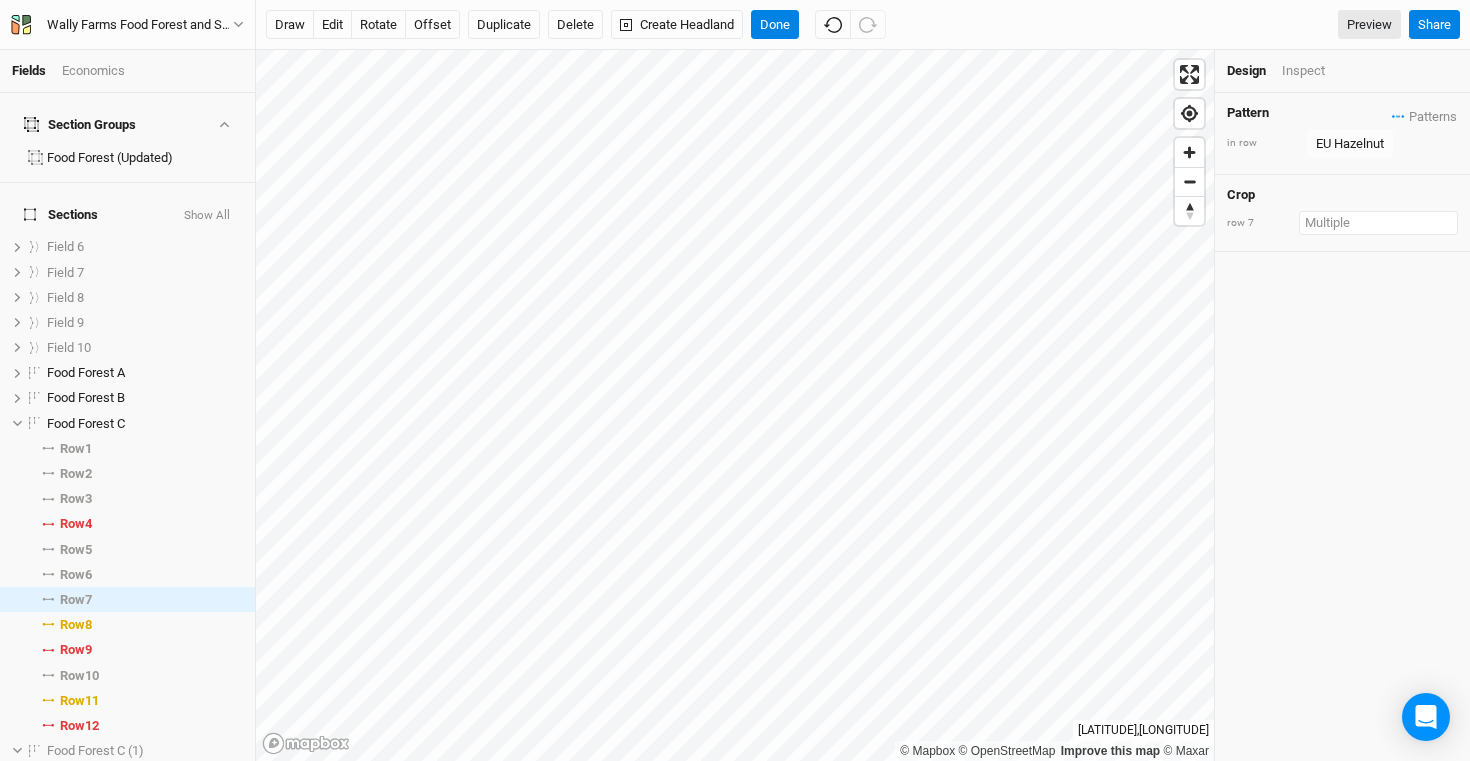 click at bounding box center (1378, 223) 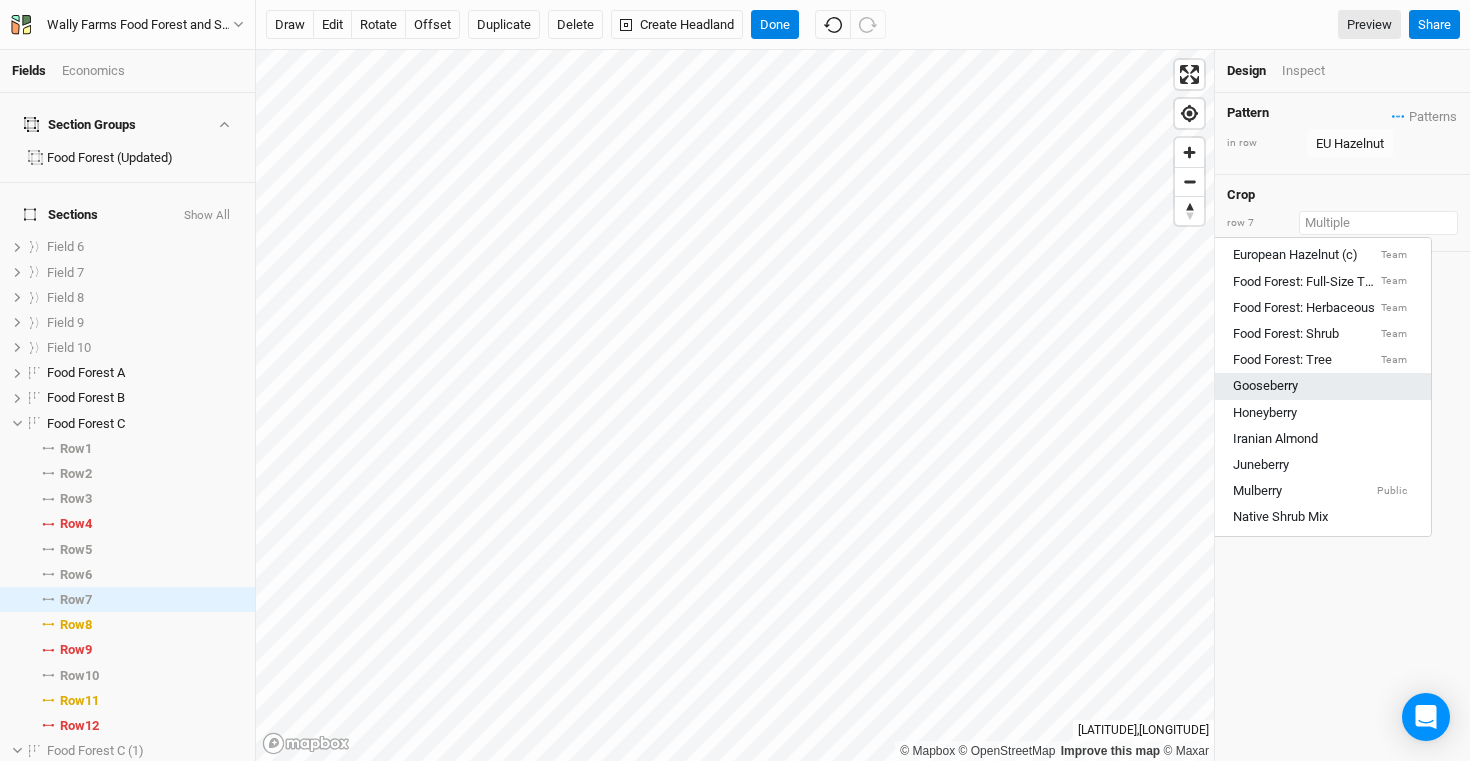 scroll, scrollTop: 454, scrollLeft: 0, axis: vertical 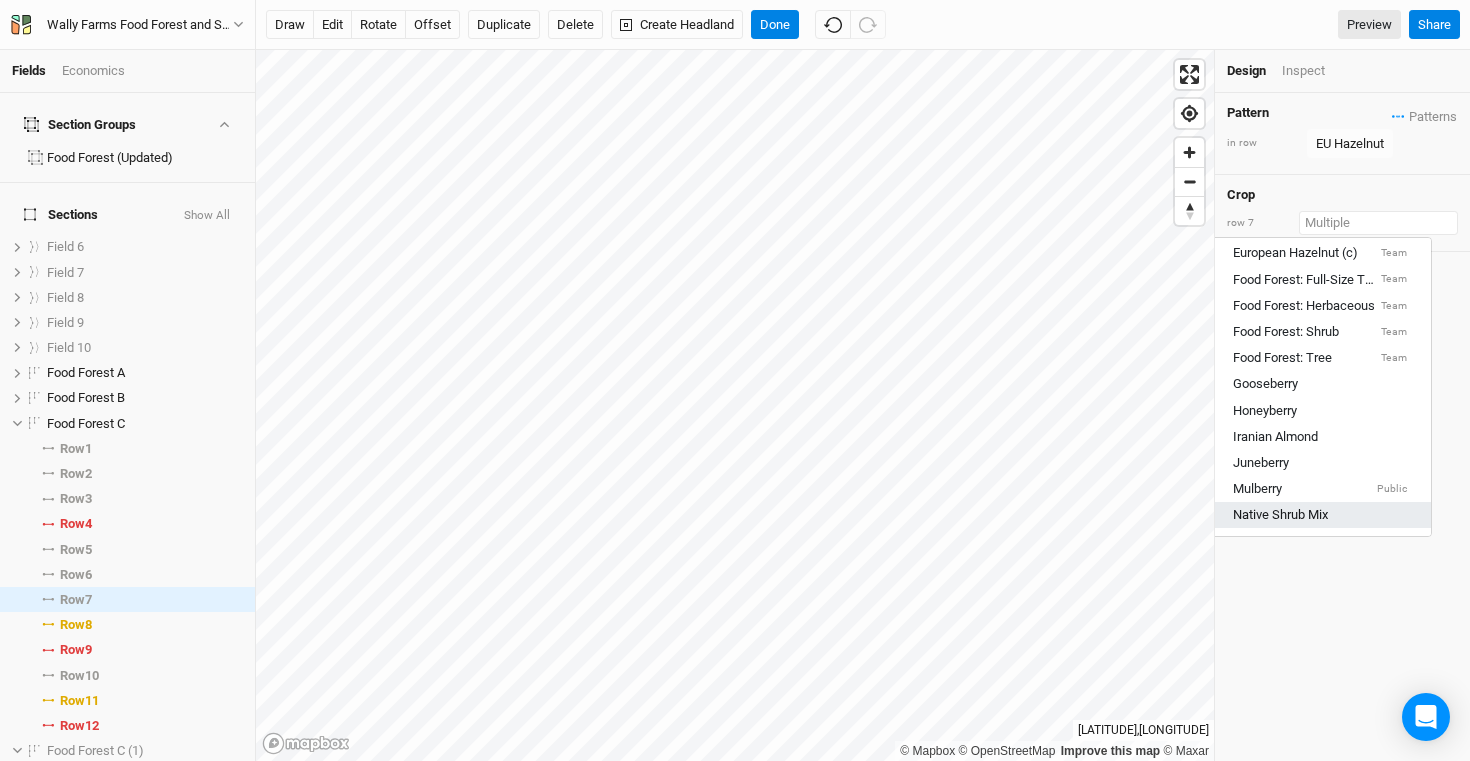 click on "Native Shrub Mix" at bounding box center [1320, 515] 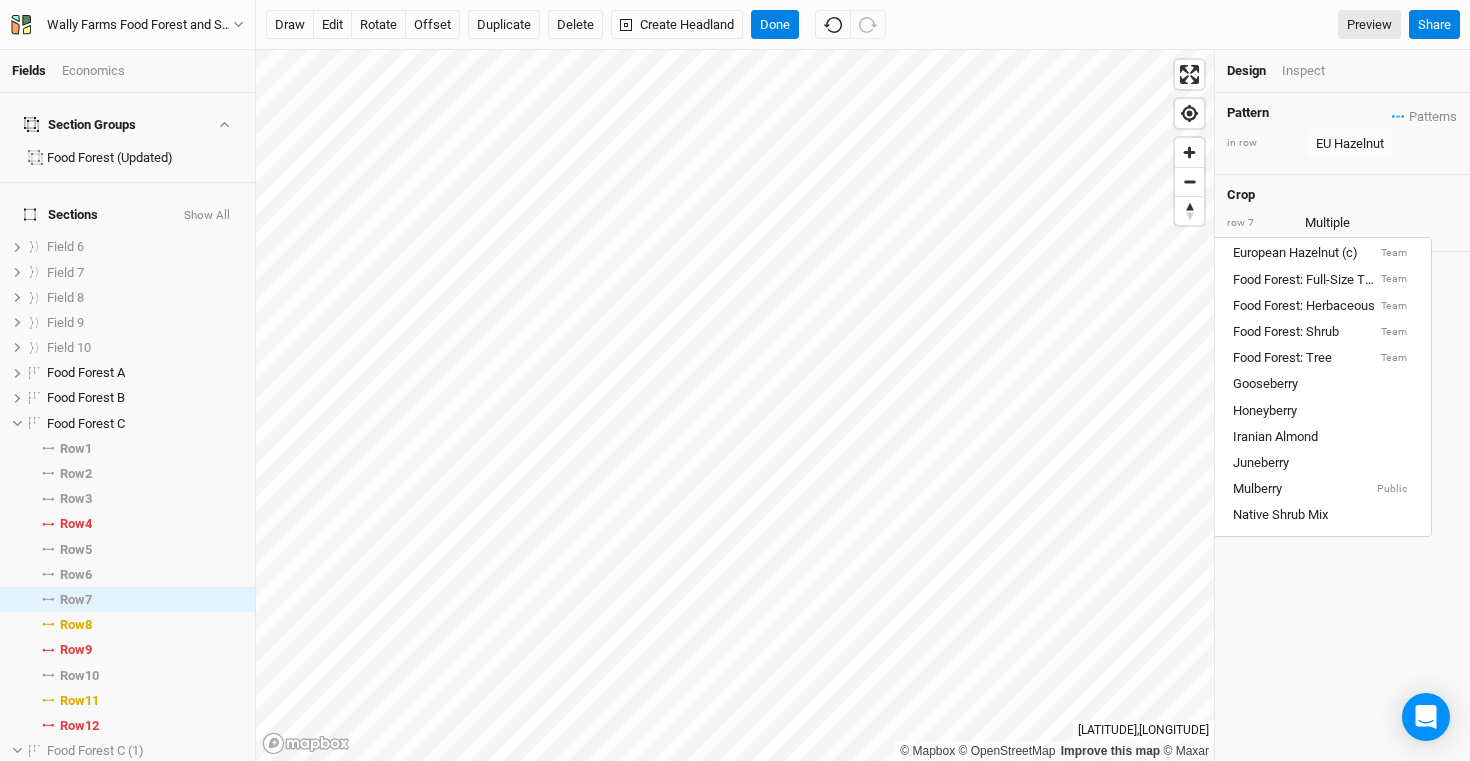 type 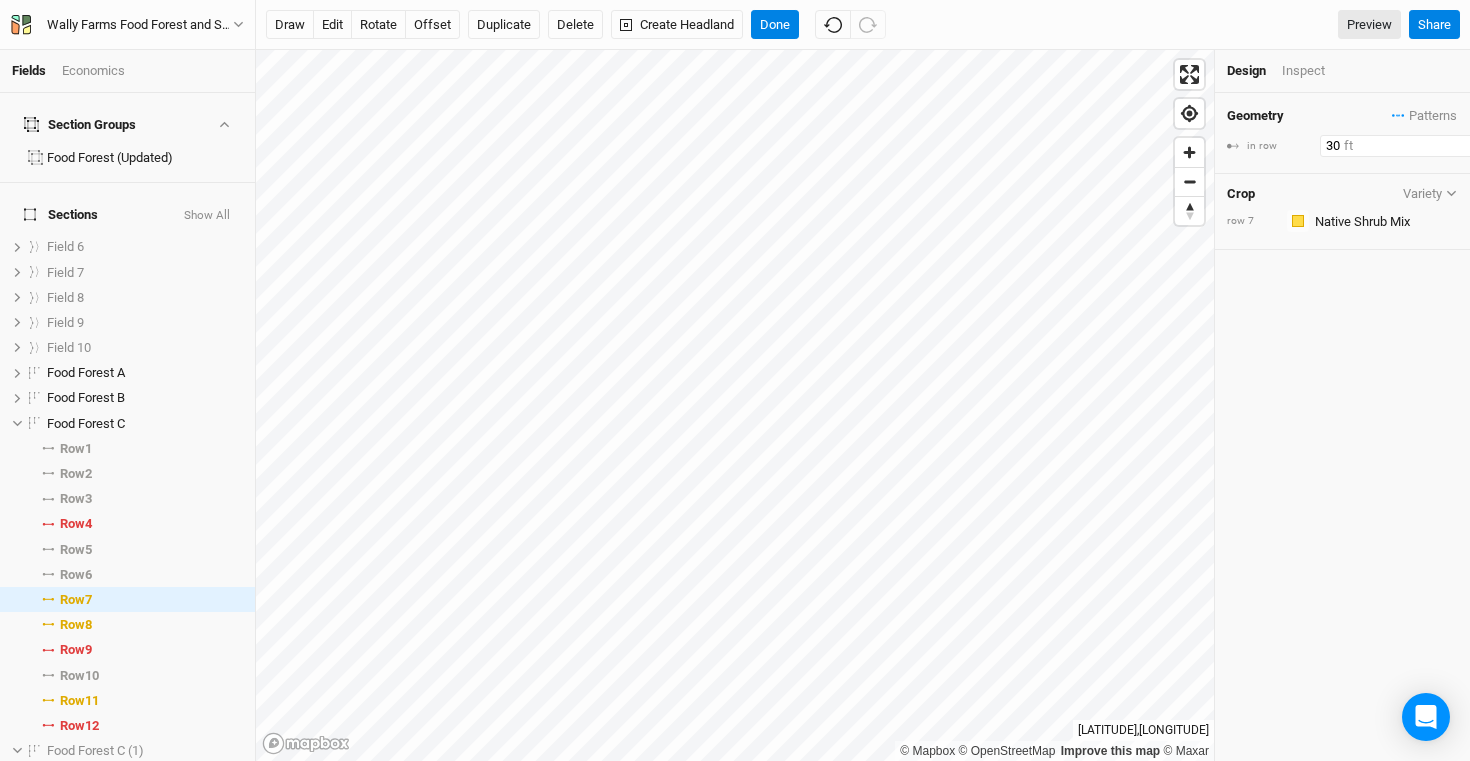 drag, startPoint x: 1356, startPoint y: 148, endPoint x: 1293, endPoint y: 137, distance: 63.953106 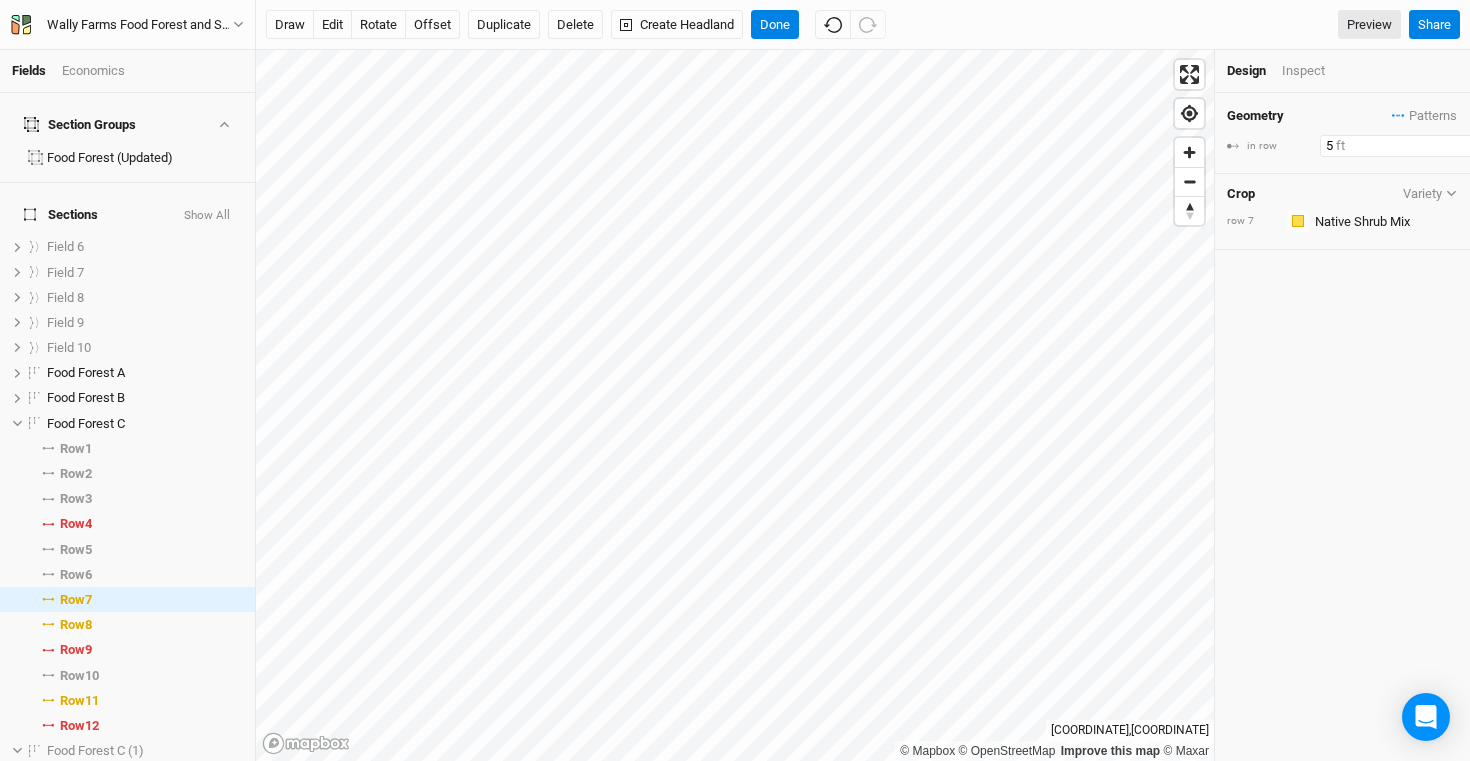 drag, startPoint x: 1343, startPoint y: 142, endPoint x: 1288, endPoint y: 142, distance: 55 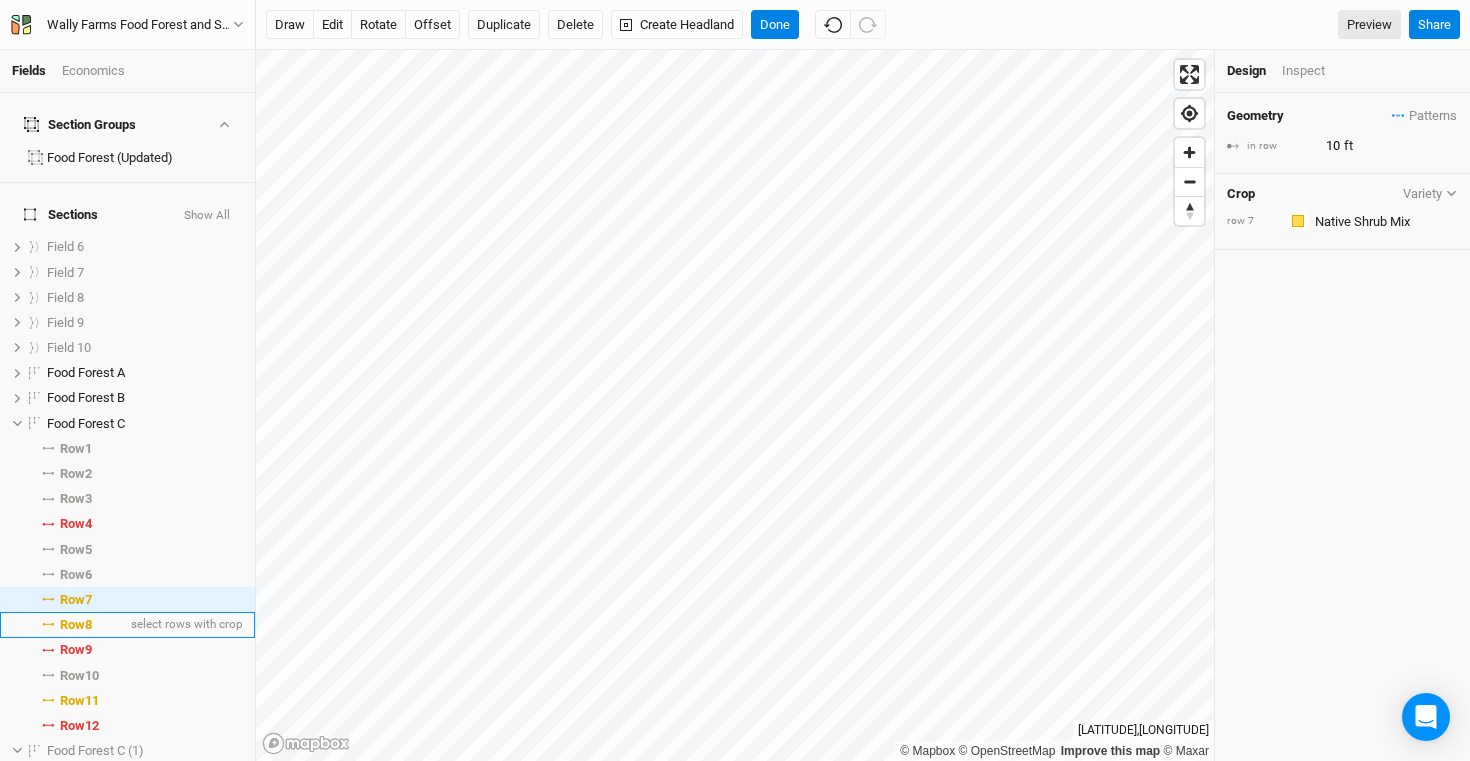 click on "Row  8" at bounding box center [76, 625] 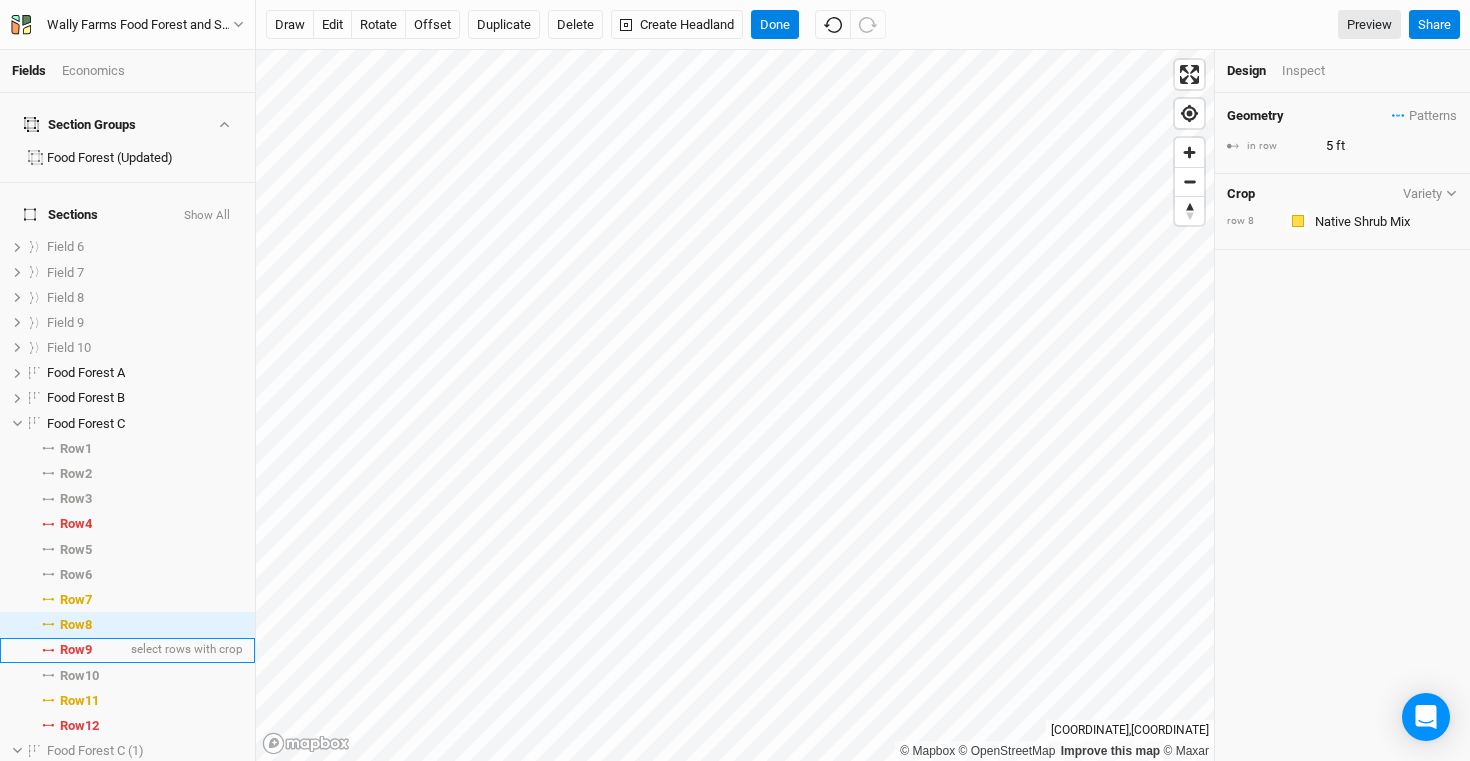 click on "Row  9 select rows with crop" at bounding box center (127, 650) 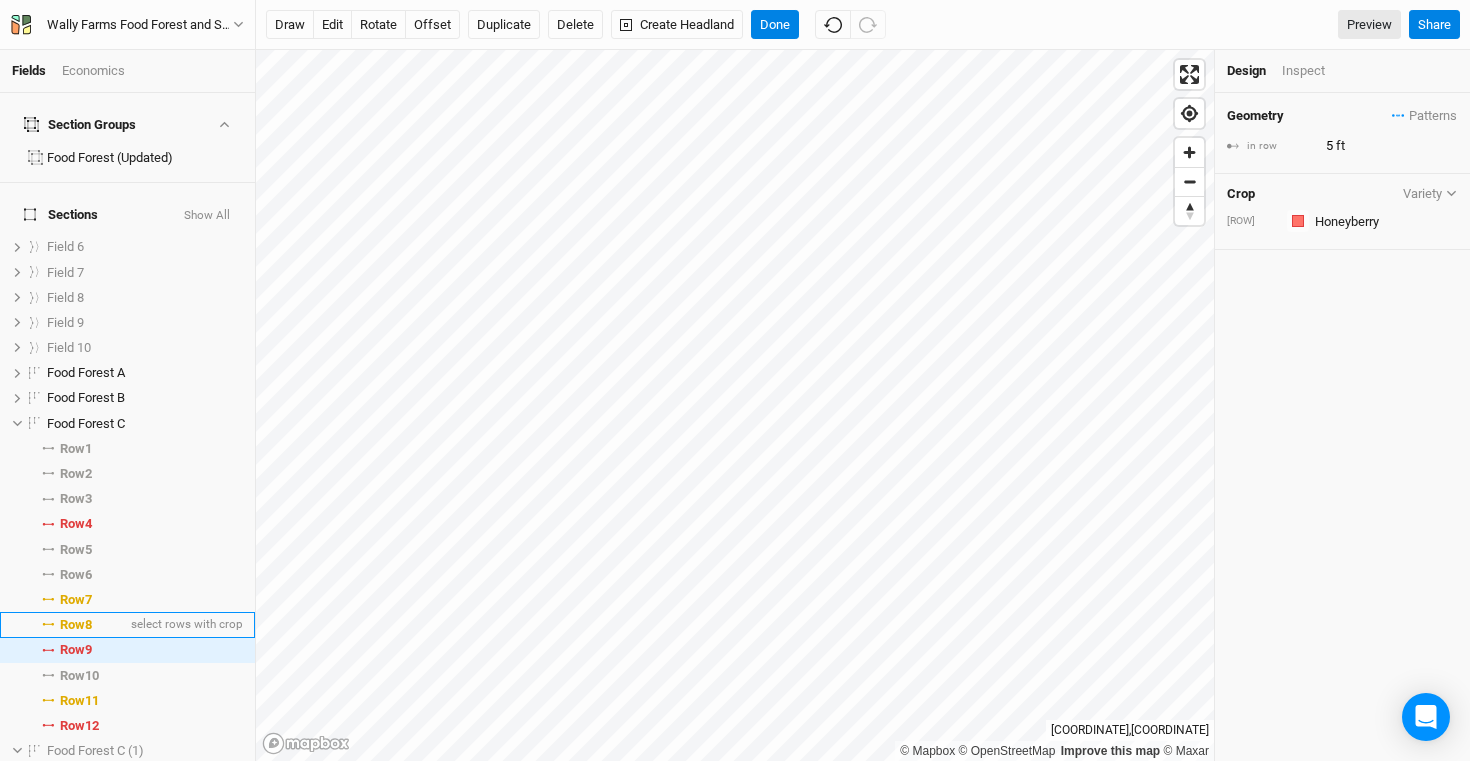 click on "Row  8" at bounding box center (76, 625) 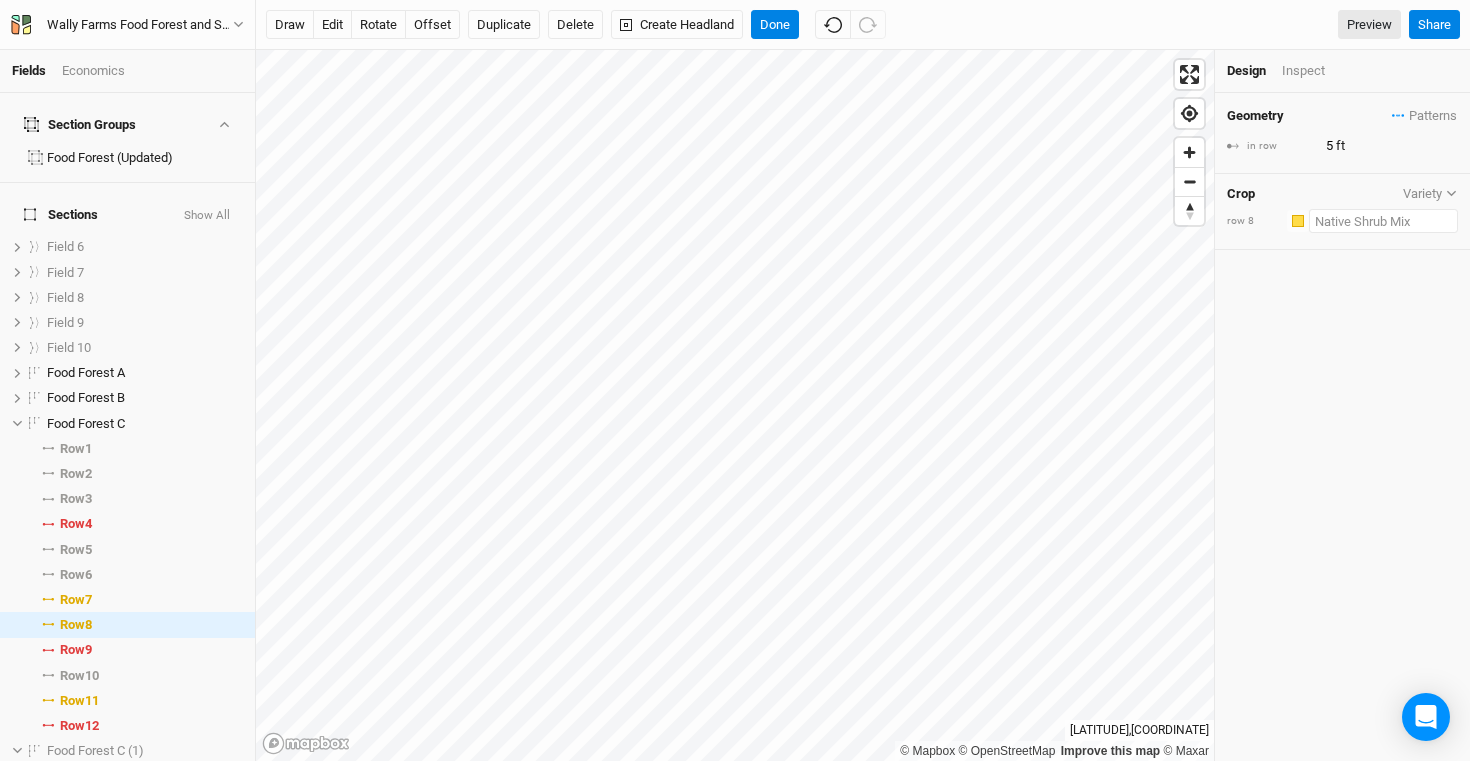 click at bounding box center (1383, 221) 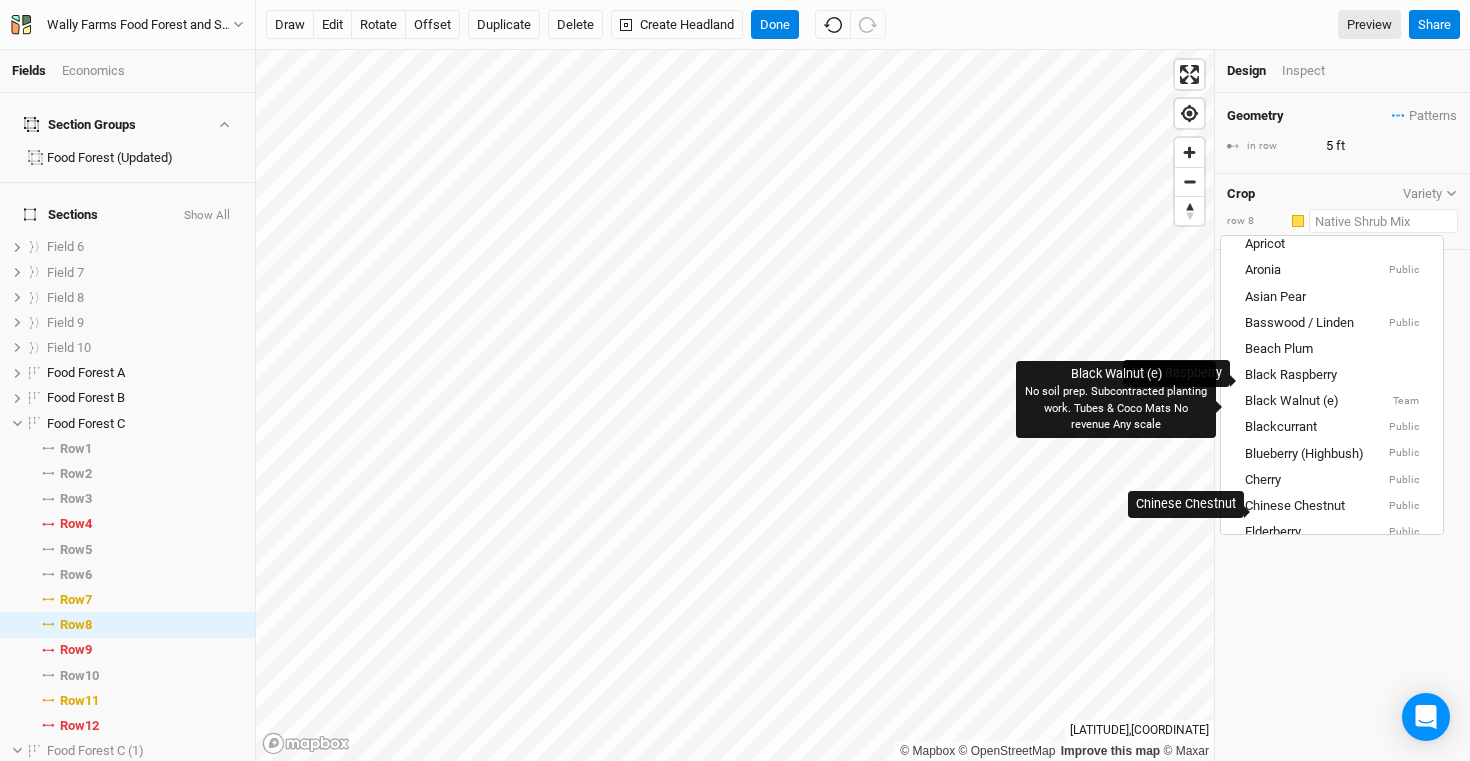 scroll, scrollTop: 386, scrollLeft: 0, axis: vertical 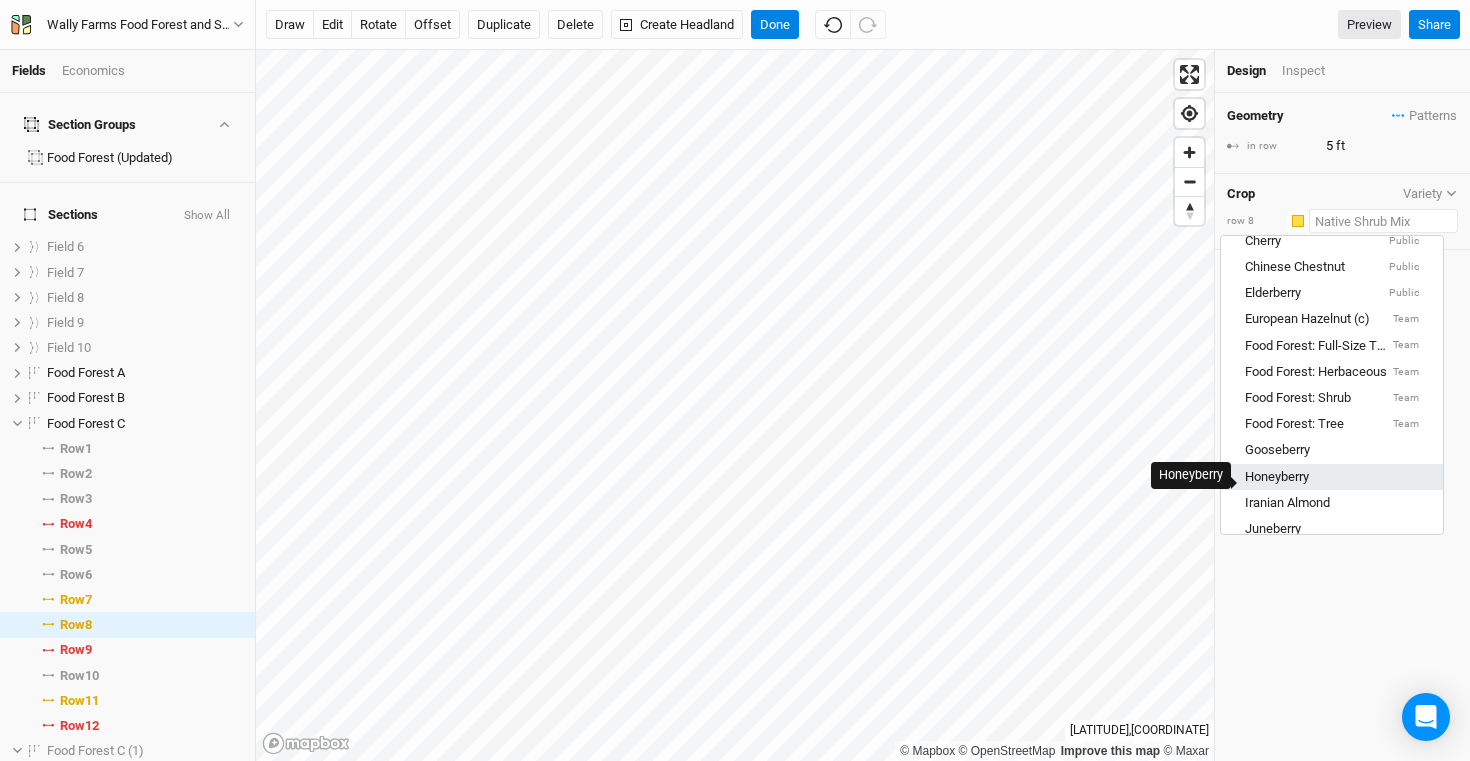 click on "Honeyberry" at bounding box center [1277, 477] 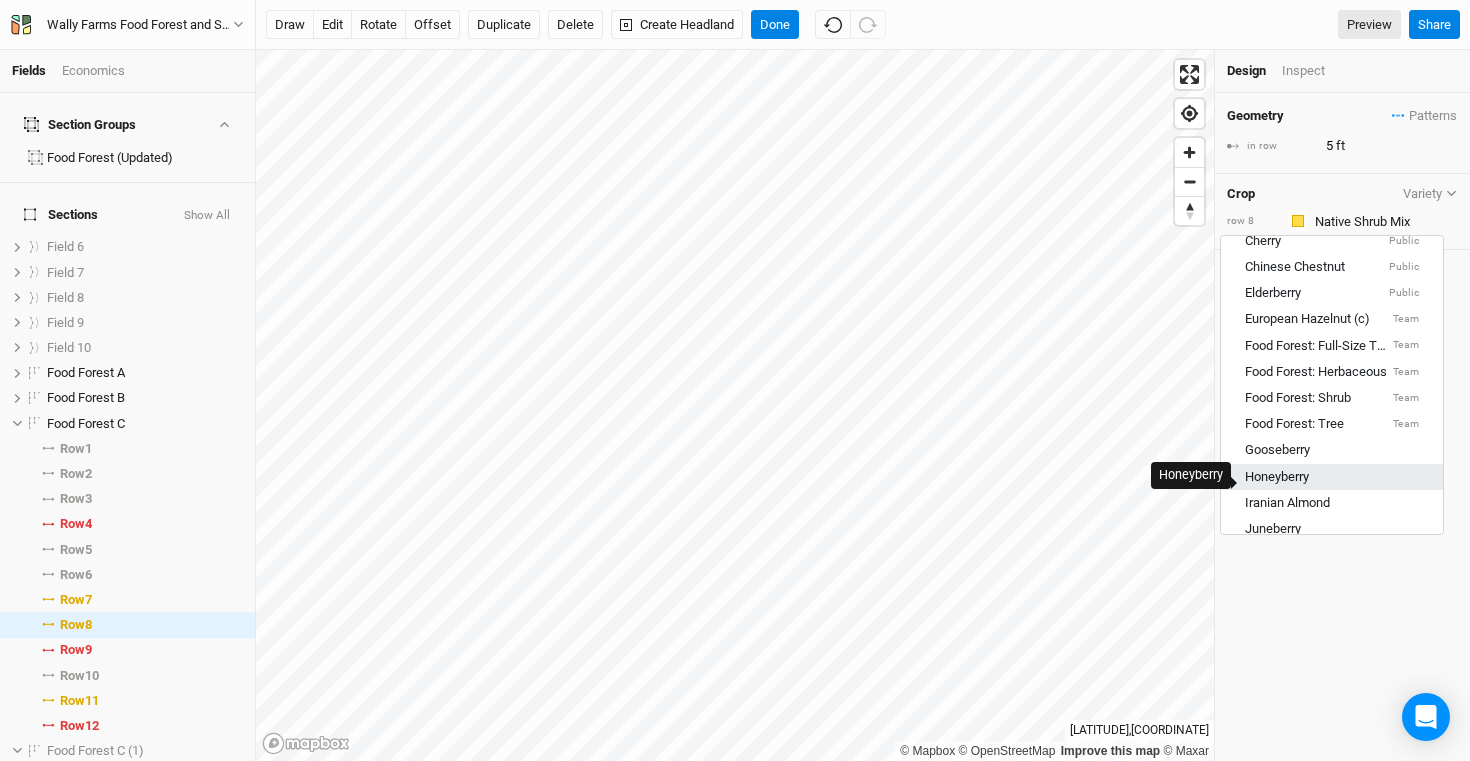 type on "30" 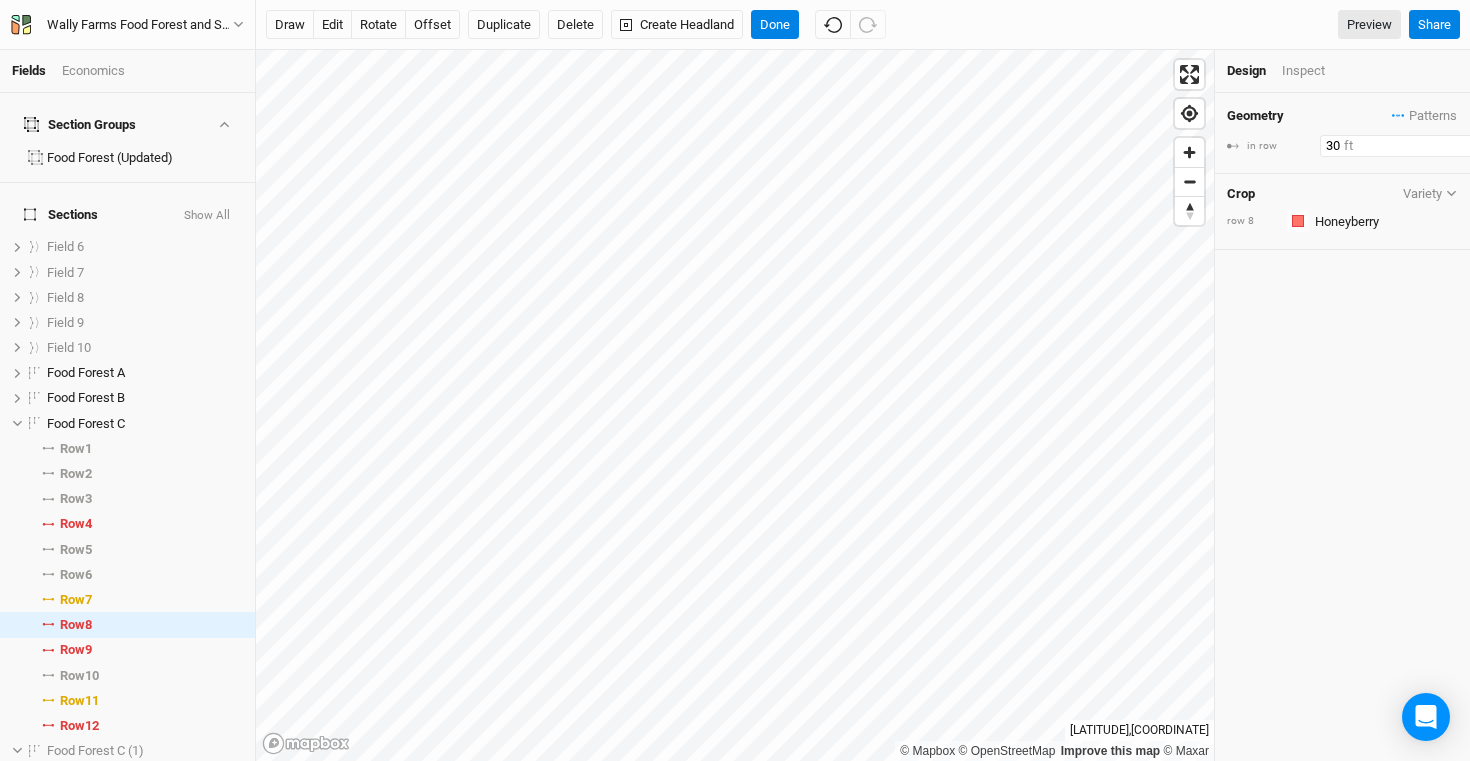 drag, startPoint x: 1355, startPoint y: 149, endPoint x: 1307, endPoint y: 149, distance: 48 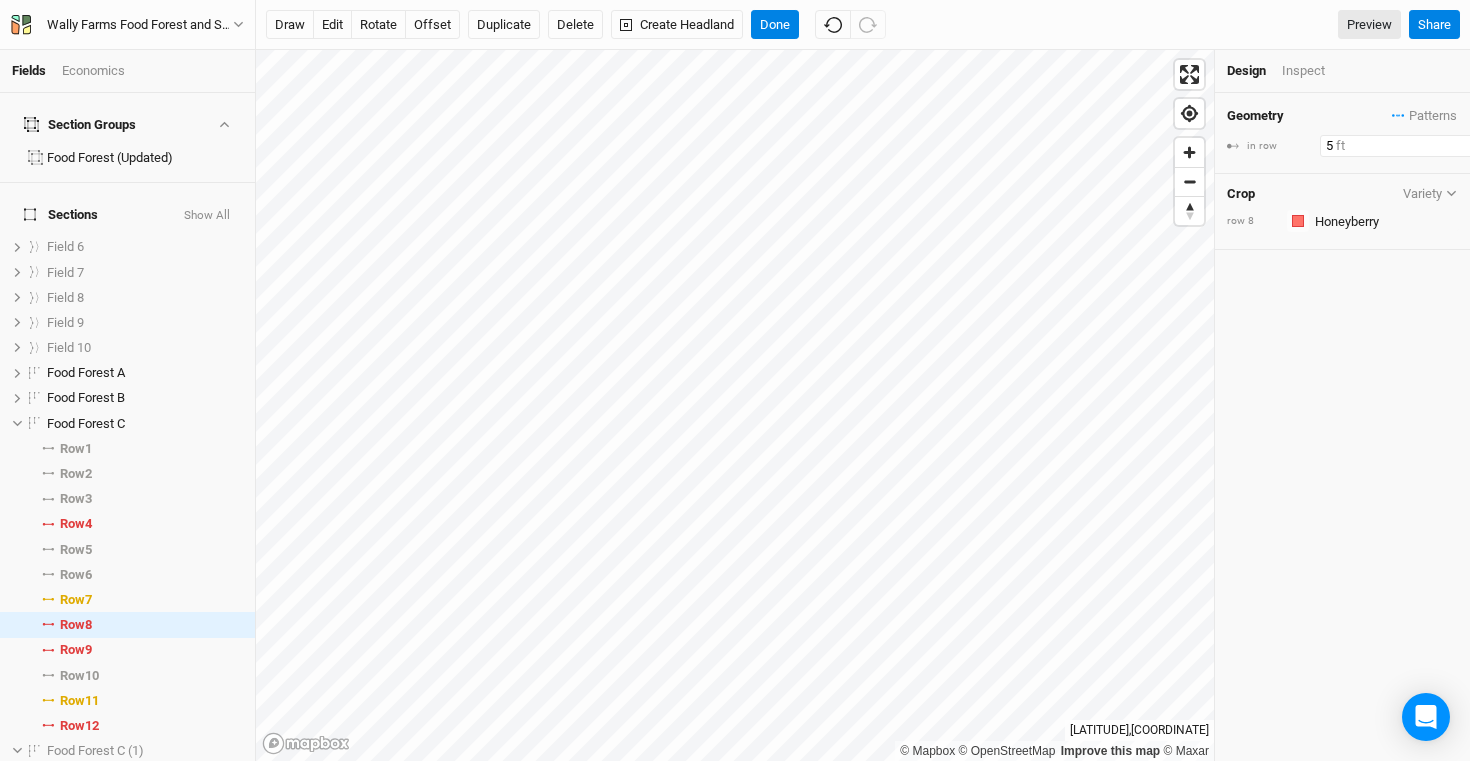 type on "5" 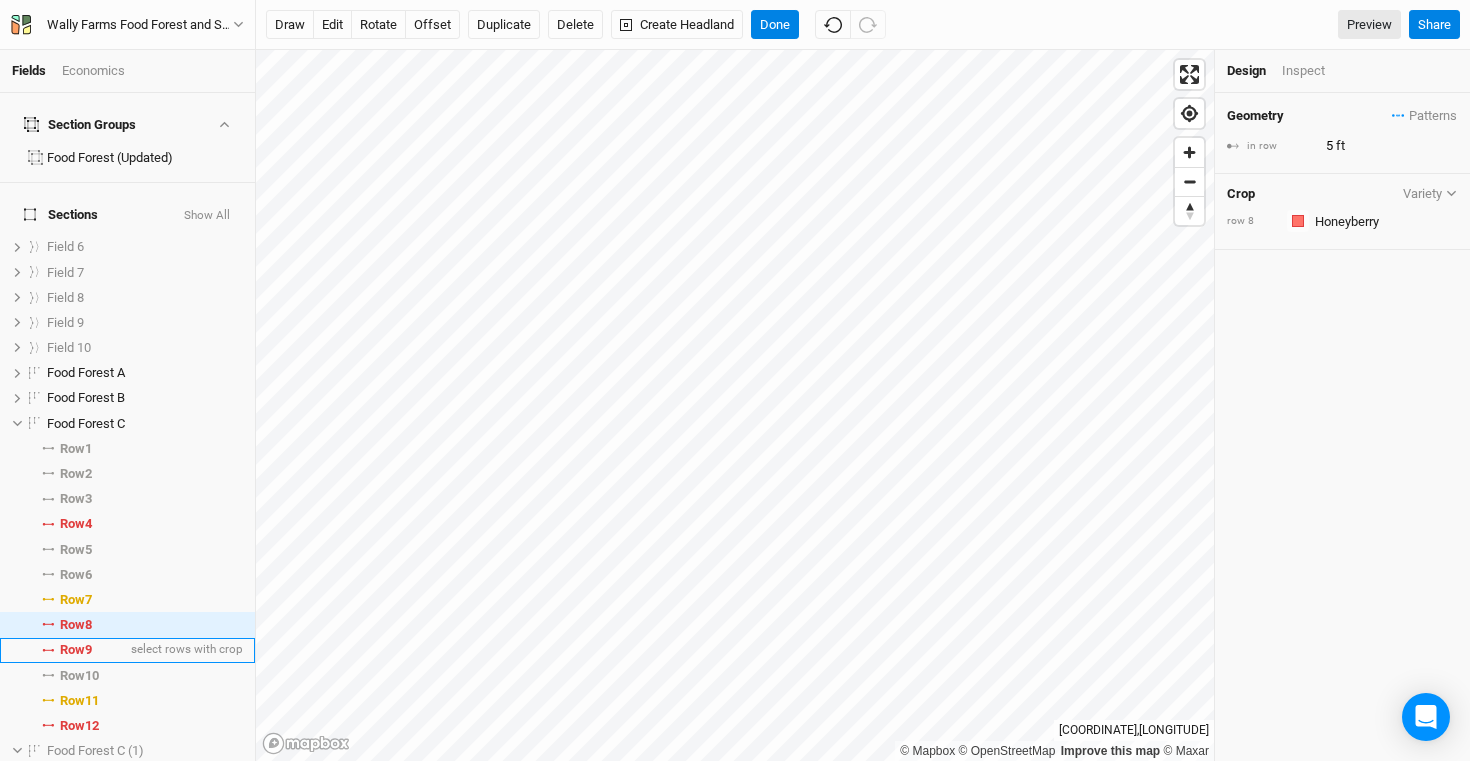click on "Row  9" at bounding box center [76, 650] 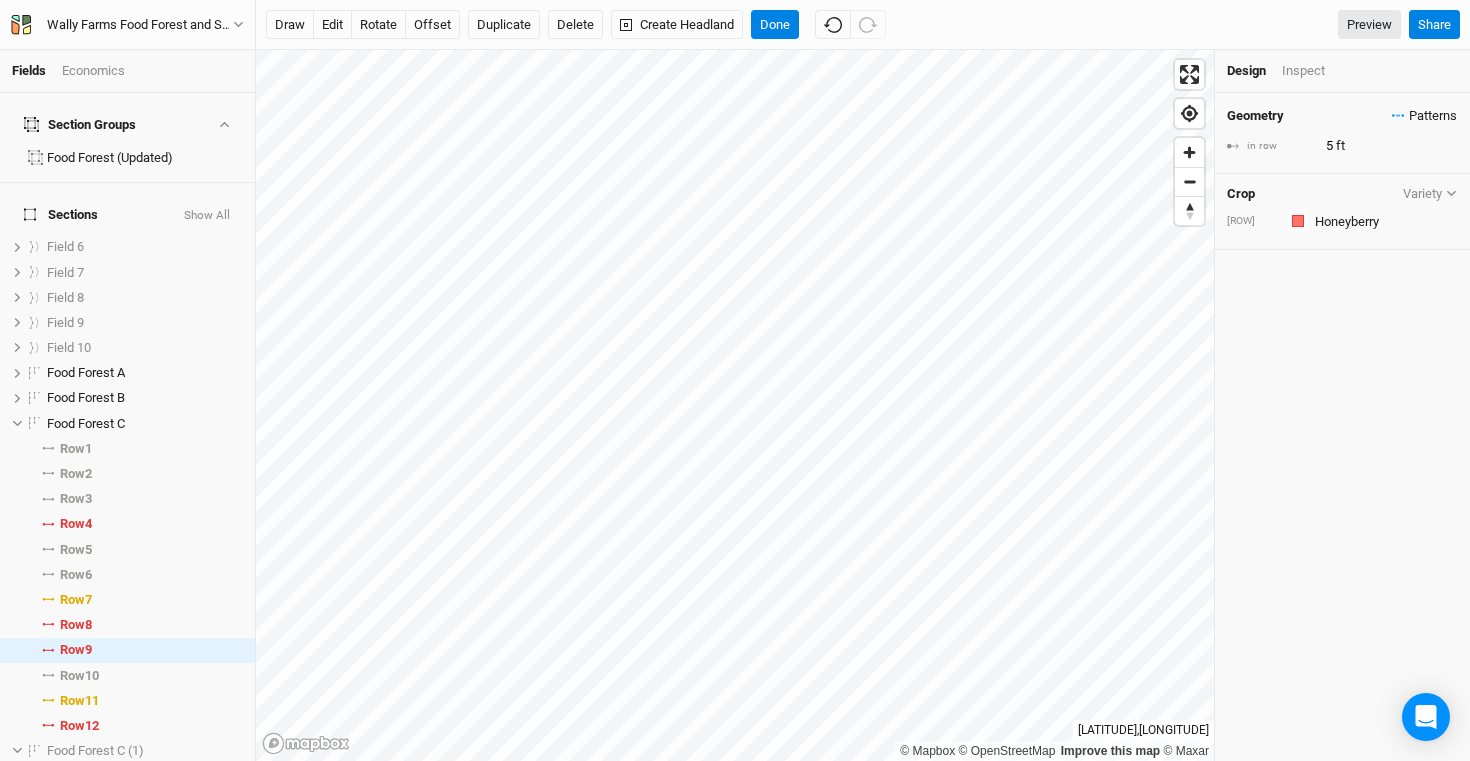 click on "Patterns" at bounding box center [1424, 116] 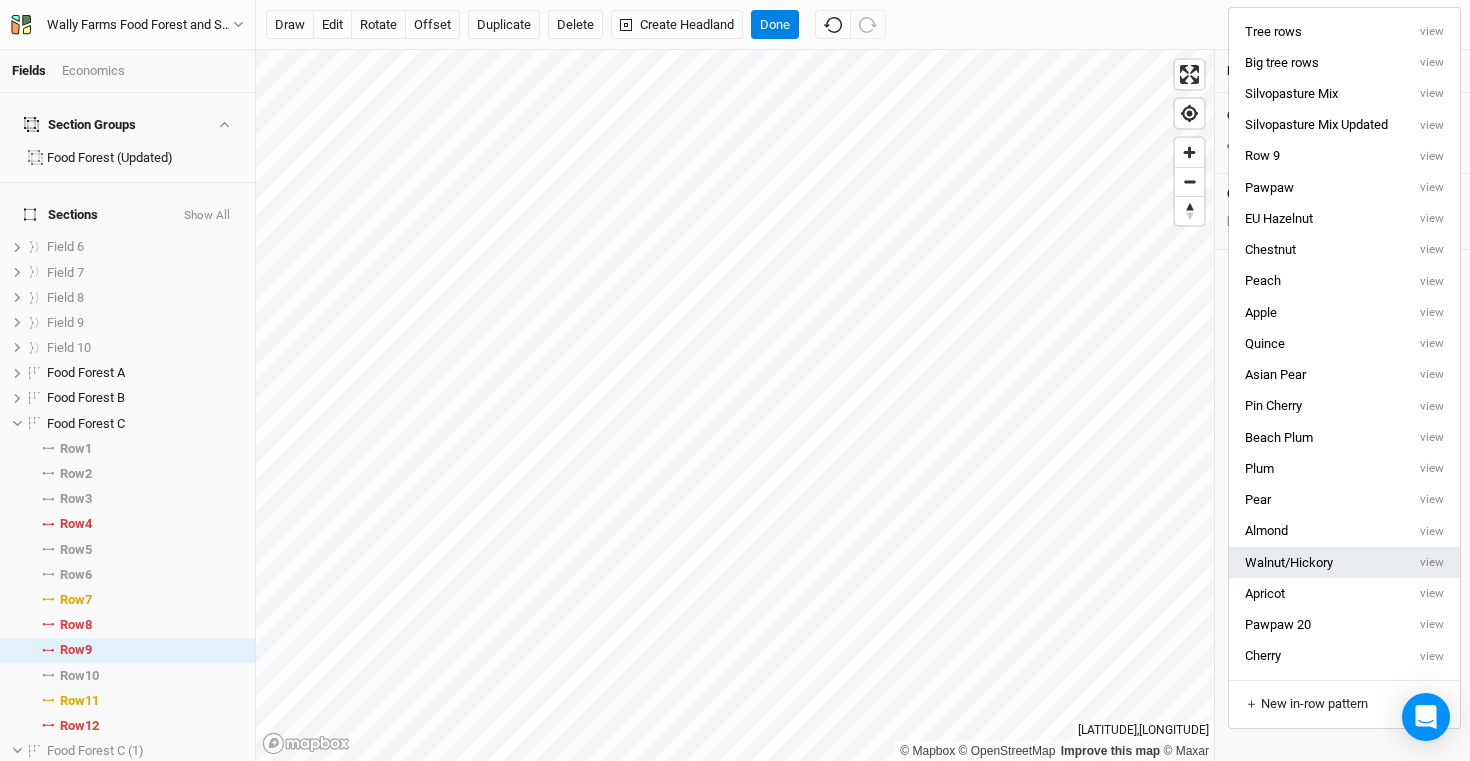 click on "Walnut/Hickory" at bounding box center (1317, 562) 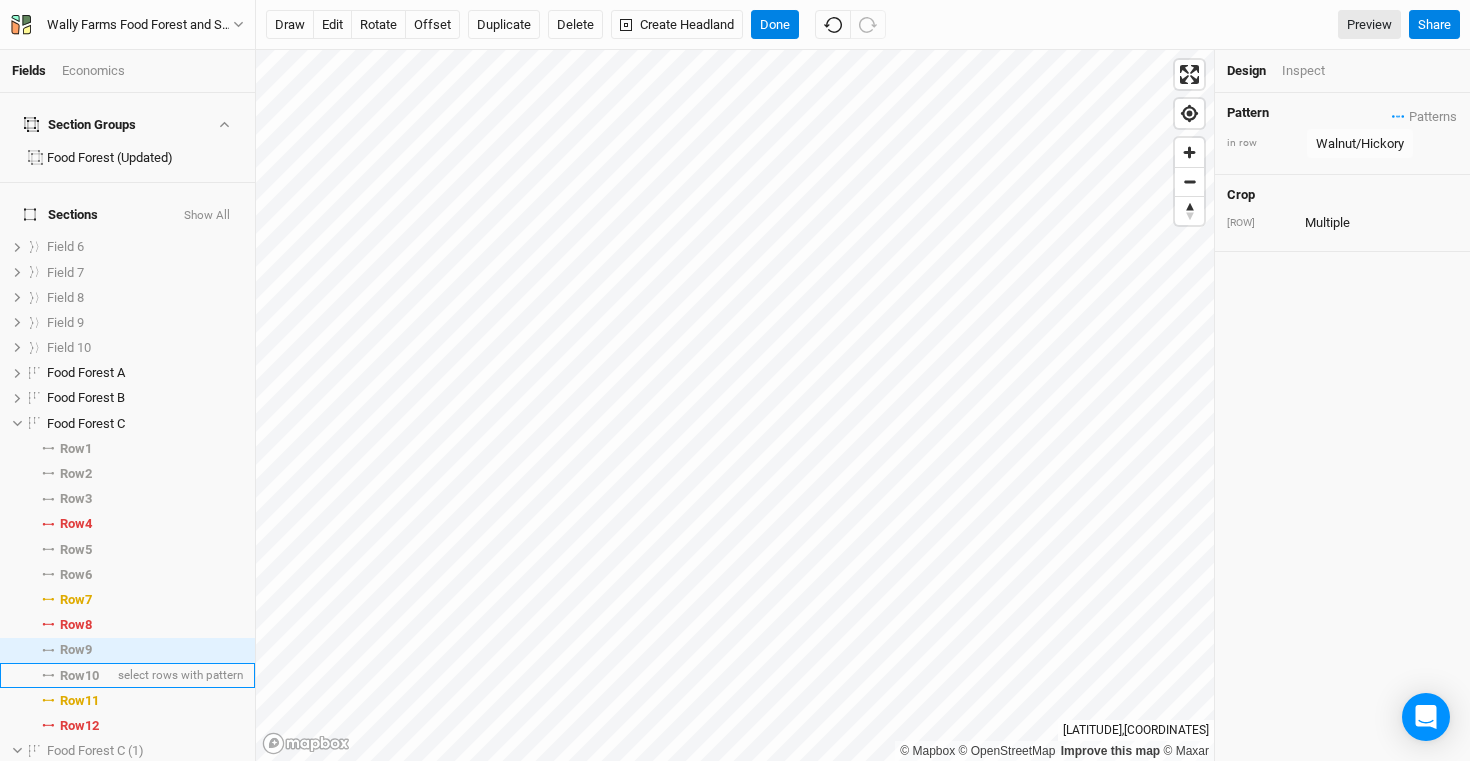 click on "Row  10" at bounding box center [79, 676] 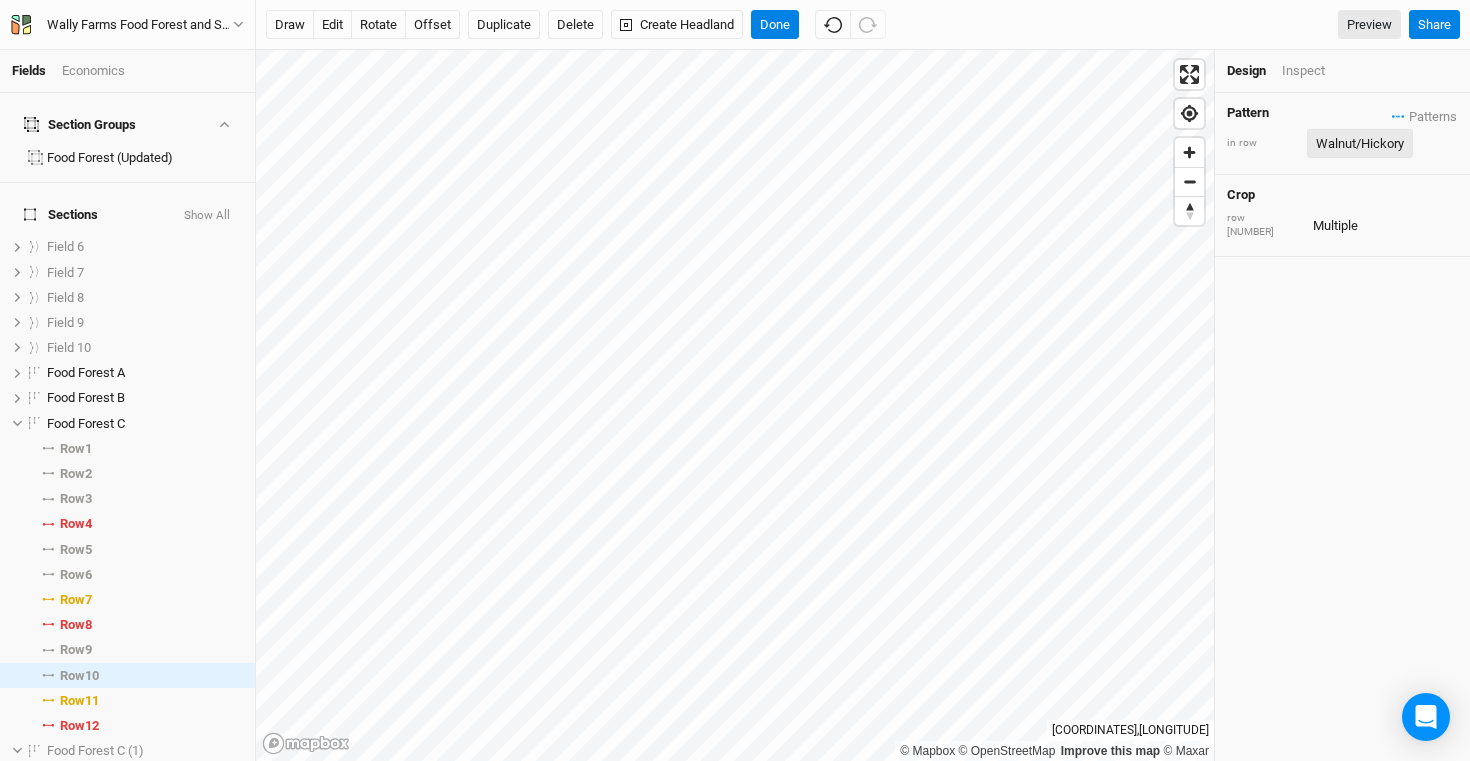 click on "Walnut/Hickory" at bounding box center (1360, 144) 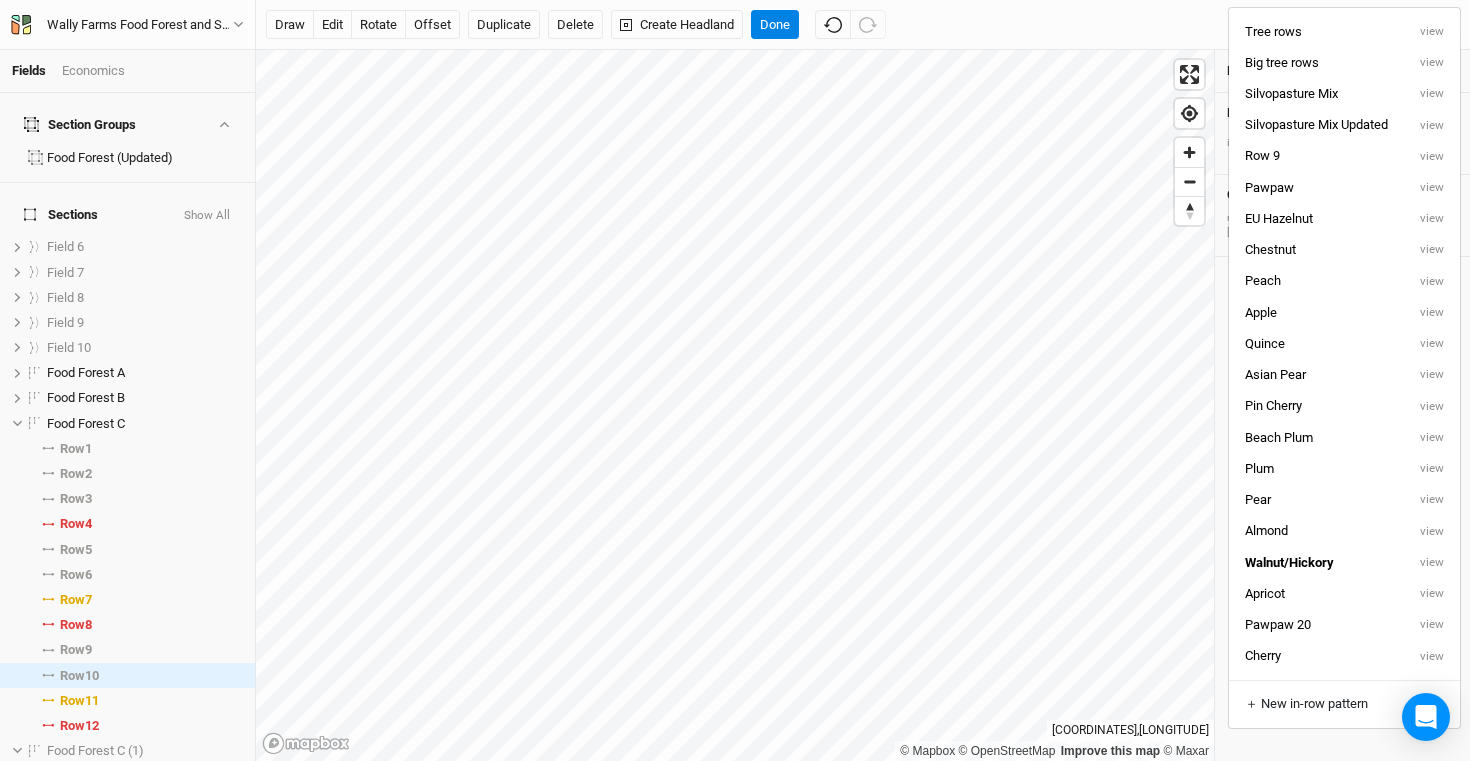 click on "draw edit rotate offset Duplicate Delete Create Headland Done Preview" at bounding box center [833, 25] 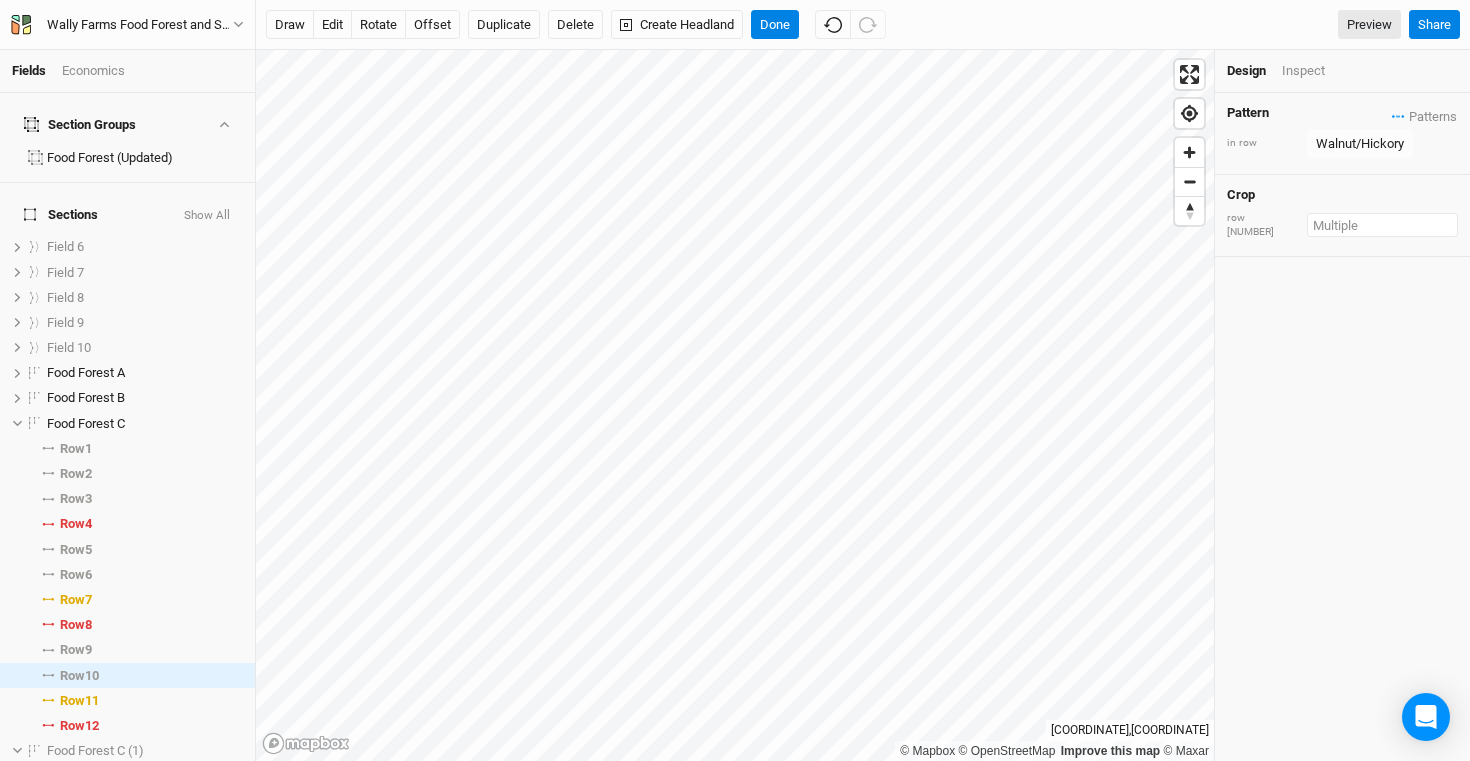click at bounding box center [1382, 225] 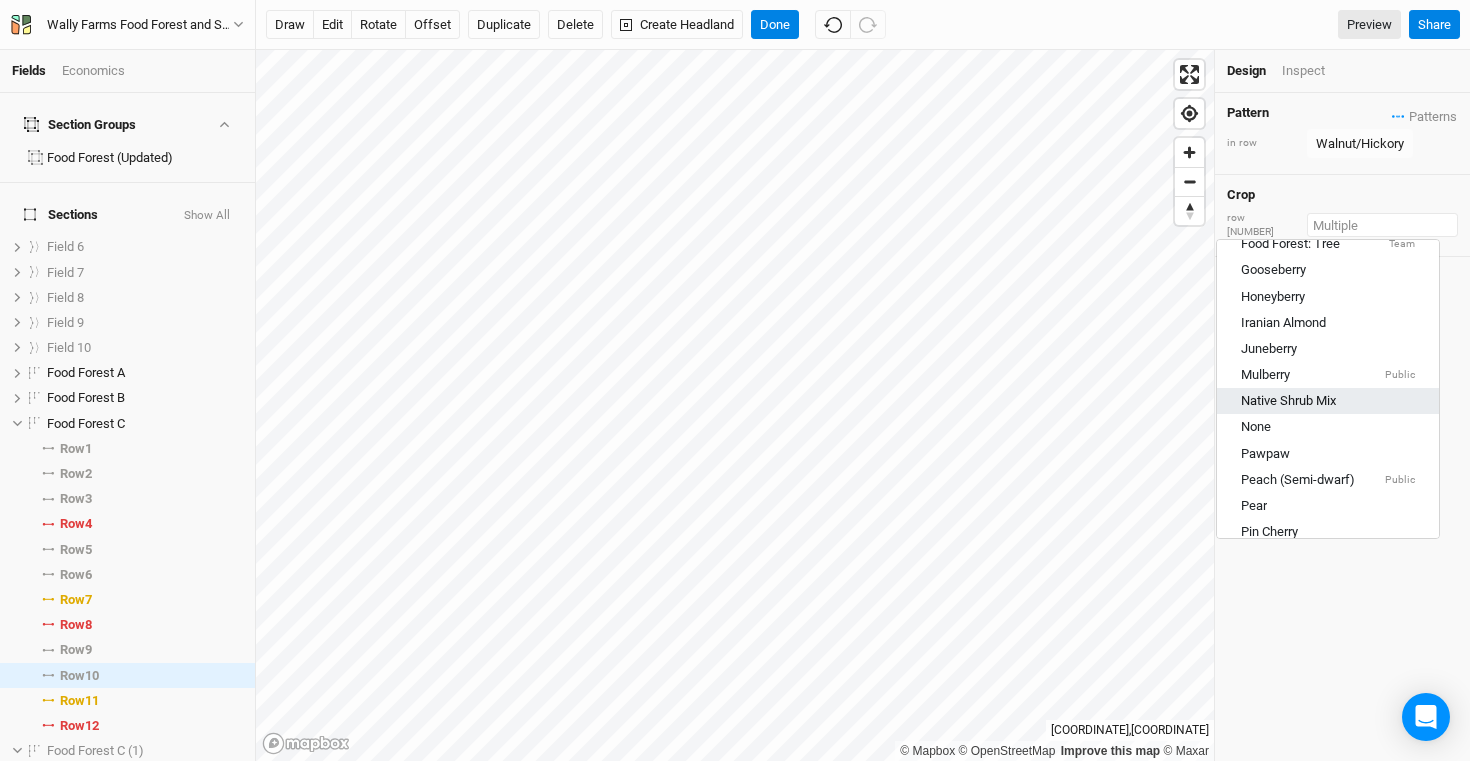 scroll, scrollTop: 596, scrollLeft: 0, axis: vertical 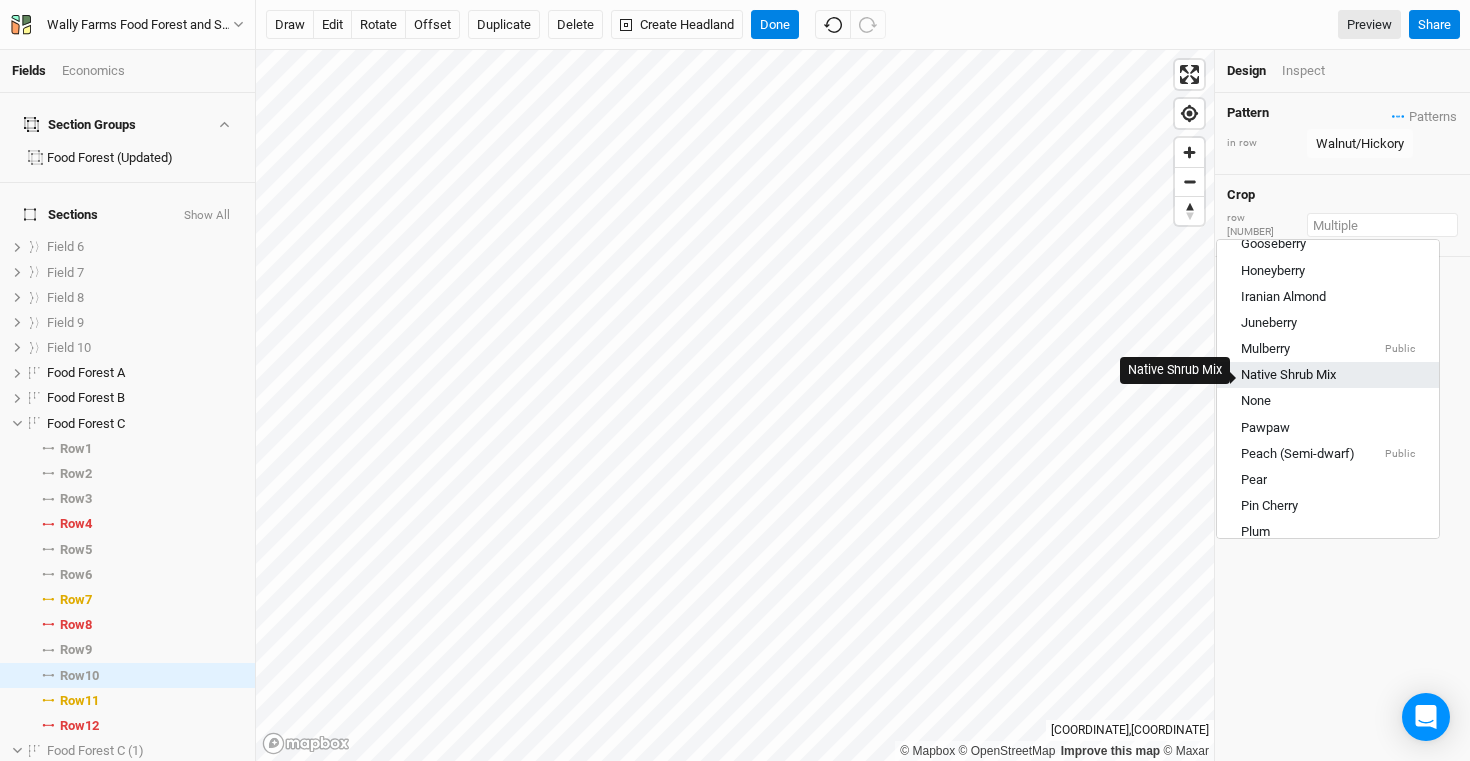 click on "Native Shrub Mix" at bounding box center [1288, 376] 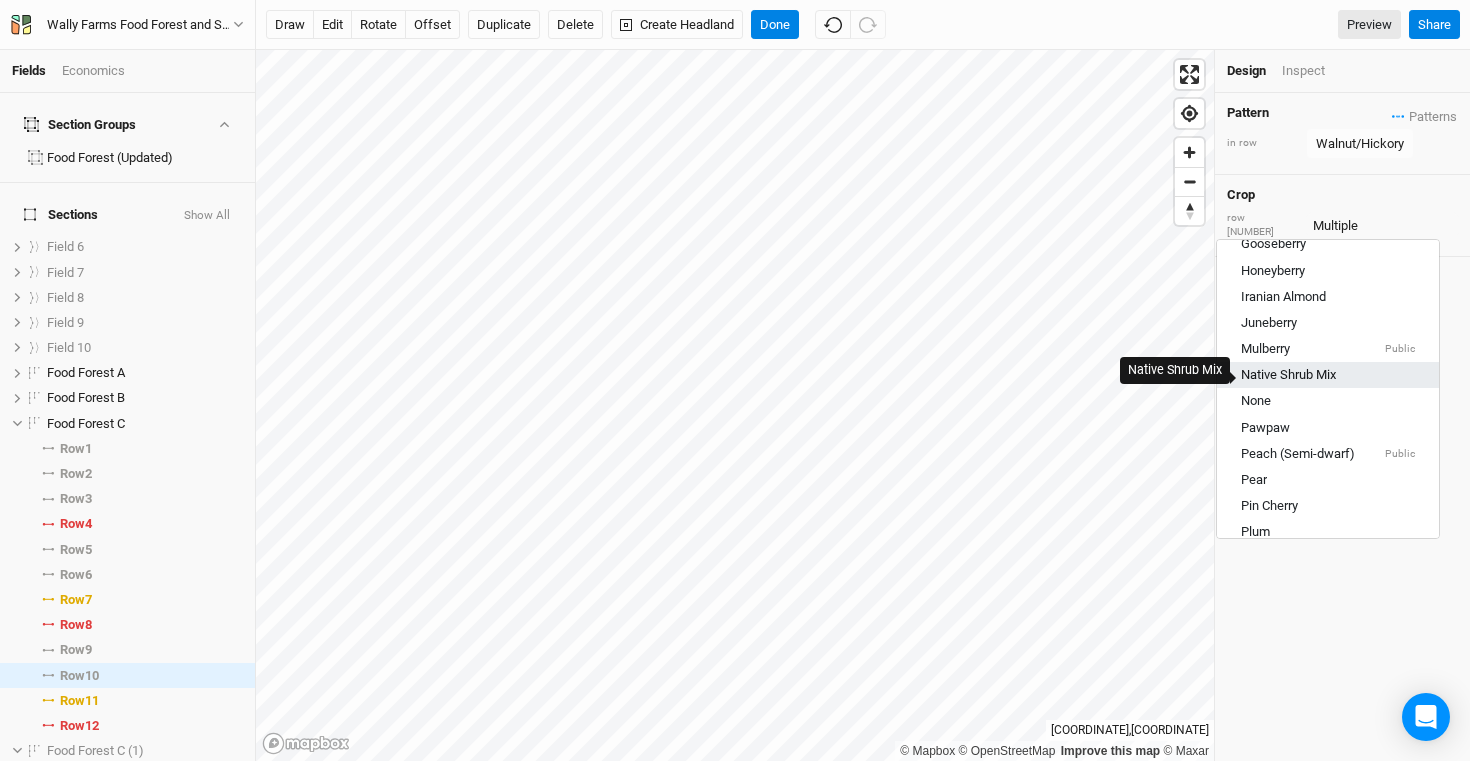 type 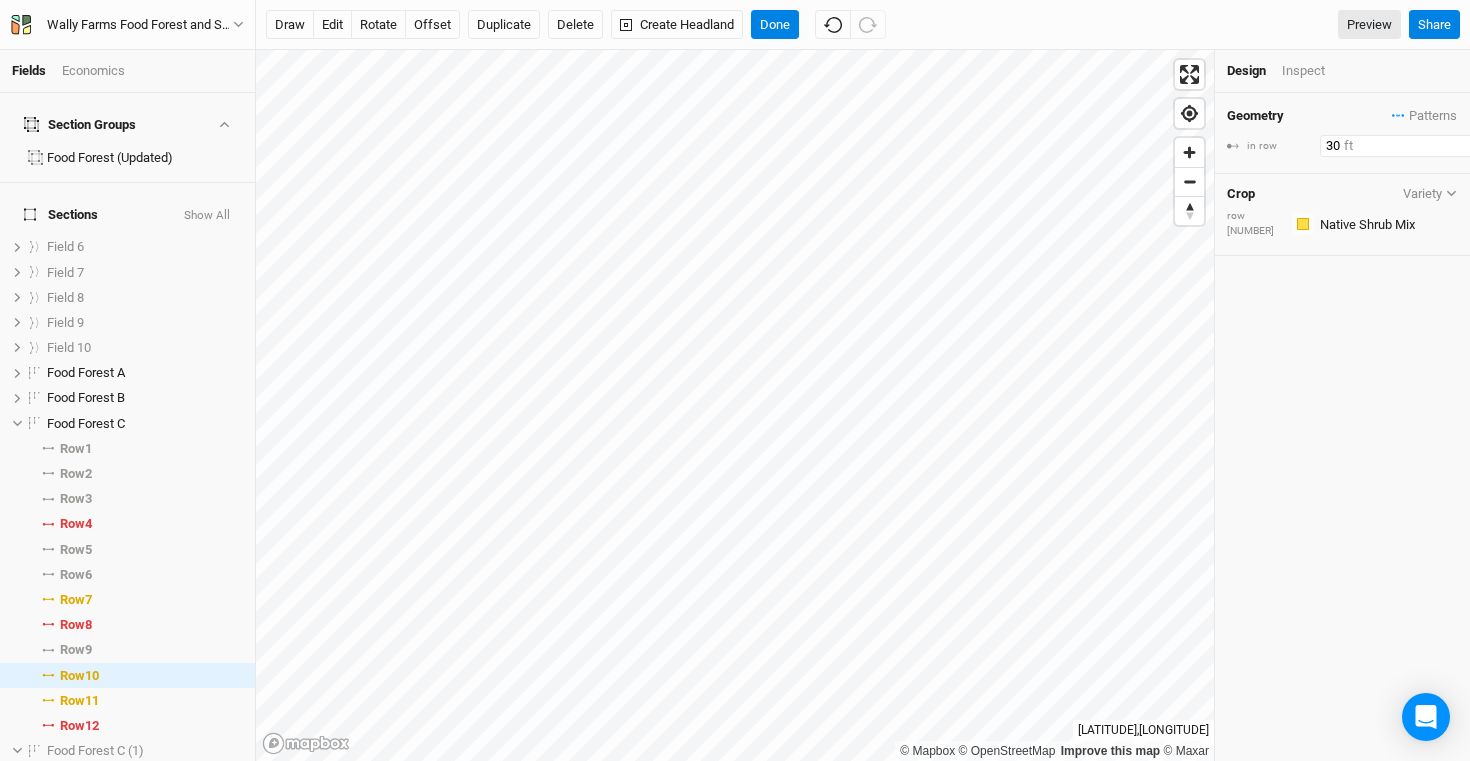 drag, startPoint x: 1361, startPoint y: 144, endPoint x: 1272, endPoint y: 141, distance: 89.050545 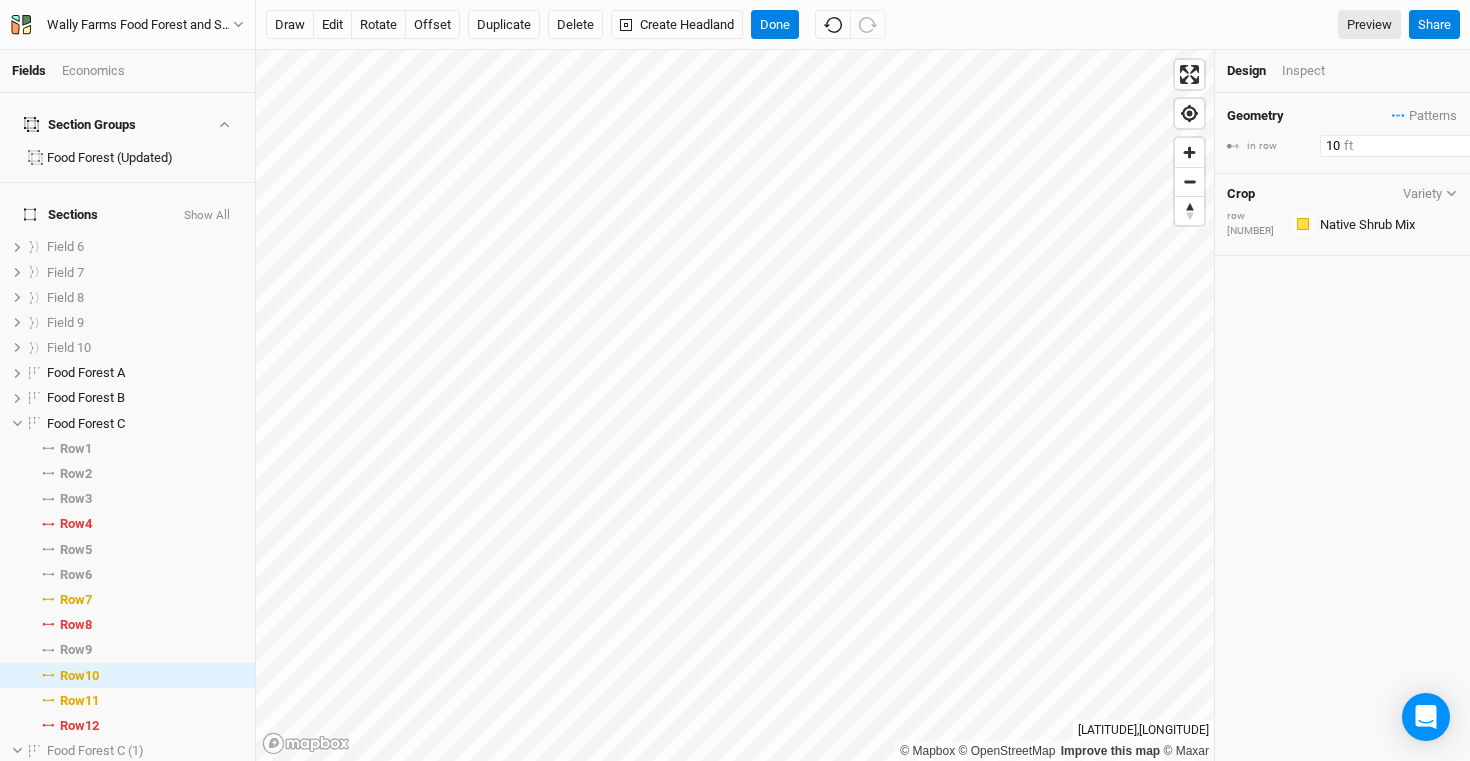 type on "10" 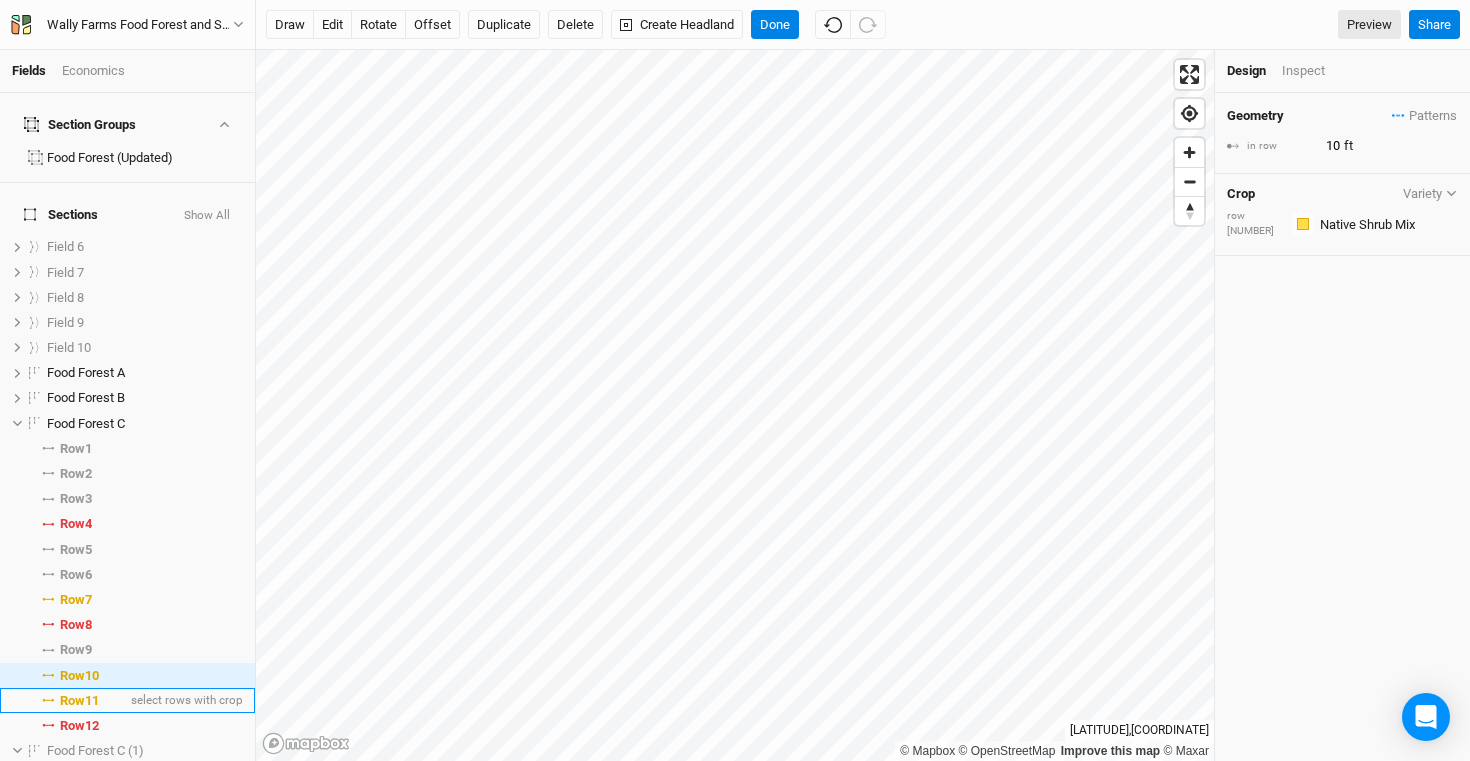 click on "Row  11" at bounding box center [79, 701] 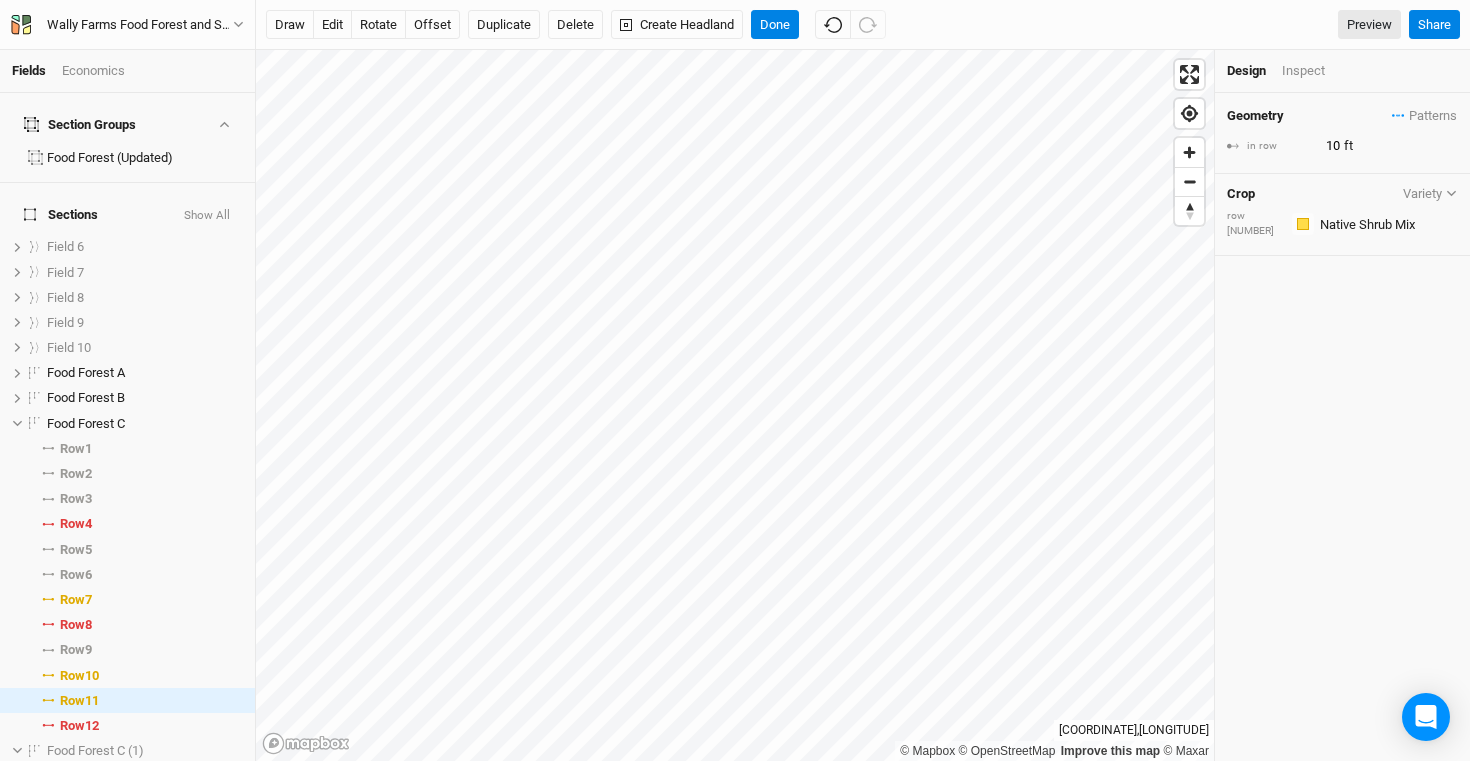 click on "Crop Variety row 11 Colors Brown Orange Yellow Green Blue Purple Pink Red" at bounding box center [1342, 215] 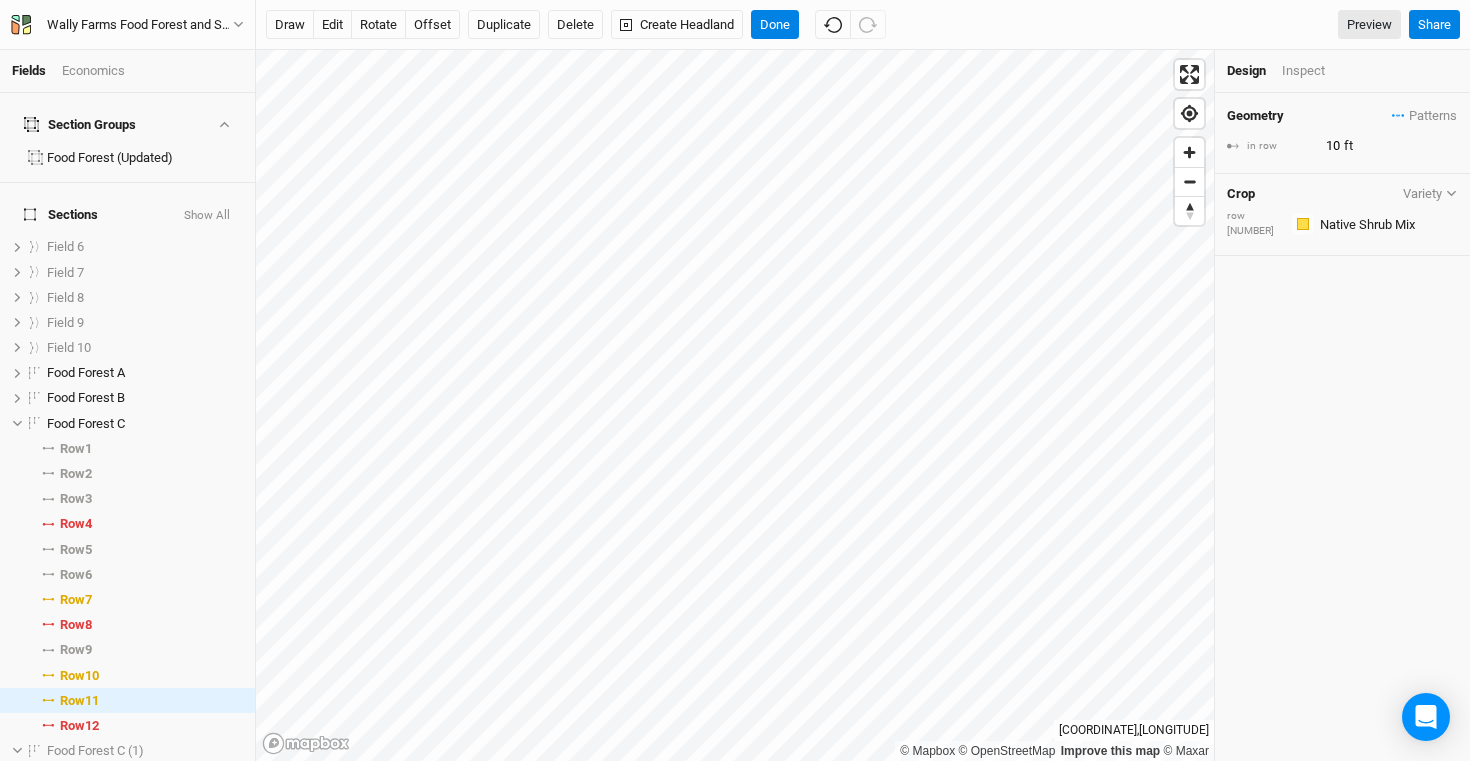 click on "Crop Variety row 11 Colors Brown Orange Yellow Green Blue Purple Pink Red" at bounding box center (1342, 215) 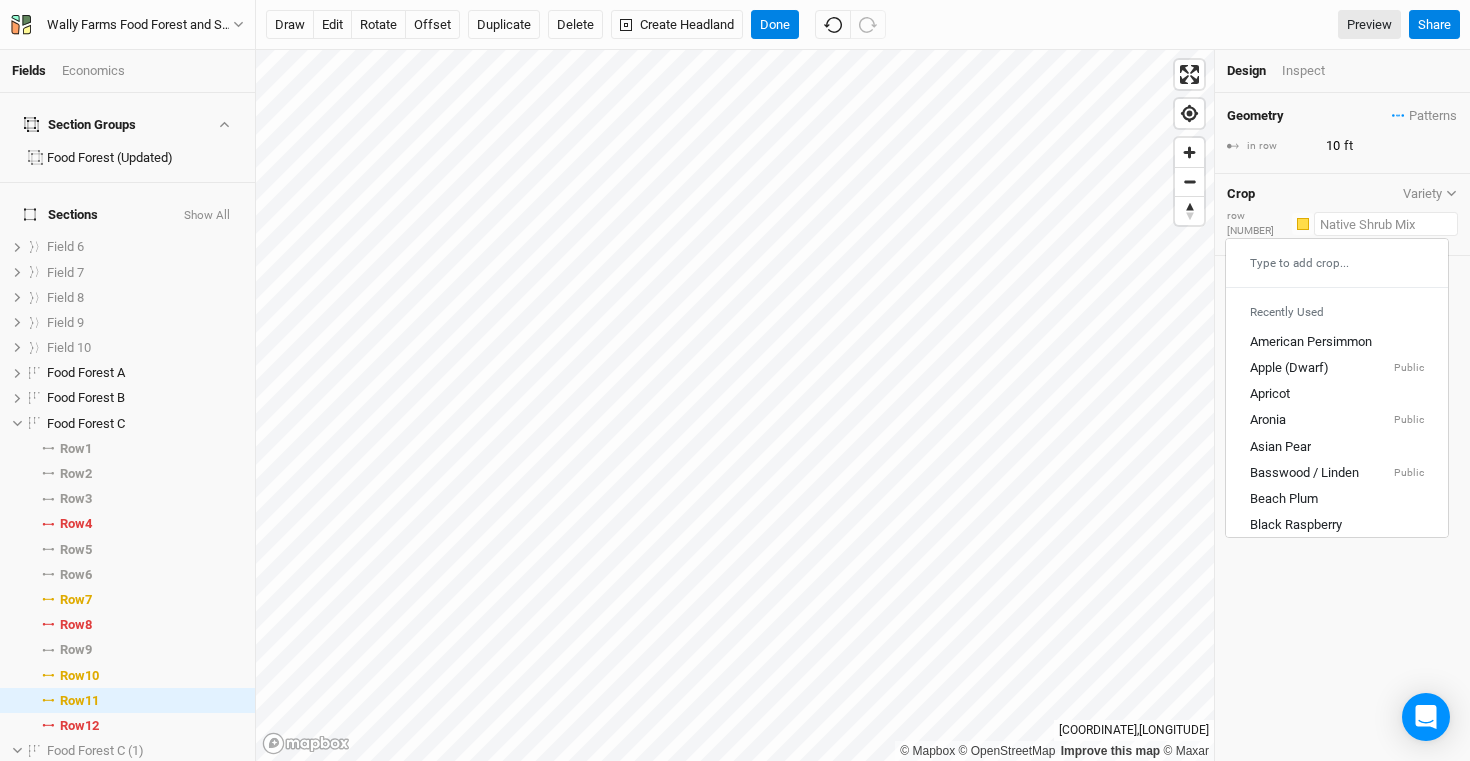 click at bounding box center (1386, 224) 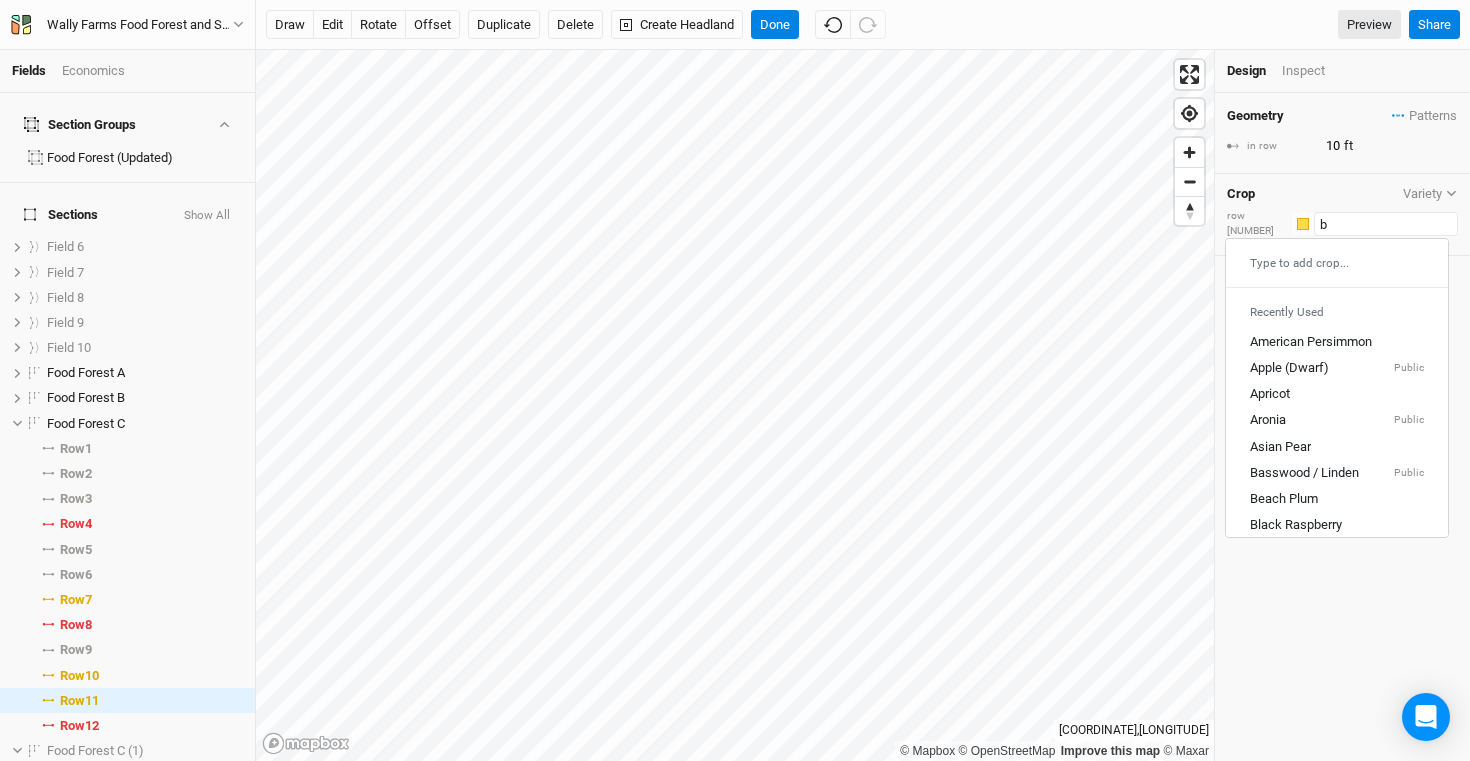 type on "basswood / Linden" 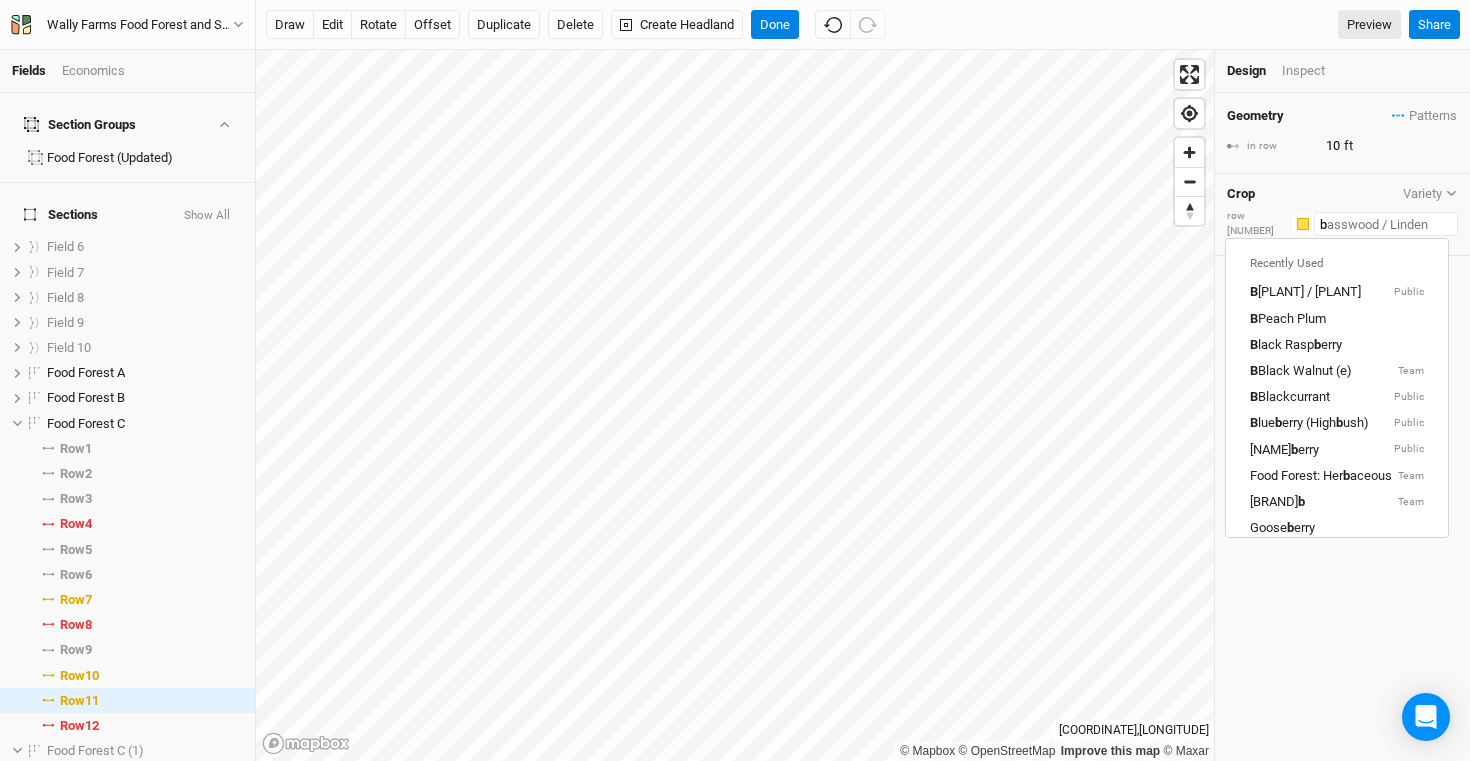type on "bl" 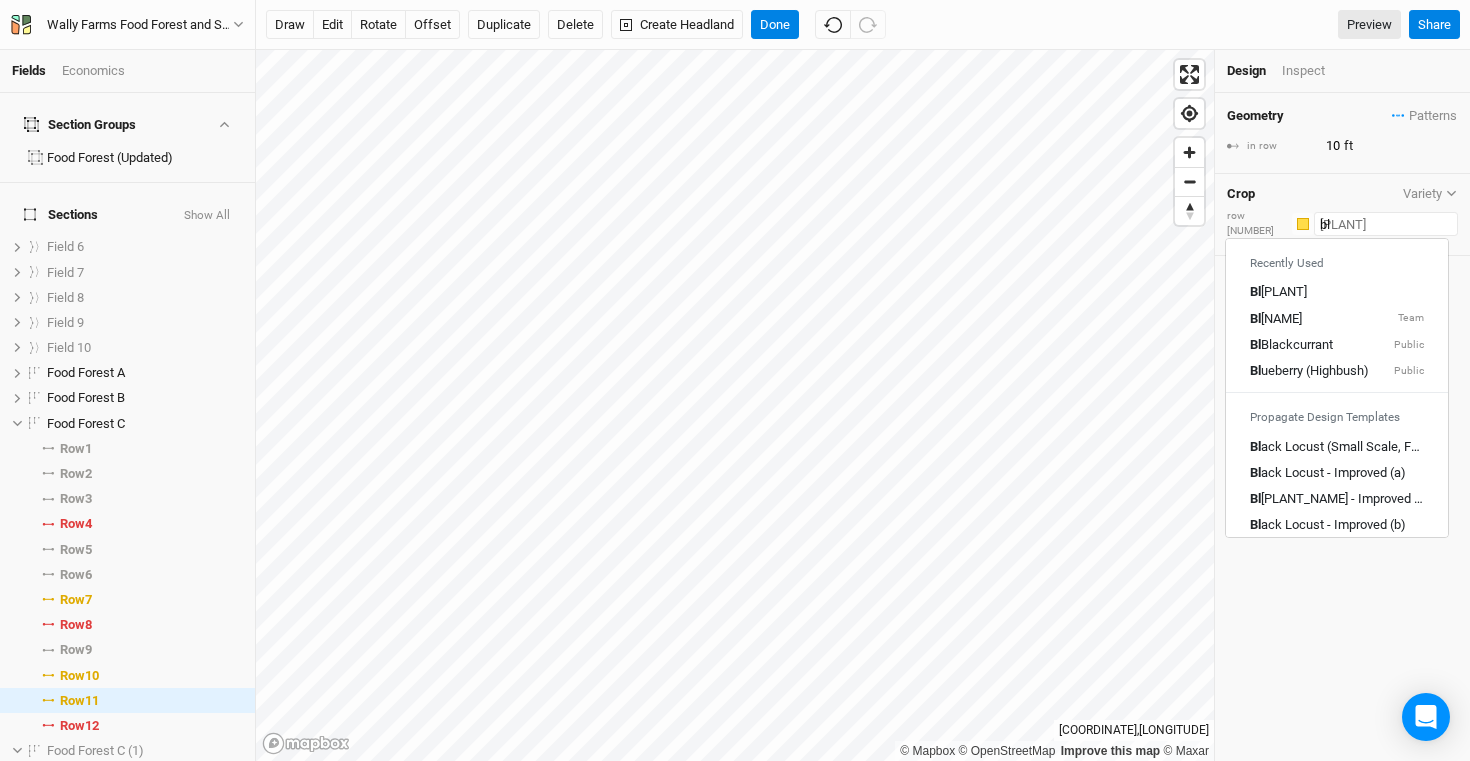 type on "blu" 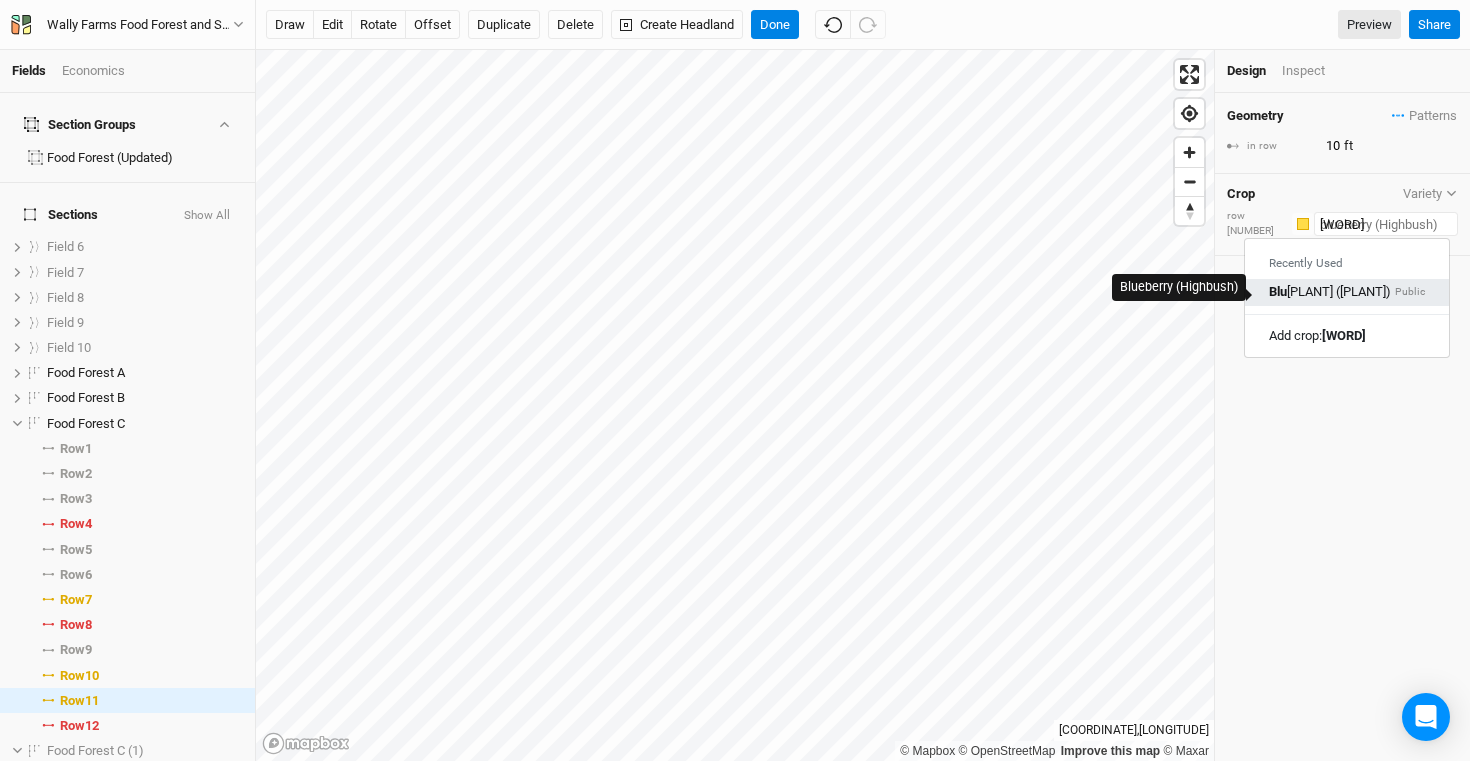 click on "Blu eberry (Highbush)" at bounding box center (1330, 292) 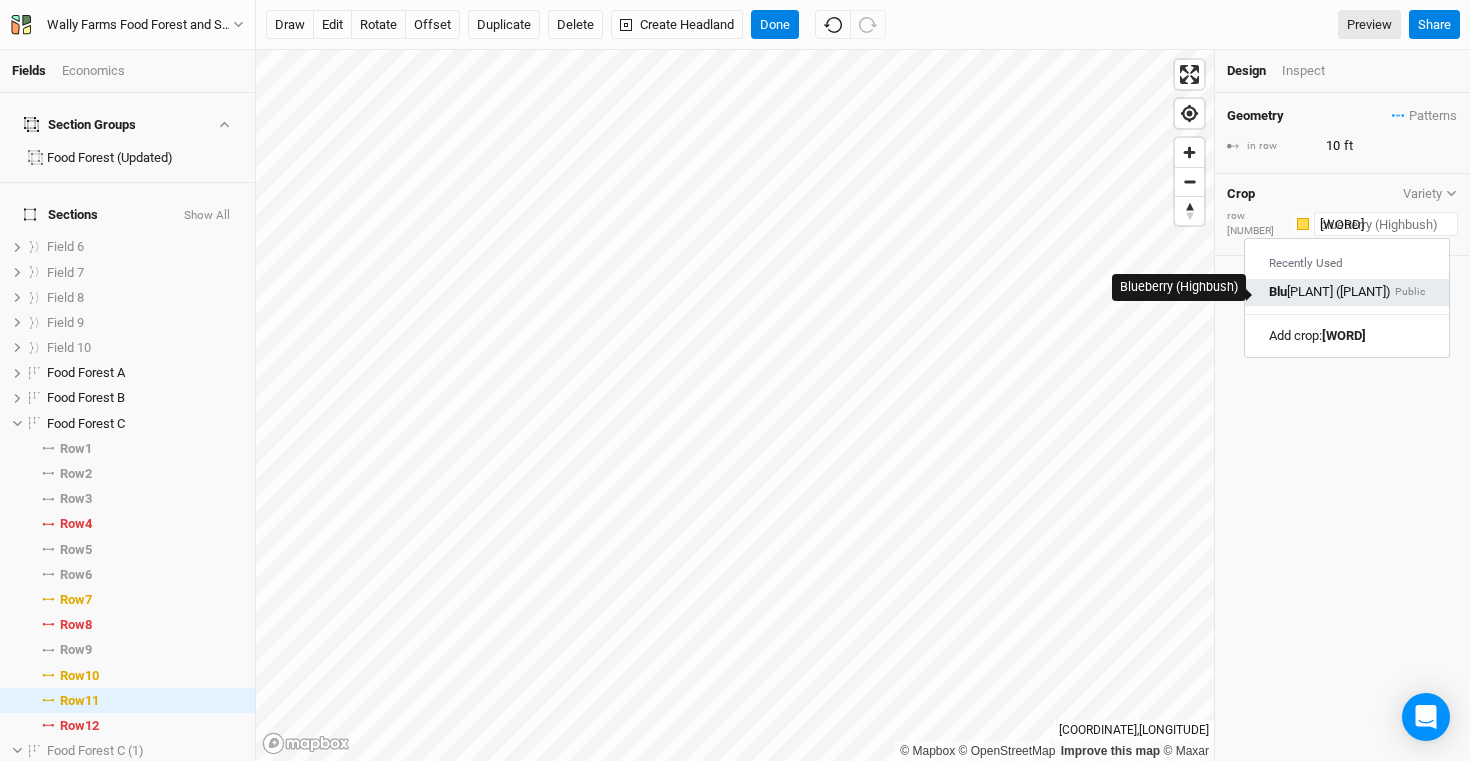 type on "Blueberry (Highbush)" 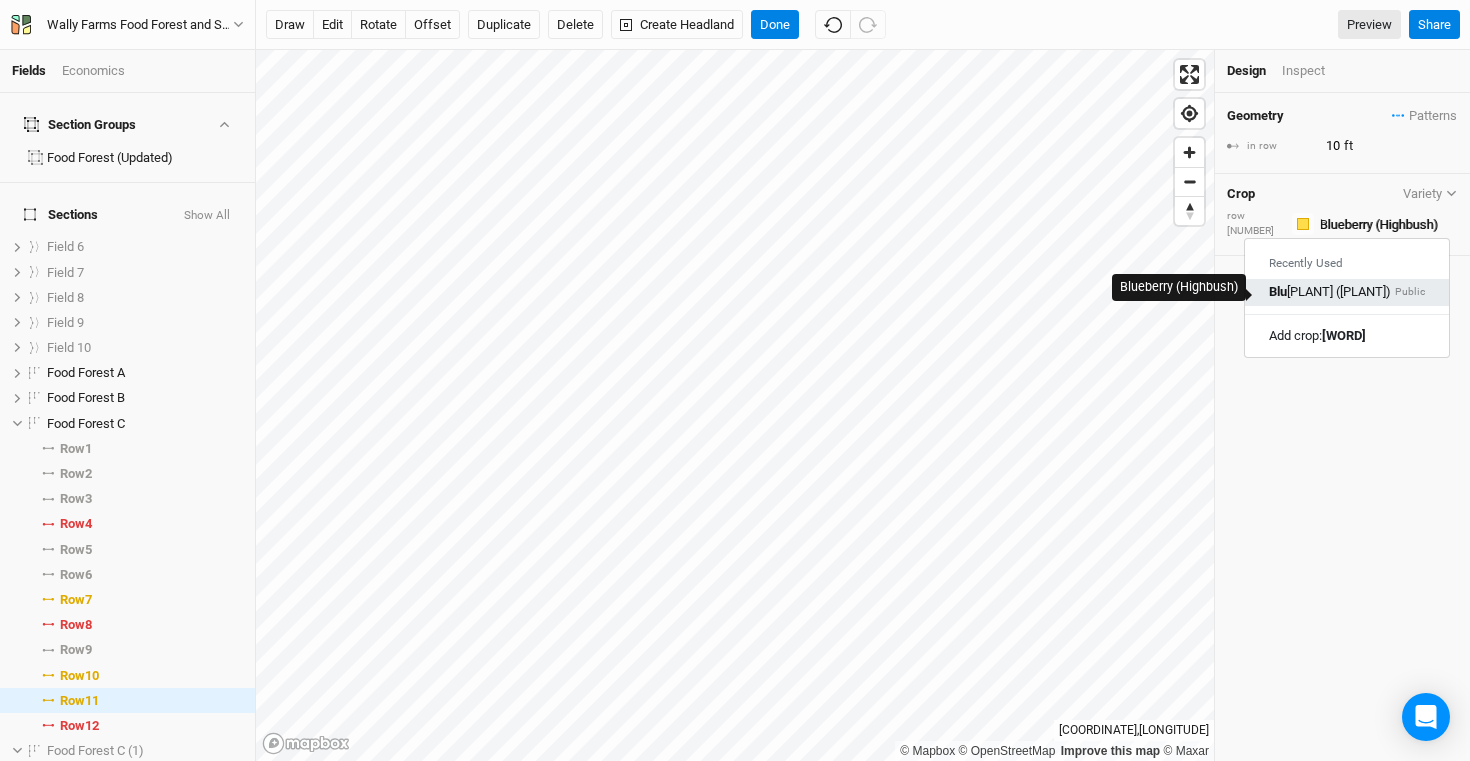 type on "4" 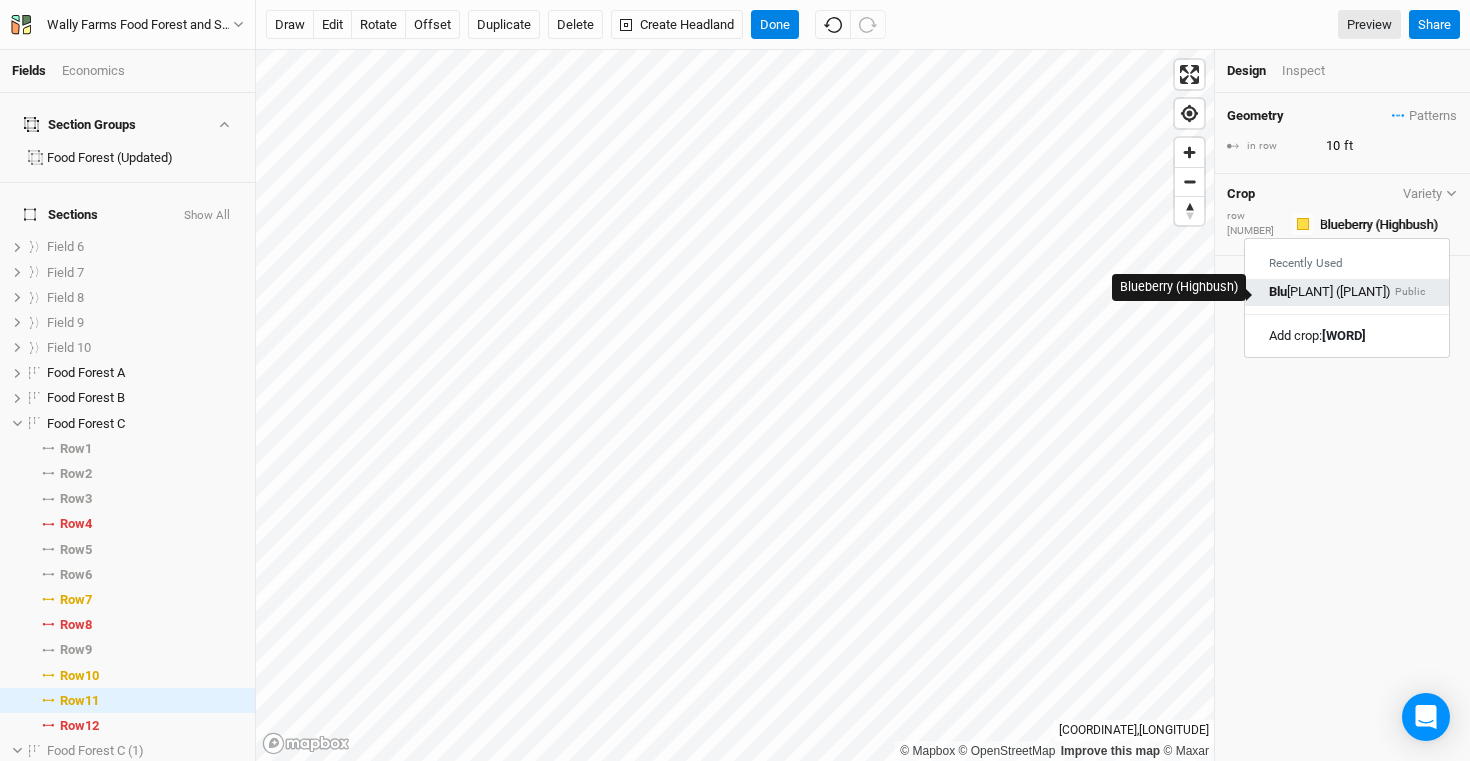 type 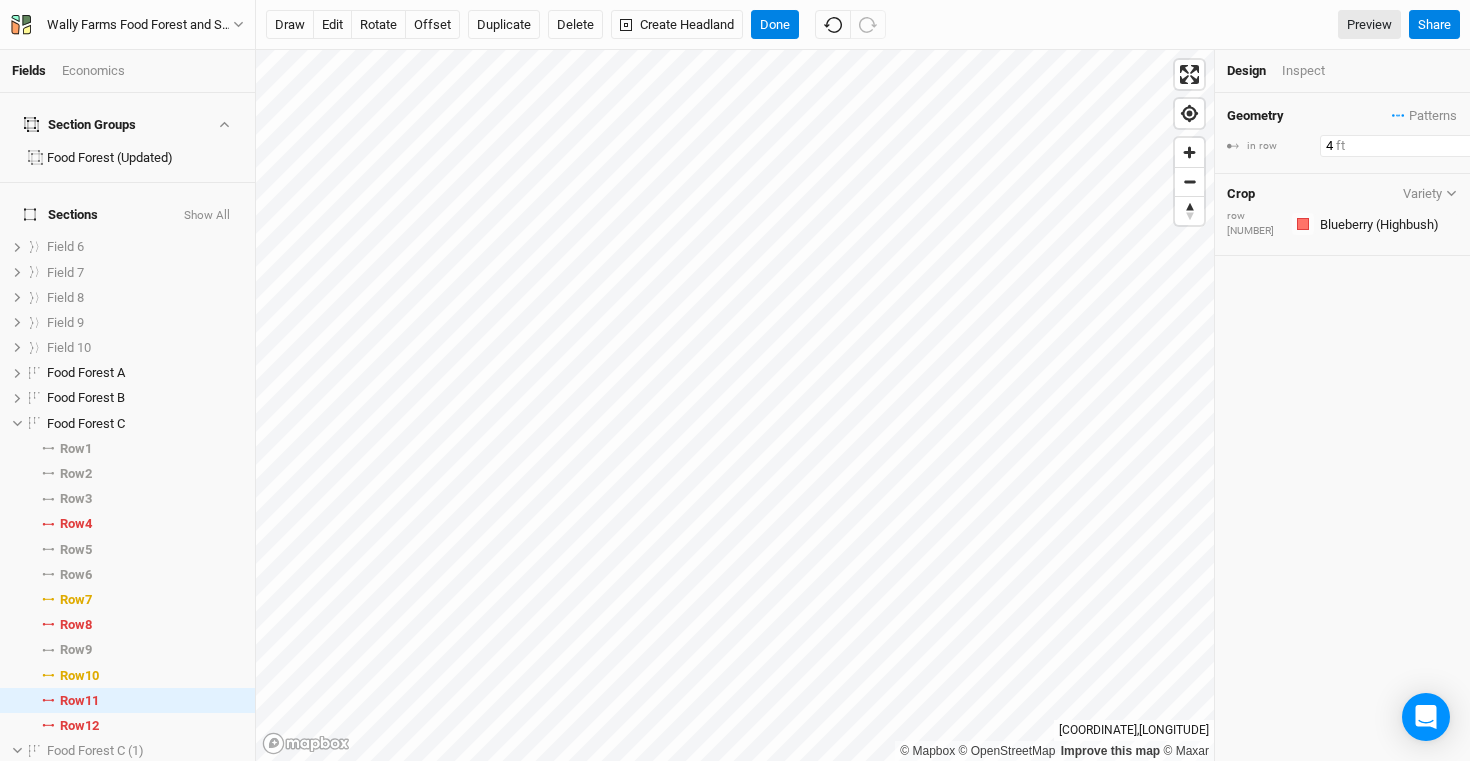 drag, startPoint x: 1367, startPoint y: 139, endPoint x: 1316, endPoint y: 142, distance: 51.088158 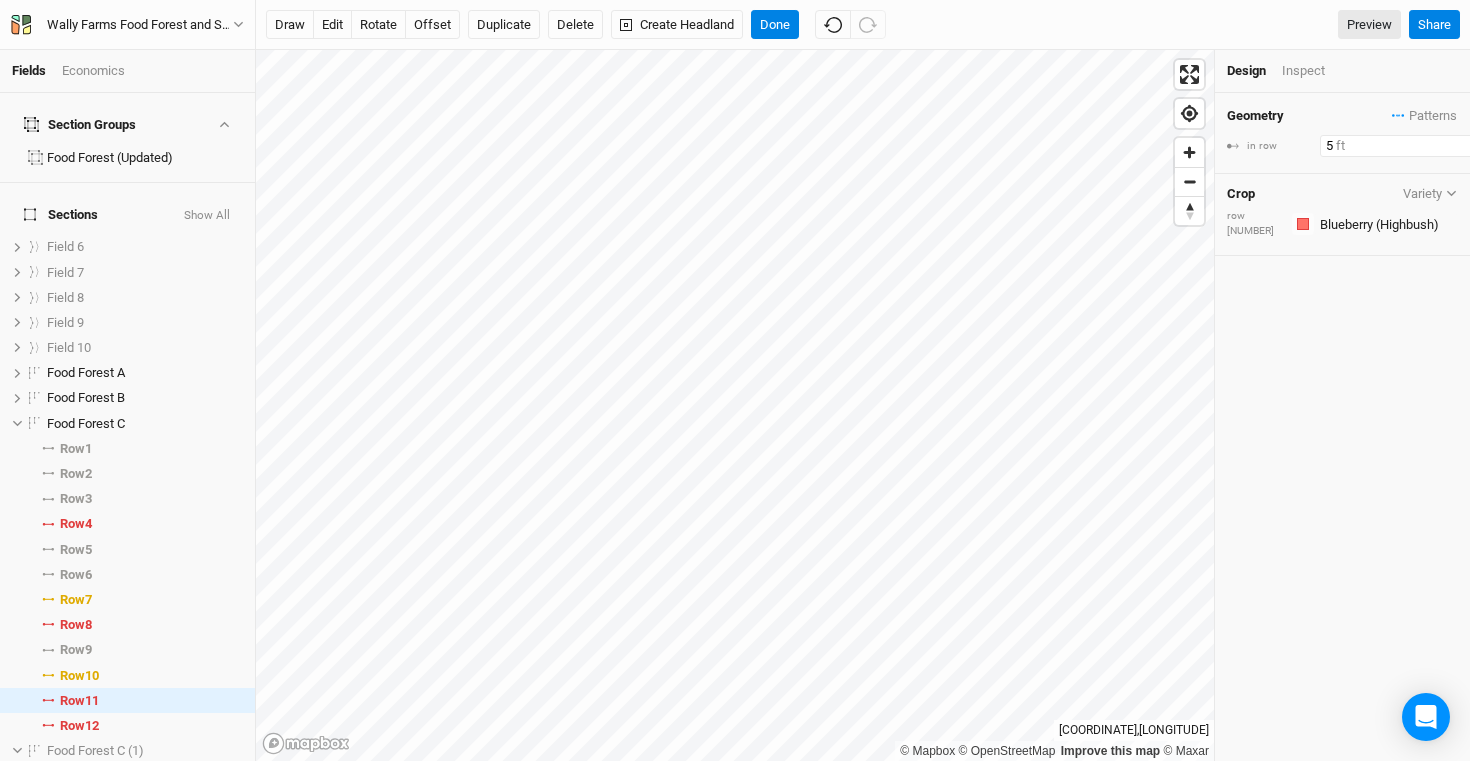 type on "5" 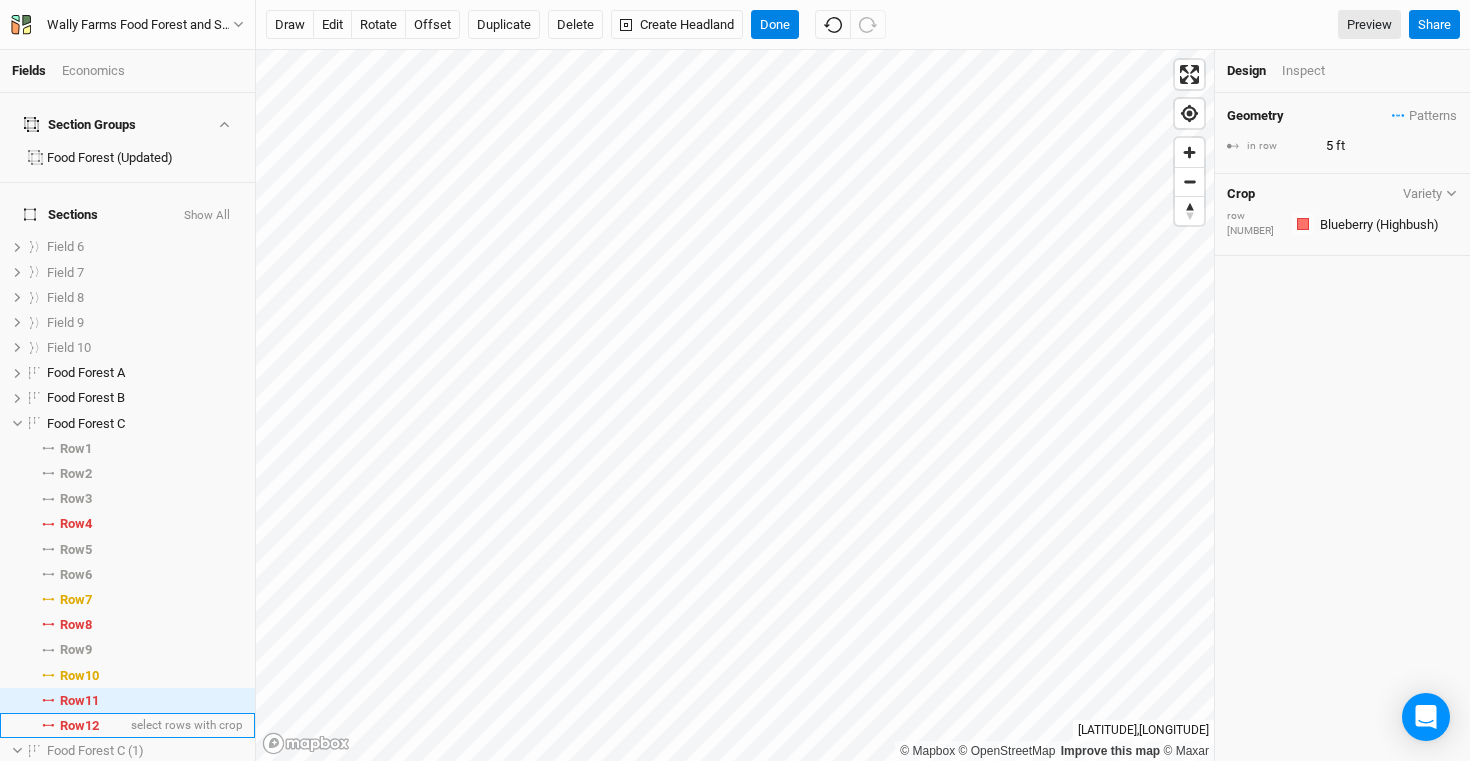 click on "Row  12" at bounding box center (79, 726) 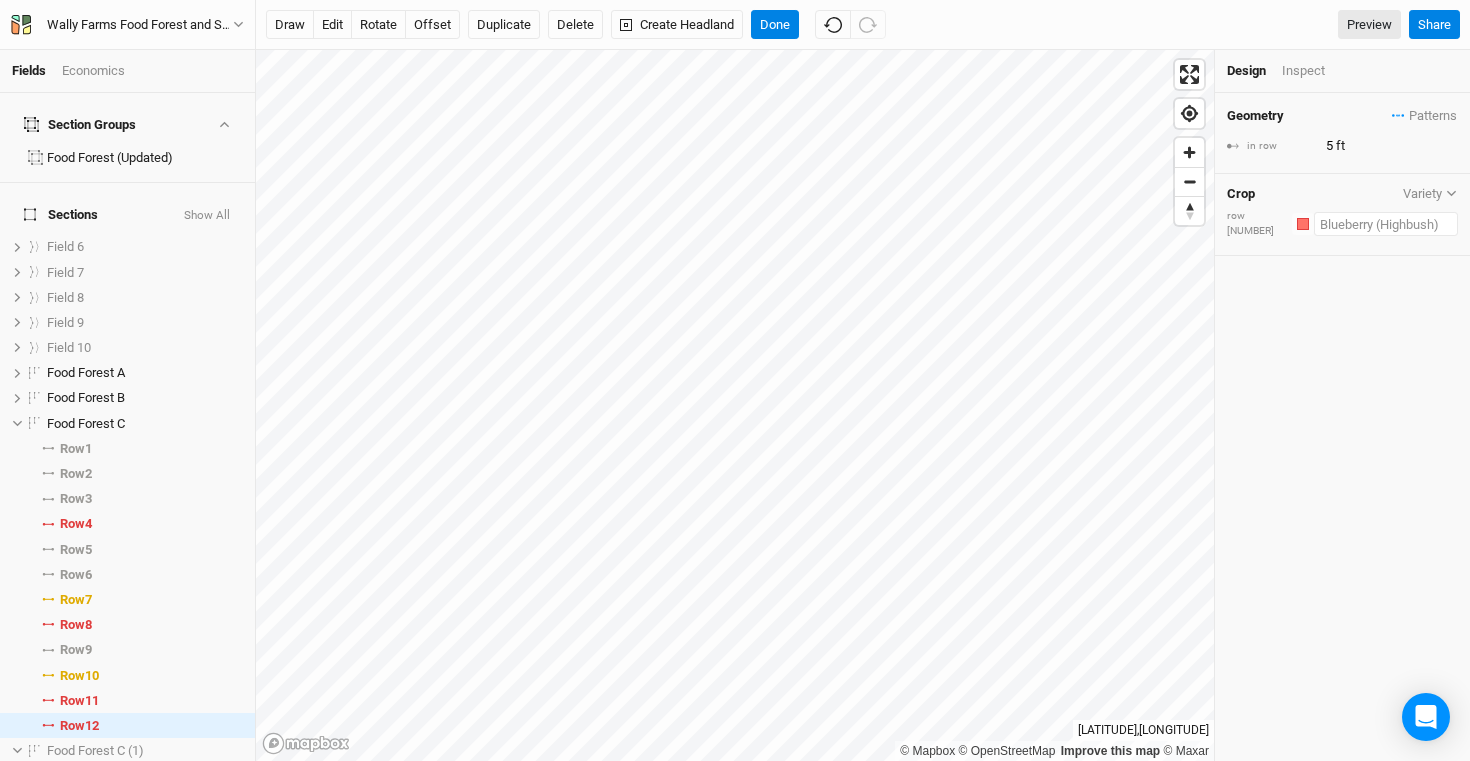 click at bounding box center (1386, 224) 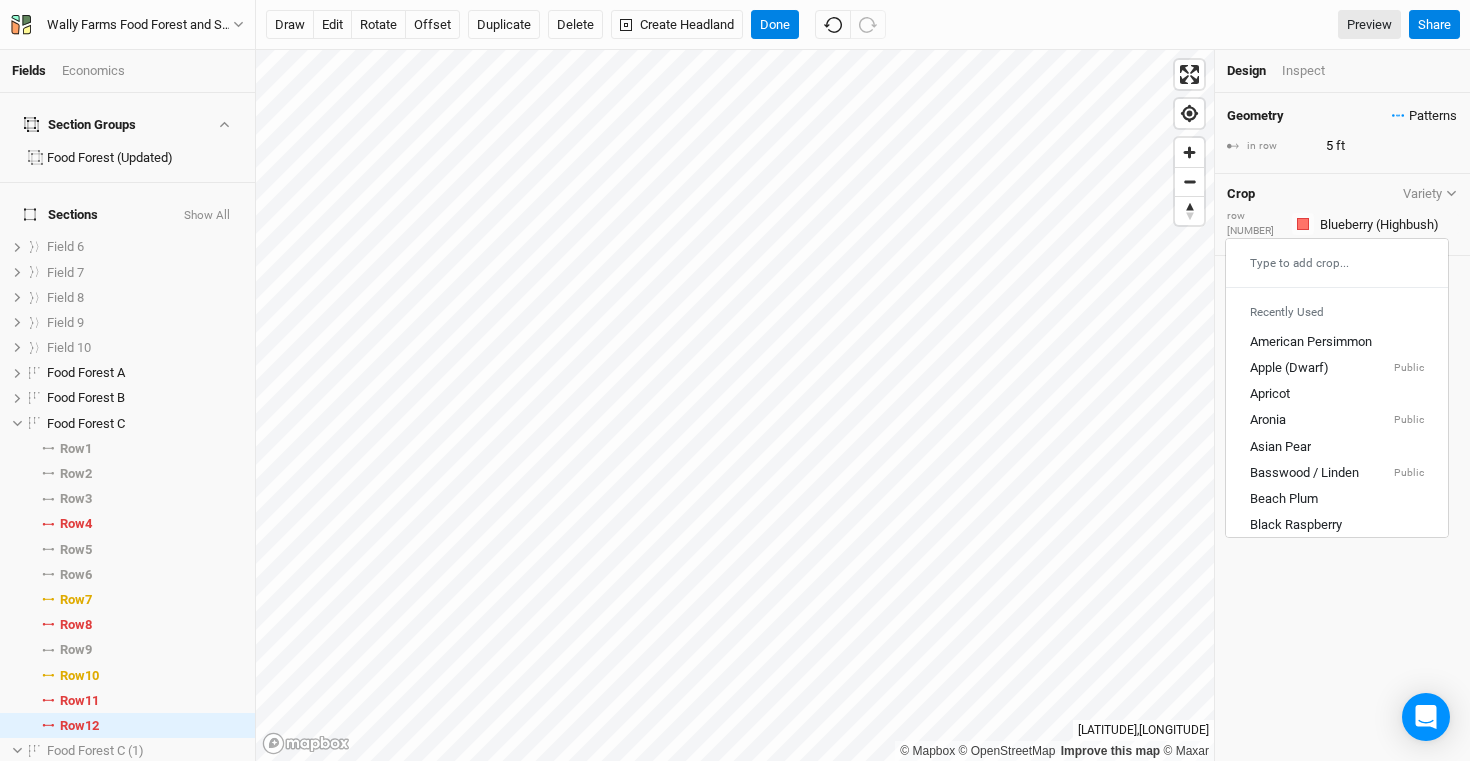 click on "Patterns" at bounding box center (1424, 116) 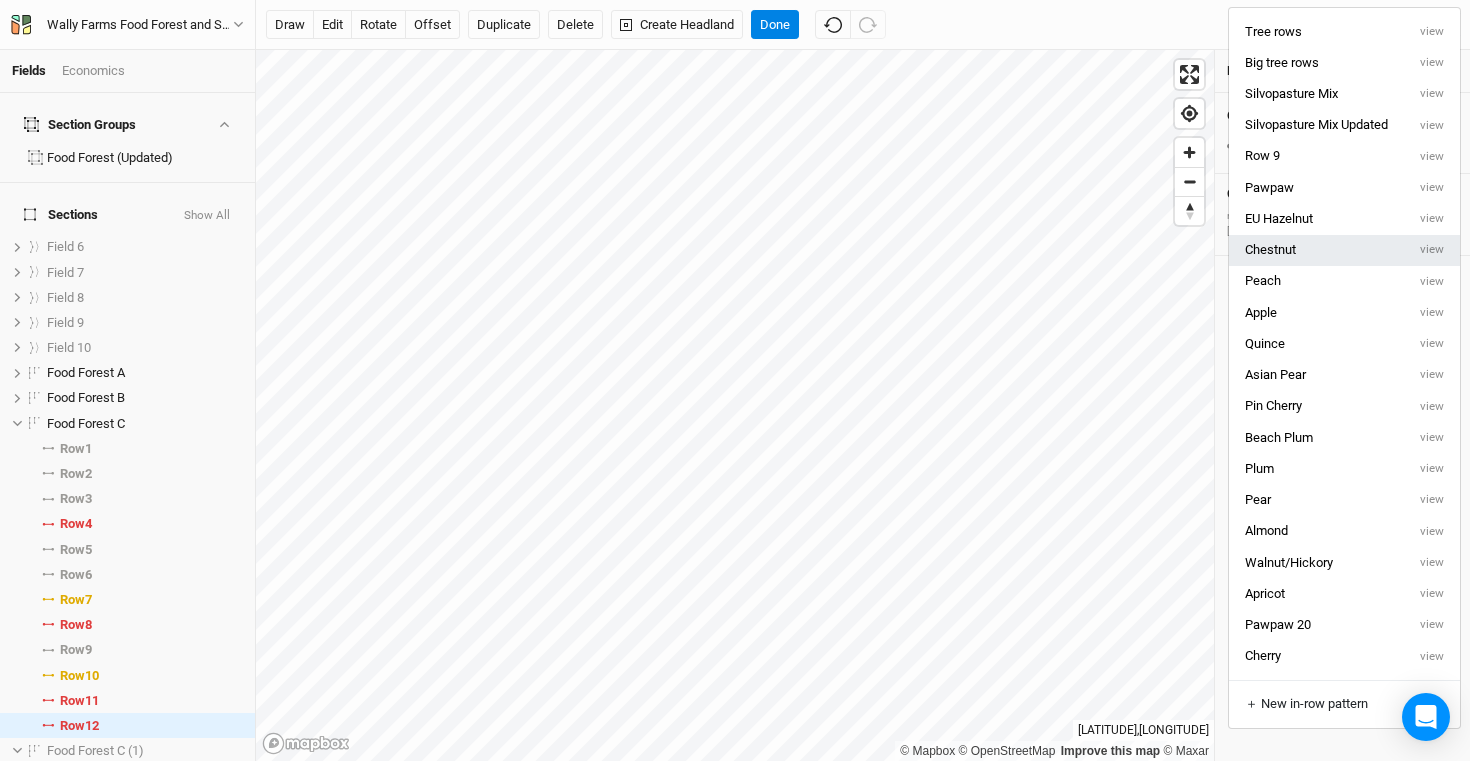 click on "Chestnut" at bounding box center (1317, 250) 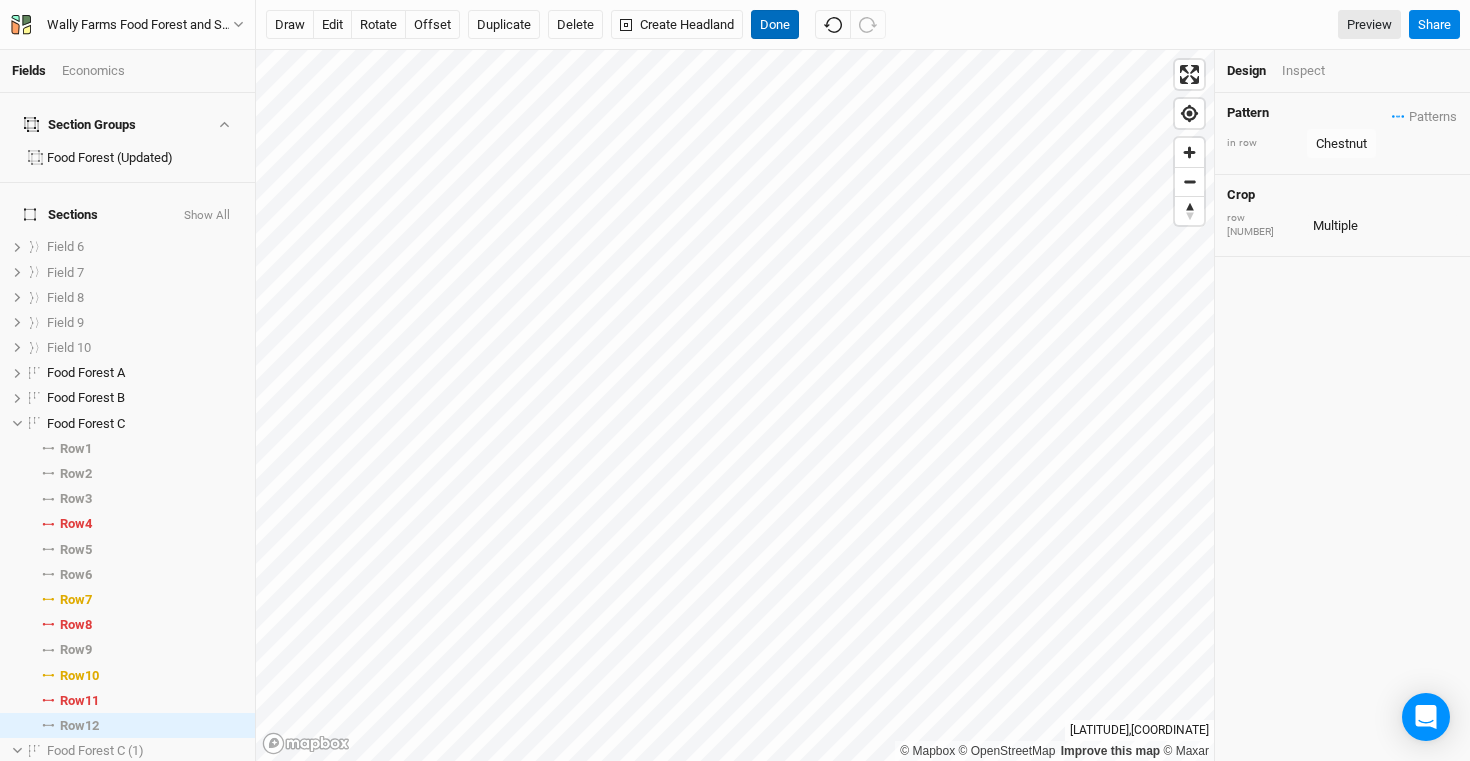 click on "Done" at bounding box center [775, 25] 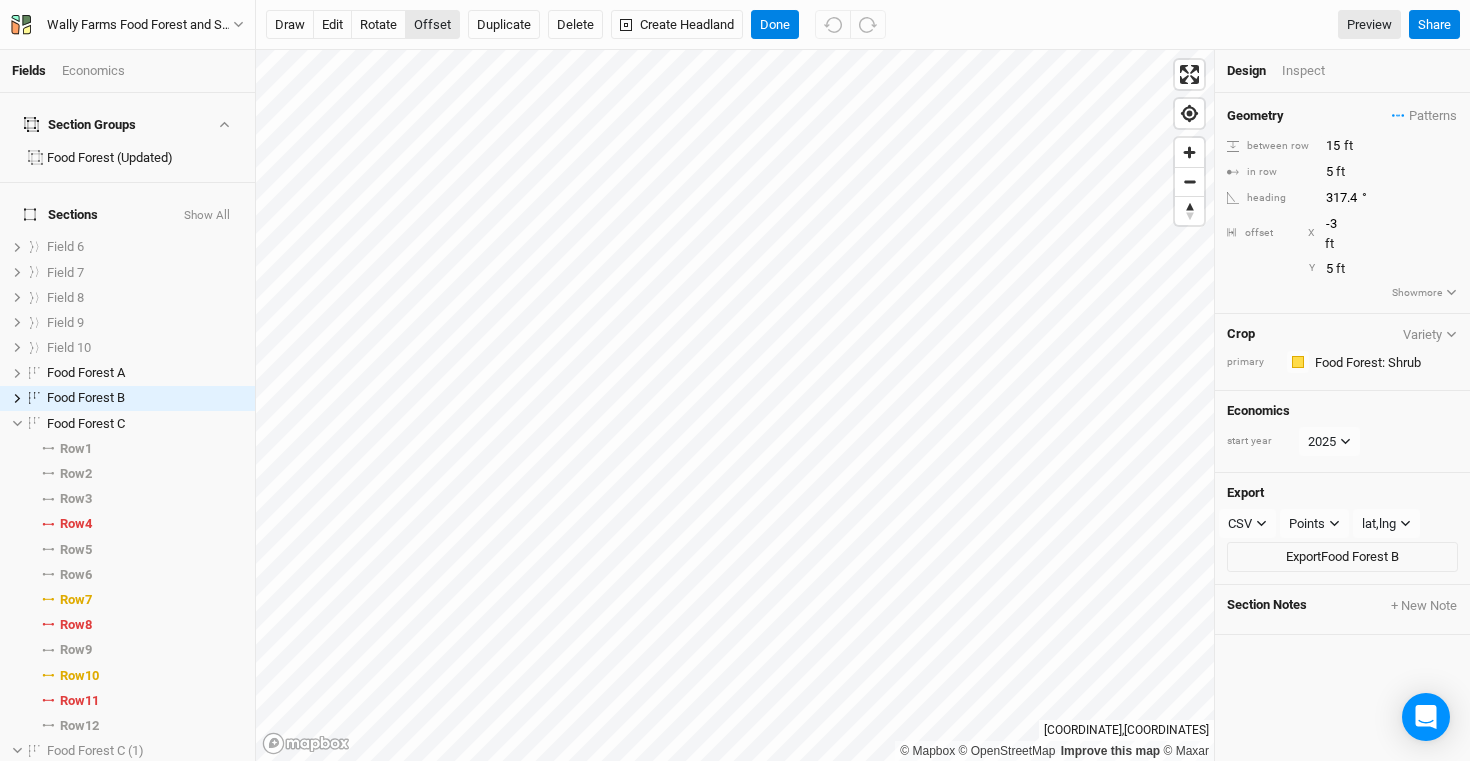 click on "offset" at bounding box center (432, 25) 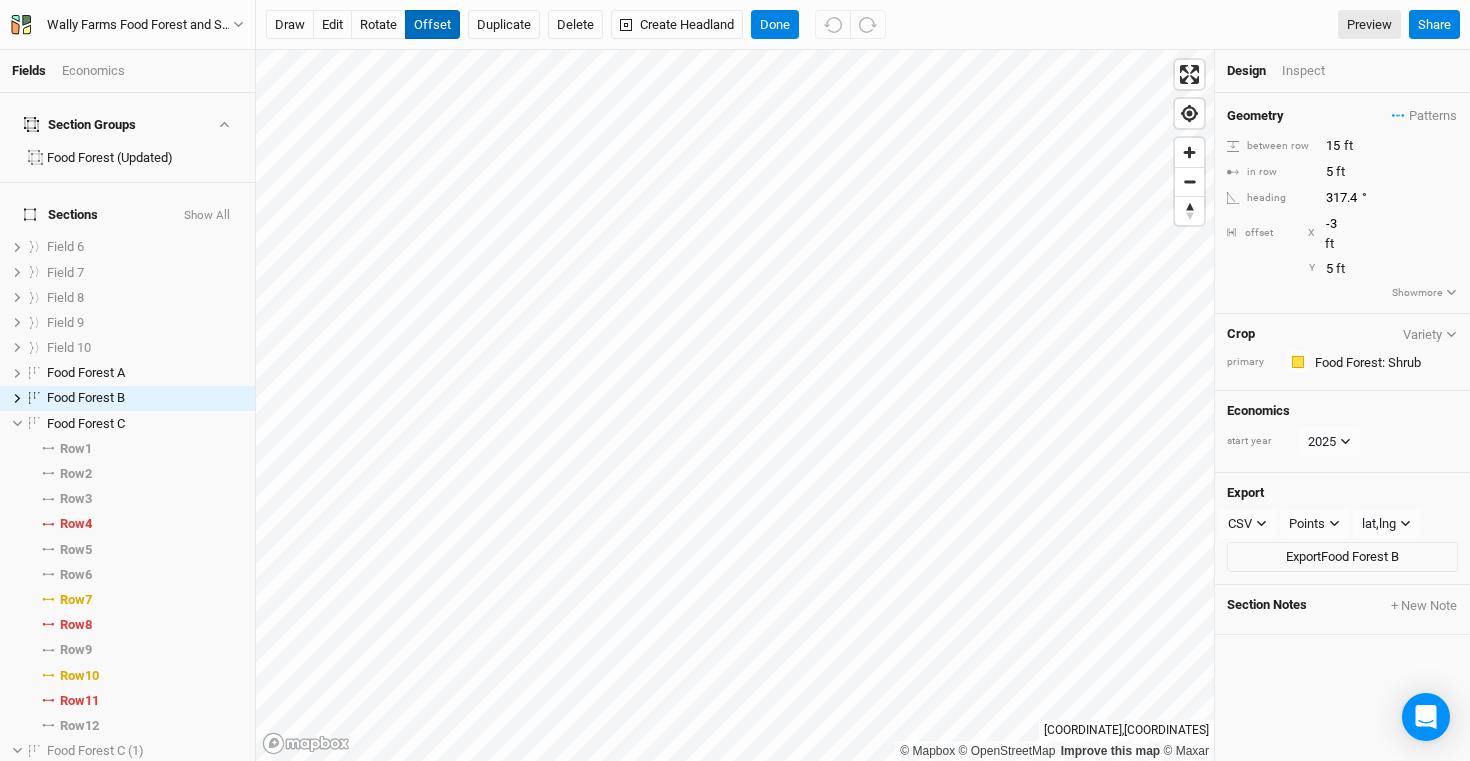 type 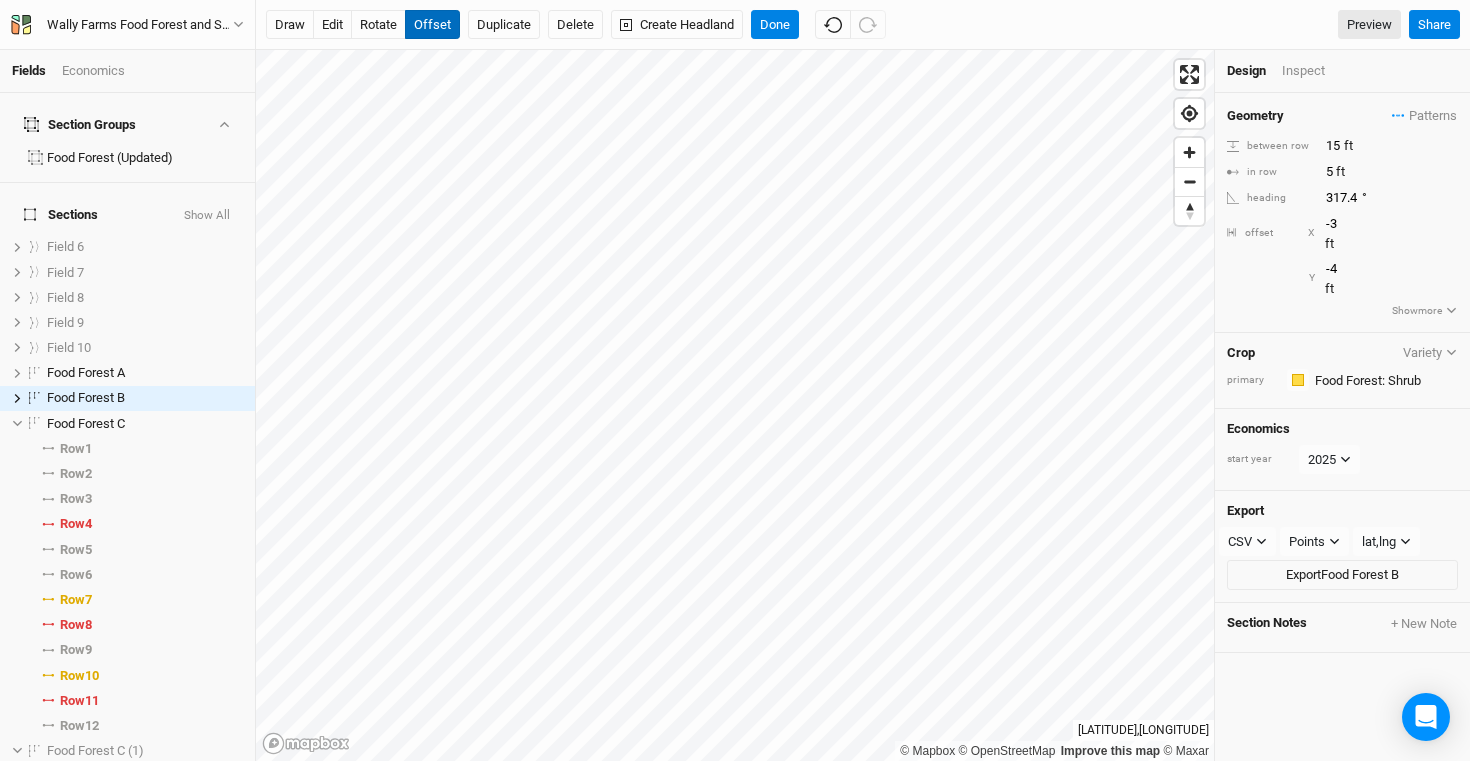 type on "-3" 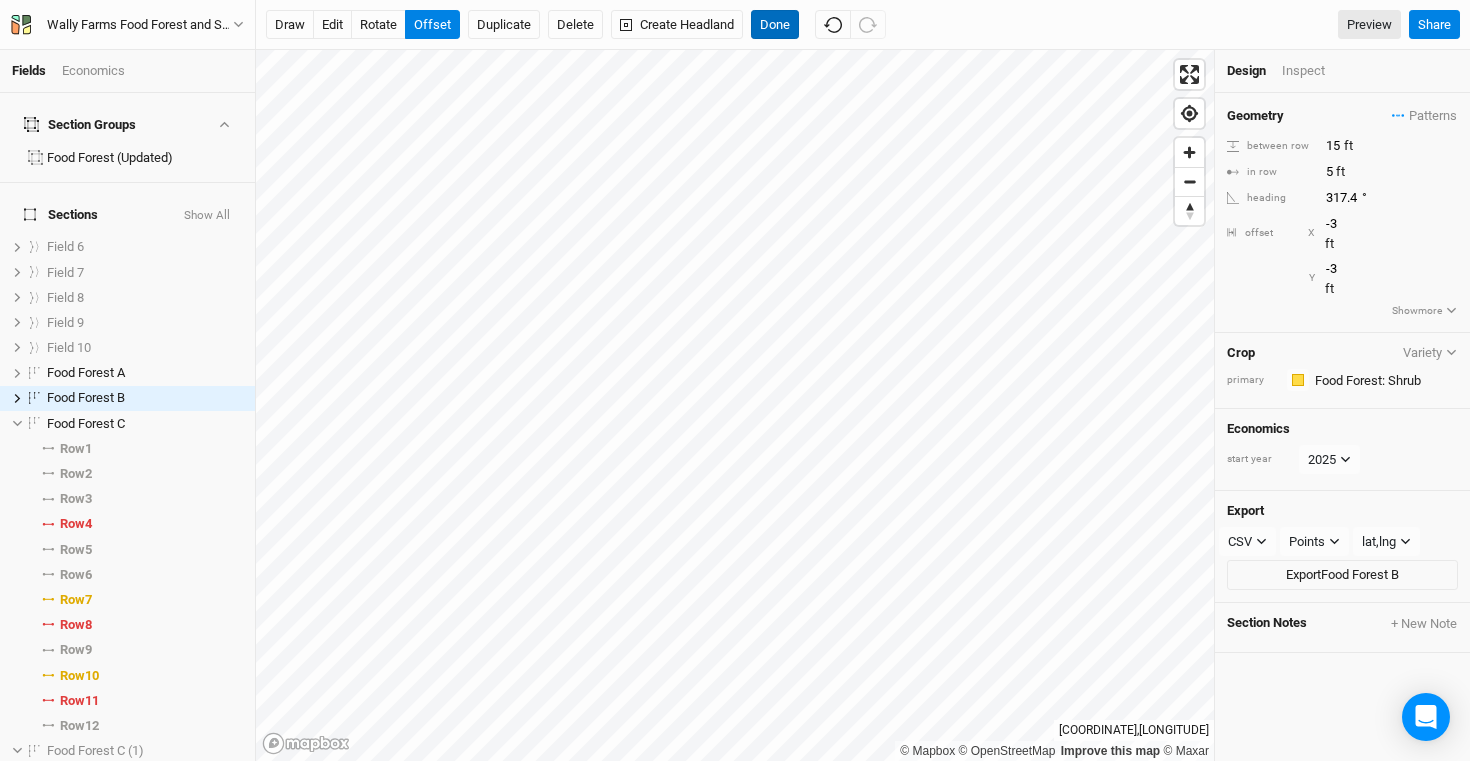 click on "Done" at bounding box center [775, 25] 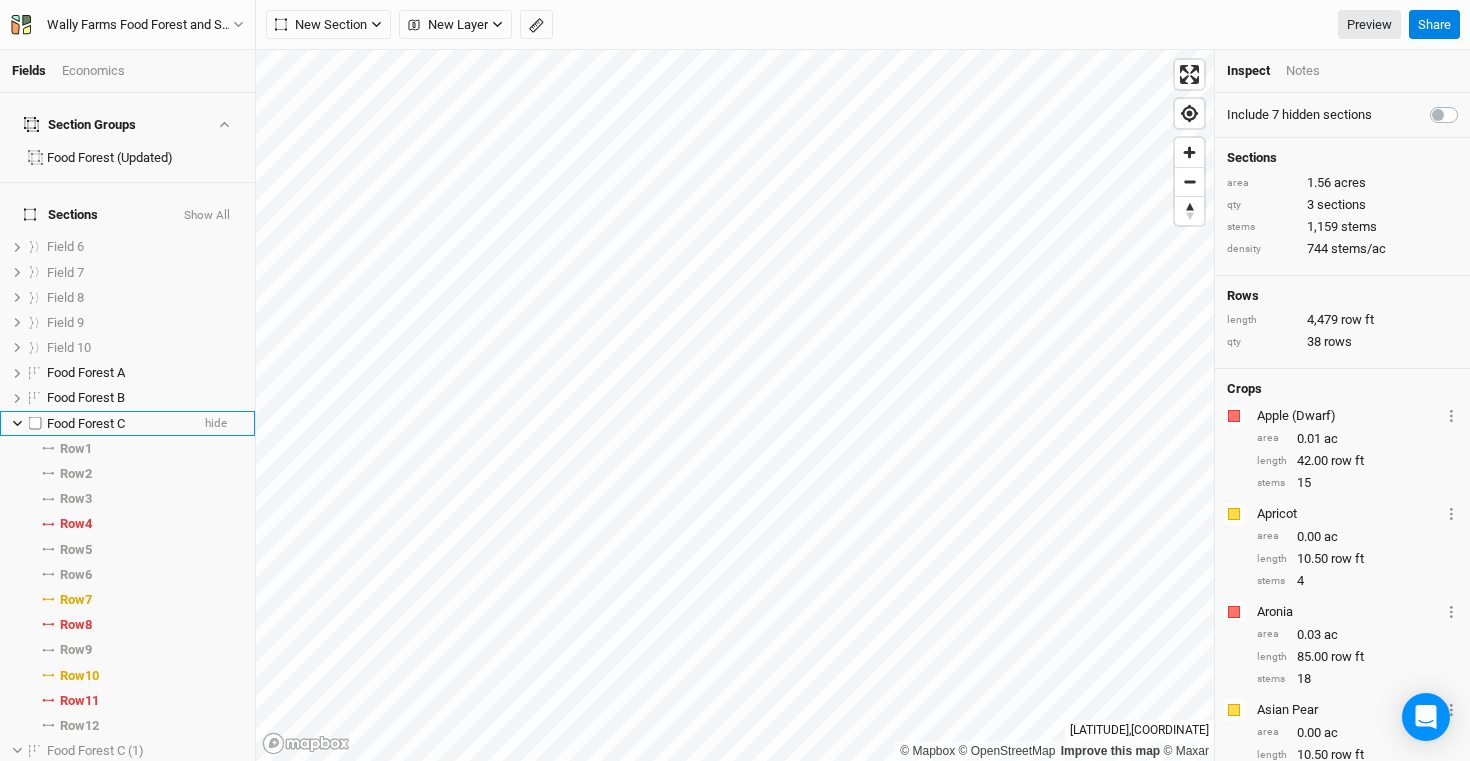 click 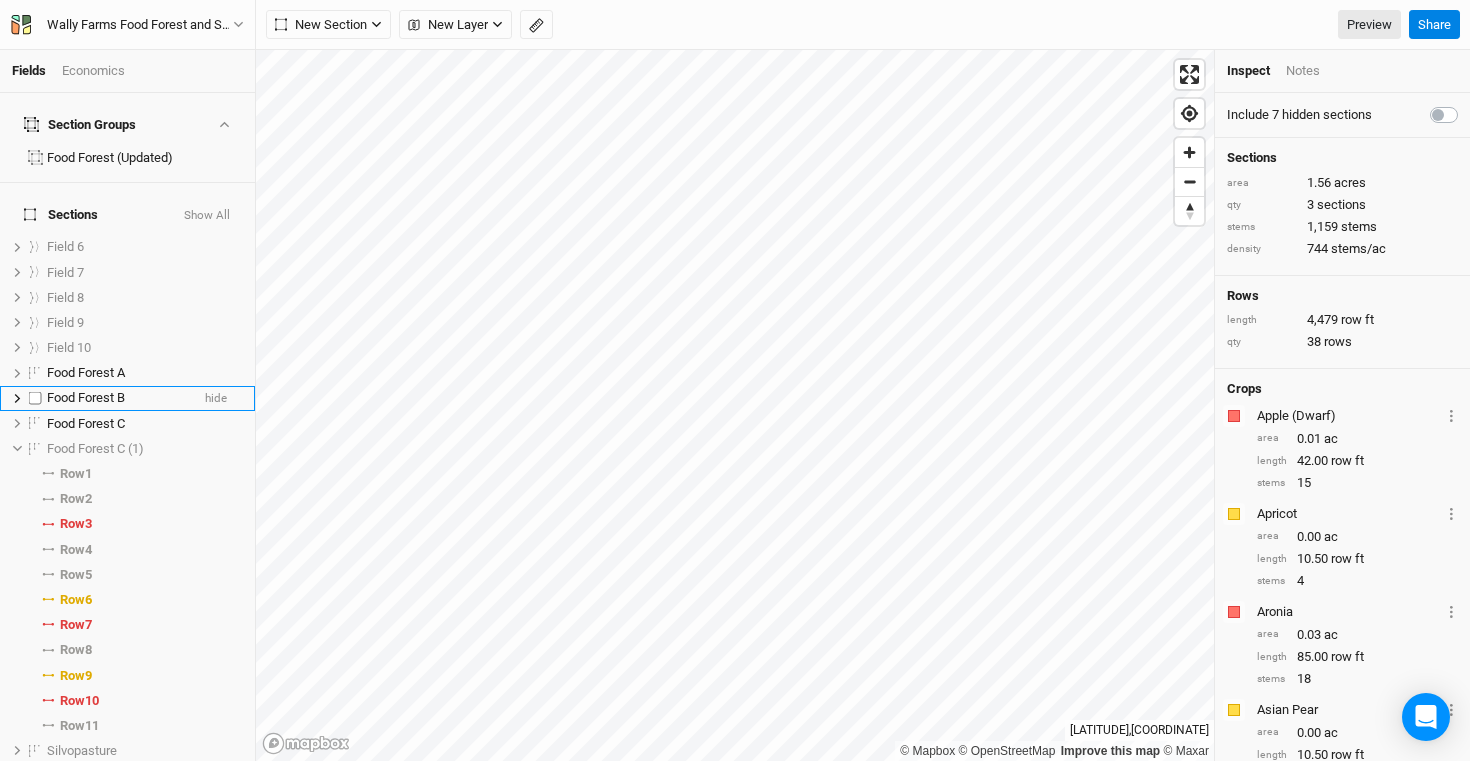click at bounding box center [35, 398] 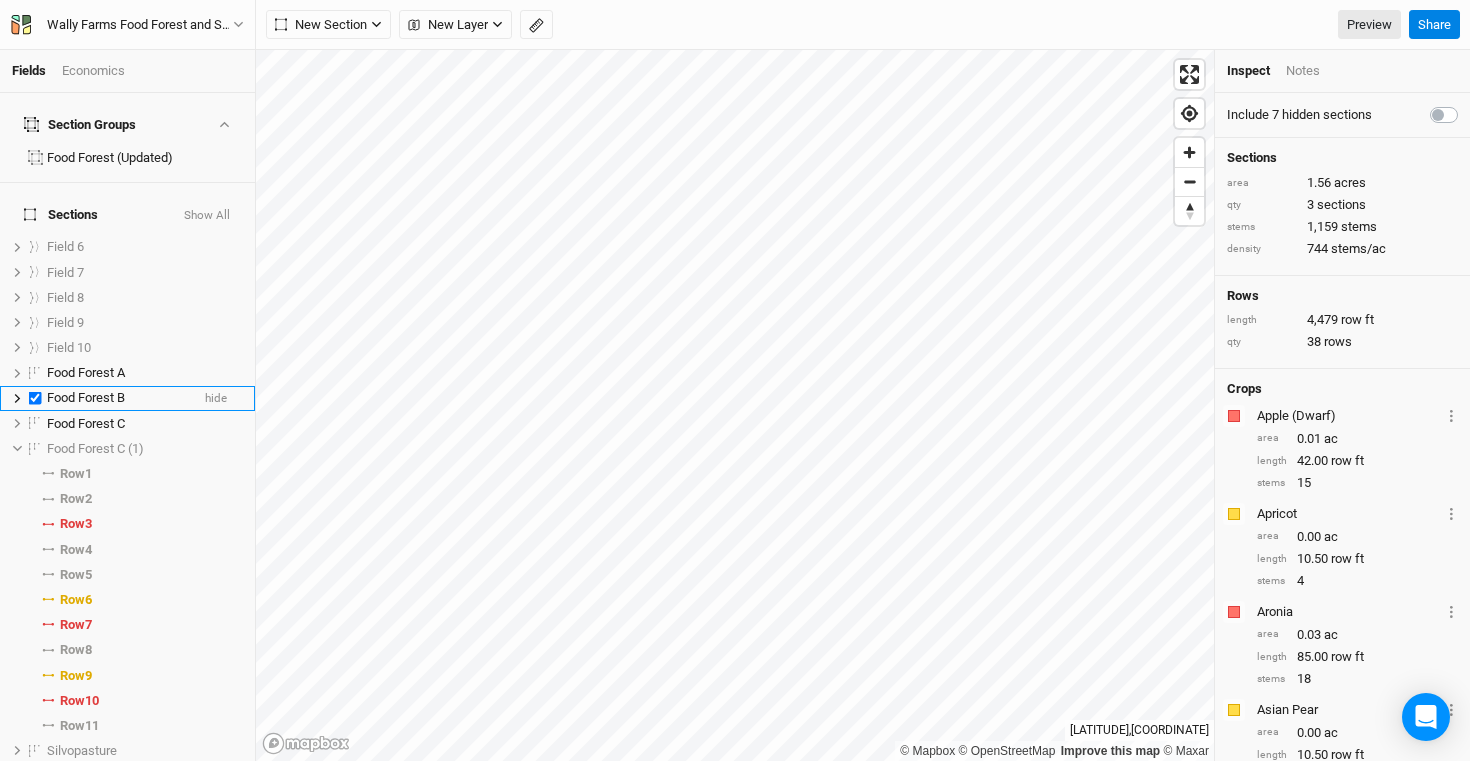 checkbox on "true" 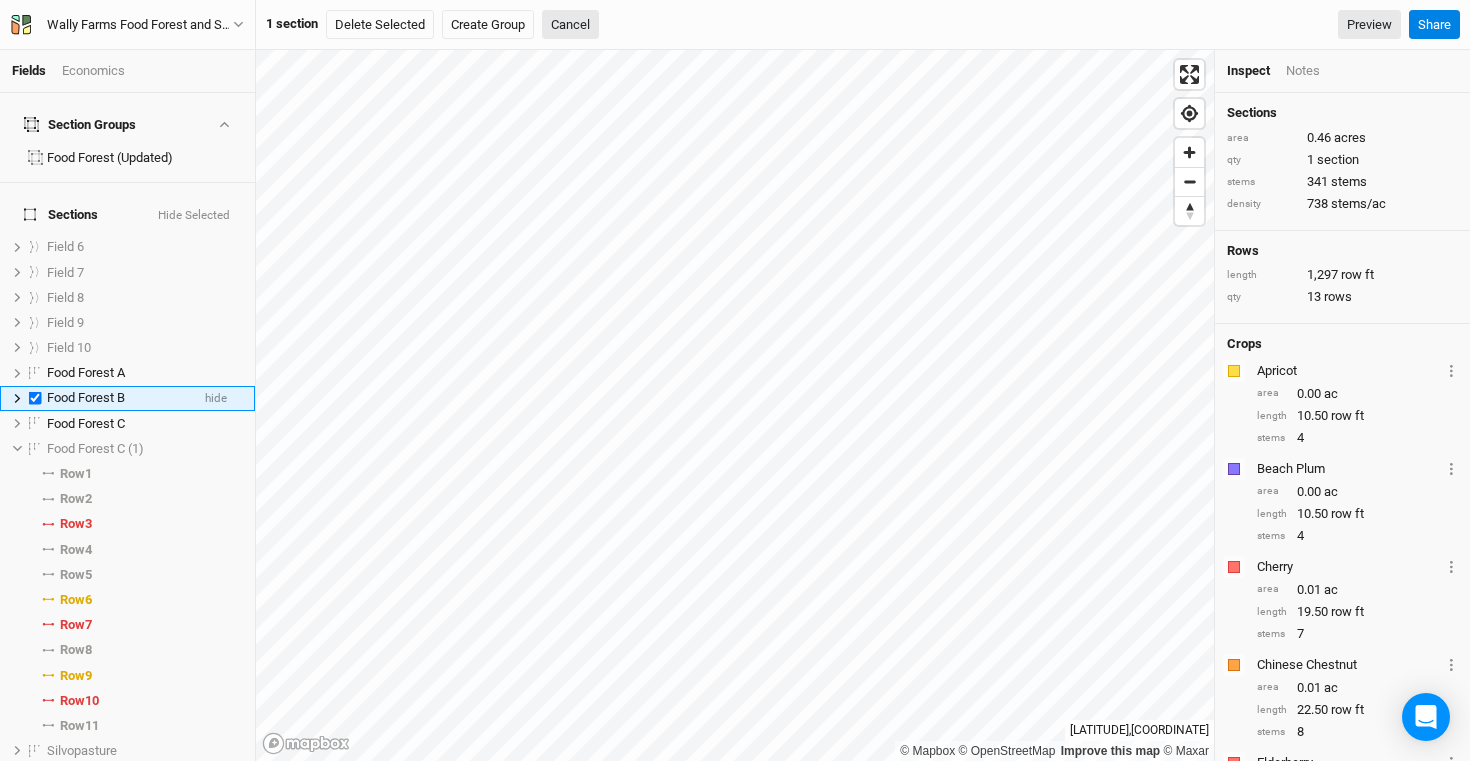 click 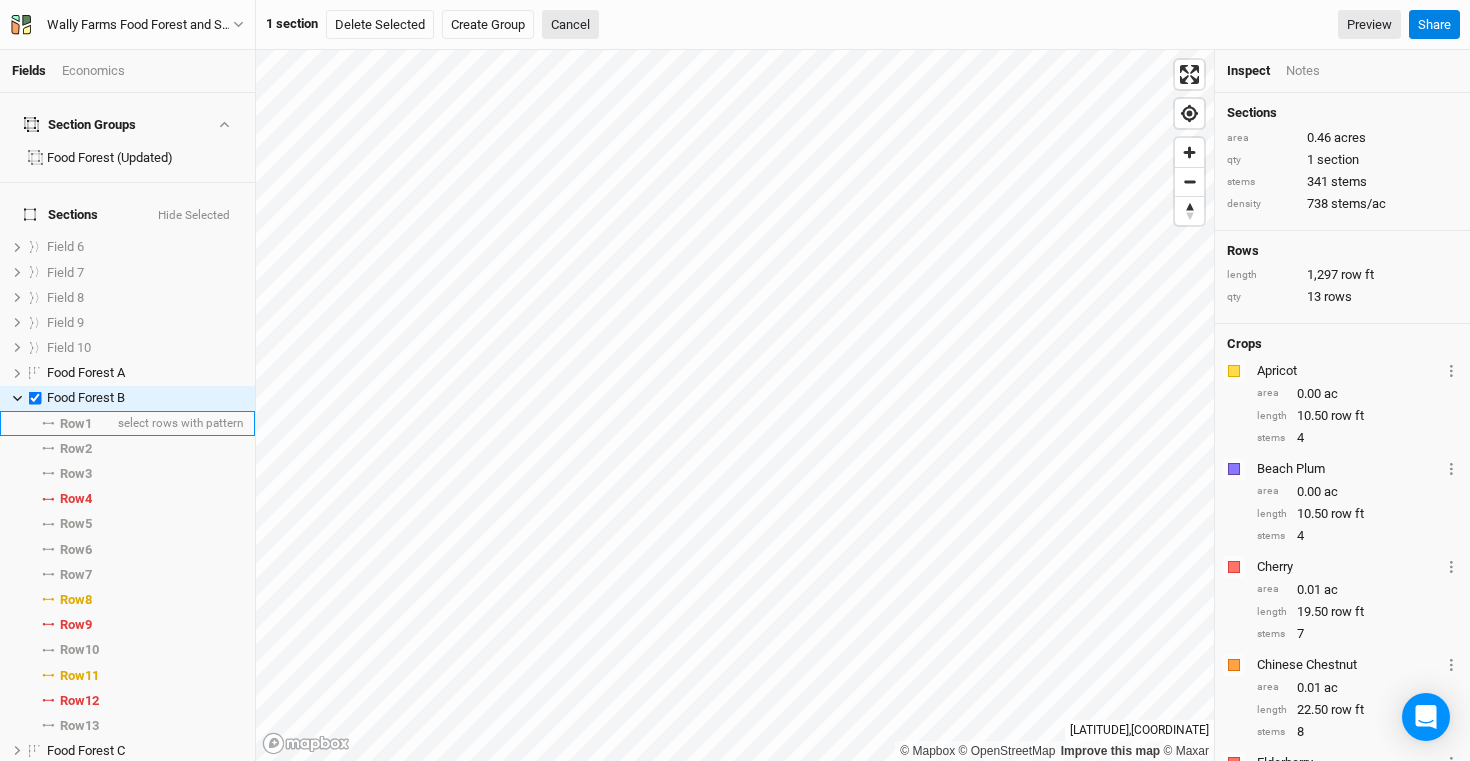 click on "Row  1" at bounding box center (76, 424) 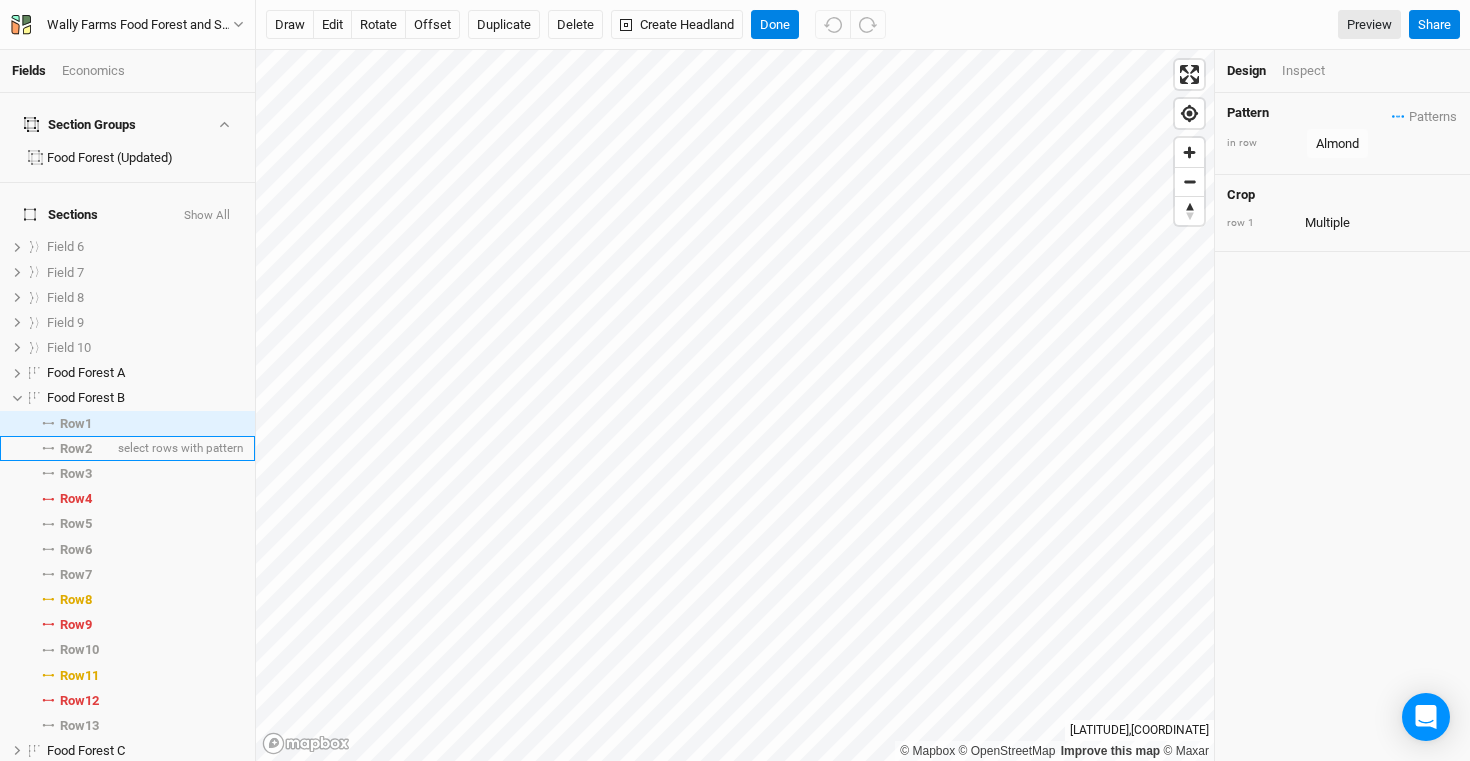 click on "Row  2" at bounding box center (76, 449) 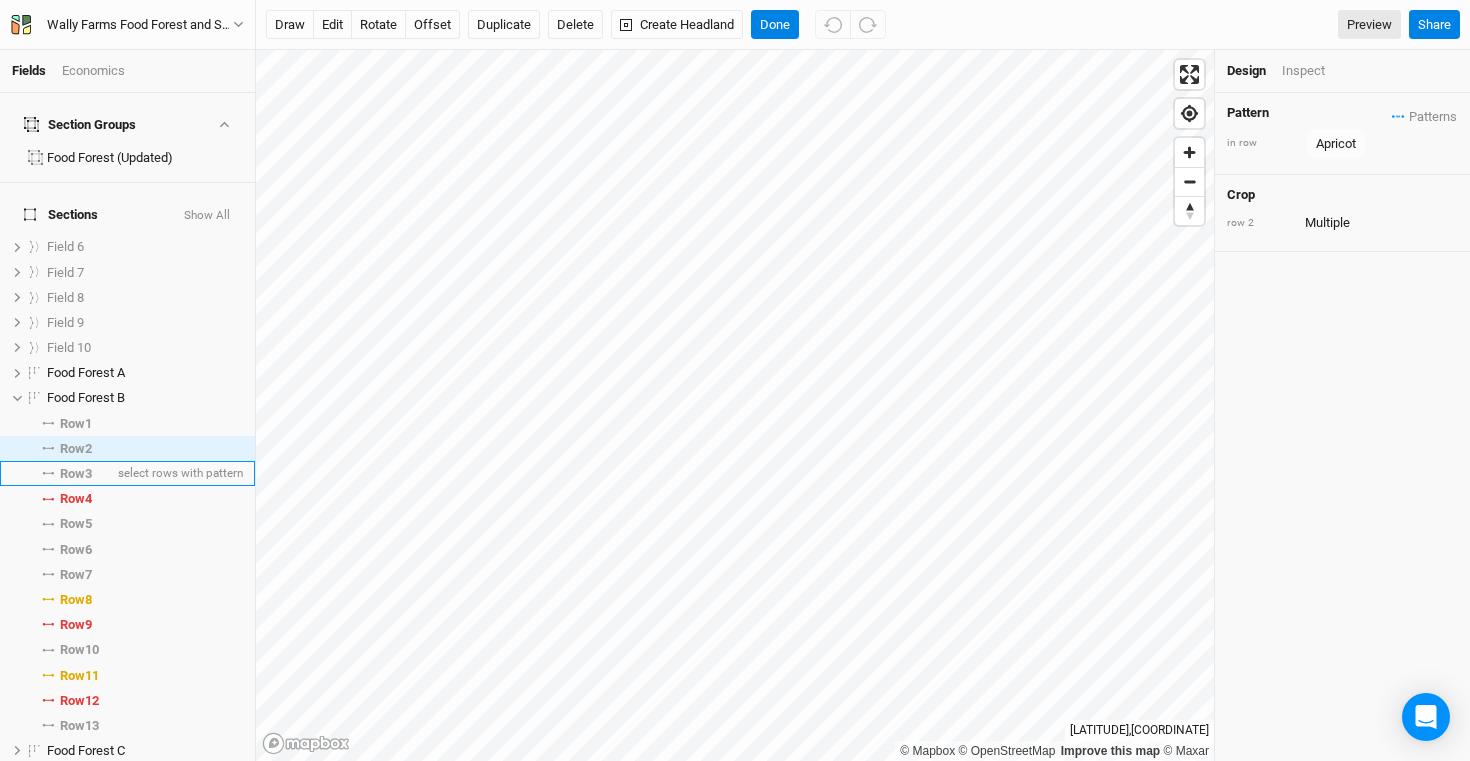 click on "Row  3" at bounding box center (76, 474) 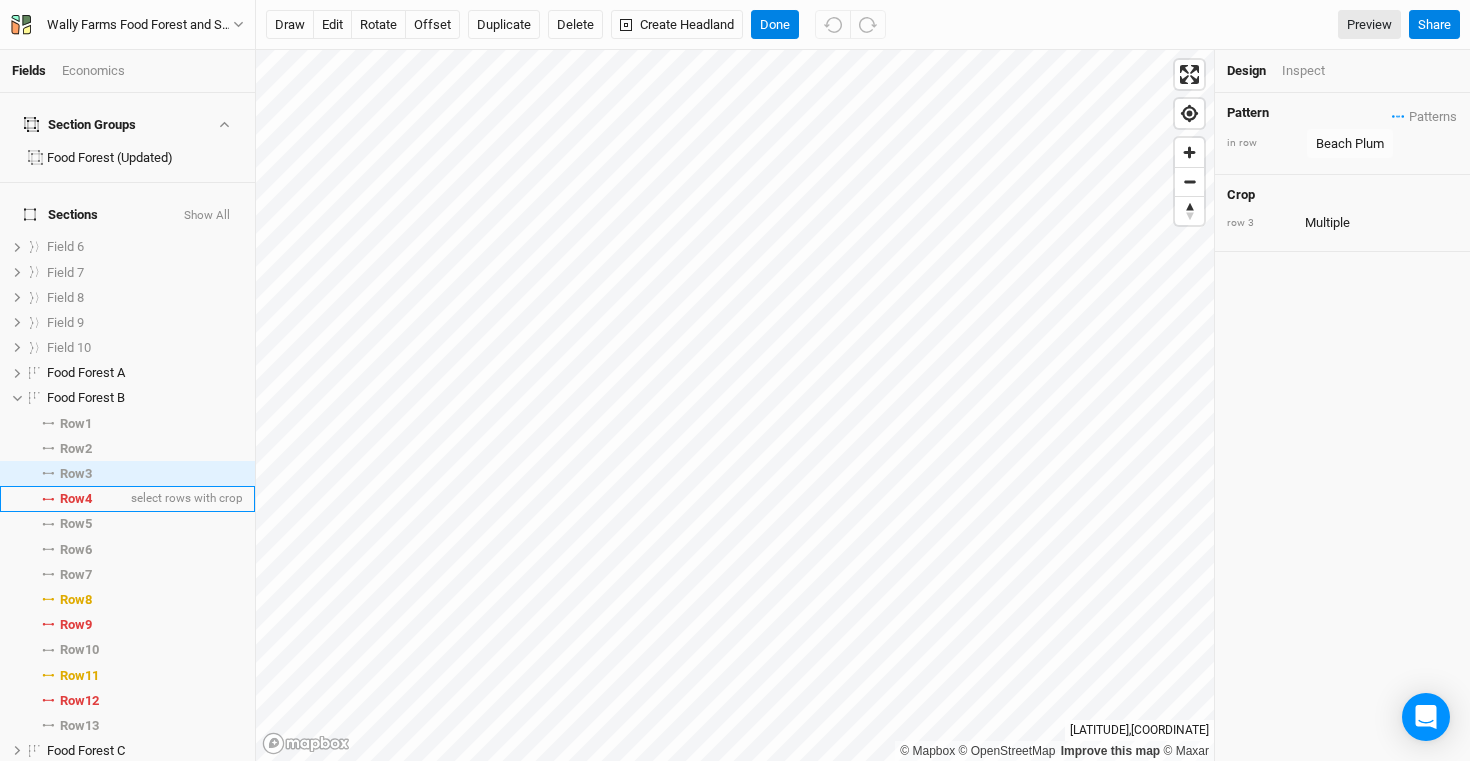 click on "Row  4" at bounding box center (76, 499) 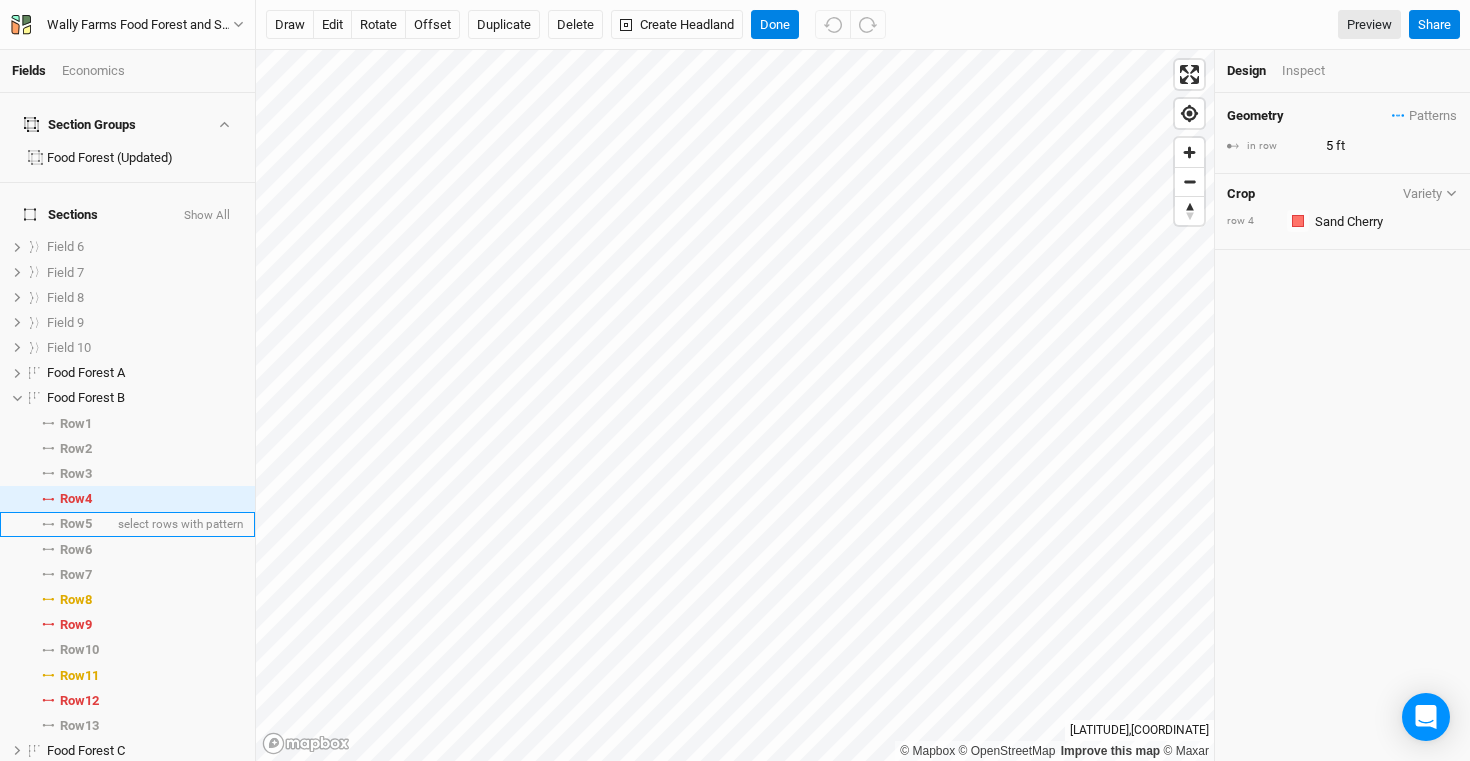 click on "Row  5" at bounding box center [76, 524] 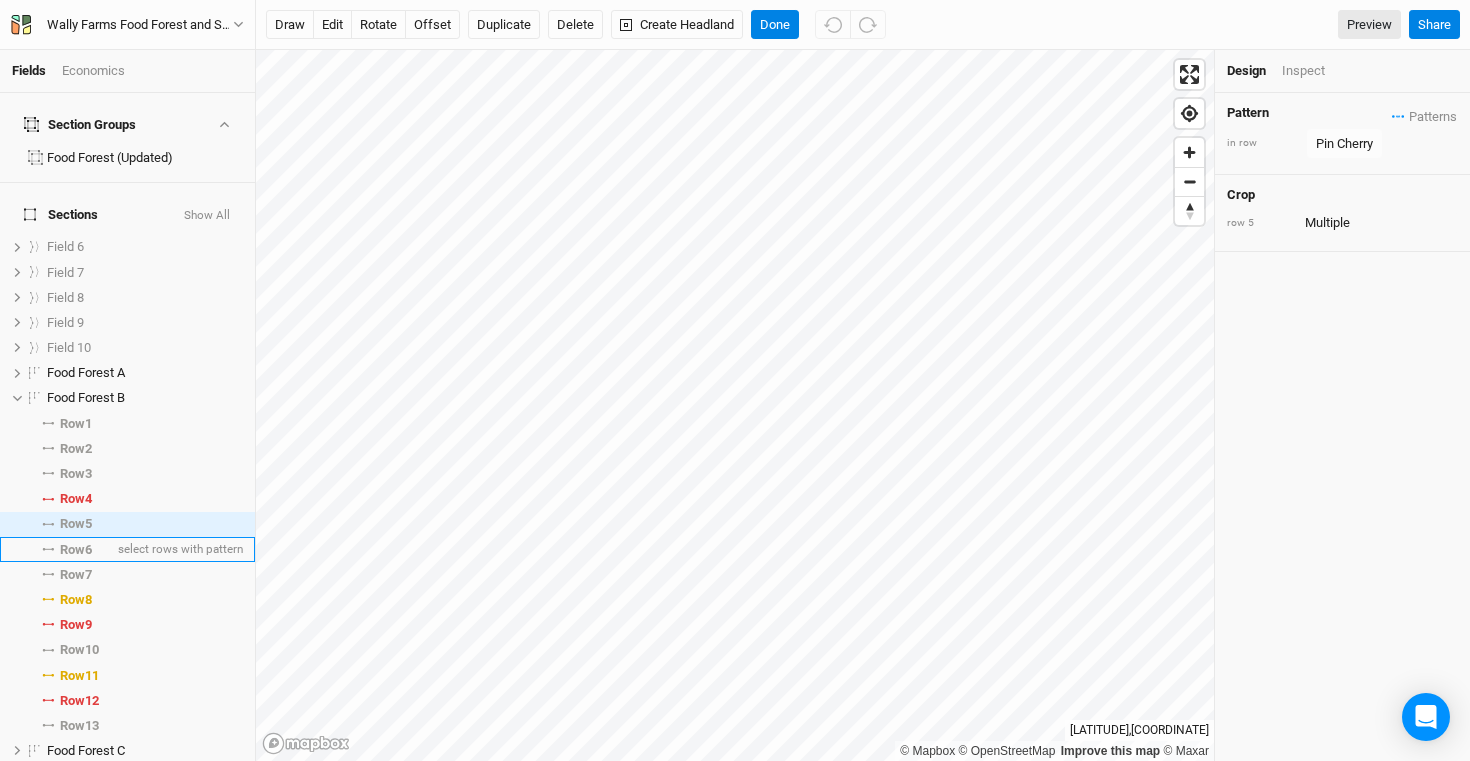 click on "Row  6" at bounding box center (76, 550) 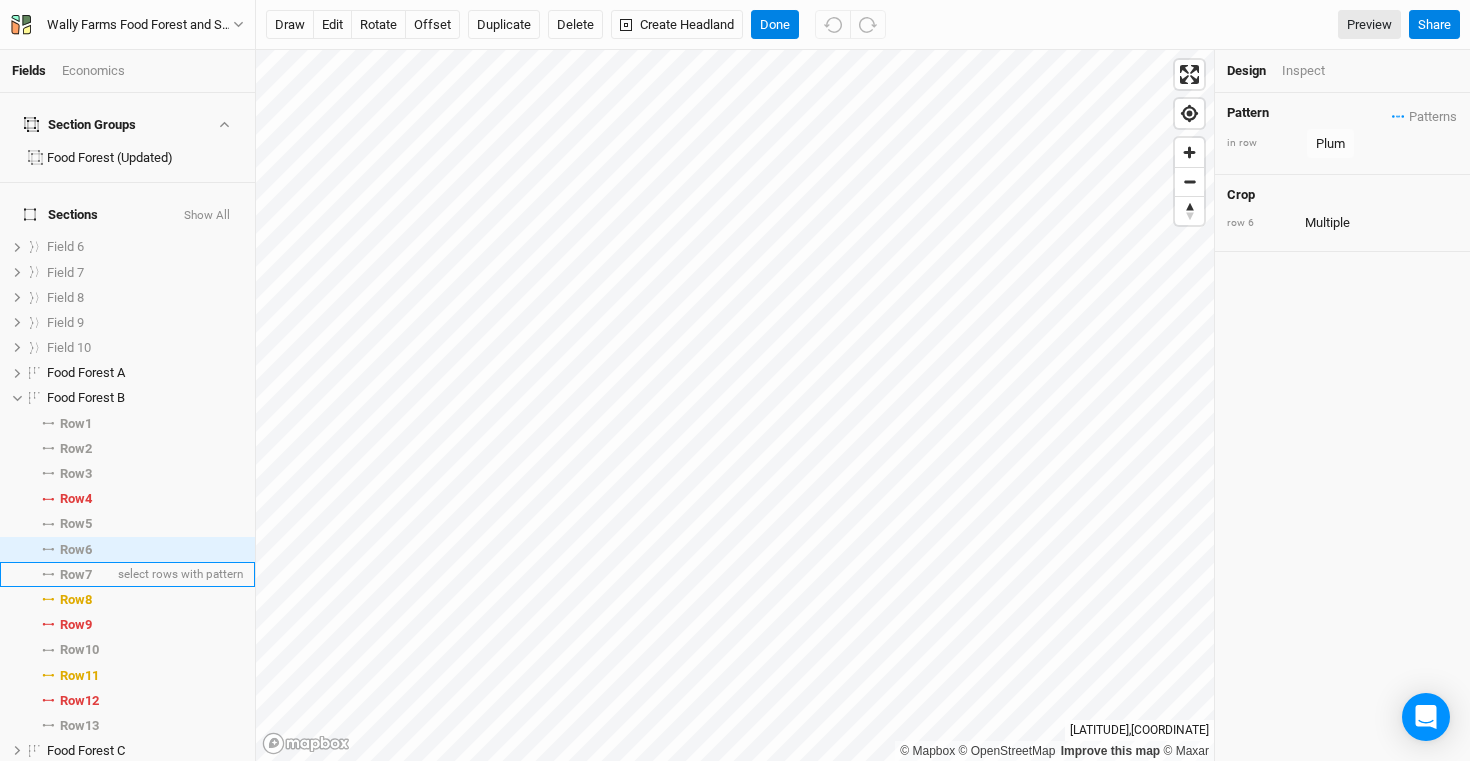 click on "Row  7 select rows with pattern" at bounding box center [127, 574] 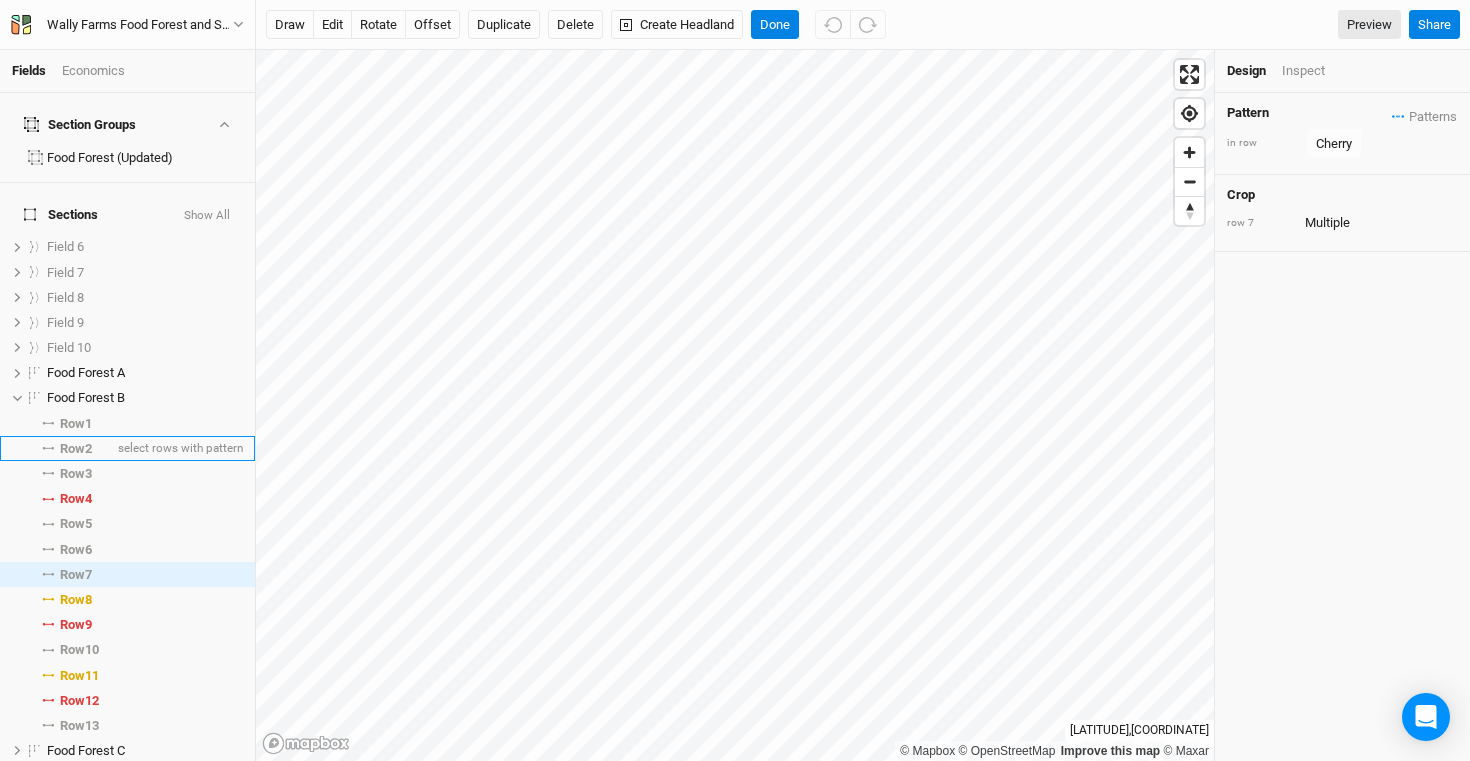 click on "Row  2" at bounding box center (76, 449) 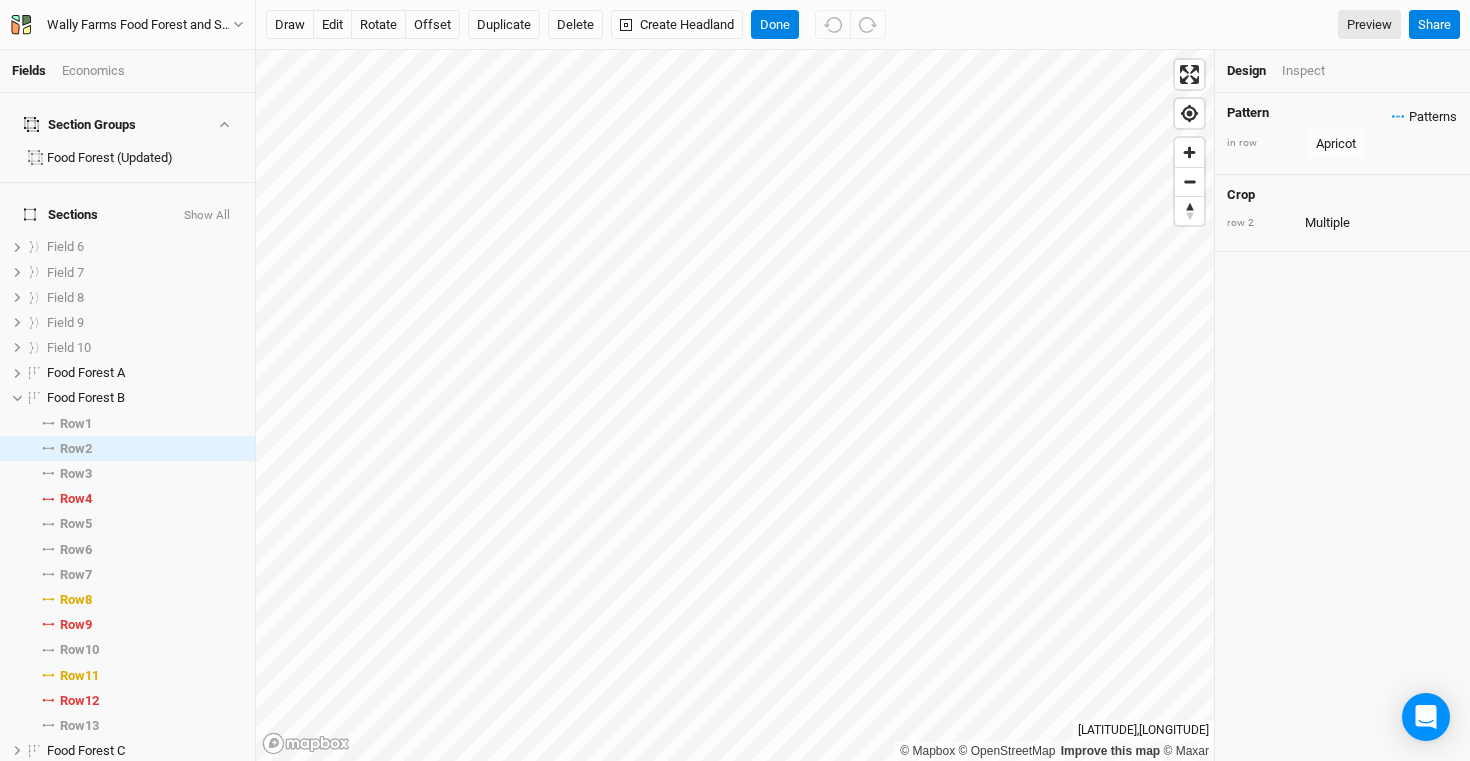 click on "Patterns" at bounding box center [1424, 117] 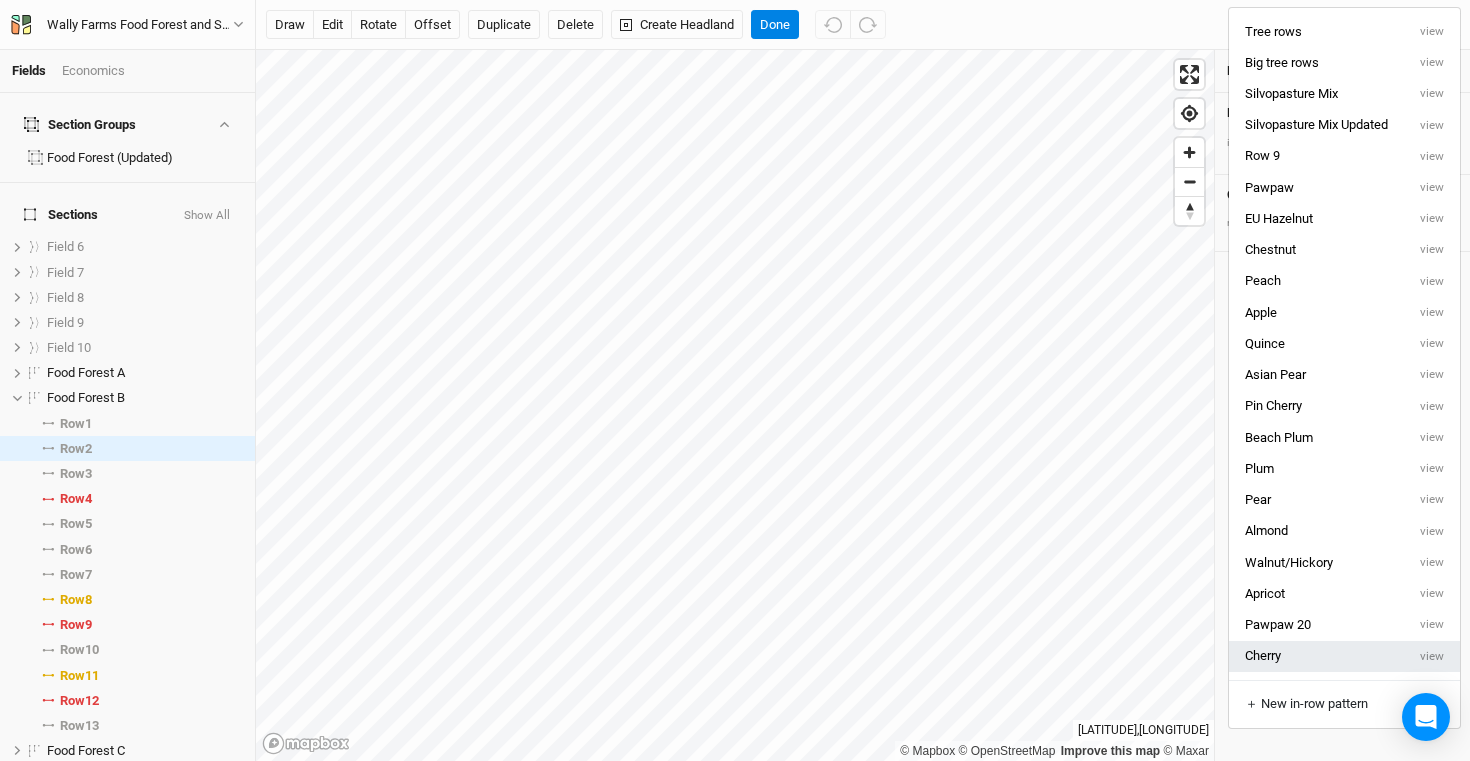 click on "Cherry" at bounding box center (1317, 656) 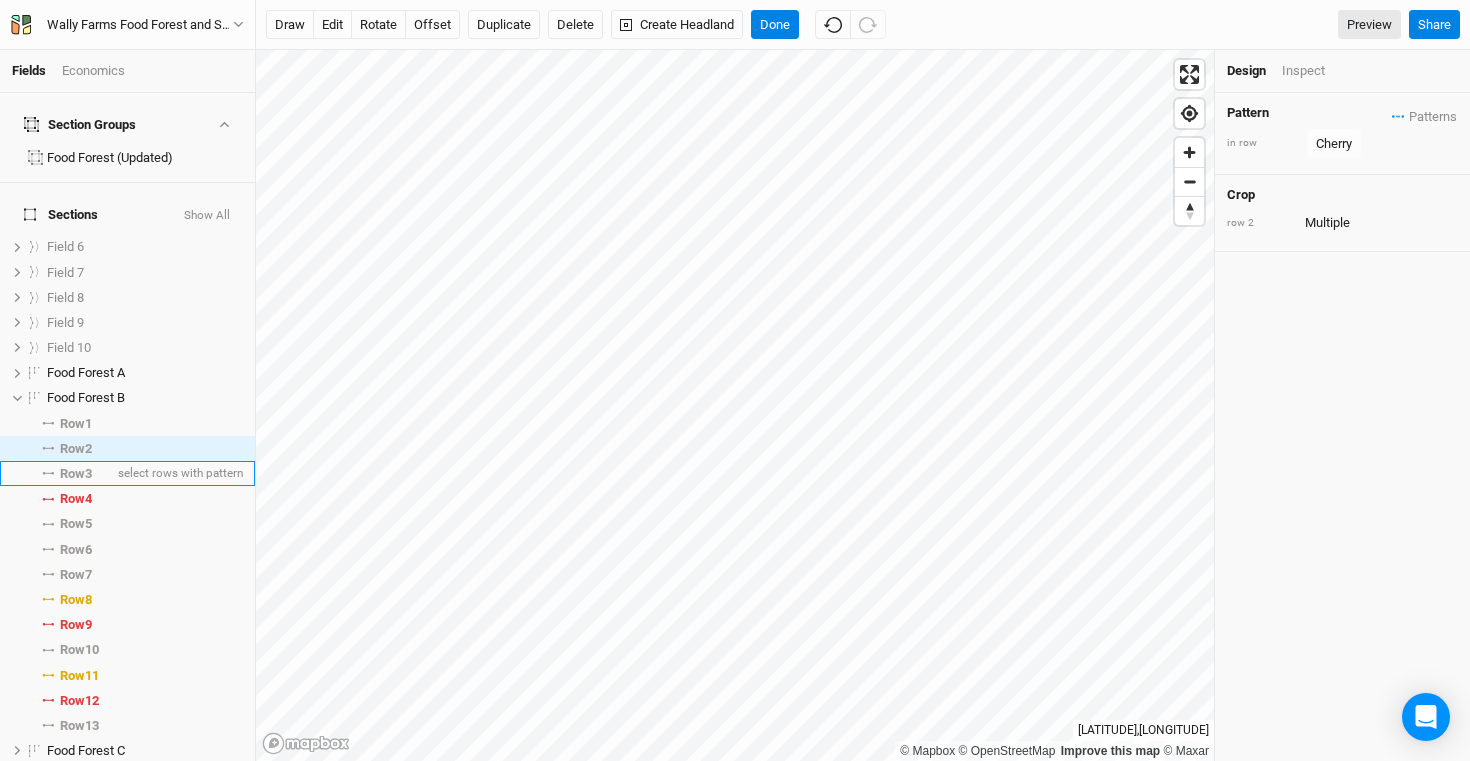 click on "Row  3" at bounding box center (76, 474) 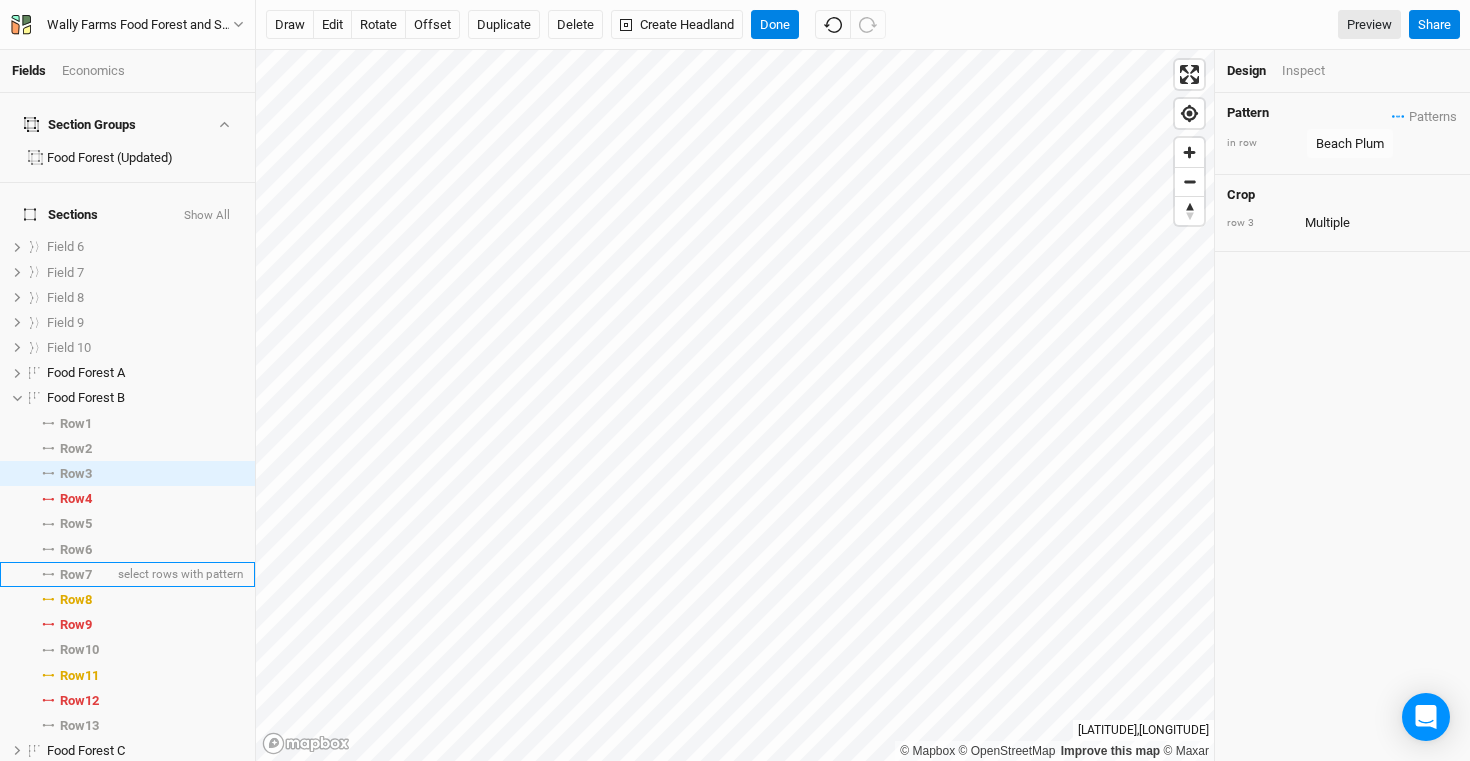 click on "Row  7" at bounding box center [76, 575] 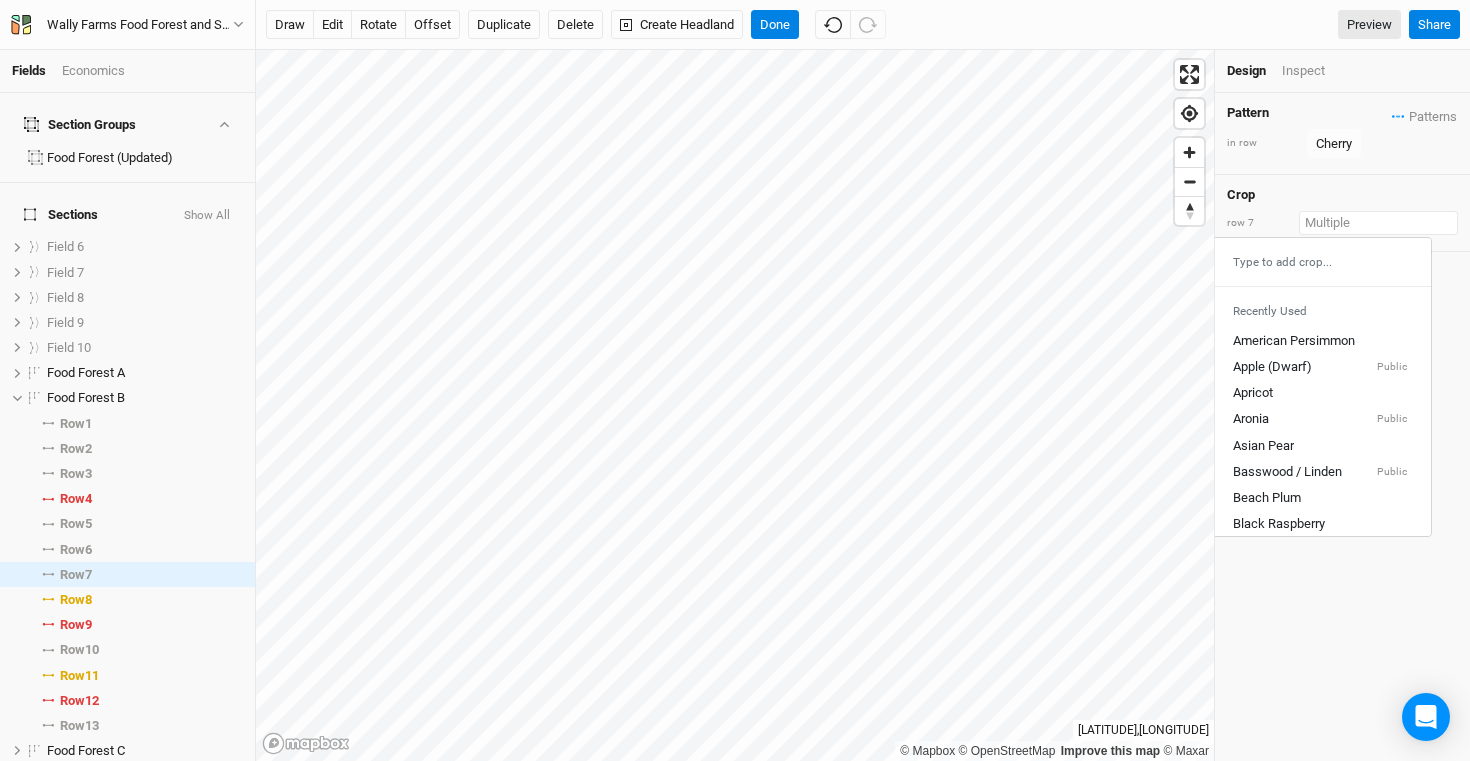 click at bounding box center [1378, 223] 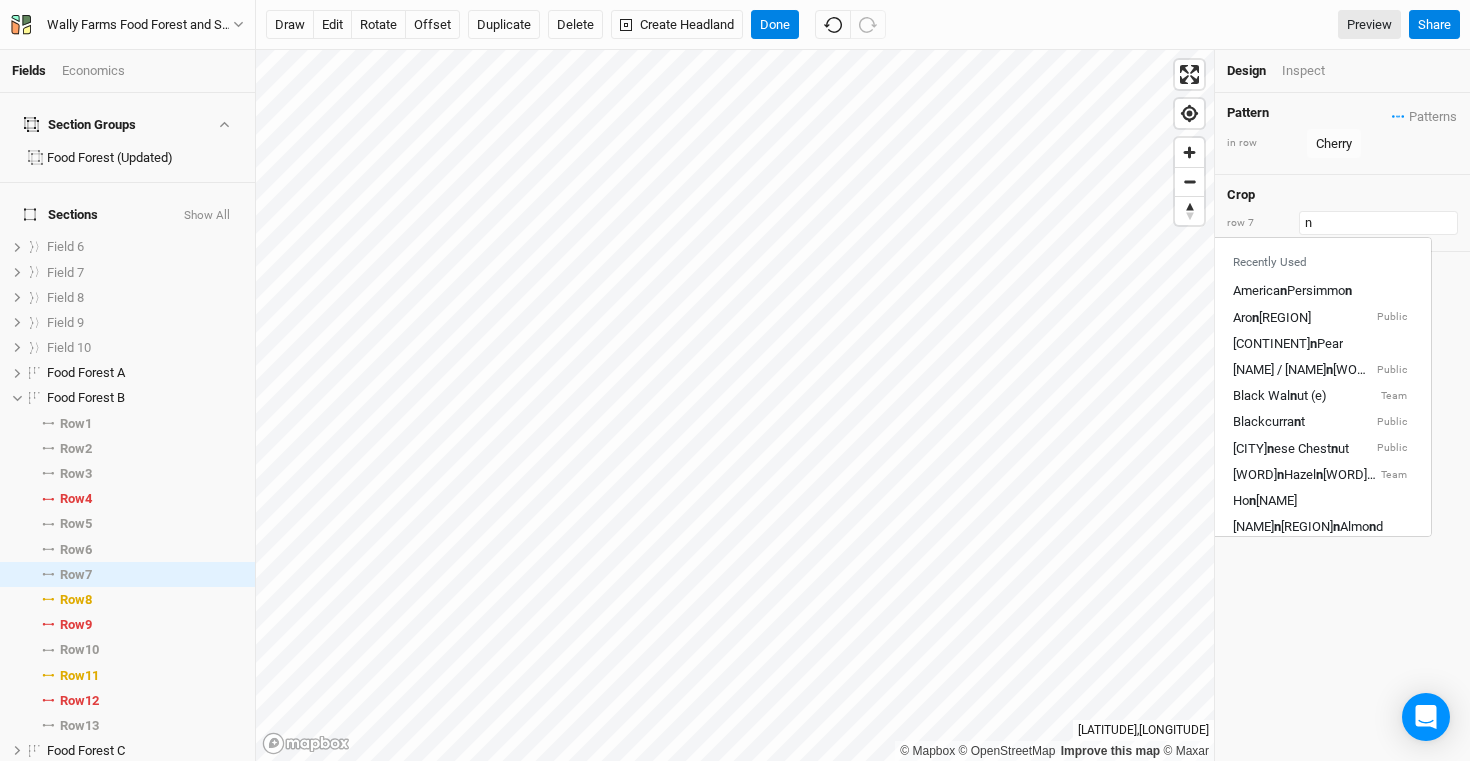 type on "na" 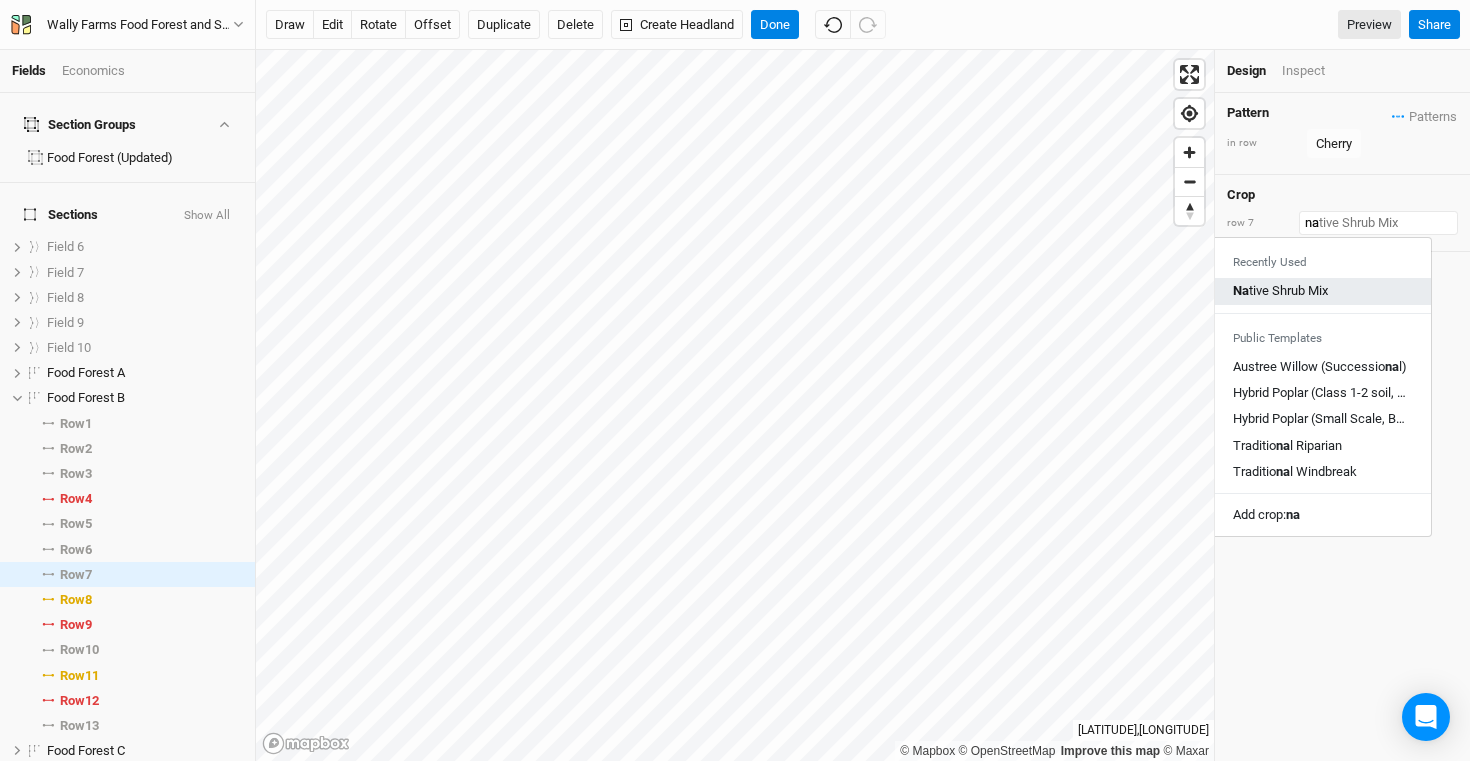 click on "Na tive Shrub Mix" at bounding box center [1320, 291] 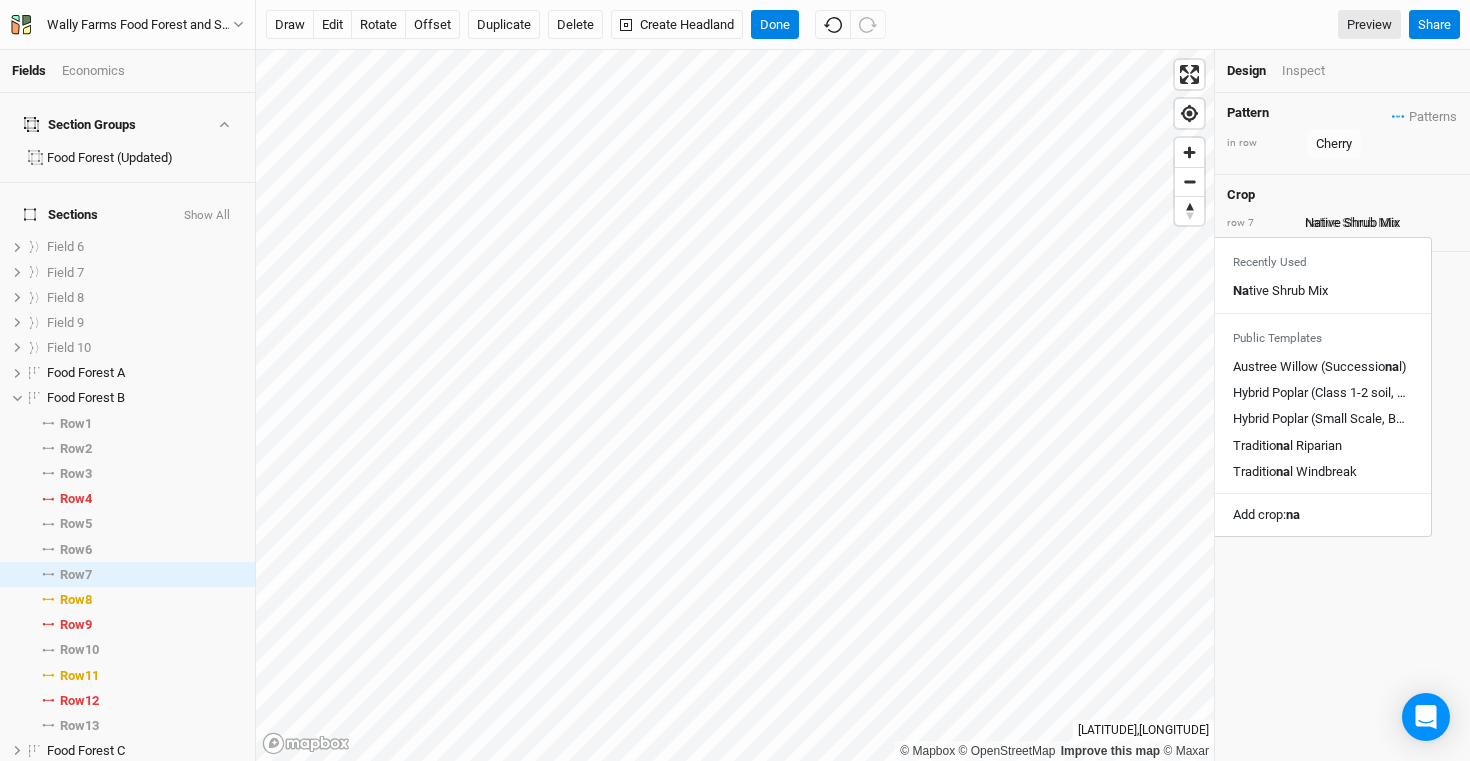type 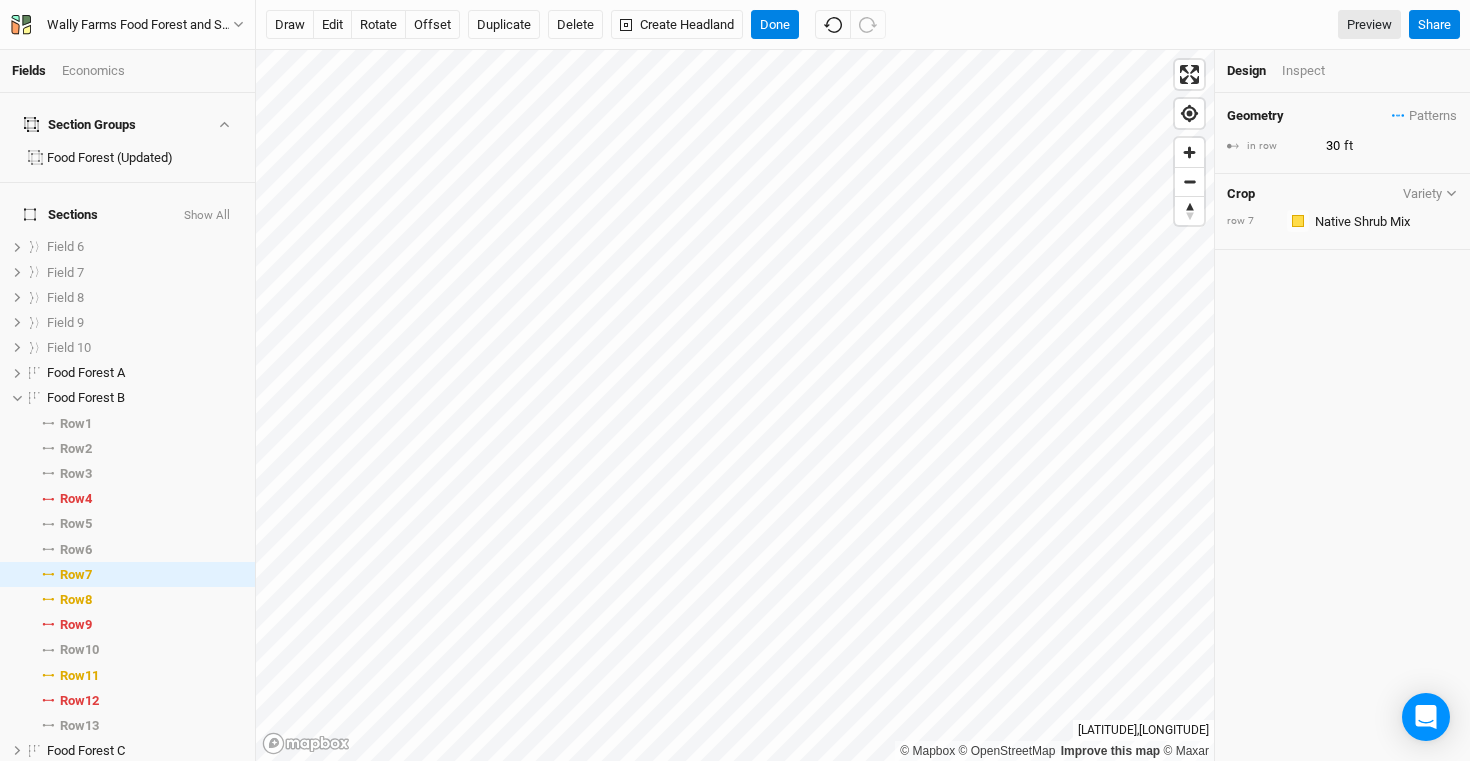 drag, startPoint x: 1357, startPoint y: 119, endPoint x: 1353, endPoint y: 129, distance: 10.770329 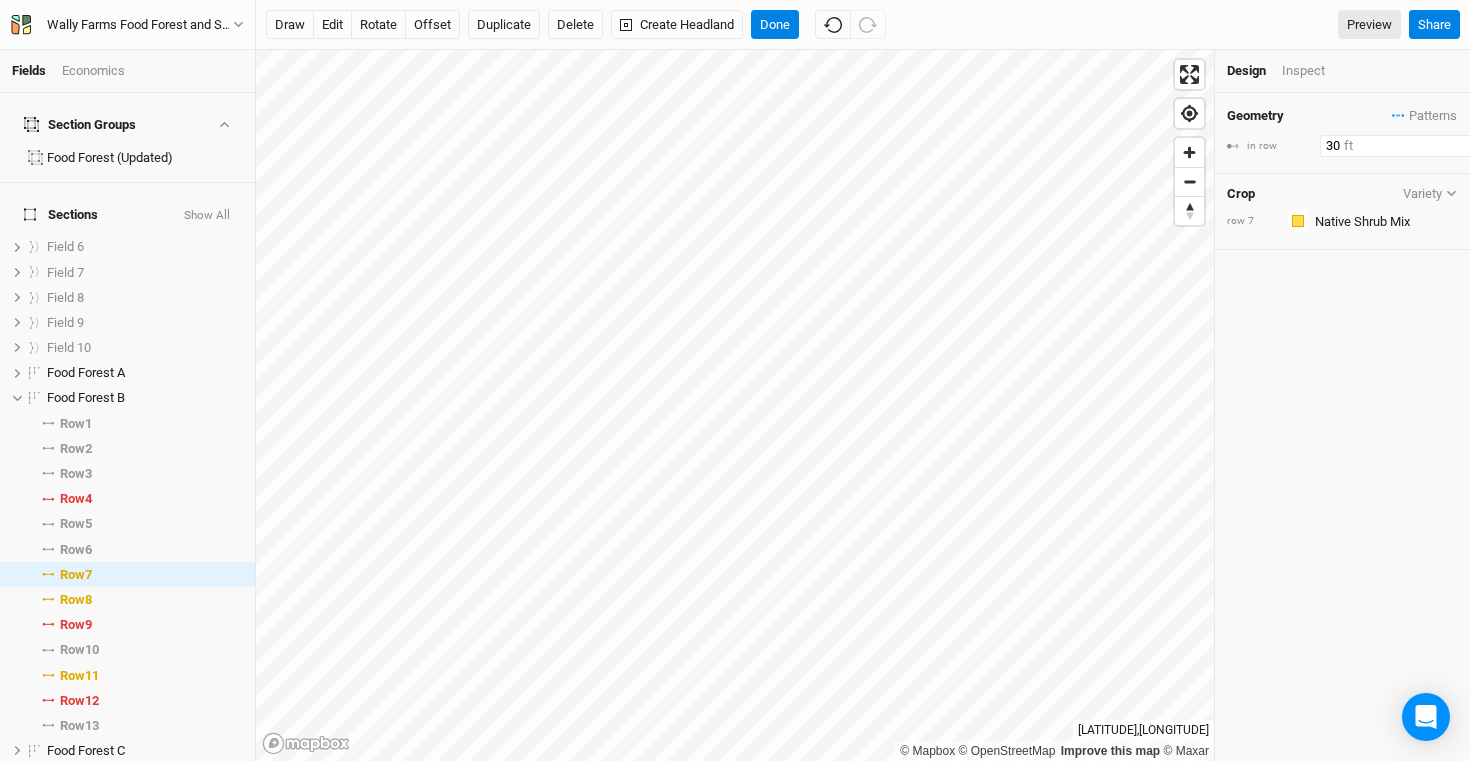 drag, startPoint x: 1353, startPoint y: 141, endPoint x: 1288, endPoint y: 135, distance: 65.27634 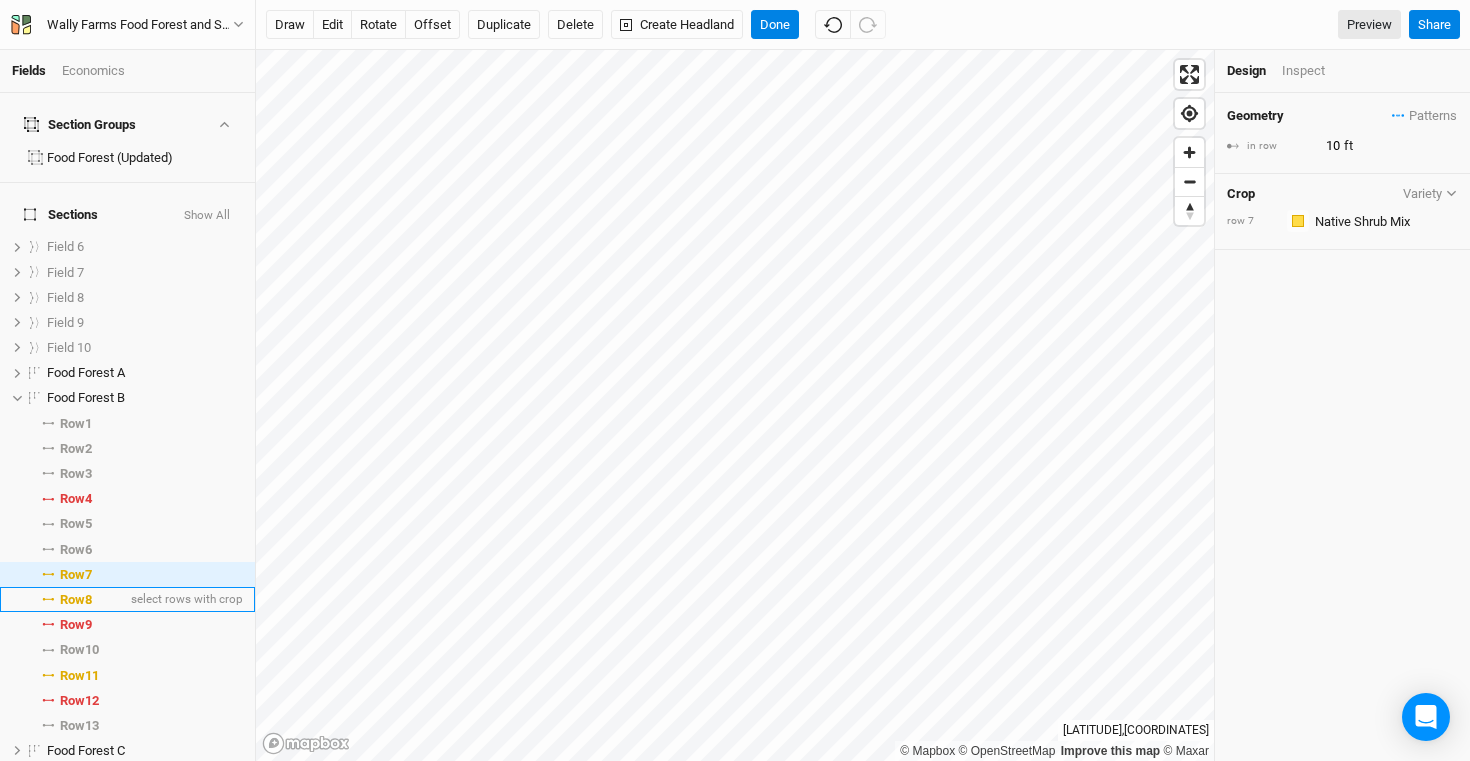 click on "Row  8" at bounding box center [76, 600] 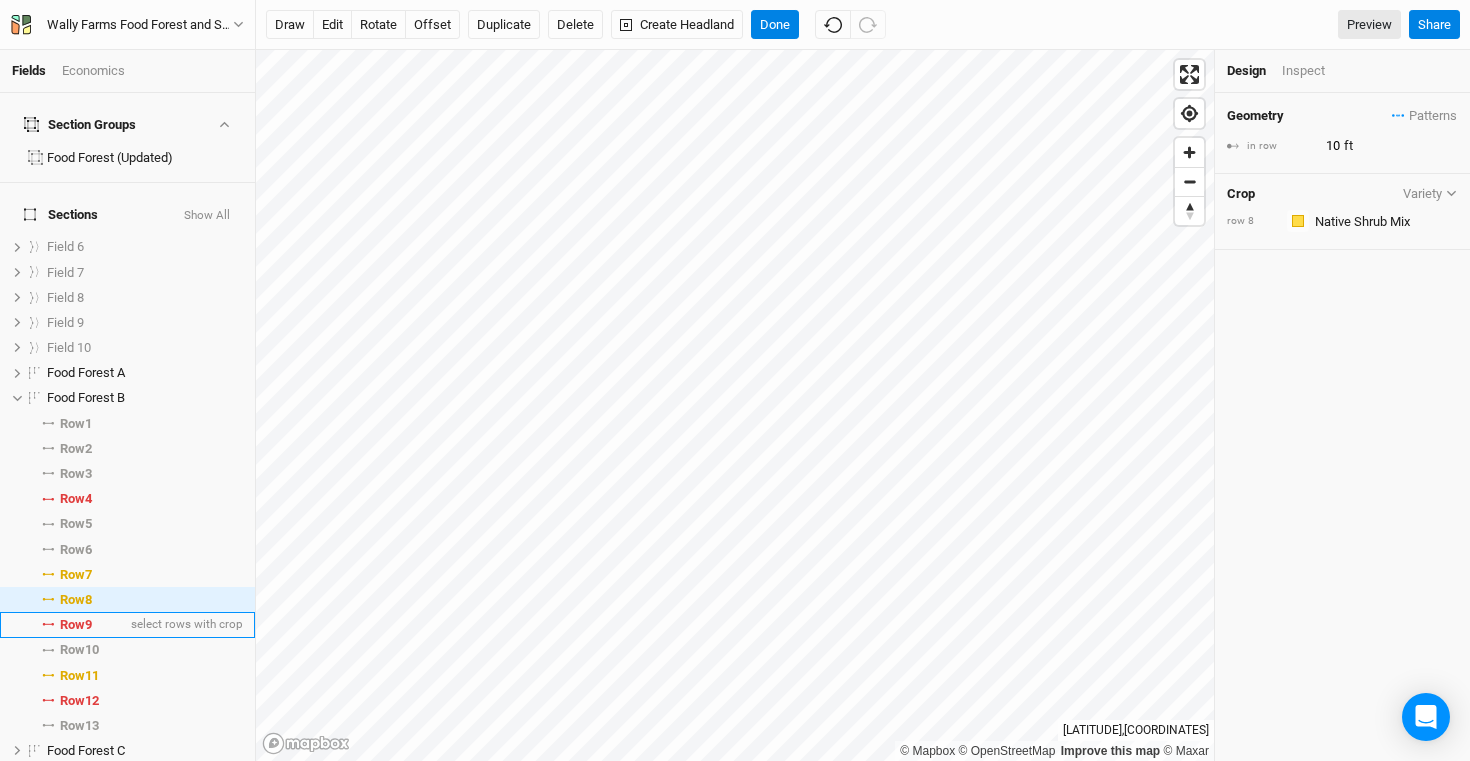click on "Row  9" at bounding box center (76, 625) 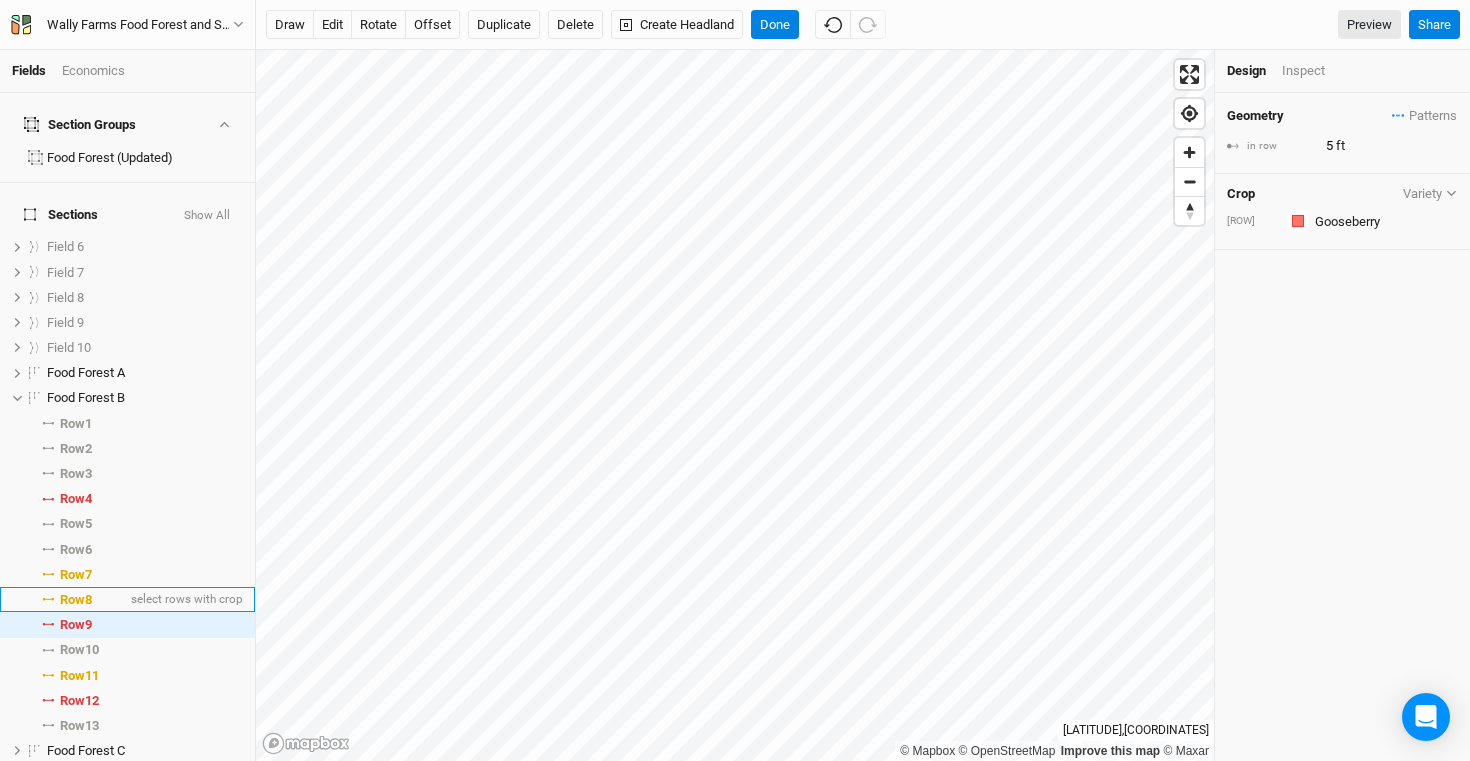 click on "Row  8" at bounding box center (76, 600) 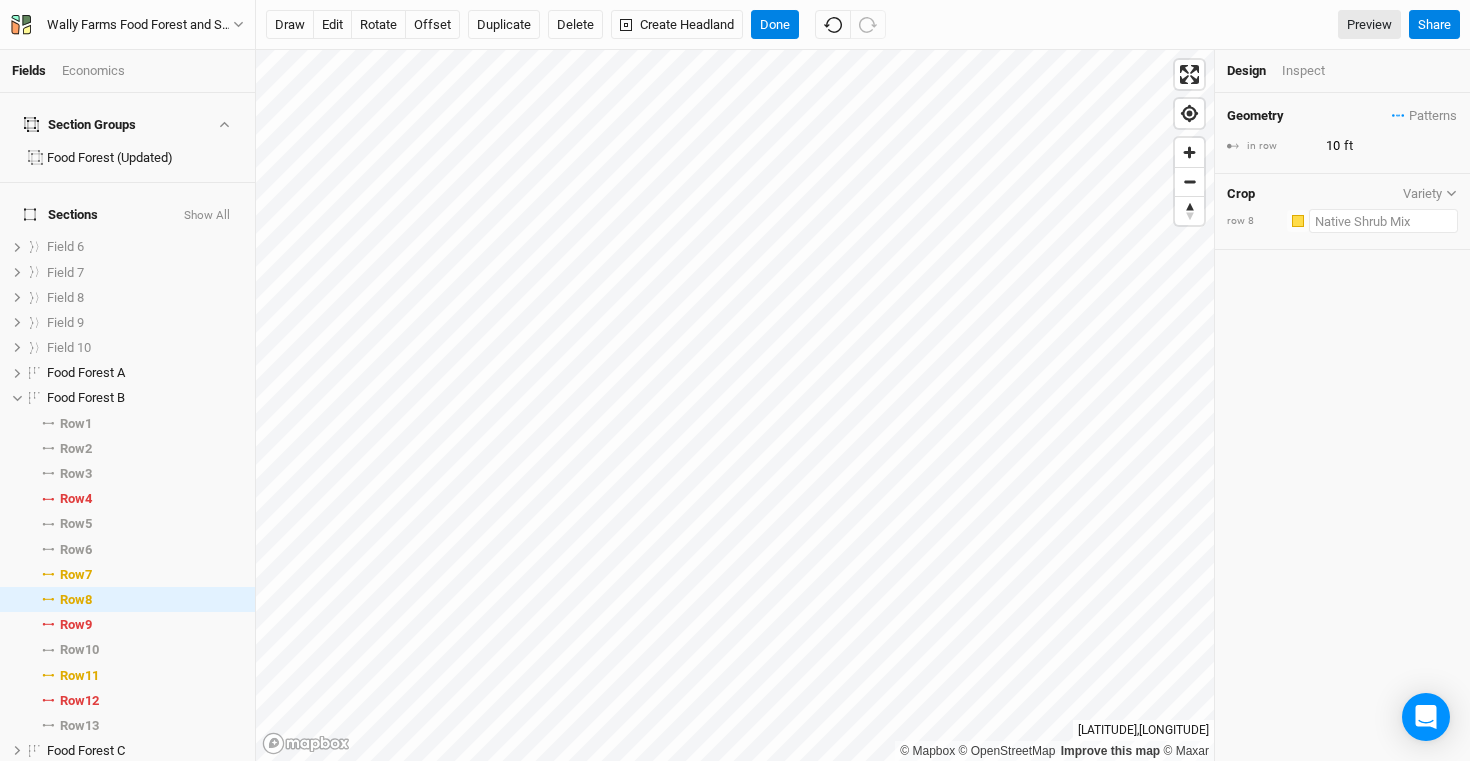 click at bounding box center [1383, 221] 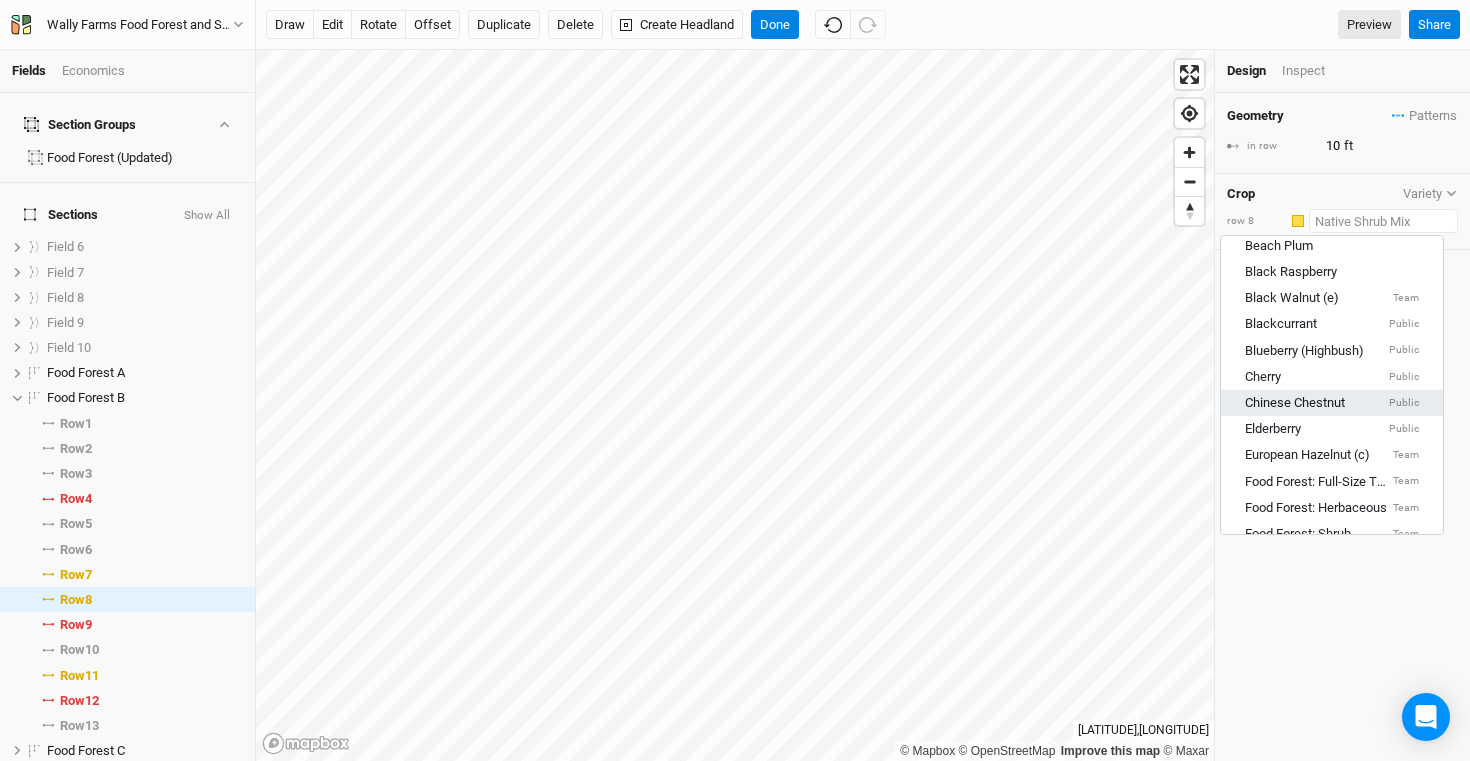 scroll, scrollTop: 361, scrollLeft: 0, axis: vertical 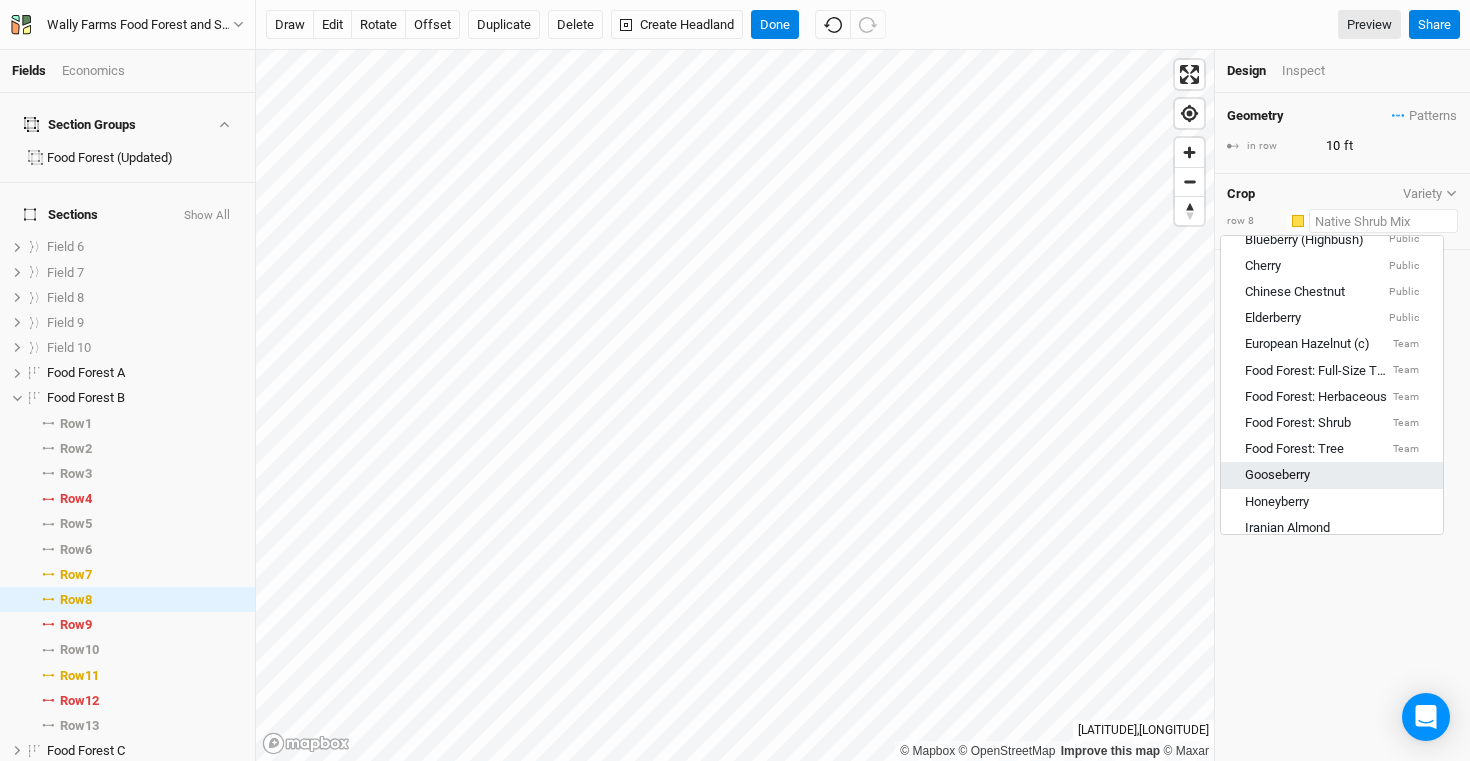 click on "Gooseberry" at bounding box center [1332, 476] 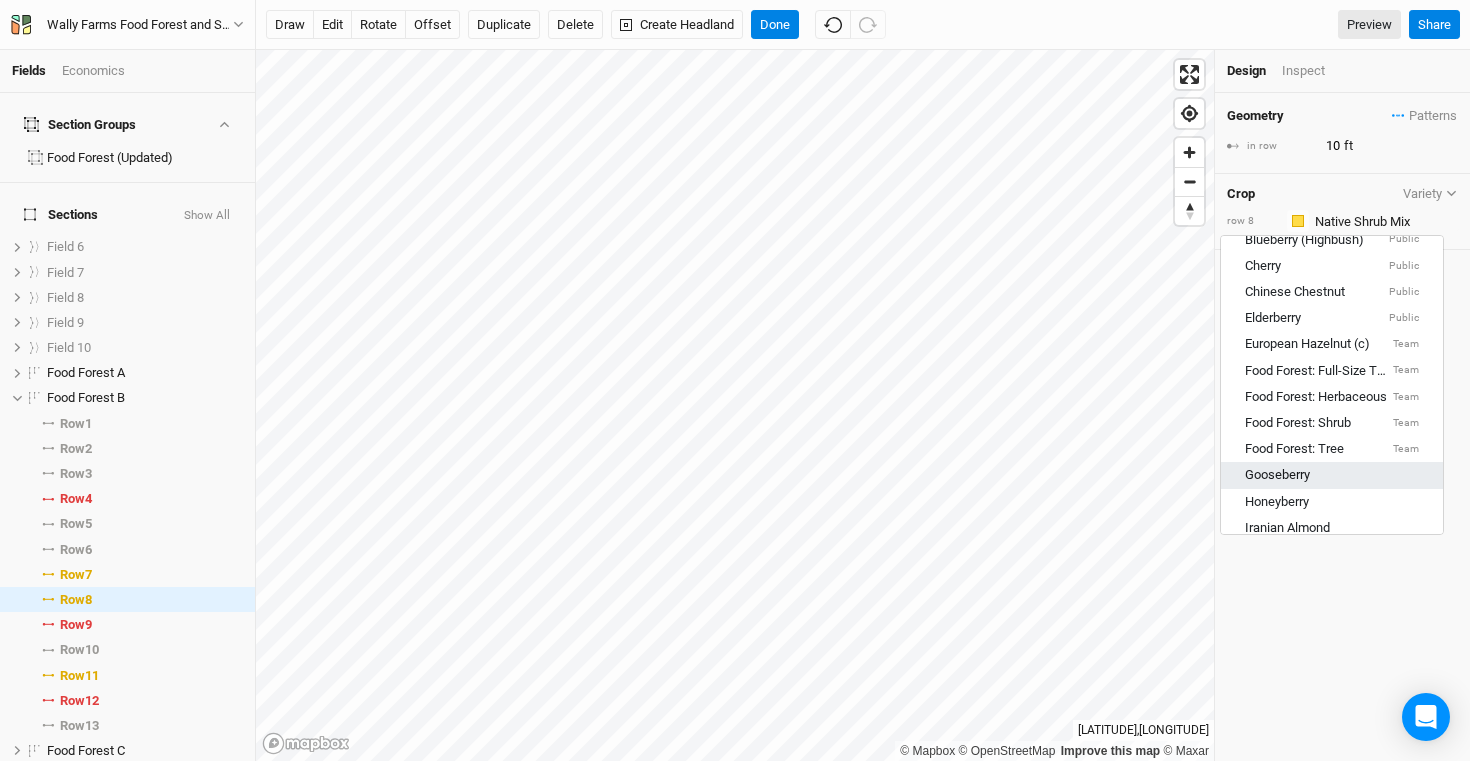 type on "30" 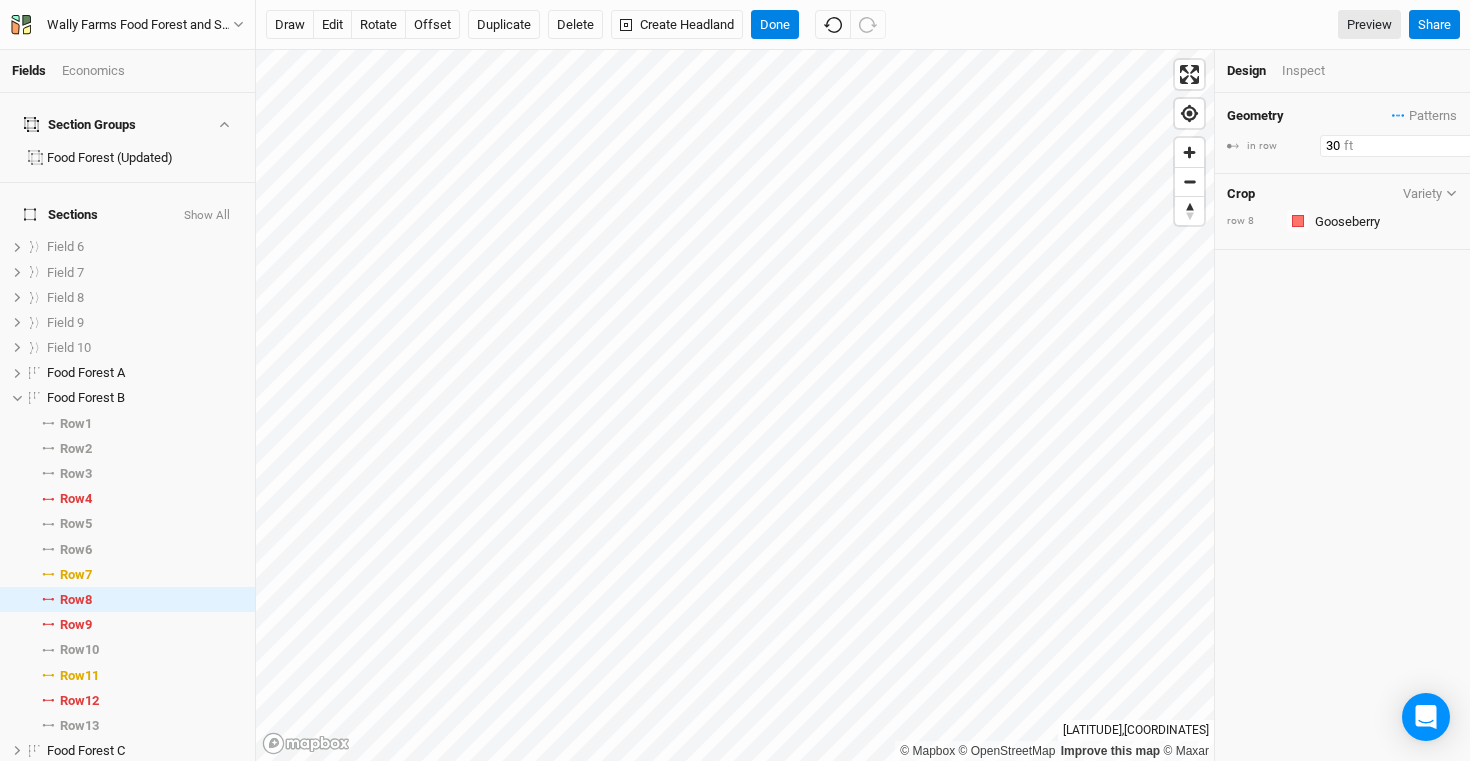 drag, startPoint x: 1344, startPoint y: 146, endPoint x: 1321, endPoint y: 146, distance: 23 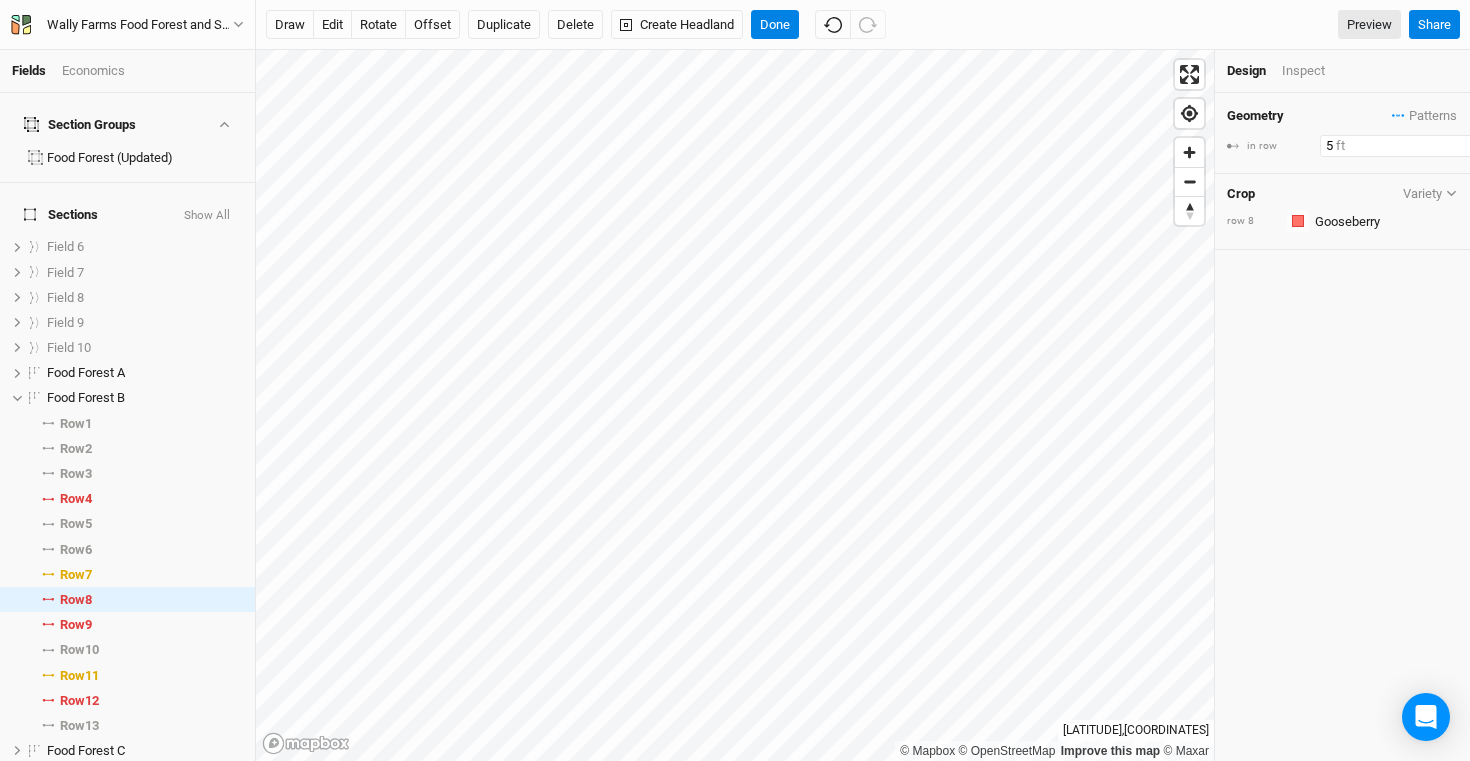 type on "5" 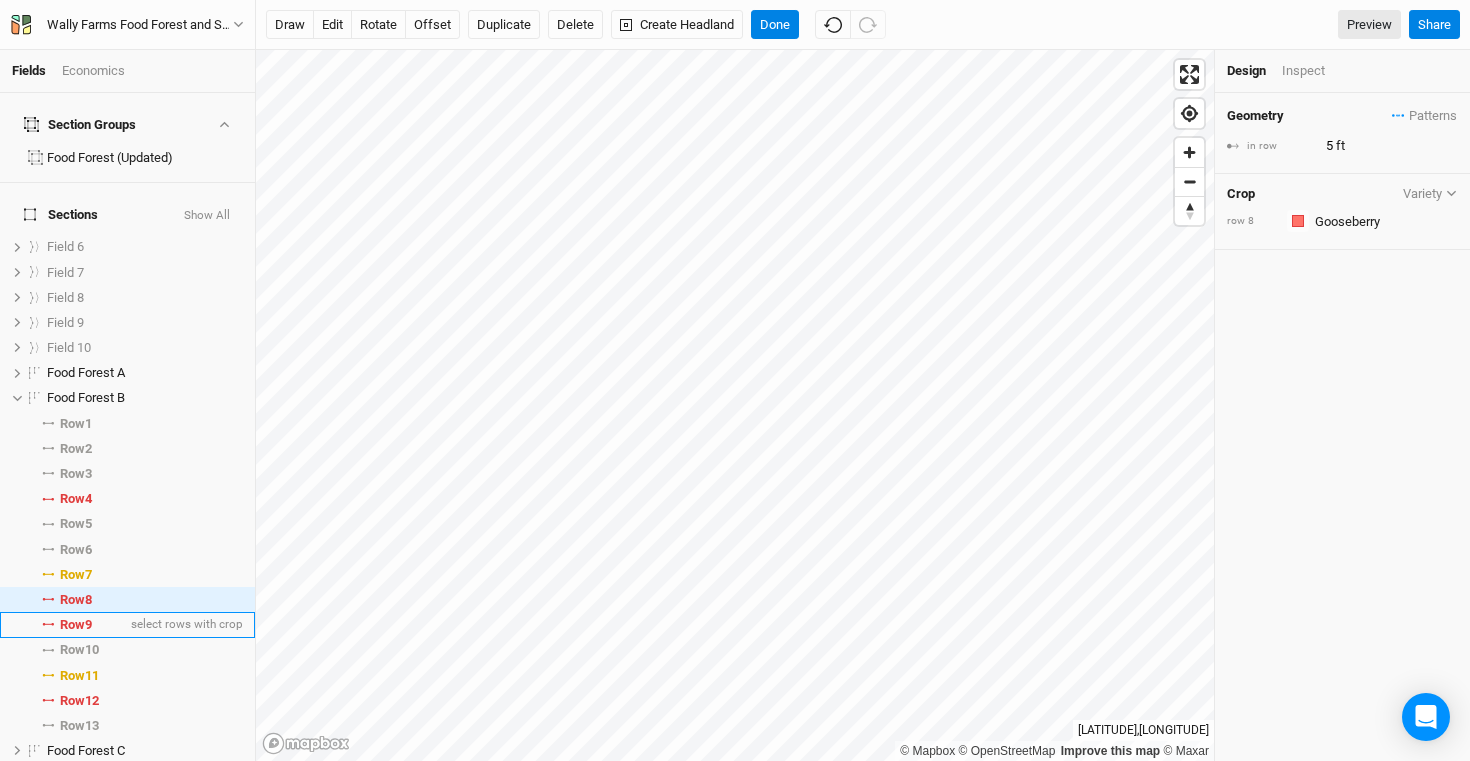click on "Row  9" at bounding box center (76, 625) 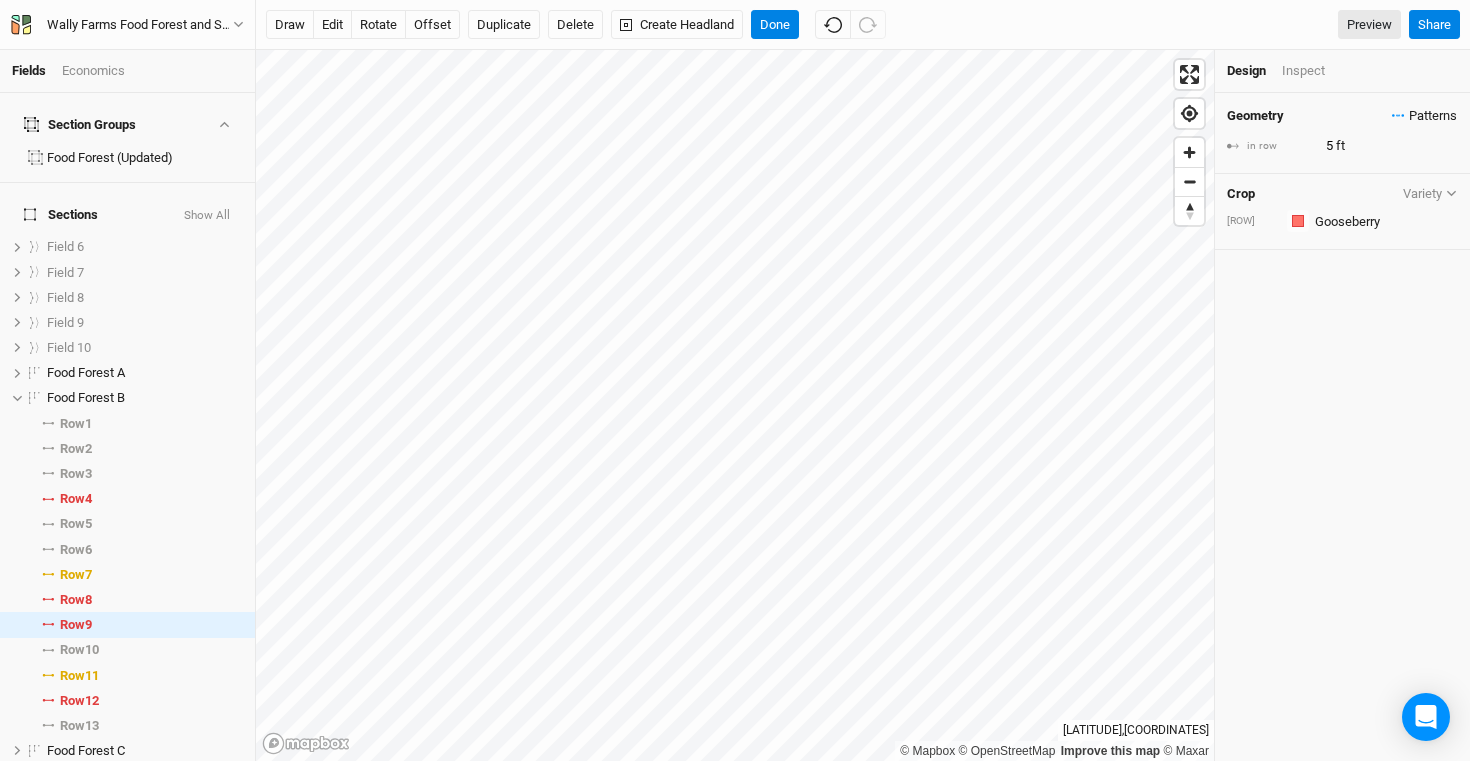 click on "Patterns" at bounding box center (1424, 116) 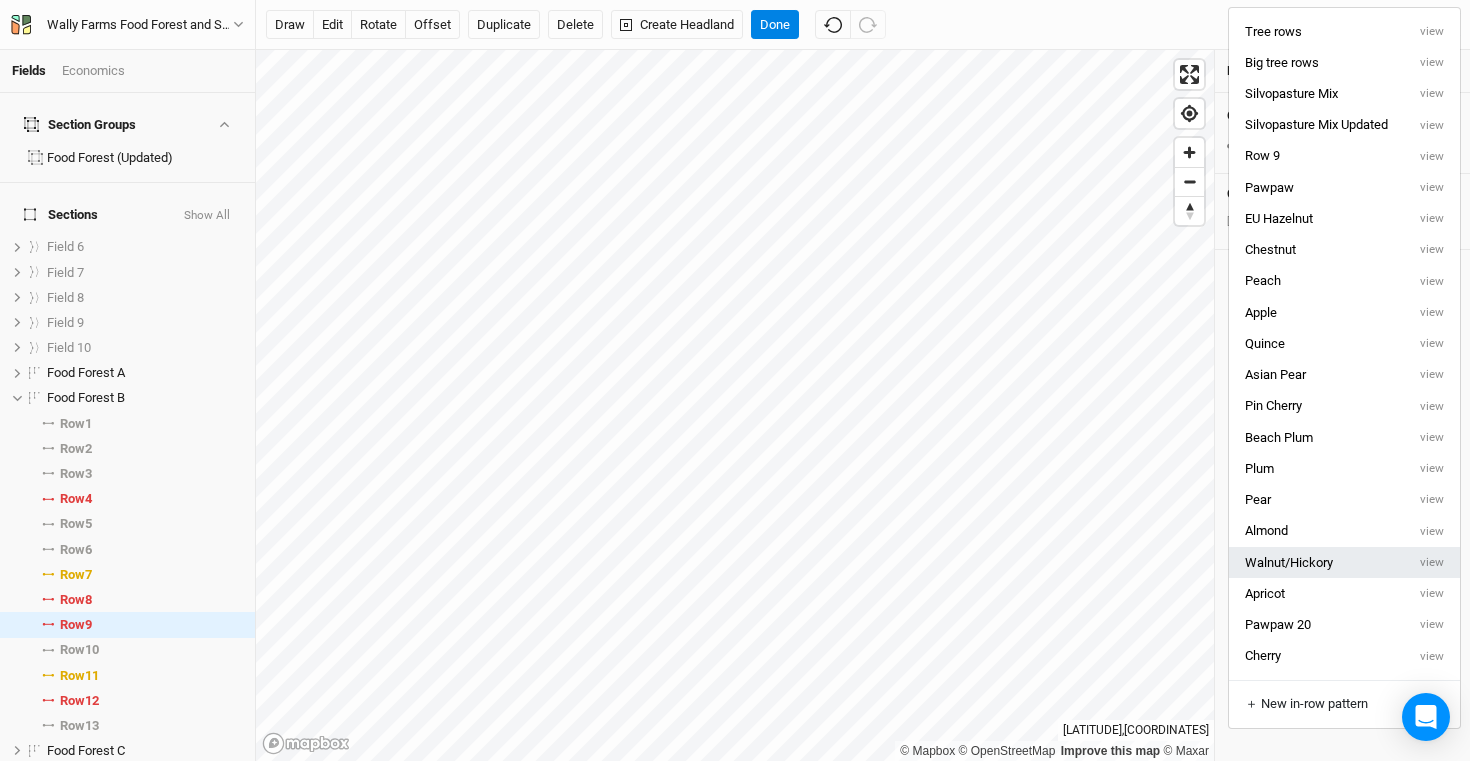 click on "Walnut/Hickory" at bounding box center [1317, 562] 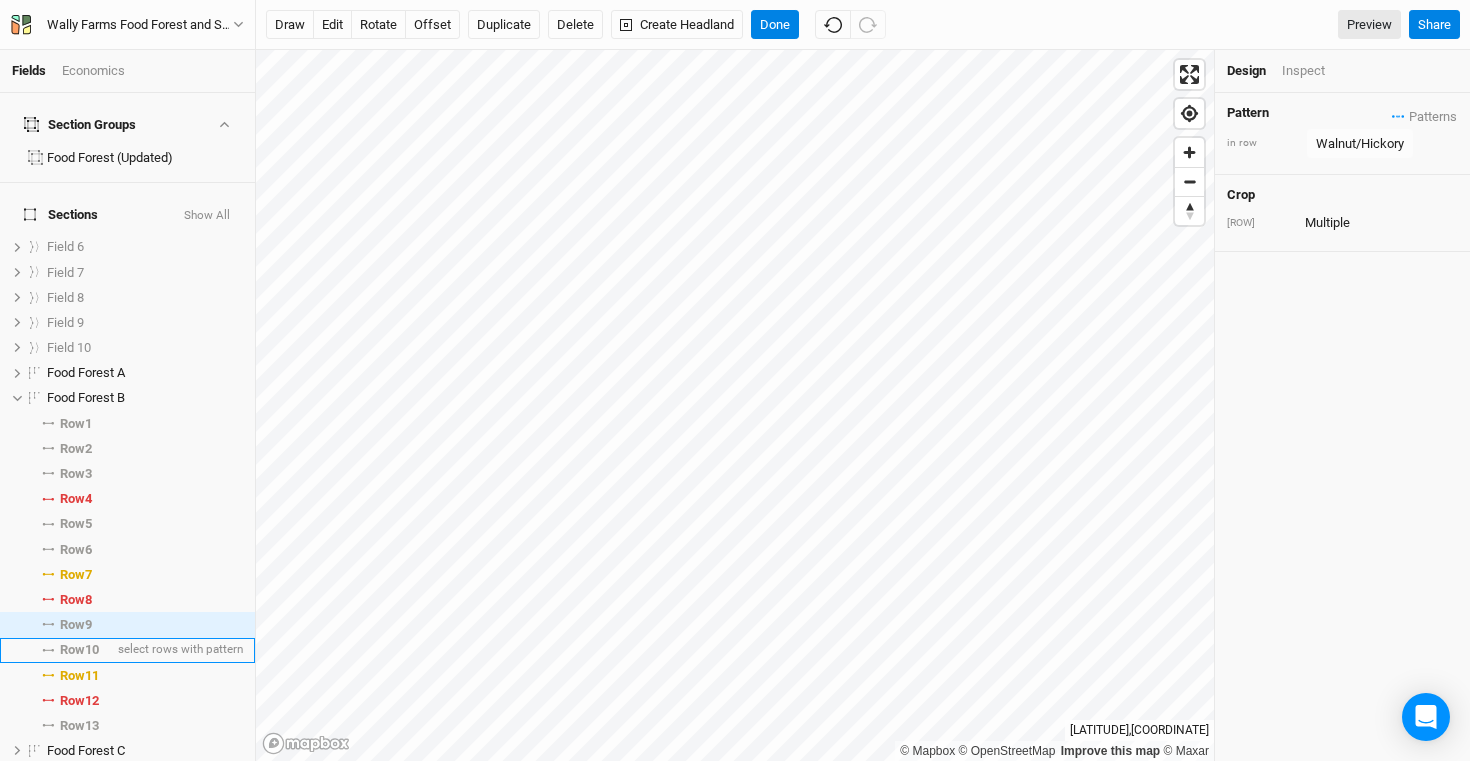 click on "Row  10" at bounding box center (79, 650) 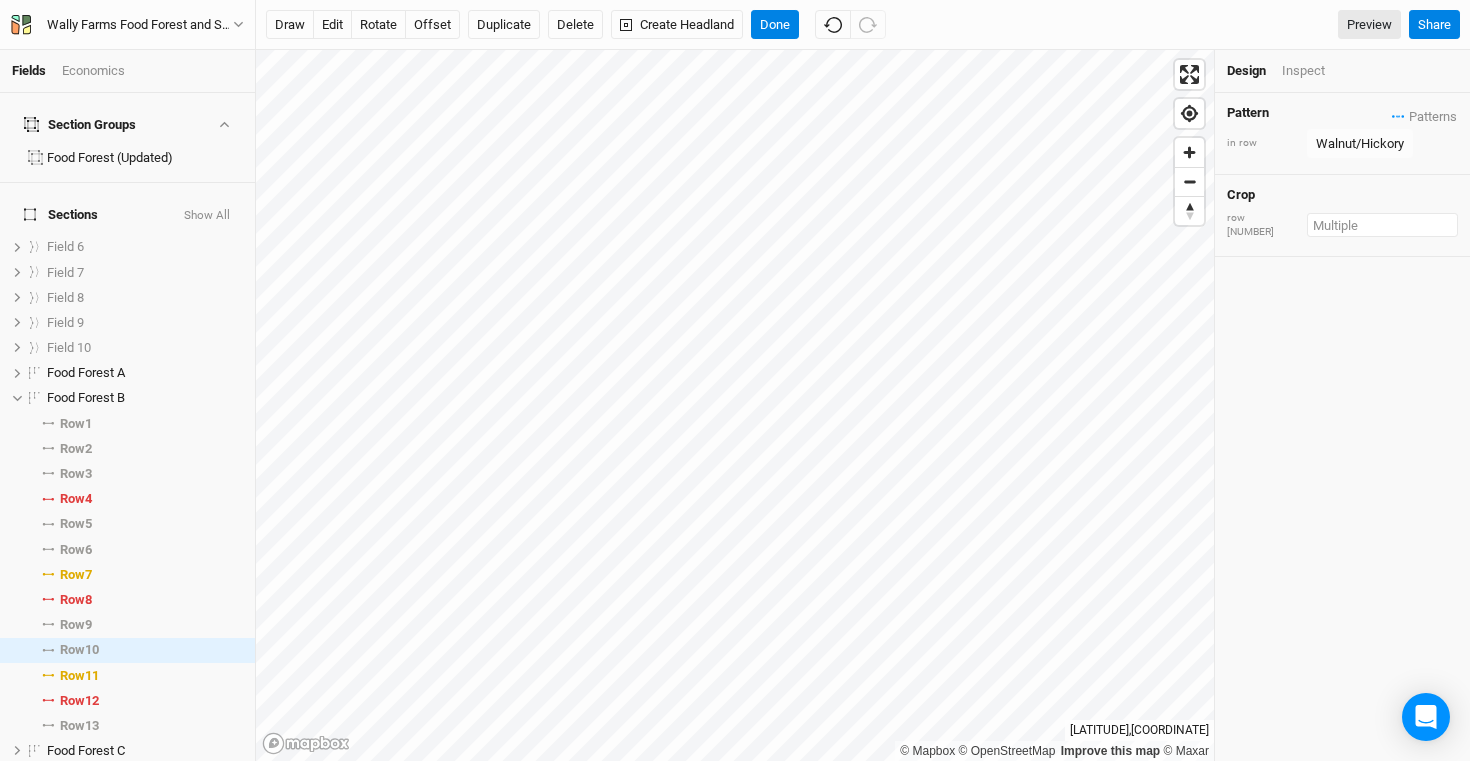 click at bounding box center (1382, 225) 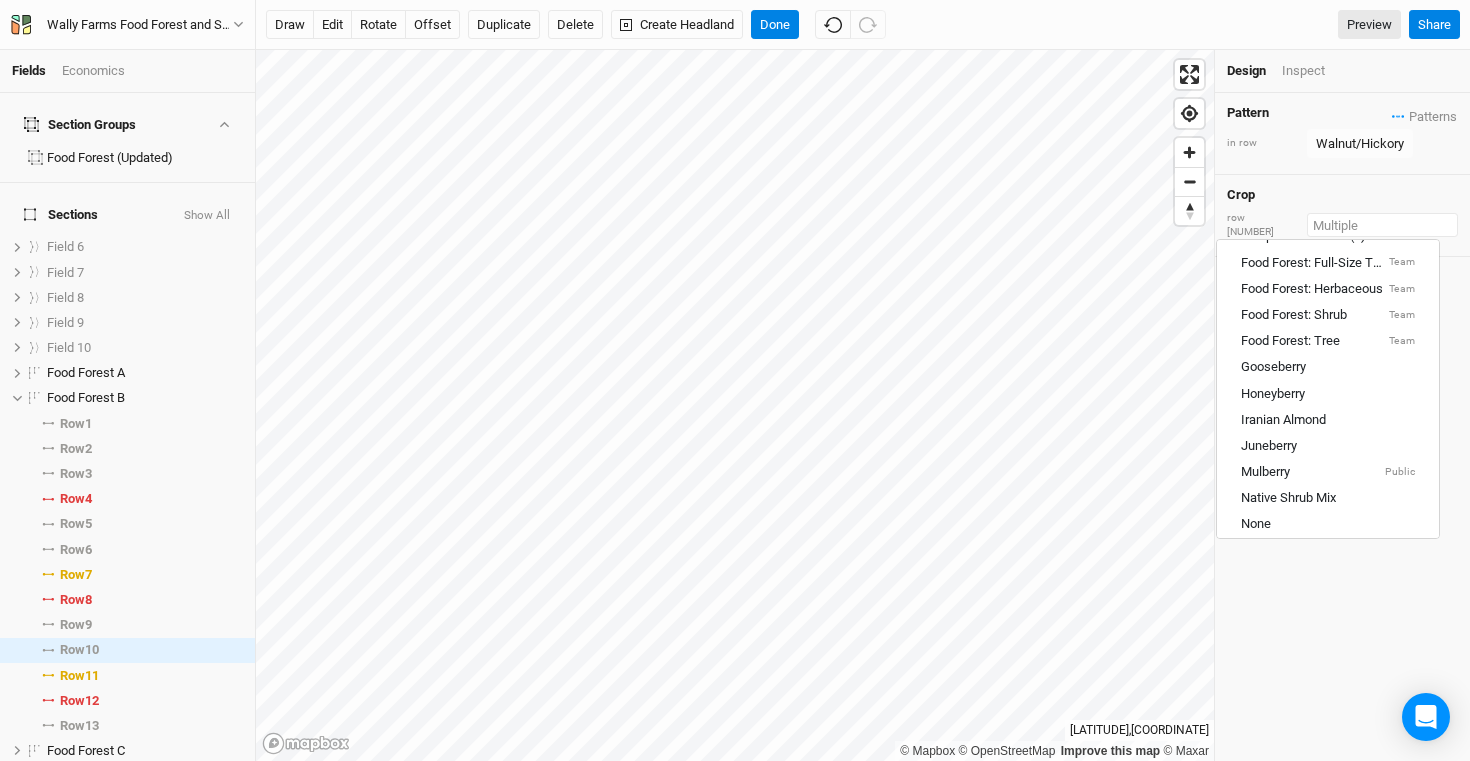 scroll, scrollTop: 518, scrollLeft: 0, axis: vertical 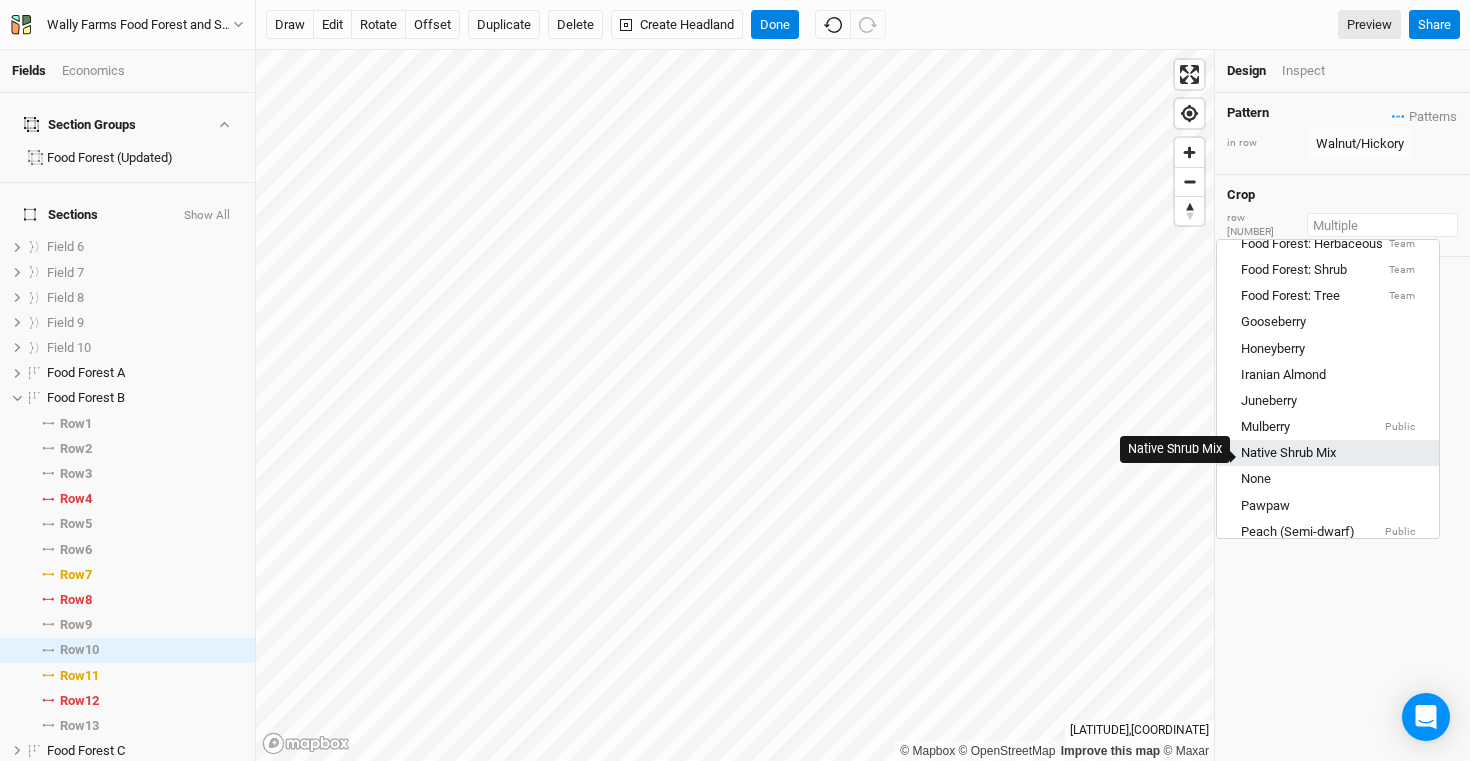 click on "Native Shrub Mix" at bounding box center (1288, 454) 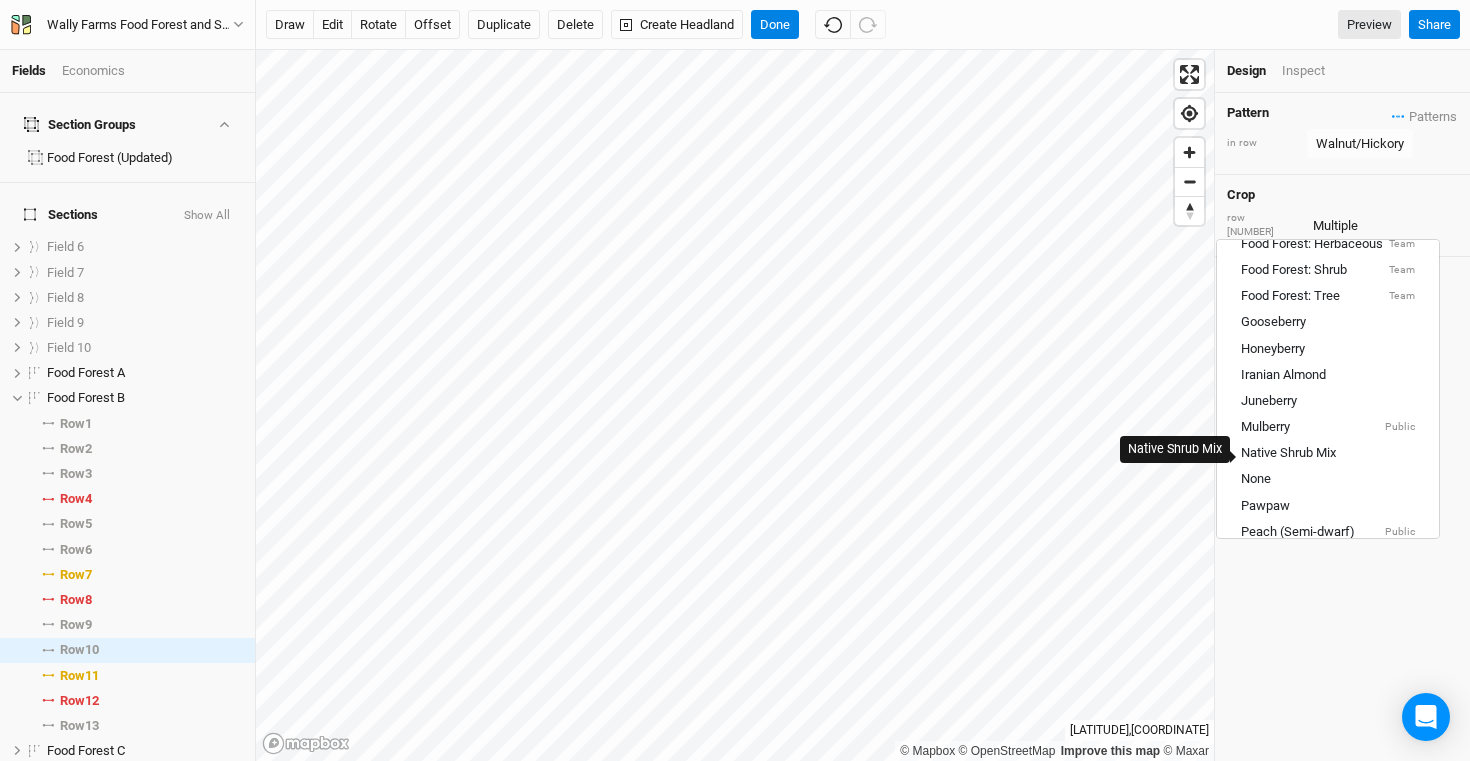 type 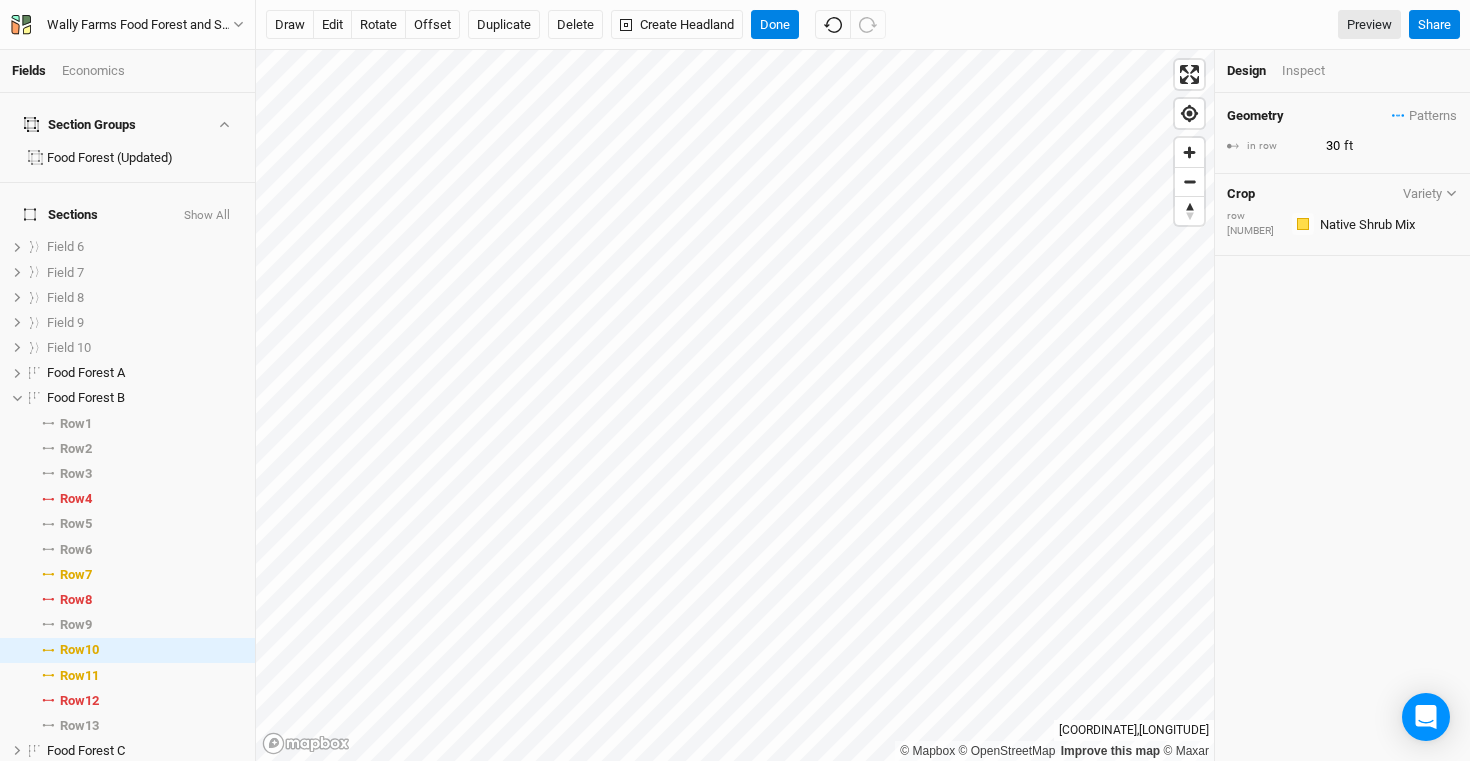 drag, startPoint x: 1329, startPoint y: 156, endPoint x: 1301, endPoint y: 142, distance: 31.304953 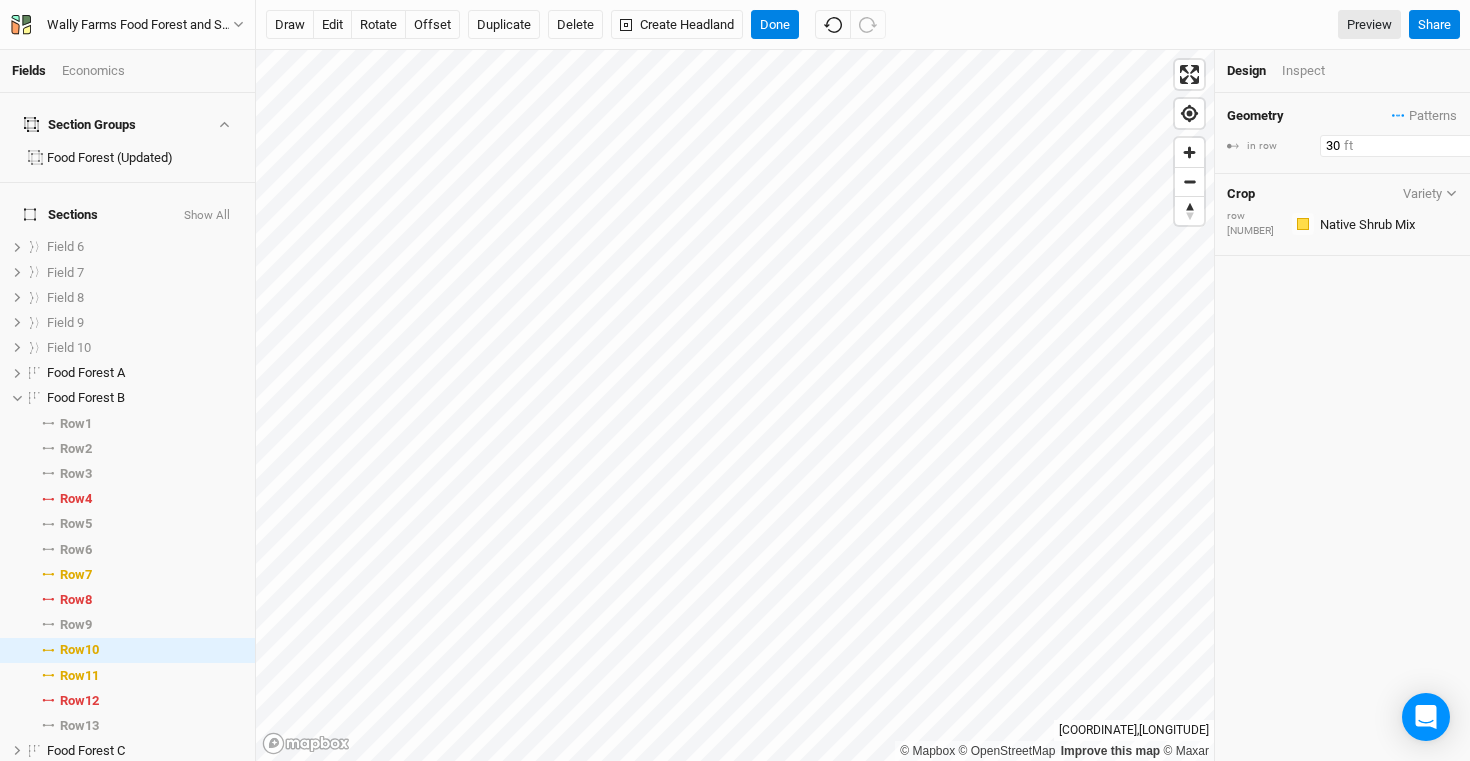 click on "30" at bounding box center (1407, 146) 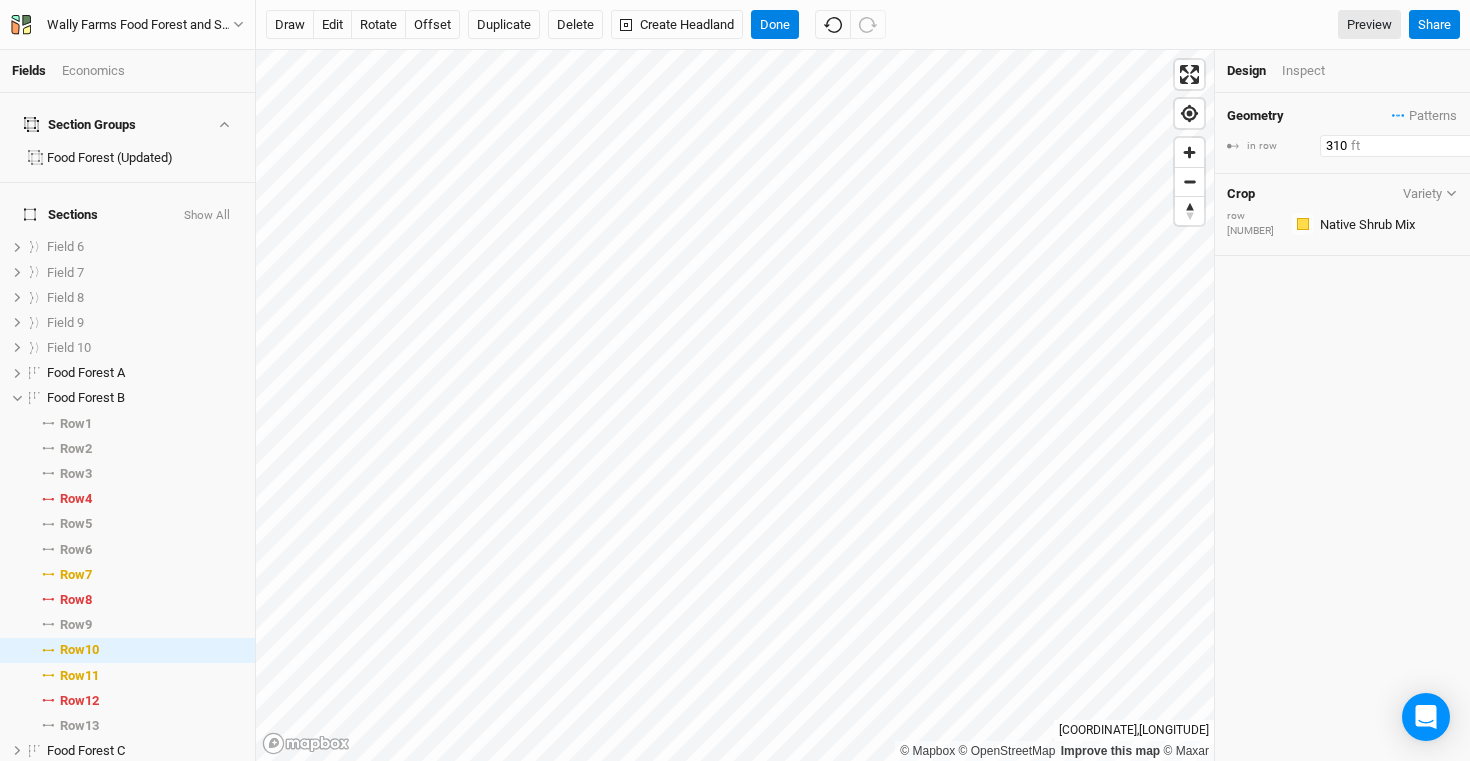 click on "310" at bounding box center (1407, 146) 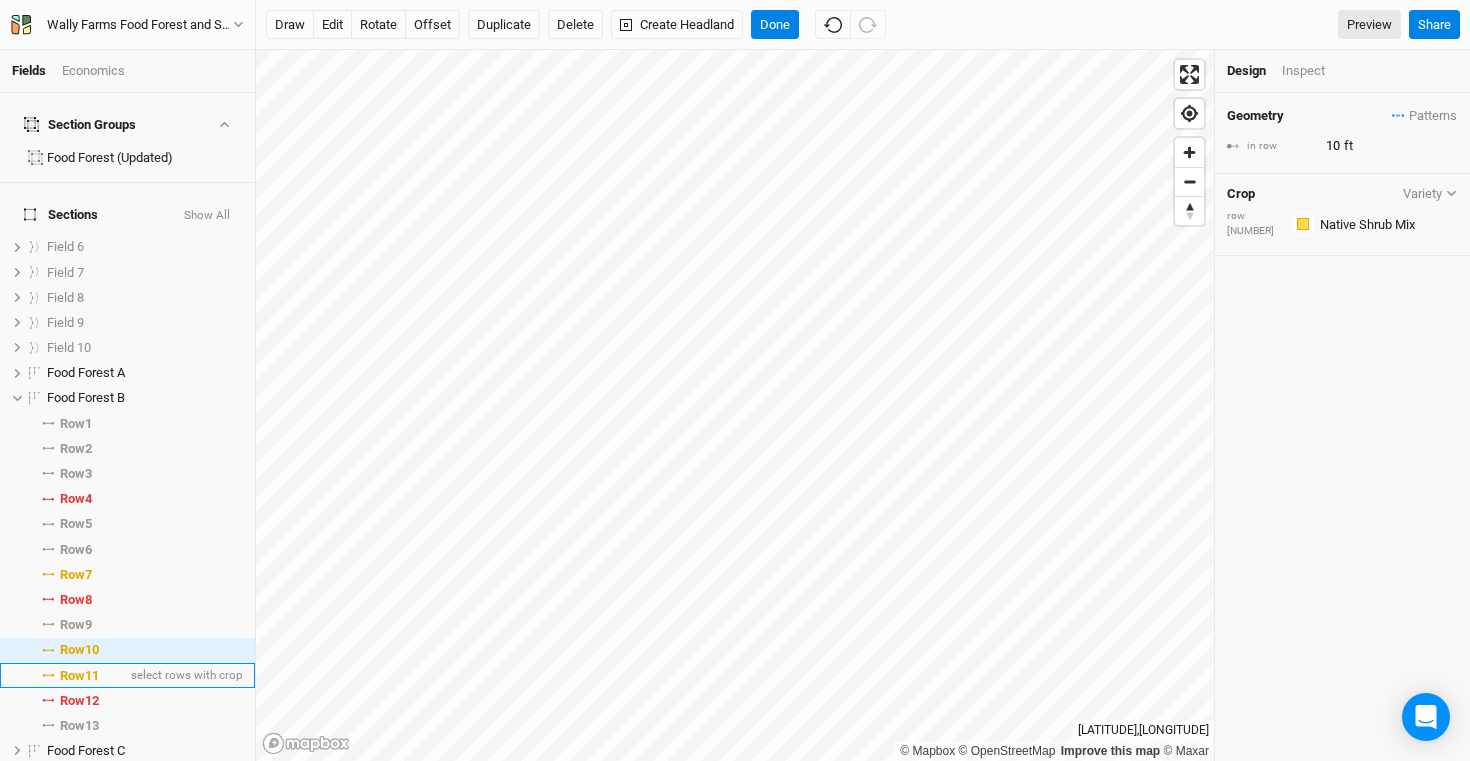 click on "Row  11" at bounding box center [79, 676] 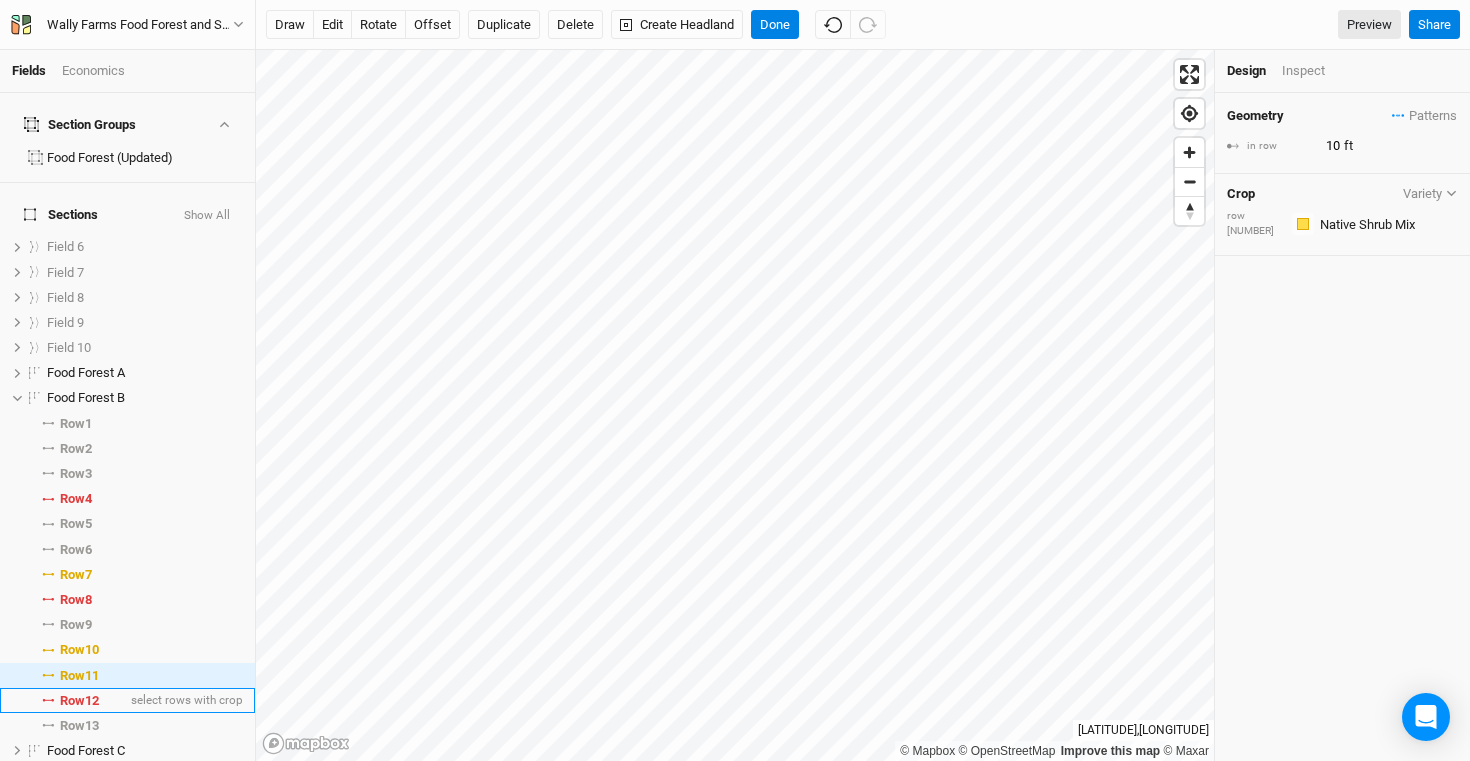 click on "Row  12" at bounding box center (79, 701) 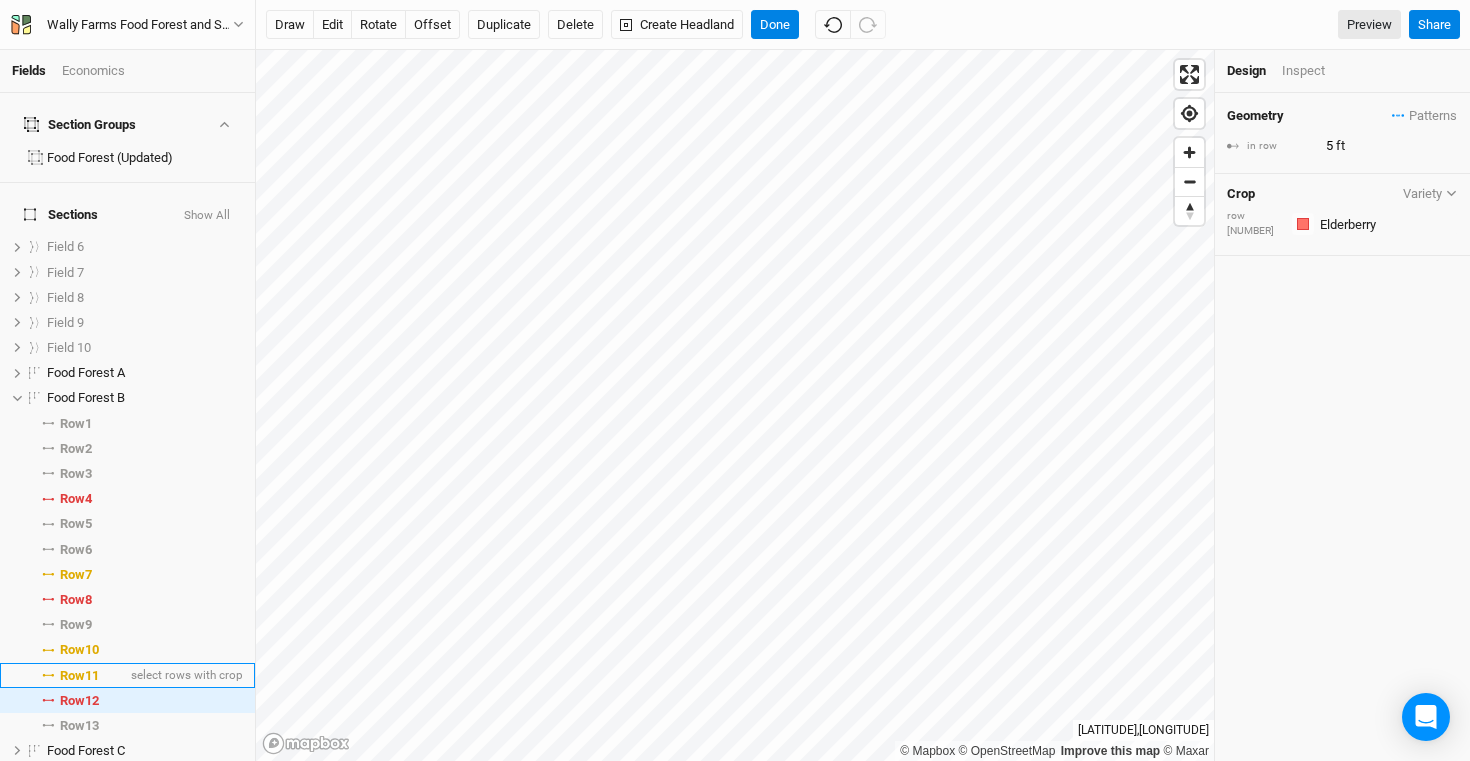 click on "Row  11" at bounding box center [79, 676] 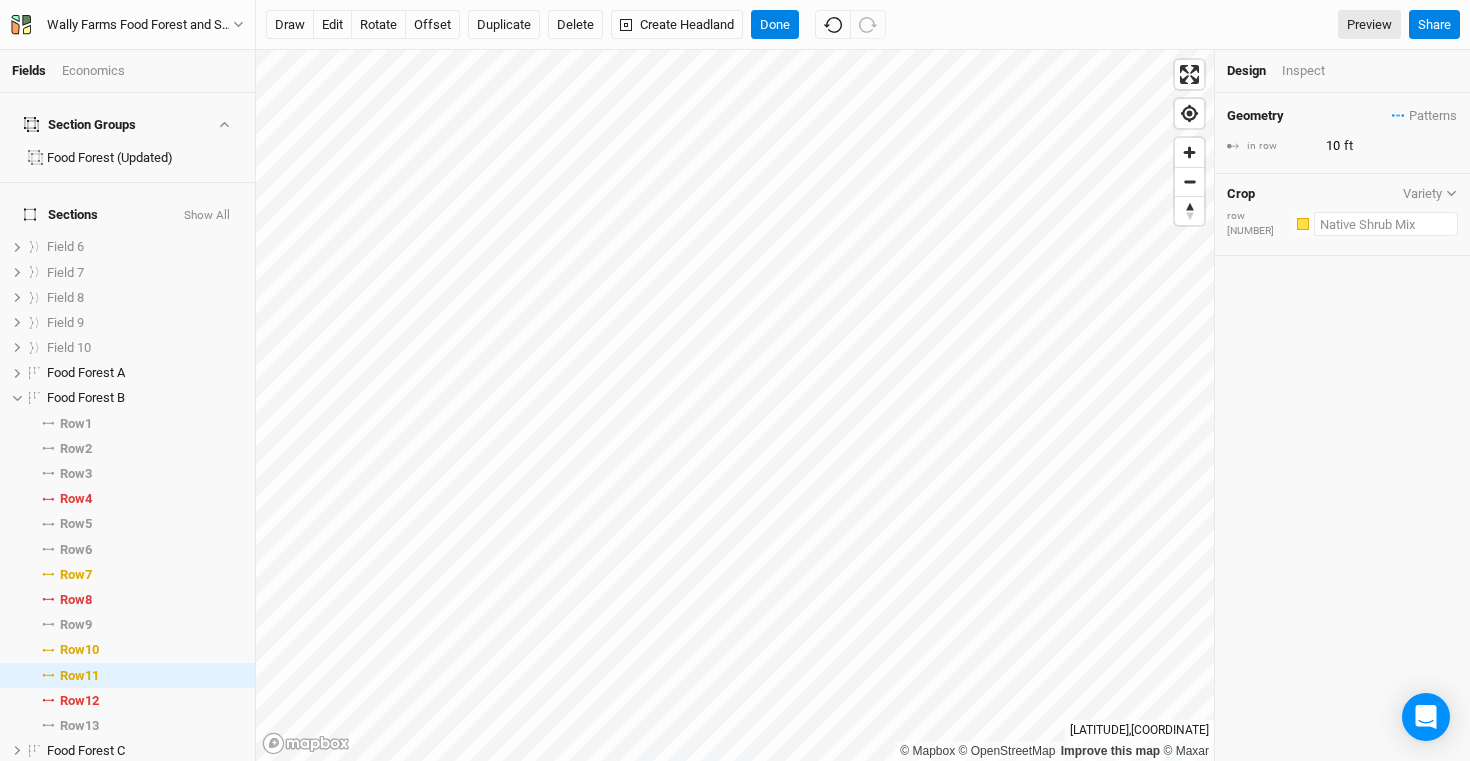 click at bounding box center [1386, 224] 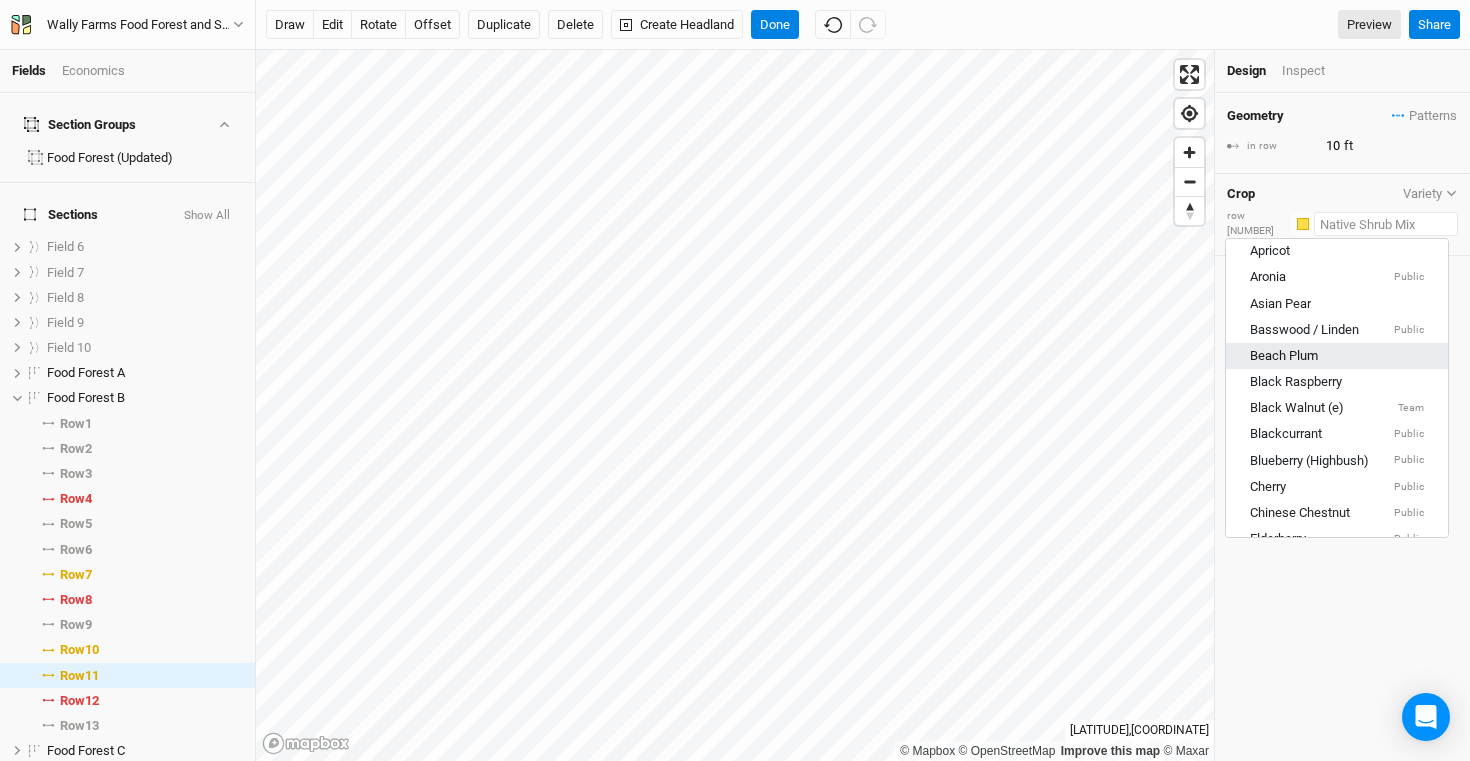 scroll, scrollTop: 217, scrollLeft: 0, axis: vertical 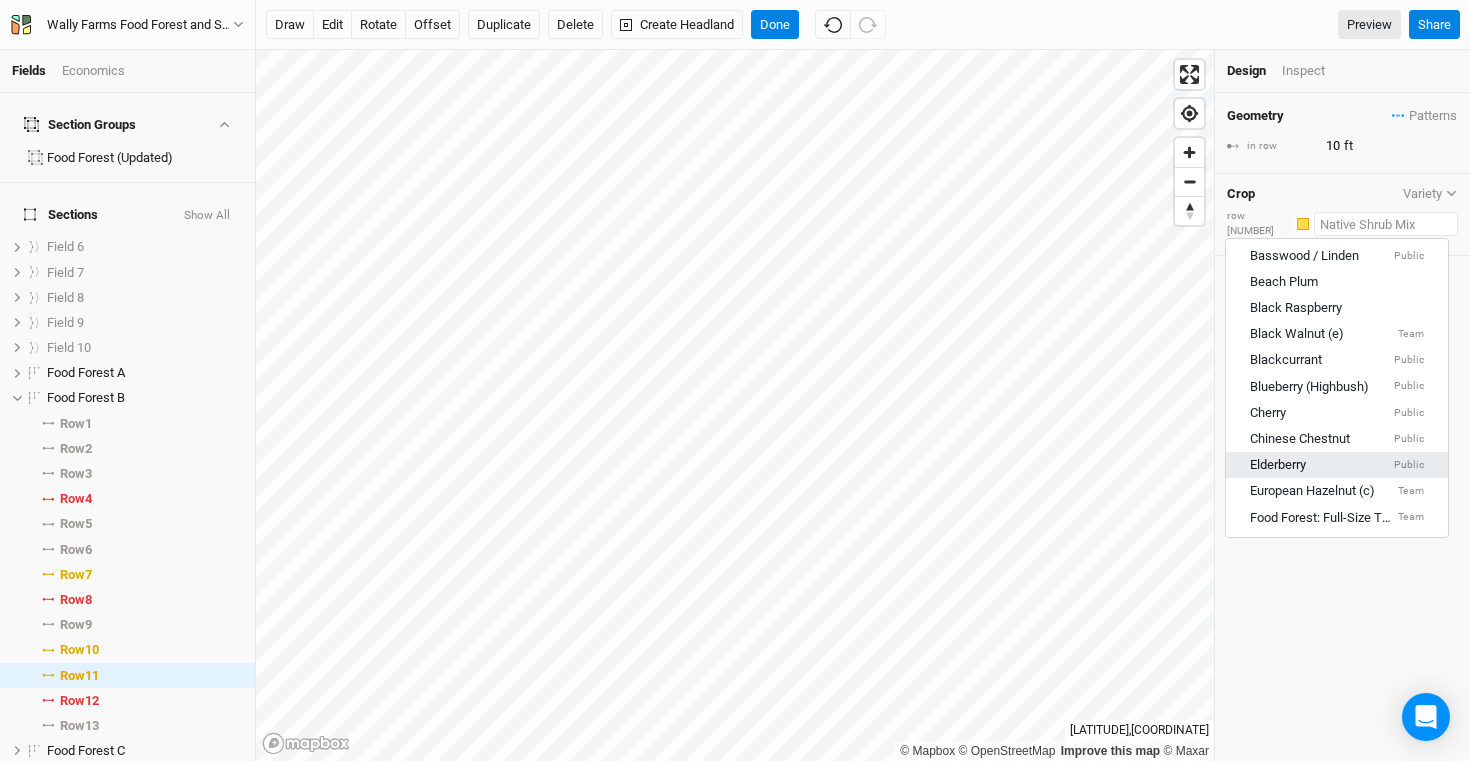 click on "Elderberry Public" at bounding box center [1337, 465] 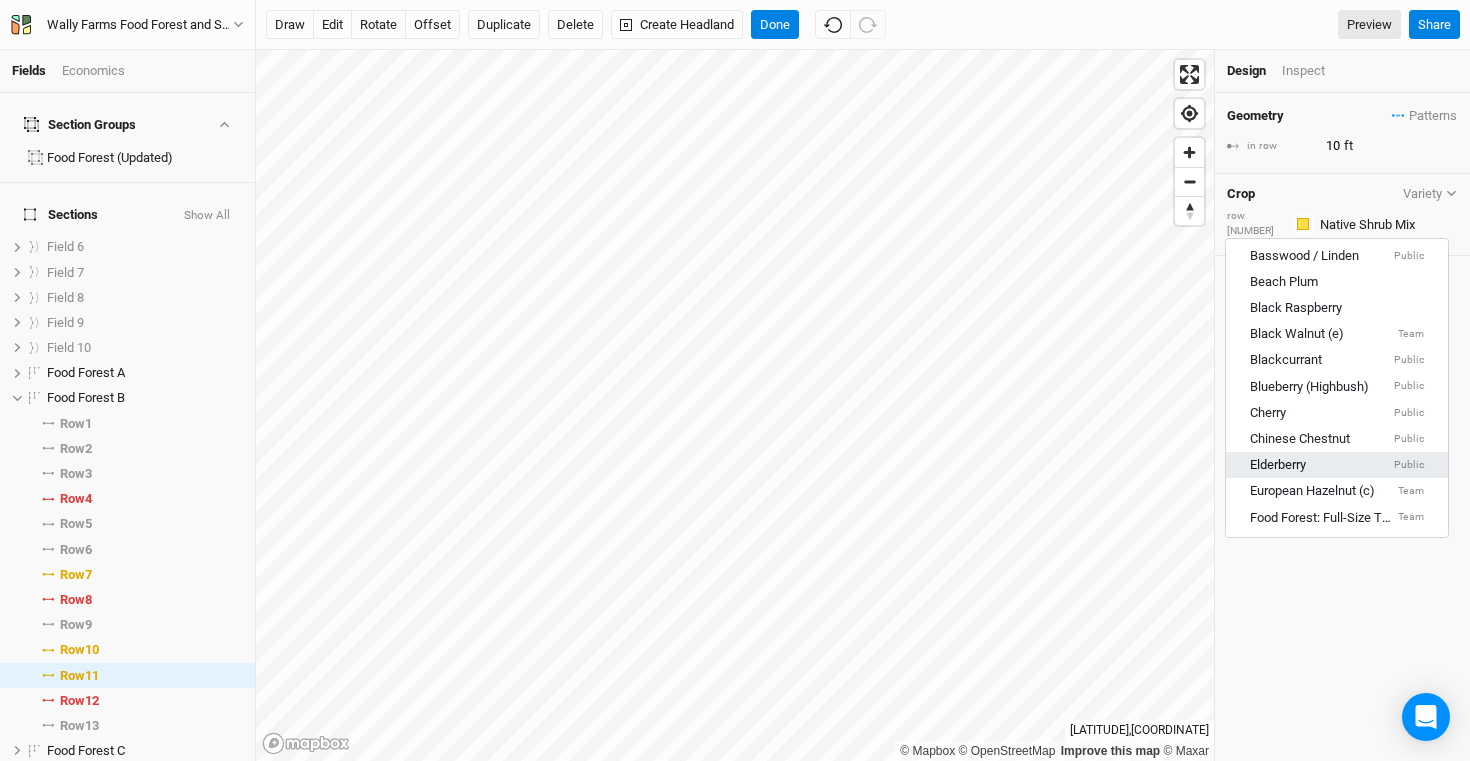 type on "2.5" 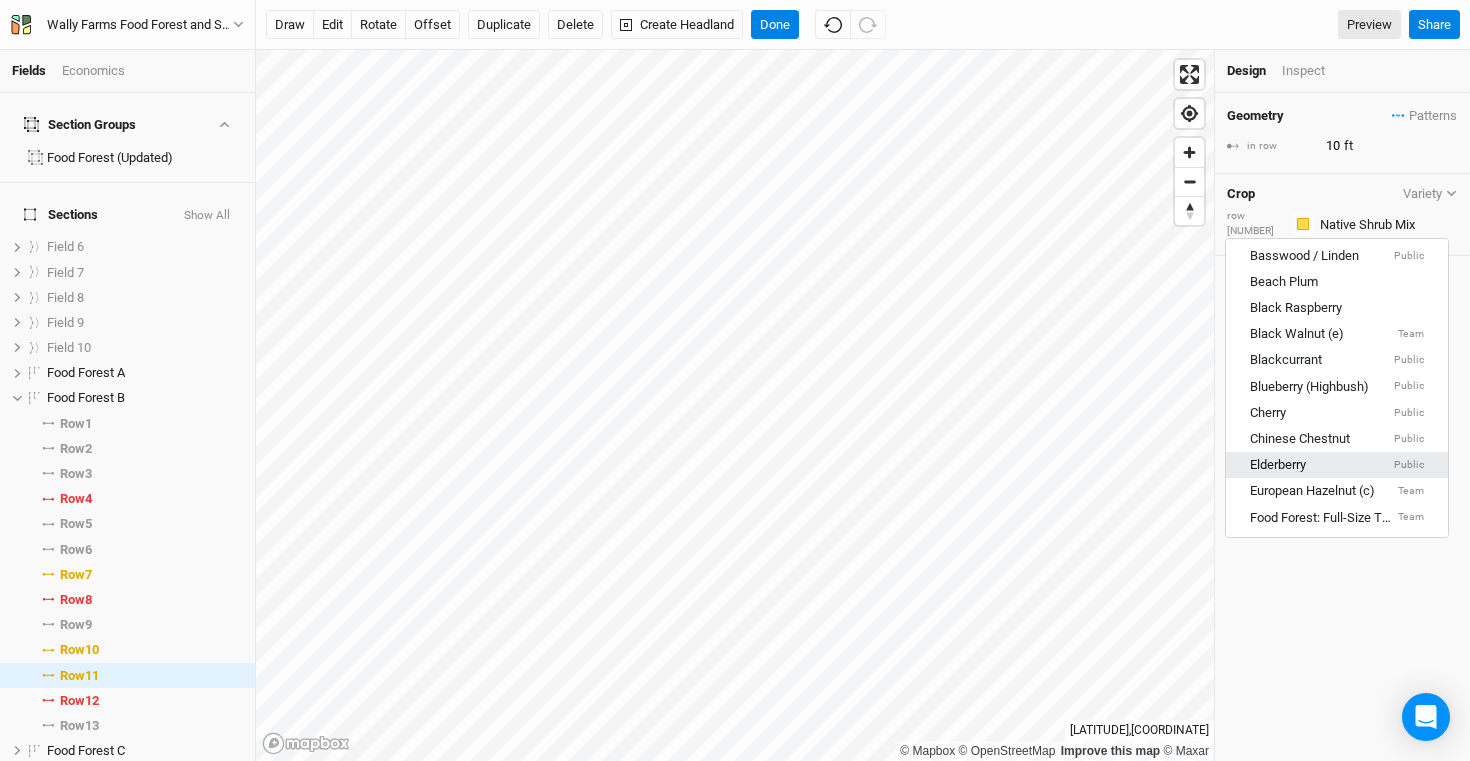 type 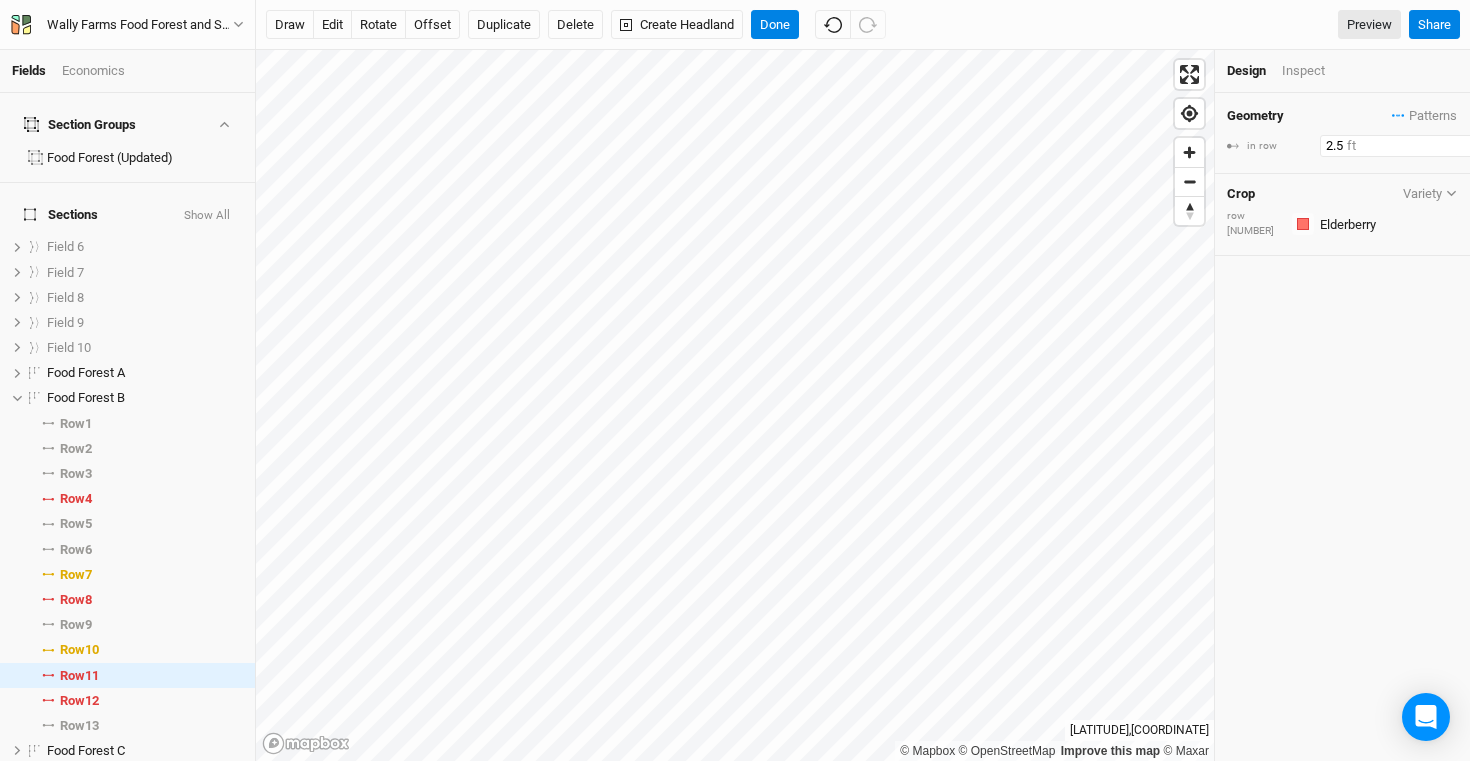 drag, startPoint x: 1368, startPoint y: 142, endPoint x: 1258, endPoint y: 141, distance: 110.00455 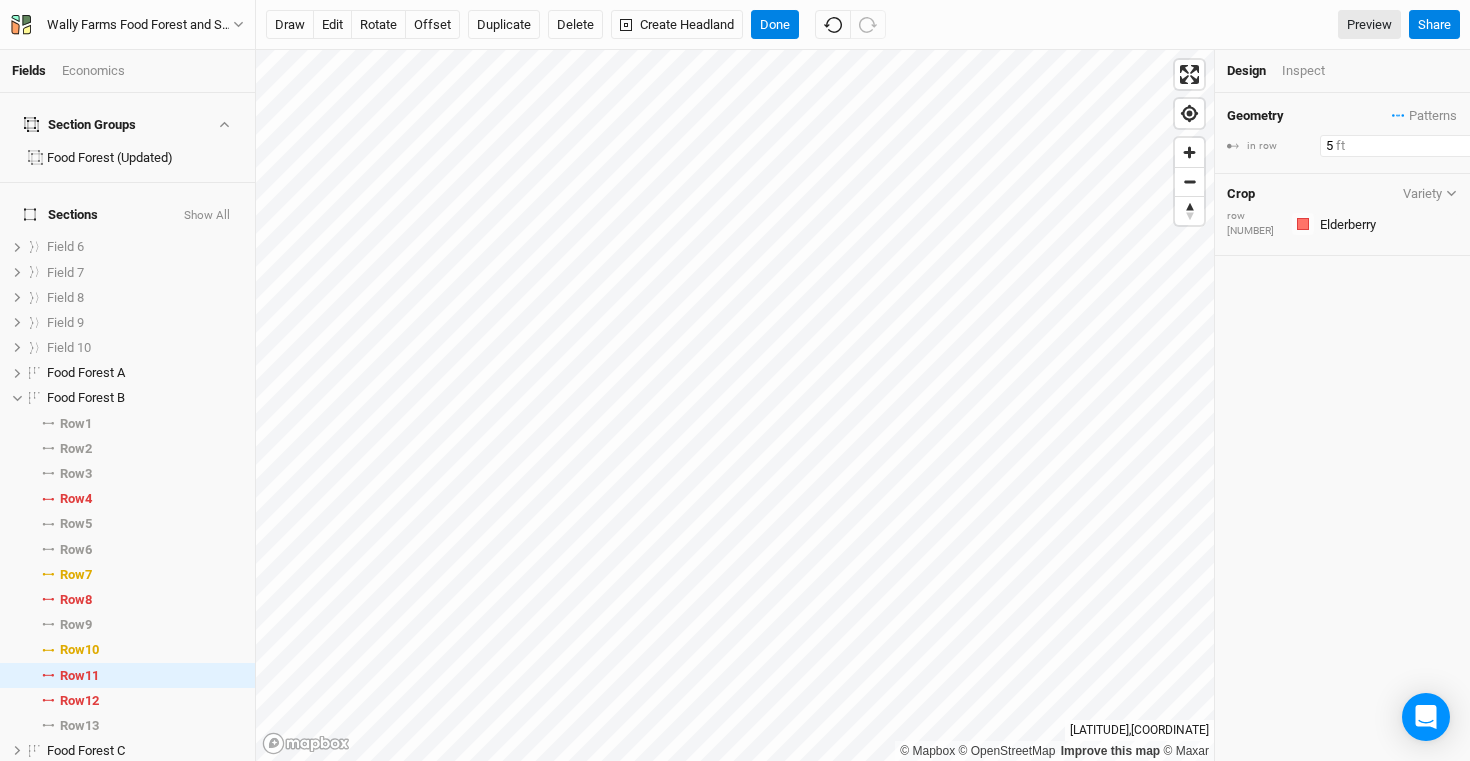 type on "5" 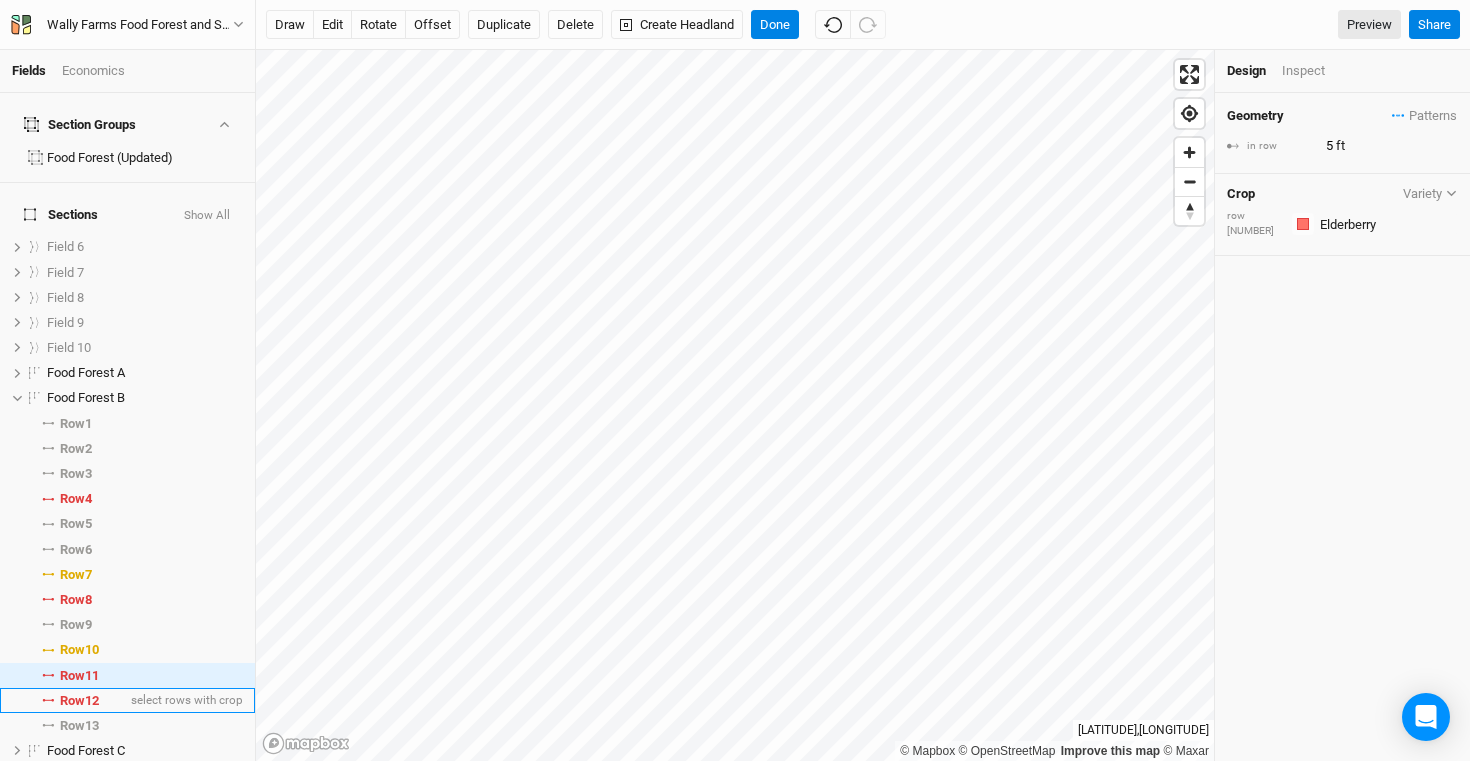 click on "Row  12" at bounding box center (79, 701) 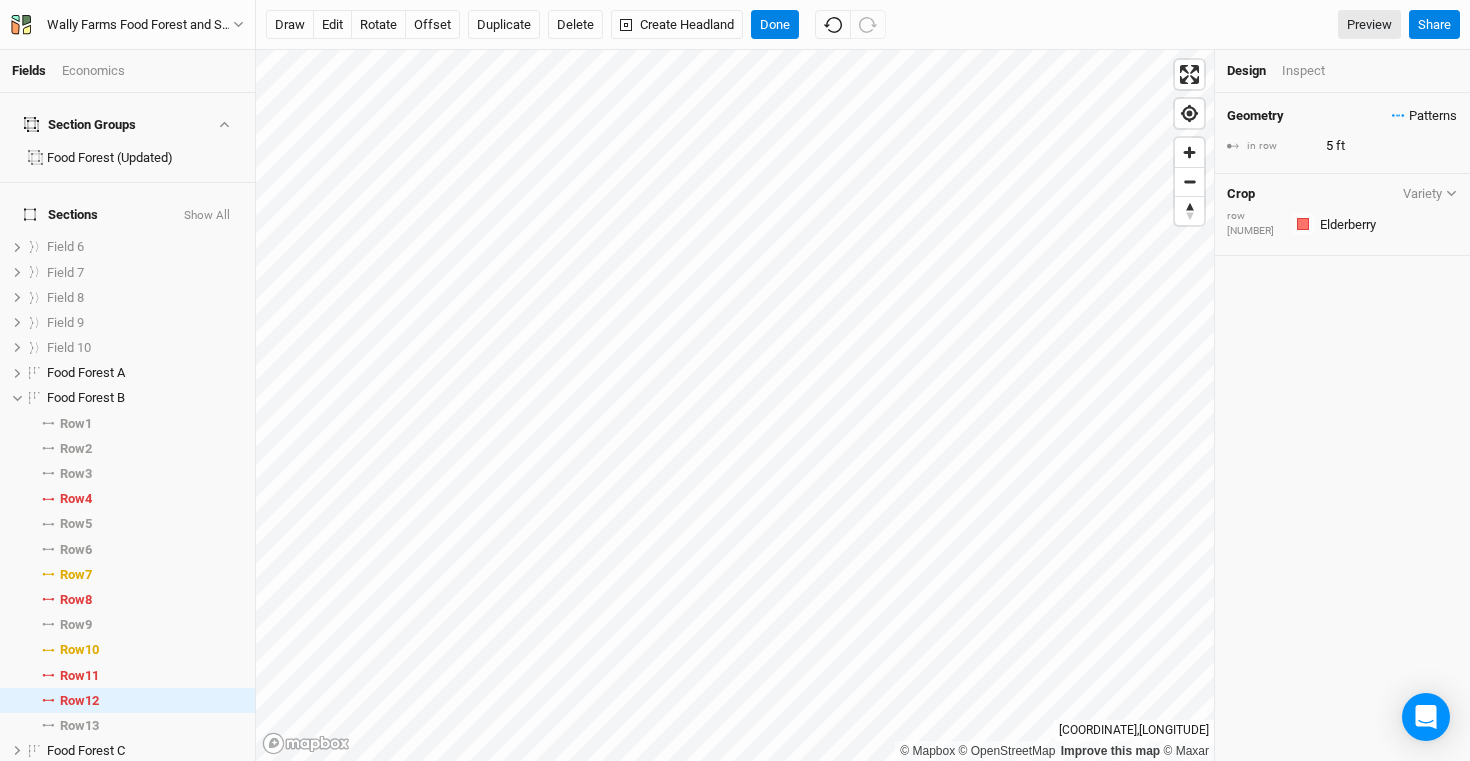 click on "Patterns" at bounding box center [1424, 116] 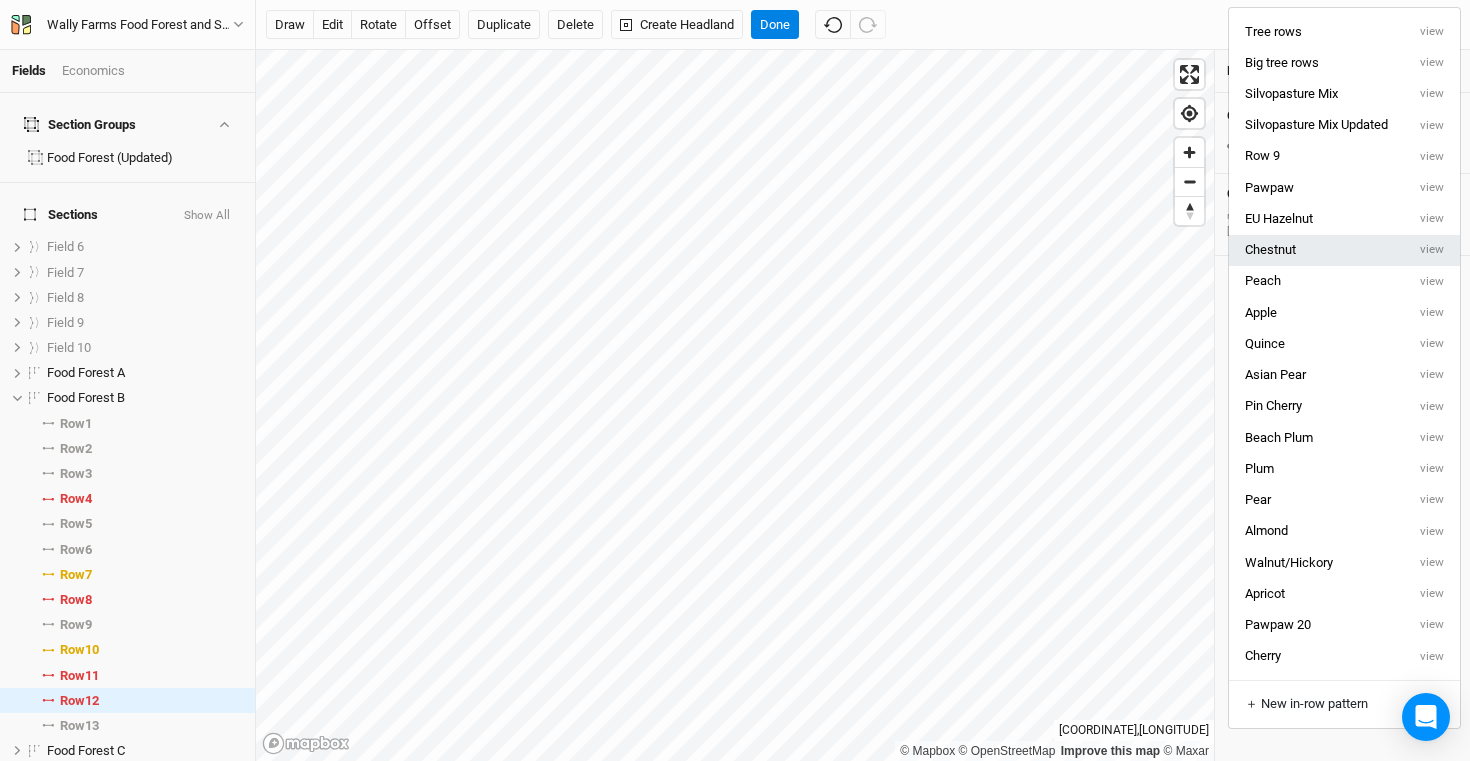 click on "Chestnut" at bounding box center [1317, 250] 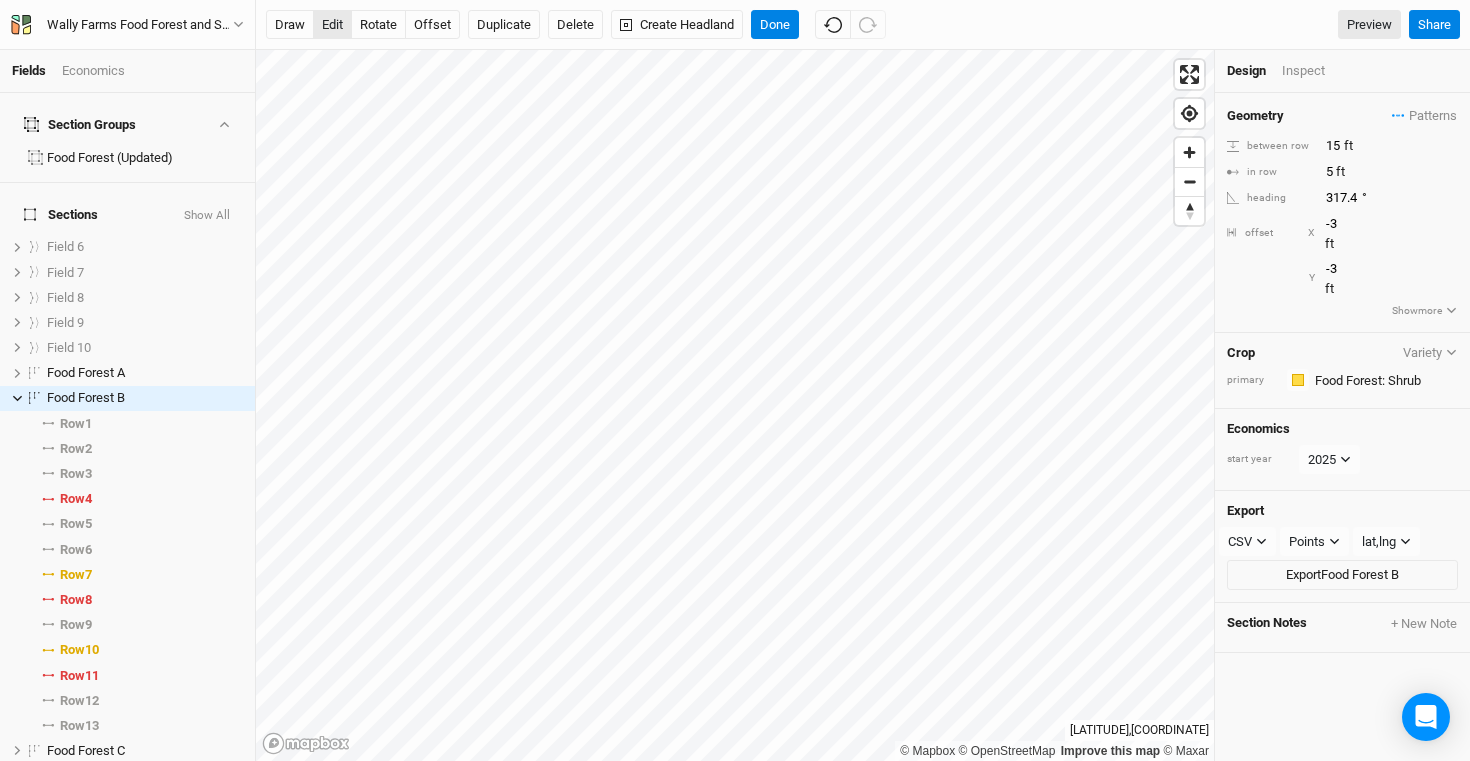 click on "edit" at bounding box center (332, 25) 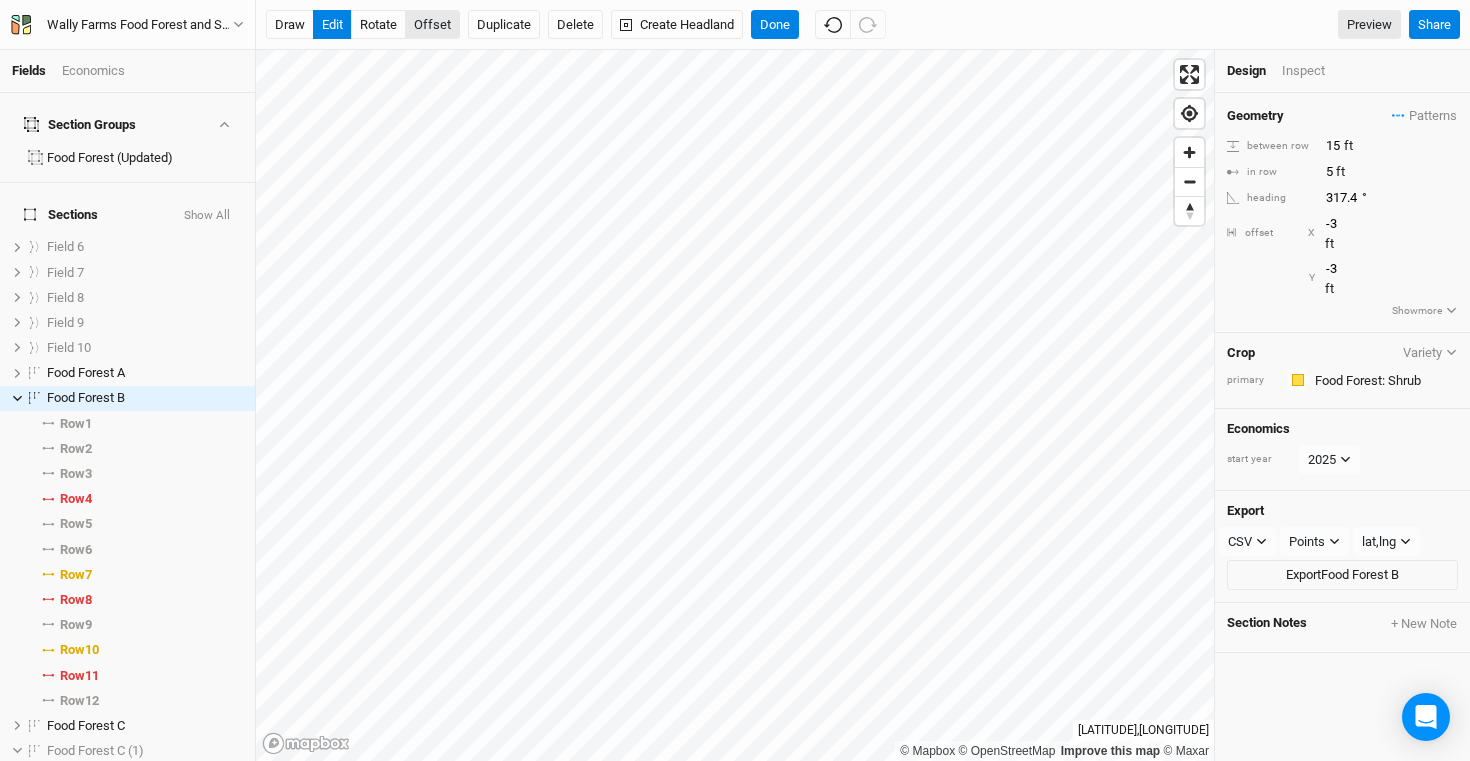 click on "offset" at bounding box center [432, 25] 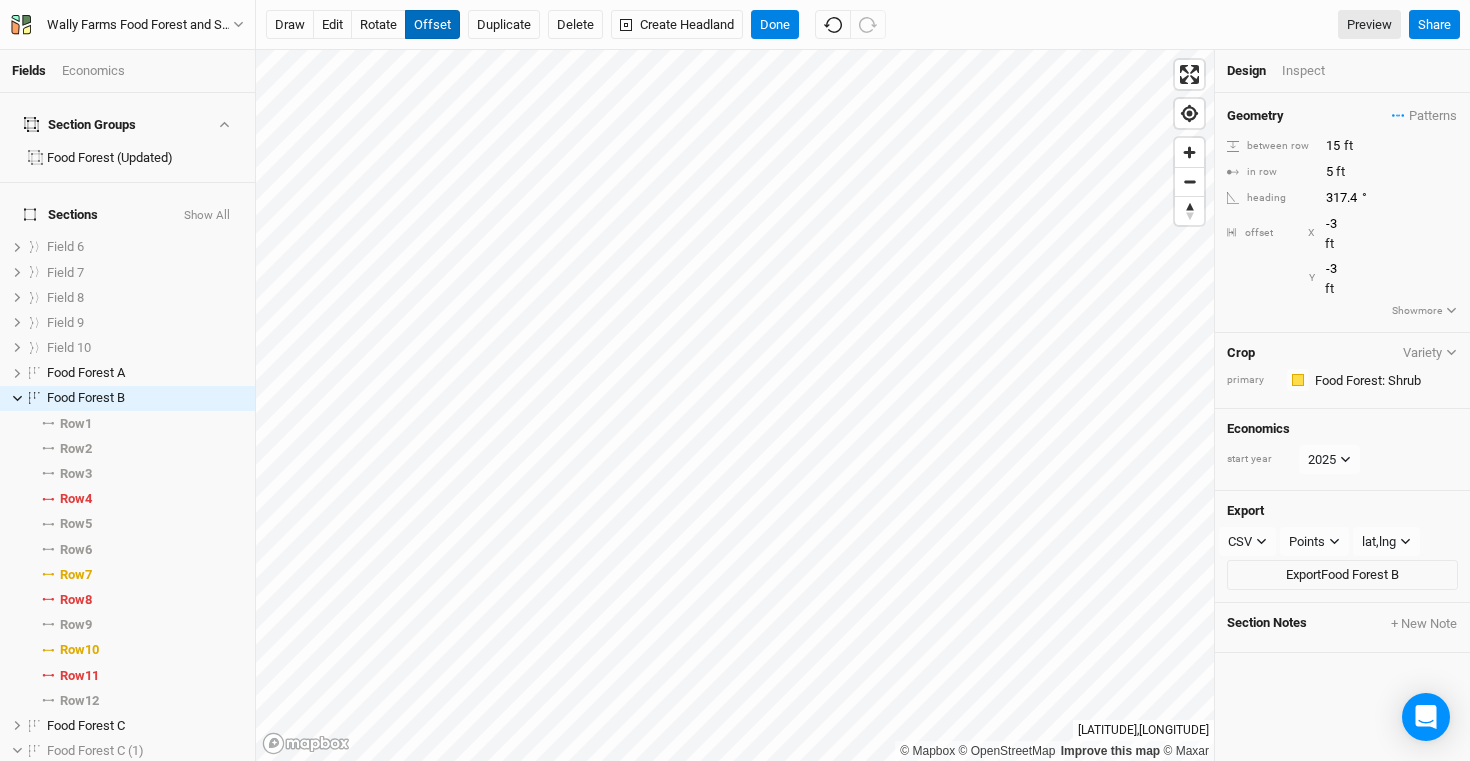 type 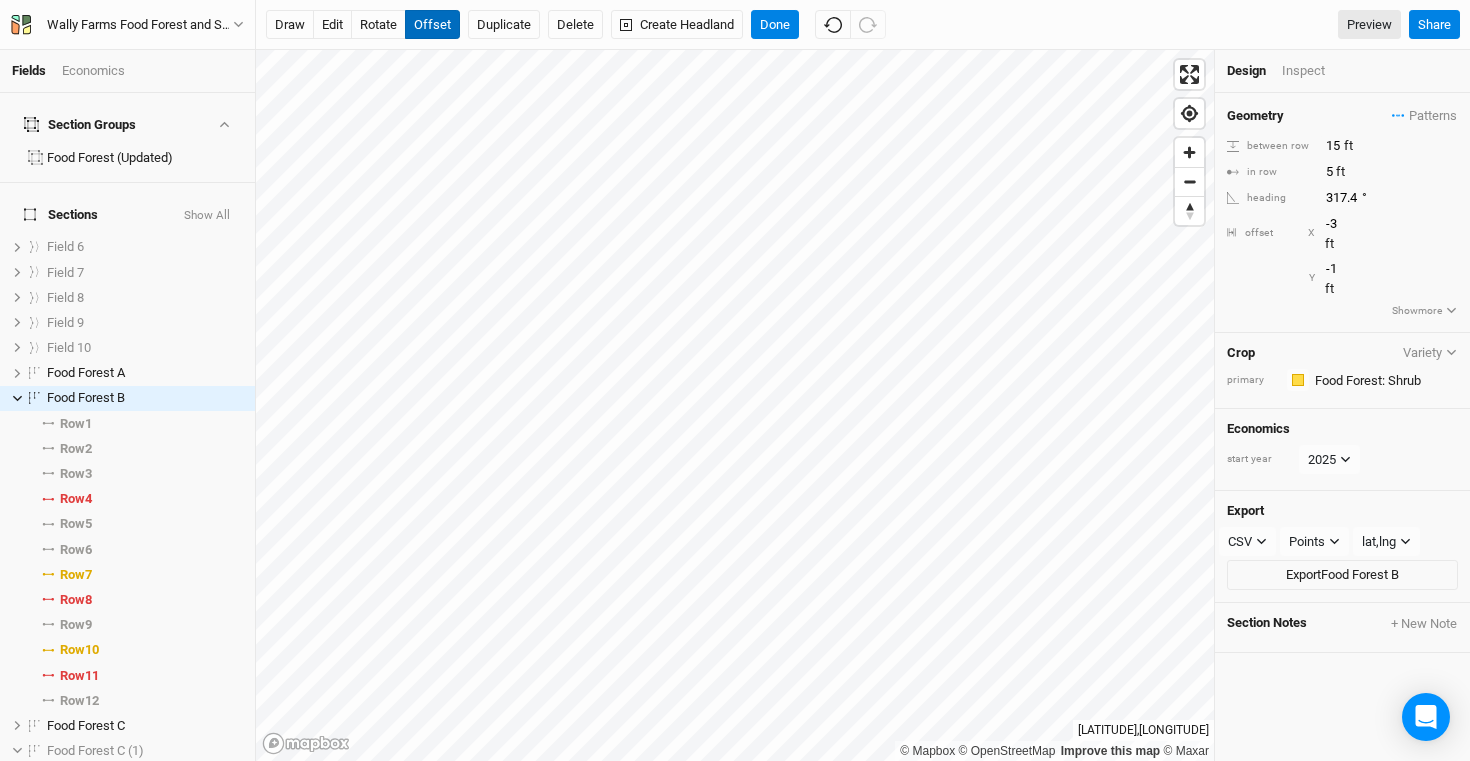 type on "0" 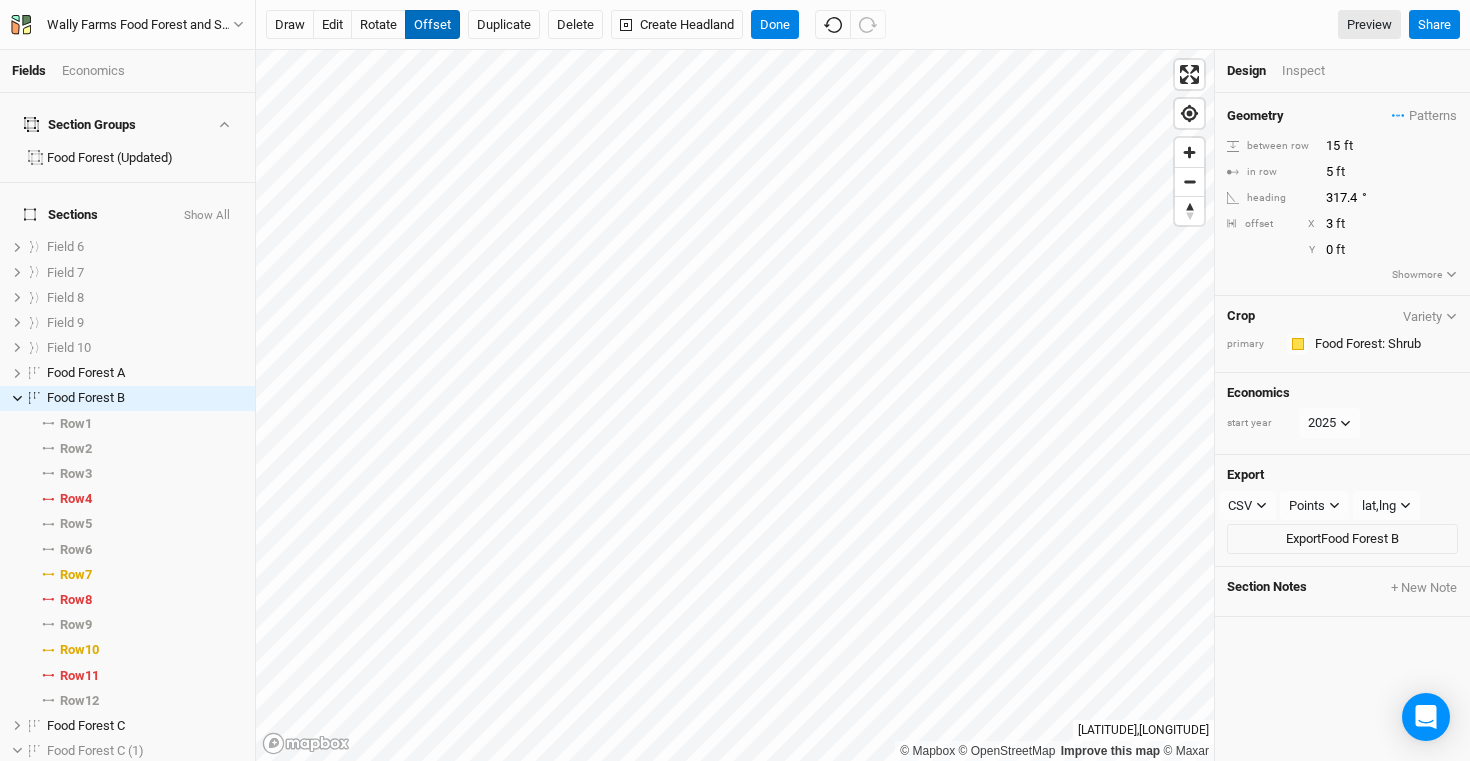 type on "4" 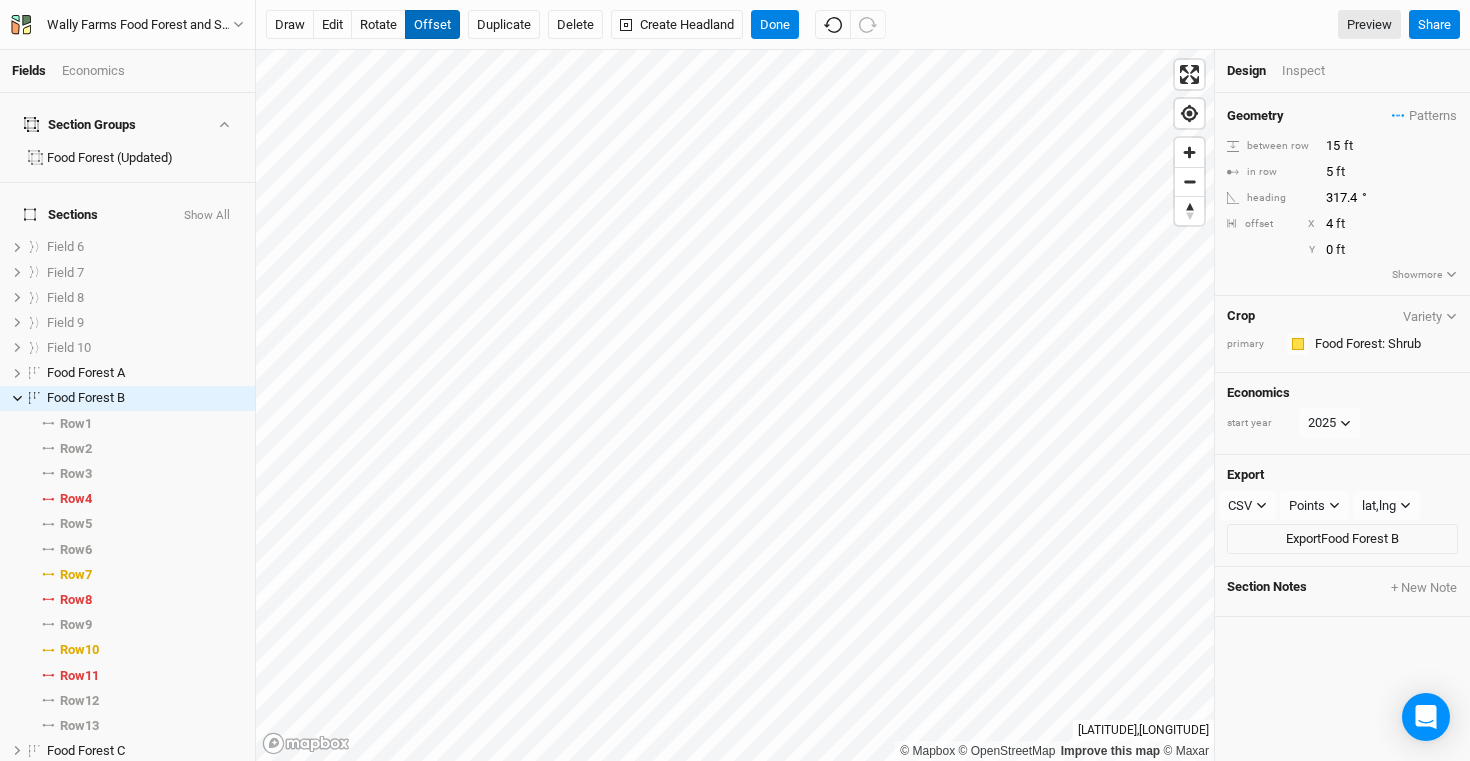 type on "1" 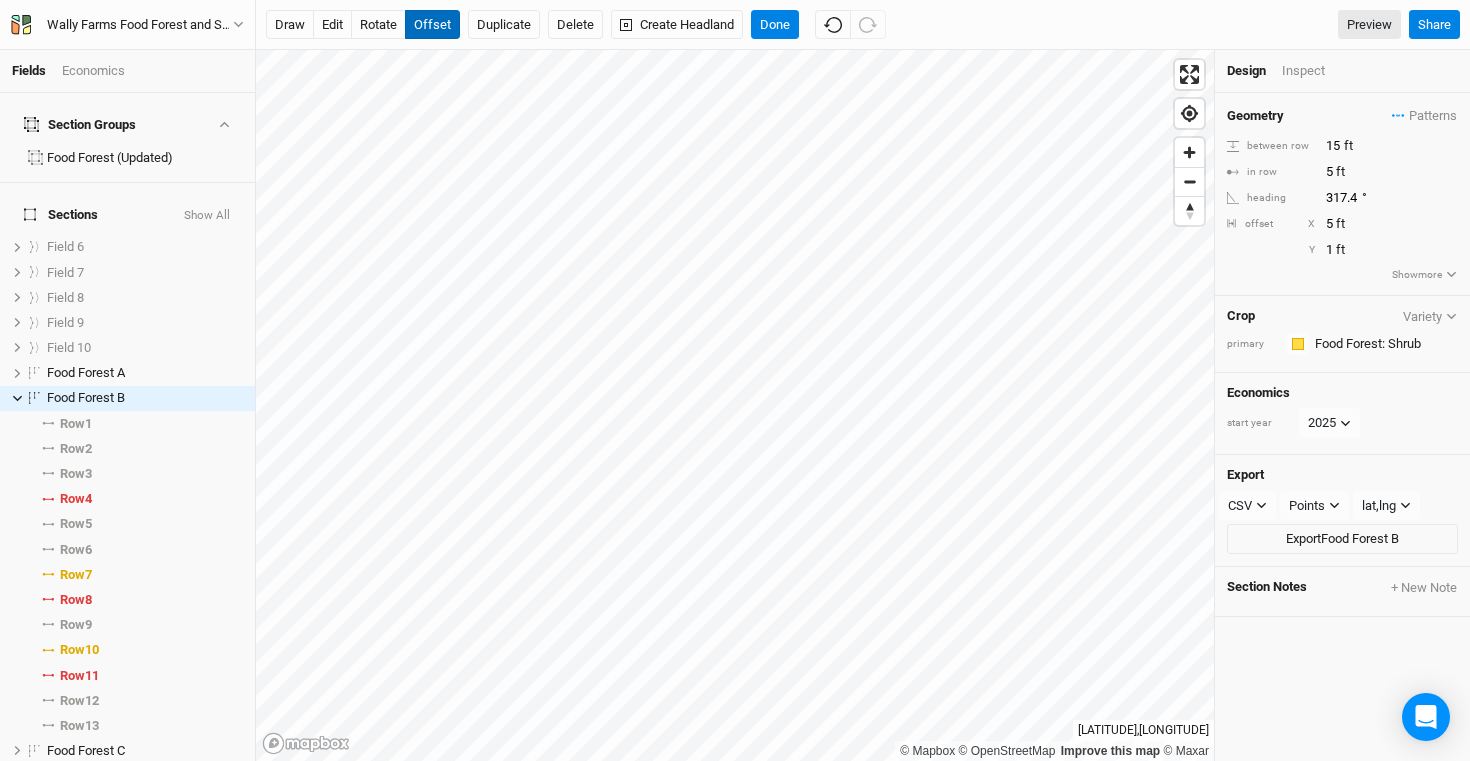 type on "6" 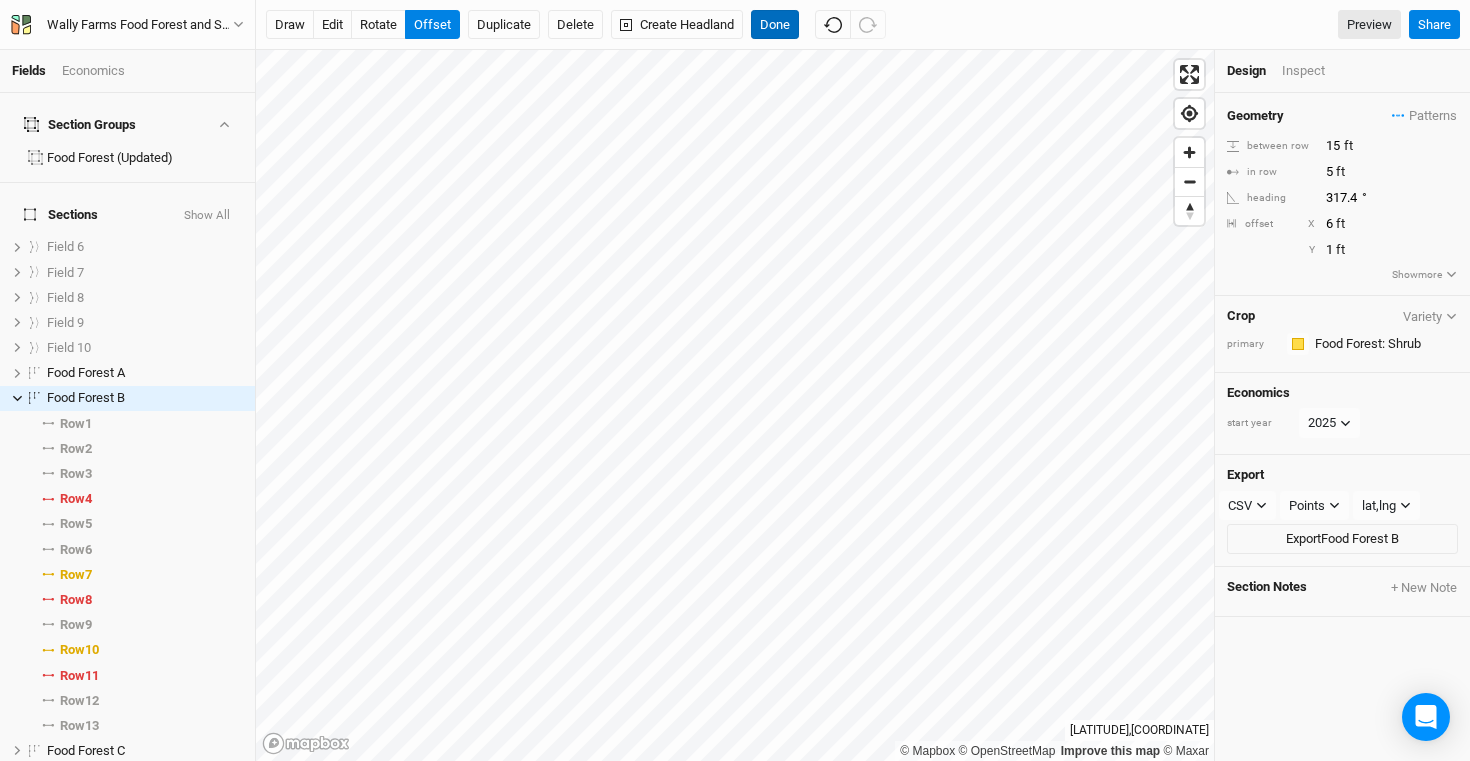 click on "Done" at bounding box center [775, 25] 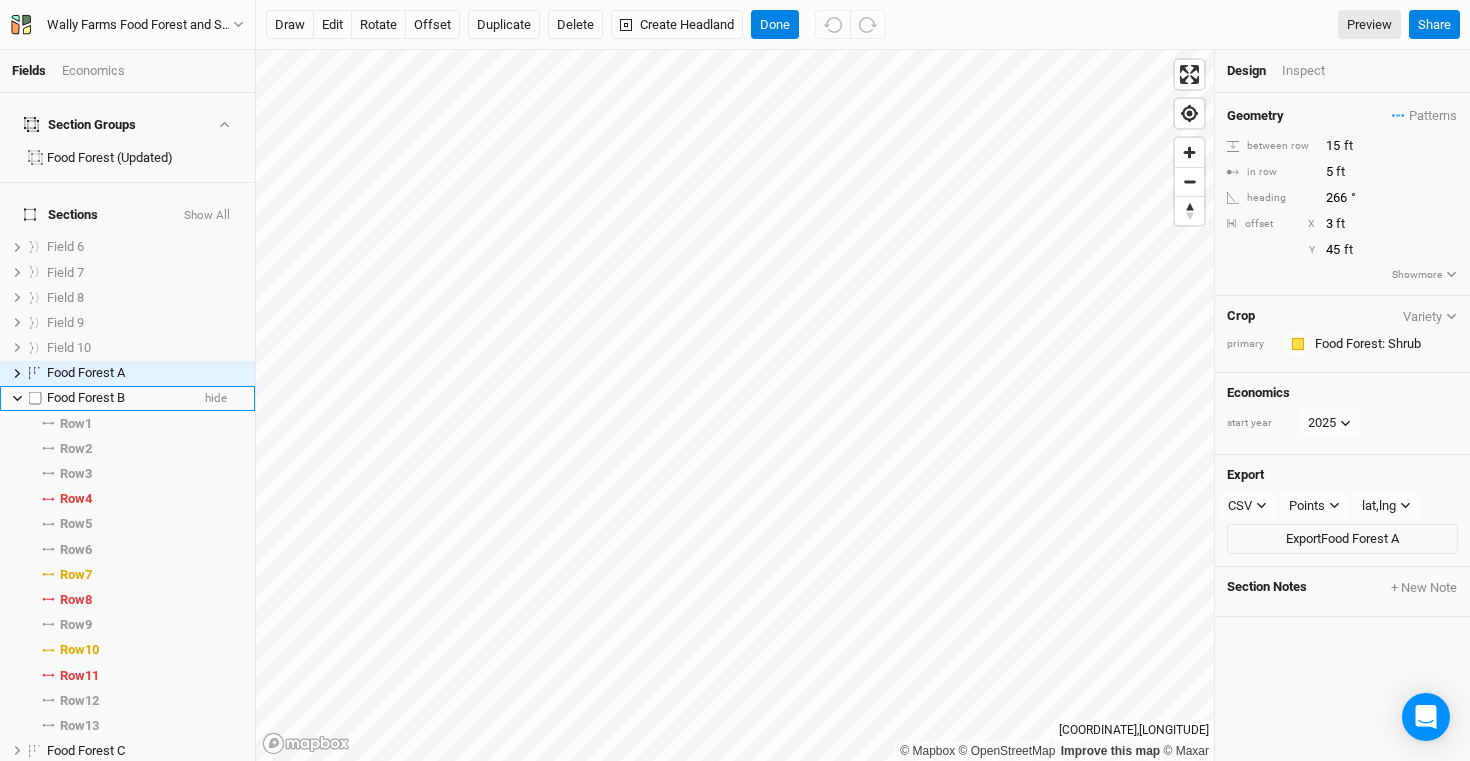 click at bounding box center [35, 398] 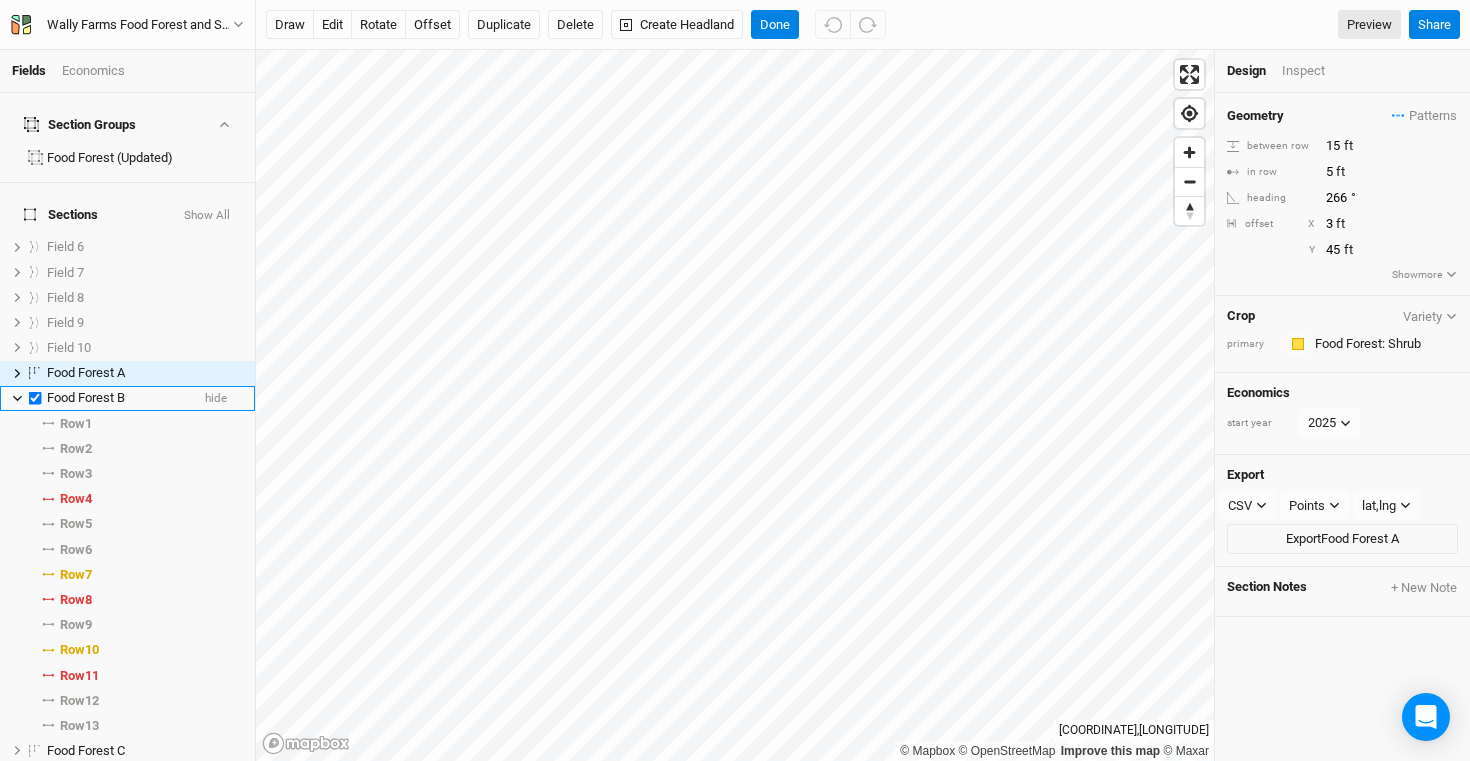 checkbox on "true" 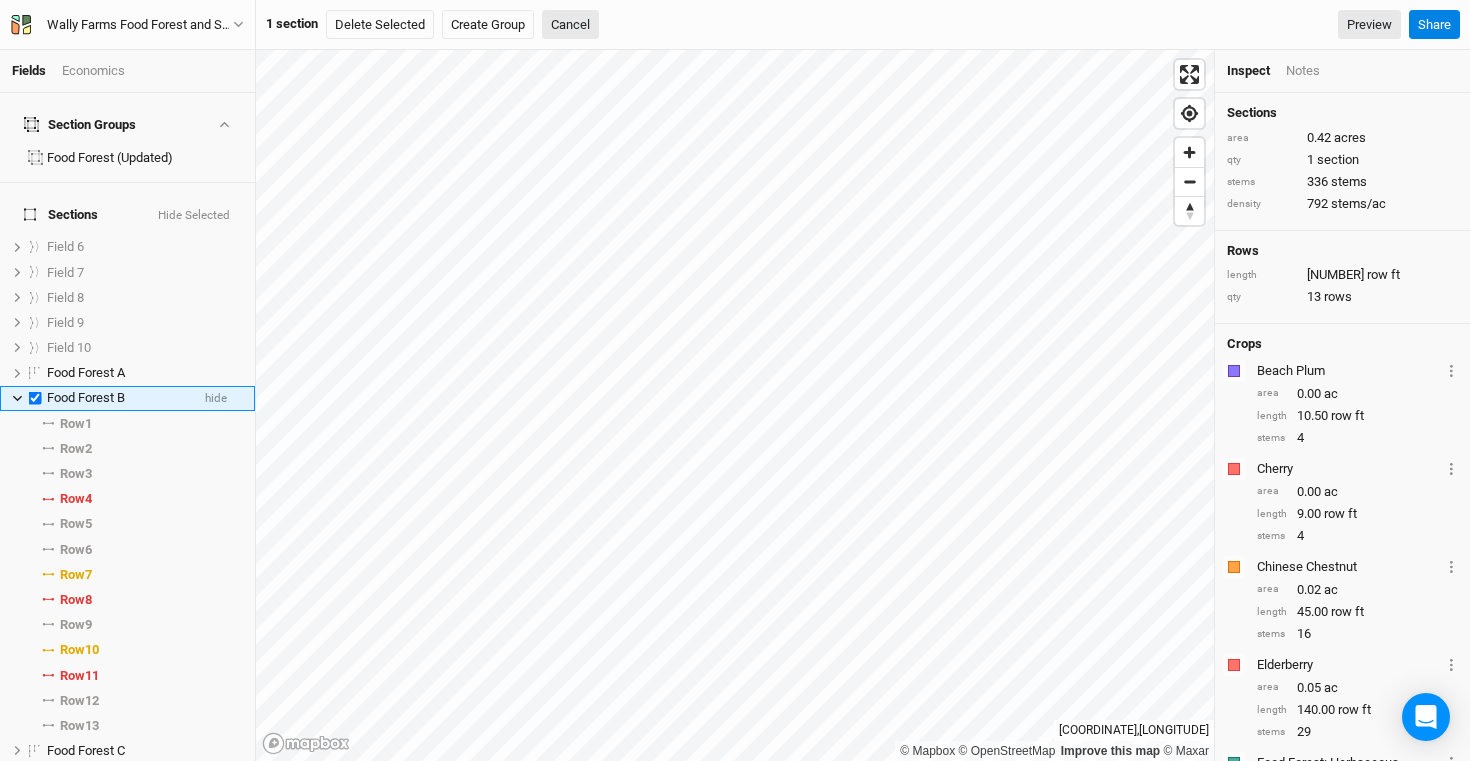 click 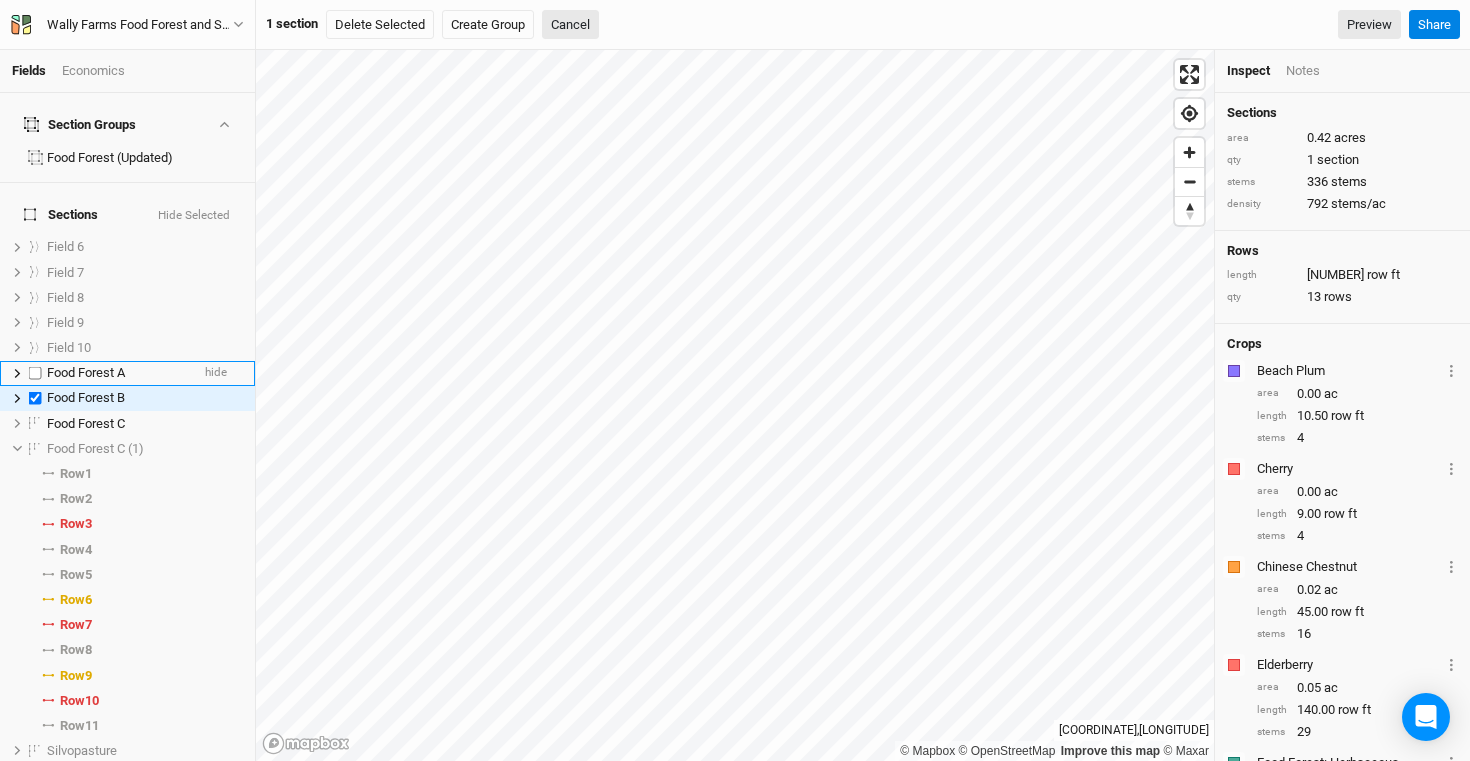 click on "Food Forest A hide" at bounding box center (127, 373) 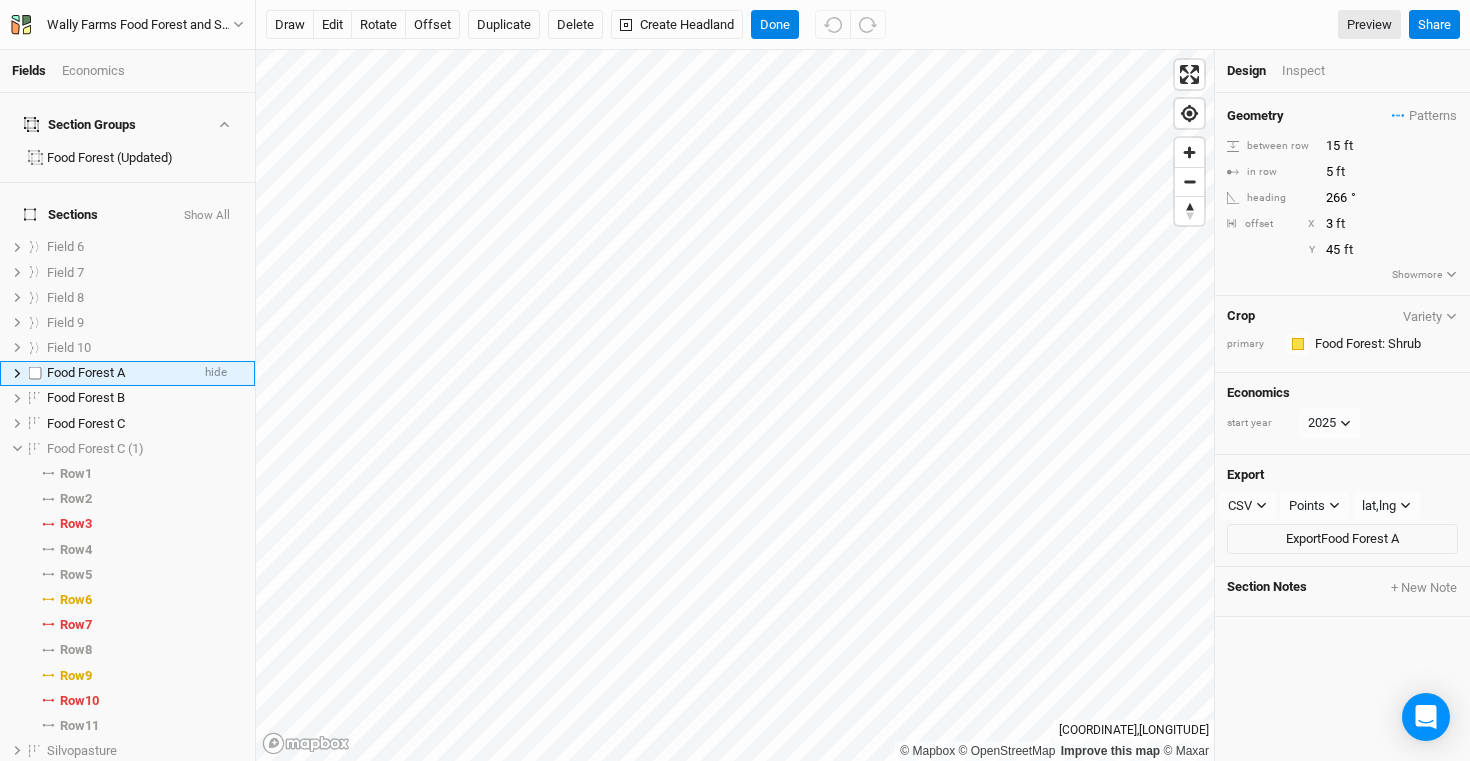 click 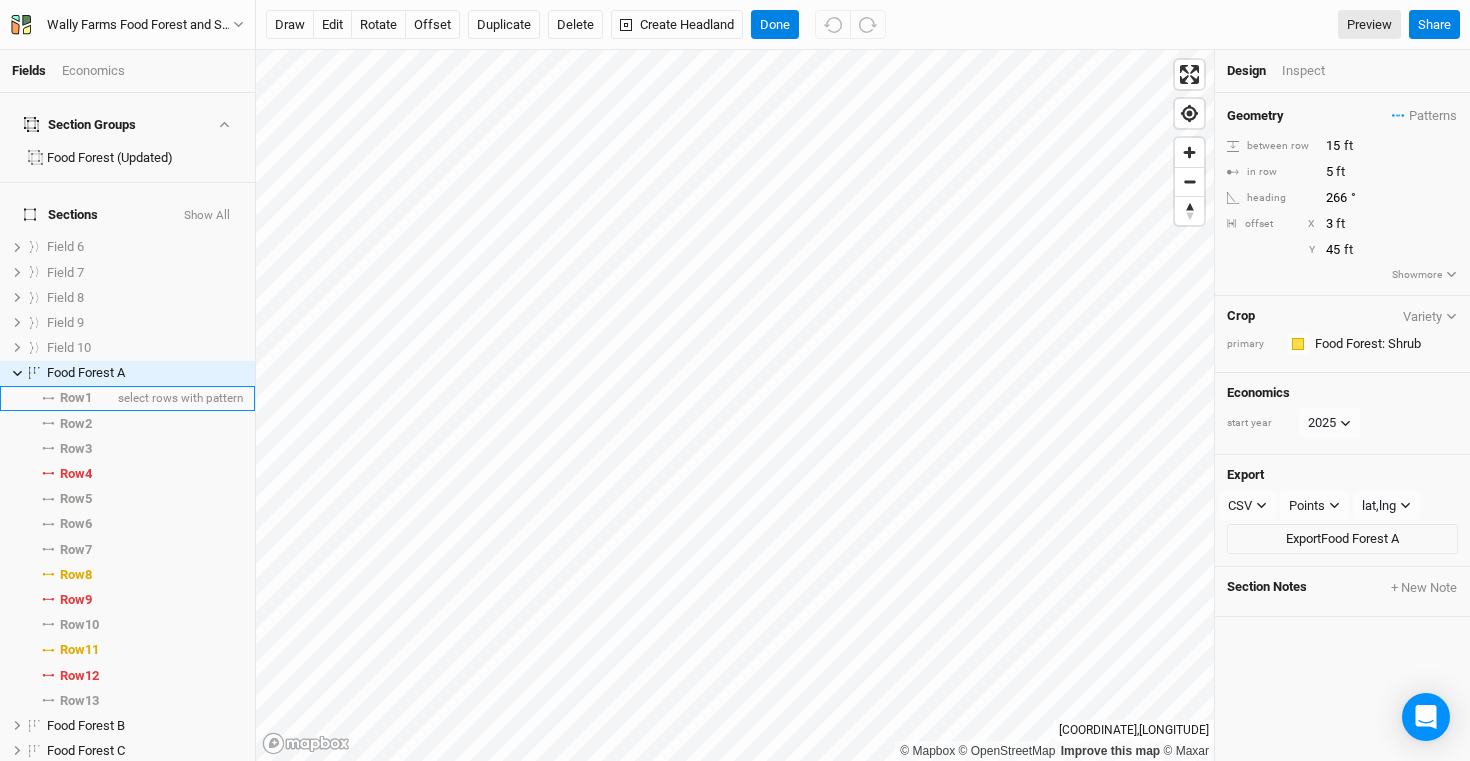 click on "Row  1 select rows with pattern" at bounding box center (127, 398) 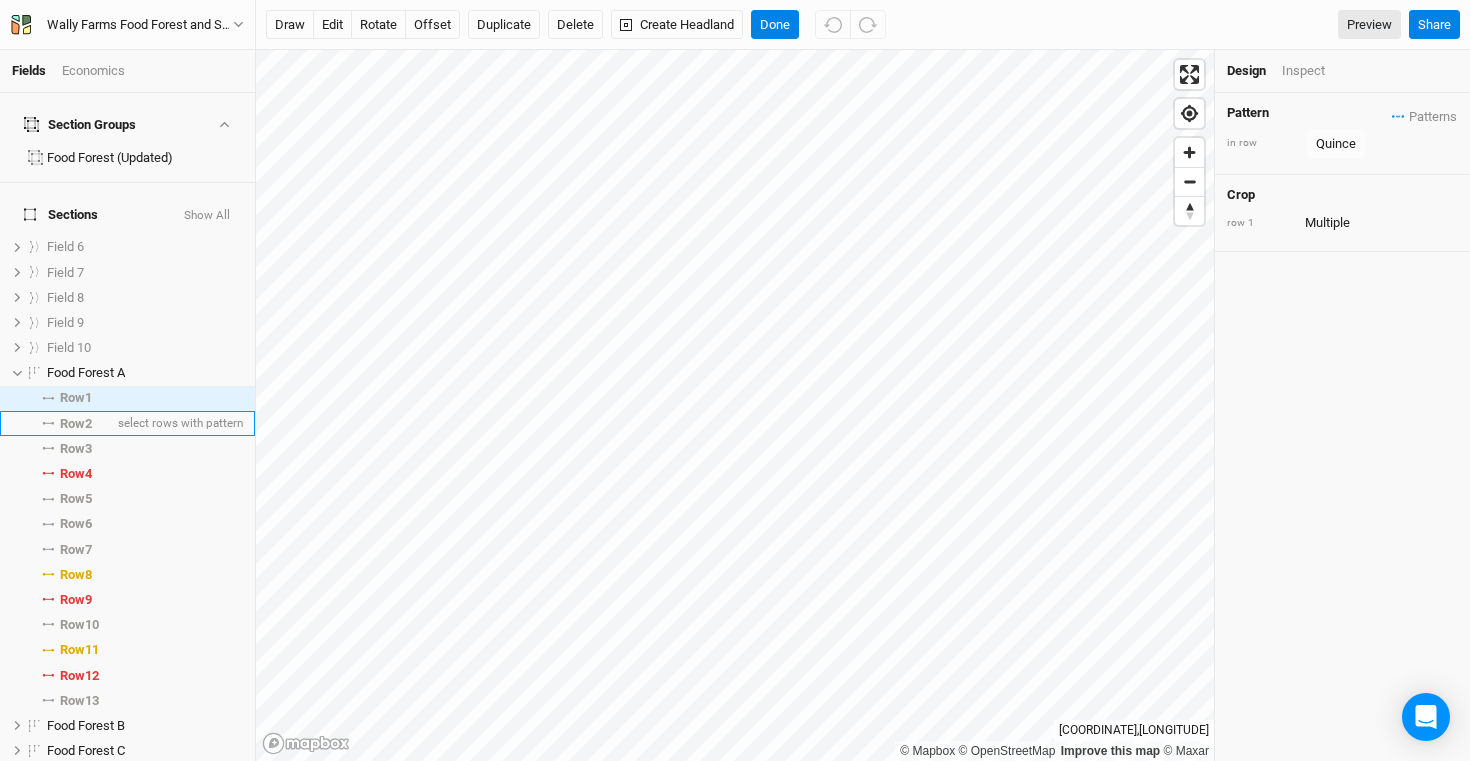 click on "Row  2" at bounding box center (76, 424) 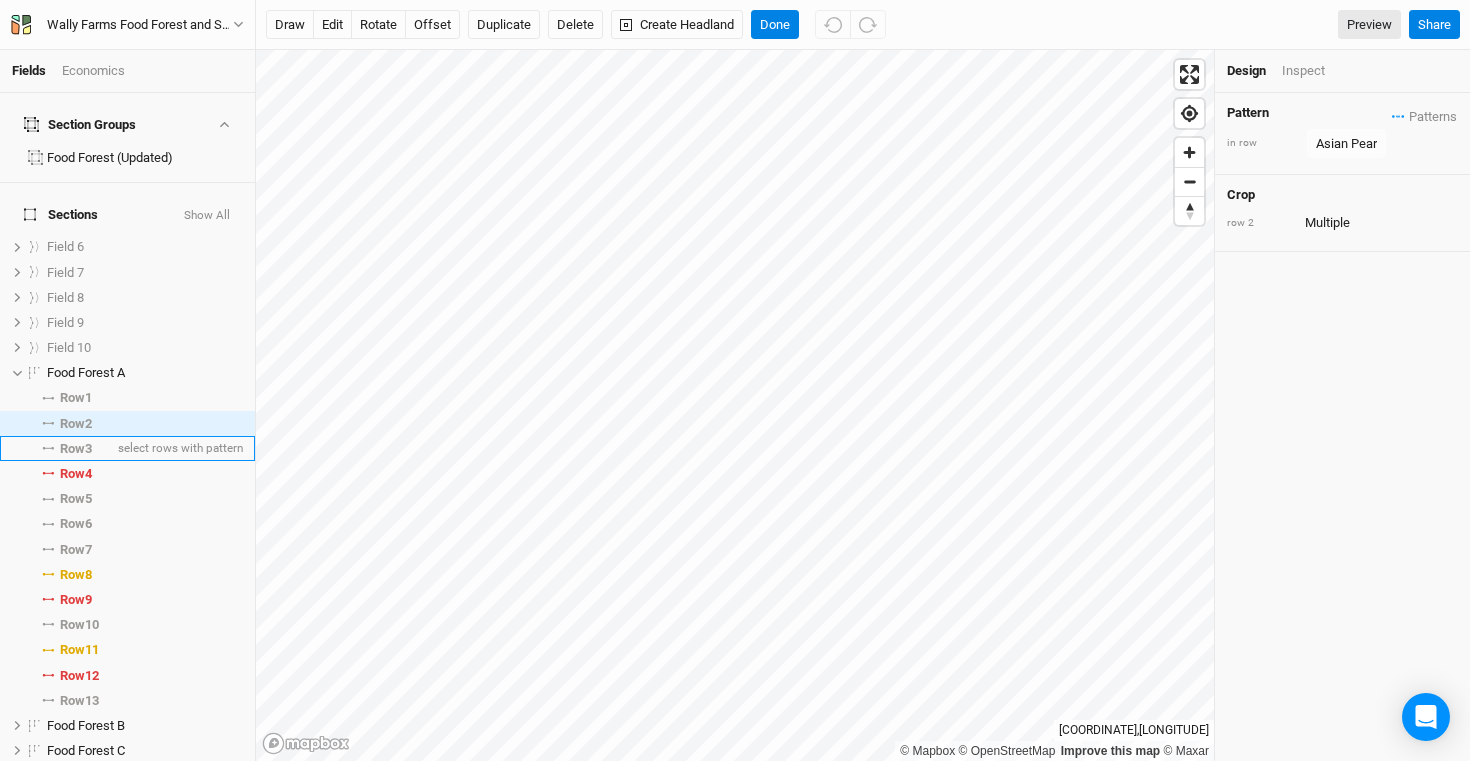 click on "Row  3" at bounding box center (76, 449) 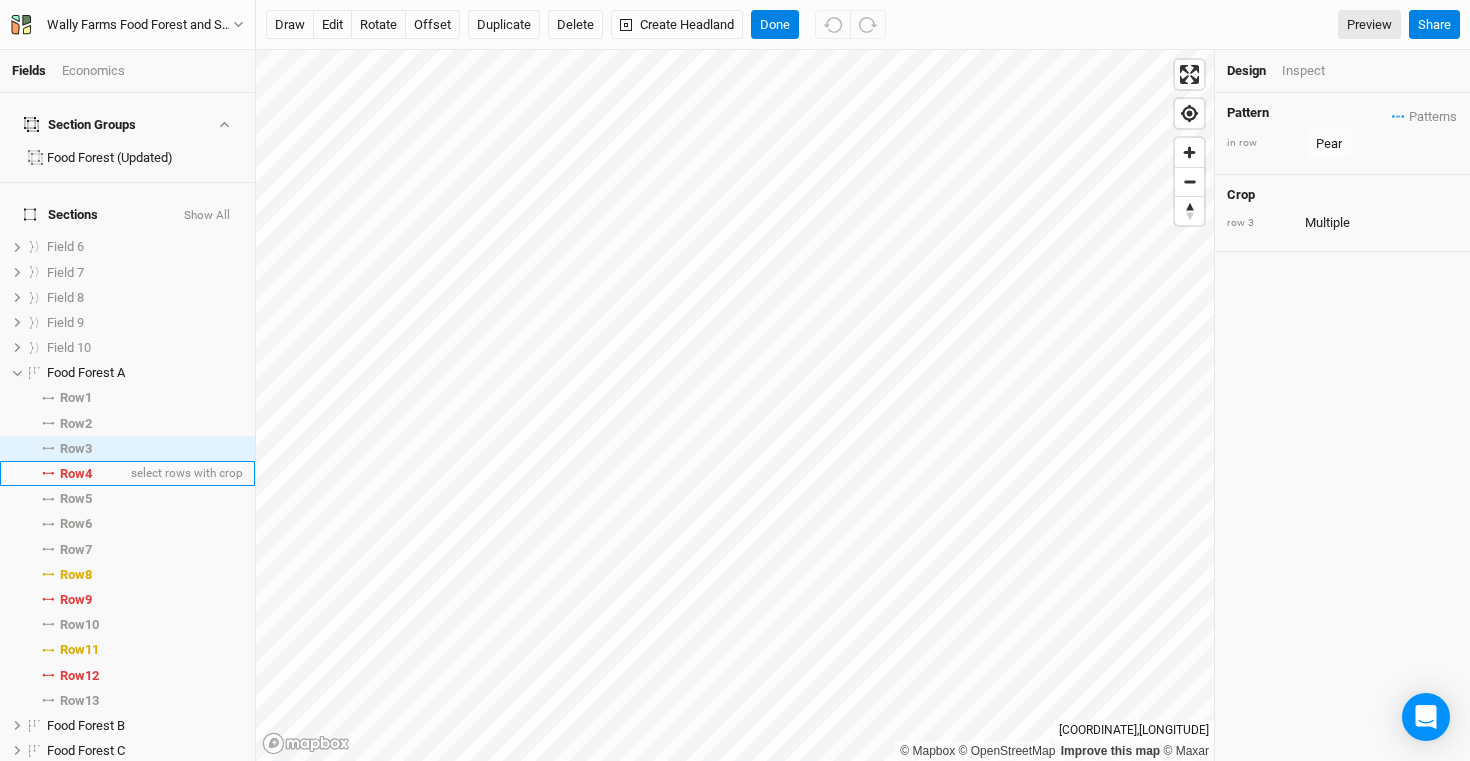 click on "Row  4" at bounding box center (76, 474) 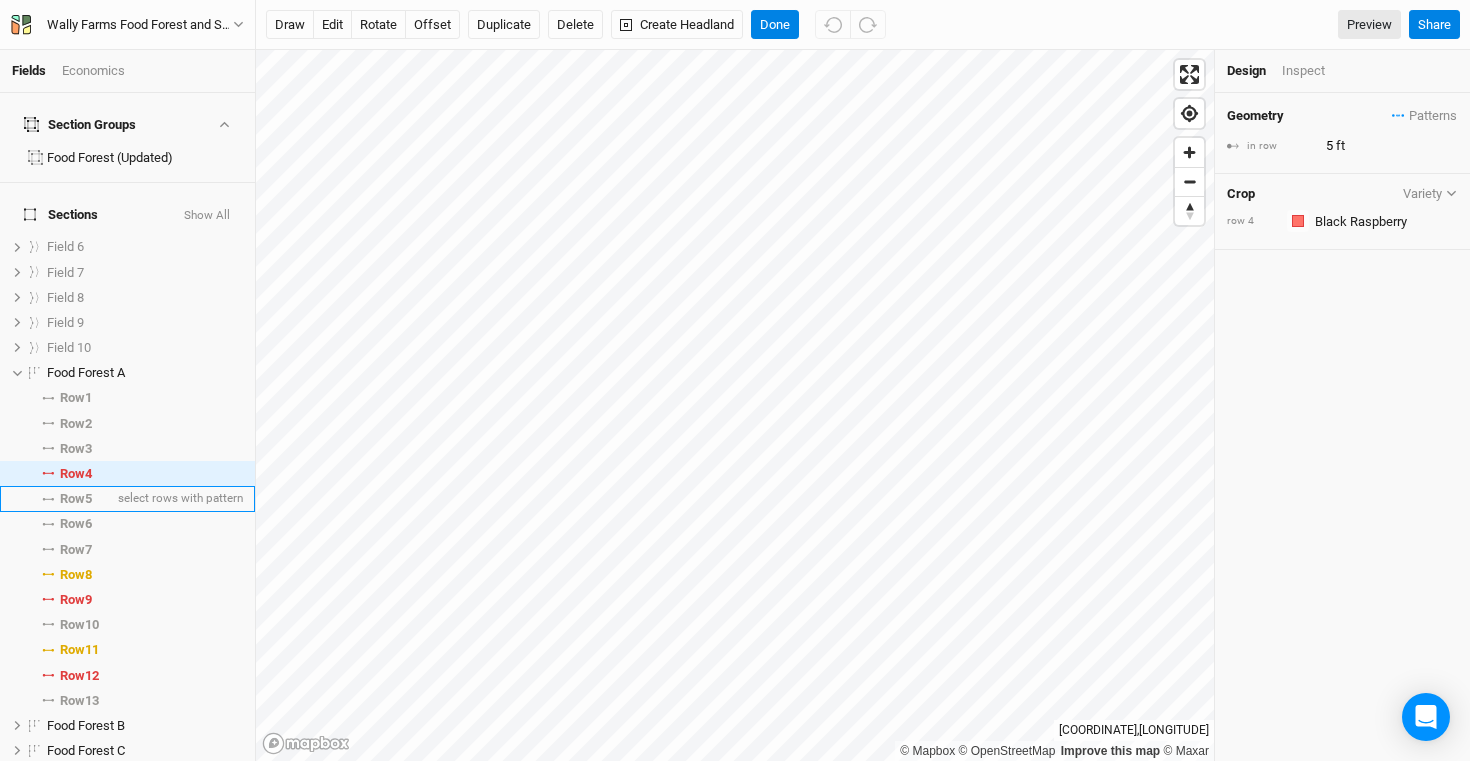 click on "Row  5" at bounding box center (76, 499) 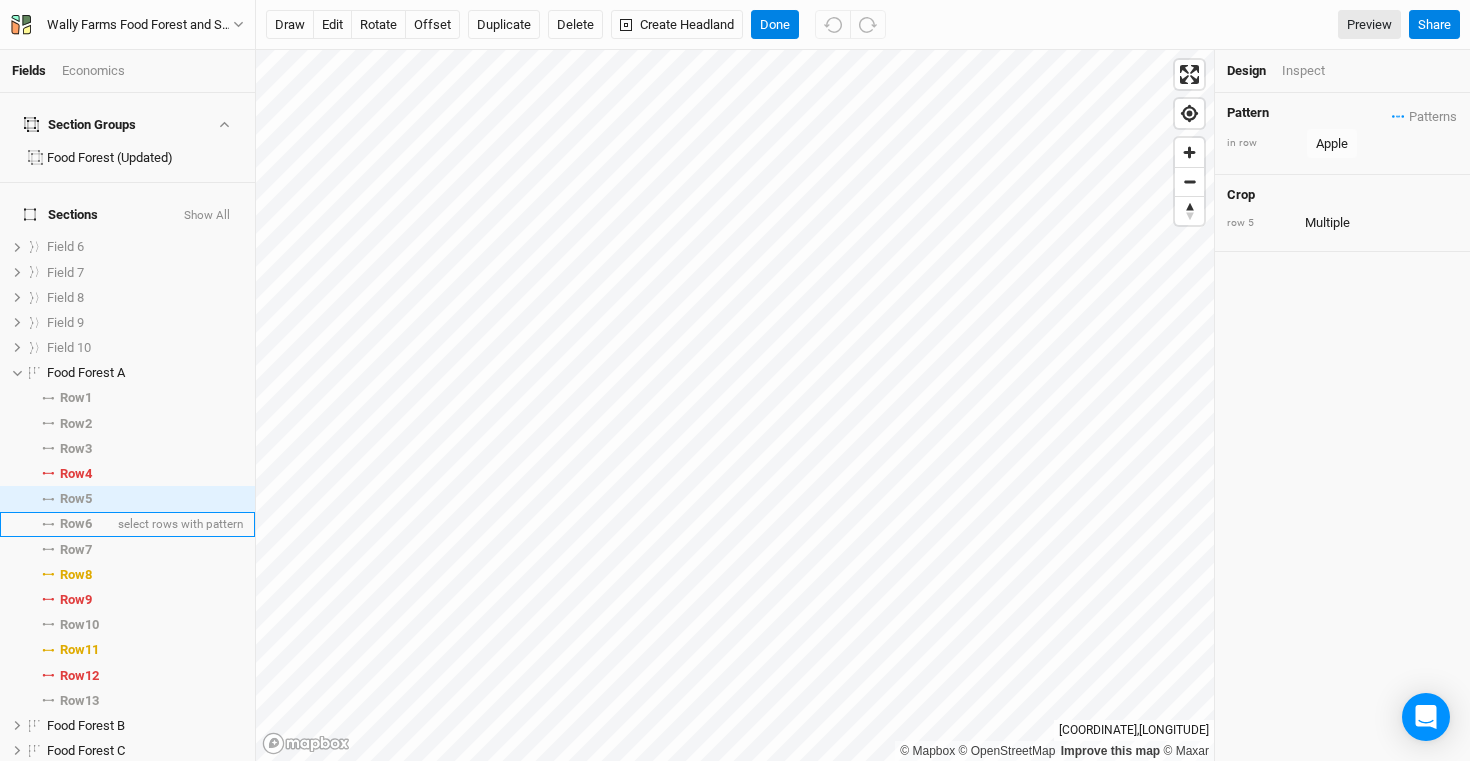 click on "Row  6" at bounding box center (76, 524) 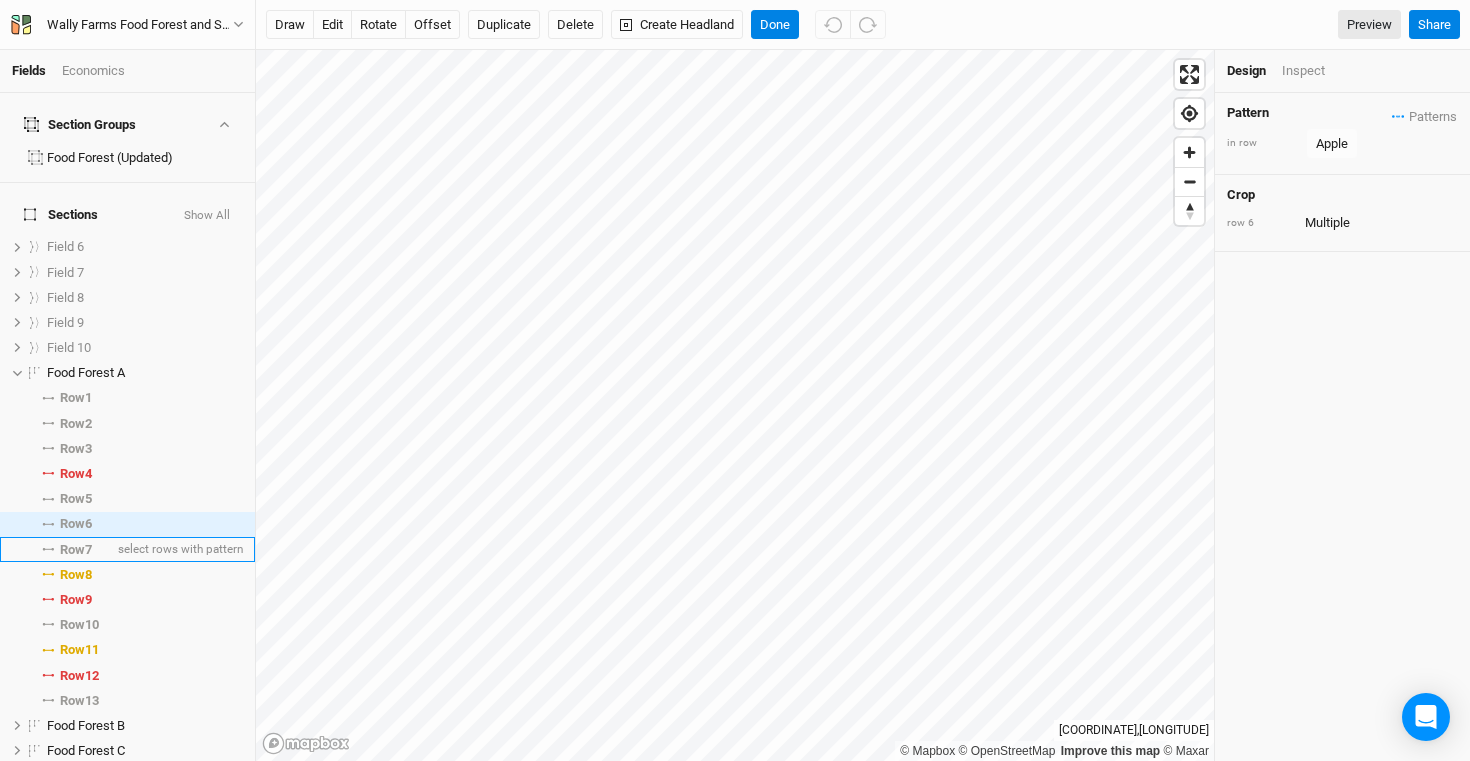 click on "Row  7" at bounding box center (76, 550) 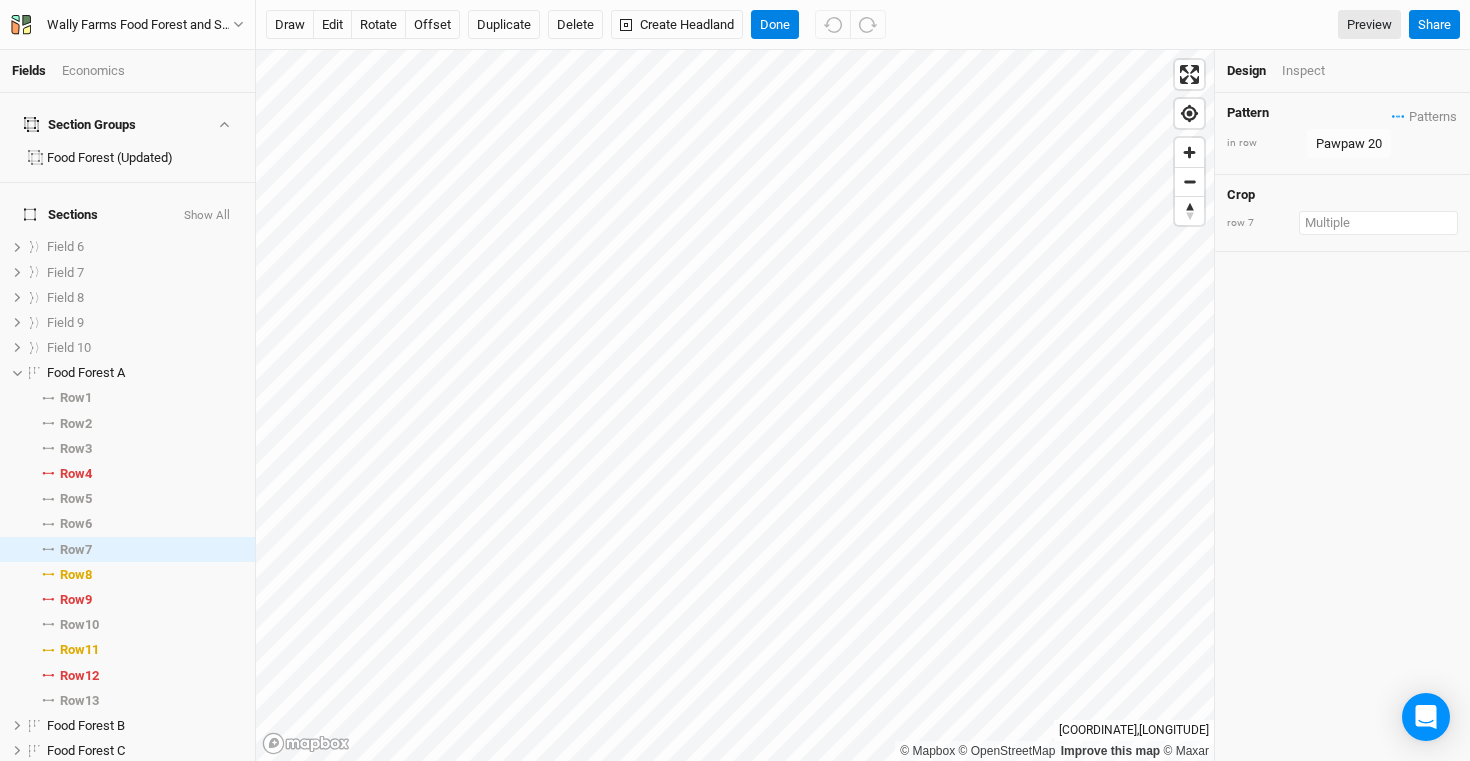 click at bounding box center [1378, 223] 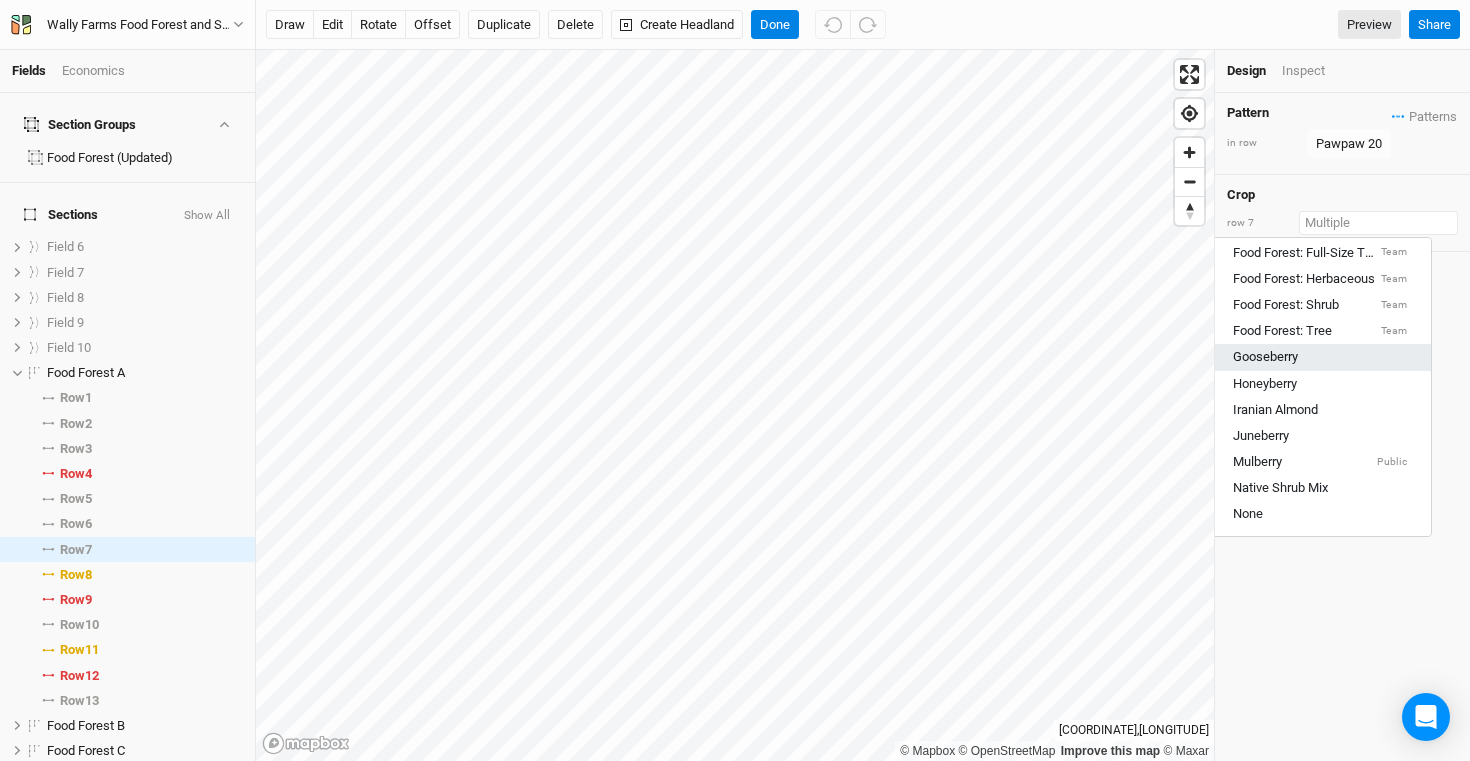 scroll, scrollTop: 546, scrollLeft: 0, axis: vertical 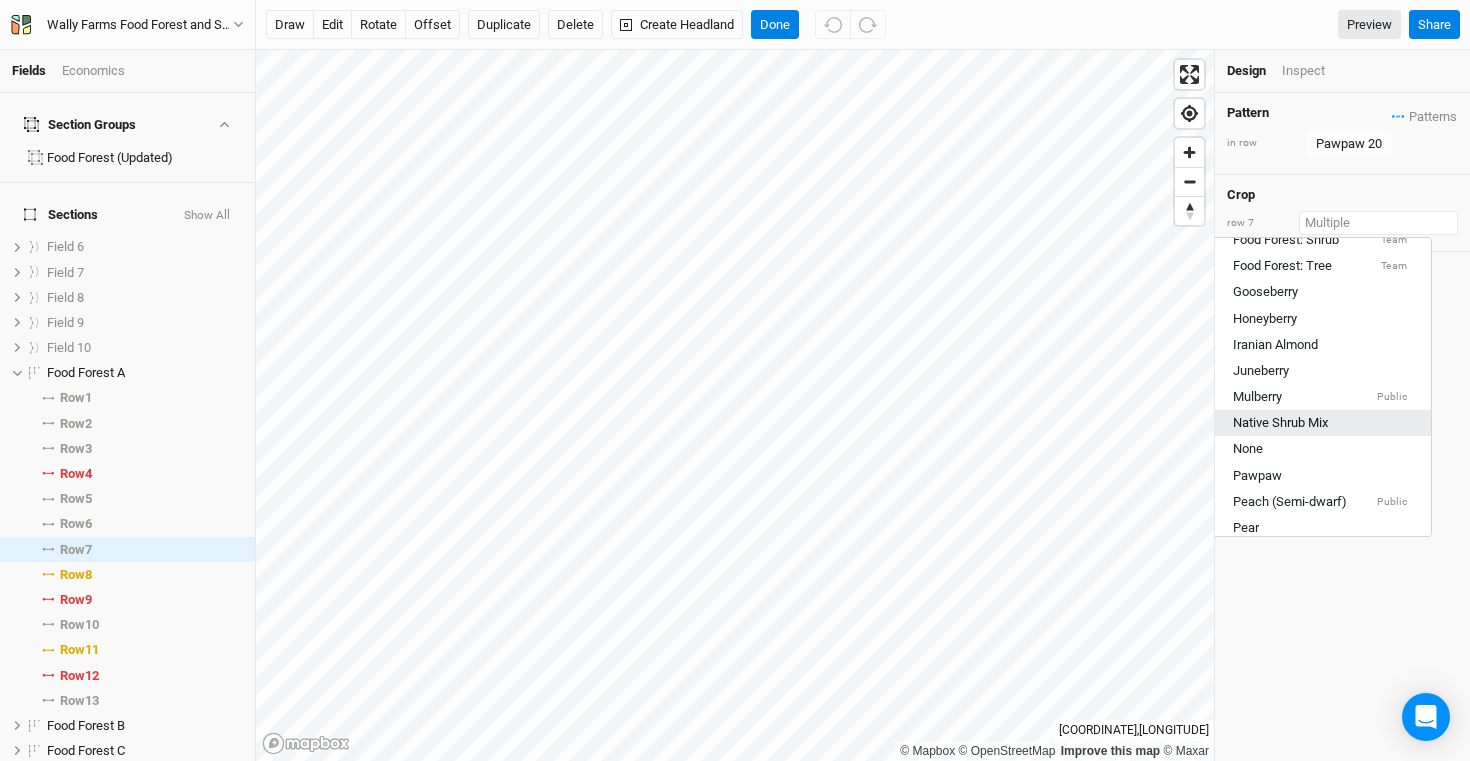click on "Native Shrub Mix" at bounding box center [1320, 423] 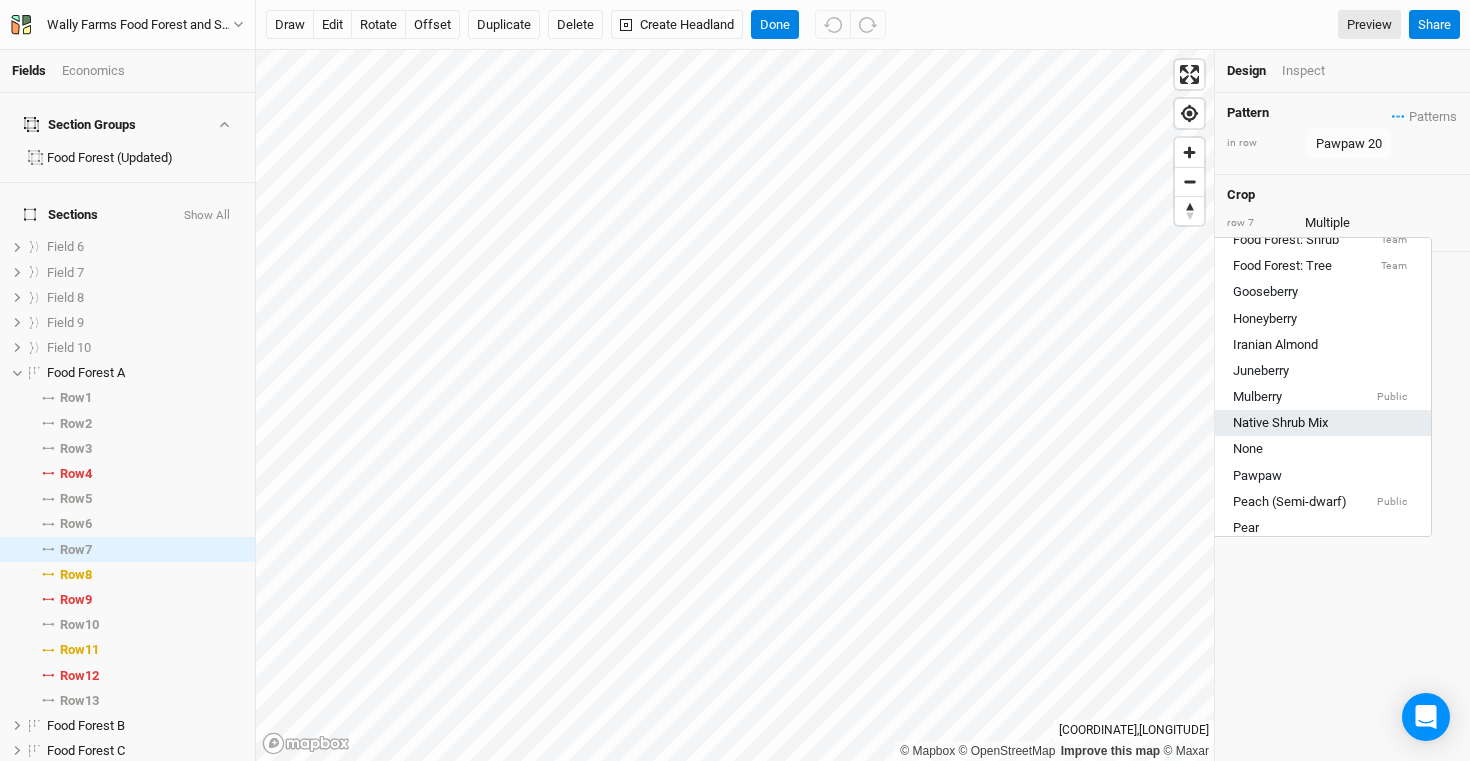 type 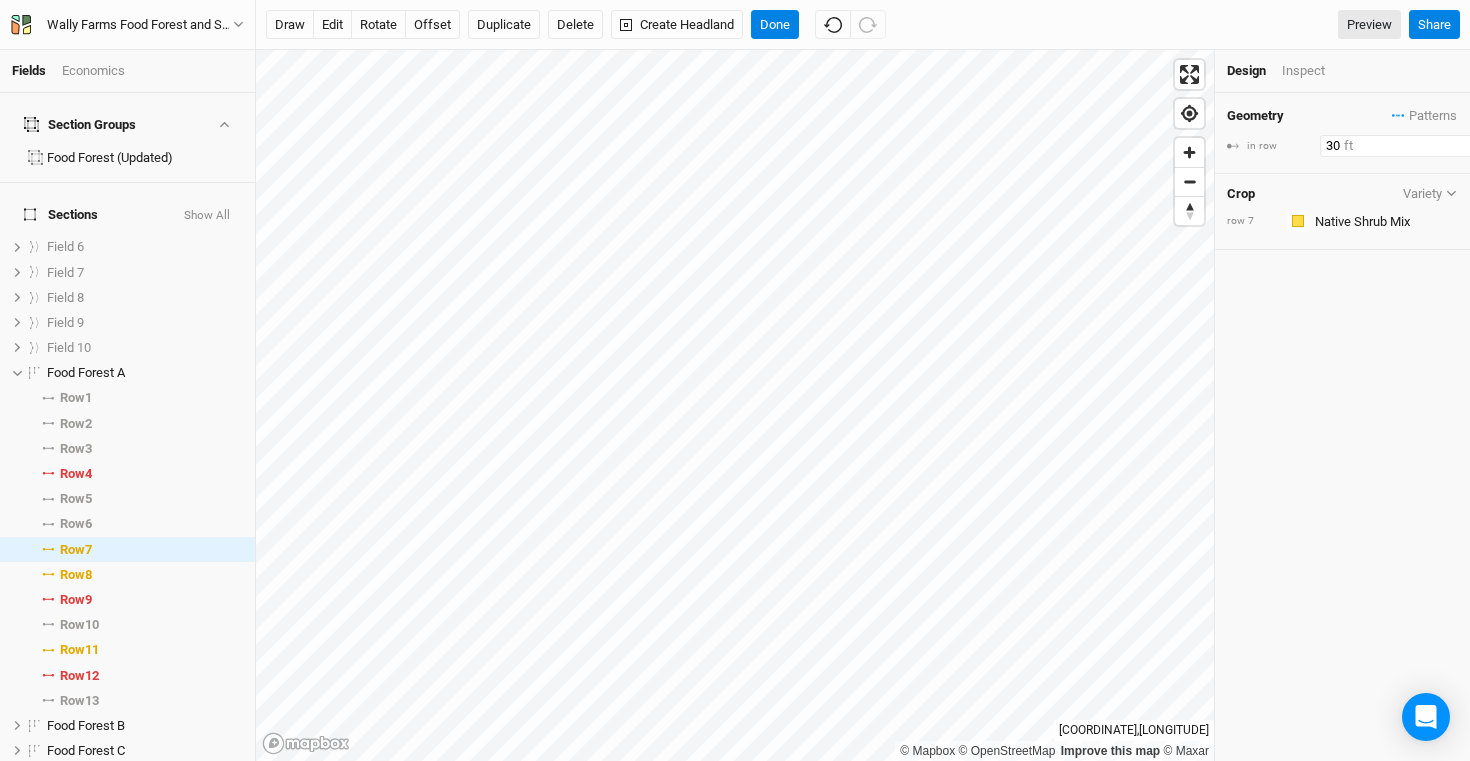 drag, startPoint x: 1348, startPoint y: 140, endPoint x: 1306, endPoint y: 140, distance: 42 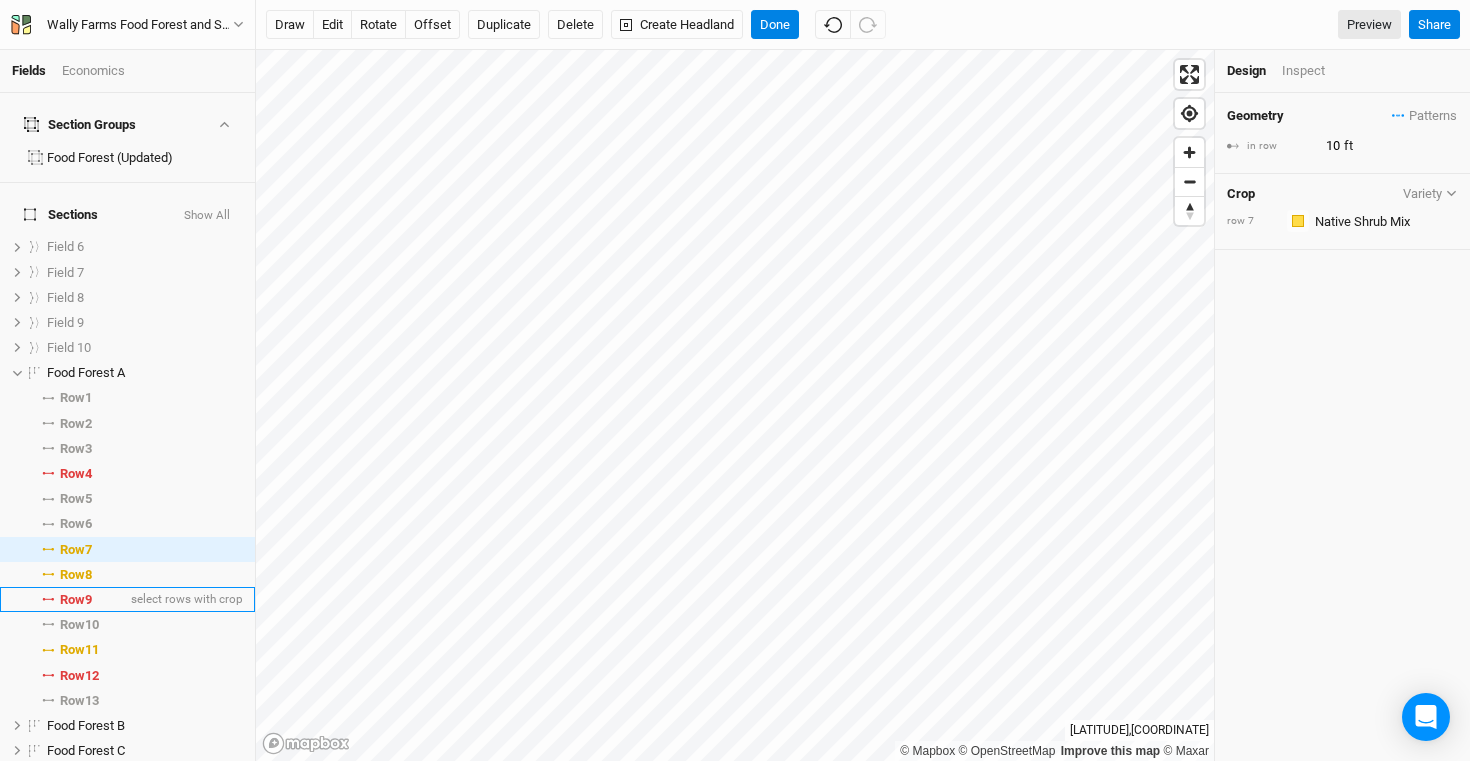 click on "Row  9 select rows with crop" at bounding box center [127, 599] 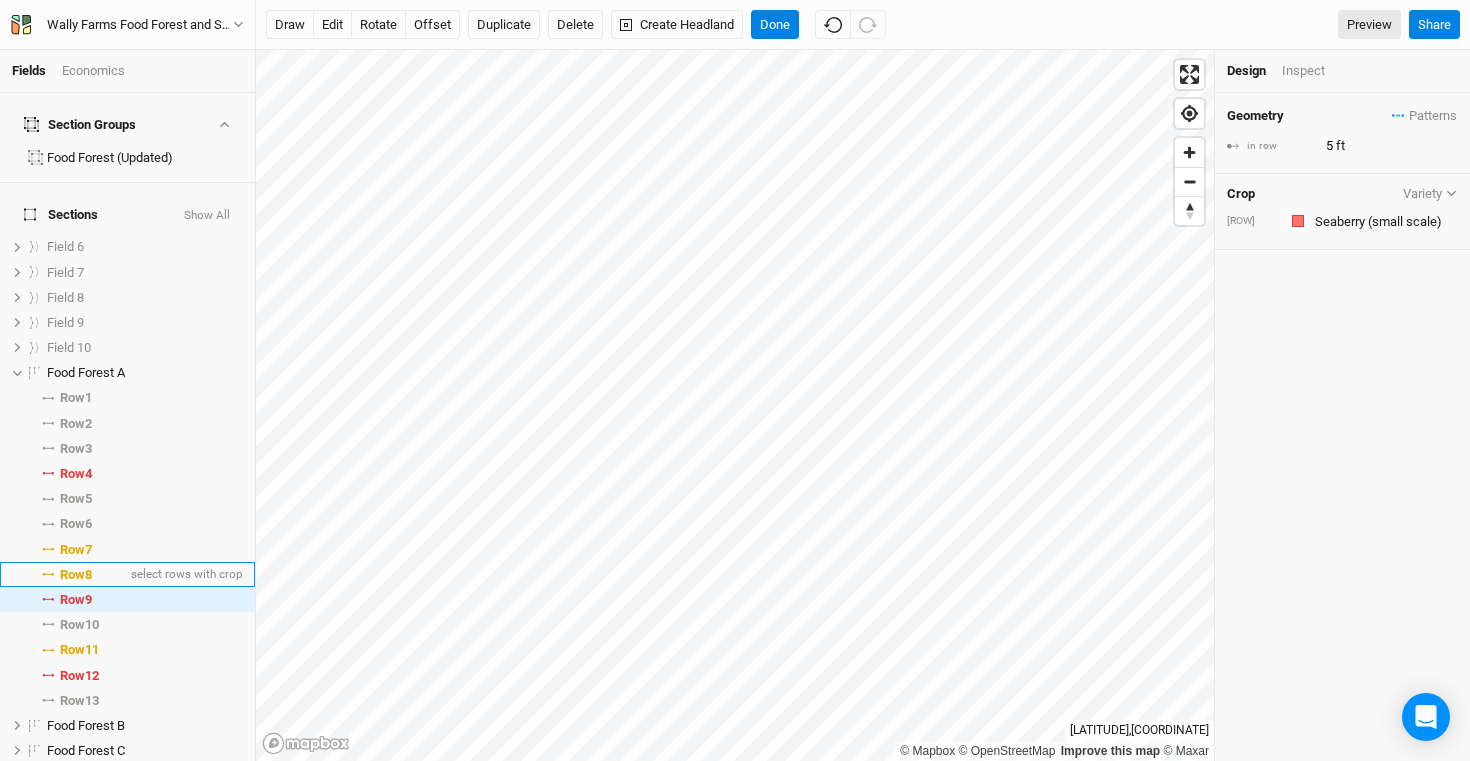 click on "Row  8" at bounding box center (76, 575) 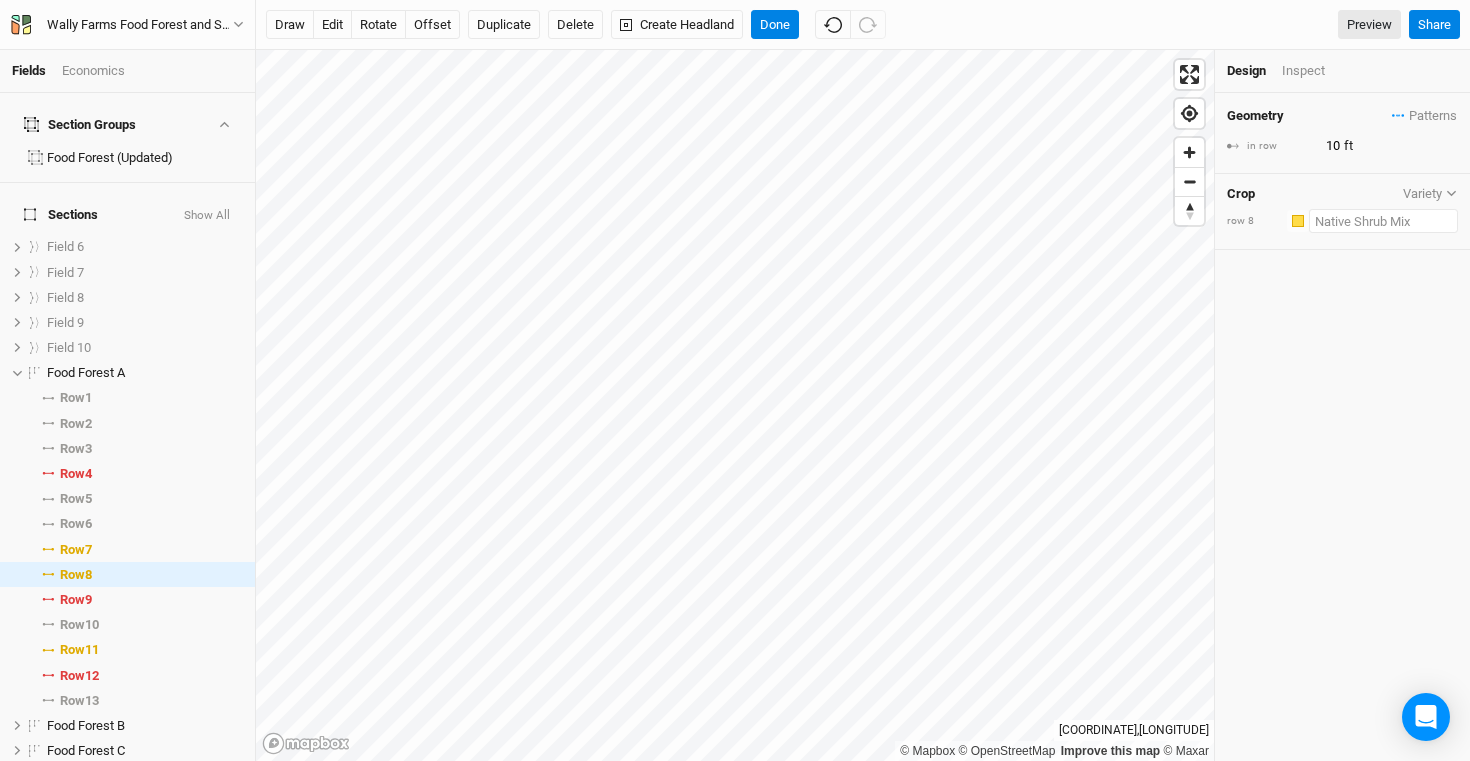 click at bounding box center [1383, 221] 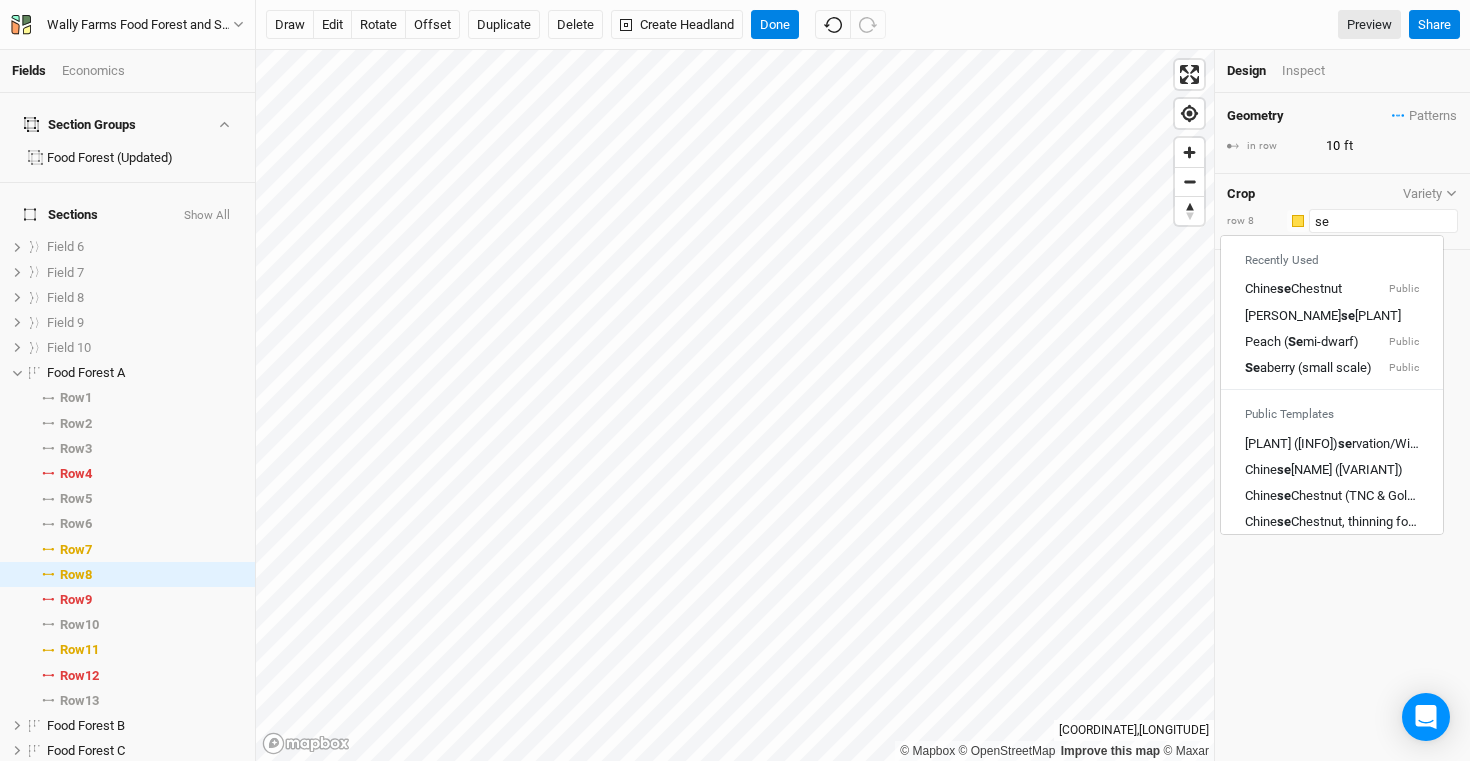 type on "sea" 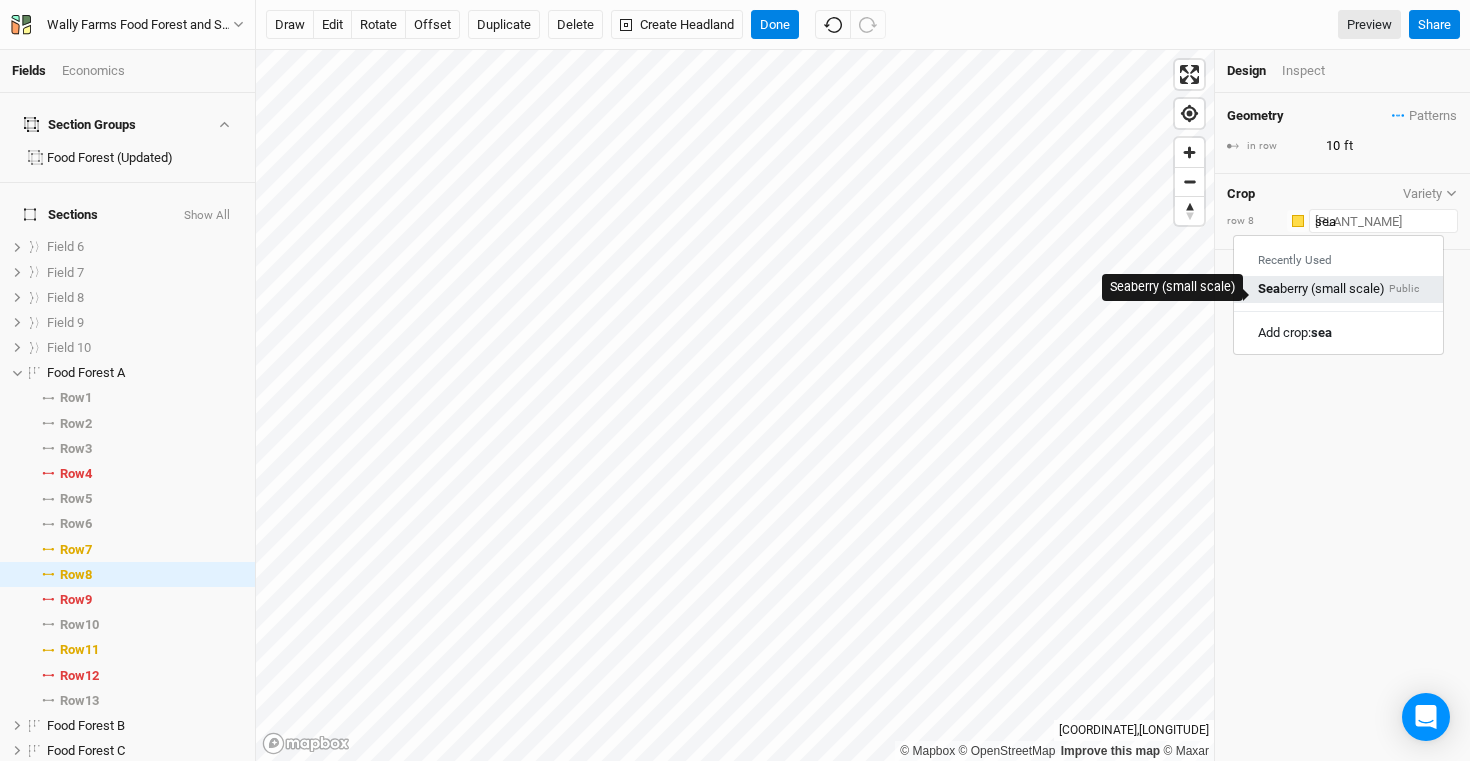click on "Sea berry (small scale)" at bounding box center (1321, 290) 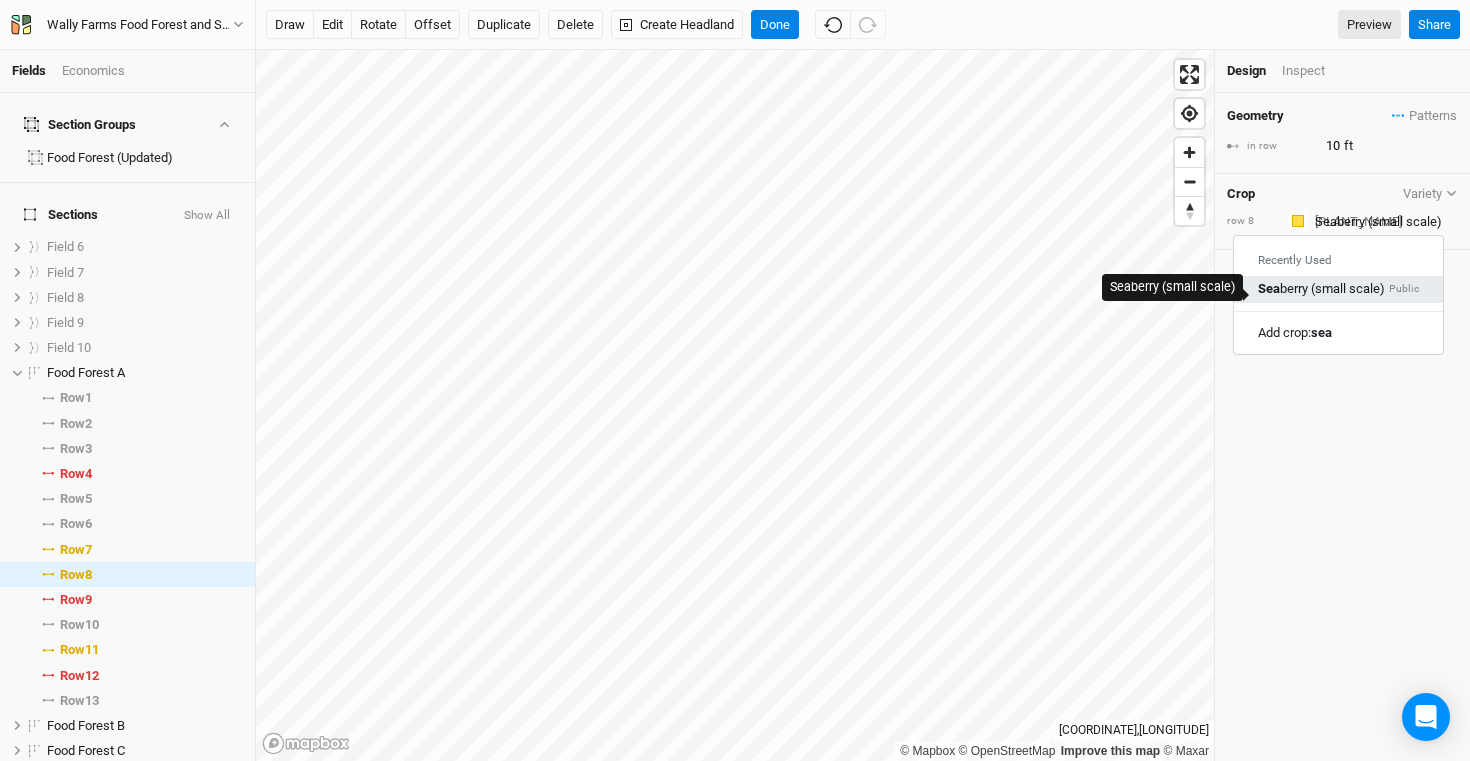 type on "5" 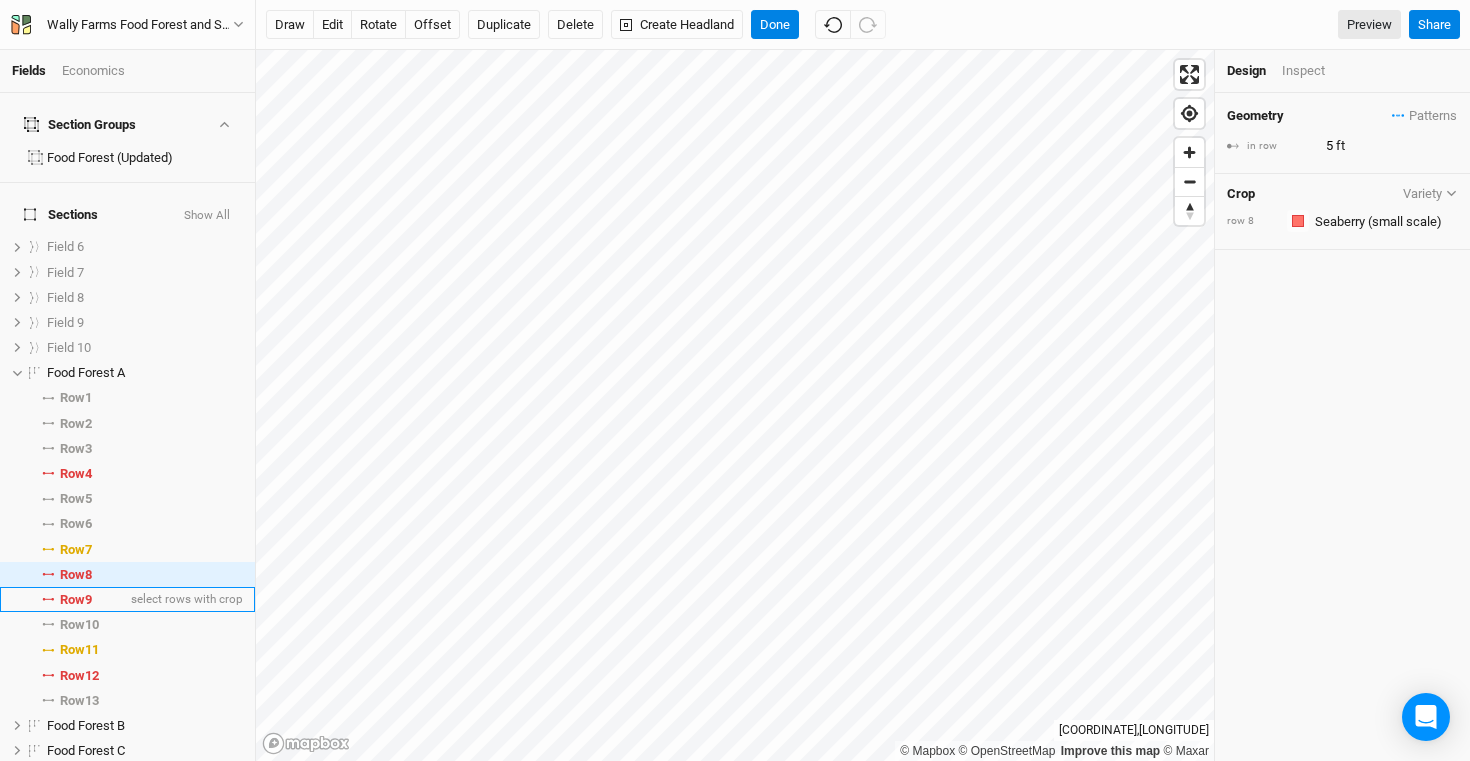 click on "Row  9" at bounding box center [76, 600] 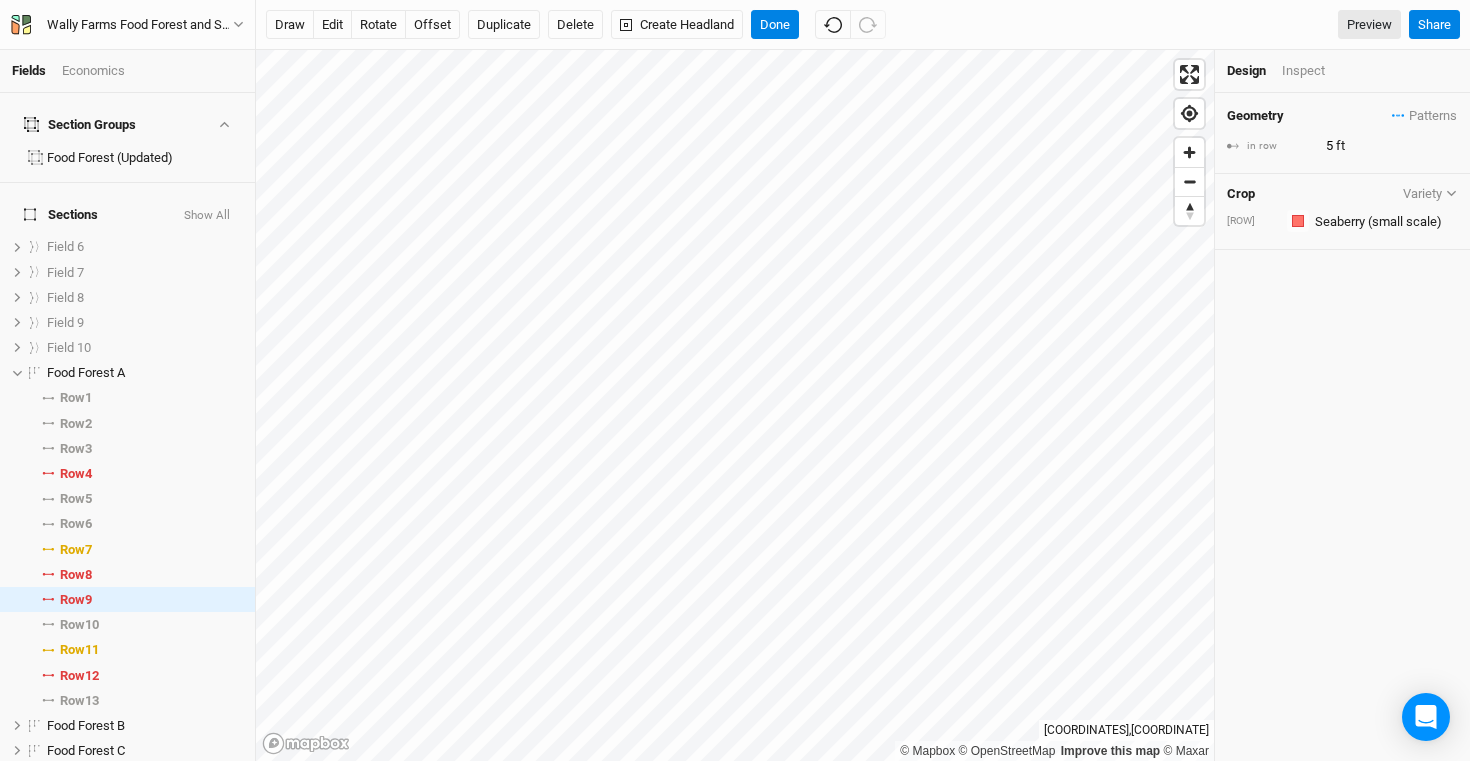 click on "Geometry  Patterns Tree rows view Big tree rows view Silvopasture Mix view Silvopasture Mix Updated view Row 9 view Pawpaw view EU Hazelnut view Chestnut view Peach view Apple view Quince view Asian Pear view Pin Cherry view Beach Plum view Plum view Pear view Almond view Walnut/Hickory view Apricot view Pawpaw 20 view Cherry view ＋ New in-row pattern in row 5 ft" at bounding box center (1342, 133) 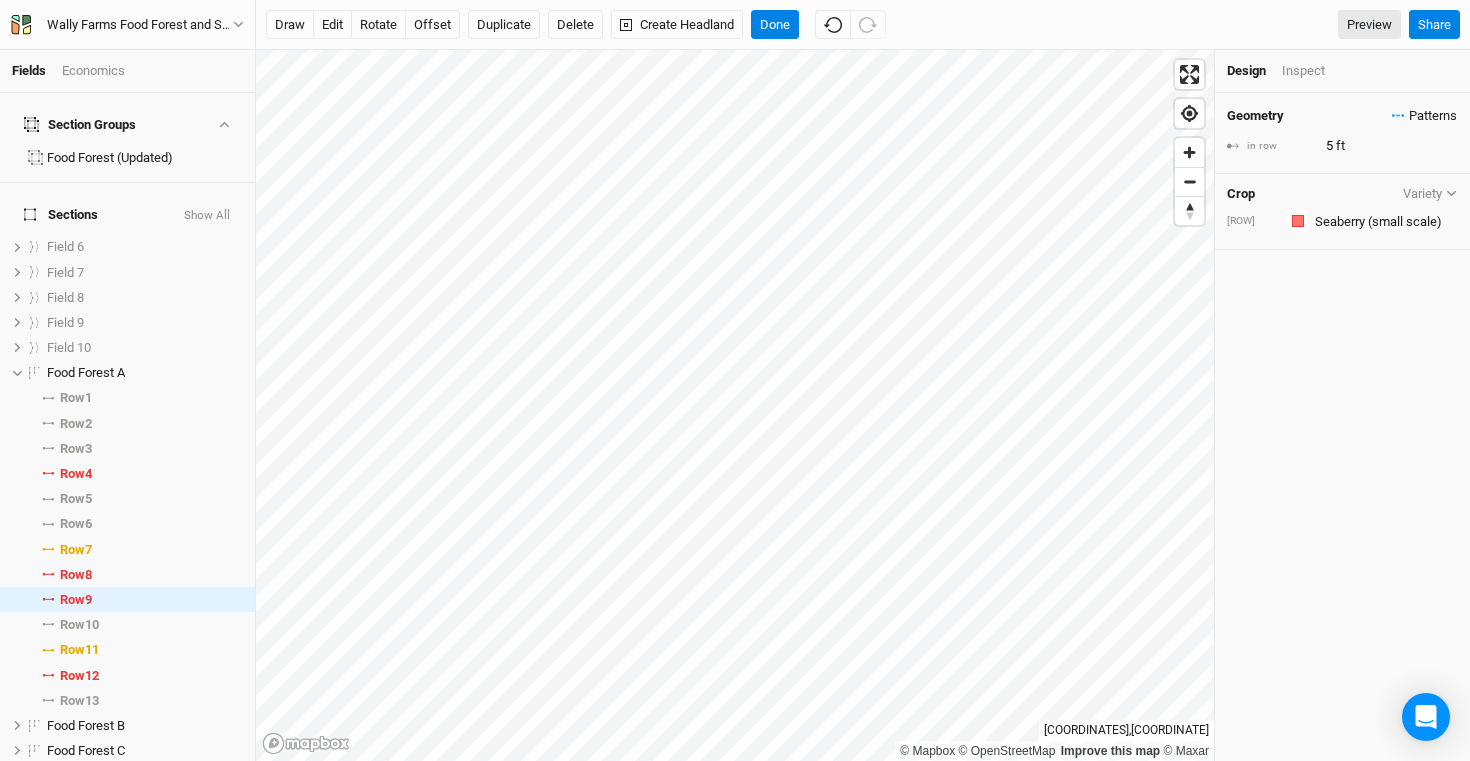 click on "Patterns" at bounding box center (1424, 116) 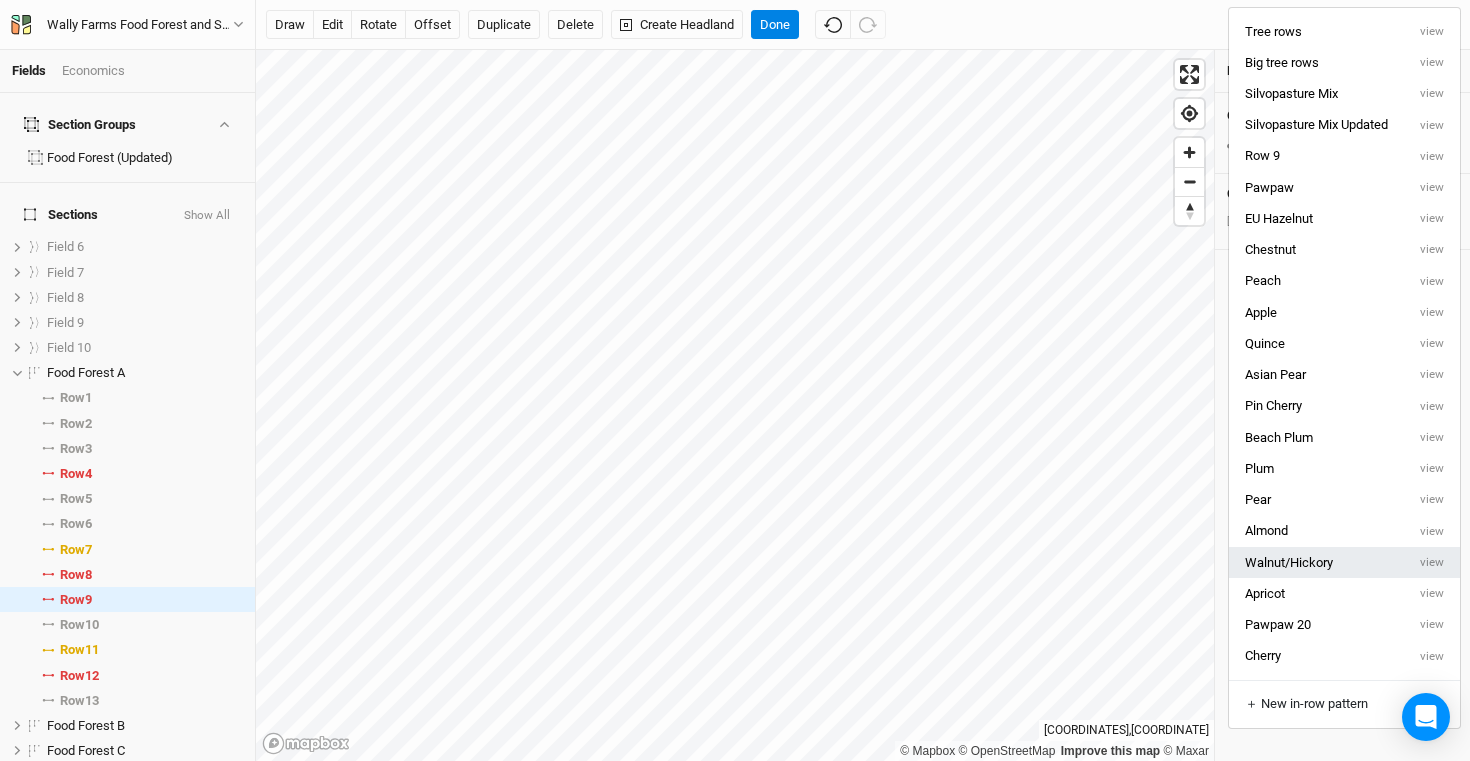 click on "Walnut/Hickory" at bounding box center [1317, 562] 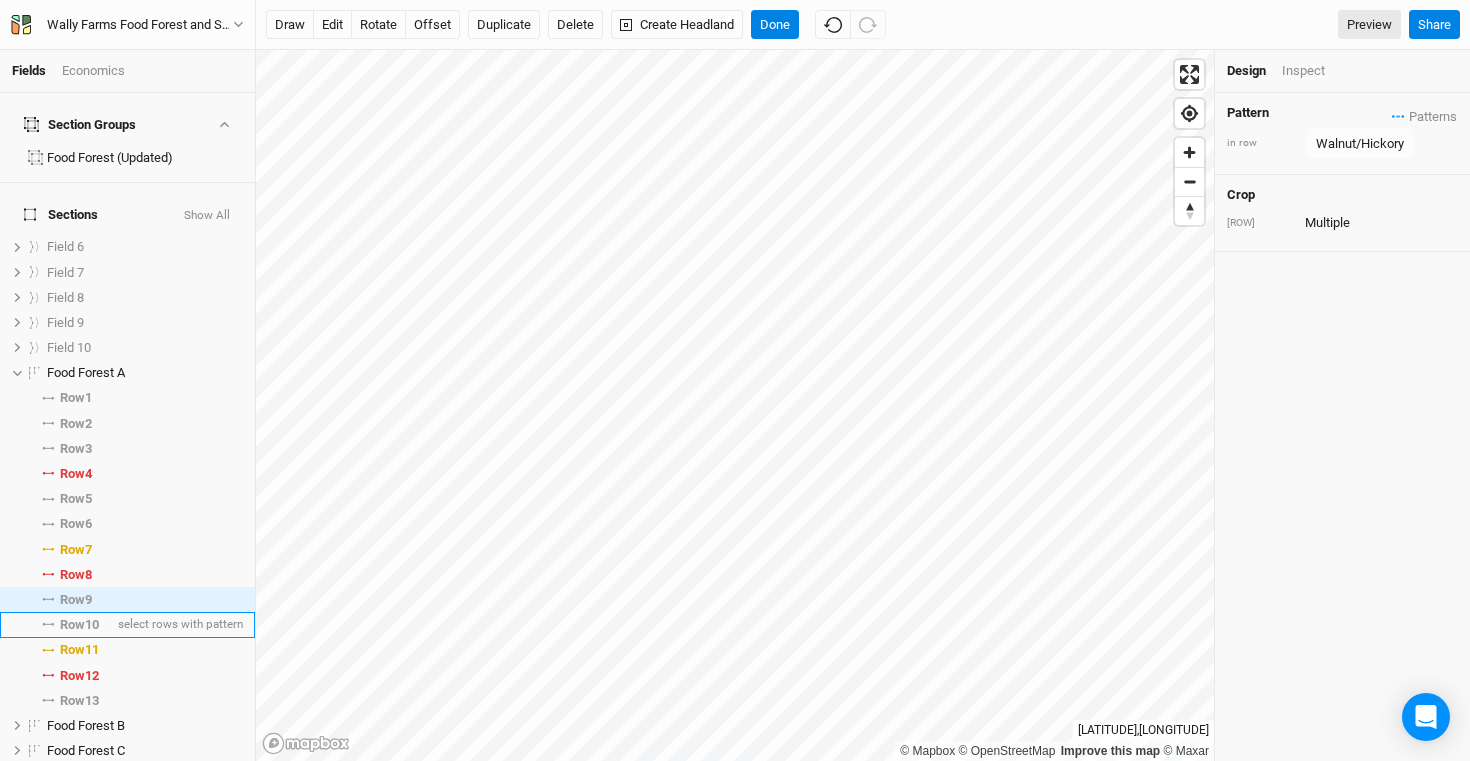 click on "Row  10 select rows with pattern" at bounding box center (127, 624) 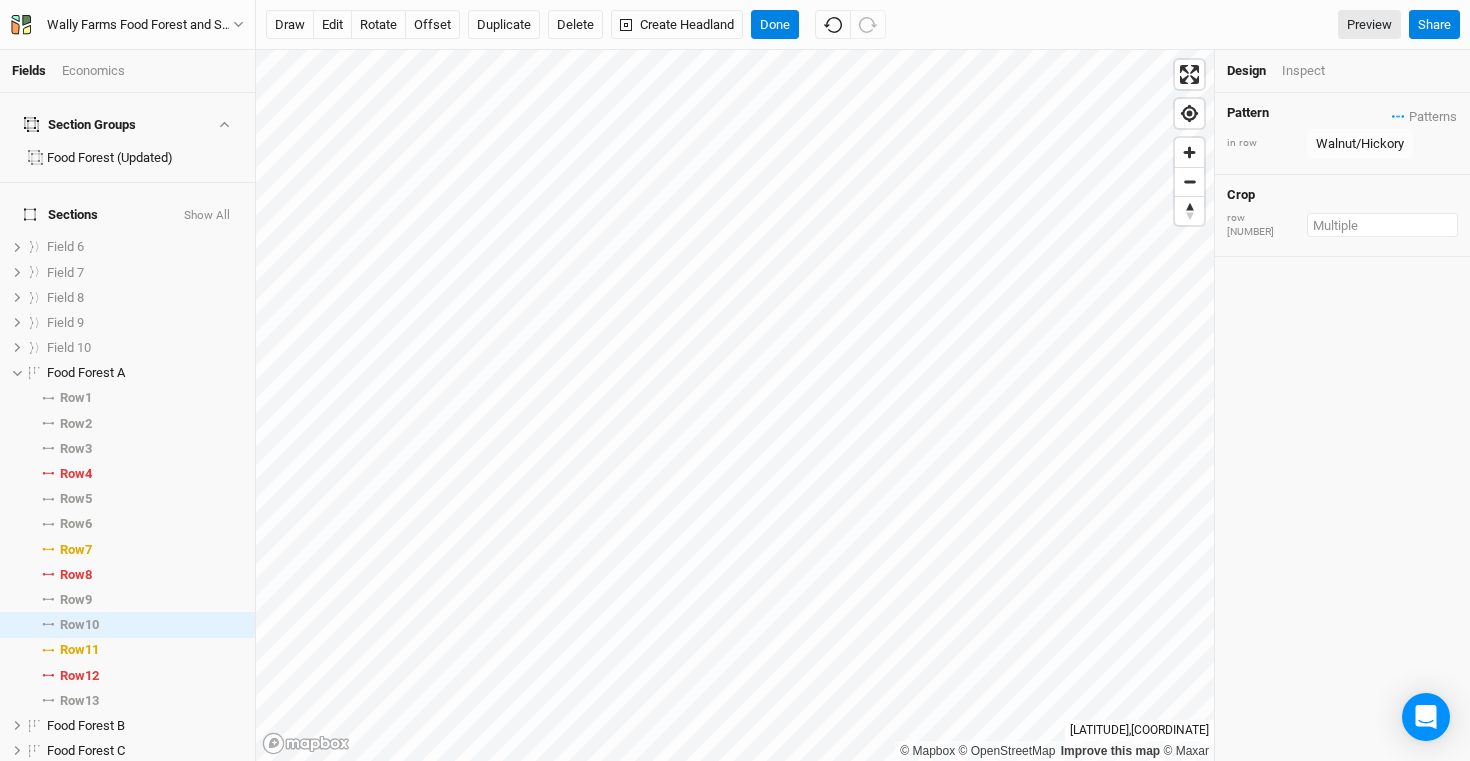 click at bounding box center [1382, 225] 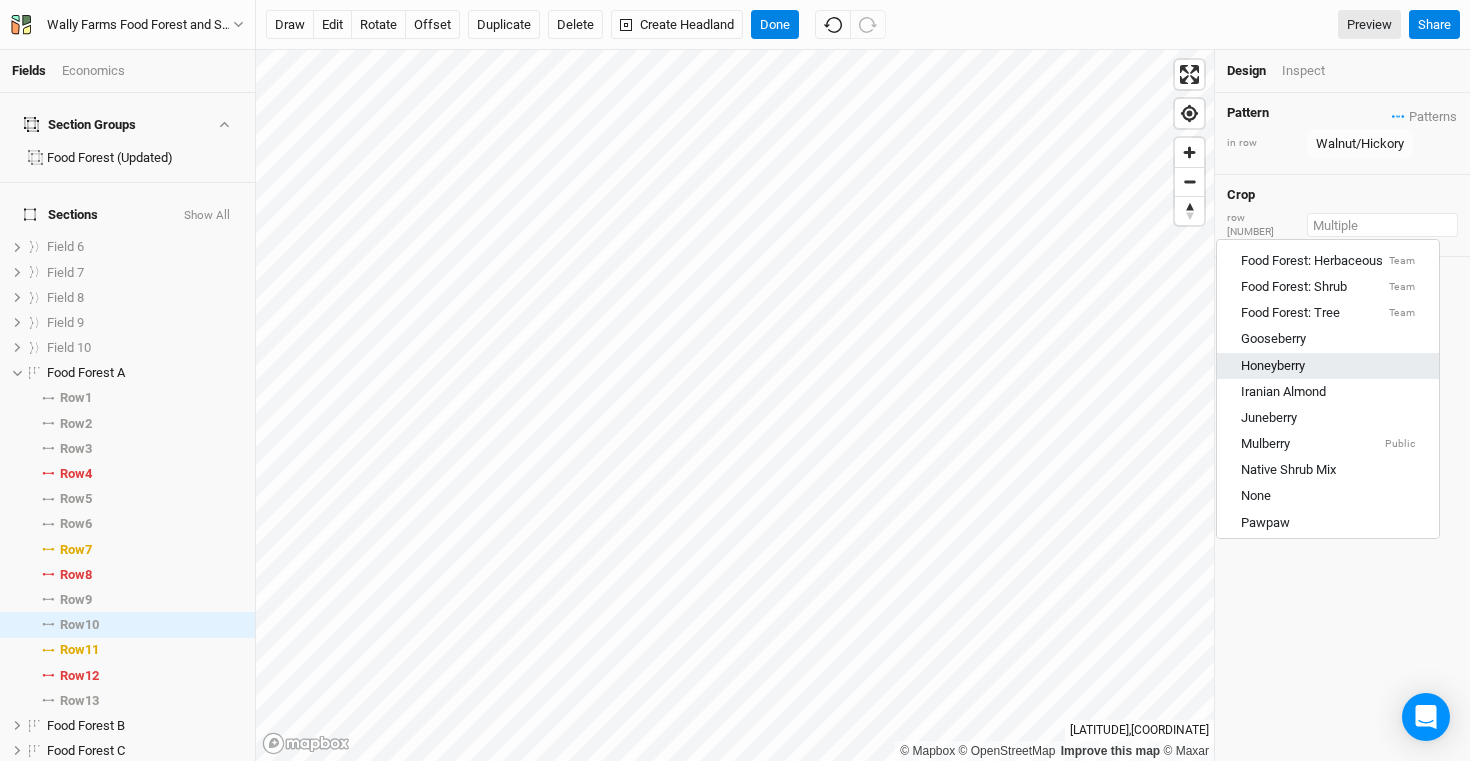 scroll, scrollTop: 619, scrollLeft: 0, axis: vertical 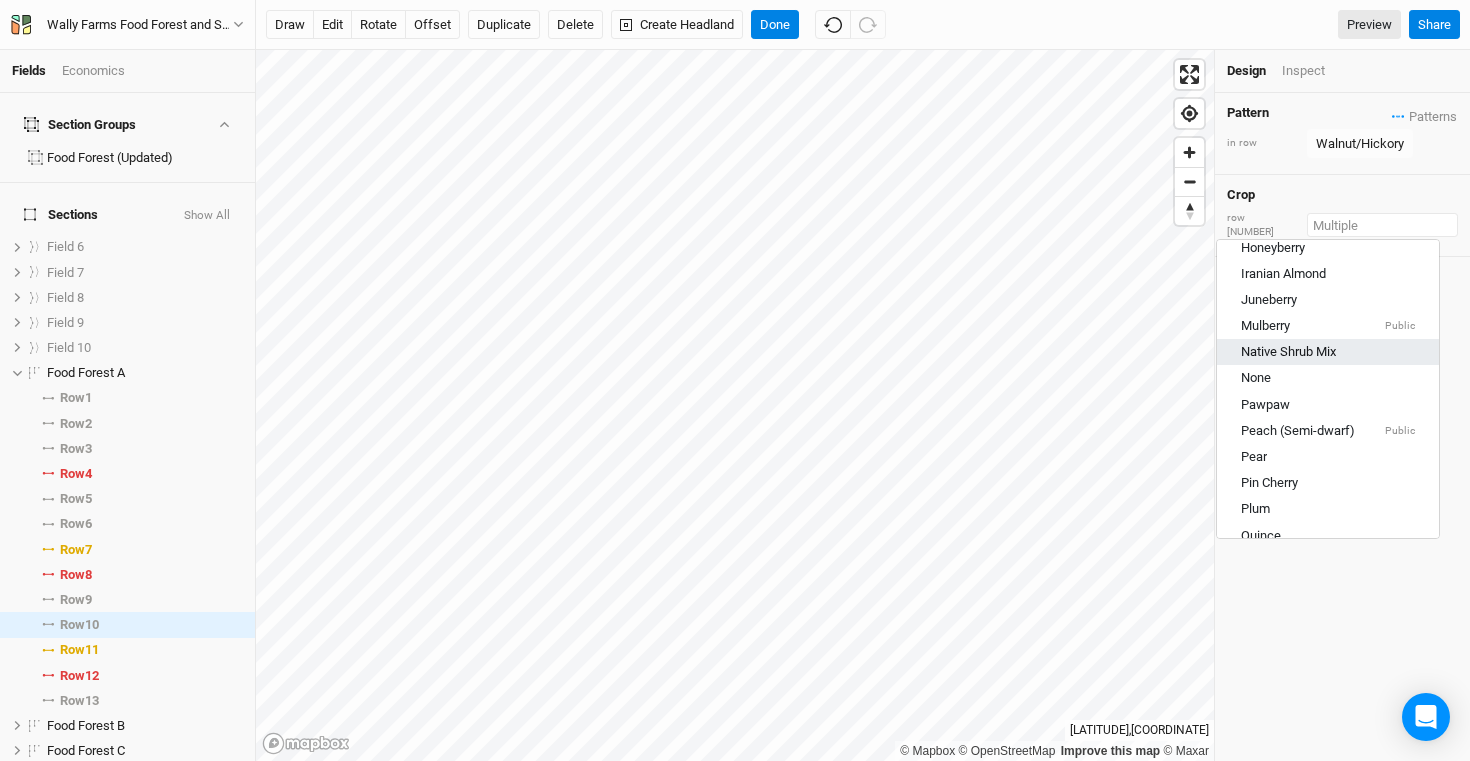 click on "Native Shrub Mix" at bounding box center [1328, 353] 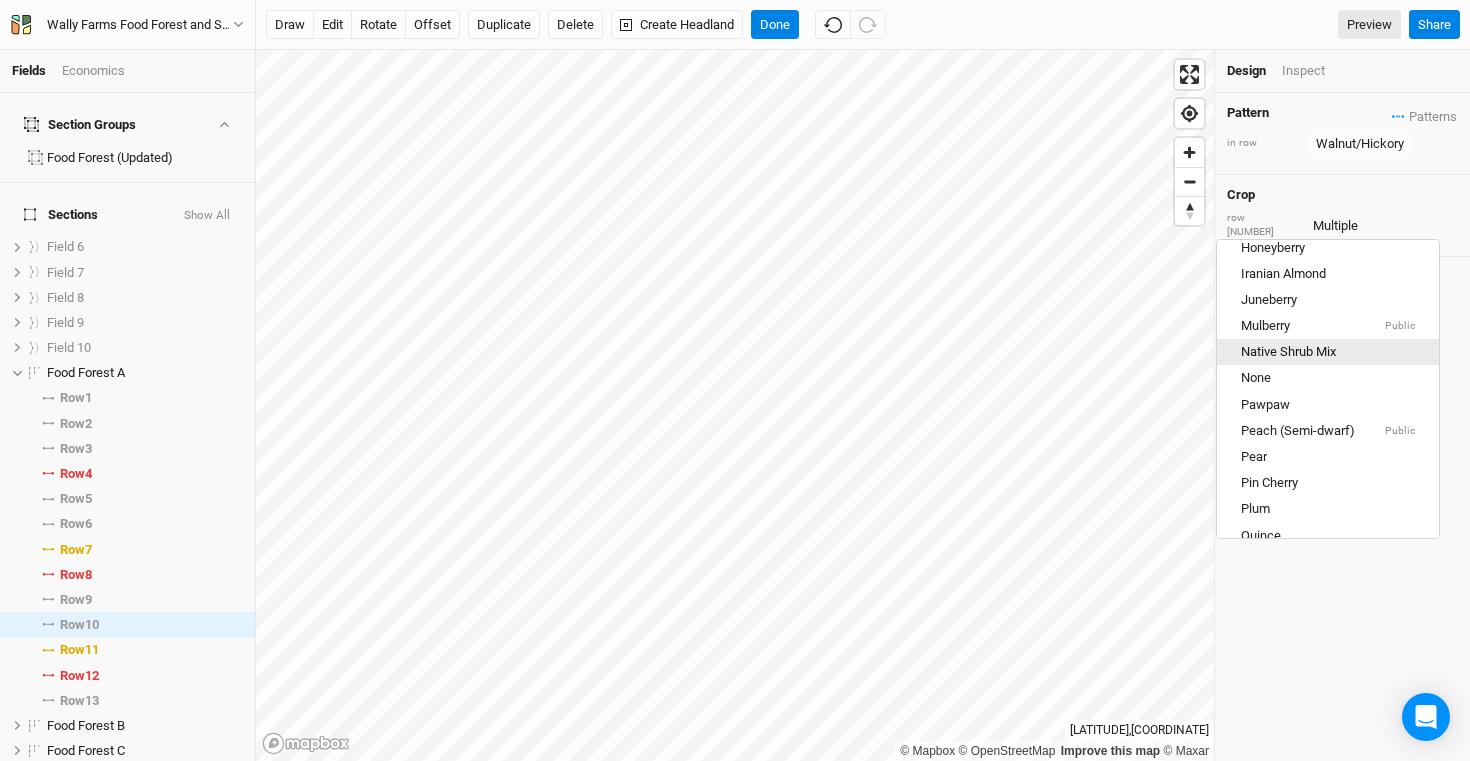 type 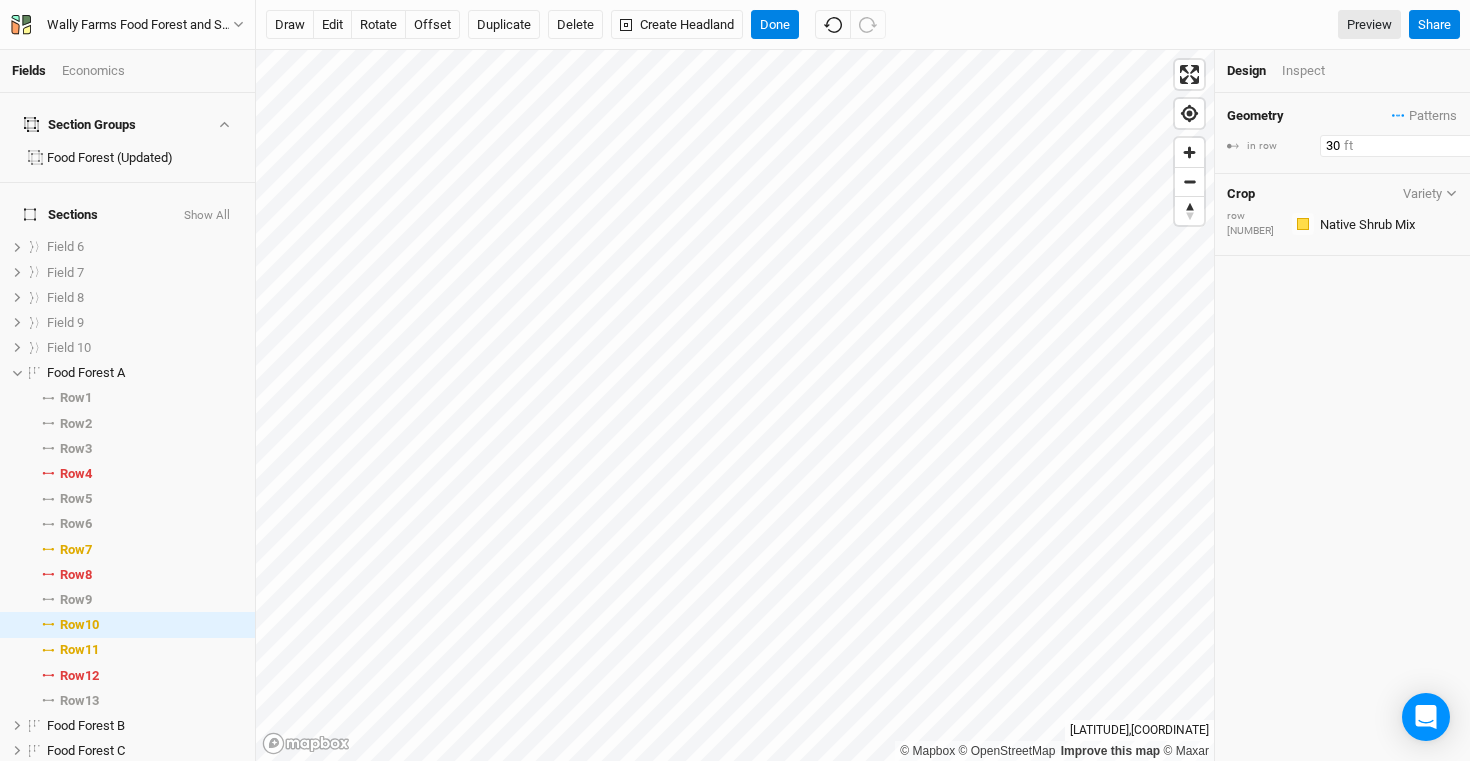 drag, startPoint x: 1345, startPoint y: 142, endPoint x: 1295, endPoint y: 139, distance: 50.08992 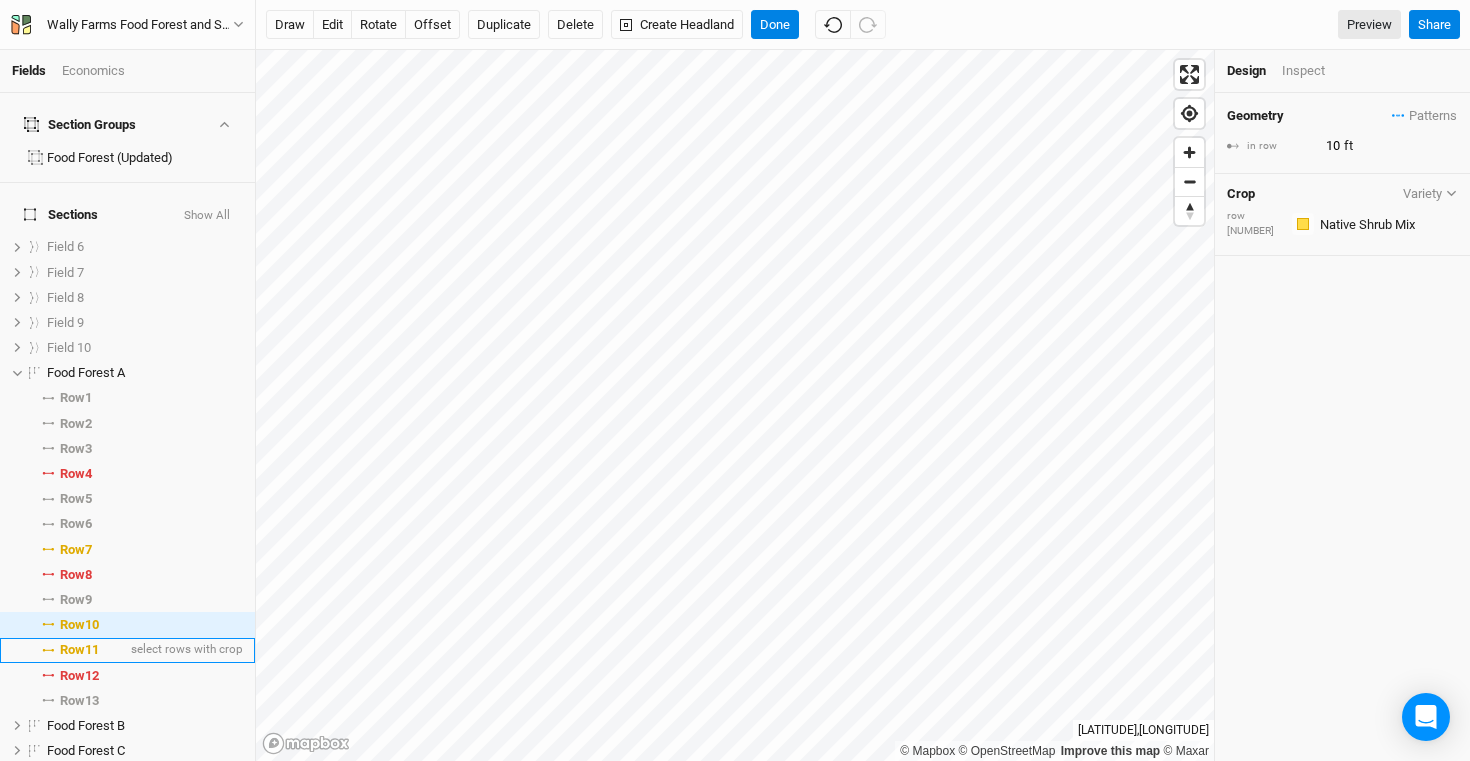 click on "Row  11" at bounding box center (79, 650) 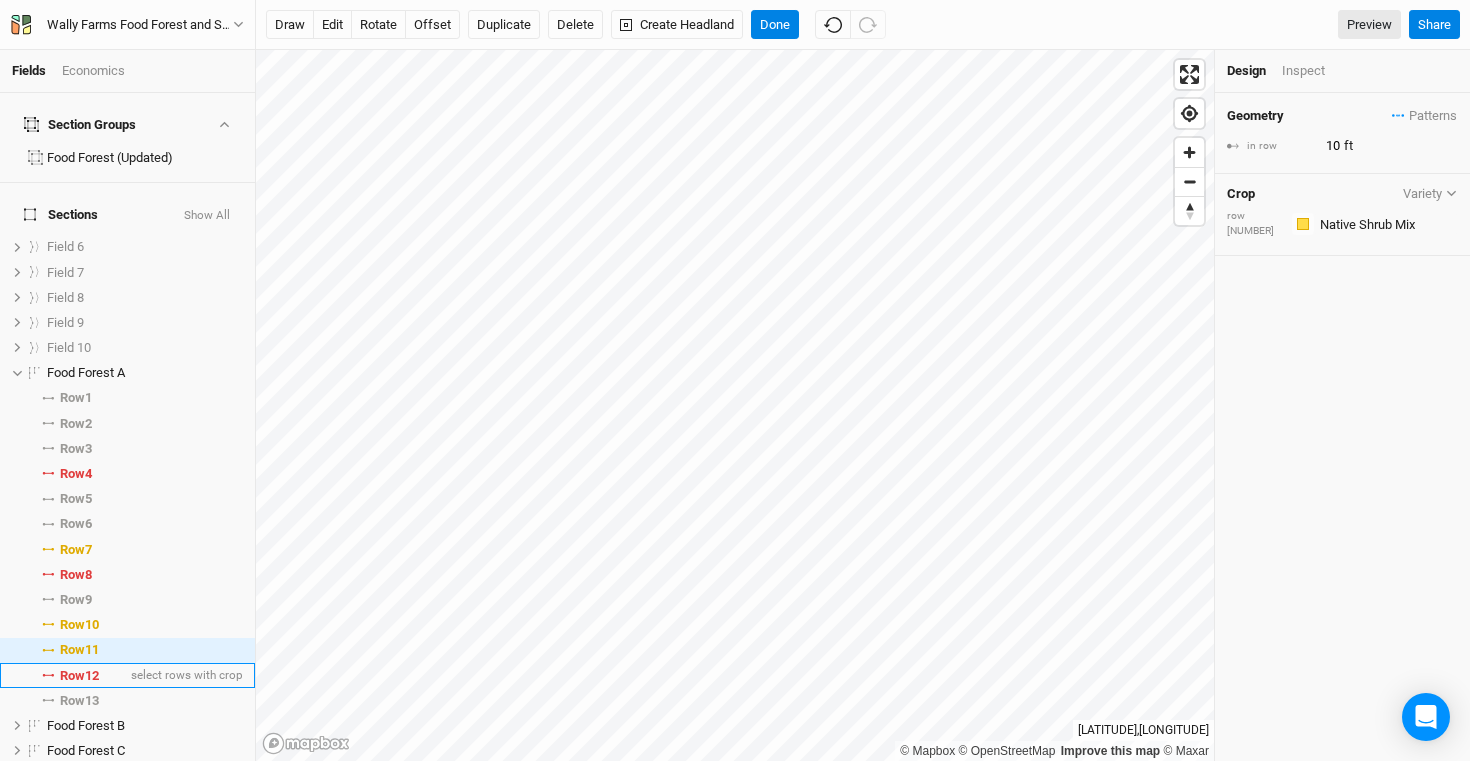 click on "Row  12" at bounding box center [79, 676] 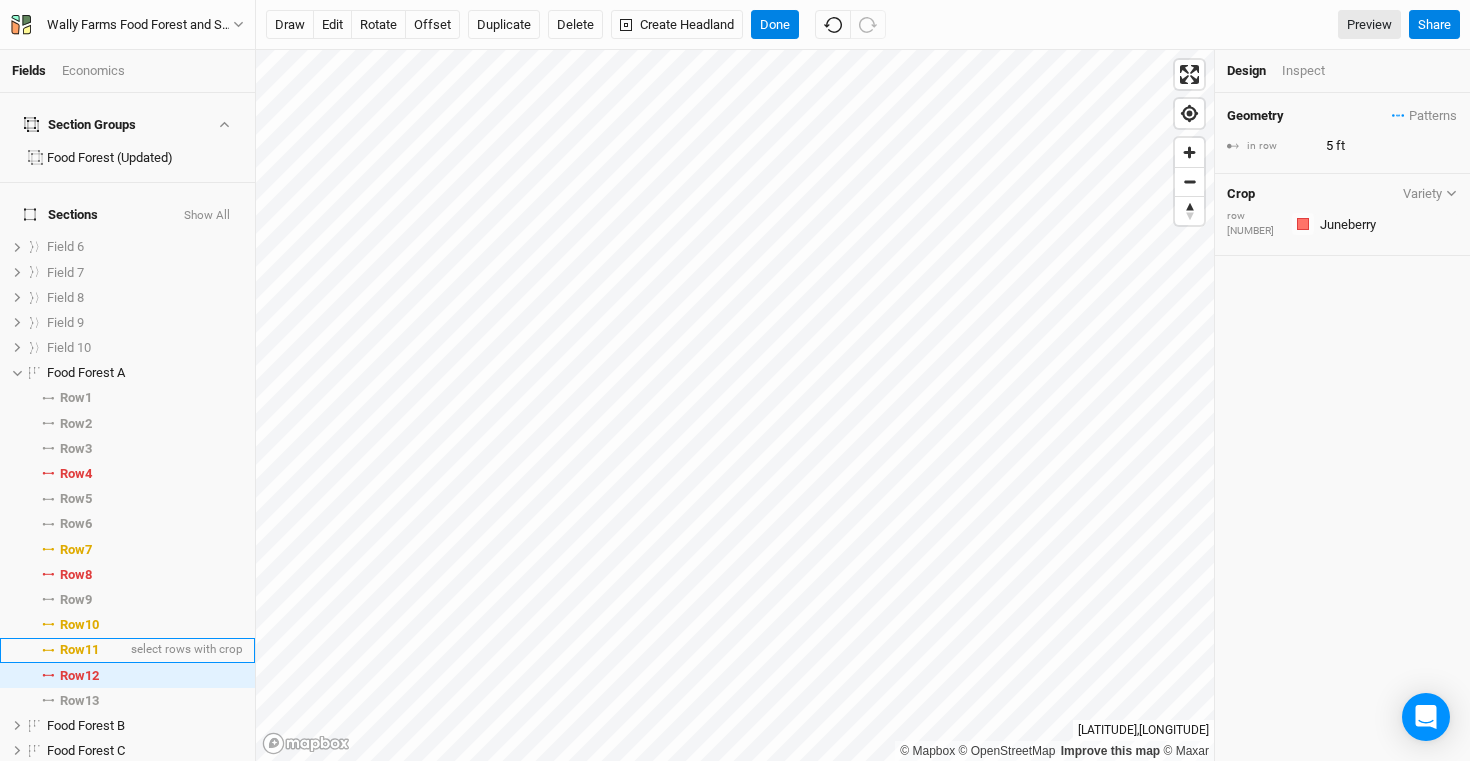 click on "Row  11" at bounding box center [79, 650] 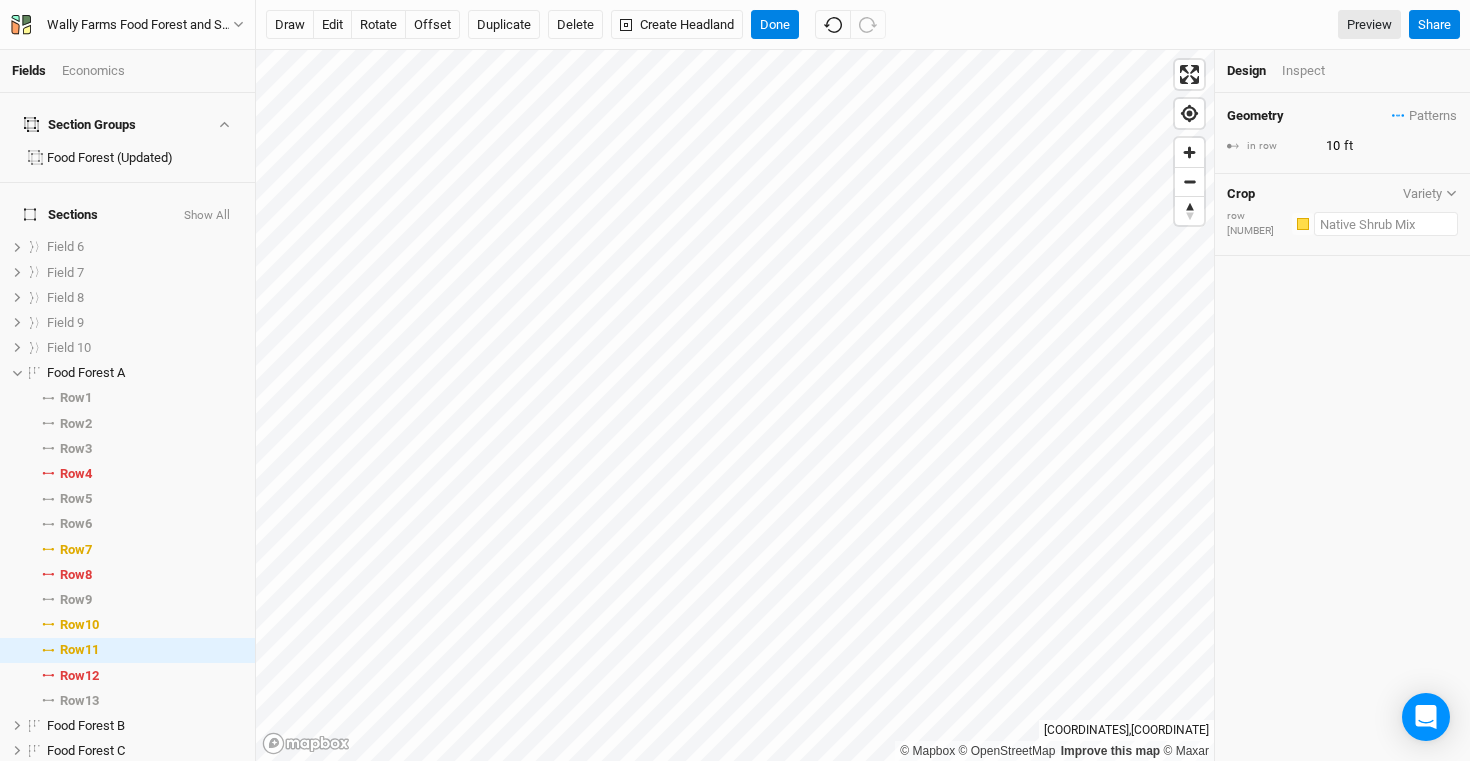 click at bounding box center [1386, 224] 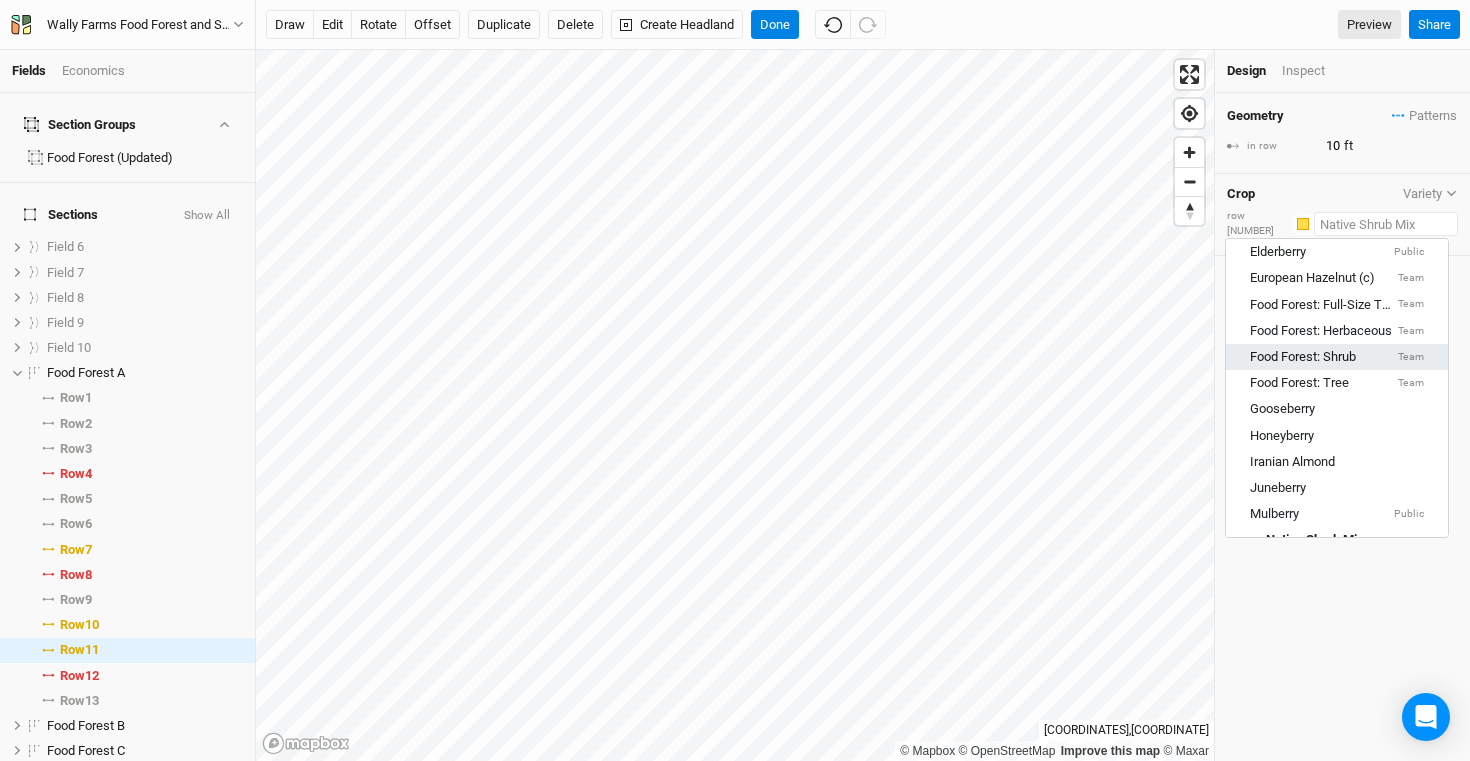 scroll, scrollTop: 537, scrollLeft: 0, axis: vertical 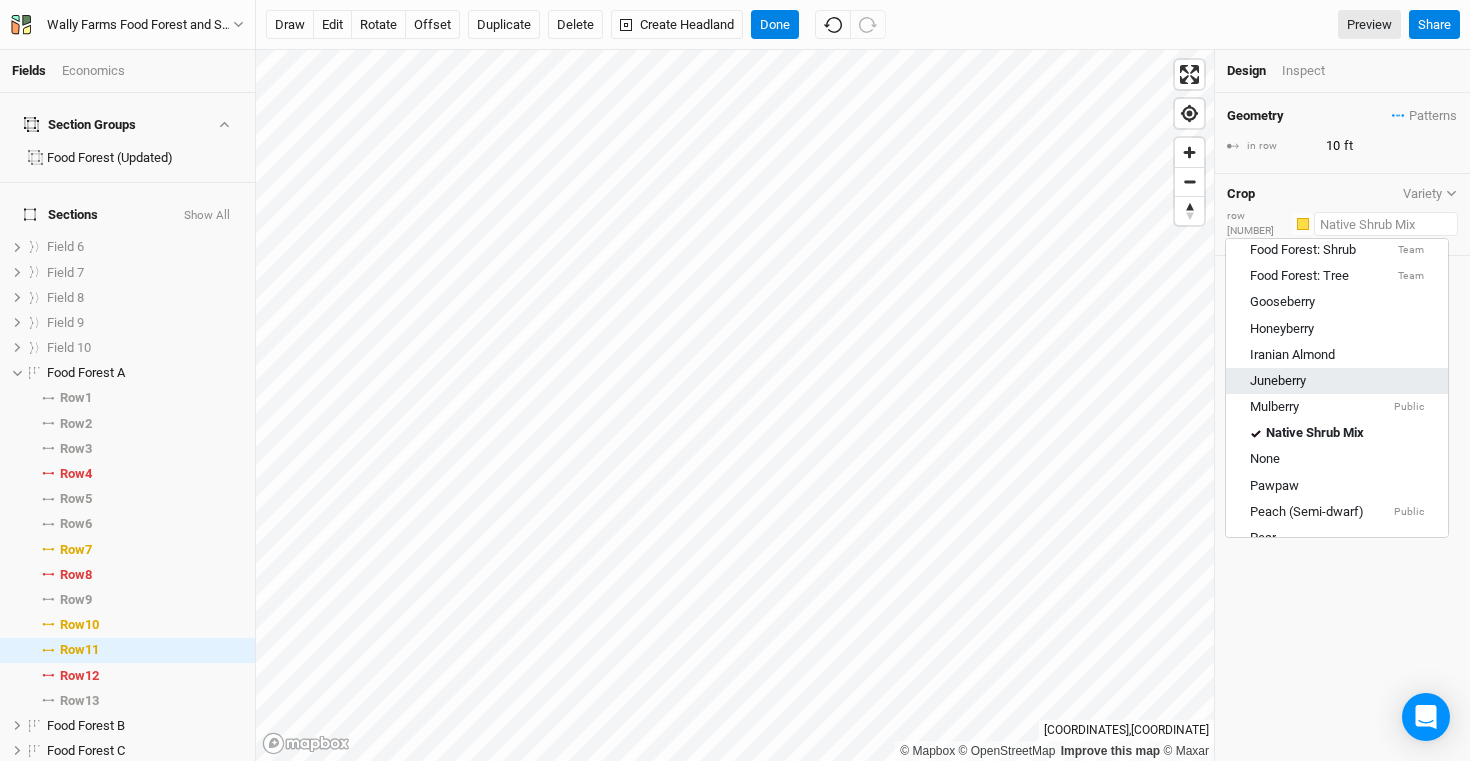 click on "Juneberry" at bounding box center [1337, 381] 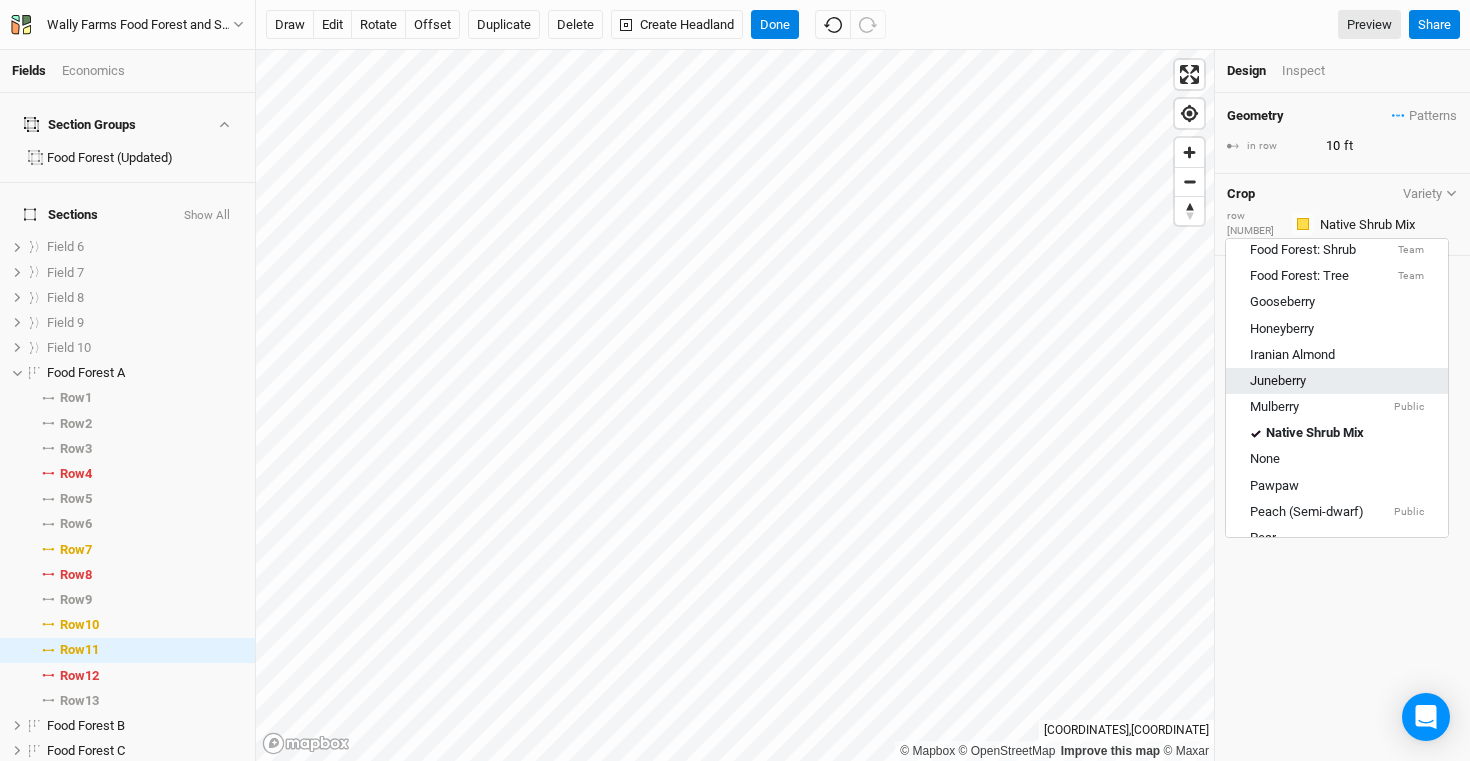 type on "30" 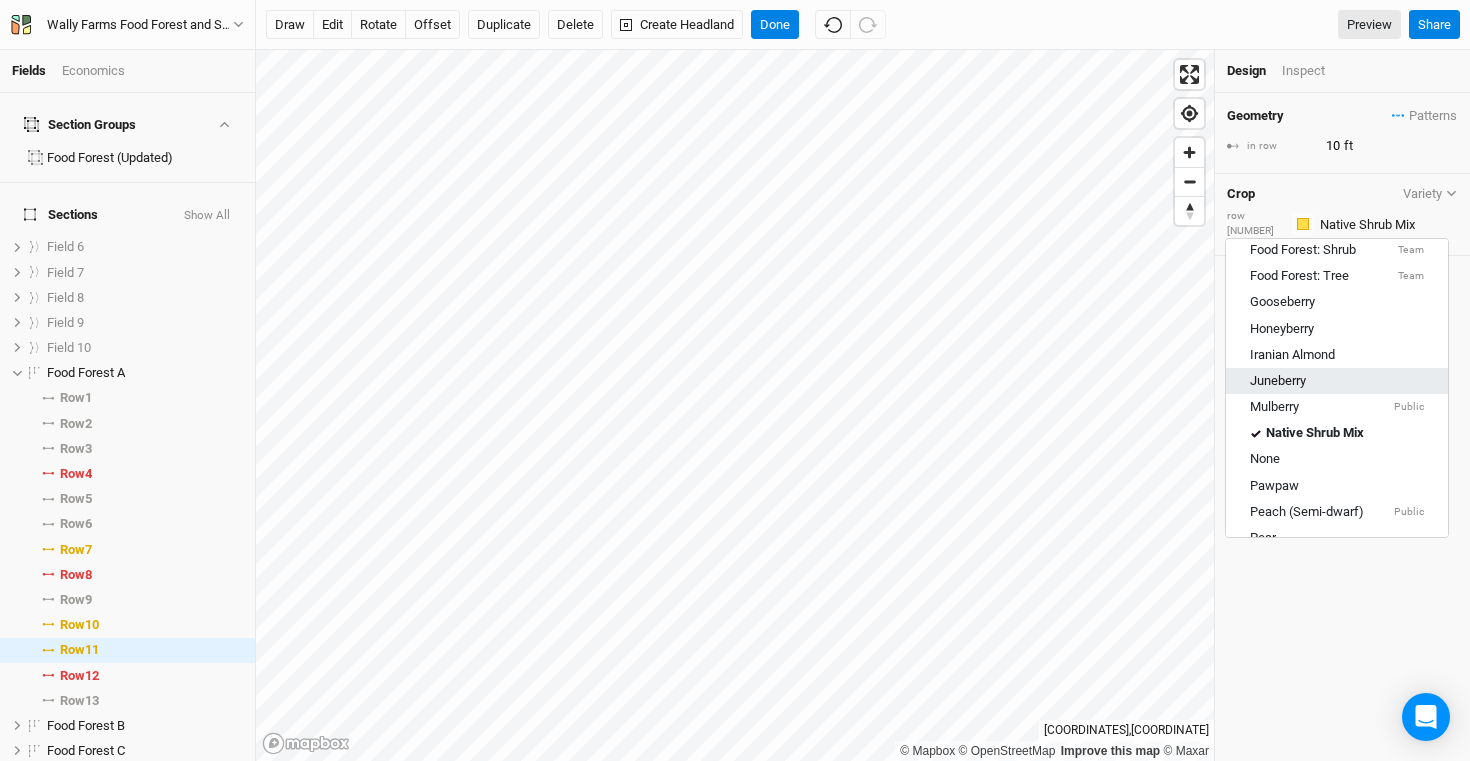 type 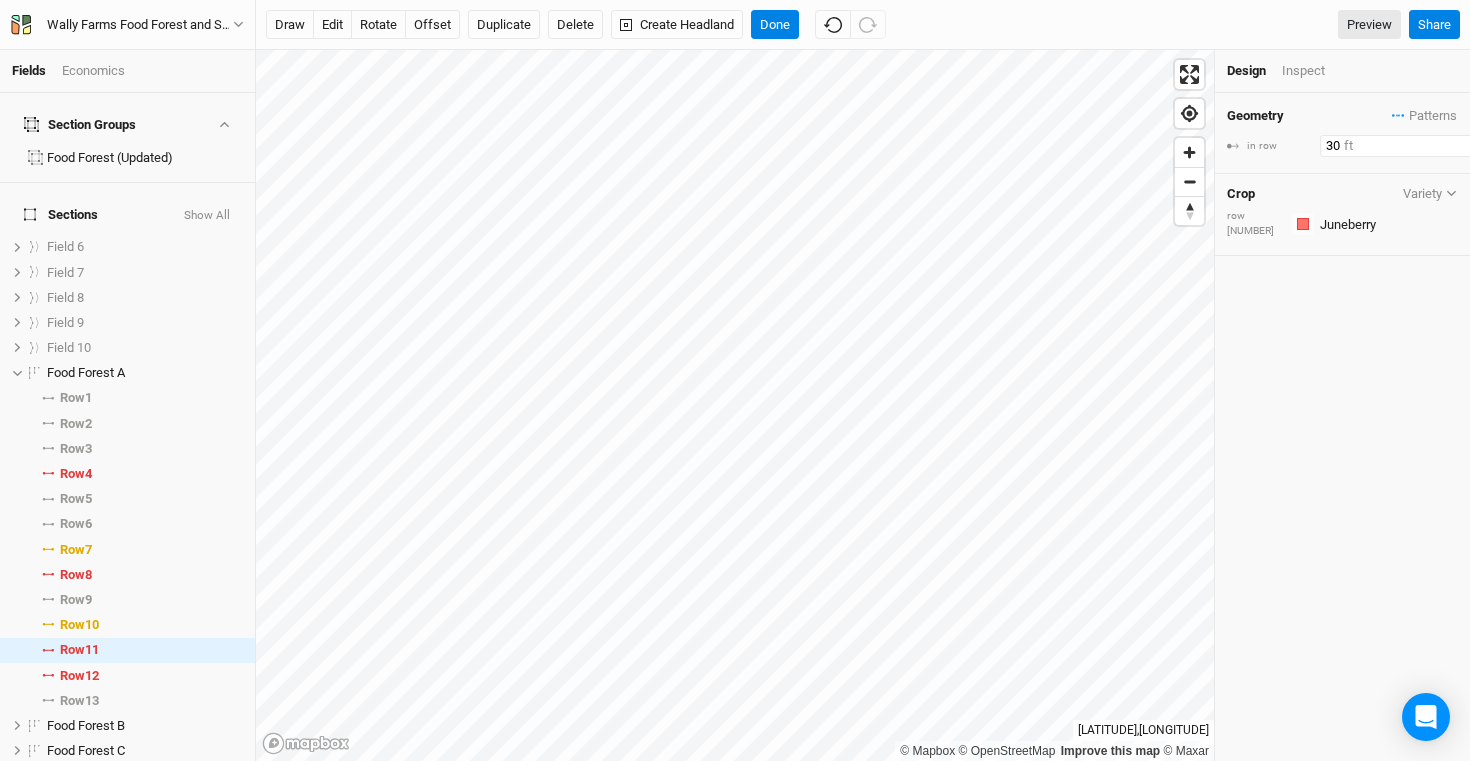 drag, startPoint x: 1364, startPoint y: 150, endPoint x: 1304, endPoint y: 146, distance: 60.133186 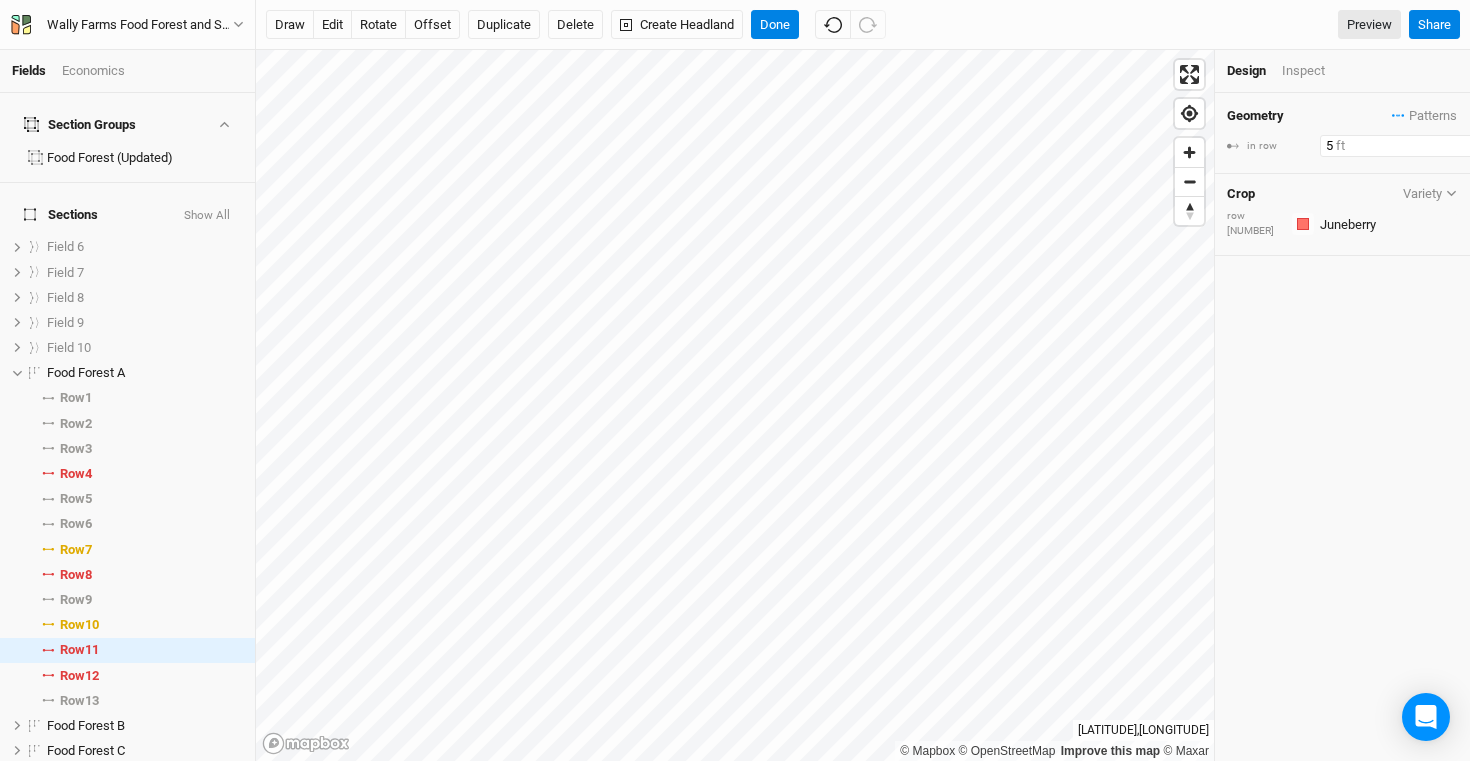 type on "5" 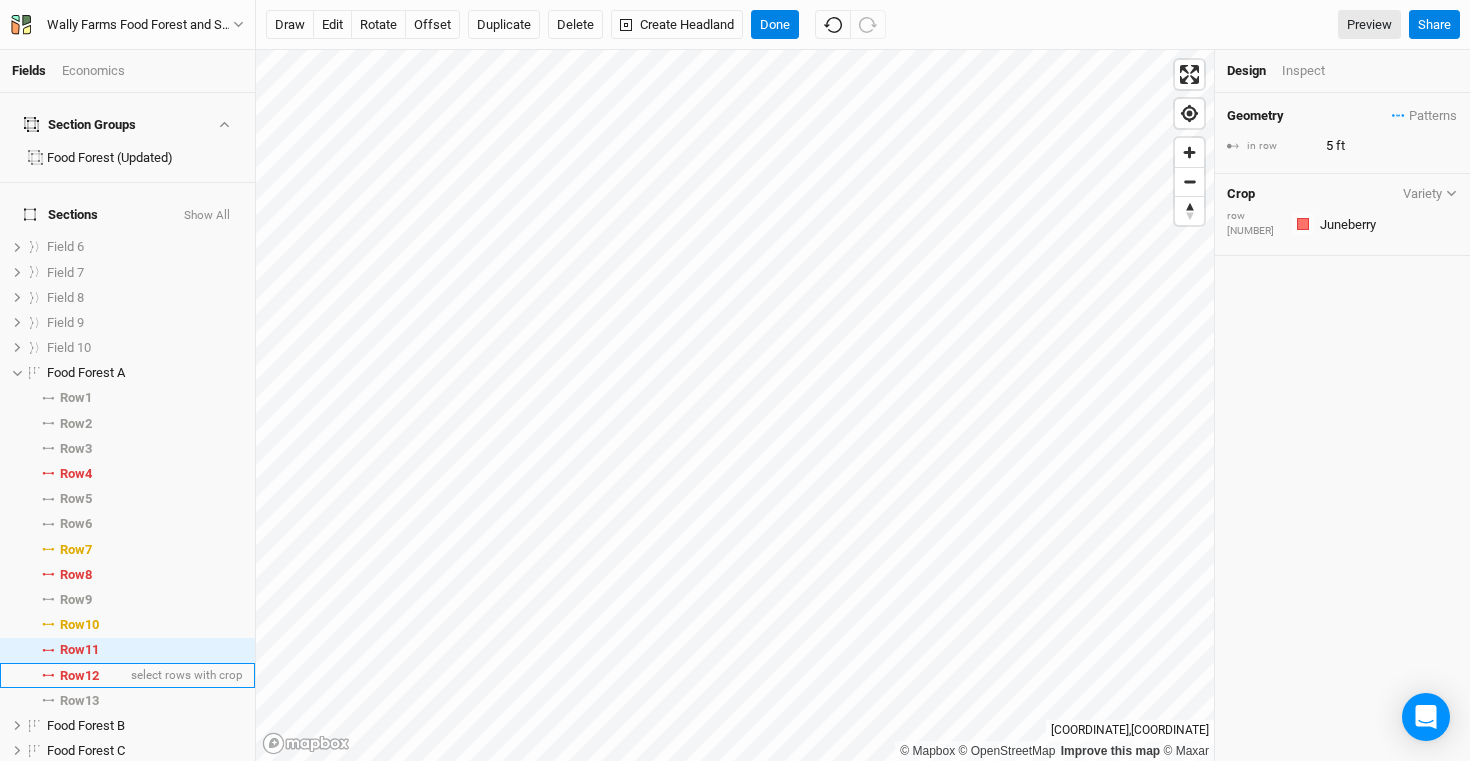 click on "Row  12" at bounding box center [79, 676] 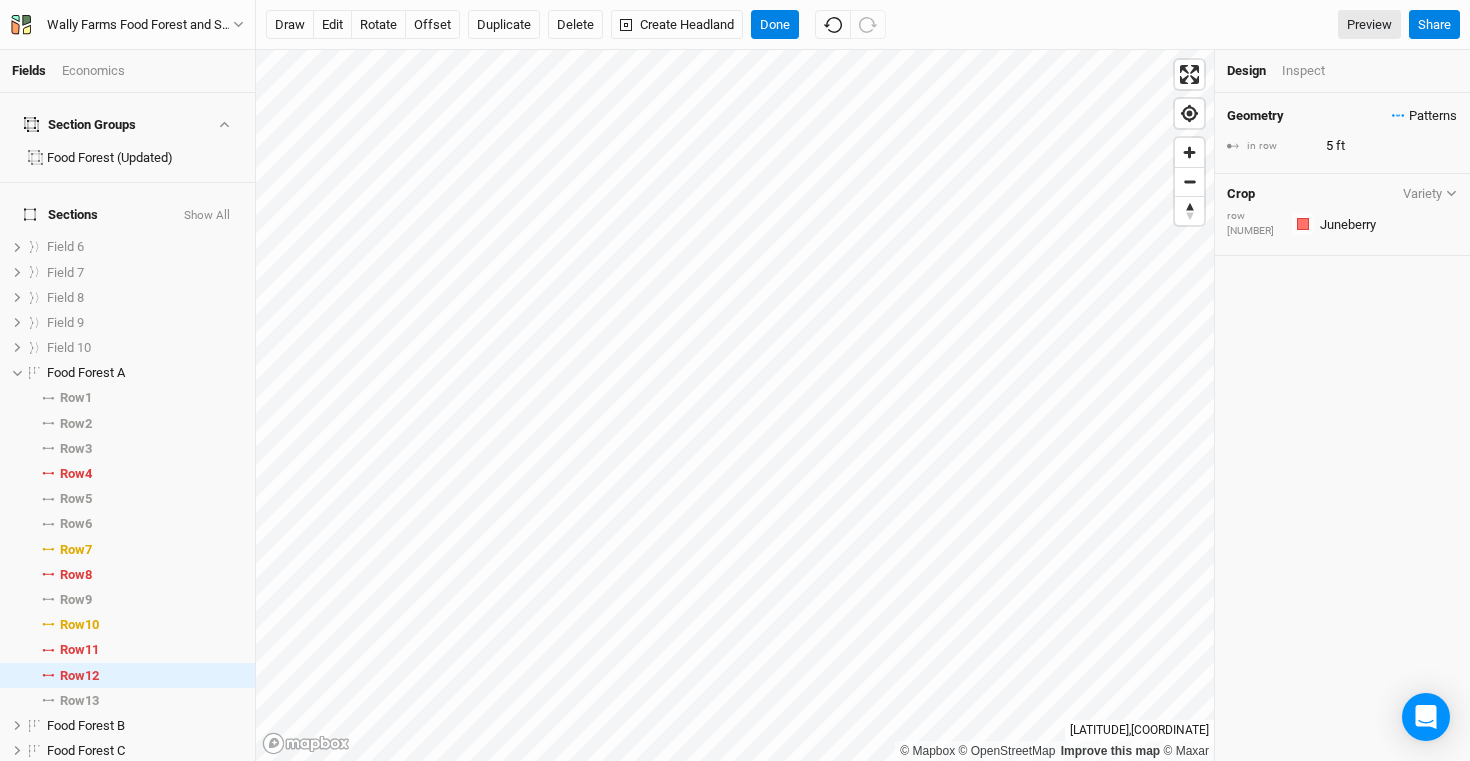 click on "Patterns" at bounding box center [1424, 116] 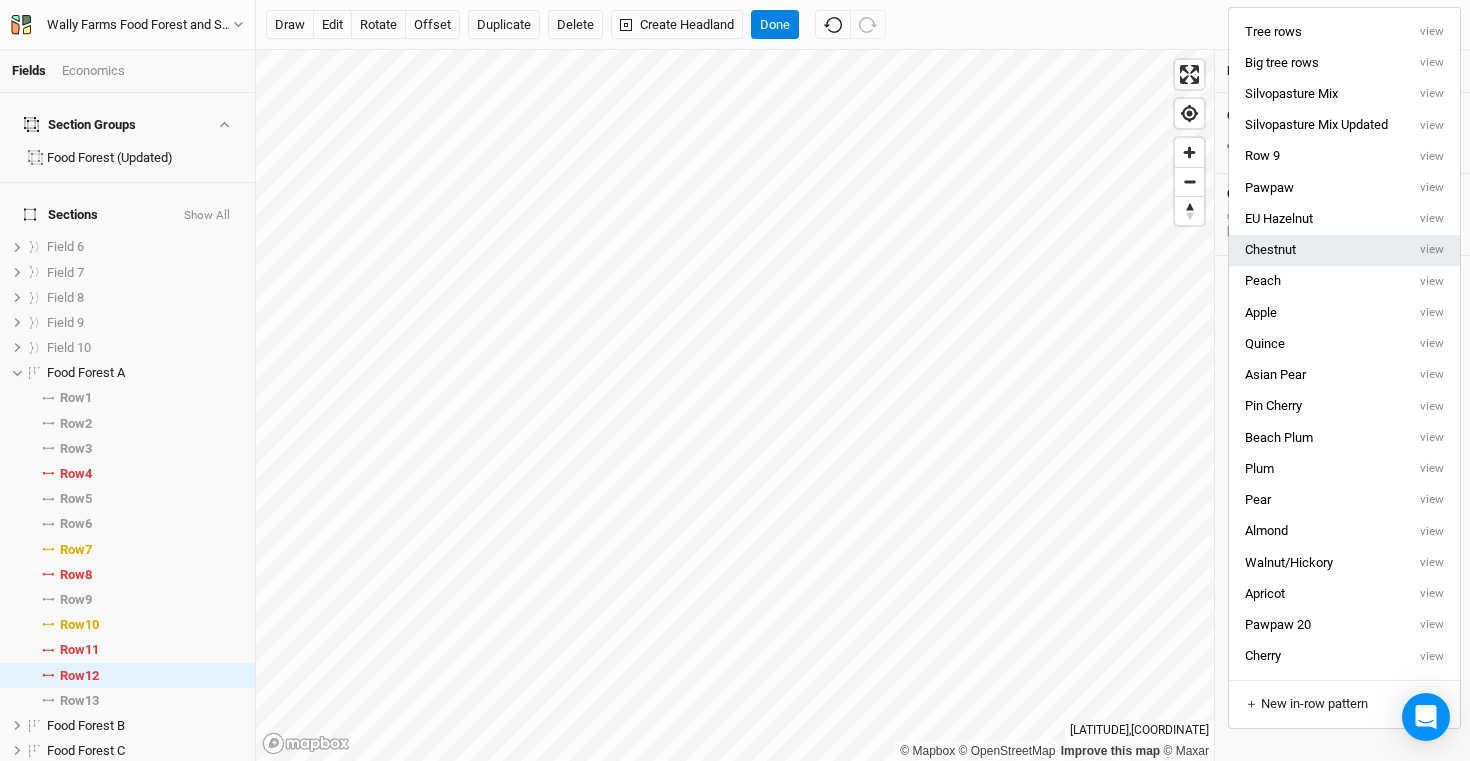 click on "Chestnut" at bounding box center [1317, 250] 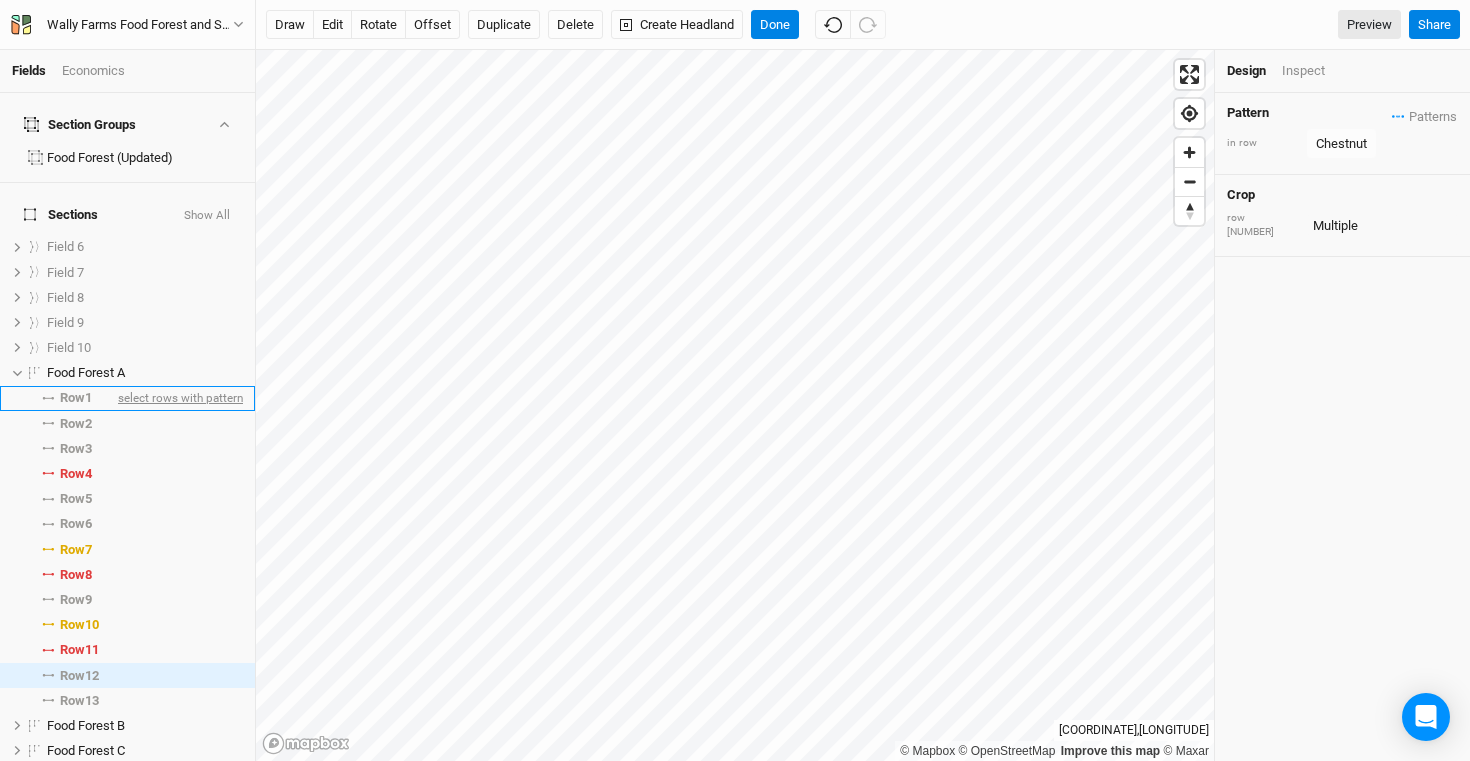 click on "Fields Economics Section Groups Food Forest (Updated) Sections Show All Field 6 show Field 7 show Field 8 show Field 9 show Field 10 show Food Forest A hide Row  1 select rows with pattern Row  2 select rows with pattern Row  3 select rows with pattern Row  4 select rows with crop Row  5 select rows with pattern Row  6 select rows with pattern Row  7 select rows with crop Row  8 select rows with crop Row  9 select rows with pattern Row  10 select rows with crop Row  11 select rows with crop Row  12 select rows with pattern Row  13 select rows with pattern Food Forest B hide Food Forest C hide Food Forest C (1) show Row  1 select rows with pattern Row  2 select rows with pattern Row  3 select rows with crop Row  4 select rows with pattern Row  5 select rows with pattern Row  6 select rows with crop Row  7 select rows with crop Row  8 select rows with pattern Row  9 select rows with crop Row  10 select rows with crop Row  11 select rows with pattern Silvopasture show Layers Hilltop (Keep Open for Views) show" at bounding box center (735, 380) 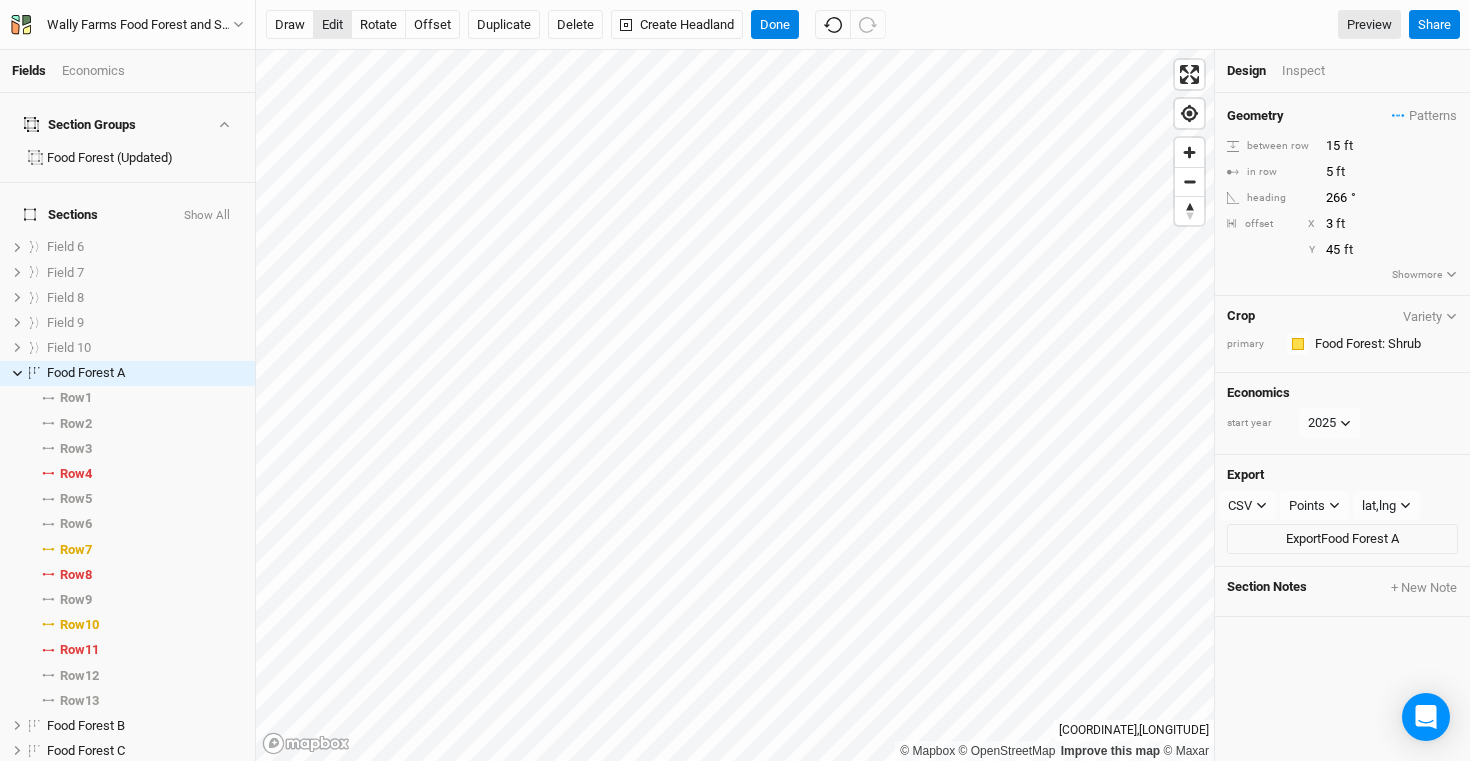 click on "edit" at bounding box center [332, 25] 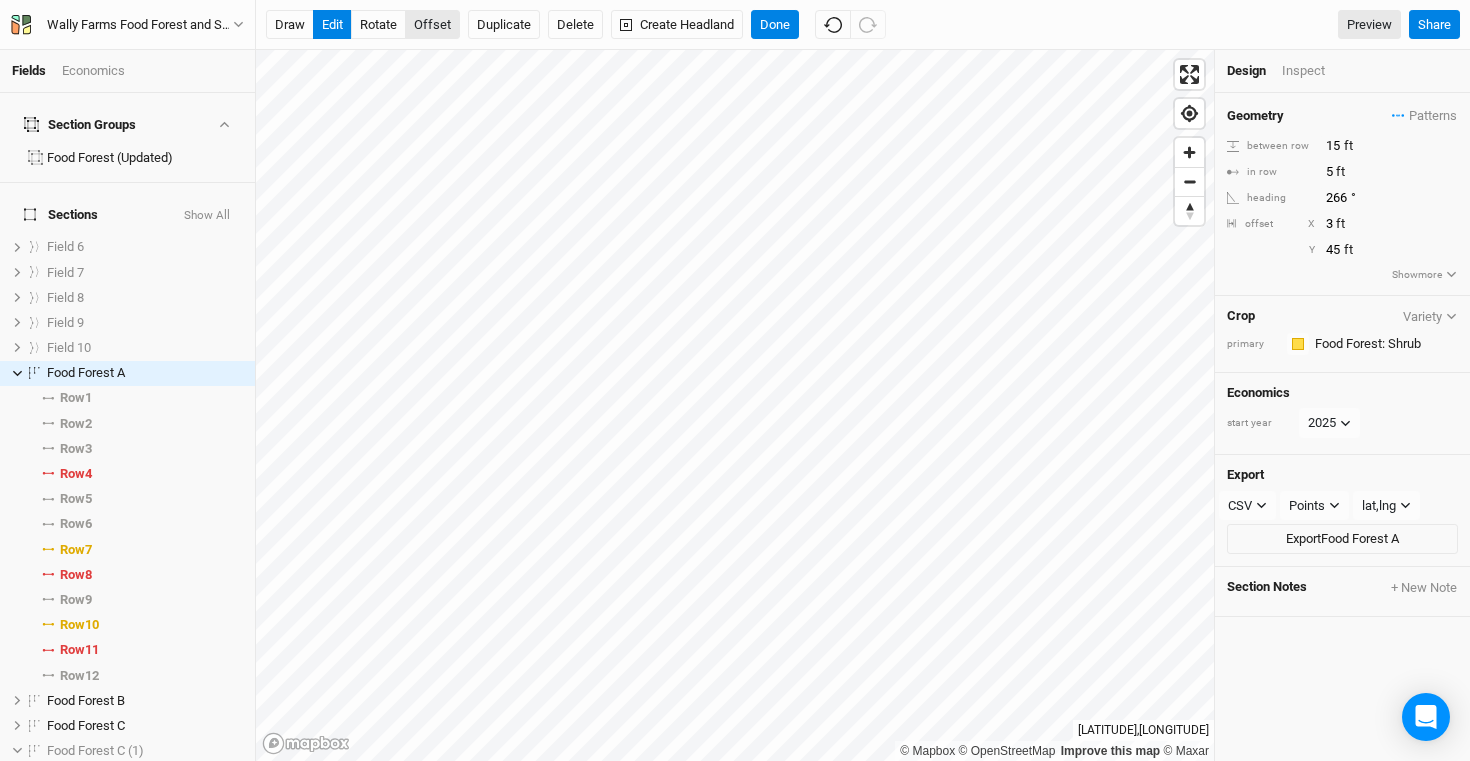 click on "offset" at bounding box center (432, 25) 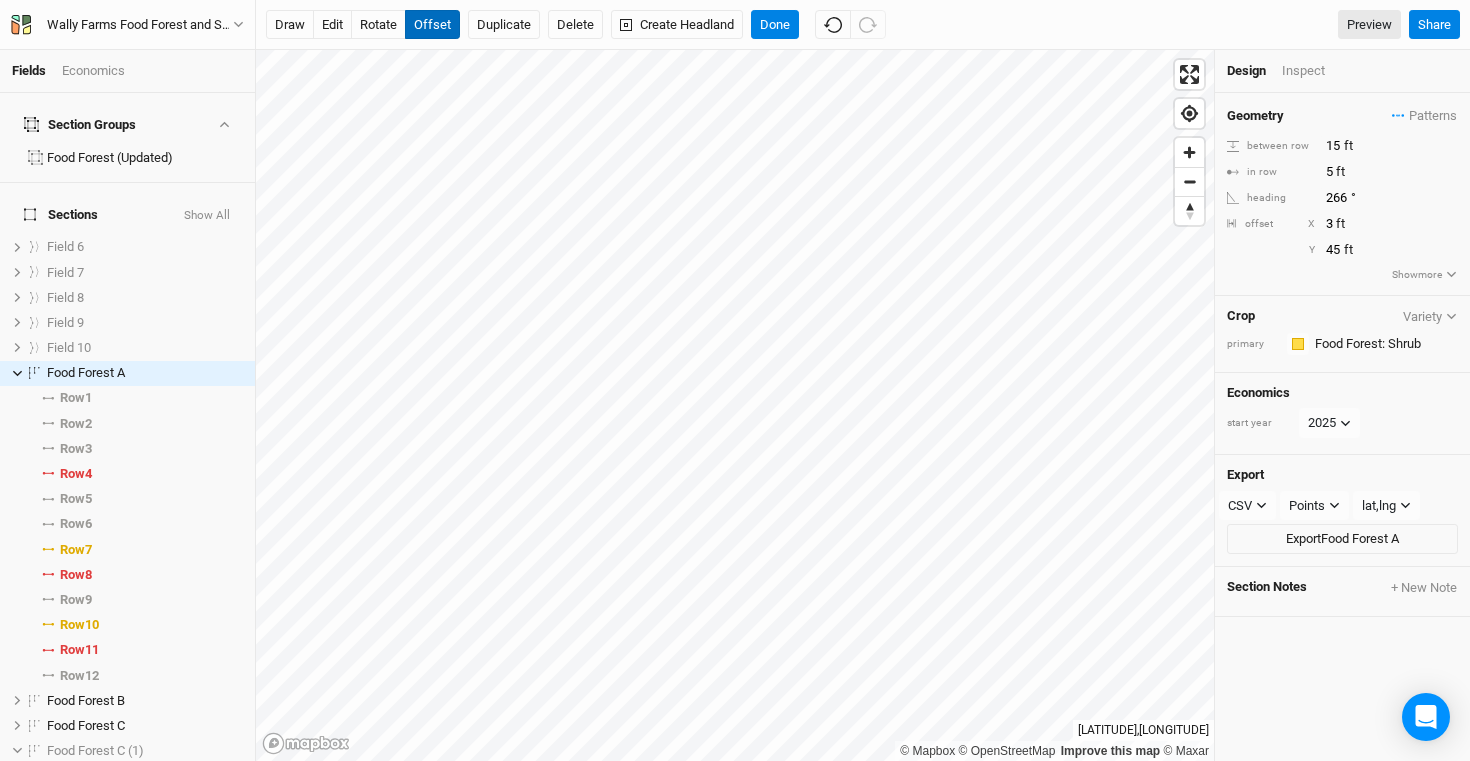 type 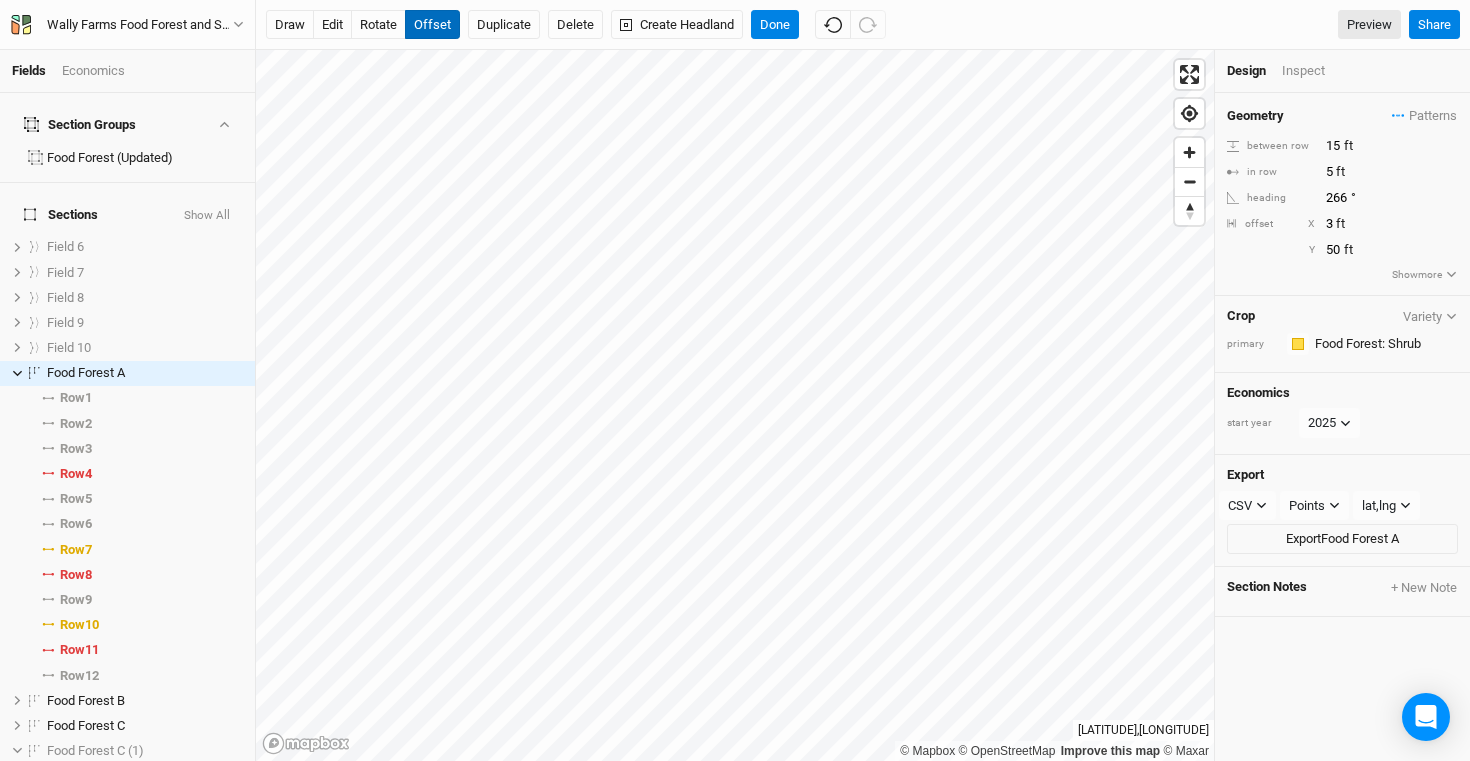 type on "49" 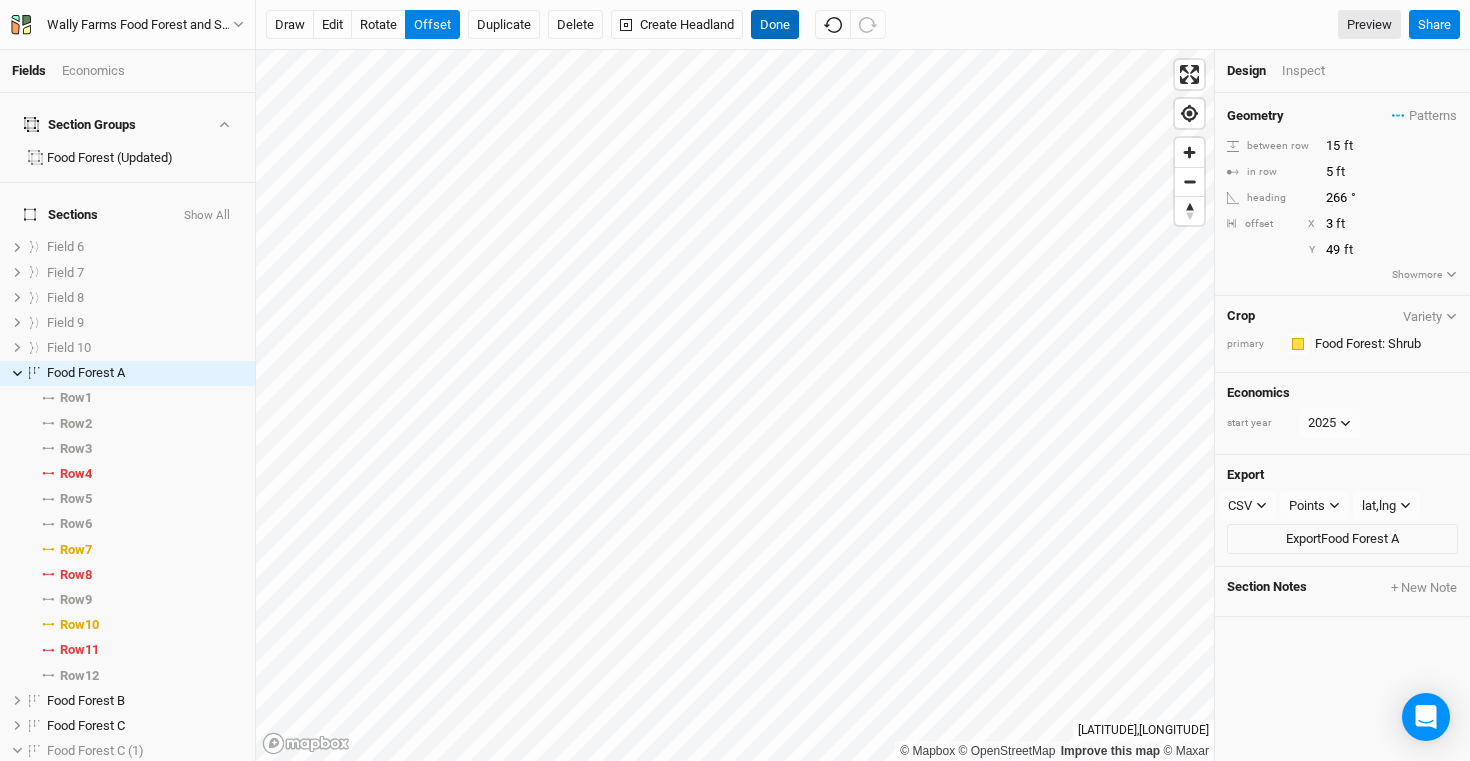 click on "Done" at bounding box center (775, 25) 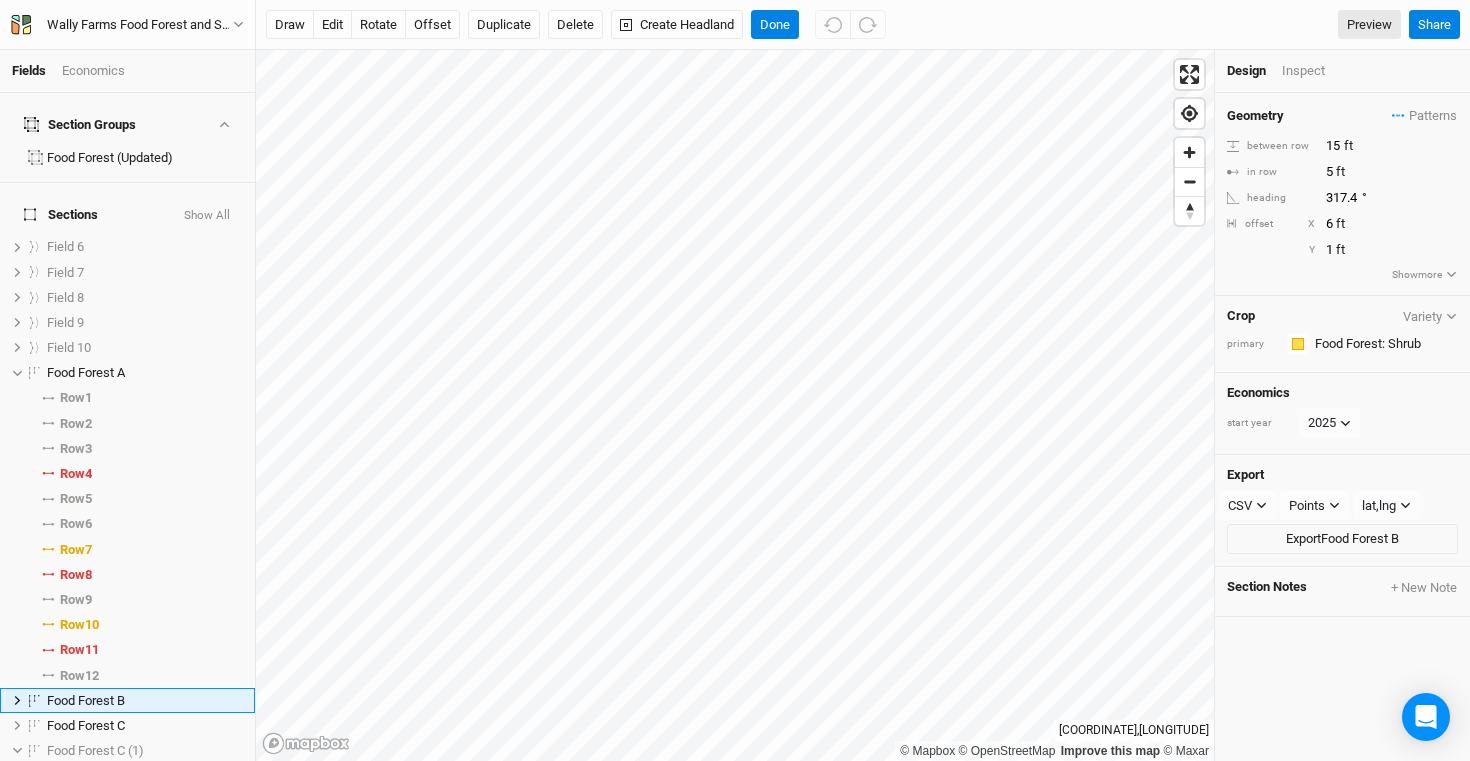 scroll, scrollTop: 248, scrollLeft: 0, axis: vertical 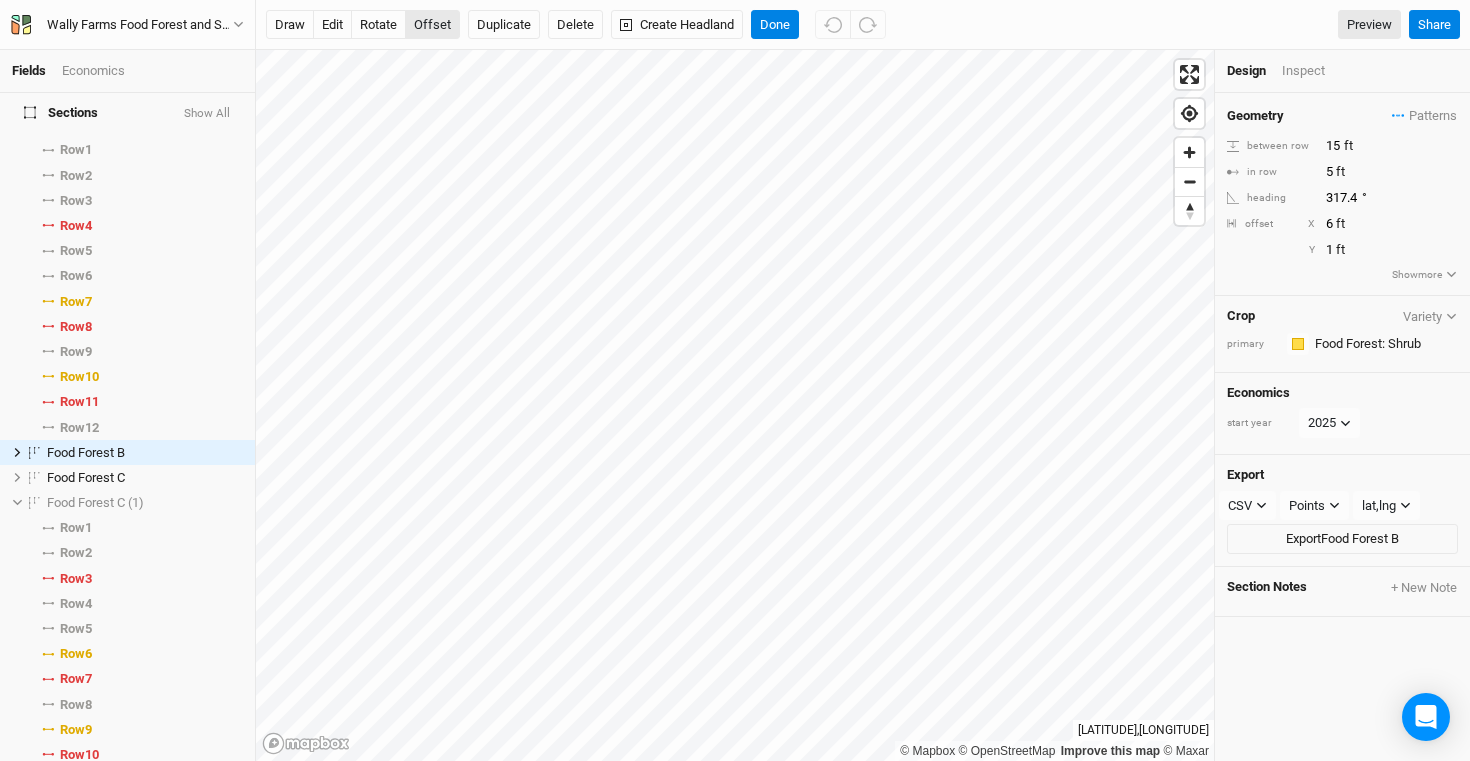 click on "offset" at bounding box center (432, 25) 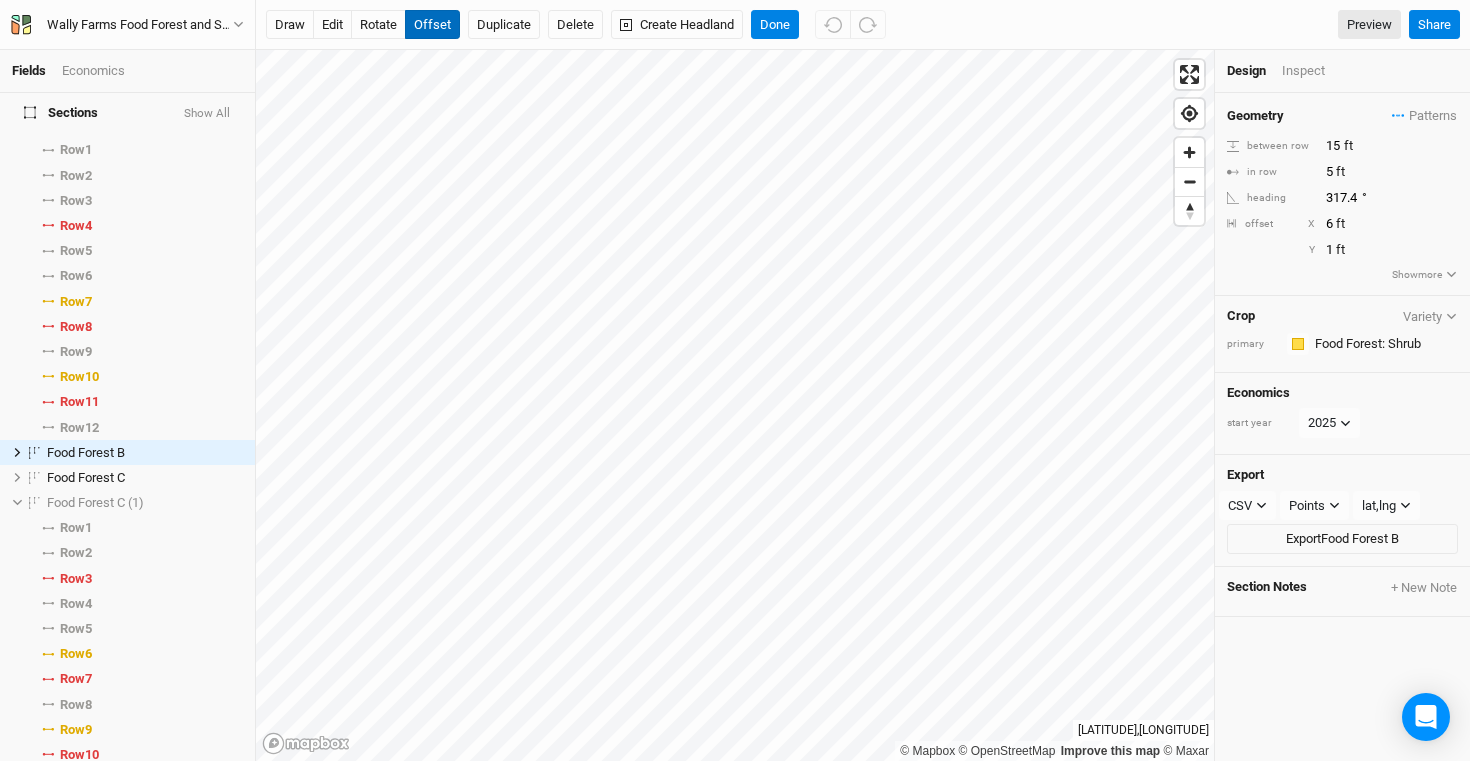type 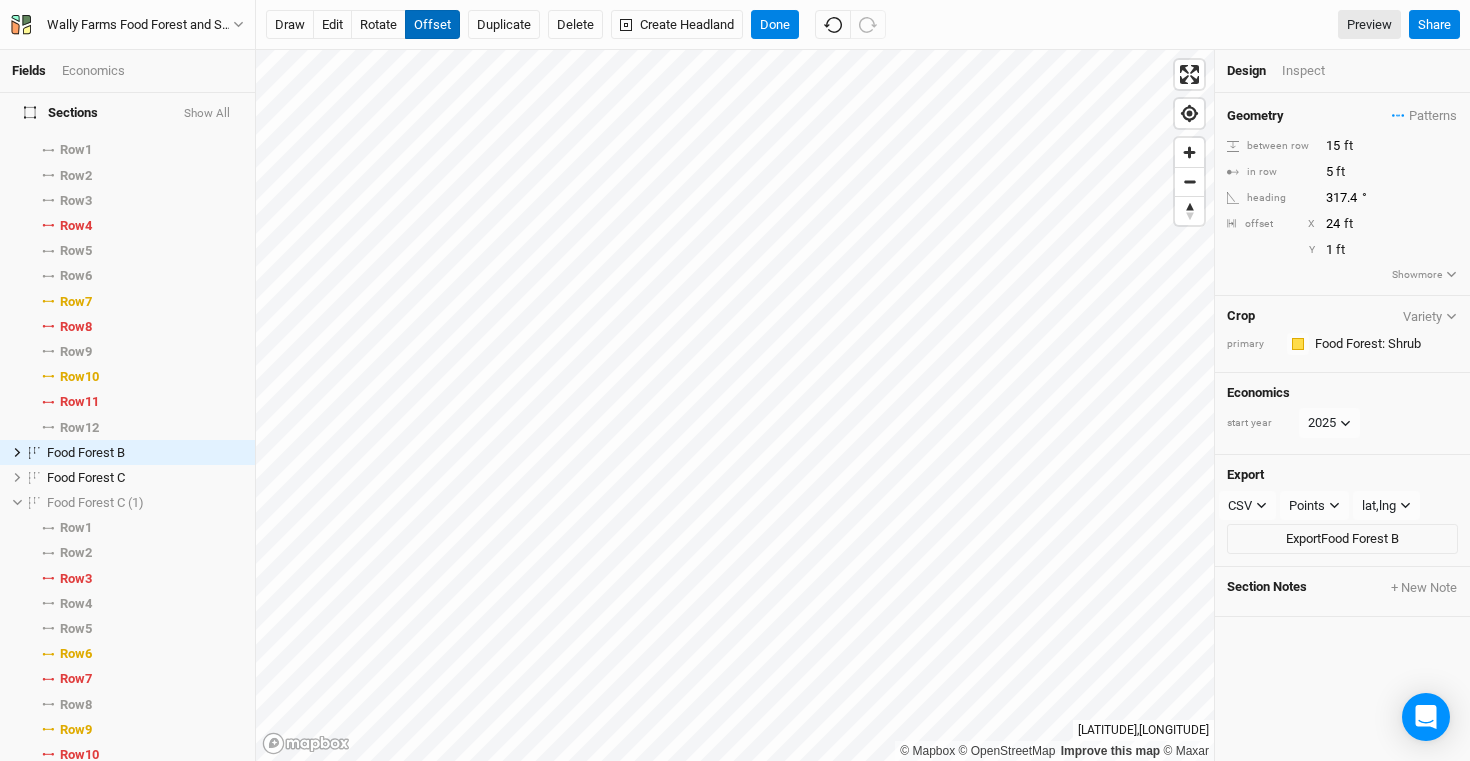 type on "25" 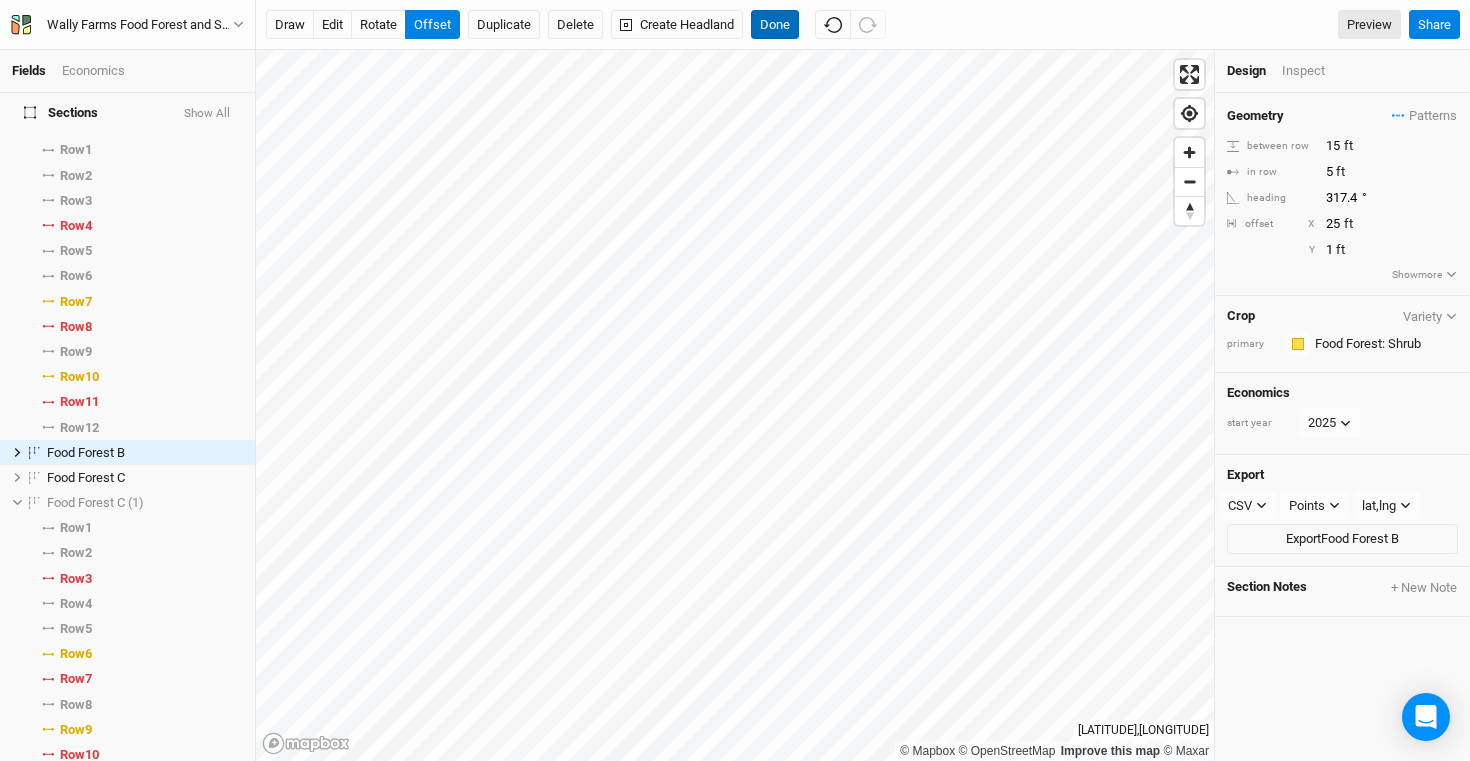 click on "Done" at bounding box center [775, 25] 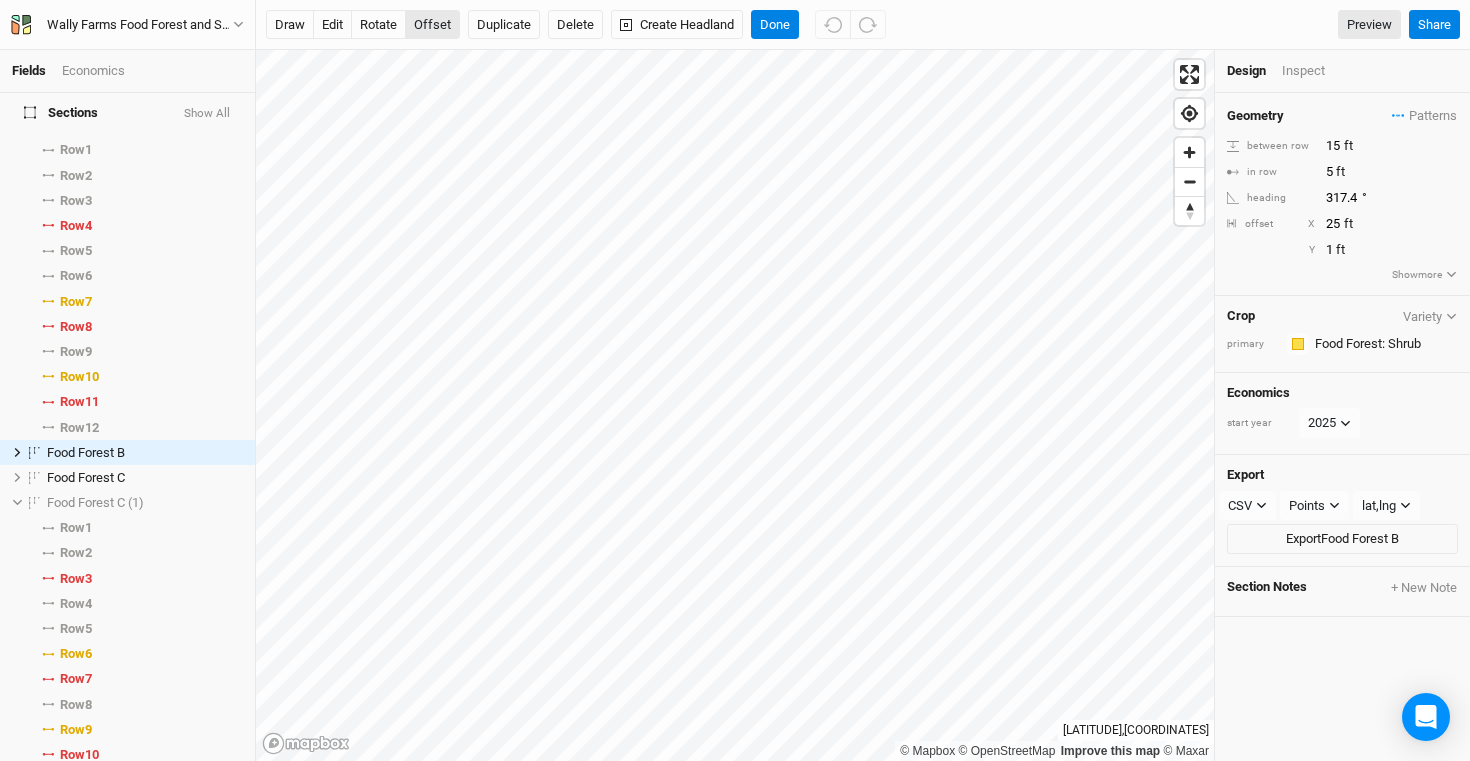 click on "offset" at bounding box center [432, 25] 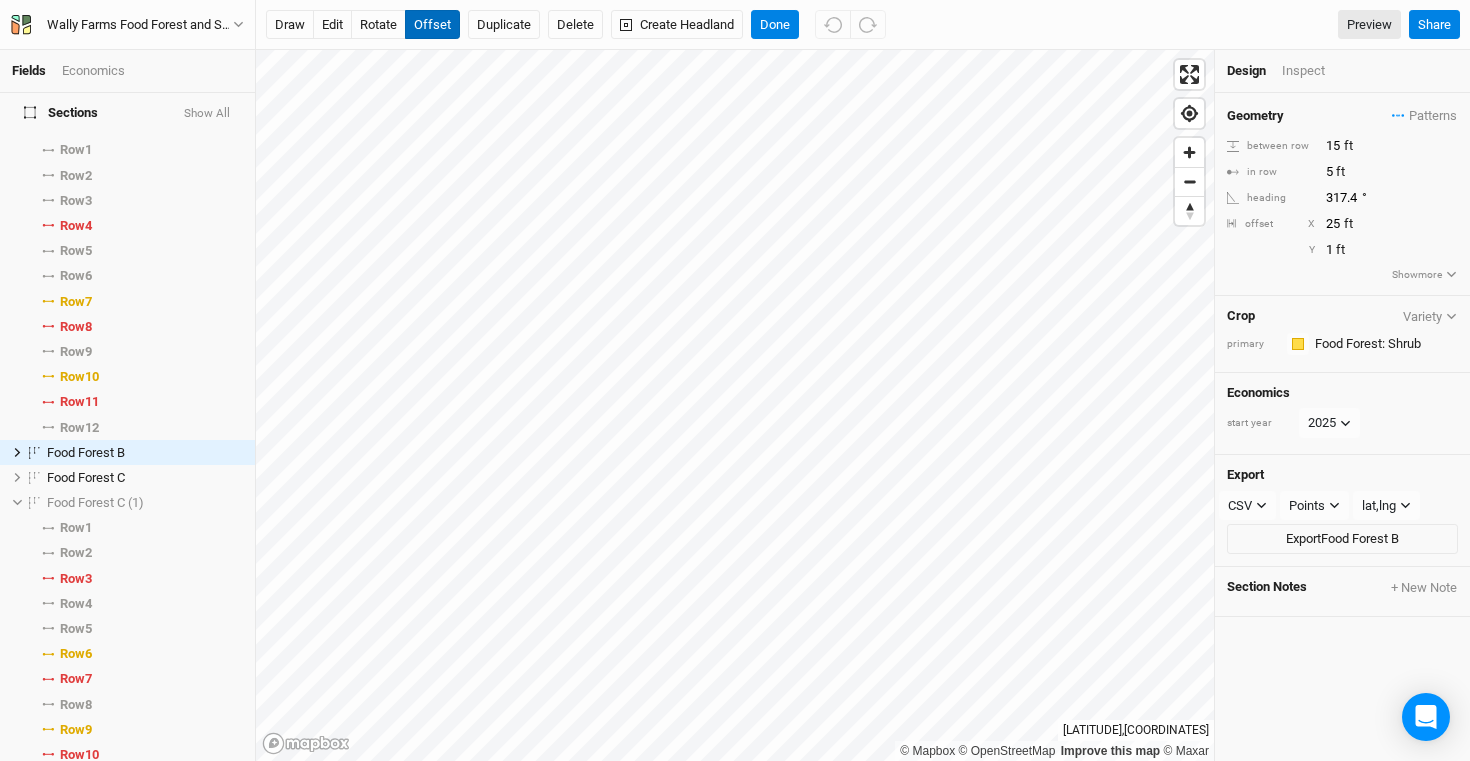 type 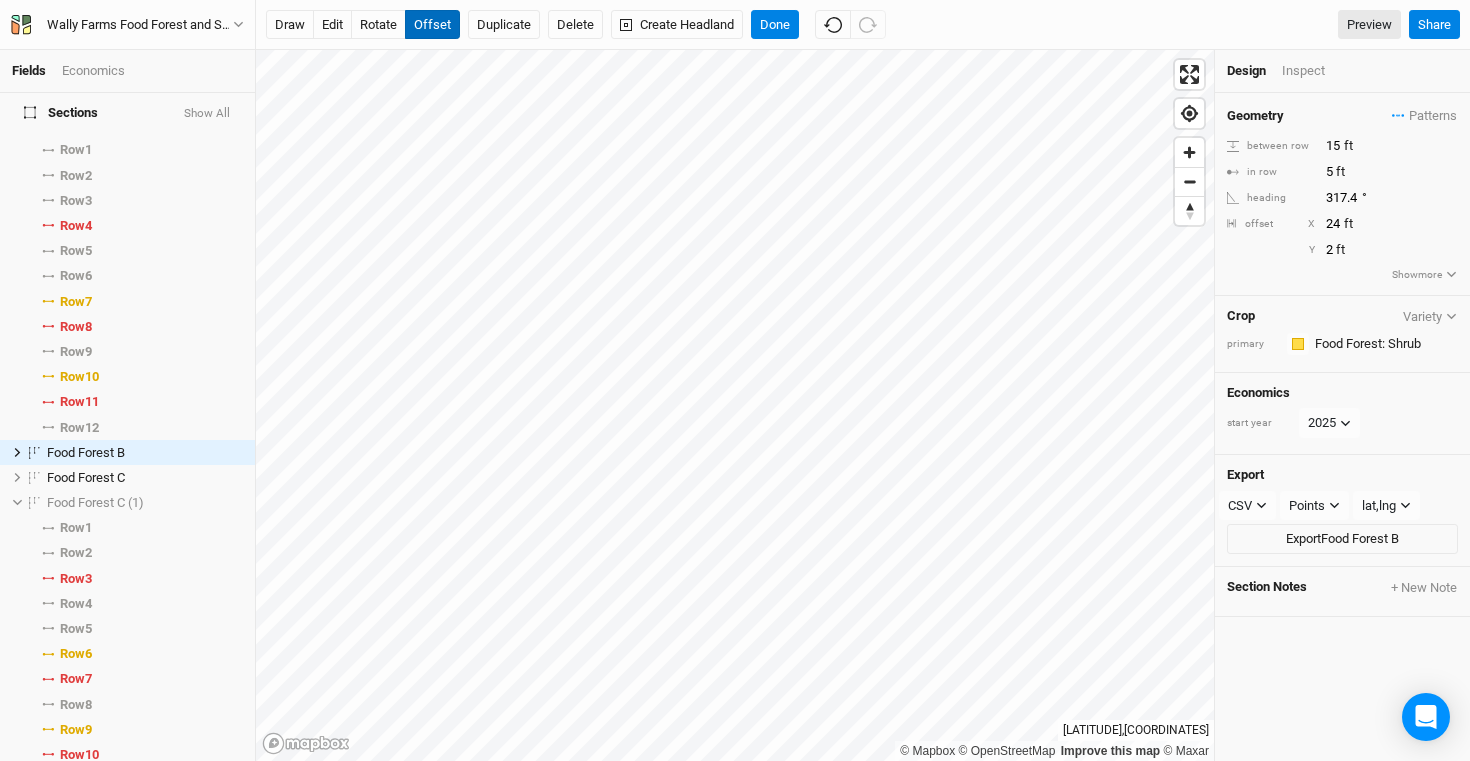 type on "3" 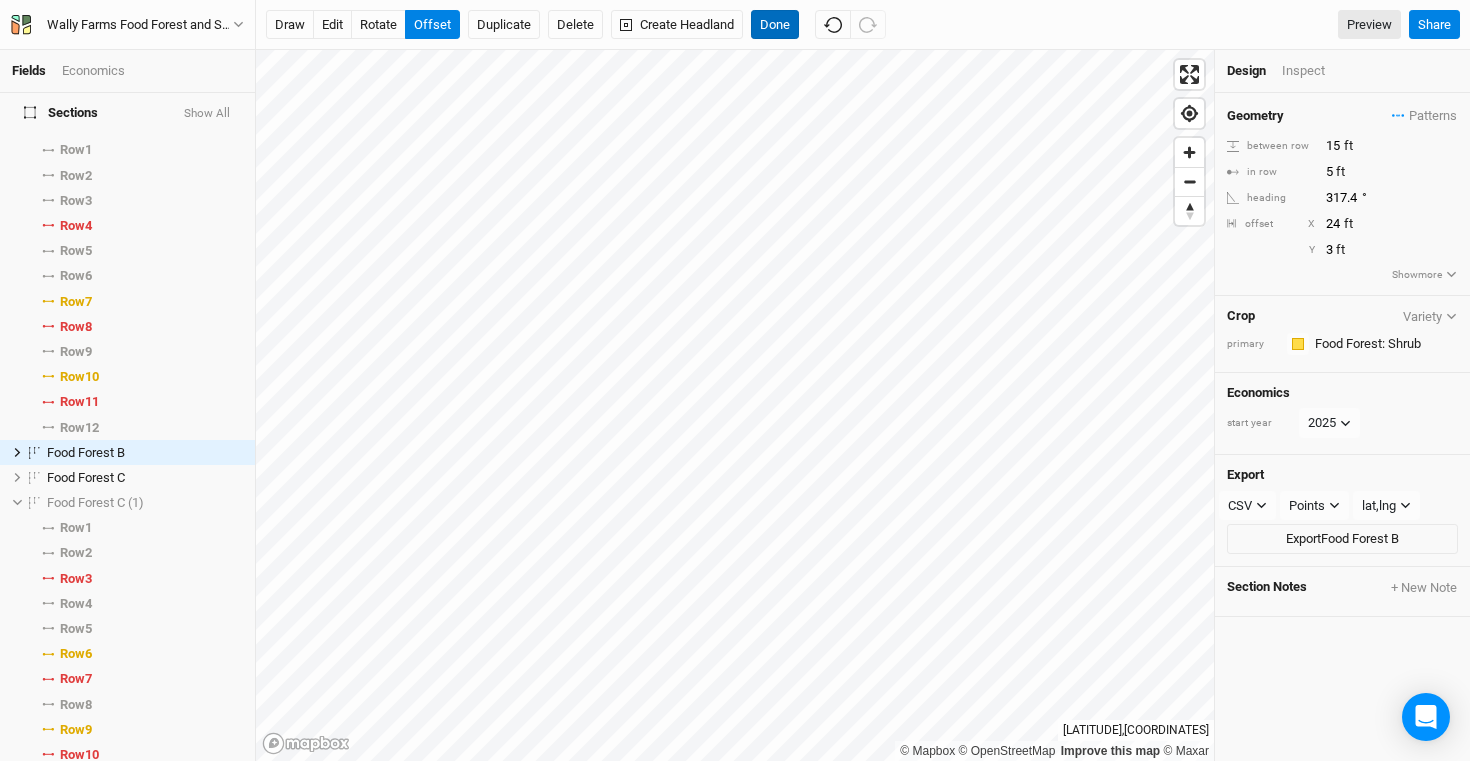 click on "Done" at bounding box center (775, 25) 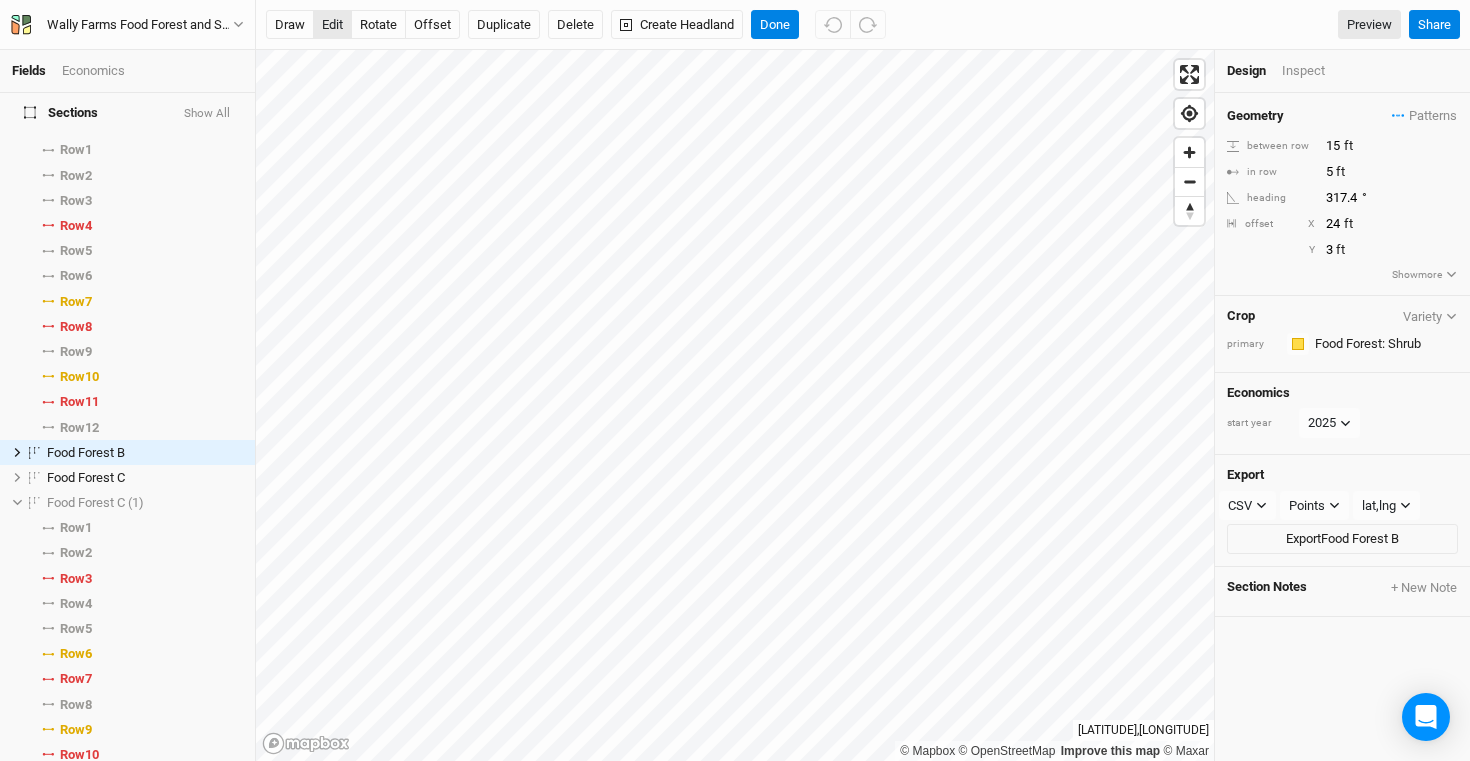 click on "edit" at bounding box center [332, 25] 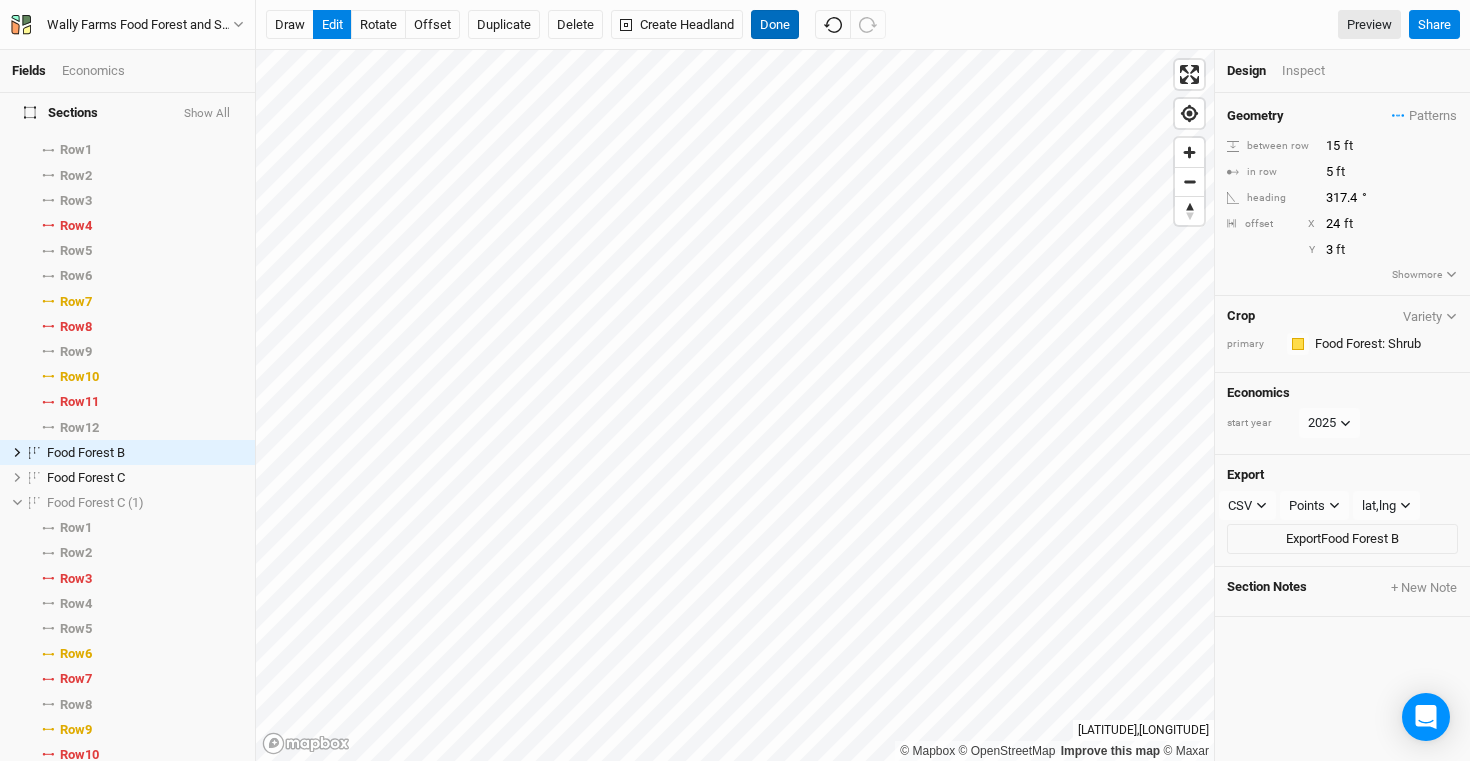 click on "Done" at bounding box center [775, 25] 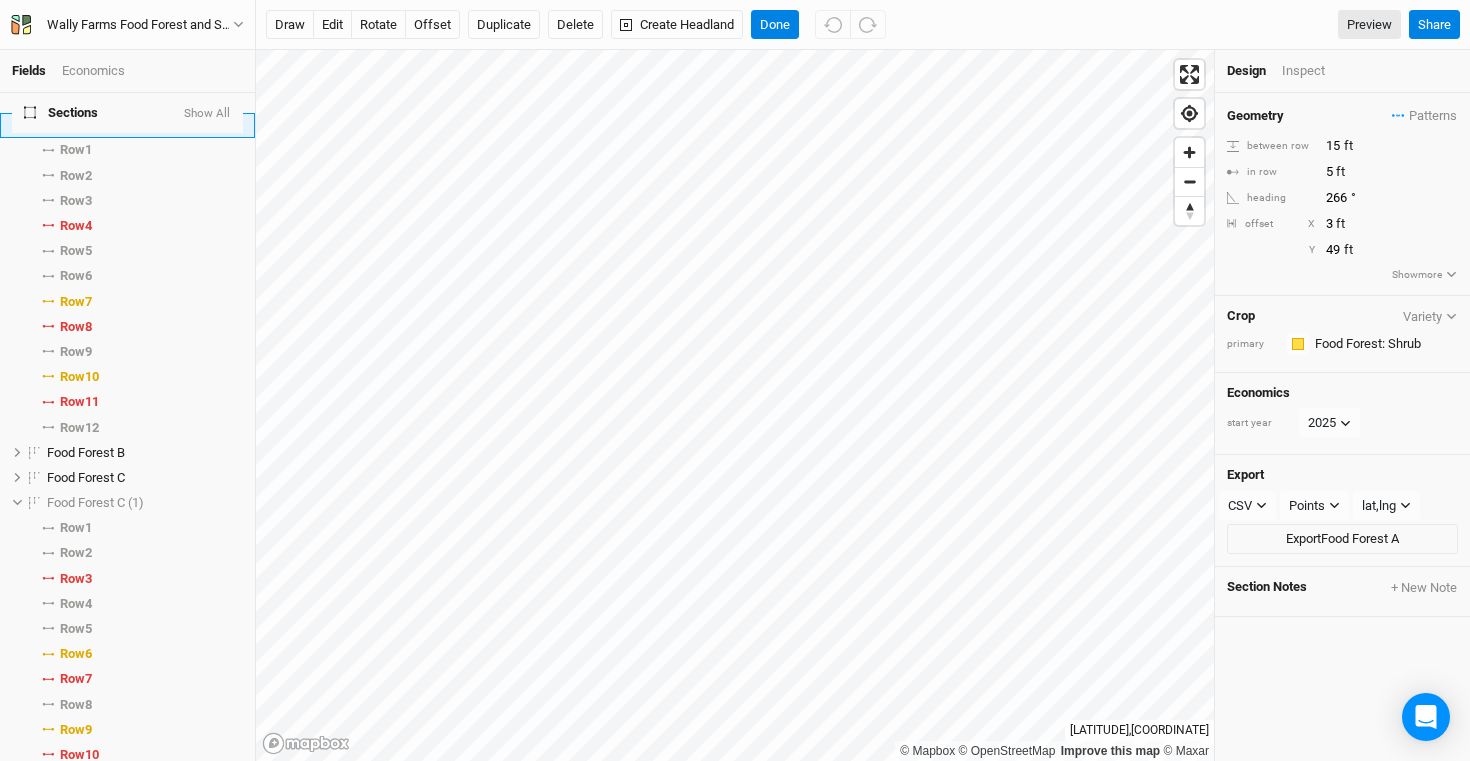 scroll, scrollTop: 0, scrollLeft: 0, axis: both 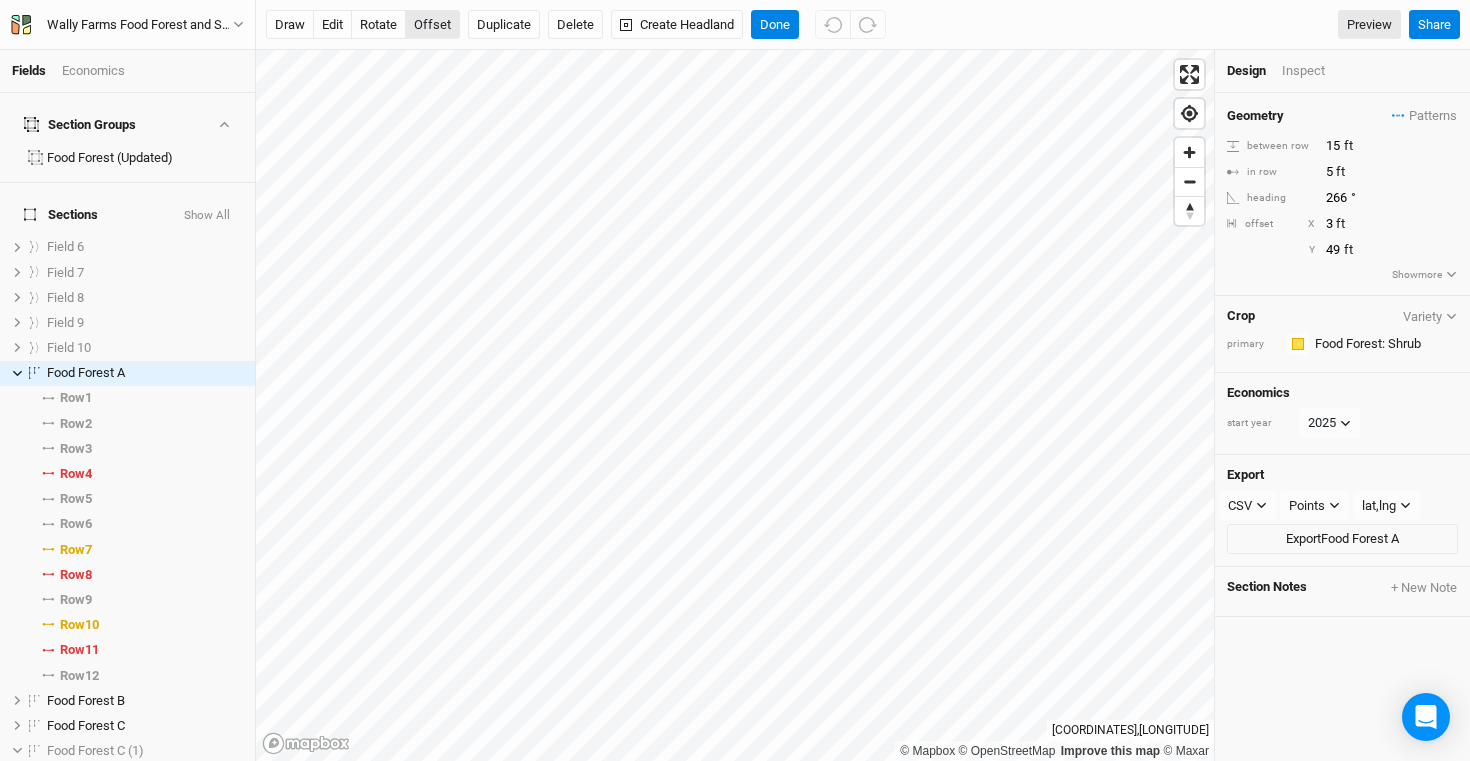 click on "offset" at bounding box center (432, 25) 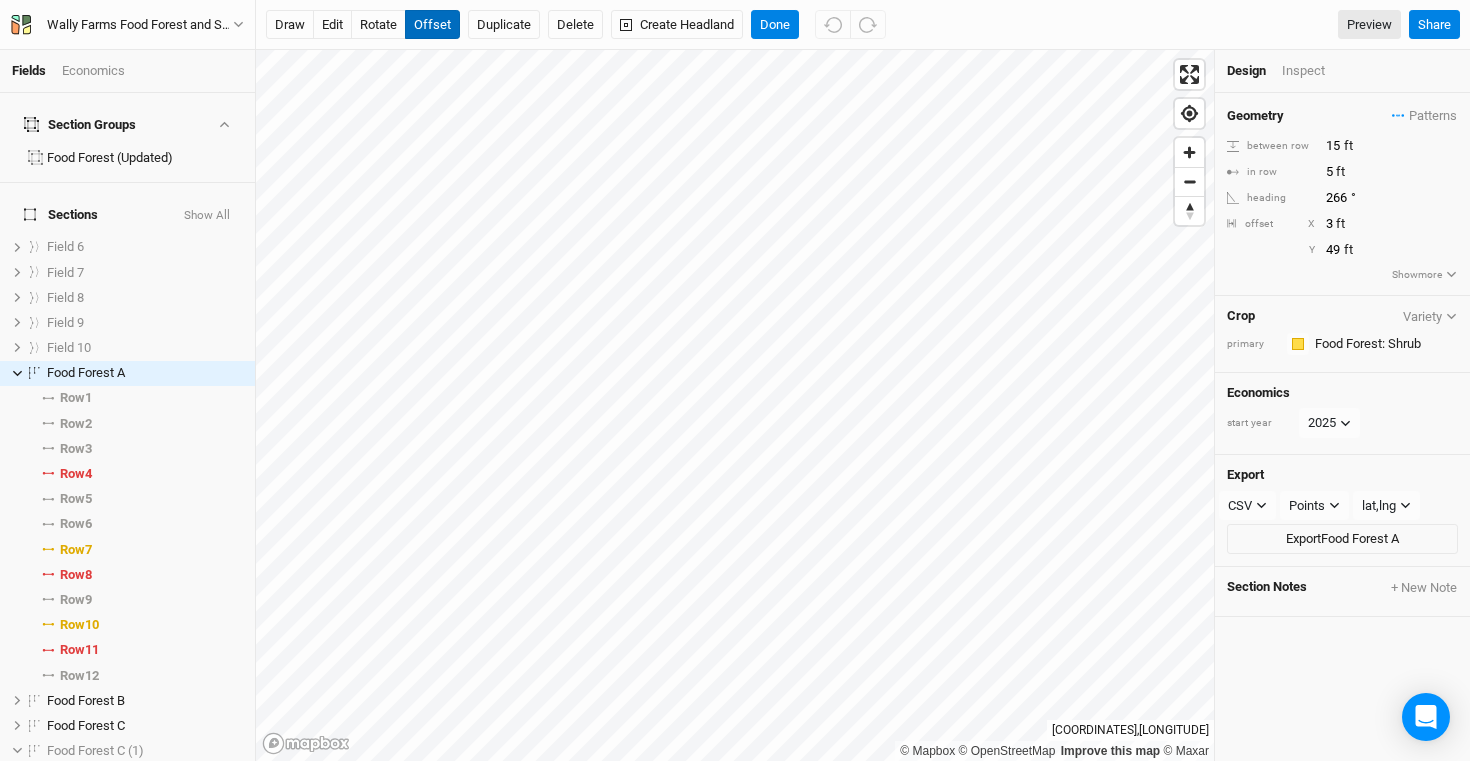 type 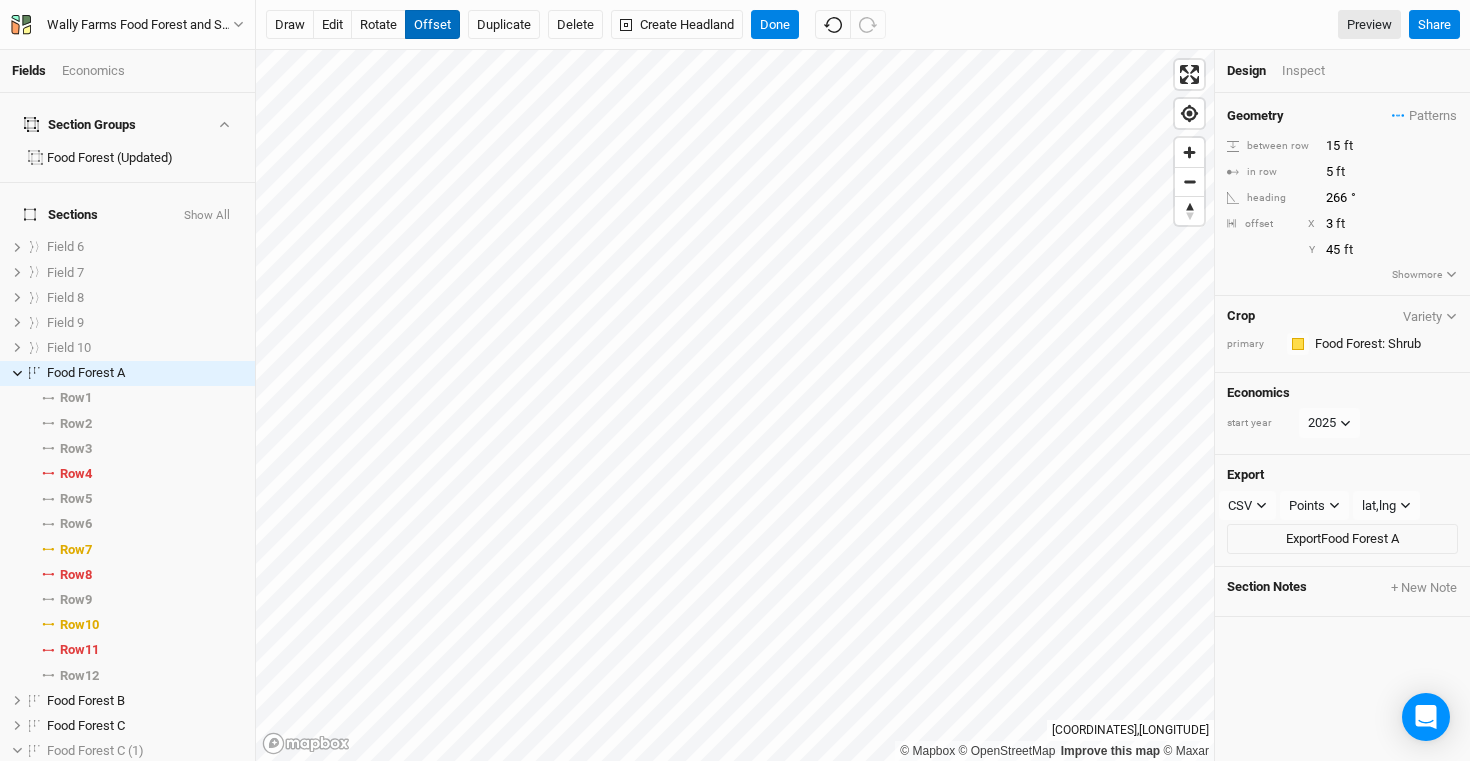 type on "46" 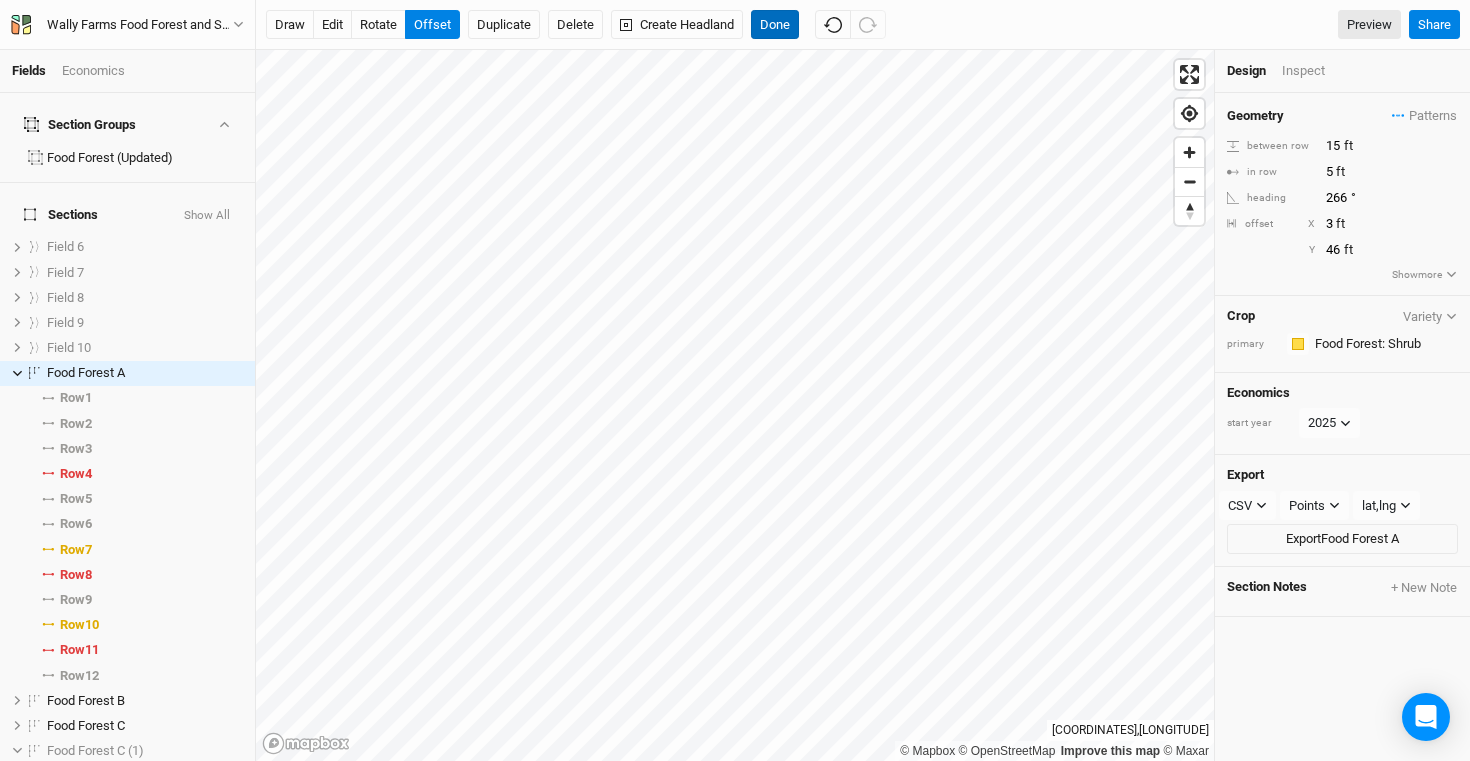 click on "Done" at bounding box center (775, 25) 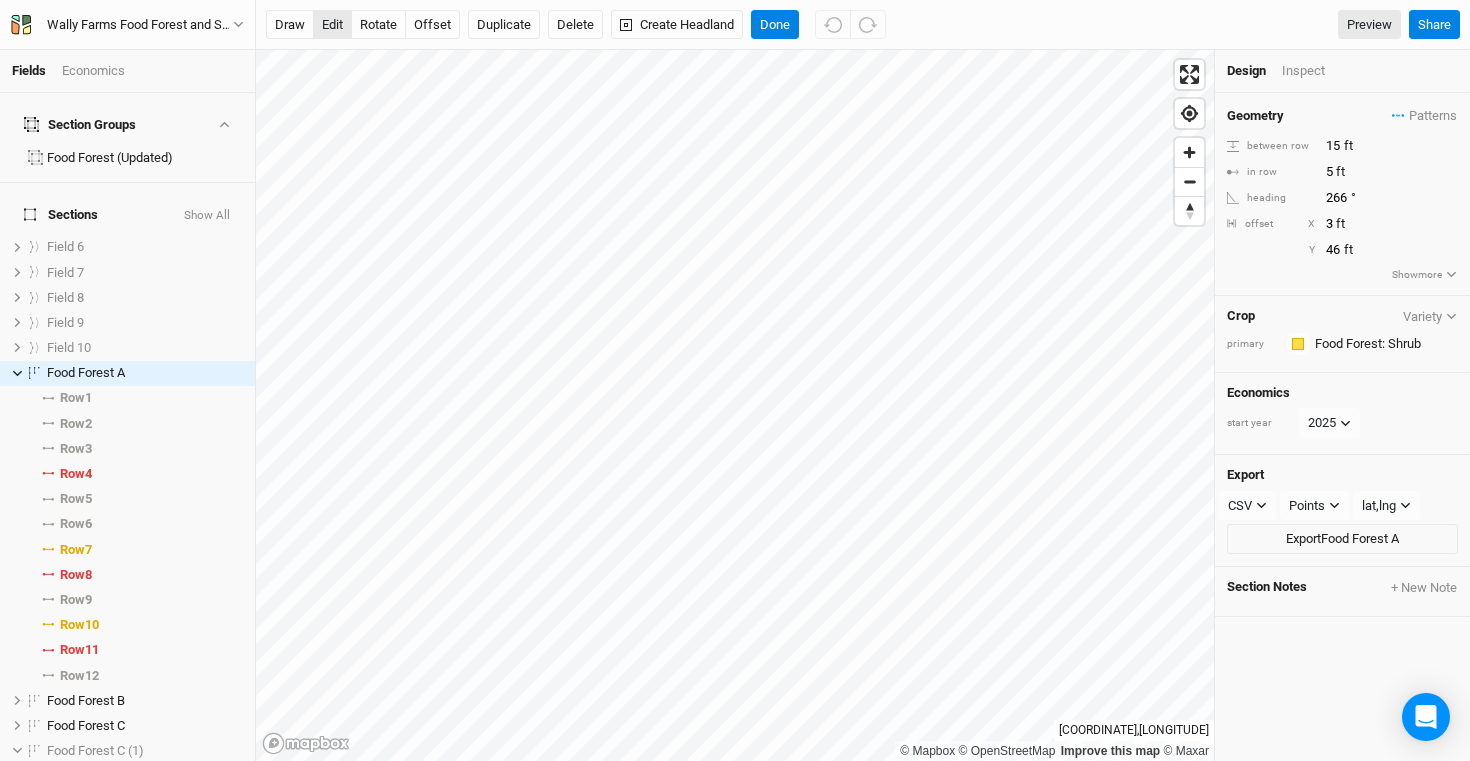 click on "edit" at bounding box center [332, 25] 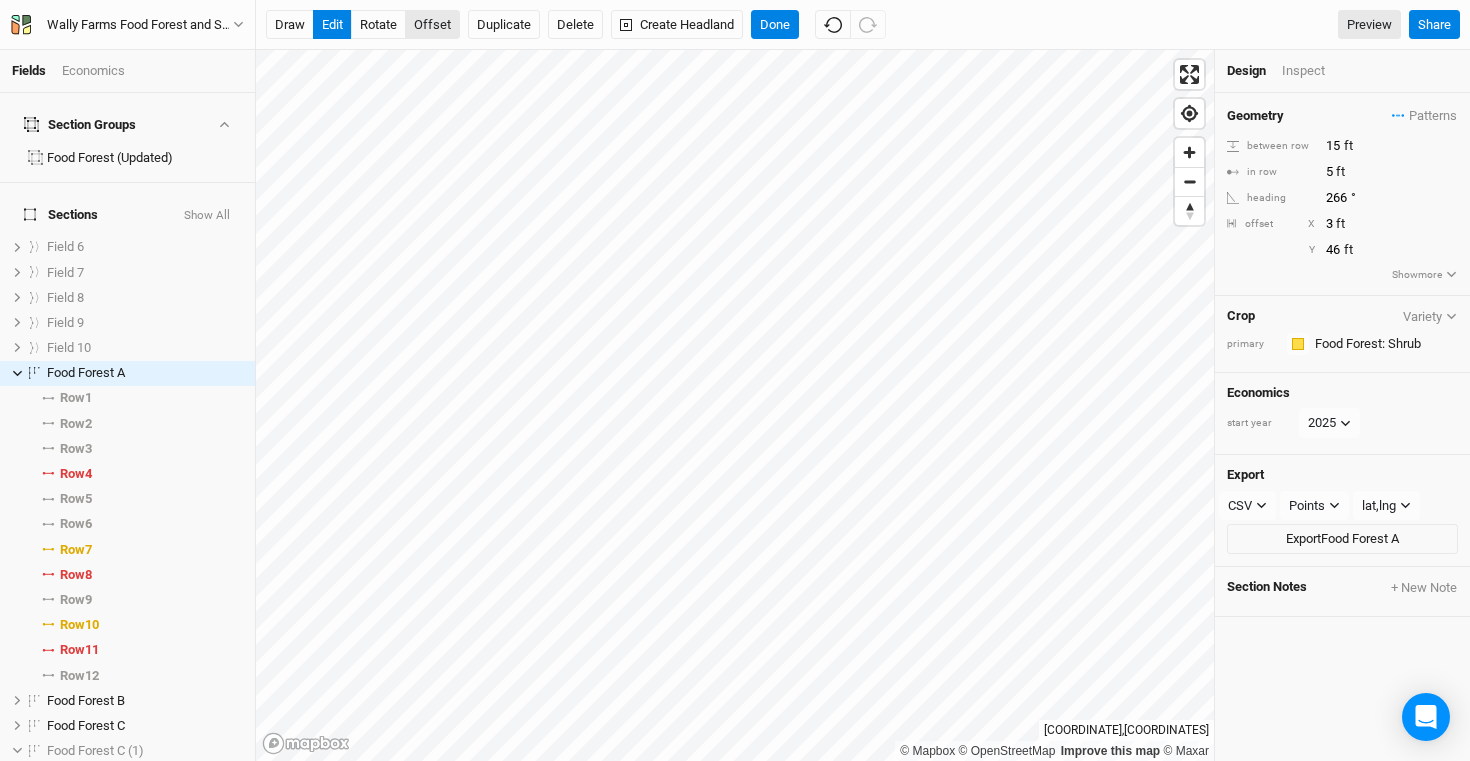 click on "offset" at bounding box center (432, 25) 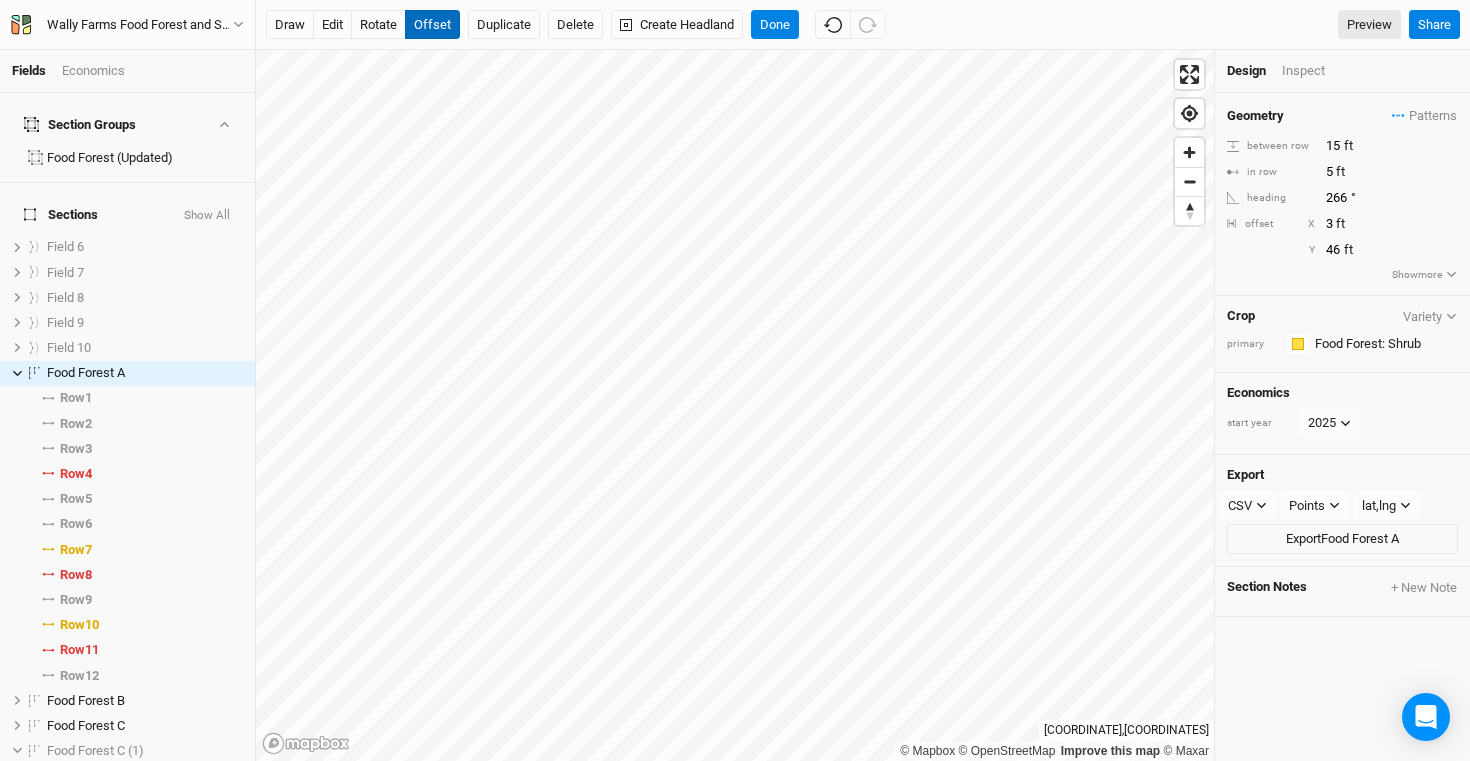 type 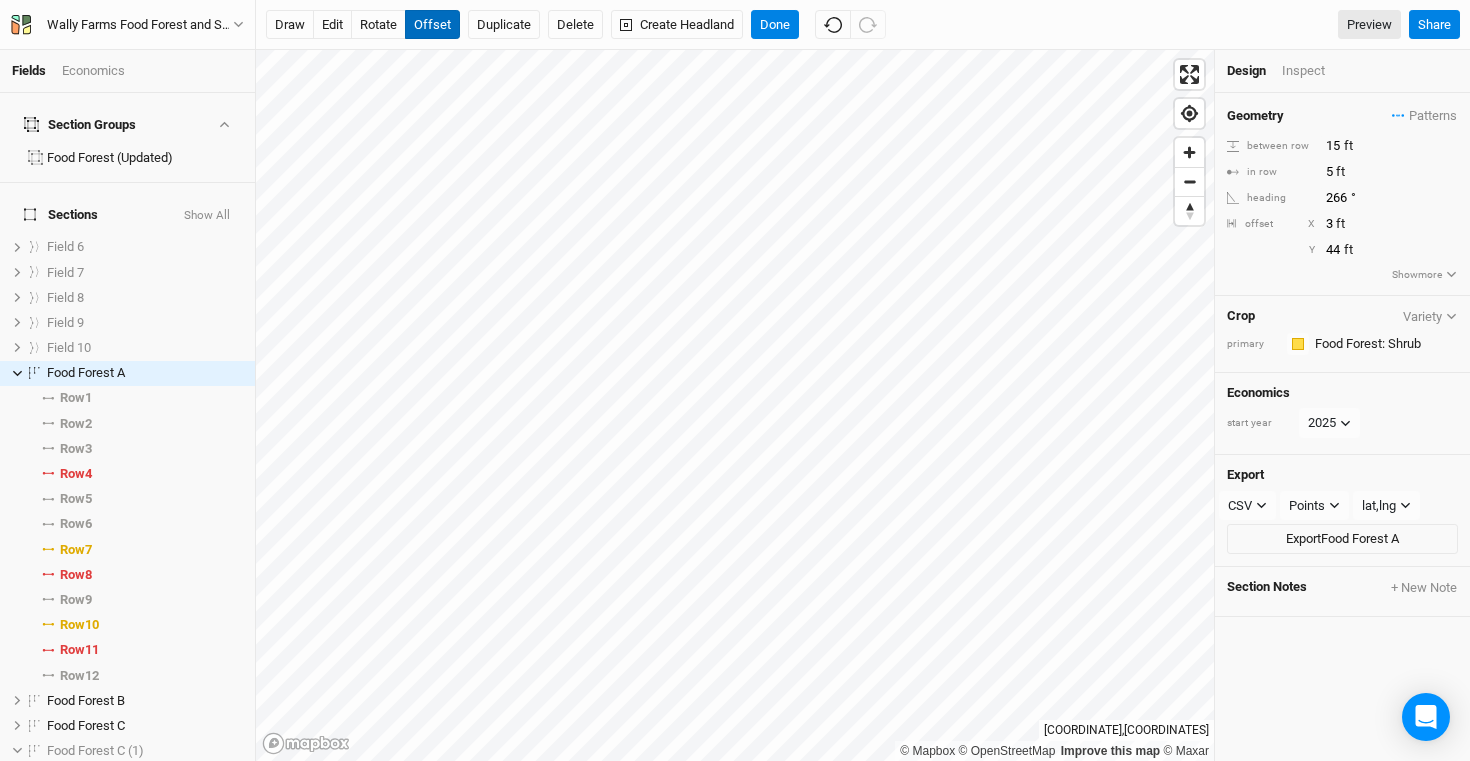 type on "45" 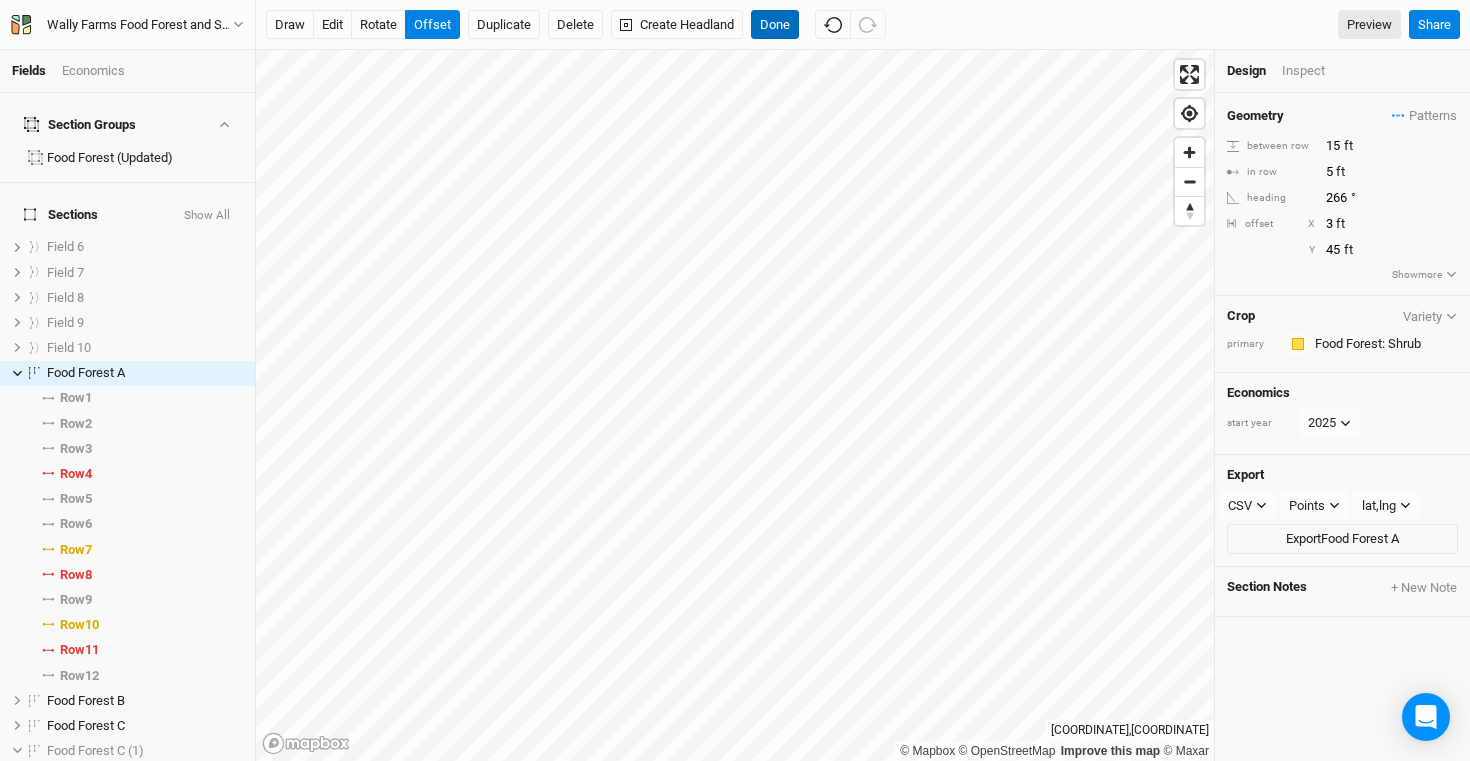 click on "Done" at bounding box center [775, 25] 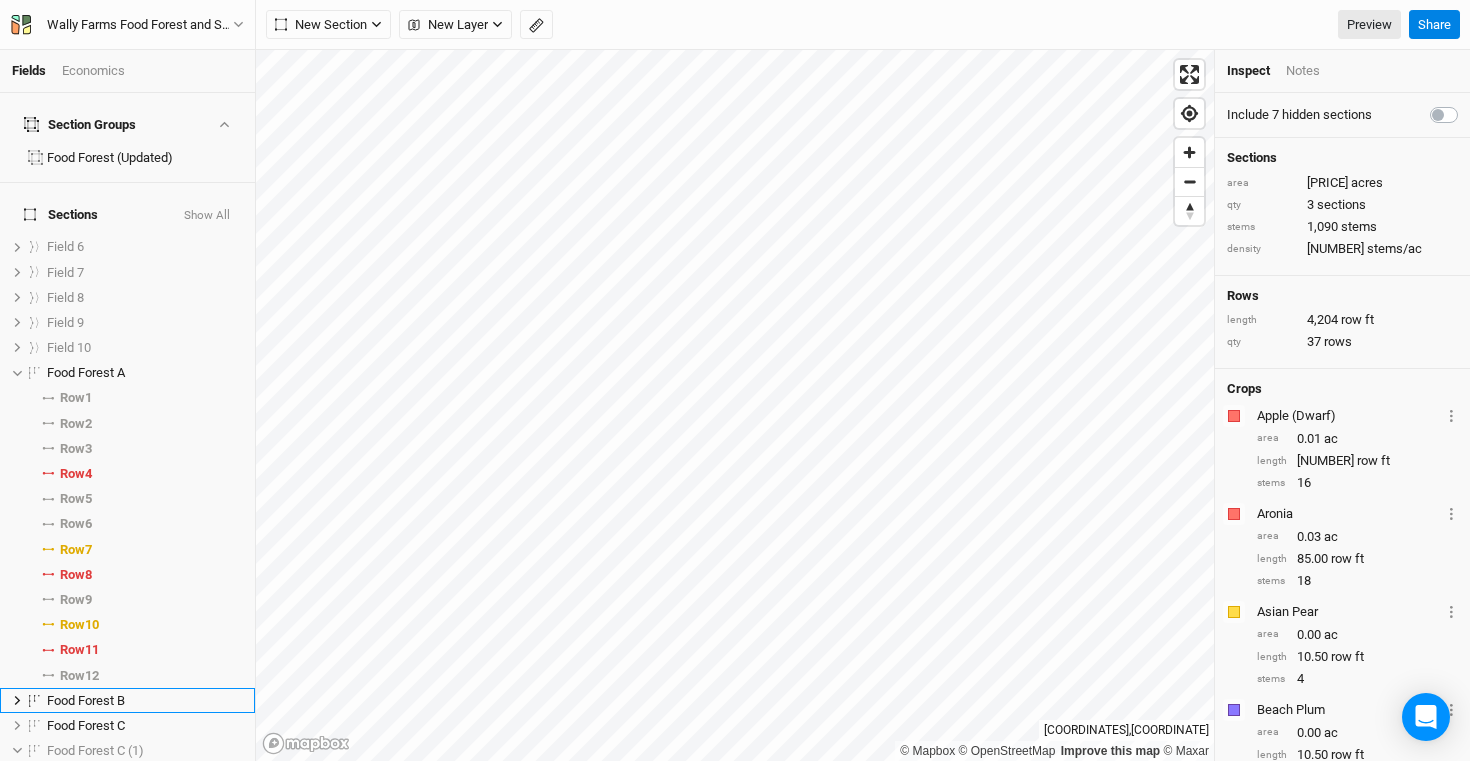 scroll, scrollTop: 248, scrollLeft: 0, axis: vertical 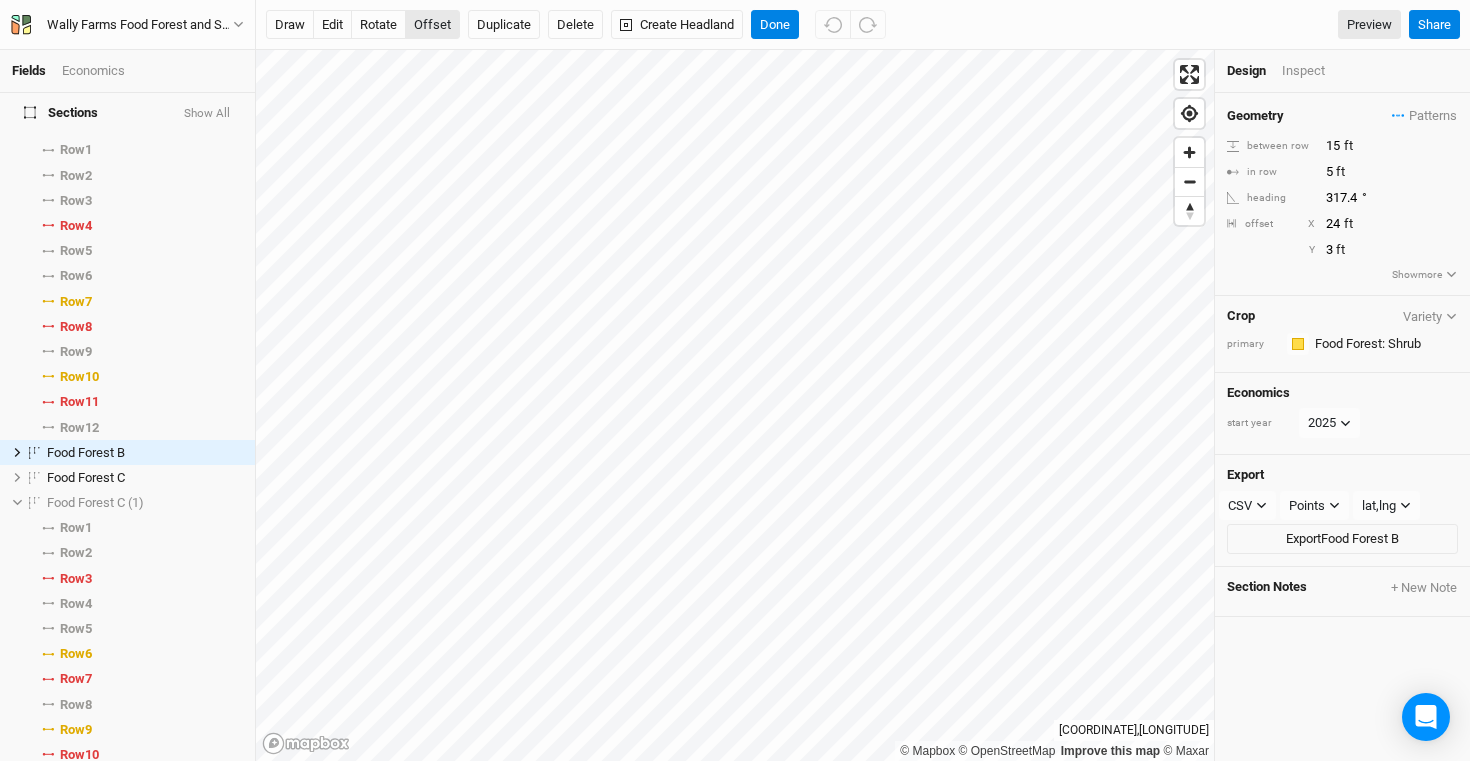 click on "offset" at bounding box center (432, 25) 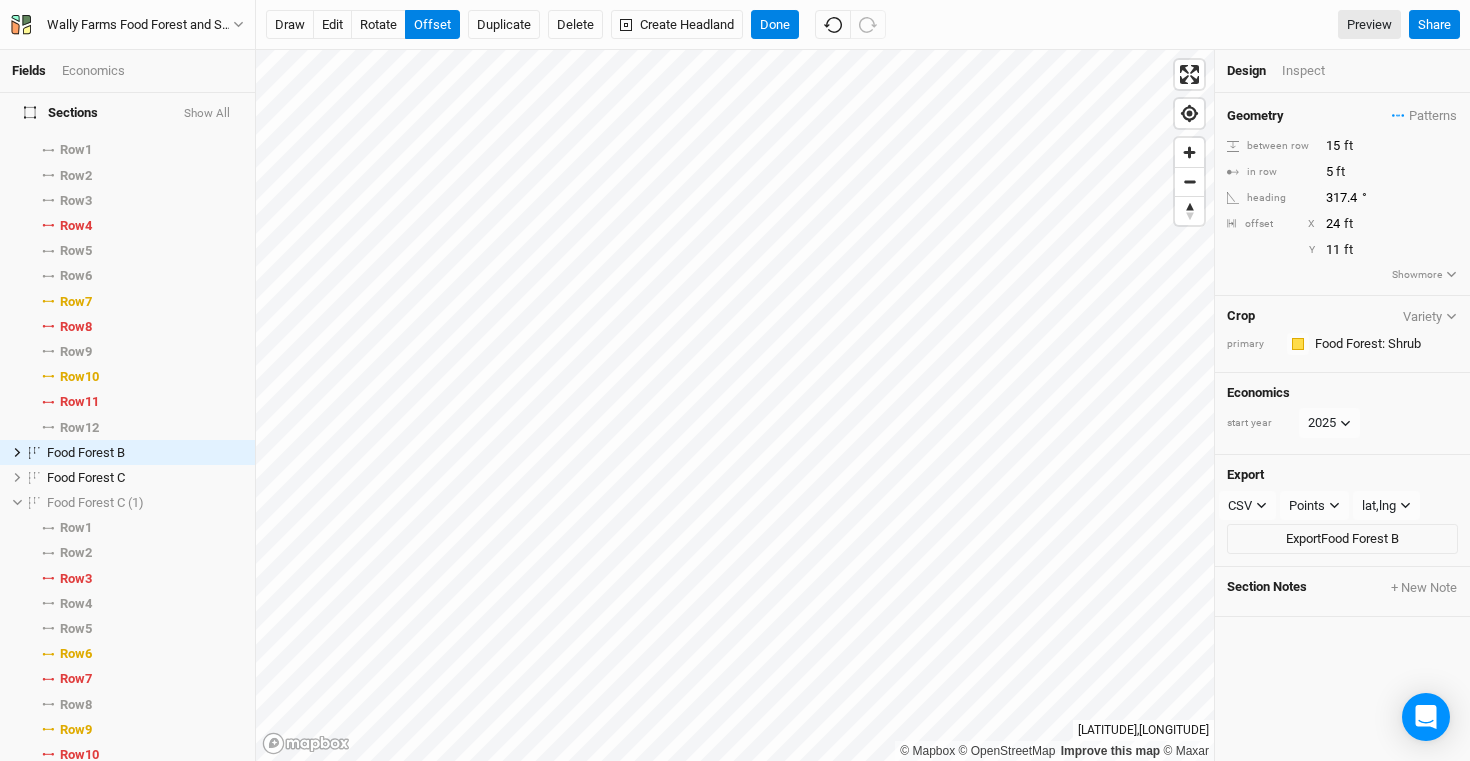 type on "12" 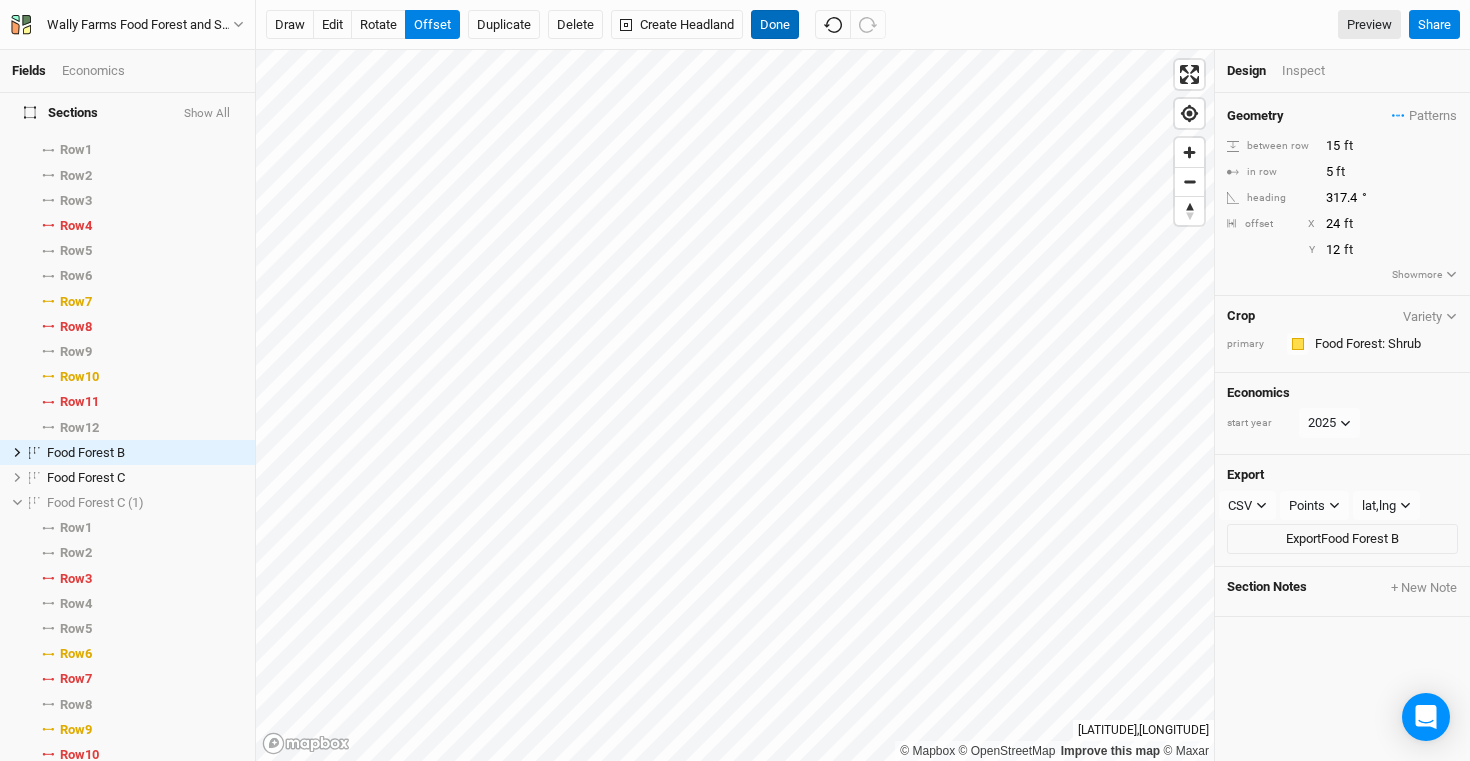 click on "Done" at bounding box center [775, 25] 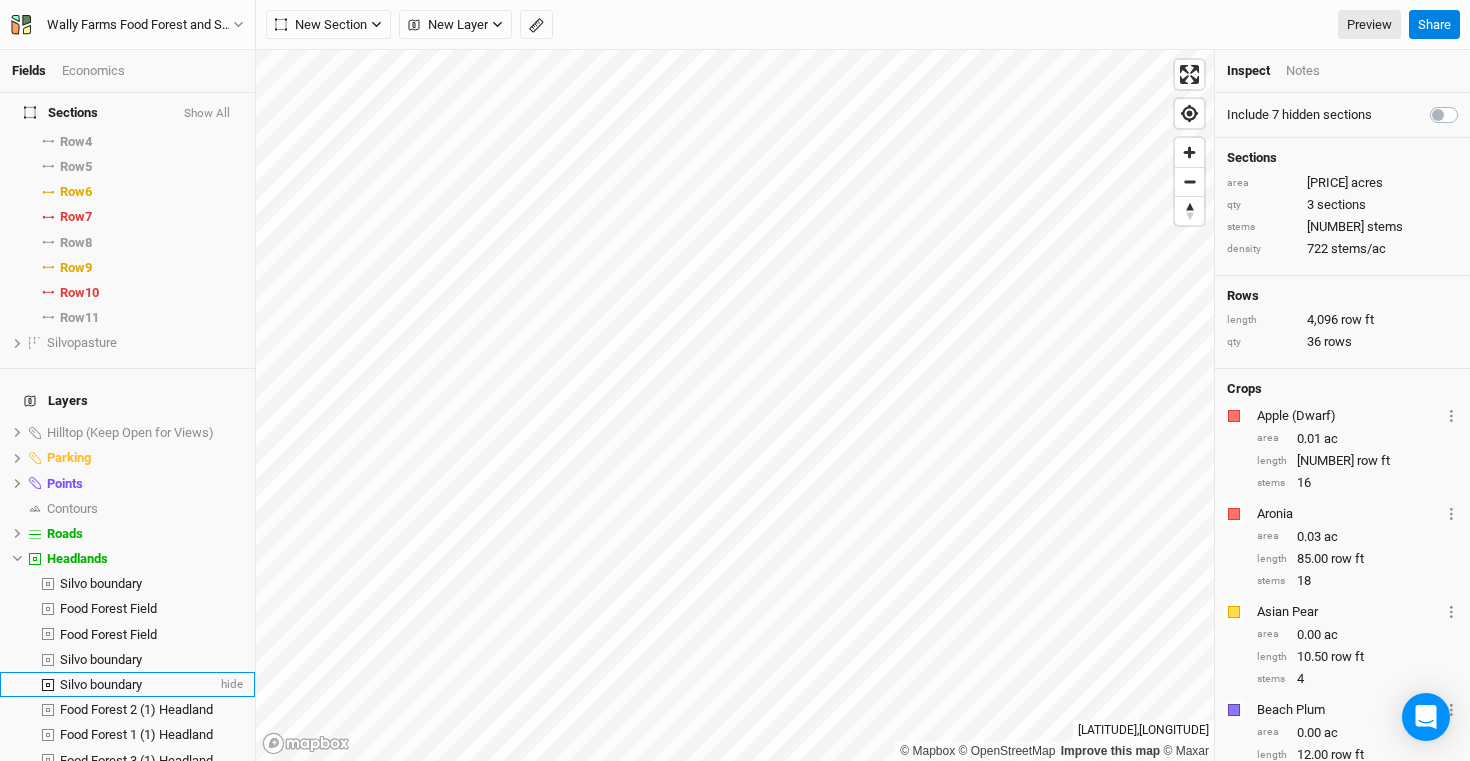 scroll, scrollTop: 731, scrollLeft: 0, axis: vertical 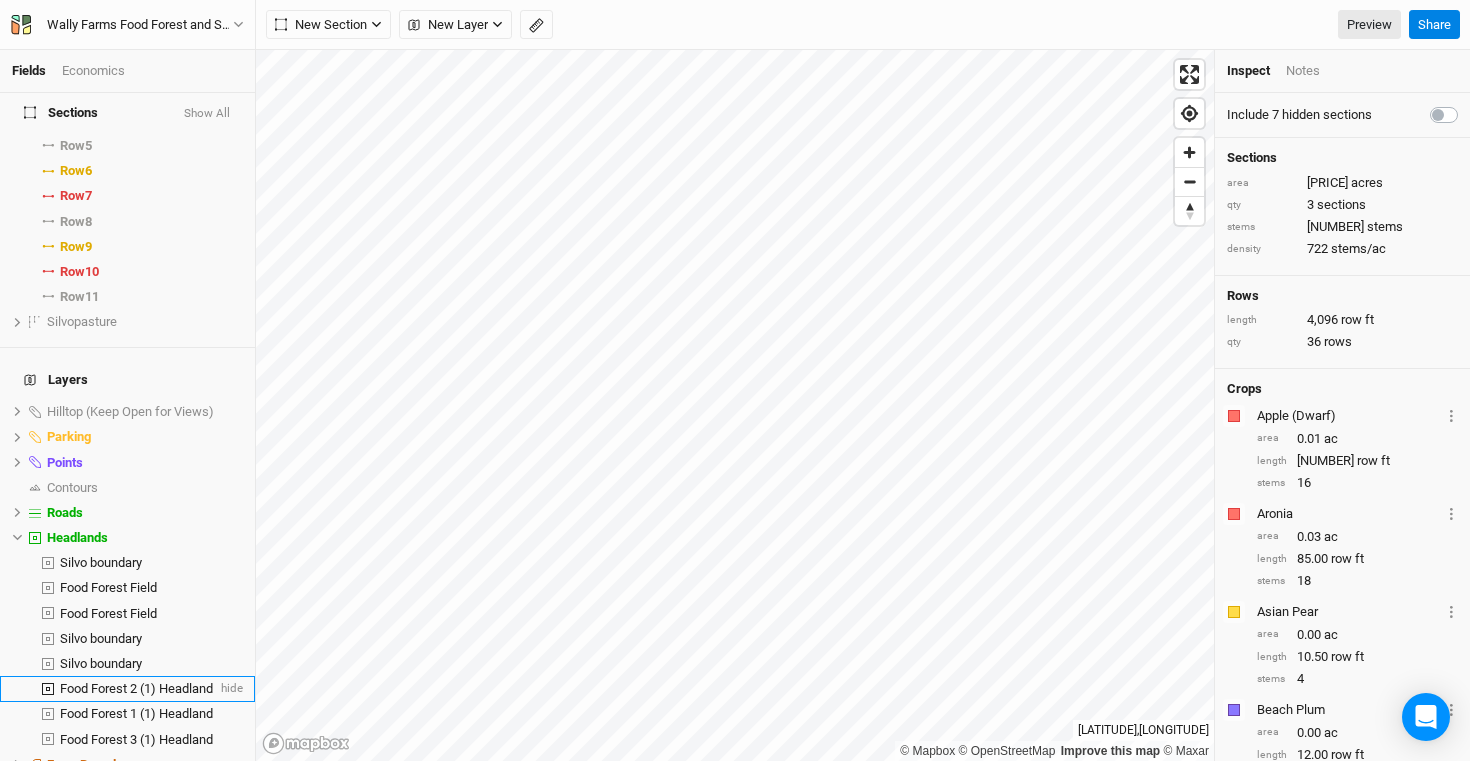 click on "Food Forest 2 (1) Headland" at bounding box center [136, 688] 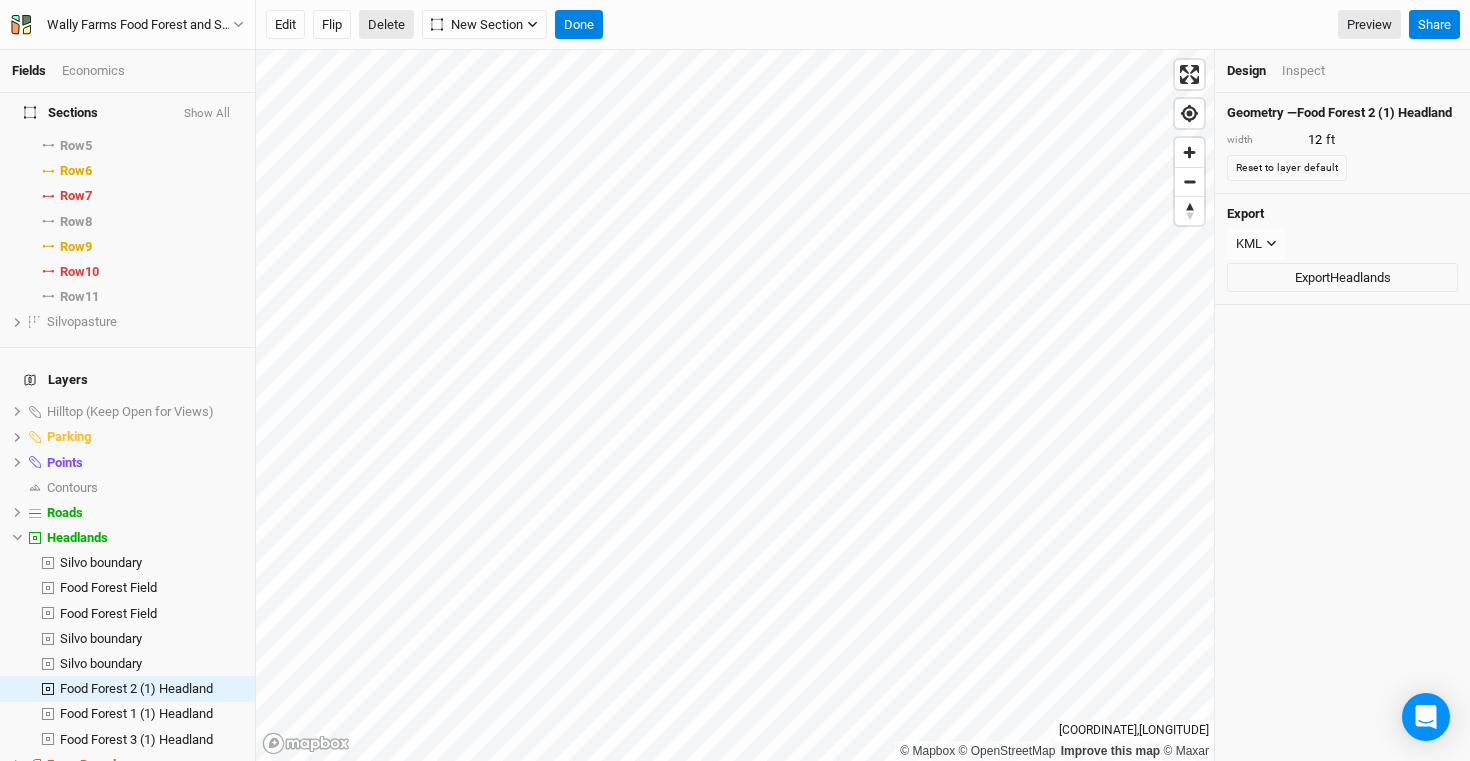 click on "Delete" at bounding box center [386, 25] 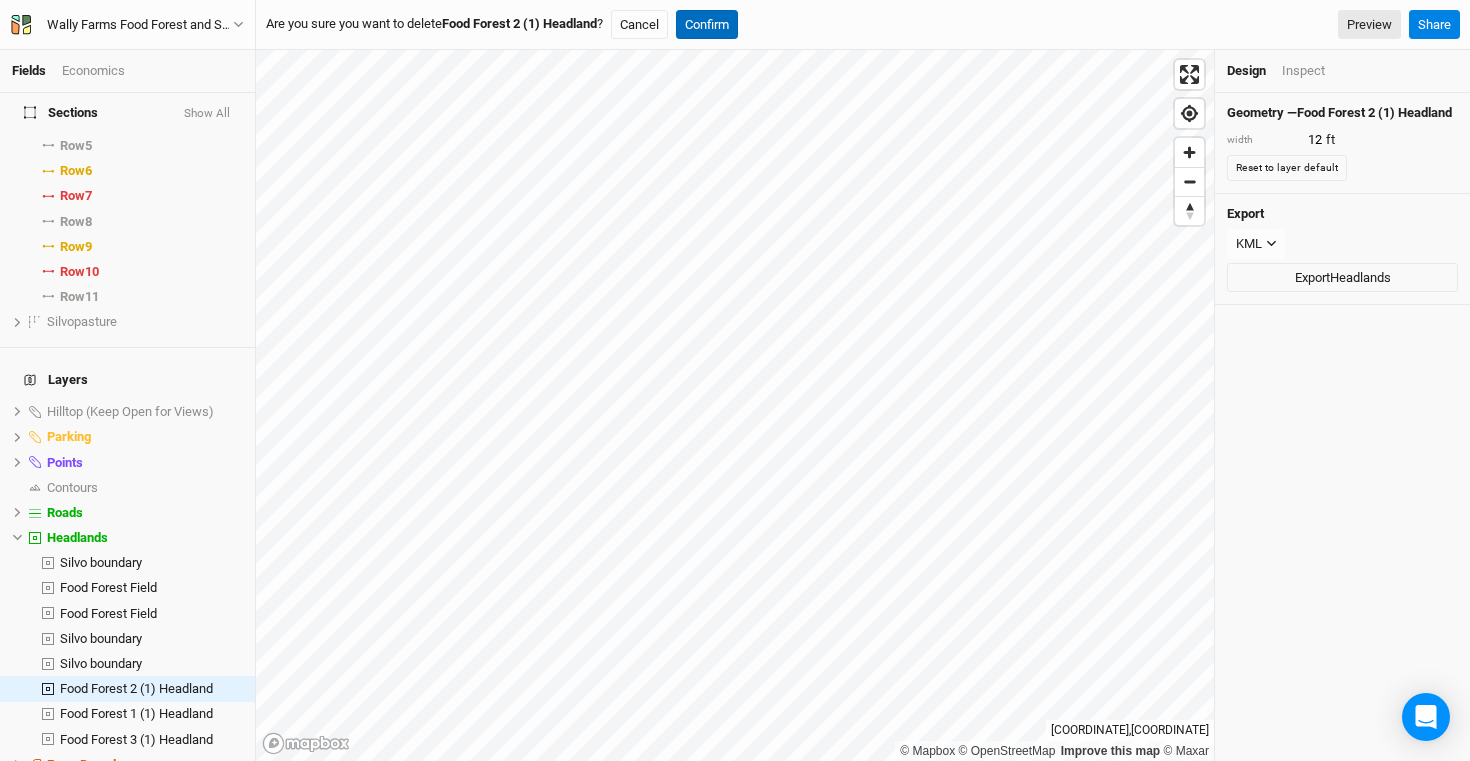 click on "Confirm" at bounding box center [707, 25] 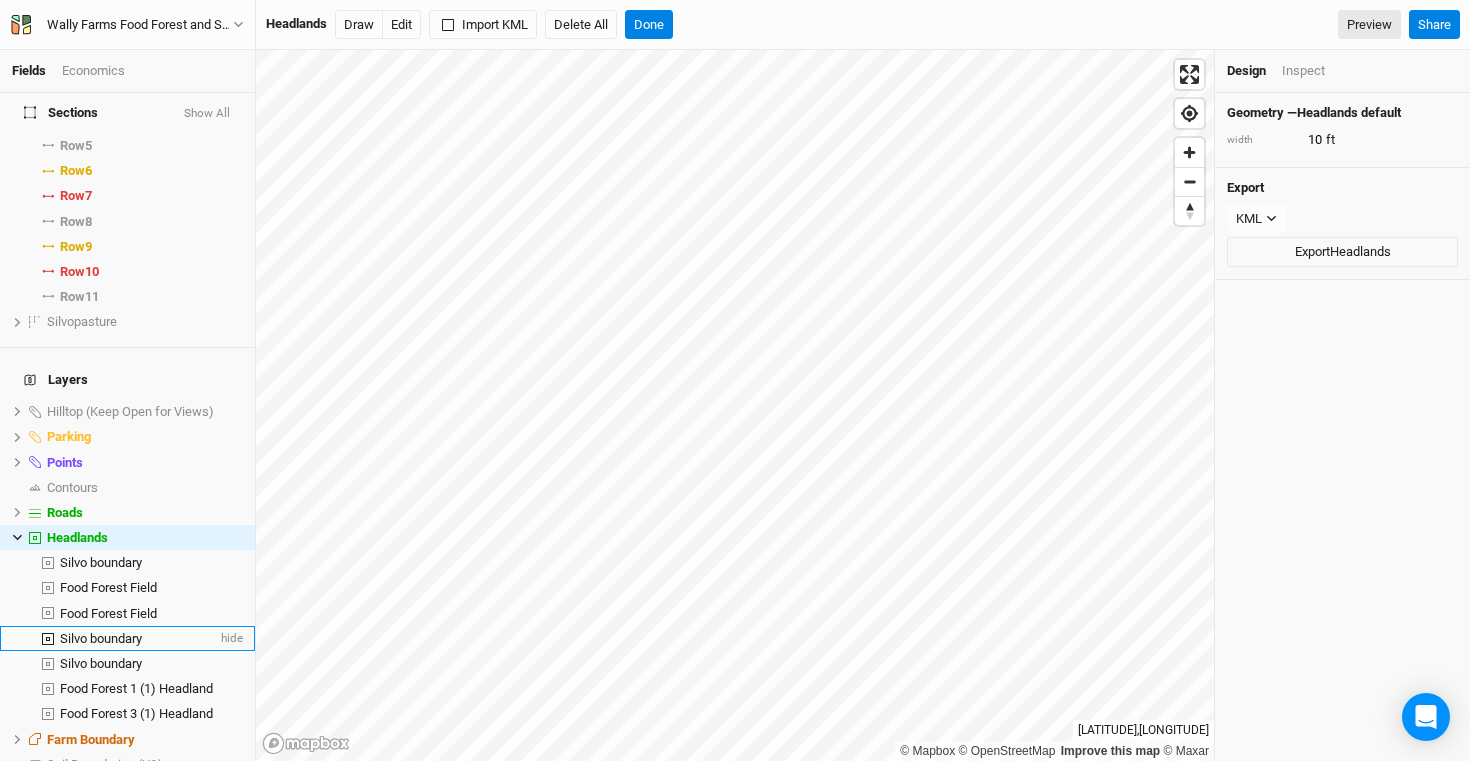 click on "Silvo boundary" at bounding box center (101, 638) 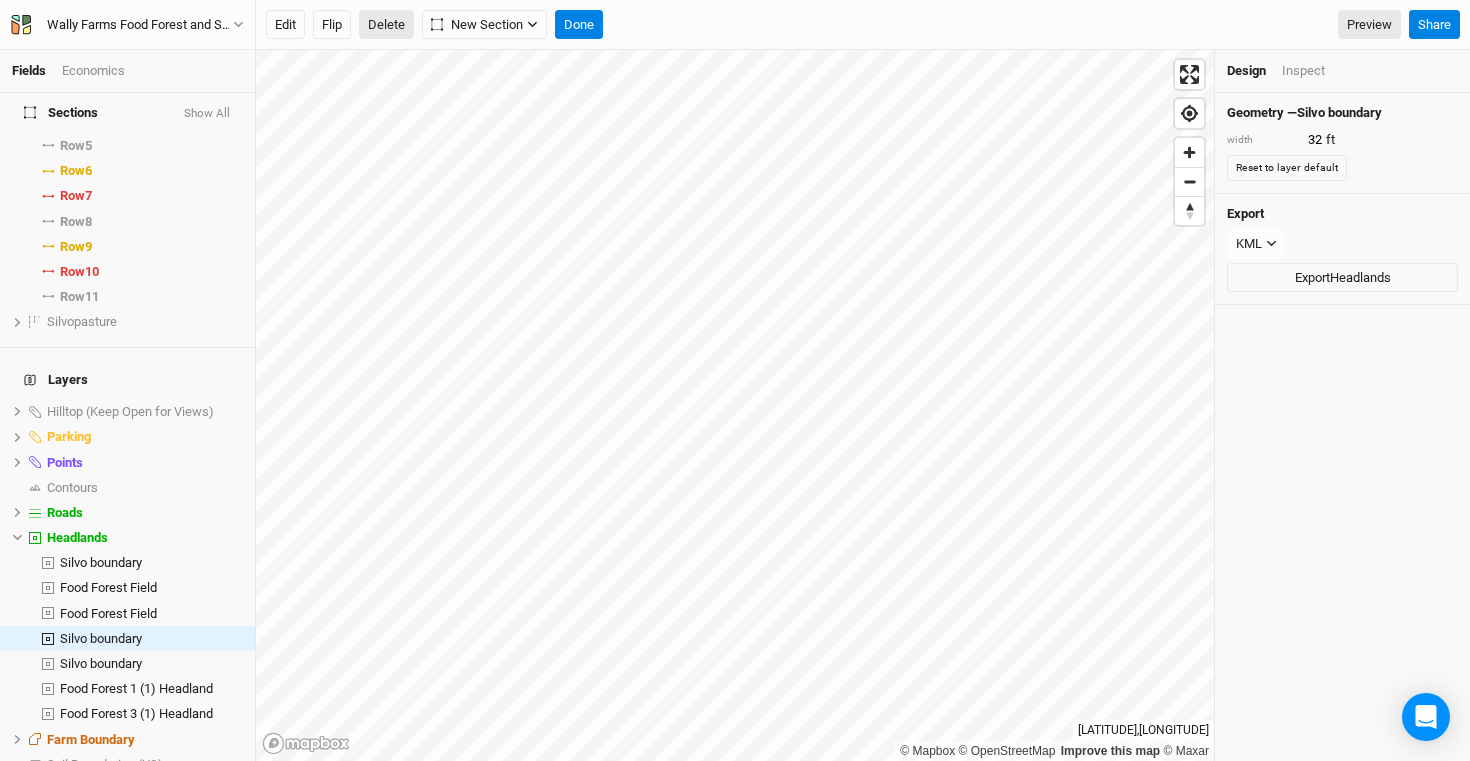 click on "Delete" at bounding box center (386, 25) 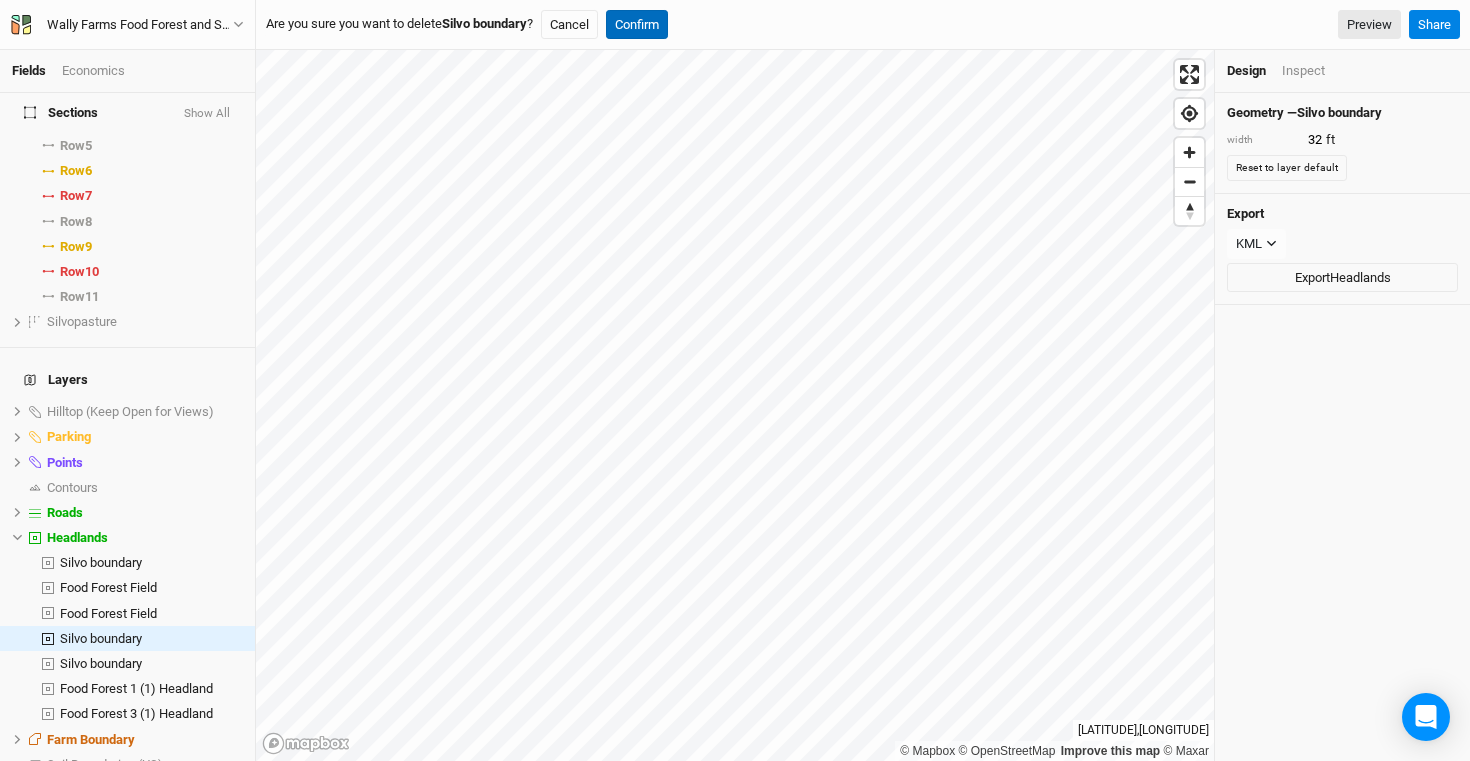 click on "Confirm" at bounding box center [637, 25] 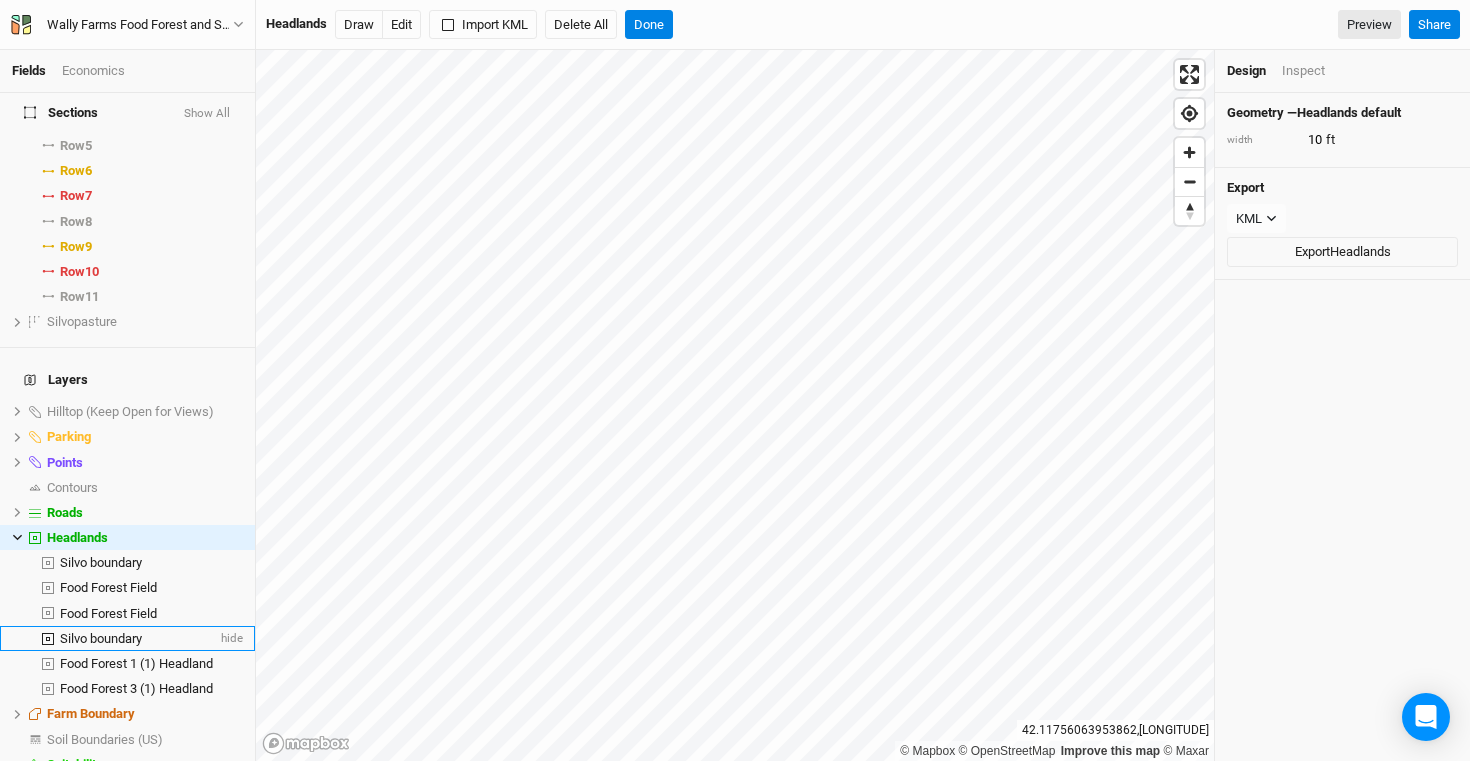 click on "Silvo boundary" at bounding box center [101, 638] 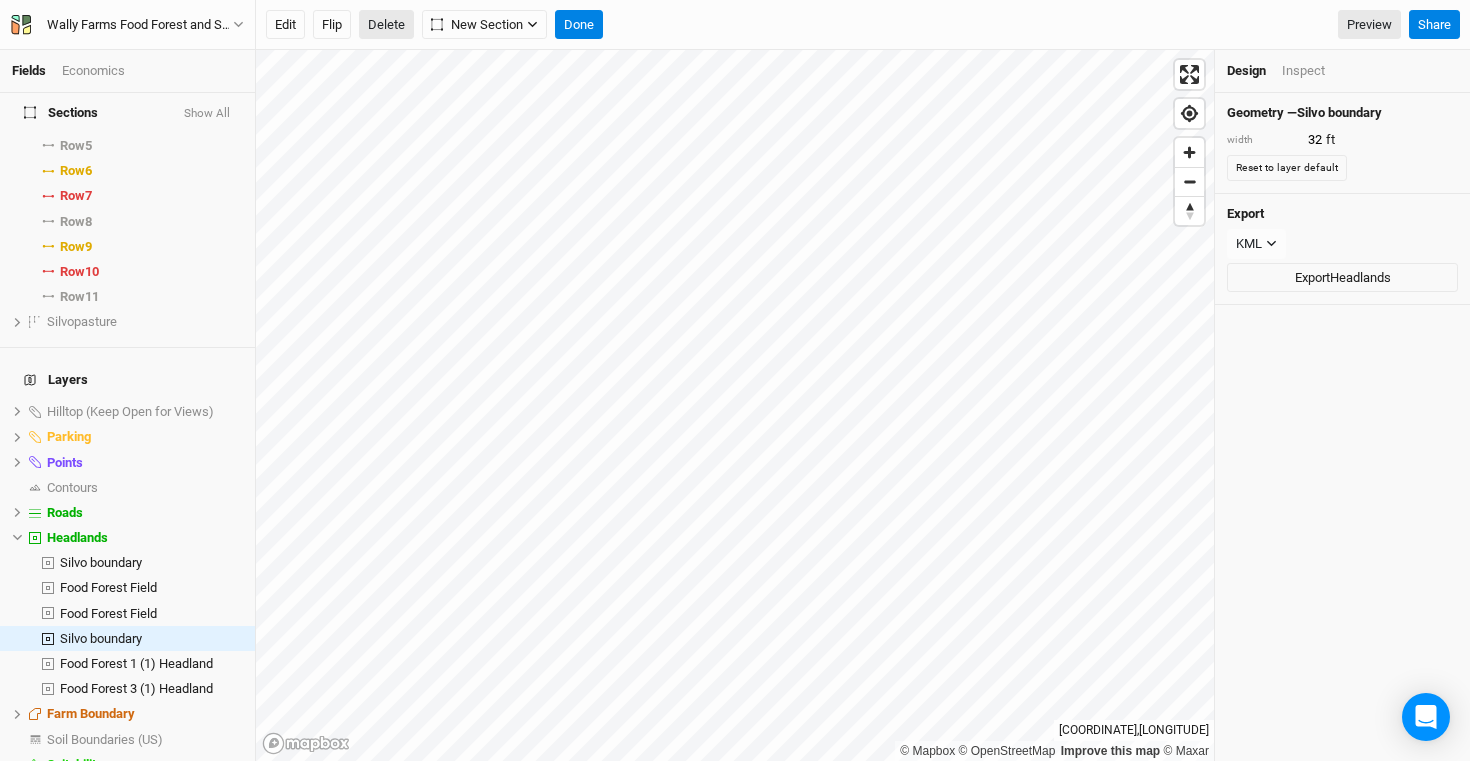 click on "Delete" at bounding box center [386, 25] 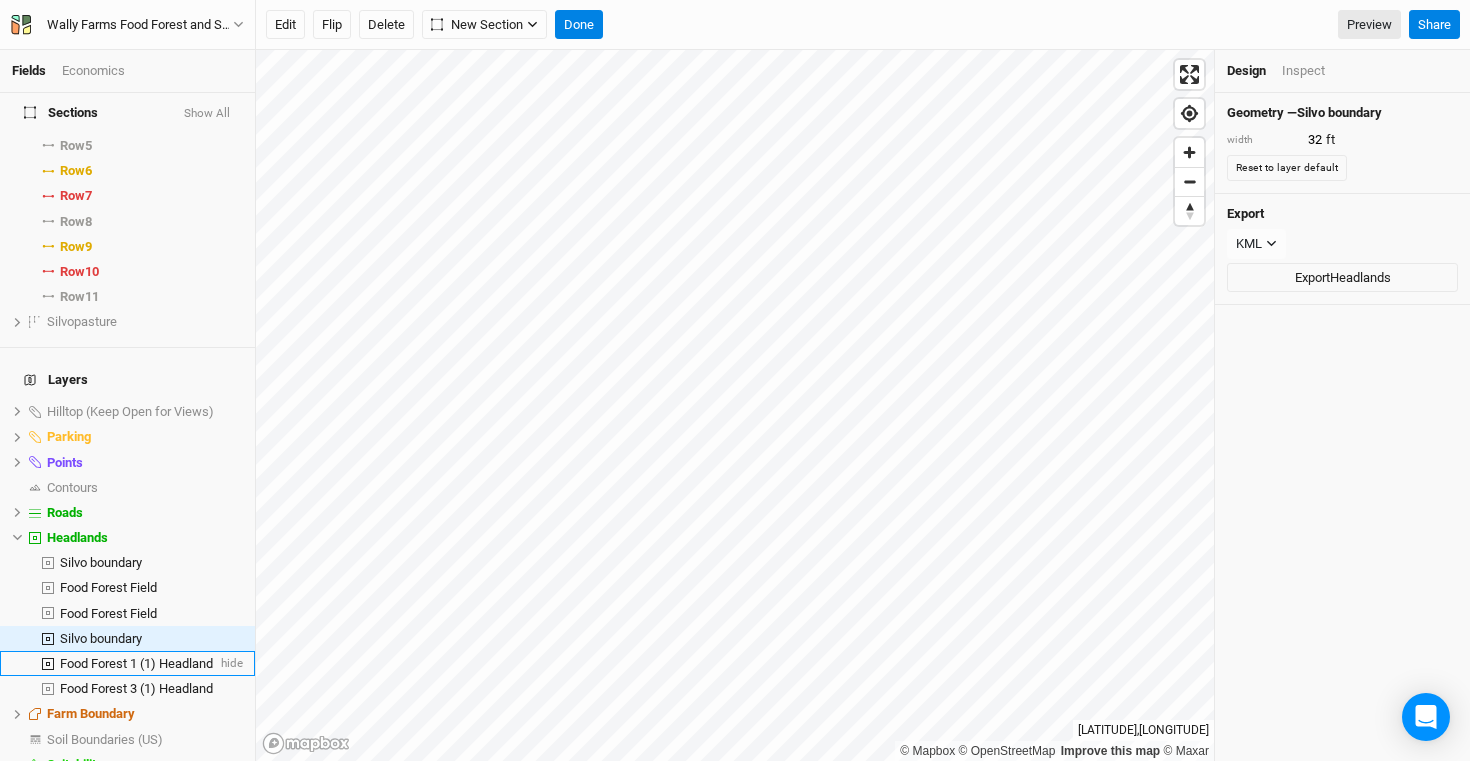 click on "Food Forest 1 (1) Headland" at bounding box center [136, 663] 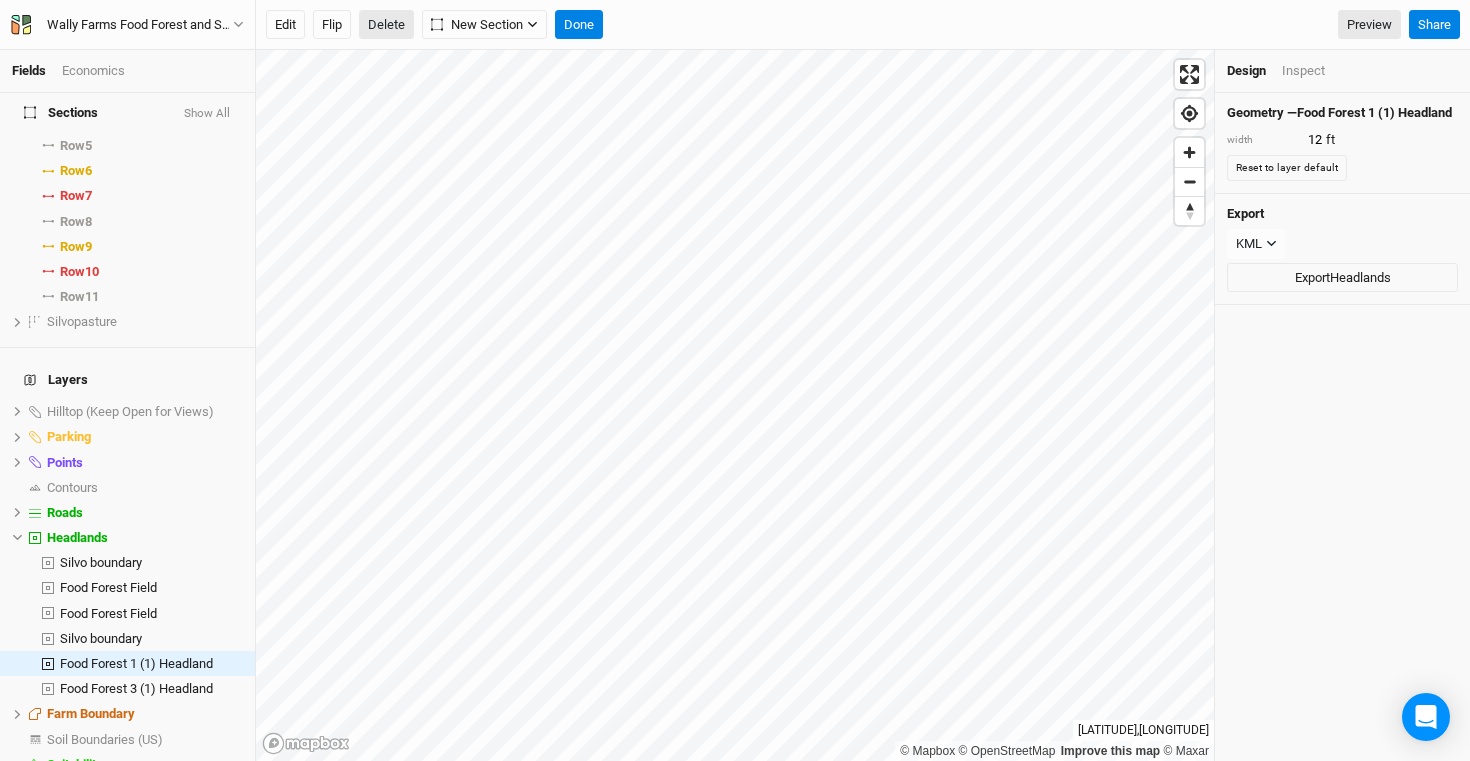 click on "Delete" at bounding box center [386, 25] 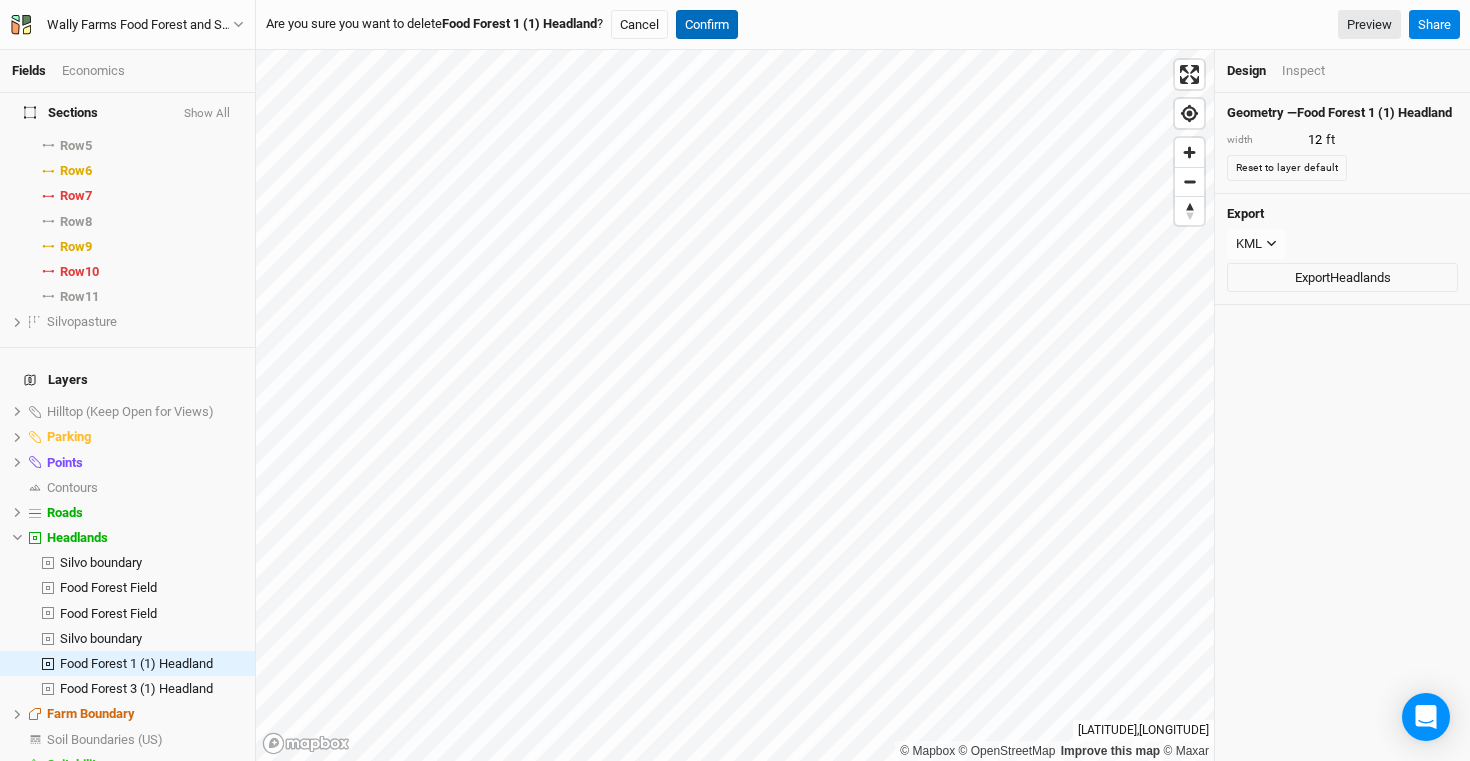click on "Confirm" at bounding box center (707, 25) 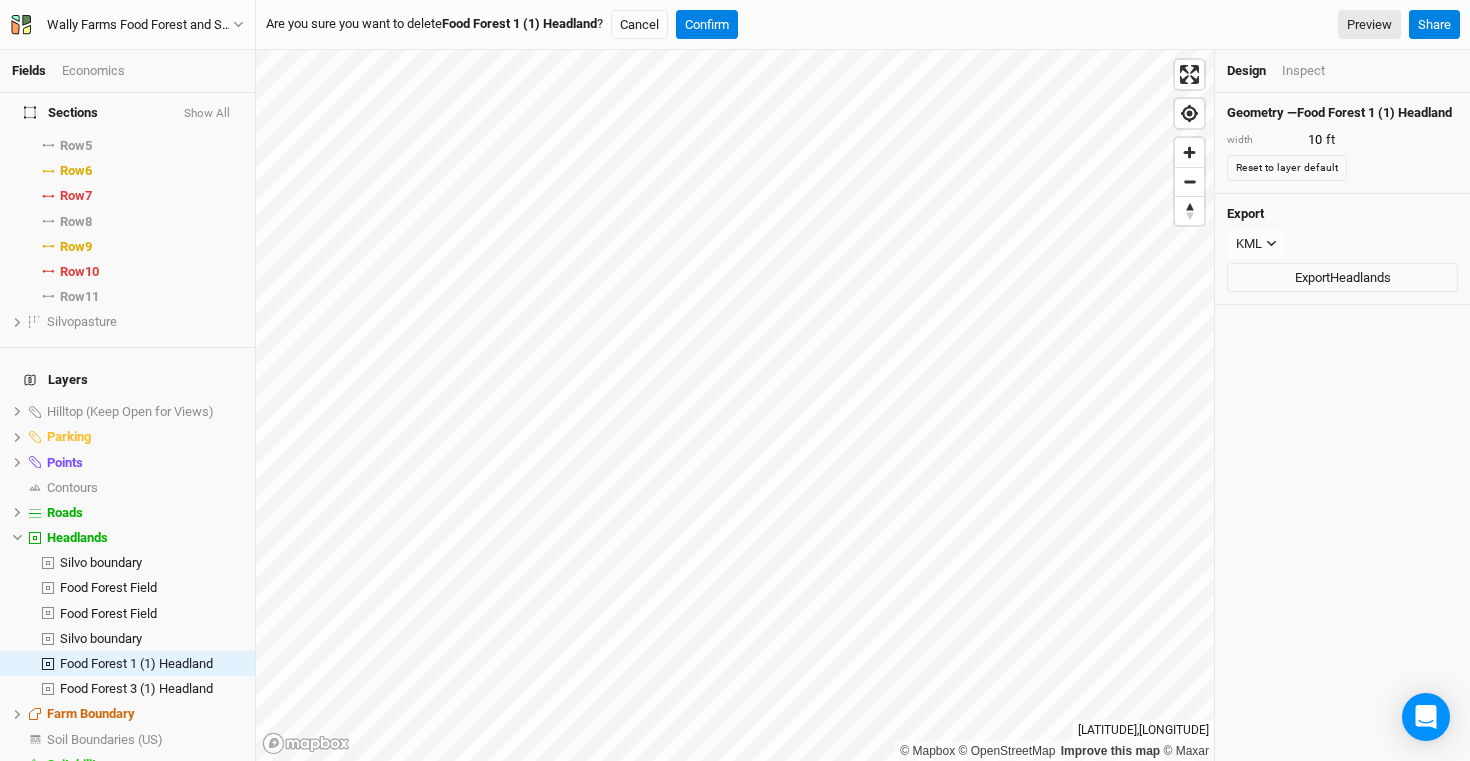 scroll, scrollTop: 722, scrollLeft: 0, axis: vertical 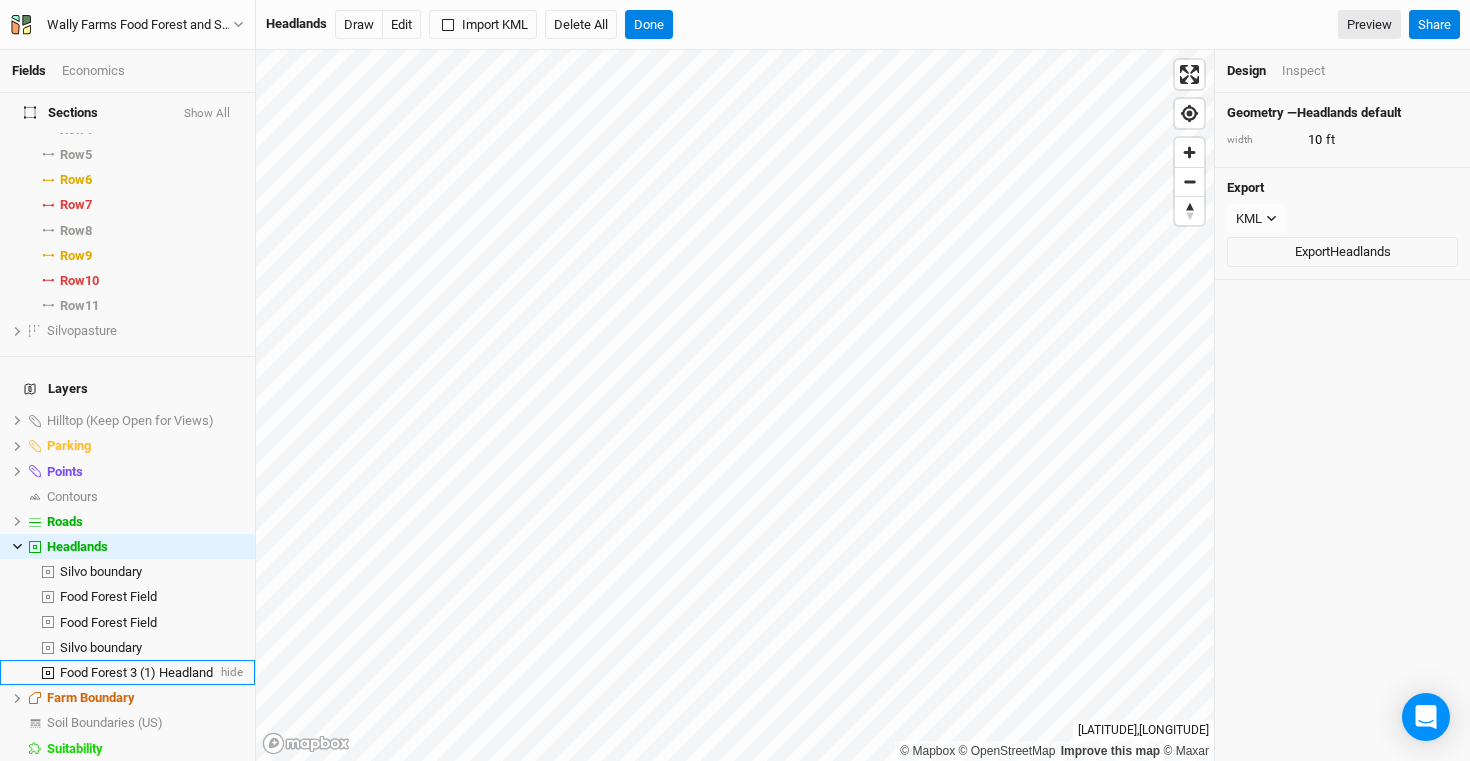 click on "Food Forest 3 (1) Headland" at bounding box center (136, 672) 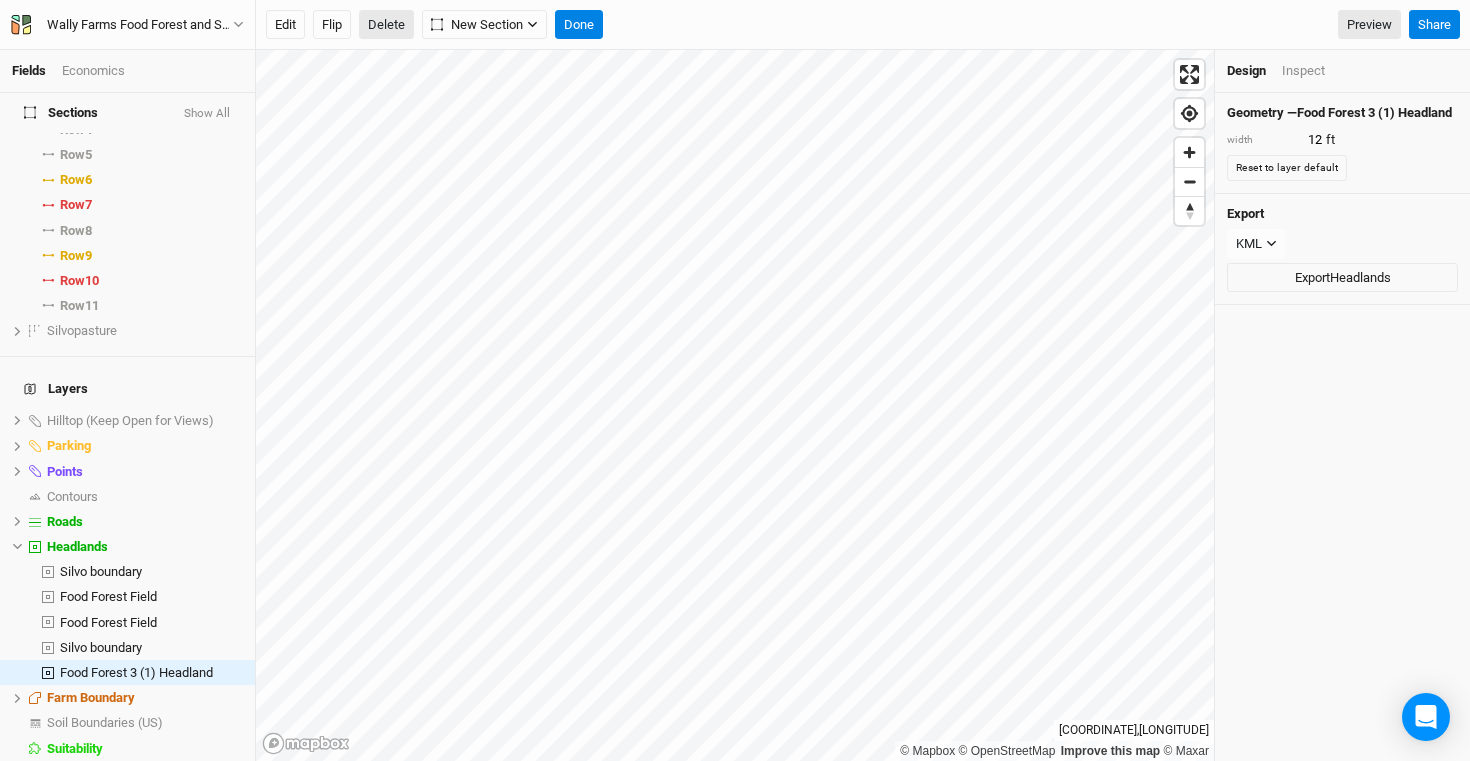 click on "Delete" at bounding box center (386, 25) 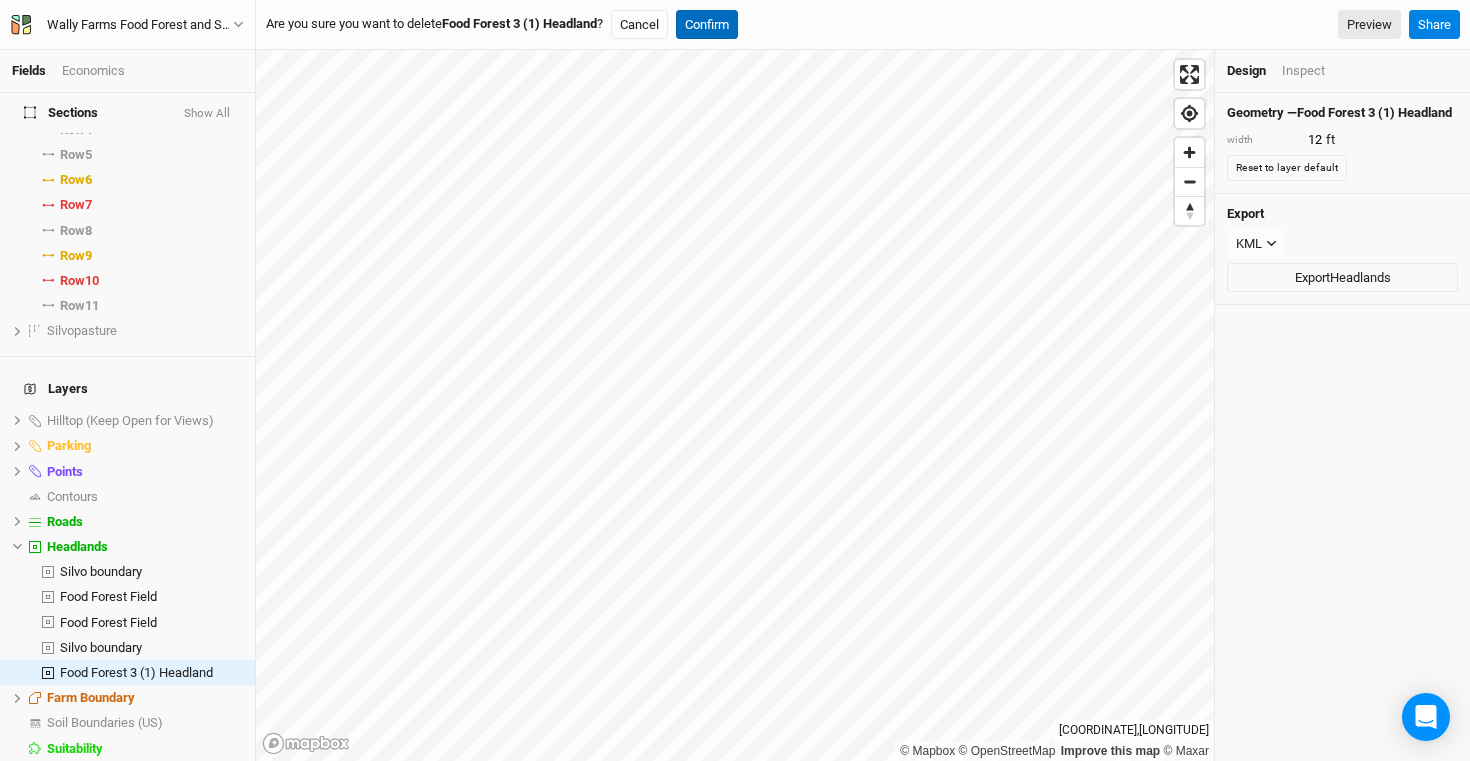 click on "Confirm" at bounding box center (707, 25) 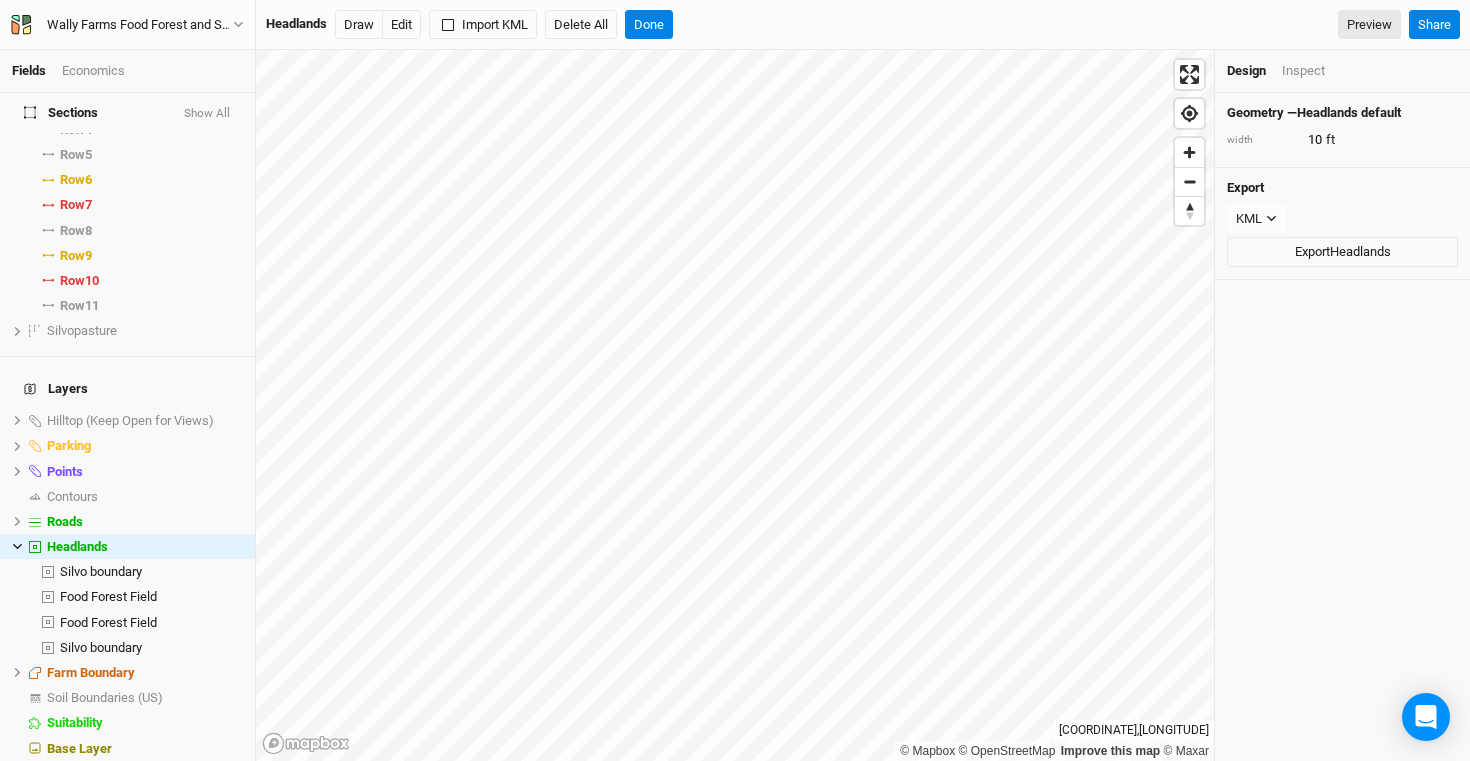 scroll, scrollTop: 697, scrollLeft: 0, axis: vertical 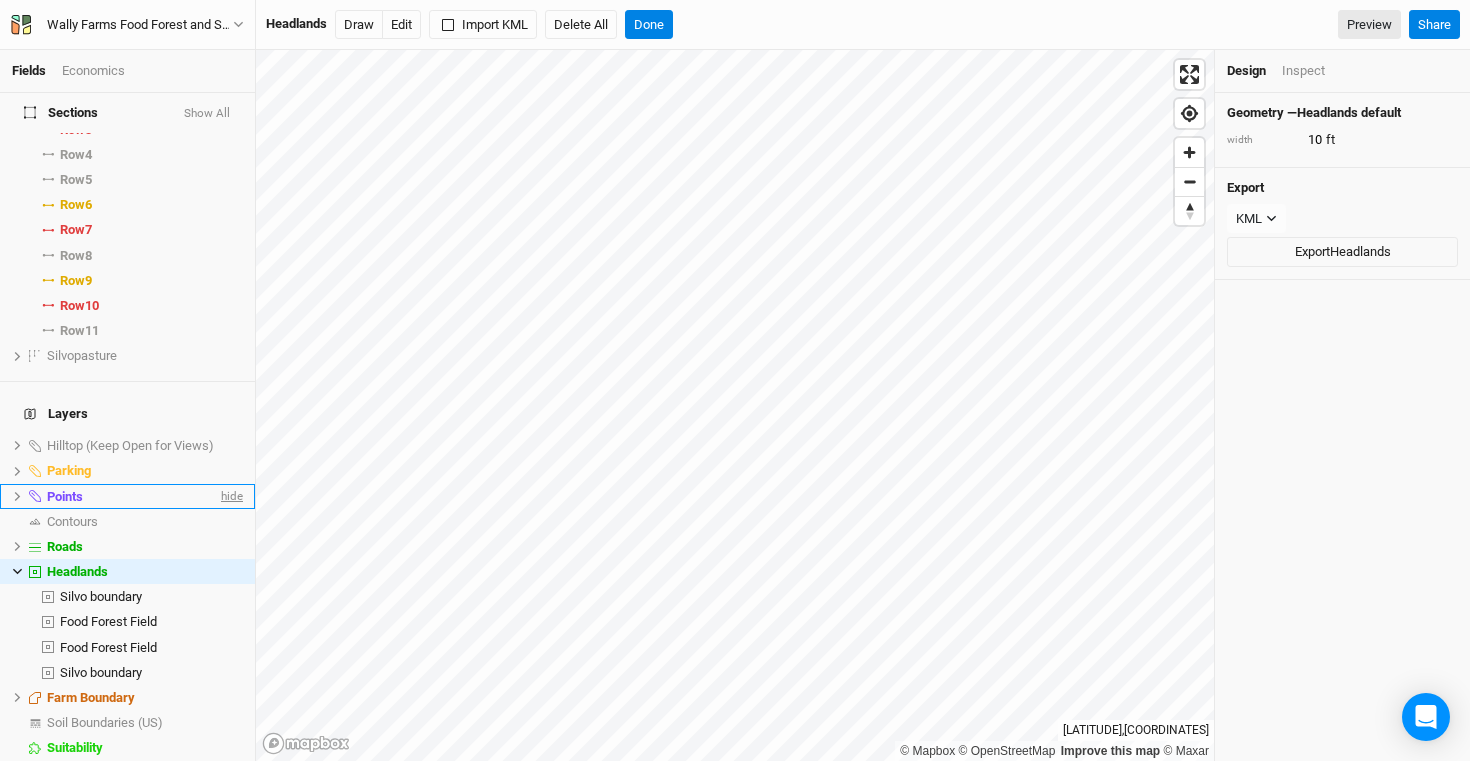 click on "hide" at bounding box center (230, 496) 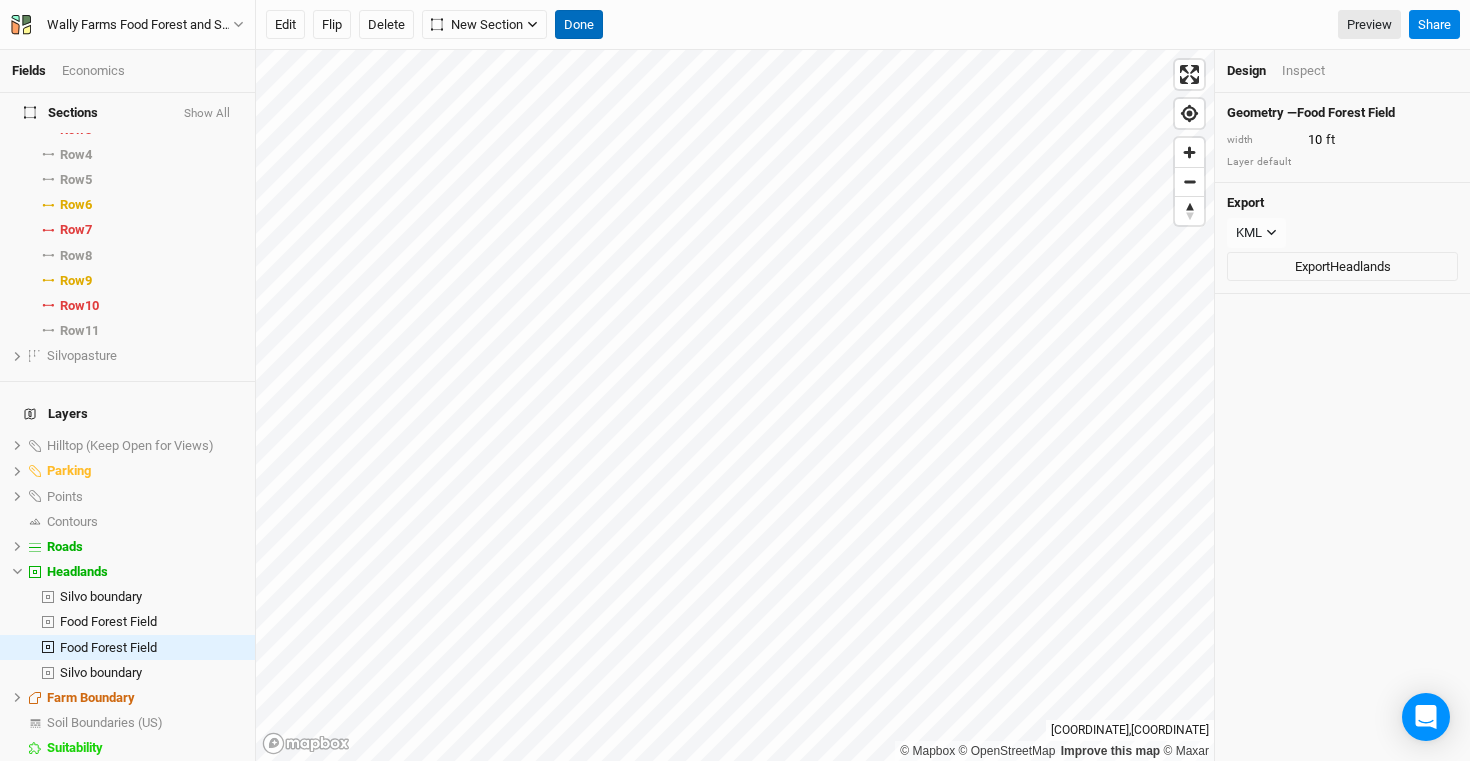 click on "Done" at bounding box center (579, 25) 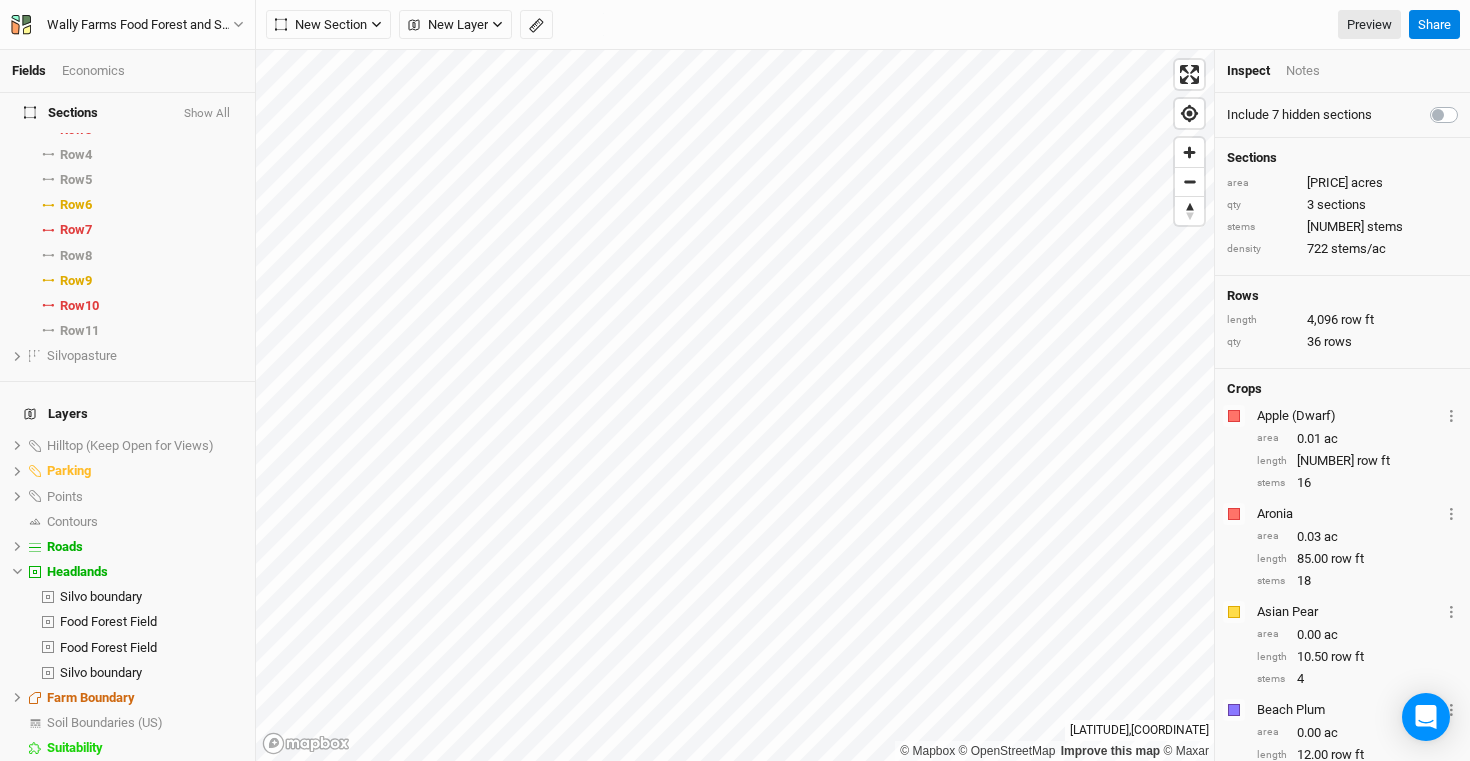 scroll, scrollTop: 248, scrollLeft: 0, axis: vertical 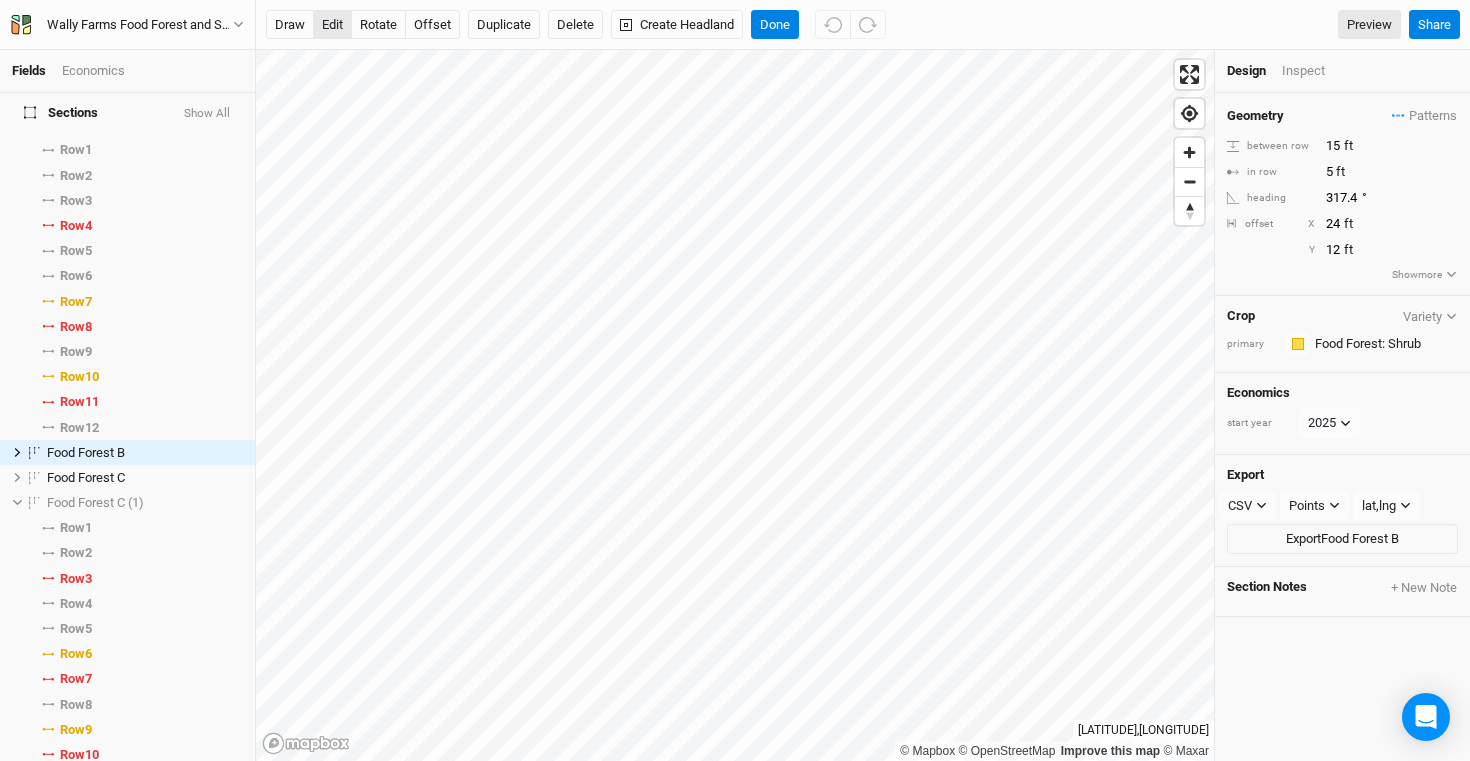 click on "edit" at bounding box center [332, 25] 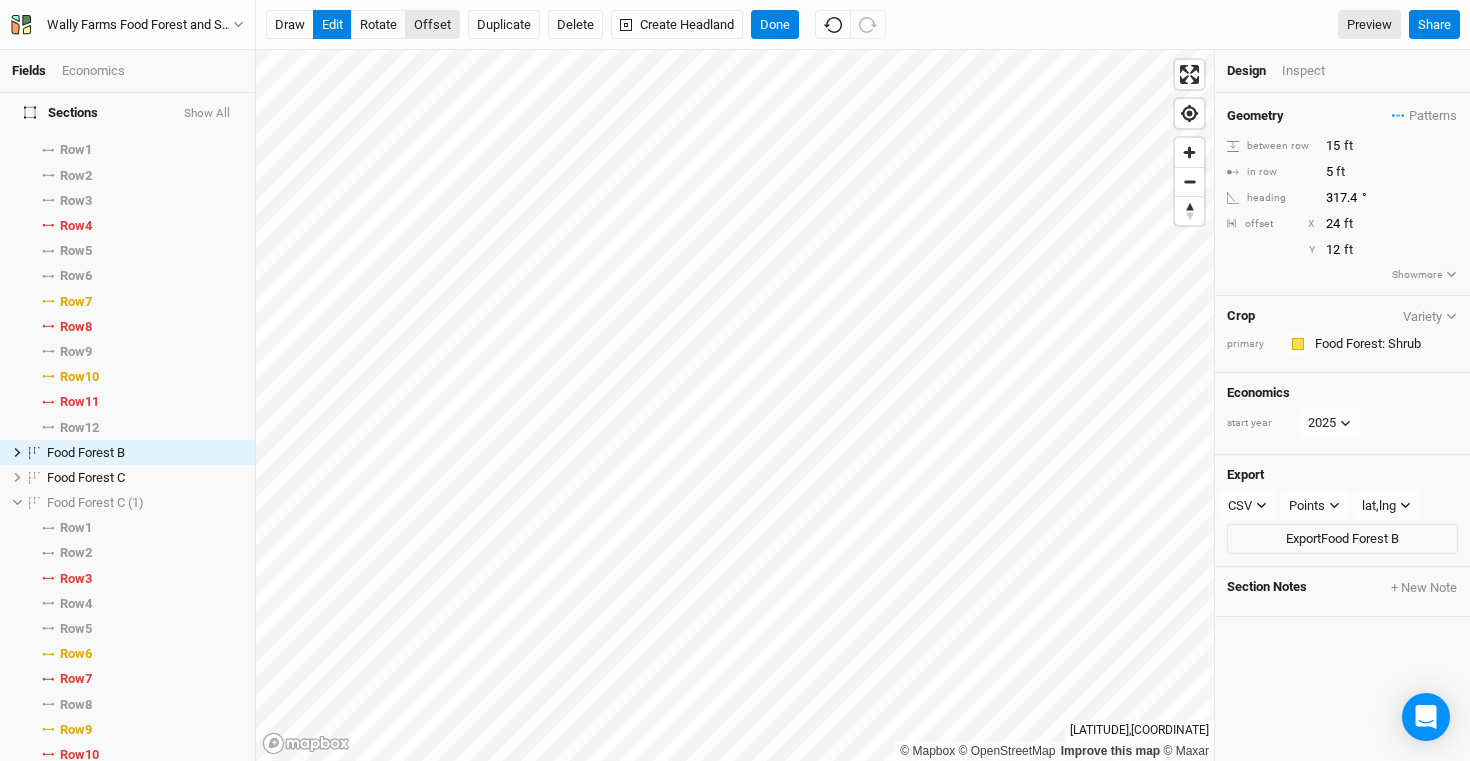click on "offset" at bounding box center (432, 25) 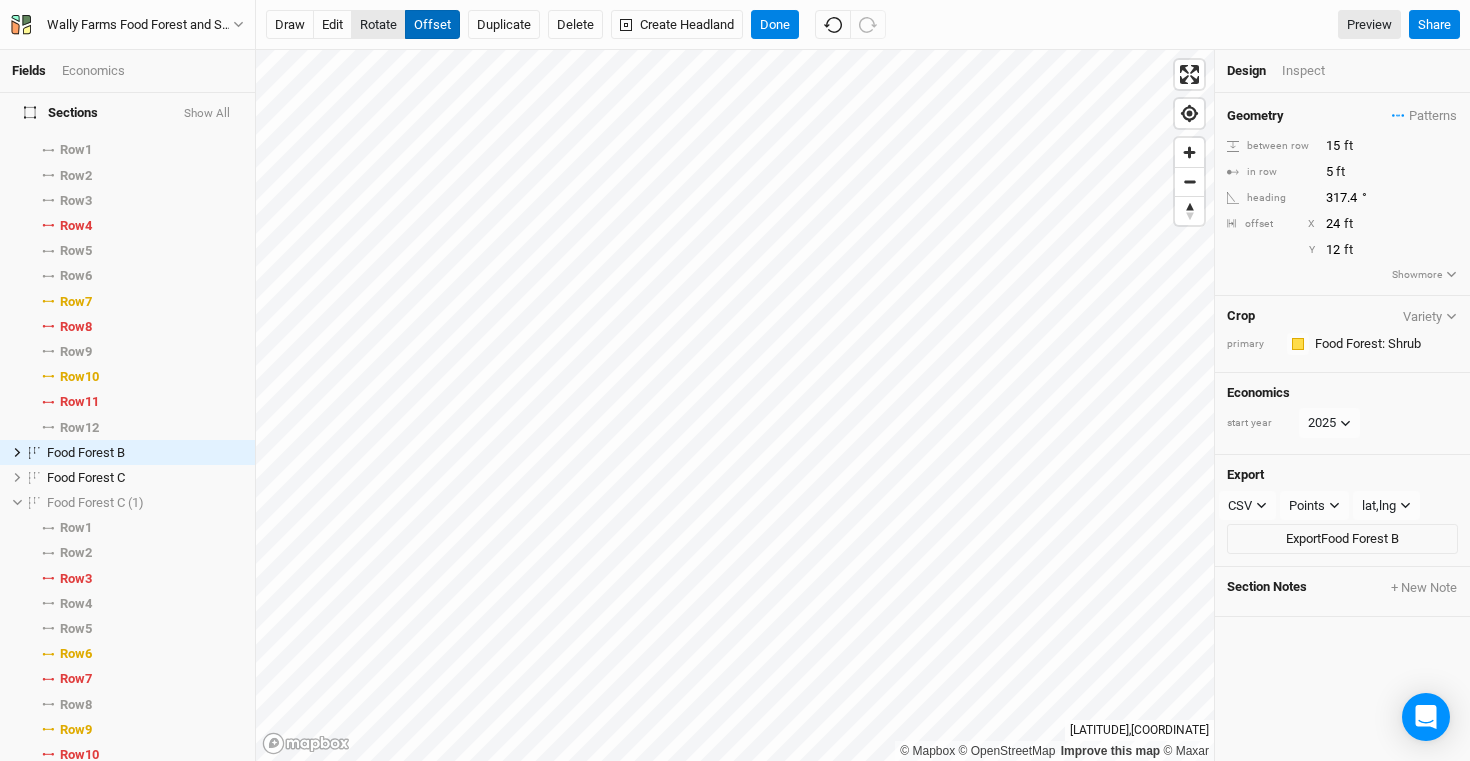 type 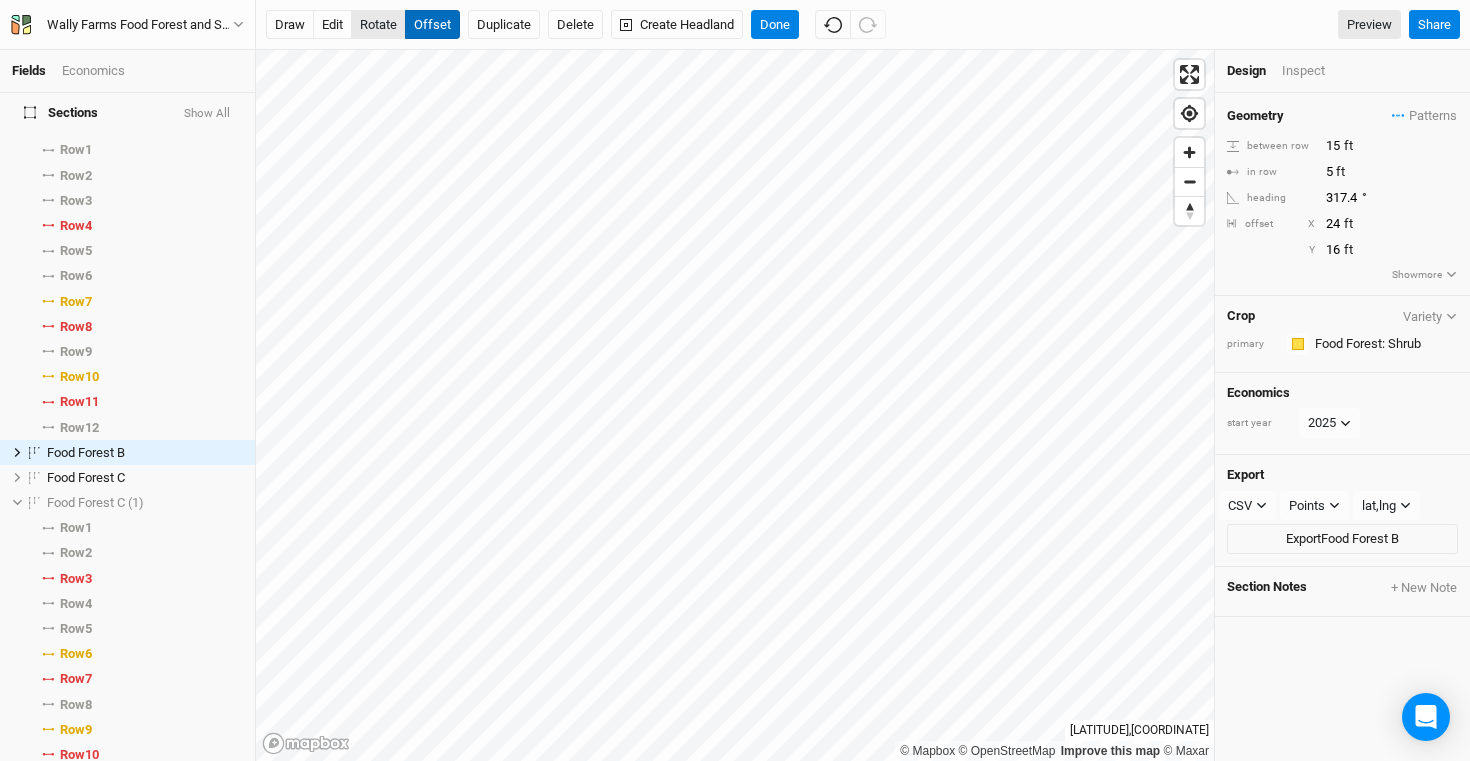type on "17" 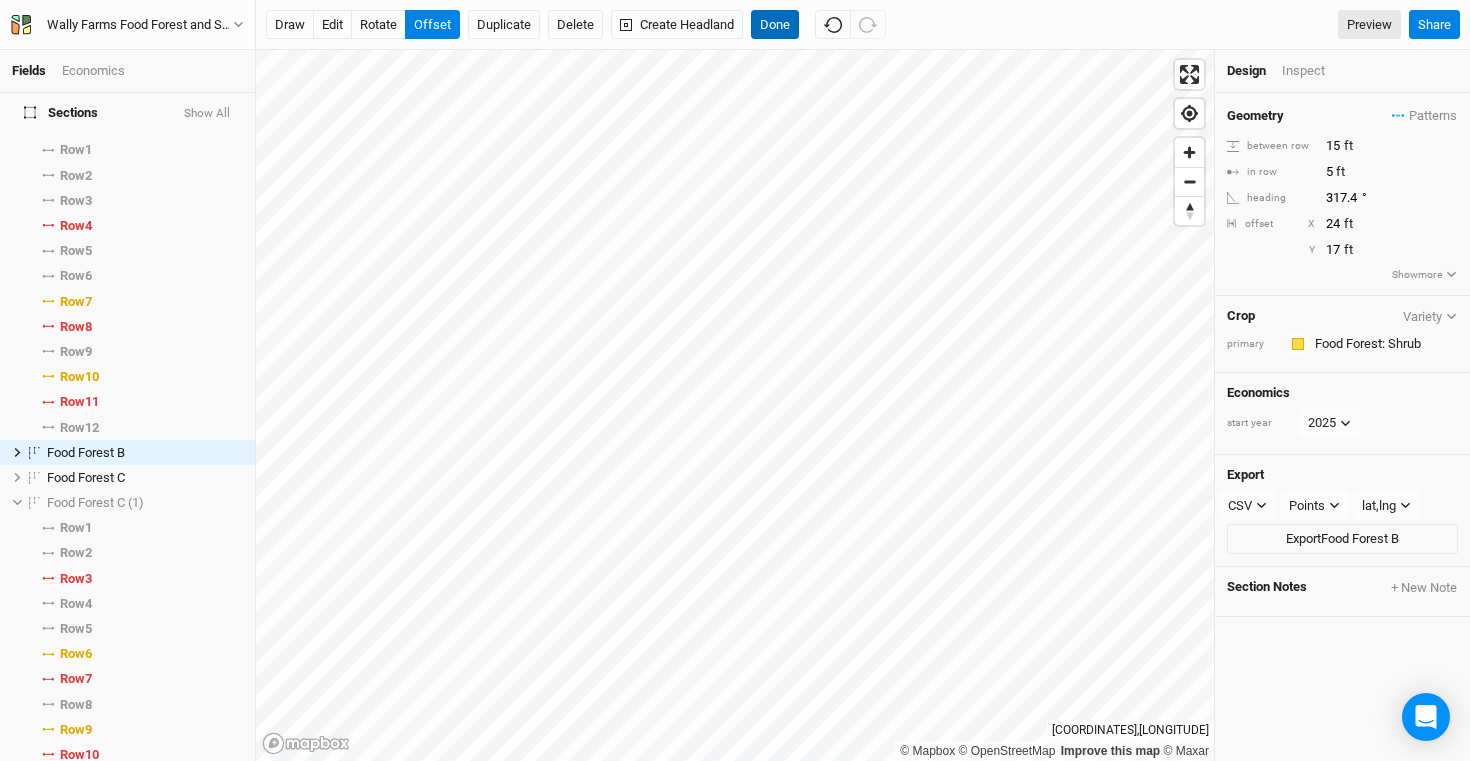 click on "Done" at bounding box center [775, 25] 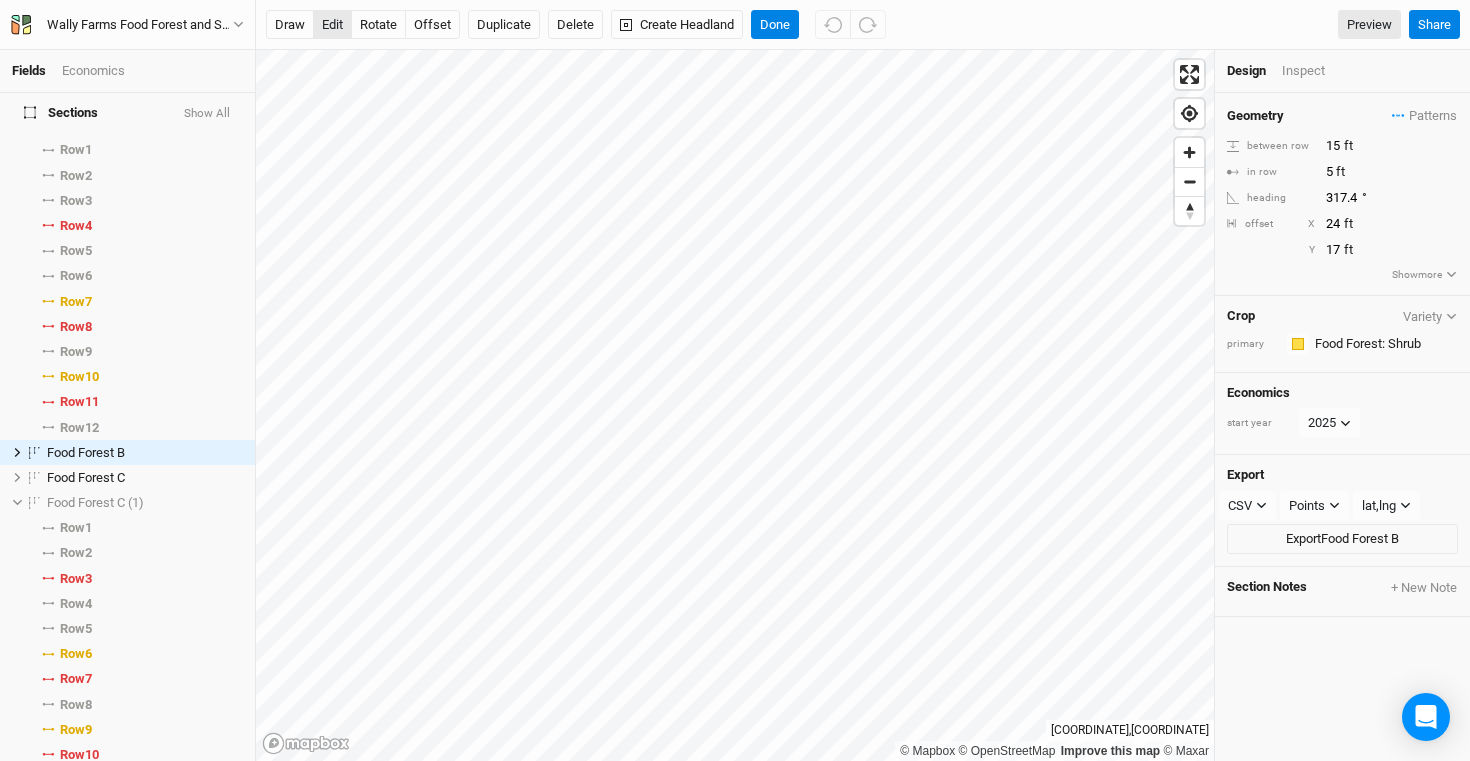 click on "edit" at bounding box center [332, 25] 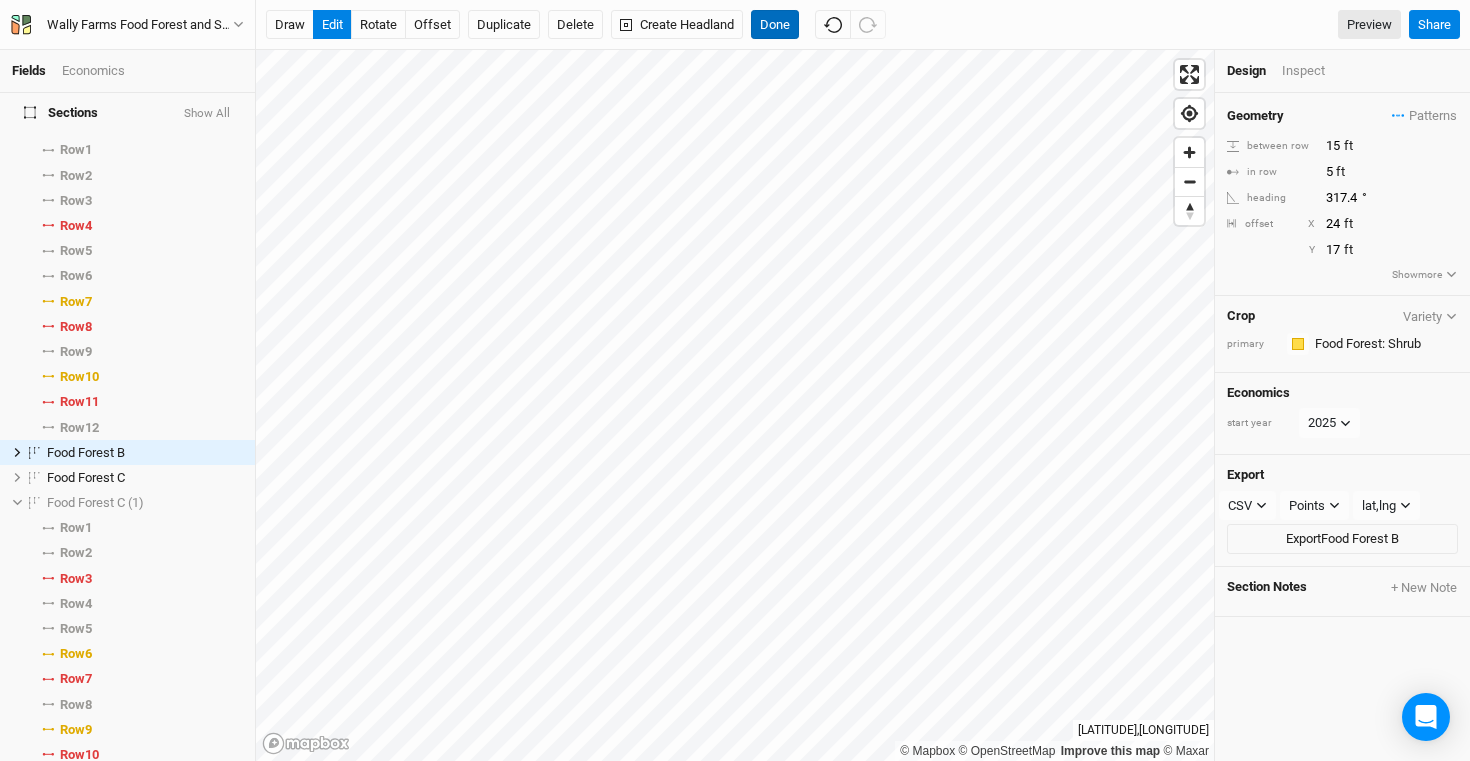 click on "Done" at bounding box center (775, 25) 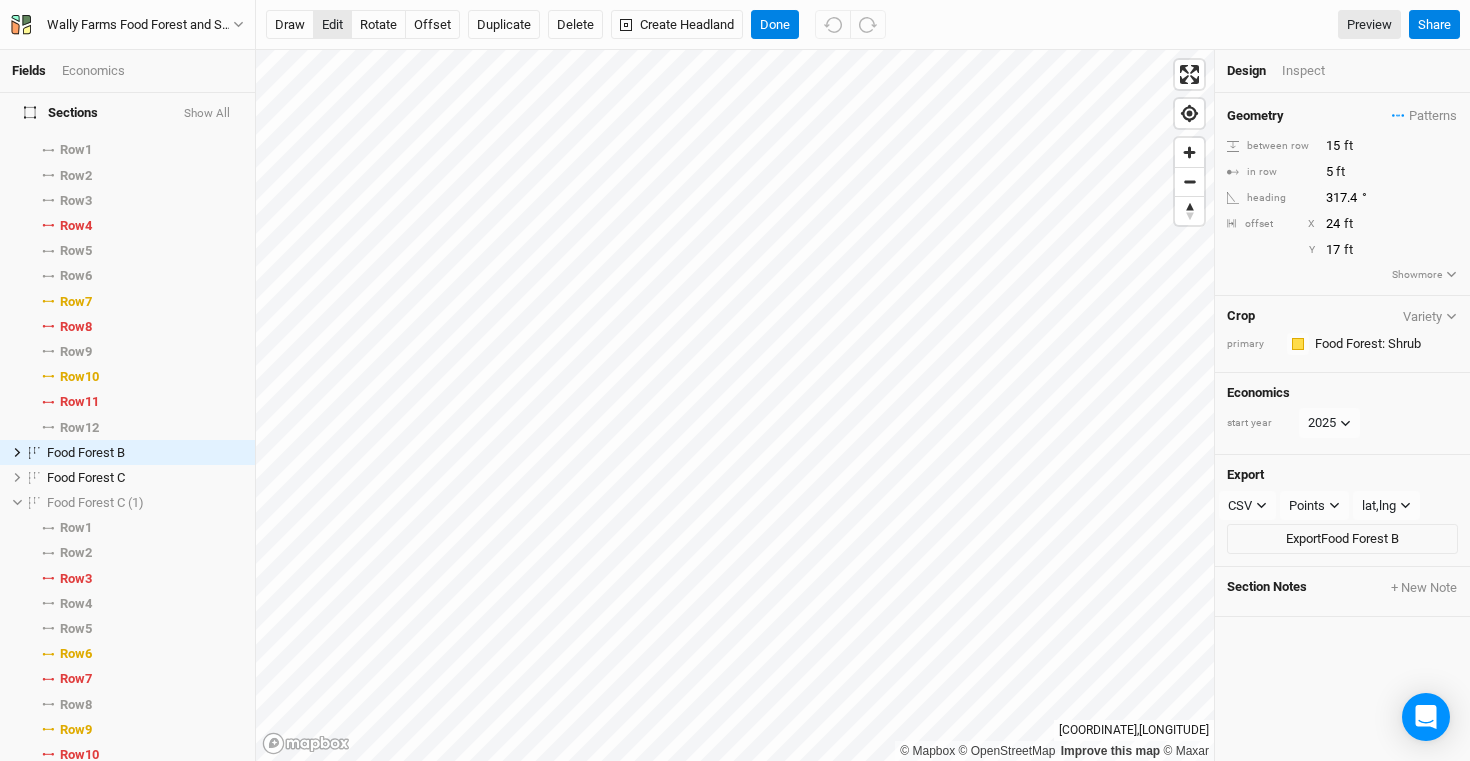 click on "edit" at bounding box center (332, 25) 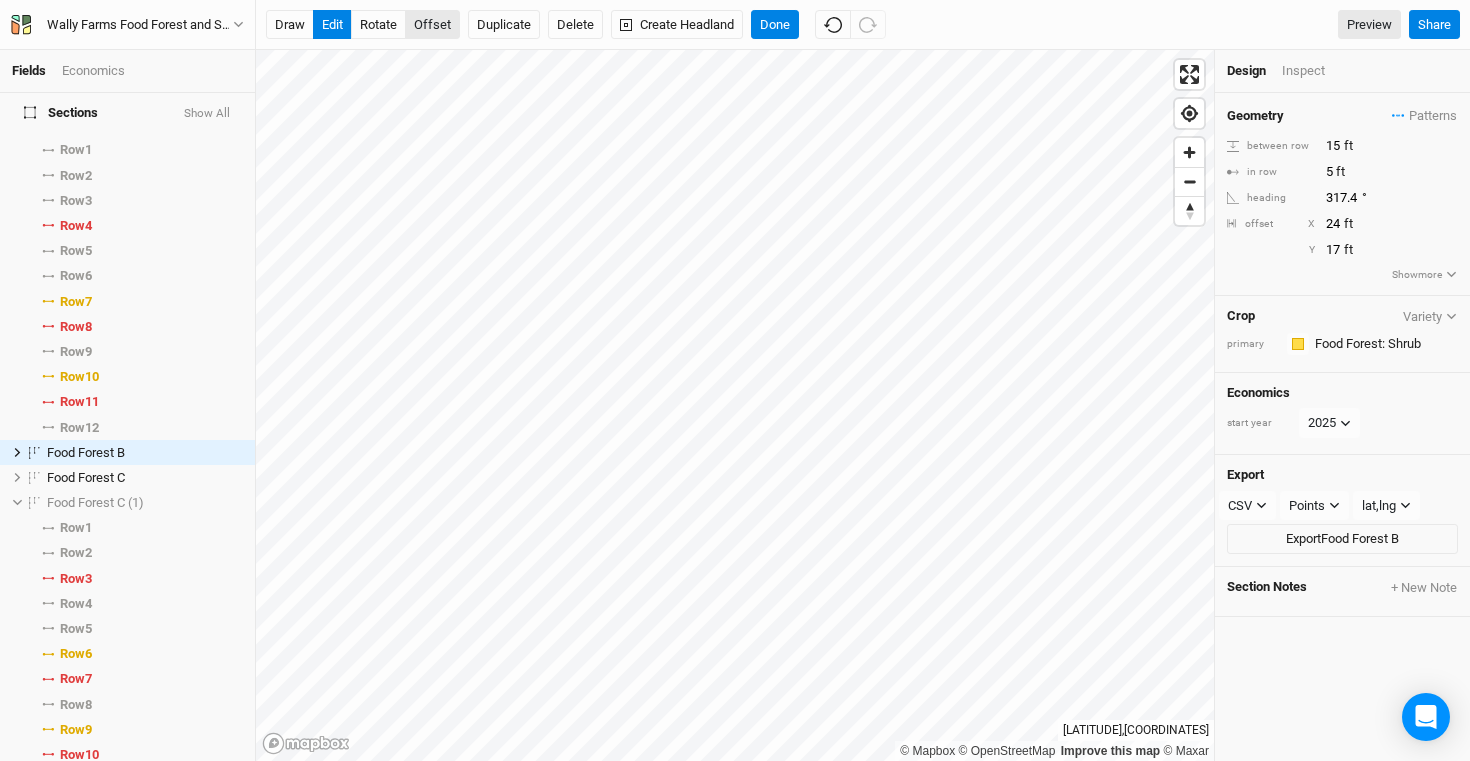 click on "offset" at bounding box center (432, 25) 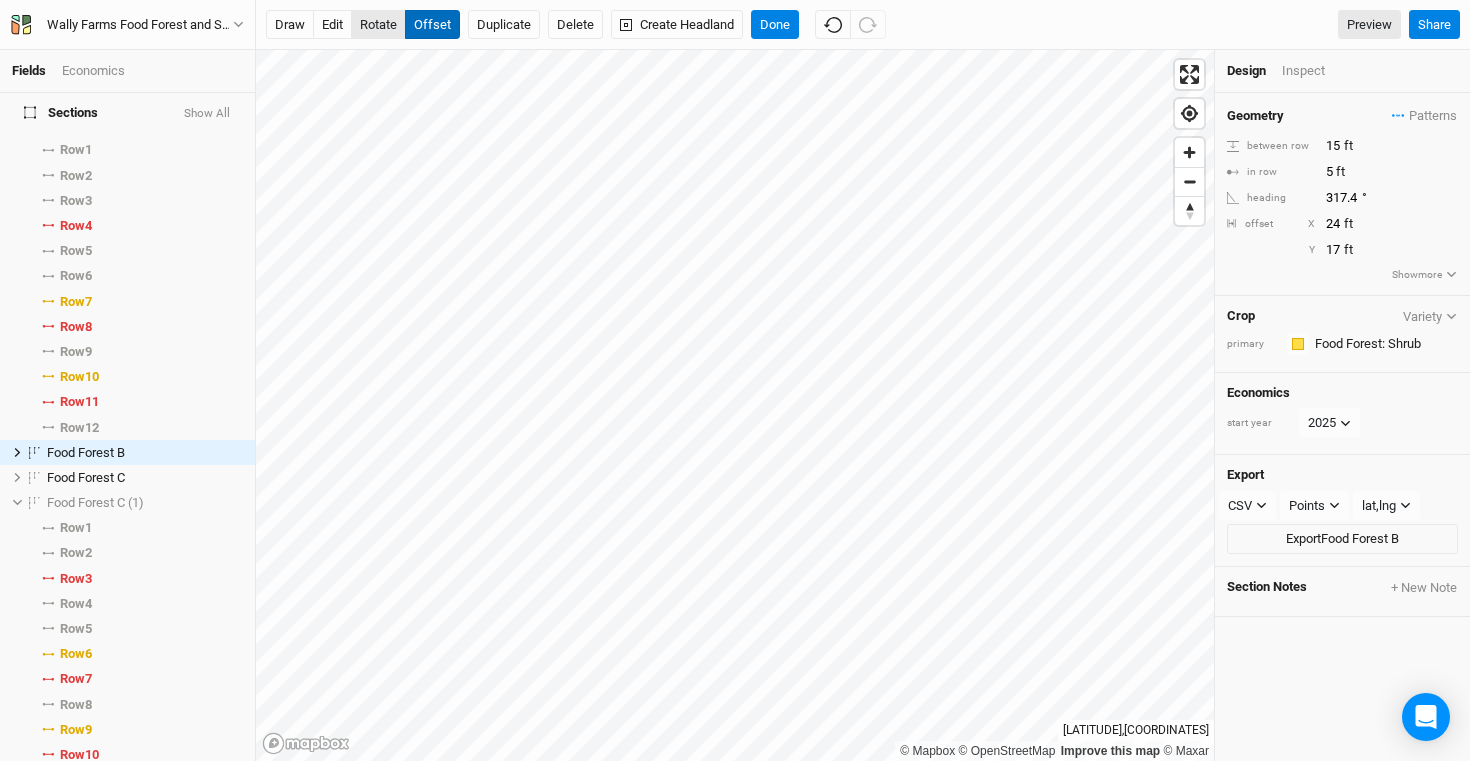 type 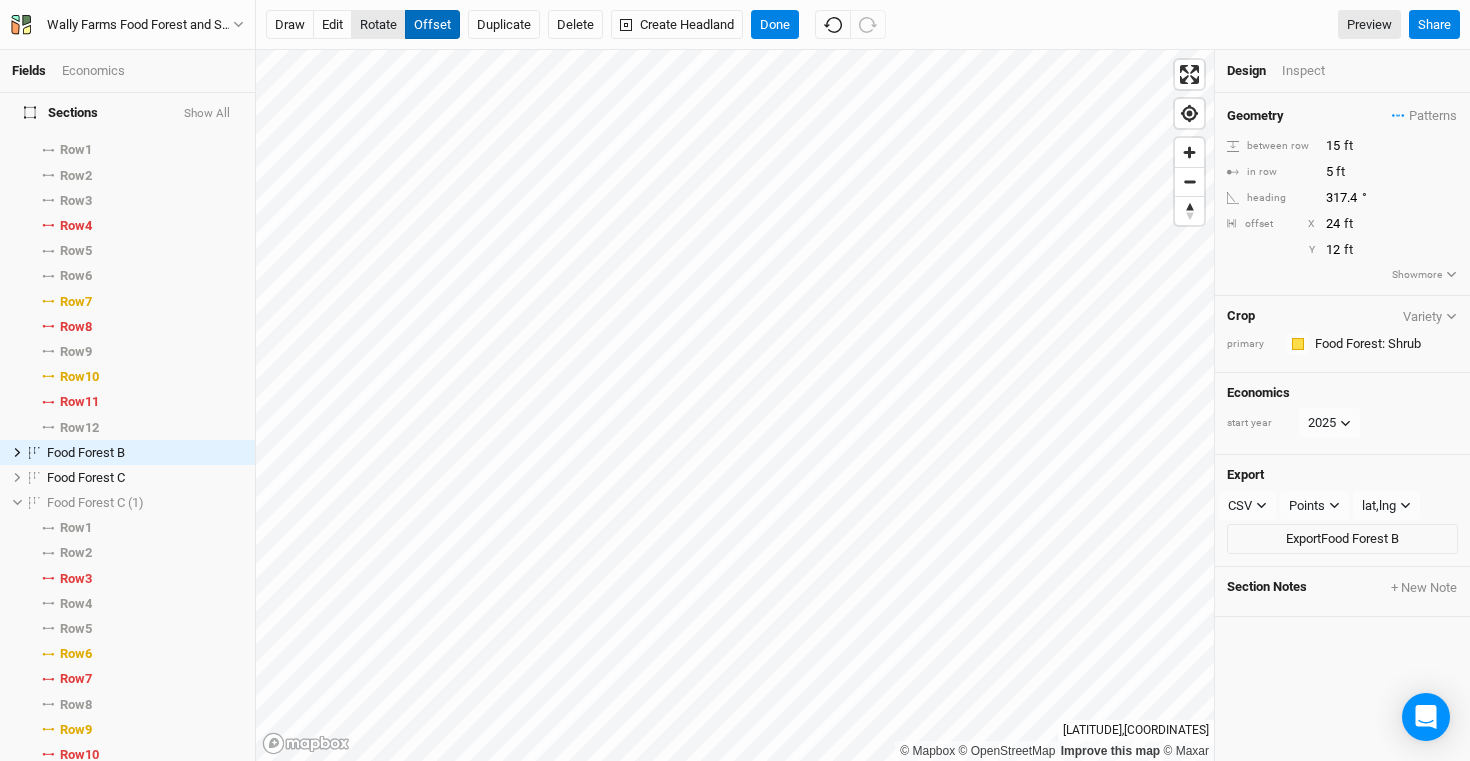 type on "11" 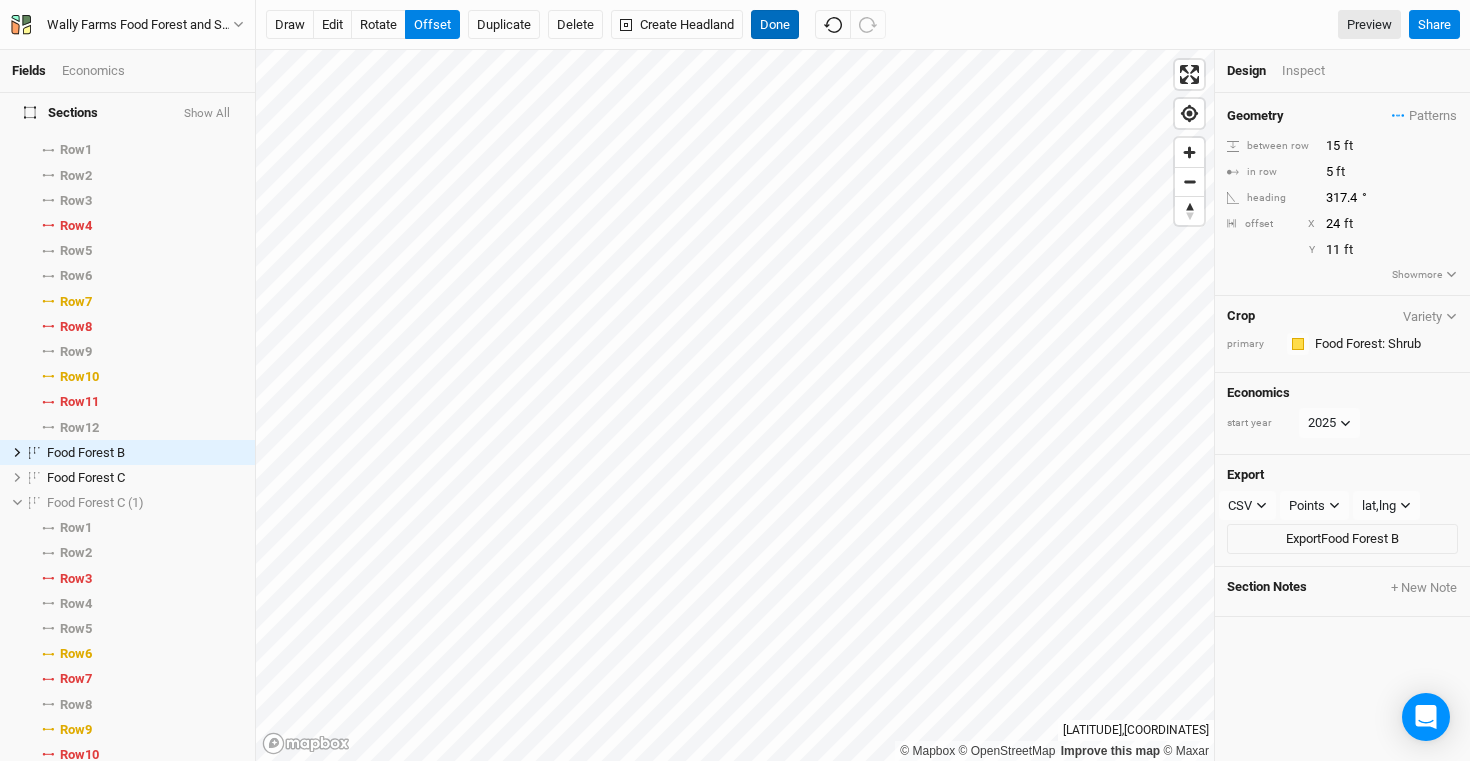 click on "Done" at bounding box center (775, 25) 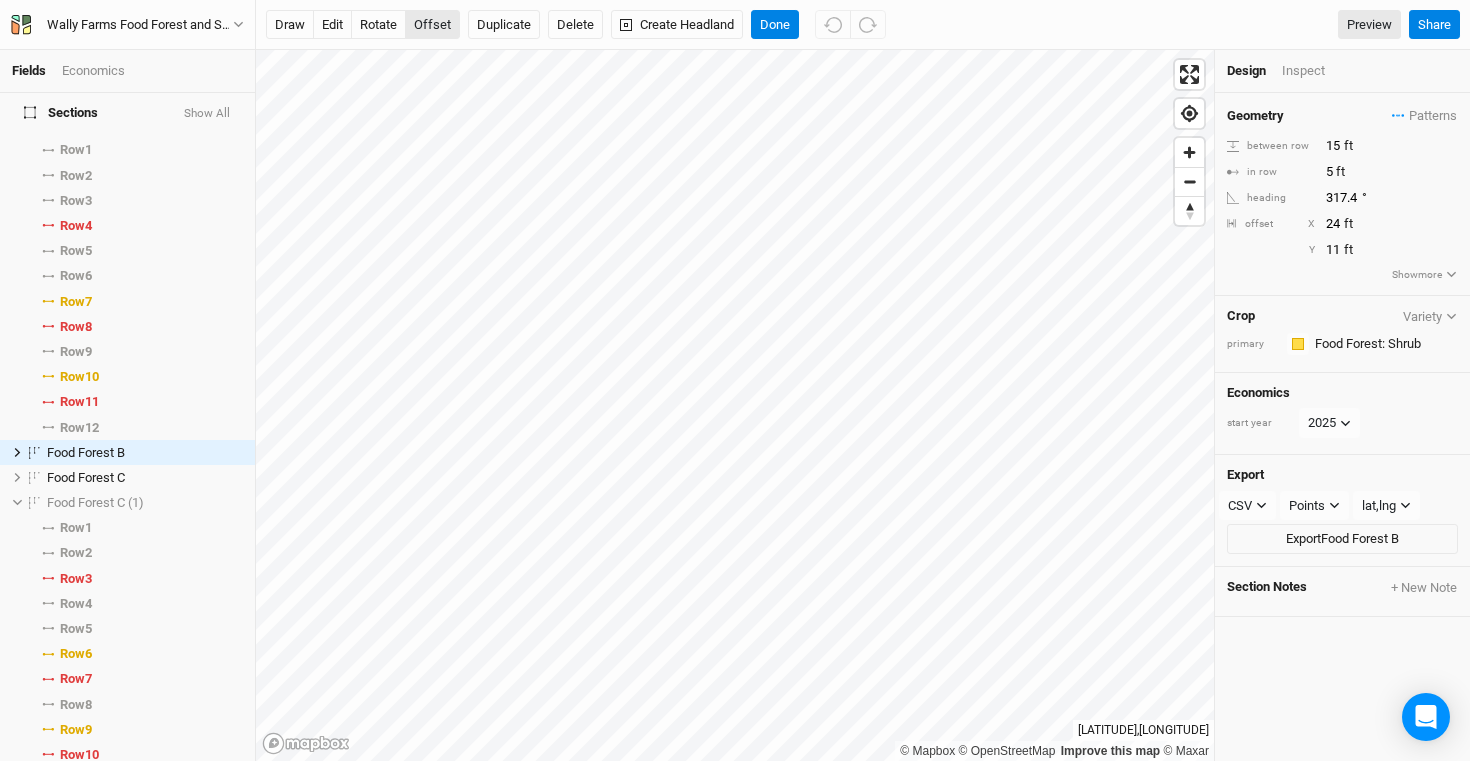 click on "offset" at bounding box center (432, 25) 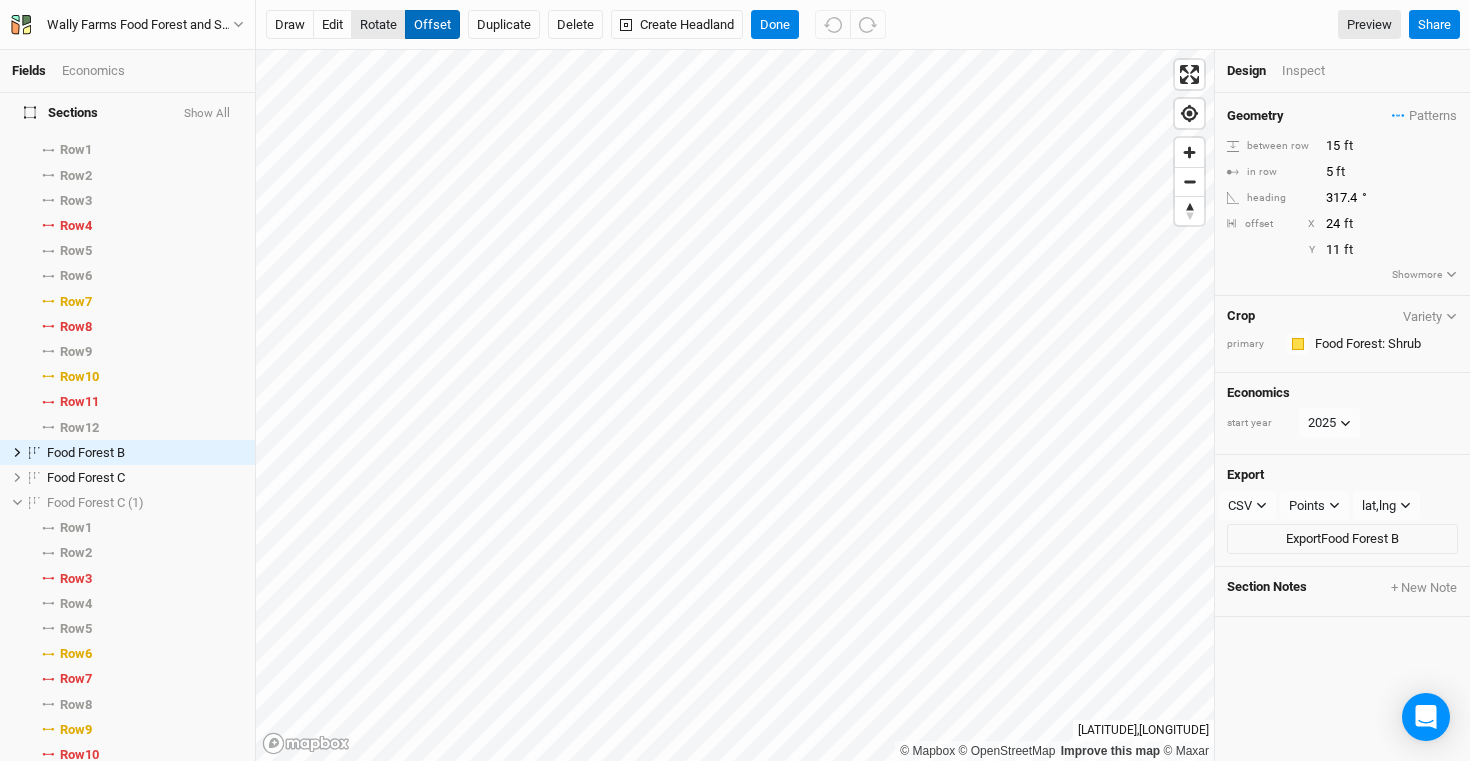 type 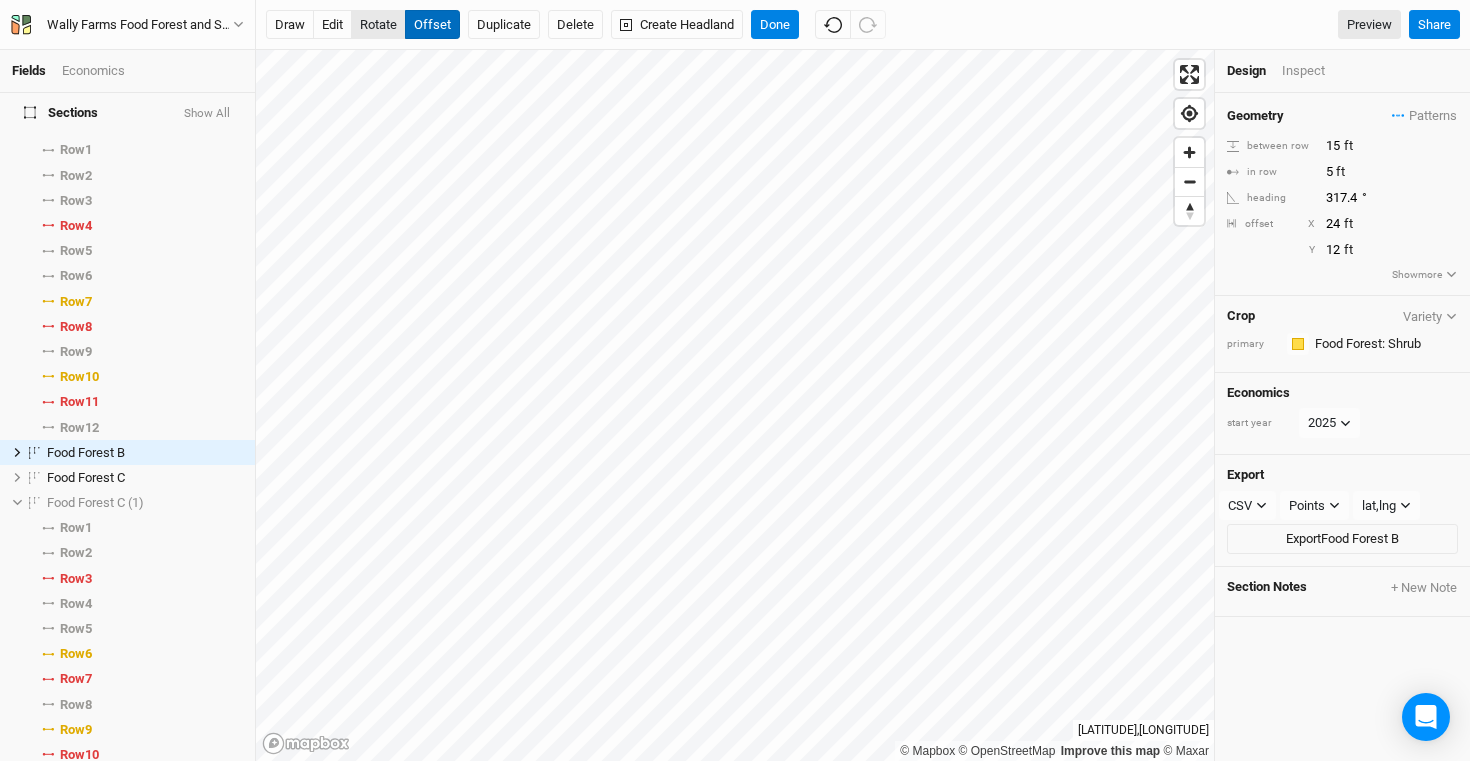 type on "13" 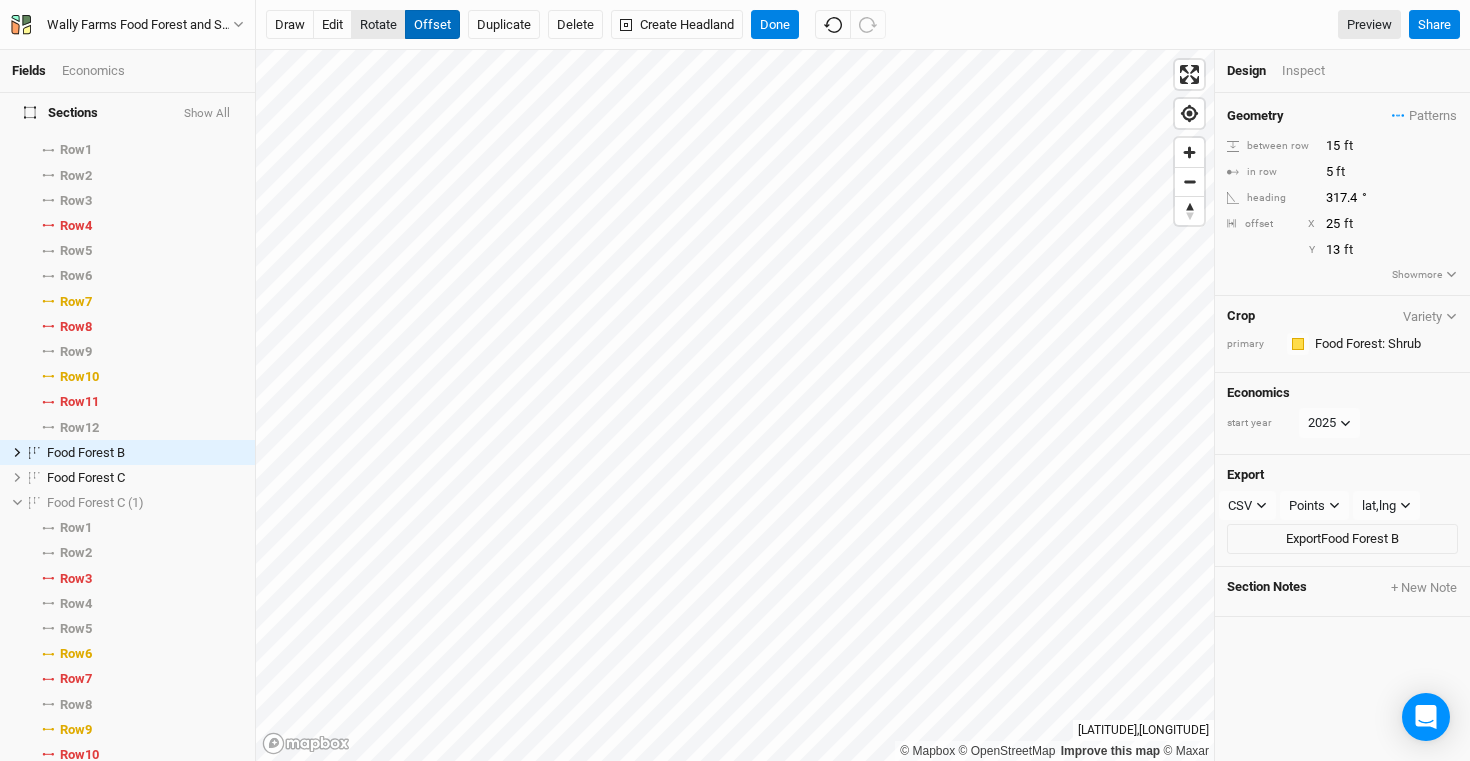 type on "26" 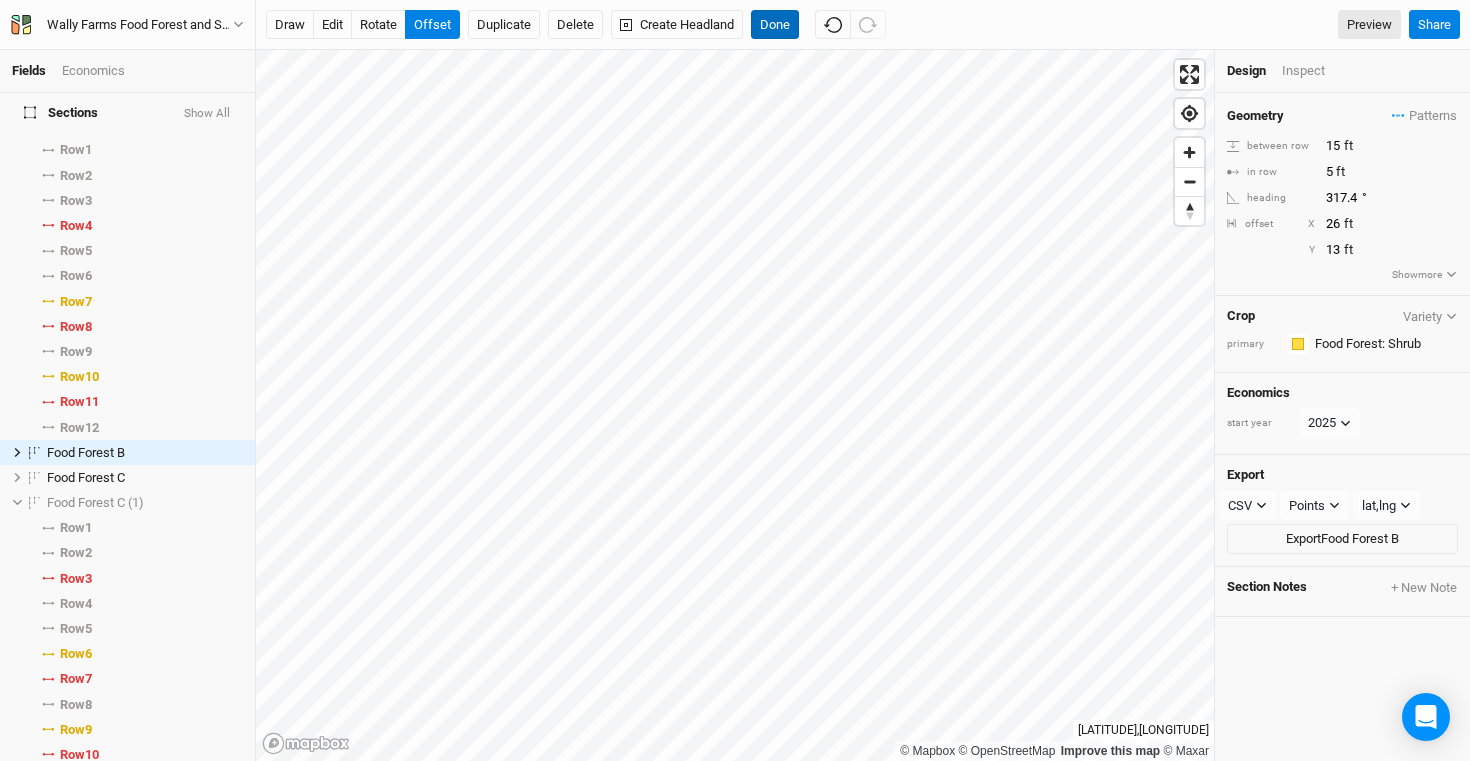 click on "Done" at bounding box center (775, 25) 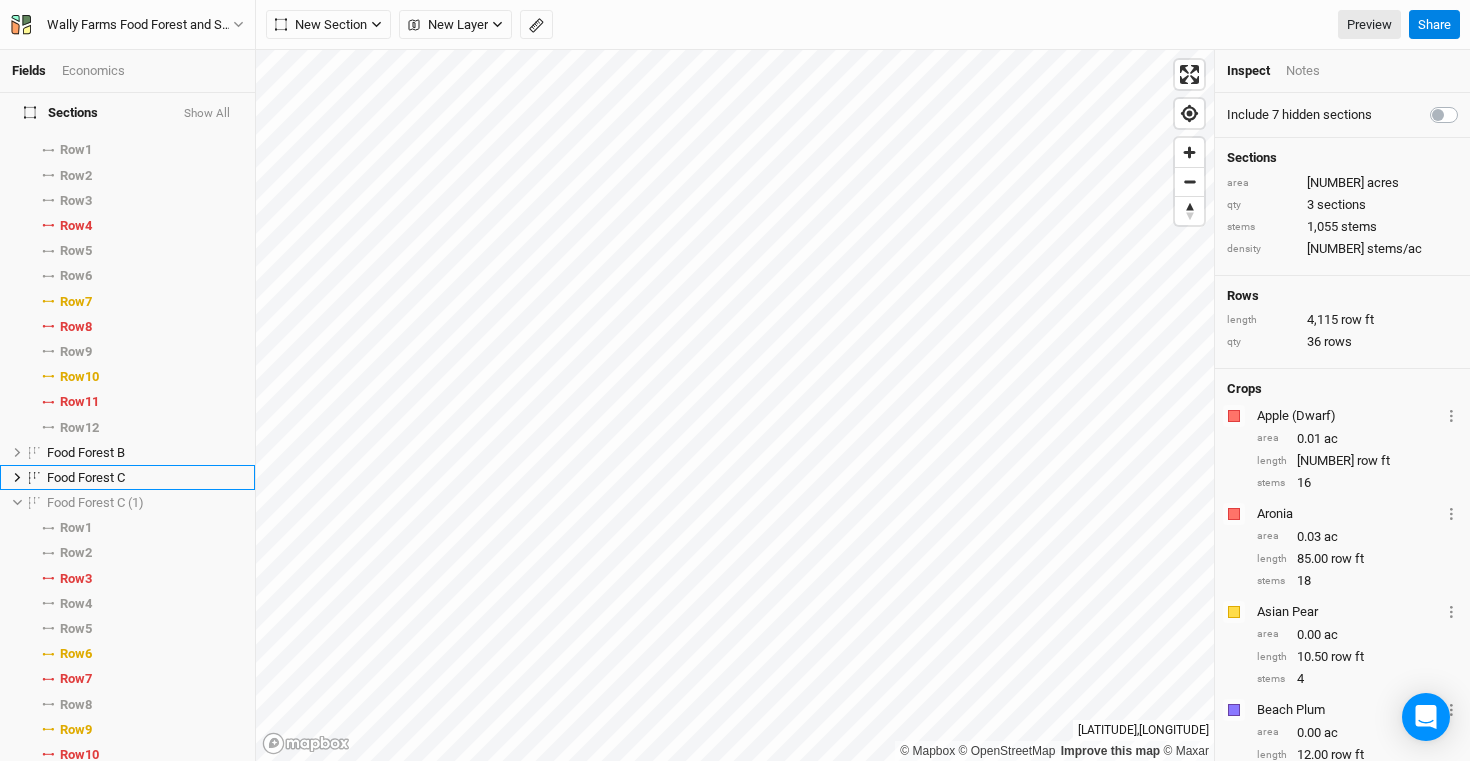 scroll, scrollTop: 274, scrollLeft: 0, axis: vertical 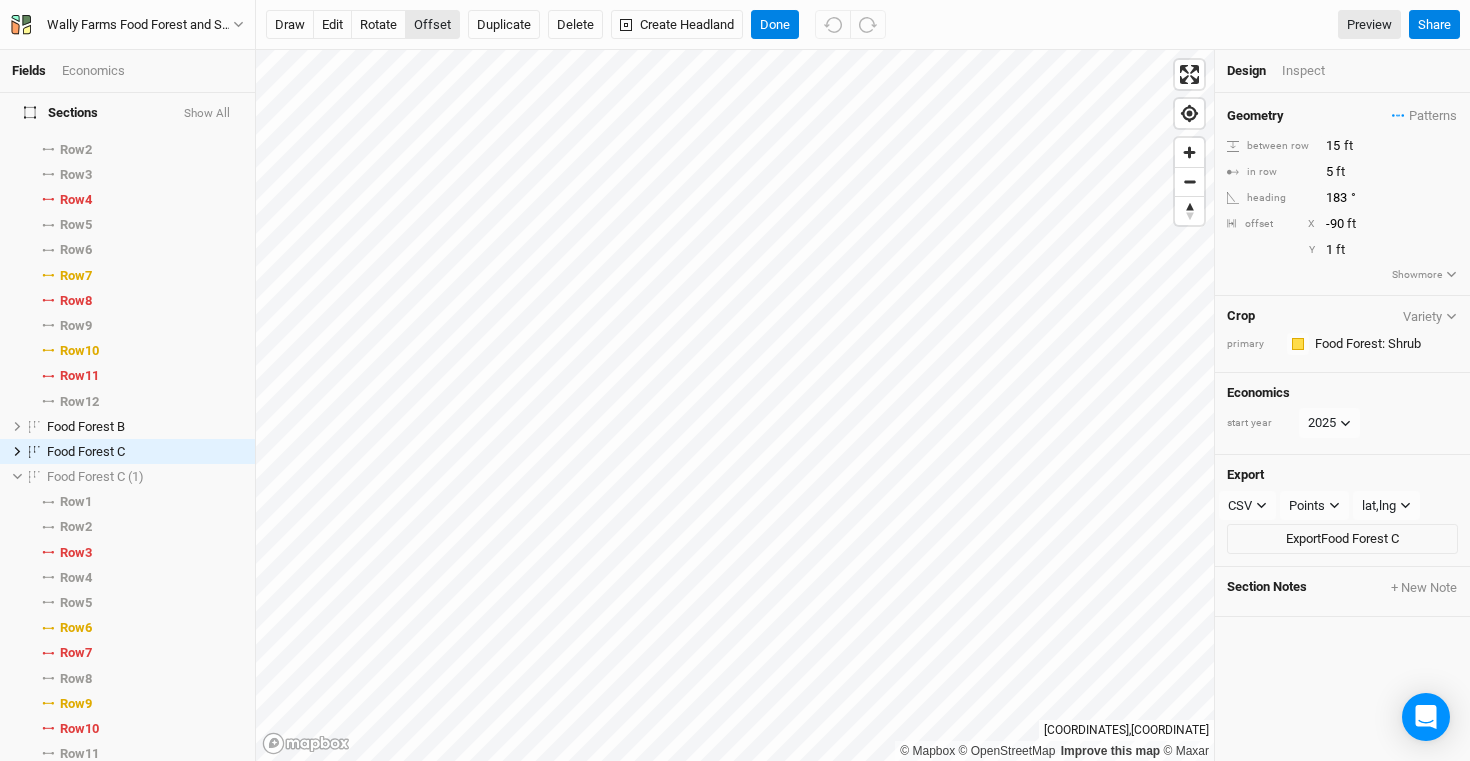 click on "offset" at bounding box center [432, 25] 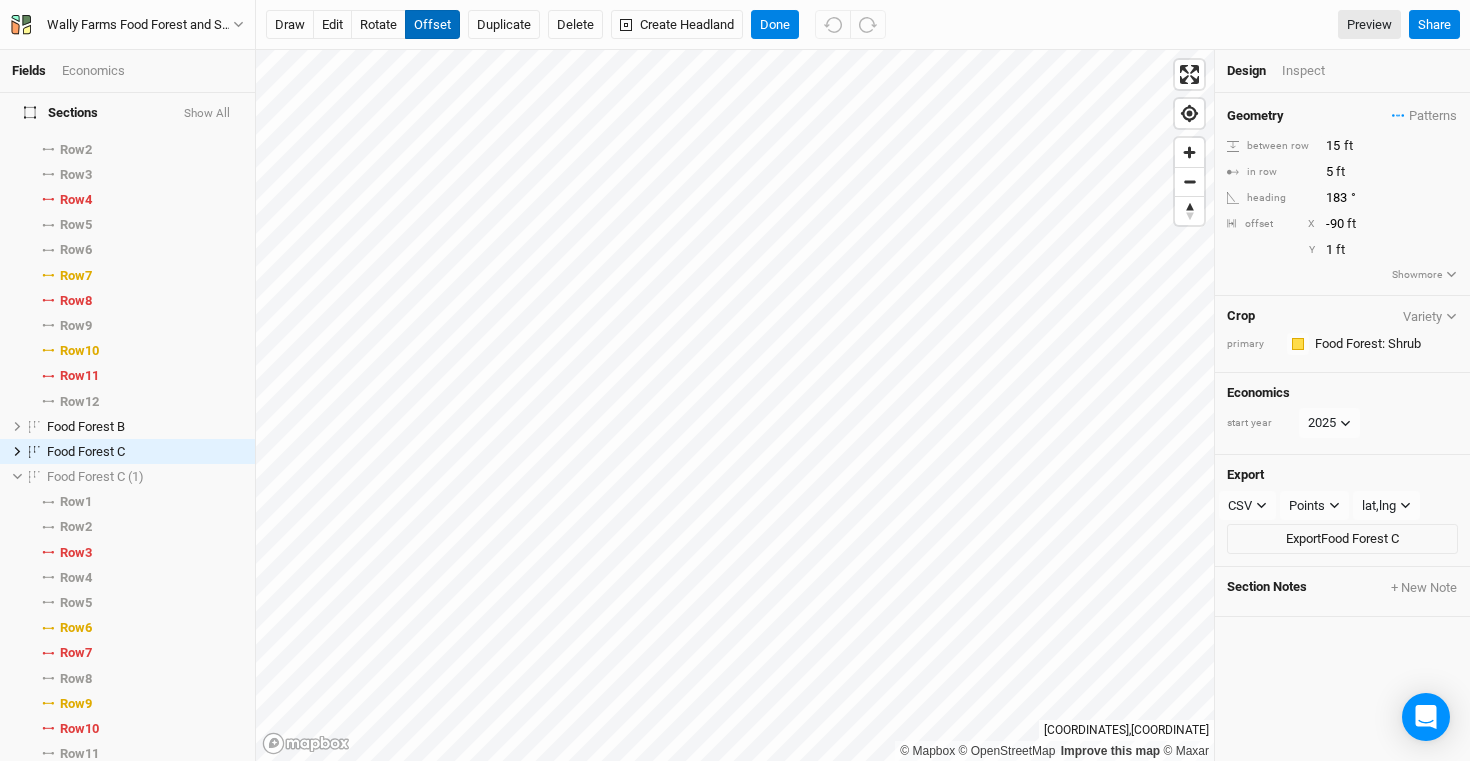 type 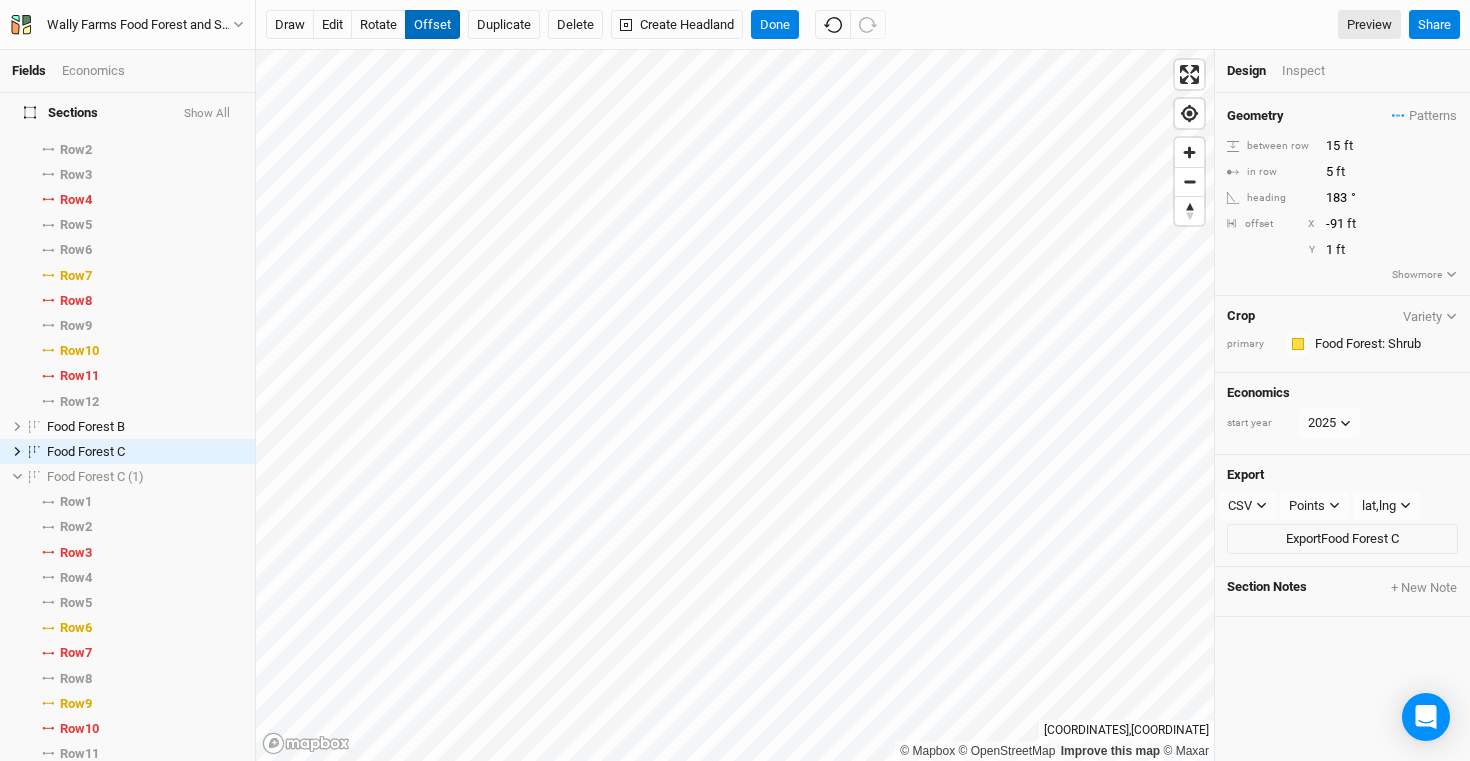 type on "-92" 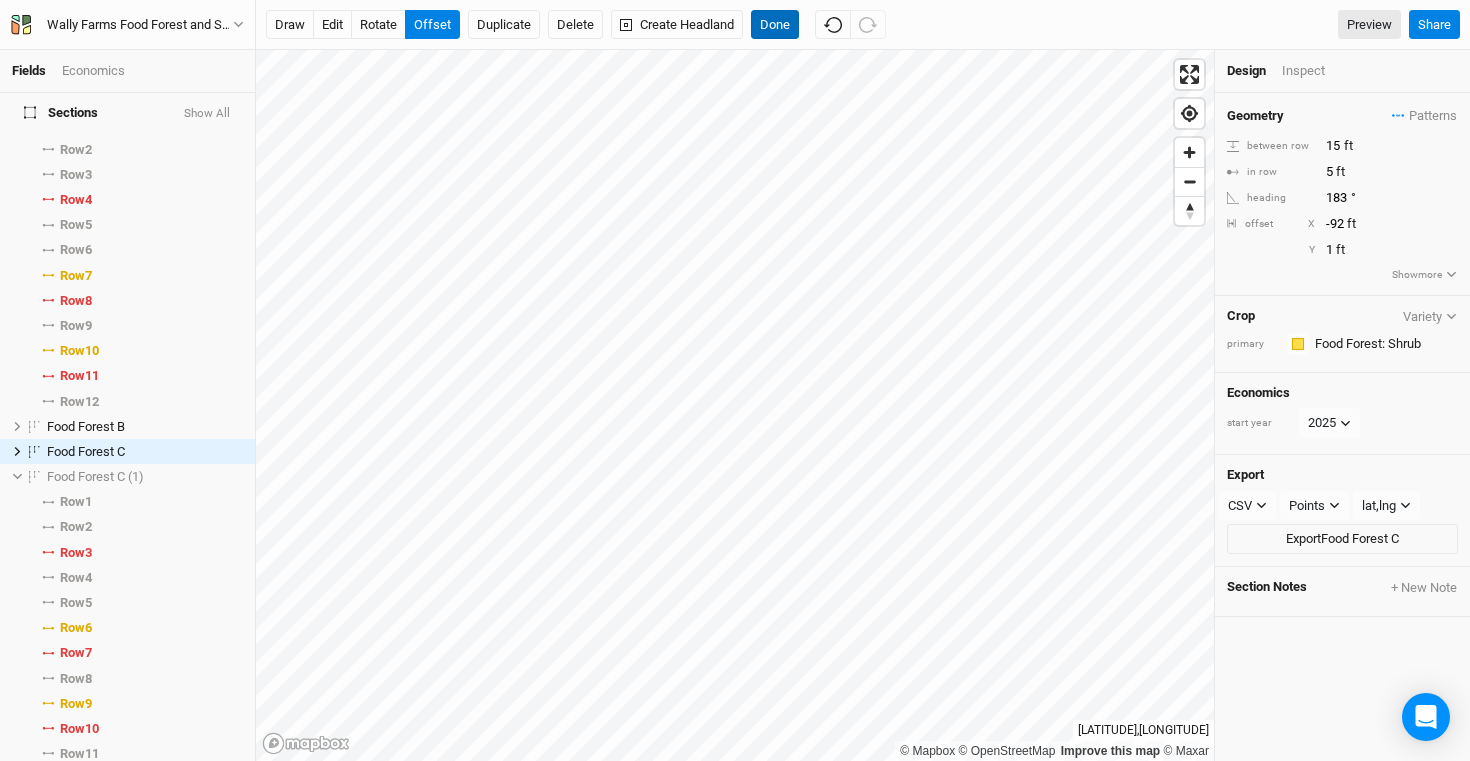 click on "Done" at bounding box center (775, 25) 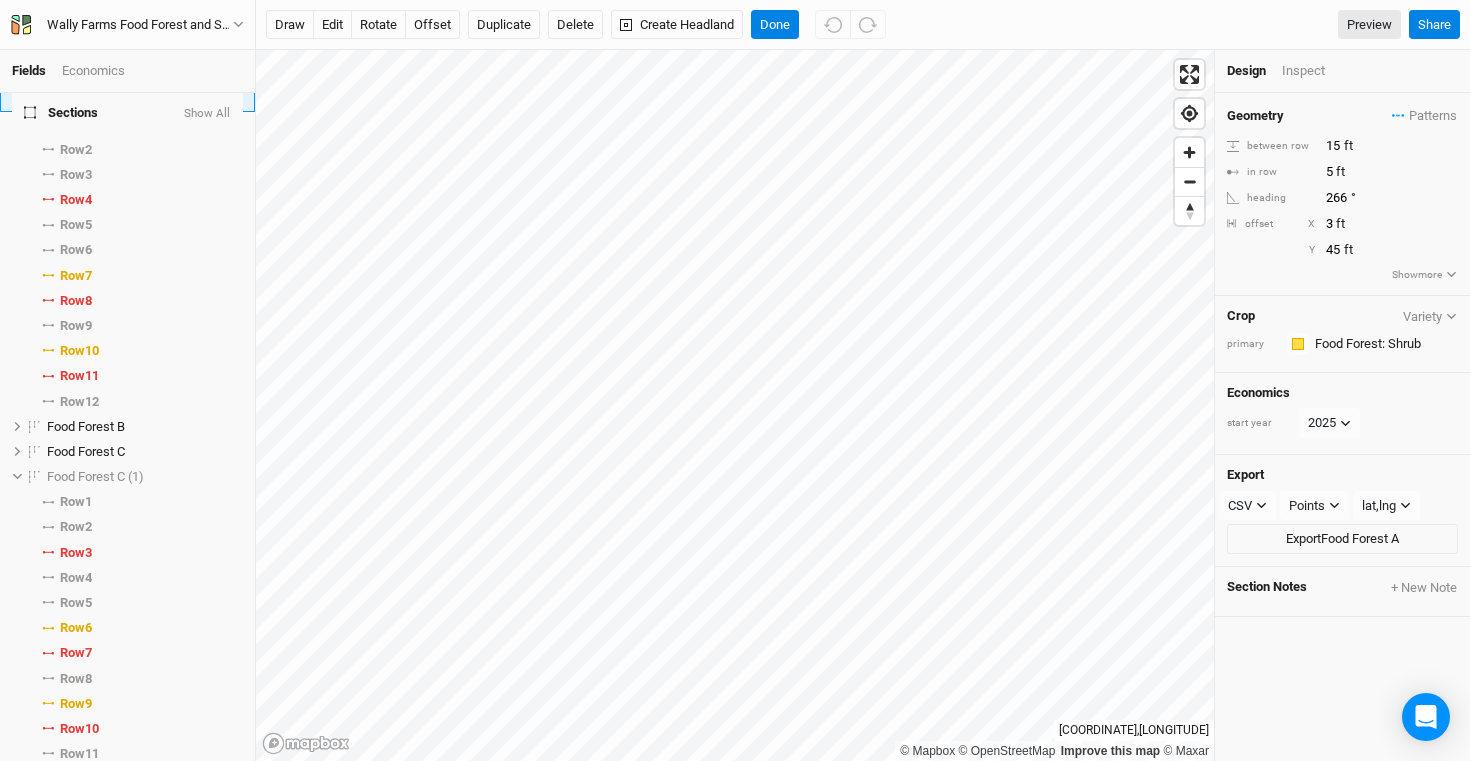 scroll, scrollTop: 0, scrollLeft: 0, axis: both 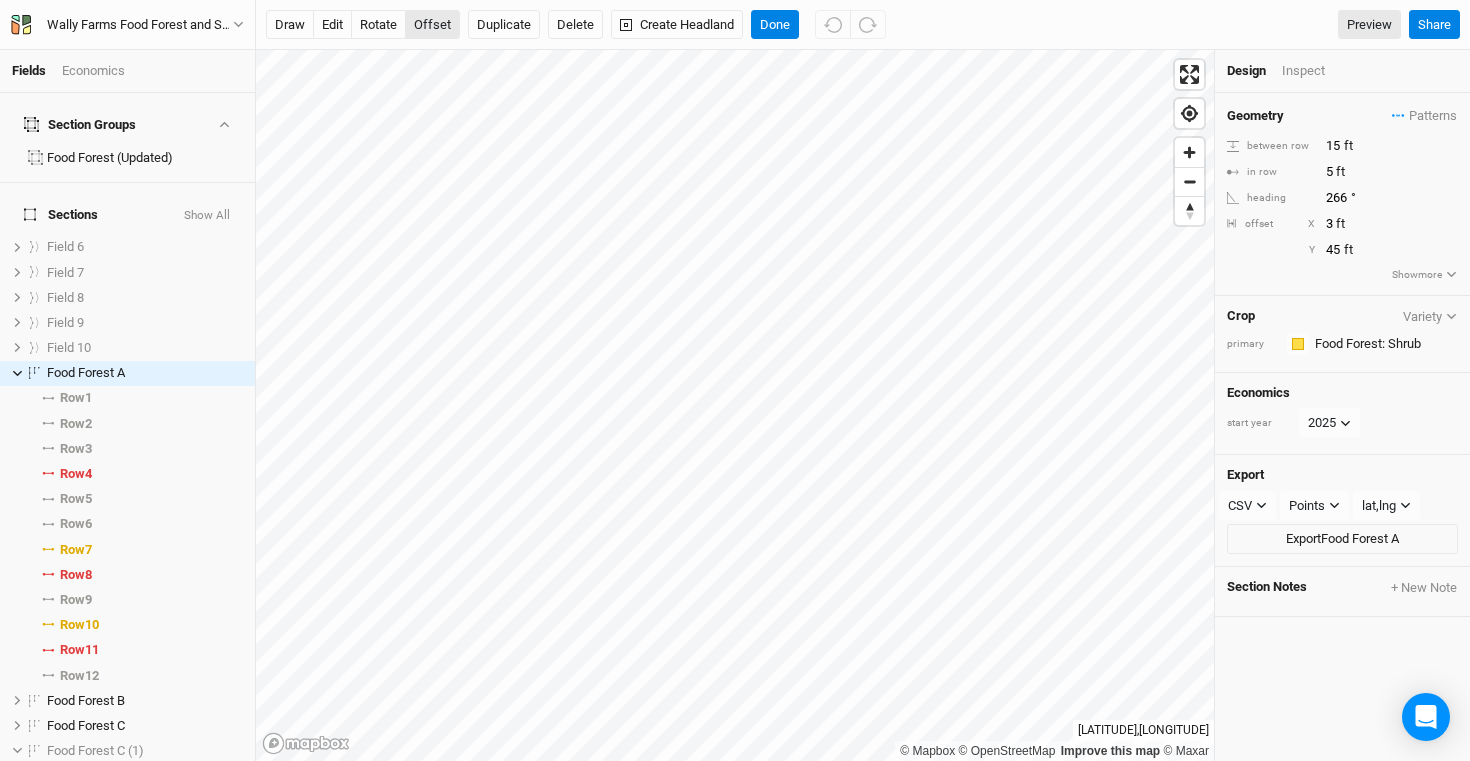 click on "offset" at bounding box center [432, 25] 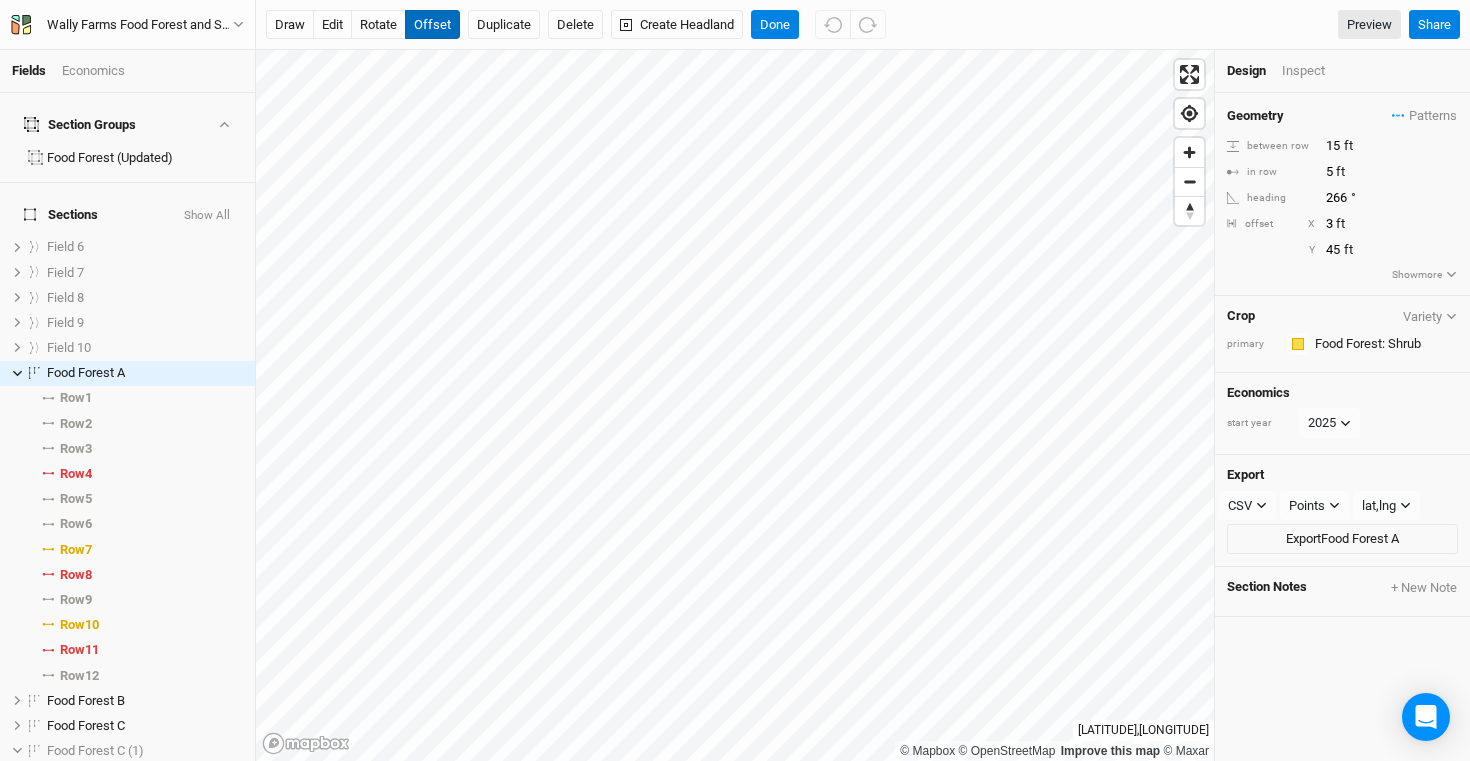type 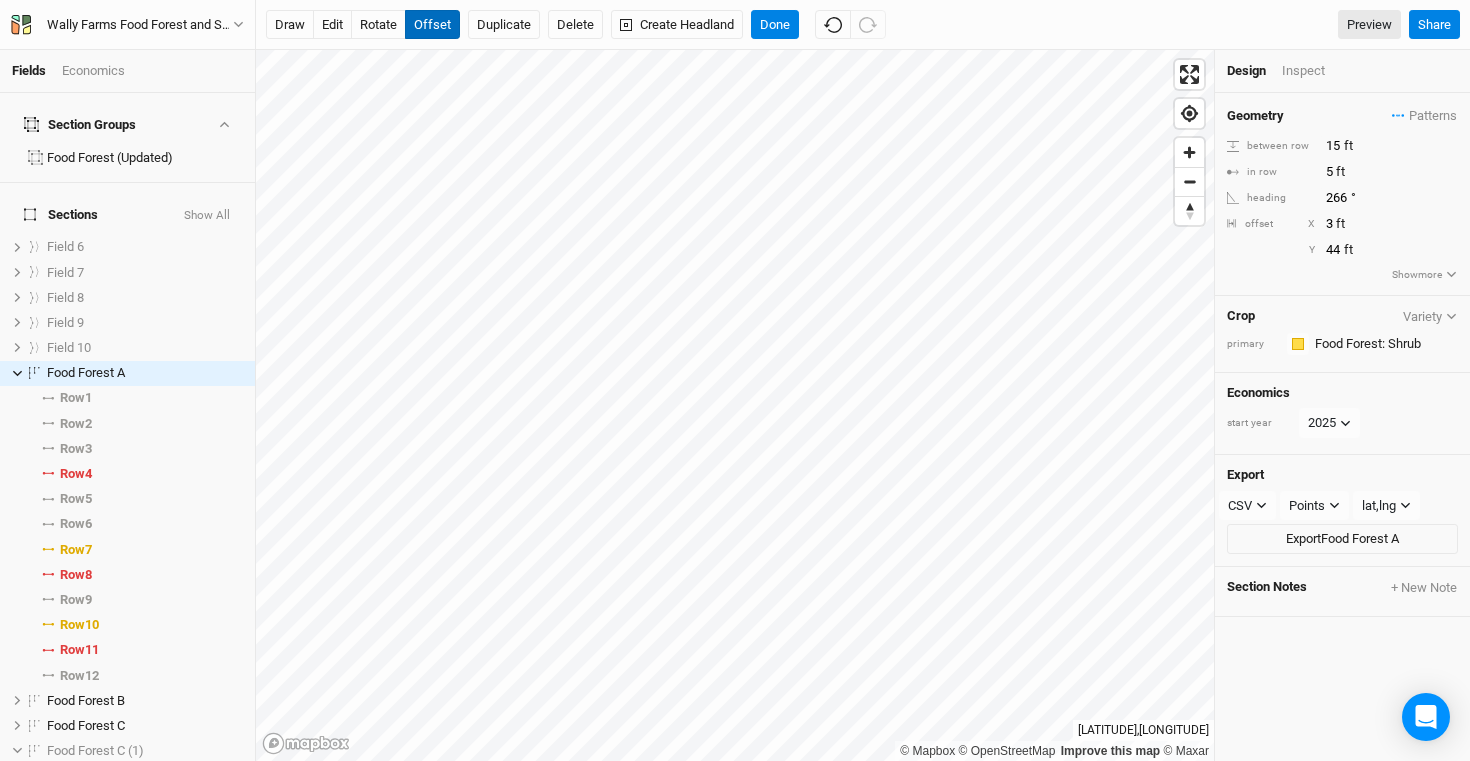 type on "43" 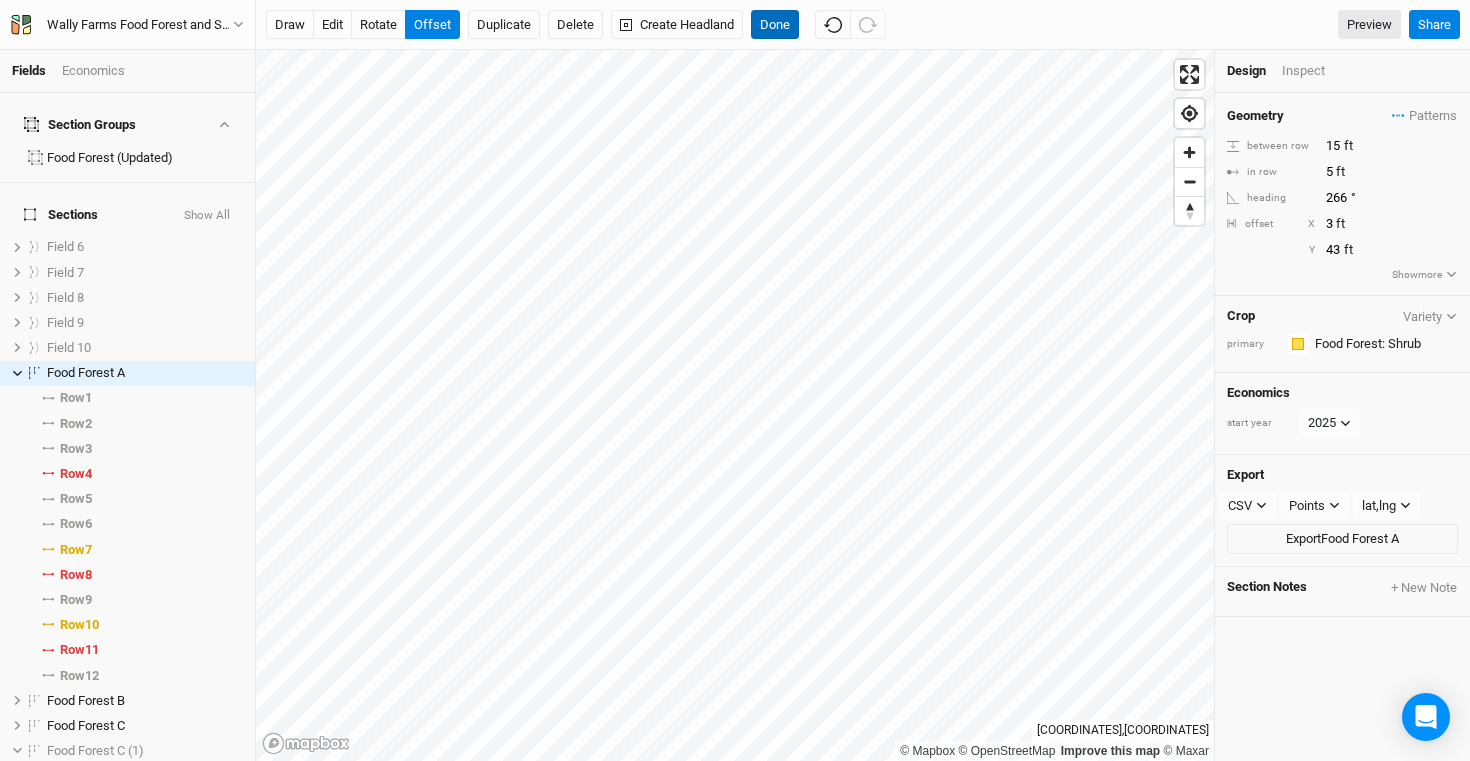 click on "Done" at bounding box center (775, 25) 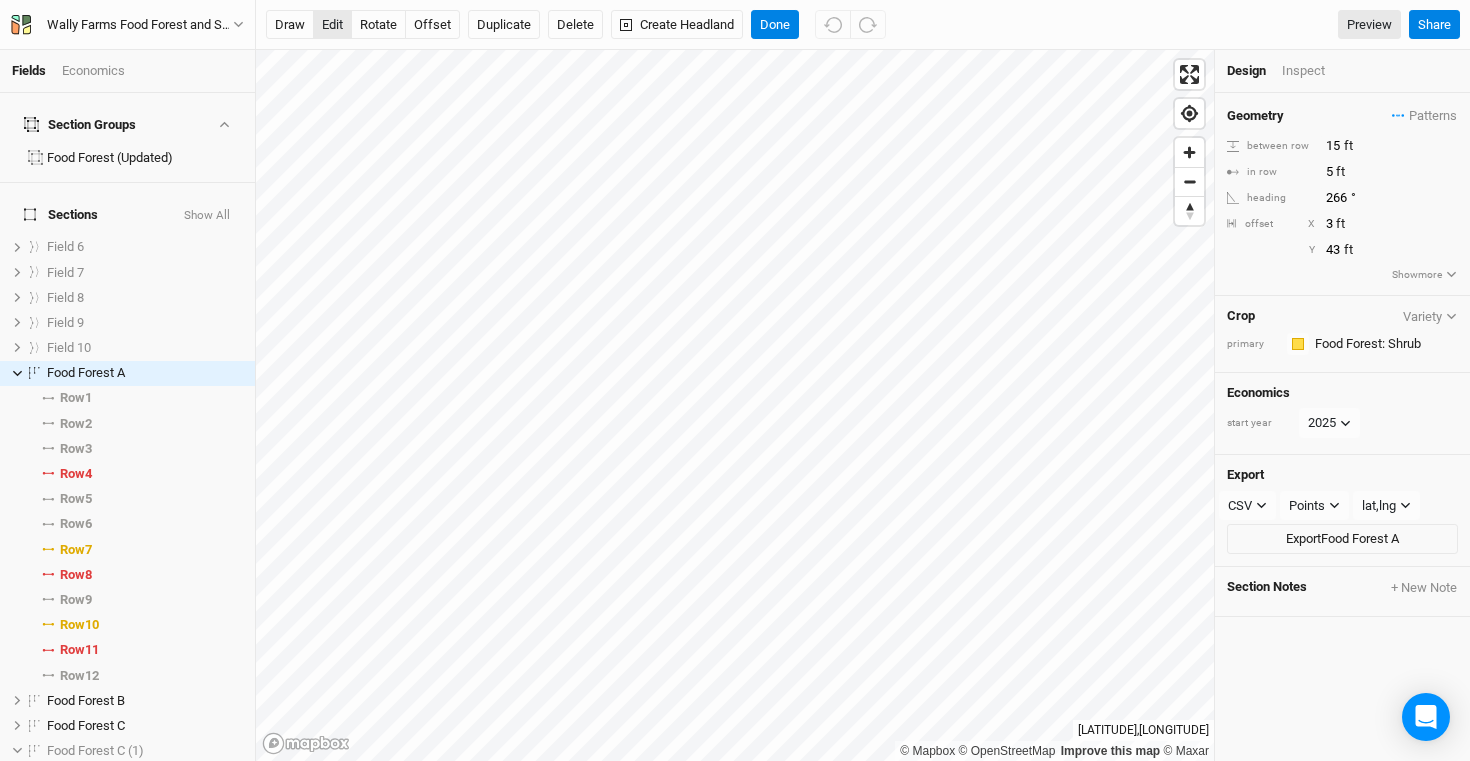 click on "edit" at bounding box center [332, 25] 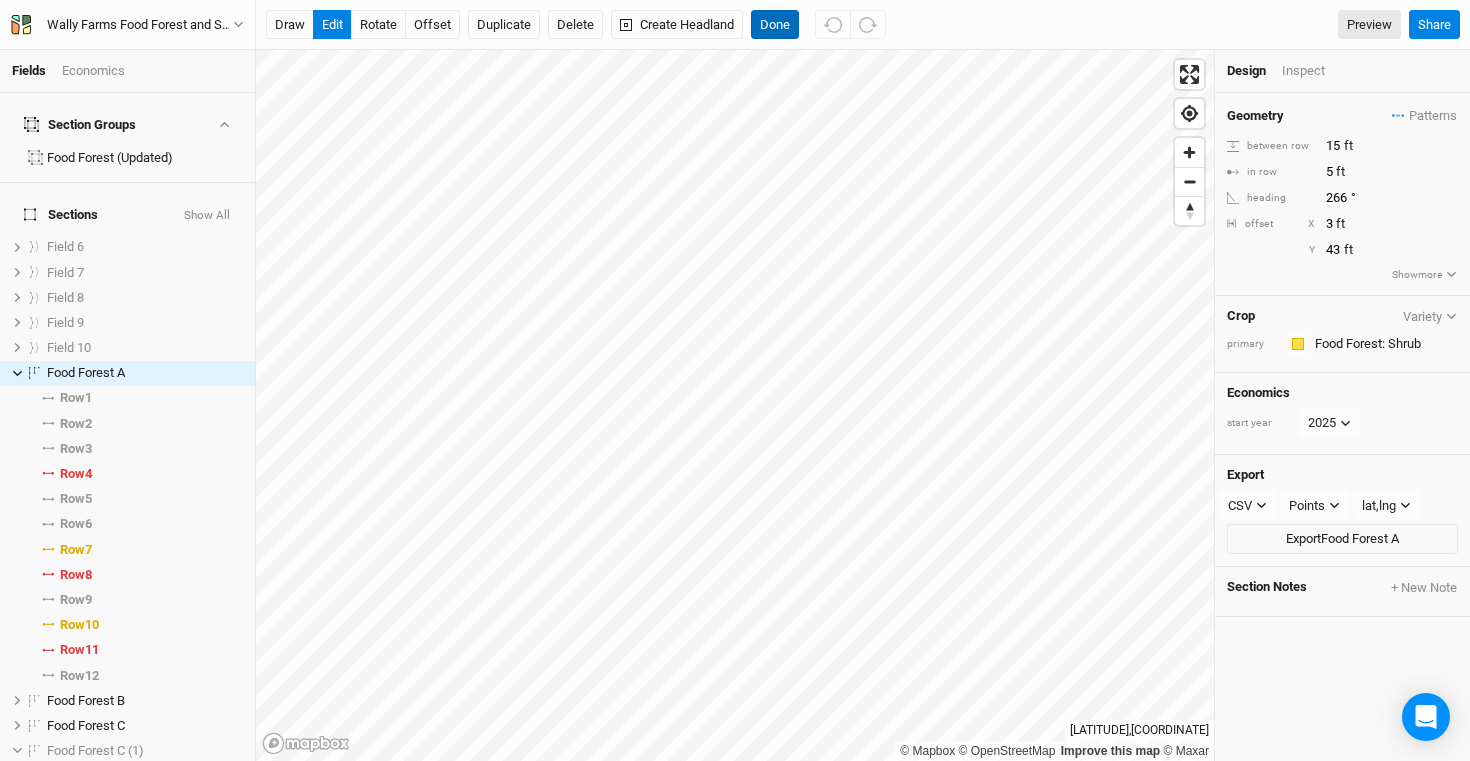 click on "Done" at bounding box center [775, 25] 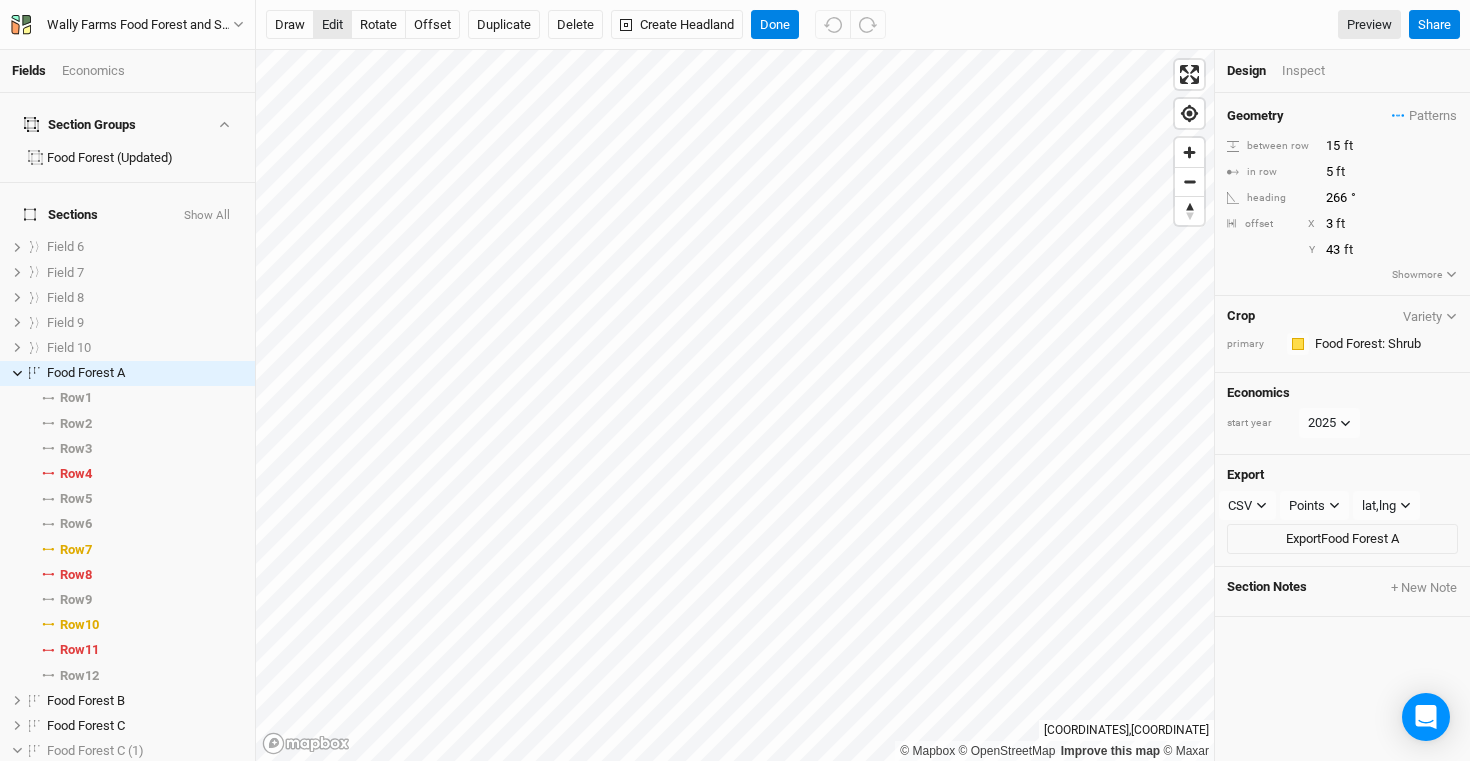 click on "edit" at bounding box center (332, 25) 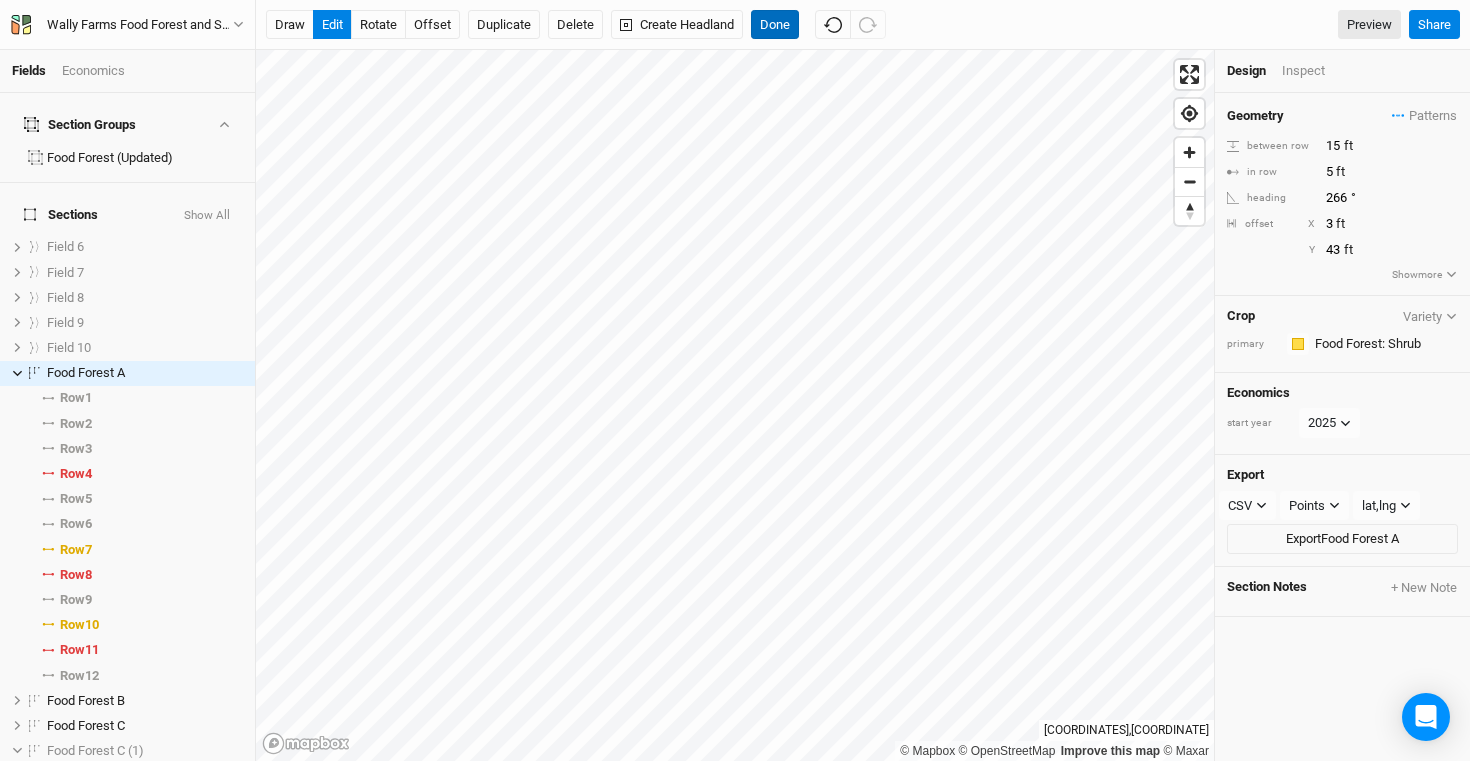 click on "Done" at bounding box center (775, 25) 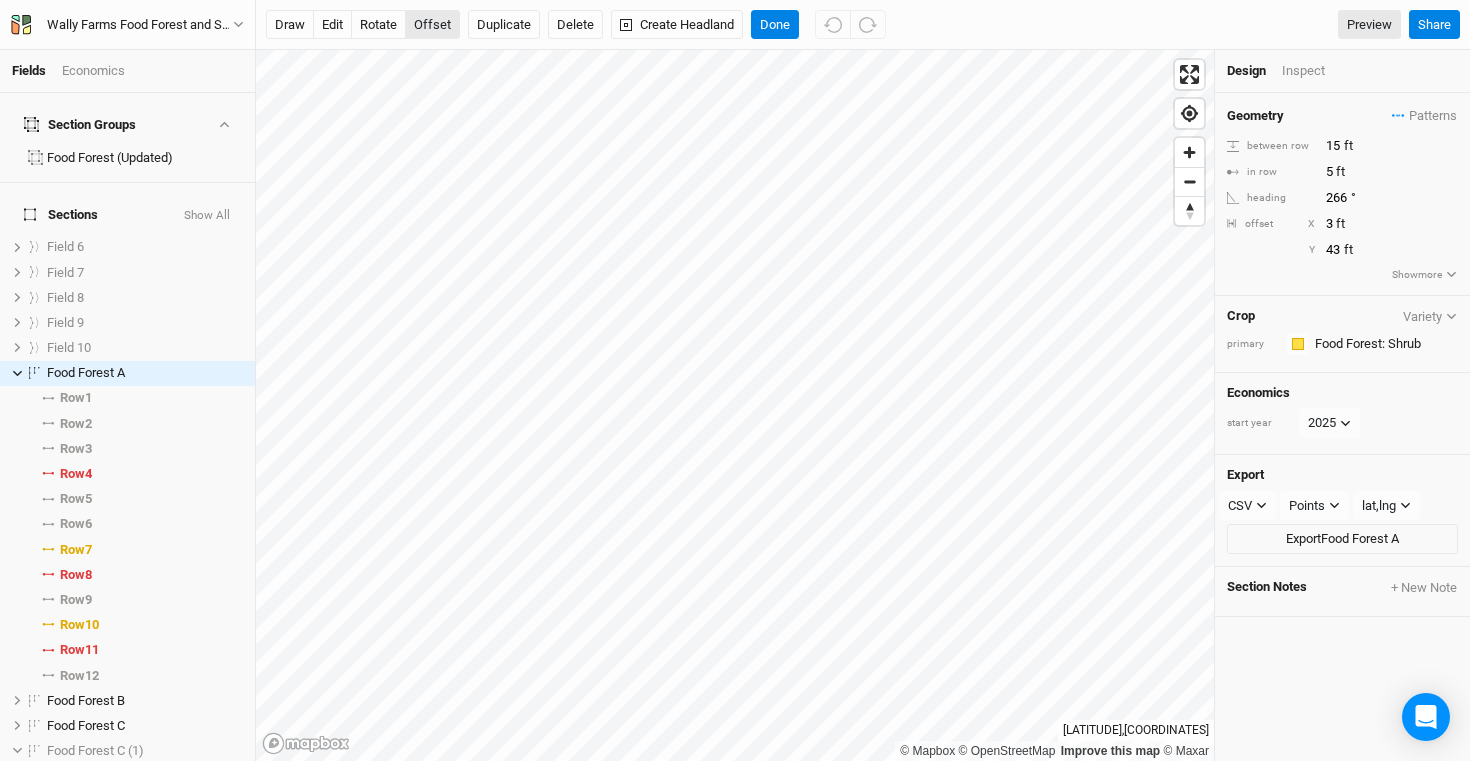click on "offset" at bounding box center (432, 25) 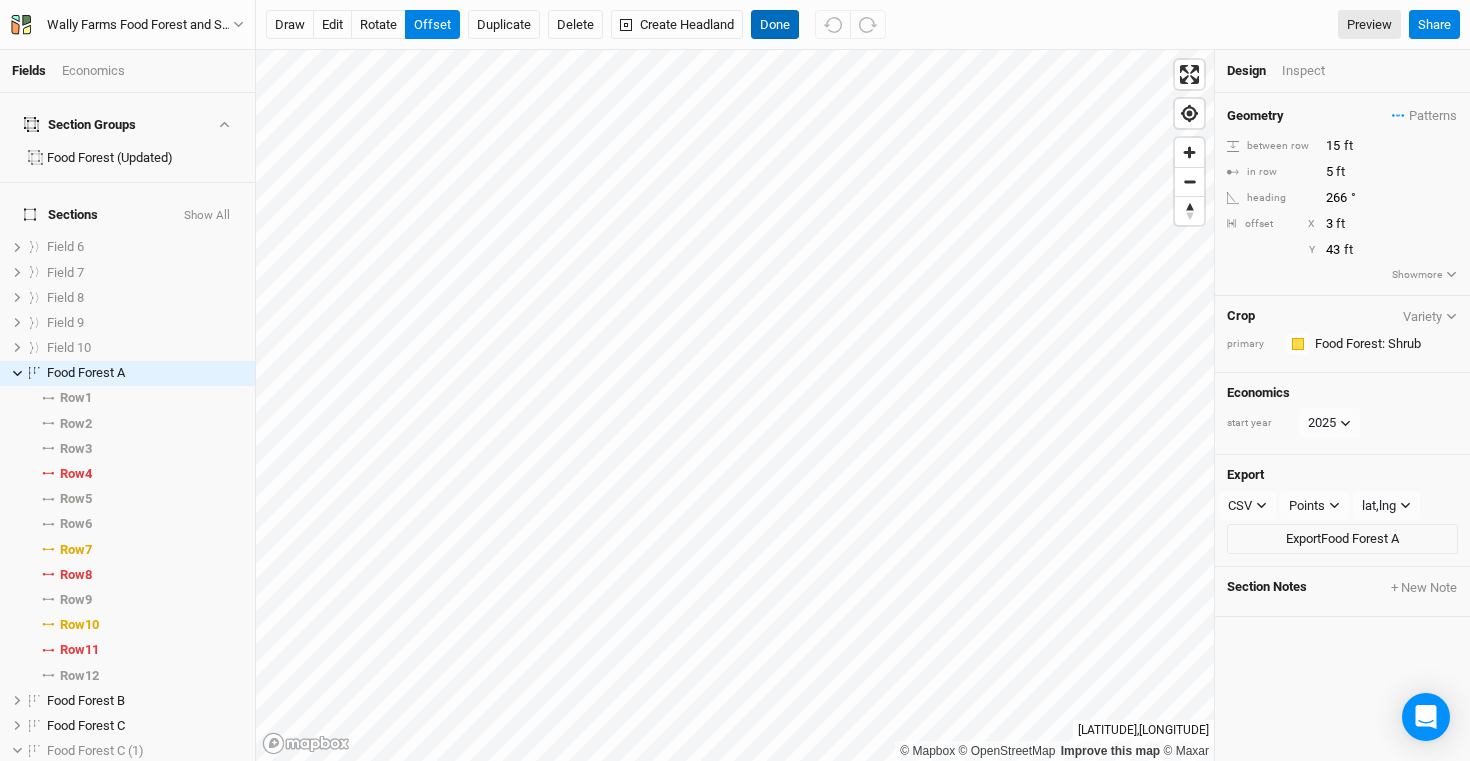 click on "Done" at bounding box center [775, 25] 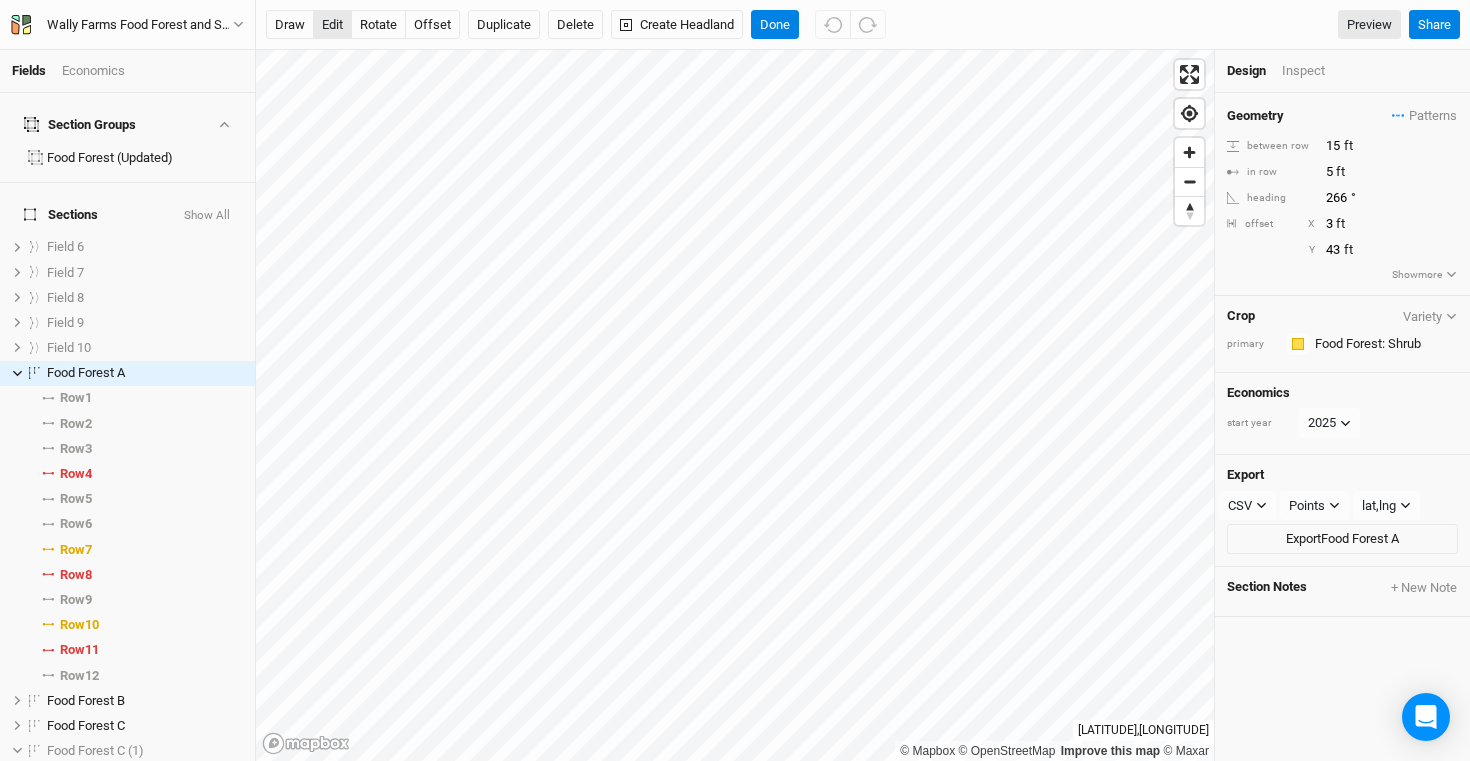 click on "edit" at bounding box center [332, 25] 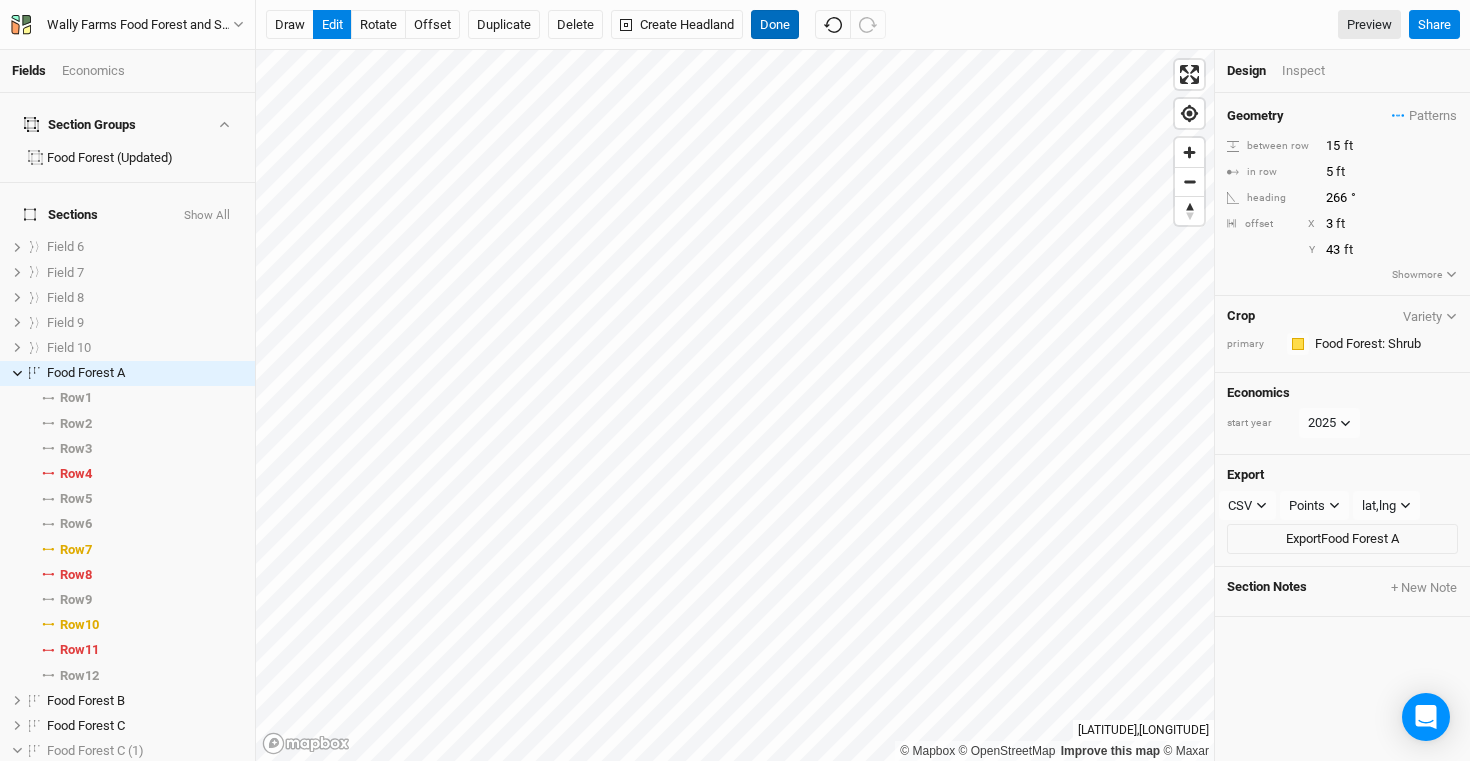 click on "Done" at bounding box center (775, 25) 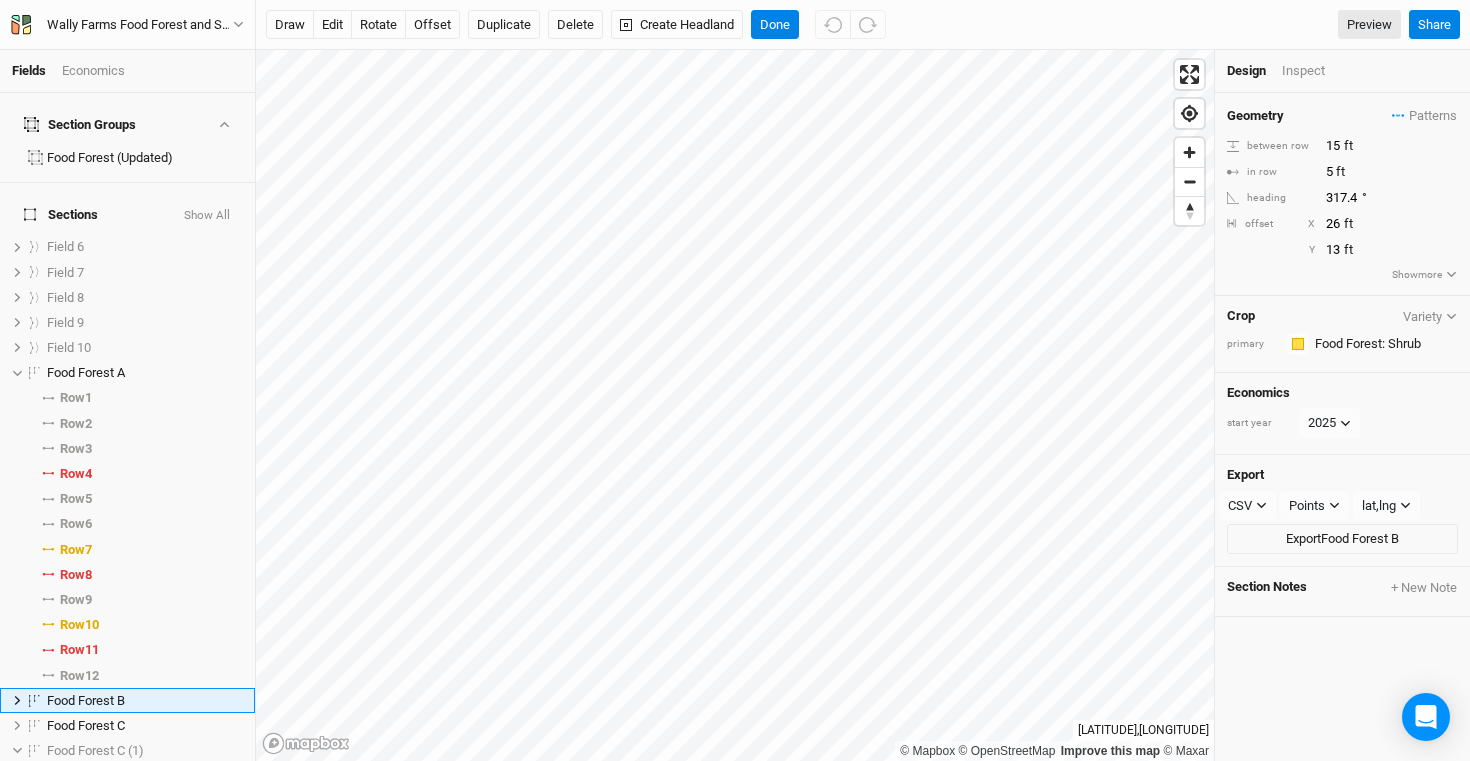 scroll, scrollTop: 248, scrollLeft: 0, axis: vertical 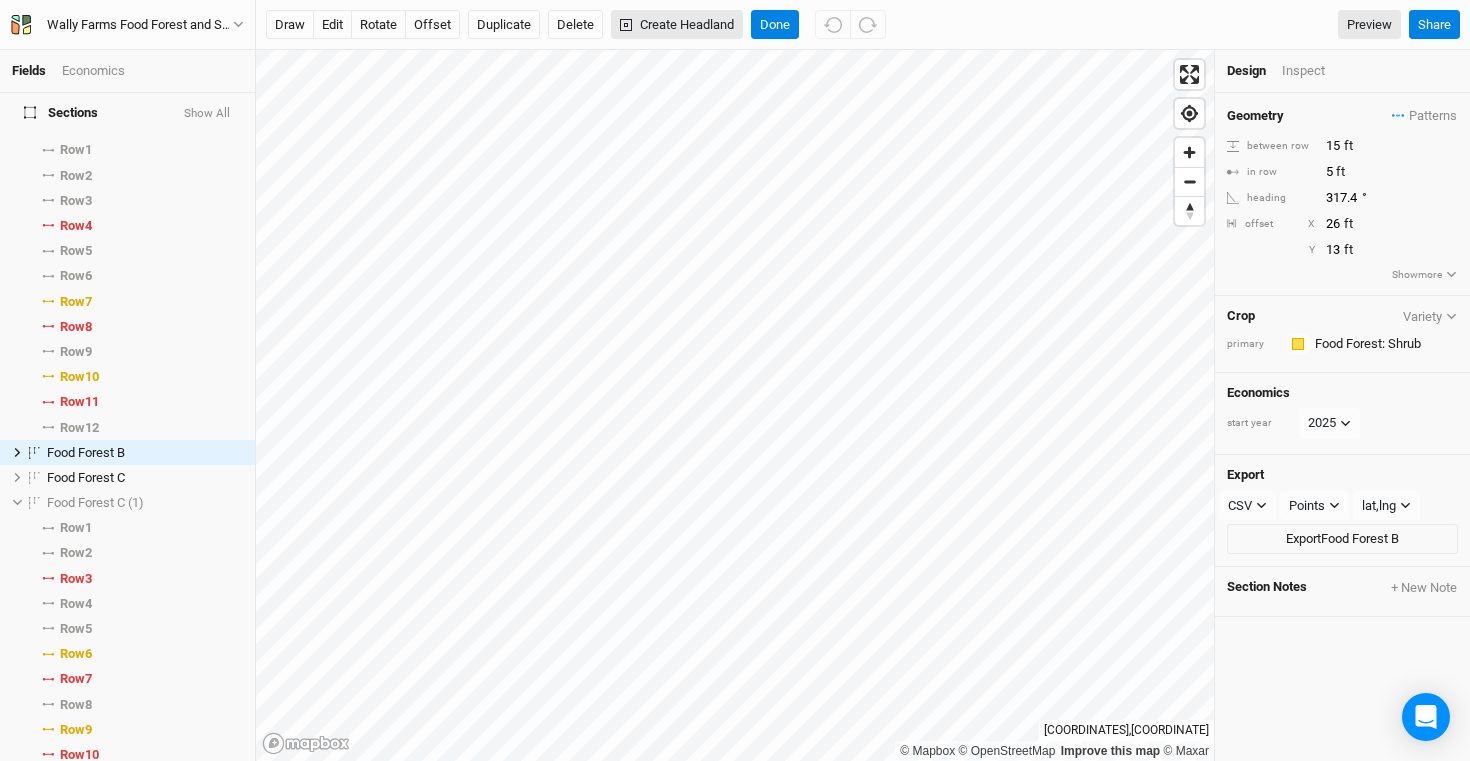 click on "Create Headland" at bounding box center (677, 25) 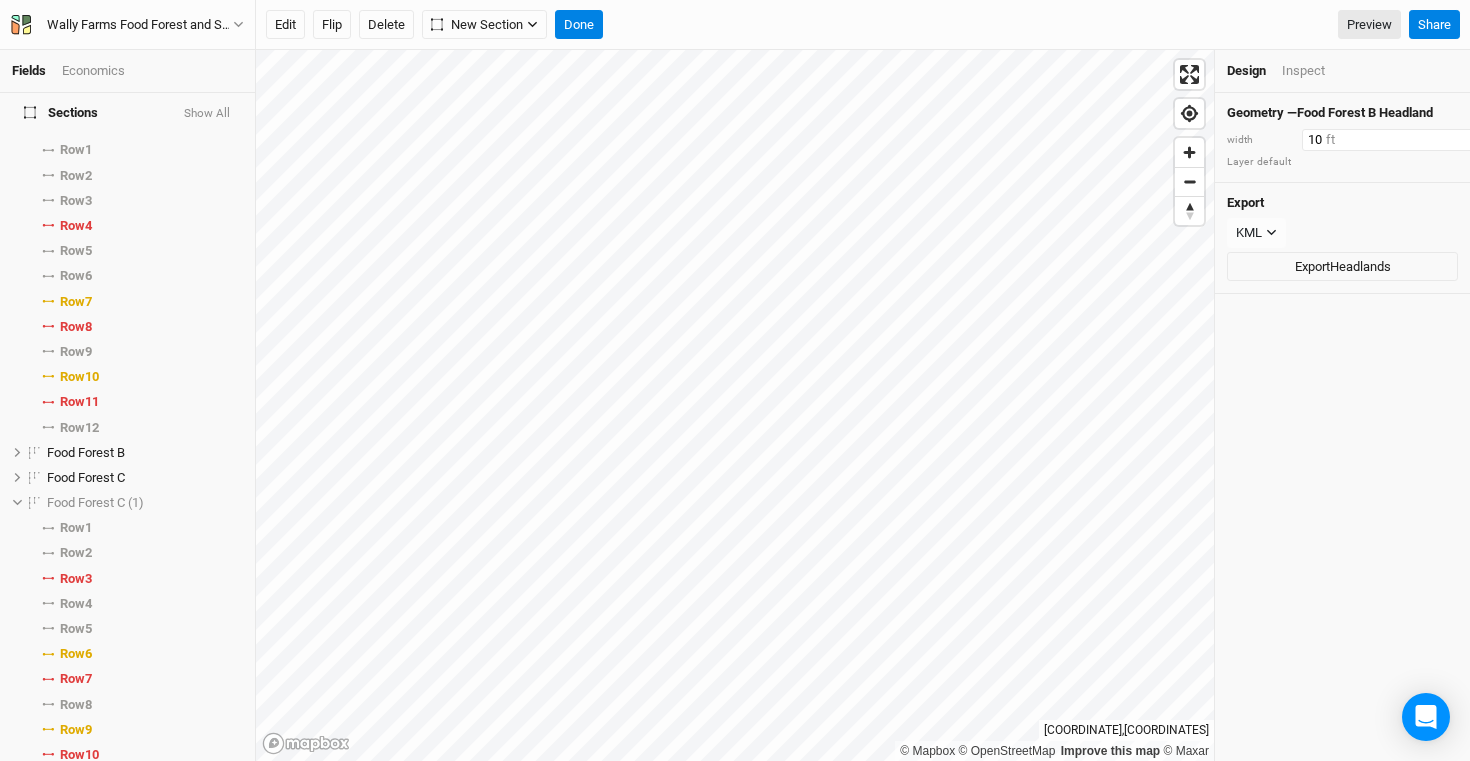 click on "10" at bounding box center (1389, 140) 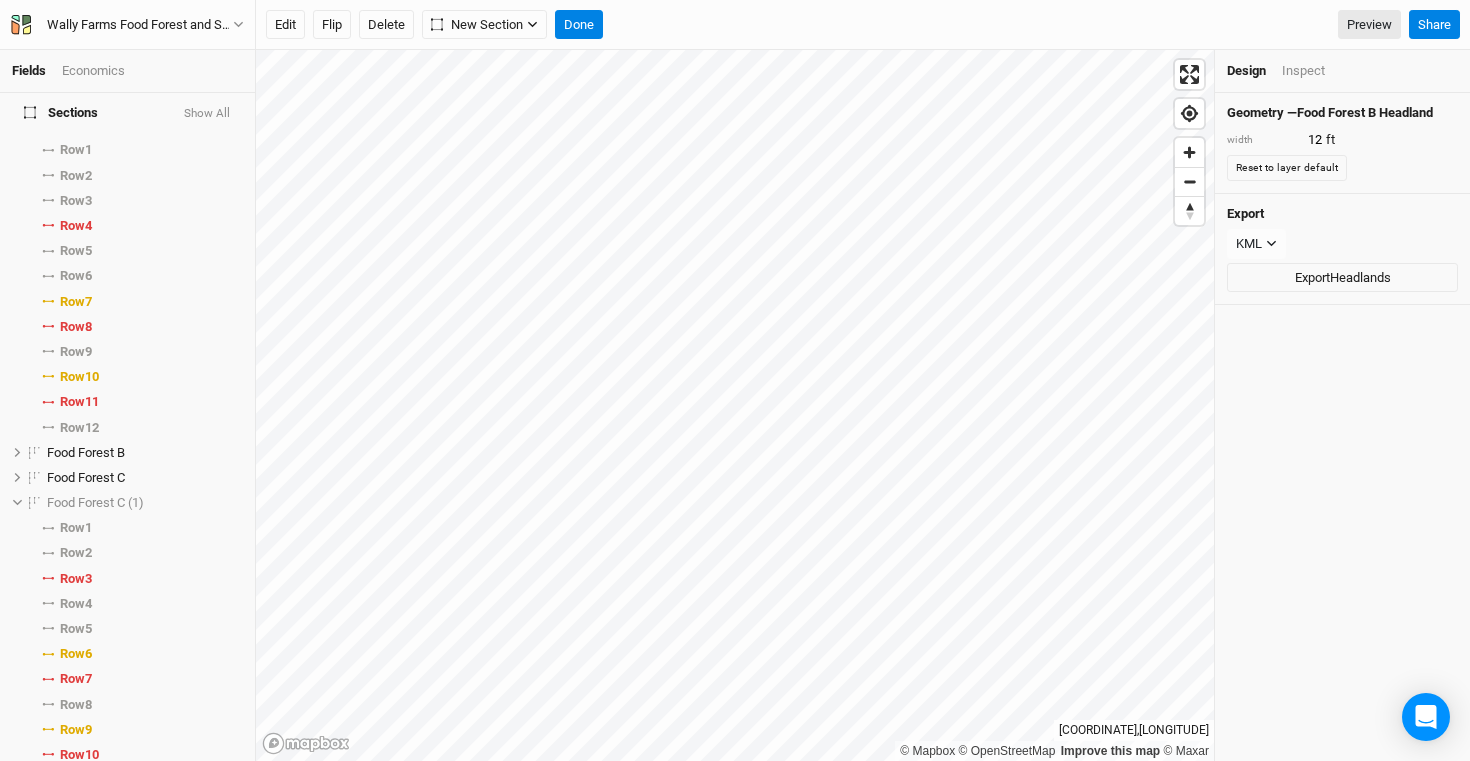 type on "10" 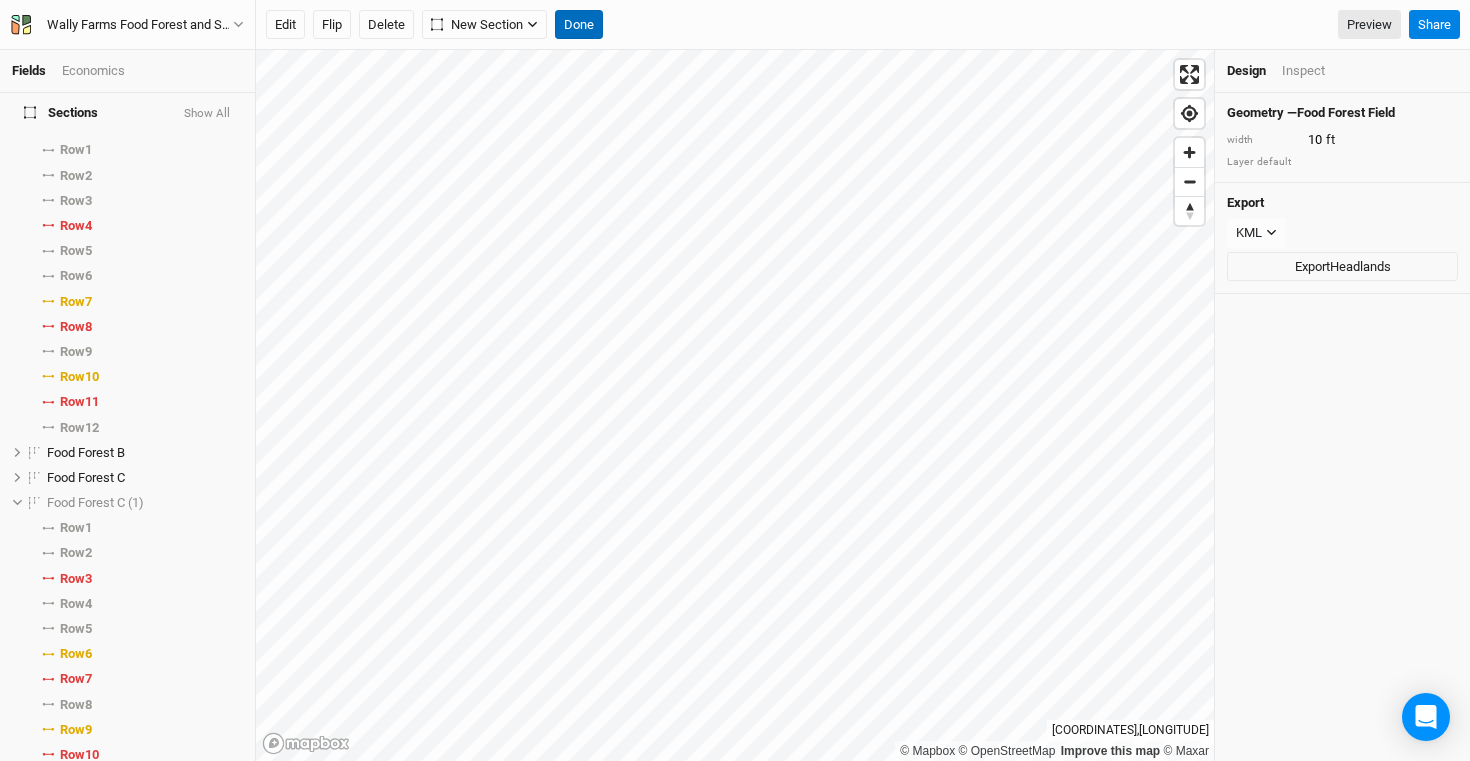 click on "Done" at bounding box center [579, 25] 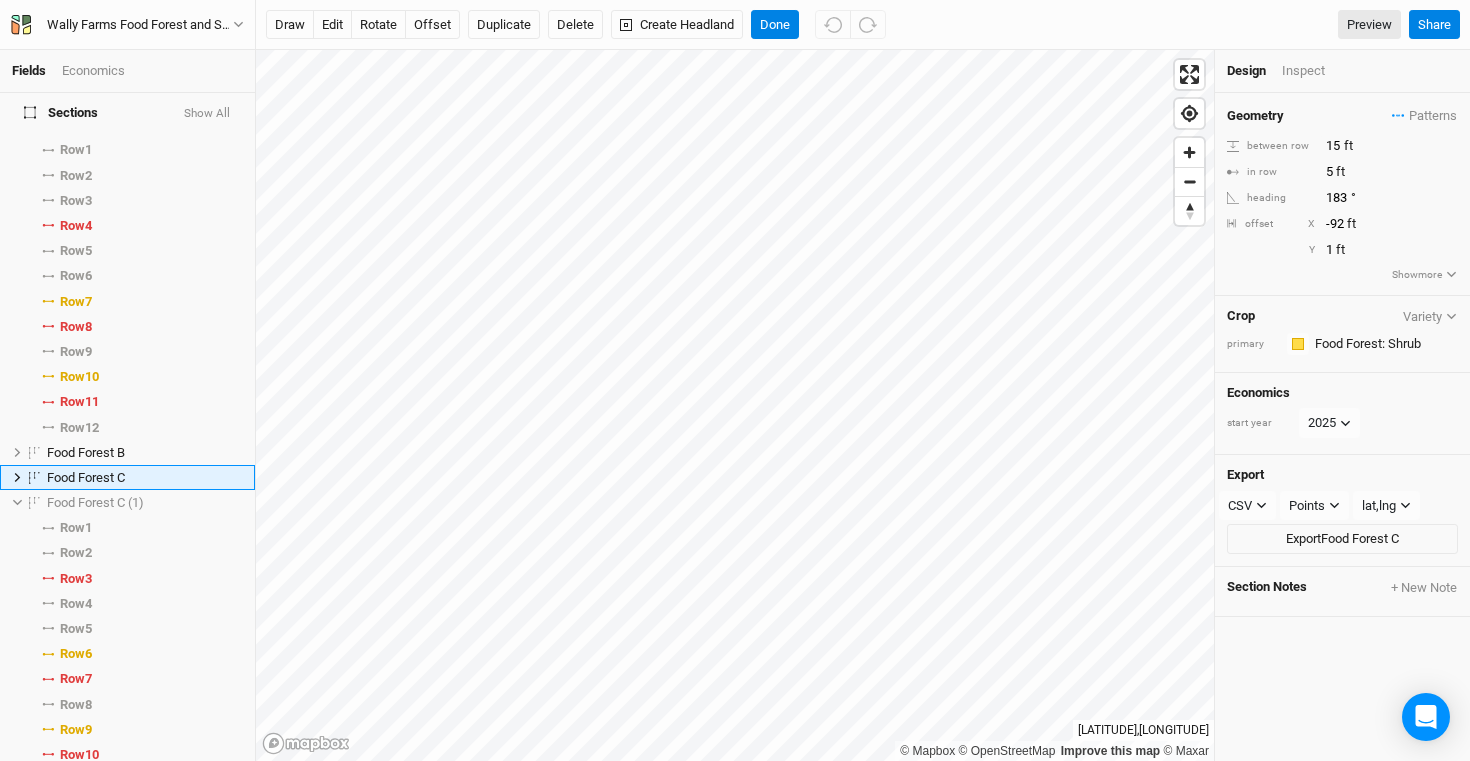scroll, scrollTop: 274, scrollLeft: 0, axis: vertical 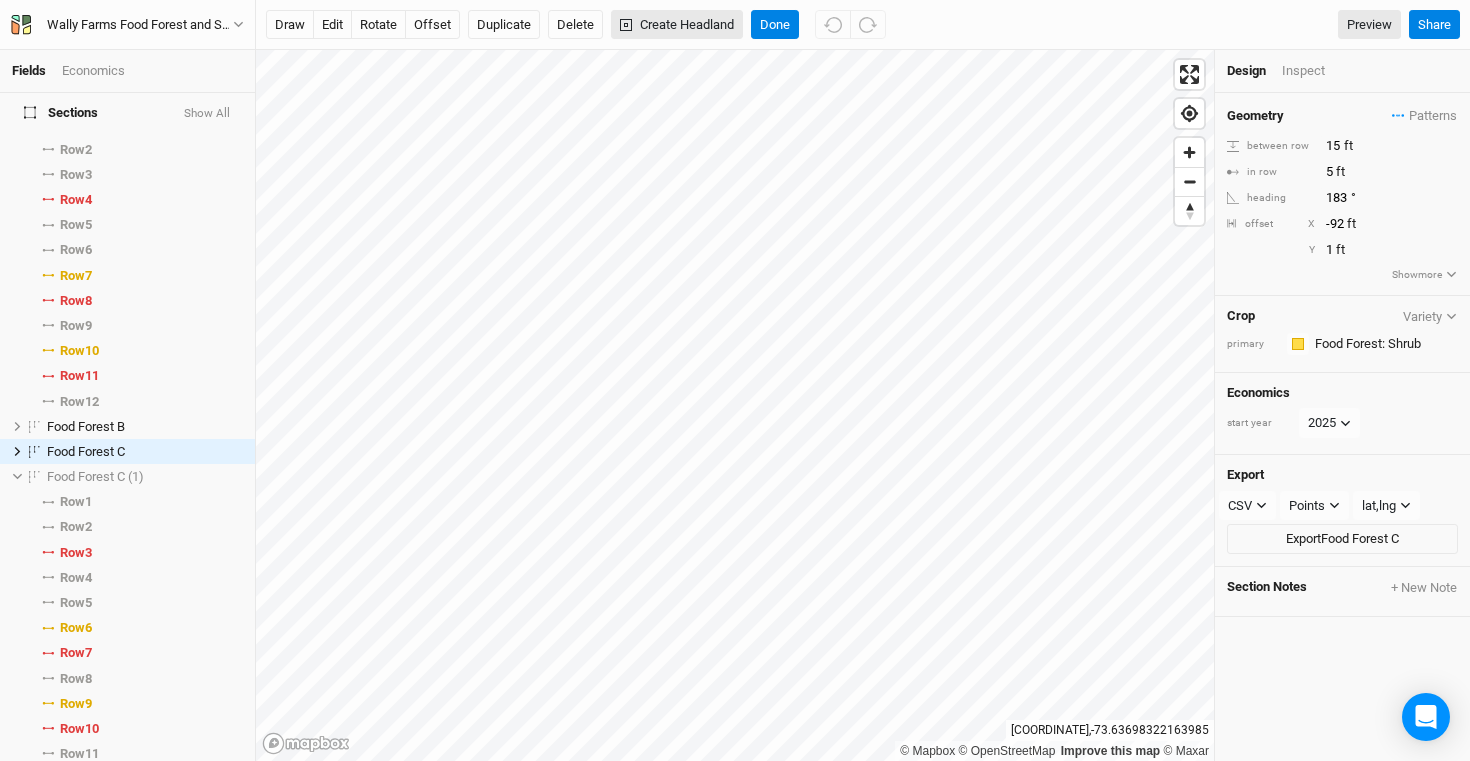 click on "Create Headland" at bounding box center (677, 25) 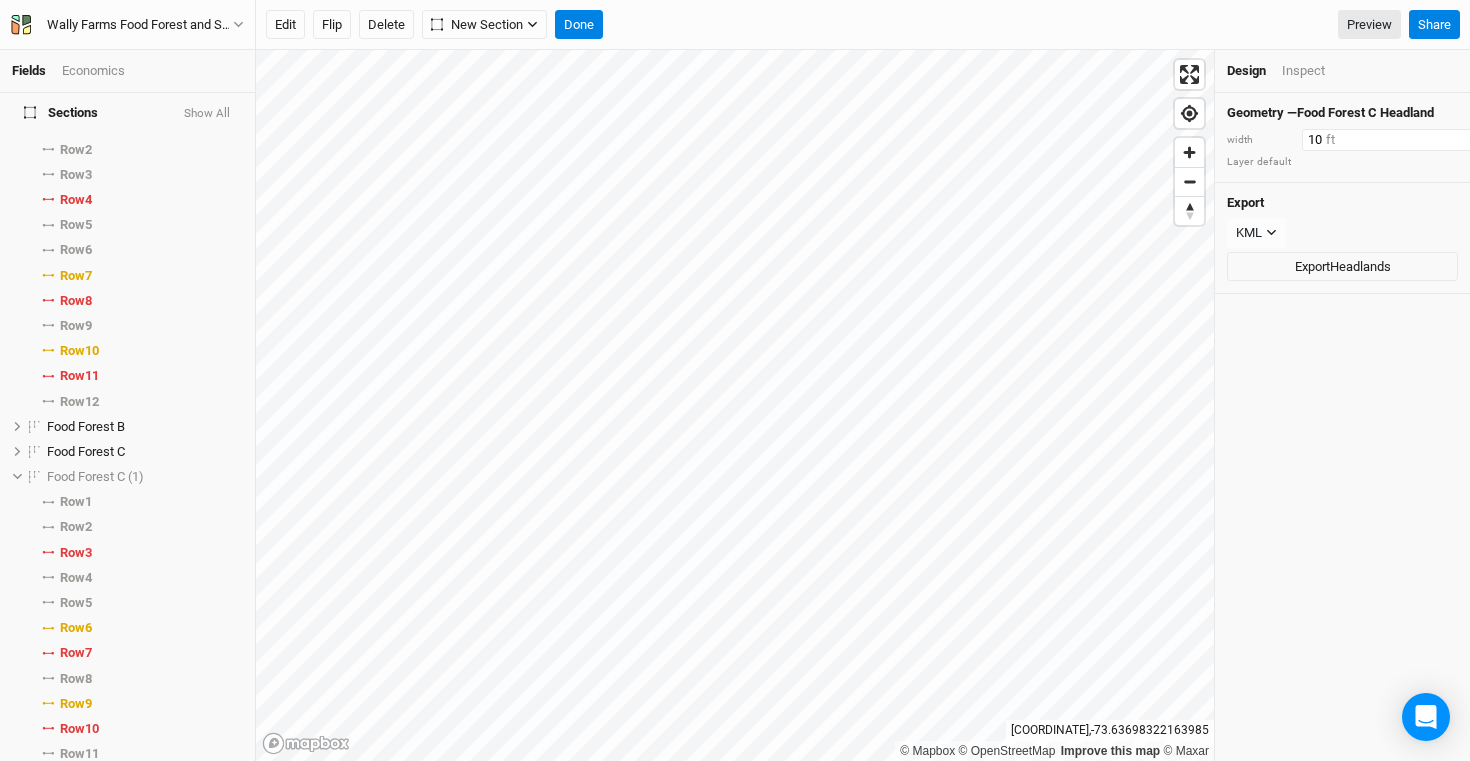 click on "10" at bounding box center (1389, 140) 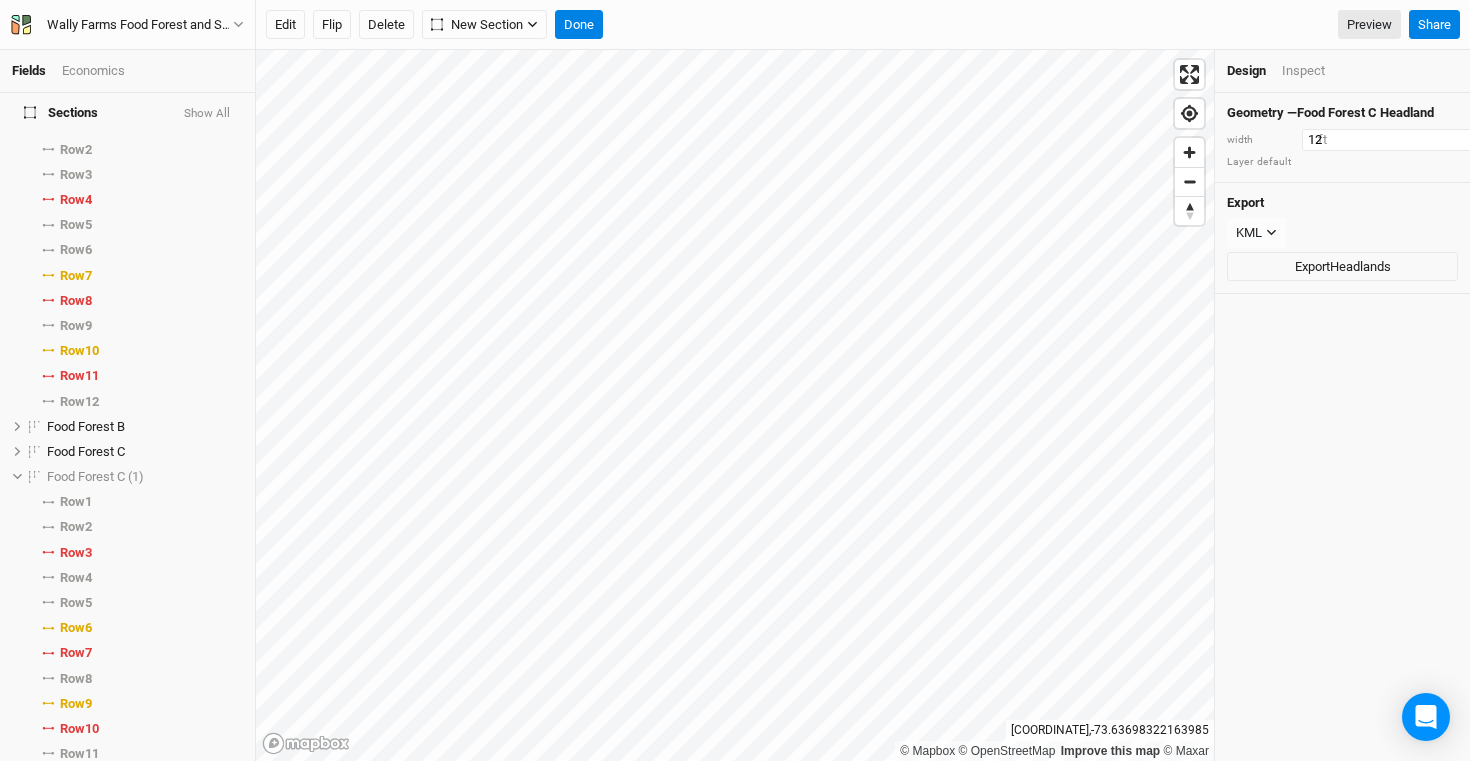 type on "12" 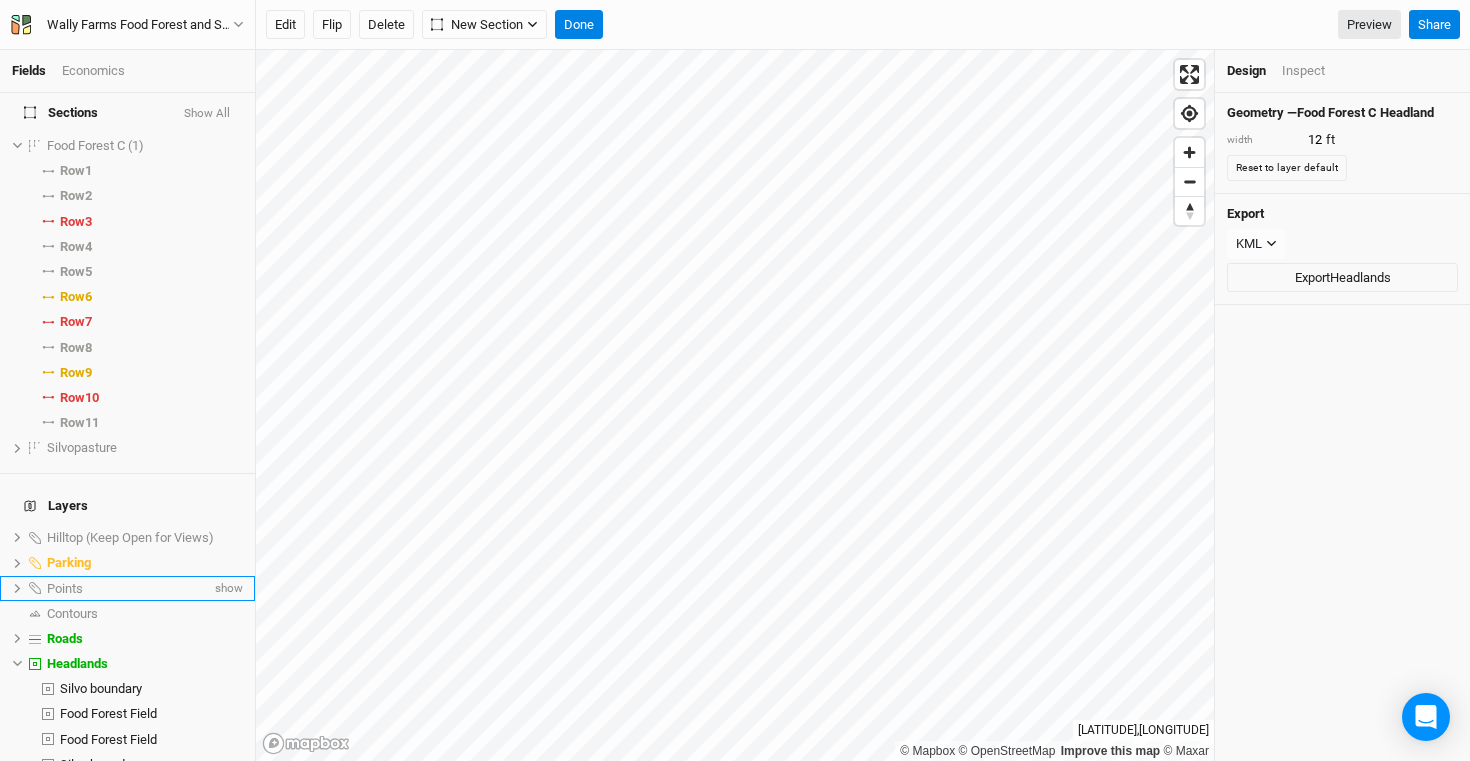 scroll, scrollTop: 606, scrollLeft: 0, axis: vertical 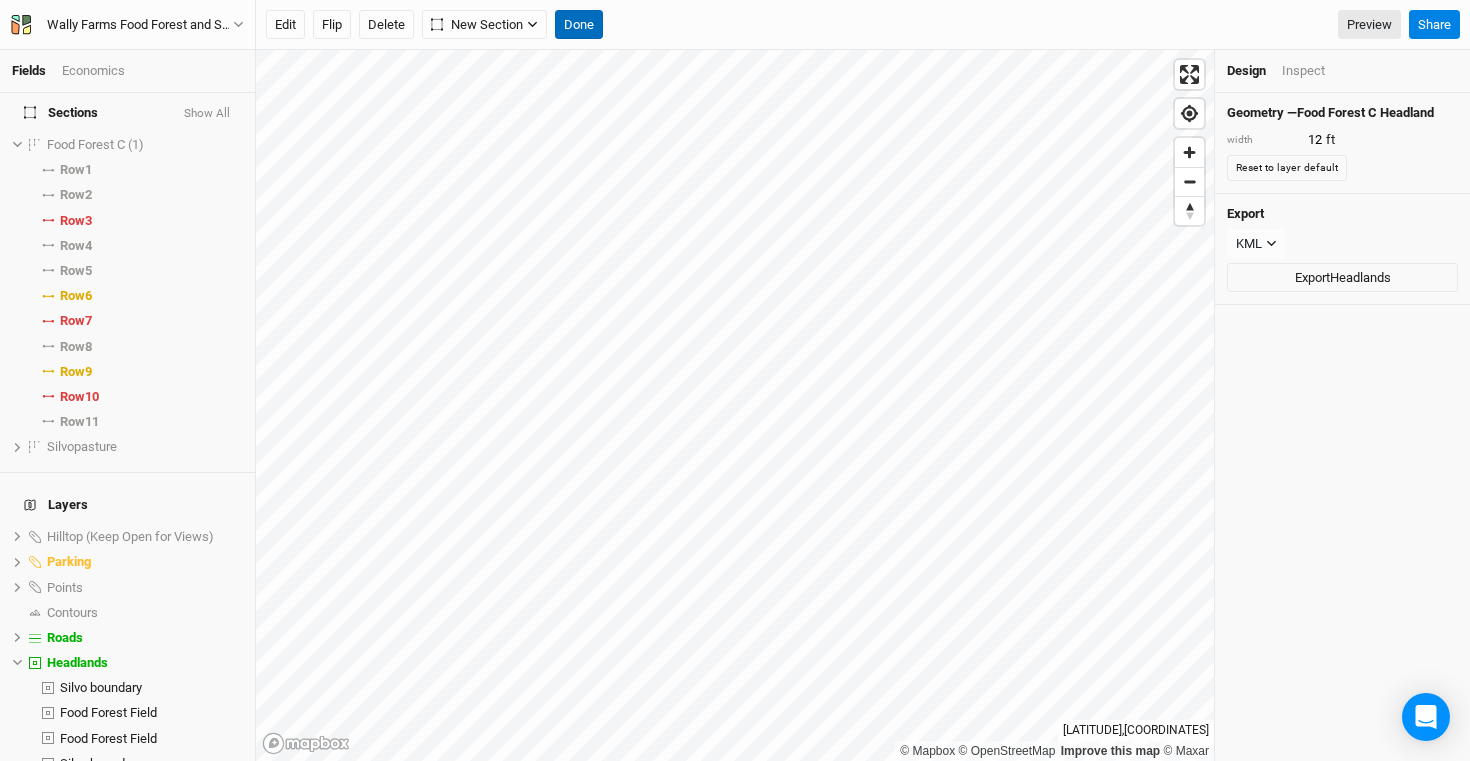 click on "Done" at bounding box center [579, 25] 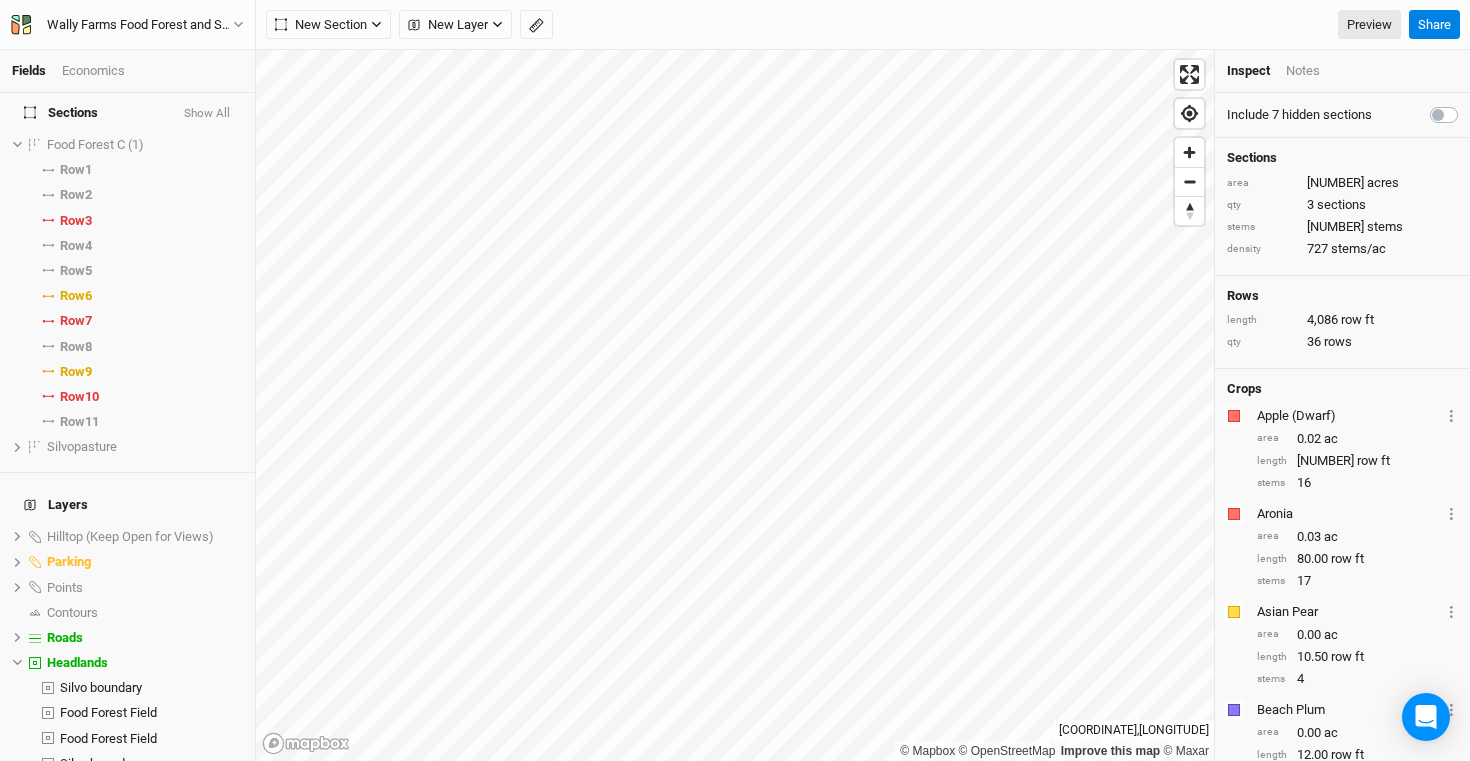 scroll, scrollTop: 0, scrollLeft: 0, axis: both 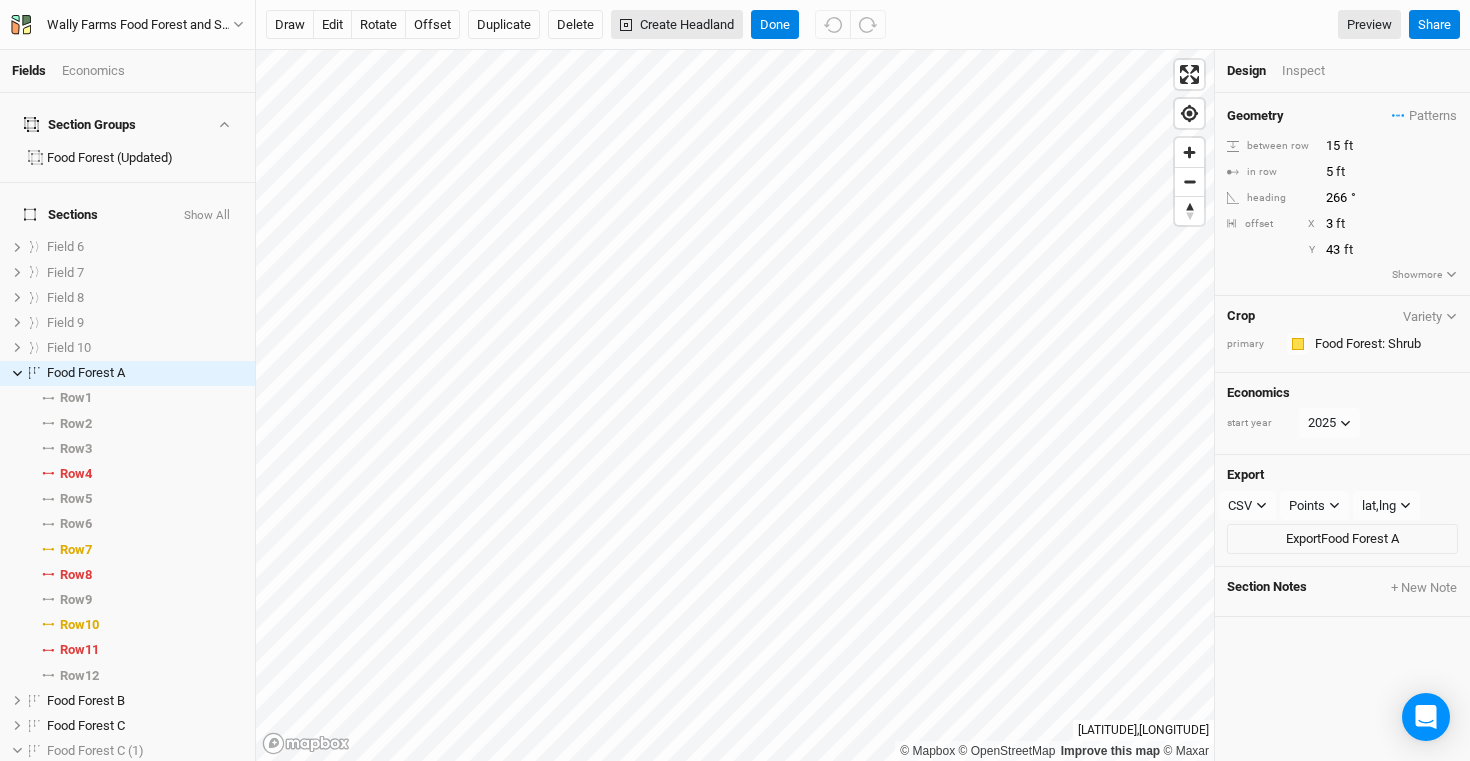 click on "Create Headland" at bounding box center [677, 25] 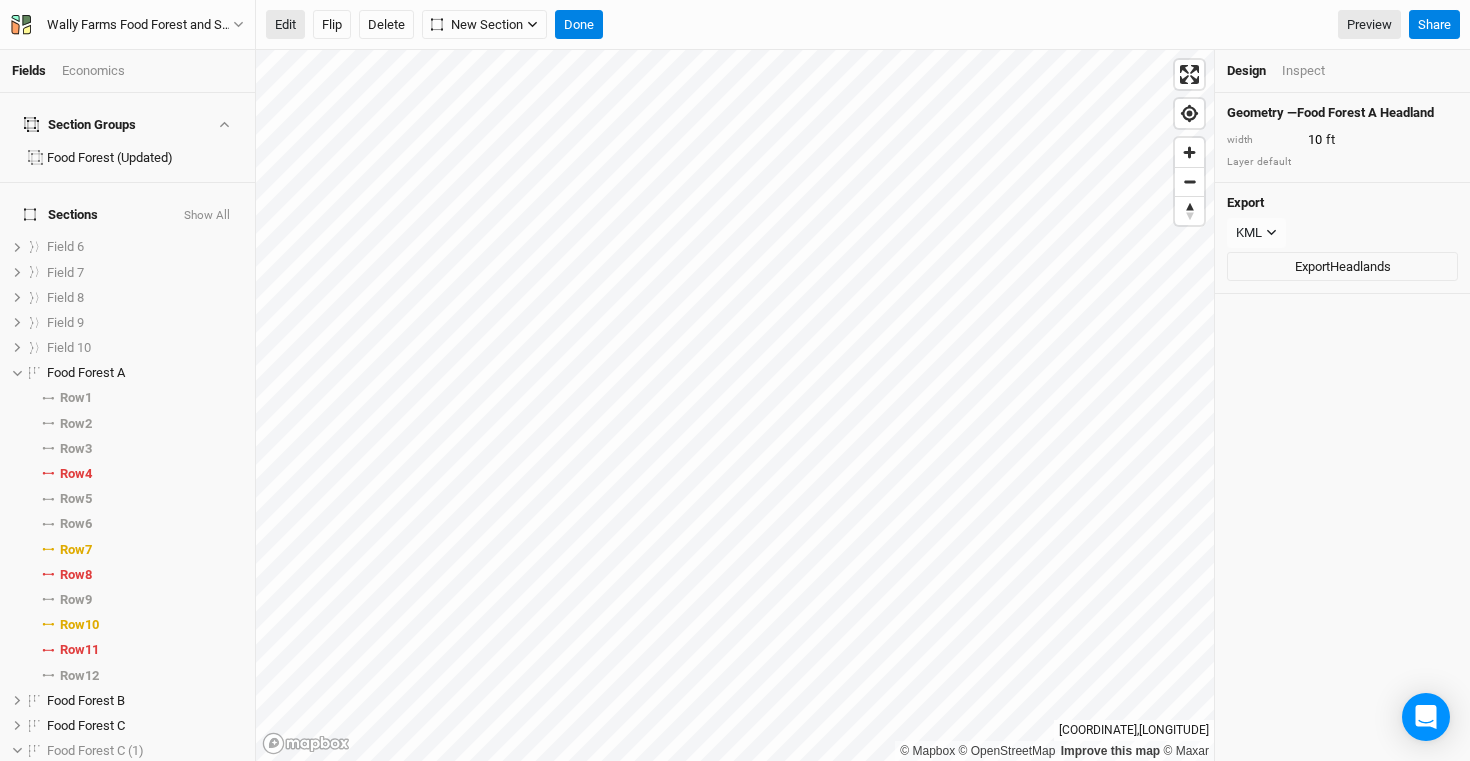 click on "Edit" at bounding box center [285, 25] 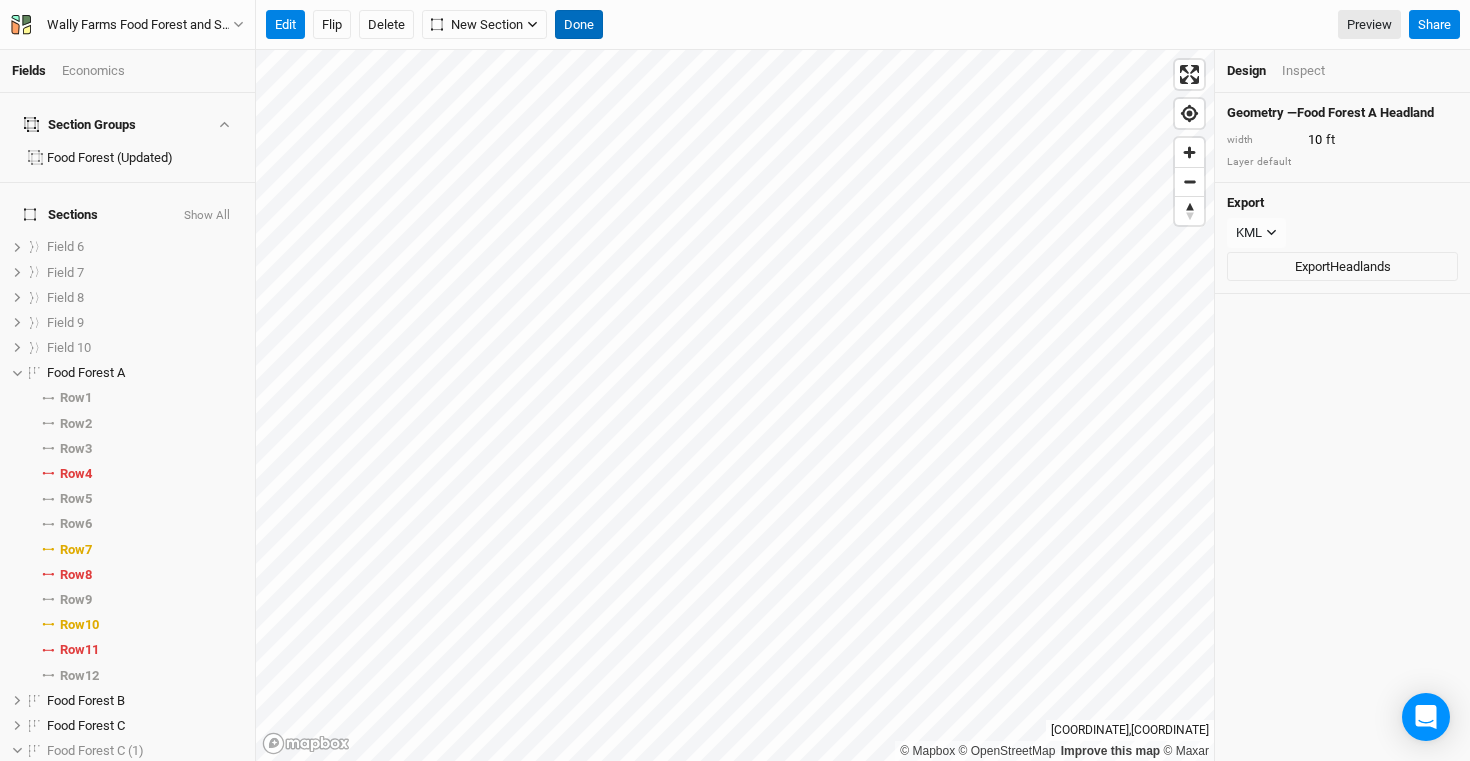 click on "Done" at bounding box center [579, 25] 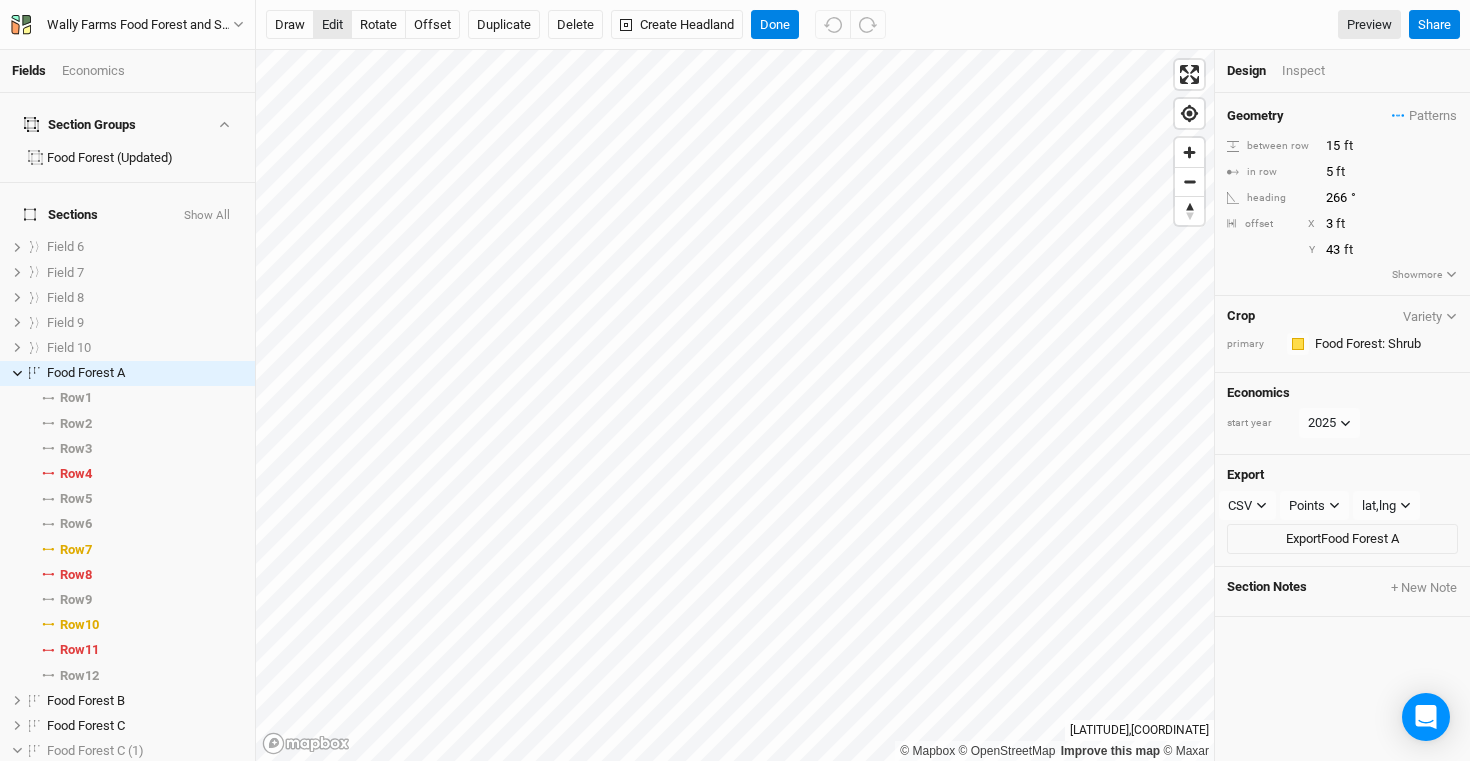 click on "edit" at bounding box center [332, 25] 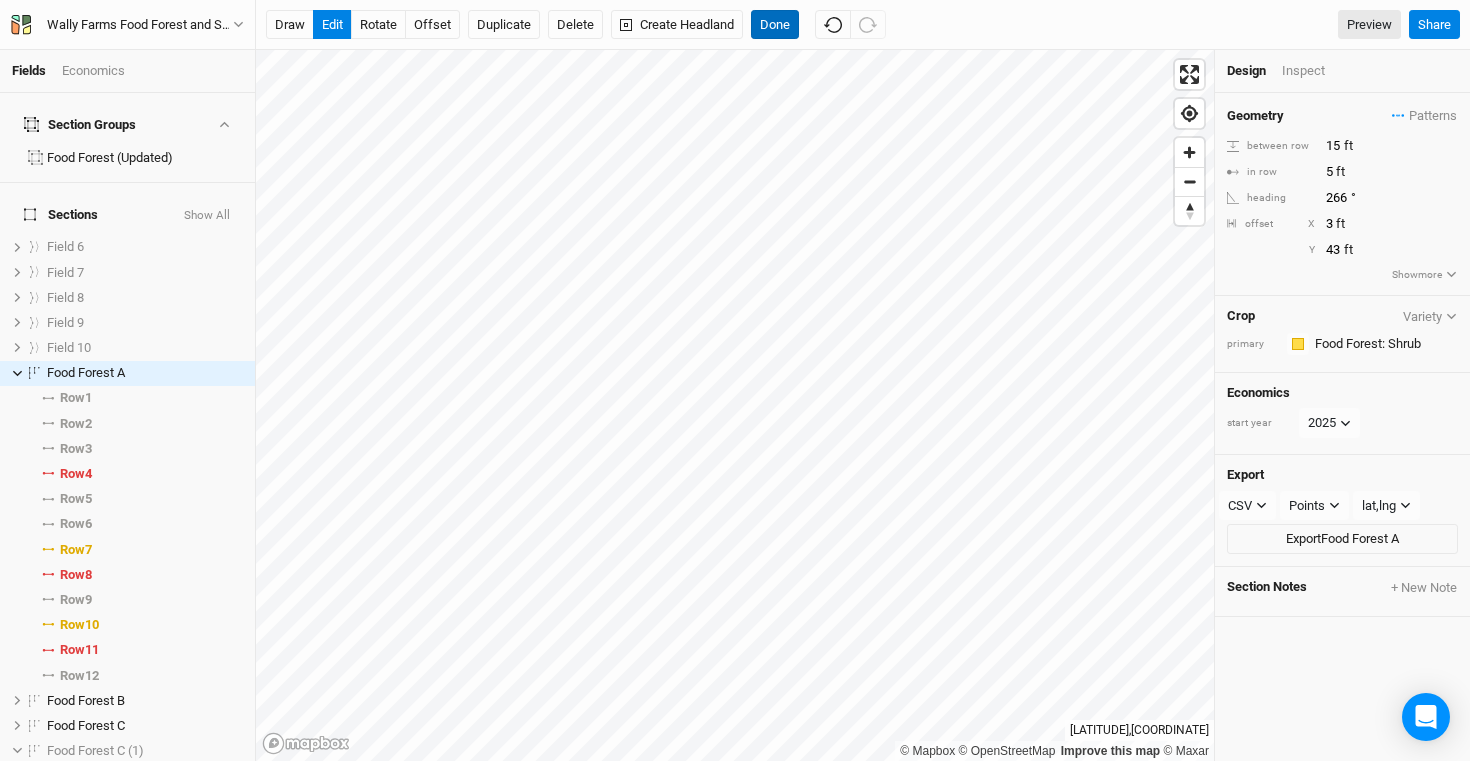 click on "Done" at bounding box center (775, 25) 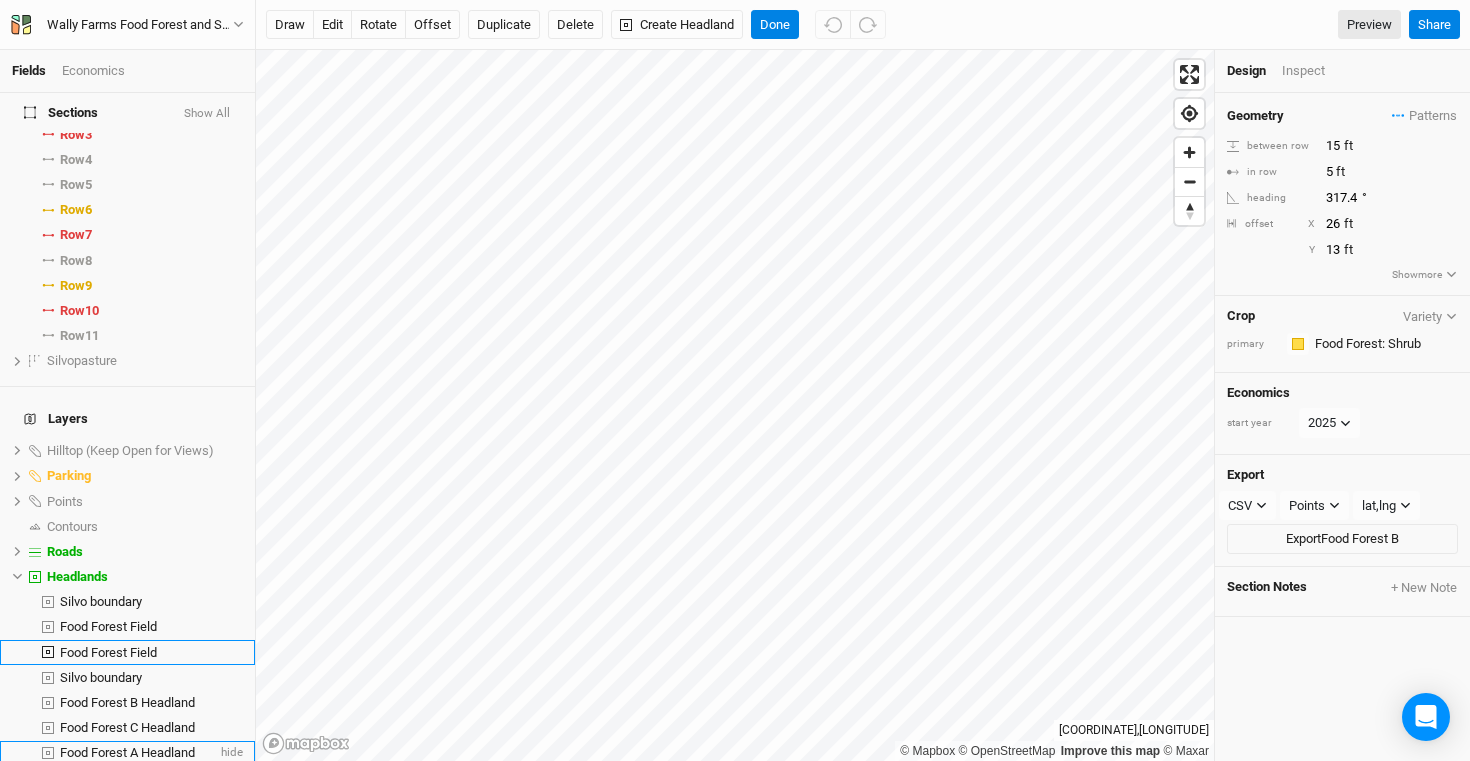 scroll, scrollTop: 696, scrollLeft: 0, axis: vertical 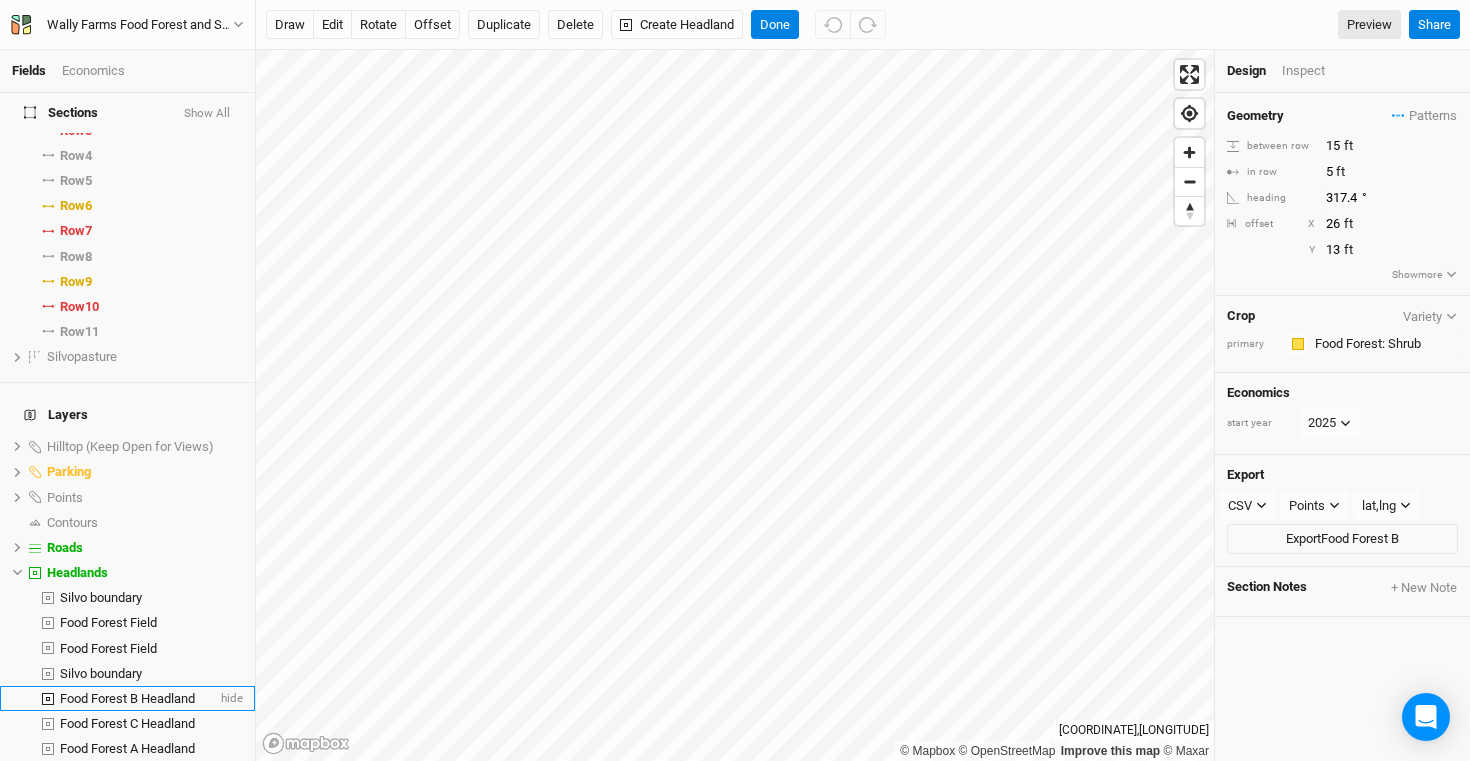 click on "Food Forest B Headland" at bounding box center (127, 698) 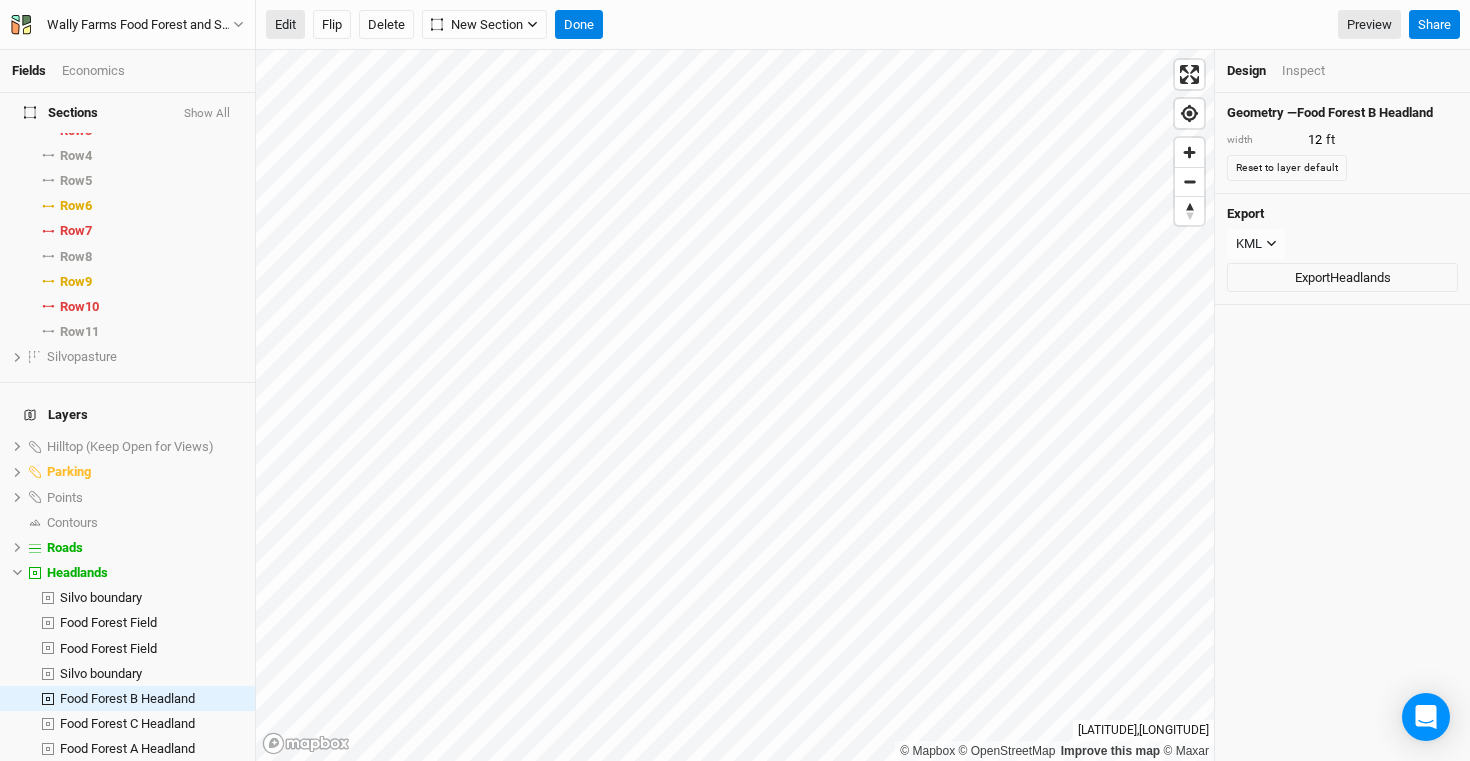 click on "Edit" at bounding box center [285, 25] 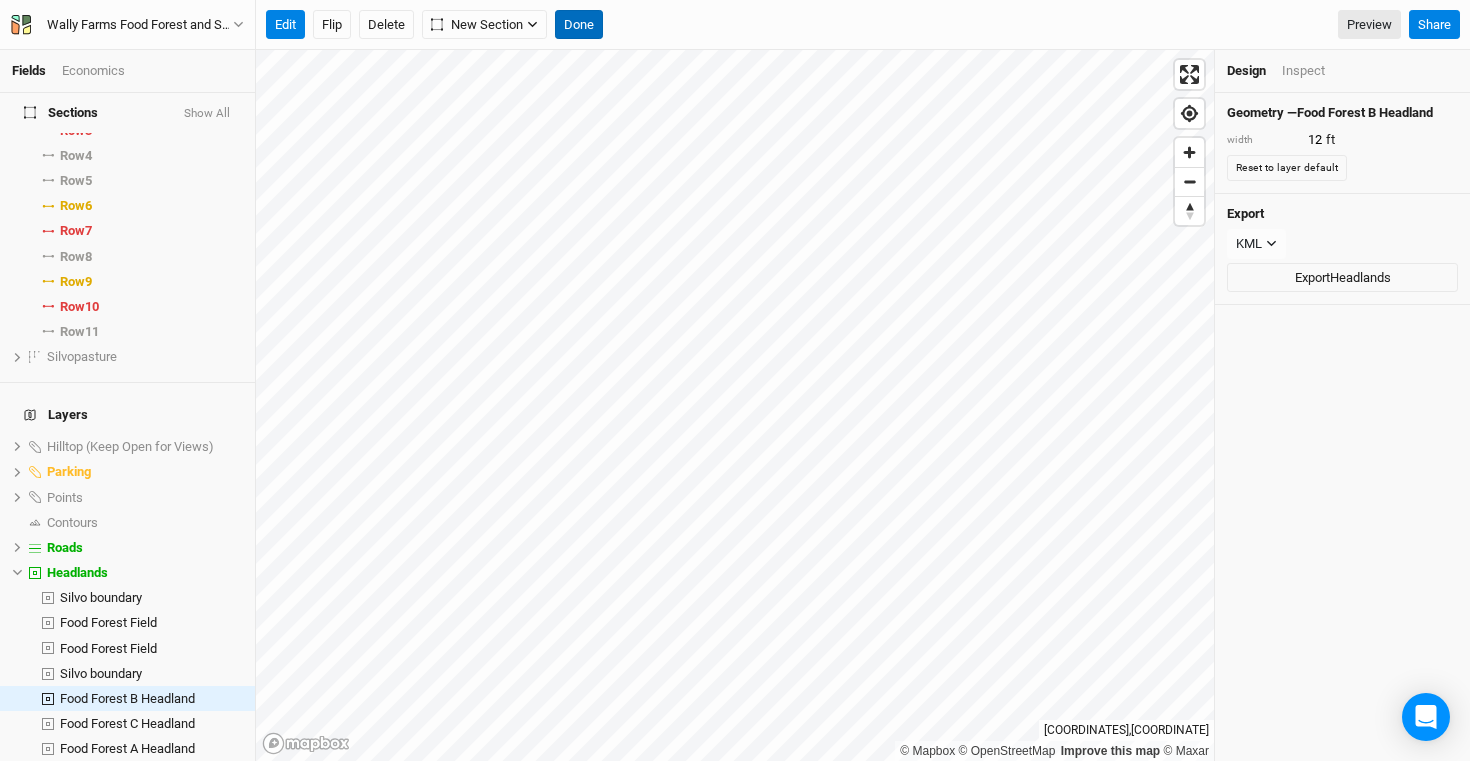click on "Done" at bounding box center [579, 25] 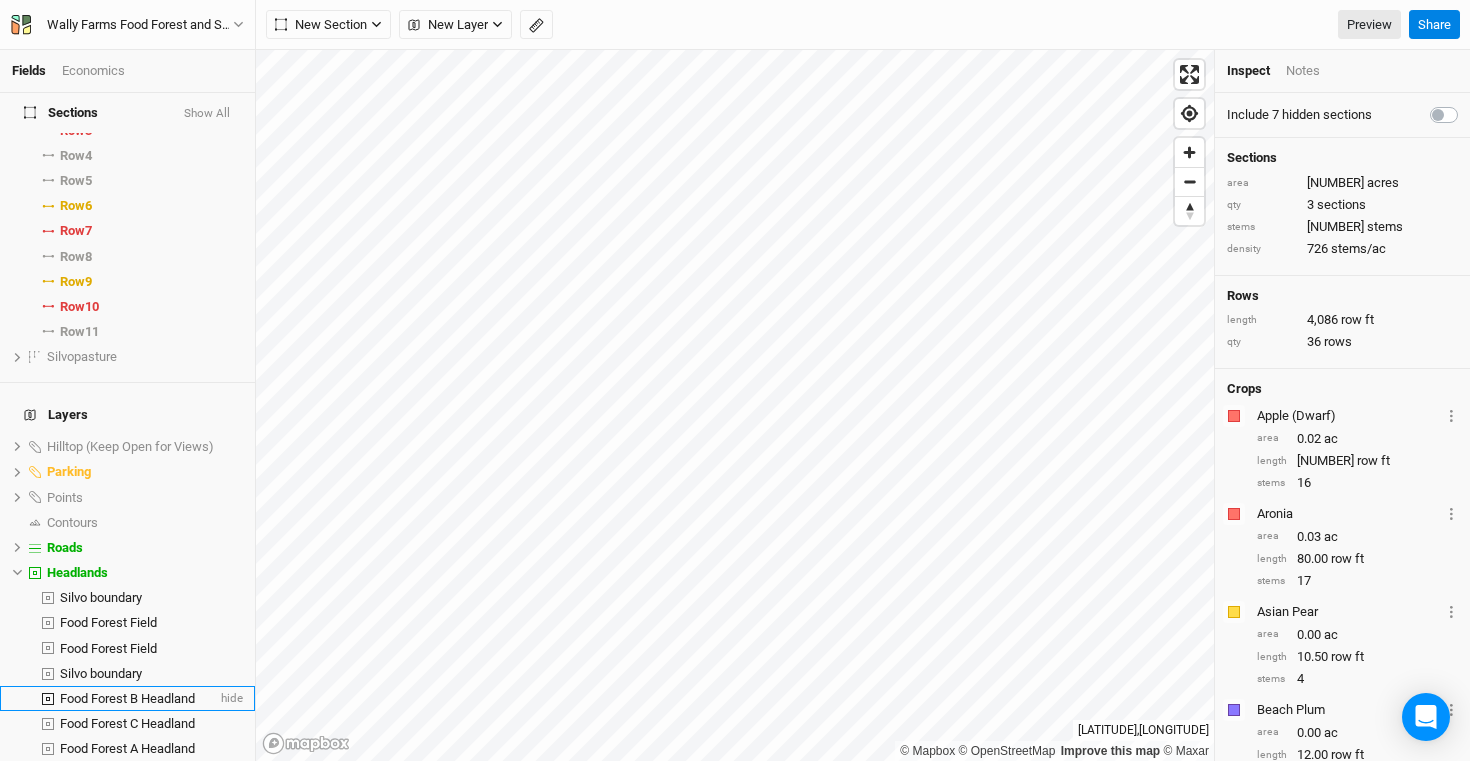 click on "Food Forest B Headland" at bounding box center [127, 698] 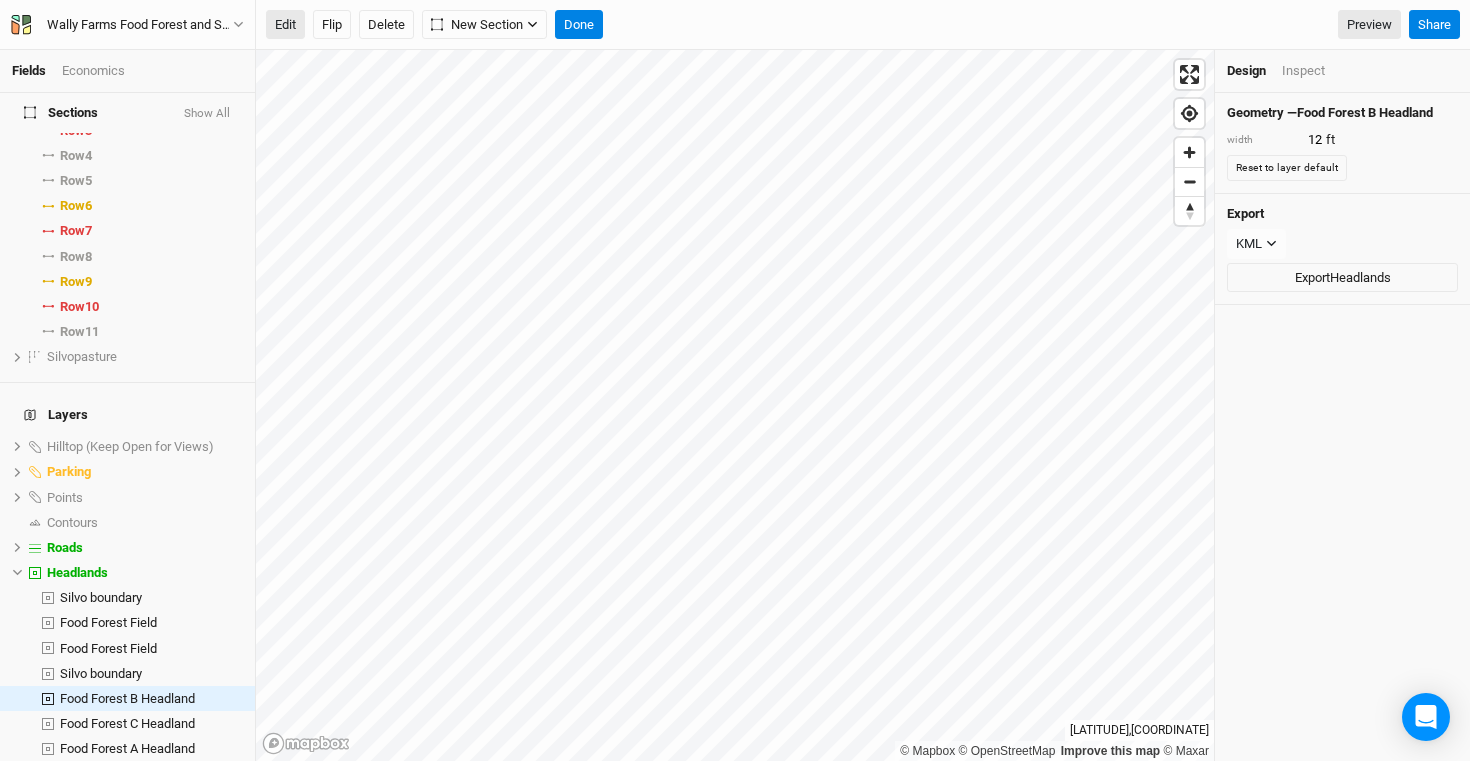 click on "Edit" at bounding box center [285, 25] 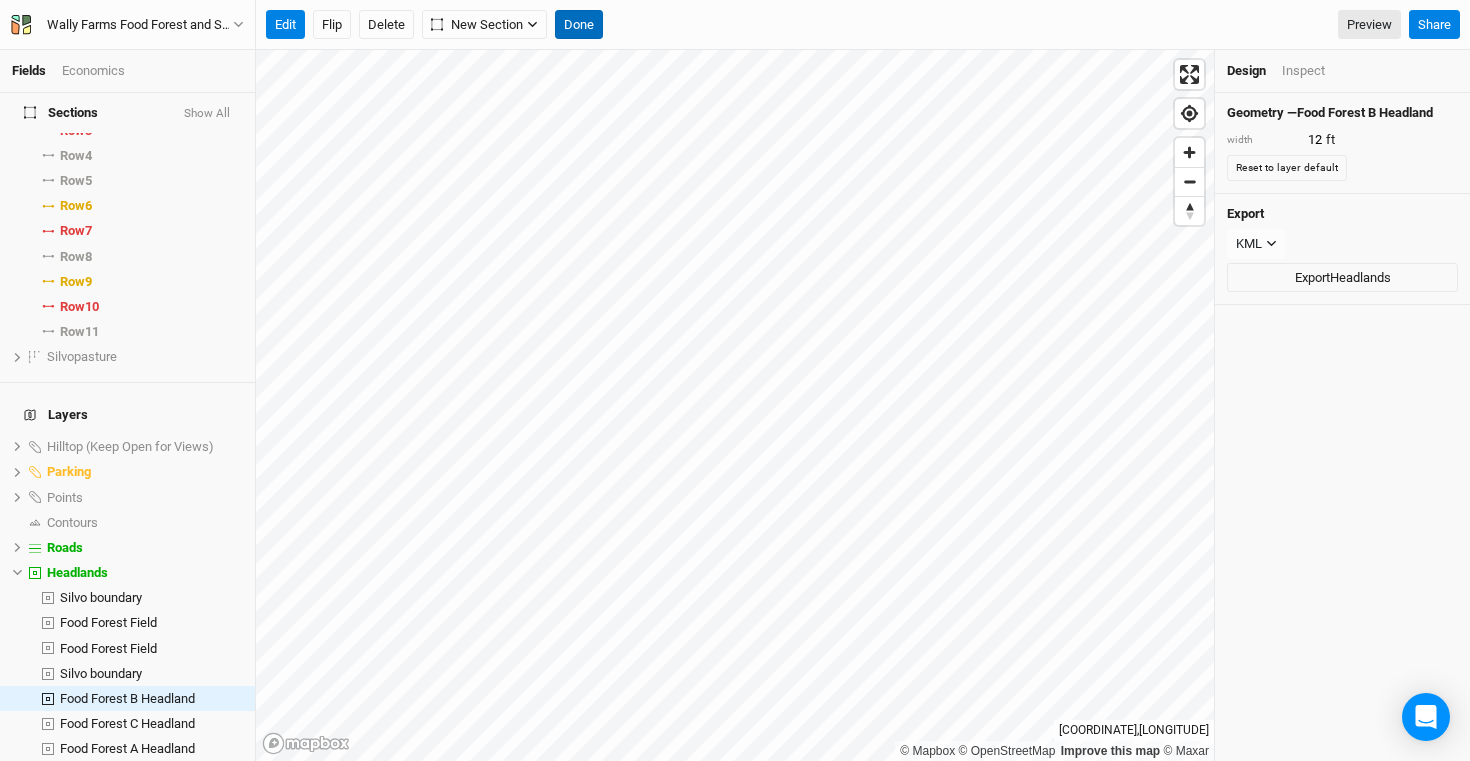click on "Done" at bounding box center [579, 25] 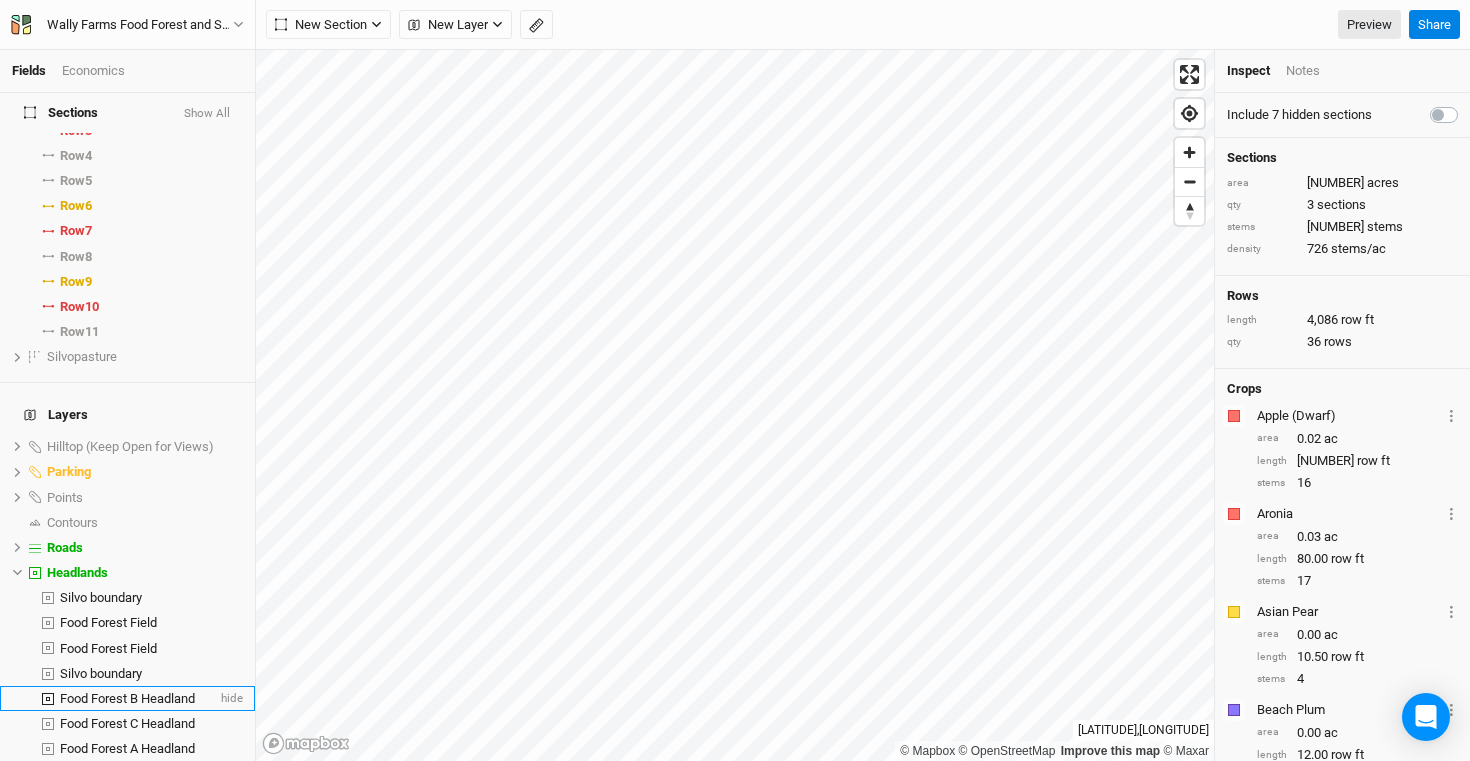 click on "Food Forest B Headland" at bounding box center [127, 698] 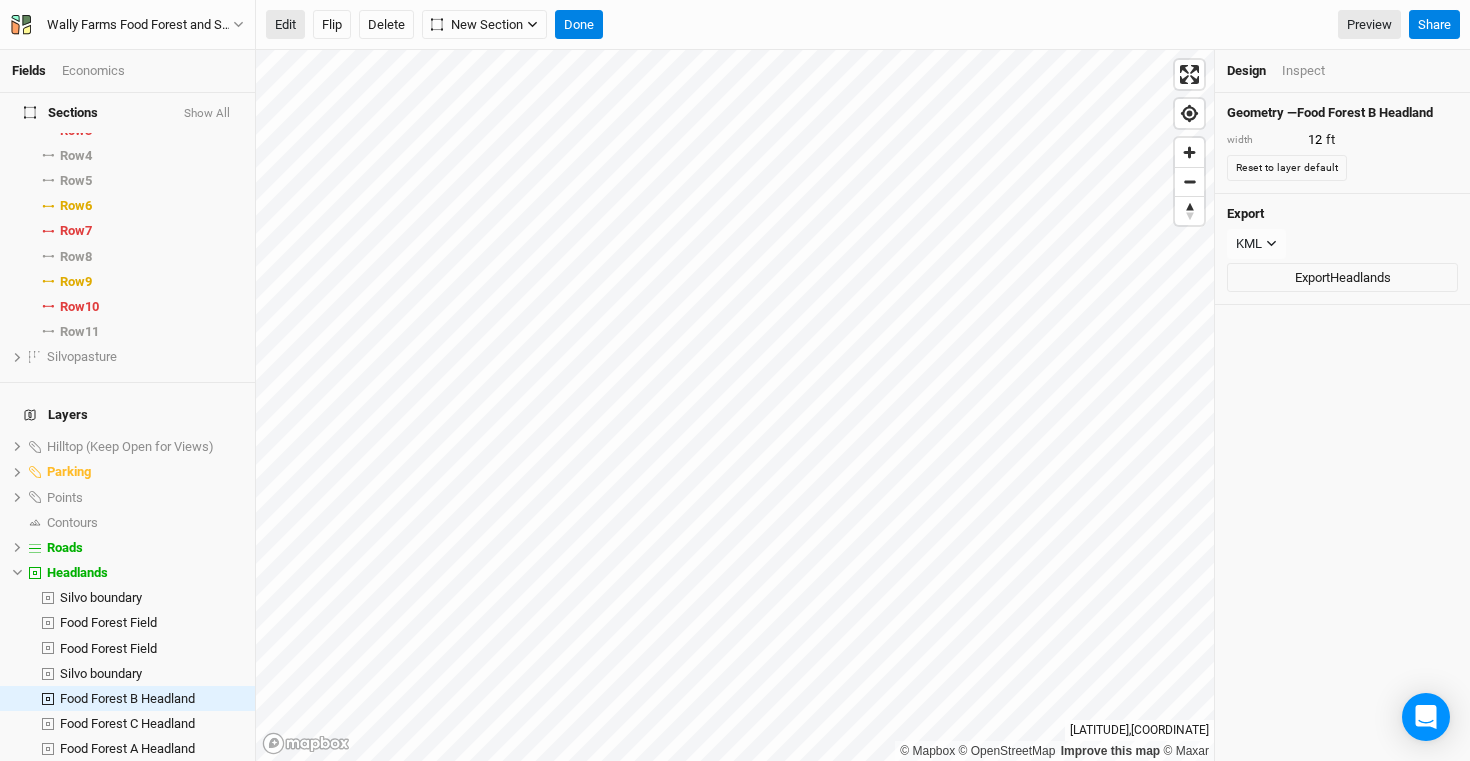 click on "Edit" at bounding box center (285, 25) 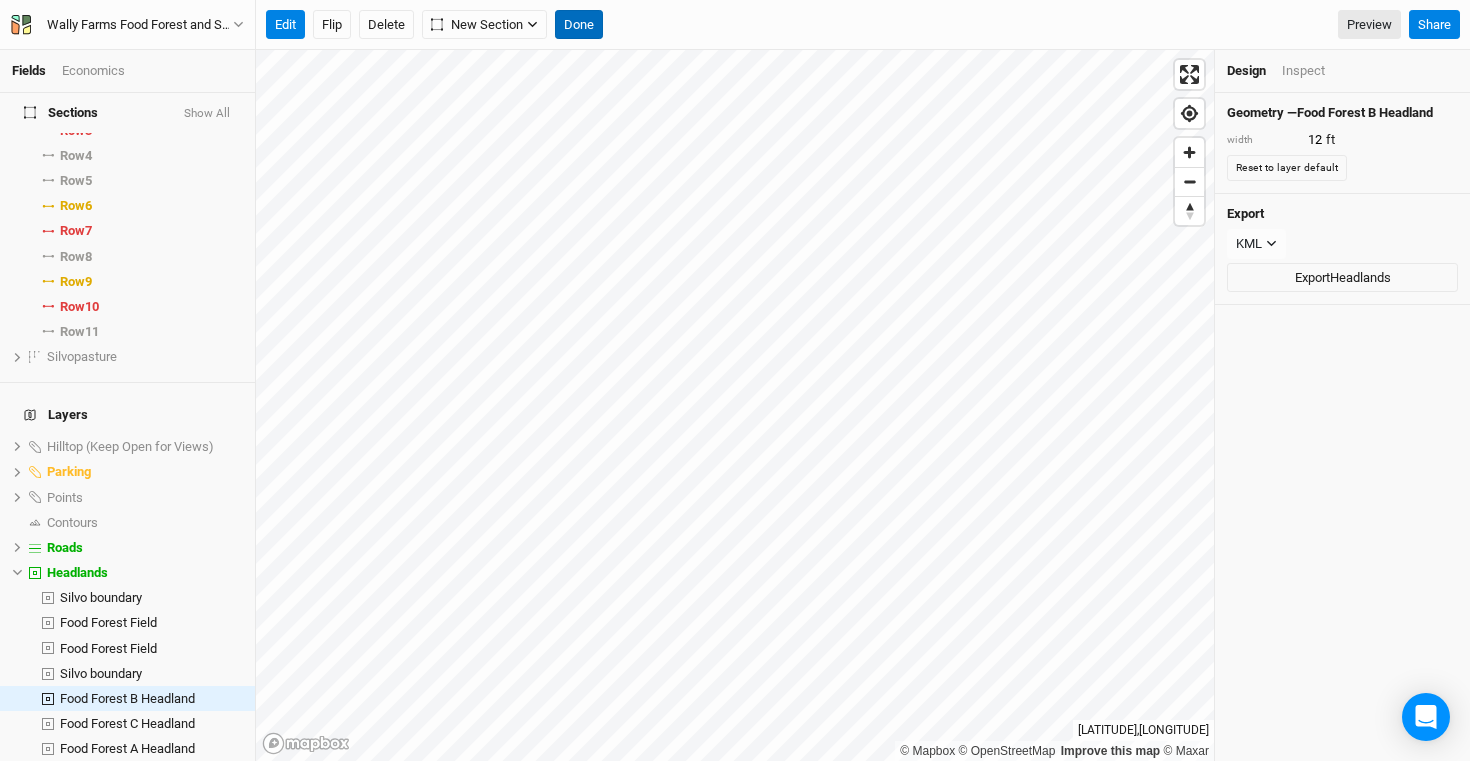 click on "Done" at bounding box center [579, 25] 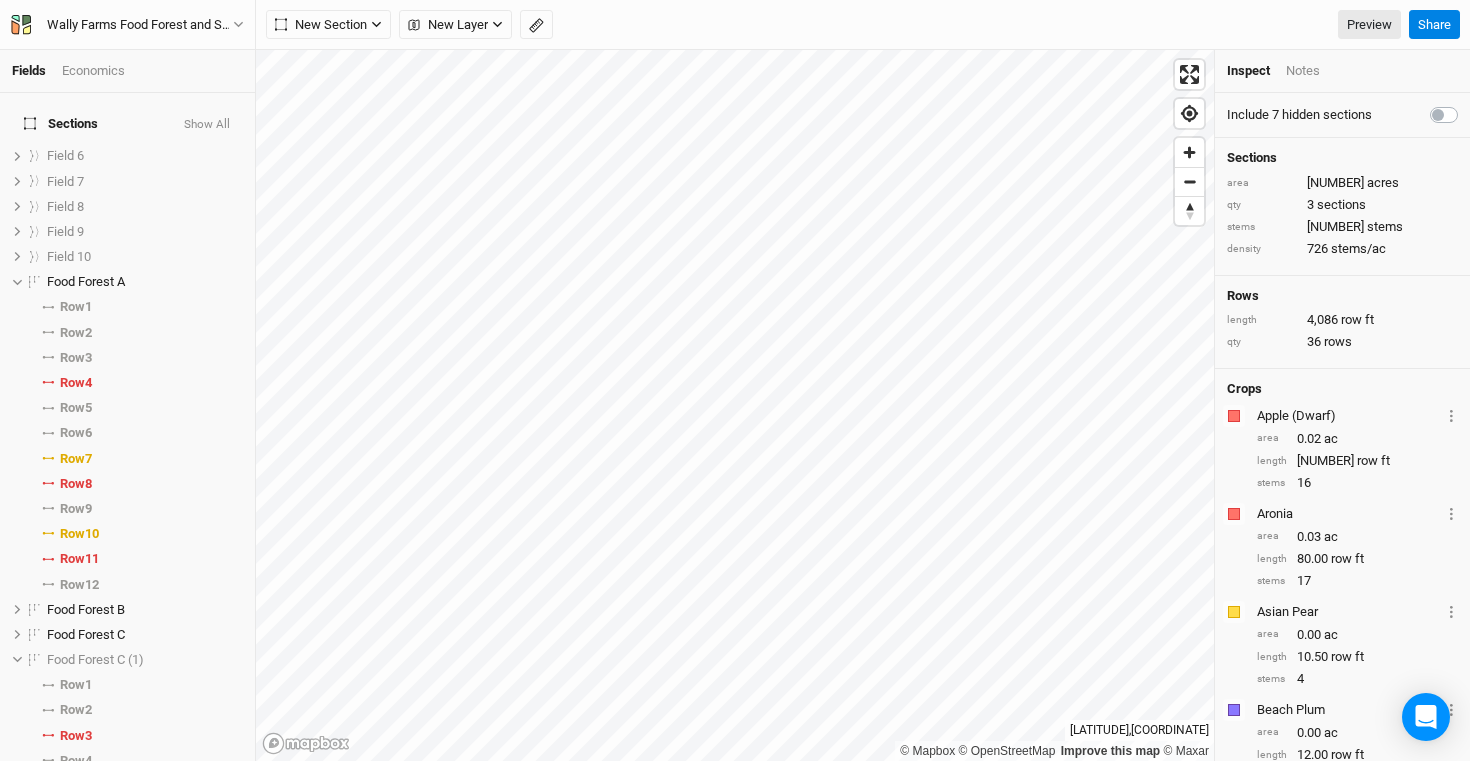 scroll, scrollTop: 80, scrollLeft: 0, axis: vertical 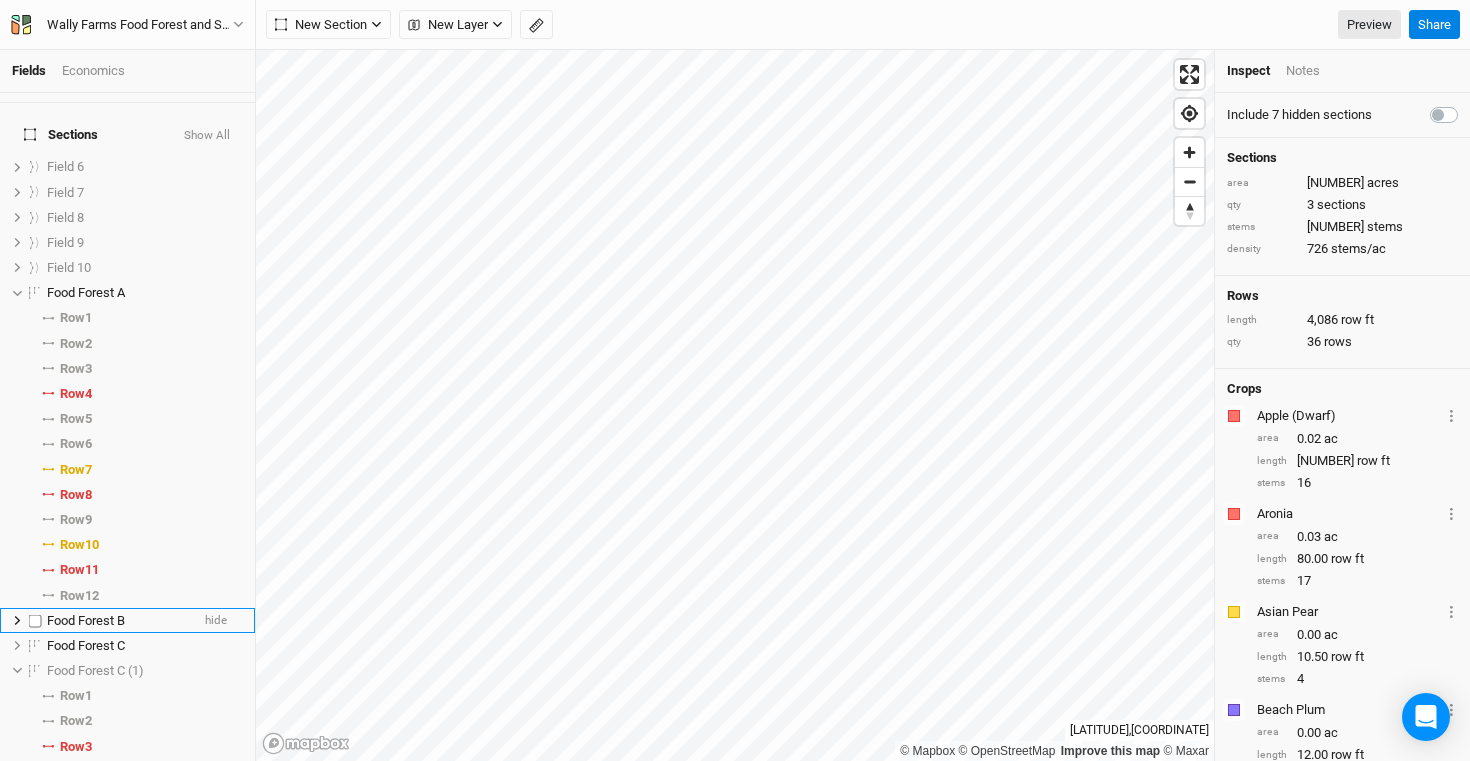 click on "Food Forest B" at bounding box center [86, 620] 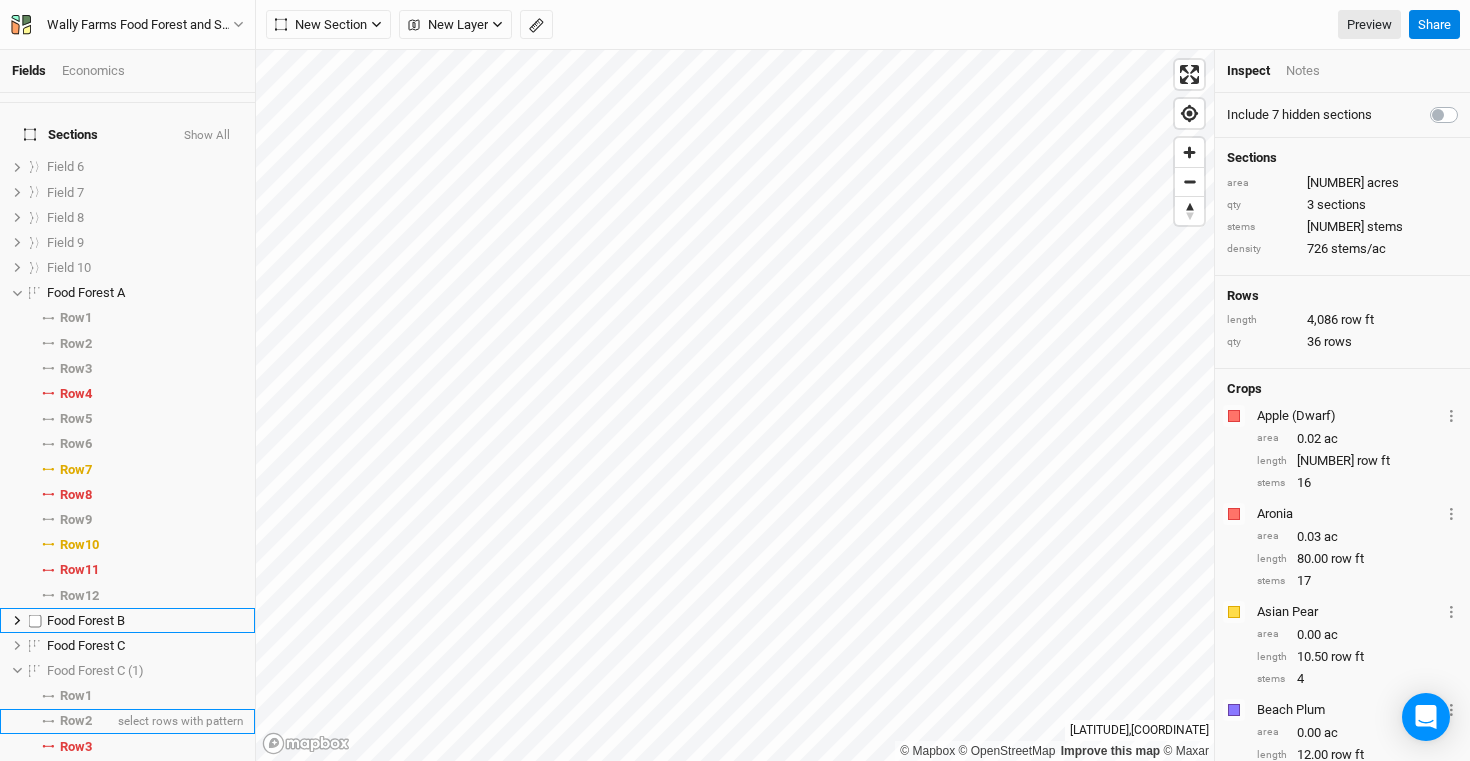 scroll, scrollTop: 248, scrollLeft: 0, axis: vertical 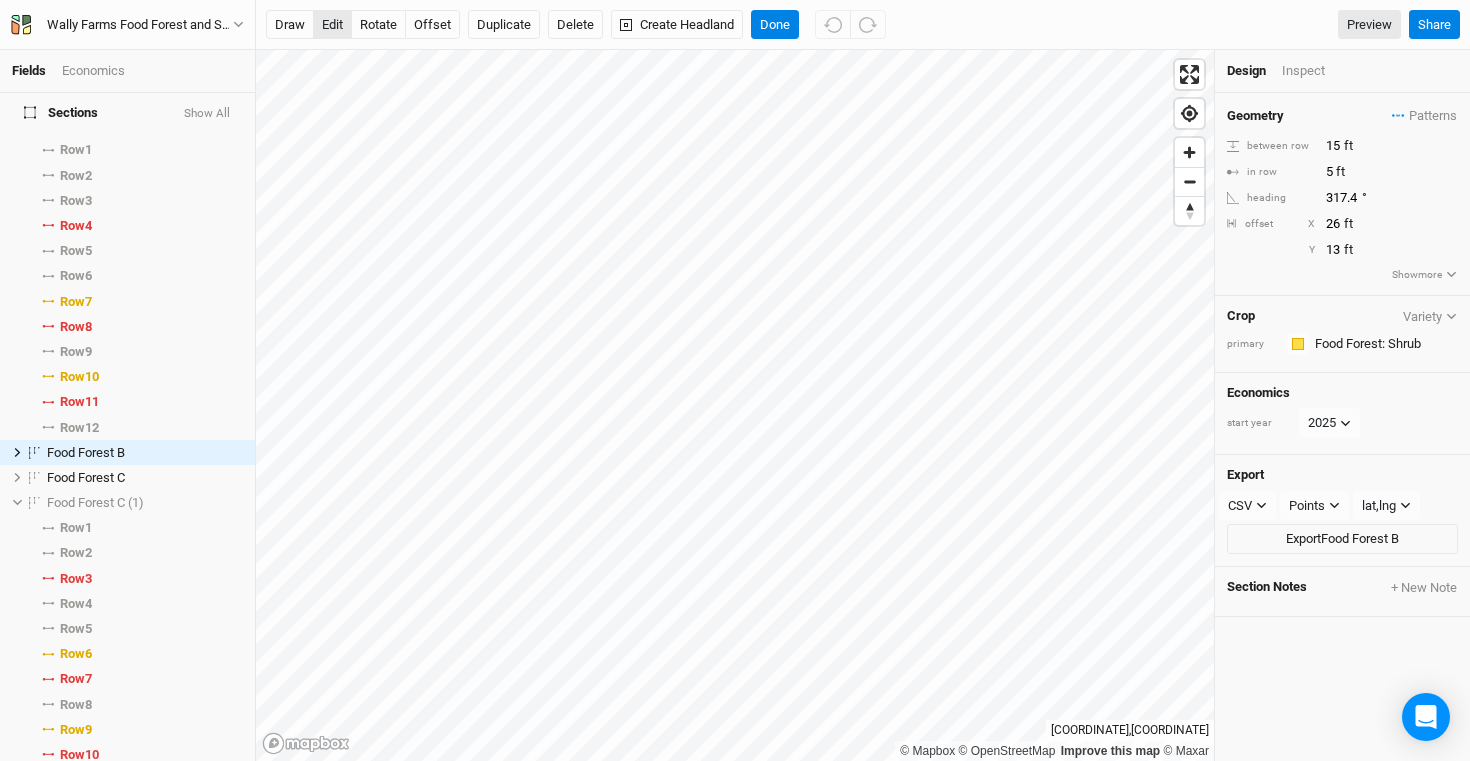 click on "edit" at bounding box center [332, 25] 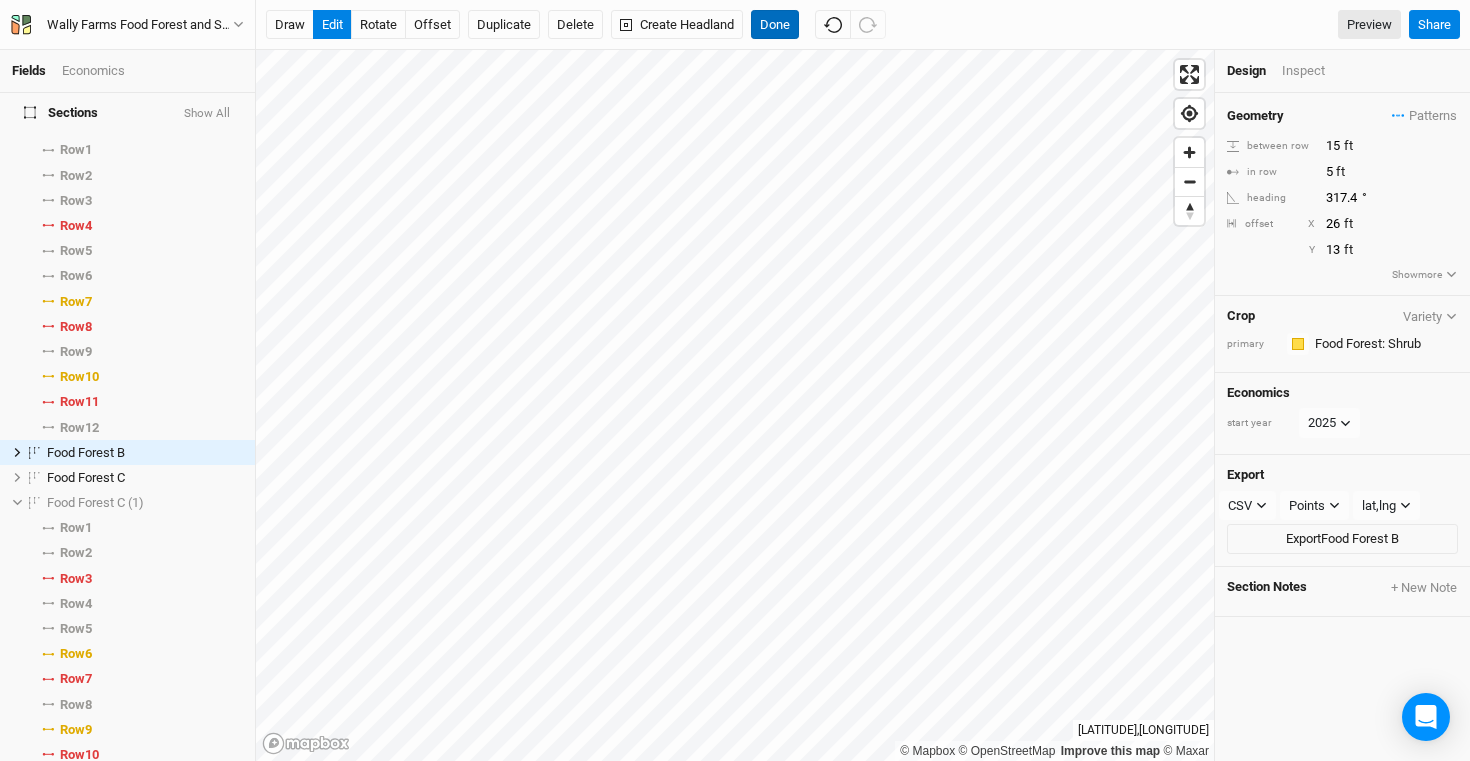 click on "Done" at bounding box center (775, 25) 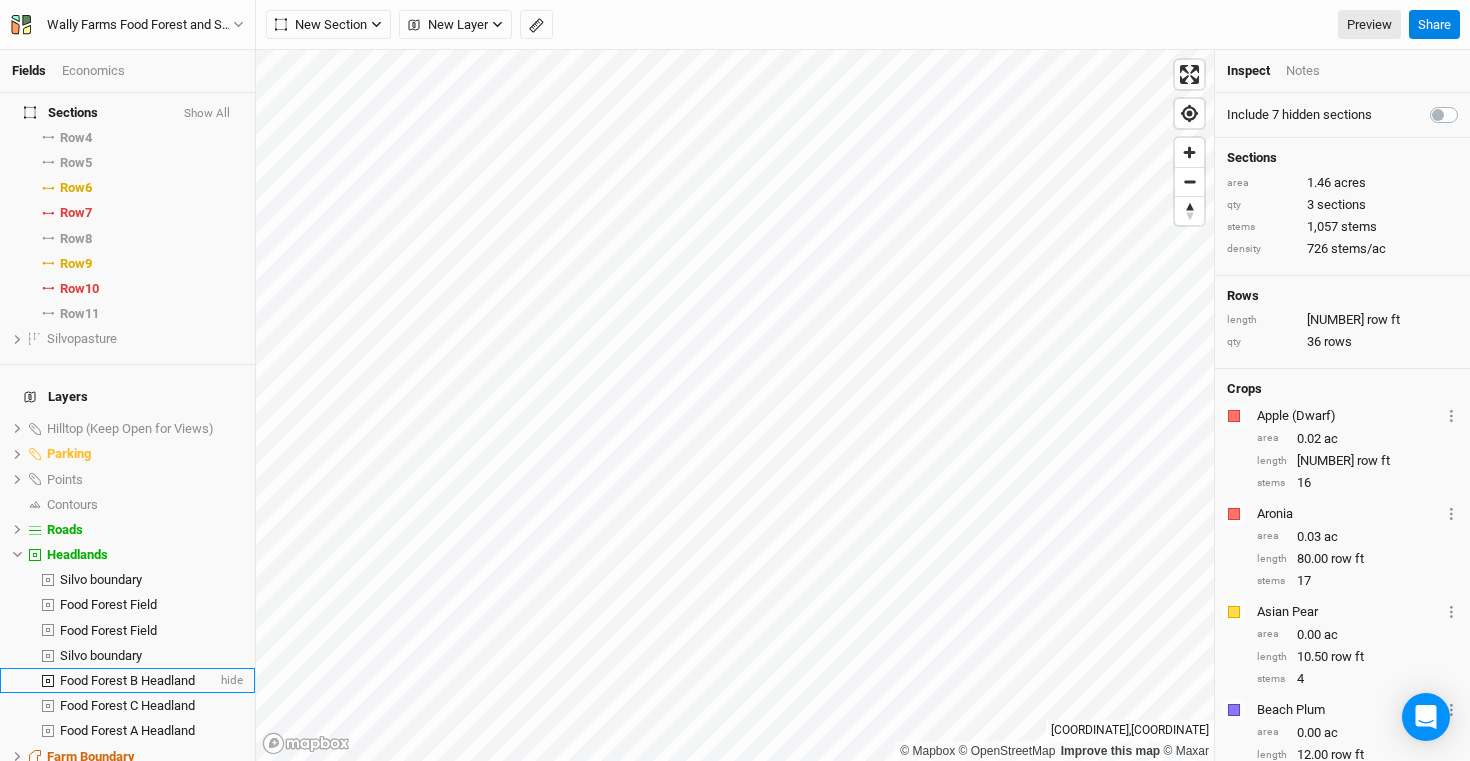 scroll, scrollTop: 772, scrollLeft: 0, axis: vertical 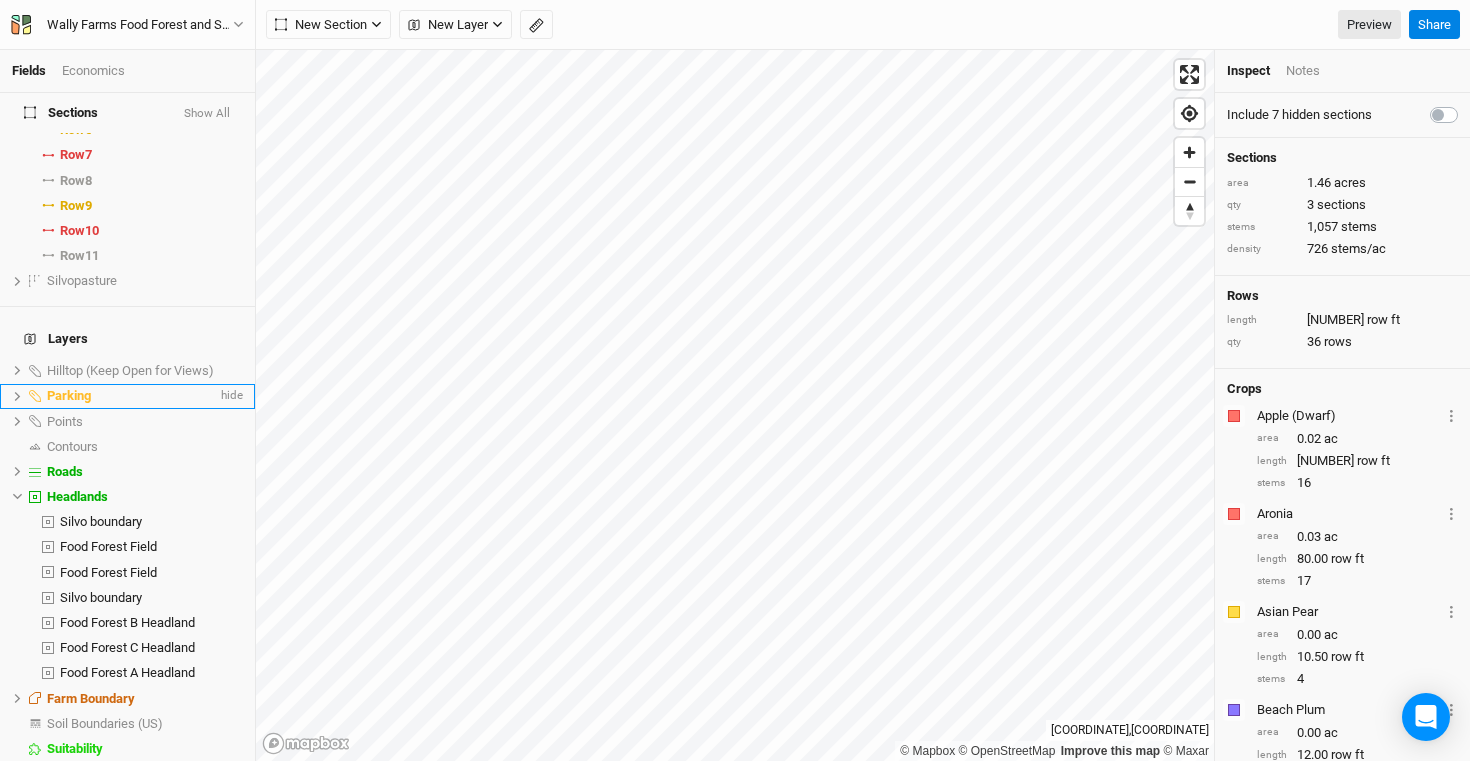 click on "Parking" at bounding box center (69, 395) 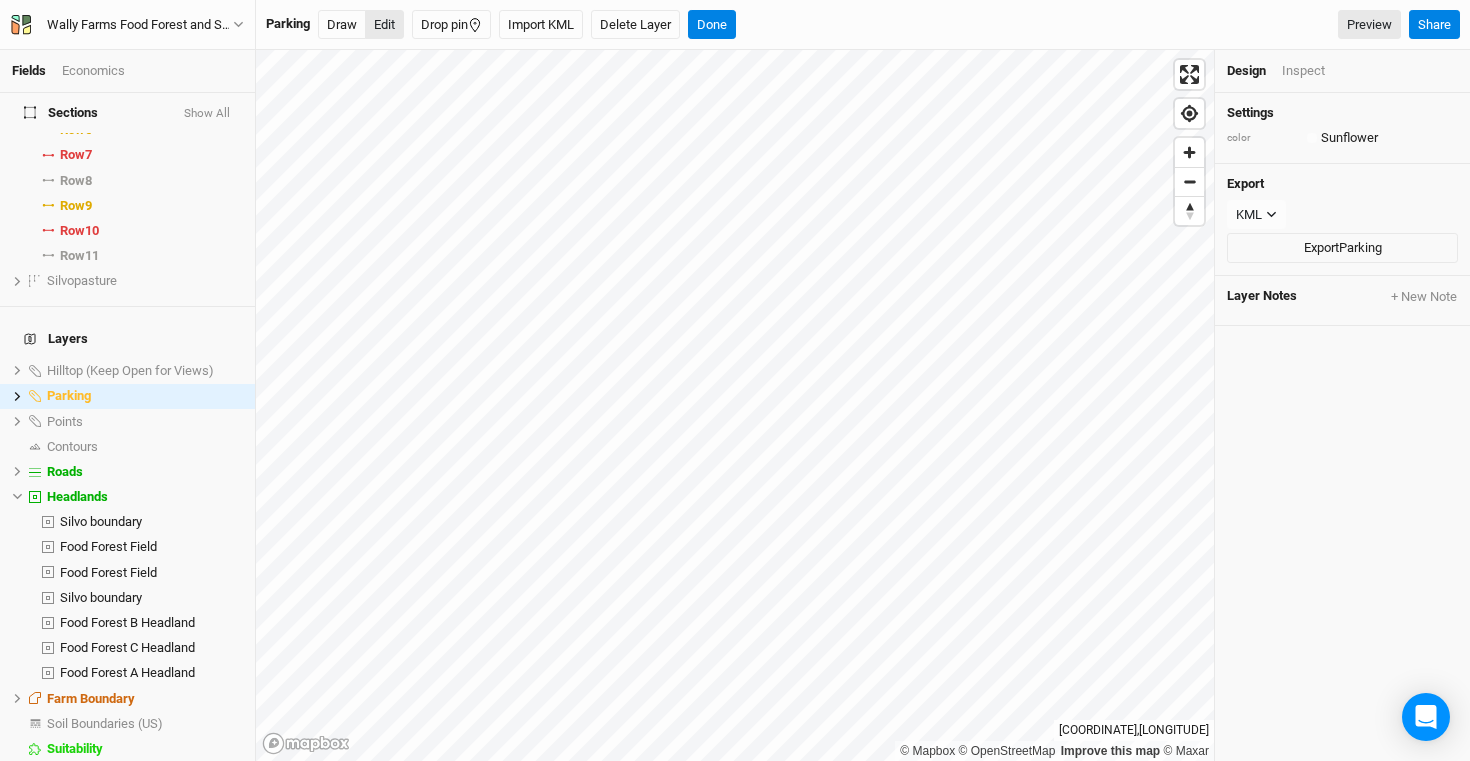 click on "Edit" at bounding box center [384, 25] 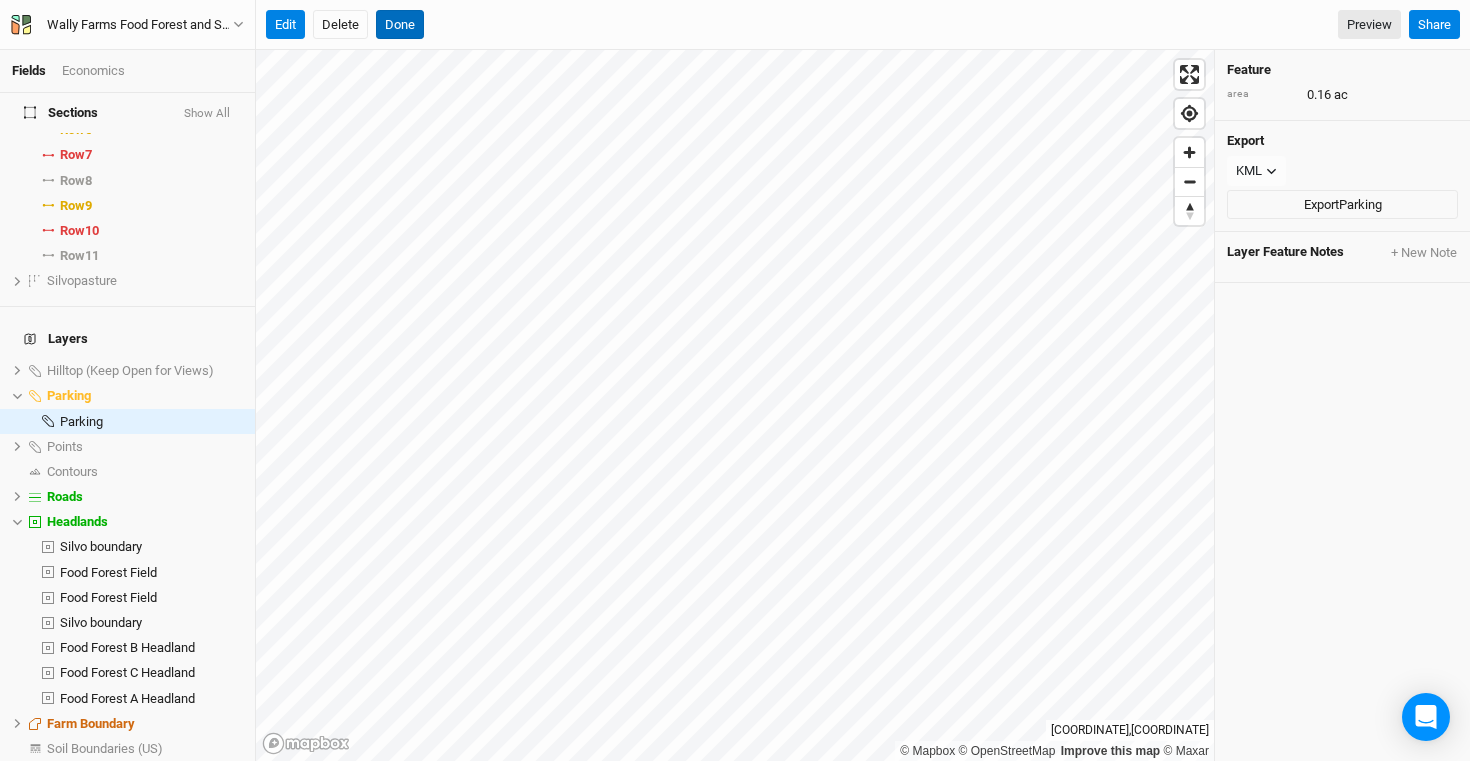 click on "Done" at bounding box center (400, 25) 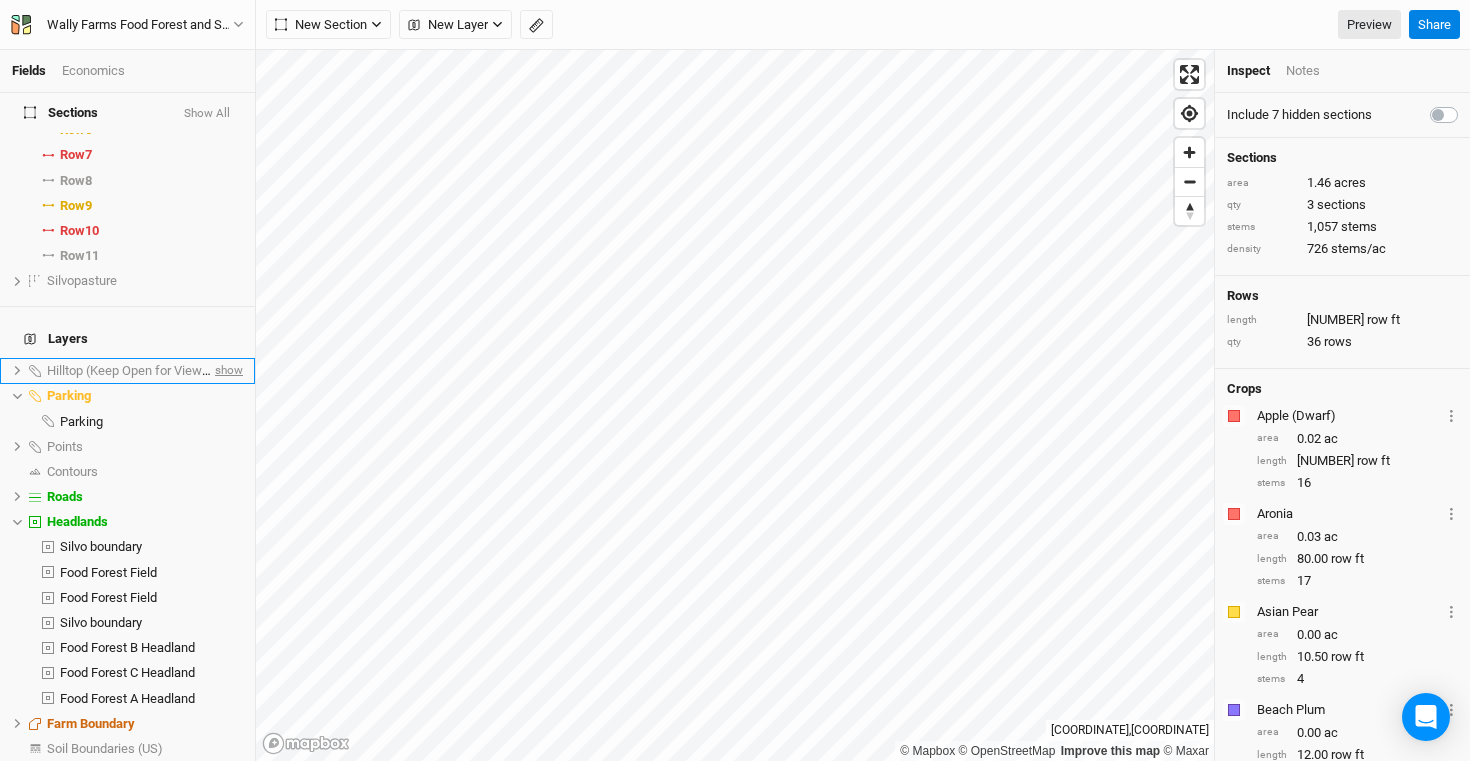 click on "show" at bounding box center [227, 370] 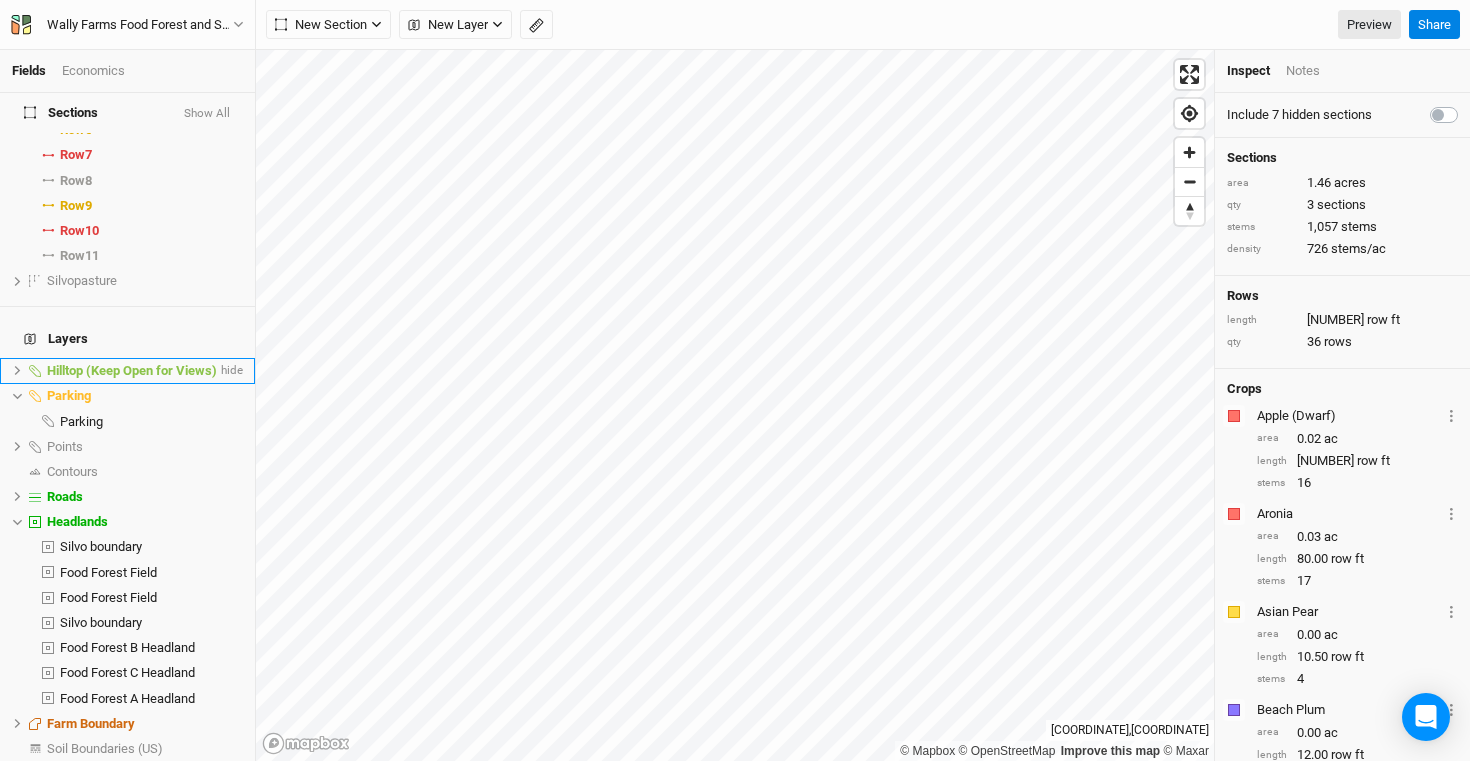 click on "Hilltop (Keep Open for Views)" at bounding box center (132, 370) 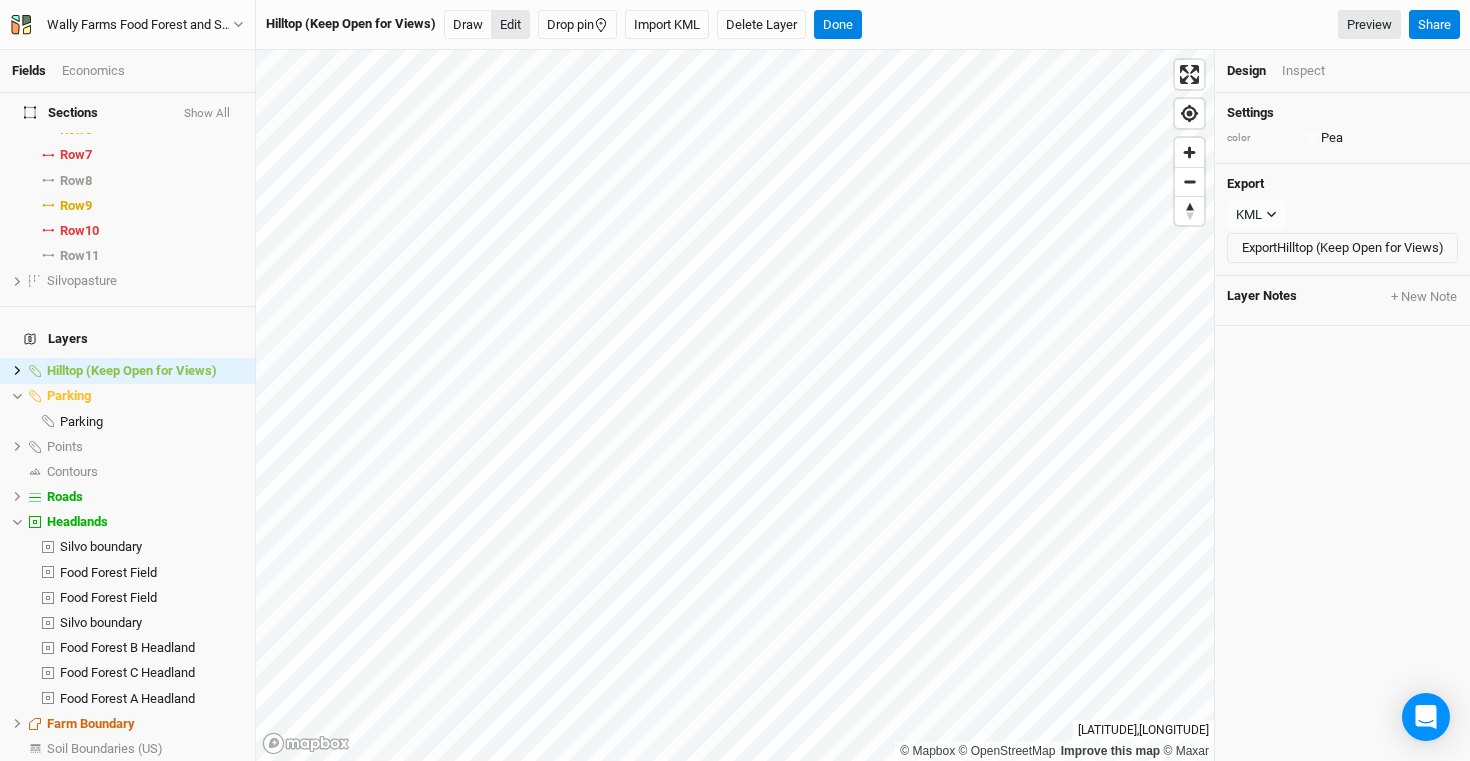 click on "Edit" at bounding box center (510, 25) 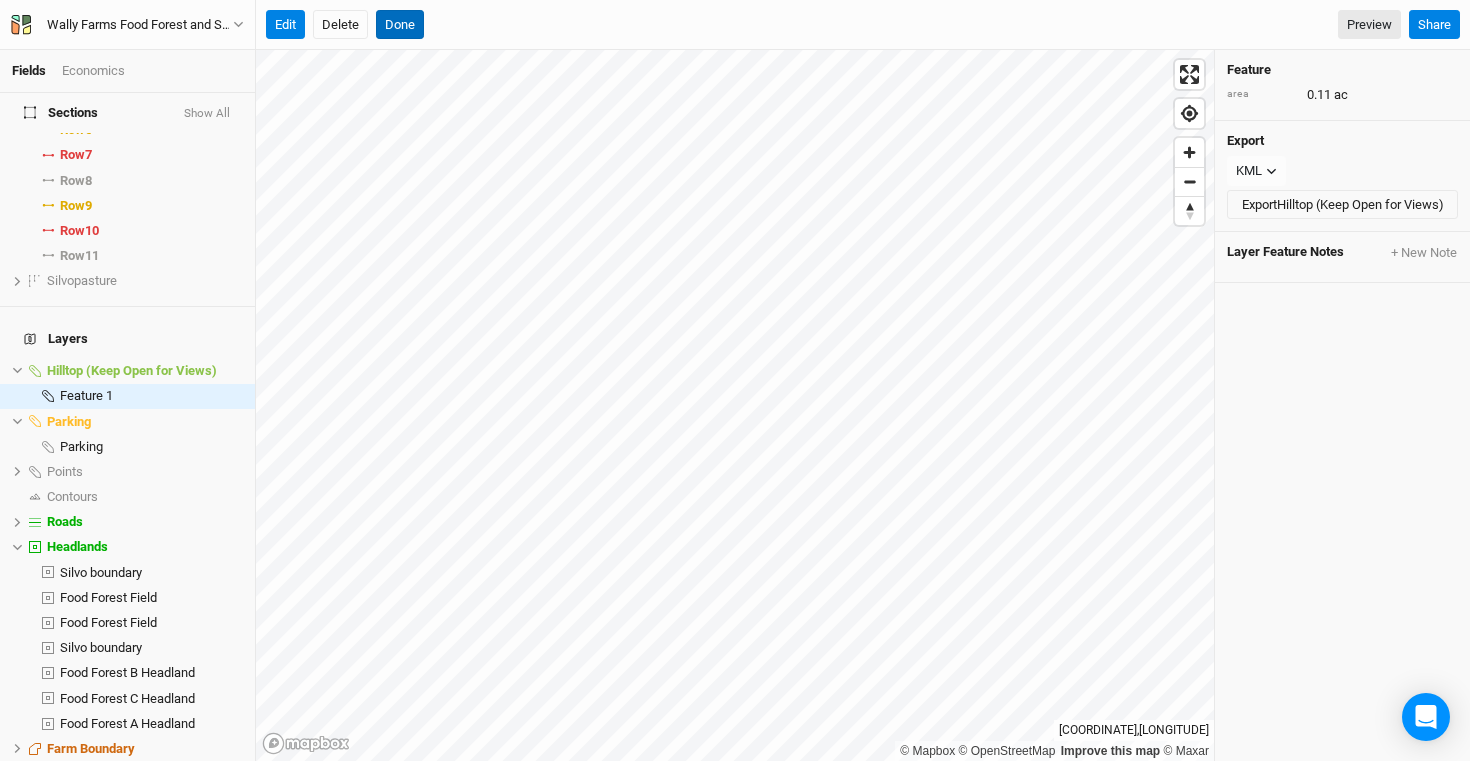 click on "Done" at bounding box center (400, 25) 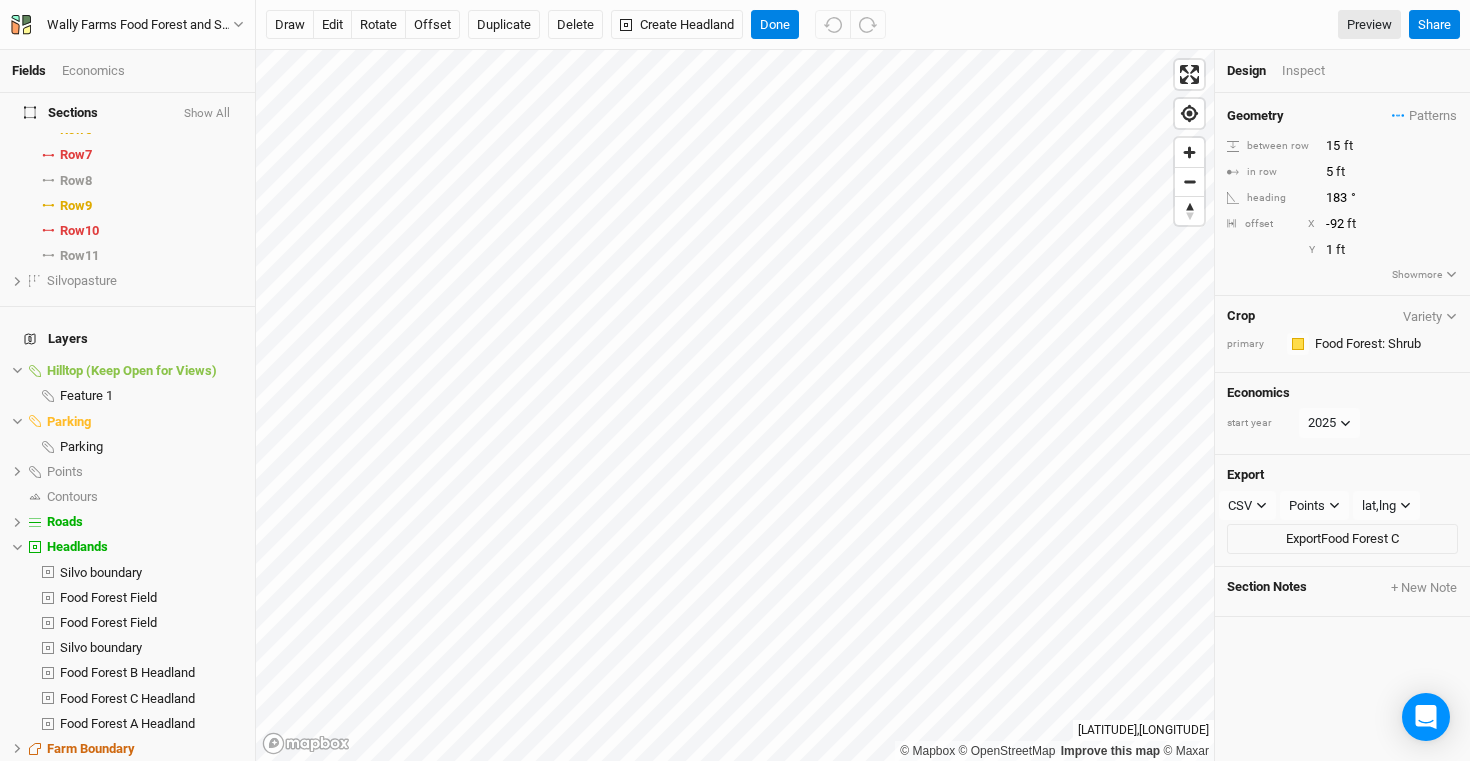 scroll, scrollTop: 274, scrollLeft: 0, axis: vertical 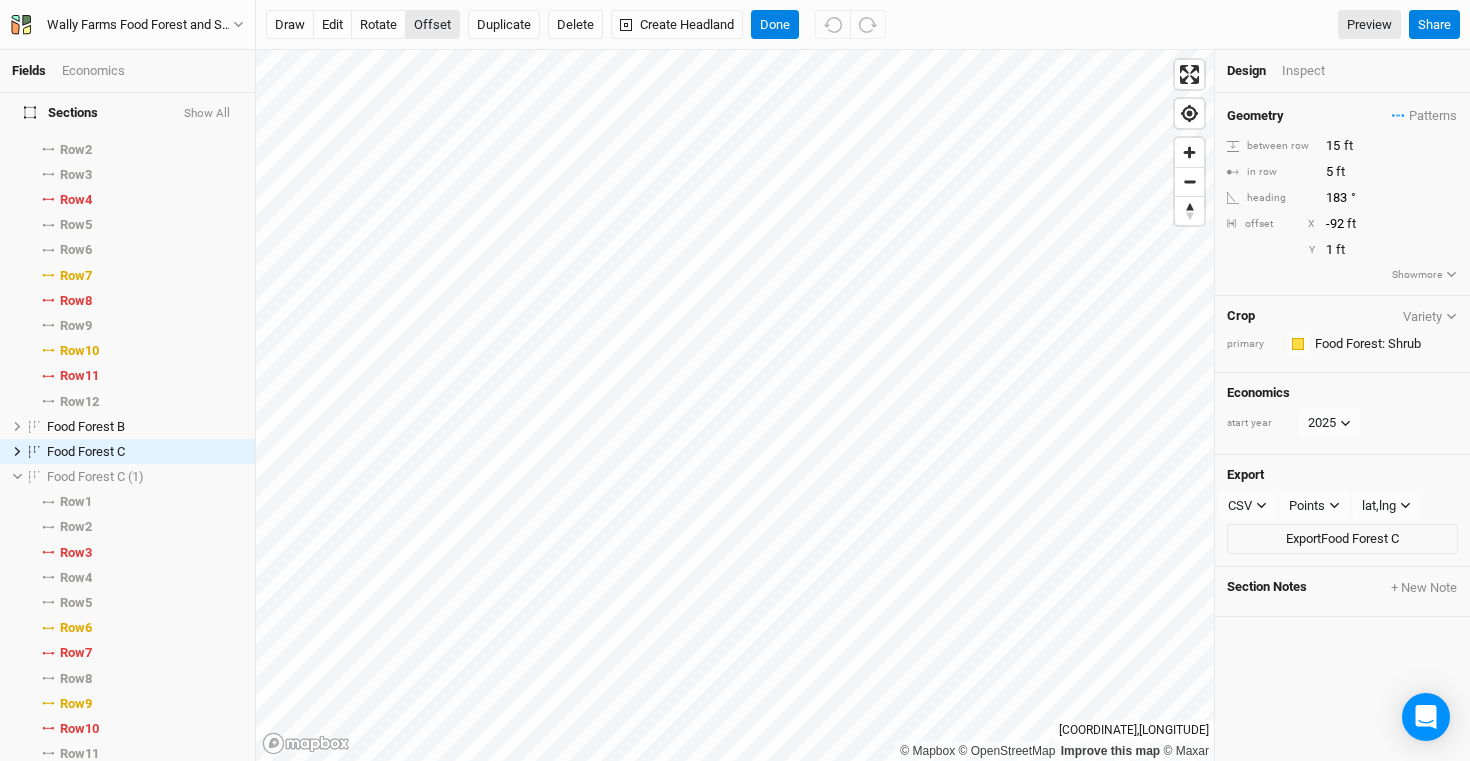 click on "offset" at bounding box center [432, 25] 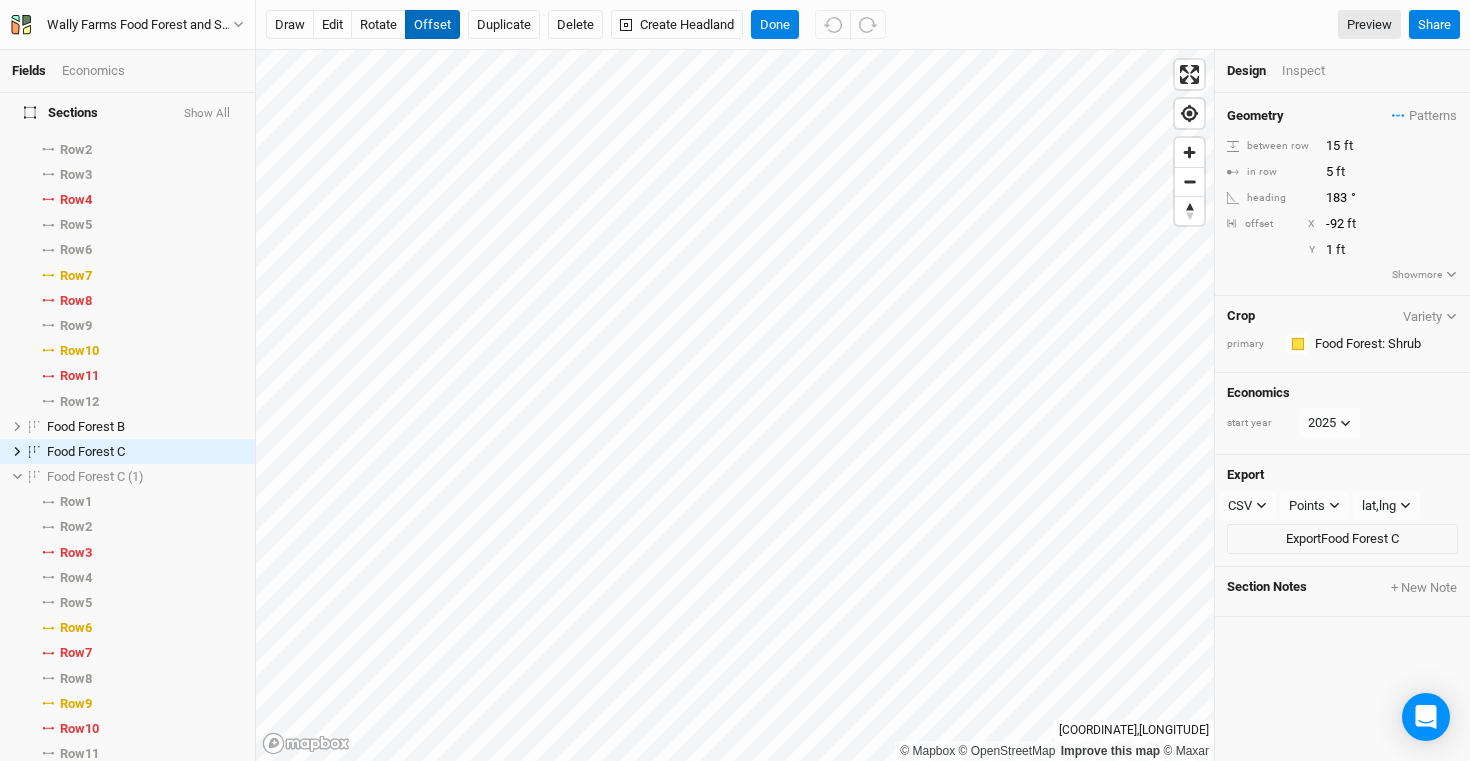 type 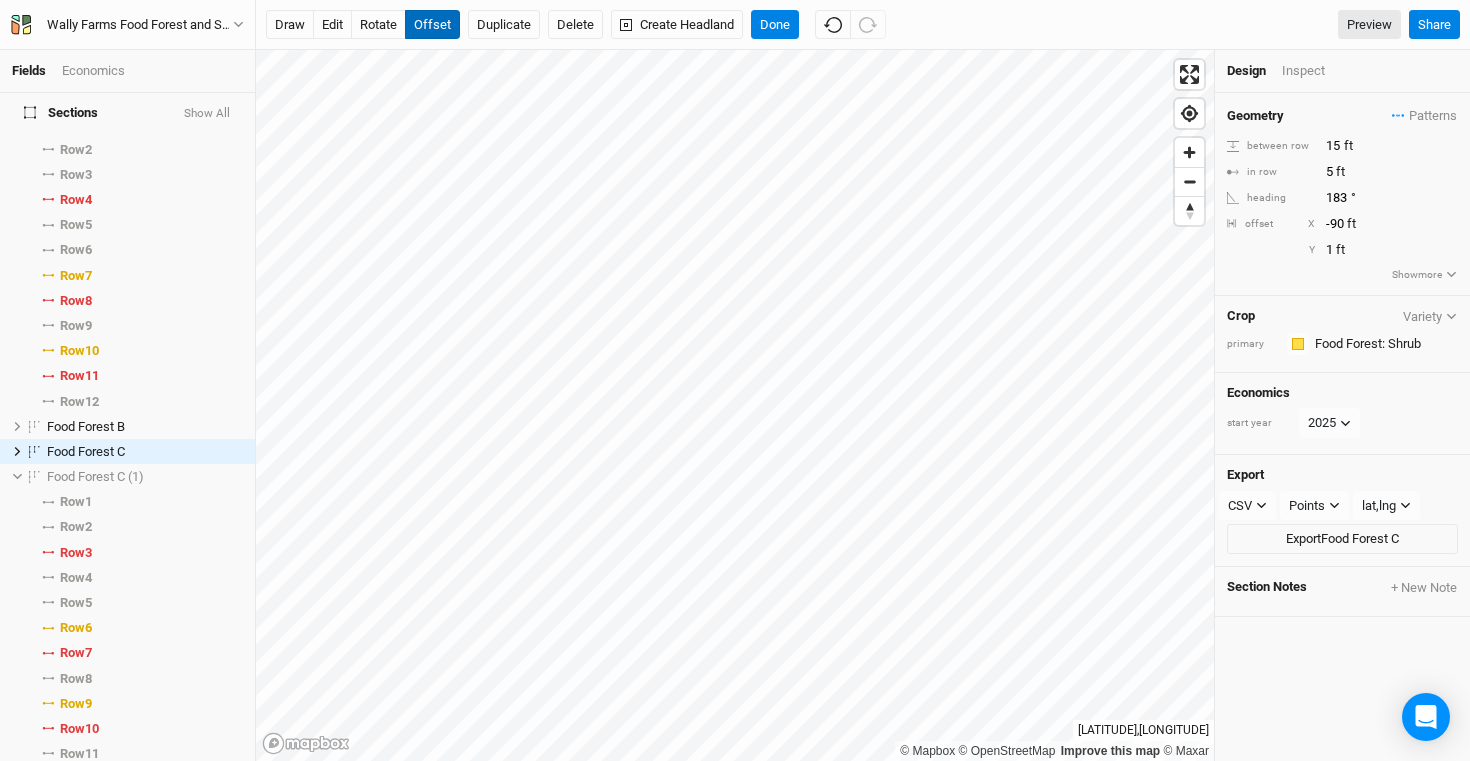 type on "-89" 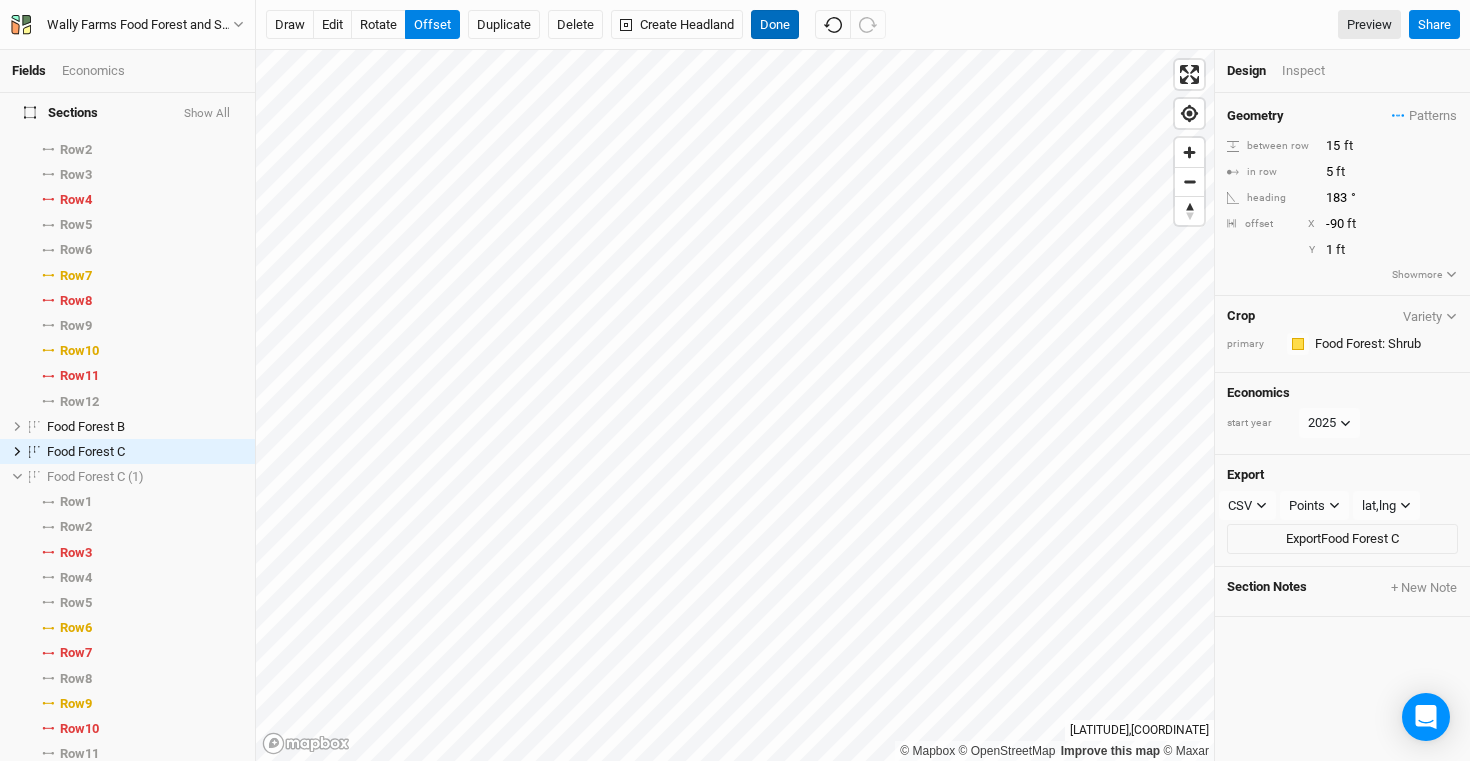 click on "Done" at bounding box center (775, 25) 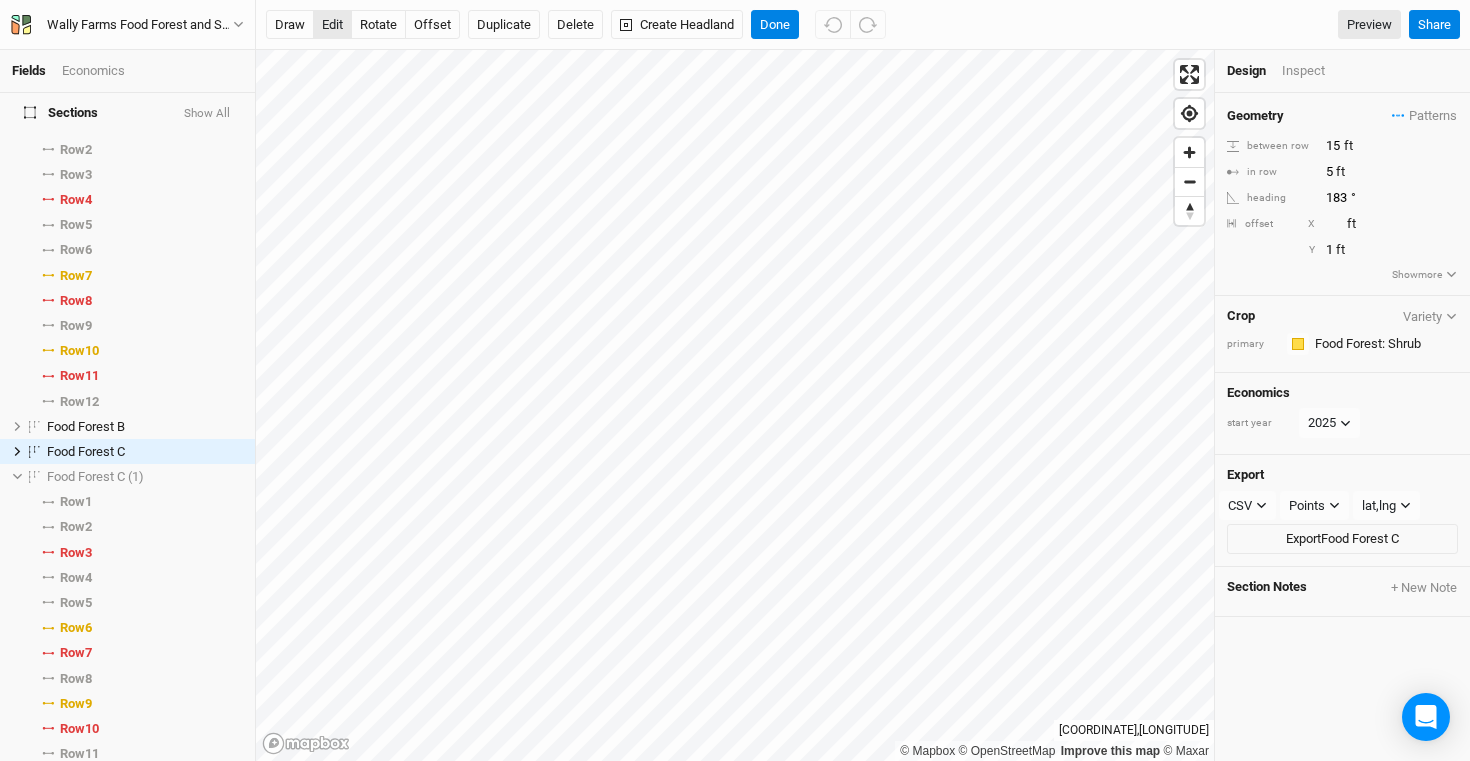 click on "edit" at bounding box center (332, 25) 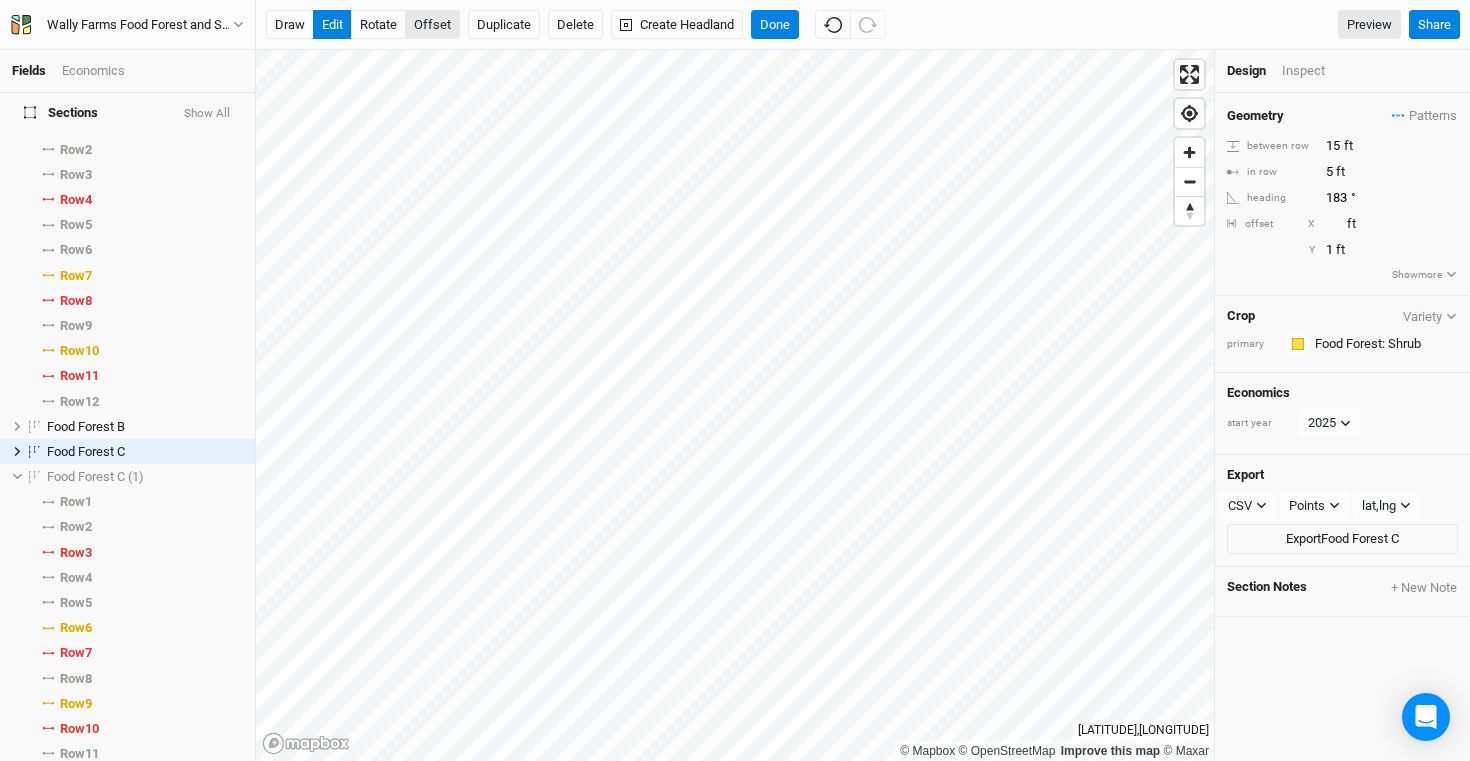 click on "offset" at bounding box center (432, 25) 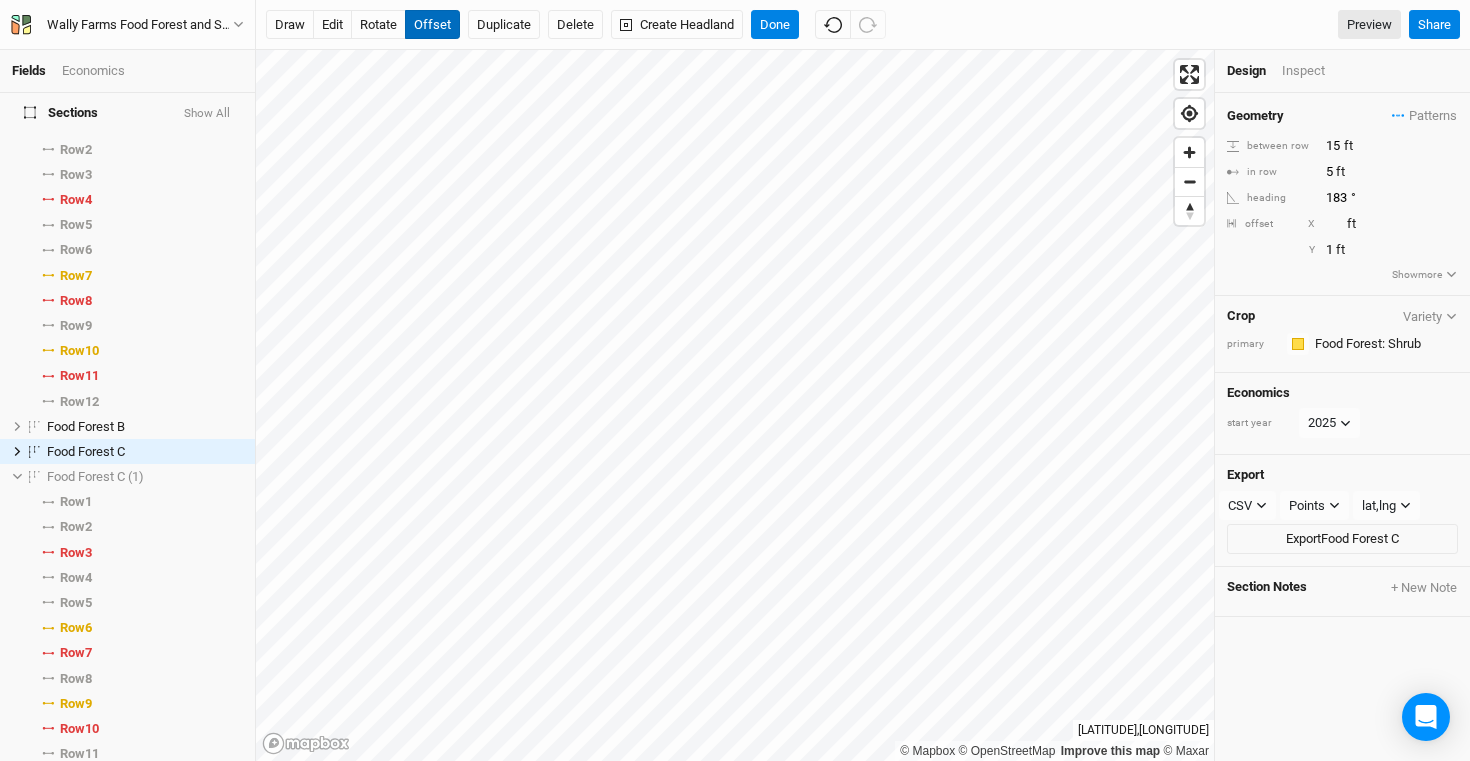 type 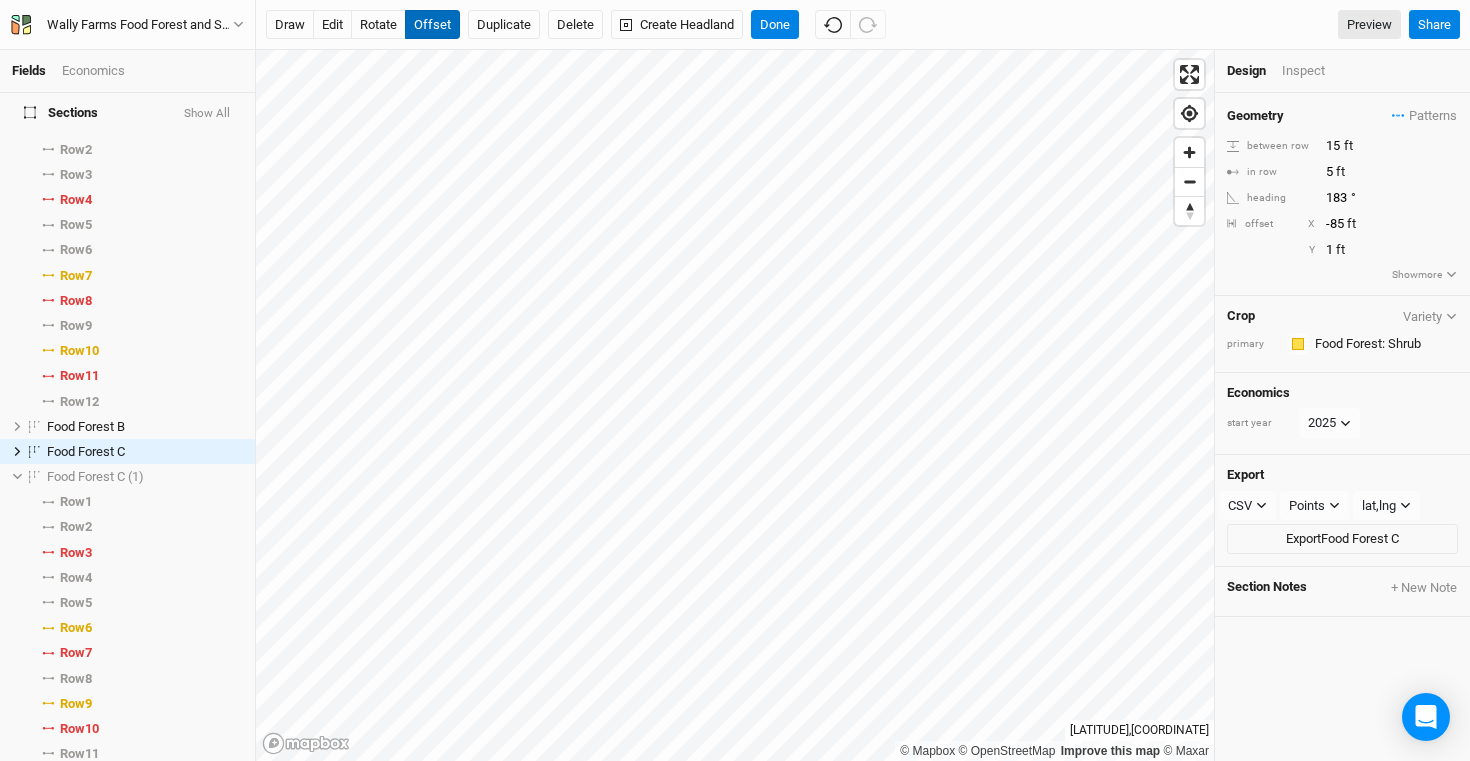 type on "-84" 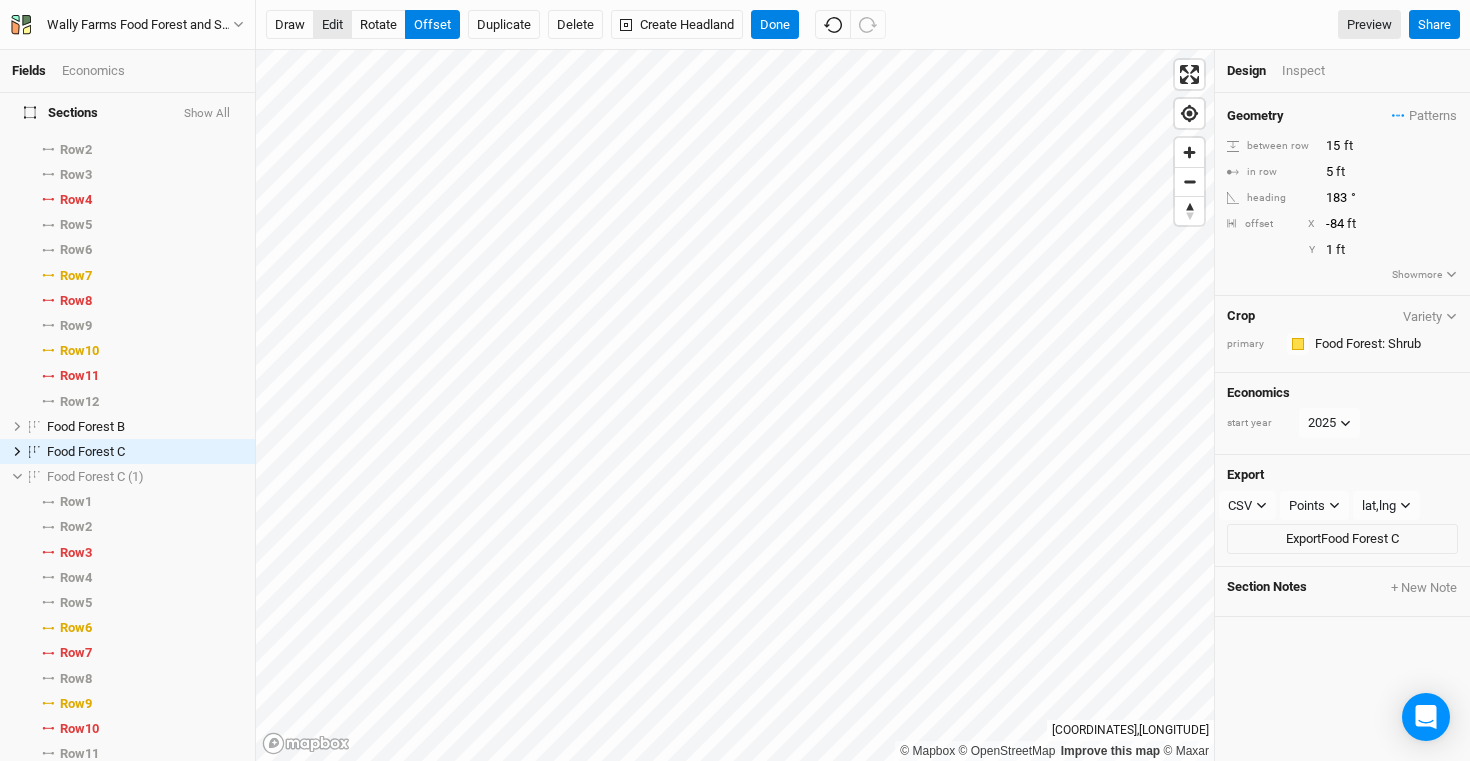click on "edit" at bounding box center (332, 25) 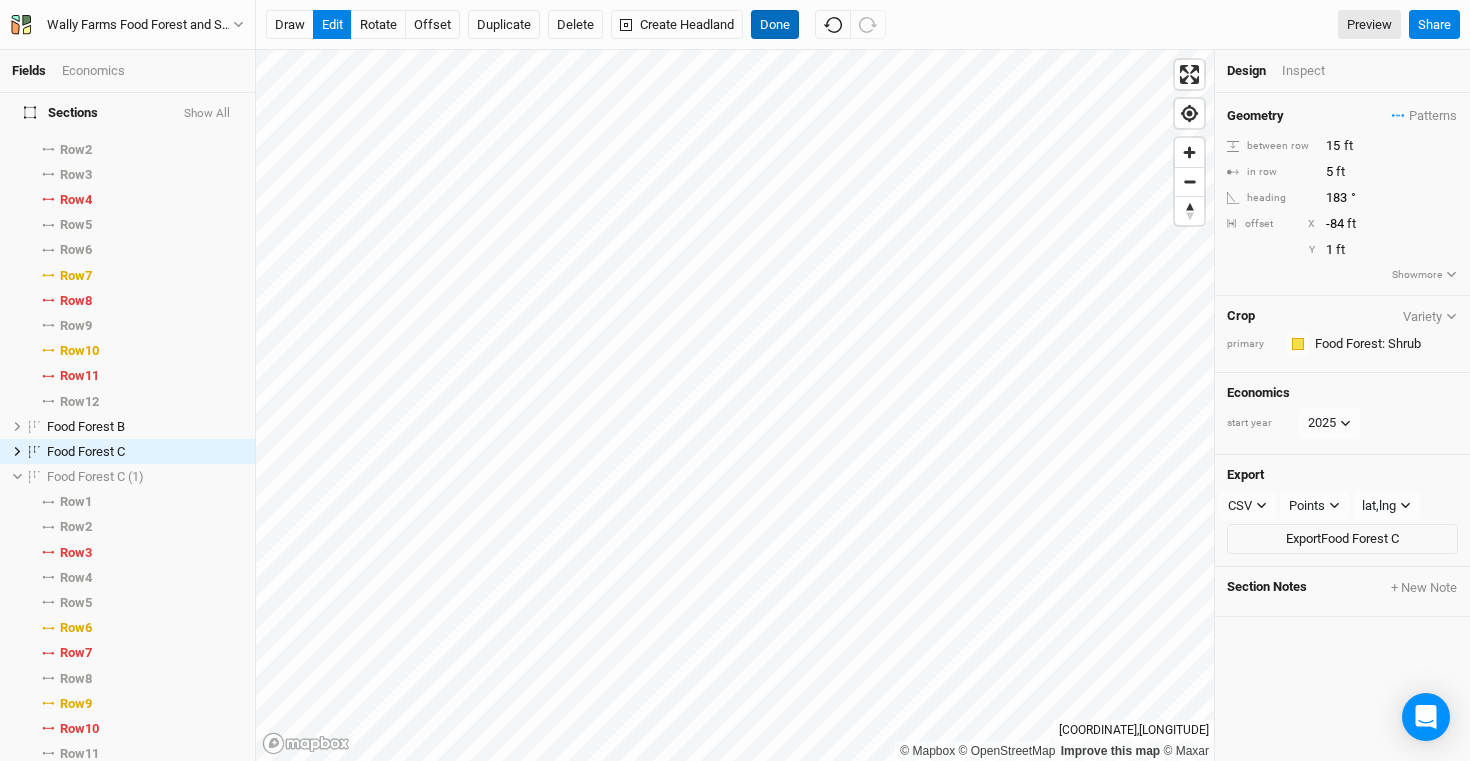 click on "Done" at bounding box center [775, 25] 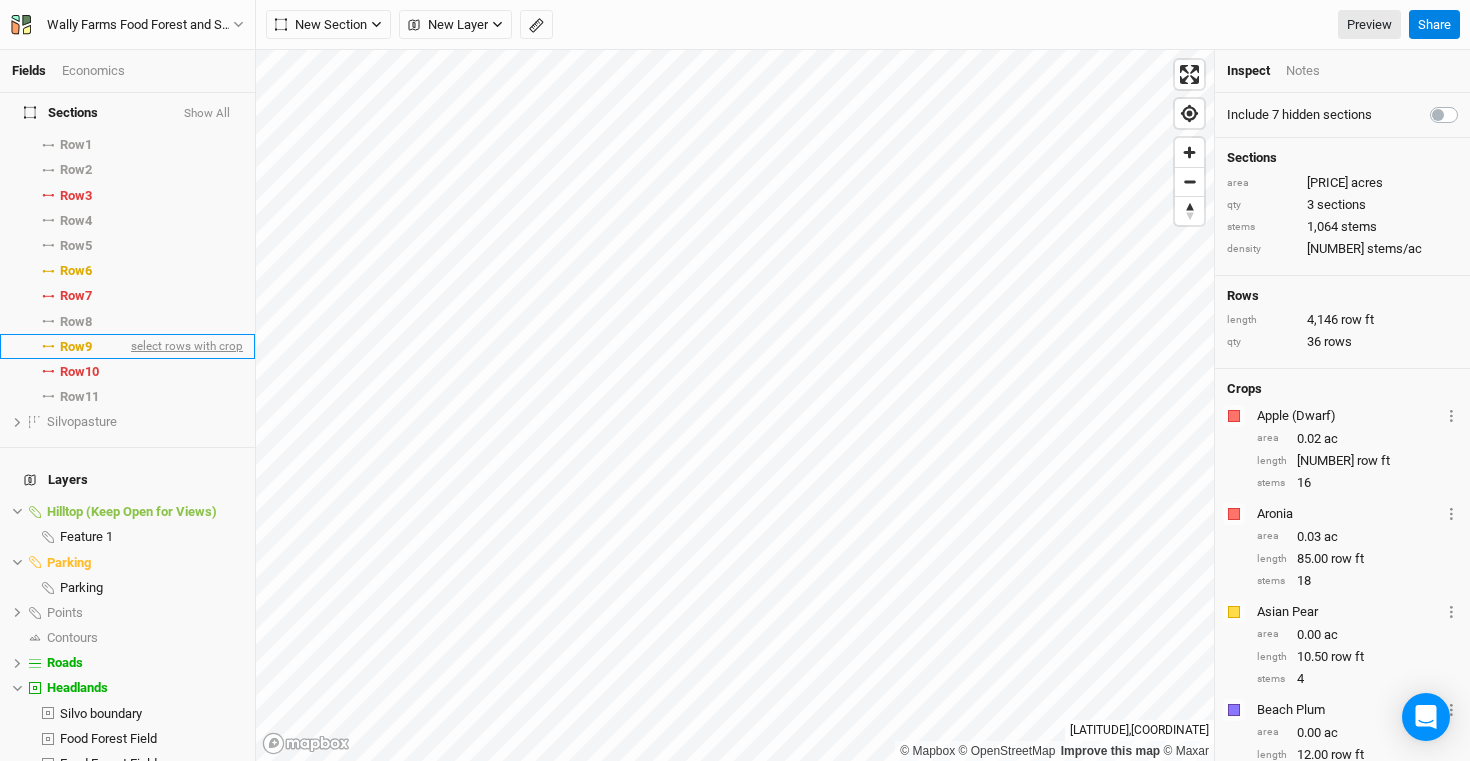scroll, scrollTop: 802, scrollLeft: 0, axis: vertical 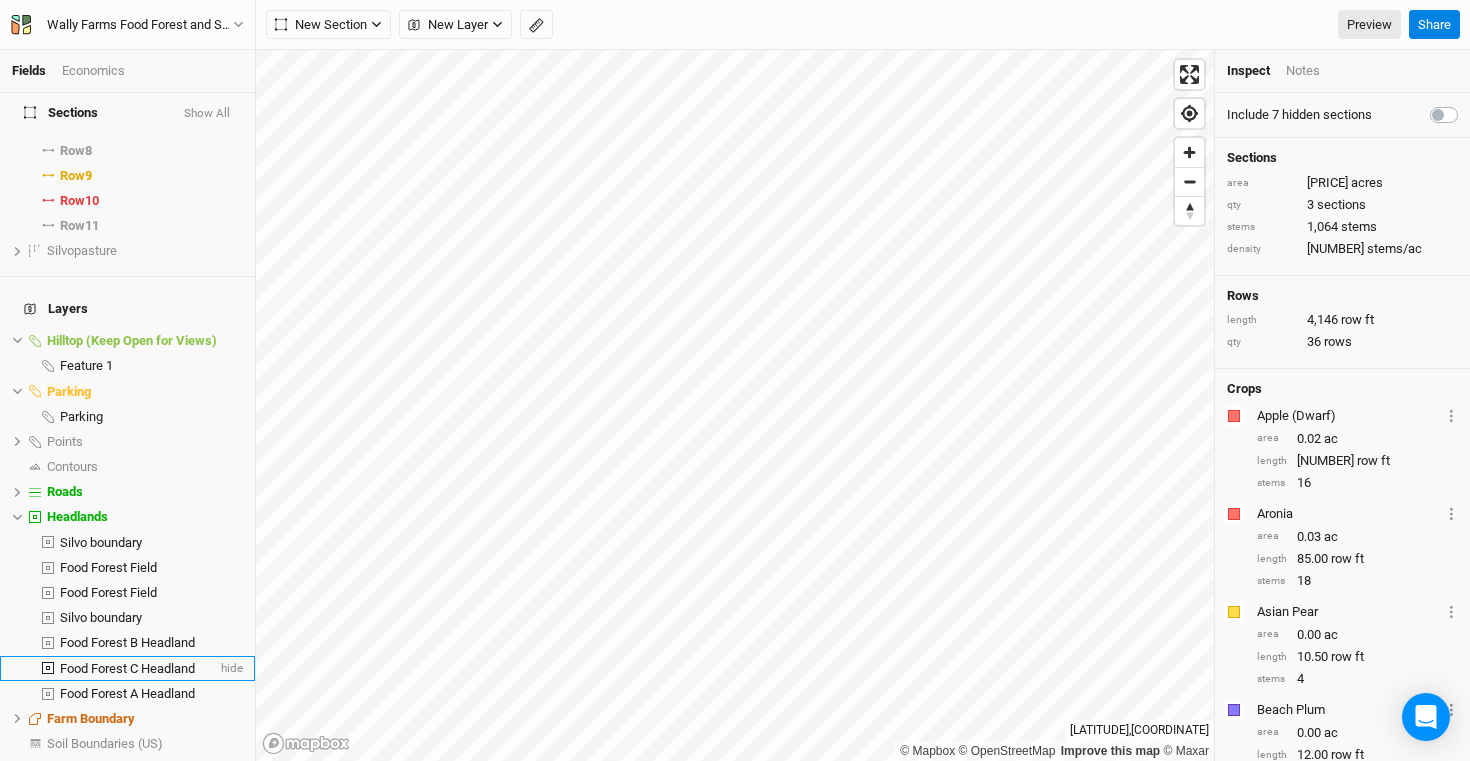 click on "Food Forest C Headland" at bounding box center (127, 668) 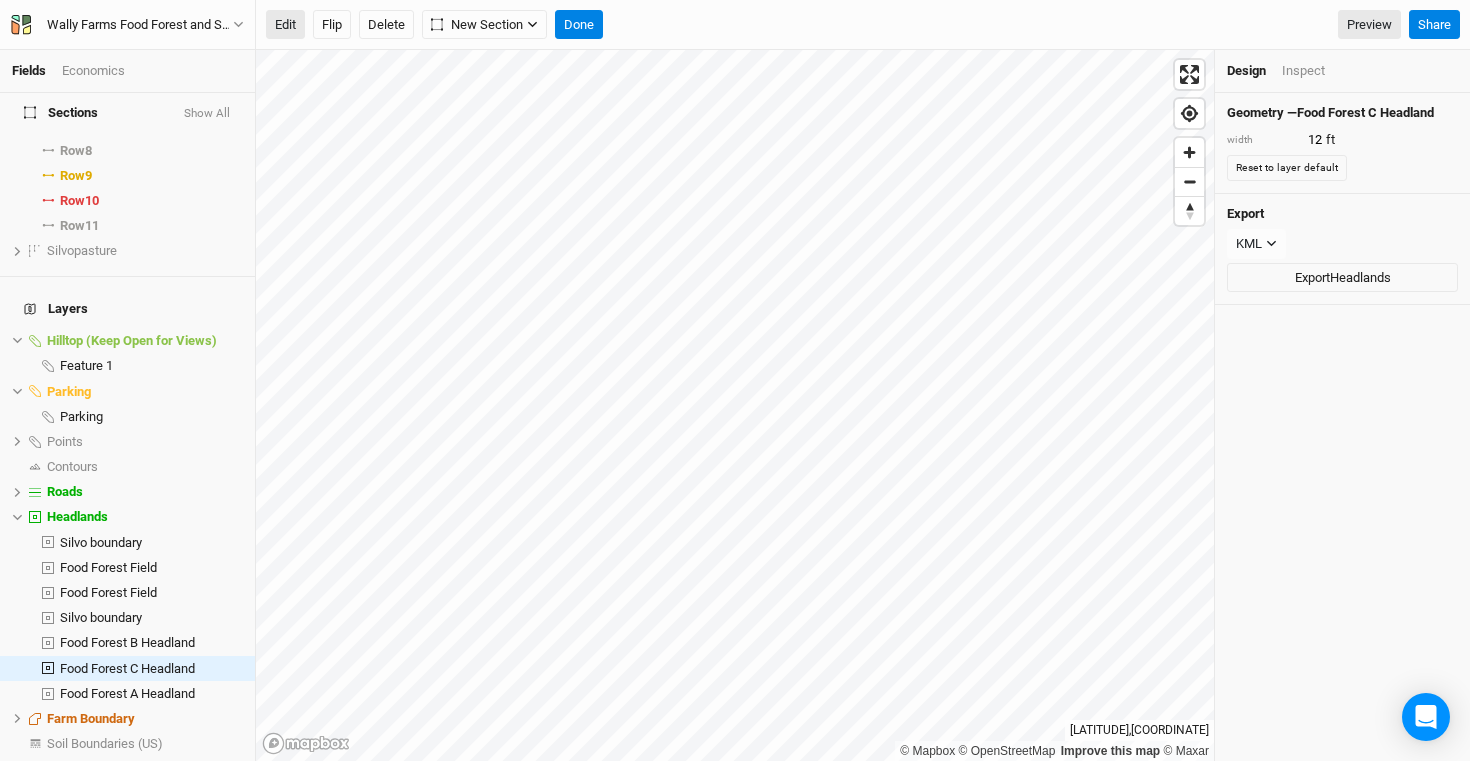click on "Edit" at bounding box center [285, 25] 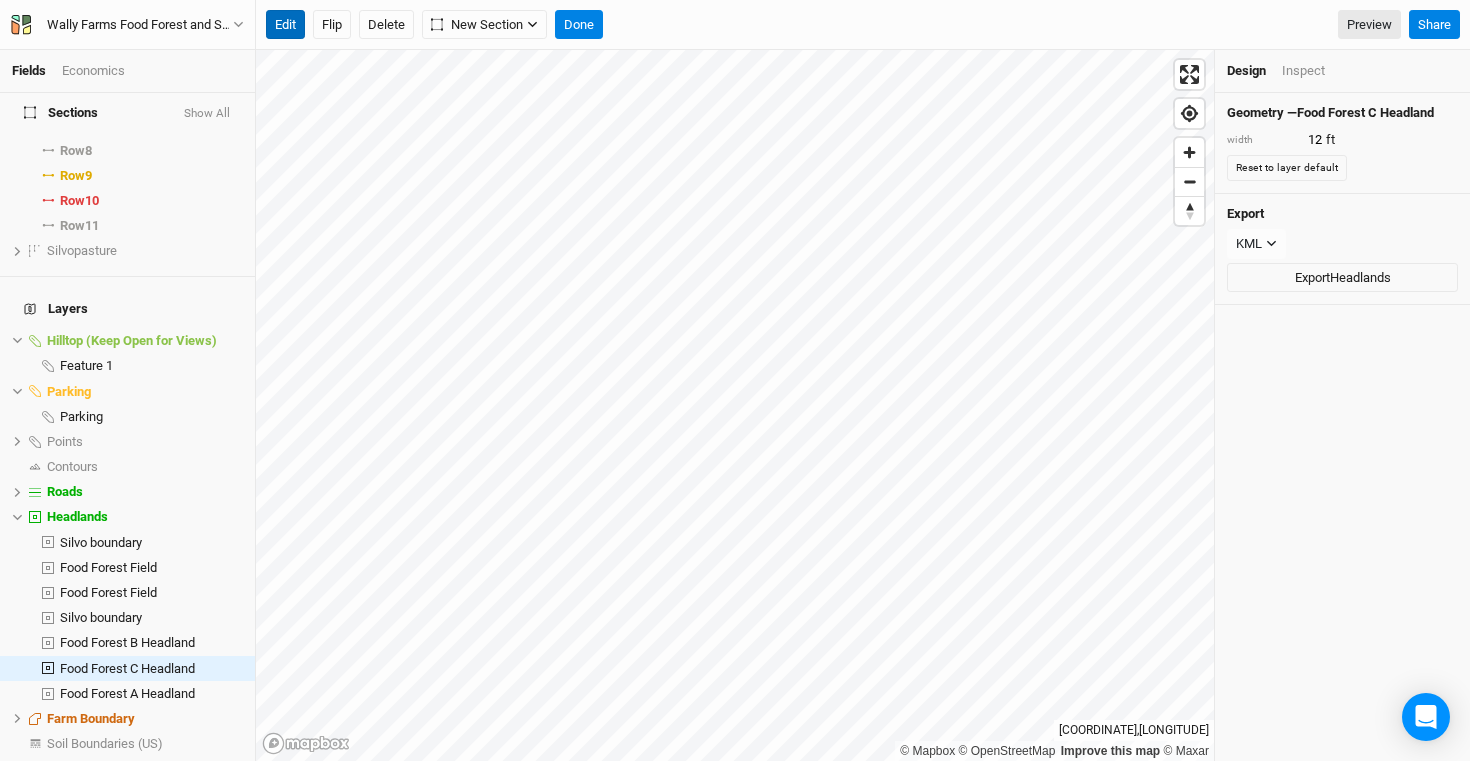 type 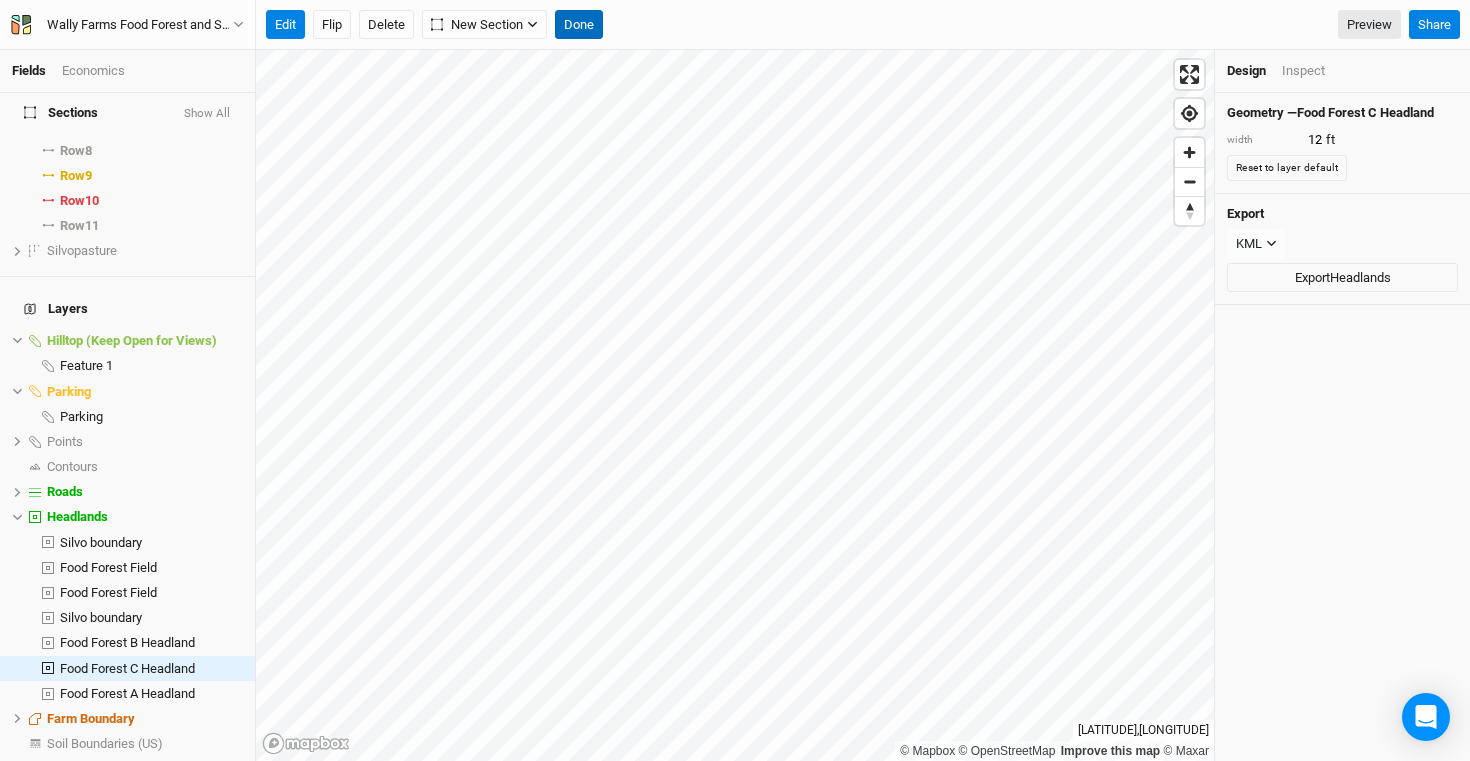 click on "Done" at bounding box center (579, 25) 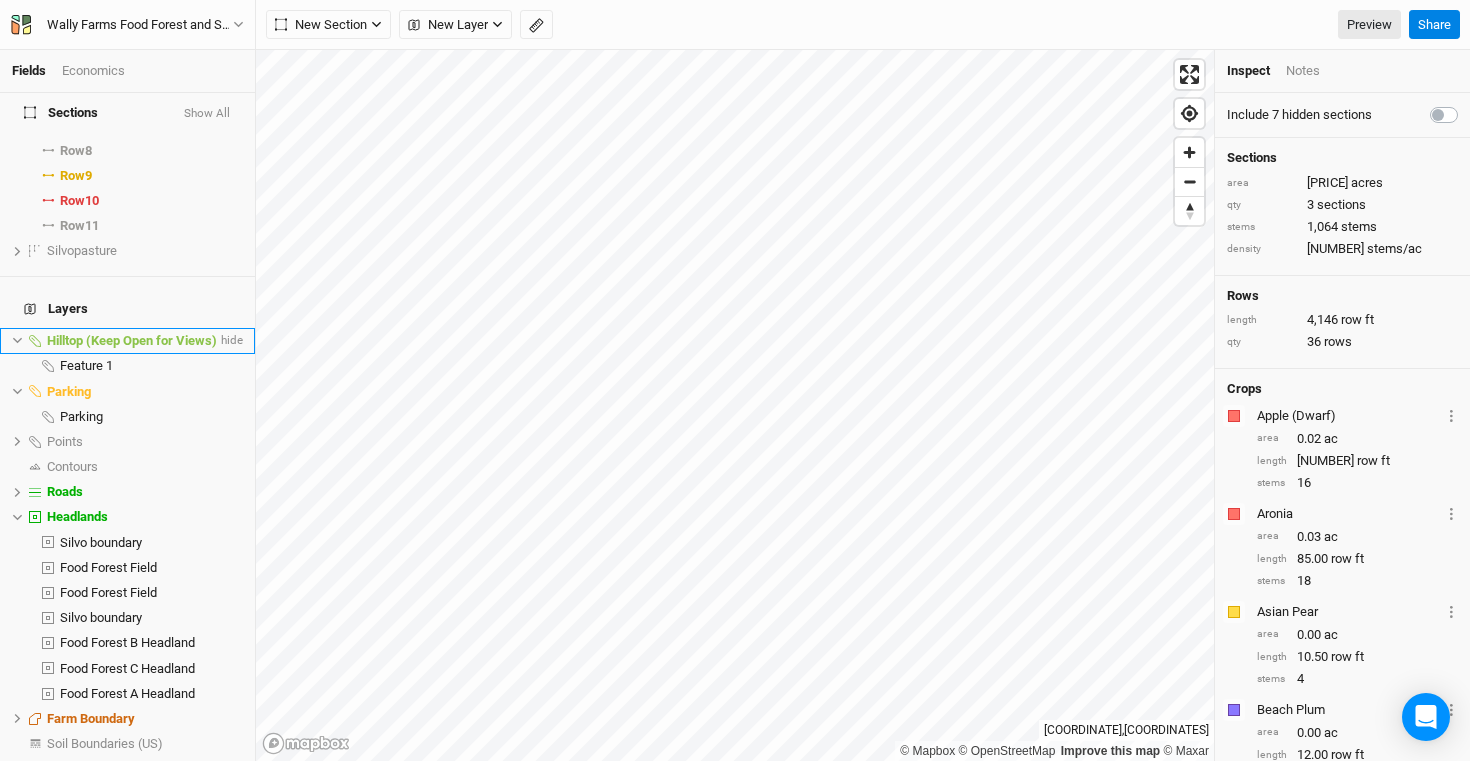 click on "Hilltop (Keep Open for Views)" at bounding box center (132, 340) 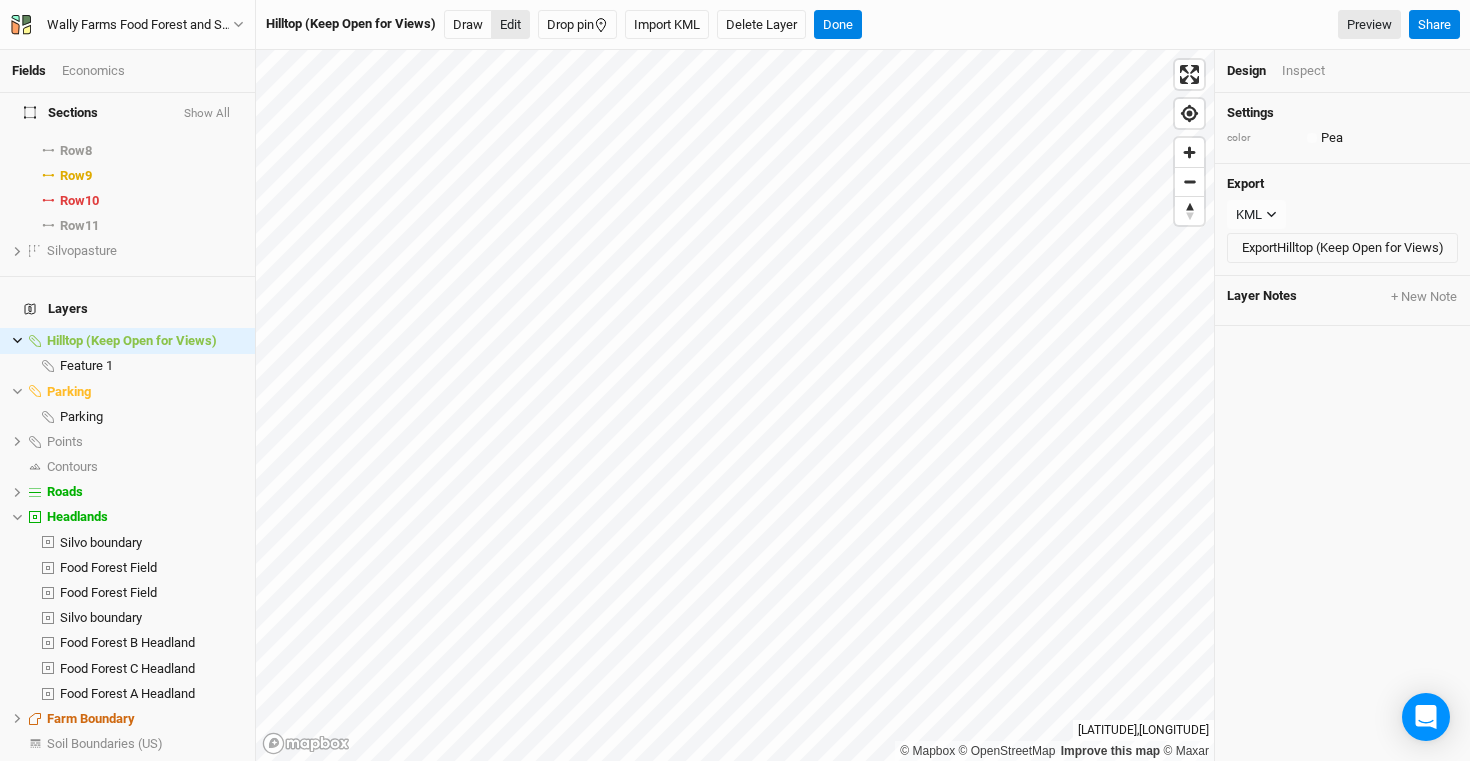 click on "Edit" at bounding box center (510, 25) 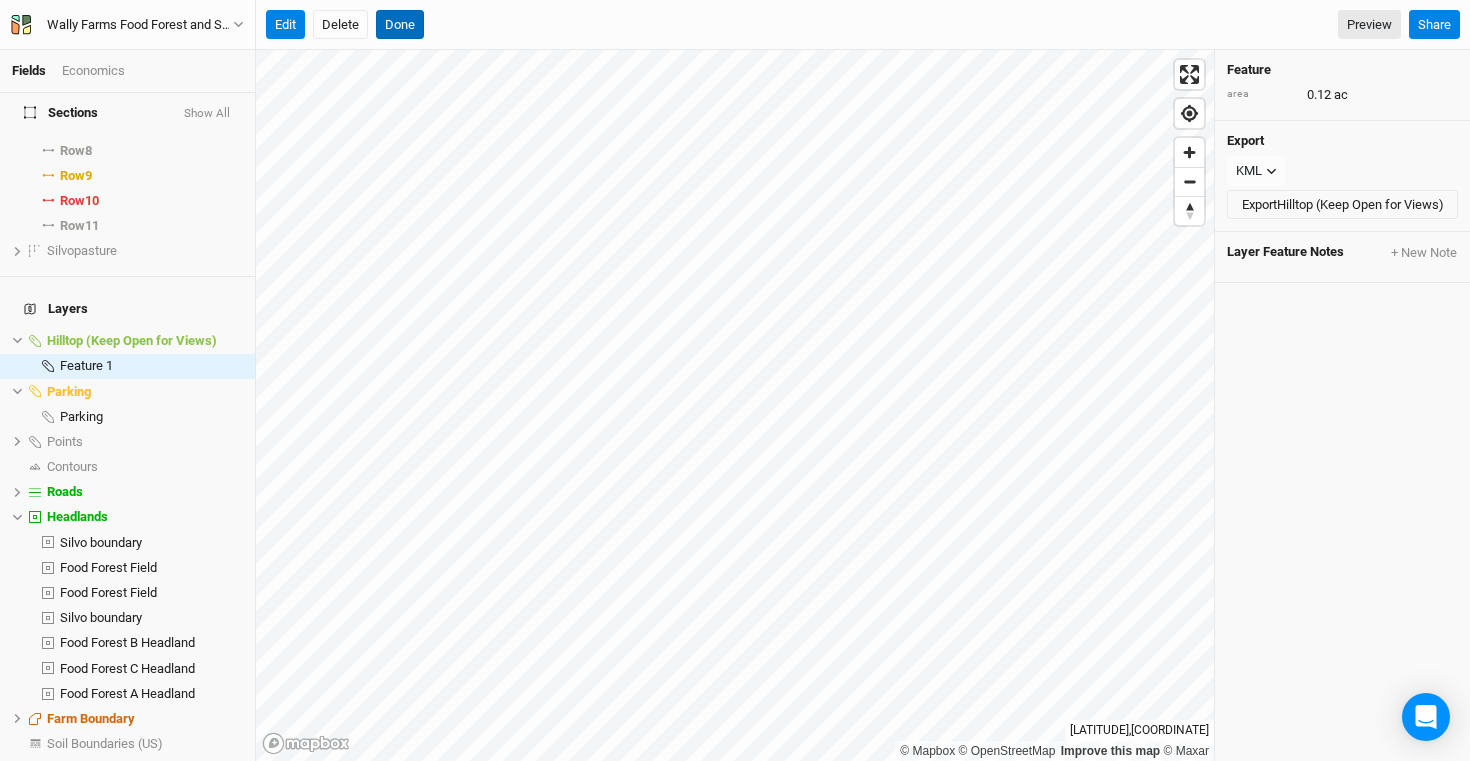 drag, startPoint x: 400, startPoint y: 20, endPoint x: 404, endPoint y: 41, distance: 21.377558 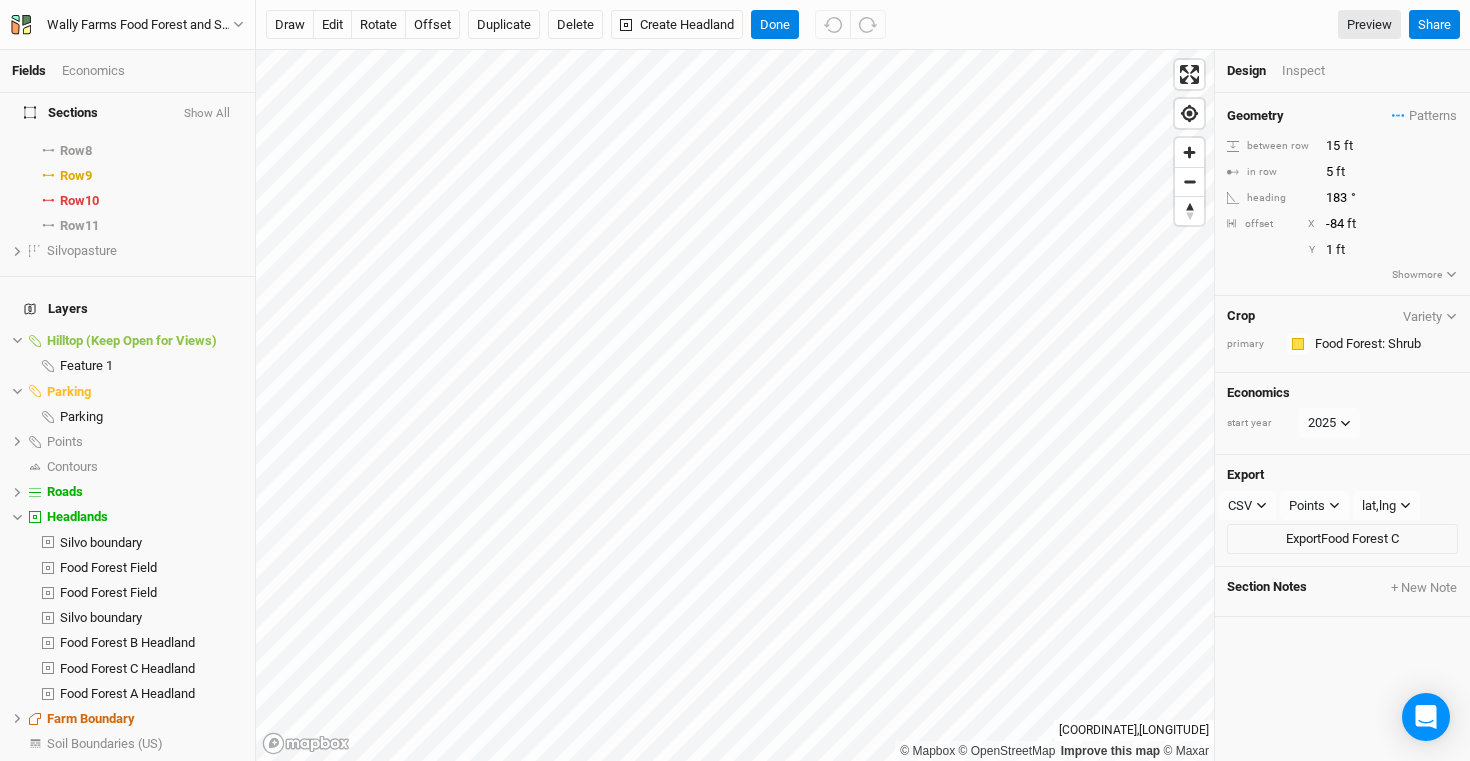 scroll, scrollTop: 274, scrollLeft: 0, axis: vertical 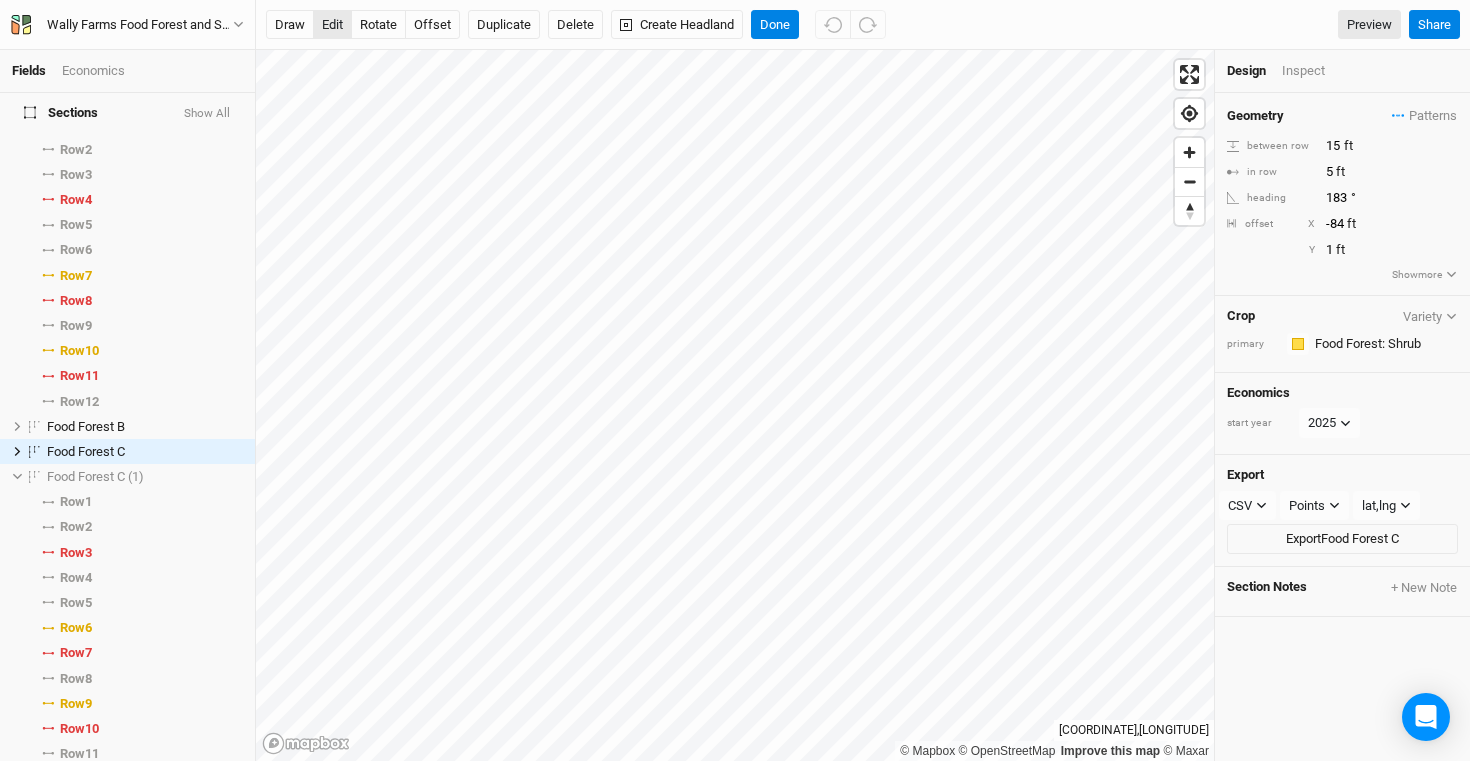 click on "edit" at bounding box center [332, 25] 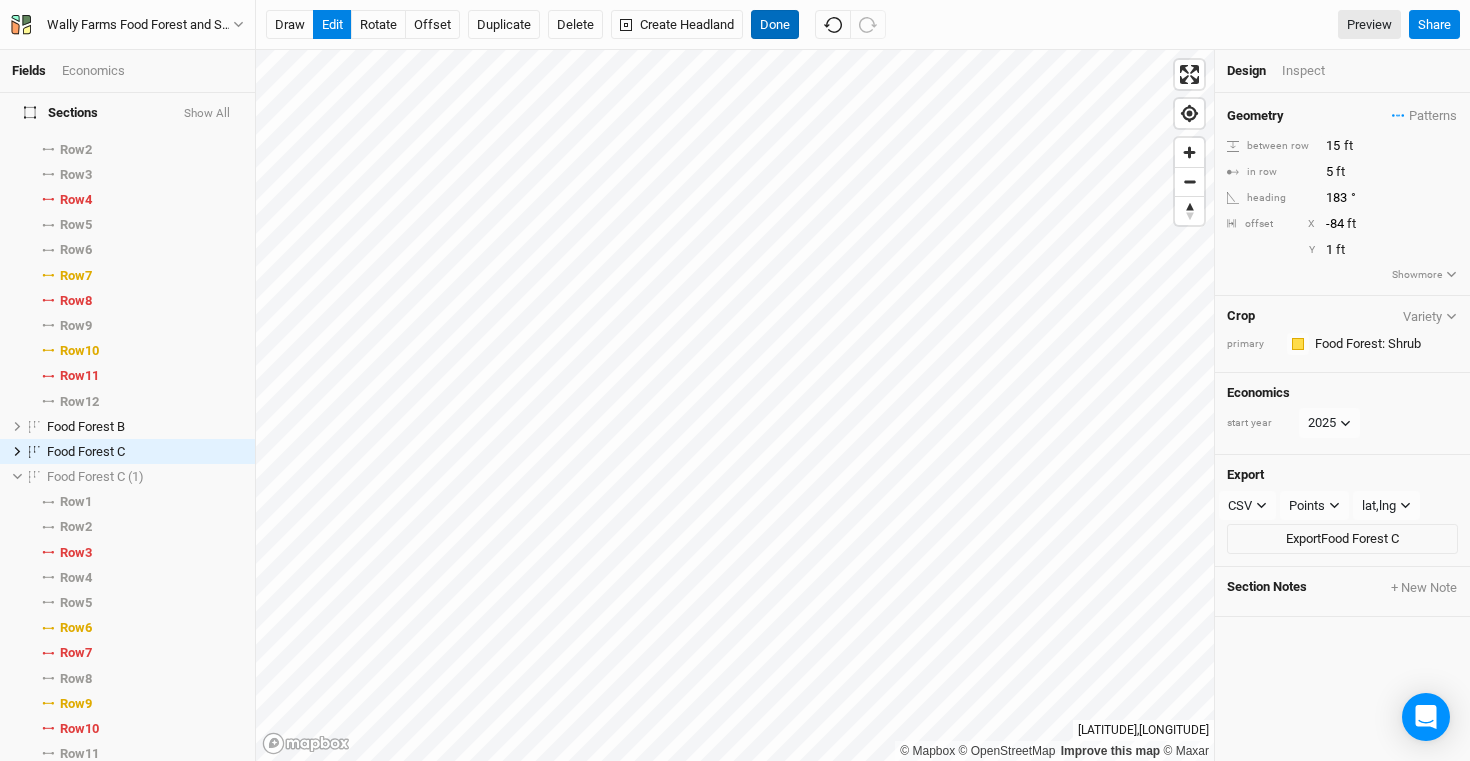 click on "Done" at bounding box center [775, 25] 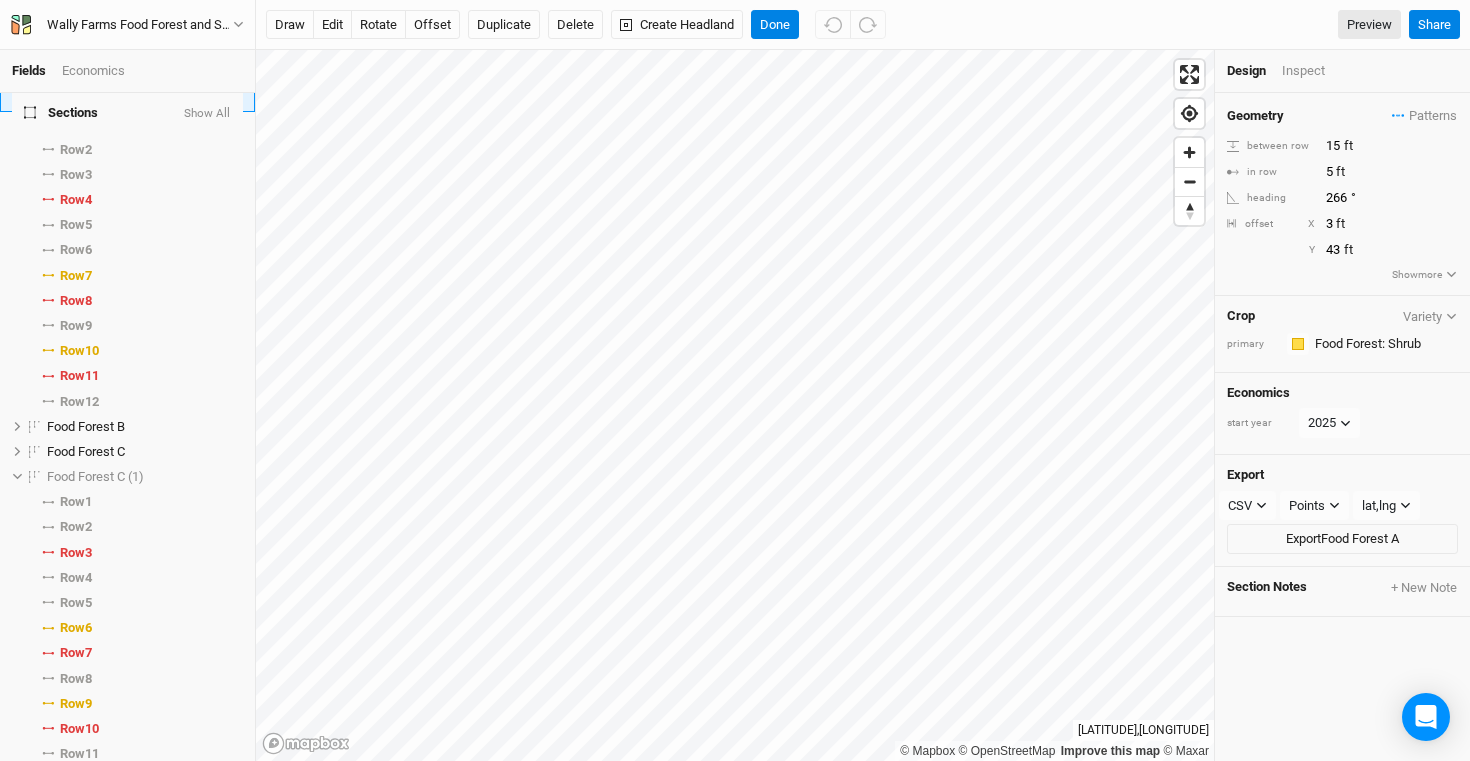 scroll, scrollTop: 0, scrollLeft: 0, axis: both 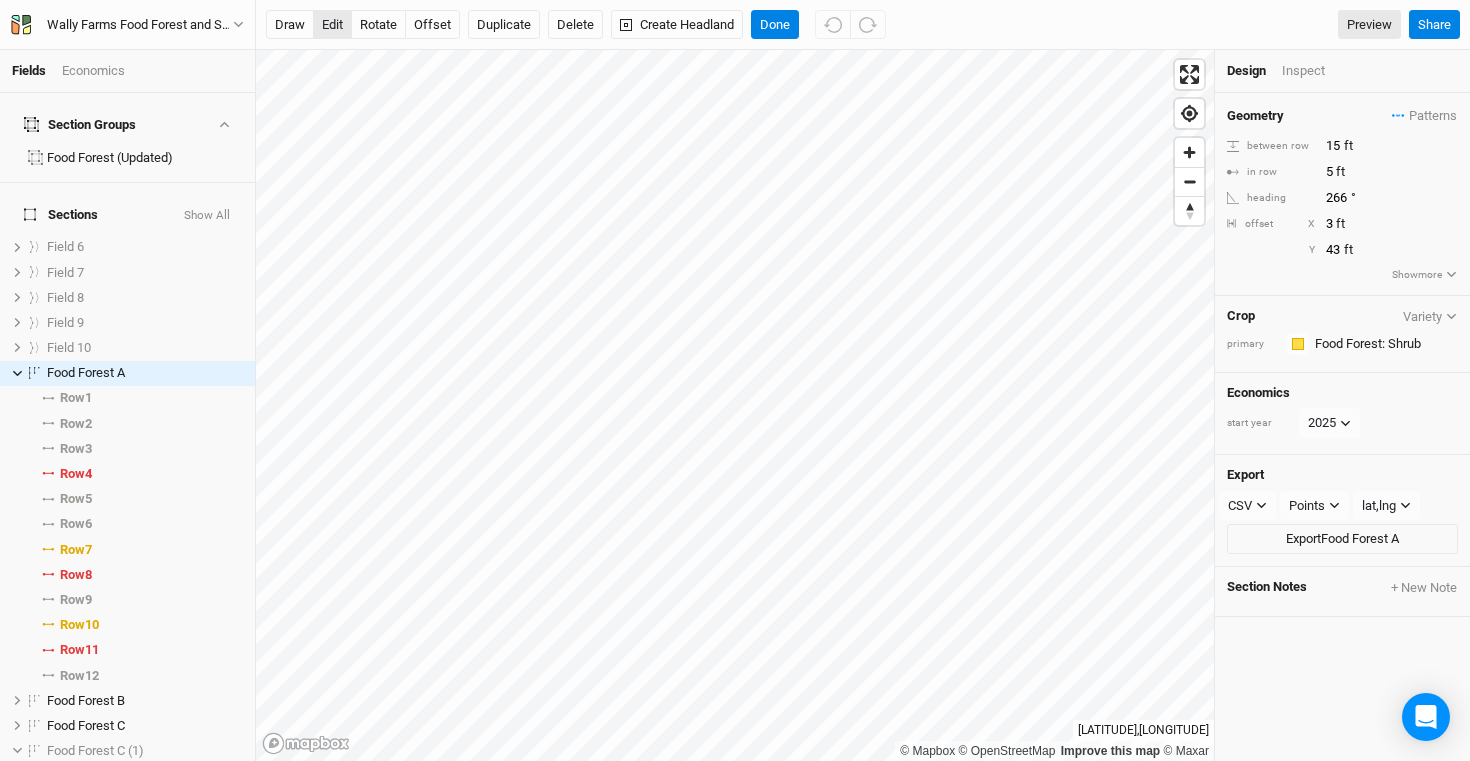 click on "edit" at bounding box center [332, 25] 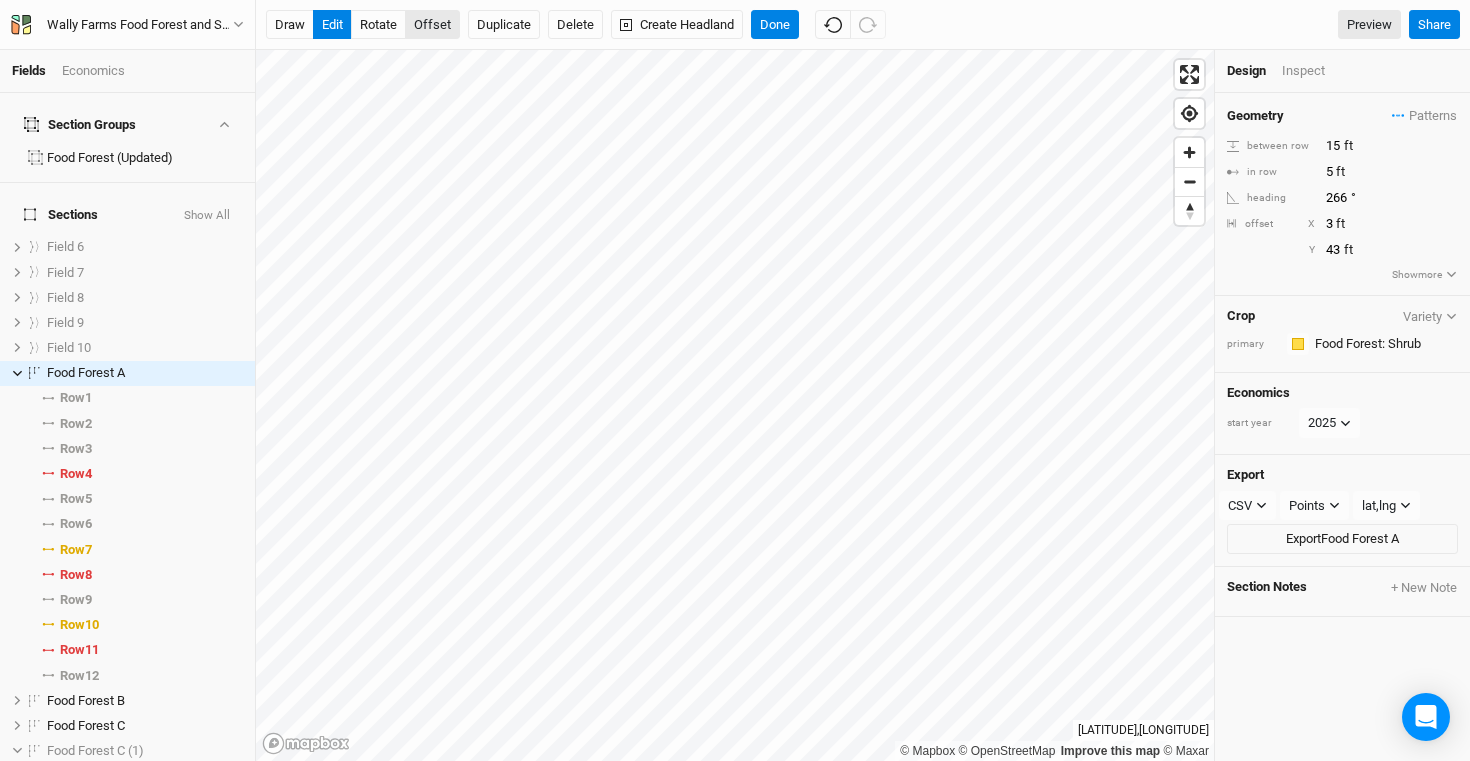 click on "offset" at bounding box center [432, 25] 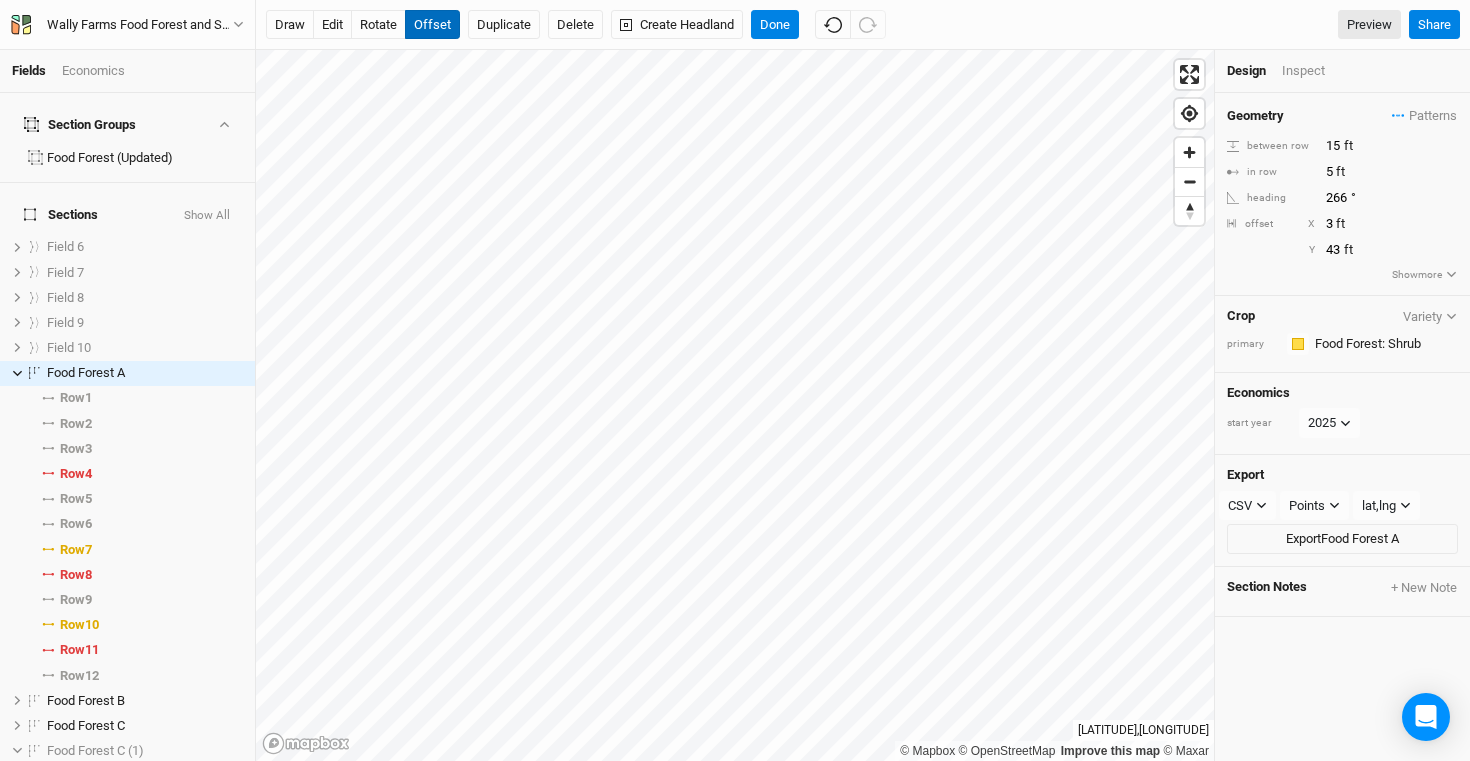 type 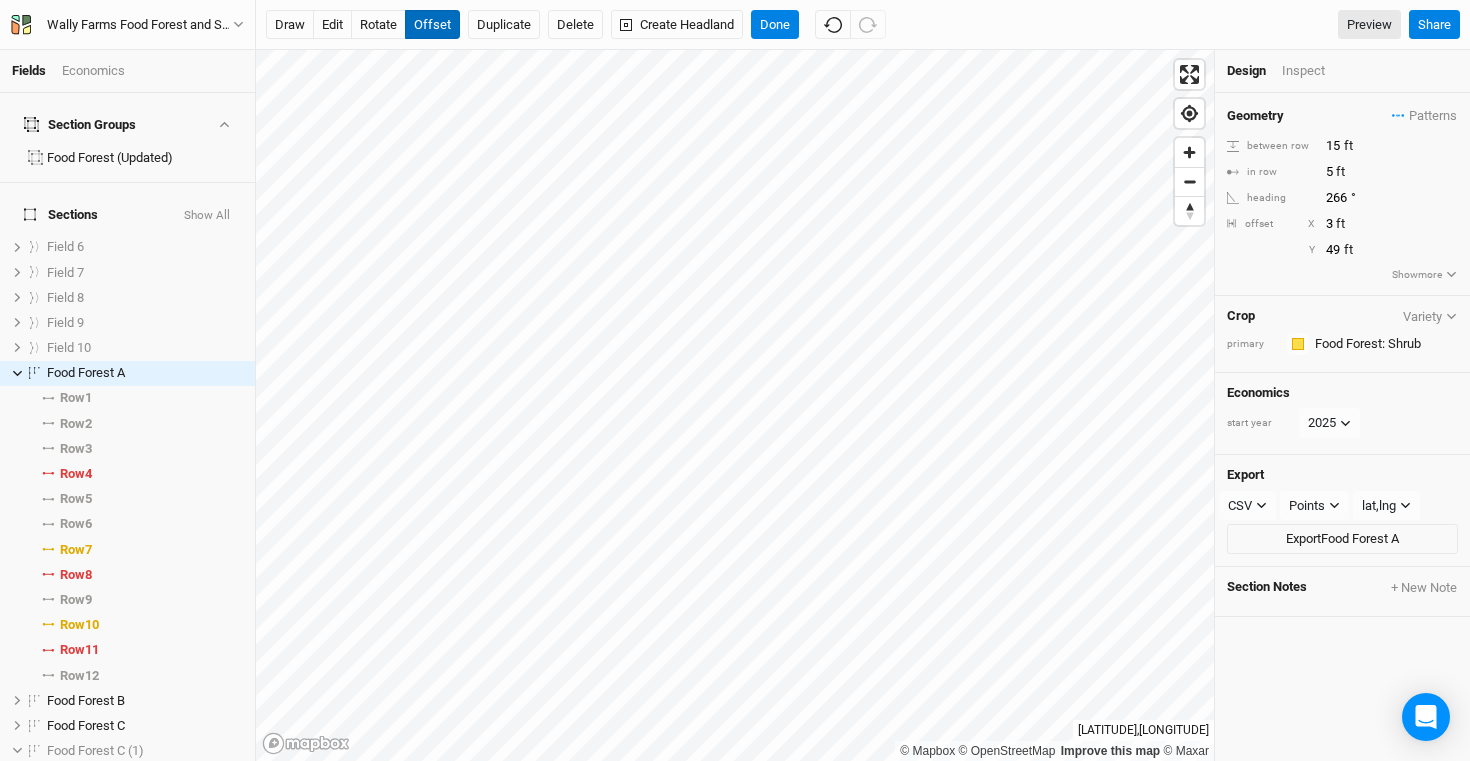 type on "50" 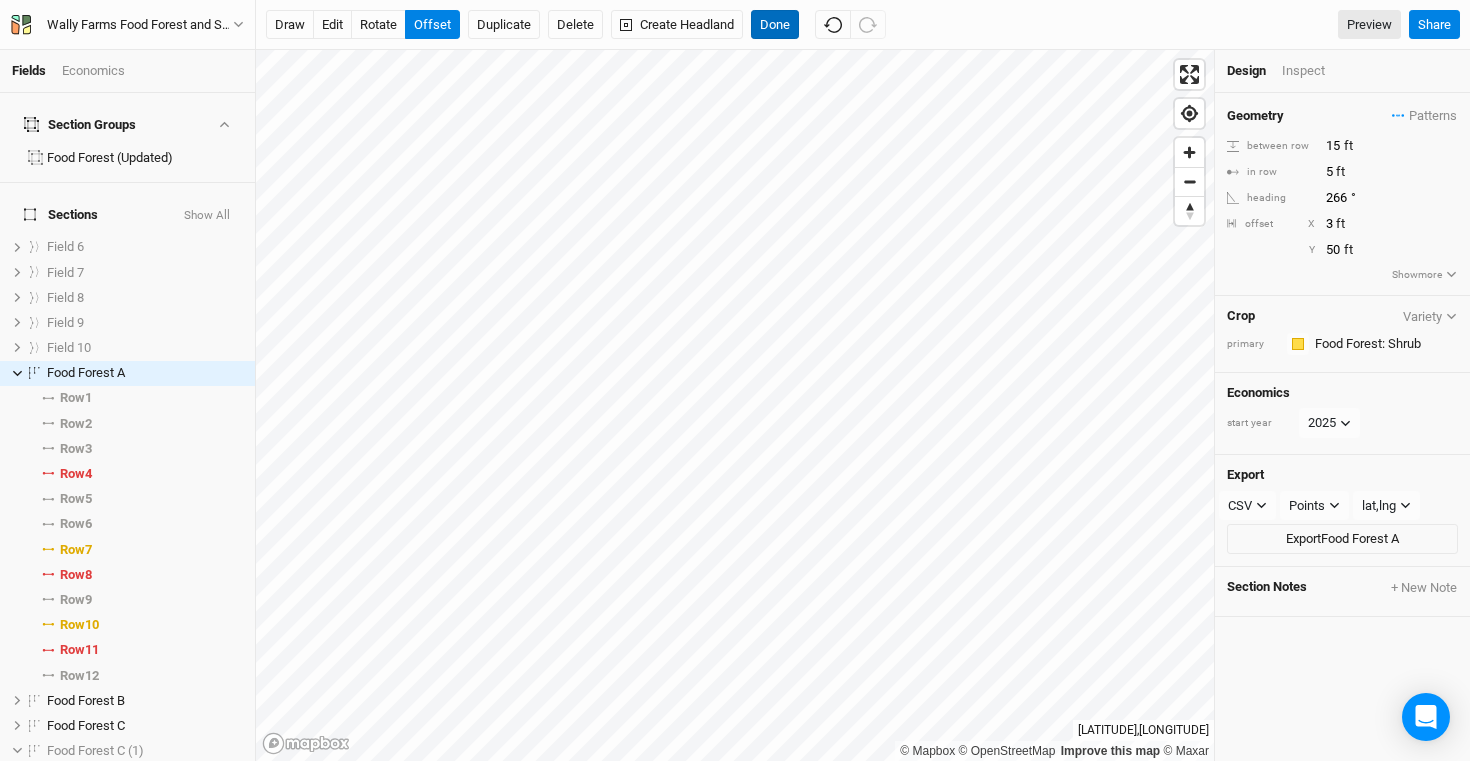 click on "Done" at bounding box center (775, 25) 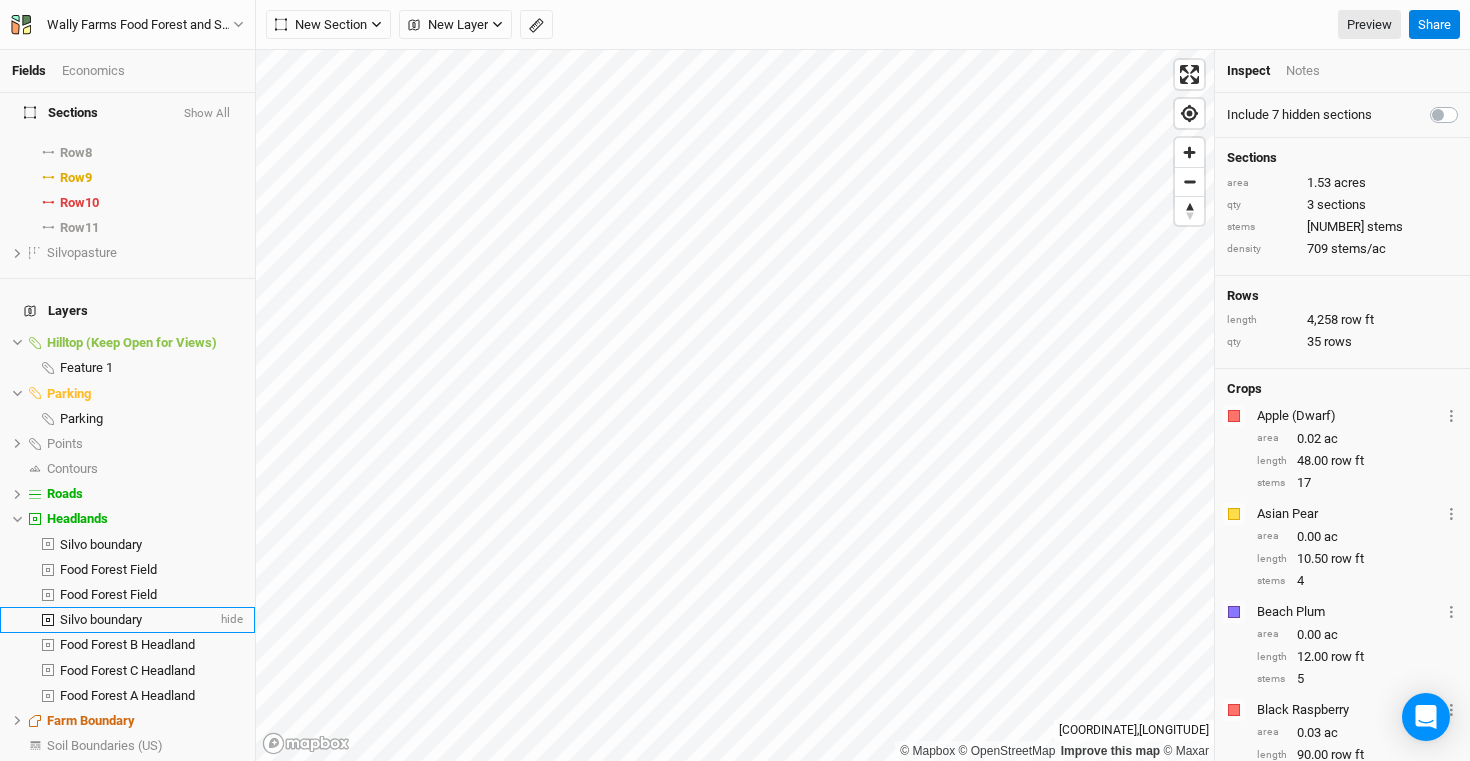 scroll, scrollTop: 822, scrollLeft: 0, axis: vertical 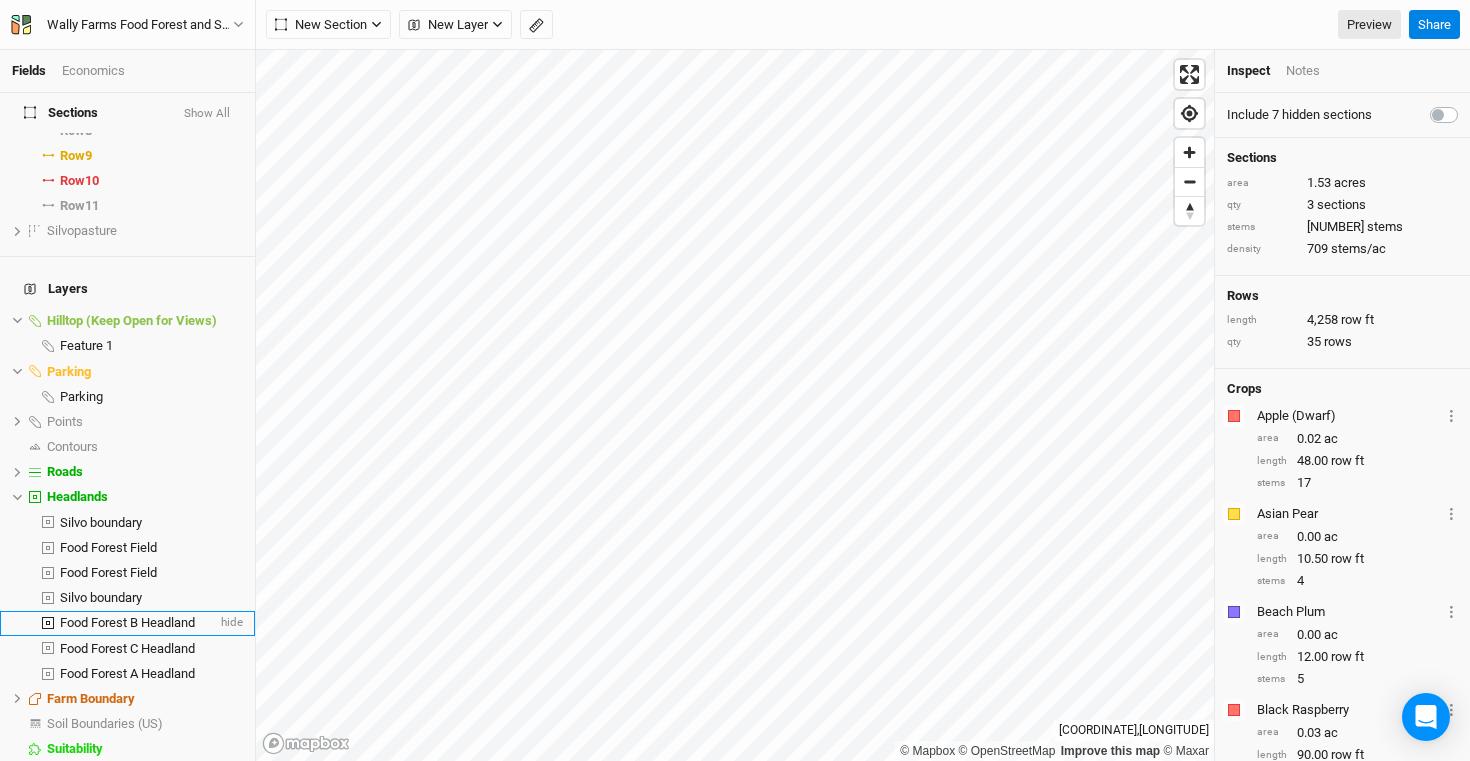 click on "Food Forest B Headland" at bounding box center (127, 622) 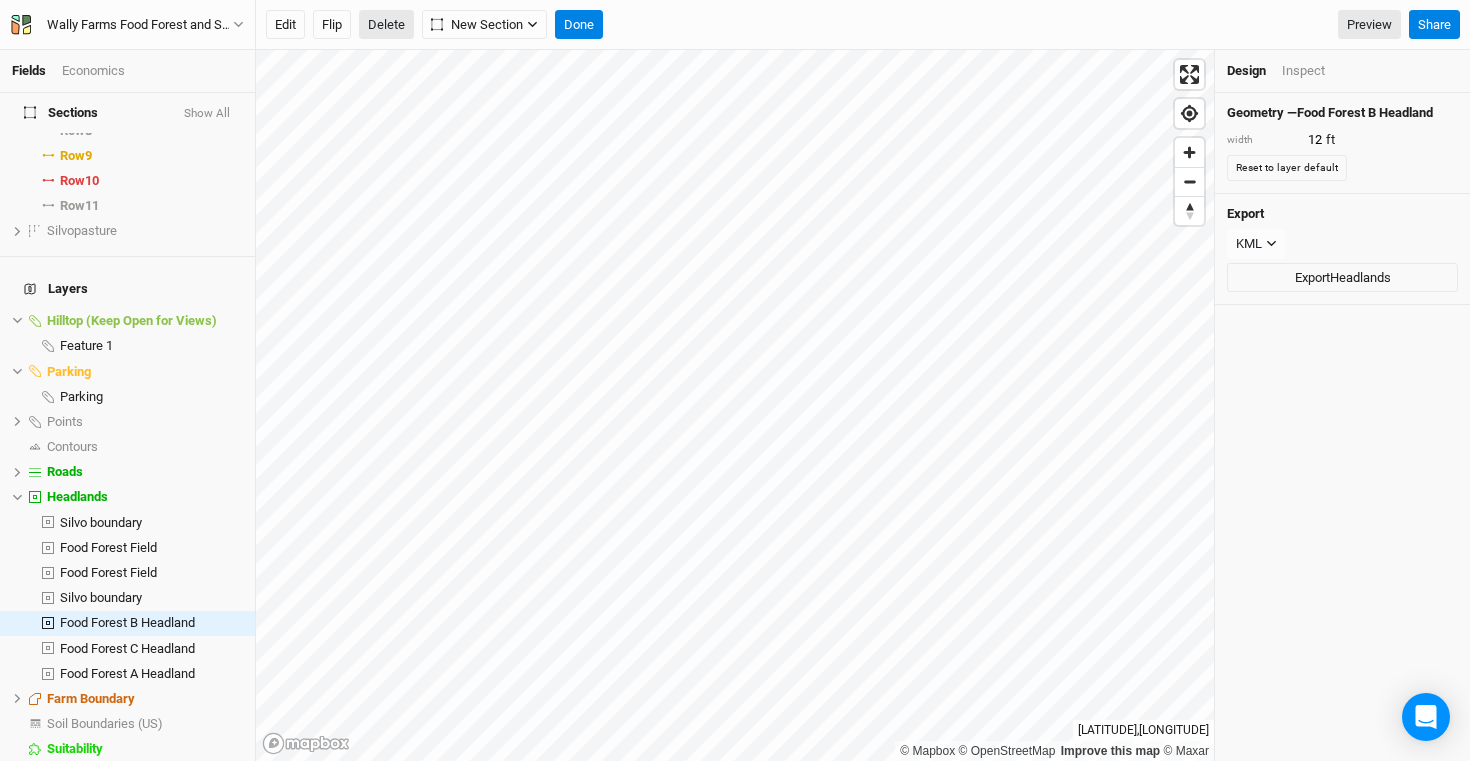 click on "Delete" at bounding box center [386, 25] 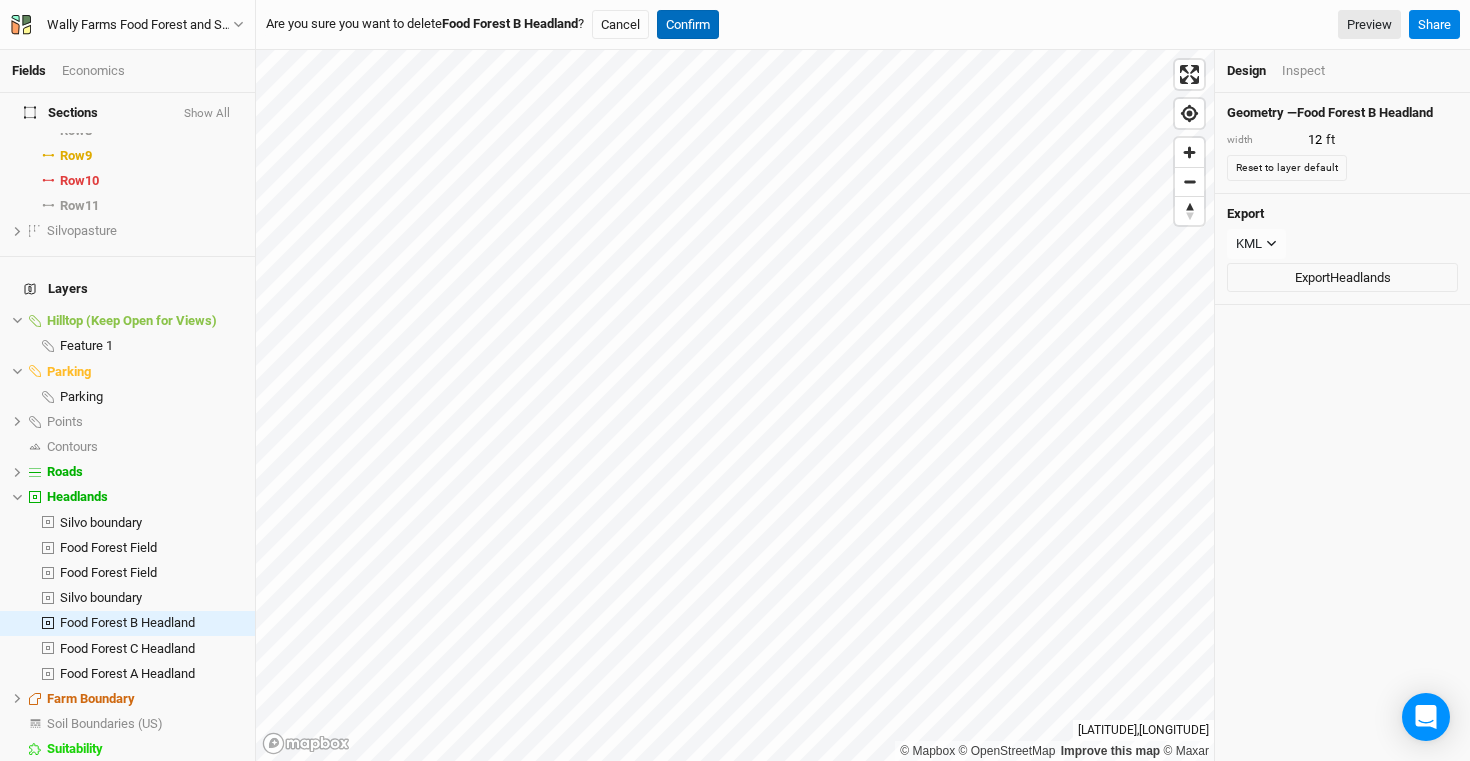 click on "Confirm" at bounding box center (688, 25) 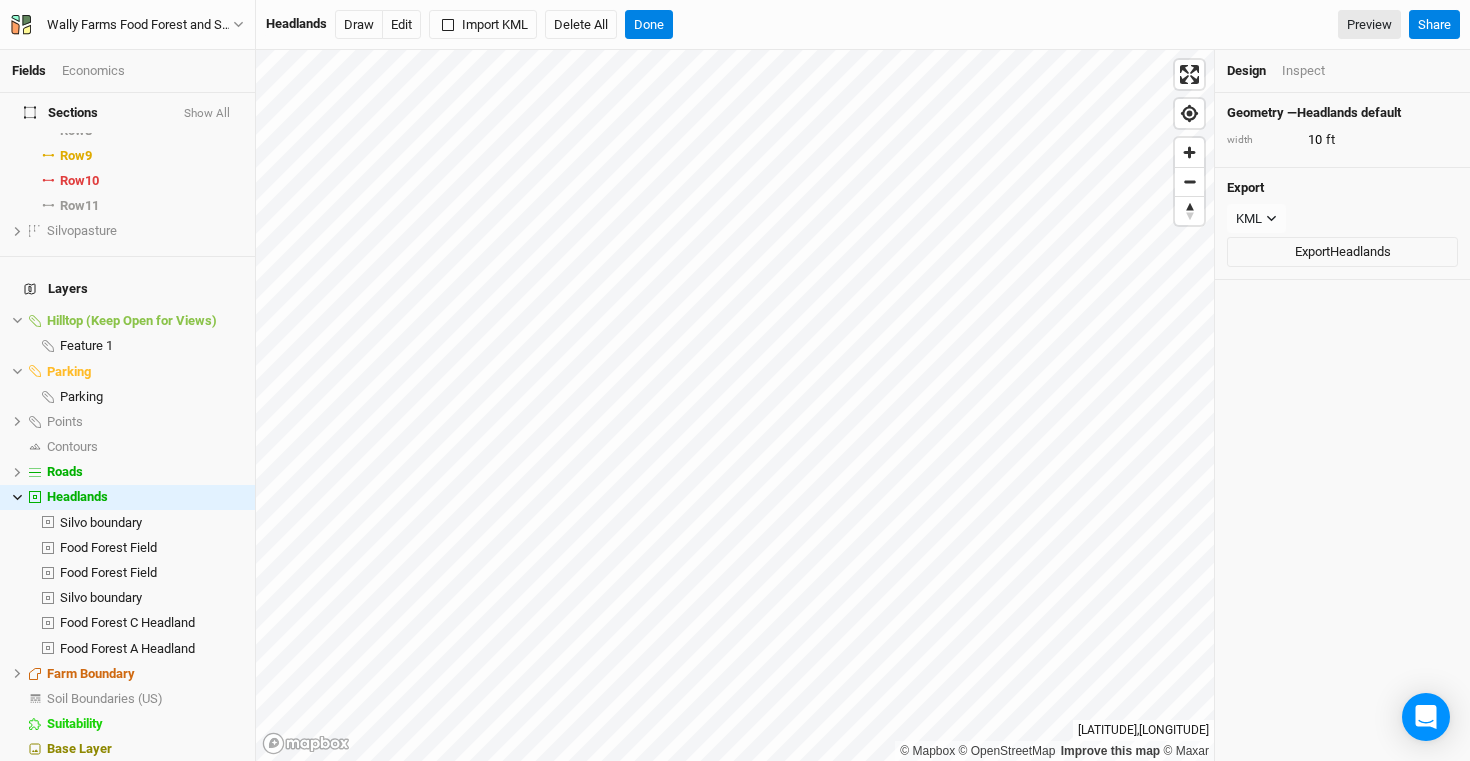 scroll, scrollTop: 797, scrollLeft: 0, axis: vertical 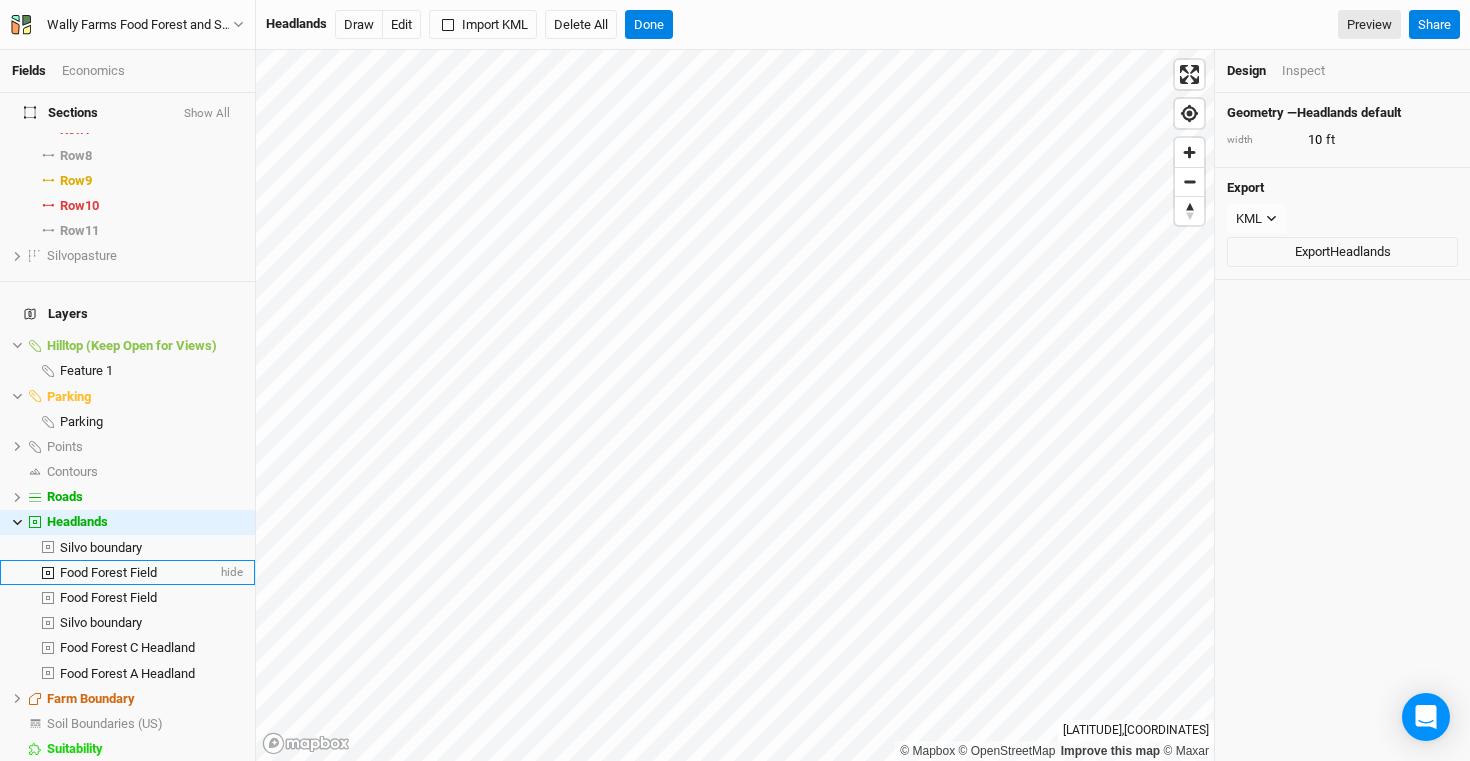 click on "Food Forest Field" at bounding box center [108, 572] 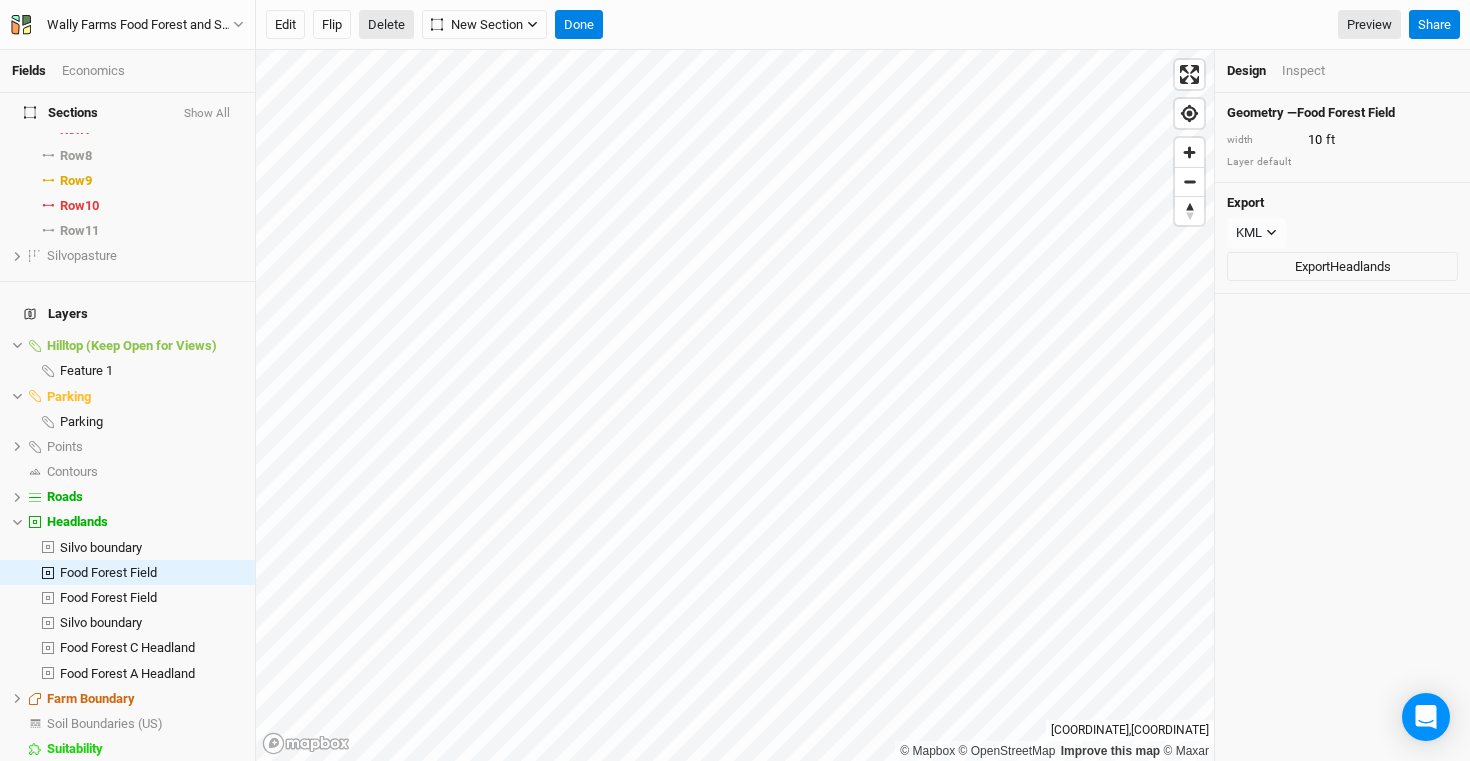 click on "Delete" at bounding box center (386, 25) 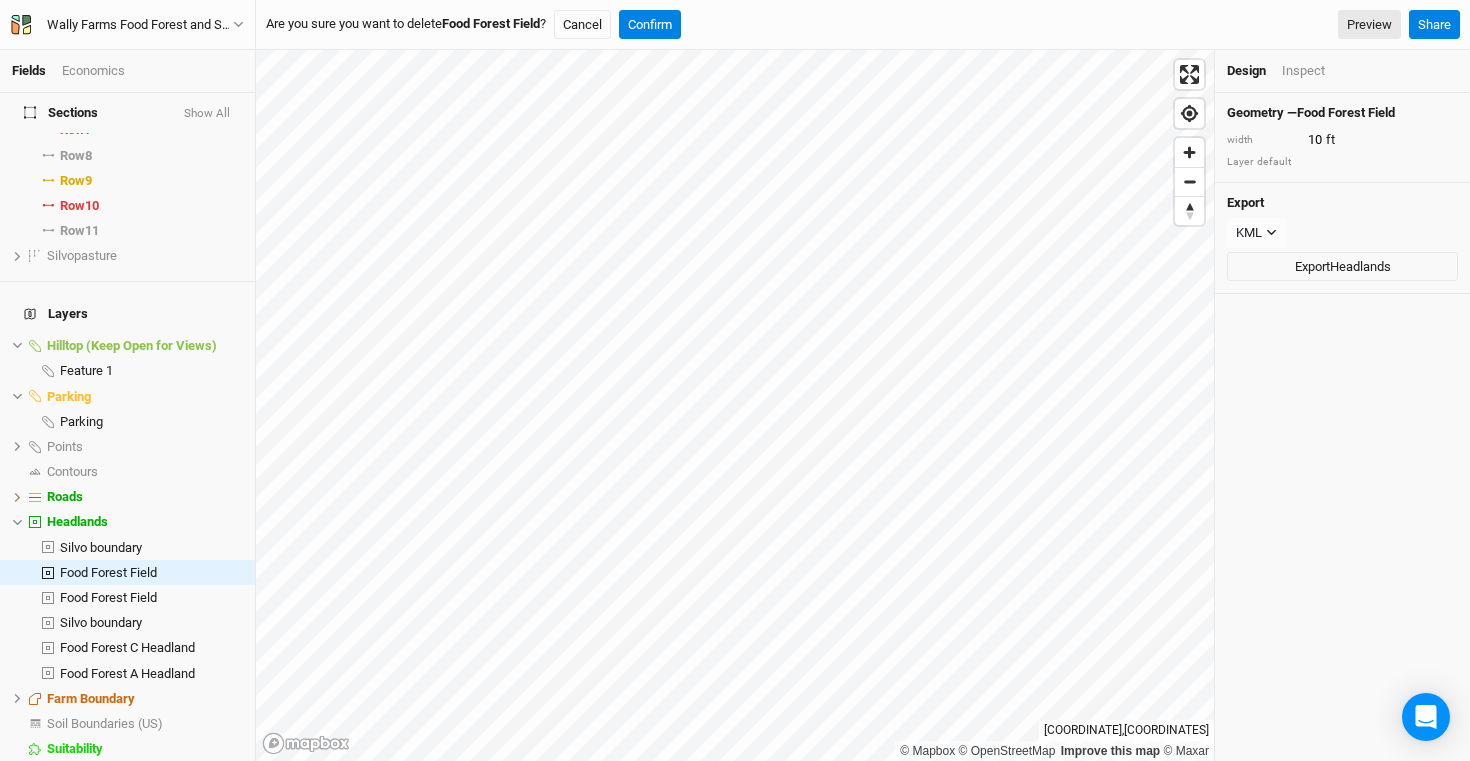 click on "Are you sure you want to delete  Food Forest Field ? Cancel Confirm Preview Share" at bounding box center [863, 25] 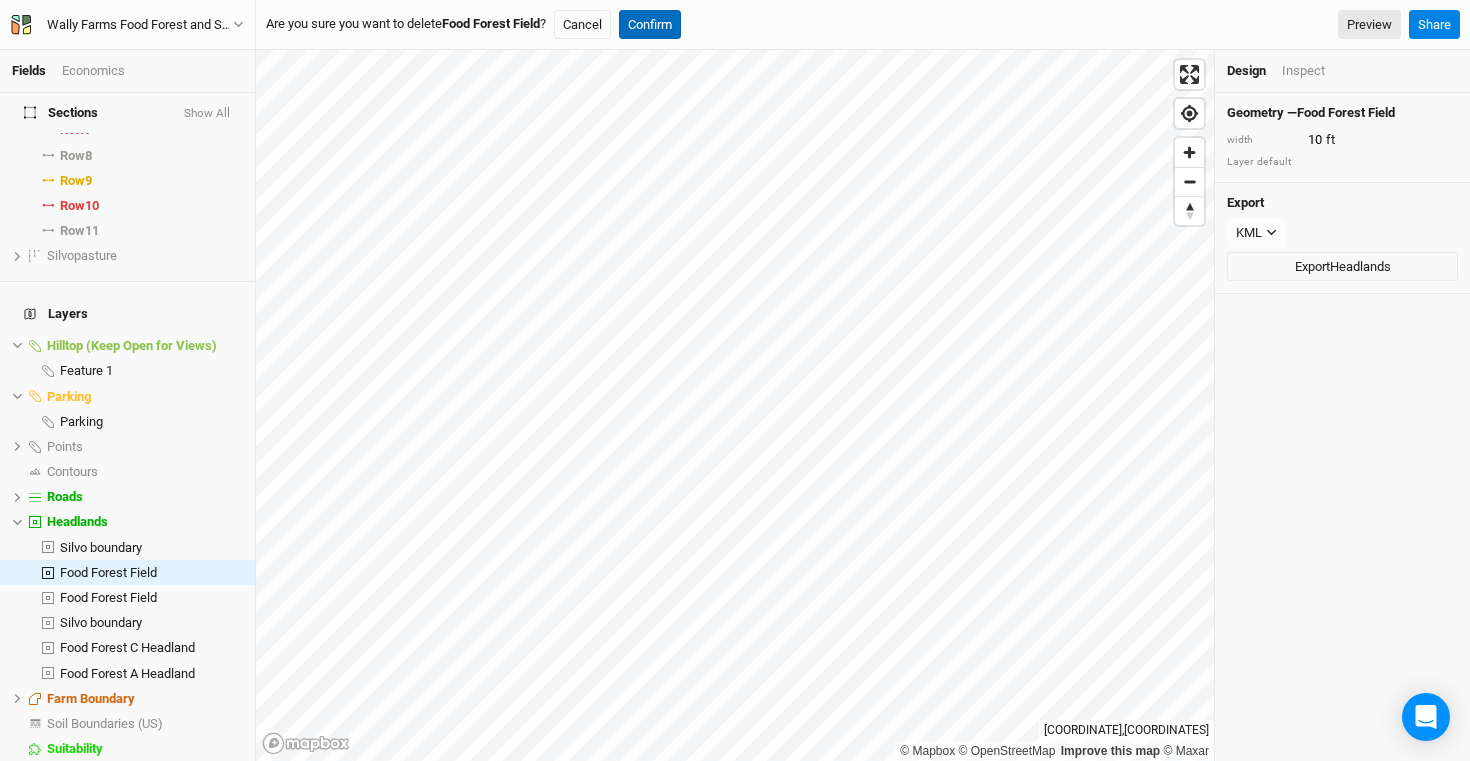click on "Confirm" at bounding box center (650, 25) 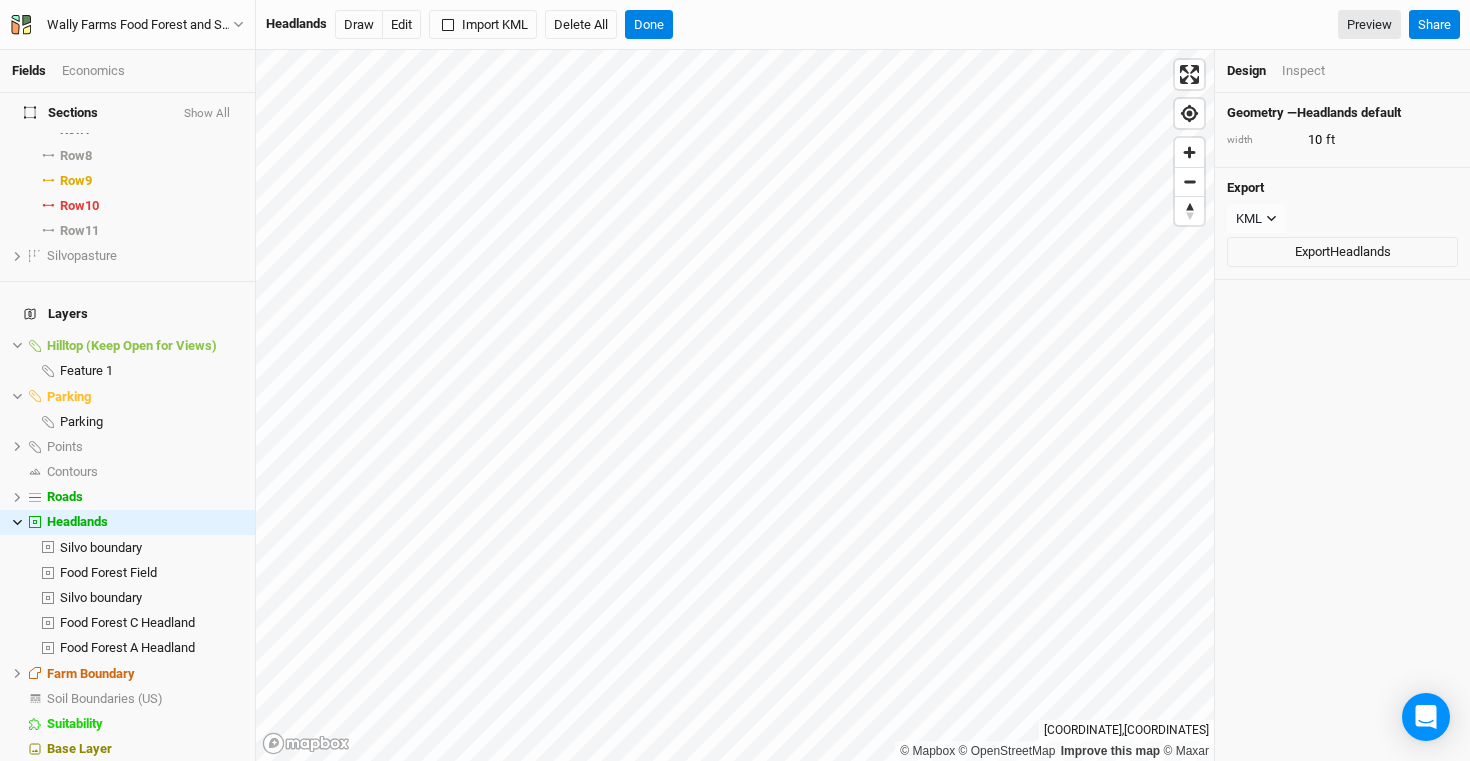scroll, scrollTop: 772, scrollLeft: 0, axis: vertical 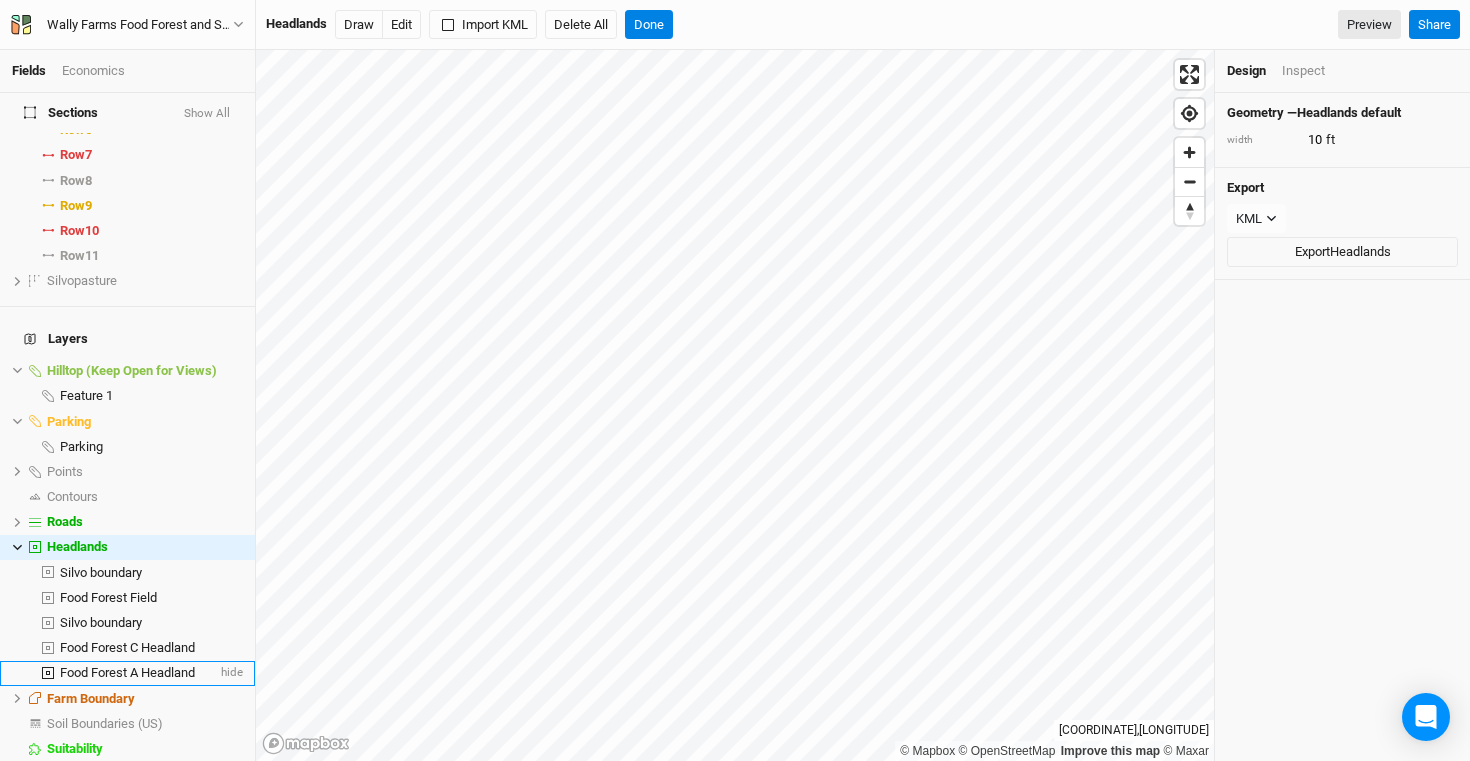 click on "Food Forest A Headland hide" at bounding box center [127, 673] 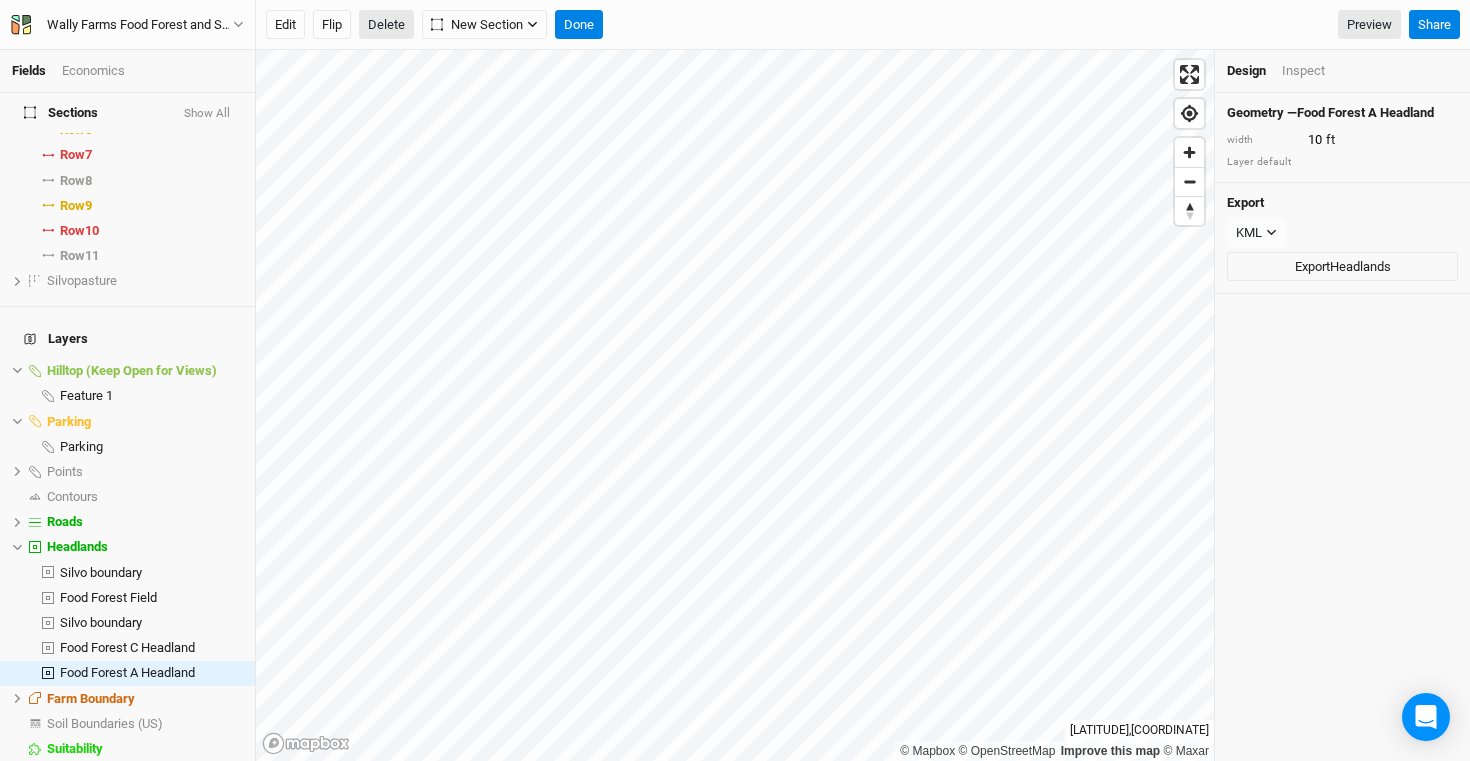 click on "Delete" at bounding box center (386, 25) 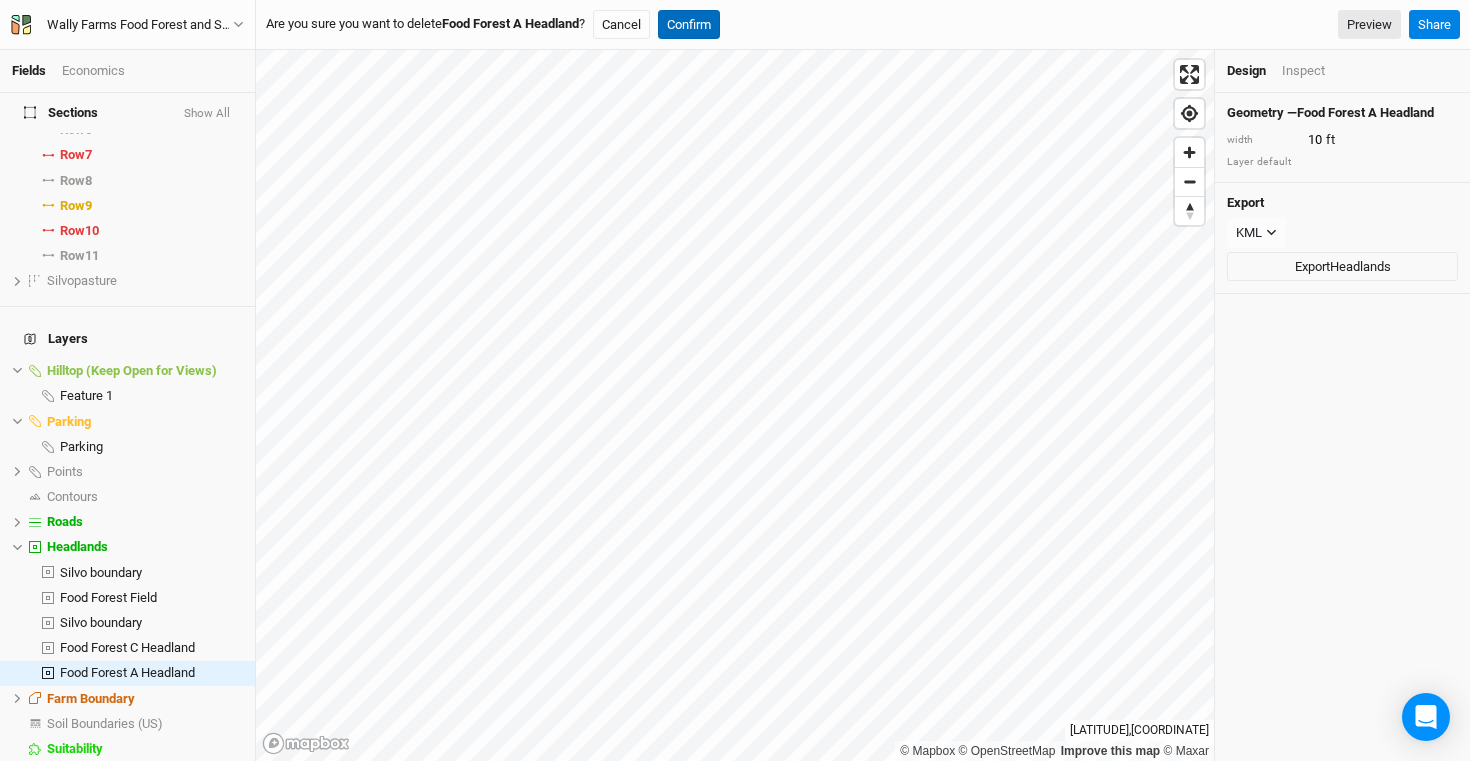click on "Confirm" at bounding box center [689, 25] 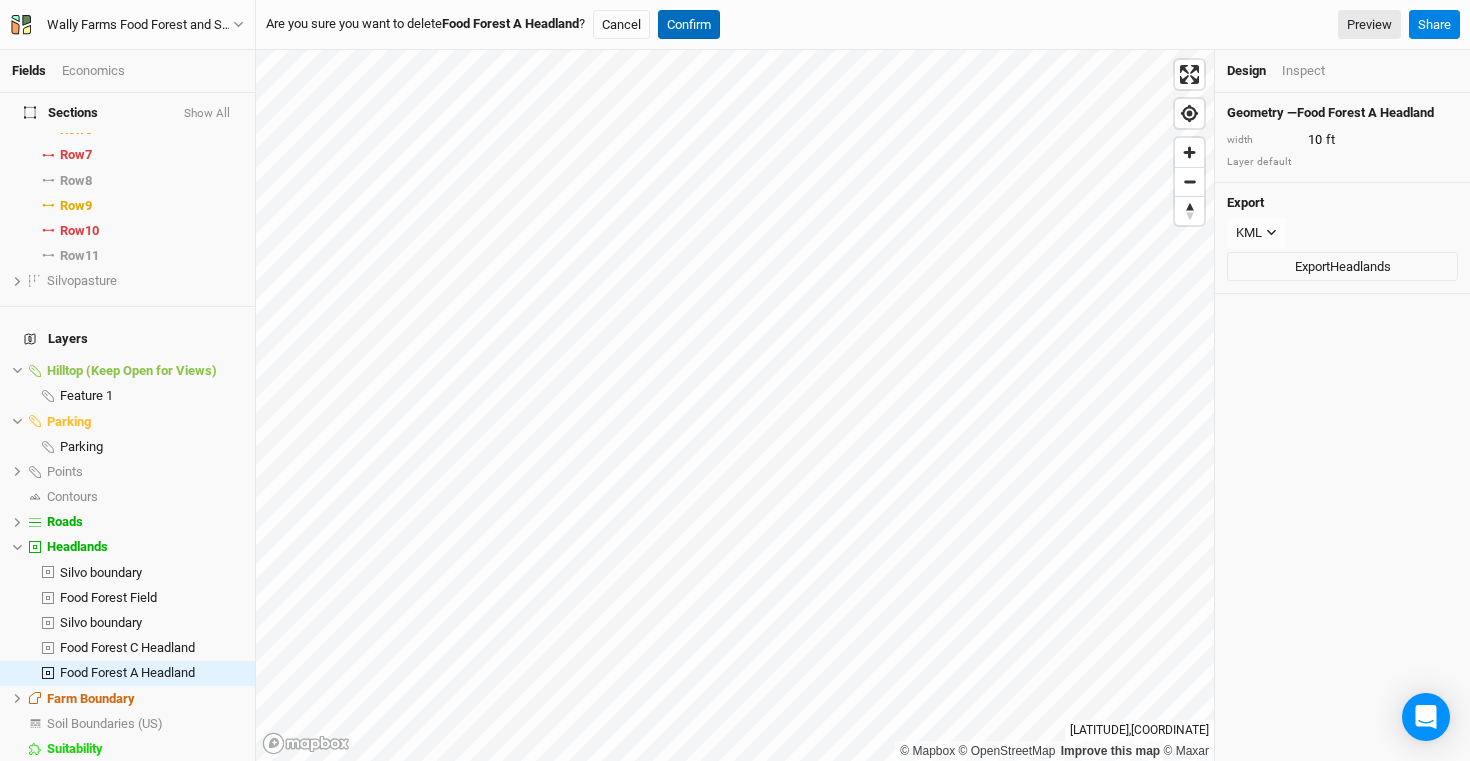 scroll, scrollTop: 747, scrollLeft: 0, axis: vertical 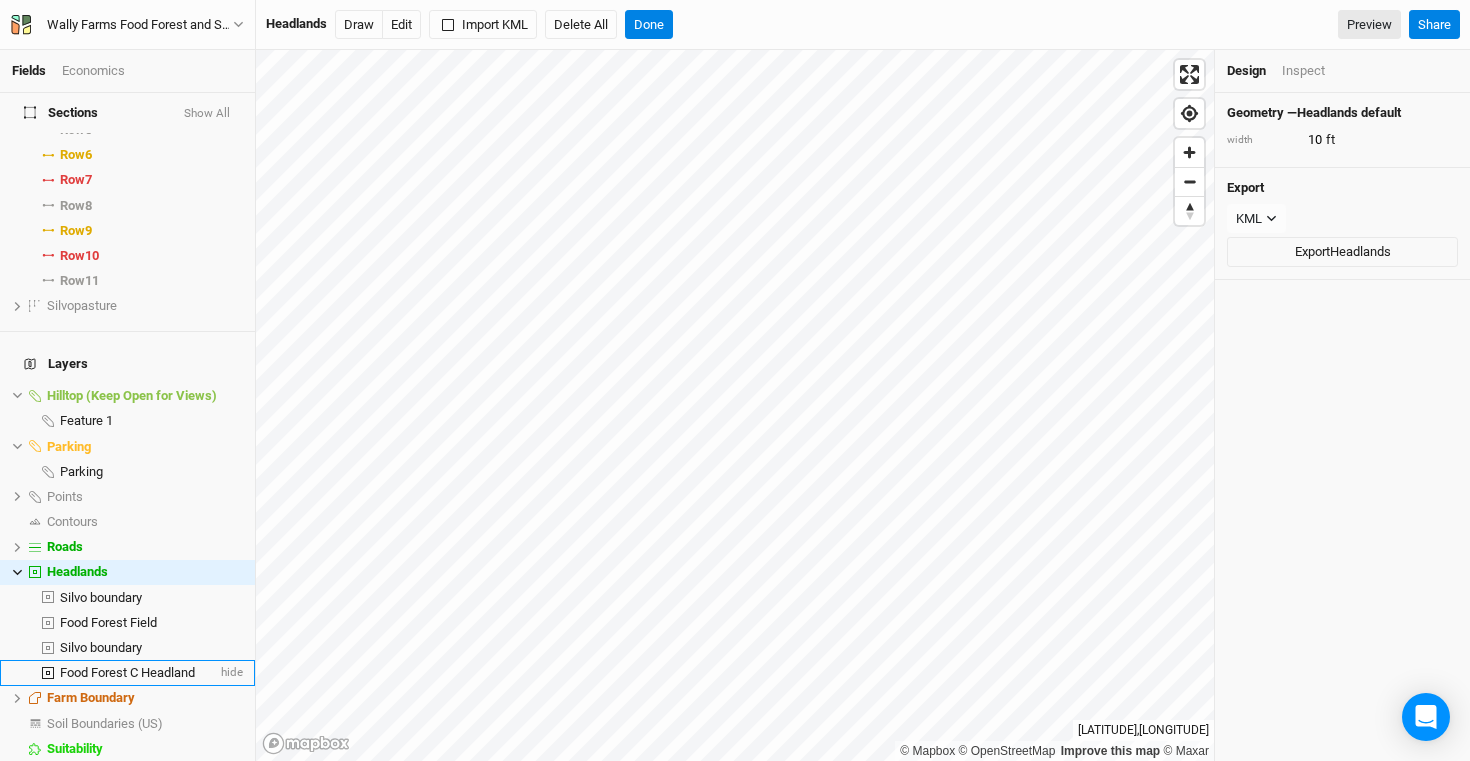 click on "Food Forest C Headland" at bounding box center [127, 672] 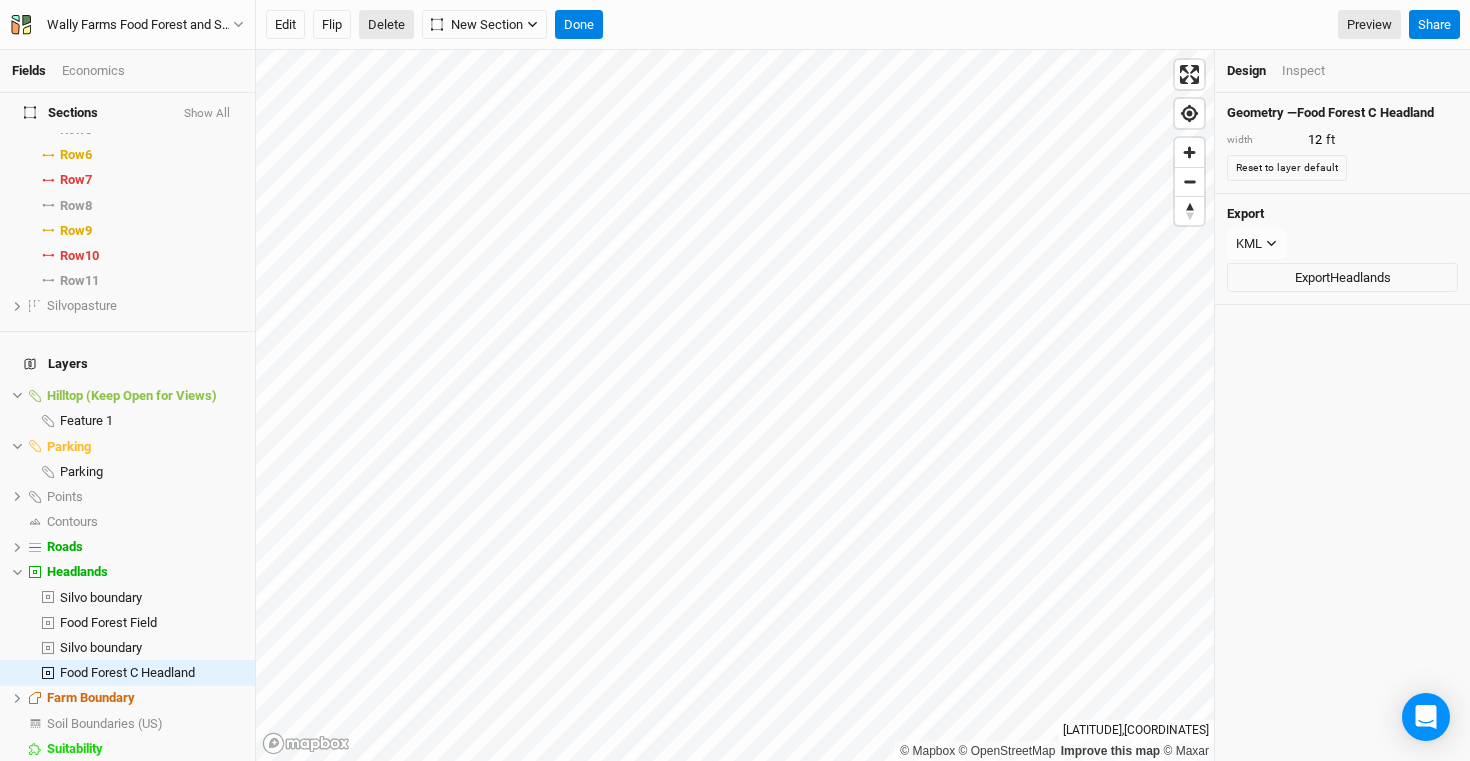 click on "Delete" at bounding box center [386, 25] 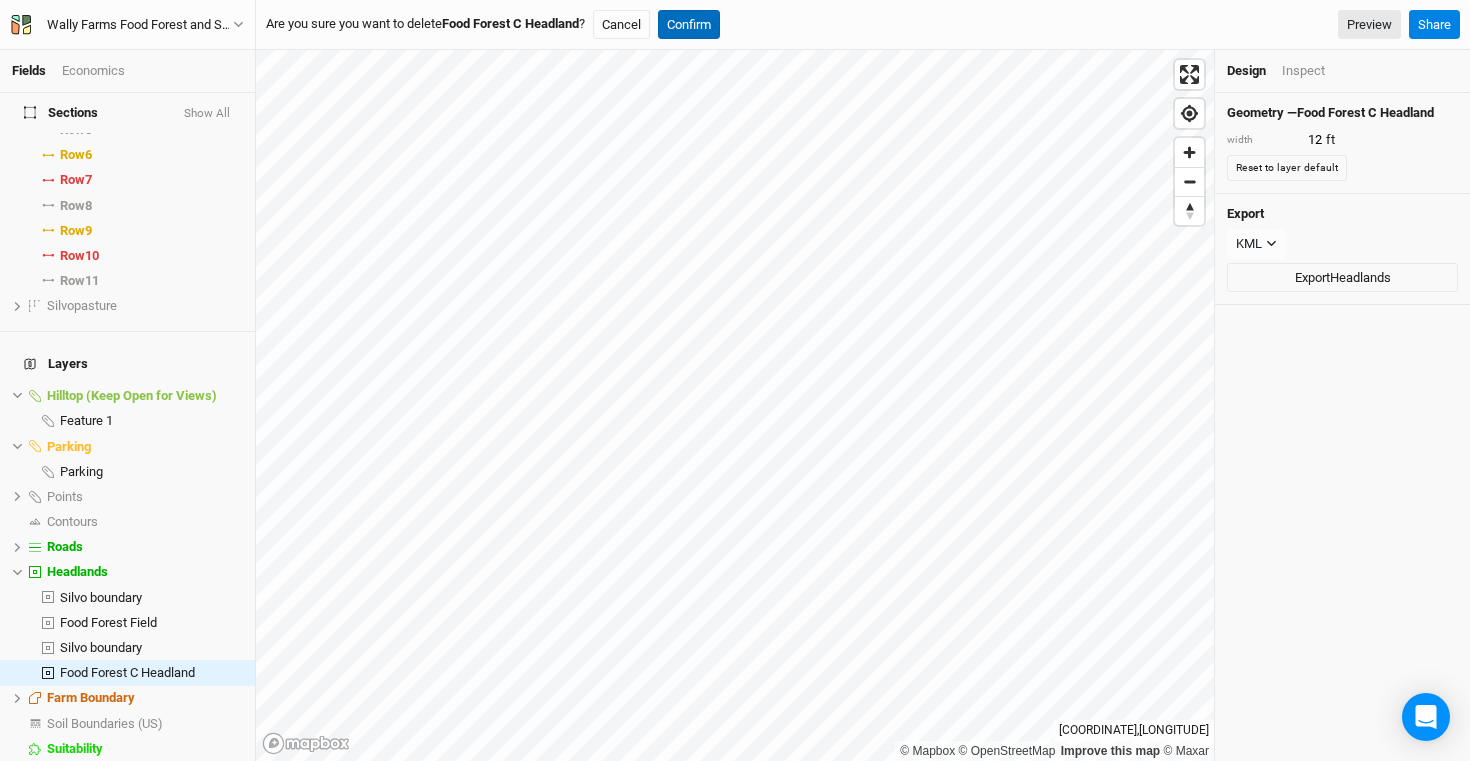 click on "Confirm" at bounding box center [689, 25] 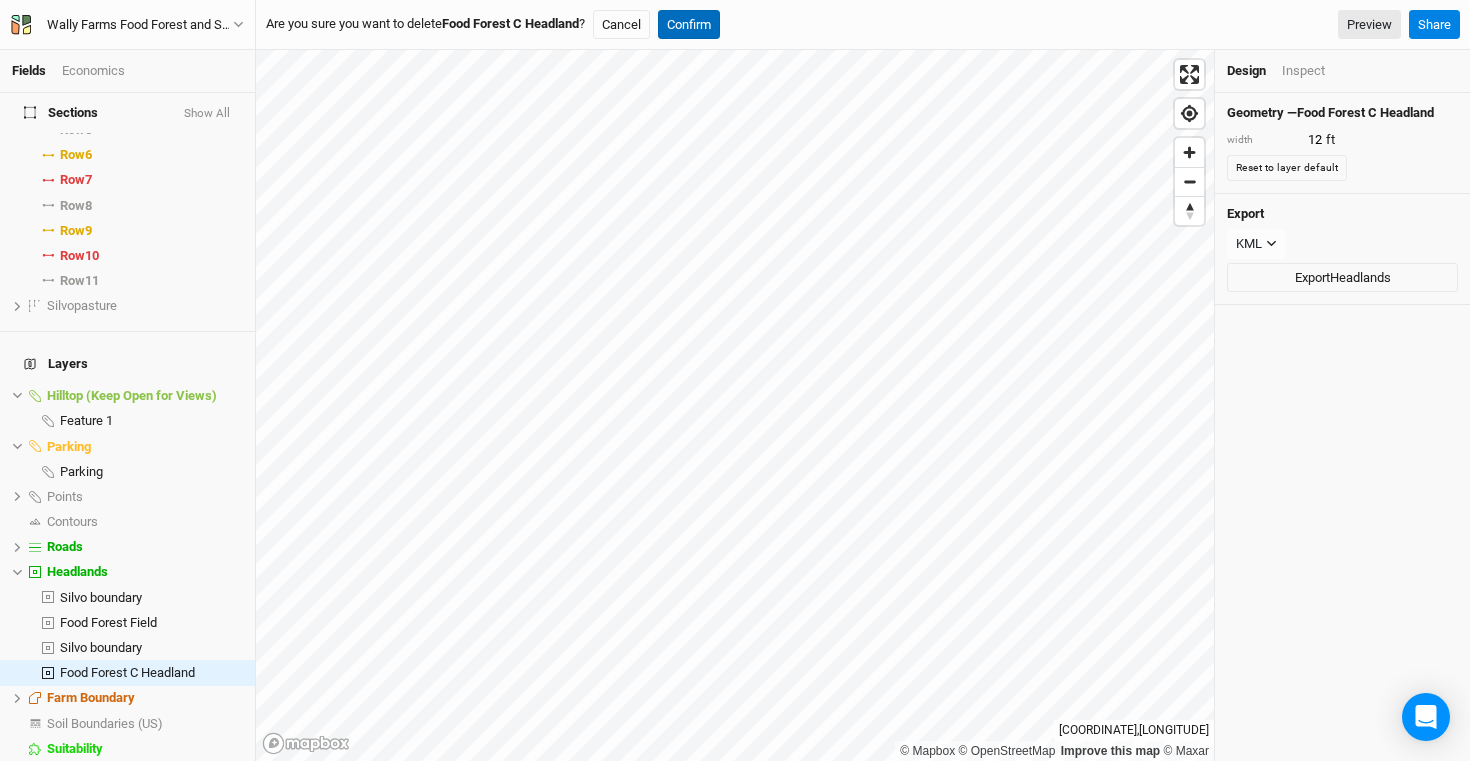type on "10" 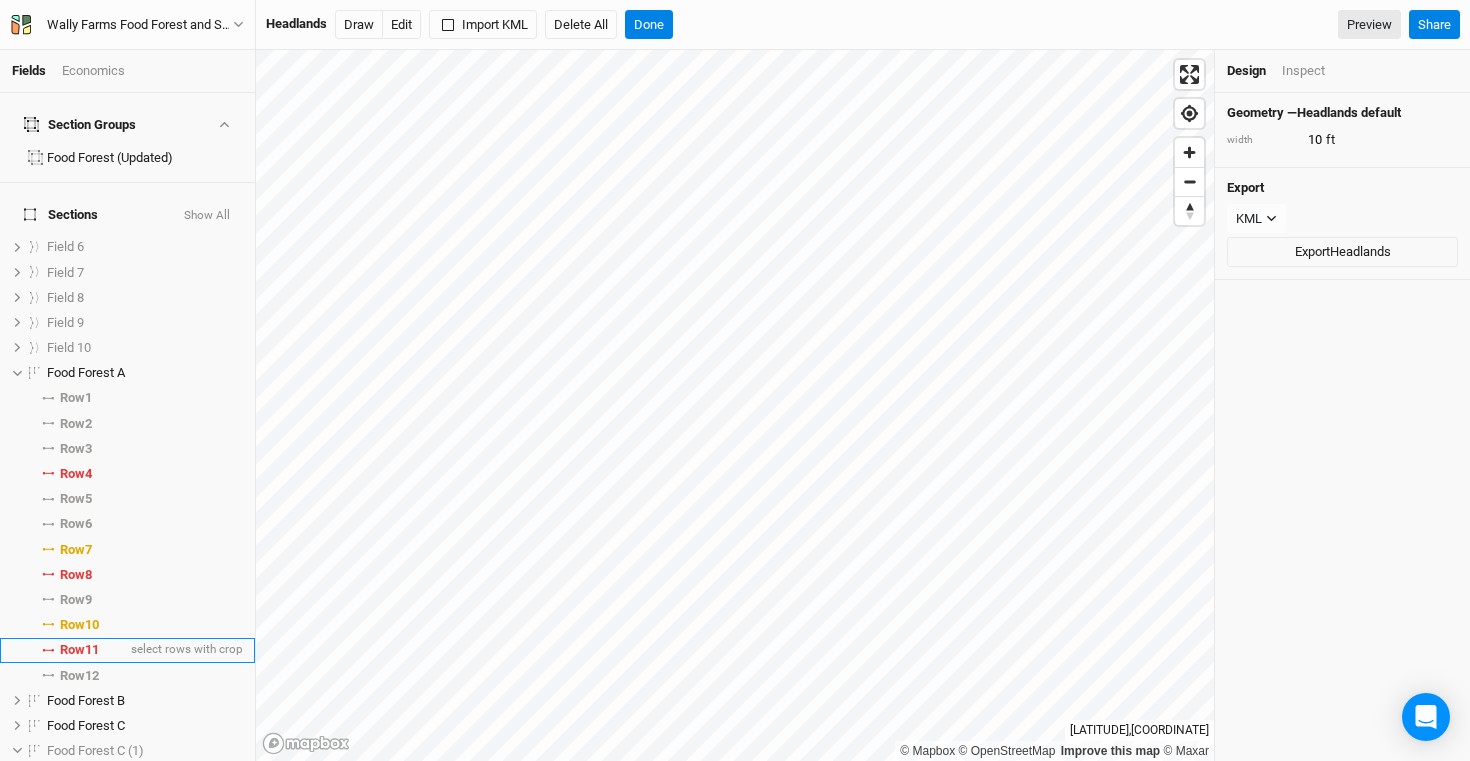 scroll, scrollTop: 40, scrollLeft: 0, axis: vertical 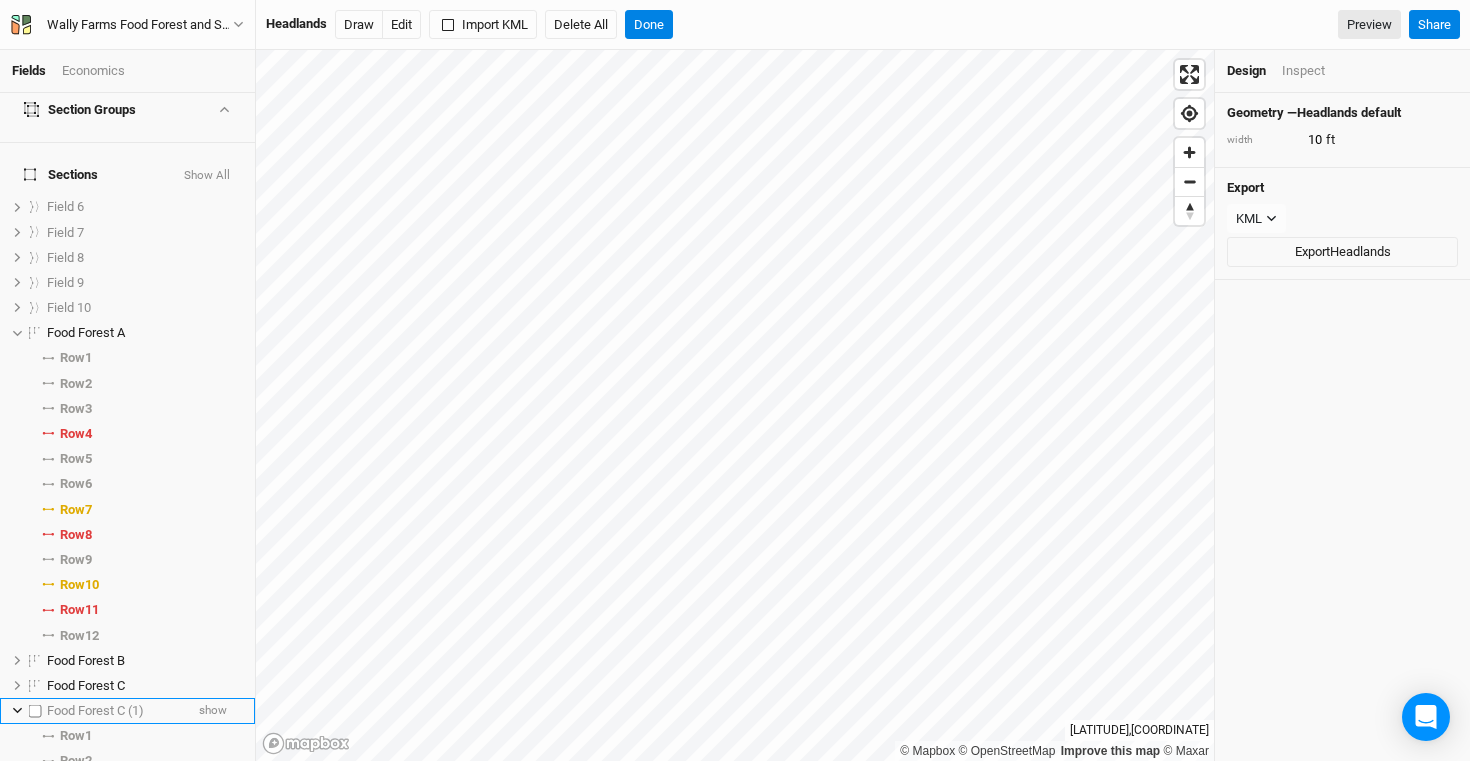 click 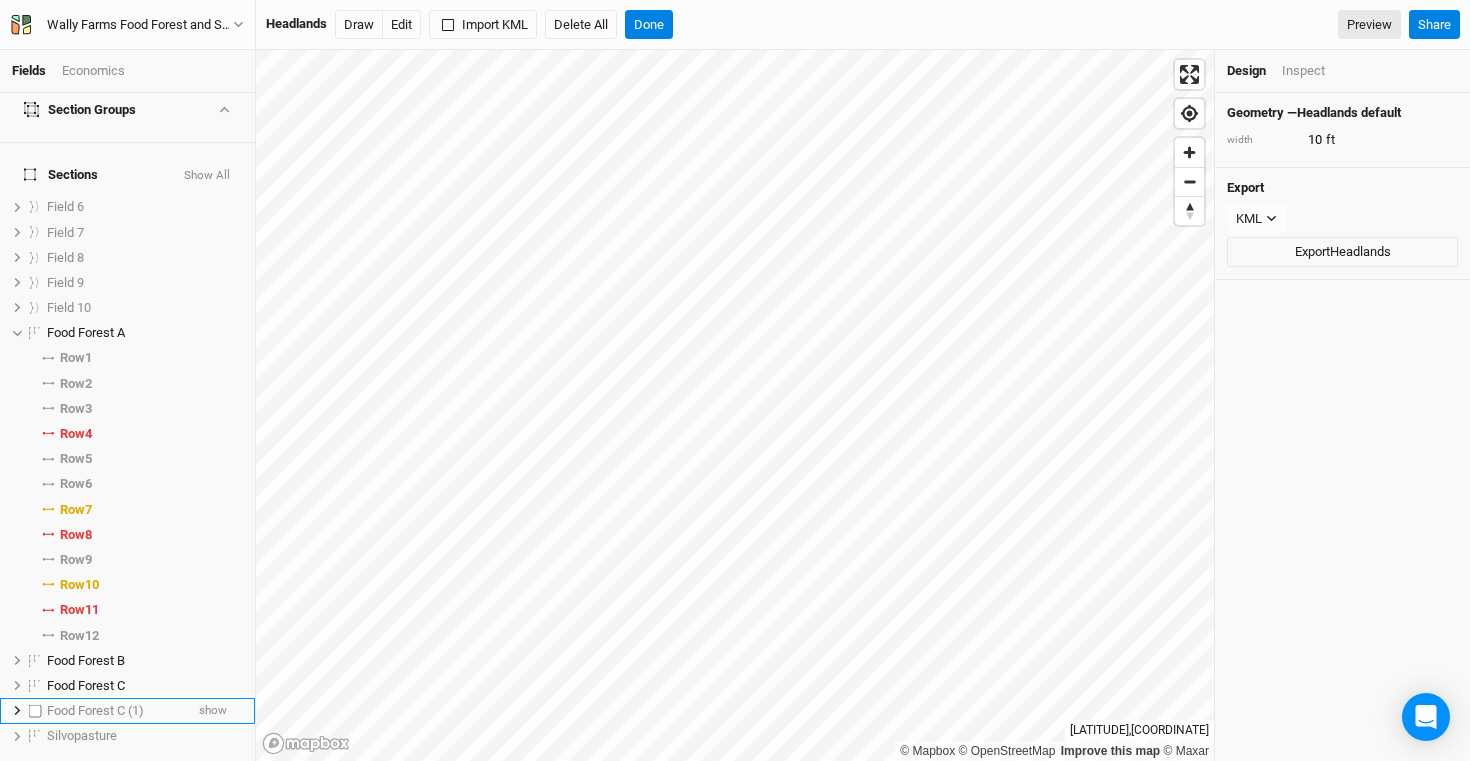 click at bounding box center [35, 710] 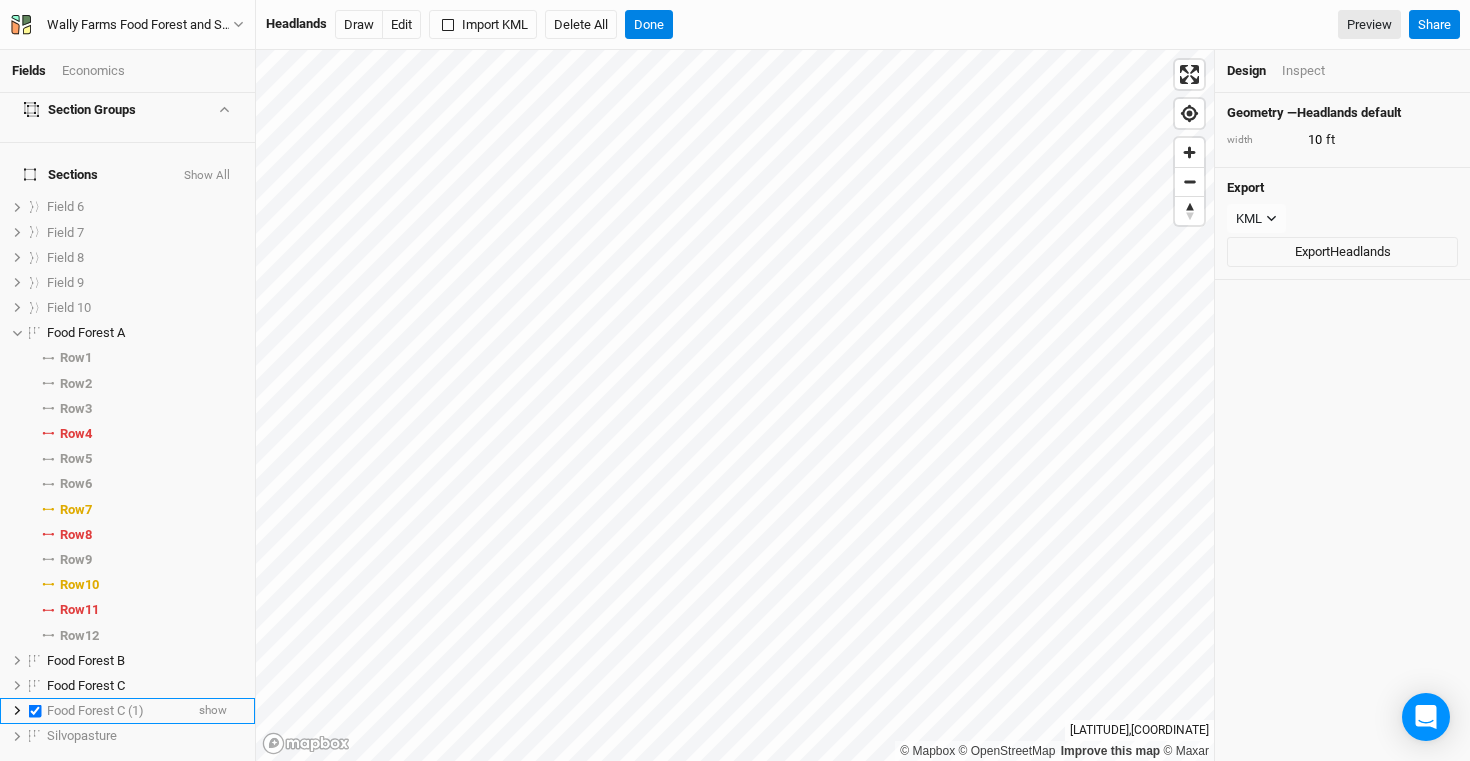 checkbox on "true" 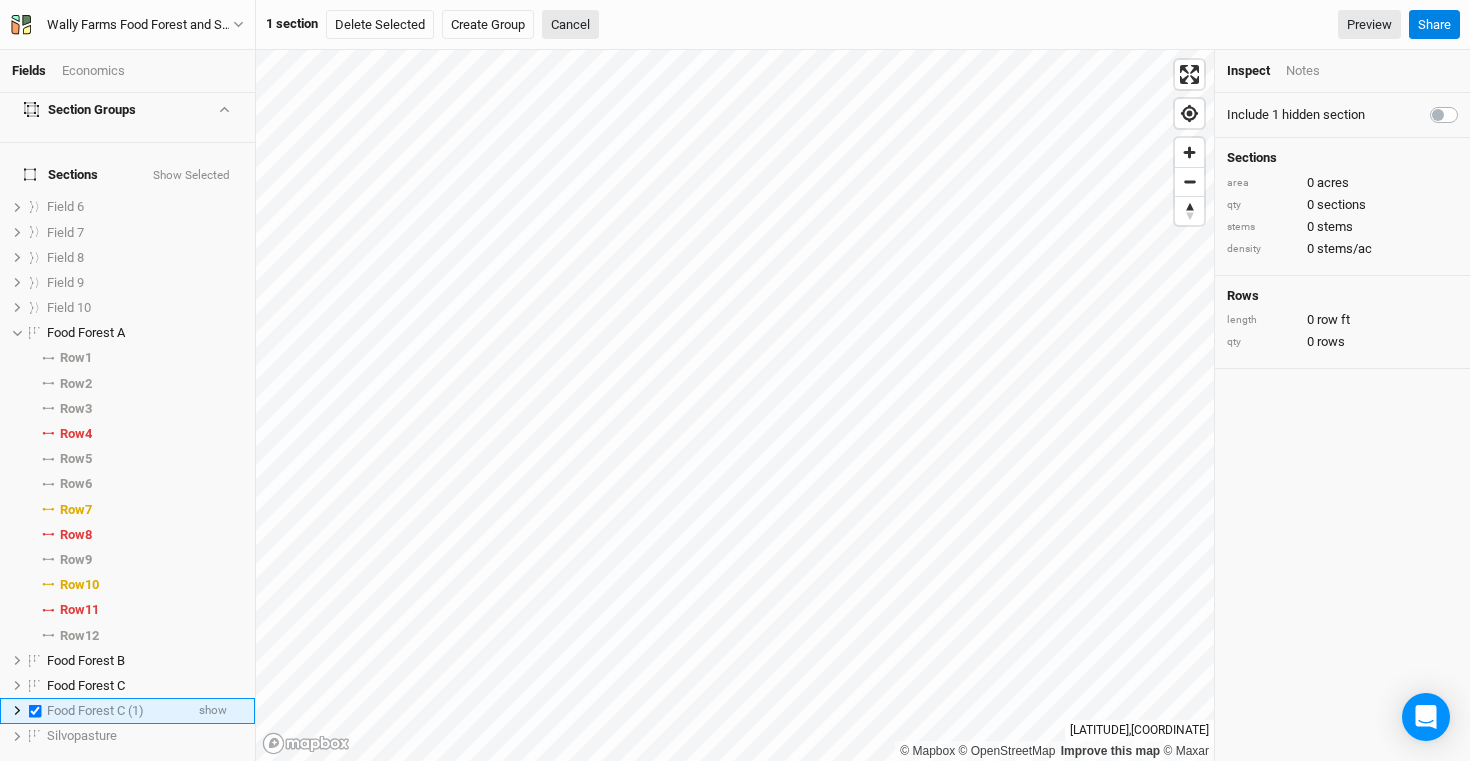 scroll, scrollTop: 299, scrollLeft: 0, axis: vertical 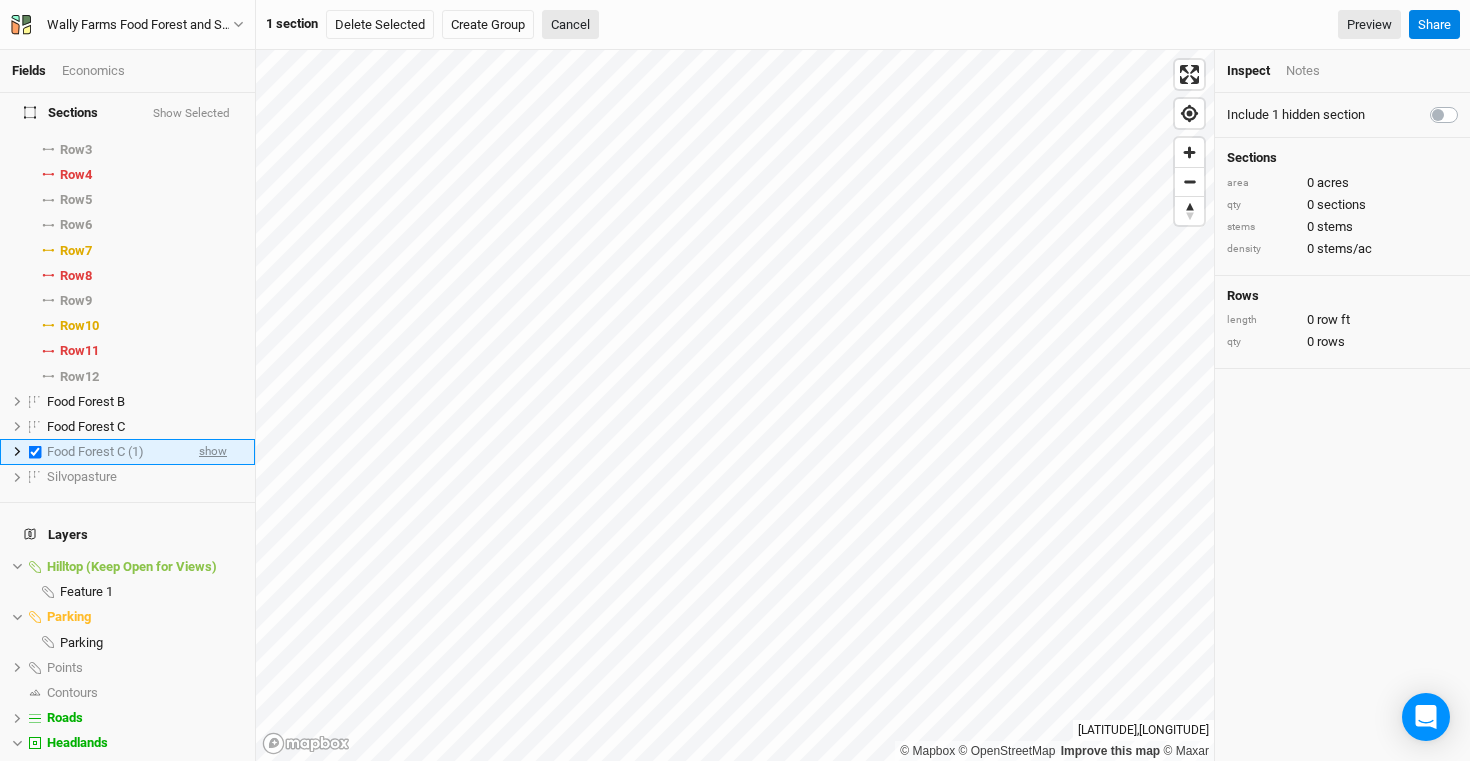 click on "show" at bounding box center (213, 452) 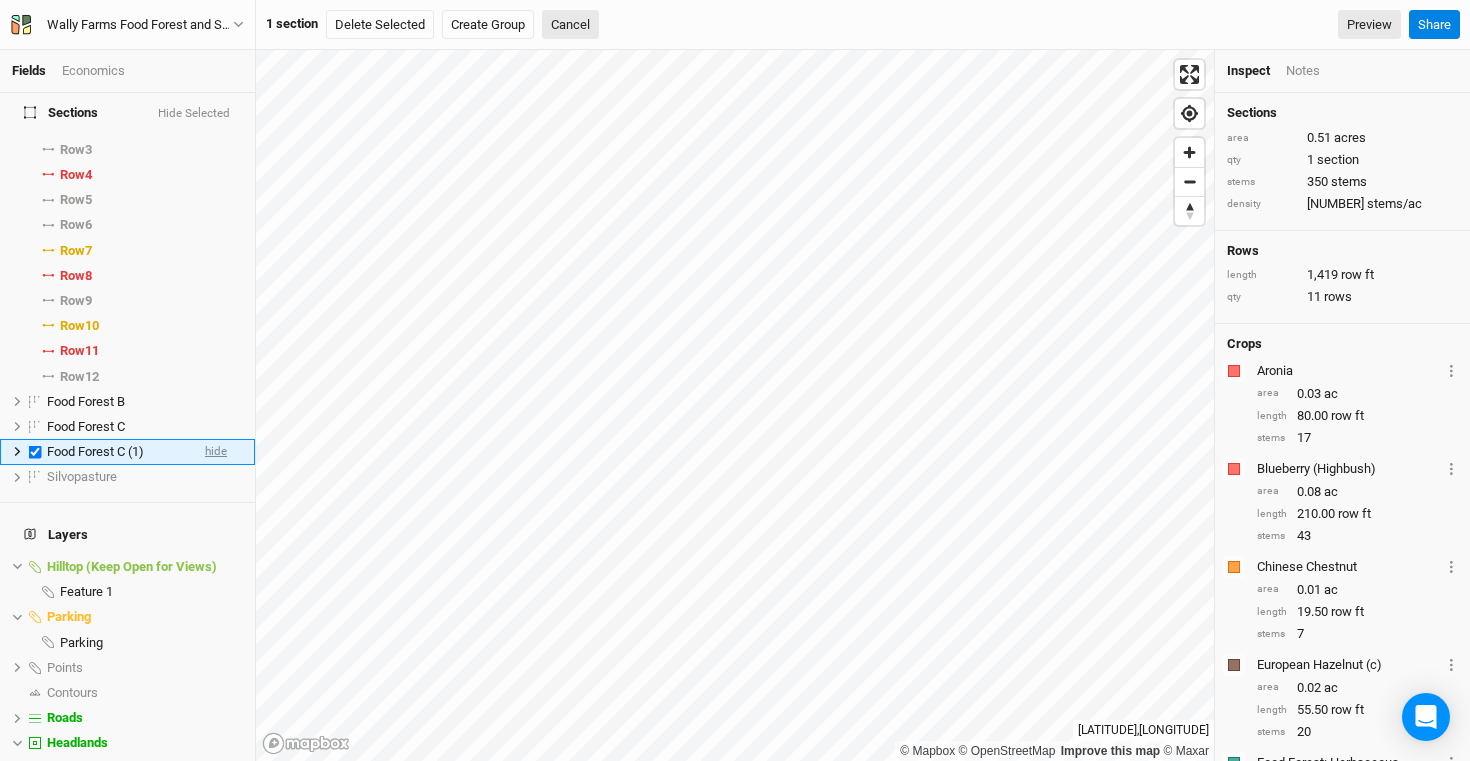 click on "hide" at bounding box center (216, 452) 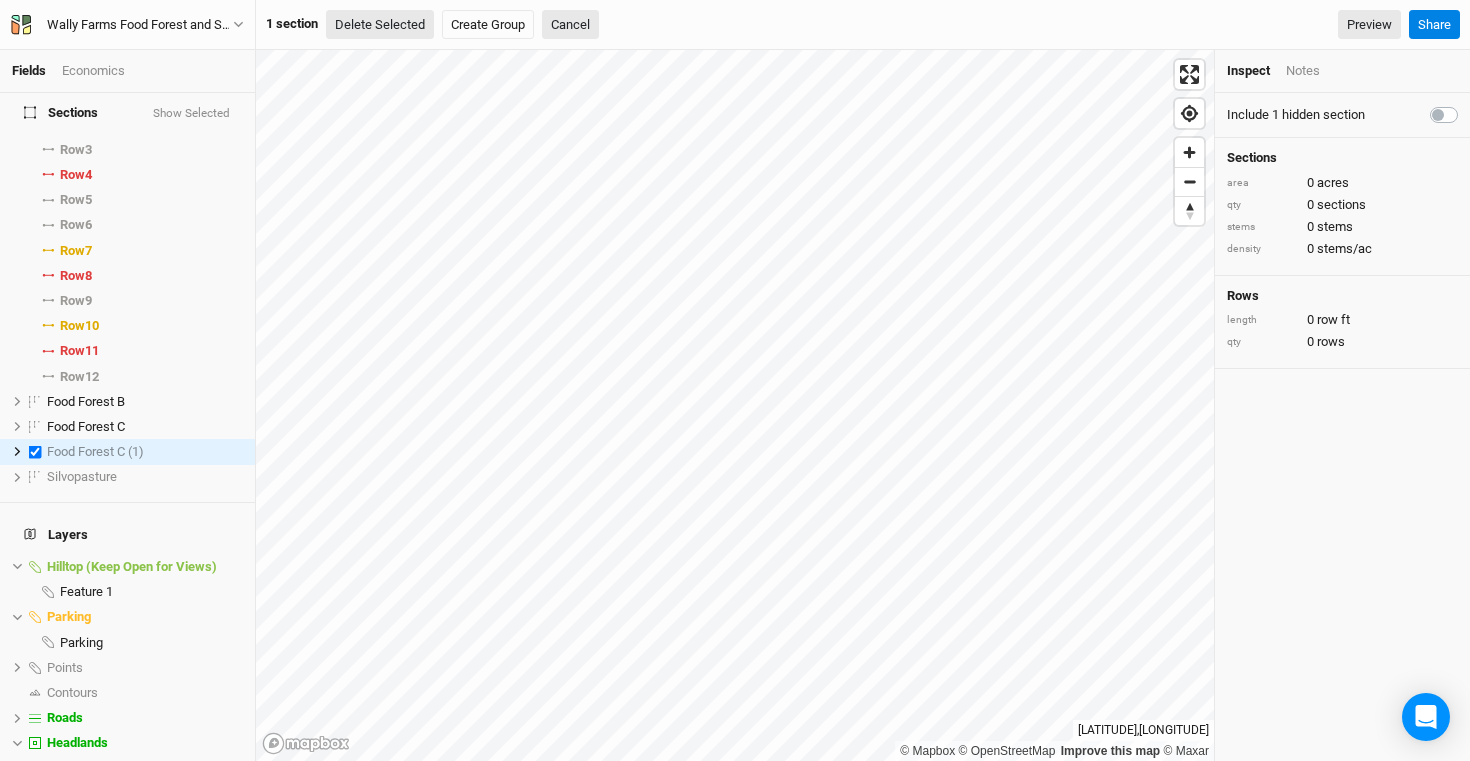 click on "Delete Selected" at bounding box center [380, 25] 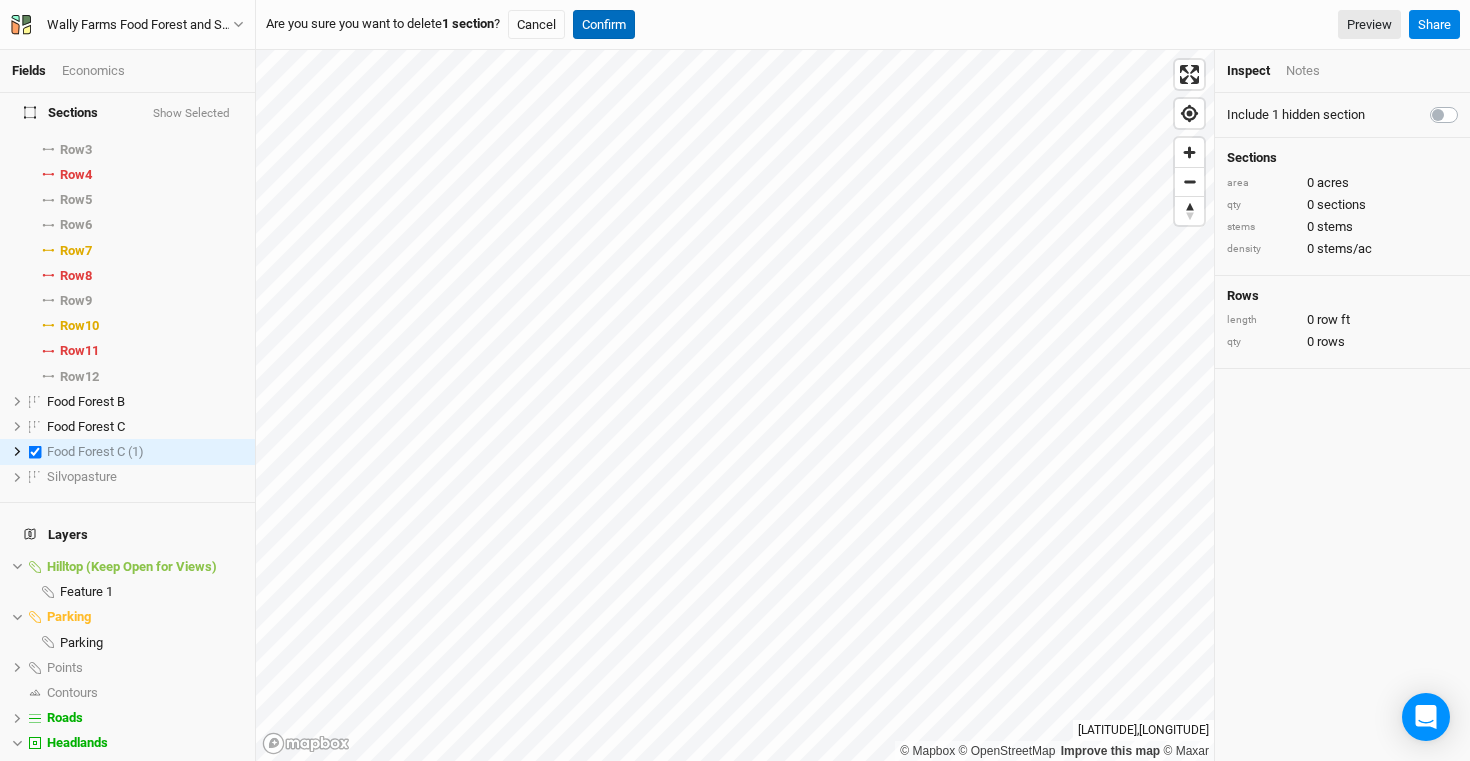 click on "Confirm" at bounding box center [604, 25] 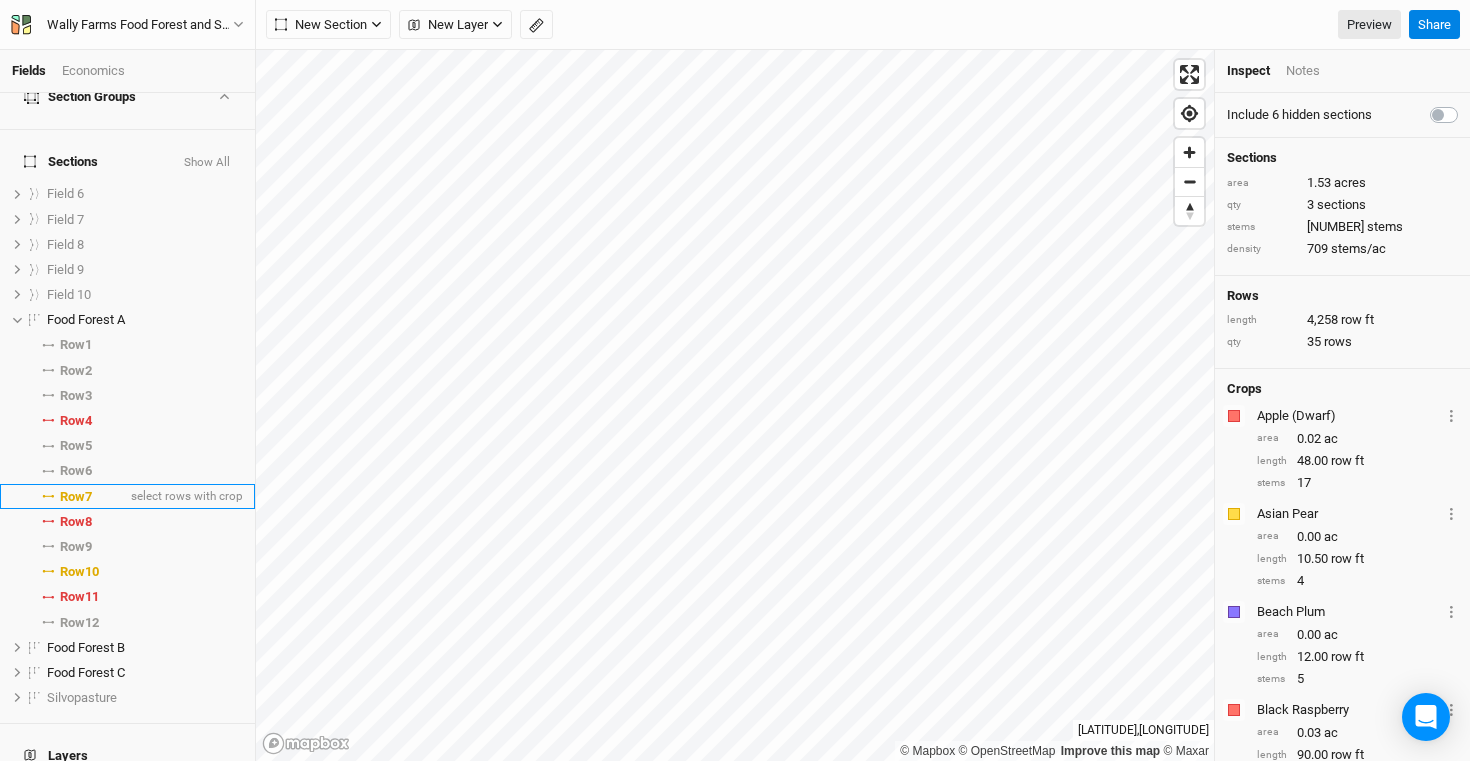 scroll, scrollTop: 0, scrollLeft: 0, axis: both 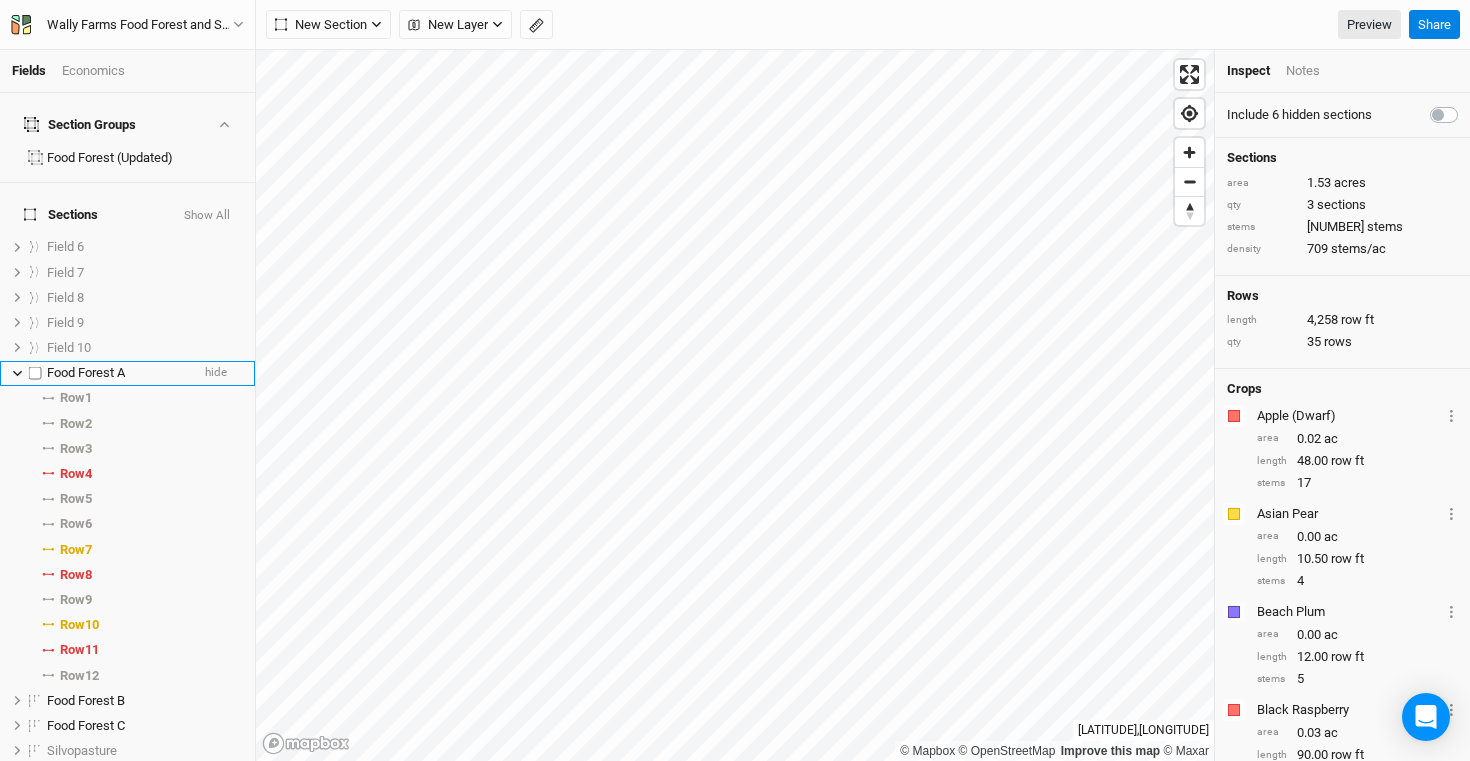 click at bounding box center [35, 373] 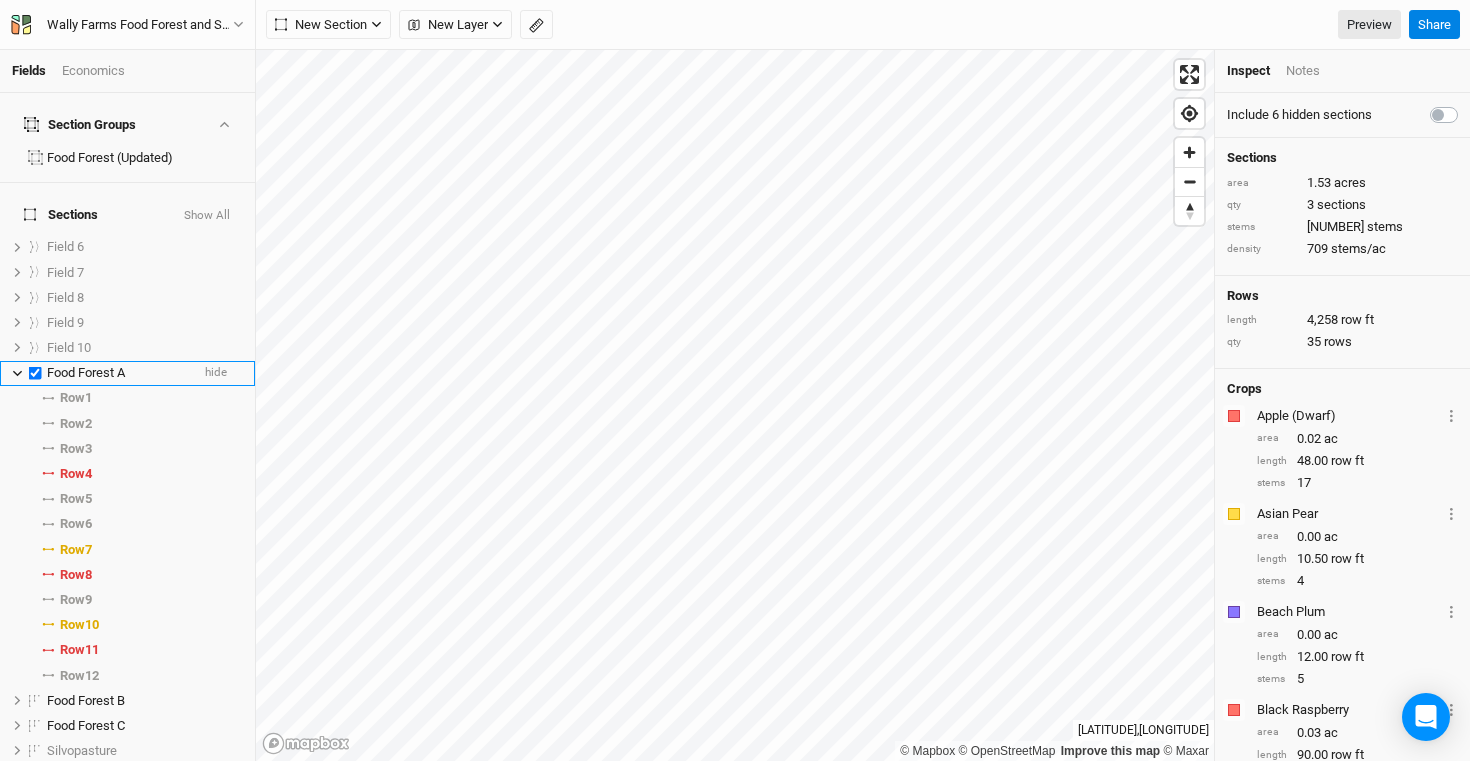 checkbox on "true" 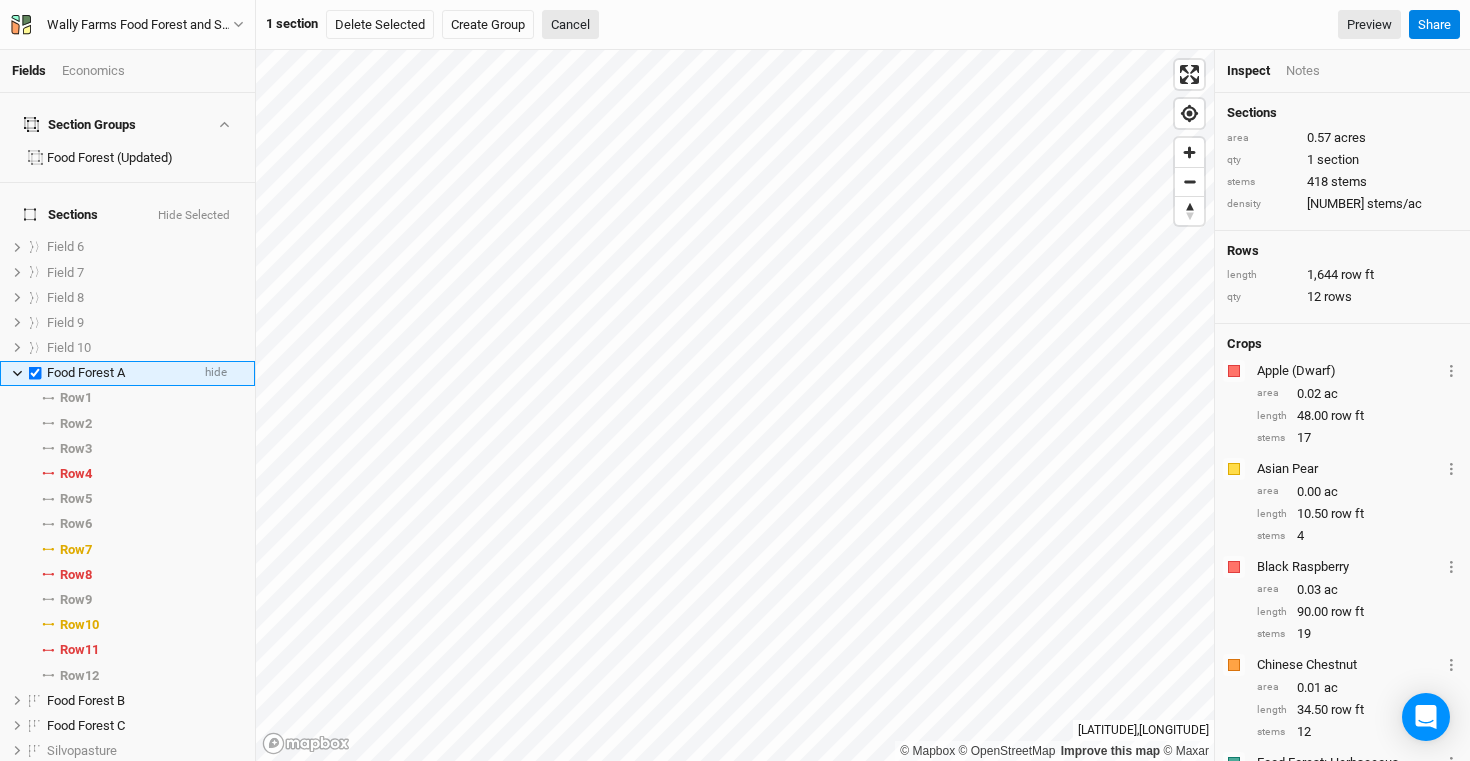 click 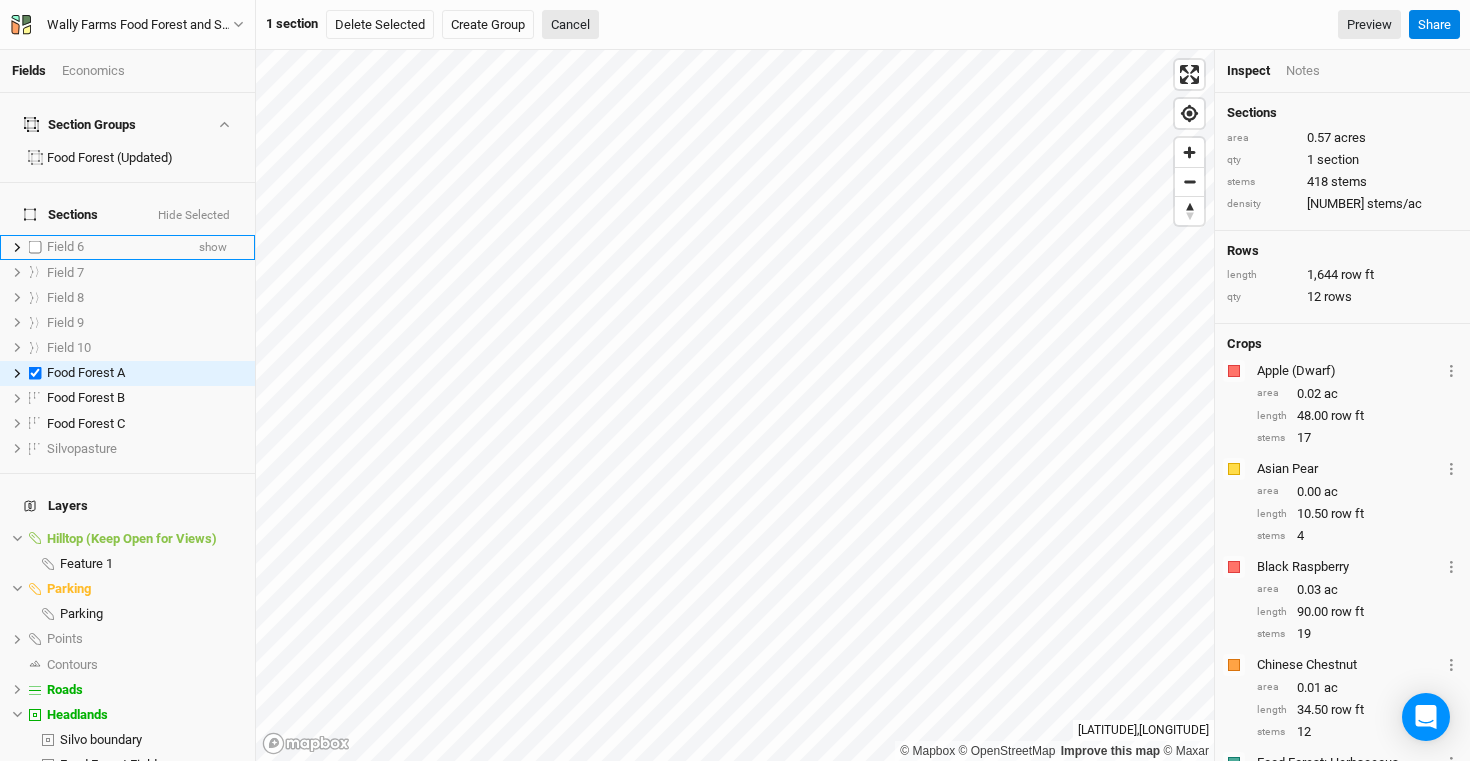 click on "Field 6" at bounding box center [65, 246] 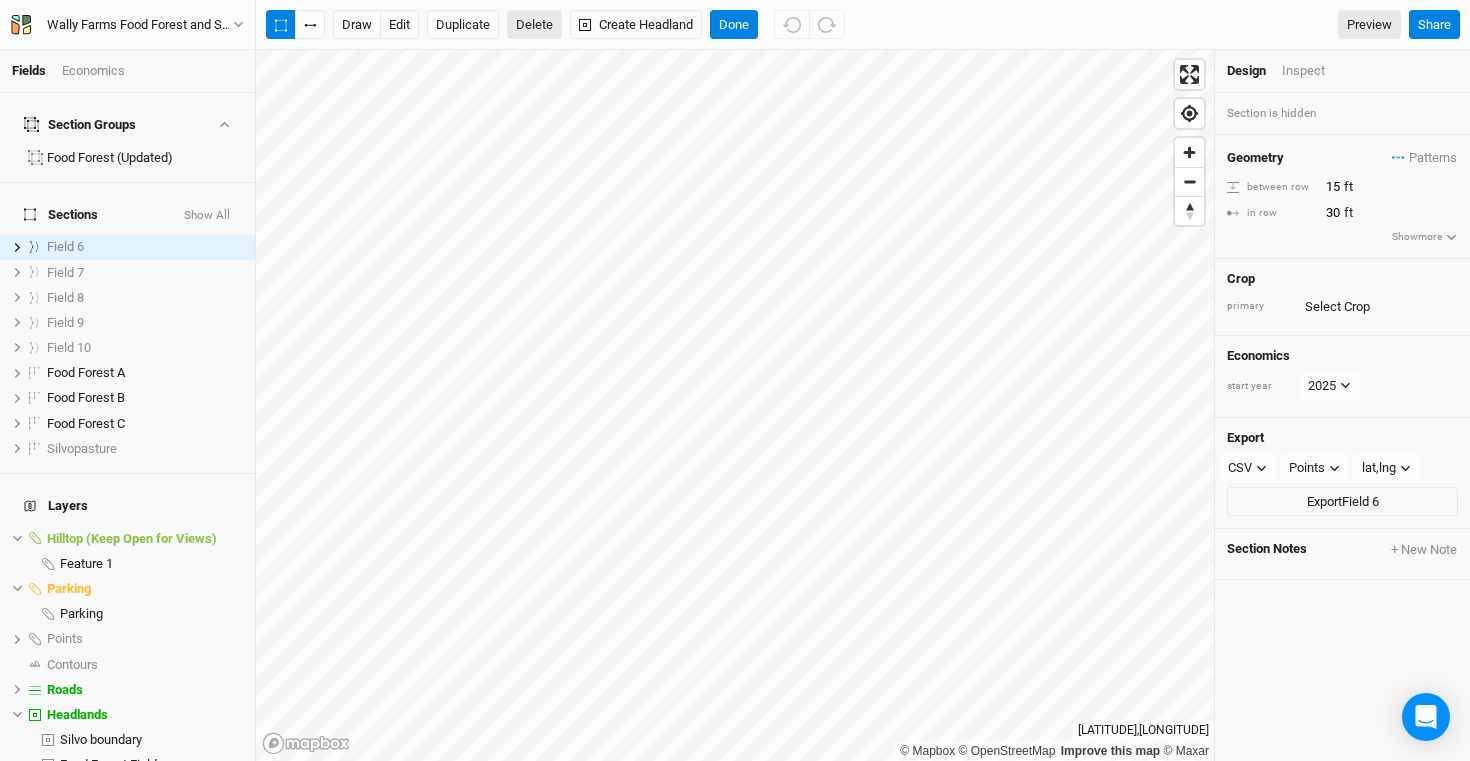 click on "Delete" at bounding box center (534, 25) 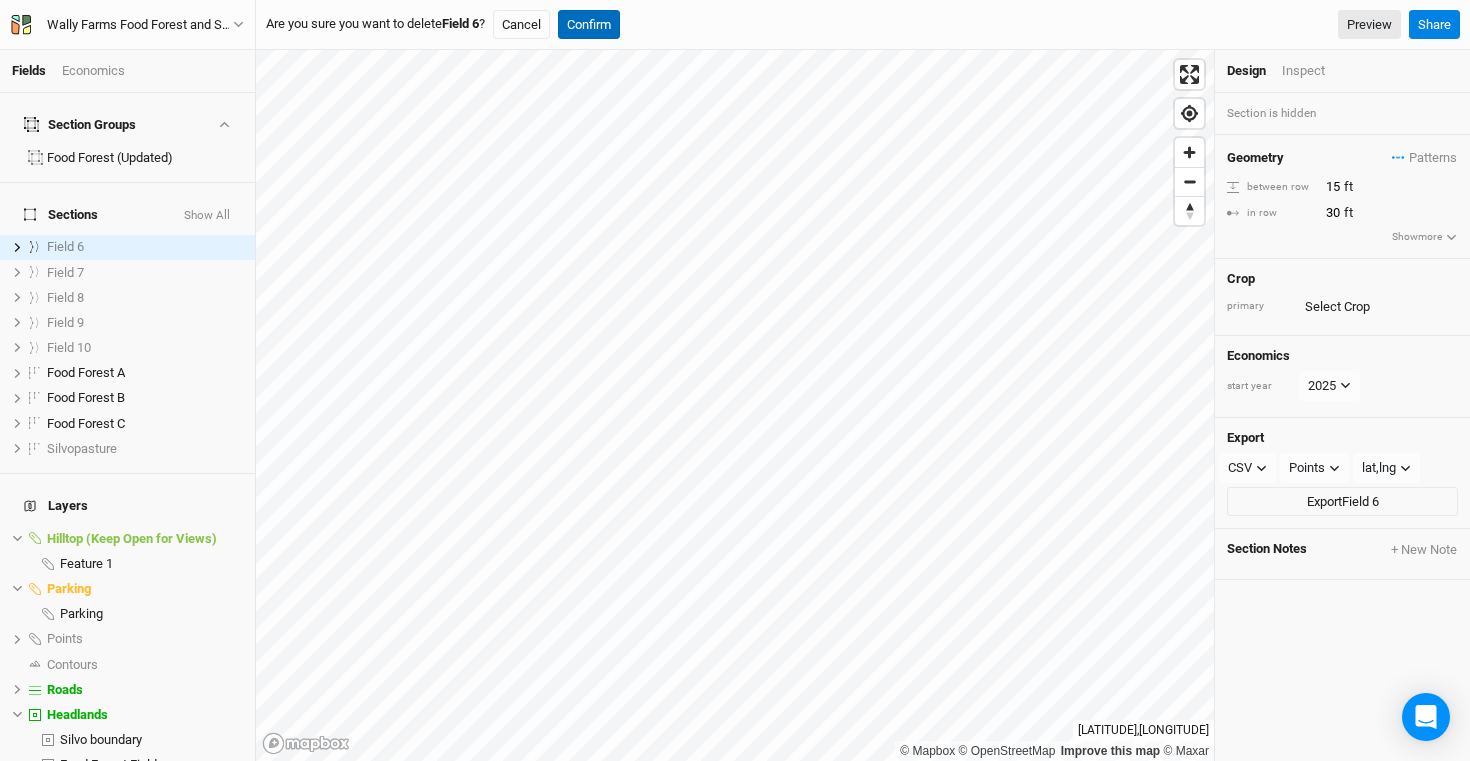 click on "Confirm" at bounding box center [589, 25] 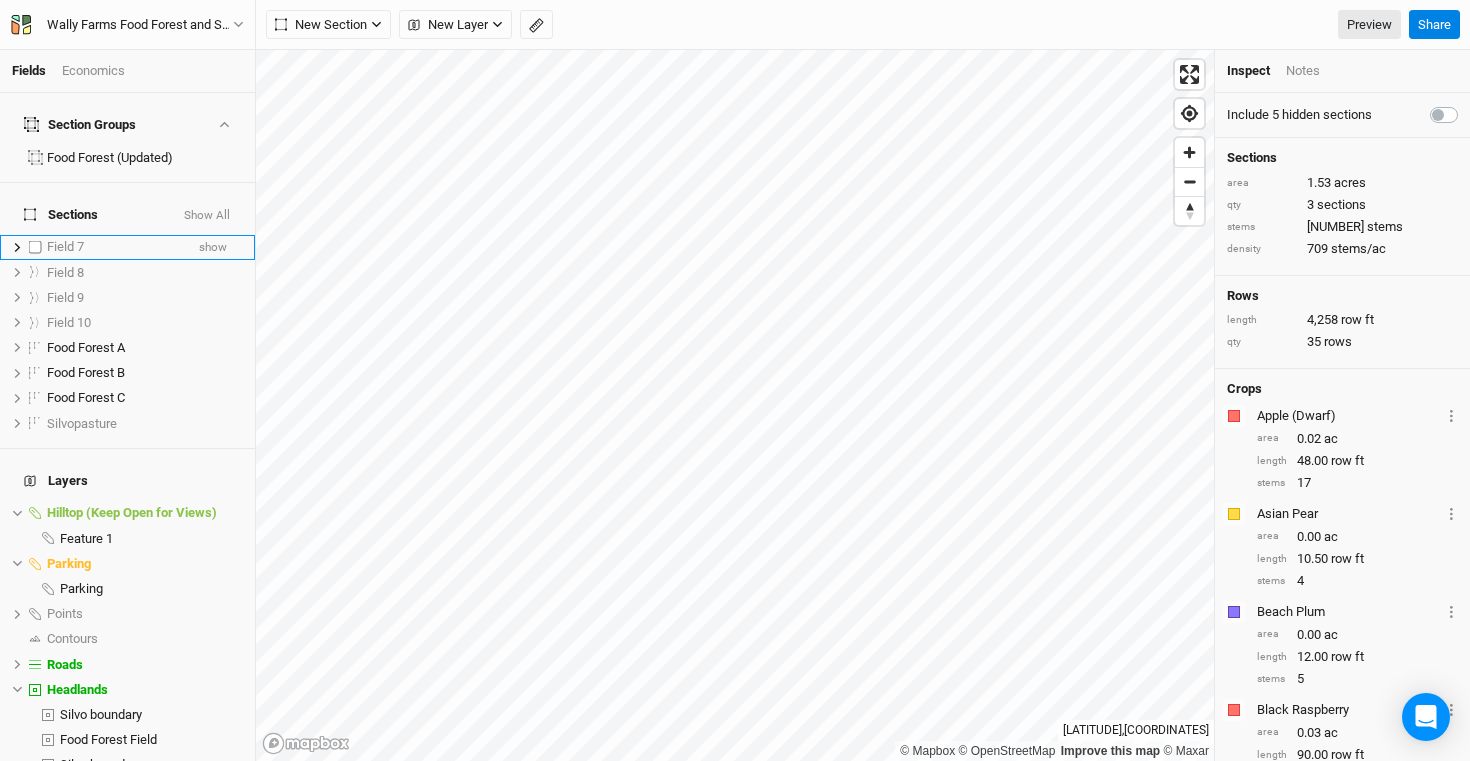 click on "Field 7" at bounding box center [115, 247] 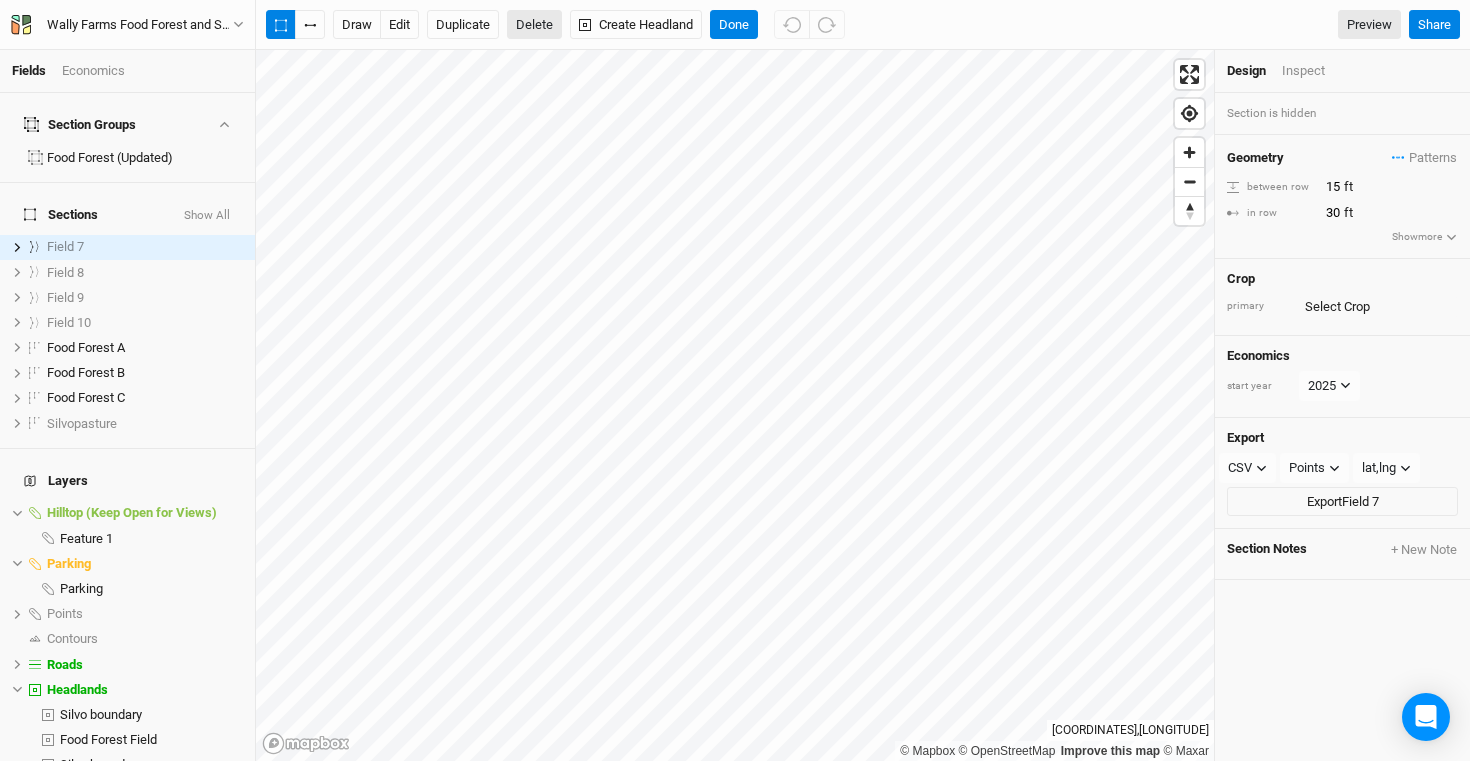 click on "Delete" at bounding box center [534, 25] 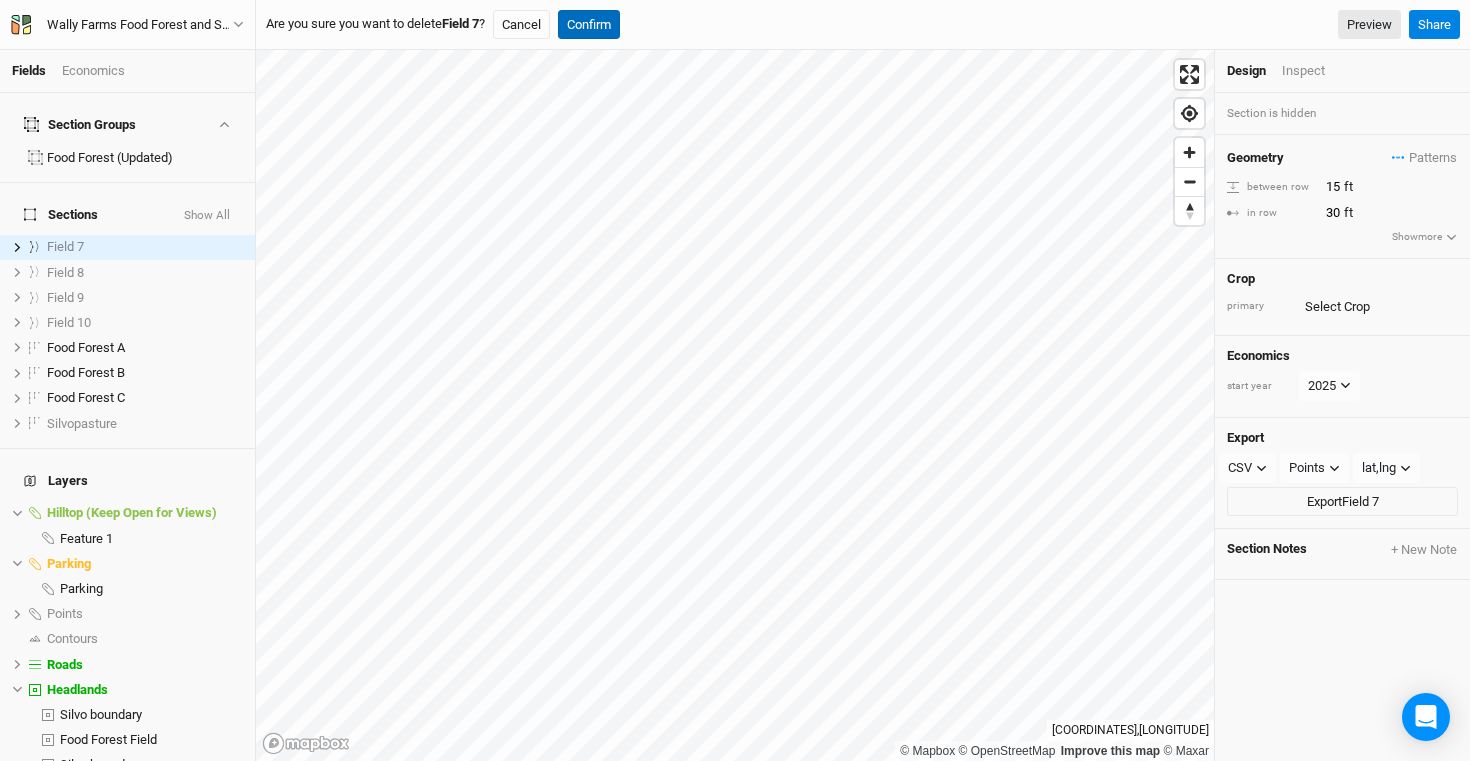click on "Confirm" at bounding box center [589, 25] 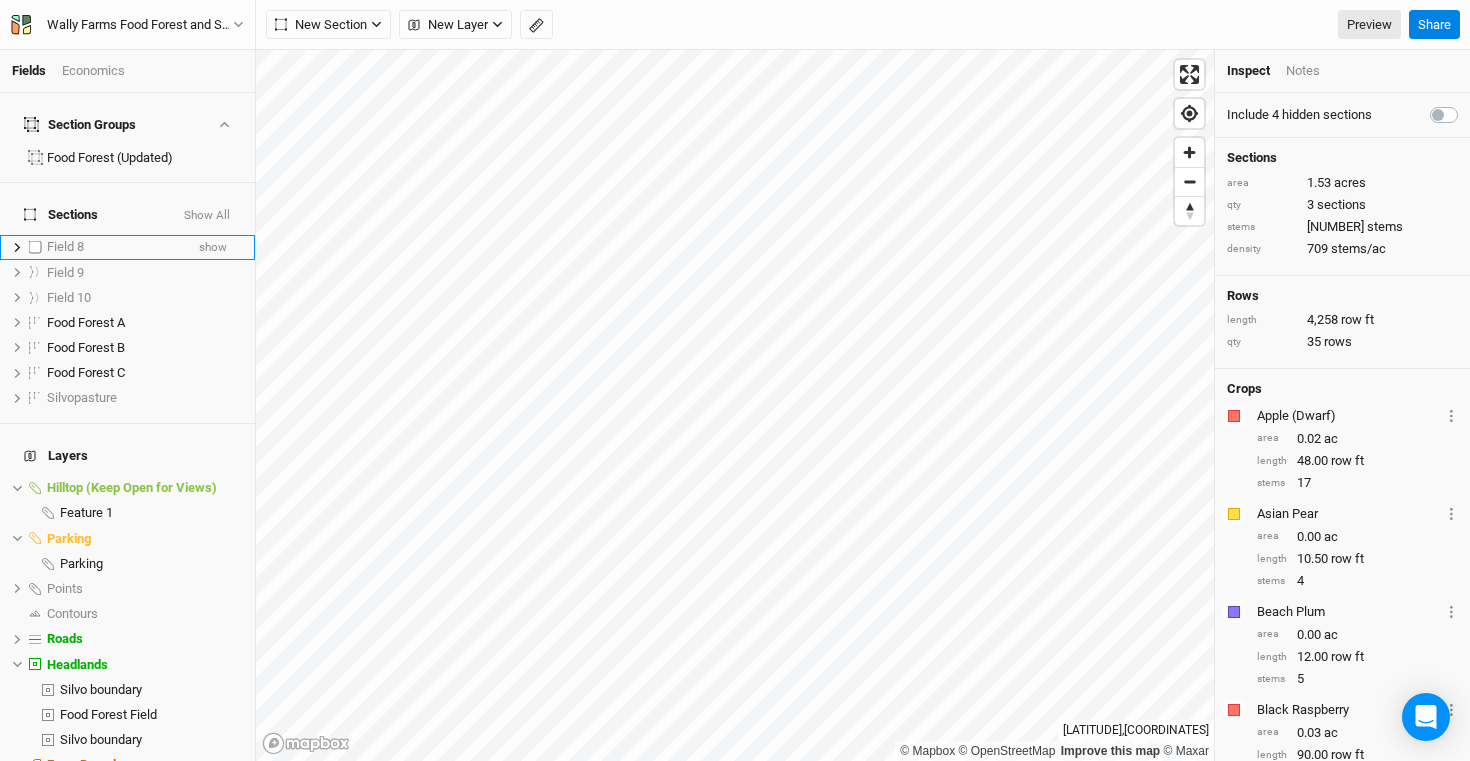click on "Field 8" at bounding box center [115, 247] 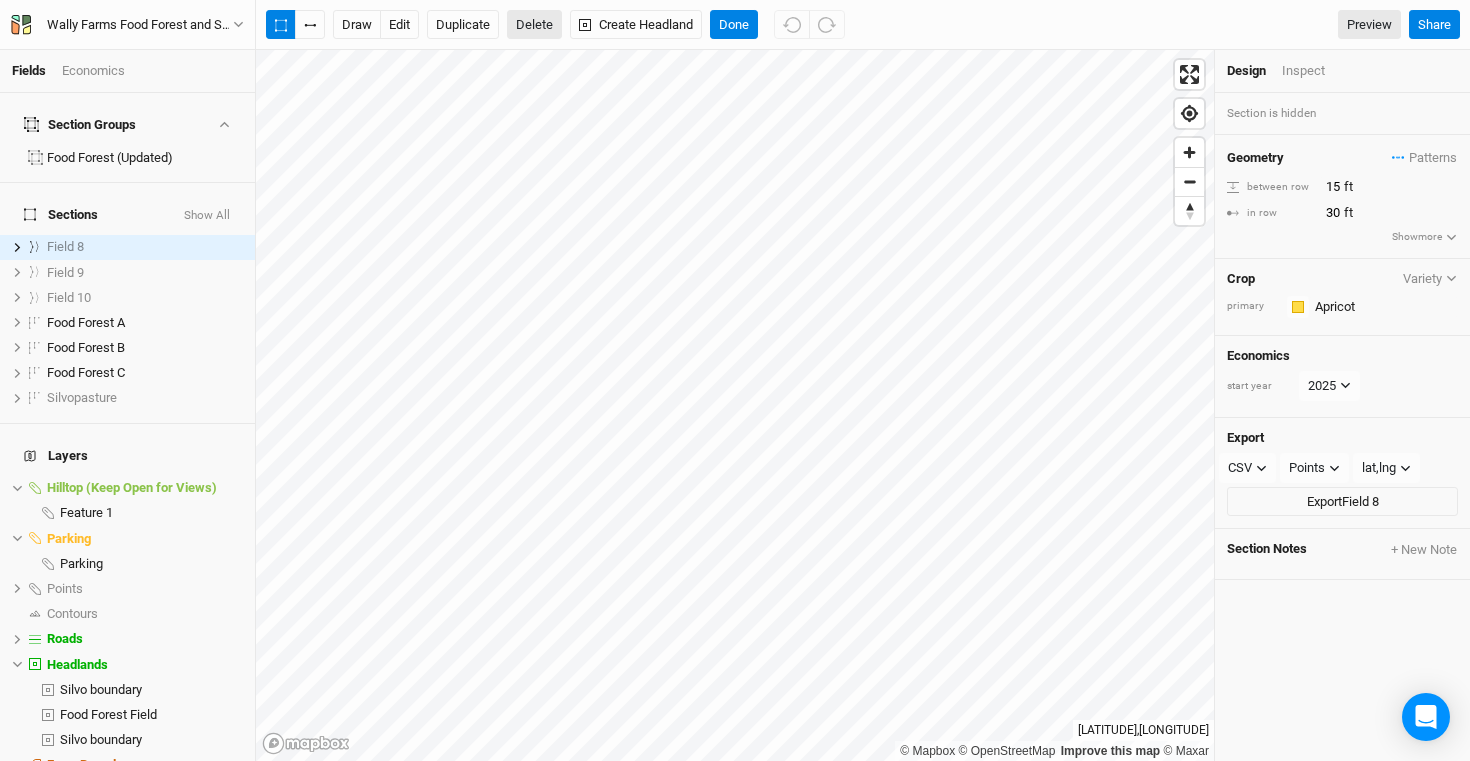 click on "Delete" at bounding box center (534, 25) 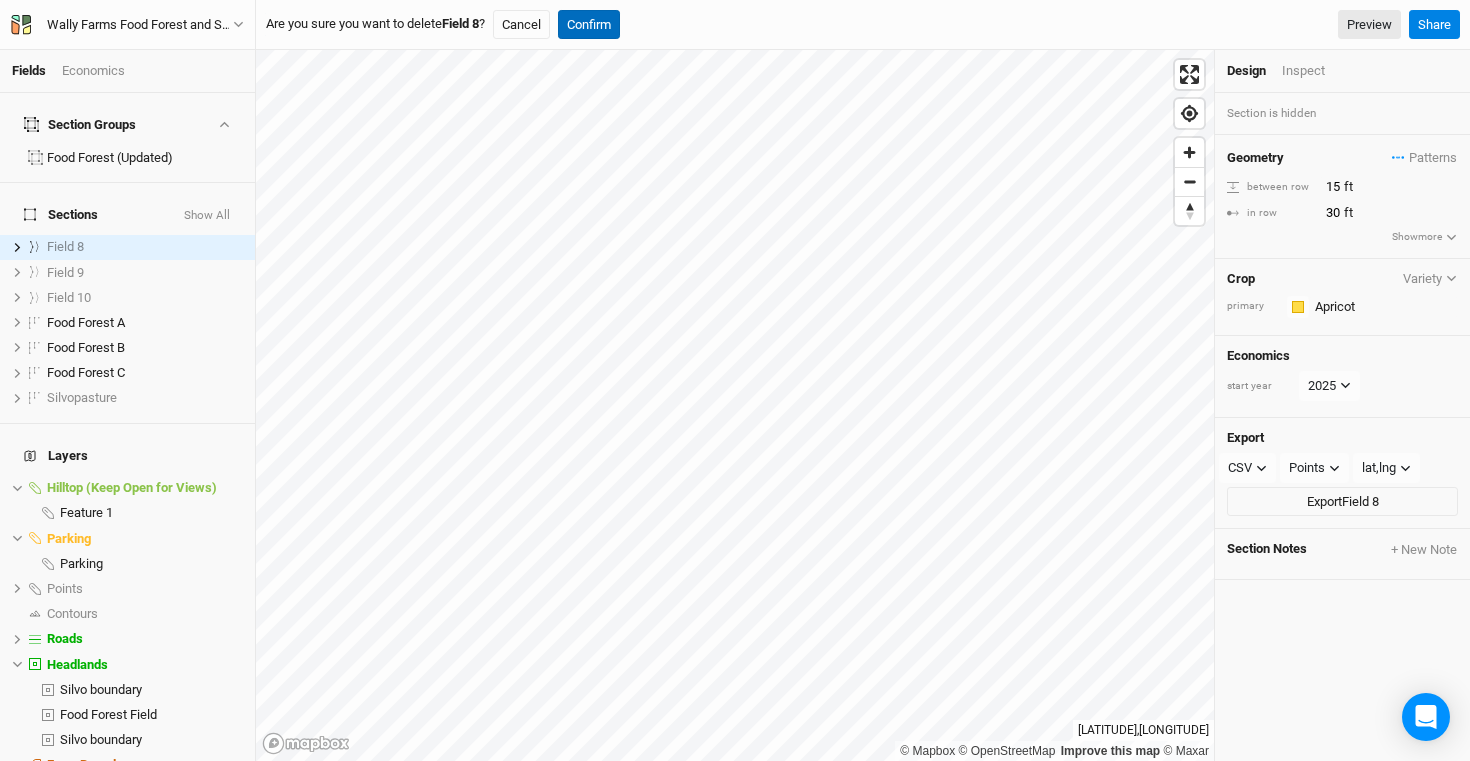 click on "Confirm" at bounding box center (589, 25) 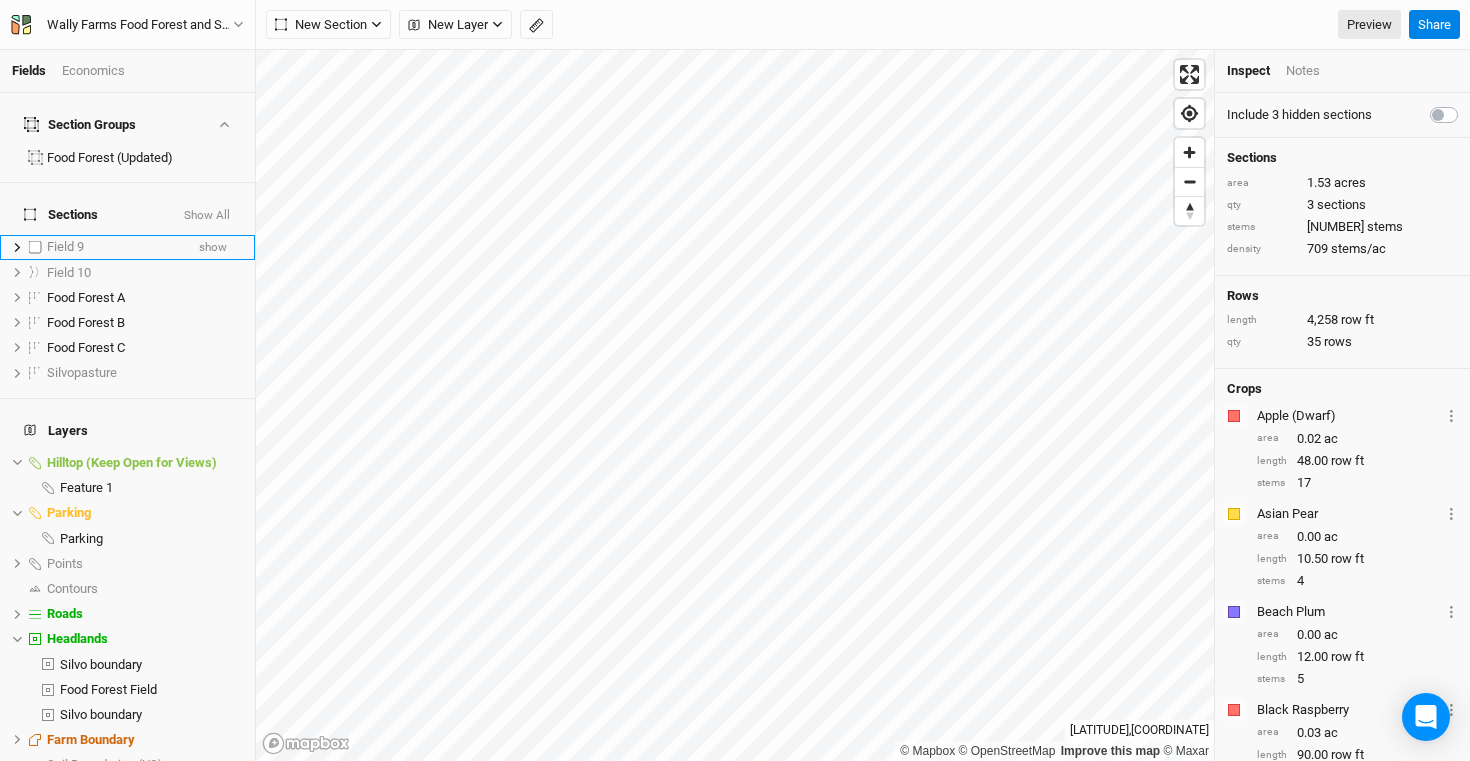 click on "Field 9" at bounding box center [115, 247] 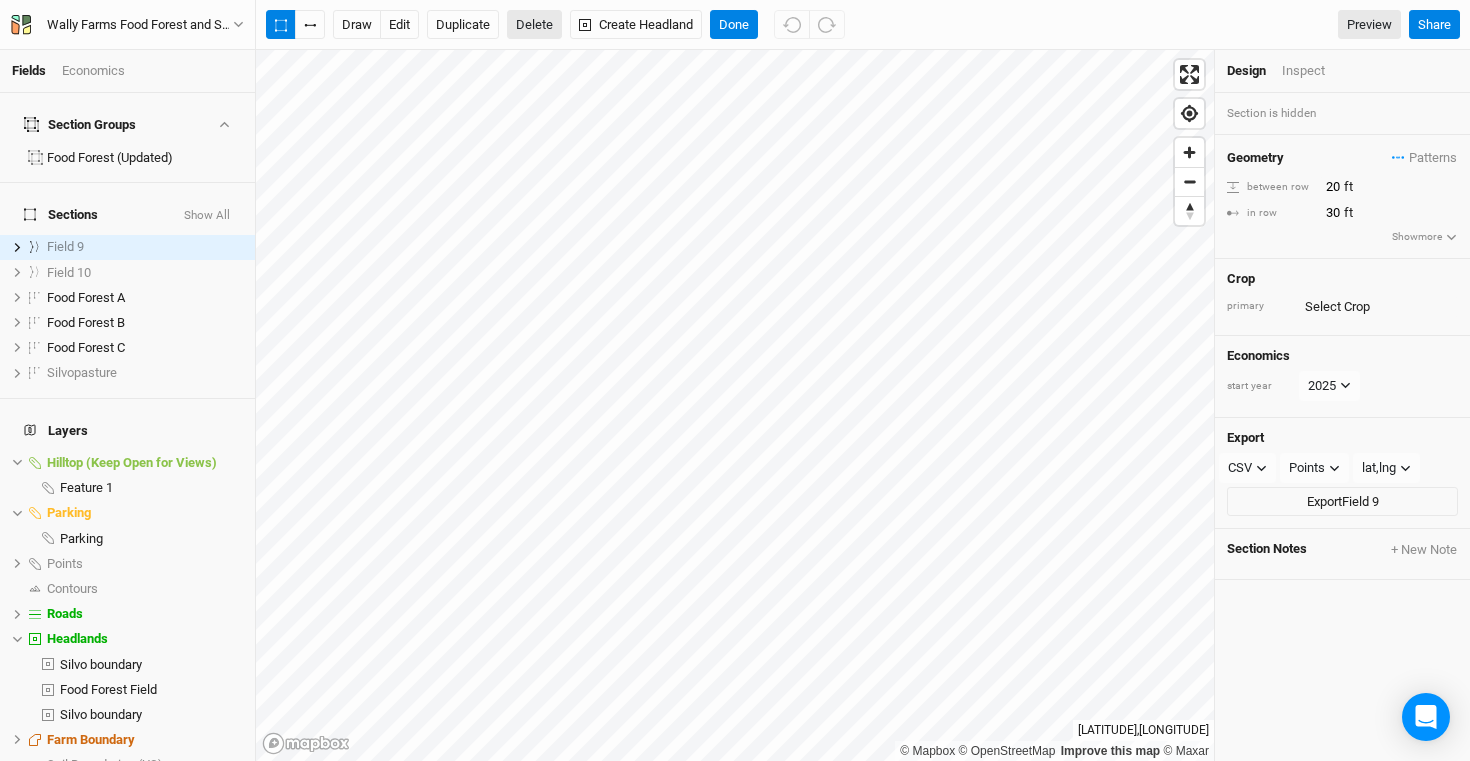 click on "Delete" at bounding box center [534, 25] 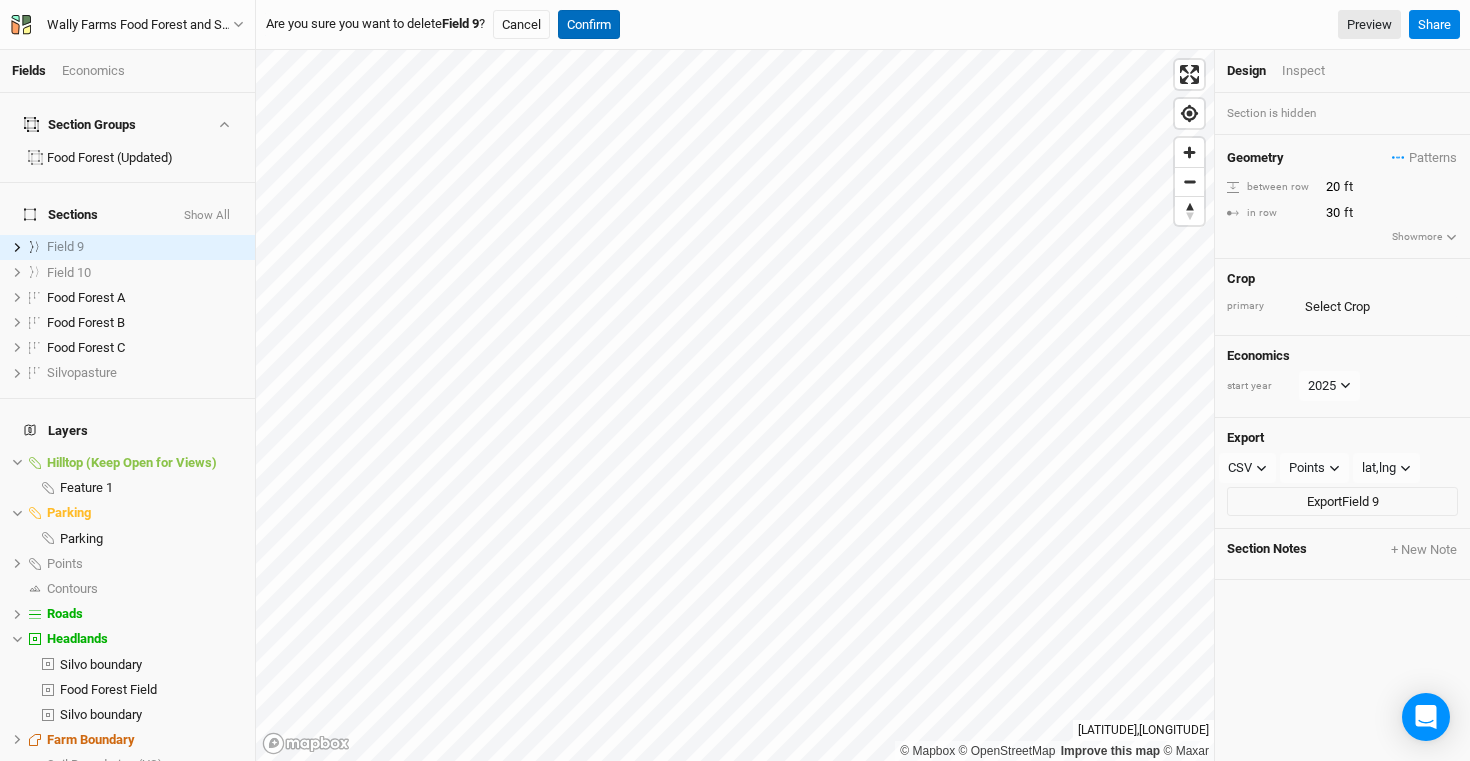 click on "Confirm" at bounding box center [589, 25] 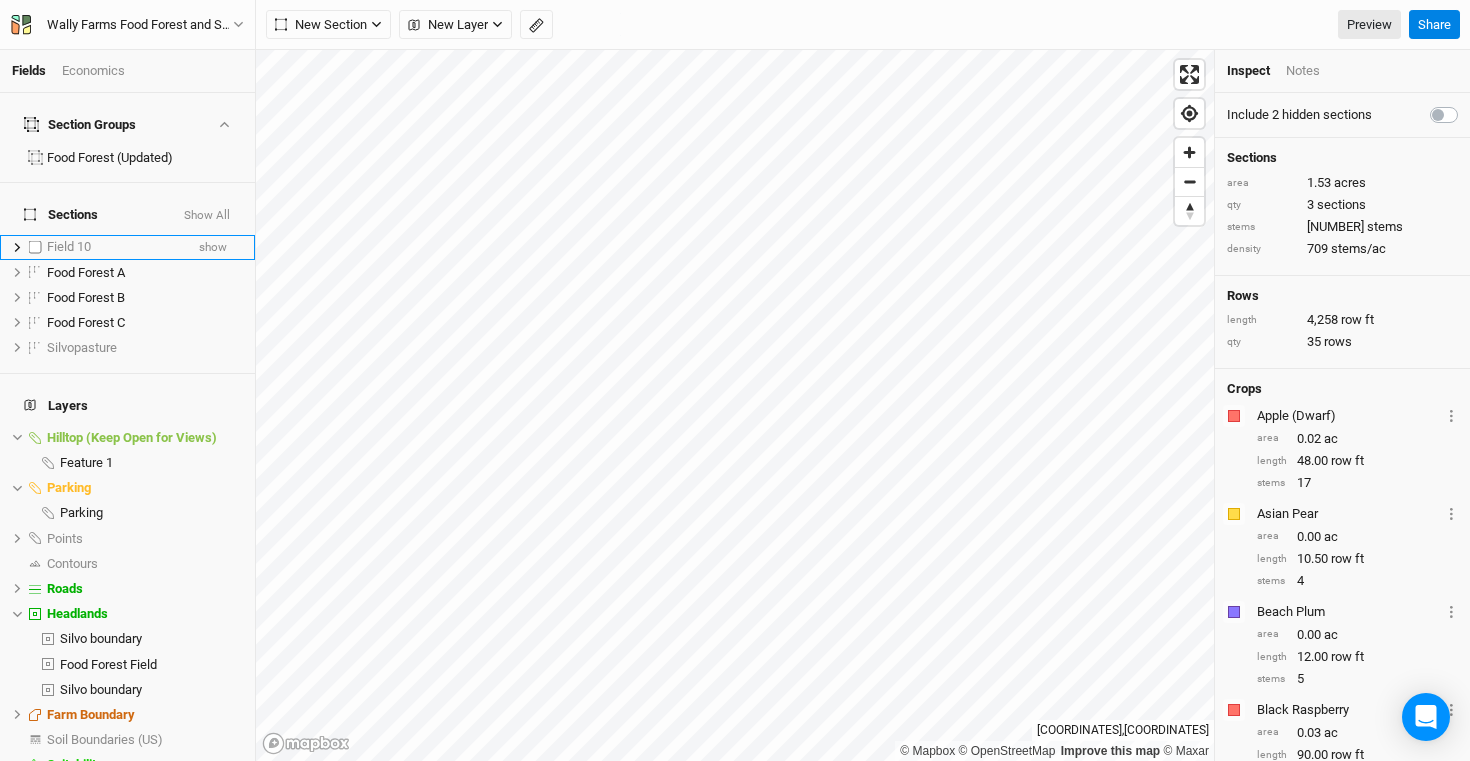 click on "Field 10" at bounding box center [115, 247] 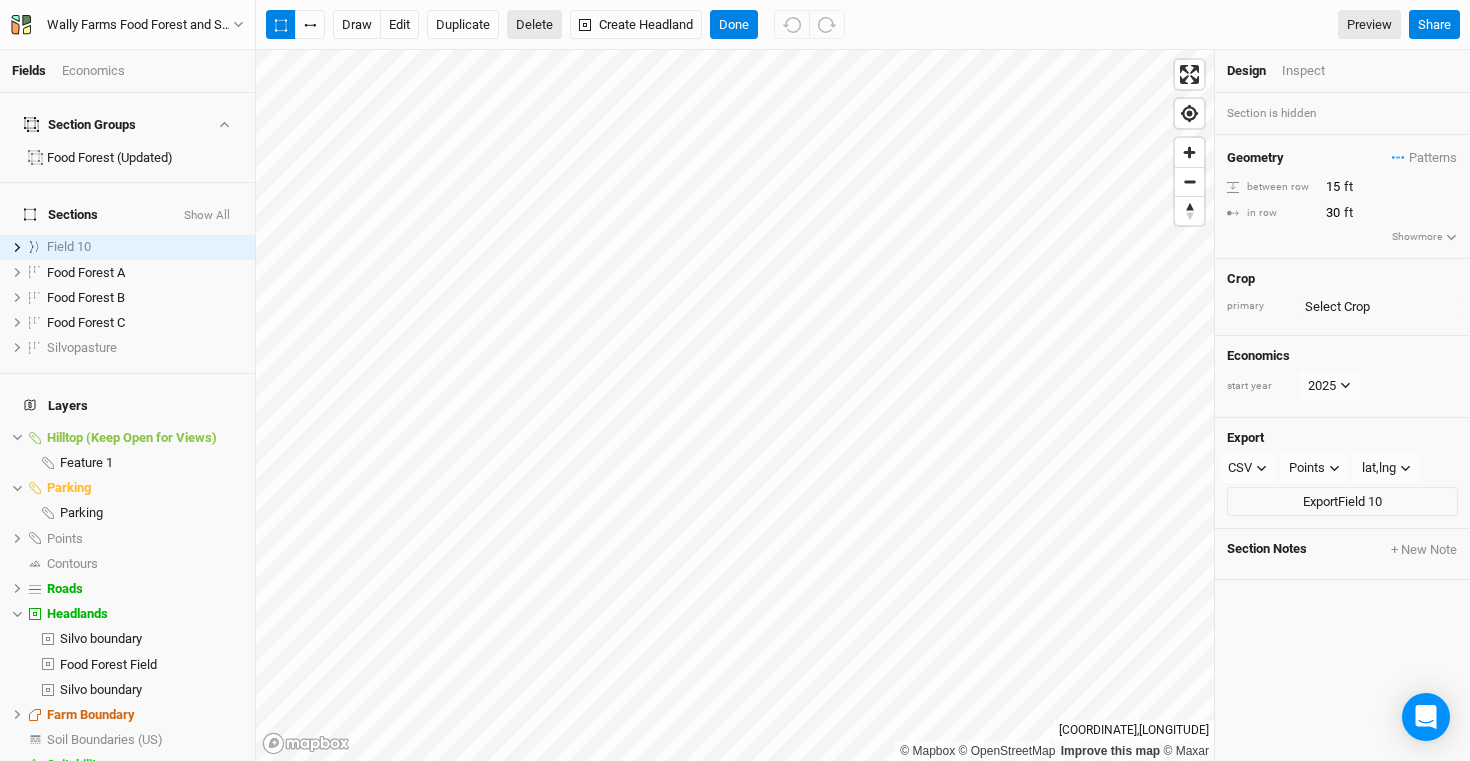 click on "Delete" at bounding box center (534, 25) 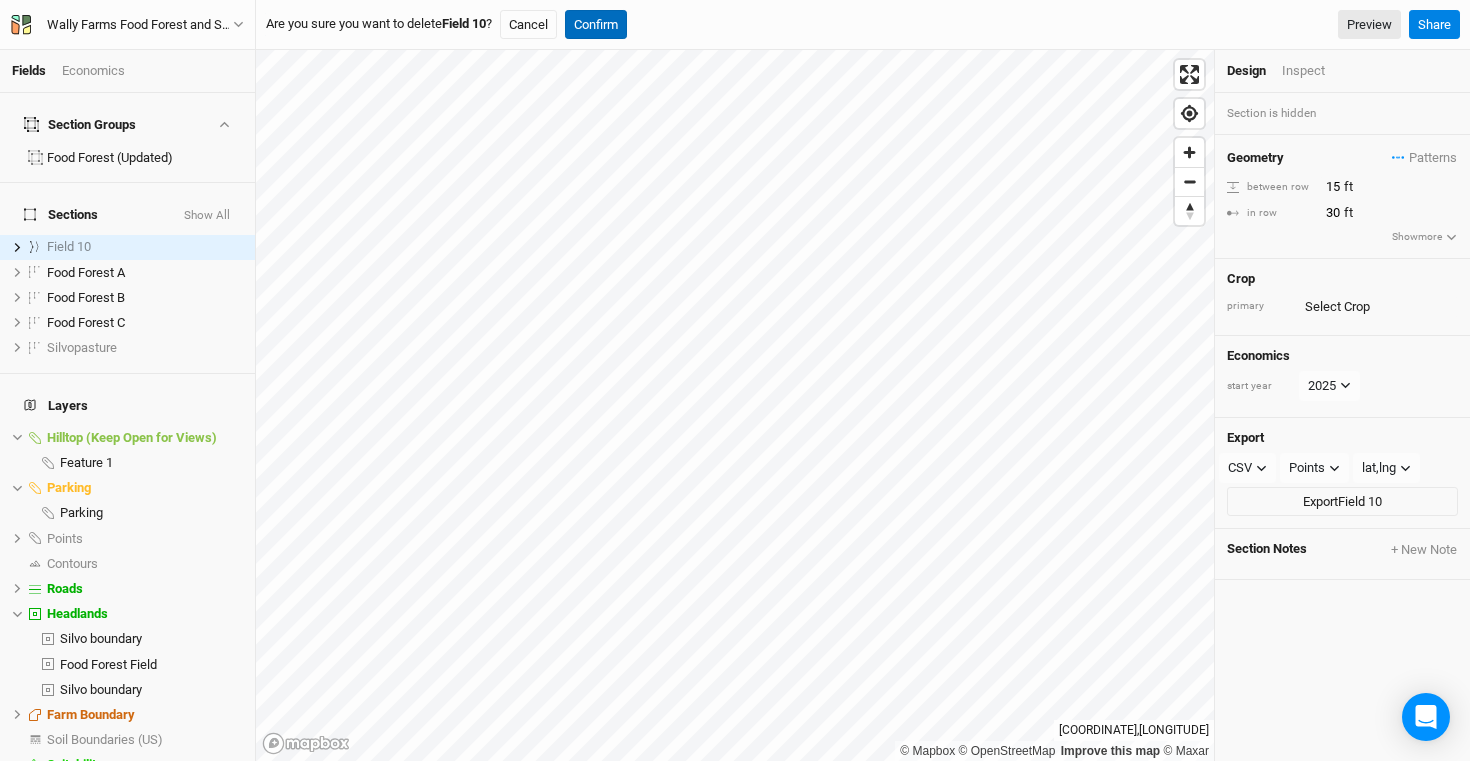 click on "Confirm" at bounding box center [596, 25] 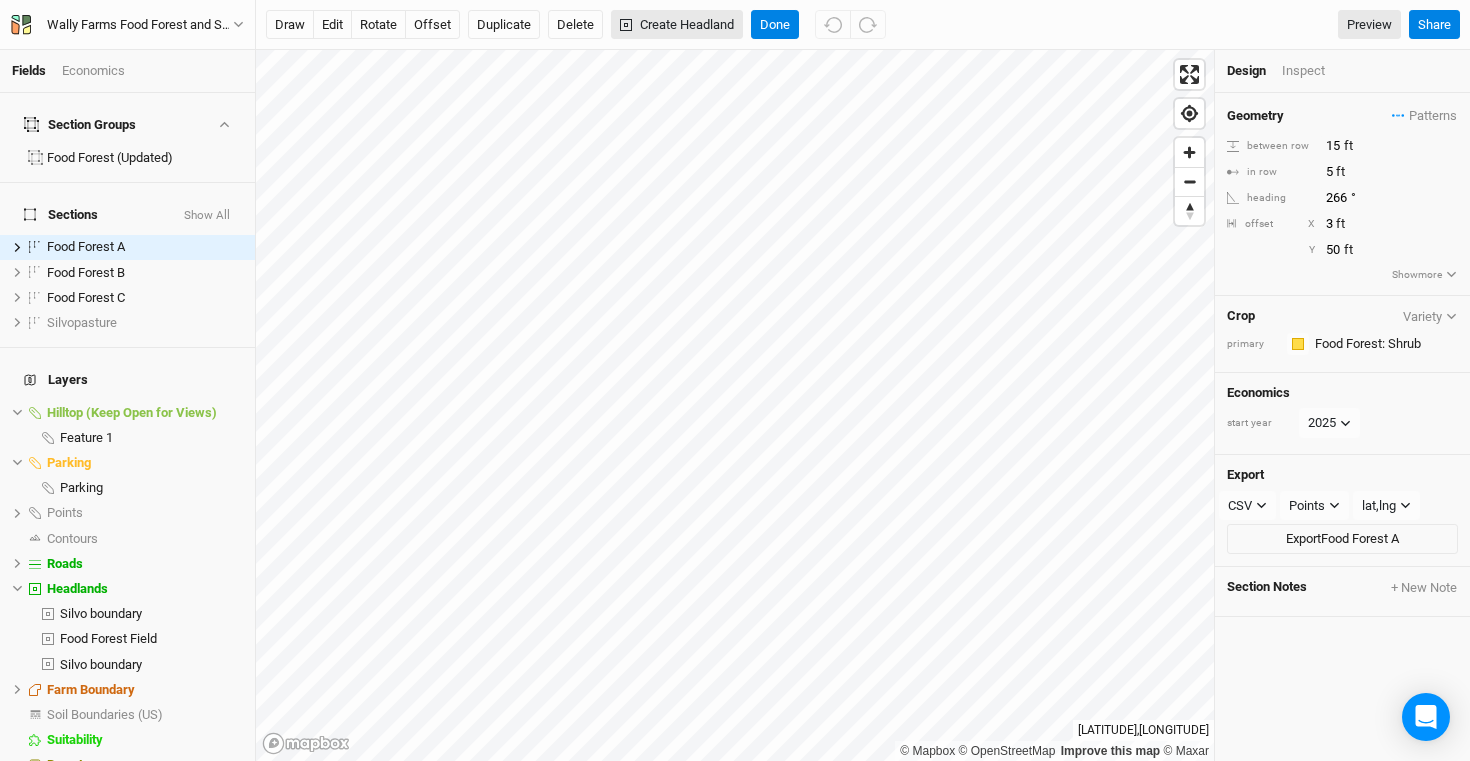 click on "Create Headland" at bounding box center [677, 25] 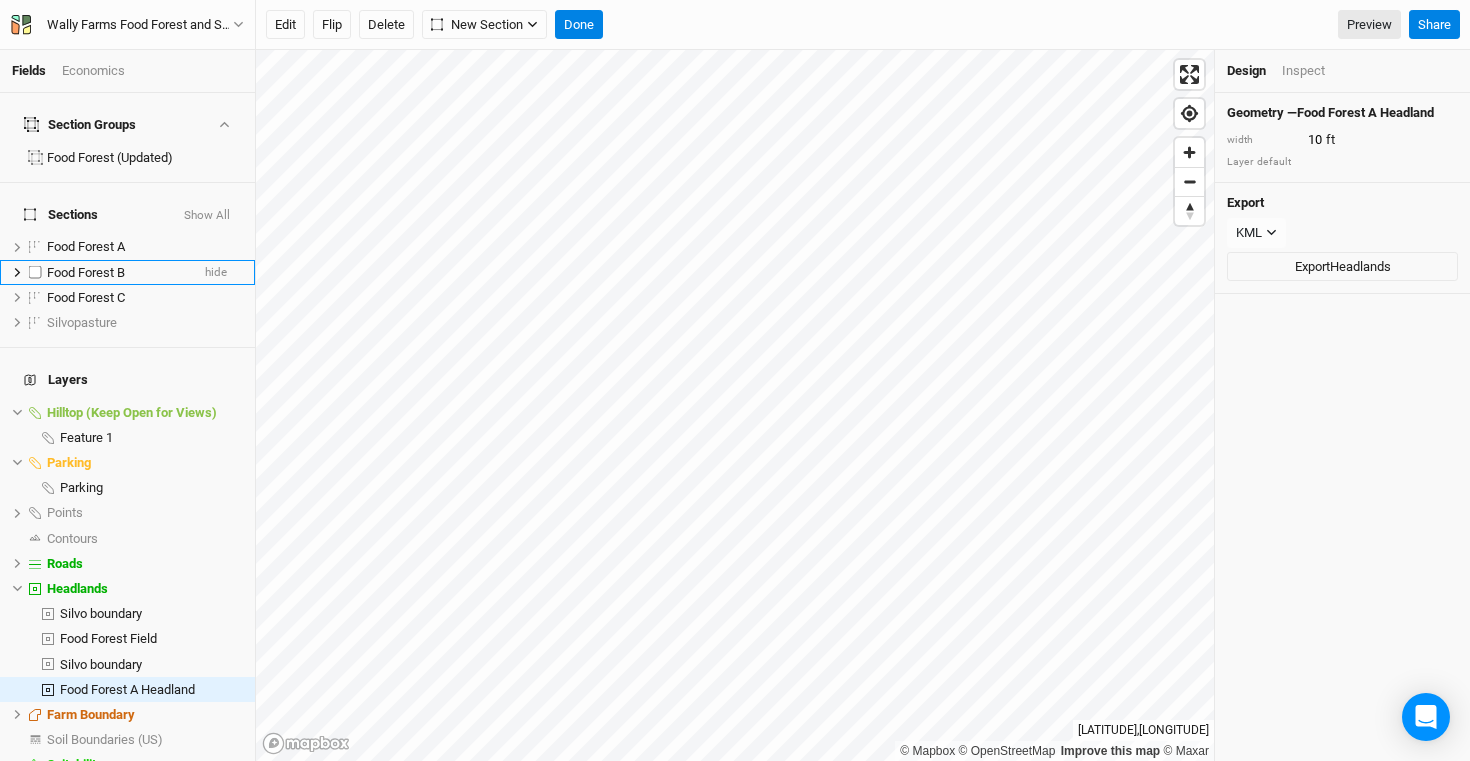 drag, startPoint x: 82, startPoint y: 250, endPoint x: 91, endPoint y: 243, distance: 11.401754 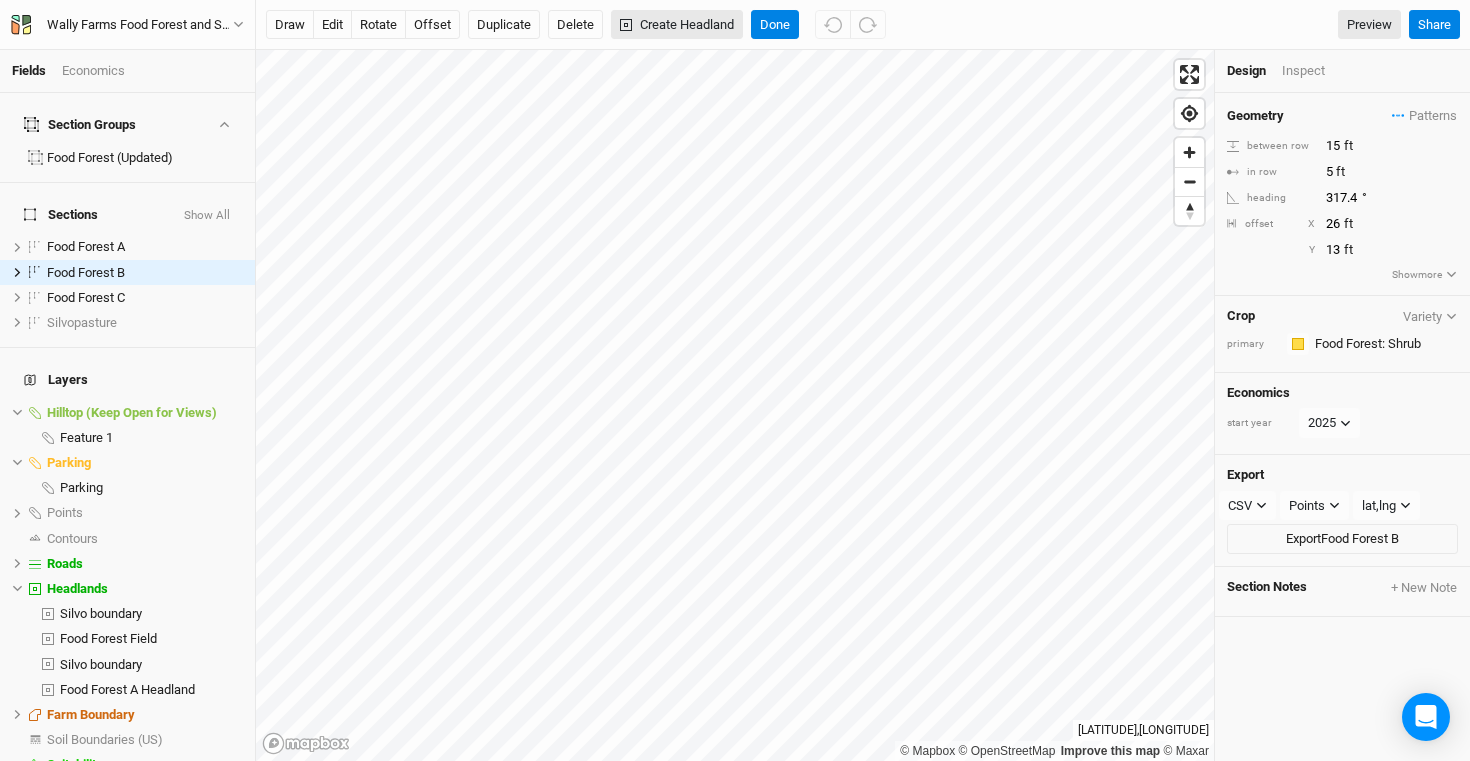 click on "Create Headland" at bounding box center [677, 25] 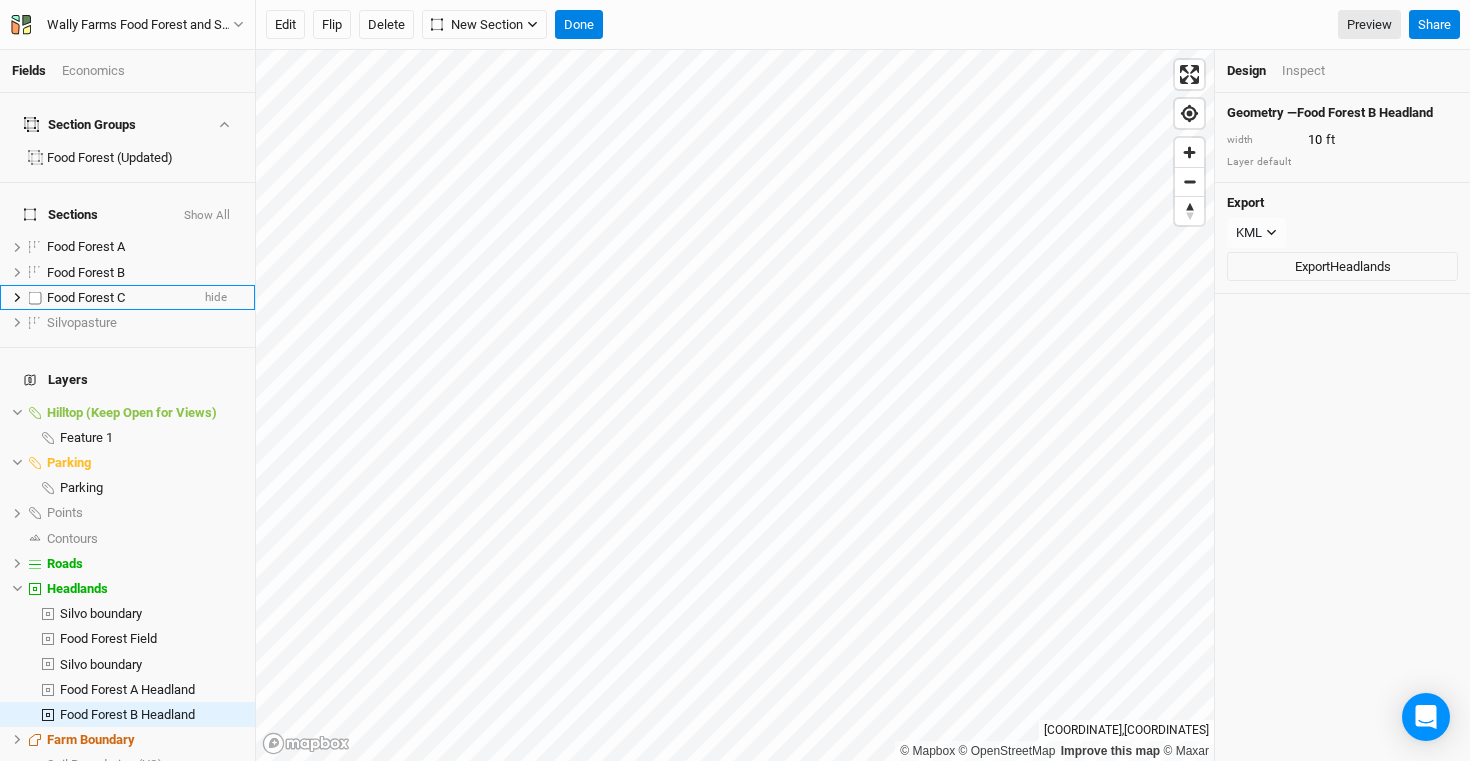 click on "Food Forest C" at bounding box center (86, 297) 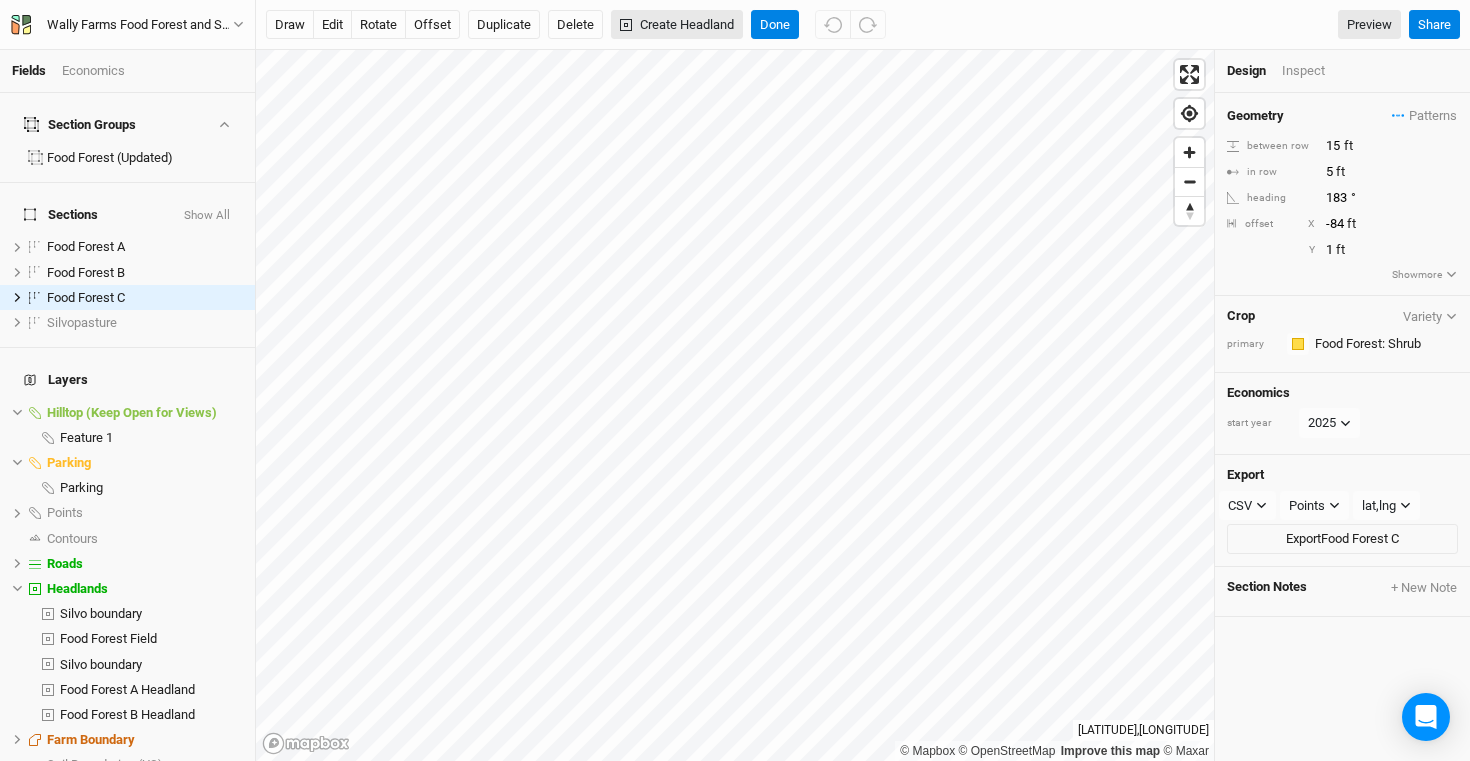 click on "Create Headland" at bounding box center [677, 25] 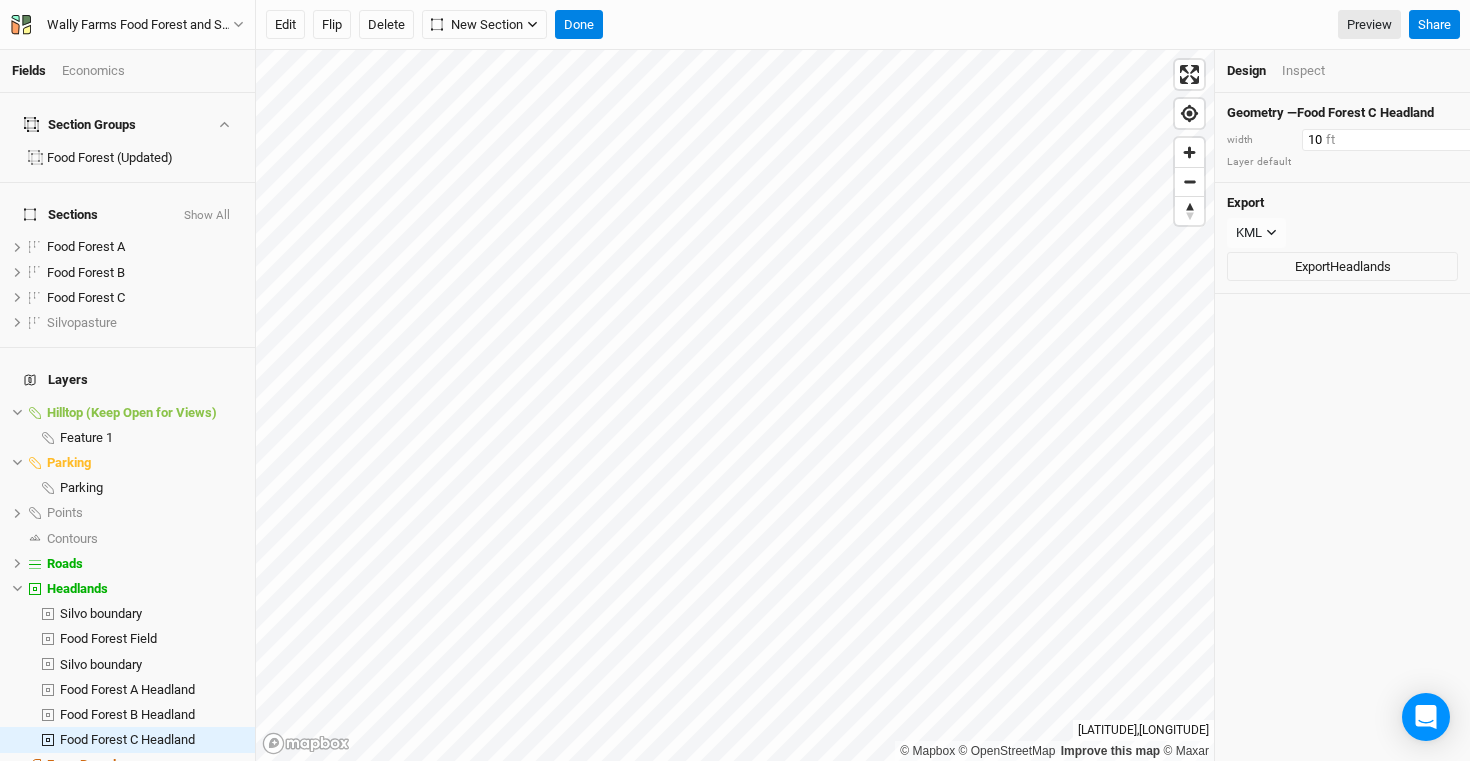 click on "10" at bounding box center [1389, 140] 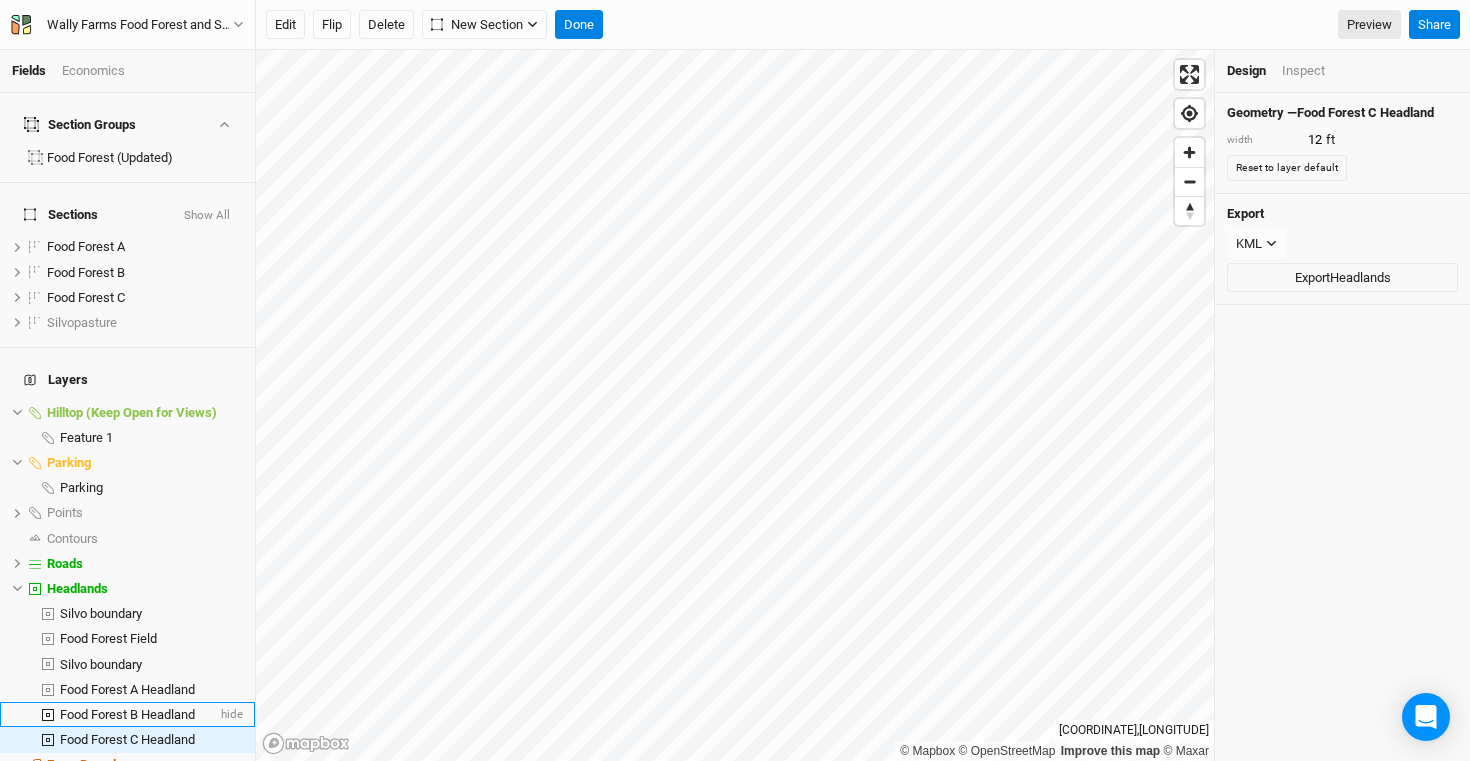 click on "Food Forest B Headland" at bounding box center (127, 714) 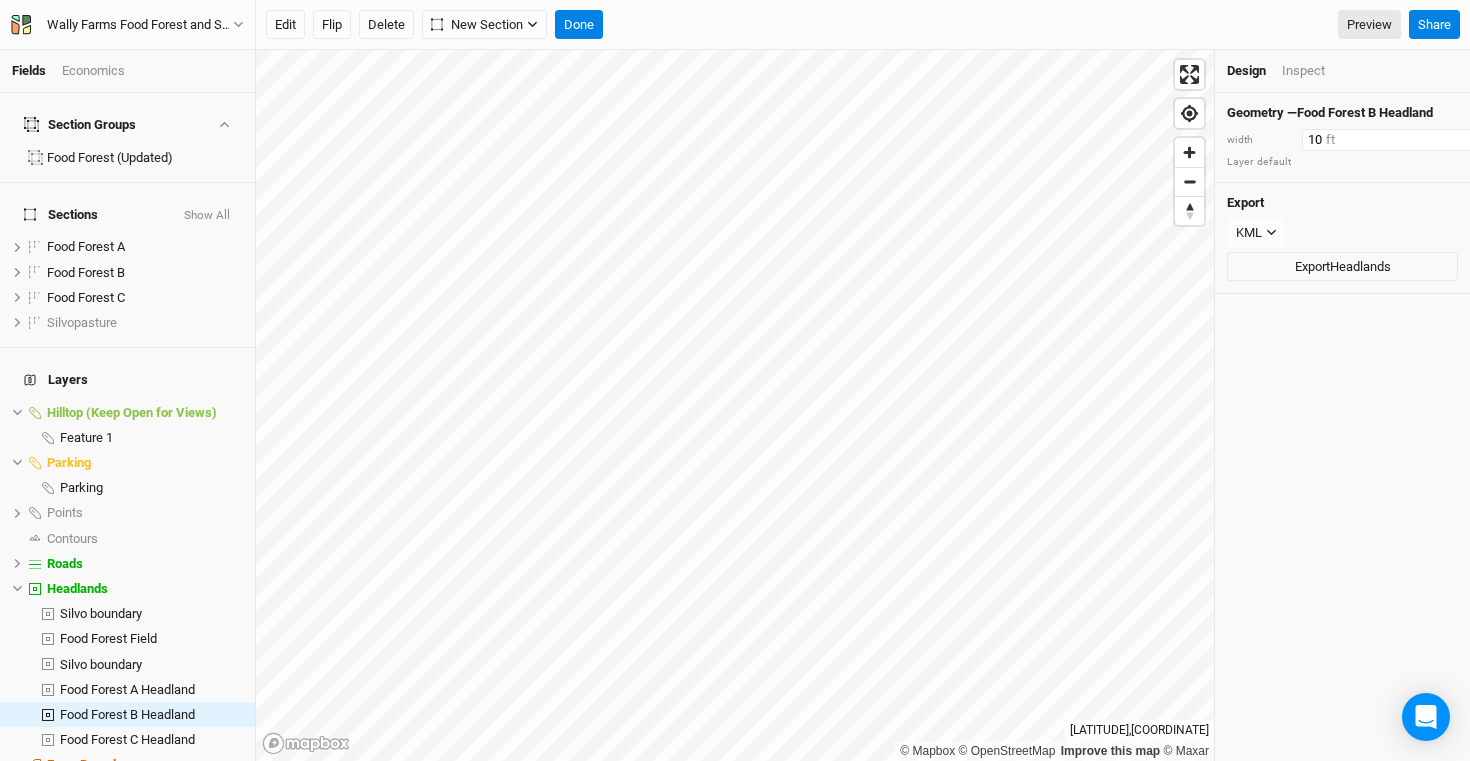click on "10" at bounding box center (1389, 140) 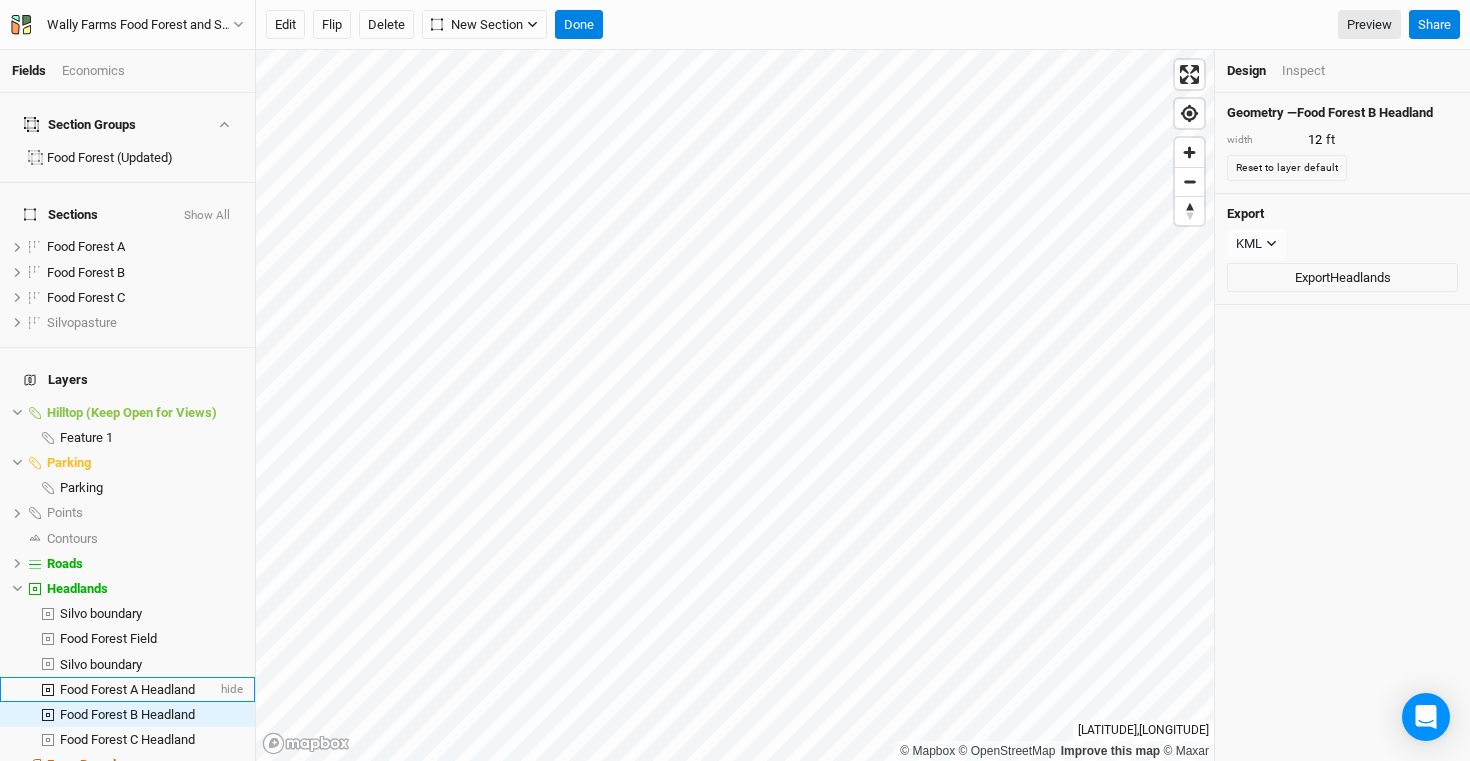 click on "Food Forest A Headland" at bounding box center [127, 689] 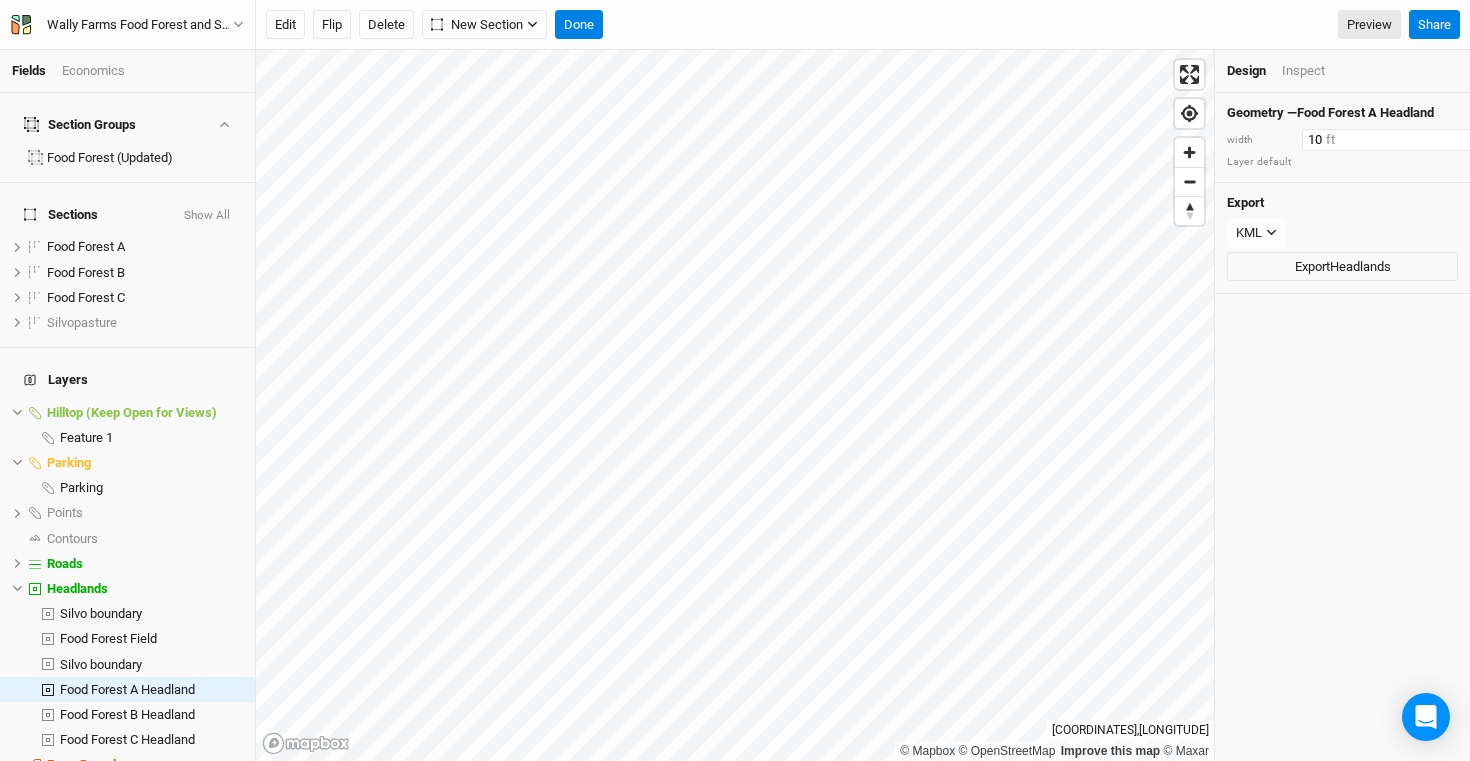 click on "10" at bounding box center [1389, 140] 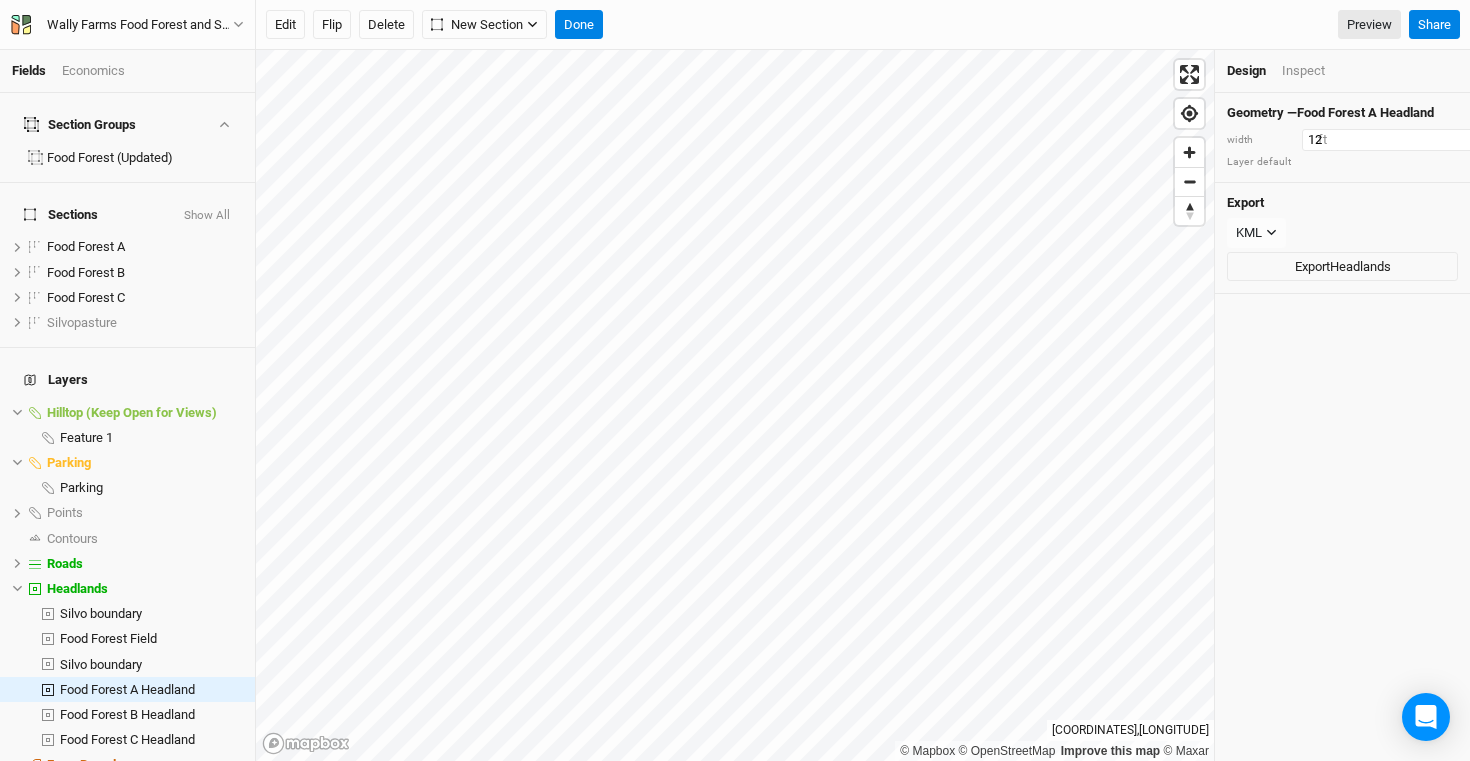type on "12" 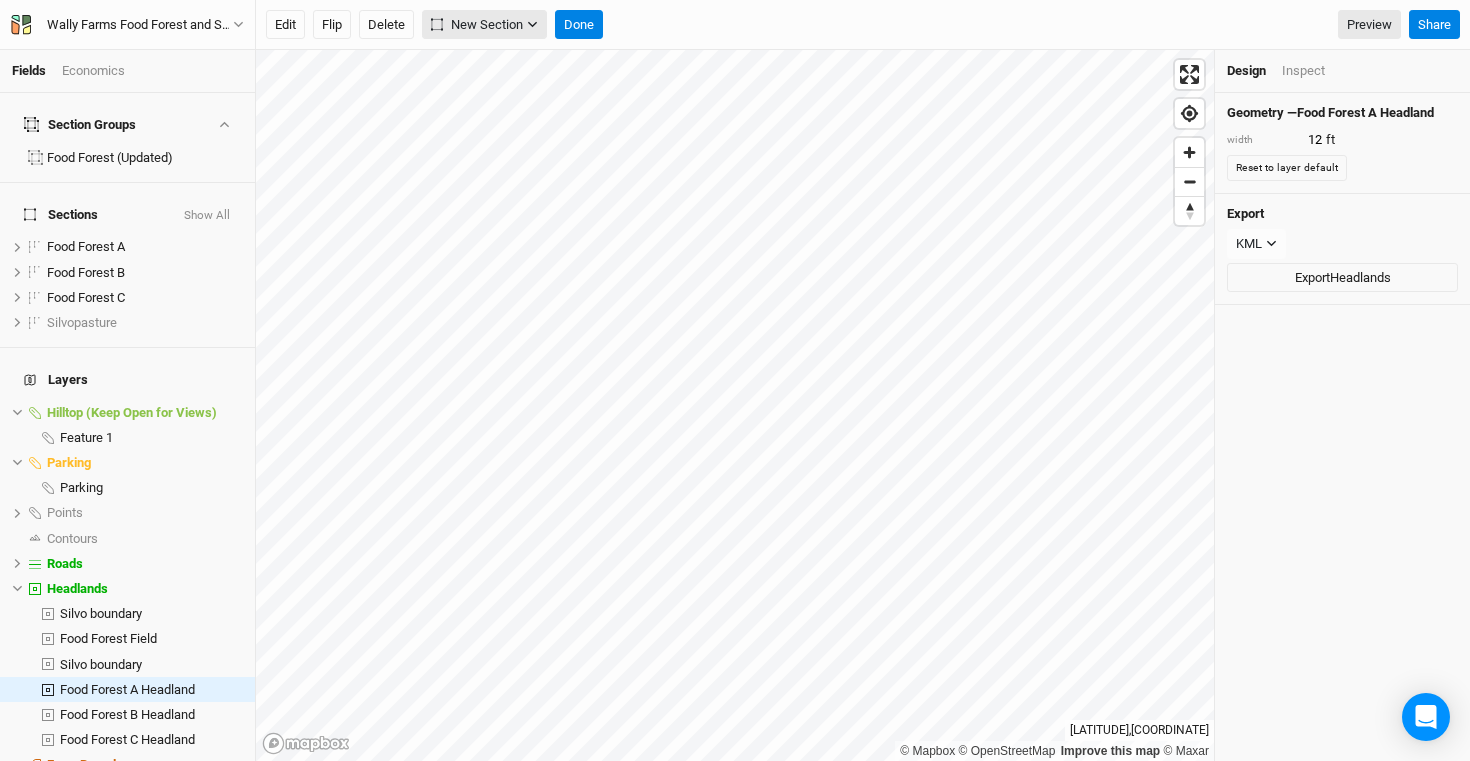 click on "New Section" at bounding box center (484, 25) 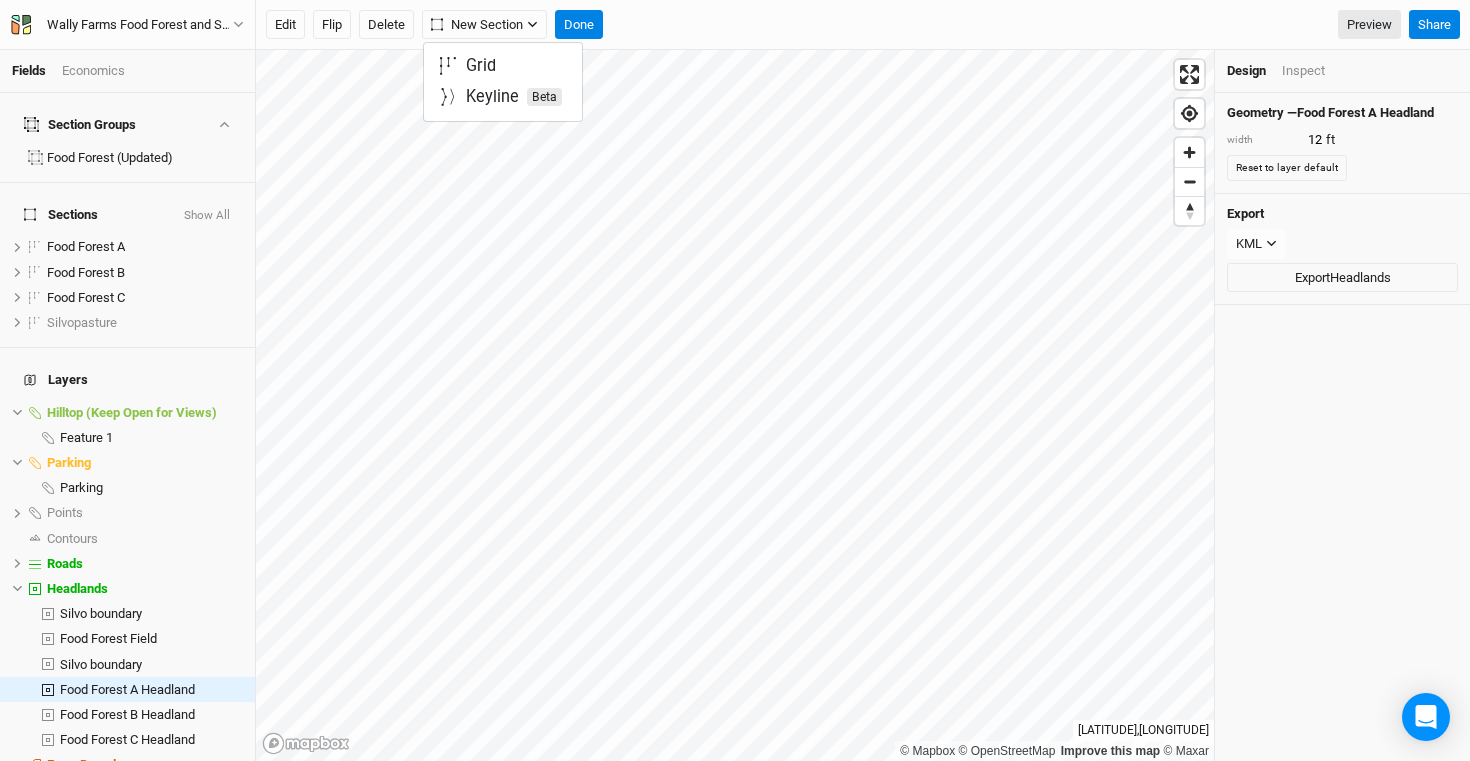 click on "Edit Flip Delete New Section Done Preview" at bounding box center (833, 25) 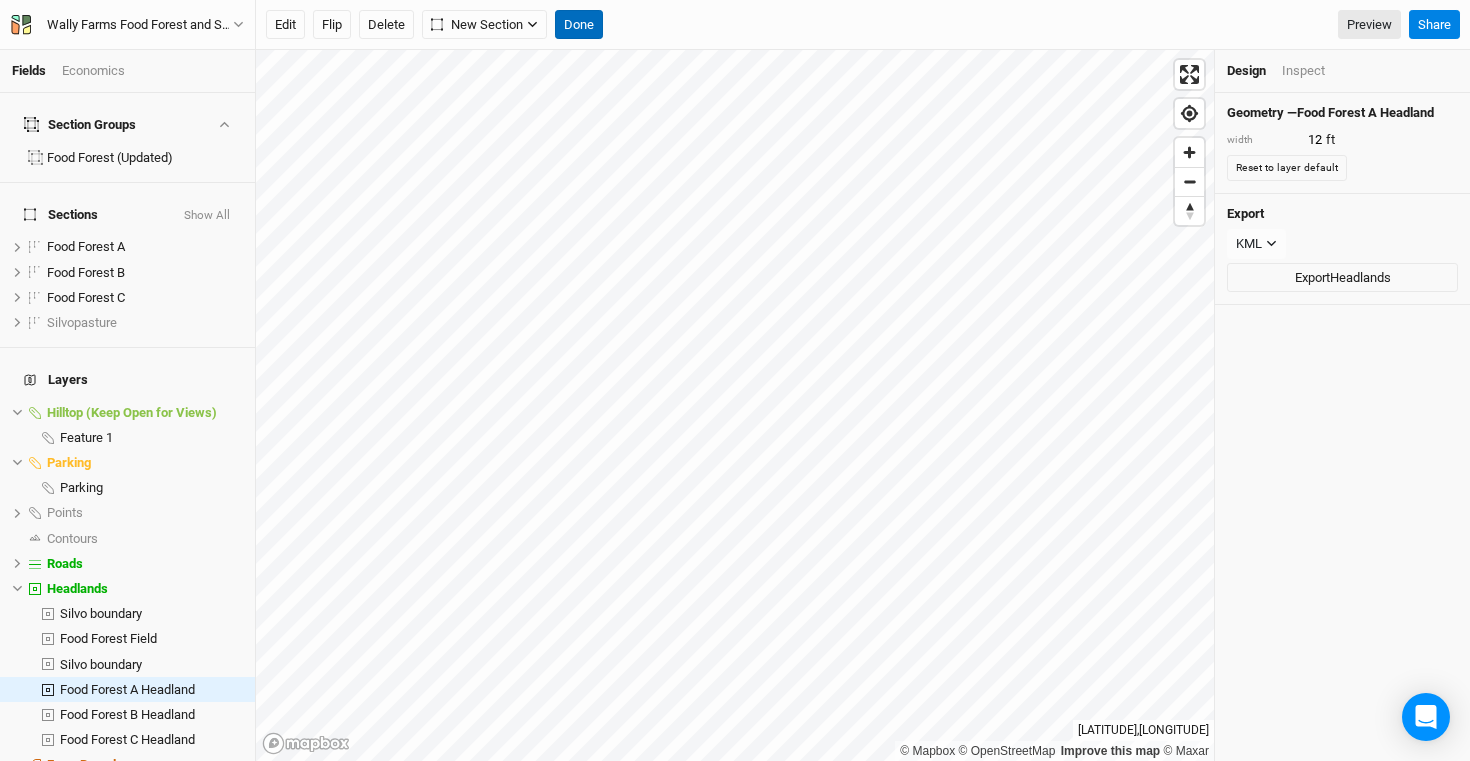 click on "Done" at bounding box center (579, 25) 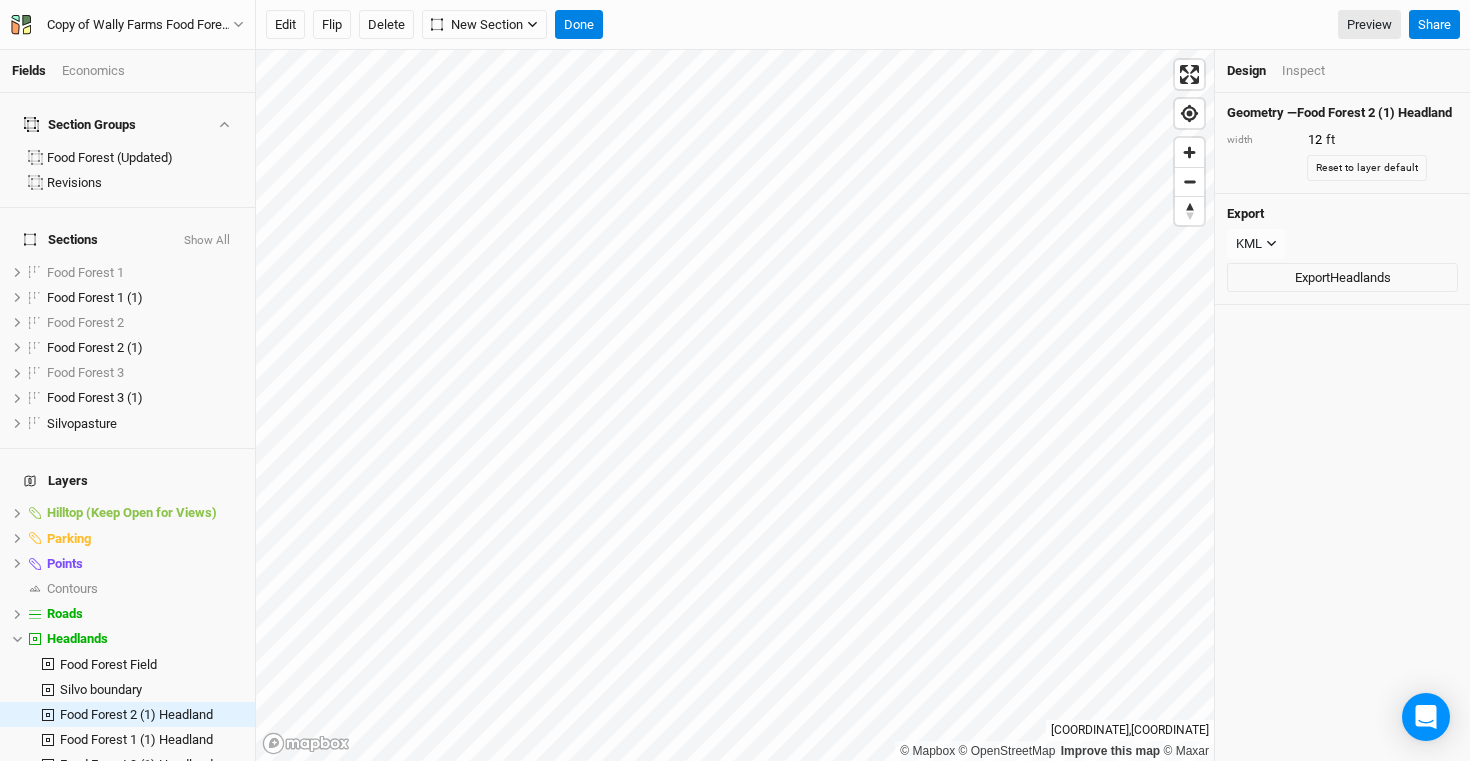 scroll, scrollTop: 0, scrollLeft: 0, axis: both 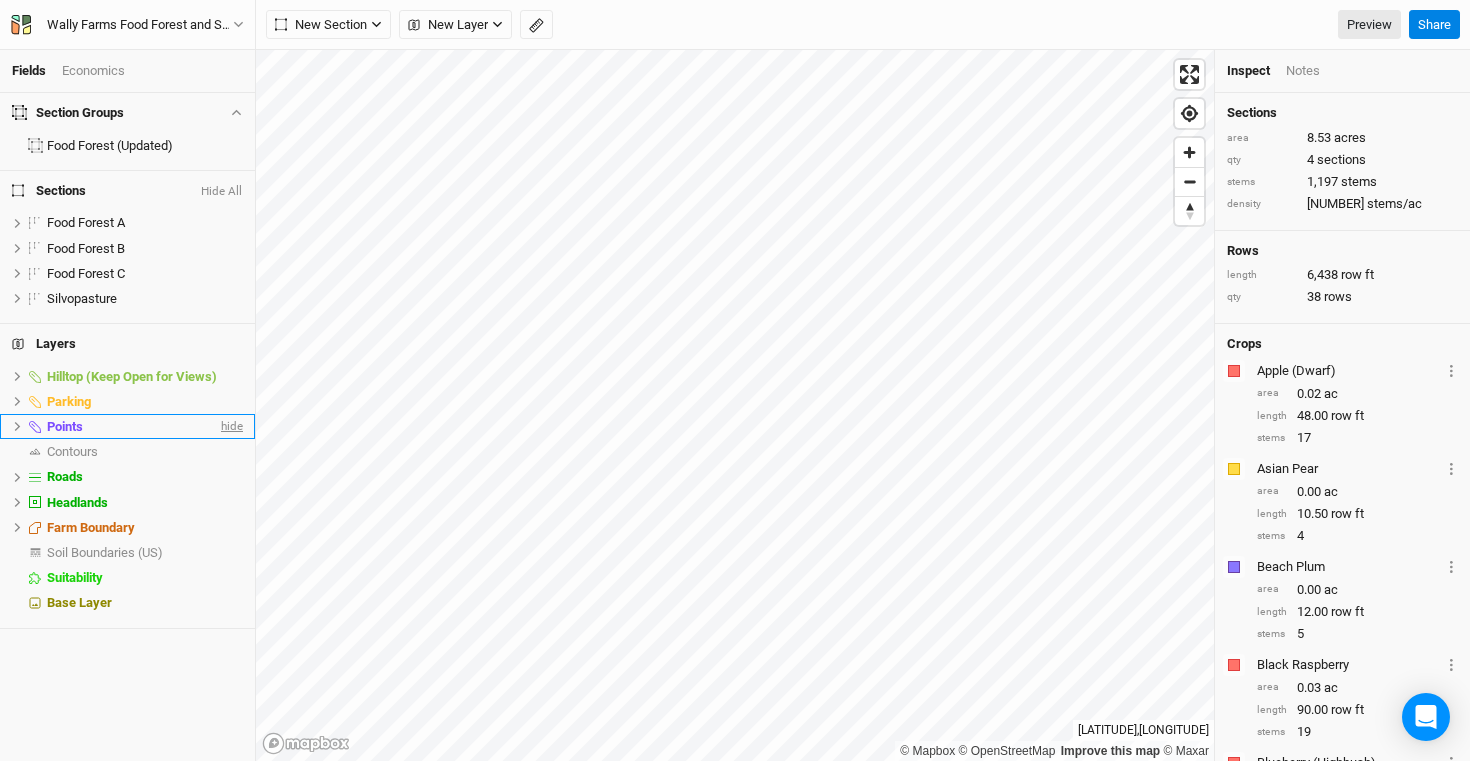 click on "hide" at bounding box center [230, 426] 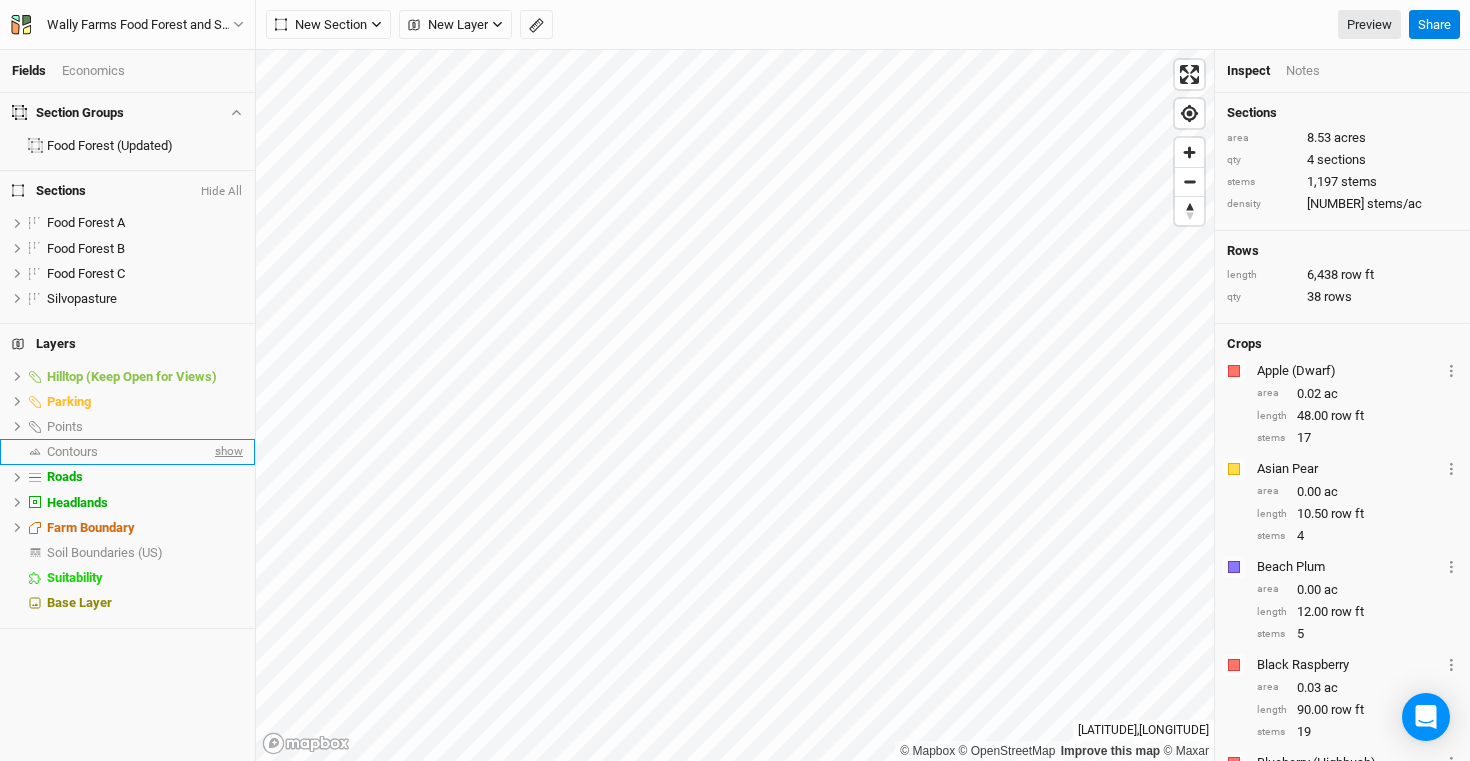 click on "show" at bounding box center (227, 452) 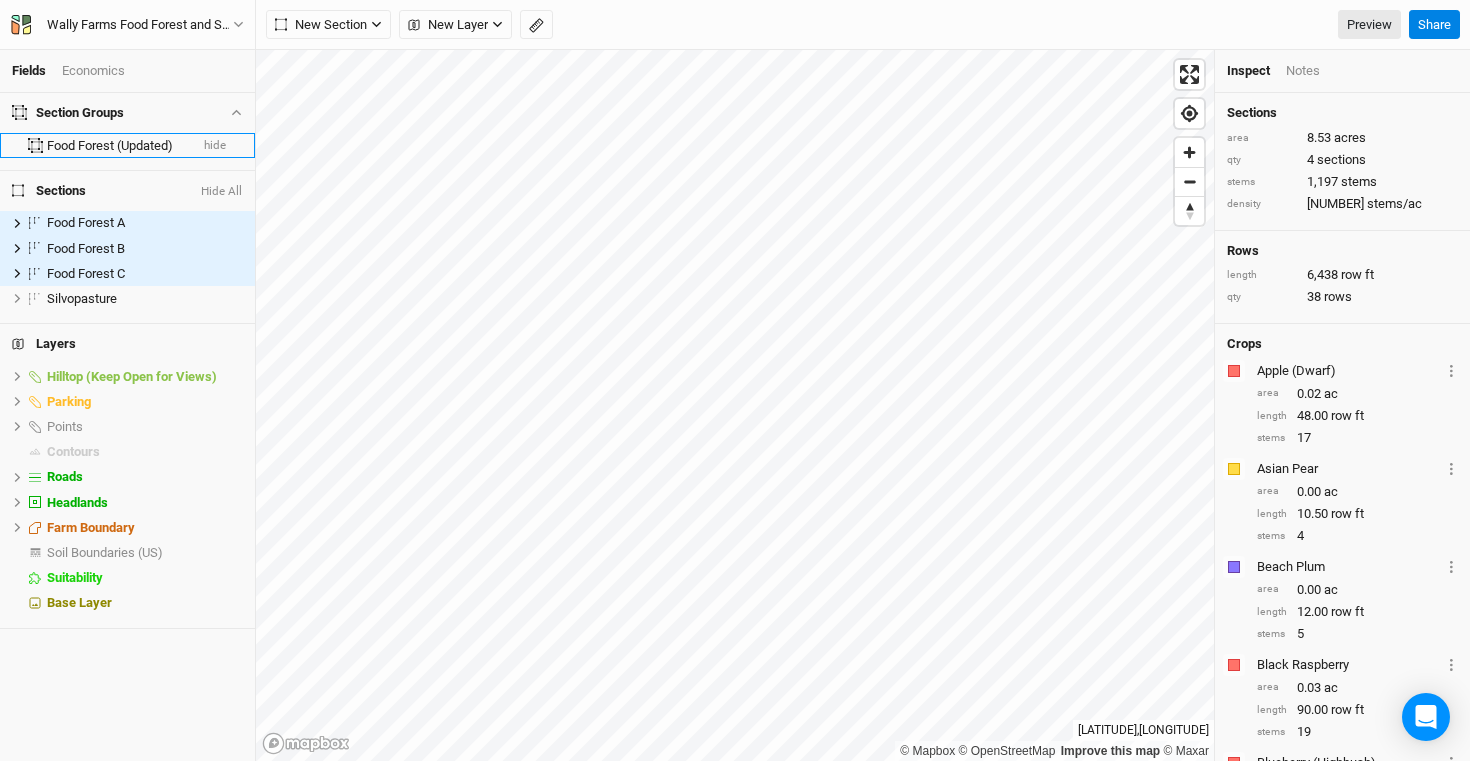 click on "Food Forest (Updated)" at bounding box center [117, 146] 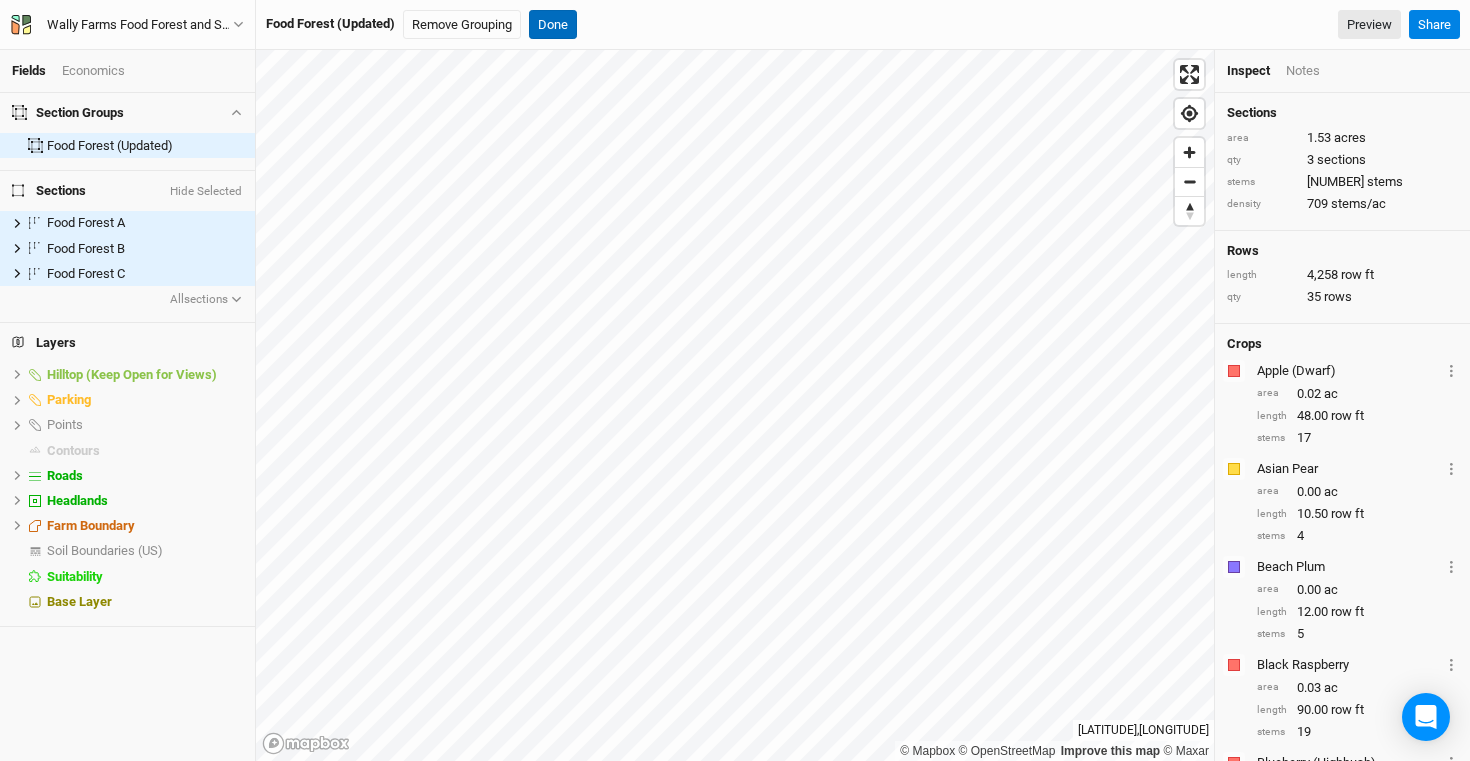 click on "Done" at bounding box center (553, 25) 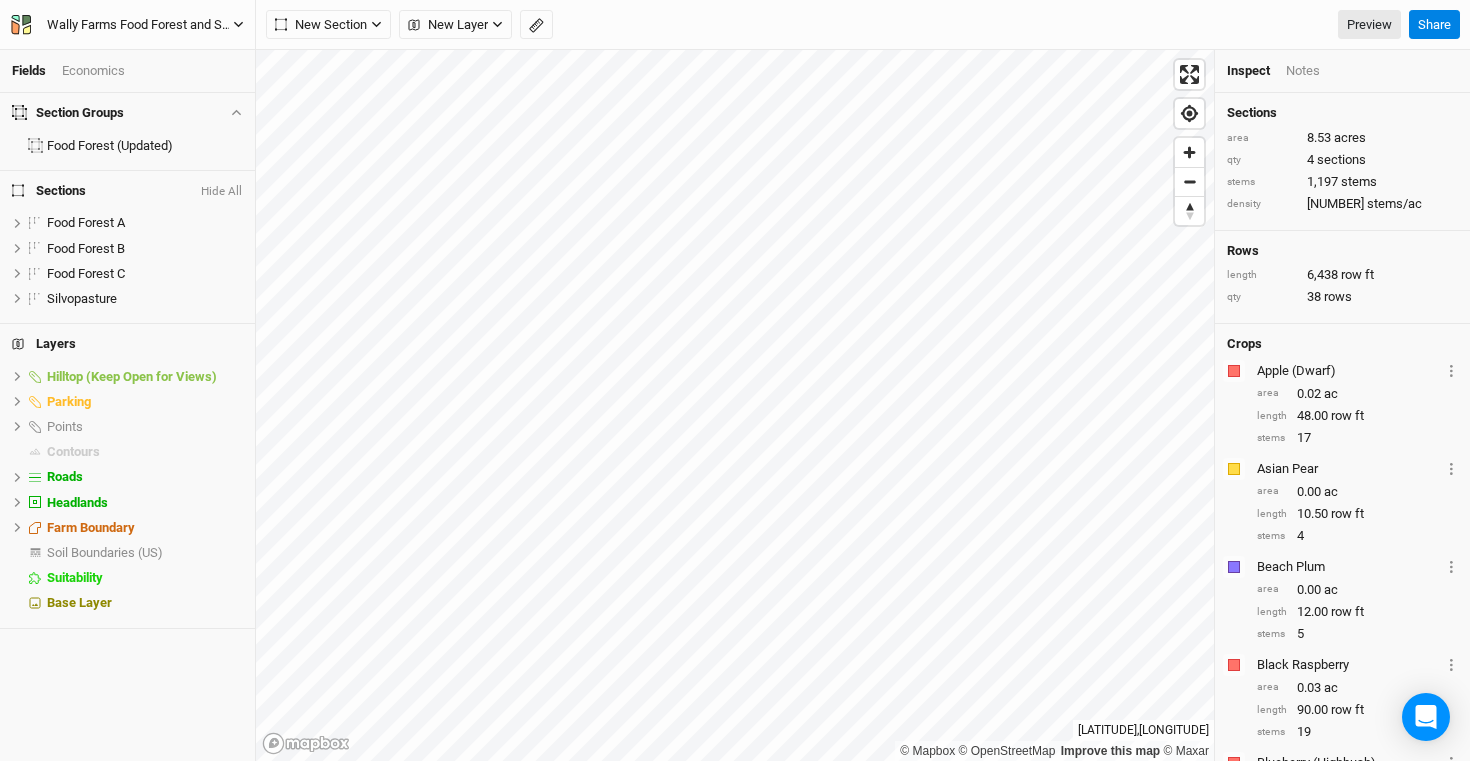 click on "Wally Farms Food Forest and Silvopasture" at bounding box center [140, 25] 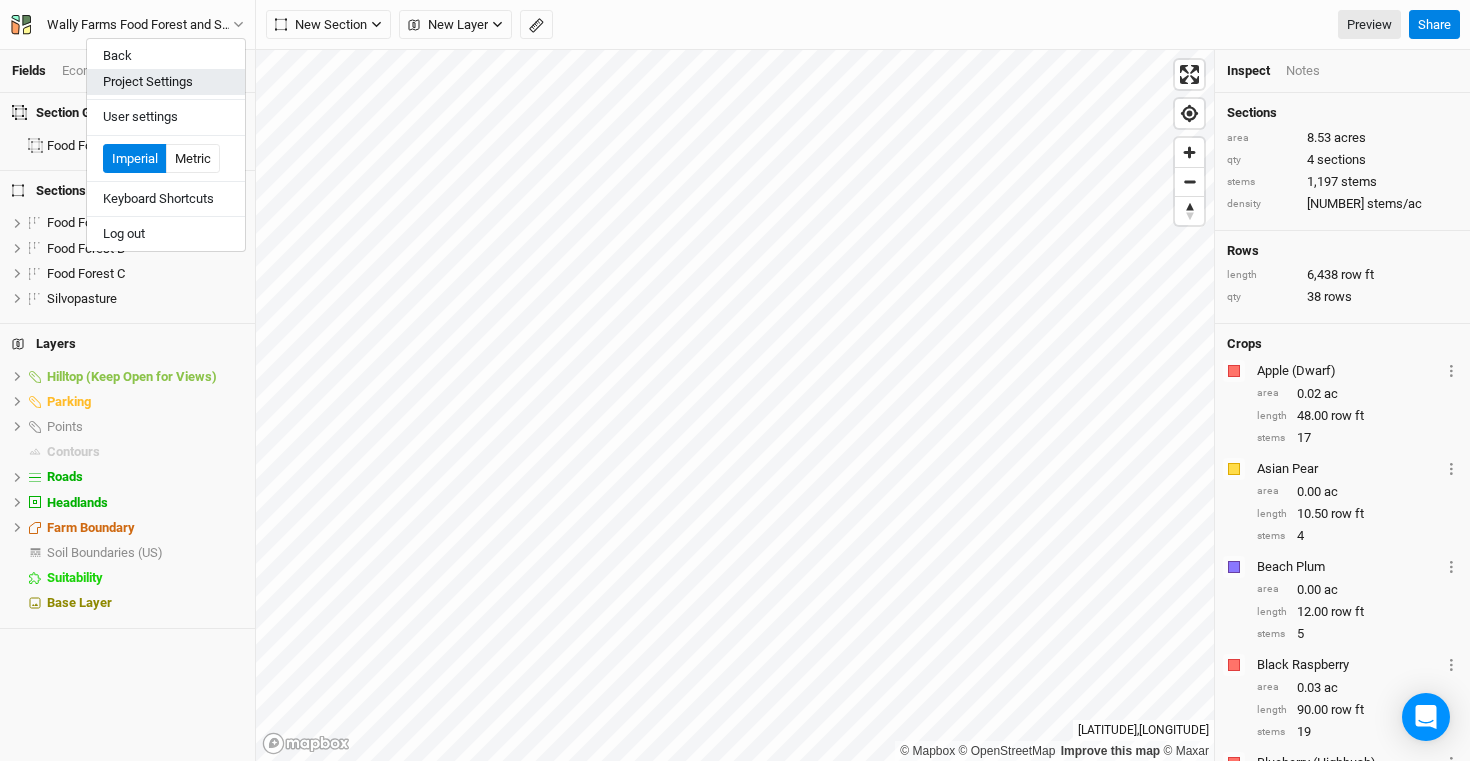 click on "Project Settings" at bounding box center [166, 82] 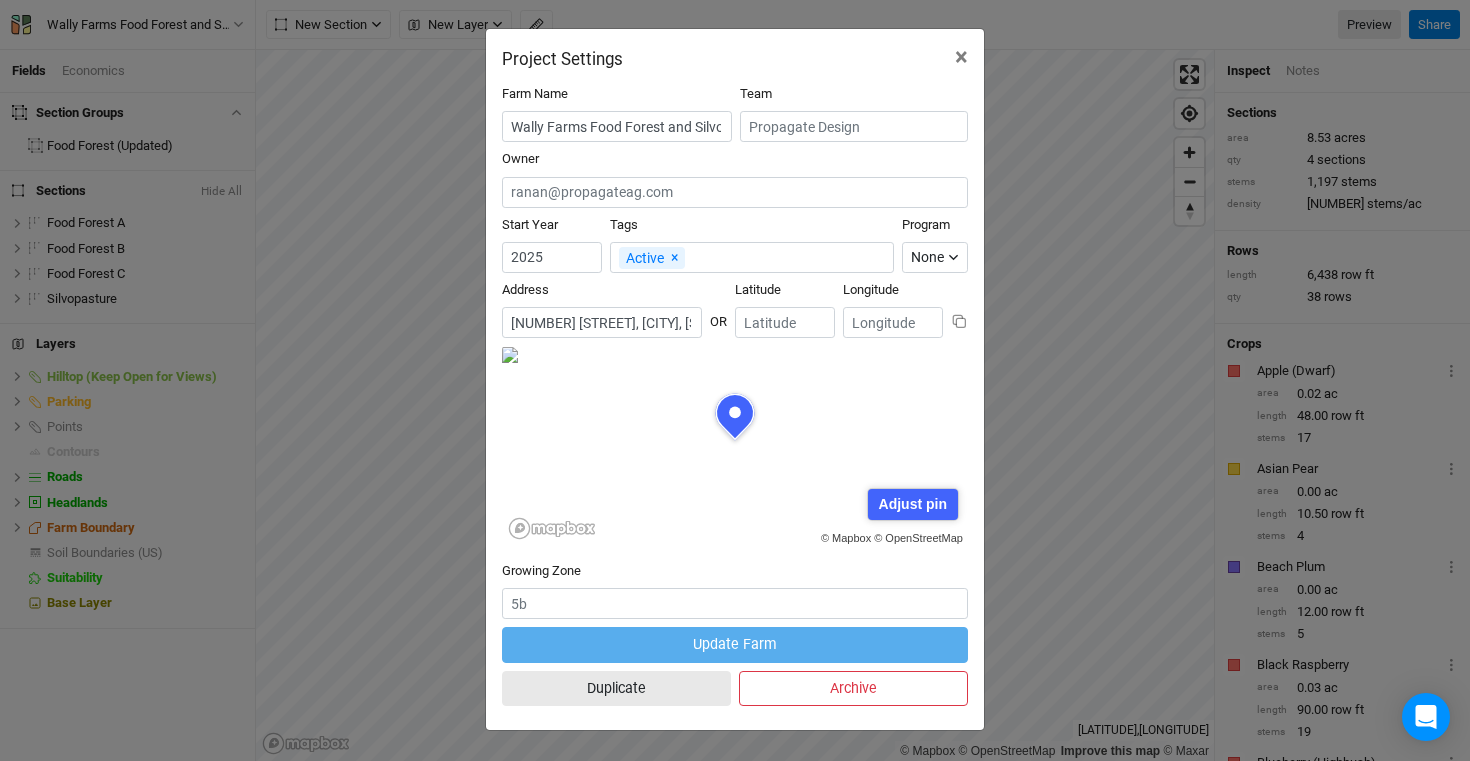scroll, scrollTop: 100, scrollLeft: 233, axis: both 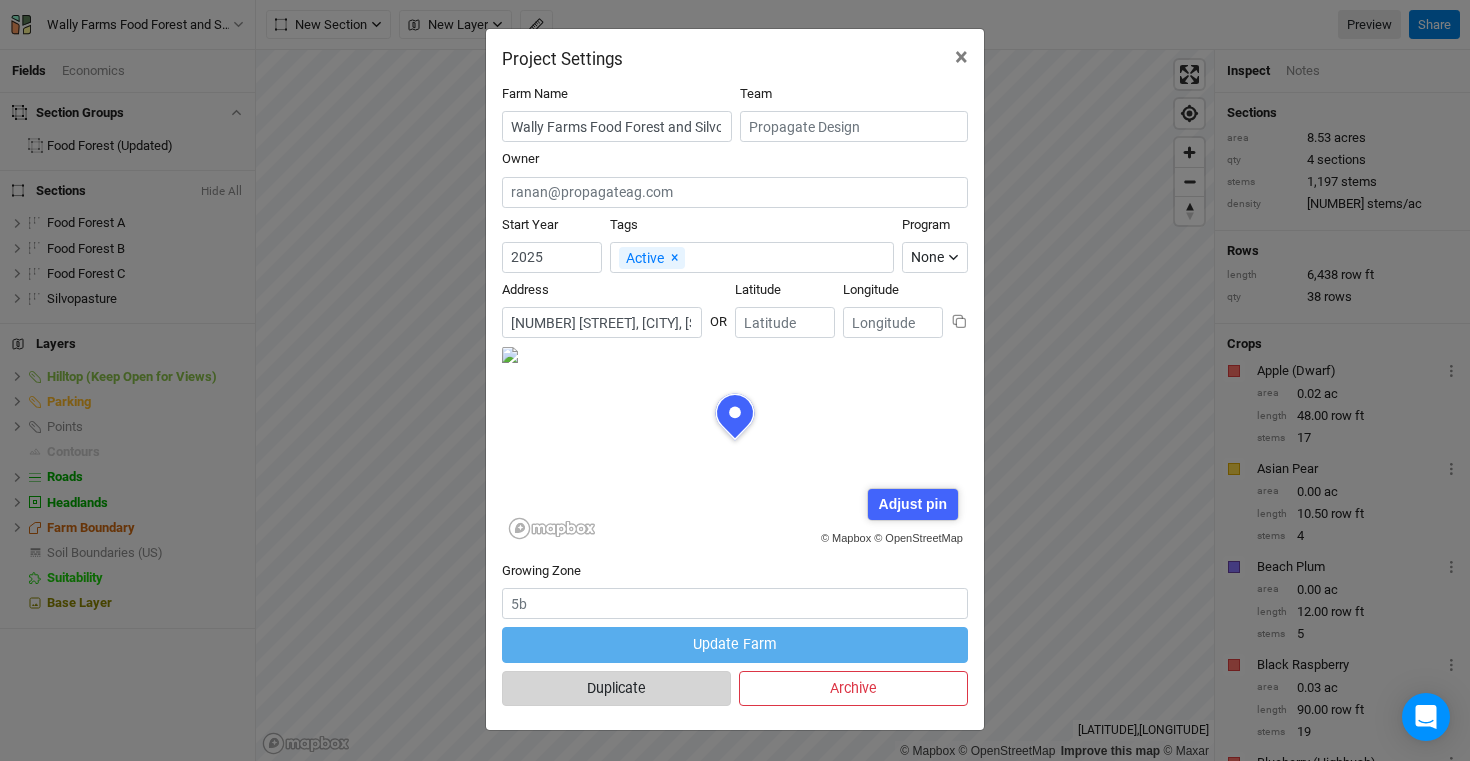 click on "Duplicate" at bounding box center (616, 688) 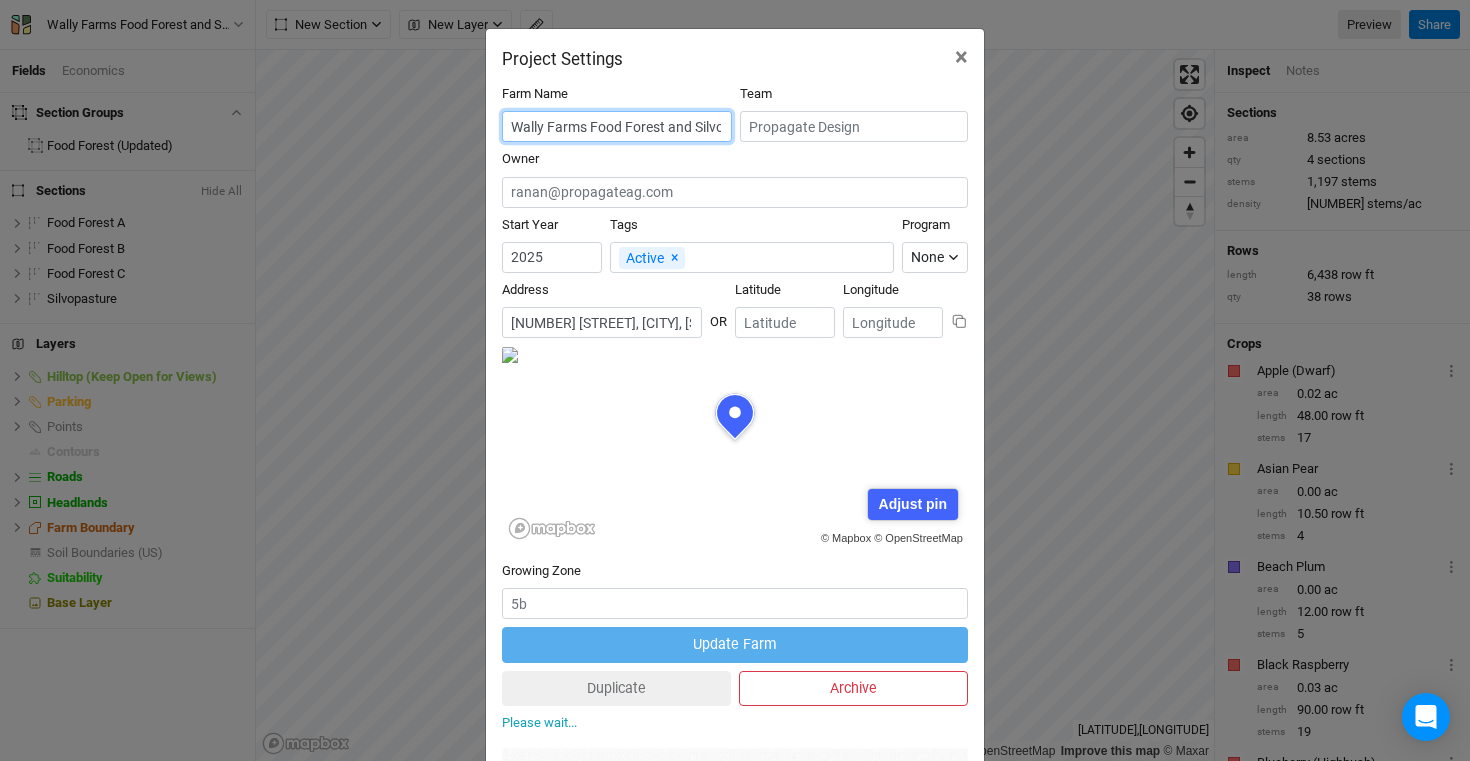 click on "Wally Farms Food Forest and Silvopasture" at bounding box center [617, 126] 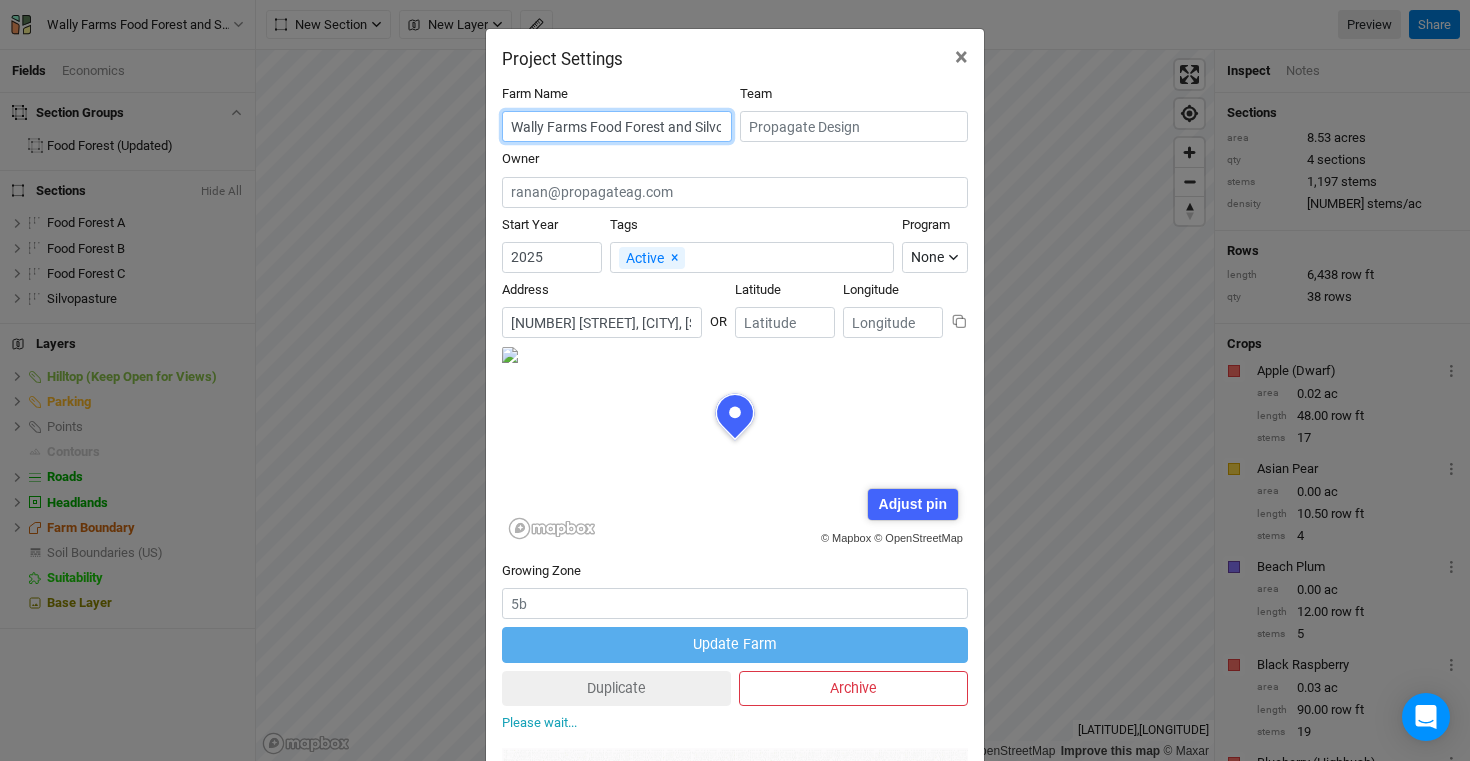 scroll, scrollTop: 0, scrollLeft: 51, axis: horizontal 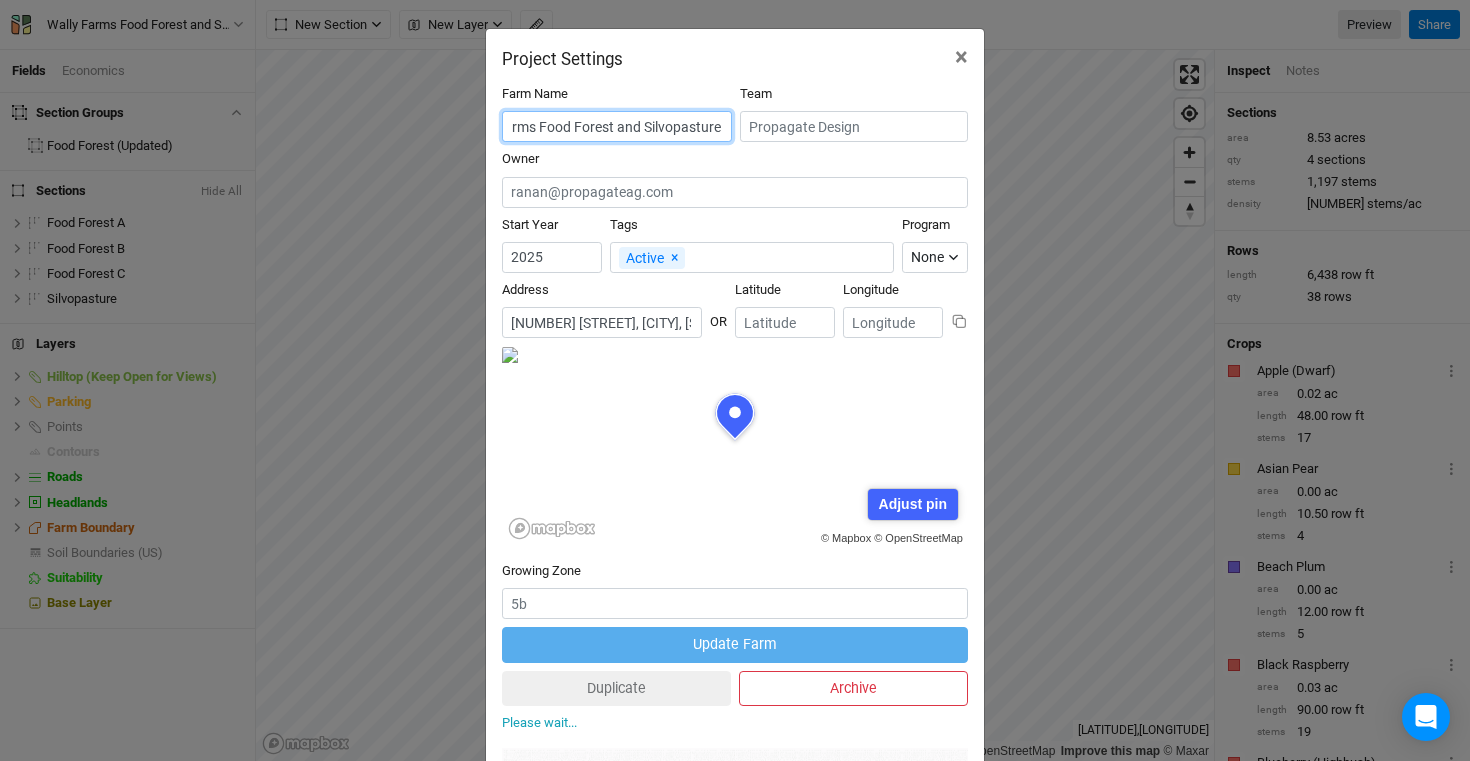 drag, startPoint x: 613, startPoint y: 127, endPoint x: 945, endPoint y: 134, distance: 332.0738 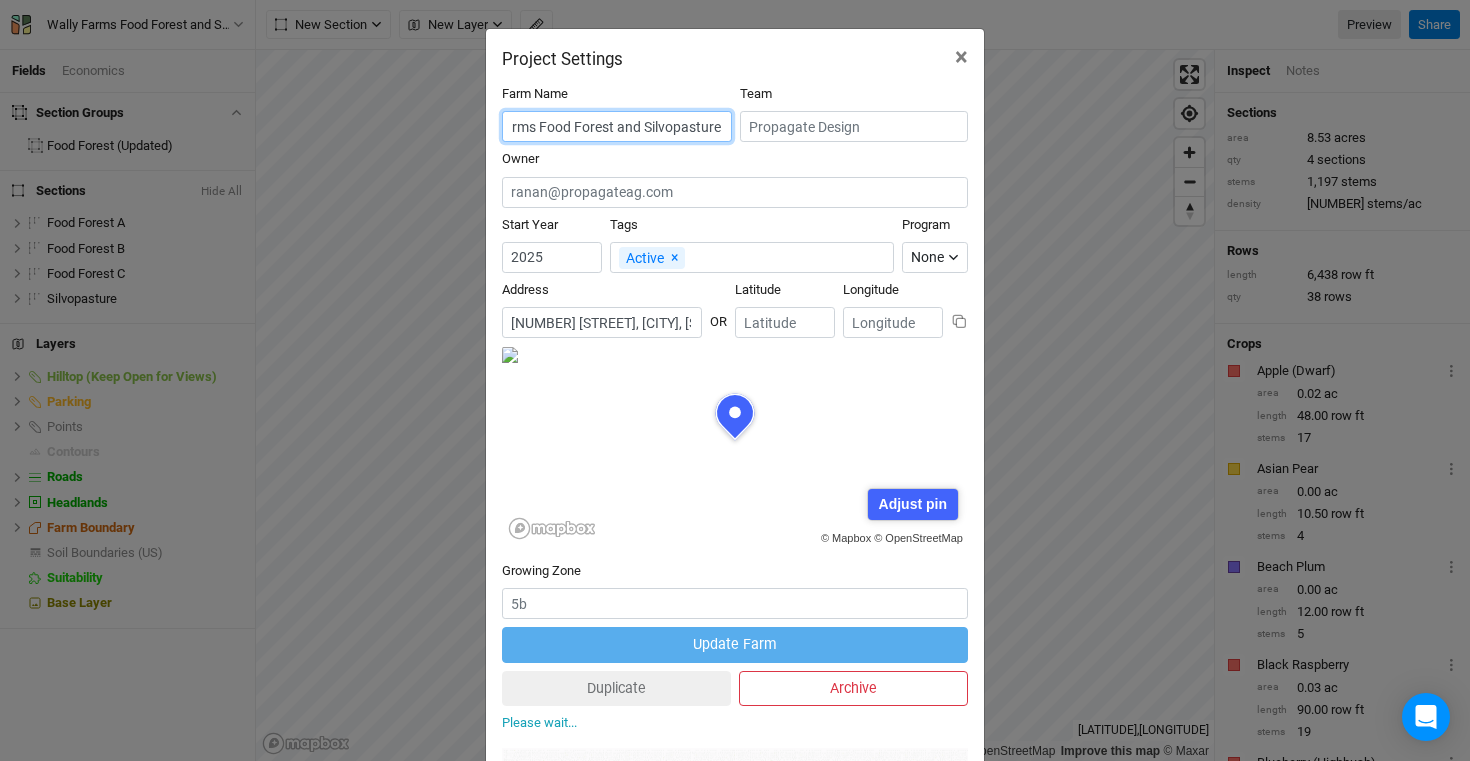 click on "Farm Name Wally Farms Food Forest and Silvopasture Team" at bounding box center [735, 117] 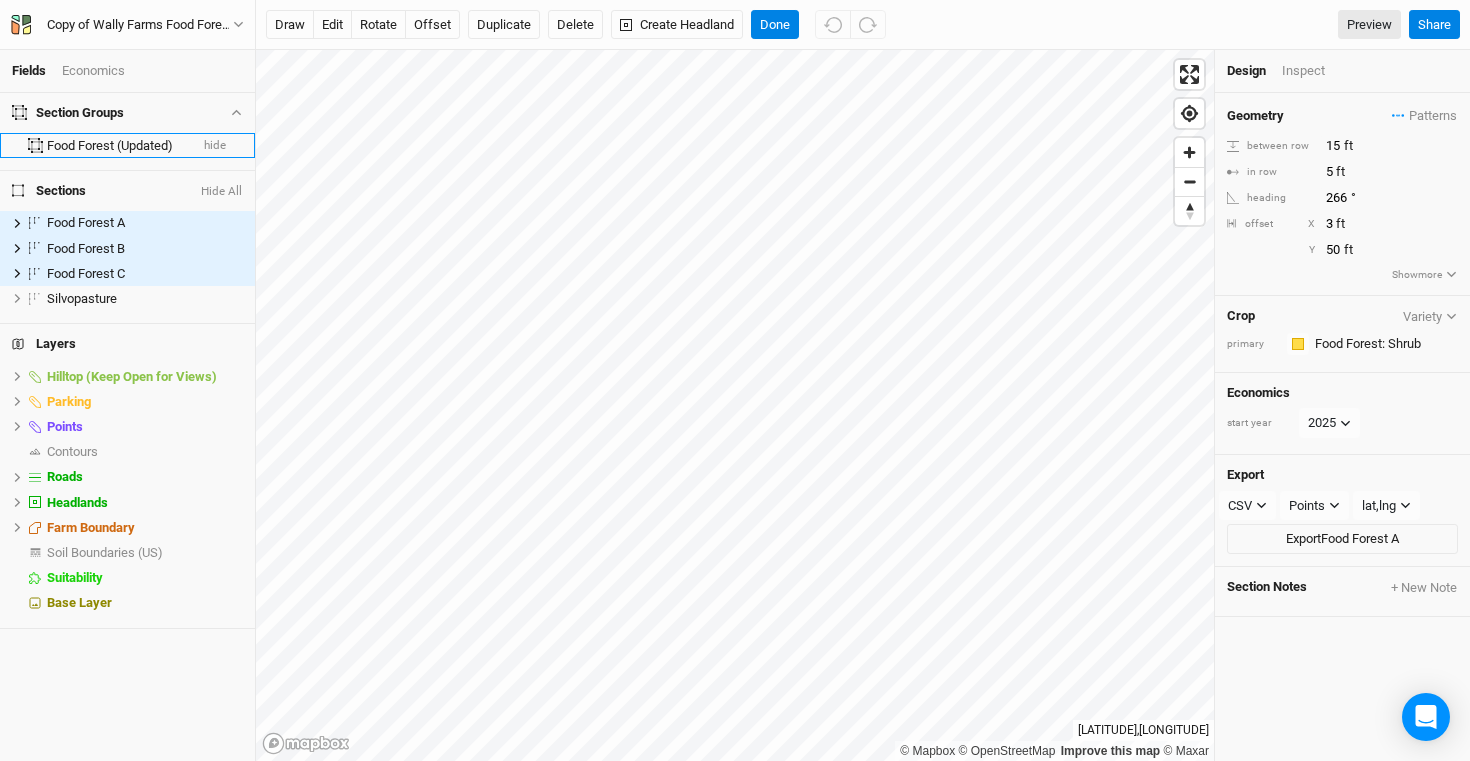 click on "Food Forest (Updated)" at bounding box center (117, 146) 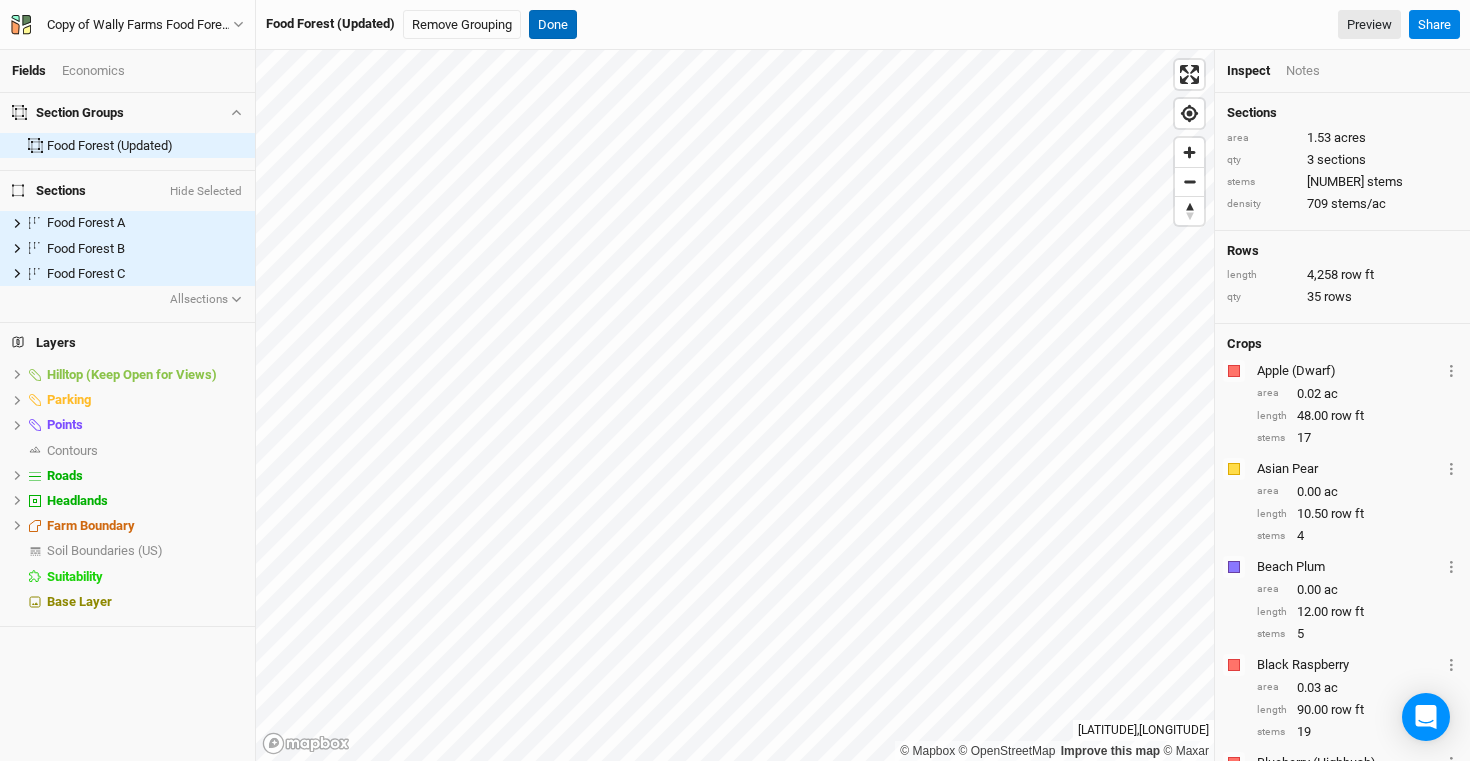 click on "Done" at bounding box center [553, 25] 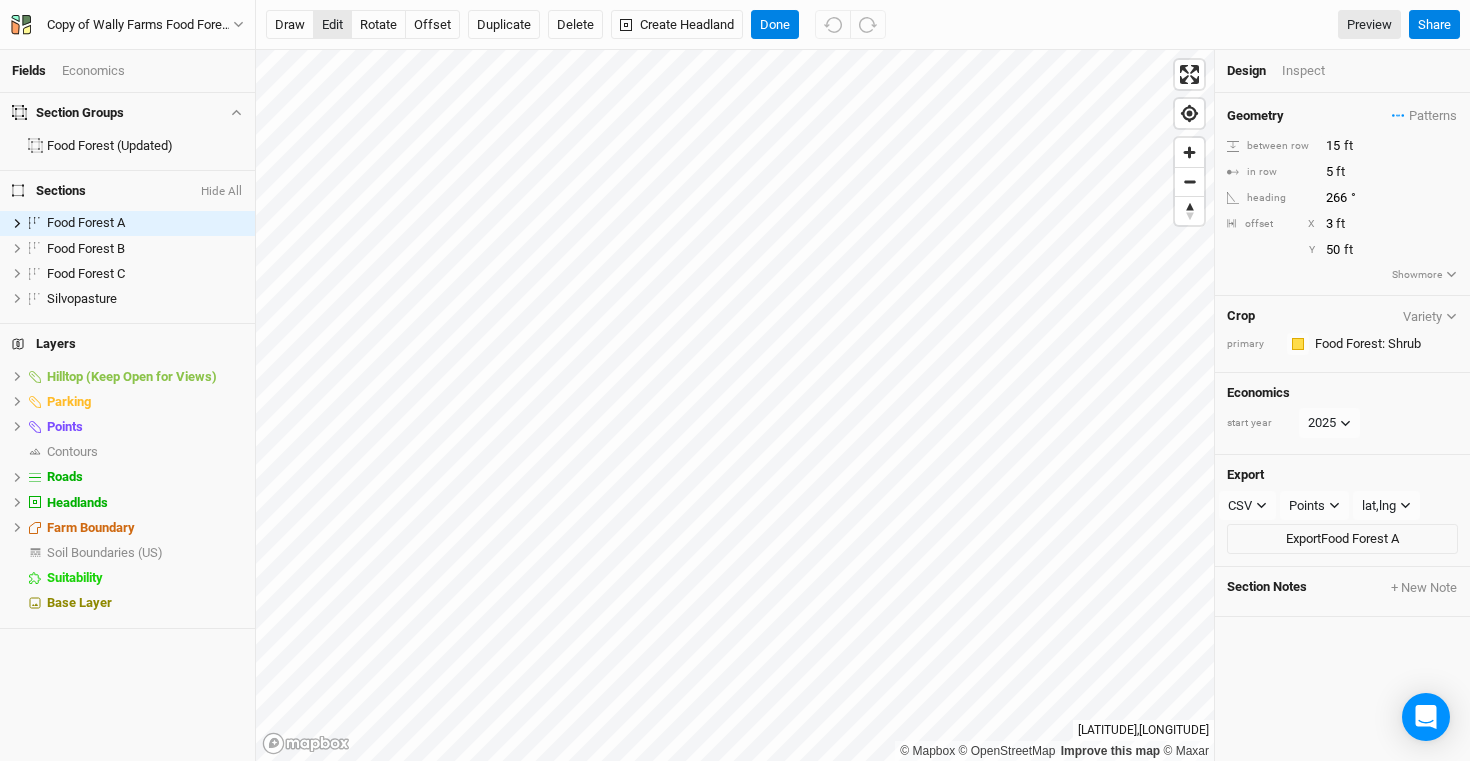 click on "edit" at bounding box center [332, 25] 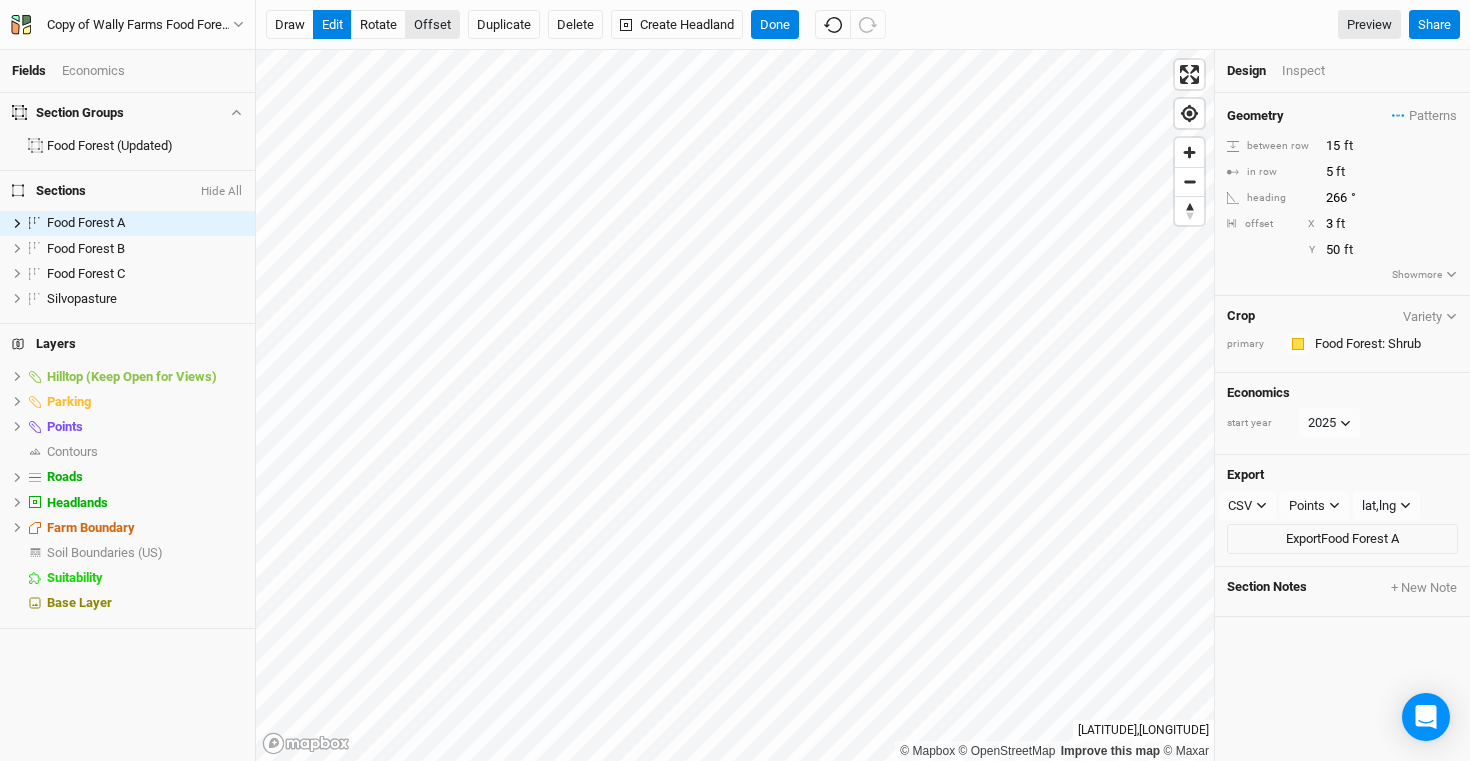 click on "offset" at bounding box center [432, 25] 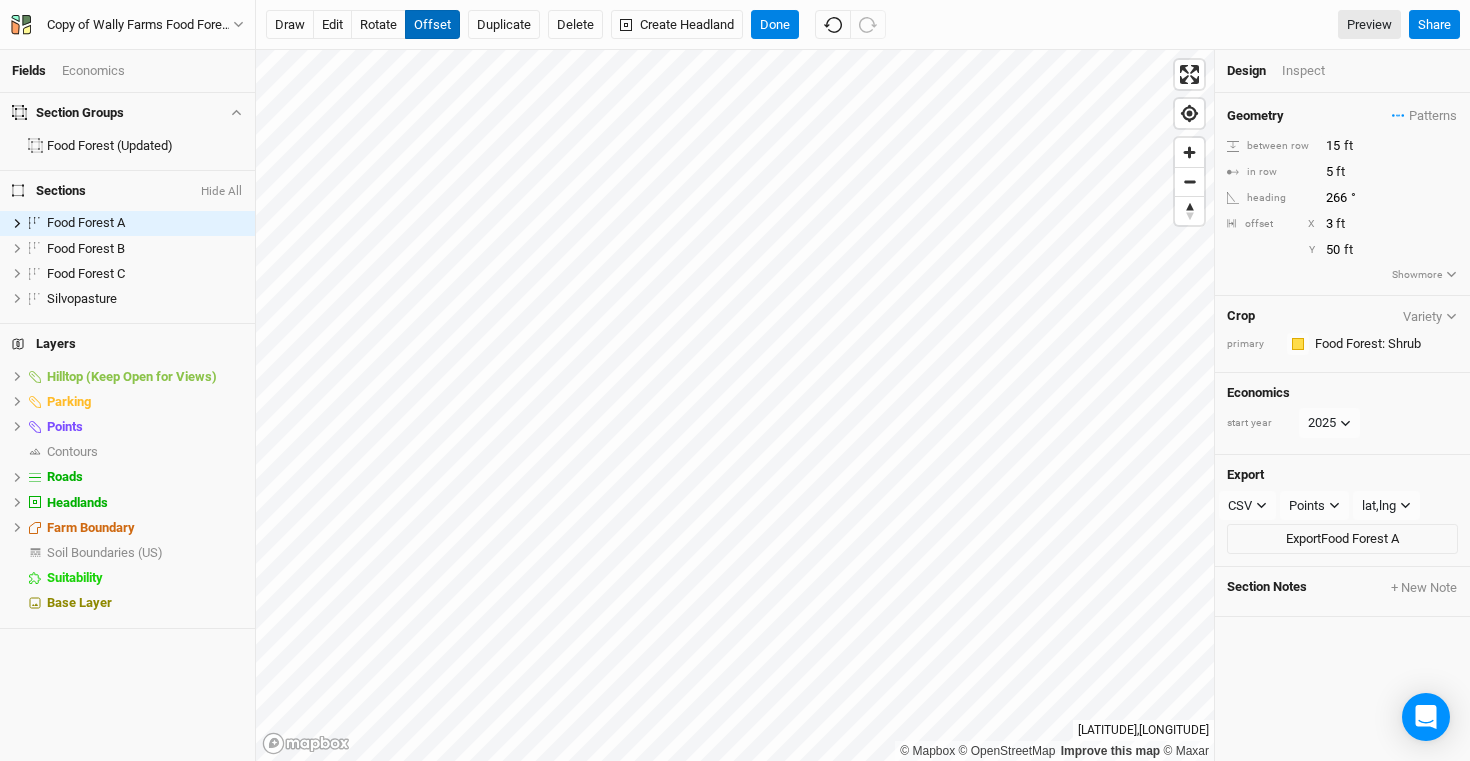 type 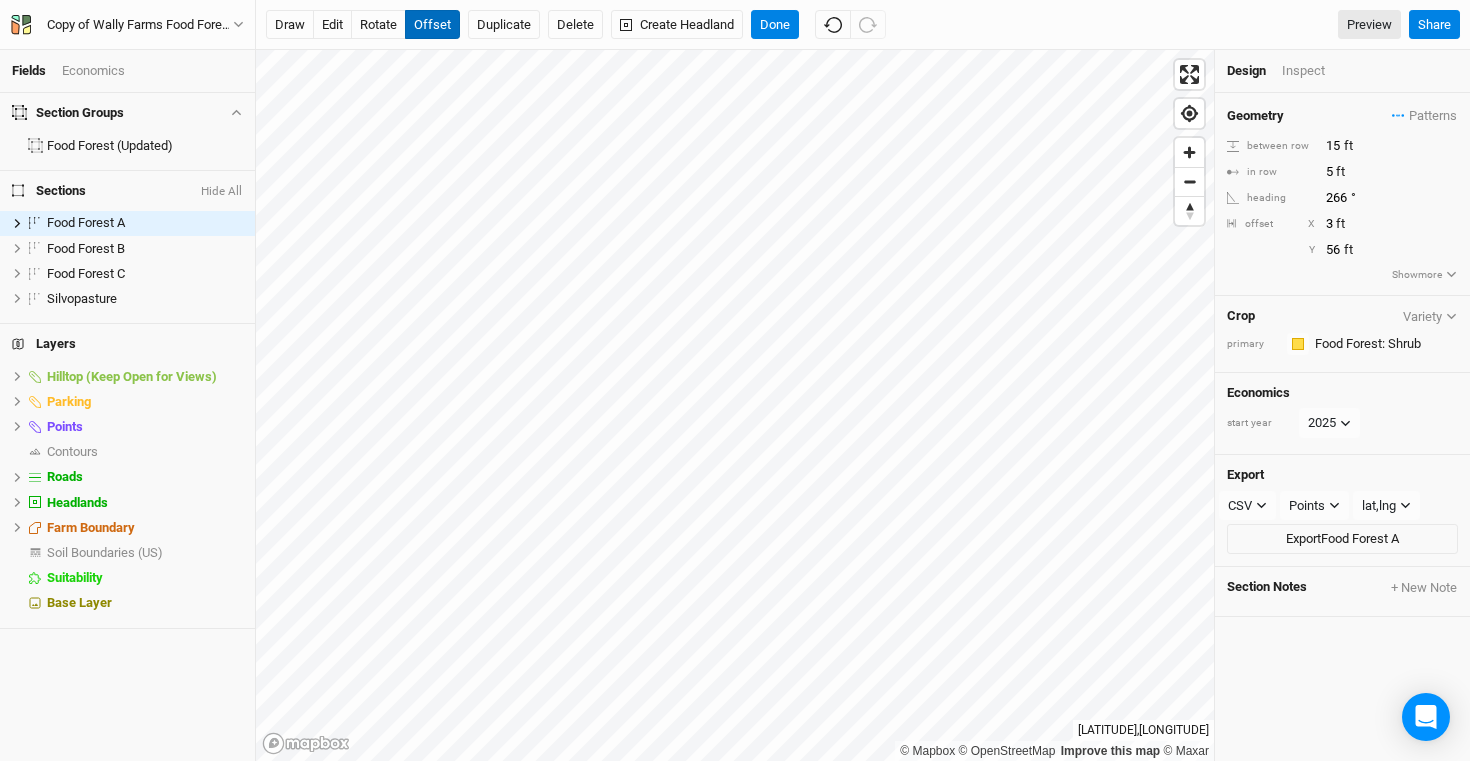 type on "57" 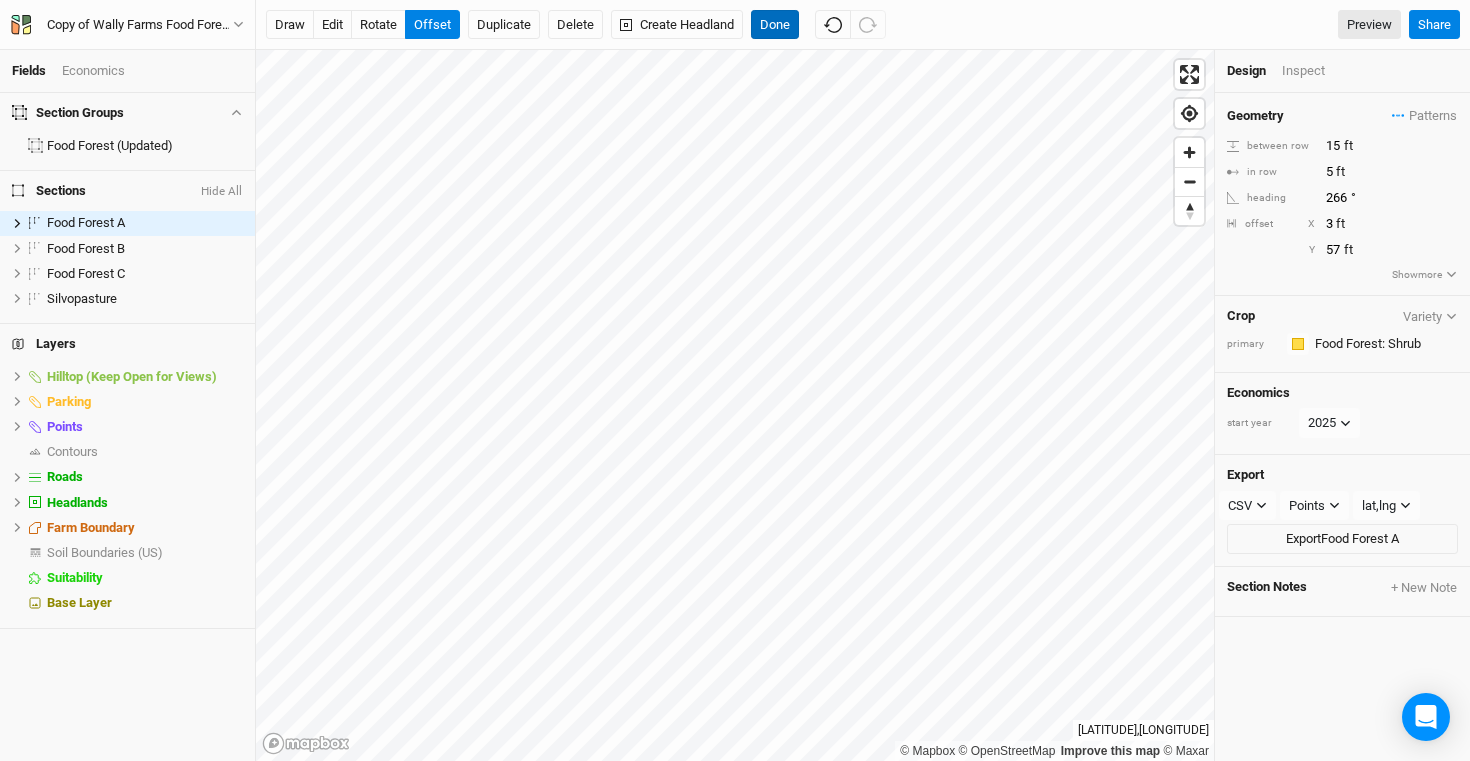 click on "Done" at bounding box center (775, 25) 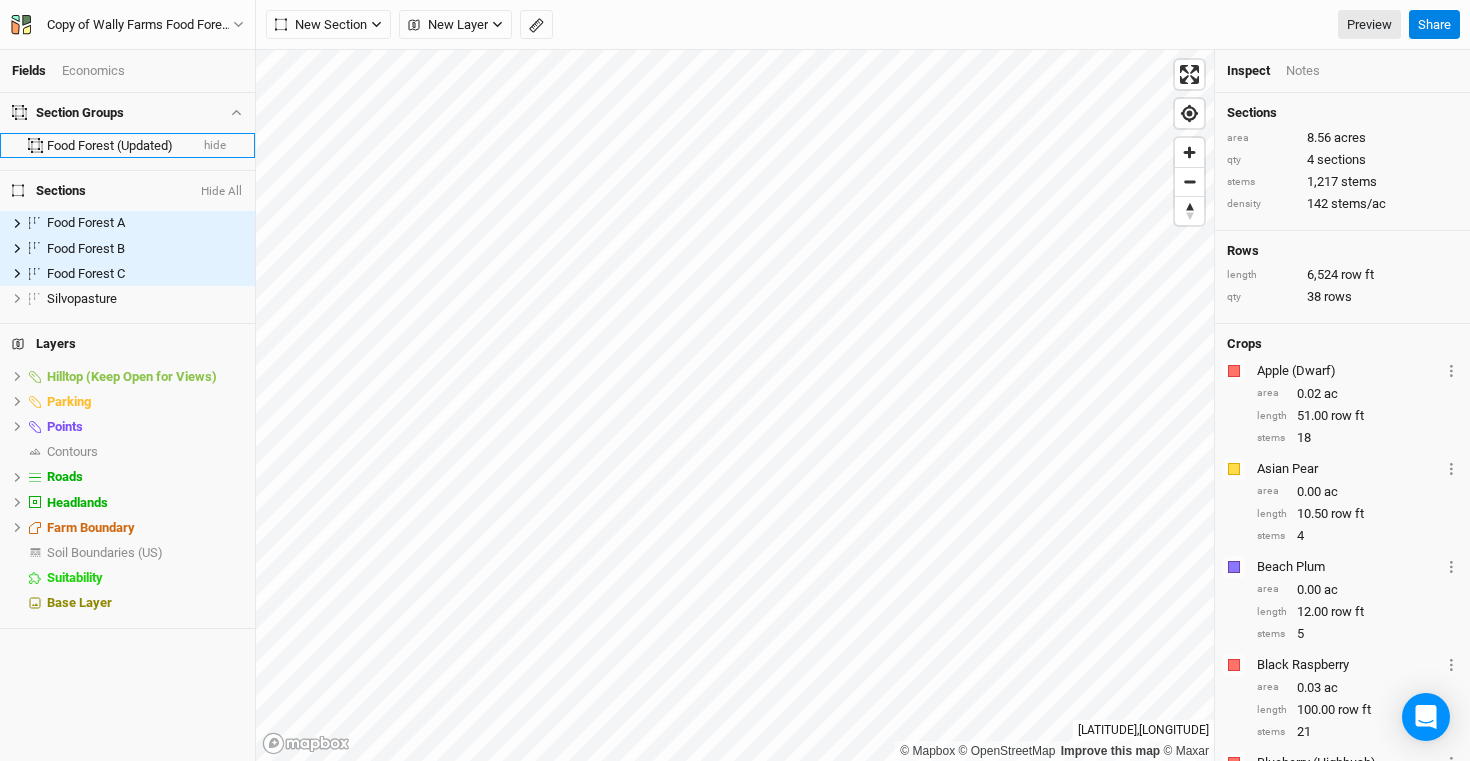 click on "Food Forest (Updated)" at bounding box center (117, 146) 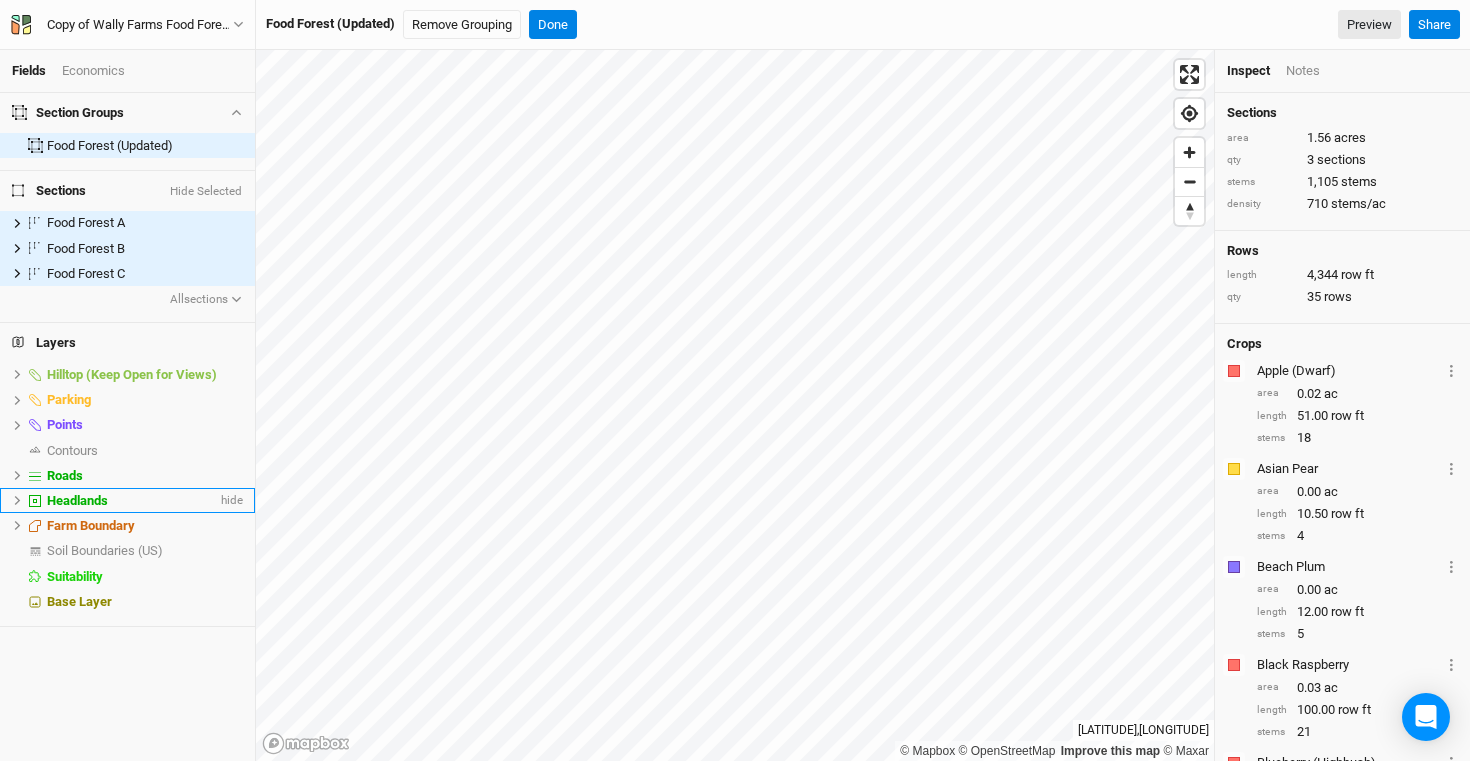 click on "Headlands" at bounding box center [132, 501] 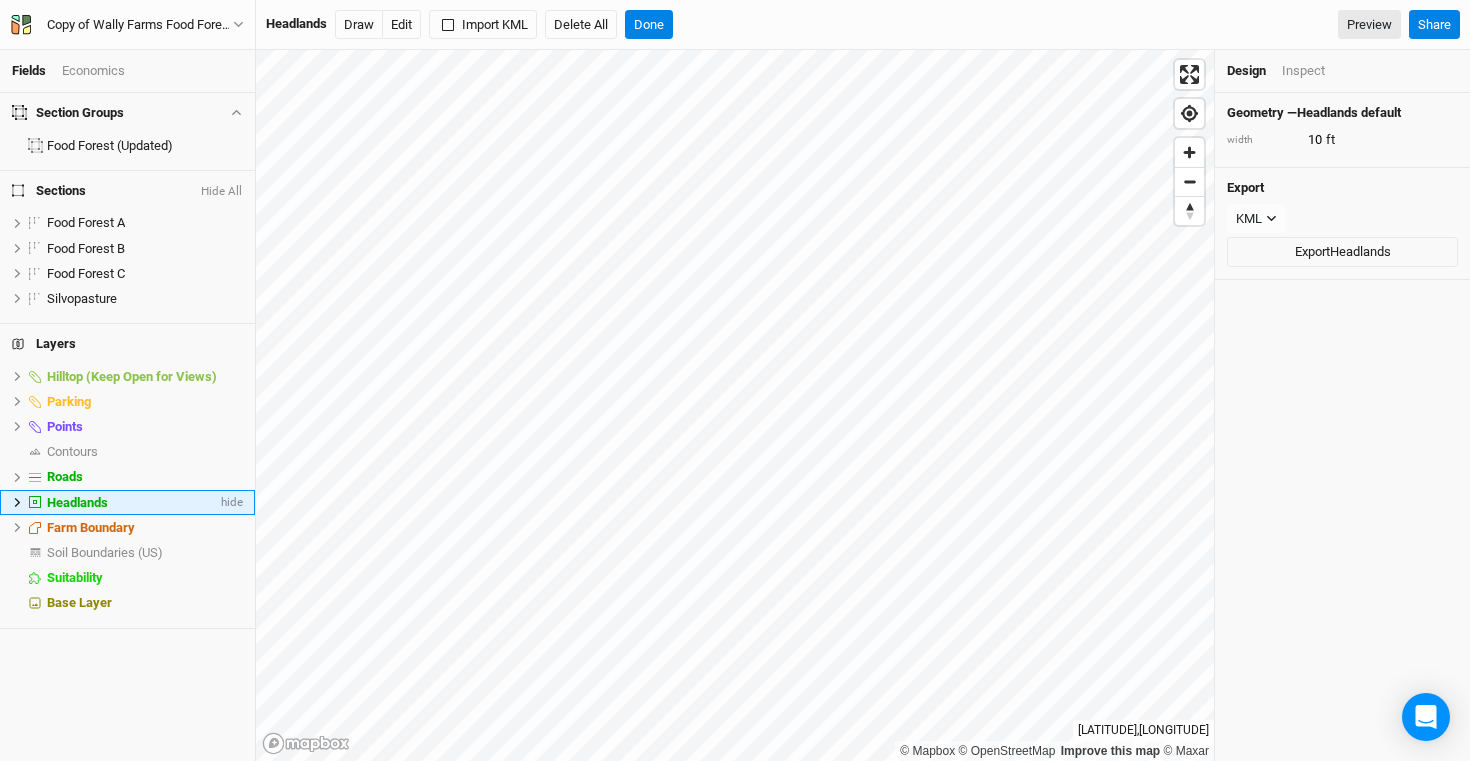 click 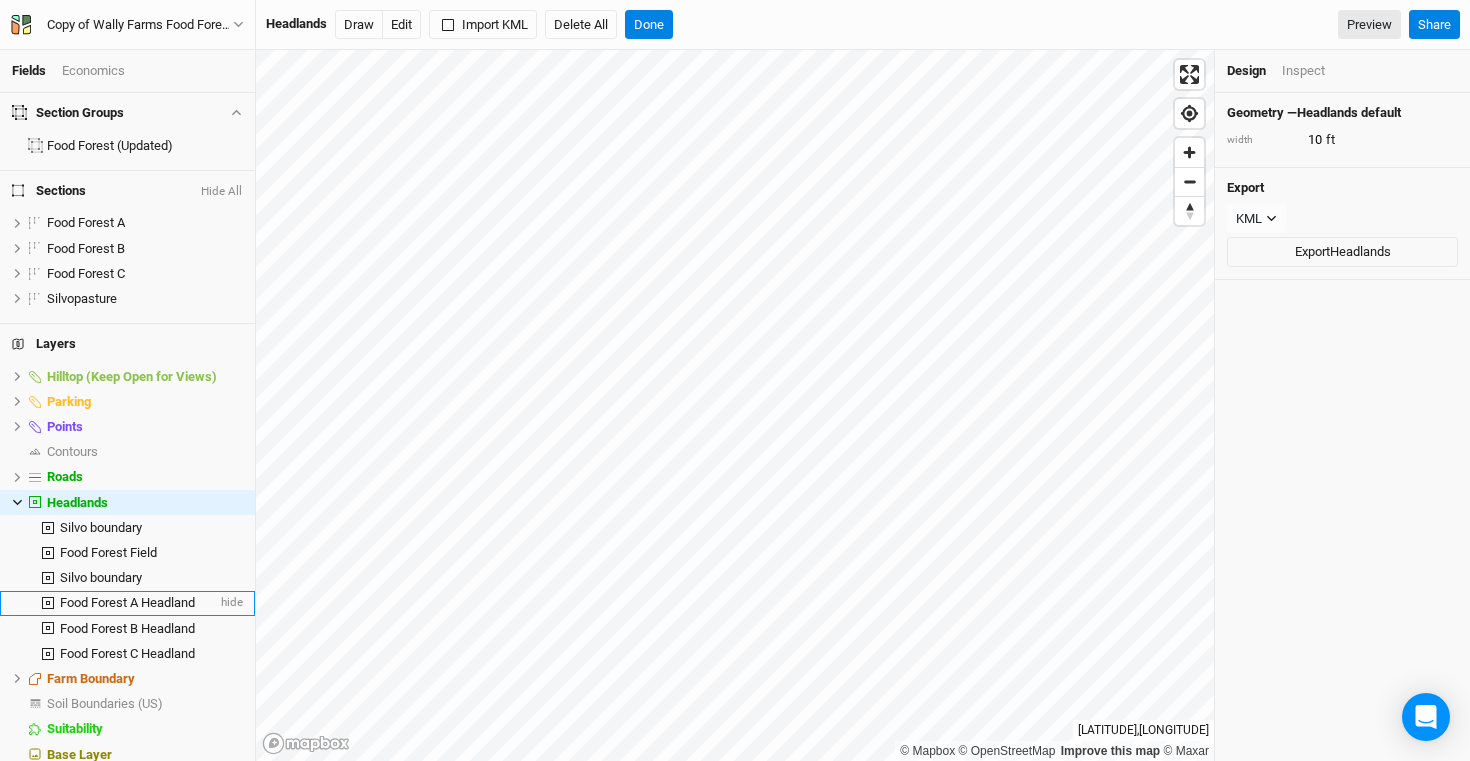 click on "Food Forest A Headland" at bounding box center [127, 602] 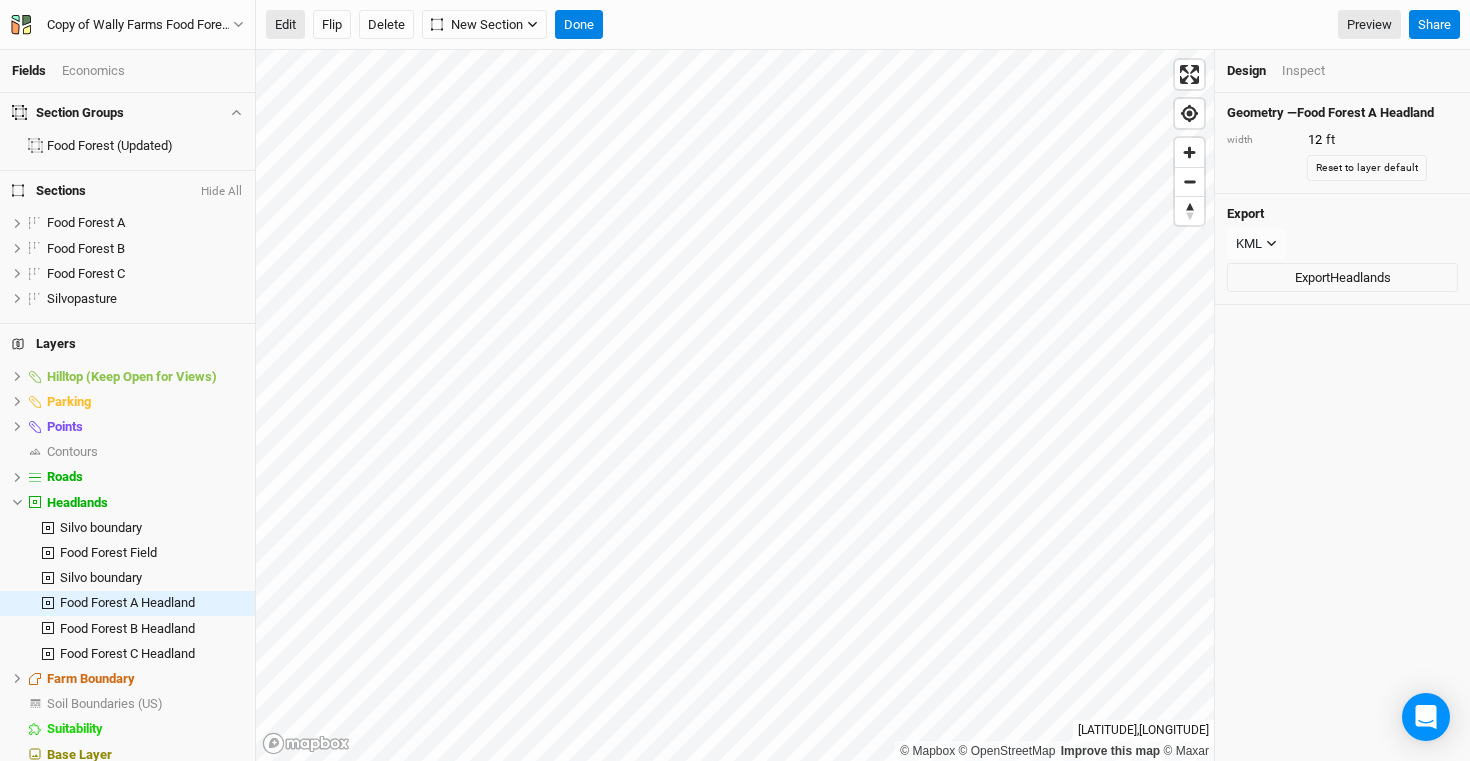 click on "Edit" at bounding box center (285, 25) 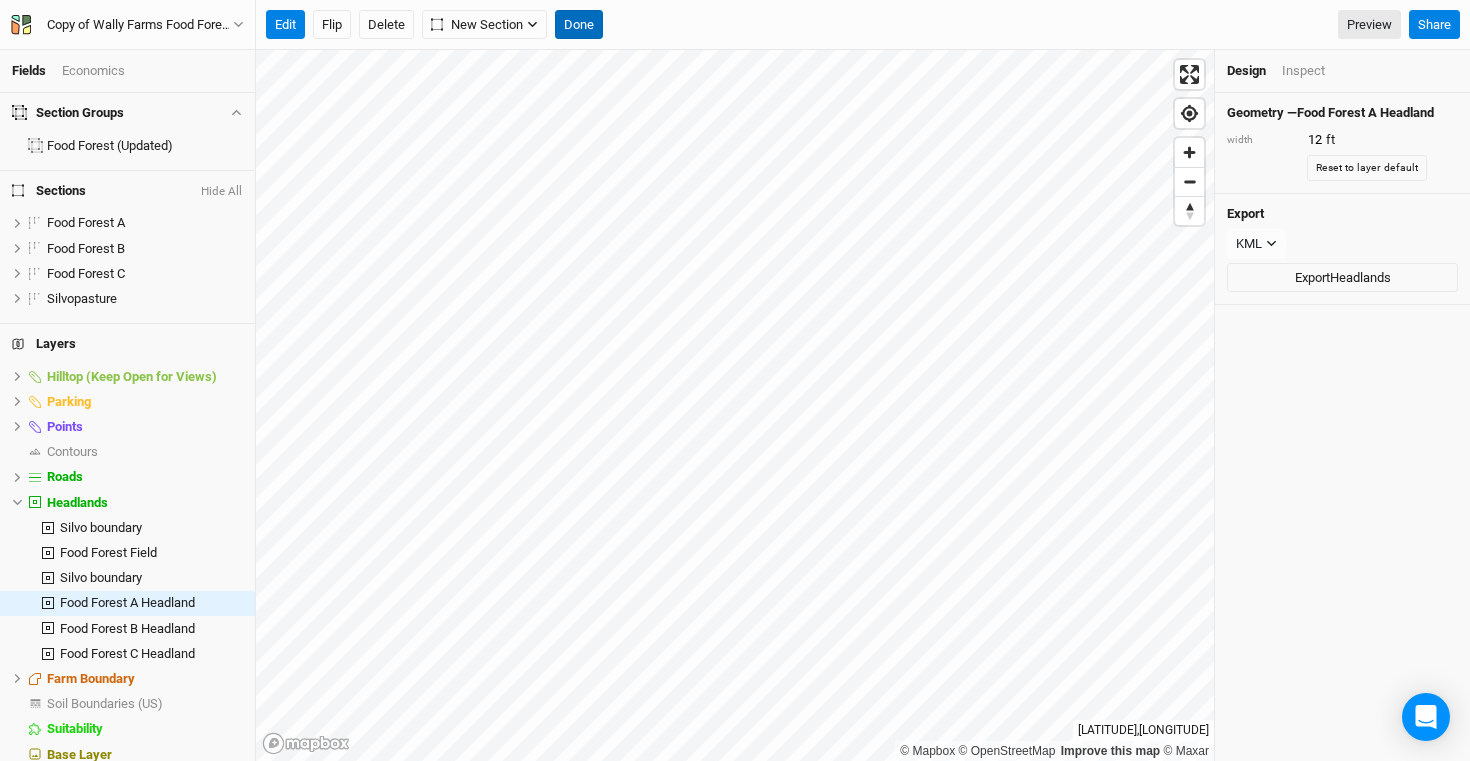 click on "Done" at bounding box center (579, 25) 